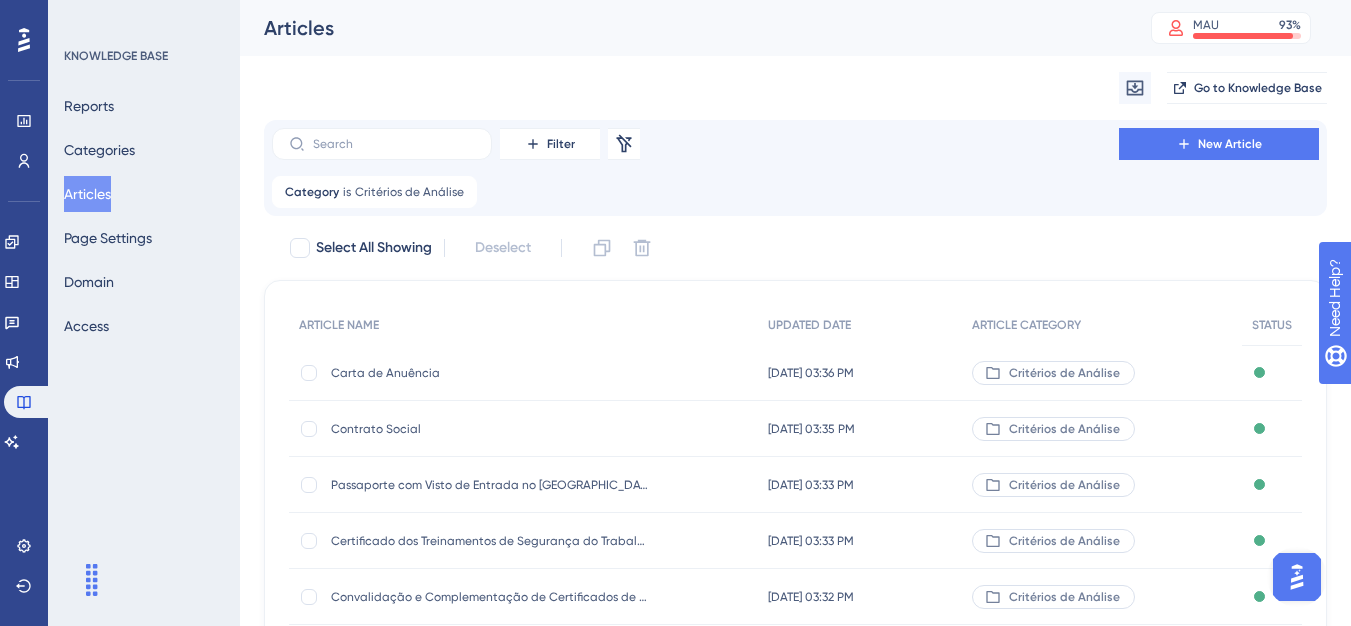 scroll, scrollTop: 0, scrollLeft: 0, axis: both 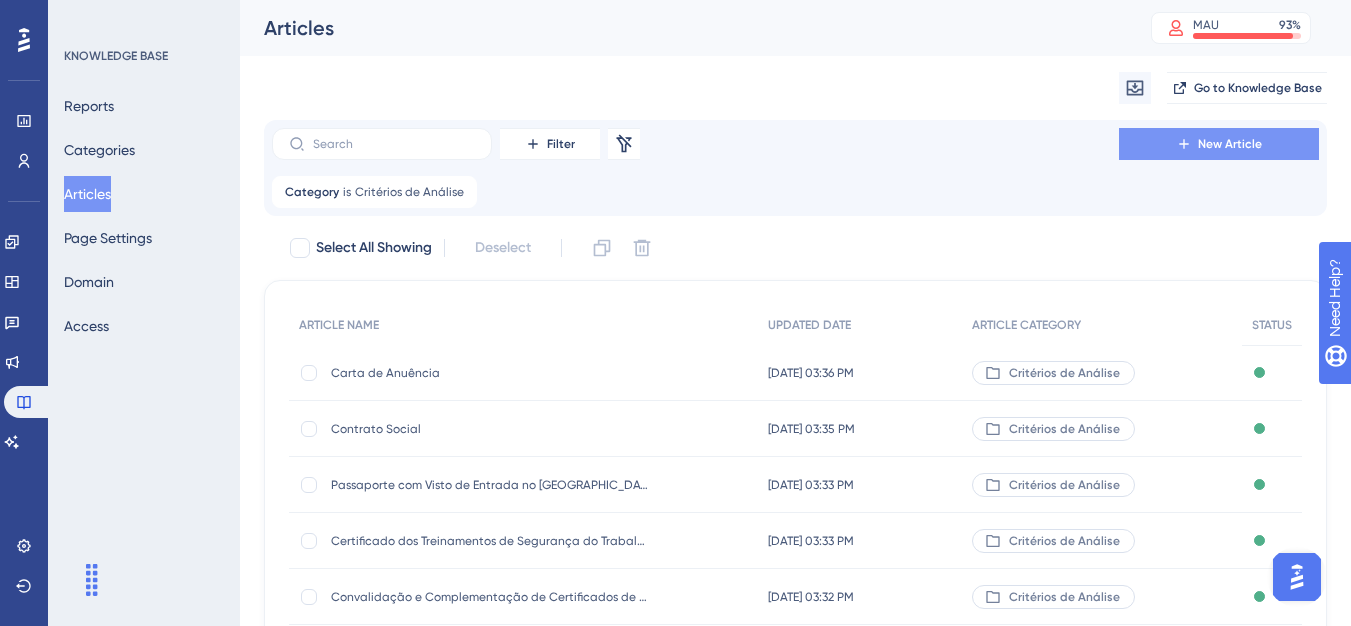 click on "New Article" at bounding box center (1219, 144) 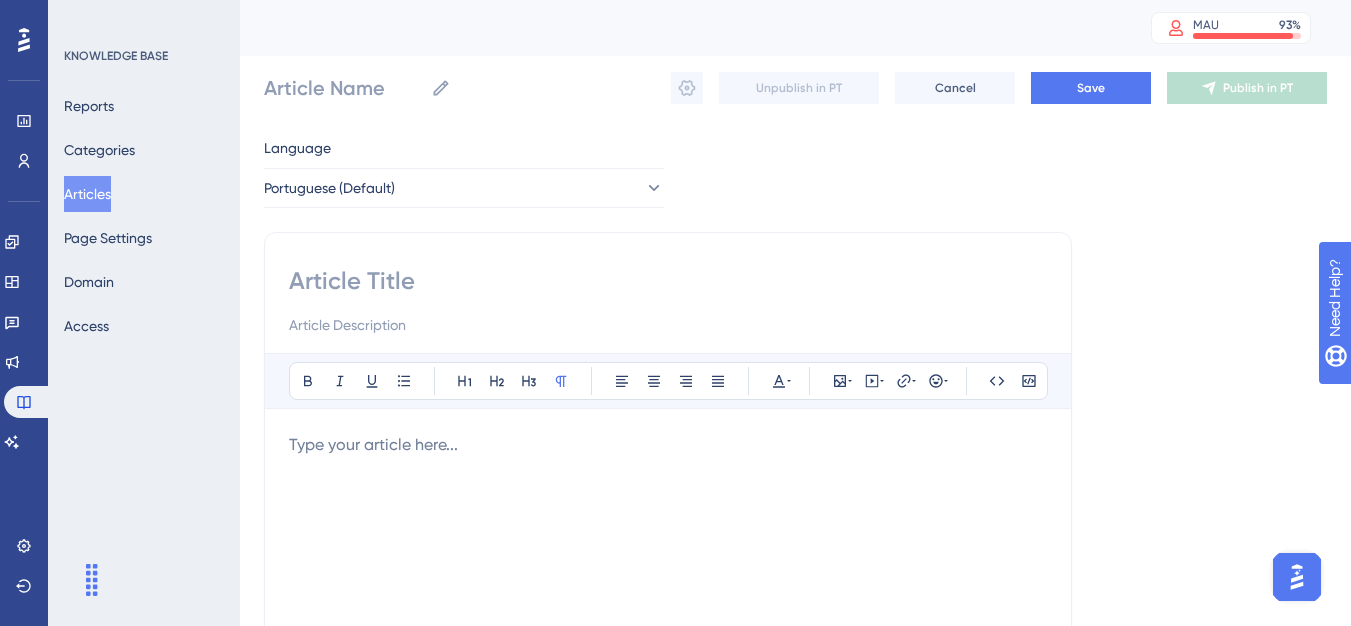 click at bounding box center (668, 281) 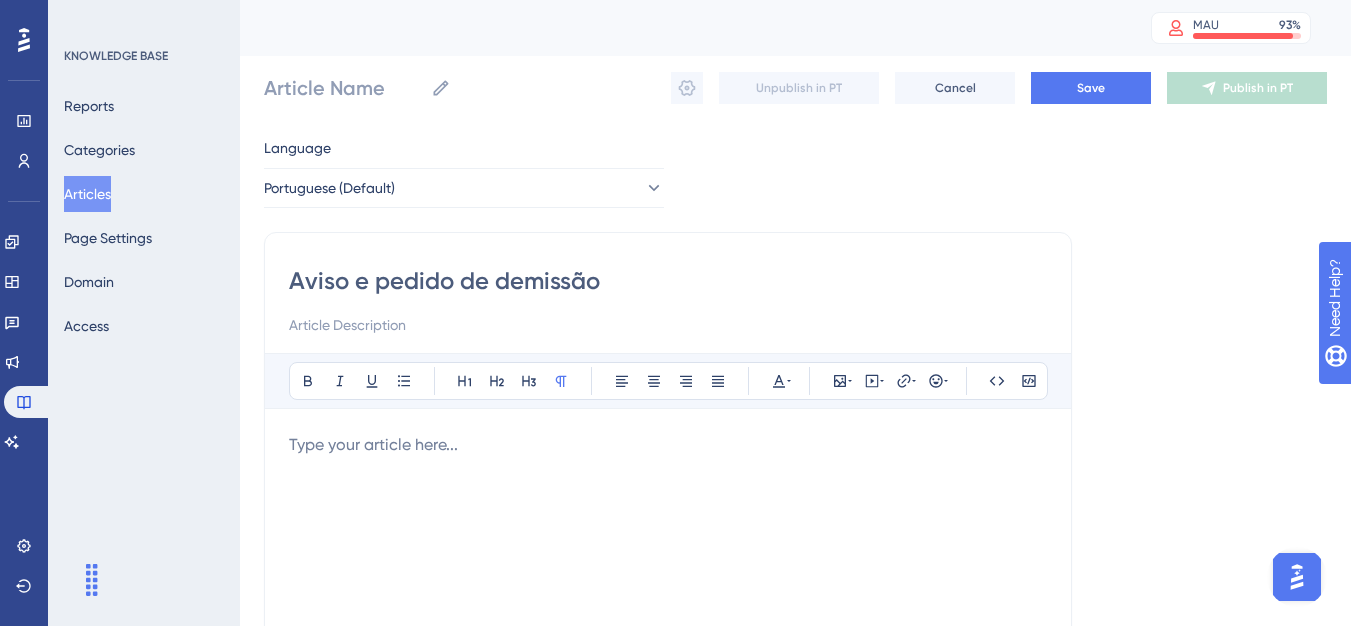 type on "Aviso e pedido de demissão" 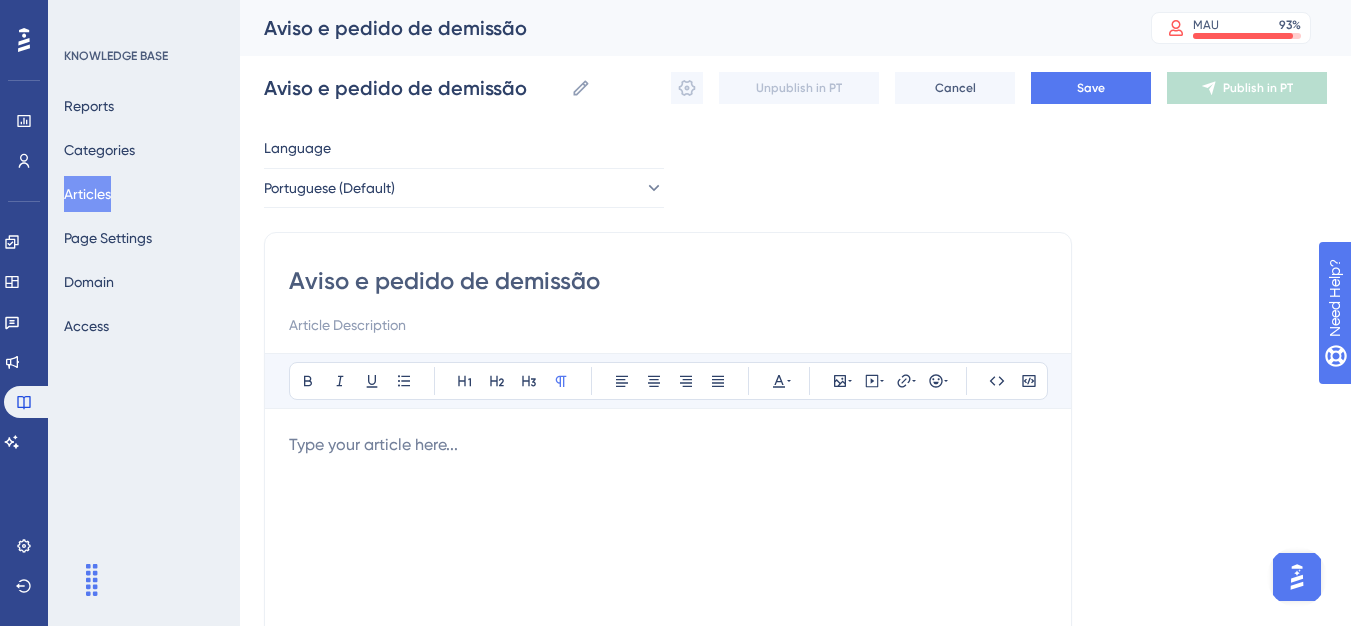 type on "Aviso e pedido de demissão" 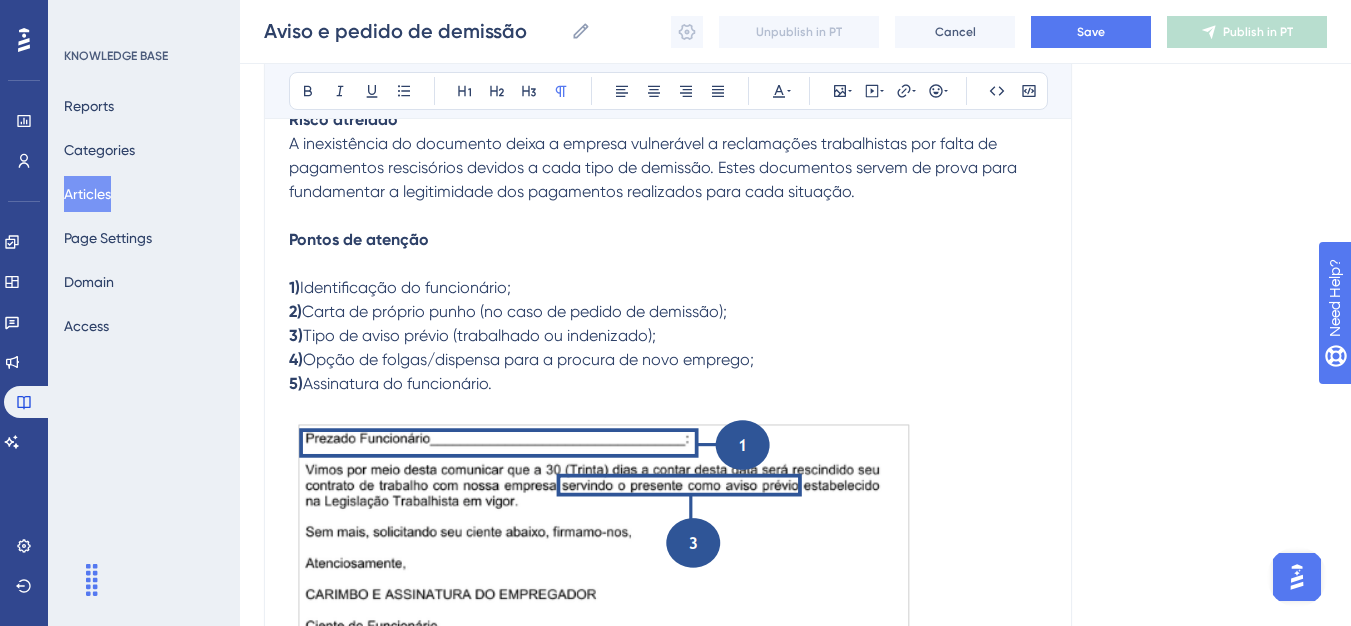 scroll, scrollTop: 61, scrollLeft: 0, axis: vertical 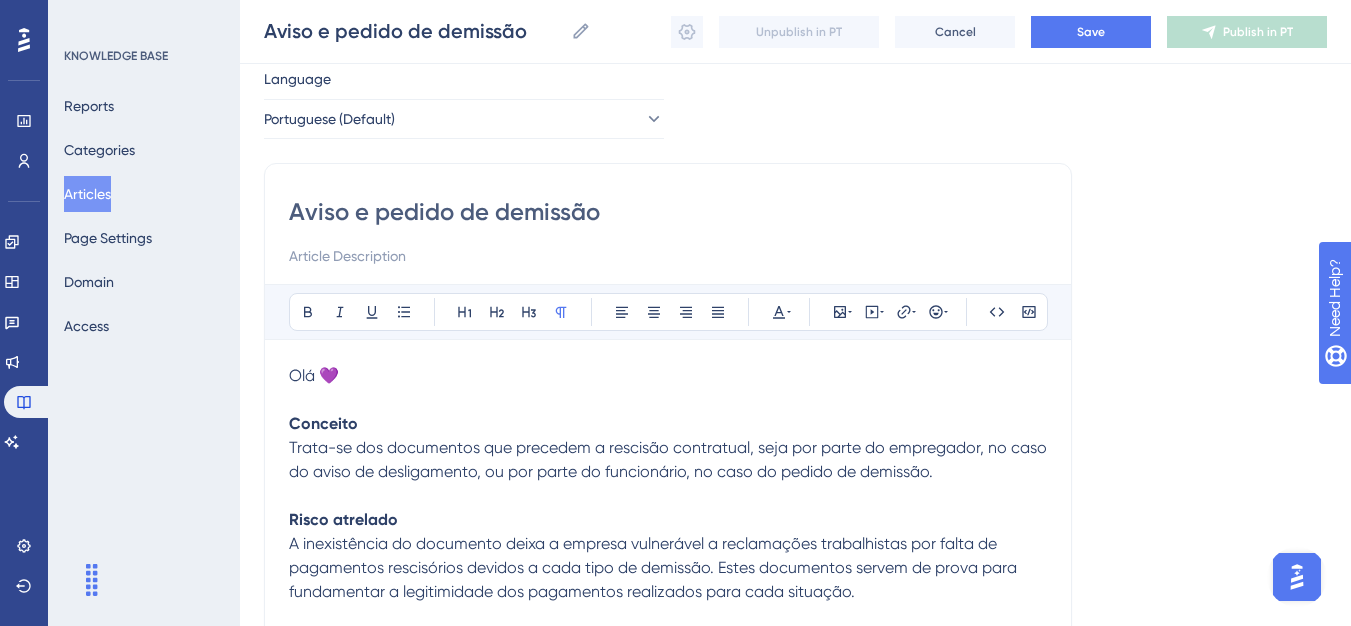 click at bounding box center [668, 400] 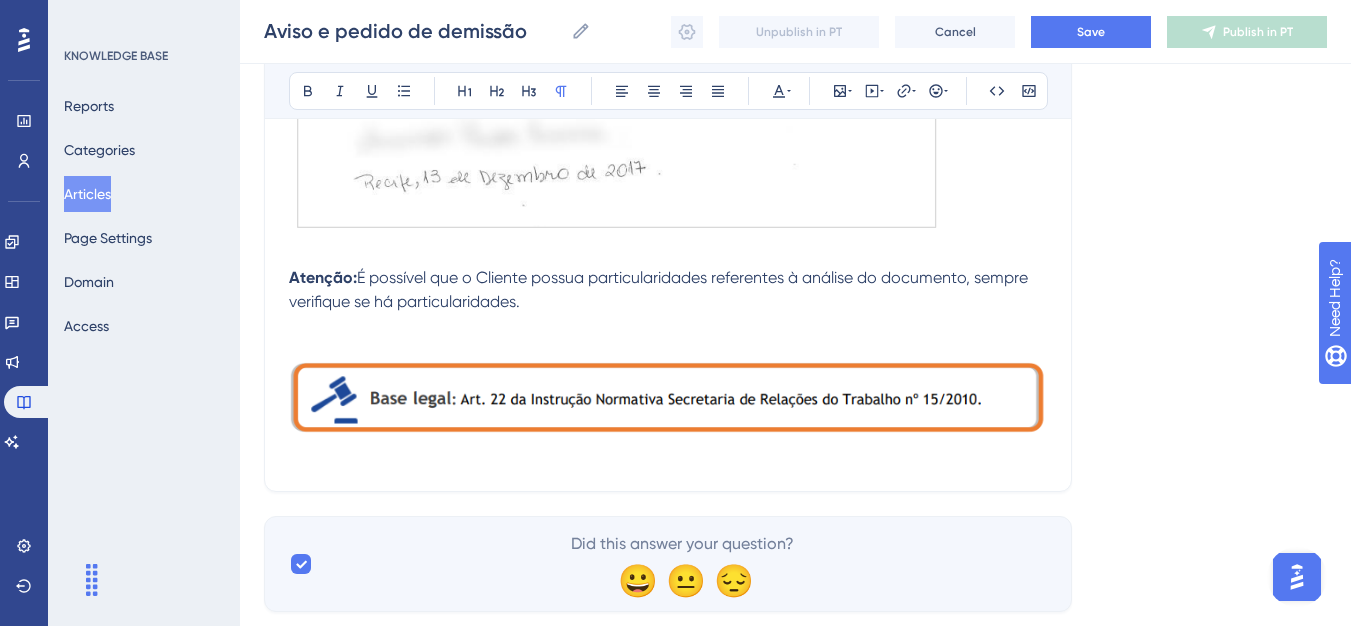 scroll, scrollTop: 1705, scrollLeft: 0, axis: vertical 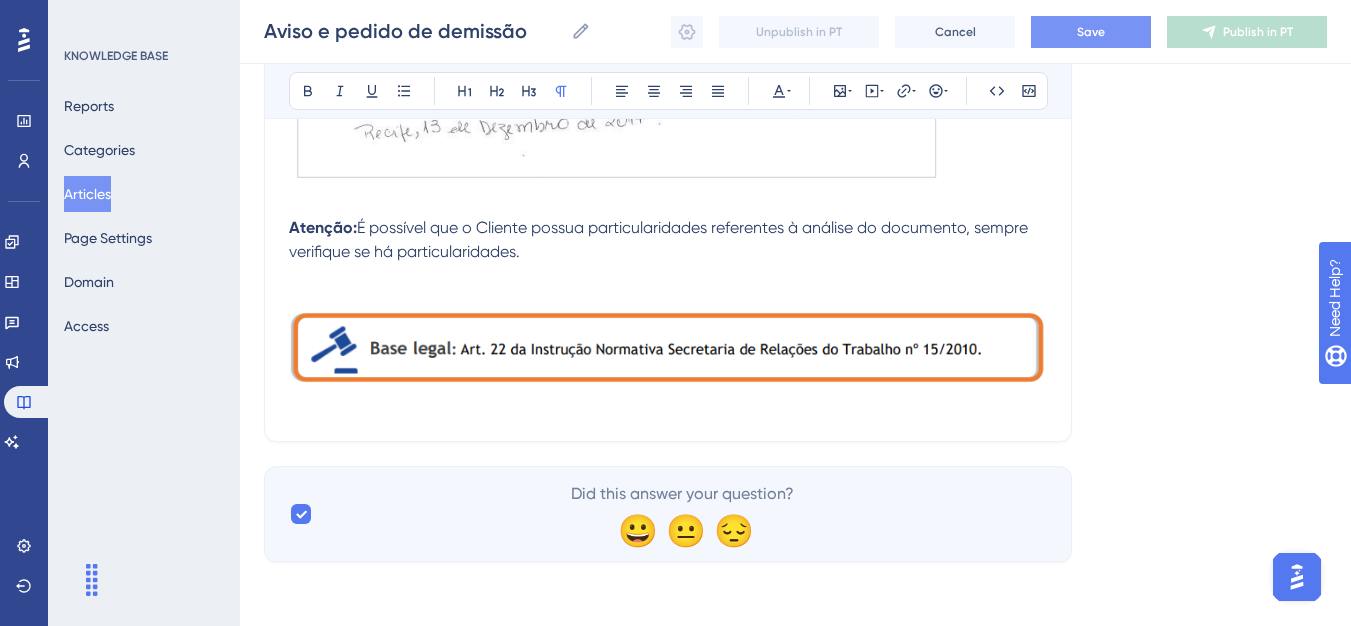 click on "Save" at bounding box center [1091, 32] 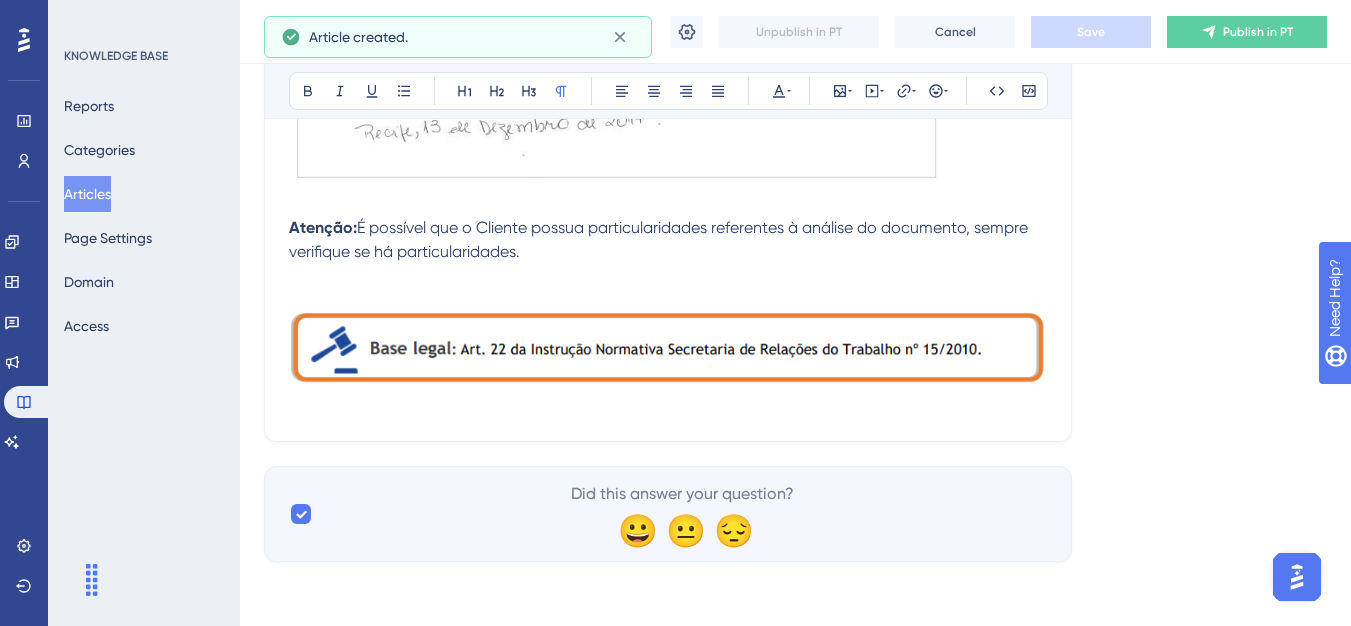 scroll, scrollTop: 453, scrollLeft: 0, axis: vertical 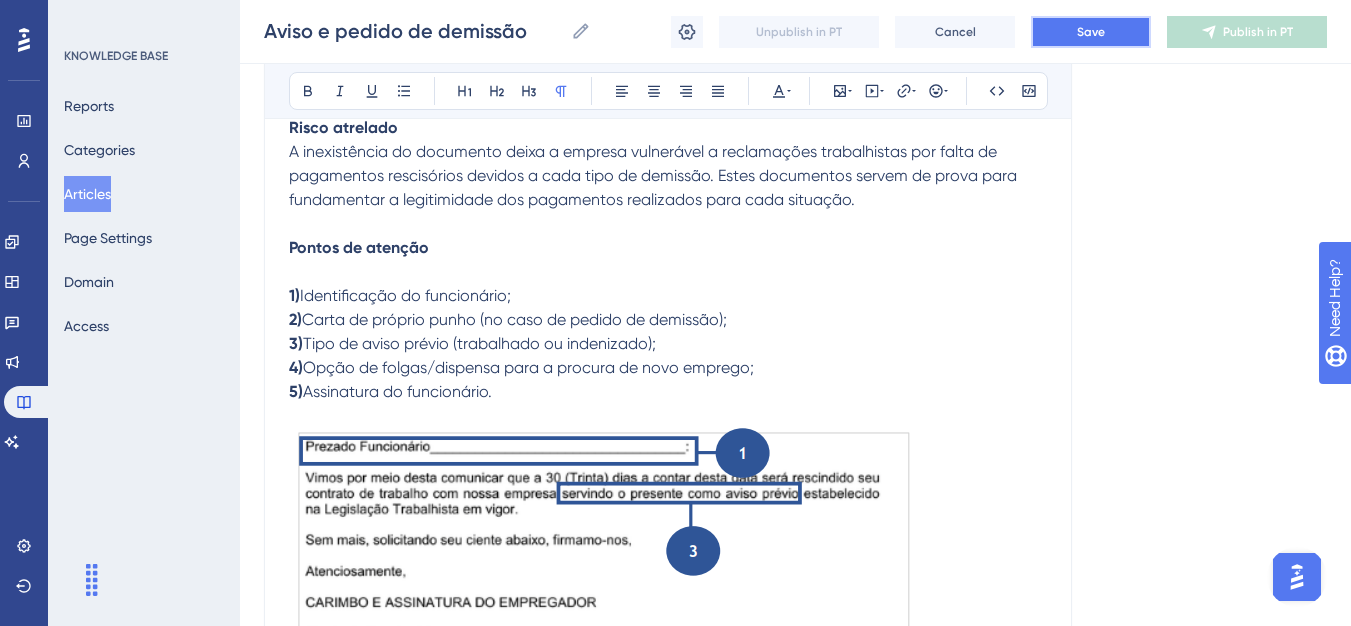 click on "Save" at bounding box center [1091, 32] 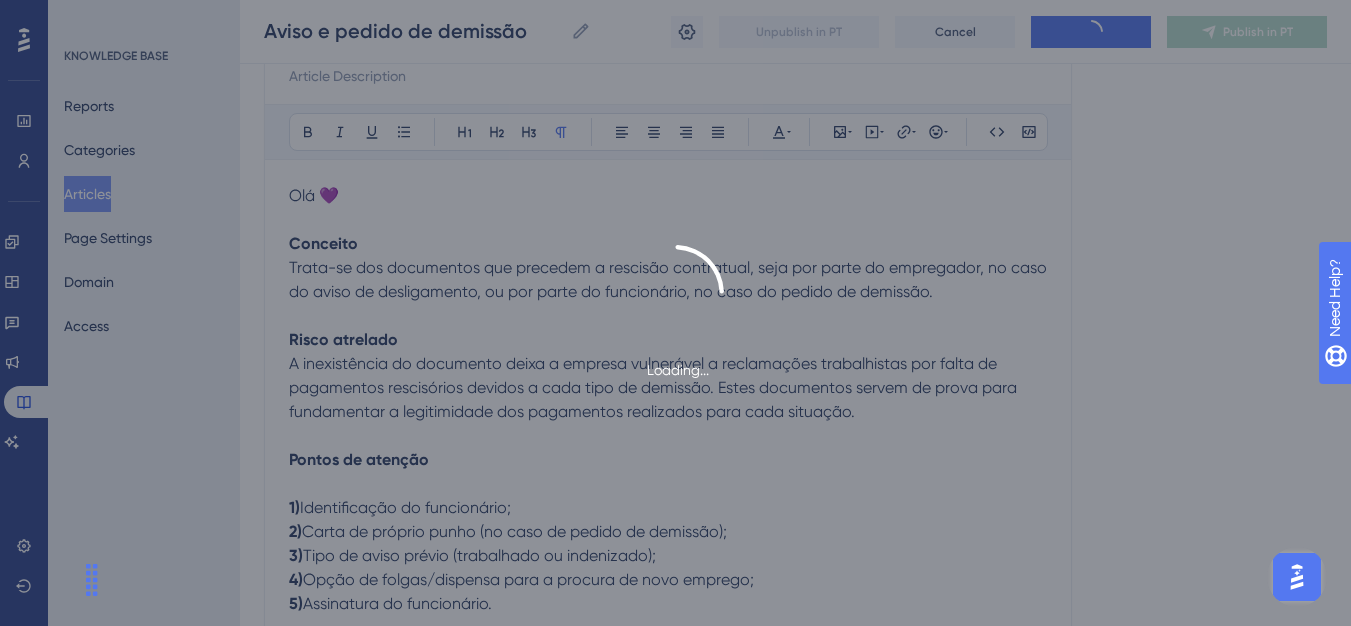scroll, scrollTop: 0, scrollLeft: 0, axis: both 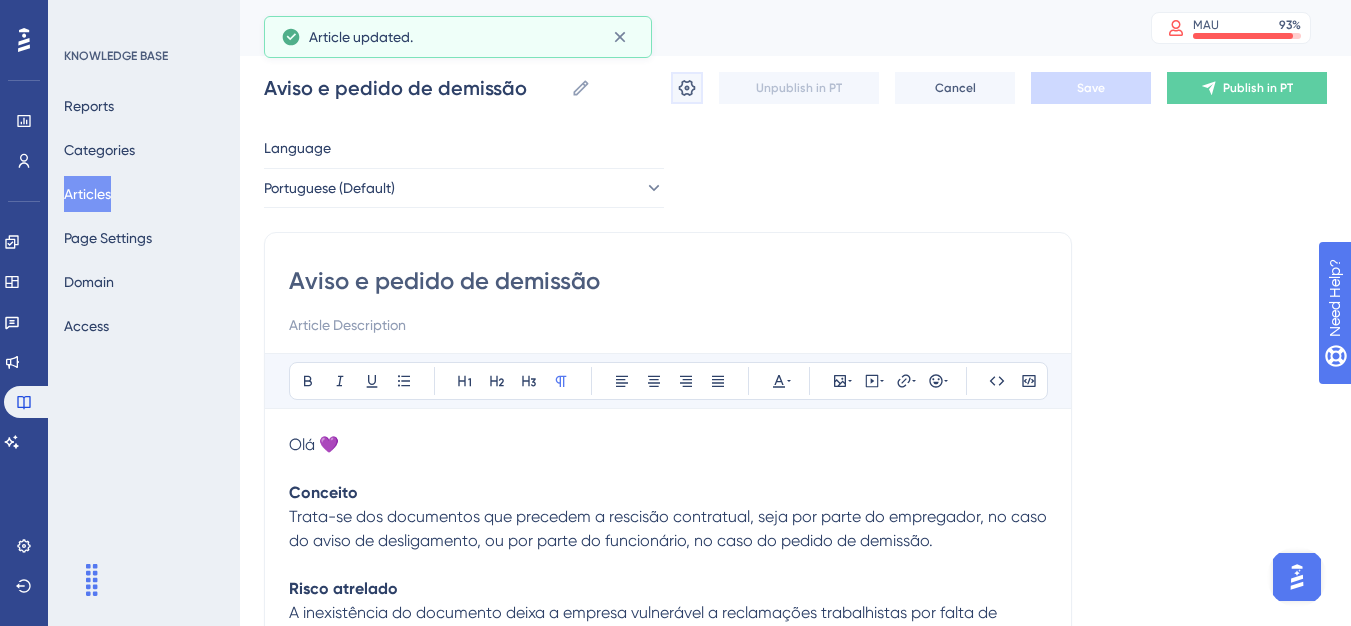 click at bounding box center [687, 88] 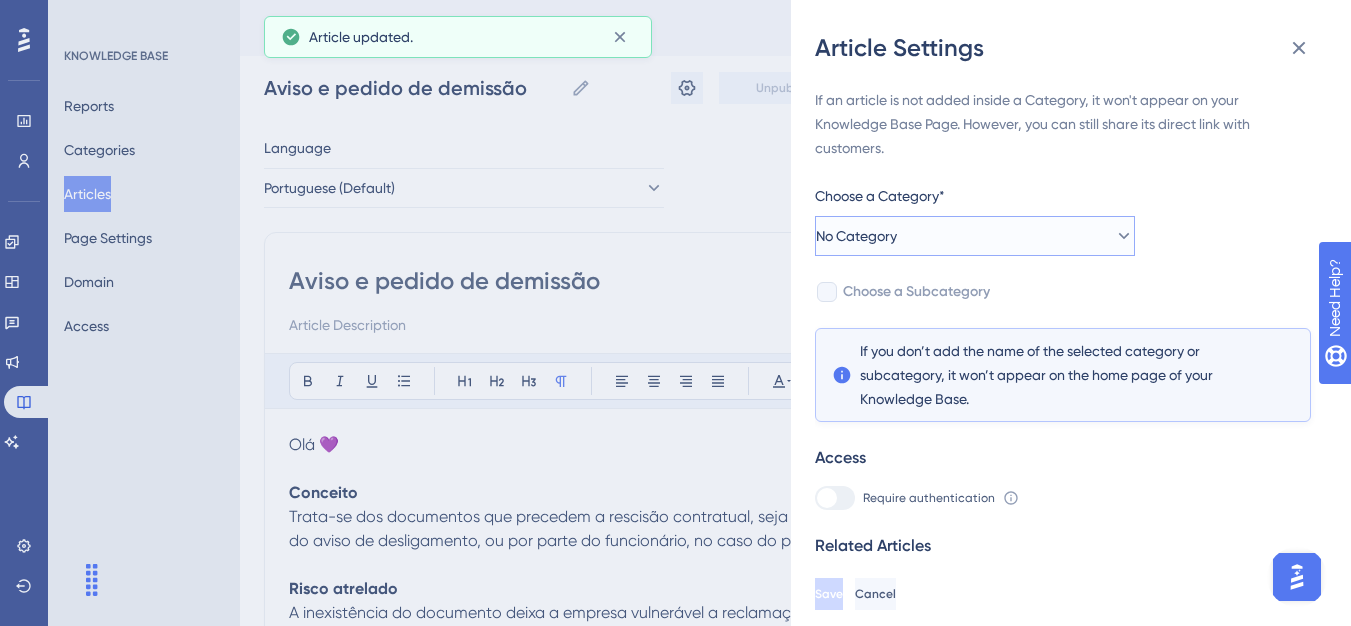 click on "No Category" at bounding box center (975, 236) 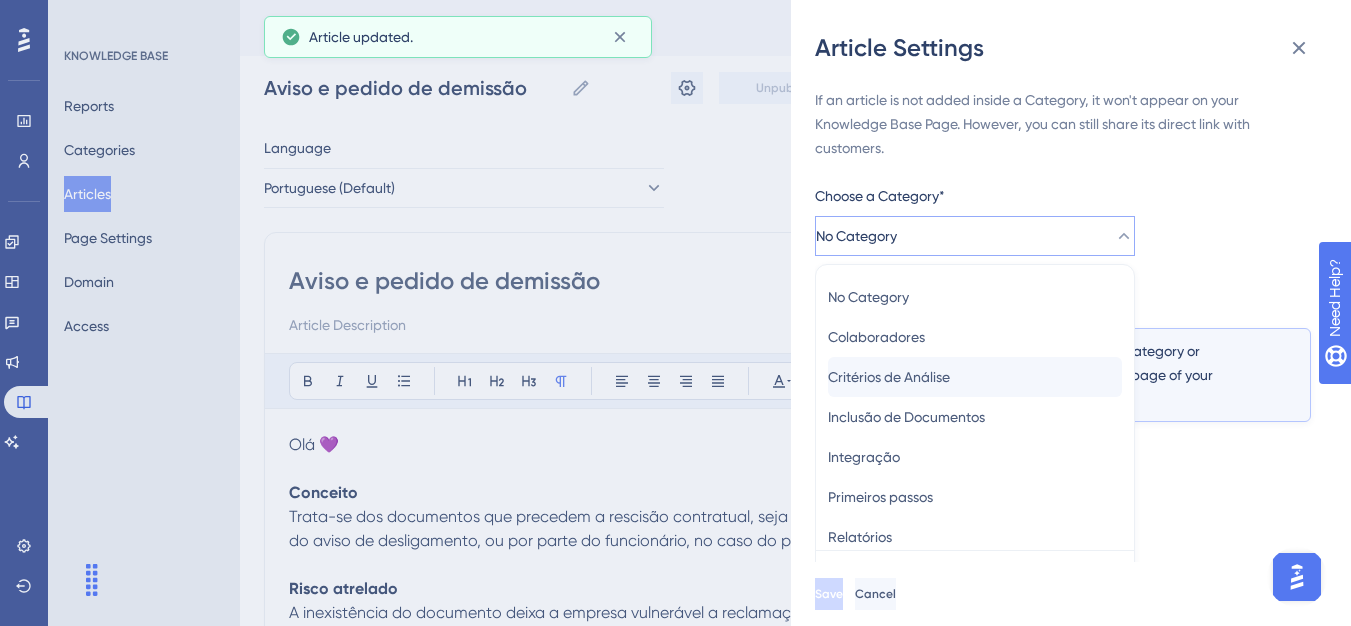 scroll, scrollTop: 49, scrollLeft: 0, axis: vertical 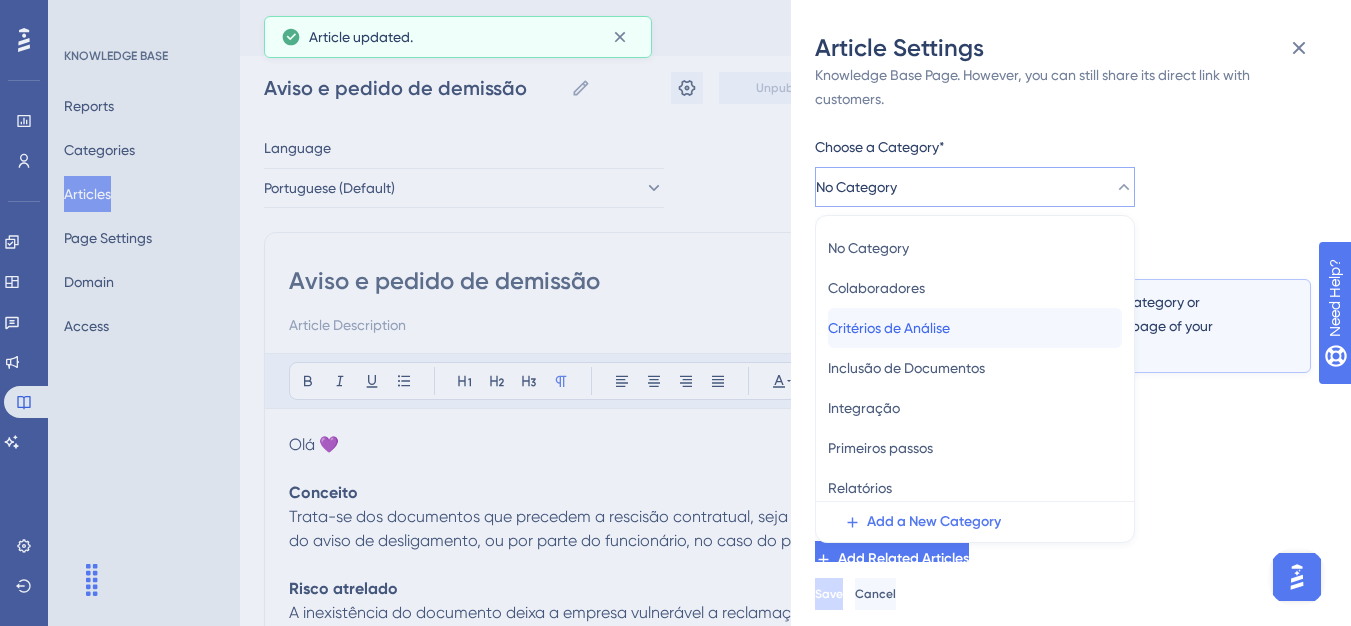 click on "Critérios de Análise" at bounding box center (889, 328) 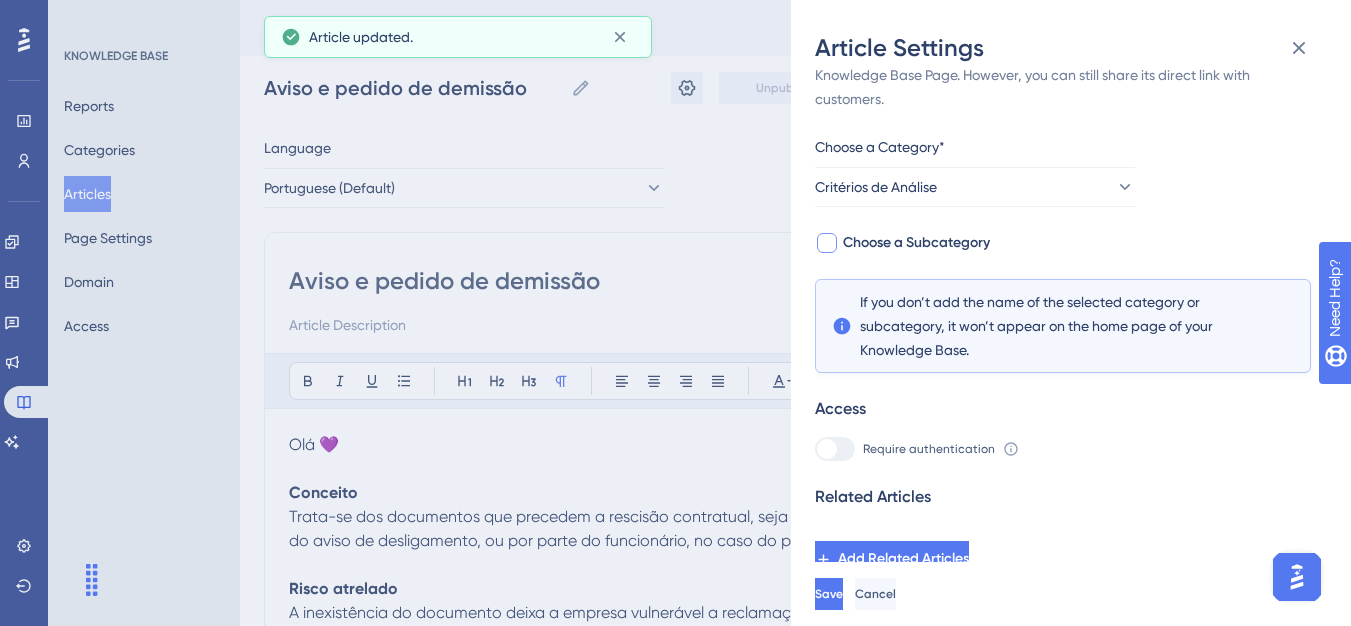 click at bounding box center (827, 243) 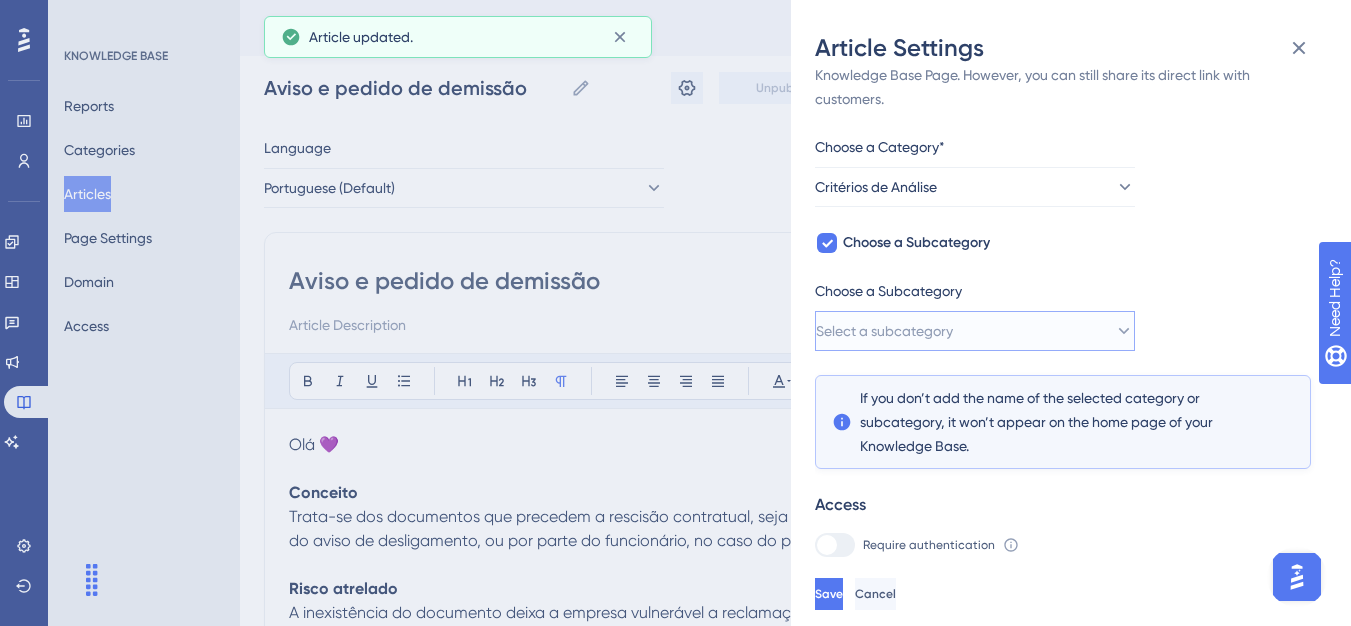 click on "Select a subcategory" at bounding box center (975, 331) 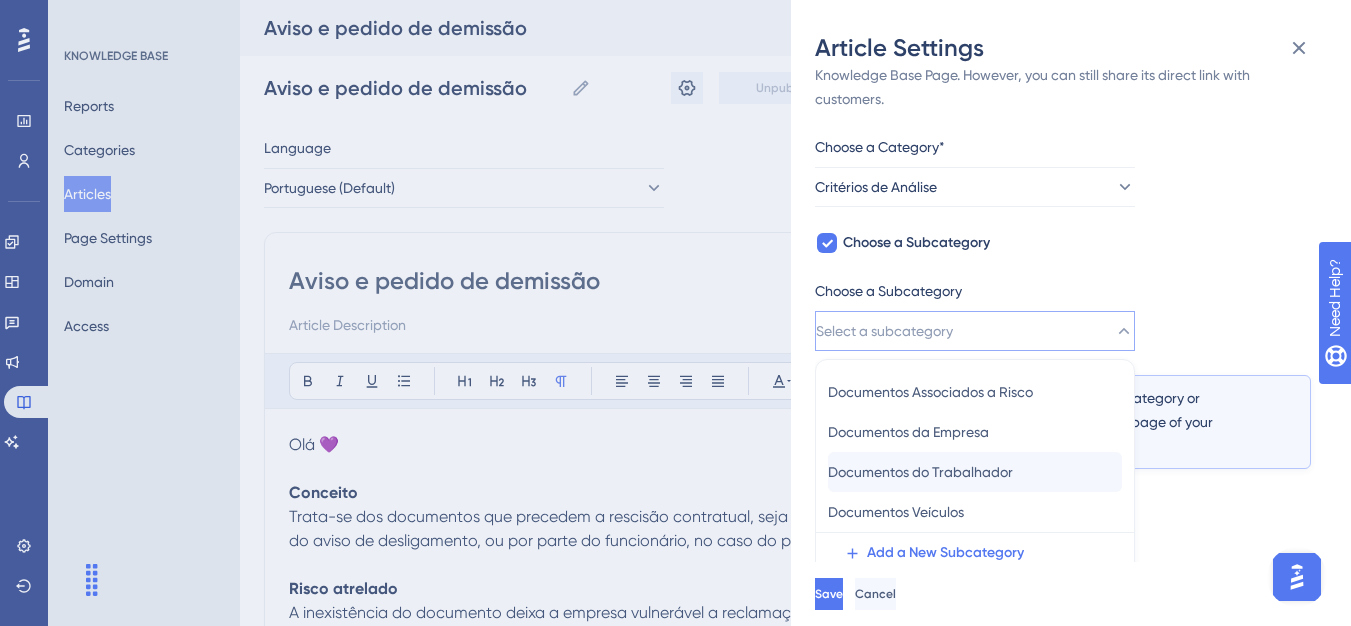 scroll, scrollTop: 145, scrollLeft: 0, axis: vertical 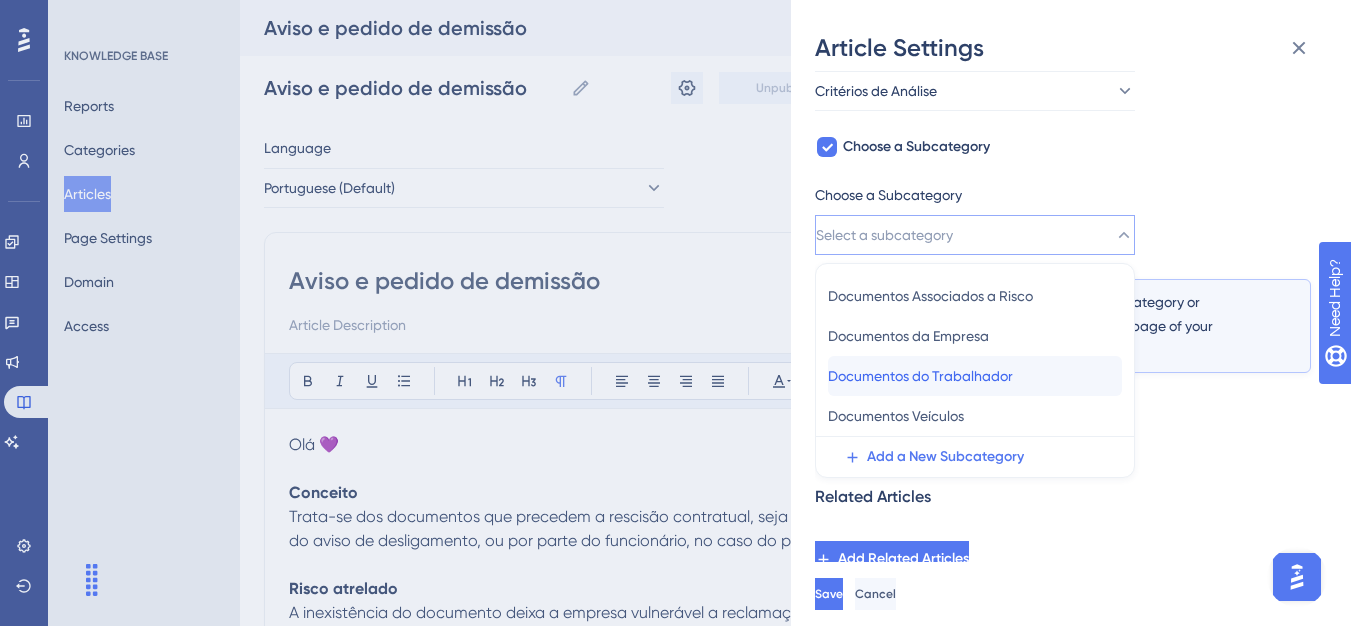 click on "Documentos do Trabalhador Documentos do Trabalhador" at bounding box center [975, 376] 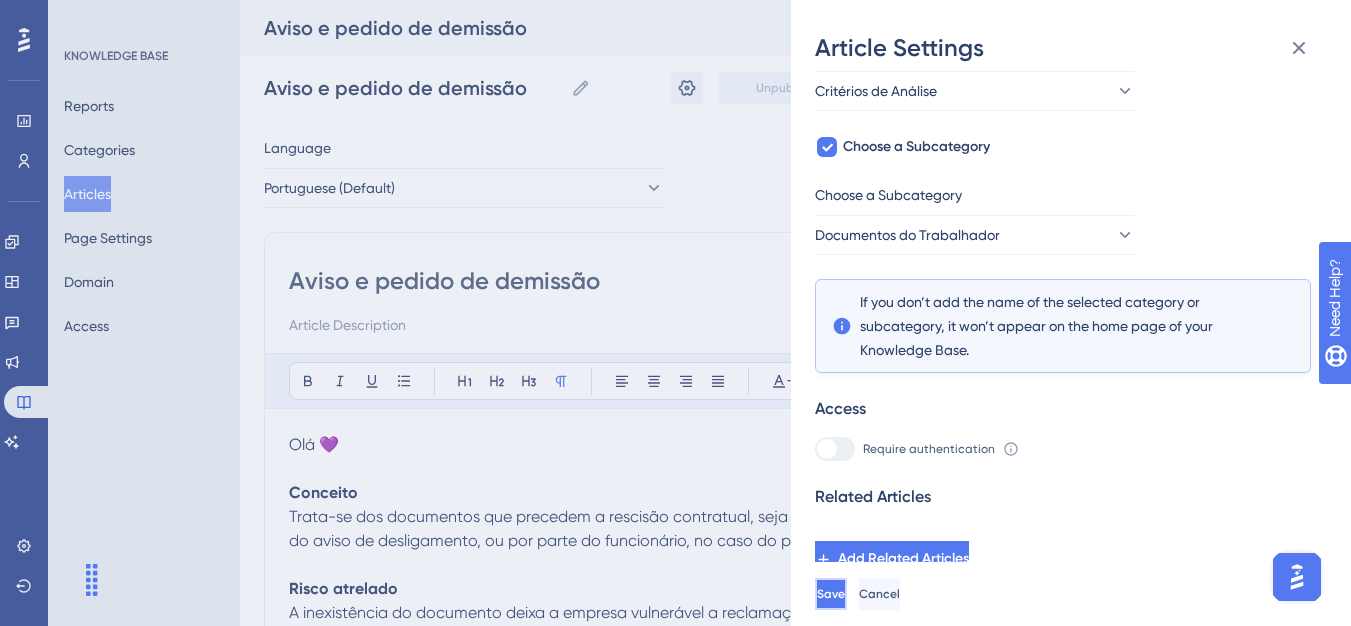 click on "Save" at bounding box center (831, 594) 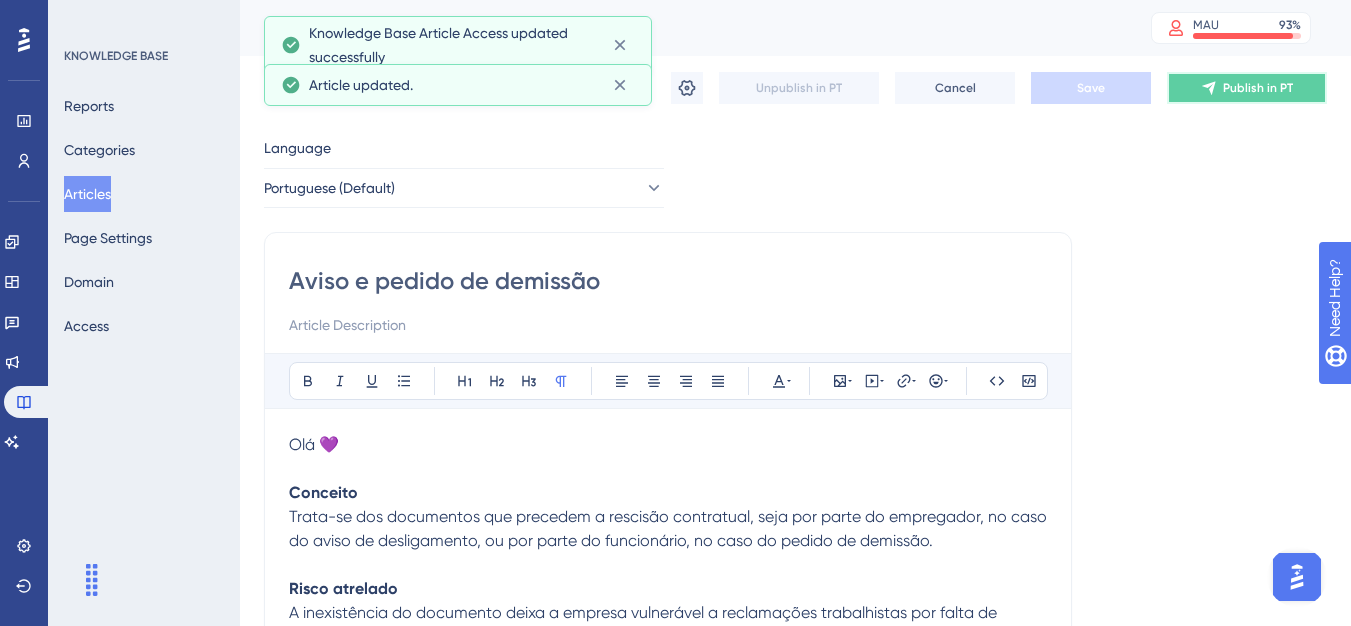 click on "Publish in PT" at bounding box center [1247, 88] 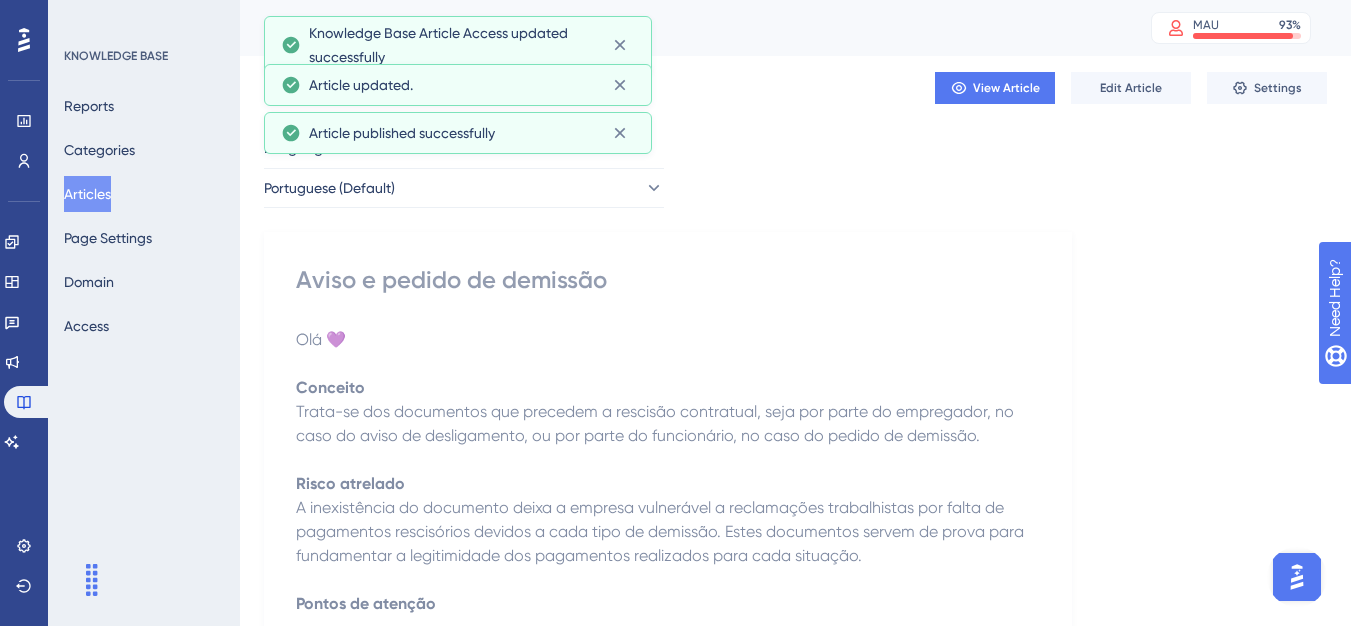 drag, startPoint x: 122, startPoint y: 197, endPoint x: 132, endPoint y: 191, distance: 11.661903 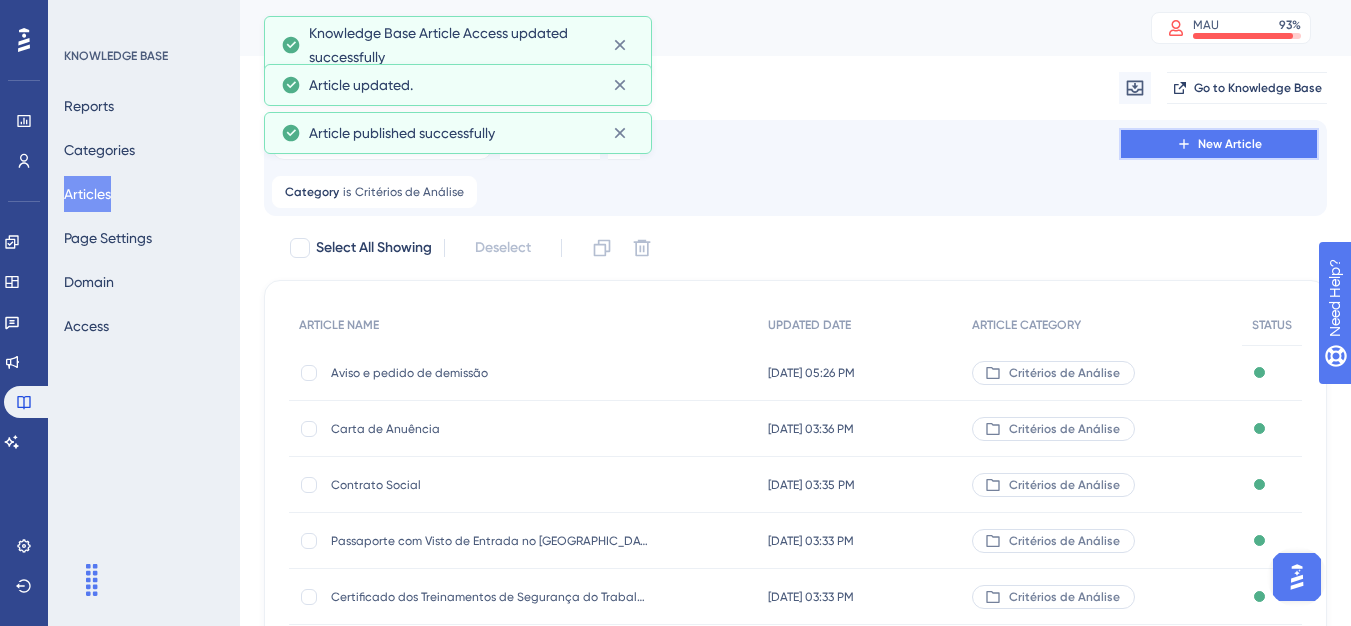 click on "New Article" at bounding box center (1230, 144) 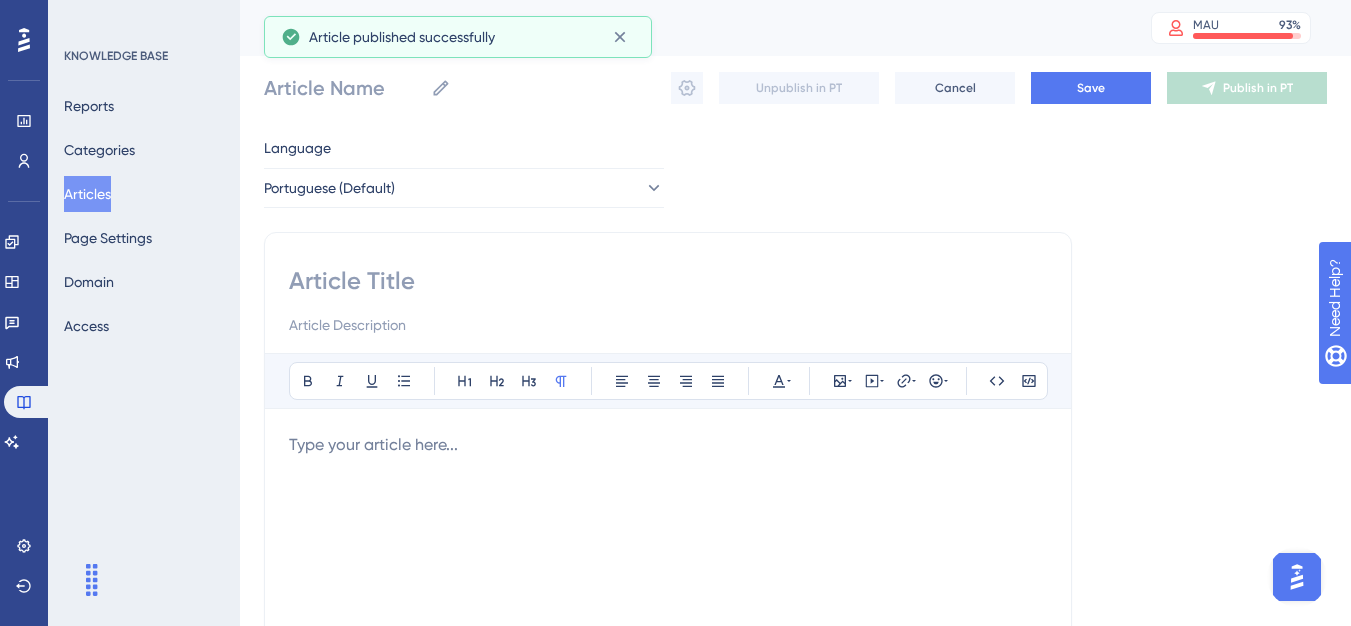 click at bounding box center (668, 301) 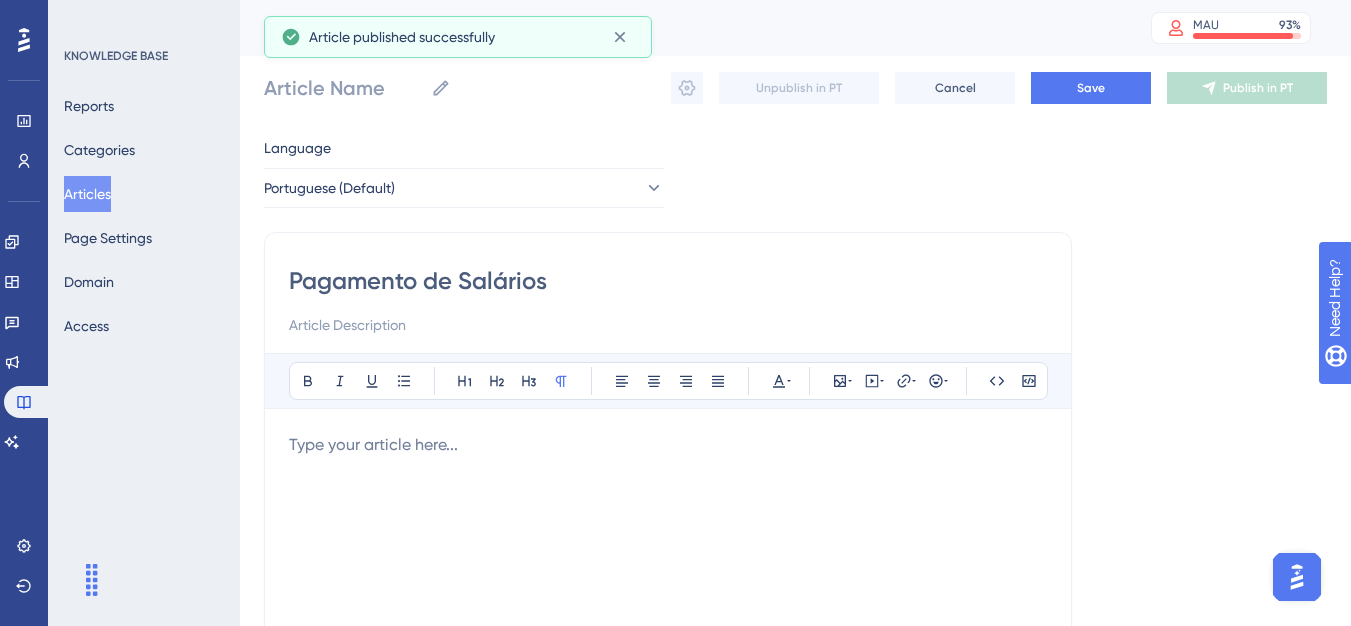 type on "Pagamento de Salários" 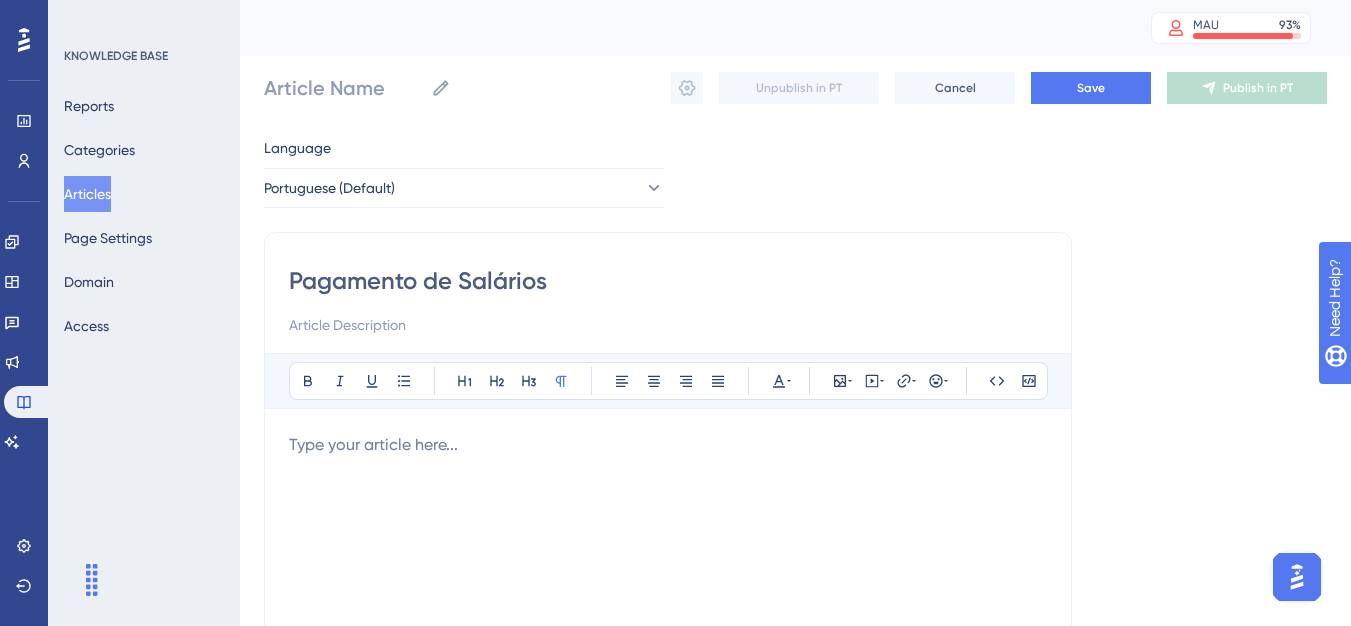 type on "Pagamento de Salários" 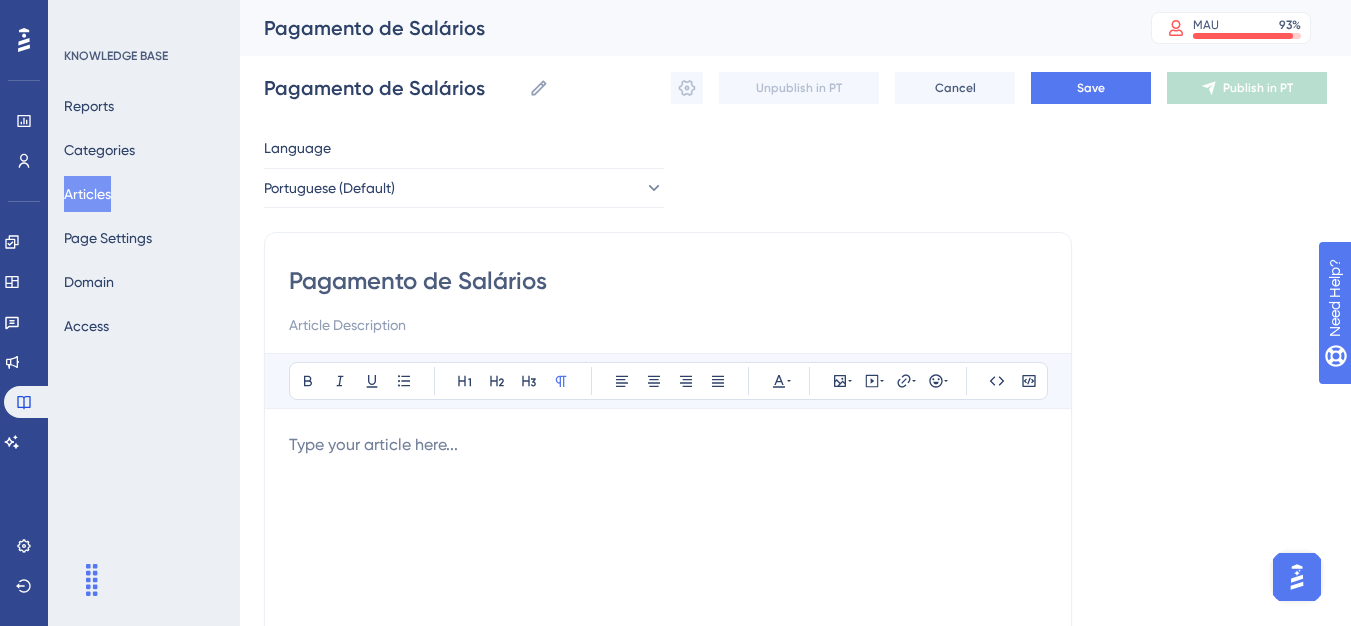 type on "Pagamento de Salários" 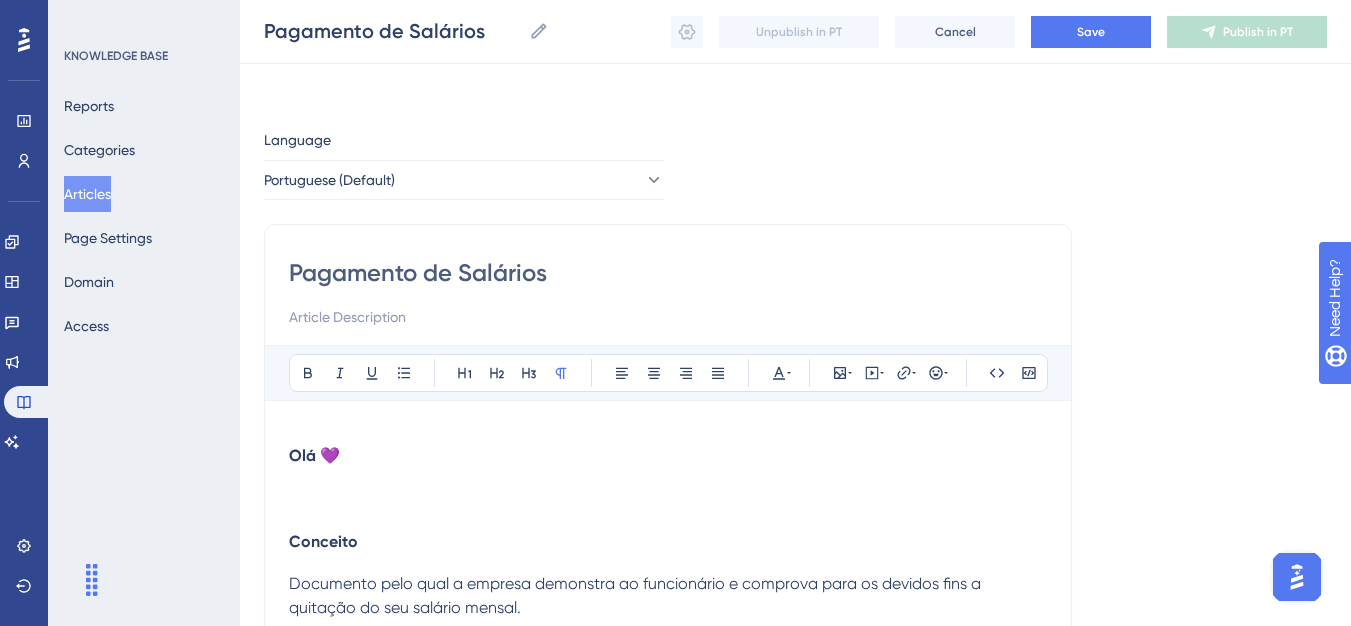 scroll, scrollTop: 749, scrollLeft: 0, axis: vertical 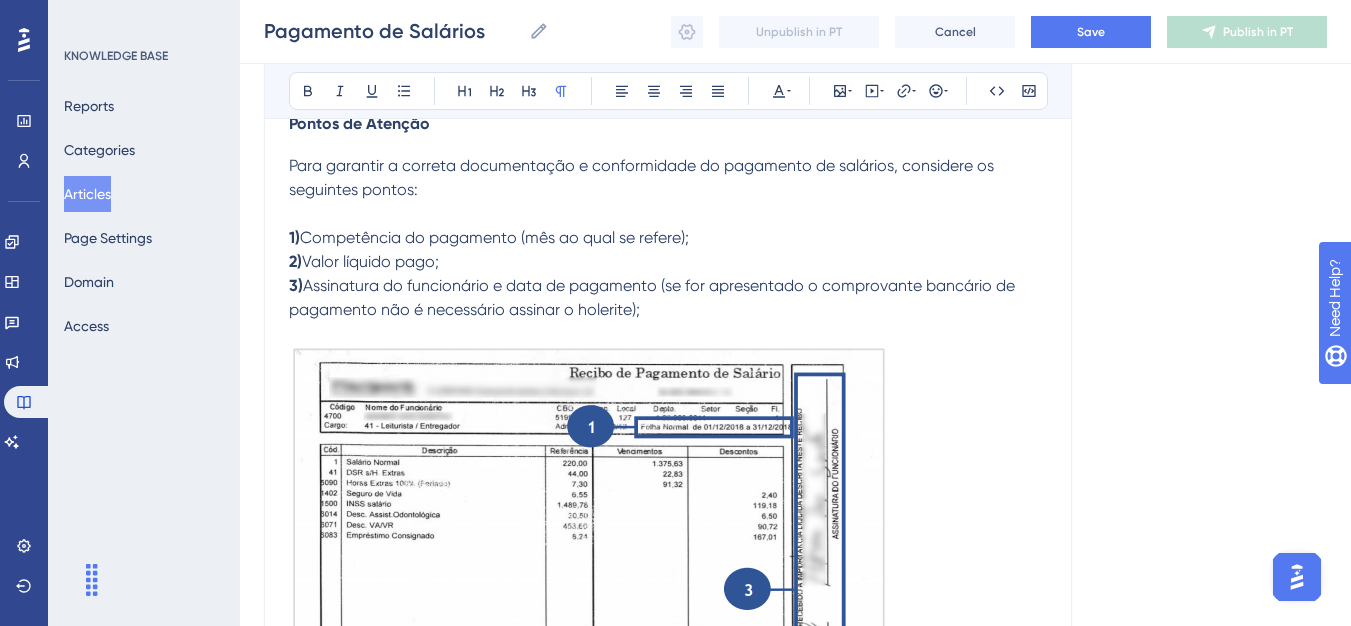 click on "Pagamento de Salários Pagamento de Salários Unpublish in PT Cancel Save Publish in PT" at bounding box center [795, 32] 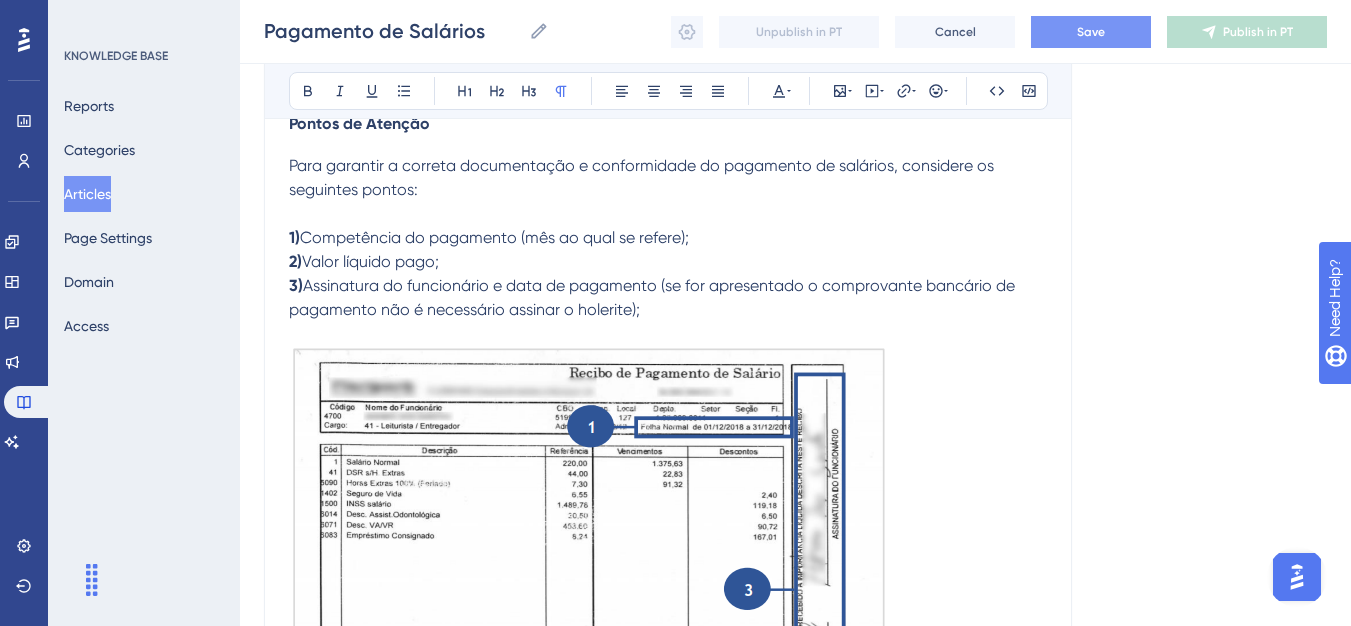 click on "Save" at bounding box center [1091, 32] 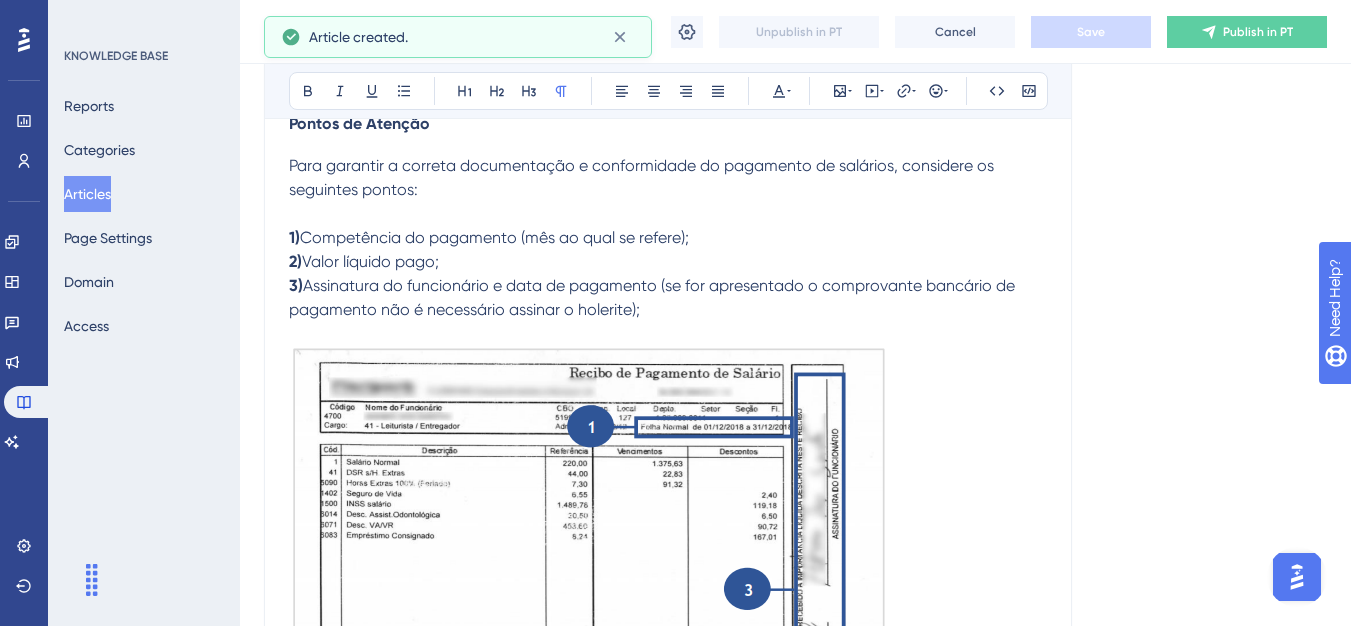 scroll, scrollTop: 741, scrollLeft: 0, axis: vertical 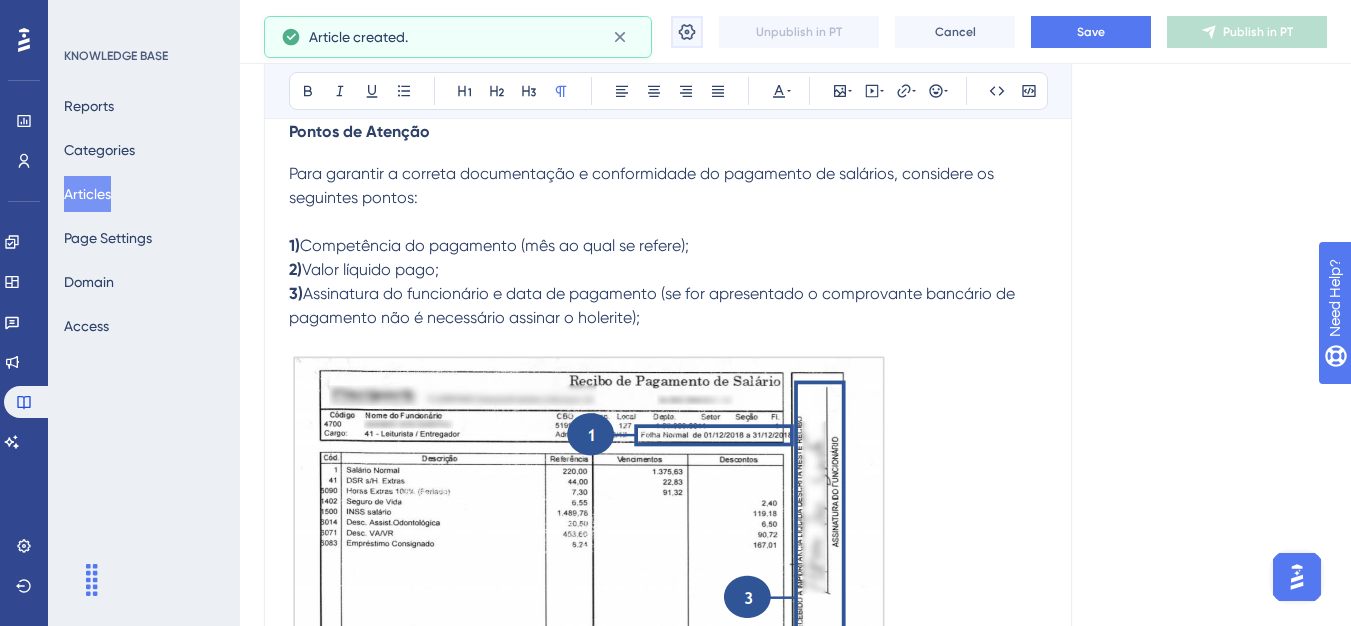 click at bounding box center [687, 32] 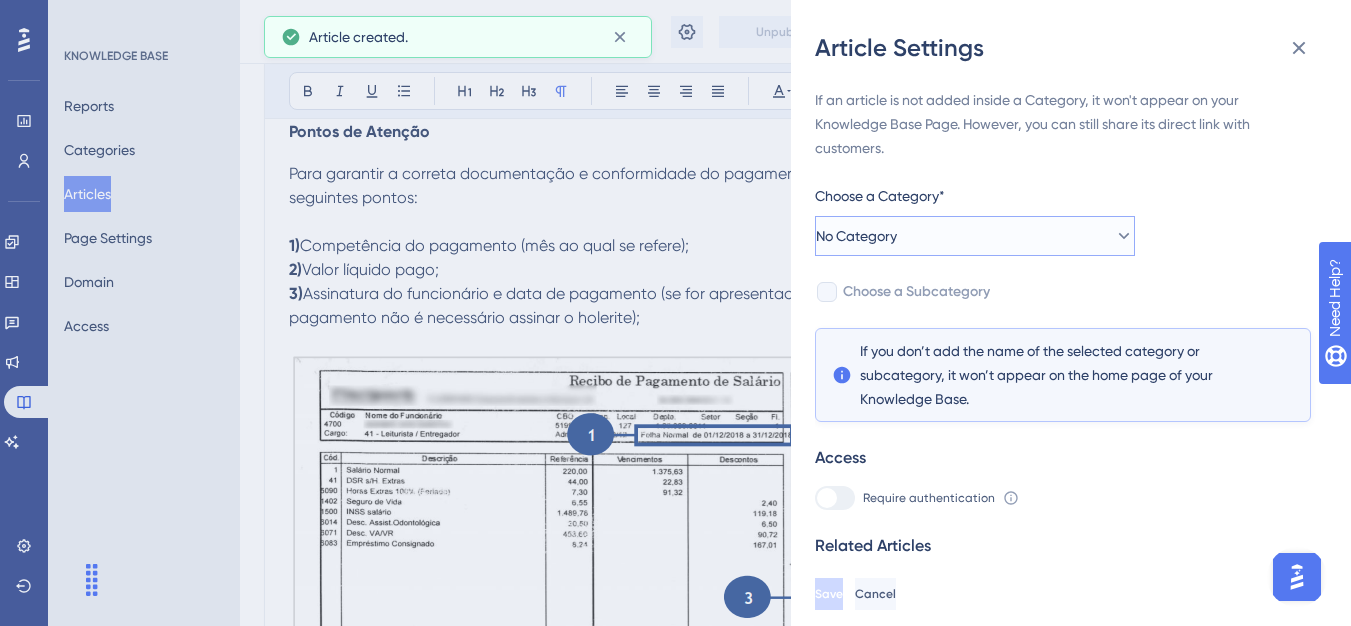 click on "No Category" at bounding box center (975, 236) 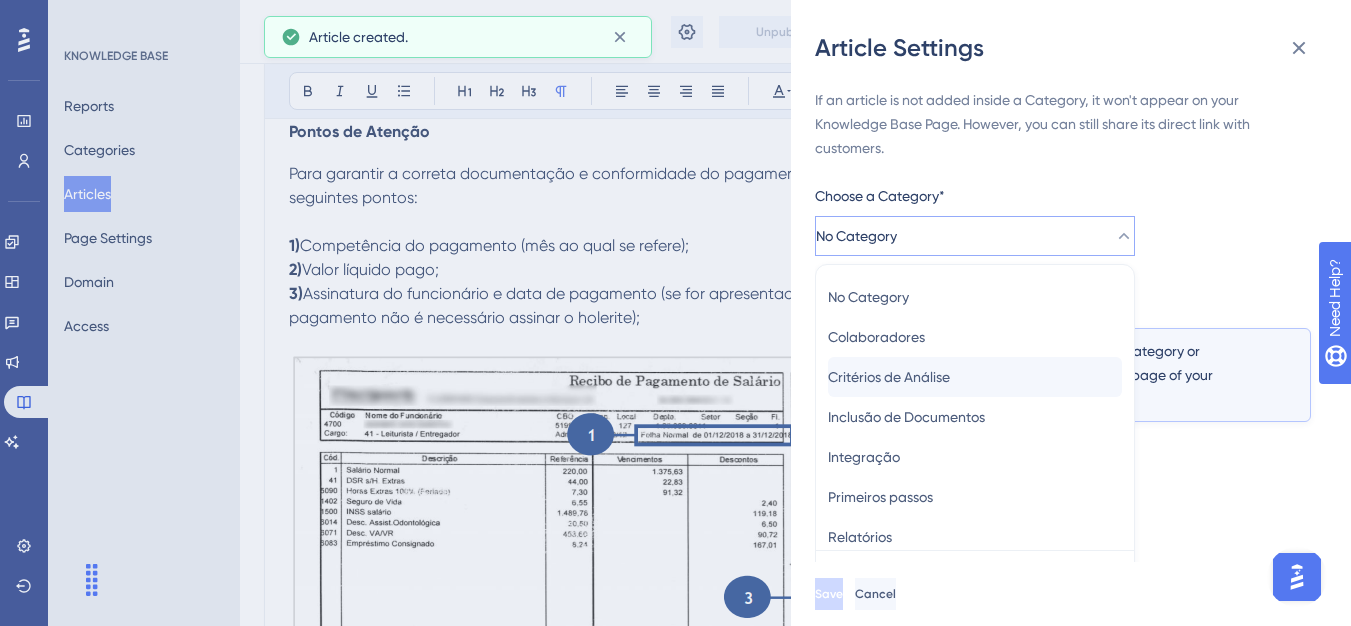 scroll, scrollTop: 49, scrollLeft: 0, axis: vertical 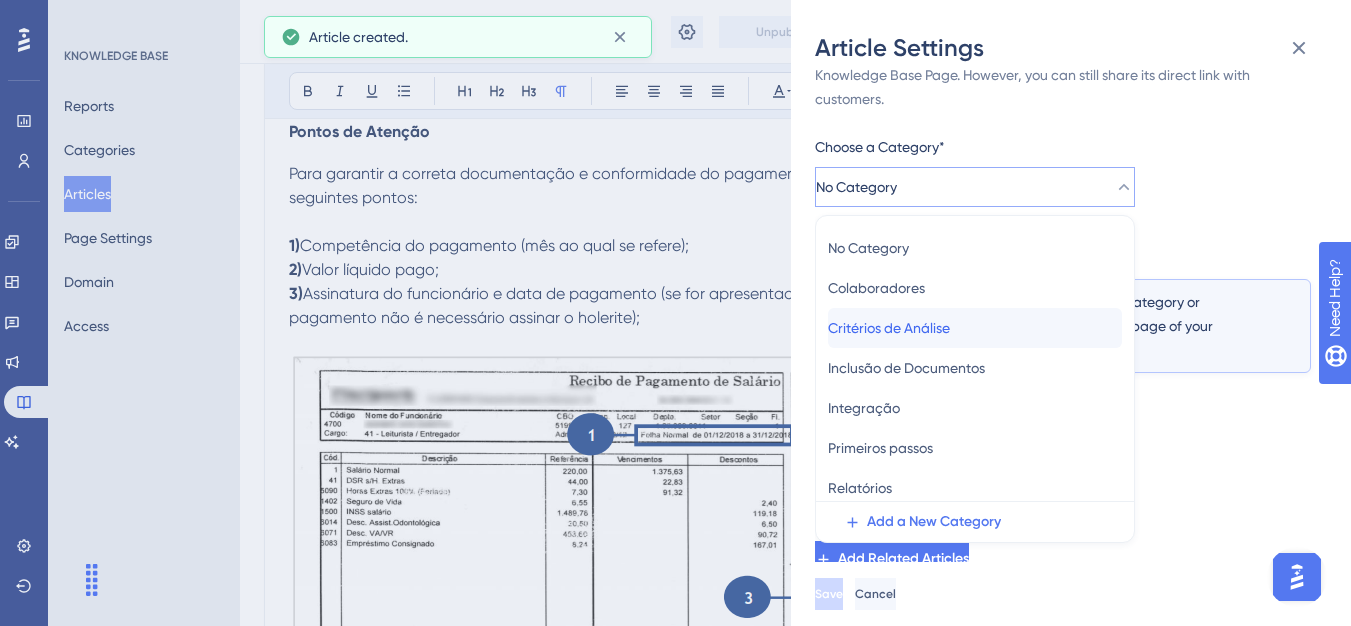 click on "Critérios de Análise" at bounding box center (889, 328) 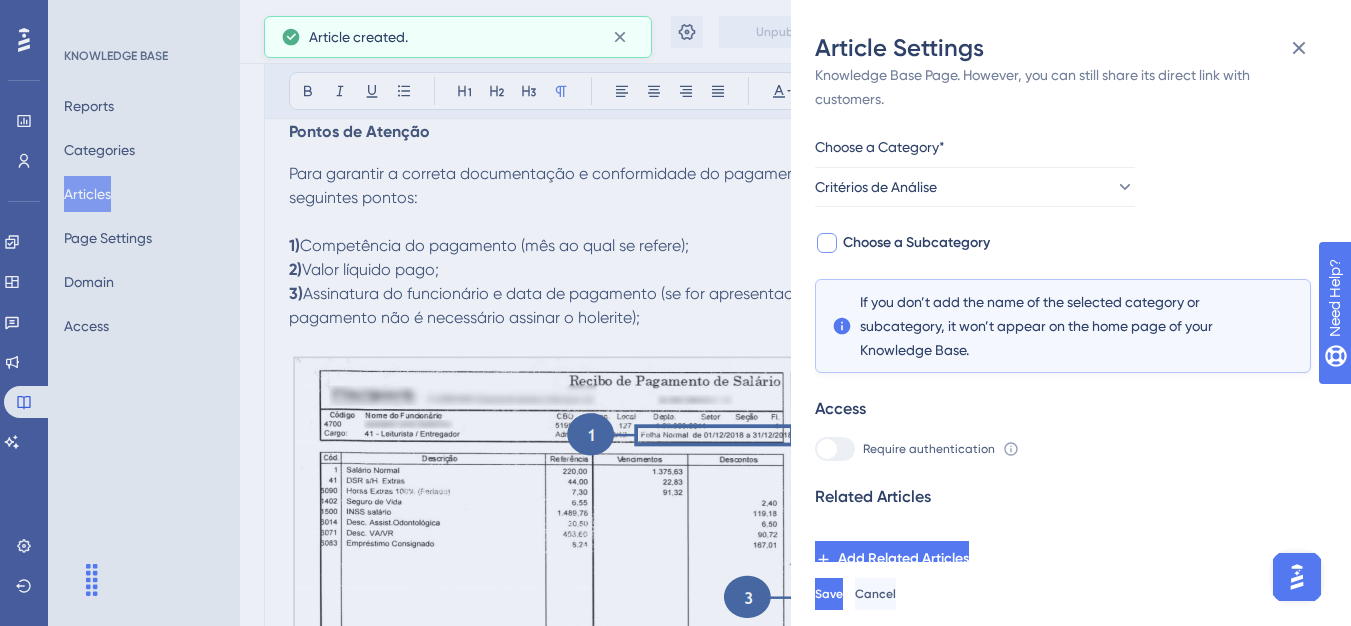 click on "Choose a Subcategory" at bounding box center [916, 243] 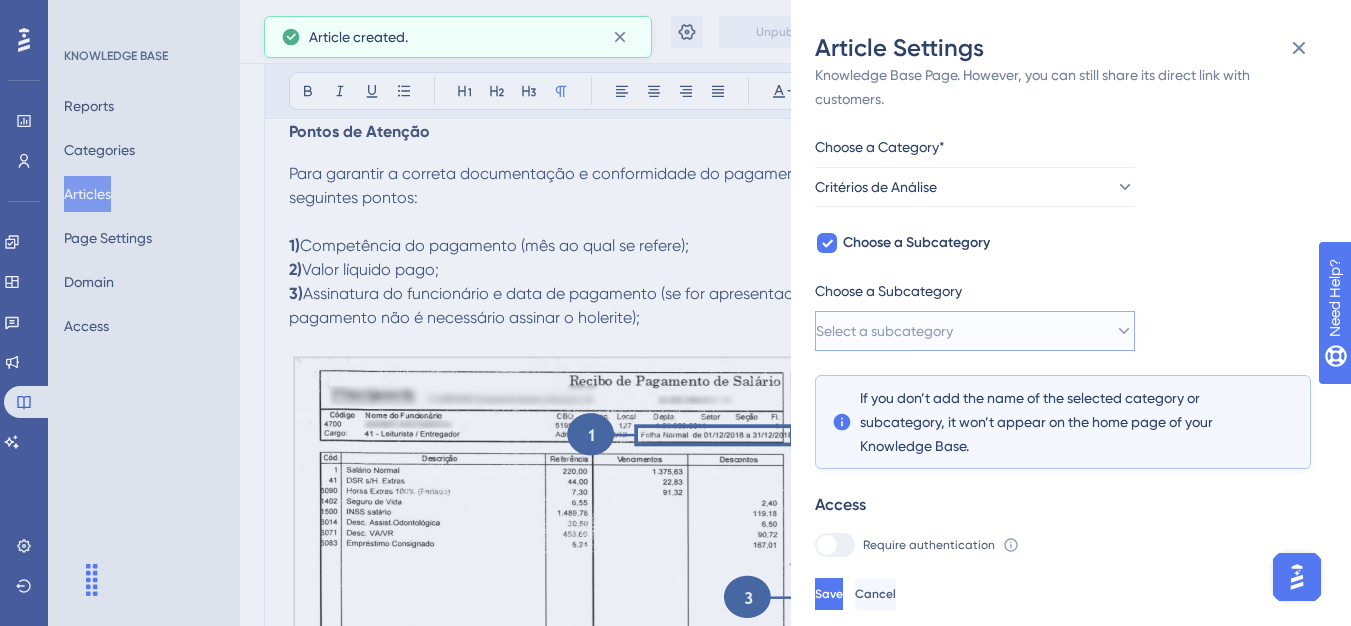 click on "Select a subcategory" at bounding box center [884, 331] 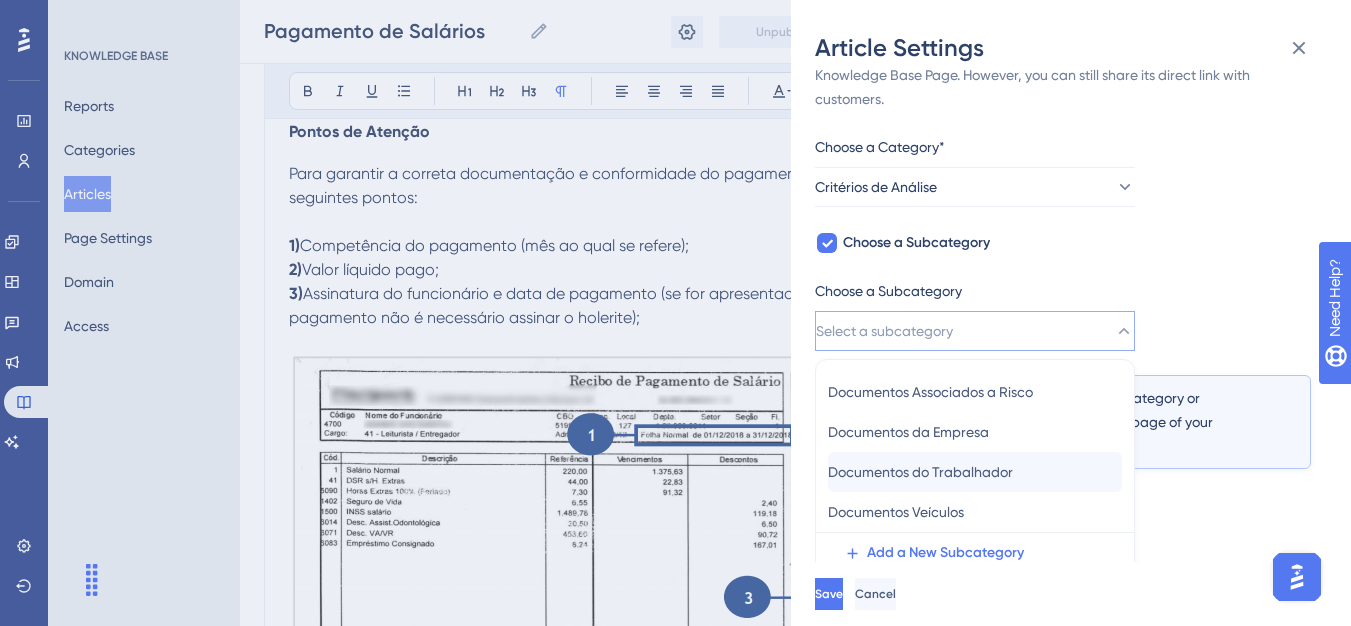 scroll, scrollTop: 145, scrollLeft: 0, axis: vertical 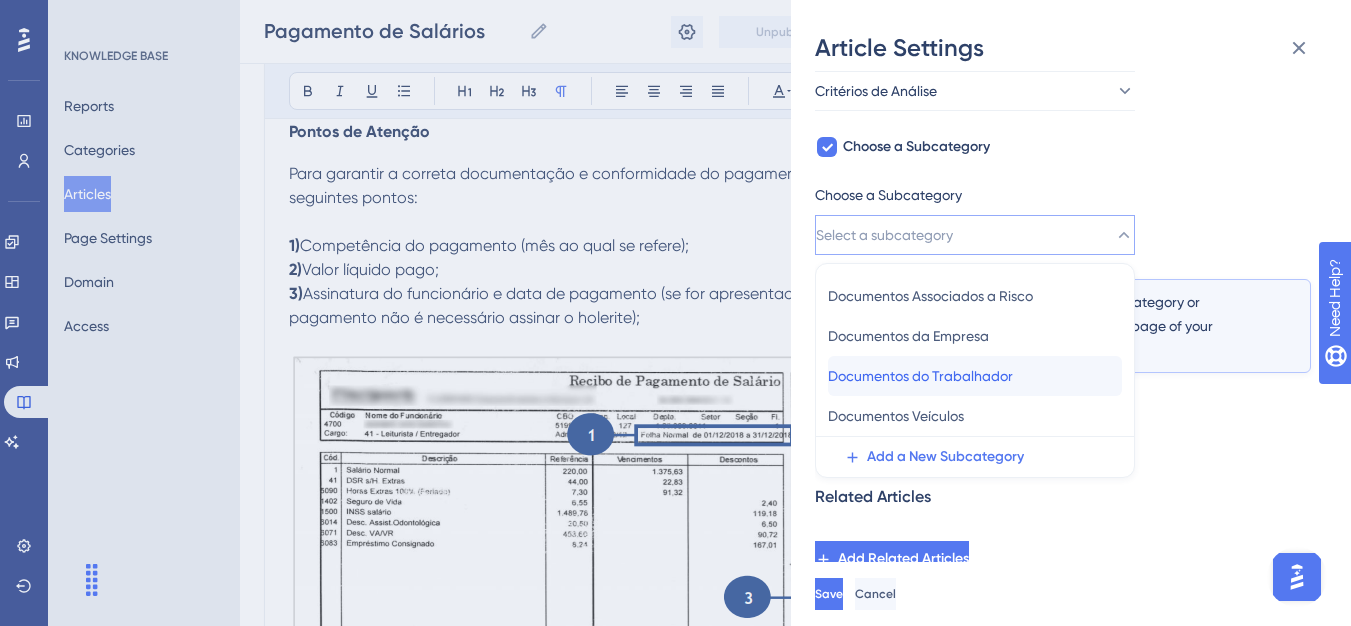 click on "Documentos do Trabalhador" at bounding box center (920, 376) 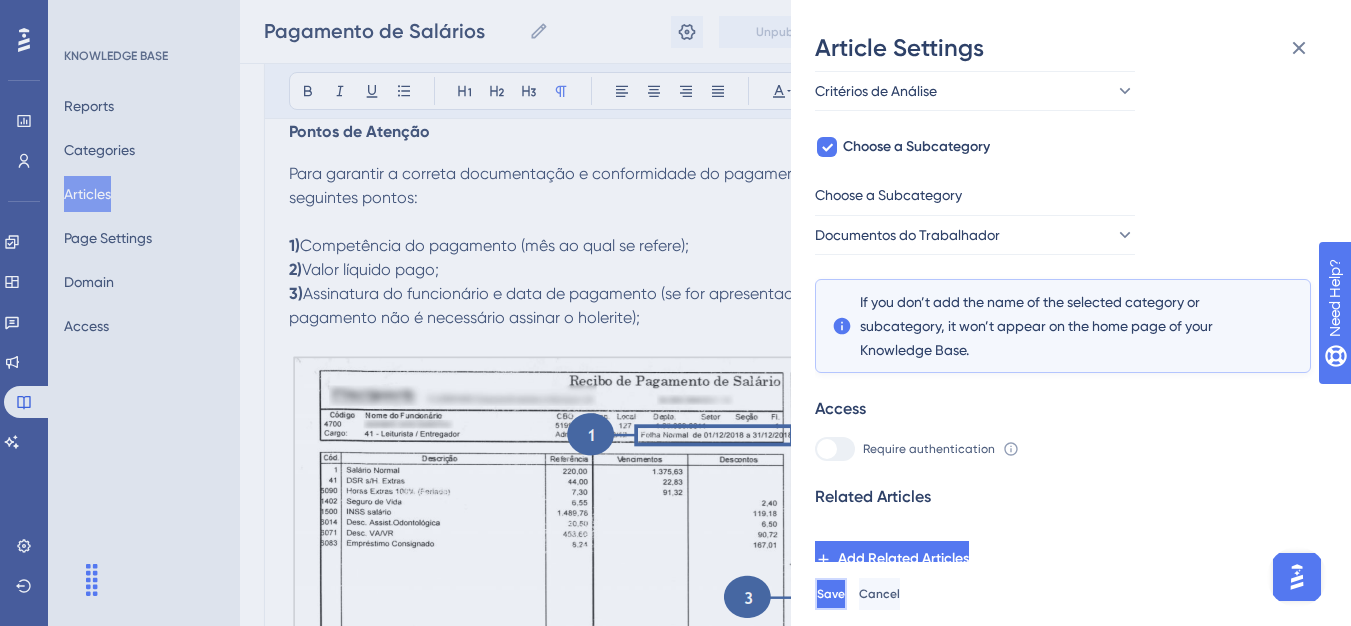 drag, startPoint x: 842, startPoint y: 623, endPoint x: 843, endPoint y: 612, distance: 11.045361 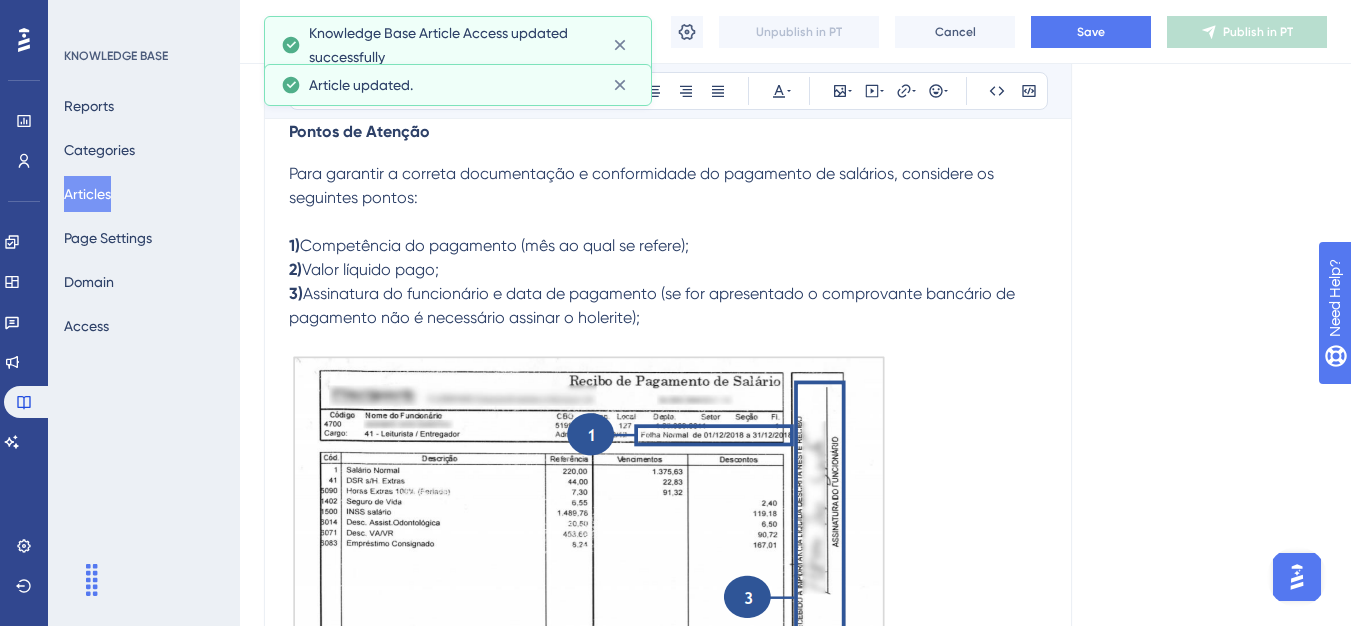 click on "Pagamento de Salários Pagamento de Salários Unpublish in PT Cancel Save Publish in PT" at bounding box center (795, 32) 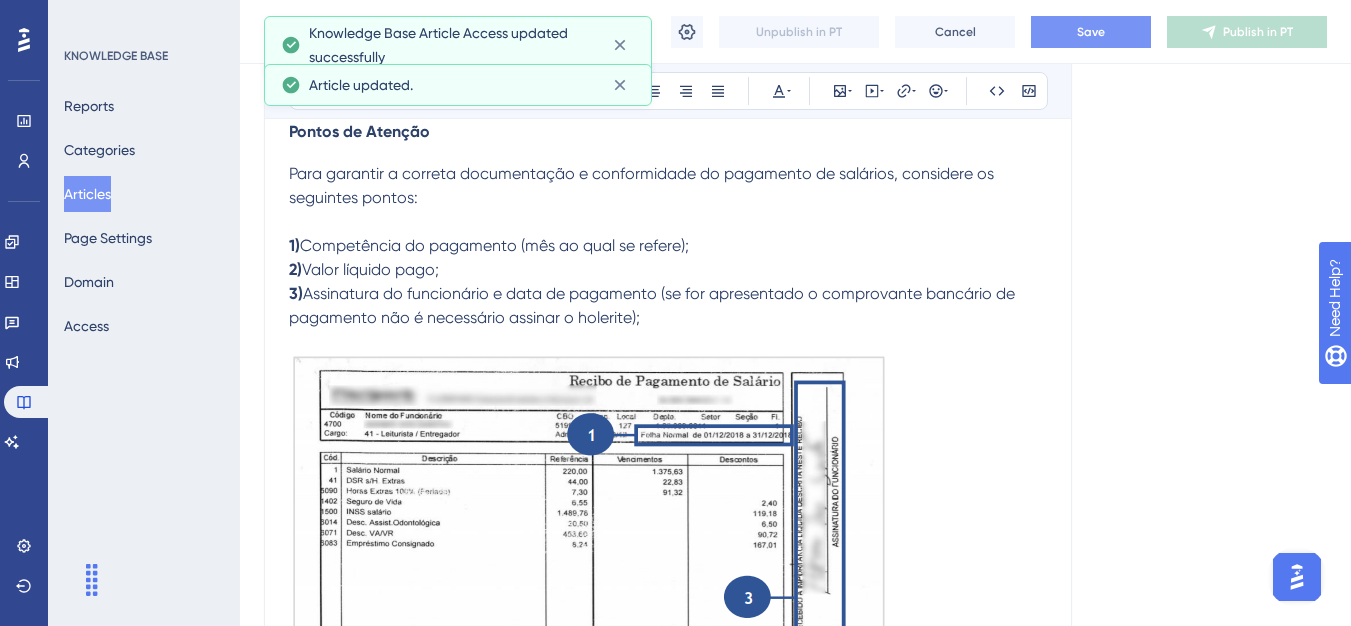 click on "Pagamento de Salários Pagamento de Salários Unpublish in PT Cancel Save Publish in PT" at bounding box center (795, 32) 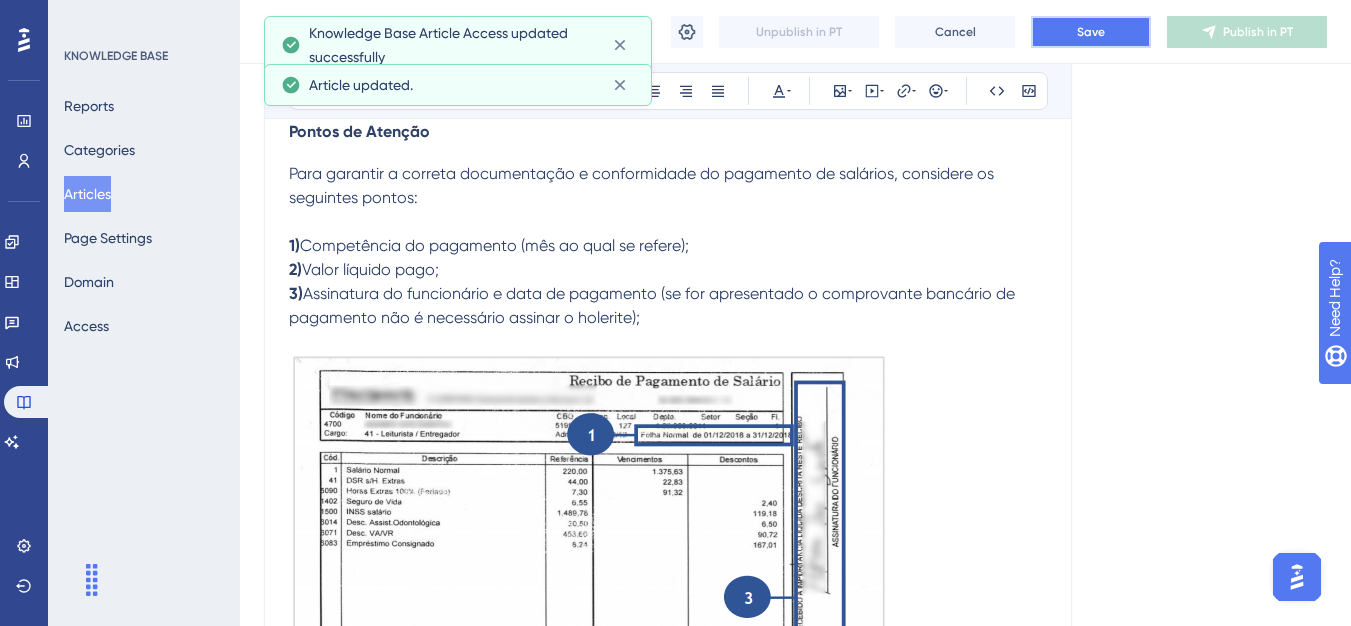 click on "Save" at bounding box center [1091, 32] 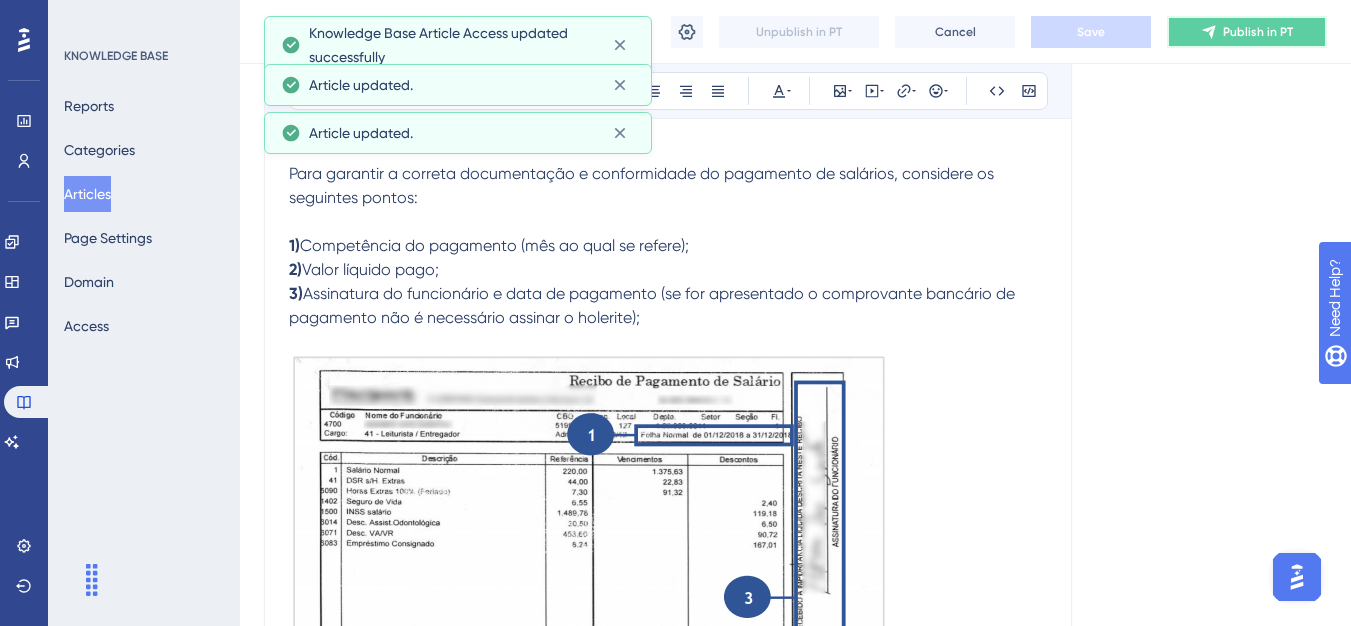 click on "Publish in PT" at bounding box center (1247, 32) 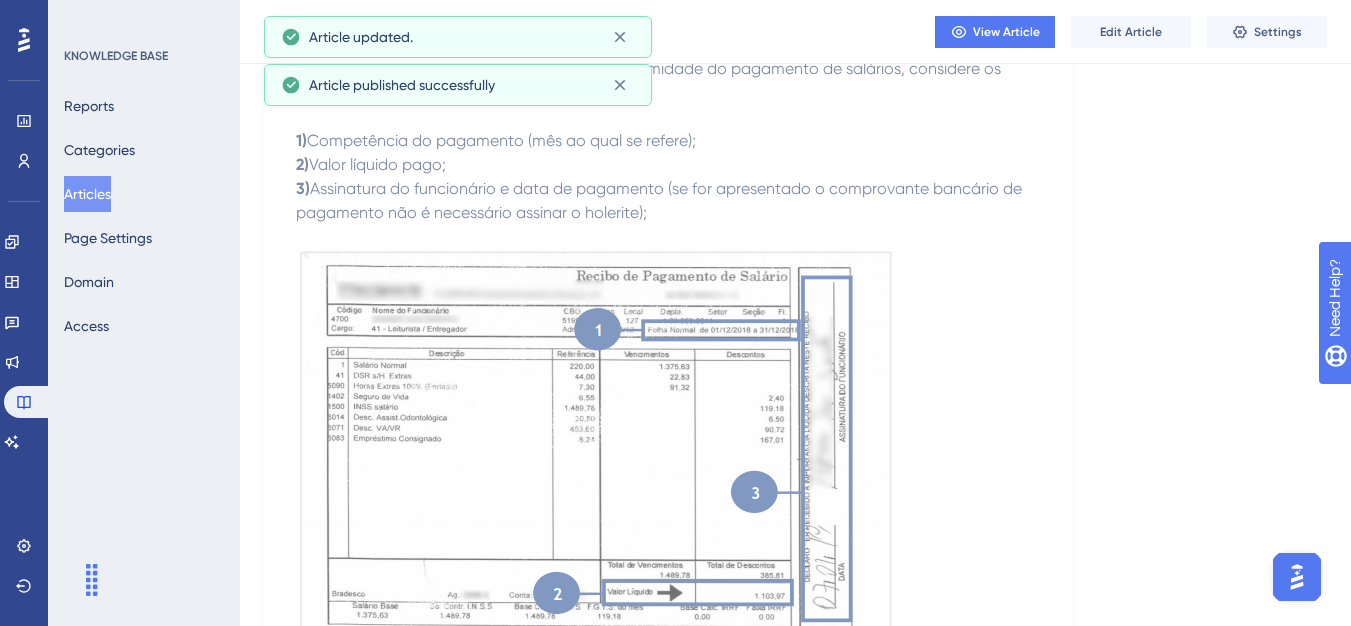 click on "Articles" at bounding box center [87, 194] 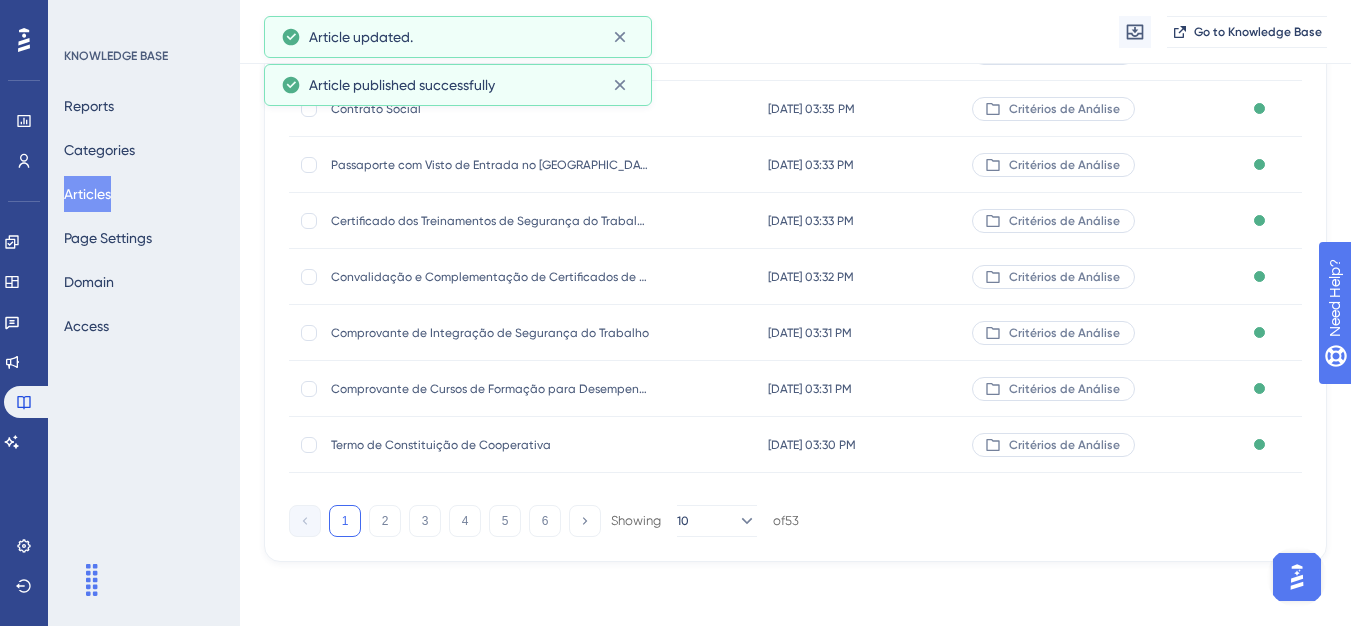 scroll, scrollTop: 0, scrollLeft: 0, axis: both 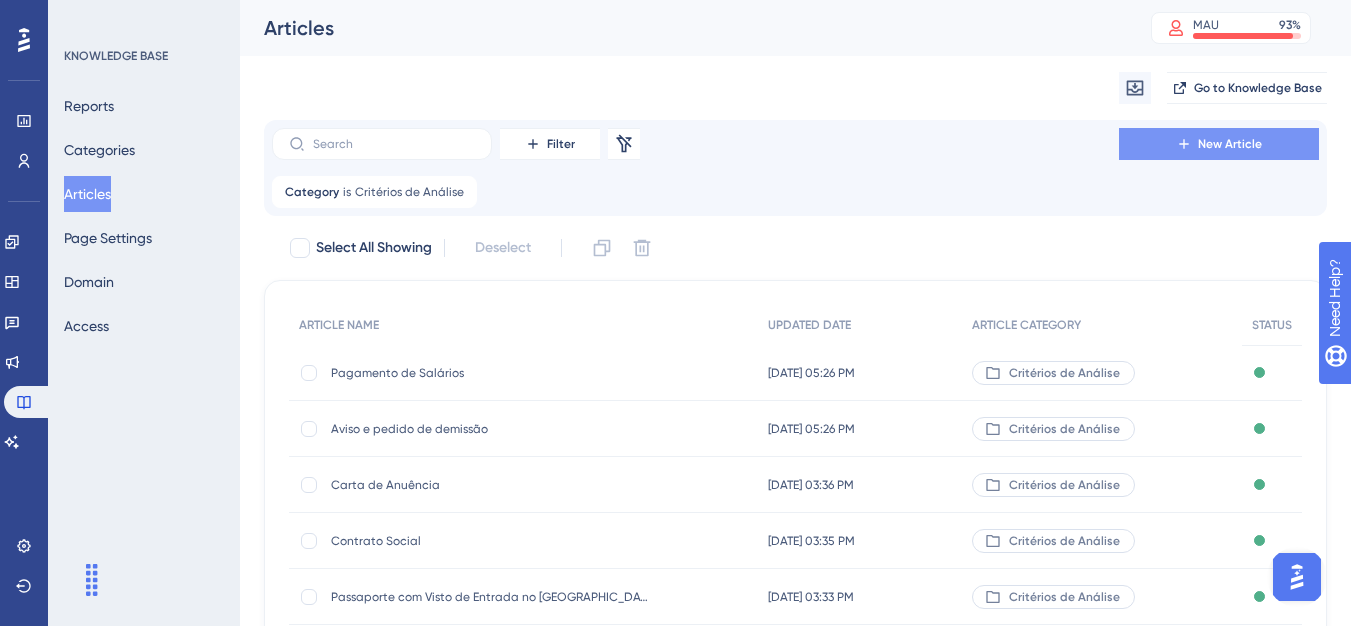 click 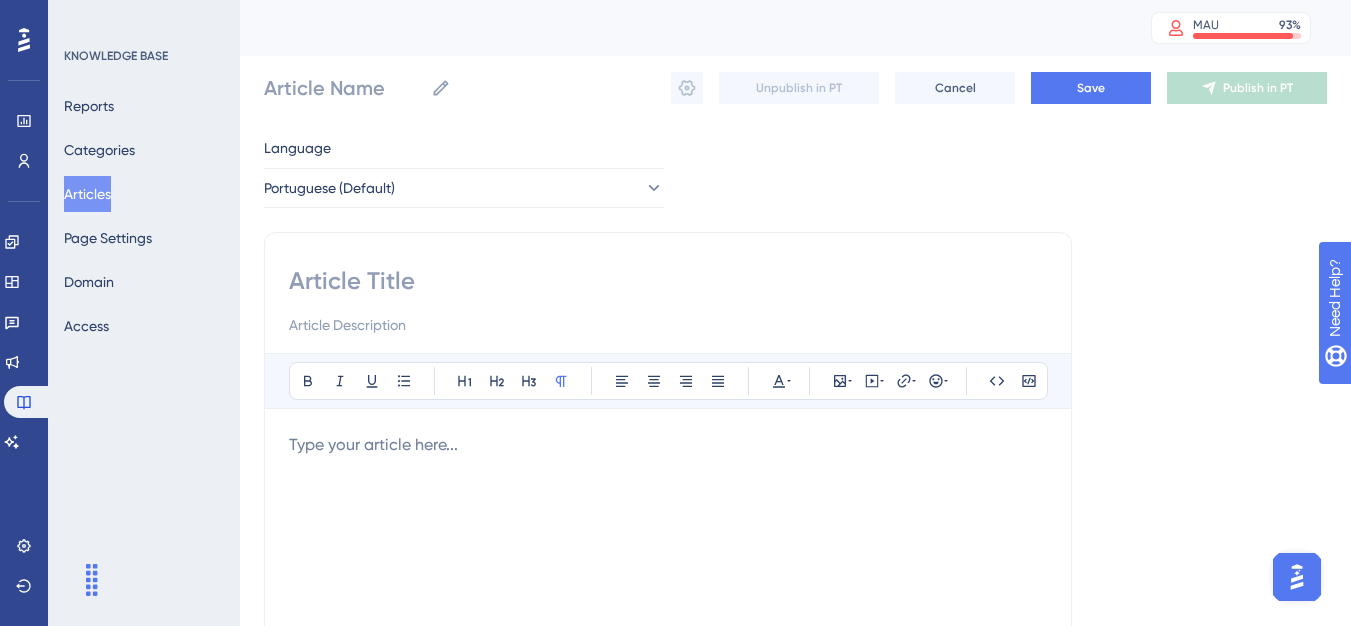 drag, startPoint x: 375, startPoint y: 496, endPoint x: 388, endPoint y: 467, distance: 31.780497 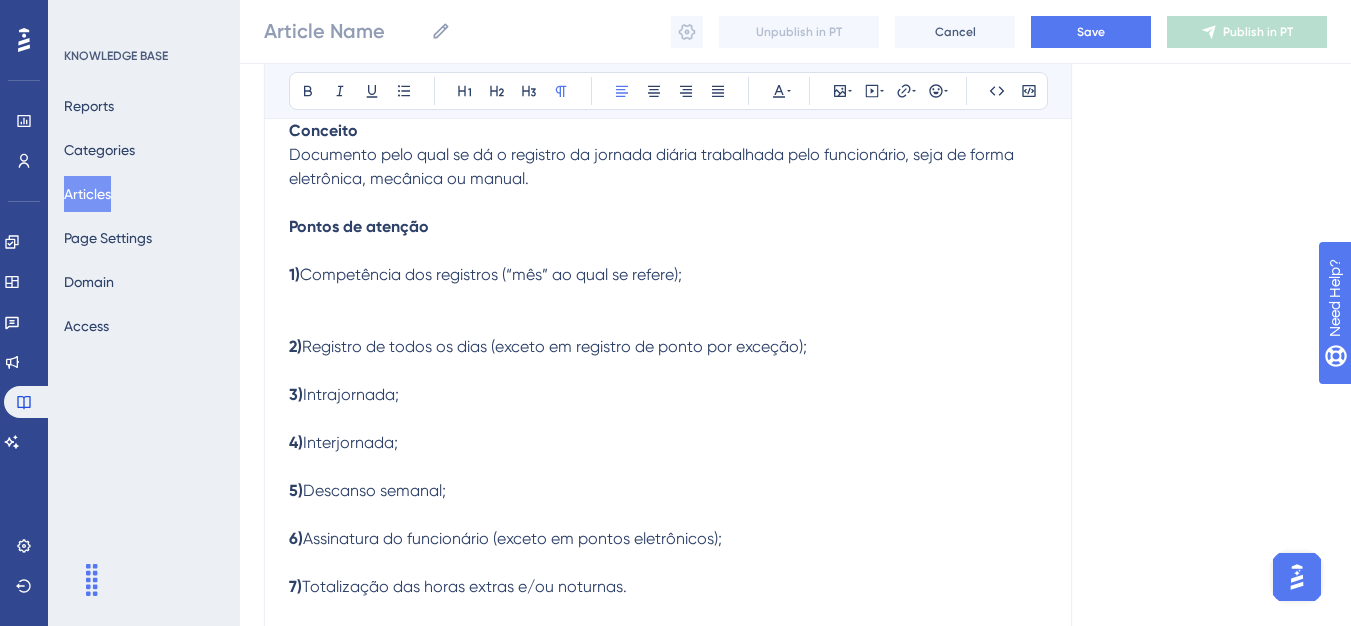 scroll, scrollTop: 129, scrollLeft: 0, axis: vertical 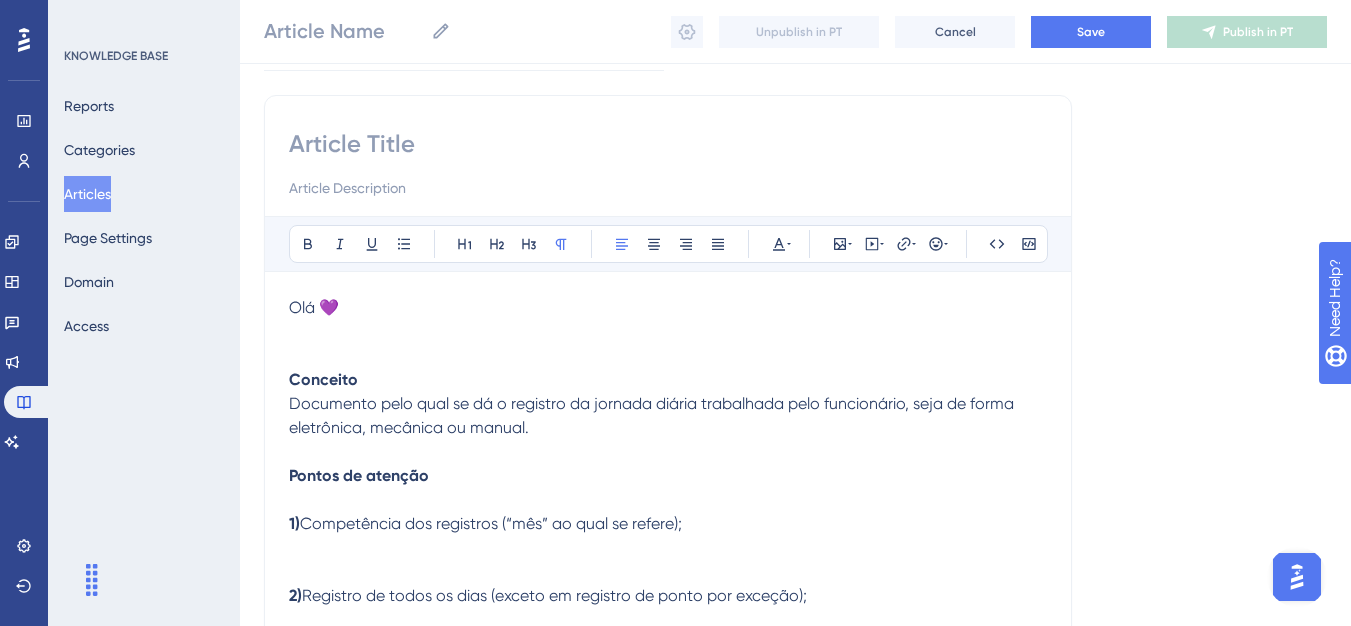 click at bounding box center (668, 144) 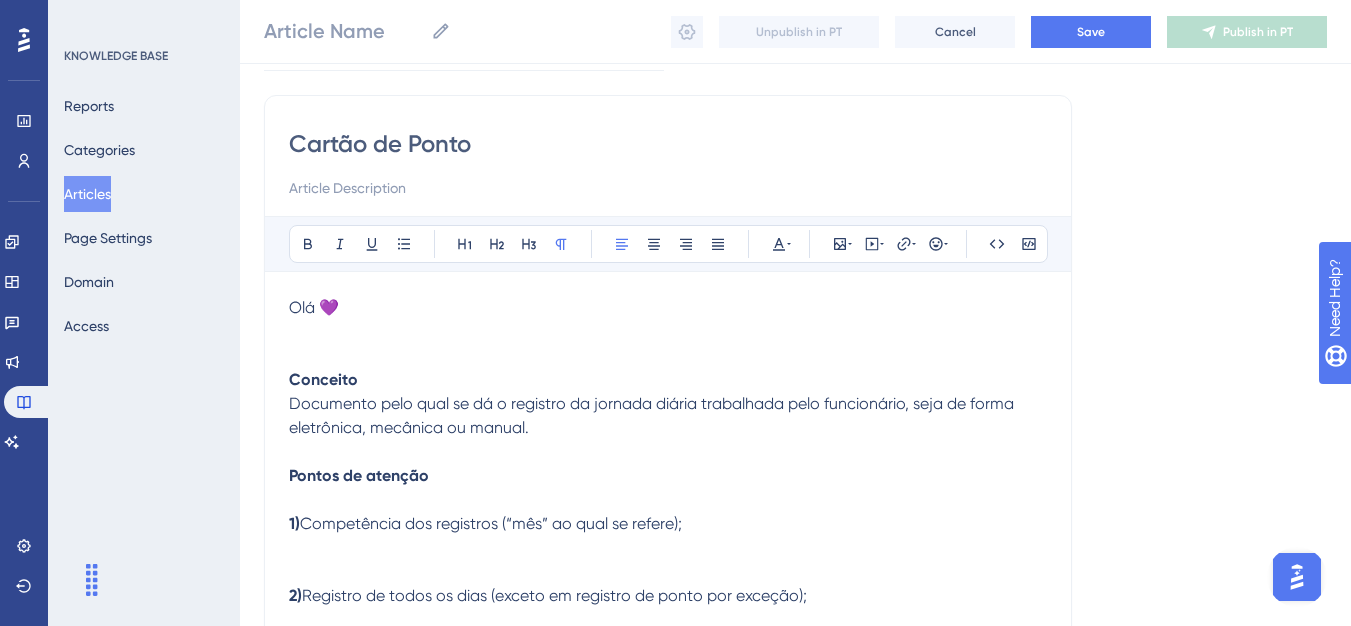 type on "Cartão de Ponto" 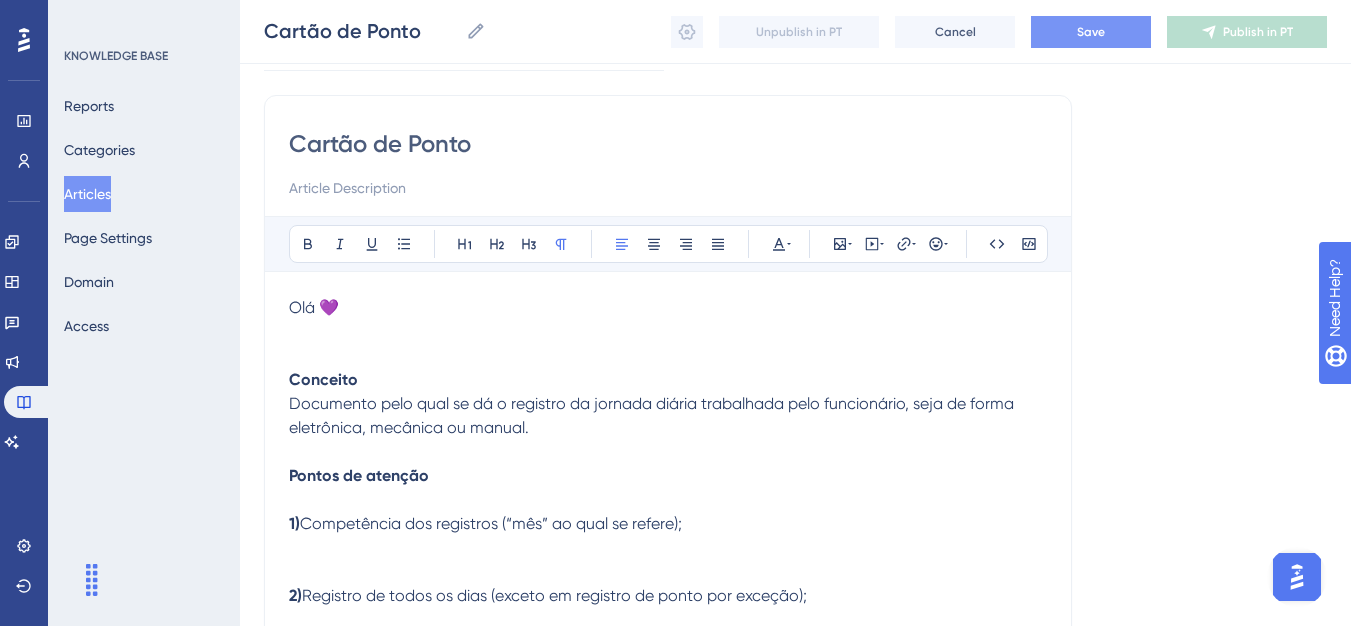 type on "Cartão de Ponto" 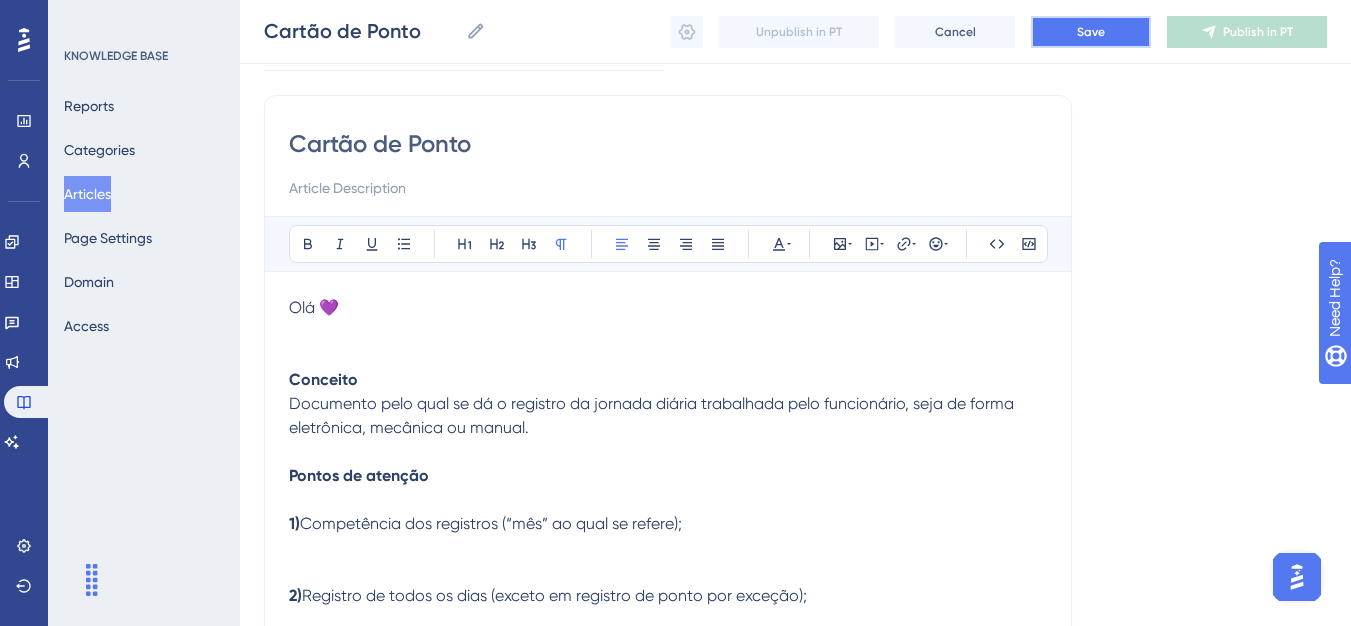 click on "Save" at bounding box center (1091, 32) 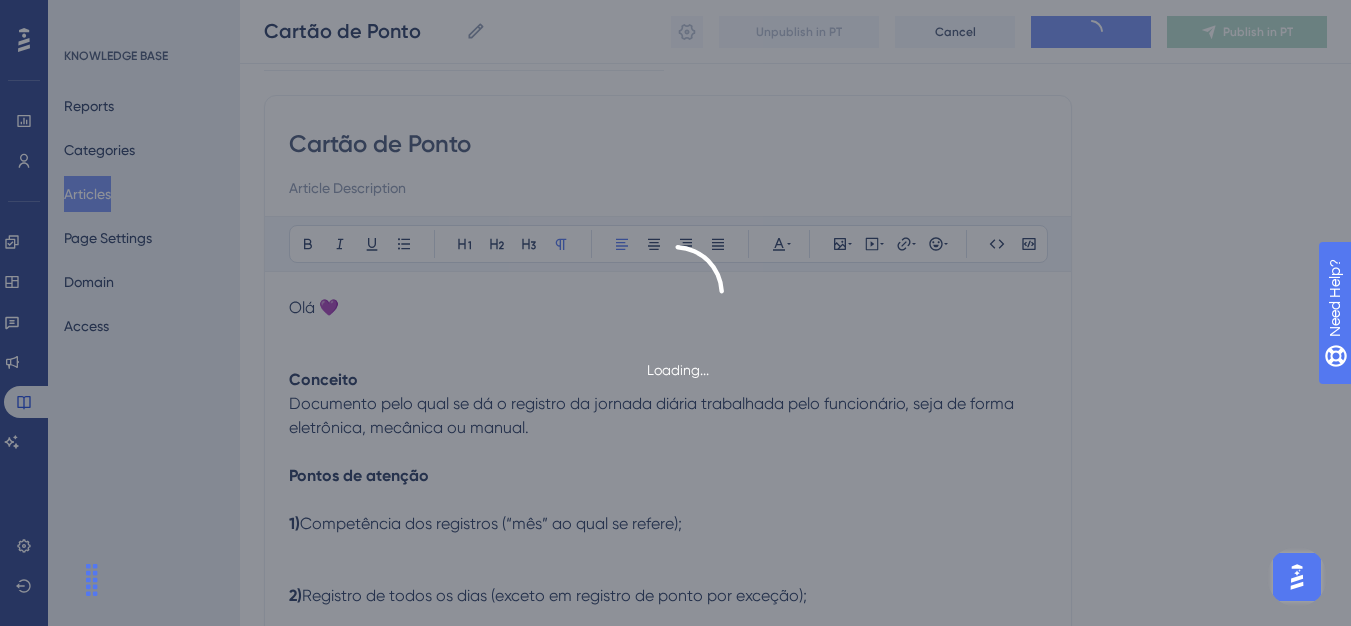 scroll, scrollTop: 621, scrollLeft: 0, axis: vertical 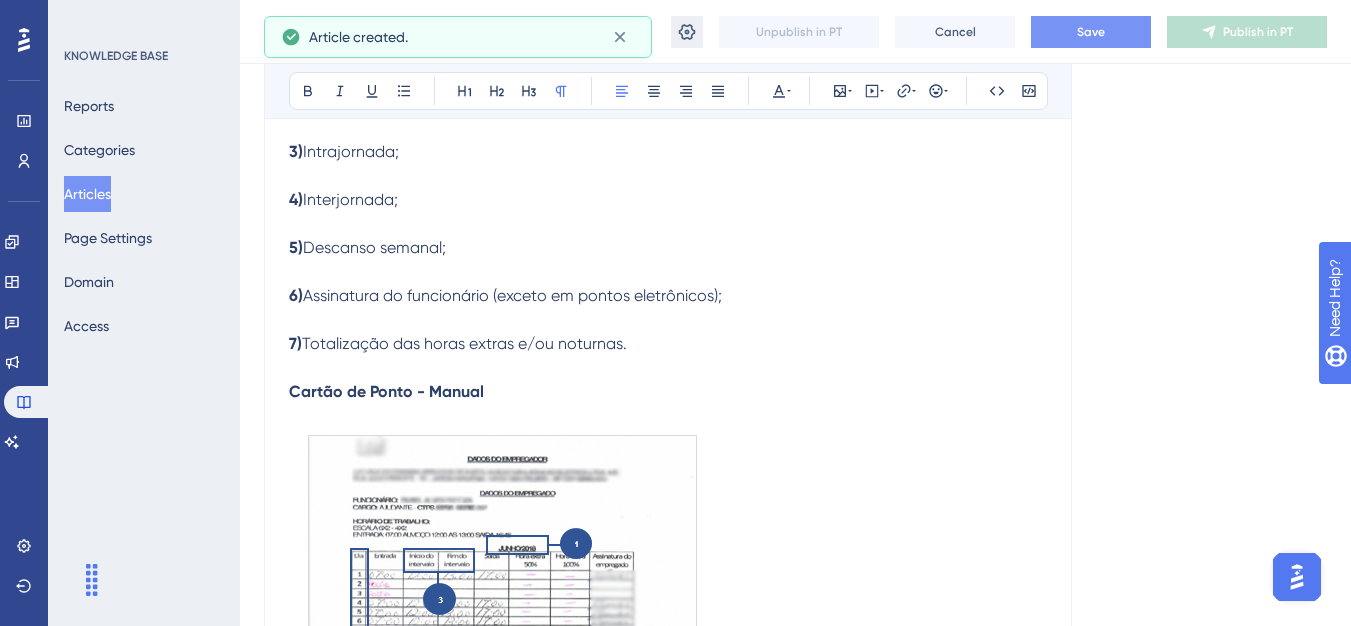 click at bounding box center (687, 32) 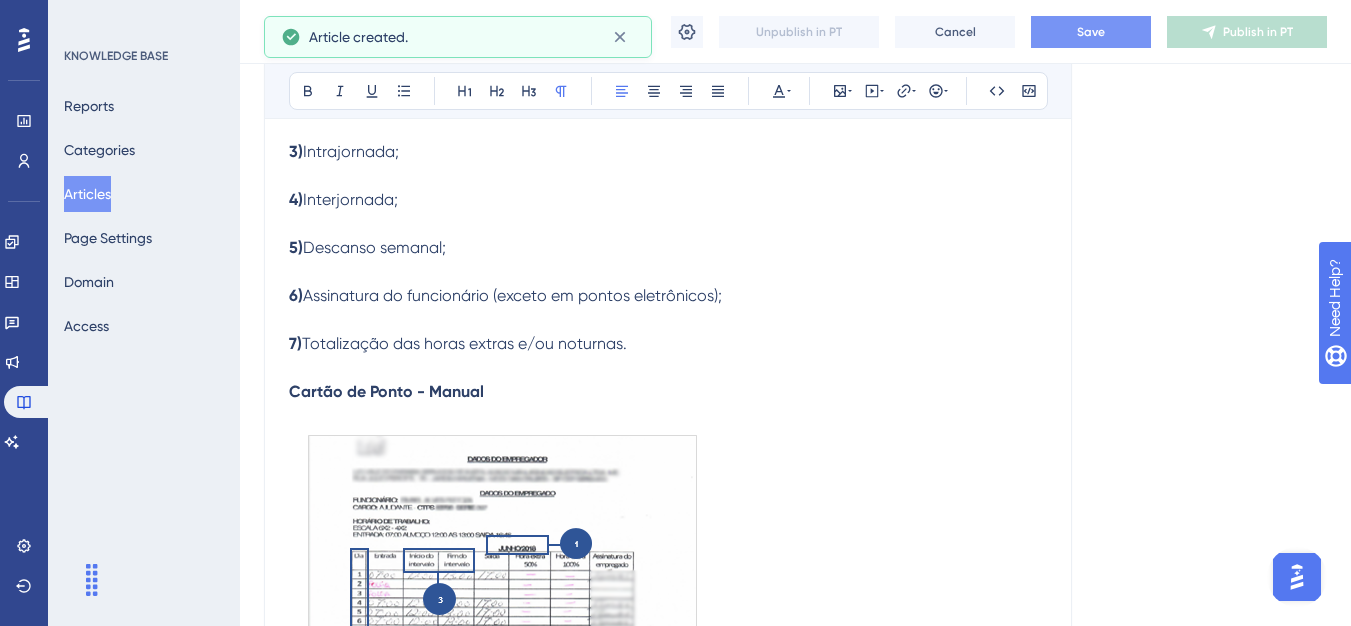 click at bounding box center (675, 313) 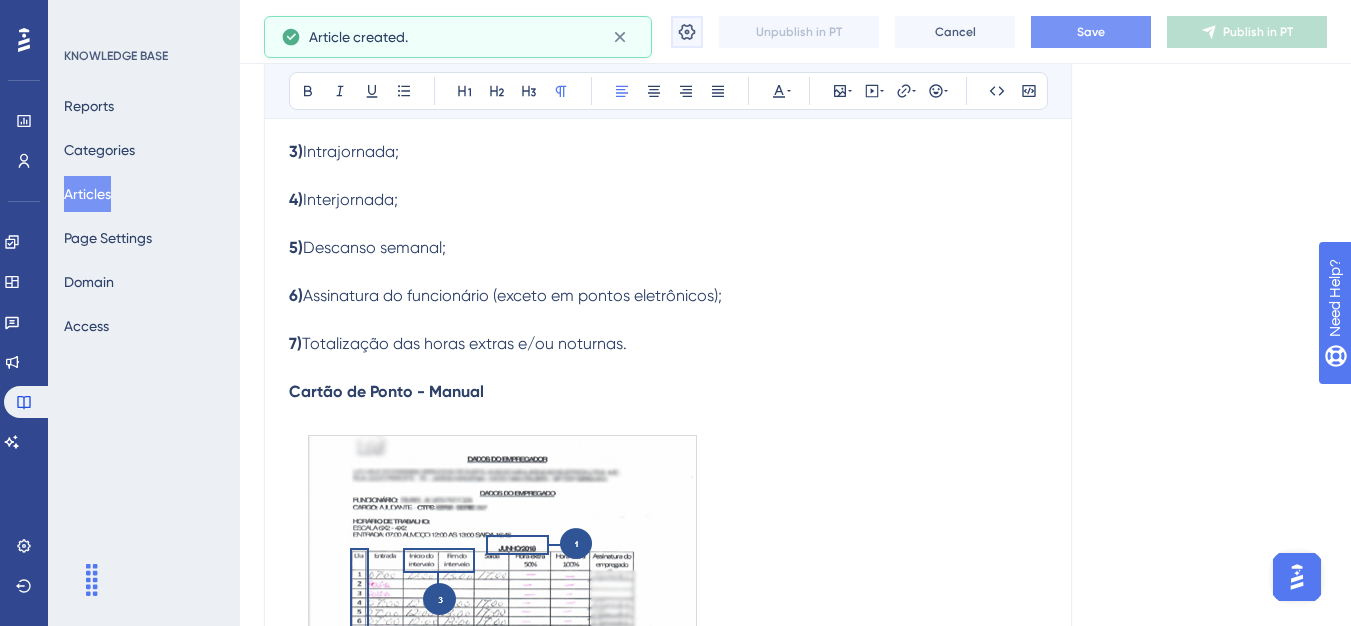 click 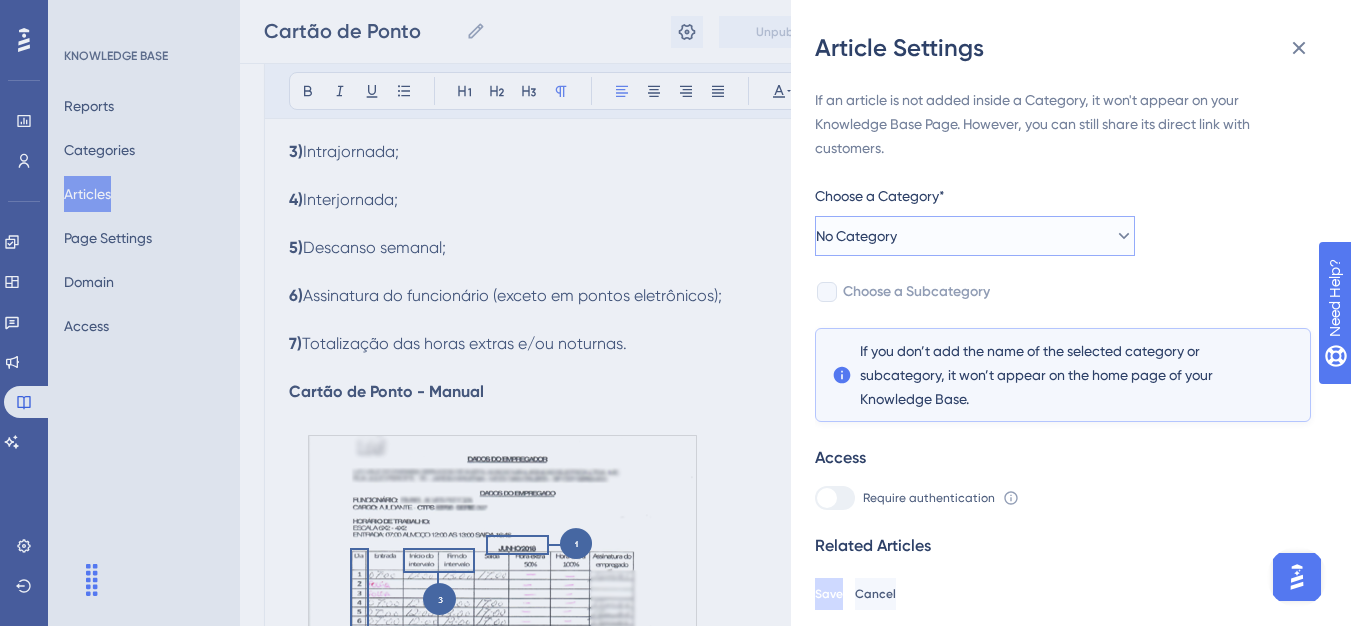 click on "No Category" at bounding box center (975, 236) 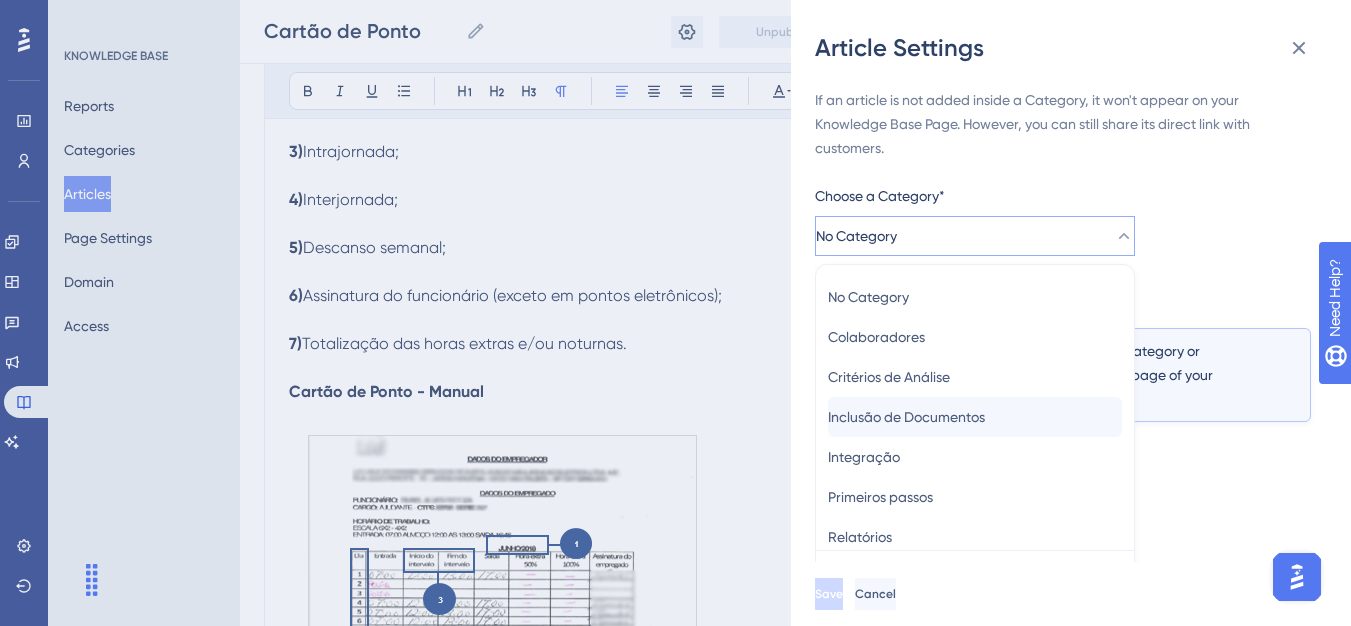 scroll, scrollTop: 49, scrollLeft: 0, axis: vertical 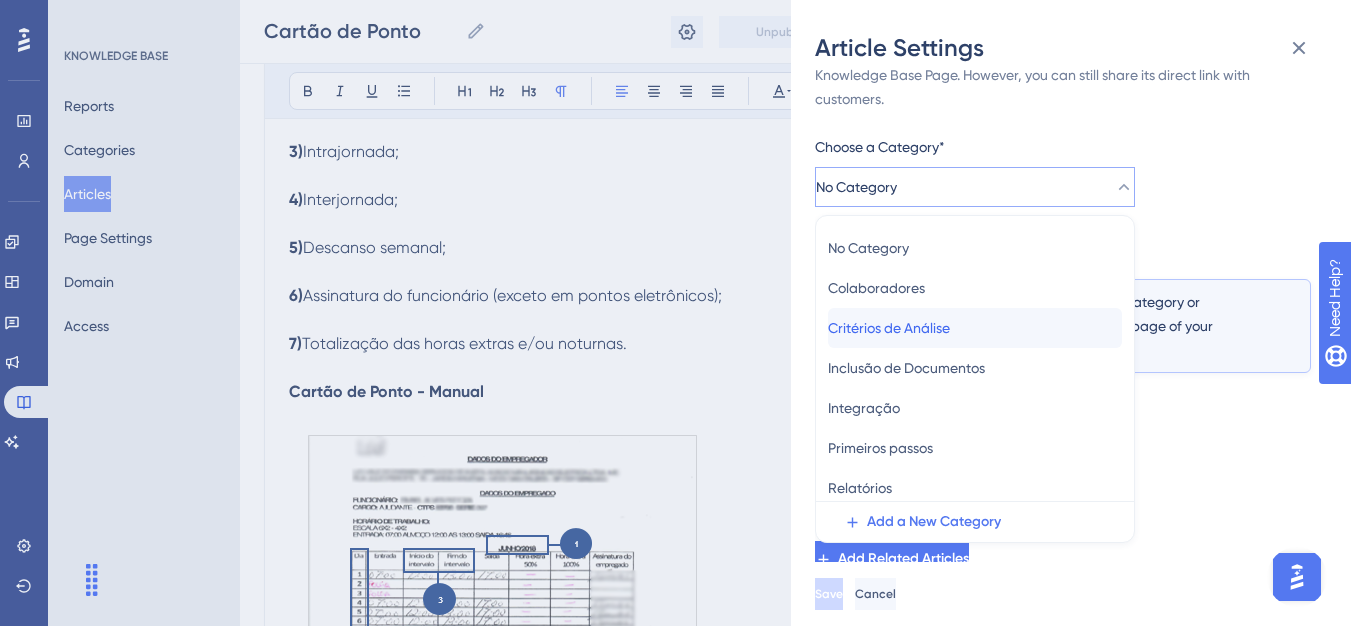 click on "Critérios de Análise Critérios de Análise" at bounding box center [975, 328] 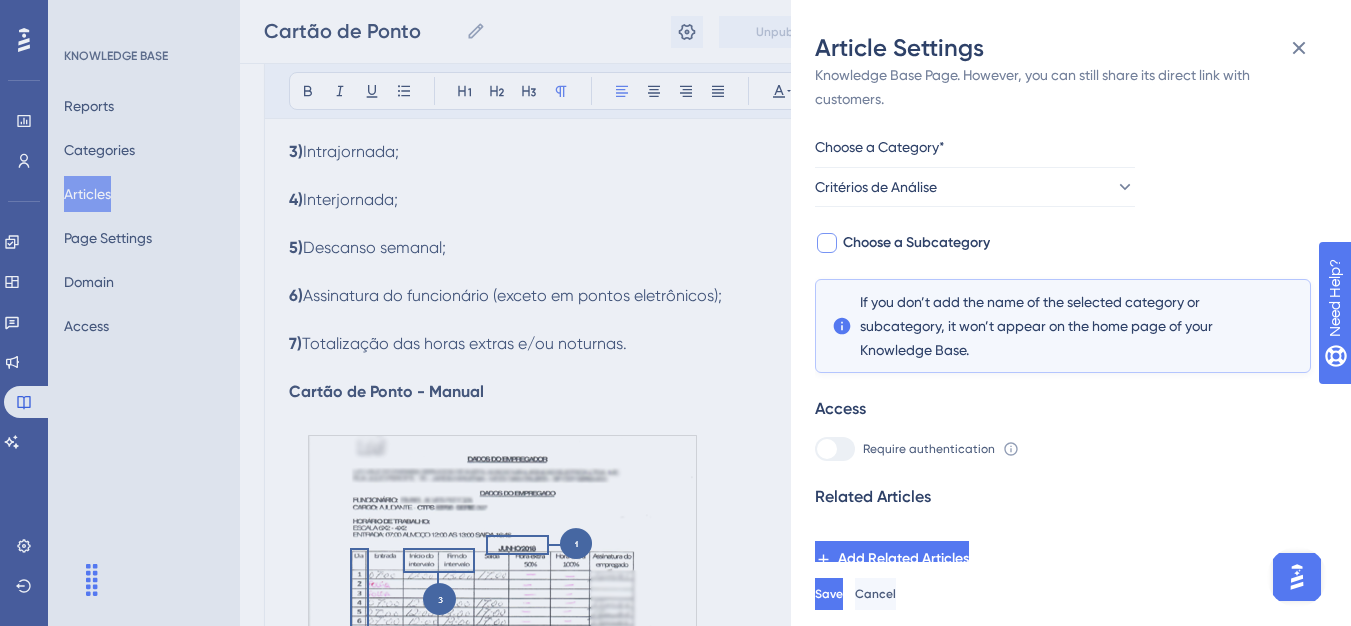 click on "Choose a Subcategory" at bounding box center (916, 243) 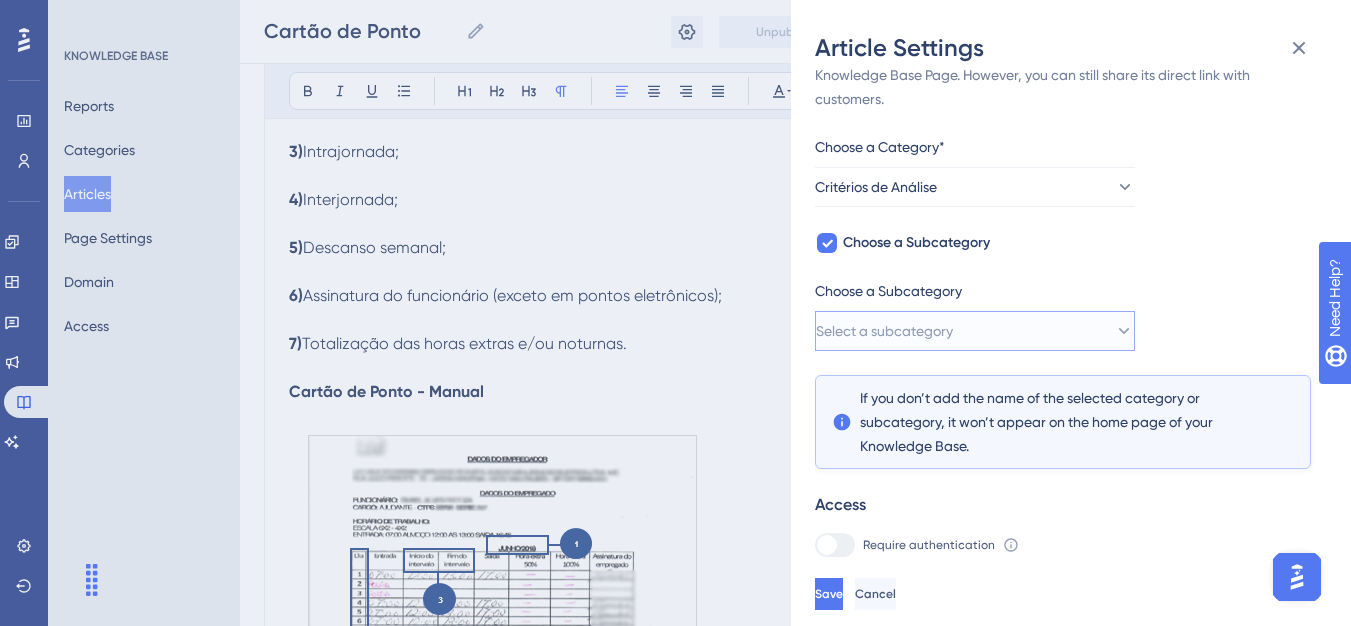 click on "Select a subcategory" at bounding box center [884, 331] 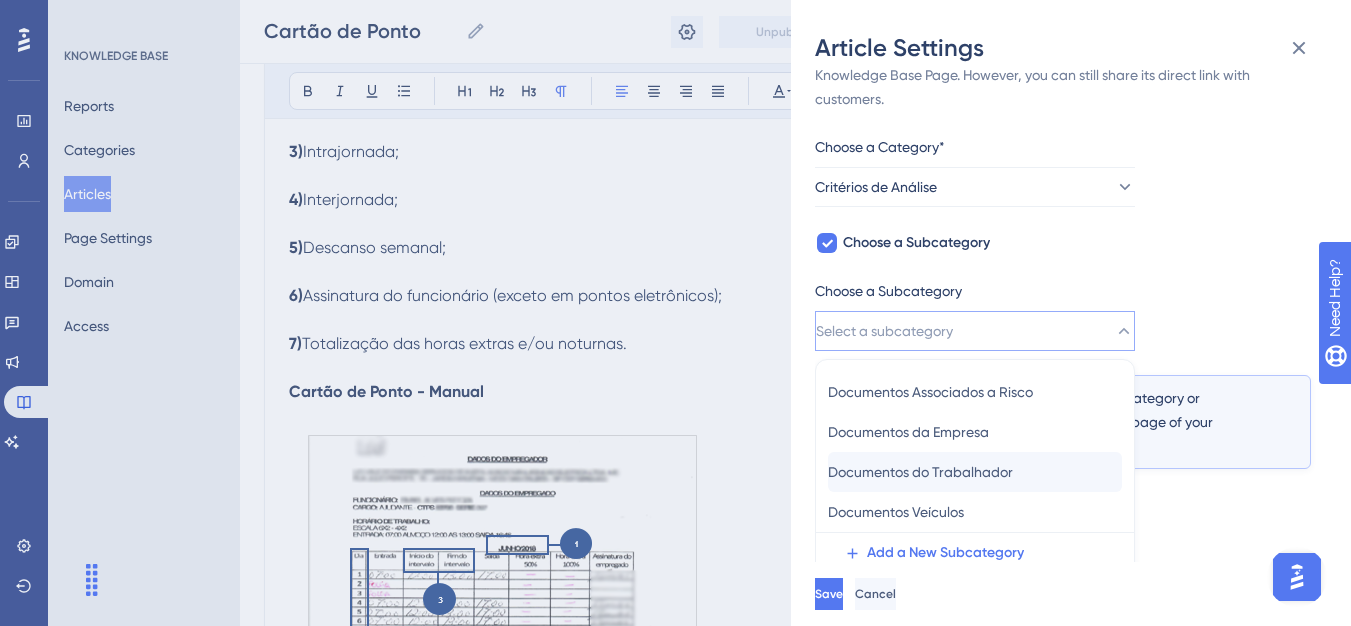 scroll, scrollTop: 145, scrollLeft: 0, axis: vertical 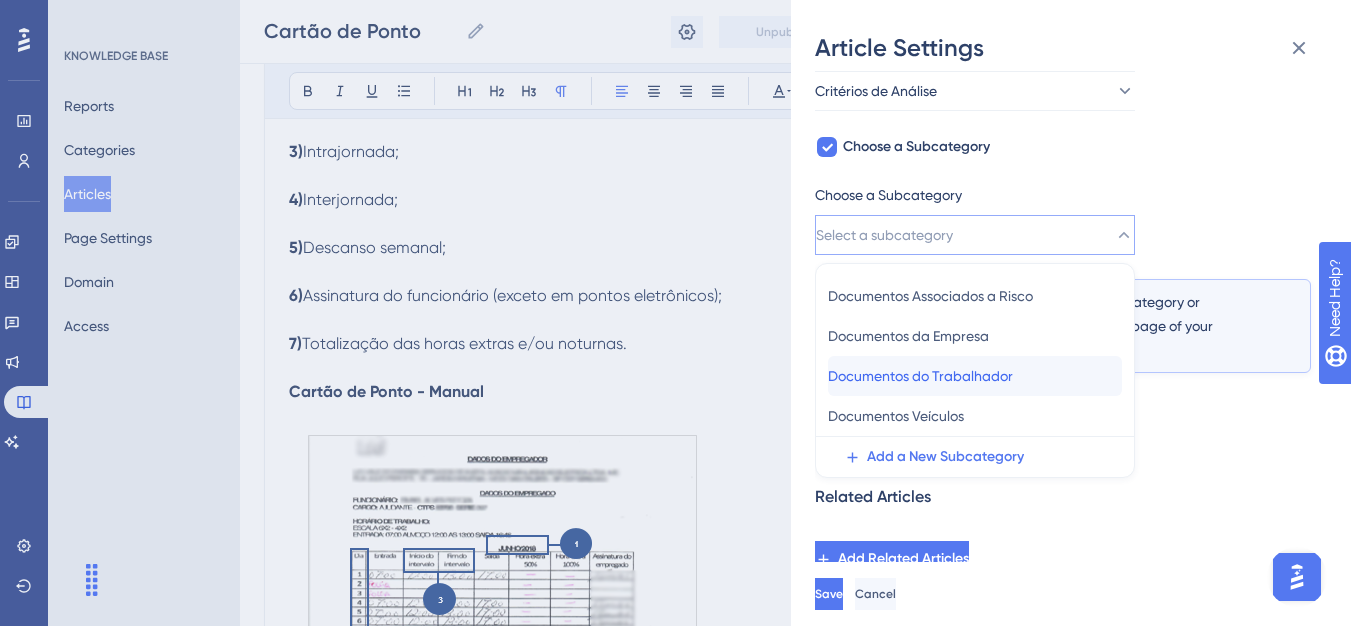 click on "Documentos do Trabalhador" at bounding box center (920, 376) 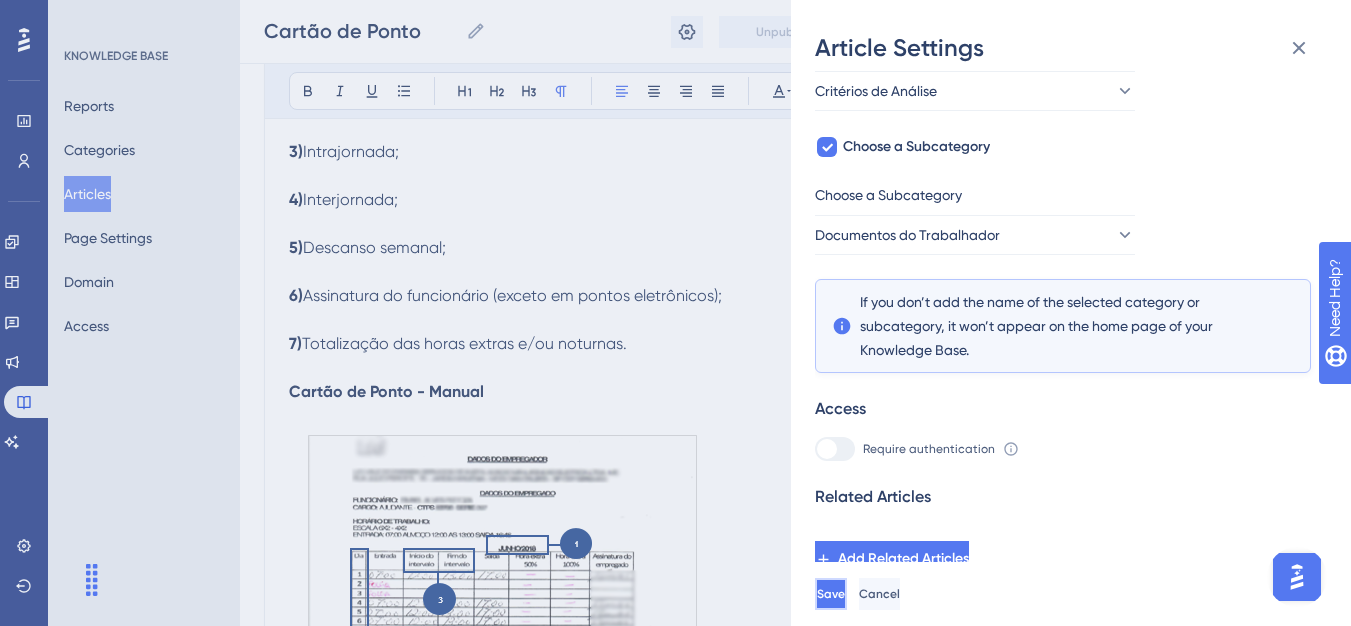 click on "Save" at bounding box center (831, 594) 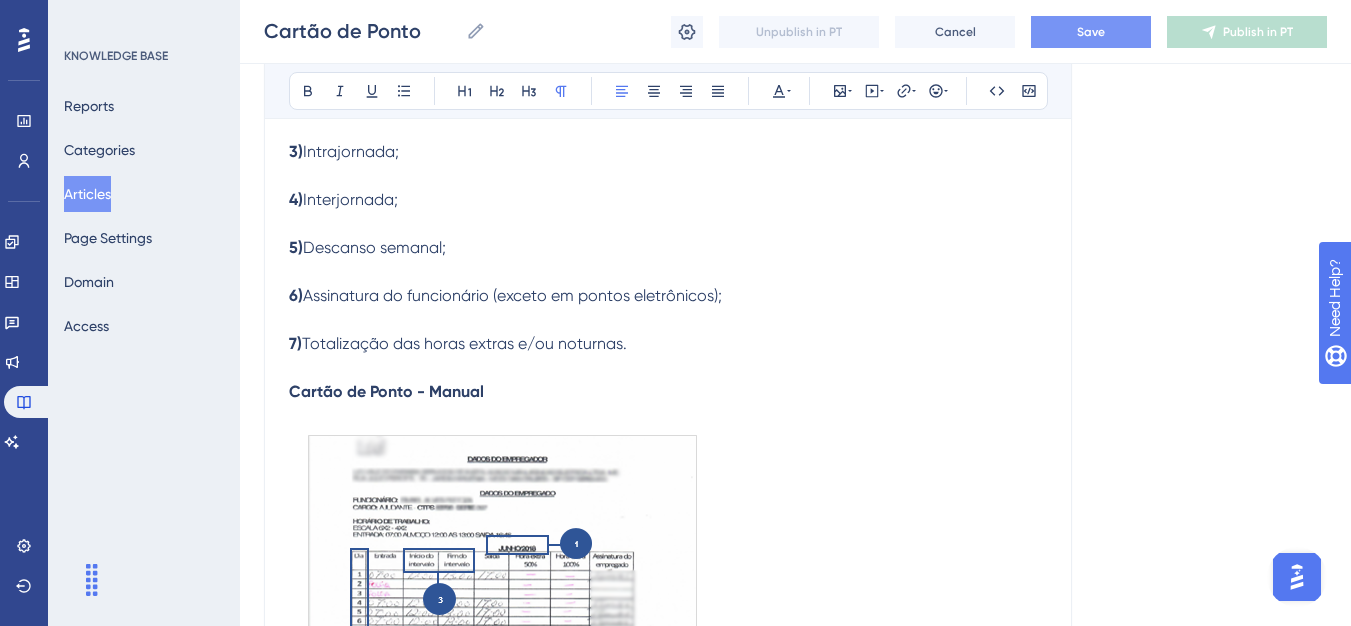 click on "Save" at bounding box center [1091, 32] 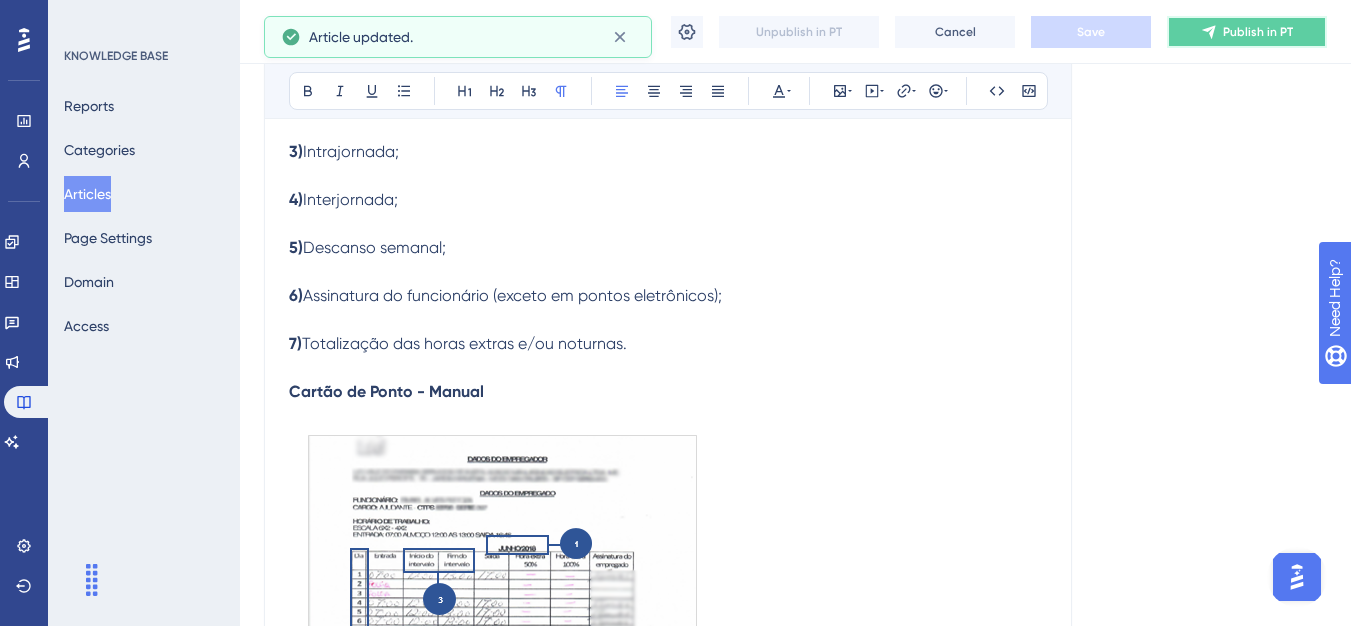click on "Publish in PT" at bounding box center (1247, 32) 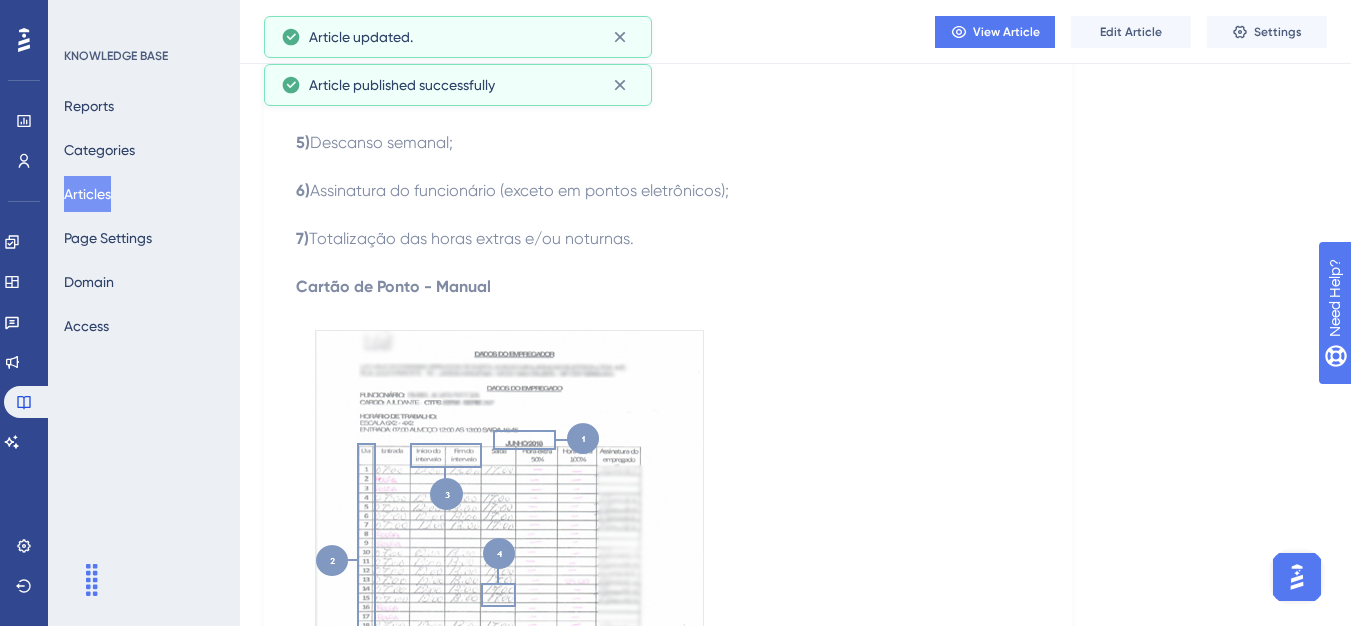 click on "Articles" at bounding box center (87, 194) 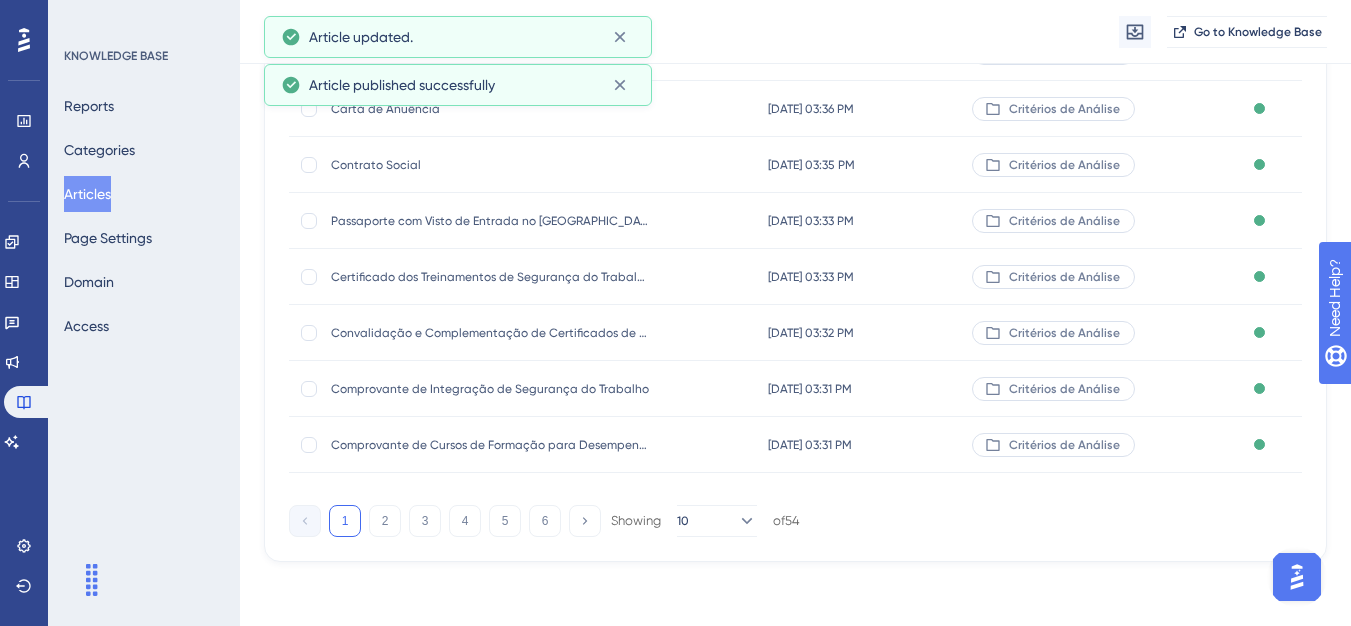 scroll, scrollTop: 0, scrollLeft: 0, axis: both 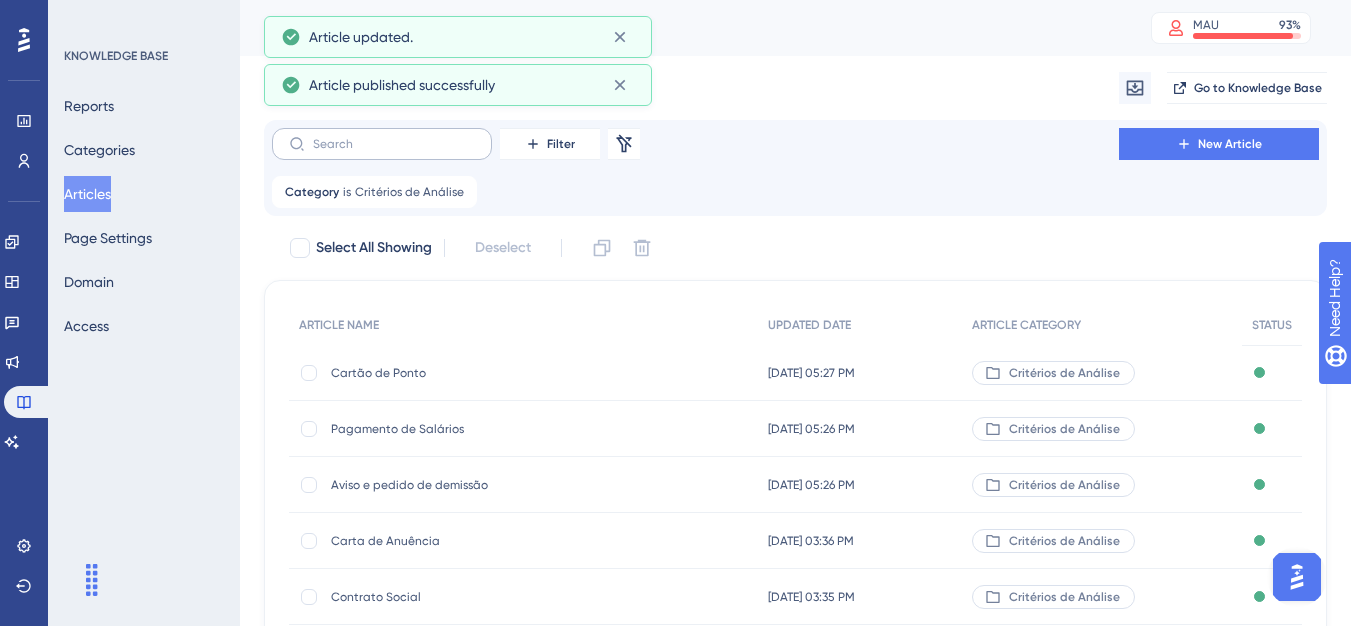 click at bounding box center [382, 144] 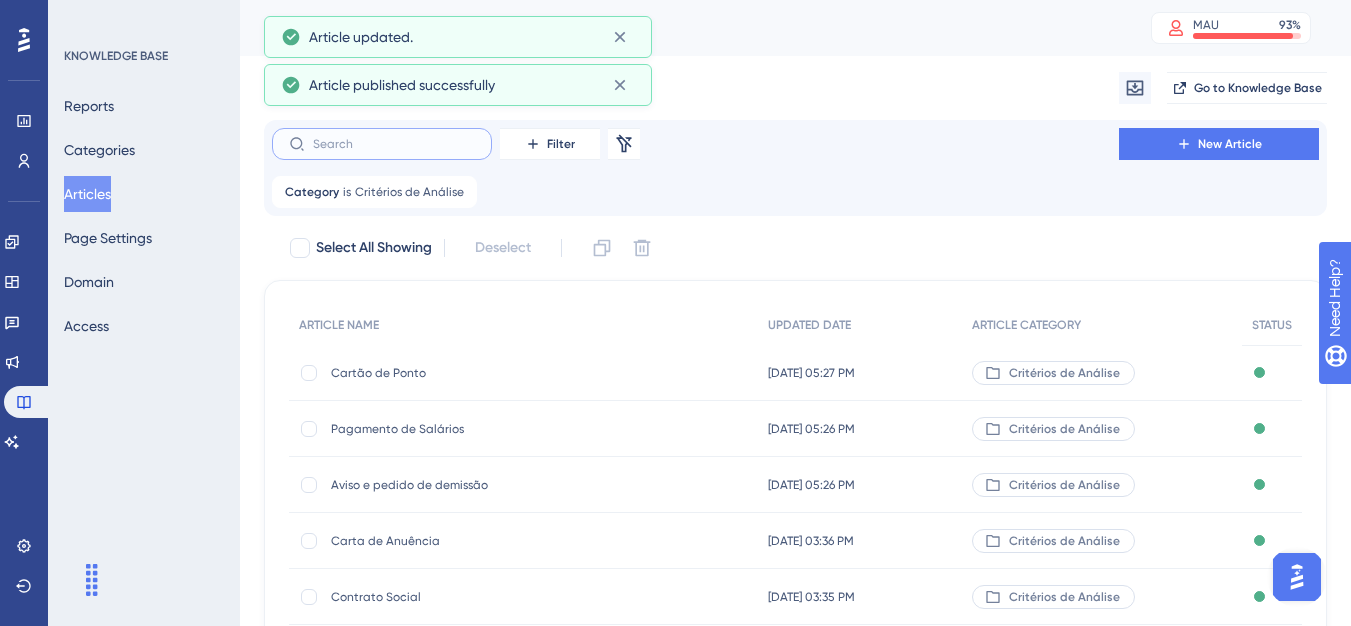 click at bounding box center (394, 144) 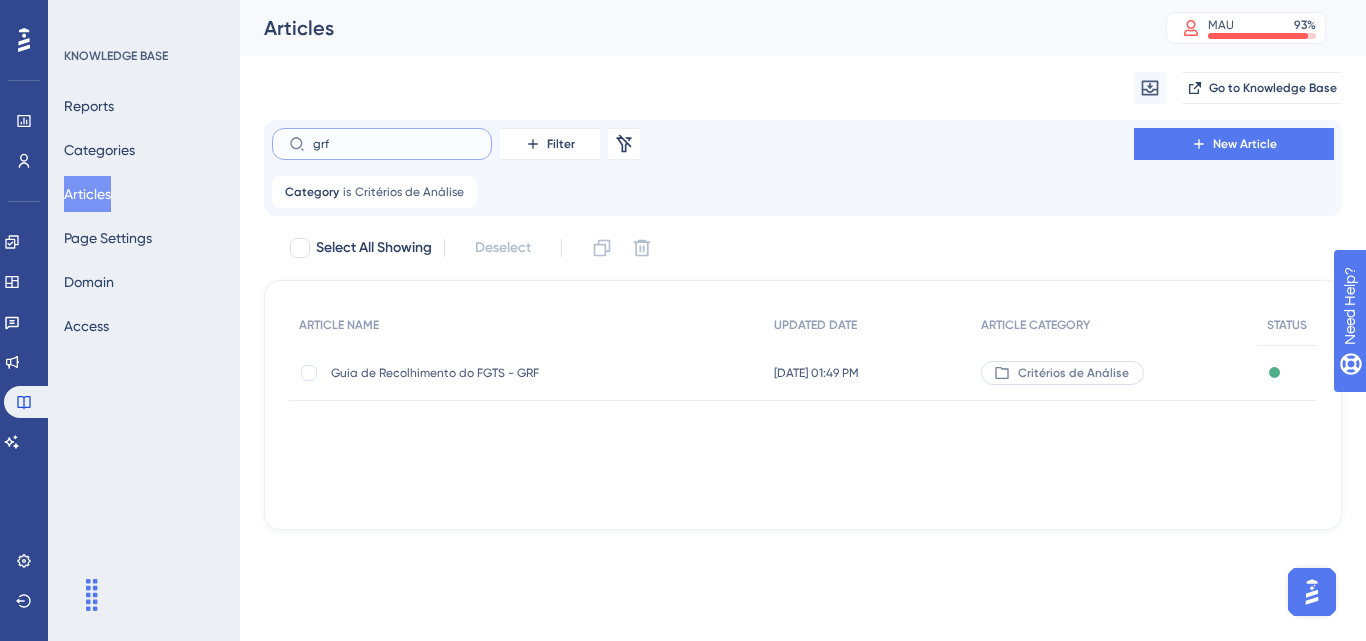 type on "grfd" 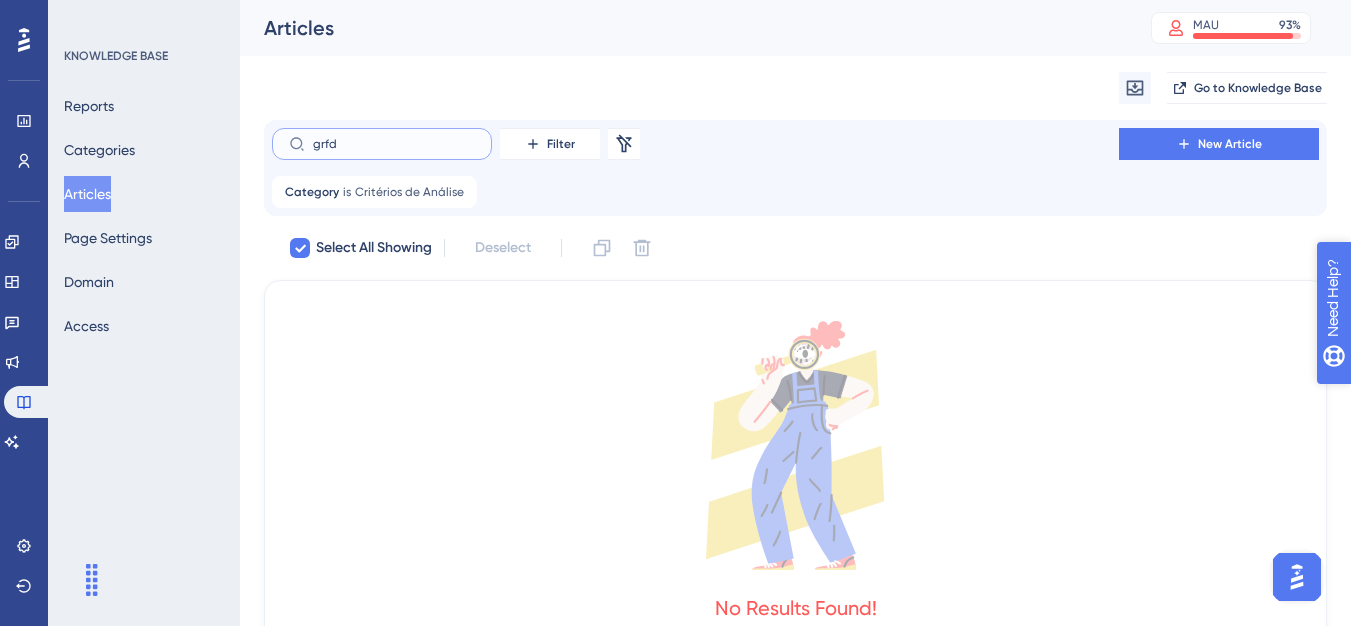 type on "grf" 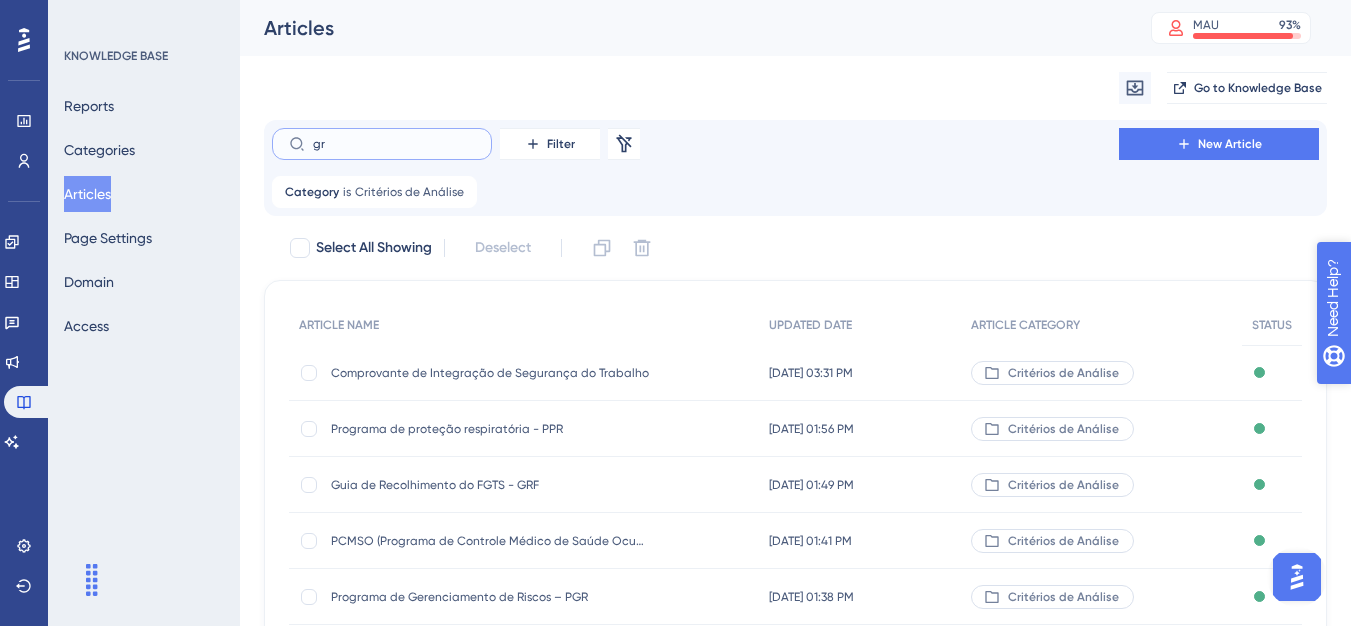 type on "grr" 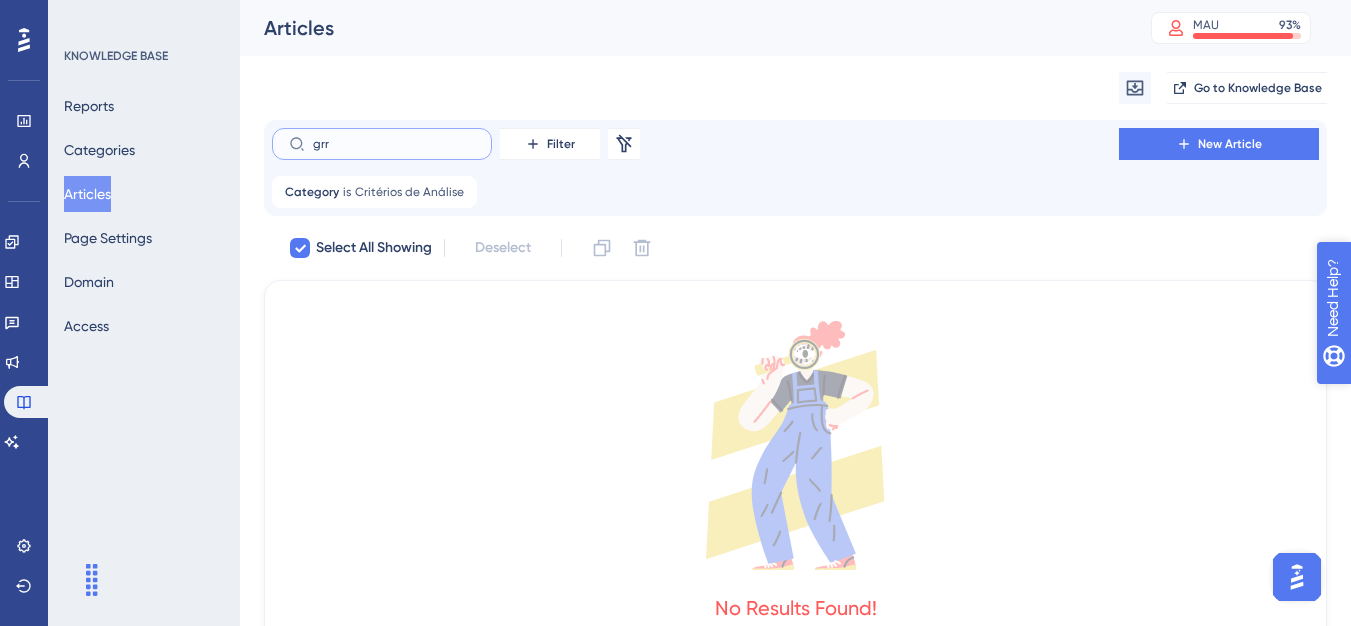 type on "gr" 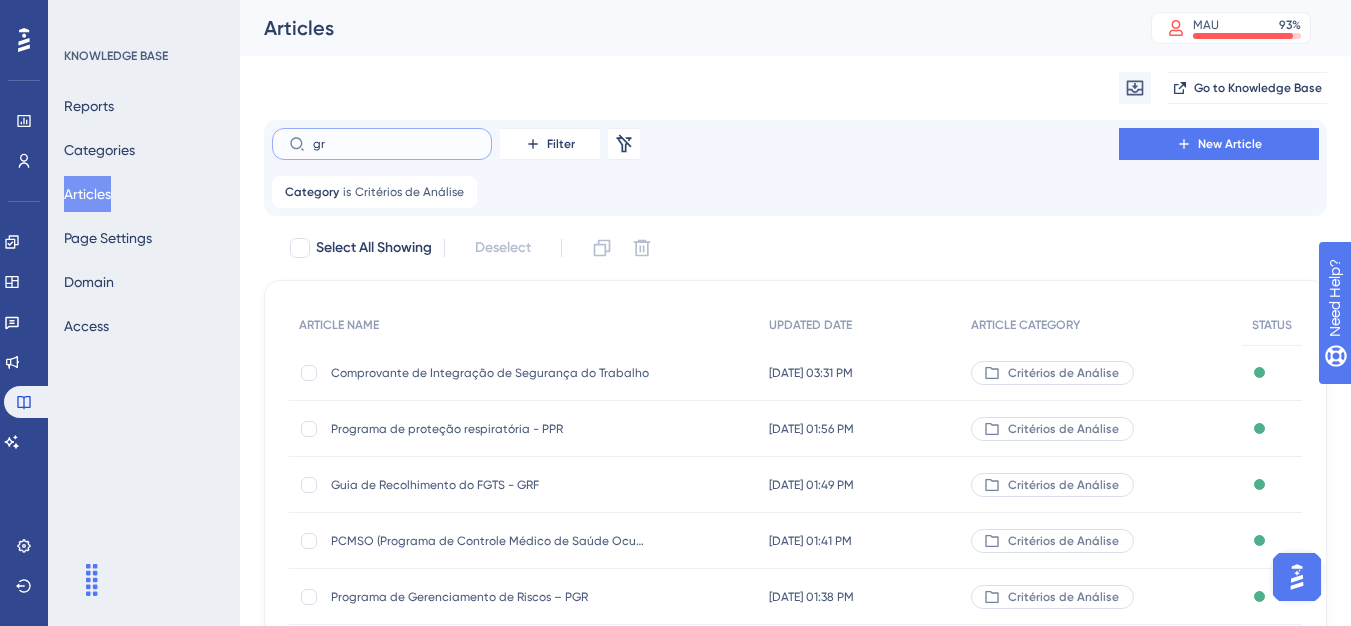 click on "gr" at bounding box center (394, 144) 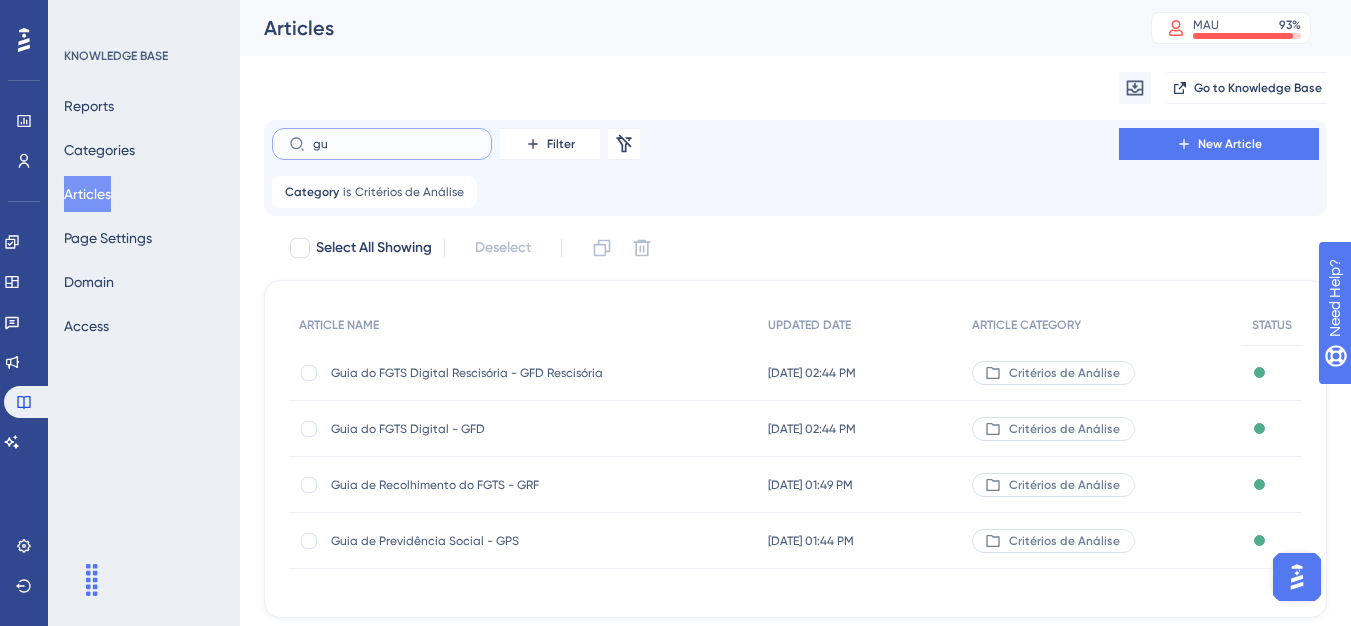 type on "g" 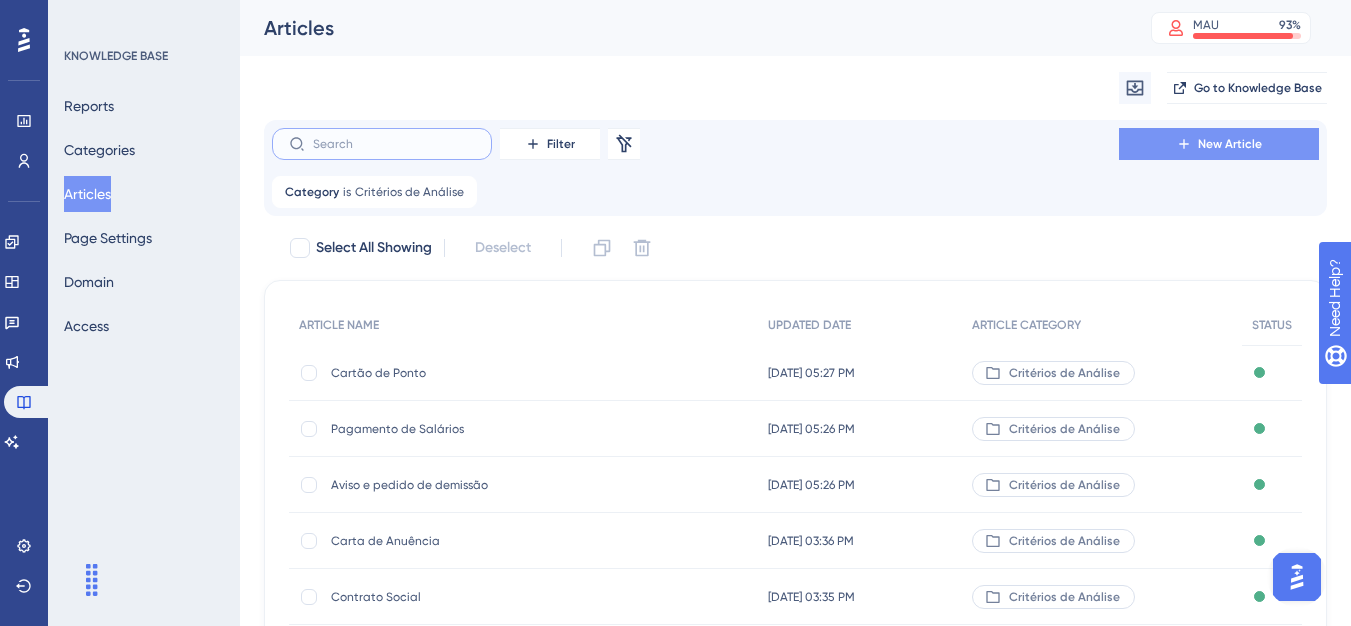 type 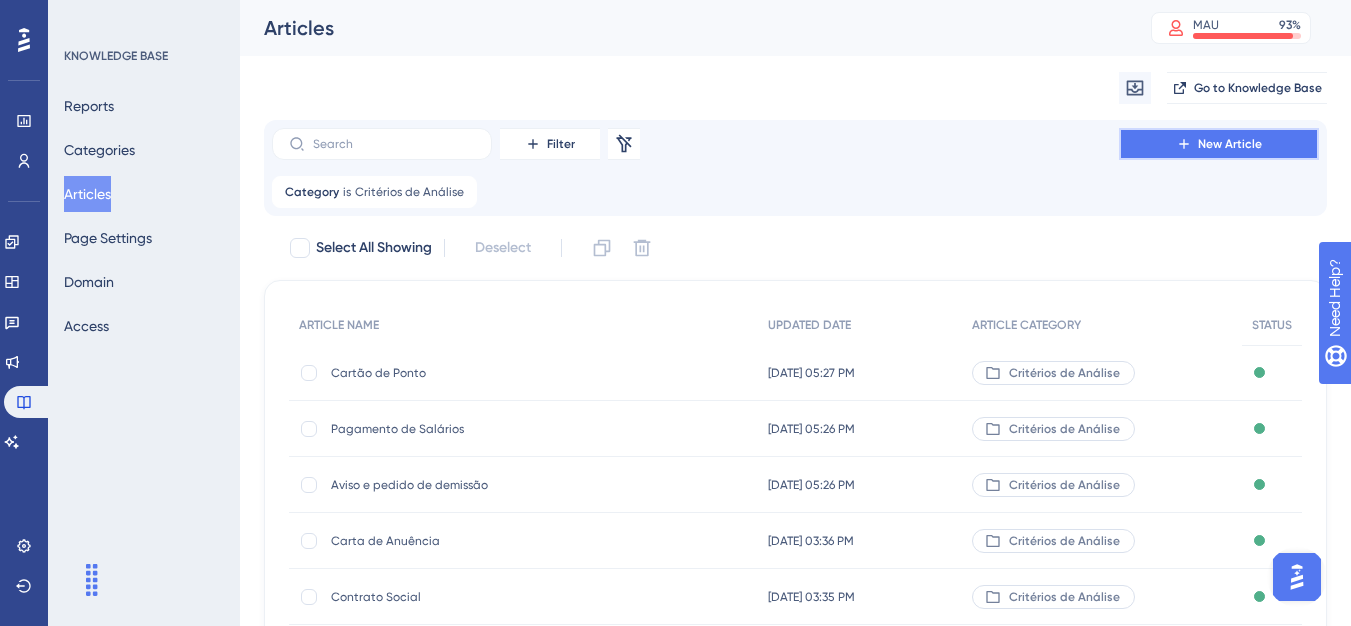 click on "New Article" at bounding box center (1219, 144) 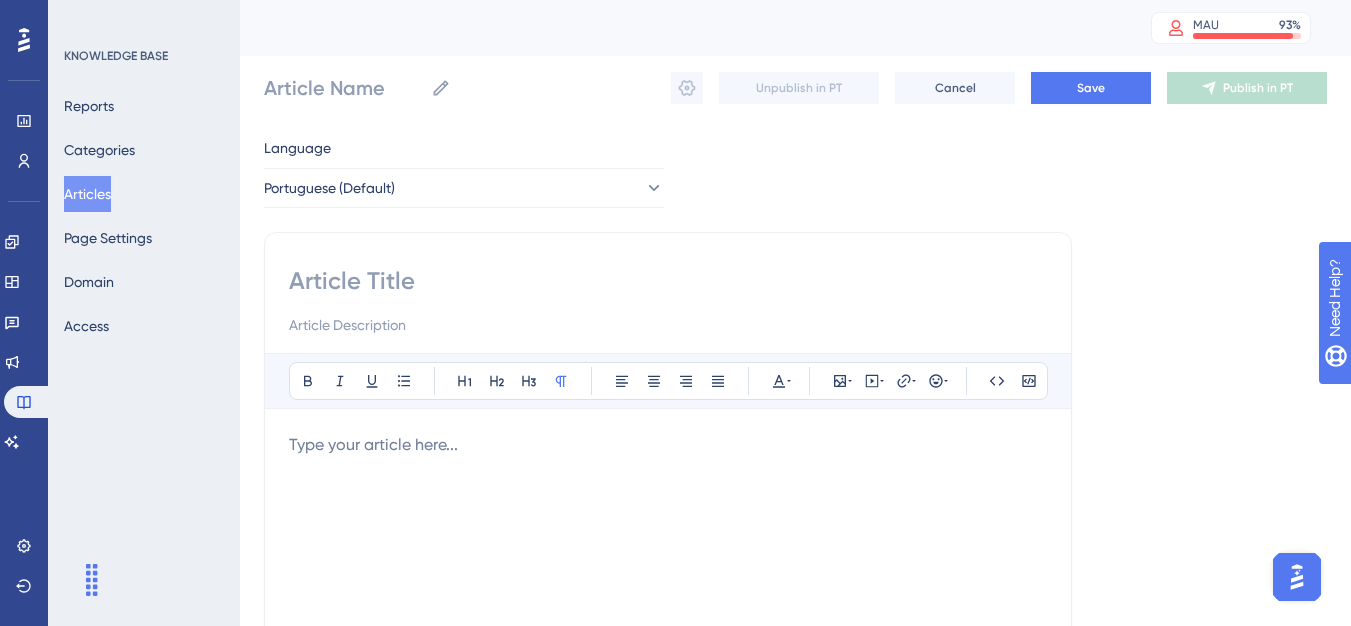 click at bounding box center [668, 301] 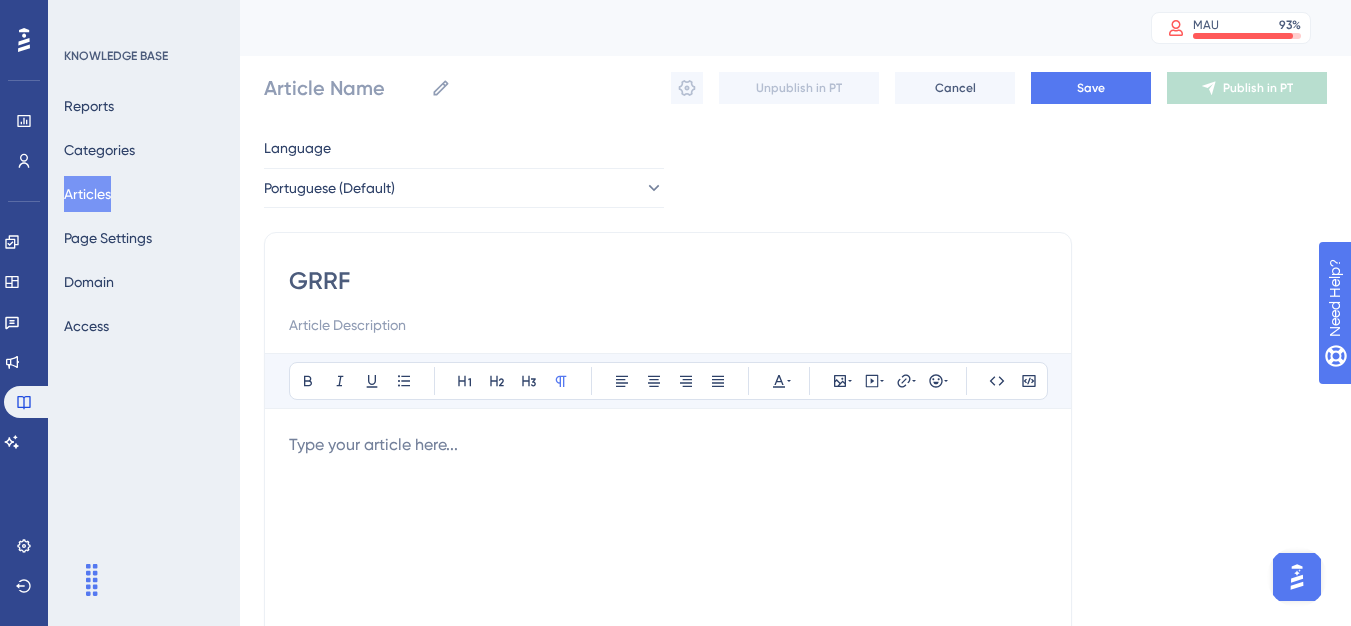 type on "GRRF" 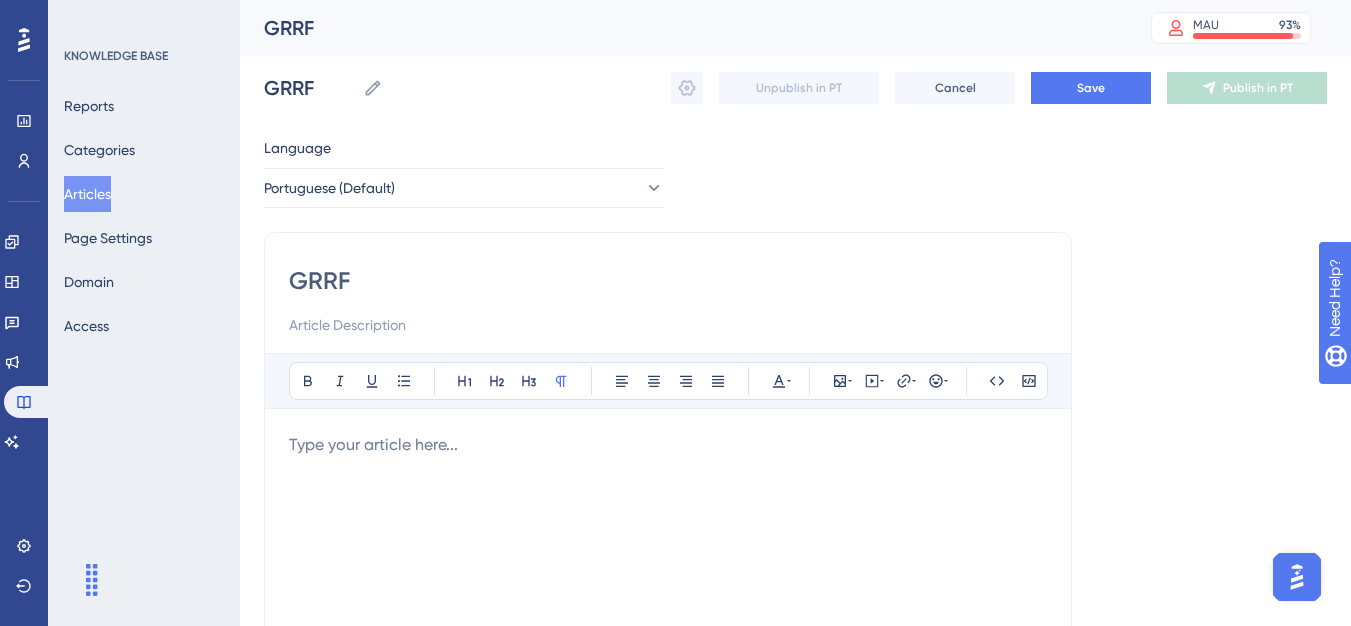 click on "GRRF Bold Italic Underline Bullet Point Heading 1 Heading 2 Heading 3 Normal Align Left Align Center Align Right Align Justify Text Color Insert Image Embed Video Hyperlink Emojis Code Code Block Type your article here..." at bounding box center (668, 565) 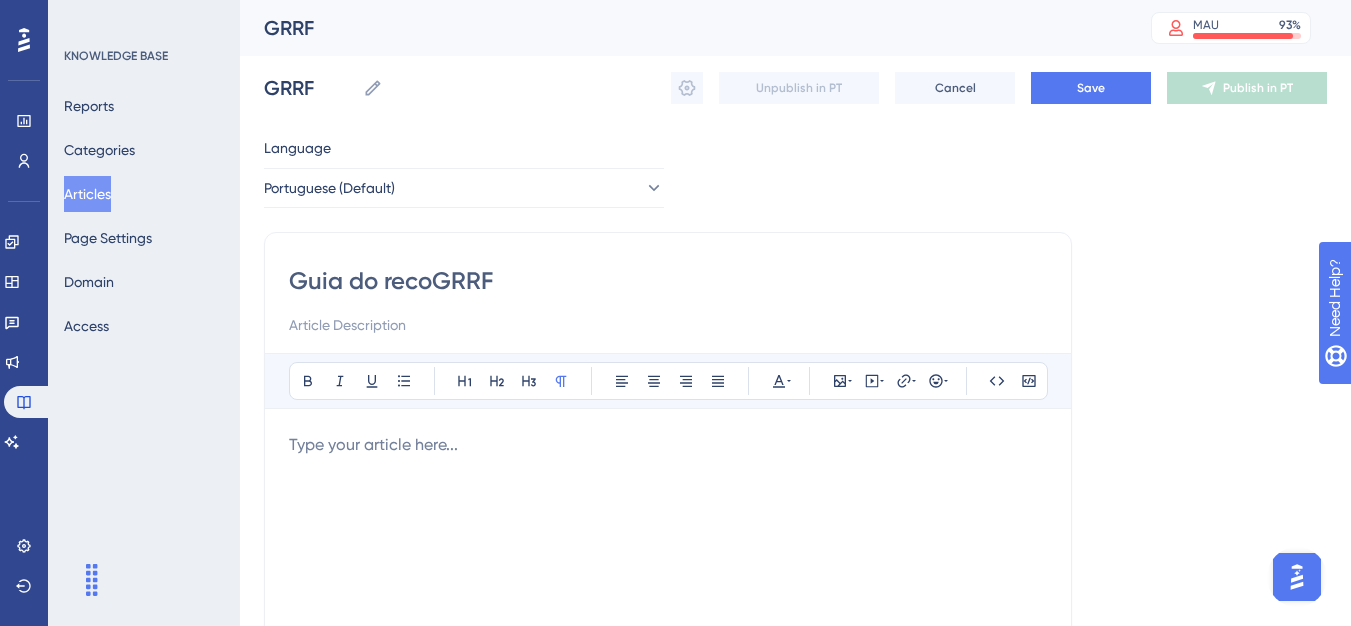 type on "Guia do recolGRRF" 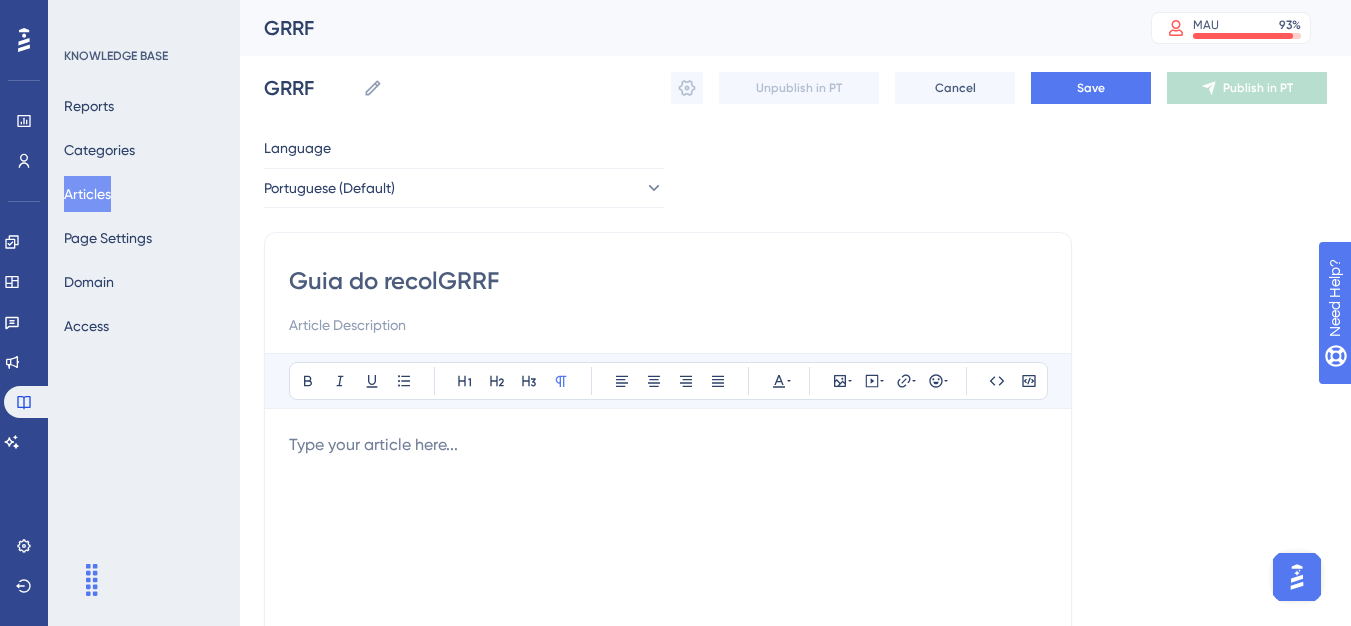 type on "Guia do recolGRRF" 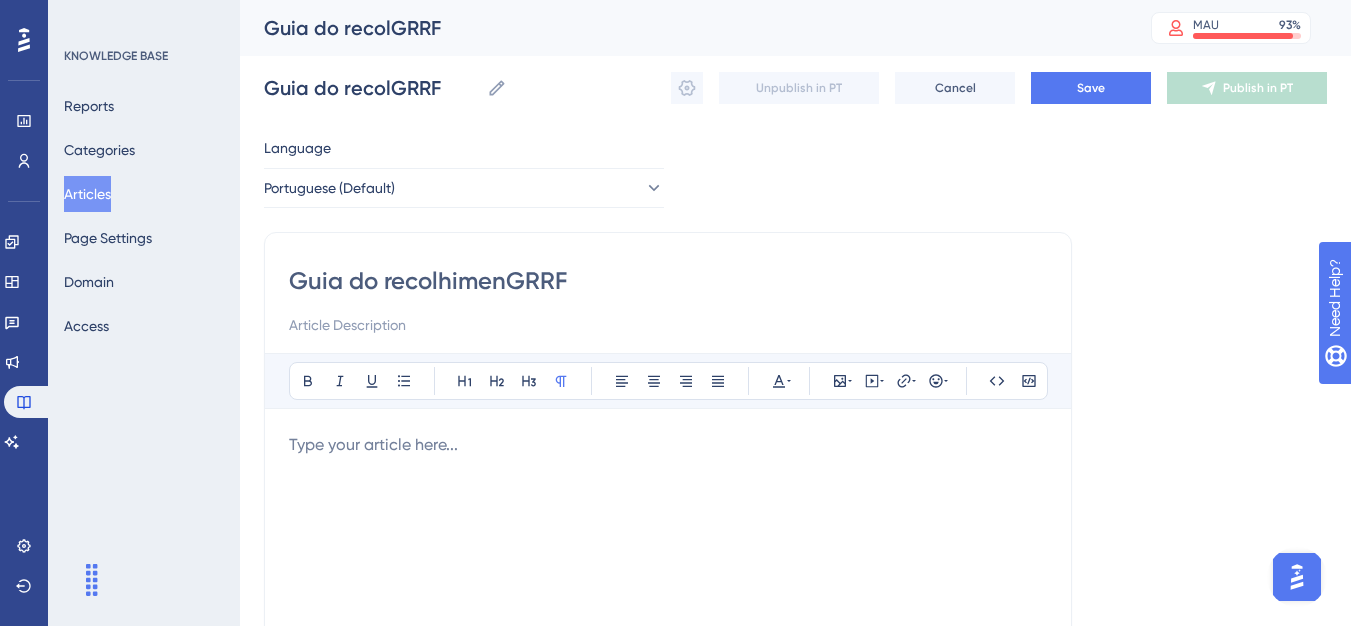 type on "Guia do recolhimentGRRF" 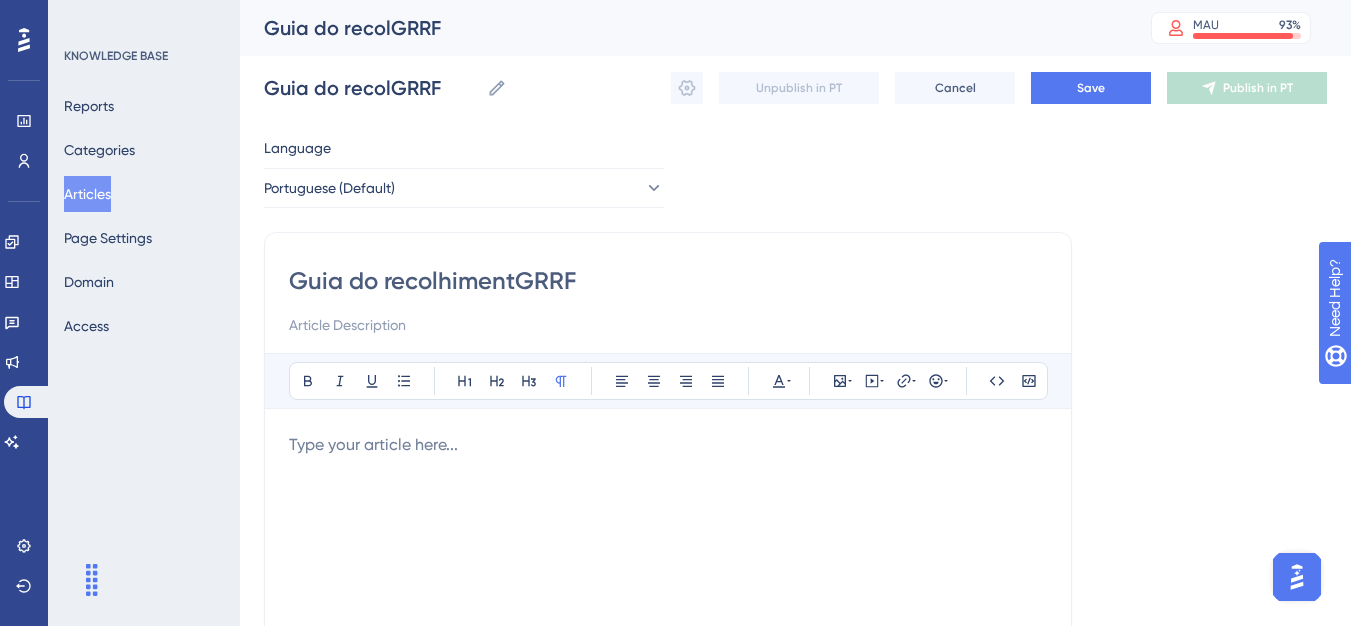 type on "Guia do recolhimentGRRF" 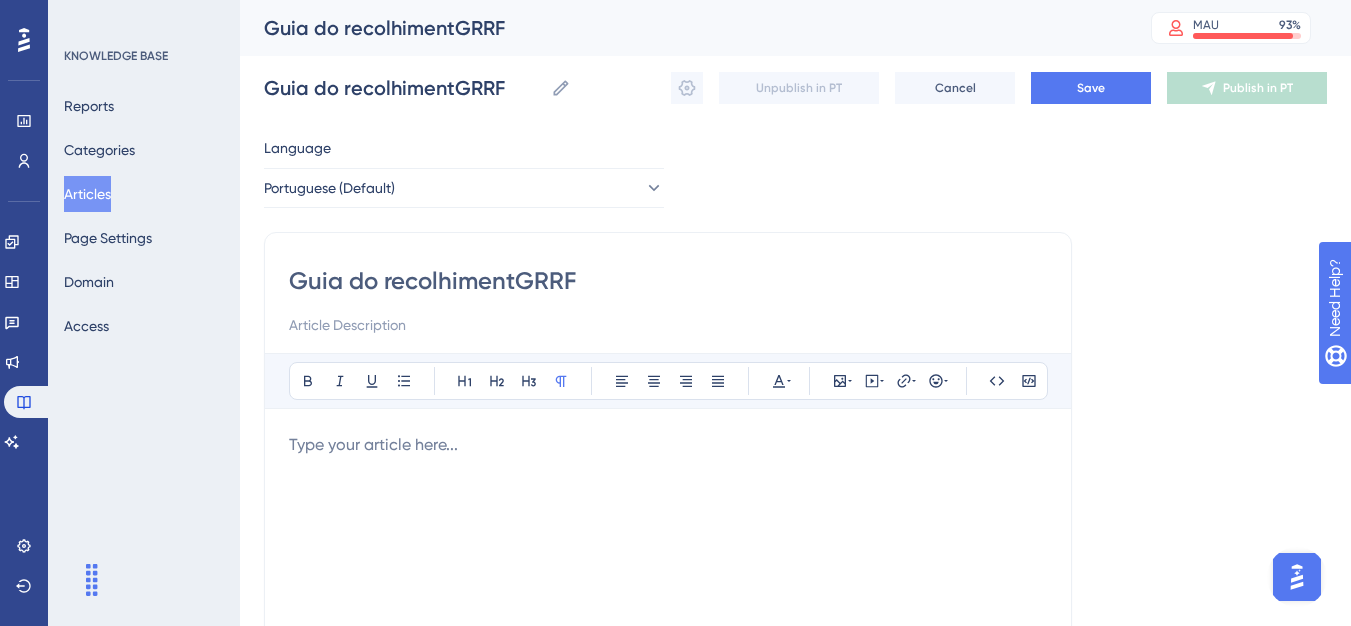 type on "Guia do recolhimenGRRF" 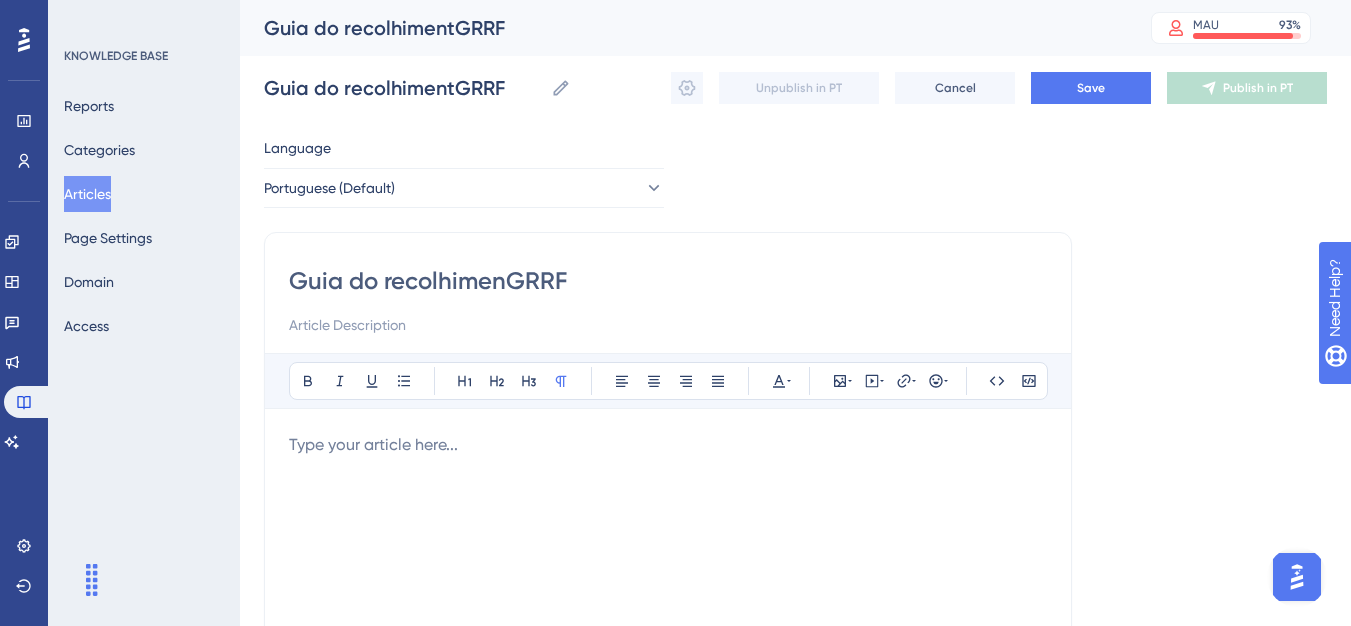 type on "Guia do recolhimenGRRF" 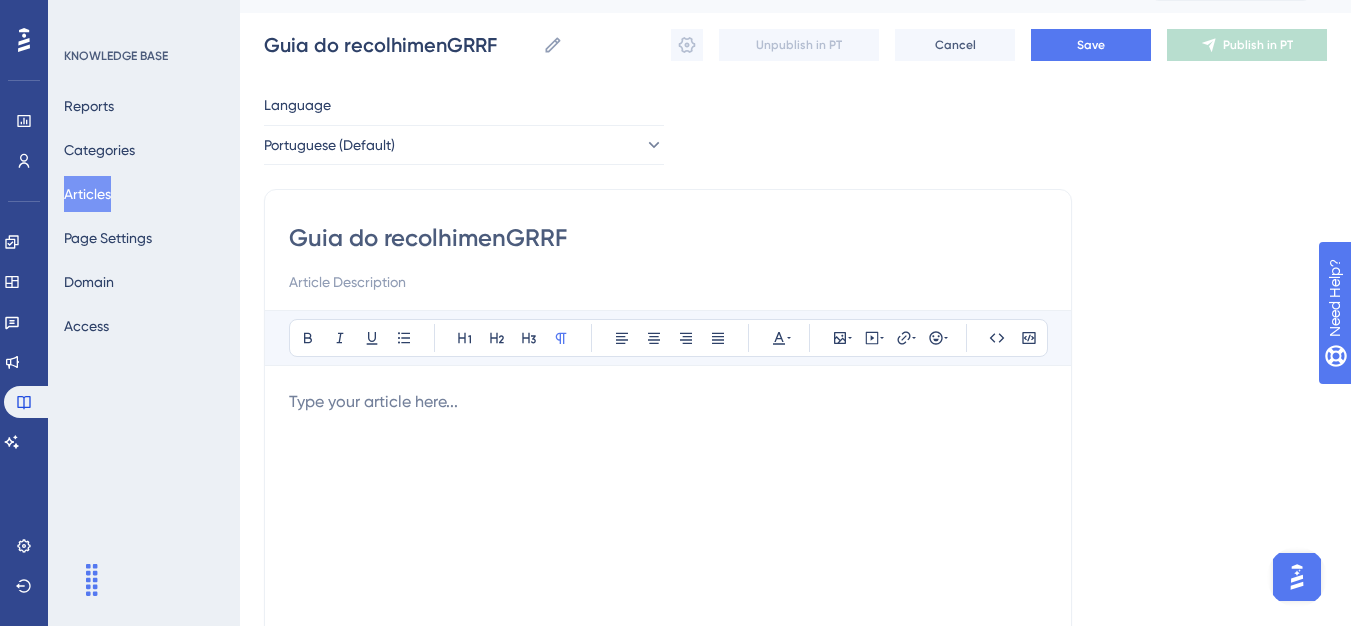 scroll, scrollTop: 0, scrollLeft: 0, axis: both 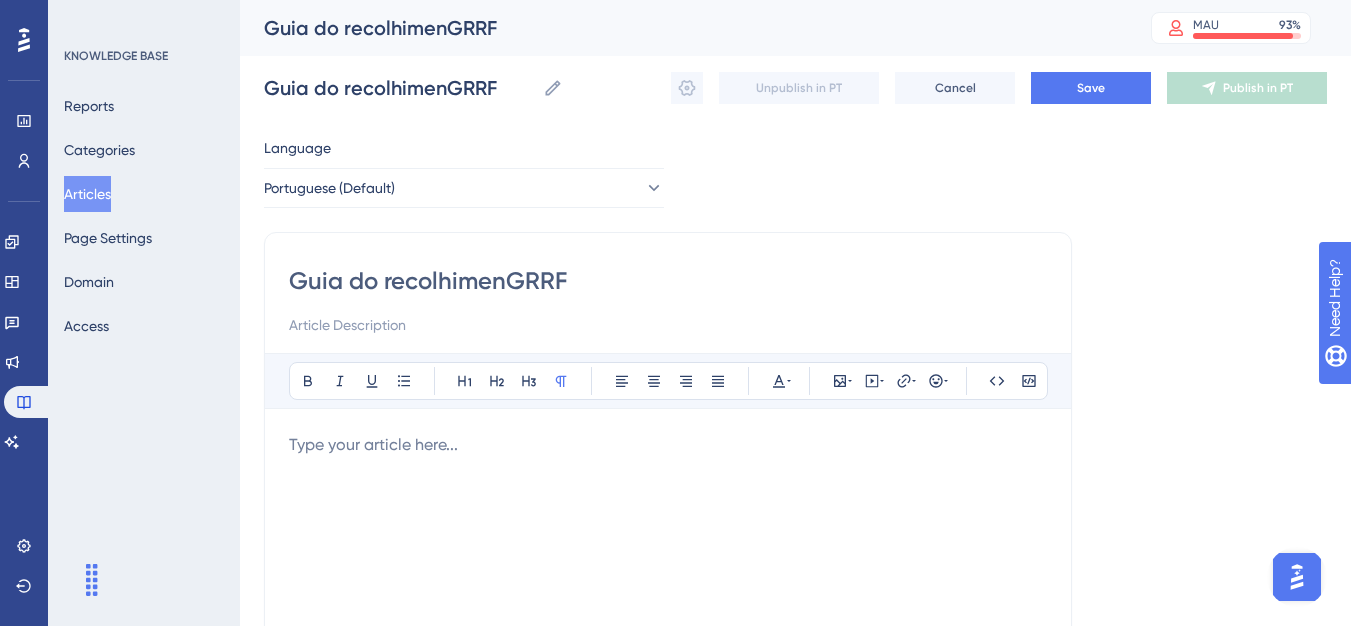 click on "Guia do recolhimenGRRF" at bounding box center [668, 281] 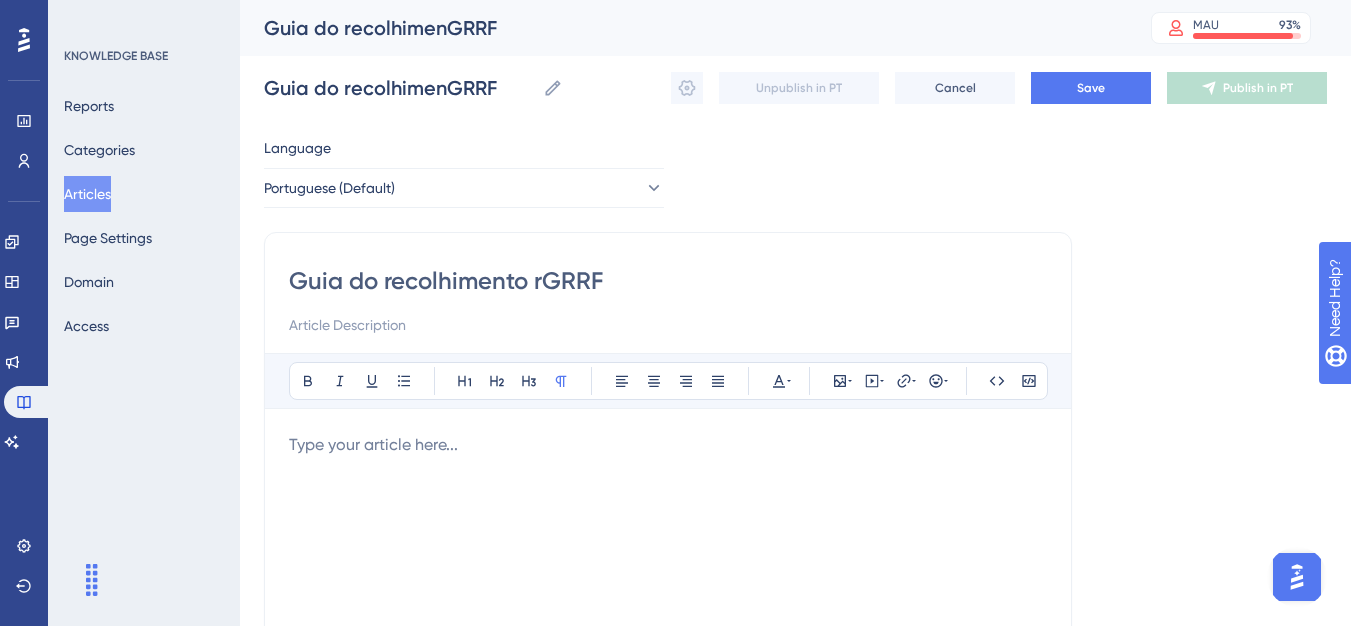 type on "Guia do recolhimento reGRRF" 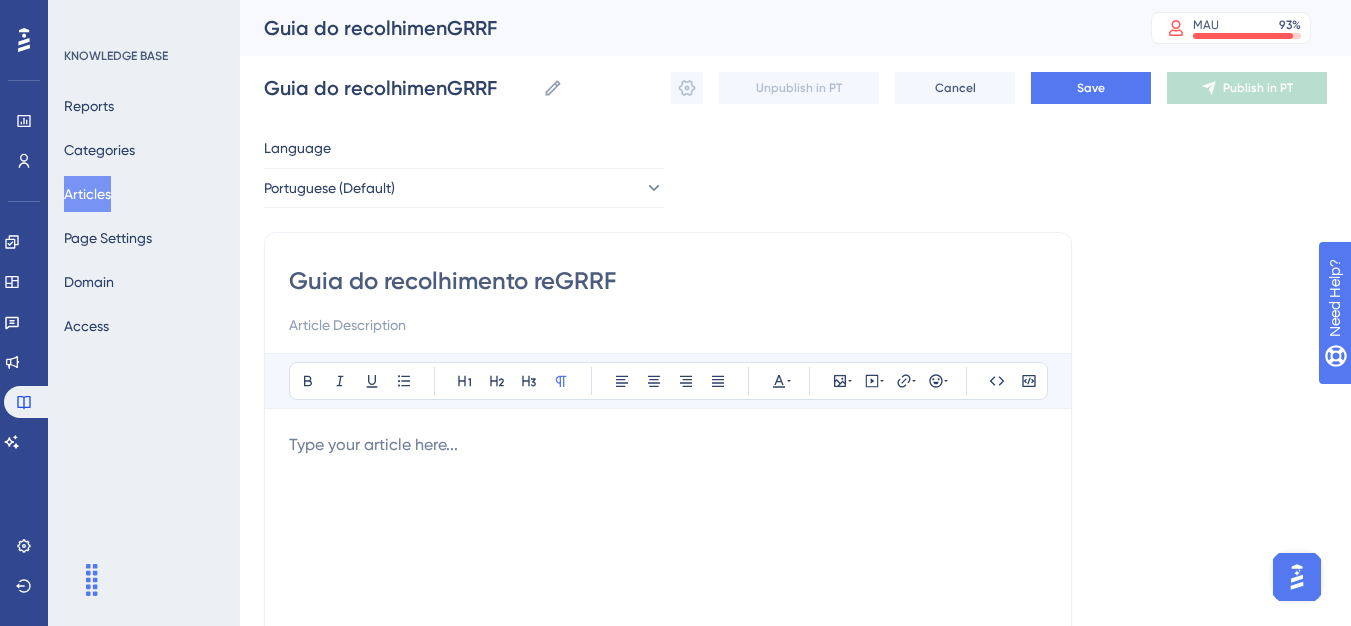 type on "Guia do recolhimento reGRRF" 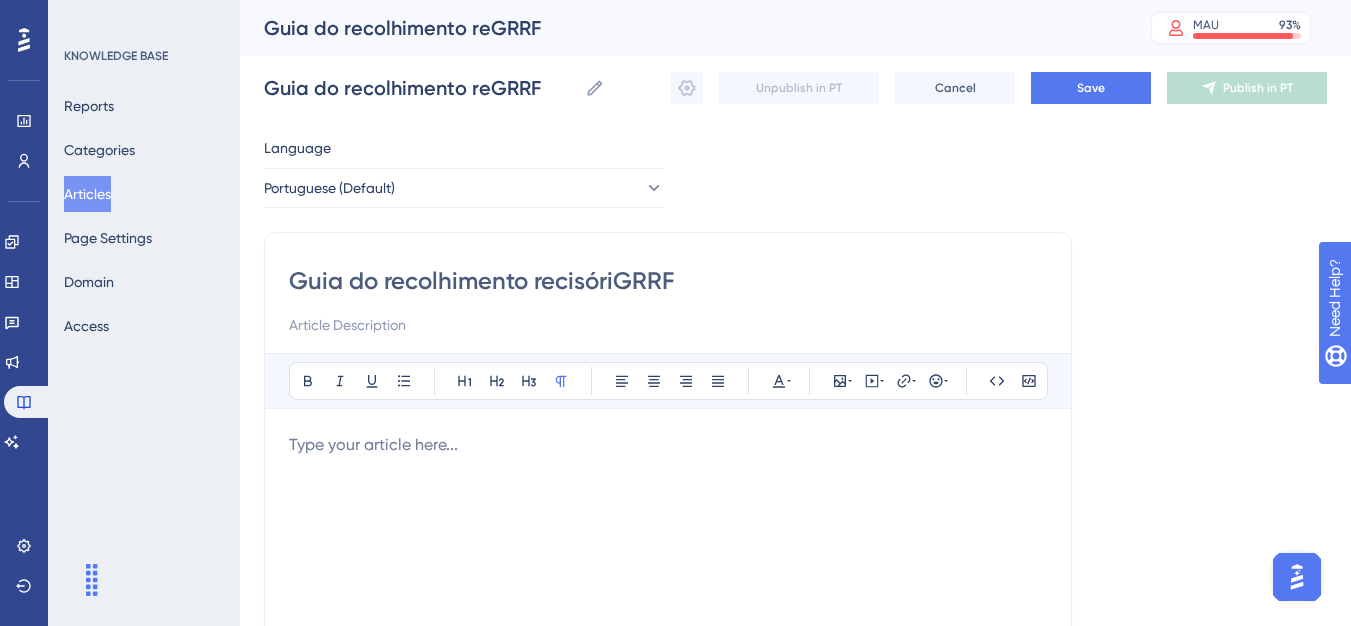 type on "Guia do recolhimento recisórioGRRF" 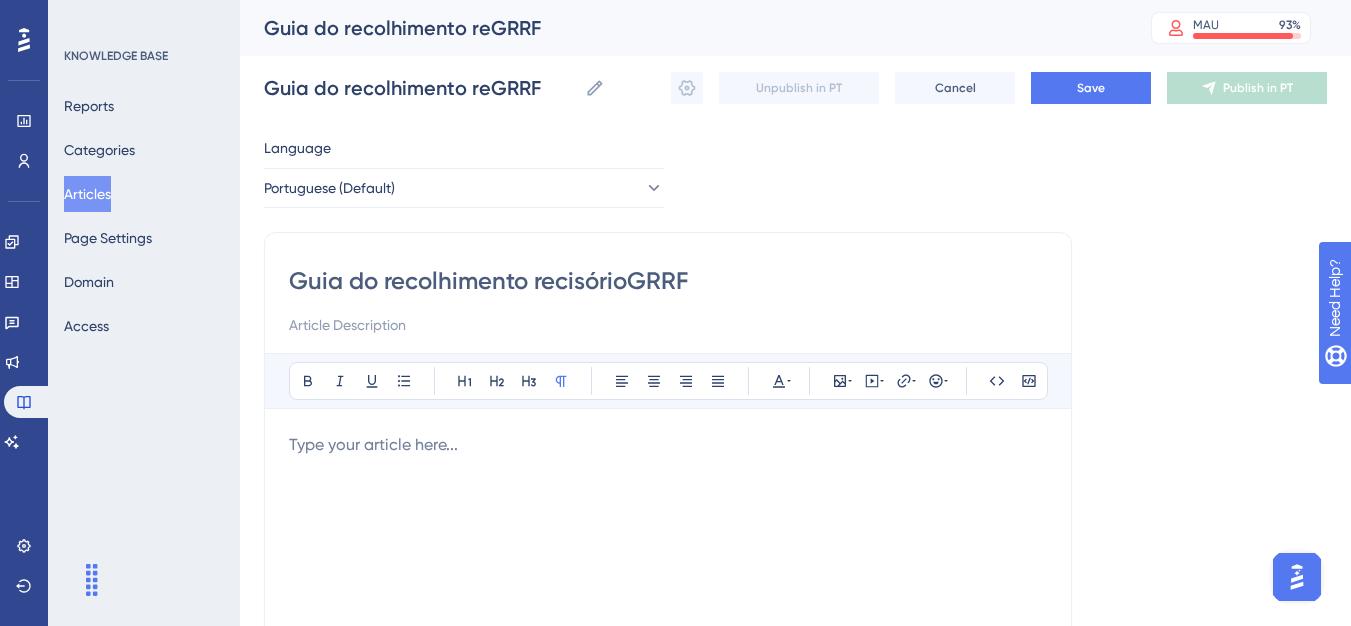 type on "Guia do recolhimento recisórioGRRF" 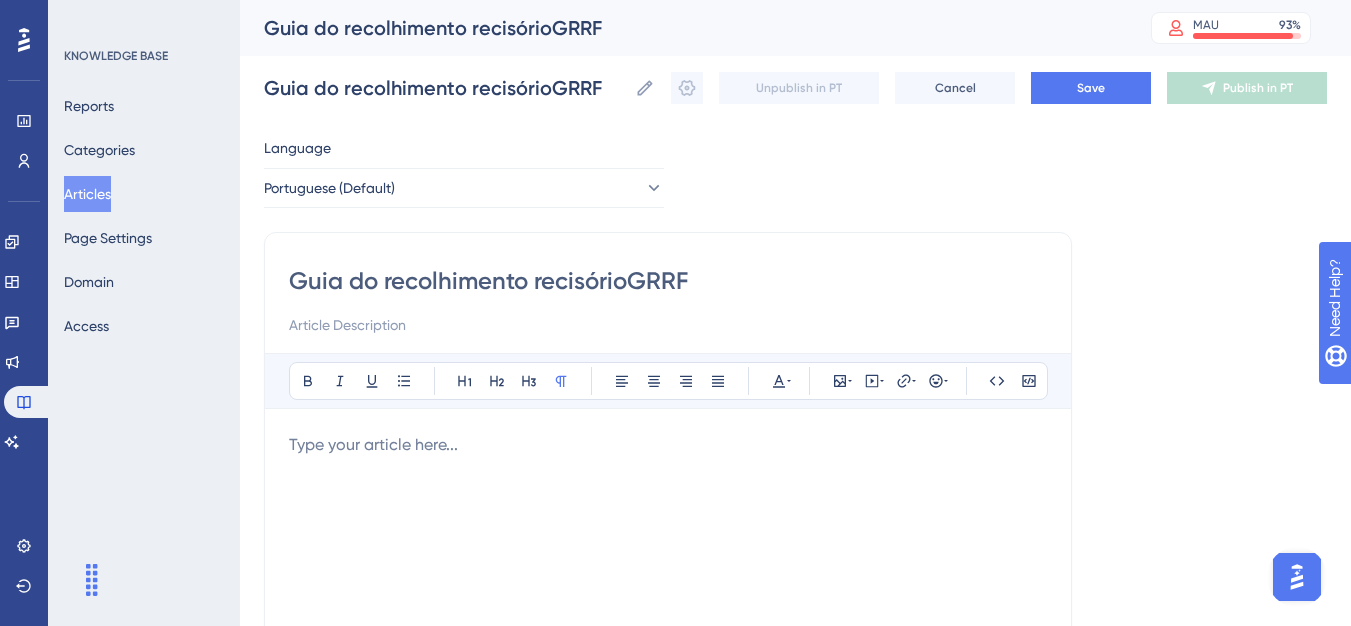 type on "Guia do recolhimento recisório GRRF" 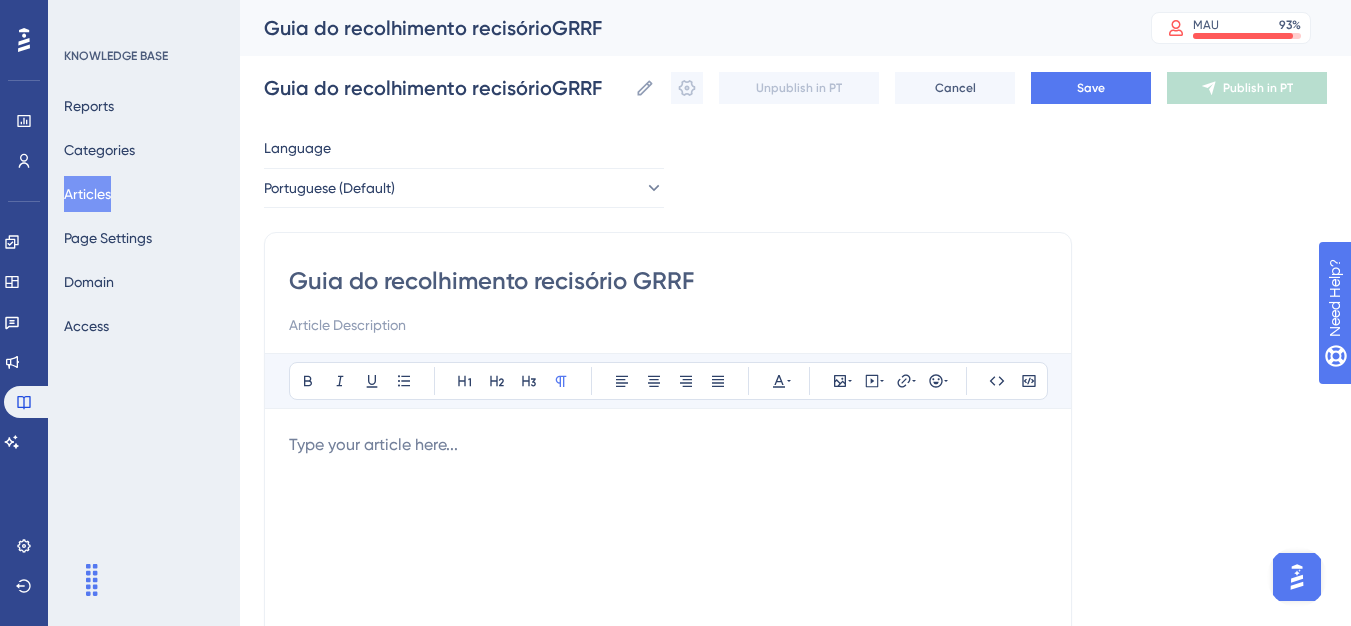 type on "Guia do recolhimento recisório GRRF" 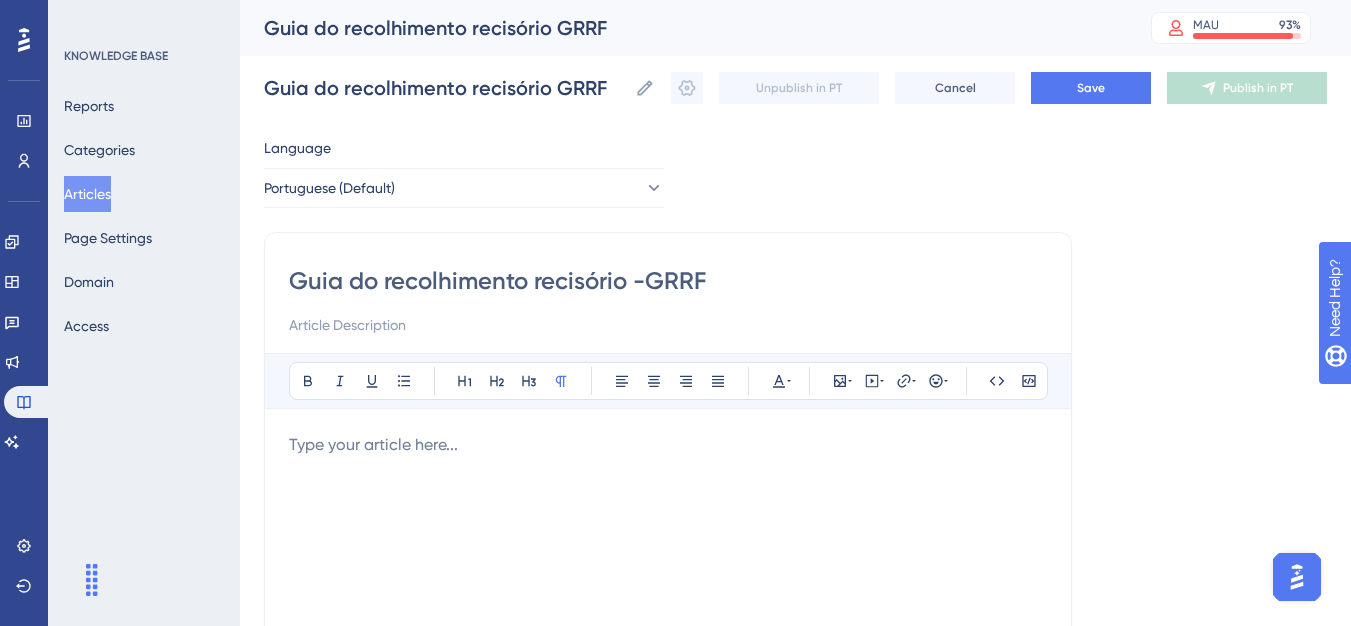 type on "Guia do recolhimento recisório - GRRF" 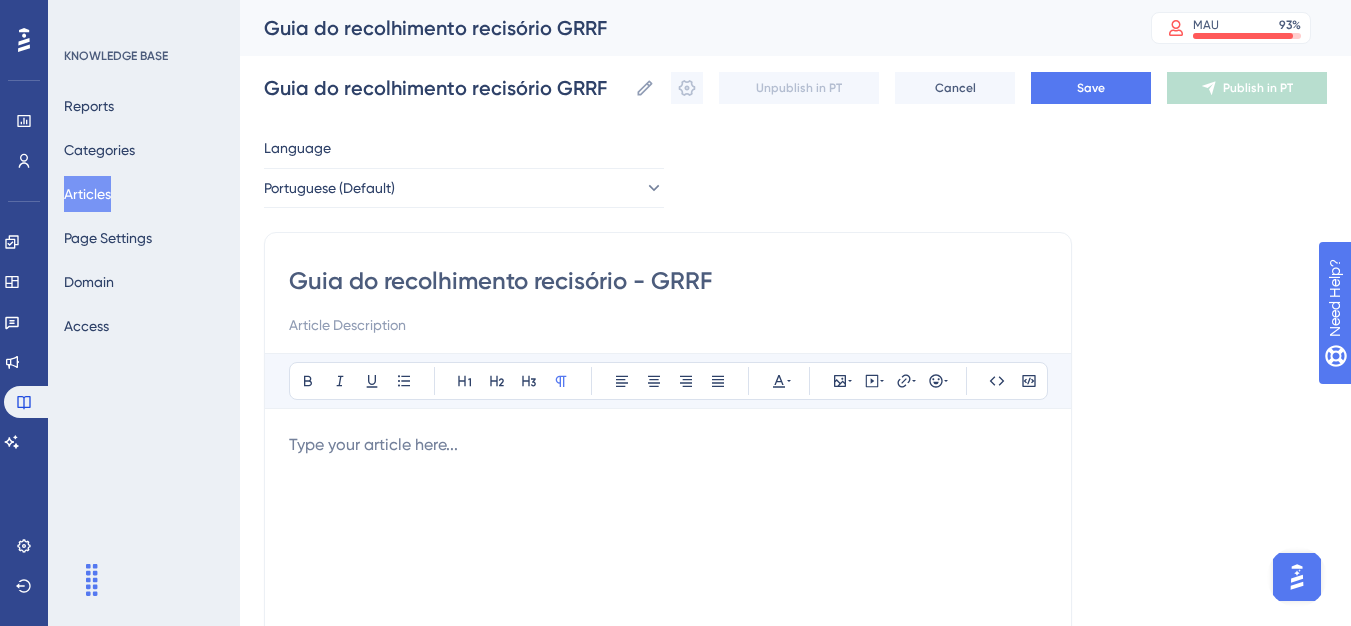 type on "Guia do recolhimento recisório - GRRF" 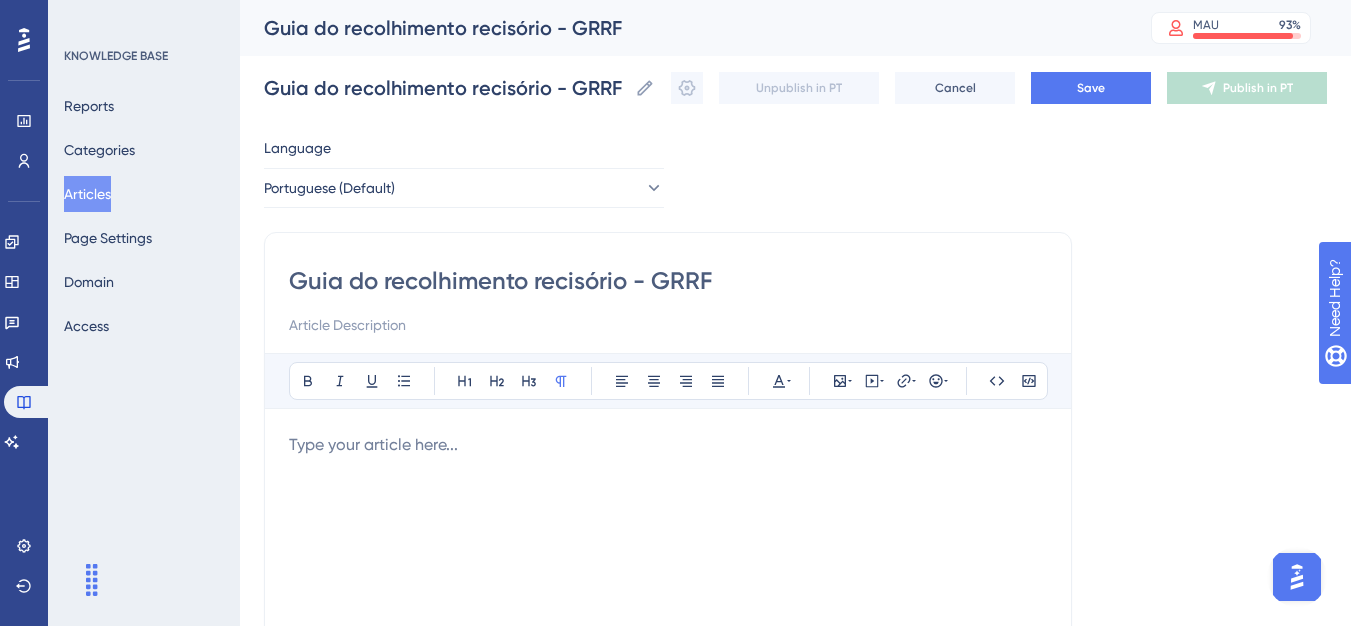 click on "Guia do recolhimento recisório - GRRF" at bounding box center [668, 281] 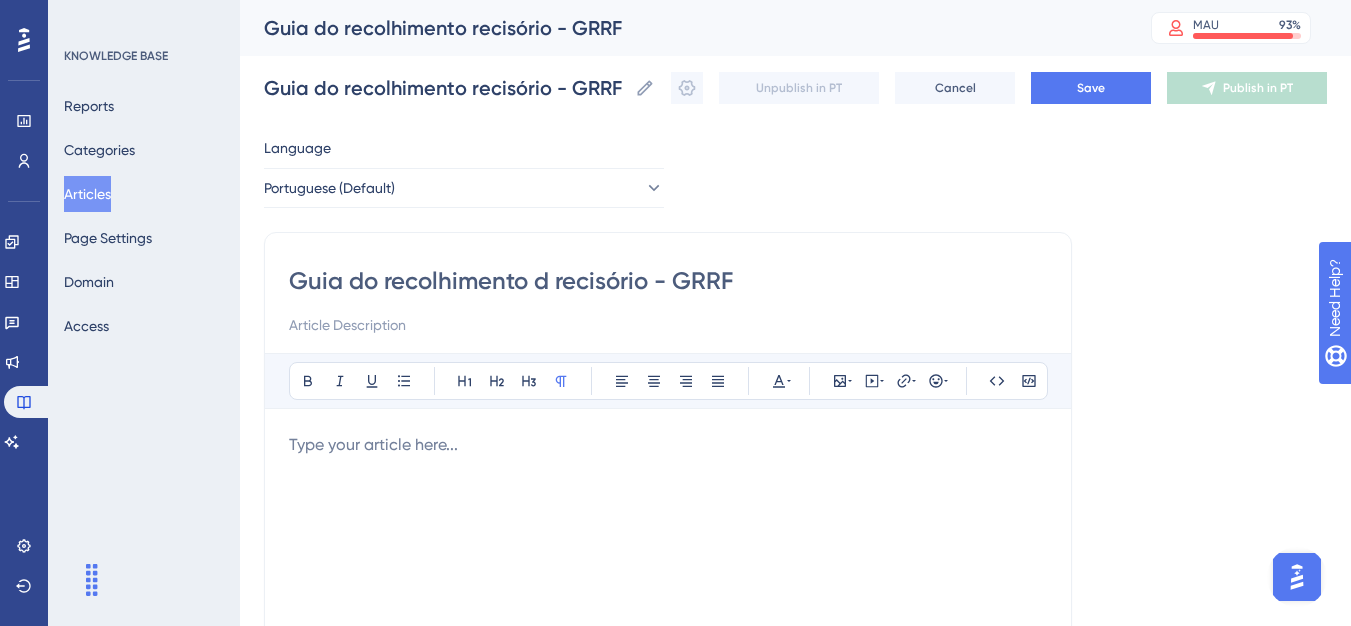 type on "Guia do recolhimento do recisório - GRRF" 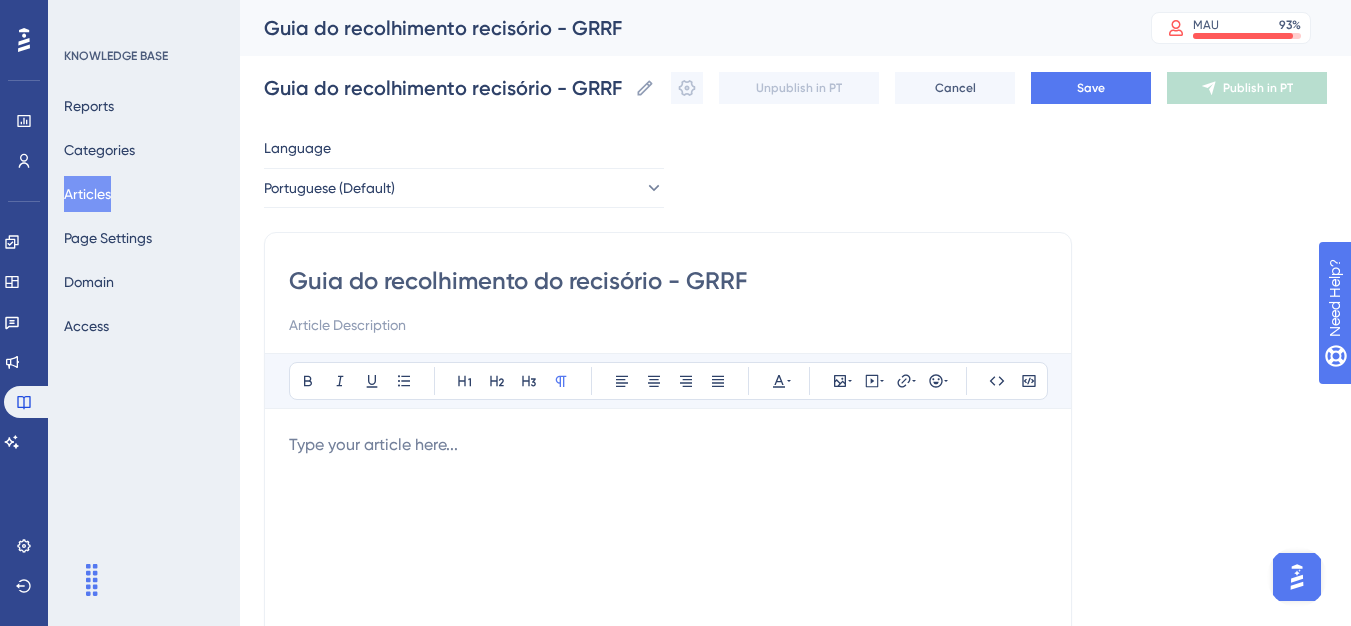 type on "Guia do recolhimento do recisório - GRRF" 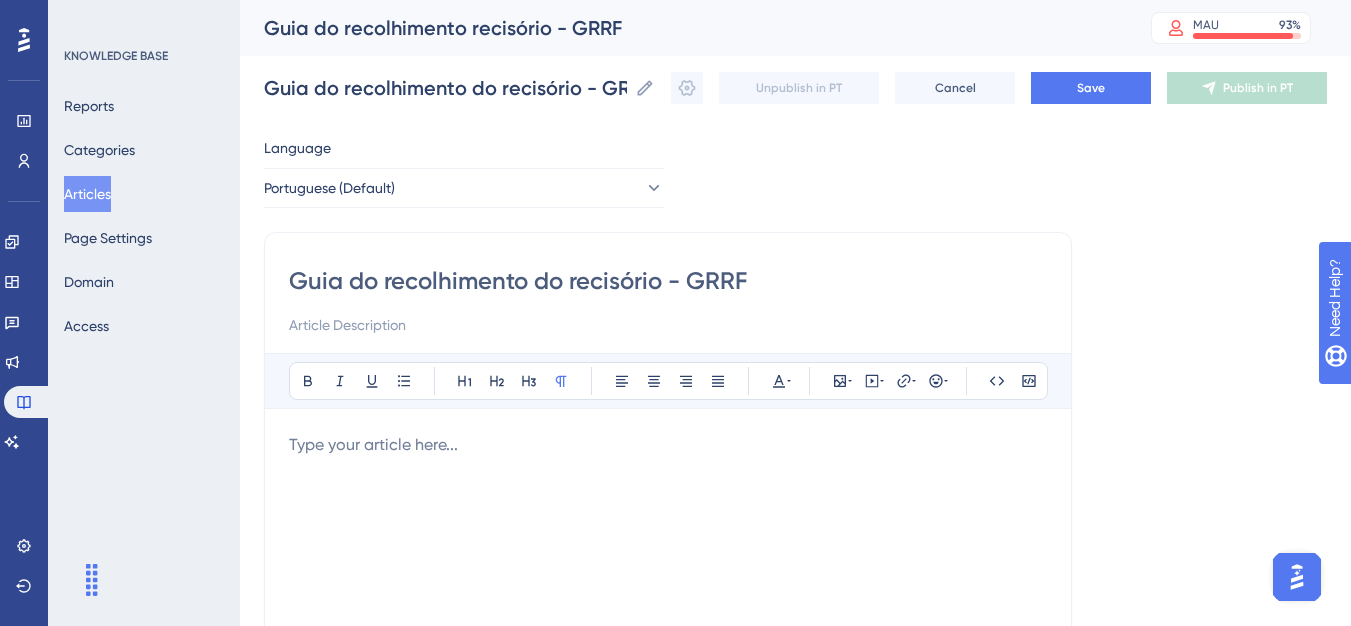 type on "Guia do recolhimento do  recisório - GRRF" 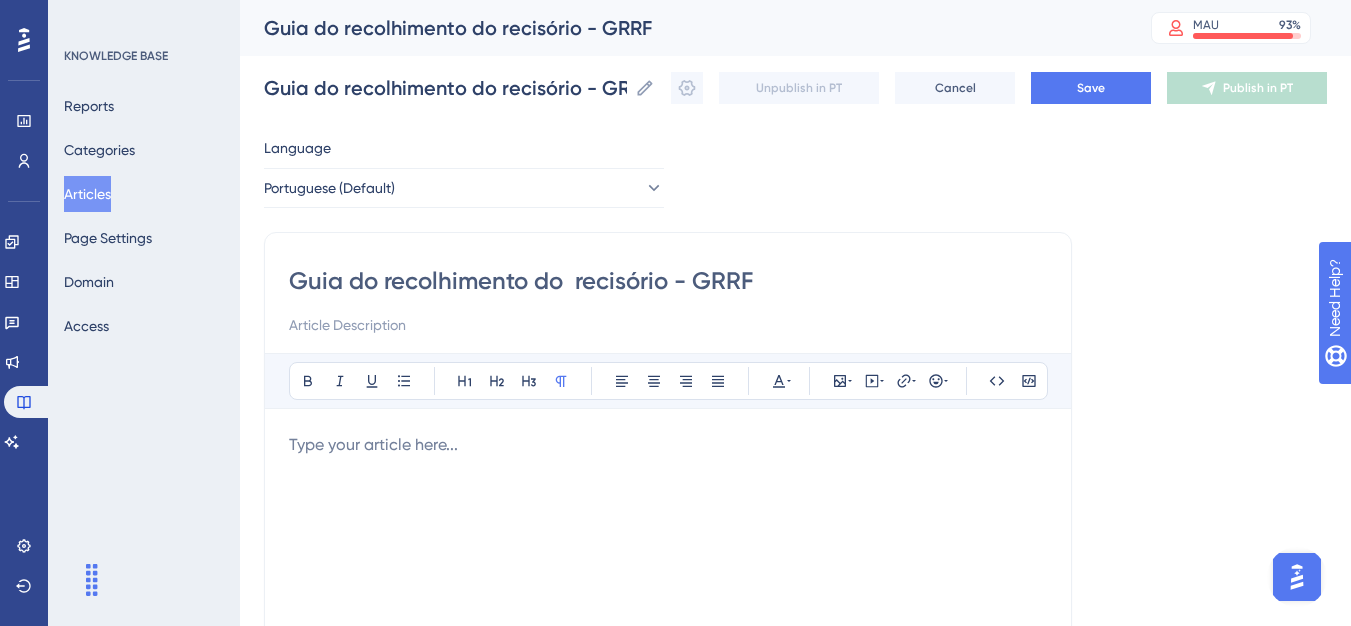 type on "Guia do recolhimento do  recisório - GRRF" 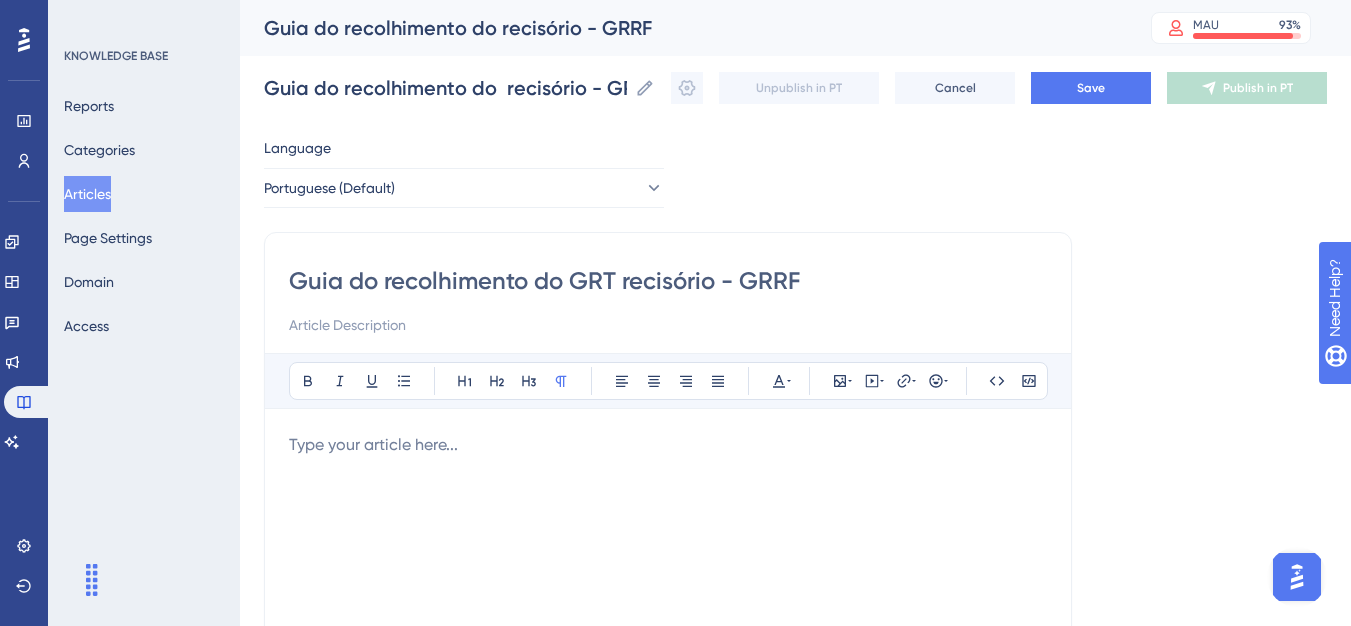 type on "Guia do recolhimento do GRTS recisório - GRRF" 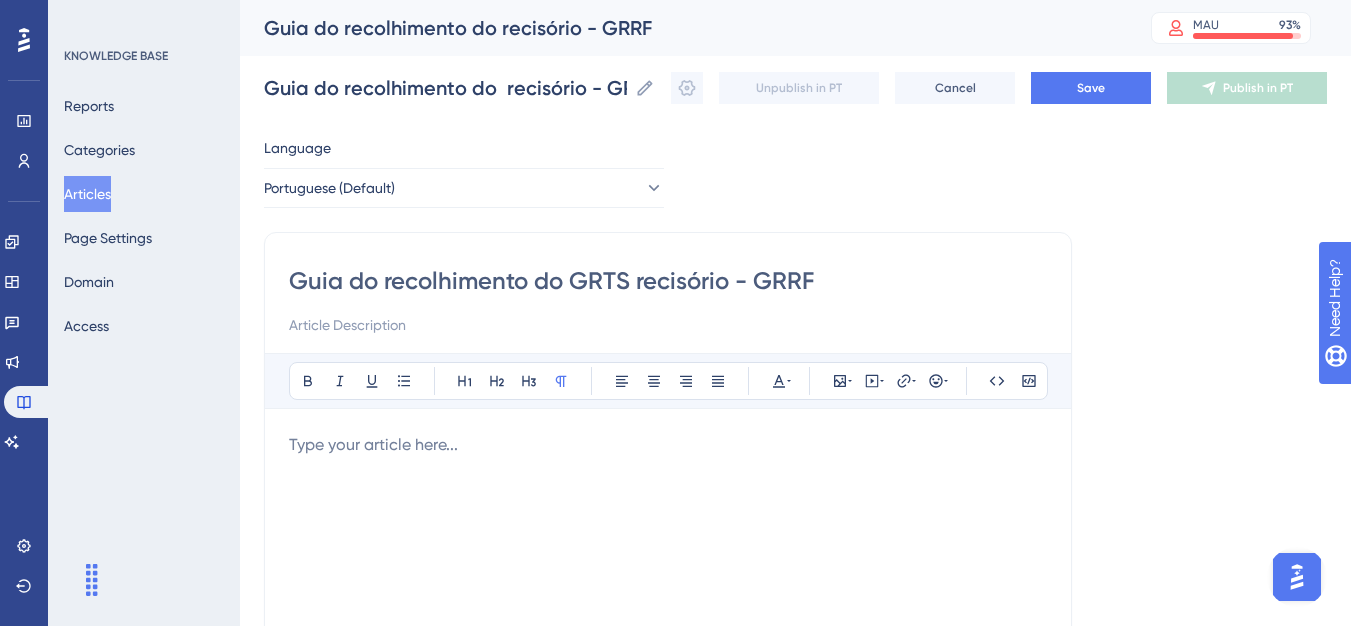 type on "Guia do recolhimento do GRTS recisório - GRRF" 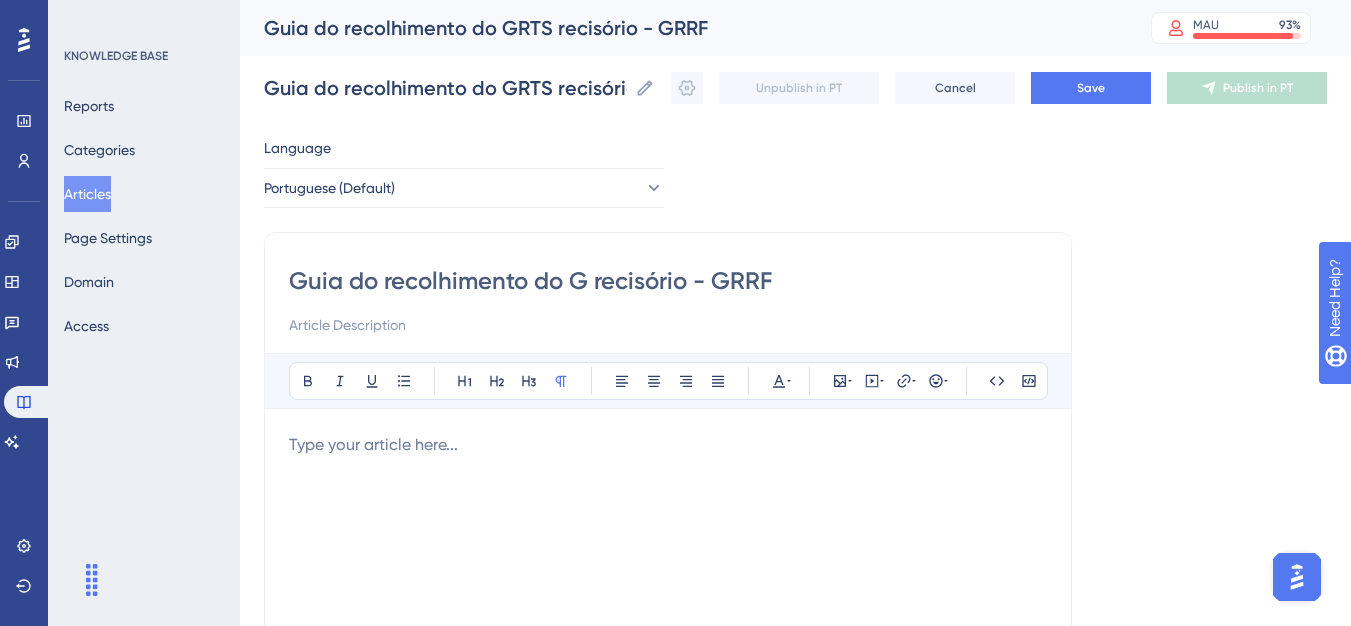 type on "Guia do recolhimento do  recisório - GRRF" 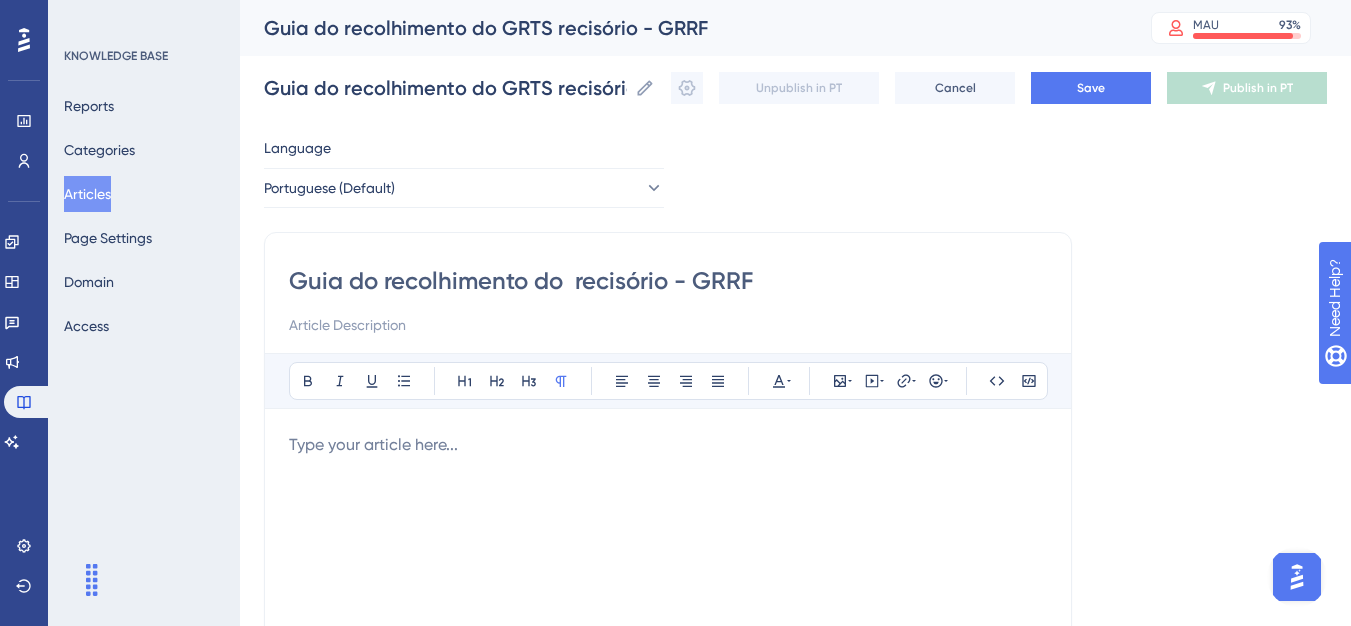 type on "Guia do recolhimento do  recisório - GRRF" 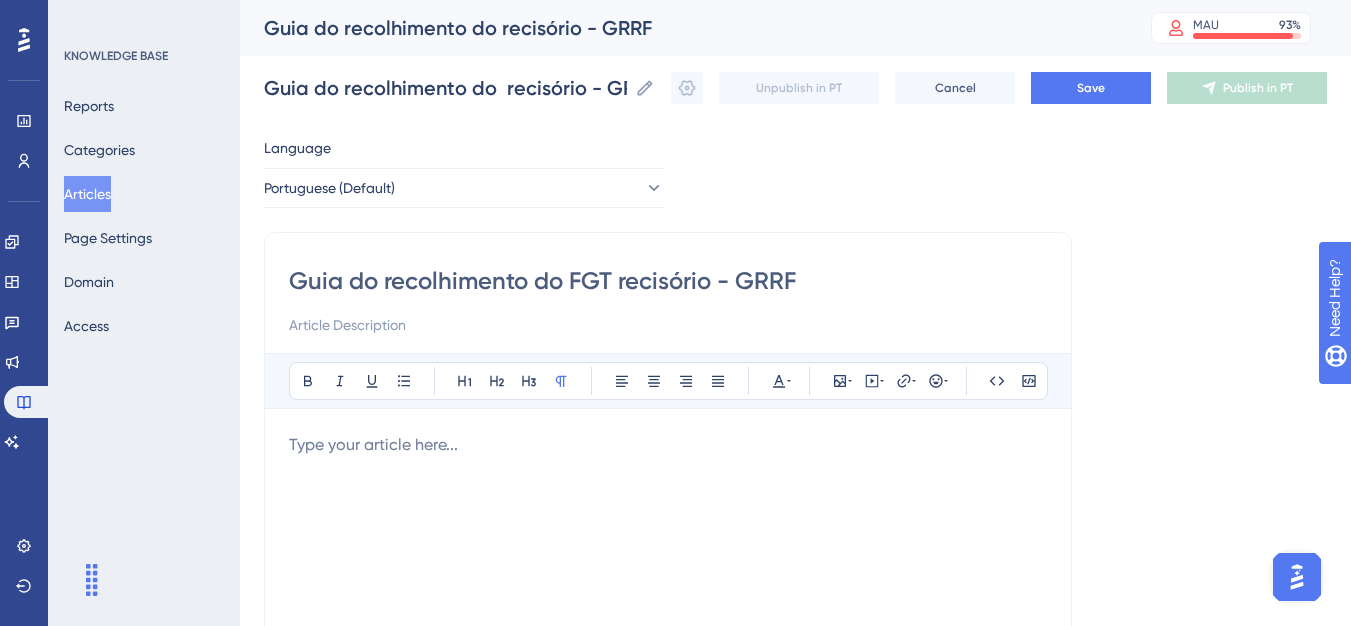 type on "Guia do recolhimento do FGTS recisório - GRRF" 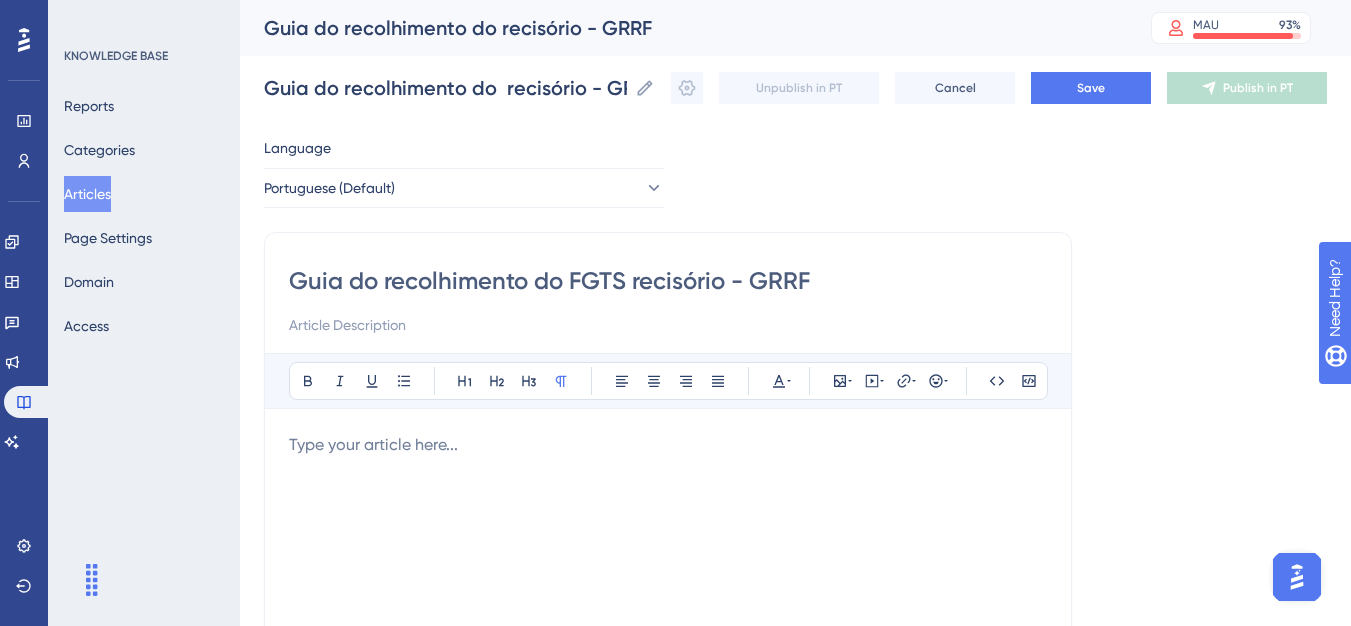 type on "Guia do recolhimento do FGTS recisório - GRRF" 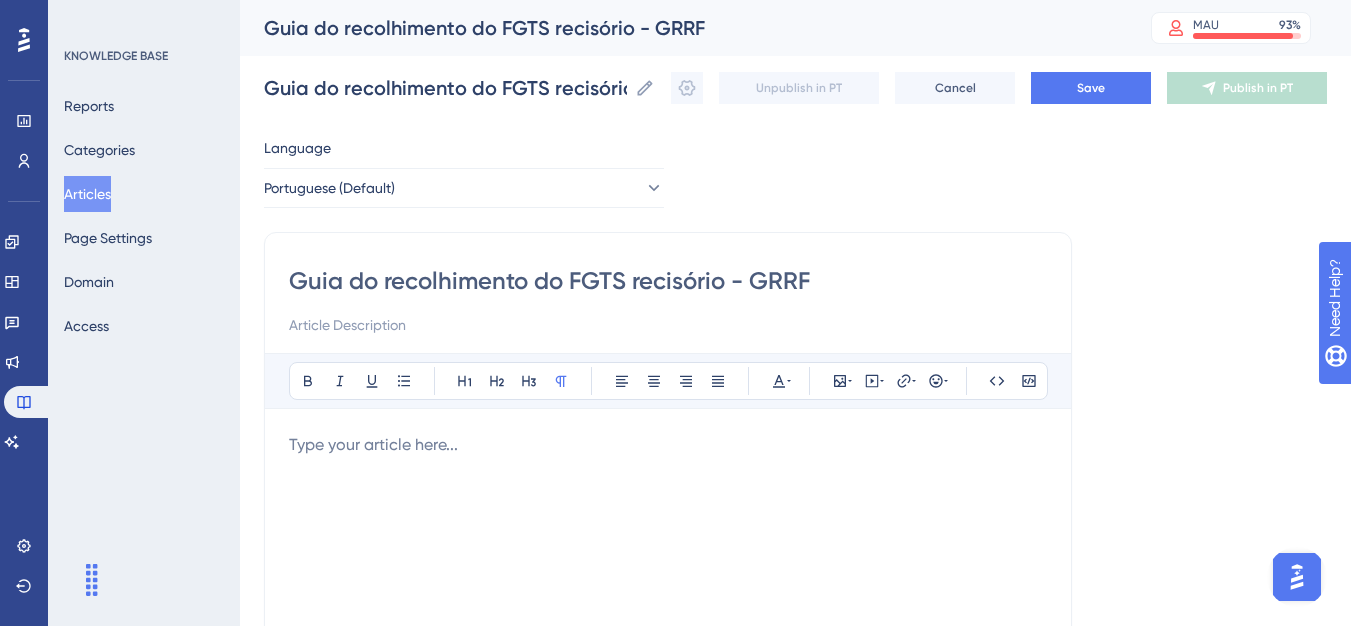 click on "Guia do recolhimento do FGTS recisório - GRRF" at bounding box center (682, 28) 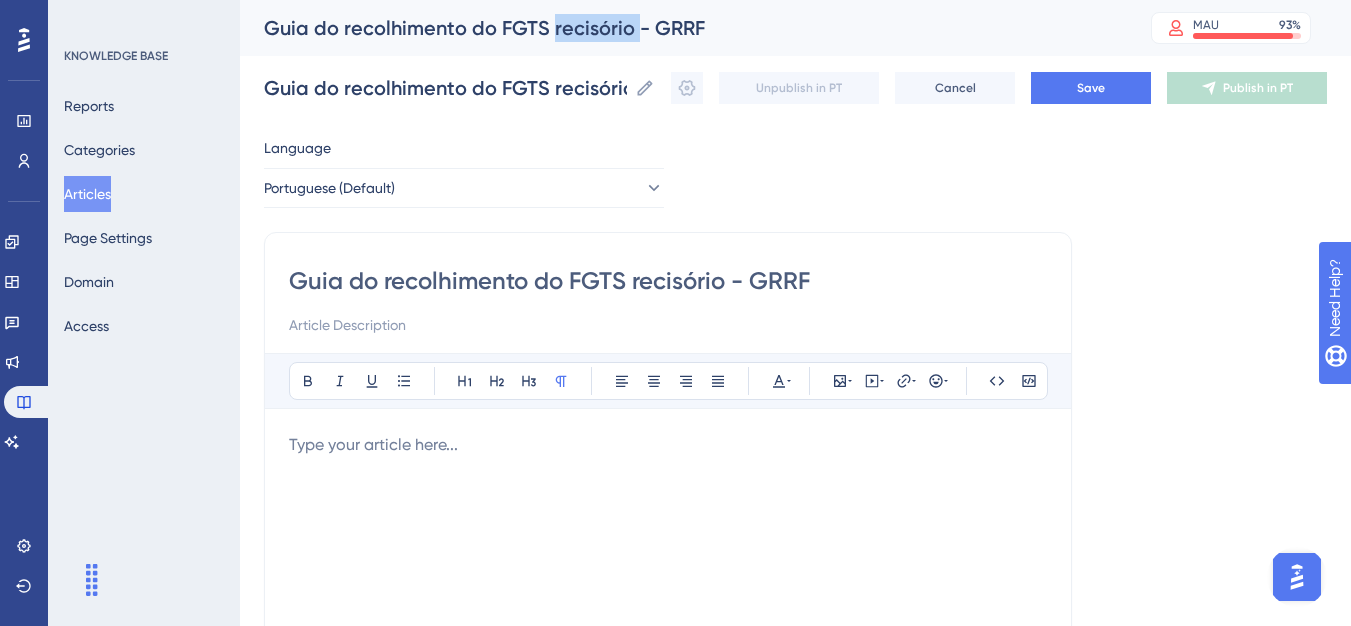 click on "Guia do recolhimento do FGTS recisório - GRRF" at bounding box center [682, 28] 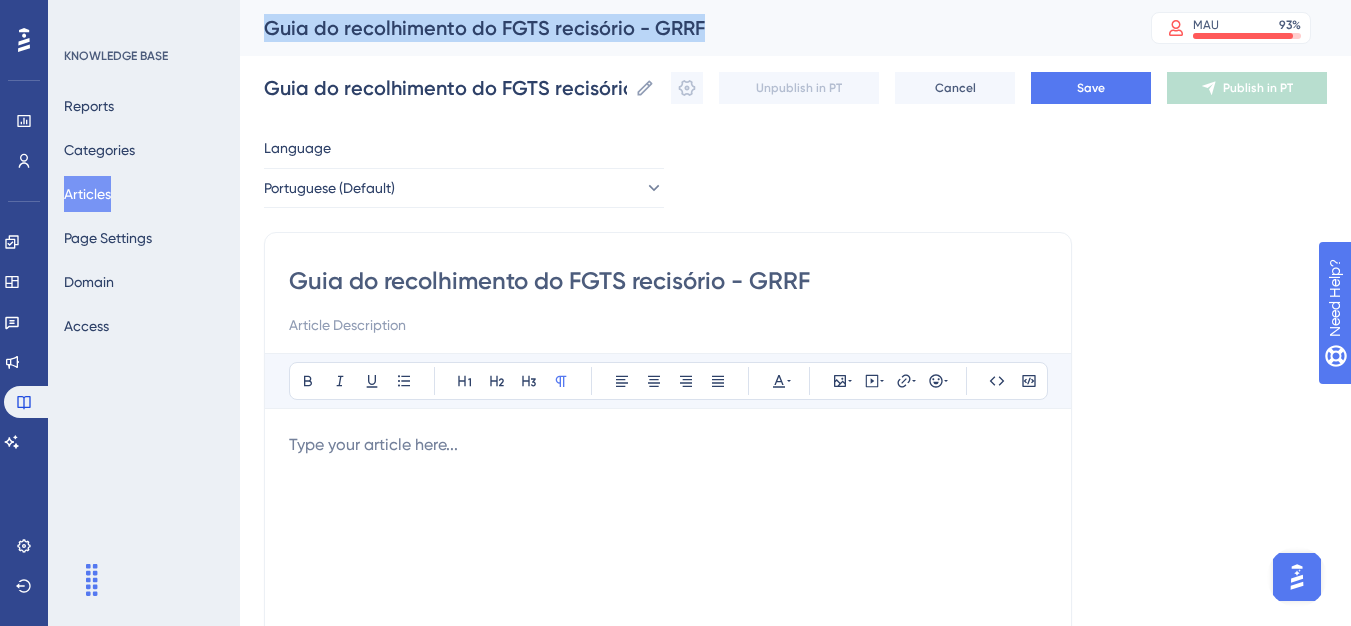 click on "Guia do recolhimento do FGTS recisório - GRRF" at bounding box center (682, 28) 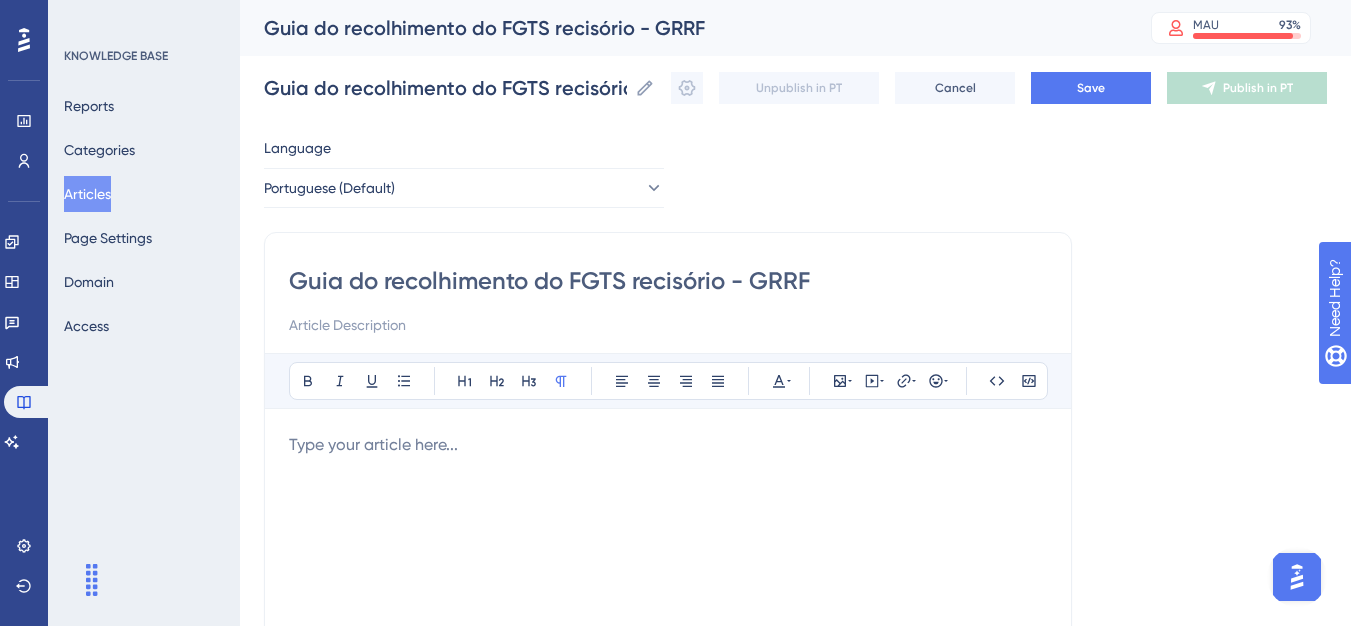 drag, startPoint x: 726, startPoint y: 289, endPoint x: 298, endPoint y: 297, distance: 428.07477 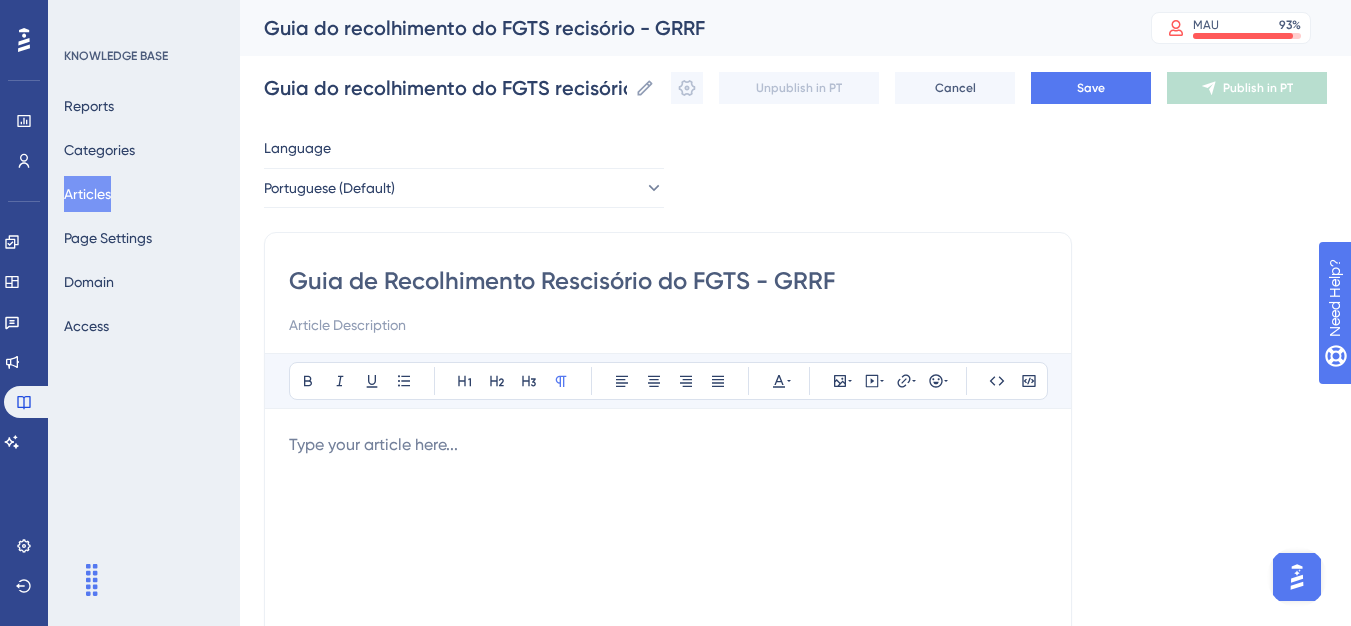 type on "Guia de Recolhimento Rescisório do FGTS - GRRF" 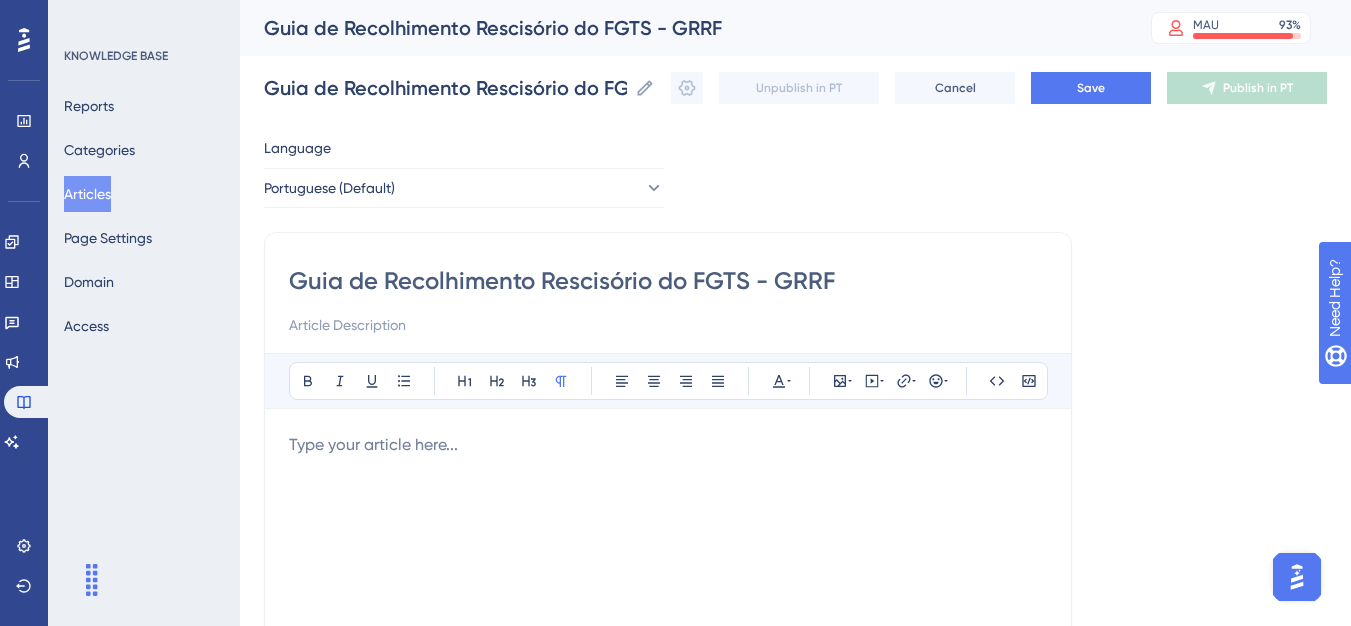 type on "Guia de Recolhimento Rescisório do FGTS - GRRF" 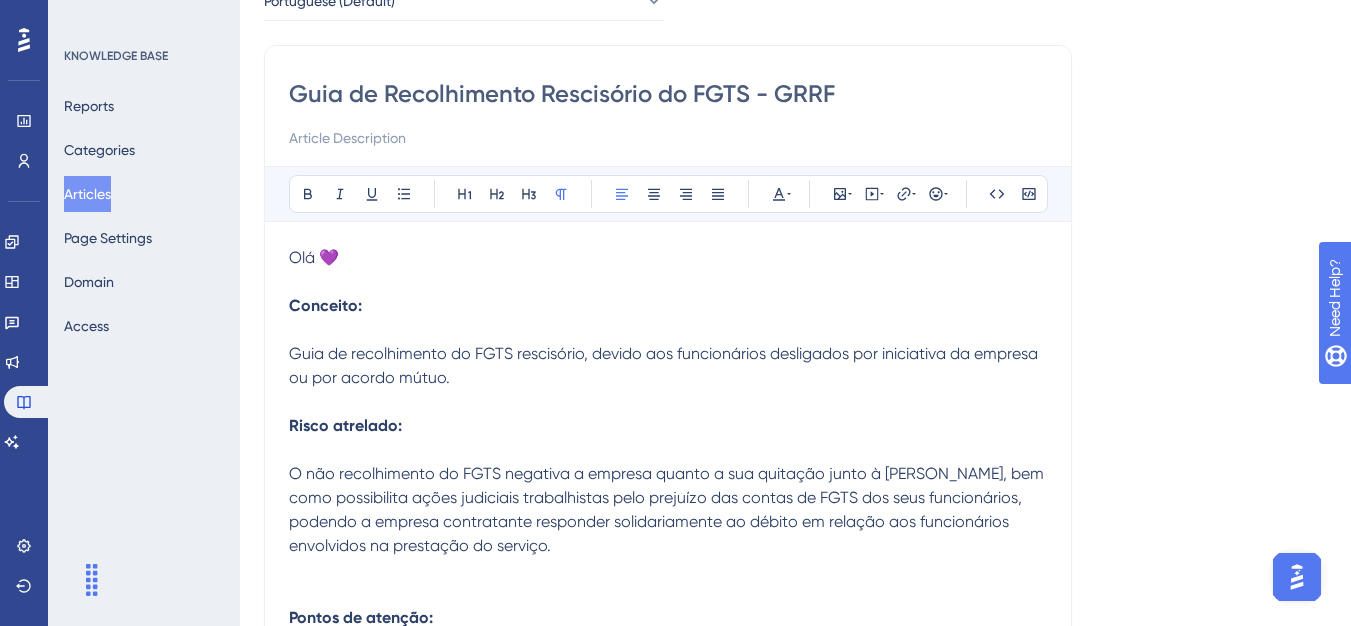 scroll, scrollTop: 0, scrollLeft: 0, axis: both 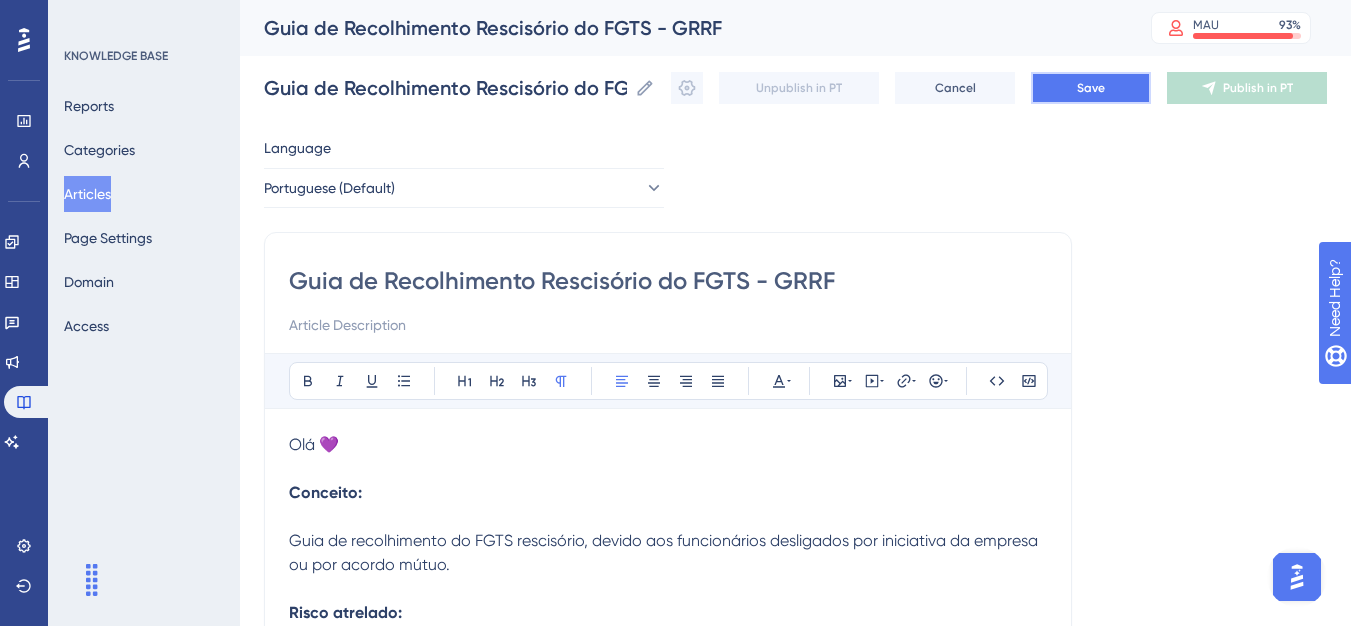 click on "Save" at bounding box center (1091, 88) 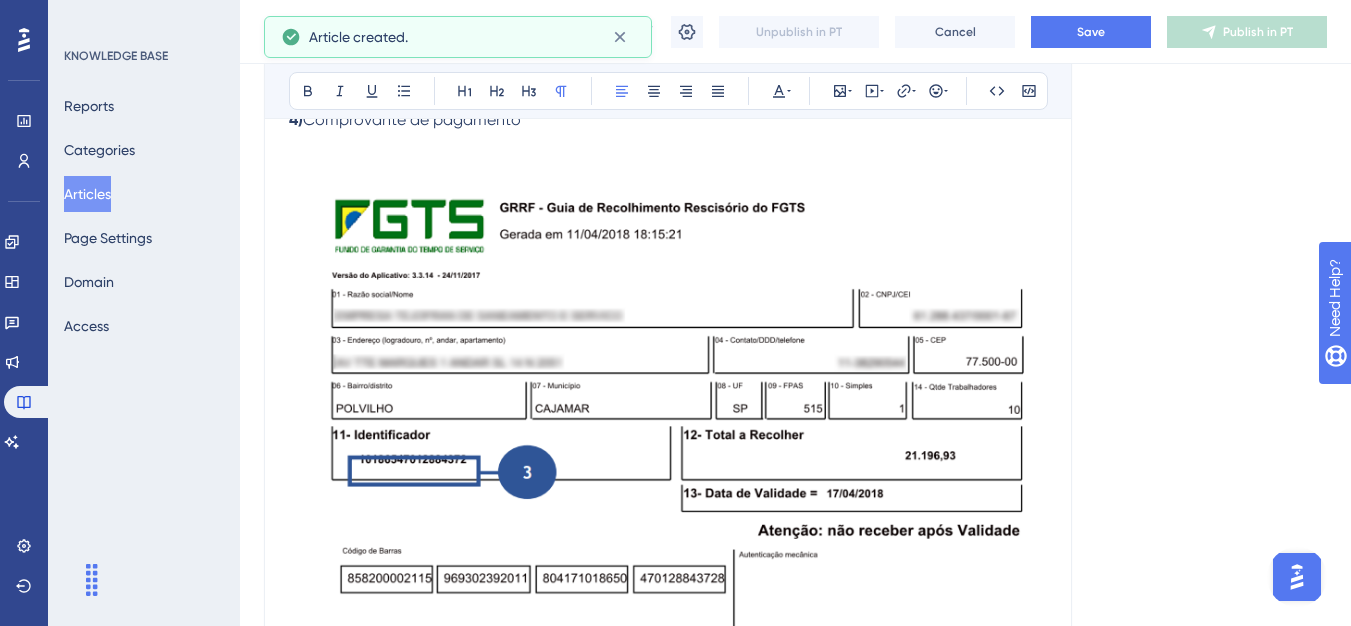 scroll, scrollTop: 489, scrollLeft: 0, axis: vertical 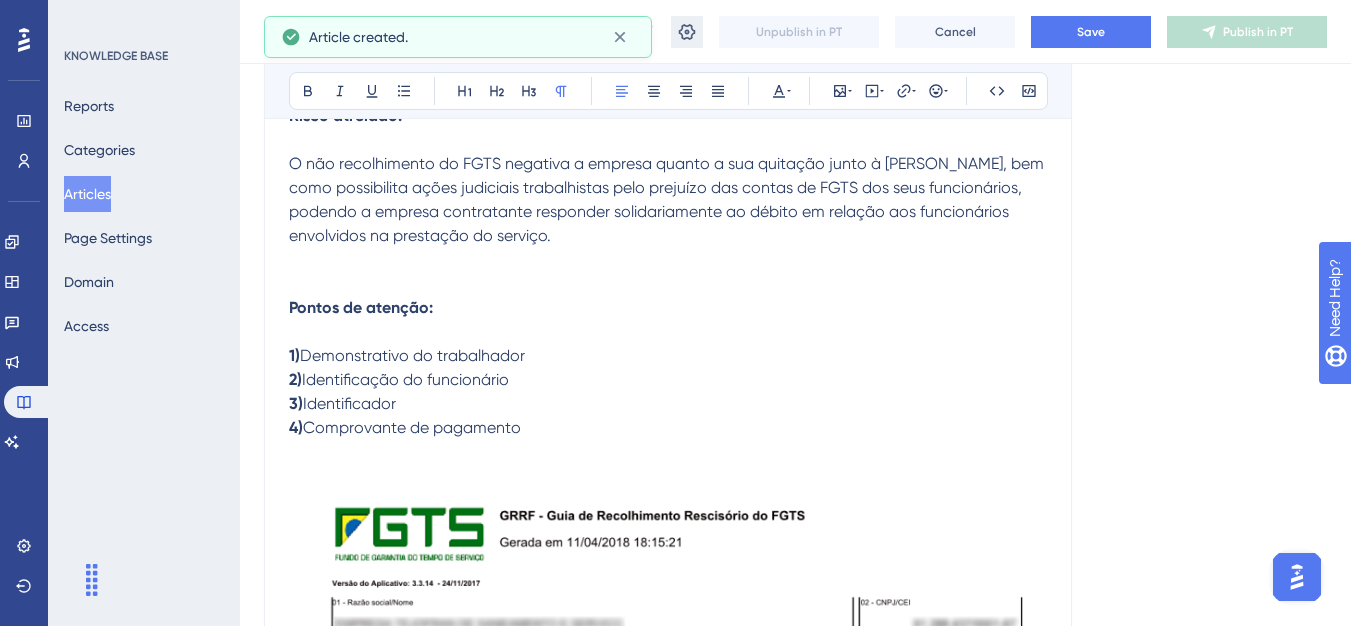 click at bounding box center (687, 32) 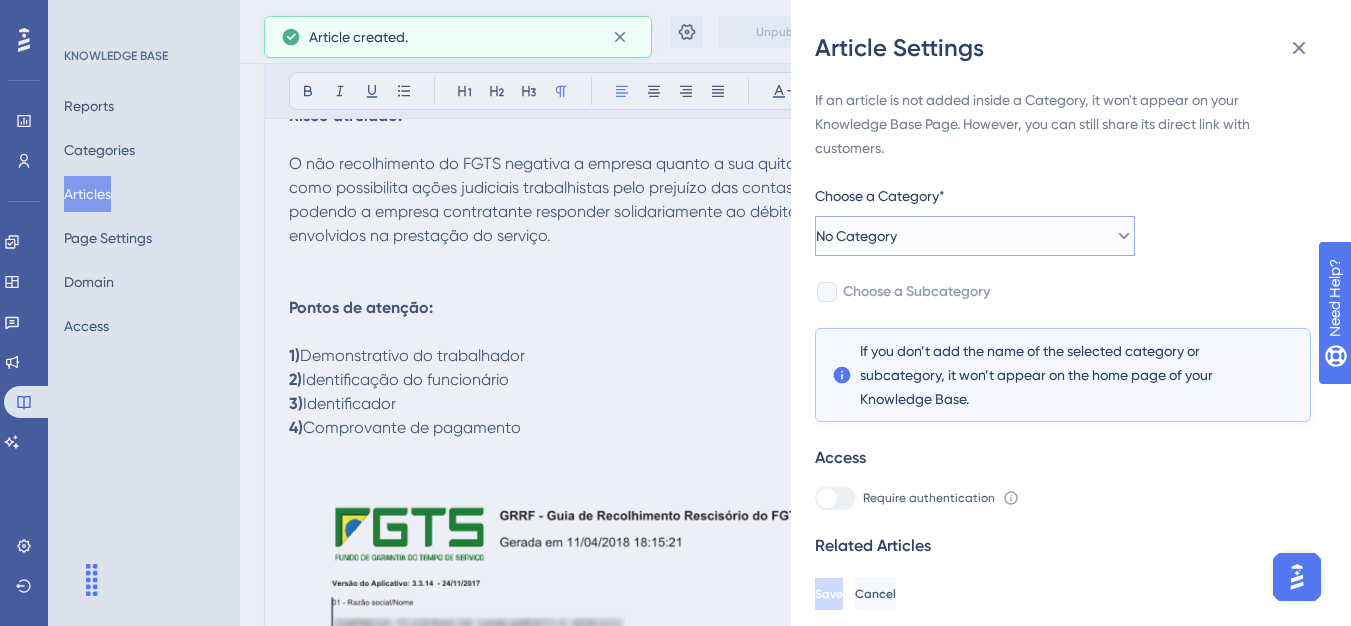 click on "No Category" at bounding box center (975, 236) 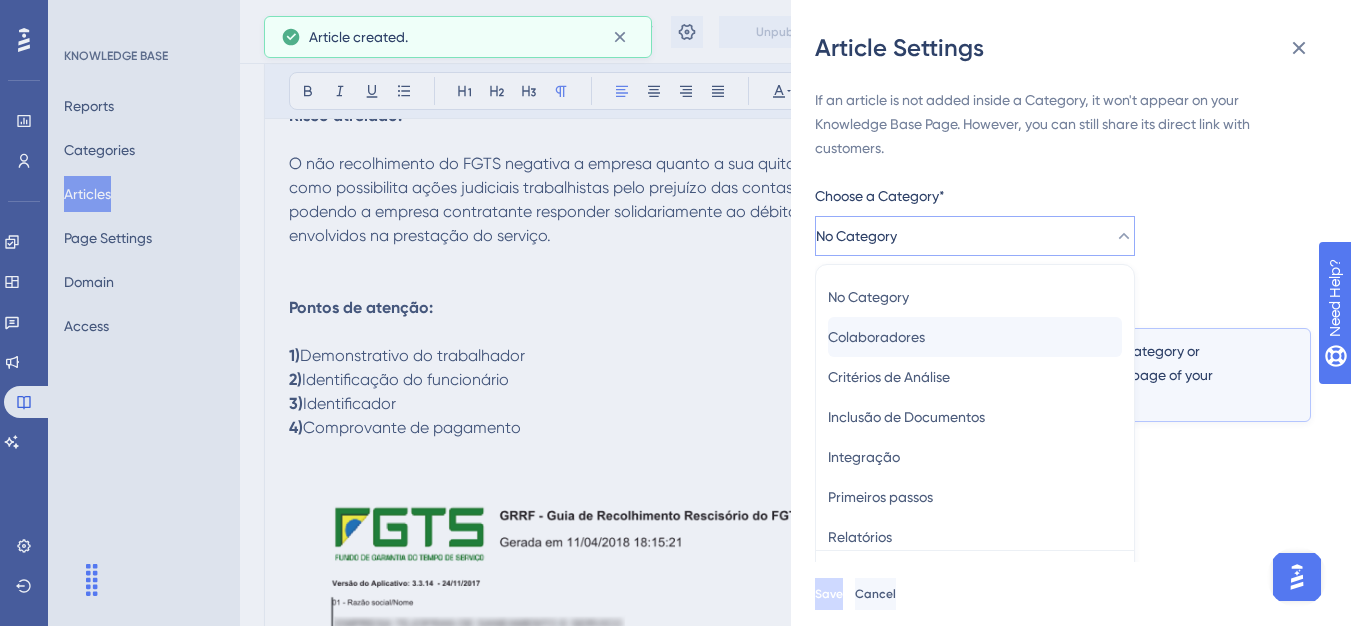 scroll, scrollTop: 49, scrollLeft: 0, axis: vertical 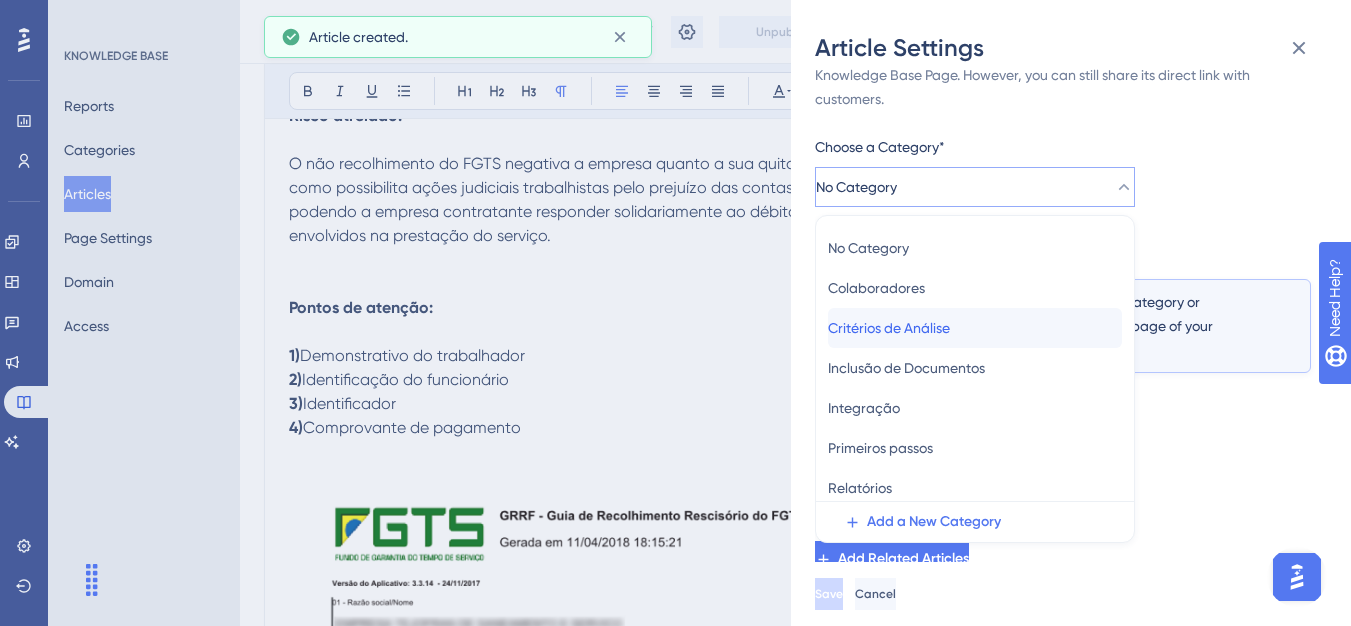 click on "Critérios de Análise" at bounding box center (889, 328) 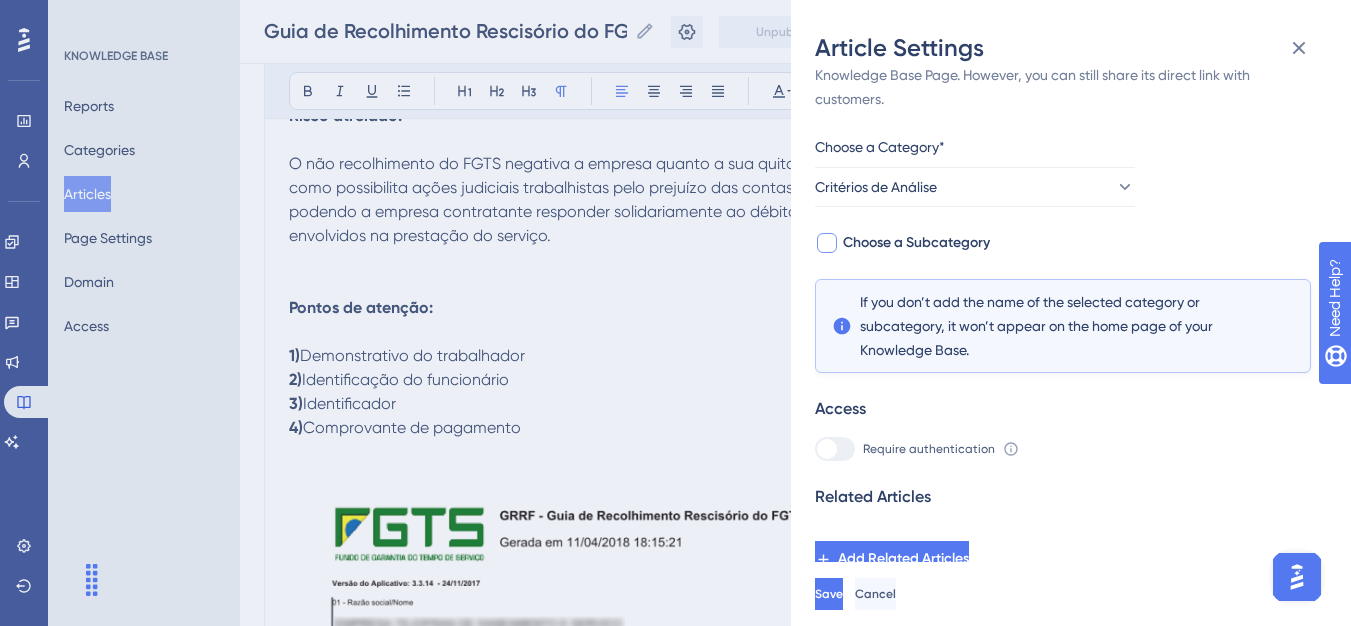 click on "Choose a Subcategory" at bounding box center (916, 243) 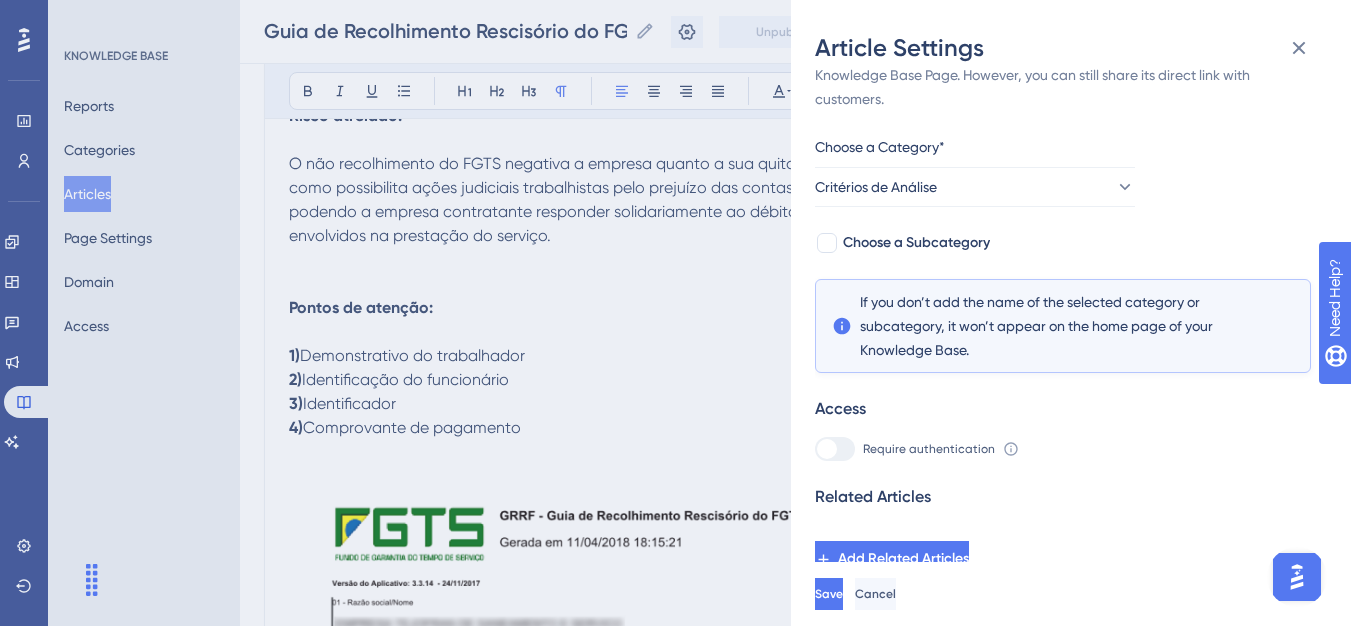 checkbox on "true" 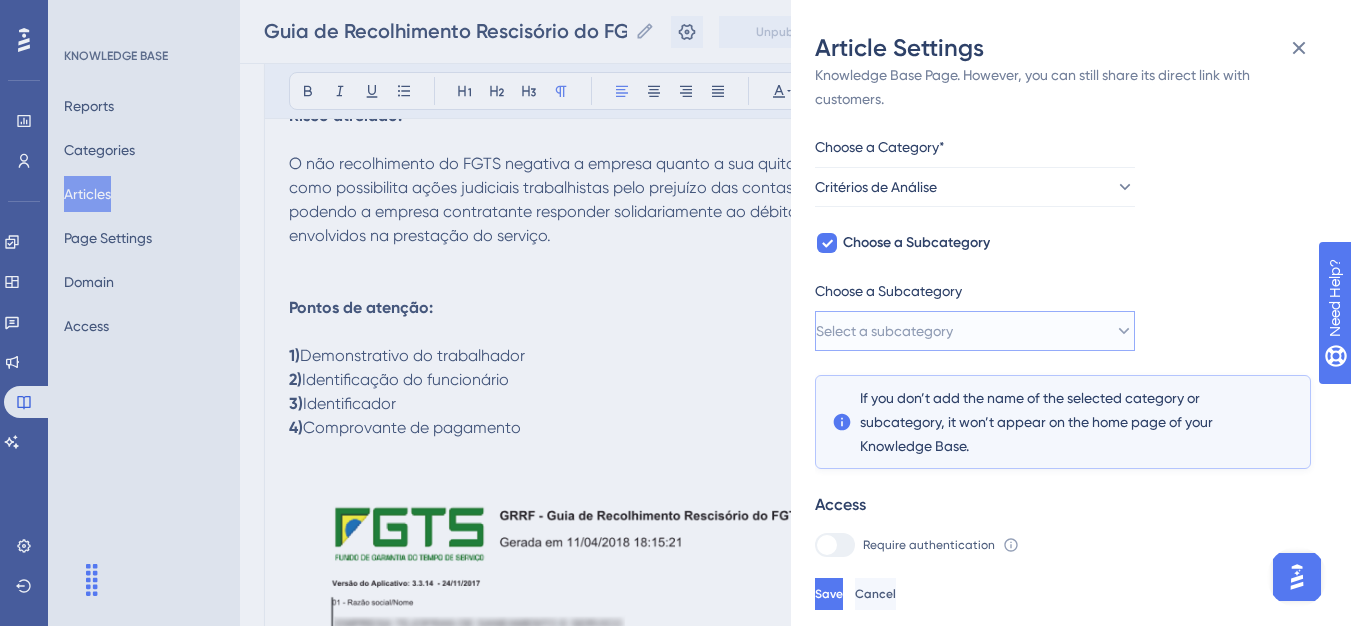 click on "Select a subcategory" at bounding box center [884, 331] 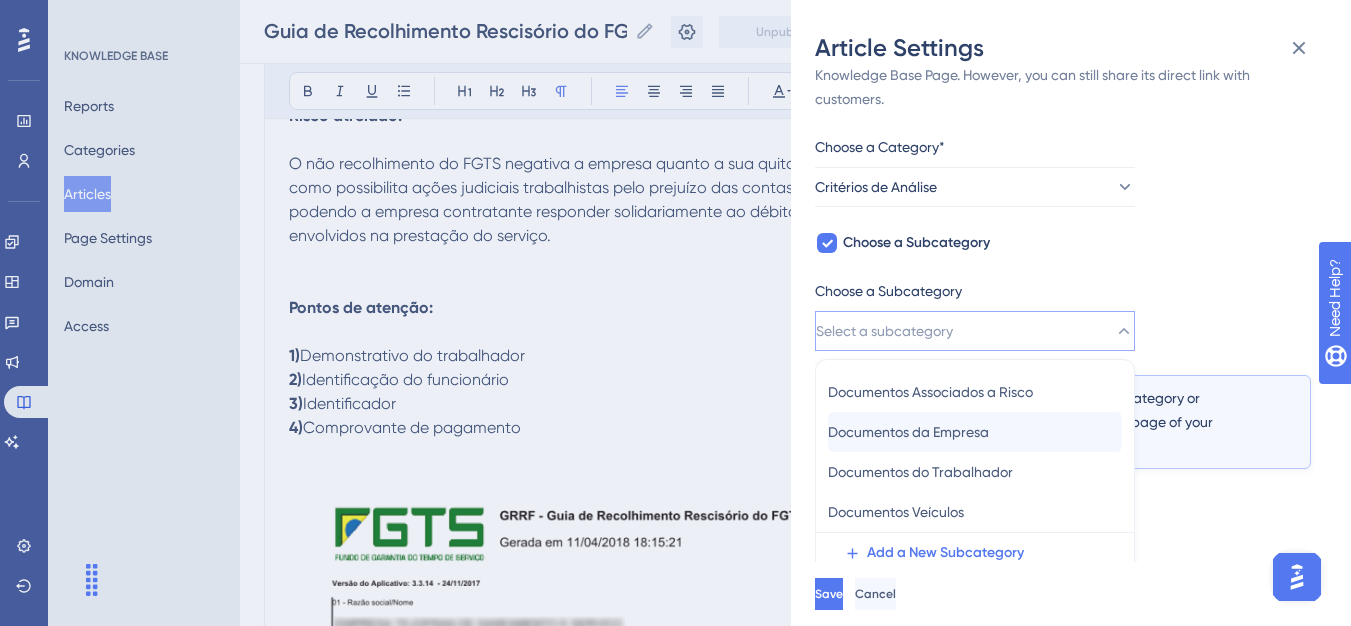 scroll, scrollTop: 145, scrollLeft: 0, axis: vertical 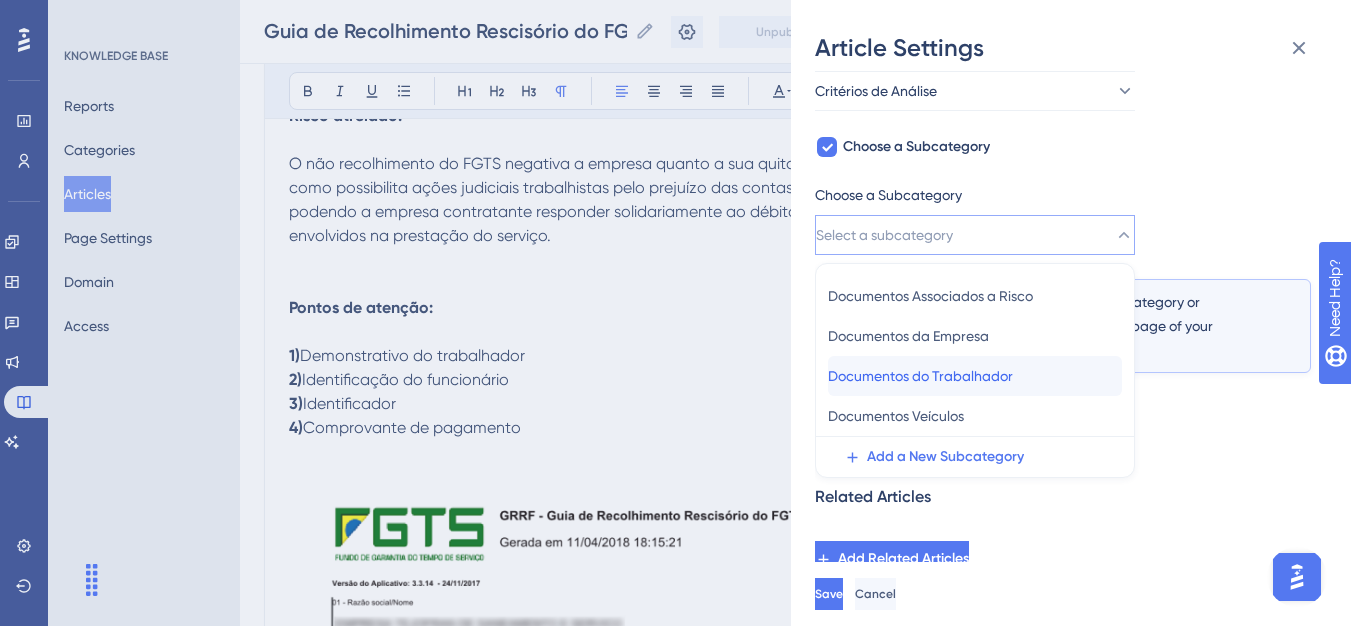 click on "Documentos do Trabalhador" at bounding box center [920, 376] 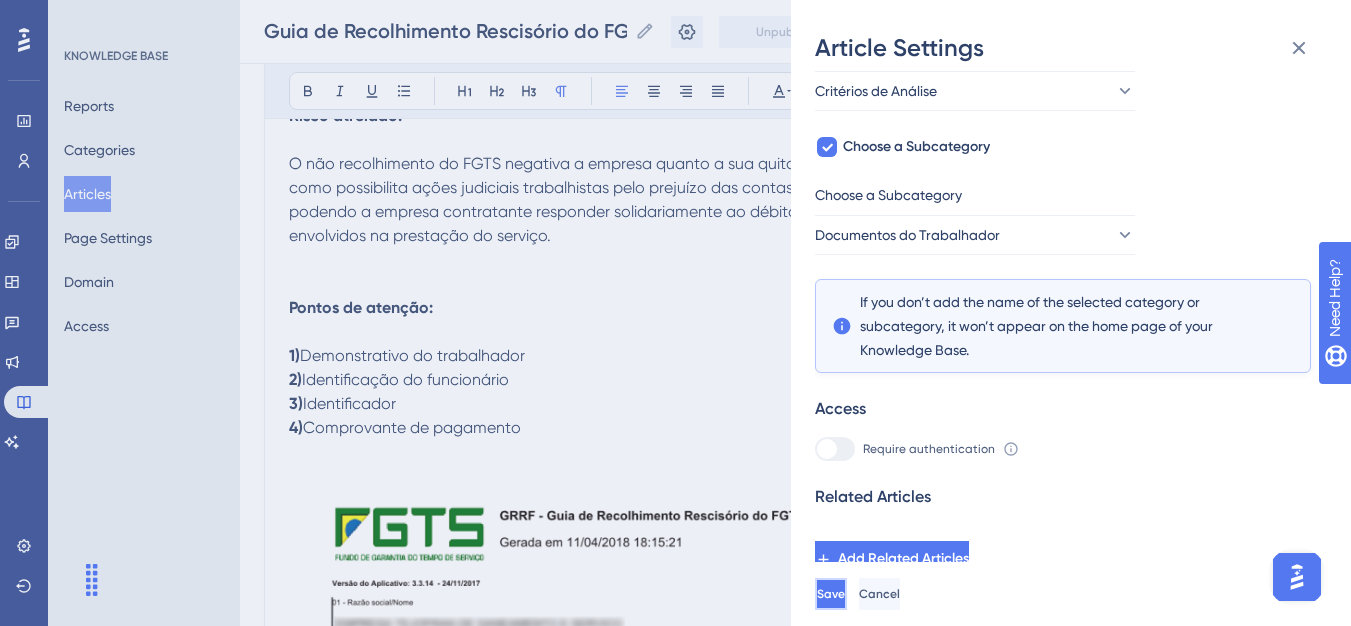 click on "Save" at bounding box center (831, 594) 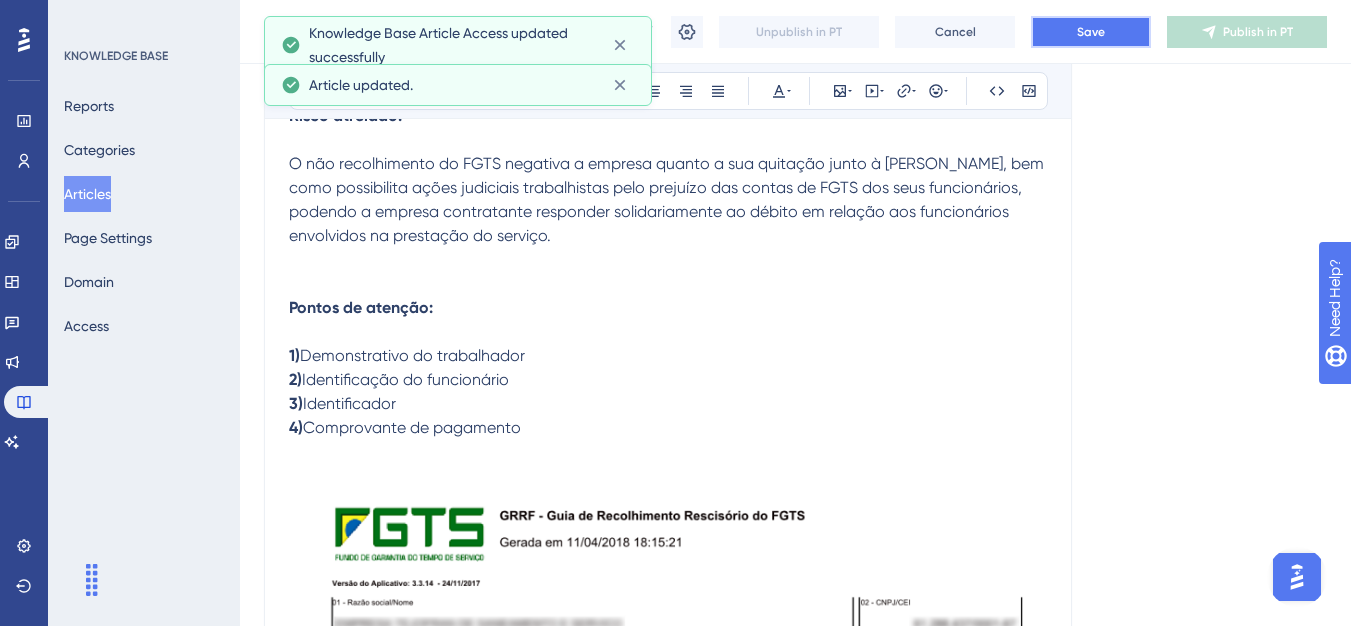 click on "Save" at bounding box center [1091, 32] 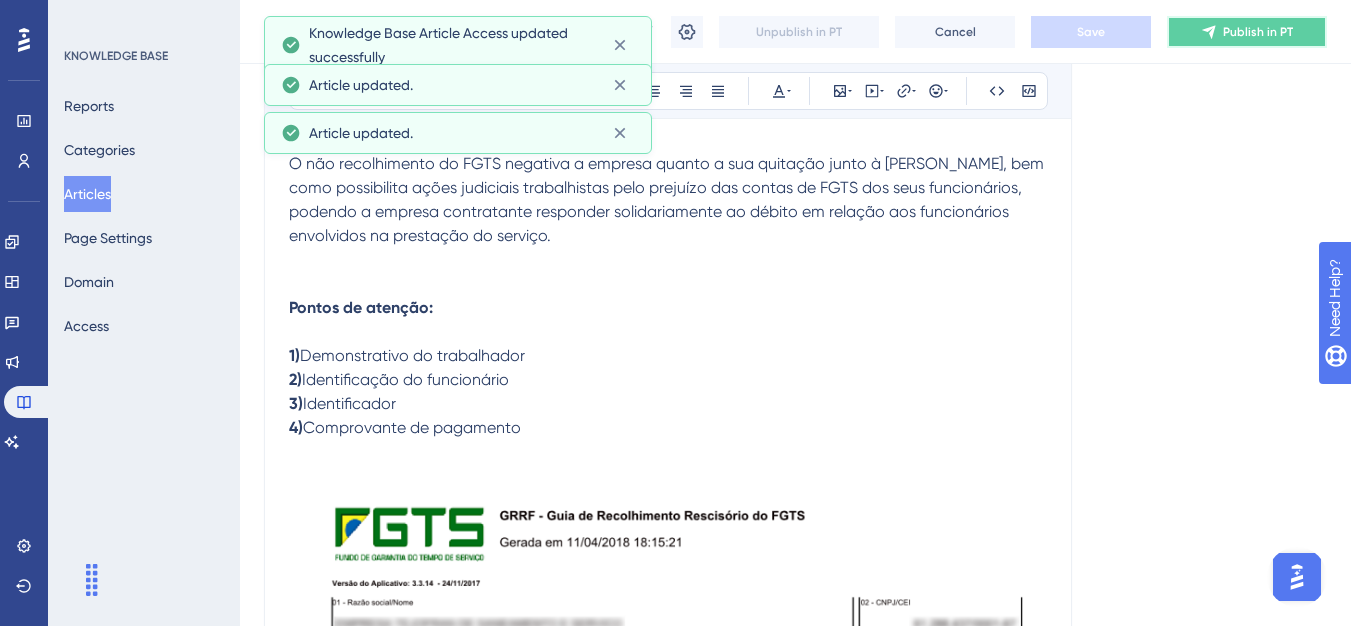 click on "Publish in PT" at bounding box center (1247, 32) 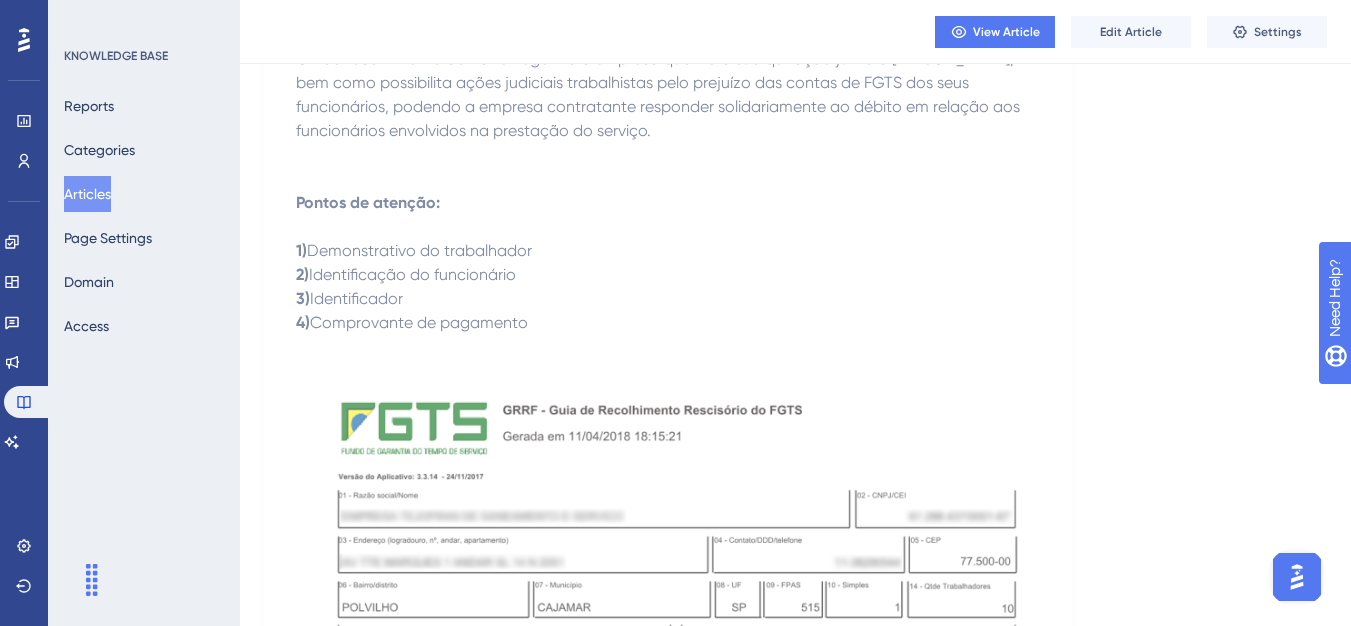 click on "Articles" at bounding box center [87, 194] 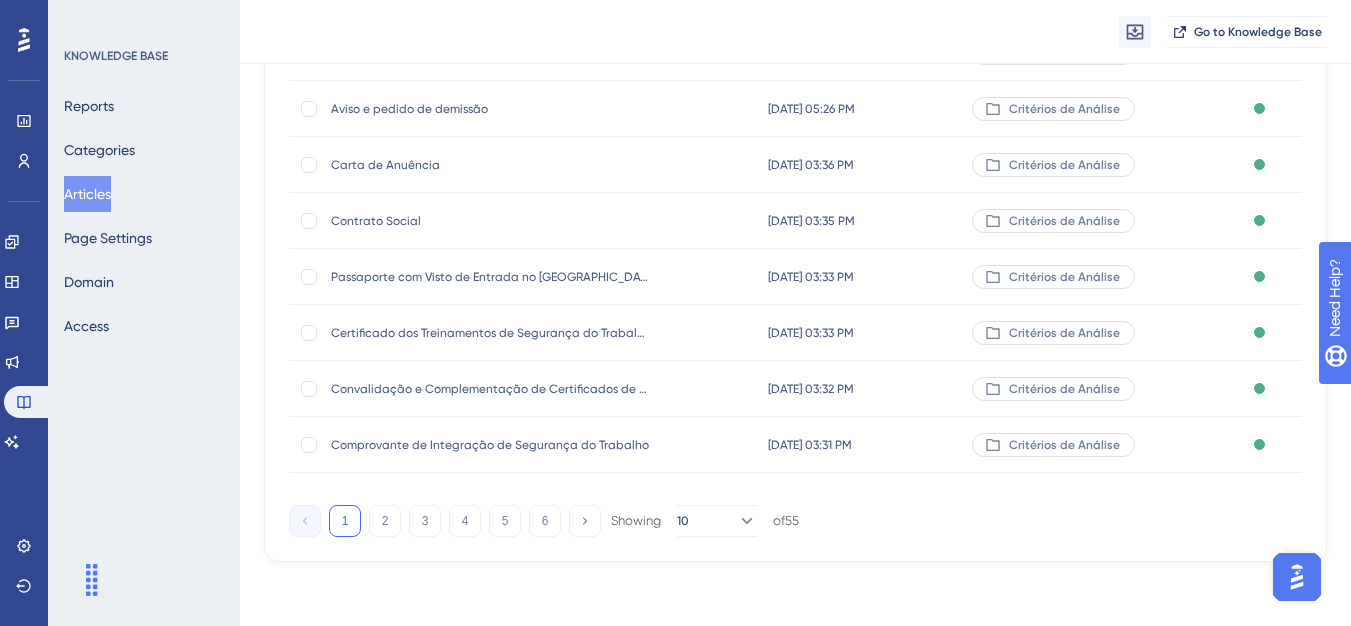 scroll, scrollTop: 0, scrollLeft: 0, axis: both 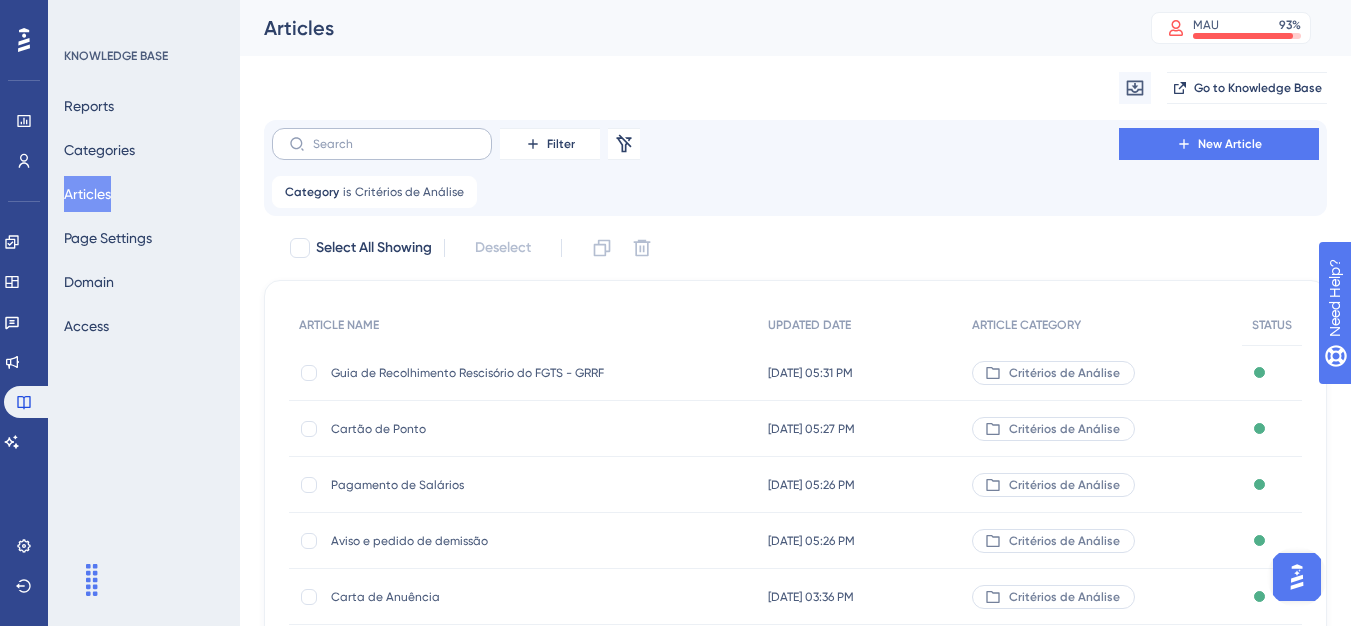 click on "Filter Remove Filters New Article Category is Critérios de Análise Critérios de Análise Remove" at bounding box center (795, 168) 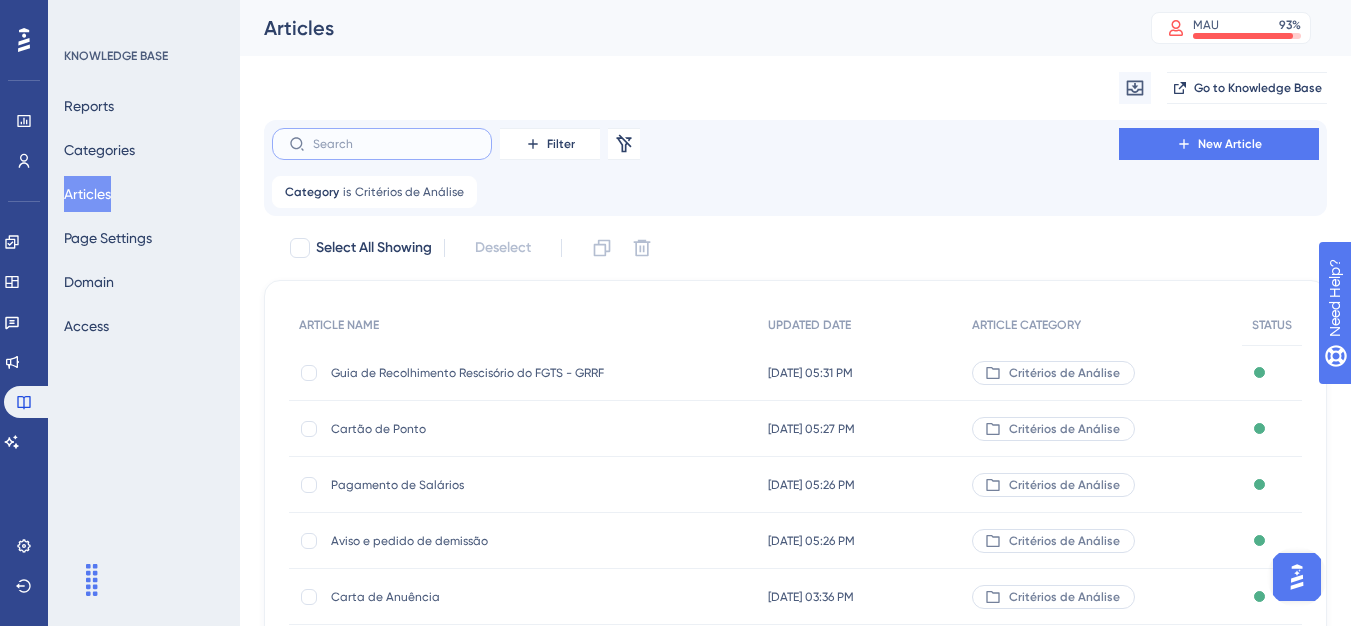 click at bounding box center [394, 144] 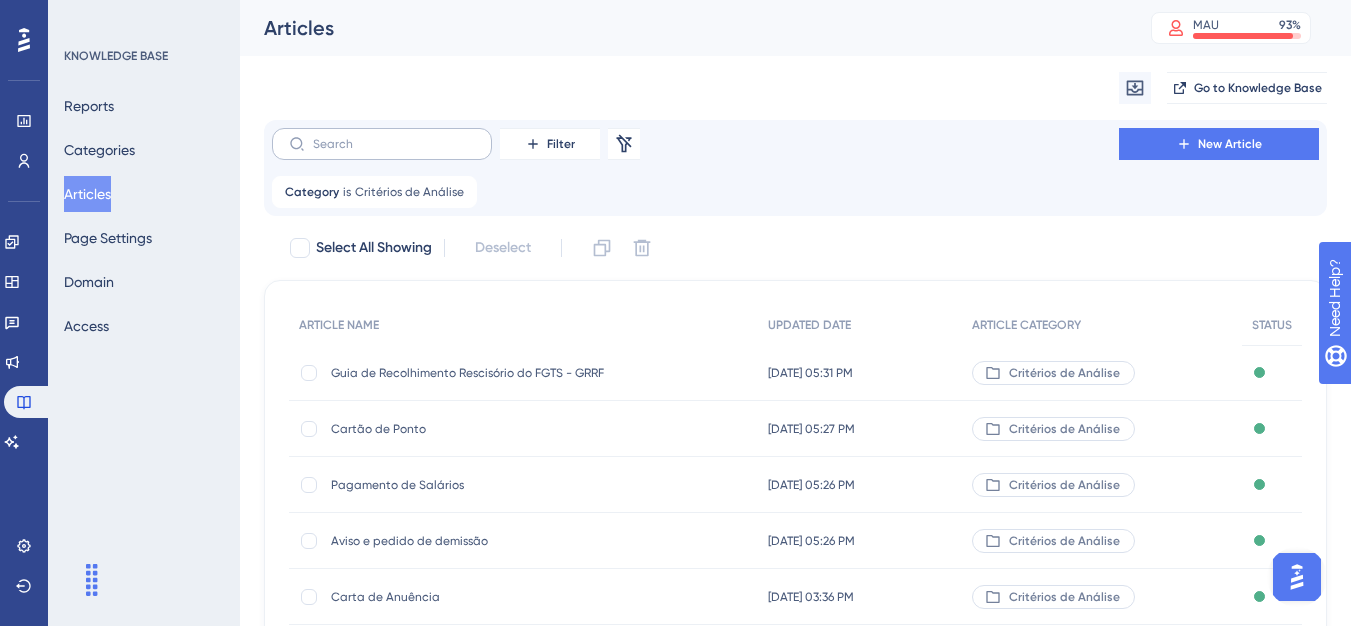 click on "Filter Remove Filters New Article Category is Critérios de Análise Critérios de Análise Remove" at bounding box center [795, 168] 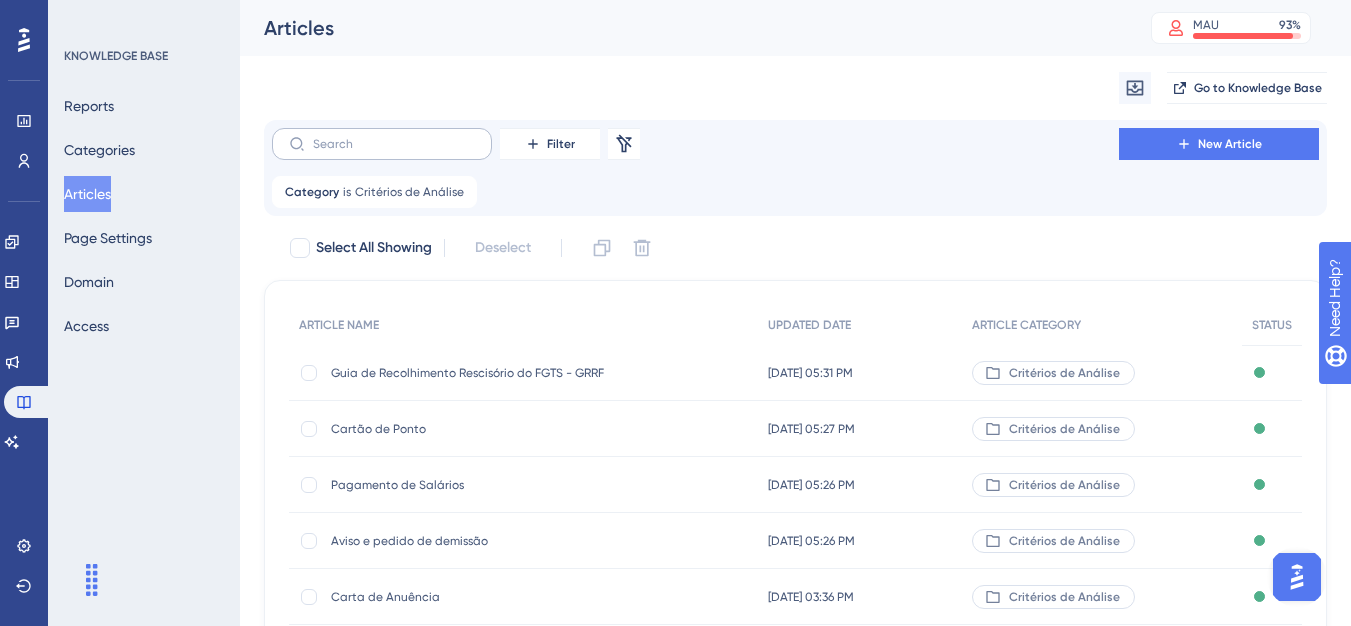 click at bounding box center (382, 144) 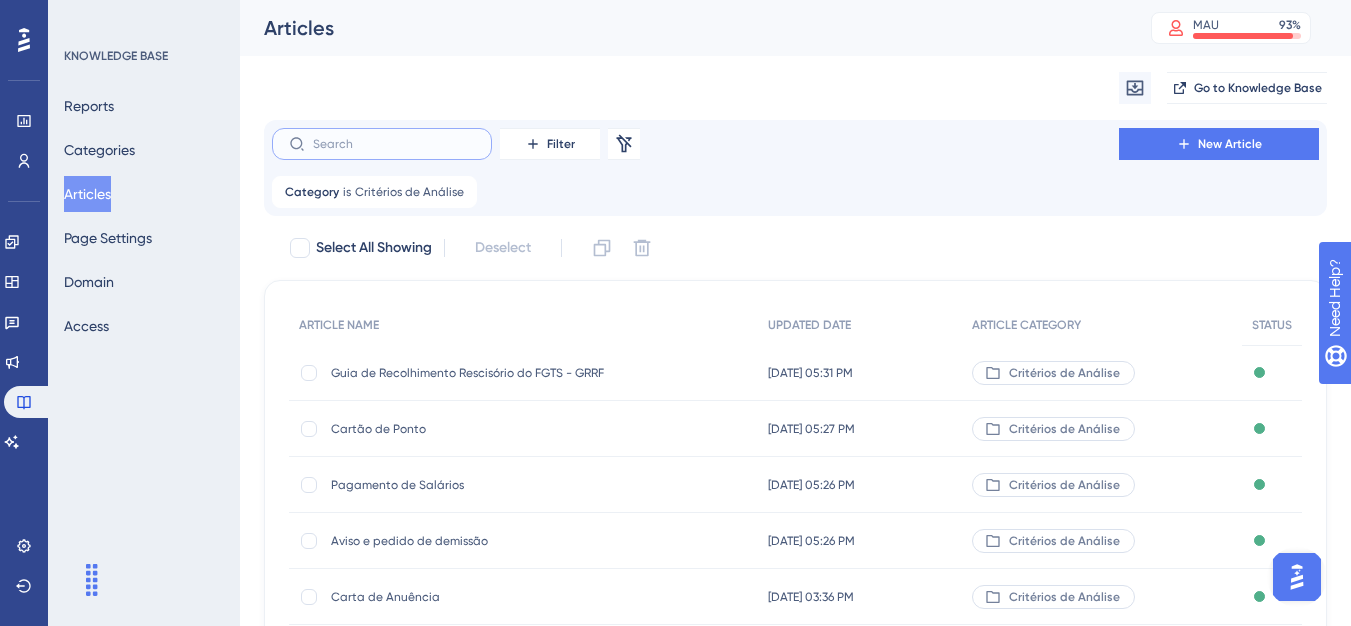 click at bounding box center [394, 144] 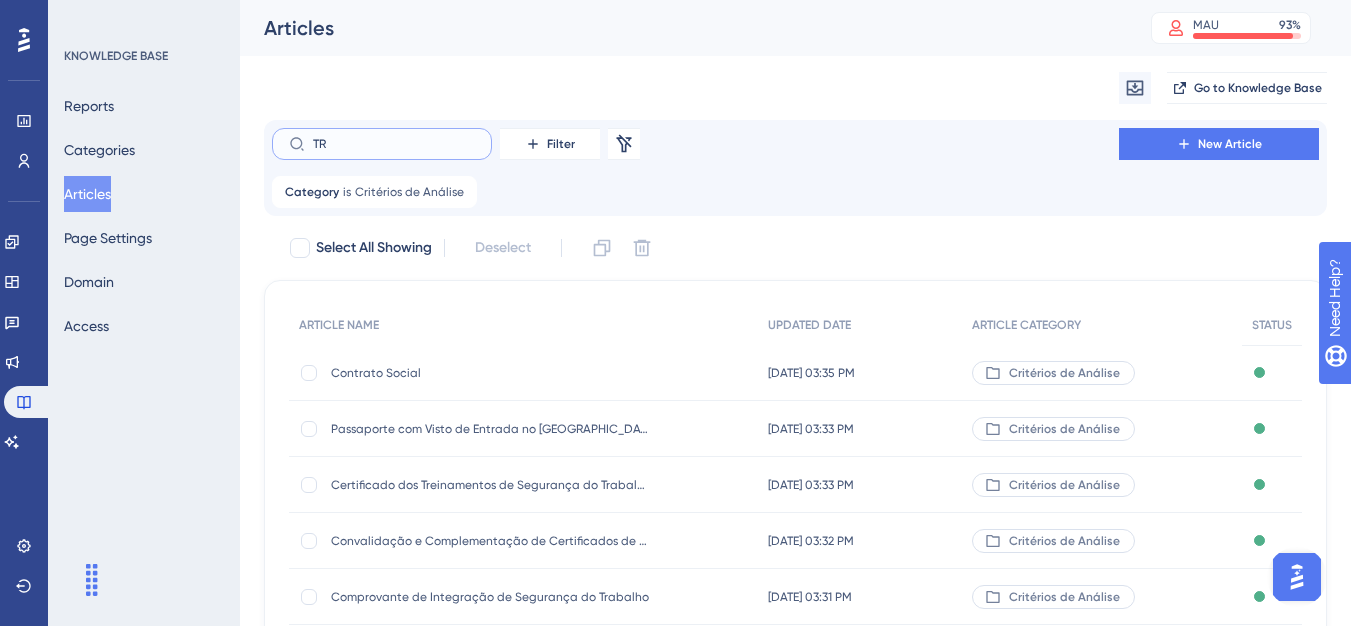 type on "TRT" 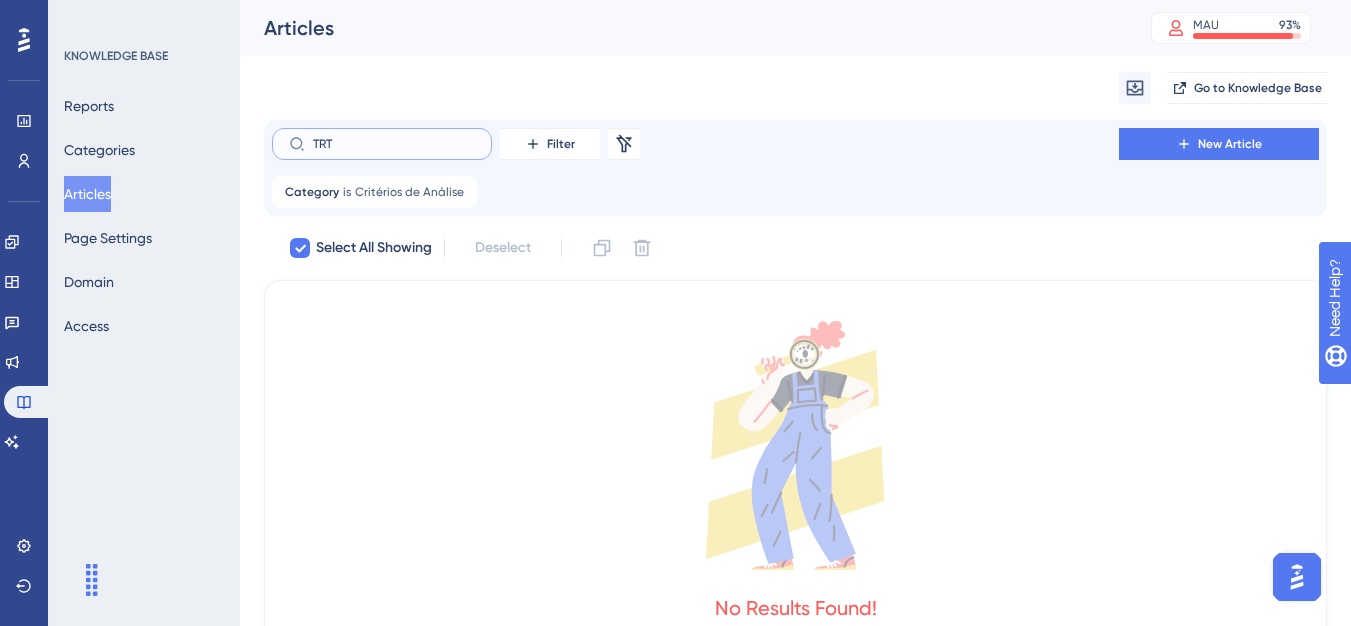 checkbox on "true" 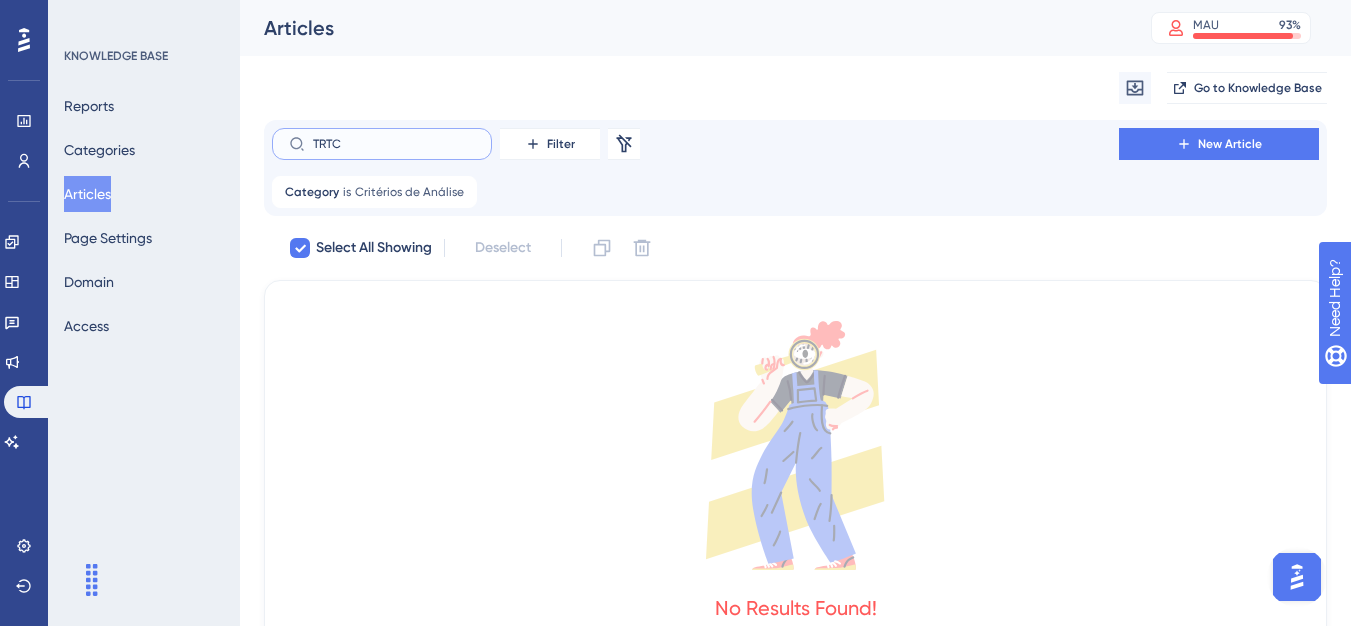 type on "TRTC" 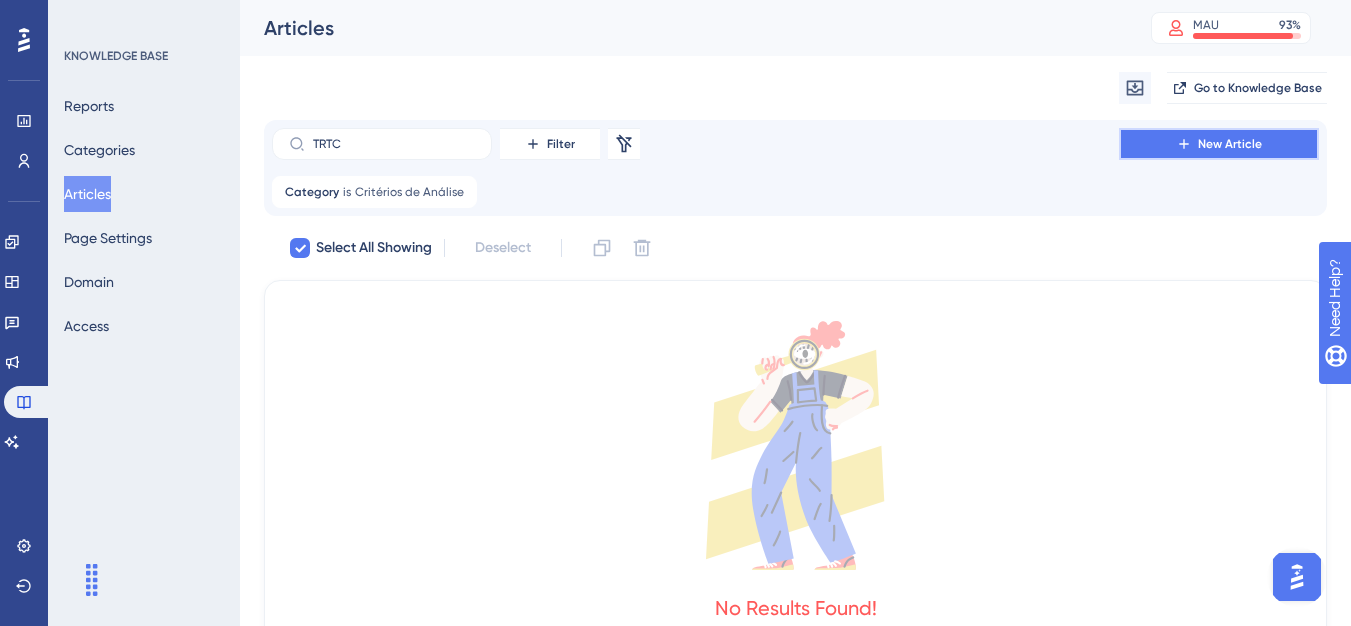 click on "New Article" at bounding box center [1219, 144] 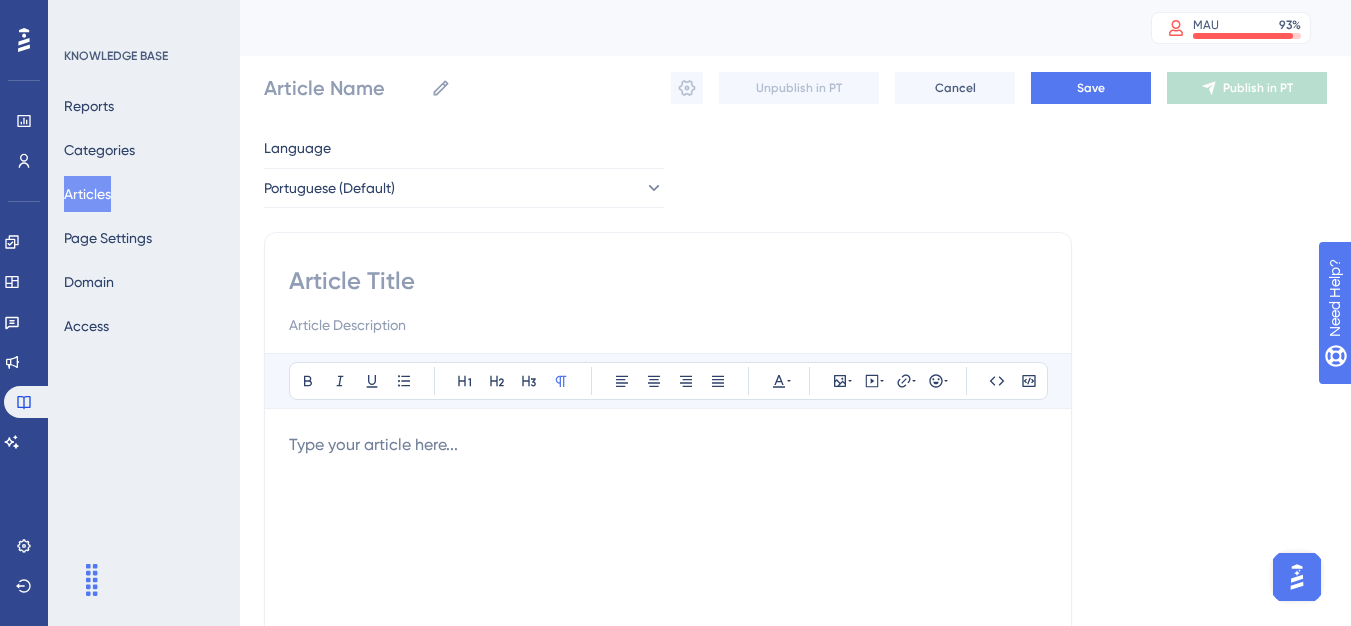 click at bounding box center [668, 281] 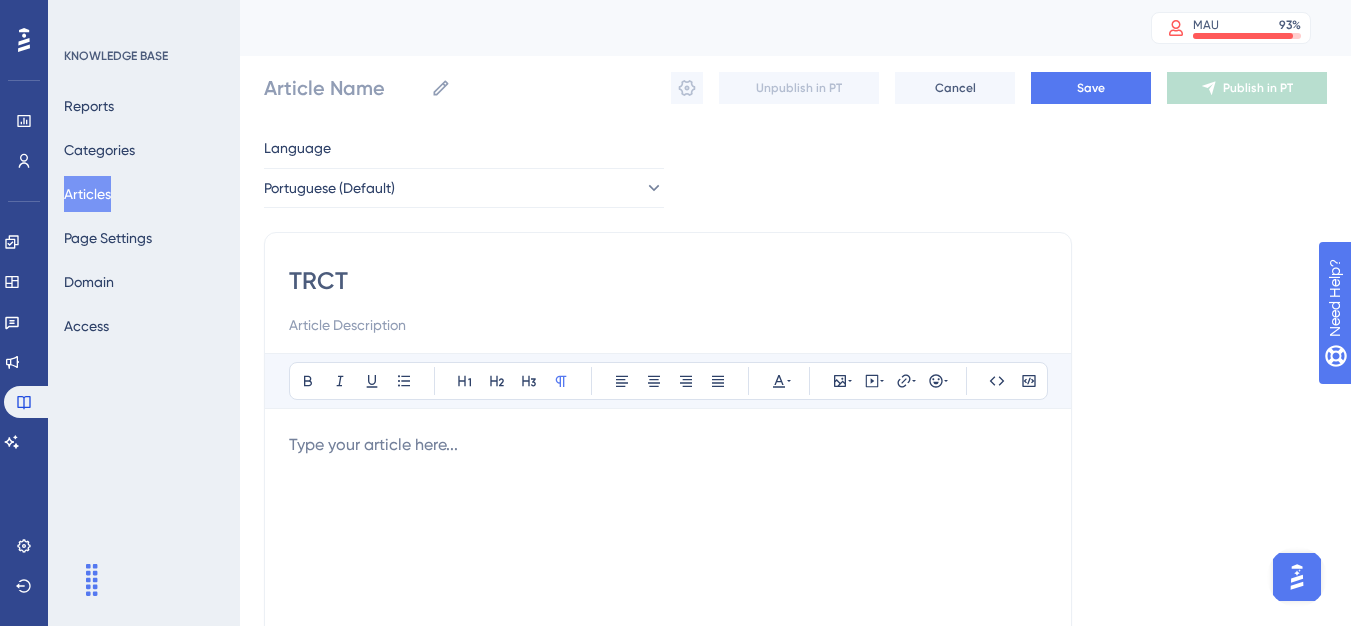 type on "TRCT" 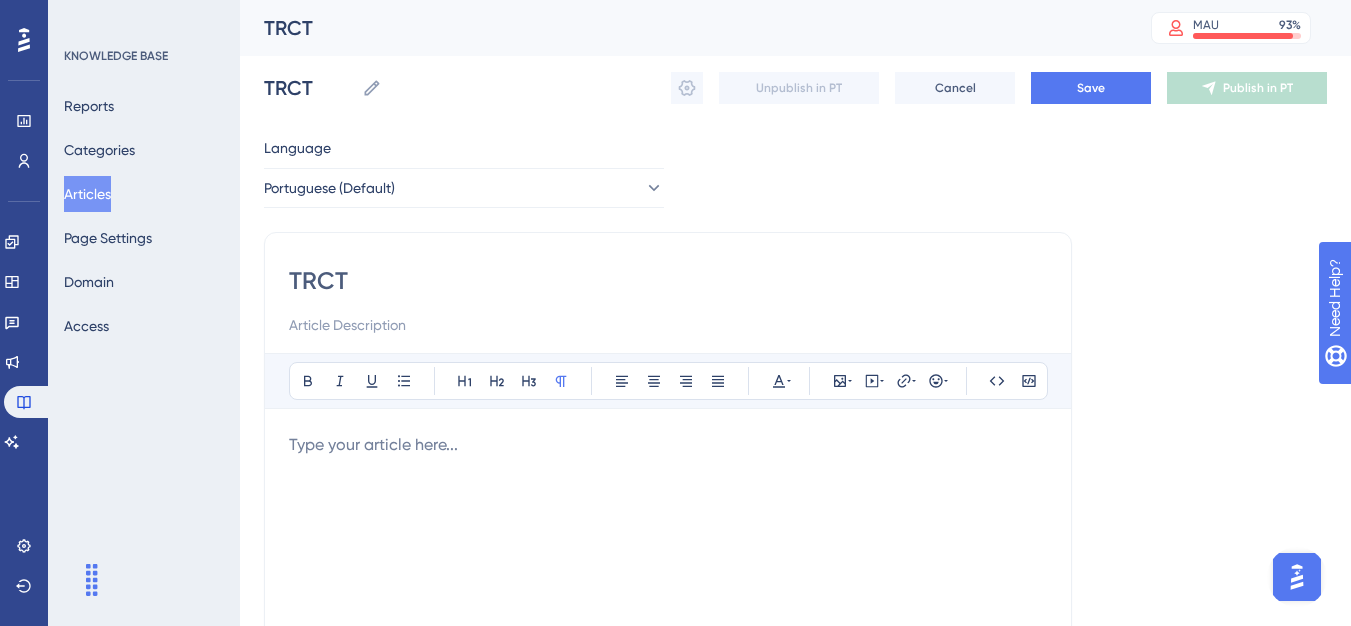 type on "TRCT" 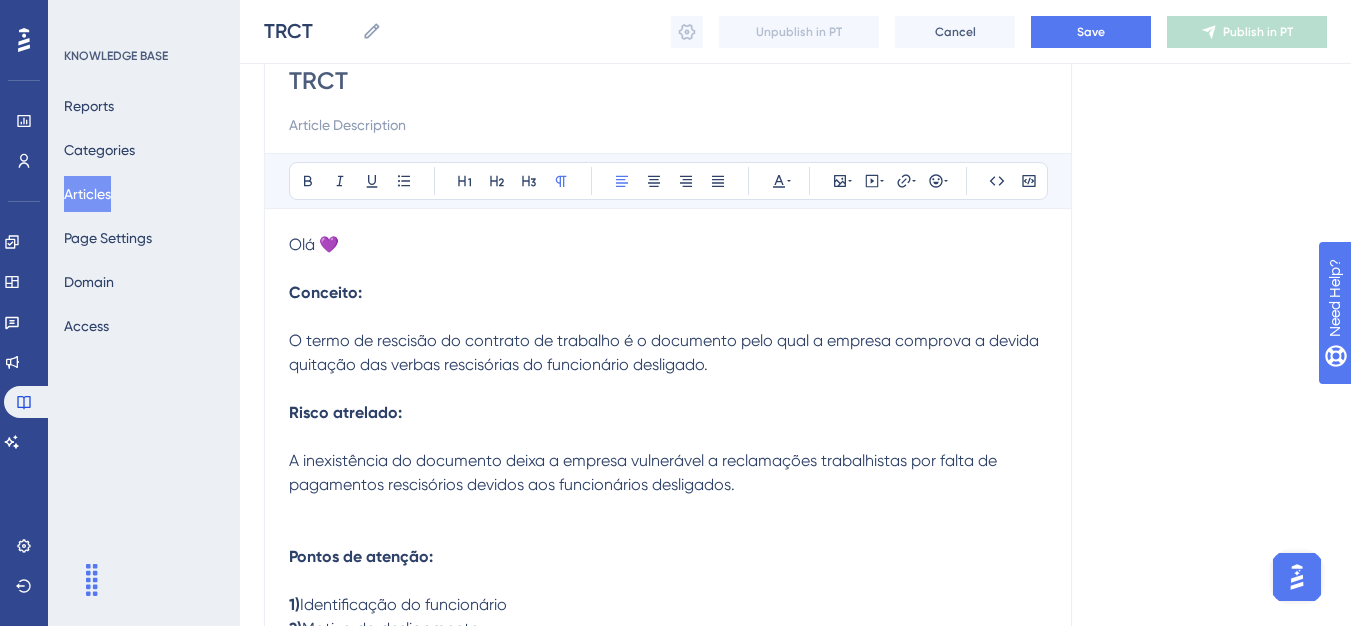 scroll, scrollTop: 13, scrollLeft: 0, axis: vertical 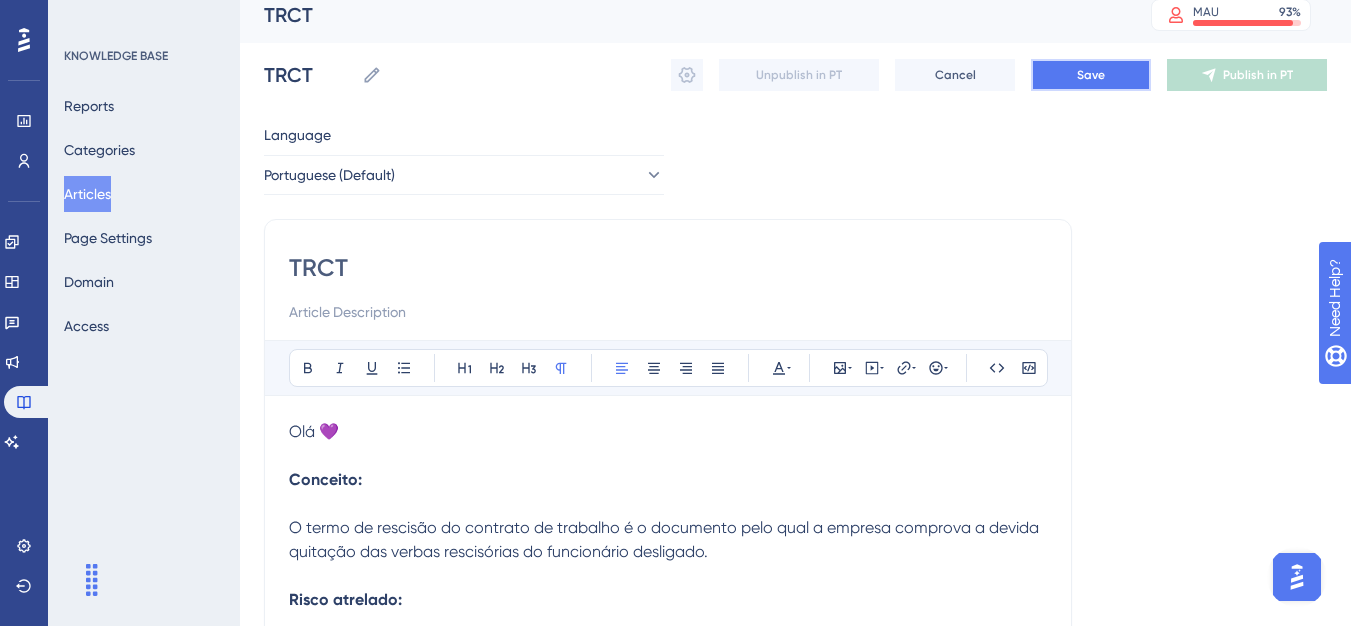 click on "Save" at bounding box center [1091, 75] 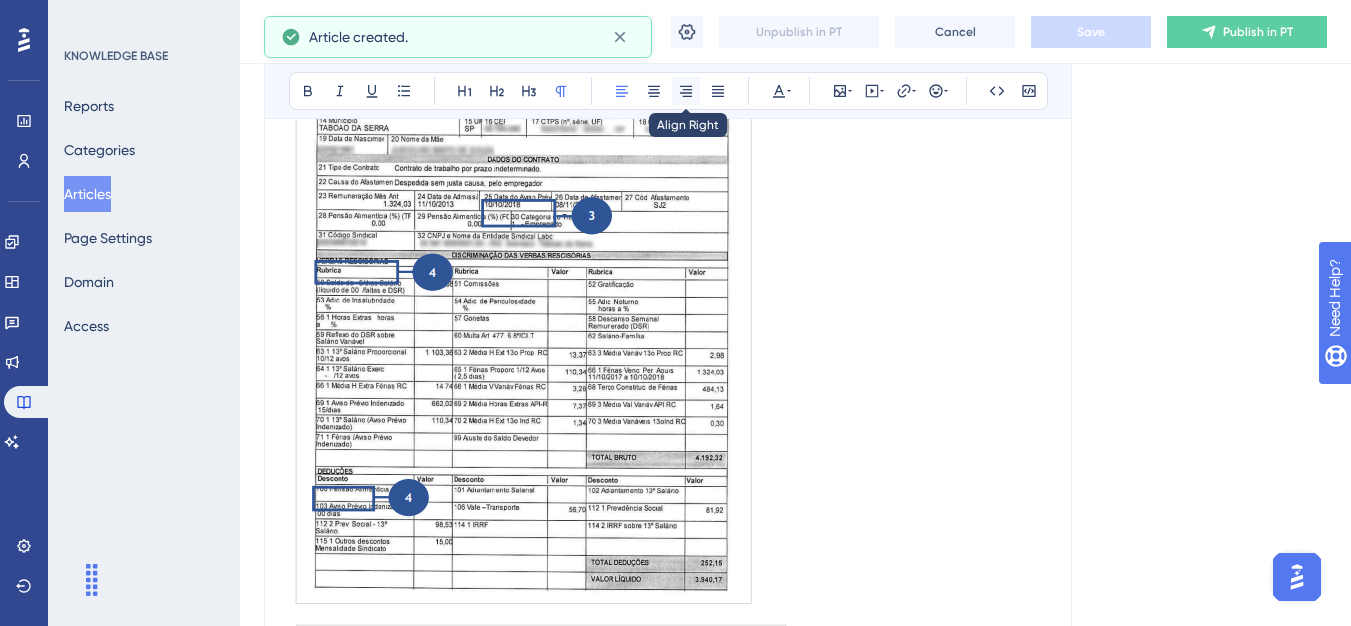 scroll, scrollTop: 2743, scrollLeft: 0, axis: vertical 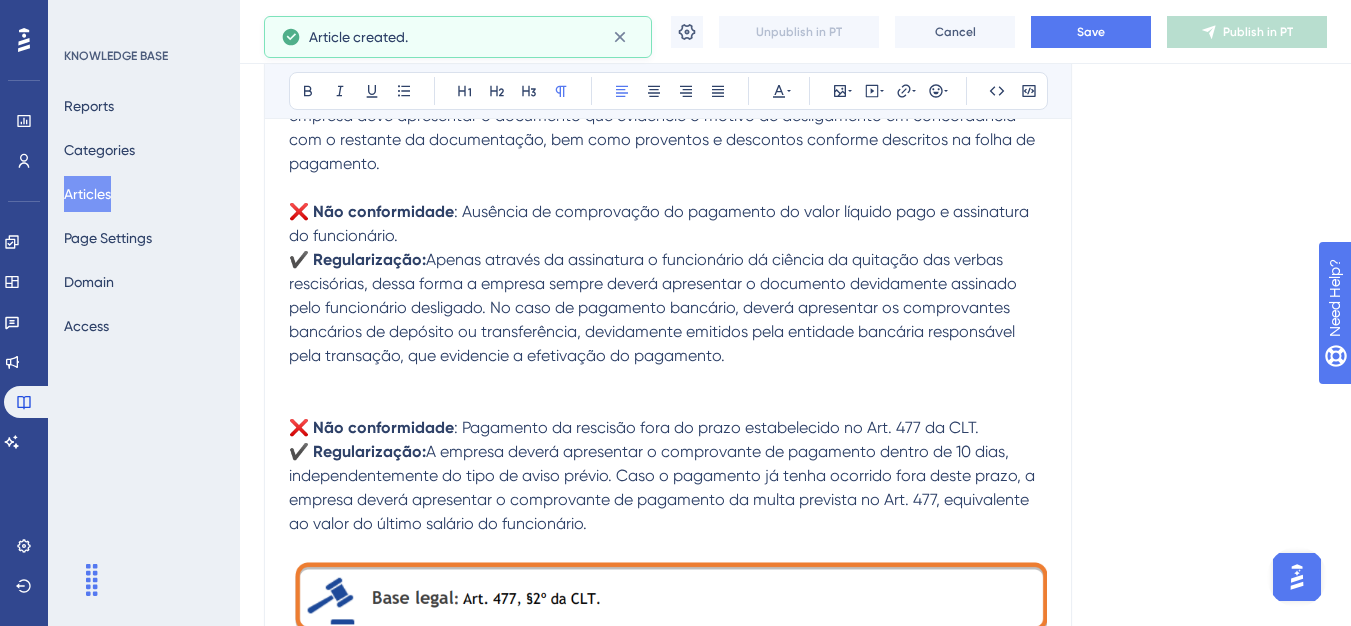 drag, startPoint x: 694, startPoint y: 83, endPoint x: 718, endPoint y: 284, distance: 202.42776 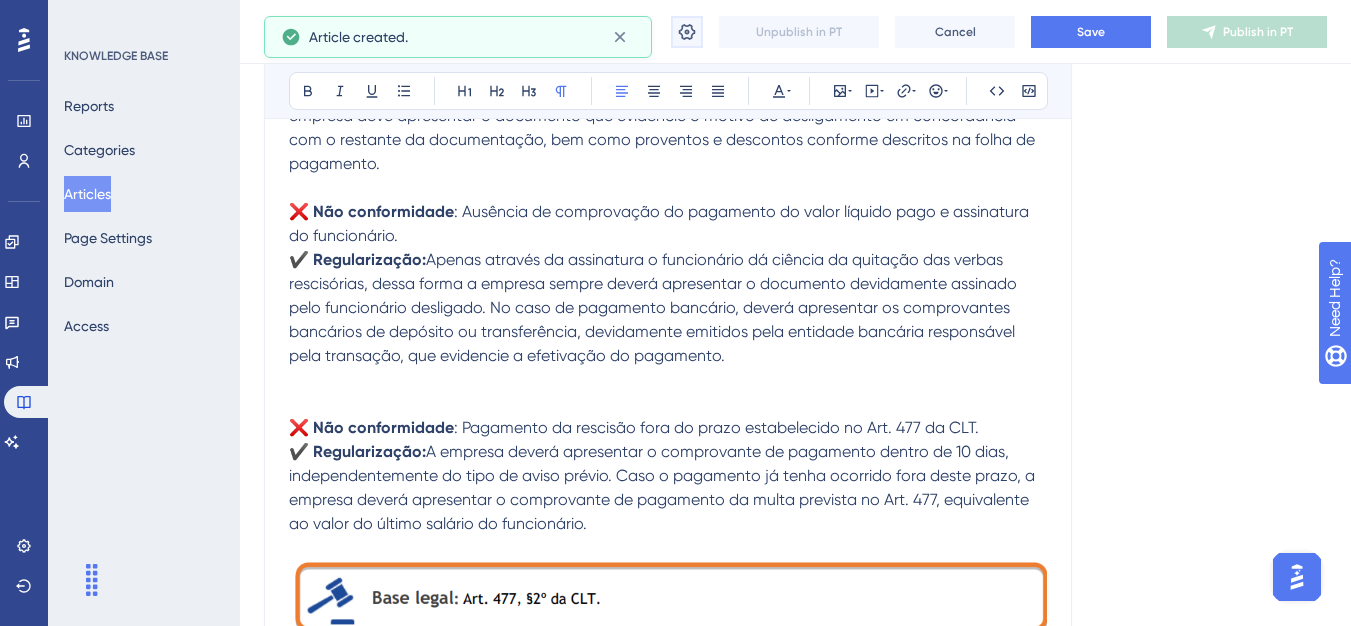 click 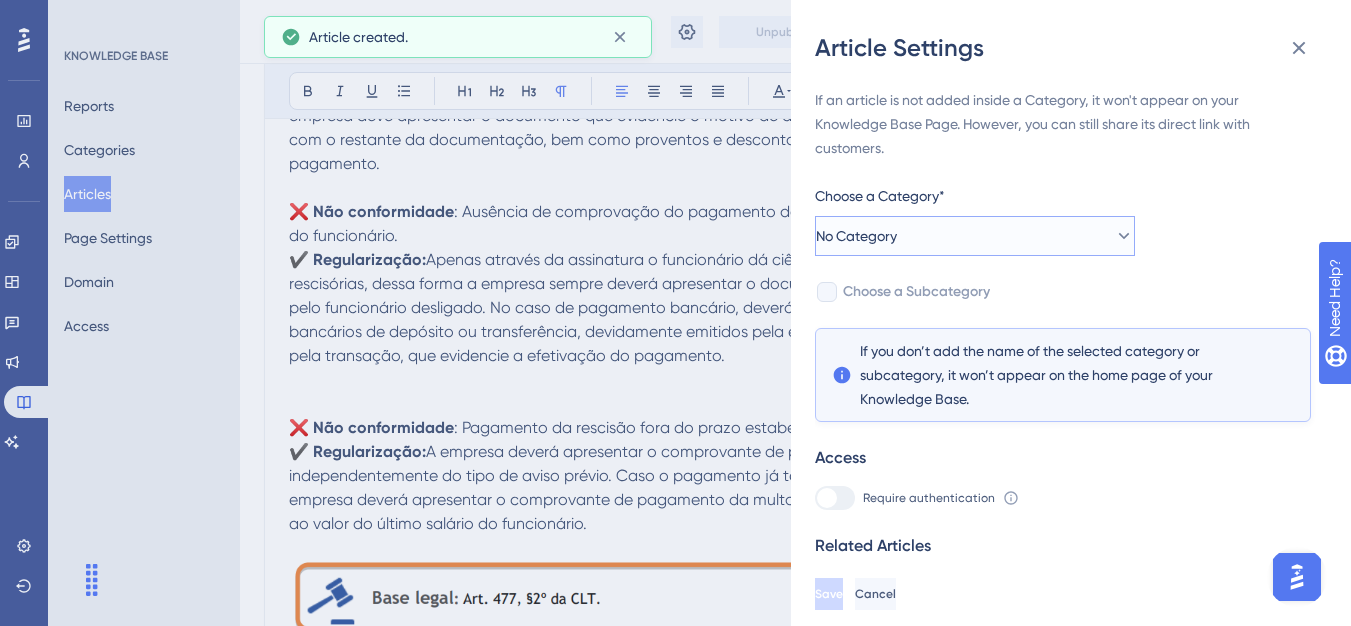 click on "No Category" at bounding box center [975, 236] 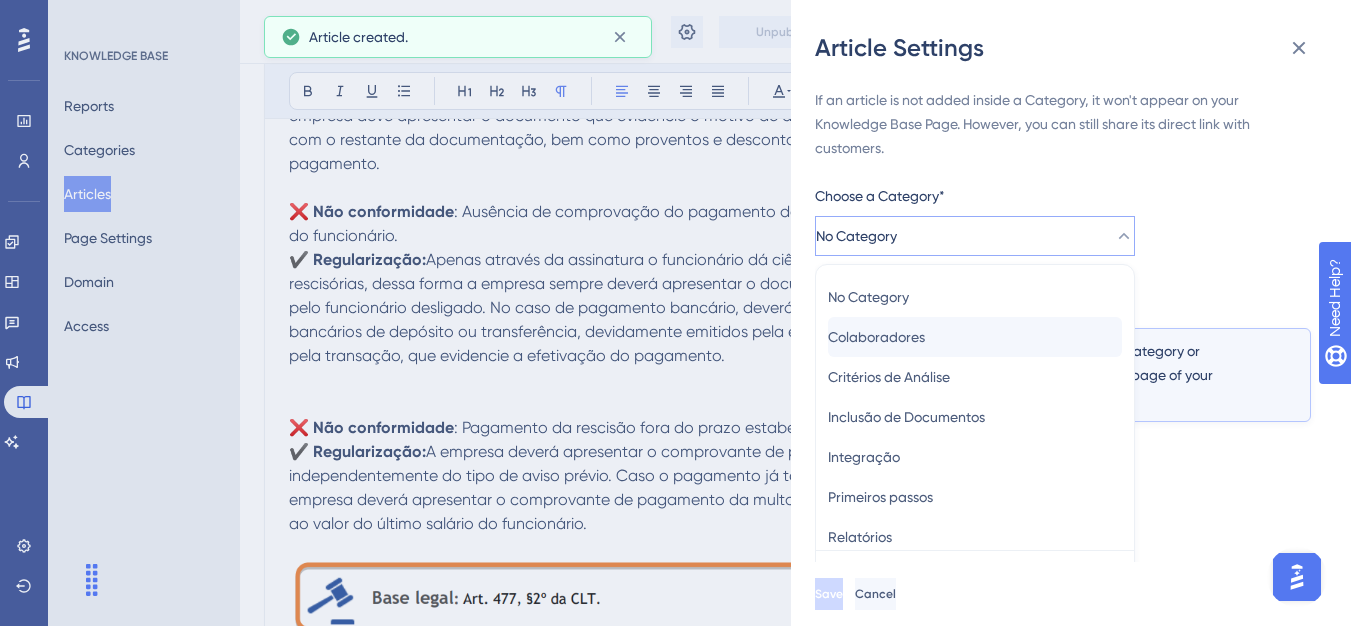 scroll, scrollTop: 49, scrollLeft: 0, axis: vertical 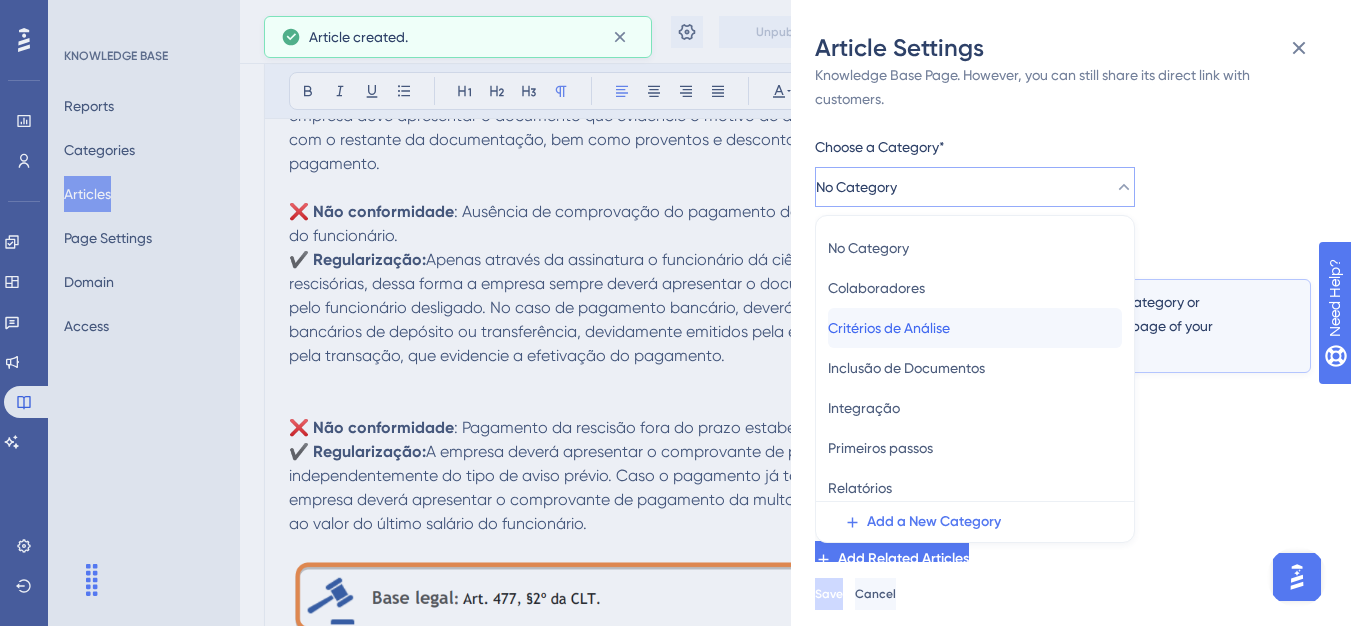 click on "Critérios de Análise" at bounding box center [889, 328] 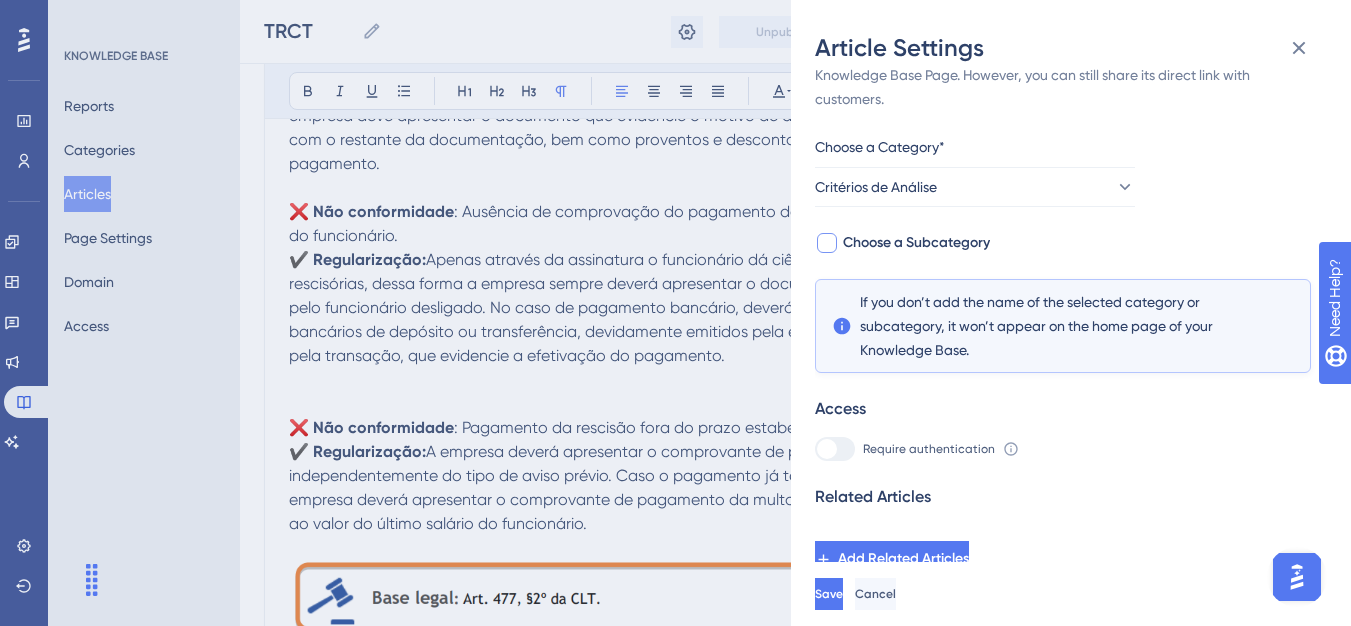 click on "Choose a Subcategory" at bounding box center [916, 243] 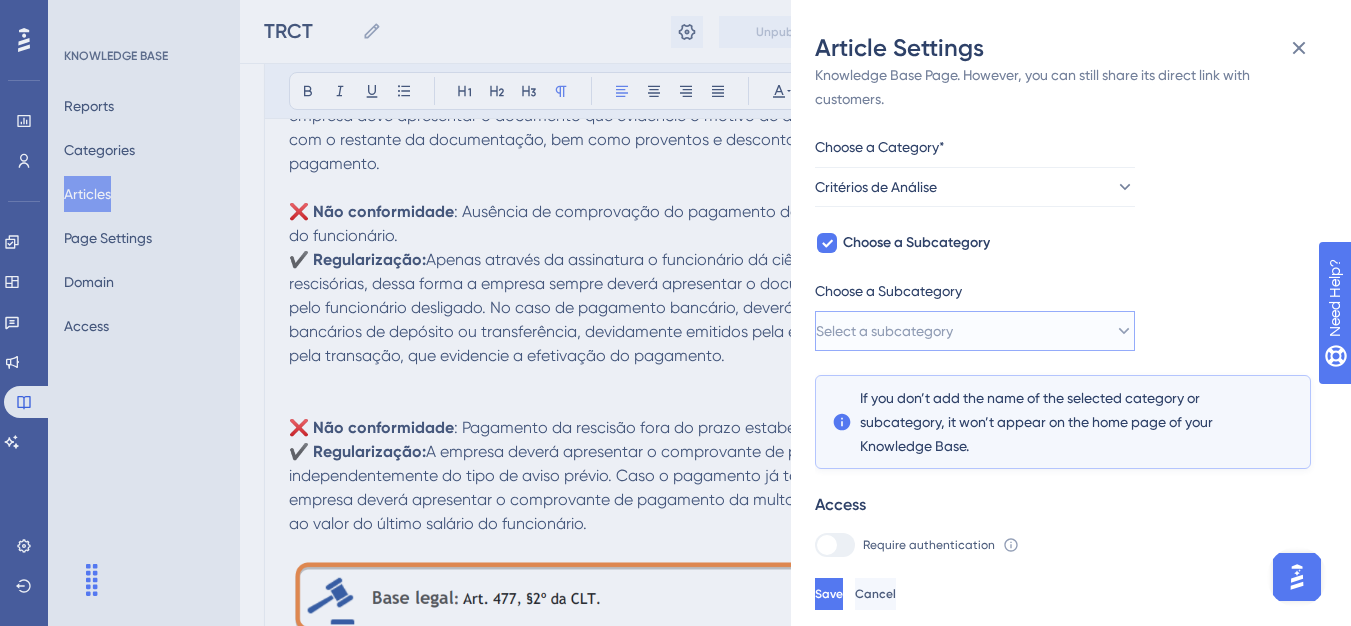click on "Select a subcategory" at bounding box center [975, 331] 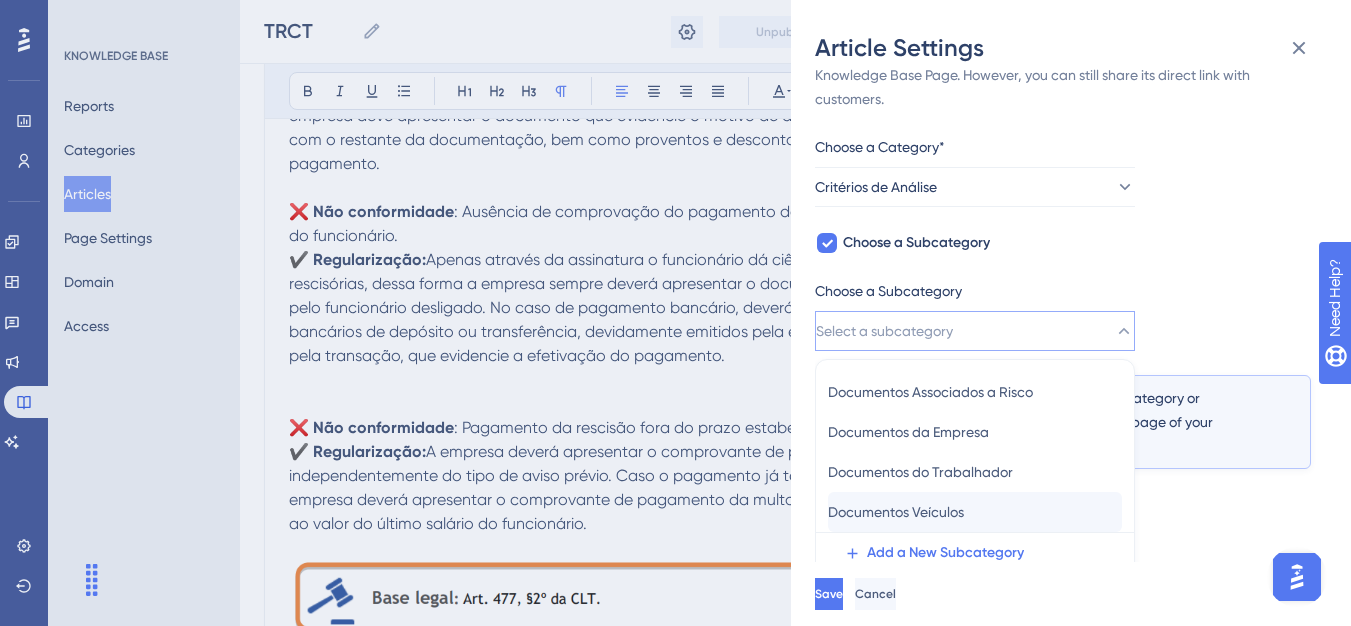 scroll, scrollTop: 145, scrollLeft: 0, axis: vertical 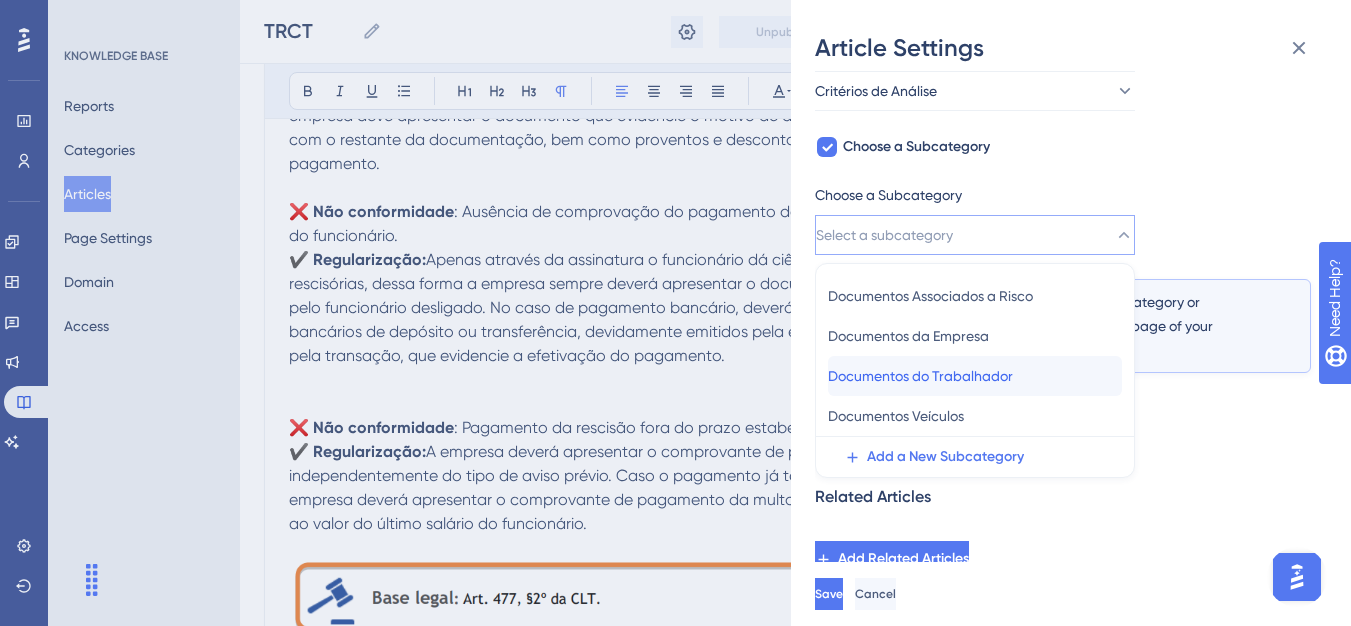 click on "Documentos do Trabalhador Documentos do Trabalhador" at bounding box center (975, 376) 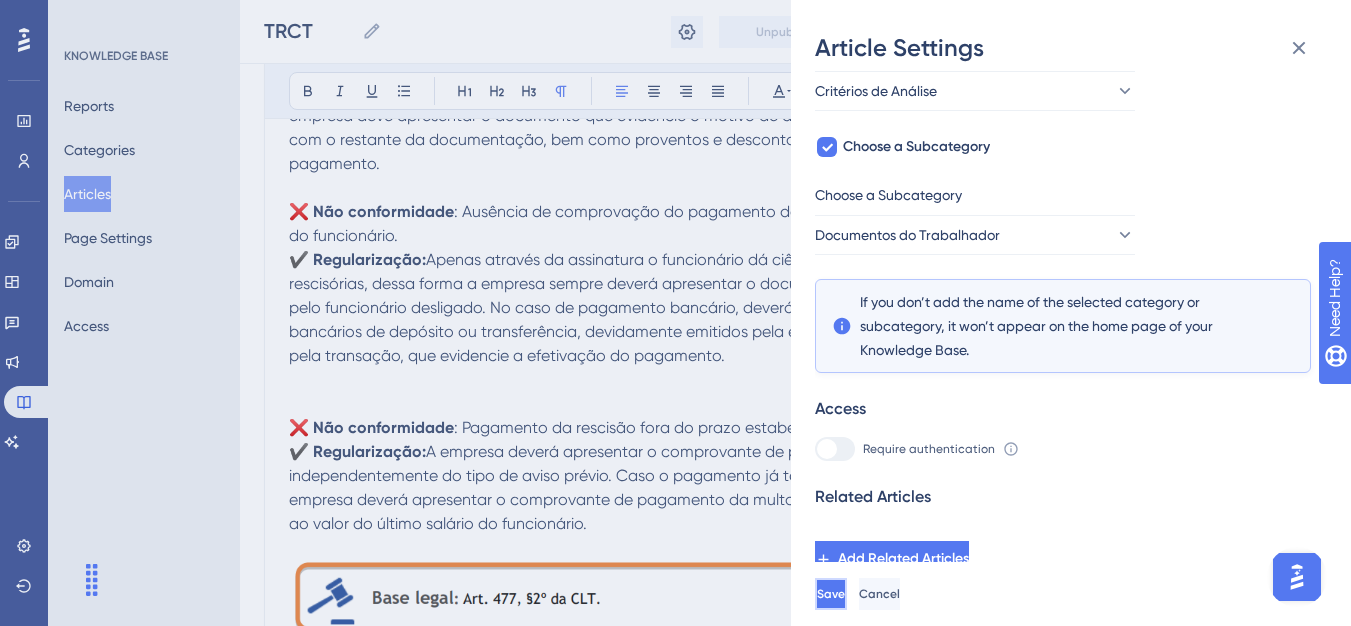 click on "Save" at bounding box center (831, 594) 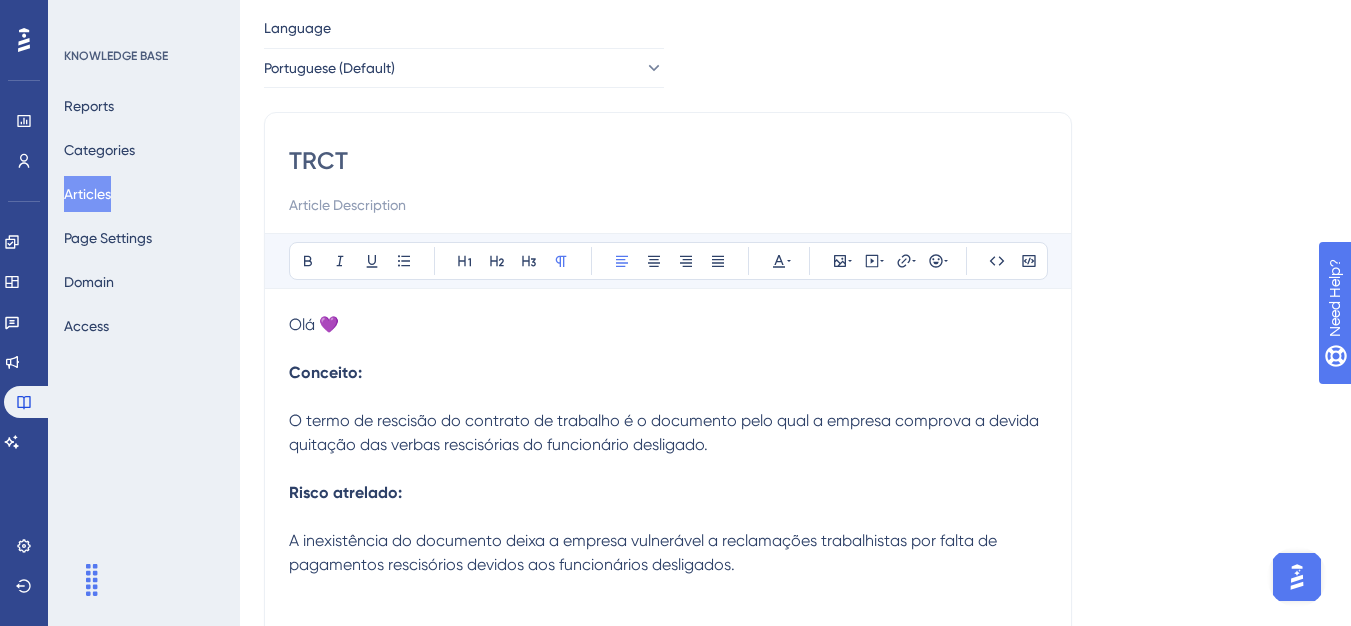 scroll, scrollTop: 0, scrollLeft: 0, axis: both 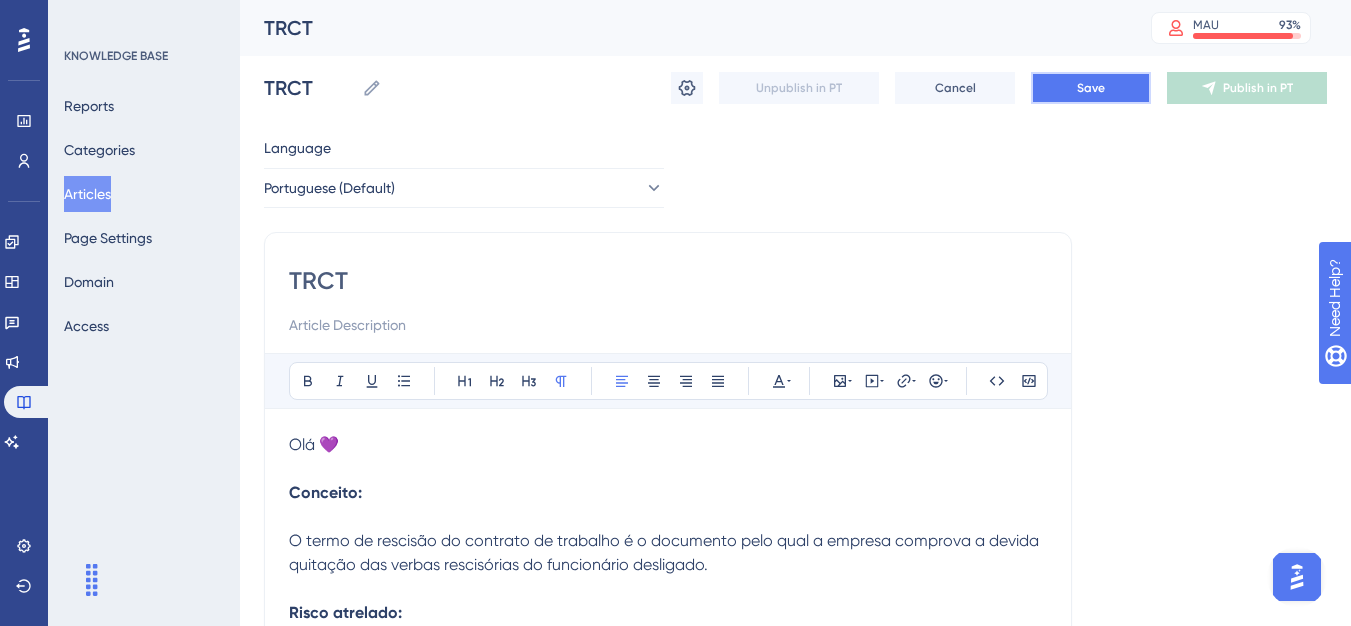 click on "Save" at bounding box center (1091, 88) 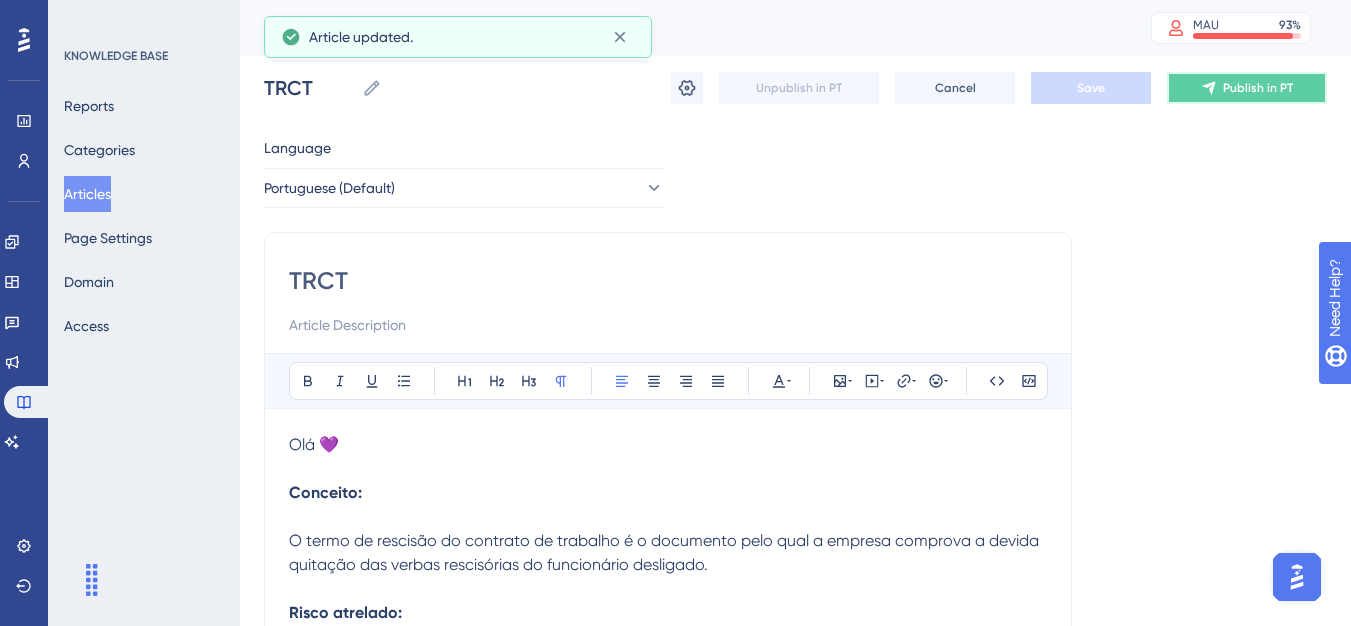 click on "Publish in PT" at bounding box center (1247, 88) 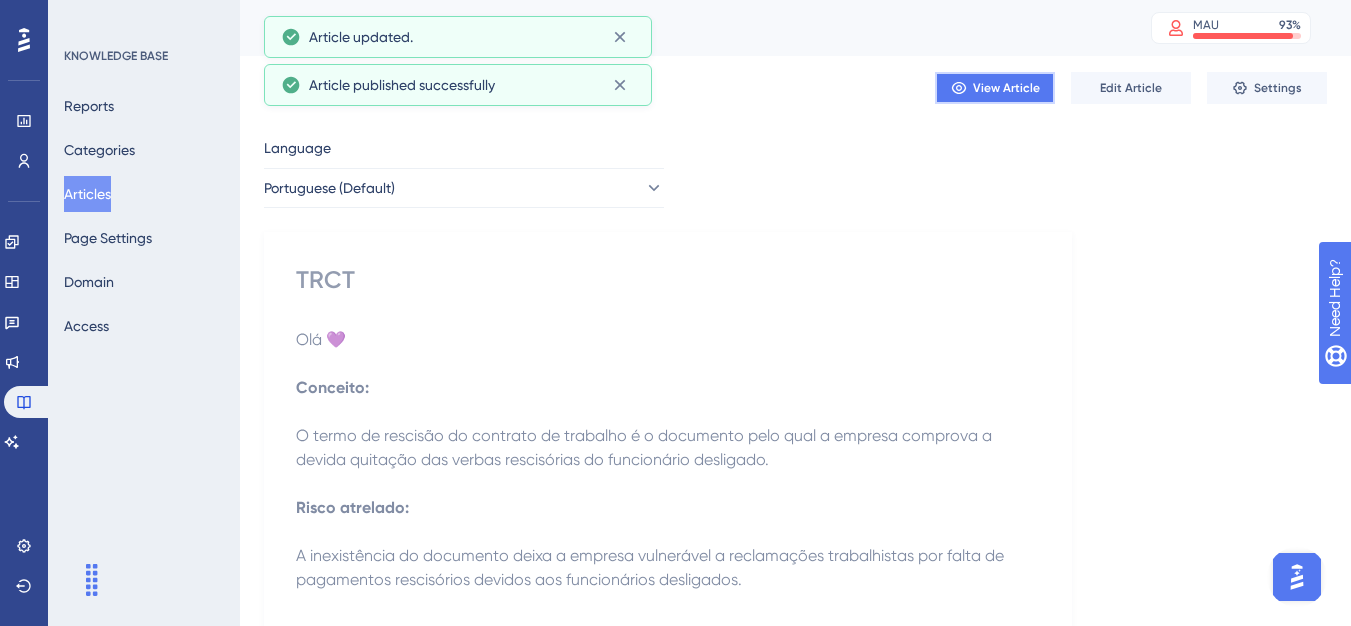 click 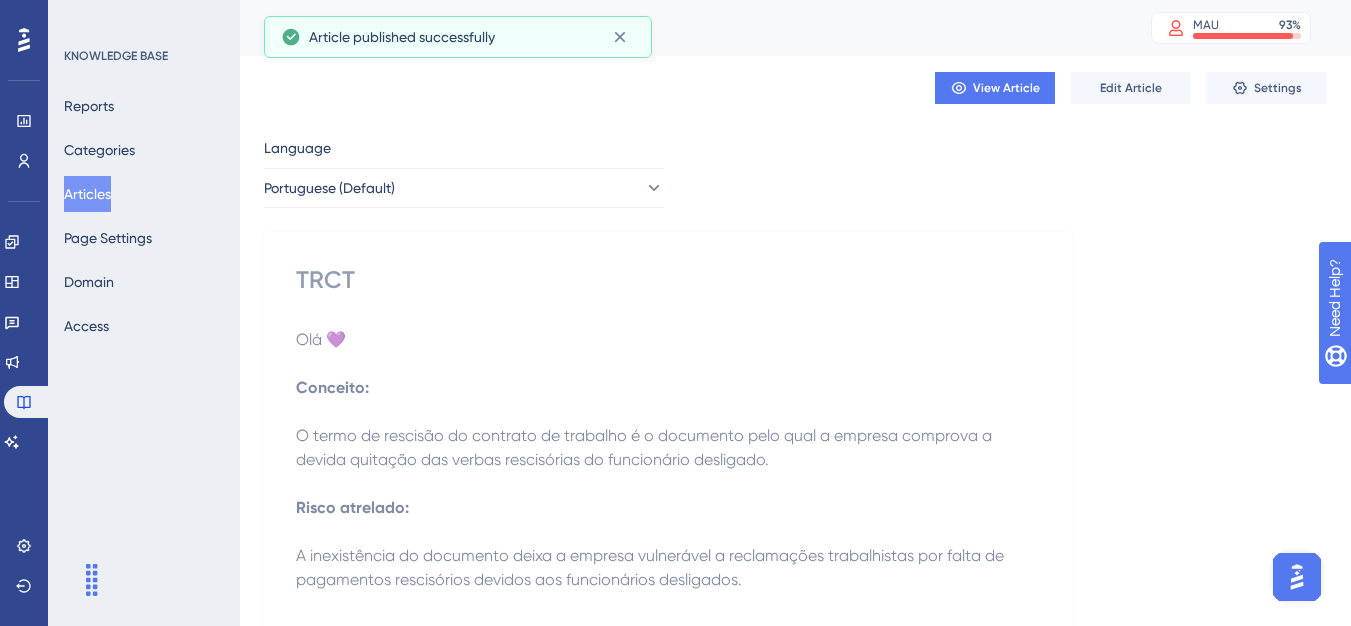 click on "Articles" at bounding box center (87, 194) 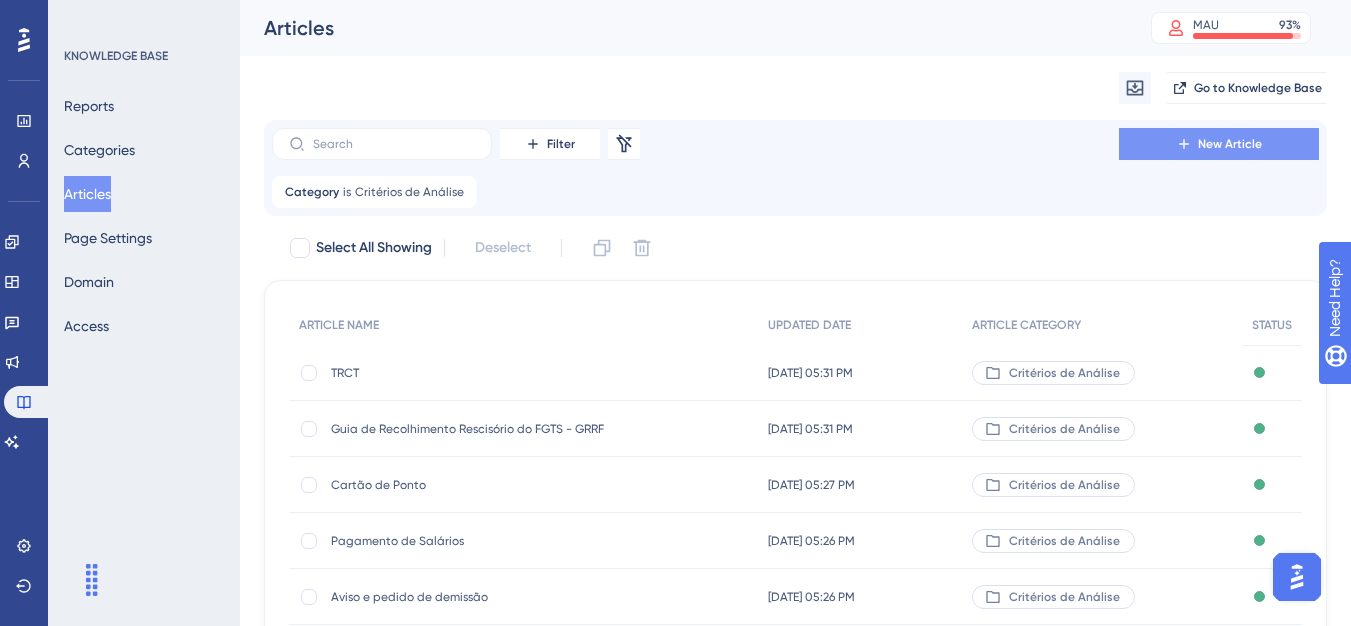 click on "New Article" at bounding box center [1219, 144] 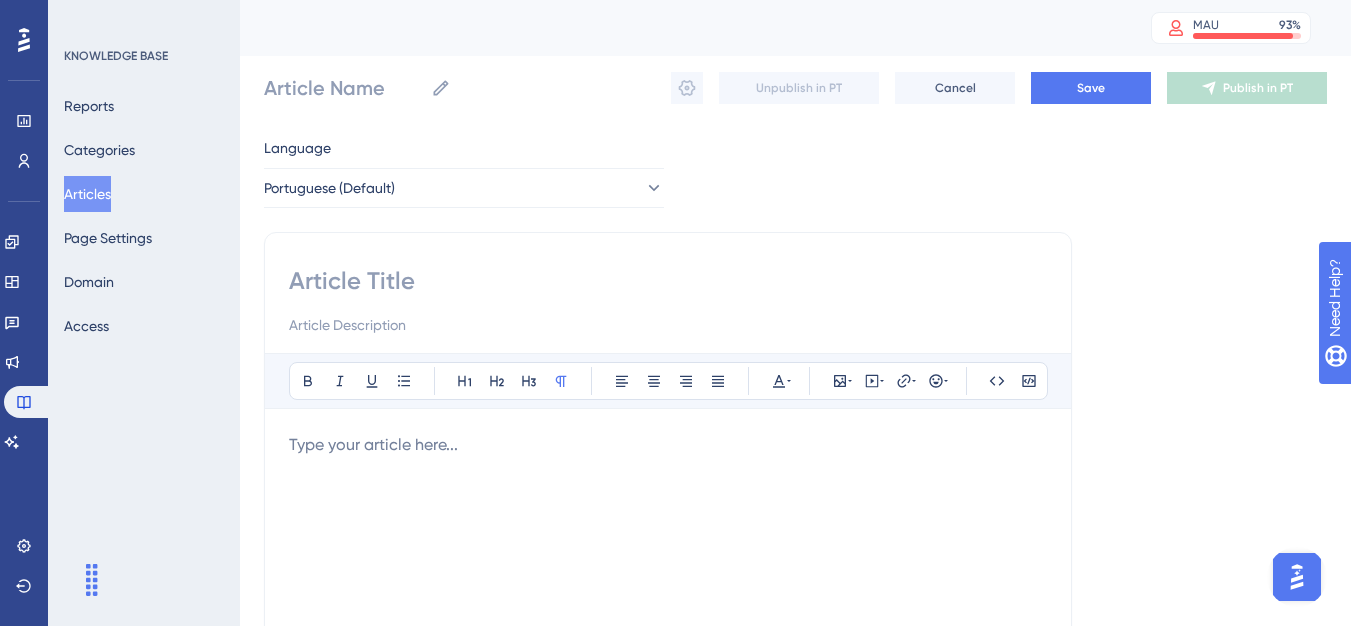 click at bounding box center [668, 281] 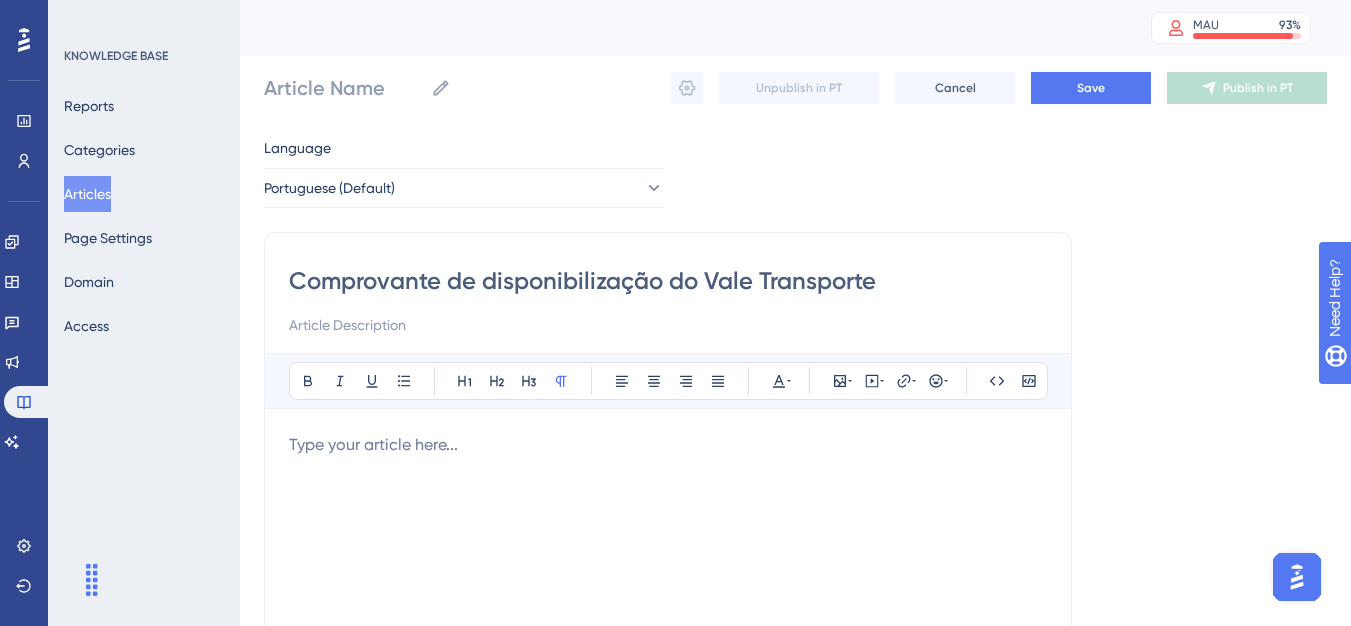 type on "Comprovante de disponibilização do Vale Transporte" 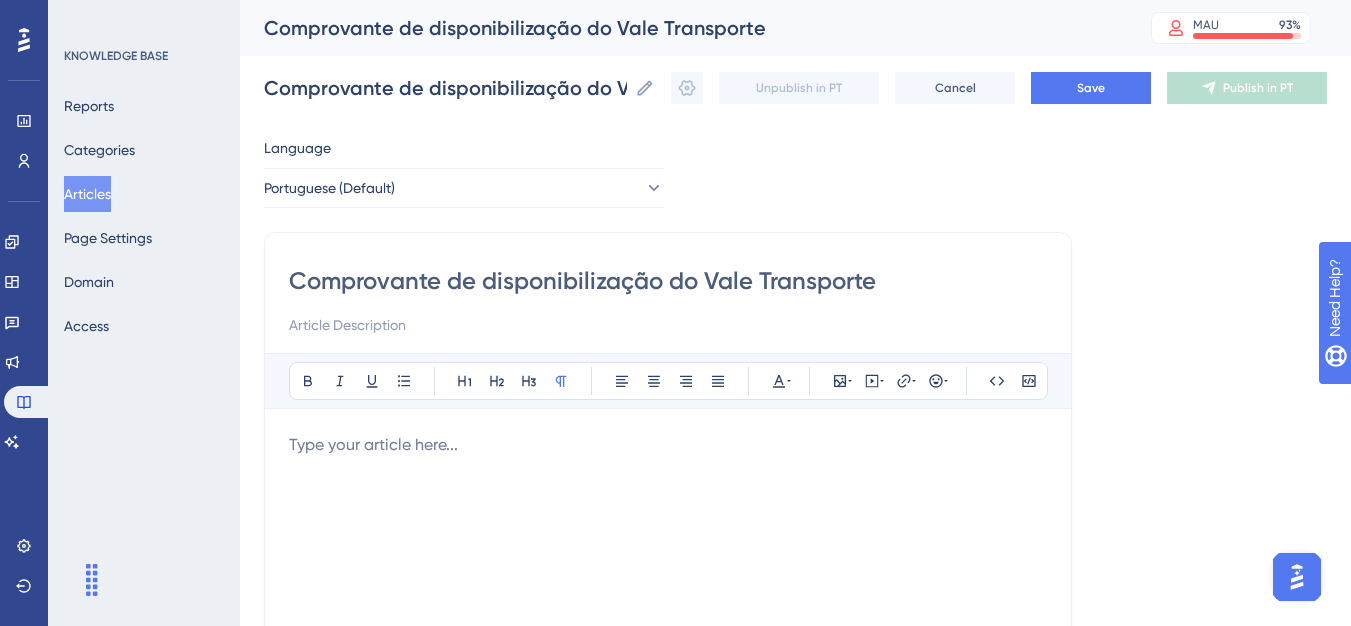 type on "Comprovante de disponibilização do Vale Transporte" 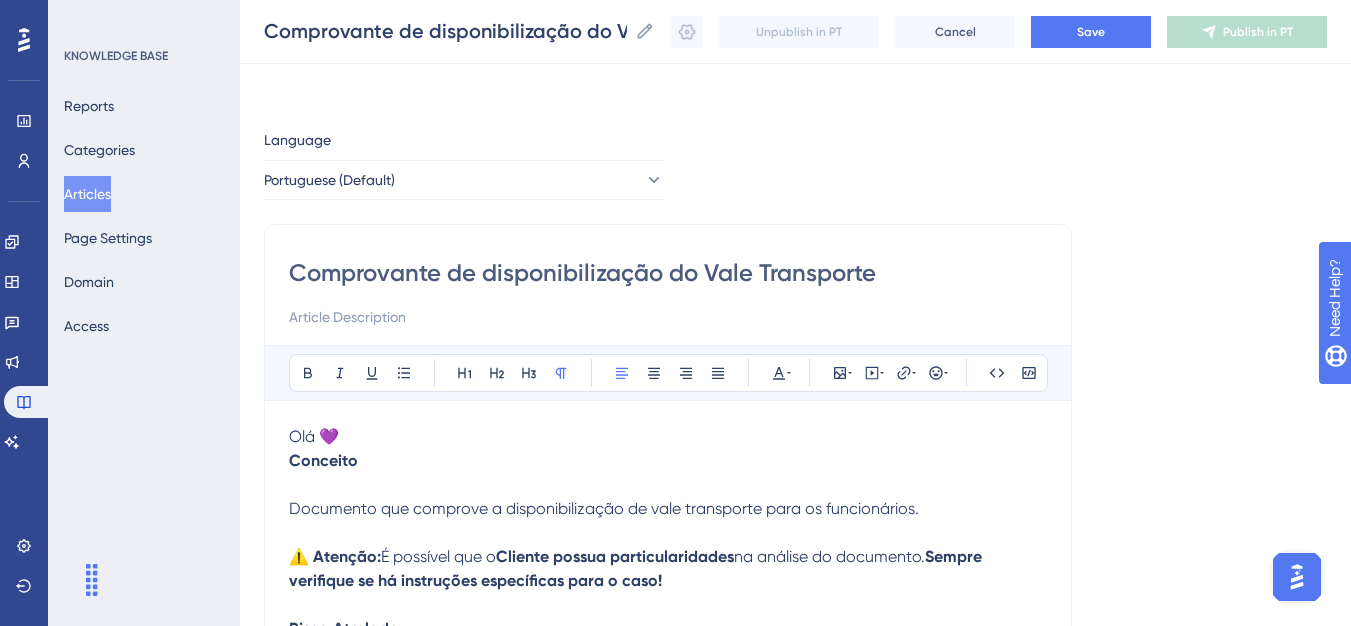 scroll, scrollTop: 437, scrollLeft: 0, axis: vertical 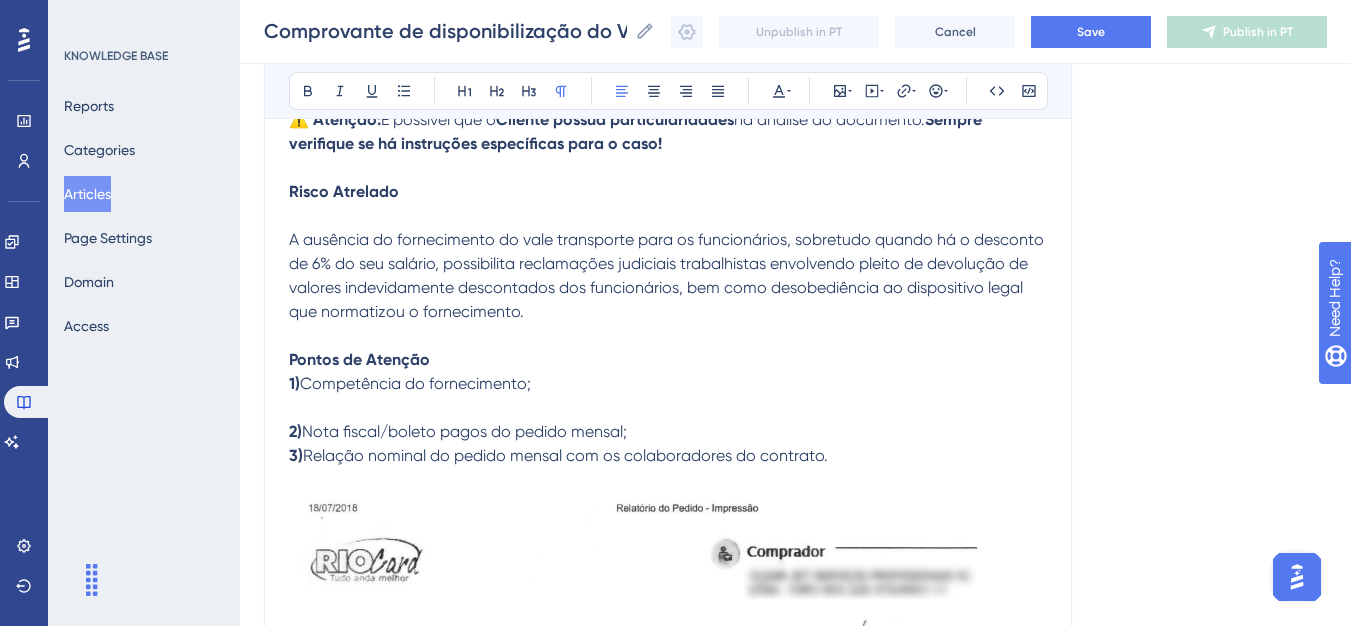 click on "1)  Competência do fornecimento;" at bounding box center [668, 396] 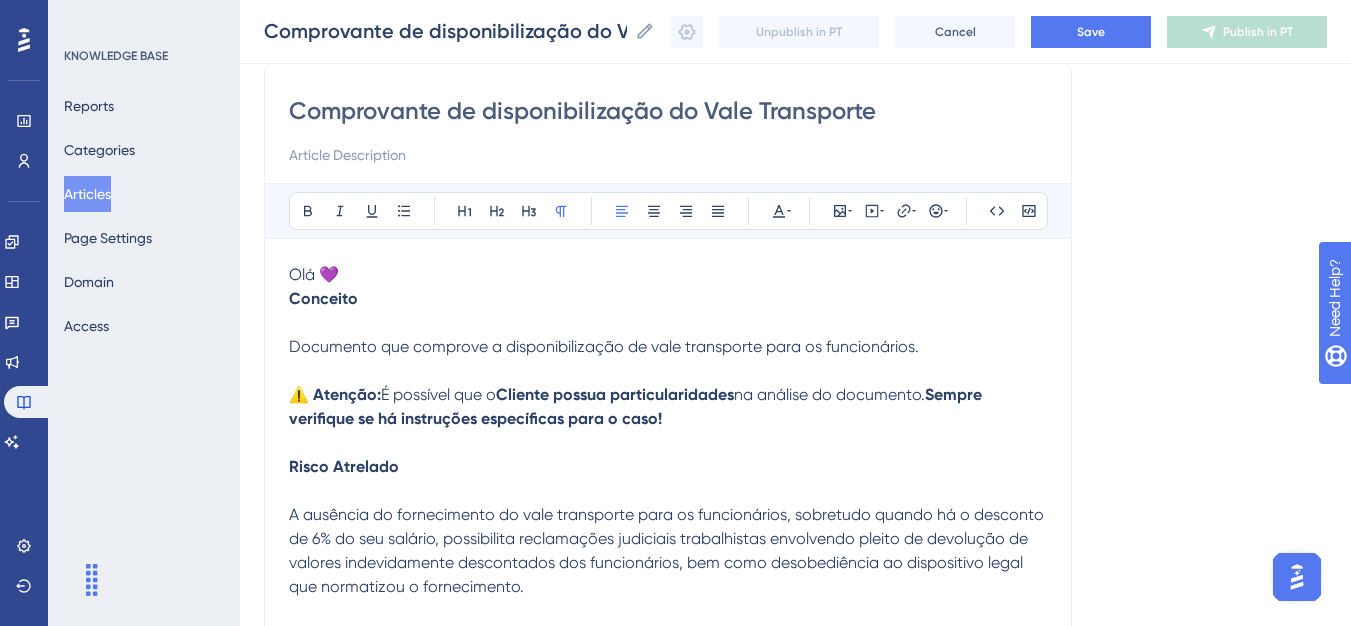 scroll, scrollTop: 137, scrollLeft: 0, axis: vertical 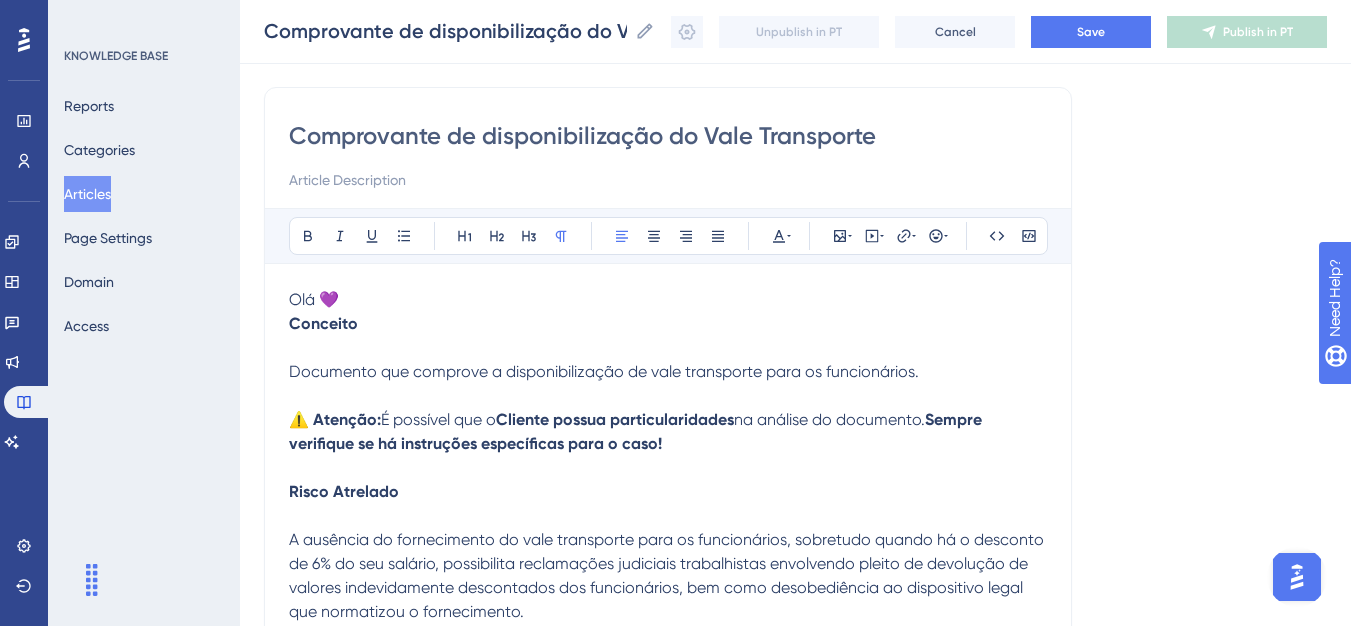click on "Conceito" at bounding box center [323, 323] 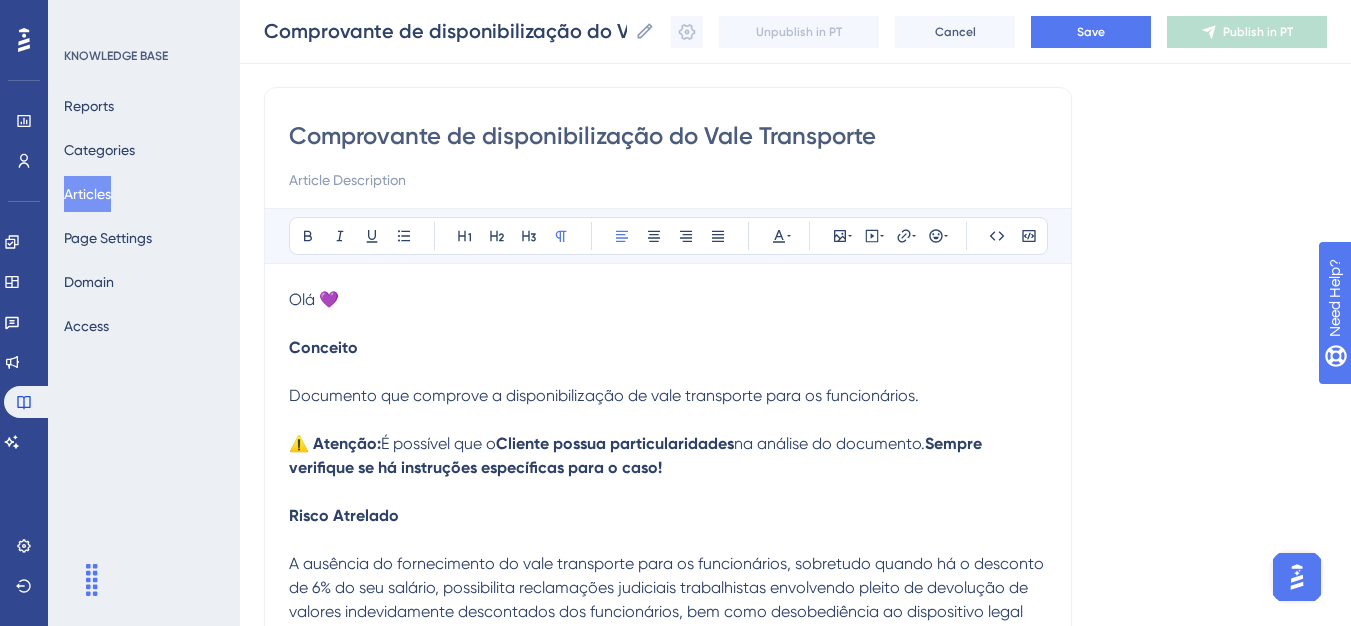 click on "Conceito" at bounding box center (668, 360) 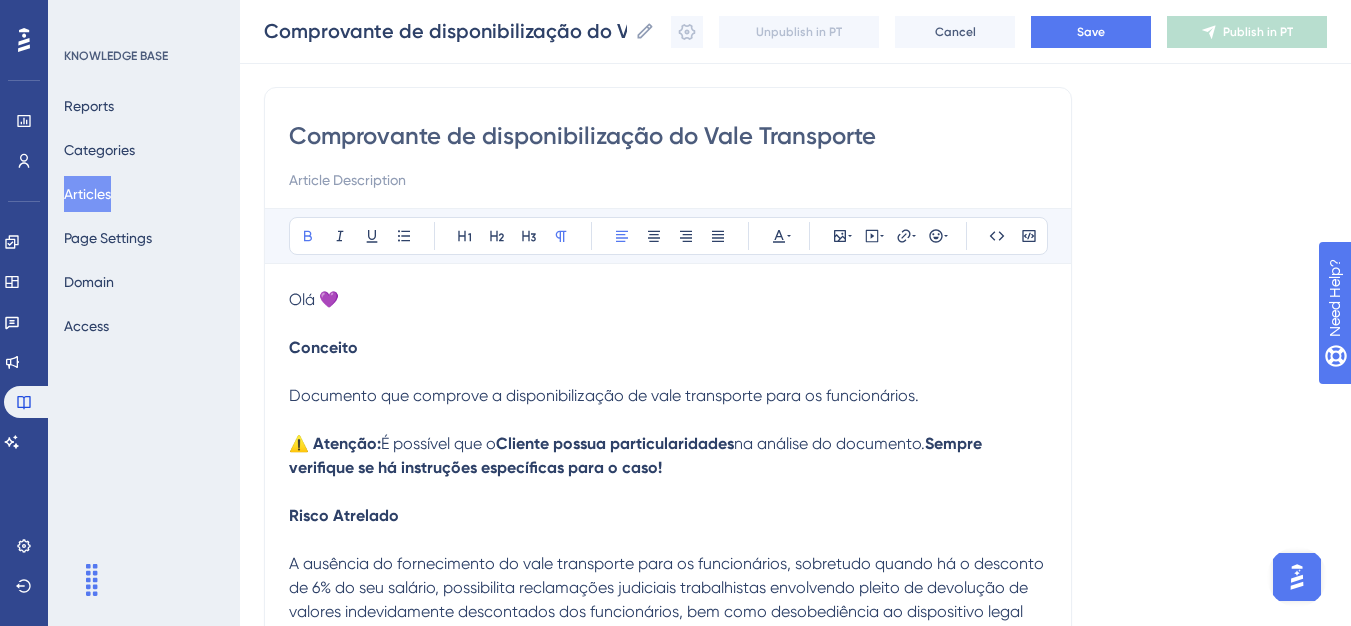 type 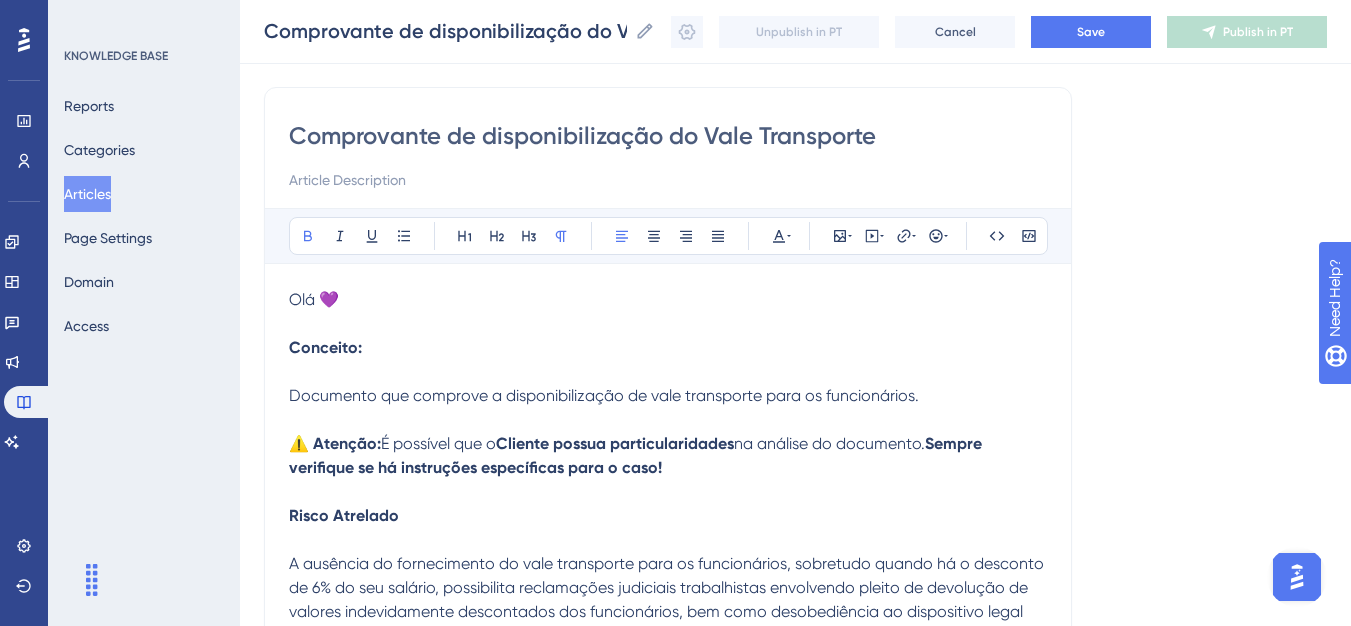 click on "Risco Atrelado" at bounding box center (668, 528) 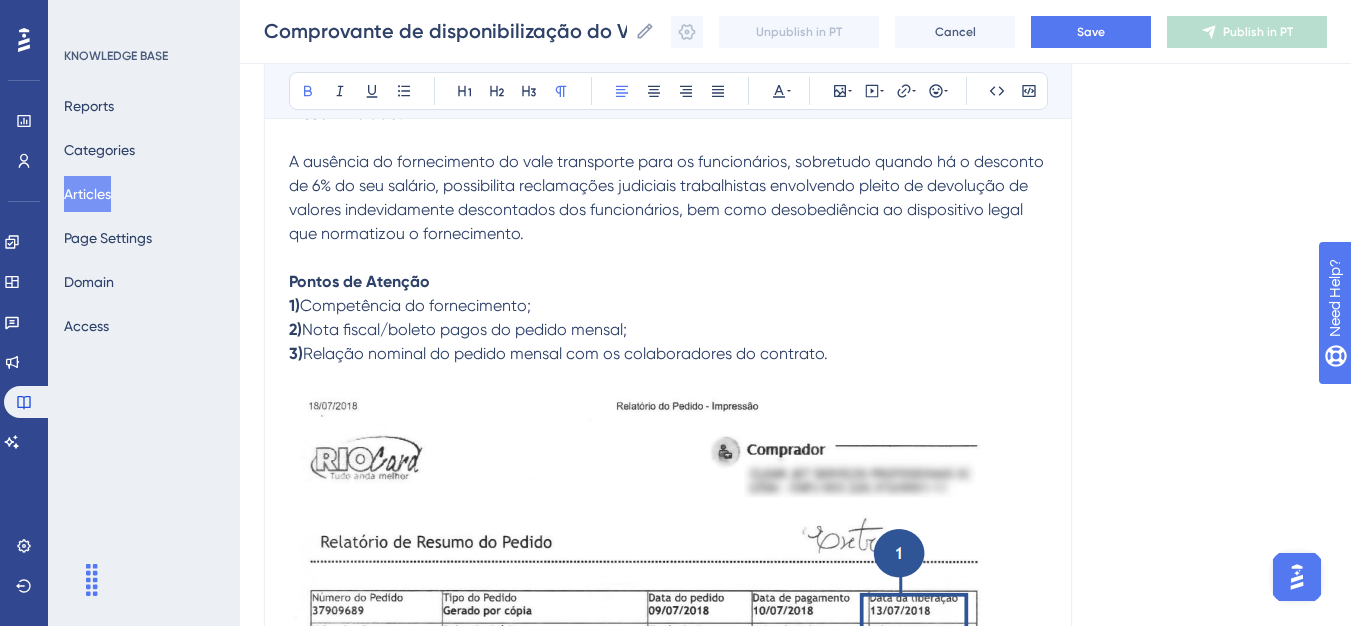scroll, scrollTop: 537, scrollLeft: 0, axis: vertical 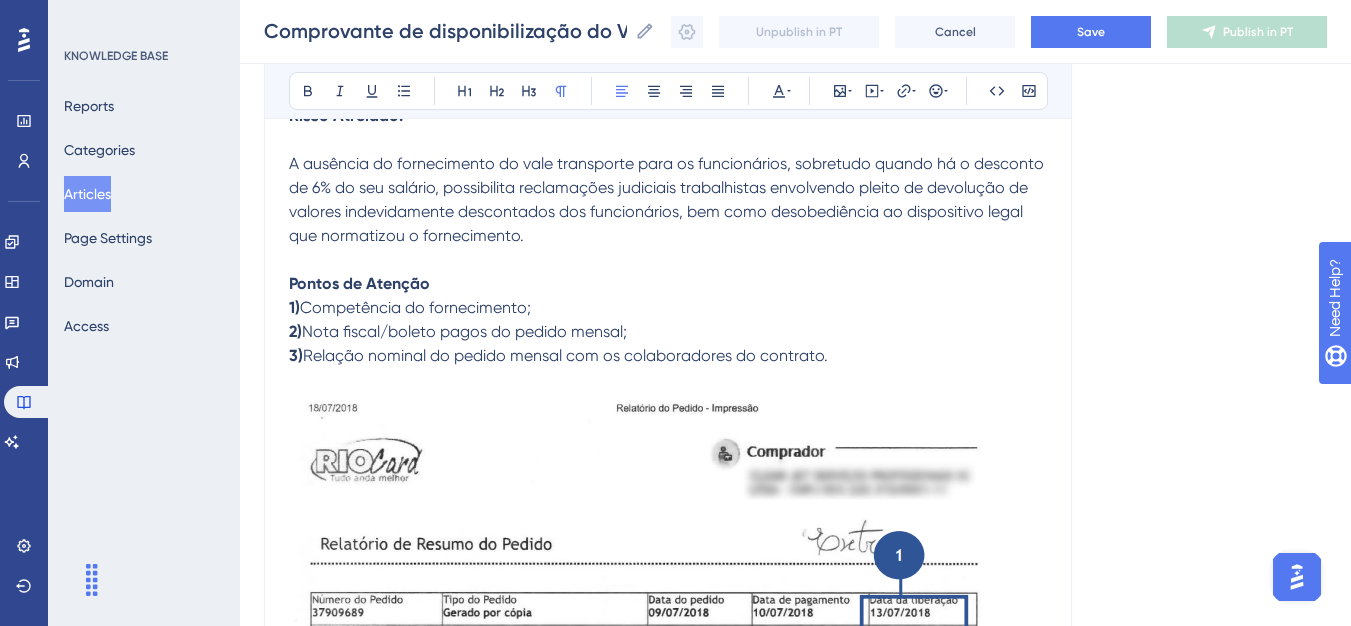 click on "Olá 💜 Conceito: Documento que comprove a disponibilização de vale transporte para os funcionários. ⚠️ Atenção:  É possível que o  Cliente possua particularidades  na análise do documento.  Sempre verifique se há instruções específicas para o caso! Risco Atrelado: A ausência do fornecimento do vale transporte para os funcionários, sobretudo quando há o desconto de 6% do seu salário, possibilita reclamações judiciais trabalhistas envolvendo pleito de devolução de valores indevidamente descontados dos funcionários, bem como desobediência ao dispositivo legal que normatizou o fornecimento. Pontos de Atenção 1)  Competência do fornecimento; 2)  Nota fiscal/boleto pagos do pedido mensal; 3)  Relação nominal do pedido mensal com os colaboradores do contrato.   Declaração de não optante" at bounding box center [668, 1198] 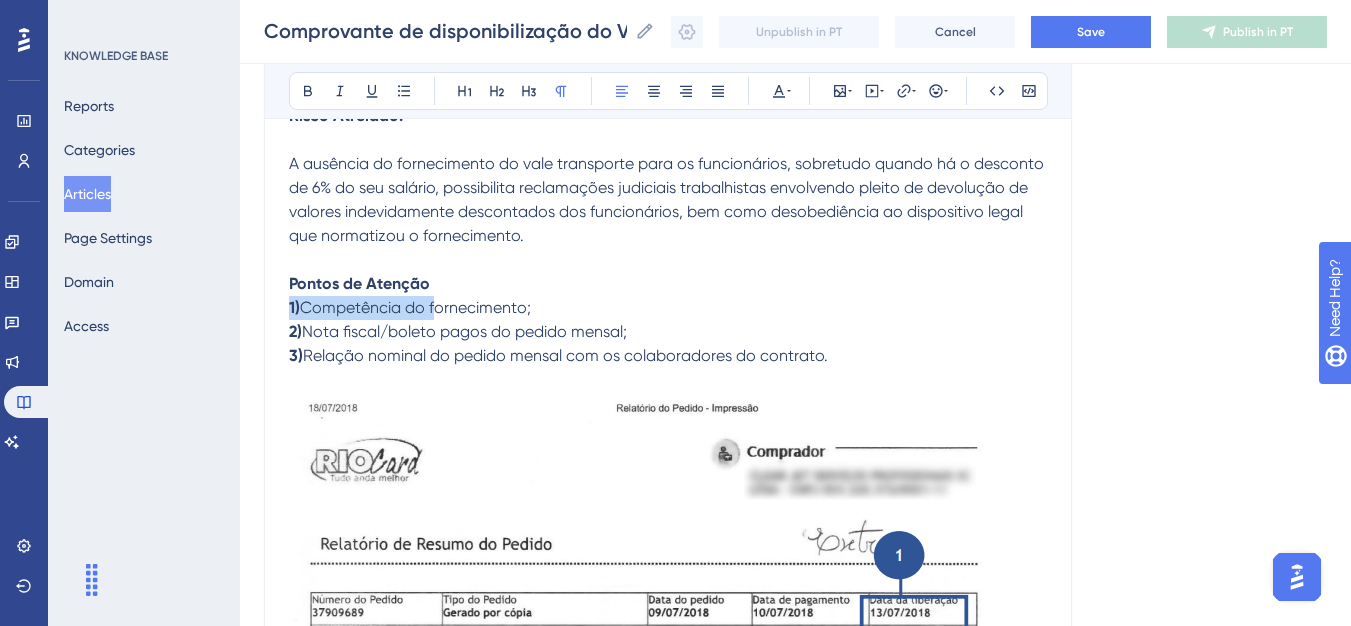 click on "Pontos de Atenção" at bounding box center (668, 284) 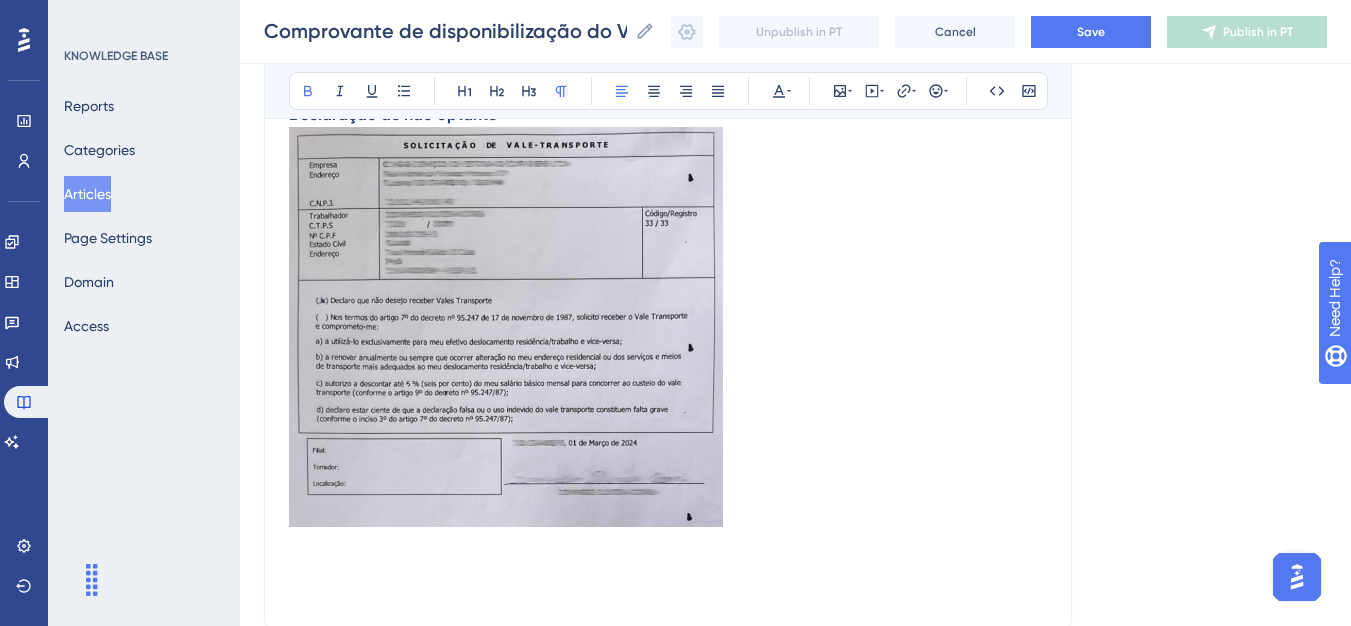 scroll, scrollTop: 2629, scrollLeft: 0, axis: vertical 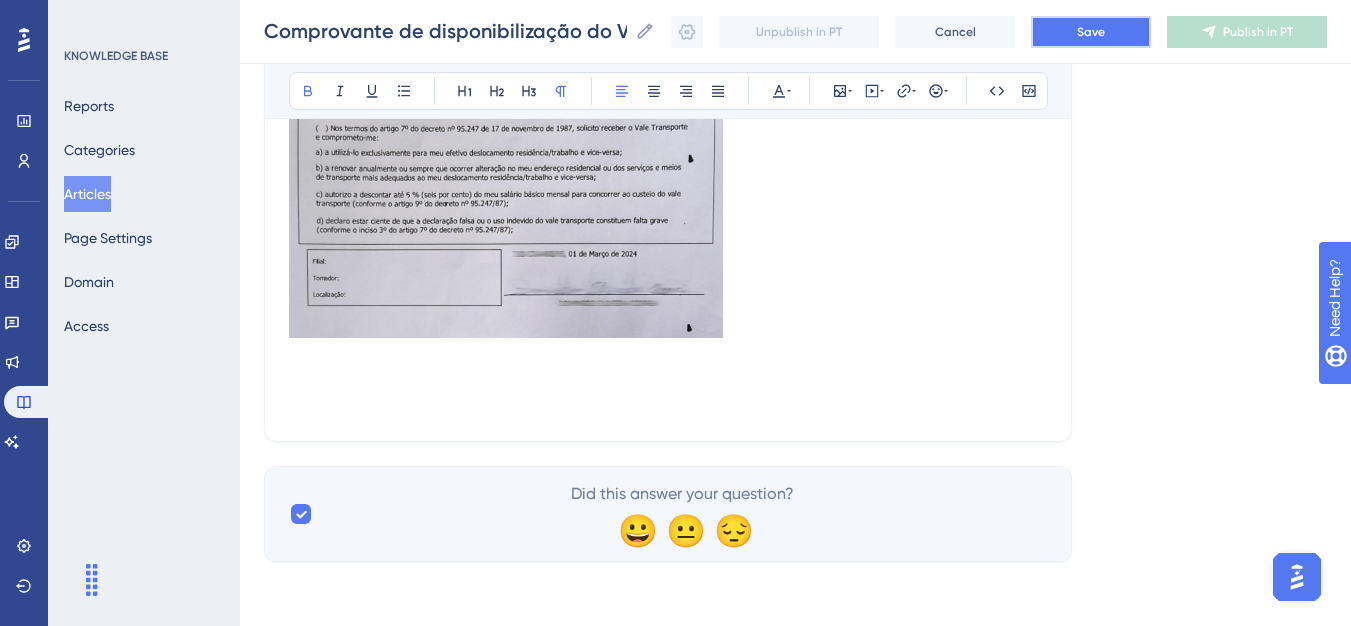 click on "Save" at bounding box center (1091, 32) 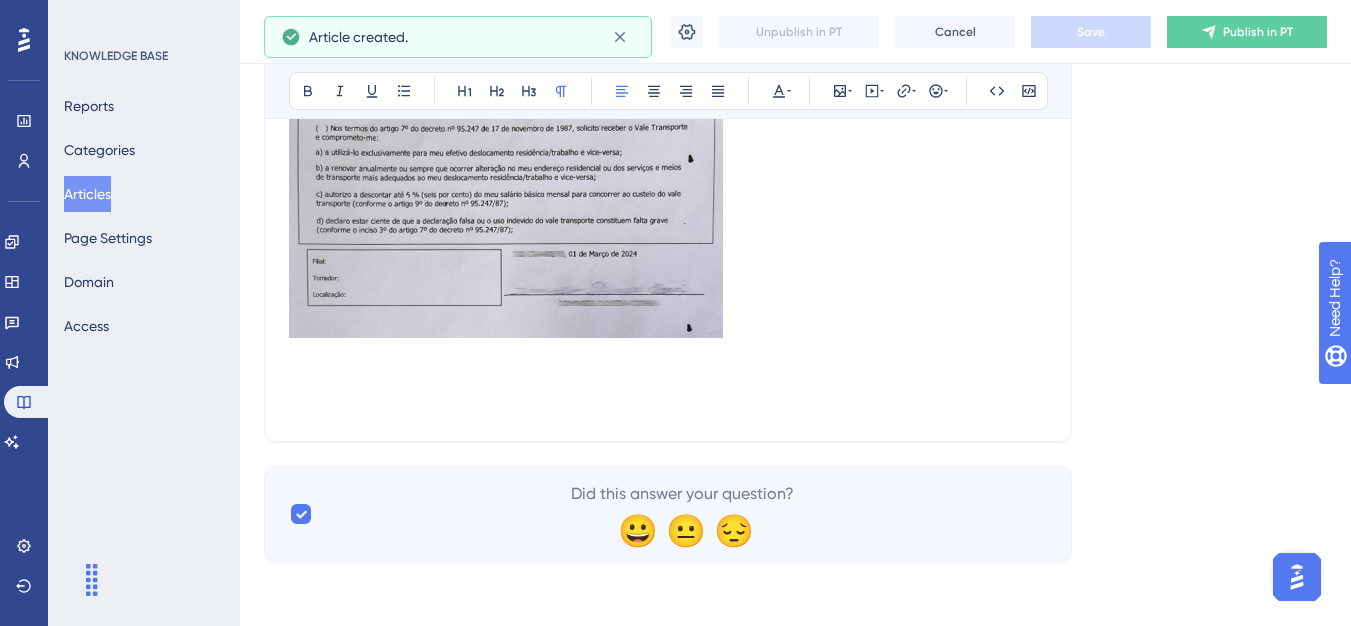 scroll, scrollTop: 429, scrollLeft: 0, axis: vertical 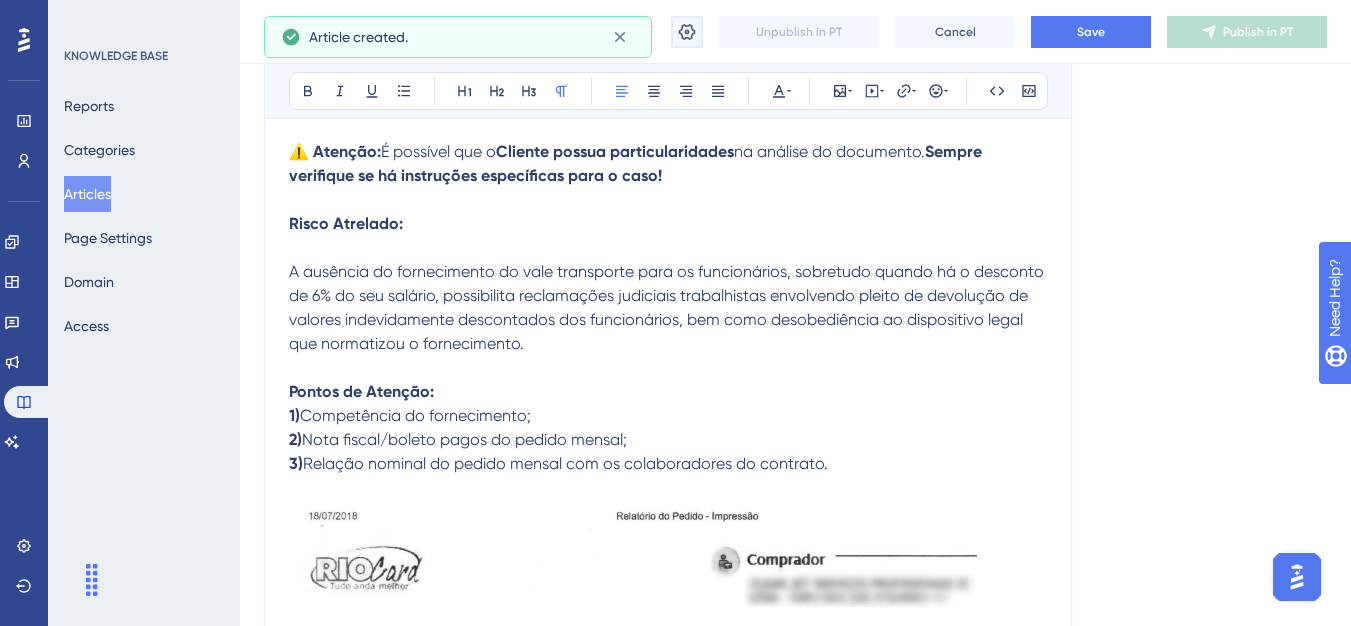 click at bounding box center [687, 32] 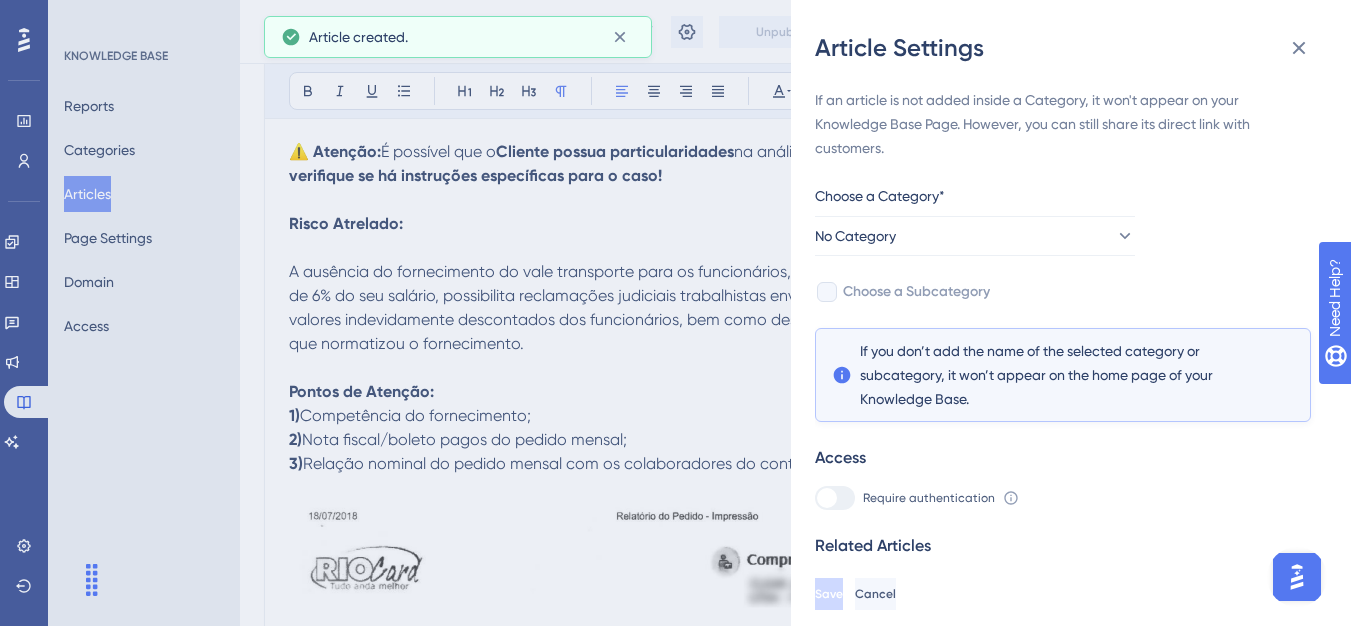 click on "Choose a Category*" at bounding box center (975, 200) 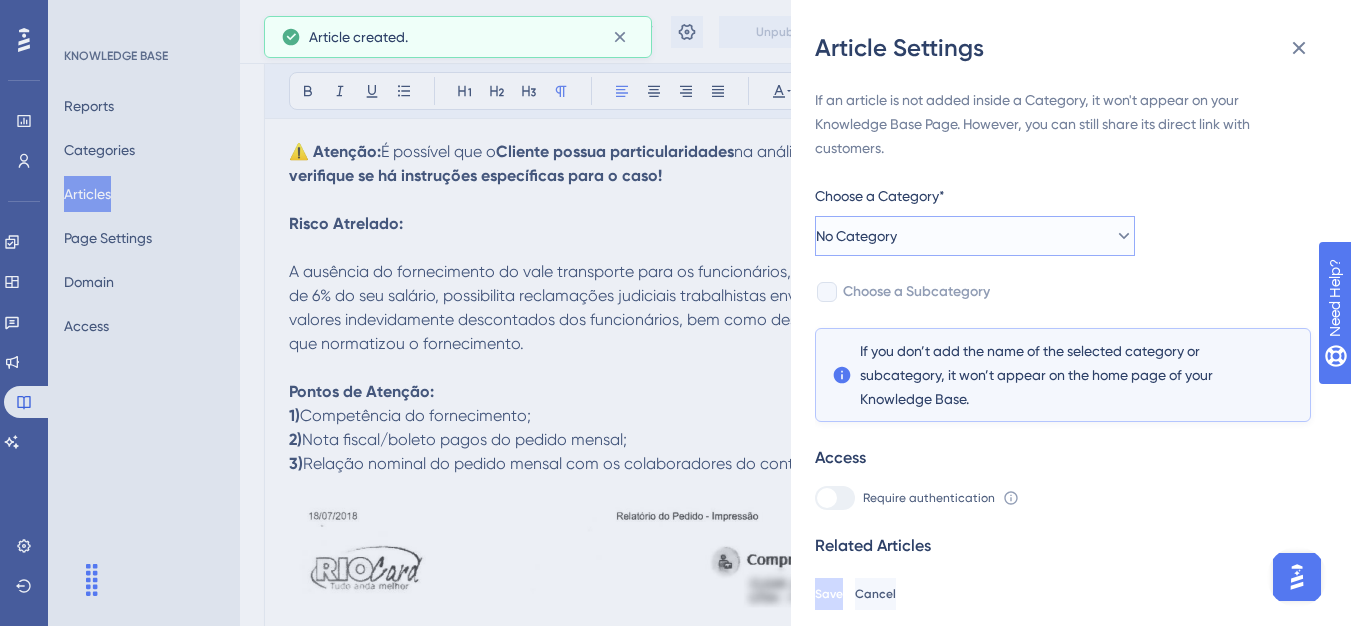 click on "No Category" at bounding box center (975, 236) 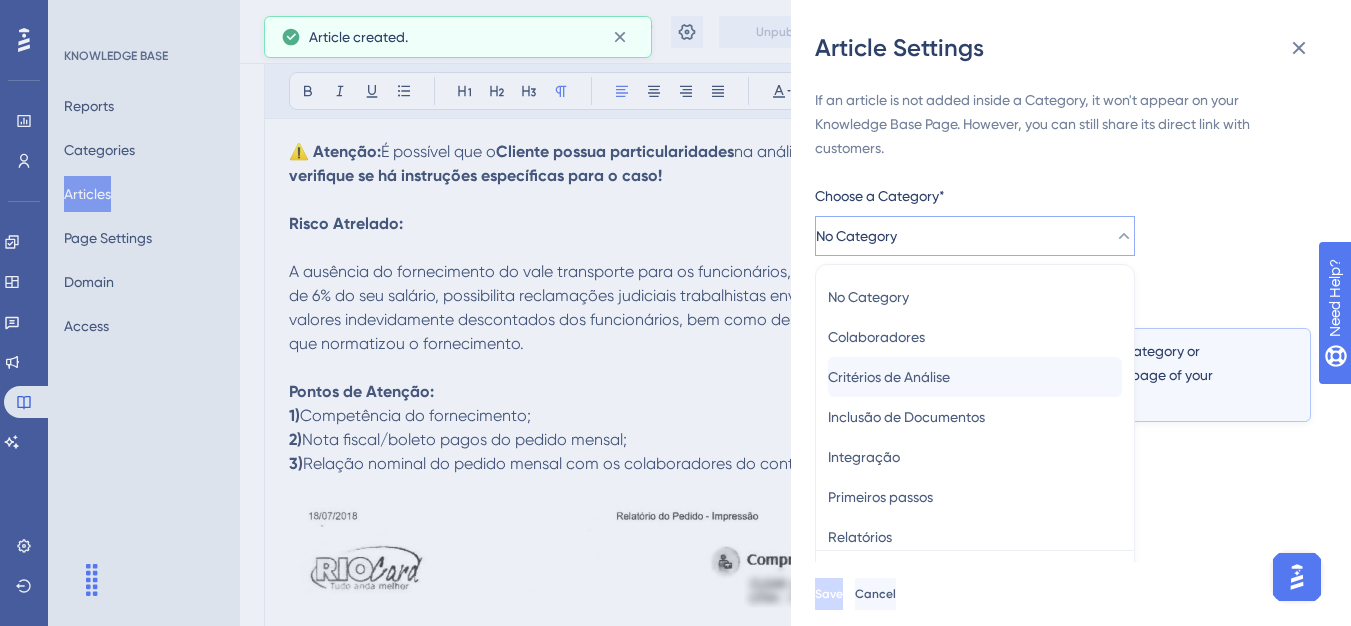 scroll, scrollTop: 49, scrollLeft: 0, axis: vertical 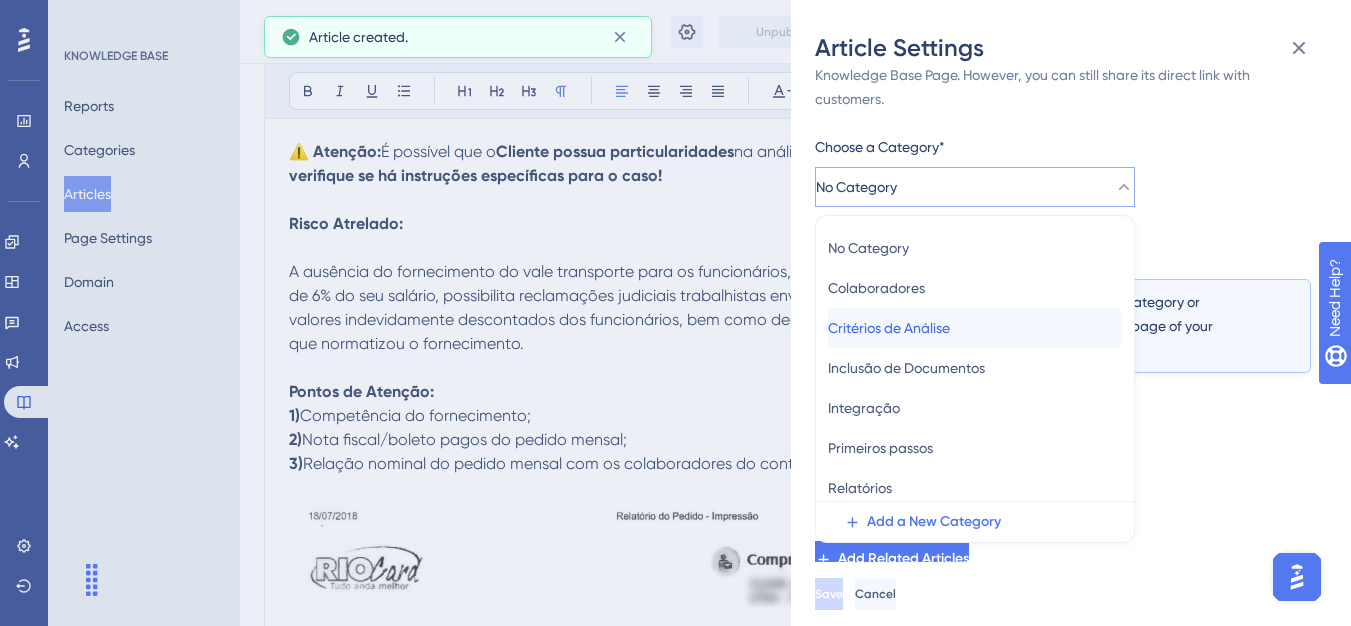click on "Critérios de Análise" at bounding box center (889, 328) 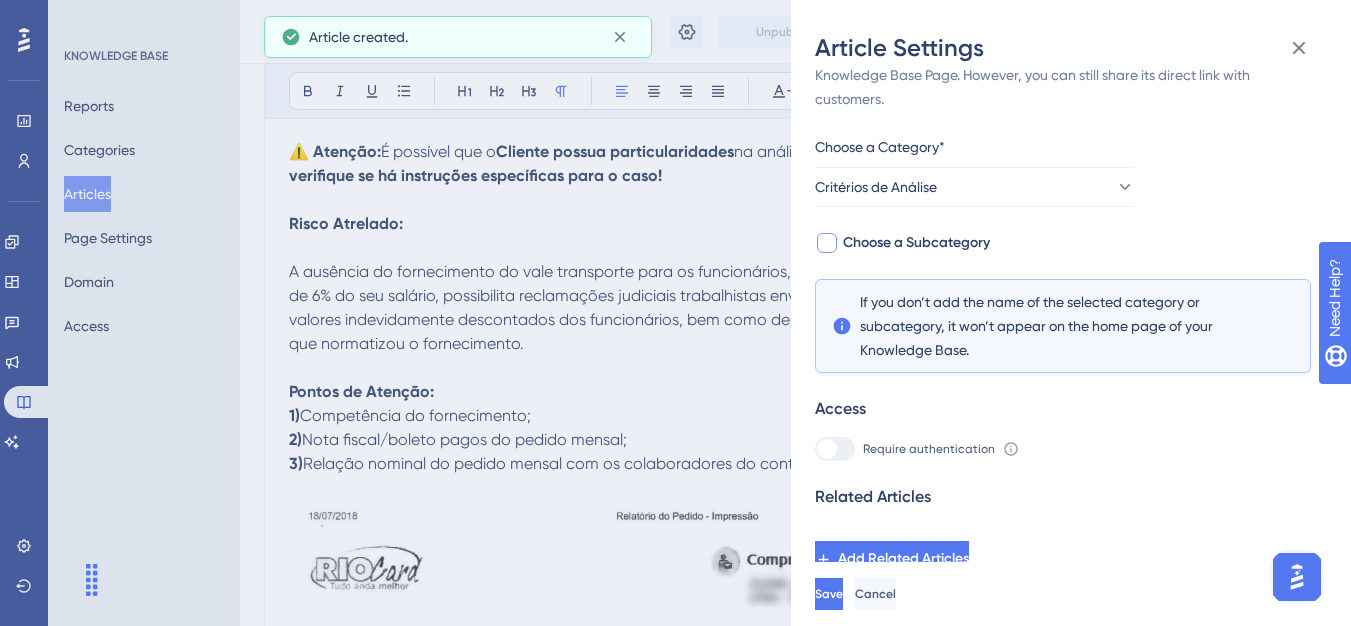 click on "Choose a Subcategory" at bounding box center (916, 243) 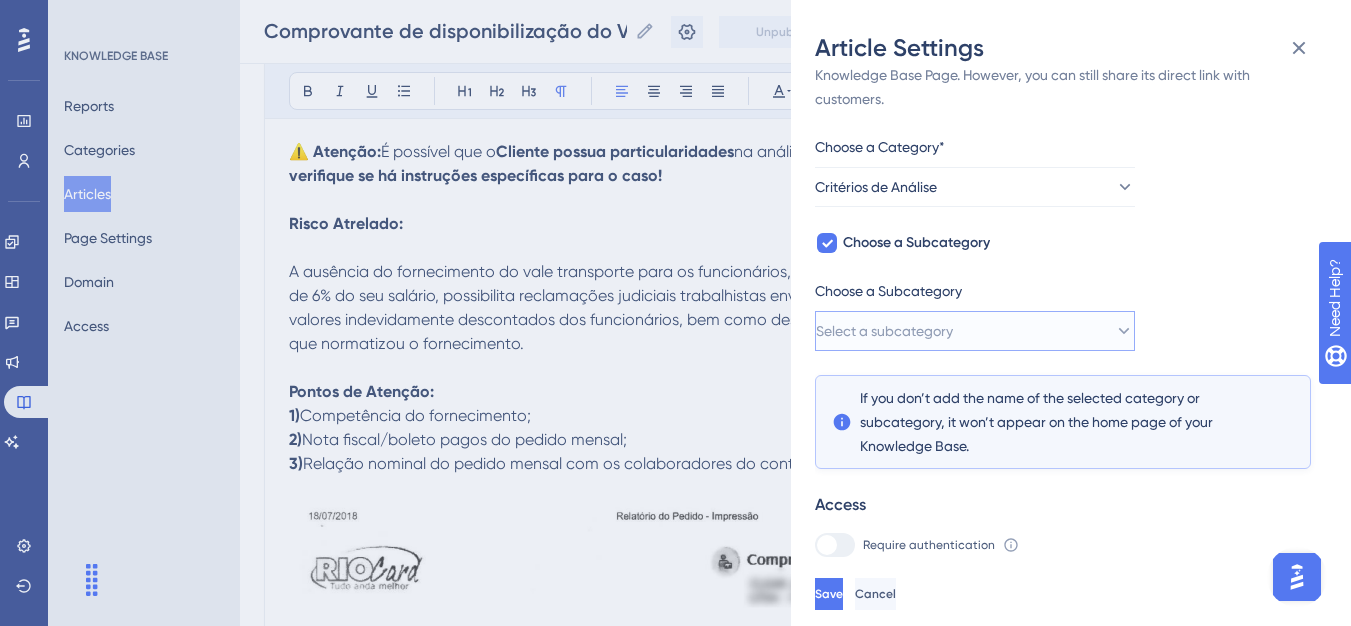 click on "Select a subcategory" at bounding box center (884, 331) 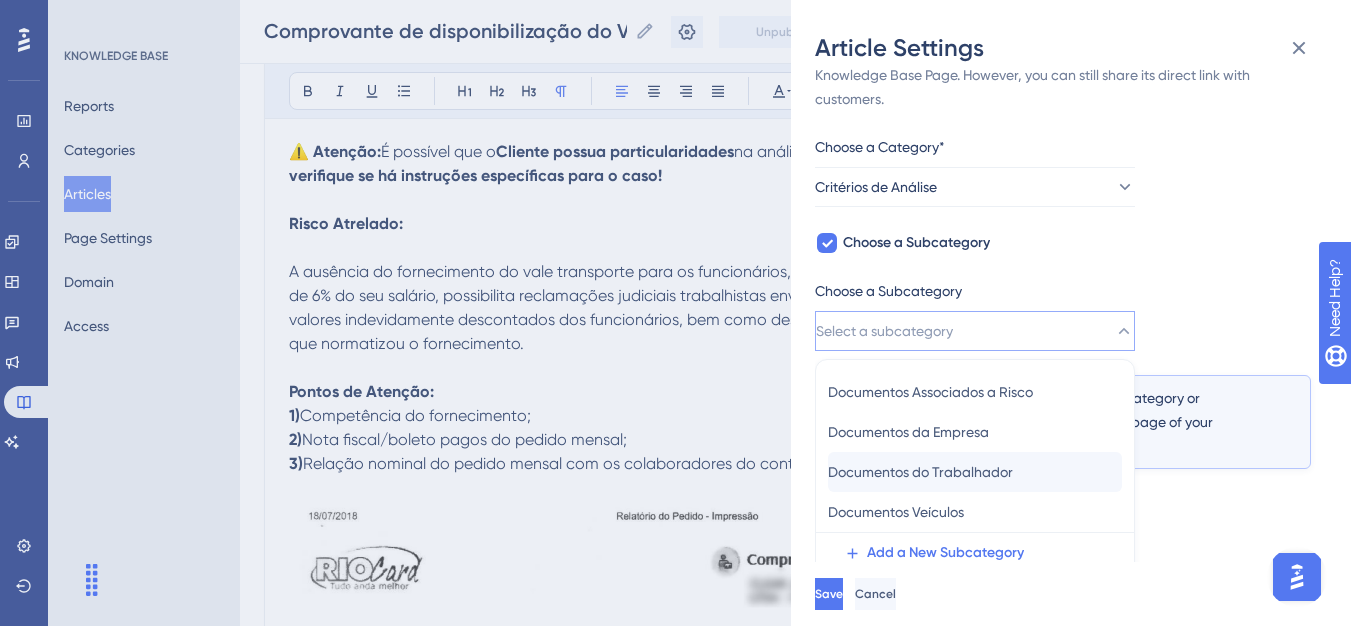 scroll, scrollTop: 145, scrollLeft: 0, axis: vertical 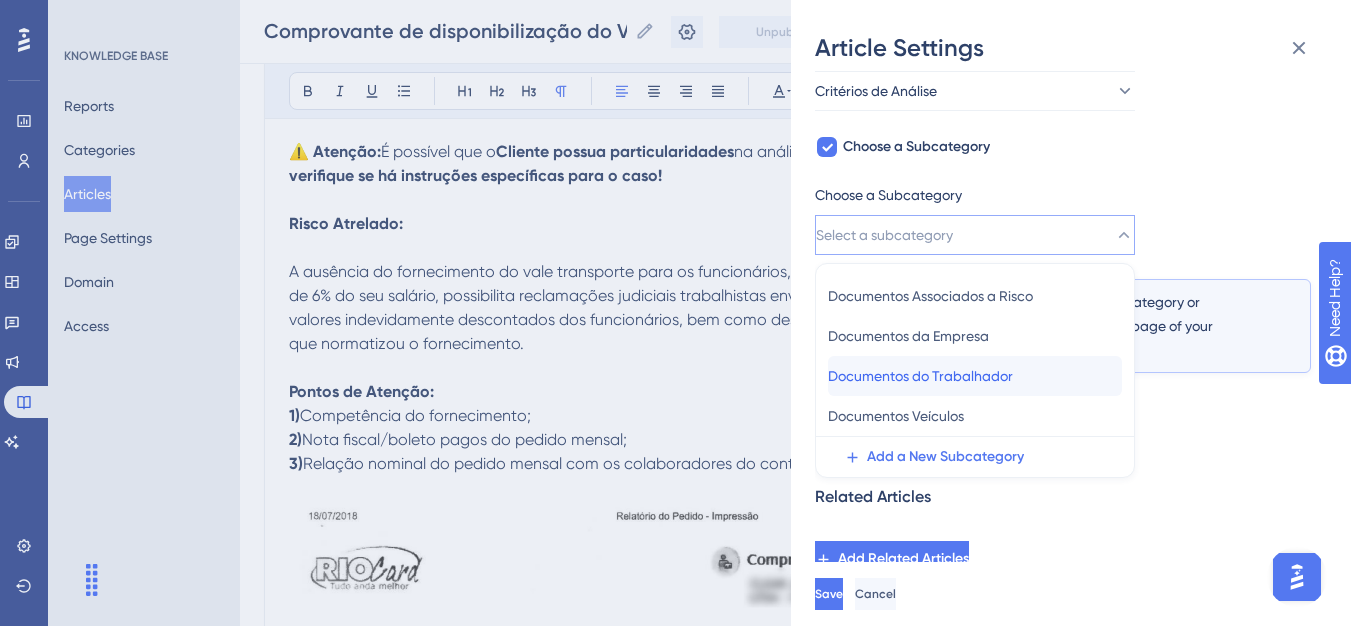drag, startPoint x: 915, startPoint y: 375, endPoint x: 880, endPoint y: 424, distance: 60.216278 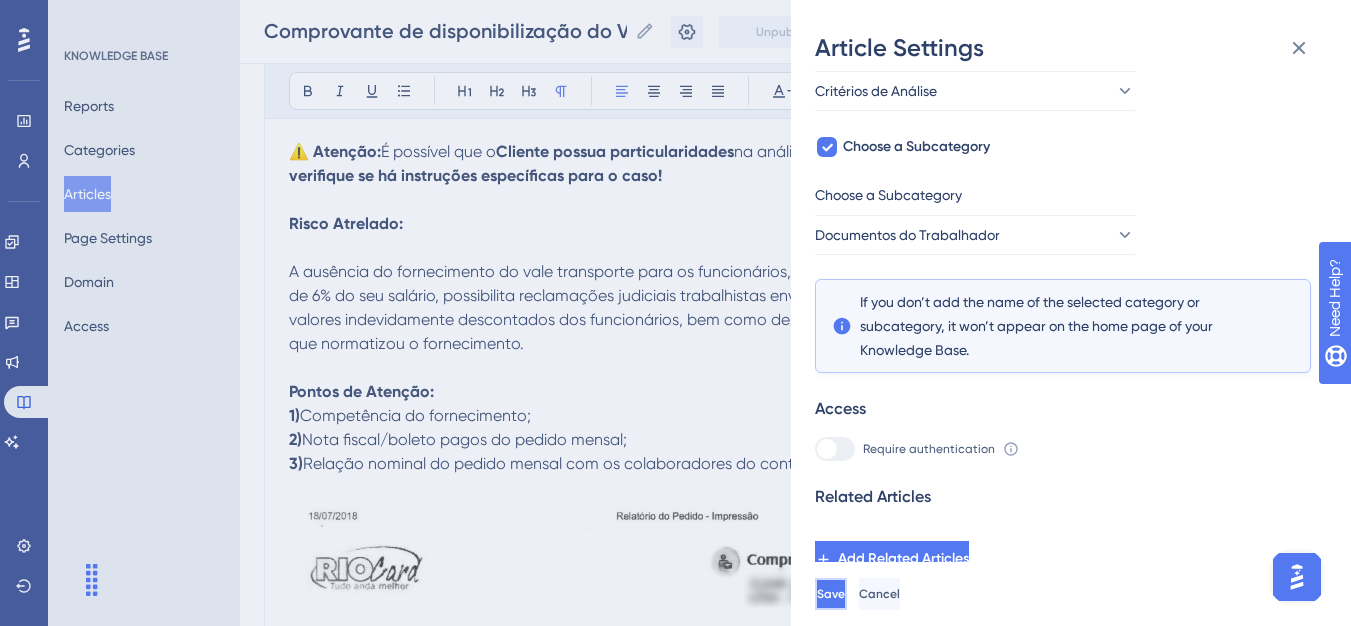 click on "Save" at bounding box center (831, 594) 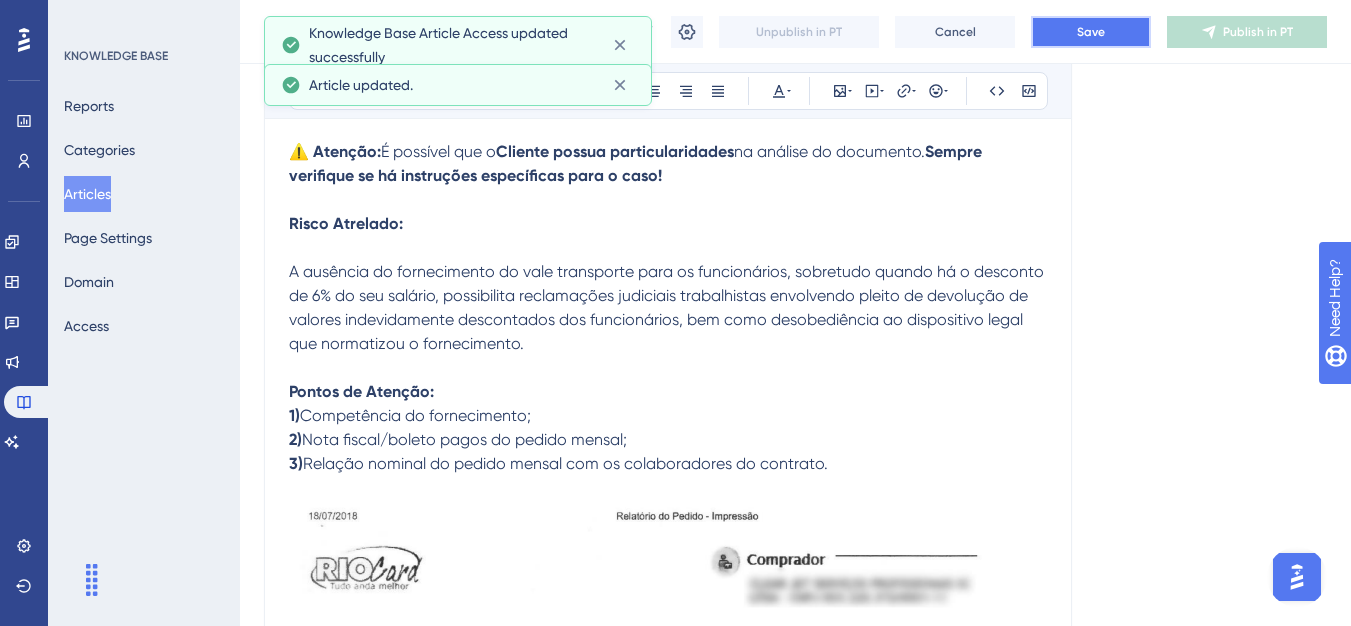 click on "Save" at bounding box center (1091, 32) 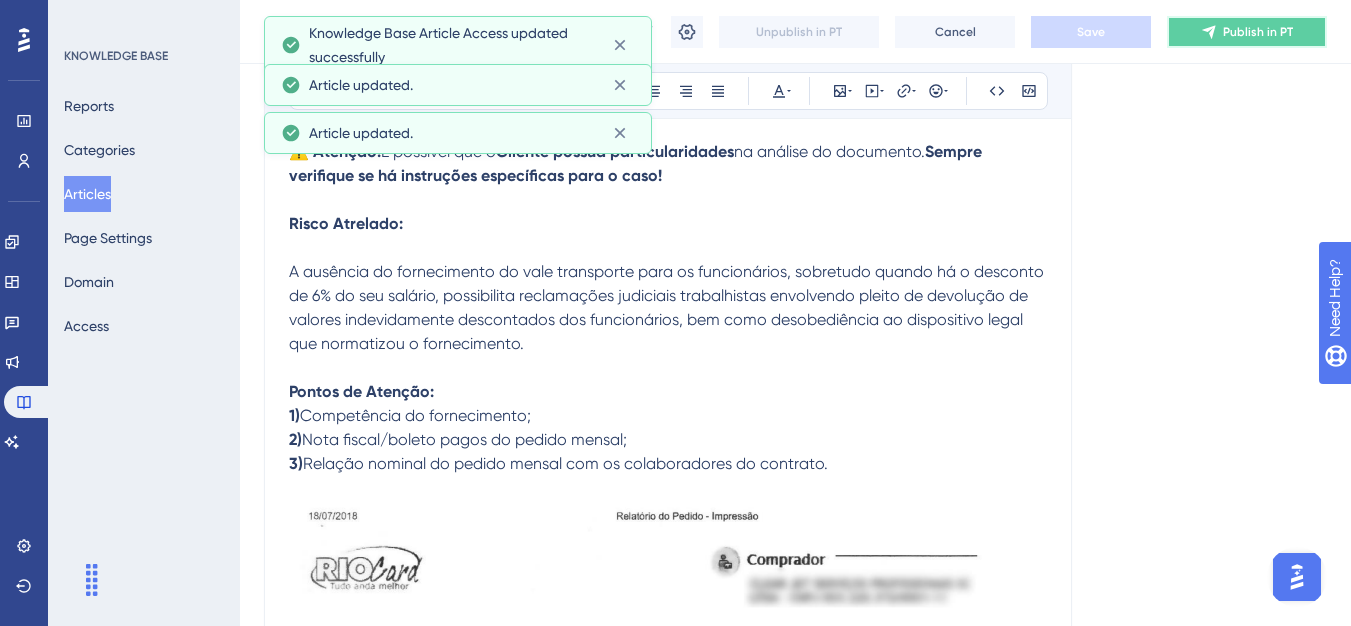 click on "Publish in PT" at bounding box center [1247, 32] 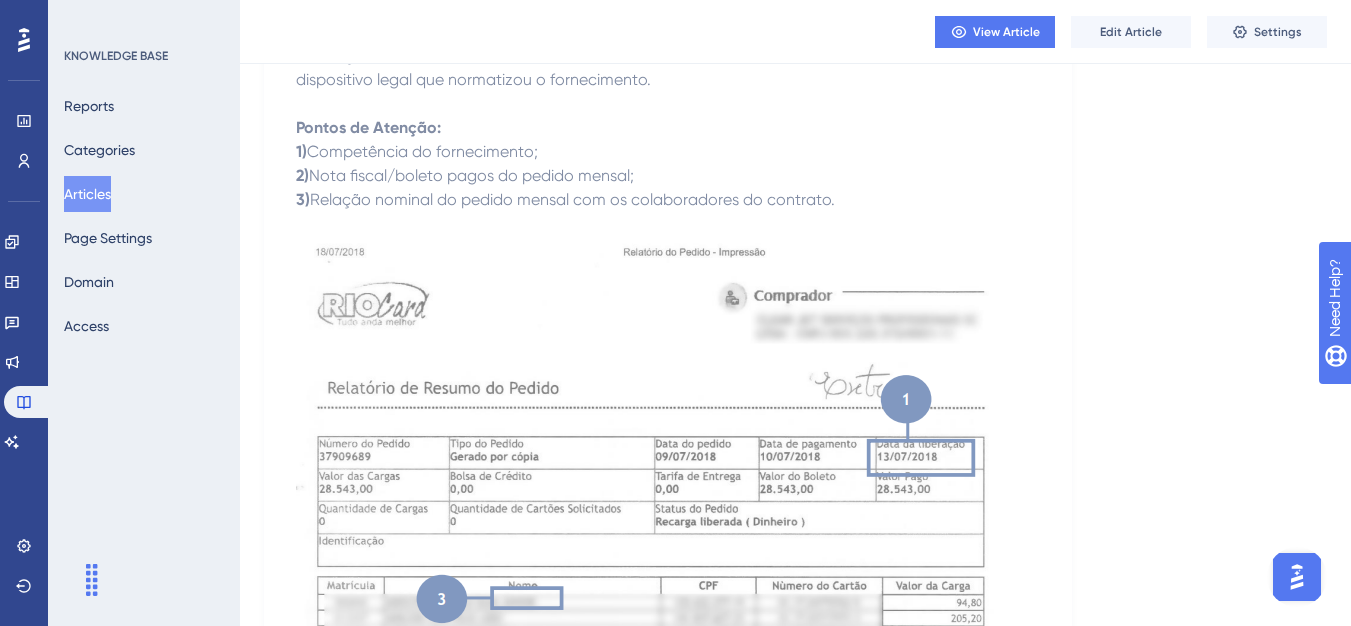 scroll, scrollTop: 829, scrollLeft: 0, axis: vertical 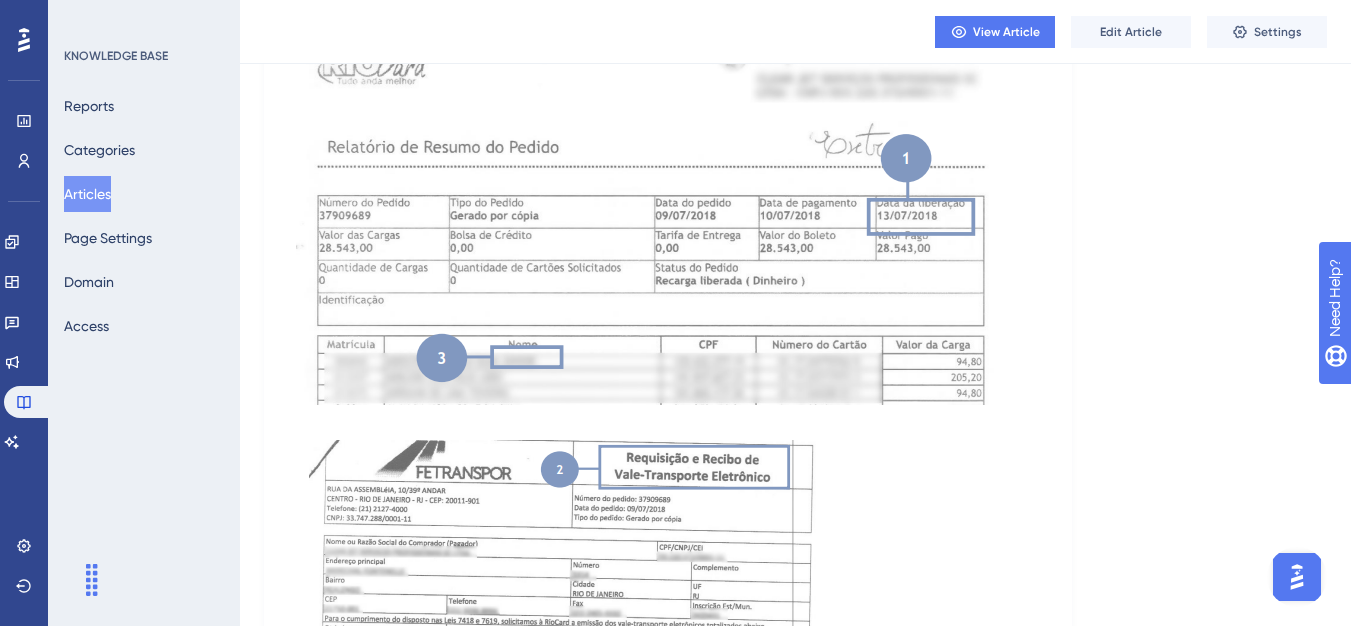 click on "Articles" at bounding box center [87, 194] 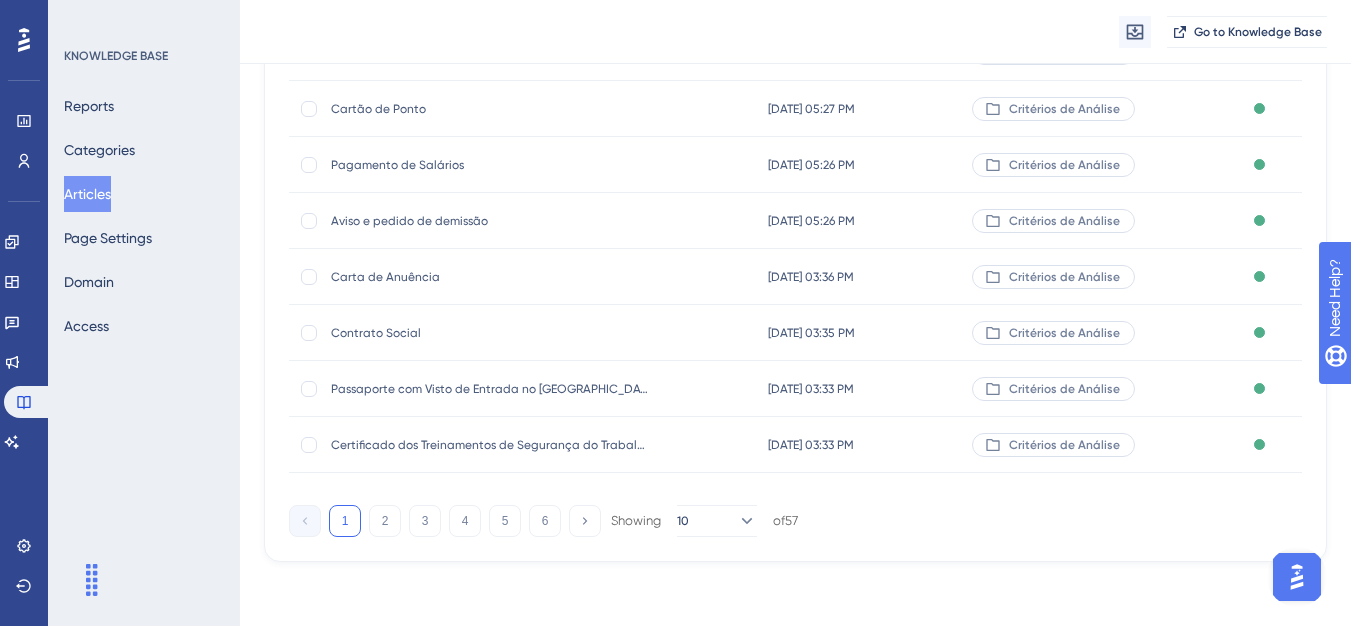 scroll, scrollTop: 0, scrollLeft: 0, axis: both 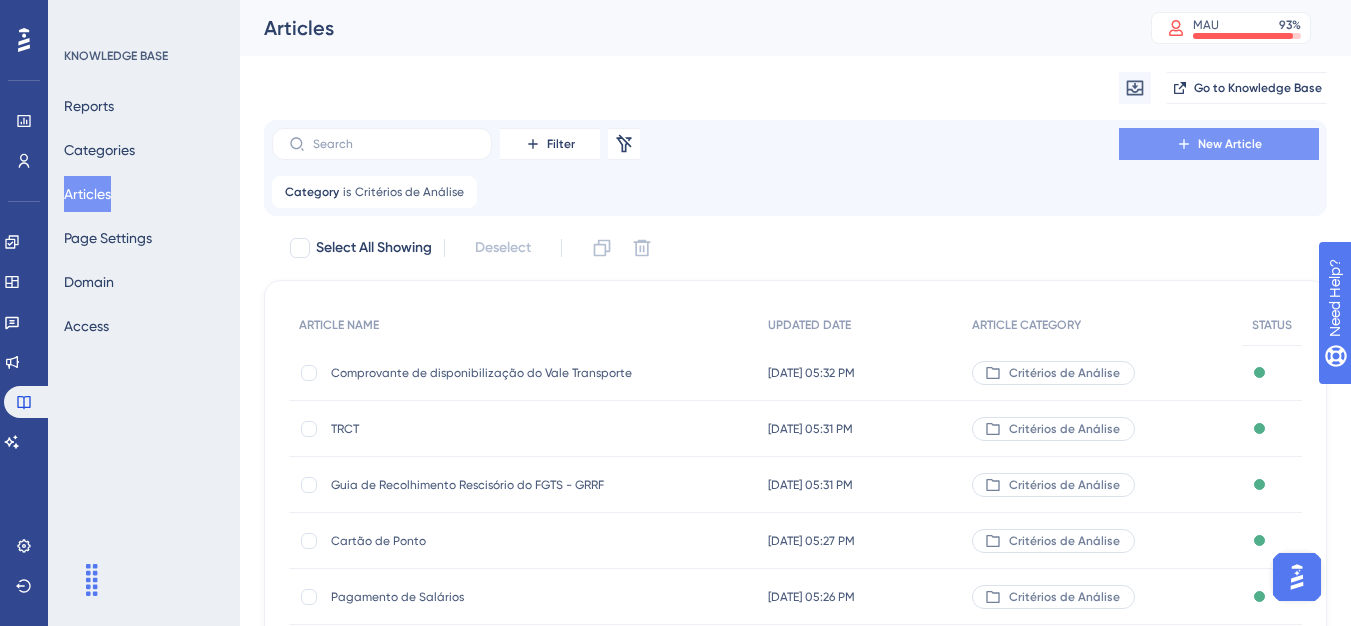 drag, startPoint x: 1174, startPoint y: 162, endPoint x: 1177, endPoint y: 148, distance: 14.3178215 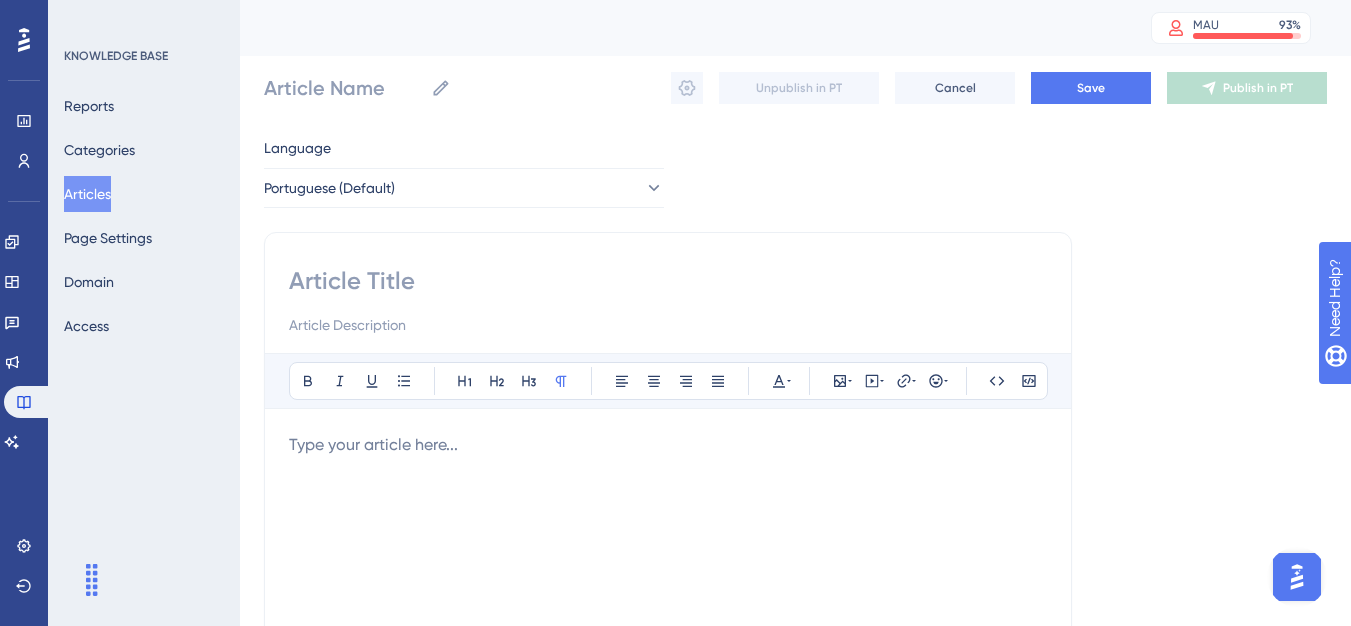 click at bounding box center (668, 281) 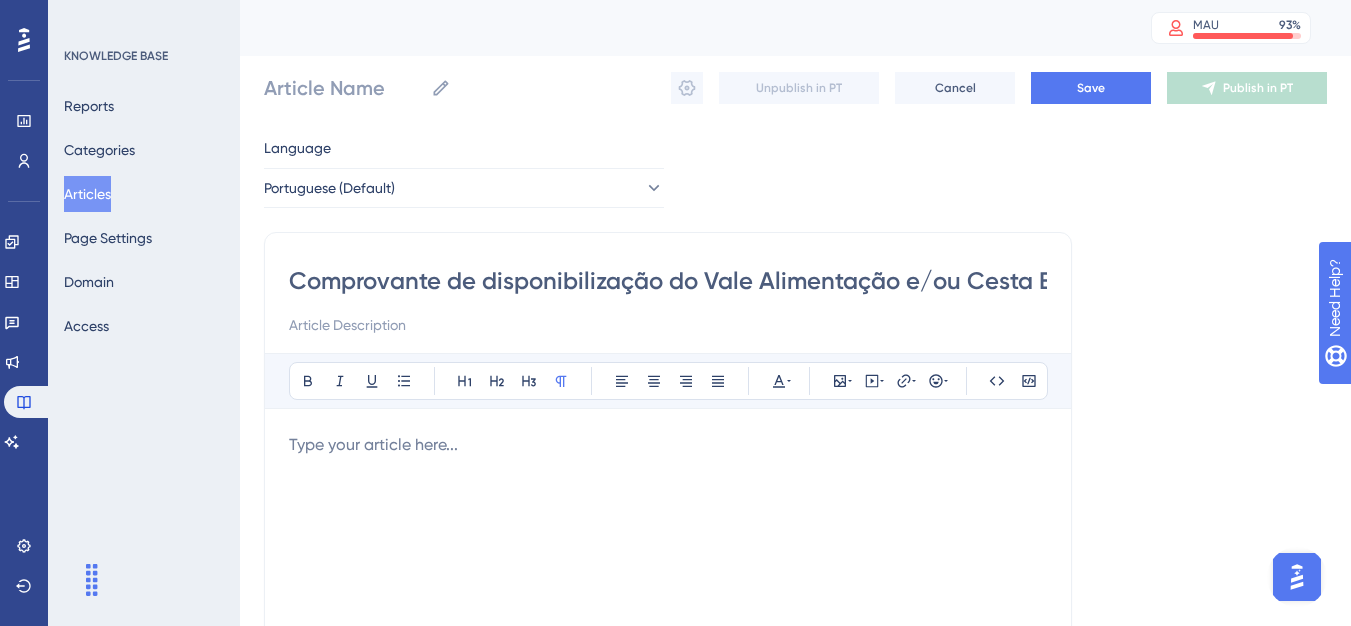 scroll, scrollTop: 0, scrollLeft: 64, axis: horizontal 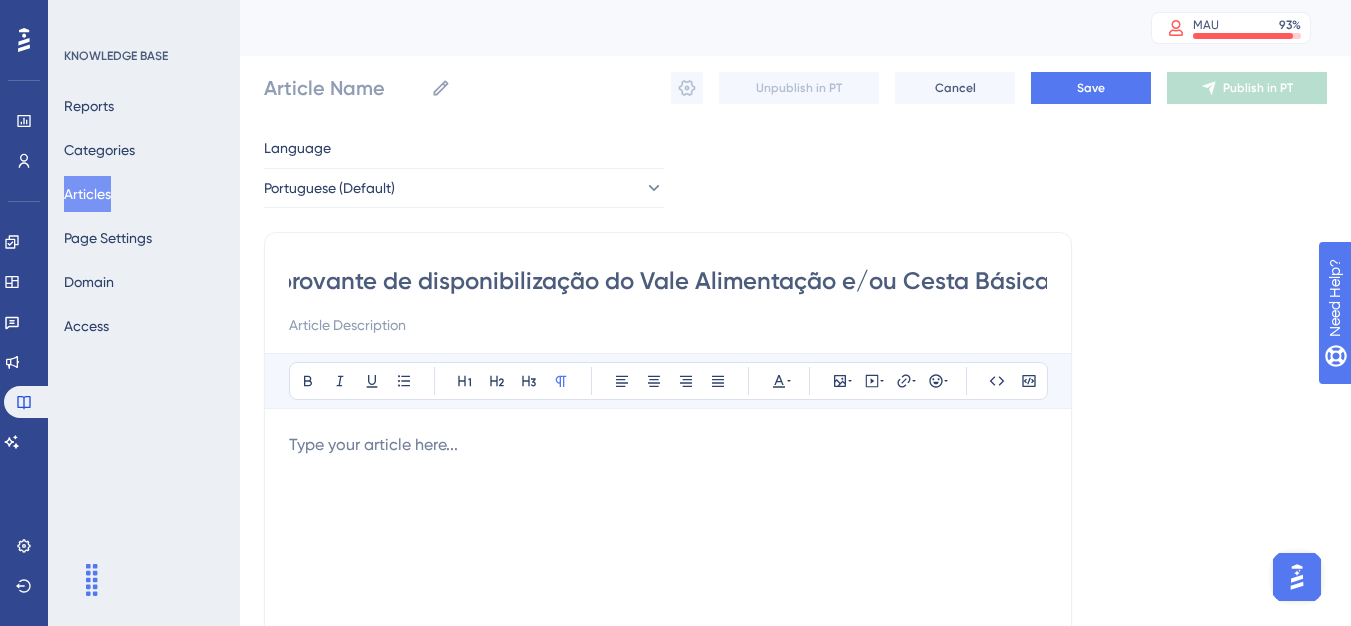 type on "Comprovante de disponibilização do Vale Alimentação e/ou Cesta Básica" 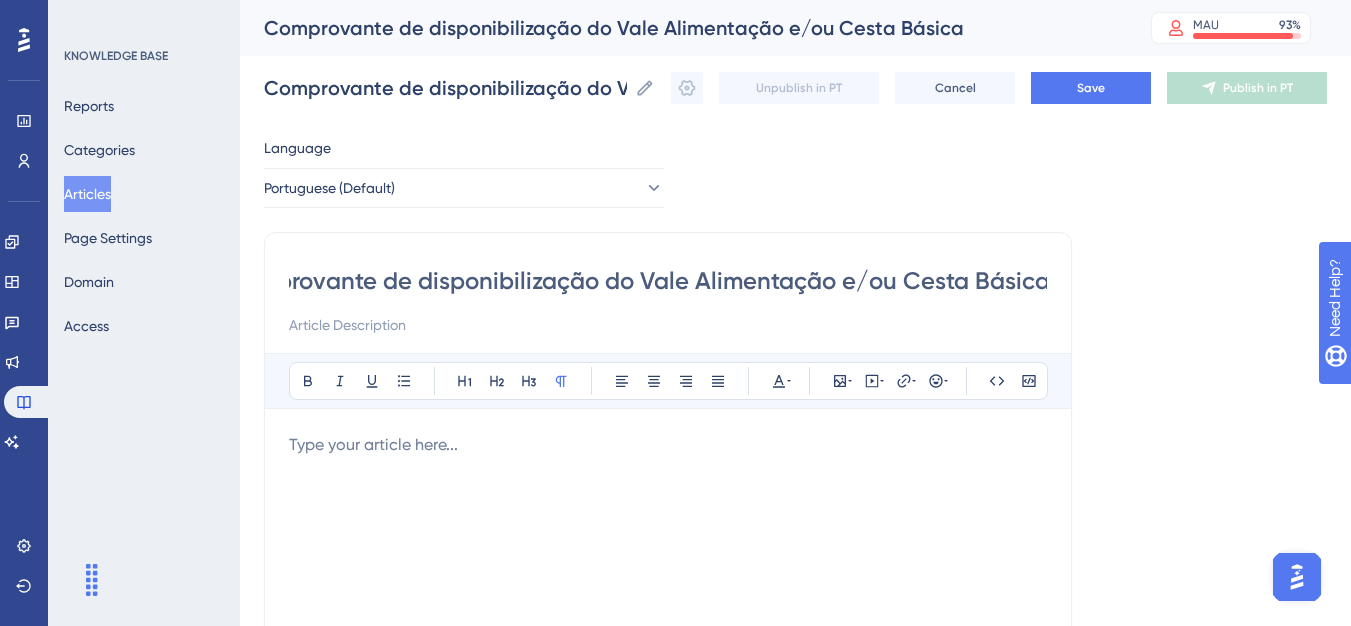 type on "Comprovante de disponibilização do Vale Alimentação e/ou Cesta Básica" 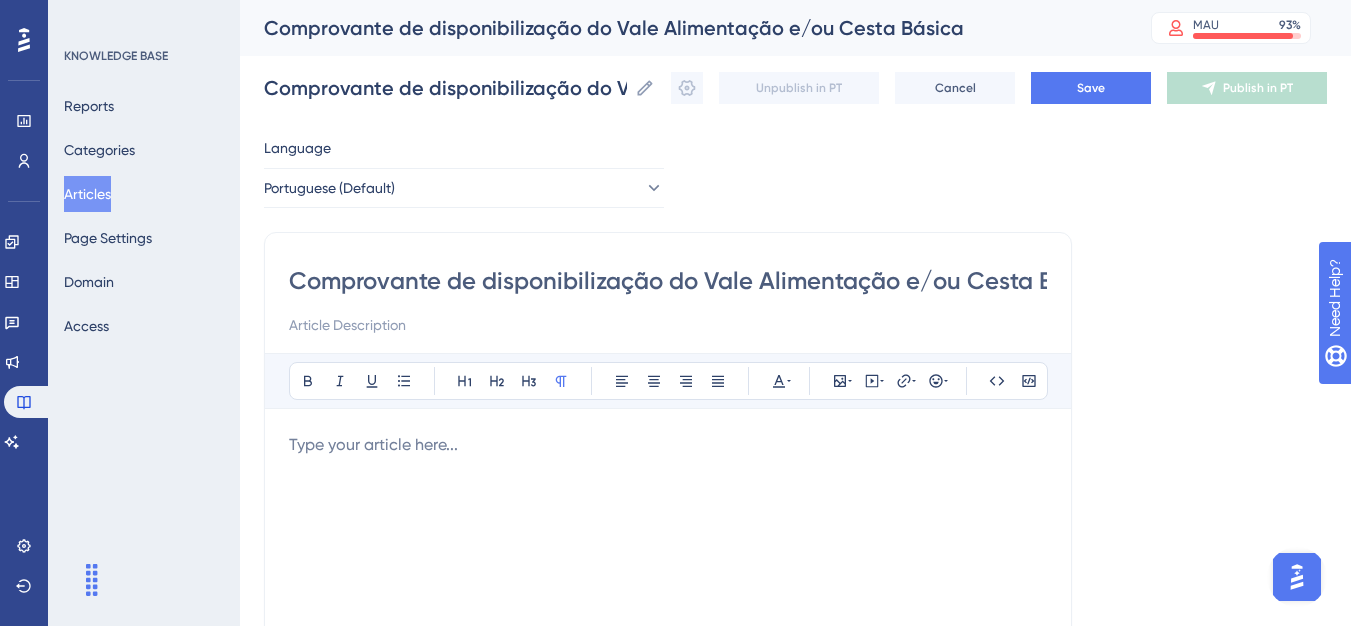 click at bounding box center [668, 445] 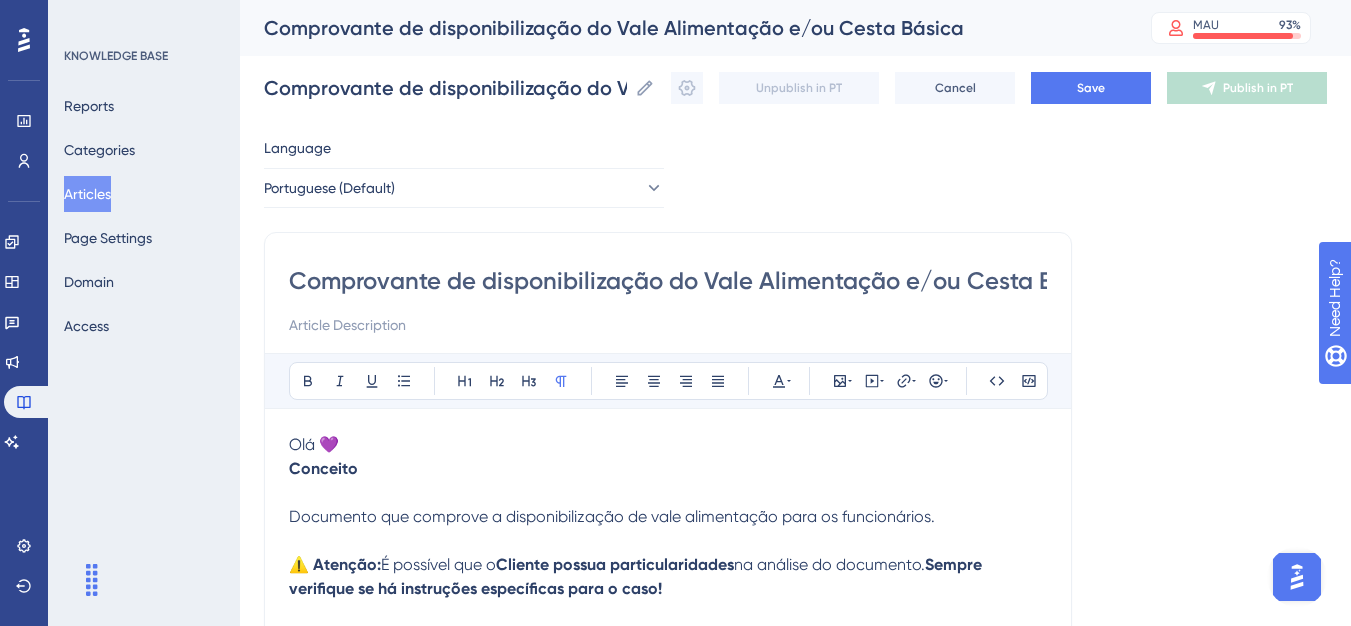 scroll, scrollTop: 485, scrollLeft: 0, axis: vertical 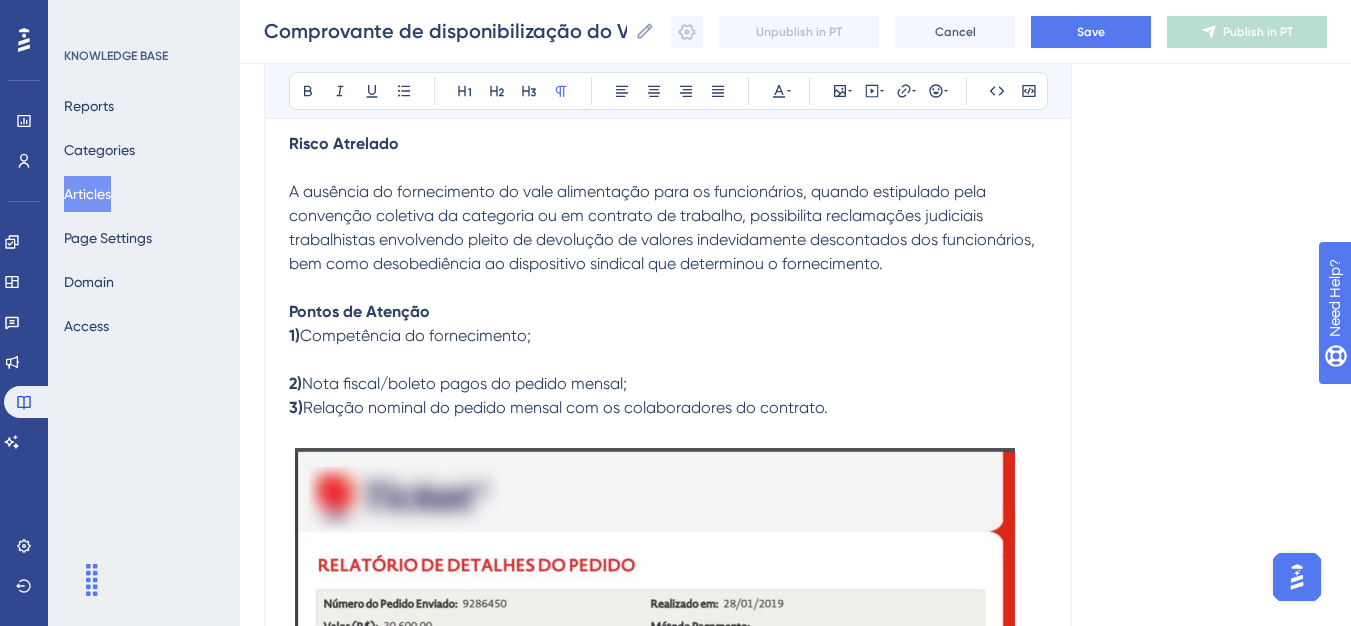 click on "1)  Competência do fornecimento;" at bounding box center [668, 348] 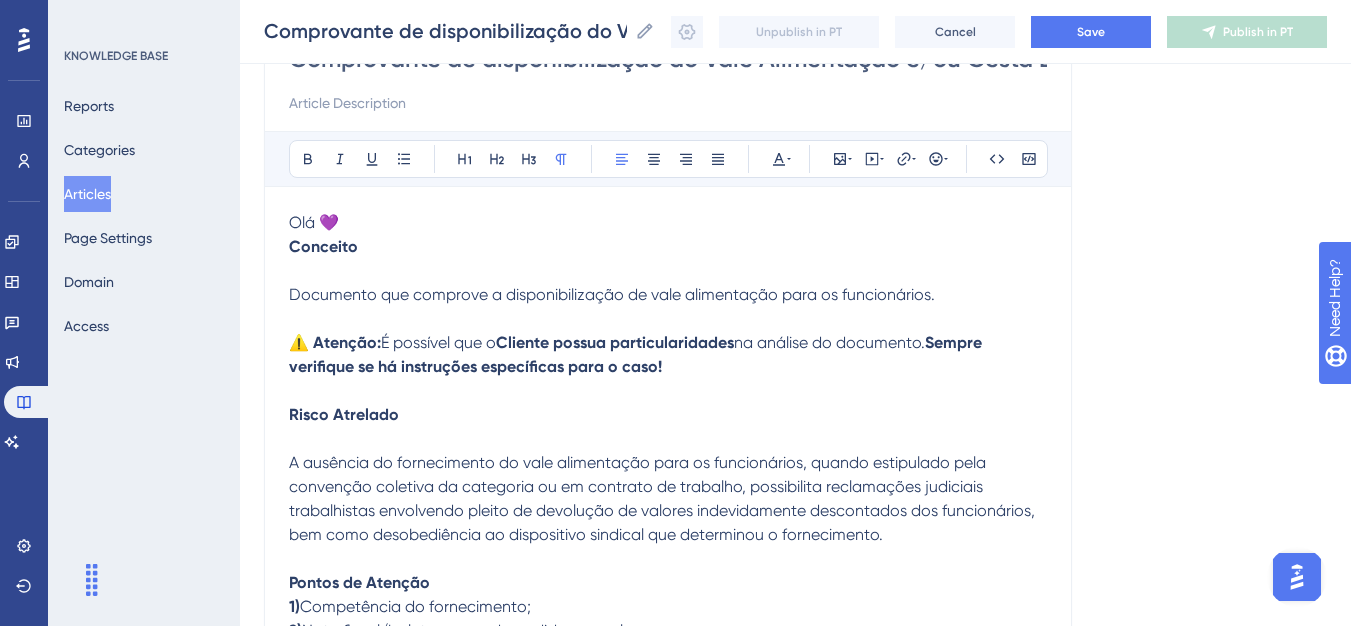 scroll, scrollTop: 85, scrollLeft: 0, axis: vertical 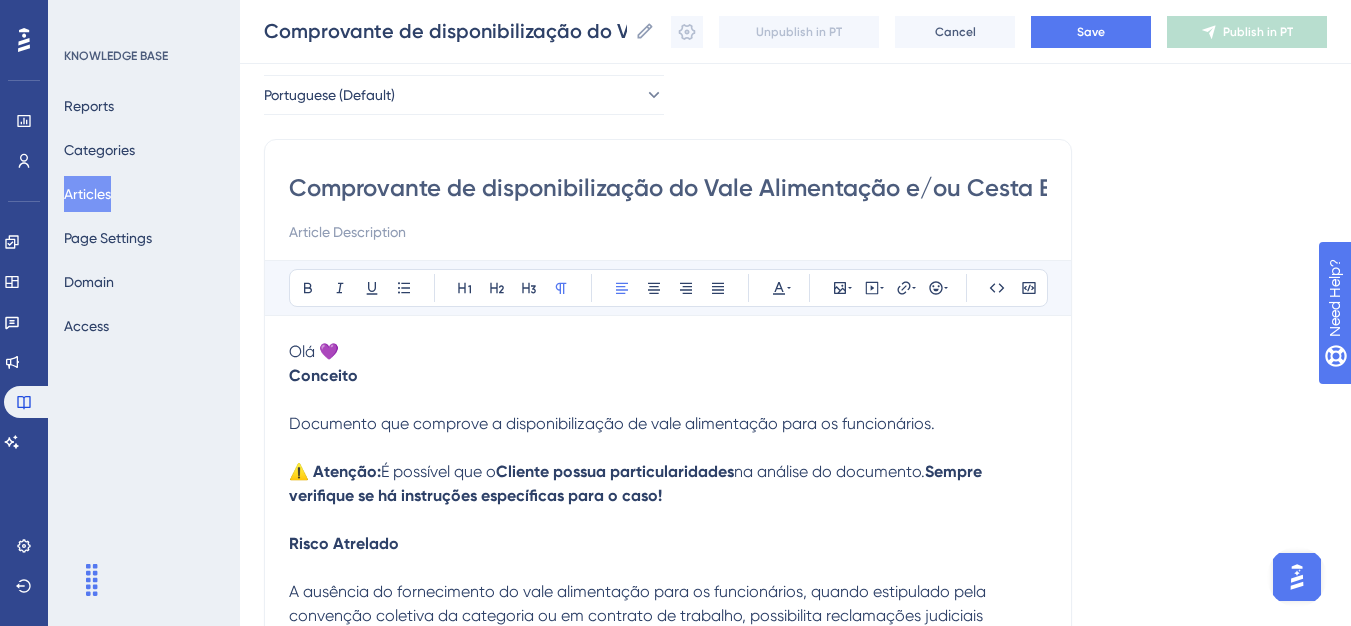 click on "Comprovante de disponibilização do Vale Alimentação e/ou Cesta Básica Bold Italic Underline Bullet Point Heading 1 Heading 2 Heading 3 Normal Align Left Align Center Align Right Align Justify Text Color Insert Image Embed Video Hyperlink Emojis Code Code Block Olá 💜 Conceito Documento que comprove a disponibilização de vale alimentação para os funcionários. ⚠️ Atenção:  É possível que o  Cliente possua particularidades  na análise do documento.  Sempre verifique se há instruções específicas para o caso! Risco Atrelado A ausência do fornecimento do vale alimentação para os funcionários, quando estipulado pela convenção coletiva da categoria ou em contrato de trabalho, possibilita reclamações judiciais trabalhistas envolvendo pleito de devolução de valores indevidamente descontados dos funcionários, bem como desobediência ao dispositivo sindical que determinou o fornecimento. Pontos de Atenção 1)  Competência do fornecimento; 2) 3)" at bounding box center [668, 1605] 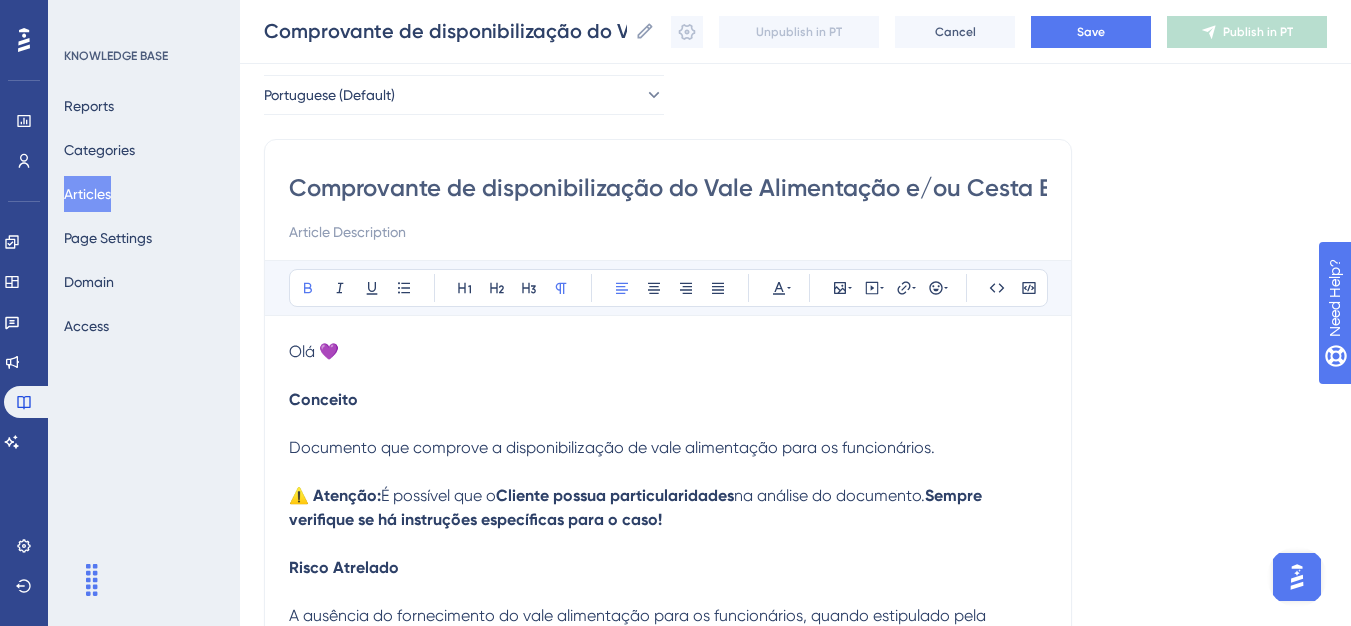 click on "Conceito Documento que comprove a disponibilização de vale alimentação para os funcionários." at bounding box center [668, 424] 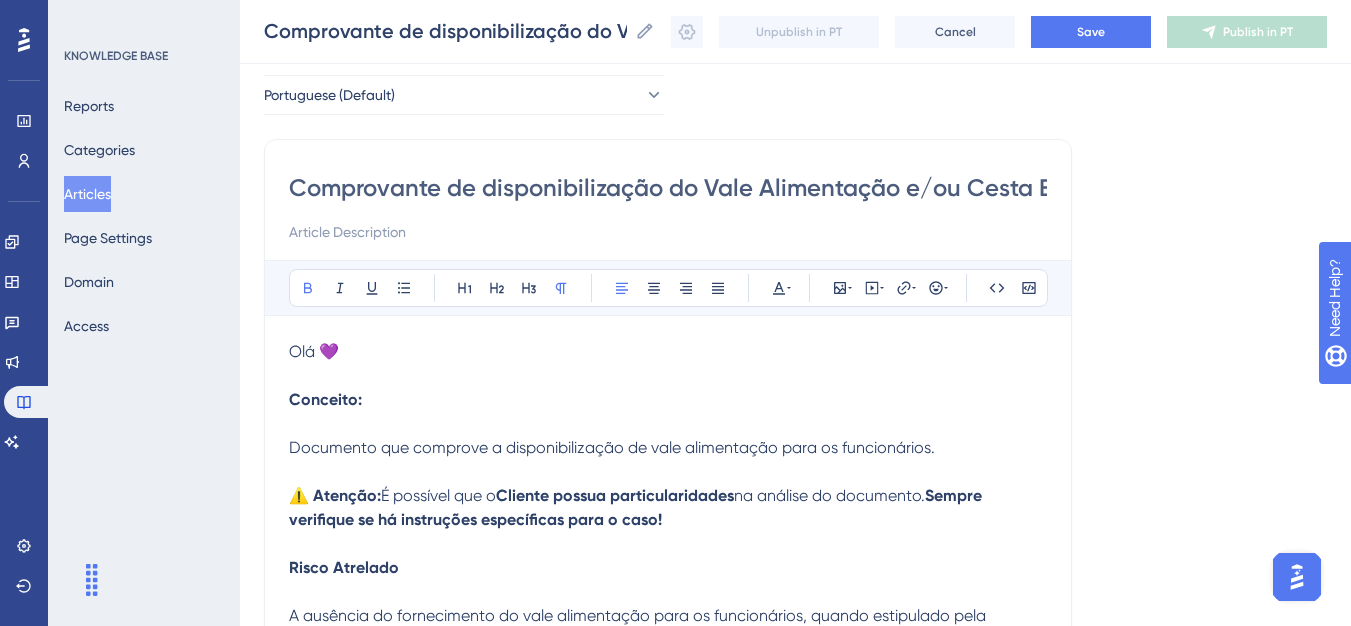 click on "Risco Atrelado A ausência do fornecimento do vale alimentação para os funcionários, quando estipulado pela convenção coletiva da categoria ou em contrato de trabalho, possibilita reclamações judiciais trabalhistas envolvendo pleito de devolução de valores indevidamente descontados dos funcionários, bem como desobediência ao dispositivo sindical que determinou o fornecimento." at bounding box center (668, 628) 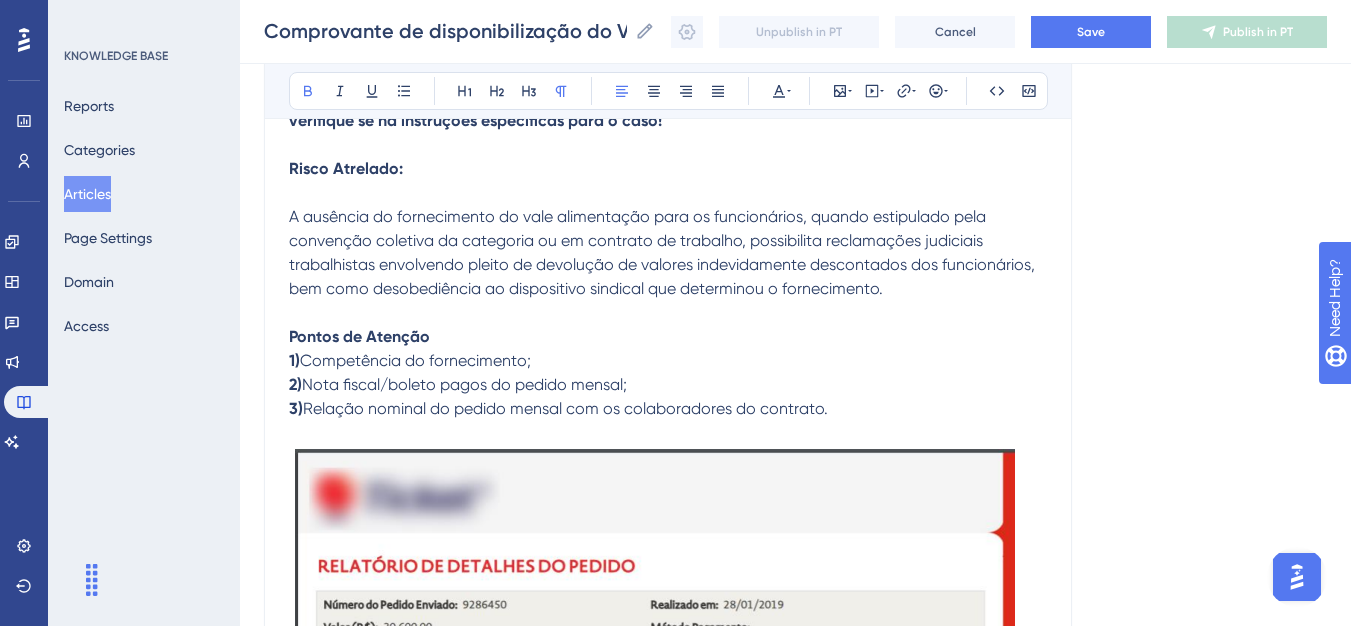 scroll, scrollTop: 485, scrollLeft: 0, axis: vertical 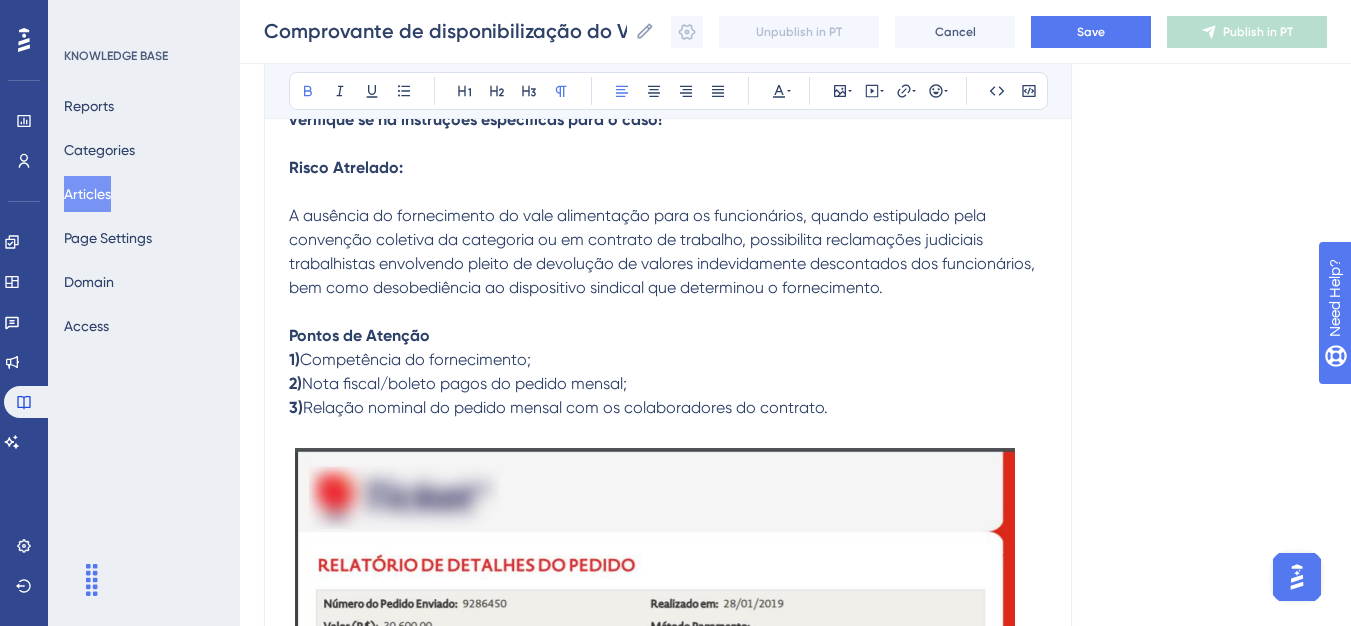 click on "Pontos de Atenção" at bounding box center (668, 336) 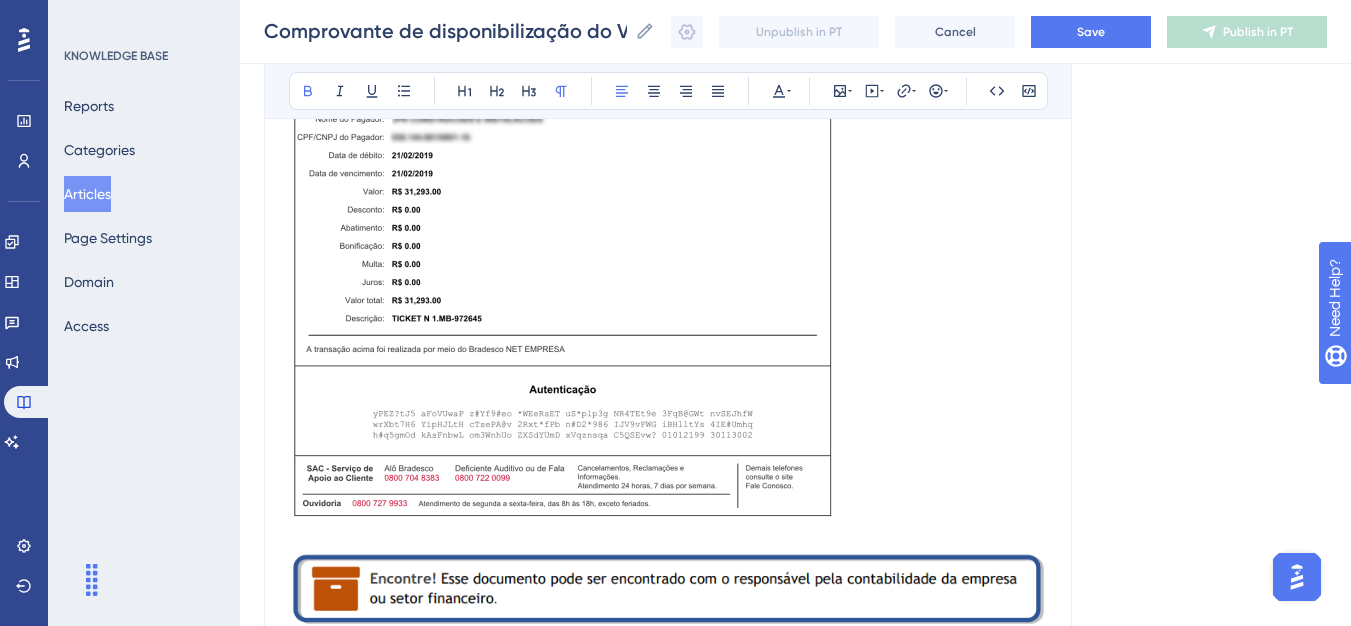 scroll, scrollTop: 2738, scrollLeft: 0, axis: vertical 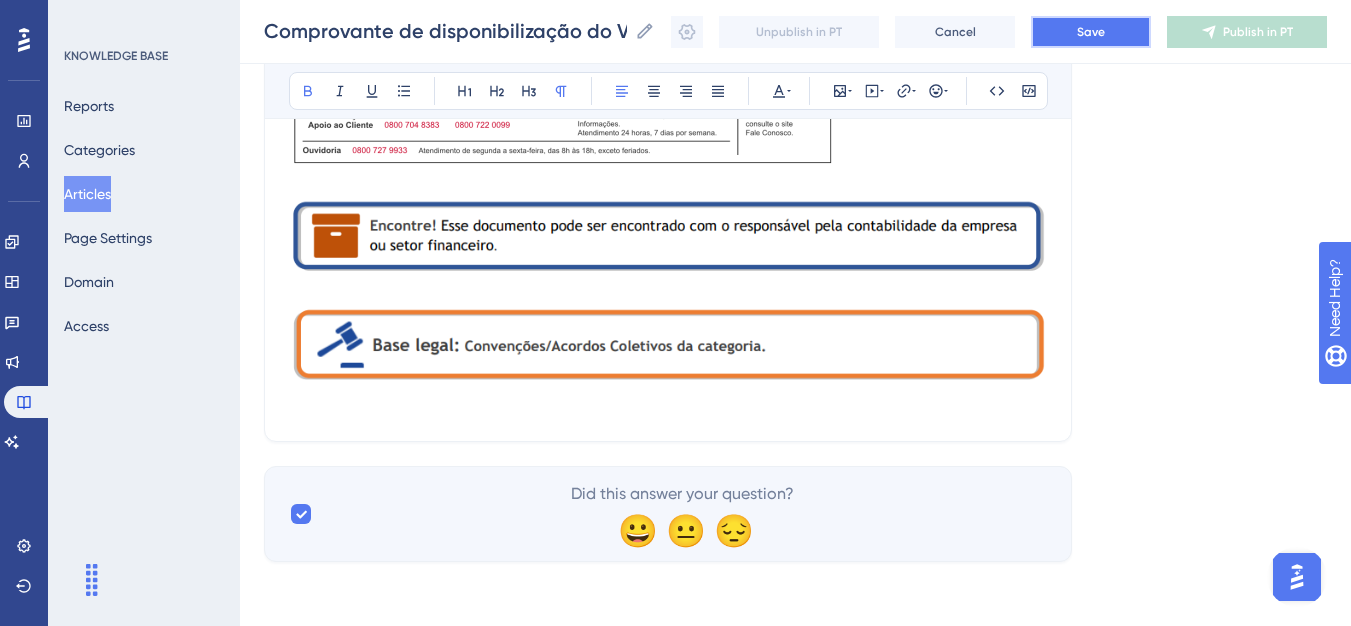 click on "Save" at bounding box center (1091, 32) 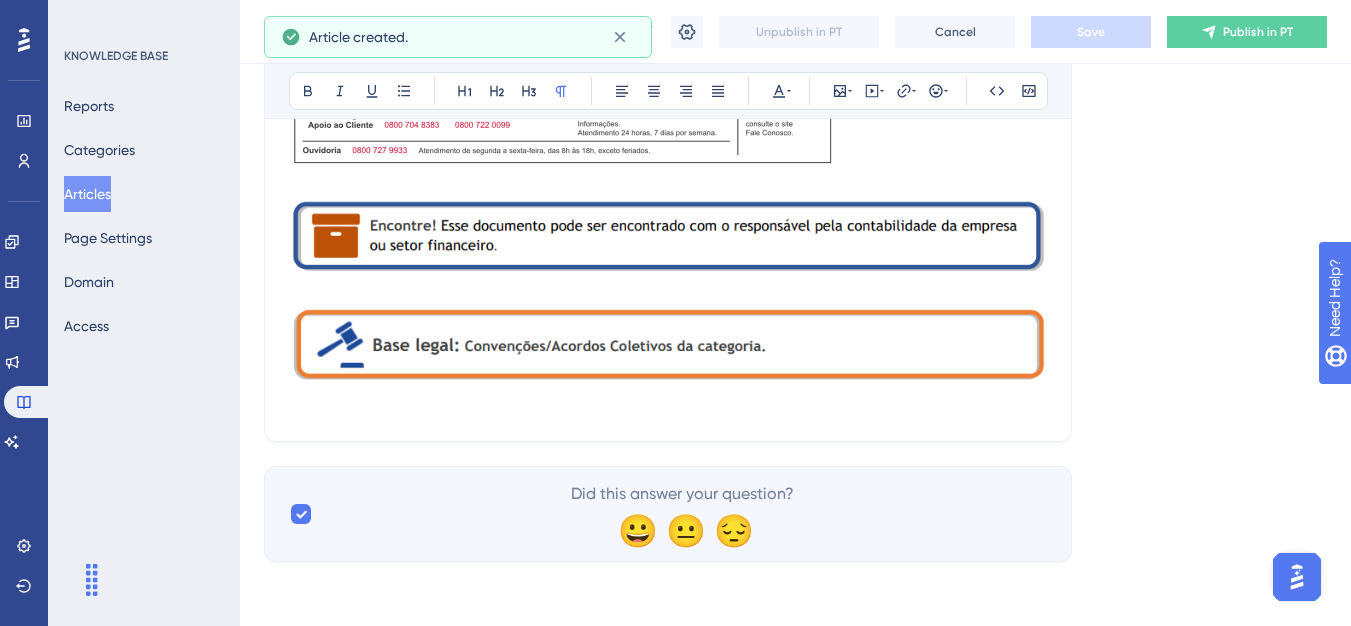 scroll, scrollTop: 477, scrollLeft: 0, axis: vertical 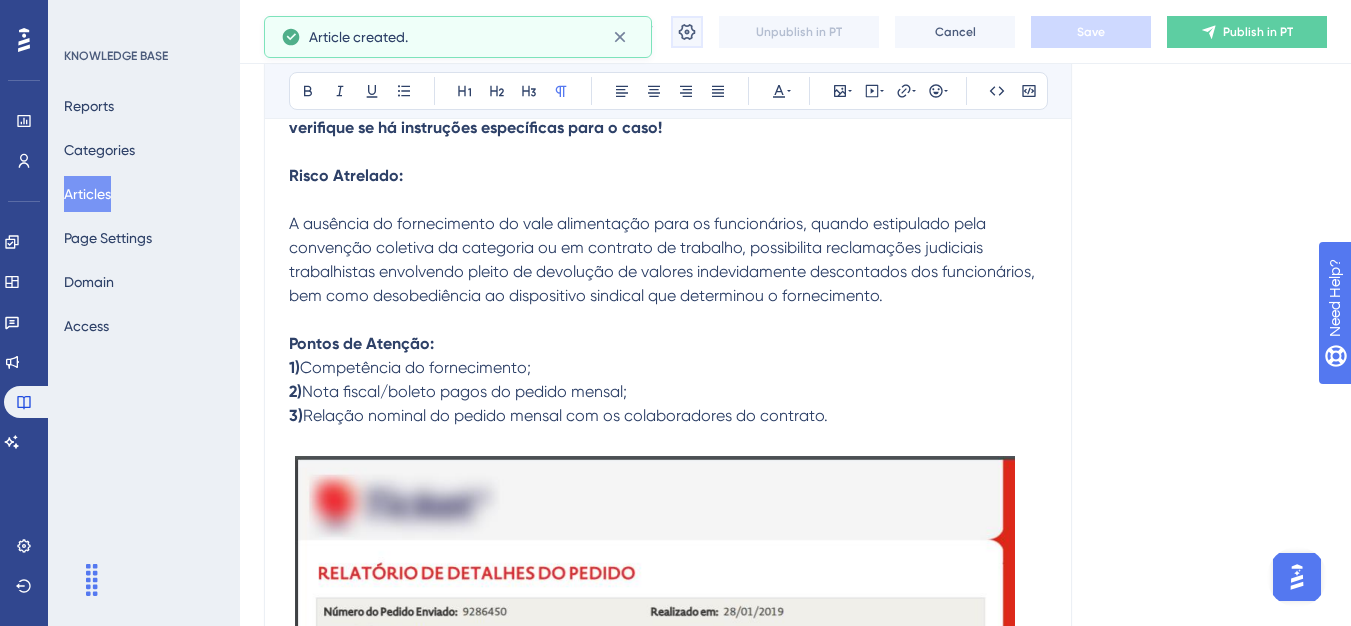 click 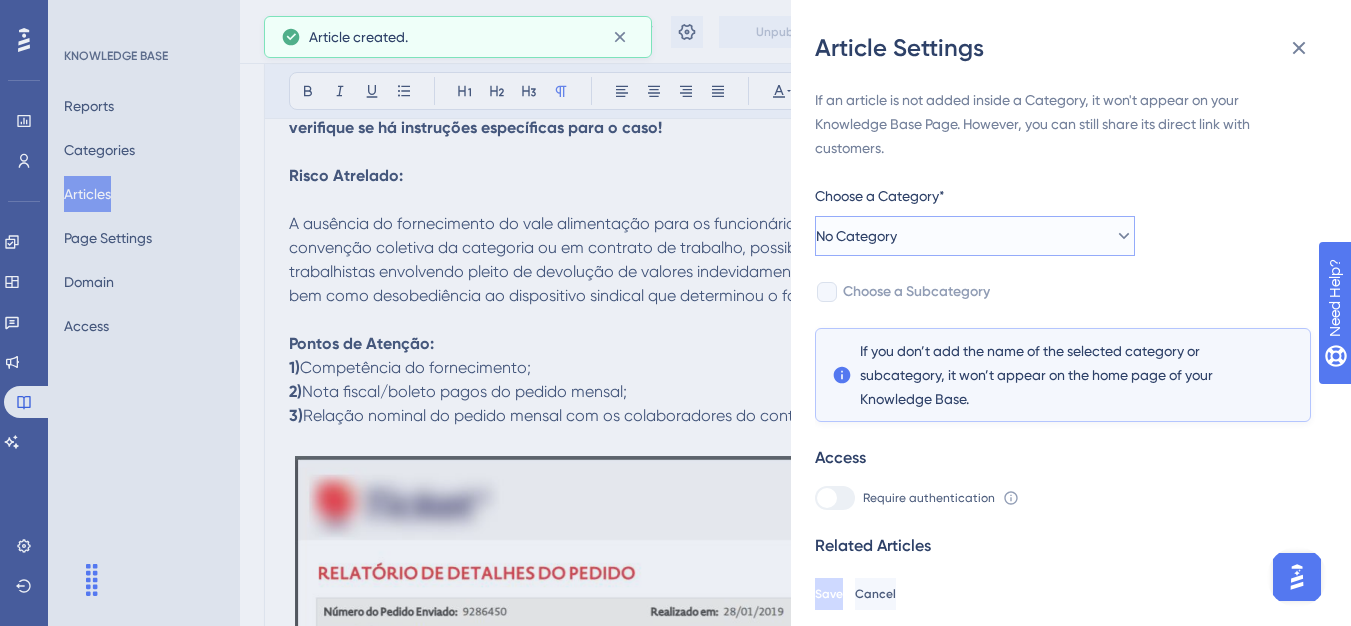 click on "No Category" at bounding box center [975, 236] 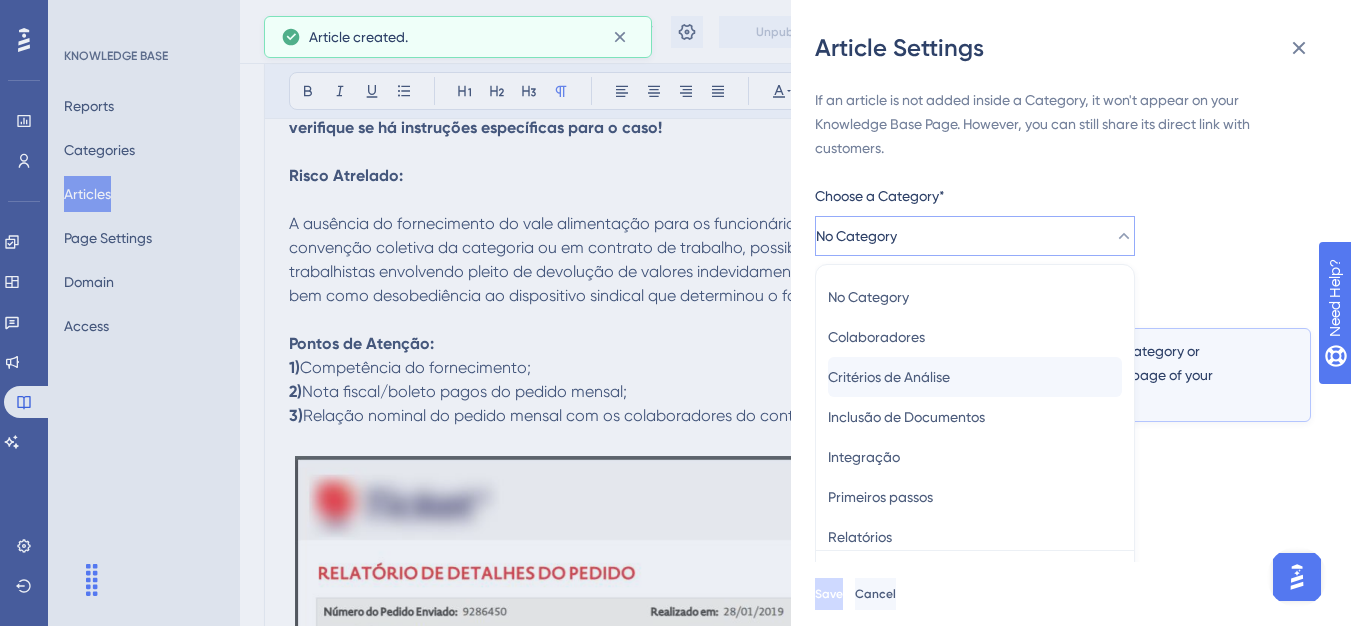 scroll, scrollTop: 49, scrollLeft: 0, axis: vertical 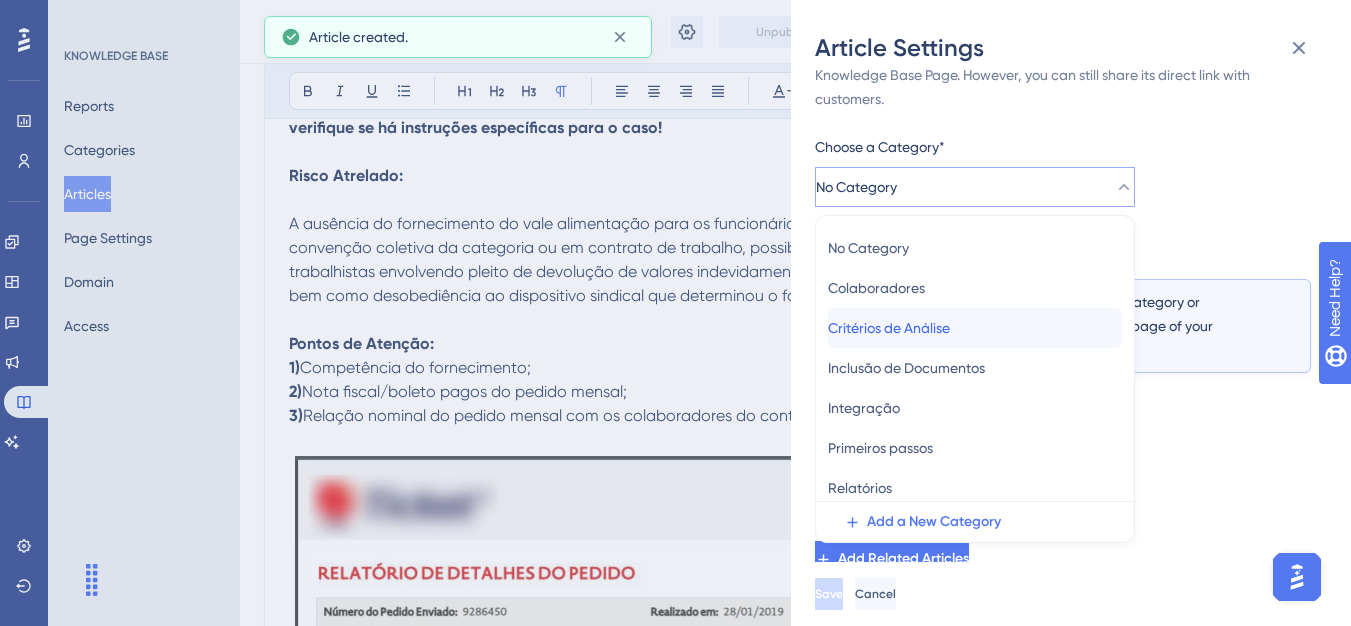 click on "Critérios de Análise" at bounding box center (889, 328) 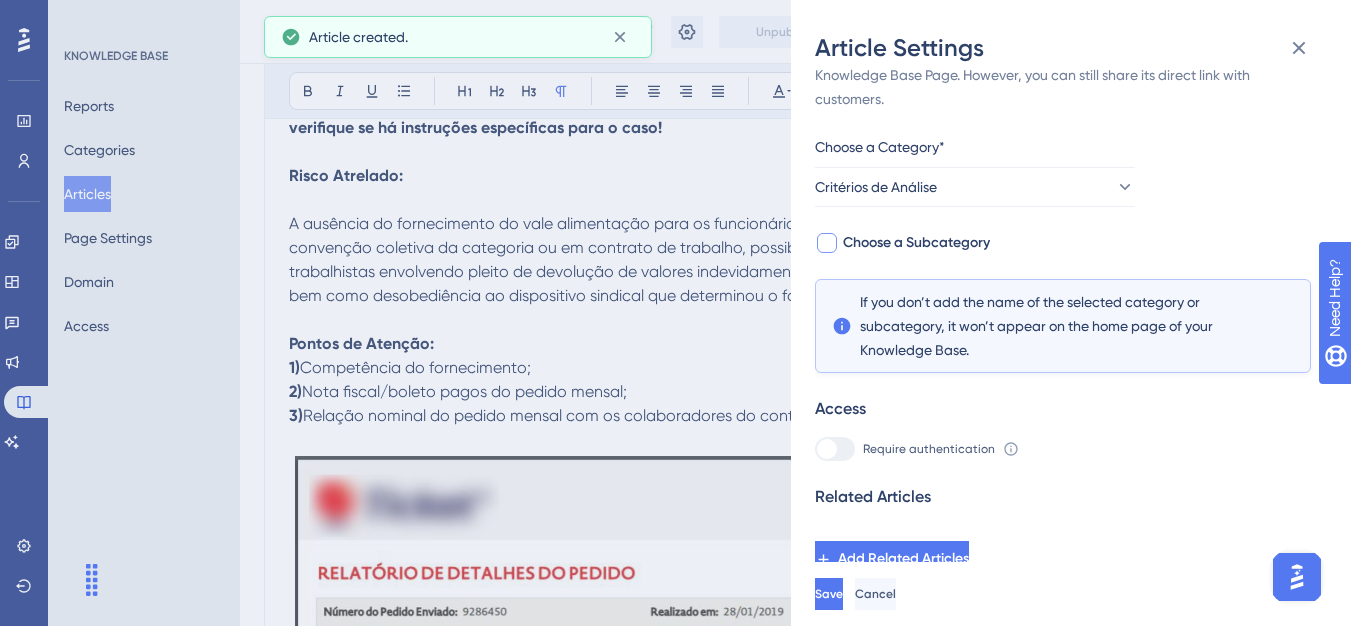 click on "Choose a Subcategory" at bounding box center (916, 243) 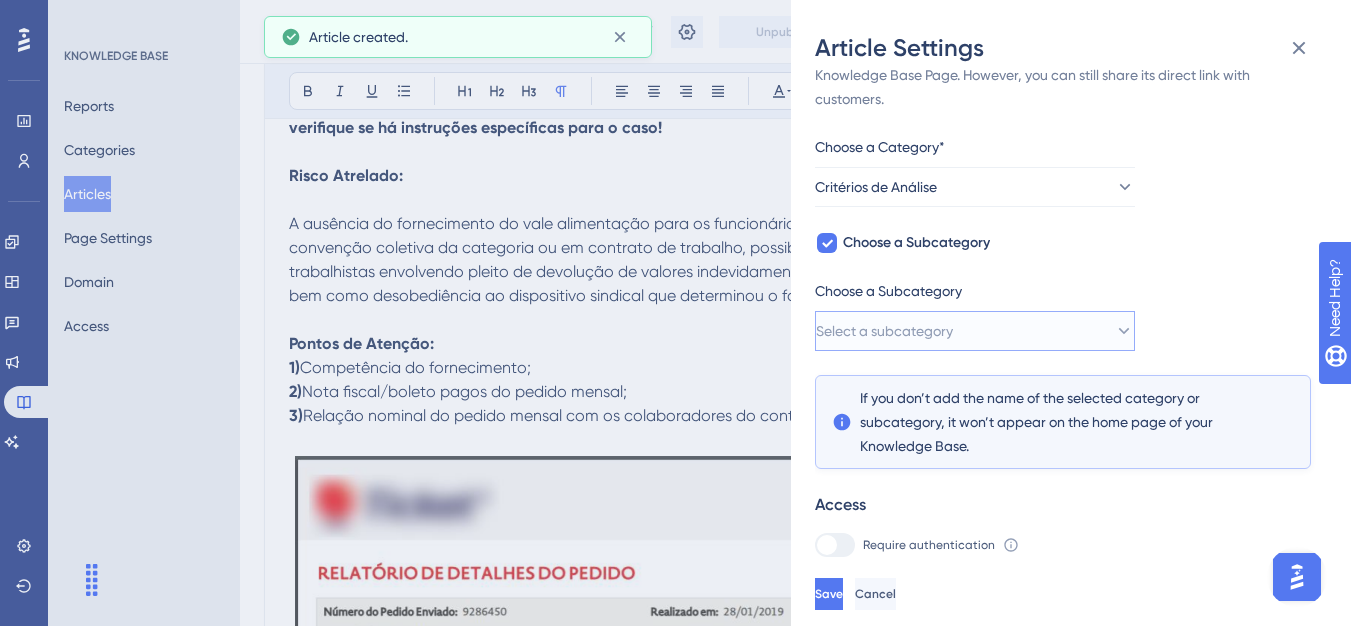 click on "Select a subcategory" at bounding box center [975, 331] 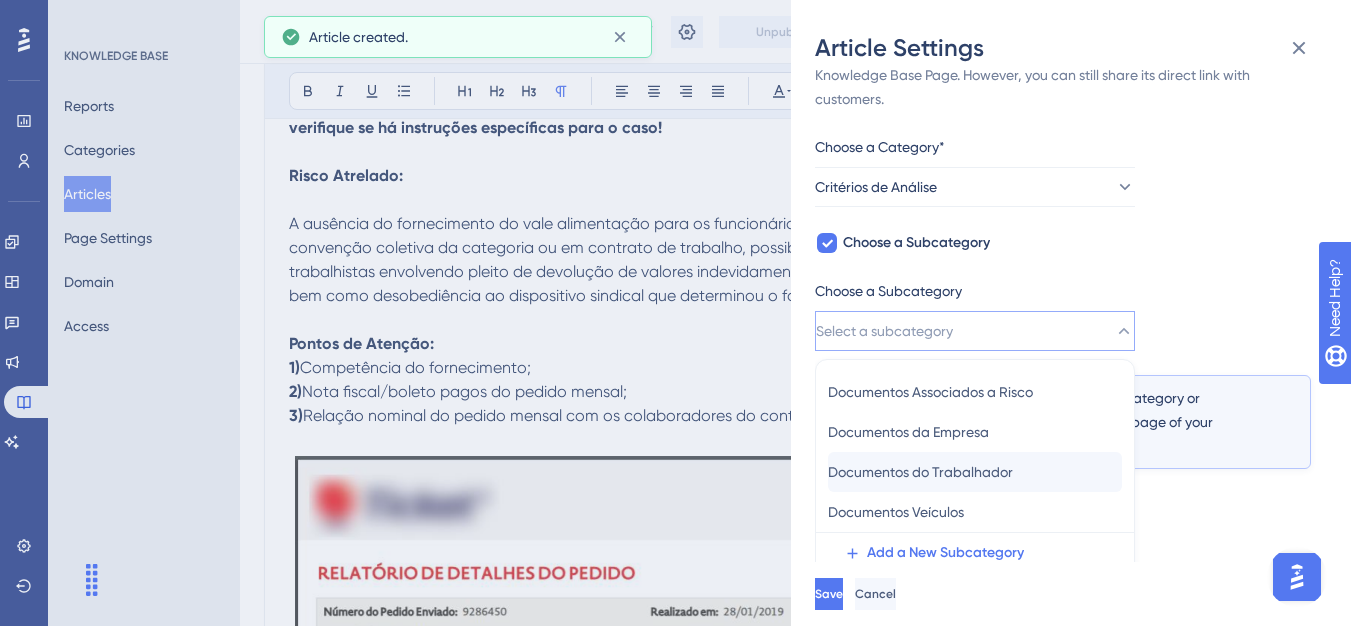 scroll, scrollTop: 145, scrollLeft: 0, axis: vertical 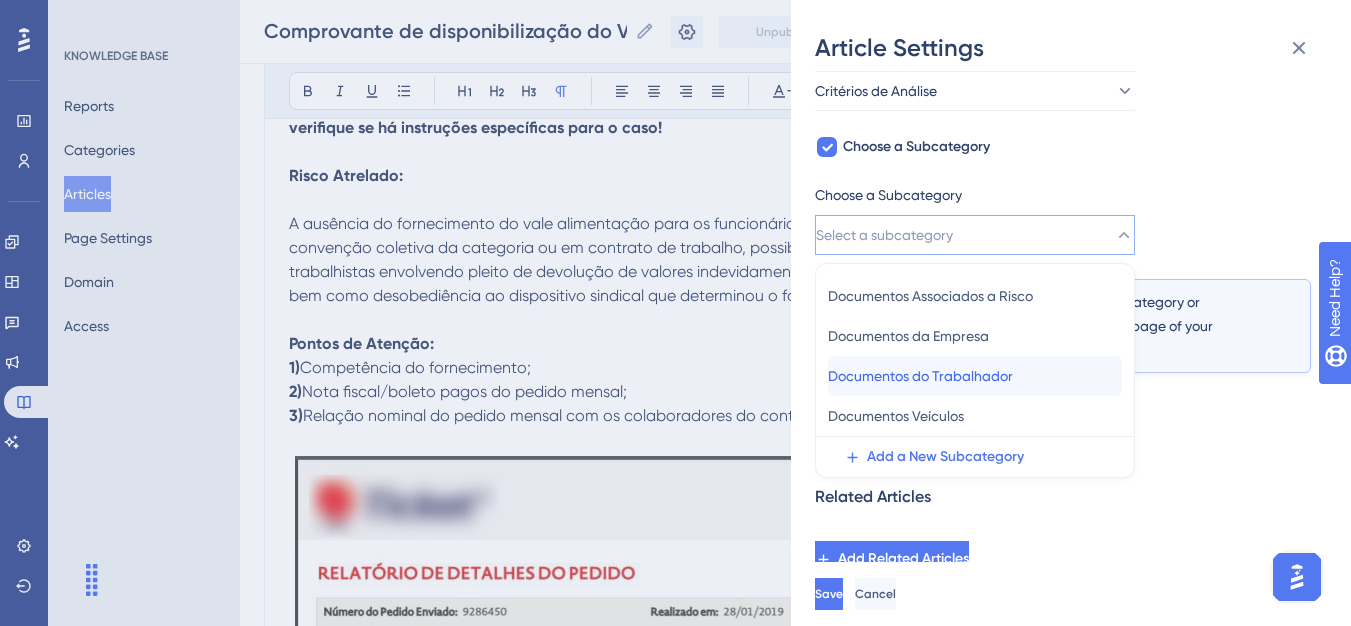 click on "Documentos do Trabalhador" at bounding box center [920, 376] 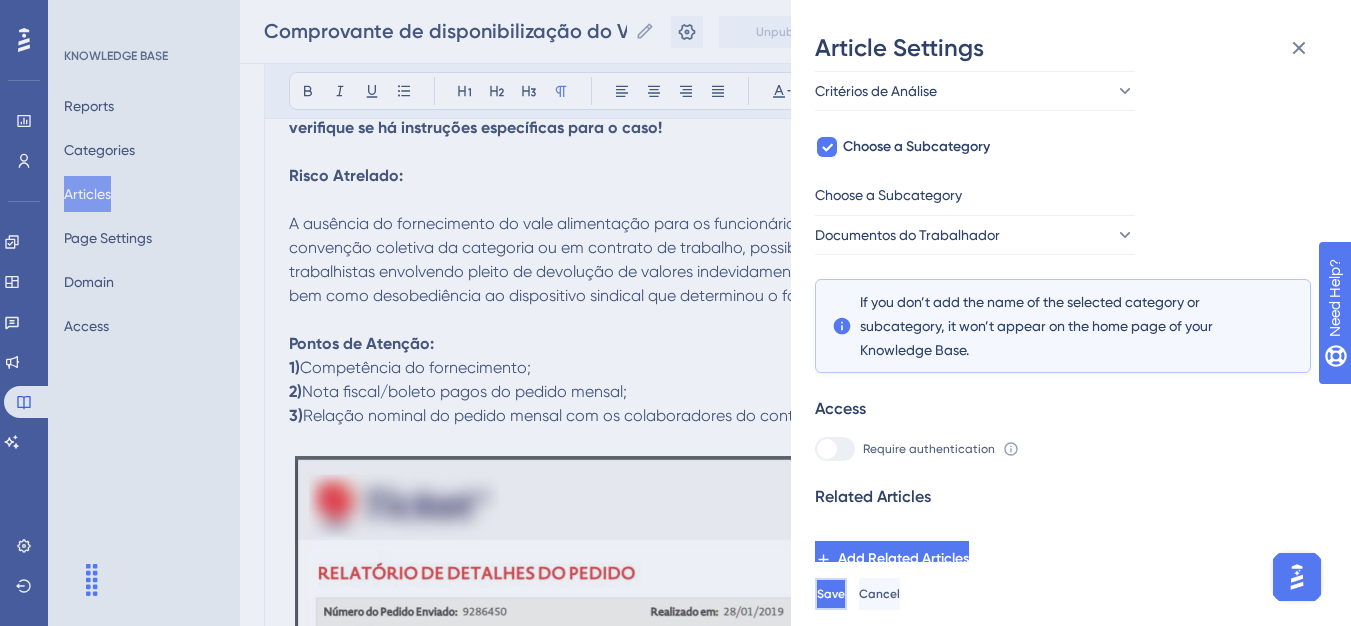 click on "Save" at bounding box center (831, 594) 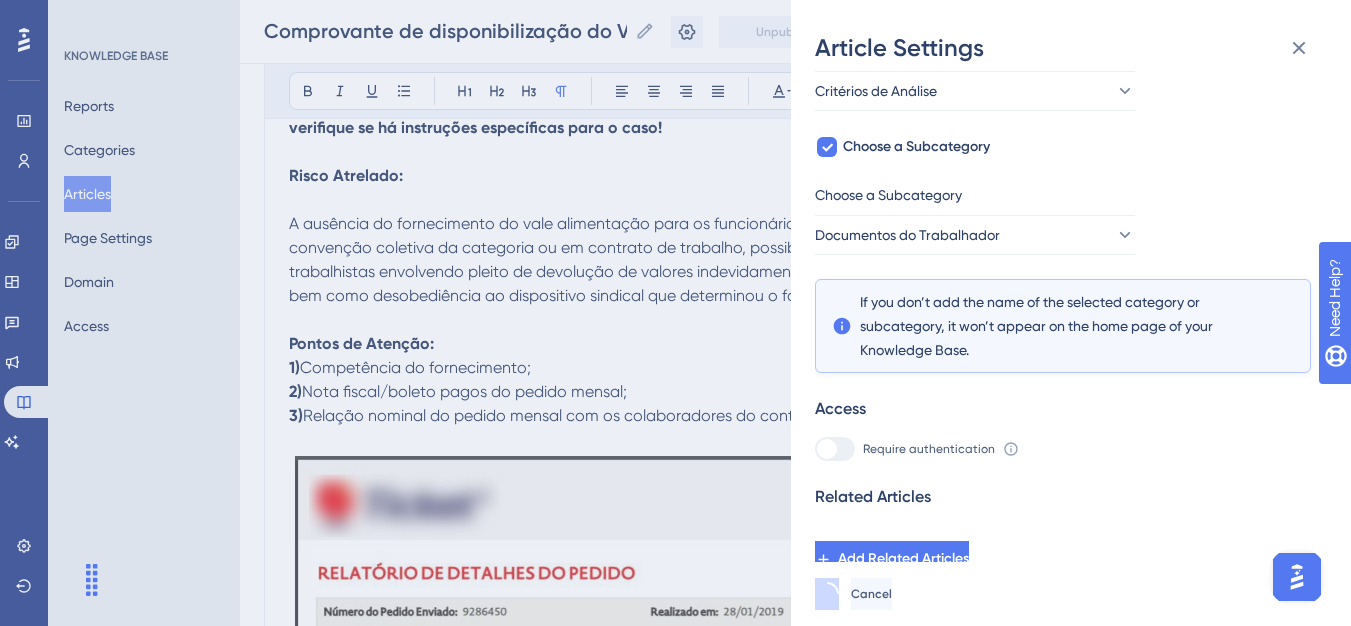 scroll, scrollTop: 0, scrollLeft: 0, axis: both 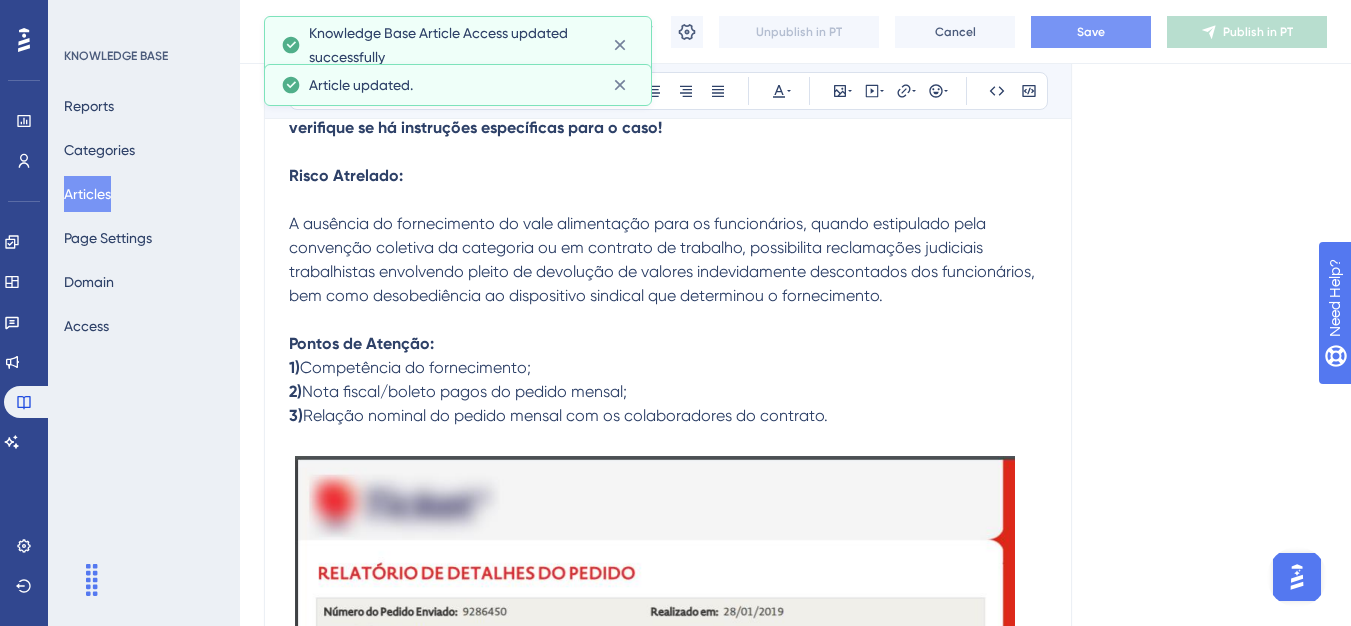 click on "Save" at bounding box center (1091, 32) 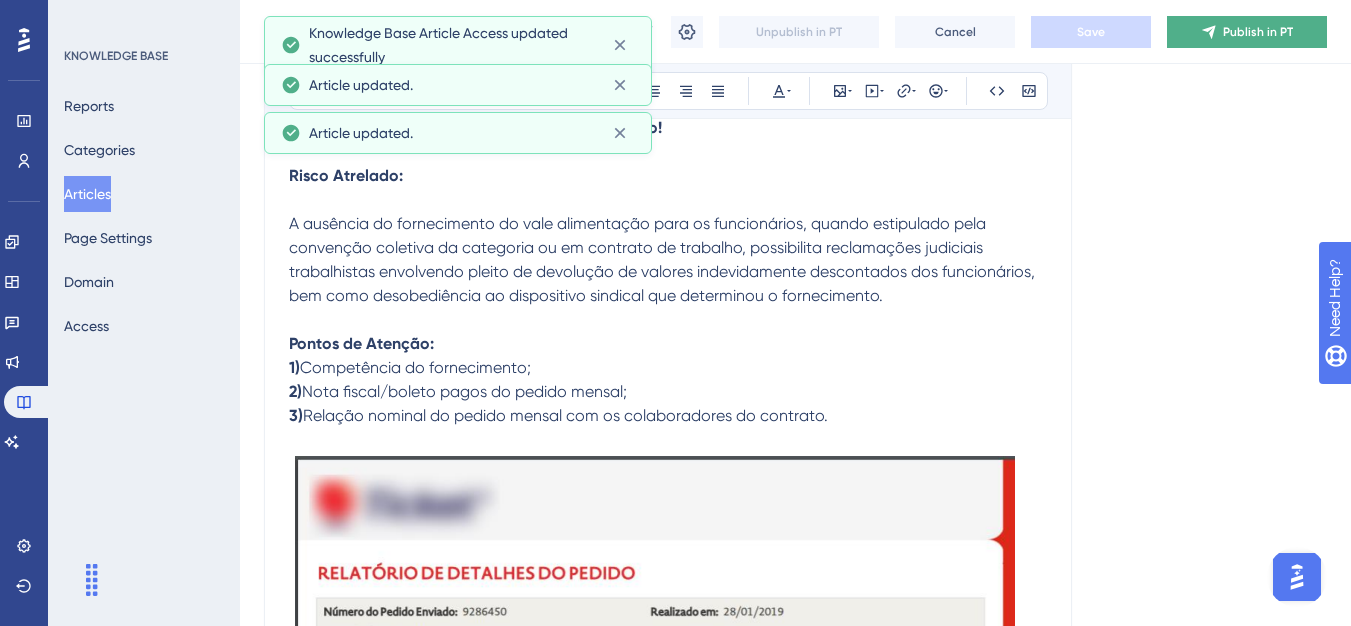 click on "Publish in PT" at bounding box center (1247, 32) 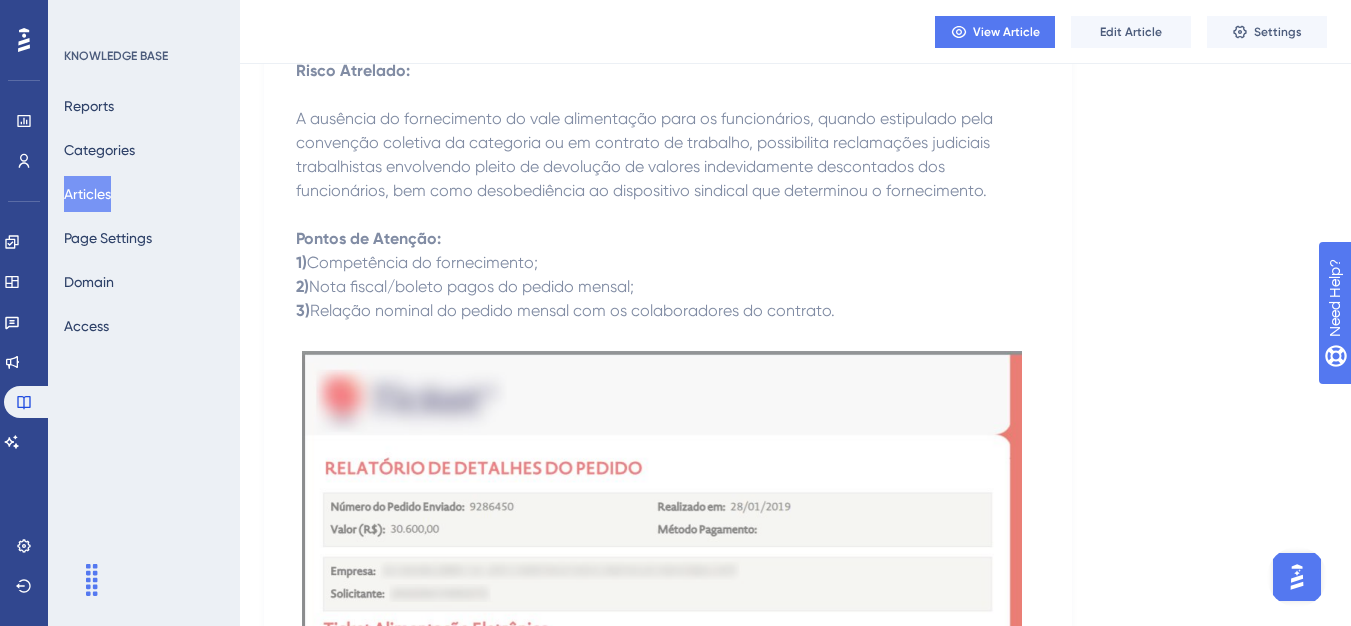drag, startPoint x: 125, startPoint y: 192, endPoint x: 172, endPoint y: 197, distance: 47.26521 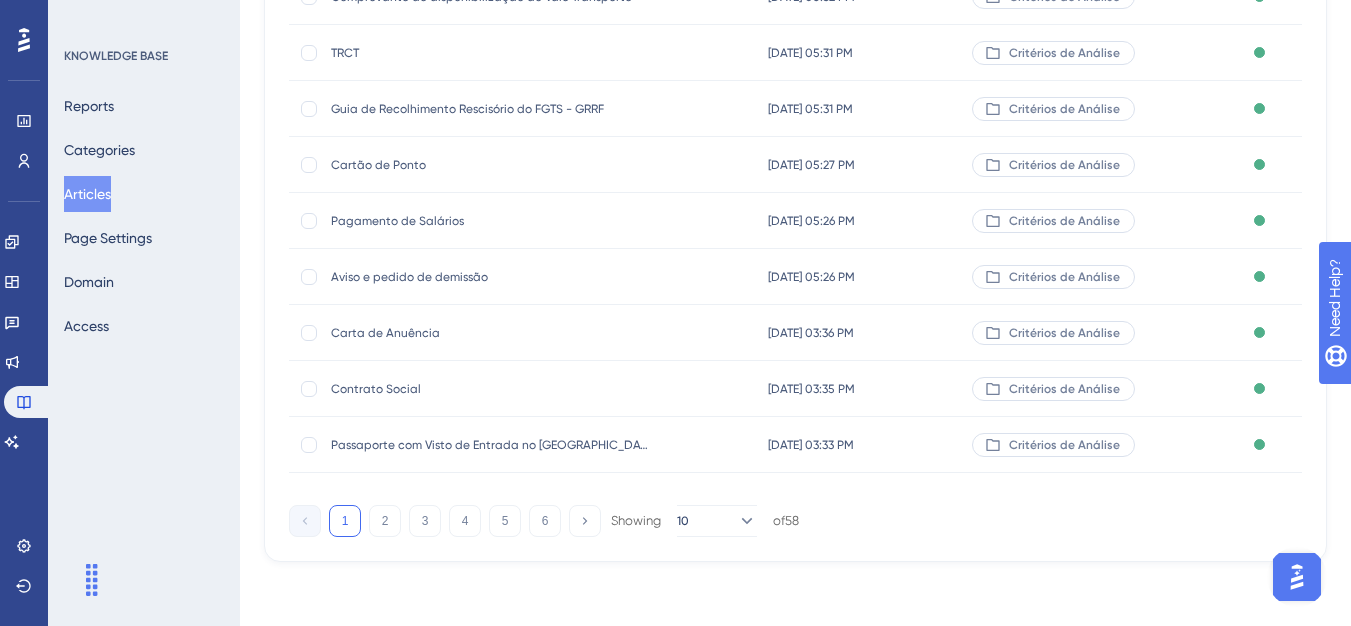 scroll, scrollTop: 0, scrollLeft: 0, axis: both 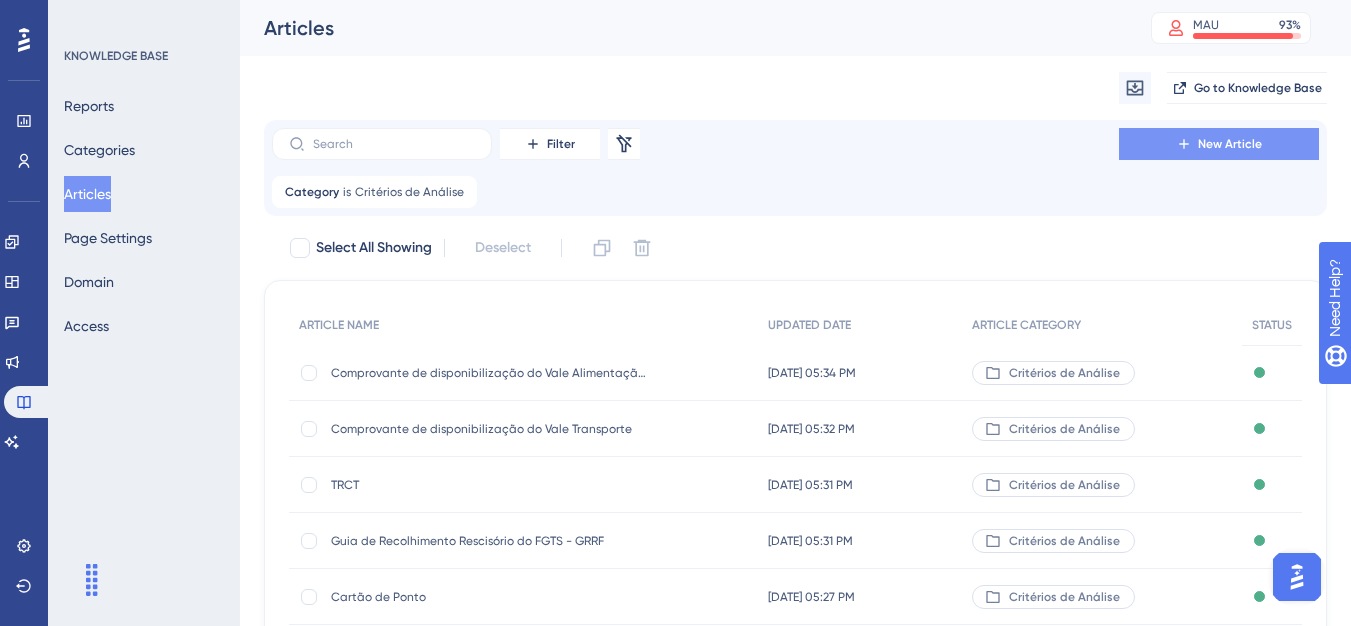 click on "New Article" at bounding box center (1219, 144) 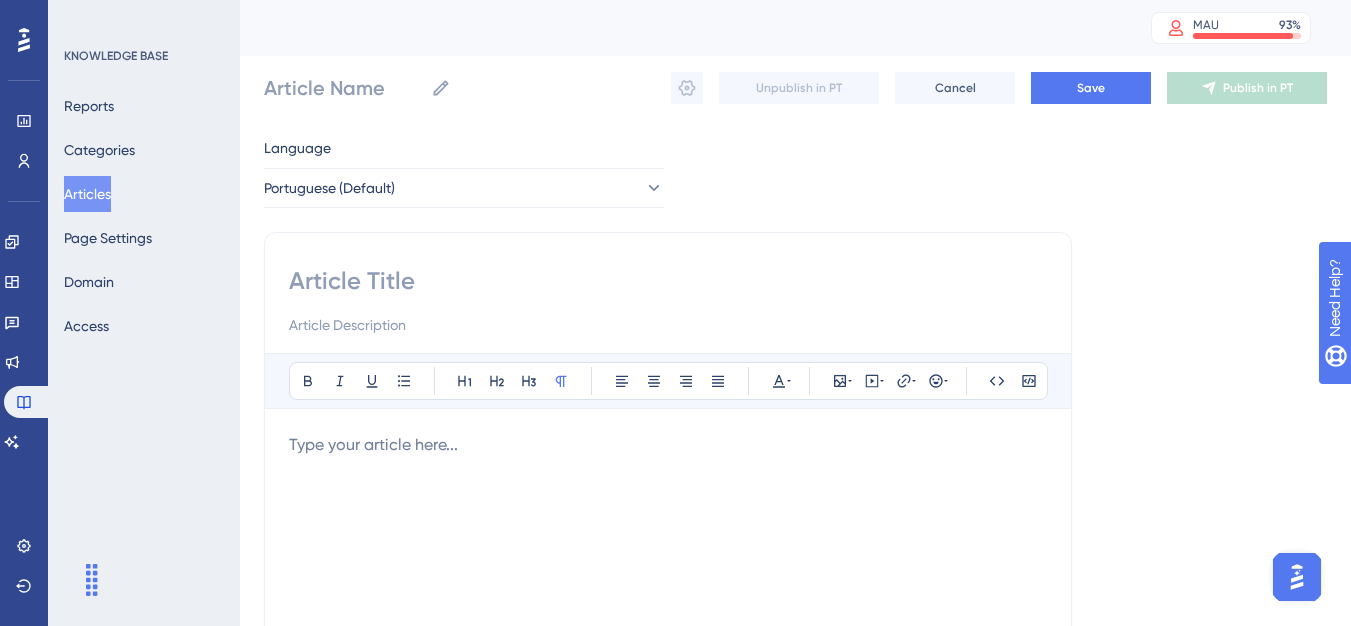 click on "Bold Italic Underline Bullet Point Heading 1 Heading 2 Heading 3 Normal Align Left Align Center Align Right Align Justify Text Color Insert Image Embed Video Hyperlink Emojis Code Code Block Type your article here..." at bounding box center (668, 565) 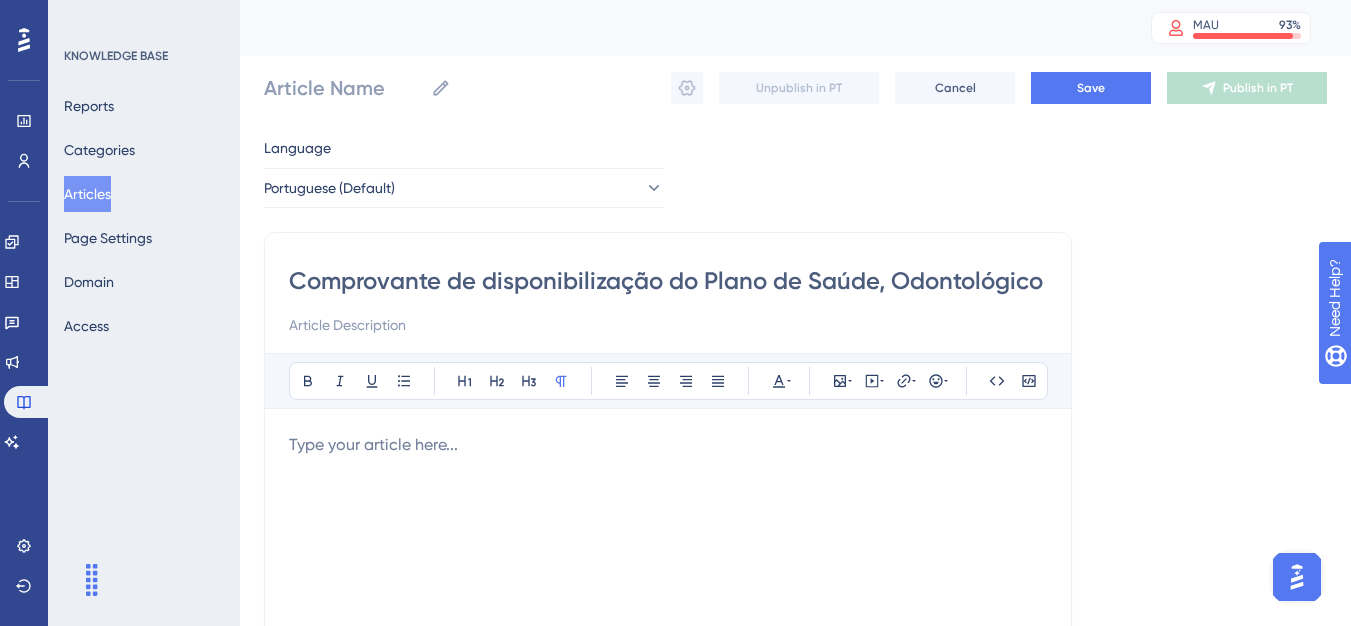 scroll, scrollTop: 0, scrollLeft: 194, axis: horizontal 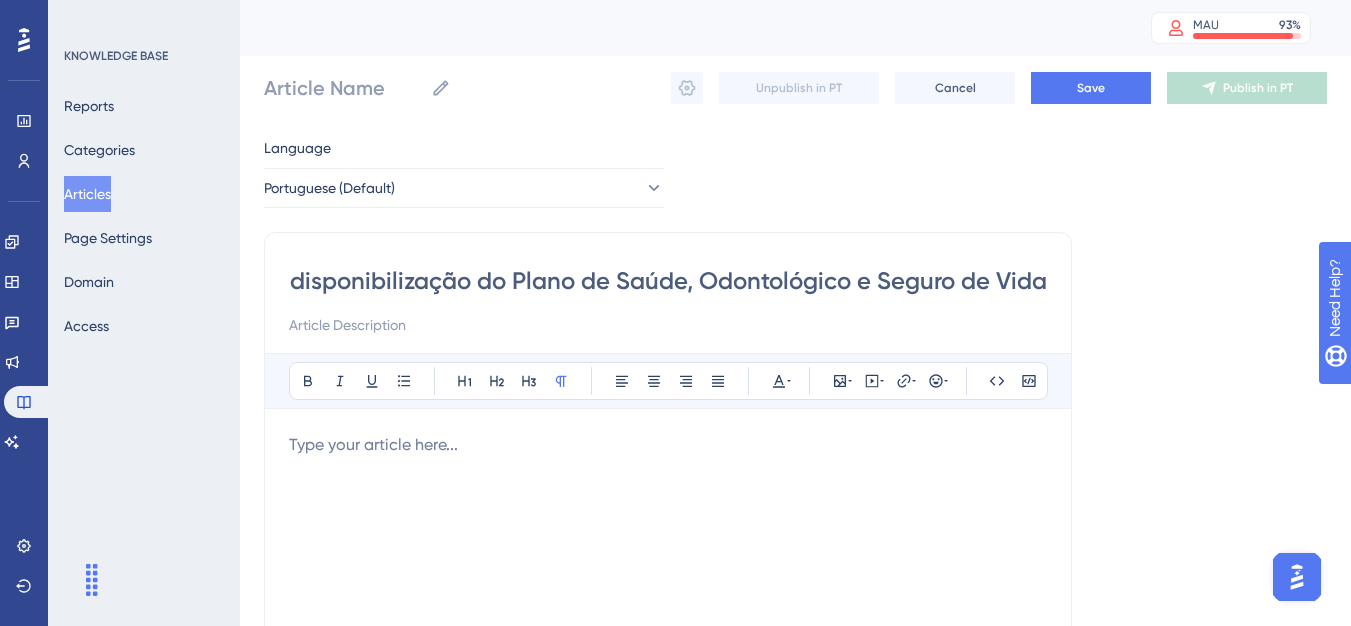type on "Comprovante de disponibilização do Plano de Saúde, Odontológico e Seguro de Vida" 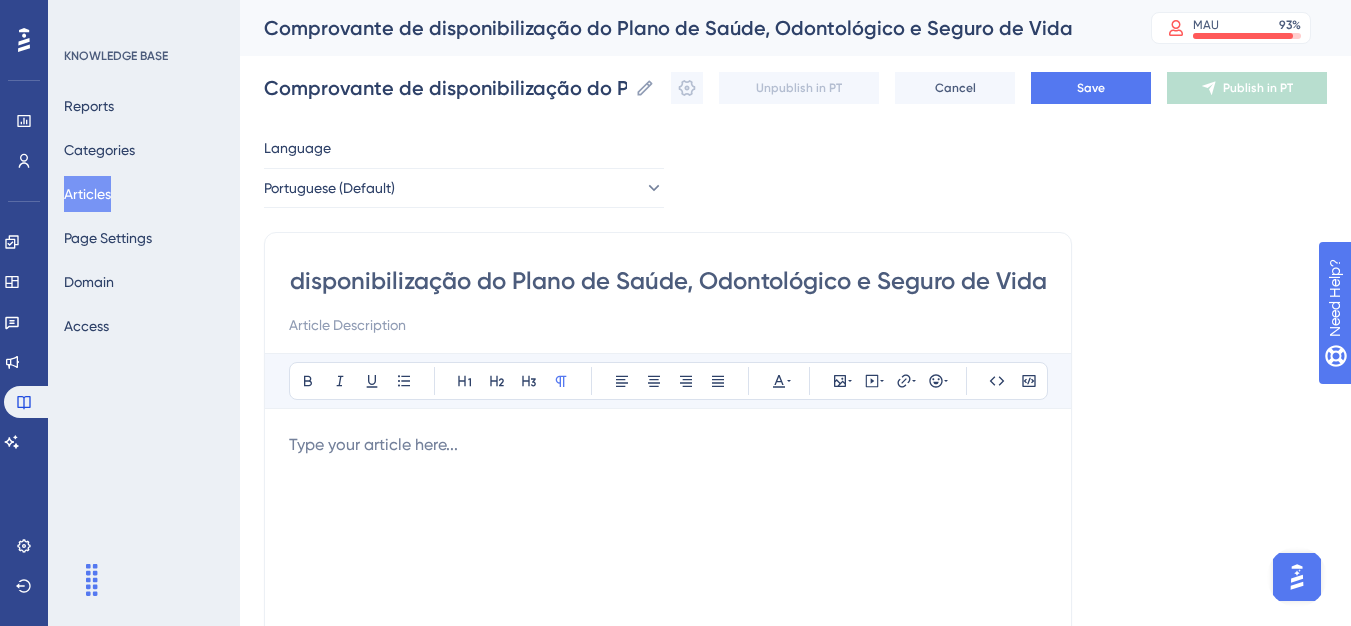 type on "Comprovante de disponibilização do Plano de Saúde, Odontológico e Seguro de Vida" 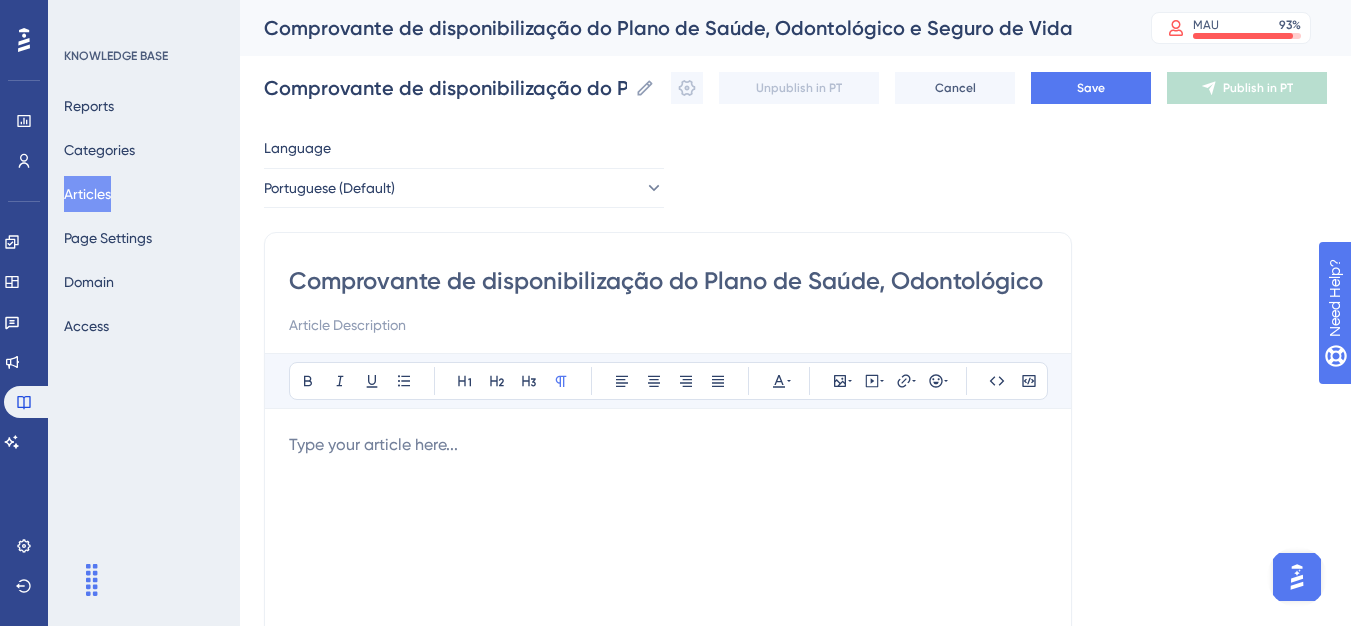 click on "Bold Italic Underline Bullet Point Heading 1 Heading 2 Heading 3 Normal Align Left Align Center Align Right Align Justify Text Color Insert Image Embed Video Hyperlink Emojis Code Code Block Type your article here..." at bounding box center [668, 613] 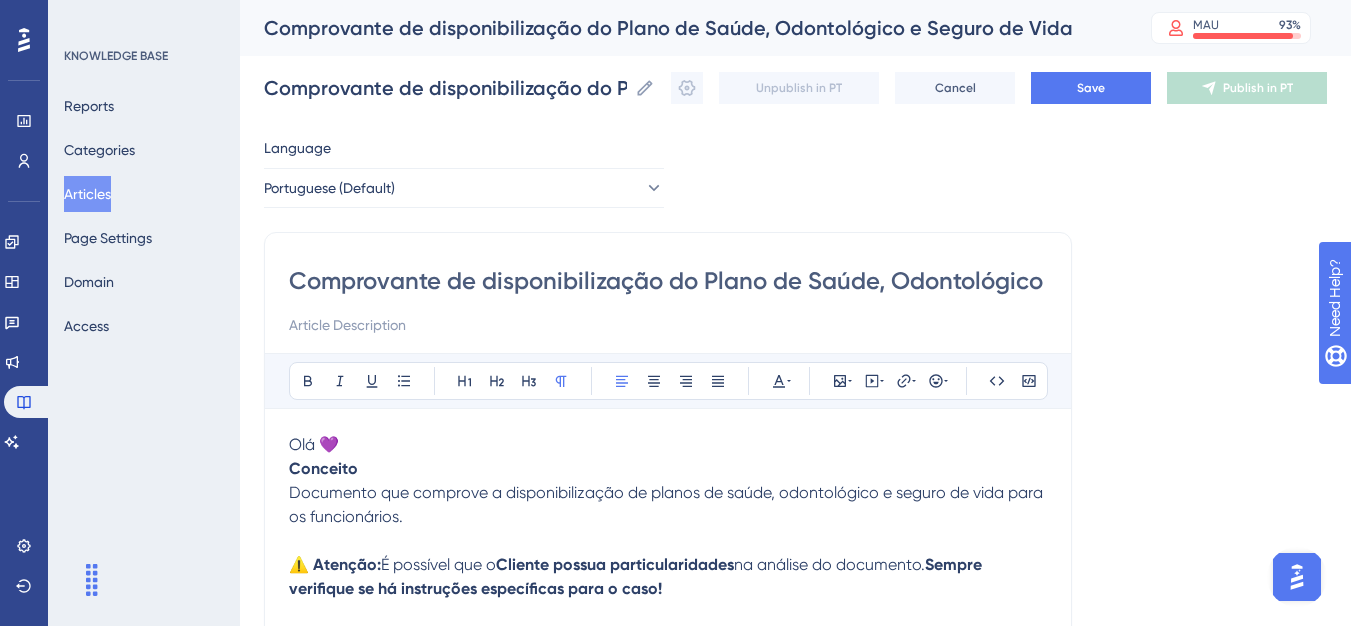 scroll, scrollTop: 413, scrollLeft: 0, axis: vertical 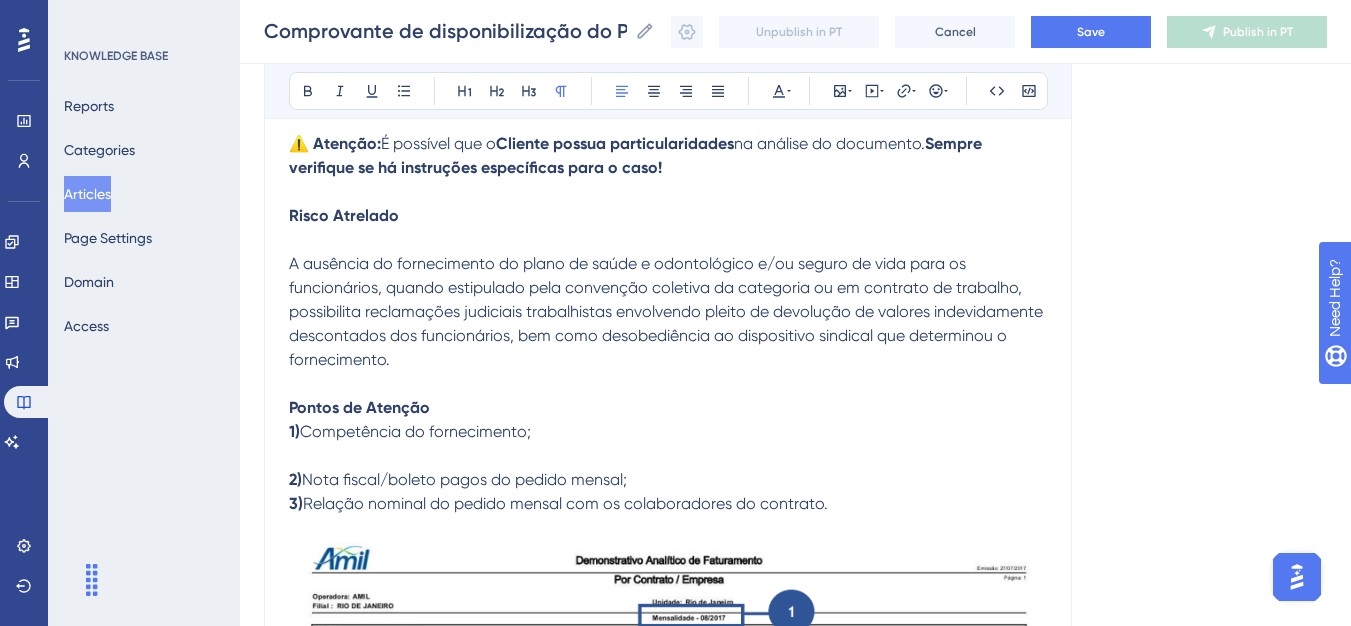 click on "1)  Competência do fornecimento;" at bounding box center [668, 444] 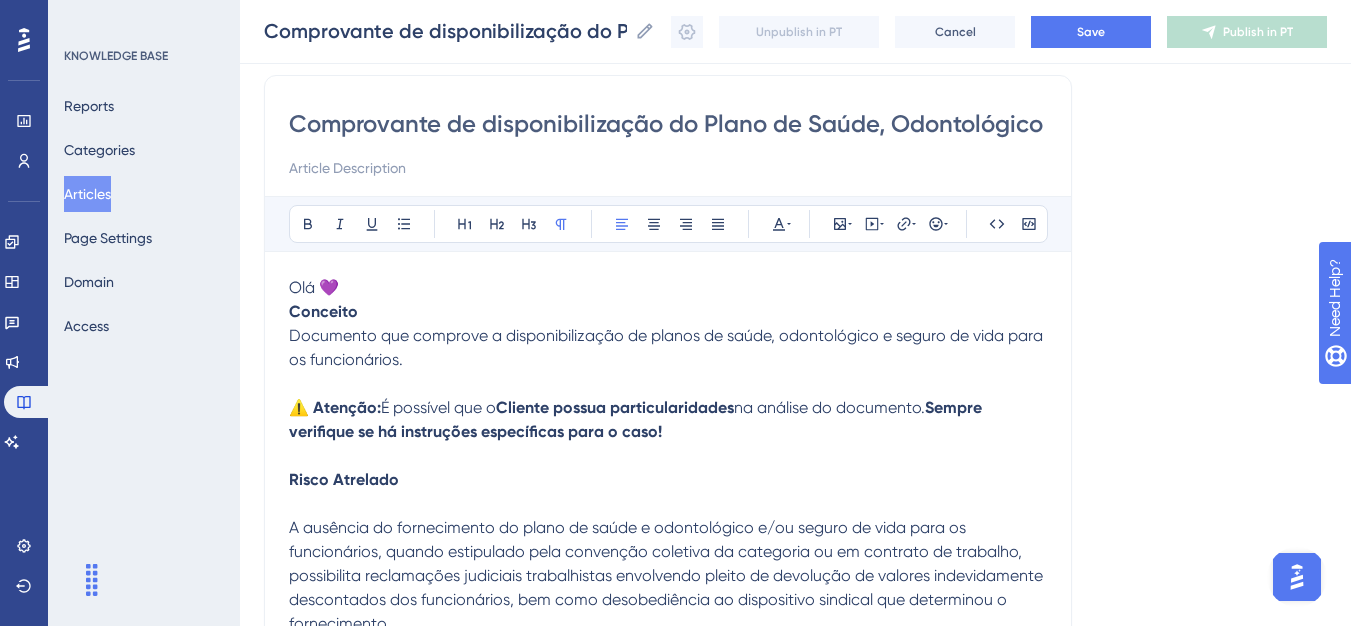 scroll, scrollTop: 113, scrollLeft: 0, axis: vertical 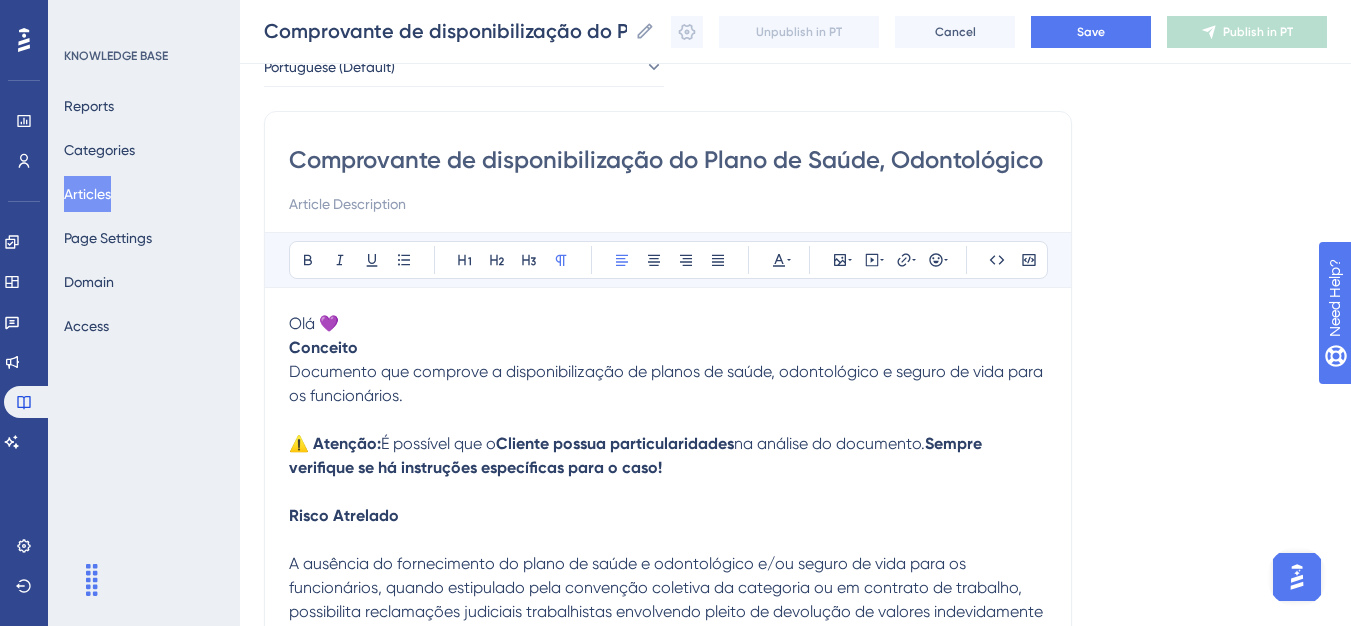 click on "Olá 💜" at bounding box center (668, 324) 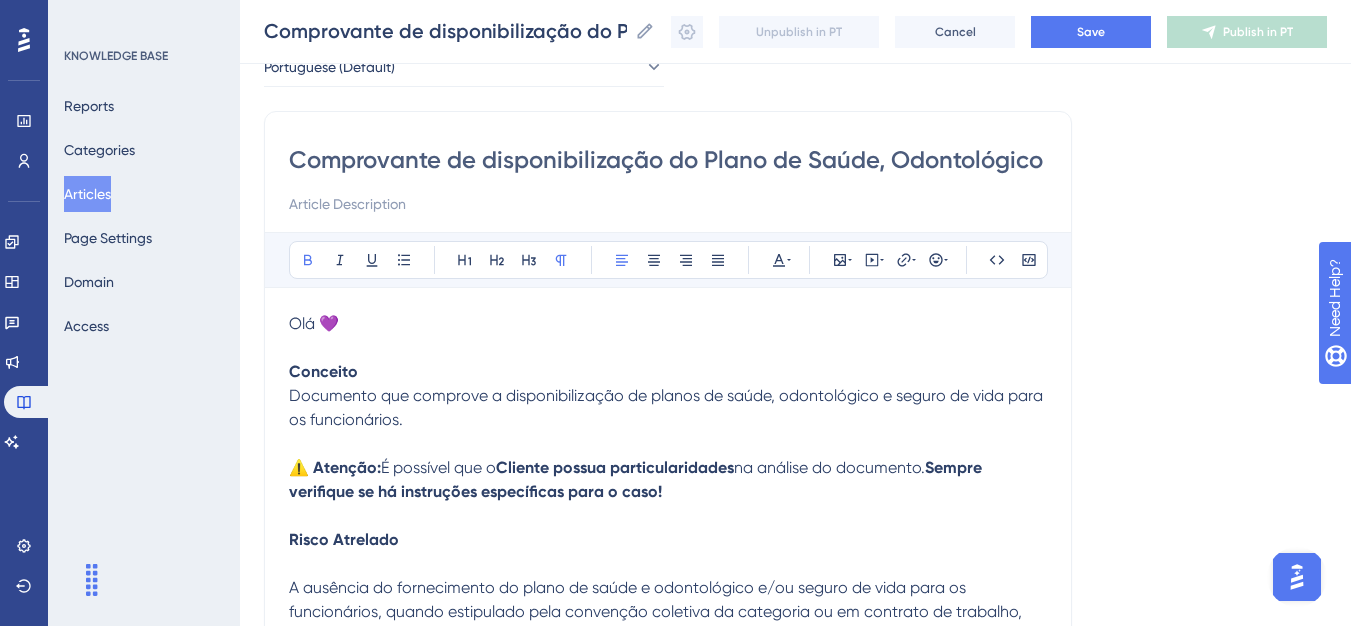 click on "Conceito Documento que comprove a disponibilização de planos de saúde, odontológico e seguro de vida para os funcionários." at bounding box center [668, 396] 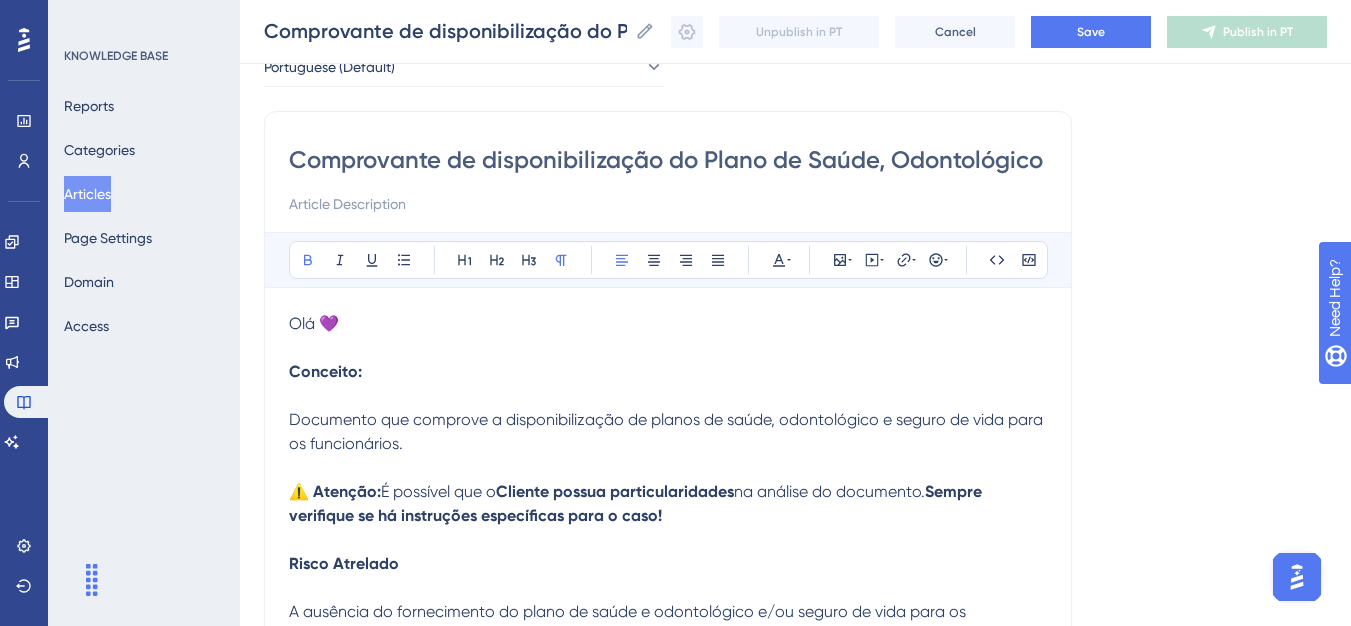 scroll, scrollTop: 213, scrollLeft: 0, axis: vertical 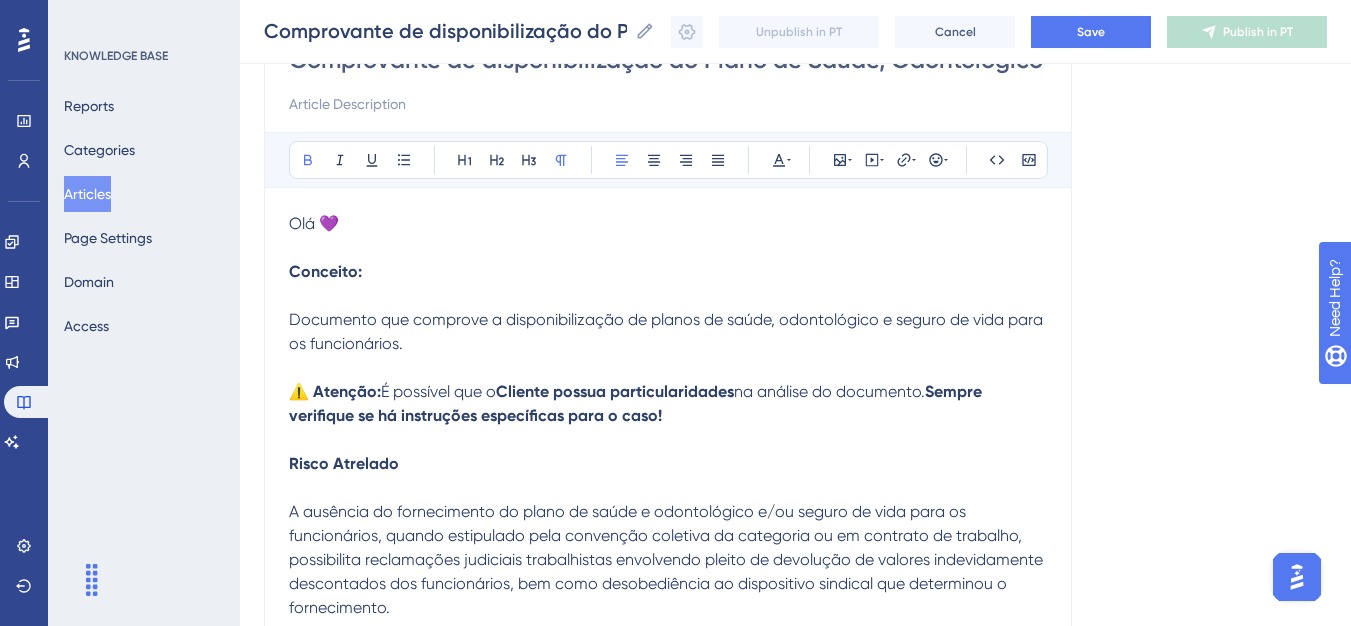 click on "Risco Atrelado A ausência do fornecimento do plano de saúde e odontológico e/ou seguro de vida para os funcionários, quando estipulado pela convenção coletiva da categoria ou em contrato de trabalho, possibilita reclamações judiciais trabalhistas envolvendo pleito de devolução de valores indevidamente descontados dos funcionários, bem como desobediência ao dispositivo sindical que determinou o fornecimento." at bounding box center (668, 536) 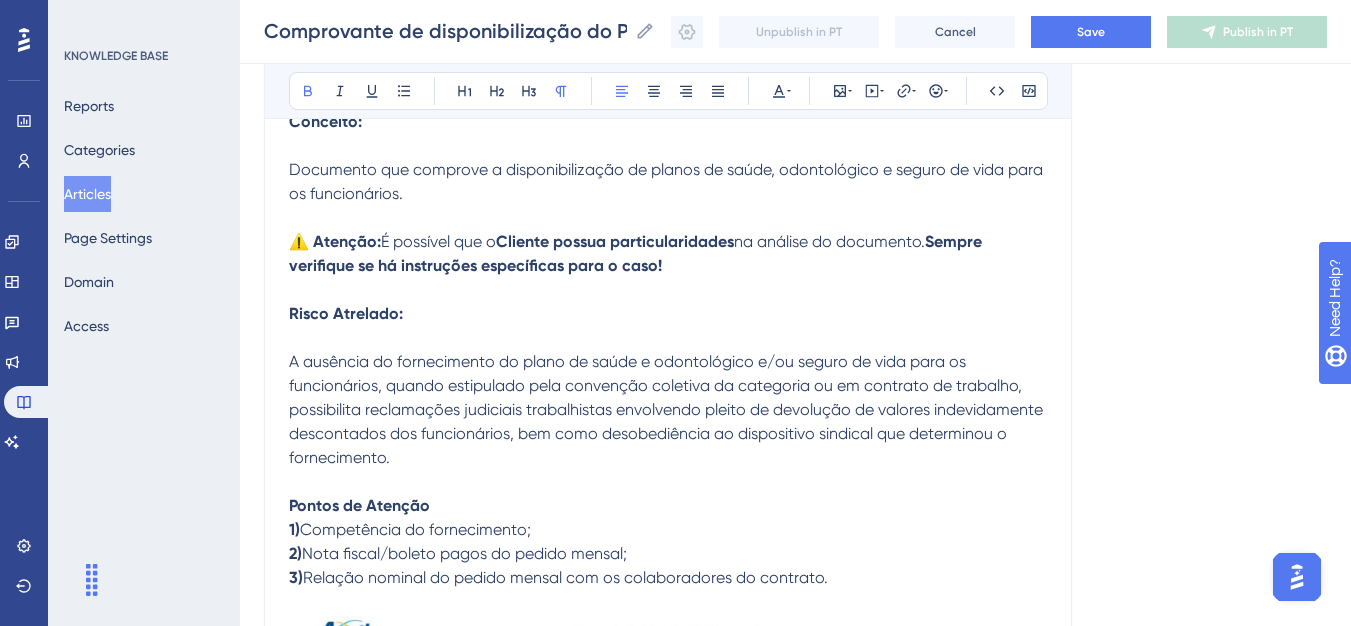 scroll, scrollTop: 613, scrollLeft: 0, axis: vertical 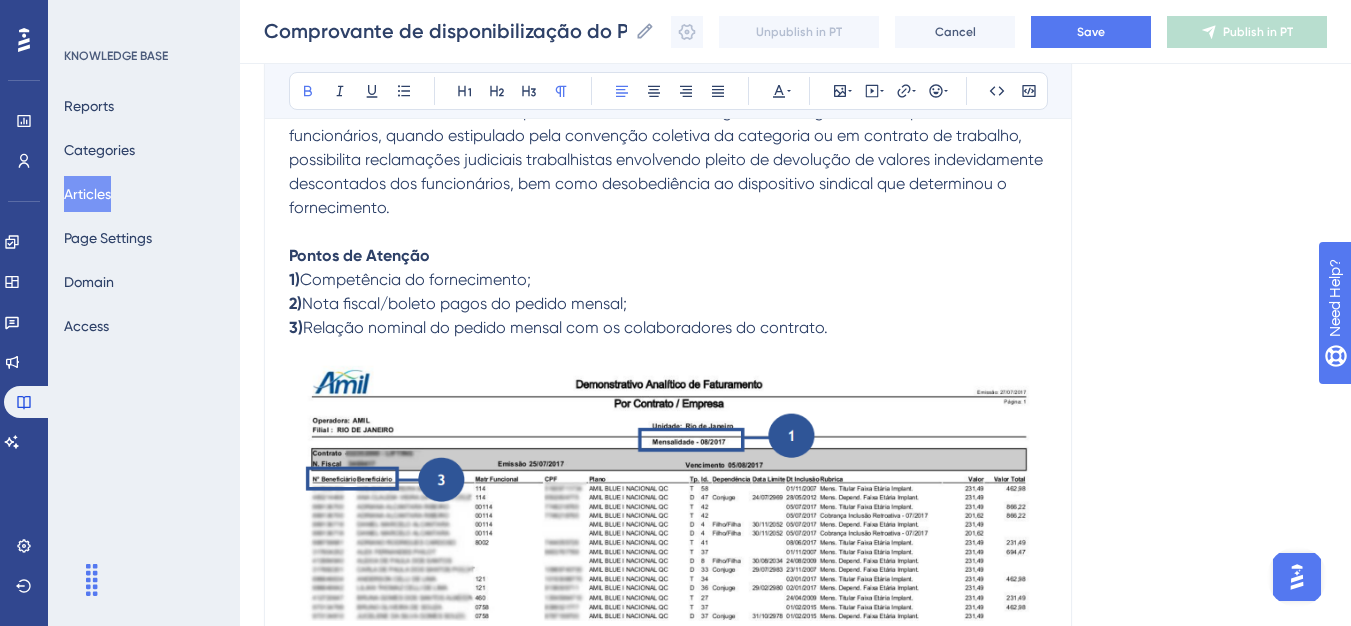 click on "Pontos de Atenção" at bounding box center [668, 256] 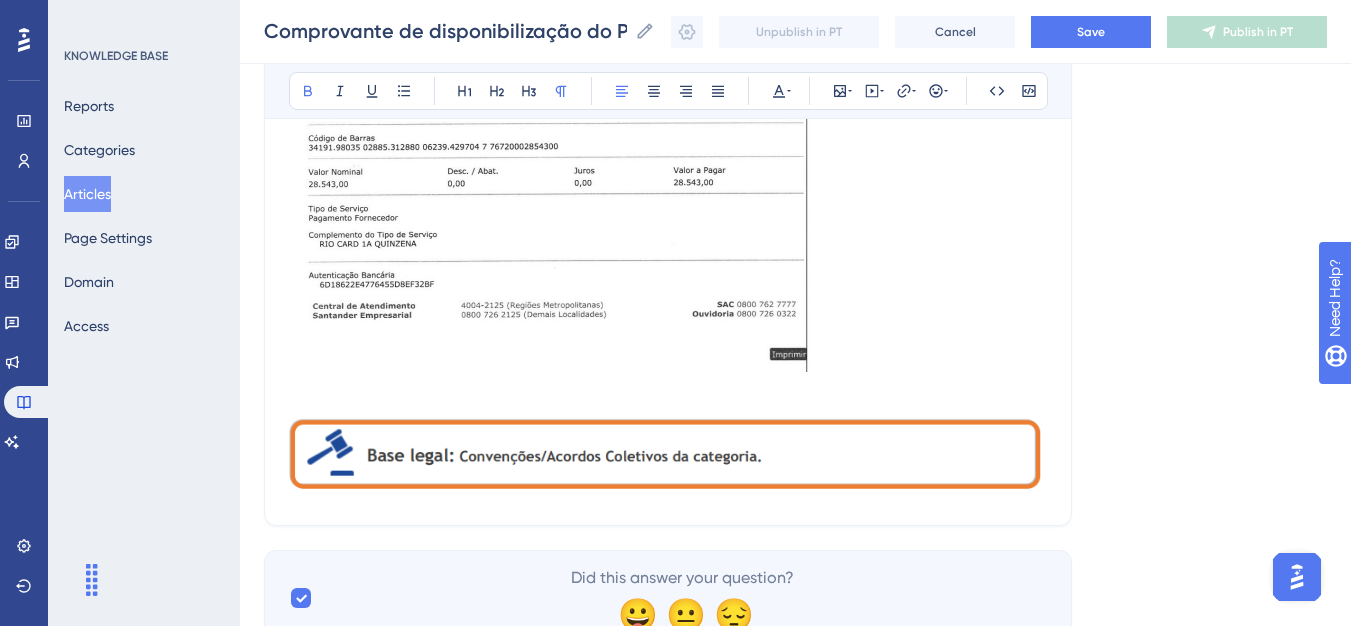 scroll, scrollTop: 2212, scrollLeft: 0, axis: vertical 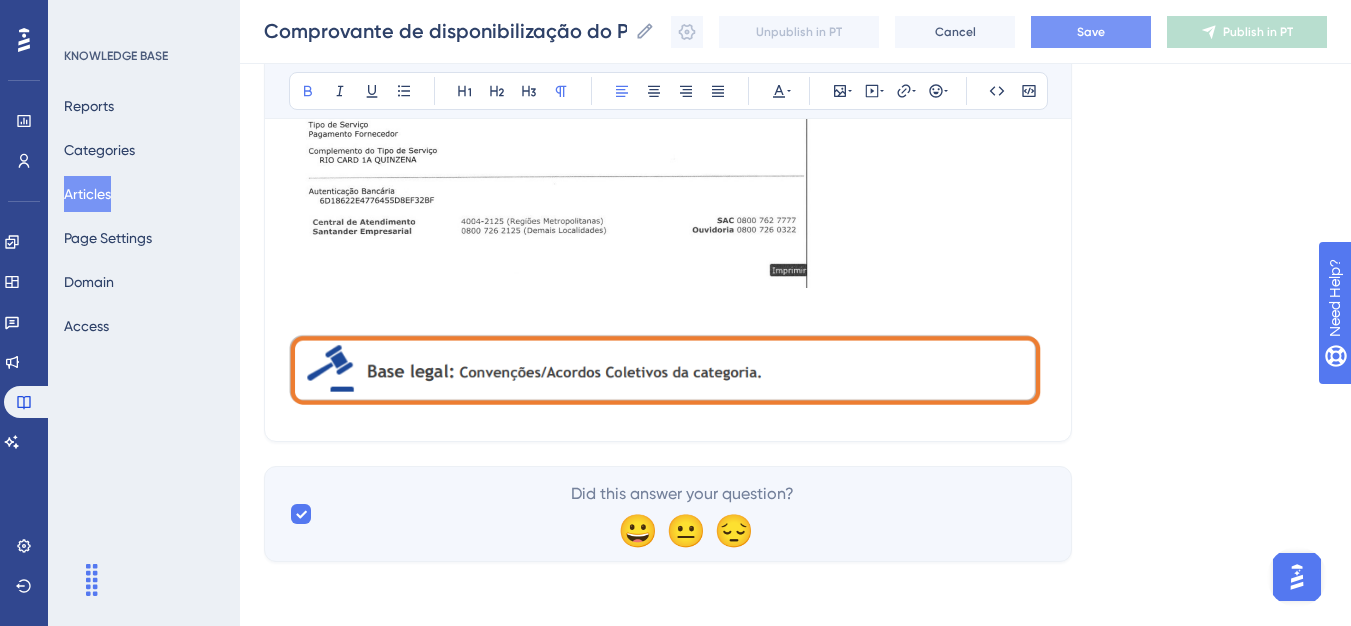 click on "Save" at bounding box center (1091, 32) 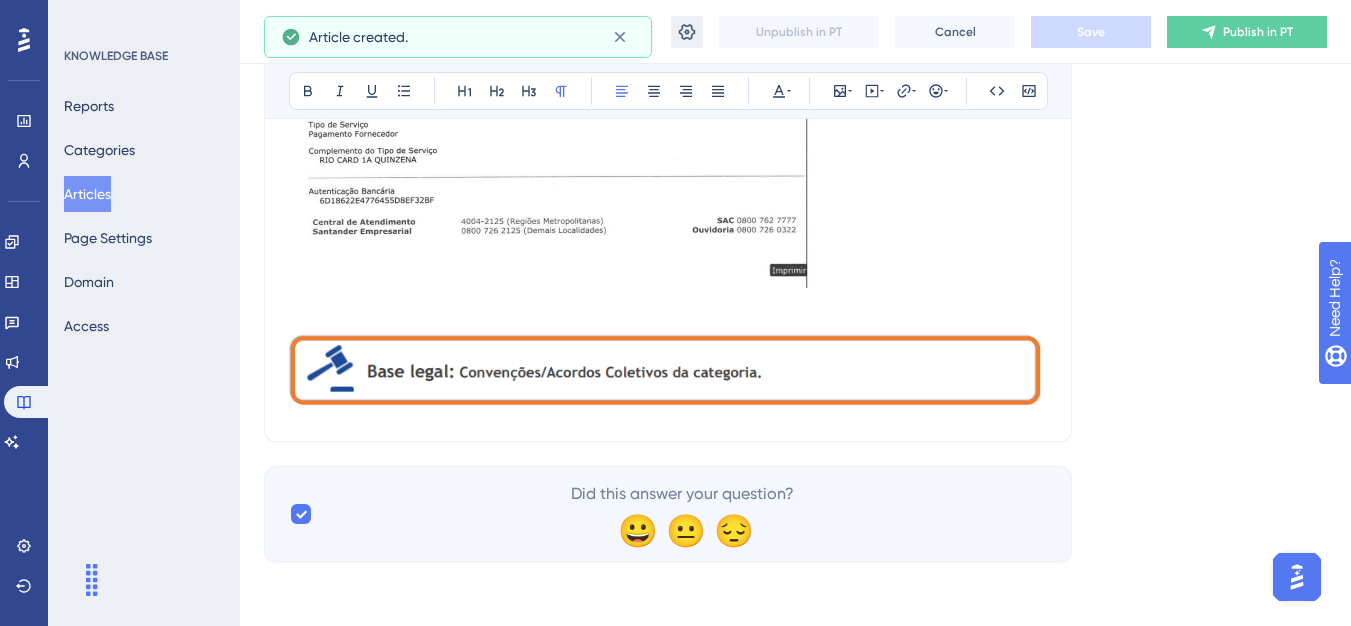 scroll, scrollTop: 429, scrollLeft: 0, axis: vertical 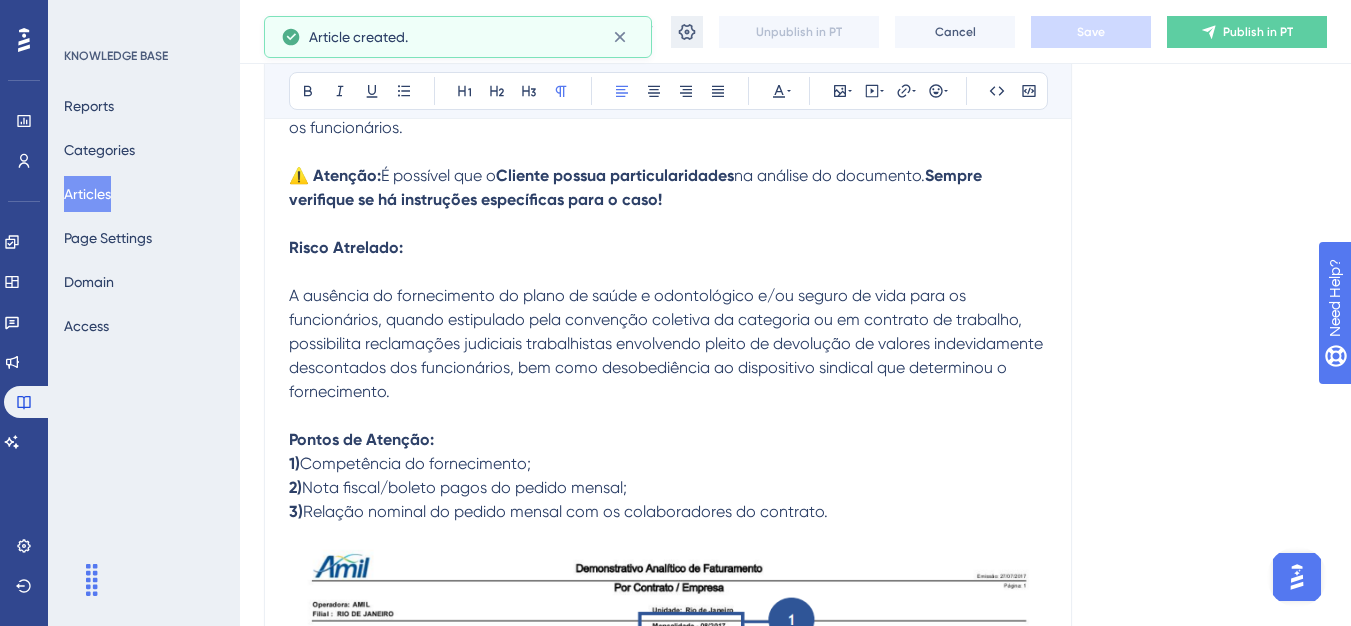 click 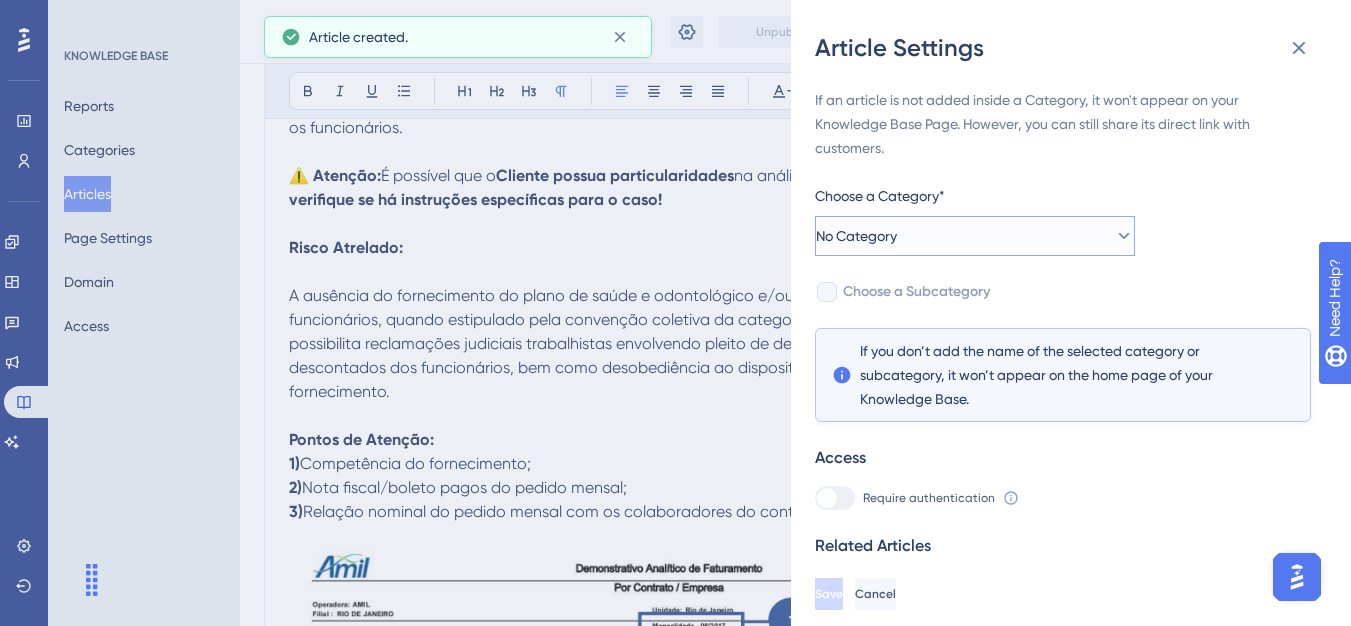 click on "No Category" at bounding box center (975, 236) 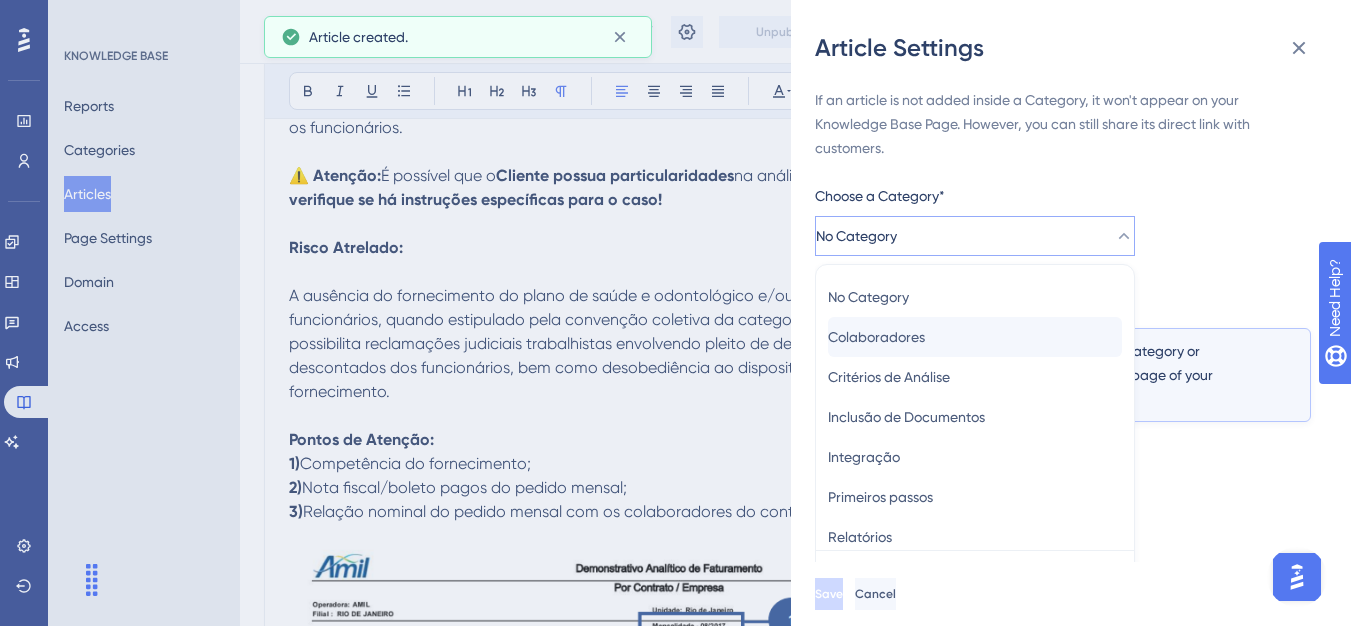 scroll, scrollTop: 49, scrollLeft: 0, axis: vertical 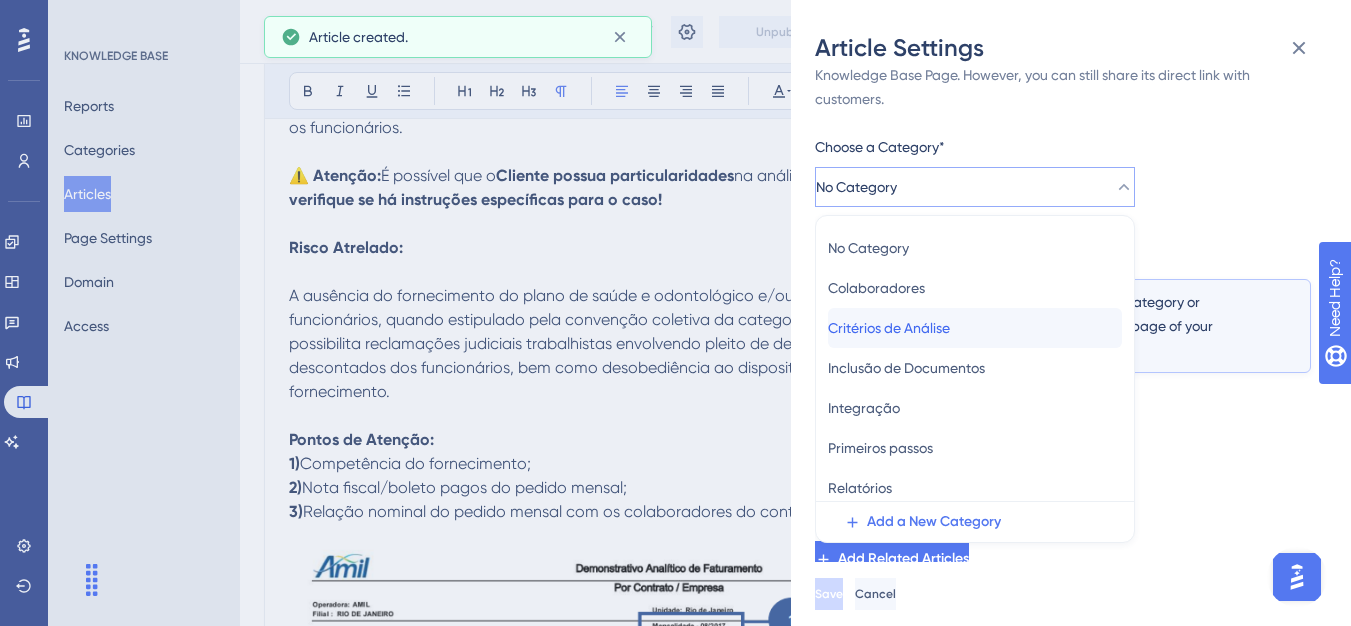 click on "Critérios de Análise Critérios de Análise" at bounding box center [975, 328] 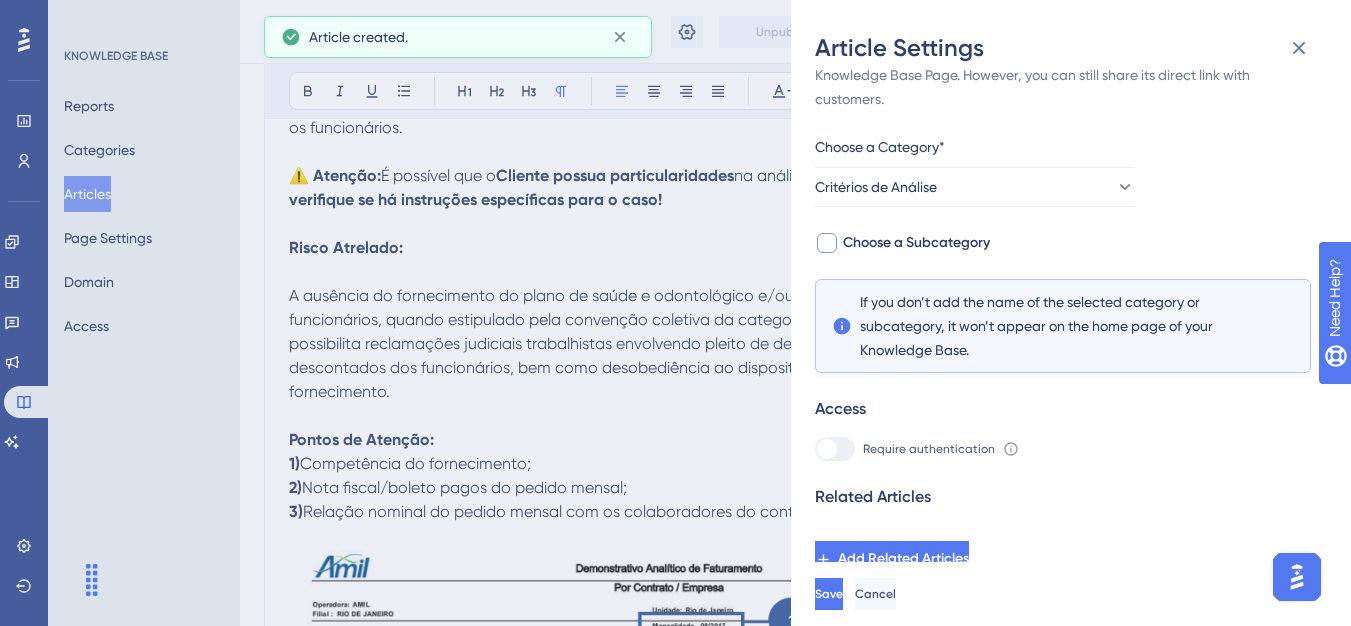 click on "Choose a Subcategory" at bounding box center [916, 243] 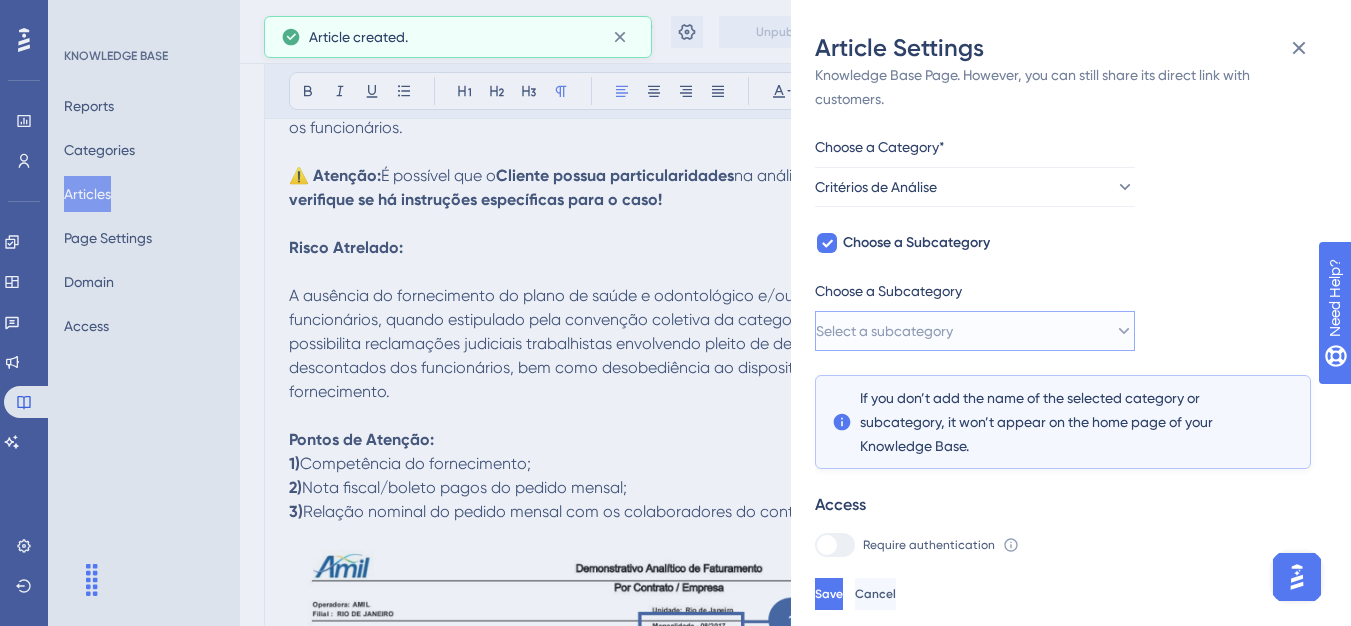 click on "Select a subcategory" at bounding box center [884, 331] 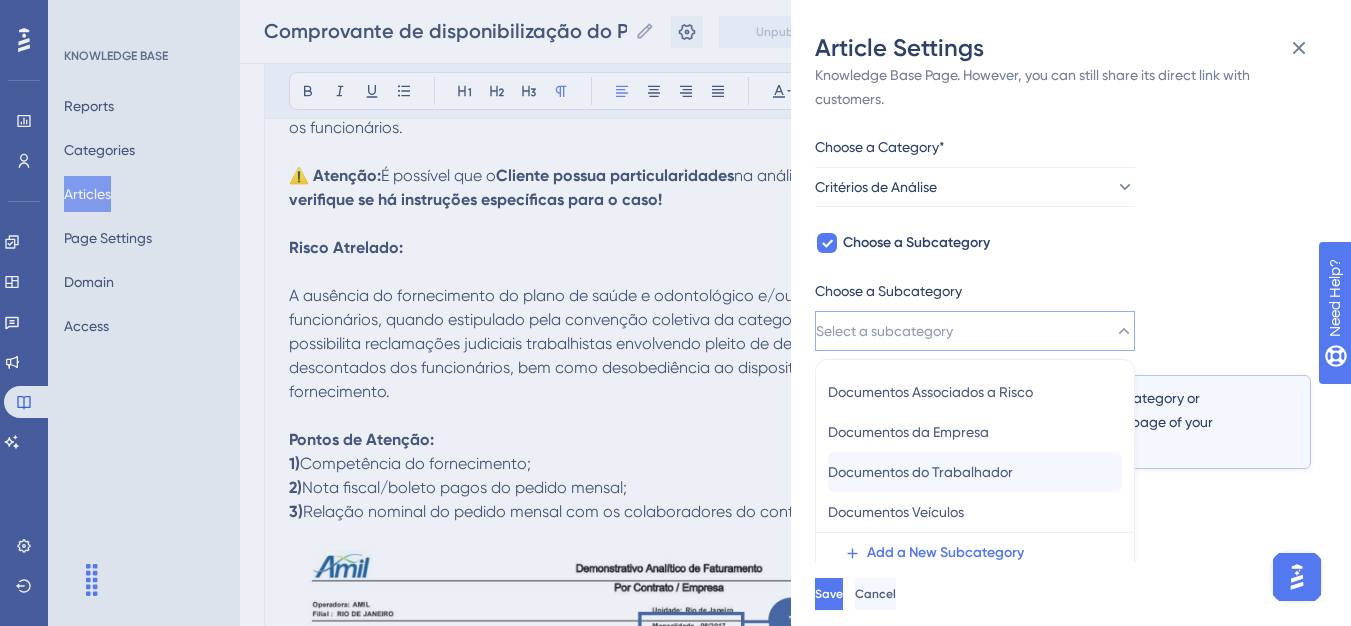 scroll, scrollTop: 145, scrollLeft: 0, axis: vertical 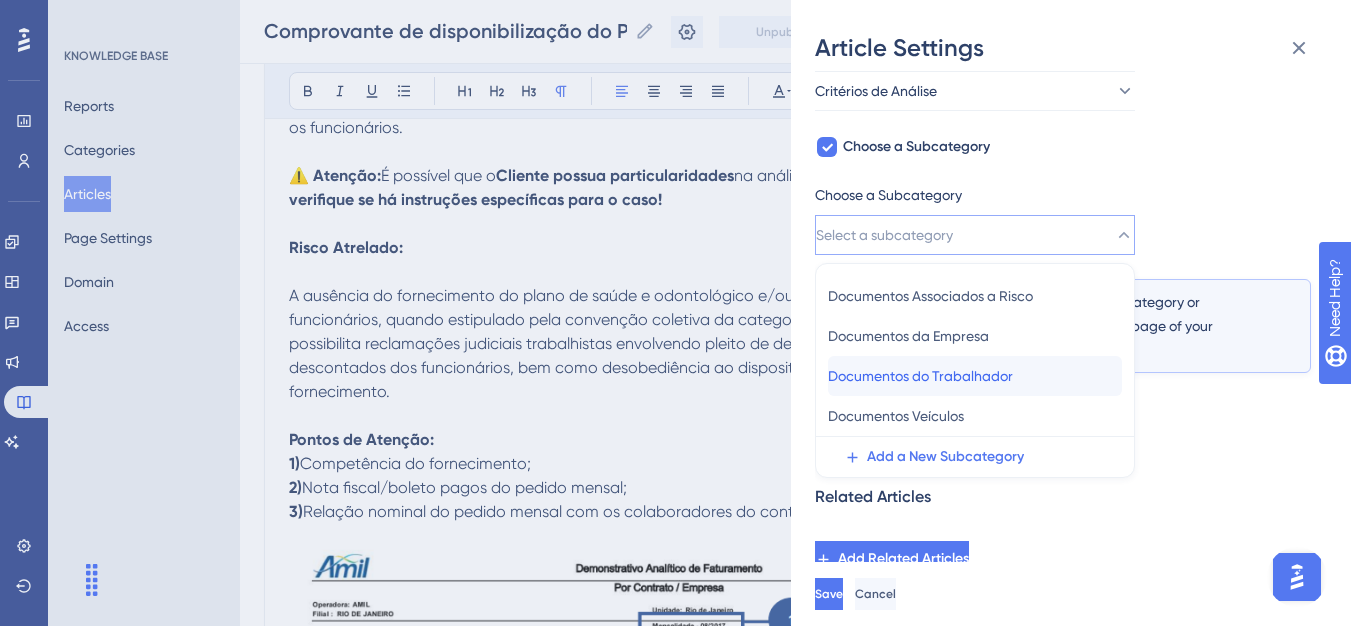 click on "Documentos do Trabalhador" at bounding box center (920, 376) 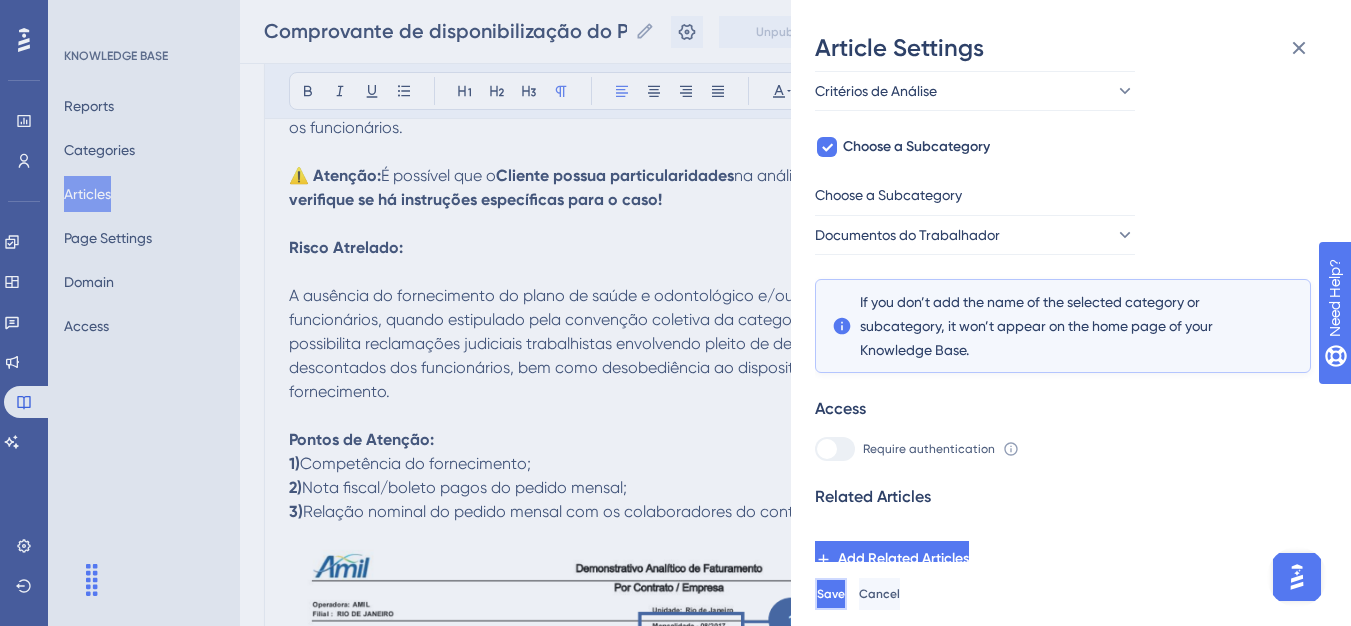 click on "Save" at bounding box center (831, 594) 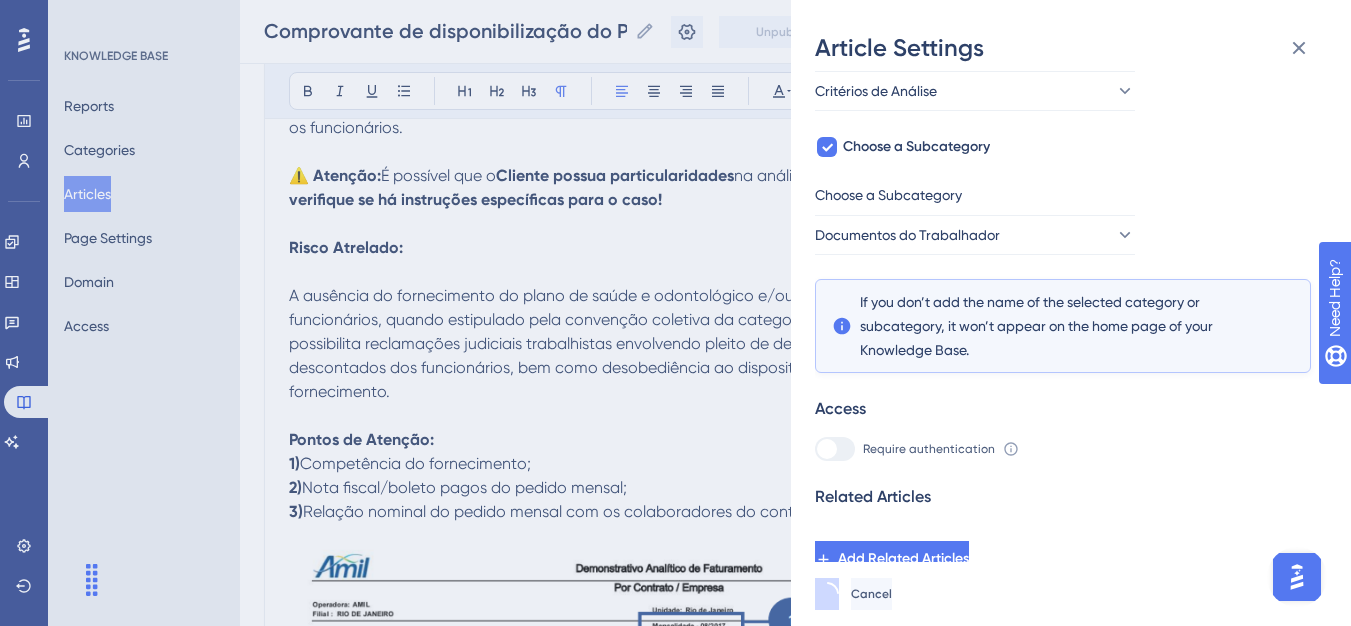 scroll, scrollTop: 0, scrollLeft: 0, axis: both 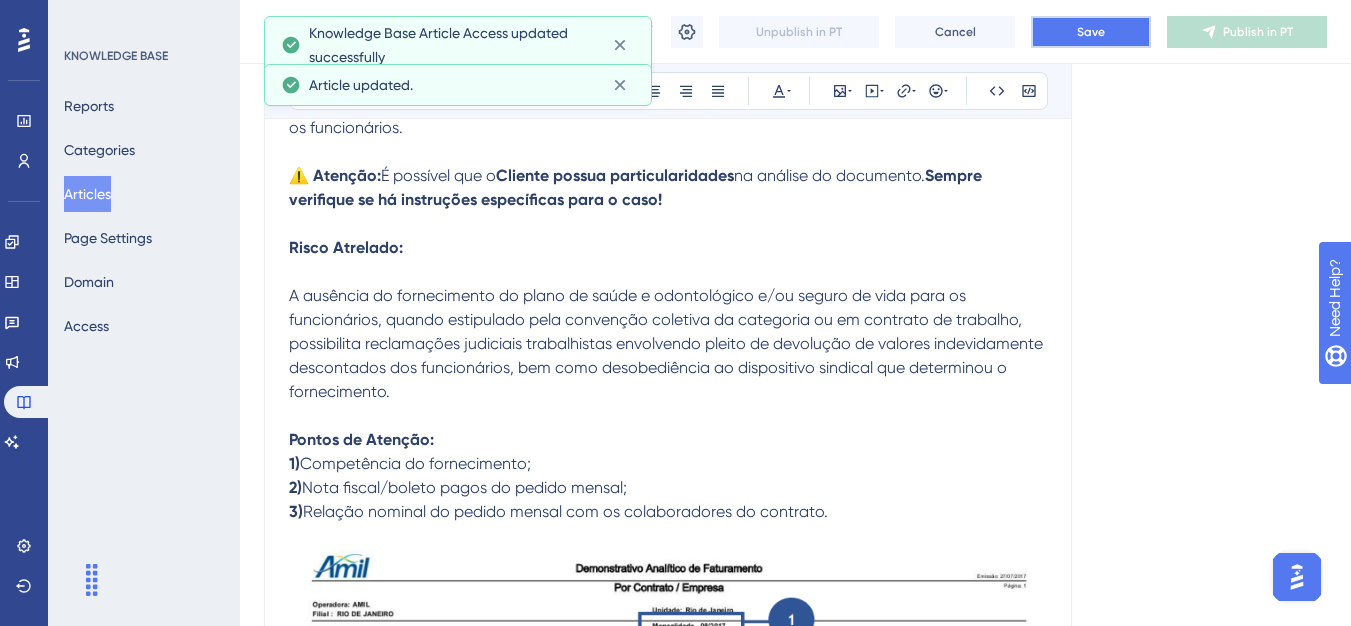 click on "Save" at bounding box center (1091, 32) 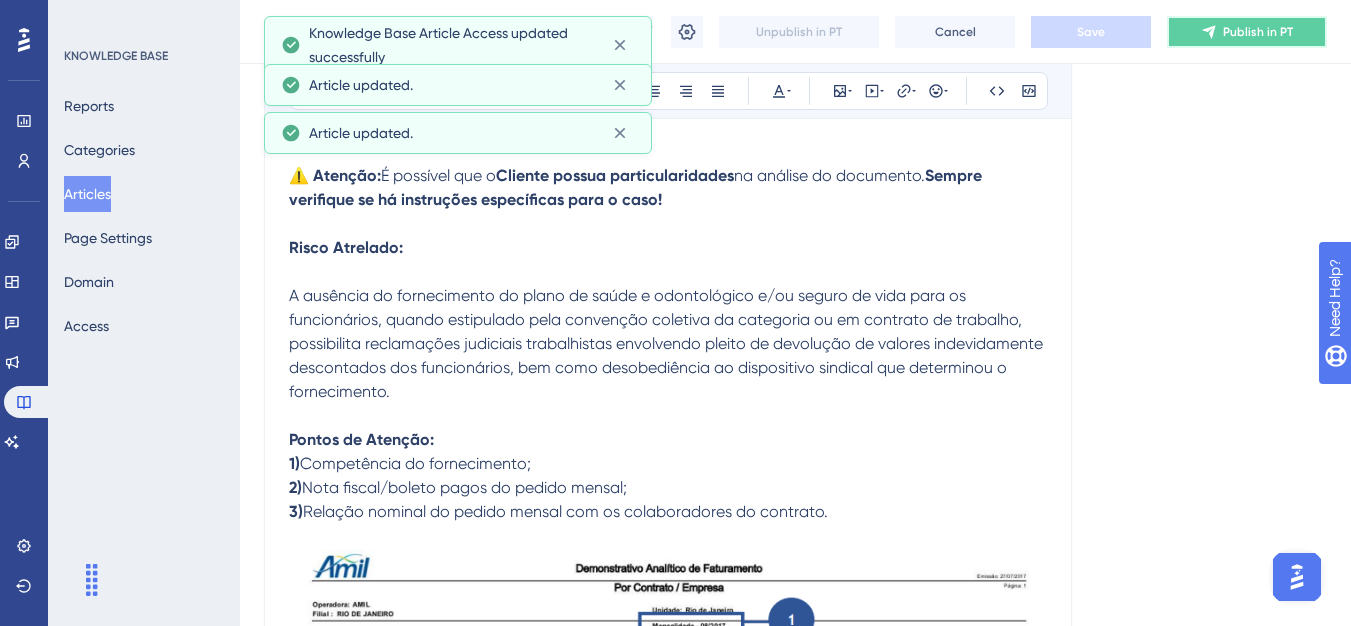 click on "Publish in PT" at bounding box center (1258, 32) 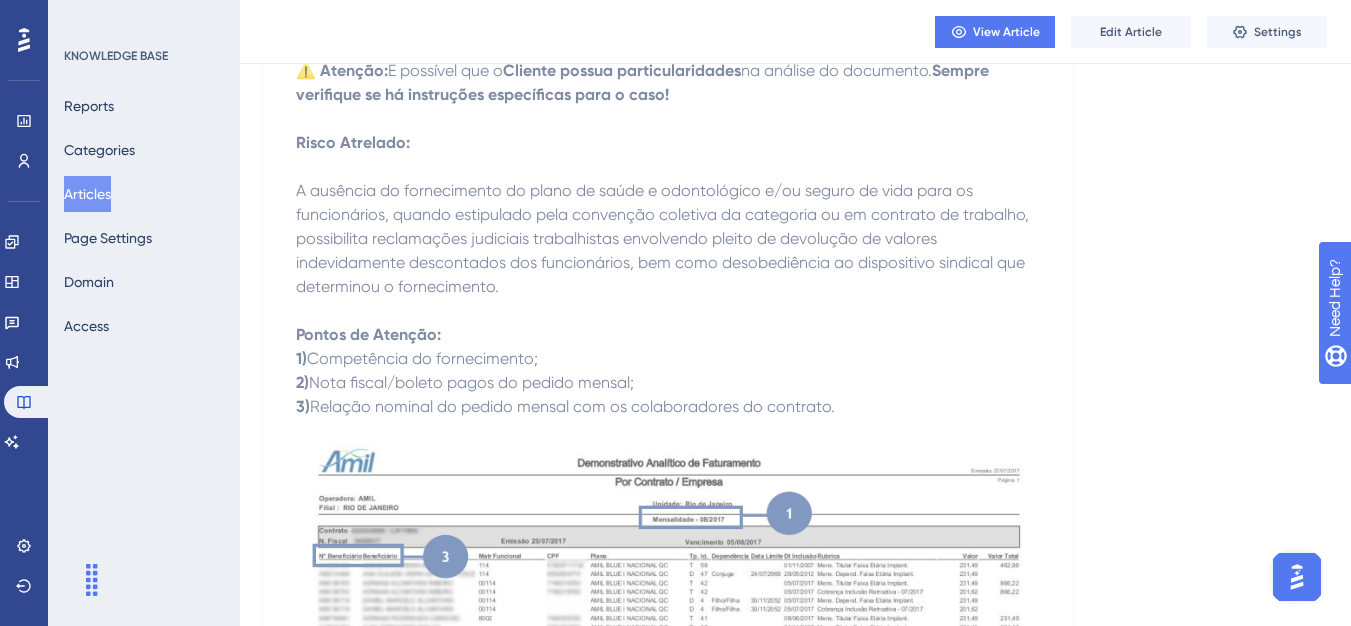 click on "Articles" at bounding box center [87, 194] 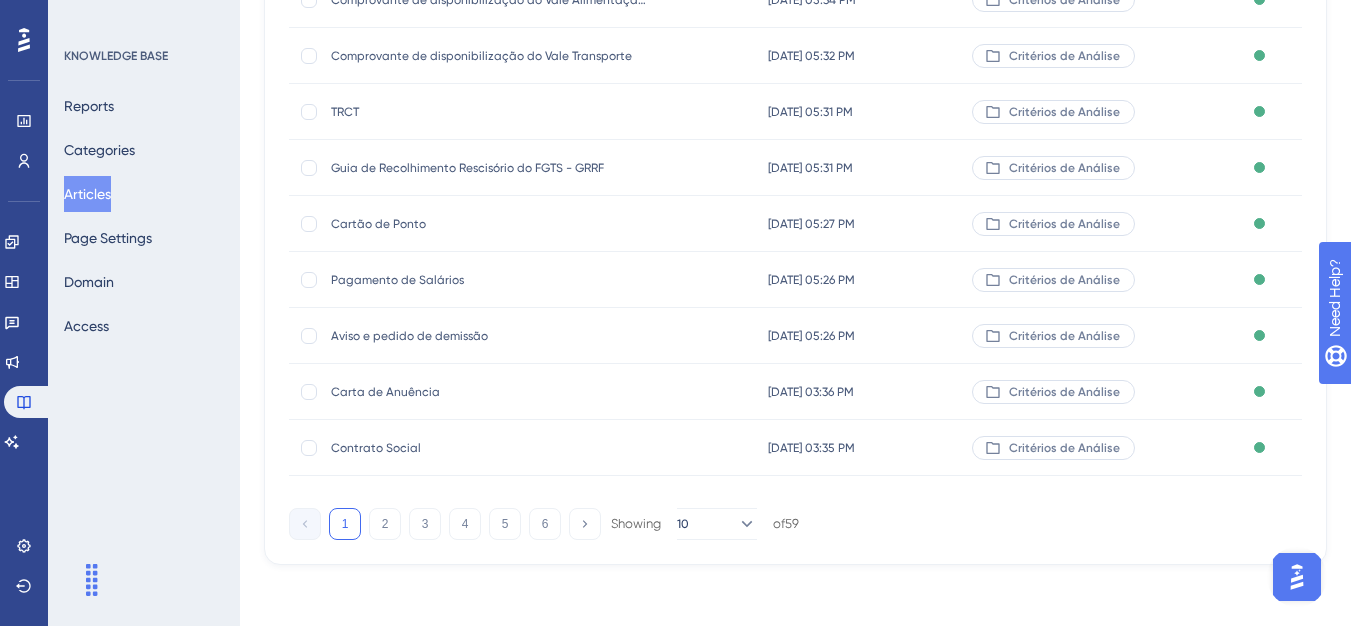scroll, scrollTop: 0, scrollLeft: 0, axis: both 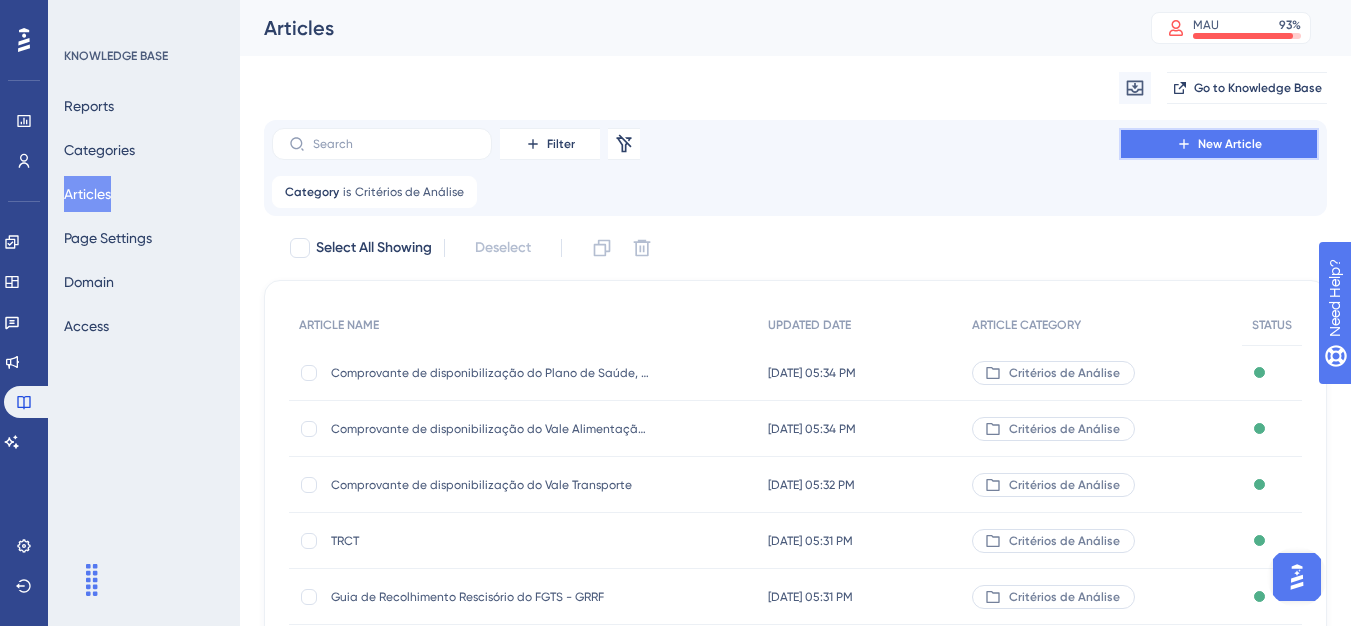 click 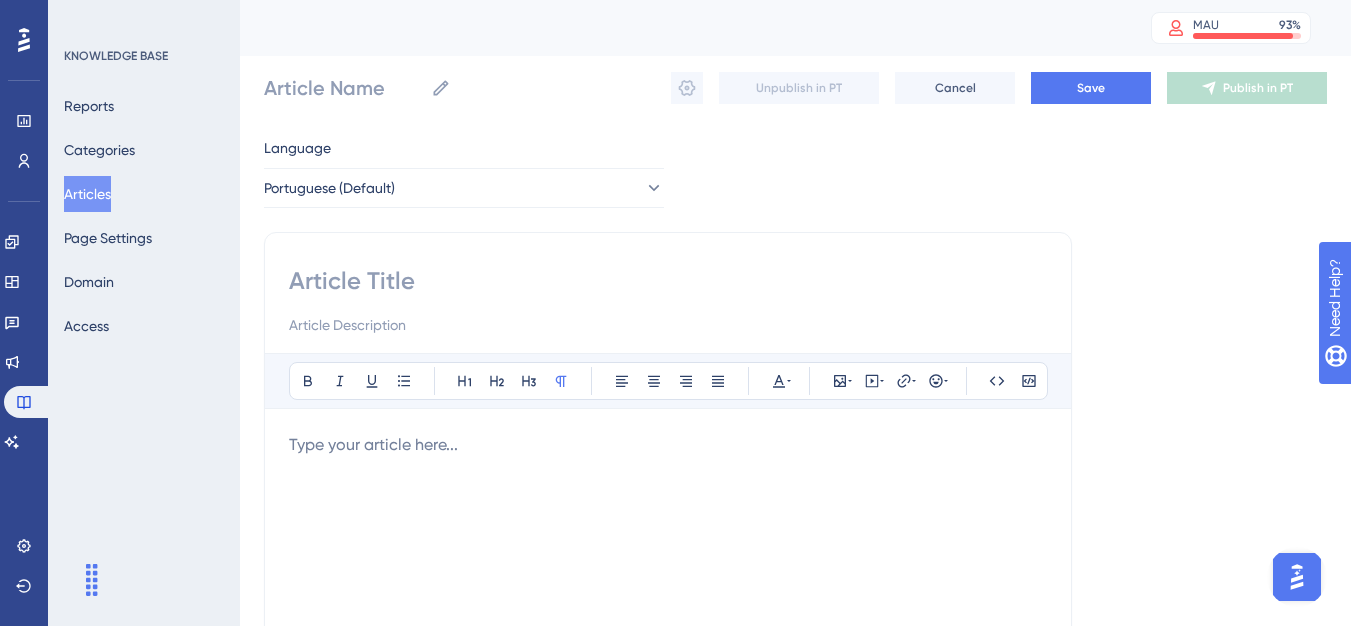 click at bounding box center [668, 653] 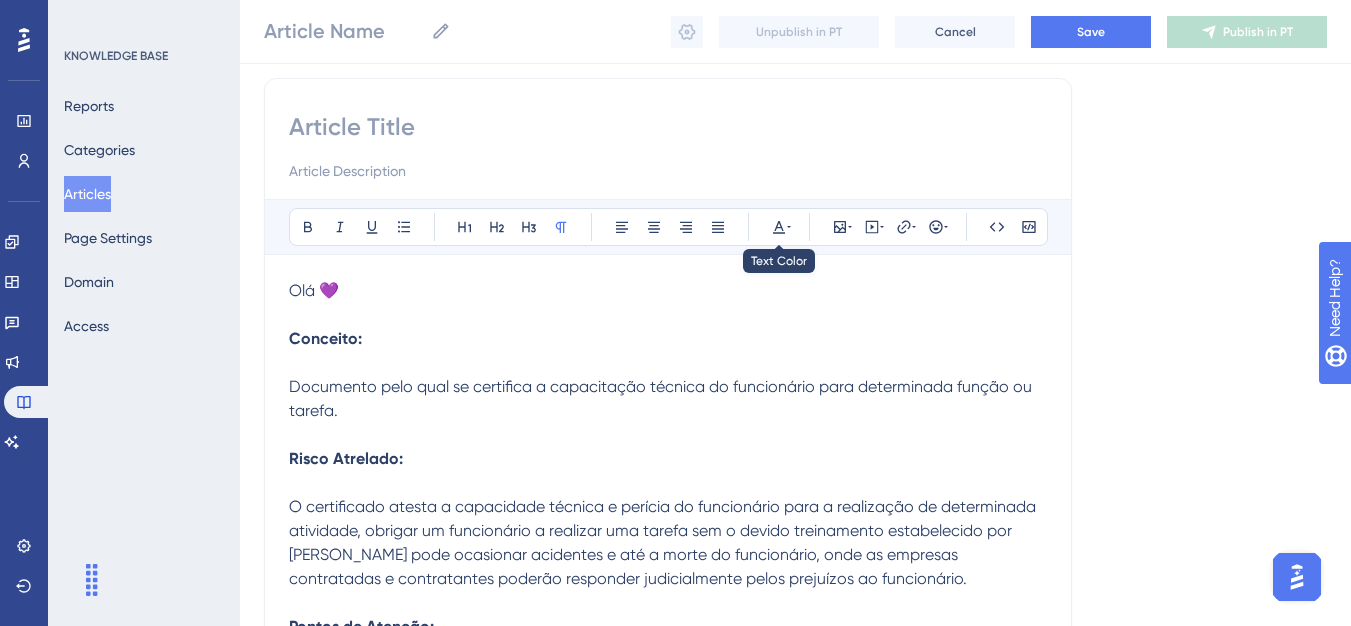 scroll, scrollTop: 0, scrollLeft: 0, axis: both 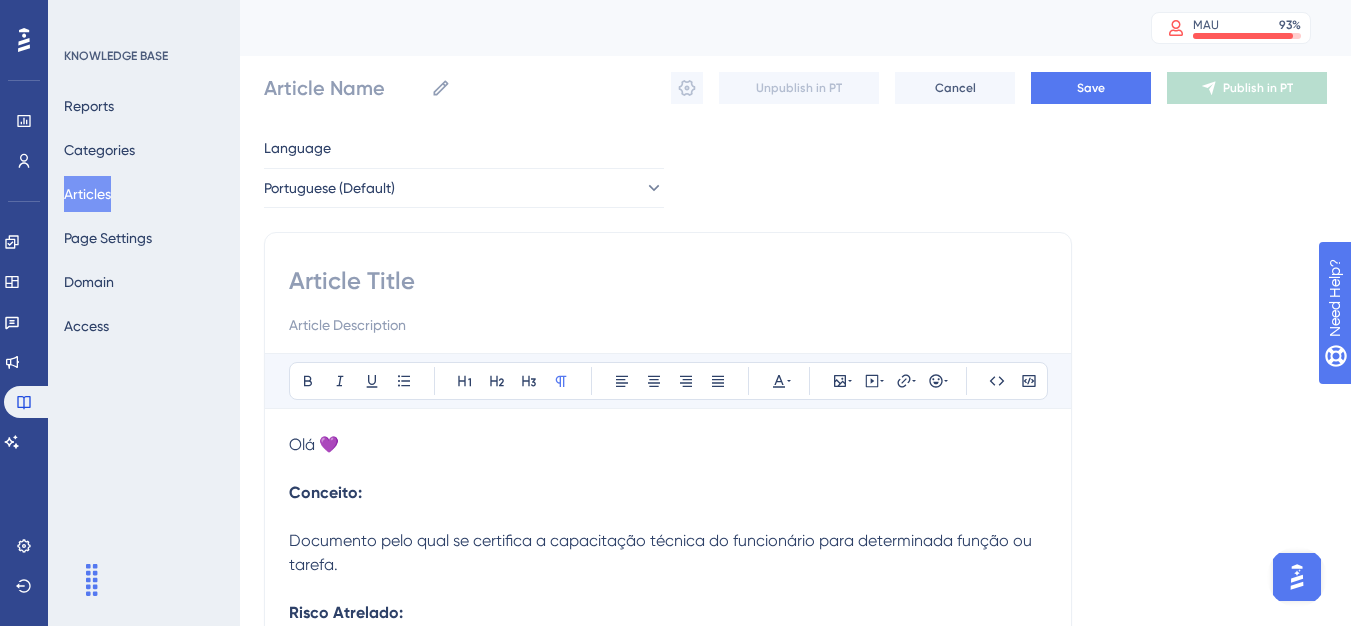 click at bounding box center [668, 281] 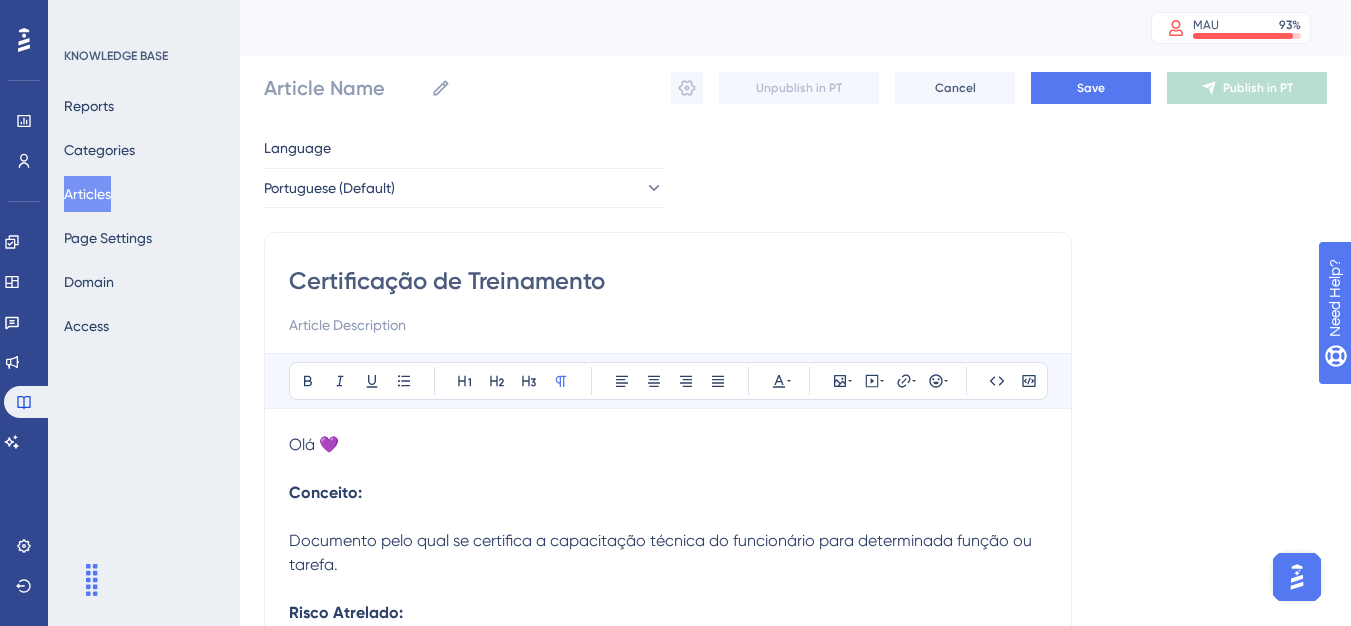 type on "Certificação de Treinamento" 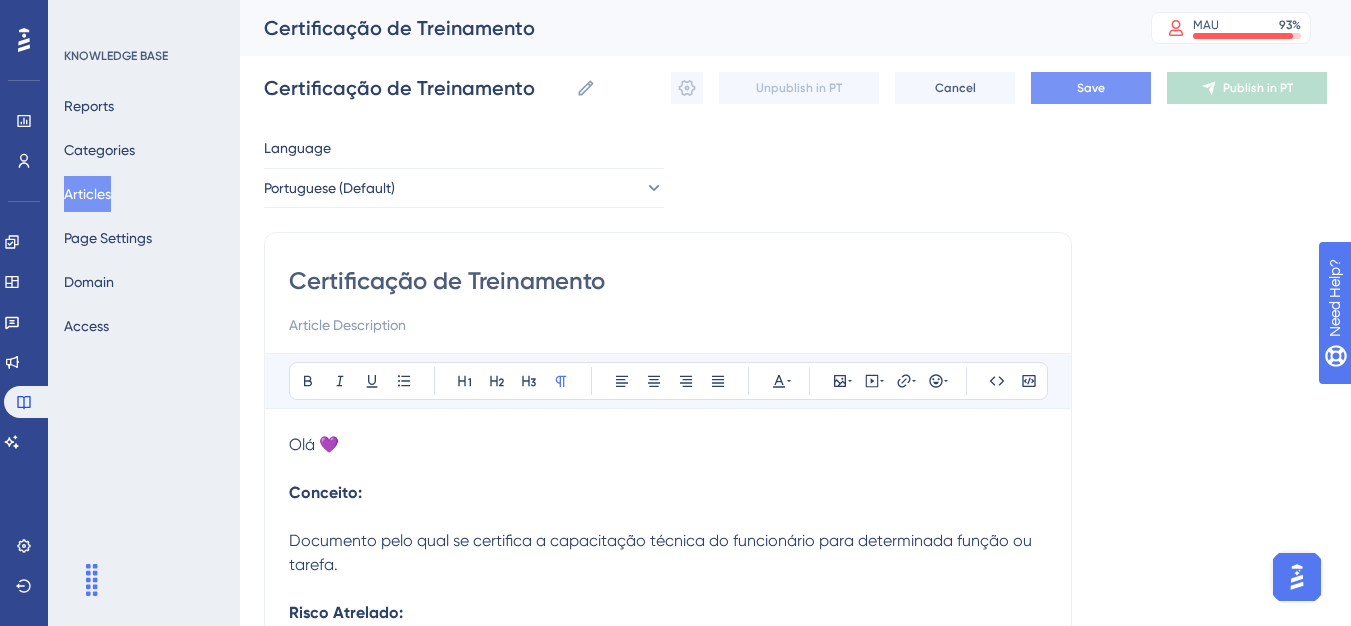 type on "Certificação de Treinamento" 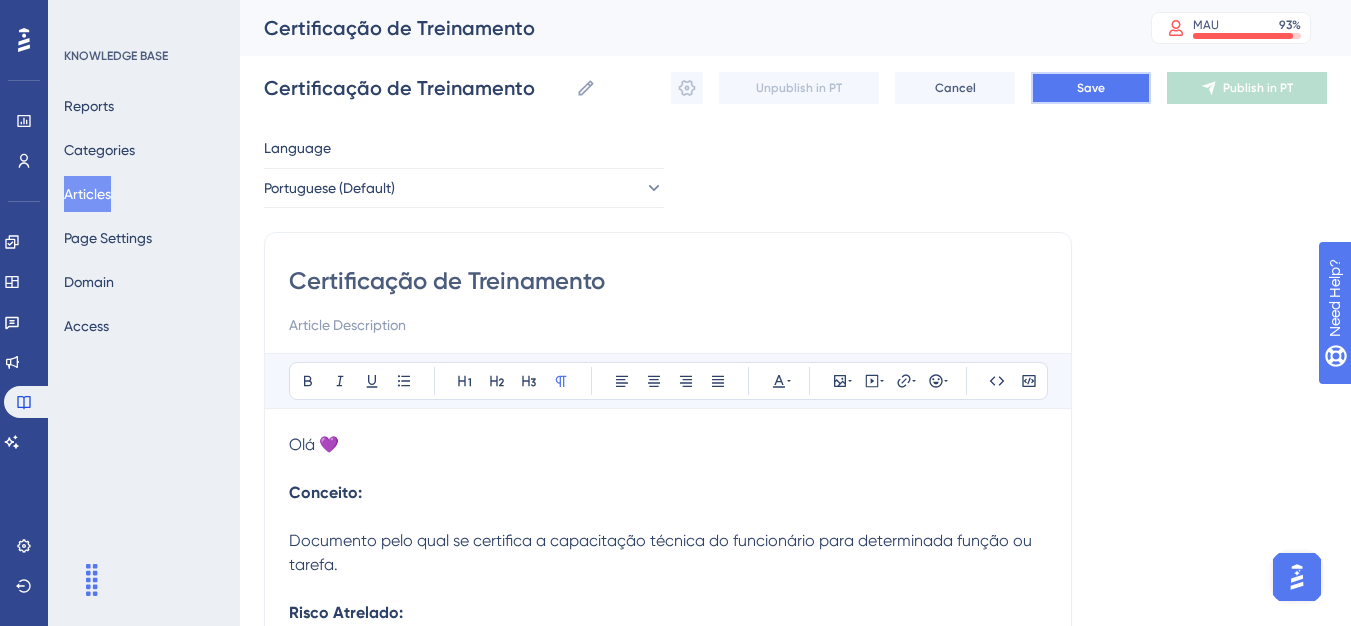 click on "Save" at bounding box center [1091, 88] 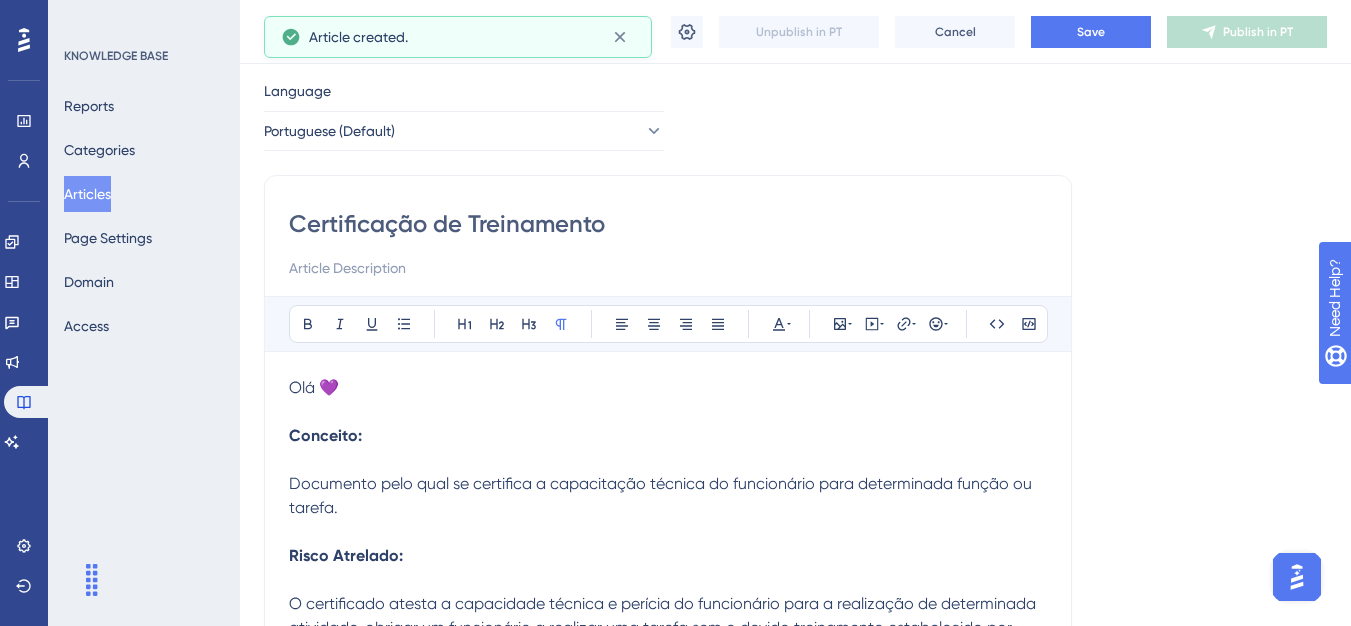 scroll, scrollTop: 0, scrollLeft: 0, axis: both 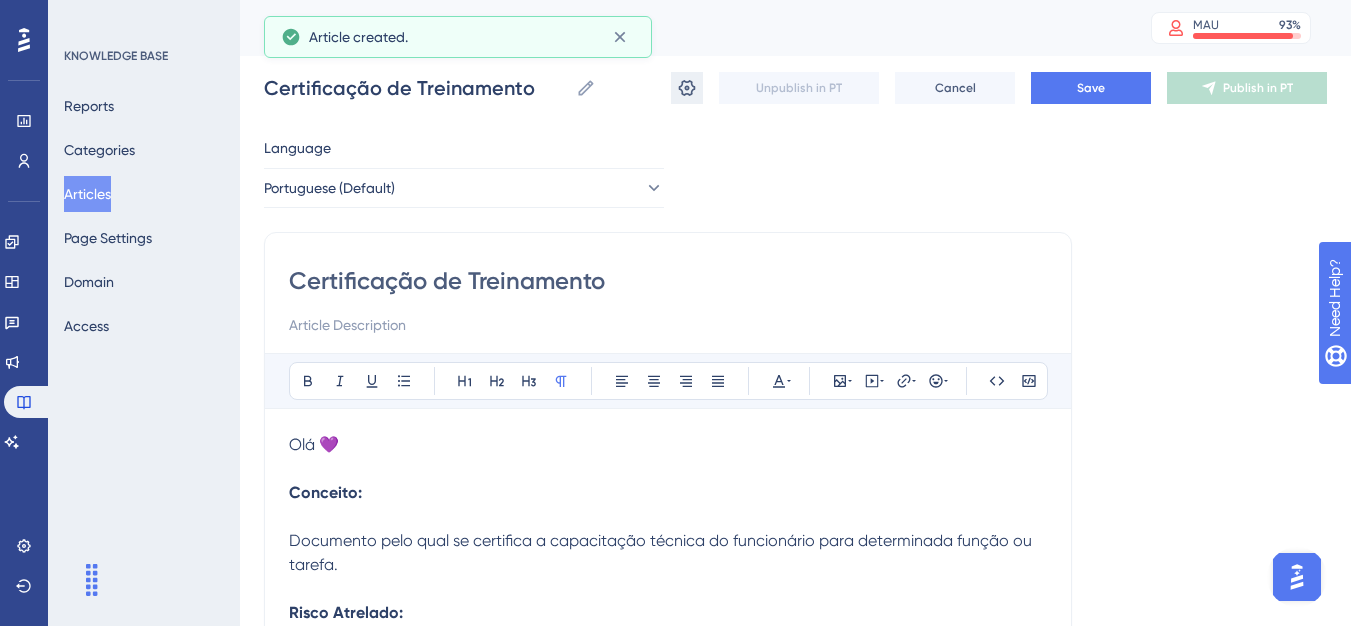 click at bounding box center [687, 88] 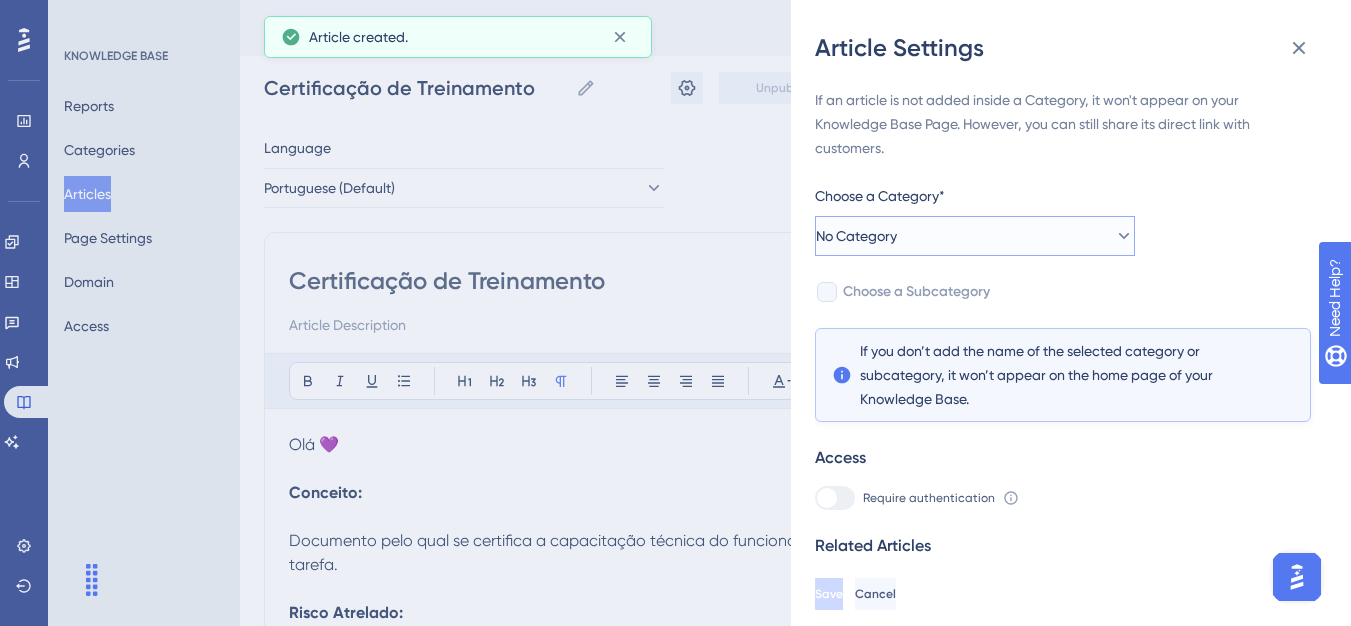 click on "No Category" at bounding box center [975, 236] 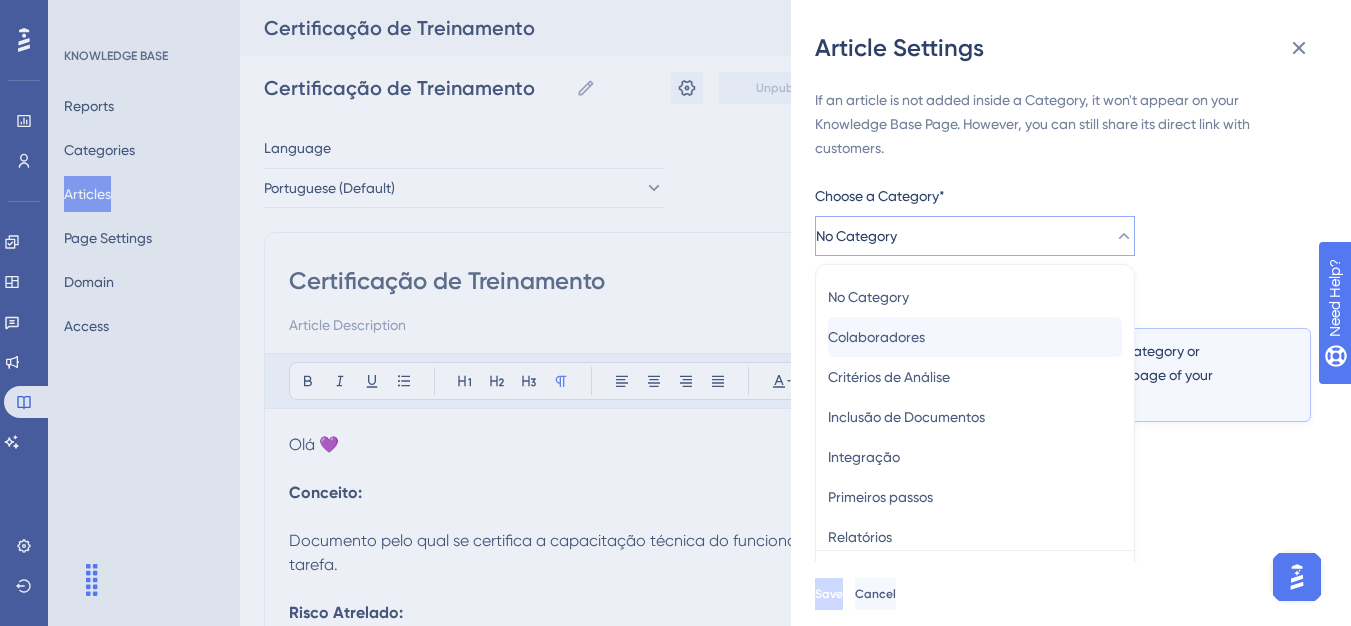 scroll, scrollTop: 49, scrollLeft: 0, axis: vertical 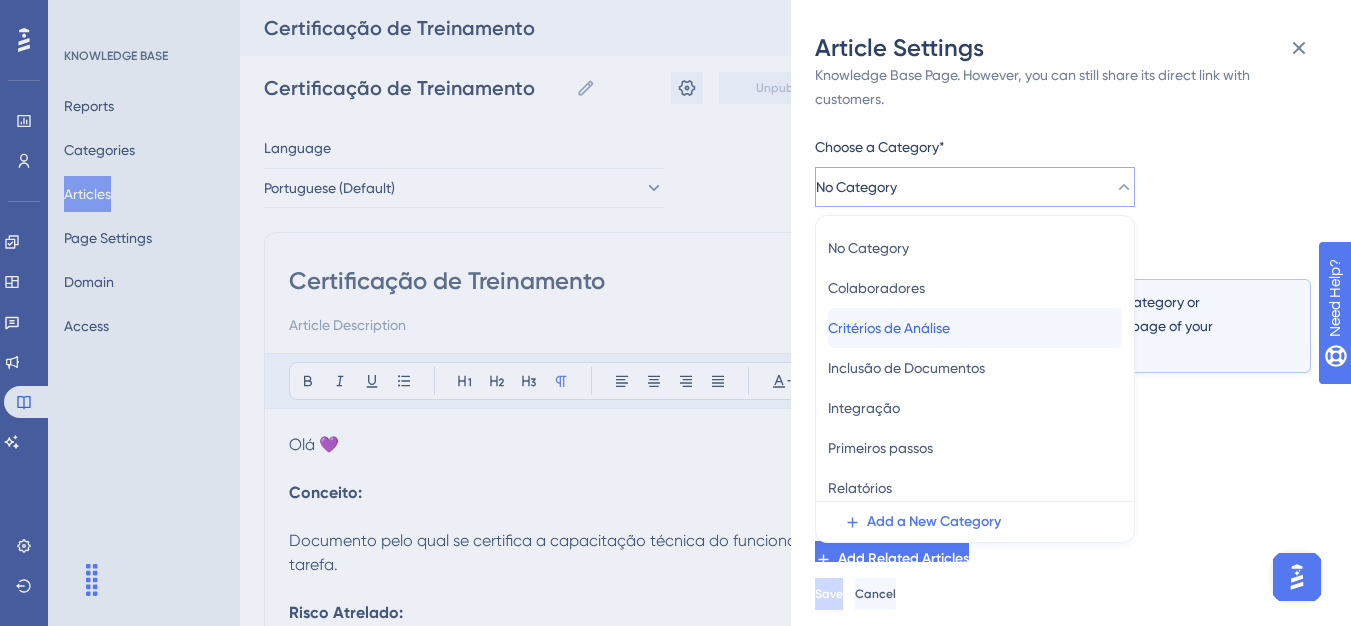 click on "Critérios de Análise" at bounding box center (889, 328) 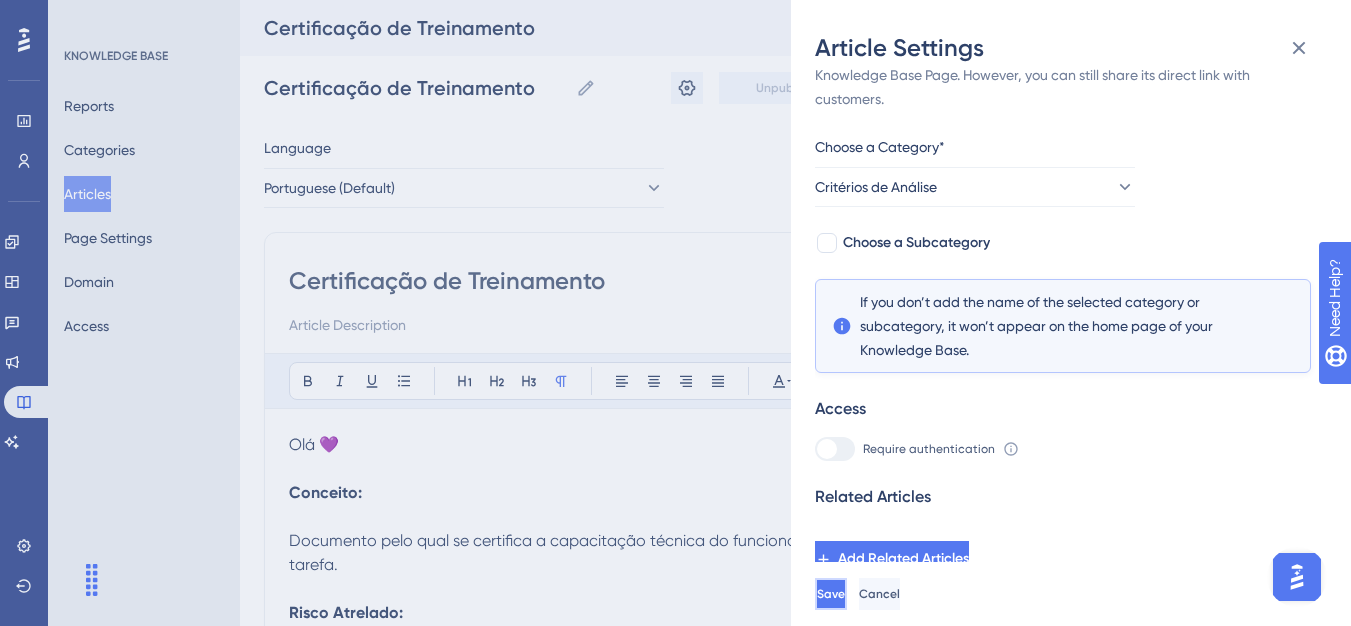 click on "Save" at bounding box center (831, 594) 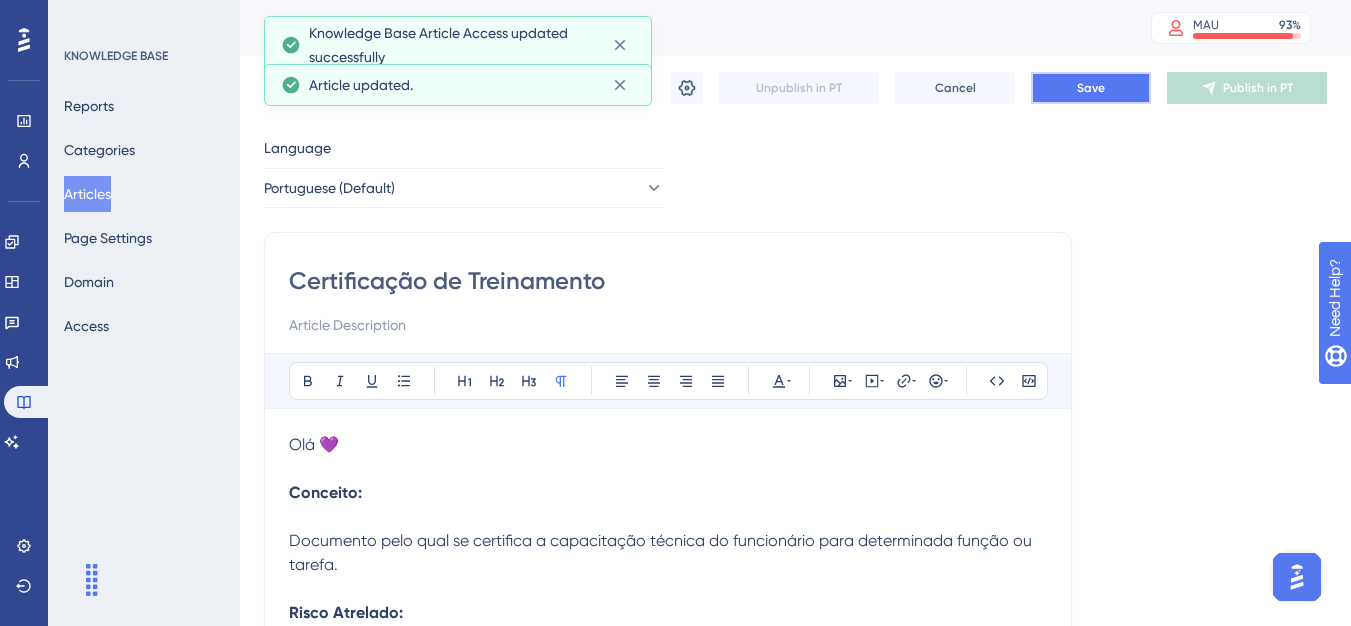 click on "Save" at bounding box center (1091, 88) 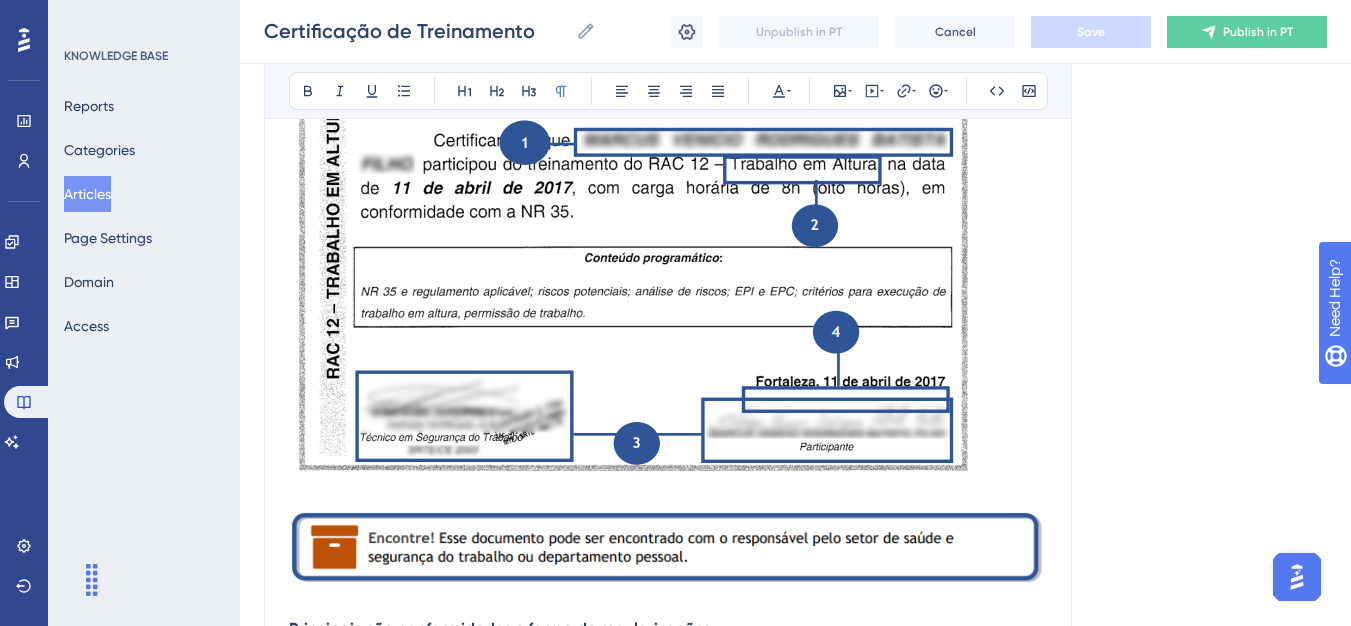 scroll, scrollTop: 500, scrollLeft: 0, axis: vertical 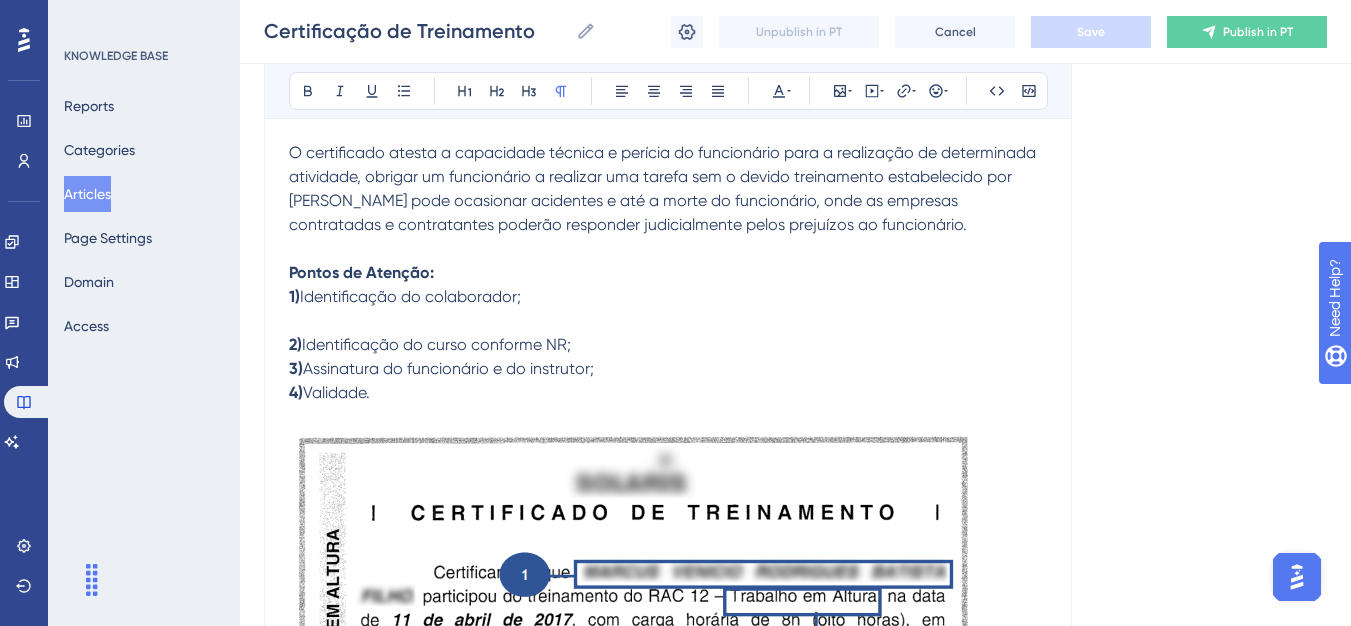 click on "Identificação do colaborador;" at bounding box center (410, 296) 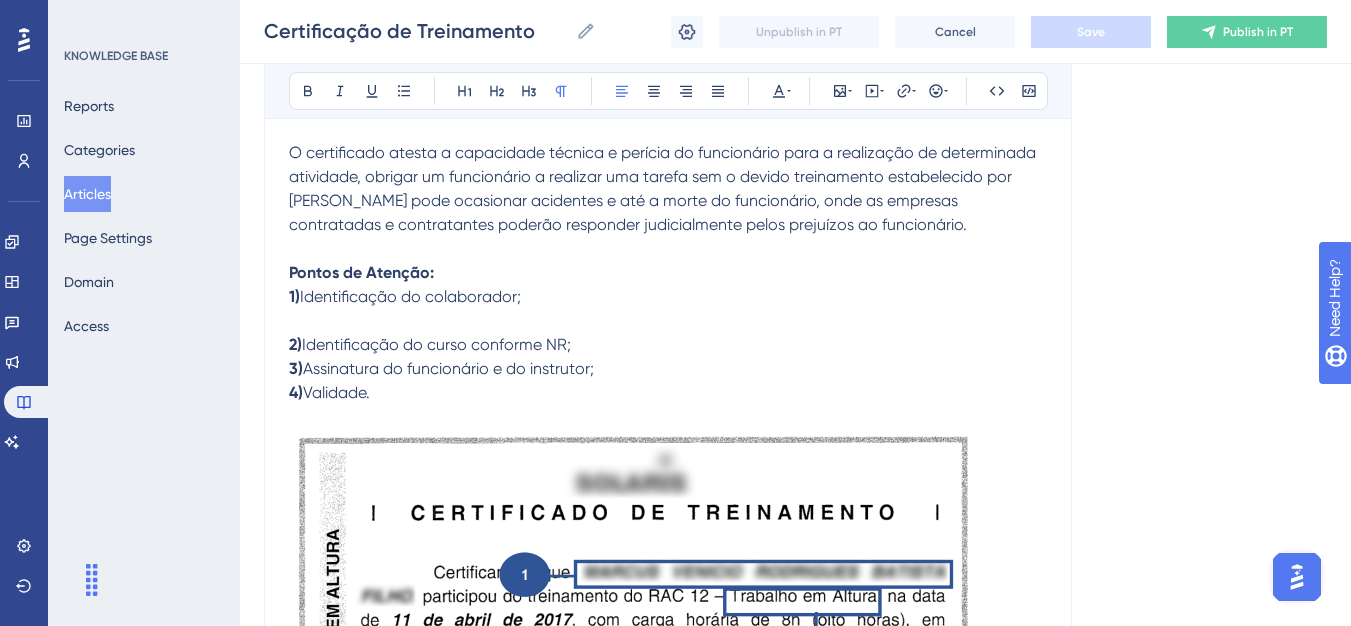click on "1)  Identificação do colaborador;" at bounding box center [668, 309] 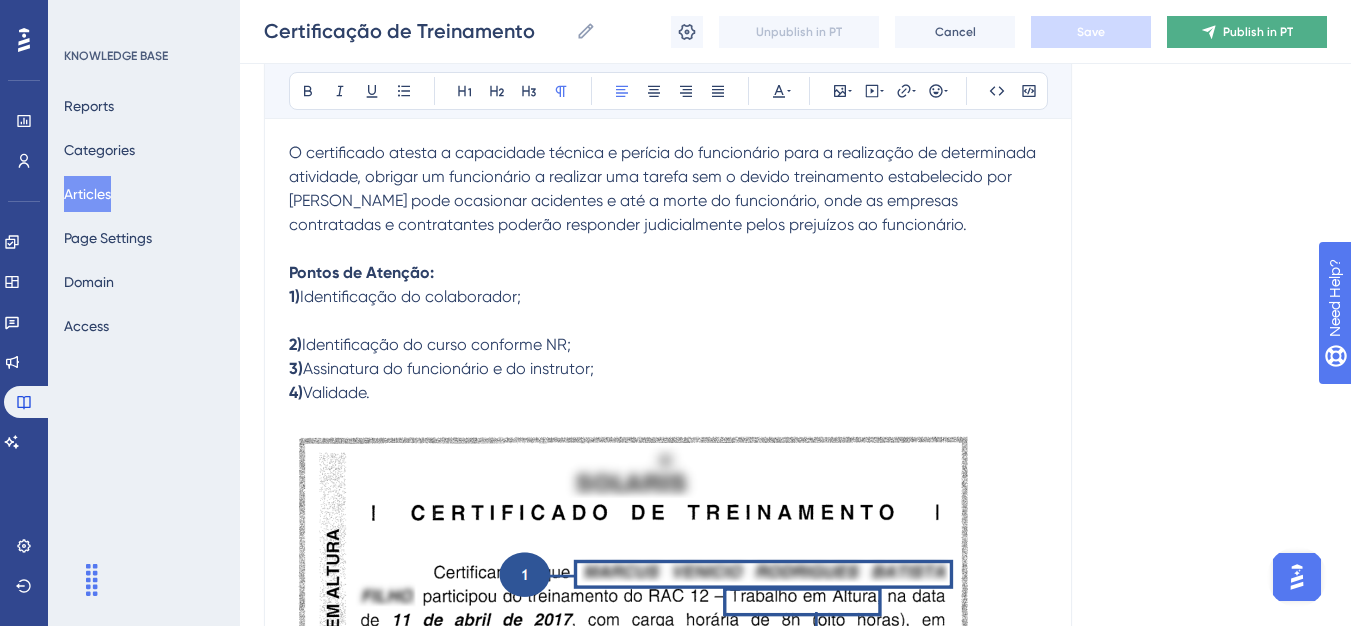 click on "1)  Identificação do colaborador;" at bounding box center (668, 309) 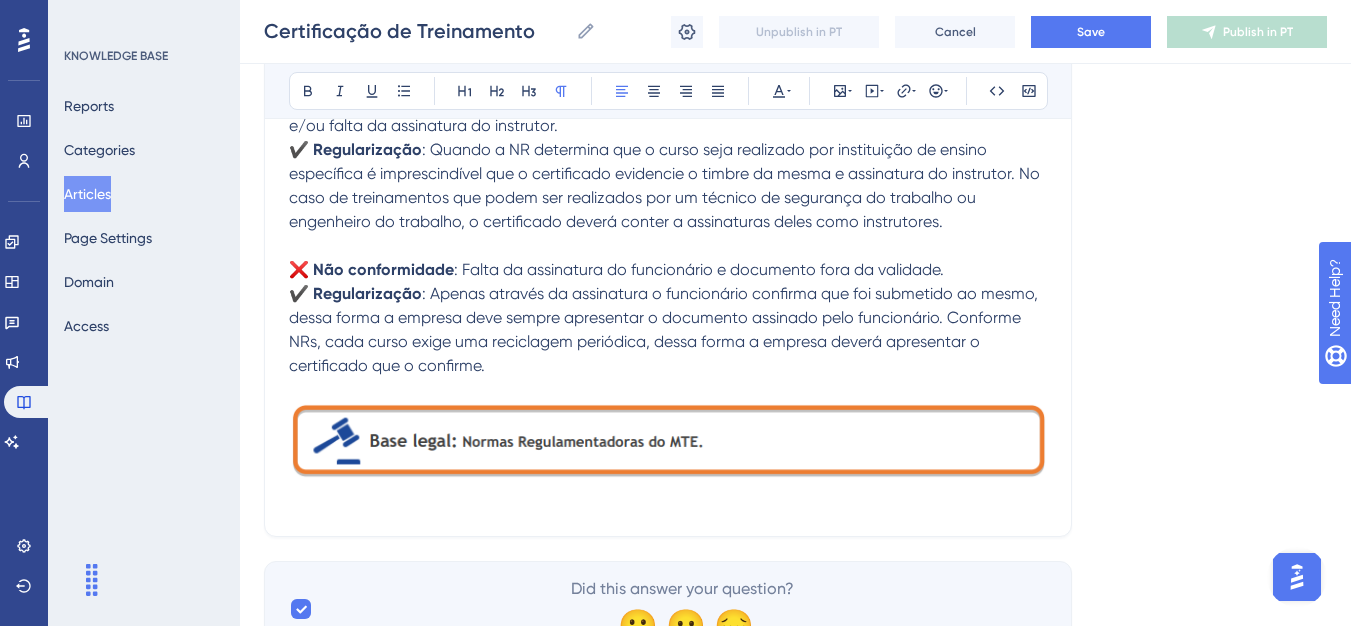 scroll, scrollTop: 1578, scrollLeft: 0, axis: vertical 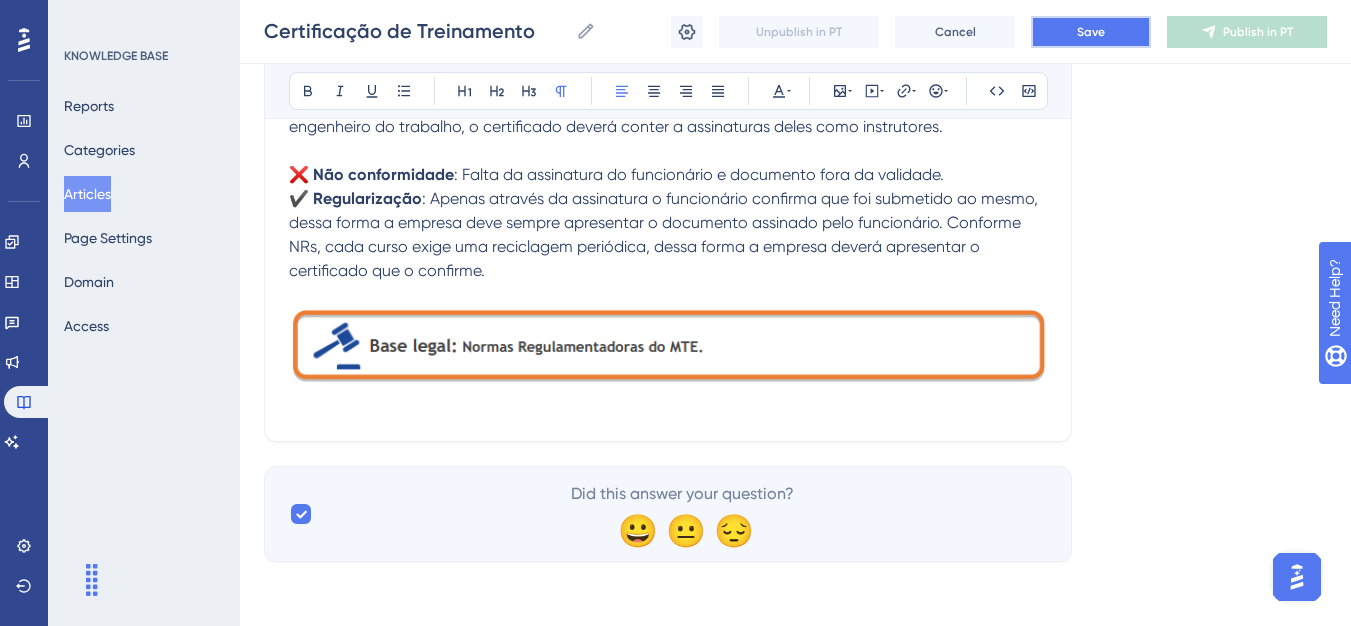 click on "Save" at bounding box center [1091, 32] 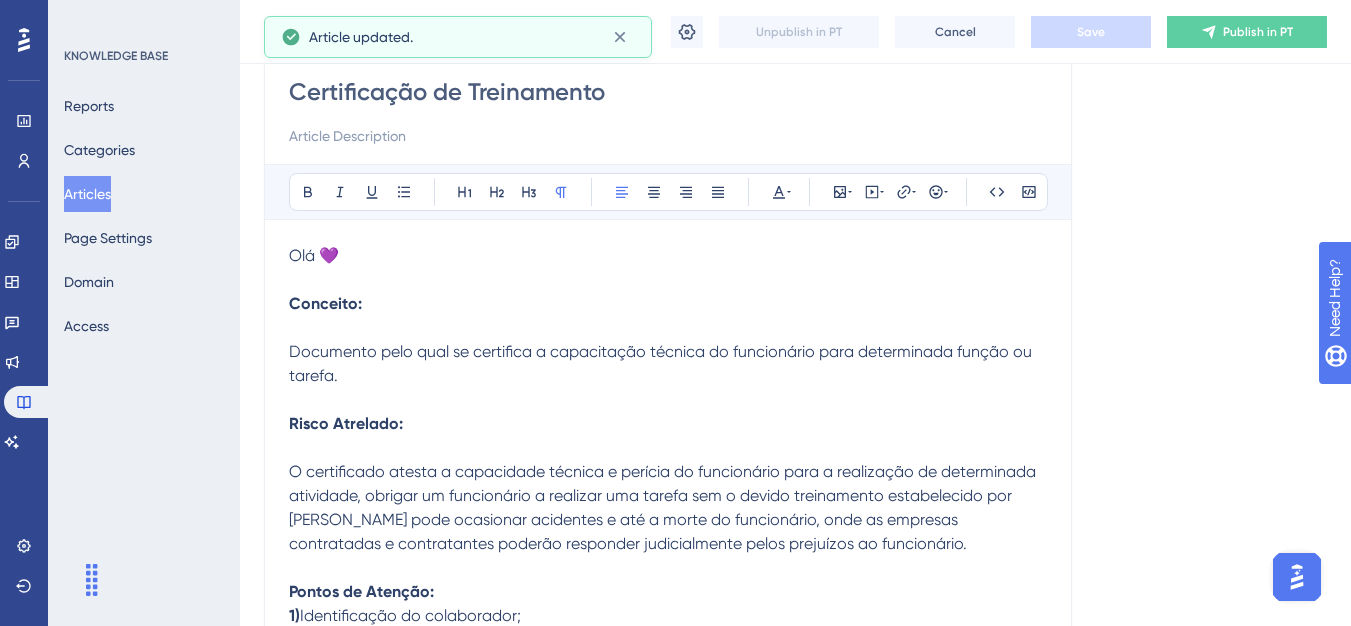 scroll, scrollTop: 278, scrollLeft: 0, axis: vertical 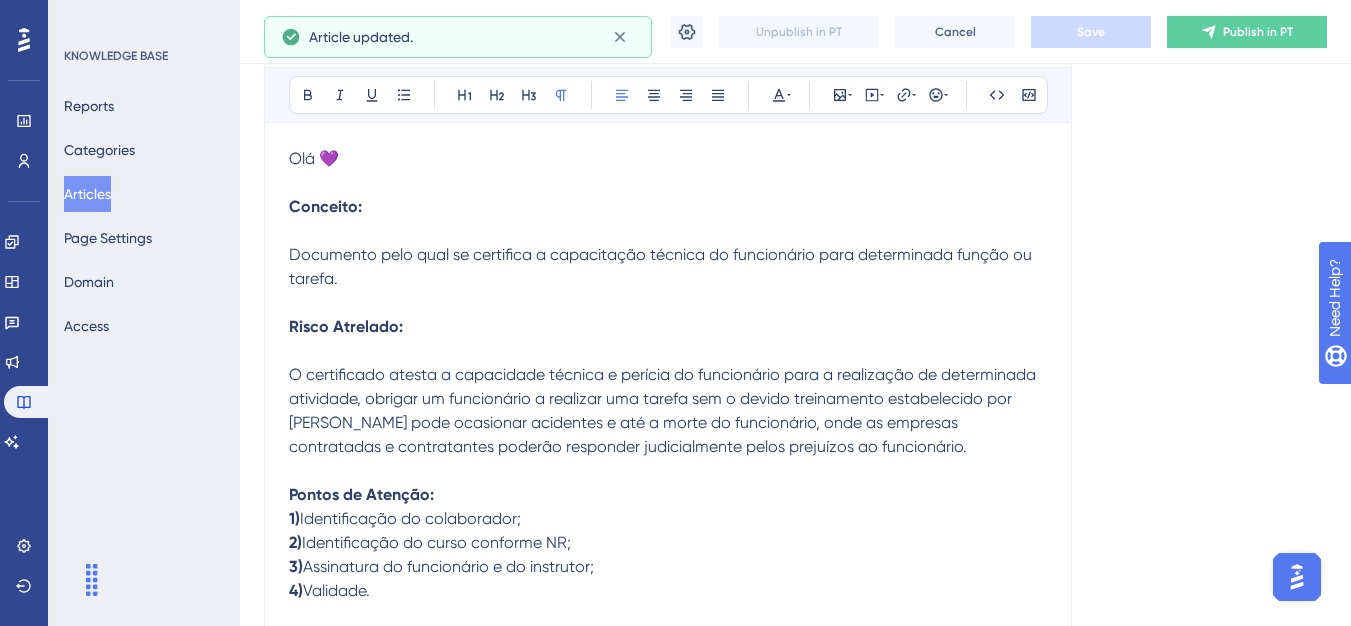 click on "Pontos de Atenção:" at bounding box center [668, 495] 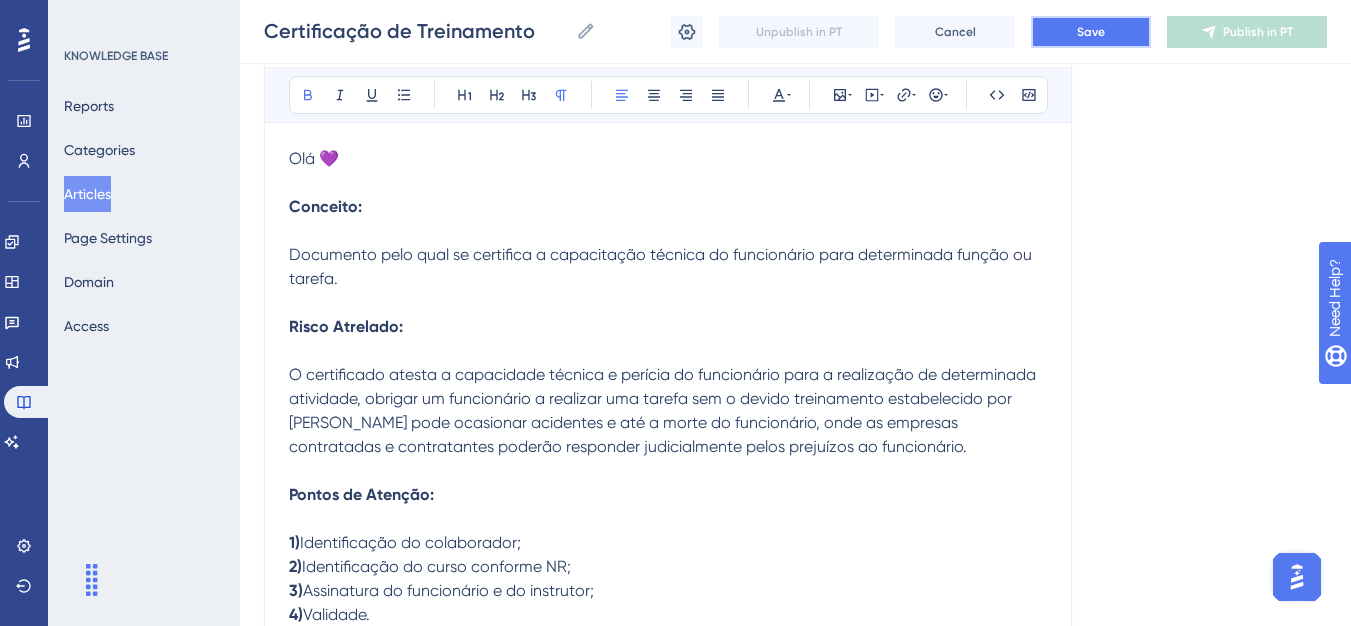 click on "Save" at bounding box center (1091, 32) 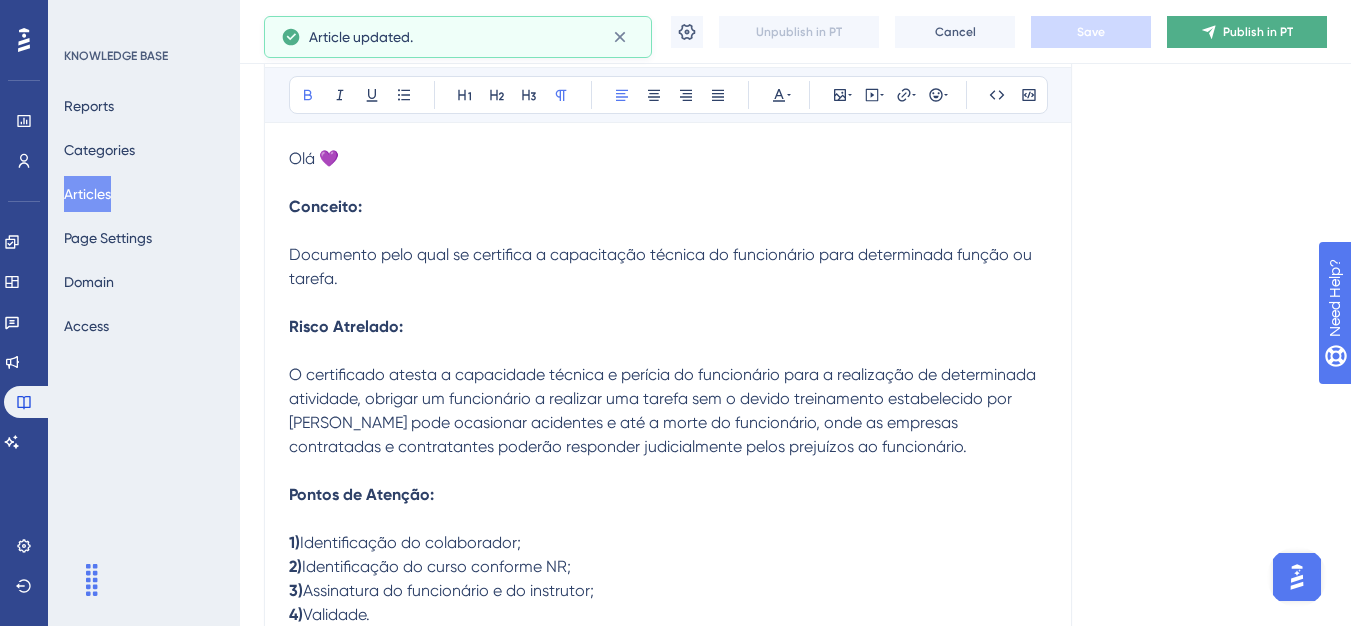 click on "Publish in PT" at bounding box center (1247, 32) 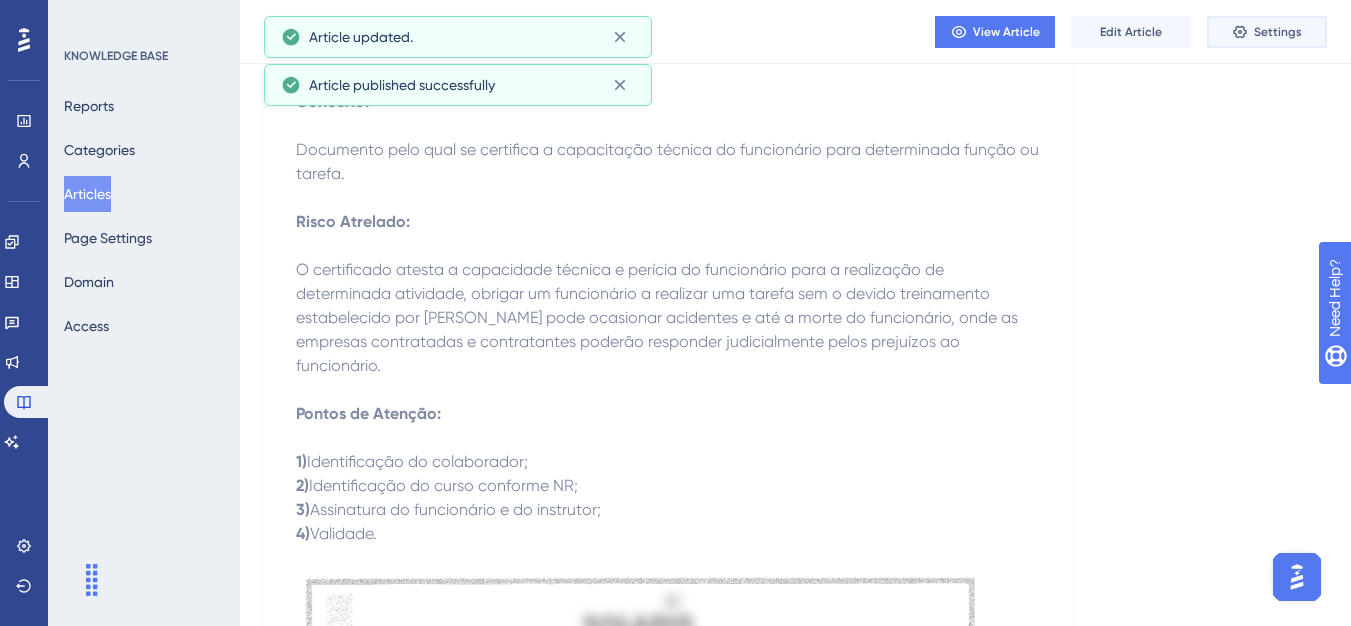 click on "Settings" at bounding box center [1278, 32] 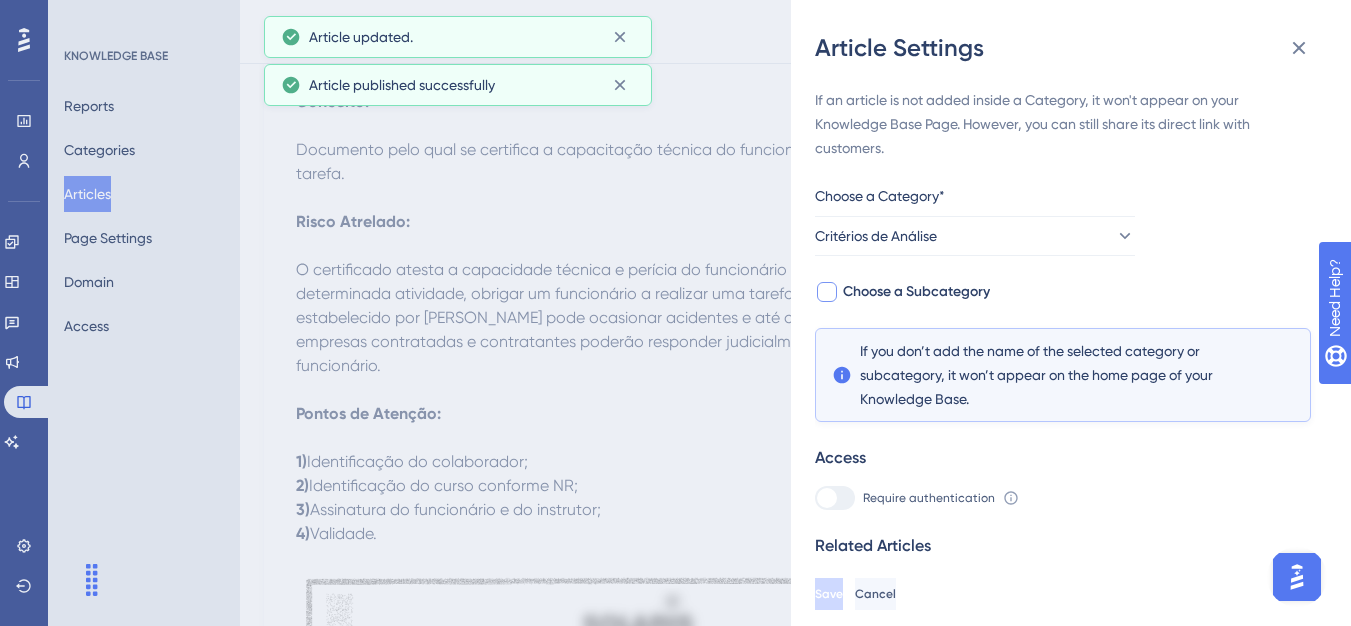 click on "Choose a Subcategory" at bounding box center [916, 292] 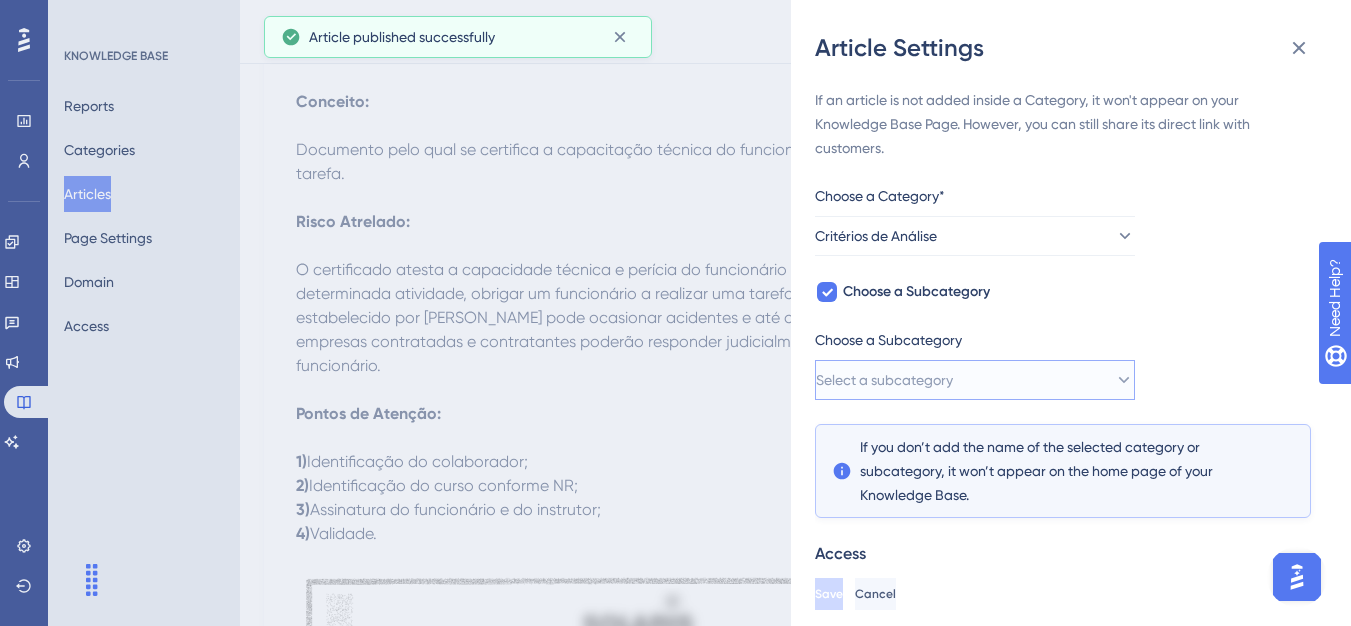 click on "Select a subcategory" at bounding box center (884, 380) 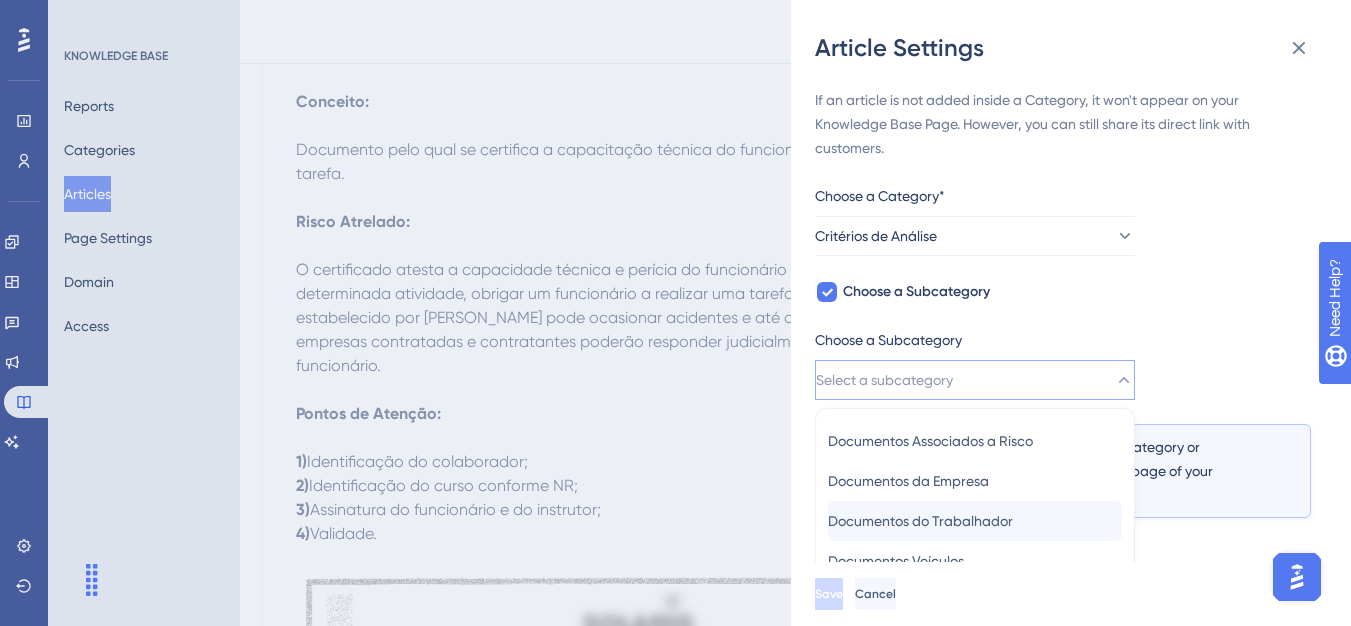 scroll, scrollTop: 145, scrollLeft: 0, axis: vertical 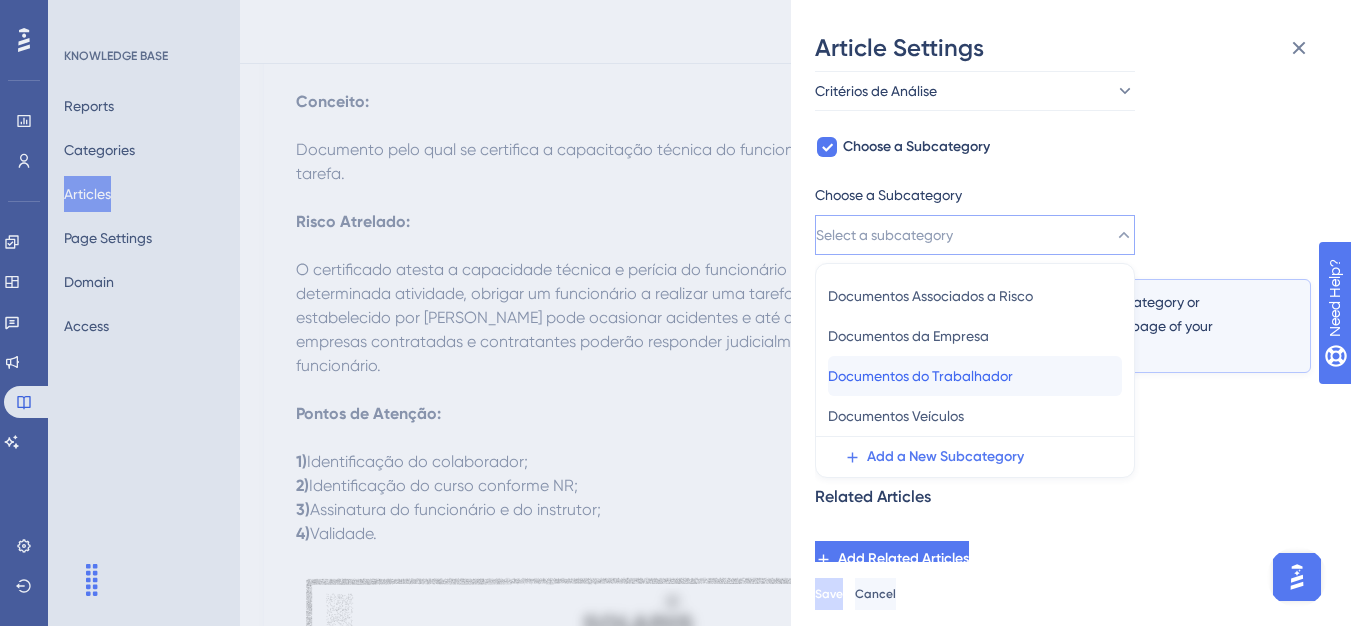 click on "Documentos do Trabalhador" at bounding box center [920, 376] 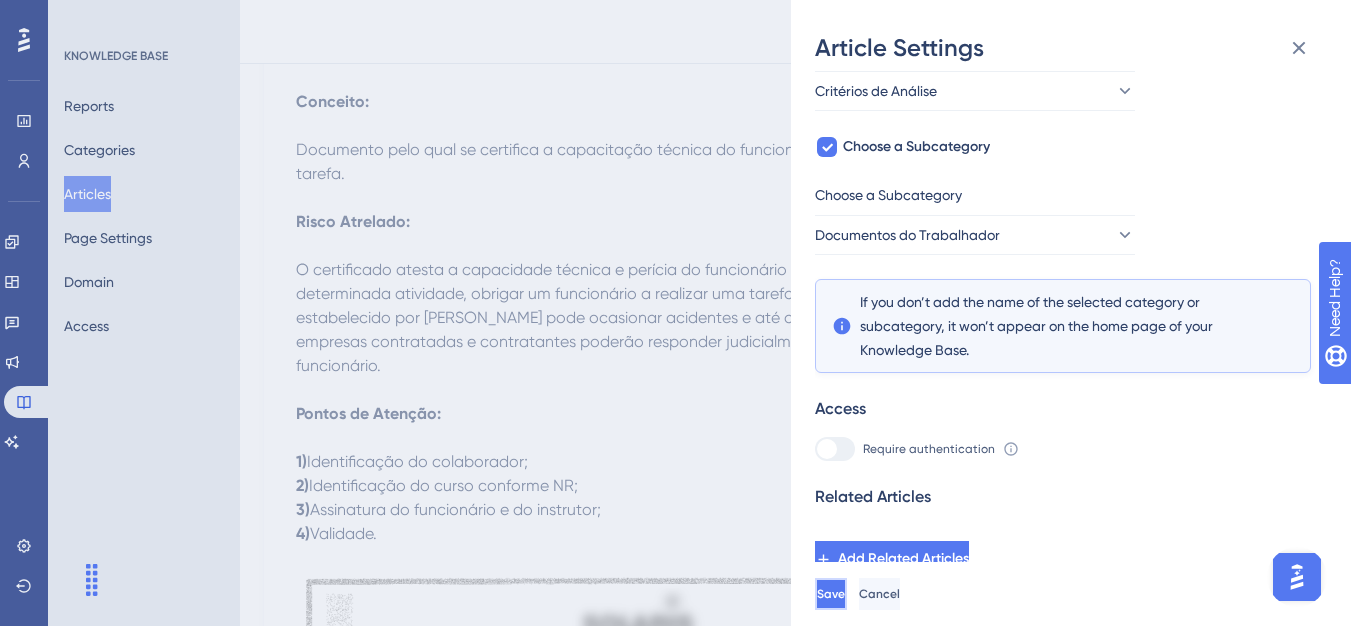 click on "Save" at bounding box center (831, 594) 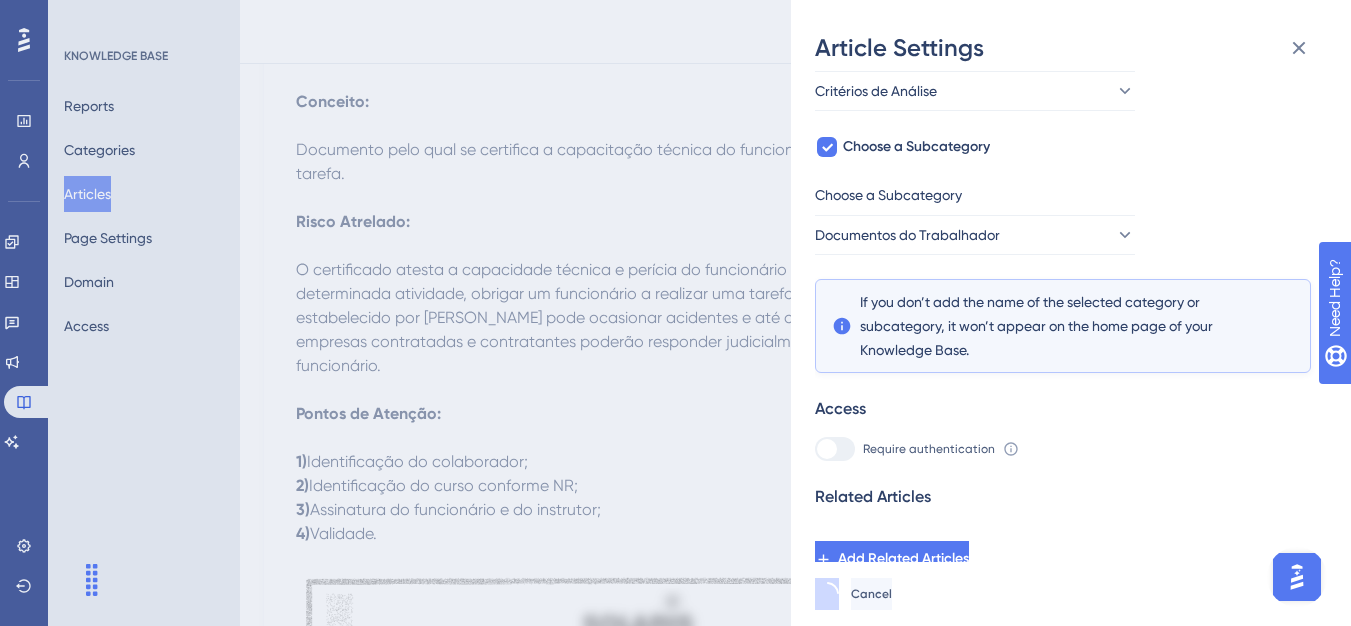 scroll, scrollTop: 0, scrollLeft: 0, axis: both 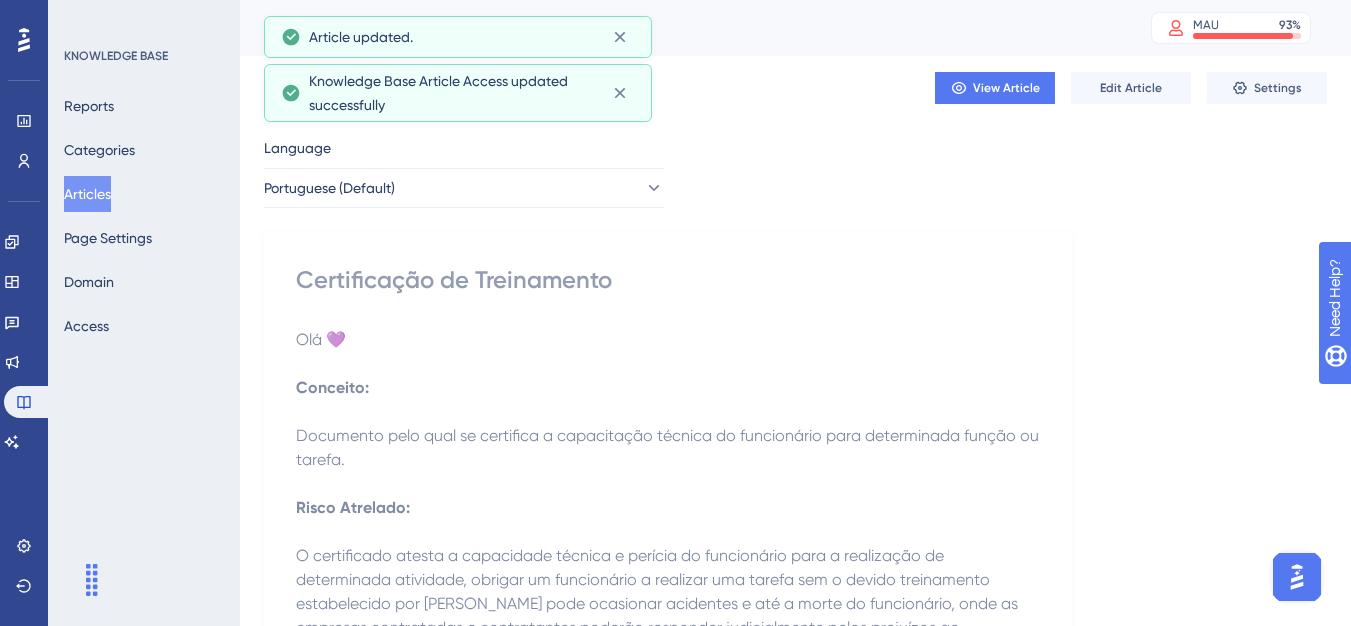 click on "Articles" at bounding box center [87, 194] 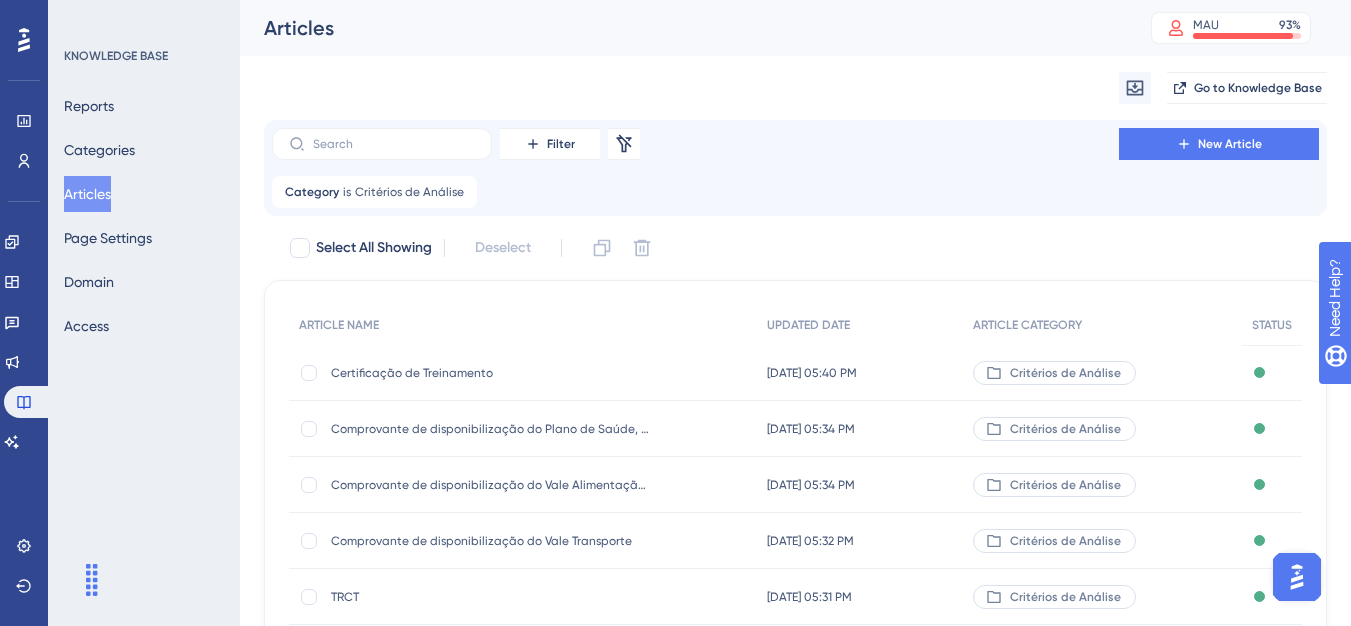 click on "Filter Remove Filters New Article Category is Critérios de Análise Critérios de Análise Remove" at bounding box center (795, 168) 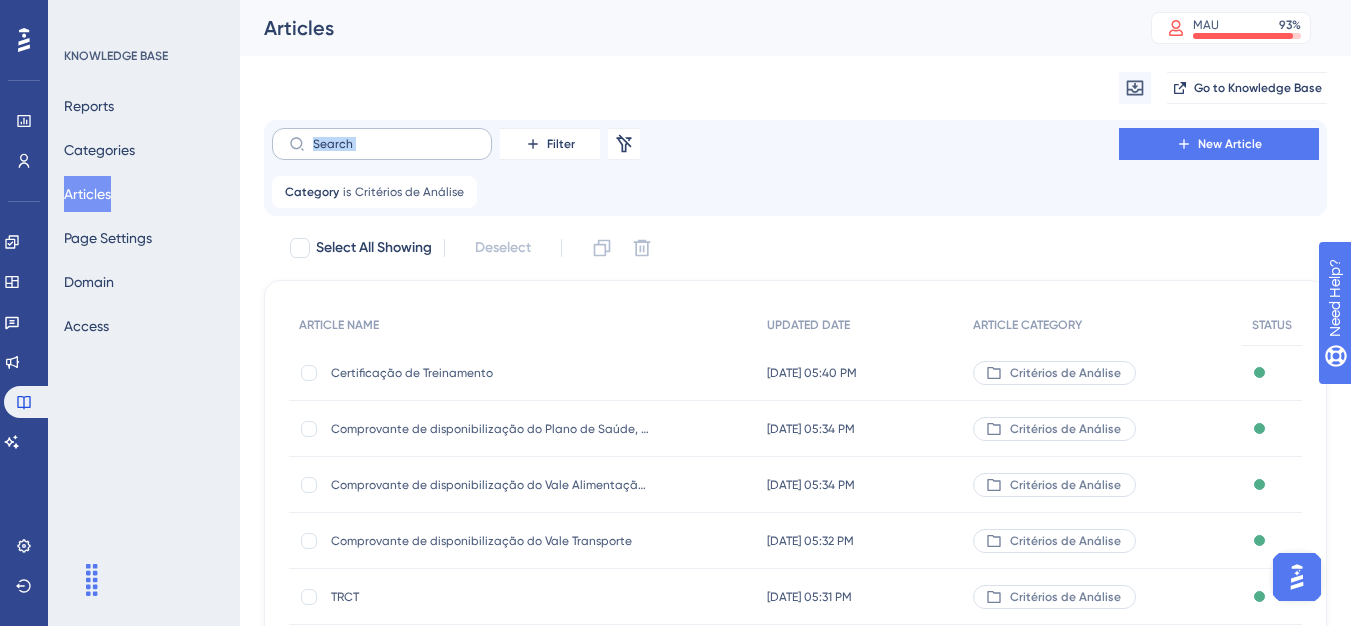 click at bounding box center [382, 144] 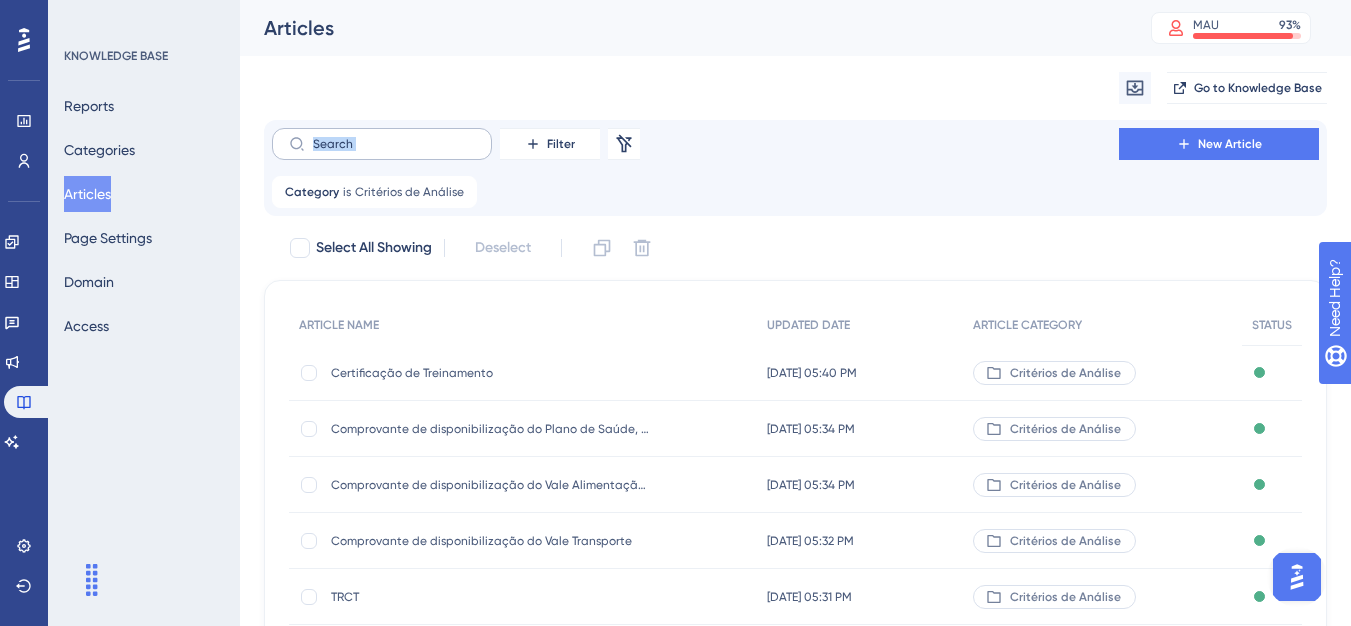 click at bounding box center [382, 144] 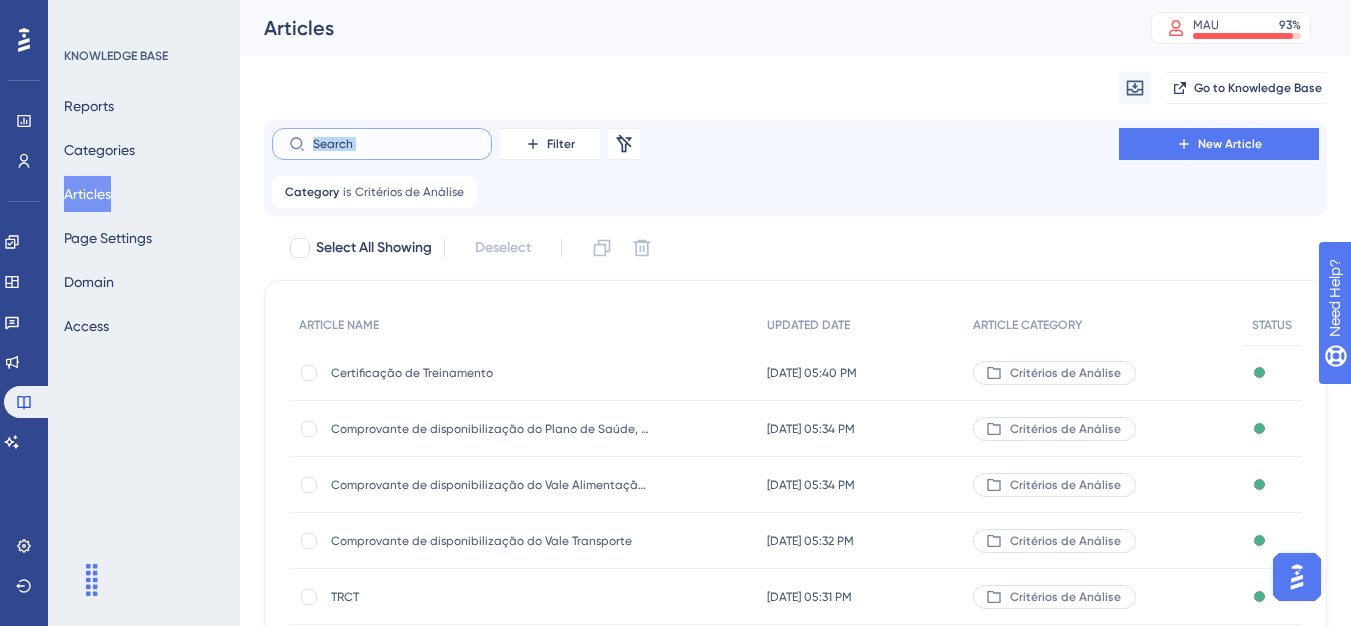 click at bounding box center (394, 144) 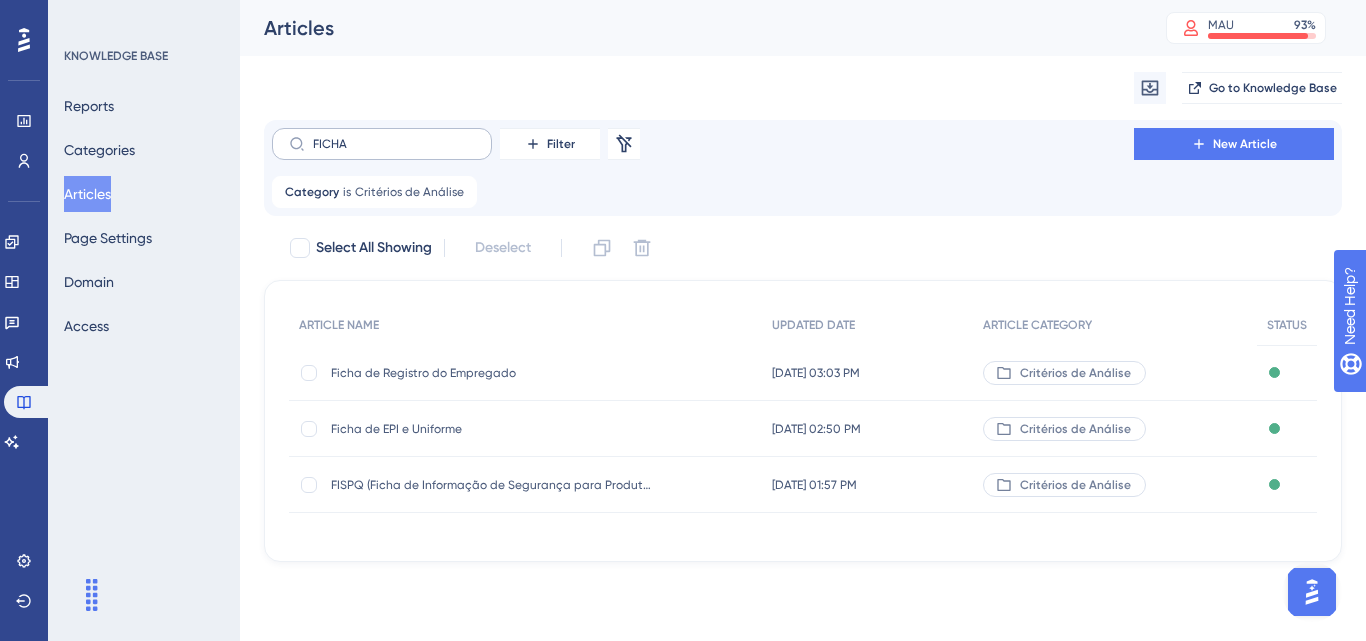 drag, startPoint x: 384, startPoint y: 133, endPoint x: 305, endPoint y: 147, distance: 80.23092 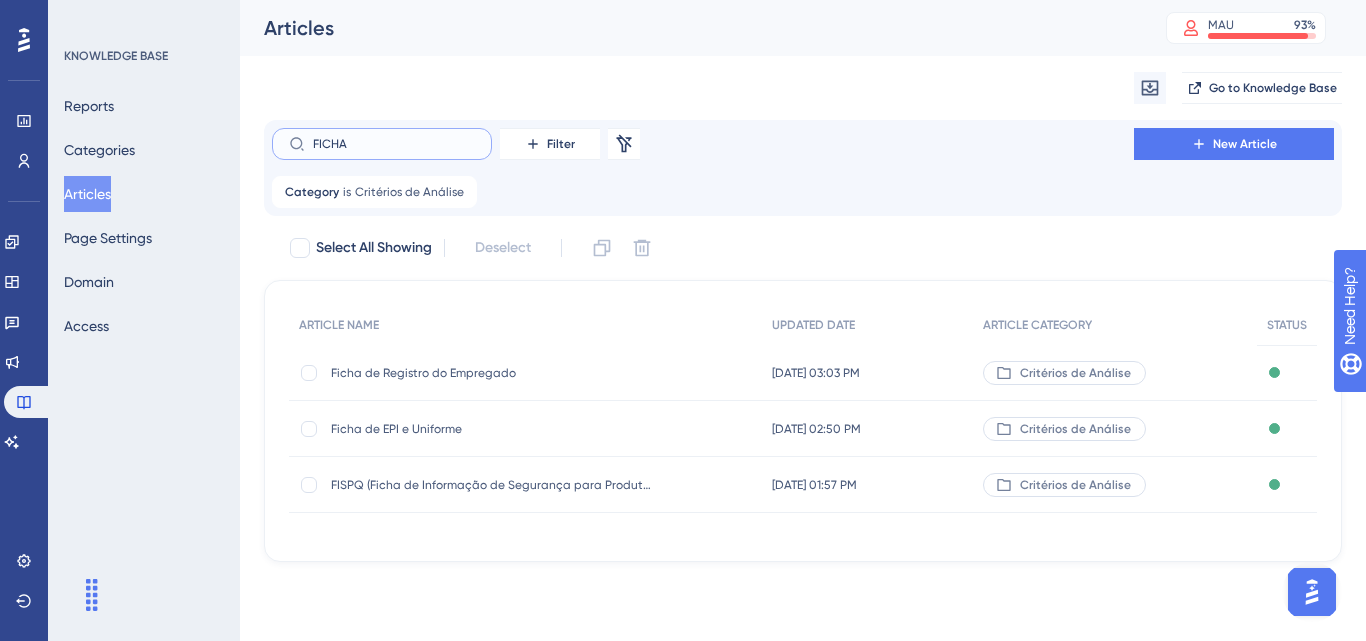 click on "FICHA" at bounding box center (394, 144) 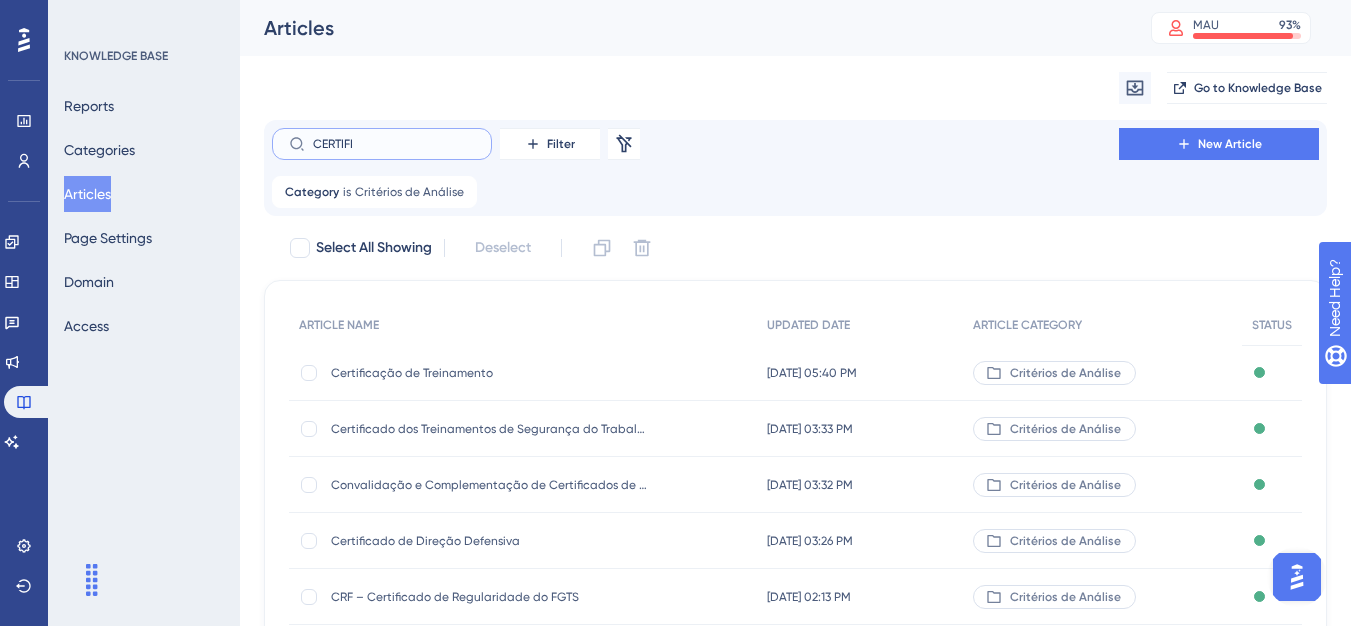 scroll, scrollTop: 112, scrollLeft: 0, axis: vertical 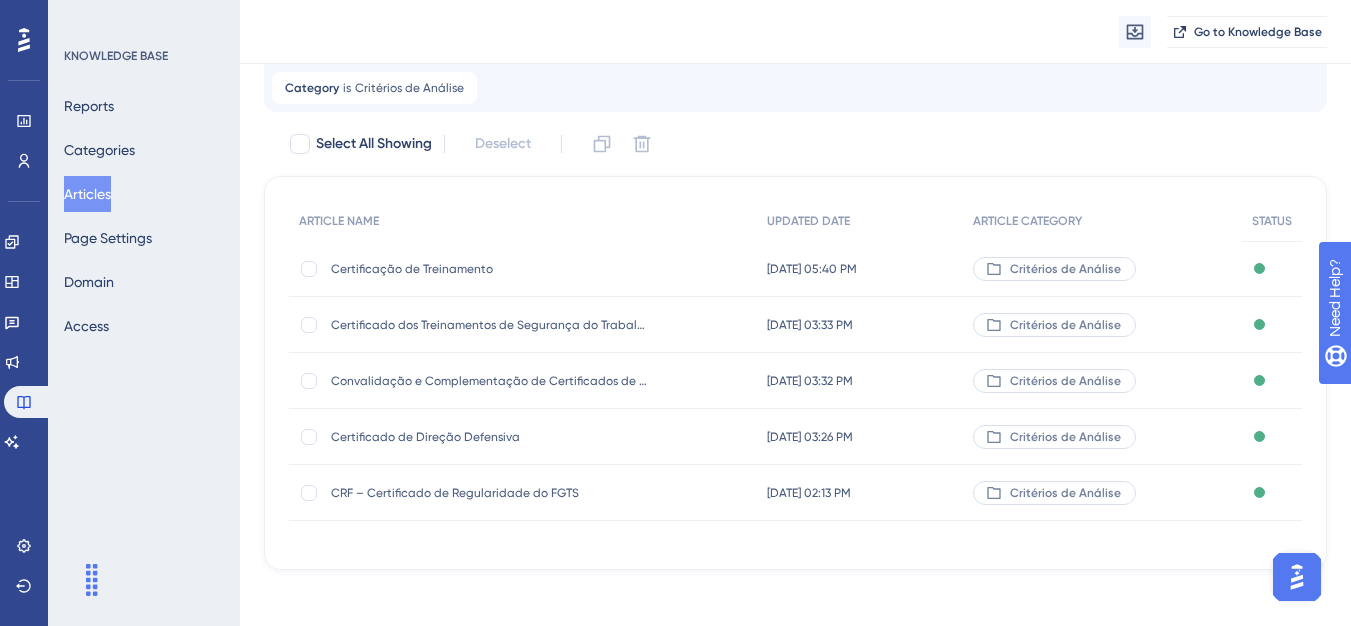 type on "CERTIFI" 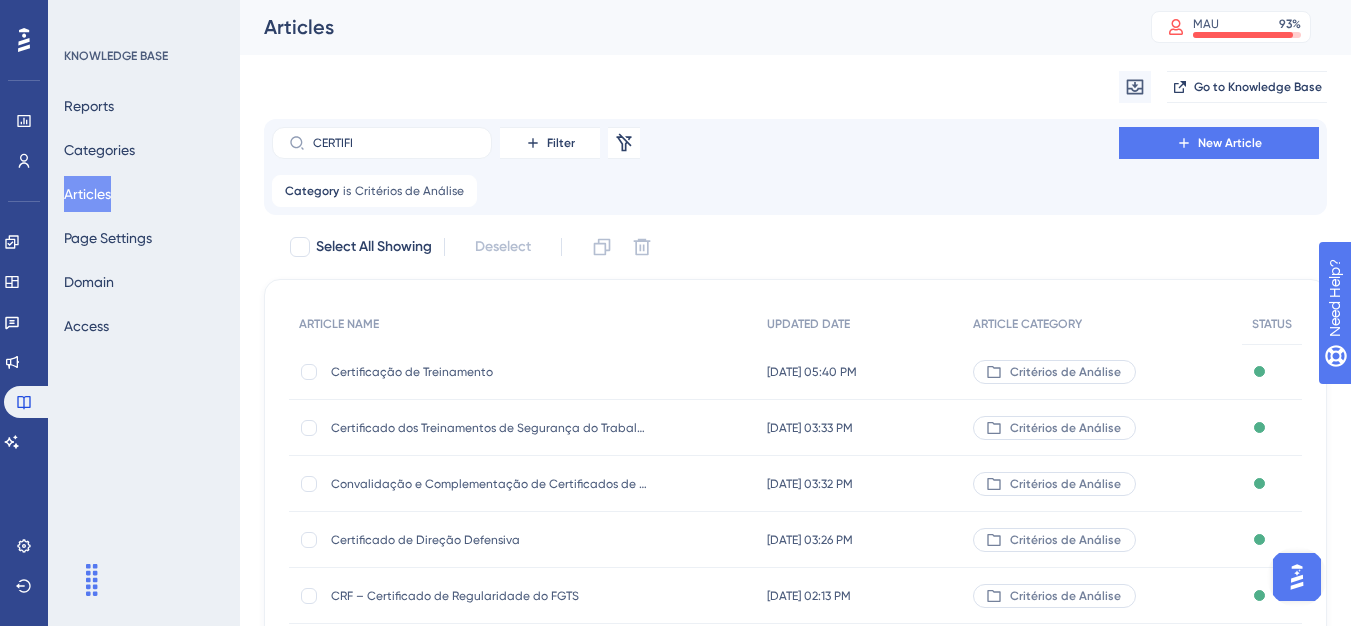 scroll, scrollTop: 0, scrollLeft: 0, axis: both 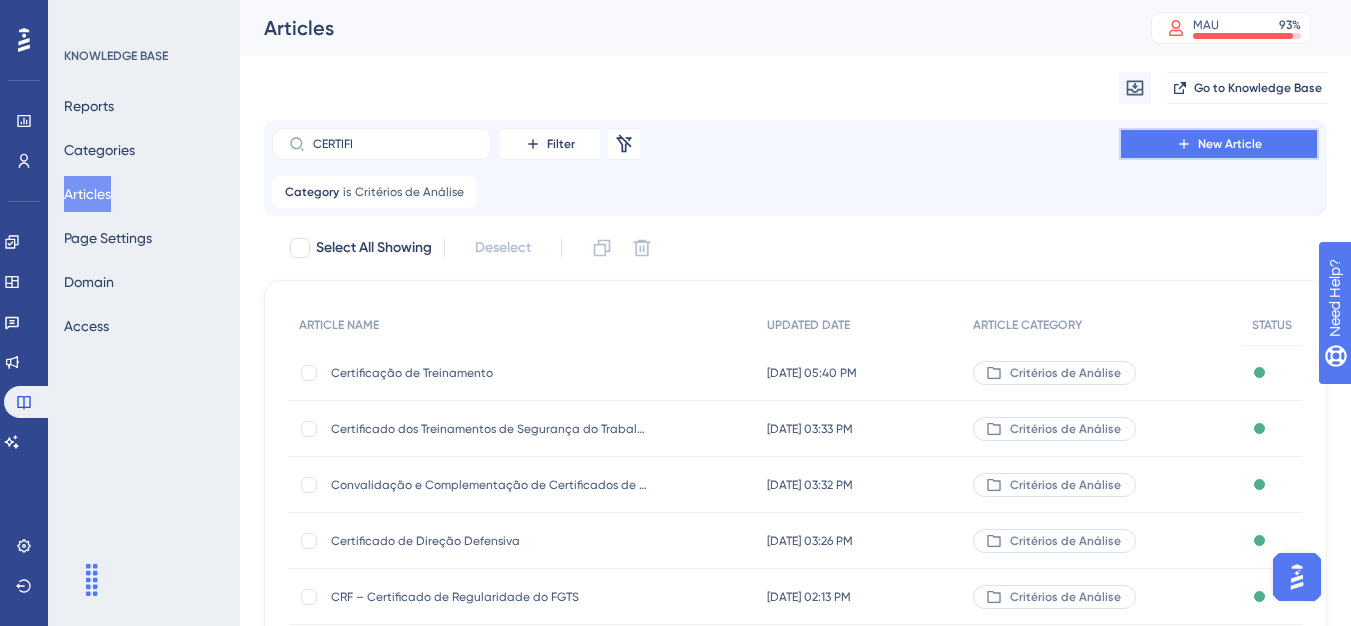 click 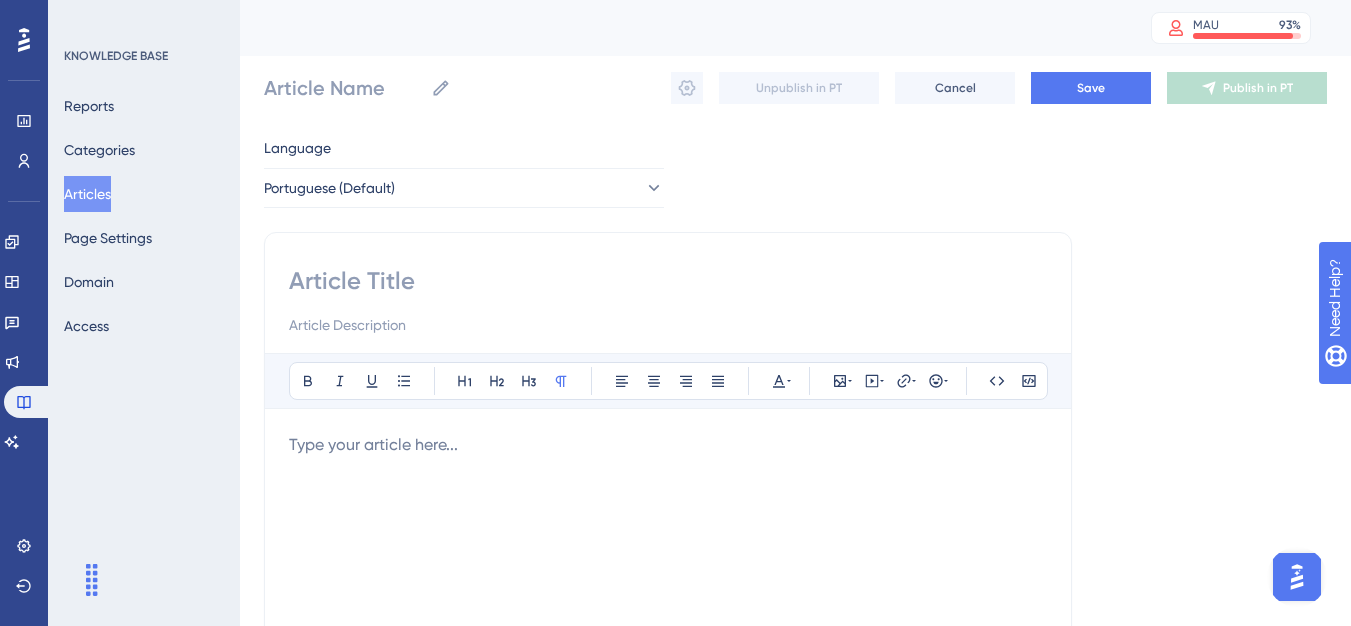 click at bounding box center (668, 653) 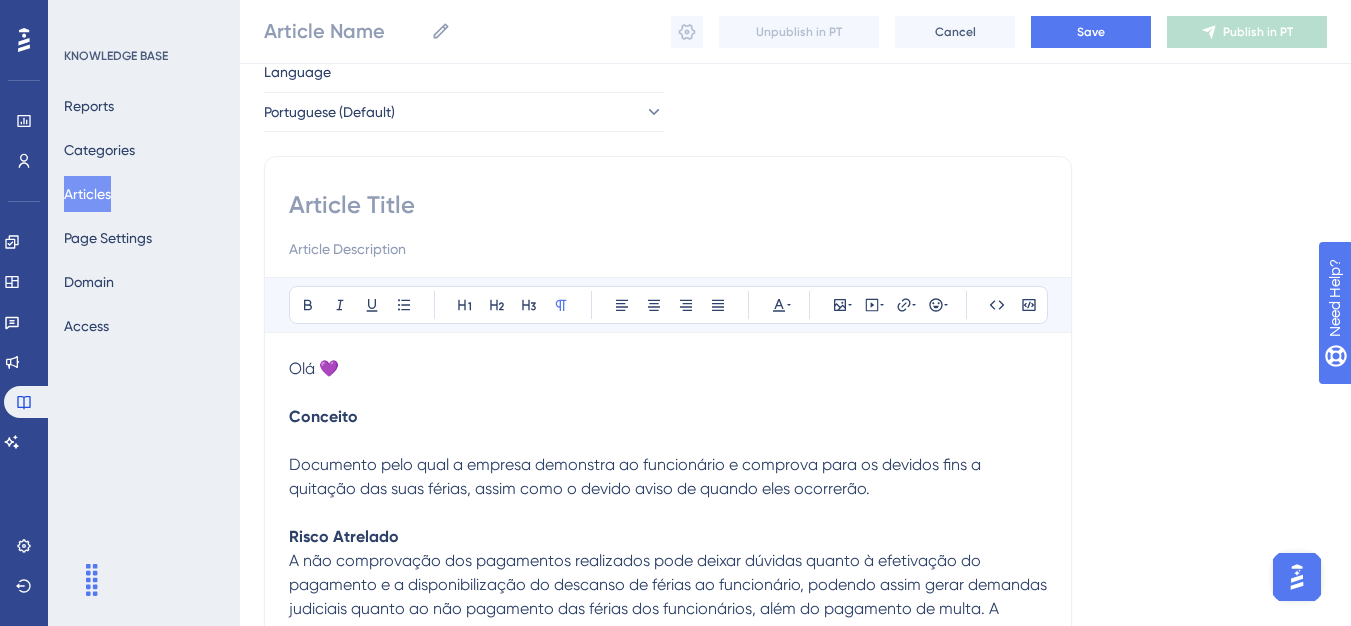 scroll, scrollTop: 13, scrollLeft: 0, axis: vertical 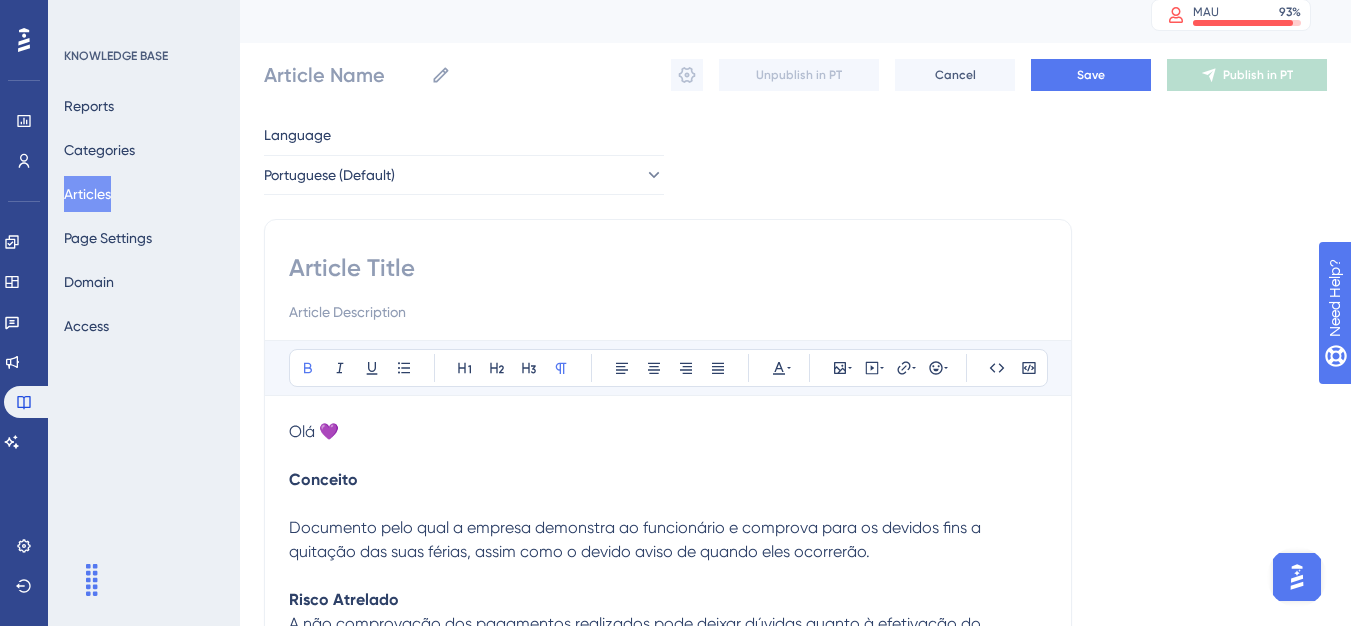 click on "Conceito" at bounding box center (668, 480) 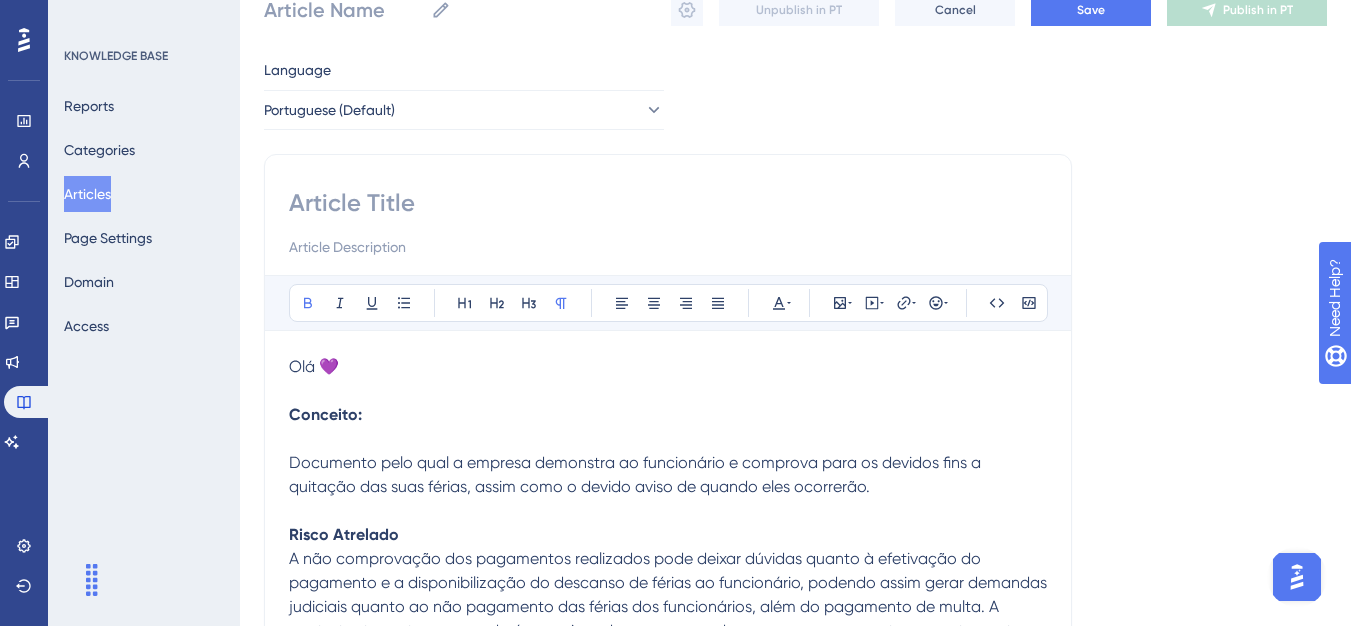 scroll, scrollTop: 113, scrollLeft: 0, axis: vertical 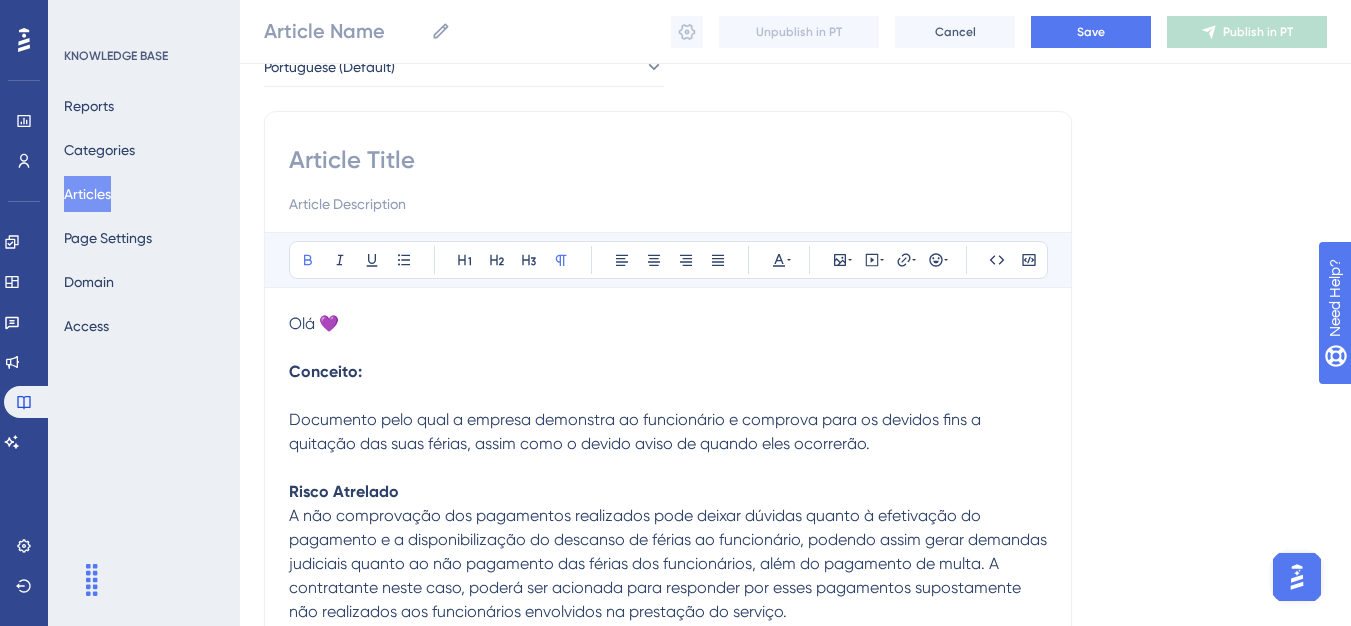 click on "Risco Atrelado" at bounding box center [668, 492] 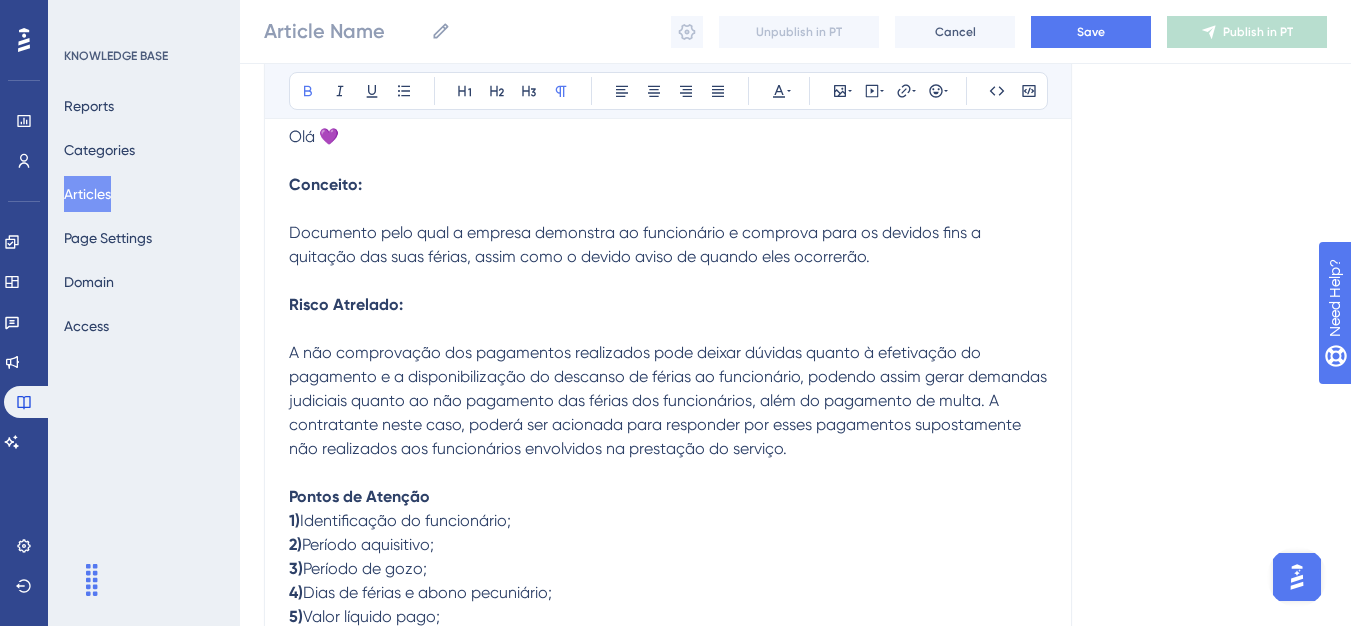 scroll, scrollTop: 313, scrollLeft: 0, axis: vertical 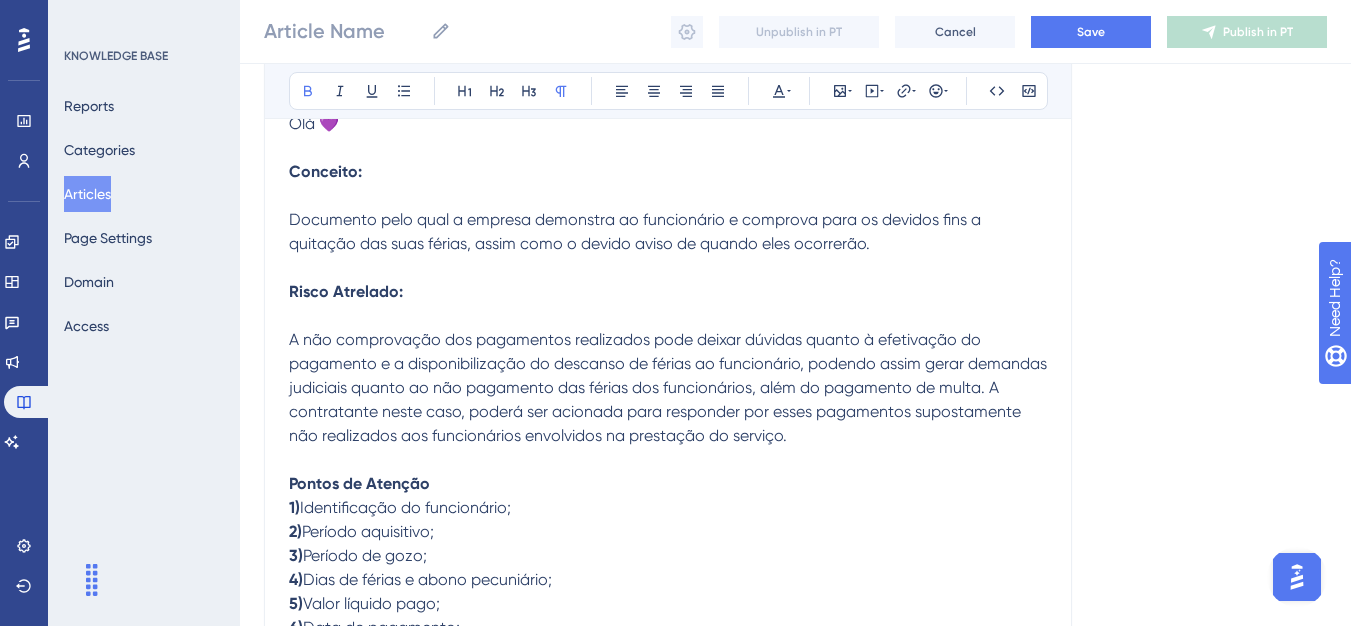 click on "Pontos de Atenção" at bounding box center (668, 484) 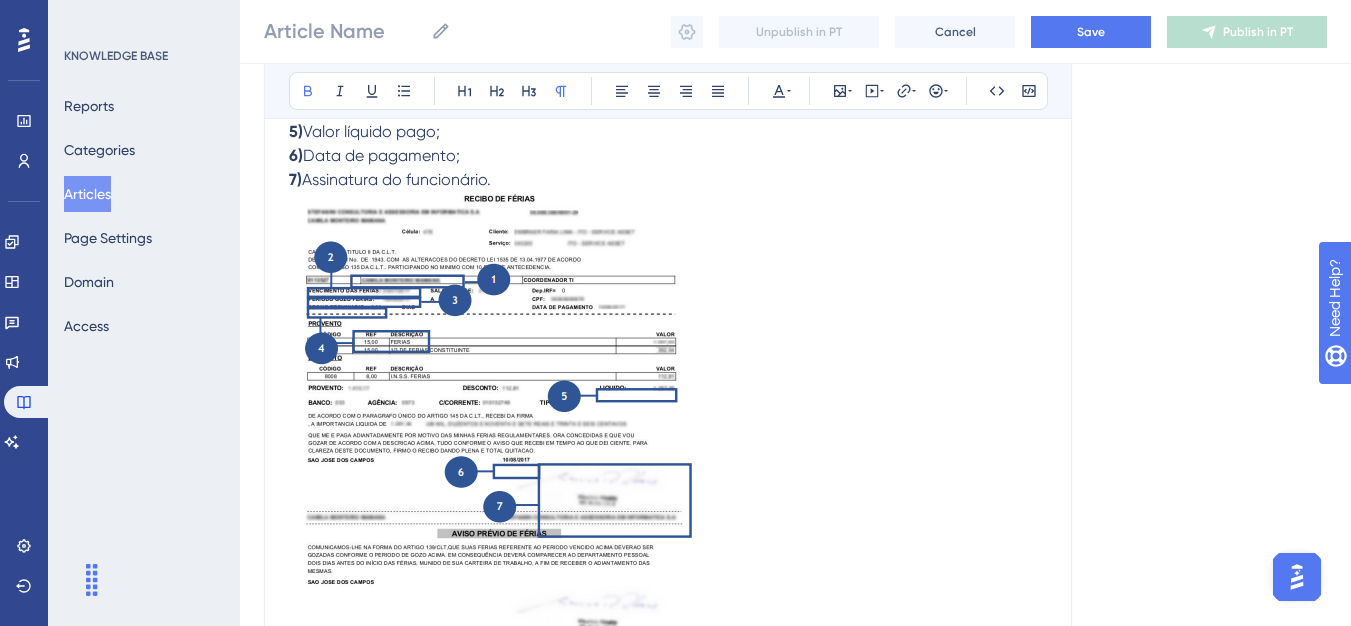 scroll, scrollTop: 813, scrollLeft: 0, axis: vertical 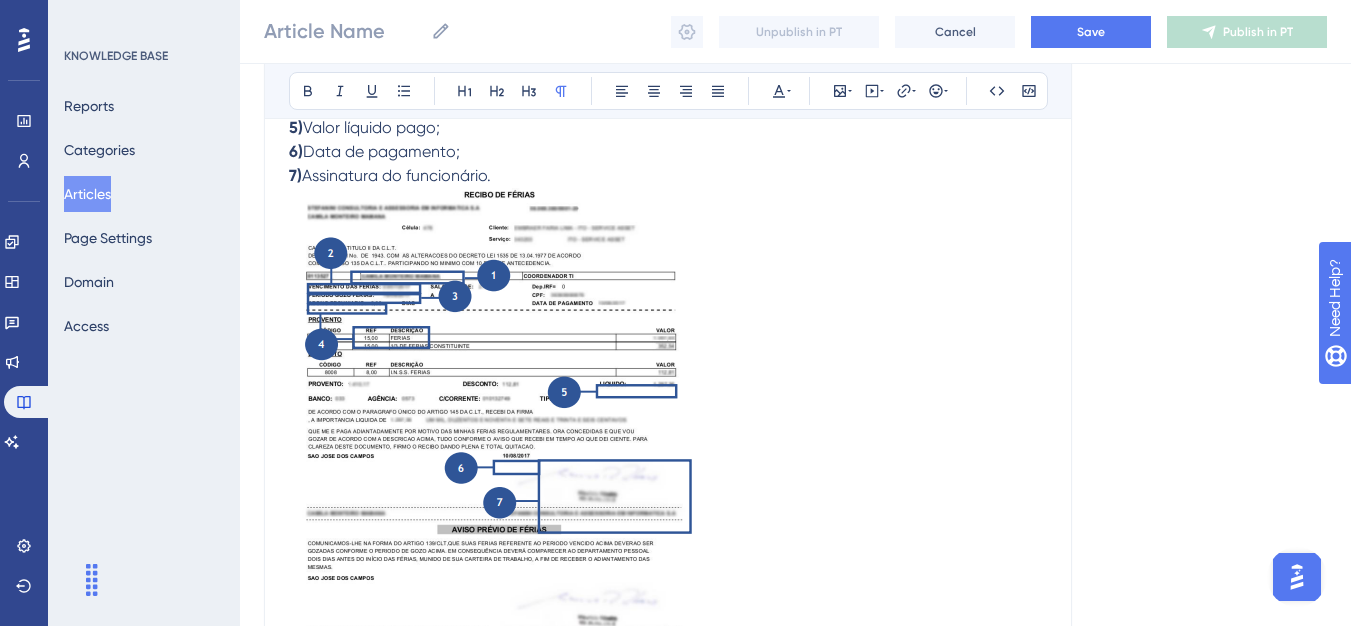 click on "7)  Assinatura do funcionário." at bounding box center (668, 176) 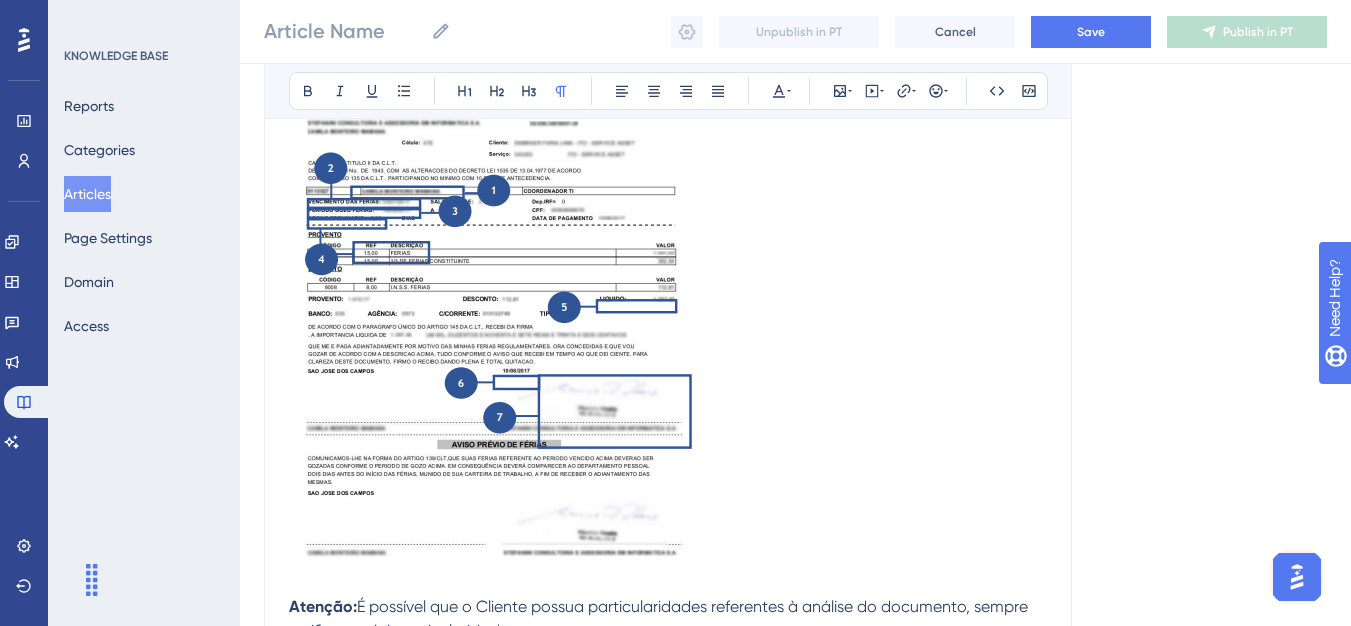 scroll, scrollTop: 1148, scrollLeft: 0, axis: vertical 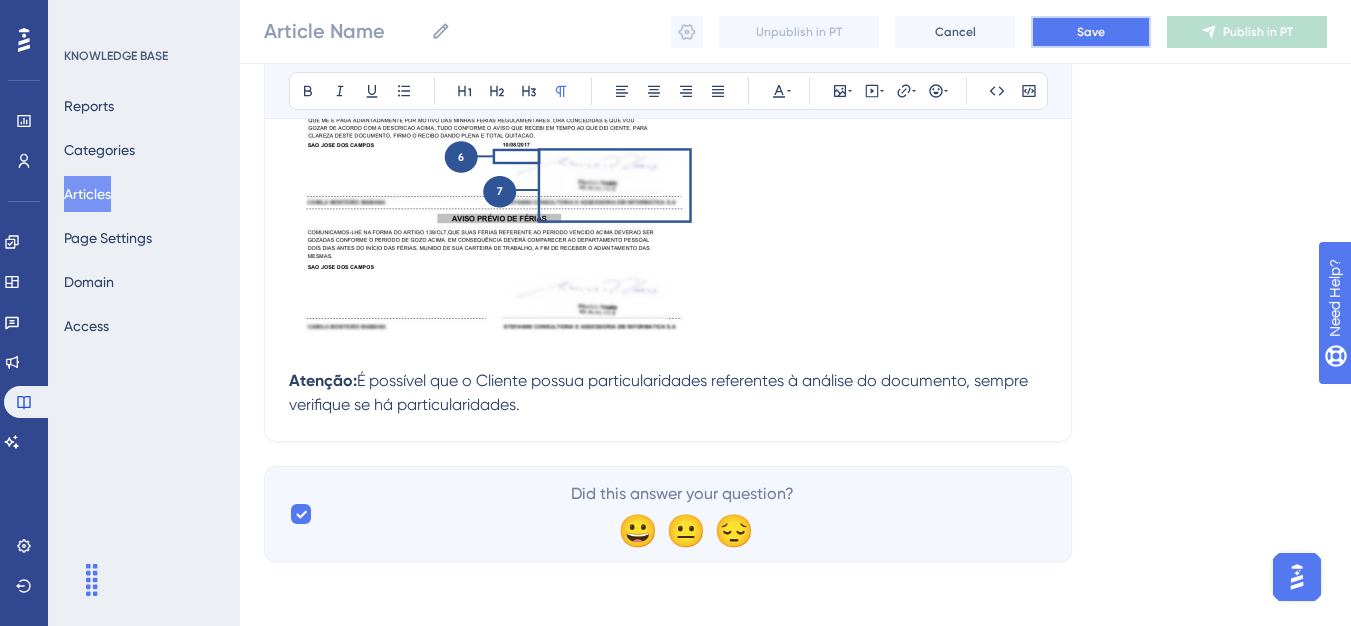 click on "Save" at bounding box center [1091, 32] 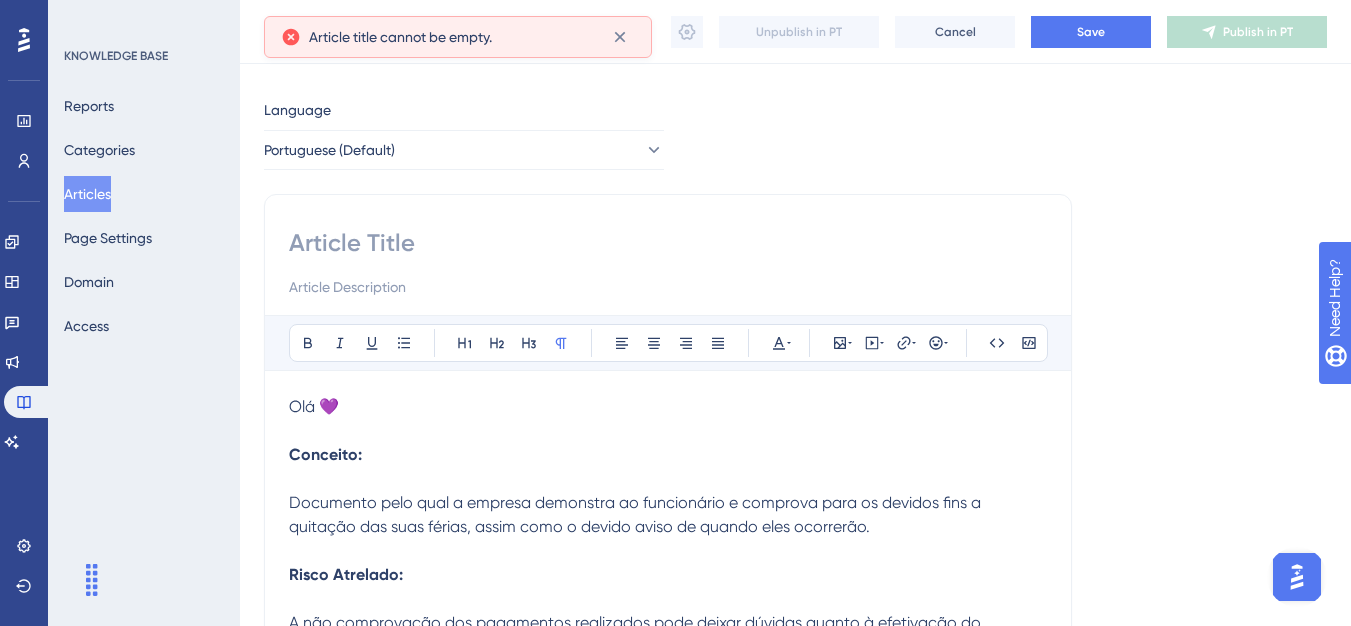 scroll, scrollTop: 0, scrollLeft: 0, axis: both 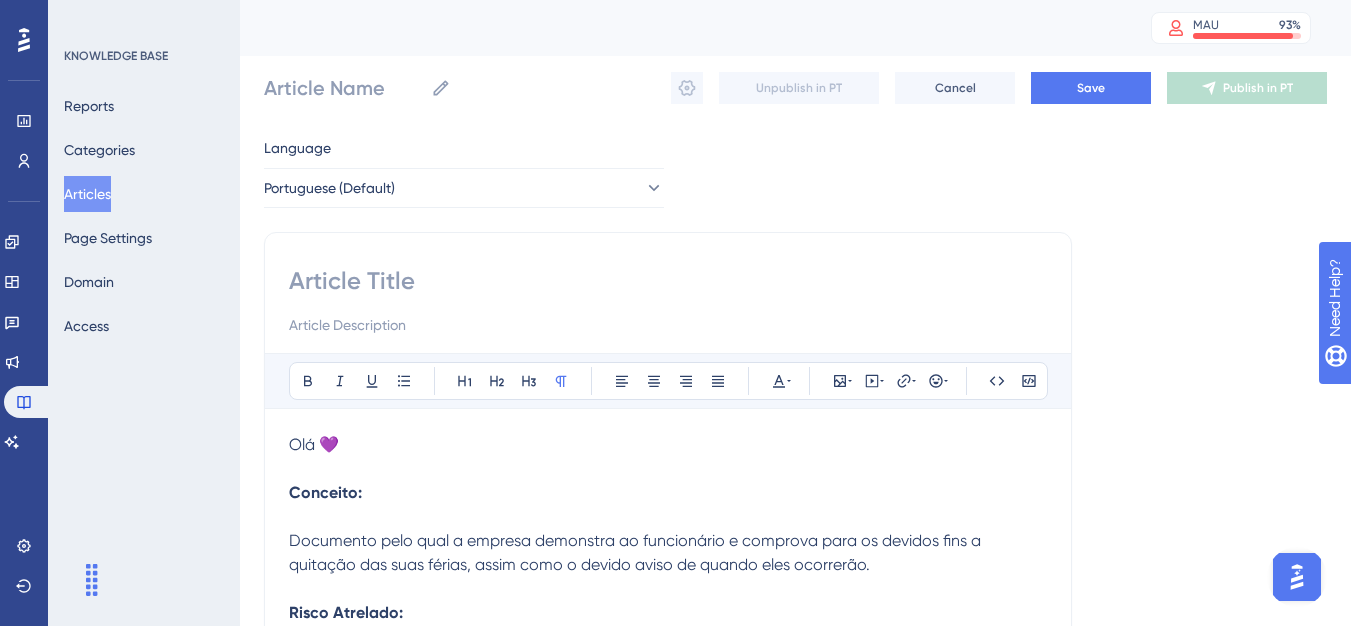 click at bounding box center (668, 281) 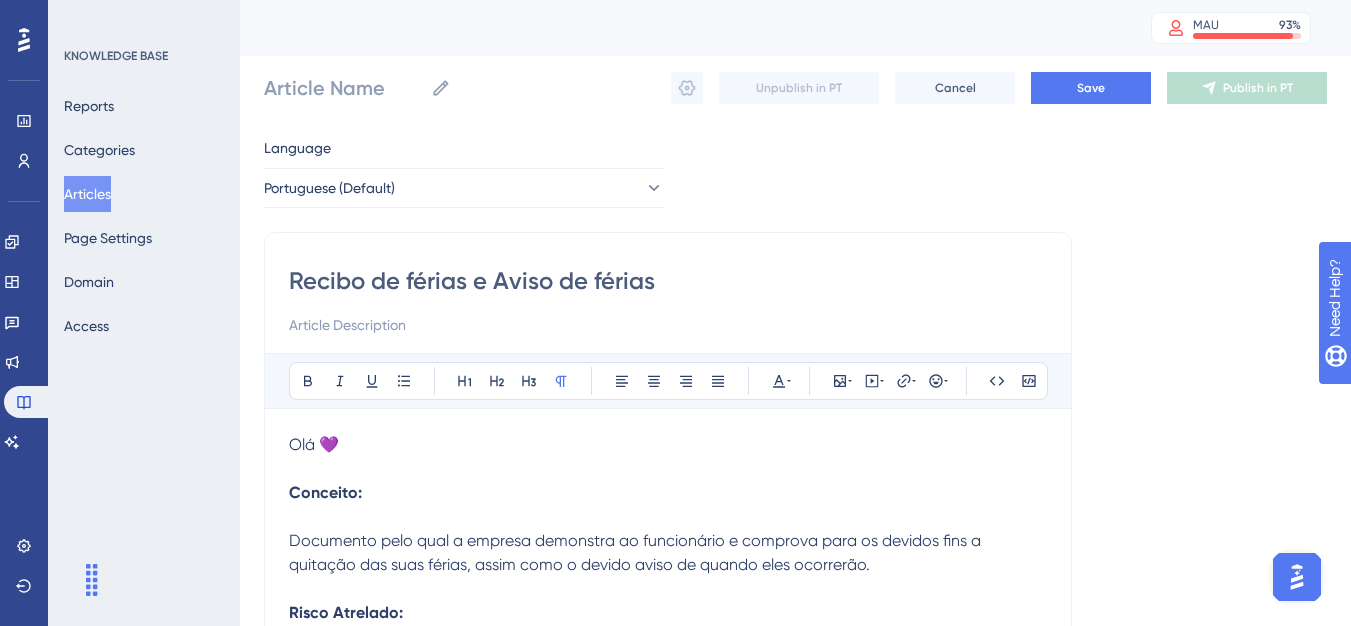 type on "Recibo de férias e Aviso de férias" 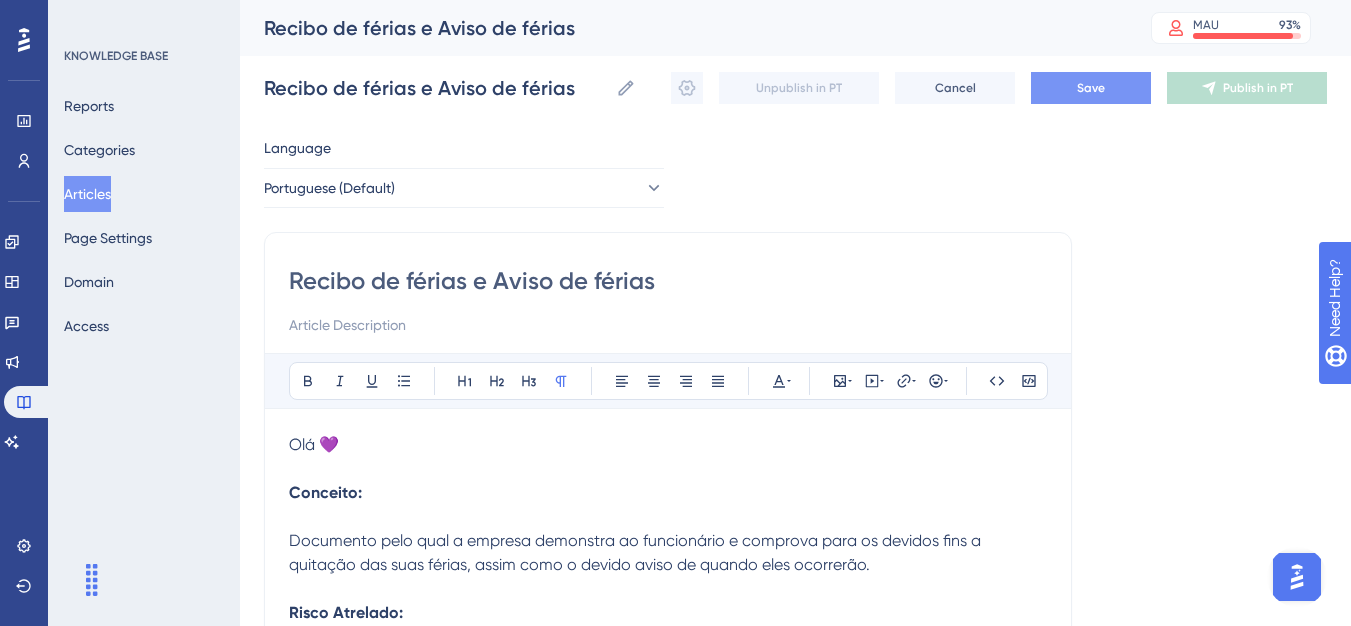type on "Recibo de férias e Aviso de férias" 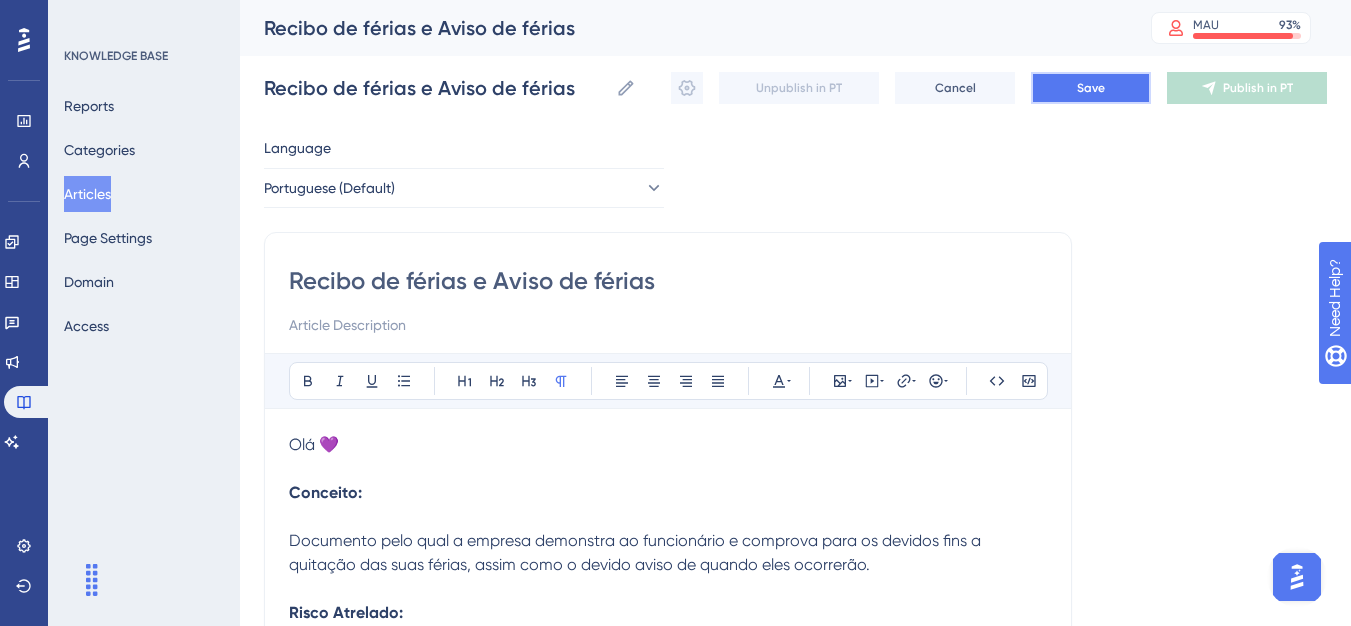 click on "Save" at bounding box center [1091, 88] 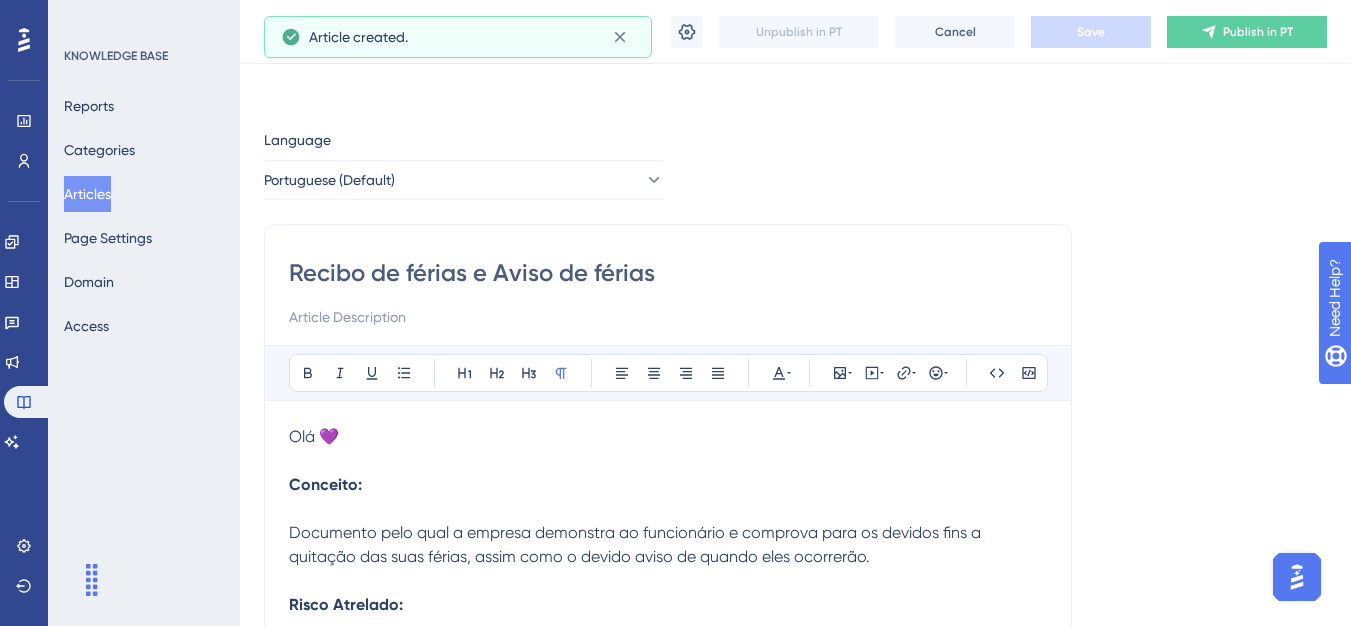 scroll, scrollTop: 485, scrollLeft: 0, axis: vertical 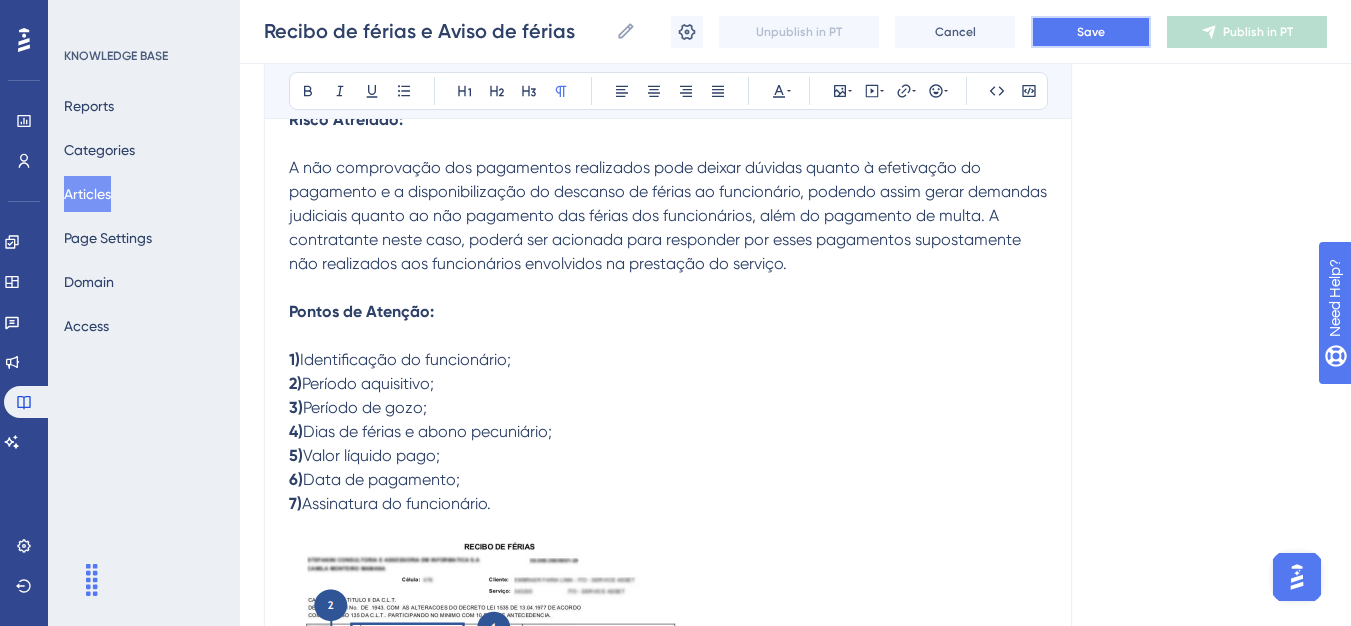 click on "Save" at bounding box center (1091, 32) 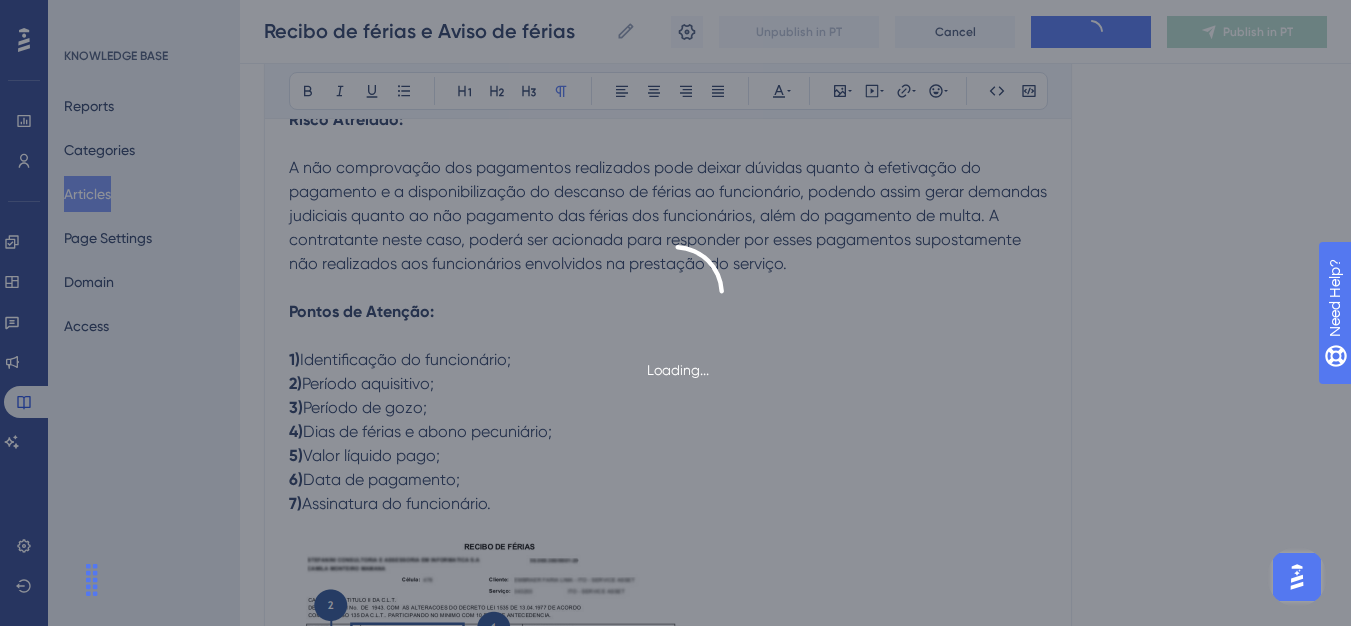 click 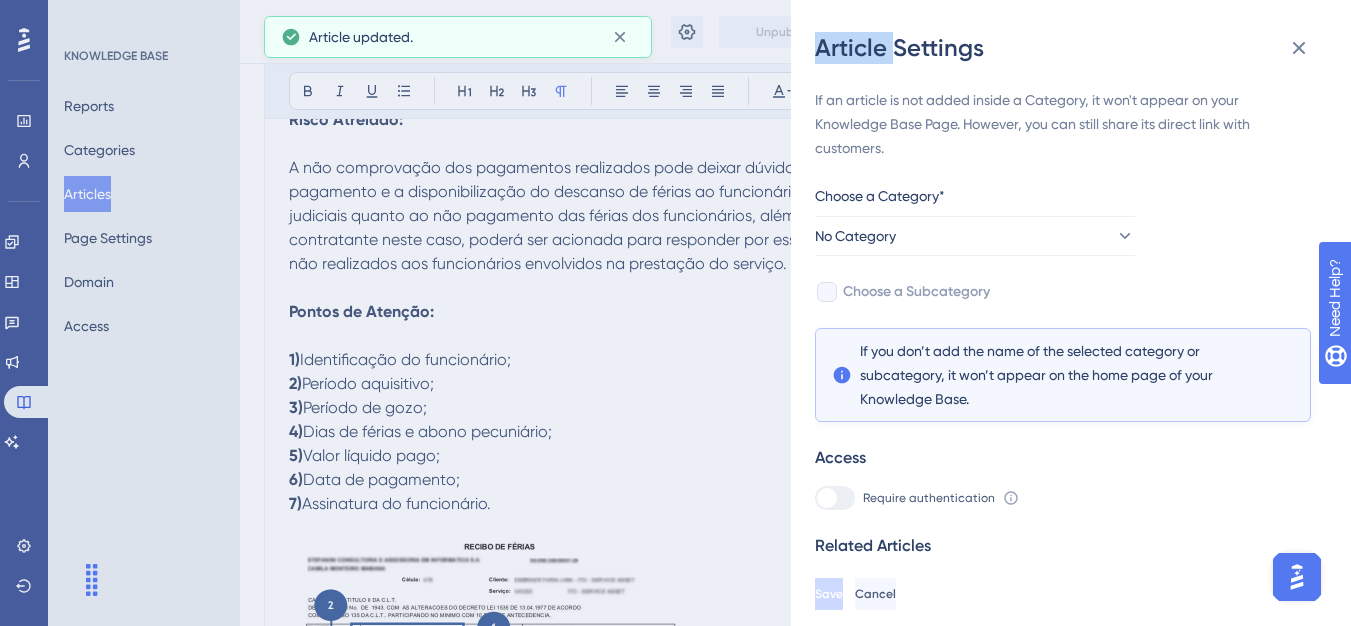click on "Article Settings If an article is not added inside a Category, it won't appear on your Knowledge Base Page. However, you can still share its direct link with customers. Choose a Category* No Category Choose a Subcategory If you don’t add the name of the selected category or subcategory, it won’t appear on the home page of your Knowledge Base. Access Require authentication To change this setting you should manage your access preferences  under the Access tab. Learn more Related Articles Add Related Articles Save Cancel" at bounding box center (675, 313) 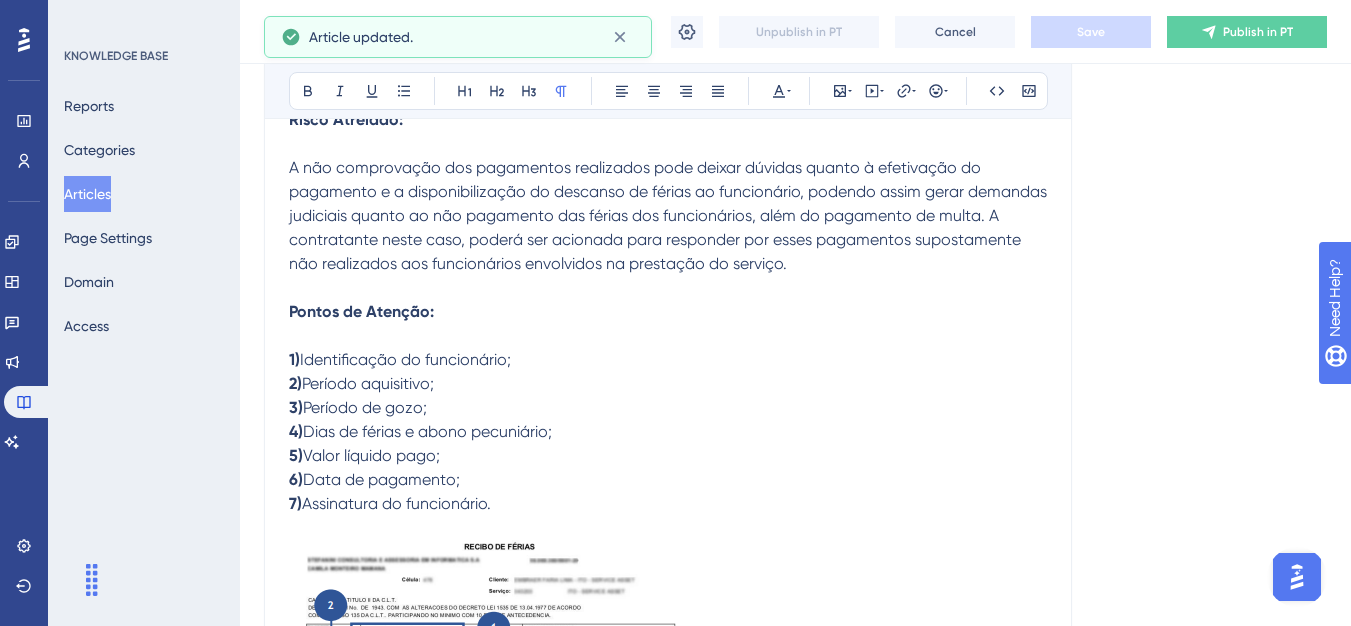 click 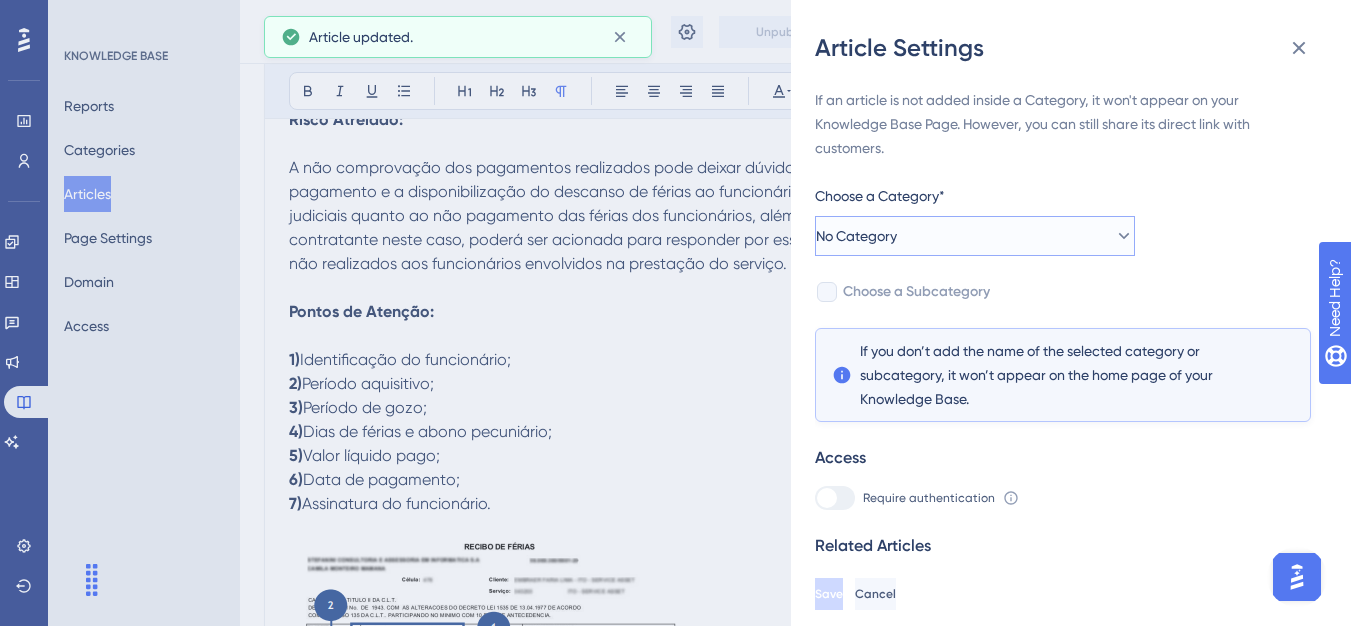 click on "No Category" at bounding box center [975, 236] 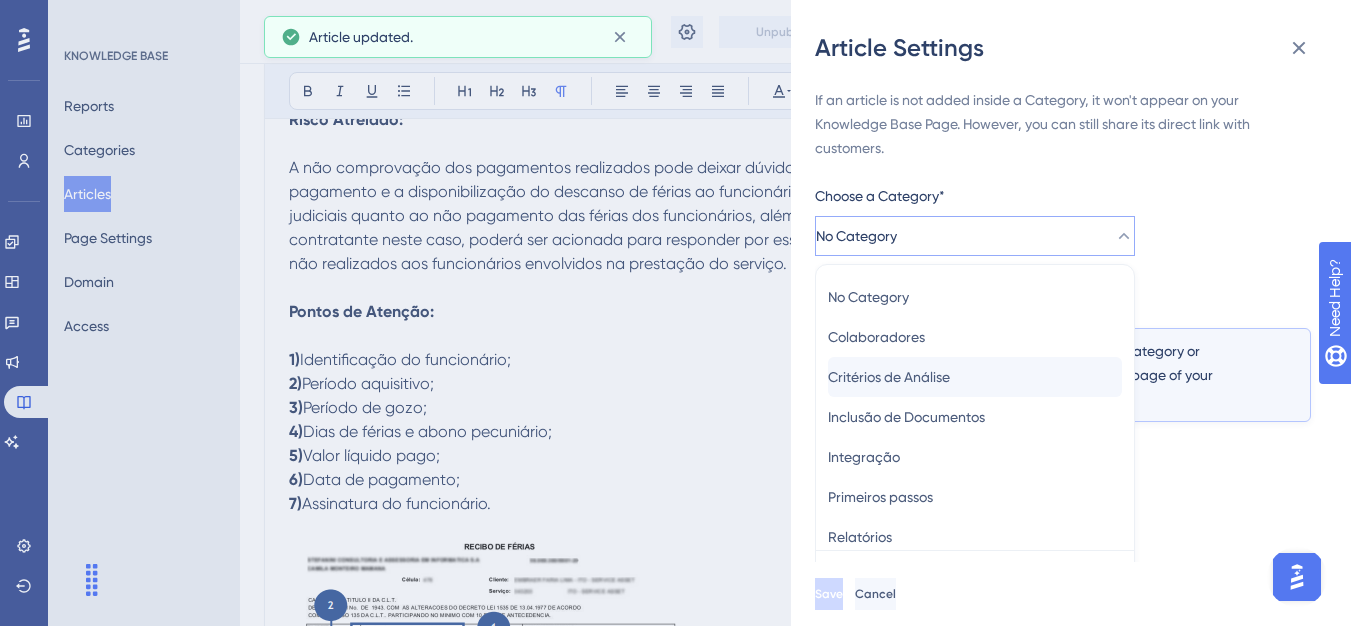 scroll, scrollTop: 49, scrollLeft: 0, axis: vertical 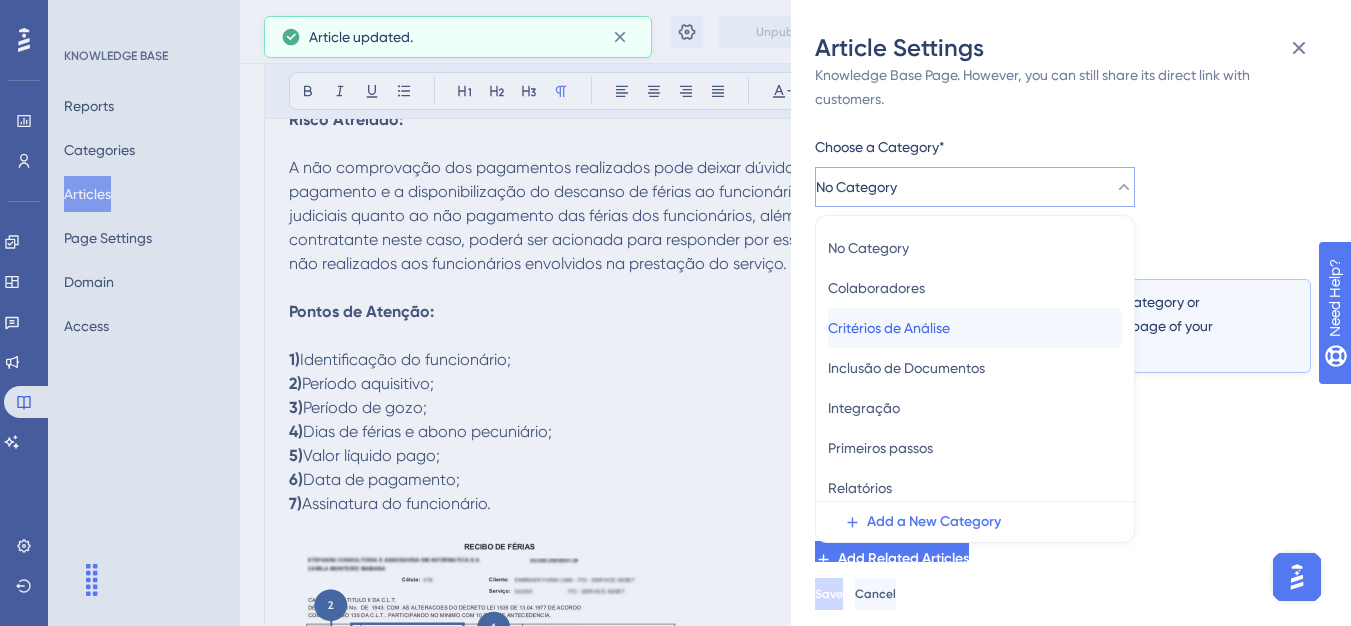 click on "Critérios de Análise" at bounding box center [889, 328] 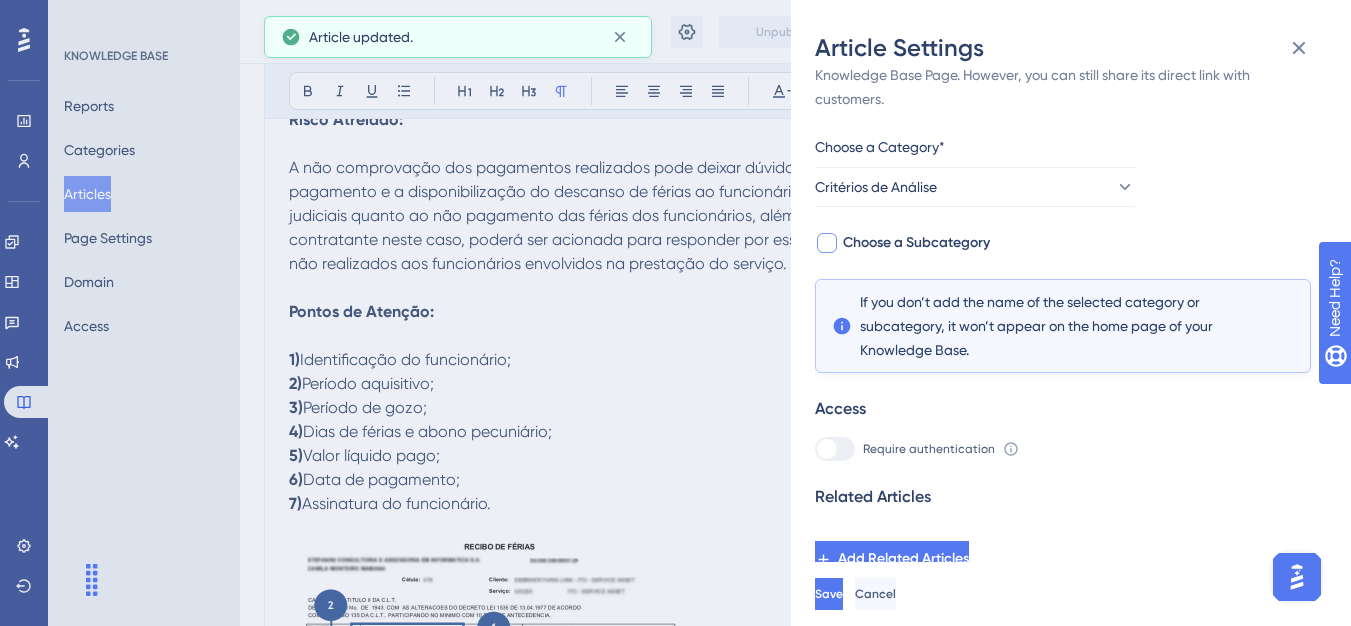 click on "Choose a Subcategory" at bounding box center (916, 243) 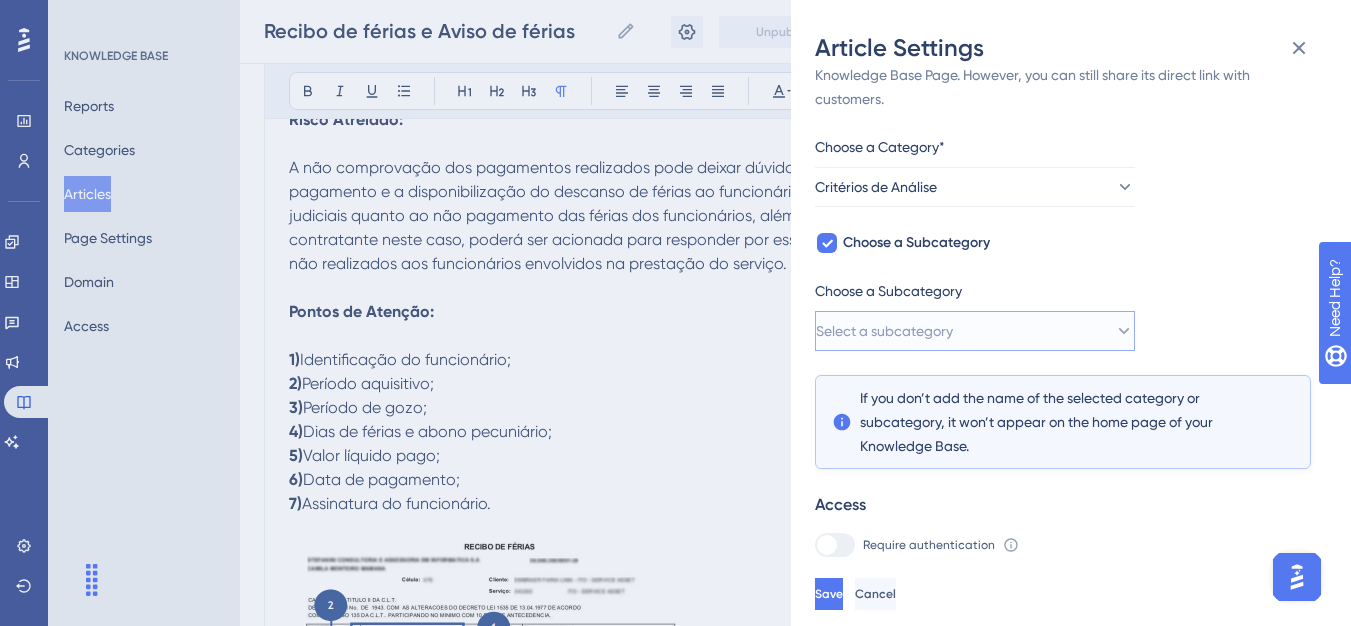 click on "Select a subcategory" at bounding box center [884, 331] 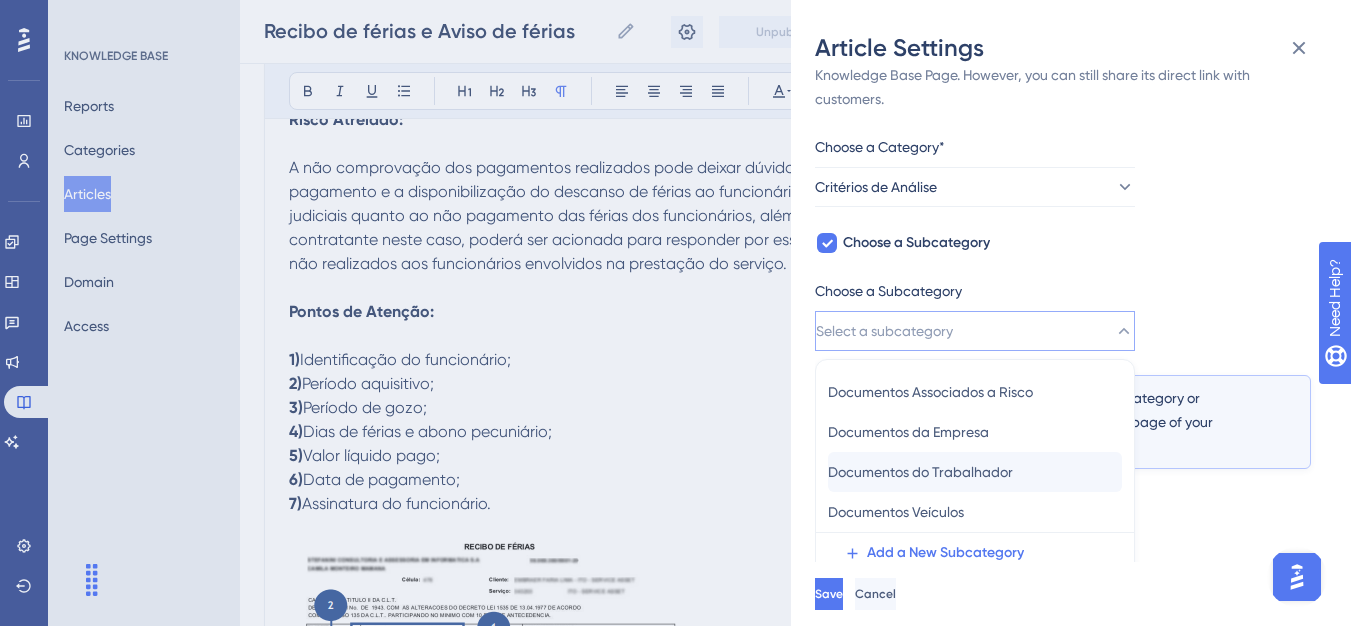 scroll, scrollTop: 145, scrollLeft: 0, axis: vertical 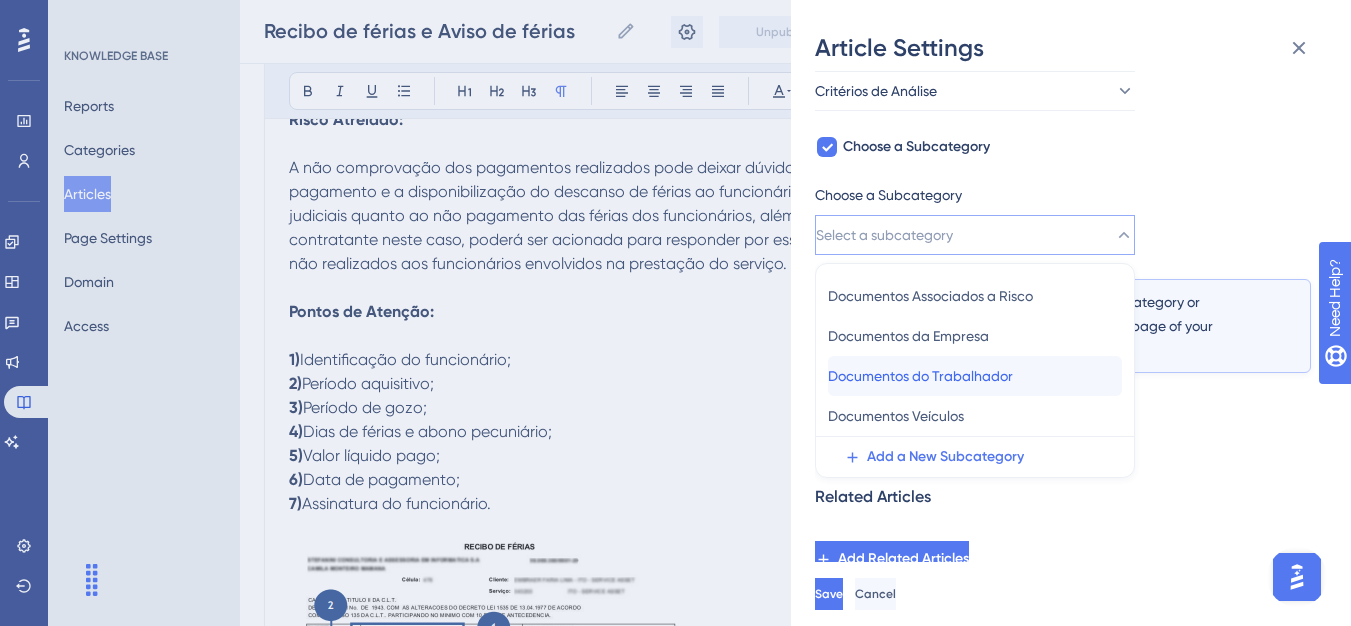click on "Documentos do Trabalhador" at bounding box center (920, 376) 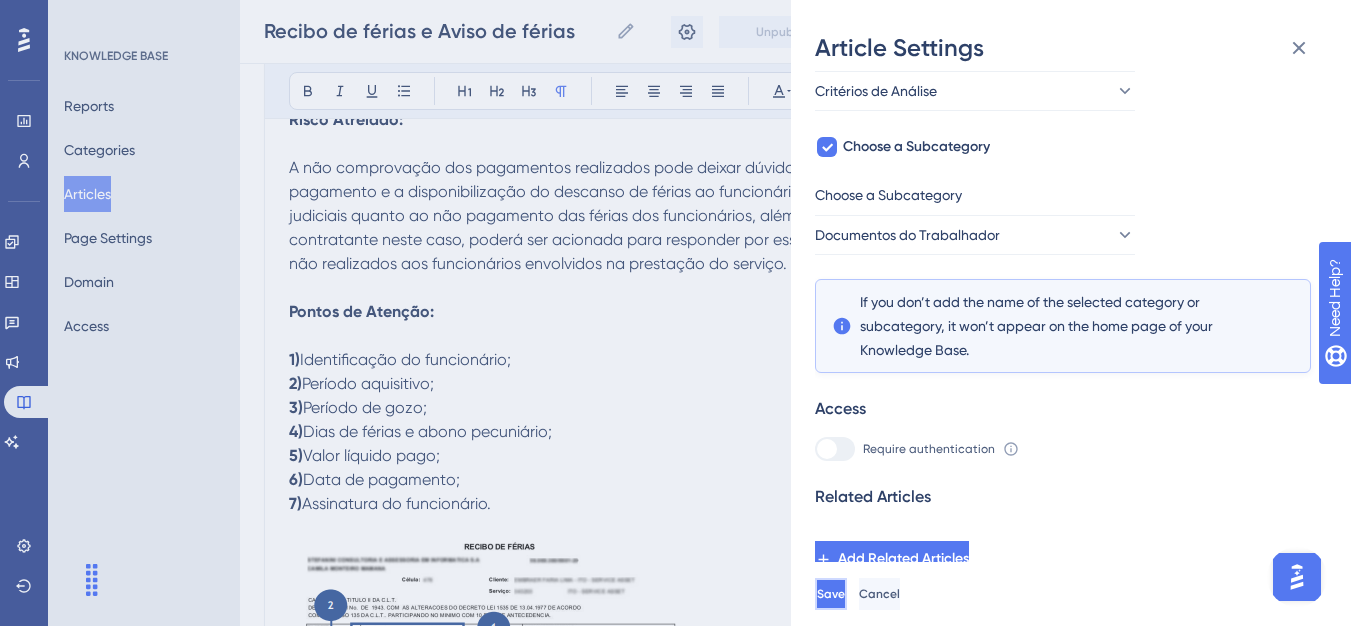 click on "Save" at bounding box center (831, 594) 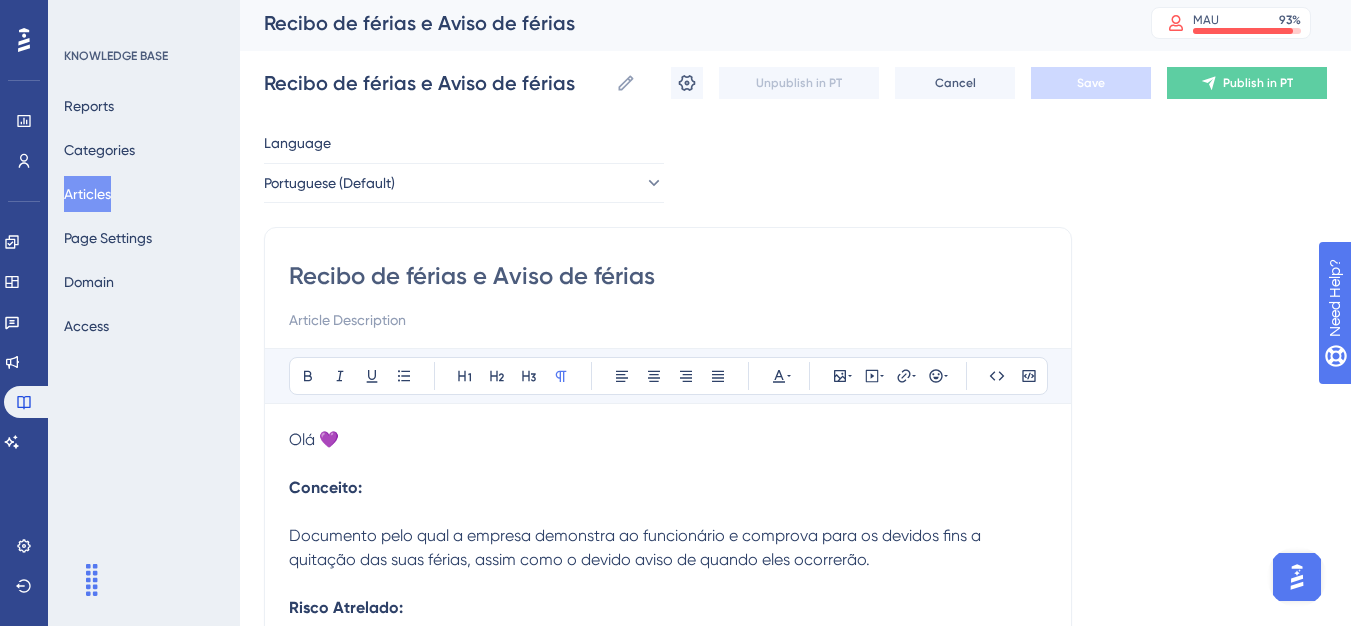 scroll, scrollTop: 0, scrollLeft: 0, axis: both 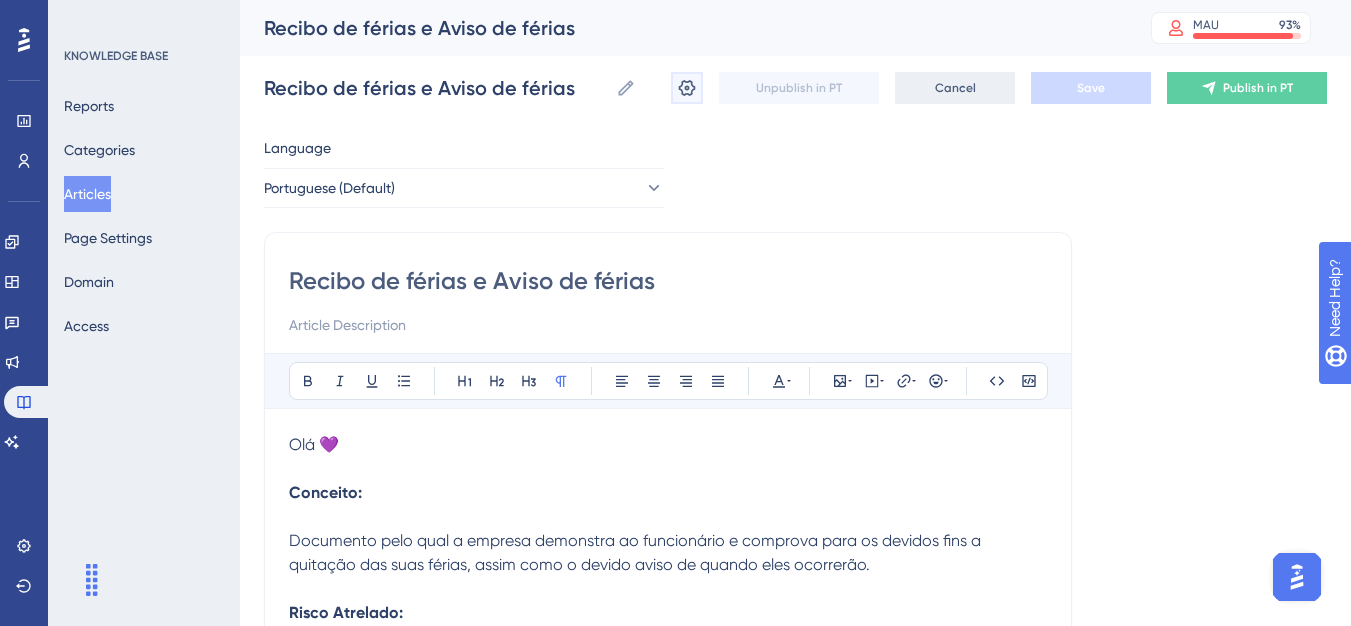 drag, startPoint x: 678, startPoint y: 86, endPoint x: 948, endPoint y: 102, distance: 270.47366 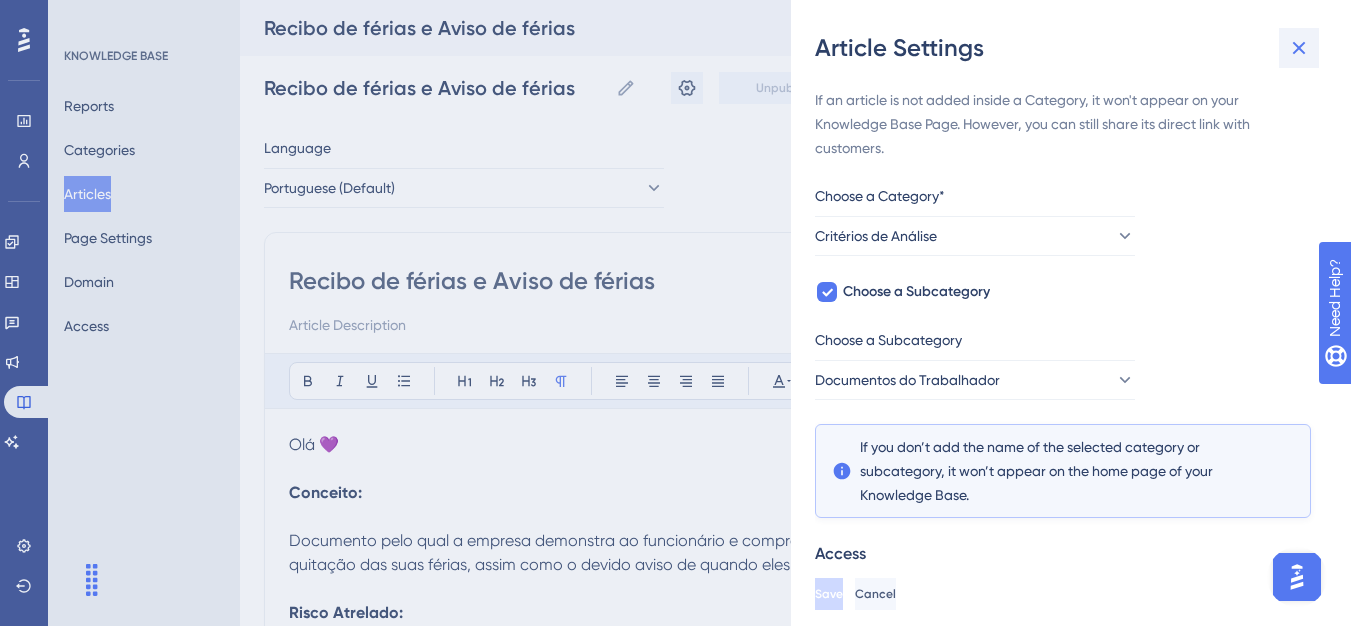 click 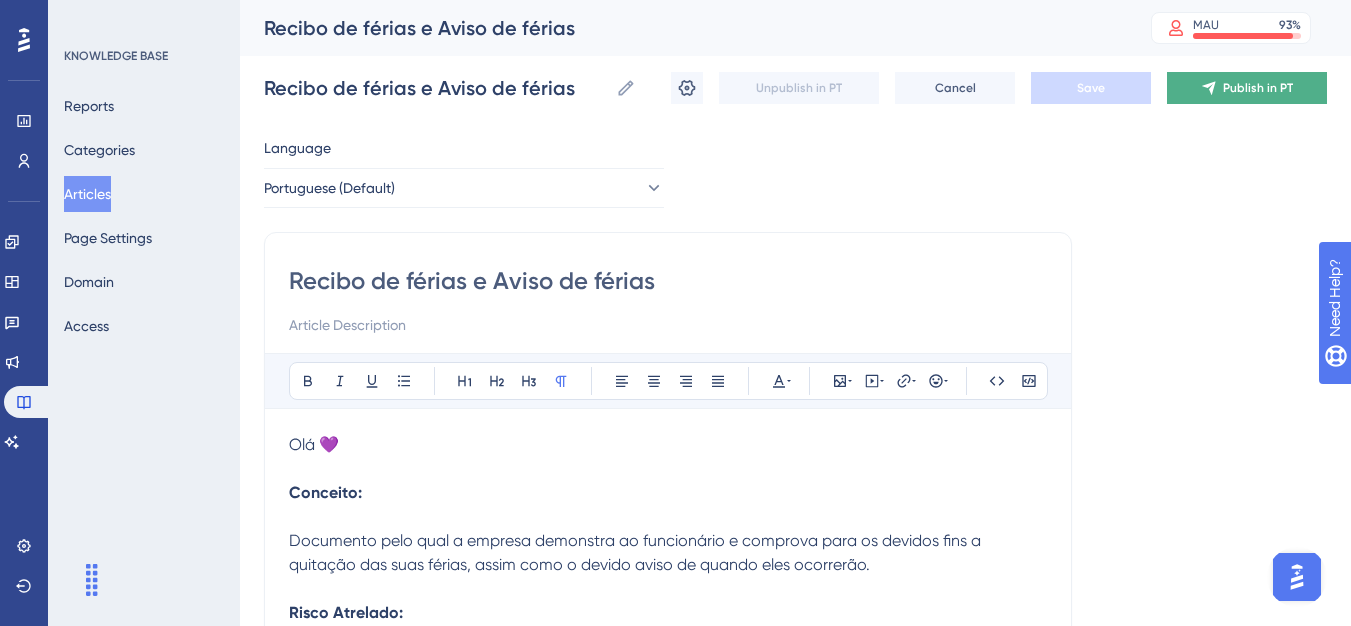 click on "Publish in PT" at bounding box center [1247, 88] 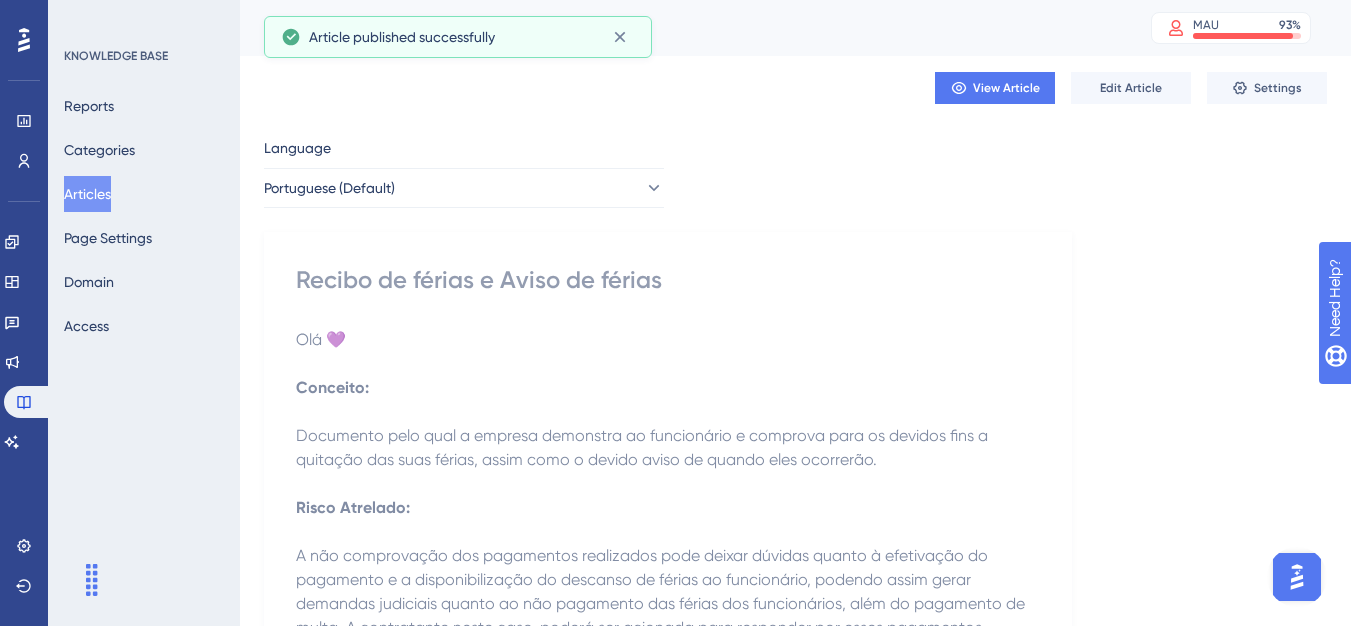 click on "Articles" at bounding box center (87, 194) 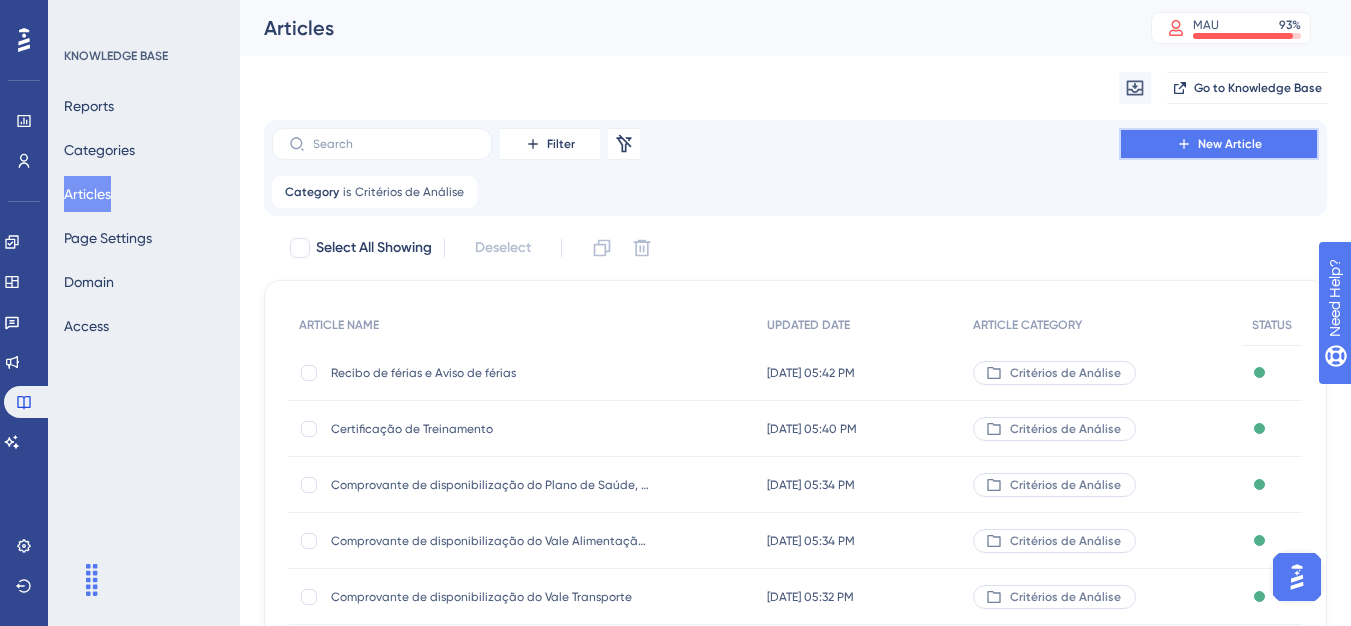 click on "New Article" at bounding box center [1230, 144] 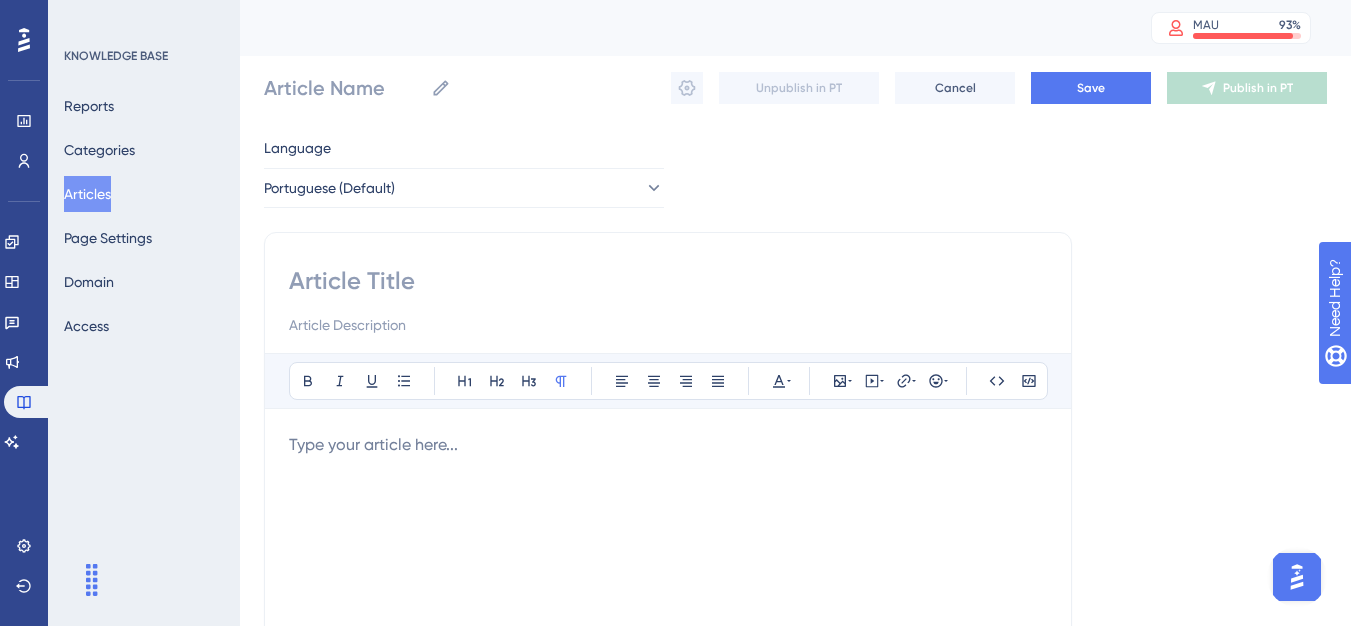 click at bounding box center [668, 281] 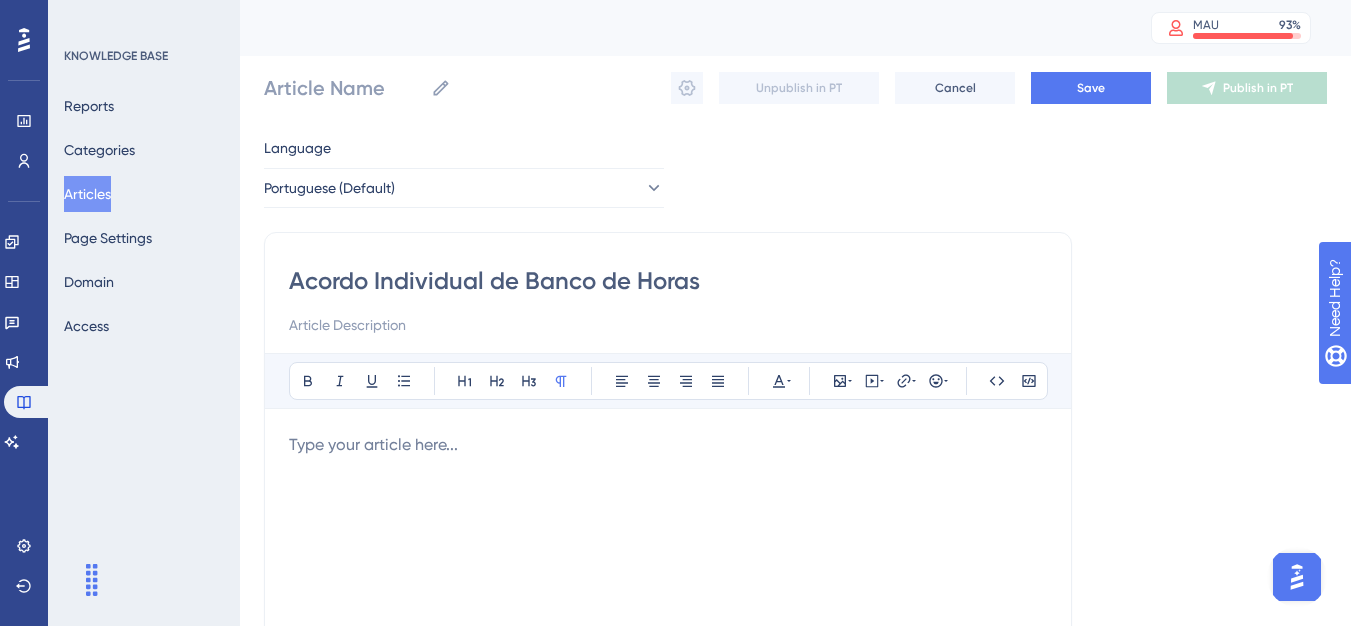 type on "Acordo Individual de Banco de Horas" 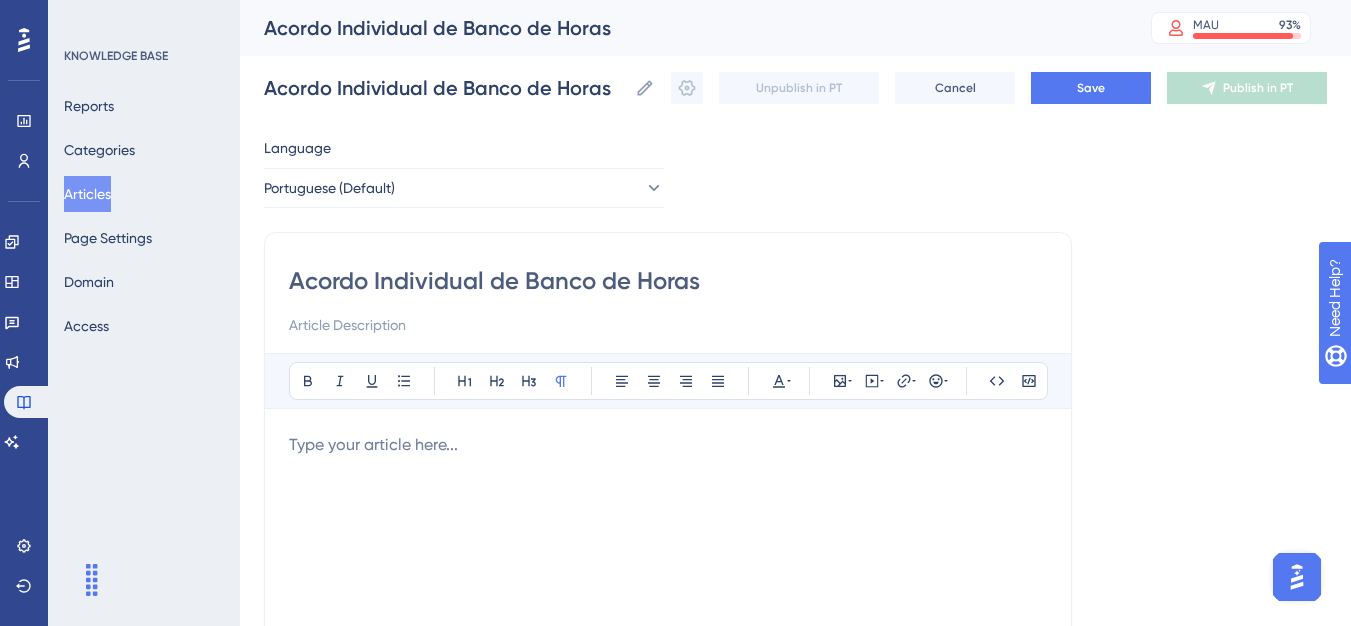 type on "Acordo Individual de Banco de Horas" 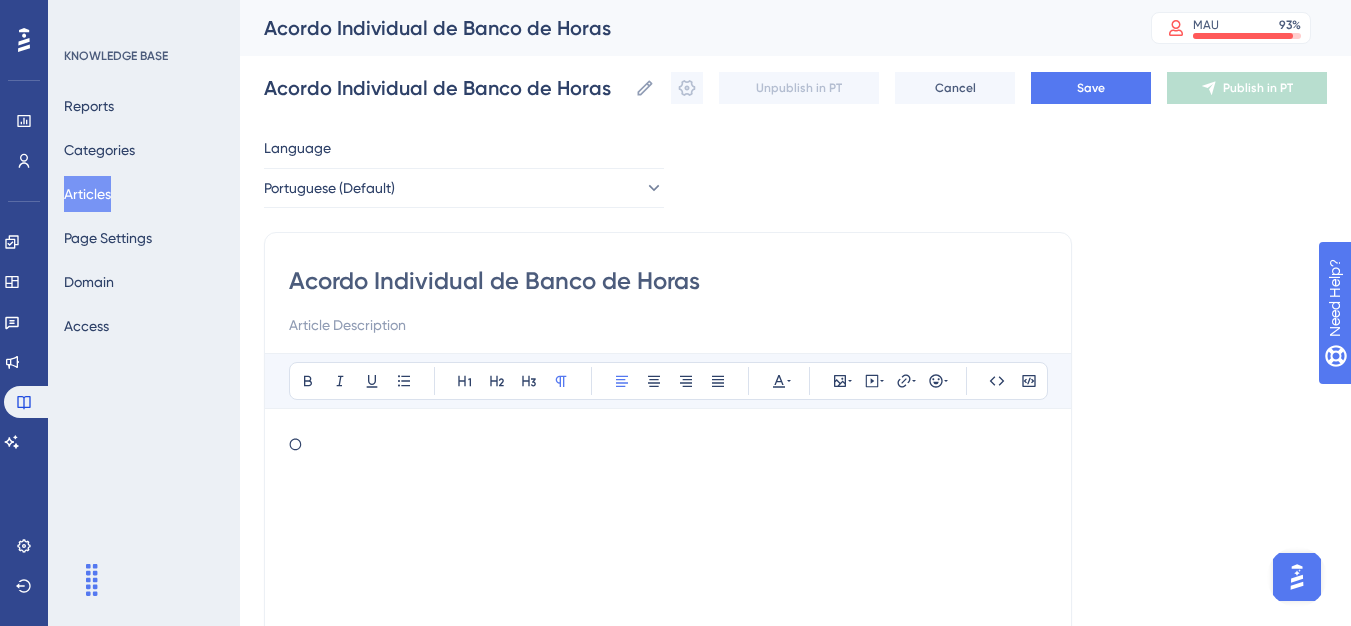 type 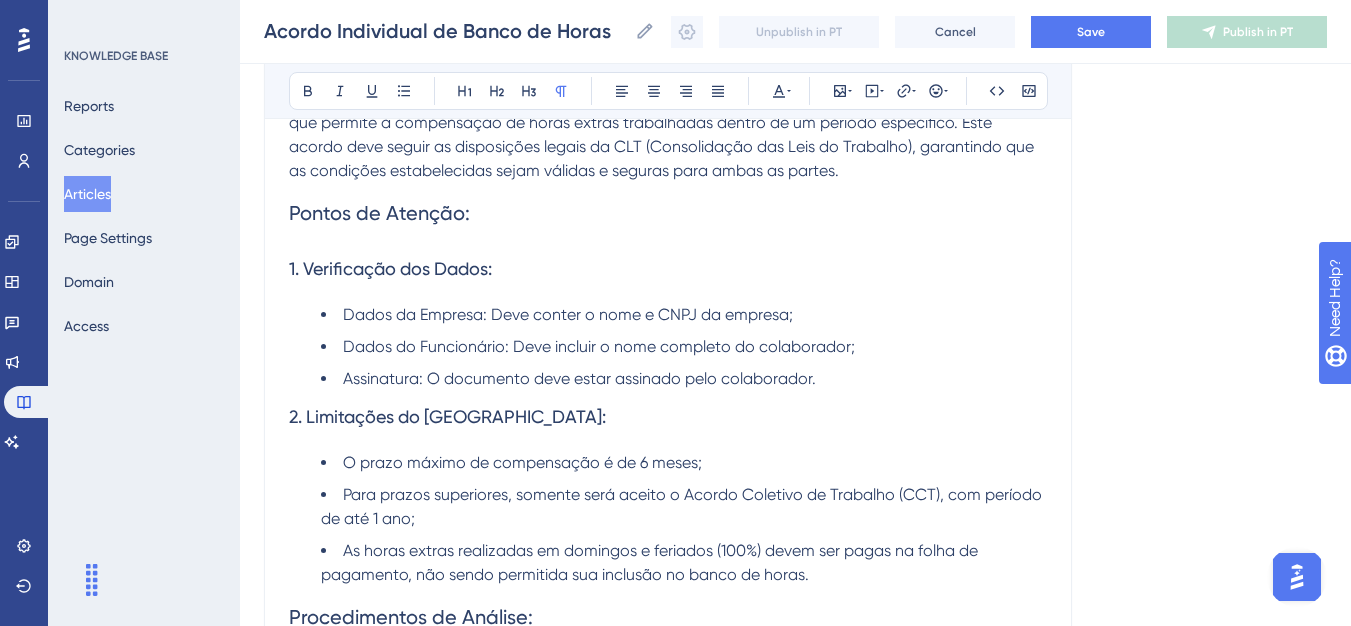 scroll, scrollTop: 249, scrollLeft: 0, axis: vertical 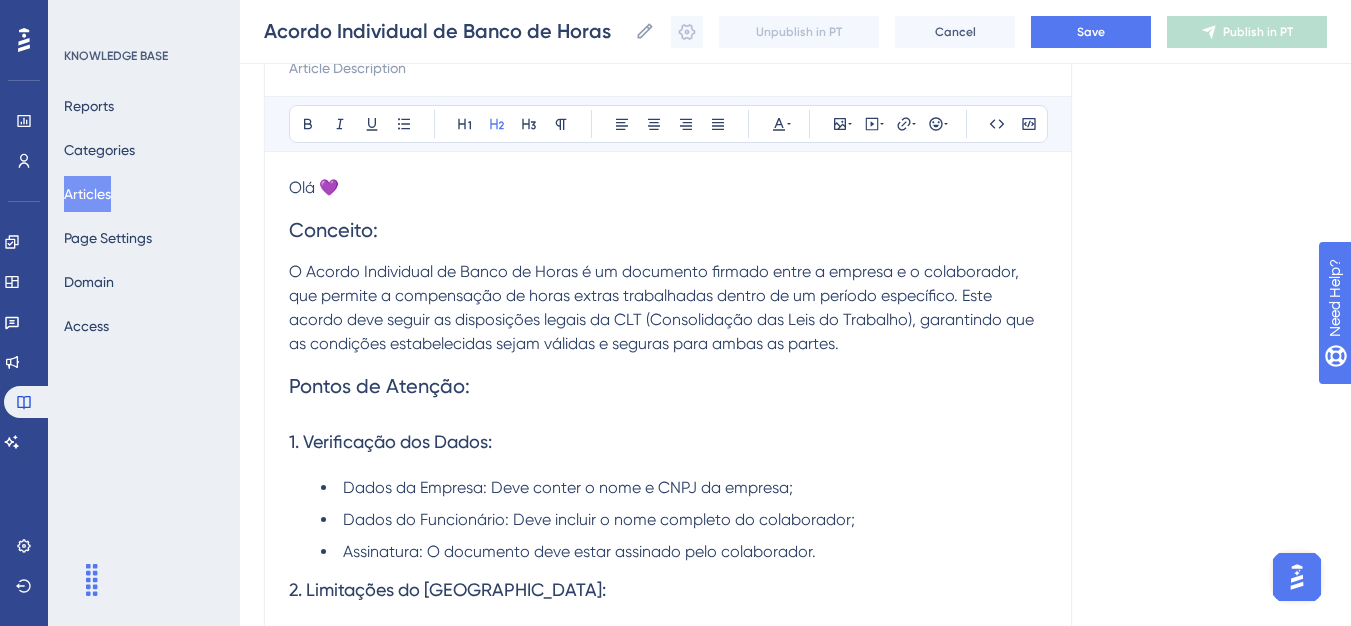 click on "Conceito:" at bounding box center (333, 230) 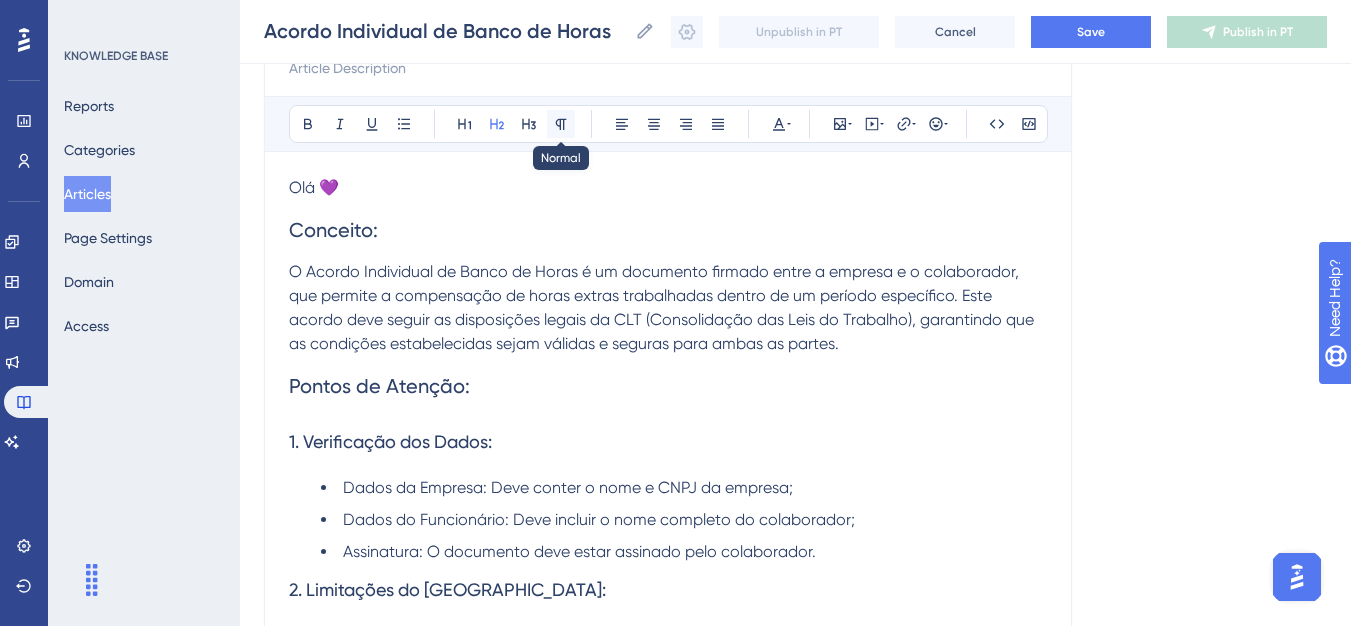 click 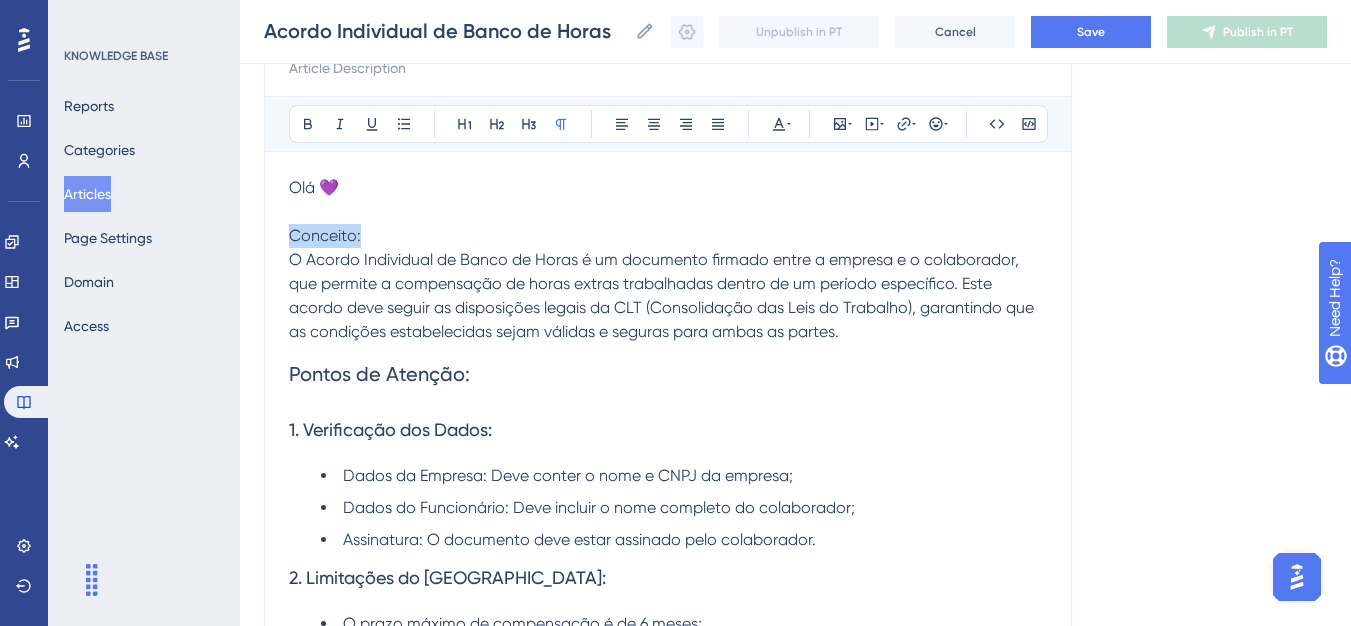 drag, startPoint x: 293, startPoint y: 231, endPoint x: 363, endPoint y: 231, distance: 70 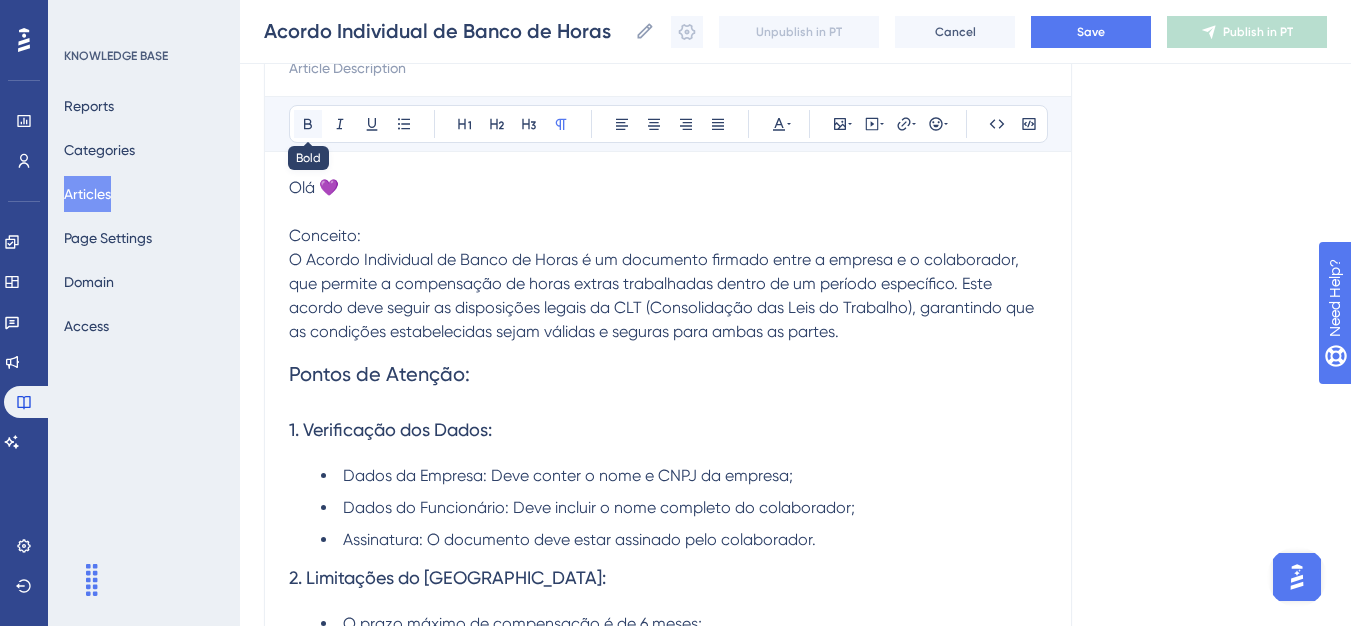 click 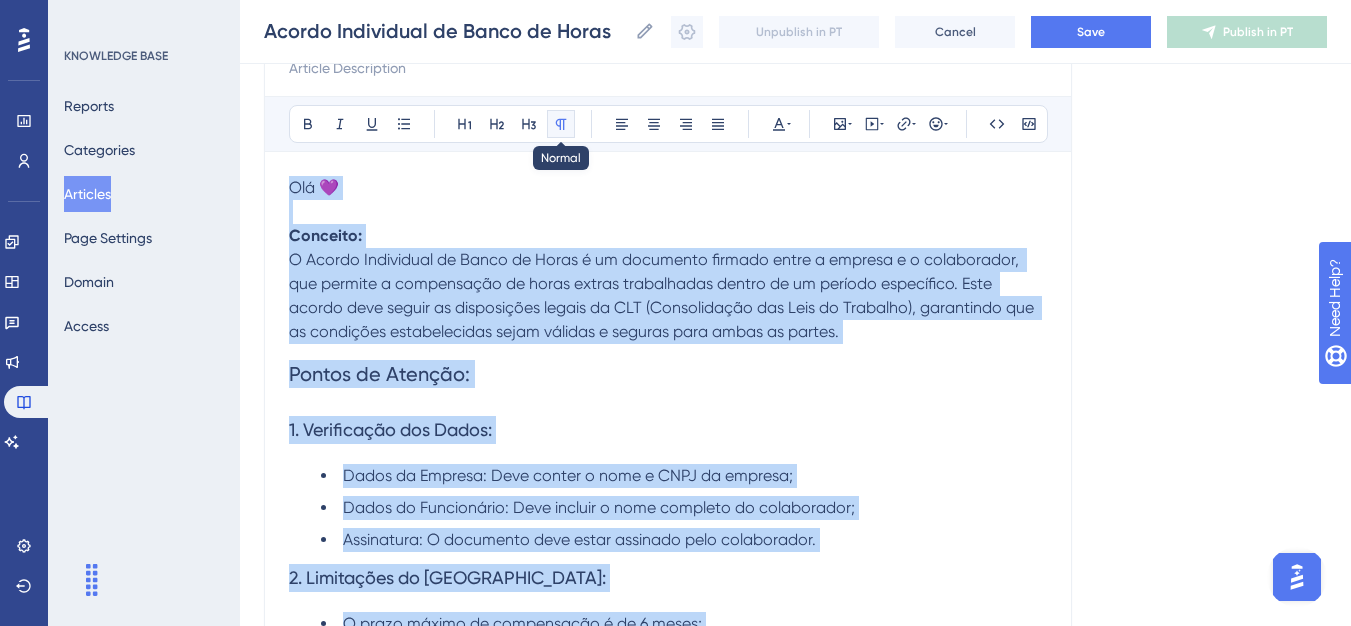 click 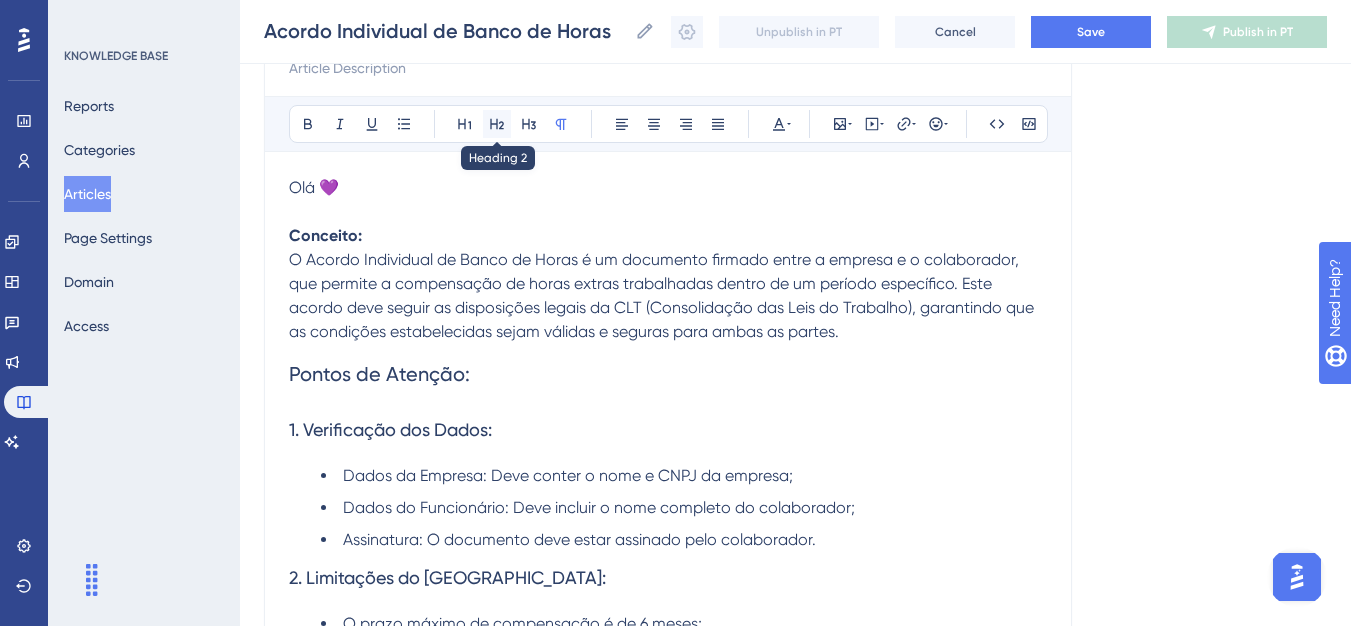 click at bounding box center [497, 124] 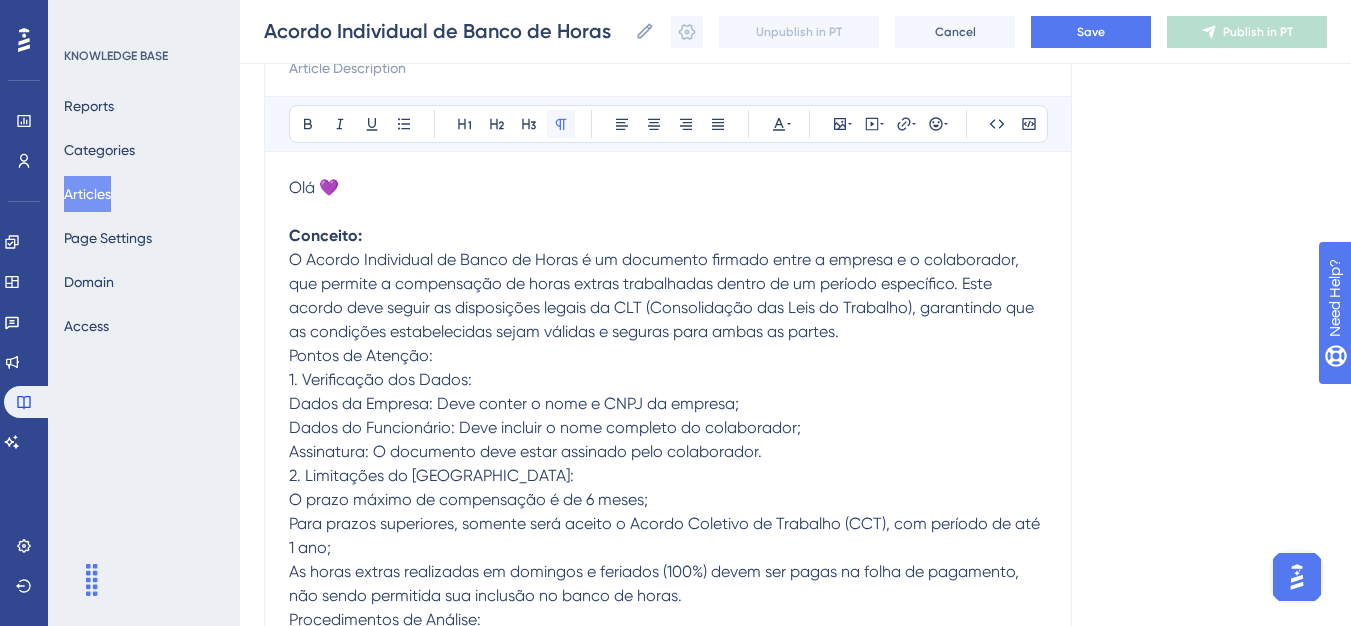 click at bounding box center (561, 124) 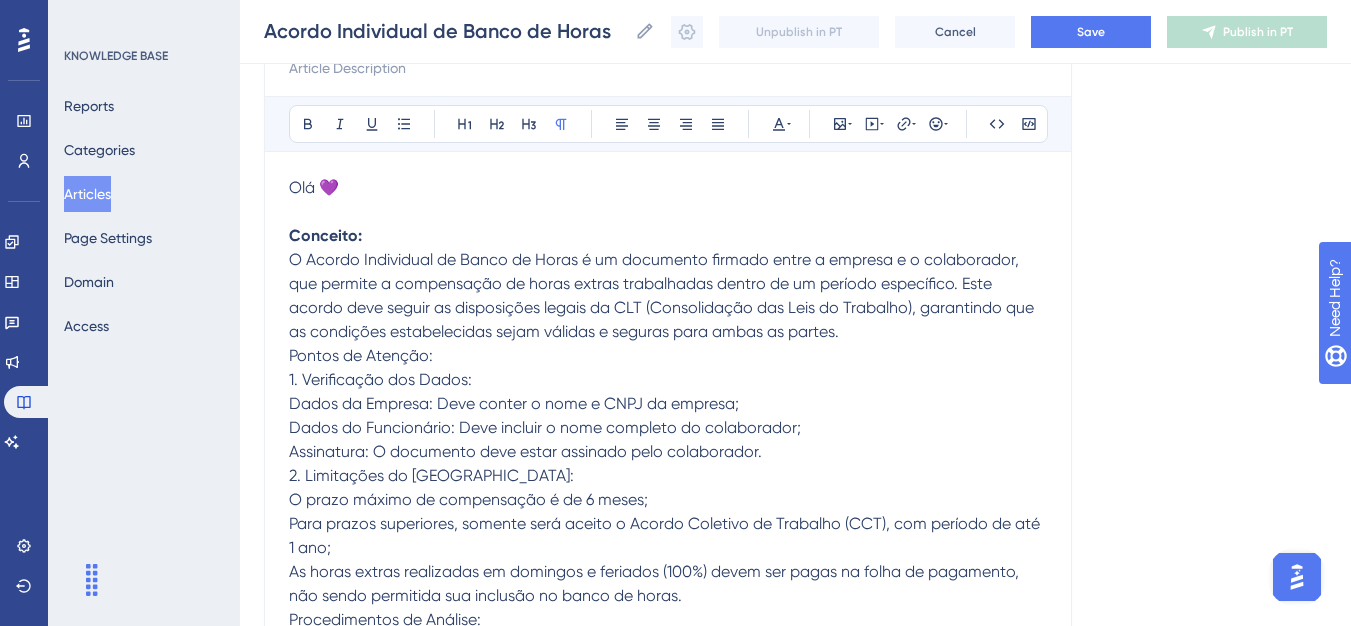 click on "Conceito:" at bounding box center (668, 236) 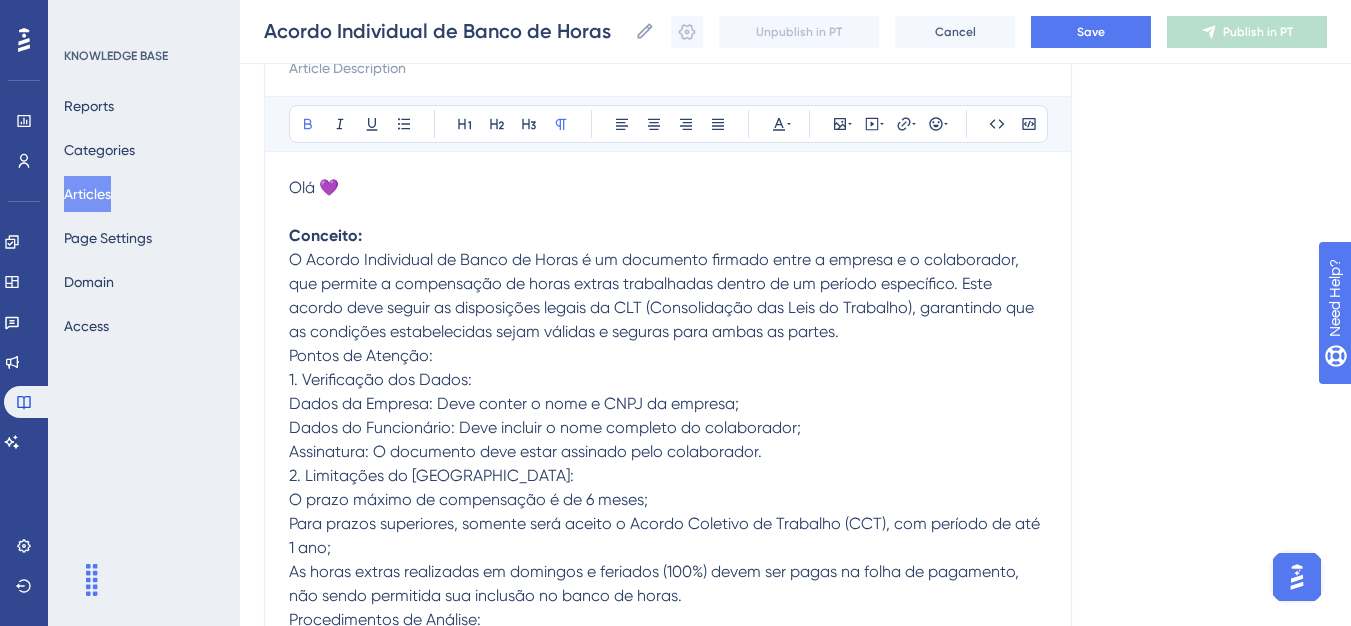 click on "Pontos de Atenção:" at bounding box center (361, 355) 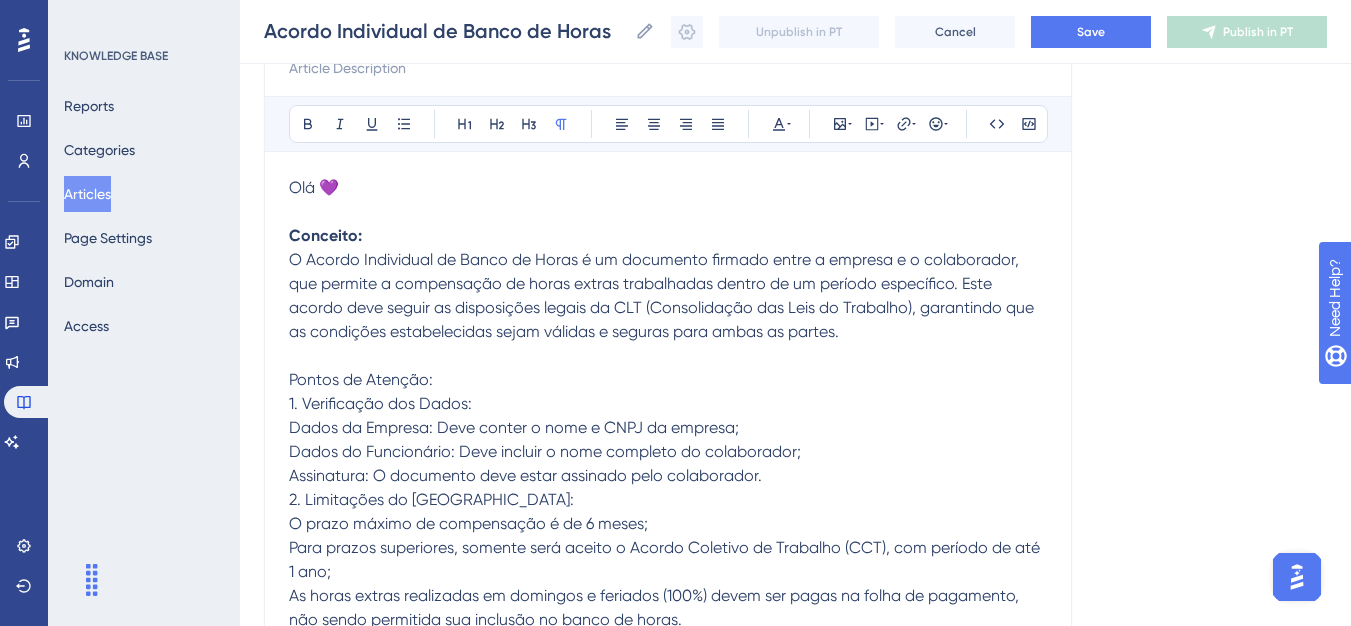 click on "Pontos de Atenção:" at bounding box center (668, 380) 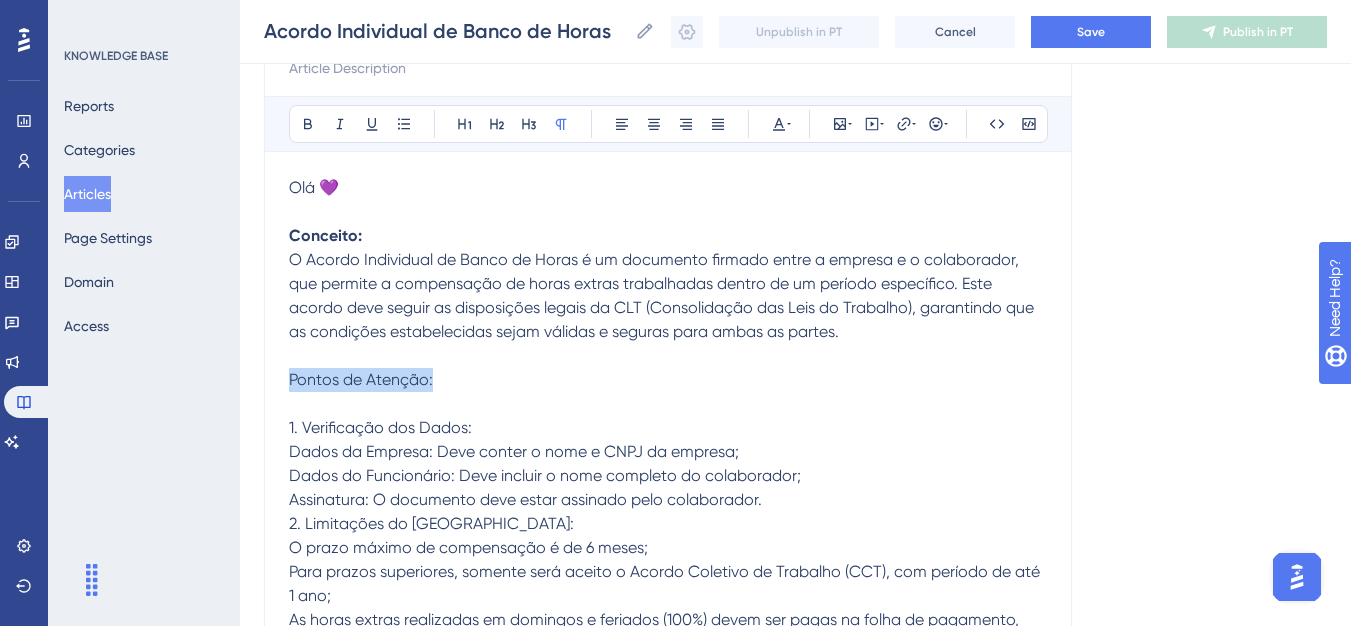 drag, startPoint x: 435, startPoint y: 377, endPoint x: 287, endPoint y: 386, distance: 148.27339 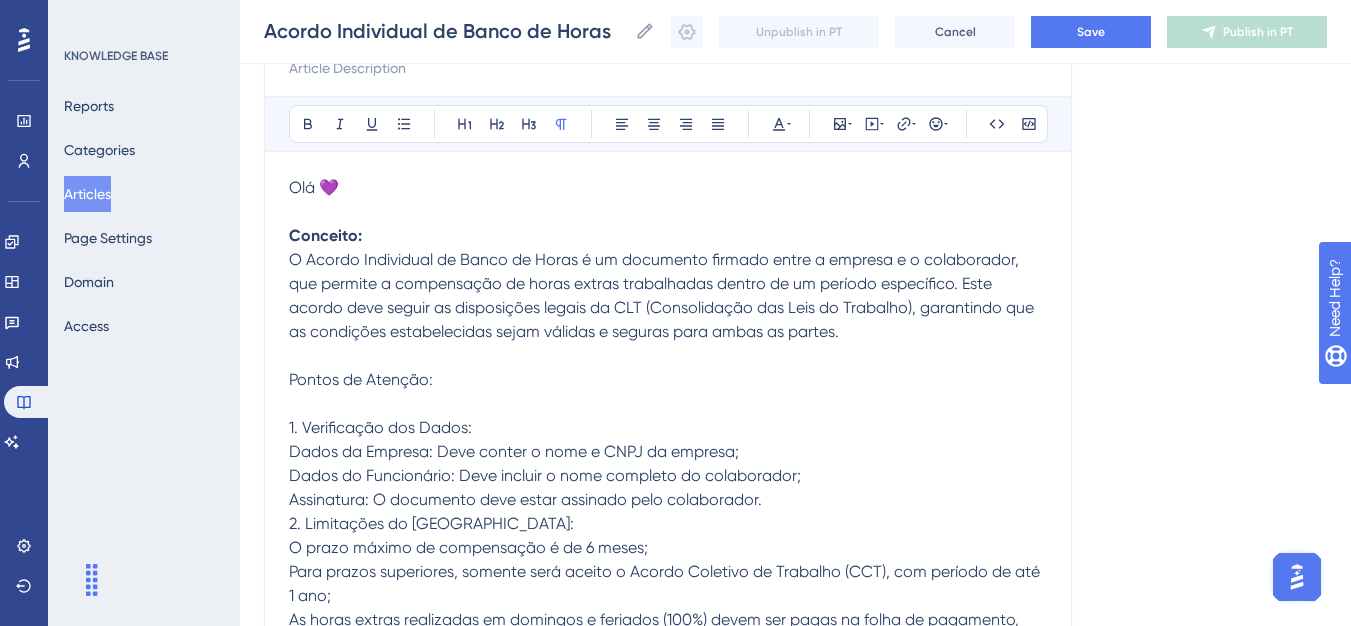 click on "Bold Italic Underline Bullet Point Heading 1 Heading 2 Heading 3 Normal Align Left Align Center Align Right Align Justify Text Color Insert Image Embed Video Hyperlink Emojis Code Code Block" at bounding box center [668, 124] 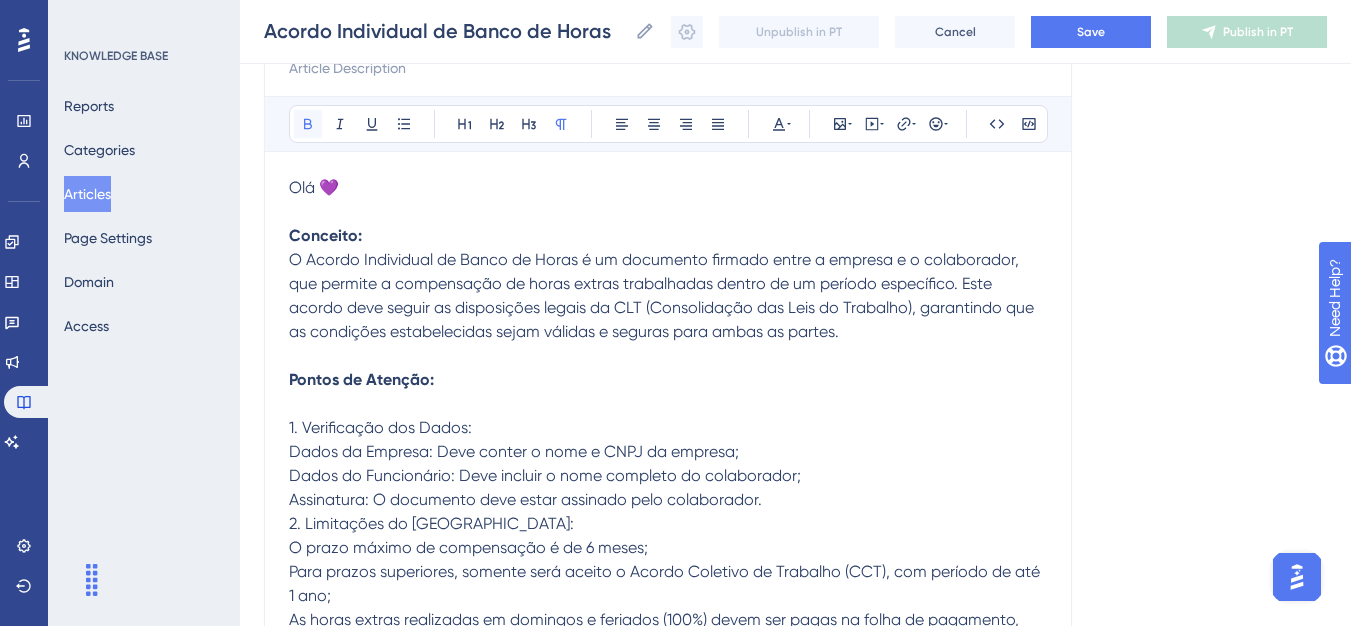 click 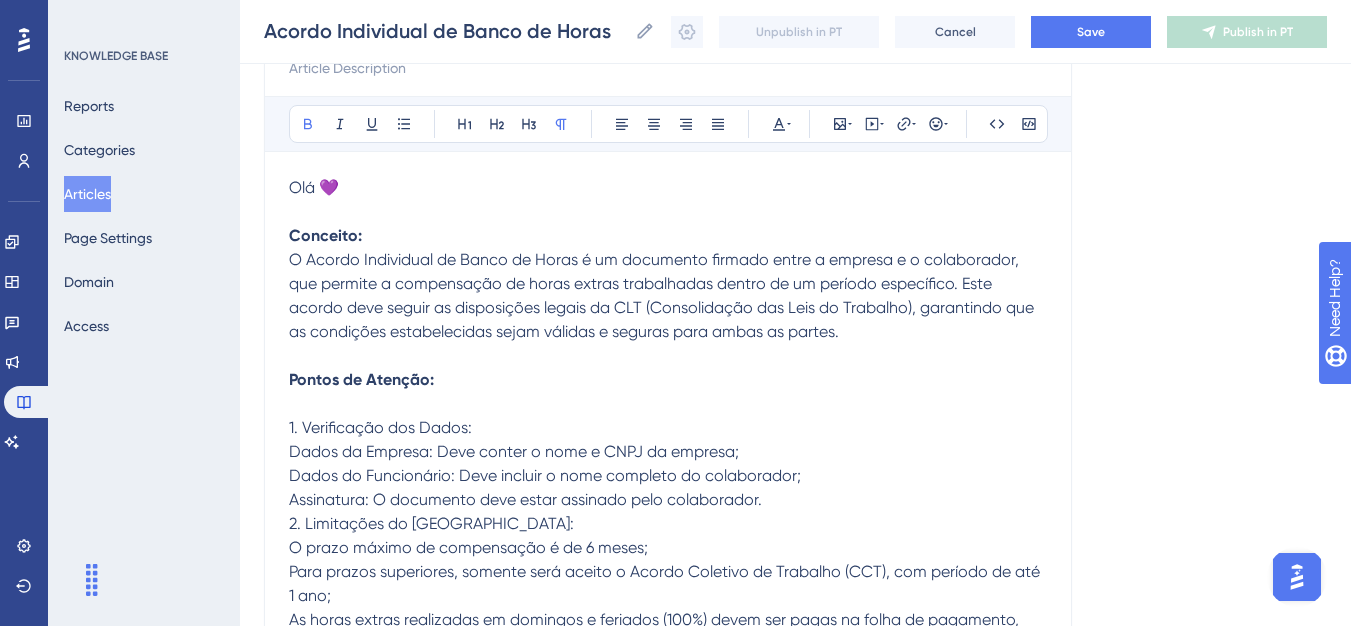 click on "Conceito:" at bounding box center (668, 236) 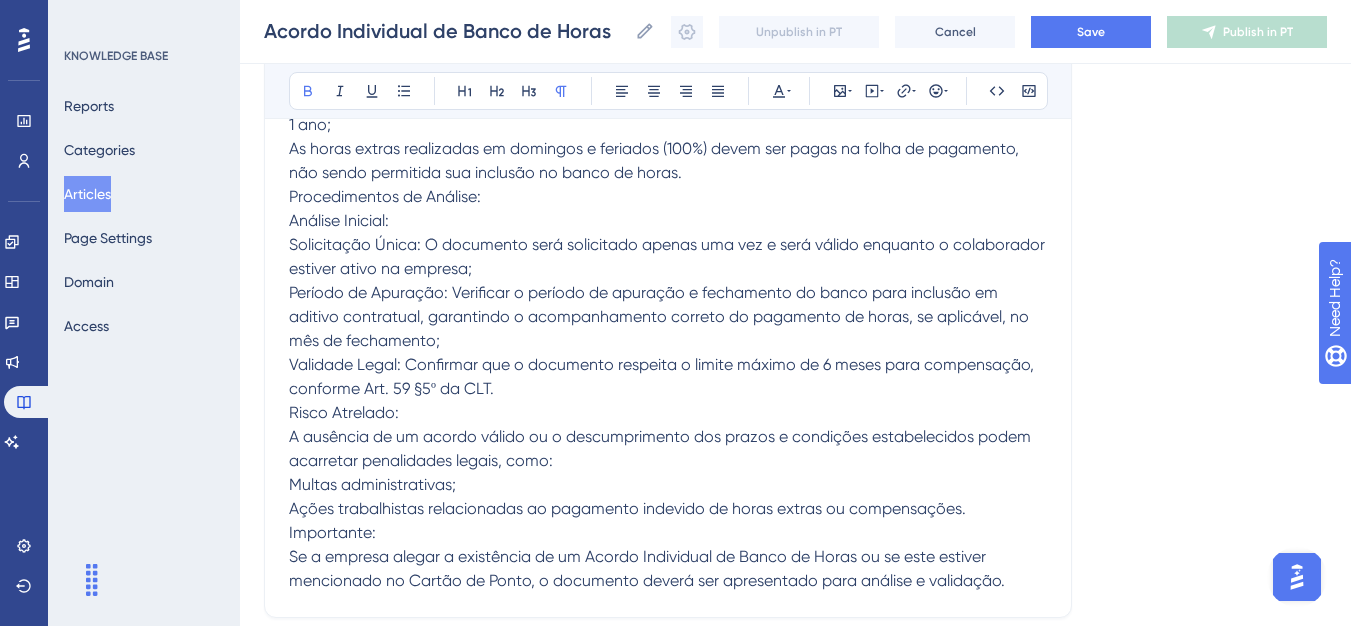 scroll, scrollTop: 749, scrollLeft: 0, axis: vertical 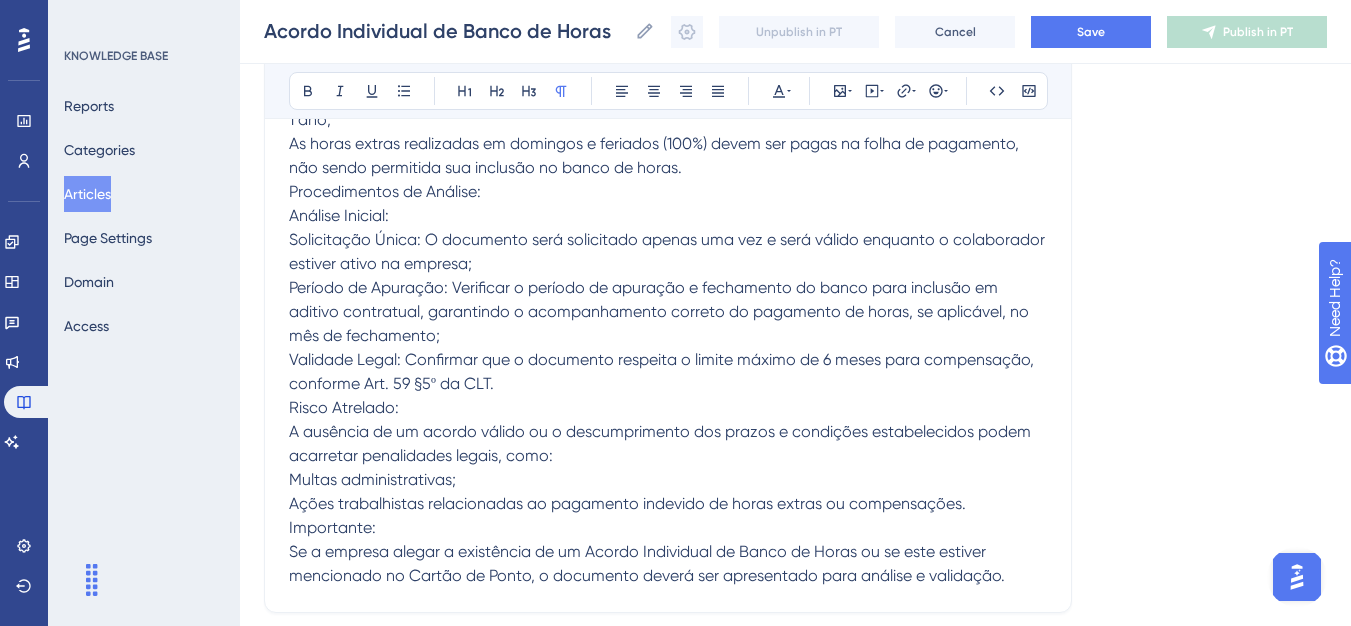 click on "Risco Atrelado:" at bounding box center [344, 407] 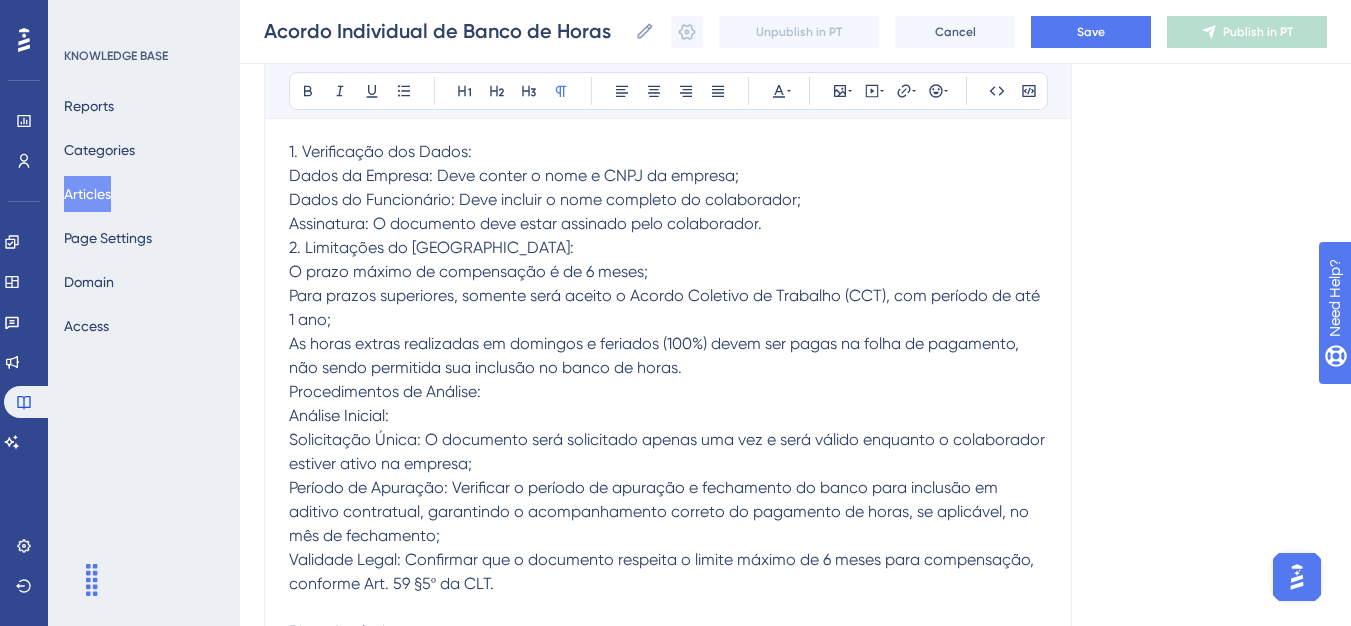 scroll, scrollTop: 449, scrollLeft: 0, axis: vertical 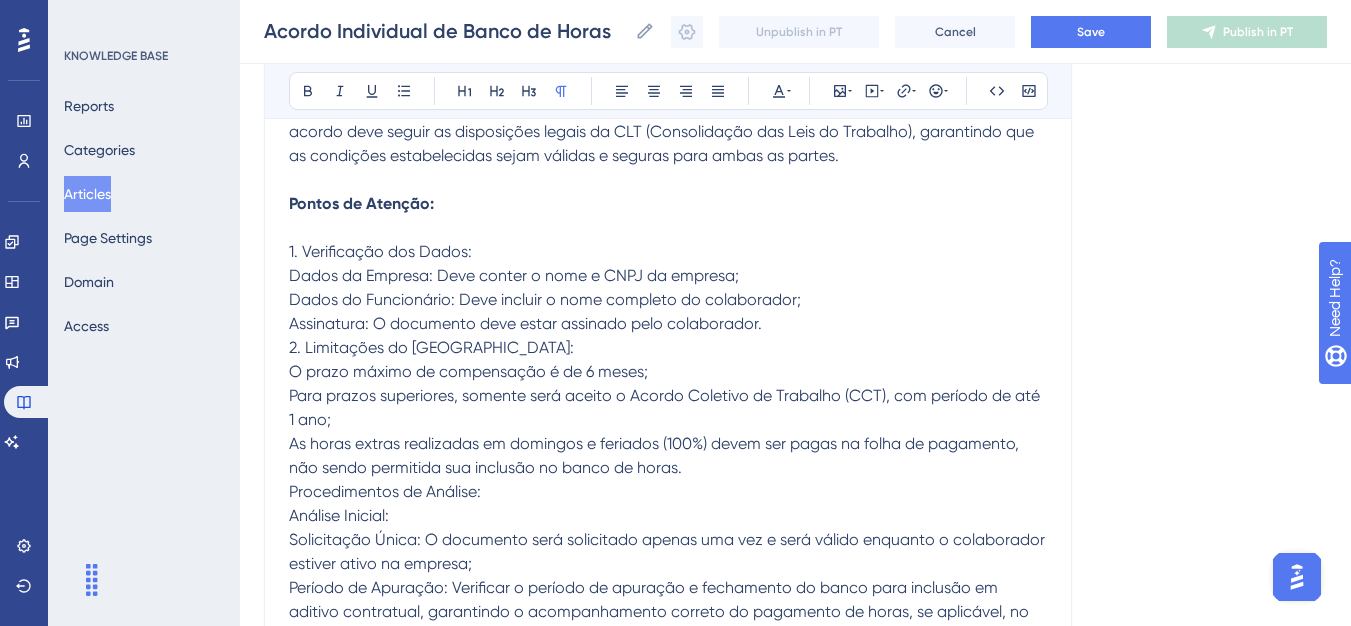 click on "2. Limitações do [GEOGRAPHIC_DATA]:" at bounding box center (431, 347) 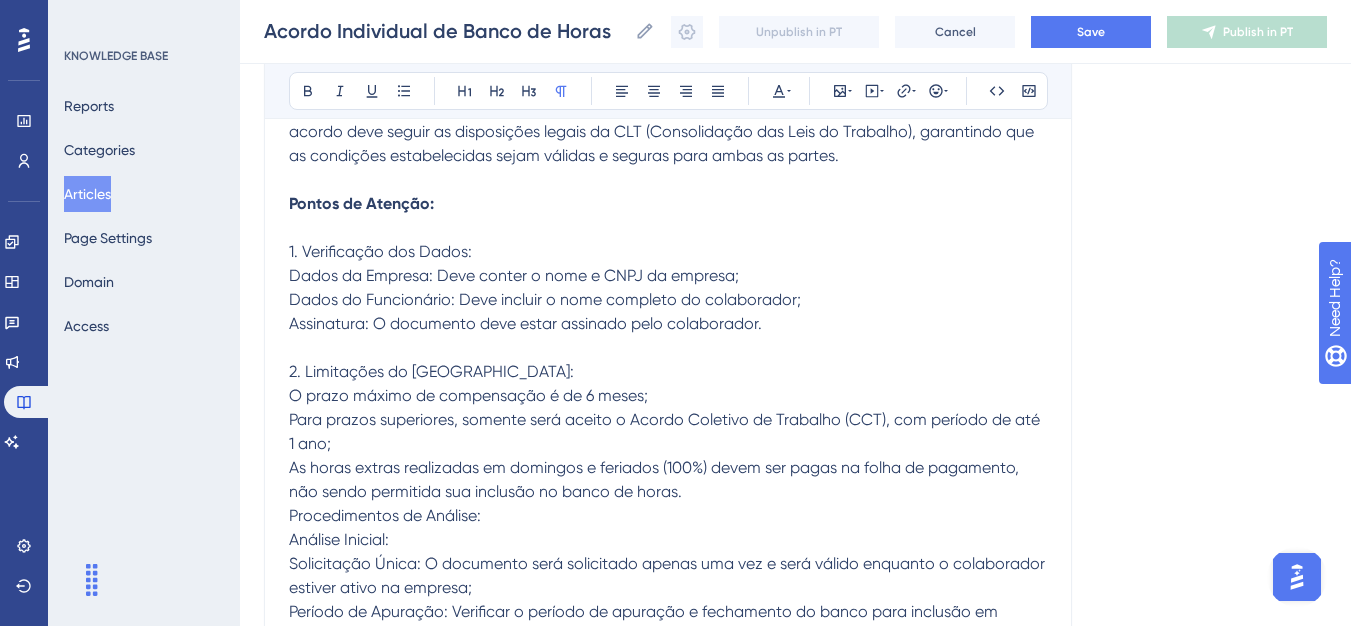 click on "2. Limitações do [GEOGRAPHIC_DATA]:" at bounding box center [431, 371] 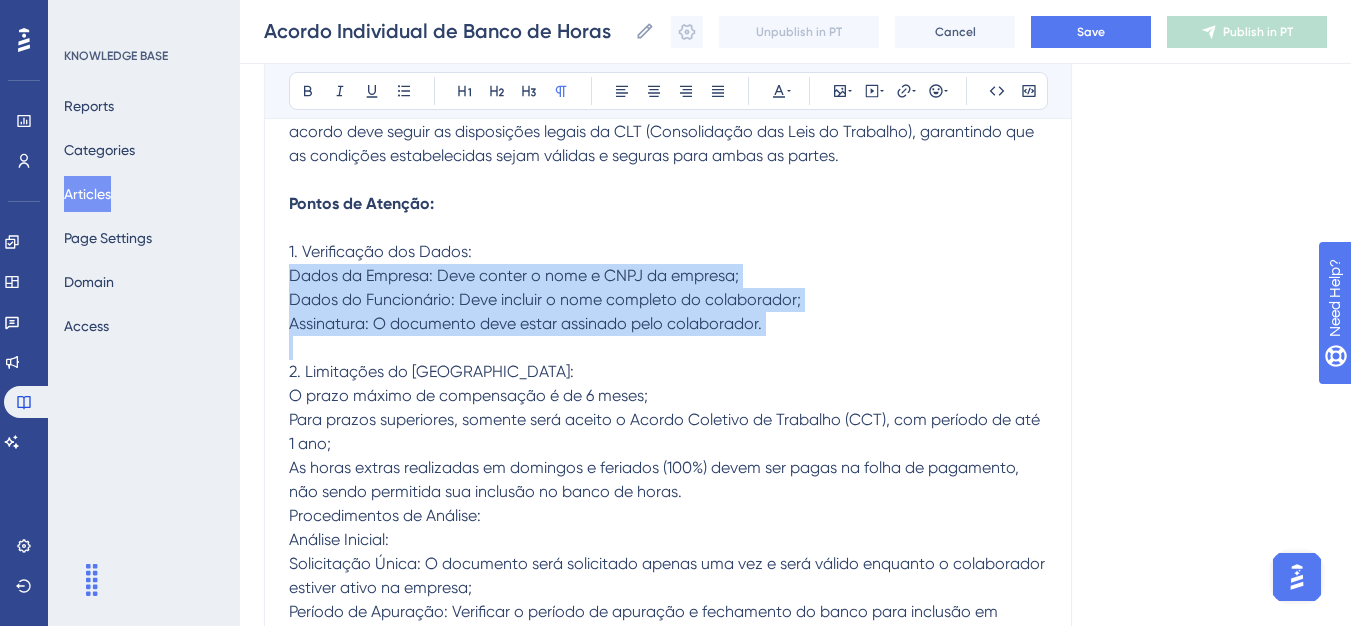 drag, startPoint x: 292, startPoint y: 279, endPoint x: 789, endPoint y: 338, distance: 500.48975 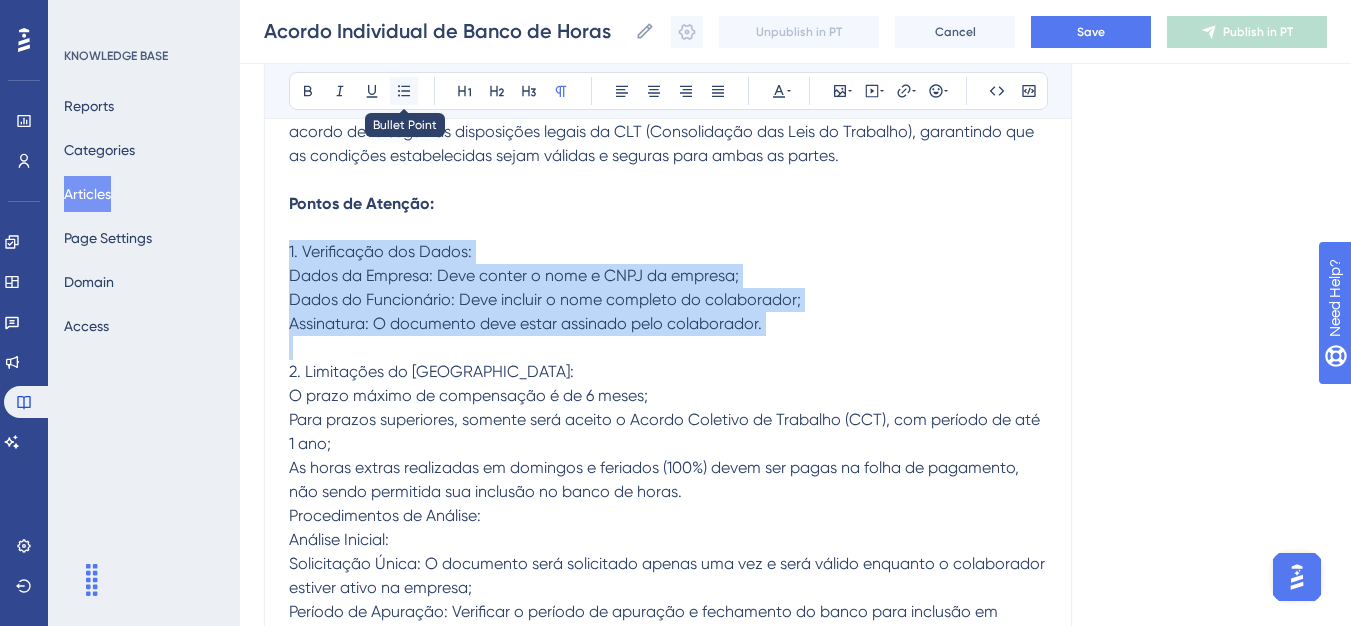 click at bounding box center [404, 91] 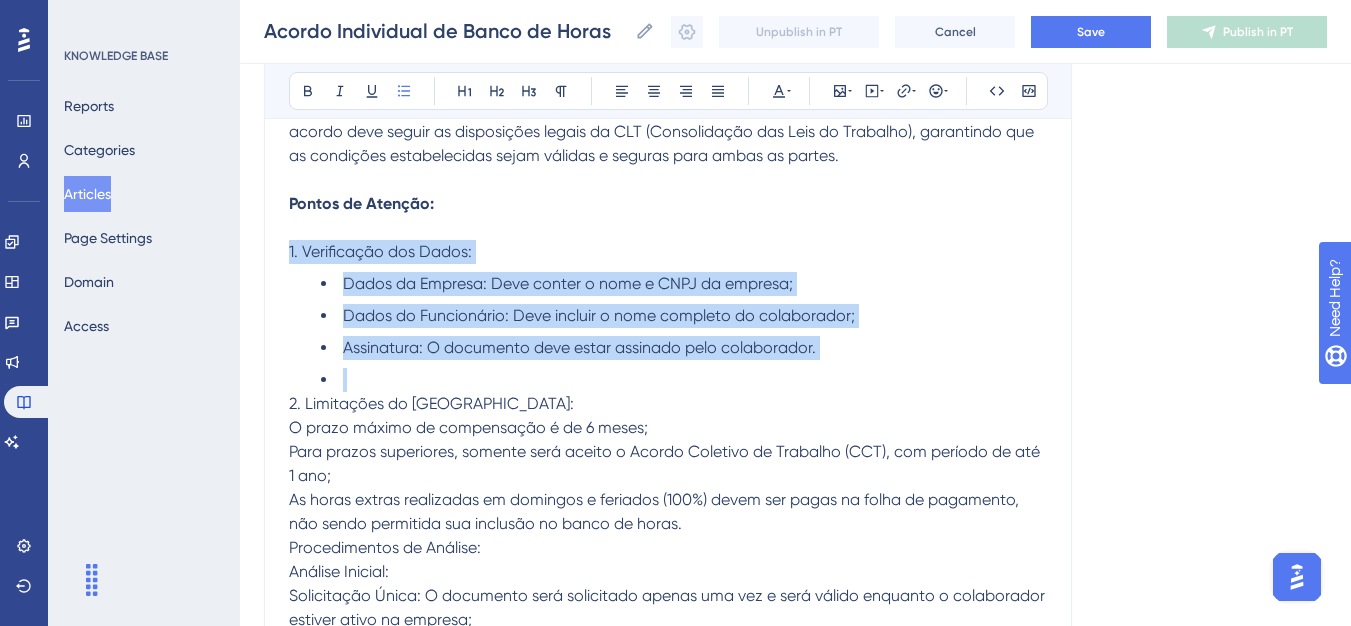 click at bounding box center (684, 380) 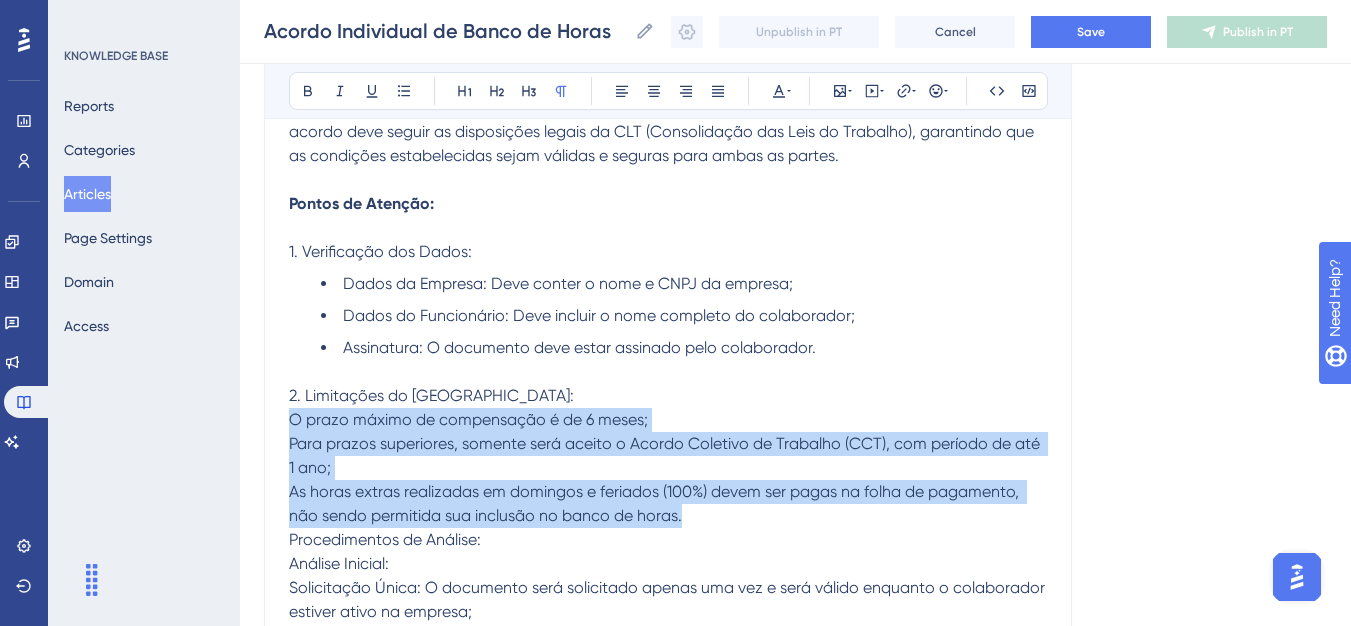 drag, startPoint x: 294, startPoint y: 420, endPoint x: 688, endPoint y: 513, distance: 404.82712 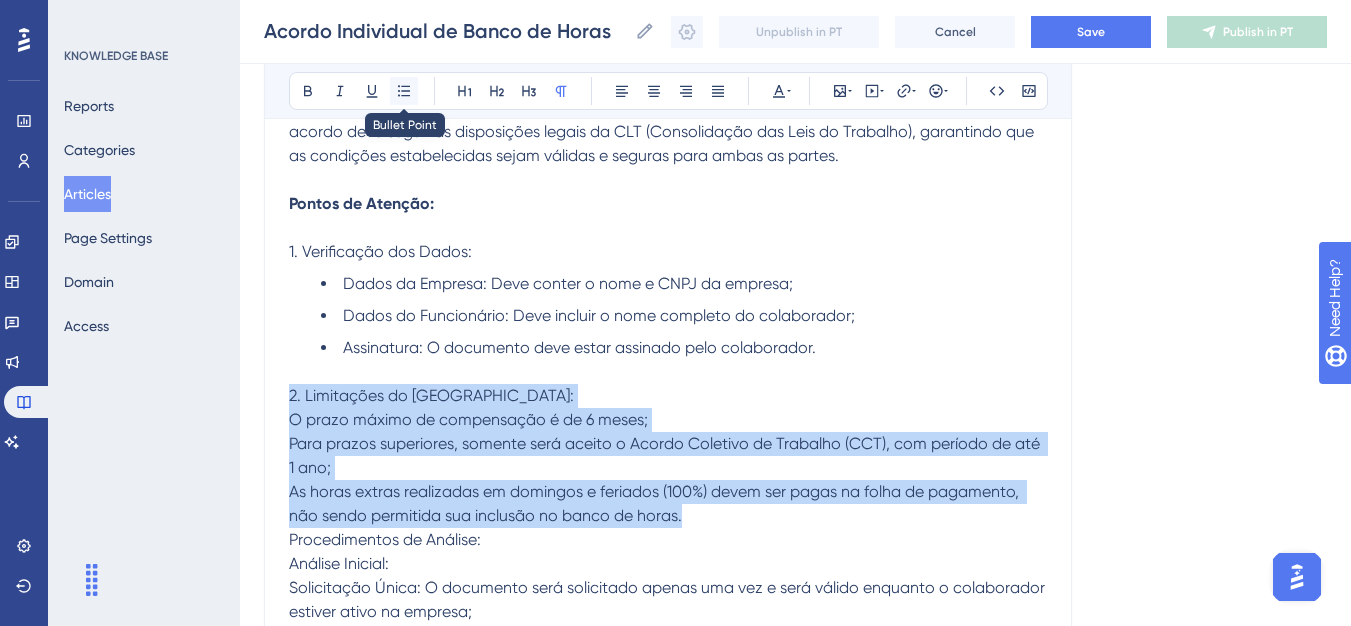 click 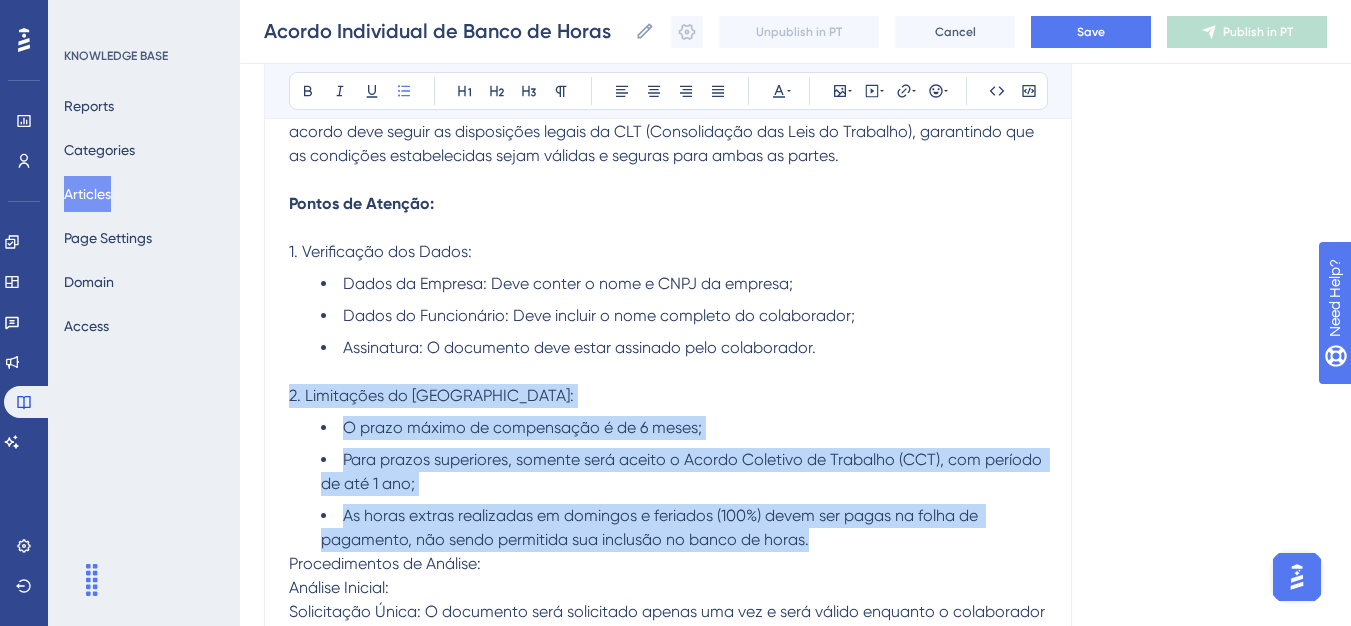 click on "As horas extras realizadas em domingos e feriados (100%) devem ser pagas na folha de pagamento, não sendo permitida sua inclusão no banco de horas." at bounding box center (651, 527) 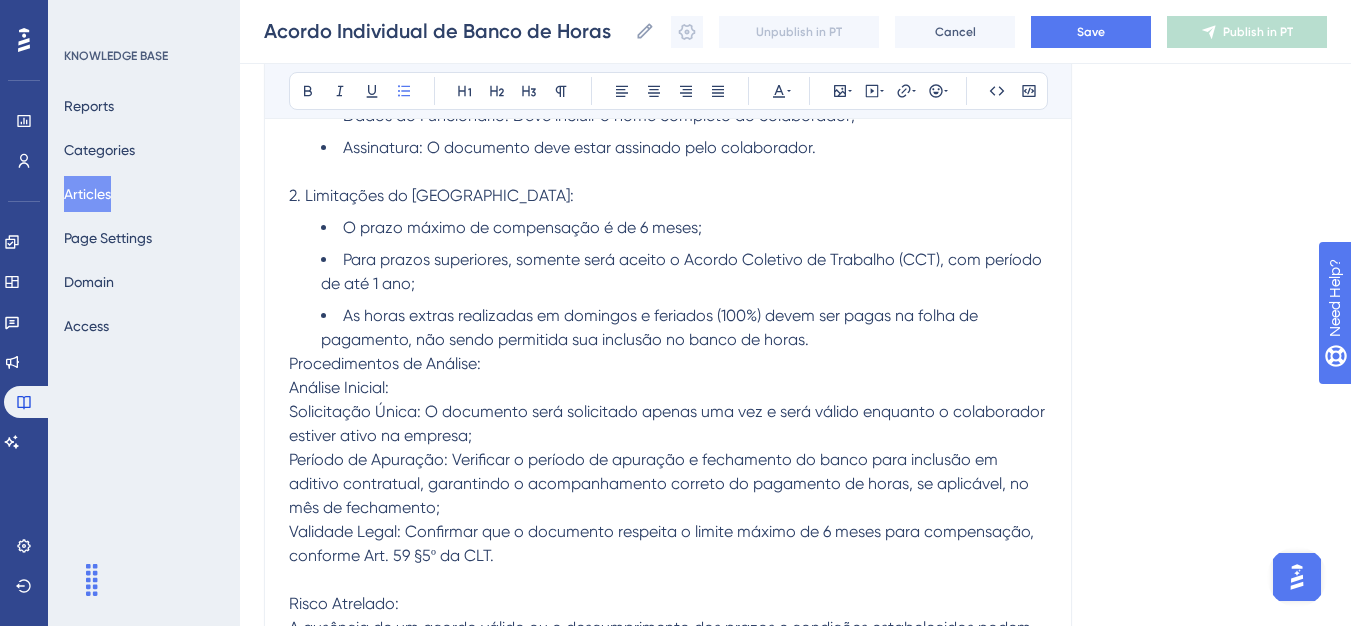 scroll, scrollTop: 749, scrollLeft: 0, axis: vertical 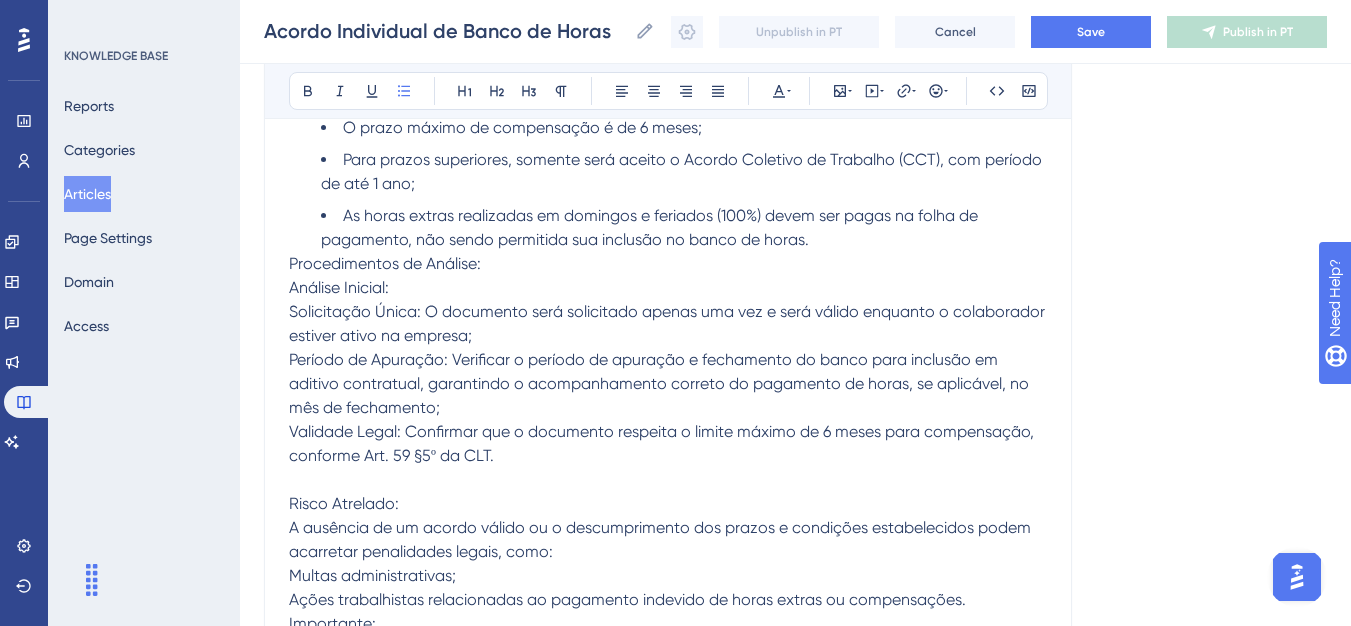 click on "Acordo Individual de Banco de Horas Bold Italic Underline Bullet Point Heading 1 Heading 2 Heading 3 Normal Align Left Align Center Align Right Align Justify Text Color Insert Image Embed Video Hyperlink Emojis Code Code Block Olá 💜 Conceito: O Acordo Individual de Banco de Horas é um documento firmado entre a empresa e o colaborador, que permite a compensação de horas extras trabalhadas dentro de um período específico. Este acordo deve seguir as disposições legais da CLT (Consolidação das Leis do Trabalho), garantindo que as condições estabelecidas sejam válidas e seguras para ambas as partes. Pontos de Atenção: 1. Verificação dos Dados: Dados da Empresa: Deve conter o nome e CNPJ da empresa; Dados do Funcionário: Deve incluir o nome completo do colaborador; Assinatura: O documento deve estar assinado pelo colaborador. 2. Limitações do Acordo: O prazo máximo de compensação é de 6 meses; Procedimentos de Análise: Análise Inicial: Risco Atrelado: Multas administrativas;" at bounding box center [668, 92] 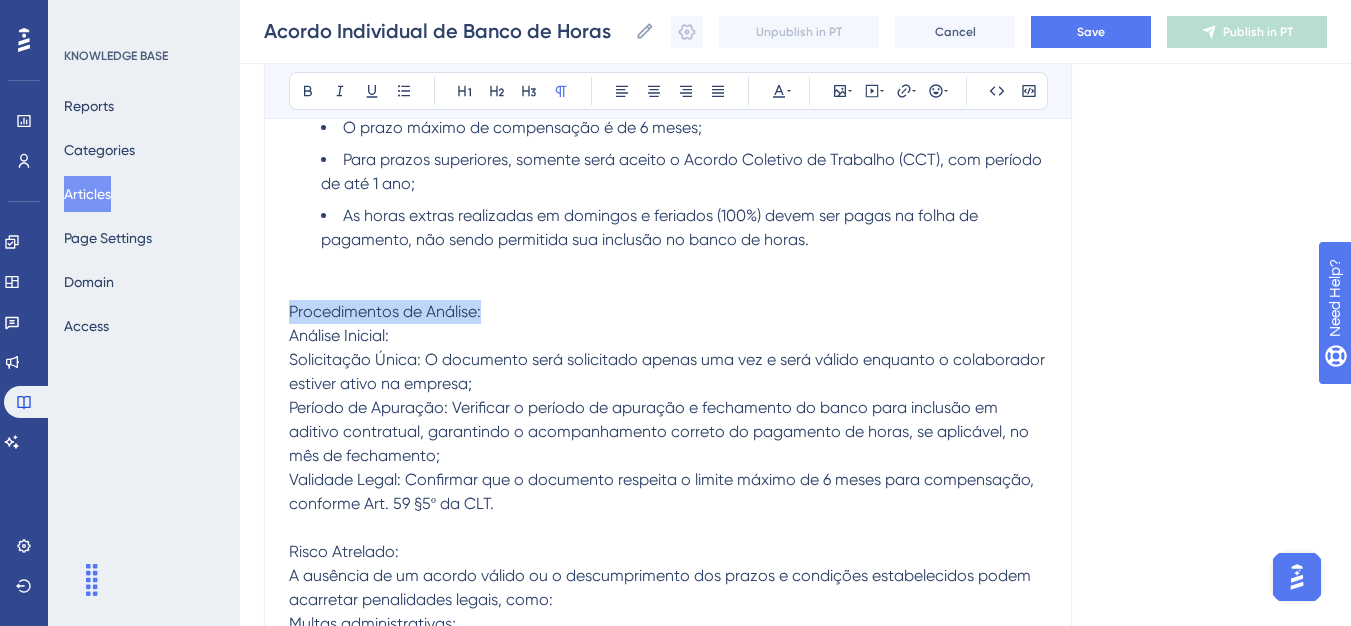 drag, startPoint x: 446, startPoint y: 312, endPoint x: 289, endPoint y: 308, distance: 157.05095 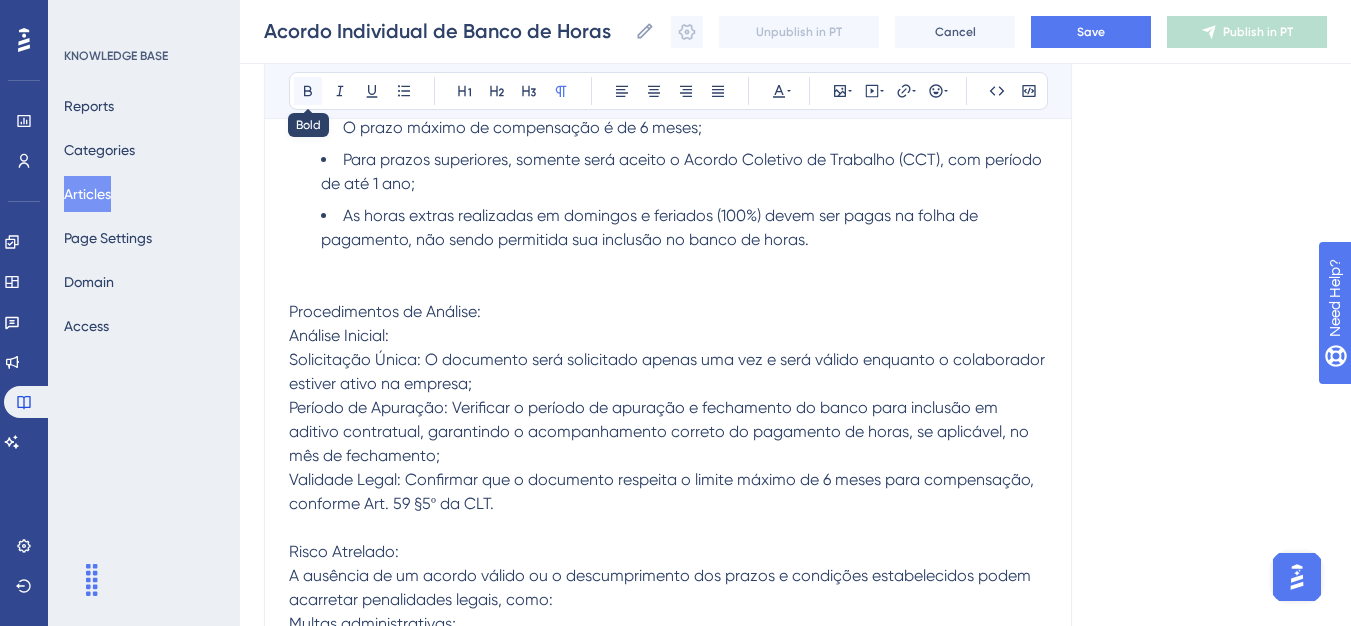 click 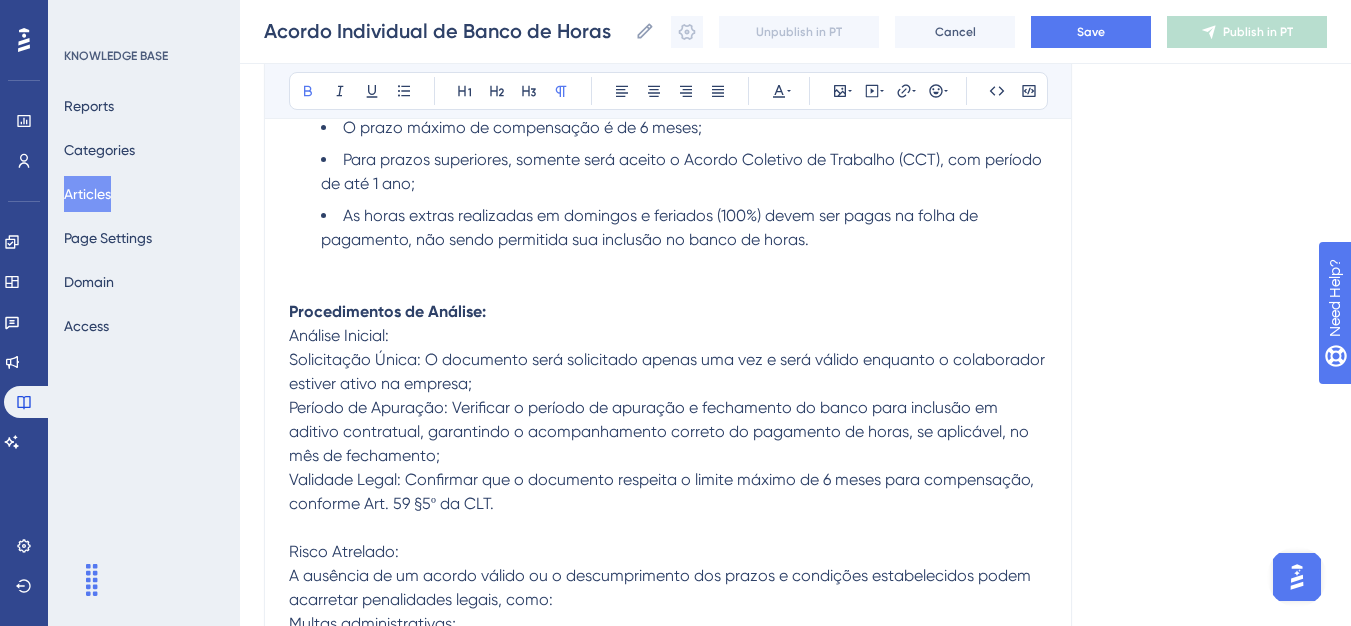 click on "Acordo Individual de Banco de Horas Bold Italic Underline Bullet Point Heading 1 Heading 2 Heading 3 Normal Align Left Align Center Align Right Align Justify Text Color Insert Image Embed Video Hyperlink Emojis Code Code Block Olá 💜 Conceito: O Acordo Individual de Banco de Horas é um documento firmado entre a empresa e o colaborador, que permite a compensação de horas extras trabalhadas dentro de um período específico. Este acordo deve seguir as disposições legais da CLT (Consolidação das Leis do Trabalho), garantindo que as condições estabelecidas sejam válidas e seguras para ambas as partes. Pontos de Atenção: 1. Verificação dos Dados: Dados da Empresa: Deve conter o nome e CNPJ da empresa; Dados do Funcionário: Deve incluir o nome completo do colaborador; Assinatura: O documento deve estar assinado pelo colaborador. 2. Limitações do Acordo: O prazo máximo de compensação é de 6 meses; Procedimentos de Análise: Análise Inicial: Risco Atrelado: Multas administrativas;" at bounding box center [668, 116] 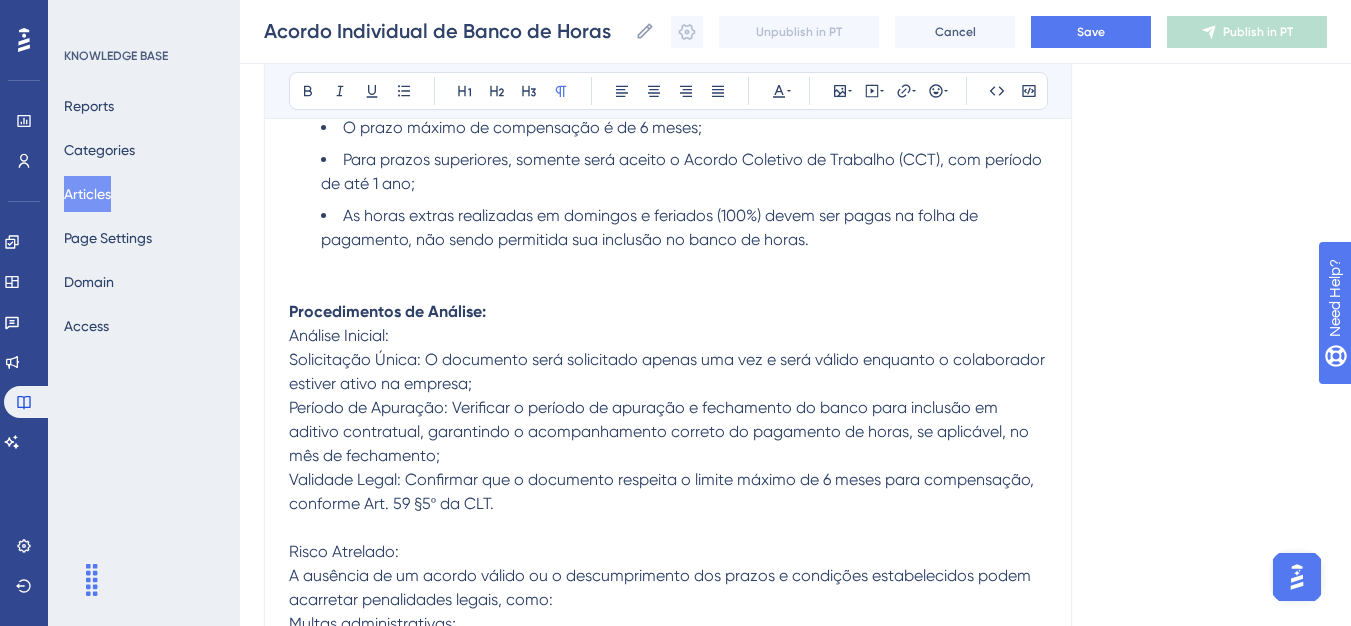 click on "Análise Inicial:" at bounding box center (339, 335) 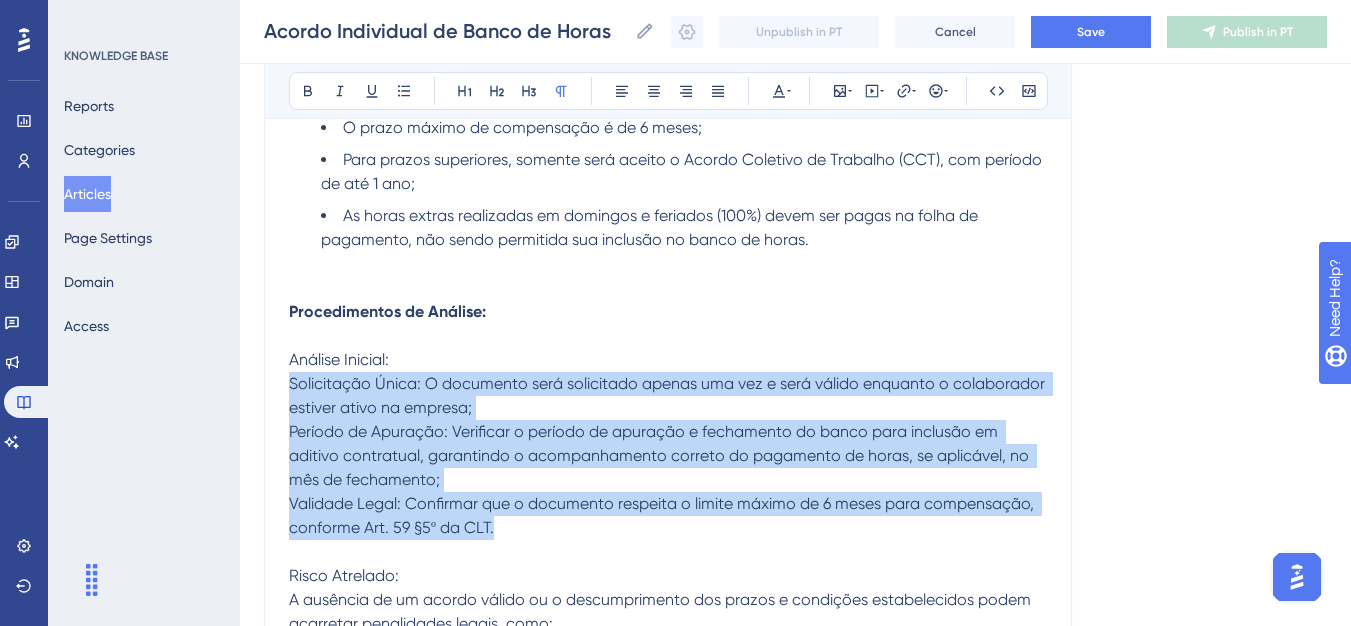 drag, startPoint x: 291, startPoint y: 387, endPoint x: 547, endPoint y: 532, distance: 294.2125 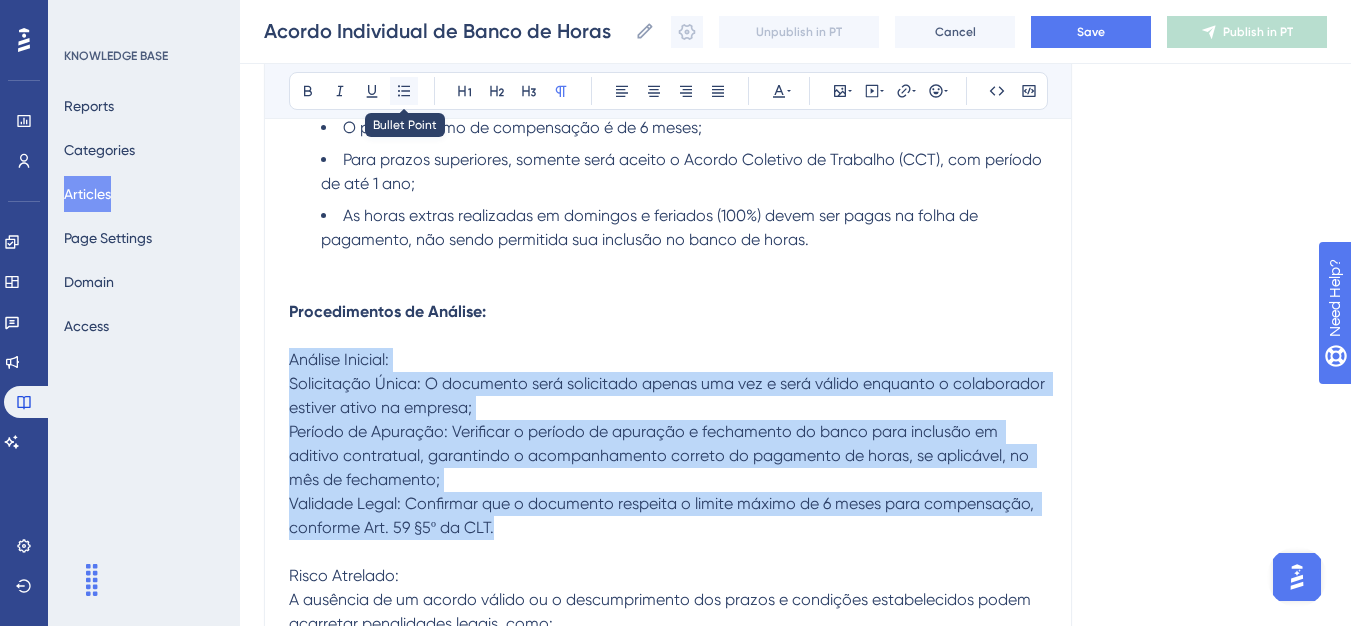 click 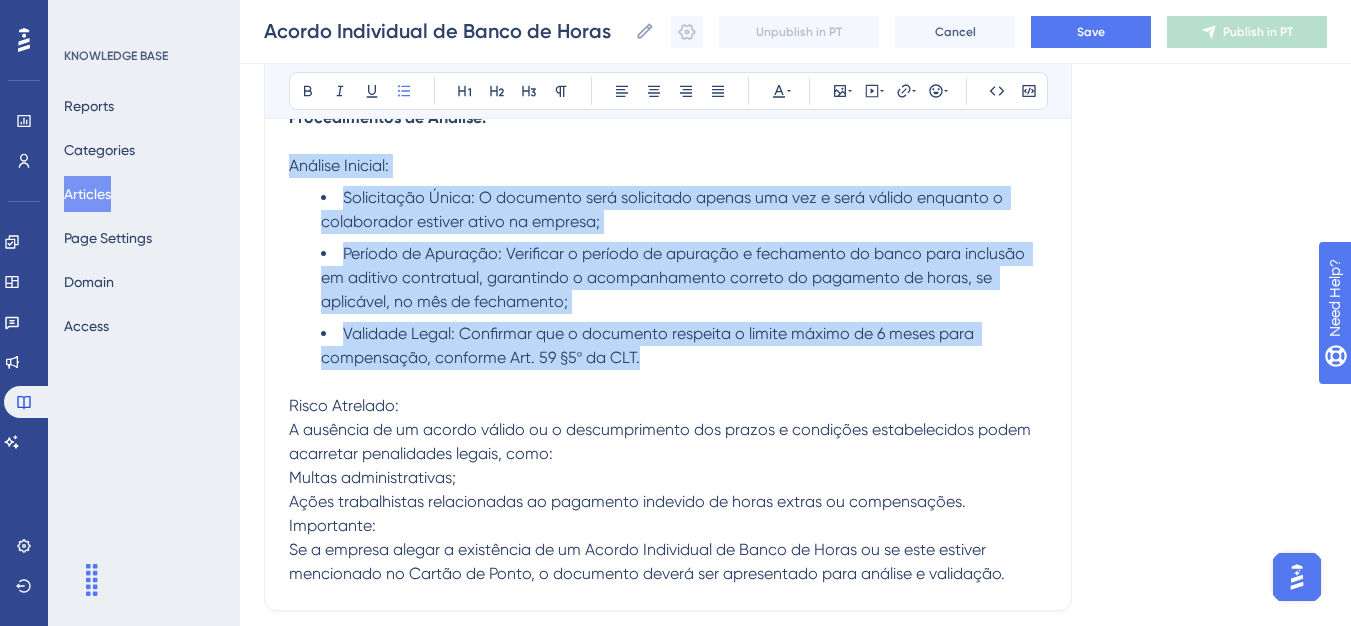 scroll, scrollTop: 949, scrollLeft: 0, axis: vertical 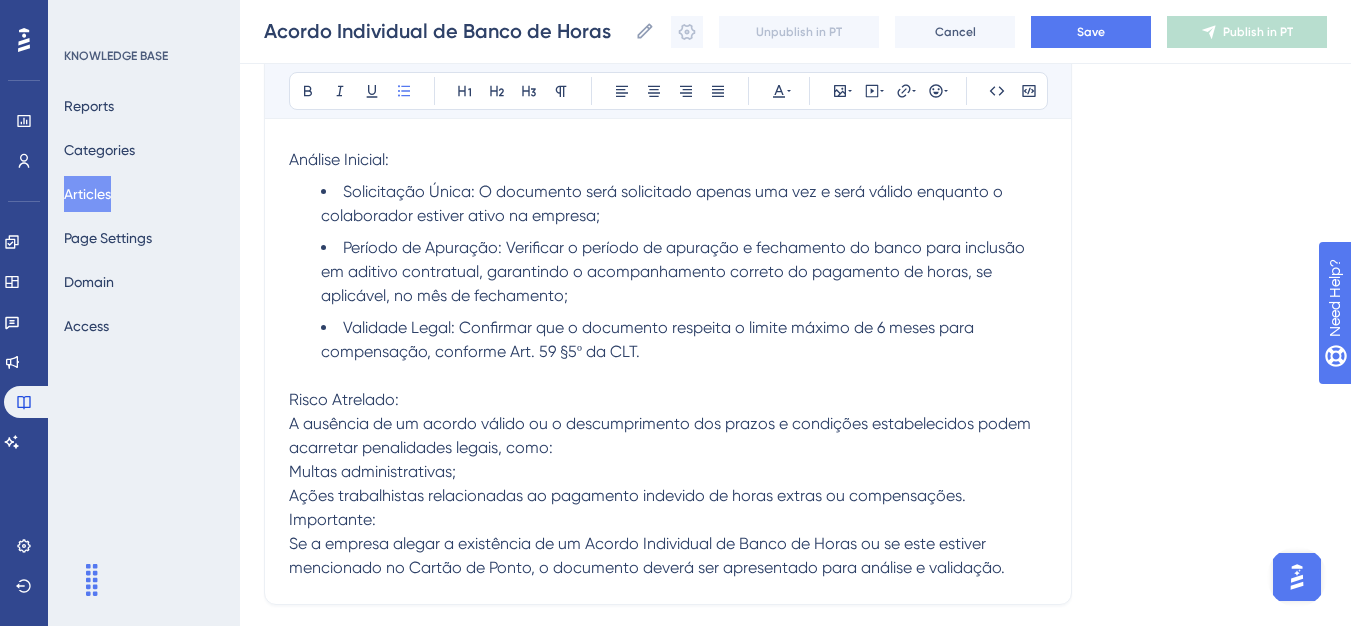 click on "Acordo Individual de Banco de Horas Bold Italic Underline Bullet Point Heading 1 Heading 2 Heading 3 Normal Align Left Align Center Align Right Align Justify Text Color Insert Image Embed Video Hyperlink Emojis Code Code Block Olá 💜 Conceito: O Acordo Individual de Banco de Horas é um documento firmado entre a empresa e o colaborador, que permite a compensação de horas extras trabalhadas dentro de um período específico. Este acordo deve seguir as disposições legais da CLT (Consolidação das Leis do Trabalho), garantindo que as condições estabelecidas sejam válidas e seguras para ambas as partes. Pontos de Atenção: 1. Verificação dos Dados: Dados da Empresa: Deve conter o nome e CNPJ da empresa; Dados do Funcionário: Deve incluir o nome completo do colaborador; Assinatura: O documento deve estar assinado pelo colaborador. 2. Limitações do Acordo: O prazo máximo de compensação é de 6 meses; Procedimentos de Análise: Análise Inicial: Risco Atrelado: Multas administrativas;" at bounding box center [668, -60] 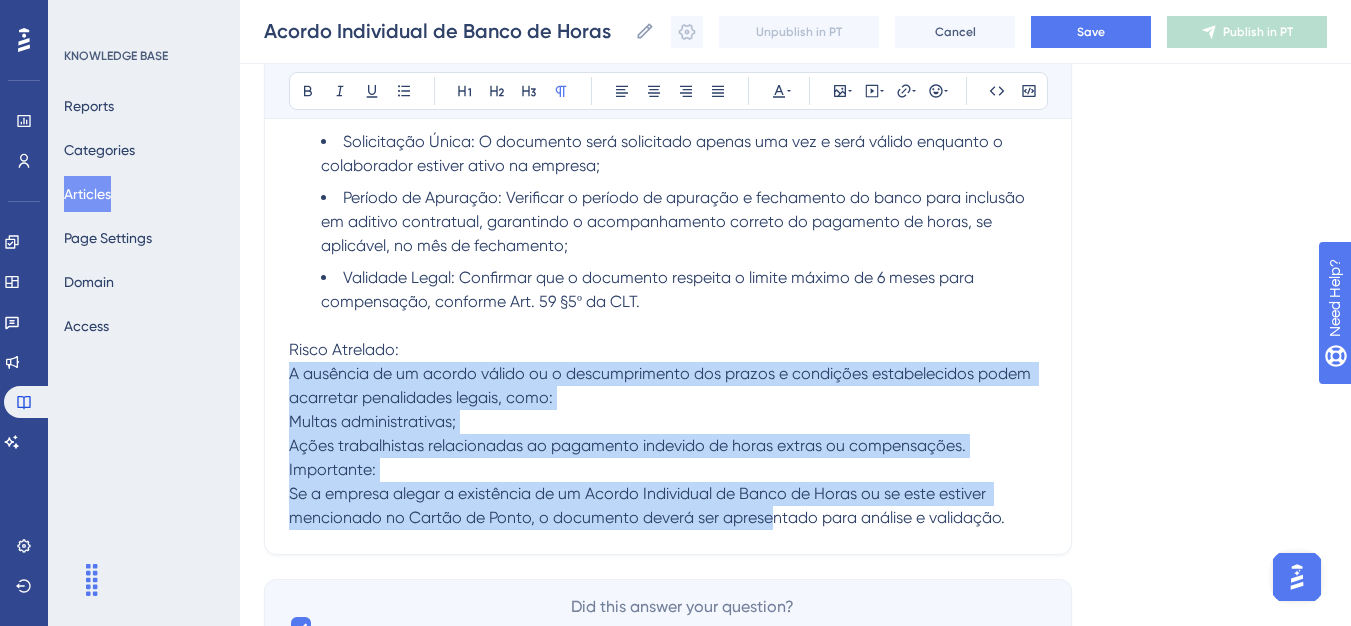scroll, scrollTop: 1049, scrollLeft: 0, axis: vertical 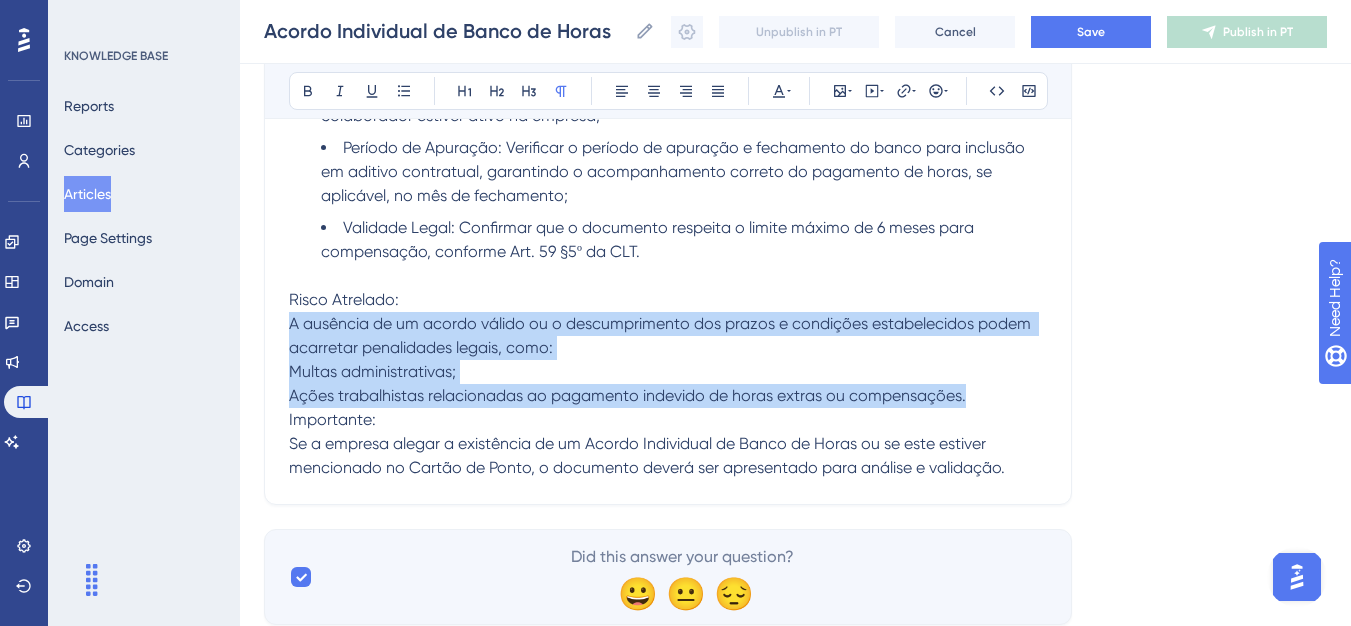 drag, startPoint x: 293, startPoint y: 429, endPoint x: 988, endPoint y: 396, distance: 695.783 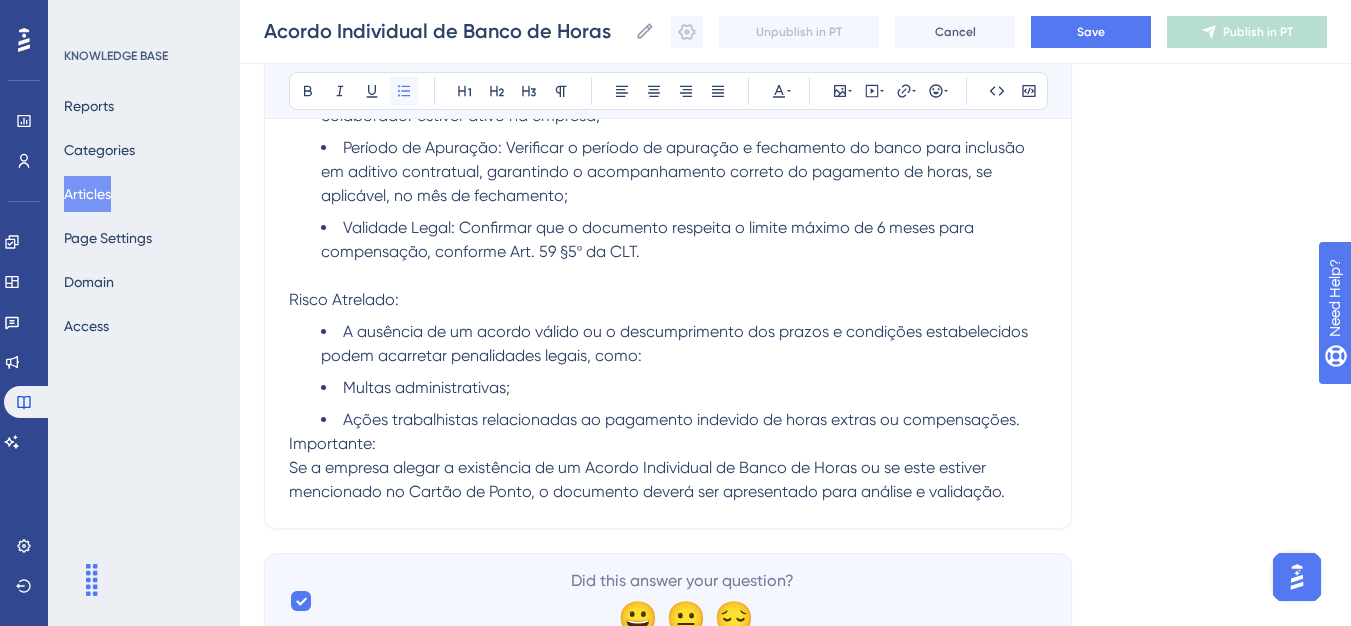 click at bounding box center (404, 91) 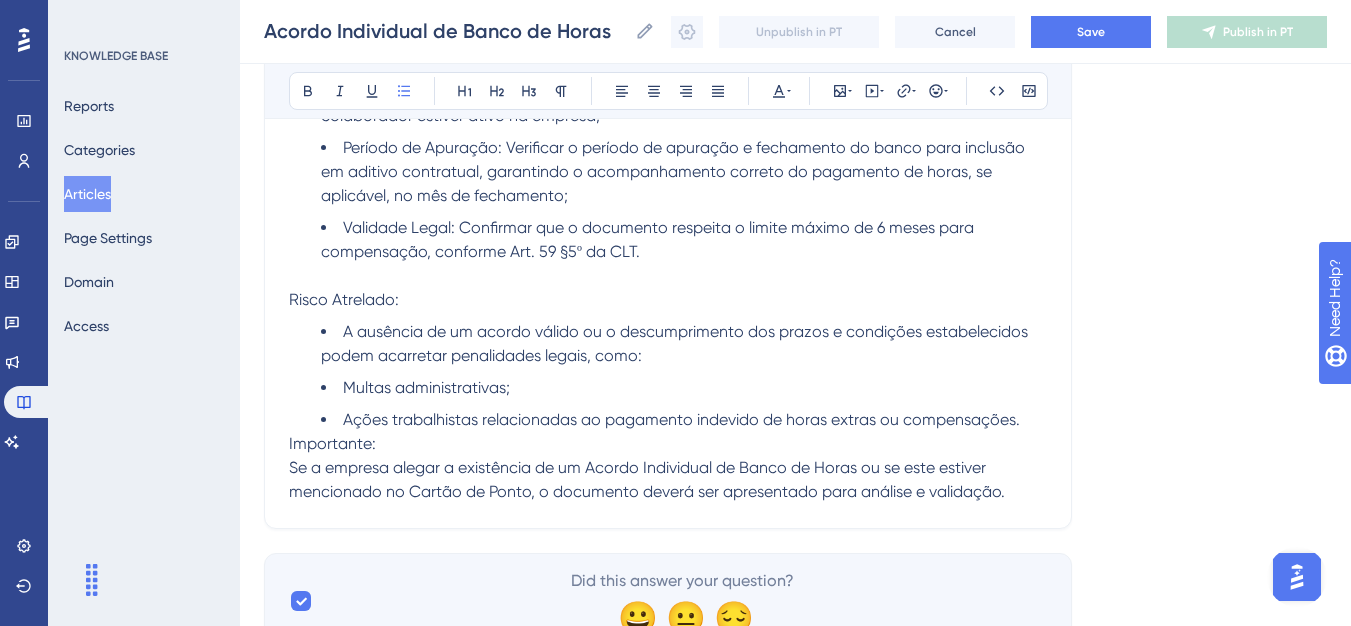 click on "Importante:" at bounding box center [332, 443] 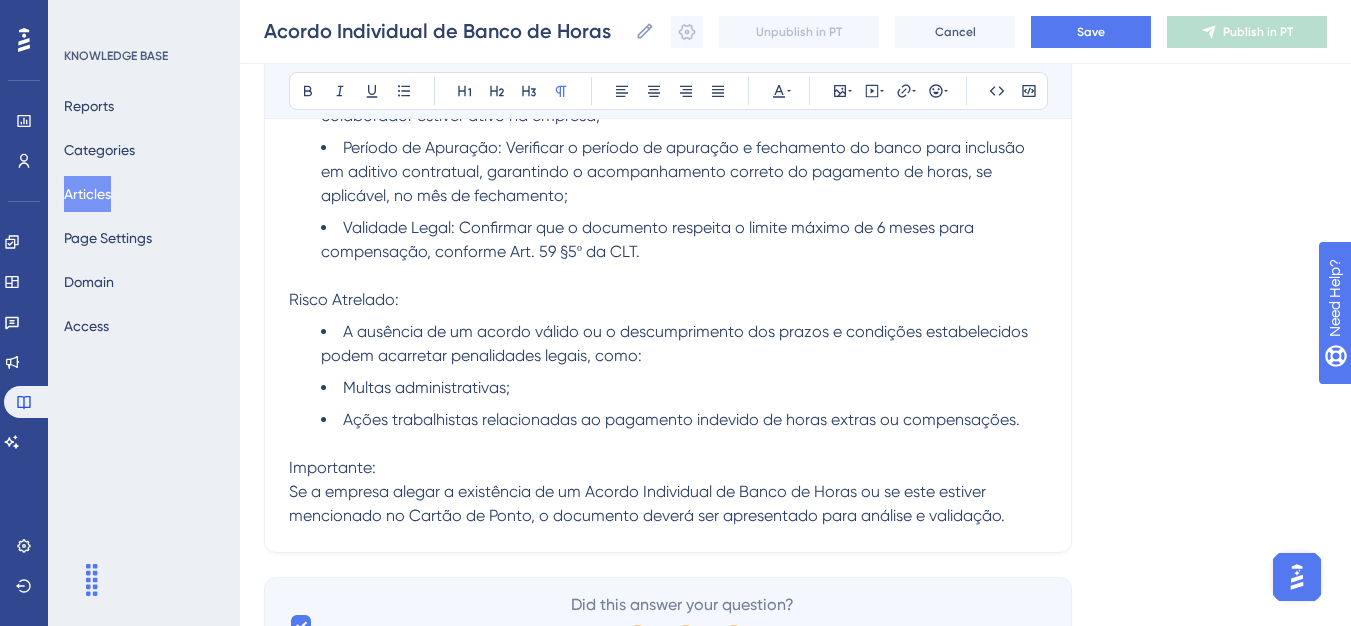 click on "Se a empresa alegar a existência de um Acordo Individual de Banco de Horas ou se este estiver mencionado no Cartão de Ponto, o documento deverá ser apresentado para análise e validação." at bounding box center [647, 503] 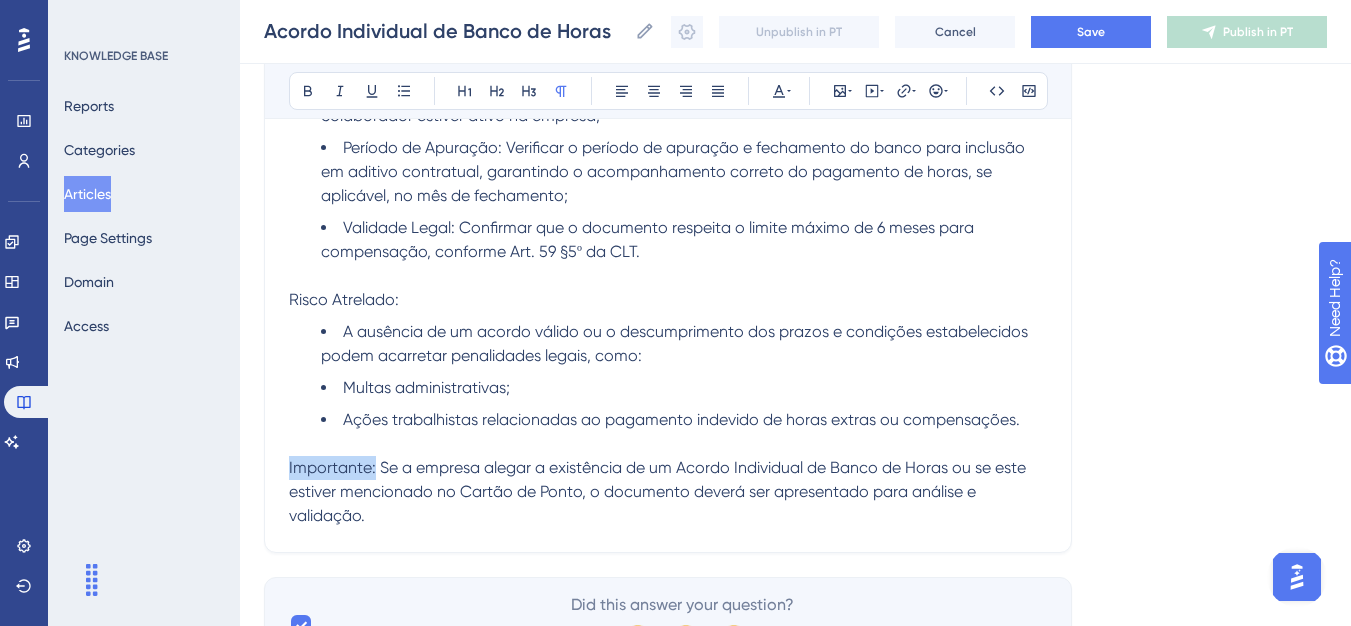 drag, startPoint x: 374, startPoint y: 474, endPoint x: 277, endPoint y: 466, distance: 97.32934 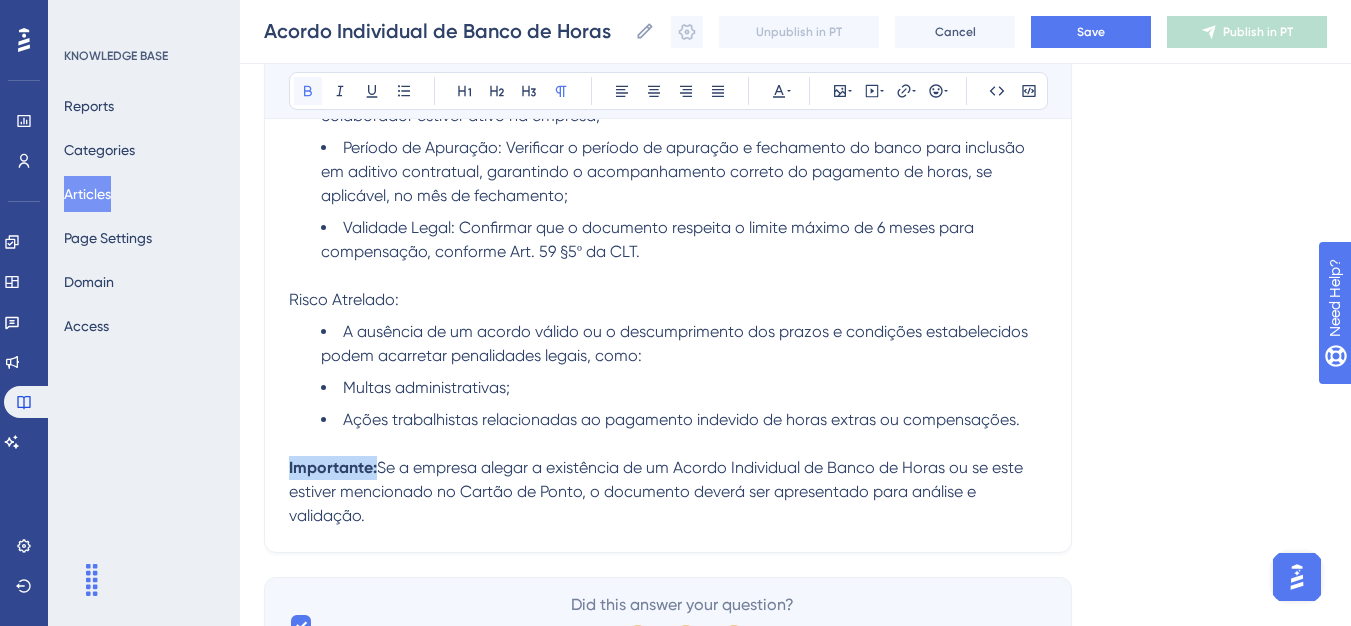 click 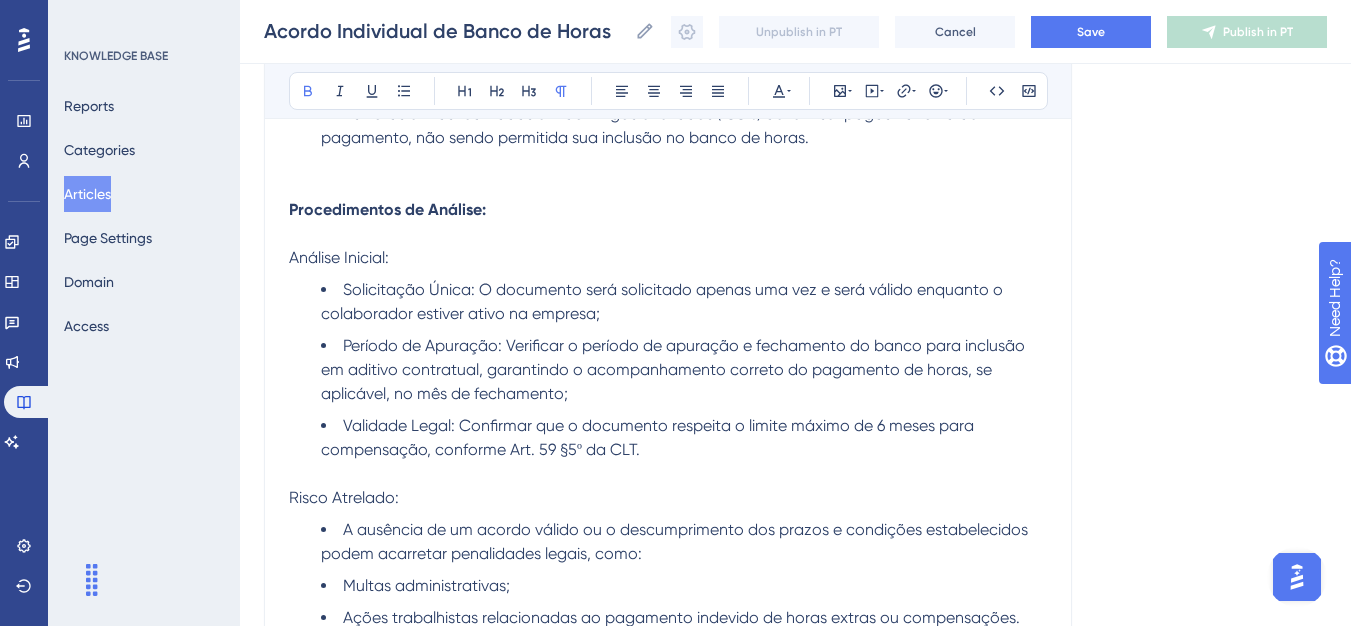 scroll, scrollTop: 849, scrollLeft: 0, axis: vertical 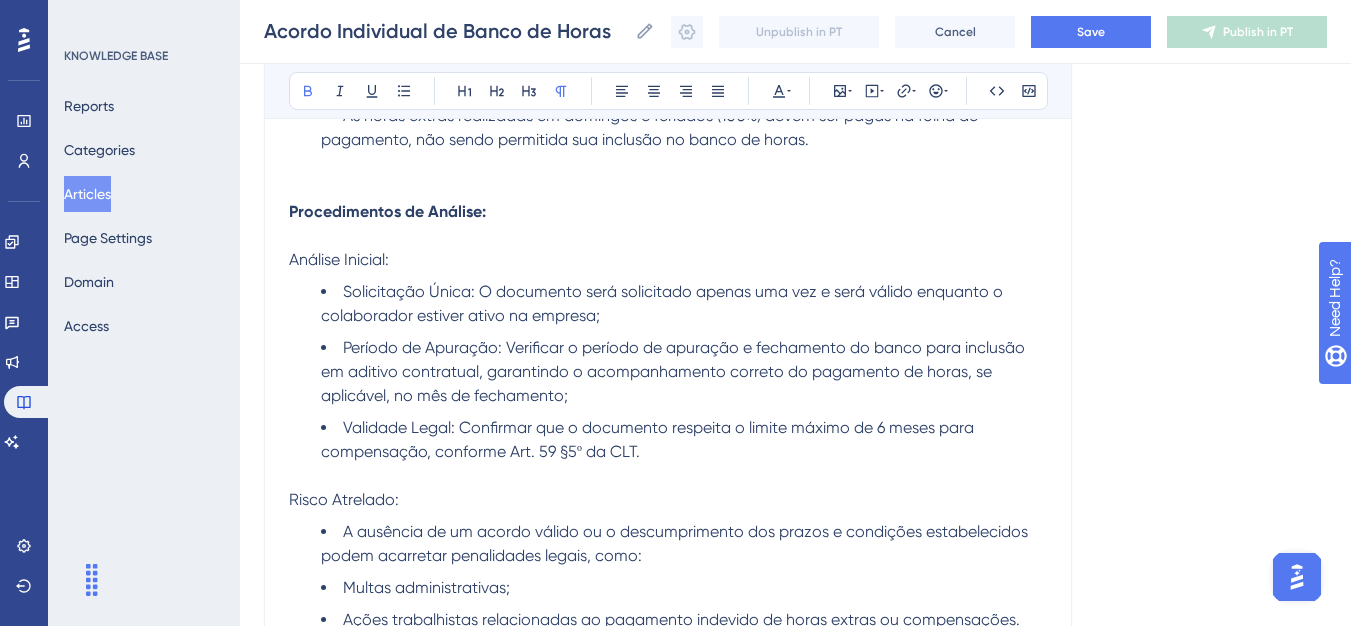 click on "Procedimentos de Análise:" at bounding box center [387, 211] 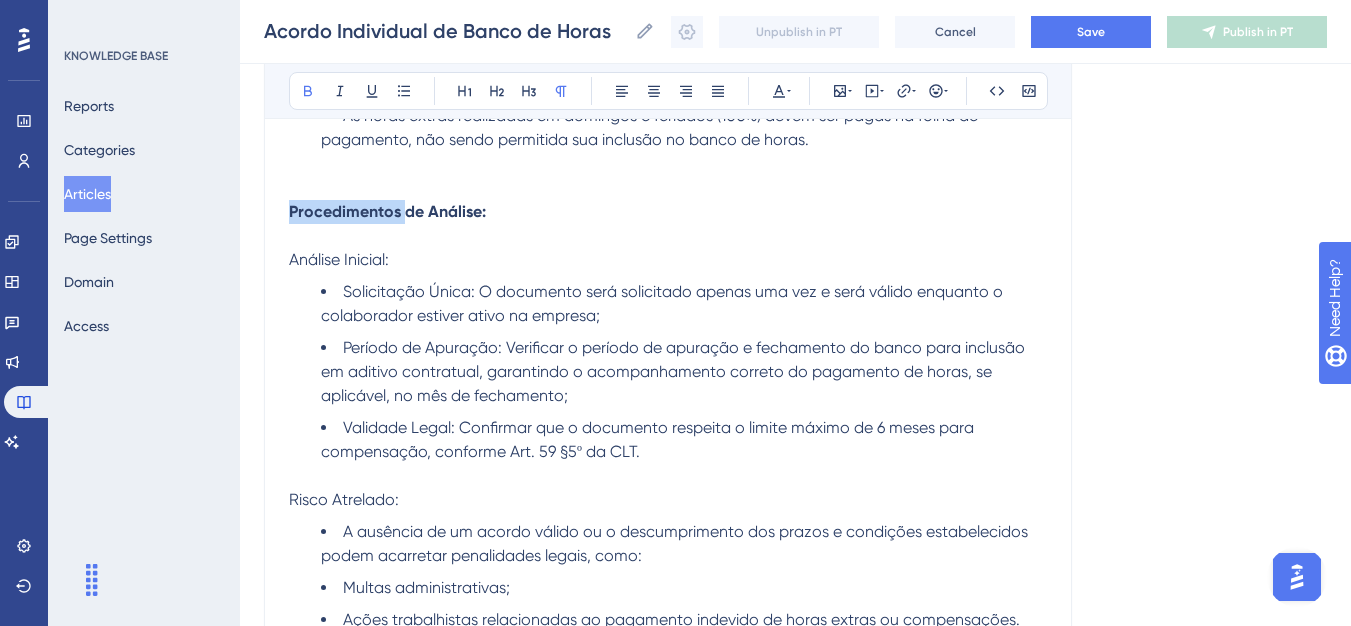 click on "Procedimentos de Análise:" at bounding box center [387, 211] 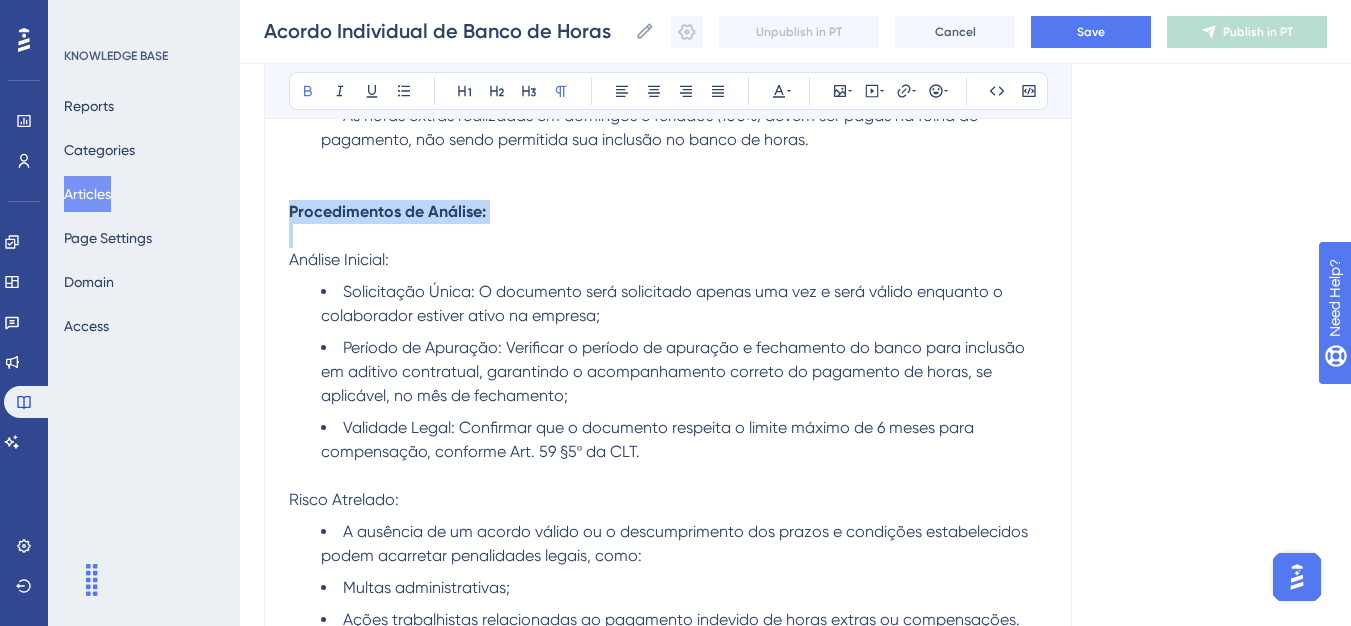 click on "Procedimentos de Análise:" at bounding box center (387, 211) 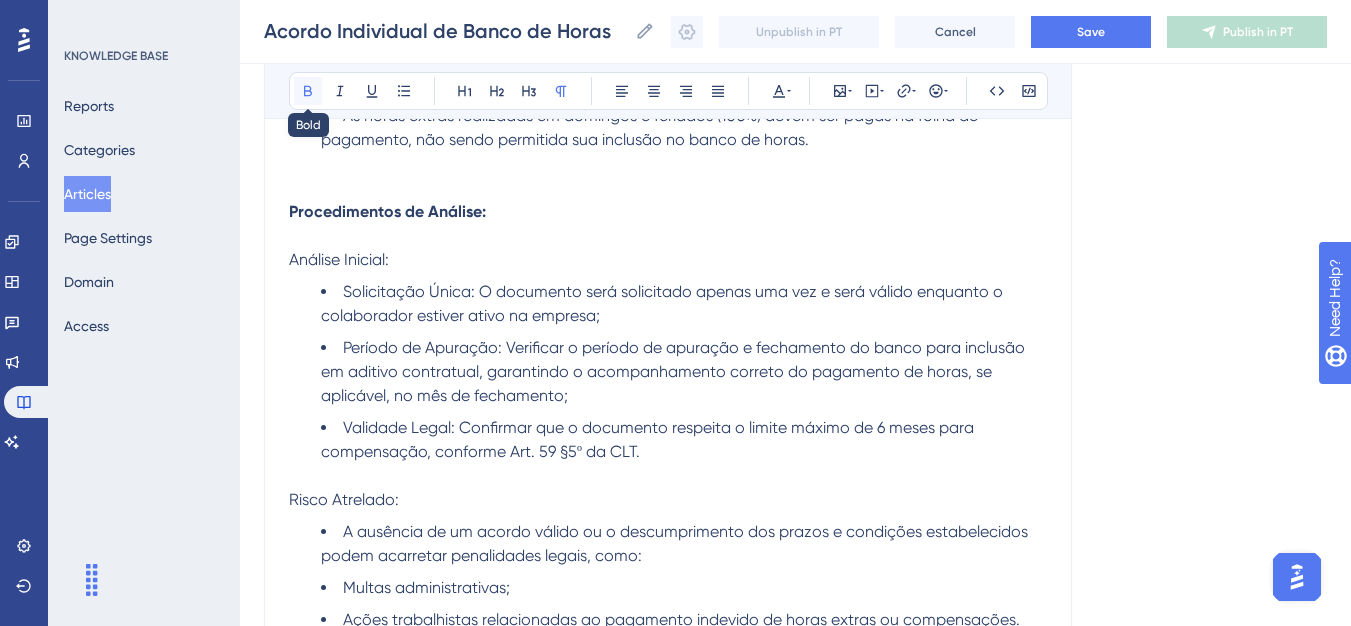 click at bounding box center [308, 91] 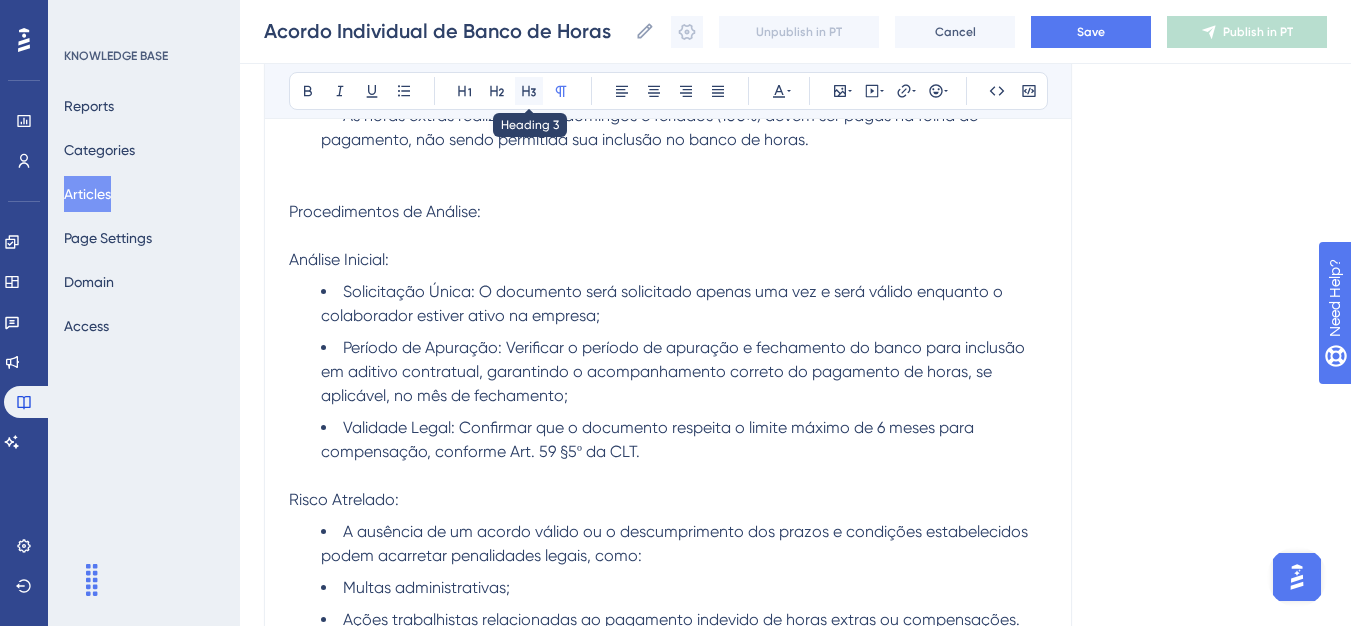click 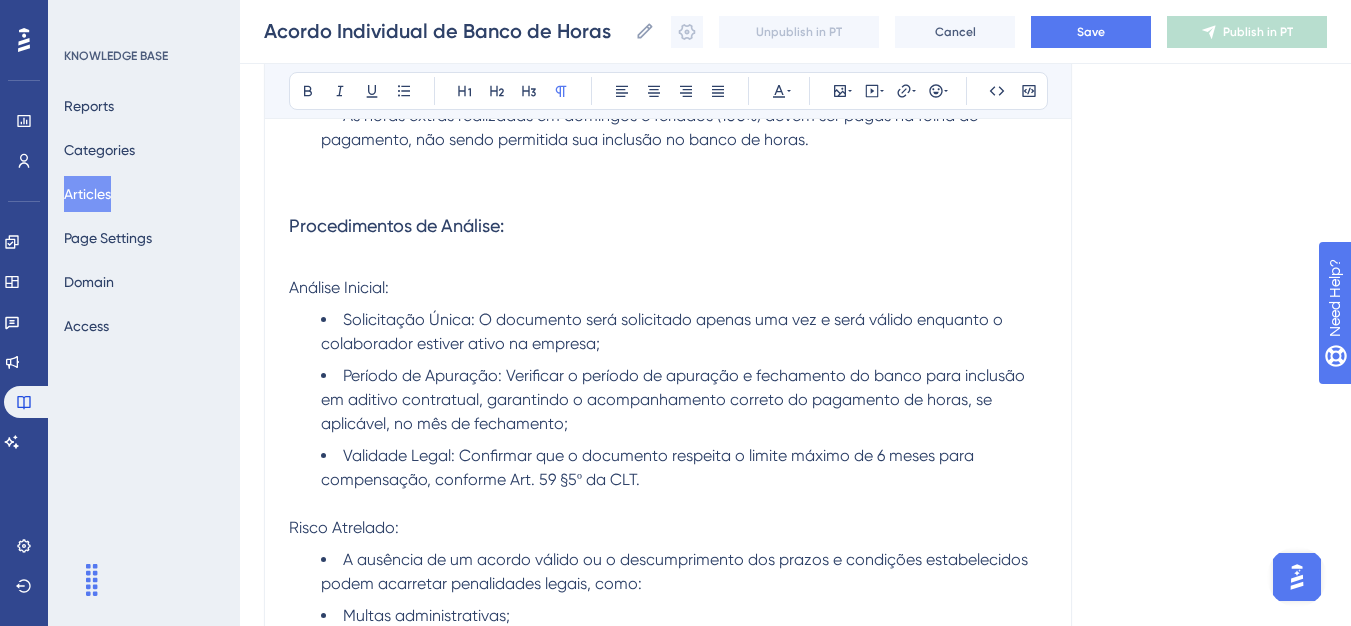 click on "Análise Inicial:" at bounding box center [339, 287] 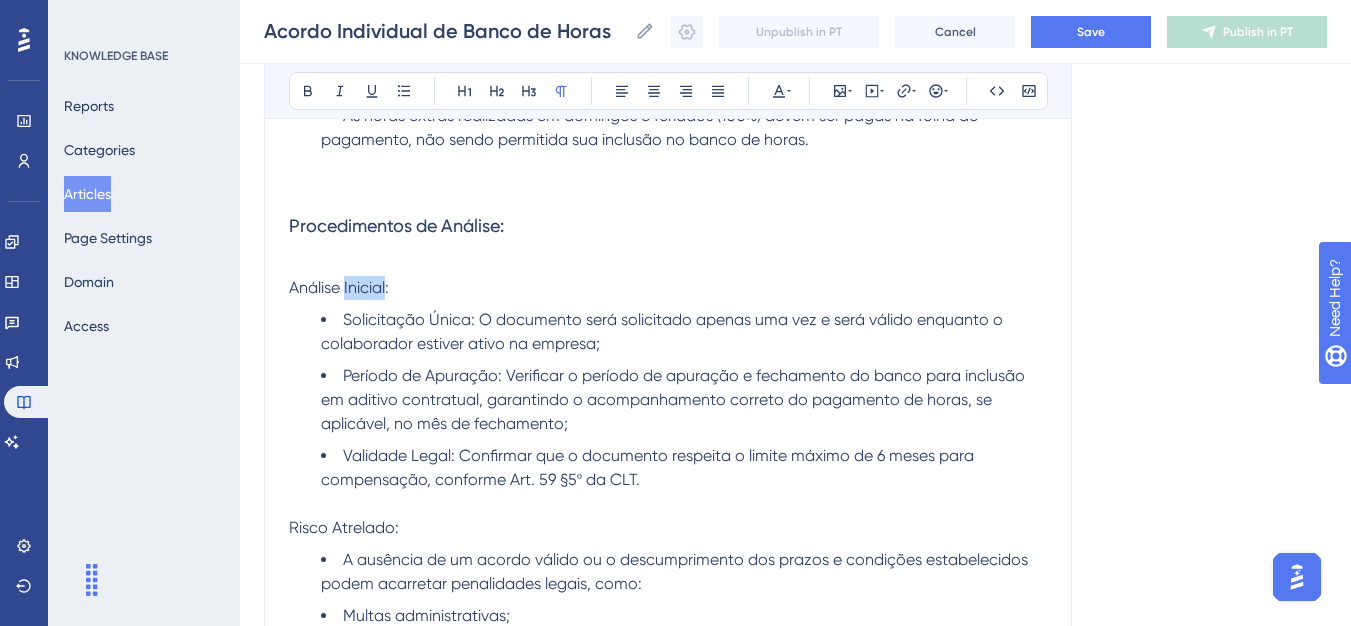 click on "Análise Inicial:" at bounding box center [339, 287] 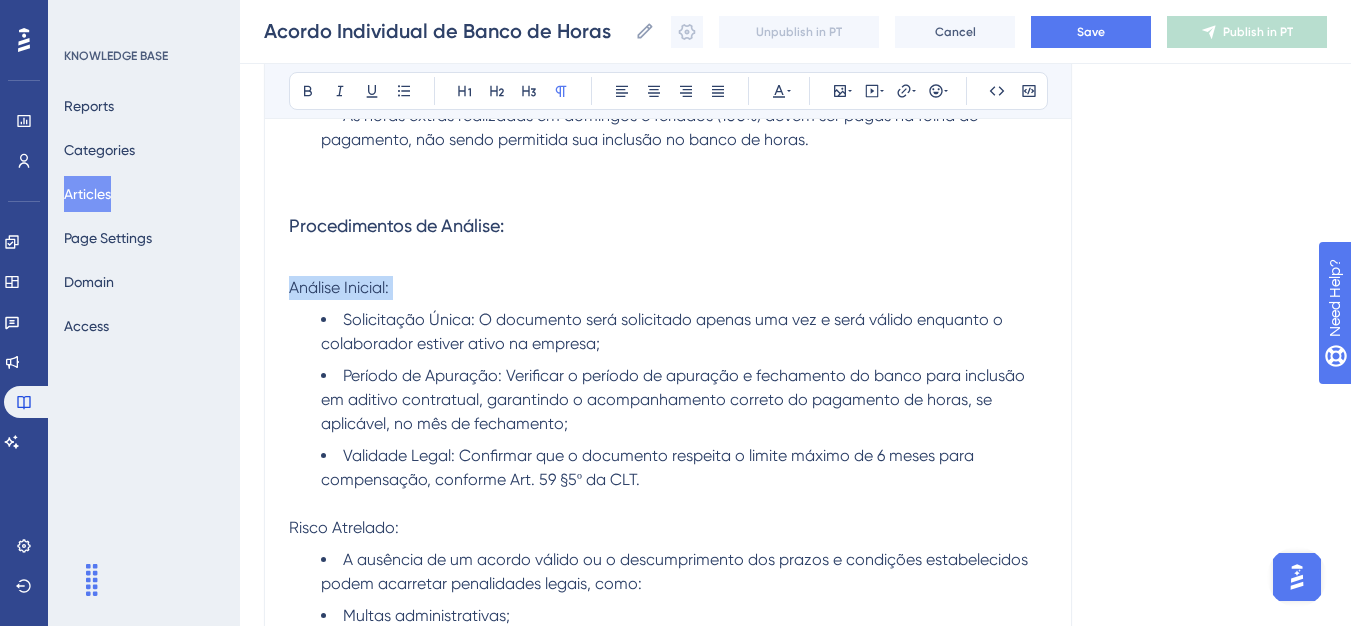 click on "Análise Inicial:" at bounding box center (339, 287) 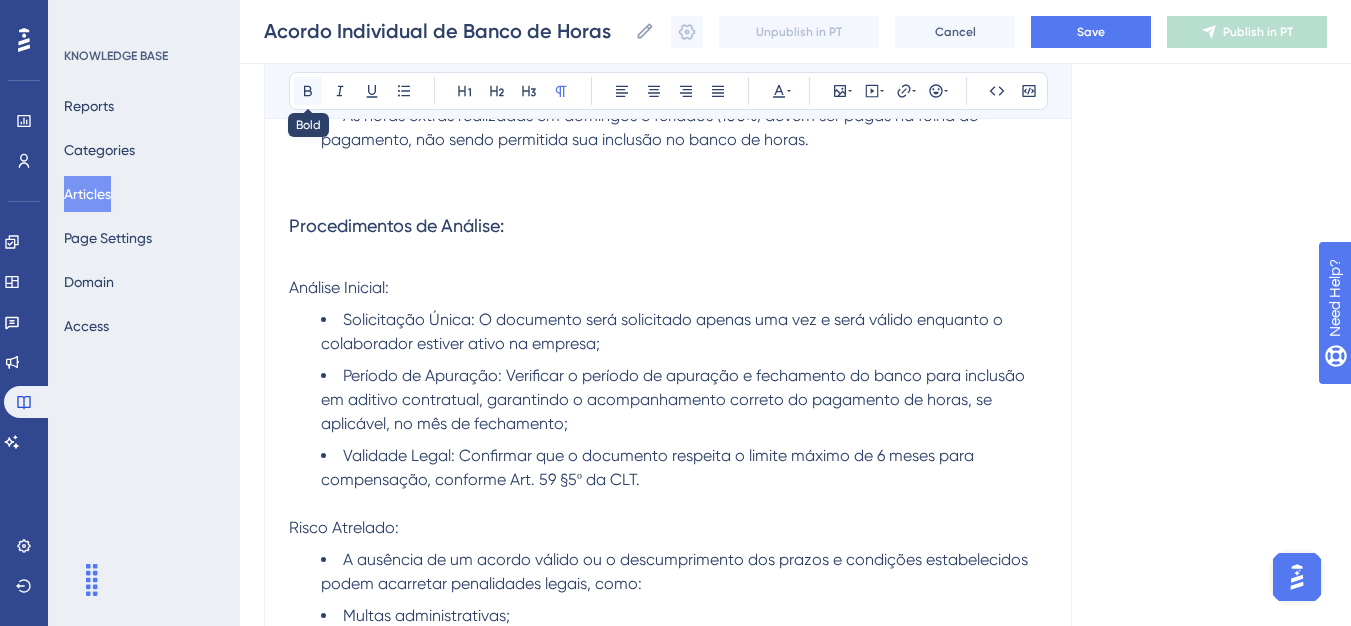 click 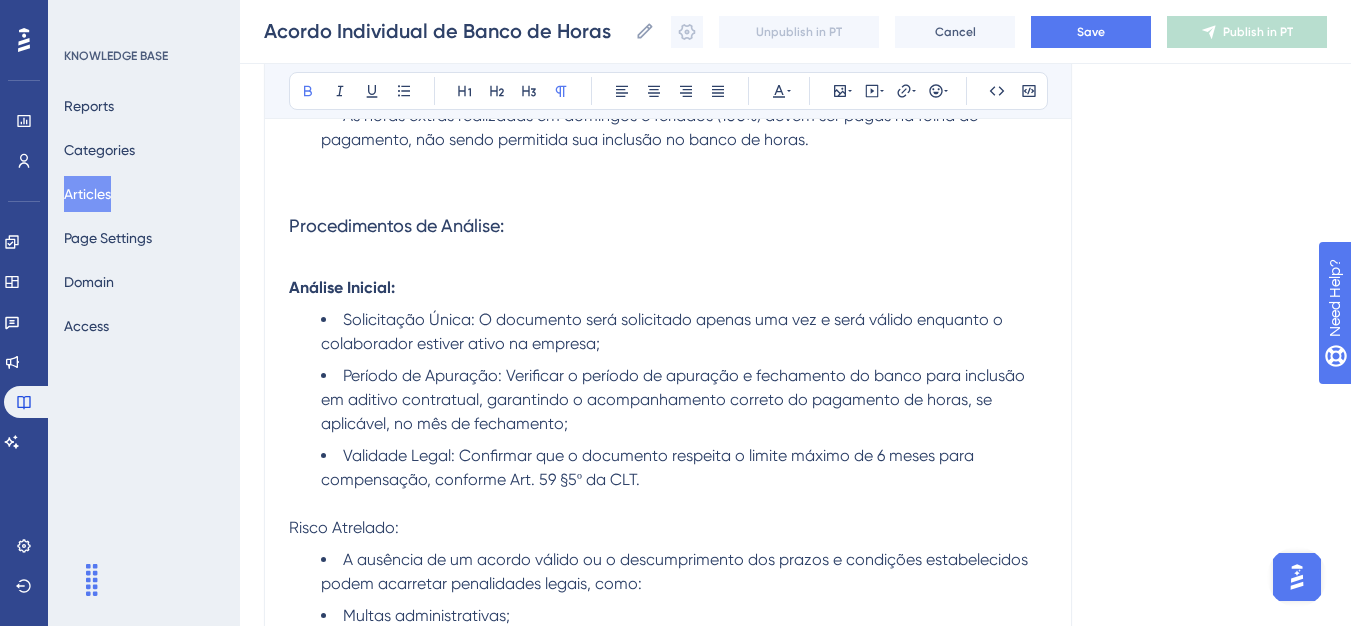click on "Risco Atrelado:" at bounding box center (344, 527) 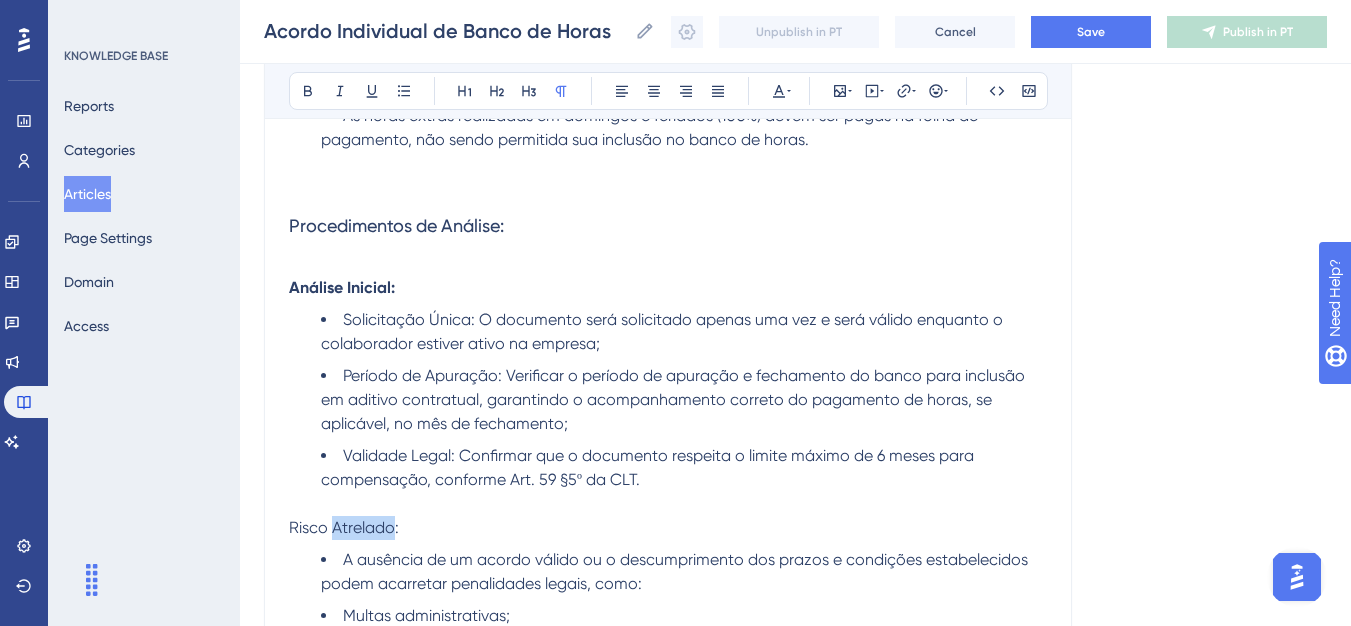 click on "Risco Atrelado:" at bounding box center [344, 527] 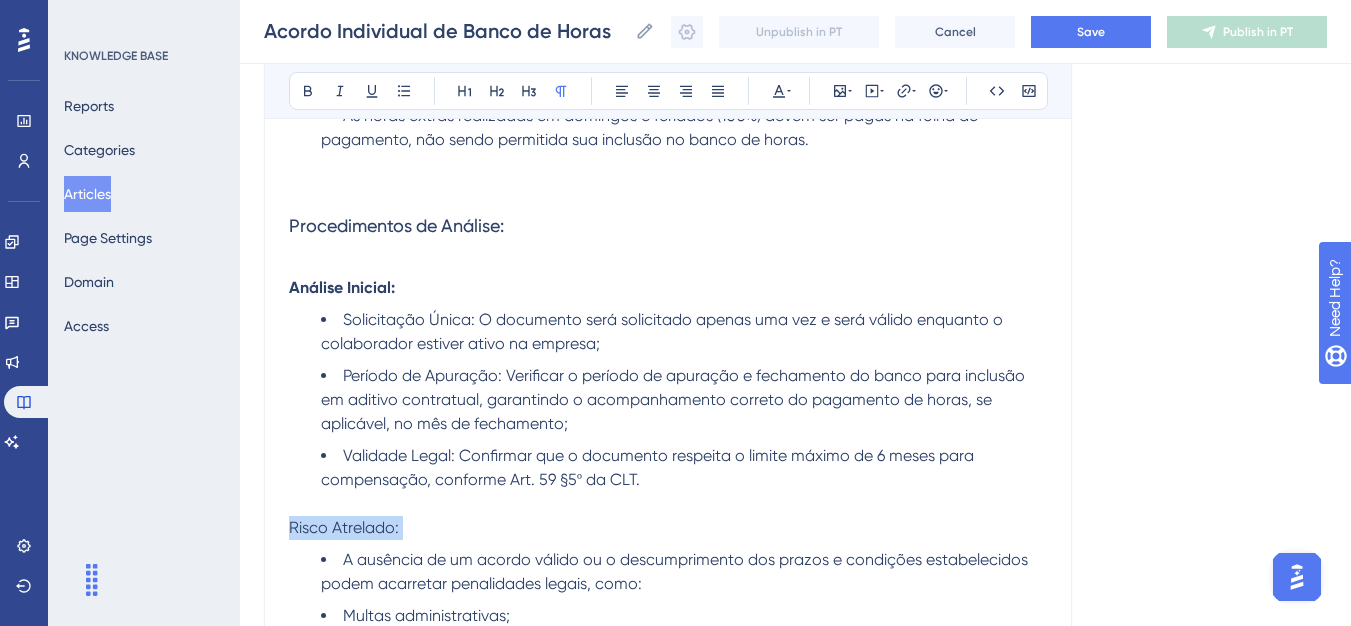 click on "Risco Atrelado:" at bounding box center [344, 527] 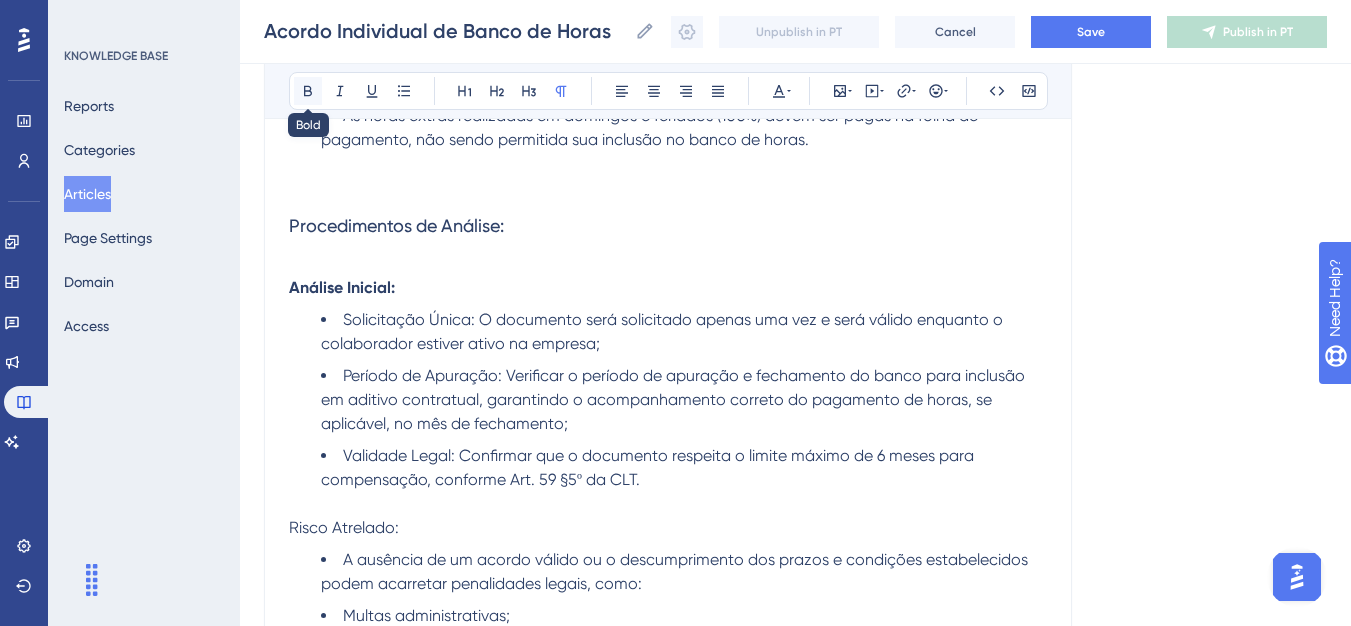 click 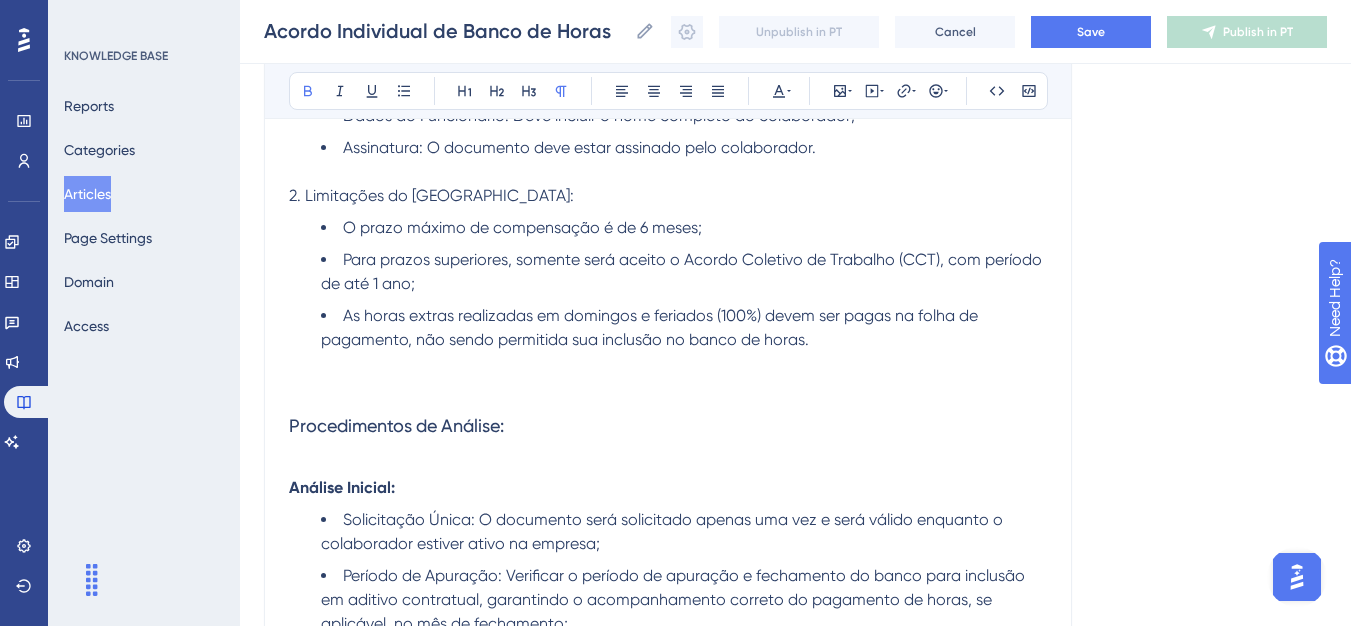 scroll, scrollTop: 549, scrollLeft: 0, axis: vertical 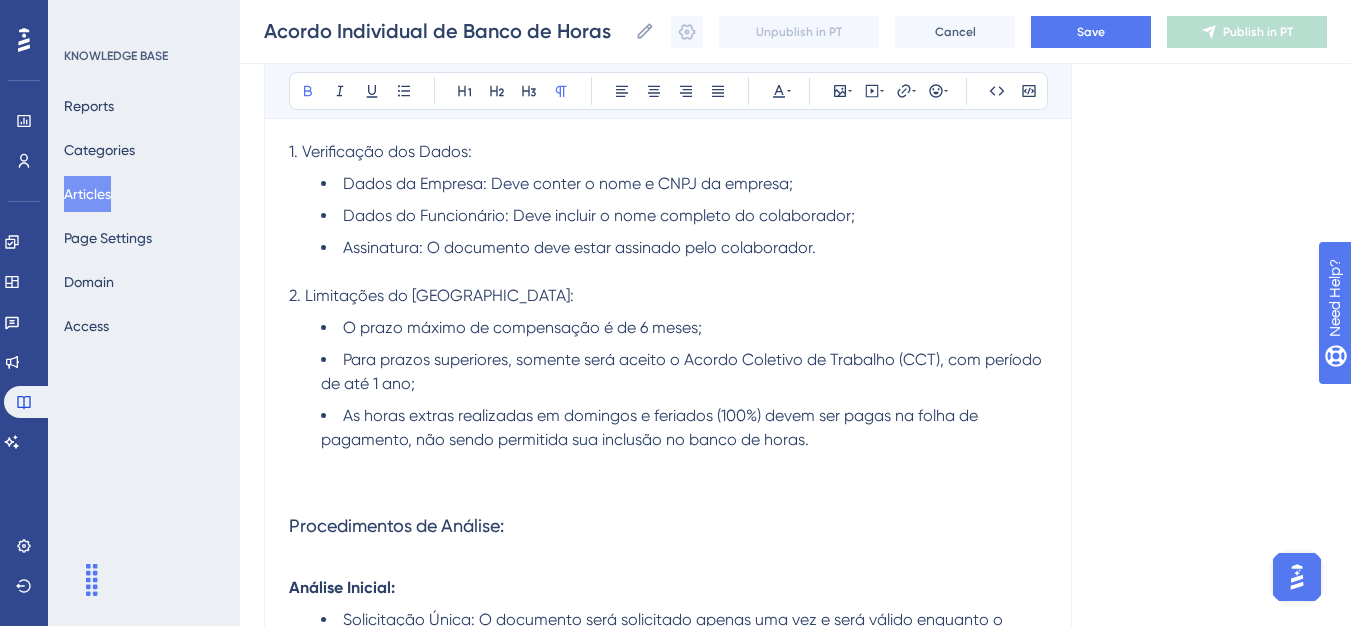 click on "2. Limitações do [GEOGRAPHIC_DATA]:" at bounding box center [431, 295] 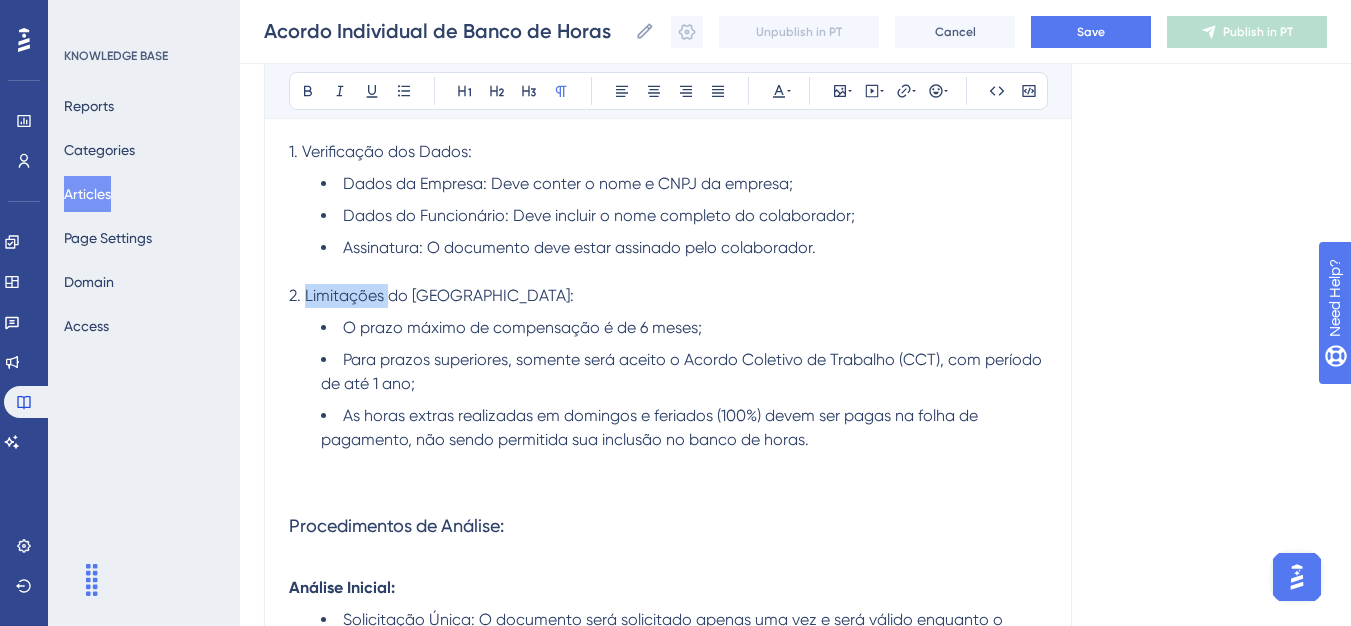 click on "2. Limitações do [GEOGRAPHIC_DATA]:" at bounding box center [431, 295] 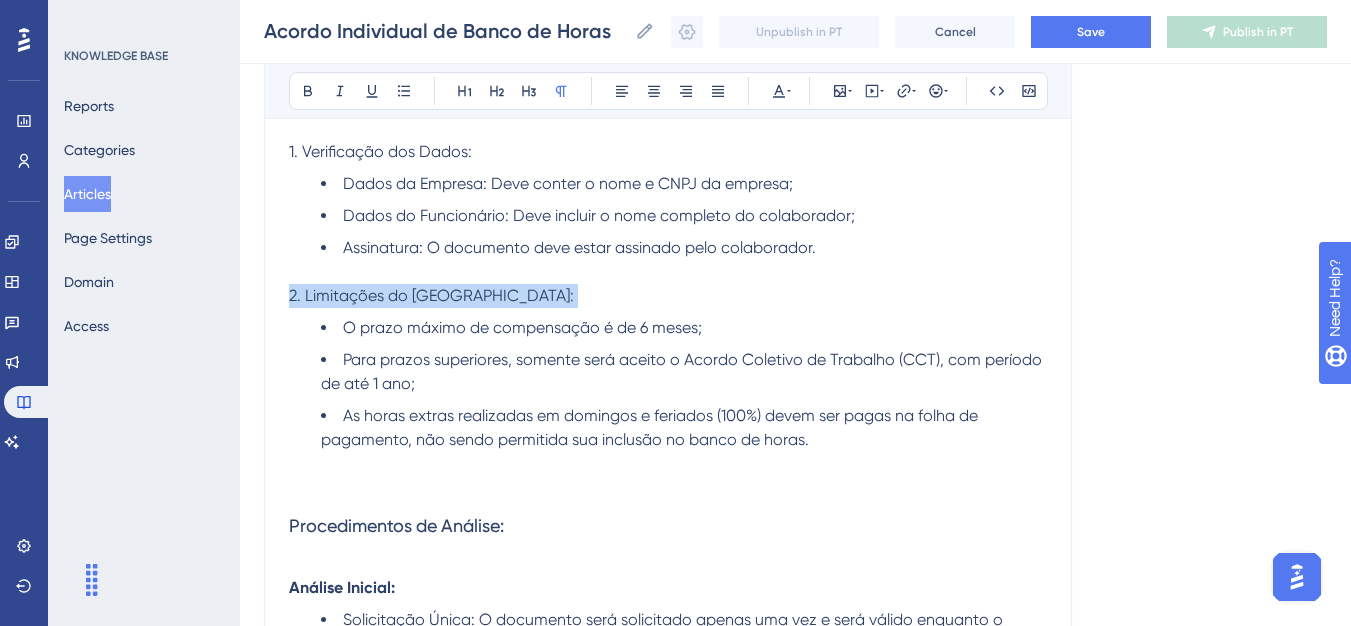 click on "2. Limitações do [GEOGRAPHIC_DATA]:" at bounding box center [431, 295] 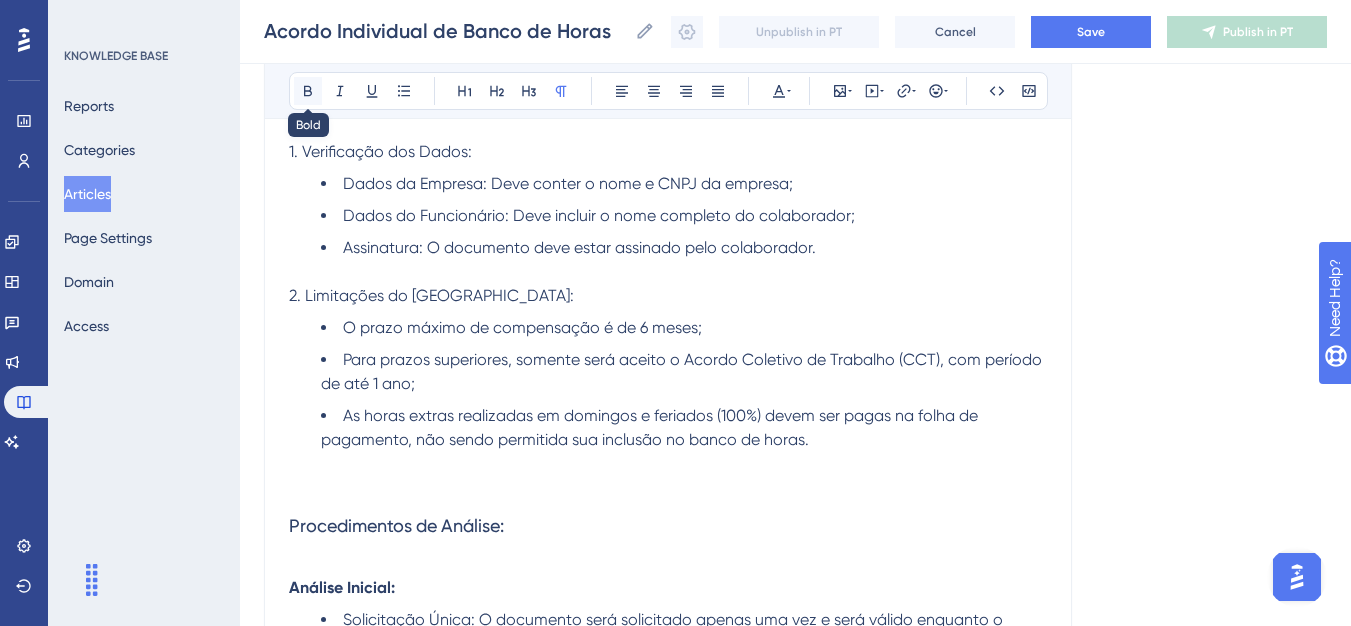 click 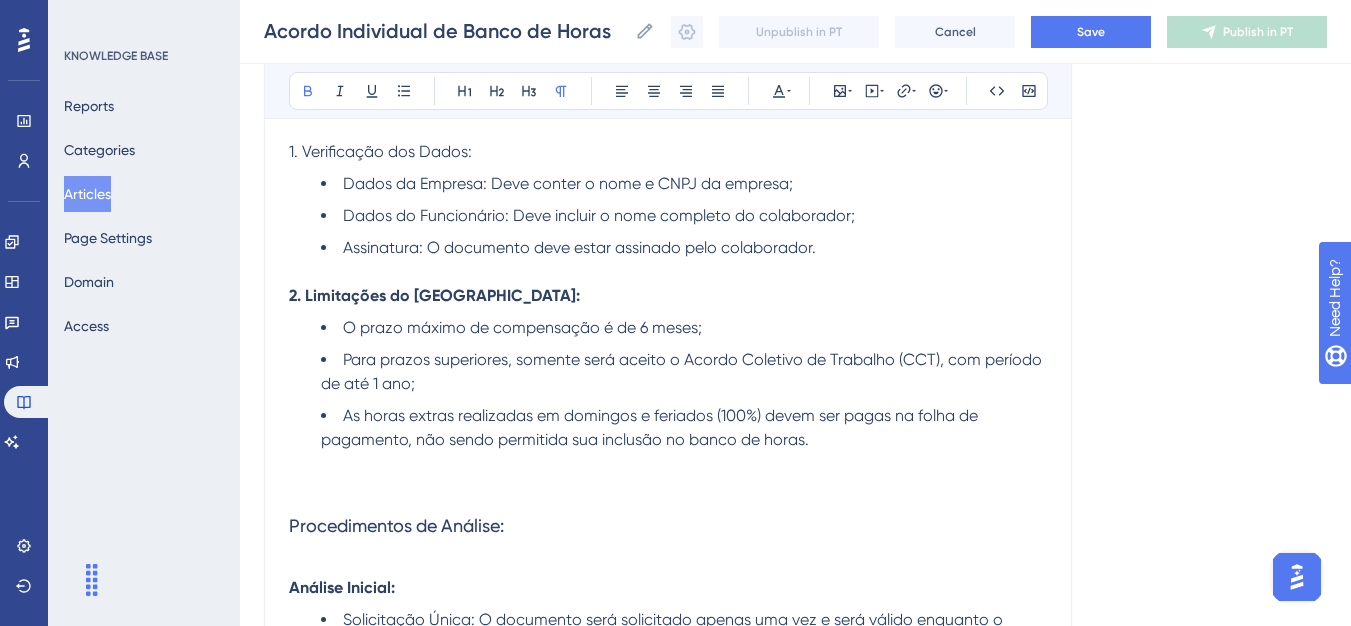 click on "1. Verificação dos Dados:" at bounding box center (380, 151) 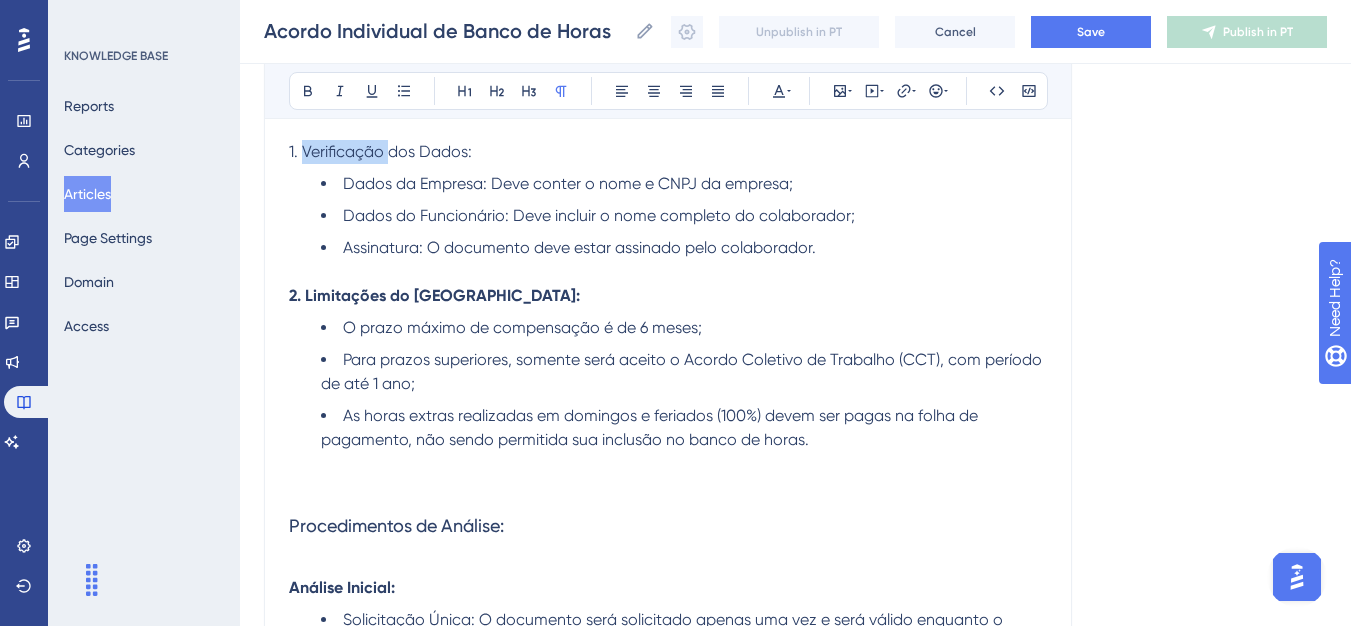 click on "1. Verificação dos Dados:" at bounding box center (380, 151) 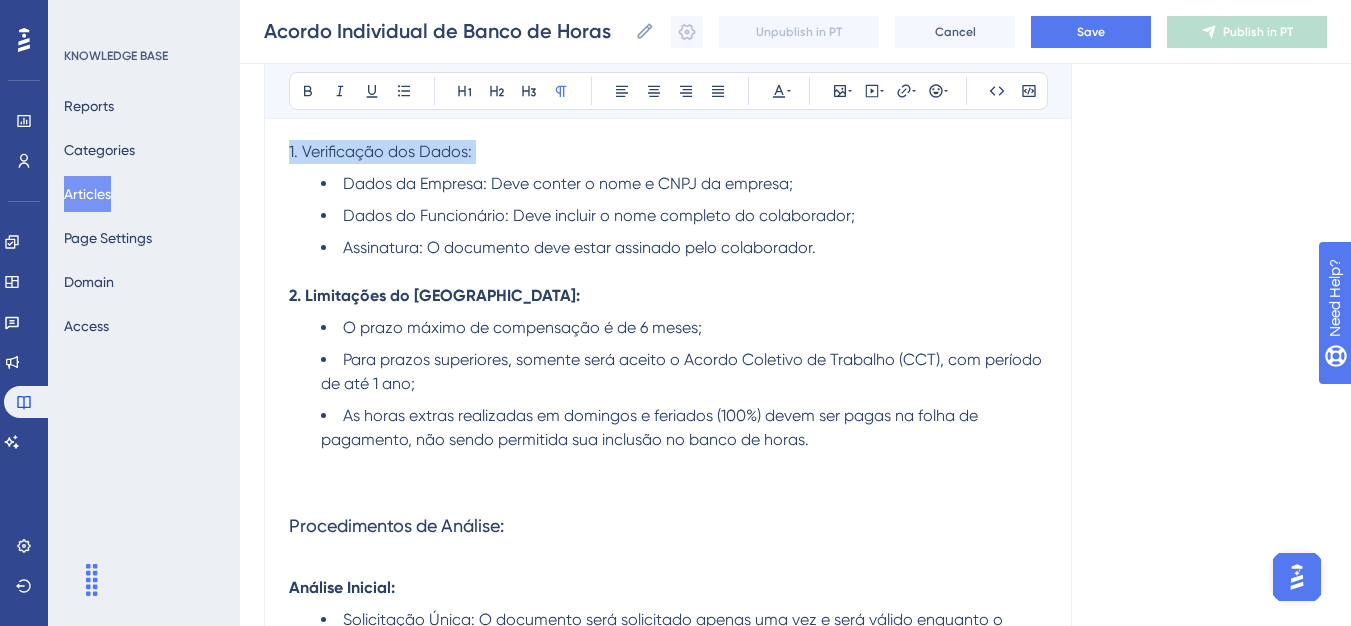 click on "1. Verificação dos Dados:" at bounding box center (380, 151) 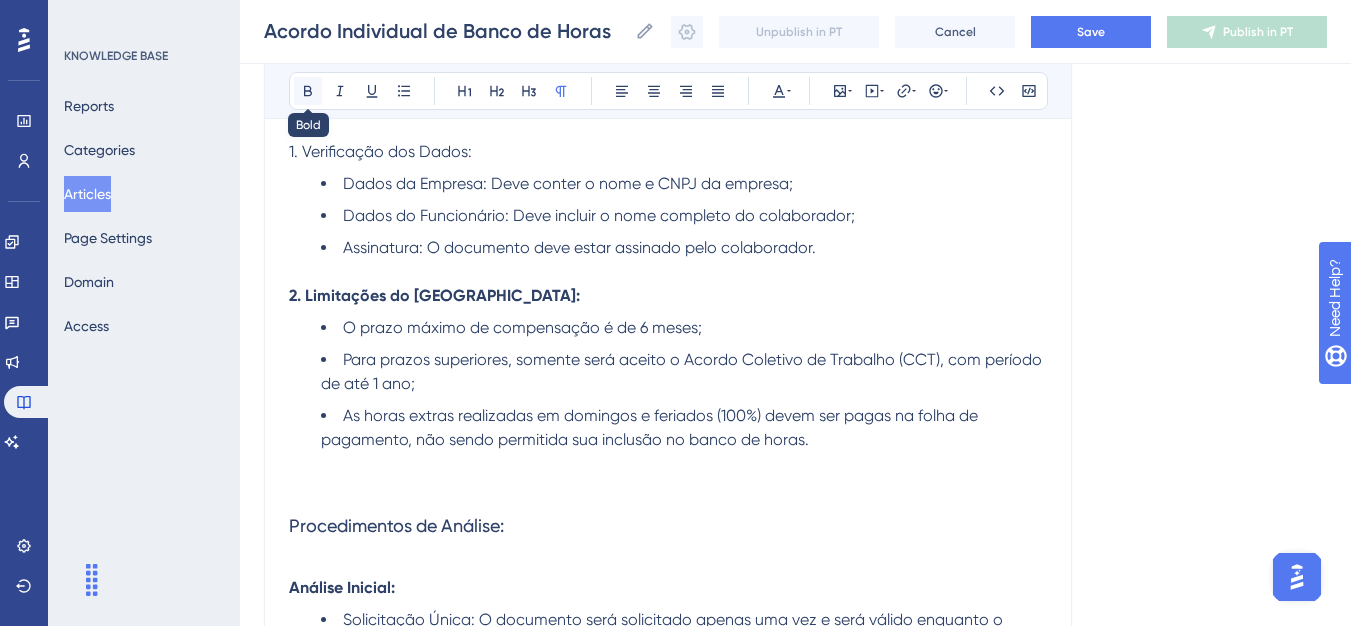 click 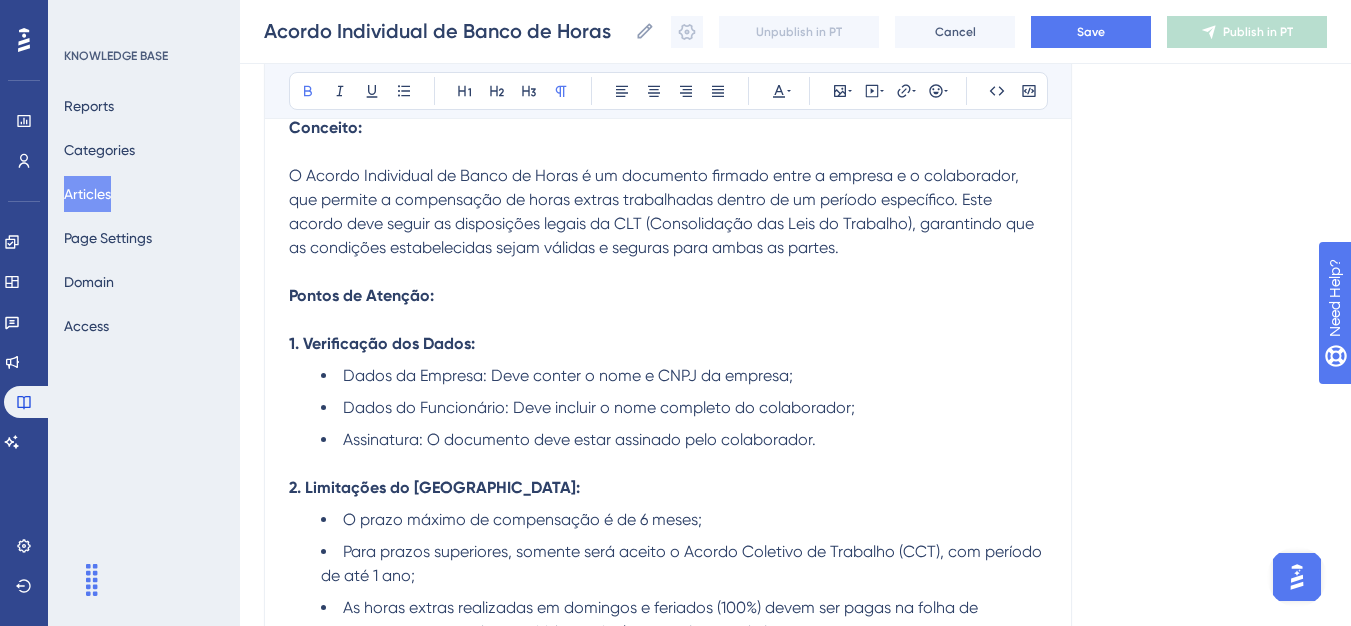 scroll, scrollTop: 349, scrollLeft: 0, axis: vertical 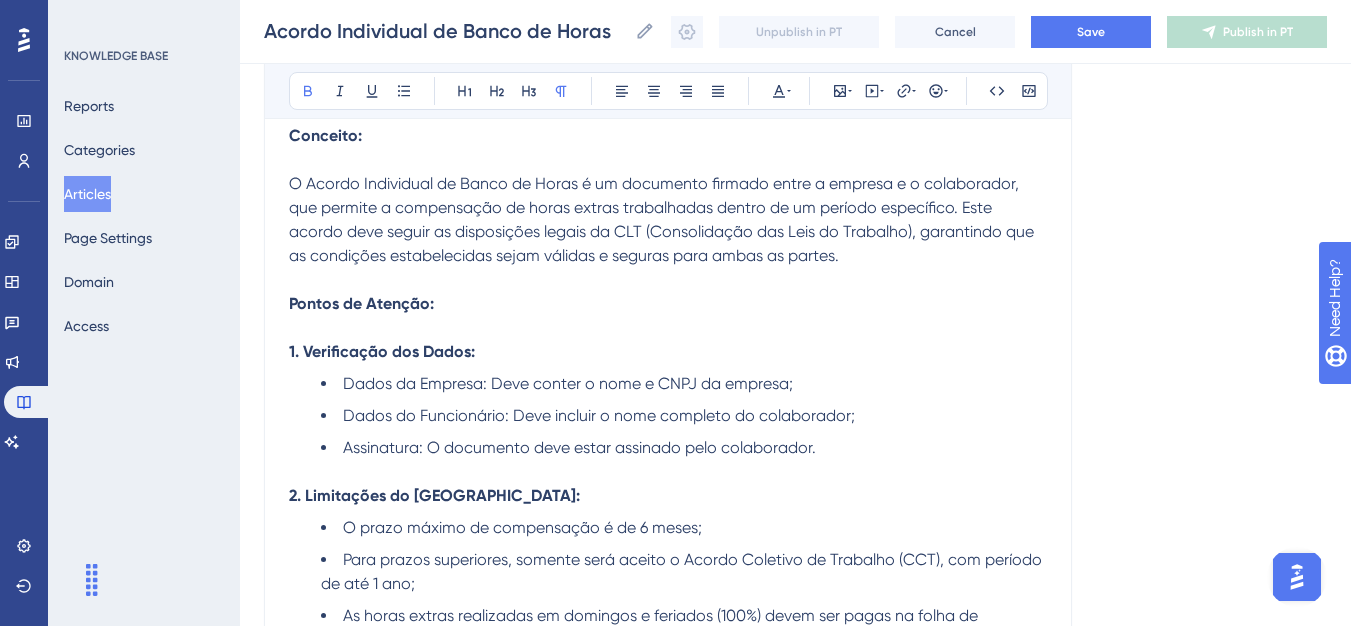 click on "Pontos de Atenção:" at bounding box center [361, 303] 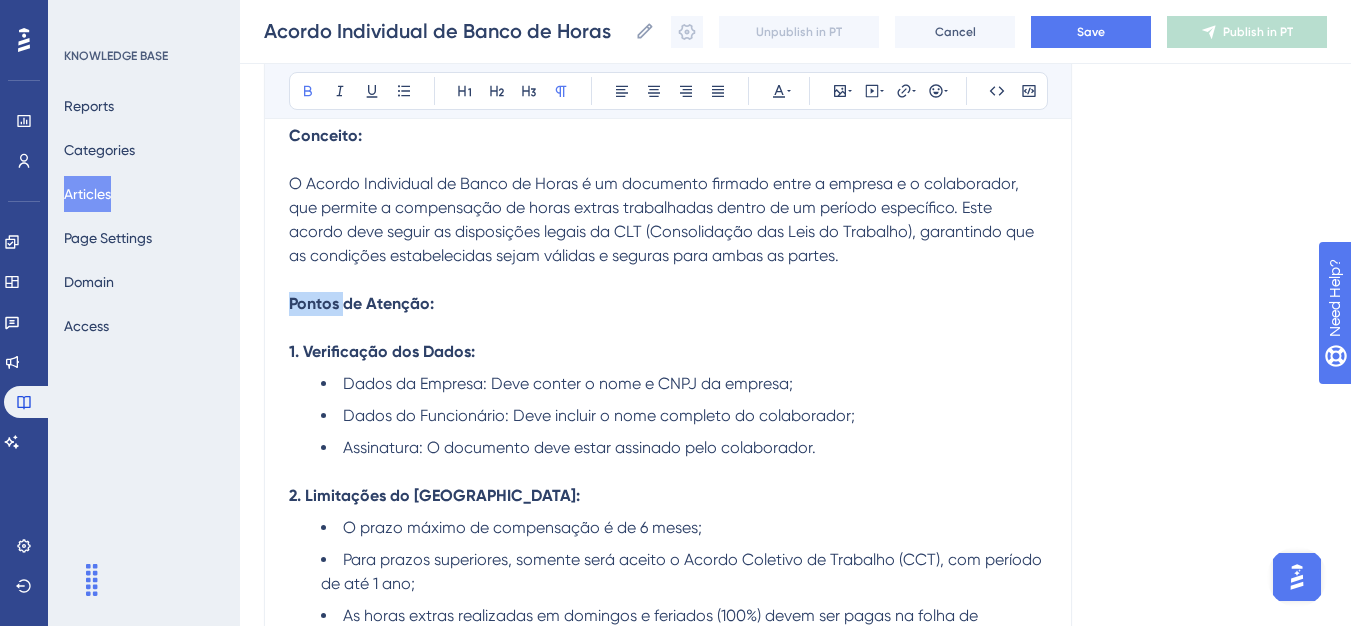 click on "Pontos de Atenção:" at bounding box center (361, 303) 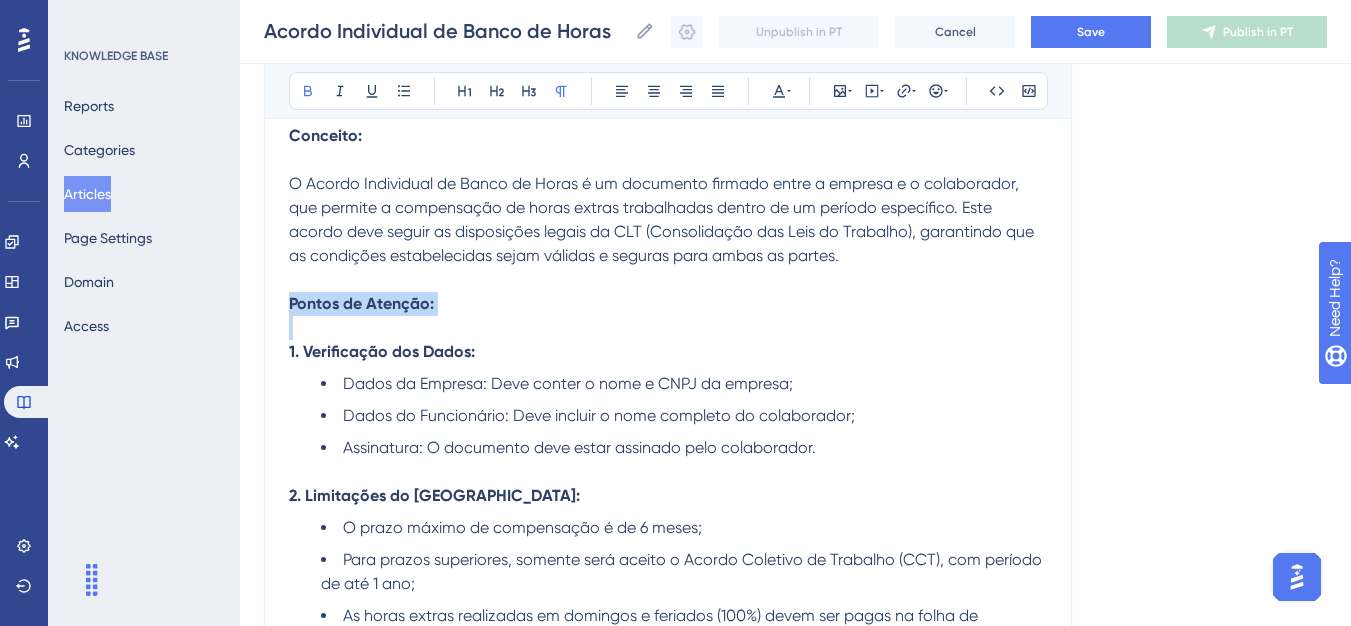 click on "Pontos de Atenção:" at bounding box center (361, 303) 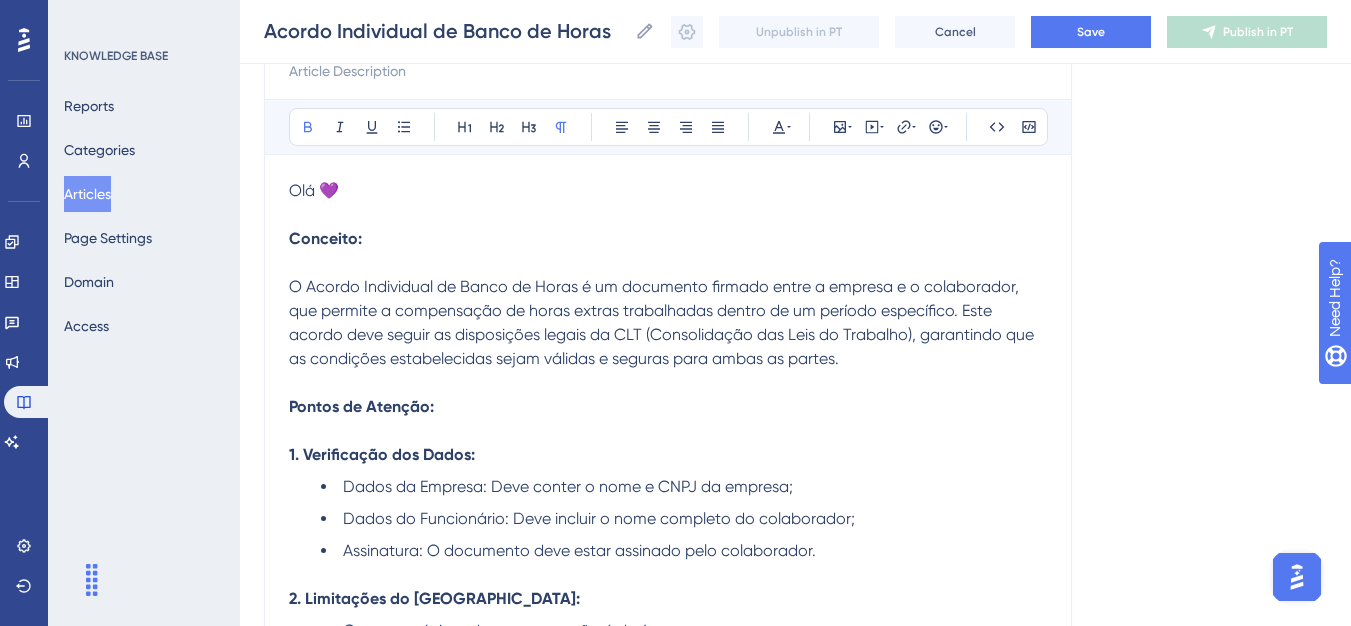 scroll, scrollTop: 149, scrollLeft: 0, axis: vertical 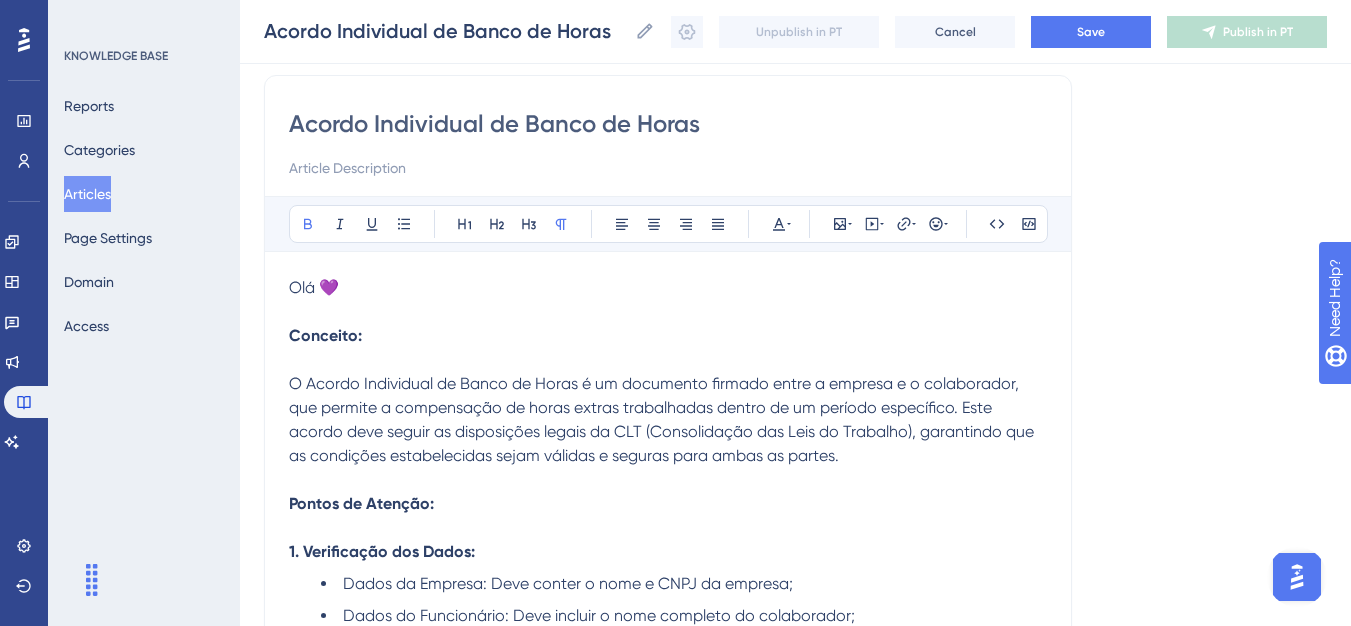 click at bounding box center (668, 312) 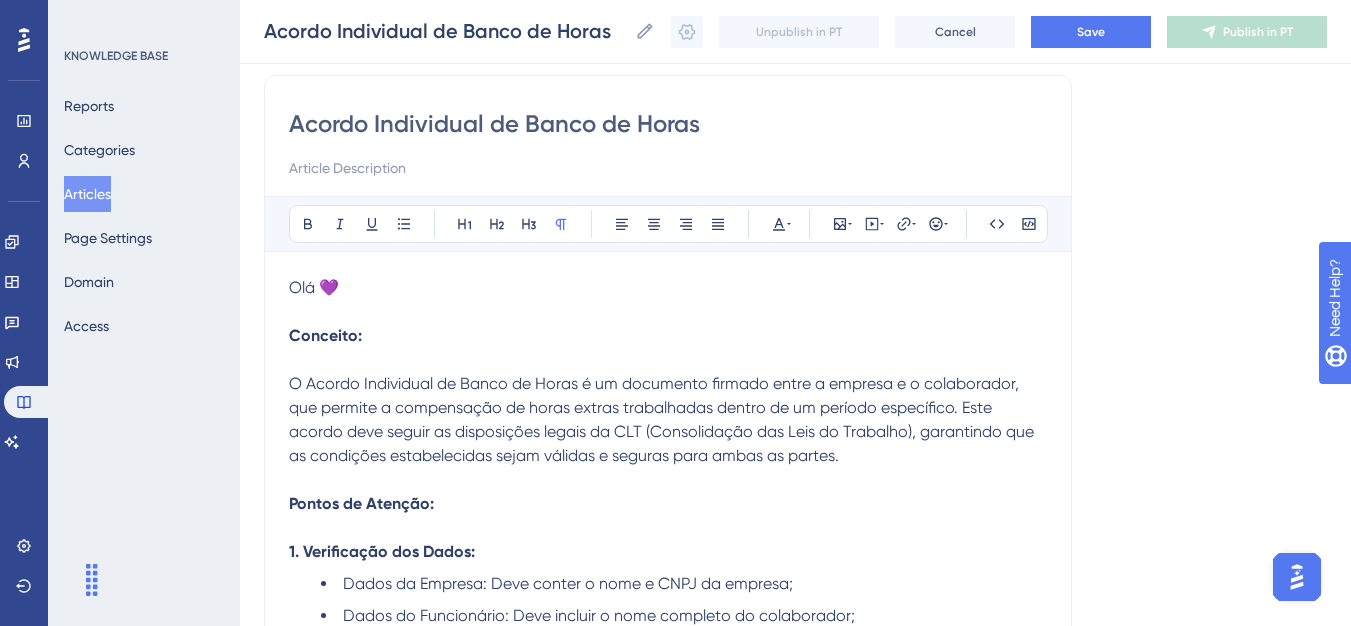 click on "Acordo Individual de Banco de Horas Acordo Individual de Banco de Horas Unpublish in PT Cancel Save Publish in PT" at bounding box center (795, 32) 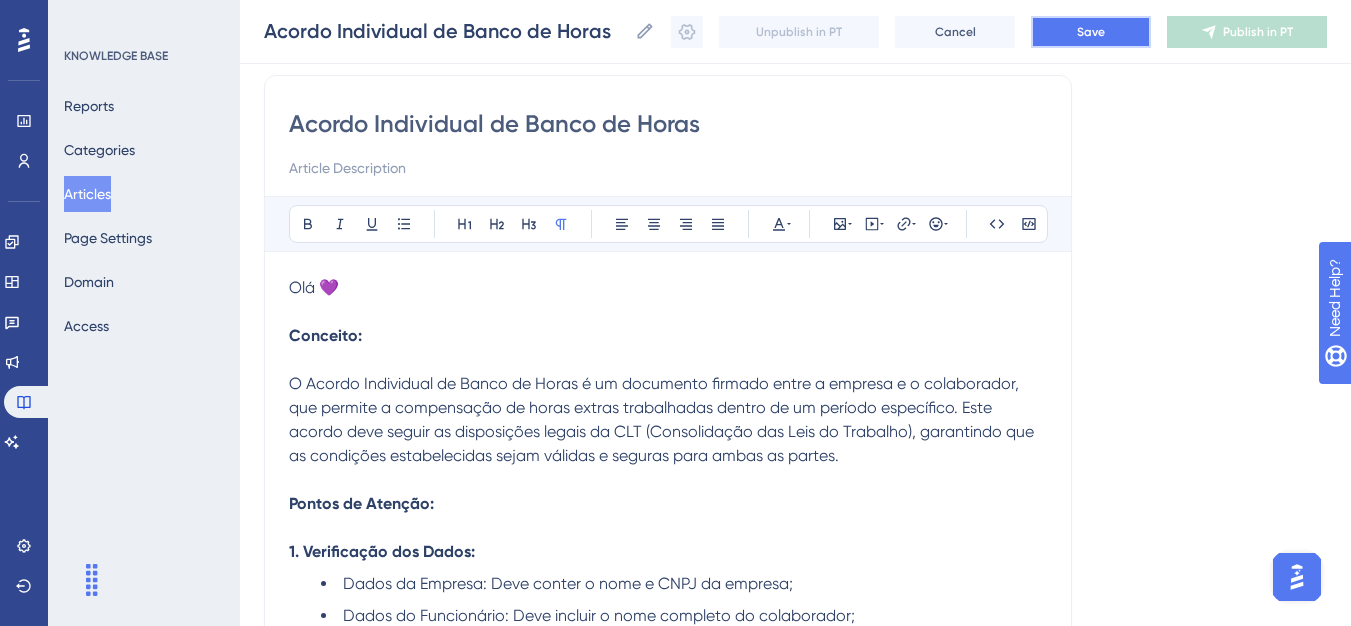 click on "Save" at bounding box center [1091, 32] 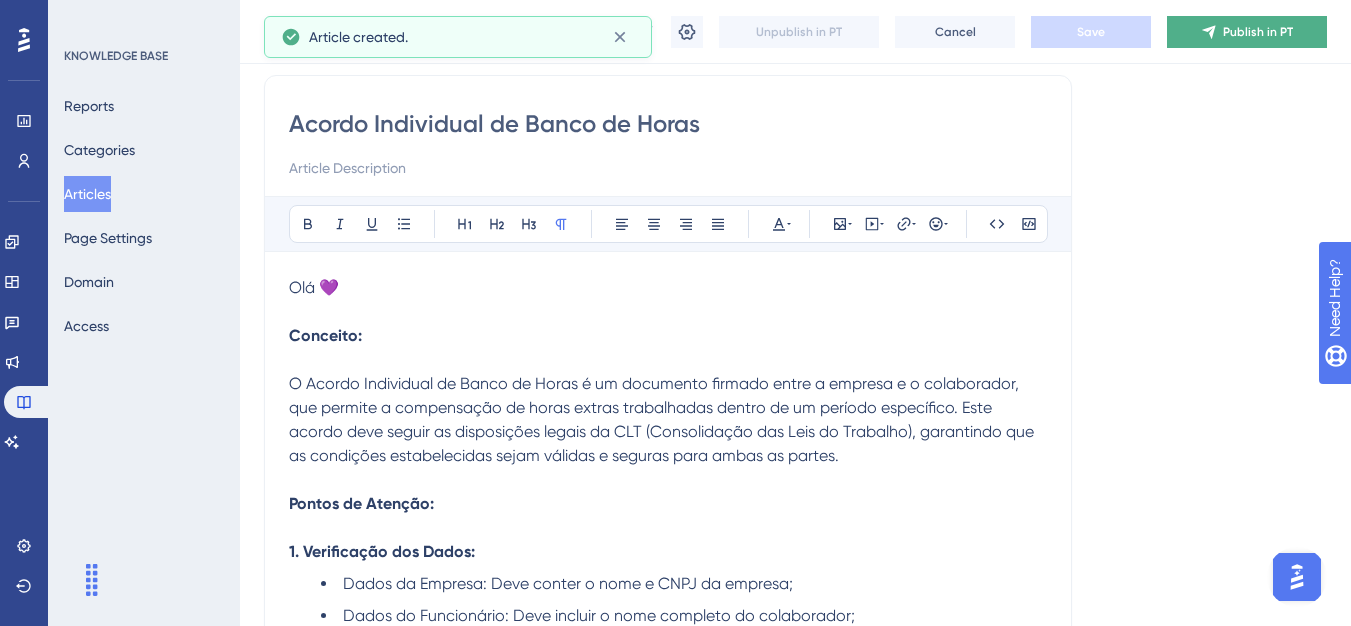 scroll, scrollTop: 961, scrollLeft: 0, axis: vertical 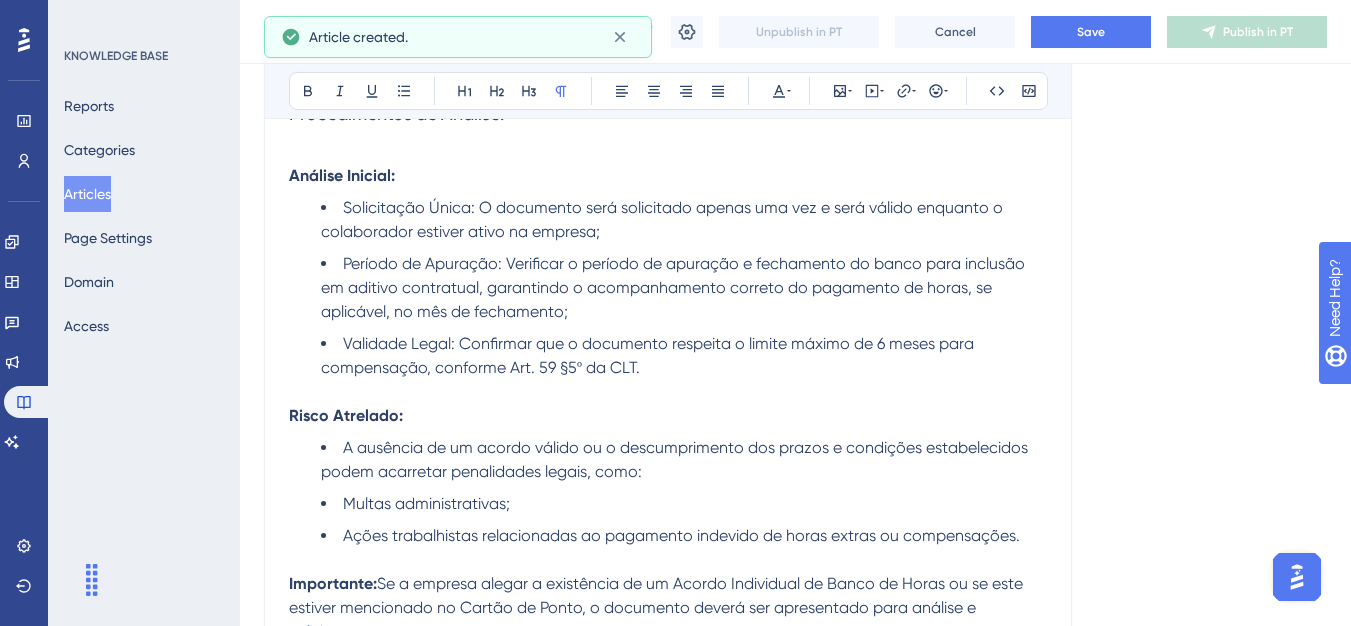 click on "Acordo Individual de Banco de Horas Acordo Individual de Banco de Horas Unpublish in PT Cancel Save Publish in PT" at bounding box center [795, 32] 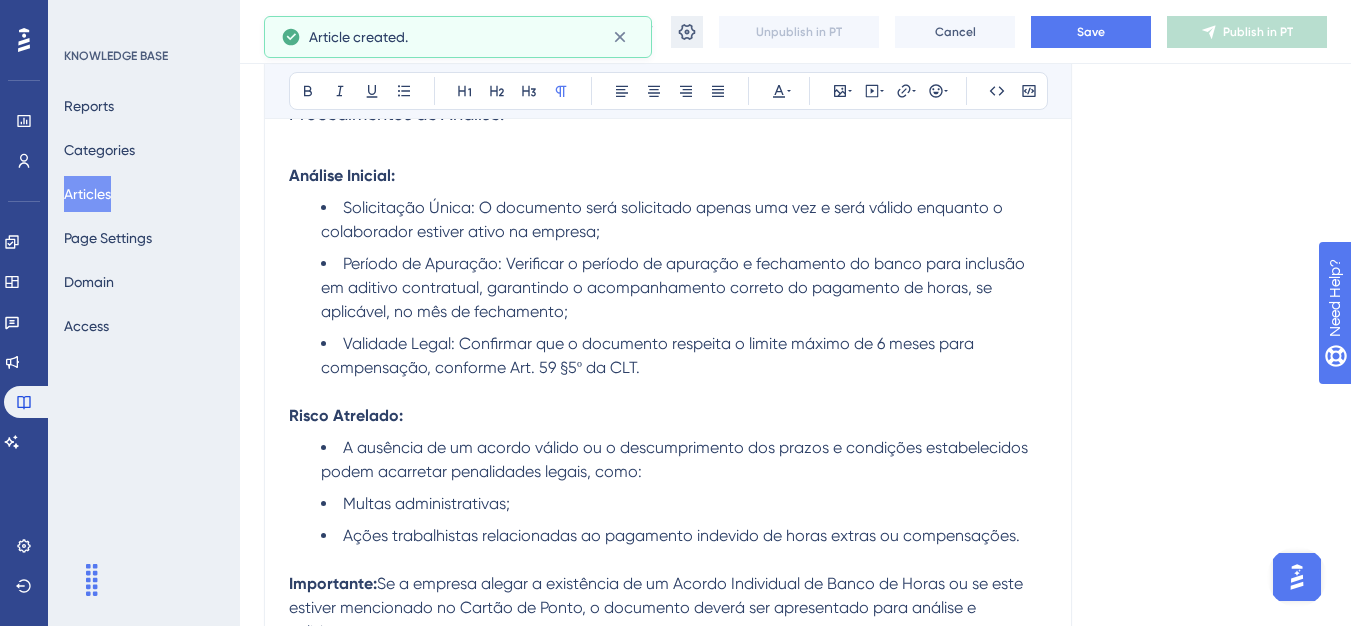 click 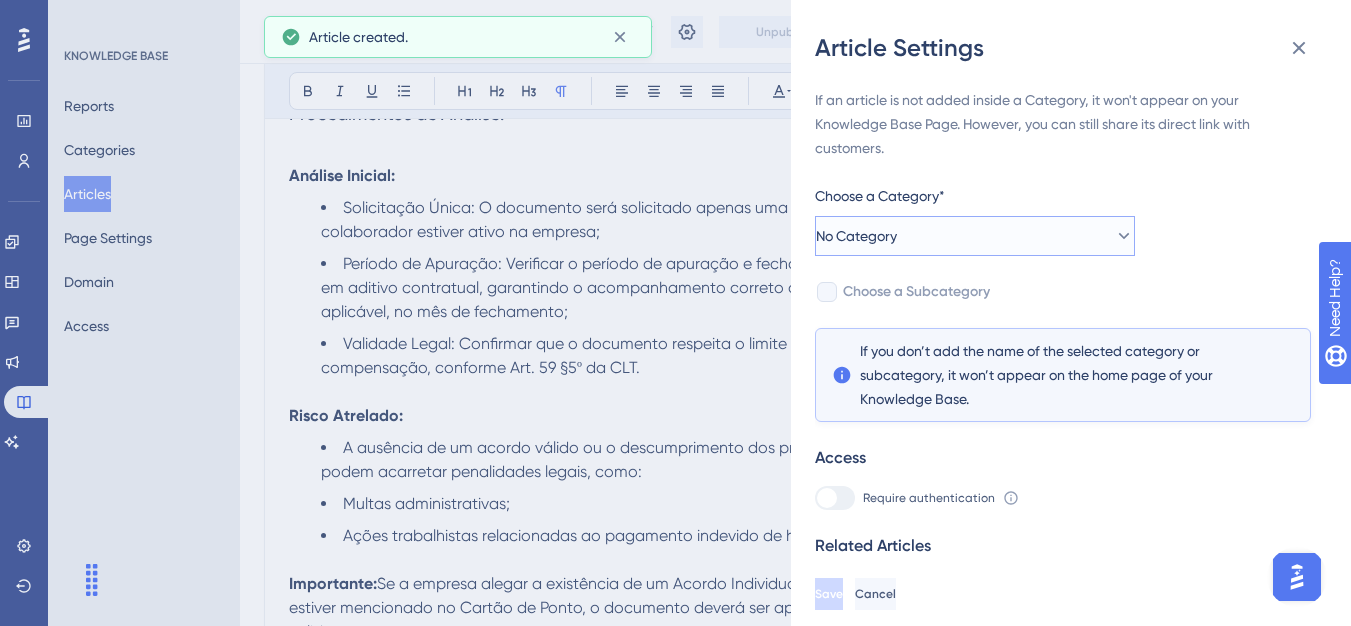 click on "No Category" at bounding box center [975, 236] 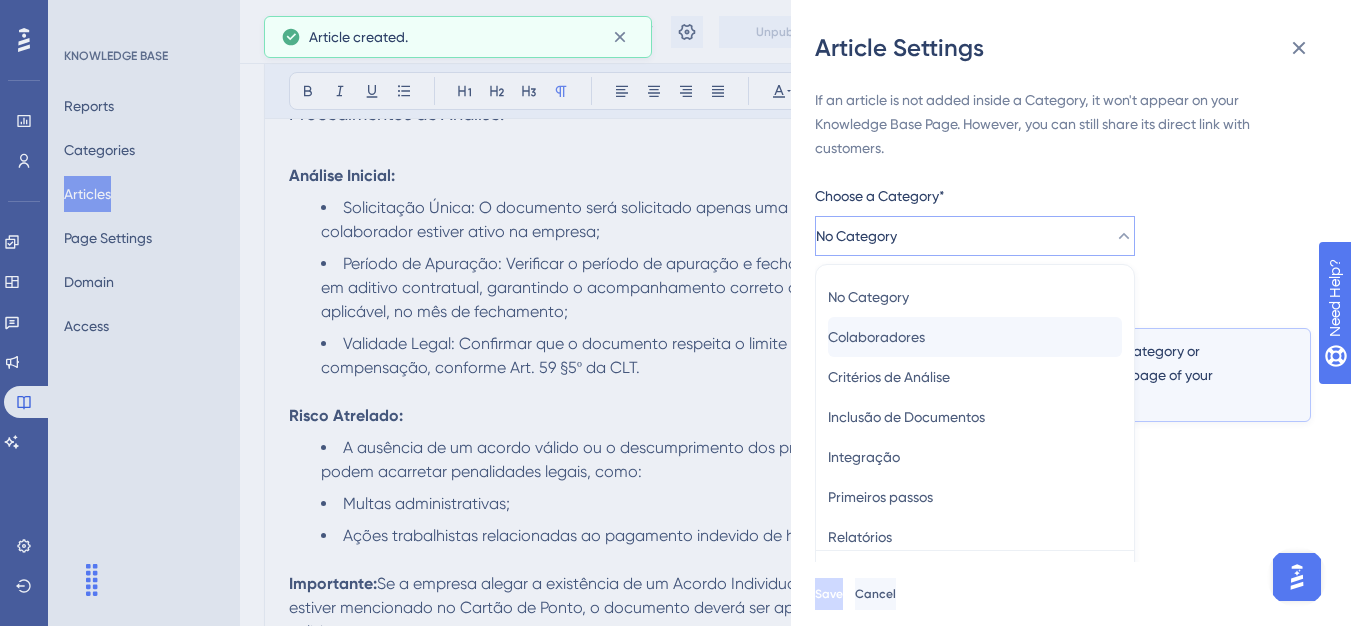 scroll, scrollTop: 49, scrollLeft: 0, axis: vertical 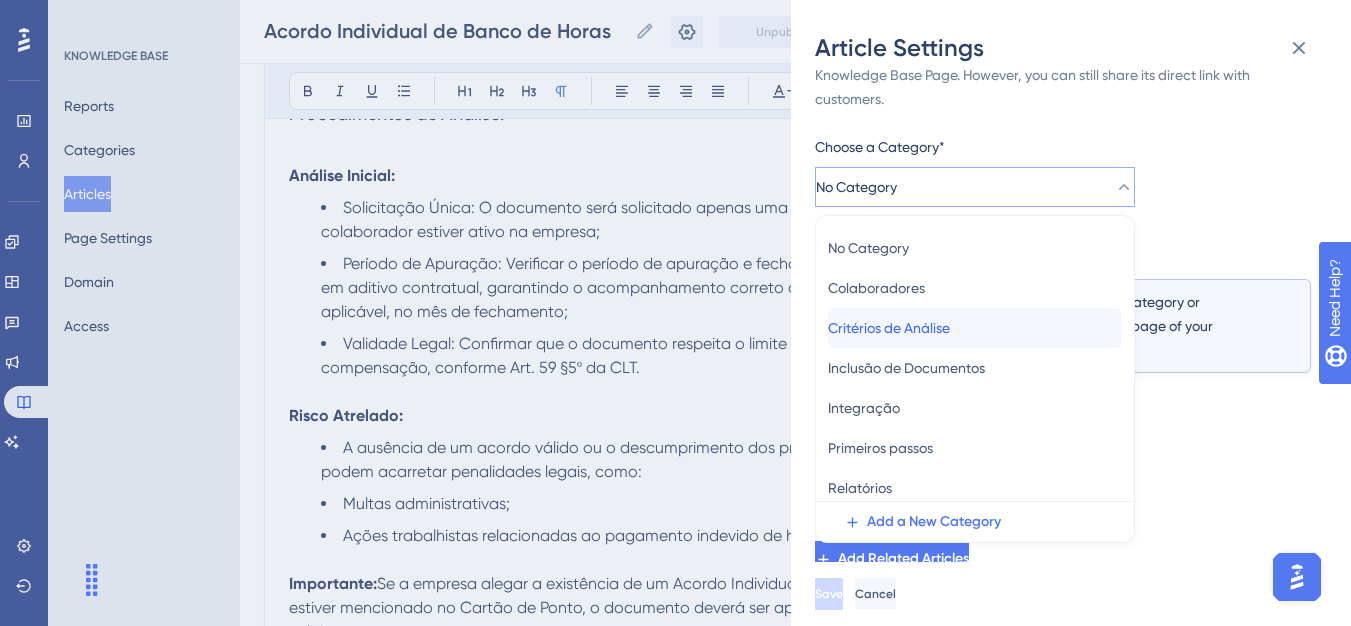 click on "Critérios de Análise" at bounding box center (889, 328) 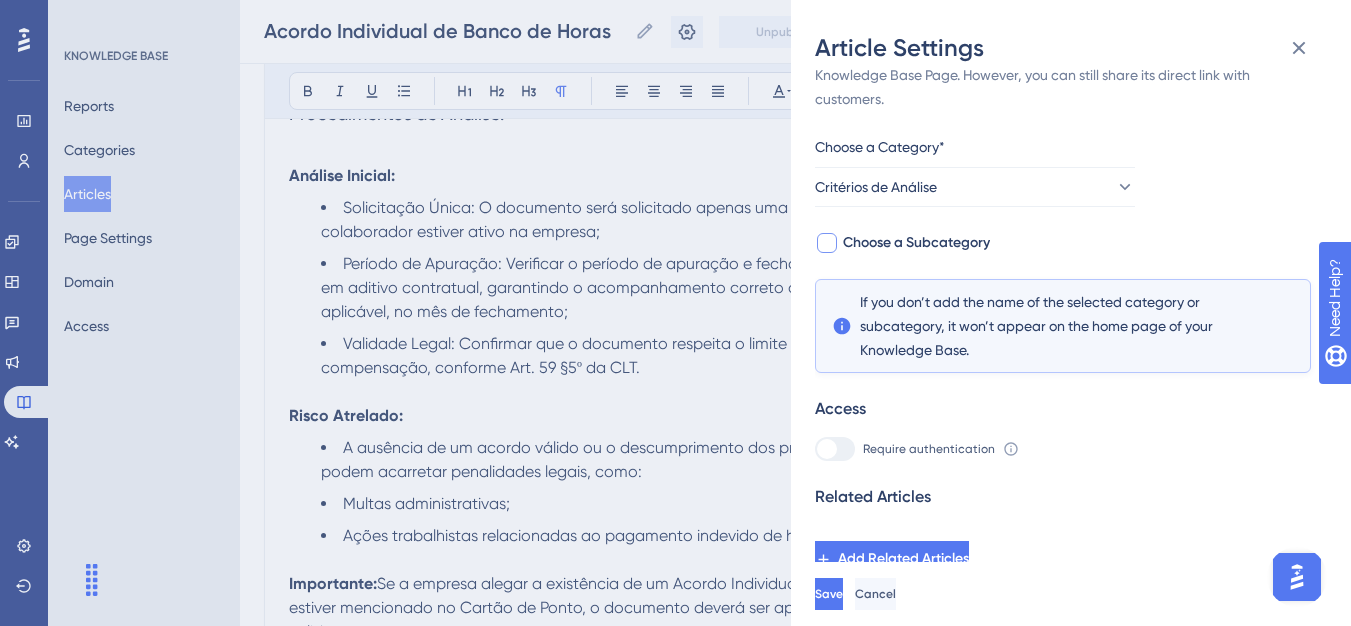 click on "Choose a Subcategory" at bounding box center (916, 243) 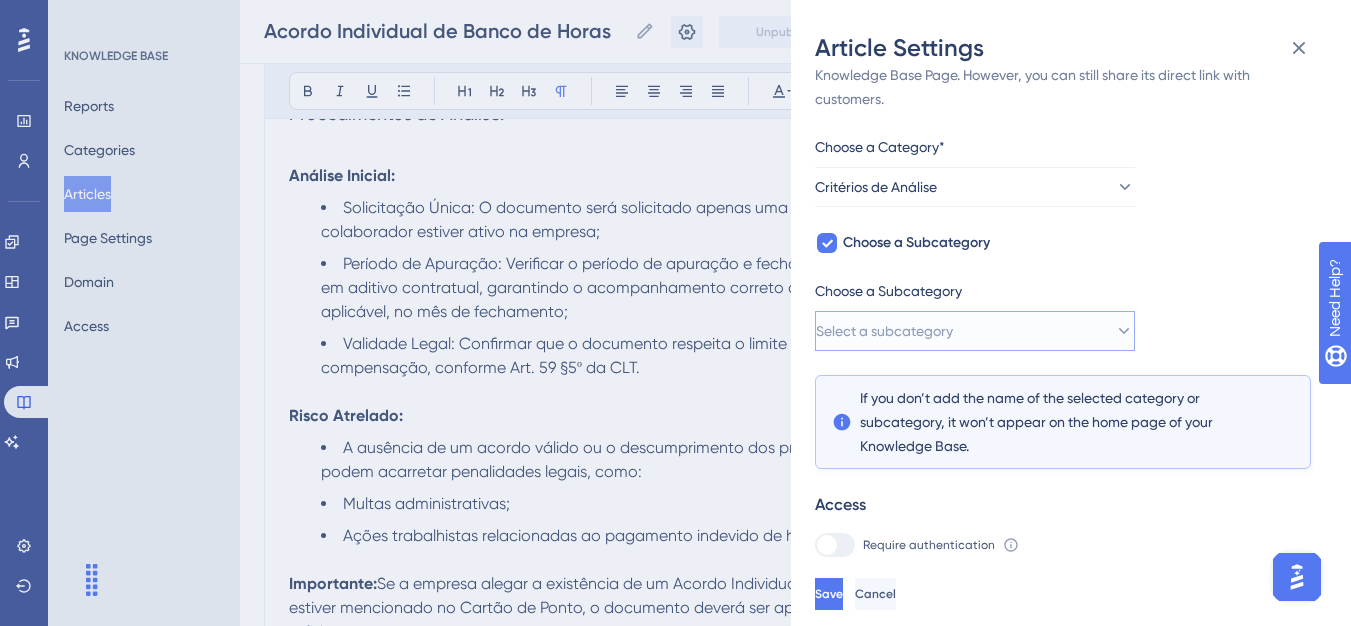 click on "Select a subcategory" at bounding box center (884, 331) 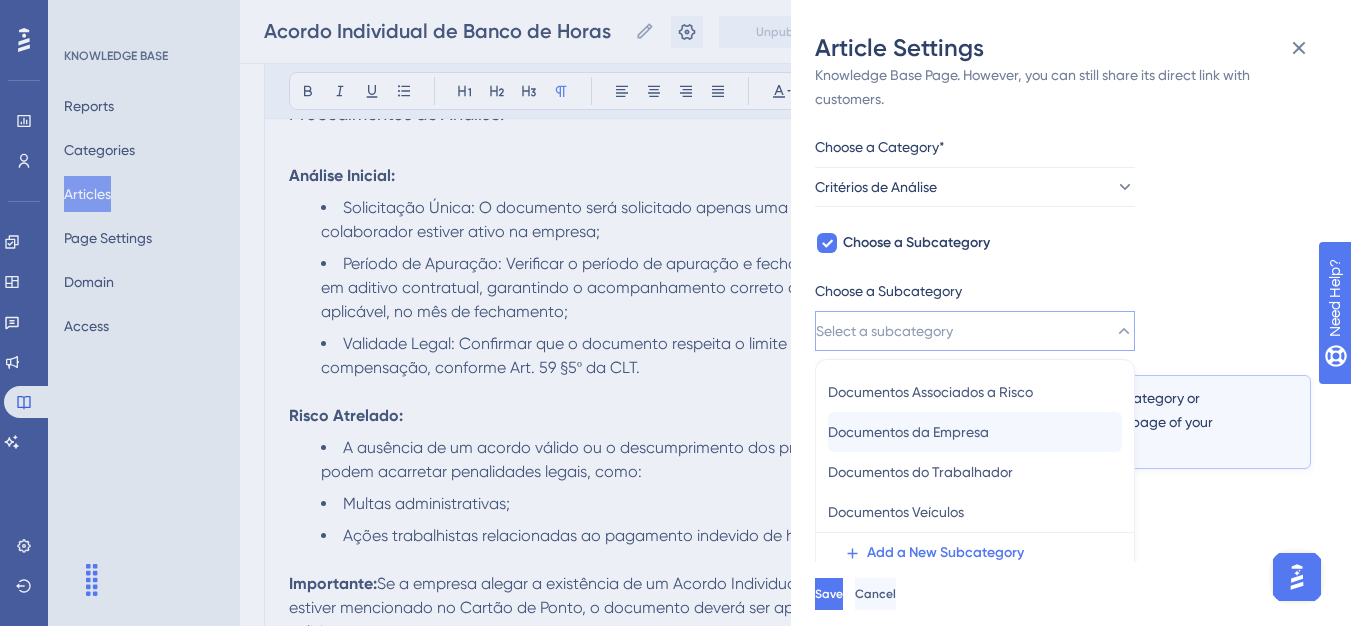 scroll, scrollTop: 145, scrollLeft: 0, axis: vertical 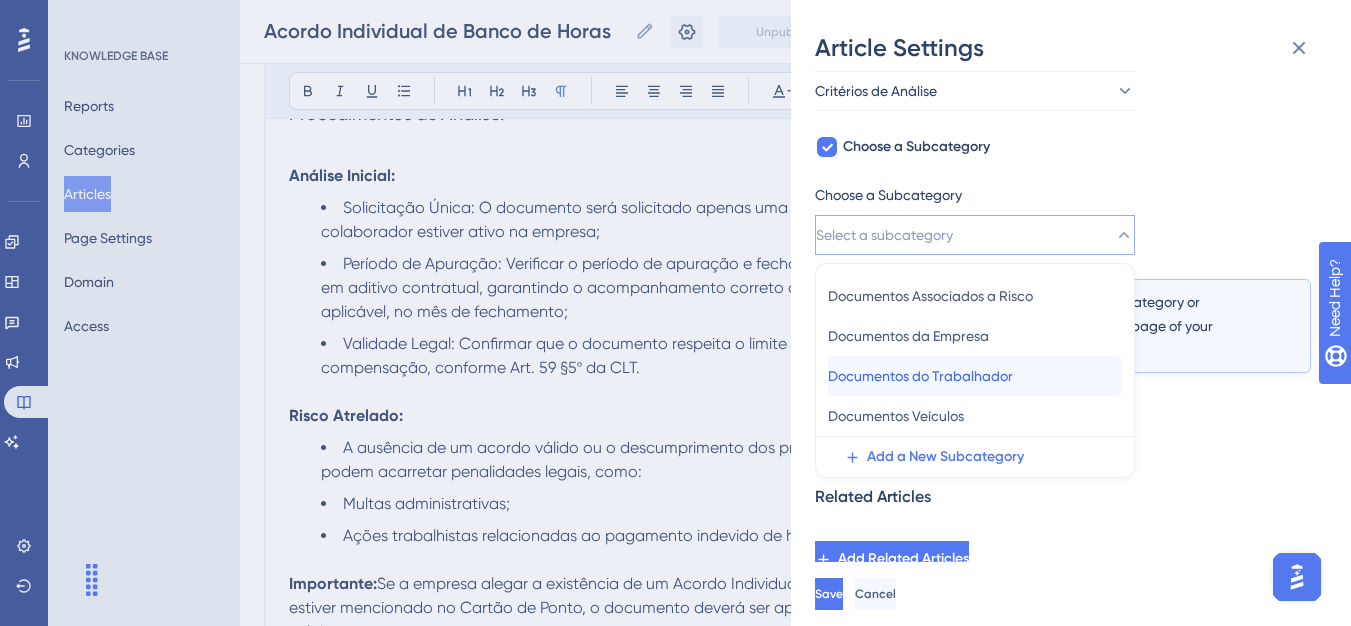 click on "Documentos do Trabalhador" at bounding box center (920, 376) 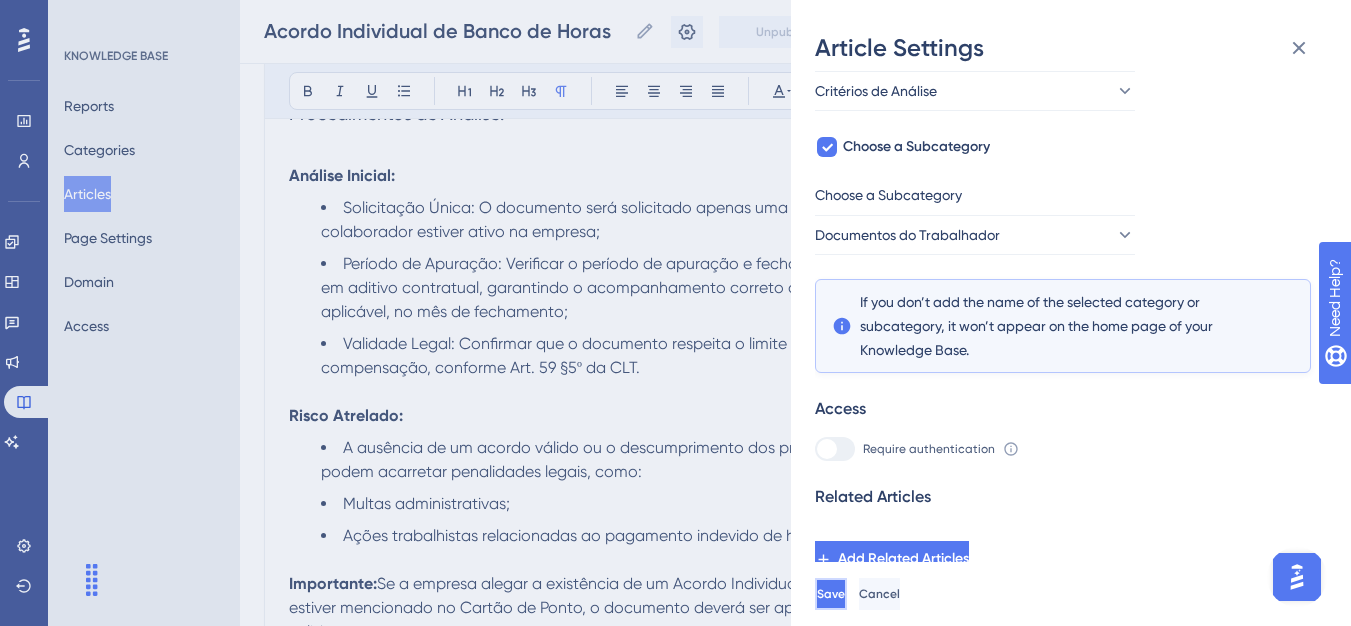 click on "Save" at bounding box center (831, 594) 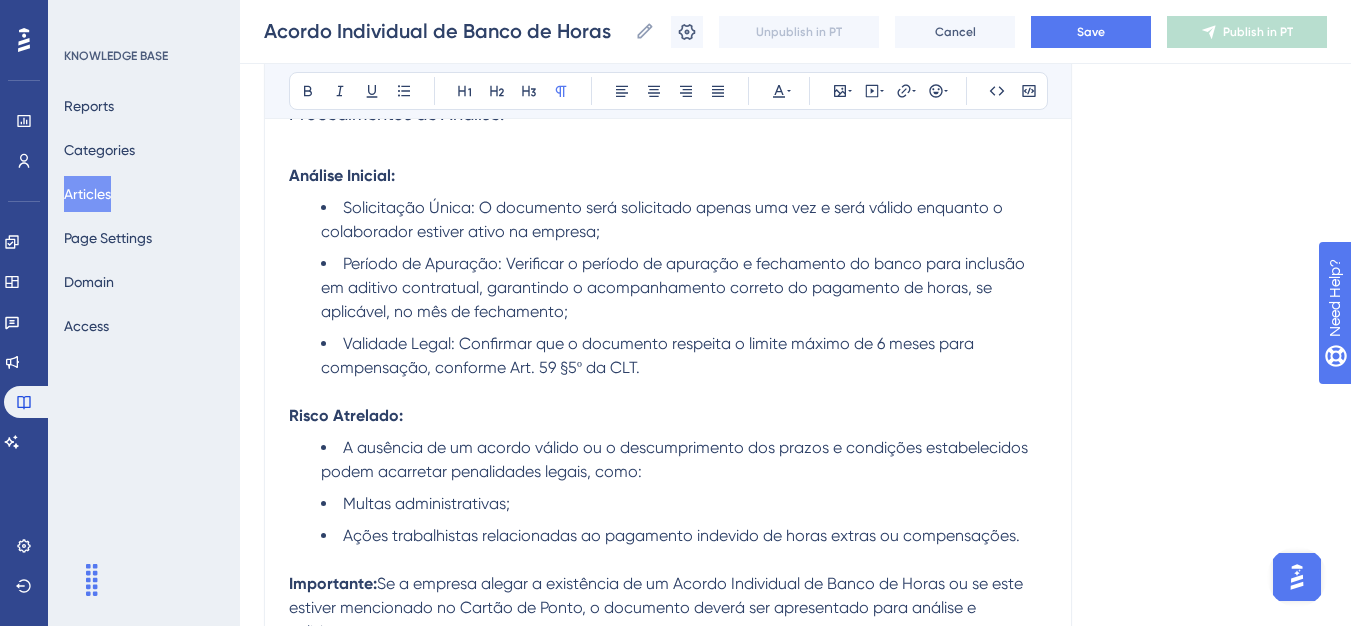 click on "Articles" at bounding box center (87, 194) 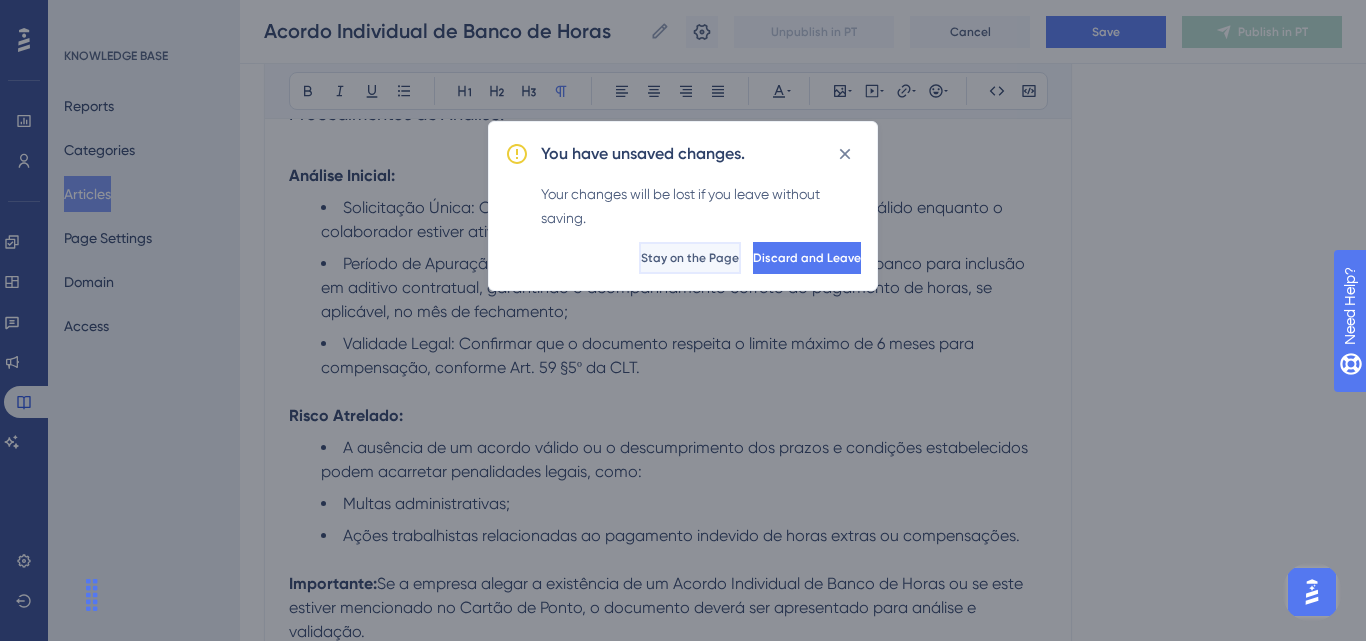 click on "Stay on the Page" at bounding box center [690, 258] 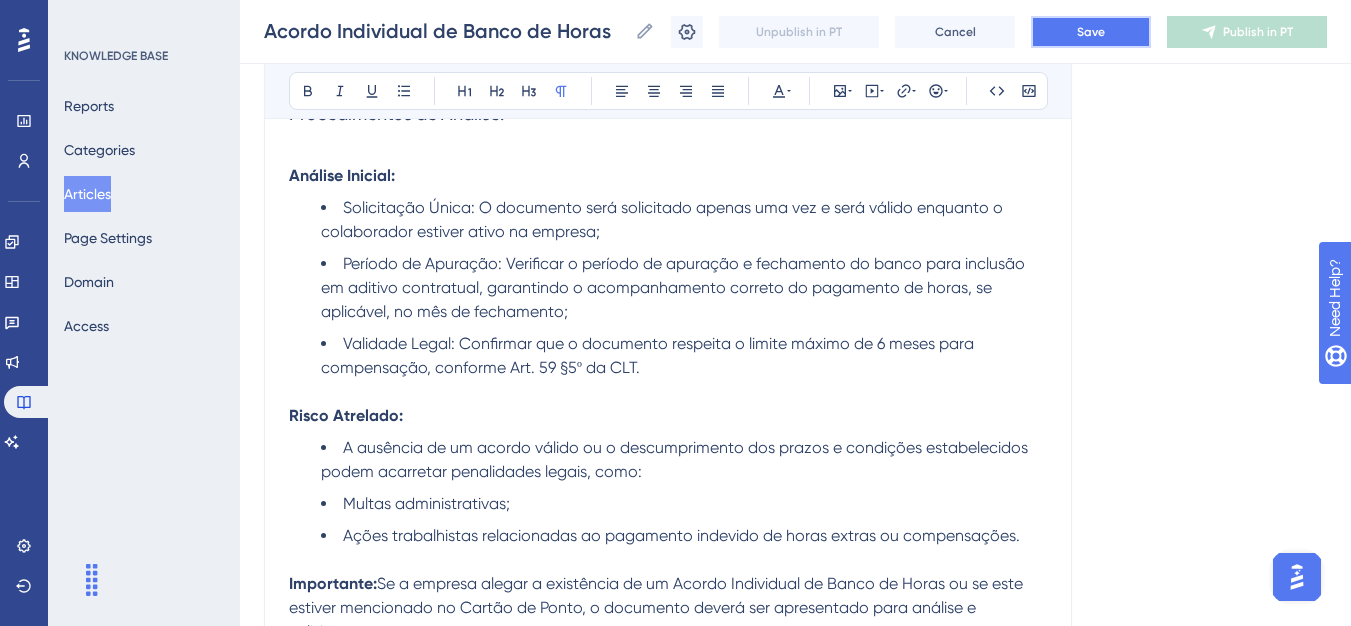 click on "Save" at bounding box center [1091, 32] 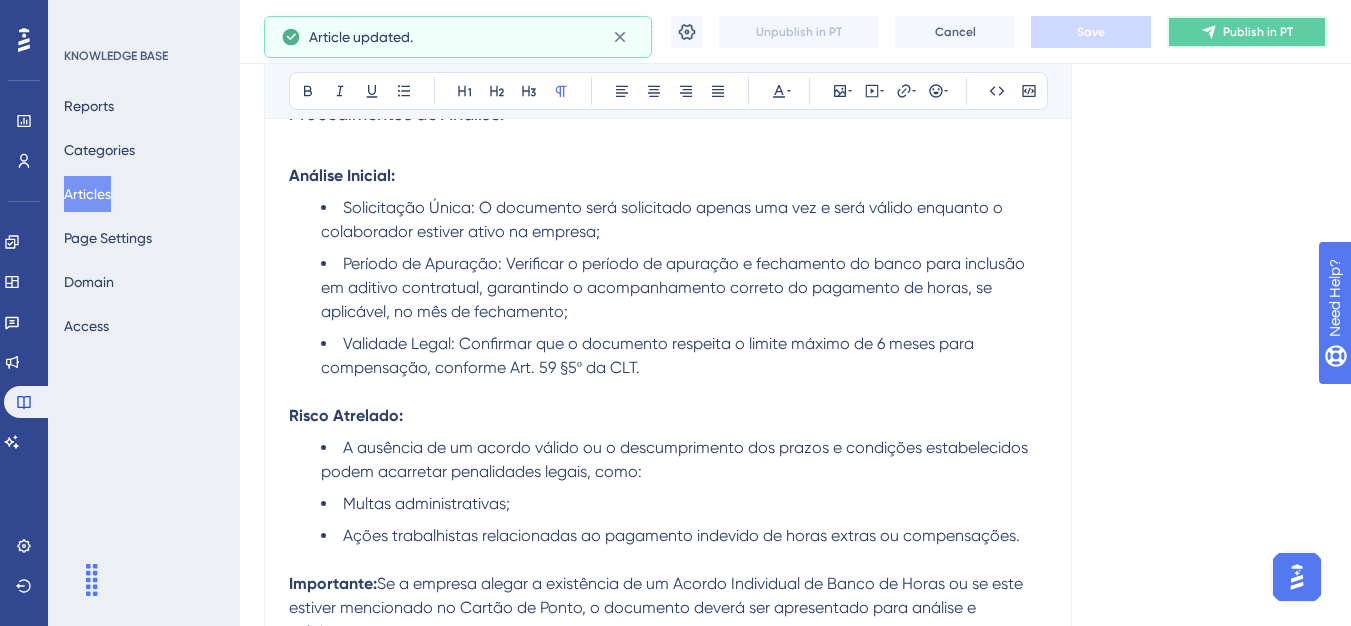 click on "Publish in PT" at bounding box center [1258, 32] 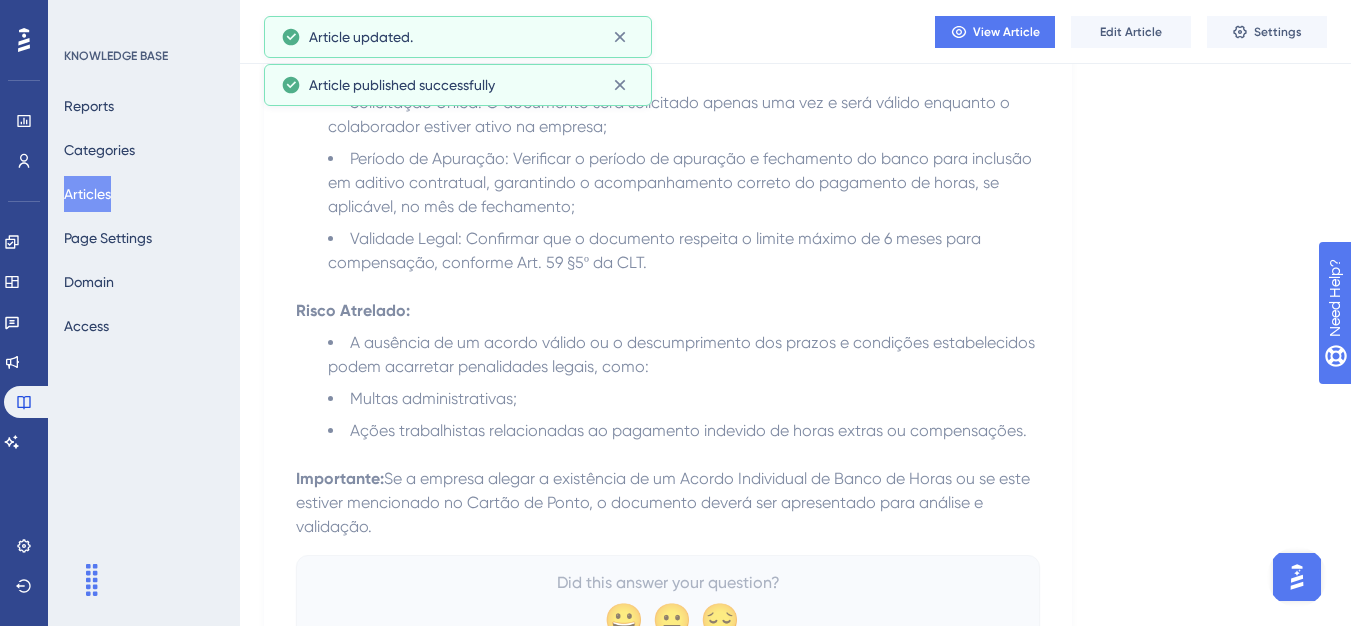 click on "Articles" at bounding box center (87, 194) 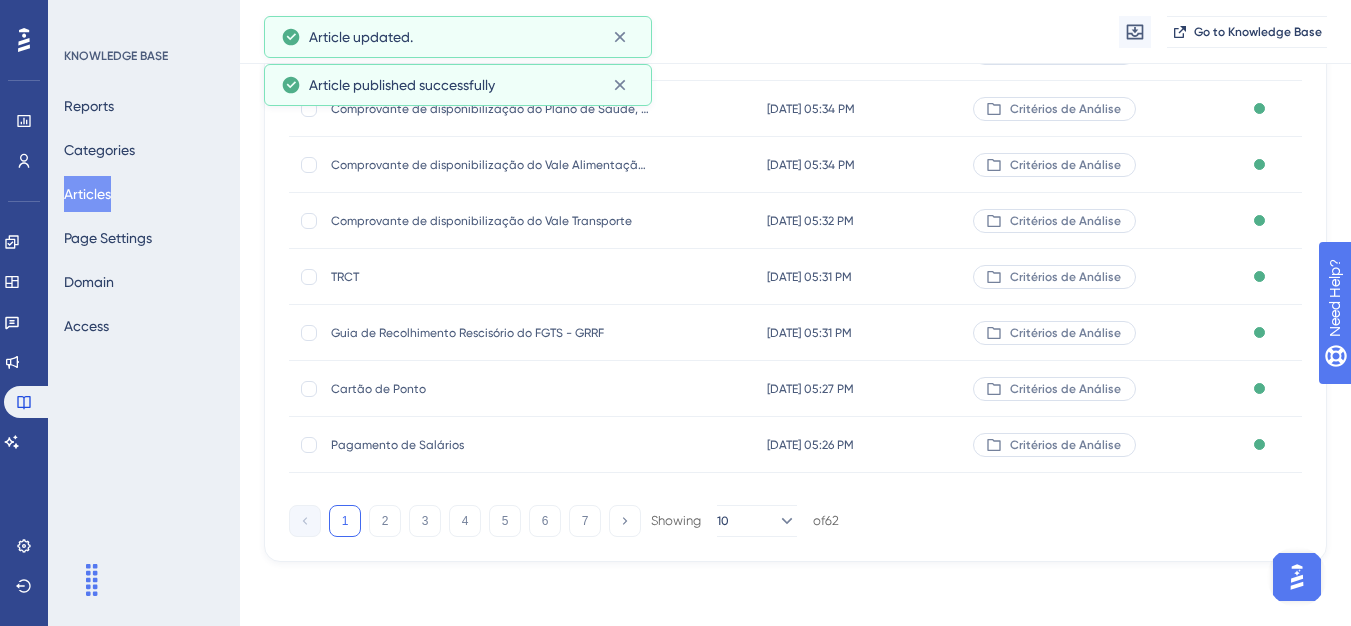 scroll, scrollTop: 0, scrollLeft: 0, axis: both 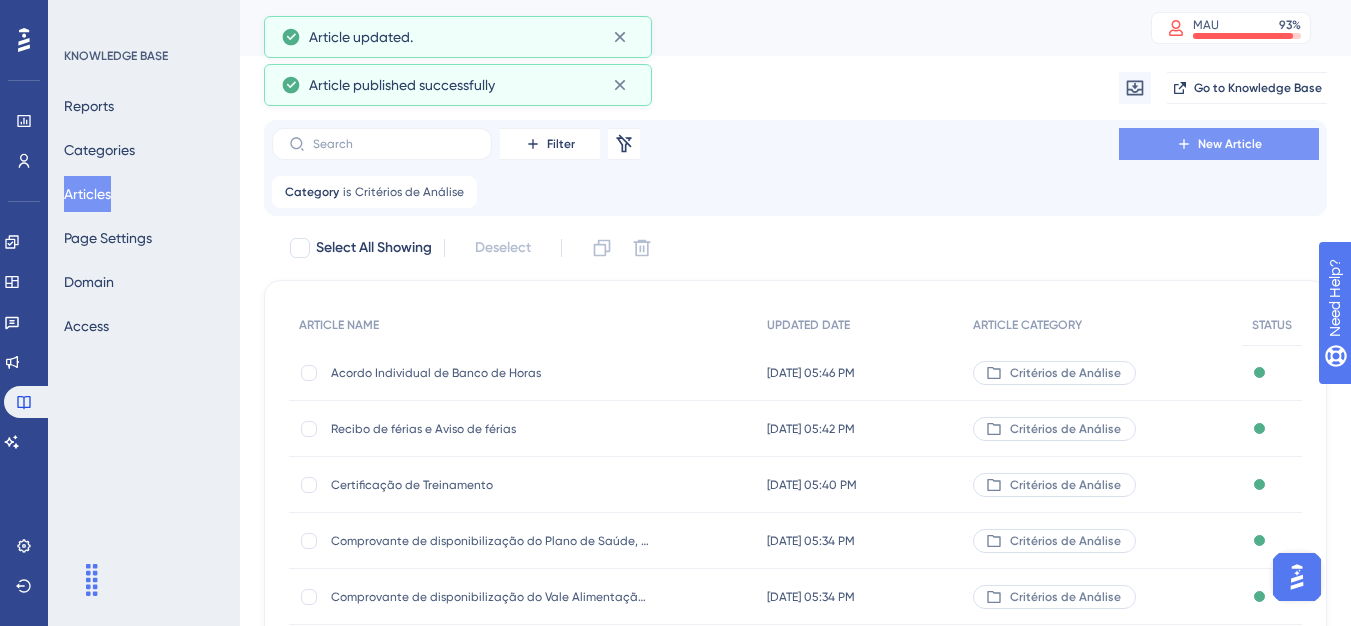 click on "New Article" at bounding box center [1219, 144] 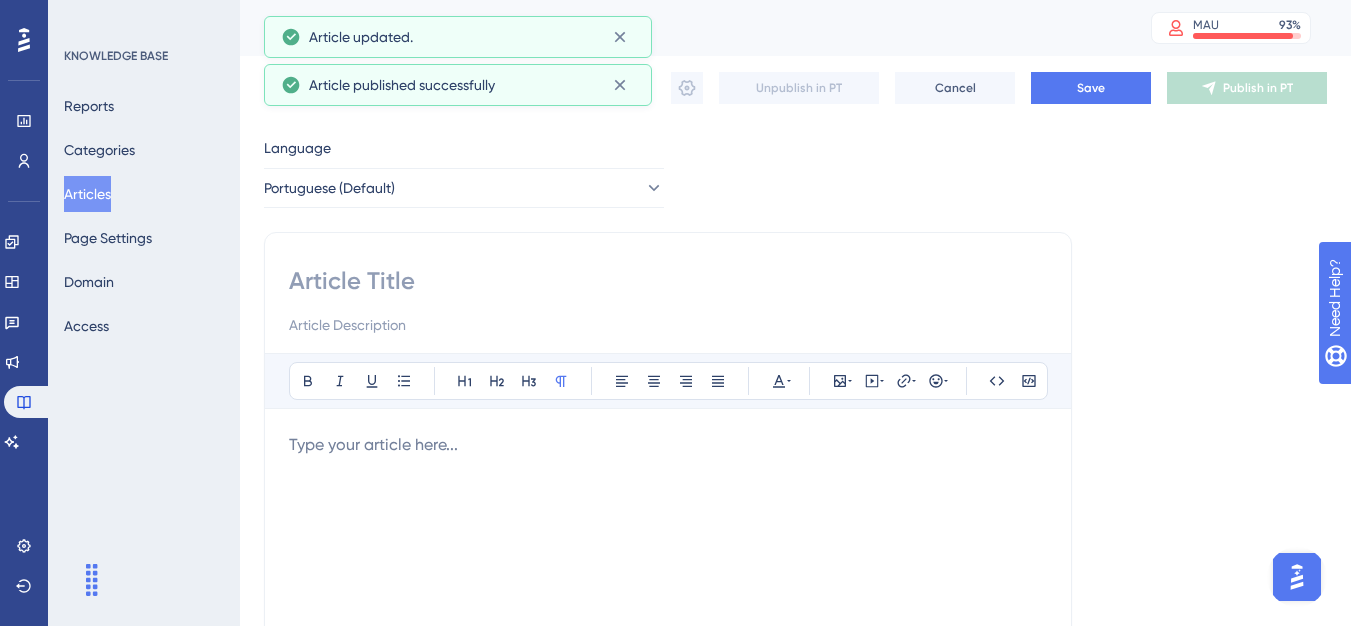 click at bounding box center [668, 281] 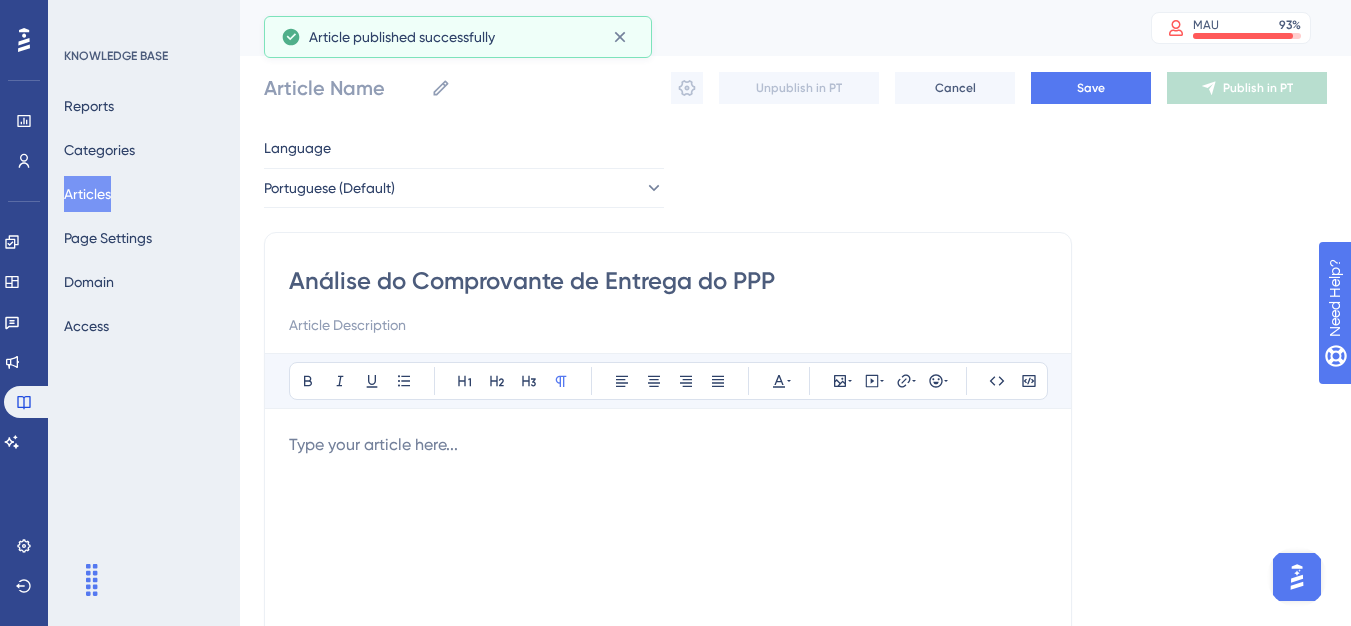 type on "Análise do Comprovante de Entrega do PPP" 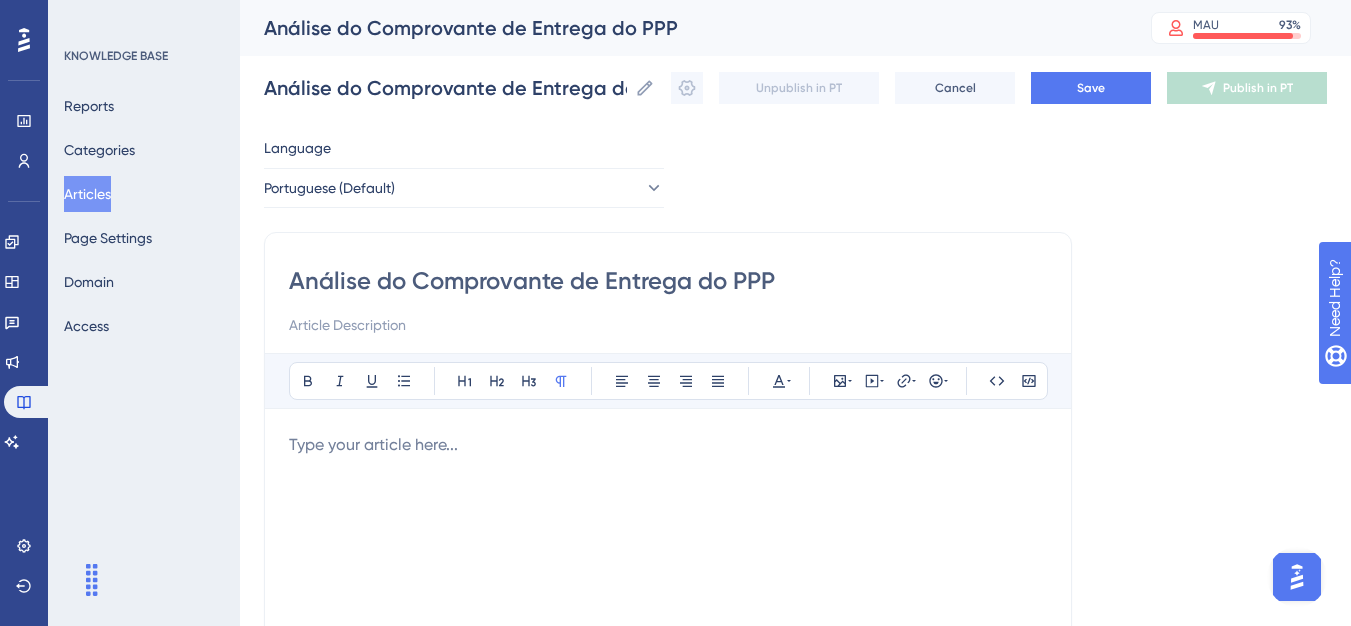 type on "Análise do Comprovante de Entrega do PPP" 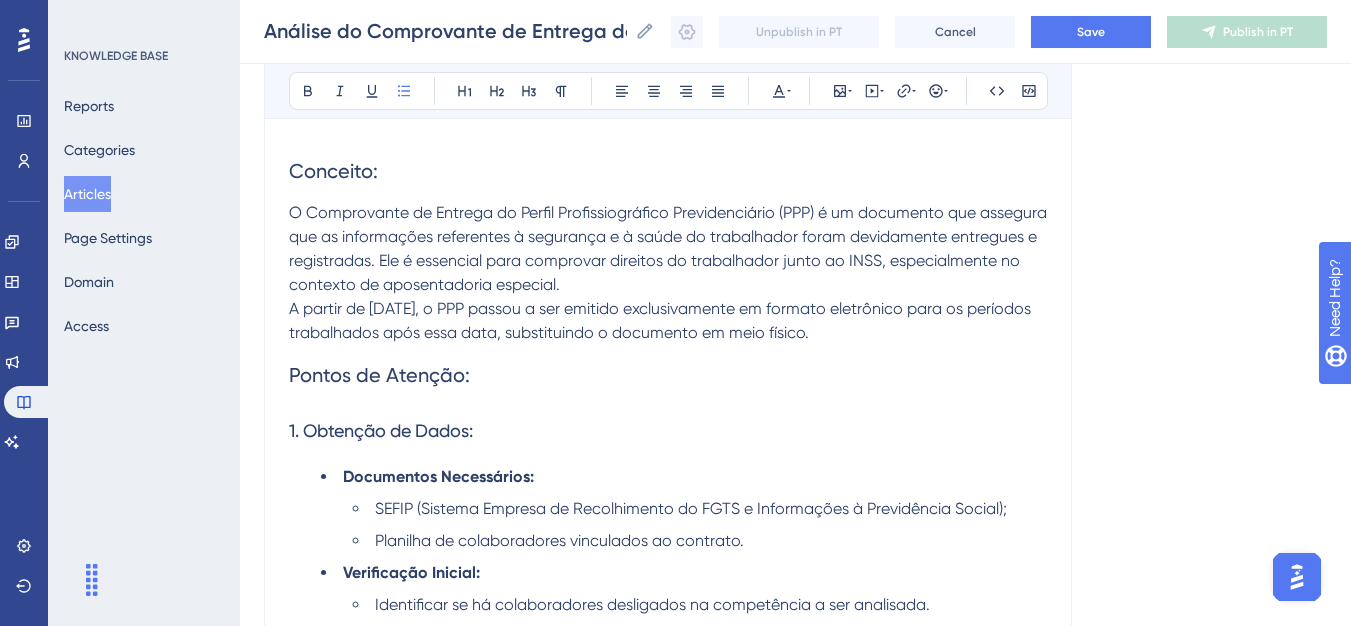 scroll, scrollTop: 84, scrollLeft: 0, axis: vertical 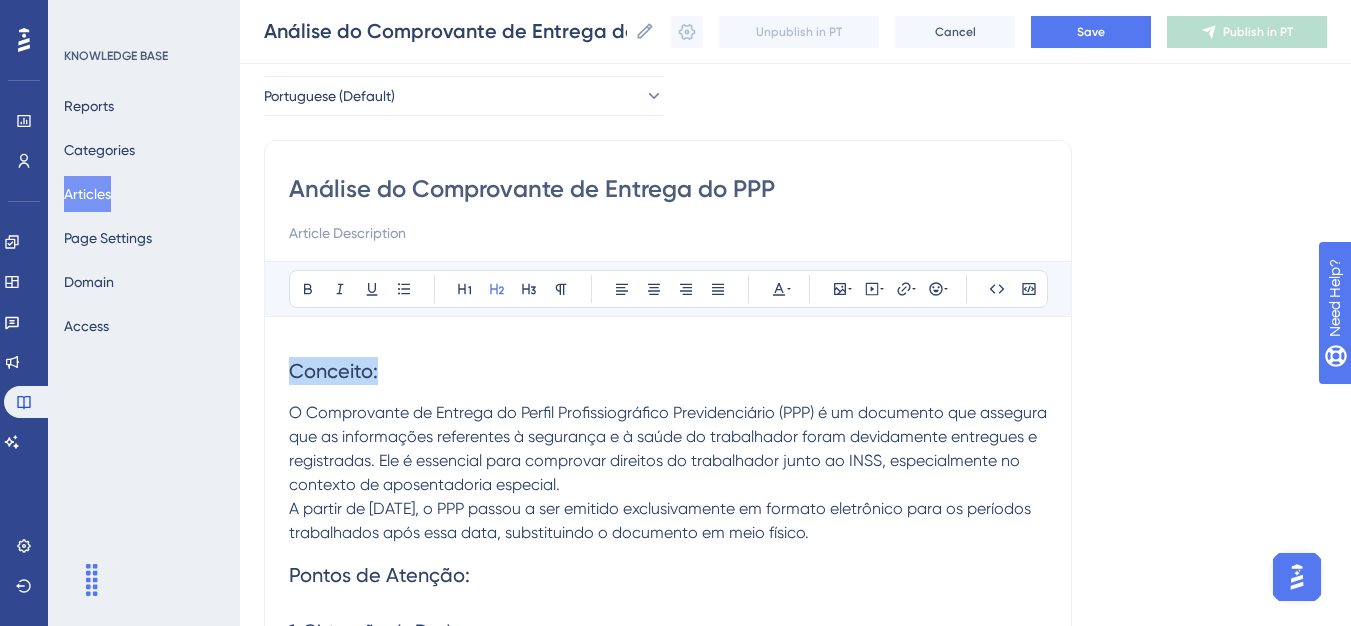 drag, startPoint x: 380, startPoint y: 368, endPoint x: 267, endPoint y: 363, distance: 113.110565 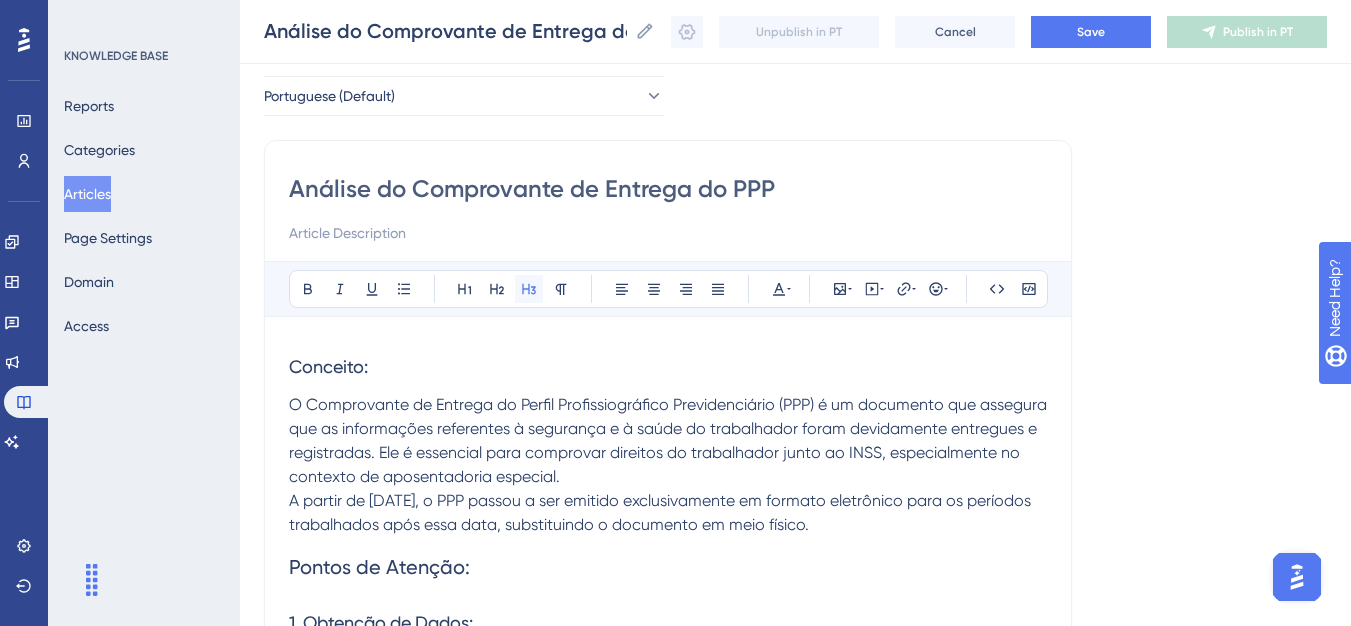 click 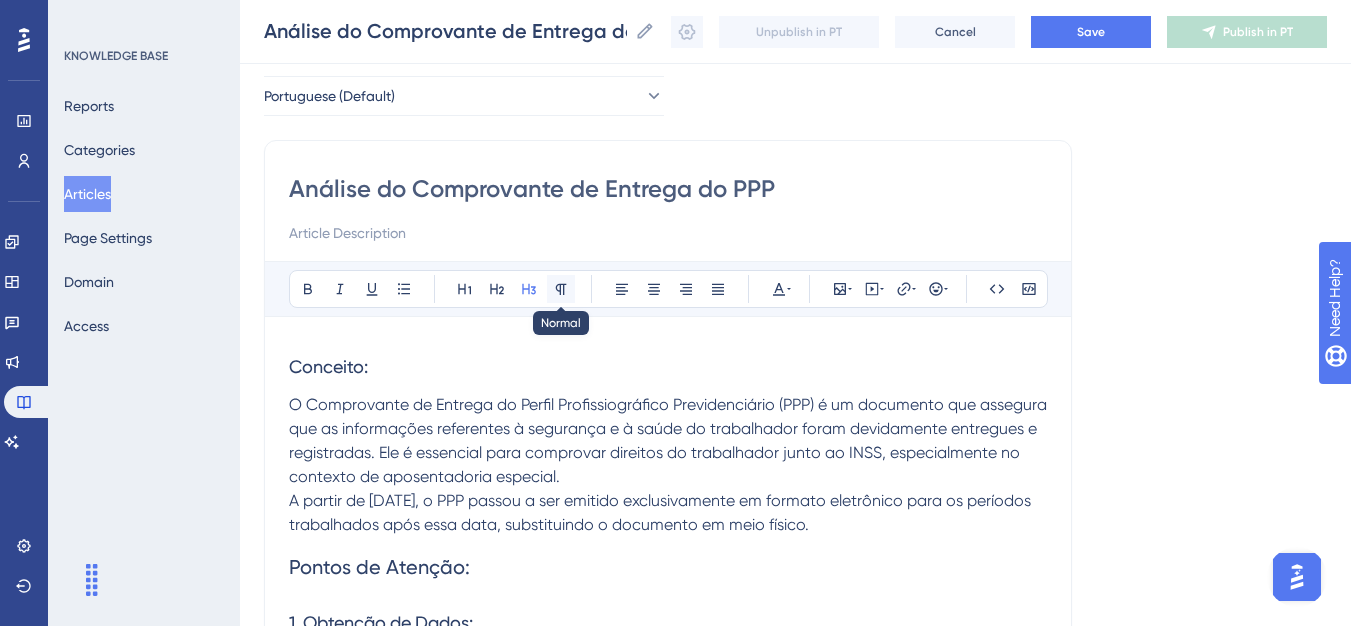 click 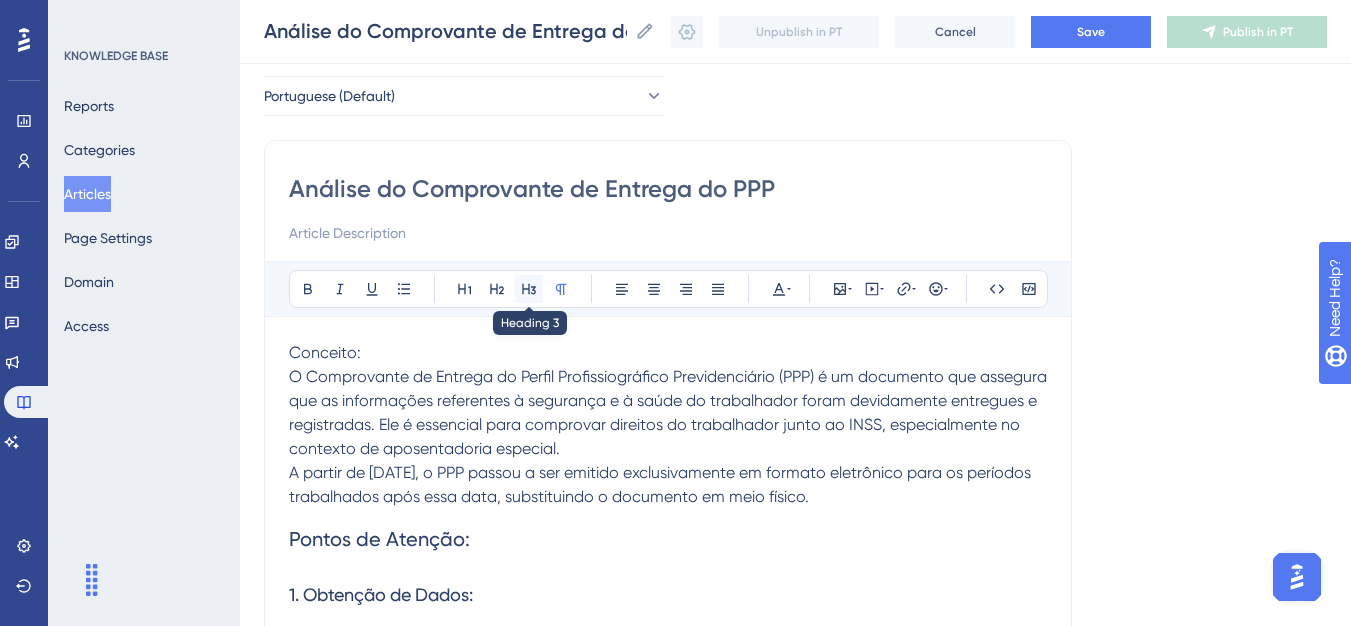click at bounding box center (529, 289) 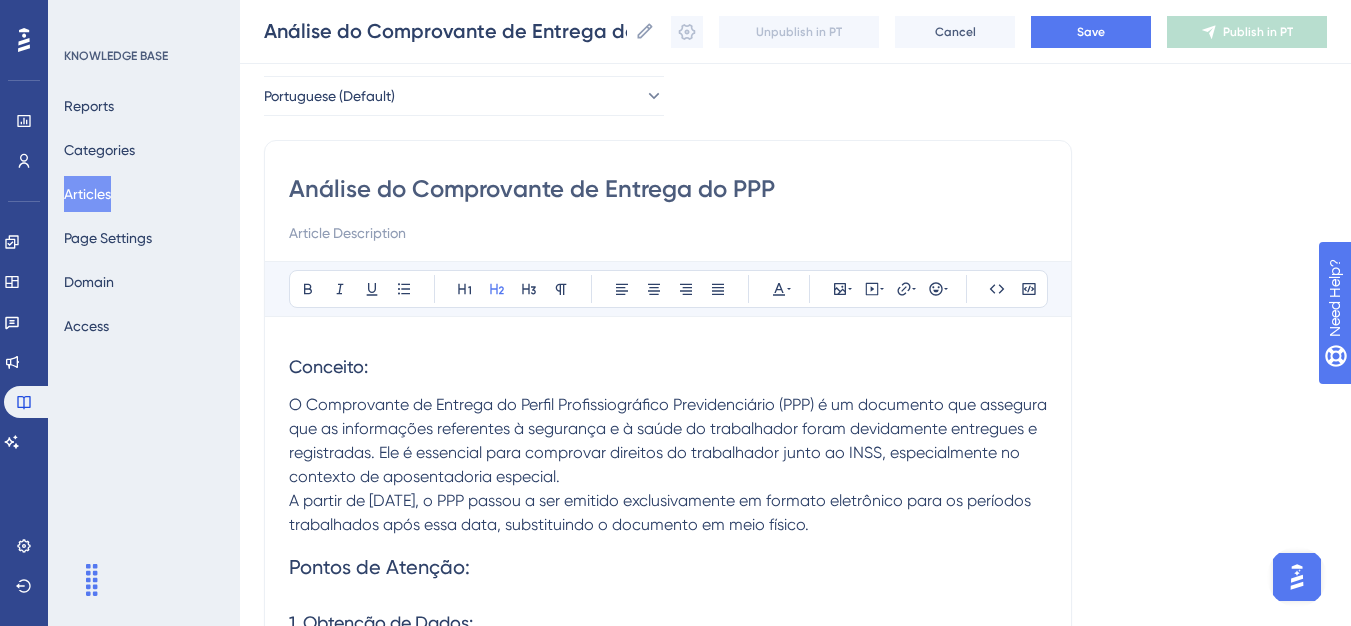 click on "Pontos de Atenção:" at bounding box center [668, 567] 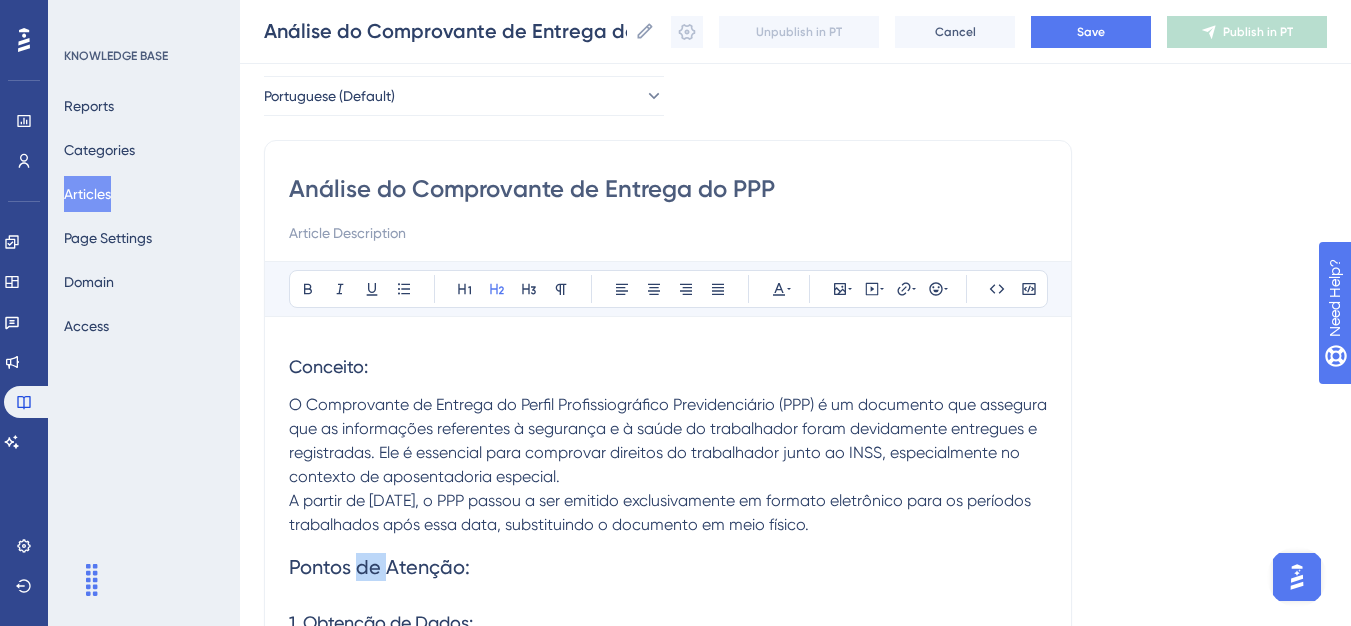 click on "Pontos de Atenção:" at bounding box center (668, 567) 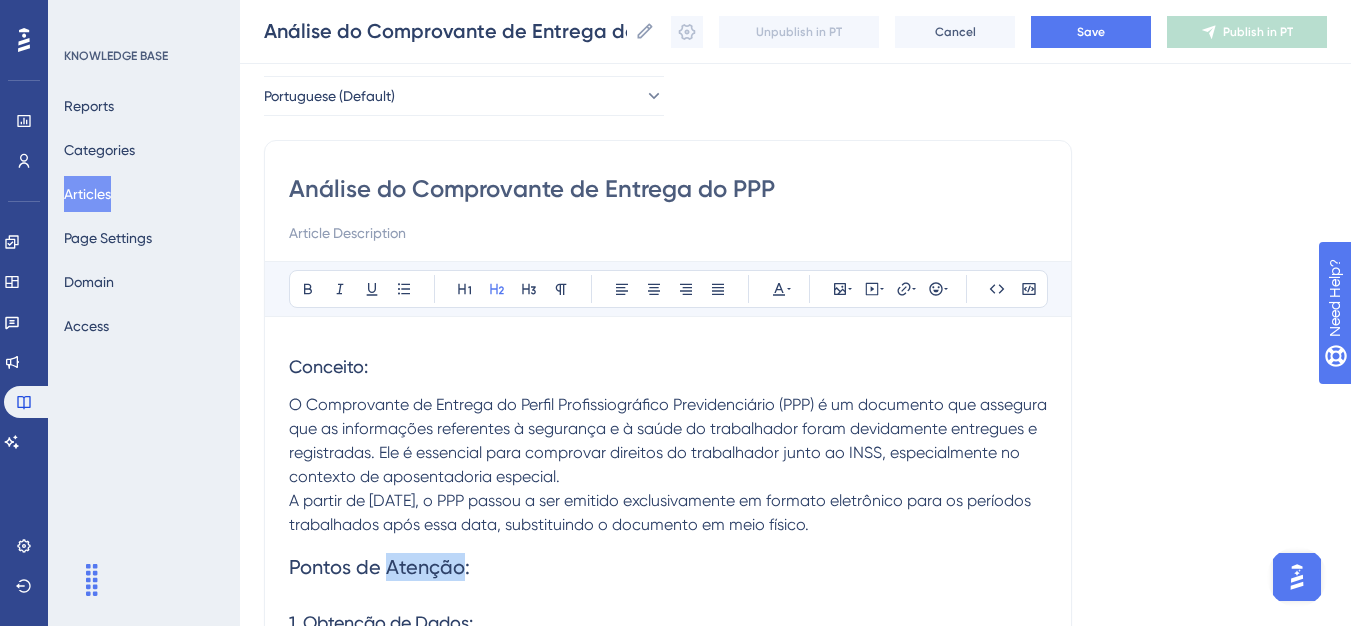 click on "Pontos de Atenção:" at bounding box center [379, 567] 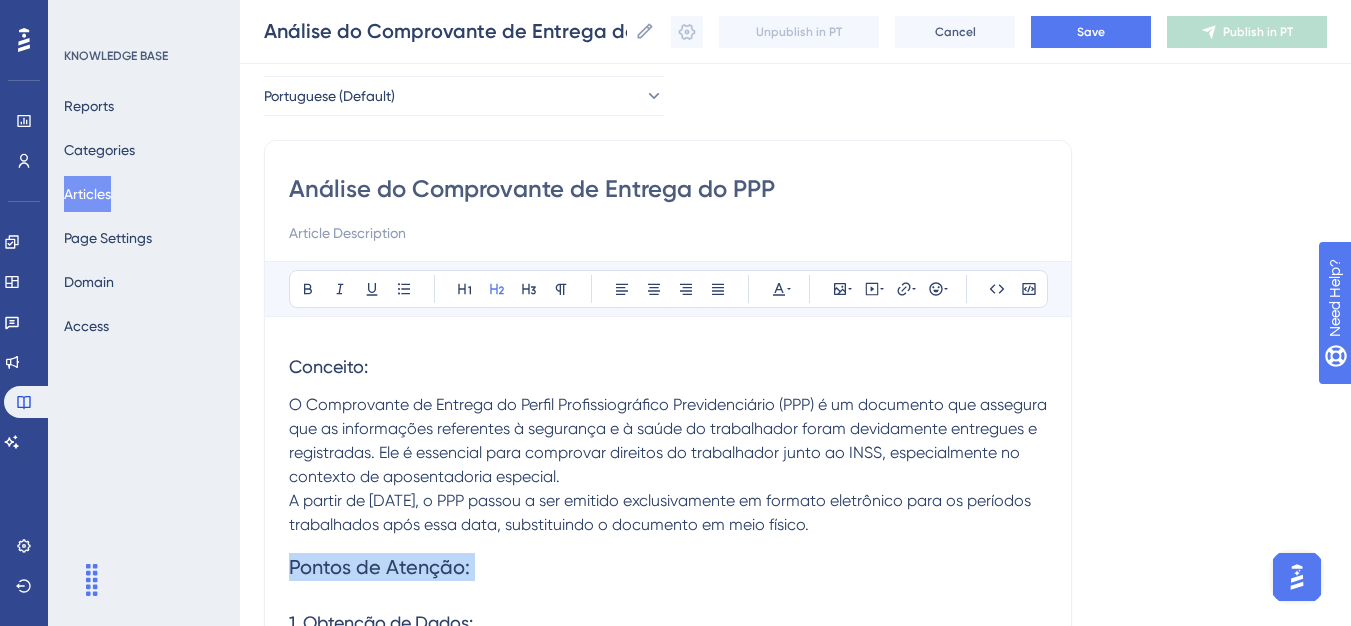 click on "Pontos de Atenção:" at bounding box center [379, 567] 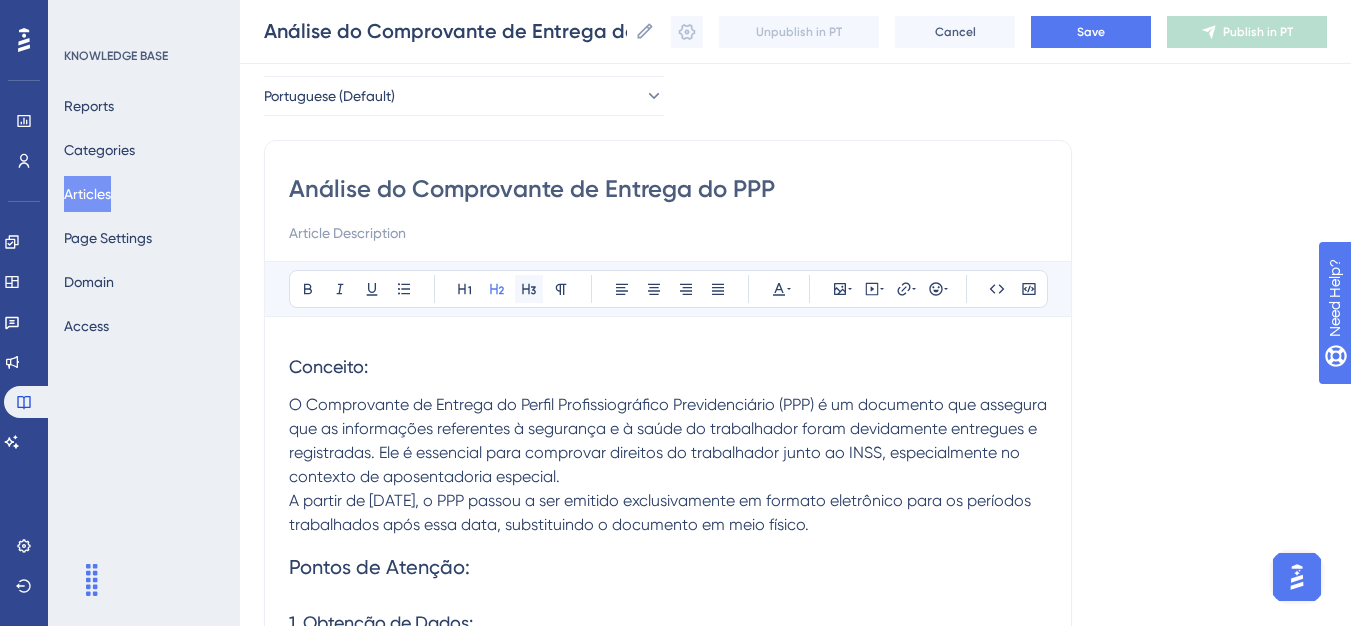 click 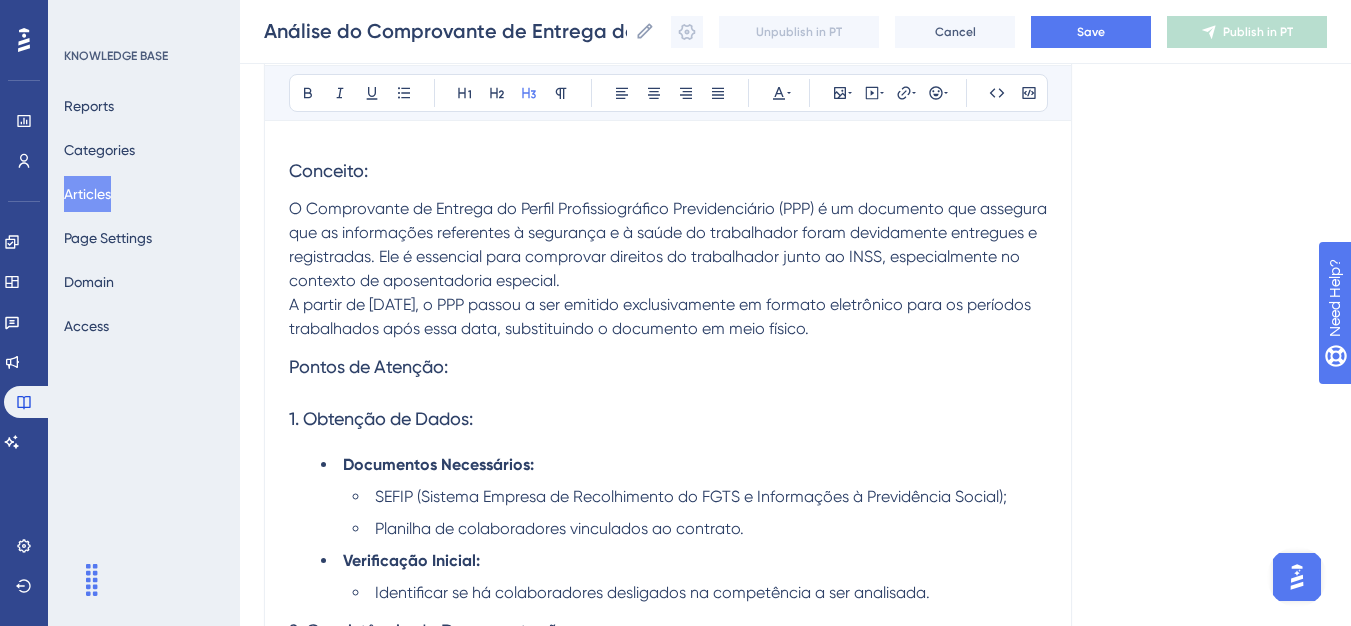 scroll, scrollTop: 284, scrollLeft: 0, axis: vertical 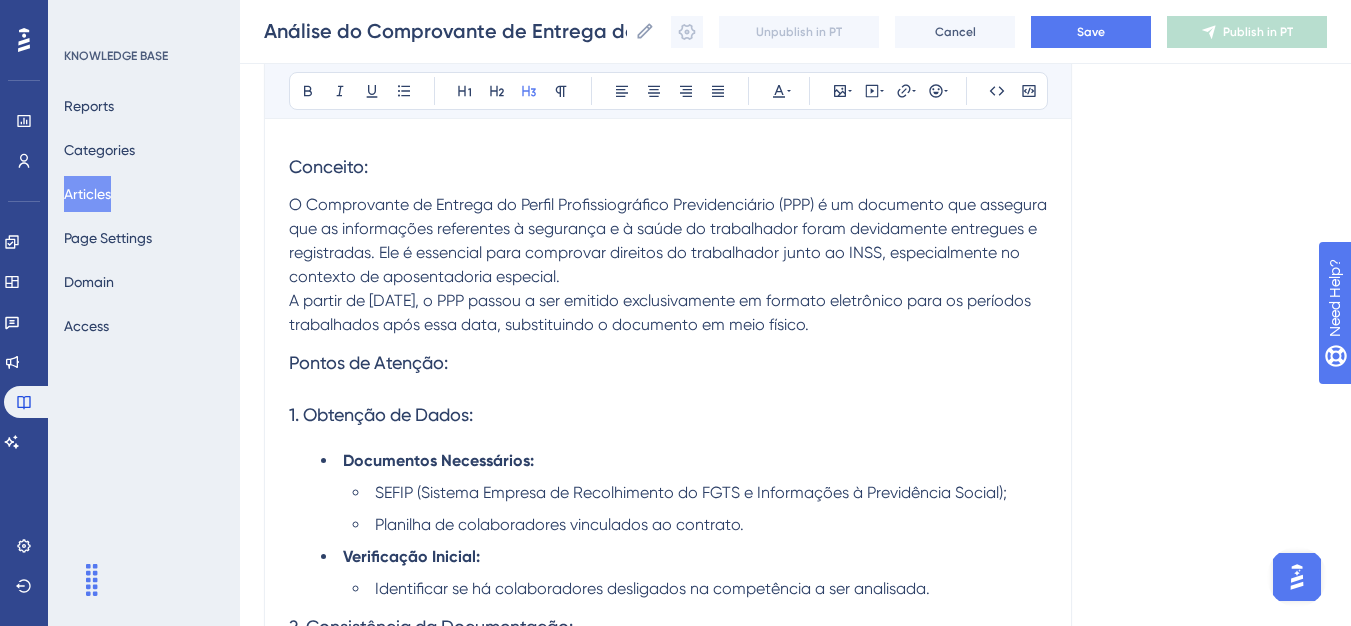 click on "1. Obtenção de Dados:" at bounding box center (381, 414) 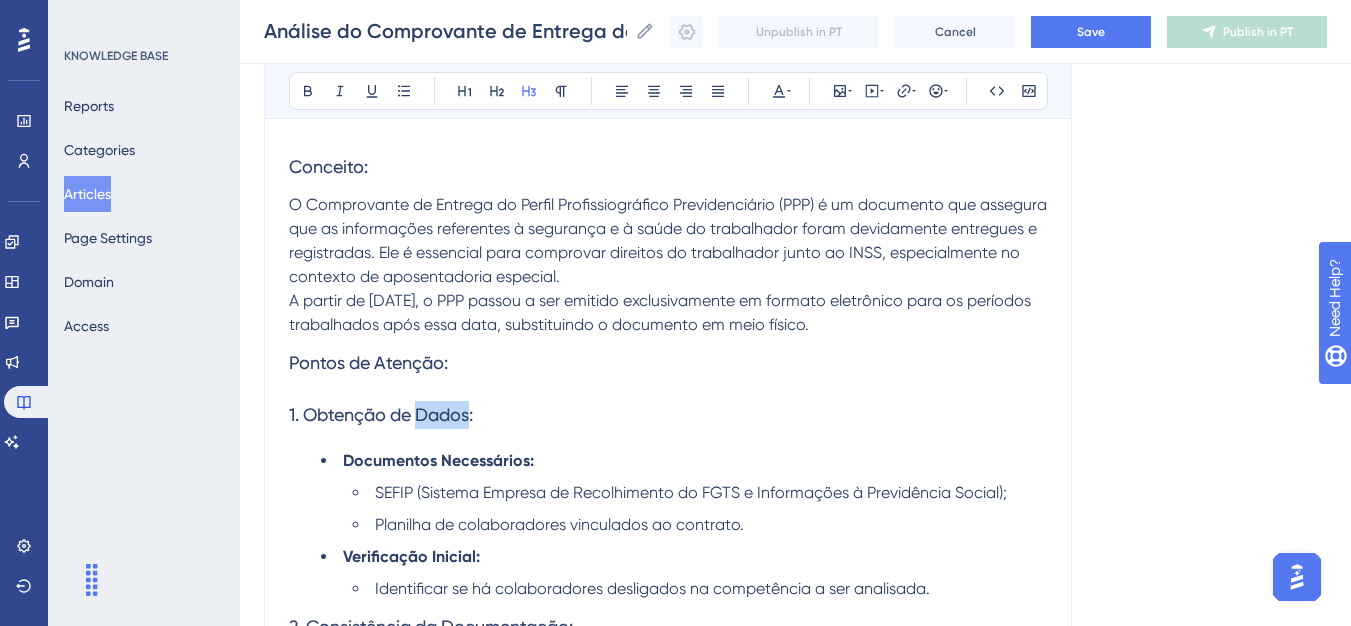 click on "1. Obtenção de Dados:" at bounding box center [381, 414] 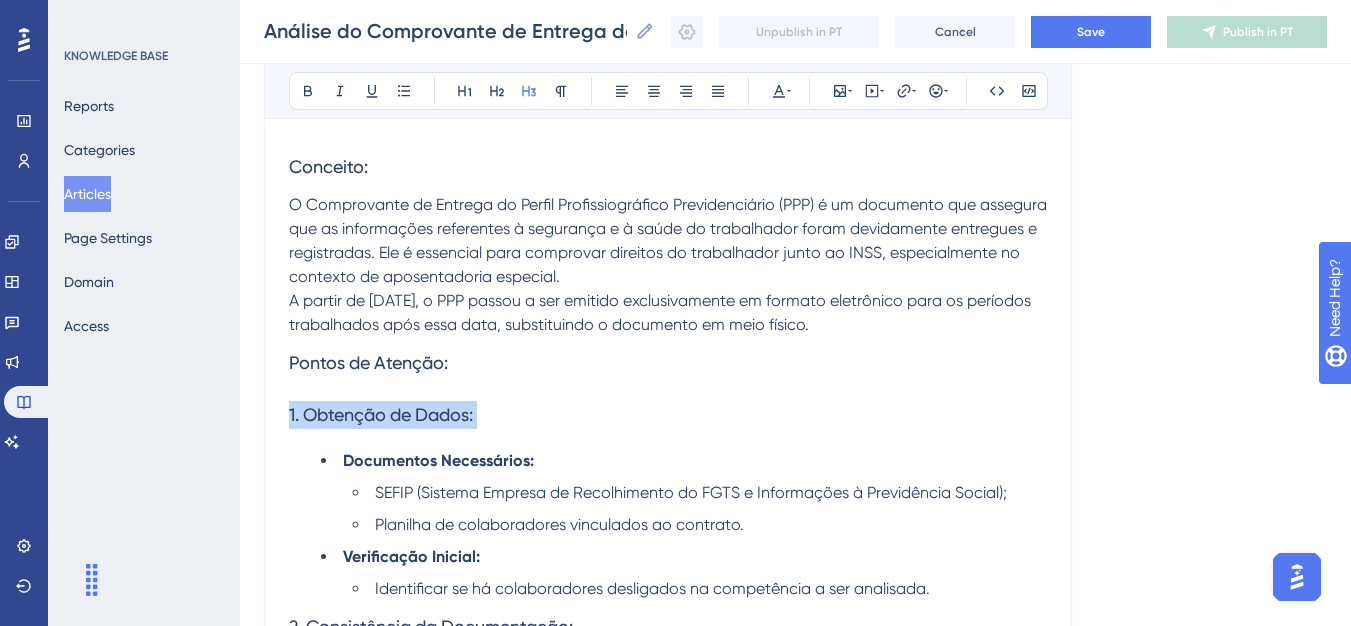 click on "1. Obtenção de Dados:" at bounding box center (381, 414) 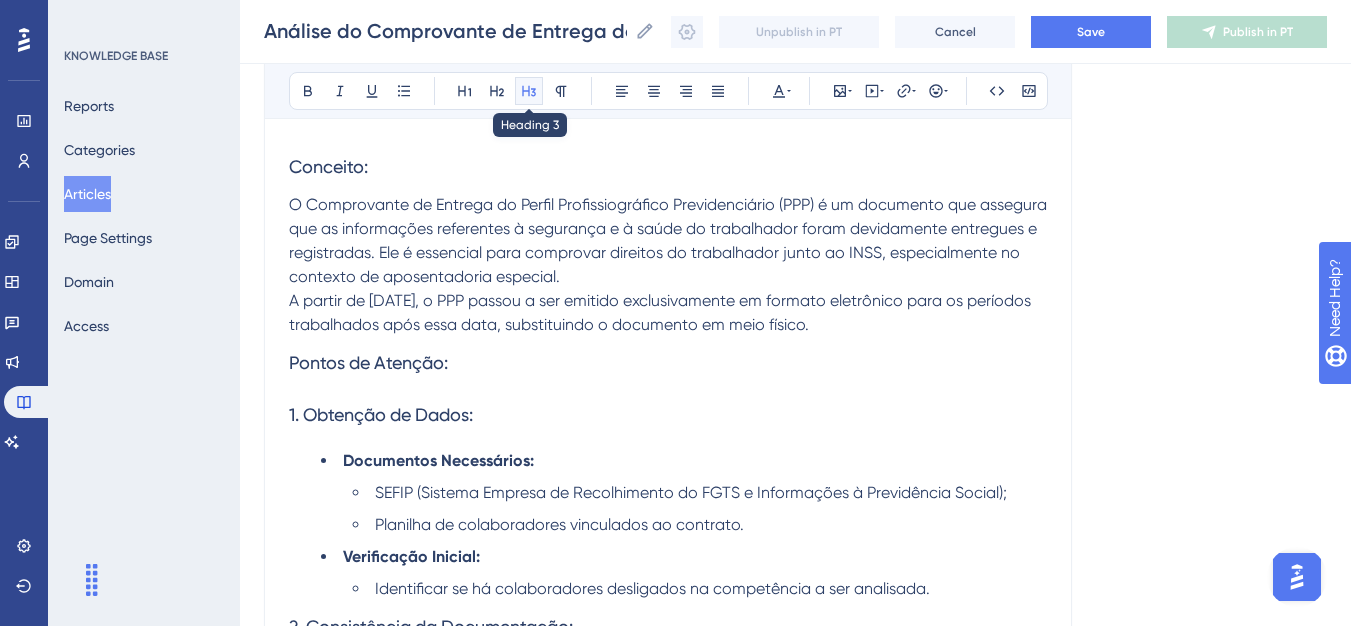 click 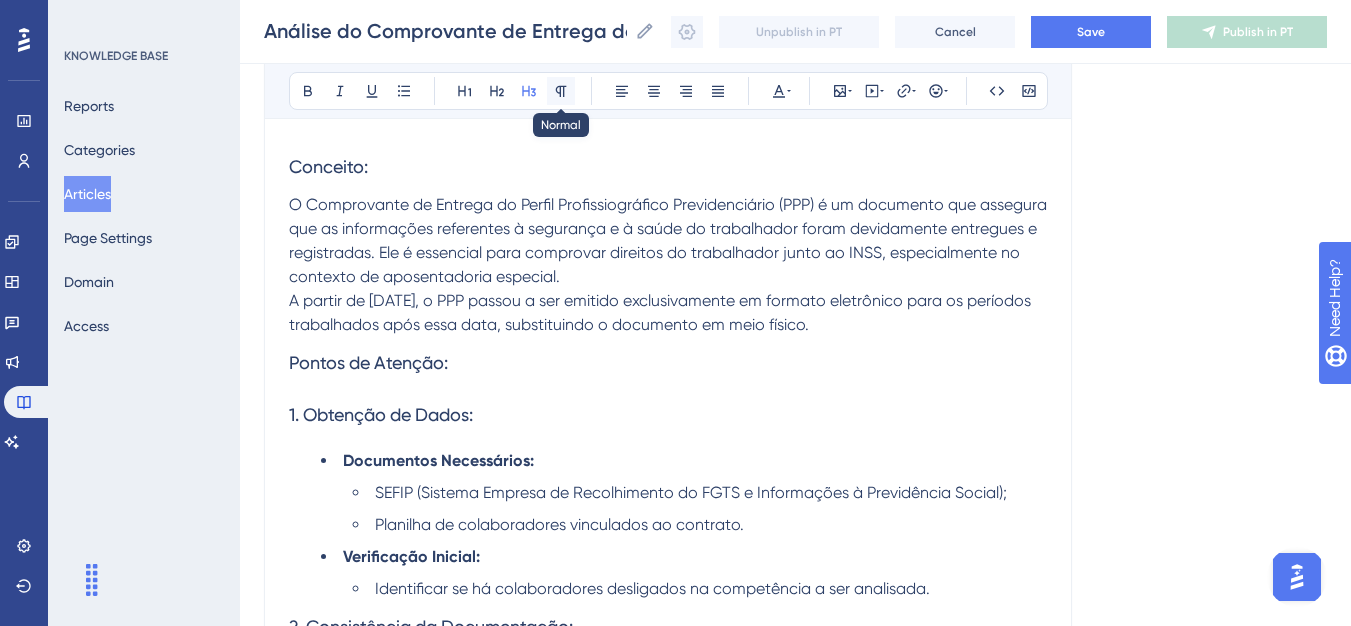 click 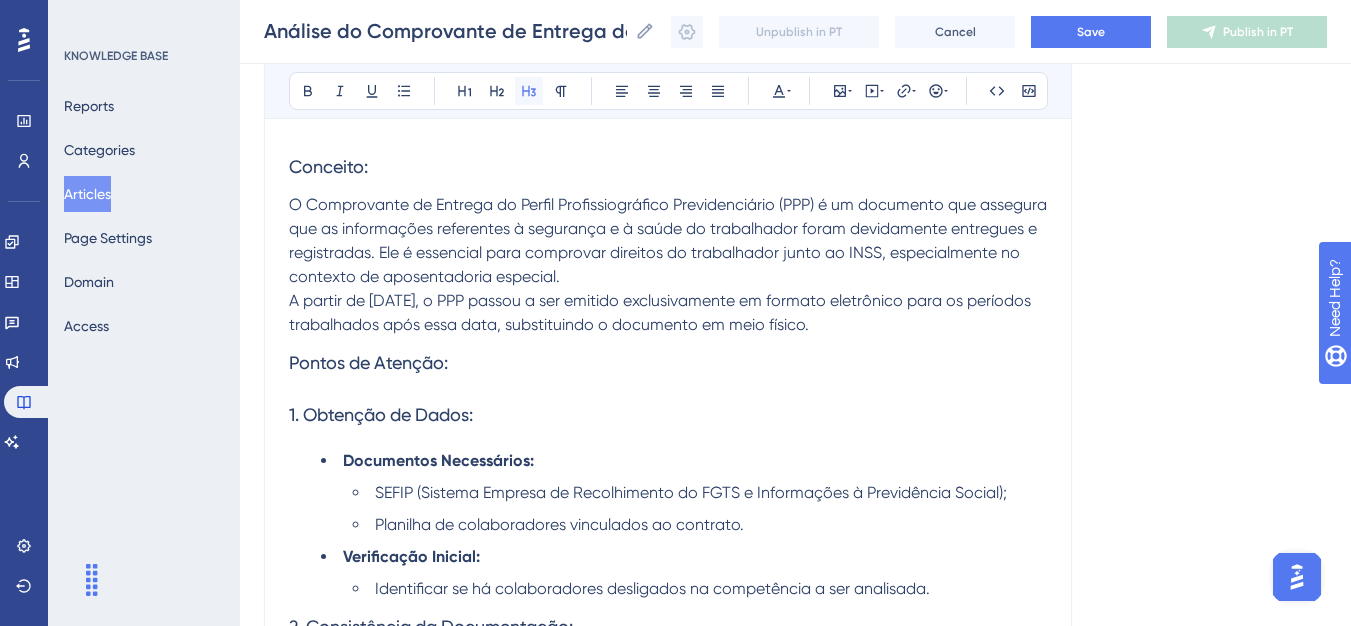 click at bounding box center [529, 91] 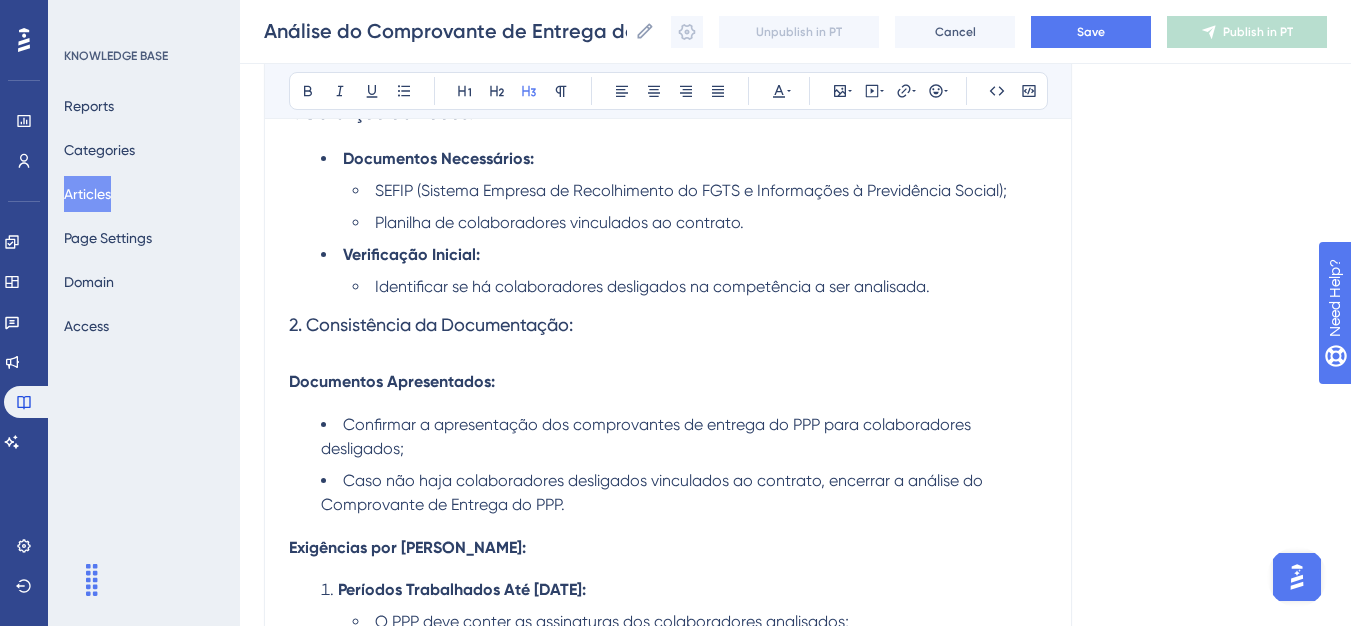 scroll, scrollTop: 684, scrollLeft: 0, axis: vertical 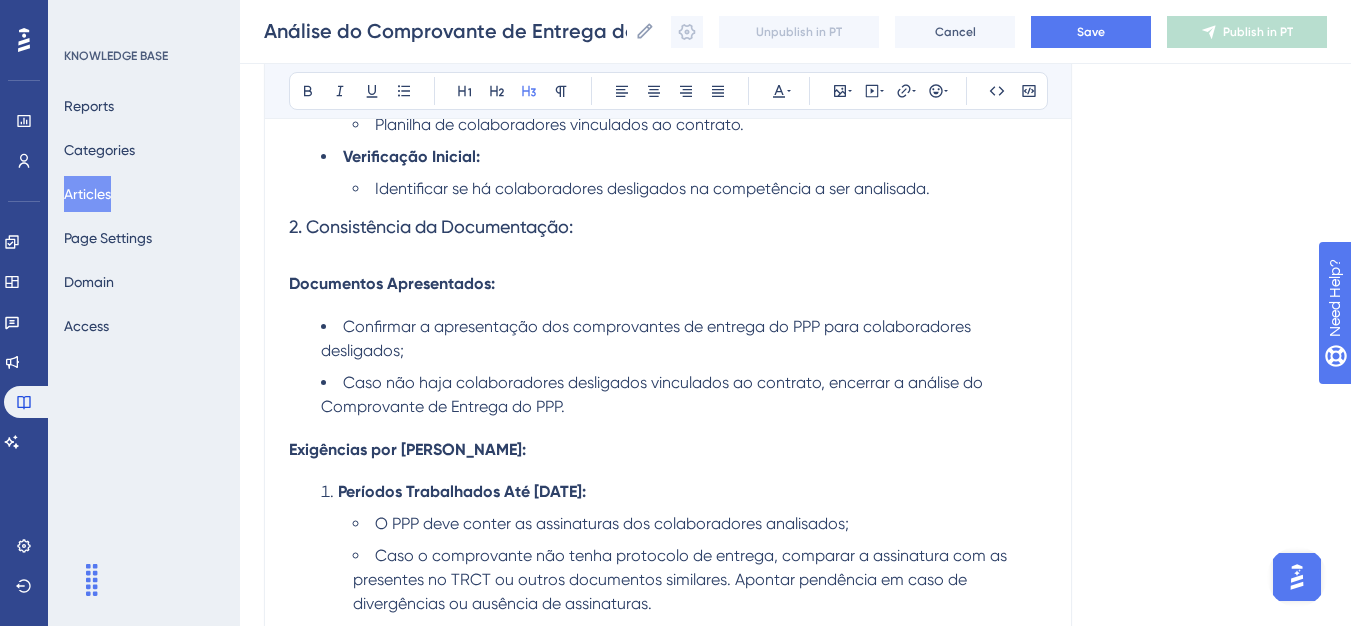 click on "2. Consistência da Documentação:" at bounding box center [431, 226] 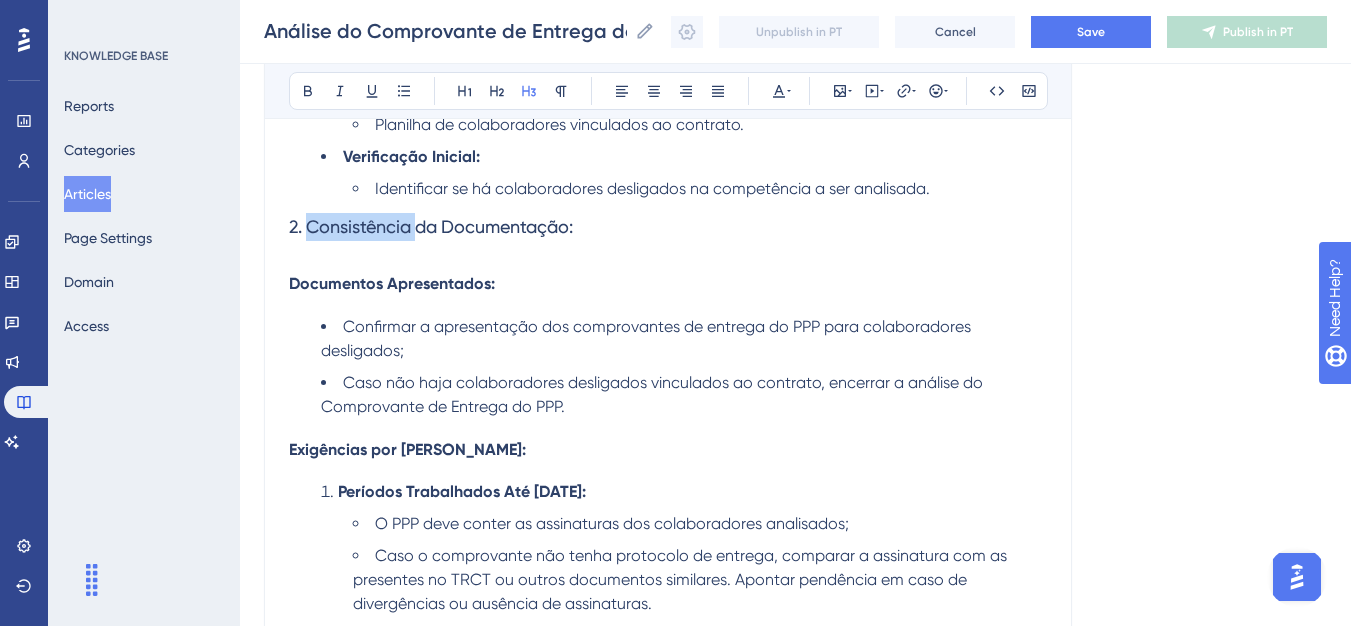 click on "2. Consistência da Documentação:" at bounding box center [431, 226] 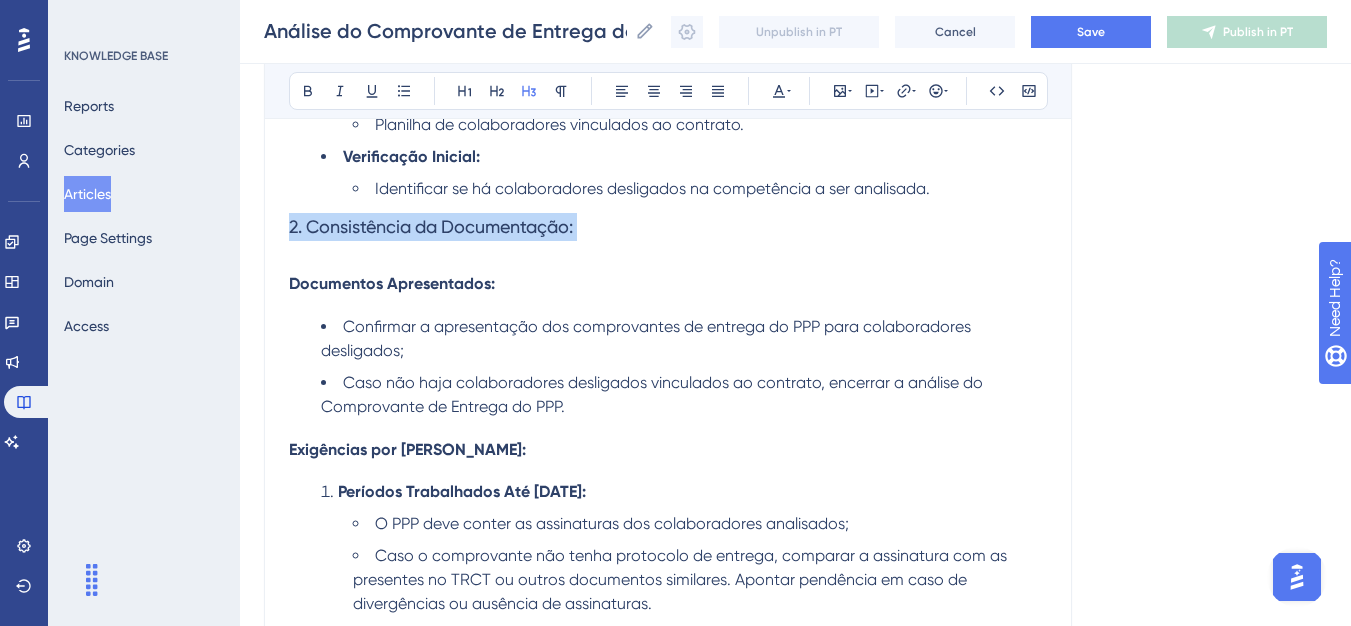 click on "2. Consistência da Documentação:" at bounding box center [431, 226] 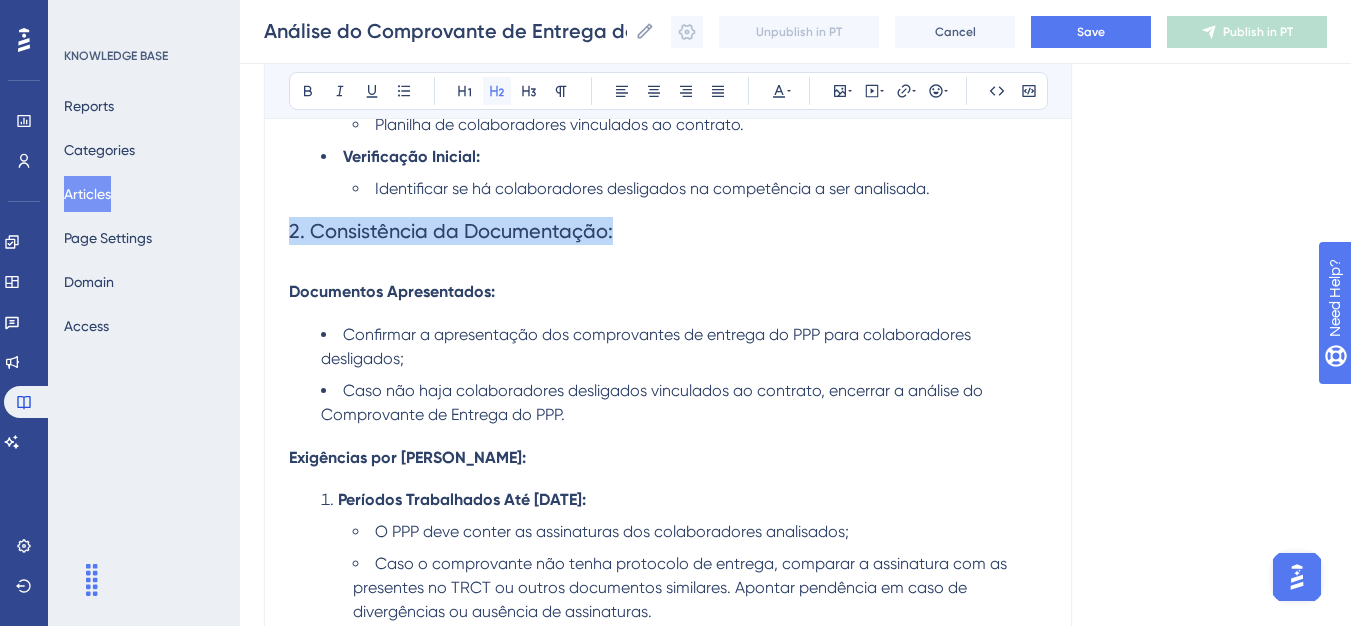 click 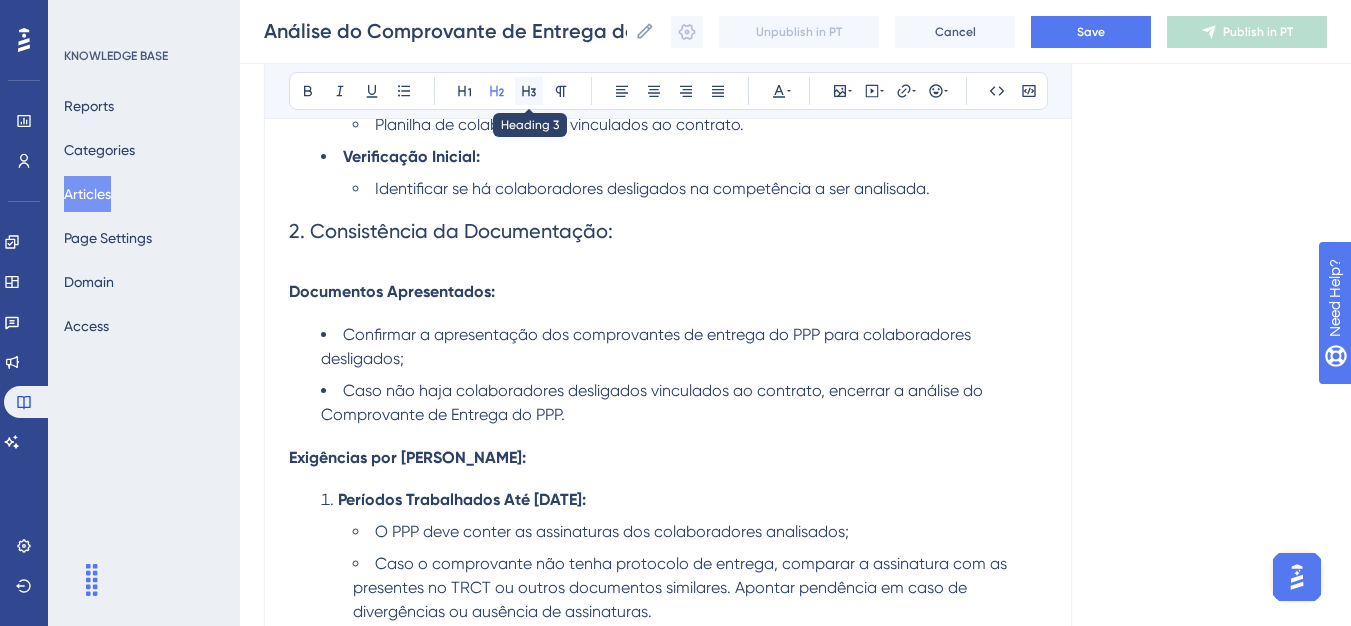 click 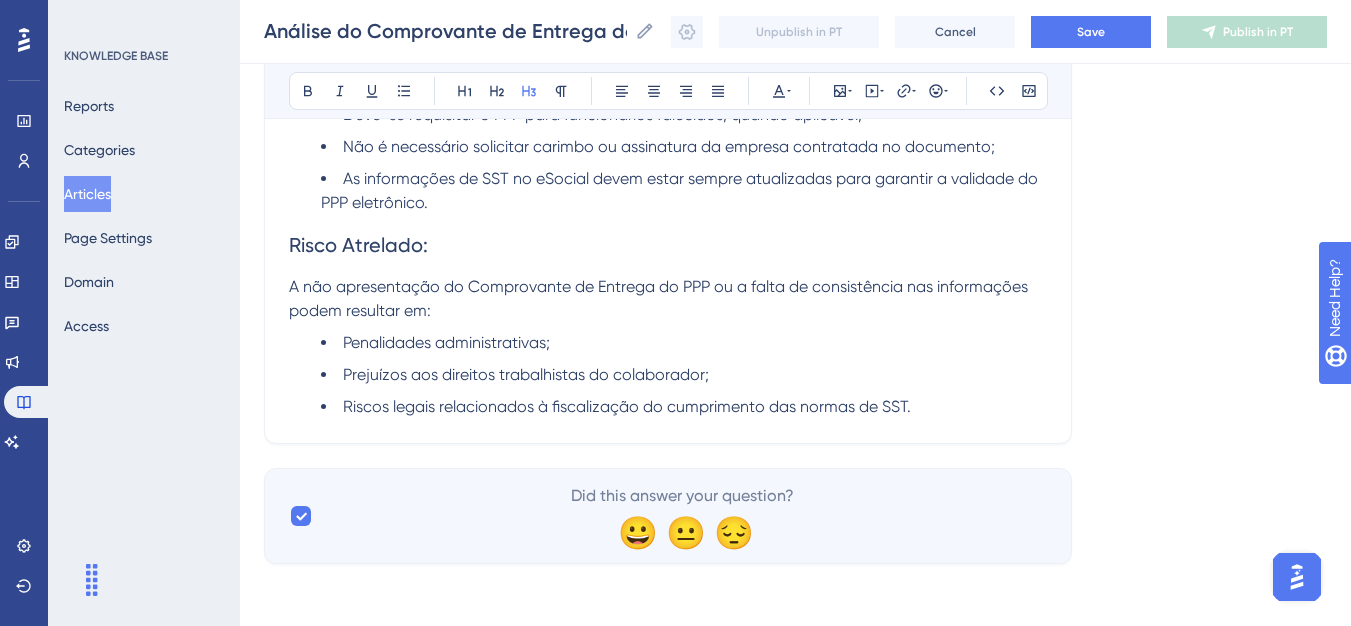 scroll, scrollTop: 1387, scrollLeft: 0, axis: vertical 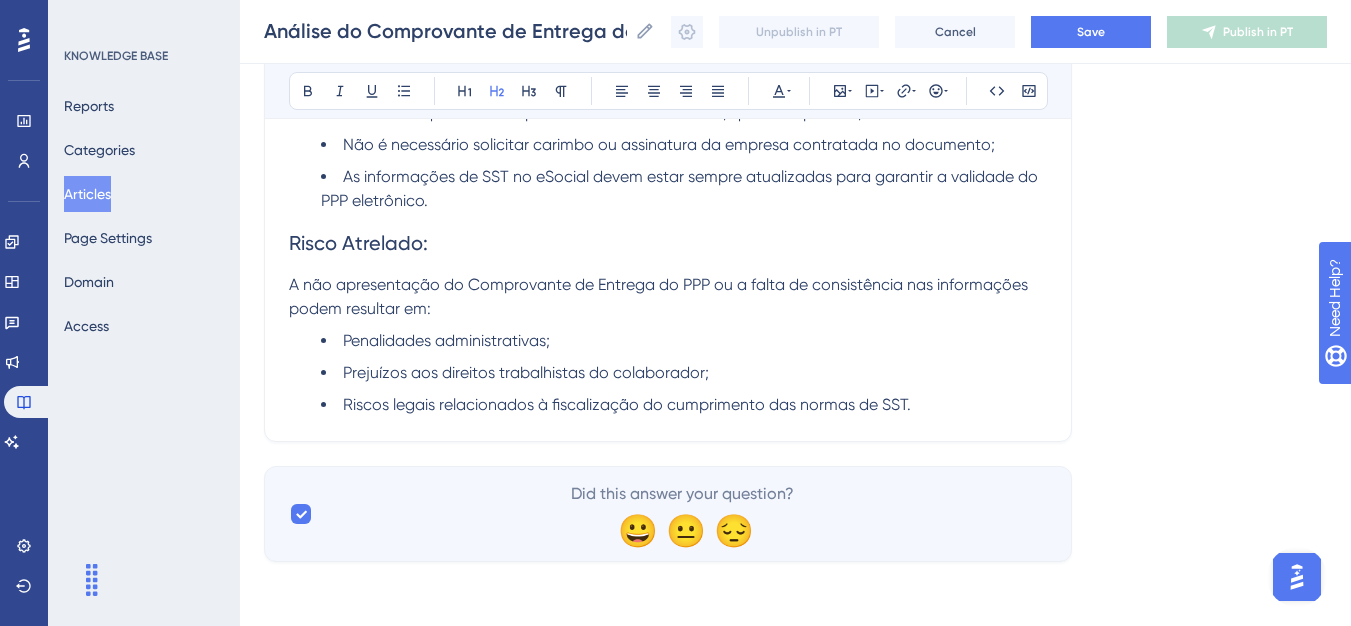 click on "Risco Atrelado:" at bounding box center (358, 243) 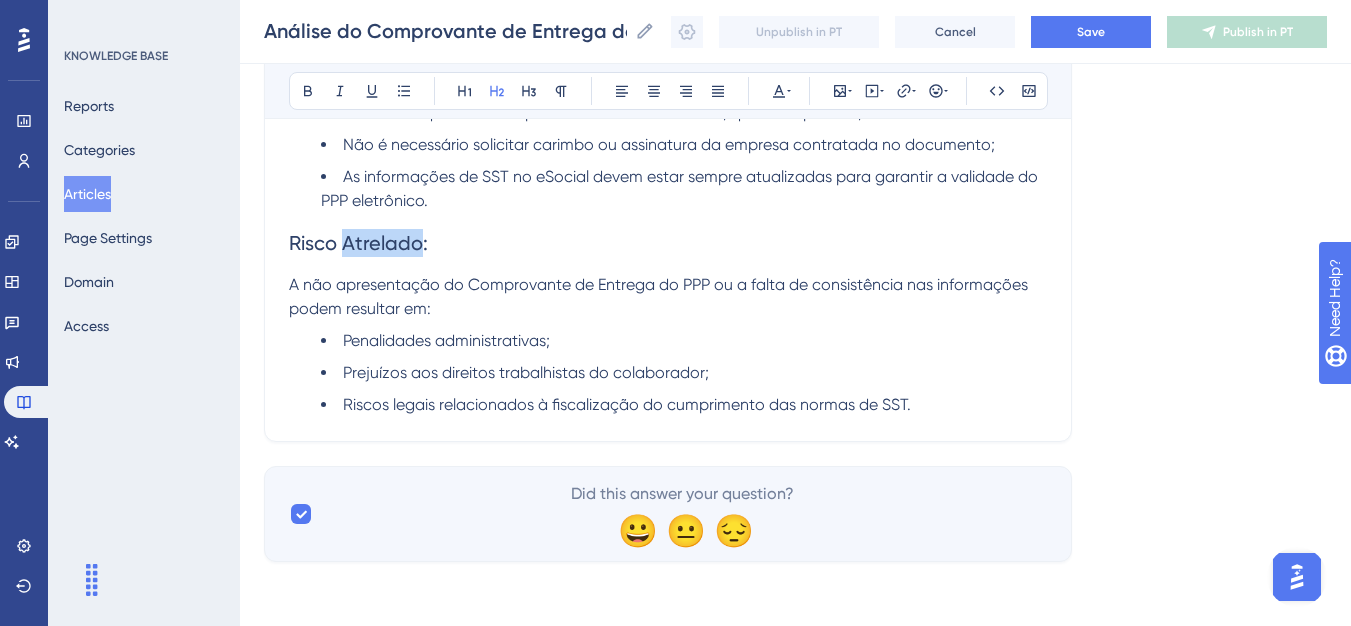 click on "Risco Atrelado:" at bounding box center [358, 243] 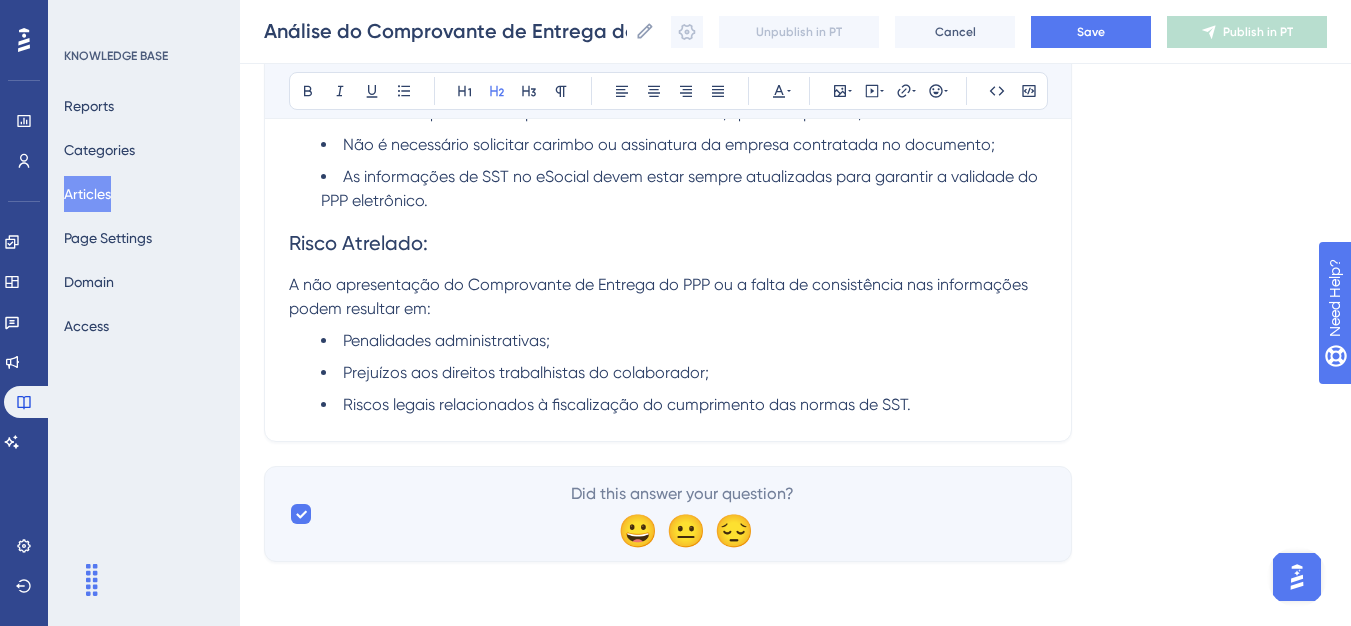 click on "Risco Atrelado:" at bounding box center [358, 243] 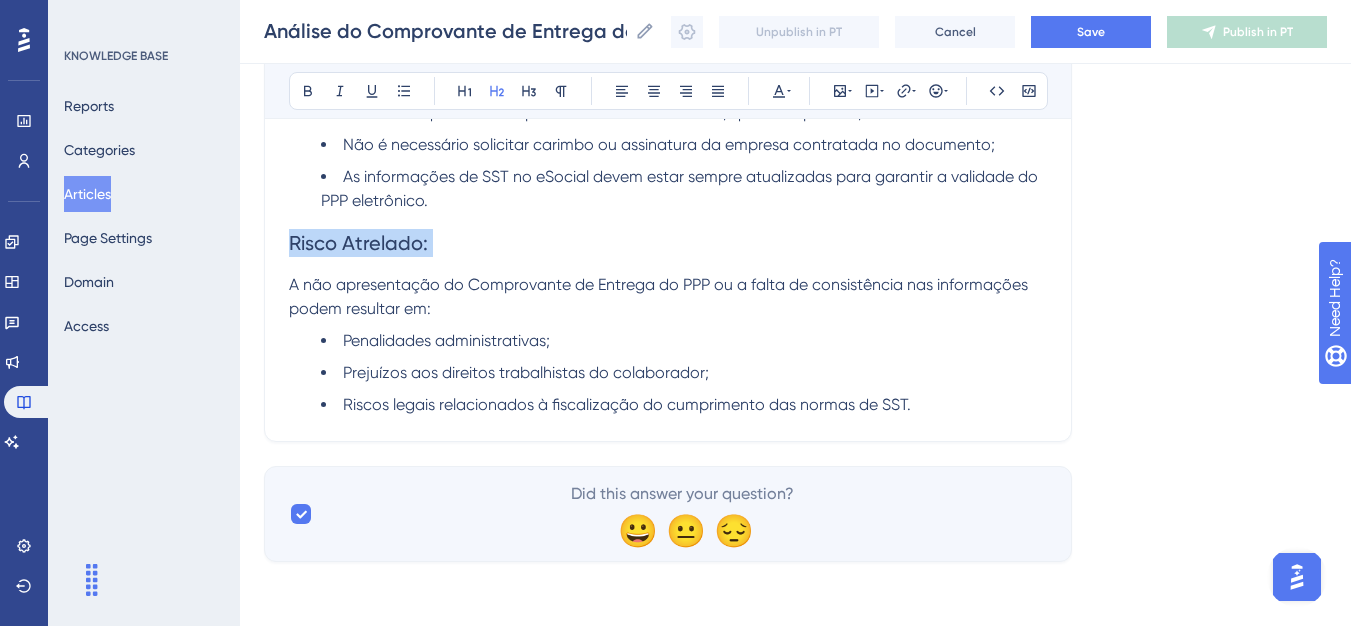 click on "Risco Atrelado:" at bounding box center (358, 243) 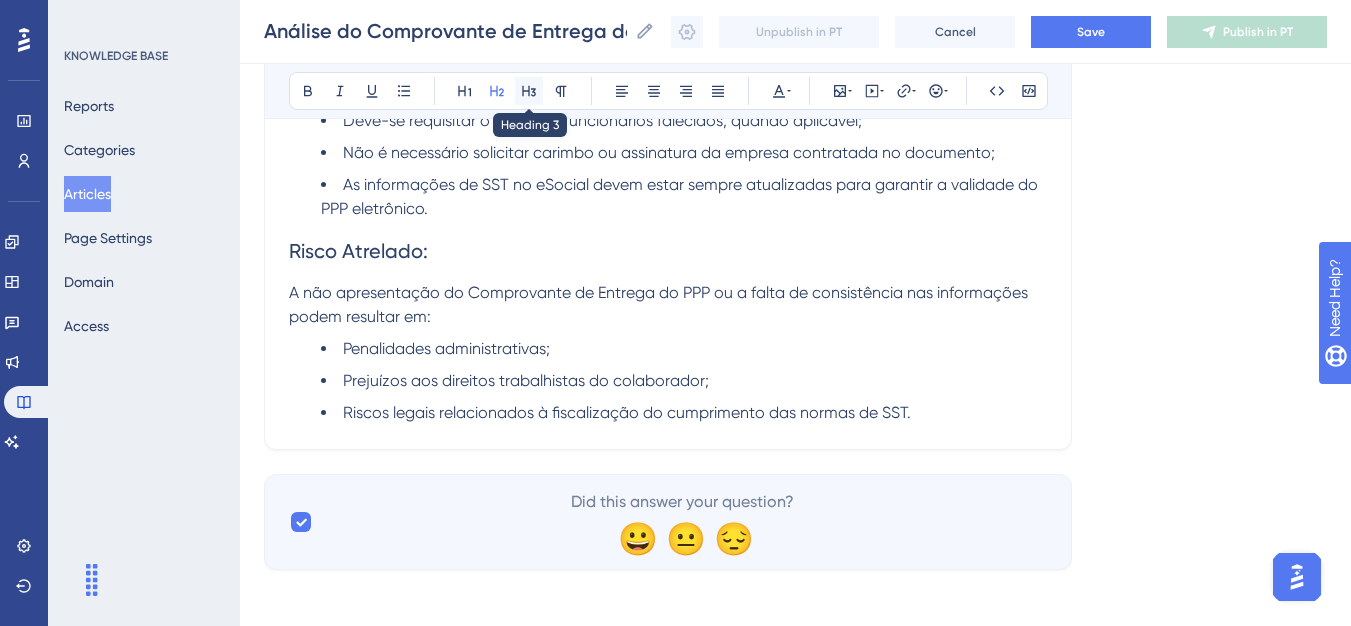 click 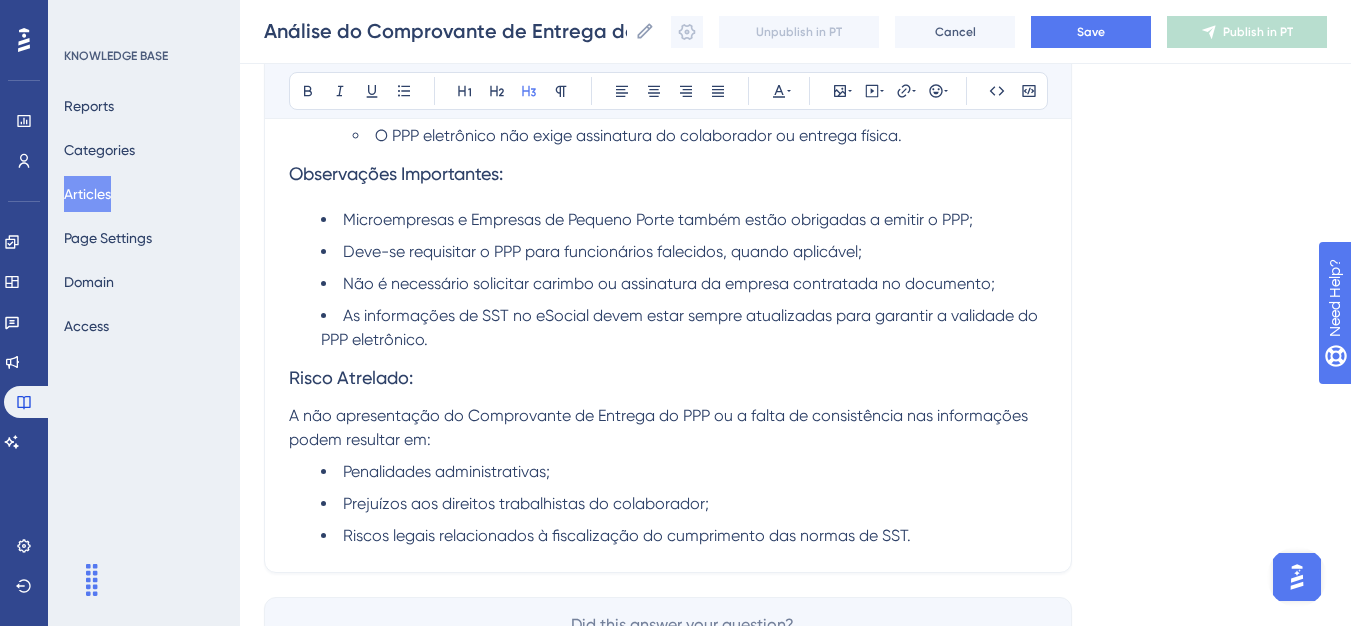 scroll, scrollTop: 1179, scrollLeft: 0, axis: vertical 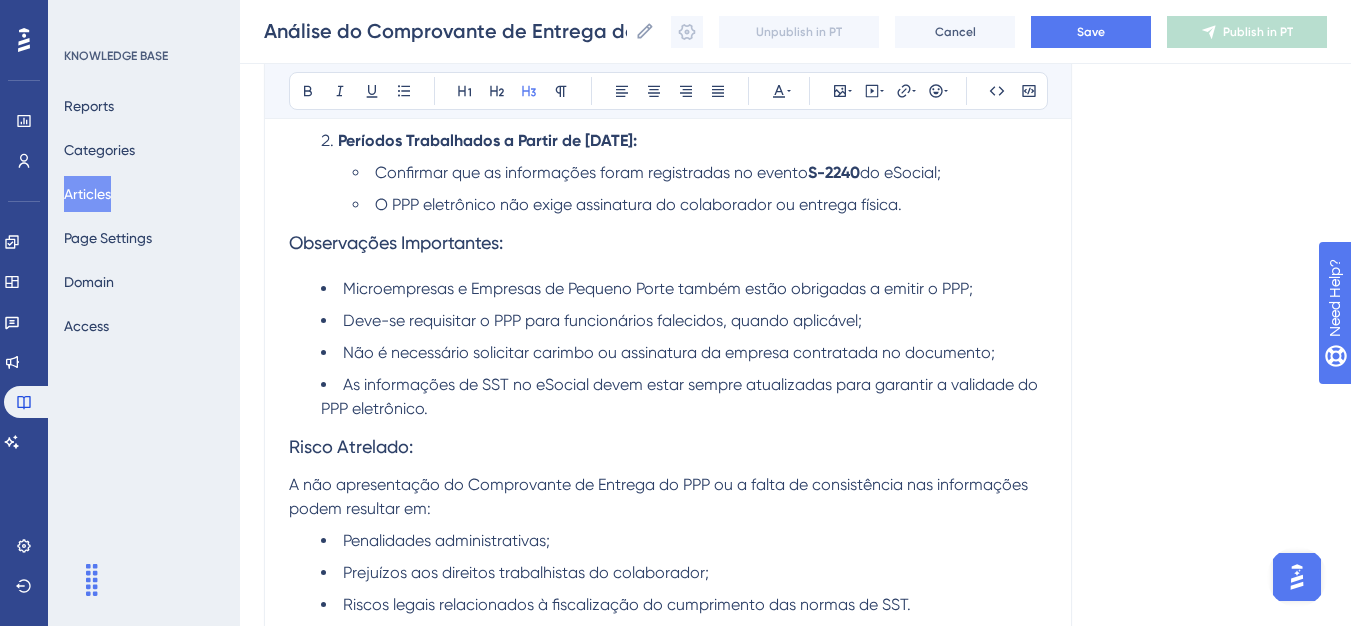 click on "Observações Importantes:" at bounding box center (396, 242) 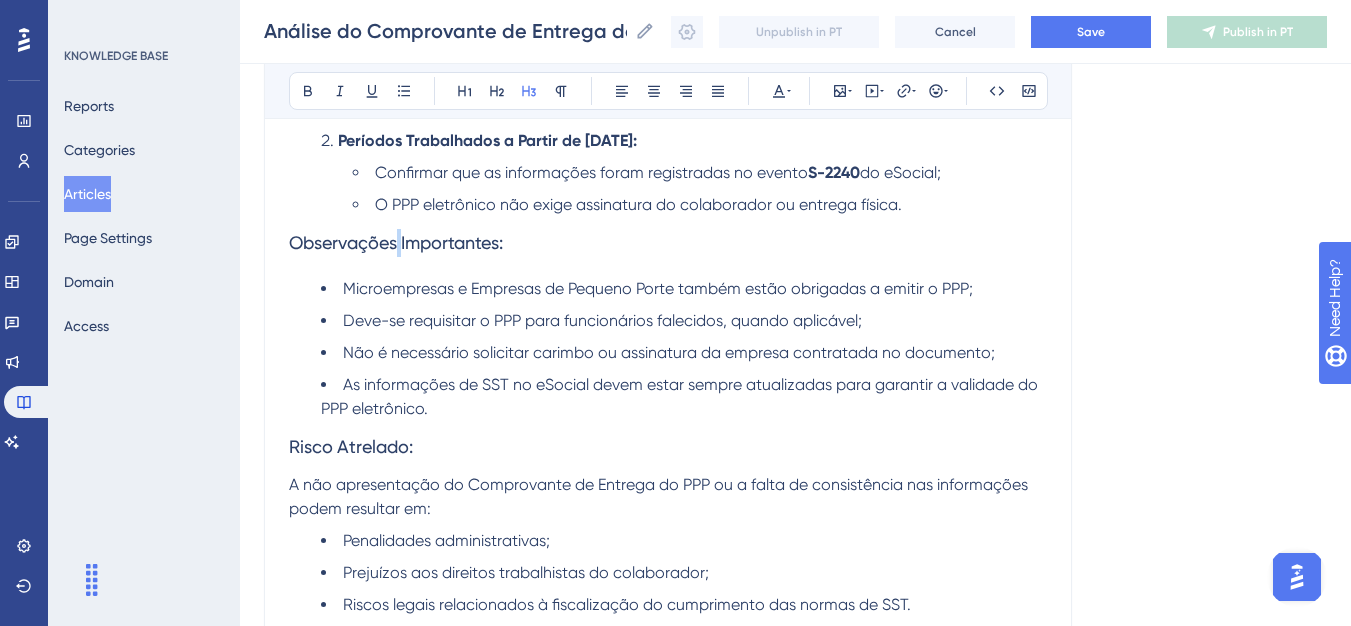 click on "Observações Importantes:" at bounding box center [396, 242] 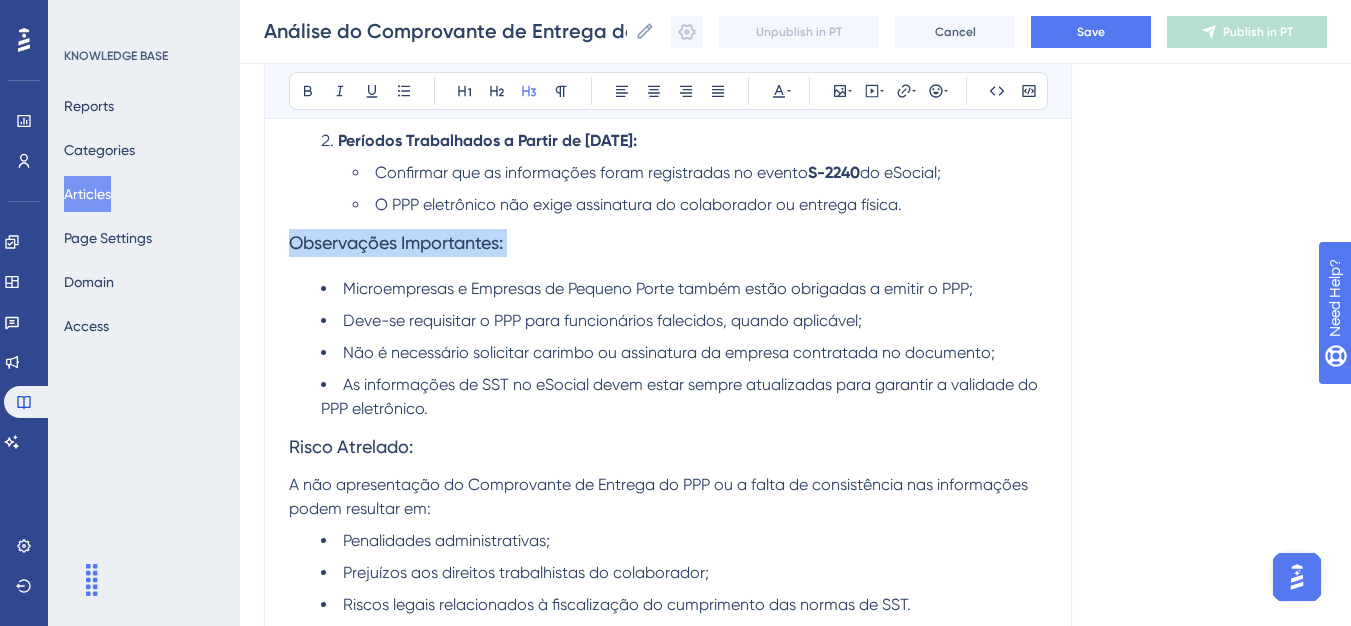 click on "Observações Importantes:" at bounding box center [396, 242] 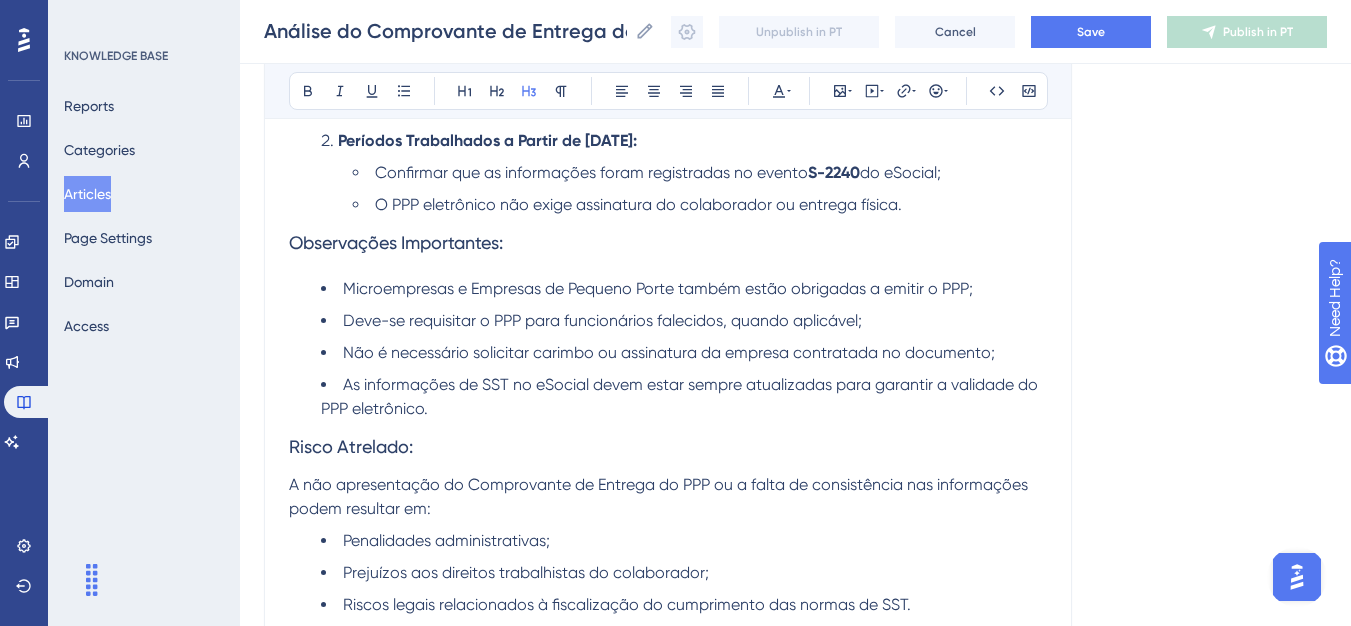 scroll, scrollTop: 979, scrollLeft: 0, axis: vertical 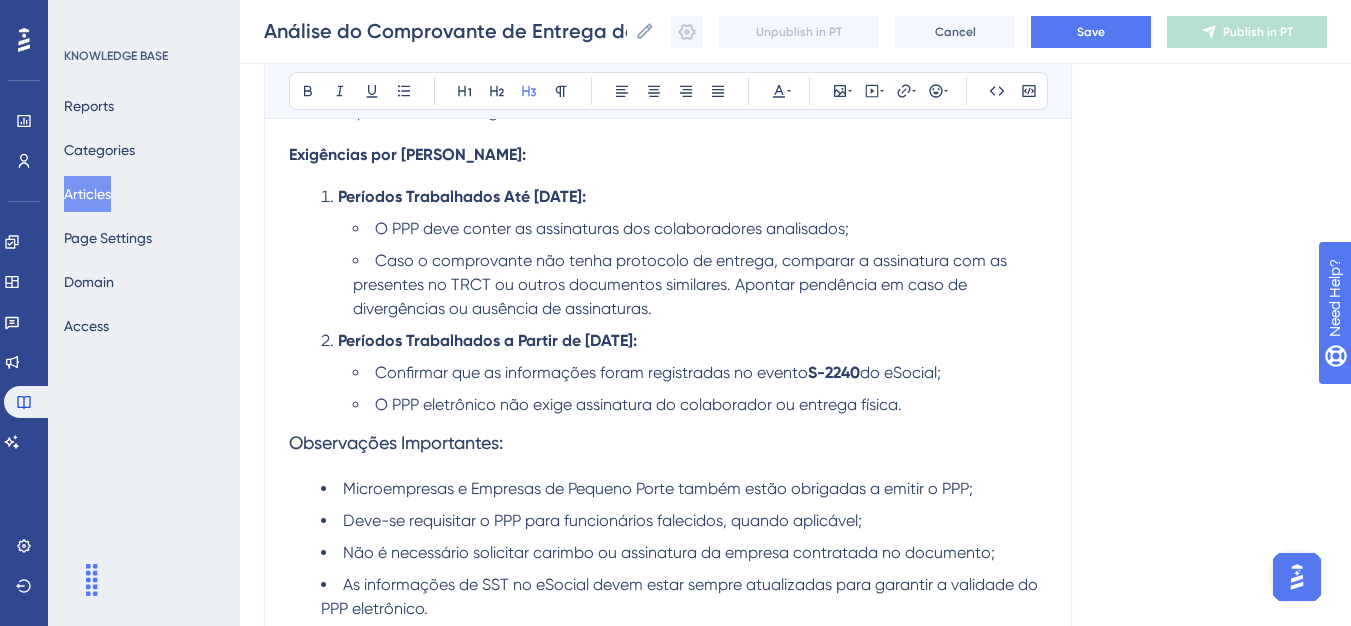 click on "Conceito: O Comprovante de Entrega do Perfil Profissiográfico Previdenciário (PPP) é um documento que assegura que as informações referentes à segurança e à saúde do trabalhador foram devidamente entregues e registradas. Ele é essencial para comprovar direitos do trabalhador junto ao INSS, especialmente no contexto de aposentadoria especial. A partir de [DATE], o PPP passou a ser emitido exclusivamente em formato eletrônico para os períodos trabalhados após essa data, substituindo o documento em meio físico. Pontos de Atenção: 1. Obtenção de Dados: Documentos Necessários: SEFIP (Sistema Empresa de Recolhimento do FGTS e Informações à Previdência Social); Planilha de colaboradores vinculados ao contrato. Verificação Inicial: Identificar se há colaboradores desligados na competência a ser analisada. 2. Consistência da Documentação: Documentos Apresentados: Confirmar a apresentação dos comprovantes de entrega do PPP para colaboradores desligados; Exigências por [PERSON_NAME]:" at bounding box center [668, 131] 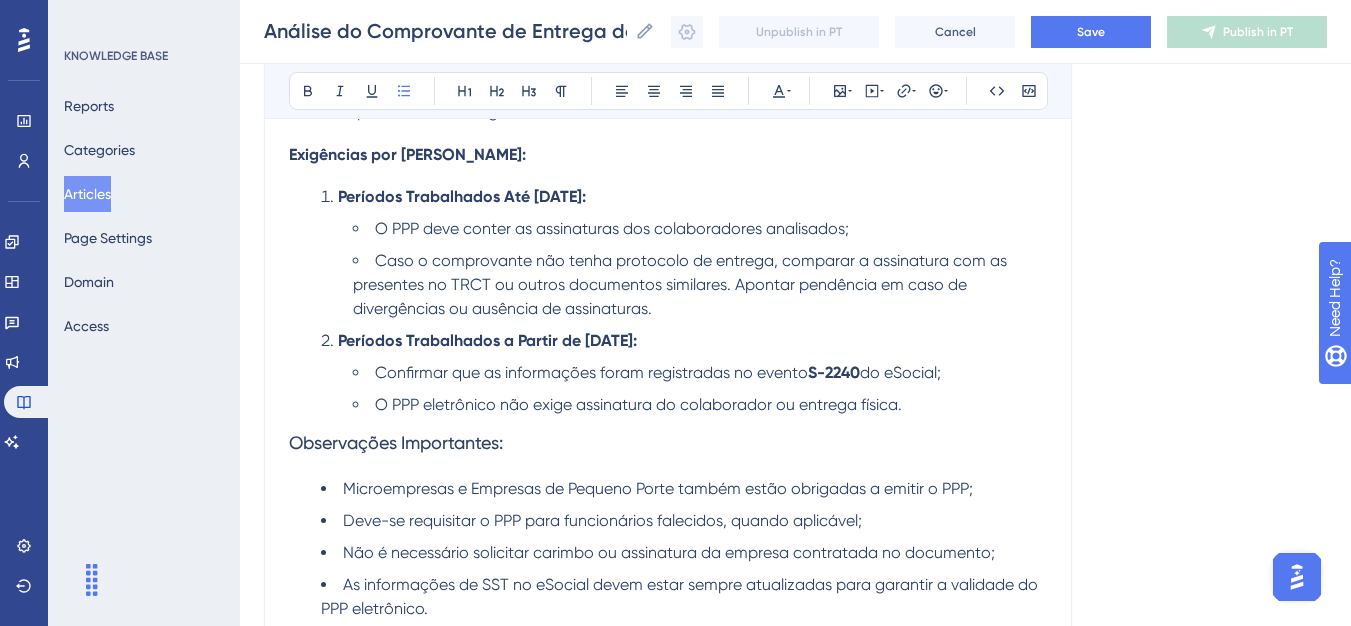 click on "Exigências por [PERSON_NAME]:" at bounding box center (407, 154) 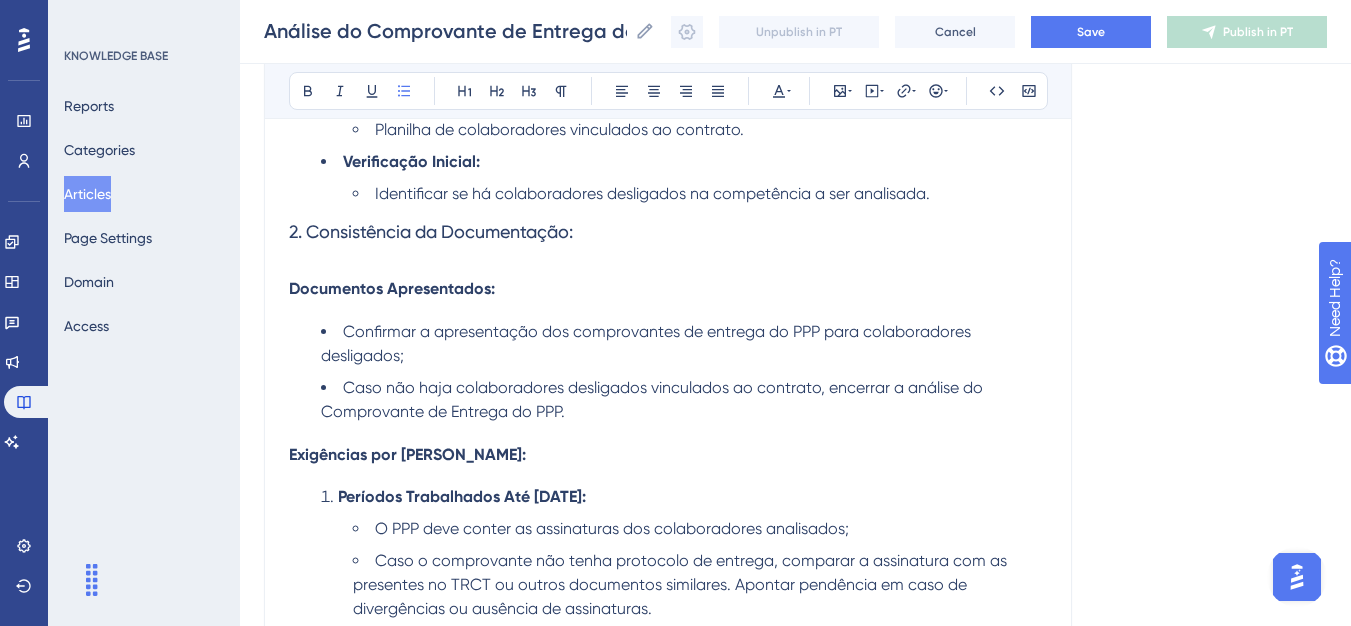 scroll, scrollTop: 579, scrollLeft: 0, axis: vertical 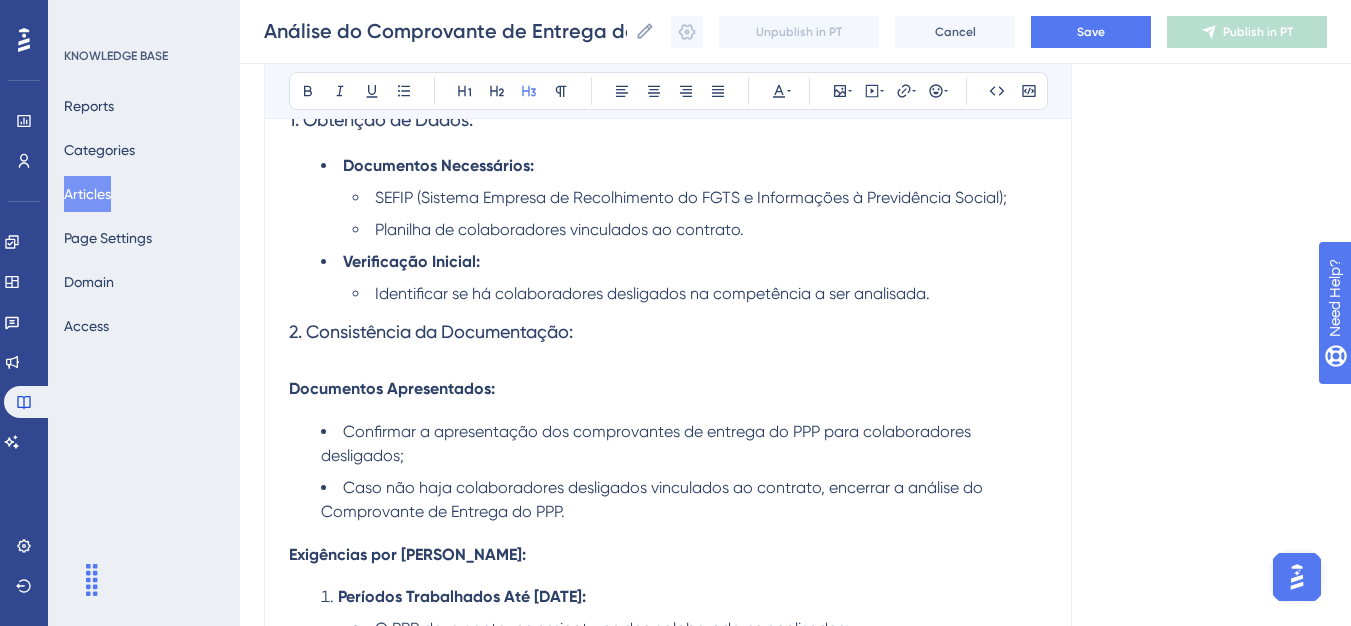 click on "2. Consistência da Documentação:" at bounding box center [431, 331] 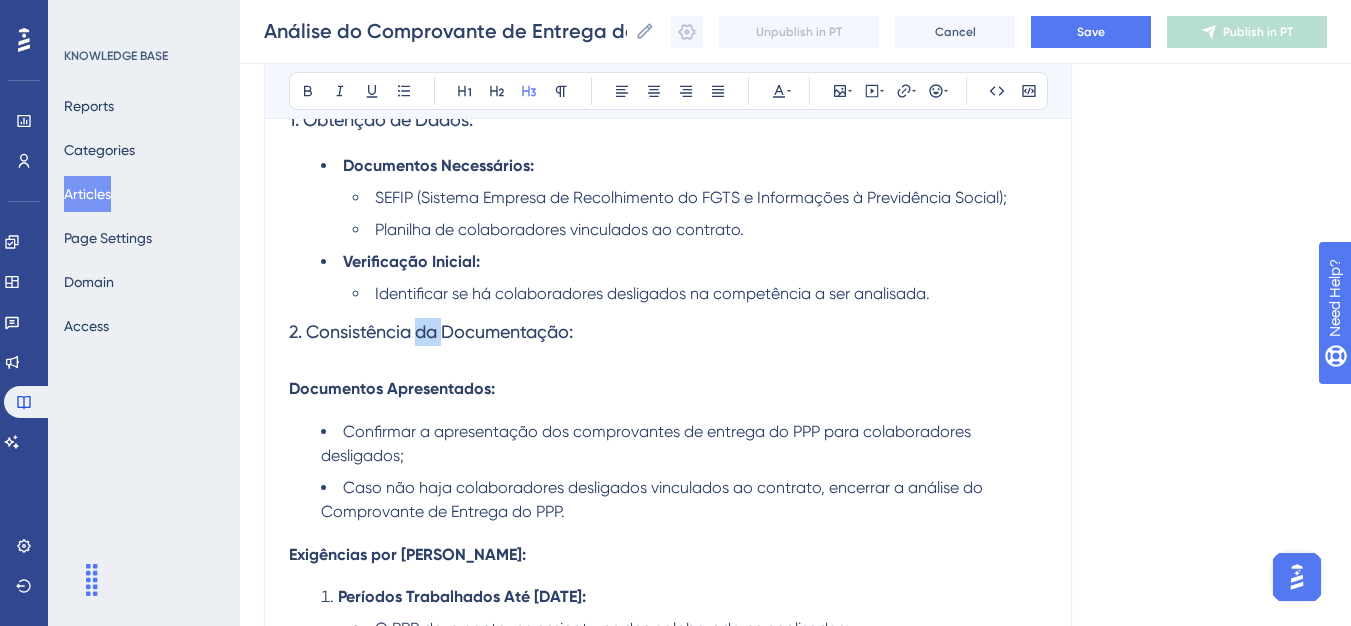 click on "2. Consistência da Documentação:" at bounding box center (431, 331) 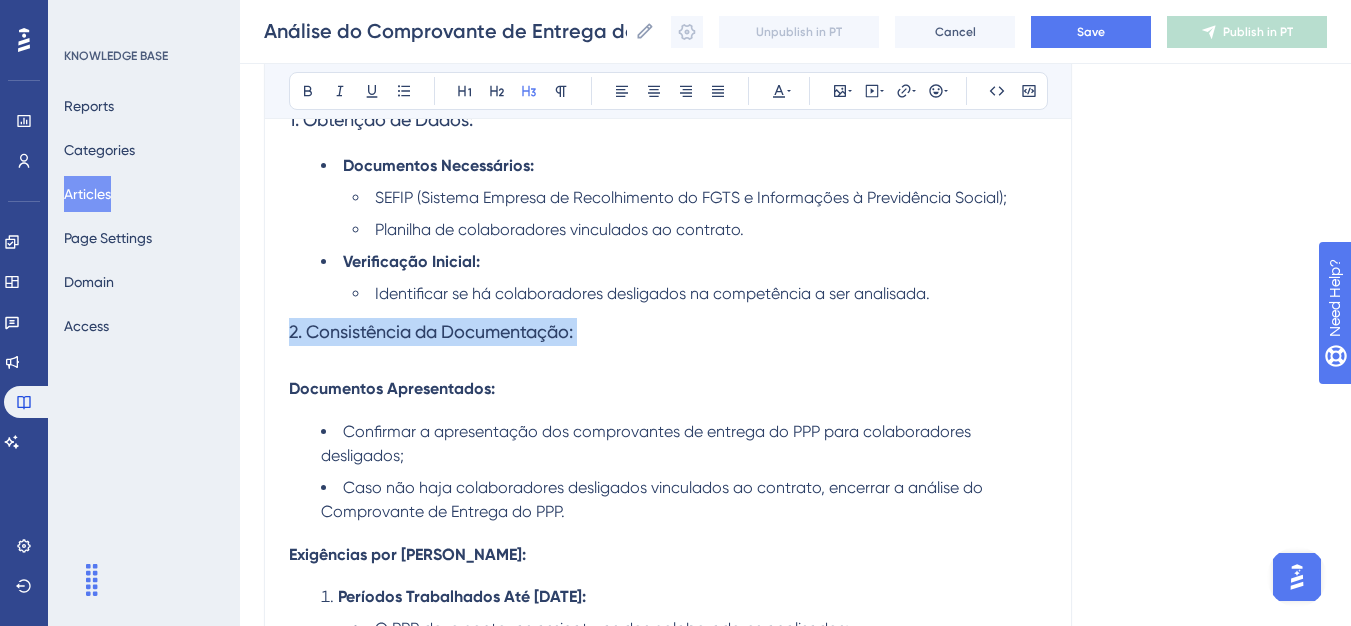 click on "2. Consistência da Documentação:" at bounding box center (431, 331) 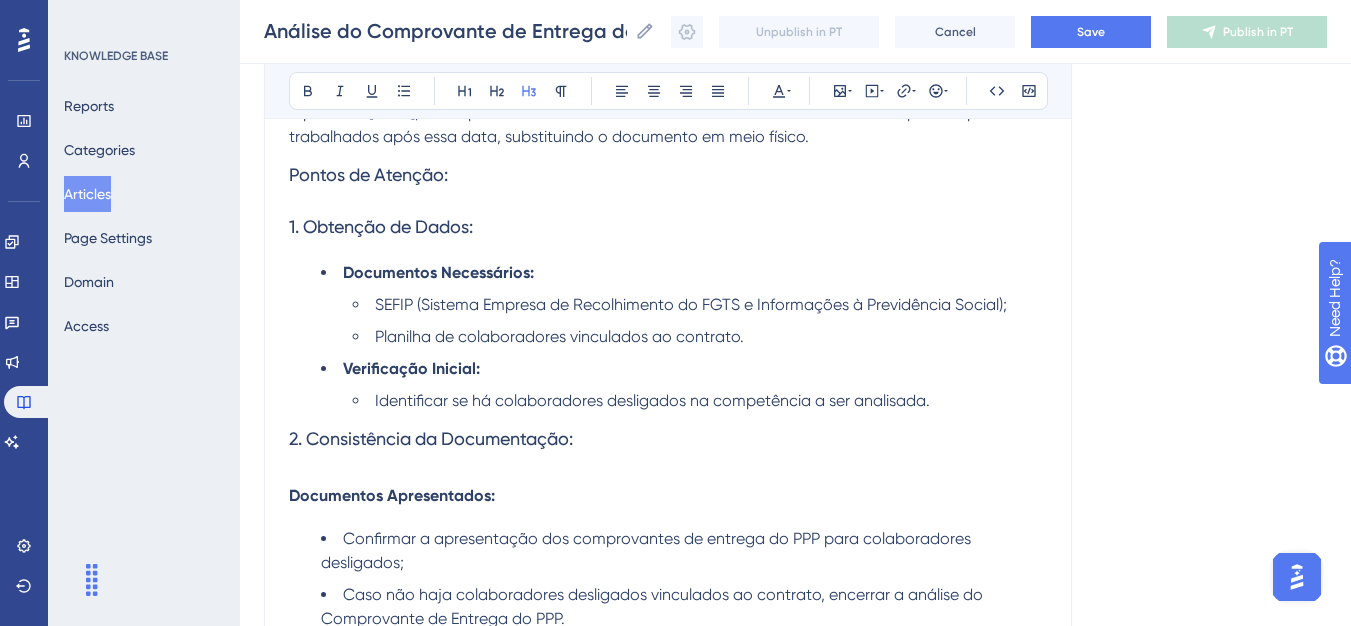 scroll, scrollTop: 279, scrollLeft: 0, axis: vertical 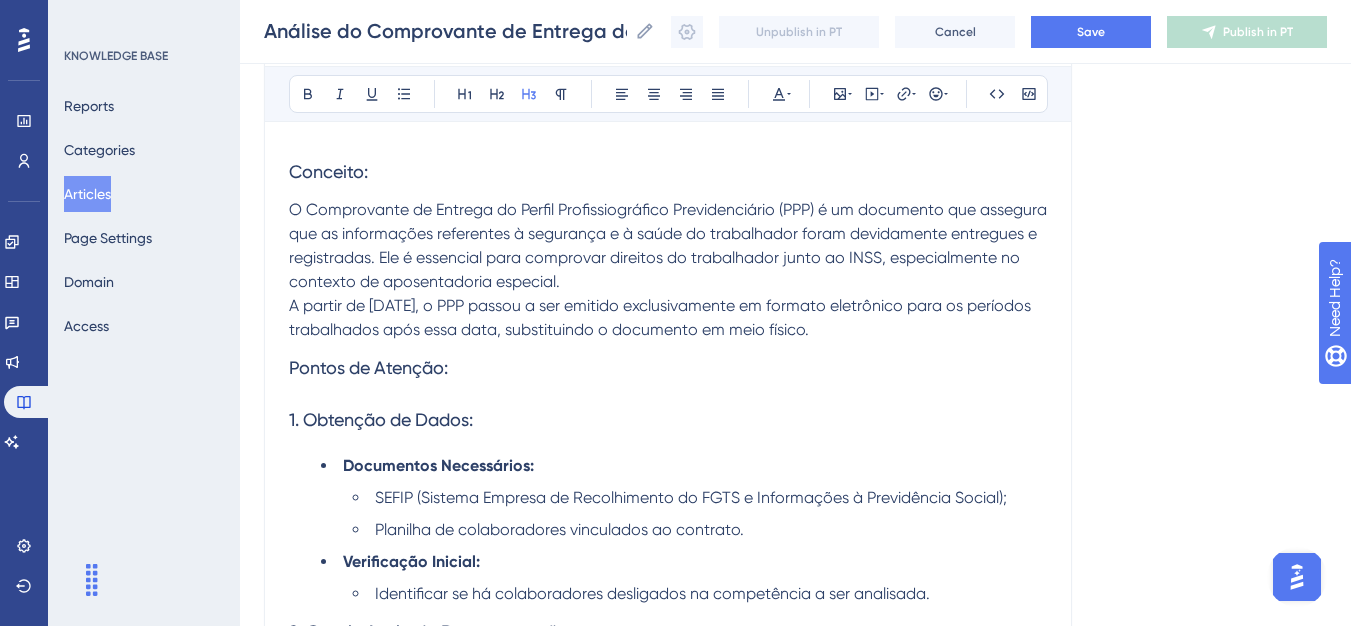 click on "1. Obtenção de Dados:" at bounding box center (668, 420) 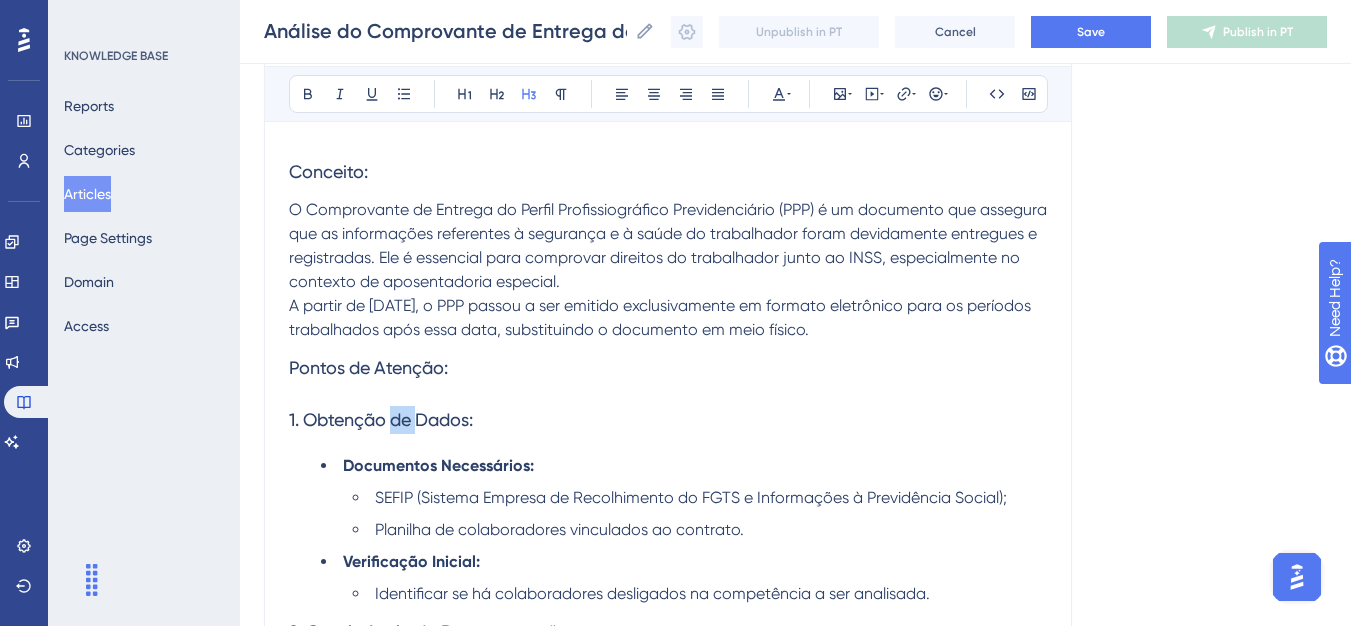 click on "1. Obtenção de Dados:" at bounding box center (381, 419) 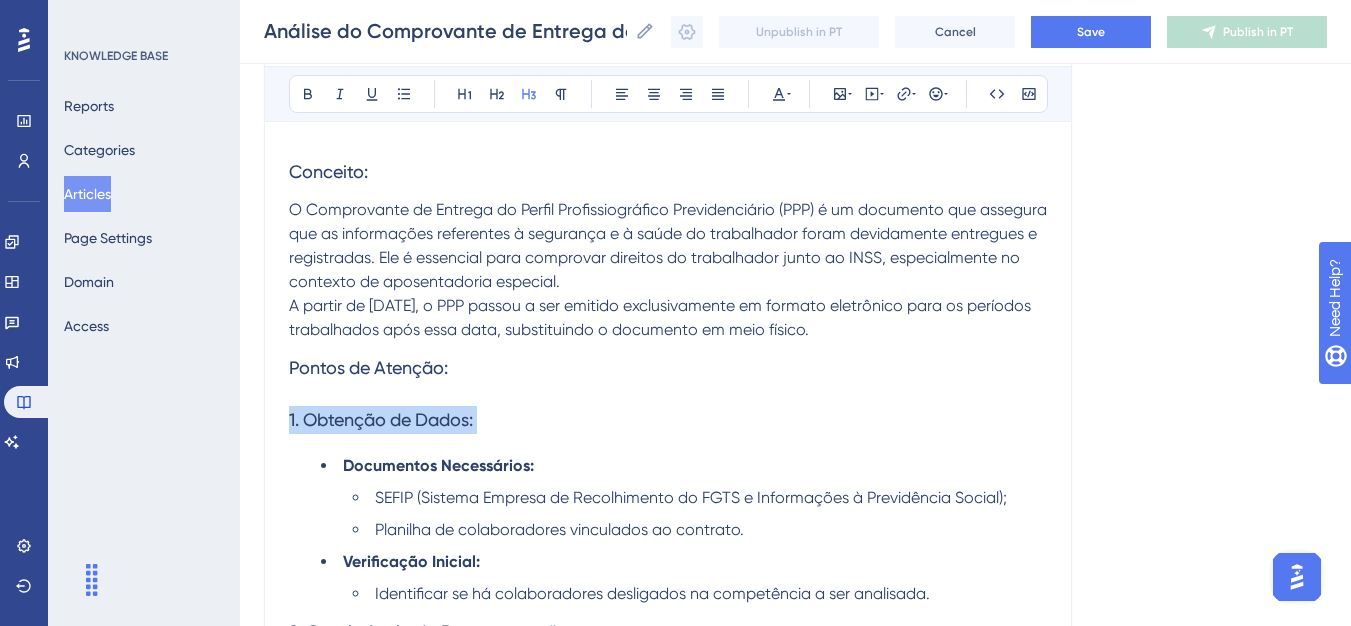 click on "1. Obtenção de Dados:" at bounding box center [381, 419] 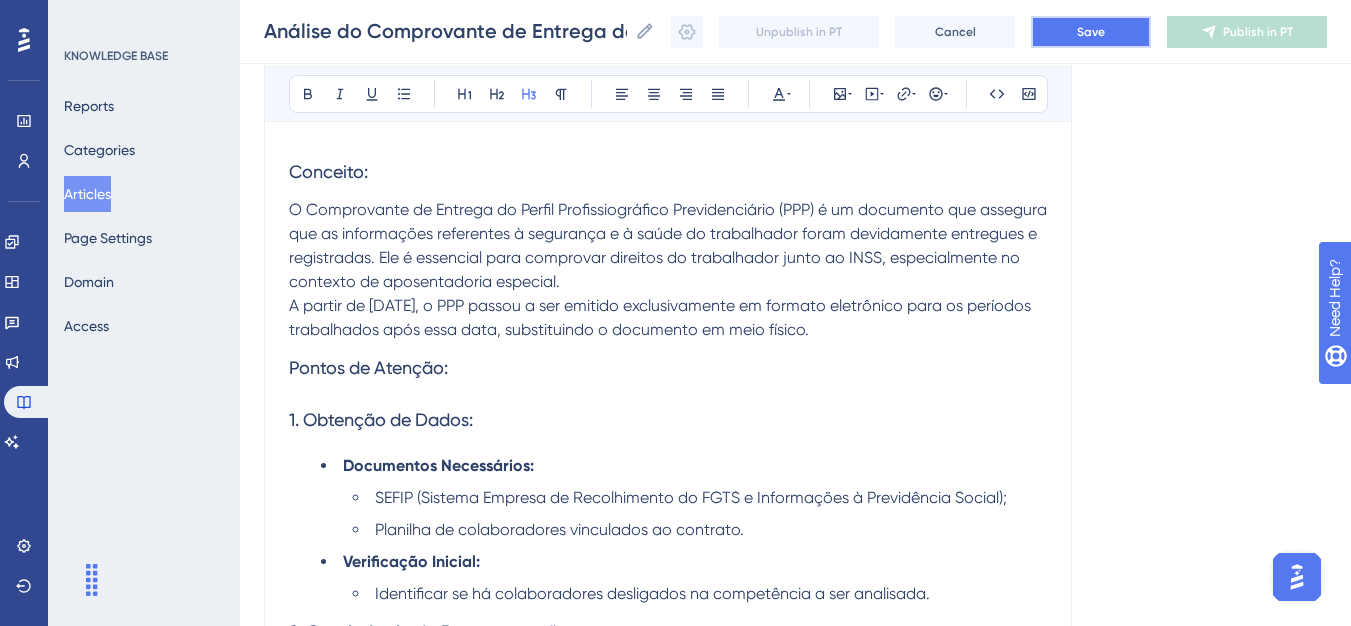 click on "Save" at bounding box center (1091, 32) 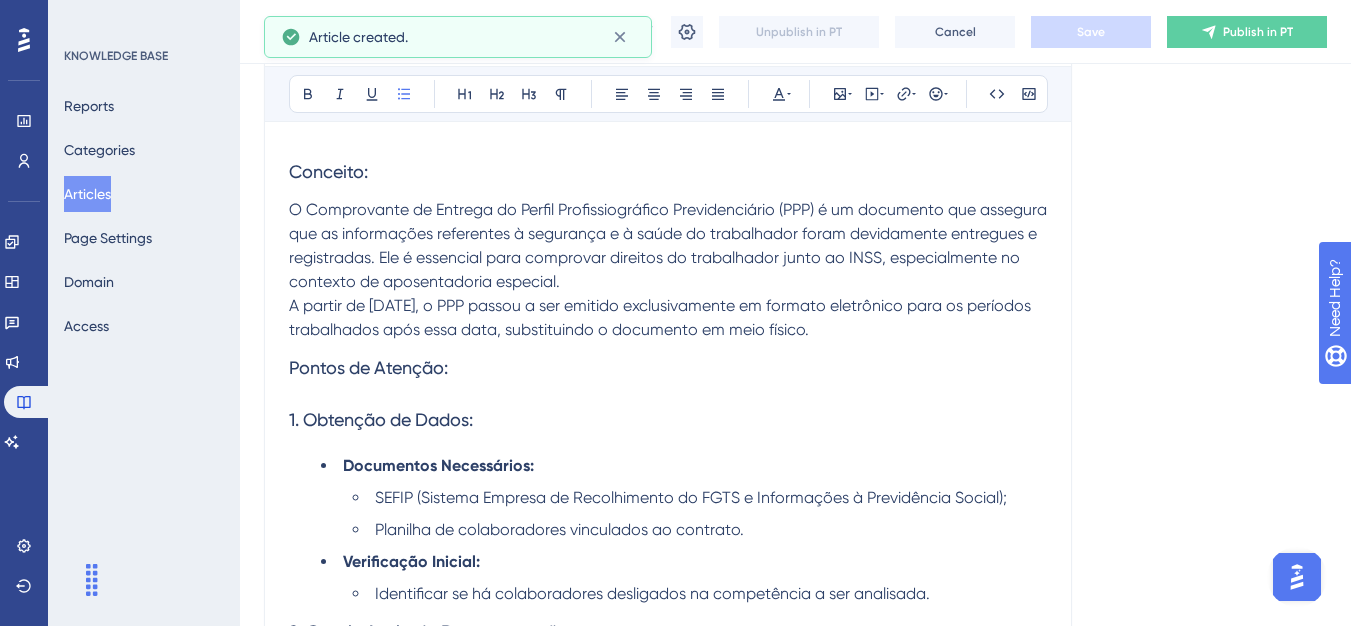 scroll, scrollTop: 1152, scrollLeft: 0, axis: vertical 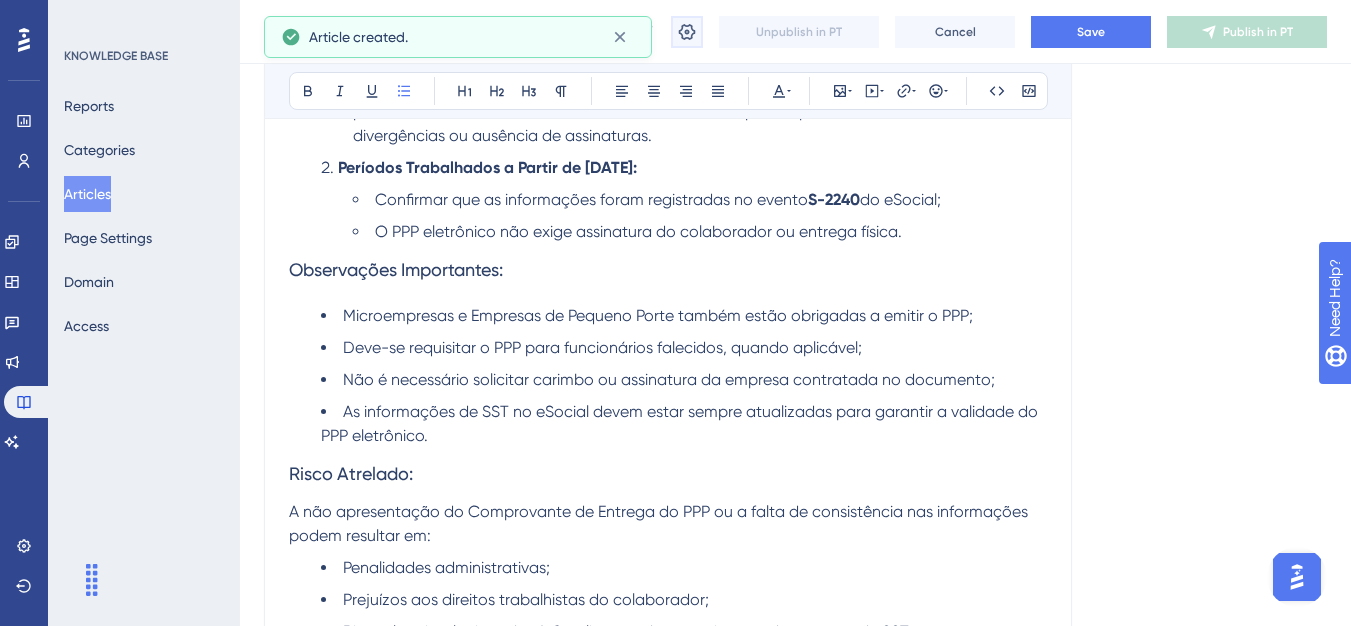 click 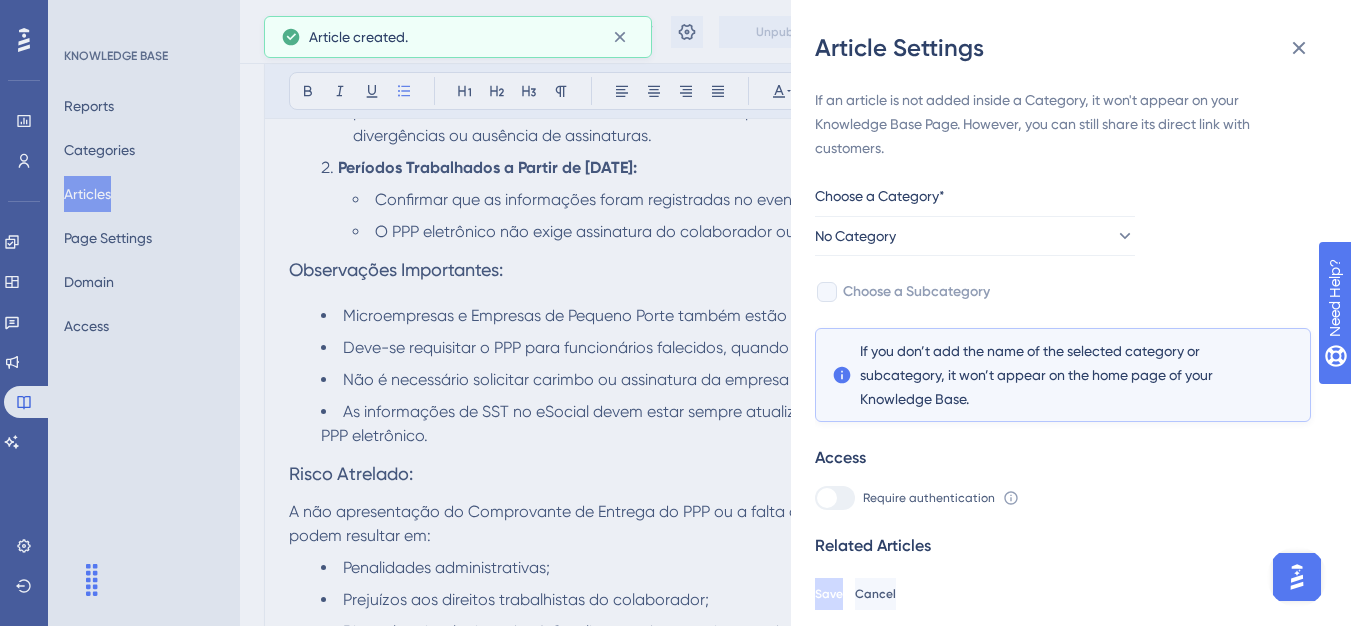 click on "If an article is not added inside a Category, it won't appear on your Knowledge Base Page. However, you can still share its direct link with customers. Choose a Category* No Category Choose a Subcategory If you don’t add the name of the selected category or subcategory, it won’t appear on the home page of your Knowledge Base. Access Require authentication To change this setting you should manage your access preferences  under the Access tab. Learn more Related Articles Add Related Articles" at bounding box center (1063, 357) 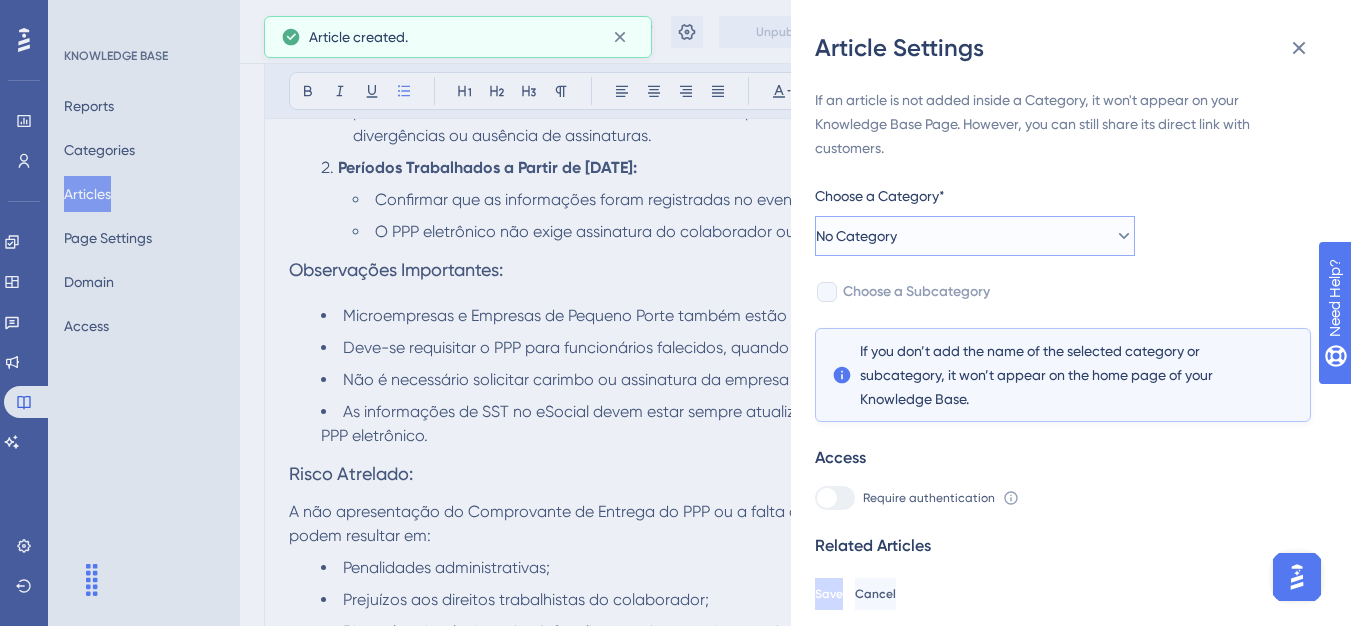 click on "No Category" at bounding box center (975, 236) 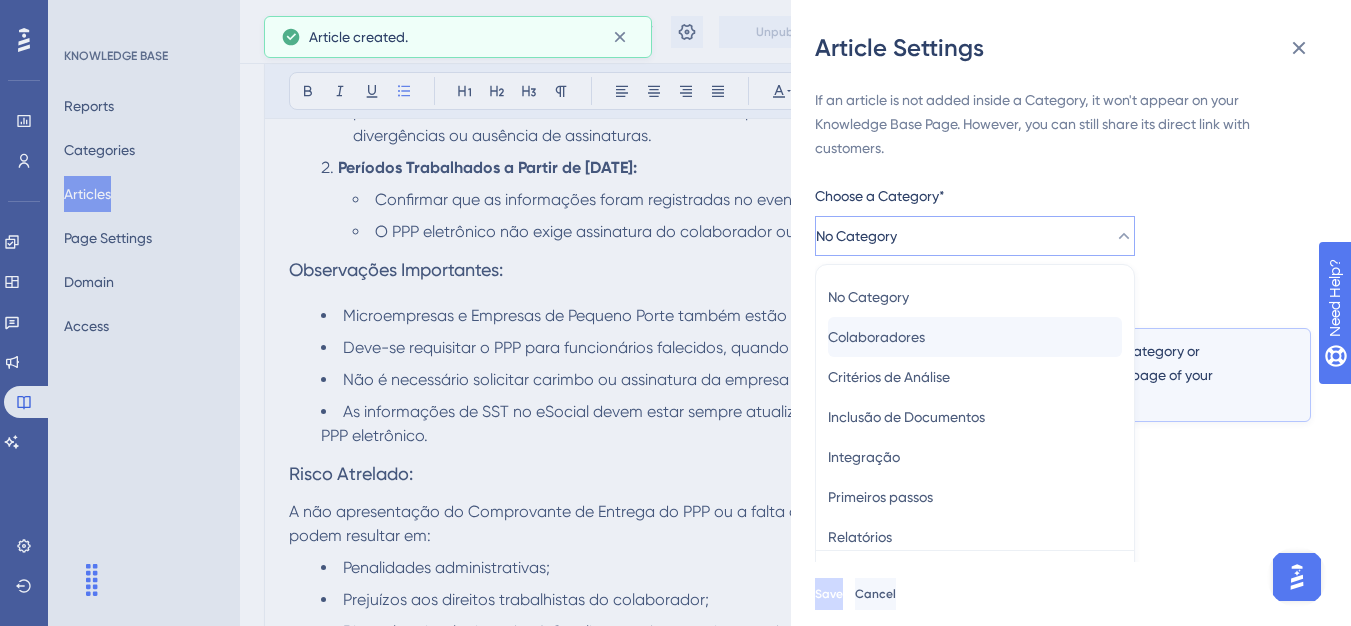 scroll, scrollTop: 49, scrollLeft: 0, axis: vertical 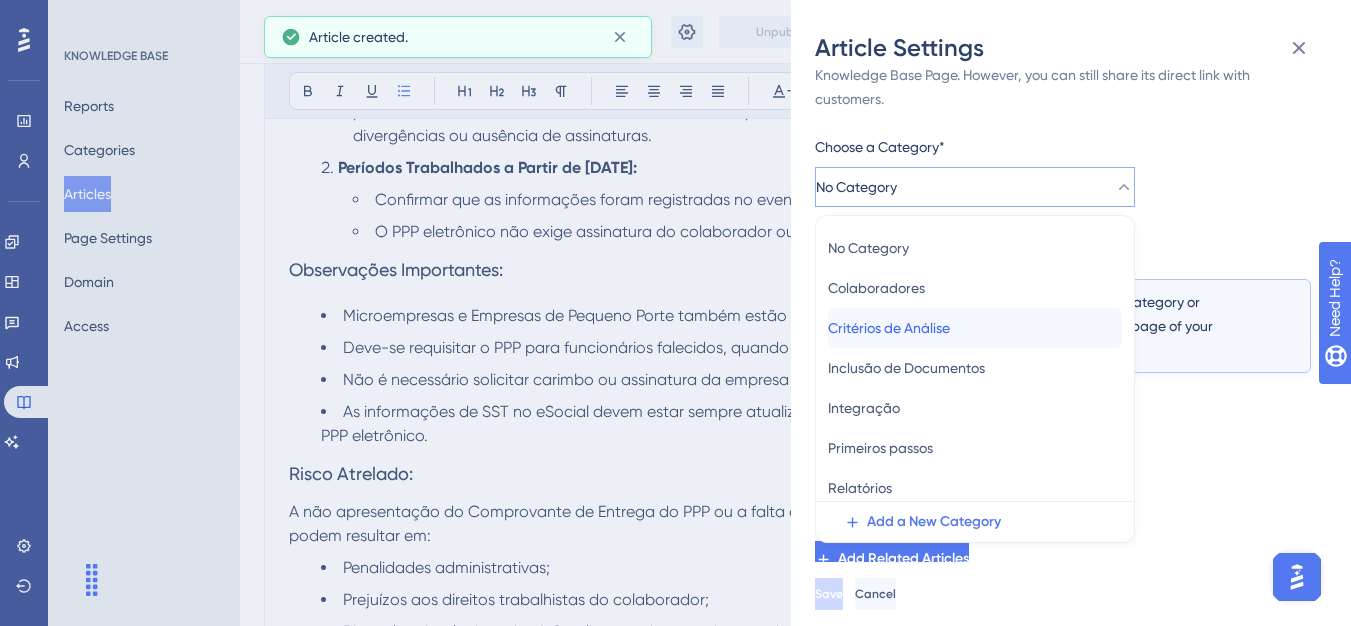 click on "Critérios de Análise Critérios de Análise" at bounding box center [975, 328] 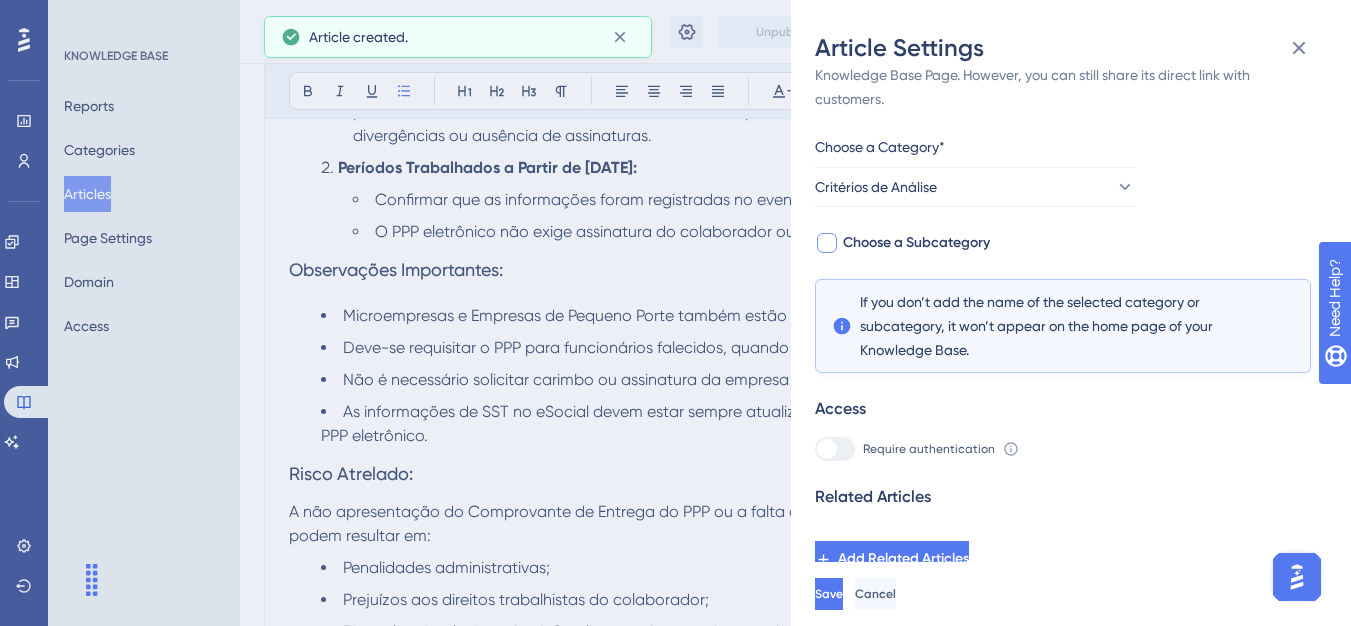 click on "Choose a Subcategory" at bounding box center [916, 243] 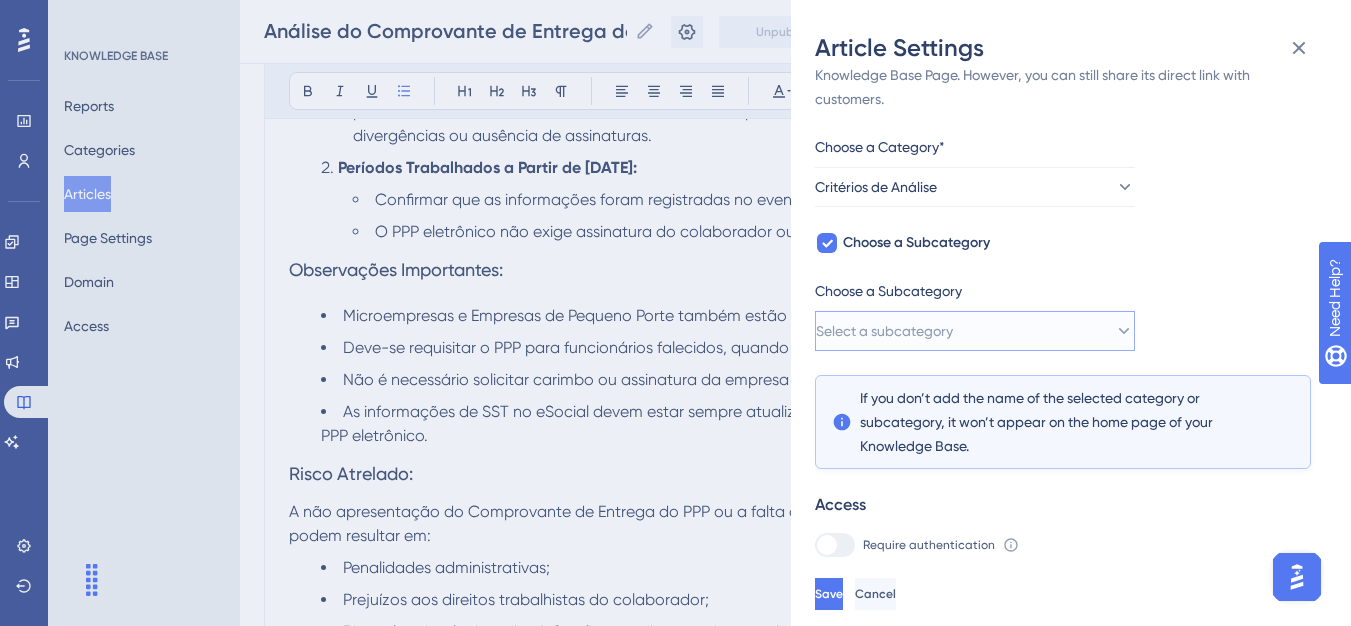 click on "Select a subcategory" at bounding box center (975, 331) 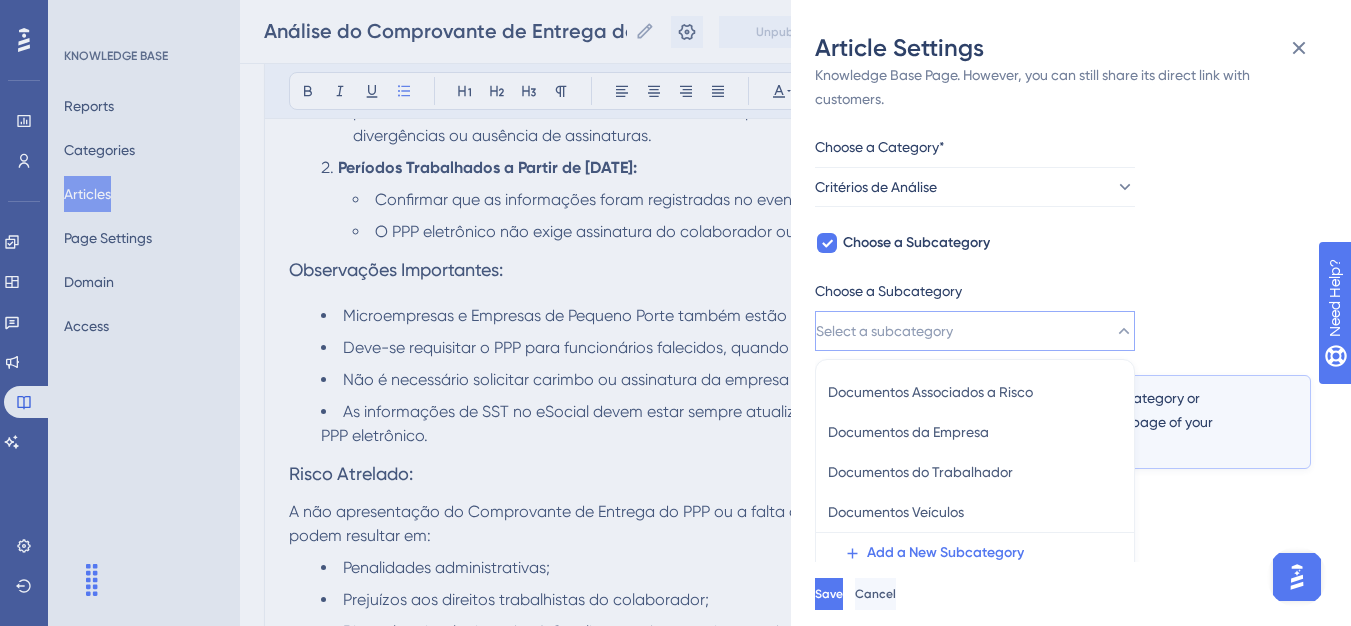 scroll, scrollTop: 145, scrollLeft: 0, axis: vertical 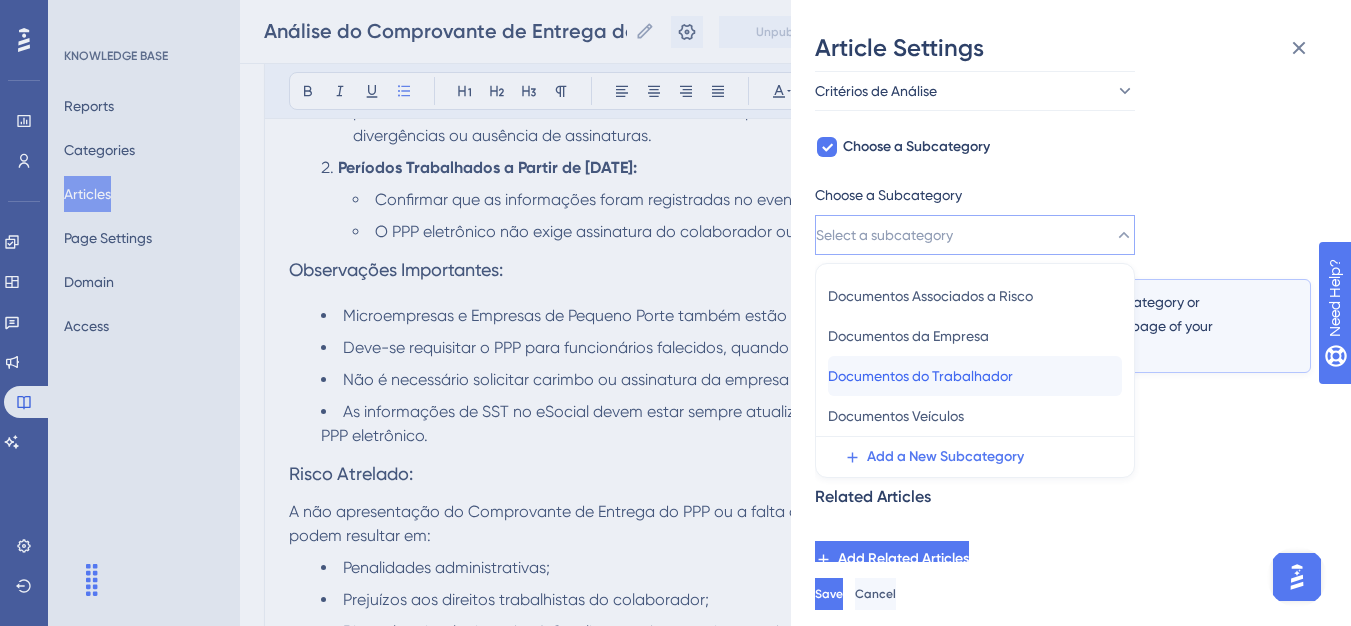 click on "Documentos do Trabalhador" at bounding box center [920, 376] 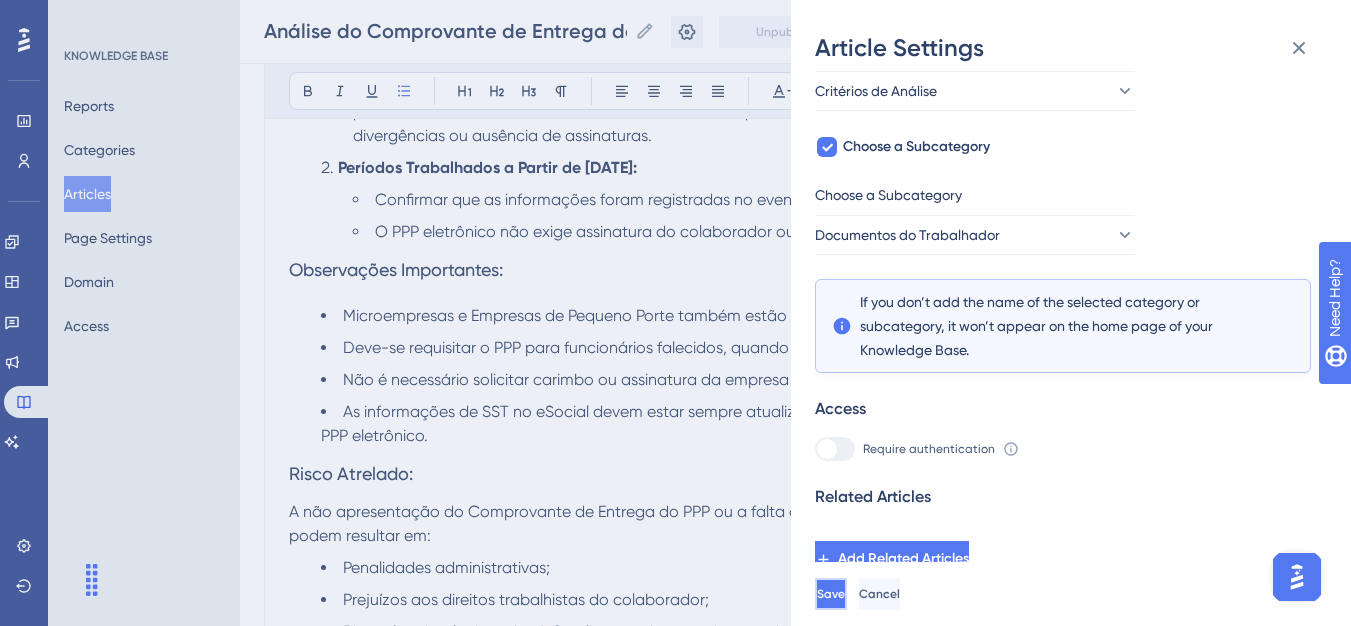 click on "Save" at bounding box center [831, 594] 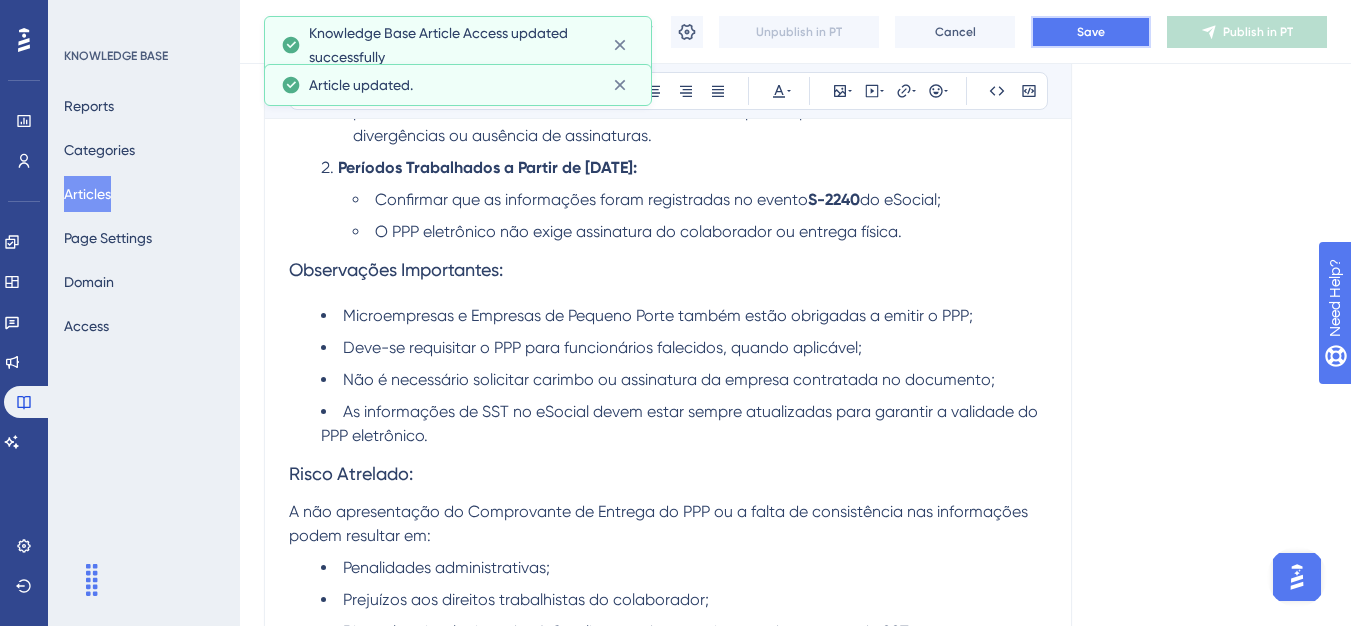 click on "Save" at bounding box center [1091, 32] 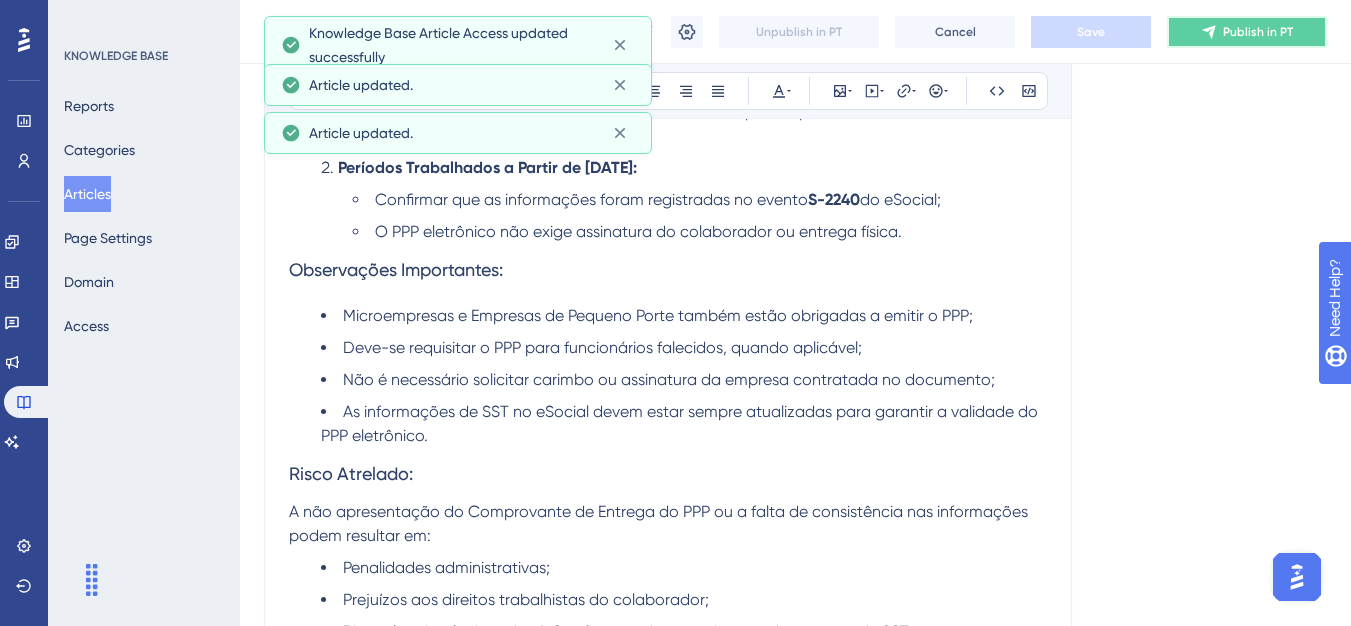 click on "Publish in PT" at bounding box center (1247, 32) 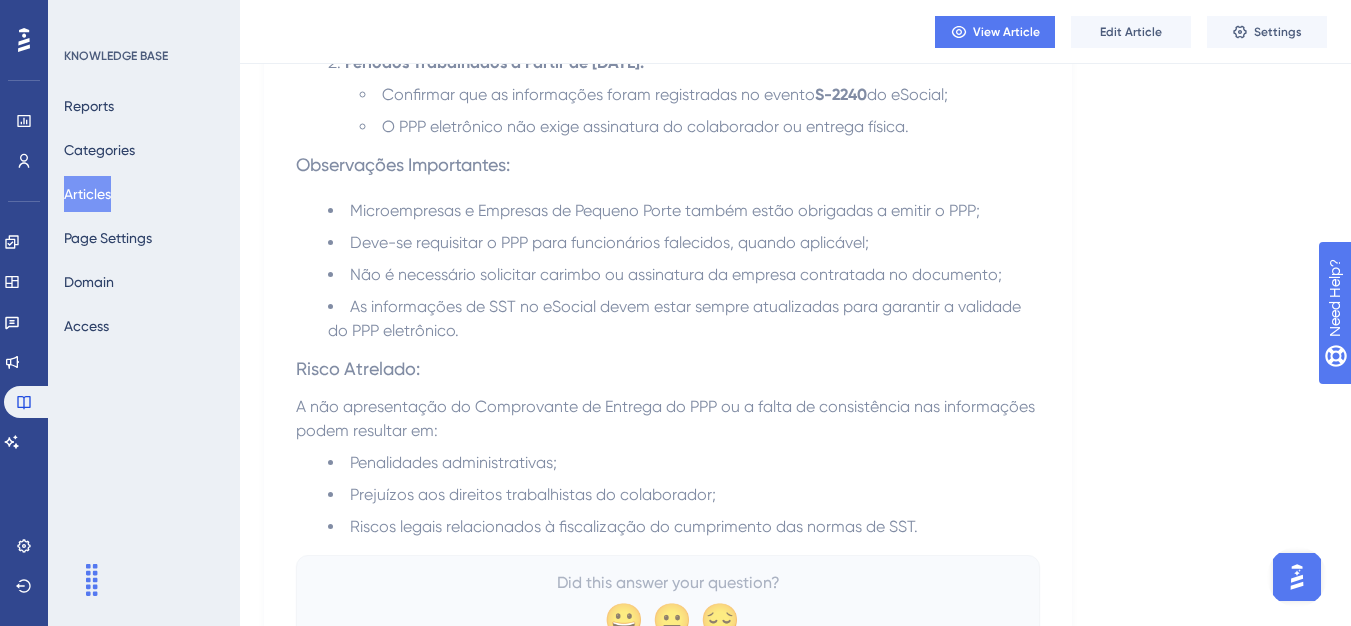 click on "Reports Categories Articles Page Settings Domain Access" at bounding box center [145, 216] 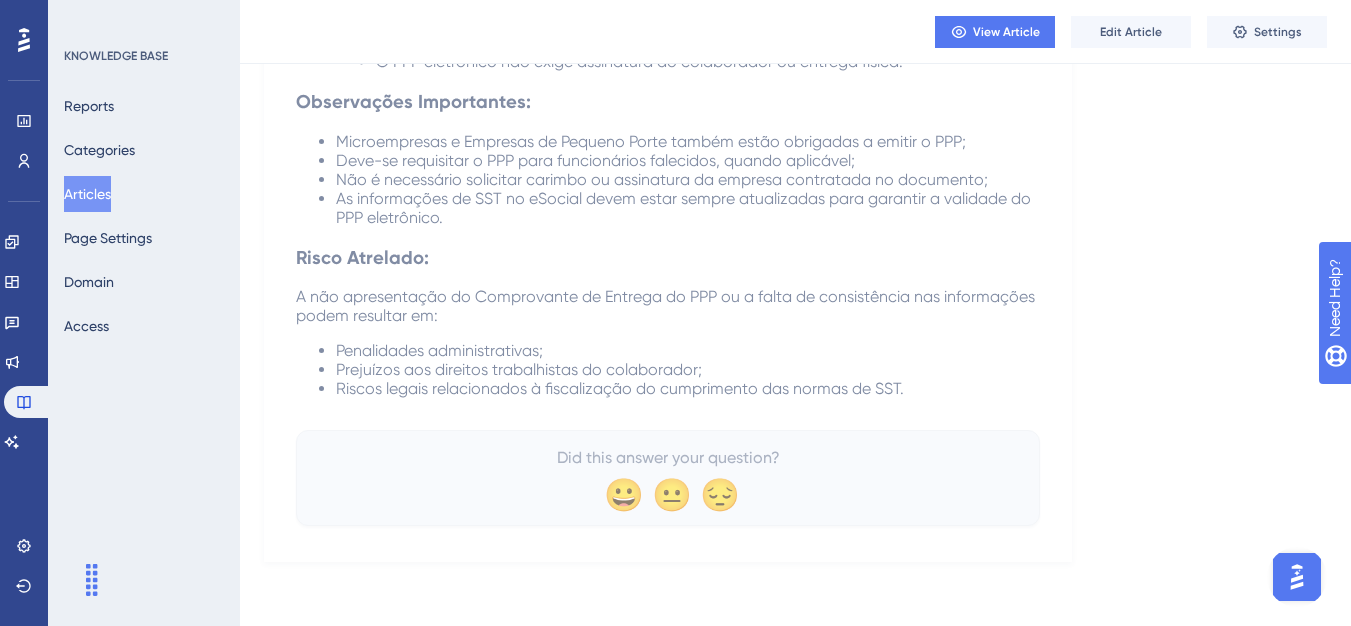 scroll, scrollTop: 0, scrollLeft: 0, axis: both 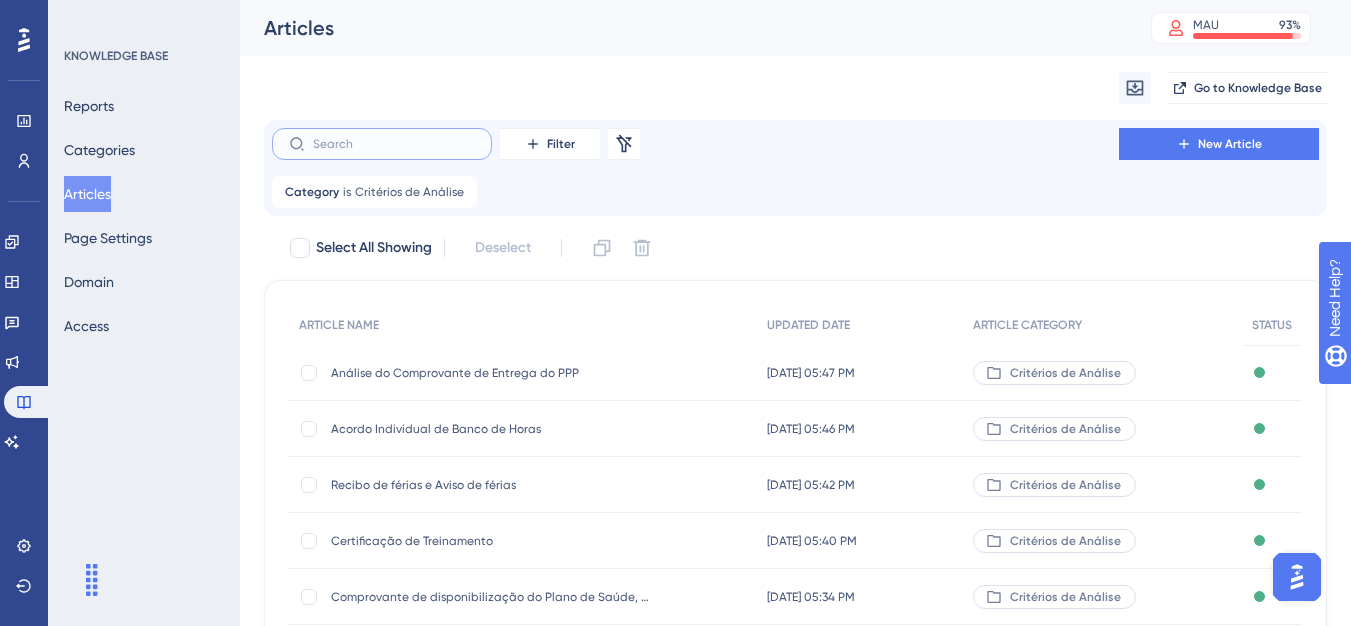click at bounding box center (394, 144) 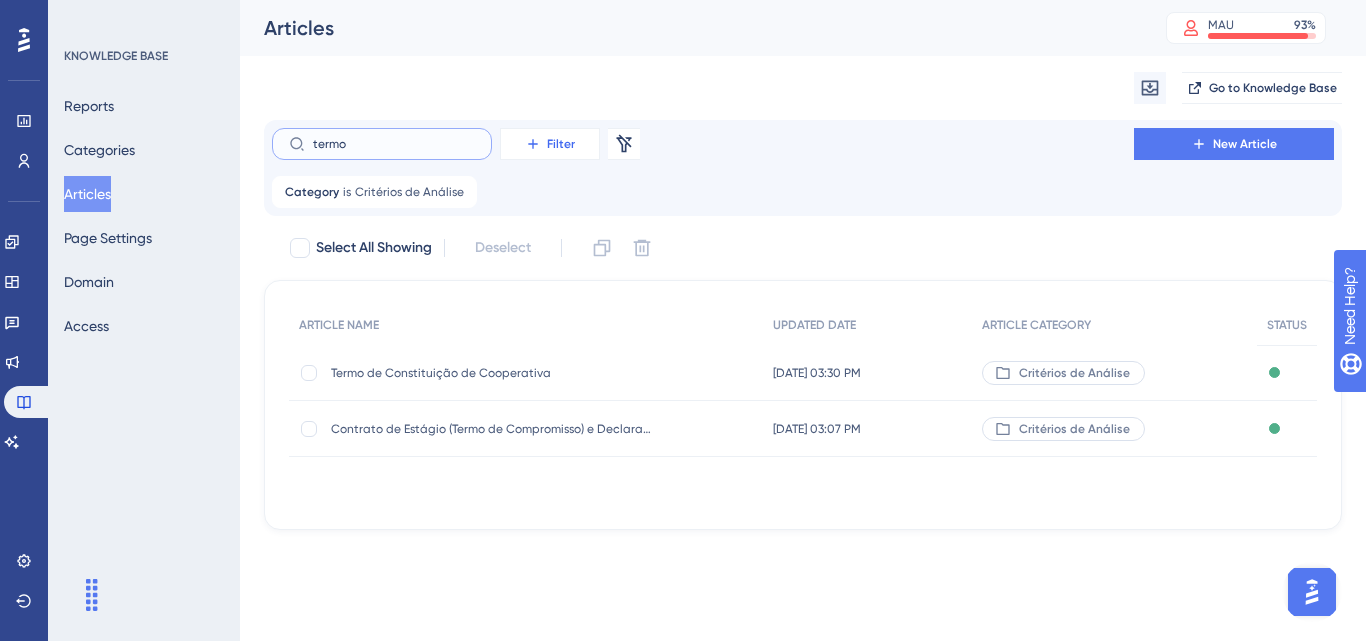 type on "termo" 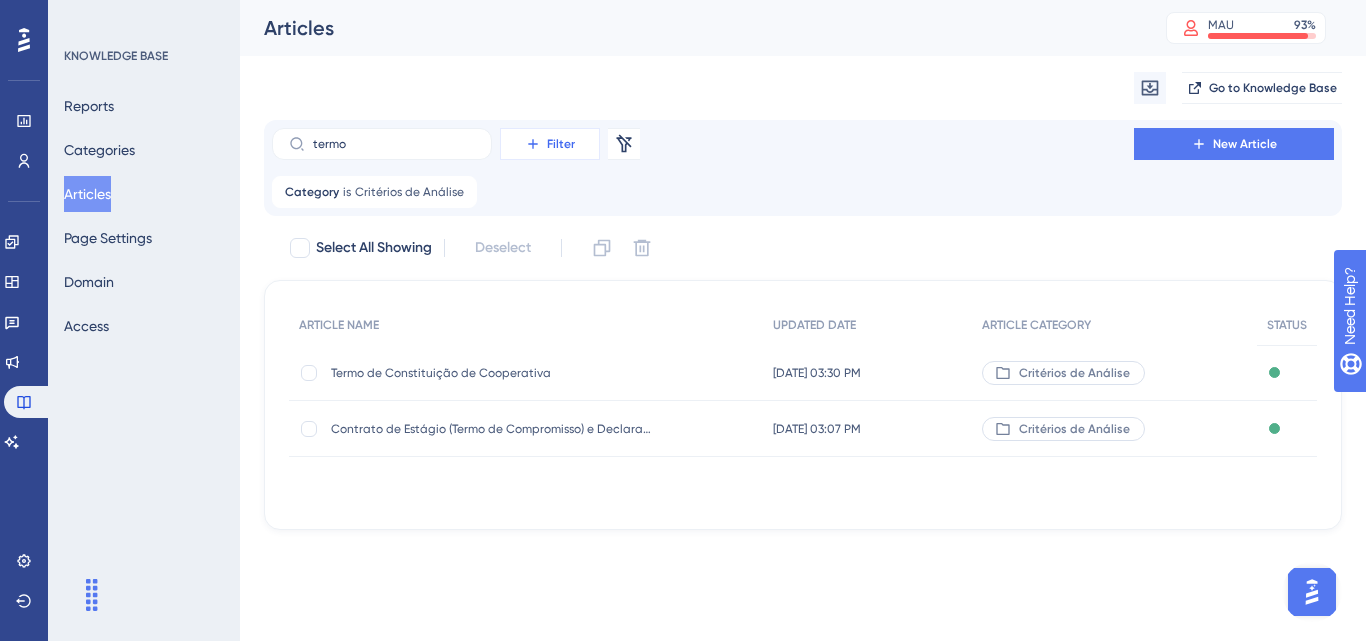click on "Filter" at bounding box center (561, 144) 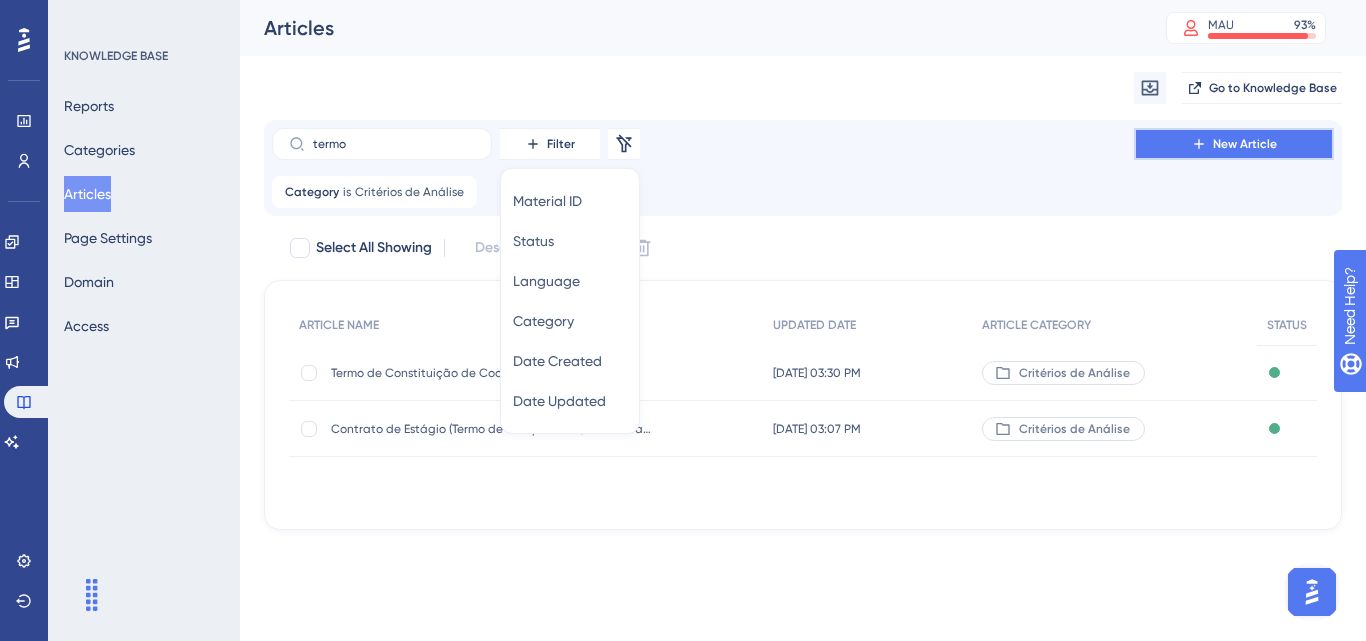 click on "New Article" at bounding box center [1234, 144] 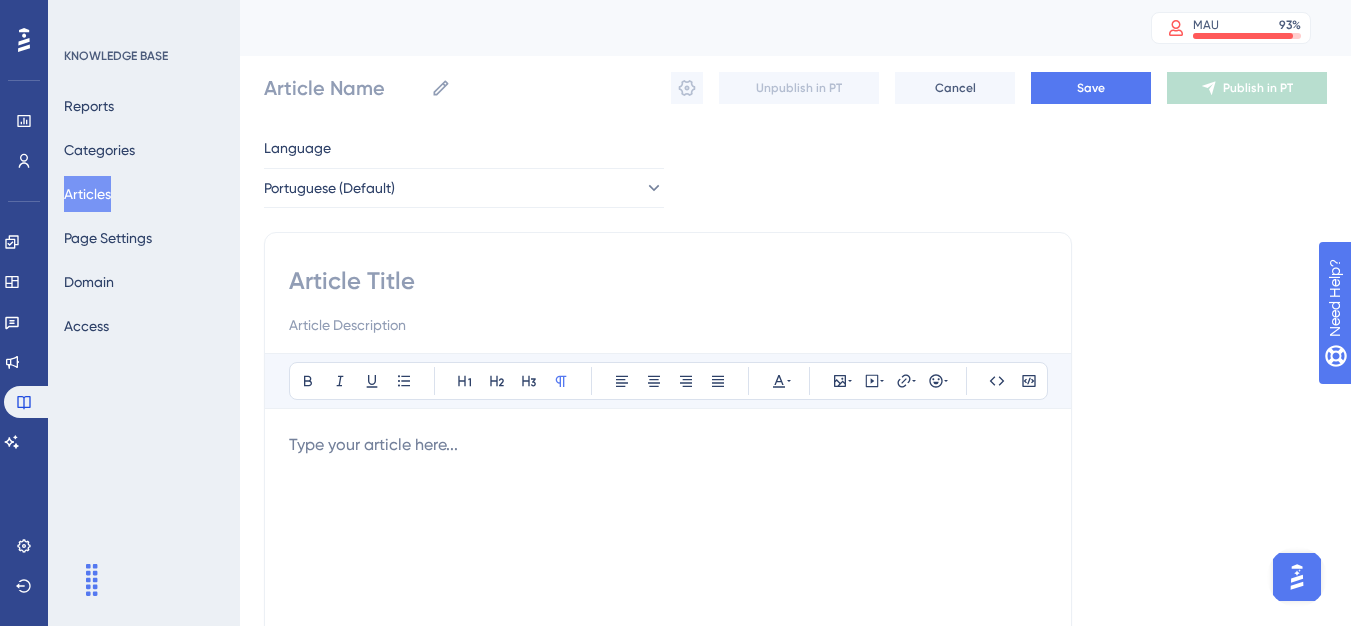 click at bounding box center [668, 281] 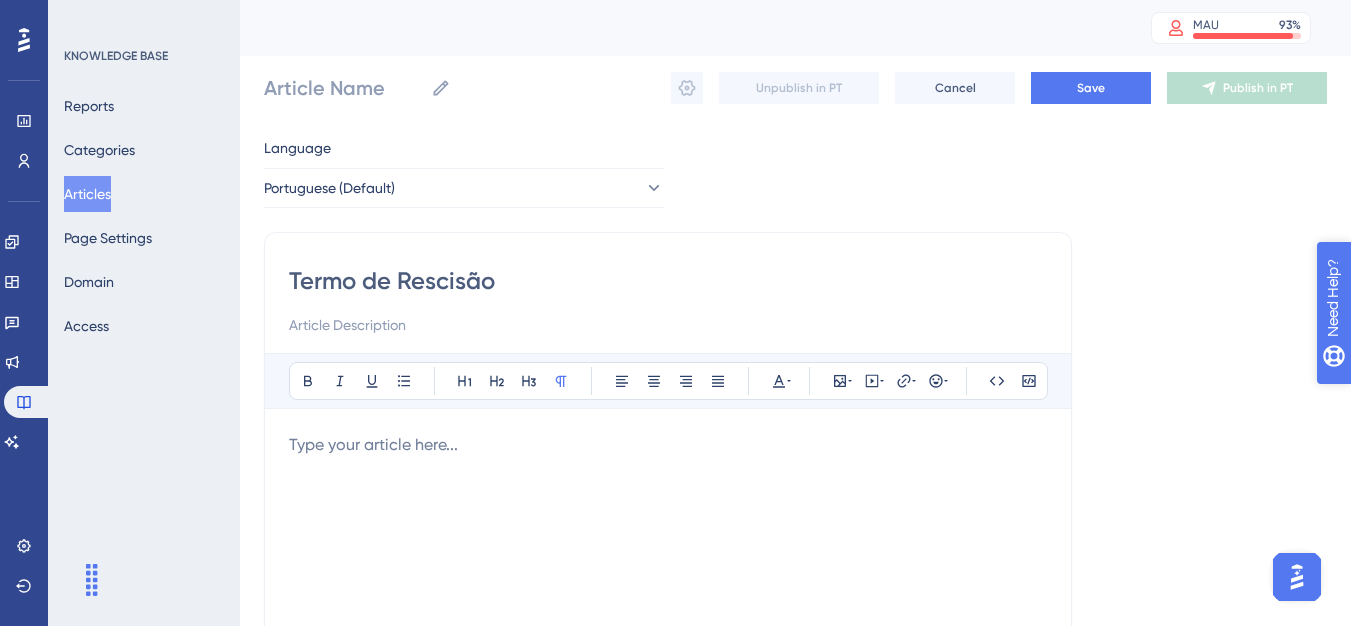 type on "Termo de Rescisão" 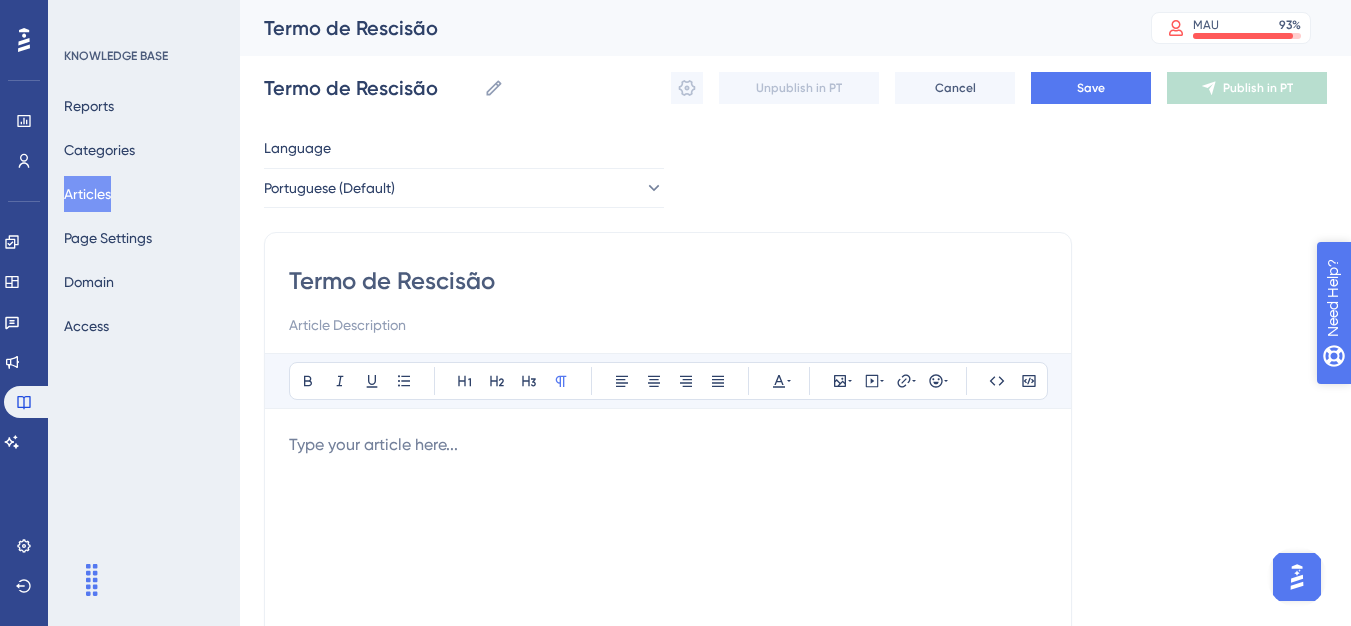 type on "Termo de Rescisão" 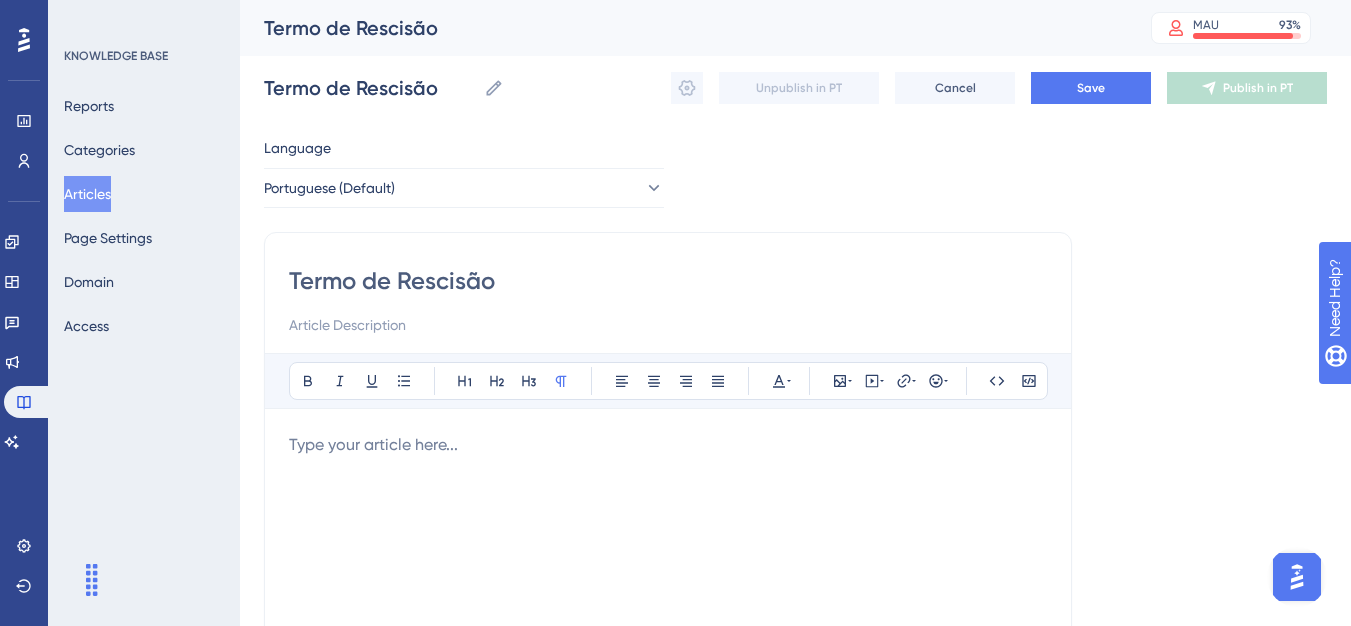 click at bounding box center (668, 653) 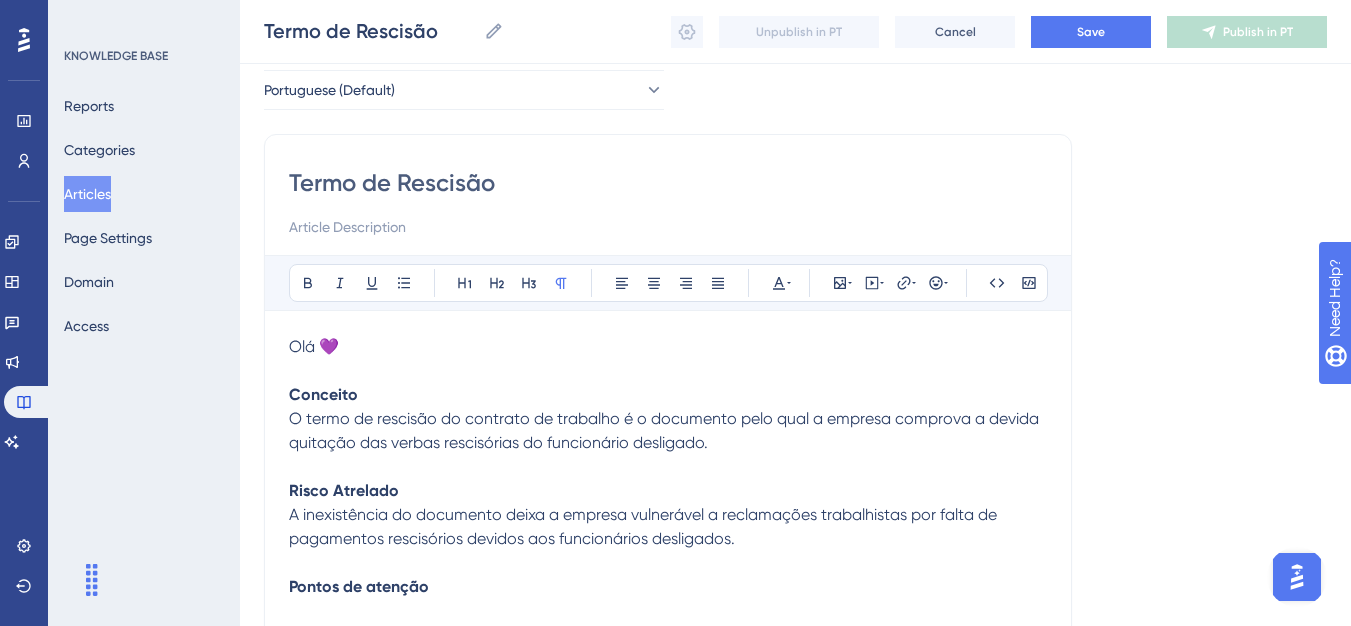 scroll, scrollTop: 85, scrollLeft: 0, axis: vertical 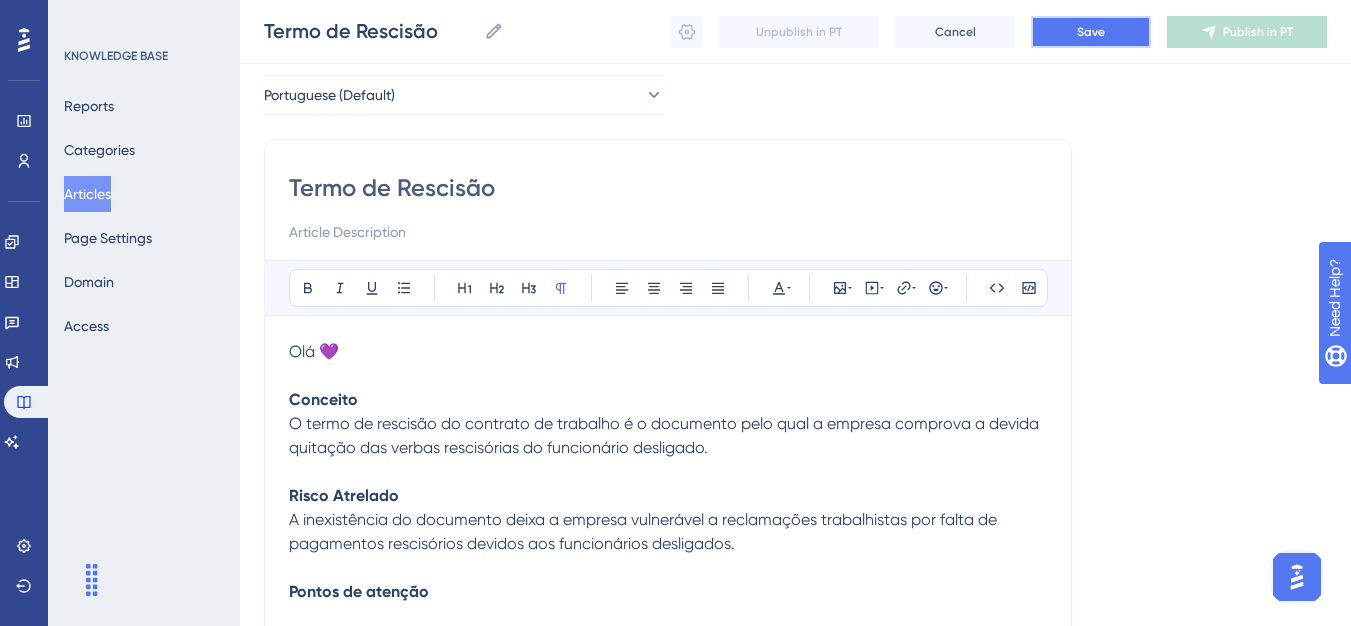 click on "Save" at bounding box center (1091, 32) 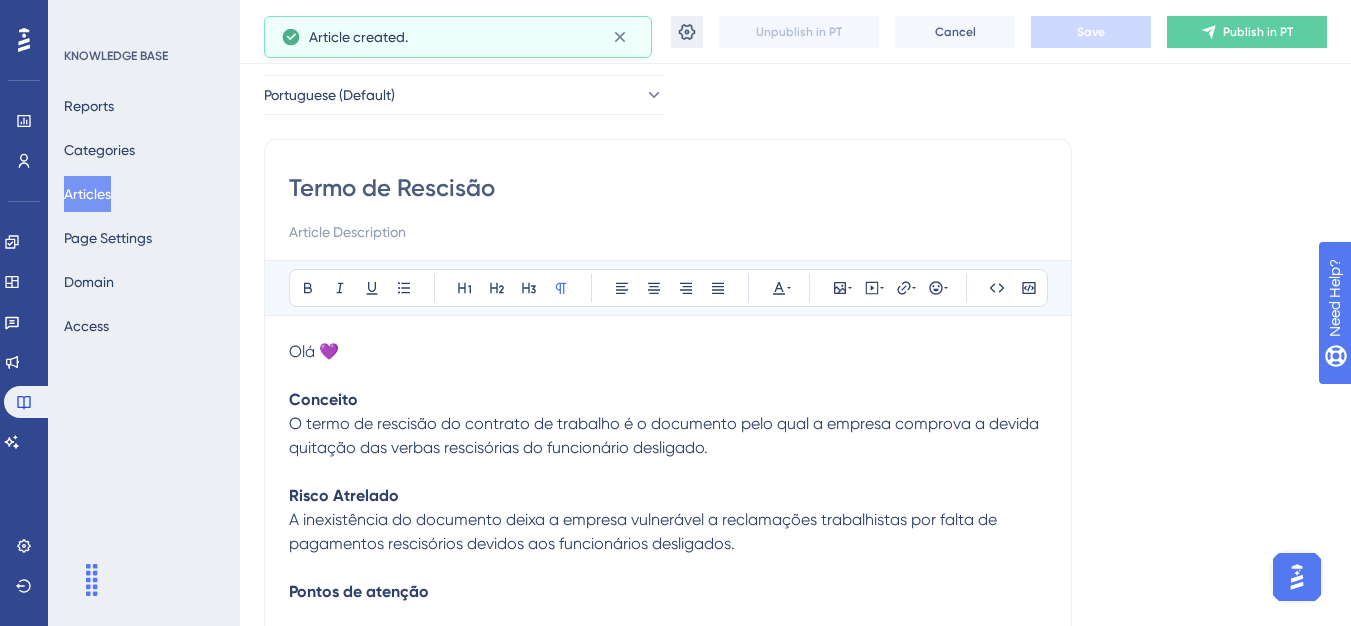 scroll, scrollTop: 477, scrollLeft: 0, axis: vertical 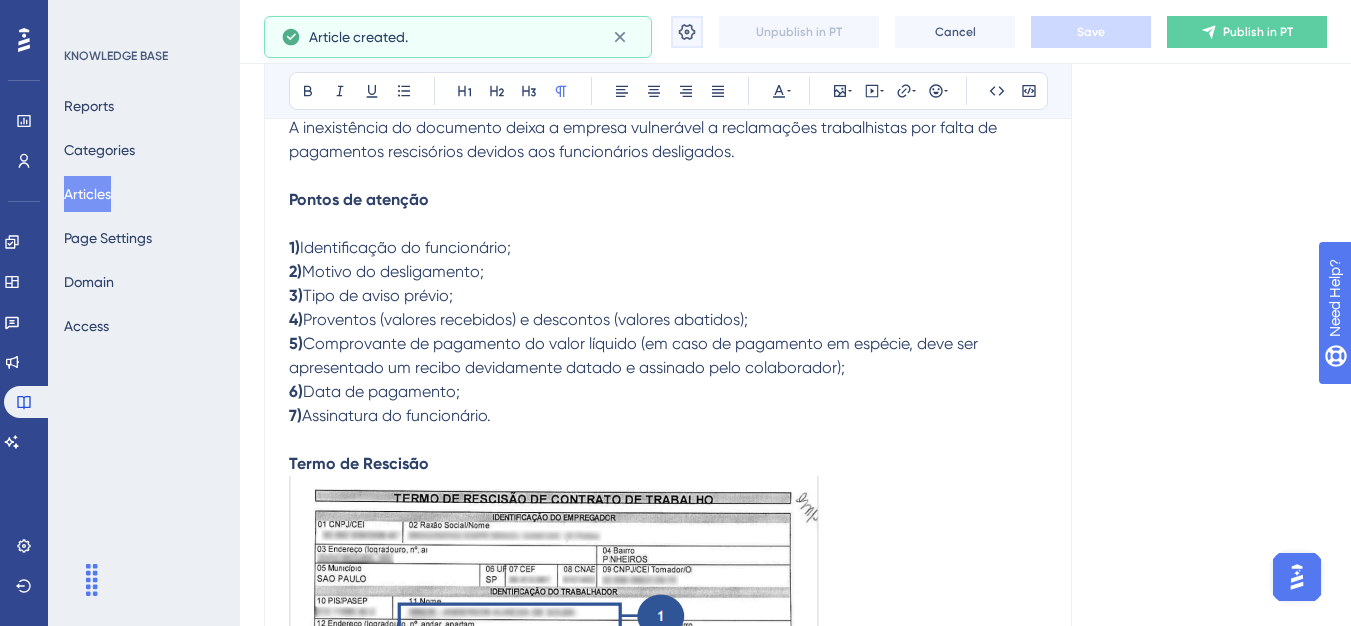 click 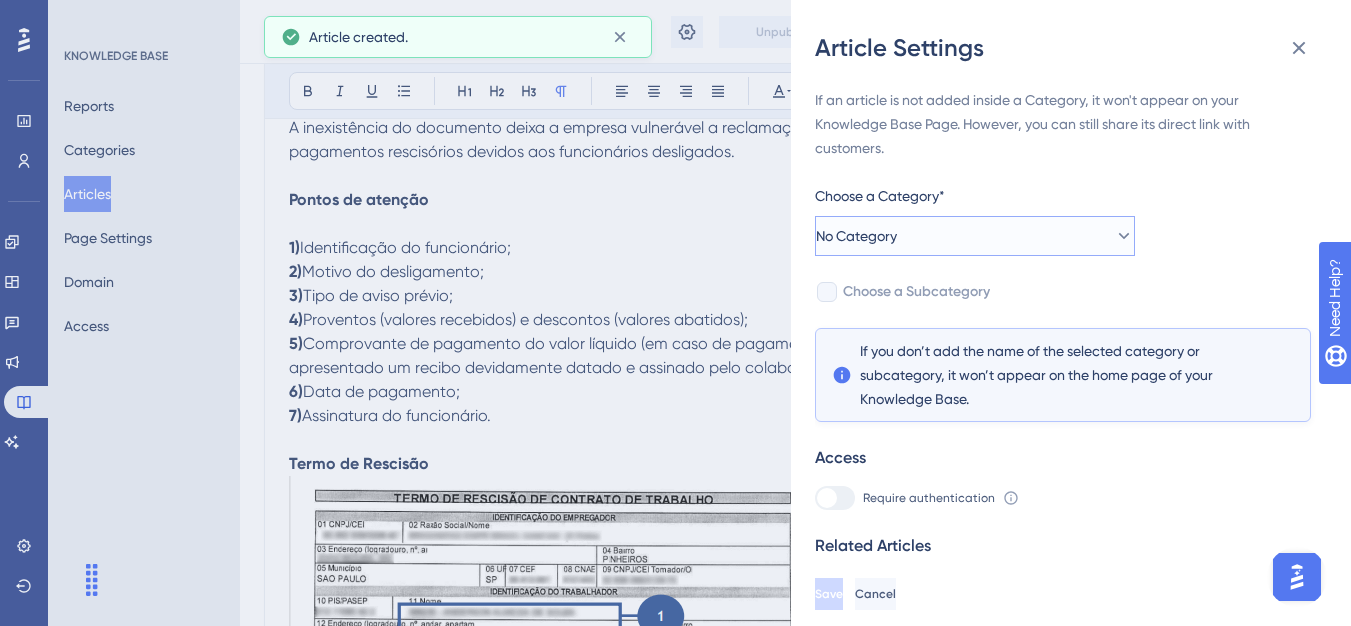 click on "No Category" at bounding box center [975, 236] 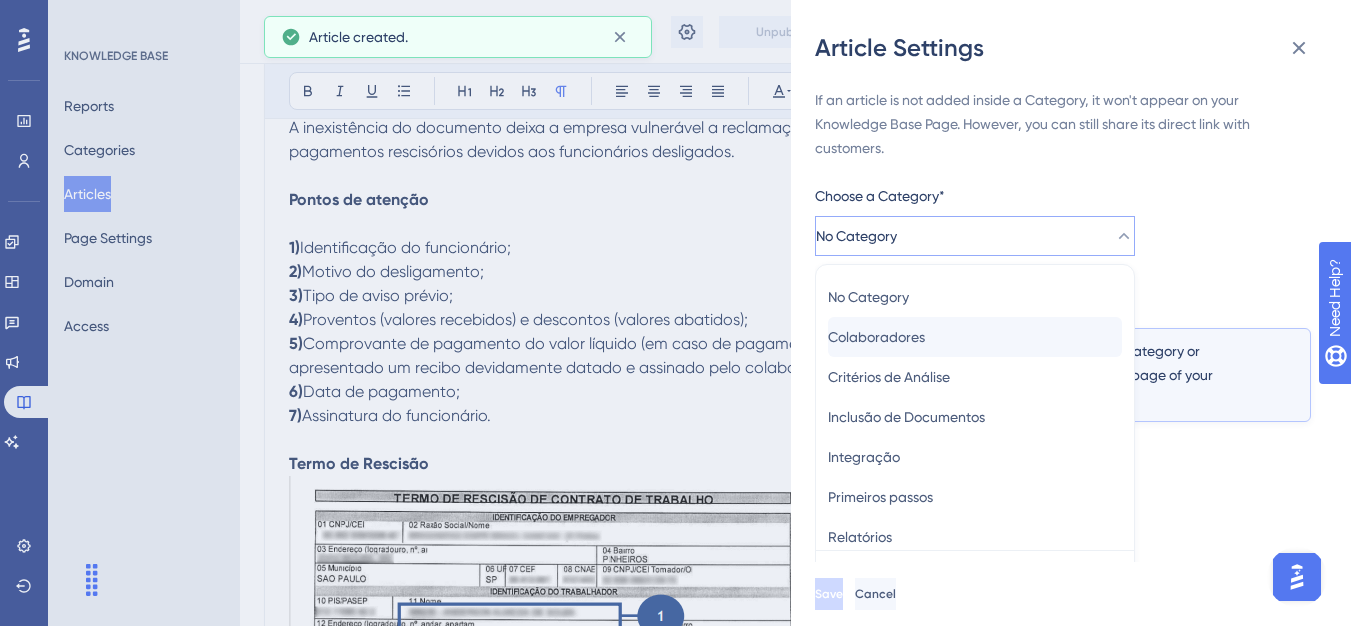 scroll, scrollTop: 49, scrollLeft: 0, axis: vertical 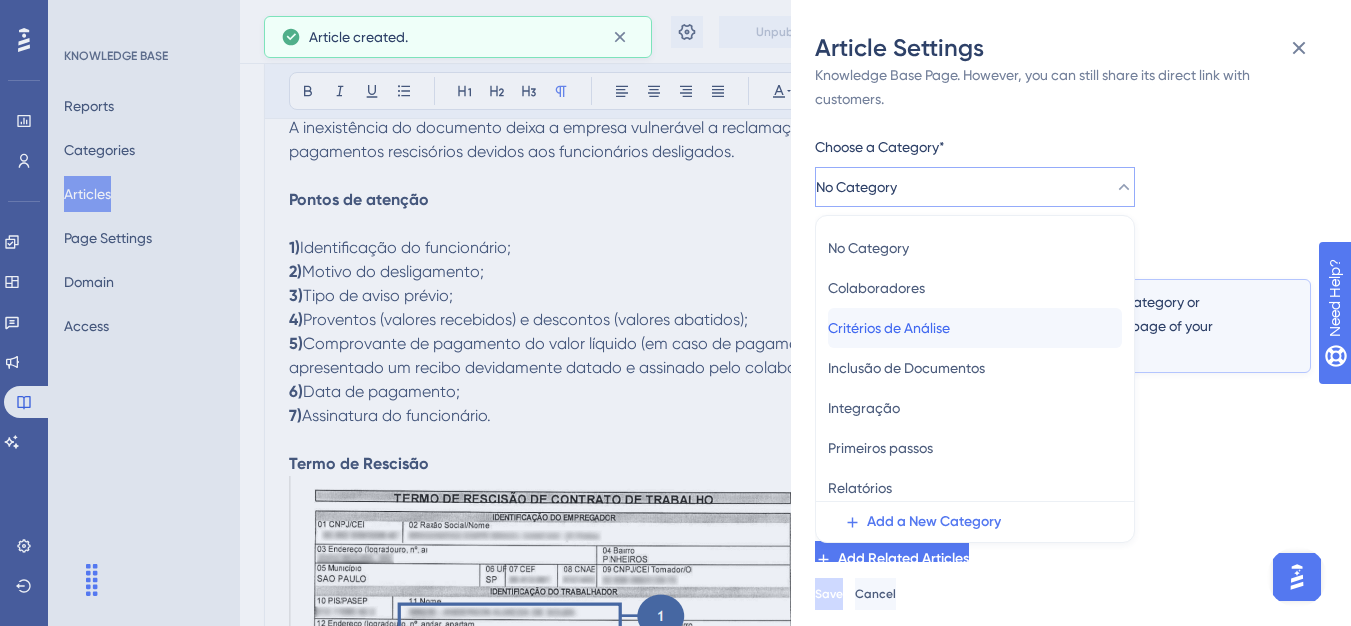 click on "Critérios de Análise" at bounding box center [889, 328] 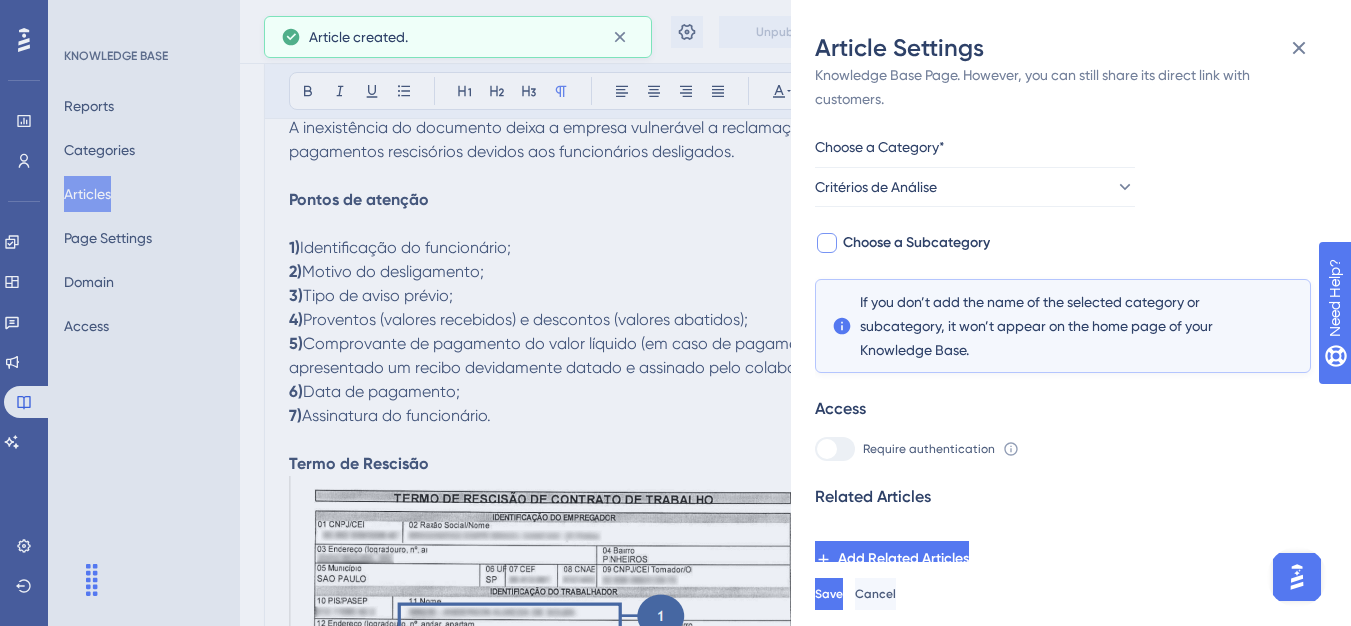 click on "Choose a Subcategory" at bounding box center [916, 243] 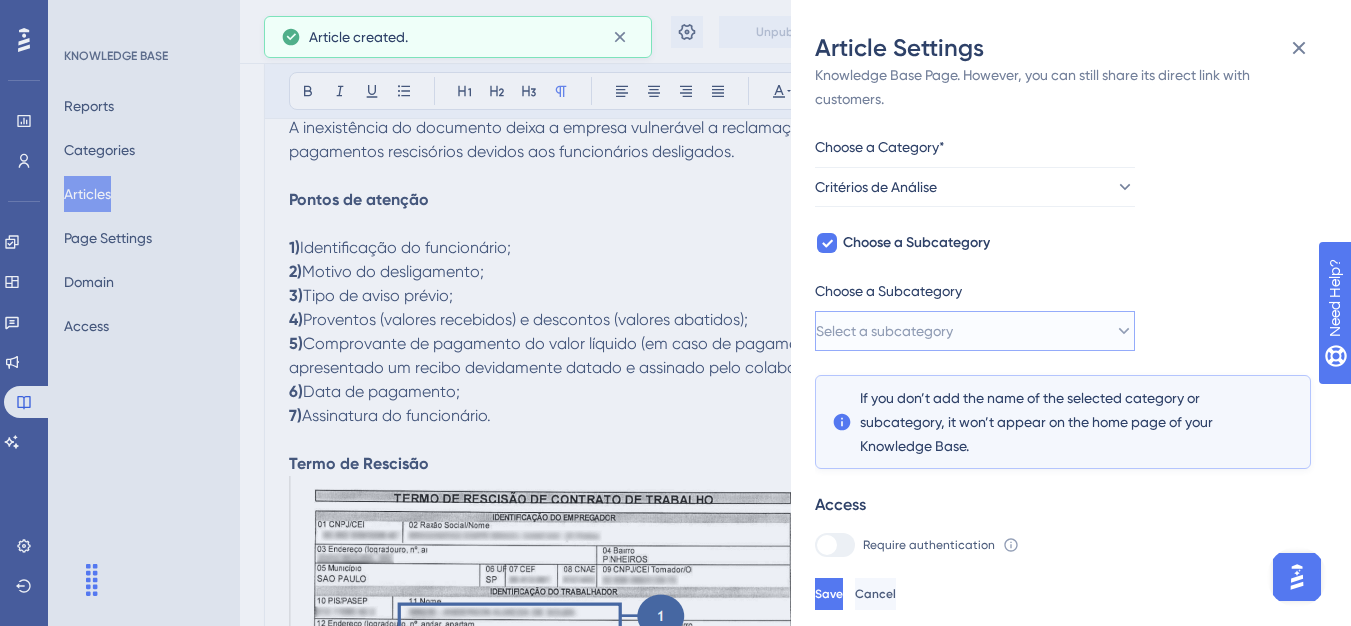 click on "Select a subcategory" at bounding box center (884, 331) 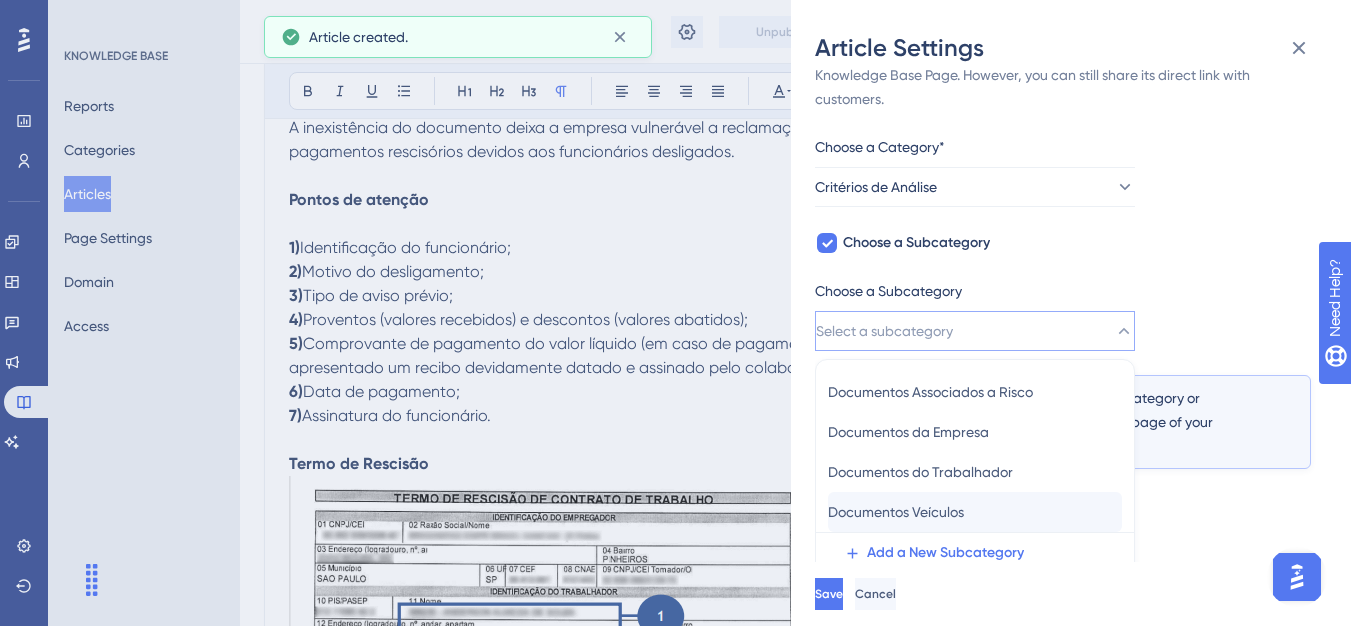 scroll, scrollTop: 145, scrollLeft: 0, axis: vertical 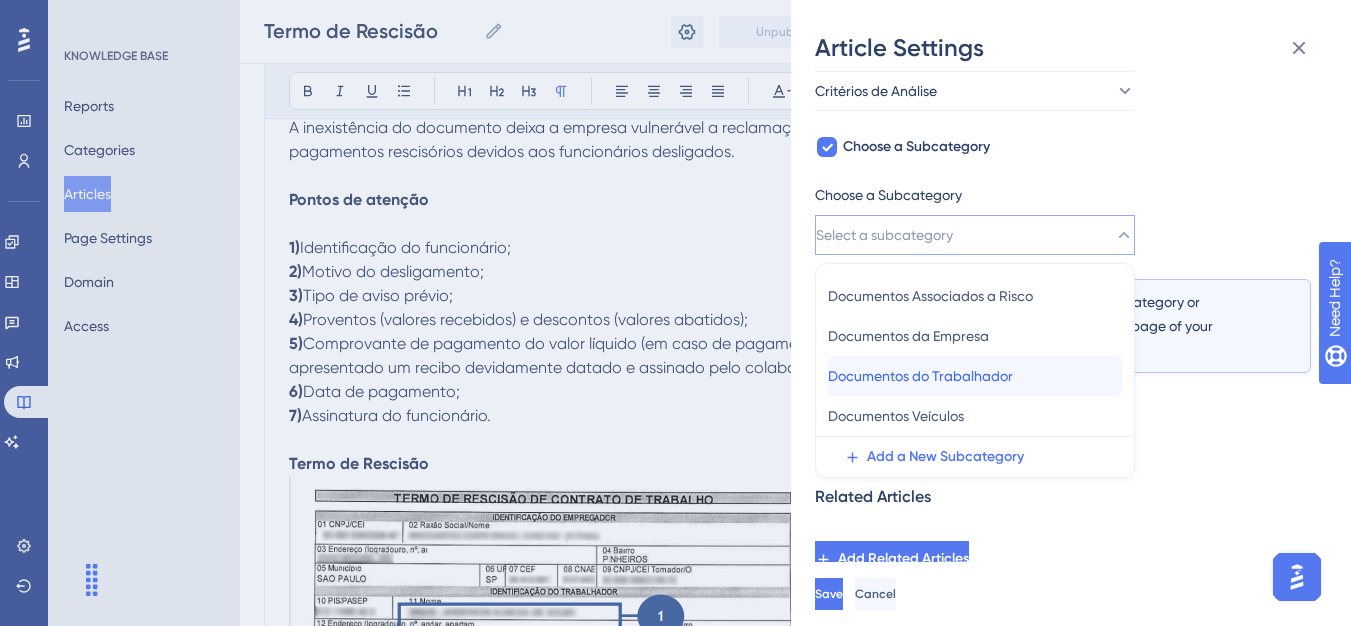 click on "Documentos do Trabalhador" at bounding box center (920, 376) 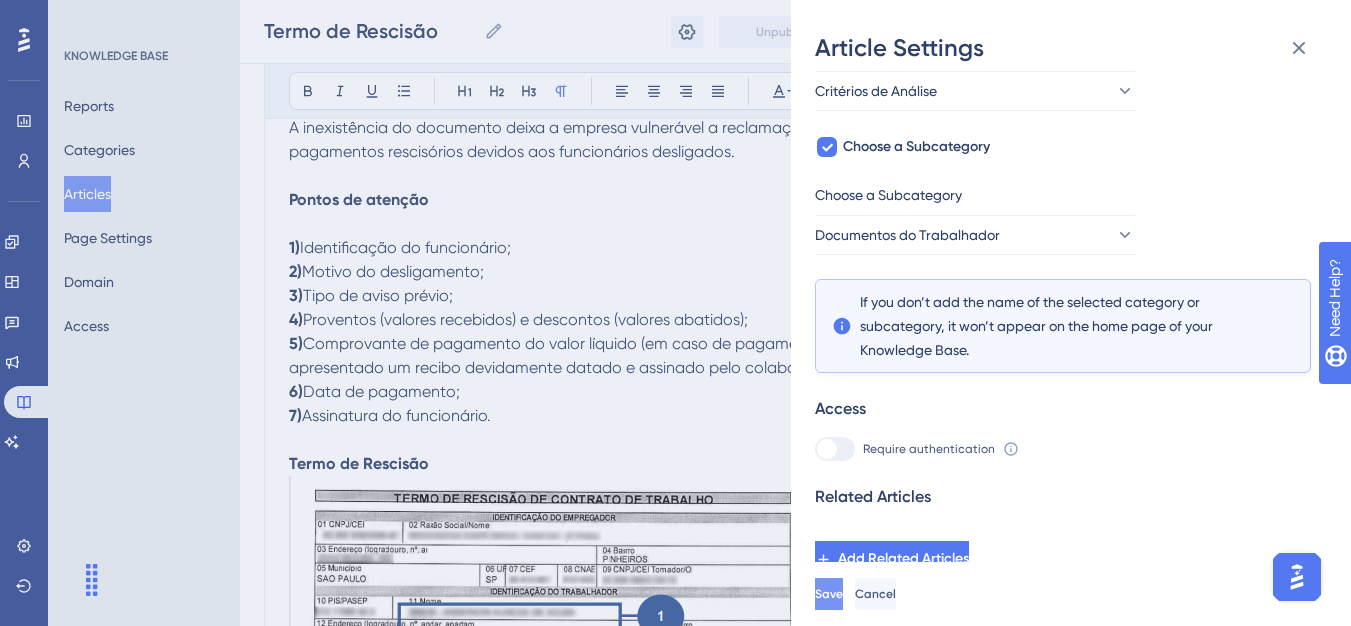 click on "Save" at bounding box center (829, 594) 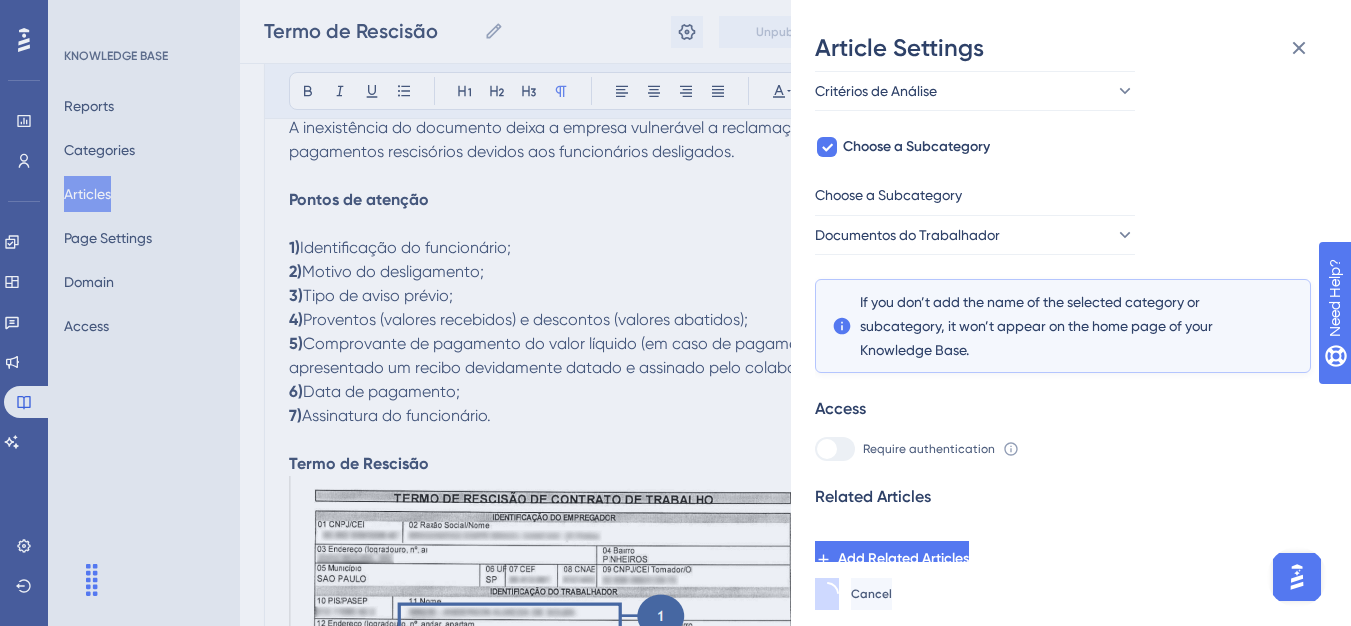 scroll, scrollTop: 0, scrollLeft: 0, axis: both 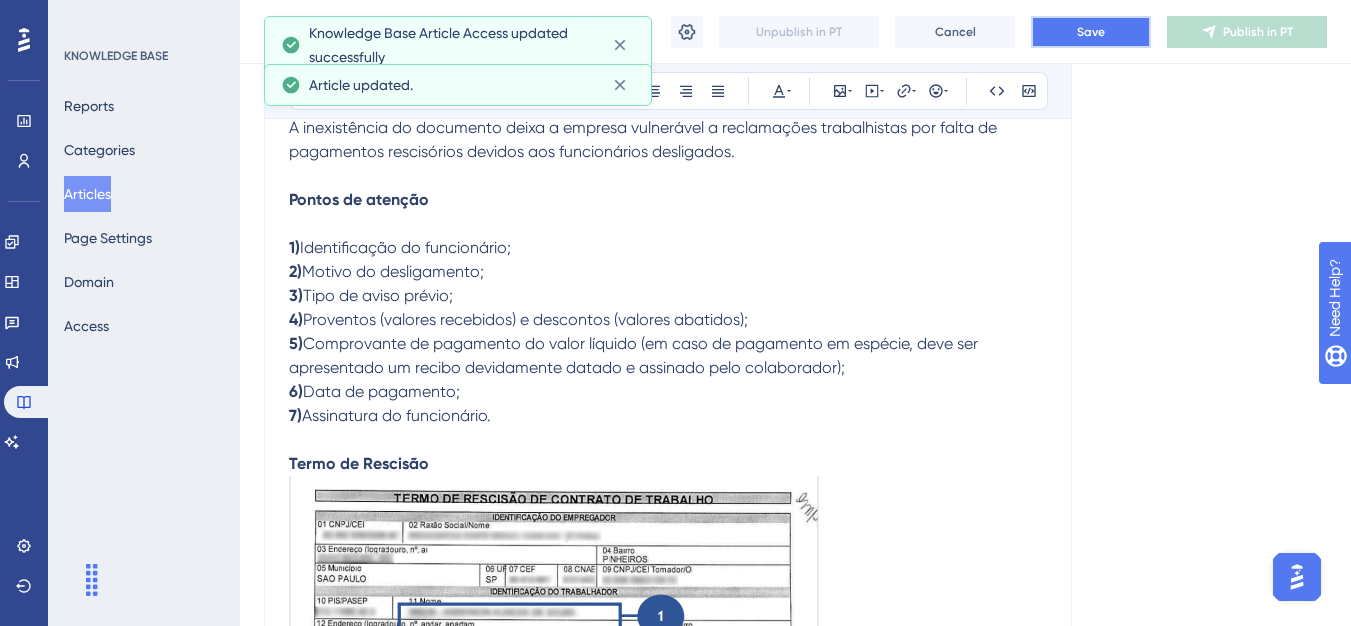 click on "Save" at bounding box center (1091, 32) 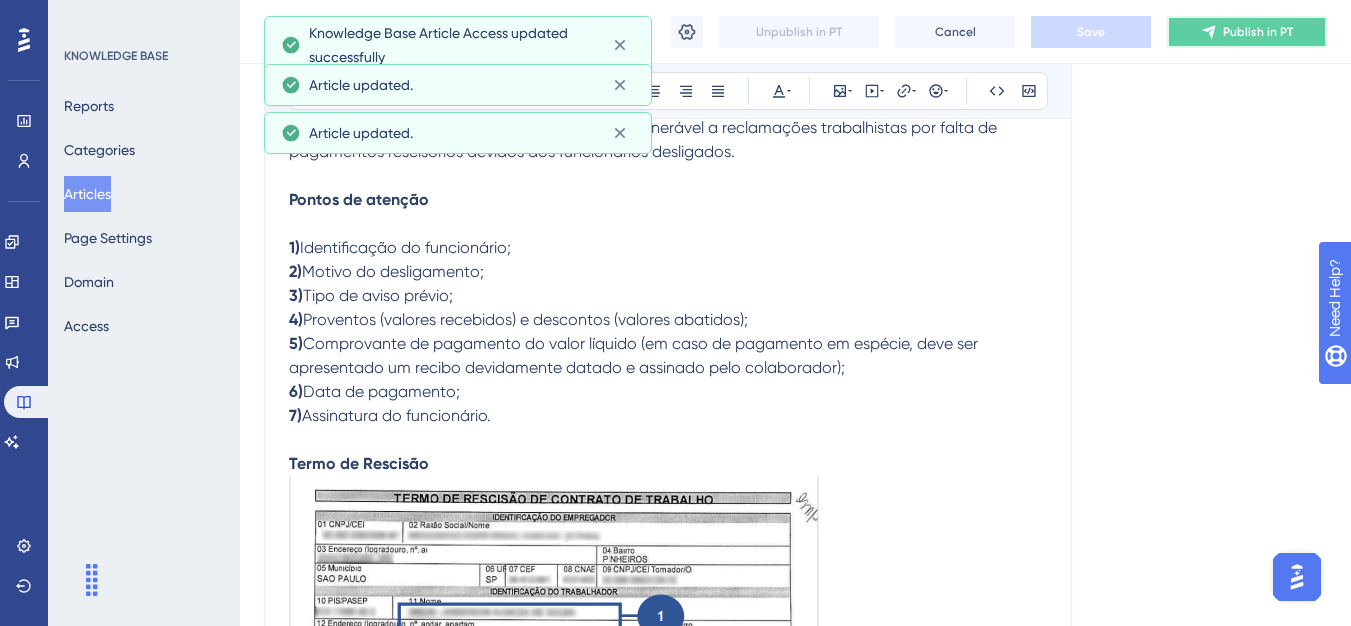click on "Publish in PT" at bounding box center (1247, 32) 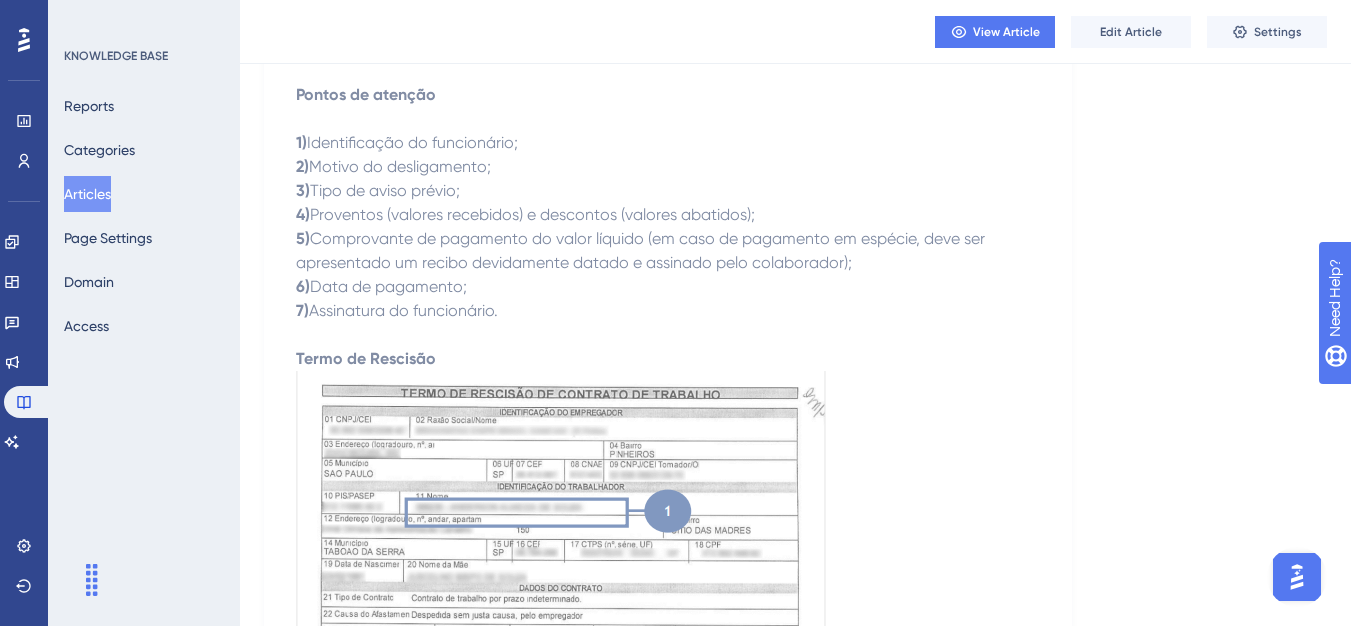 click on "Articles" at bounding box center [87, 194] 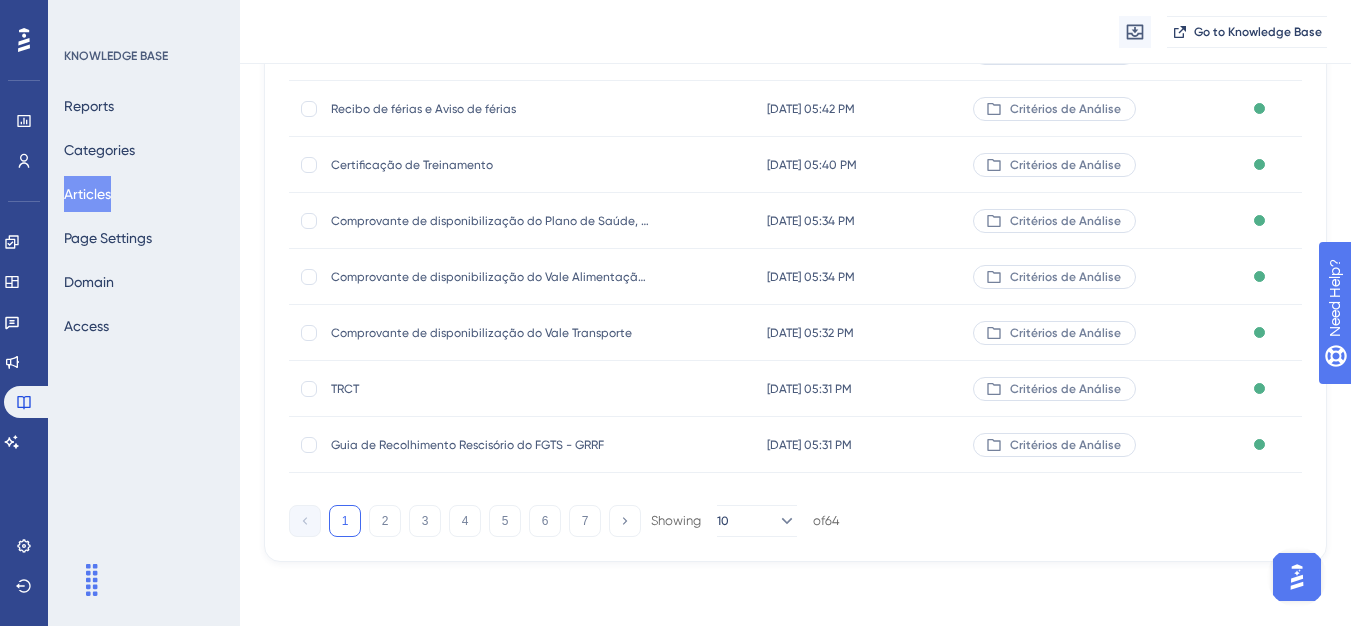 scroll, scrollTop: 0, scrollLeft: 0, axis: both 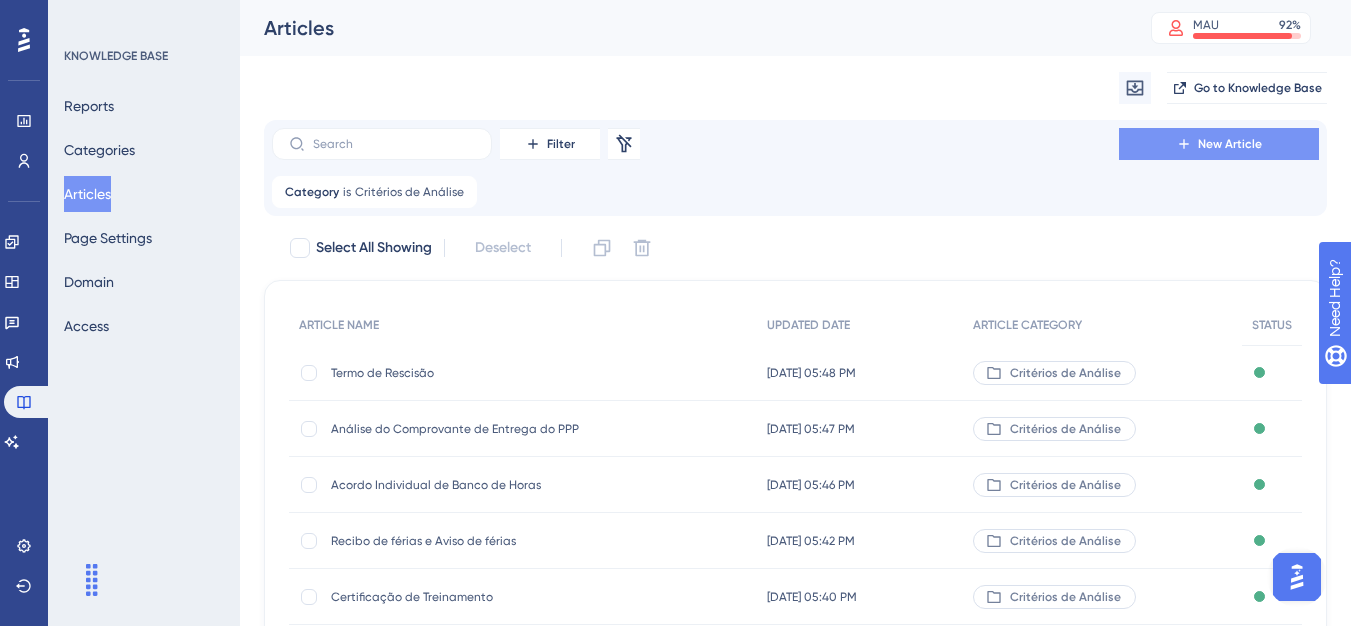 click on "New Article" at bounding box center (1230, 144) 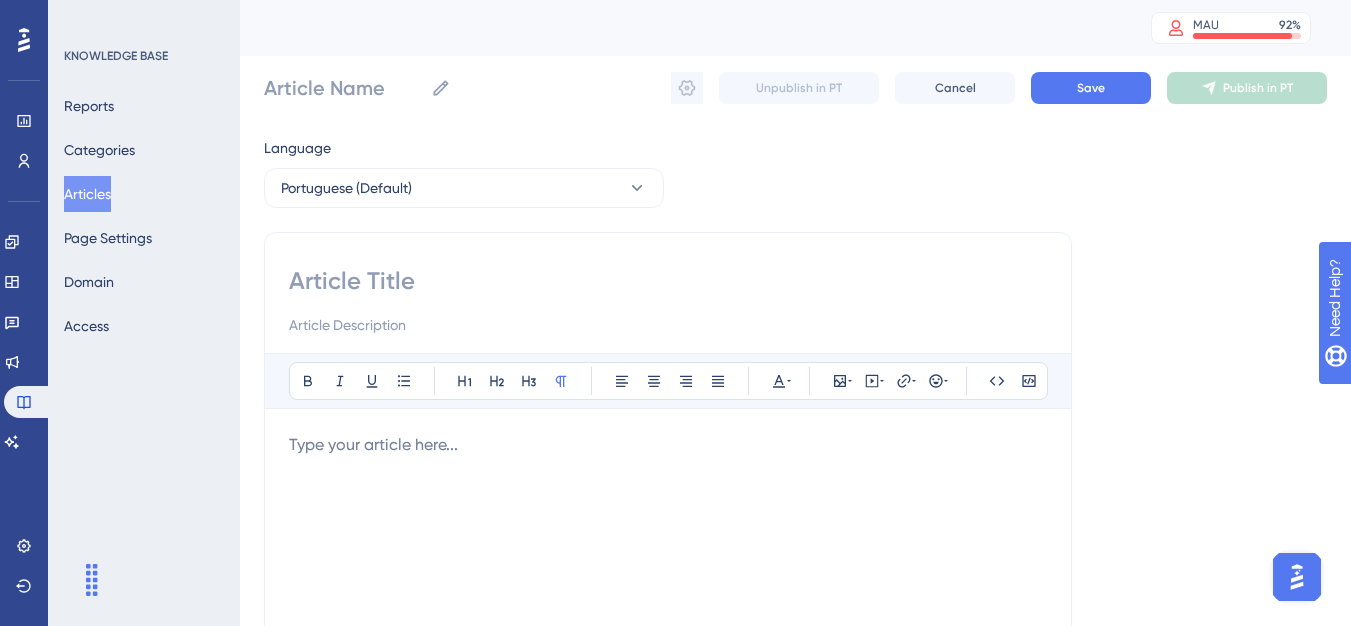 click at bounding box center [668, 281] 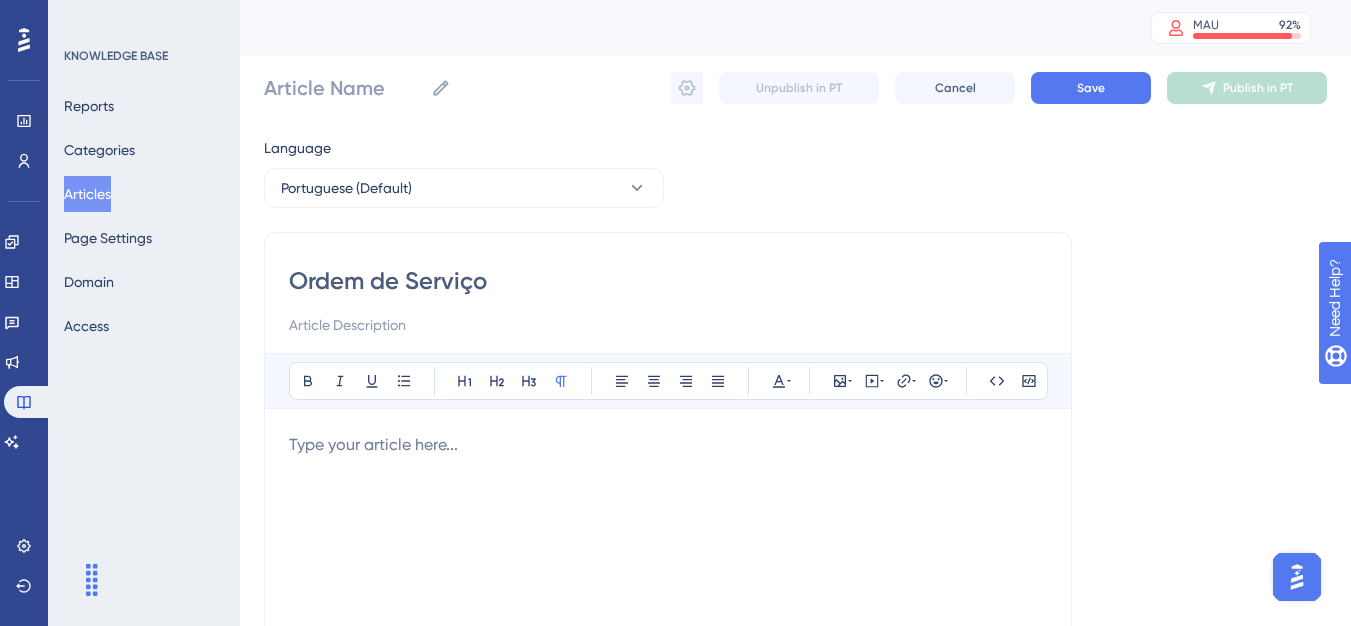 type on "Ordem de Serviço" 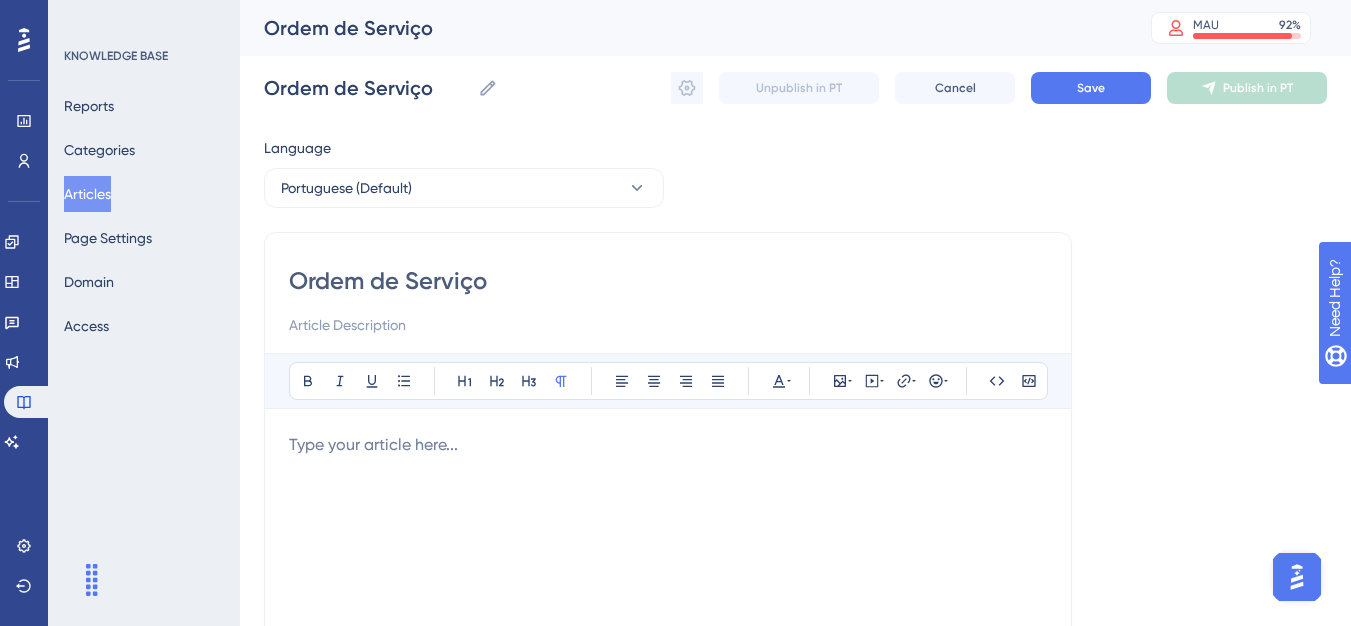 type on "Ordem de Serviço" 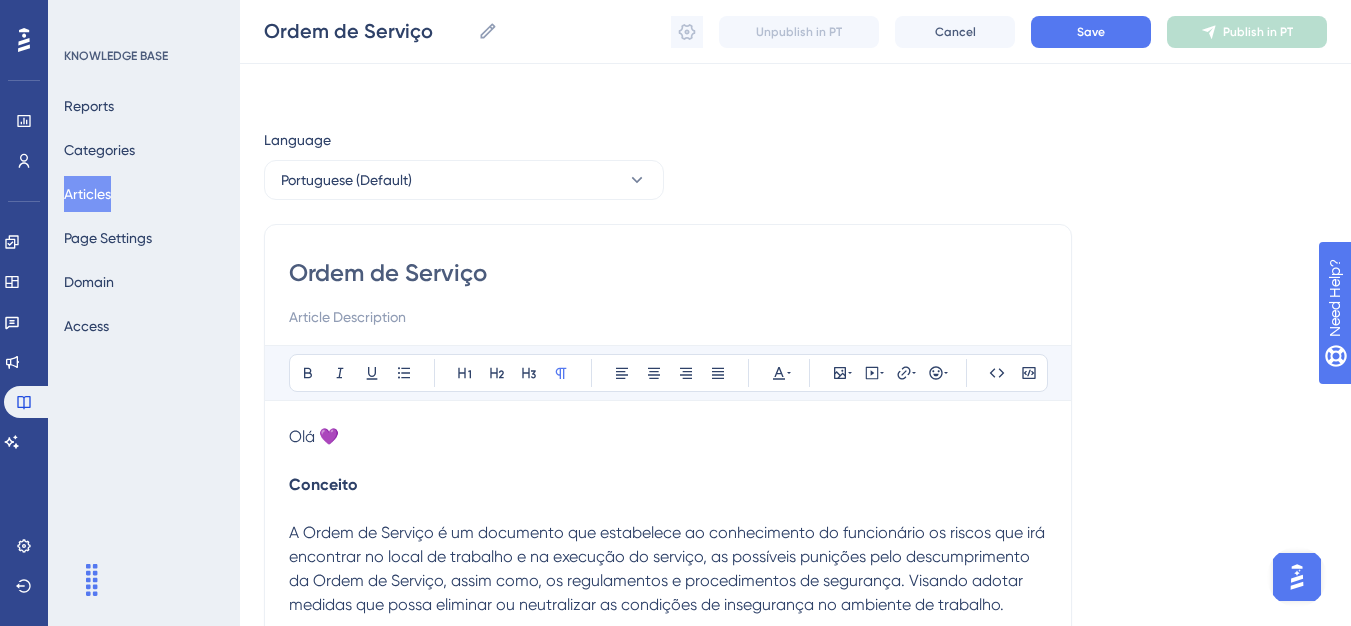 scroll, scrollTop: 1061, scrollLeft: 0, axis: vertical 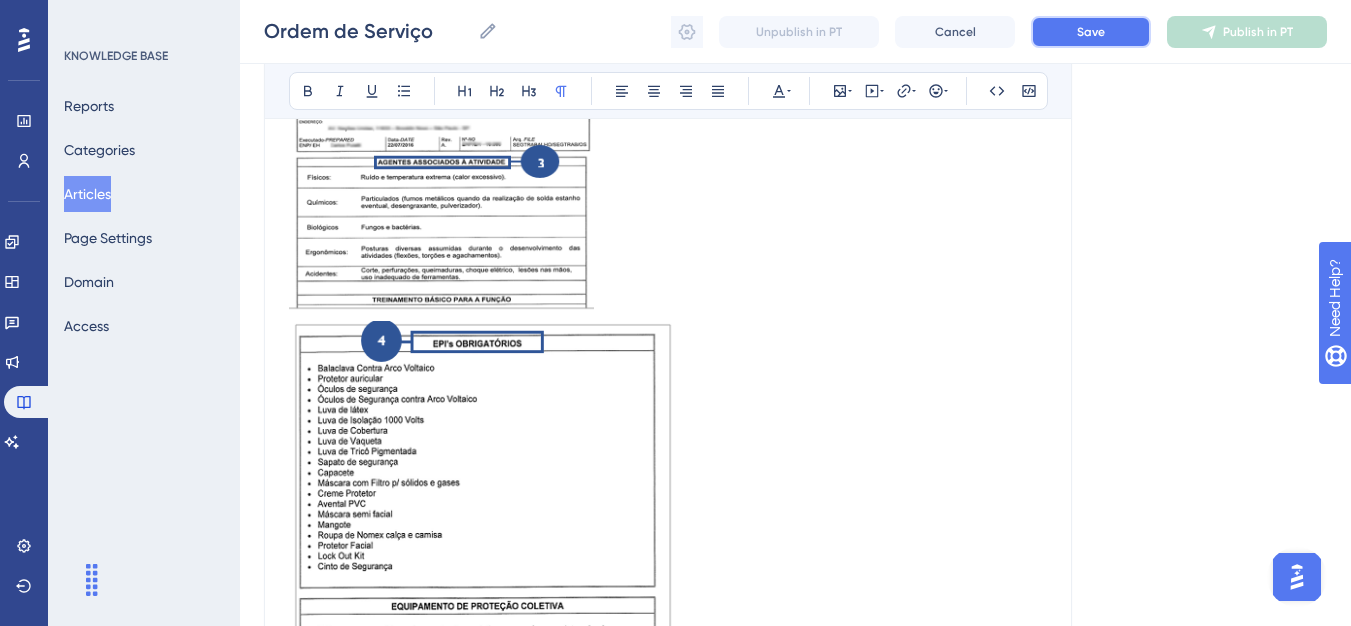 click on "Save" at bounding box center (1091, 32) 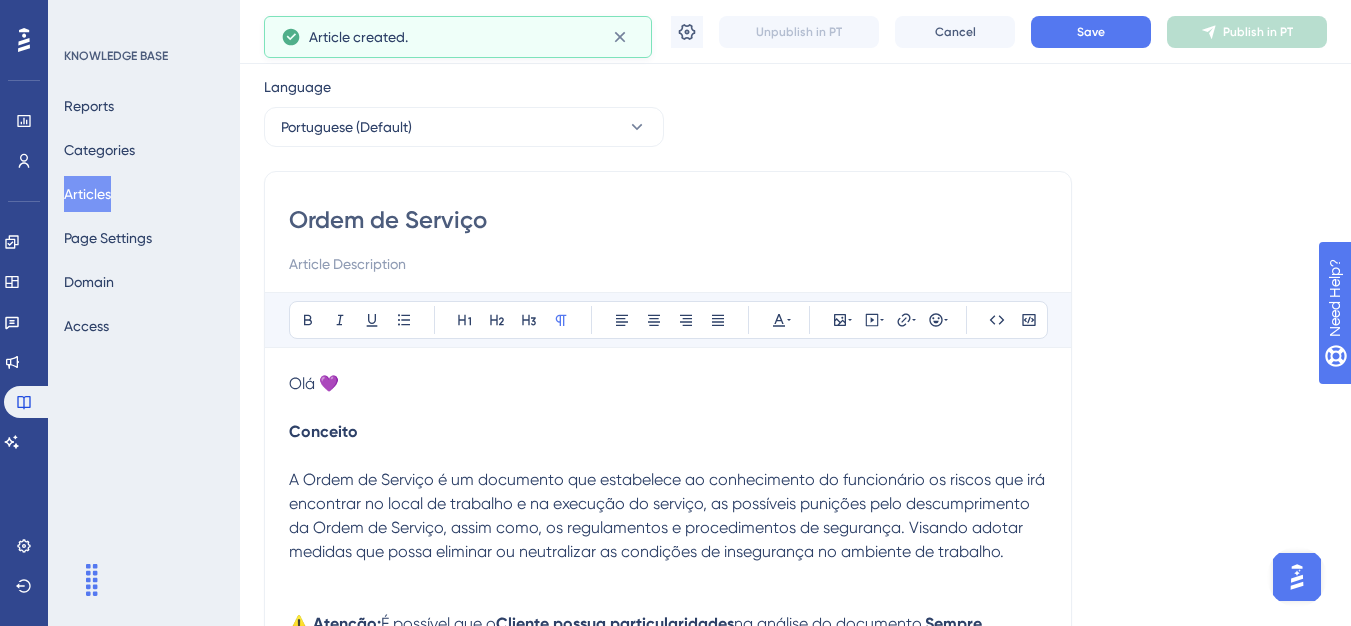 scroll, scrollTop: 253, scrollLeft: 0, axis: vertical 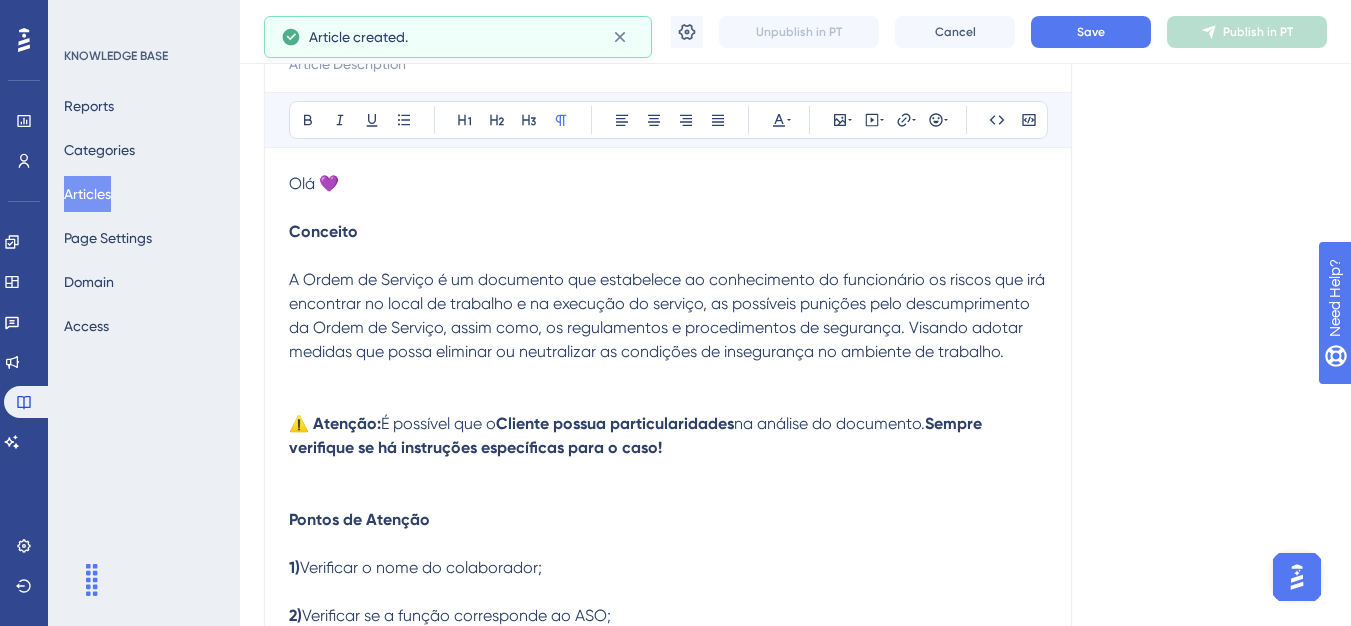 click at bounding box center (668, 400) 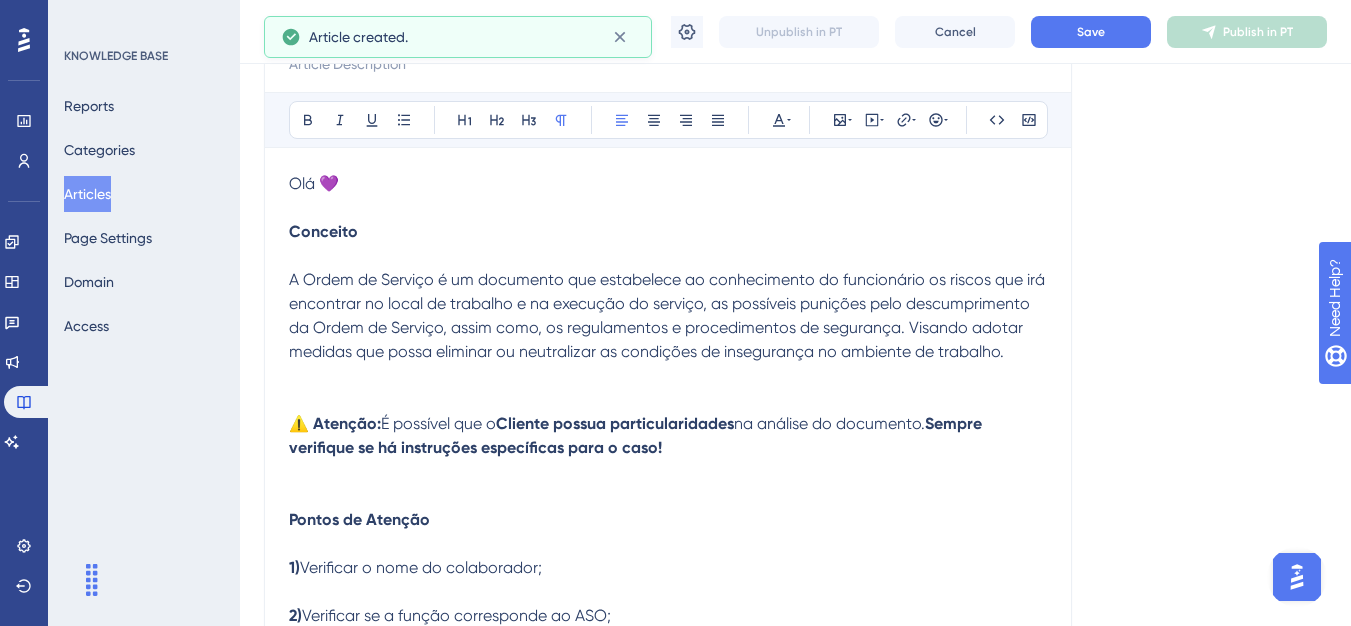 click on "Conceito" at bounding box center [668, 232] 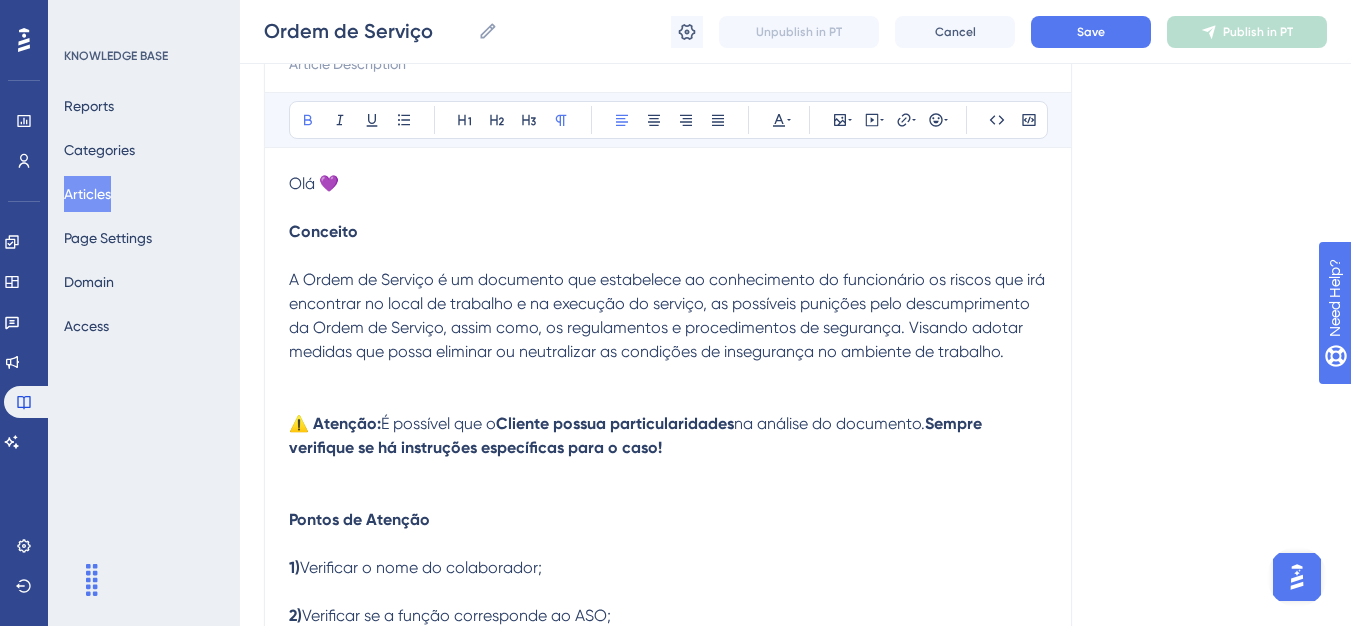type 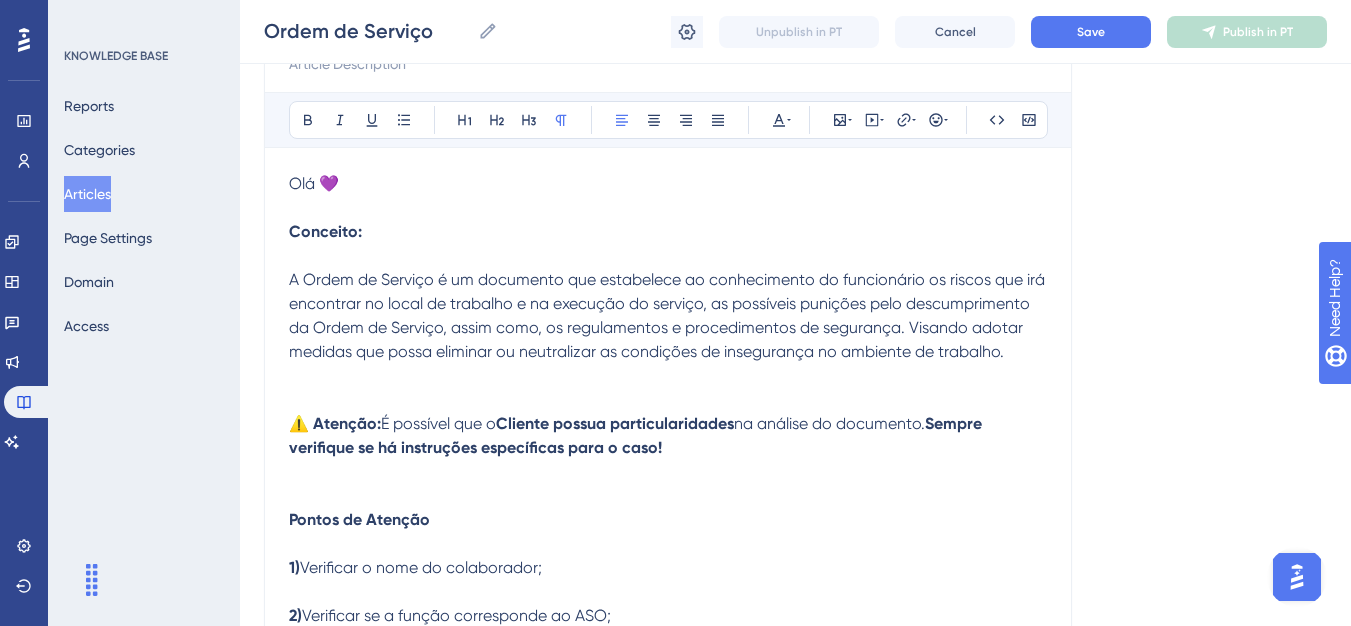 click at bounding box center [668, 208] 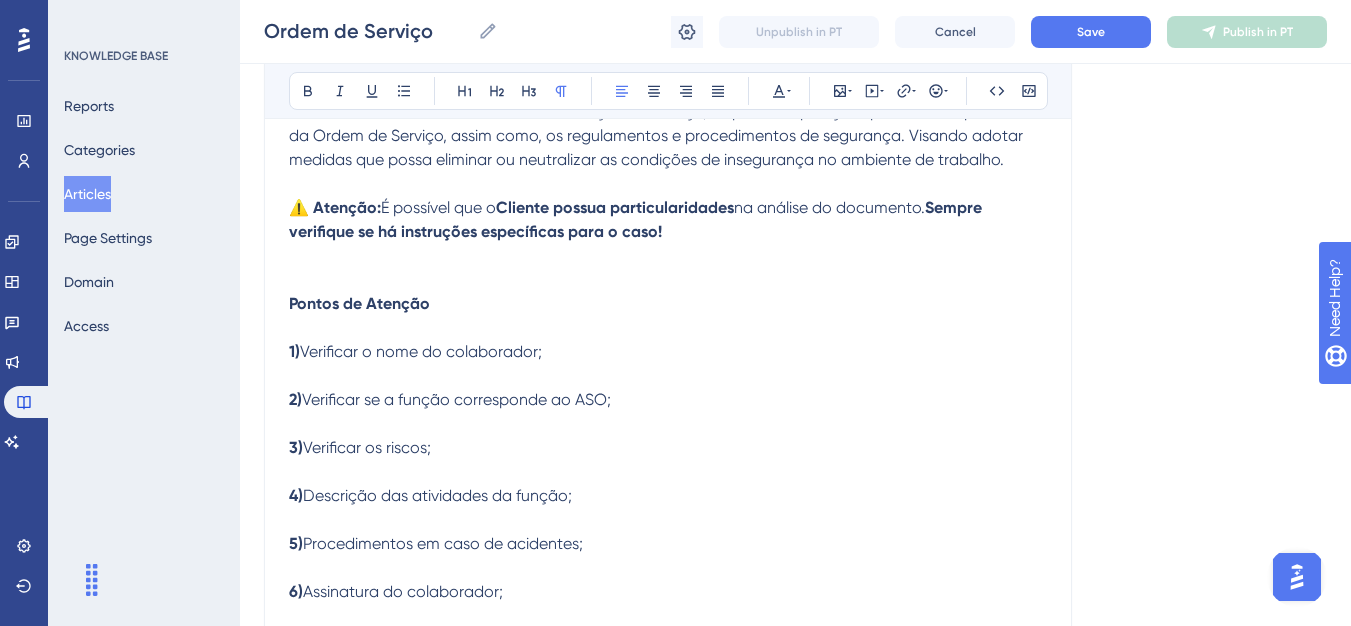 scroll, scrollTop: 453, scrollLeft: 0, axis: vertical 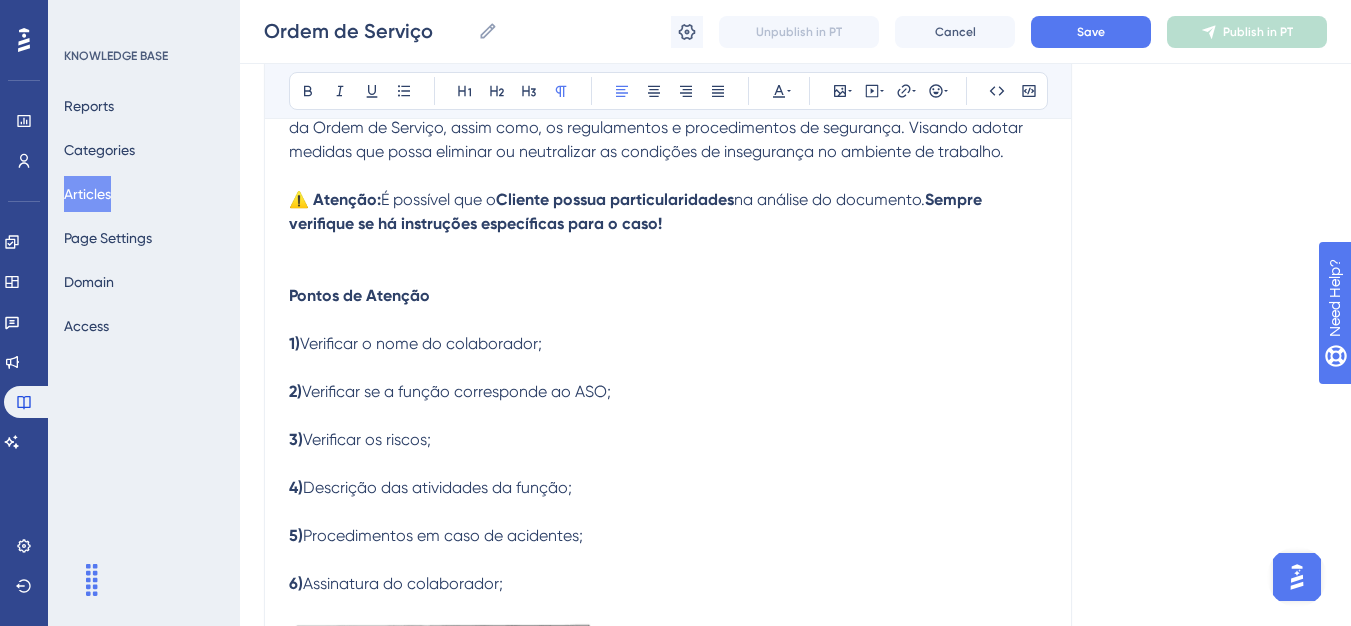 click at bounding box center (668, 272) 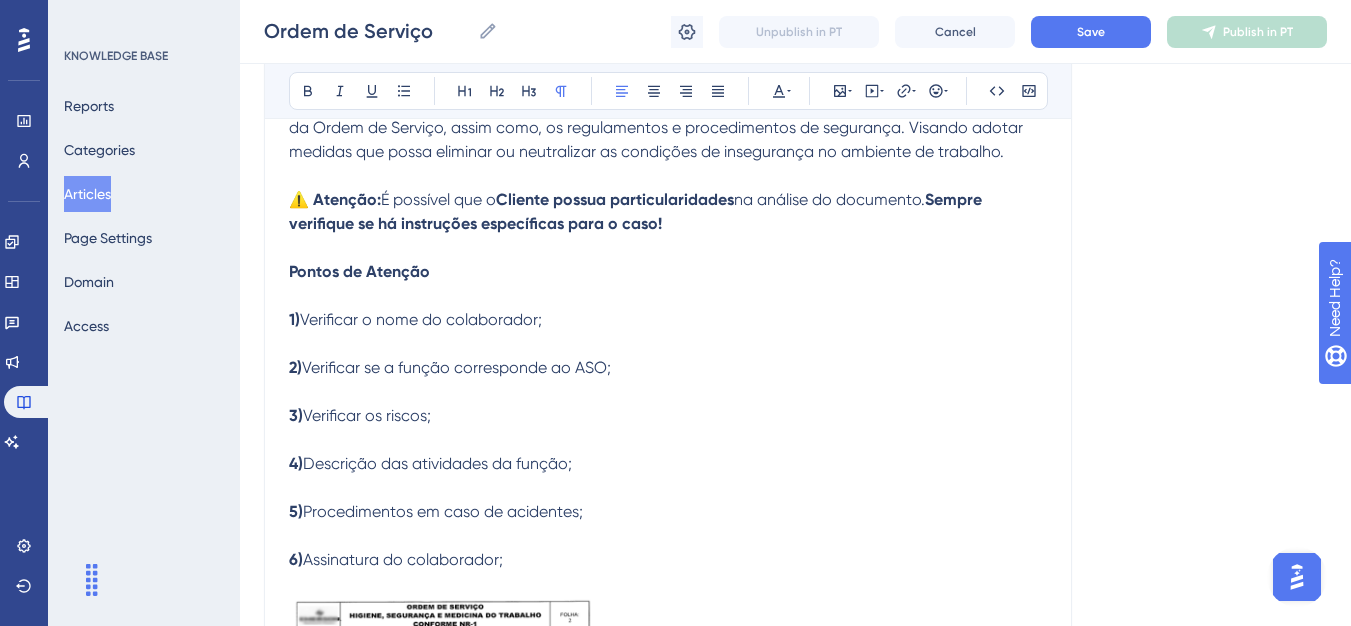 click at bounding box center [668, 296] 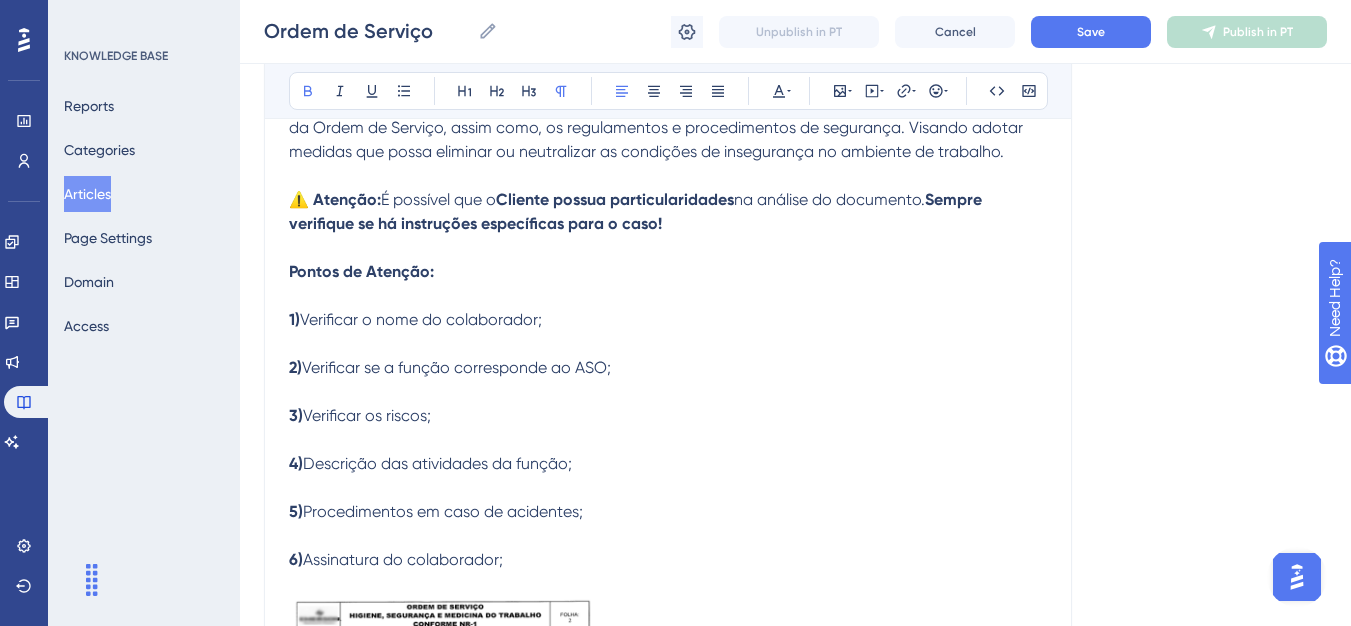 click on "Verificar o nome do colaborador;" at bounding box center (421, 319) 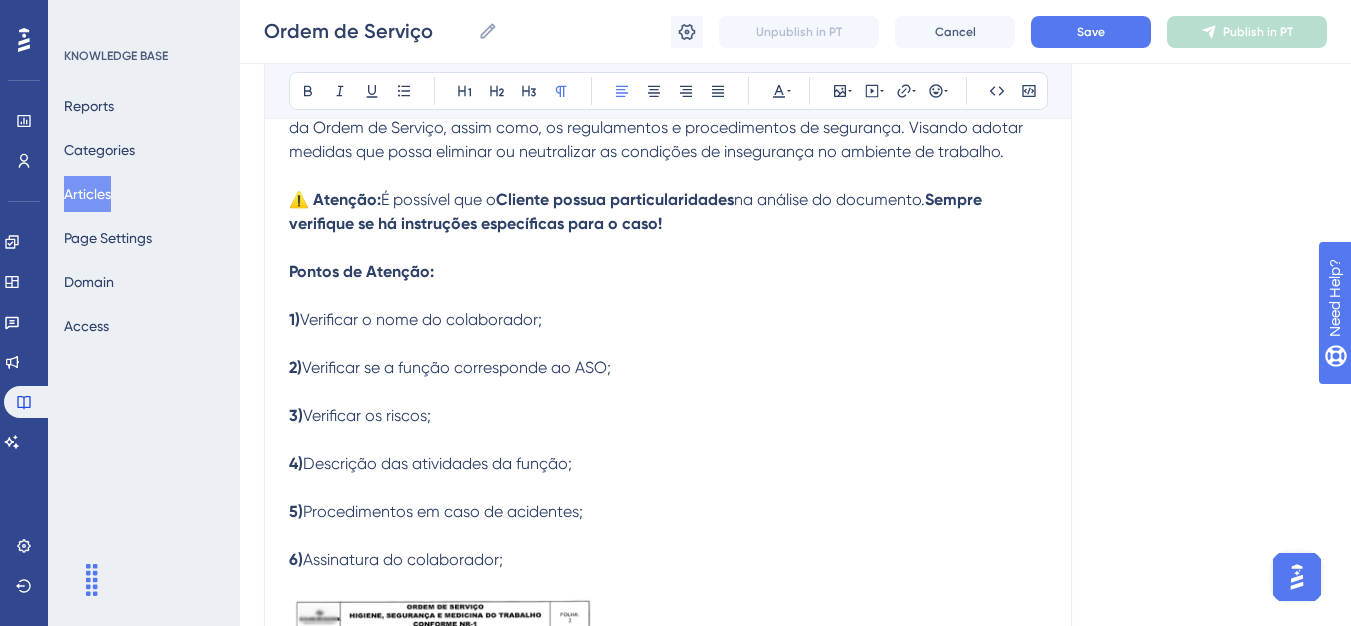 click on "2)  Verificar se a função corresponde ao ASO;" at bounding box center (668, 356) 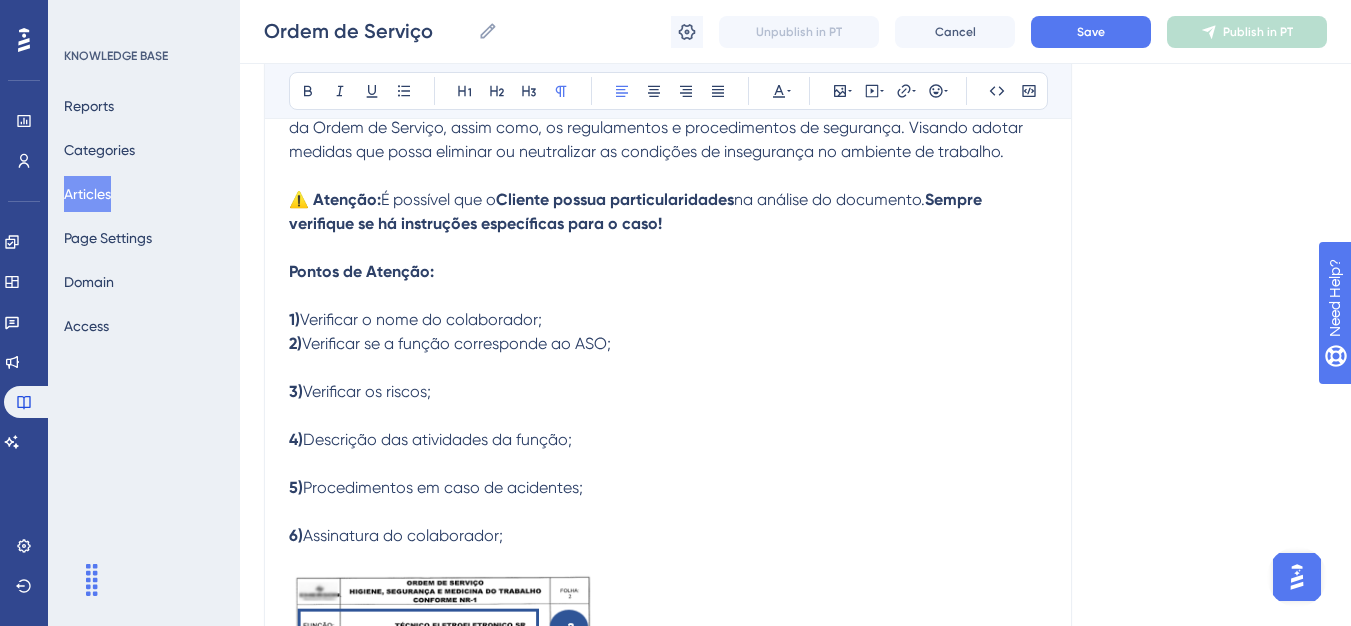 click on "3)  Verificar os riscos;" at bounding box center [668, 380] 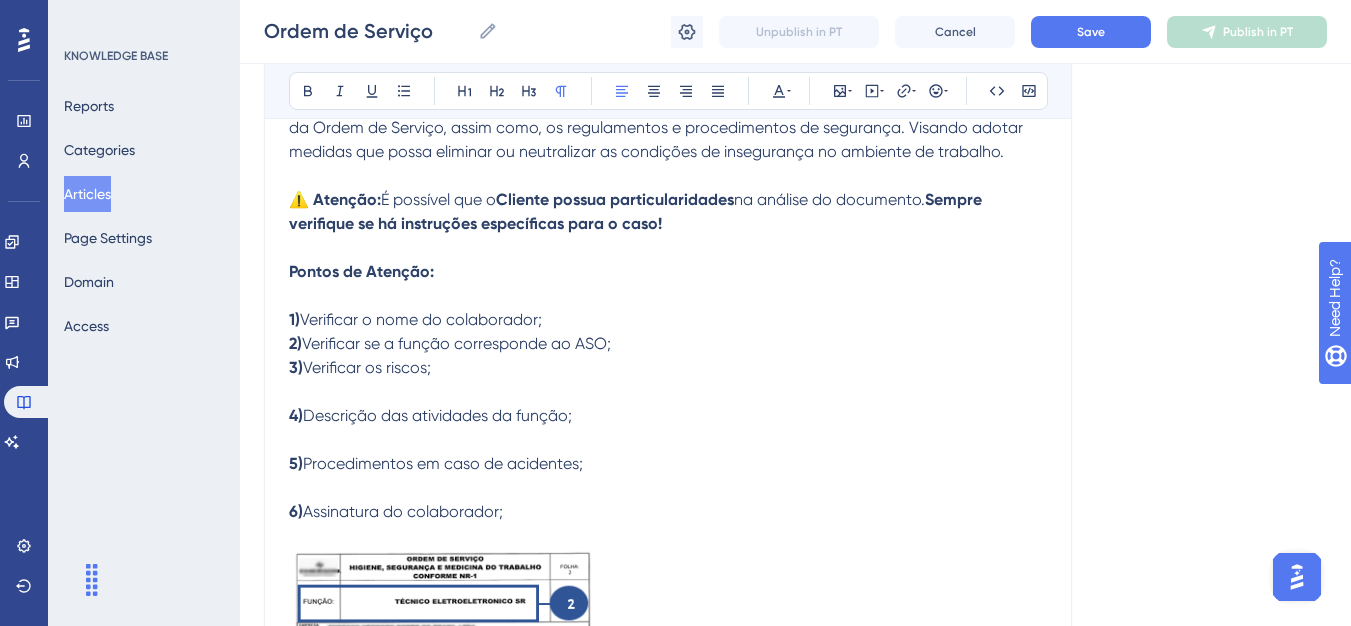 click on "4)  Descrição das atividades da função;" at bounding box center [668, 404] 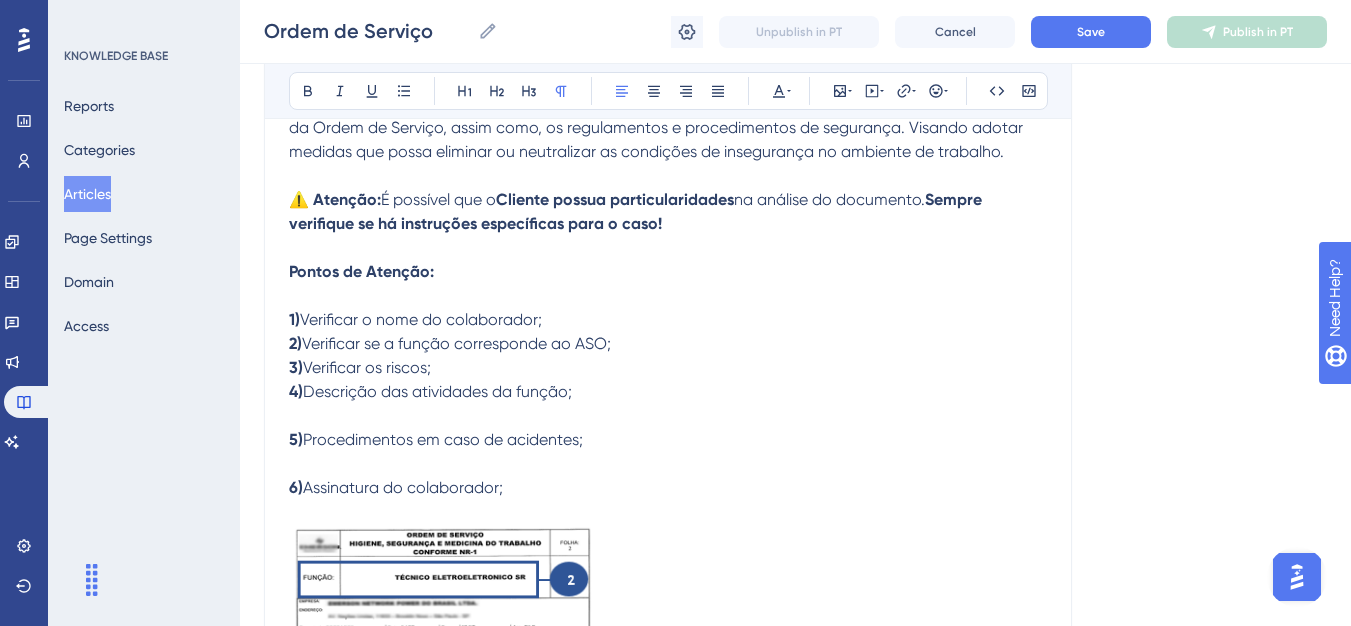 click on "5)  Procedimentos em caso de acidentes;" at bounding box center [668, 428] 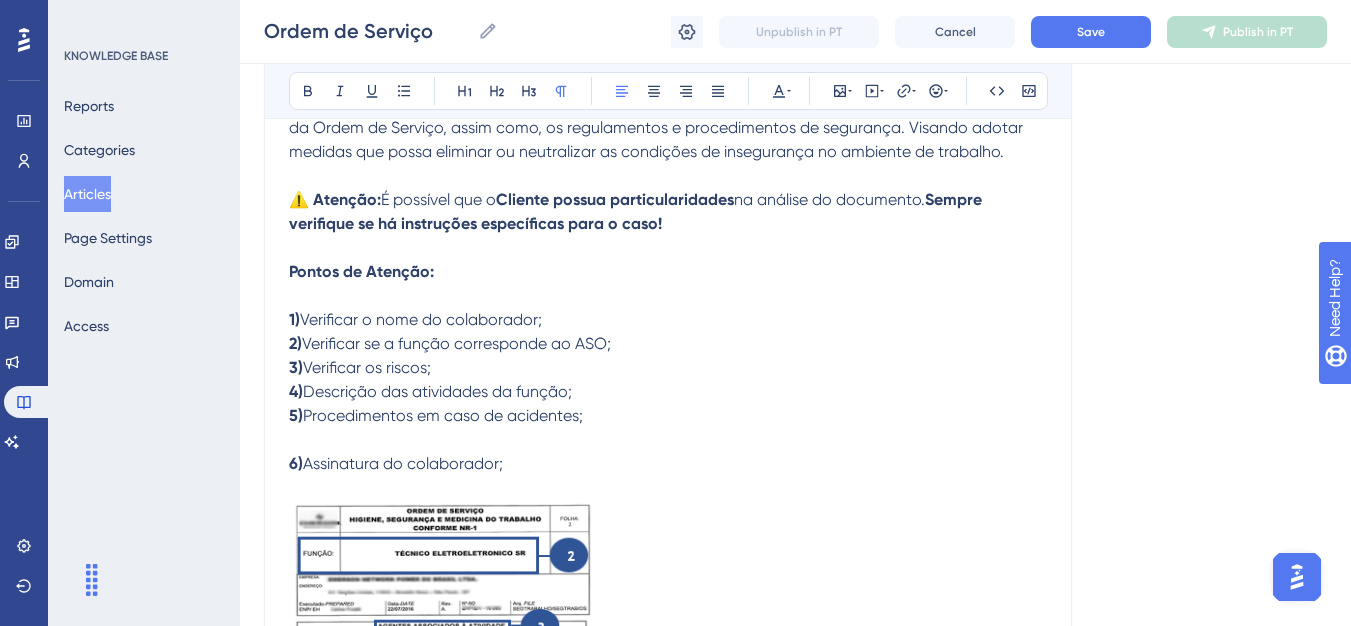 click on "6)  Assinatura do colaborador;" at bounding box center (668, 464) 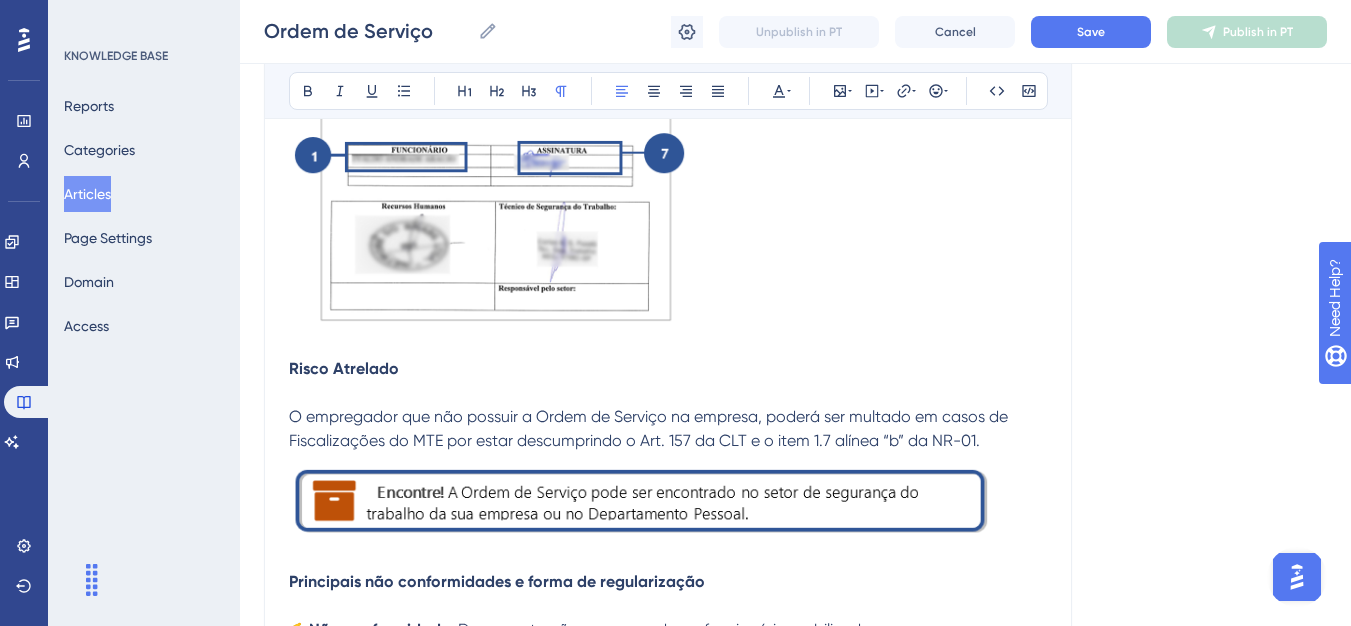 scroll, scrollTop: 1953, scrollLeft: 0, axis: vertical 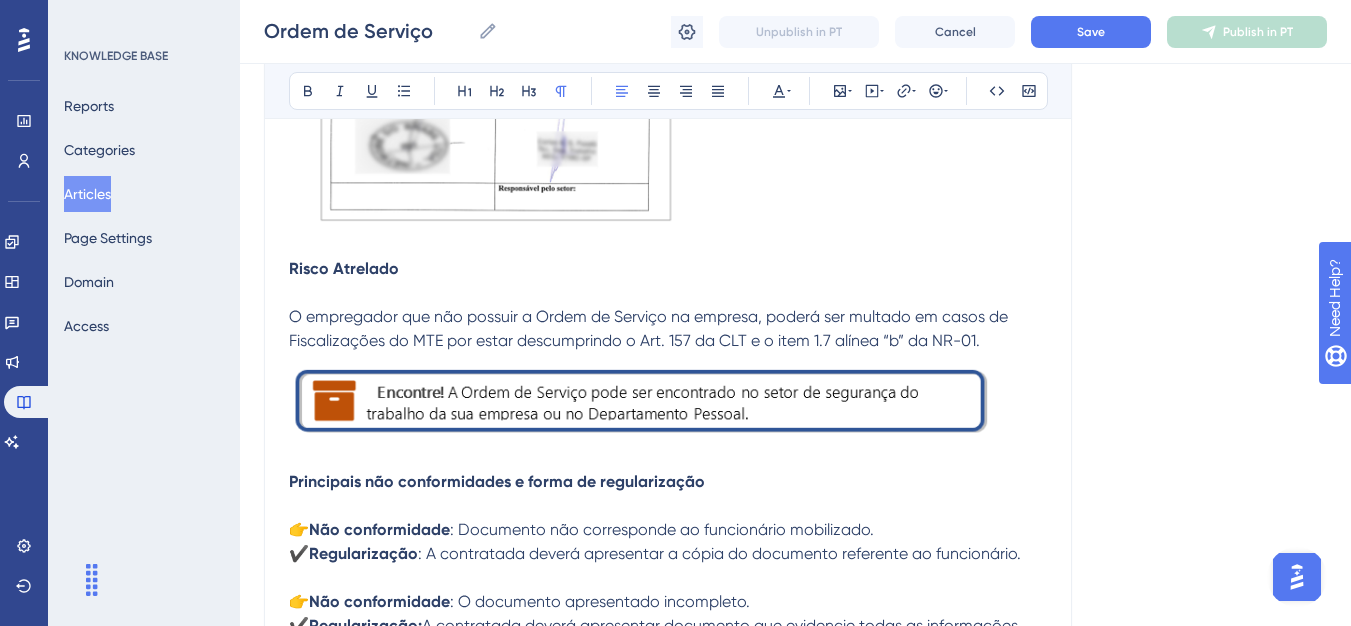 click on "Risco Atrelado" at bounding box center (344, 268) 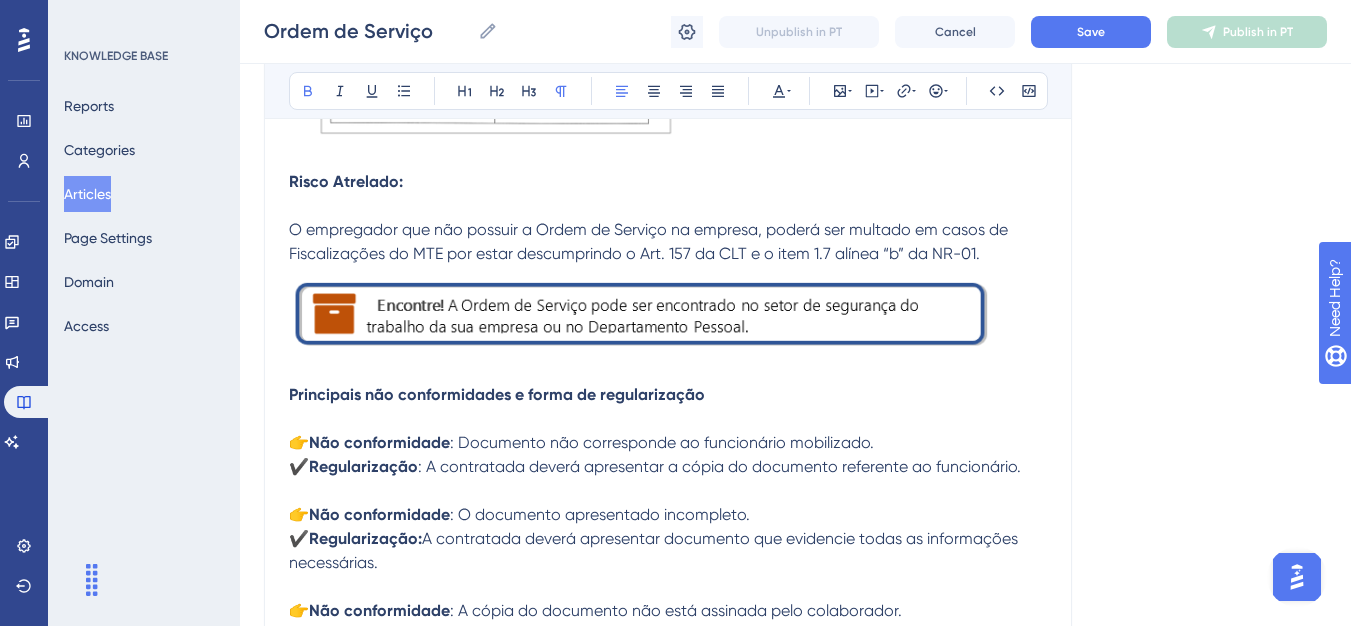 scroll, scrollTop: 2153, scrollLeft: 0, axis: vertical 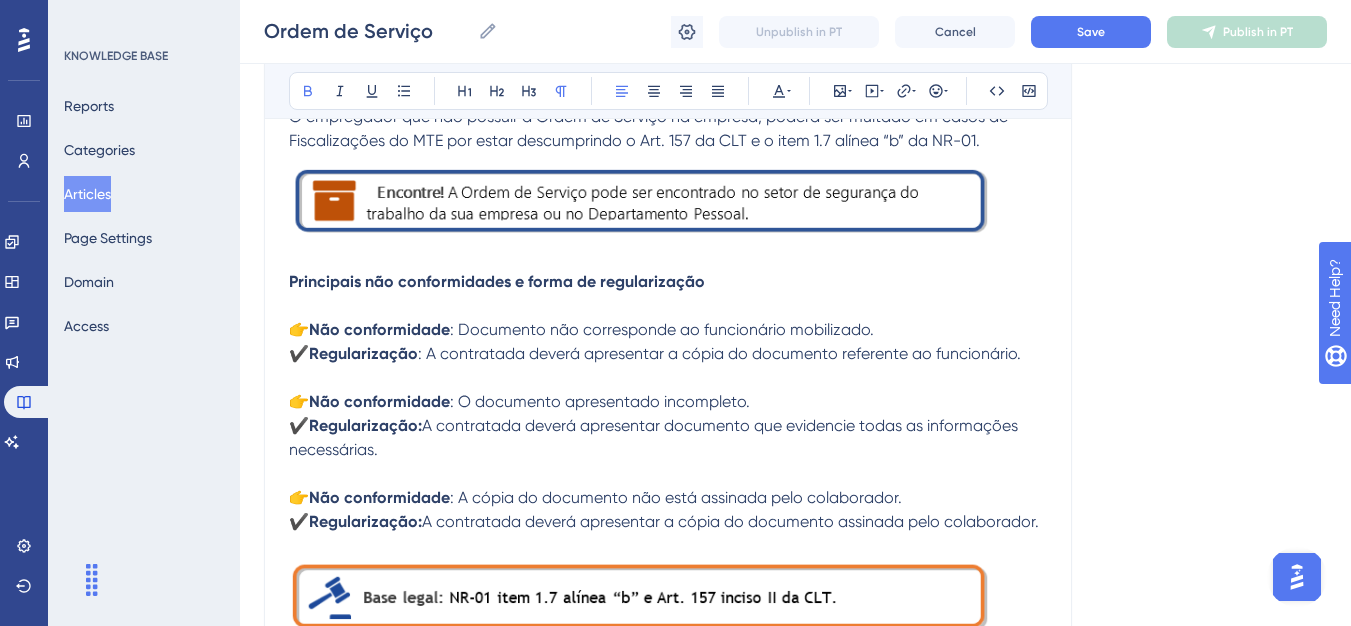 click on "Principais não conformidades e forma de regularização" at bounding box center [668, 282] 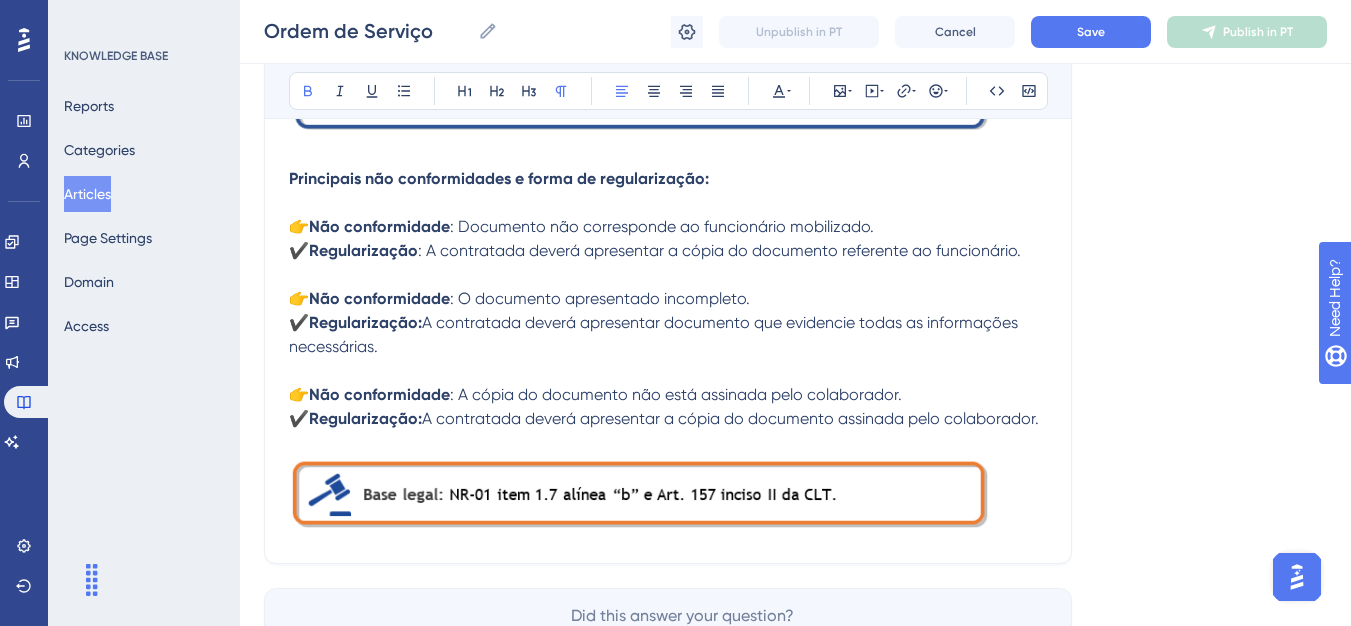 scroll, scrollTop: 2378, scrollLeft: 0, axis: vertical 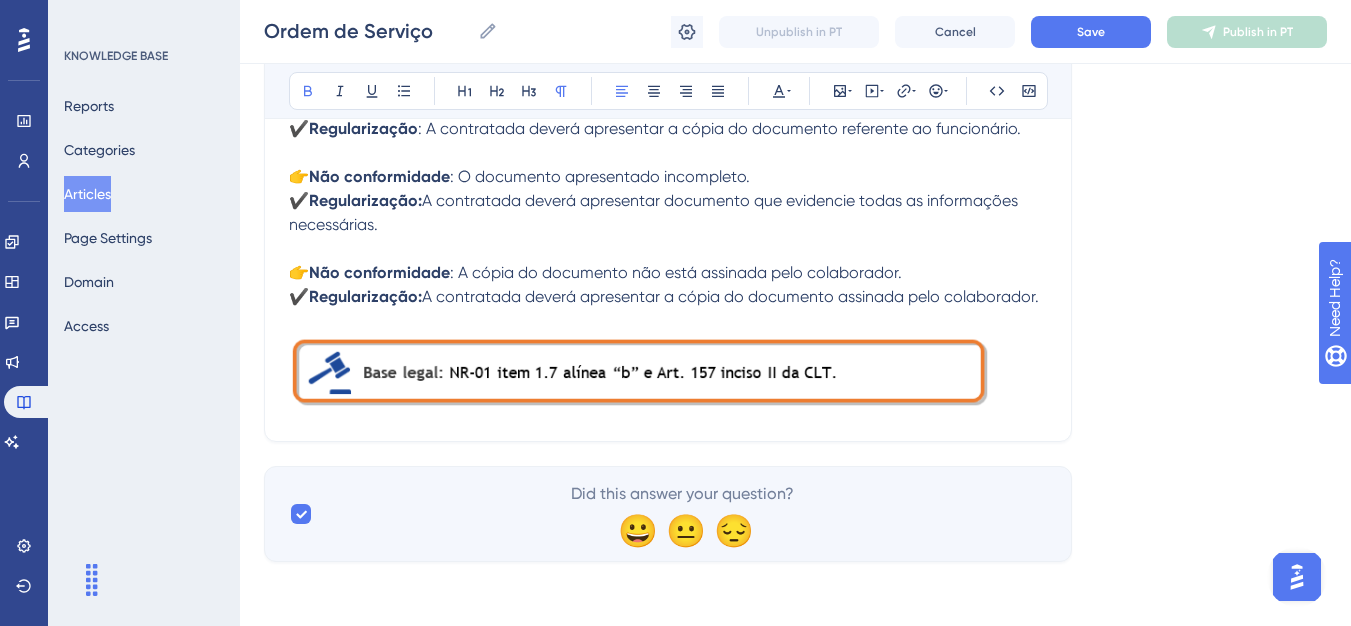 click on "Ordem de Serviço Ordem de Serviço Unpublish in PT Cancel Save Publish in PT" at bounding box center (795, 32) 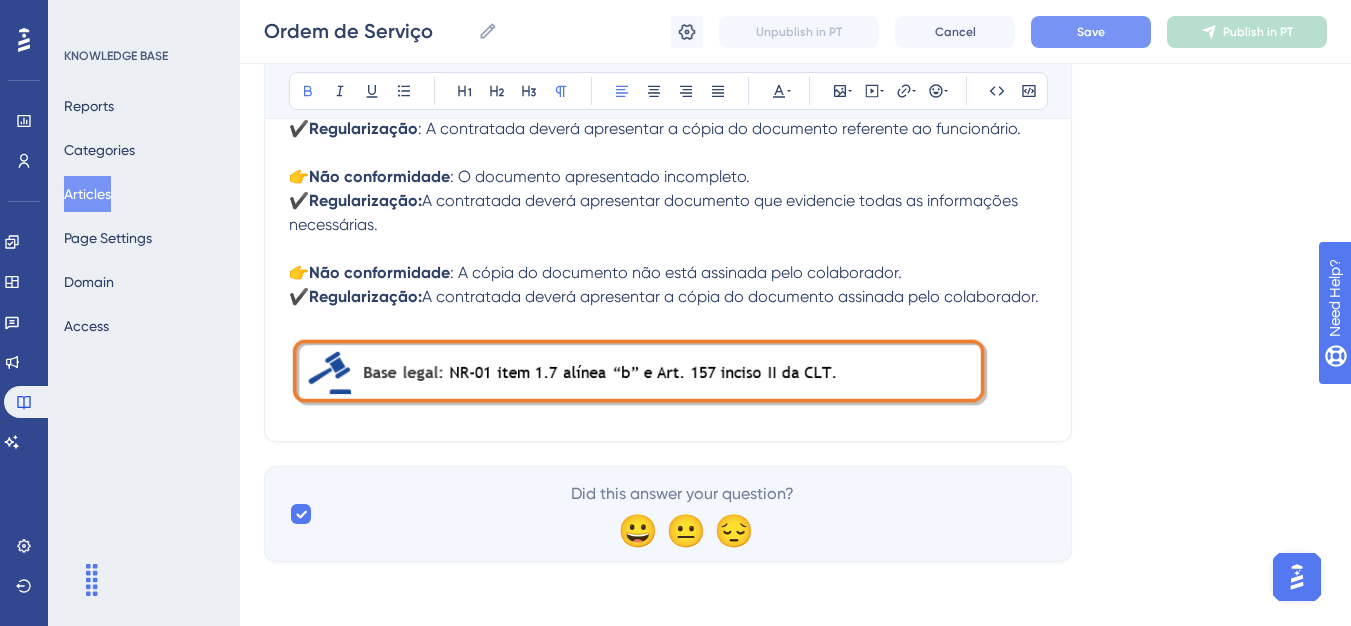 click on "Save" at bounding box center [1091, 32] 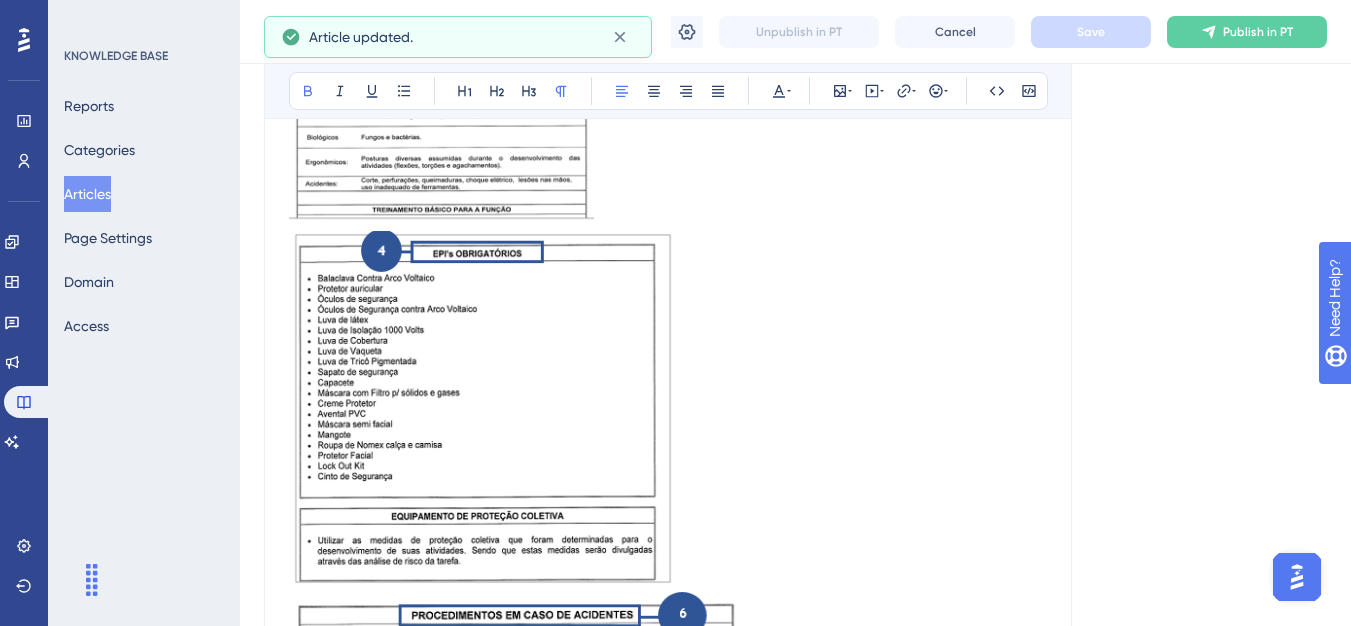 scroll, scrollTop: 978, scrollLeft: 0, axis: vertical 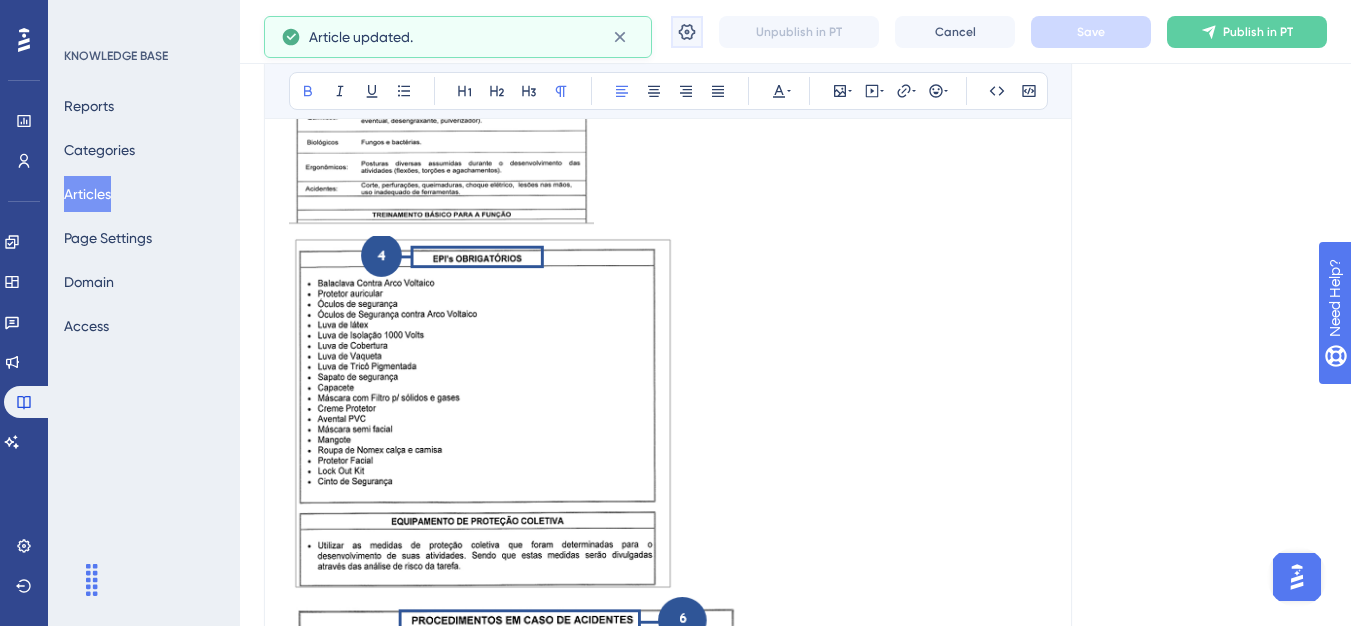 click at bounding box center [687, 32] 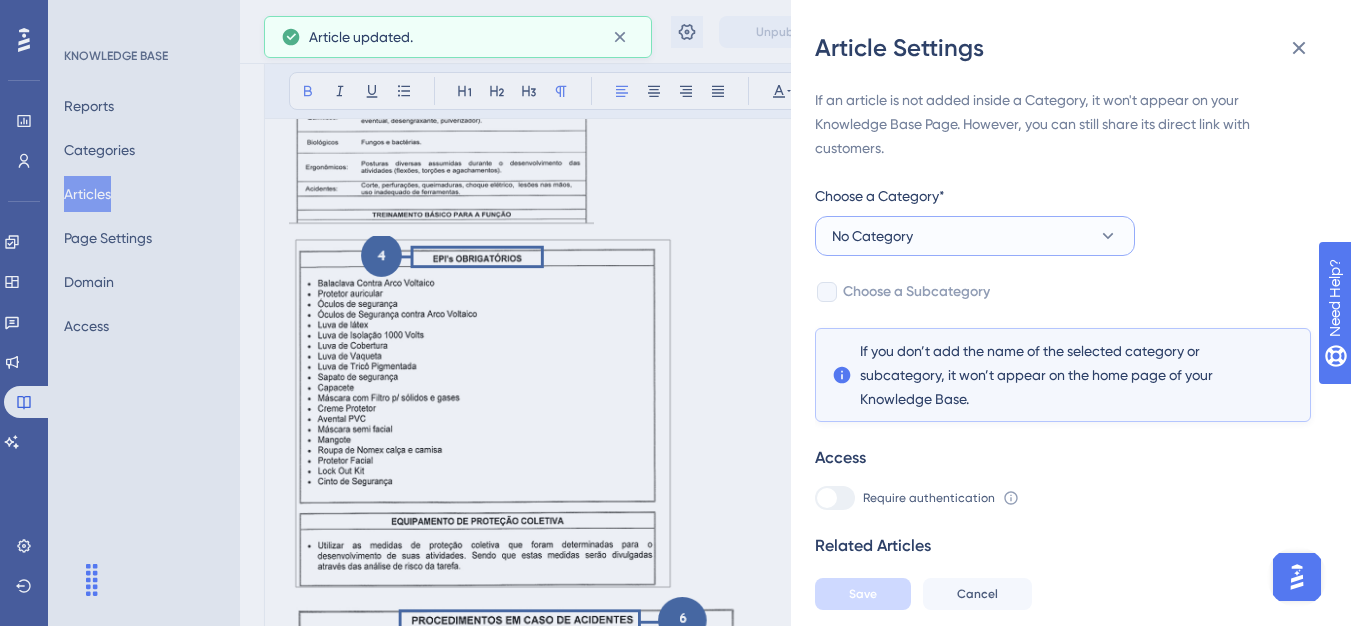 click on "No Category" at bounding box center (975, 236) 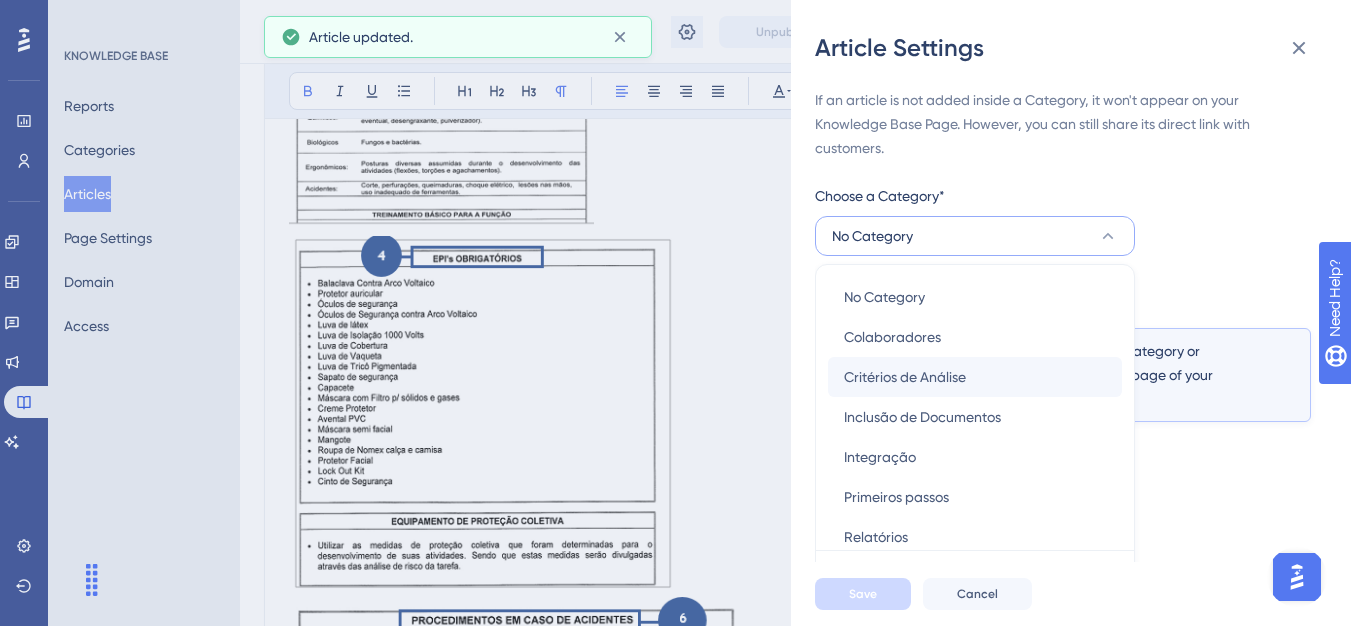 scroll, scrollTop: 49, scrollLeft: 0, axis: vertical 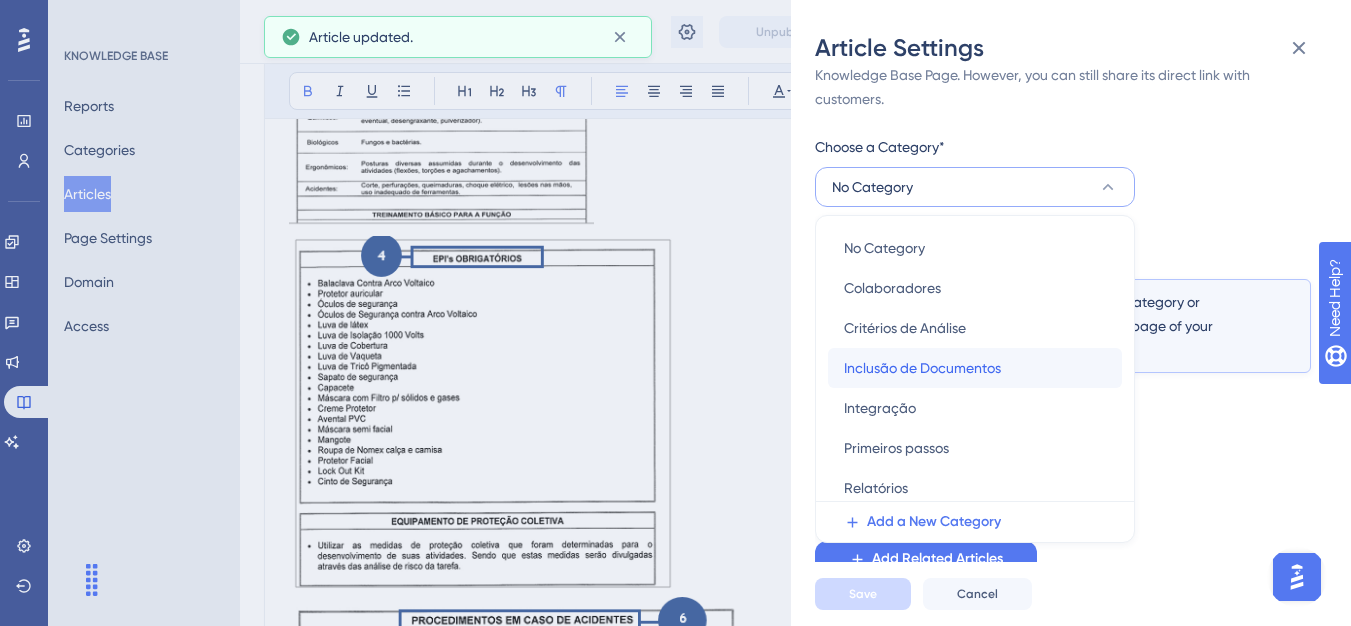 click on "Inclusão de Documentos" at bounding box center (922, 368) 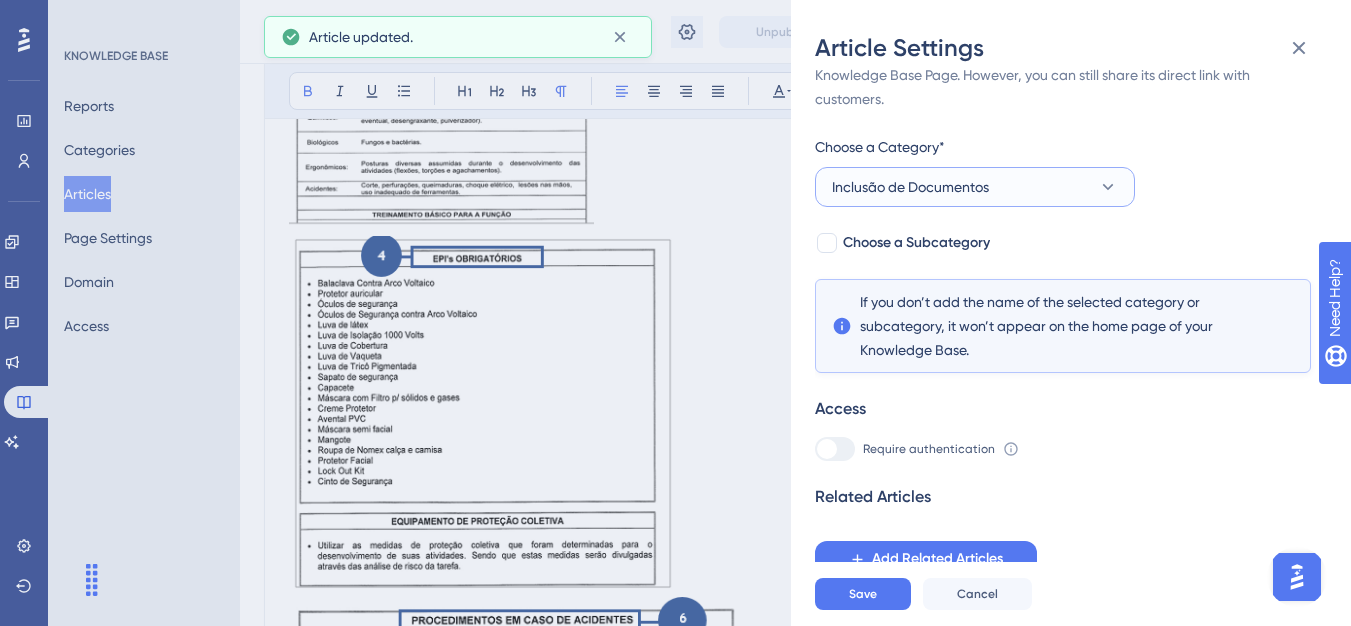 click on "Inclusão de Documentos" at bounding box center [910, 187] 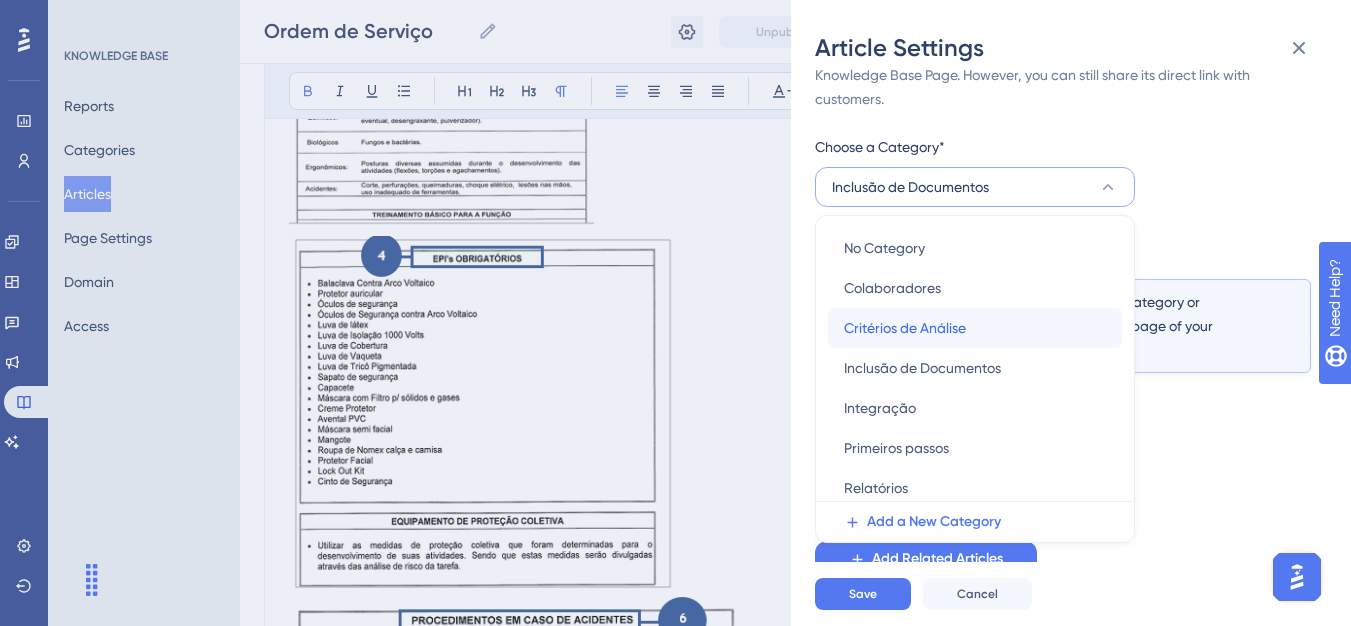 click on "Critérios de Análise" at bounding box center (905, 328) 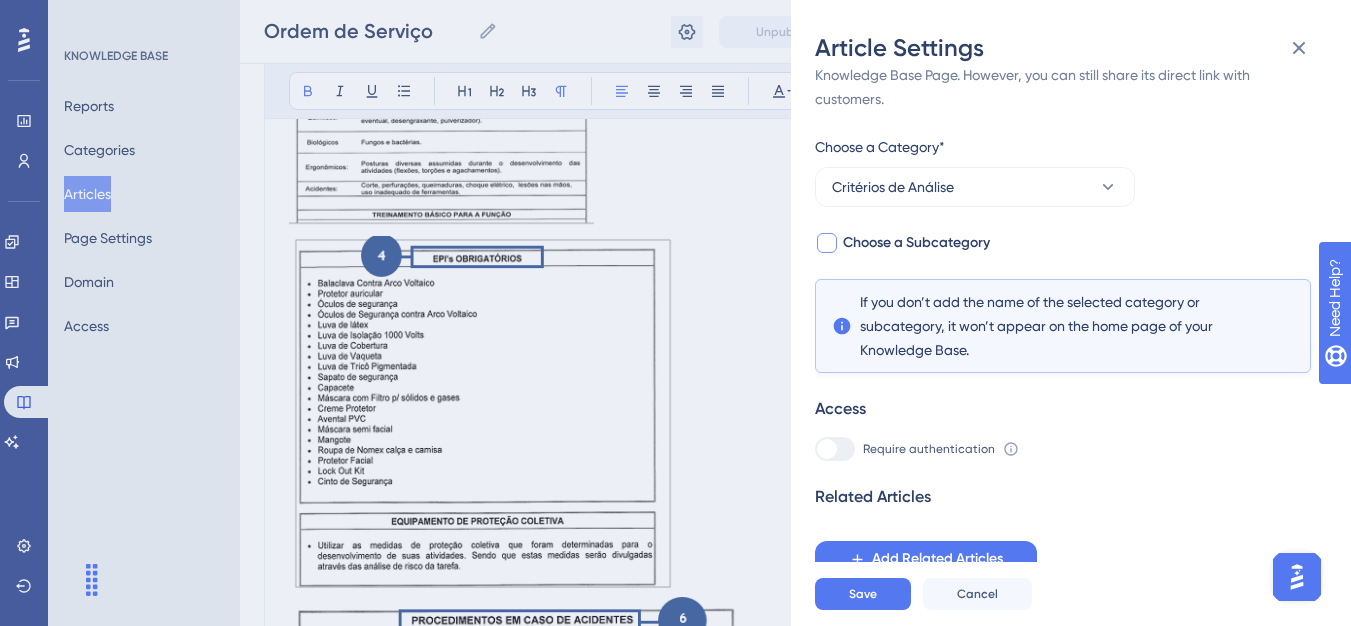 click at bounding box center (827, 243) 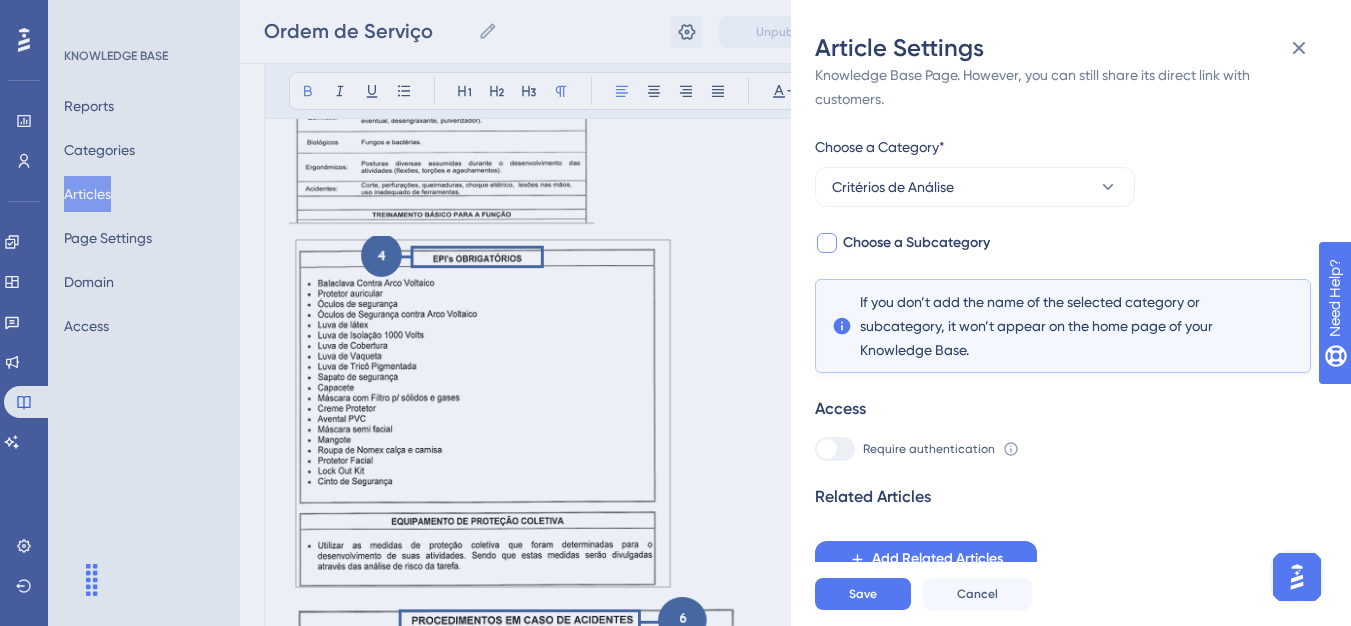 checkbox on "true" 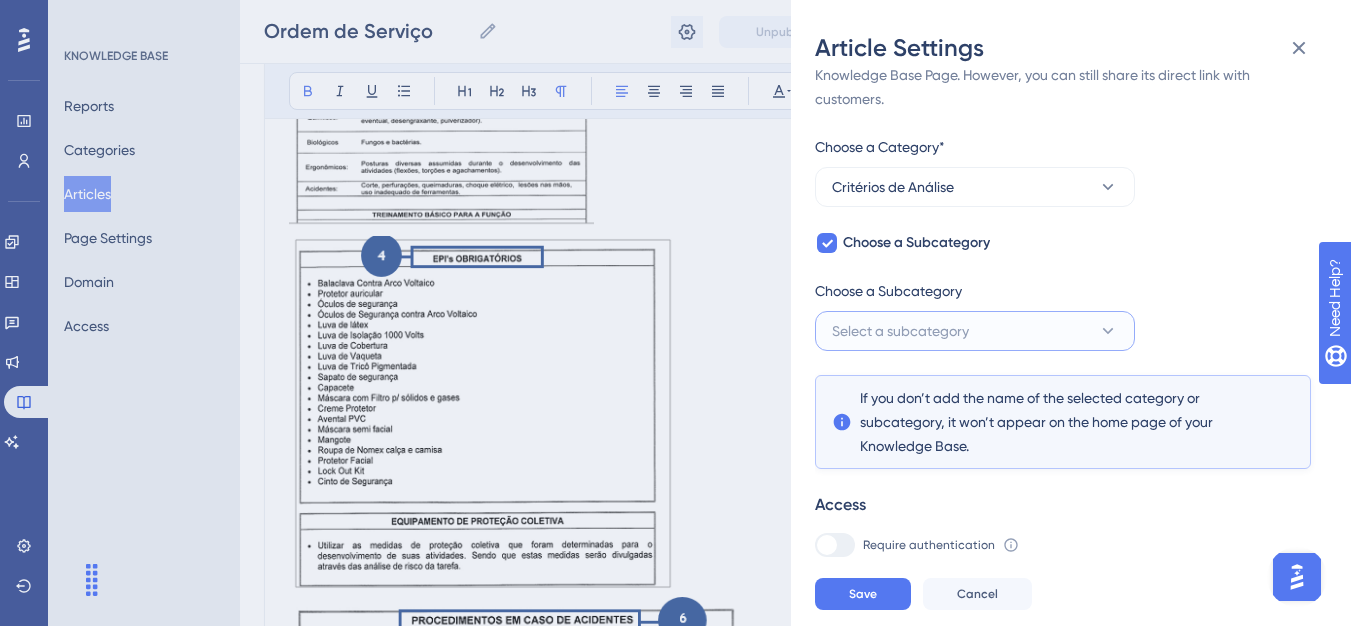 click on "Select a subcategory" at bounding box center (975, 331) 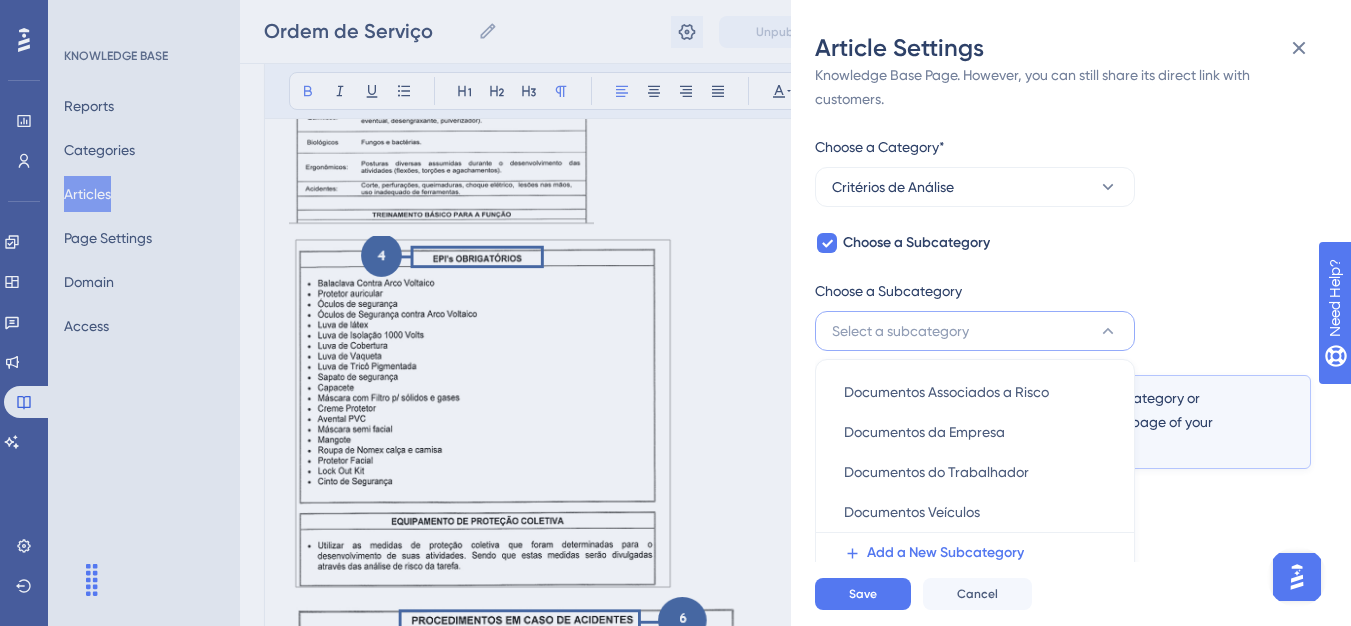 scroll, scrollTop: 145, scrollLeft: 0, axis: vertical 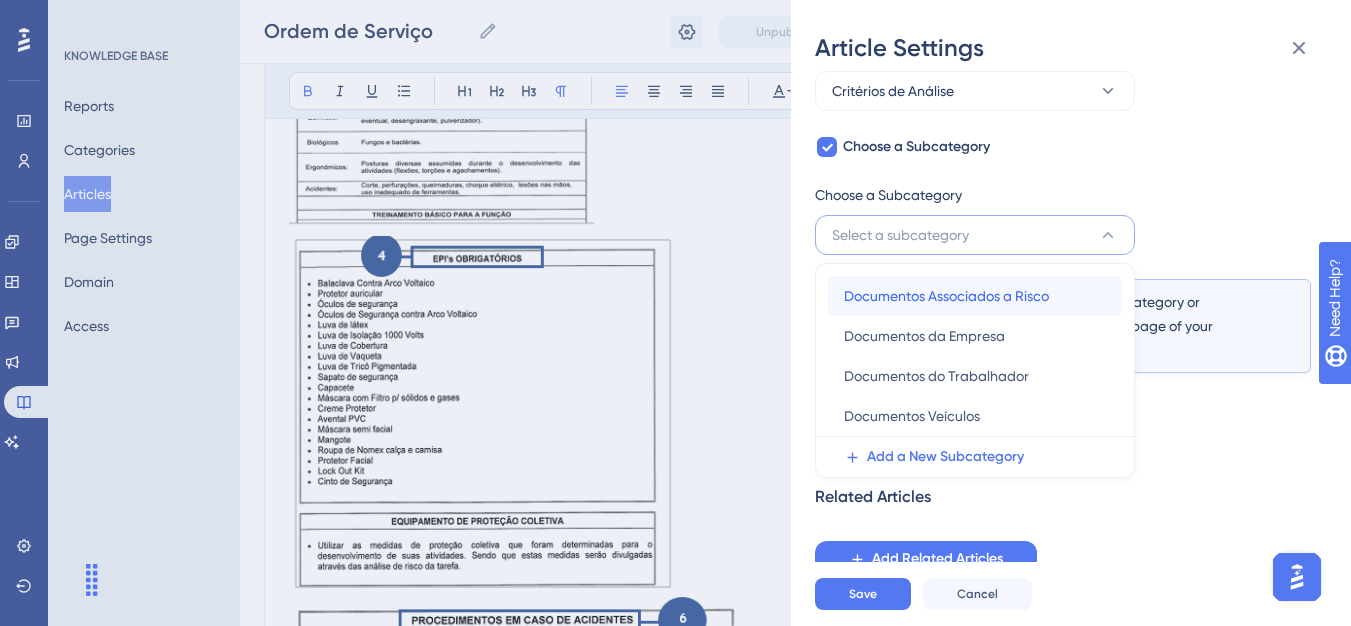 click on "Documentos Associados a Risco" at bounding box center (946, 296) 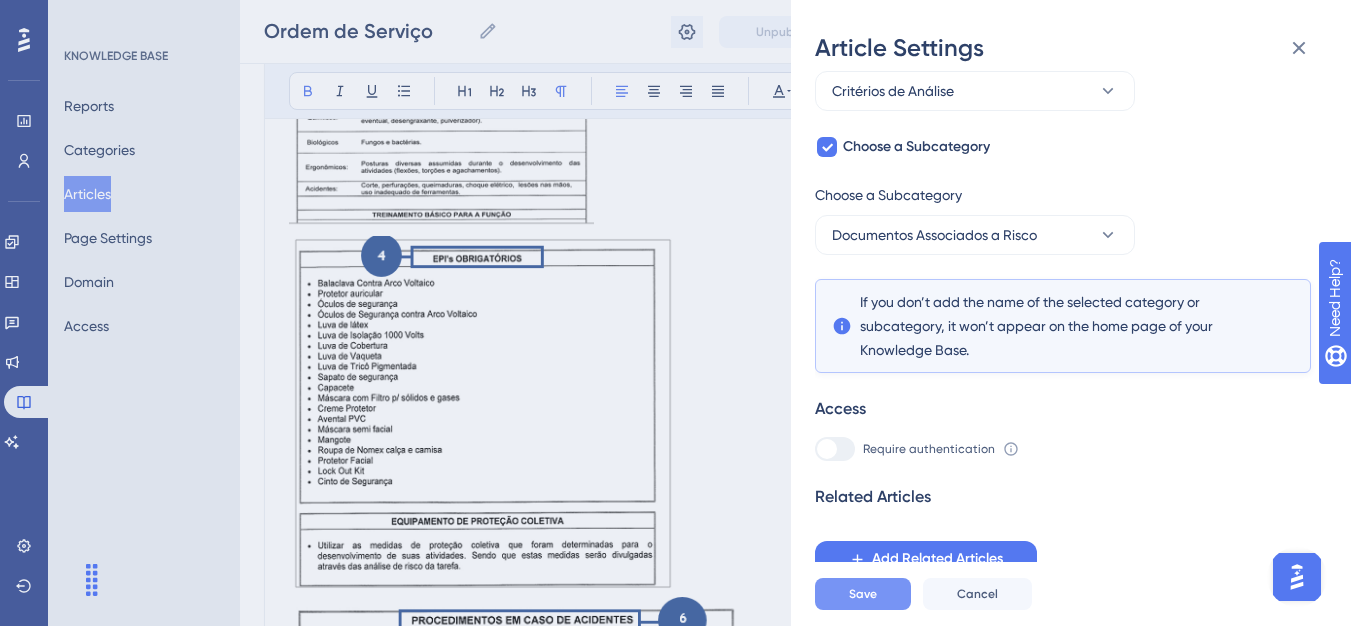 click on "Save" at bounding box center [863, 594] 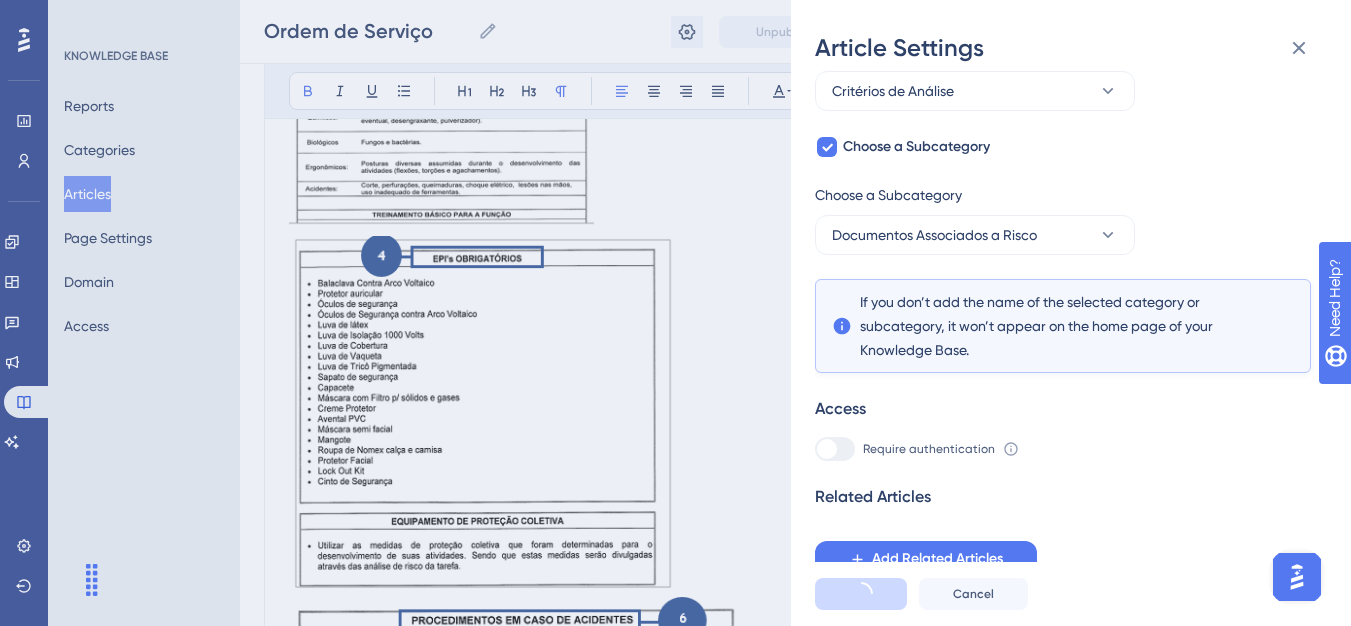 scroll, scrollTop: 0, scrollLeft: 0, axis: both 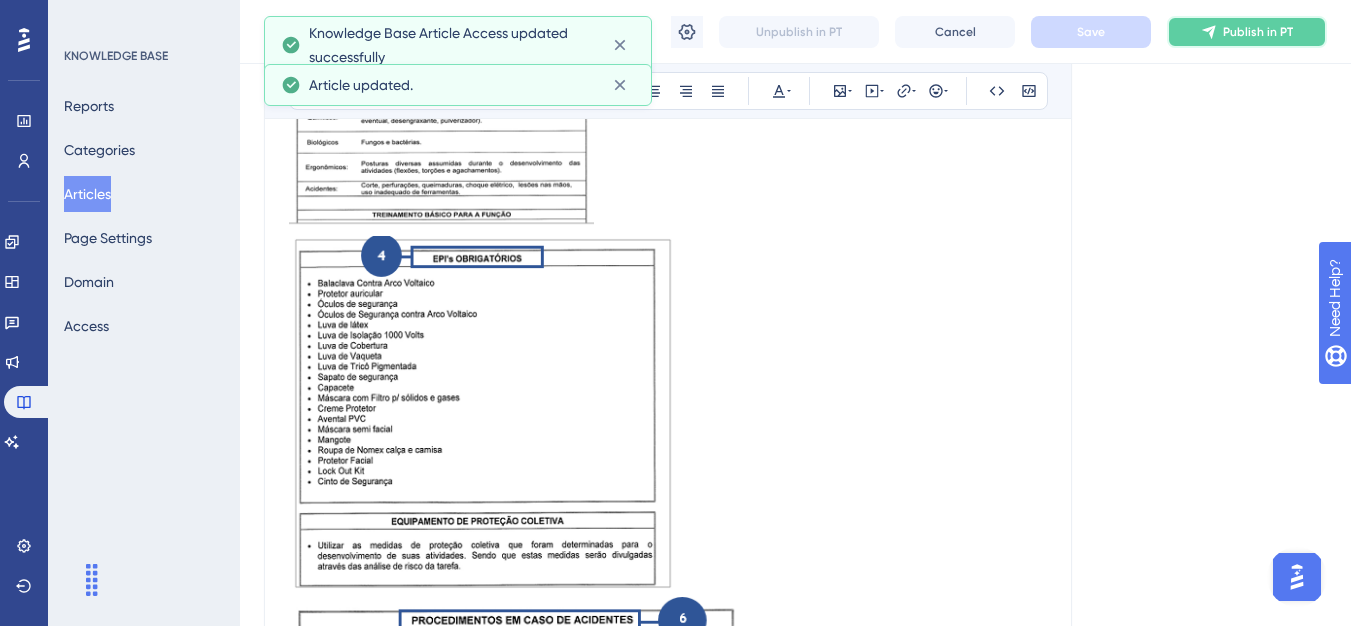 click on "Publish in PT" at bounding box center [1247, 32] 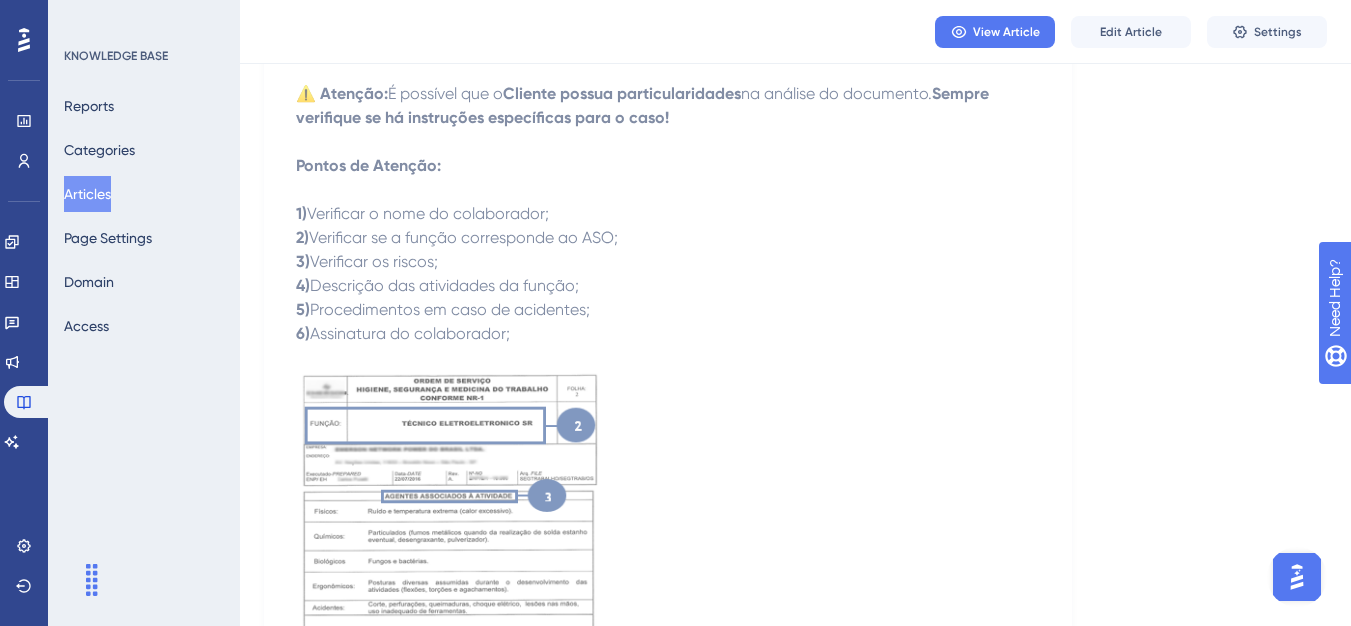 scroll, scrollTop: 0, scrollLeft: 0, axis: both 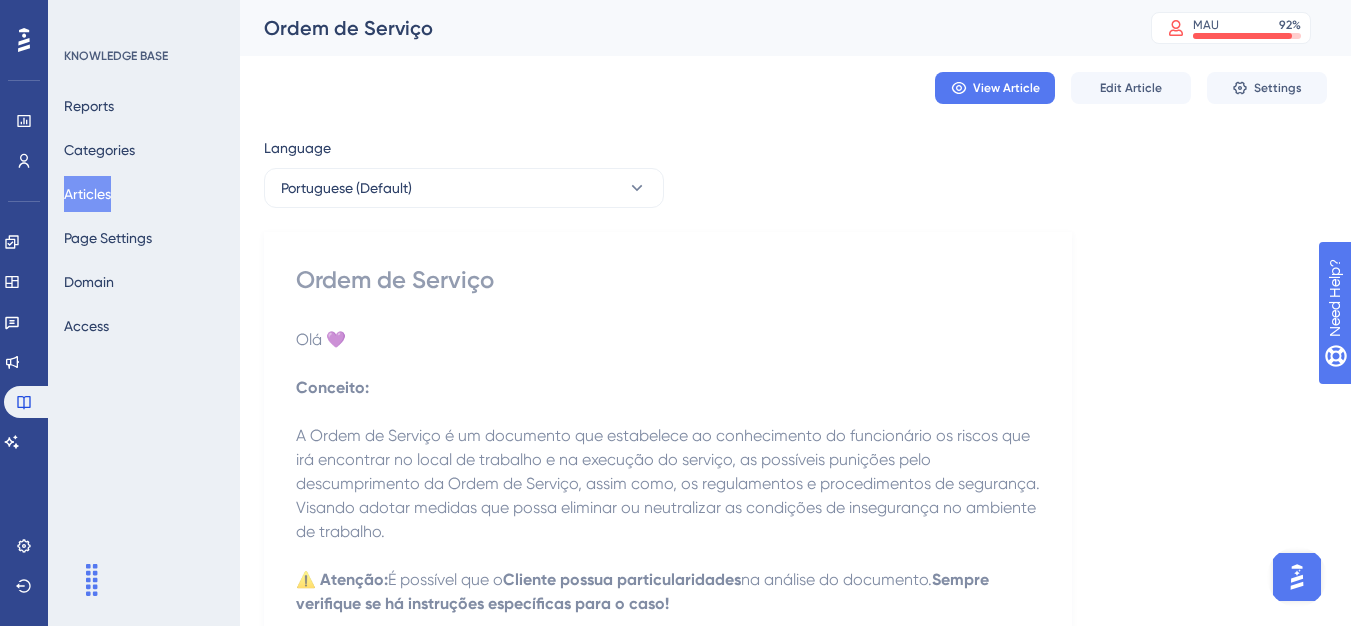 click on "Articles" at bounding box center [87, 194] 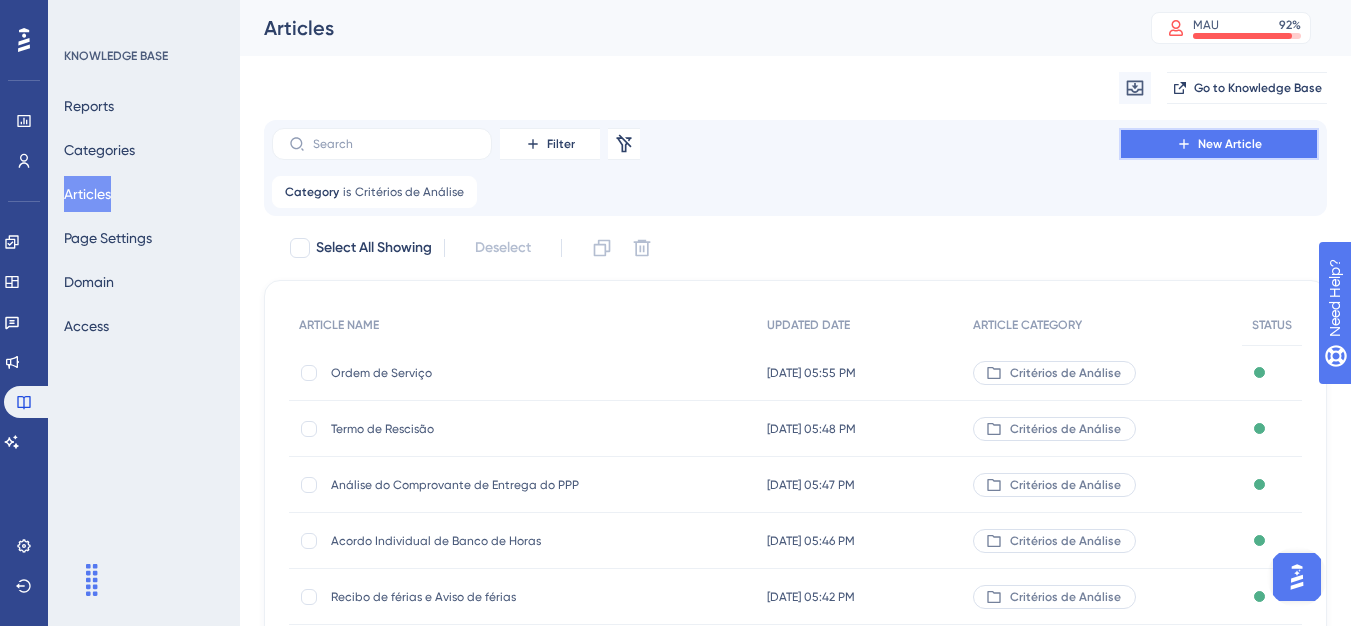 click on "New Article" at bounding box center [1230, 144] 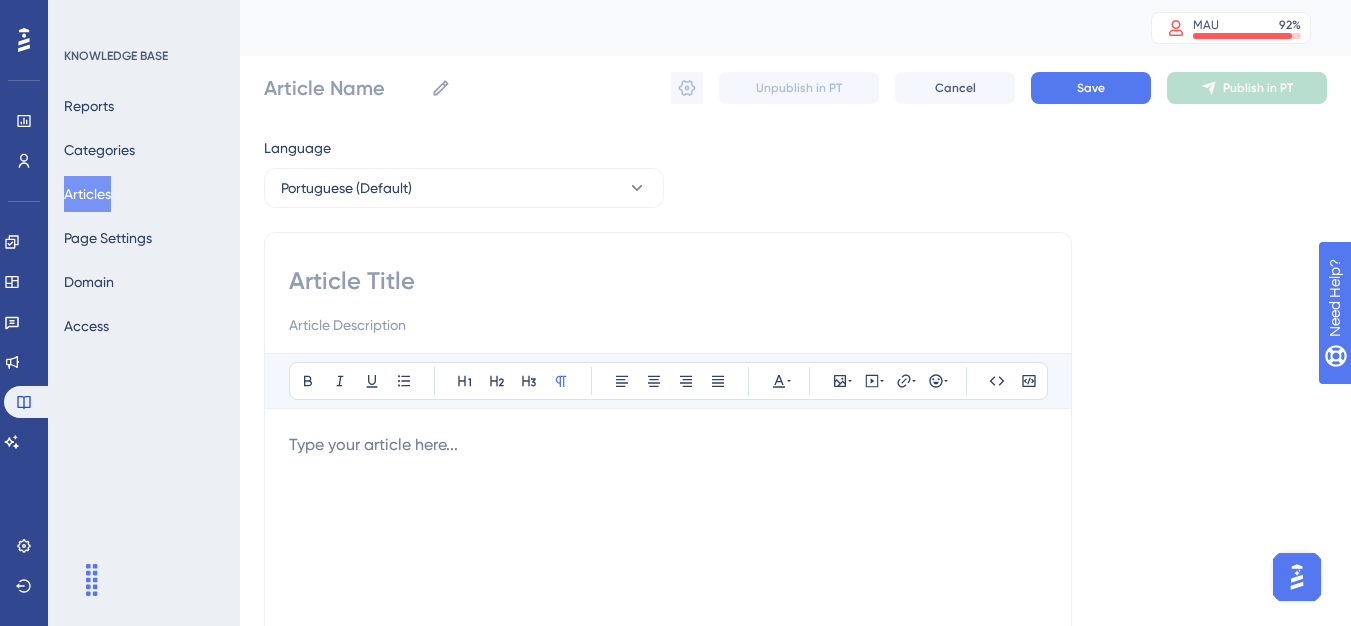 click at bounding box center [668, 301] 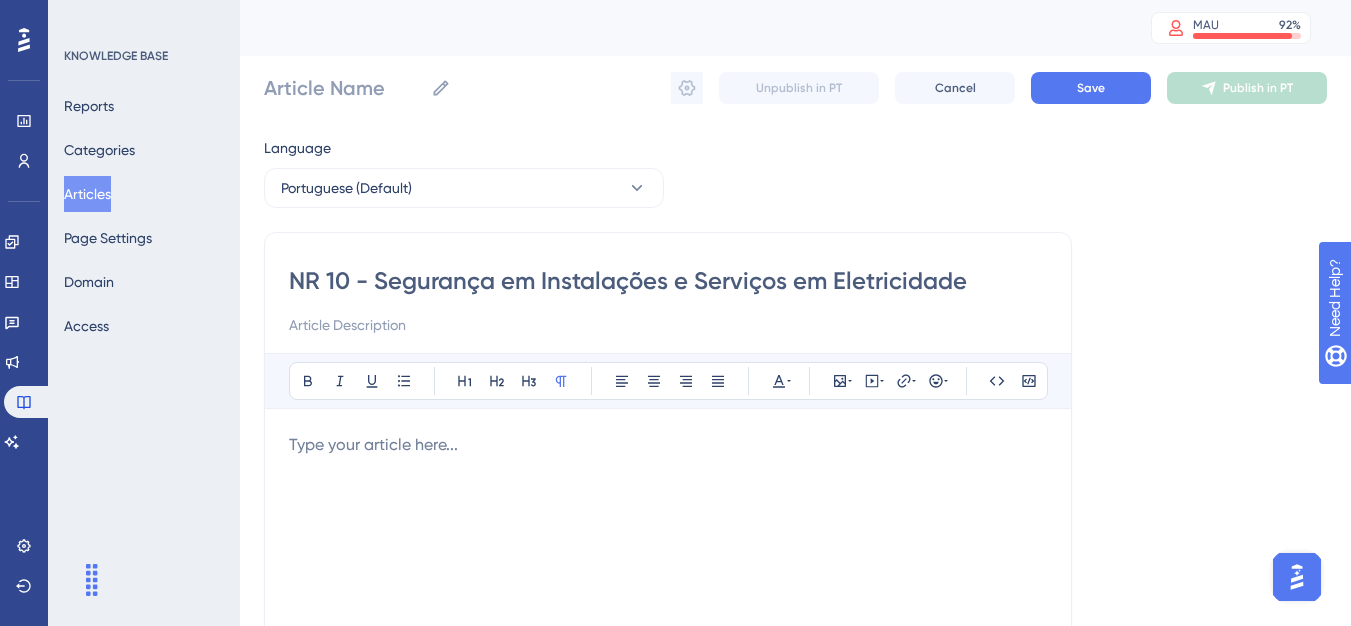 type on "NR 10 - Segurança em Instalações e Serviços em Eletricidade" 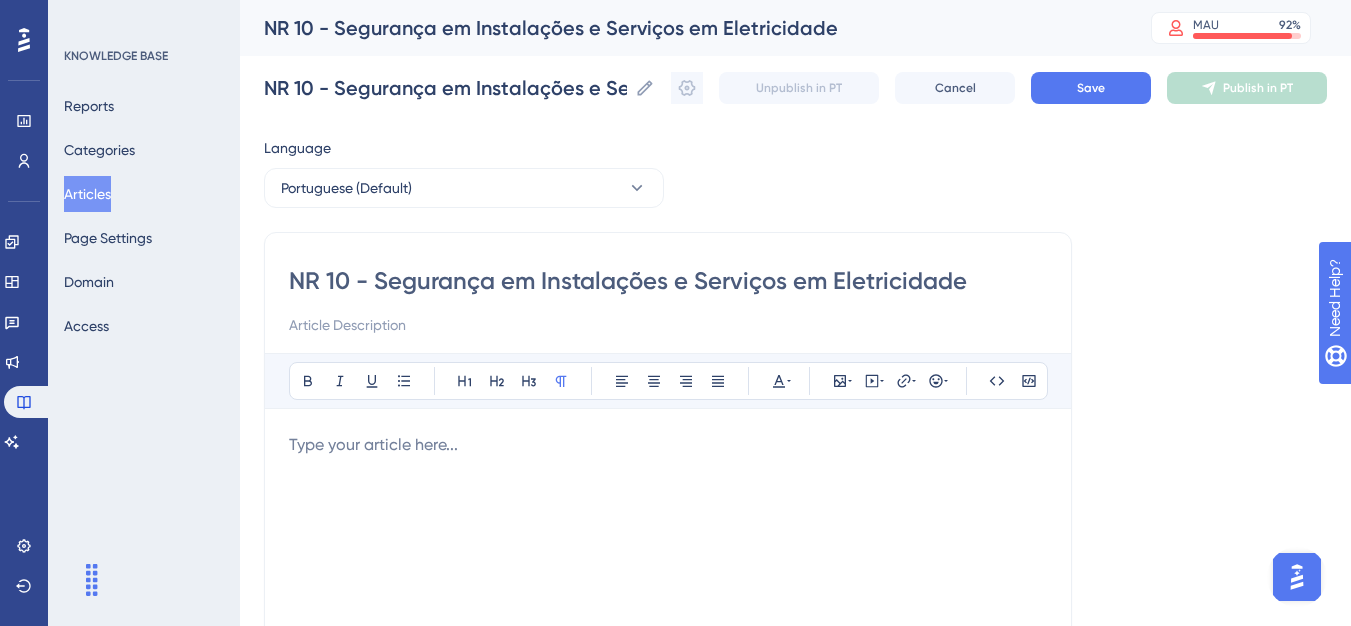 type on "NR 10 - Segurança em Instalações e Serviços em Eletricidade" 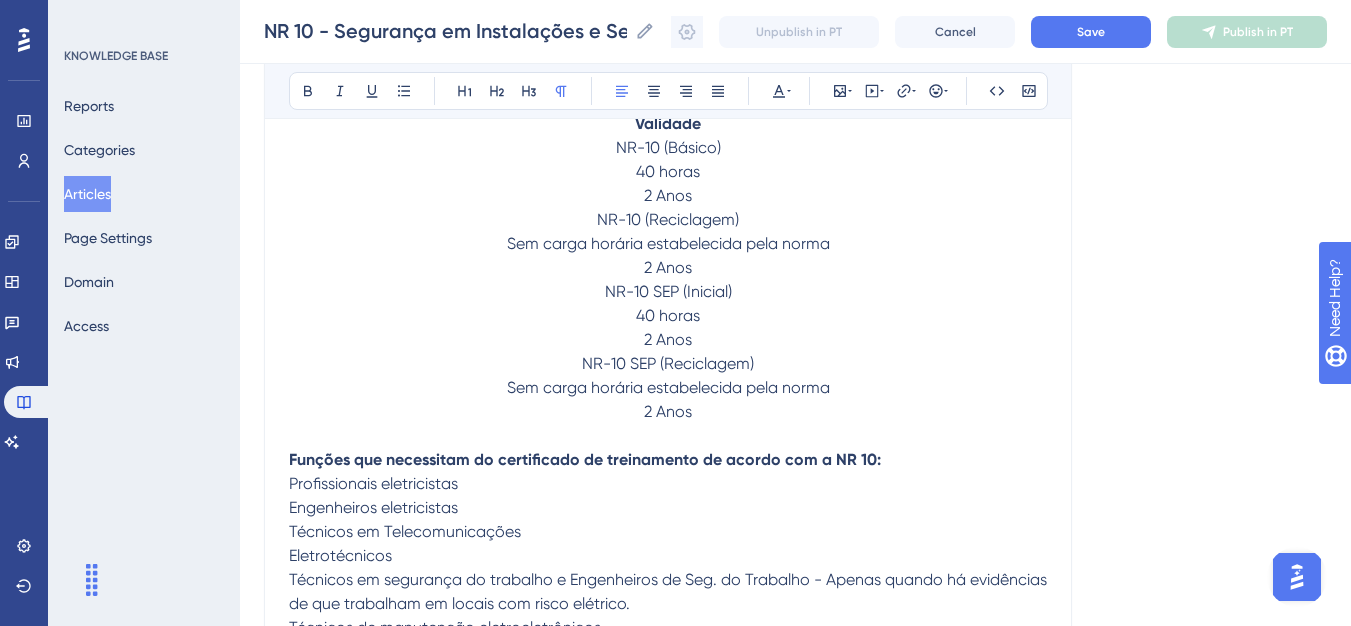 scroll, scrollTop: 645, scrollLeft: 0, axis: vertical 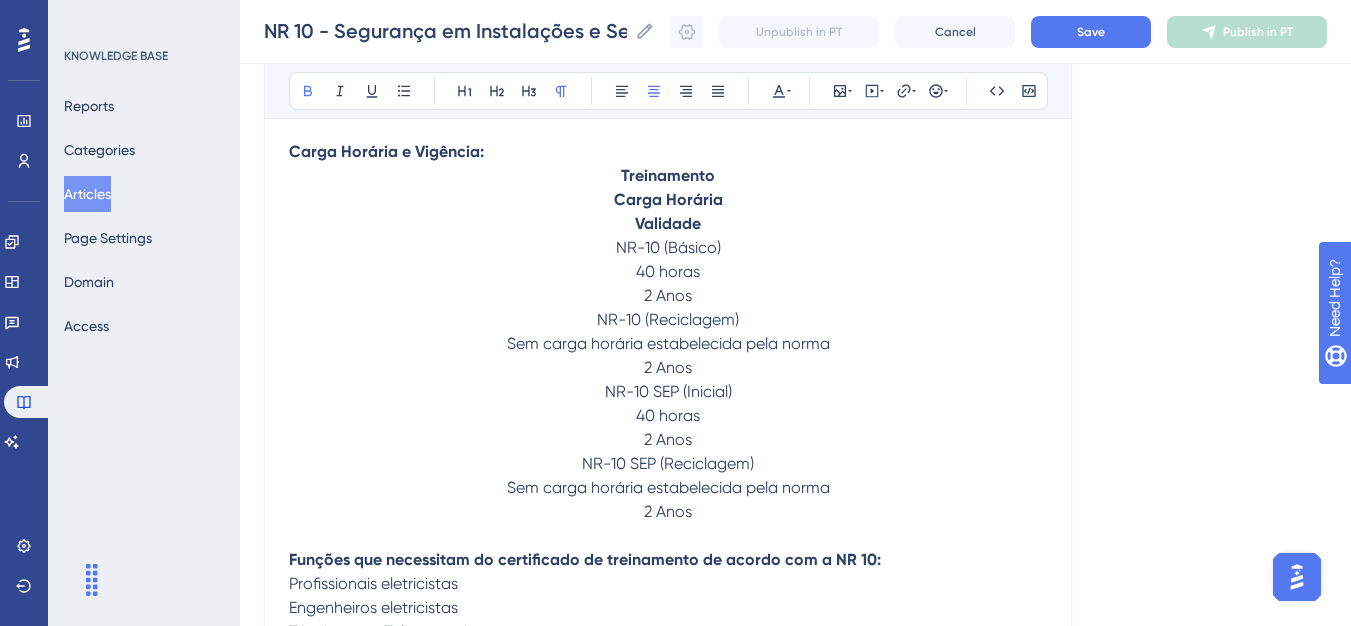 click on "​Carga Horária" at bounding box center [668, 200] 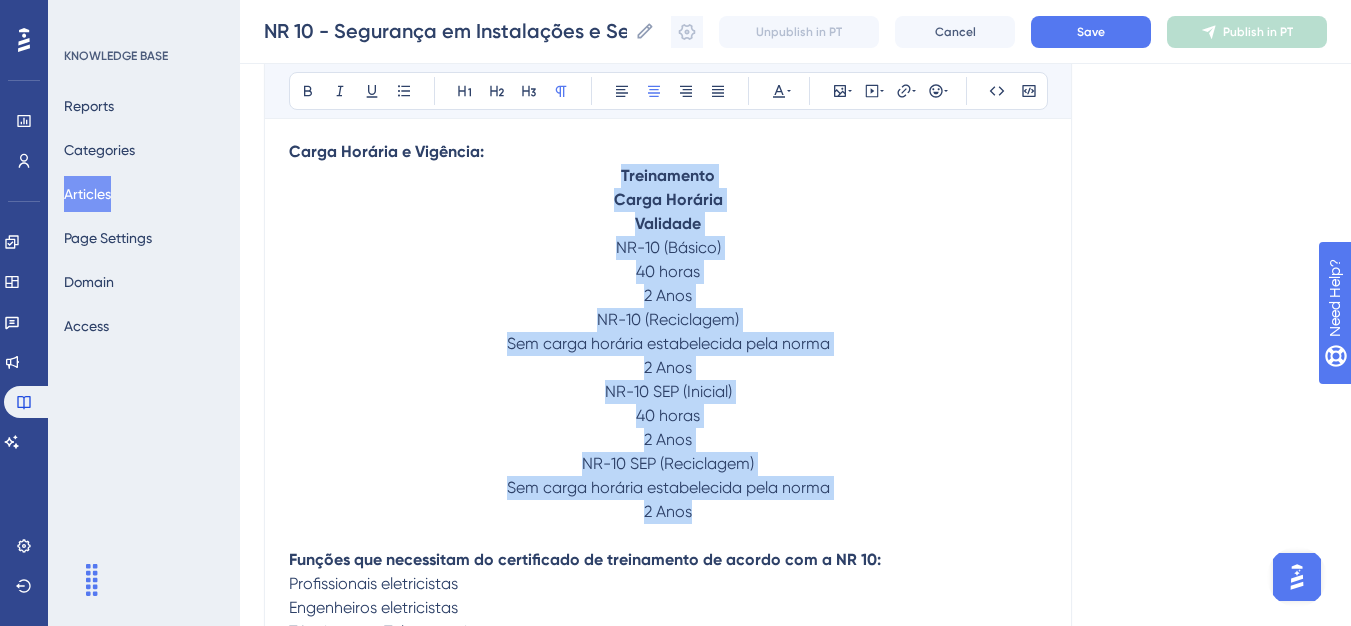 drag, startPoint x: 618, startPoint y: 174, endPoint x: 769, endPoint y: 505, distance: 363.8159 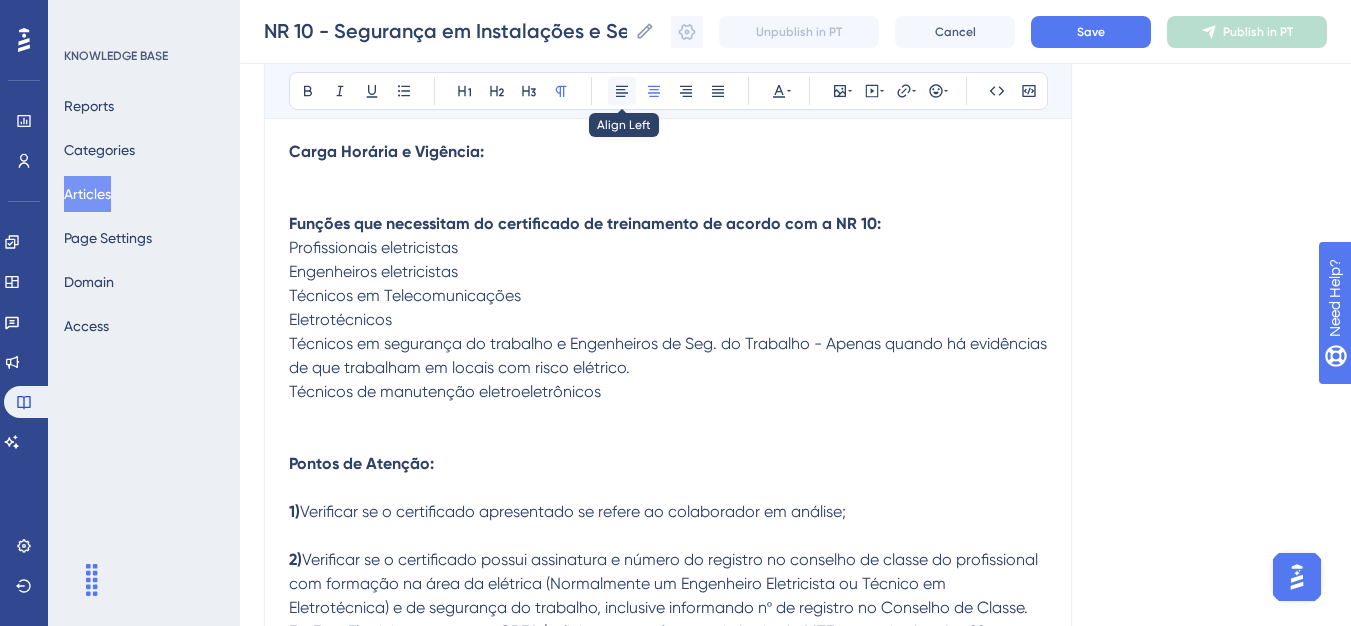 click at bounding box center (622, 91) 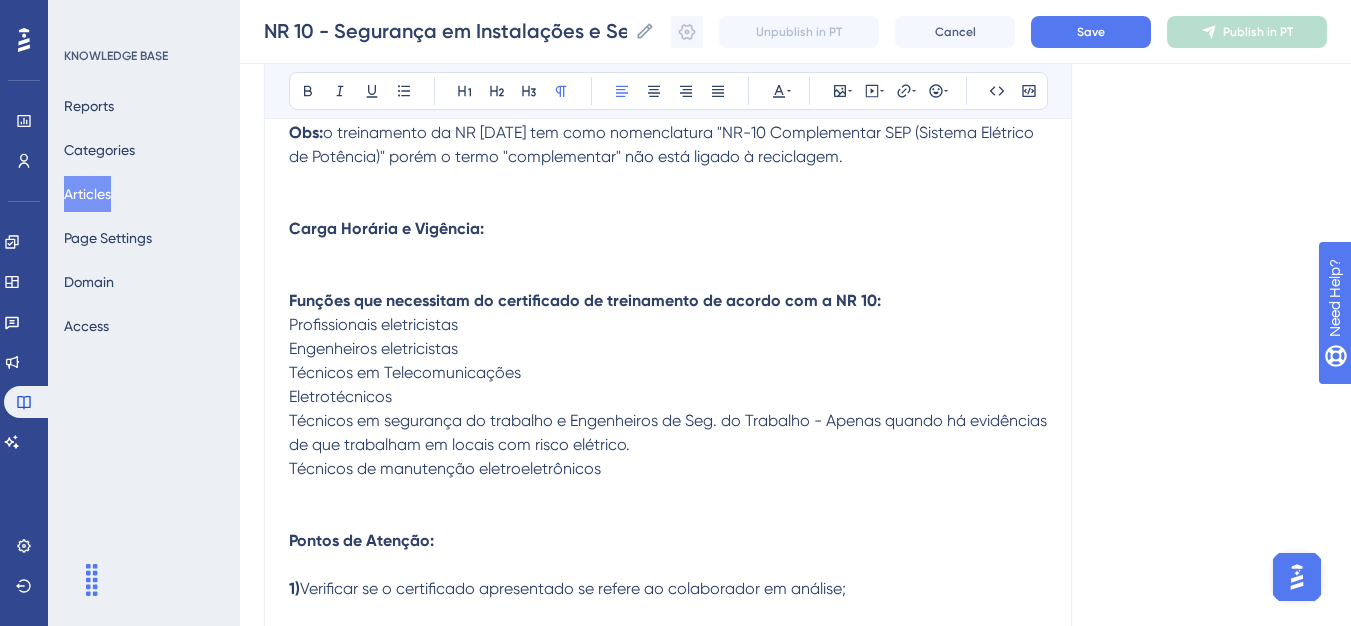 scroll, scrollTop: 545, scrollLeft: 0, axis: vertical 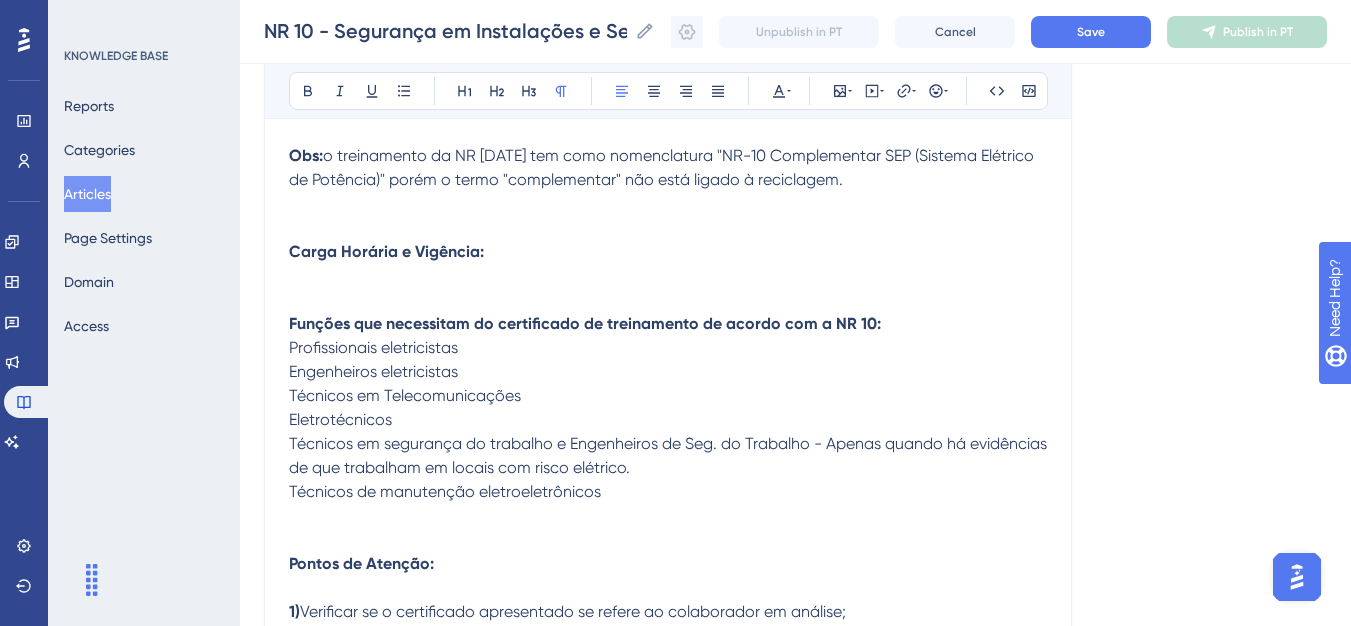 click at bounding box center (668, 276) 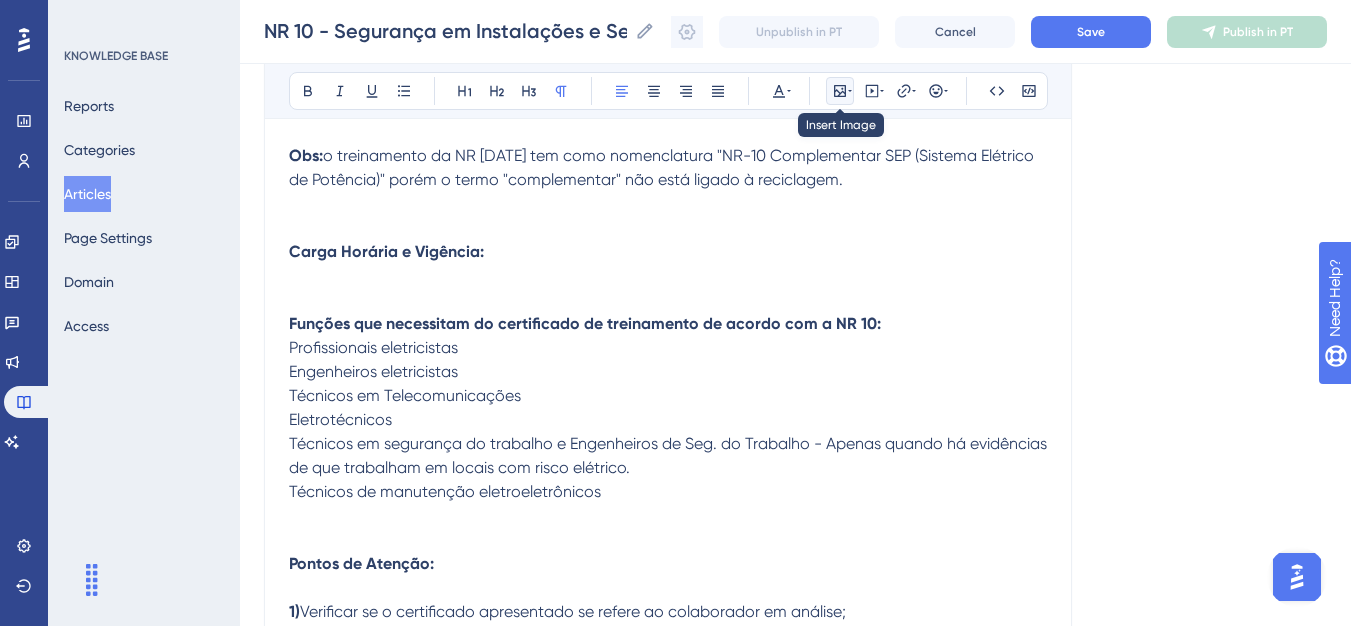 click 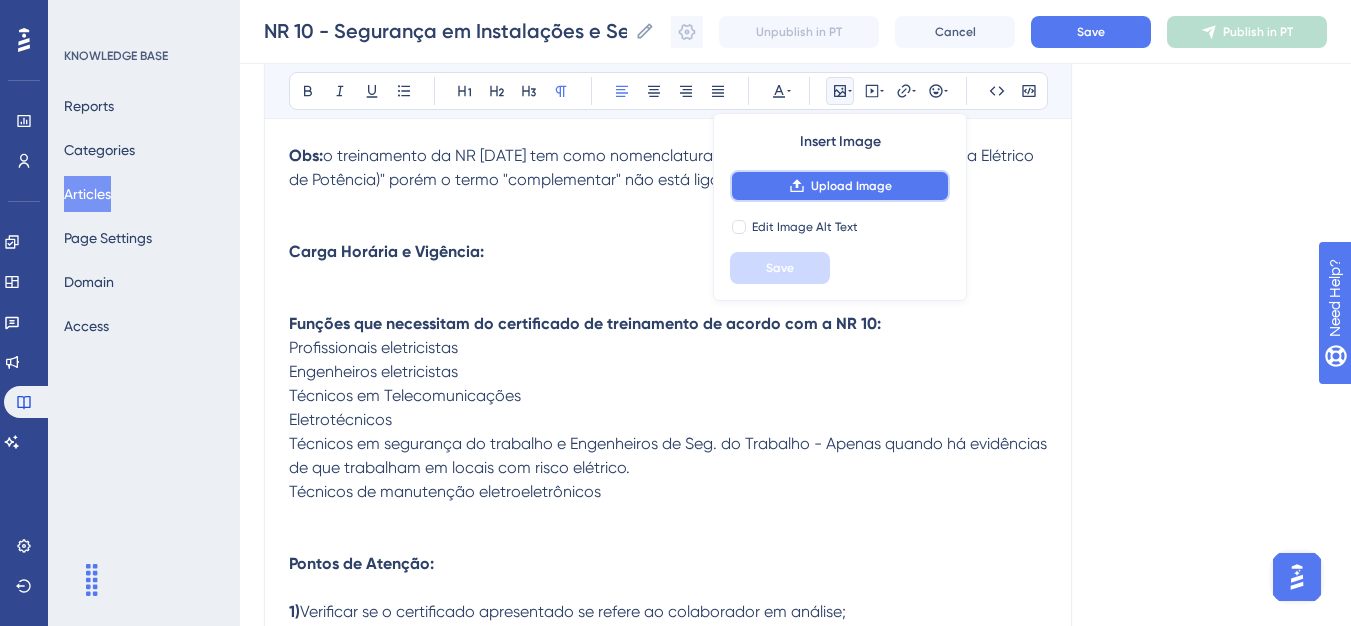 click 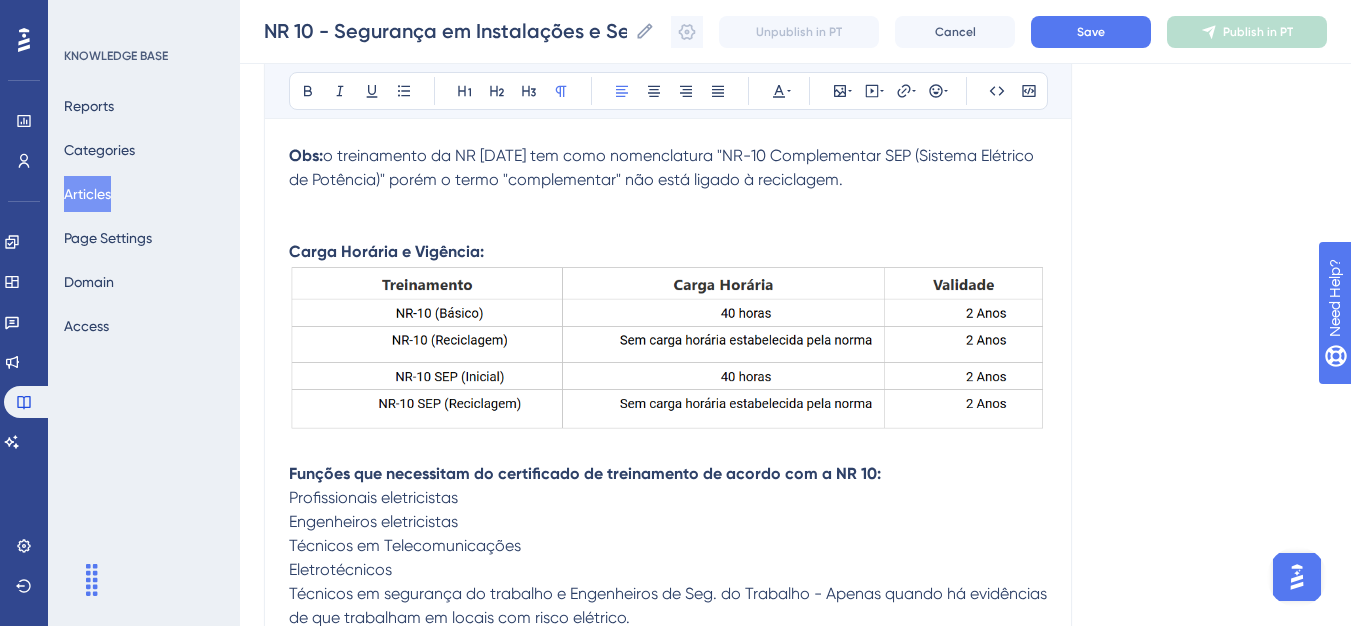 click at bounding box center (668, 347) 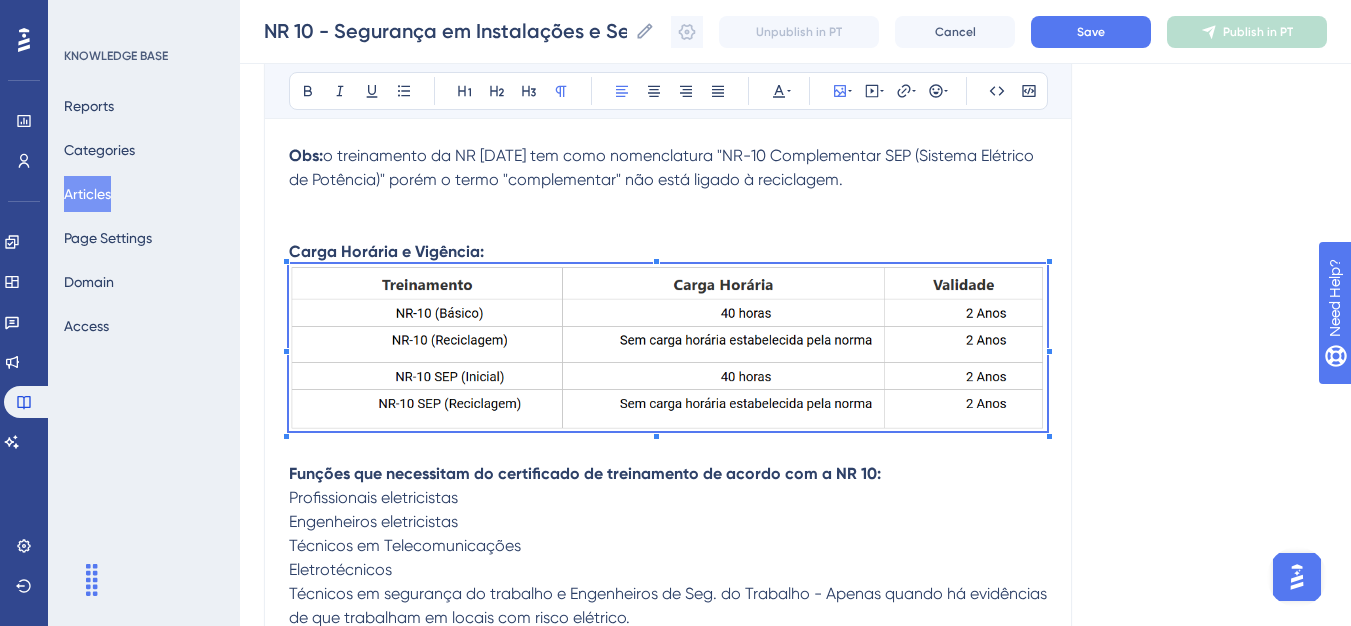 click on "Obs:  o treinamento da NR 10 SEP tem como nomenclatura "NR-10 Complementar SEP (Sistema Elétrico de Potência)" porém o termo "complementar" não está ligado à reciclagem. Carga Horária e Vigência:" at bounding box center [668, 204] 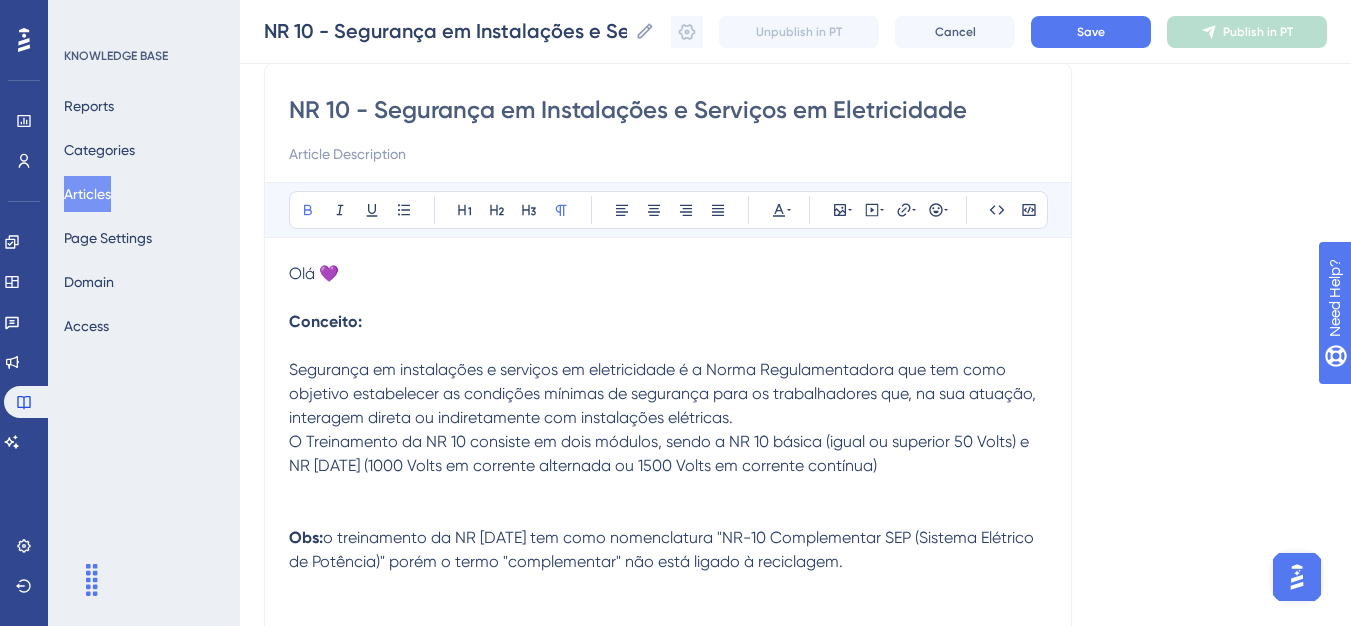 scroll, scrollTop: 145, scrollLeft: 0, axis: vertical 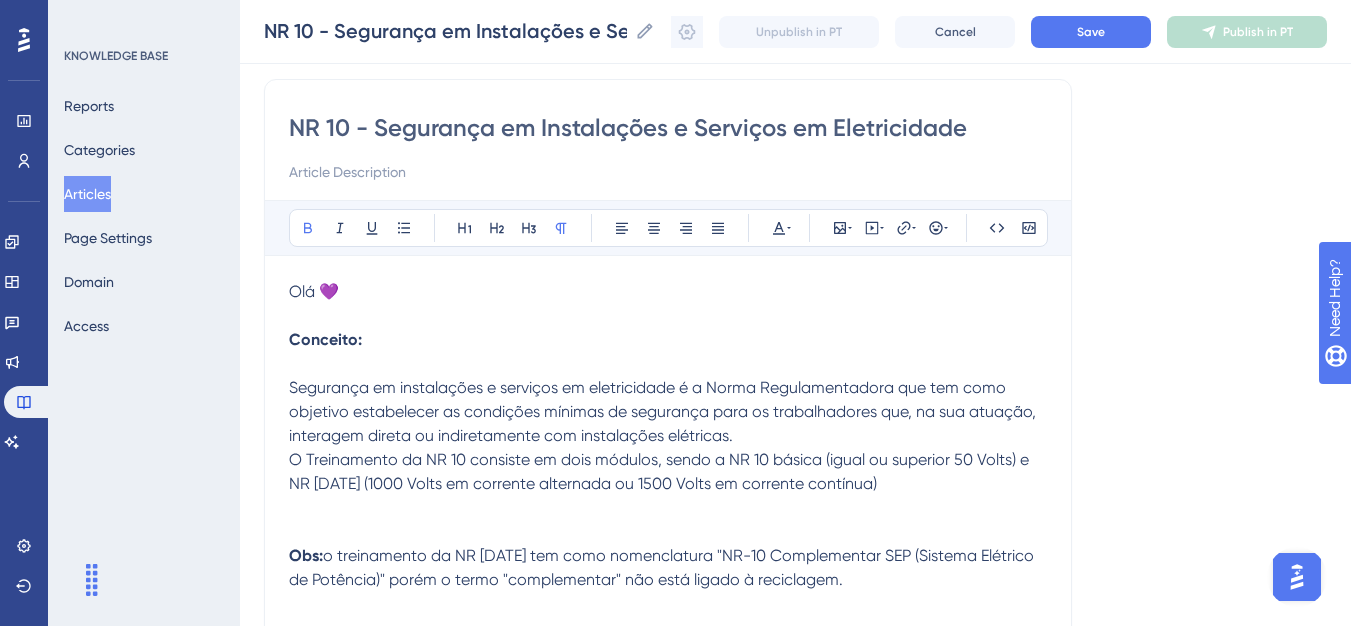 click on "Olá 💜 Conceito:" at bounding box center [668, 328] 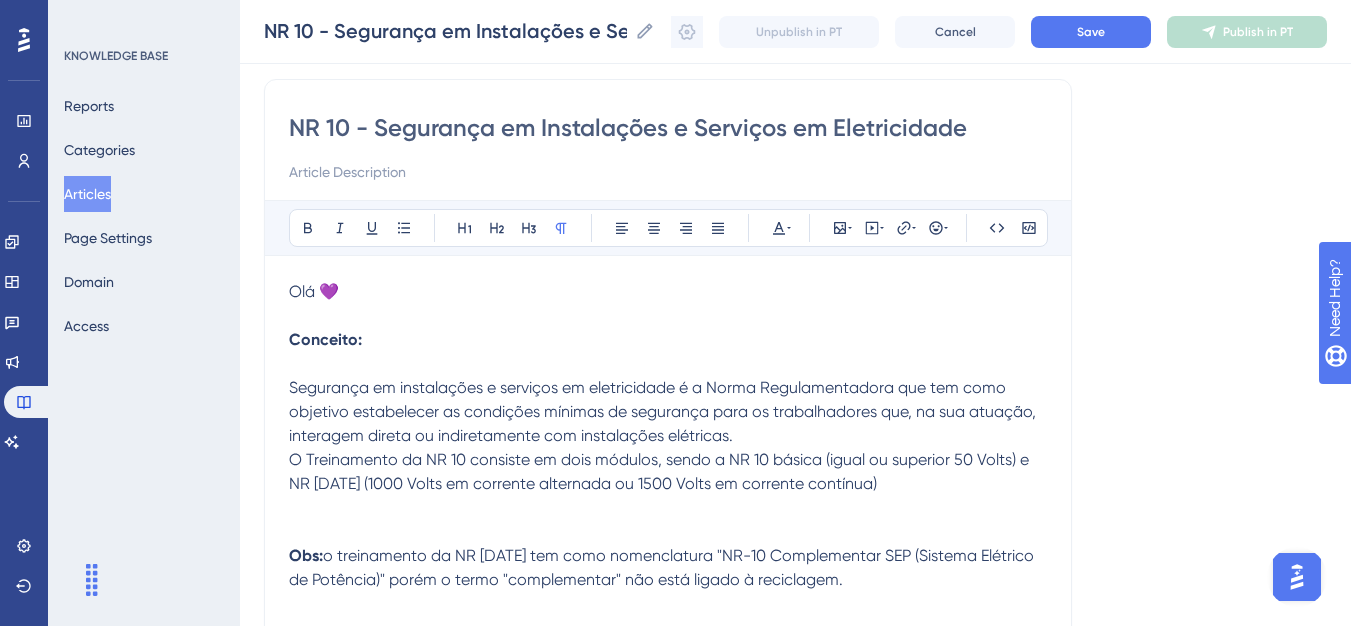 click on "Olá 💜 Conceito:" at bounding box center (668, 328) 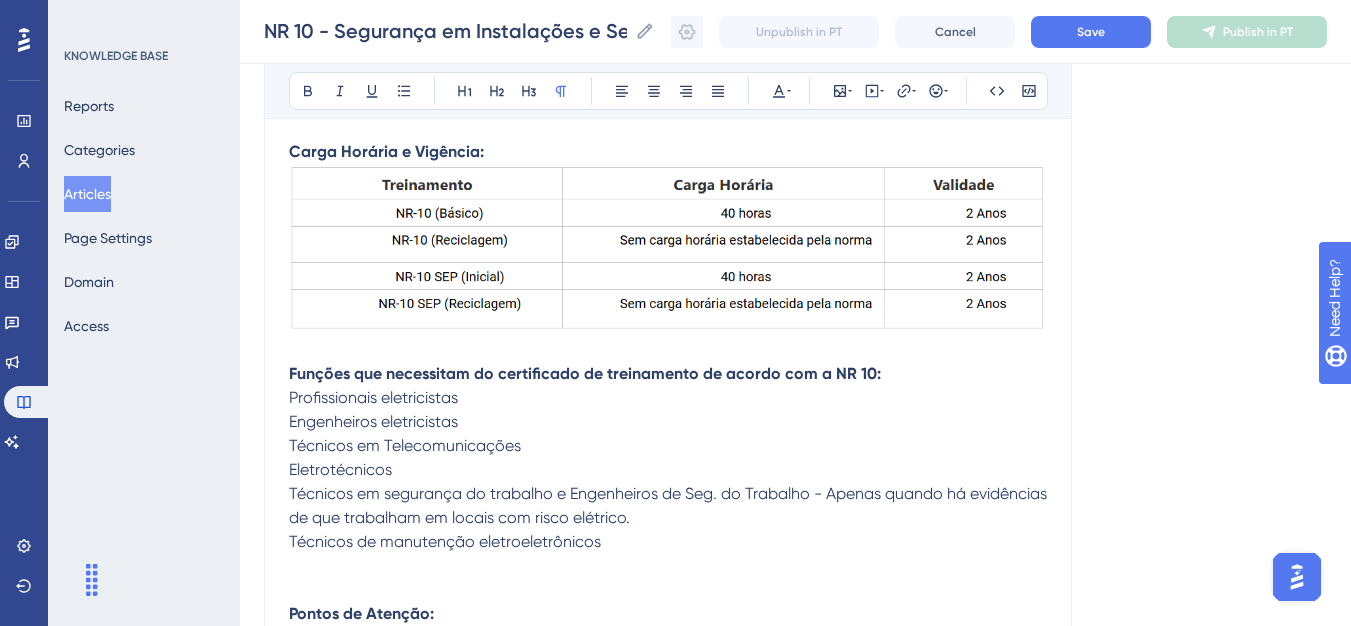 scroll, scrollTop: 745, scrollLeft: 0, axis: vertical 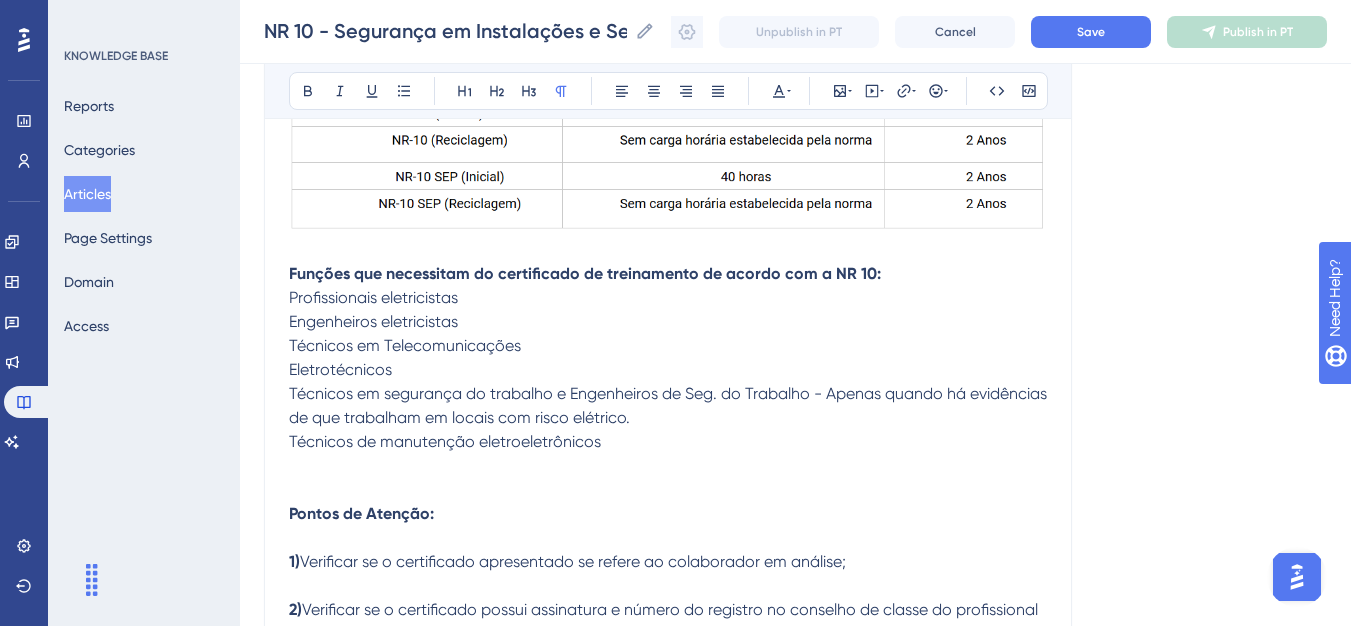 click on "Funções que necessitam do certificado de treinamento de acordo com a NR 10:" at bounding box center [668, 274] 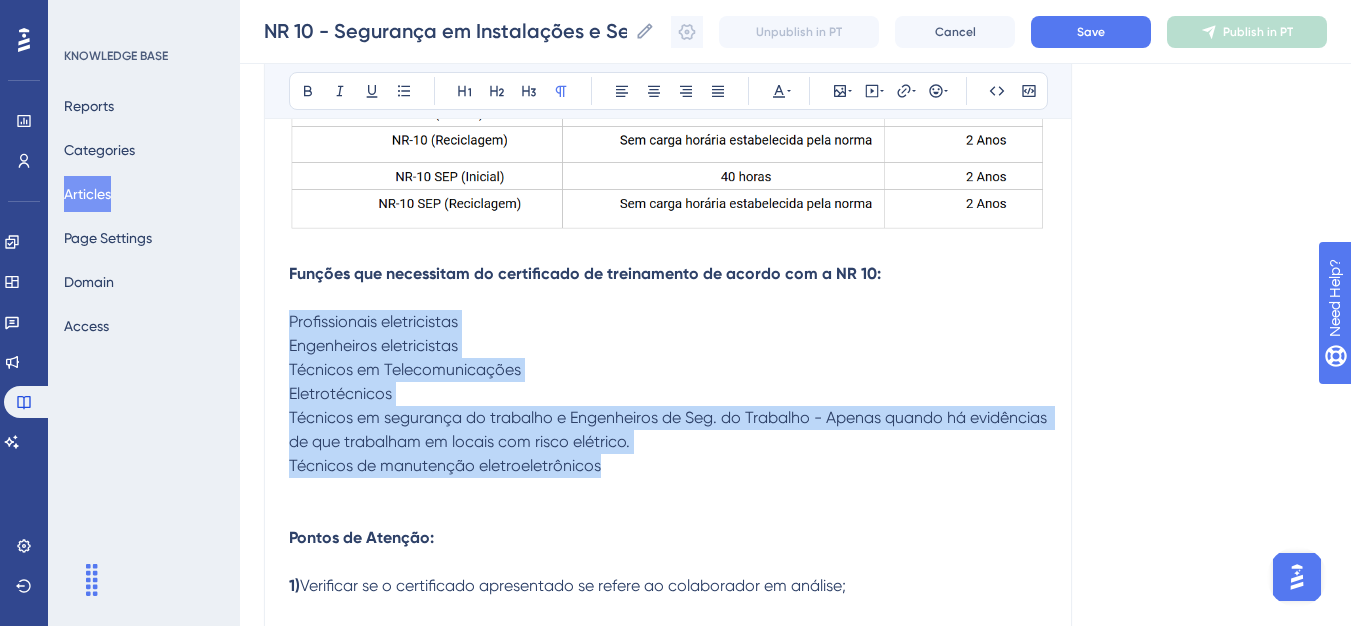 drag, startPoint x: 290, startPoint y: 320, endPoint x: 627, endPoint y: 468, distance: 368.06656 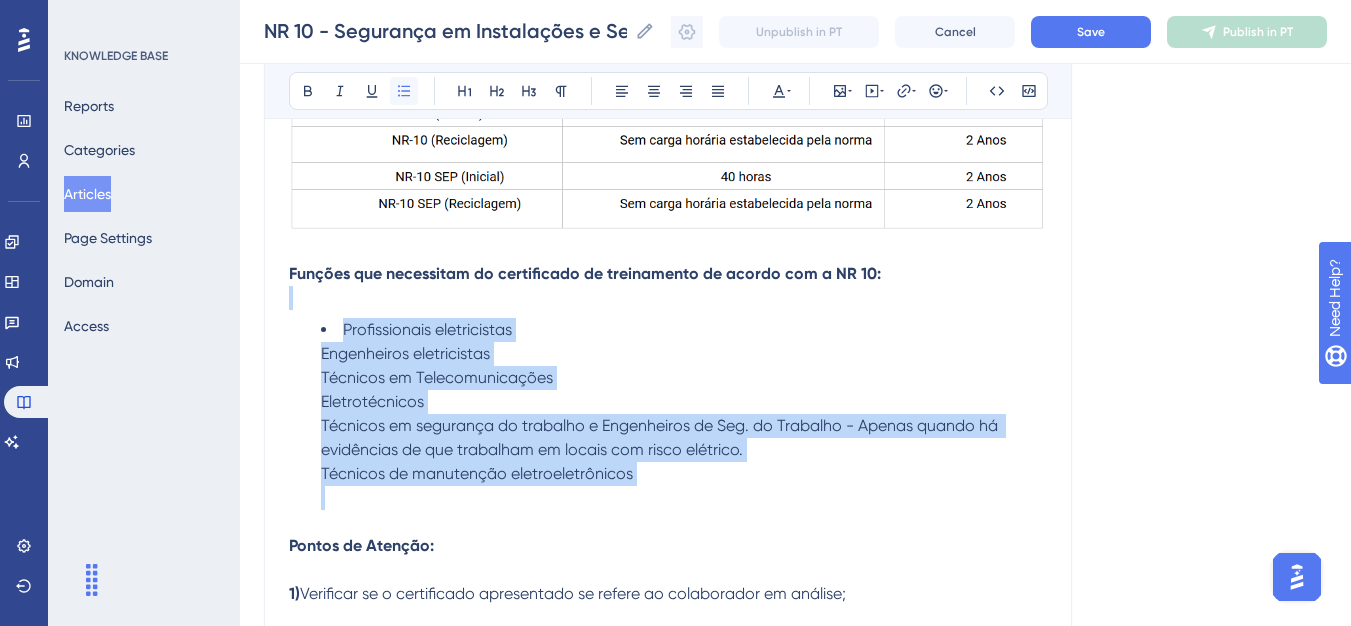 click at bounding box center [404, 91] 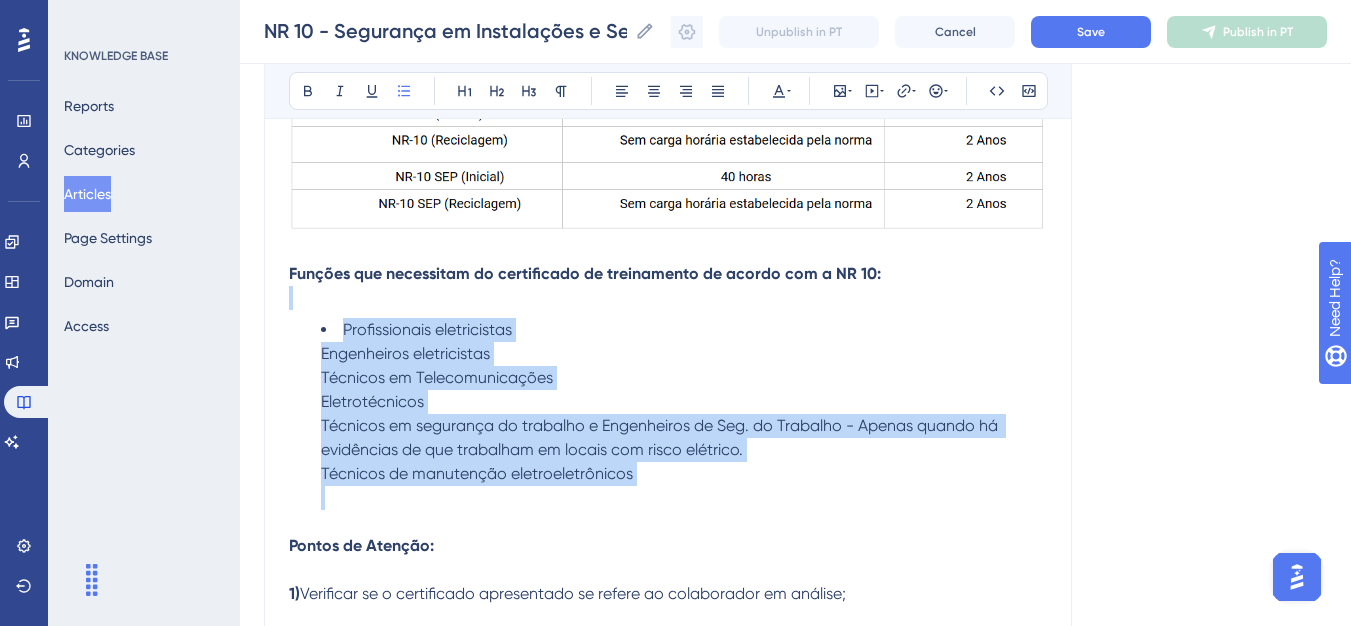 click on "Engenheiros eletricistas" at bounding box center [405, 353] 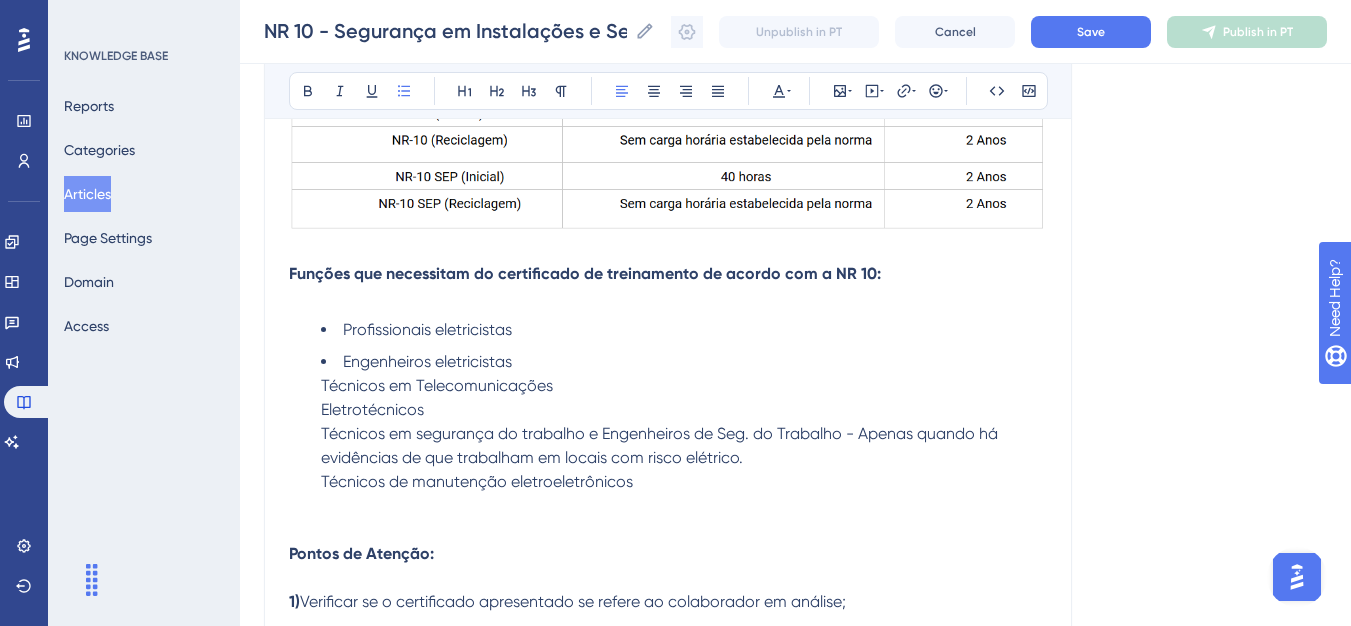 click on "Profissionais eletricistas" at bounding box center [684, 330] 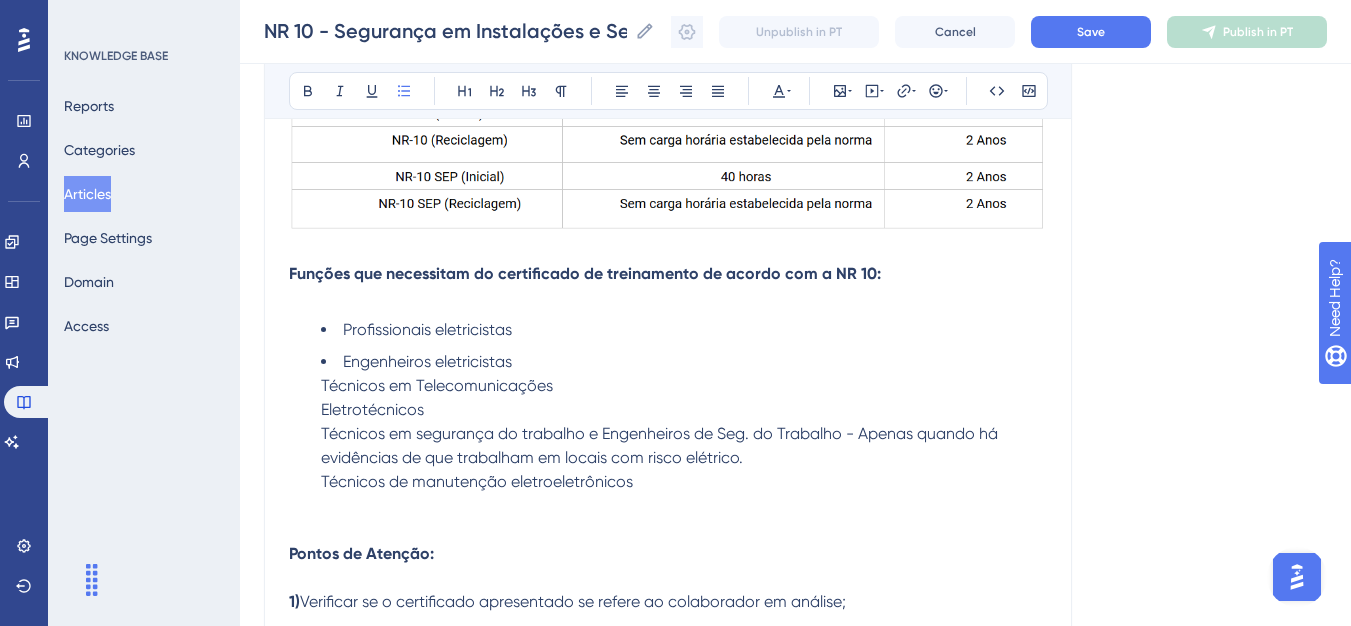 type 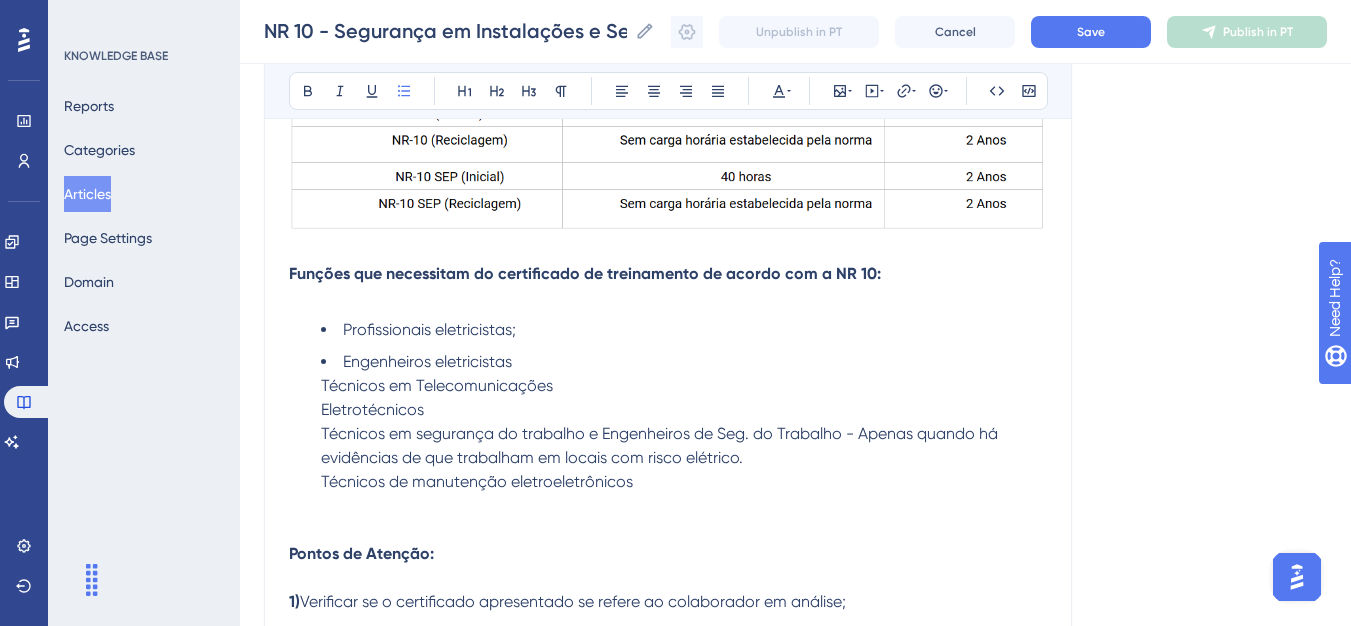 click on "Engenheiros eletricistas Técnicos em Telecomunicações Eletrotécnicos Técnicos em segurança do trabalho e Engenheiros de Seg. do Trabalho - Apenas quando há evidências de que trabalham em locais com risco elétrico. Técnicos de manutenção eletroeletrônicos​​​​​" at bounding box center [684, 434] 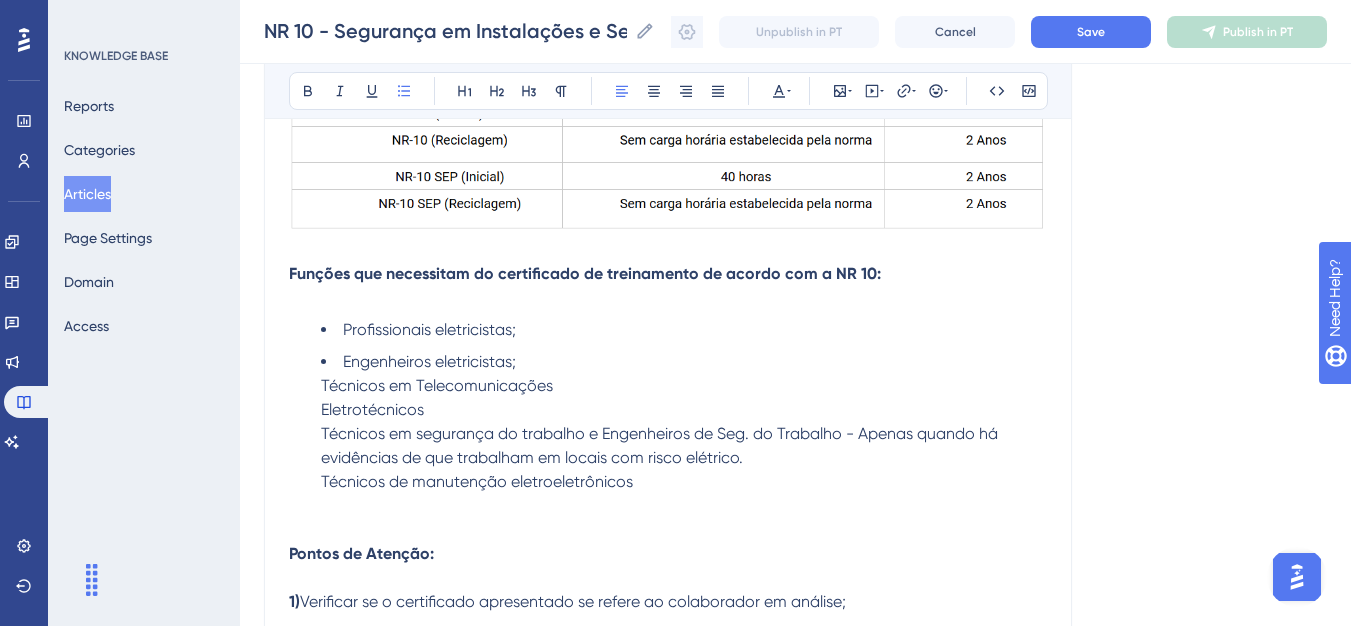 click on "Técnicos em Telecomunicações" at bounding box center (437, 385) 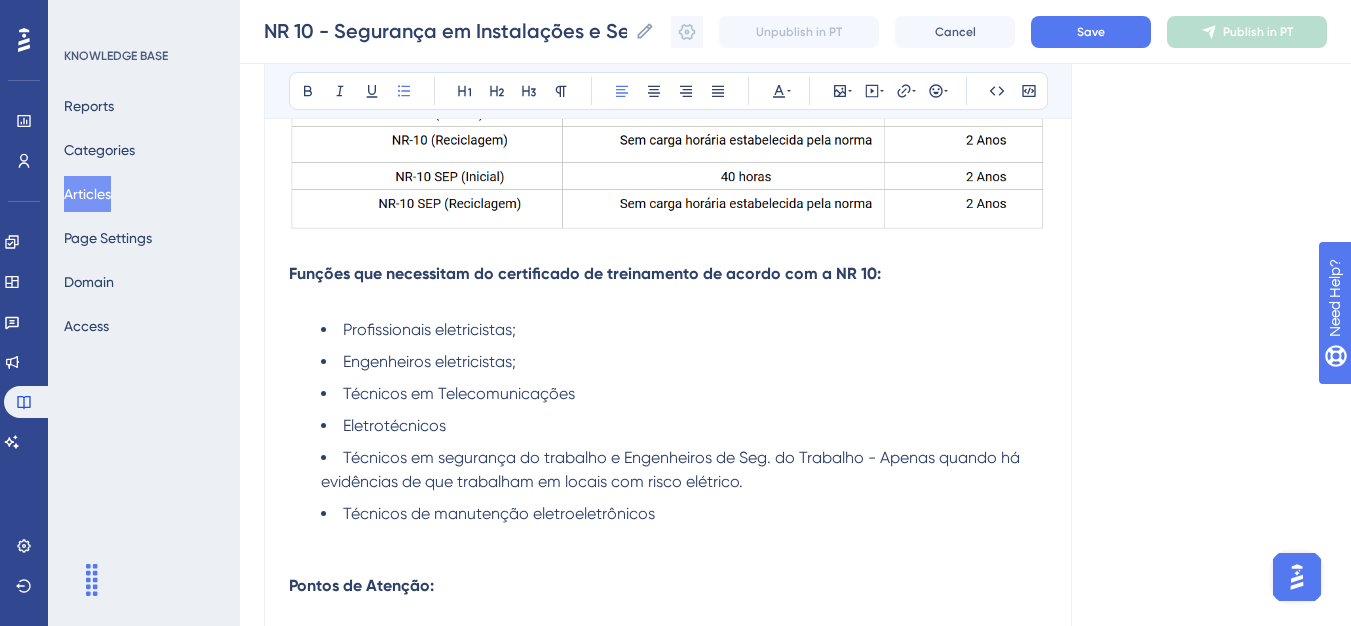 click on "Profissionais eletricistas; Engenheiros eletricistas; Técnicos em Telecomunicações Eletrotécnicos Técnicos em segurança do trabalho e Engenheiros de Seg. do Trabalho - Apenas quando há evidências de que trabalham em locais com risco elétrico. Técnicos de manutenção eletroeletrônicos​​​​​" at bounding box center [668, 434] 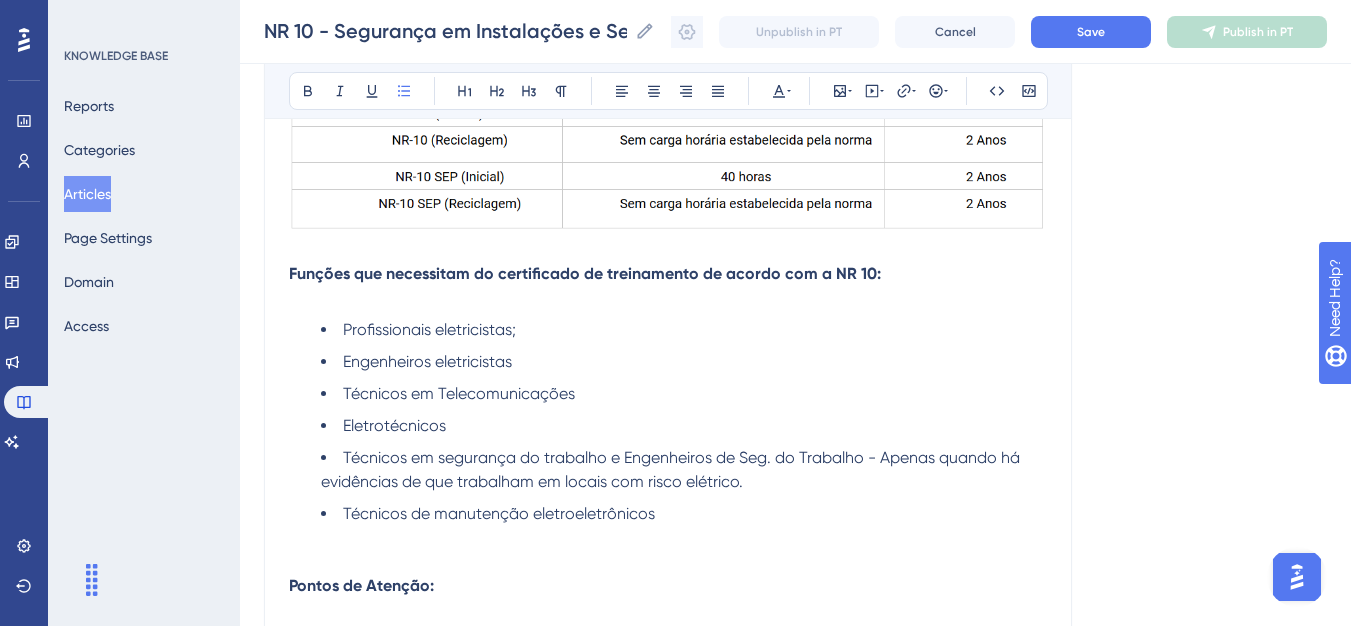 click on "Profissionais eletricistas;" at bounding box center [684, 330] 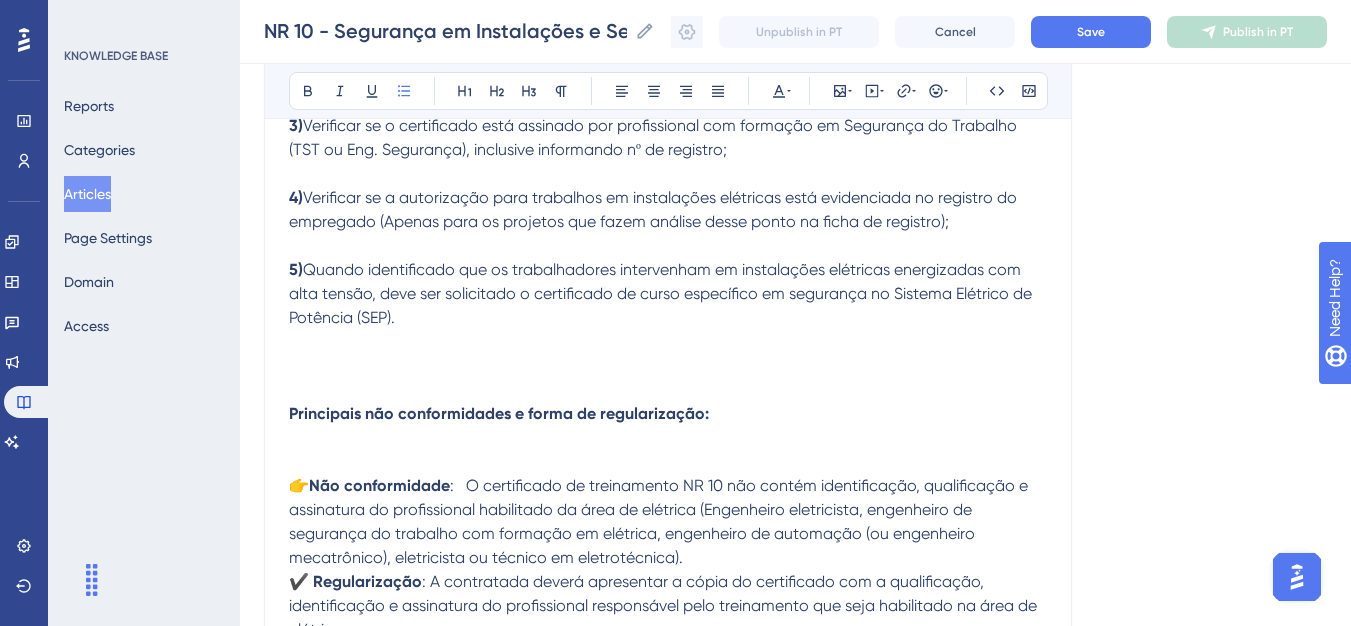 scroll, scrollTop: 1545, scrollLeft: 0, axis: vertical 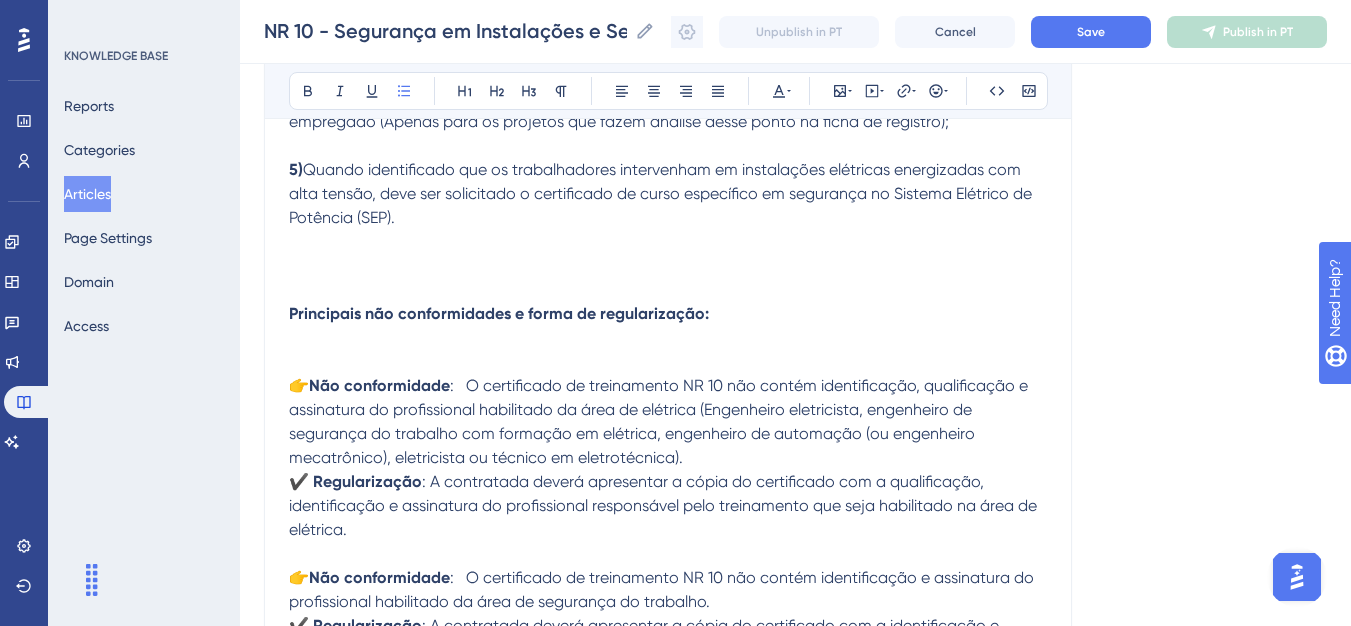 click on "Pontos de Atenção: 1)  Verificar se o certificado apresentado se refere ao colaborador em análise; 2)  Verificar se o certificado possui assinatura e número do registro no conselho de classe do profissional com formação na área da elétrica (Normalmente um Engenheiro Eletricista ou Técnico em Eletrotécnica) e de segurança do trabalho, inclusive informando nº de registro no Conselho de Classe. Ex: Eng. Eletricista com nº no CREA (solicitação conforme exigência do MTE por meio da pág. 99 do  Manual de Auxílio na Interpretação e Aplicação da NR 10 );  3)  Verificar se o certificado está assinado por profissional com formação em Segurança do Trabalho (TST ou Eng. Segurança), inclusive informando nº de registro; ​ 4)  Verificar se a autorização para trabalhos em instalações elétricas está evidenciada no registro do empregado (Apenas para os projetos que fazem análise desse ponto na ficha de registro); 5)" at bounding box center (668, 26) 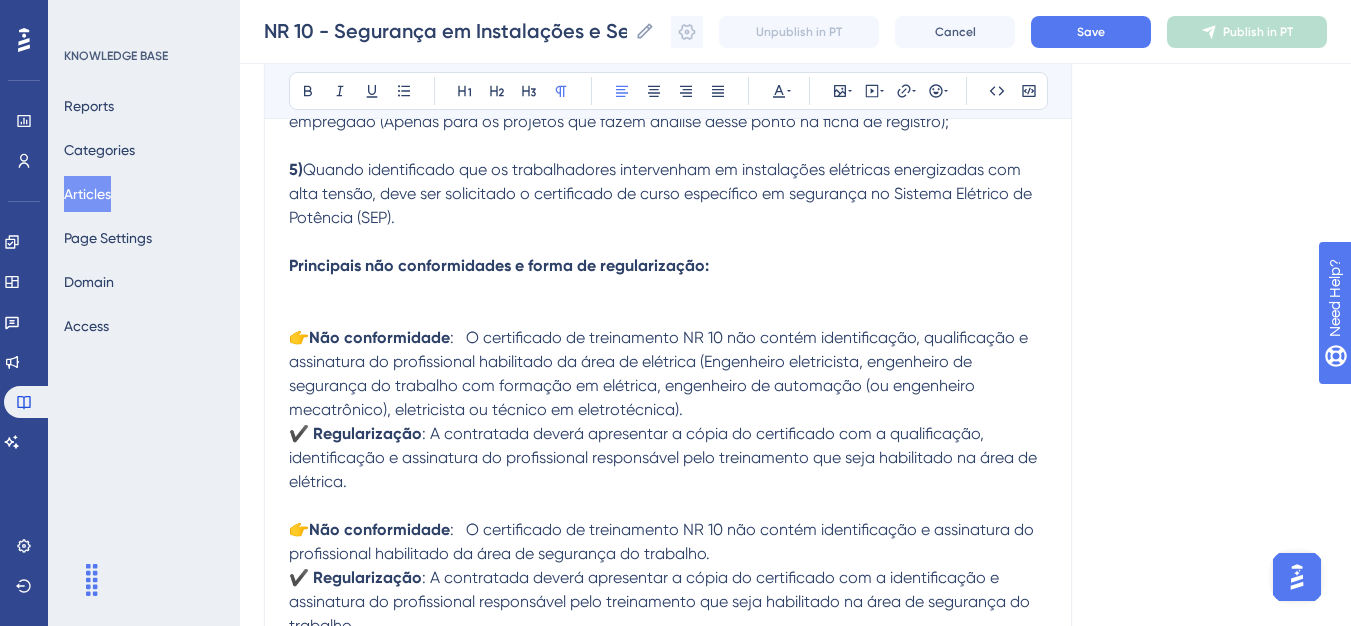 click on "Principais não conformidades e forma de regularização:" at bounding box center (668, 290) 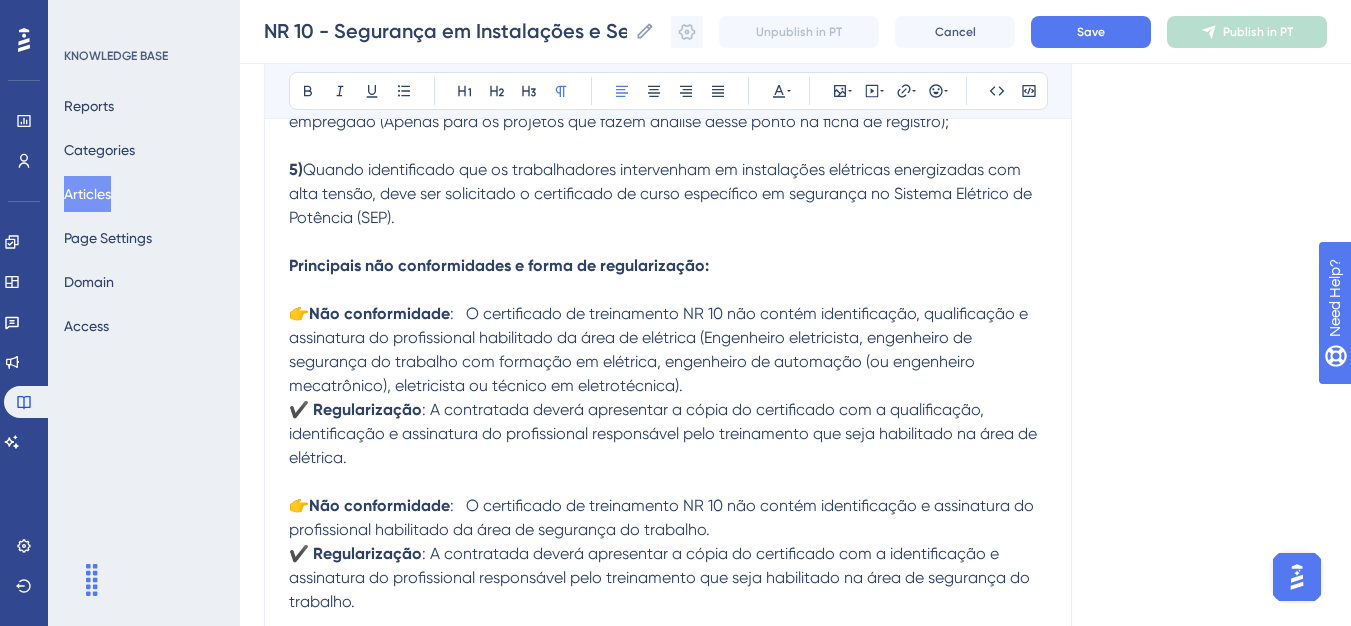 click on "Principais não conformidades e forma de regularização:" at bounding box center [668, 278] 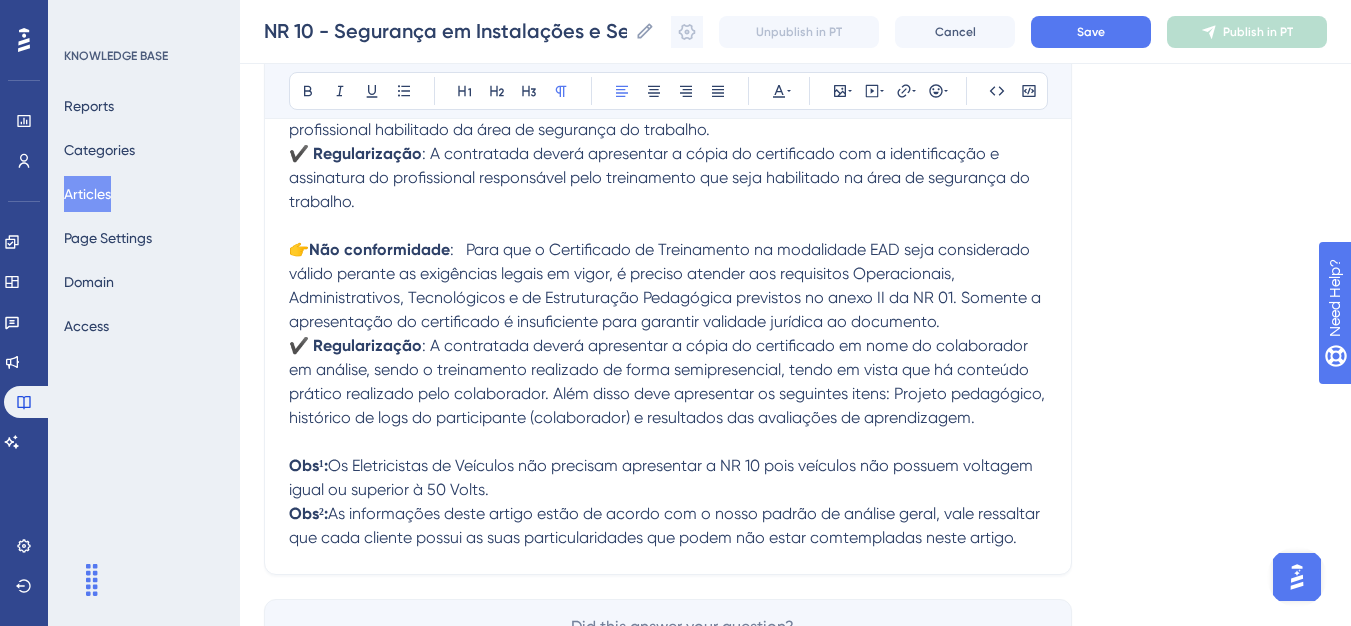 scroll, scrollTop: 2078, scrollLeft: 0, axis: vertical 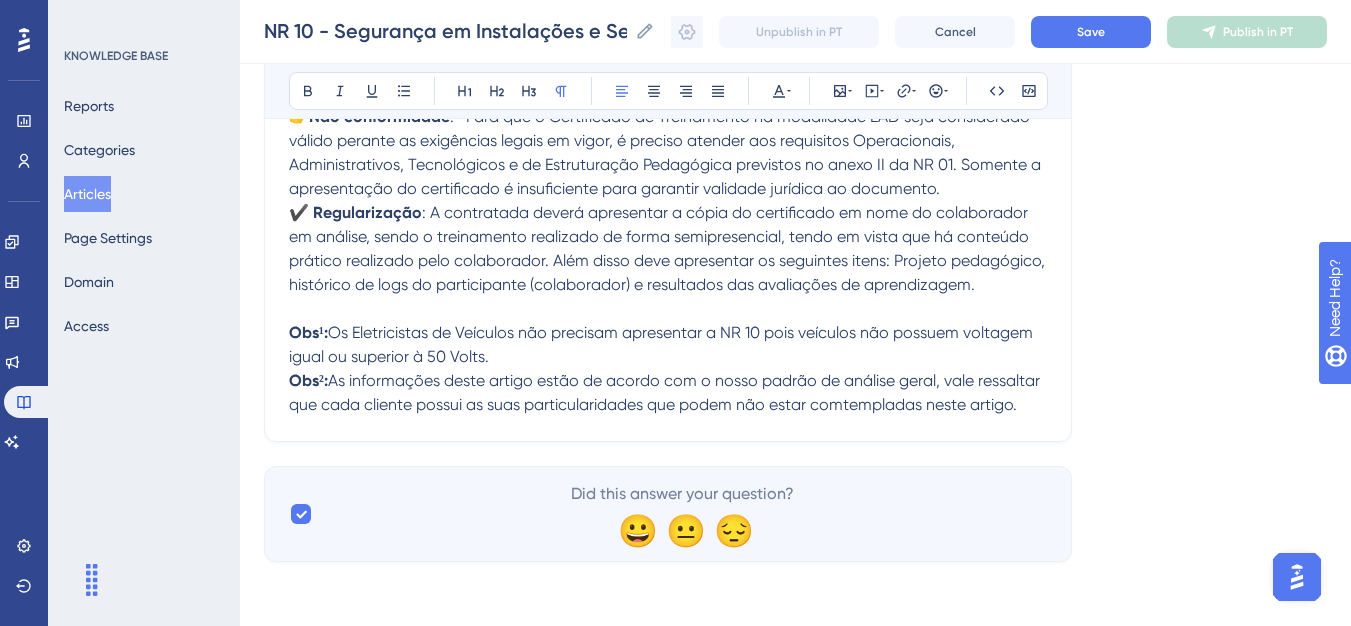 click on "Obs¹:  Os Eletricistas de Veículos não precisam apresentar a NR 10 pois veículos não possuem voltagem igual ou superior à 50 Volts." at bounding box center [668, 345] 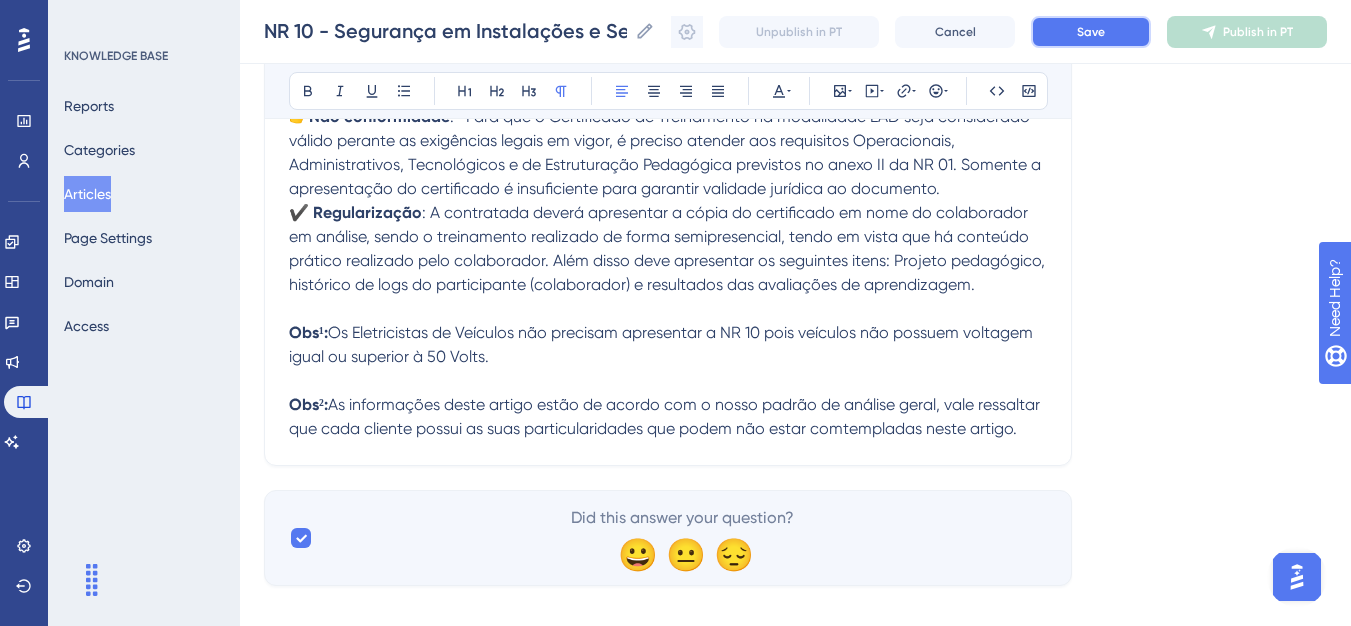 click on "Save" at bounding box center [1091, 32] 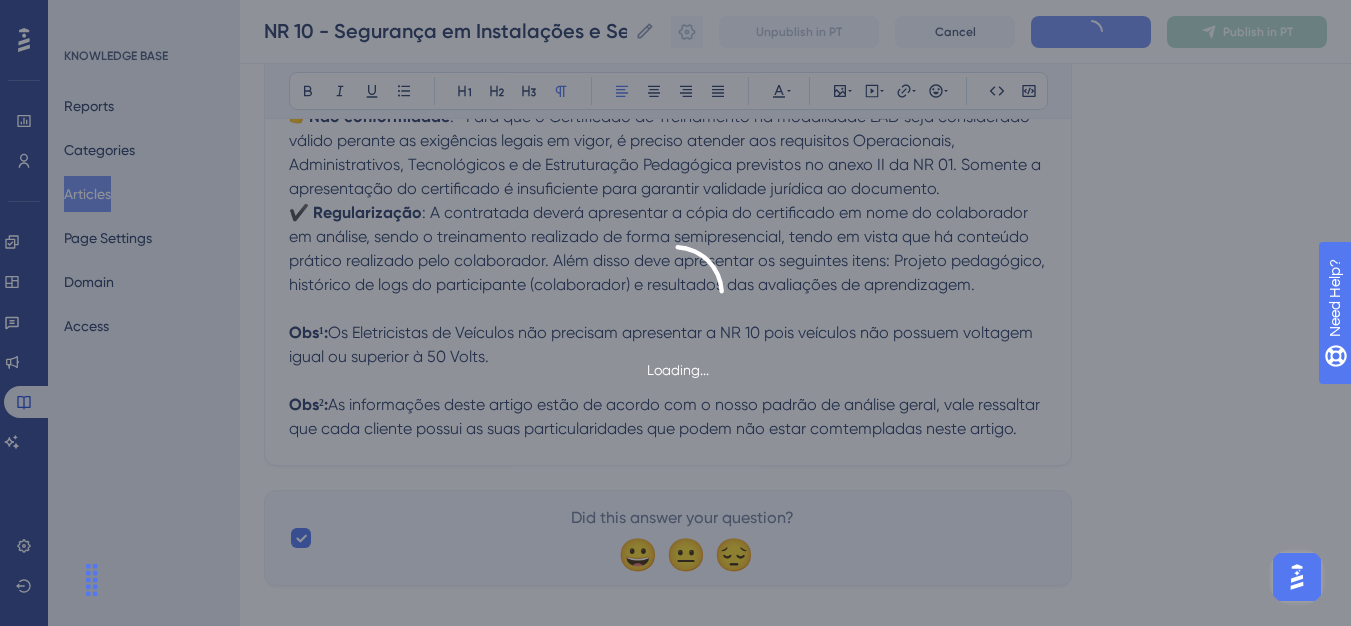 scroll, scrollTop: 1725, scrollLeft: 0, axis: vertical 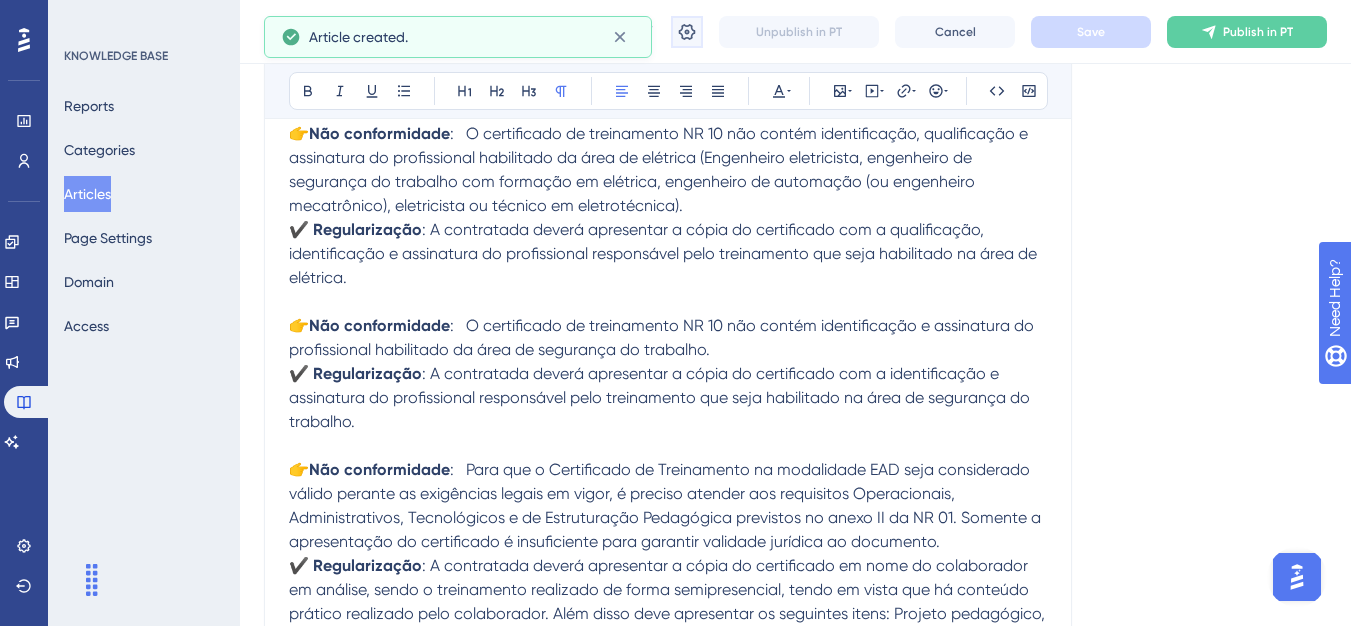 click 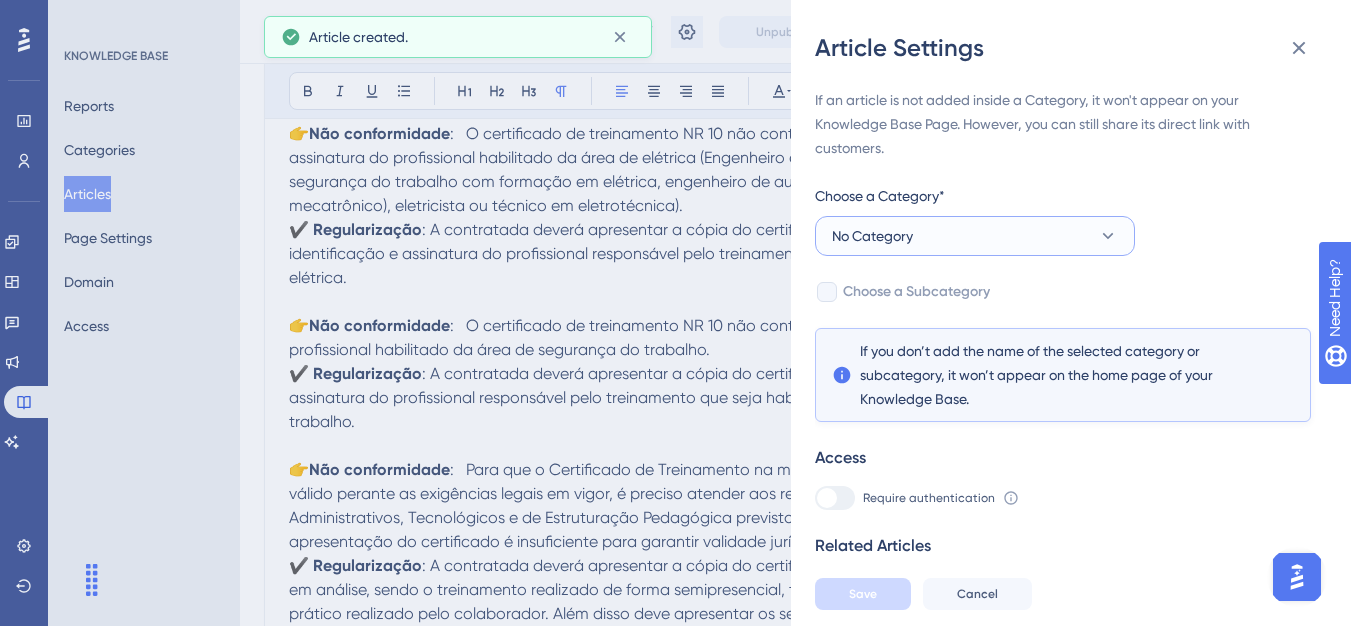 click on "No Category" at bounding box center (975, 236) 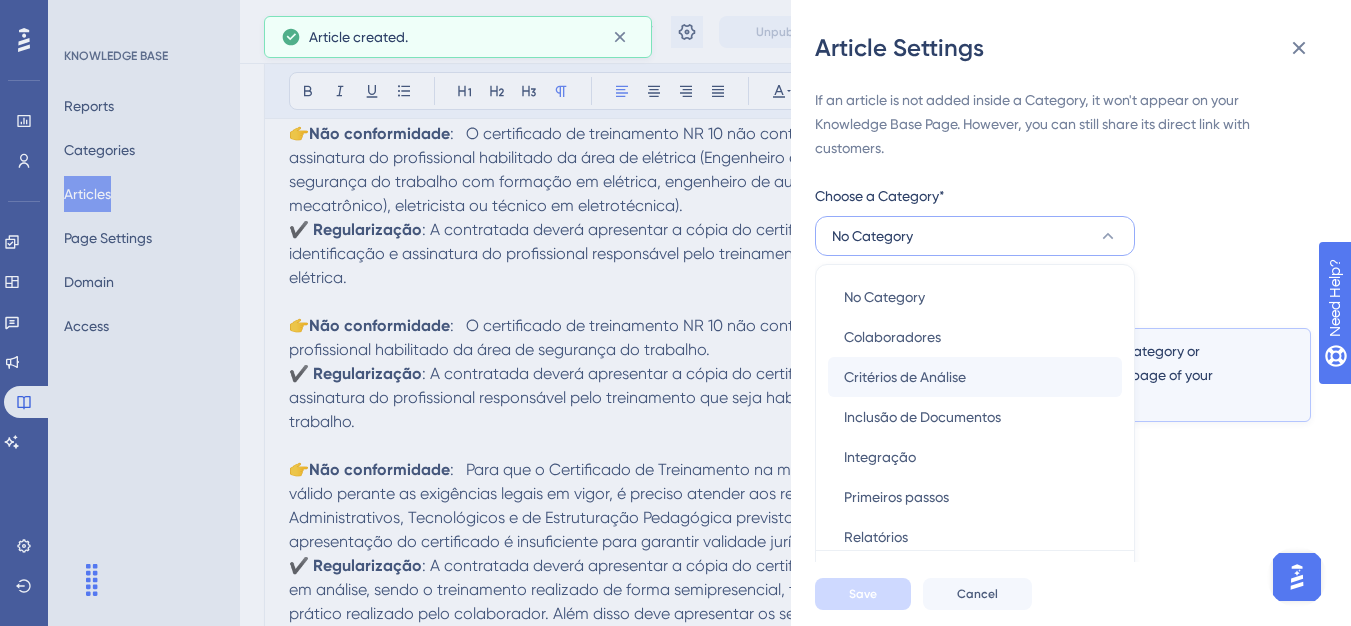 scroll, scrollTop: 49, scrollLeft: 0, axis: vertical 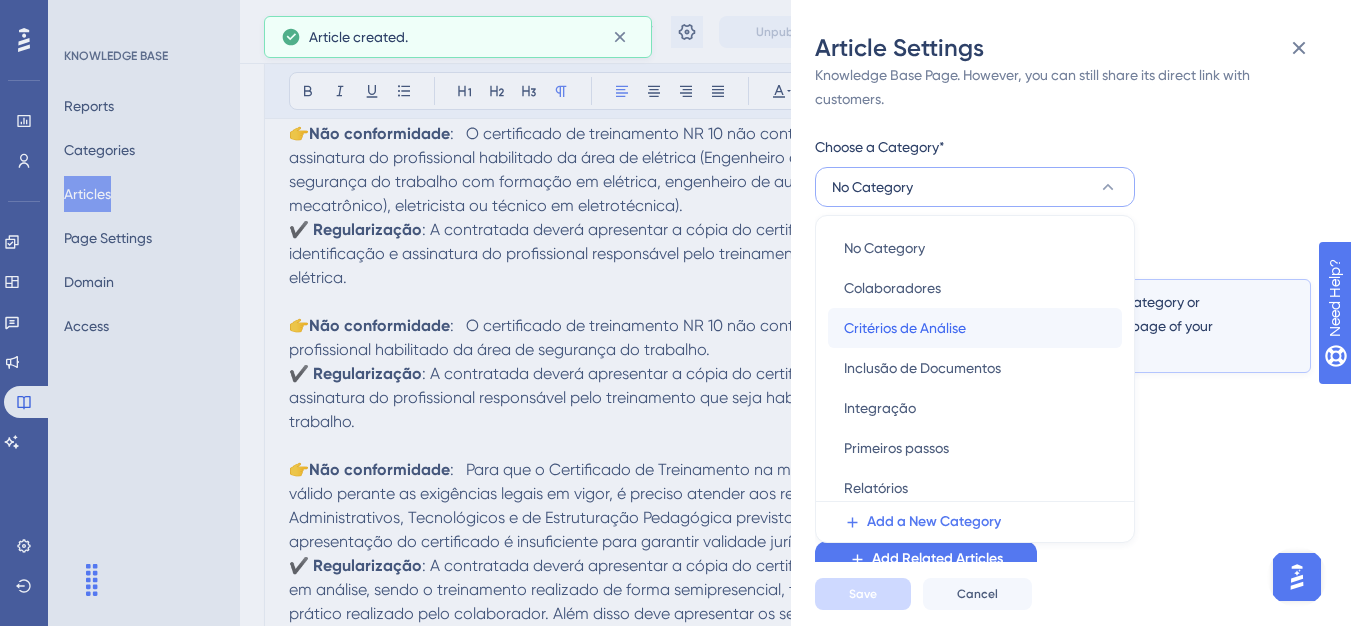 click on "Critérios de Análise" at bounding box center [905, 328] 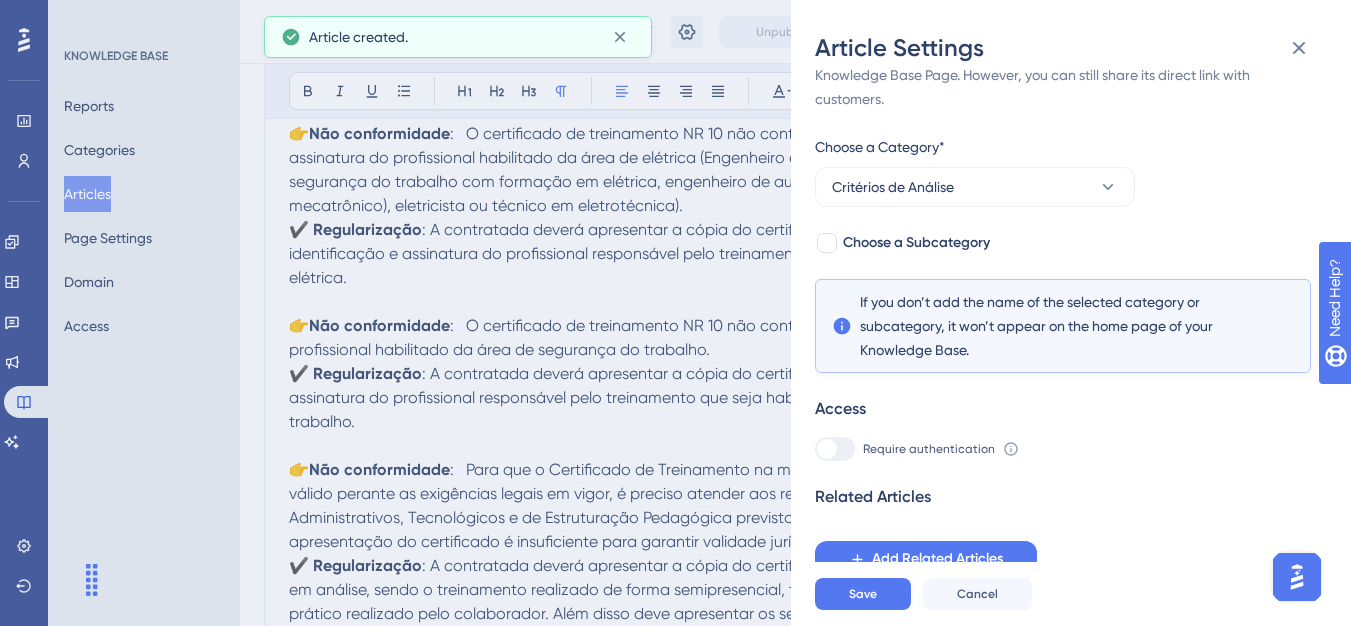 click on "If an article is not added inside a Category, it won't appear on your Knowledge Base Page. However, you can still share its direct link with customers. Choose a Category* Critérios de Análise Choose a Subcategory If you don’t add the name of the selected category or subcategory, it won’t appear on the home page of your Knowledge Base. Access Require authentication To change this setting you should manage your access preferences  under the Access tab. Learn more Related Articles Add Related Articles" at bounding box center [1063, 308] 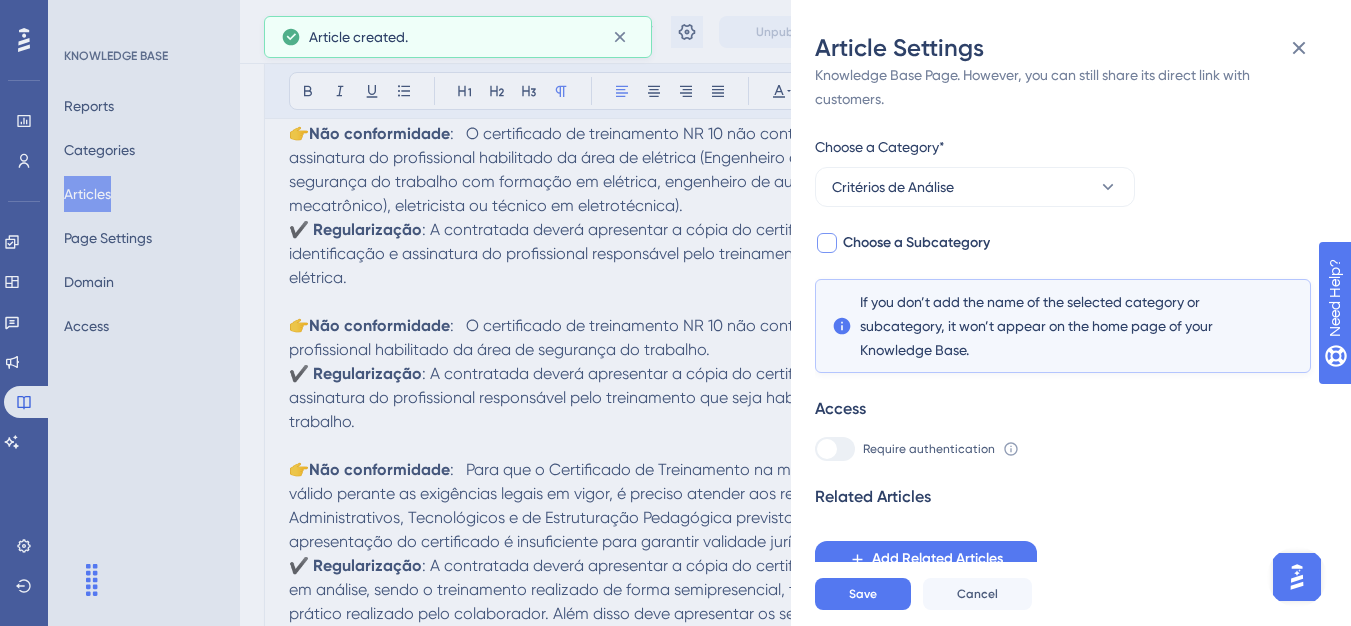 click on "Choose a Subcategory" at bounding box center [916, 243] 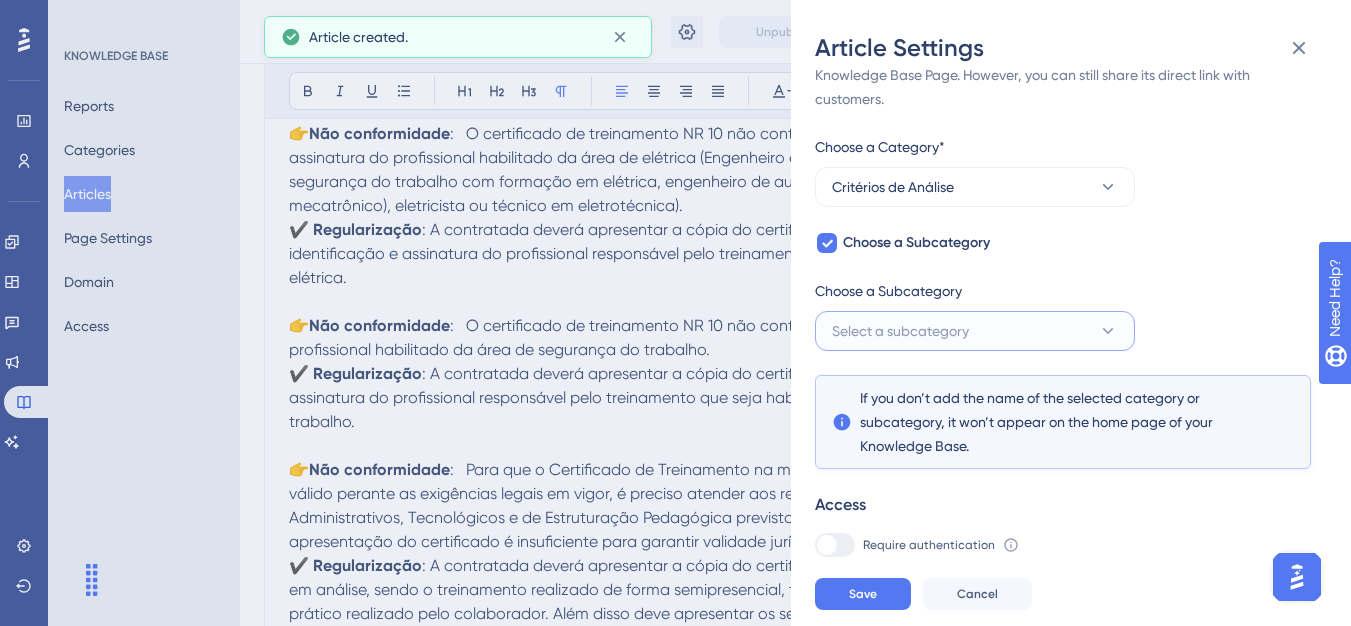 click on "Select a subcategory" at bounding box center [975, 331] 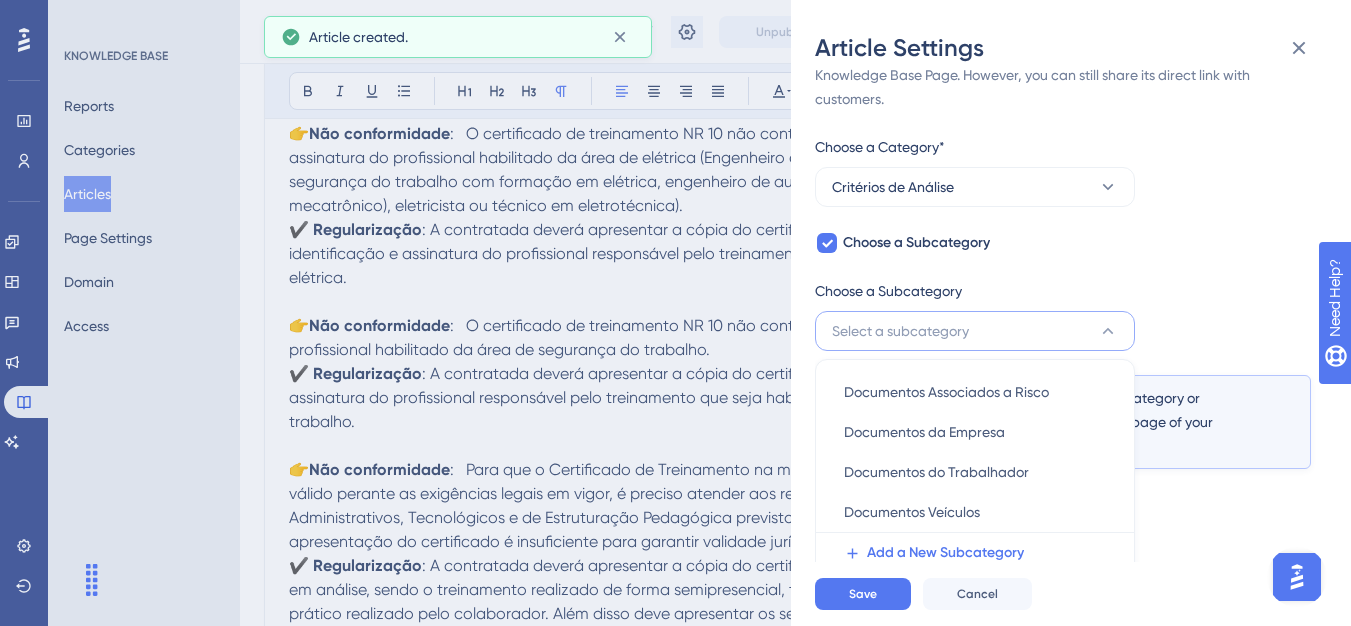 scroll, scrollTop: 145, scrollLeft: 0, axis: vertical 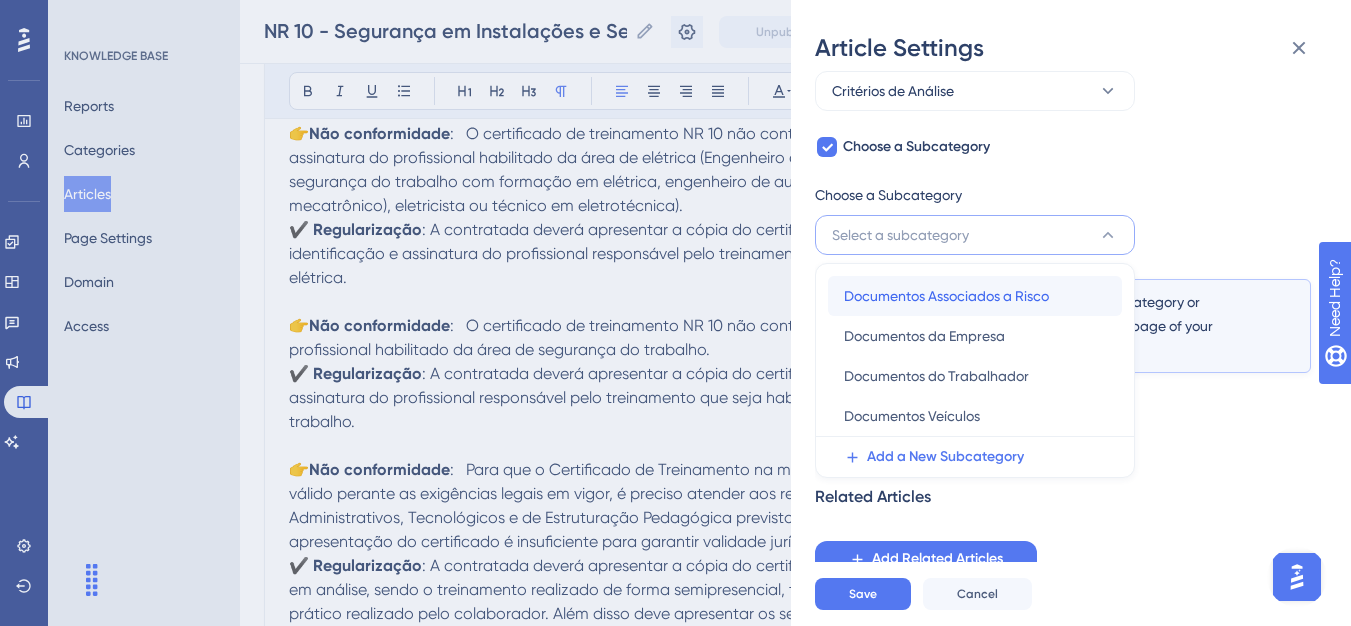 click on "Documentos Associados a Risco" at bounding box center (946, 296) 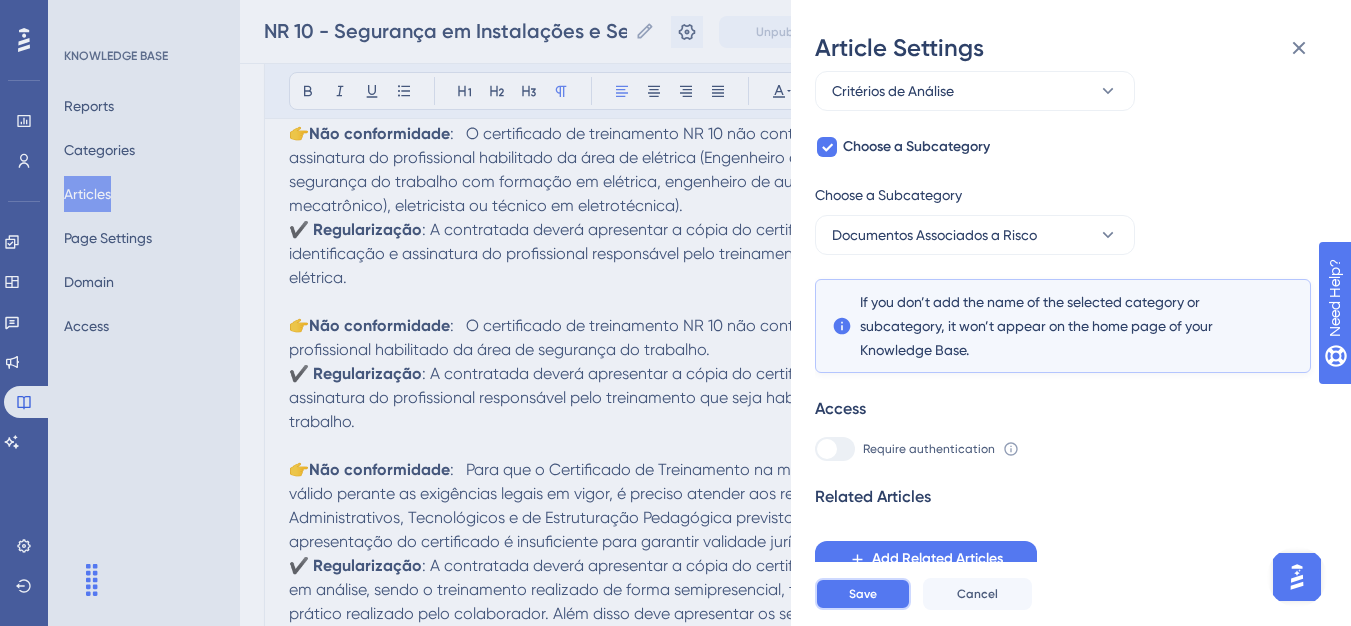 click on "Save" at bounding box center [863, 594] 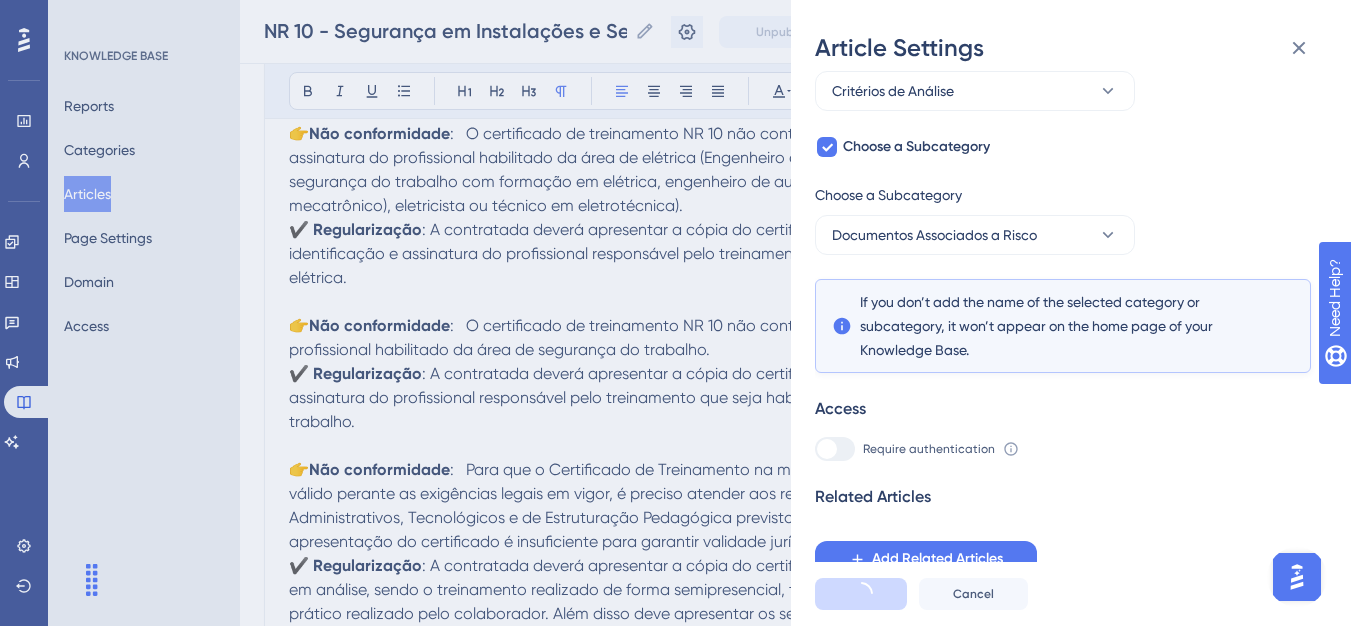 scroll, scrollTop: 0, scrollLeft: 0, axis: both 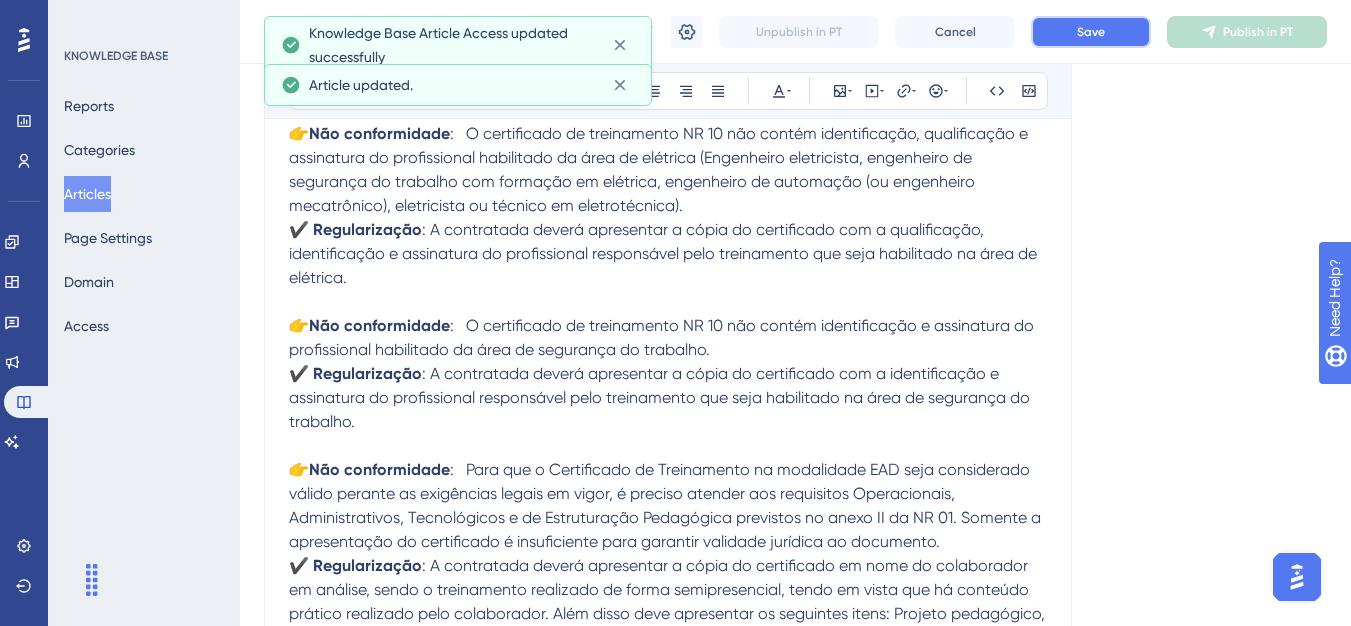 click on "Save" at bounding box center [1091, 32] 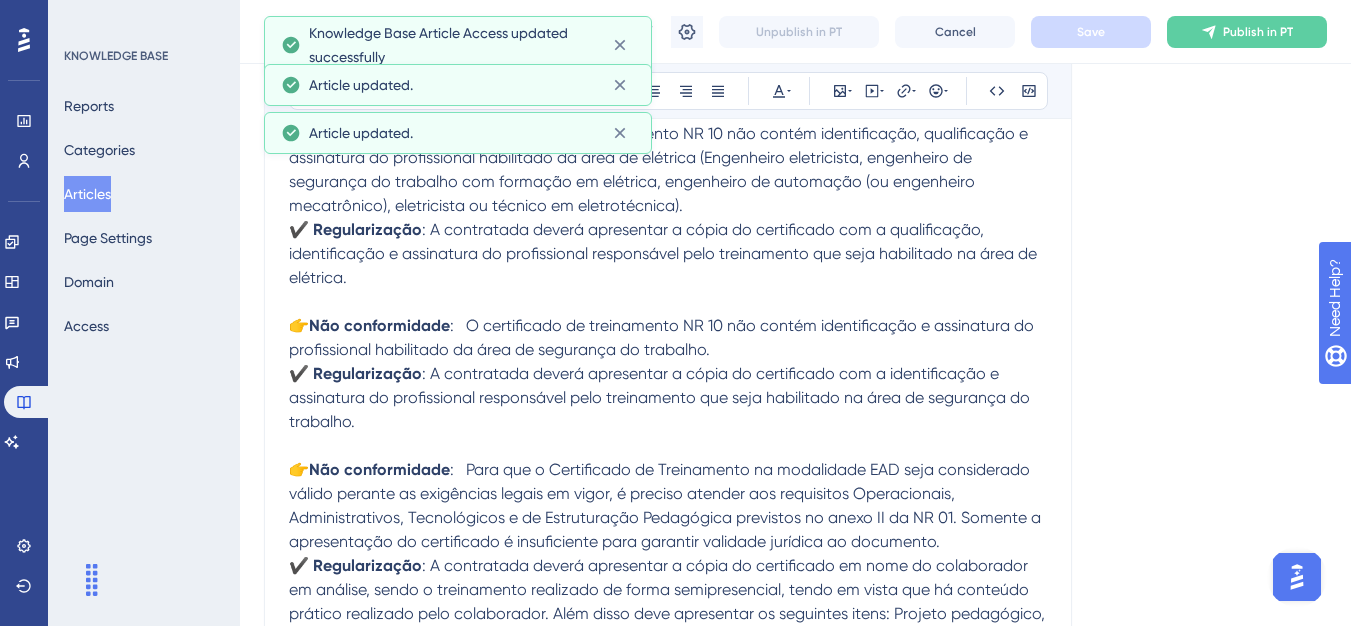click on "Publish in PT" at bounding box center [1258, 32] 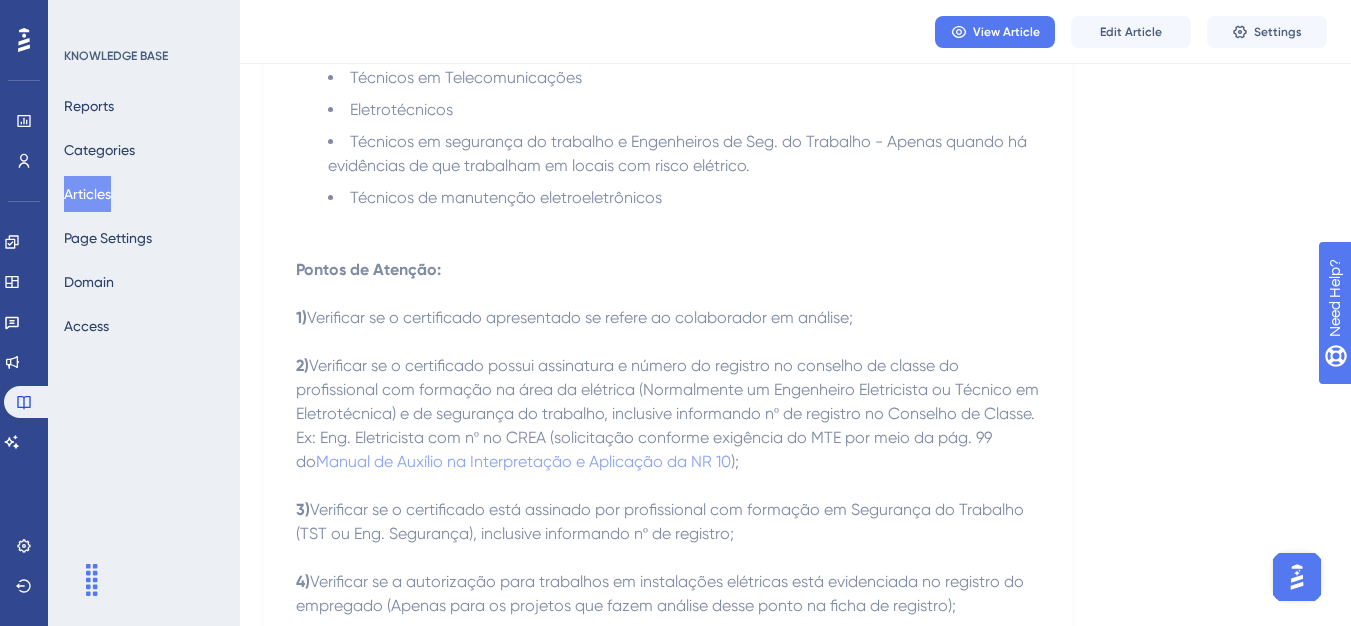 scroll, scrollTop: 725, scrollLeft: 0, axis: vertical 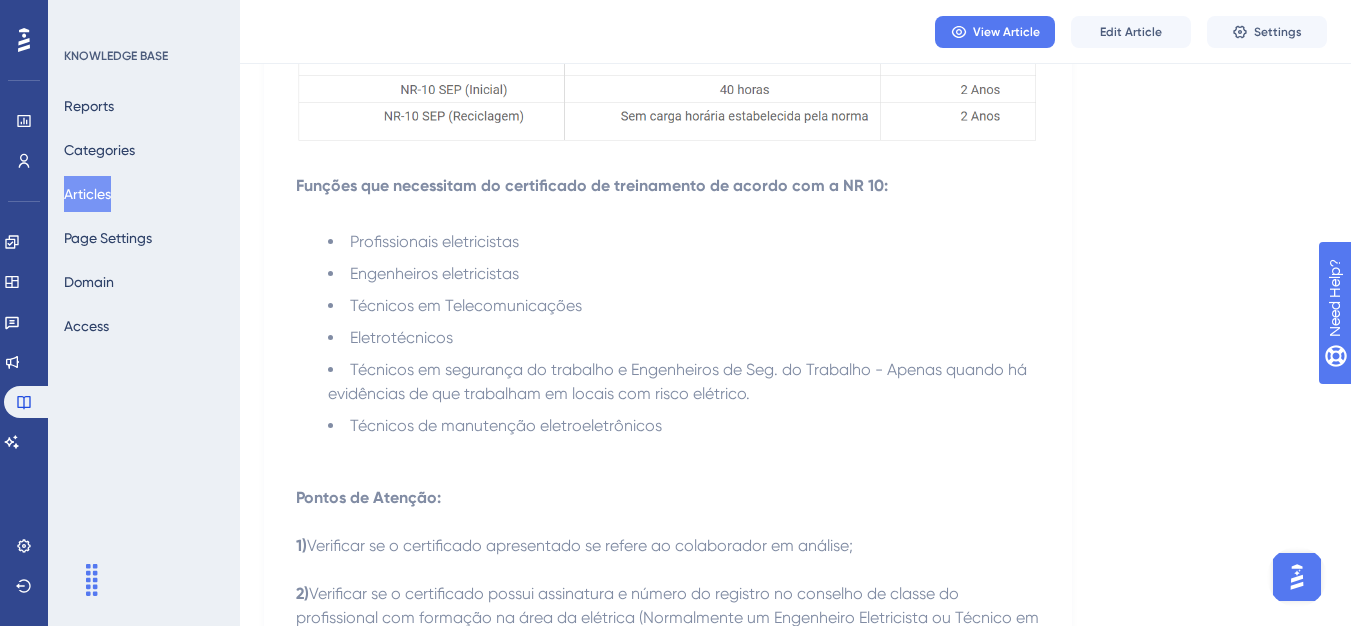 drag, startPoint x: 100, startPoint y: 187, endPoint x: 137, endPoint y: 193, distance: 37.48333 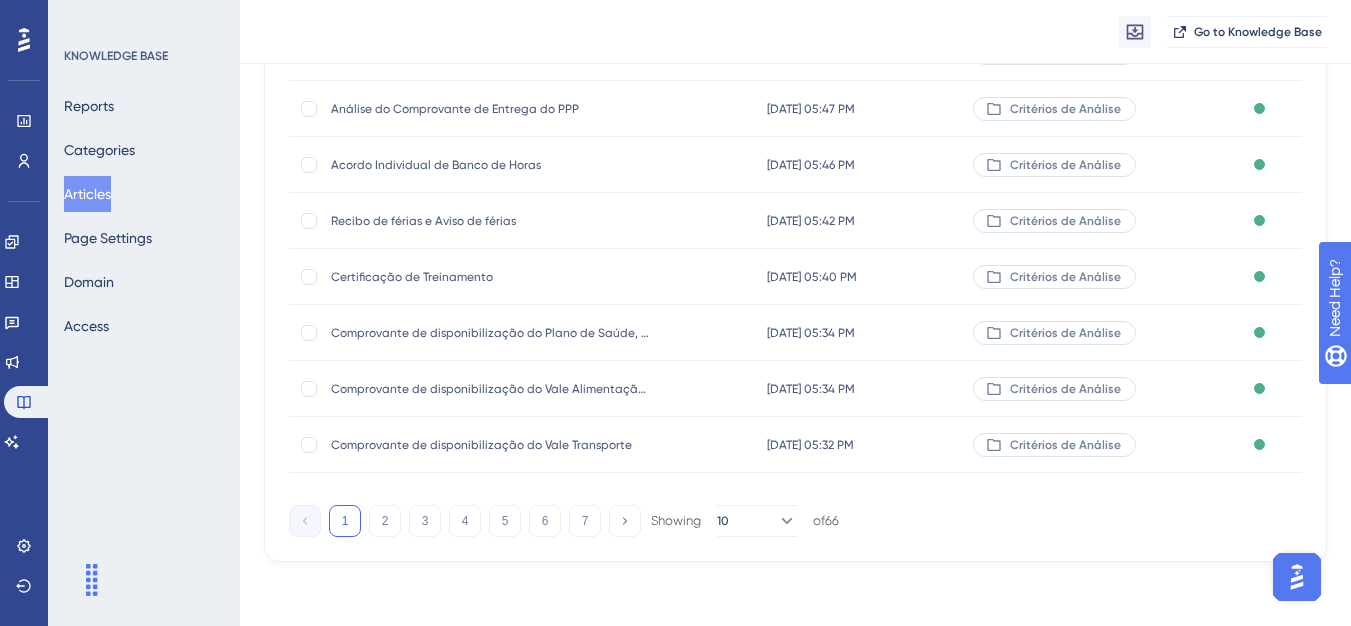 scroll, scrollTop: 0, scrollLeft: 0, axis: both 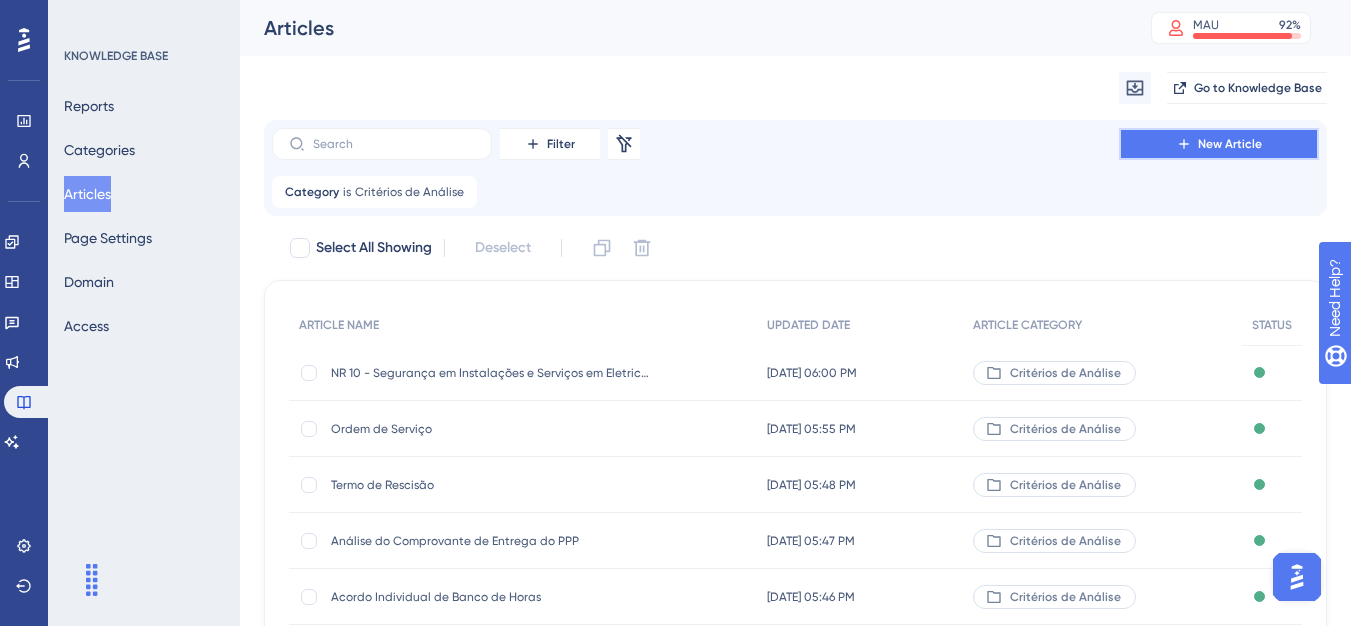 click on "New Article" at bounding box center [1230, 144] 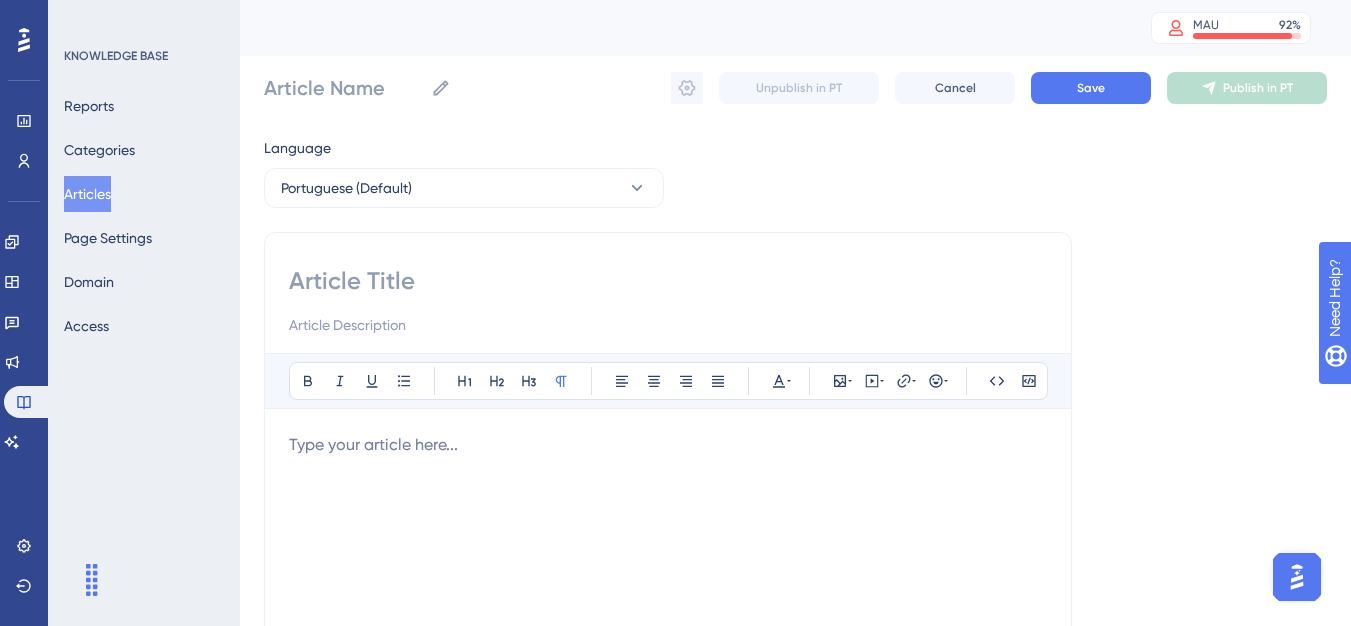 click at bounding box center (668, 281) 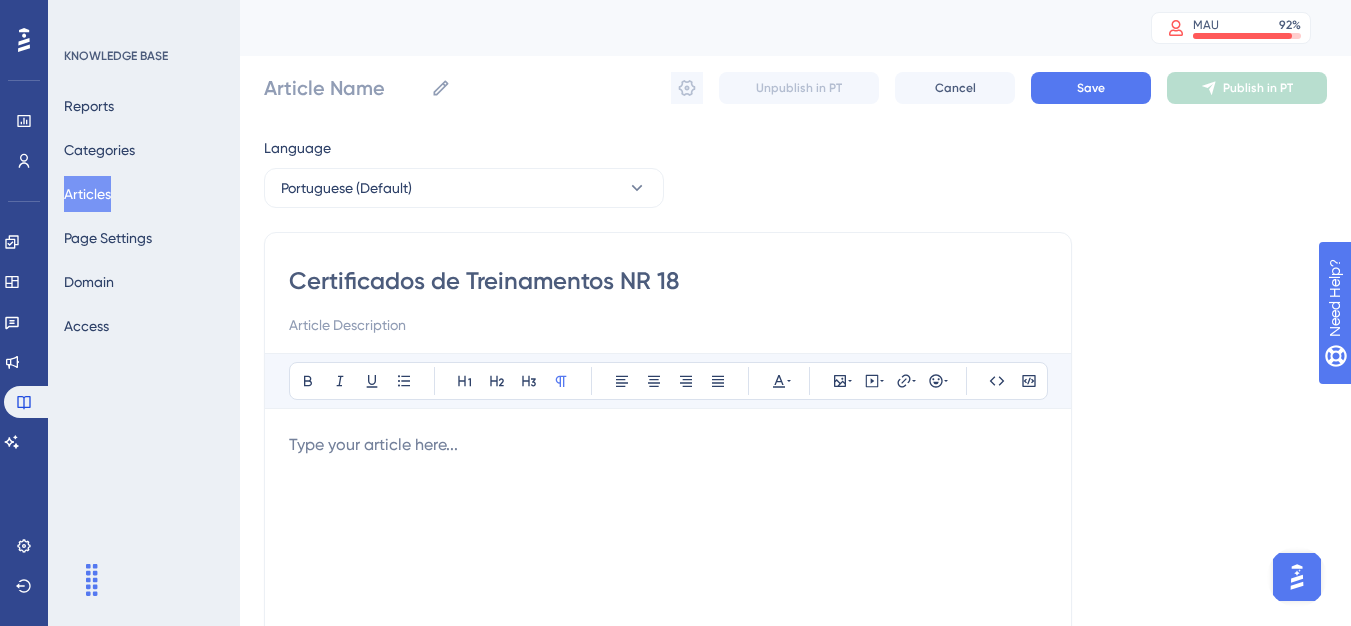 type on "Certificados de Treinamentos NR 18" 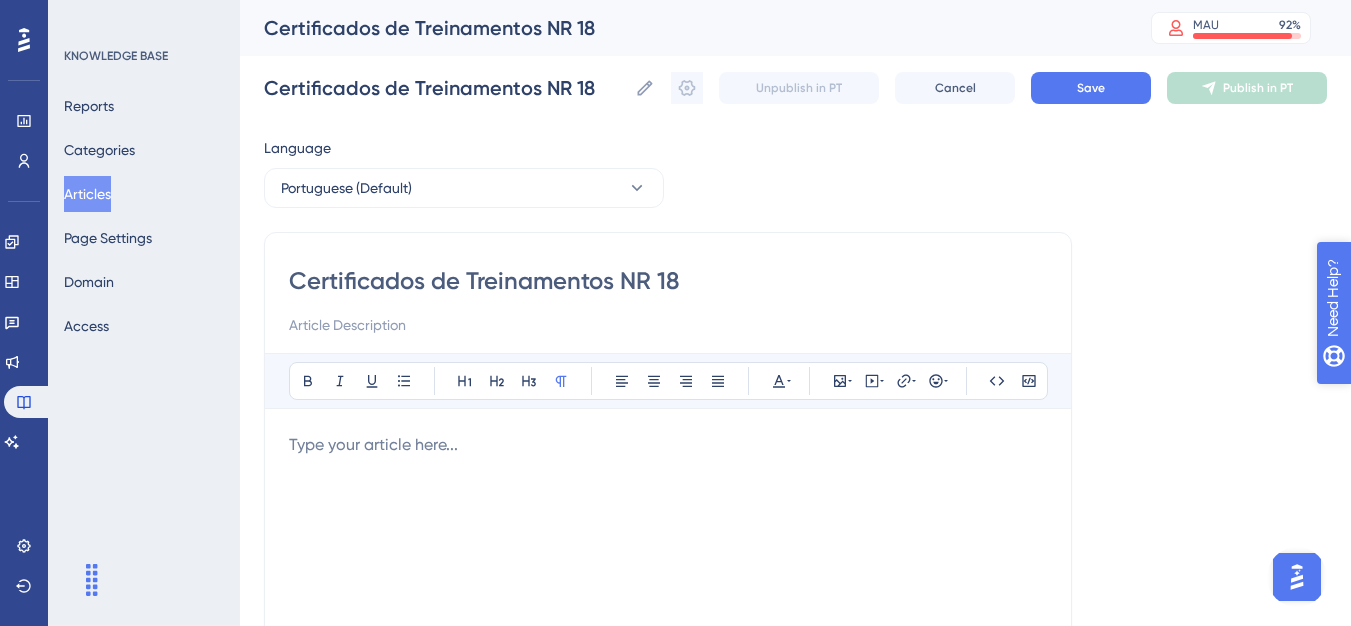 type on "Certificados de Treinamentos NR 18" 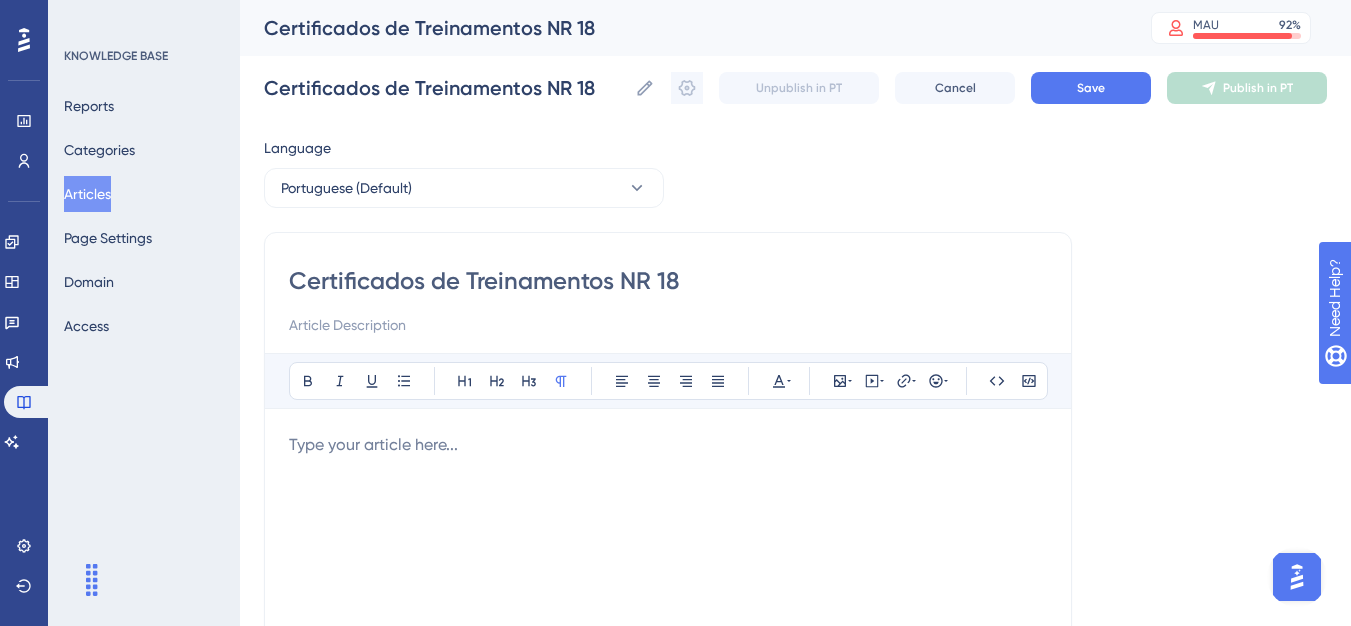 click at bounding box center (668, 653) 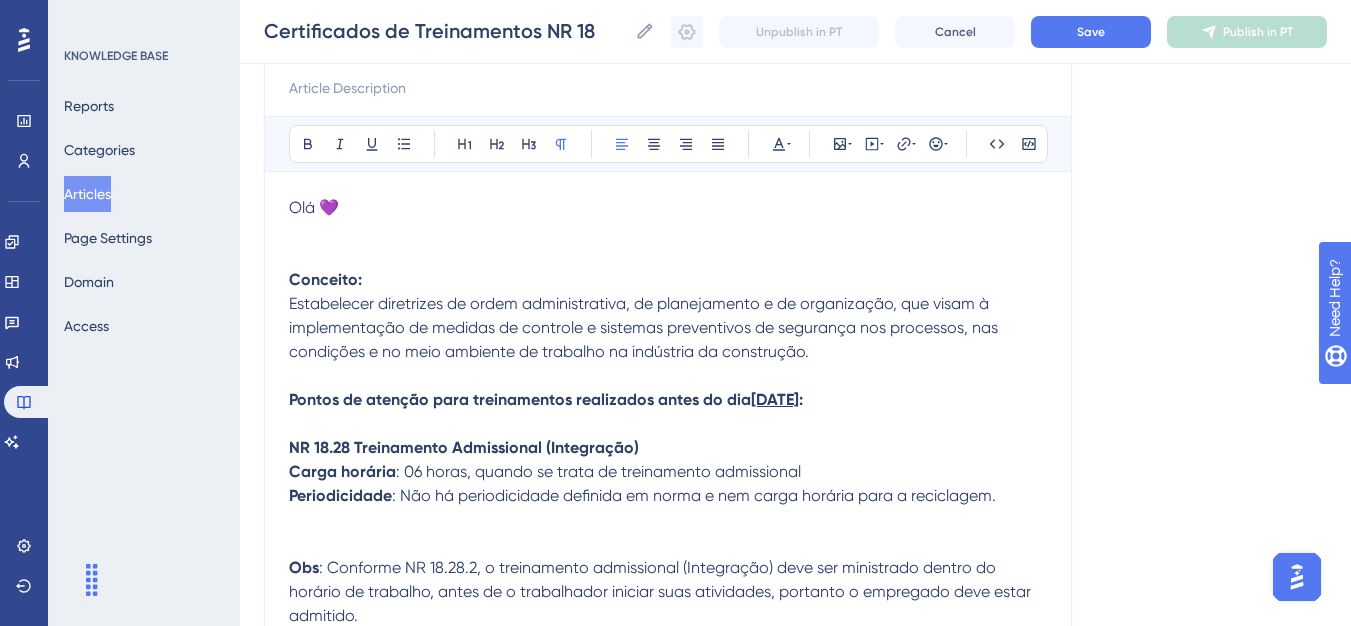 scroll, scrollTop: 183, scrollLeft: 0, axis: vertical 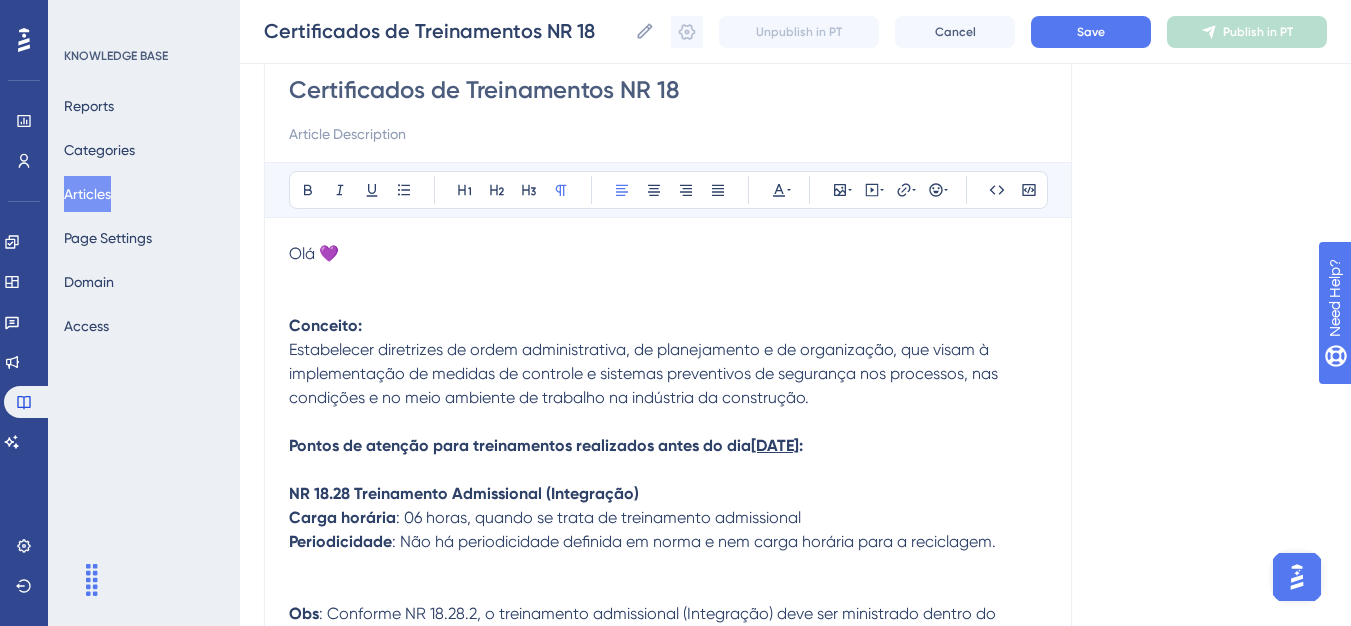 click on "Olá 💜" at bounding box center (668, 278) 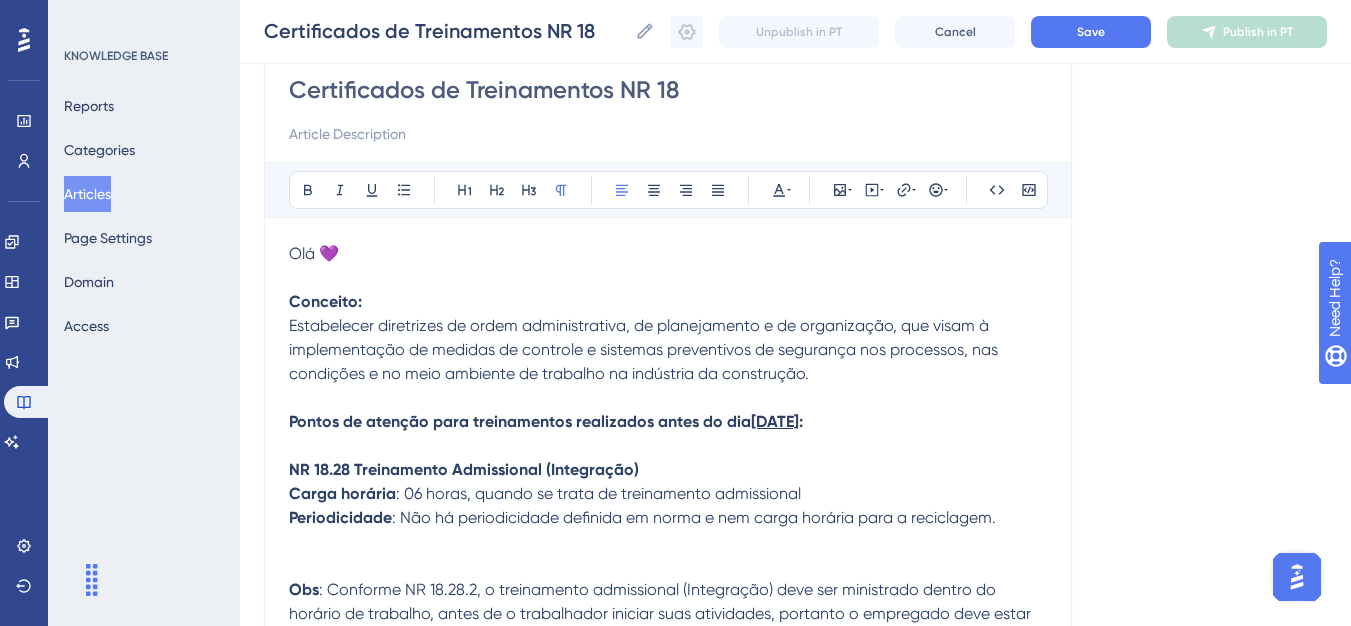 click on "Conceito:" at bounding box center [668, 302] 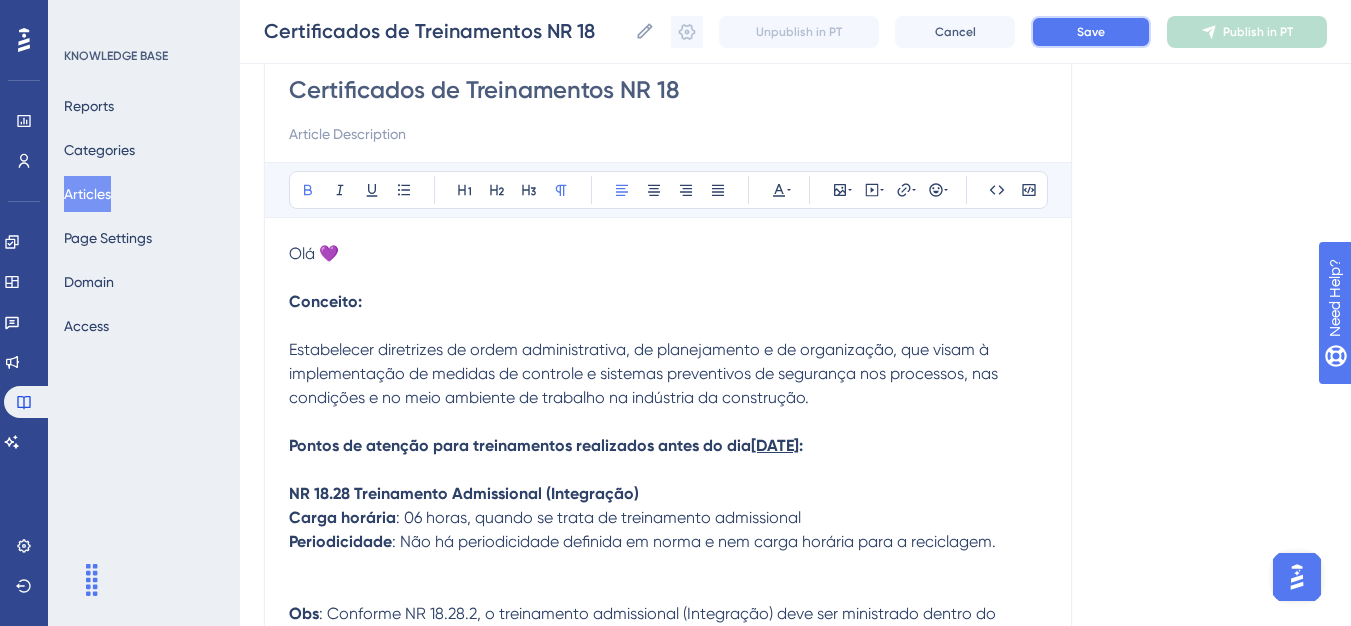 click on "Save" at bounding box center [1091, 32] 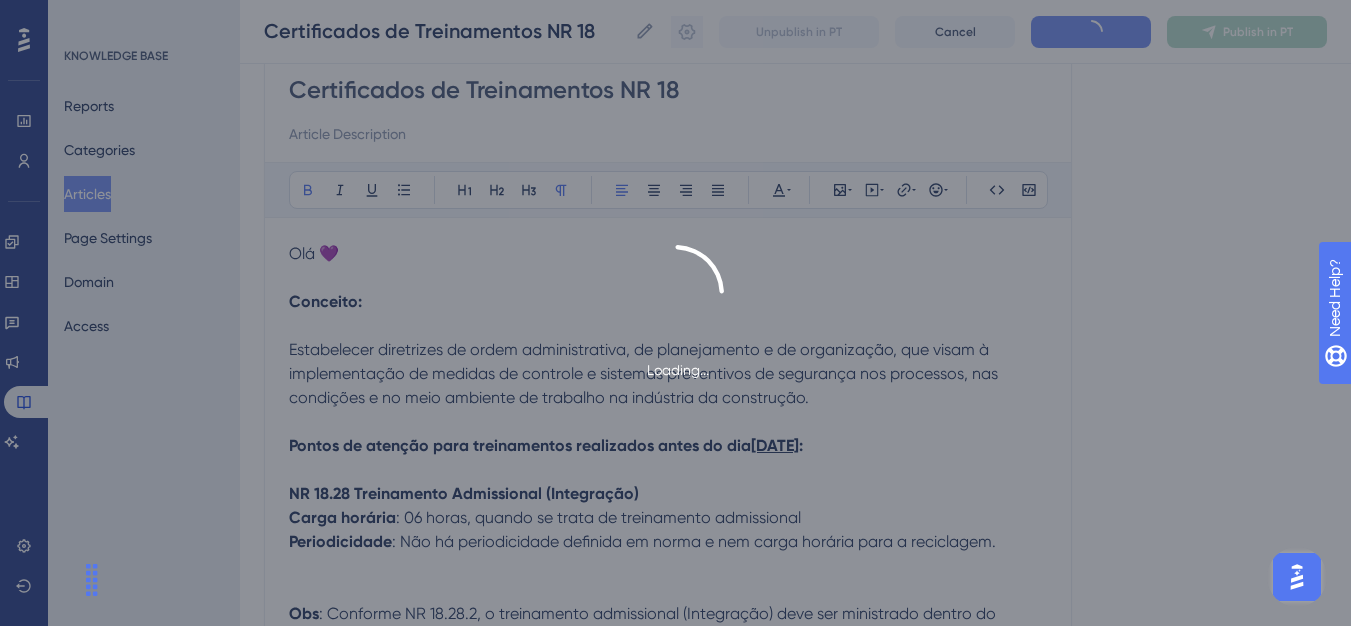 scroll, scrollTop: 1221, scrollLeft: 0, axis: vertical 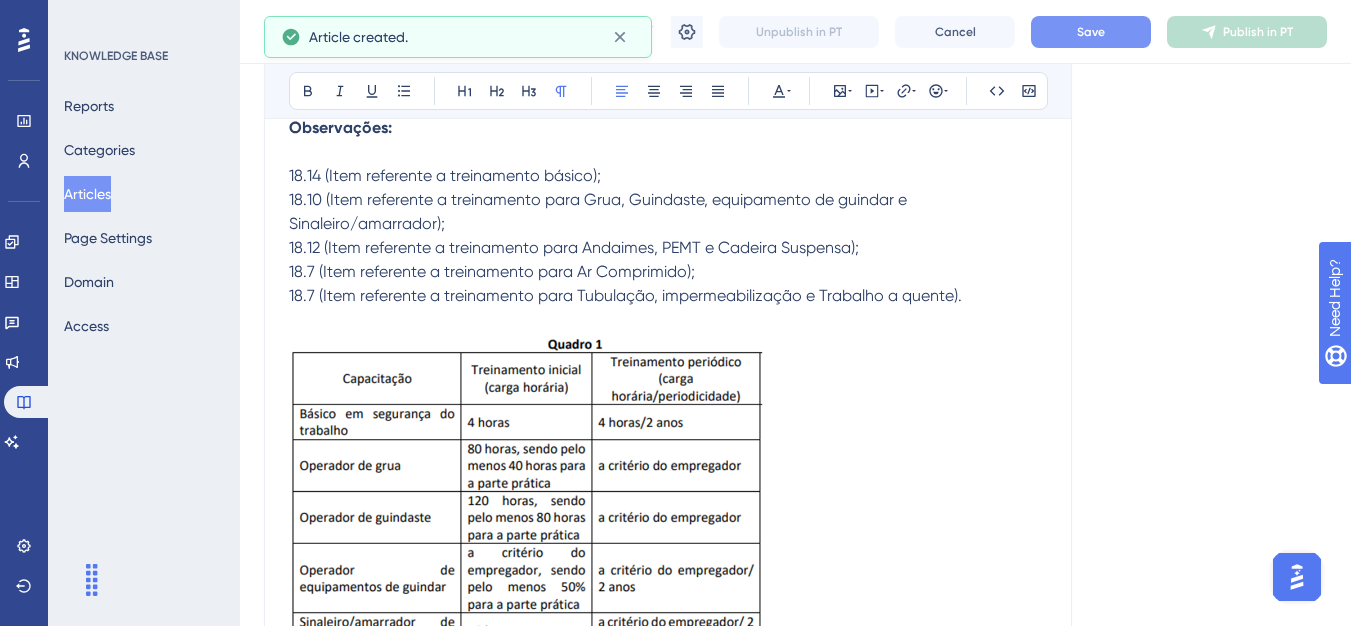 click on "Certificados de Treinamentos NR 18 Certificados de Treinamentos NR 18 Unpublish in PT Cancel Save Publish in PT" at bounding box center [795, 32] 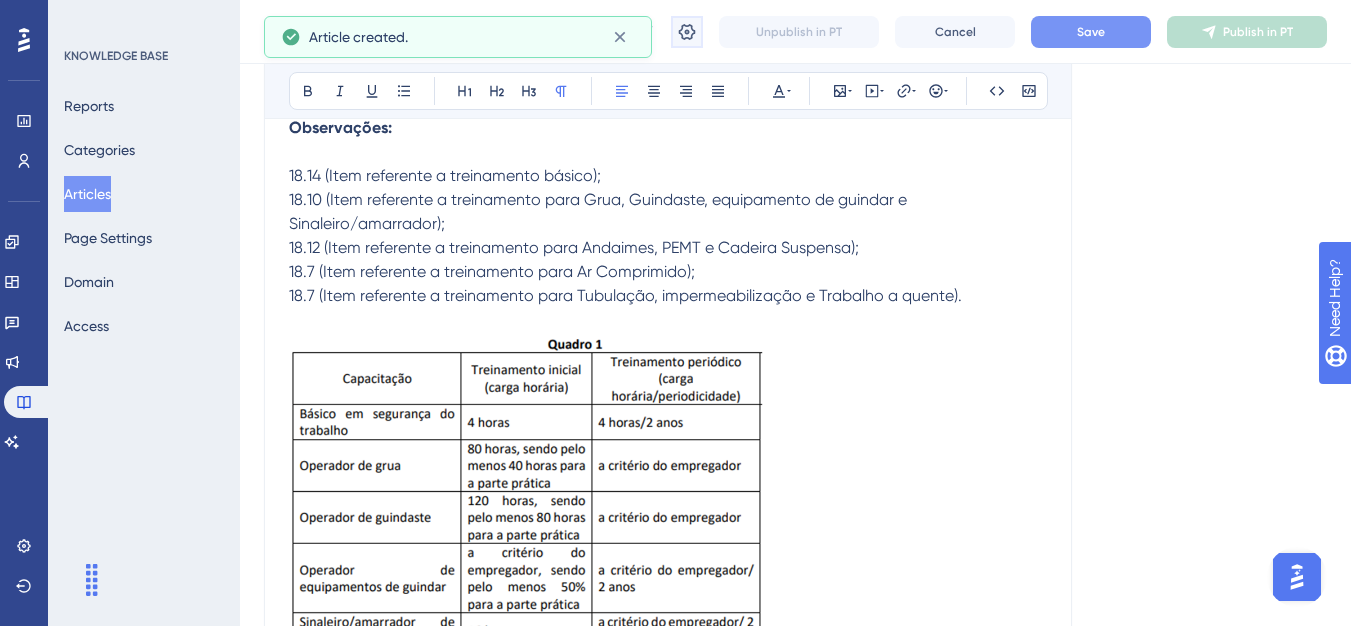click at bounding box center [687, 32] 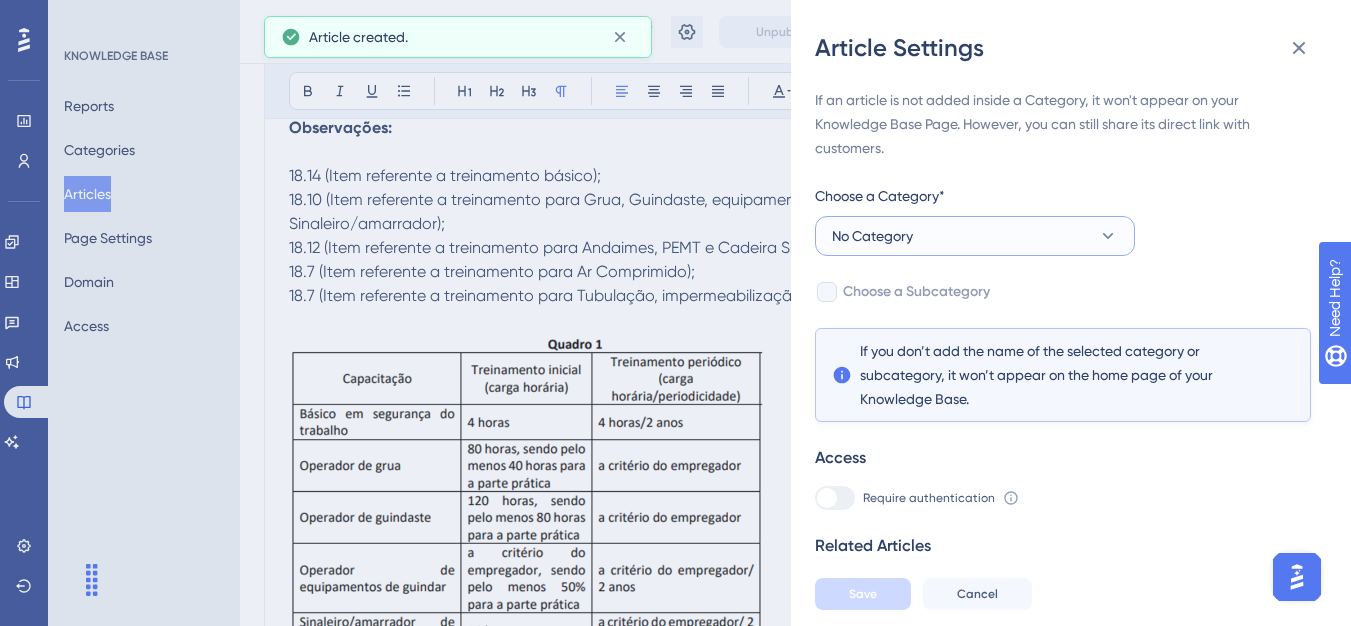 click on "No Category" at bounding box center (872, 236) 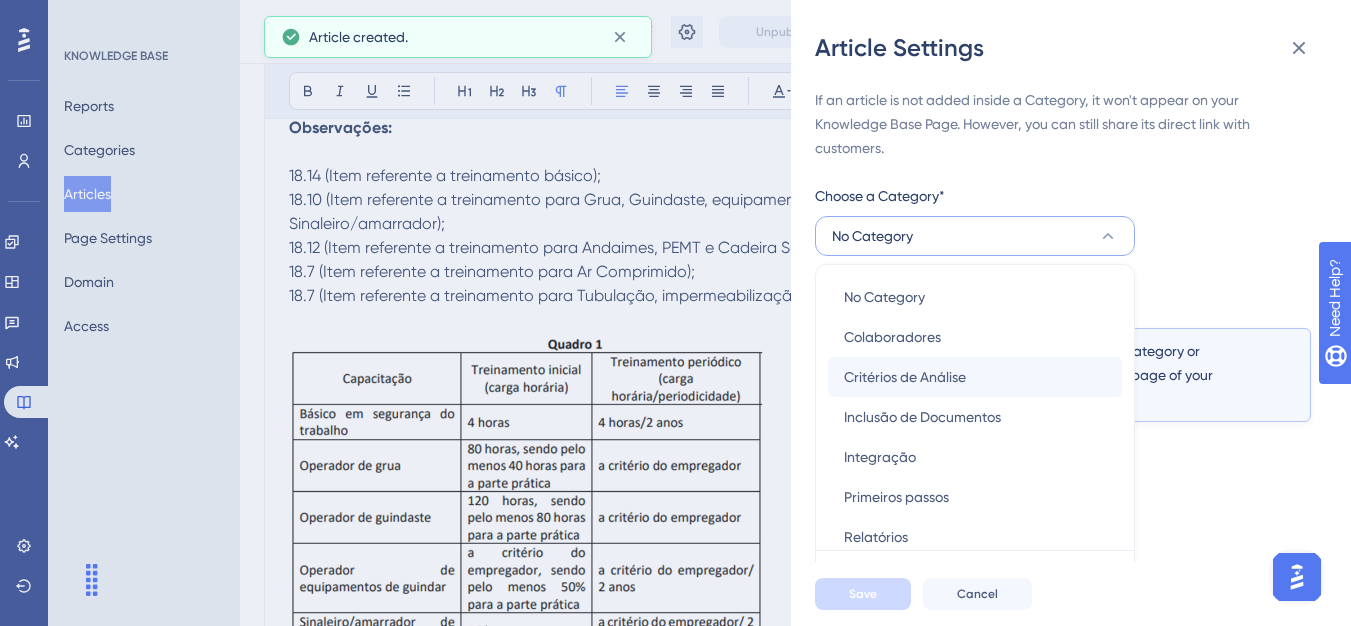 scroll, scrollTop: 49, scrollLeft: 0, axis: vertical 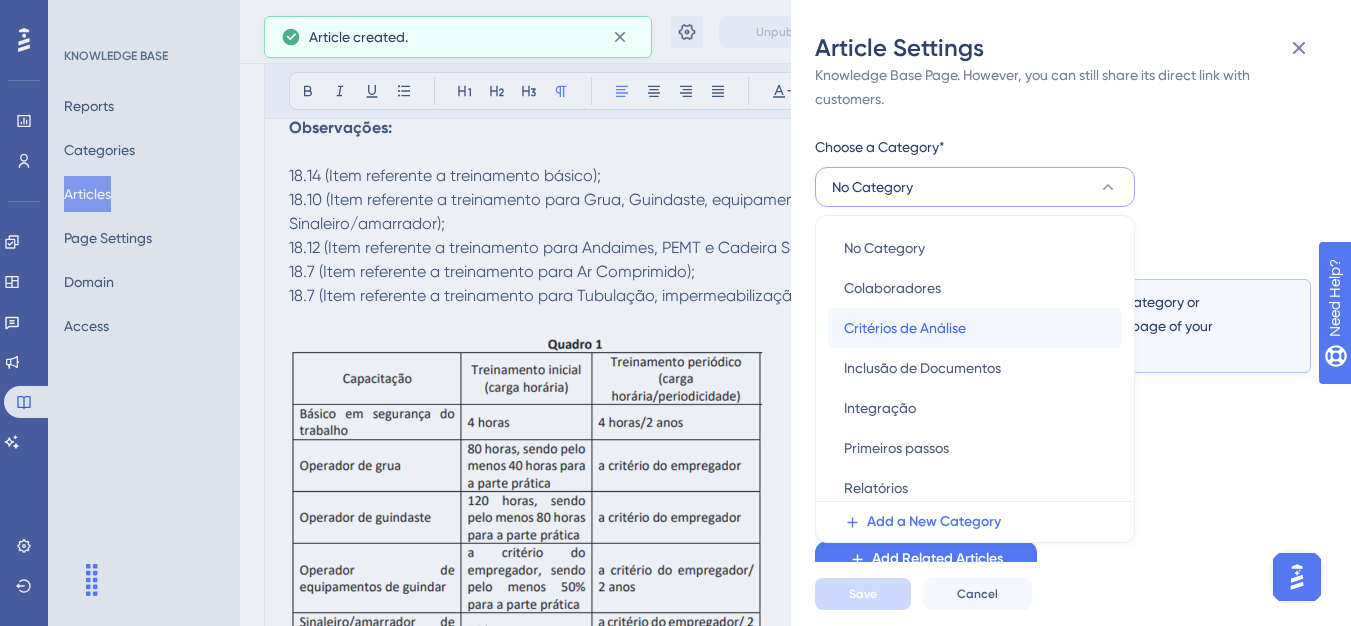 click on "Critérios de Análise" at bounding box center (905, 328) 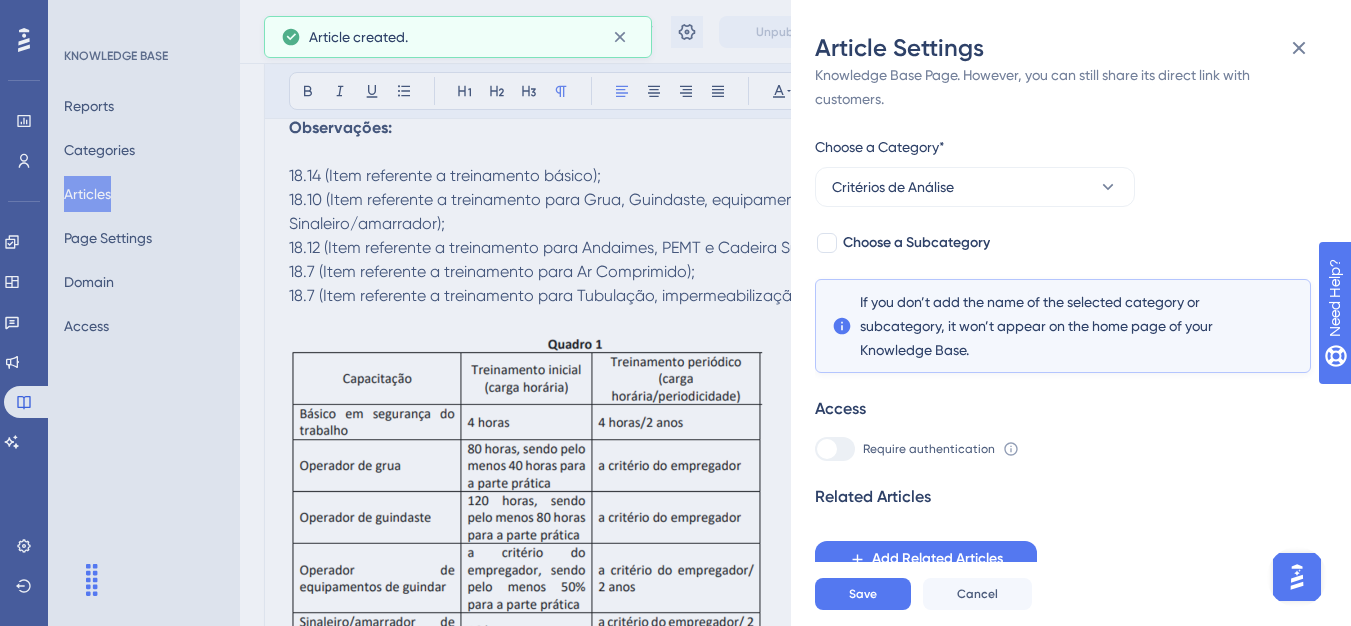 click on "If an article is not added inside a Category, it won't appear on your Knowledge Base Page. However, you can still share its direct link with customers. Choose a Category* Critérios de Análise Choose a Subcategory If you don’t add the name of the selected category or subcategory, it won’t appear on the home page of your Knowledge Base. Access Require authentication To change this setting you should manage your access preferences  under the Access tab. Learn more Related Articles Add Related Articles" at bounding box center (1063, 308) 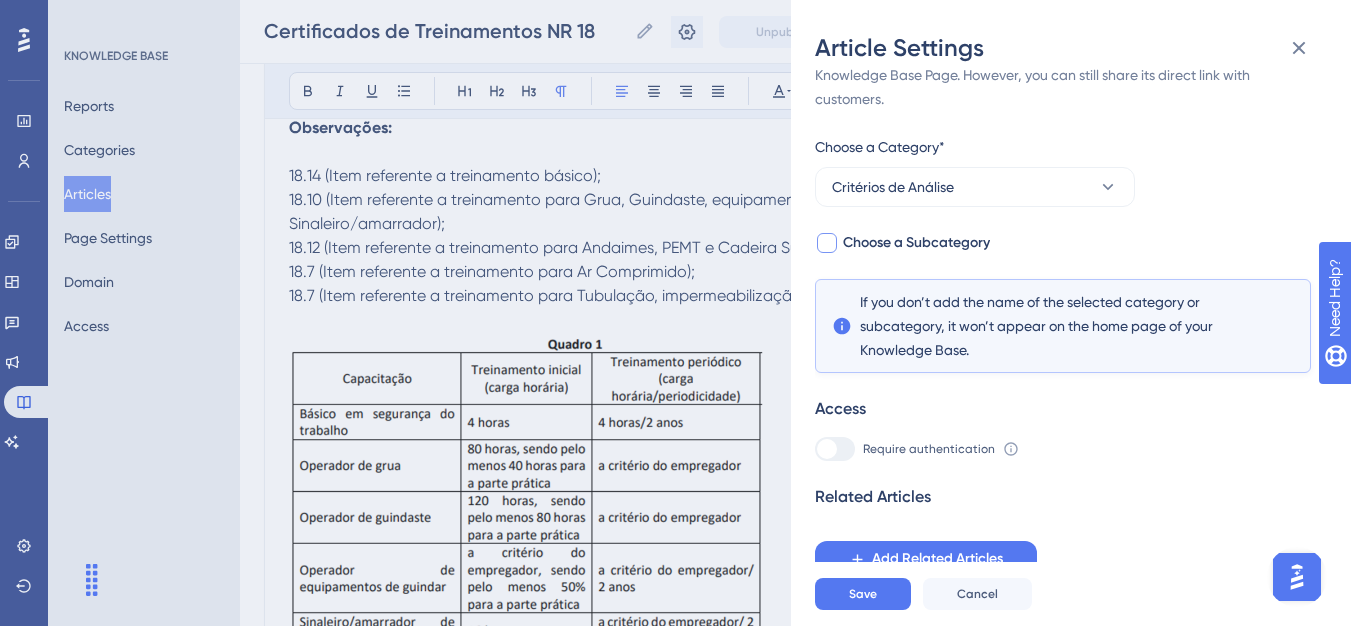 click on "Choose a Subcategory" at bounding box center [916, 243] 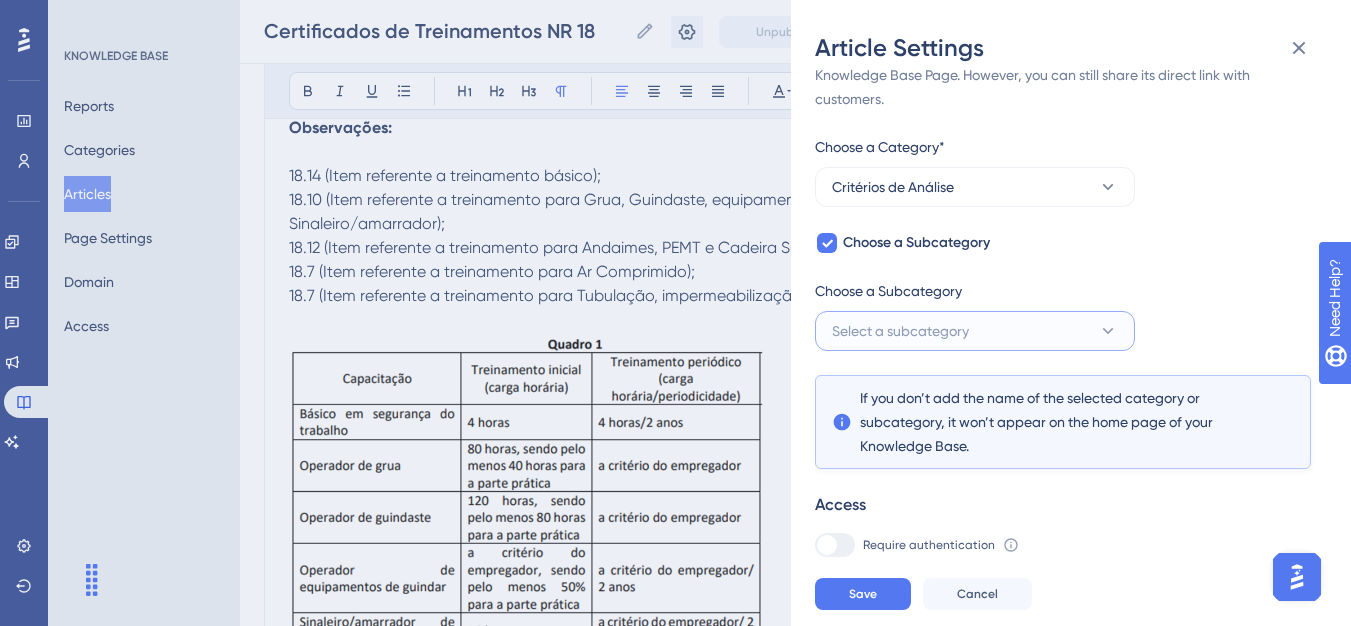 click on "Select a subcategory" at bounding box center [900, 331] 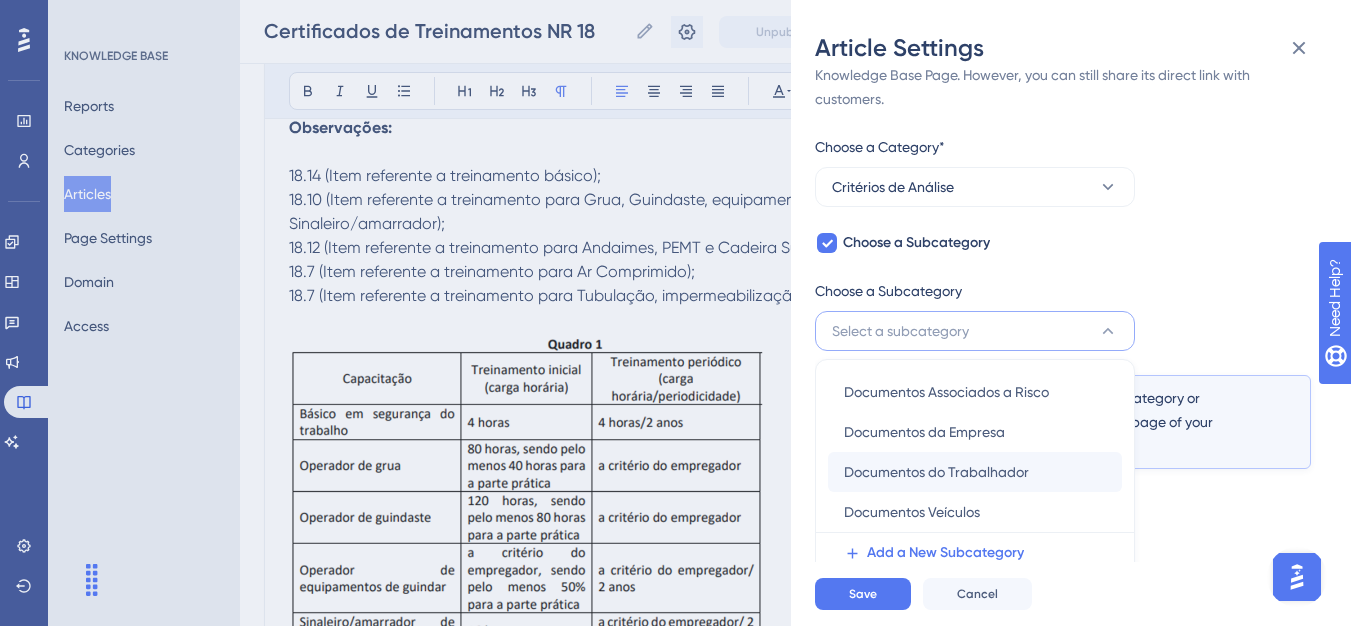 scroll, scrollTop: 145, scrollLeft: 0, axis: vertical 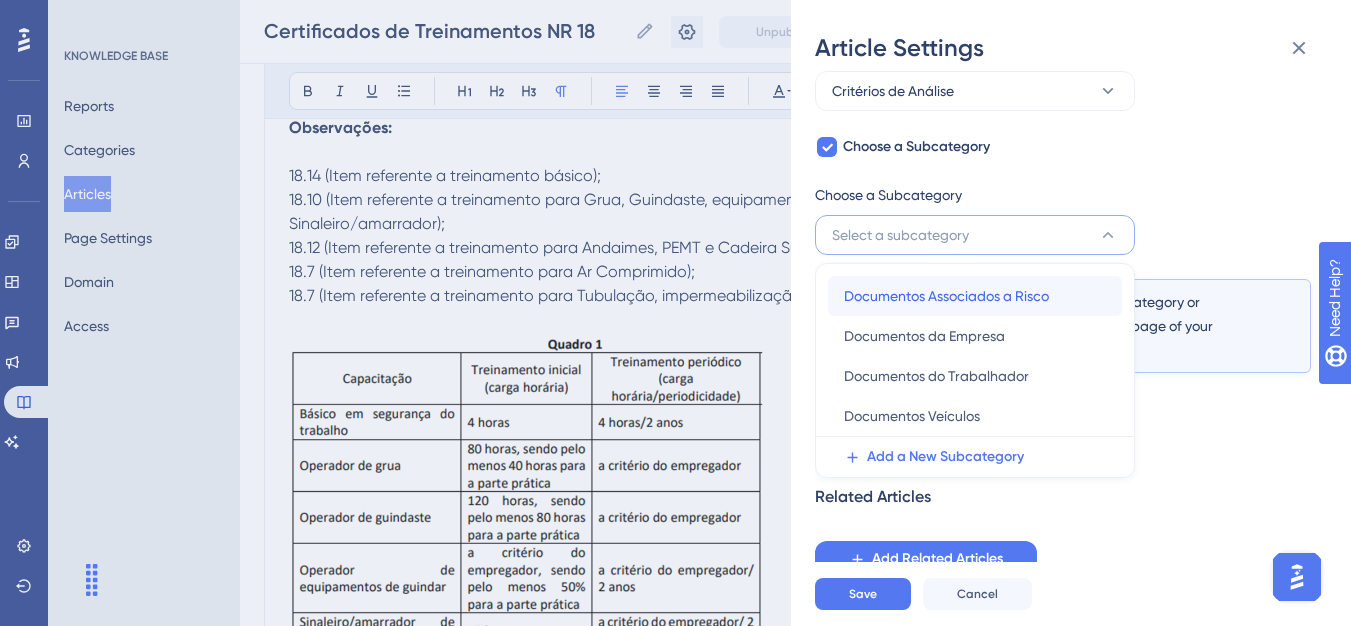 click on "Documentos Associados a Risco" at bounding box center (946, 296) 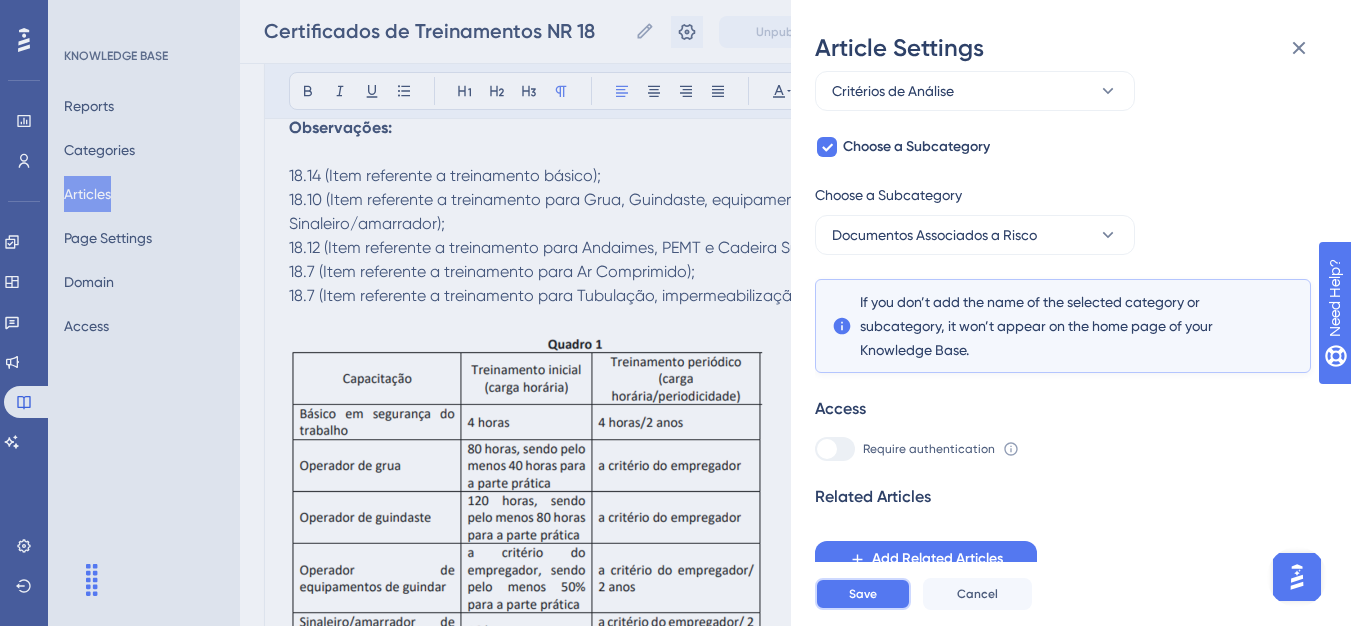 click on "Save" at bounding box center [863, 594] 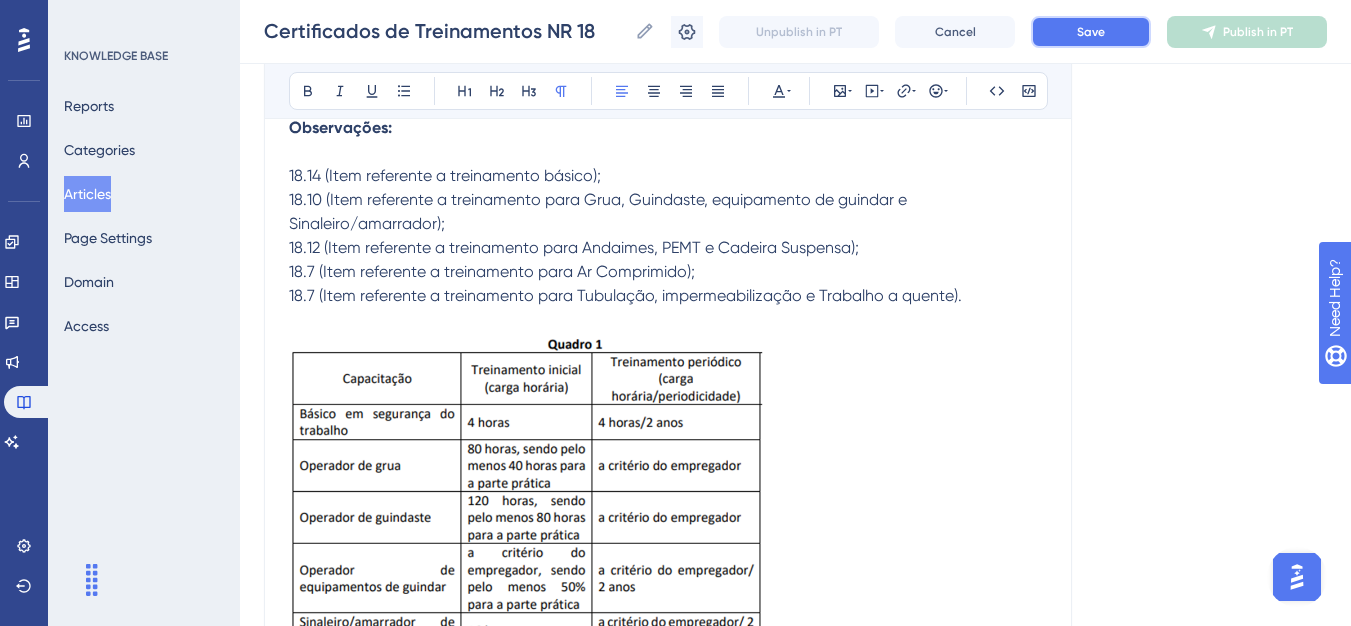 click on "Save" at bounding box center (1091, 32) 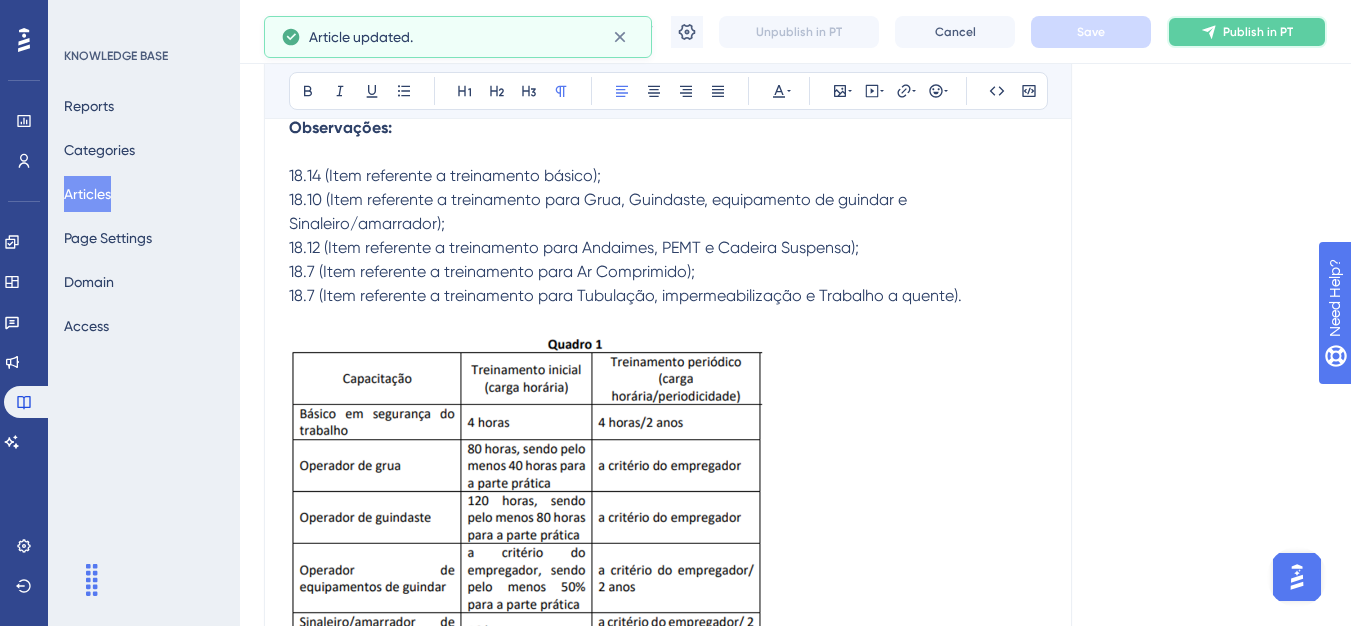 click on "Publish in PT" at bounding box center [1247, 32] 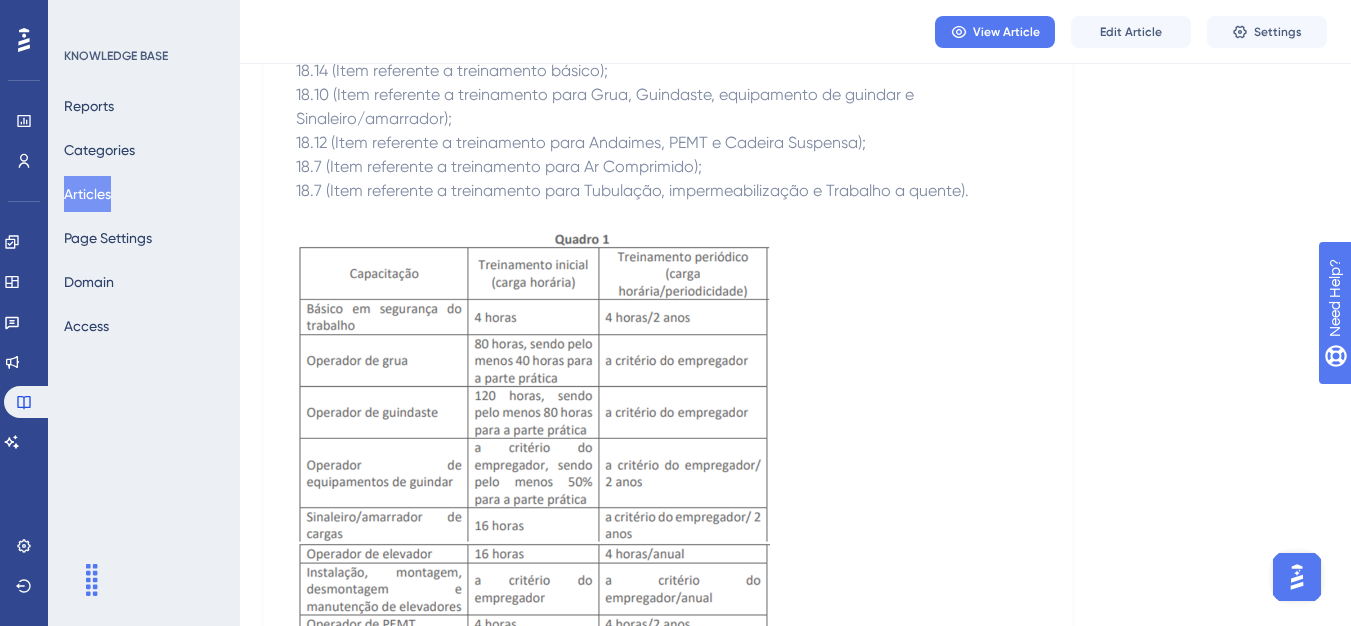 drag, startPoint x: 68, startPoint y: 198, endPoint x: 105, endPoint y: 194, distance: 37.215588 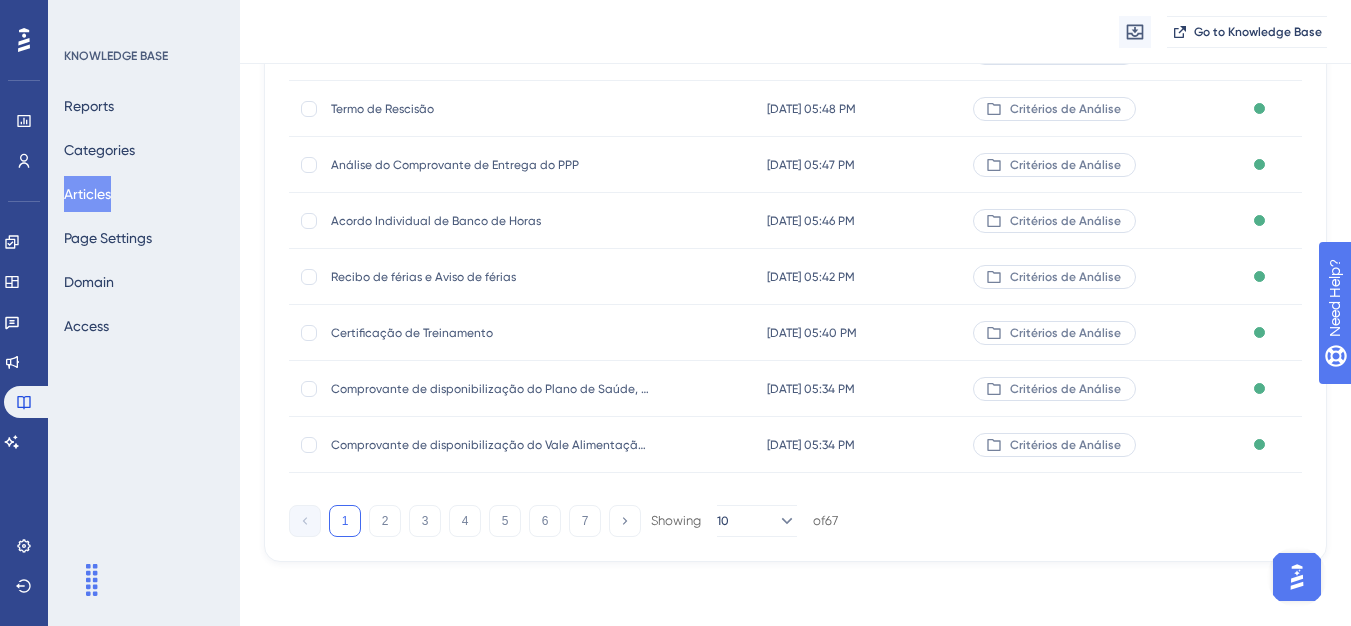scroll, scrollTop: 0, scrollLeft: 0, axis: both 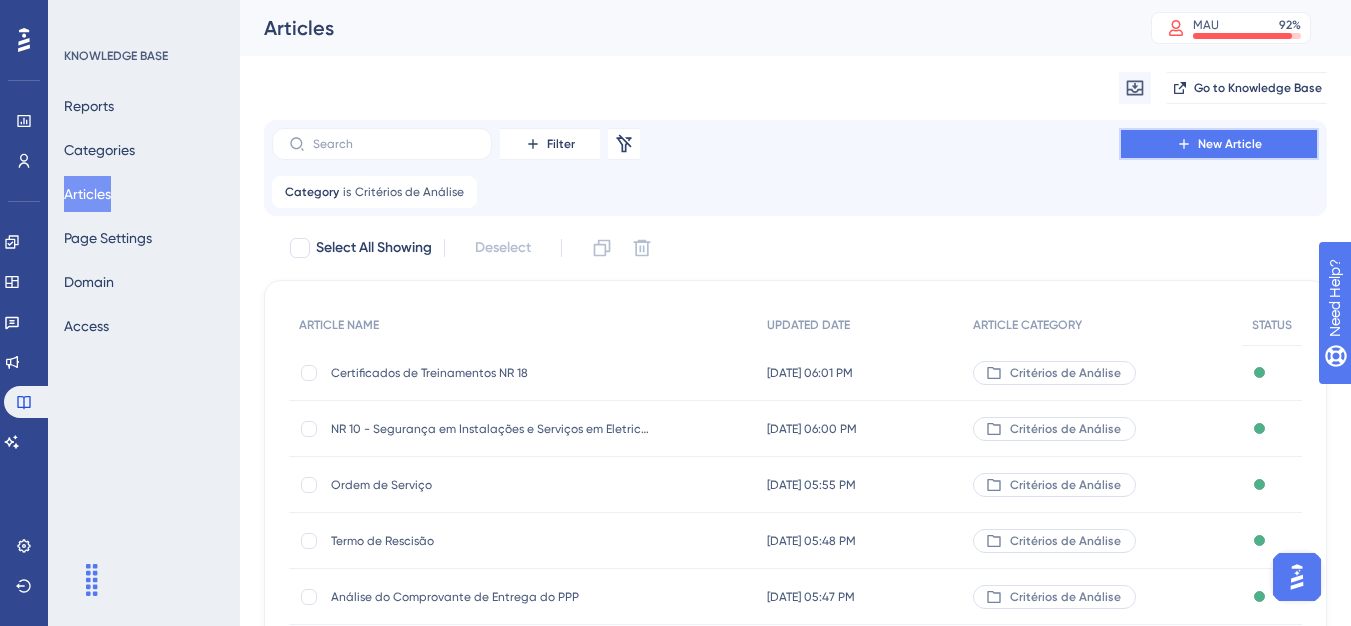 click on "New Article" at bounding box center (1230, 144) 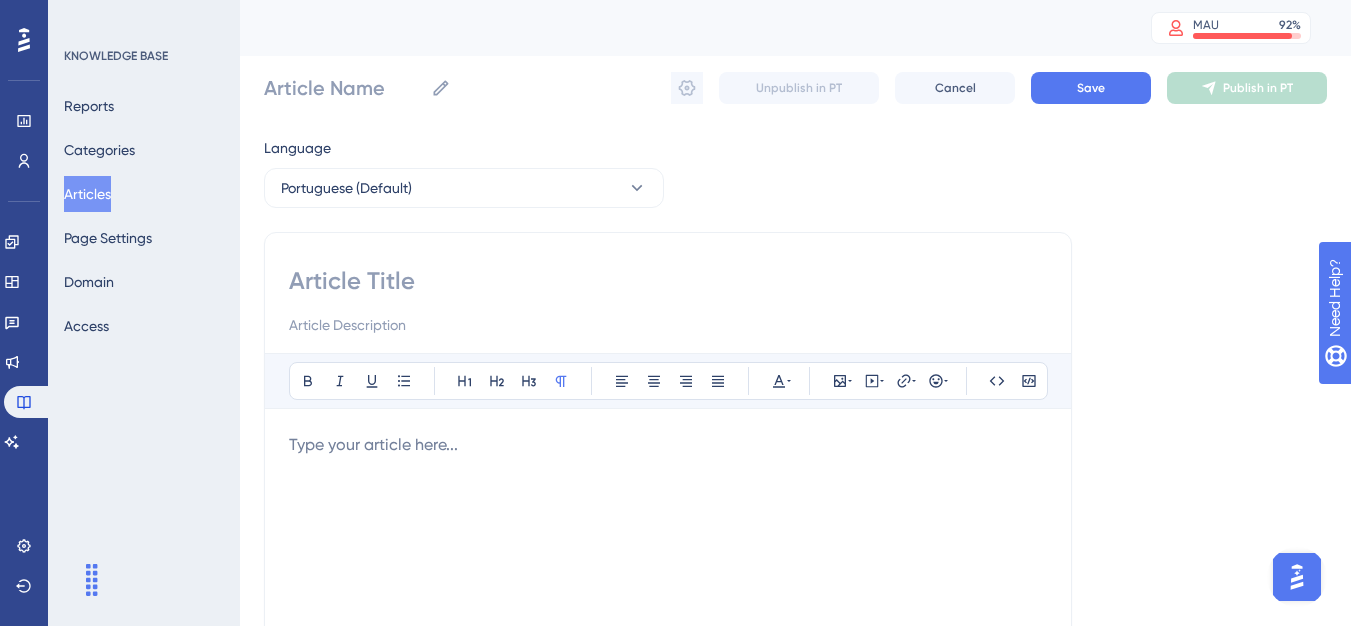 click at bounding box center (668, 281) 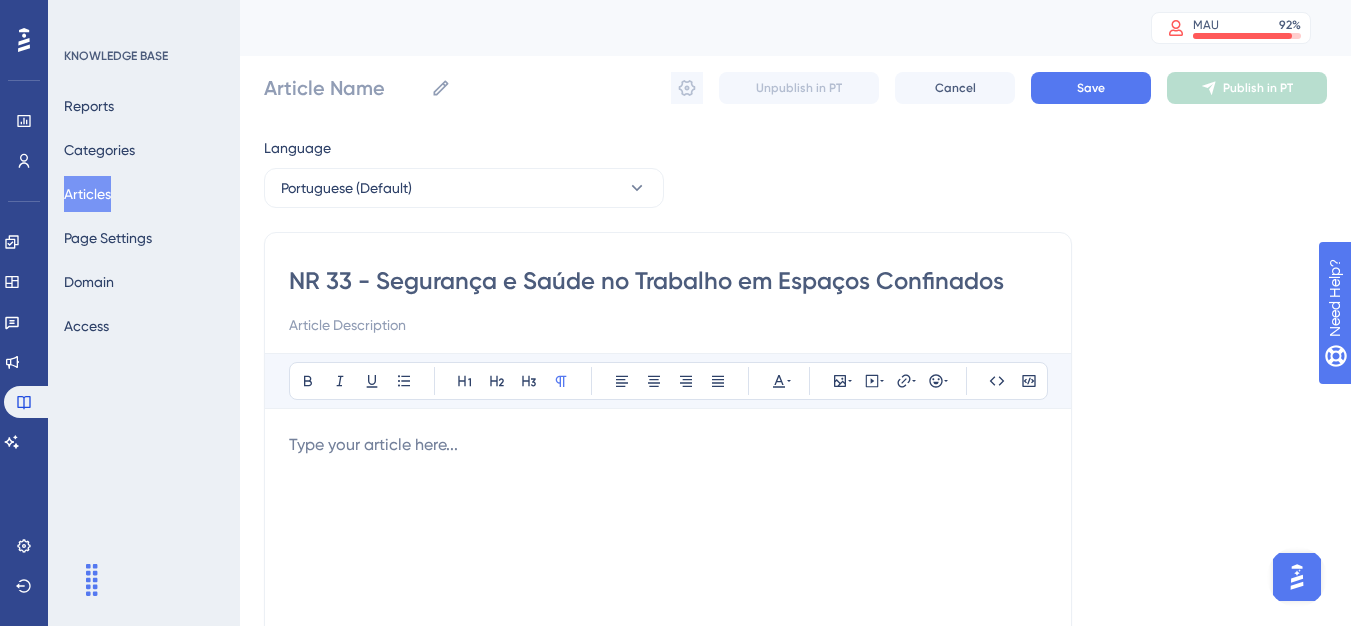 type on "NR 33 - Segurança e Saúde no Trabalho em Espaços Confinados" 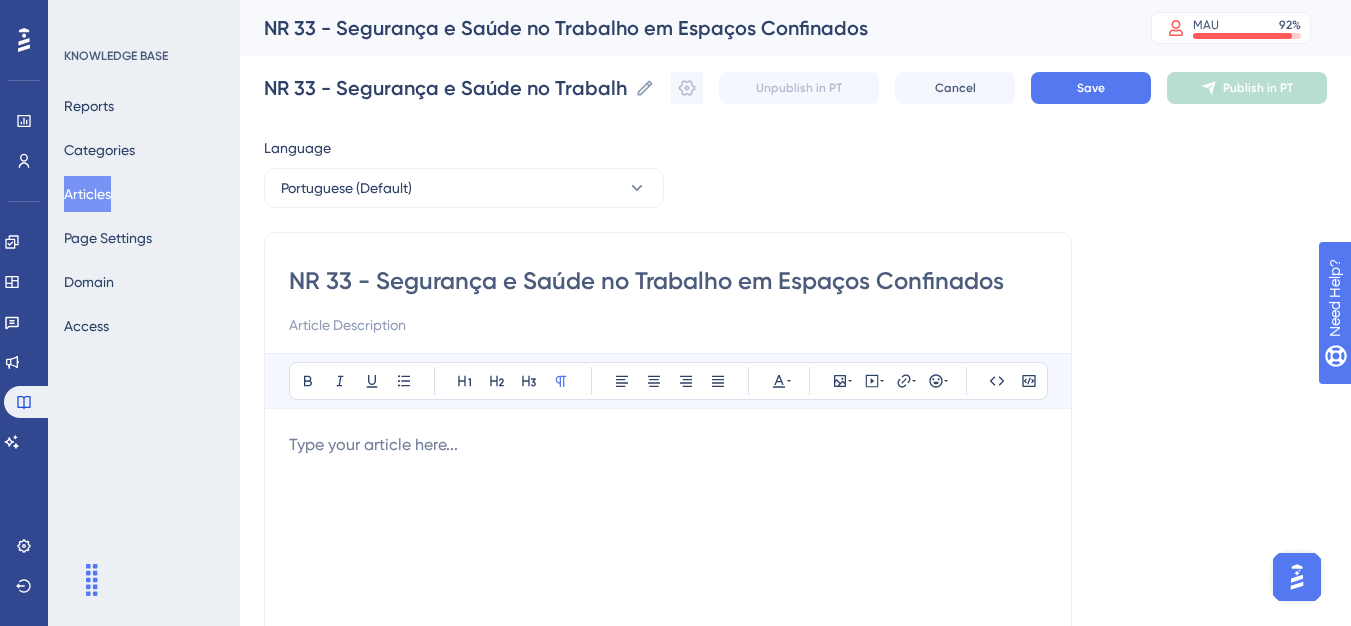 type on "NR 33 - Segurança e Saúde no Trabalho em Espaços Confinados" 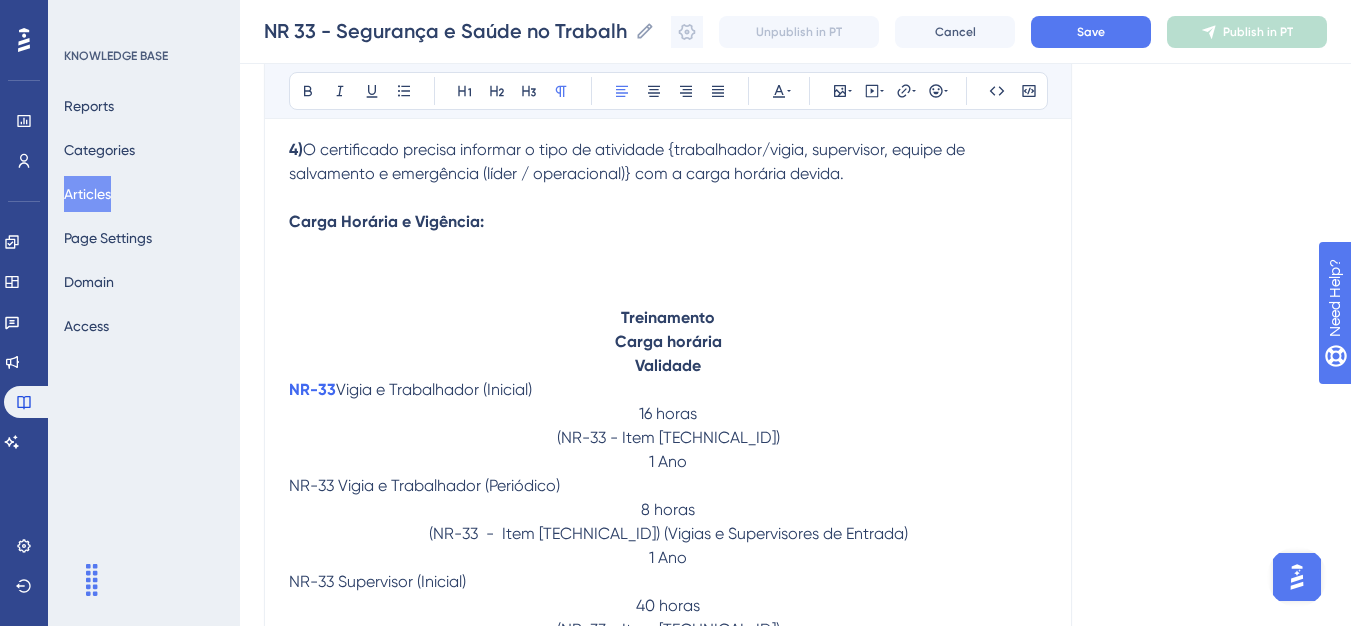 scroll, scrollTop: 653, scrollLeft: 0, axis: vertical 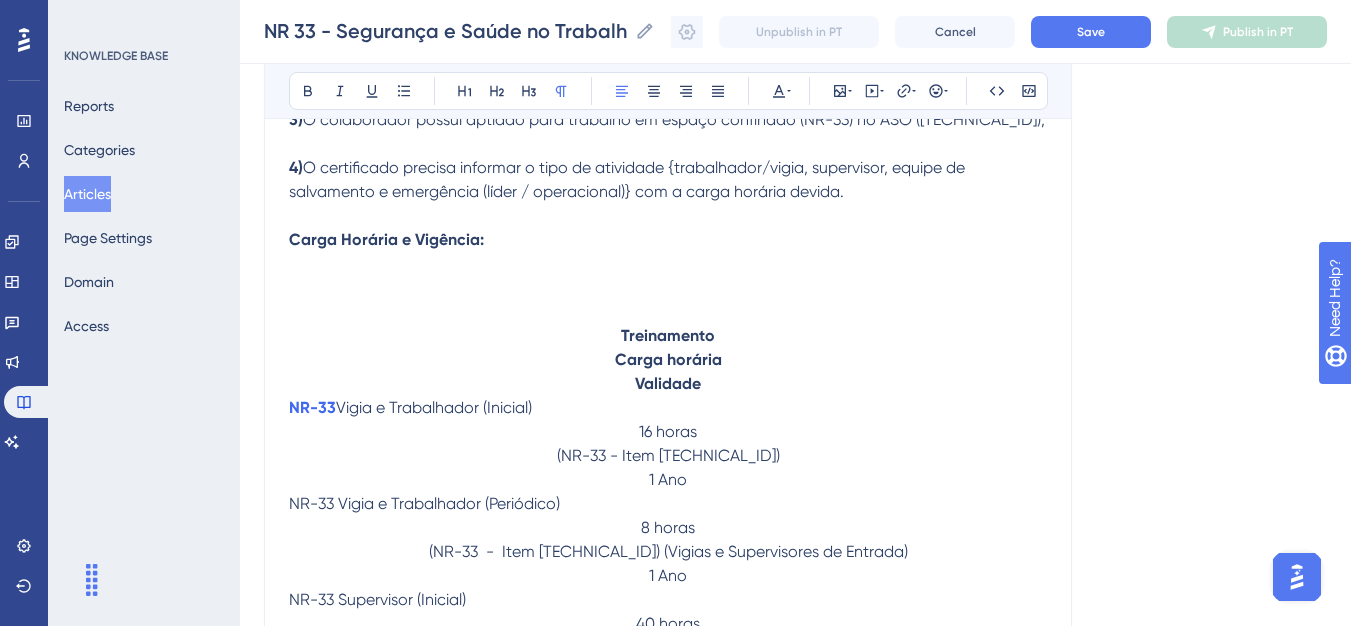 drag, startPoint x: 261, startPoint y: 301, endPoint x: 828, endPoint y: 444, distance: 584.75464 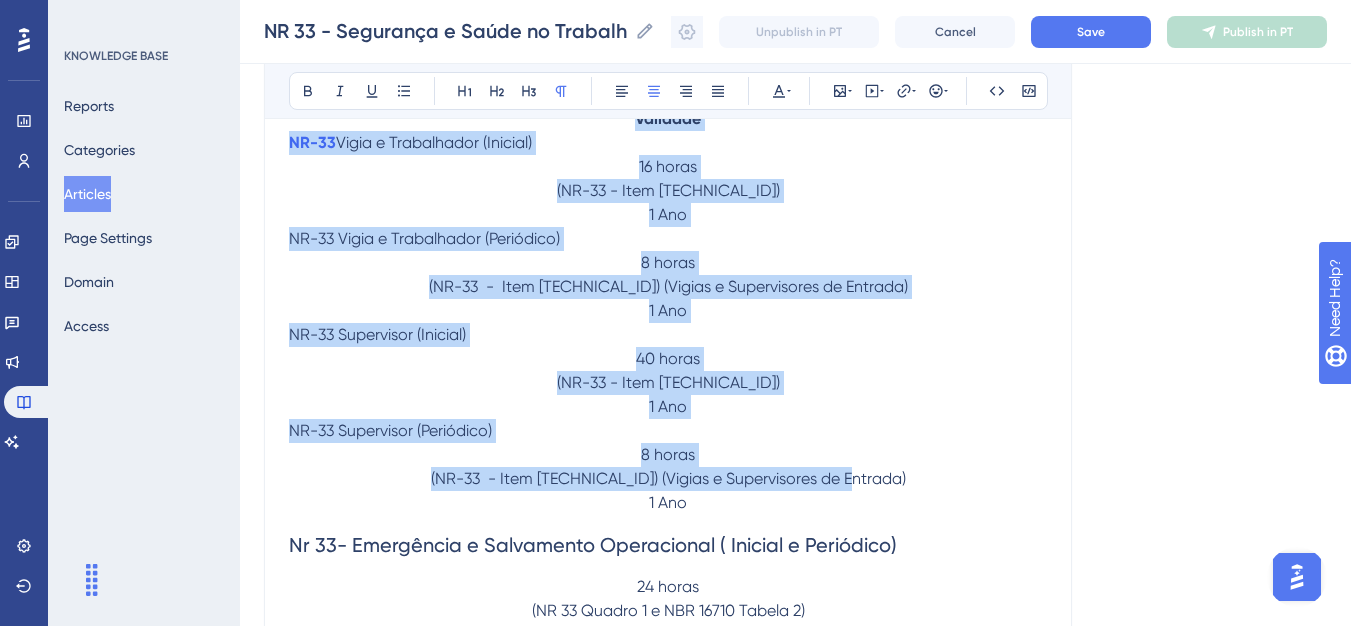scroll, scrollTop: 953, scrollLeft: 0, axis: vertical 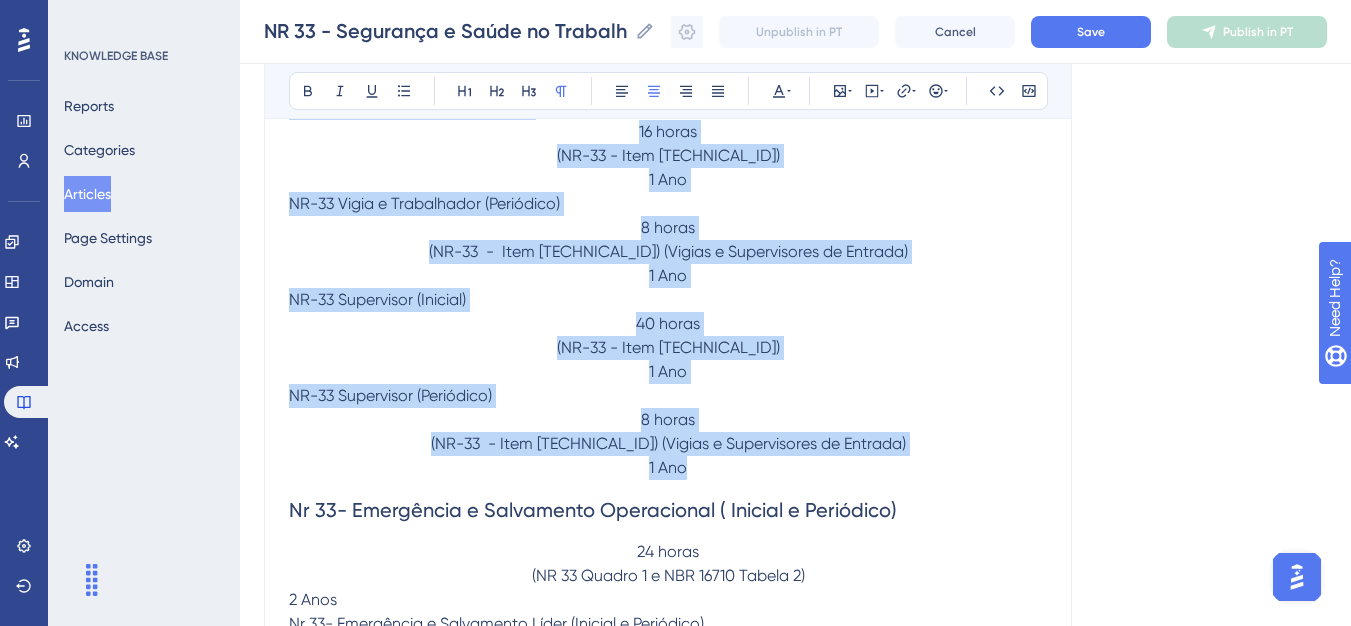 drag, startPoint x: 630, startPoint y: 298, endPoint x: 843, endPoint y: 477, distance: 278.22653 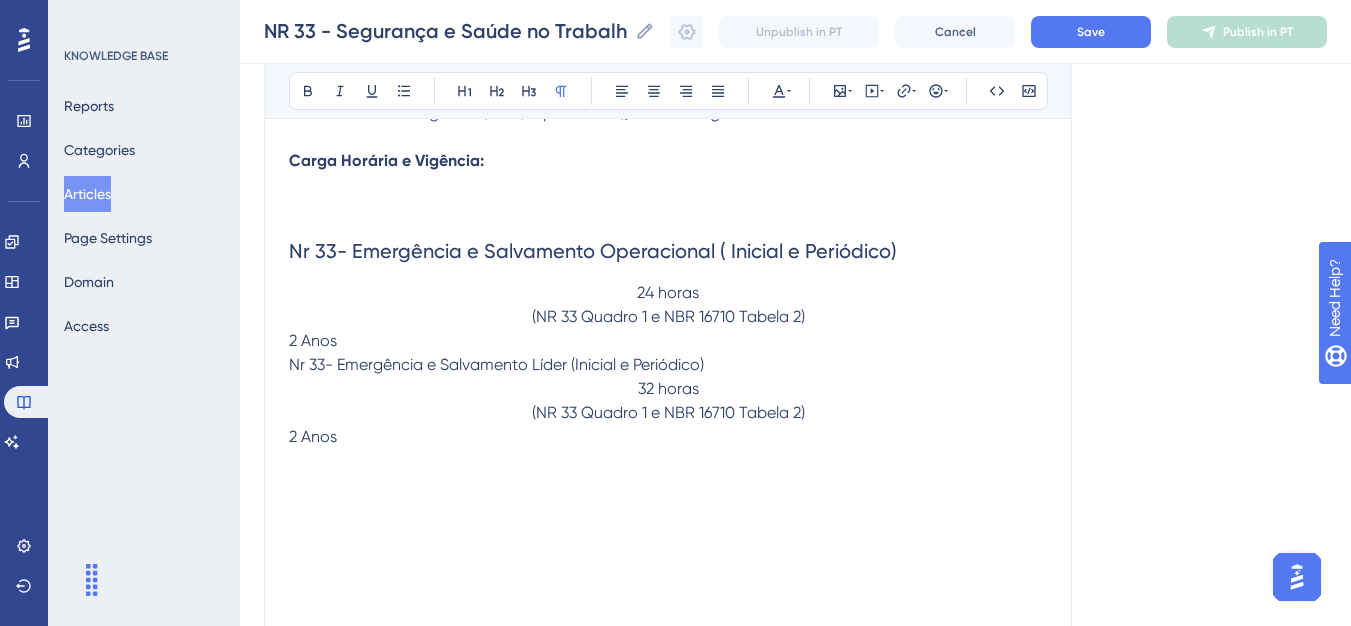 scroll, scrollTop: 731, scrollLeft: 0, axis: vertical 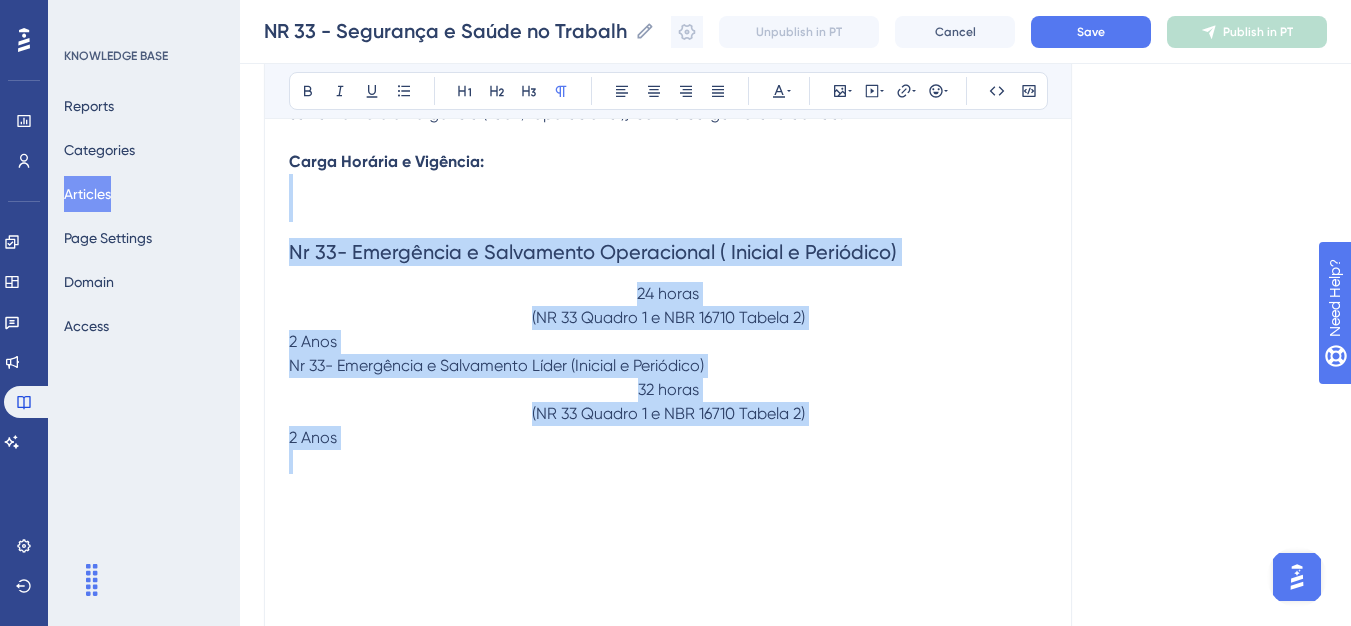 drag, startPoint x: 301, startPoint y: 210, endPoint x: 460, endPoint y: 467, distance: 302.20853 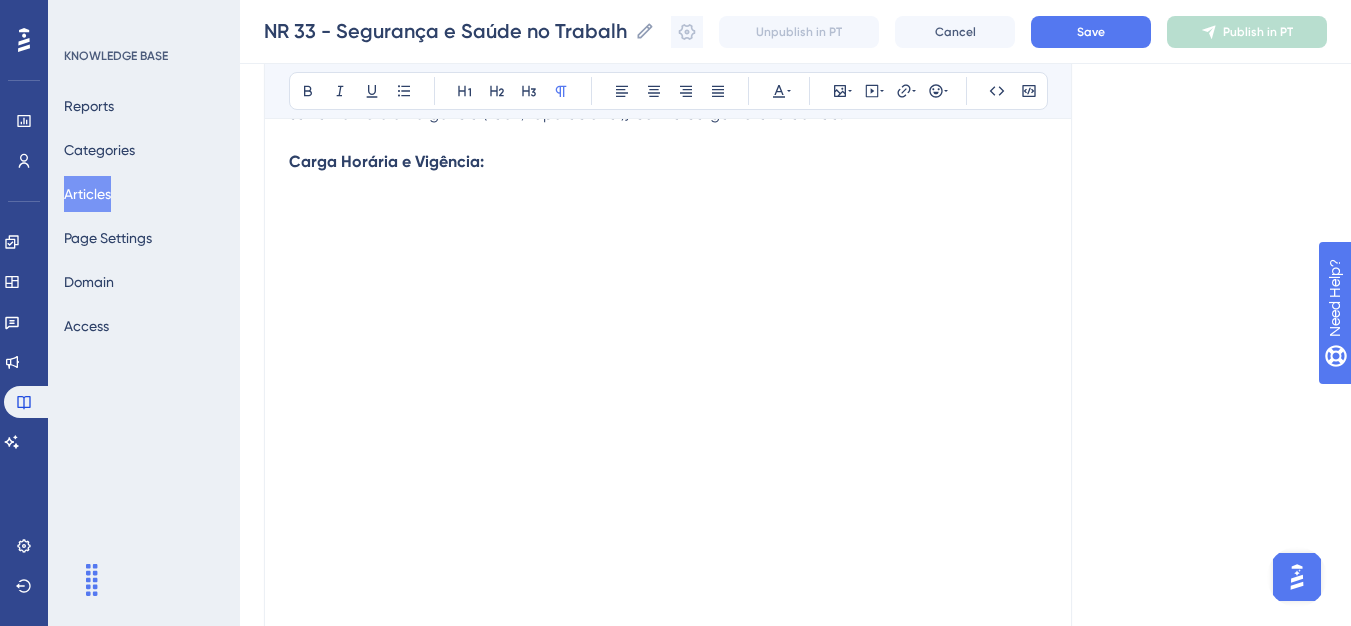 click on "Principais não conformidades e forma de regularização:" at bounding box center (668, 546) 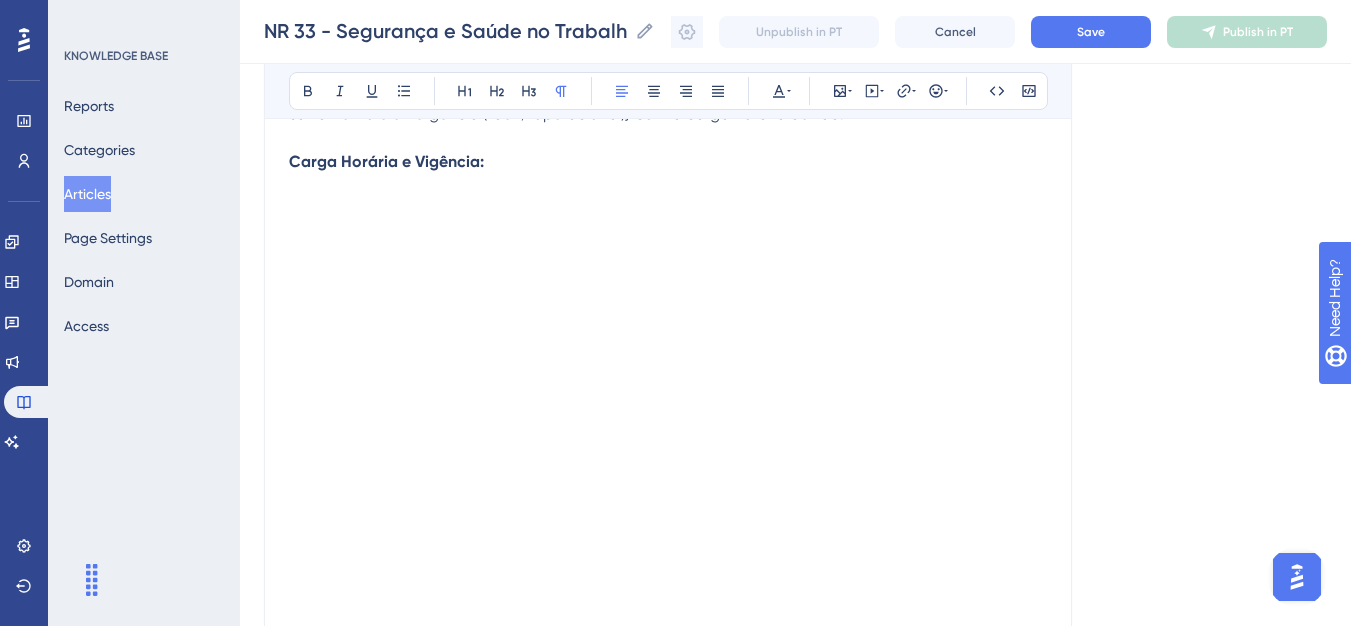 click on "Principais não conformidades e forma de regularização:" at bounding box center [668, 510] 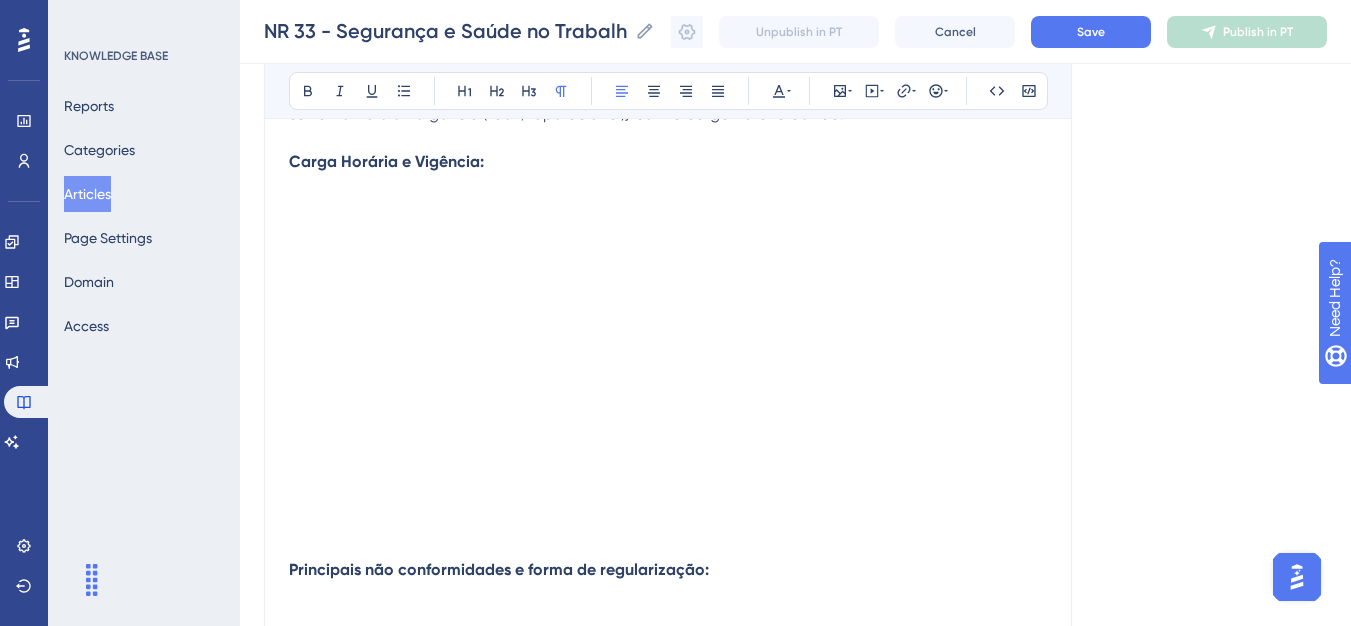 click on "Principais não conformidades e forma de regularização:" at bounding box center [668, 426] 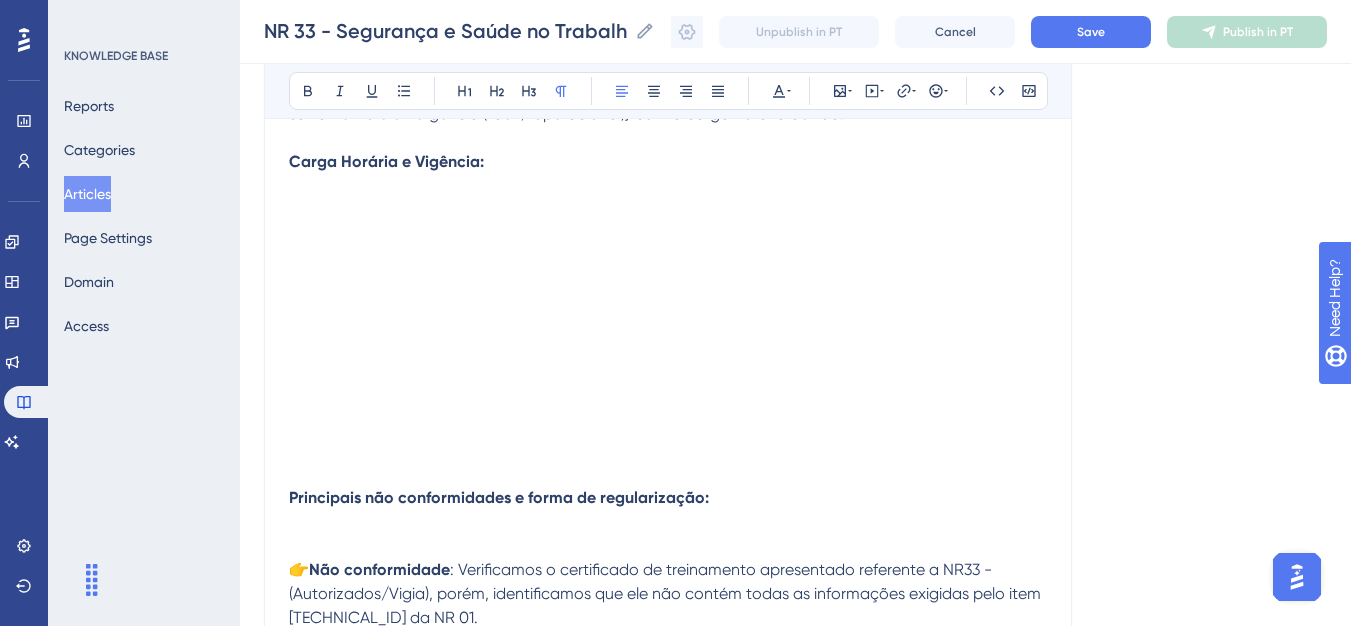 click on "Principais não conformidades e forma de regularização:" at bounding box center (668, 390) 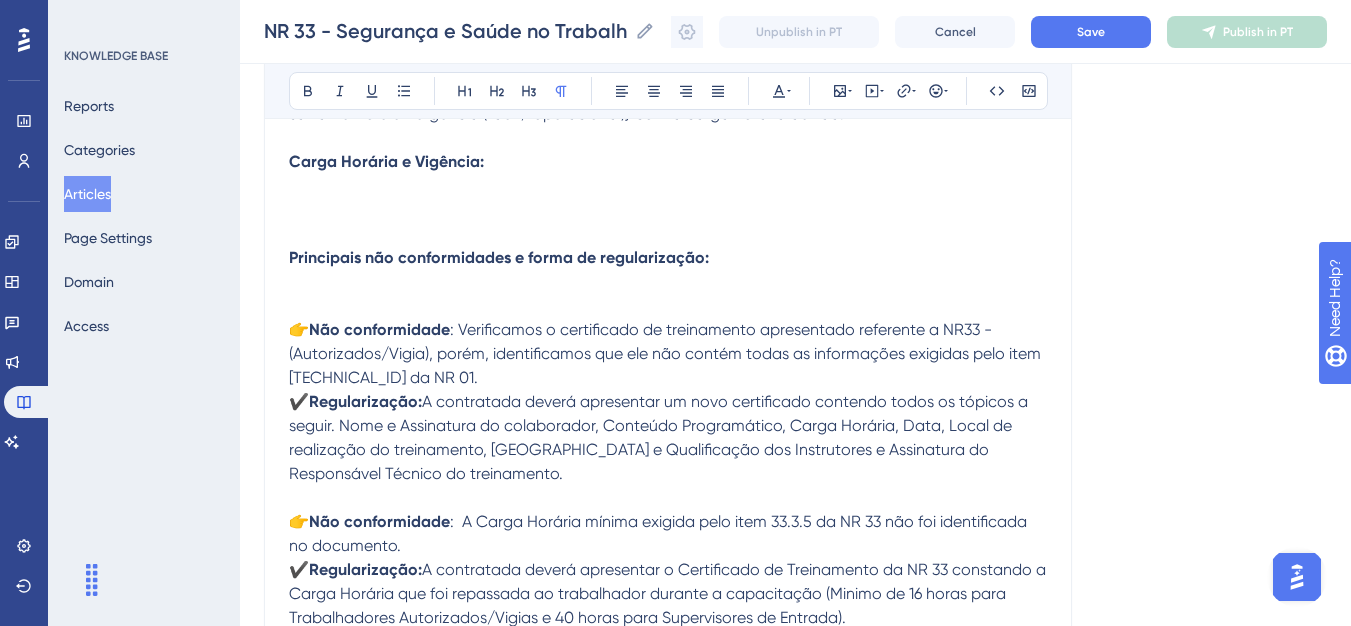 click on "Carga Horária e Vigência: Principais não conformidades e forma de regularização:" at bounding box center [668, 222] 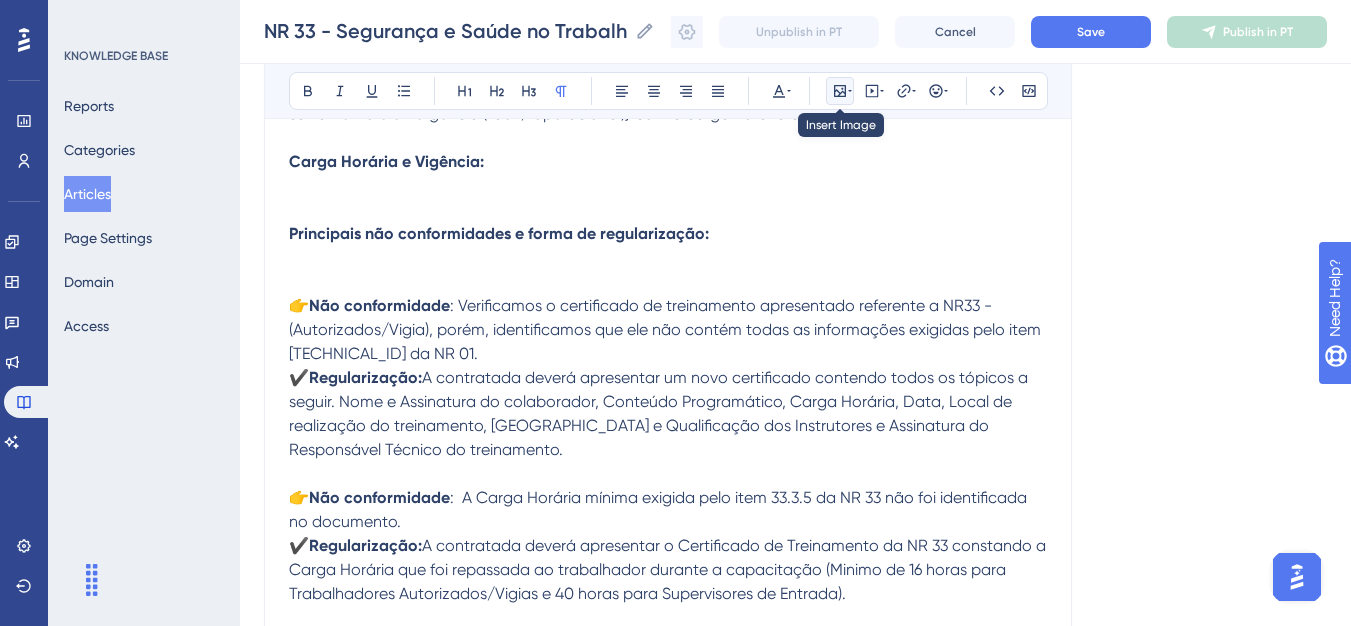 click 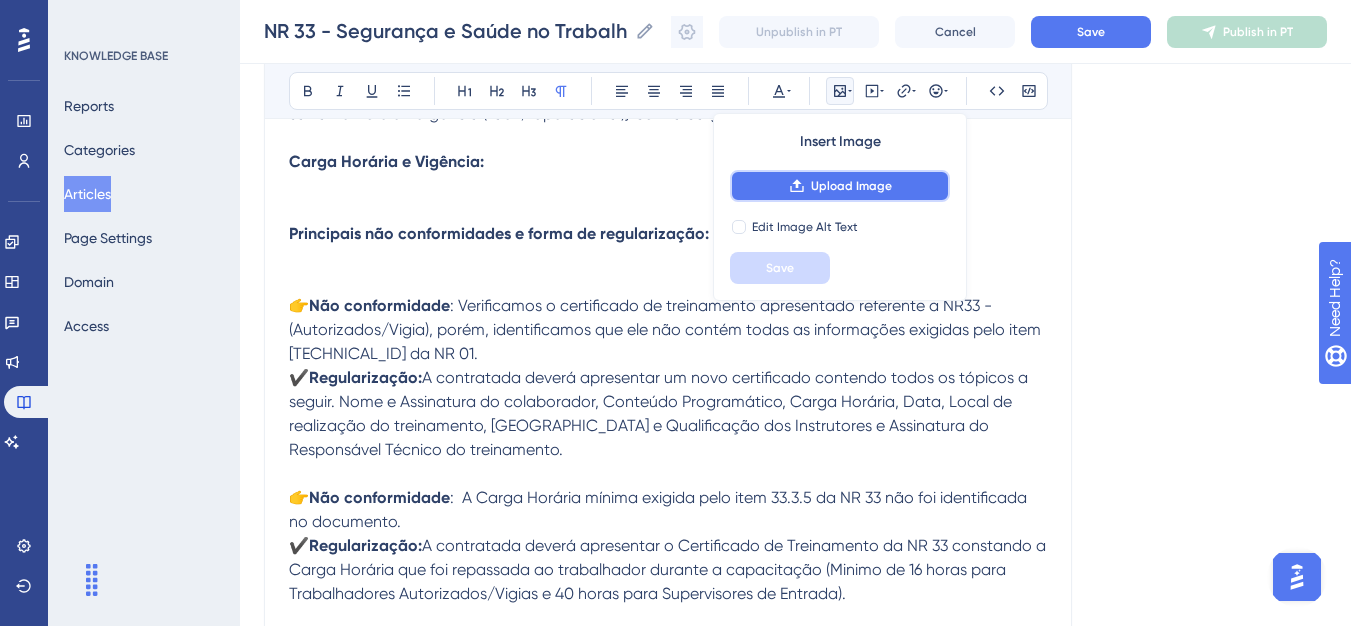 click on "Upload Image" at bounding box center (840, 186) 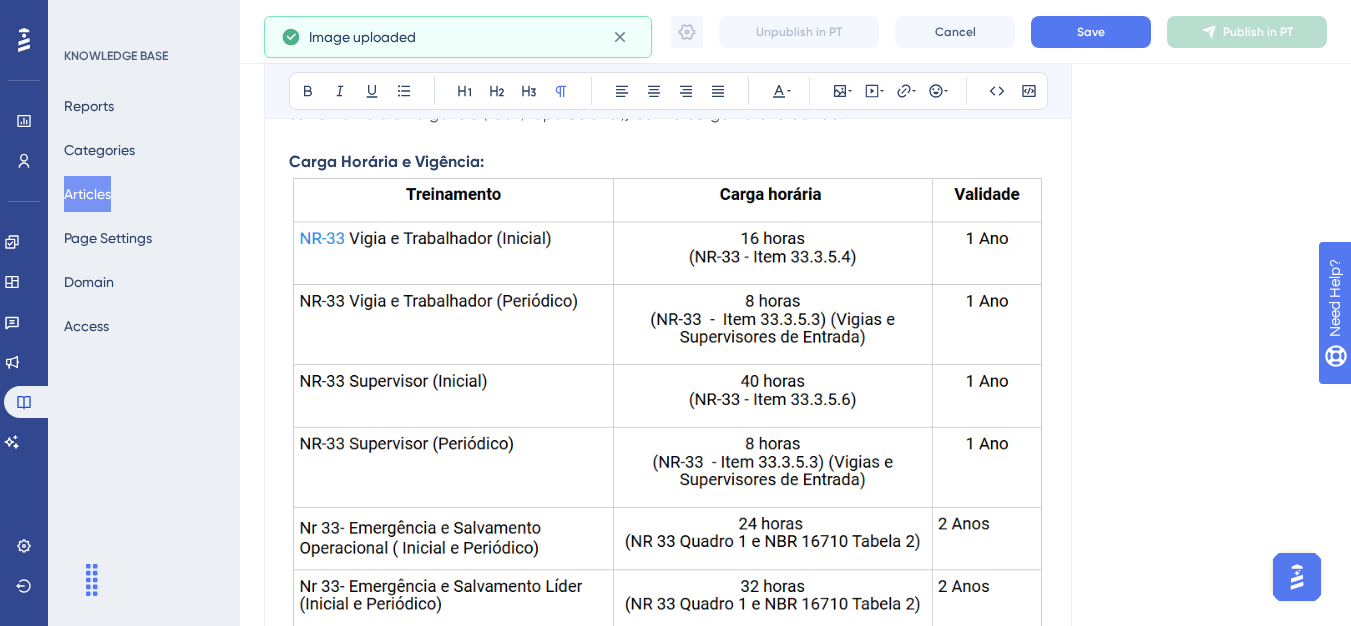 click at bounding box center (668, 405) 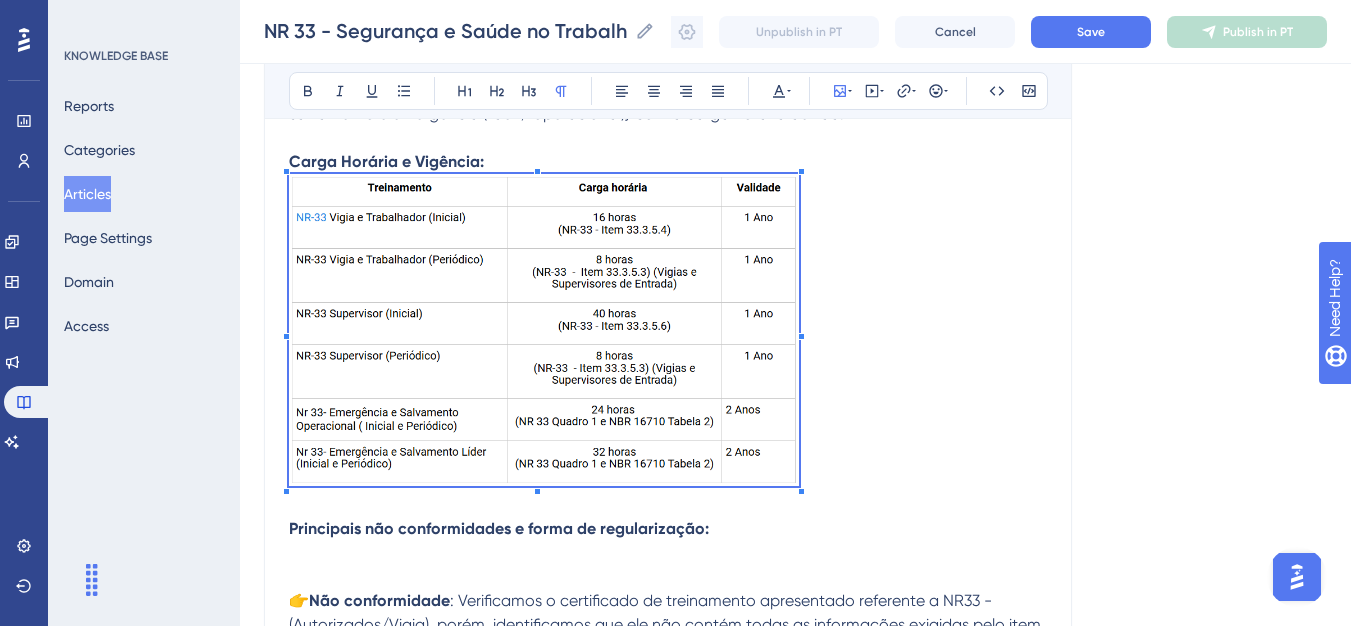 click on "Carga Horária e Vigência:" at bounding box center (668, 309) 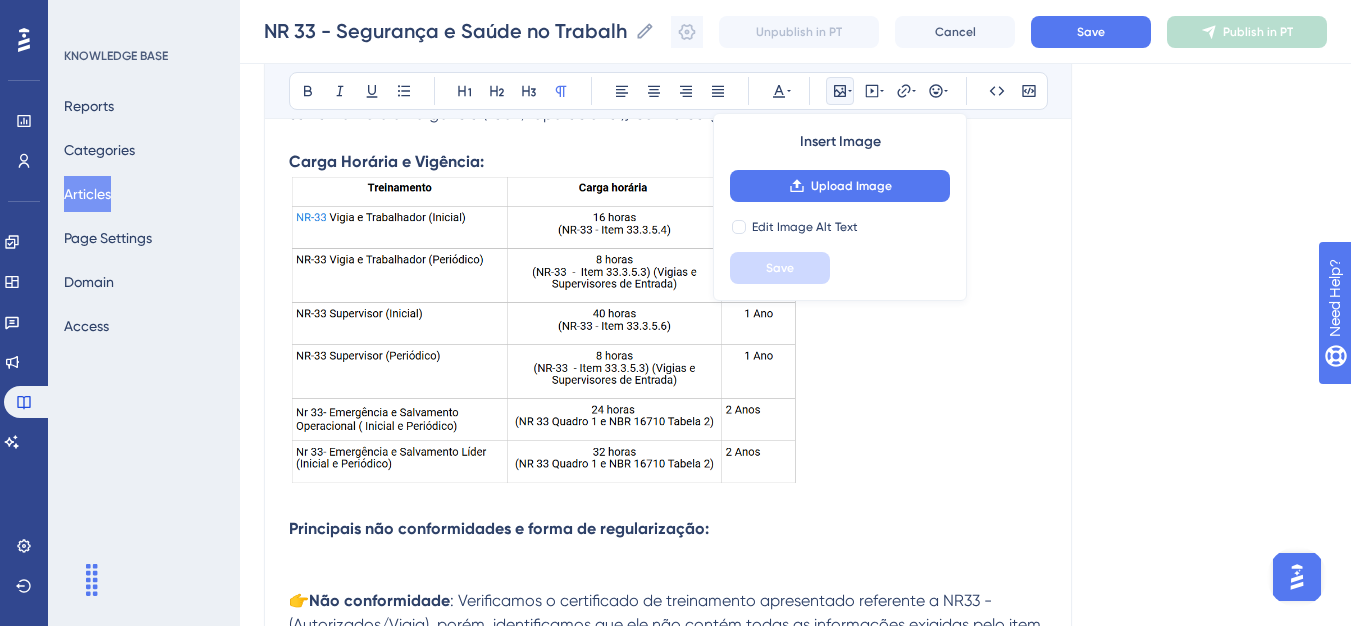 click on "Carga Horária e Vigência:" at bounding box center [668, 309] 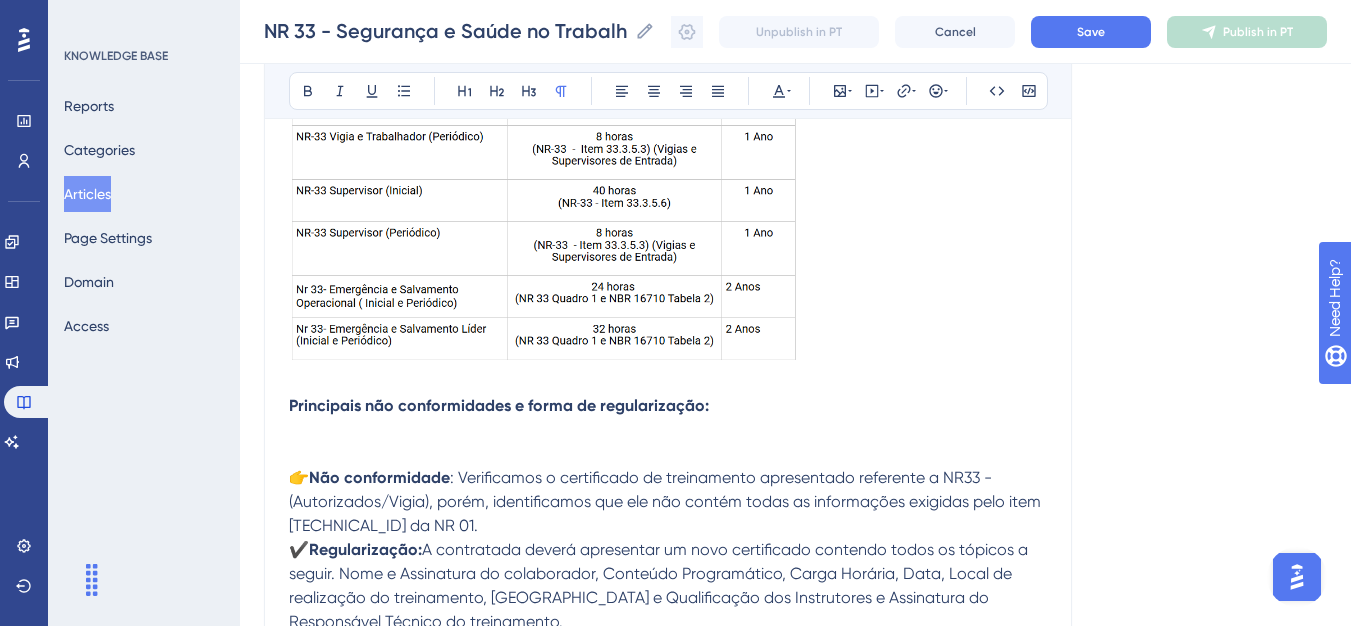 scroll, scrollTop: 831, scrollLeft: 0, axis: vertical 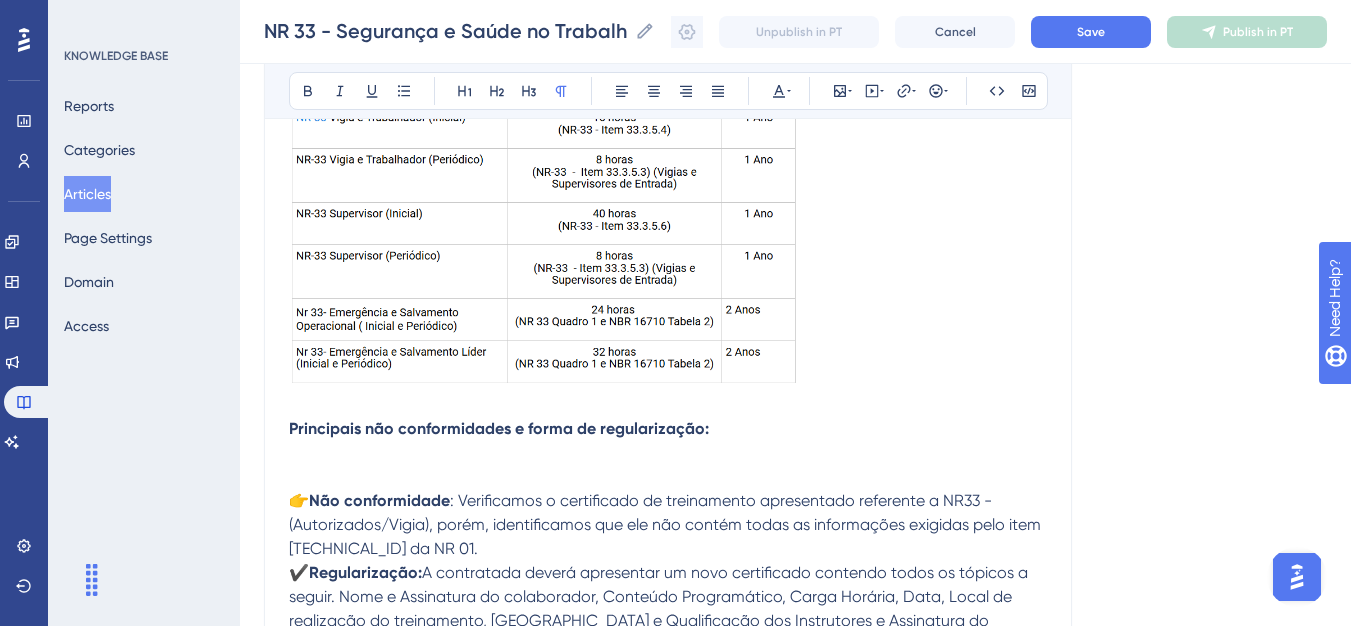 click on "Principais não conformidades e forma de regularização:" at bounding box center [668, 441] 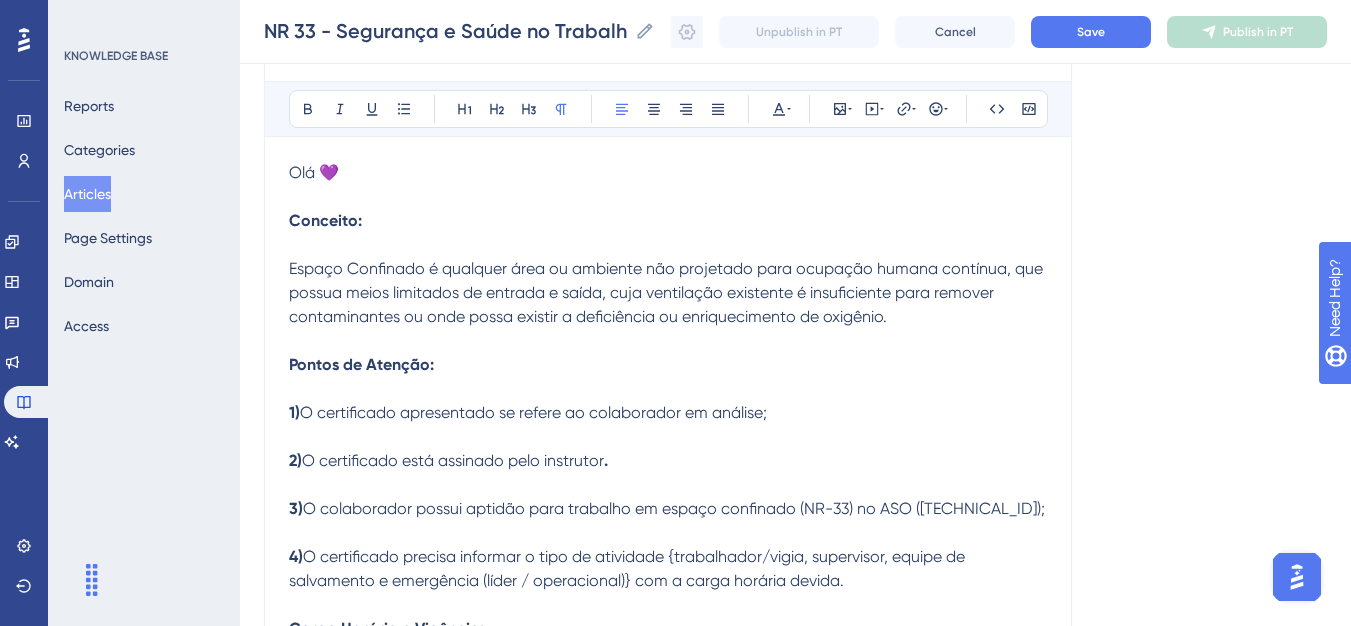 scroll, scrollTop: 131, scrollLeft: 0, axis: vertical 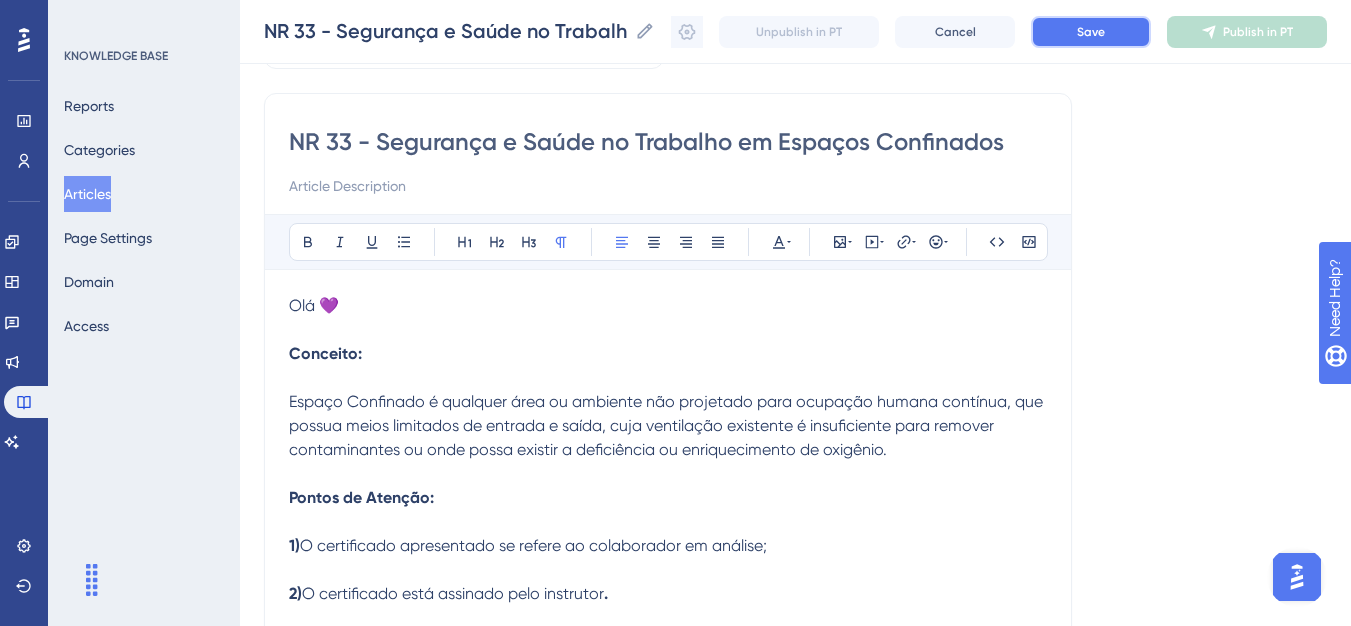 click on "Save" at bounding box center [1091, 32] 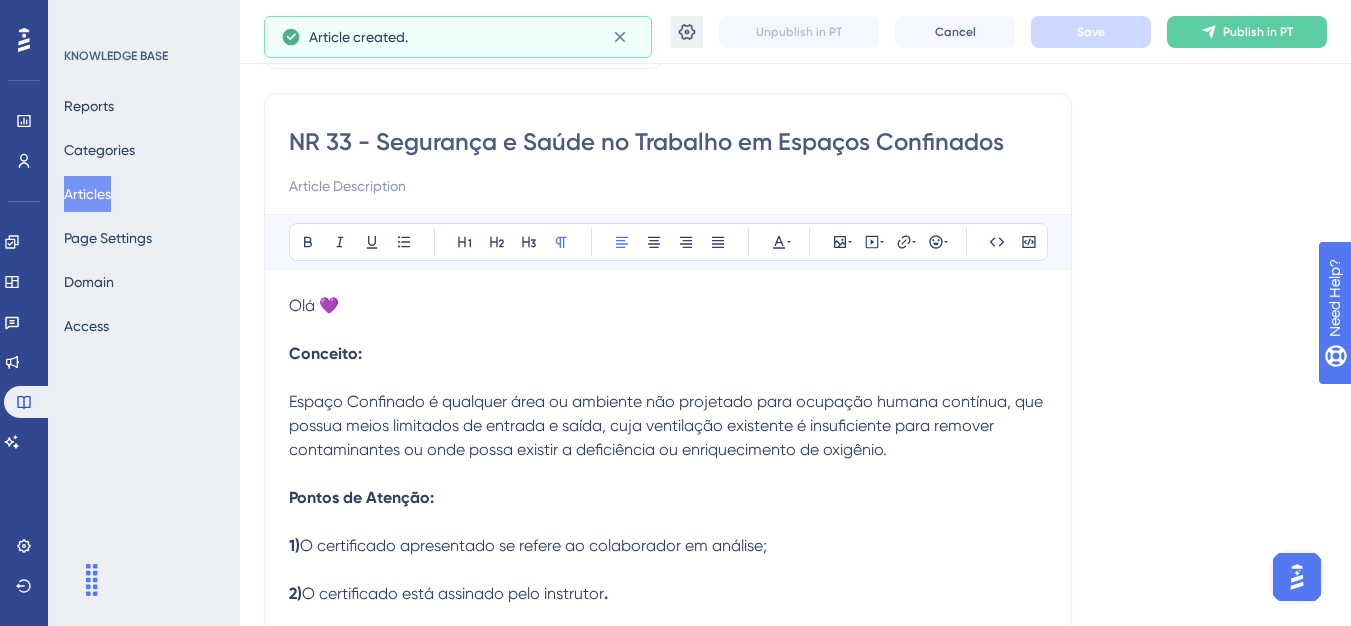 scroll, scrollTop: 789, scrollLeft: 0, axis: vertical 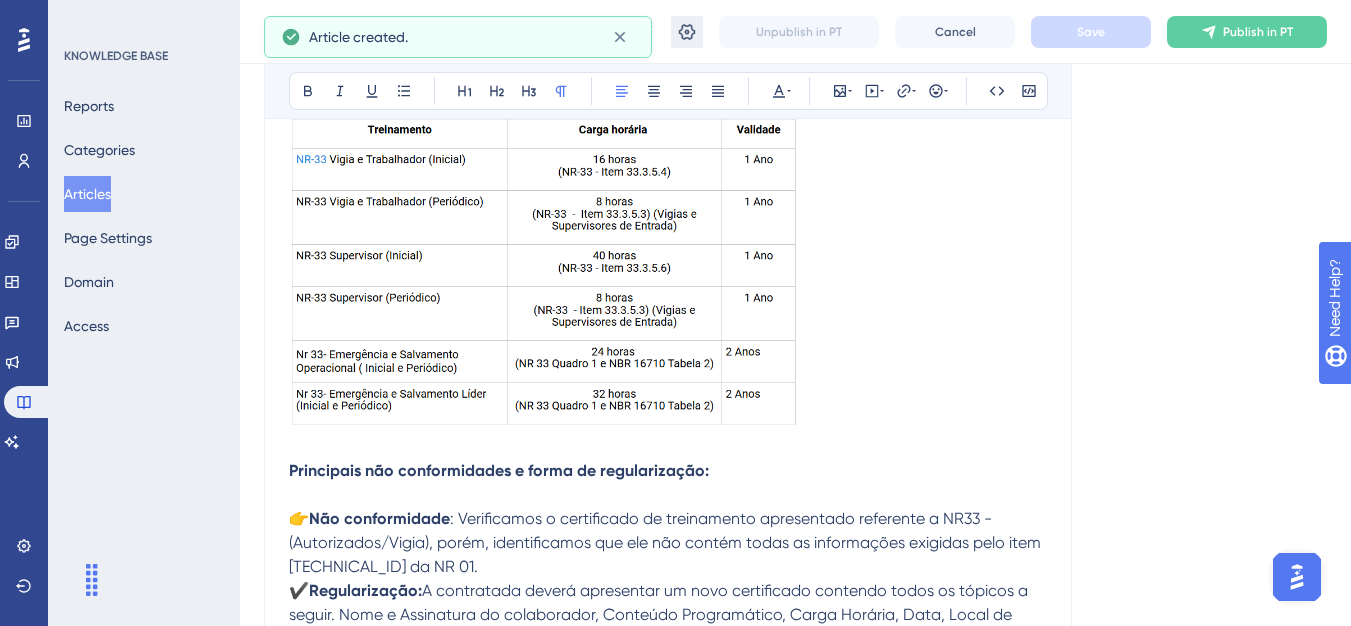 click 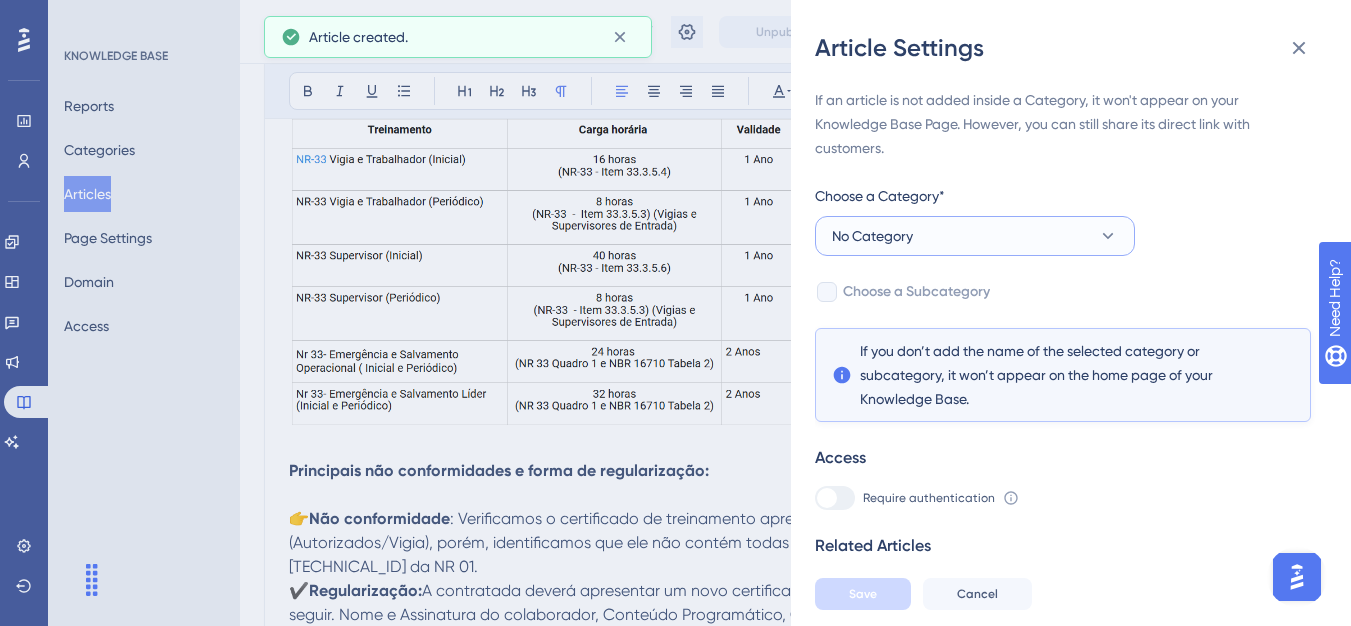 click on "No Category" at bounding box center (975, 236) 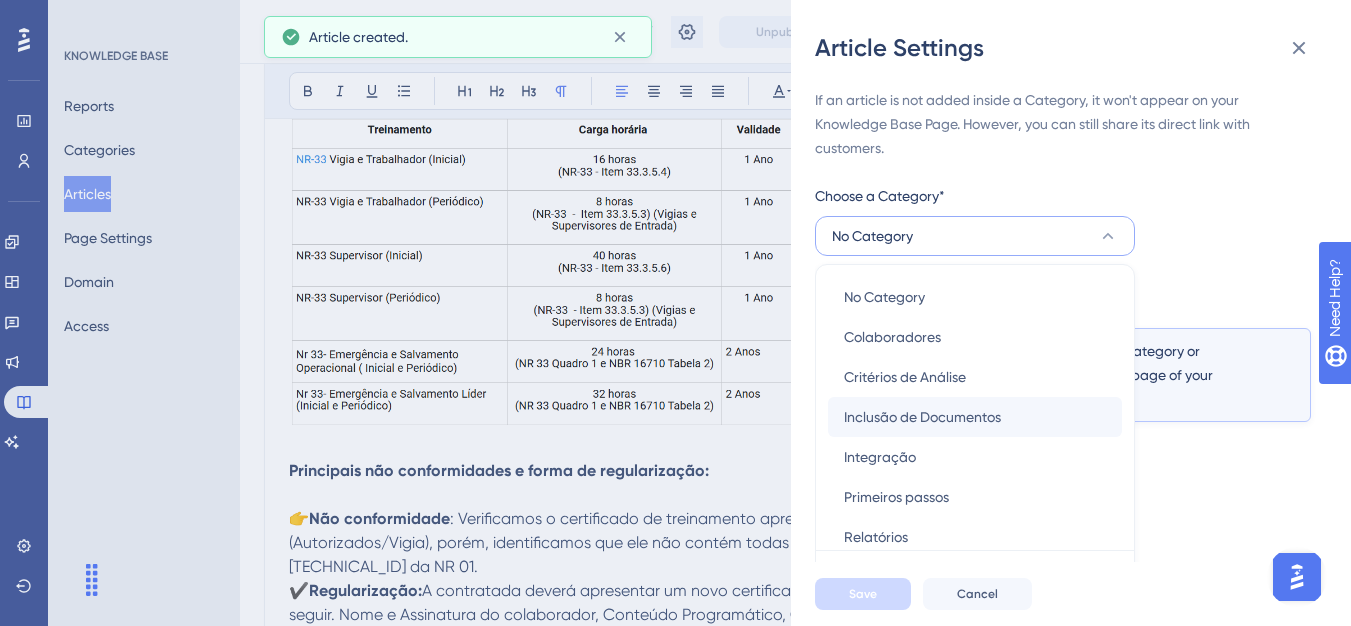 scroll, scrollTop: 49, scrollLeft: 0, axis: vertical 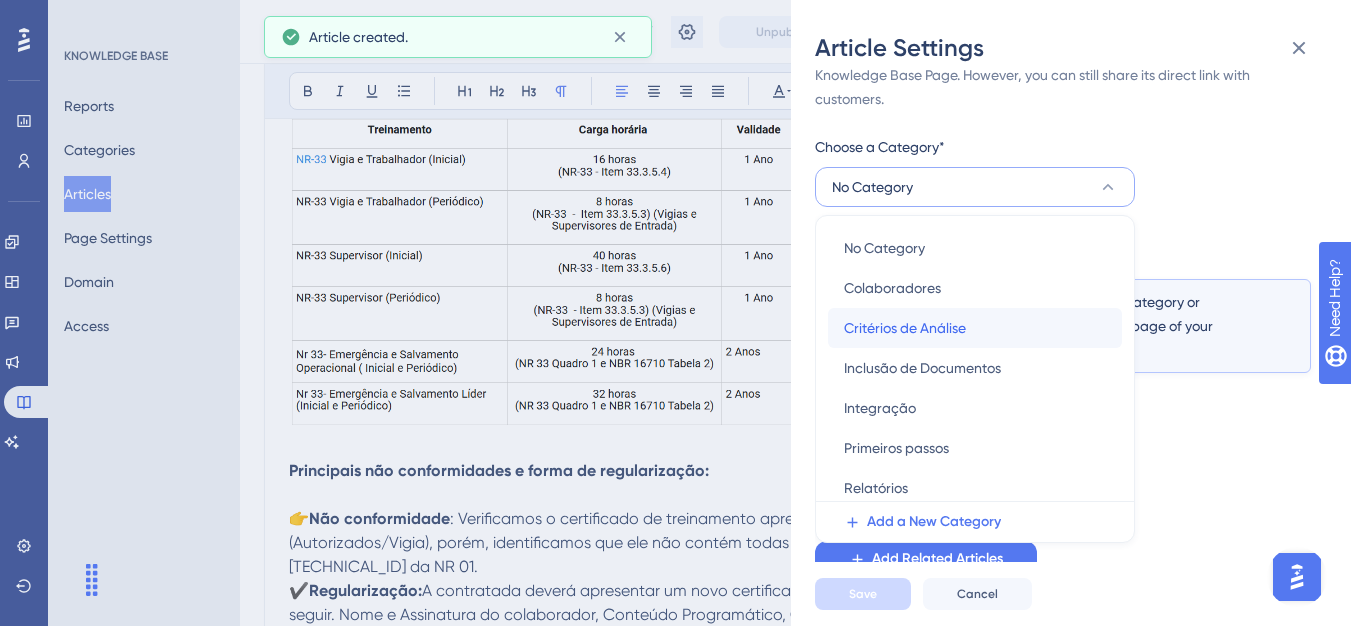 click on "Critérios de Análise" at bounding box center (905, 328) 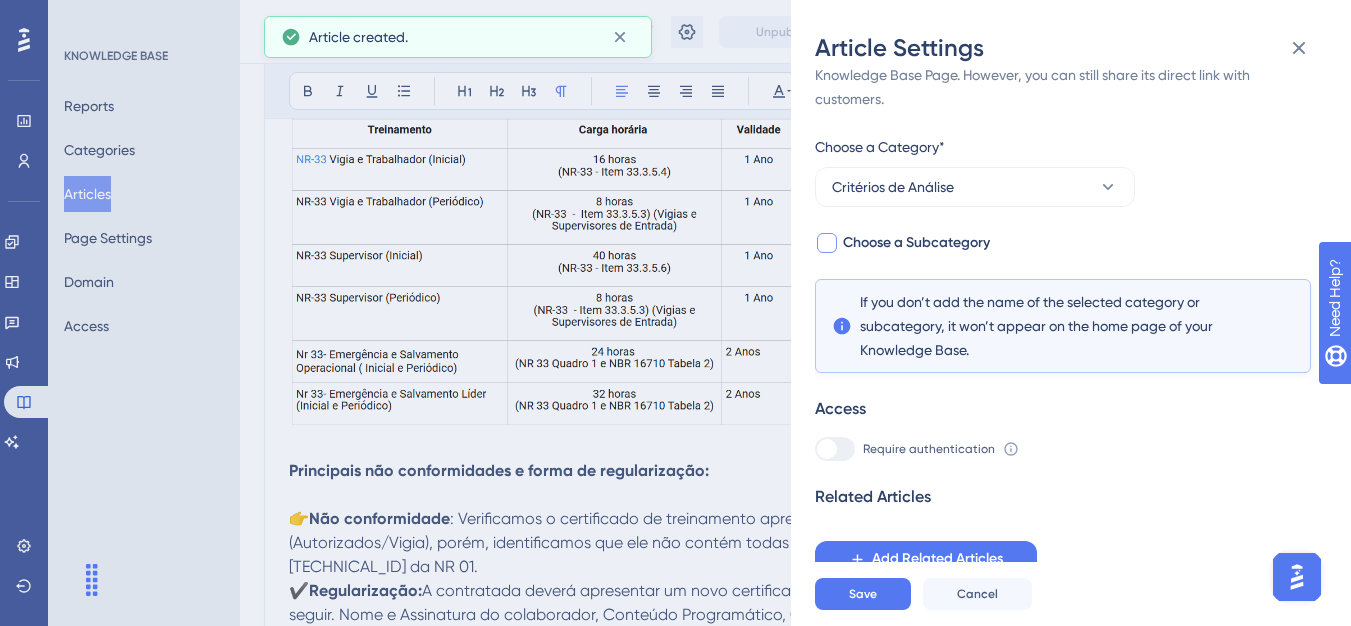 click on "Choose a Subcategory" at bounding box center (916, 243) 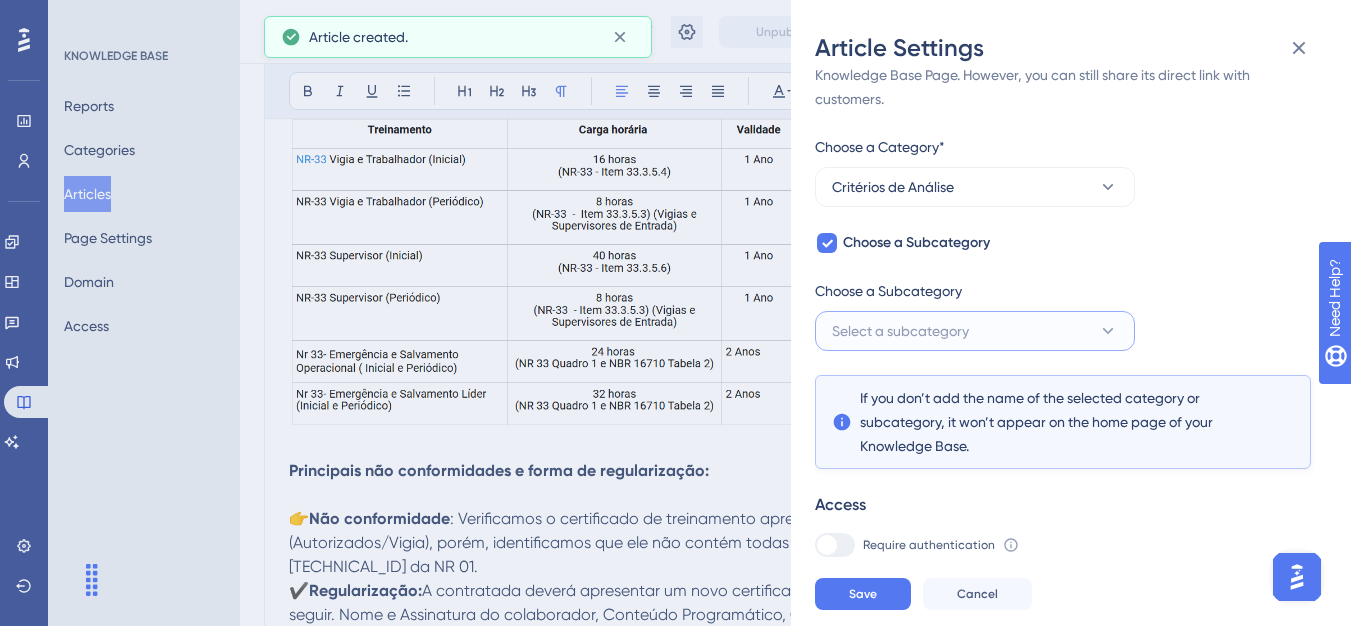 click on "Select a subcategory" at bounding box center (900, 331) 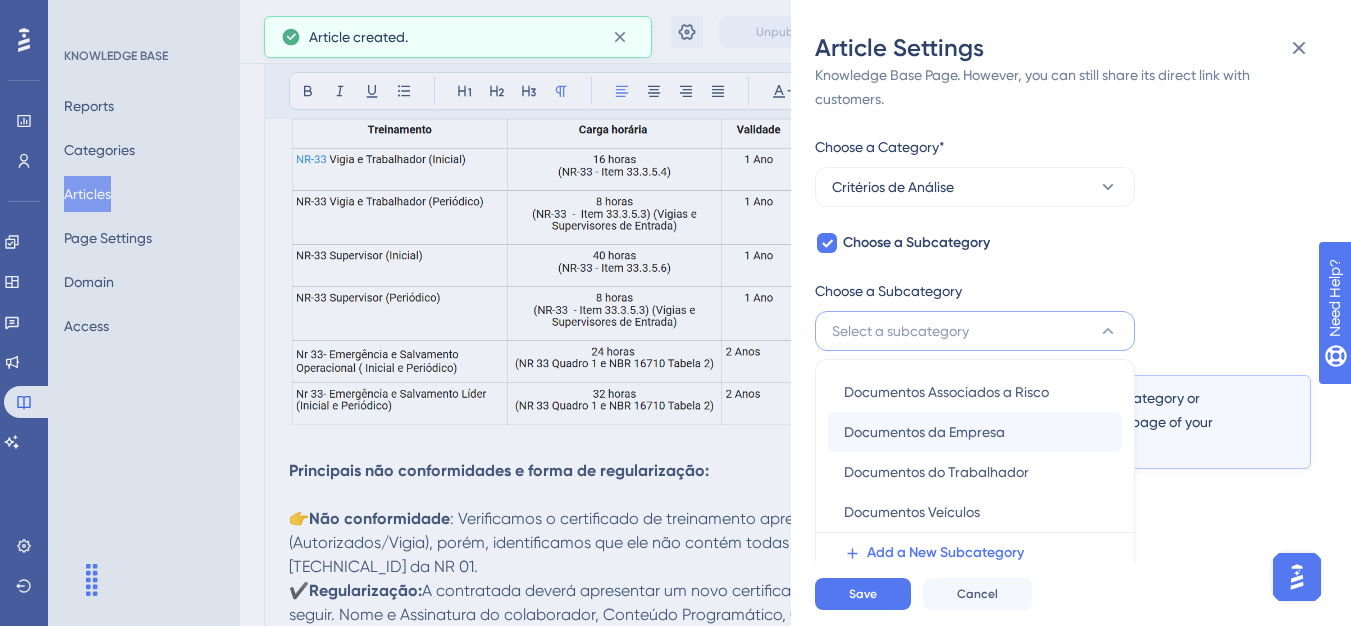 scroll, scrollTop: 145, scrollLeft: 0, axis: vertical 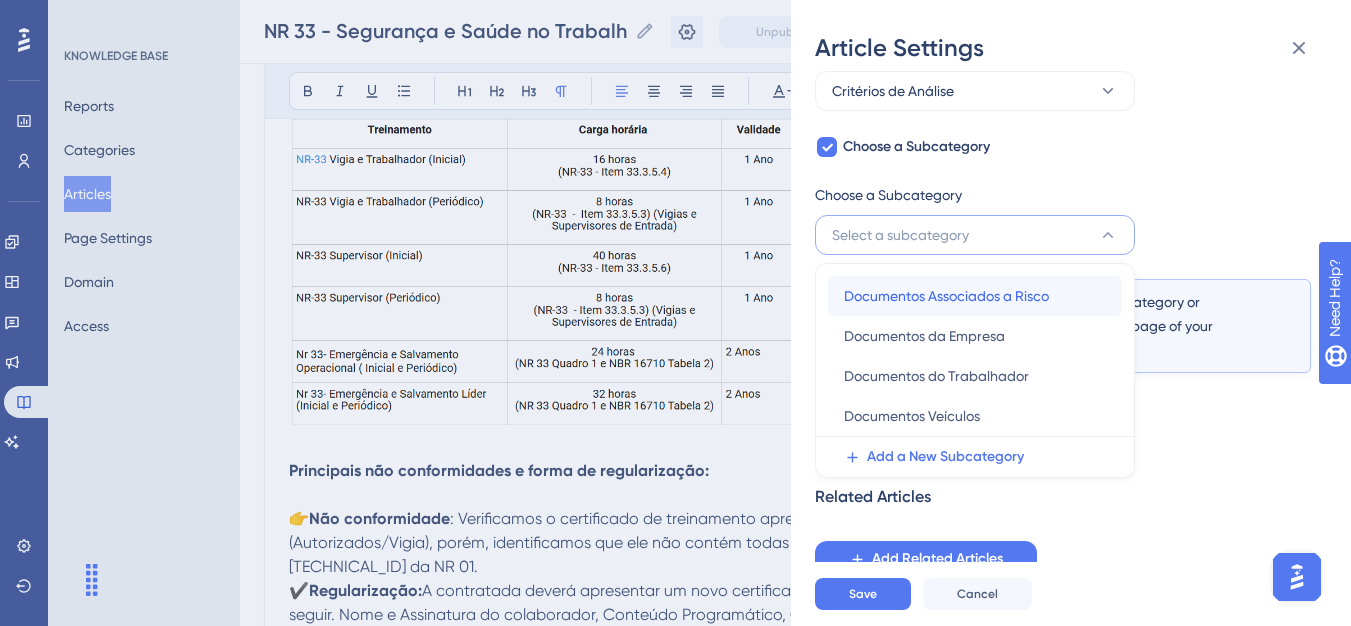 click on "Documentos Associados a Risco Documentos Associados a Risco" at bounding box center [975, 296] 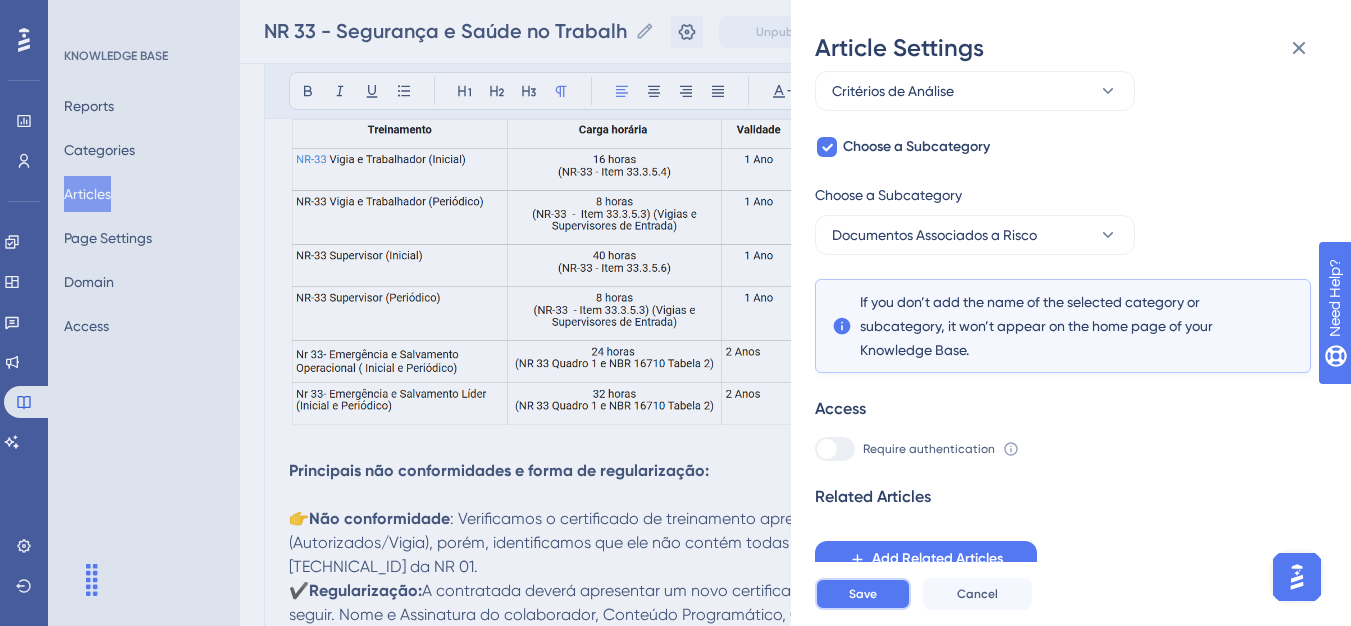 click on "Save" at bounding box center [863, 594] 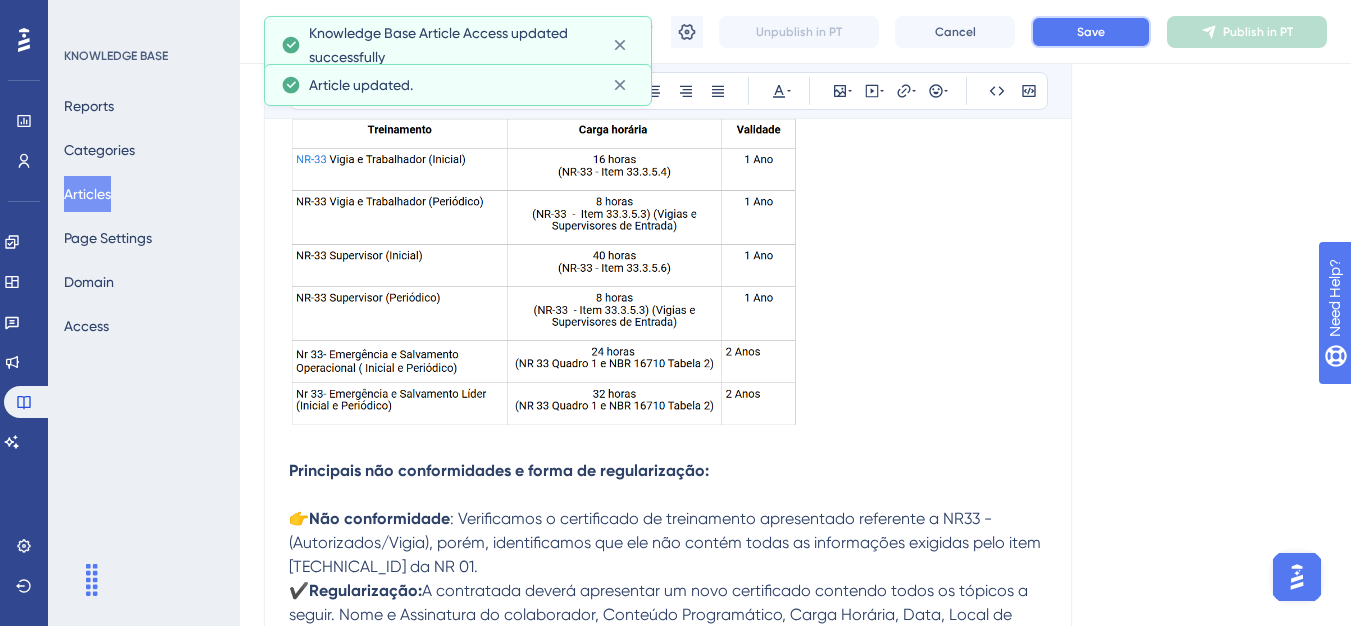 click on "Save" at bounding box center [1091, 32] 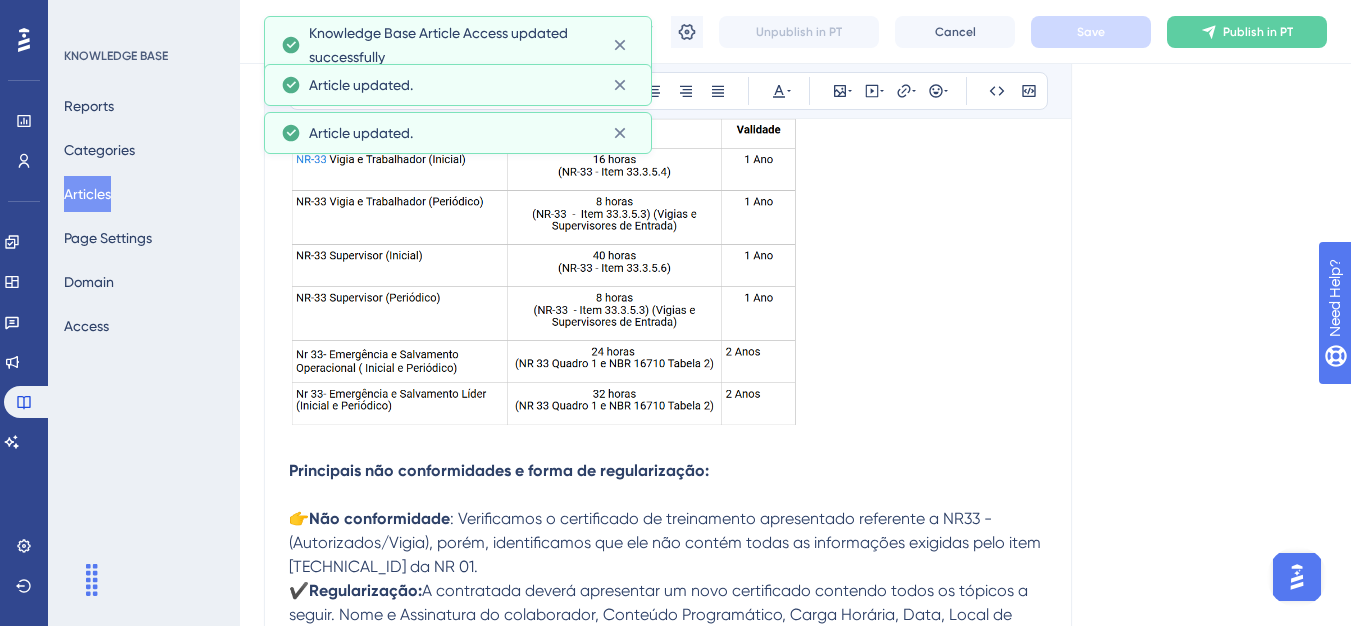 click 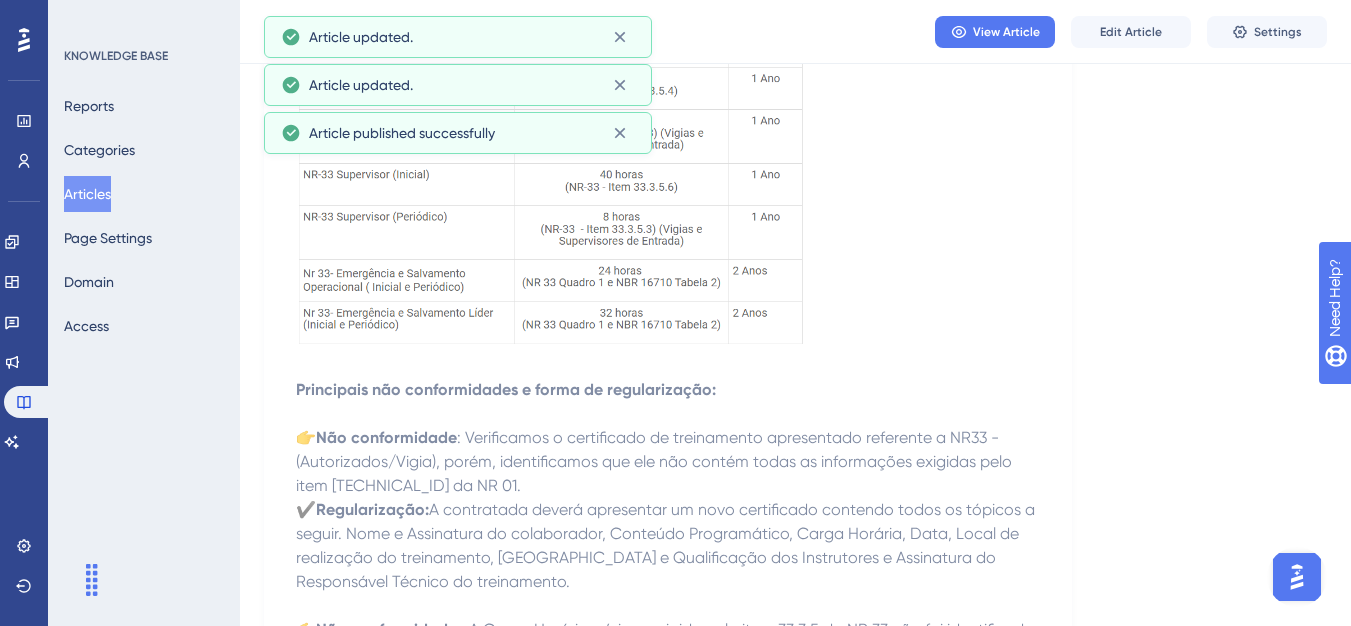 click on "Articles" at bounding box center (87, 194) 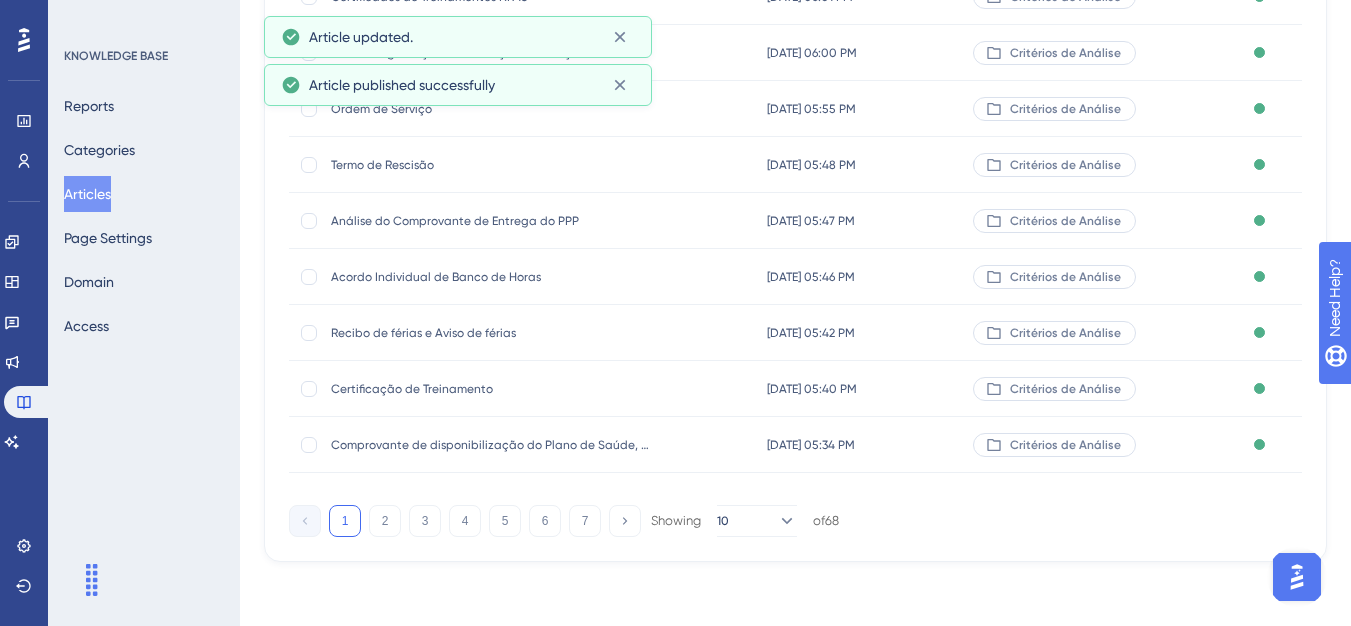 scroll, scrollTop: 0, scrollLeft: 0, axis: both 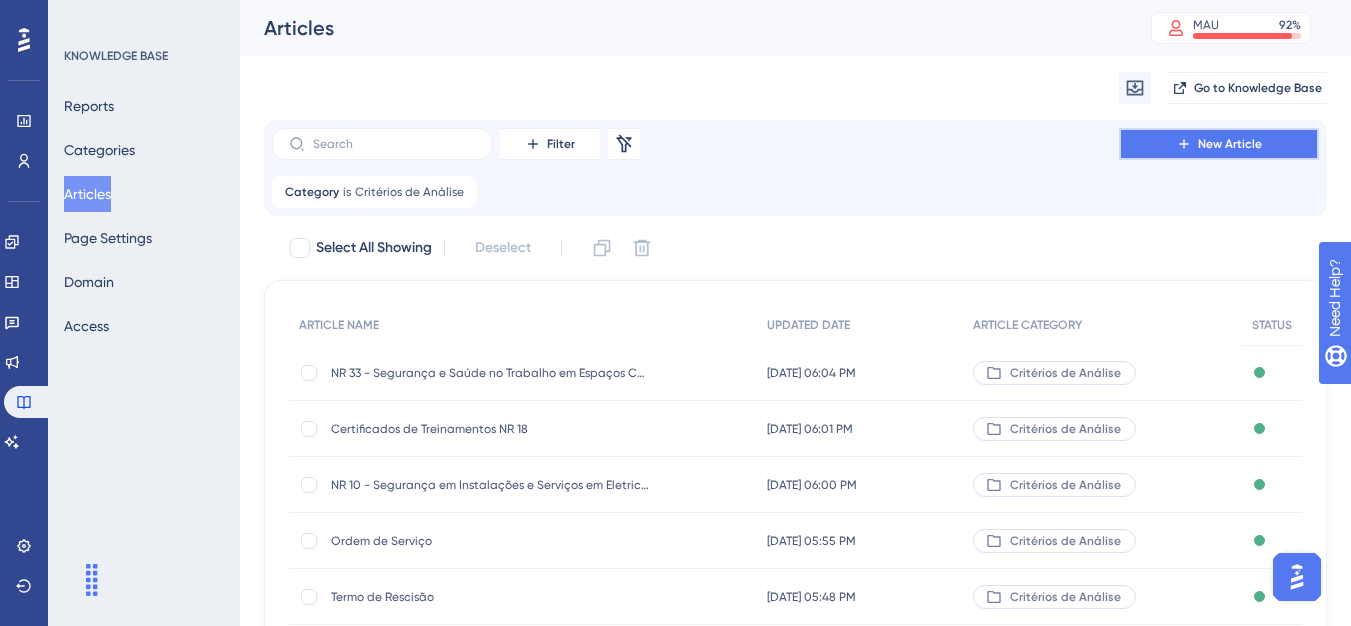 click on "New Article" at bounding box center (1219, 144) 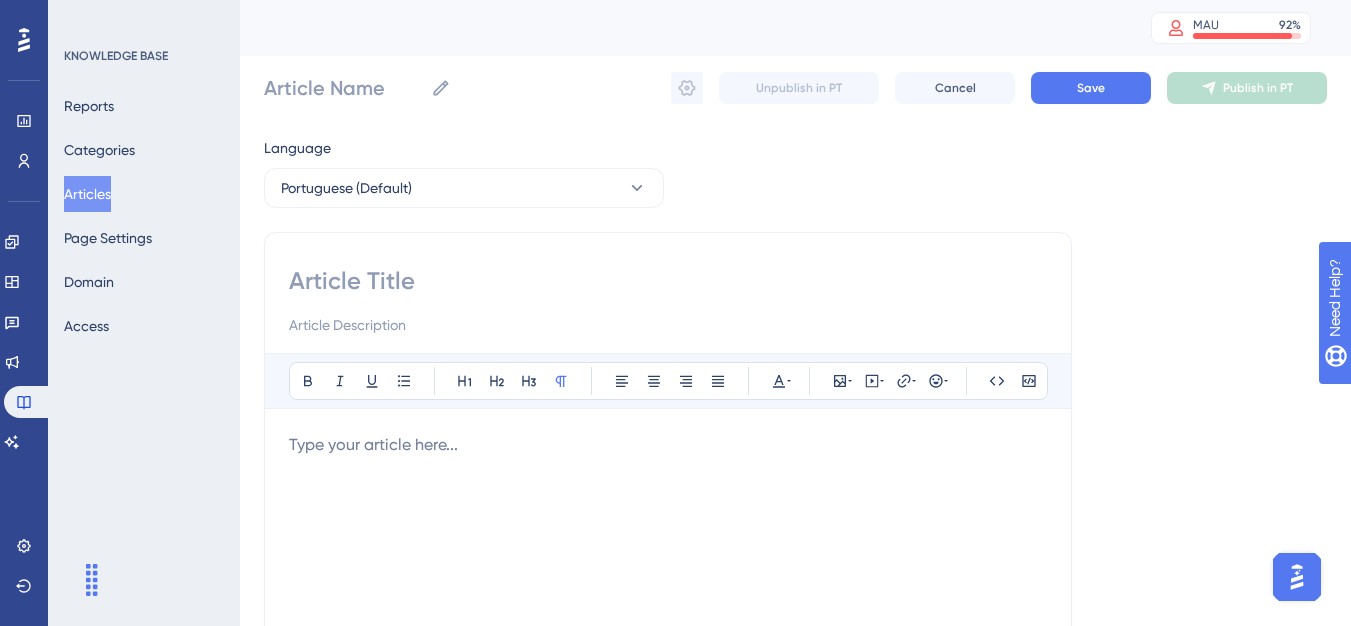 click at bounding box center (668, 281) 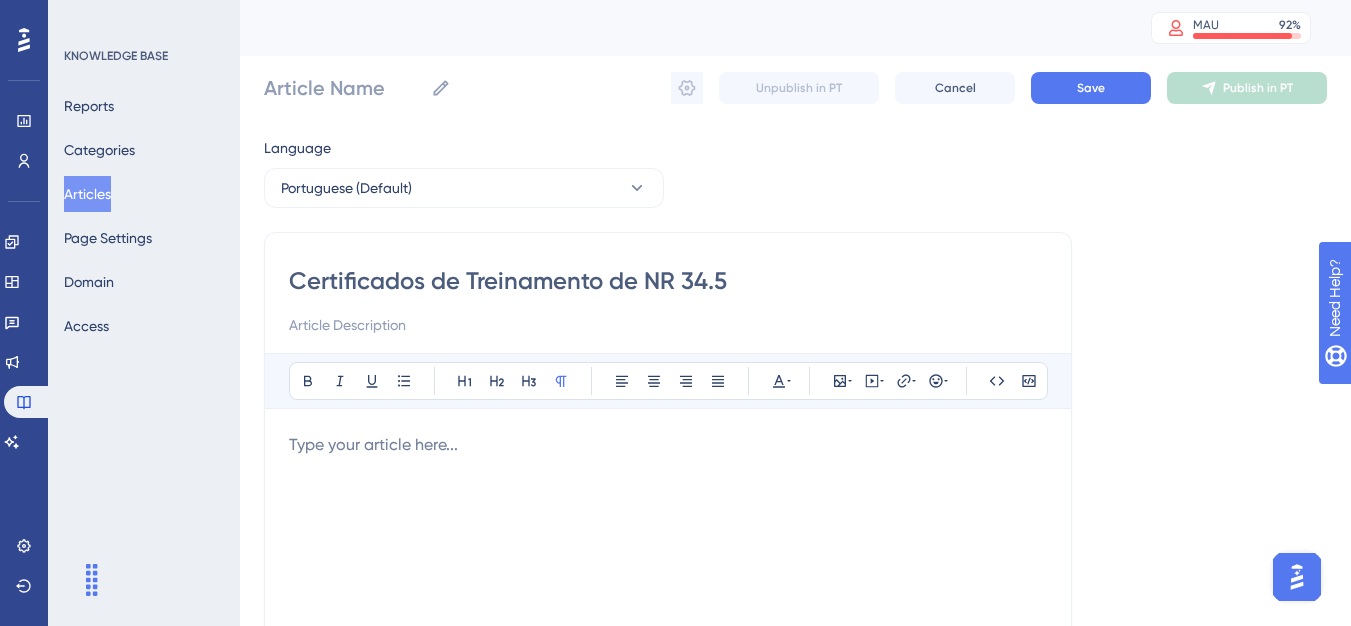 type on "Certificados de Treinamento de NR 34.5" 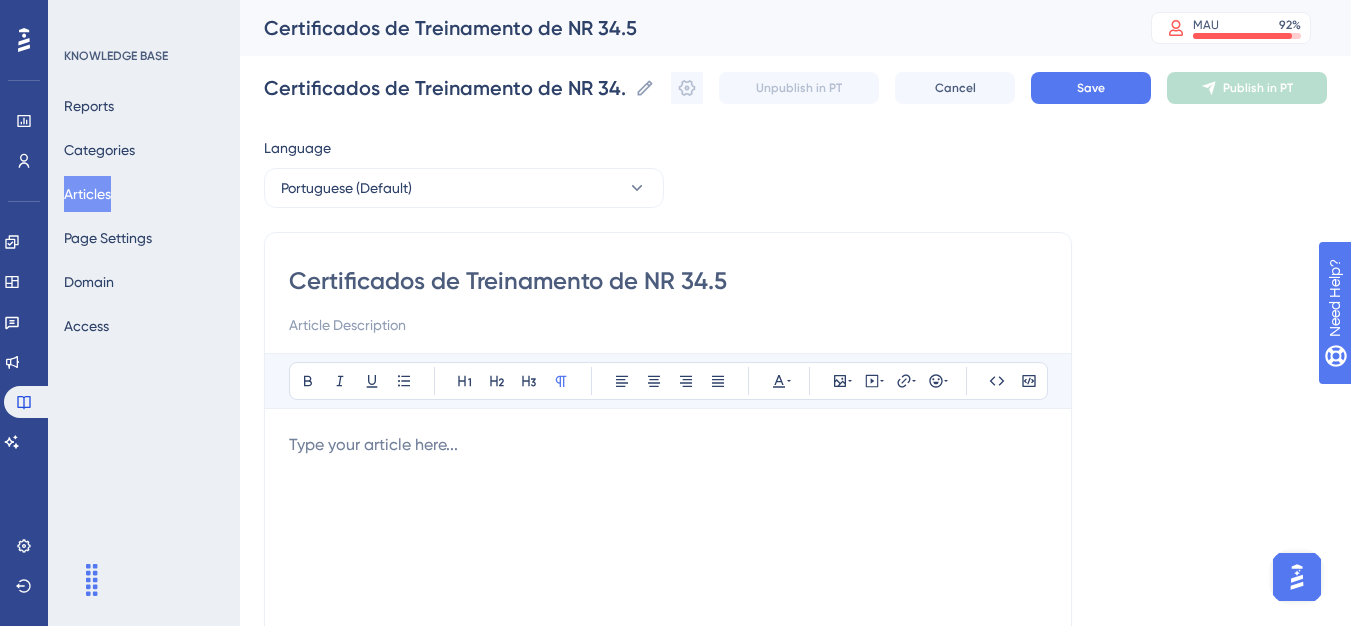 type on "Certificados de Treinamento de NR 34.5" 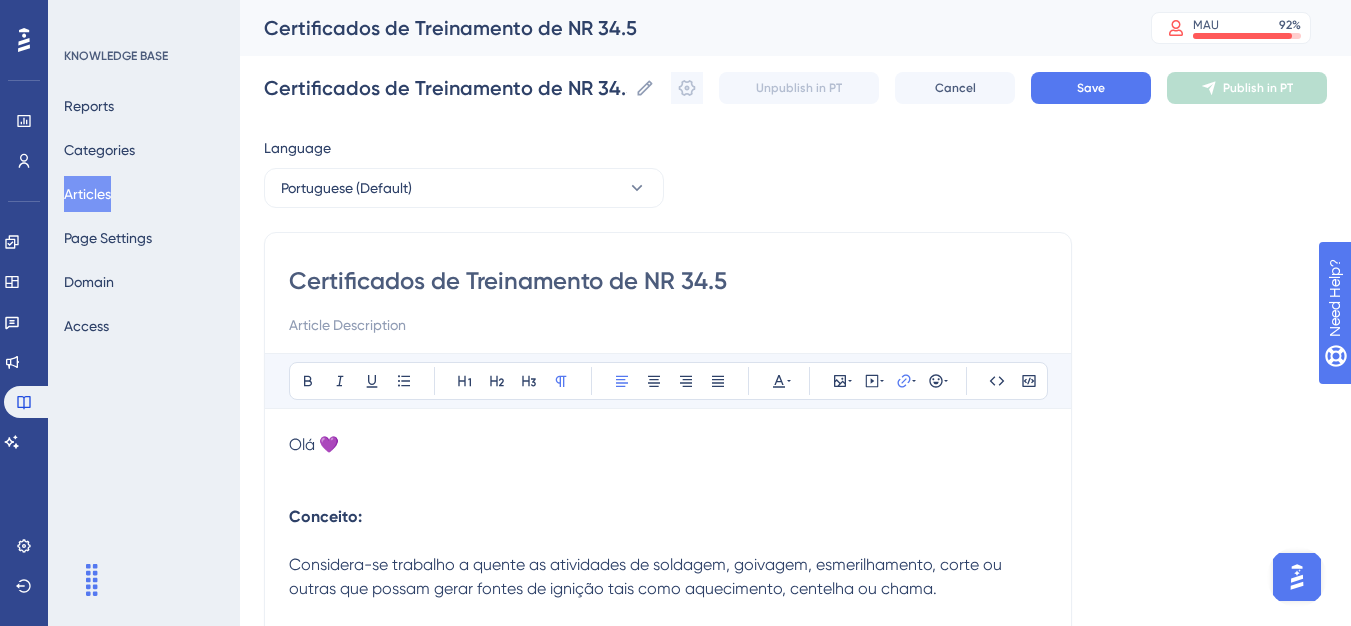 scroll, scrollTop: 797, scrollLeft: 0, axis: vertical 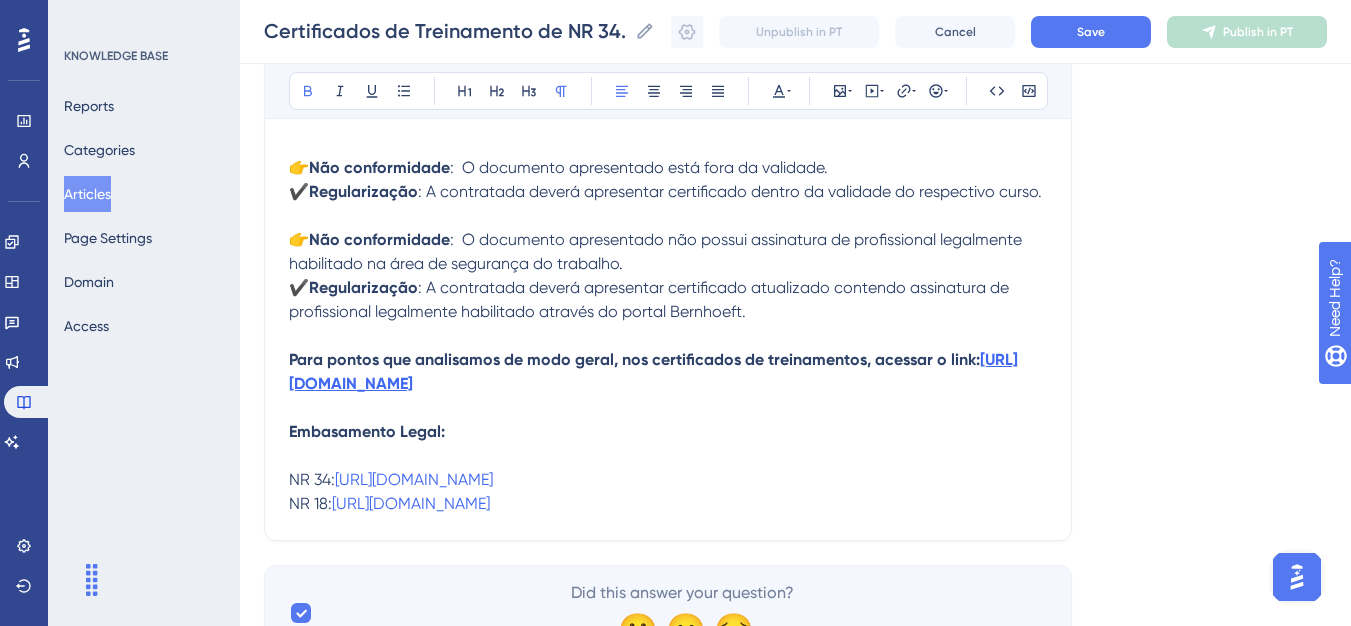 drag, startPoint x: 570, startPoint y: 416, endPoint x: 281, endPoint y: 367, distance: 293.12454 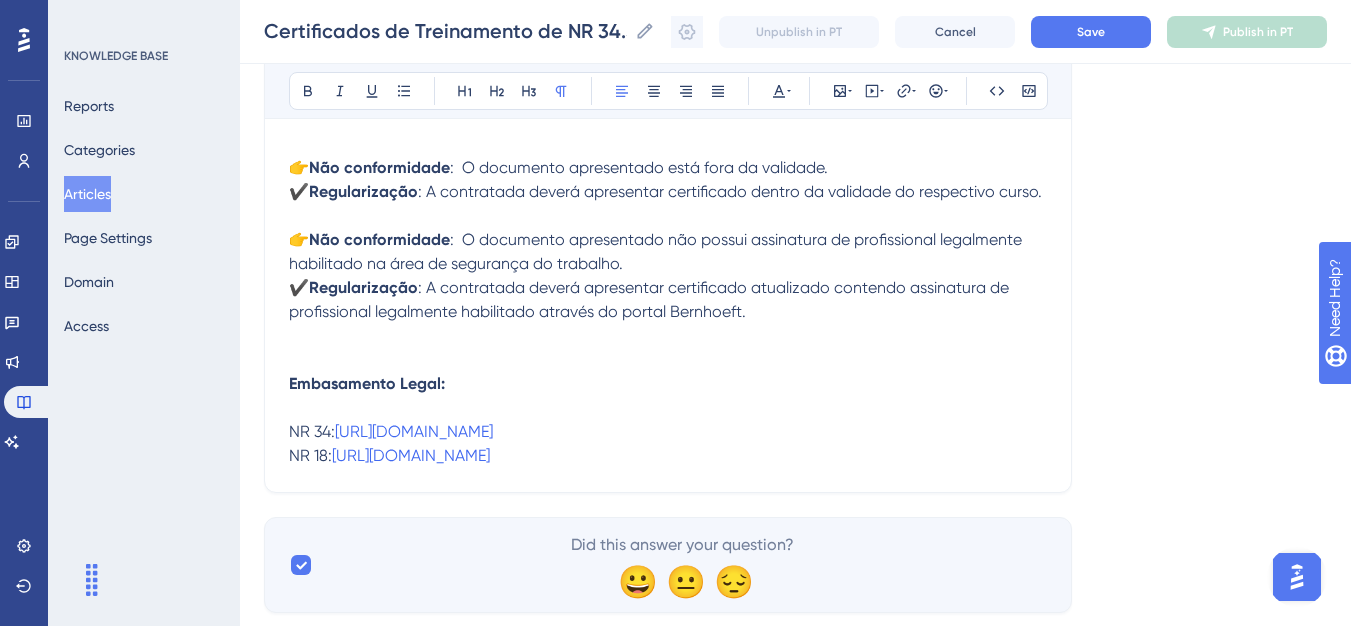 click at bounding box center (668, 360) 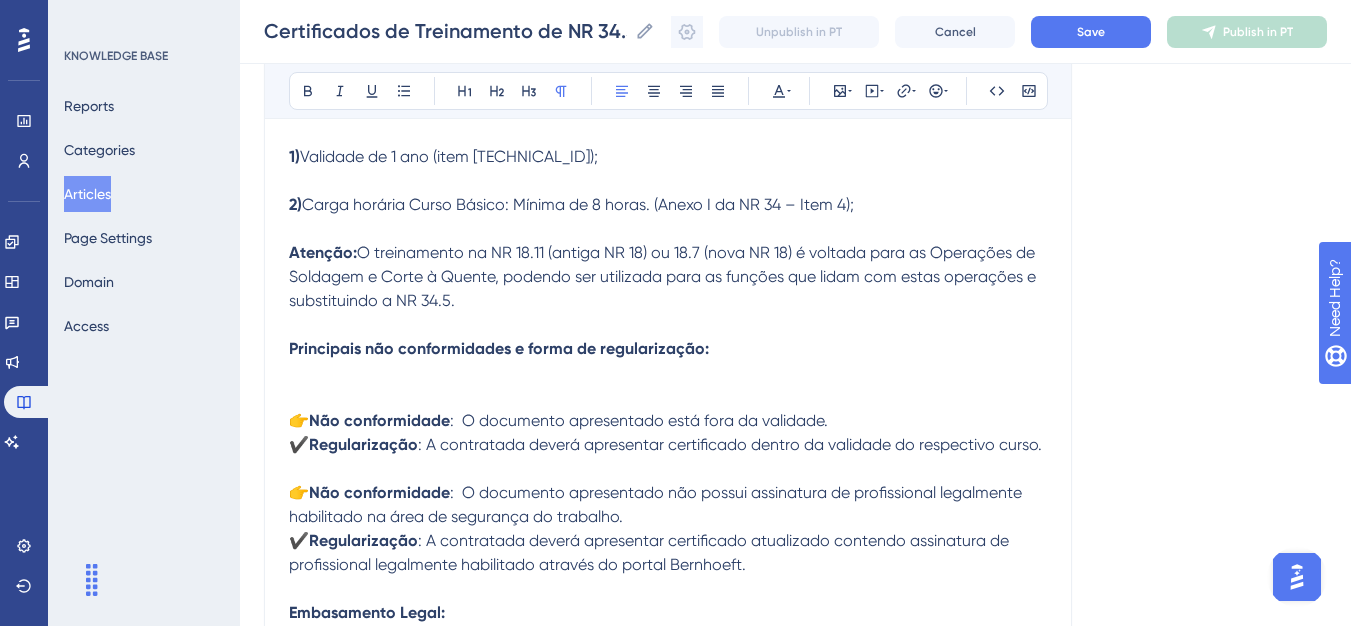 scroll, scrollTop: 497, scrollLeft: 0, axis: vertical 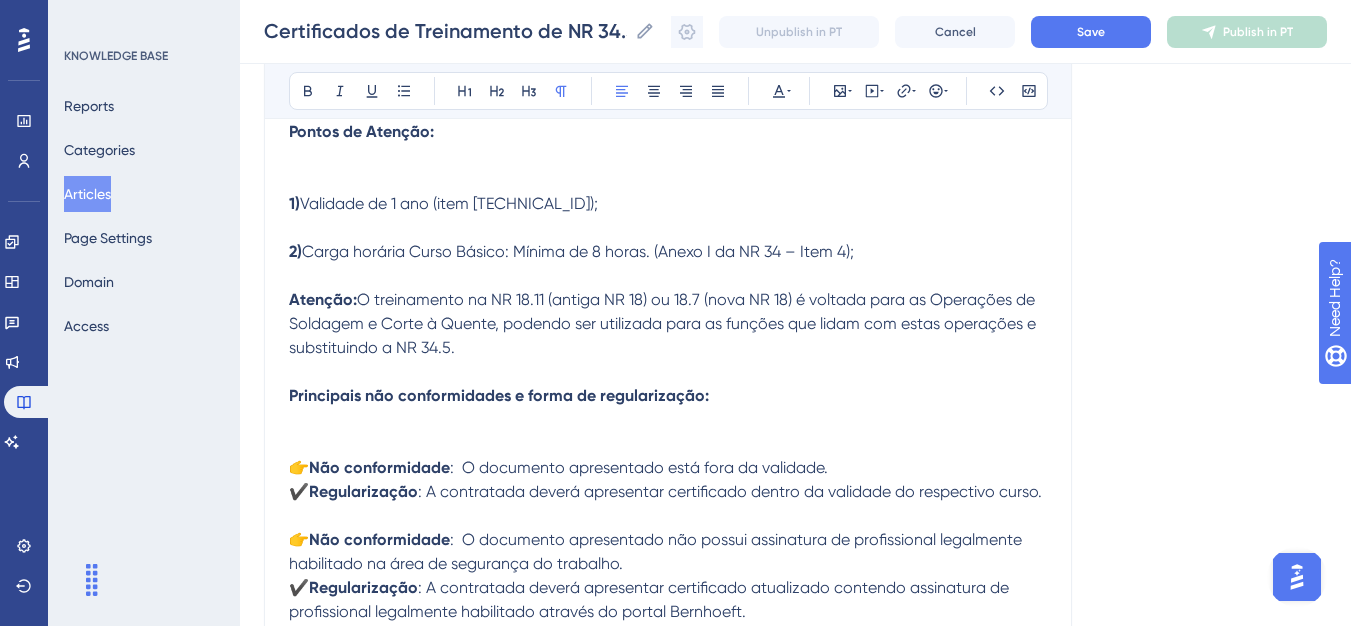 click on "Principais não conformidades e forma de regularização:" at bounding box center (668, 420) 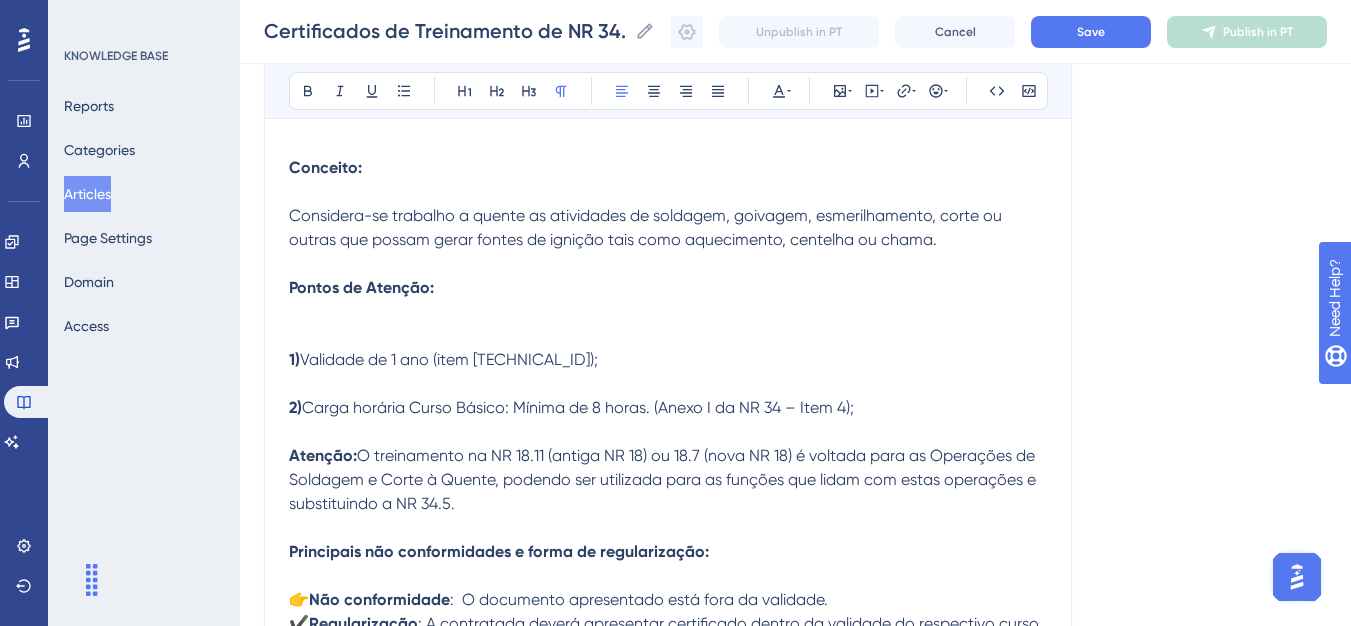 scroll, scrollTop: 297, scrollLeft: 0, axis: vertical 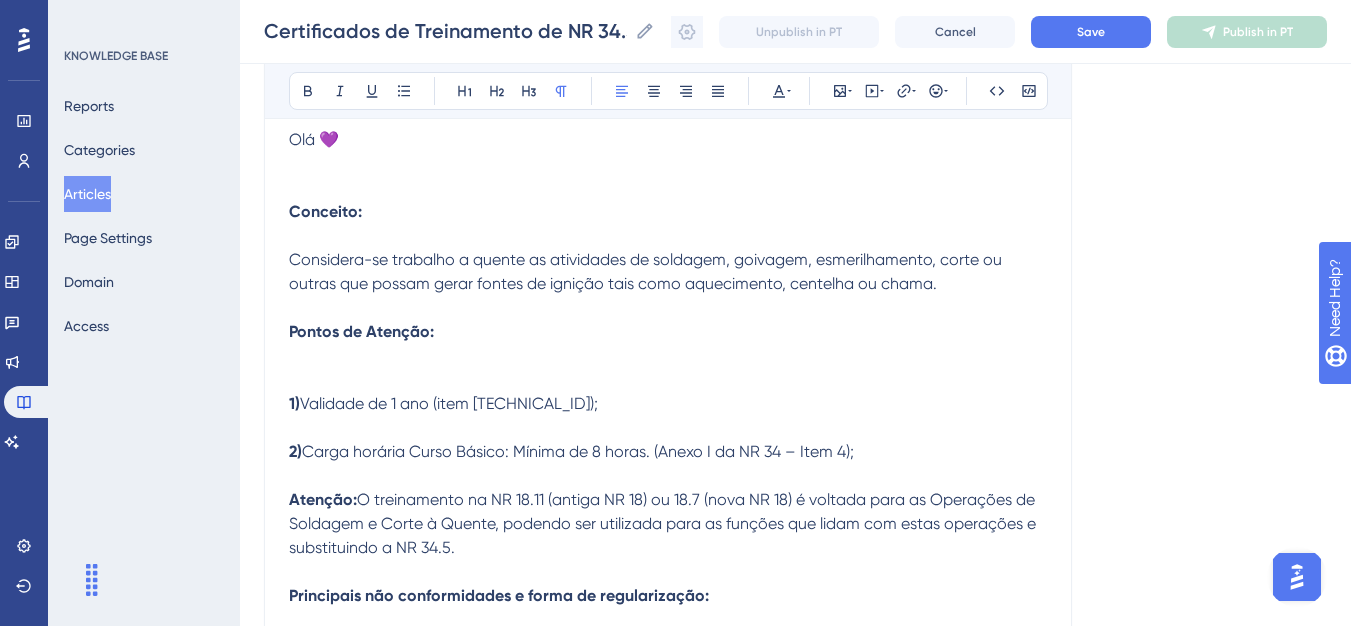 click on "Pontos de Atenção:" at bounding box center [668, 356] 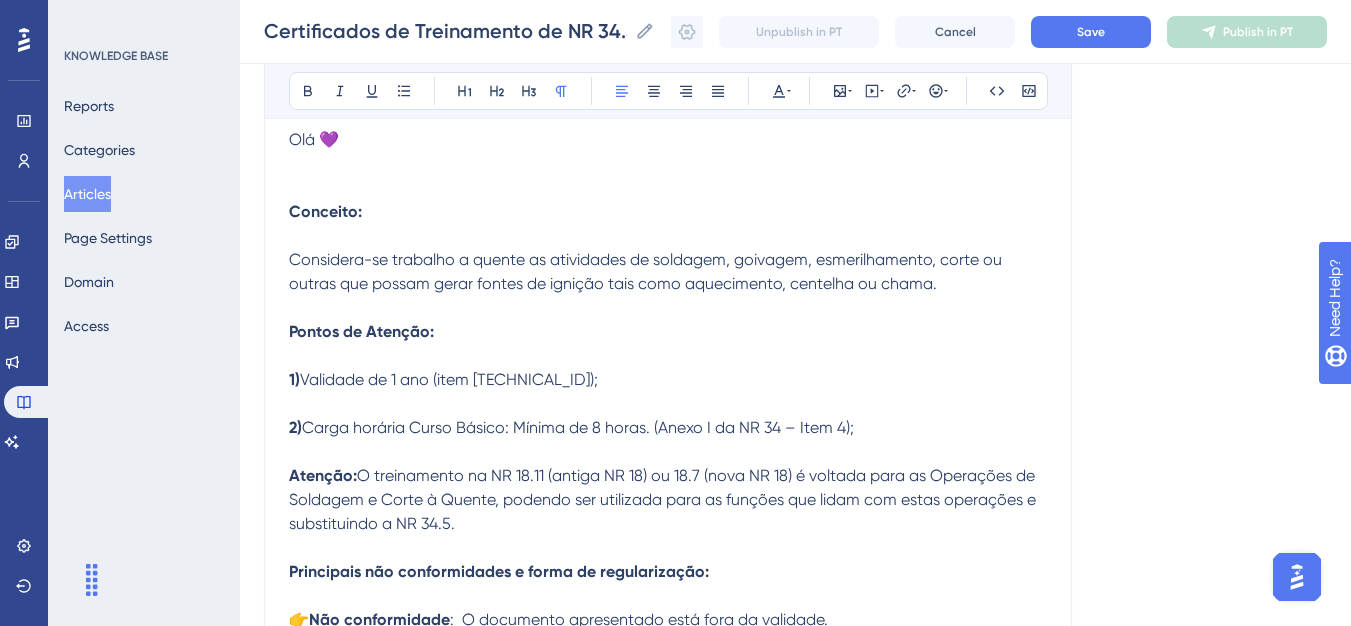 scroll, scrollTop: 197, scrollLeft: 0, axis: vertical 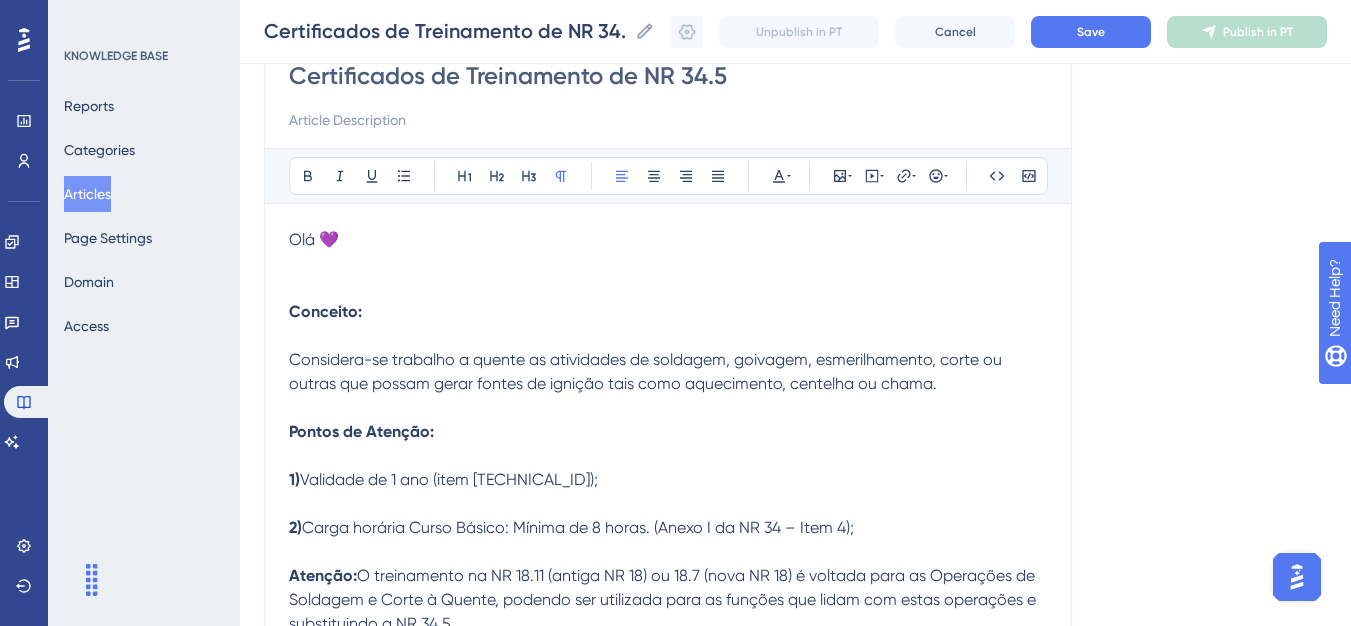 click on "Olá 💜" at bounding box center [668, 264] 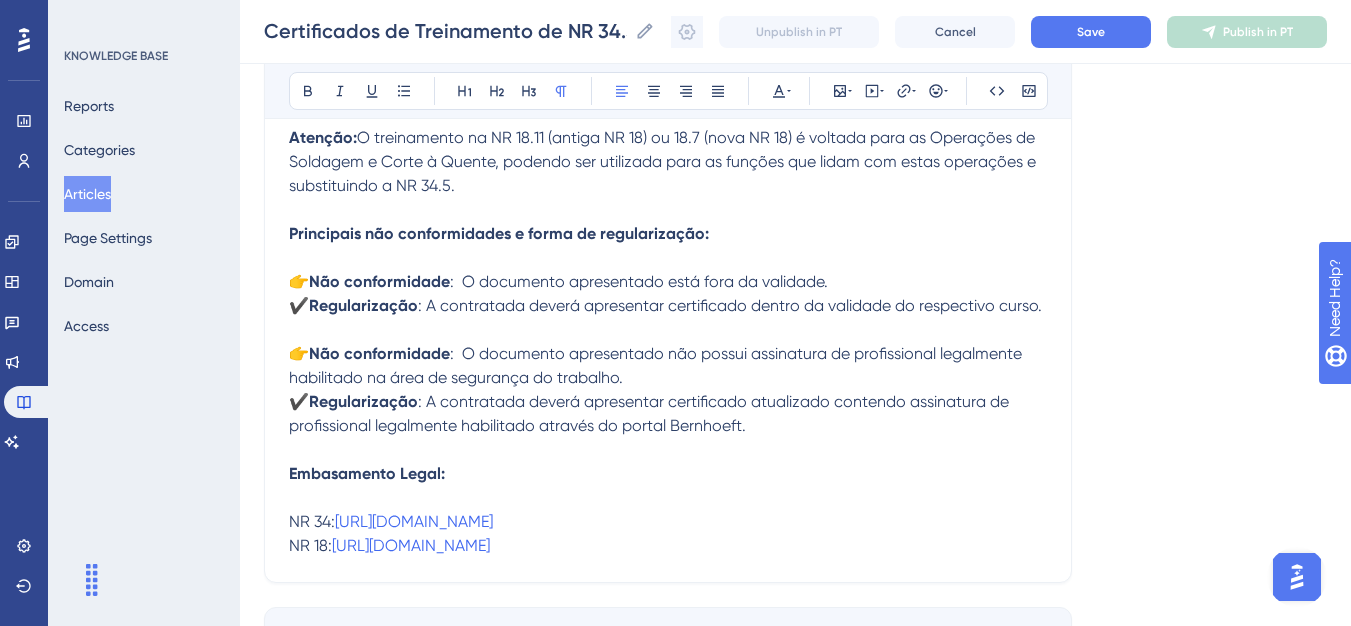 scroll, scrollTop: 848, scrollLeft: 0, axis: vertical 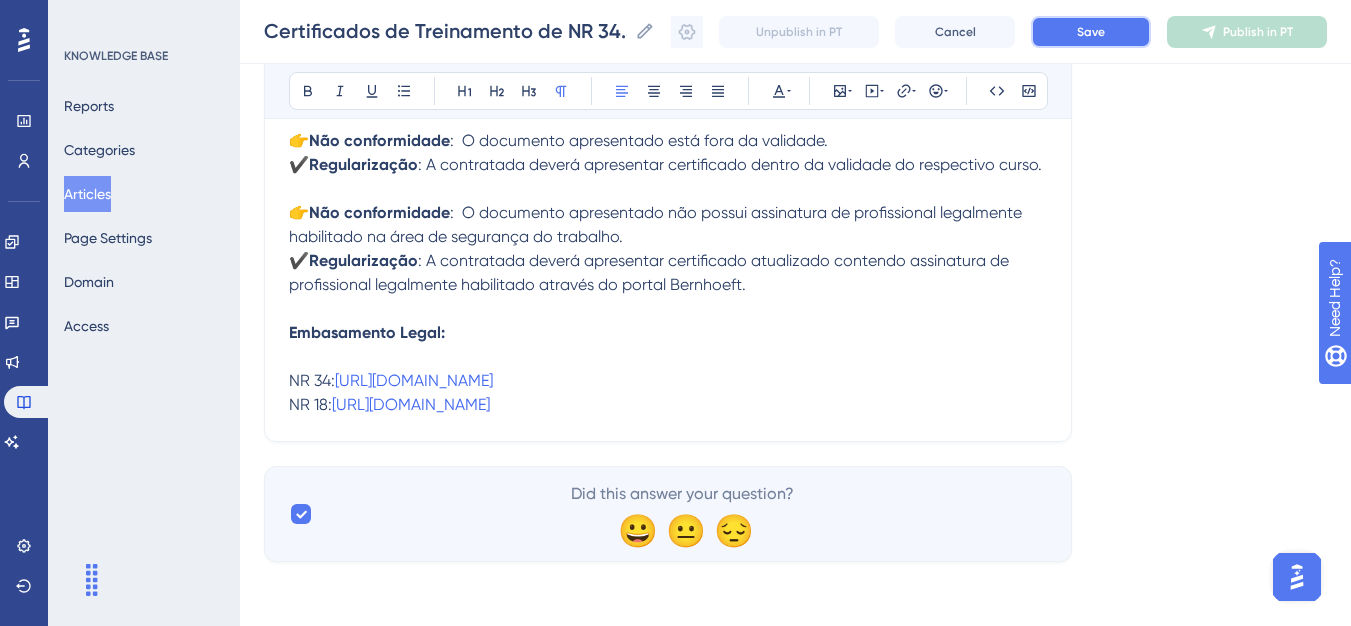 click on "Save" at bounding box center (1091, 32) 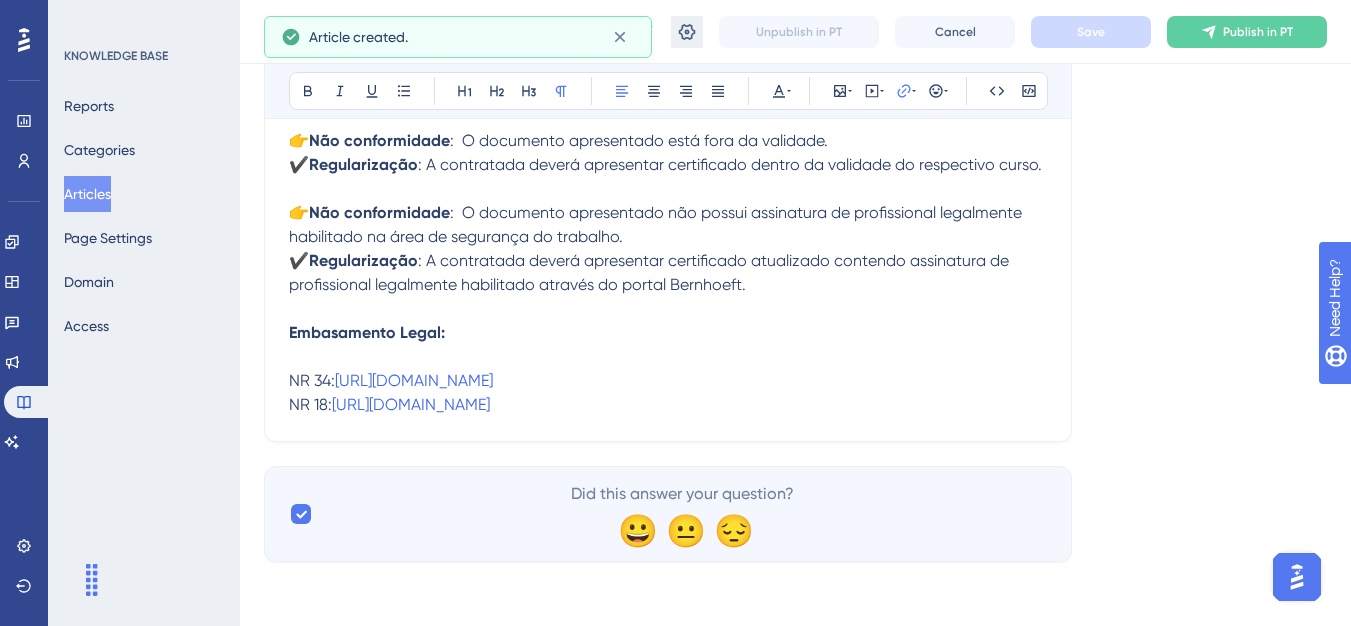 scroll, scrollTop: 621, scrollLeft: 0, axis: vertical 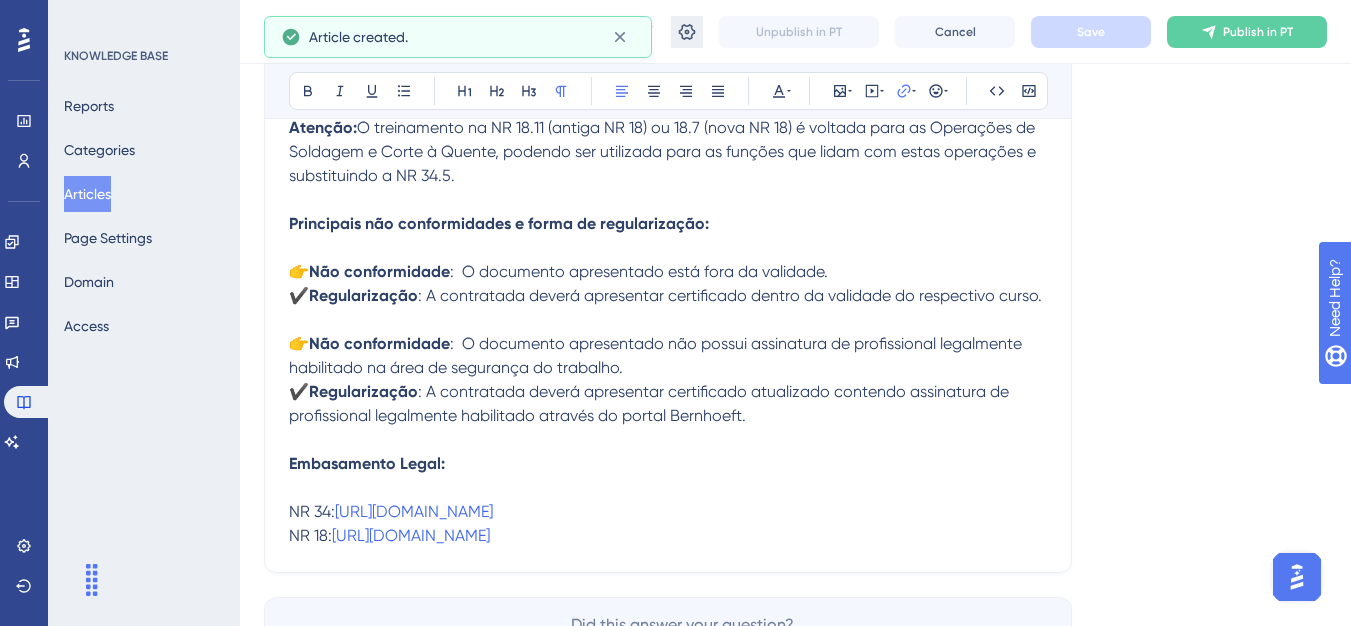 click 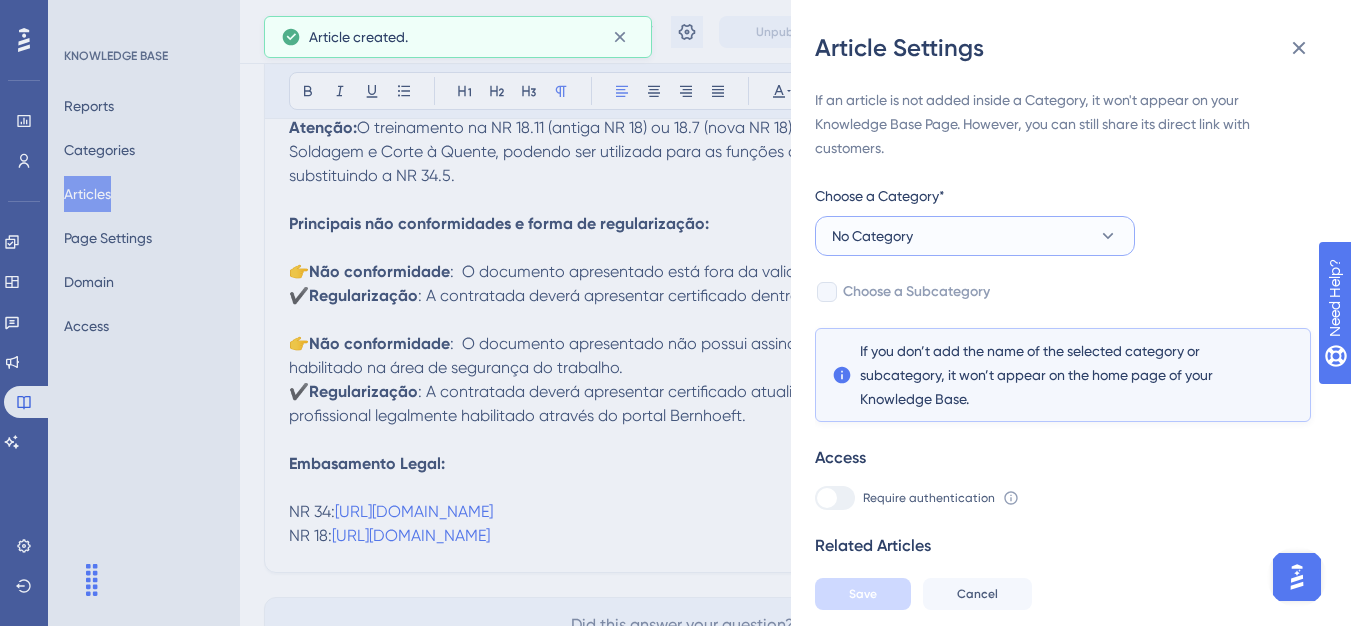 click on "No Category" at bounding box center [975, 236] 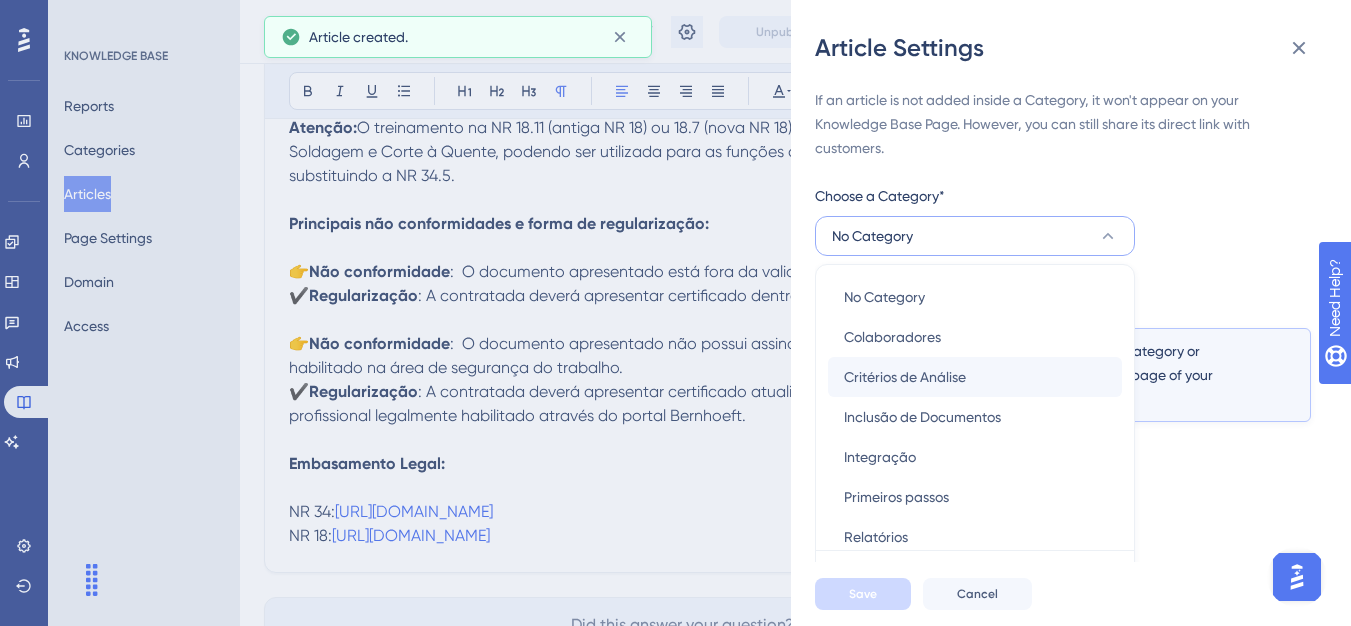 scroll, scrollTop: 49, scrollLeft: 0, axis: vertical 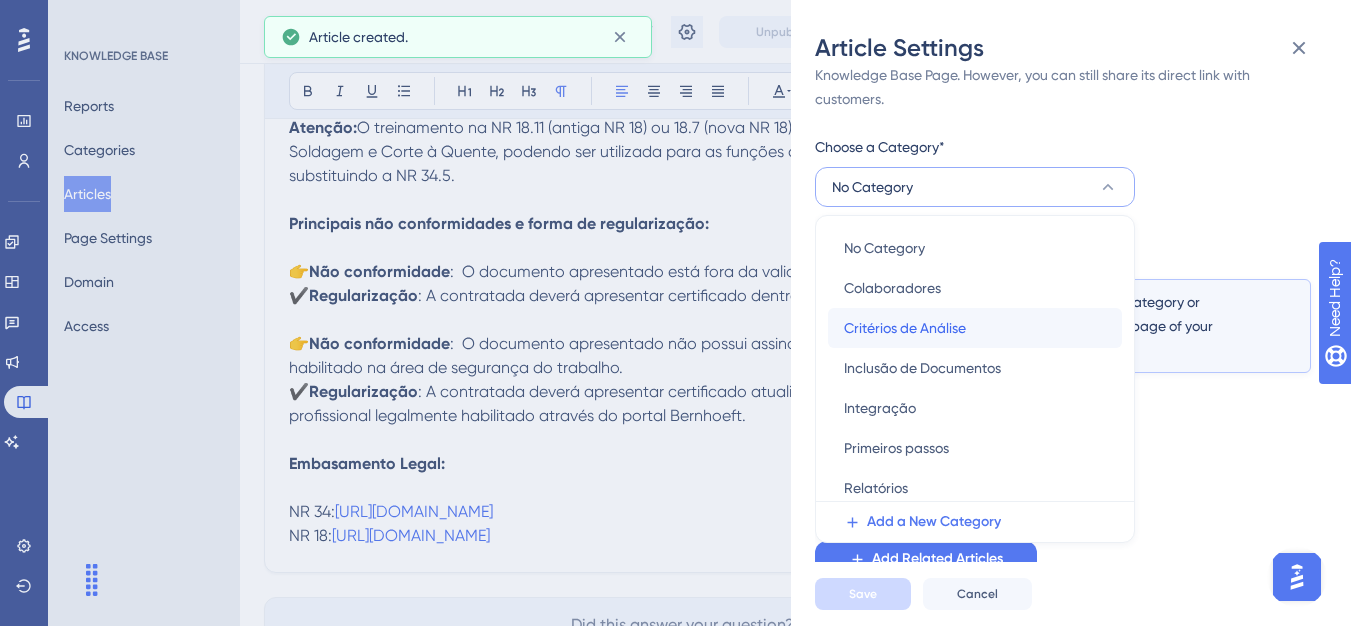 click on "Critérios de Análise" at bounding box center [905, 328] 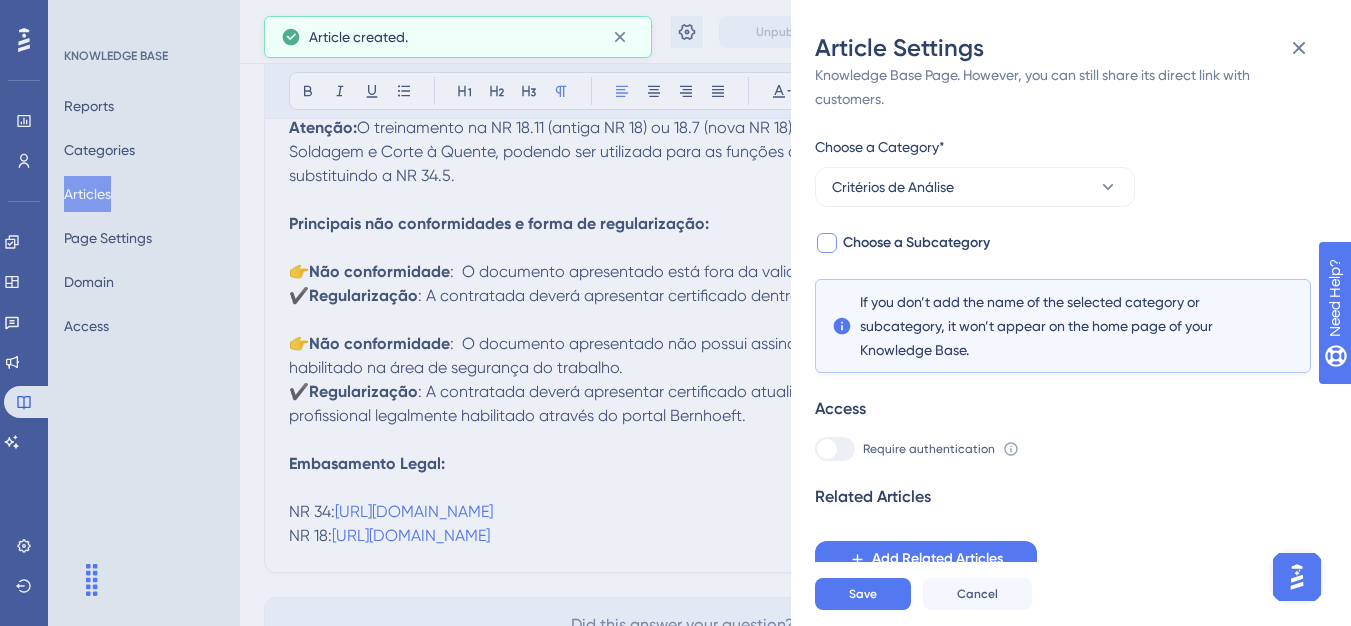 click on "Choose a Subcategory" at bounding box center (916, 243) 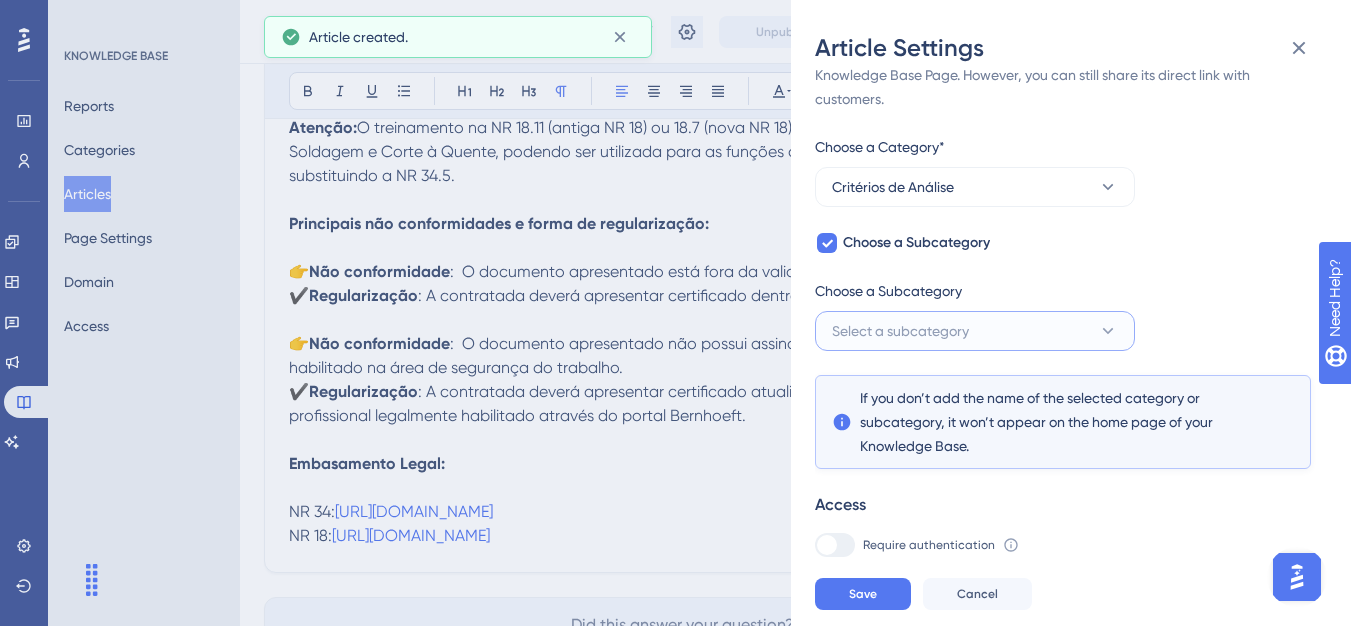 click on "Select a subcategory" at bounding box center [975, 331] 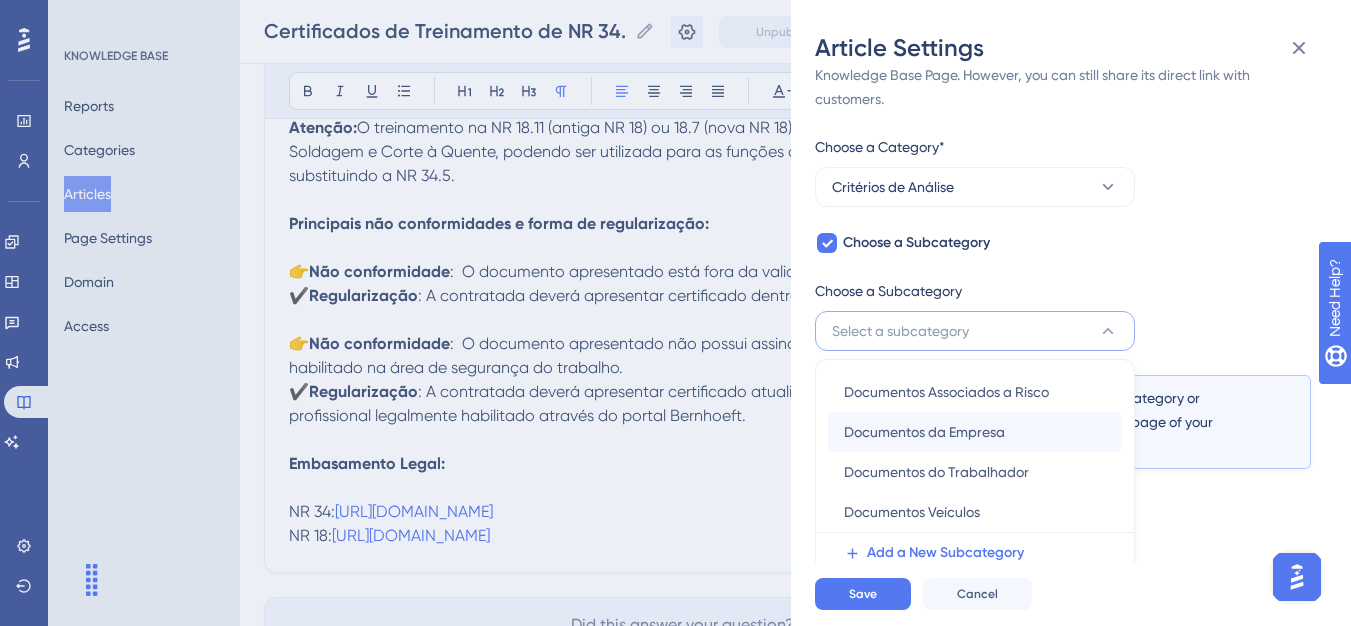 scroll, scrollTop: 145, scrollLeft: 0, axis: vertical 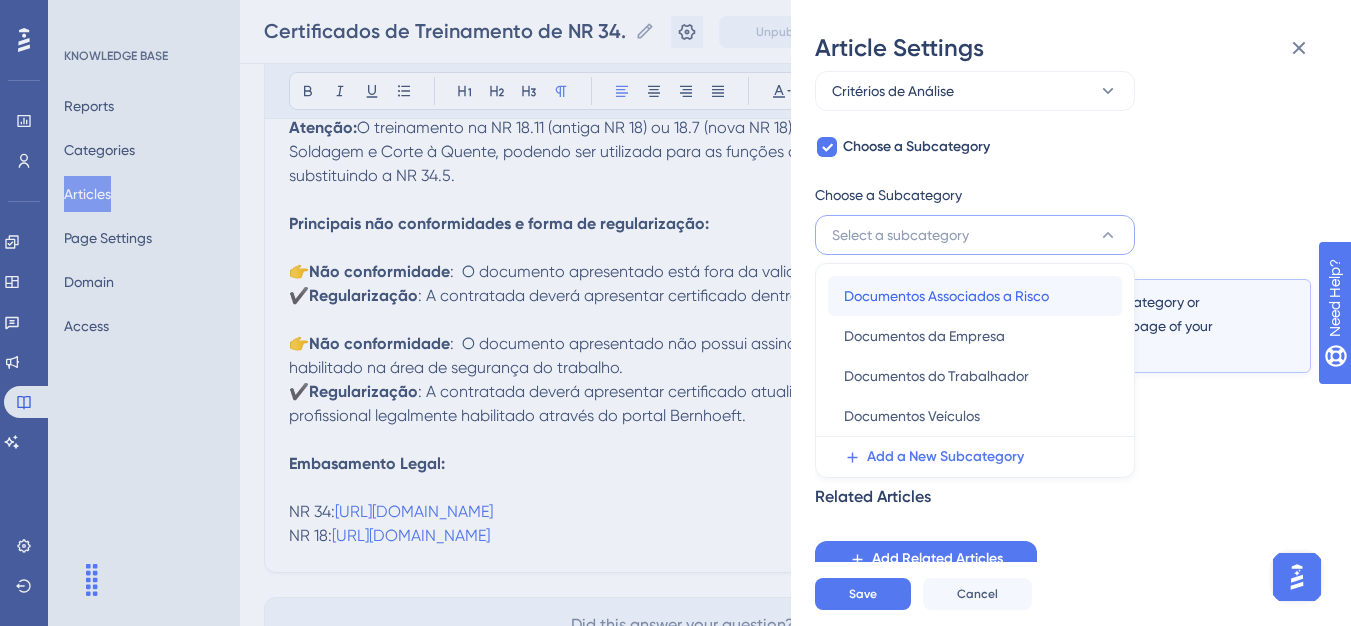 click on "Documentos Associados a Risco" at bounding box center (946, 296) 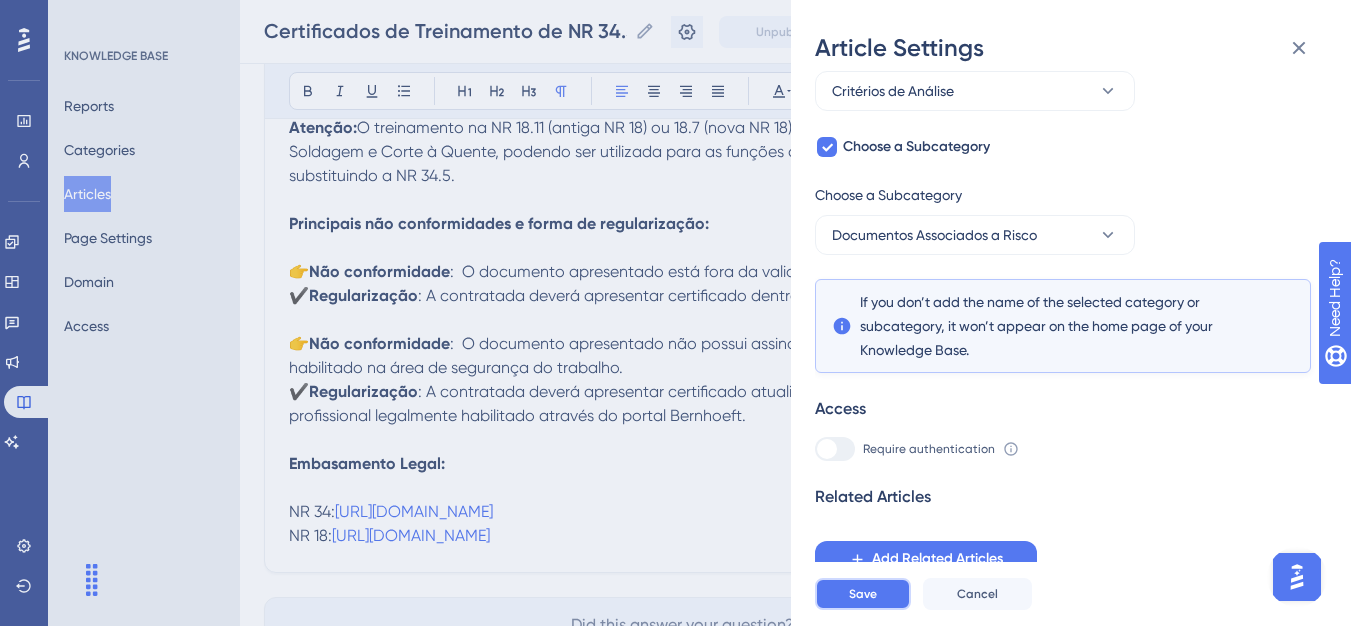 click on "Save" at bounding box center [863, 594] 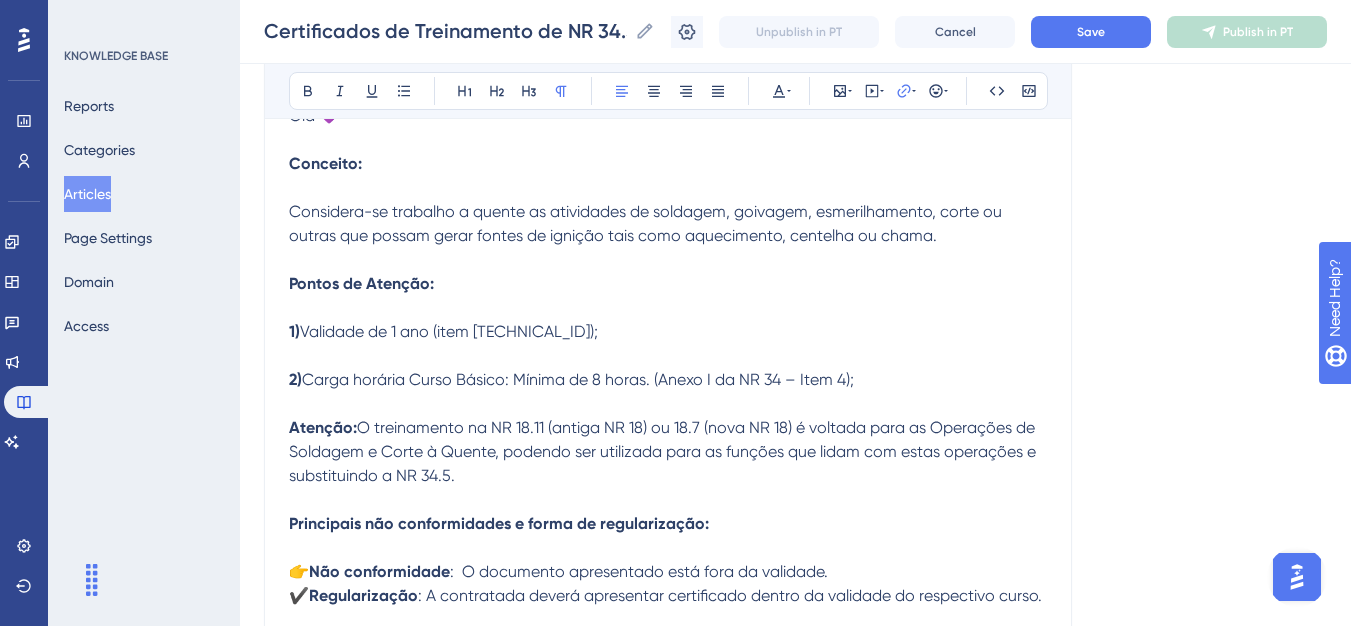 scroll, scrollTop: 221, scrollLeft: 0, axis: vertical 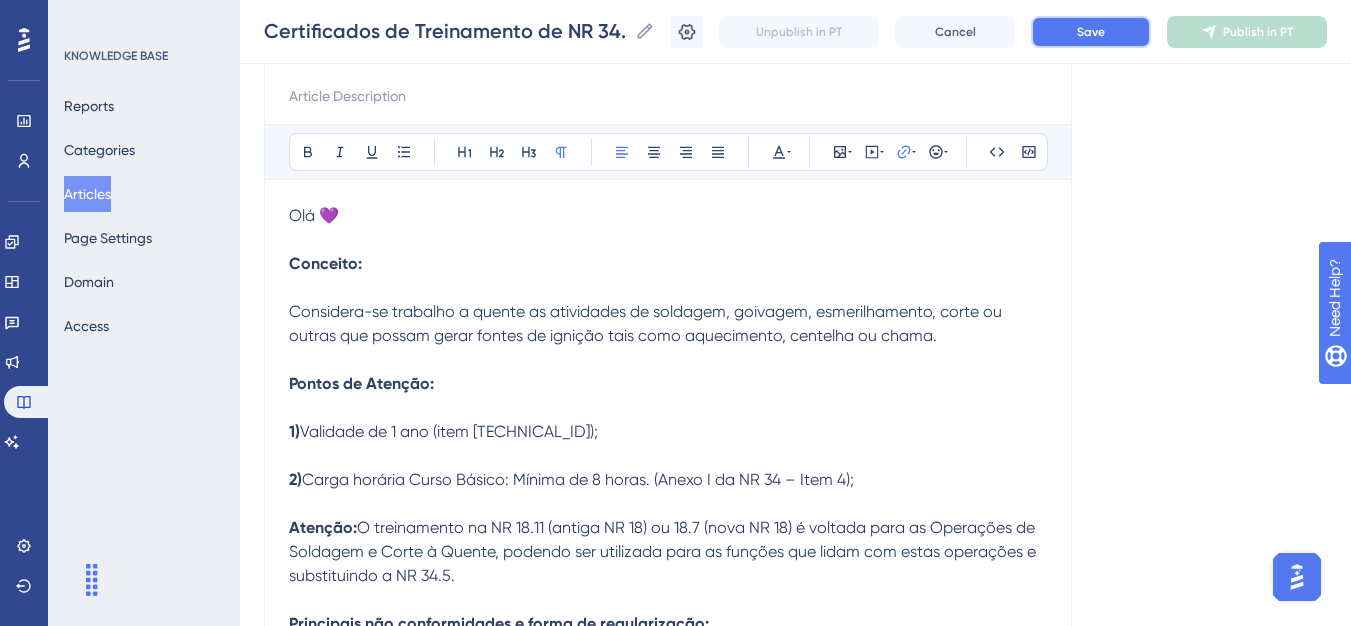 click on "Save" at bounding box center [1091, 32] 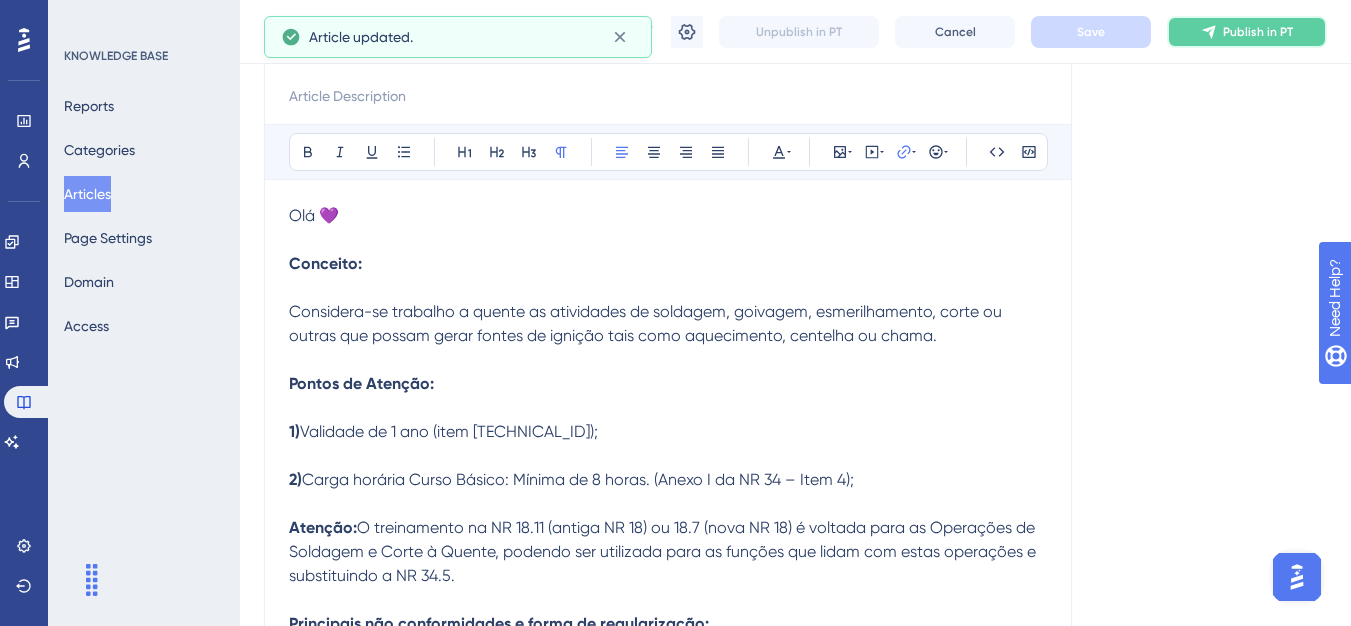 click on "Publish in PT" at bounding box center [1247, 32] 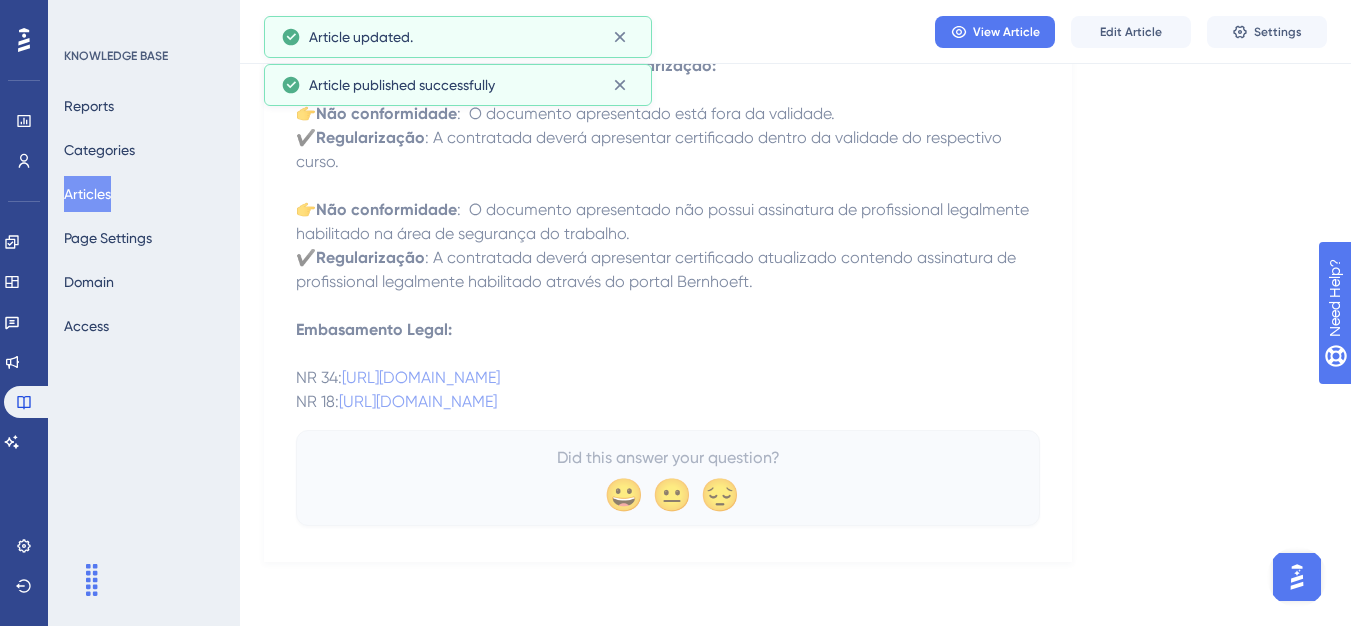 scroll, scrollTop: 670, scrollLeft: 0, axis: vertical 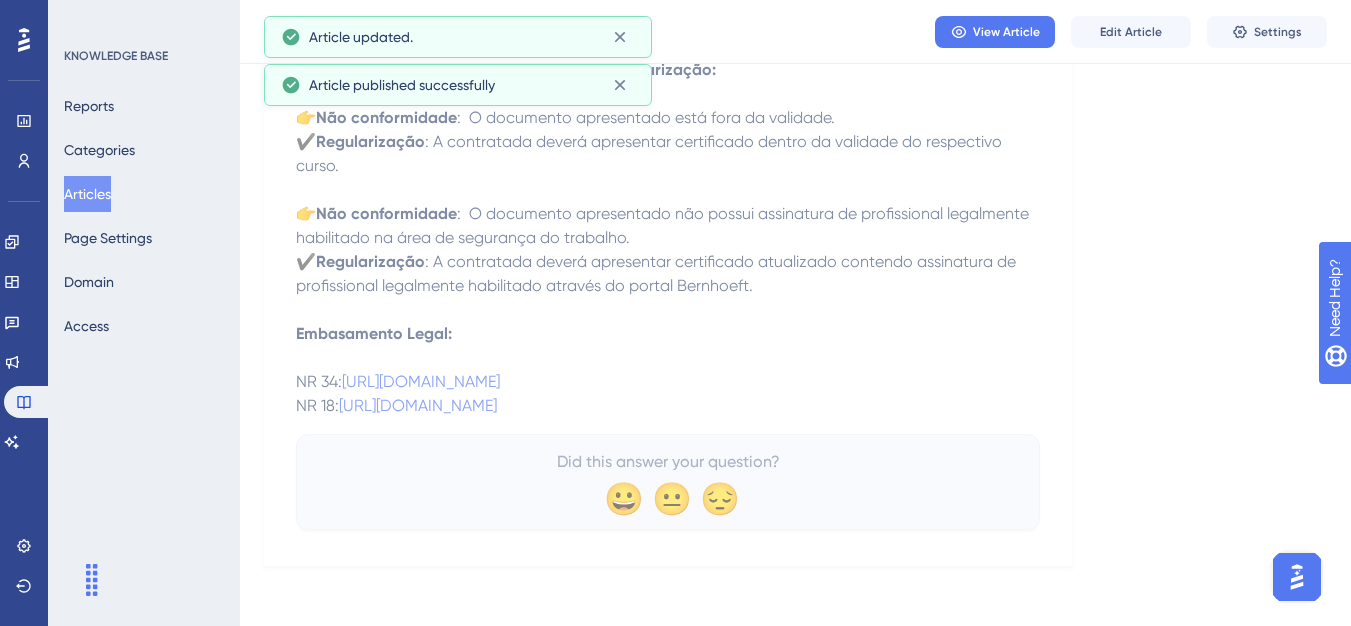 click on "Articles" at bounding box center (87, 194) 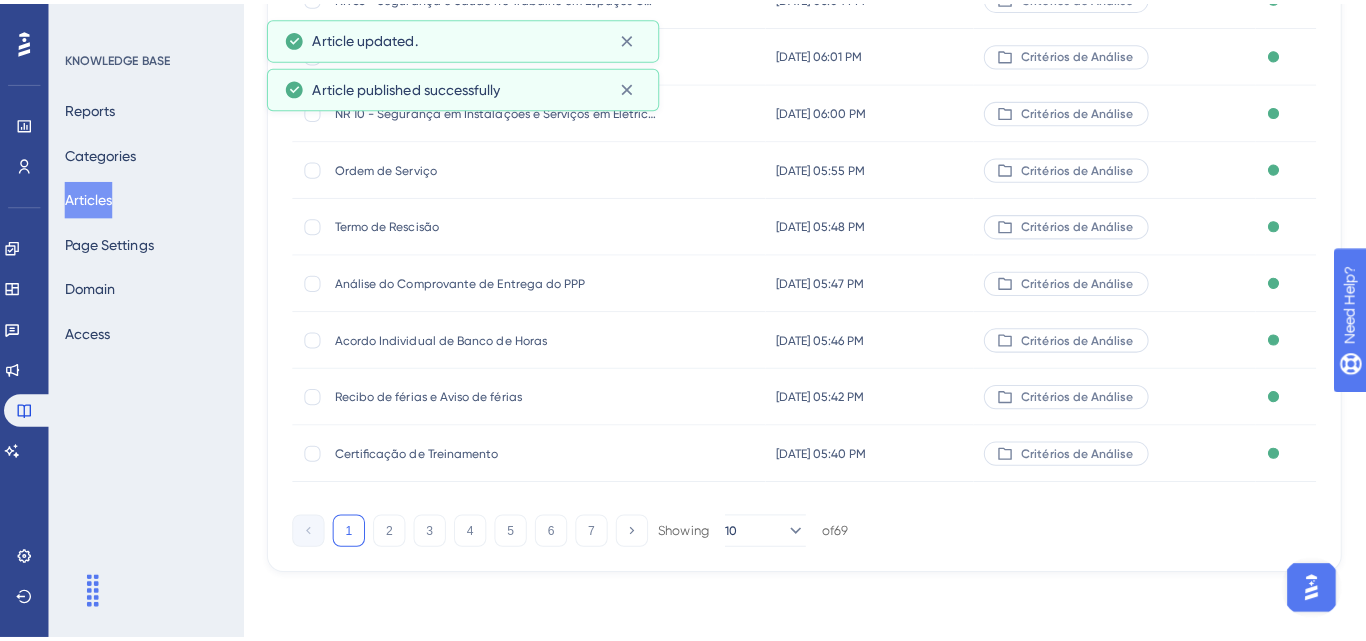 scroll, scrollTop: 0, scrollLeft: 0, axis: both 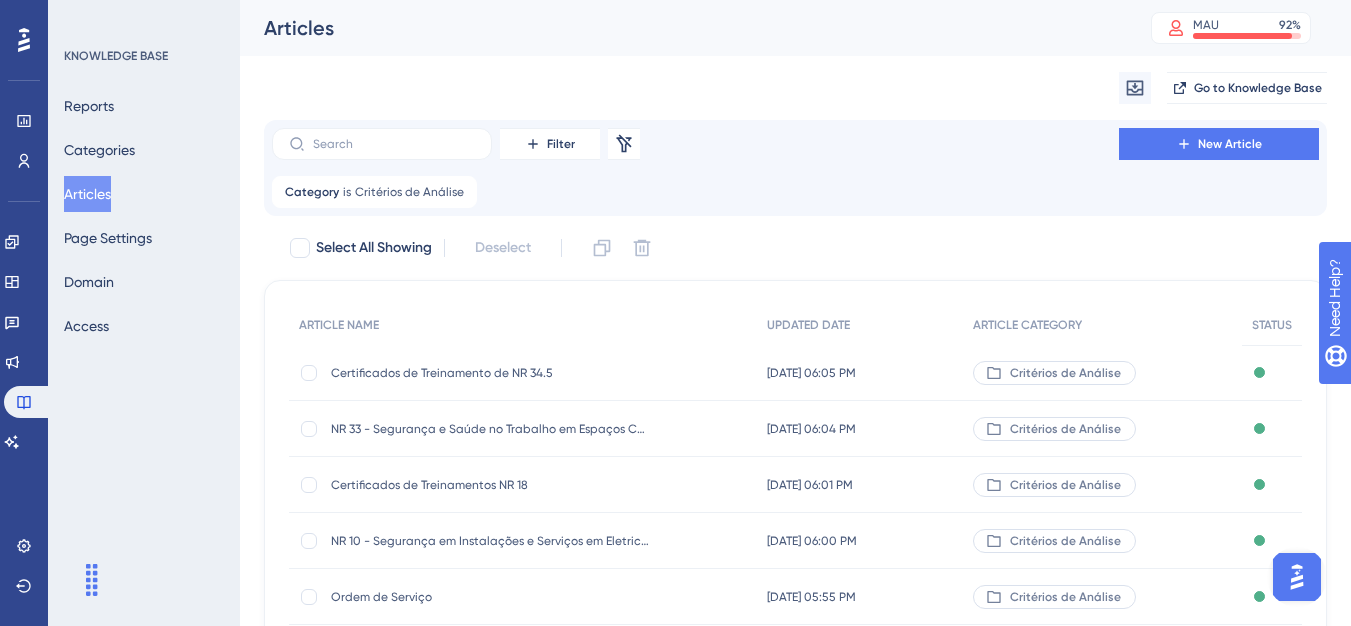 click on "Filter Remove Filters New Article Category is Critérios de Análise Critérios de Análise Remove" at bounding box center [795, 168] 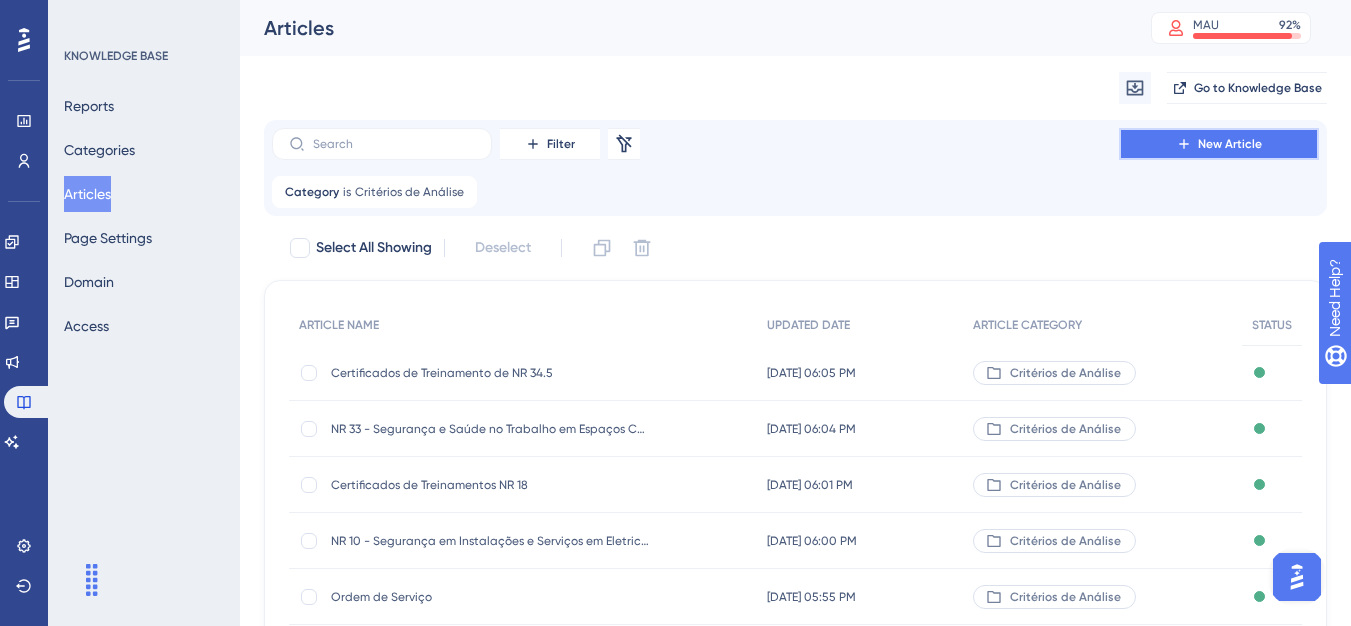 click 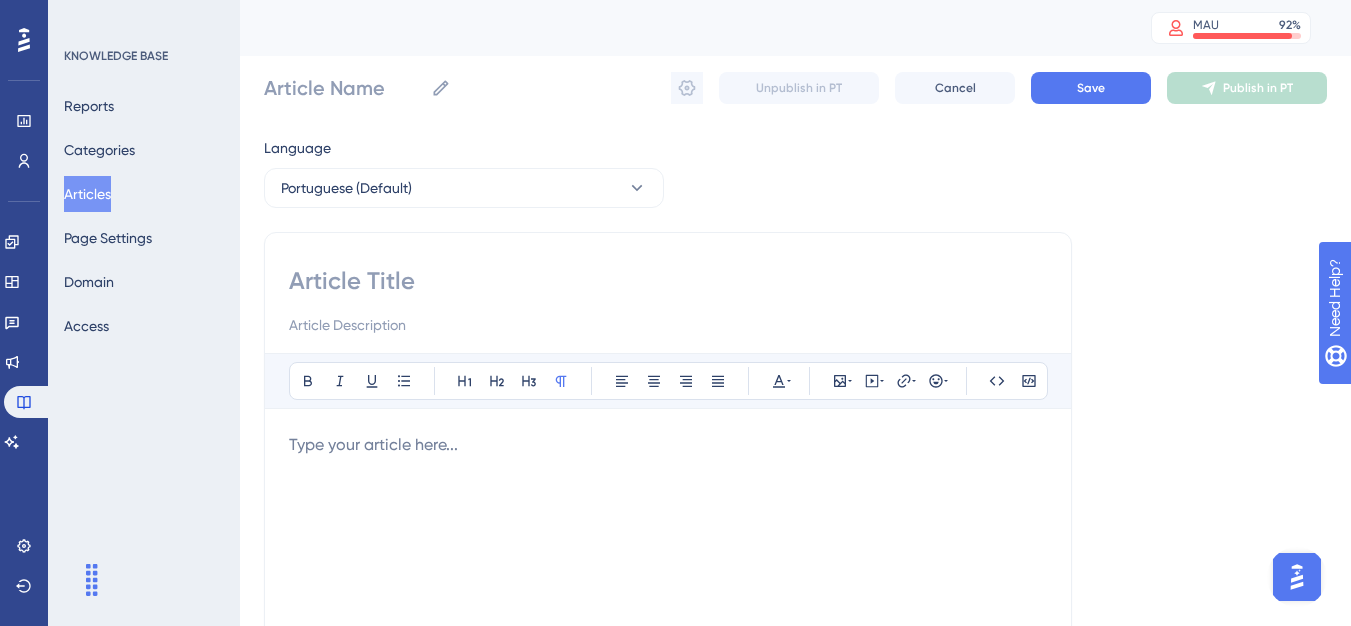 click on "Articles" at bounding box center (87, 194) 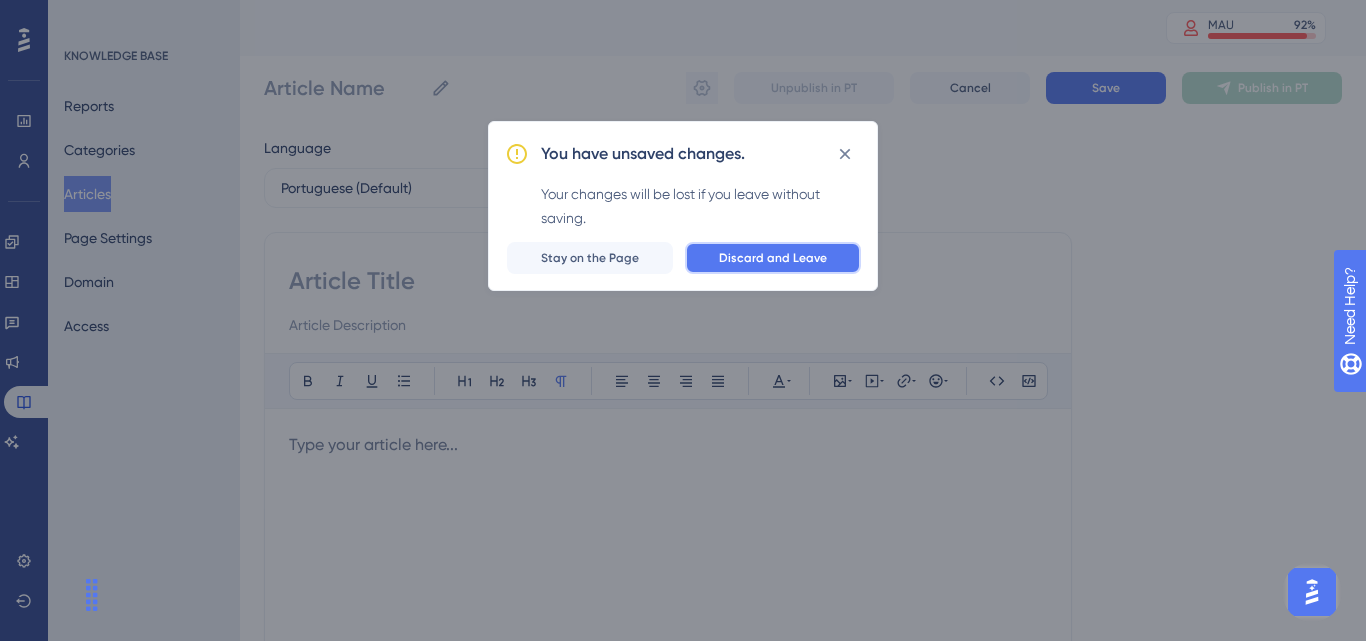 click on "Discard and Leave" at bounding box center (773, 258) 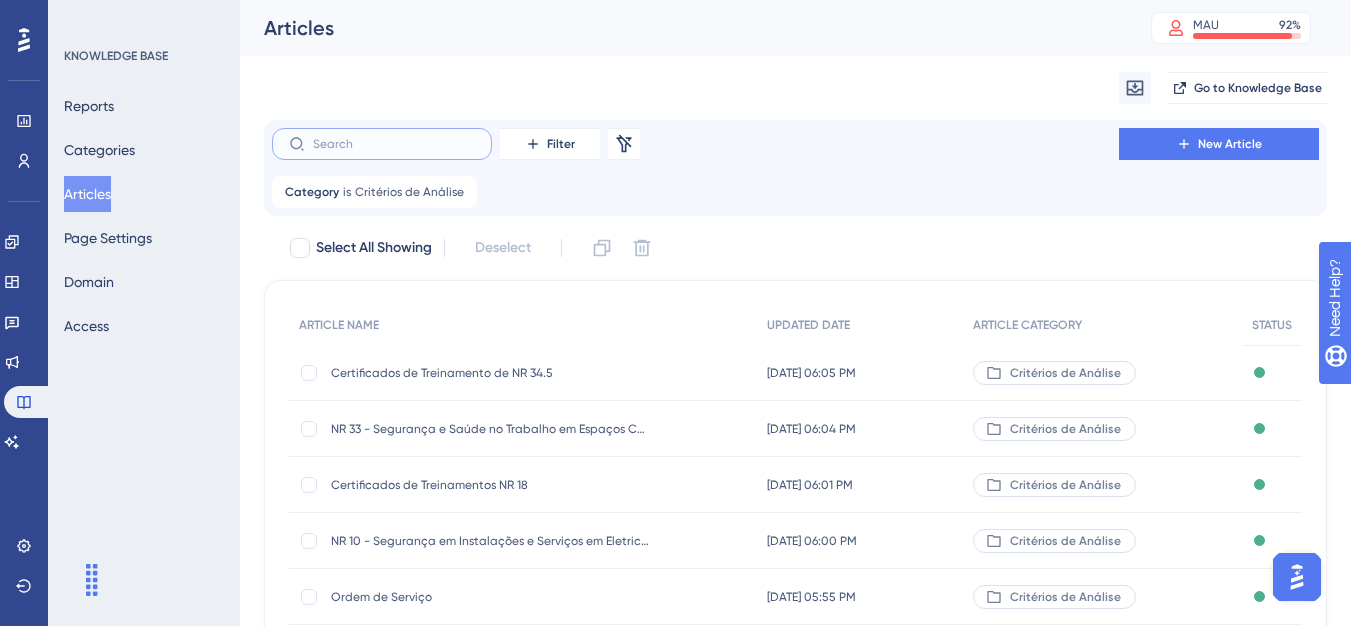 click at bounding box center (394, 144) 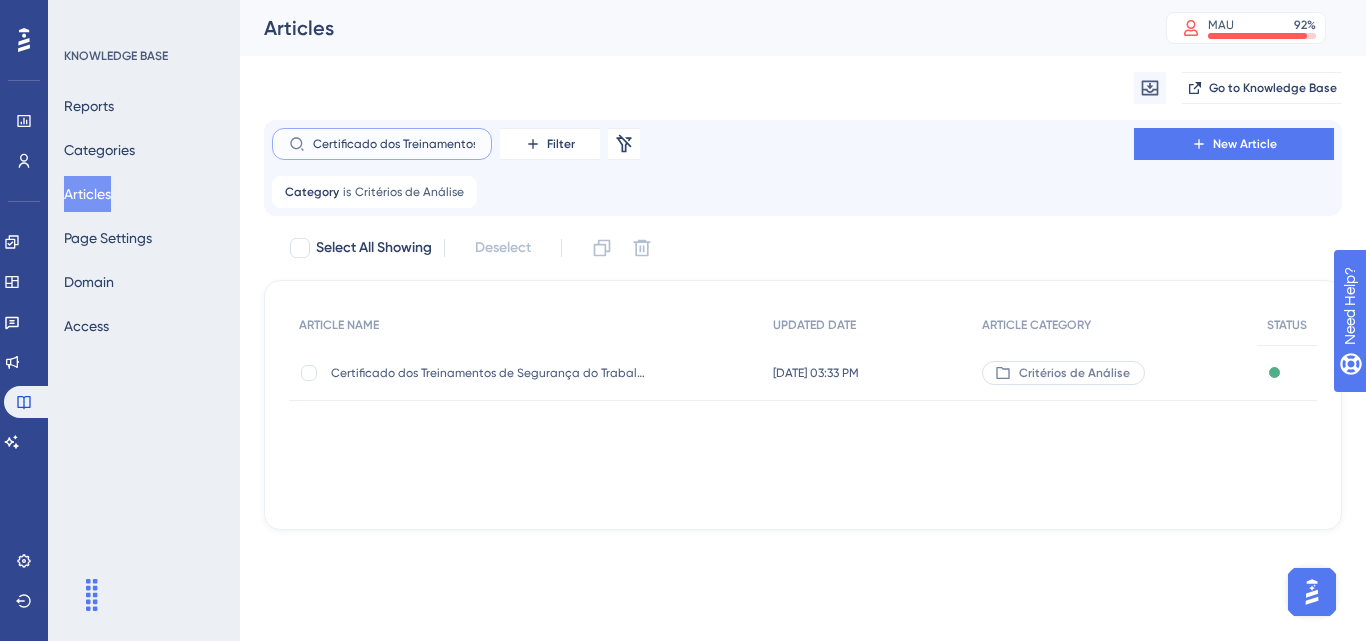 scroll, scrollTop: 0, scrollLeft: 528, axis: horizontal 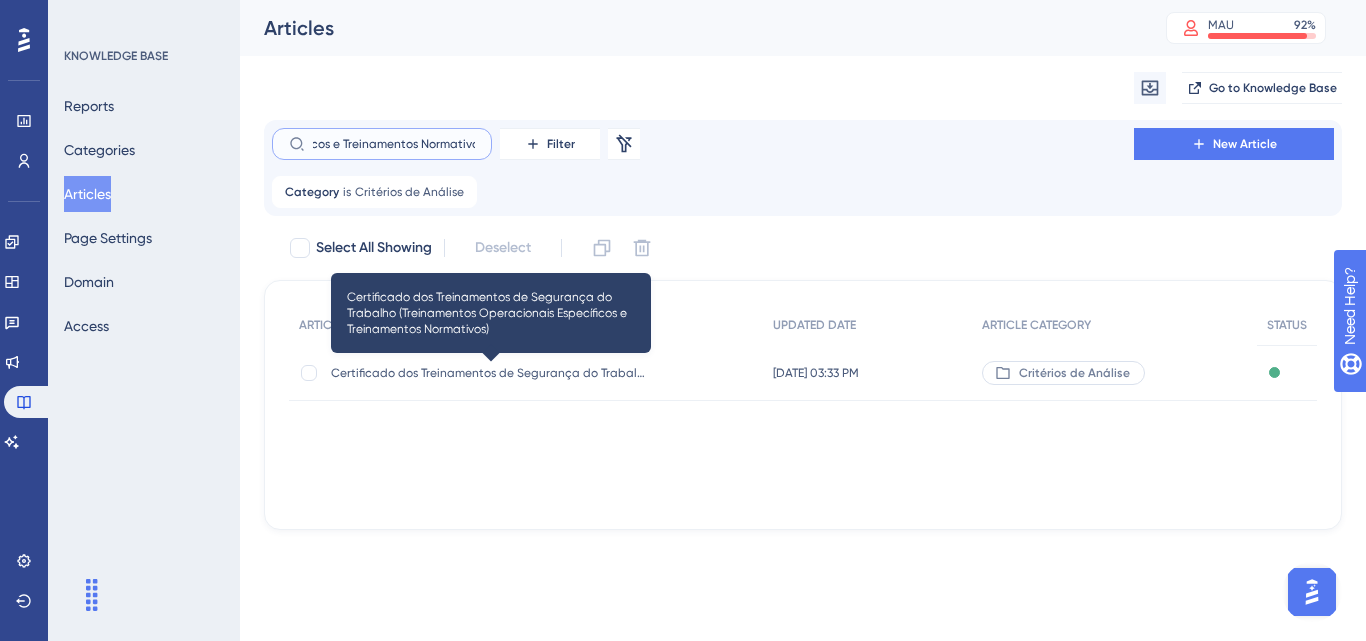 type on "Certificado dos Treinamentos de Segurança do Trabalho (Treinamentos Operacionais Específicos e Treinamentos Normativos)" 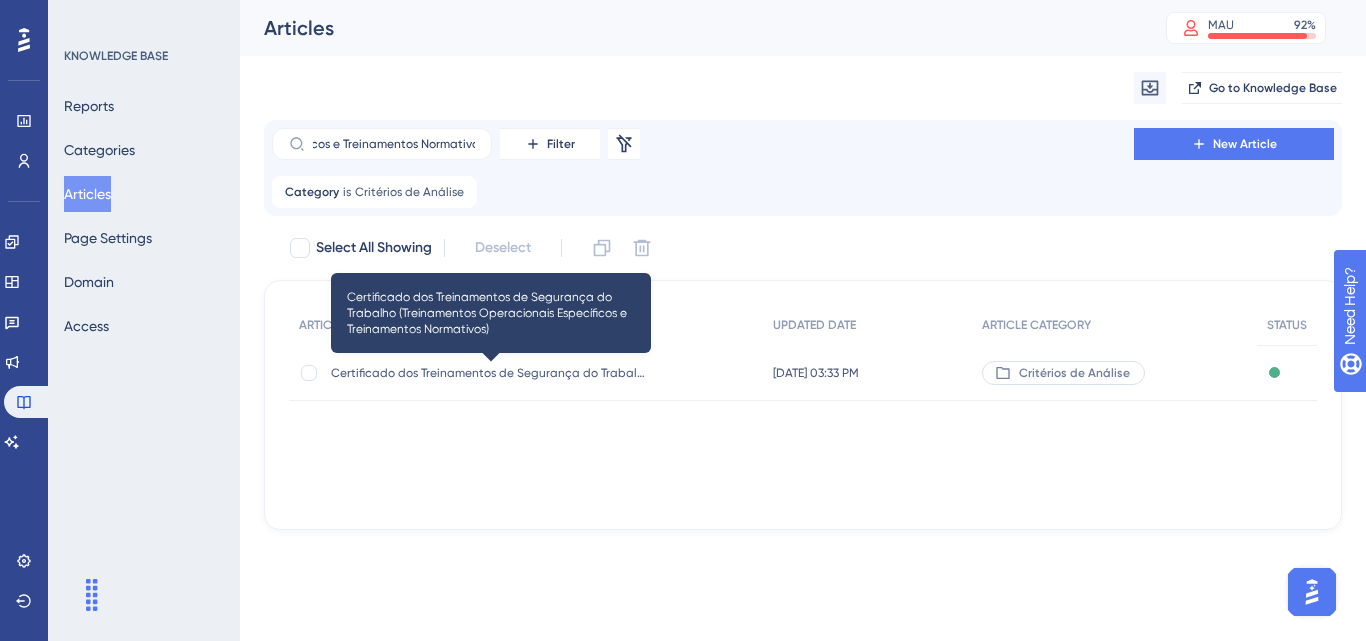 click on "Certificado dos Treinamentos de Segurança do Trabalho (Treinamentos Operacionais Específicos e Treinamentos Normativos)" at bounding box center (491, 373) 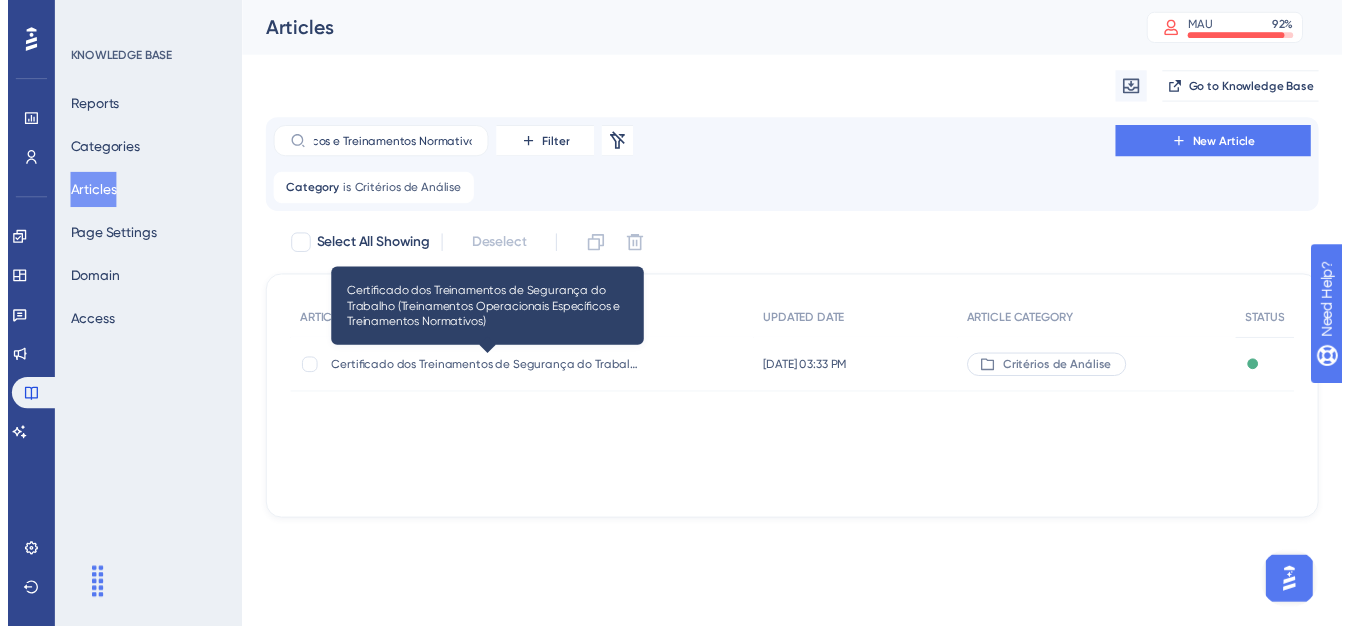 scroll, scrollTop: 0, scrollLeft: 0, axis: both 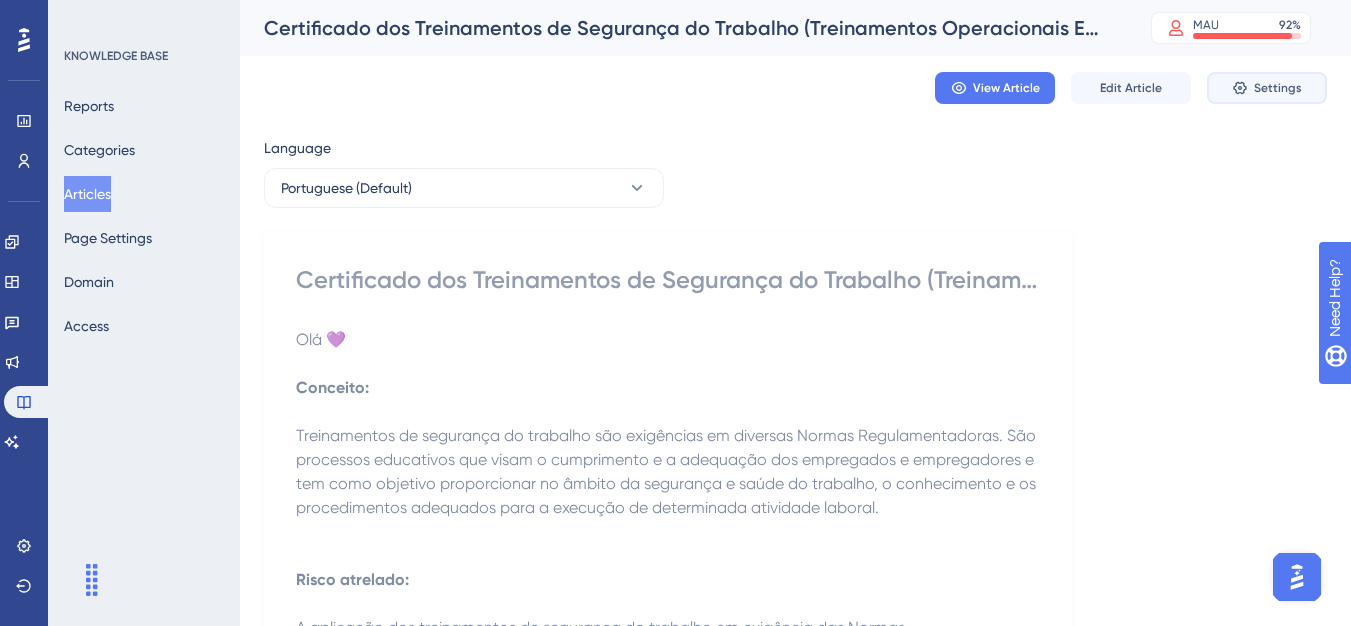 click on "Settings" at bounding box center (1267, 88) 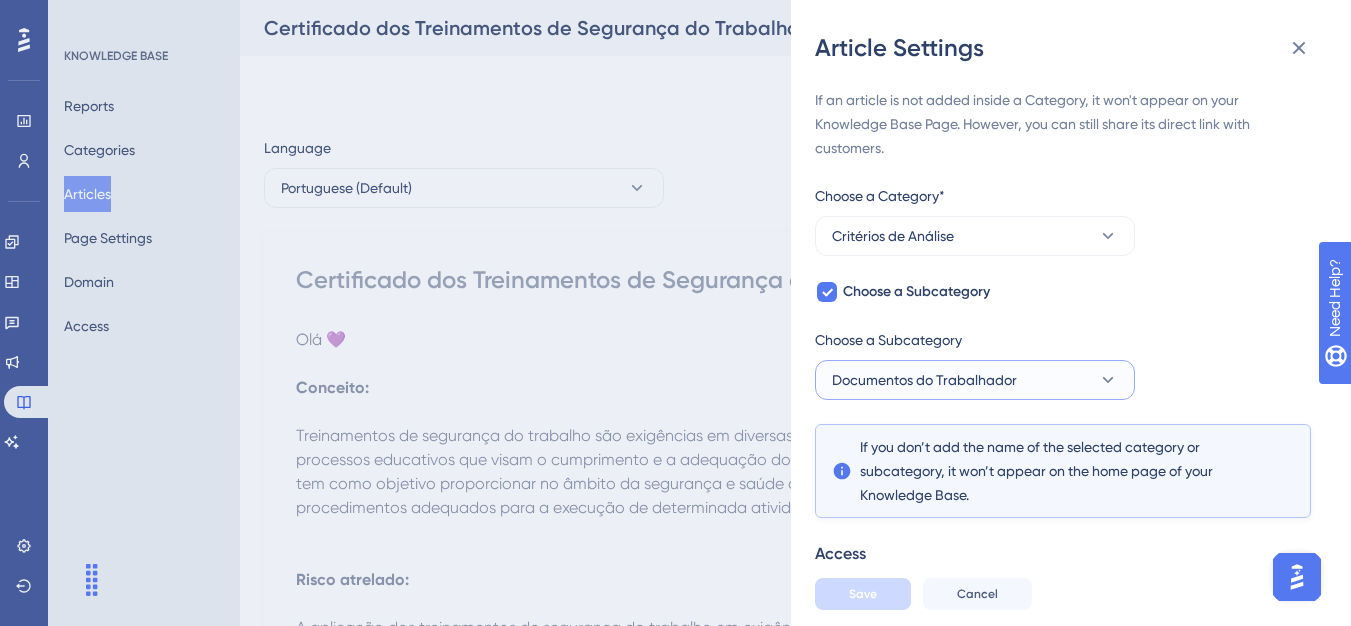 click on "Documentos do Trabalhador" at bounding box center [975, 380] 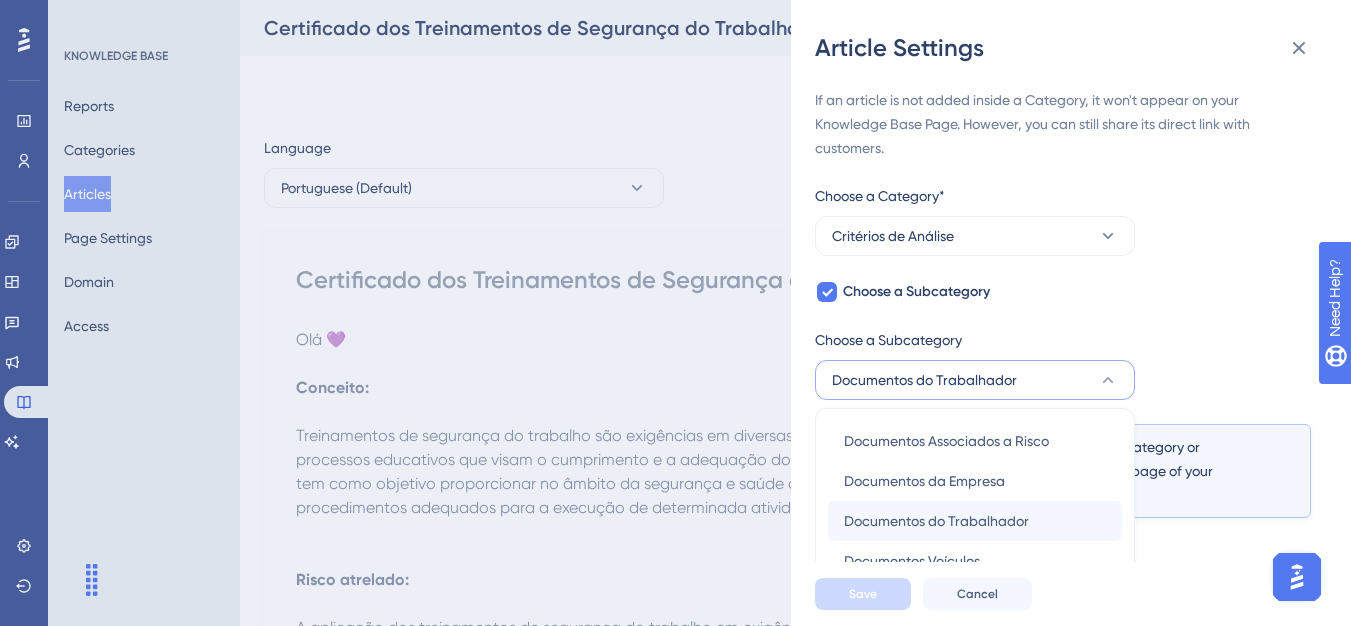 scroll, scrollTop: 145, scrollLeft: 0, axis: vertical 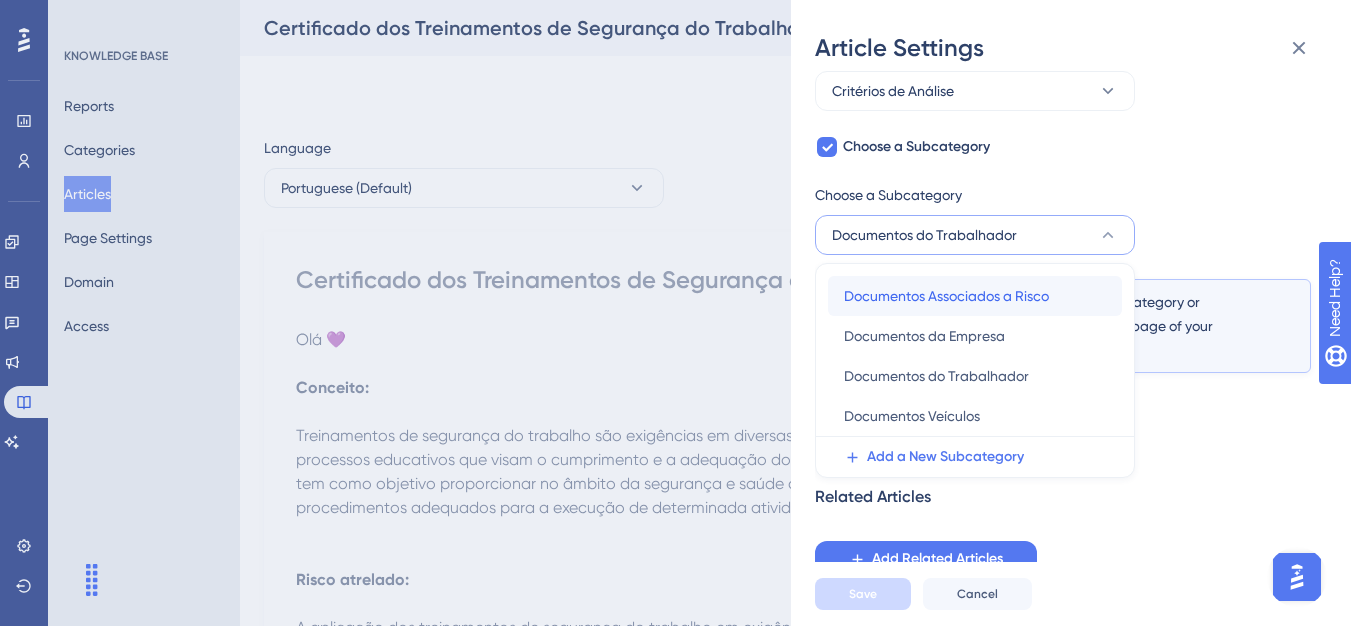 click on "Documentos Associados a Risco" at bounding box center (946, 296) 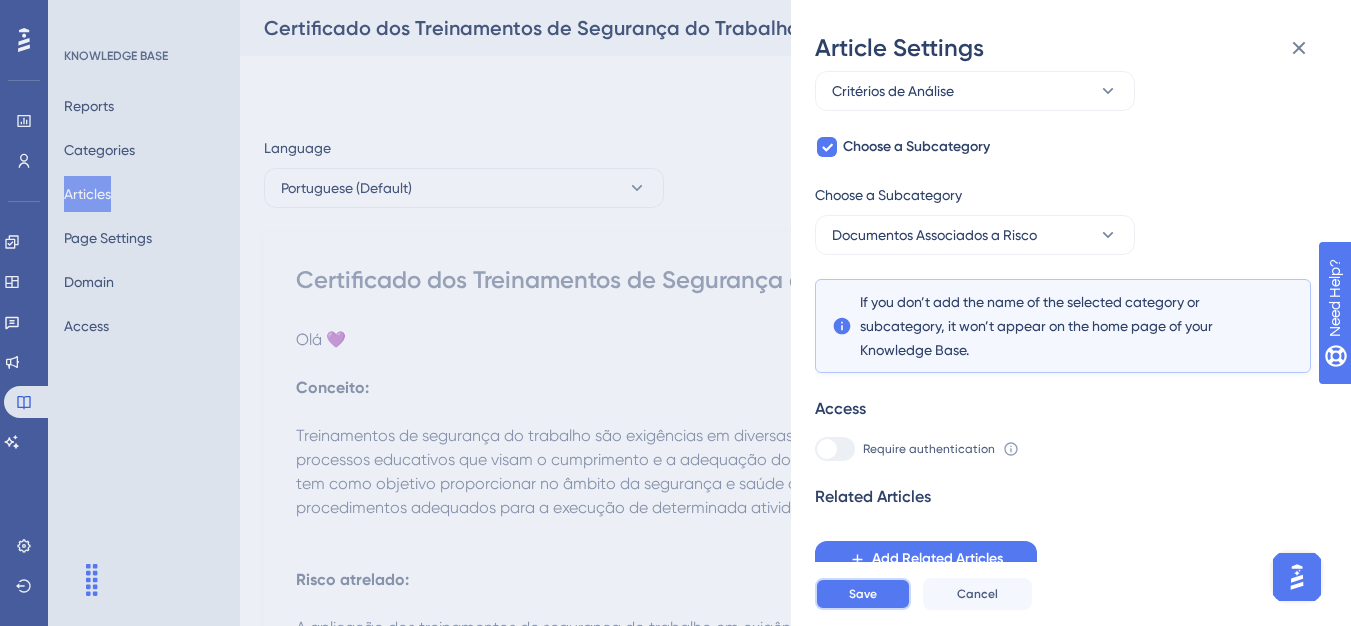 click on "Save" at bounding box center (863, 594) 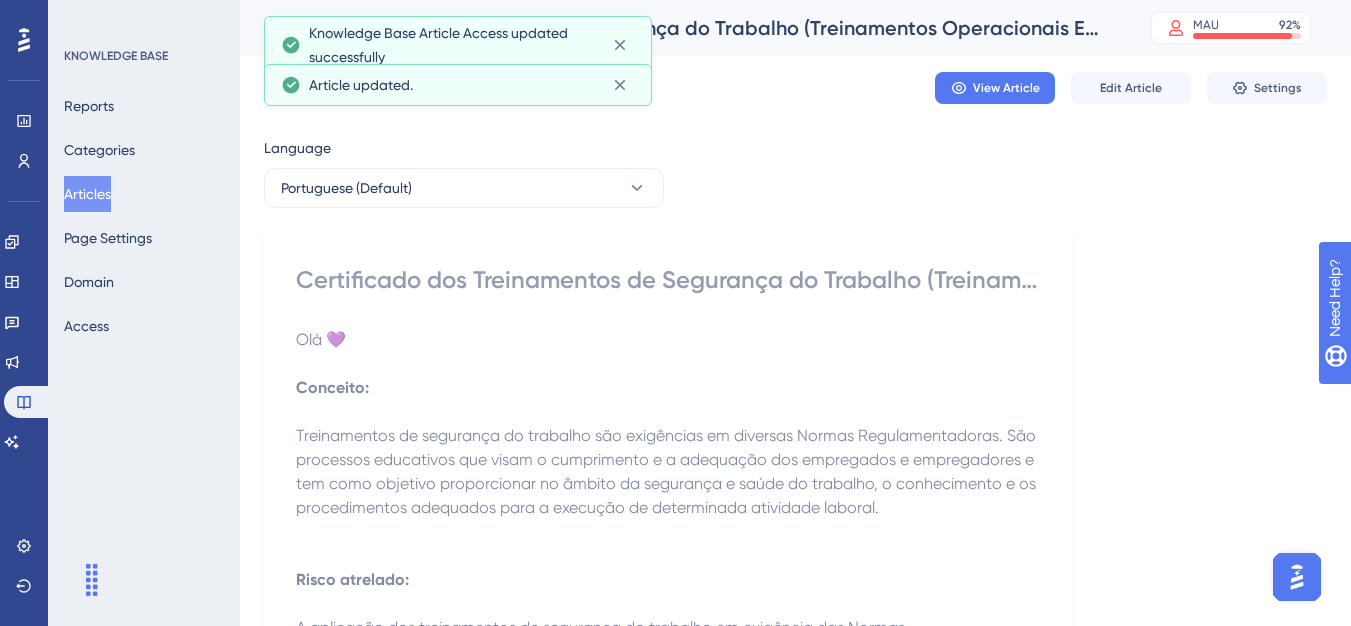 click on "Articles" at bounding box center (87, 194) 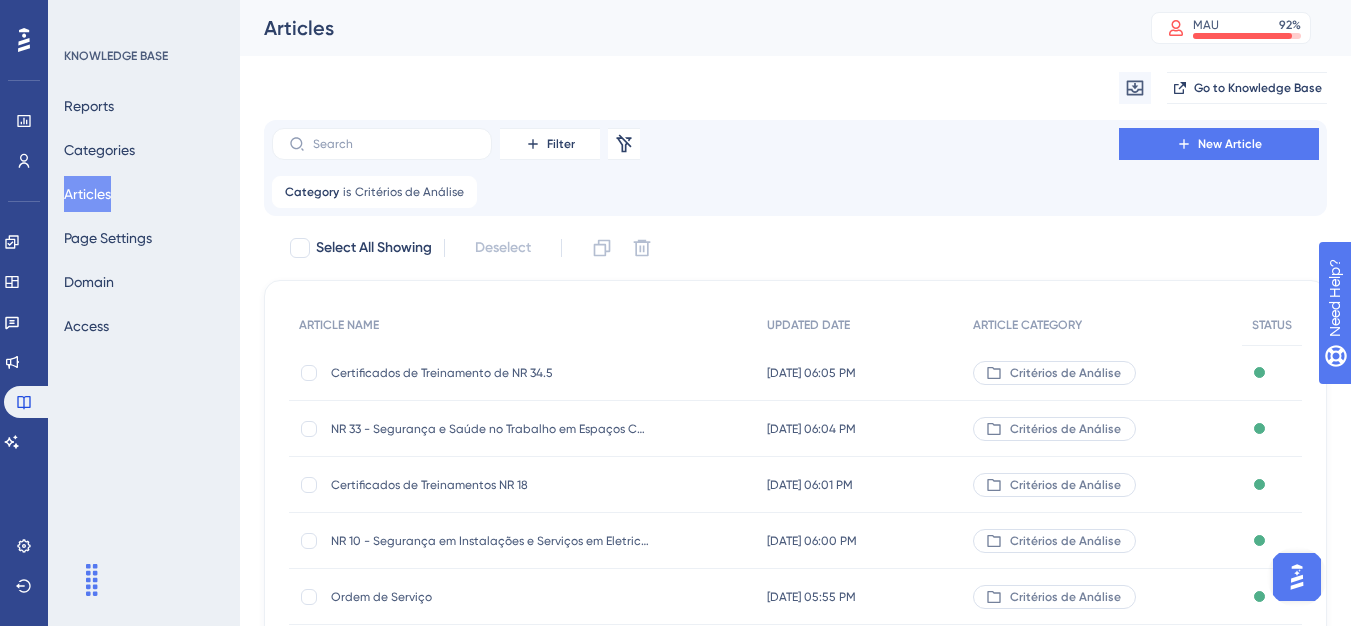 click on "Engagement Widgets Feedback Product Updates Knowledge Base AI Assistant" at bounding box center [24, 342] 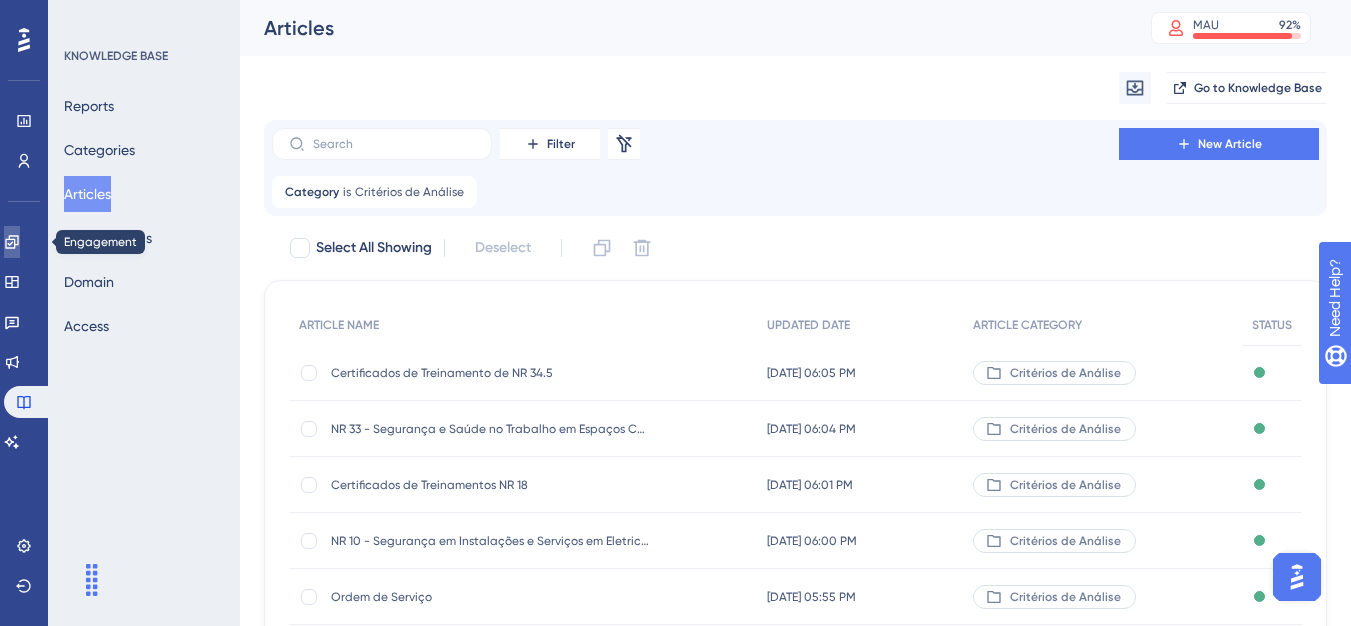 click at bounding box center [12, 242] 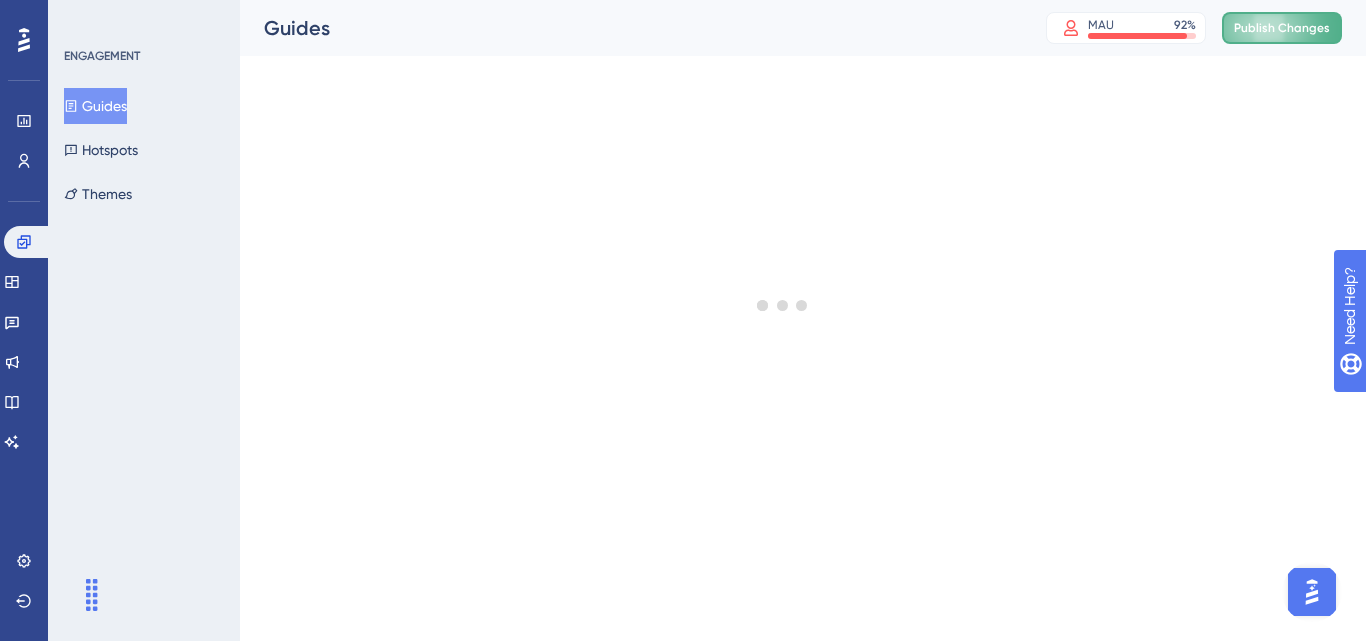 click on "Publish Changes" at bounding box center (1282, 28) 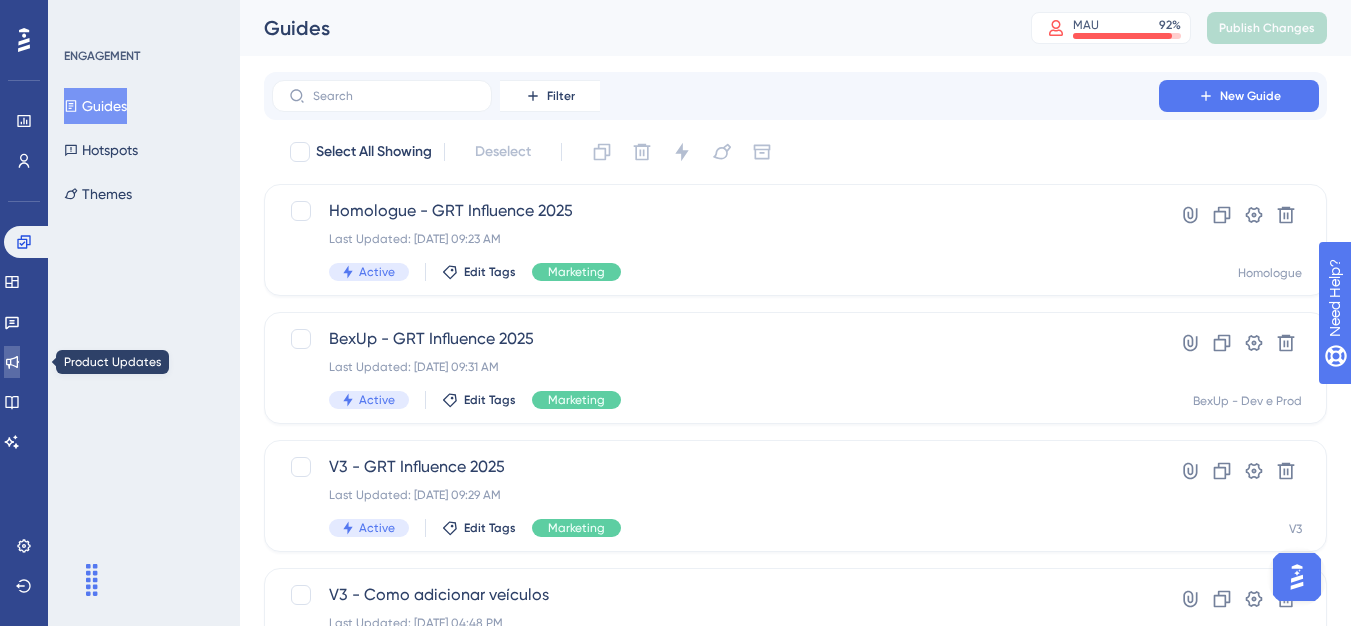 click 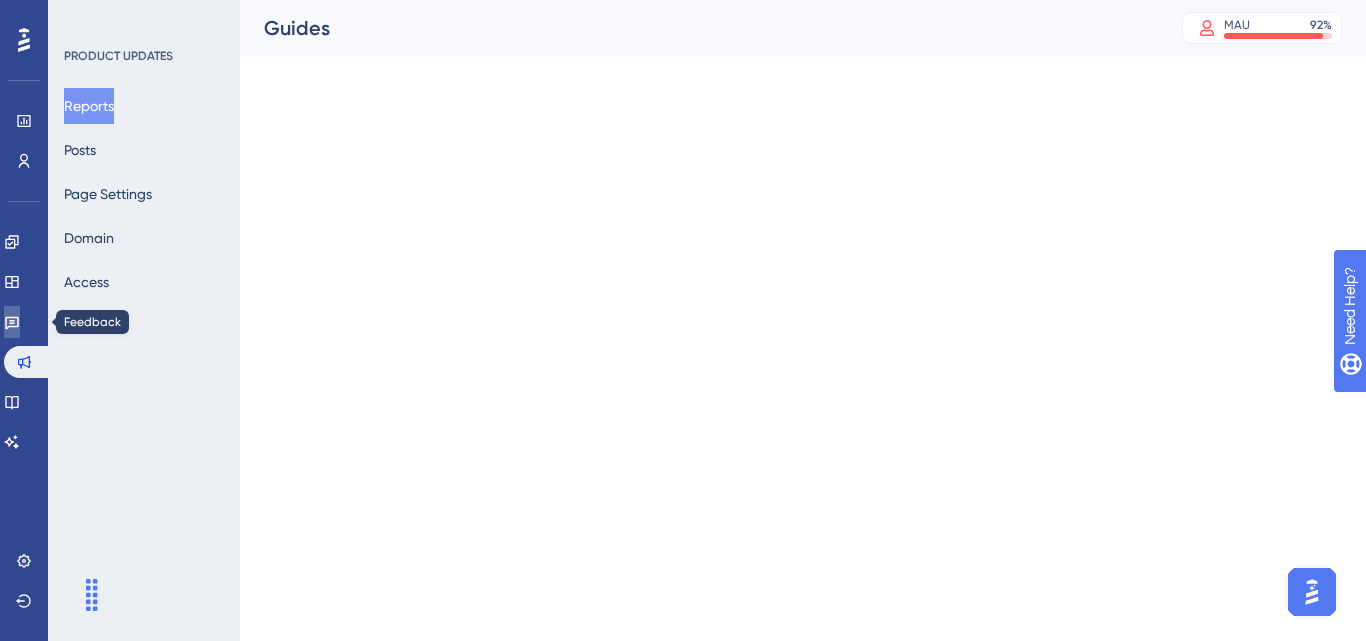 click 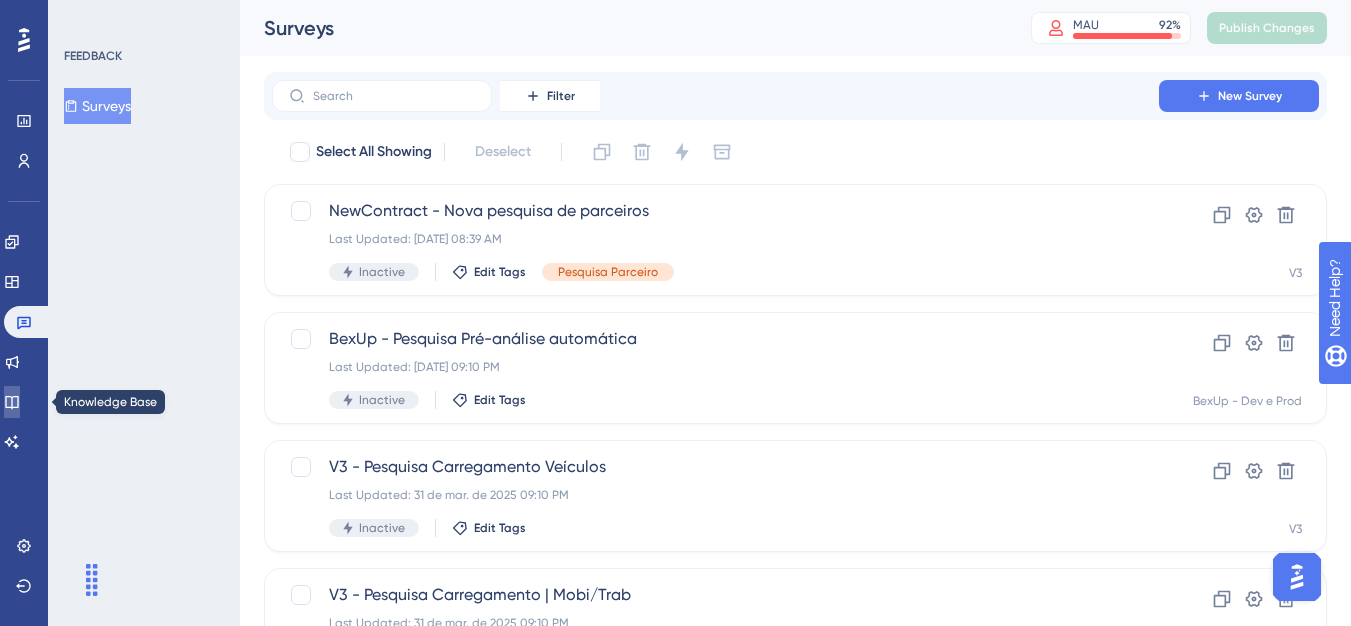 click 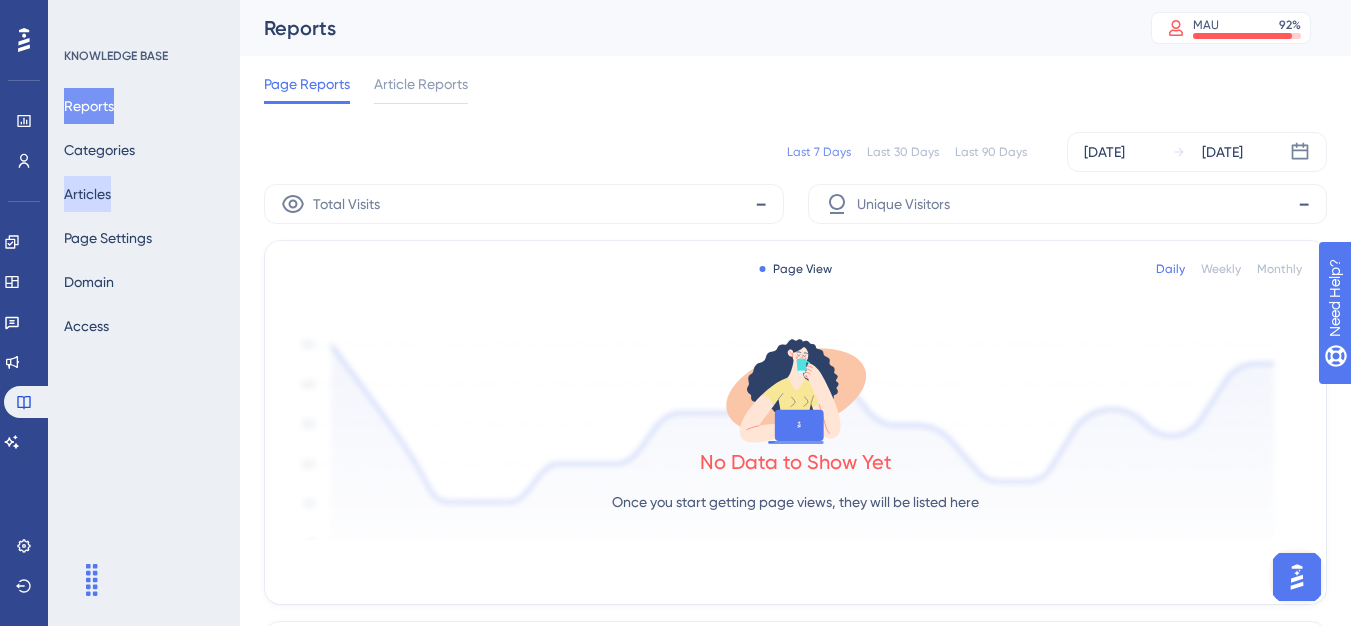 click on "Articles" at bounding box center (87, 194) 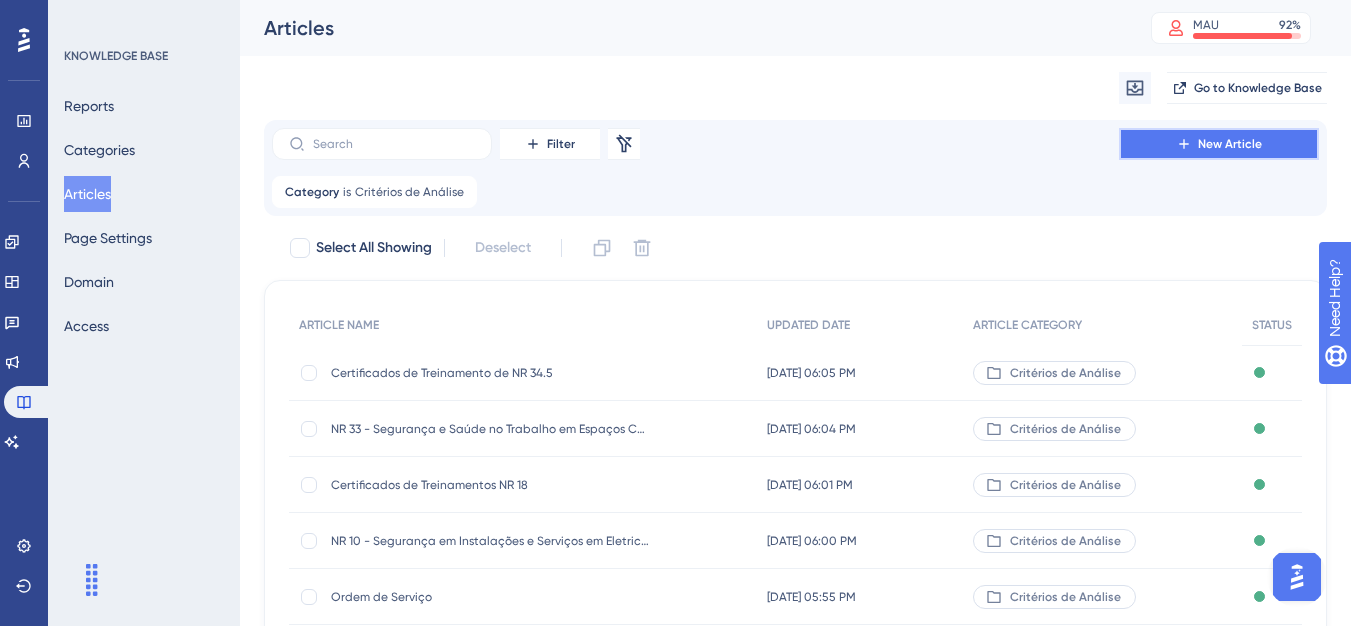 click on "New Article" at bounding box center [1219, 144] 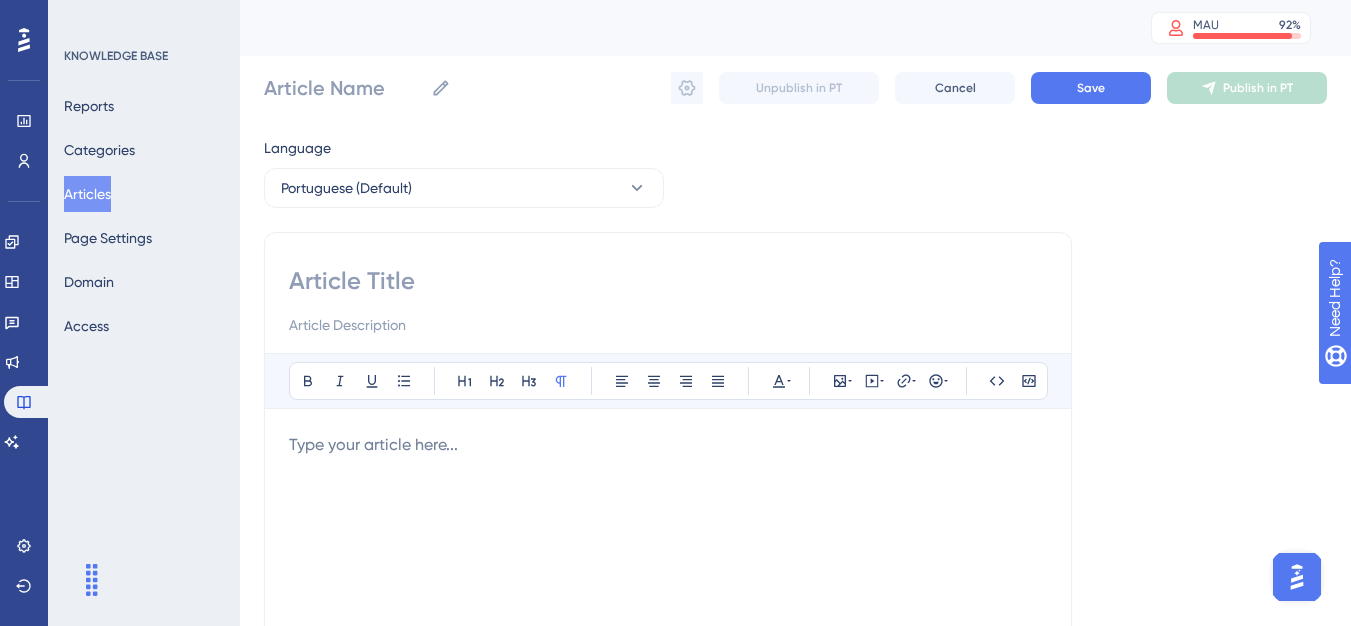 click at bounding box center [668, 281] 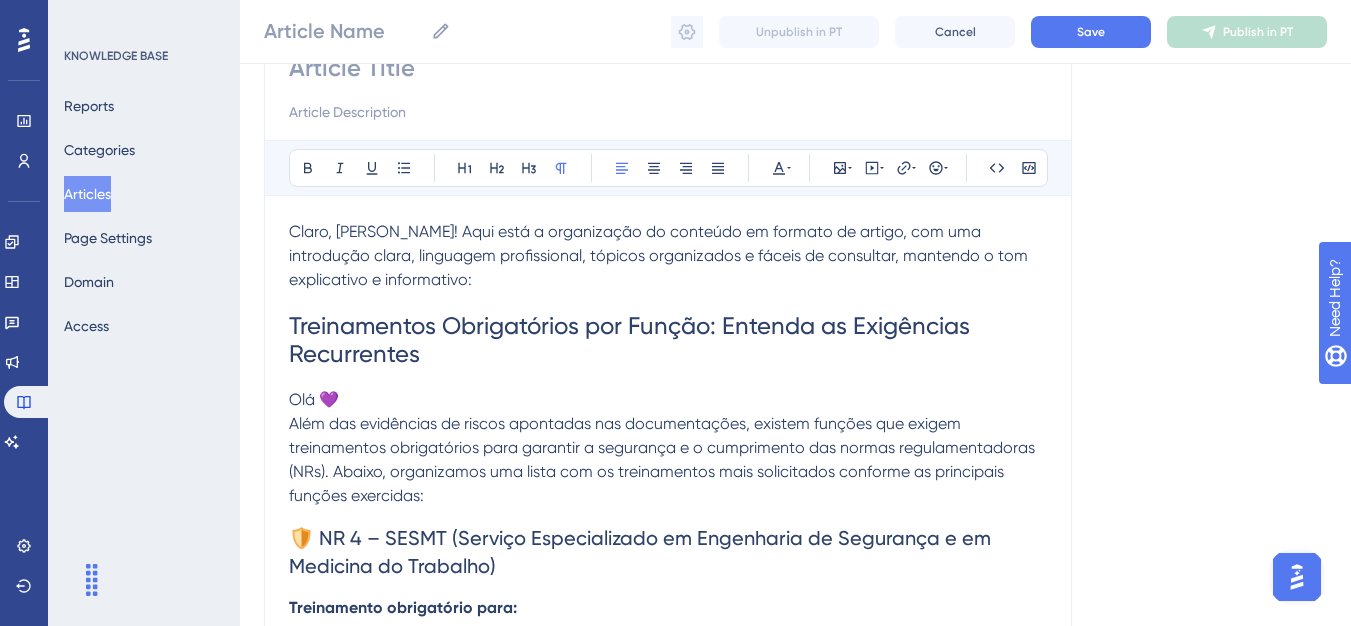 scroll, scrollTop: 200, scrollLeft: 0, axis: vertical 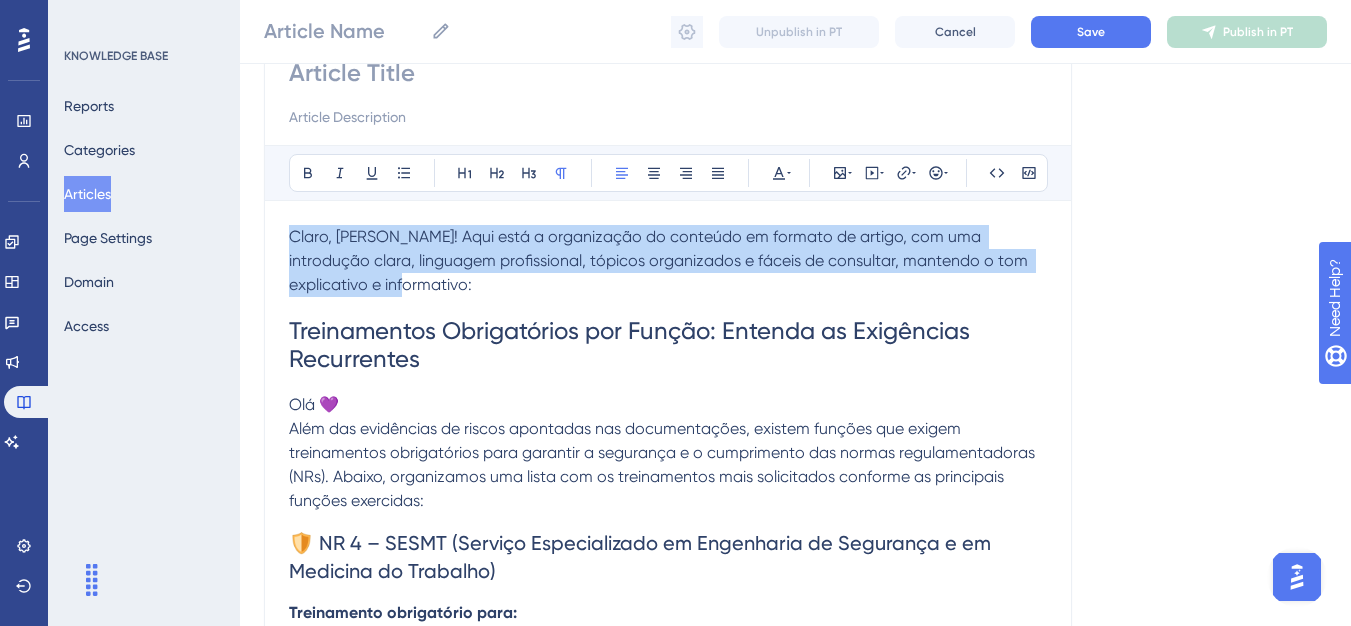 drag, startPoint x: 384, startPoint y: 295, endPoint x: 287, endPoint y: 239, distance: 112.00446 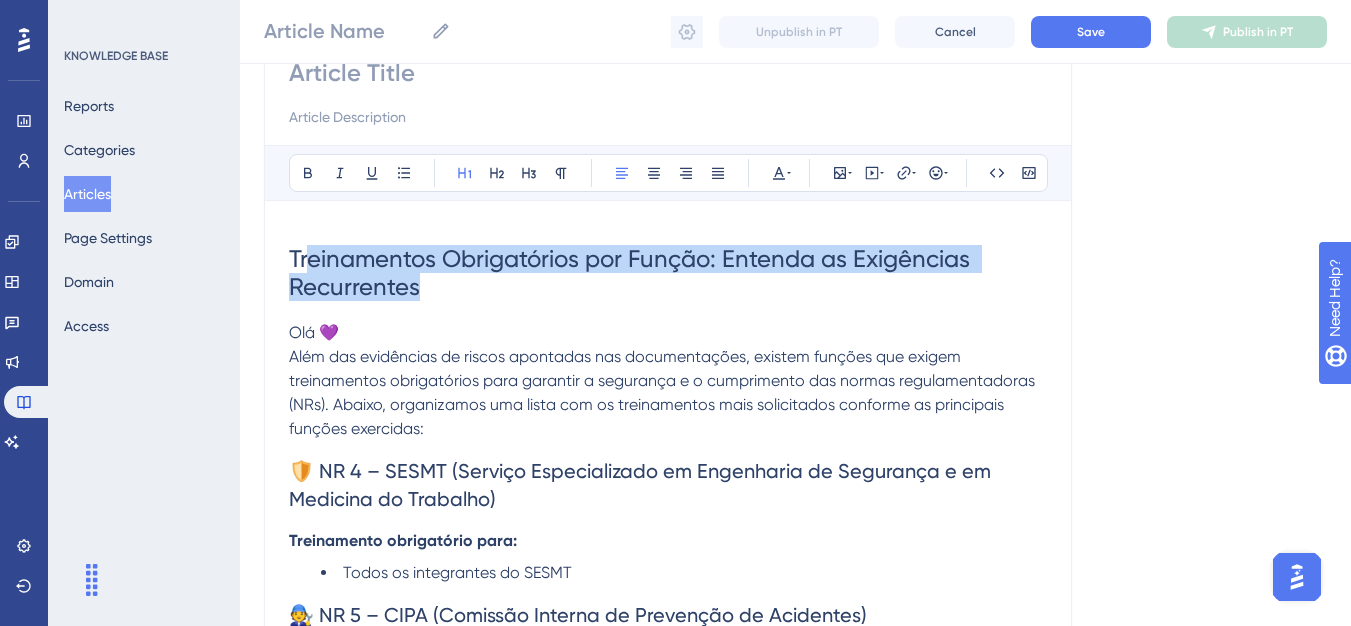 drag, startPoint x: 438, startPoint y: 293, endPoint x: 307, endPoint y: 264, distance: 134.17154 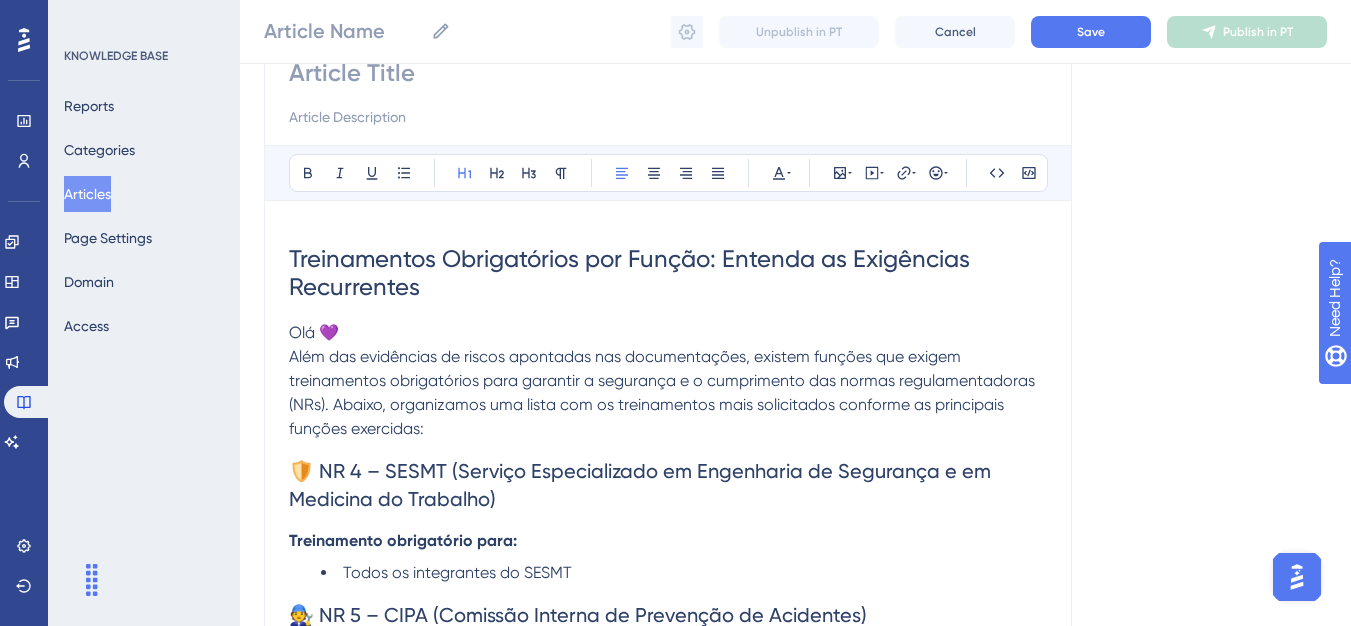 click on "Treinamentos Obrigatórios por Função: Entenda as Exigências Recurrentes" at bounding box center (668, 273) 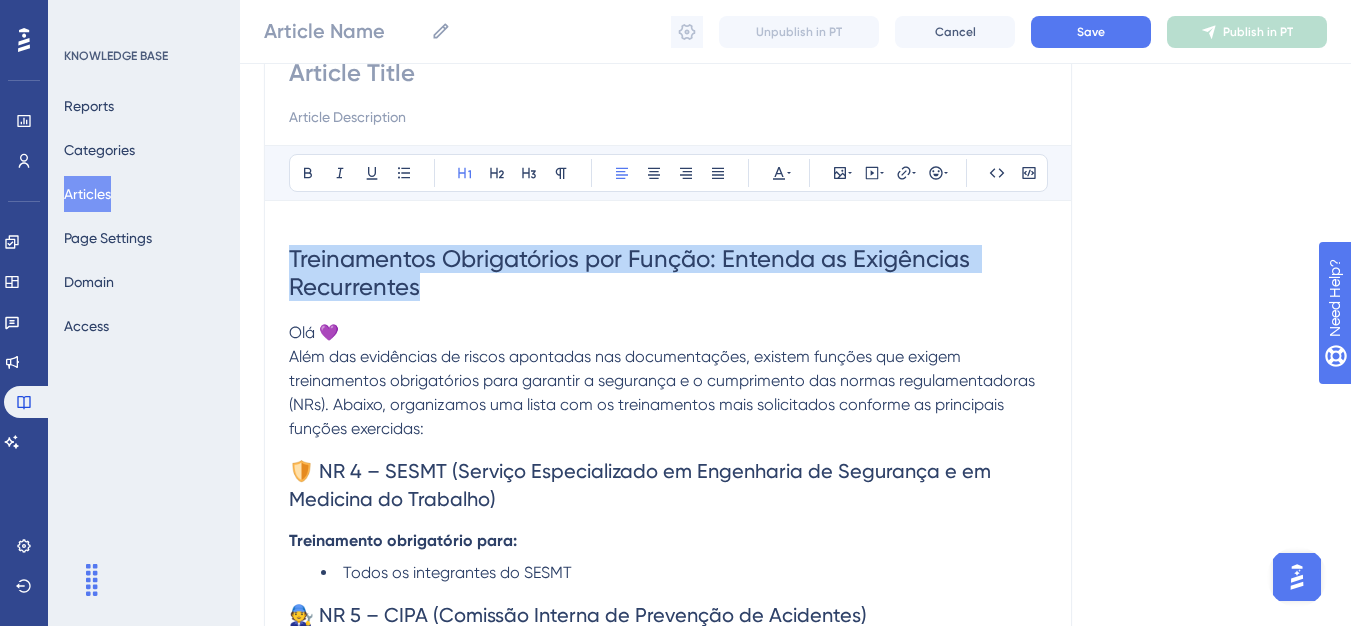 drag, startPoint x: 437, startPoint y: 288, endPoint x: 288, endPoint y: 267, distance: 150.4726 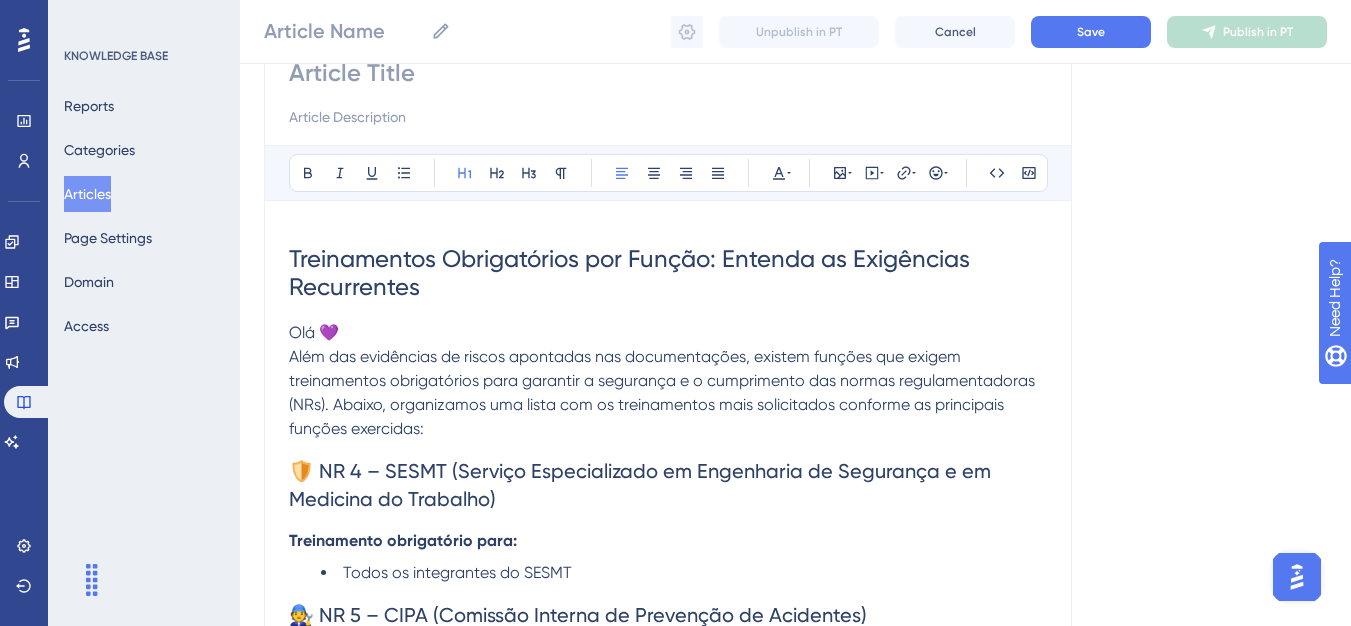 click at bounding box center [668, 73] 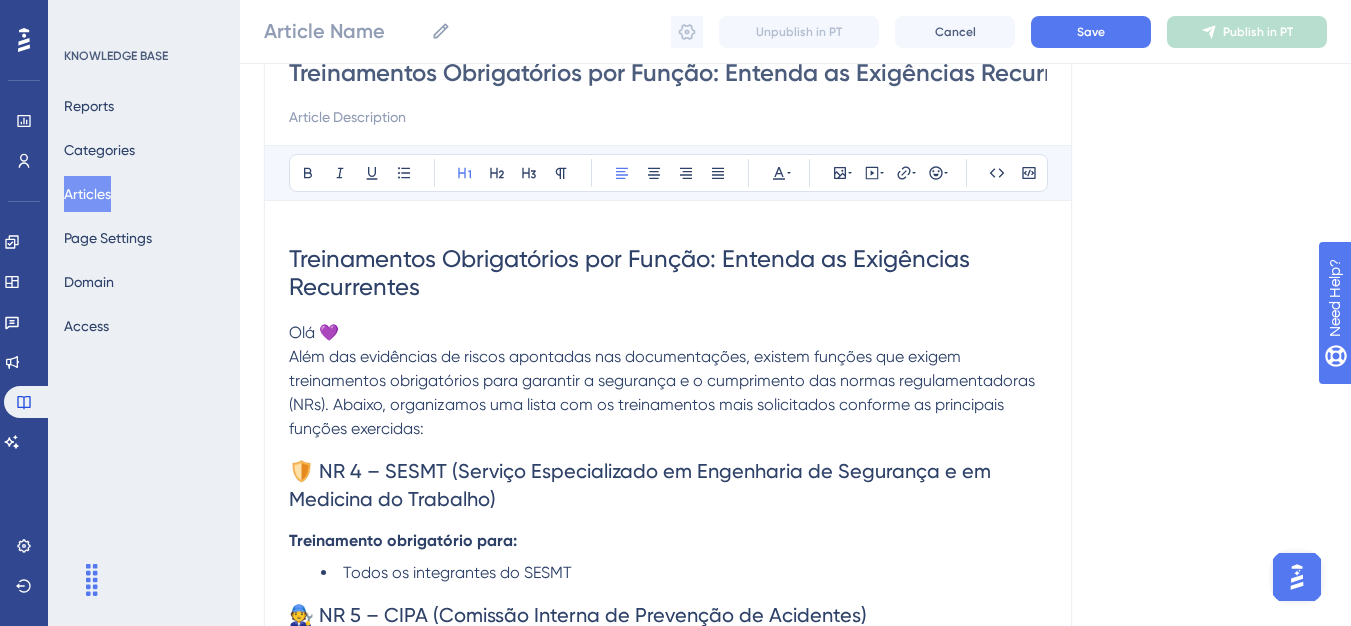 scroll, scrollTop: 0, scrollLeft: 67, axis: horizontal 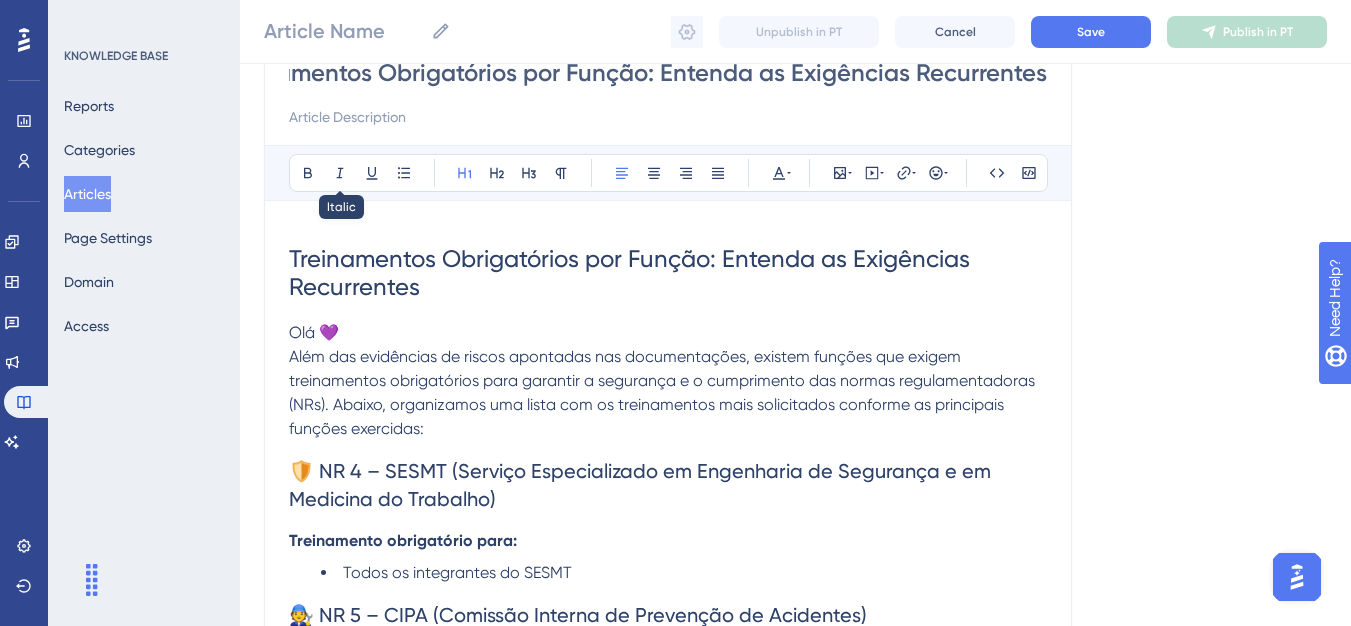 type on "Treinamentos Obrigatórios por Função: Entenda as Exigências Recurrentes" 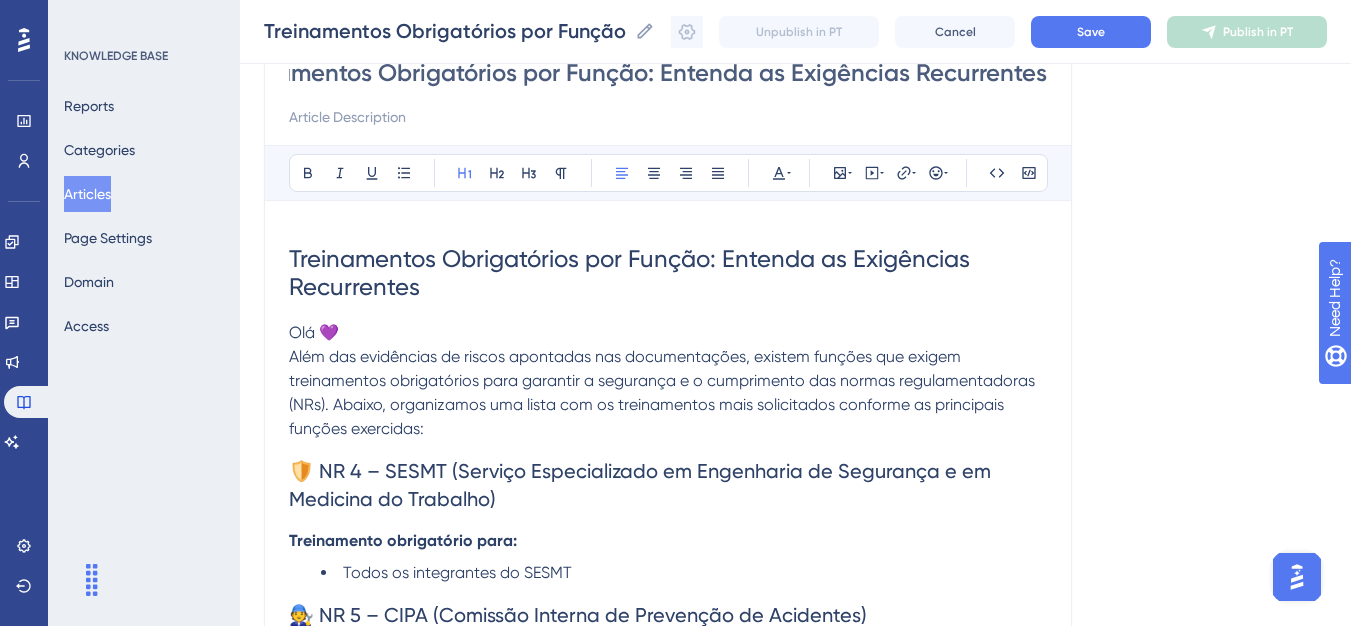 type on "Treinamentos Obrigatórios por Função: Entenda as Exigências Recurrentes" 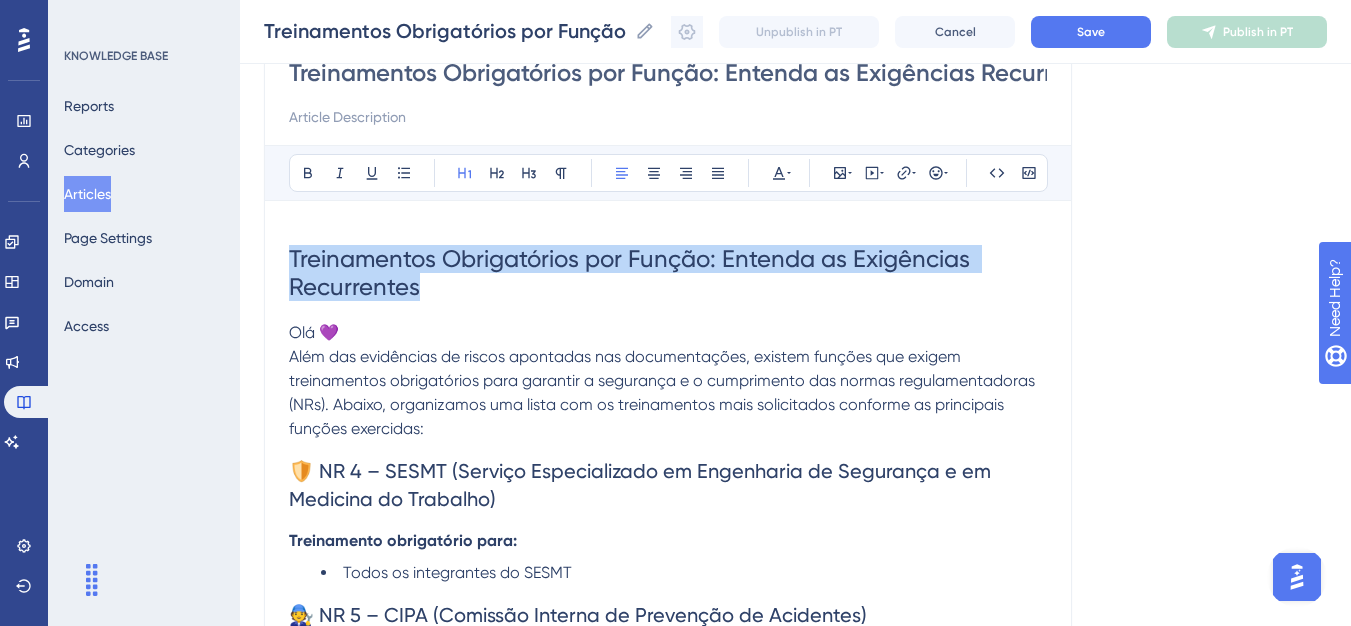 drag, startPoint x: 429, startPoint y: 294, endPoint x: 243, endPoint y: 258, distance: 189.45184 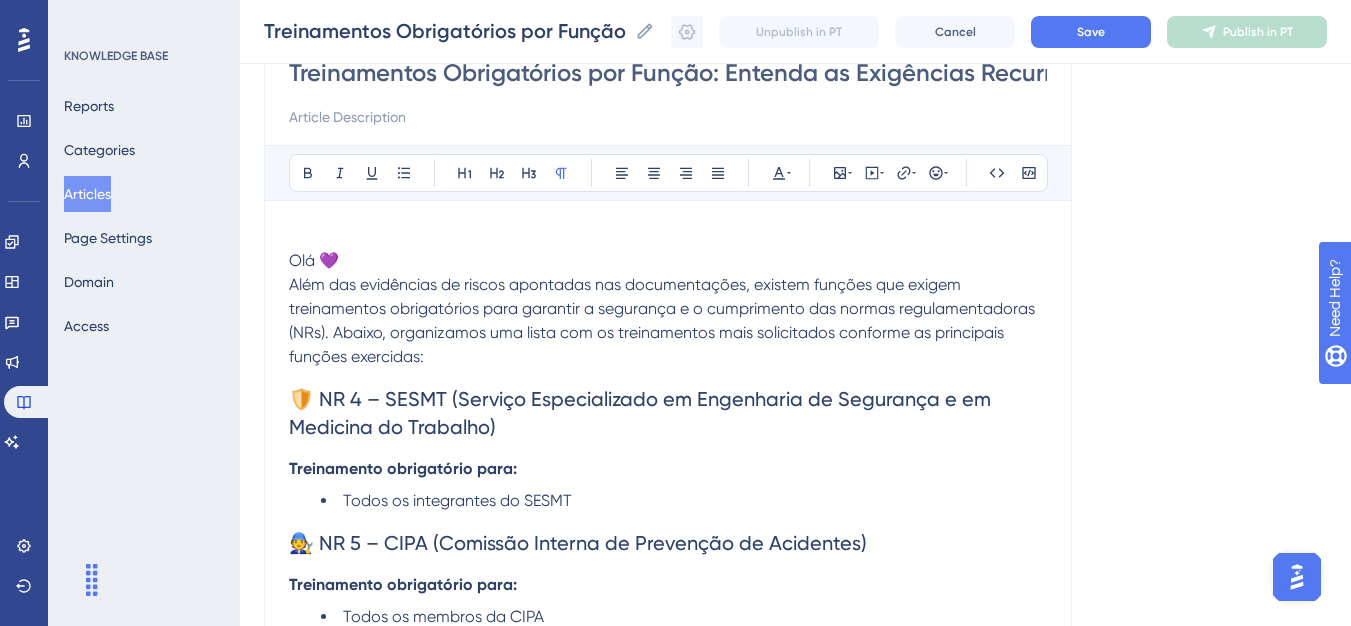 click on "Treinamentos Obrigatórios por Função: Entenda as Exigências Recurrentes Bold Italic Underline Bullet Point Heading 1 Heading 2 Heading 3 Normal Align Left Align Center Align Right Align Justify Text Color Insert Image Embed Video Hyperlink Emojis Code Code Block Olá 💜 Além das evidências de riscos apontadas nas documentações, existem funções que exigem treinamentos obrigatórios para garantir a segurança e o cumprimento das normas regulamentadoras (NRs). Abaixo, organizamos uma lista com os treinamentos mais solicitados conforme as principais funções exercidas: 🛡️ NR 4 – SESMT (Serviço Especializado em Engenharia de Segurança e em Medicina do Trabalho) Treinamento obrigatório para: Todos os integrantes do SESMT 🧑‍🔧 NR 5 – CIPA (Comissão Interna de Prevenção de Acidentes) Treinamento obrigatório para: Todos os membros da CIPA ⚡ NR 10 – Segurança em Instalações e Serviços em Eletricidade Treinamento obrigatório para: Profissionais eletricistas Eletrotécnicos" at bounding box center (668, 1645) 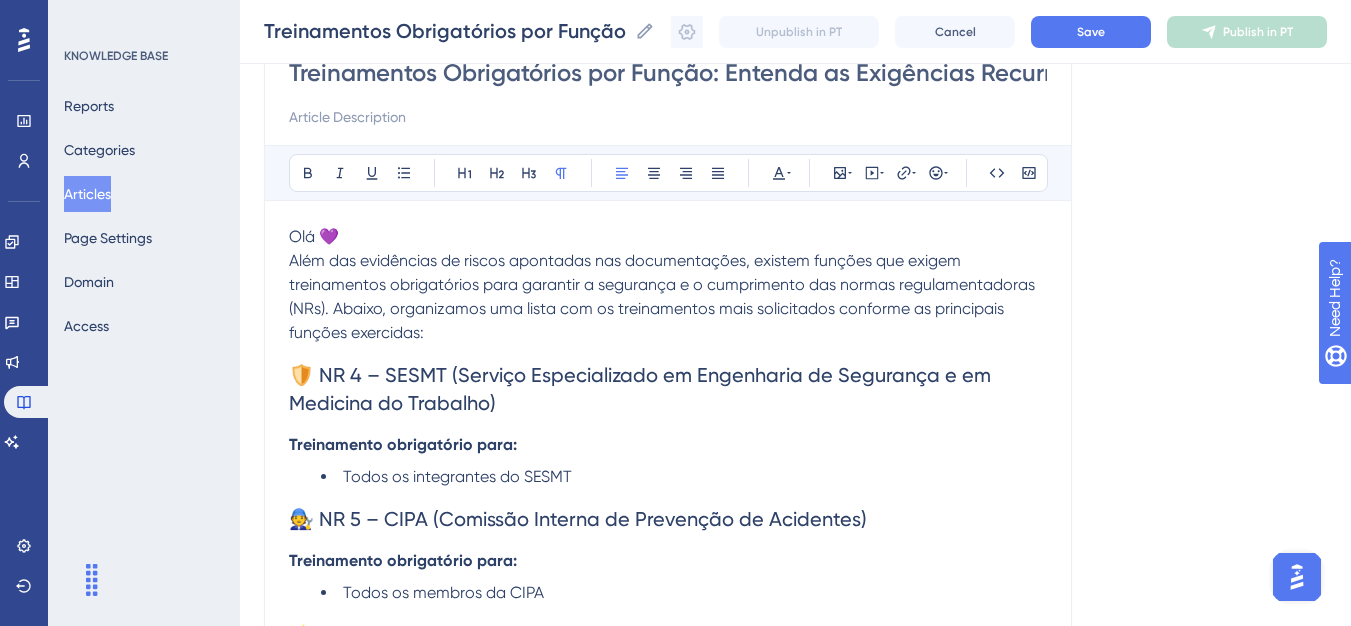 click on "Olá 💜" at bounding box center (668, 237) 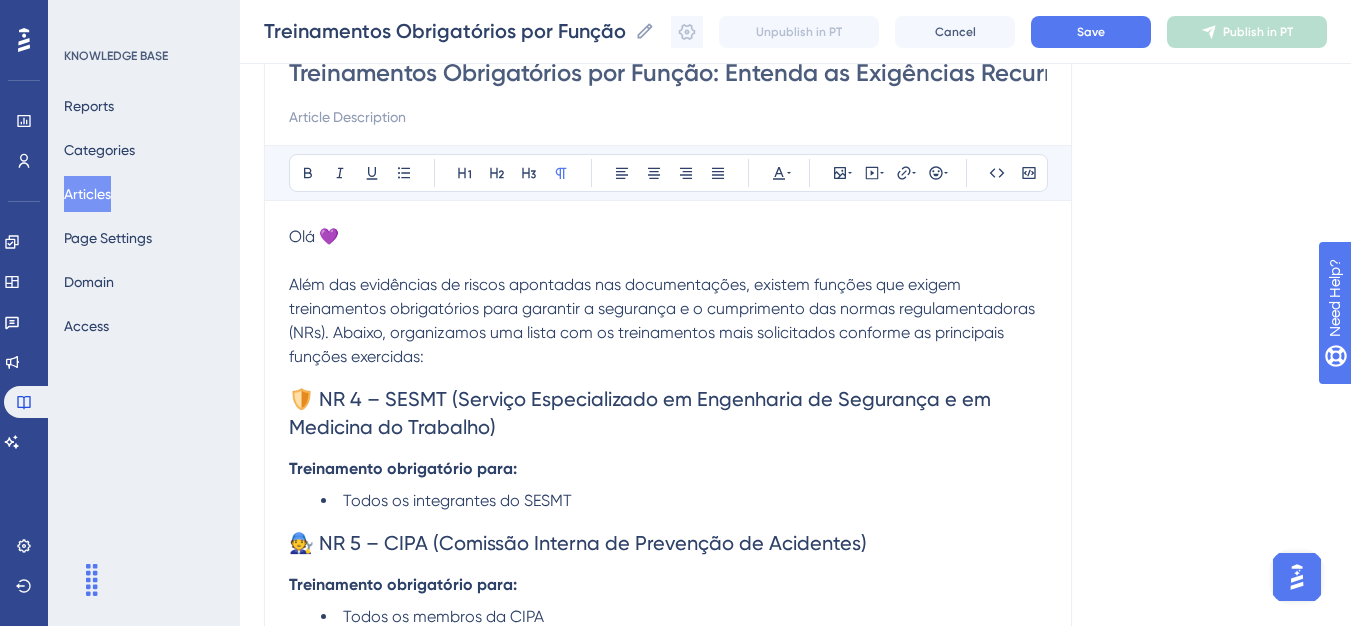 click on "Além das evidências de riscos apontadas nas documentações, existem funções que exigem treinamentos obrigatórios para garantir a segurança e o cumprimento das normas regulamentadoras (NRs). Abaixo, organizamos uma lista com os treinamentos mais solicitados conforme as principais funções exercidas:" at bounding box center (668, 321) 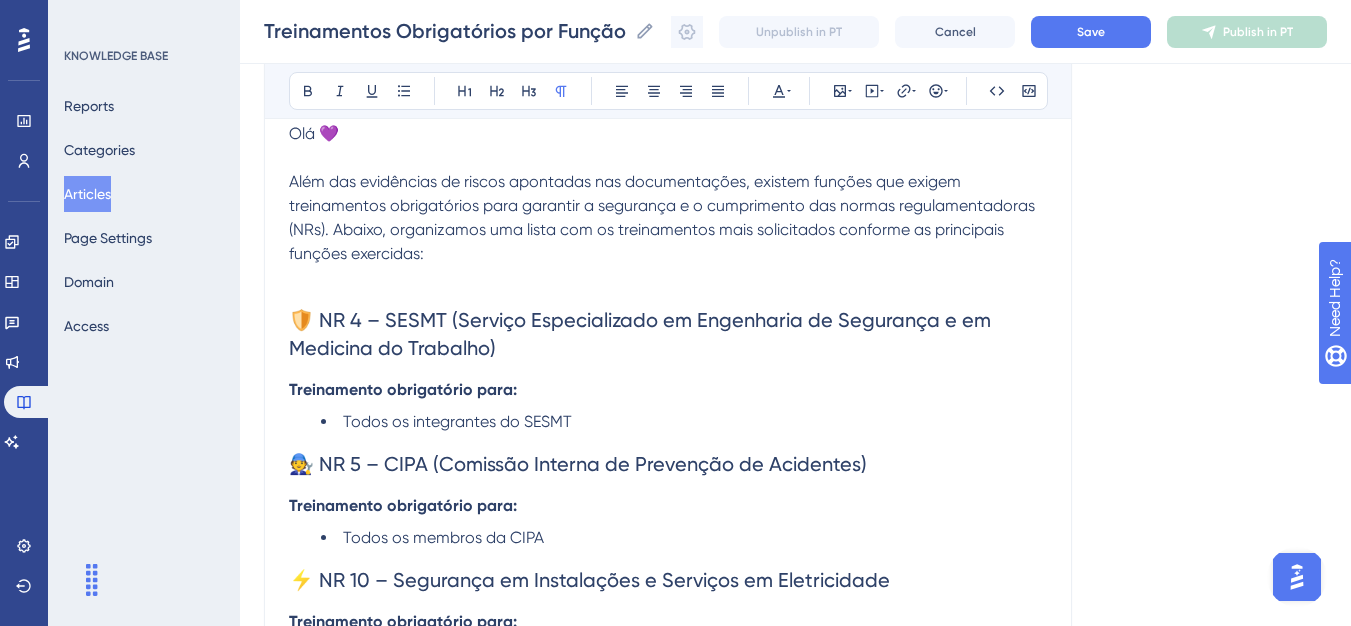 scroll, scrollTop: 400, scrollLeft: 0, axis: vertical 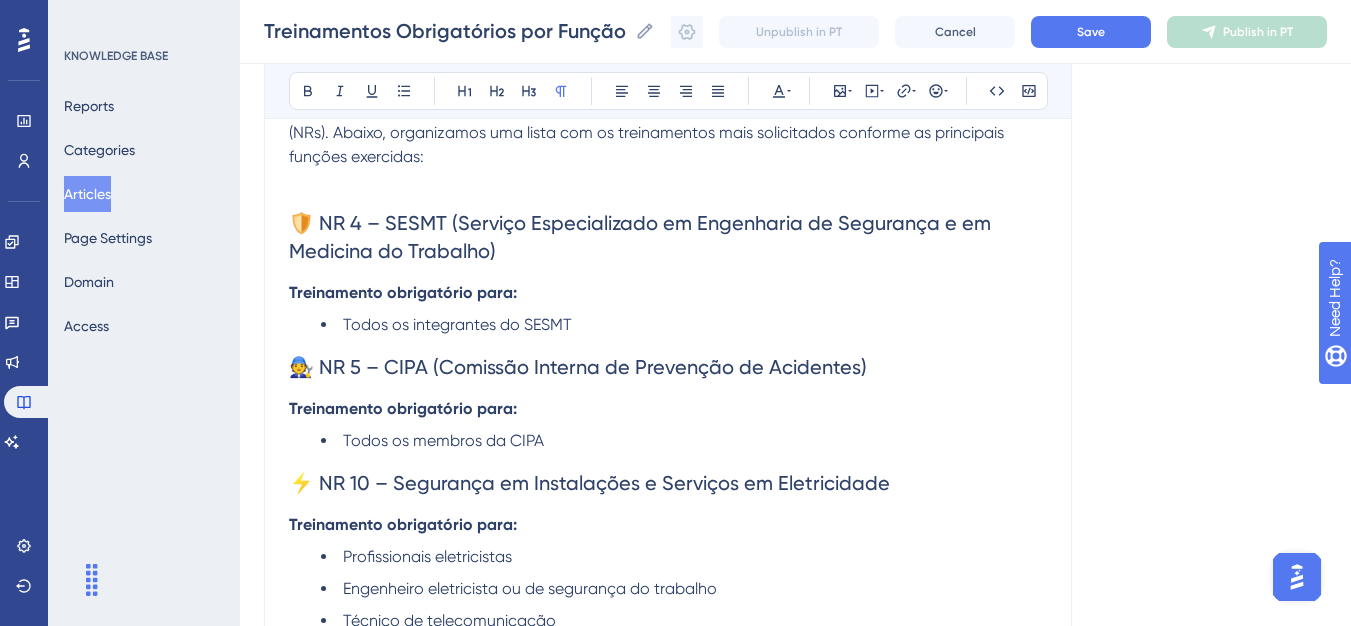 click on "🛡️ NR 4 – SESMT (Serviço Especializado em Engenharia de Segurança e em Medicina do Trabalho)" at bounding box center [642, 237] 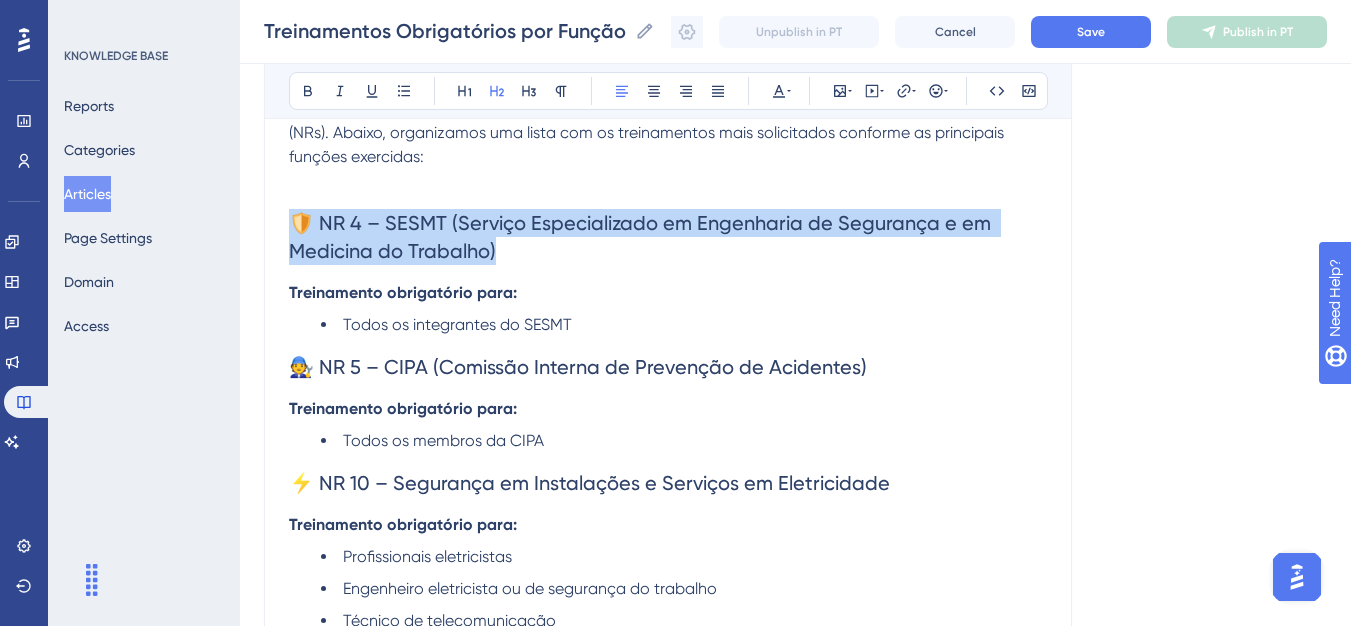 drag, startPoint x: 514, startPoint y: 250, endPoint x: 253, endPoint y: 229, distance: 261.84348 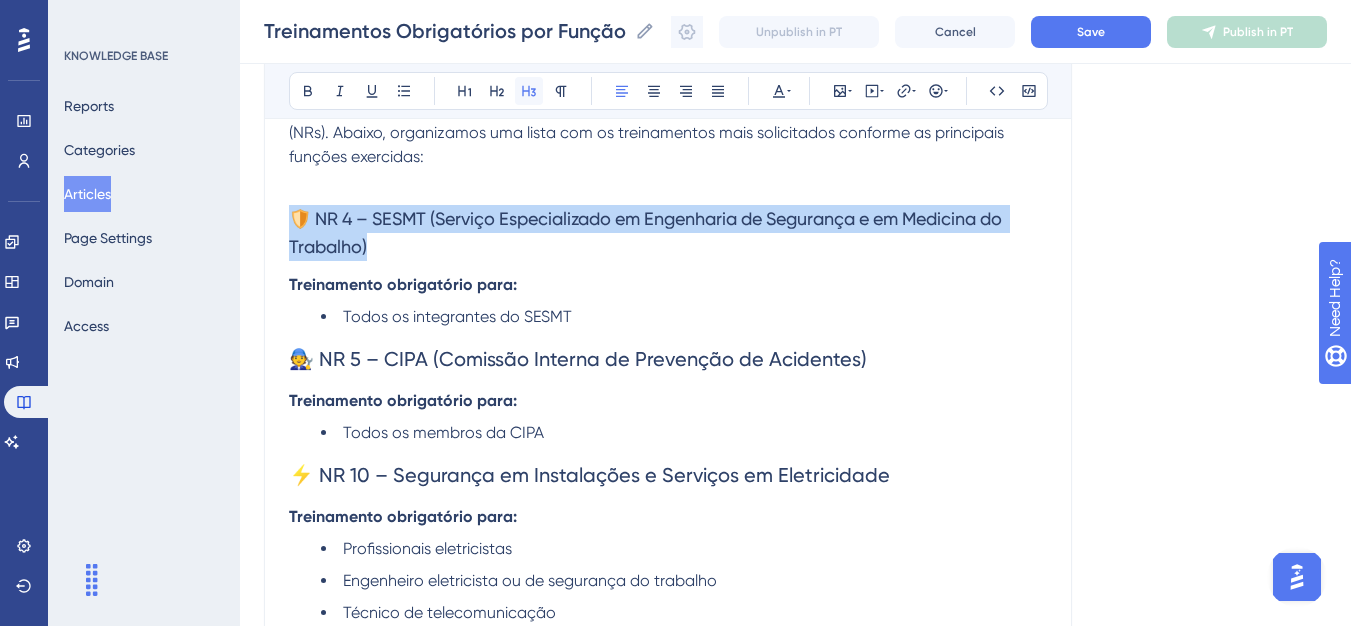 click at bounding box center (529, 91) 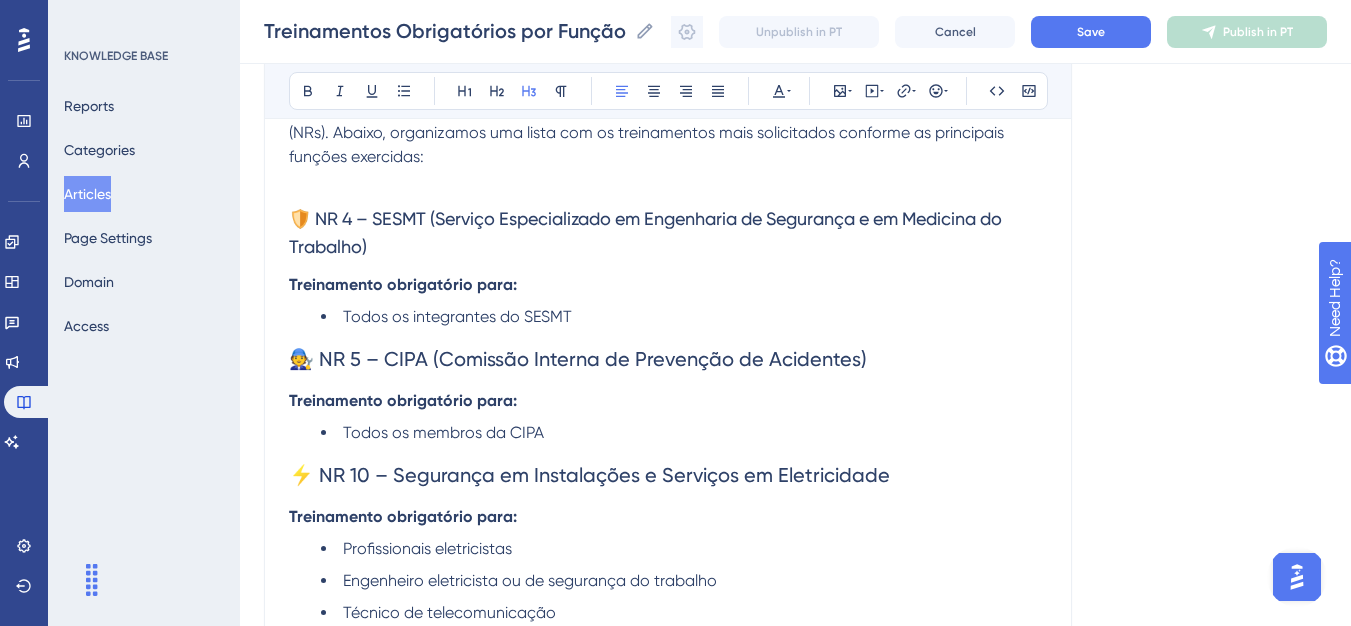 click on "🧑‍🔧 NR 5 – CIPA (Comissão Interna de Prevenção de Acidentes)" at bounding box center (578, 359) 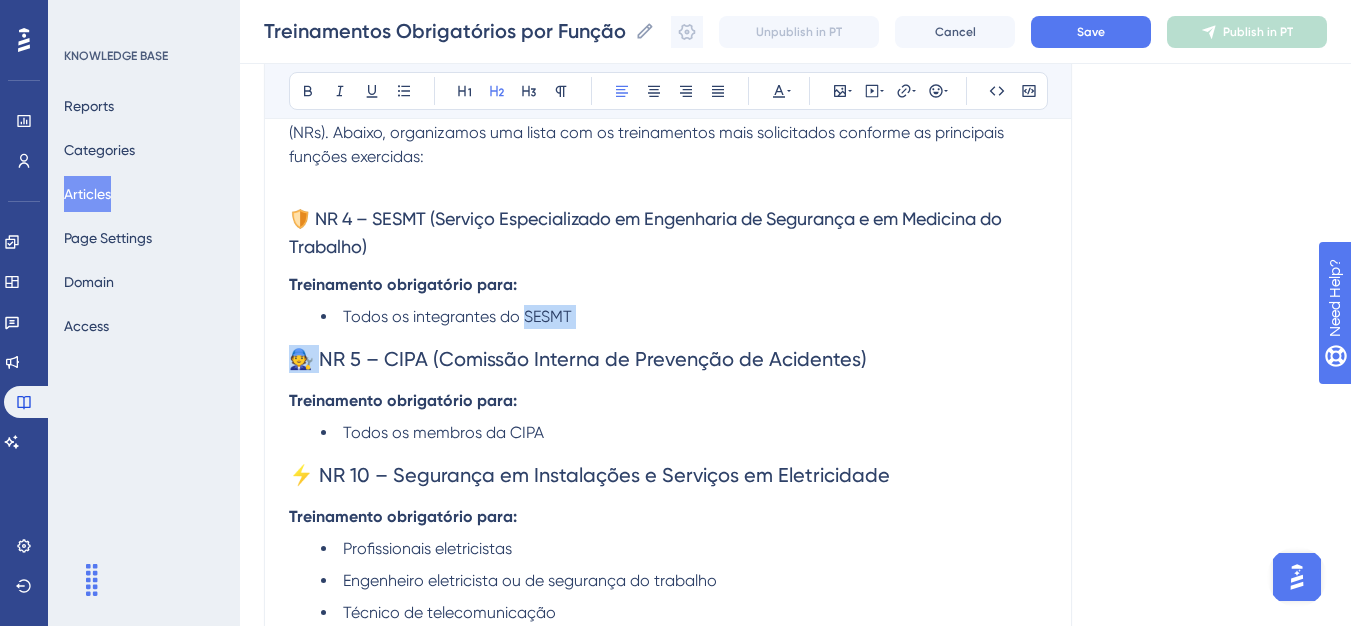 click on "🧑‍🔧 NR 5 – CIPA (Comissão Interna de Prevenção de Acidentes)" at bounding box center [578, 359] 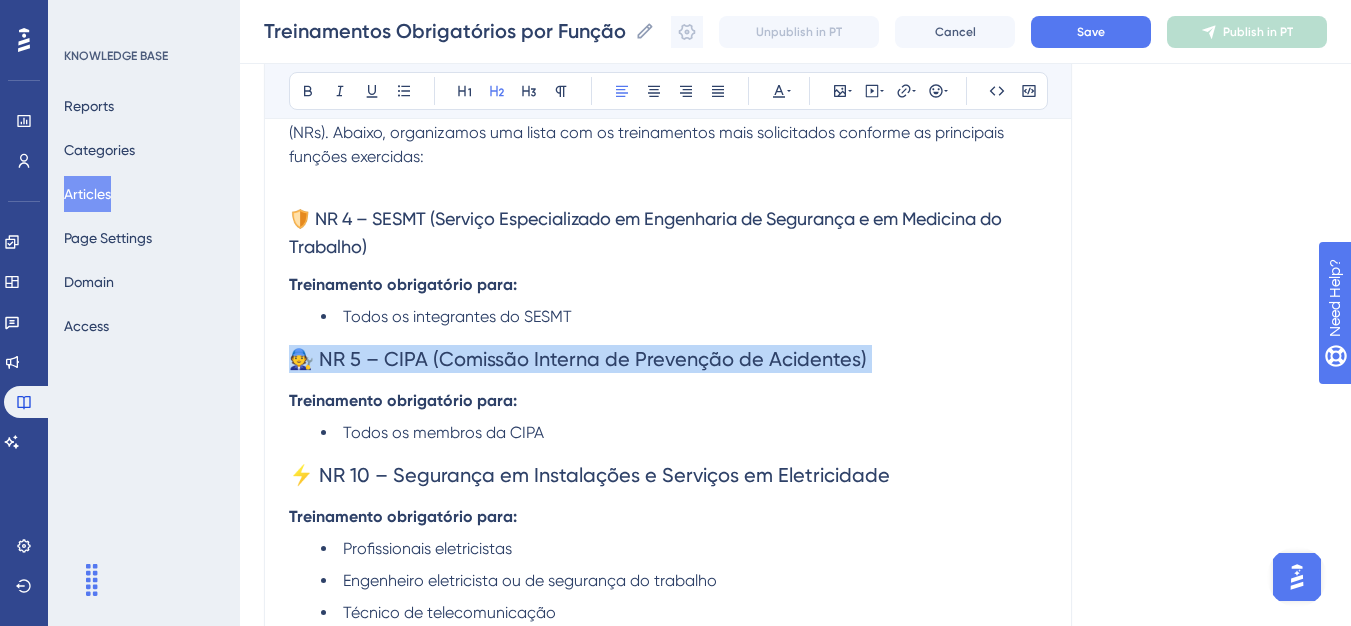 click on "🧑‍🔧 NR 5 – CIPA (Comissão Interna de Prevenção de Acidentes)" at bounding box center (578, 359) 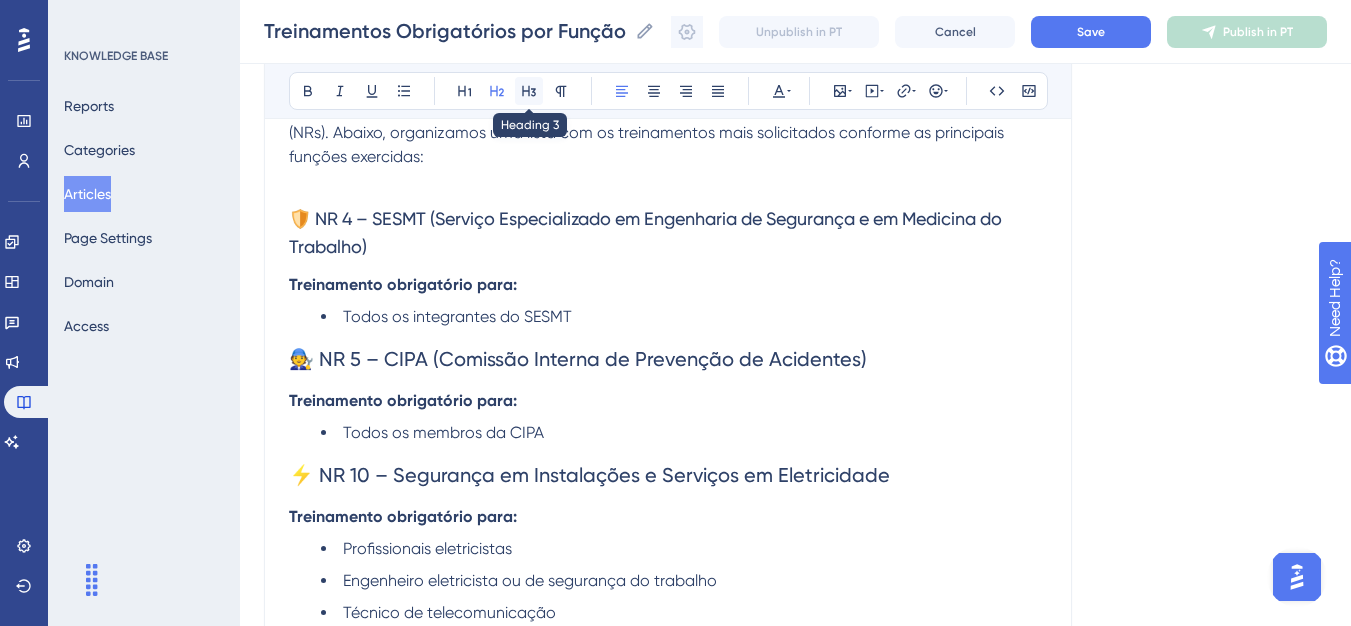 click at bounding box center [529, 91] 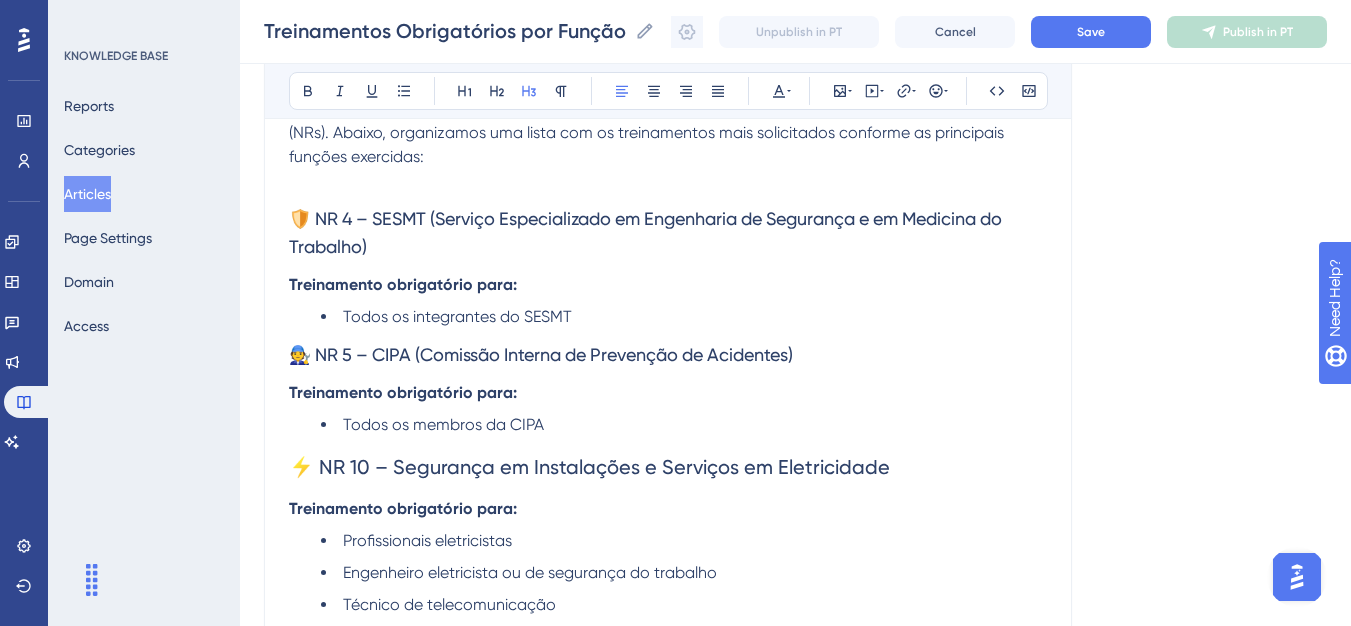 click on "Todos os integrantes do SESMT" at bounding box center (684, 317) 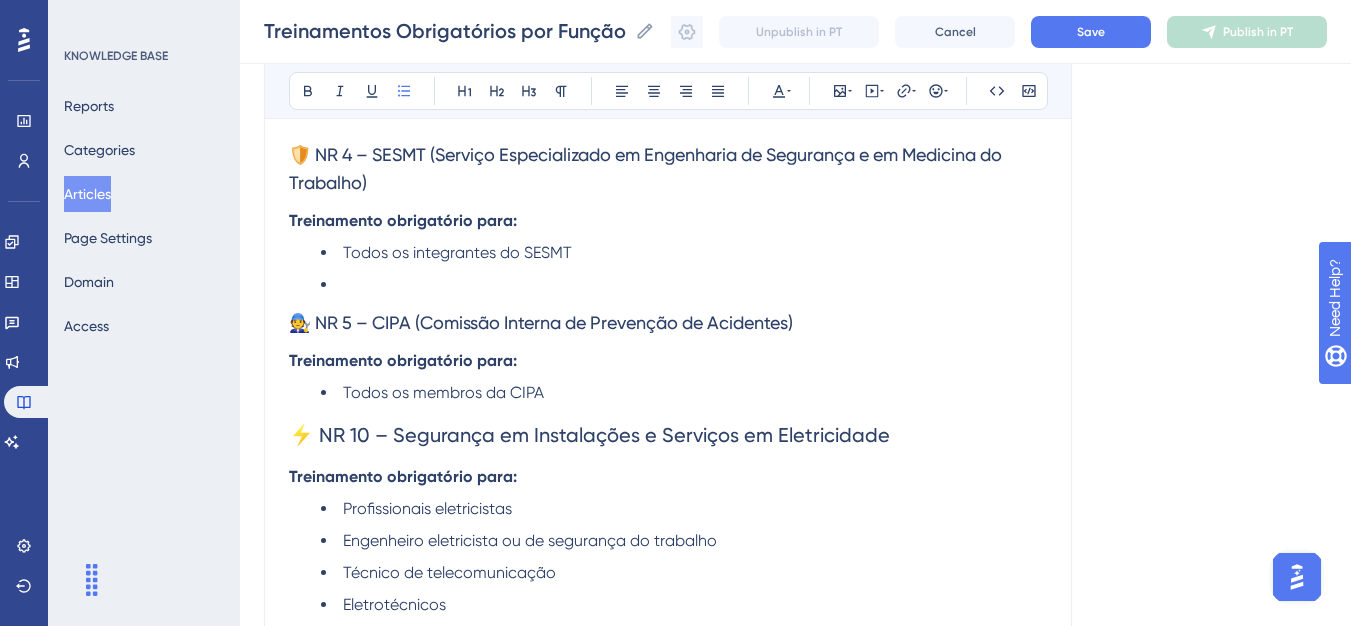 scroll, scrollTop: 500, scrollLeft: 0, axis: vertical 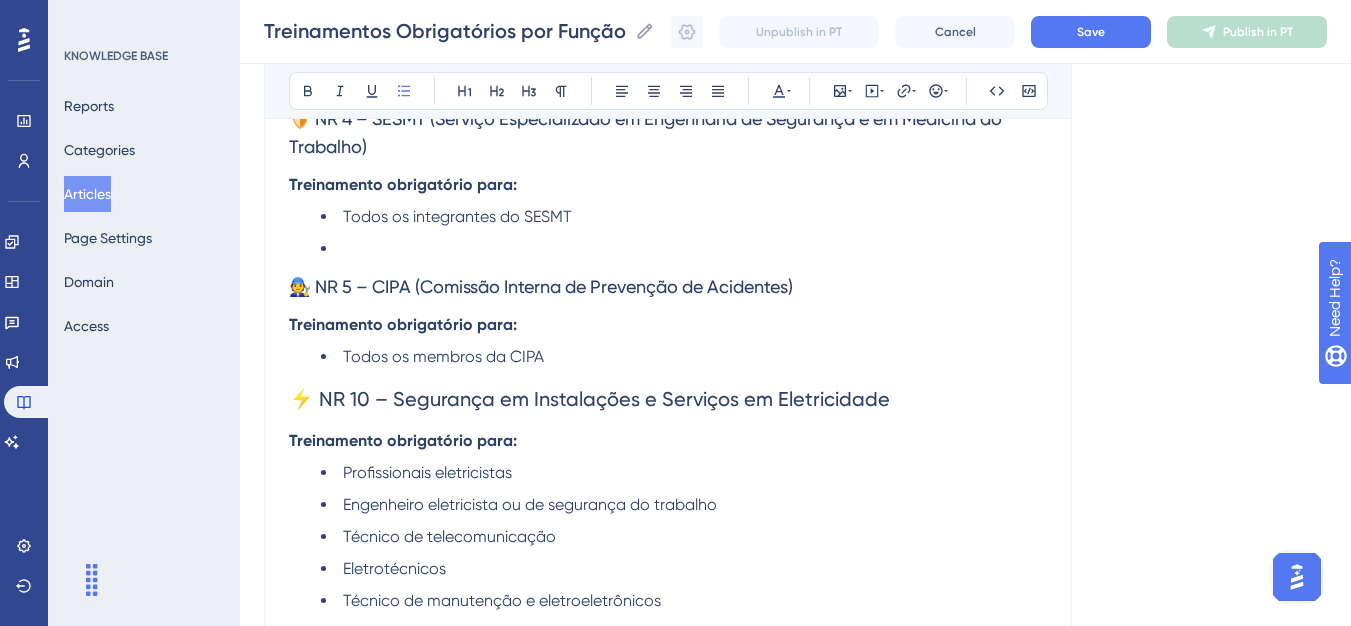 click on "⚡ NR 10 – Segurança em Instalações e Serviços em Eletricidade" at bounding box center (589, 399) 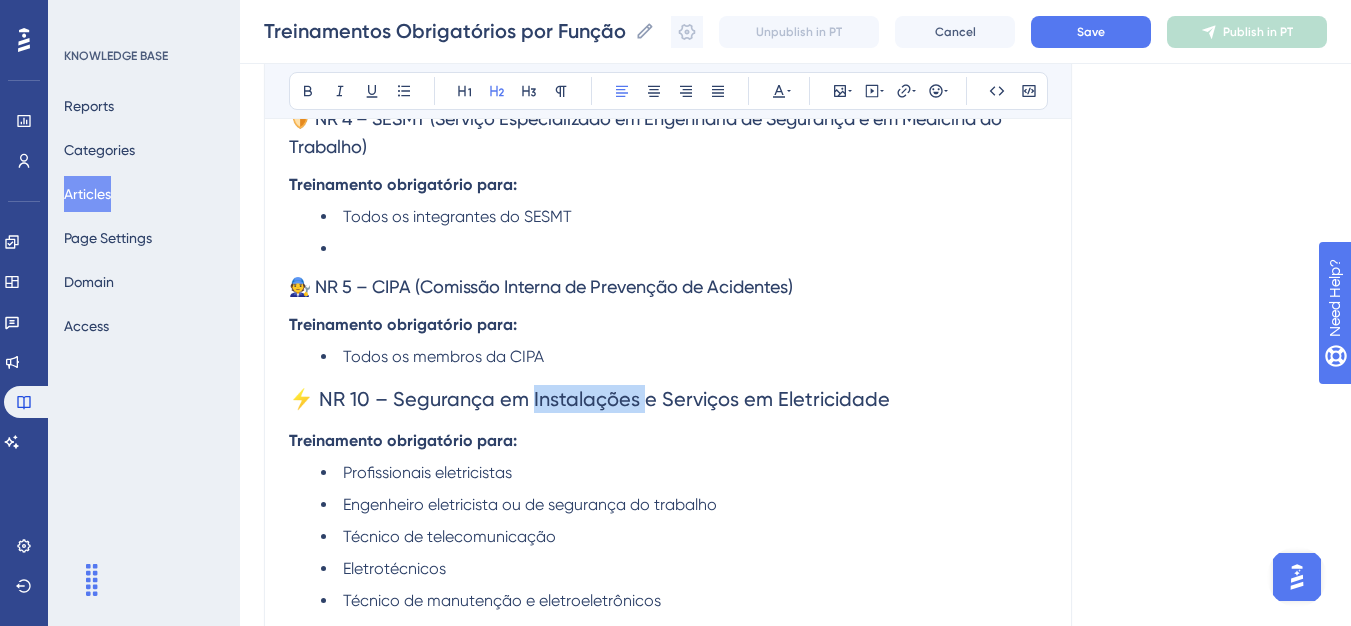 click on "⚡ NR 10 – Segurança em Instalações e Serviços em Eletricidade" at bounding box center [589, 399] 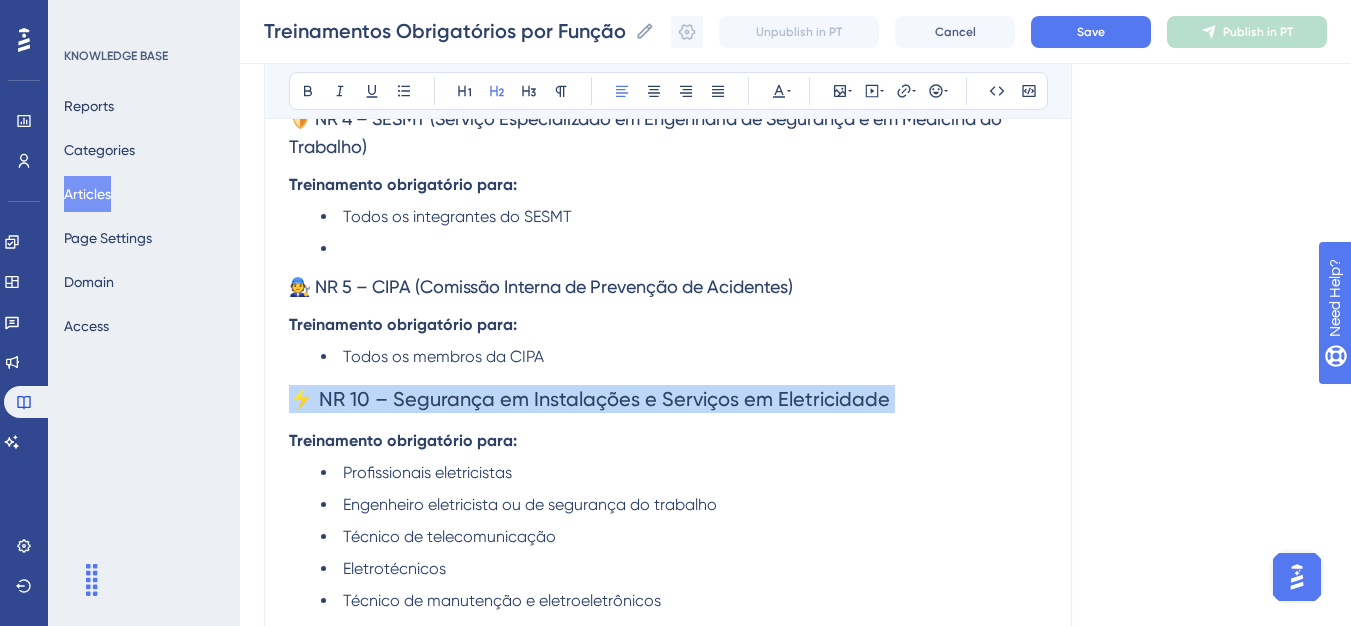click on "⚡ NR 10 – Segurança em Instalações e Serviços em Eletricidade" at bounding box center (589, 399) 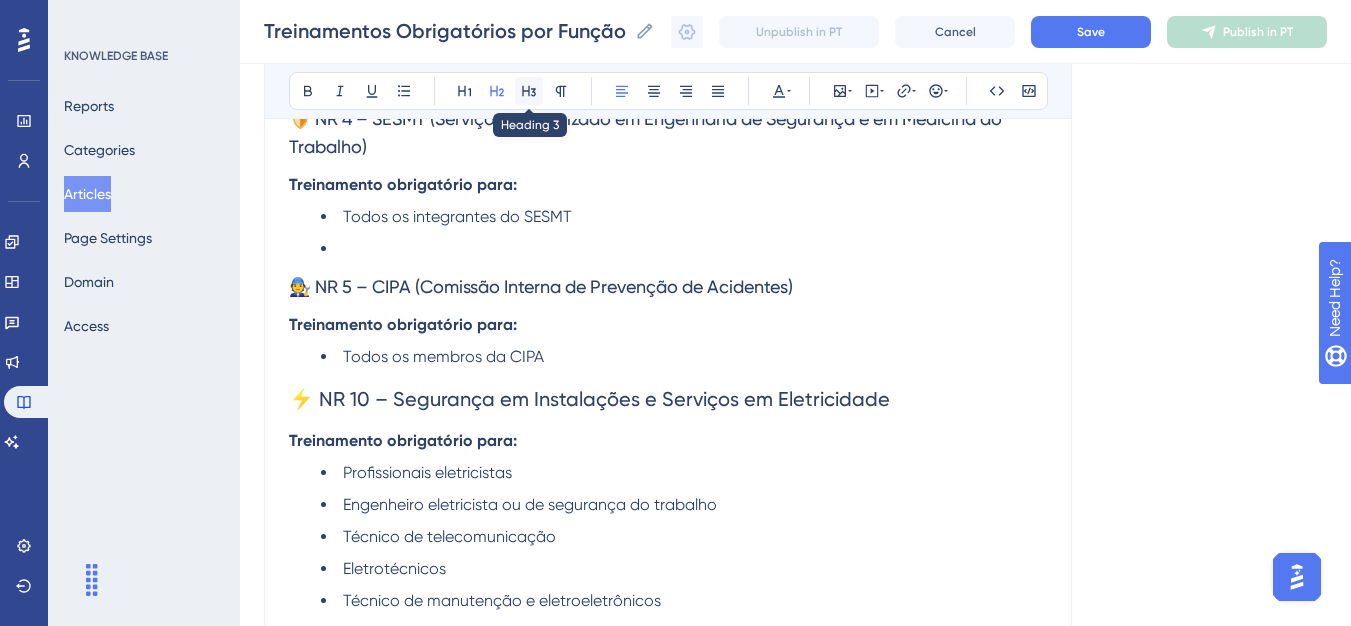 click 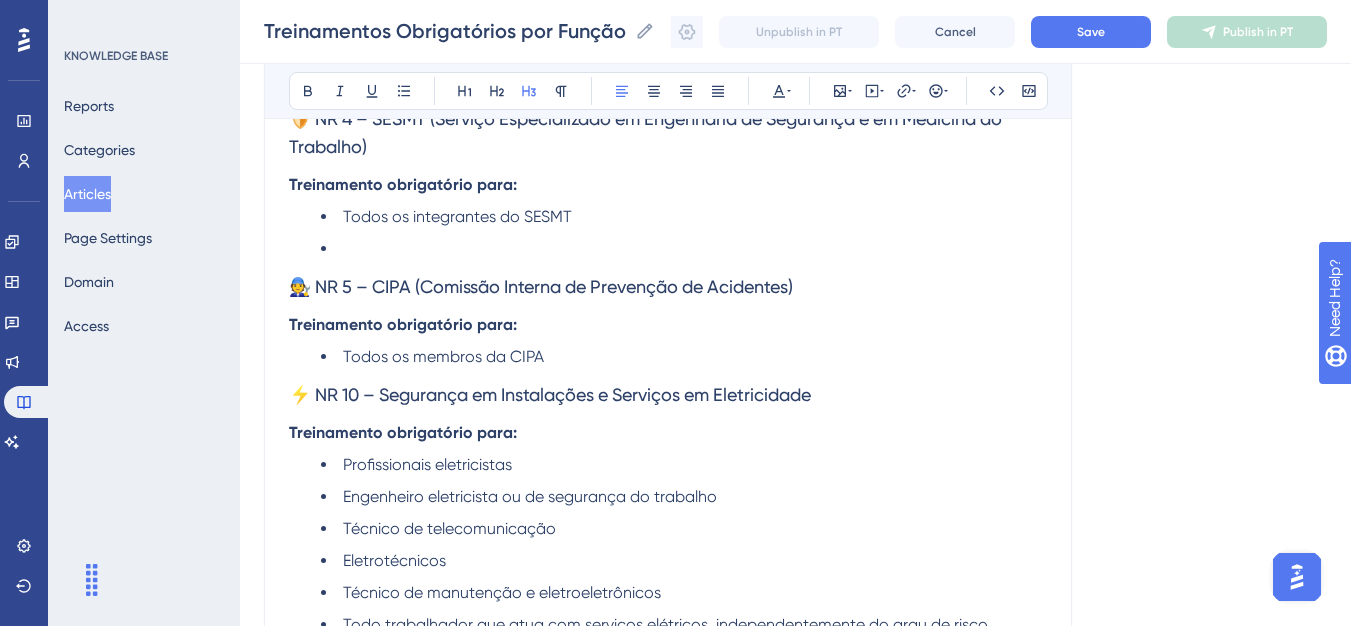 click on "Todos os membros da CIPA" at bounding box center [684, 357] 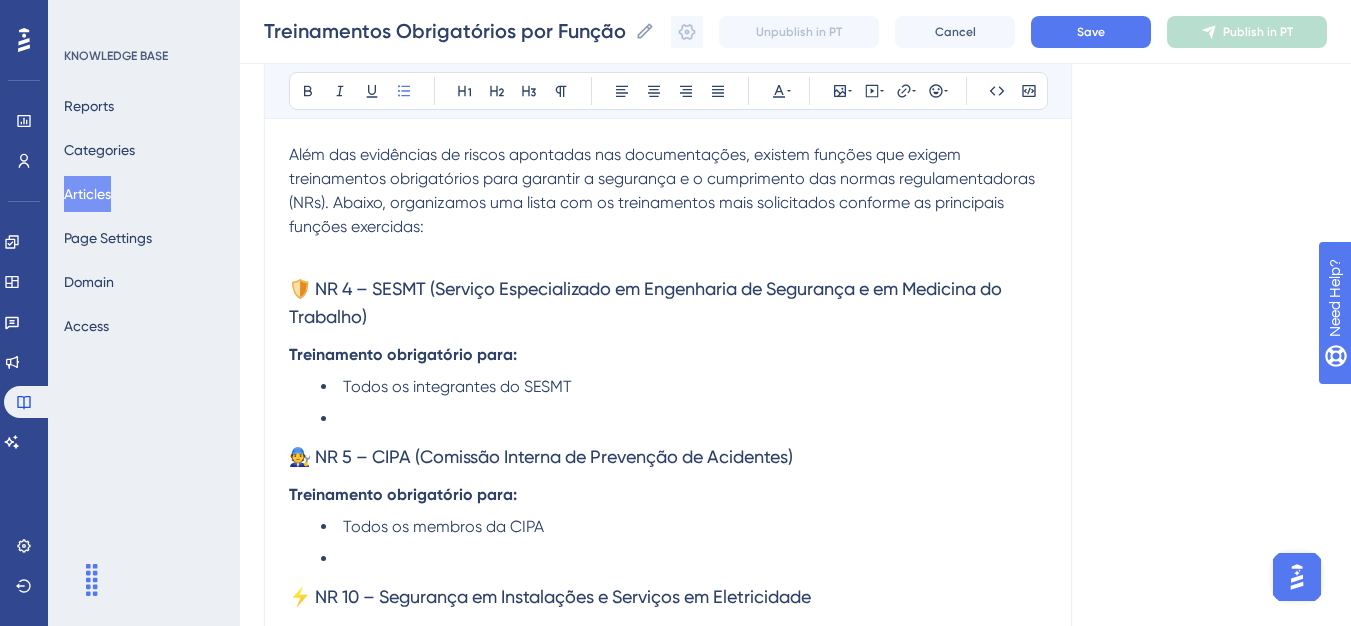 scroll, scrollTop: 300, scrollLeft: 0, axis: vertical 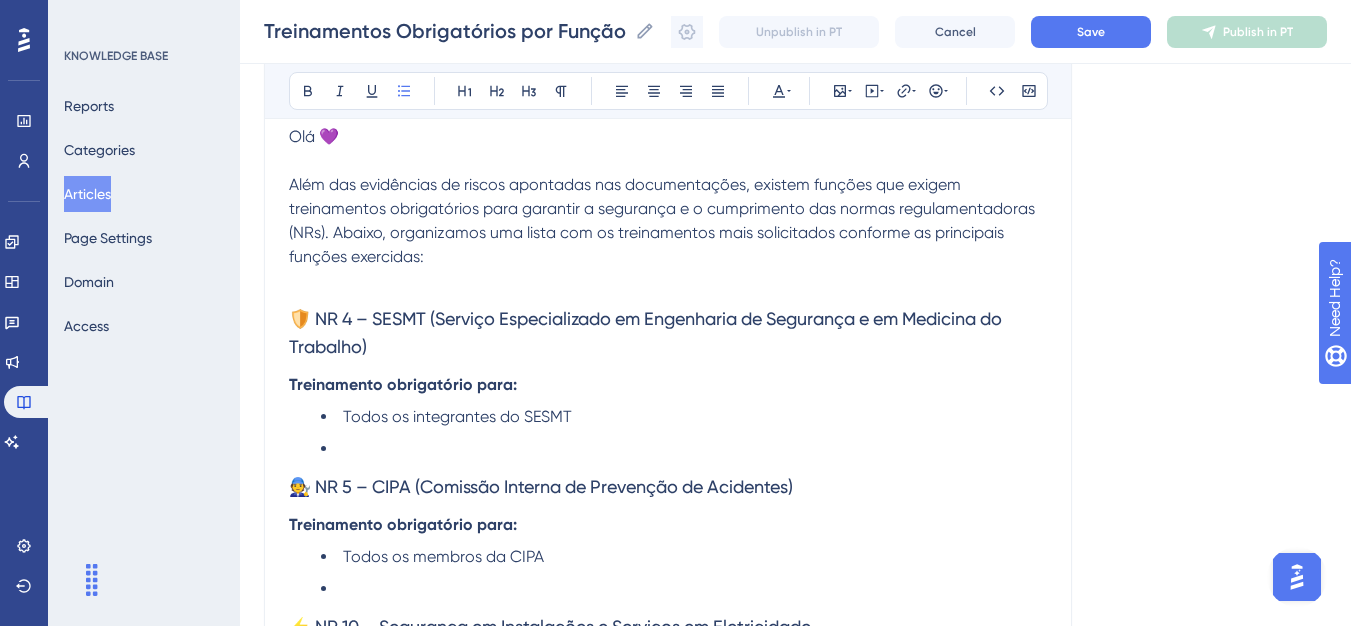 click on "🛡️ NR 4 – SESMT (Serviço Especializado em Engenharia de Segurança e em Medicina do Trabalho)" at bounding box center (647, 332) 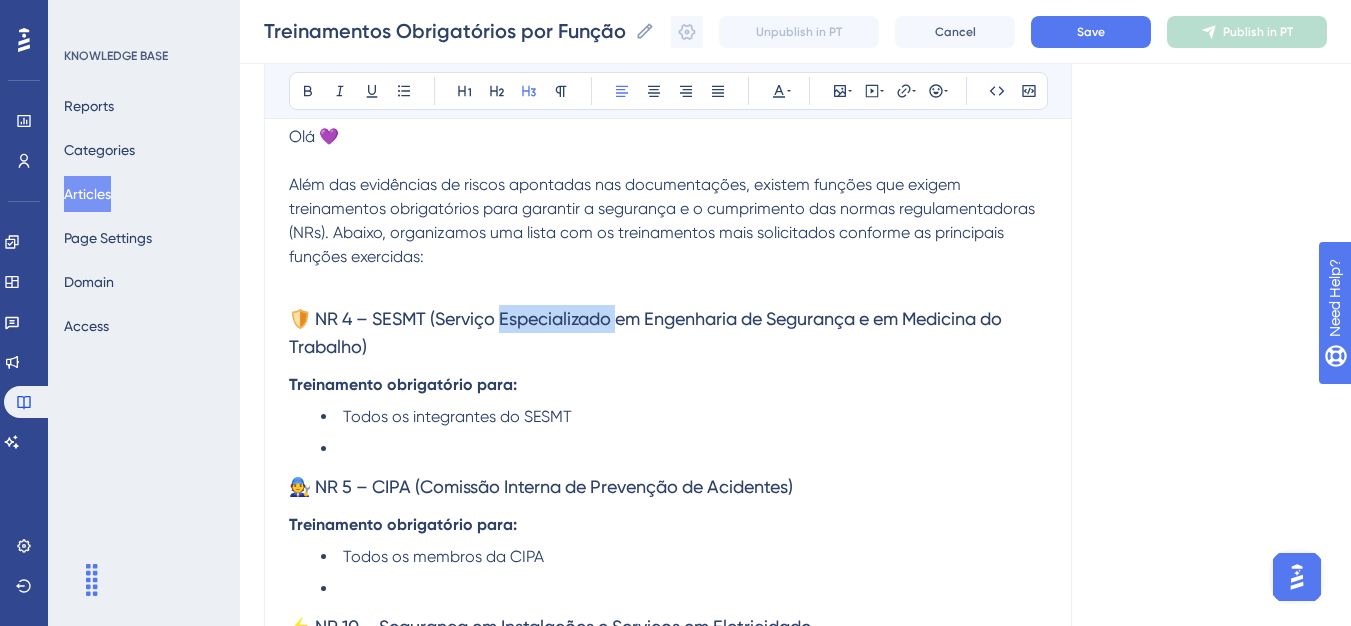 click on "🛡️ NR 4 – SESMT (Serviço Especializado em Engenharia de Segurança e em Medicina do Trabalho)" at bounding box center (647, 332) 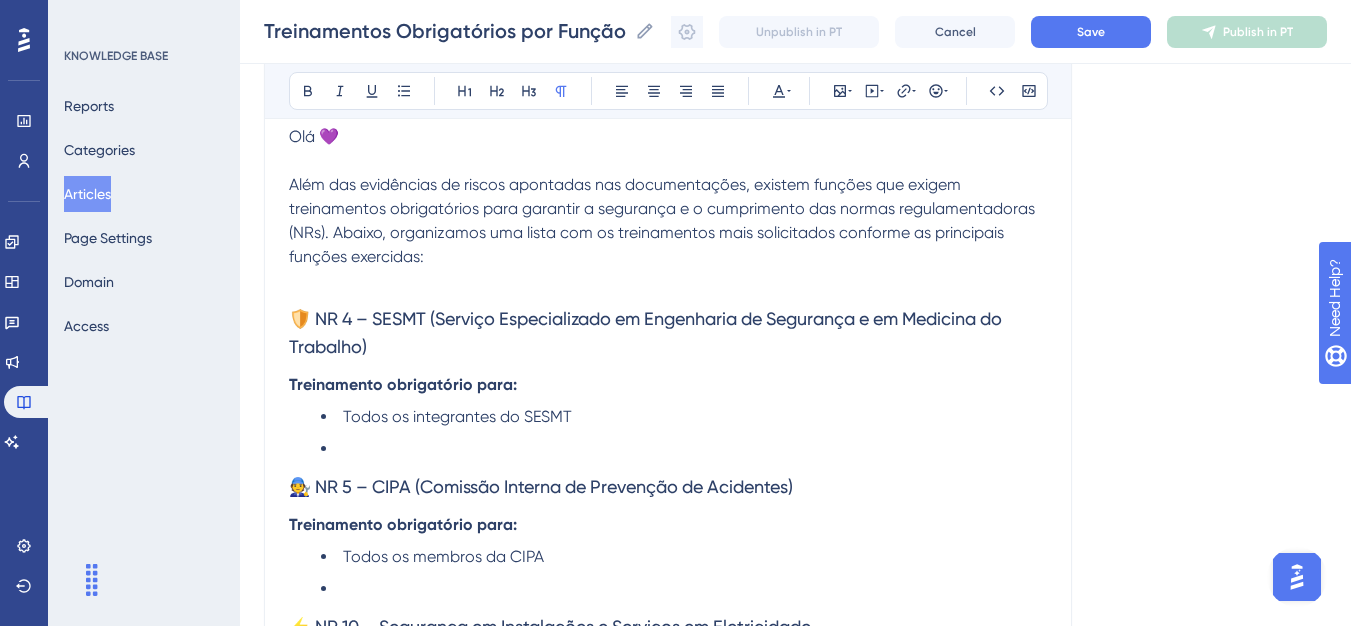 click at bounding box center (668, 281) 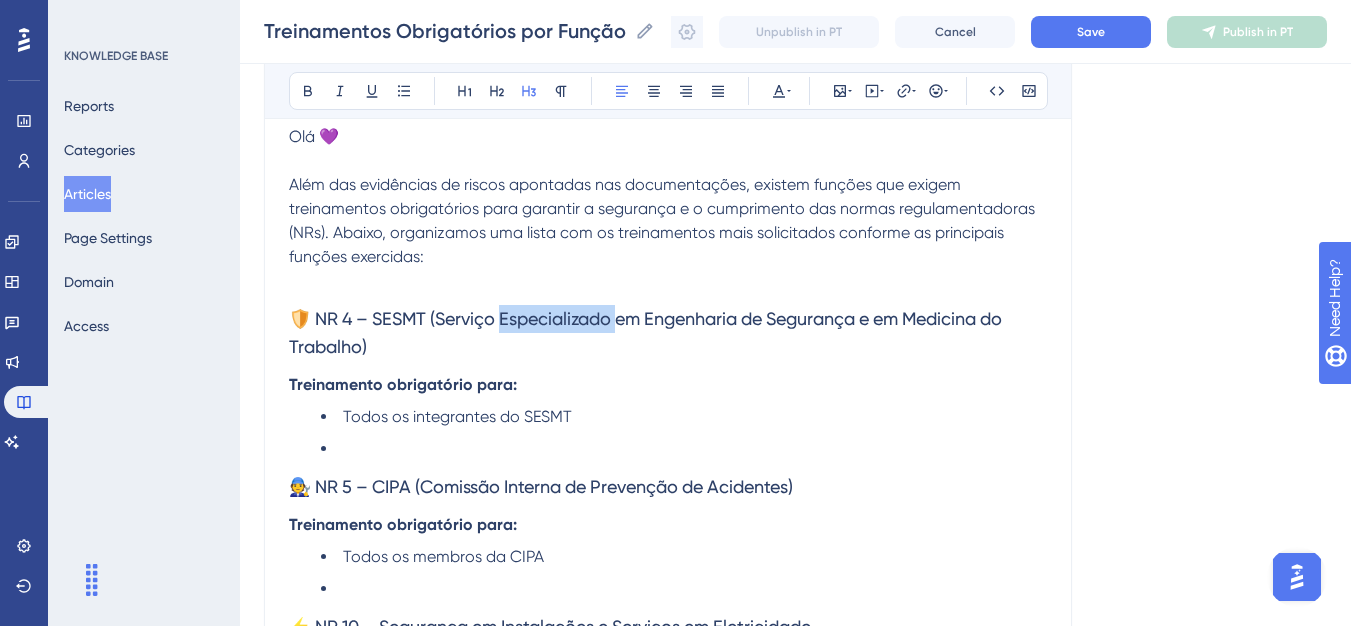 click on "🛡️ NR 4 – SESMT (Serviço Especializado em Engenharia de Segurança e em Medicina do Trabalho)" at bounding box center (647, 332) 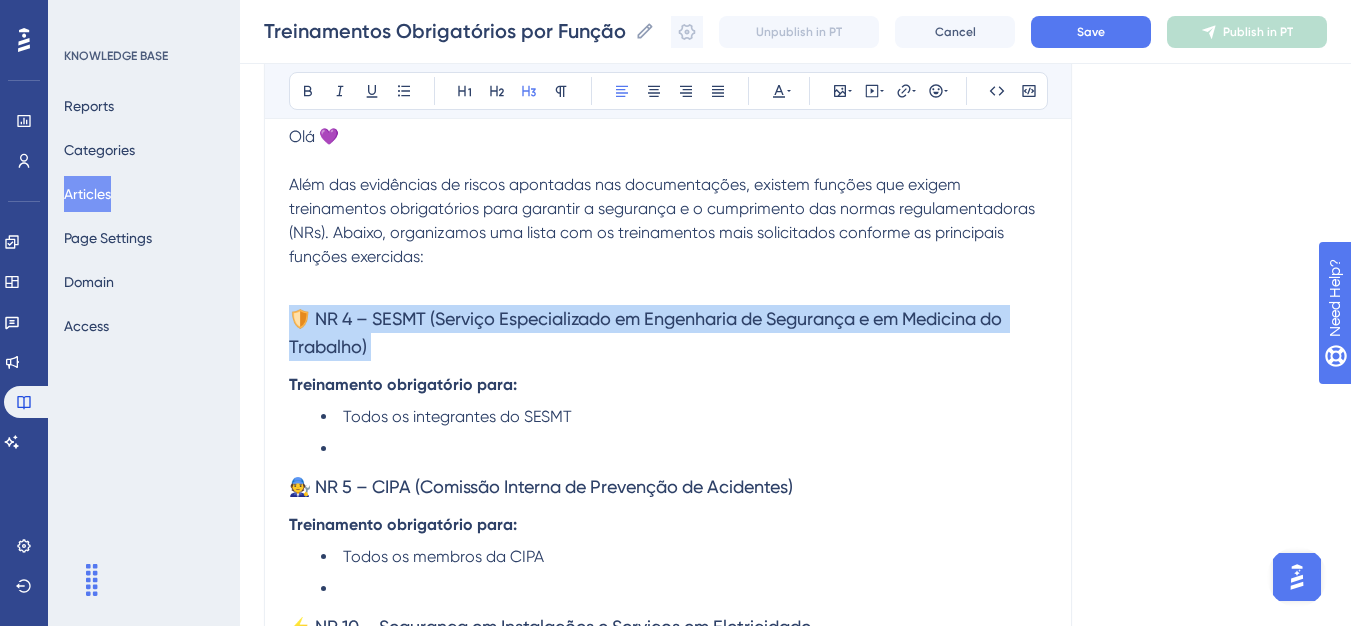 click on "🛡️ NR 4 – SESMT (Serviço Especializado em Engenharia de Segurança e em Medicina do Trabalho)" at bounding box center [647, 332] 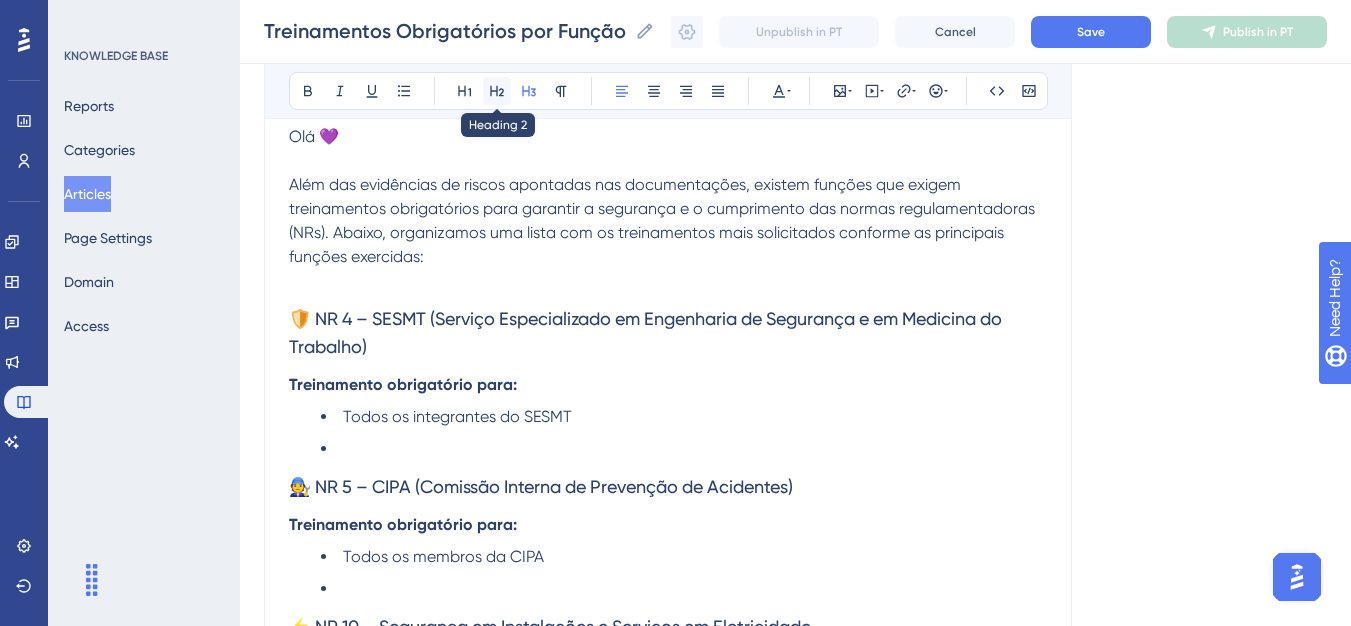 click at bounding box center (497, 91) 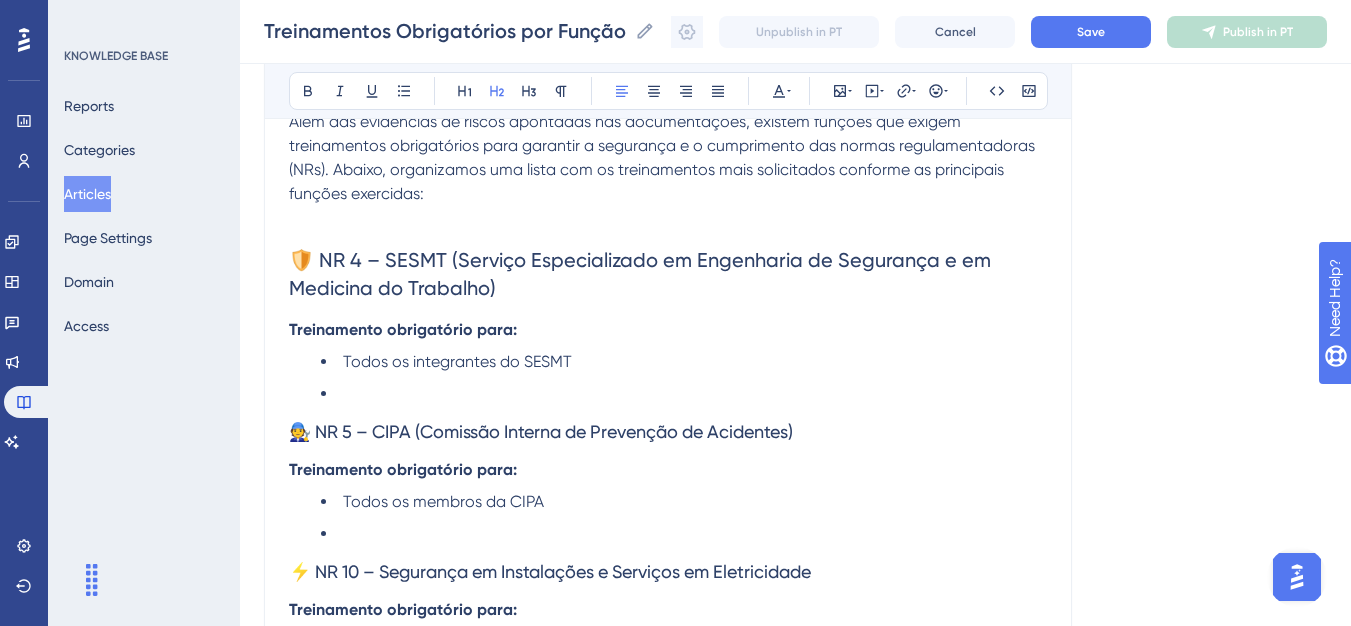 scroll, scrollTop: 600, scrollLeft: 0, axis: vertical 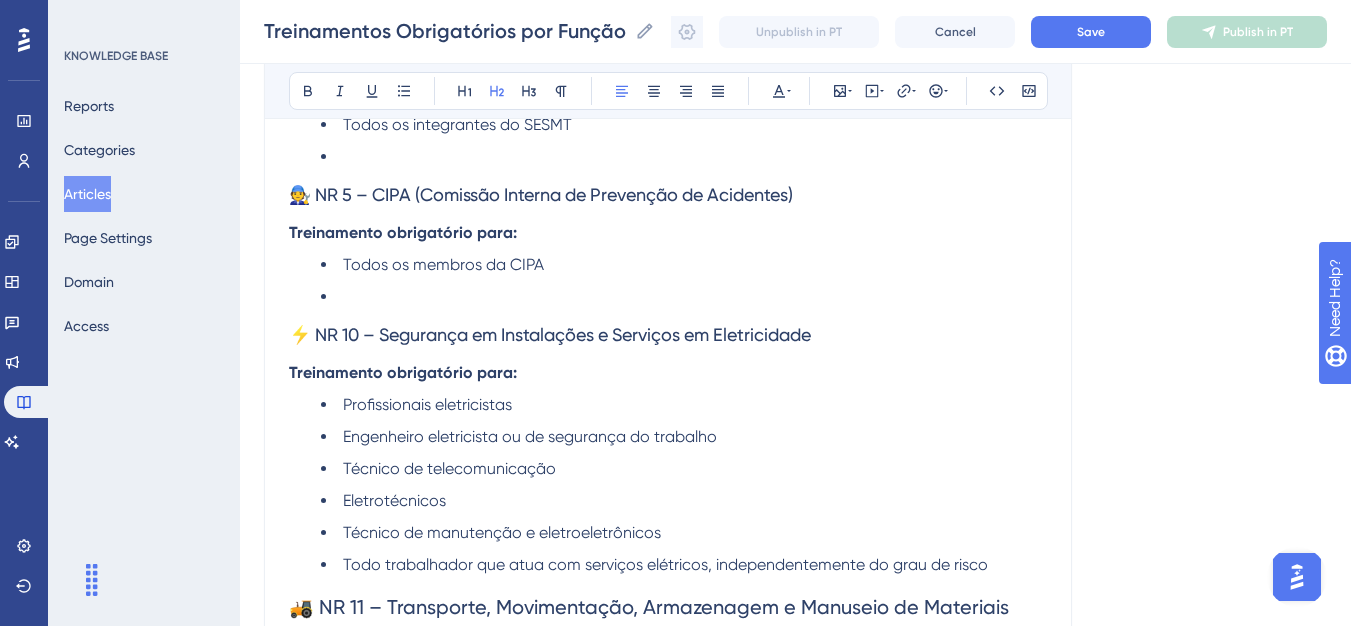 click on "🧑‍🔧 NR 5 – CIPA (Comissão Interna de Prevenção de Acidentes)" at bounding box center (541, 194) 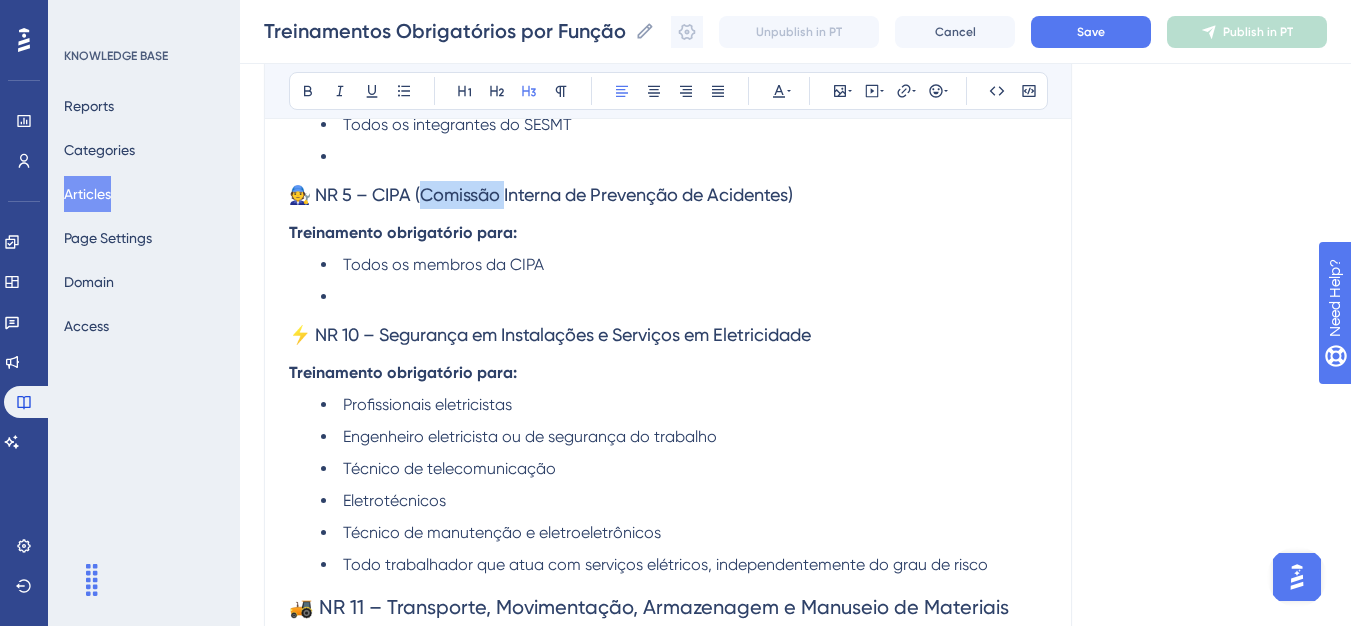 click on "🧑‍🔧 NR 5 – CIPA (Comissão Interna de Prevenção de Acidentes)" at bounding box center [541, 194] 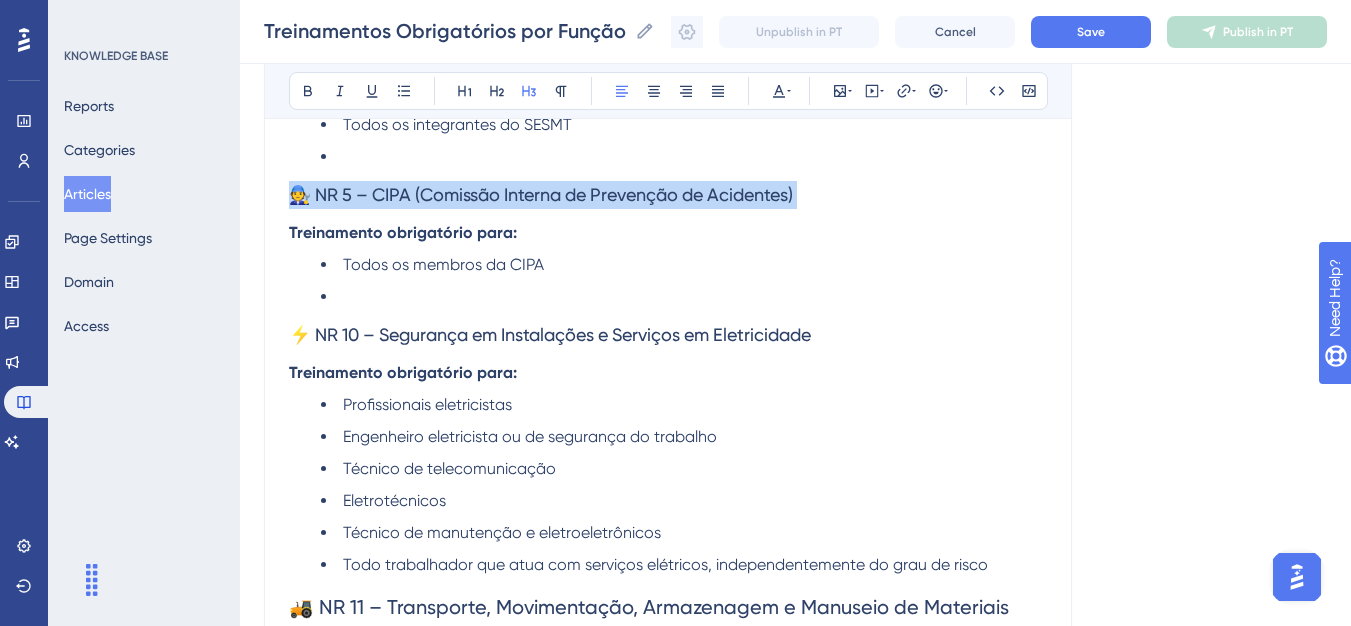 click on "🧑‍🔧 NR 5 – CIPA (Comissão Interna de Prevenção de Acidentes)" at bounding box center (541, 194) 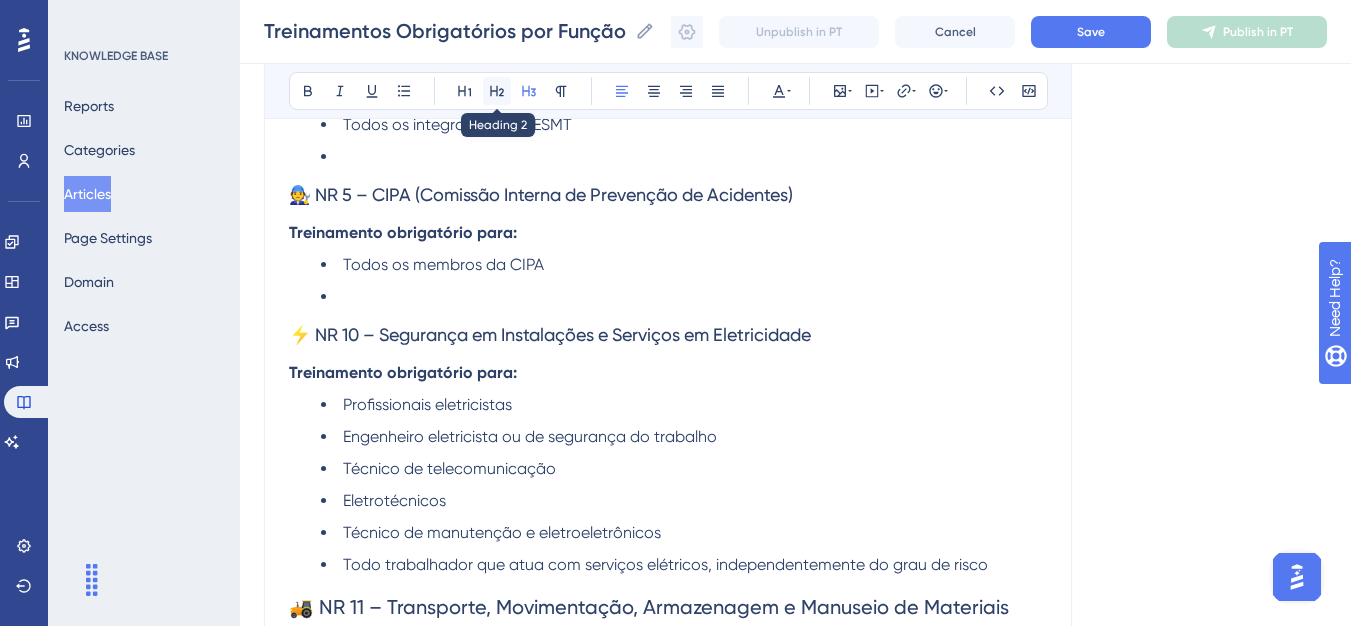 click 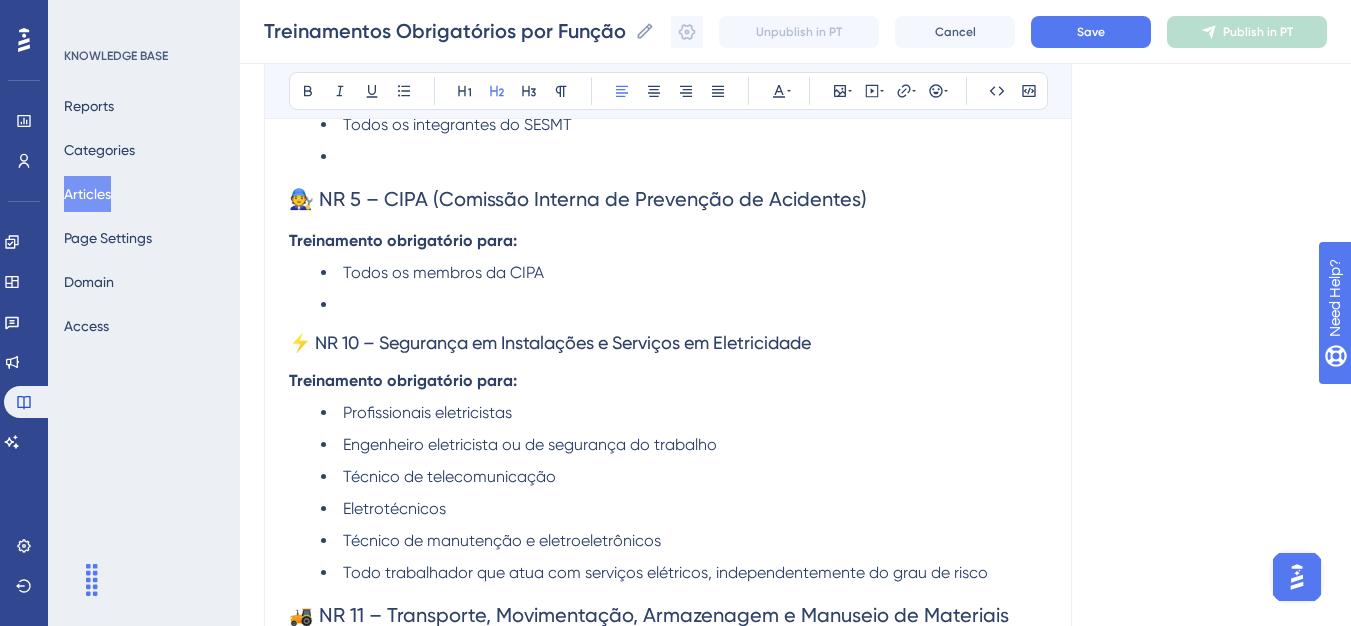 click on "⚡ NR 10 – Segurança em Instalações e Serviços em Eletricidade" at bounding box center [550, 342] 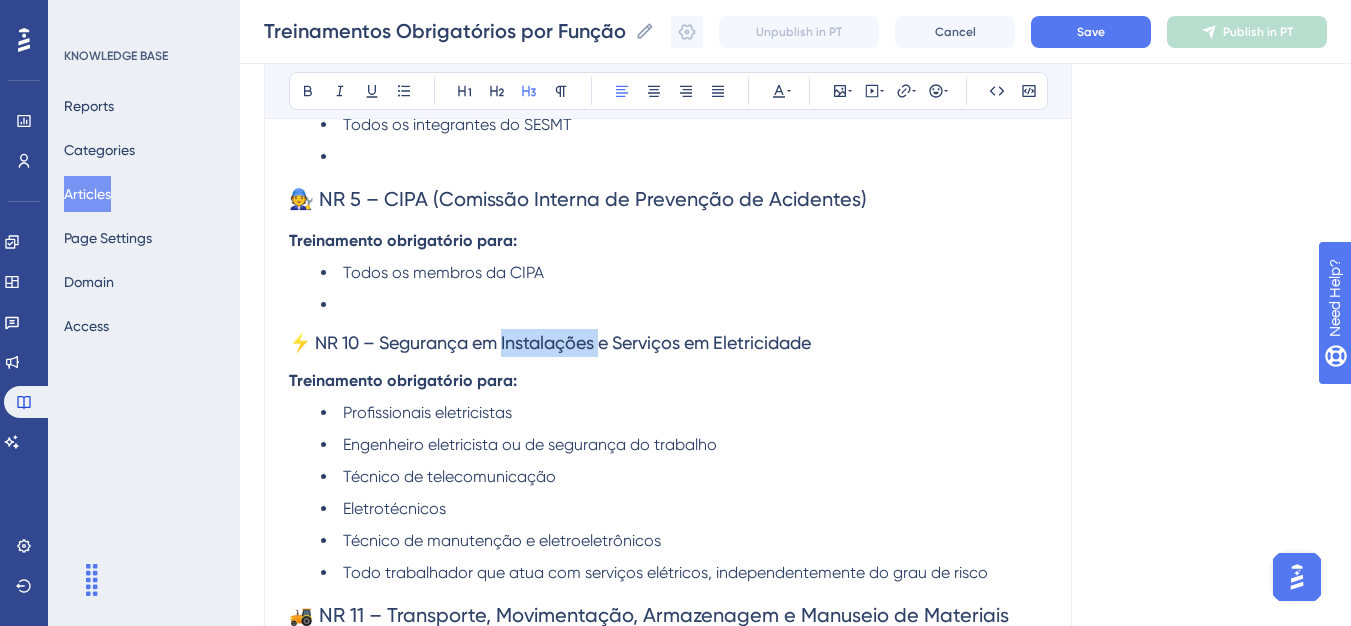 click on "⚡ NR 10 – Segurança em Instalações e Serviços em Eletricidade" at bounding box center [550, 342] 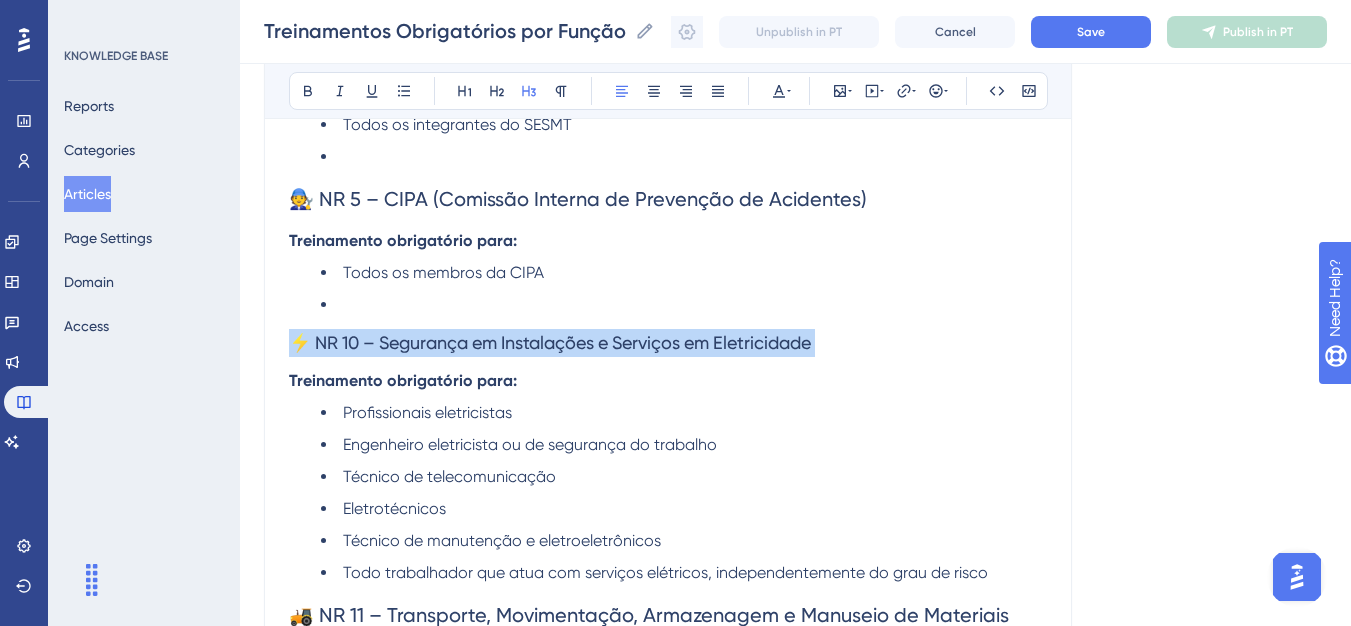 click on "⚡ NR 10 – Segurança em Instalações e Serviços em Eletricidade" at bounding box center [550, 342] 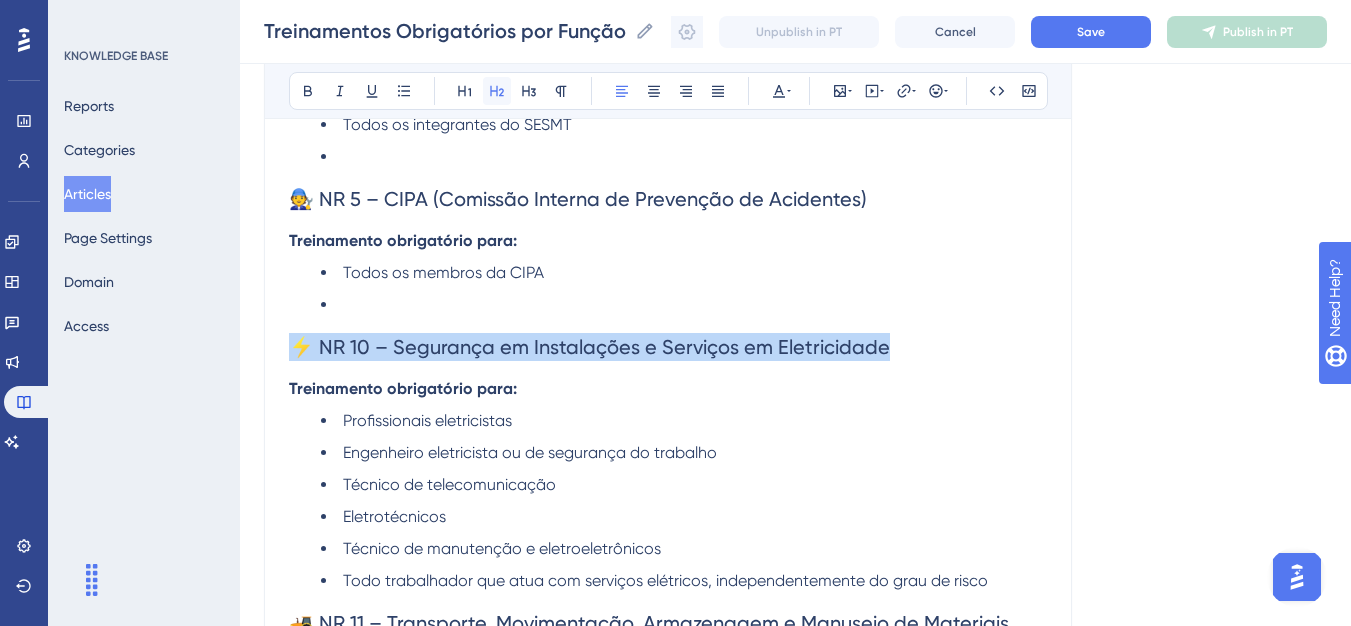 click 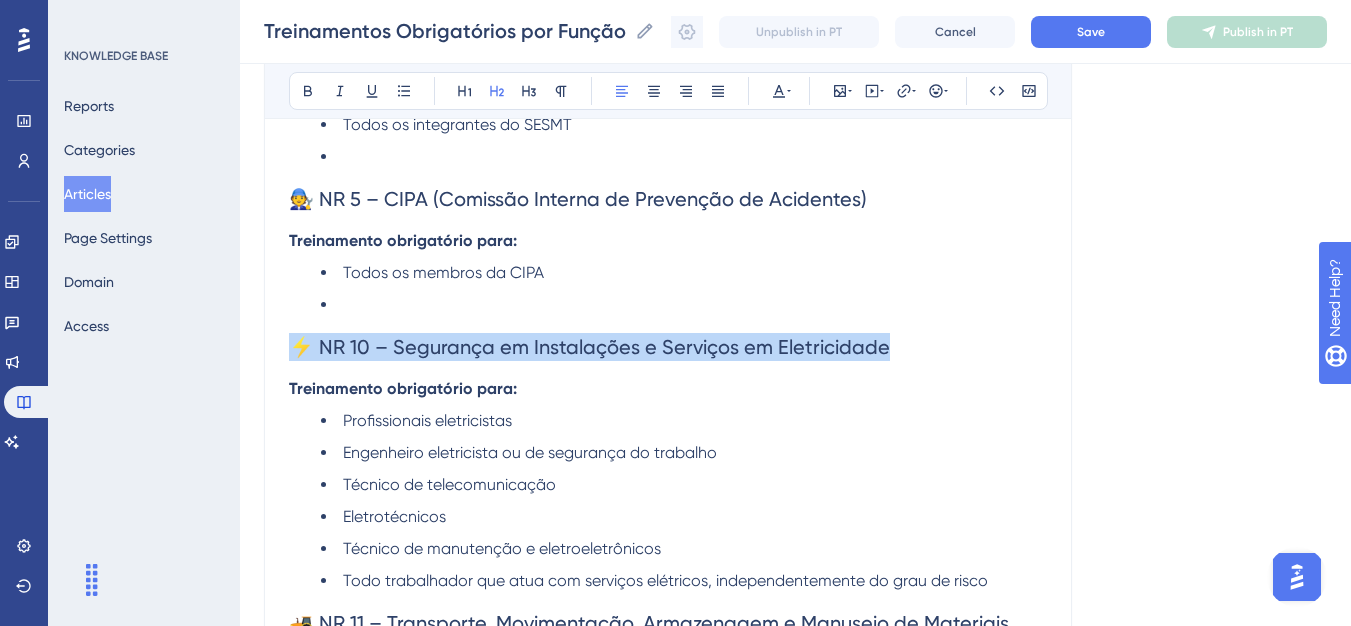 click on "⚡ NR 10 – Segurança em Instalações e Serviços em Eletricidade" at bounding box center (668, 347) 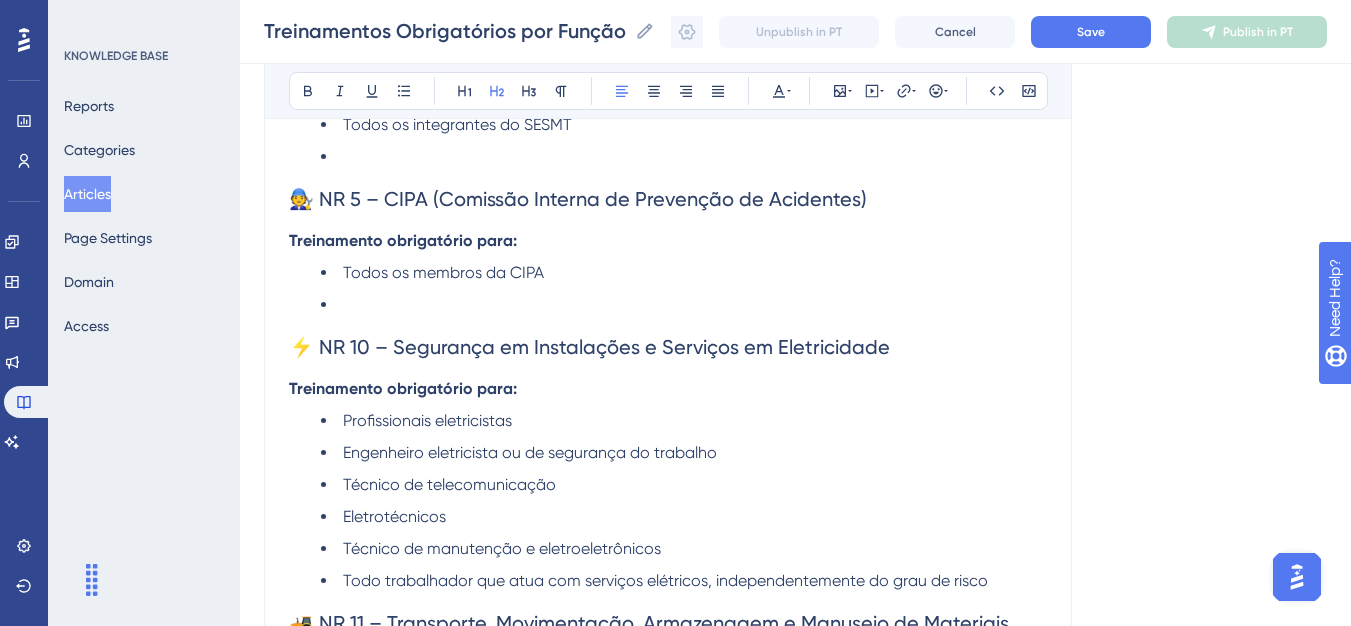 click at bounding box center [684, 305] 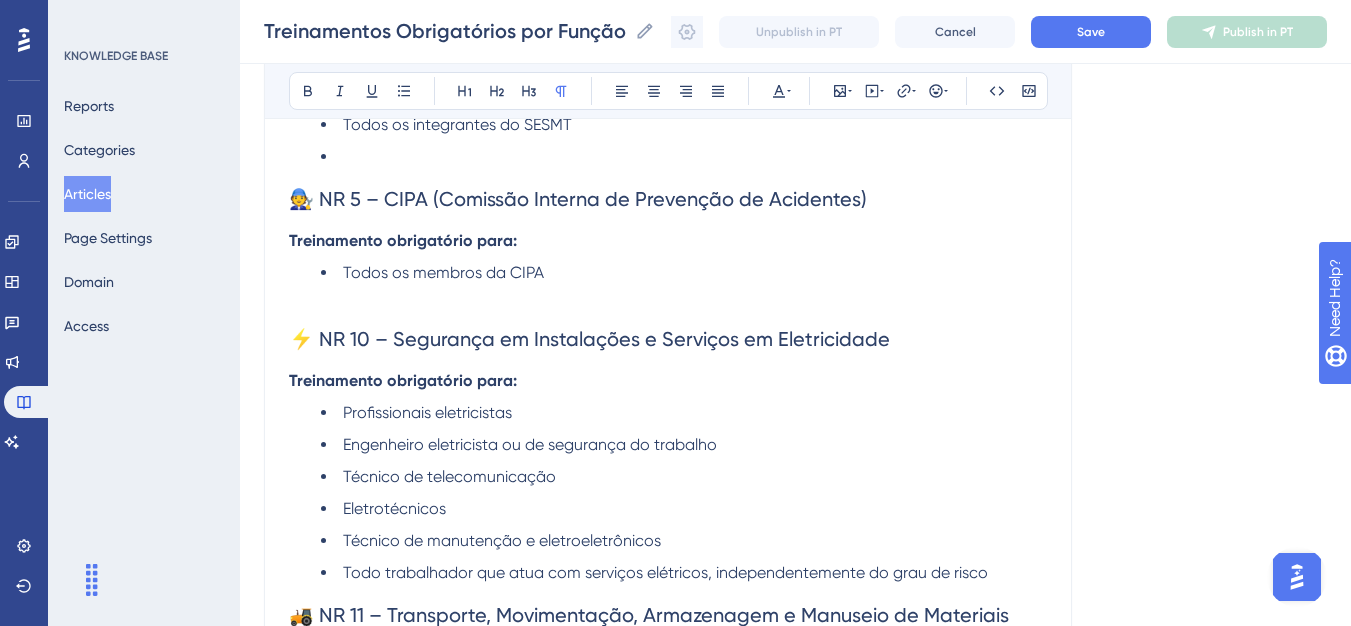 scroll, scrollTop: 500, scrollLeft: 0, axis: vertical 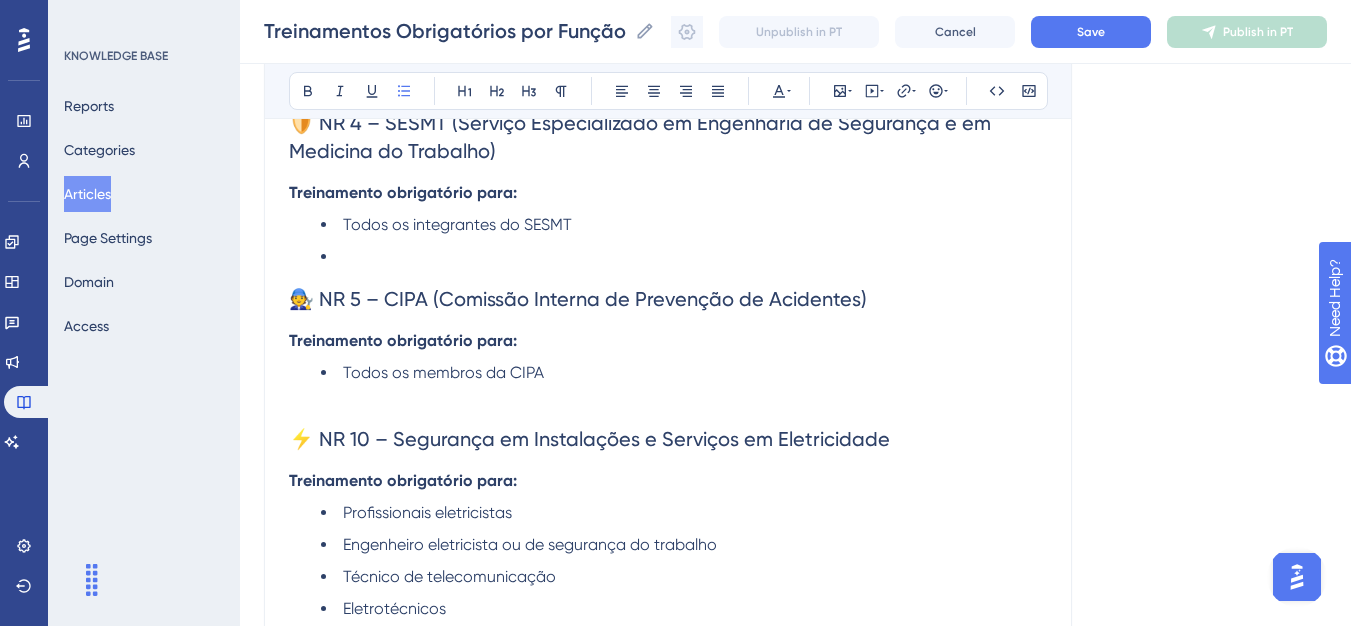 click at bounding box center [684, 257] 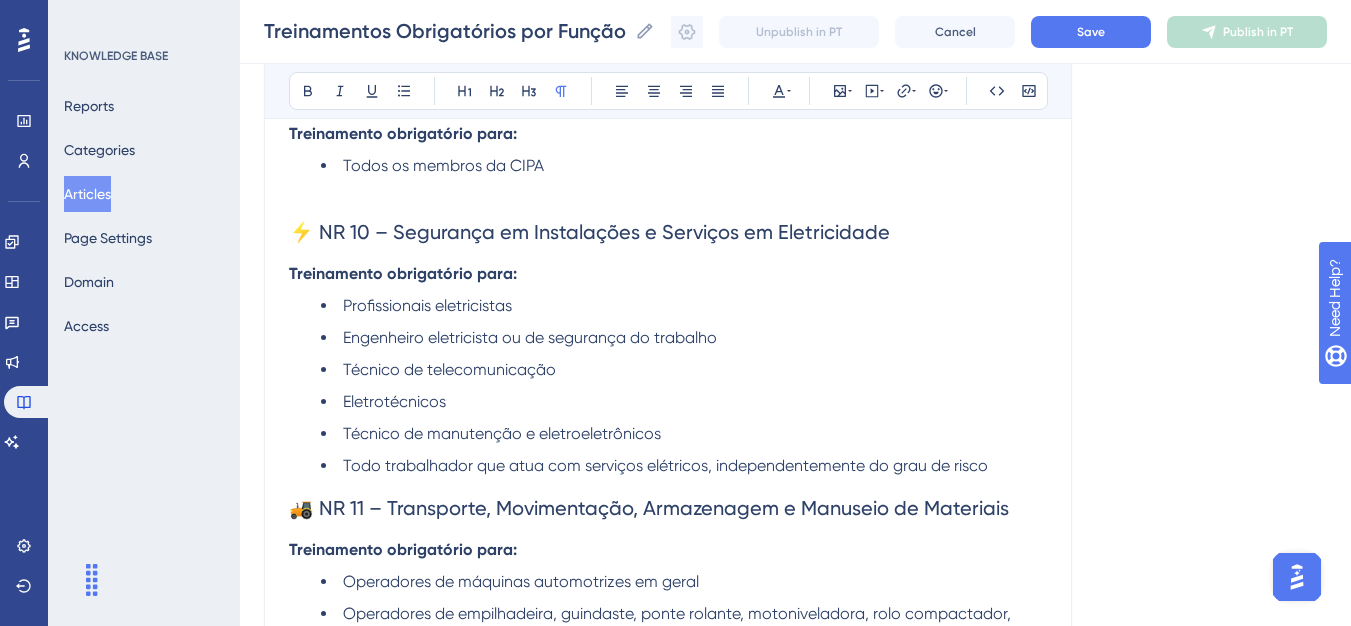 scroll, scrollTop: 700, scrollLeft: 0, axis: vertical 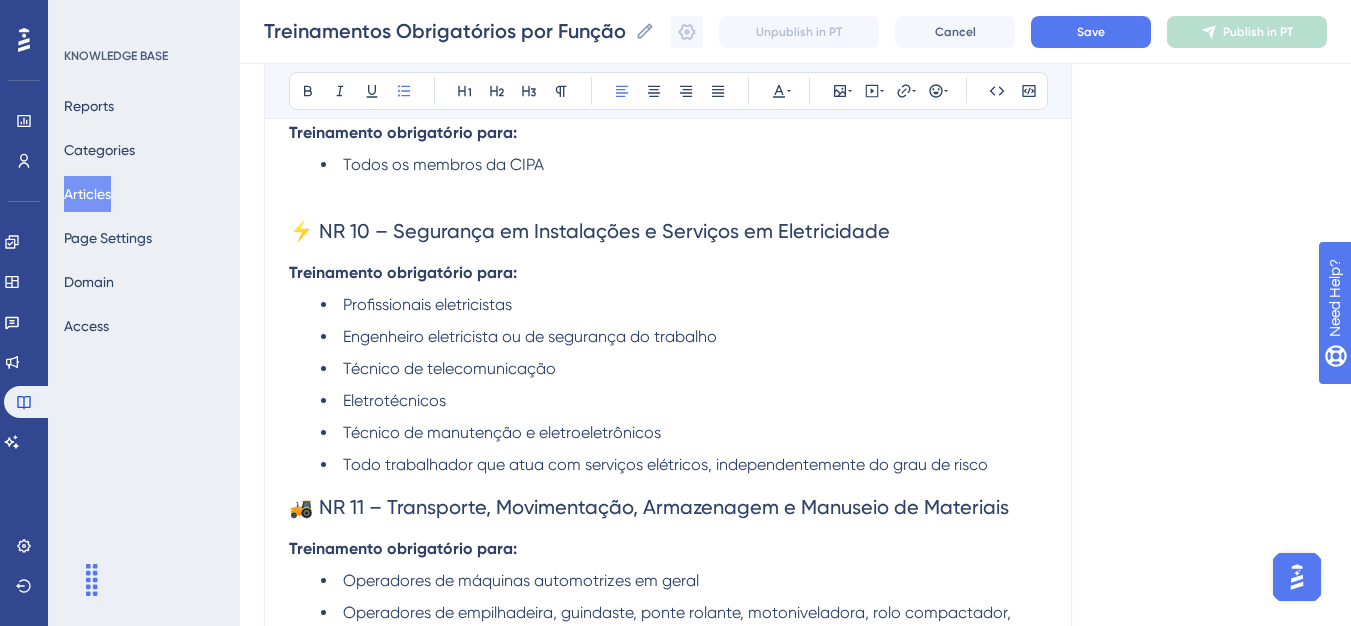 click on "Todo trabalhador que atua com serviços elétricos, independentemente do grau de risco" at bounding box center [684, 465] 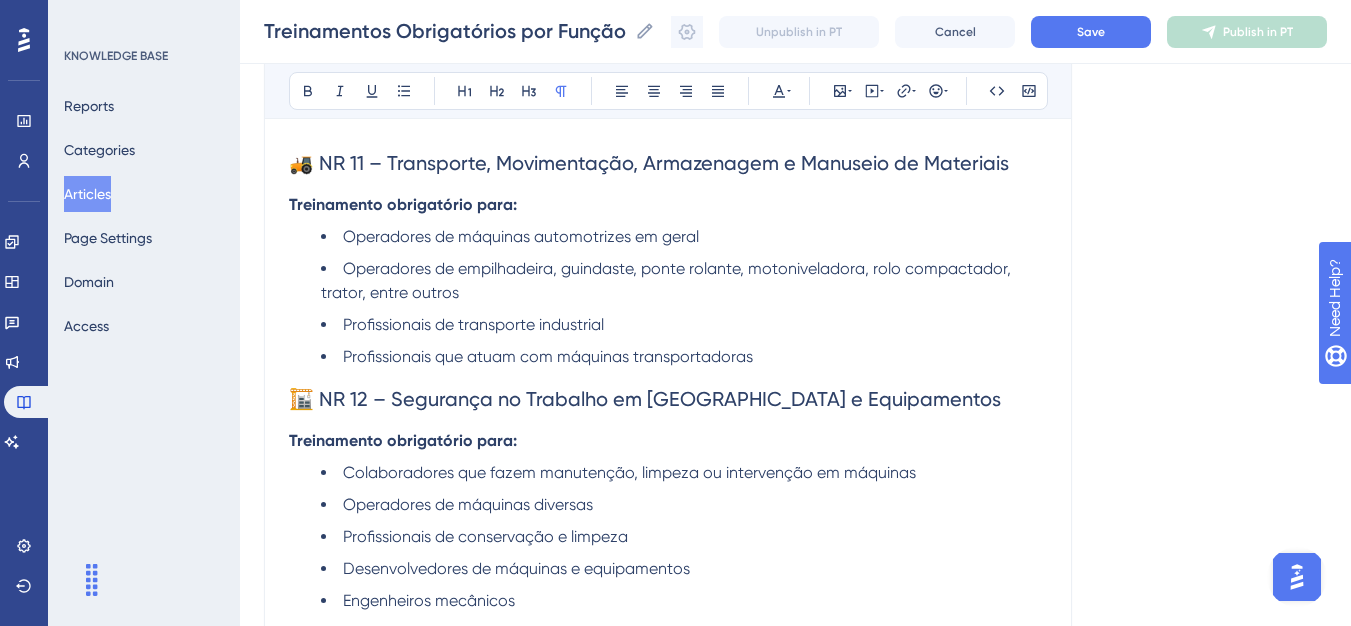 scroll, scrollTop: 1100, scrollLeft: 0, axis: vertical 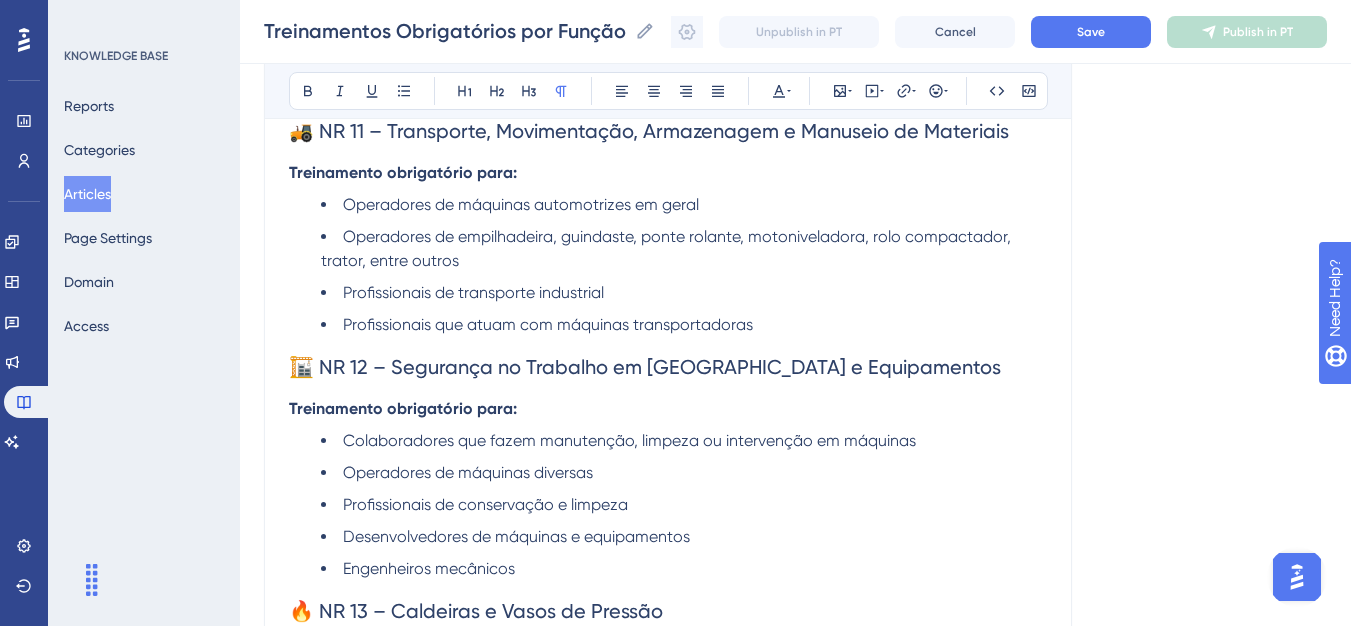 click on "Profissionais que atuam com máquinas transportadoras" at bounding box center (684, 325) 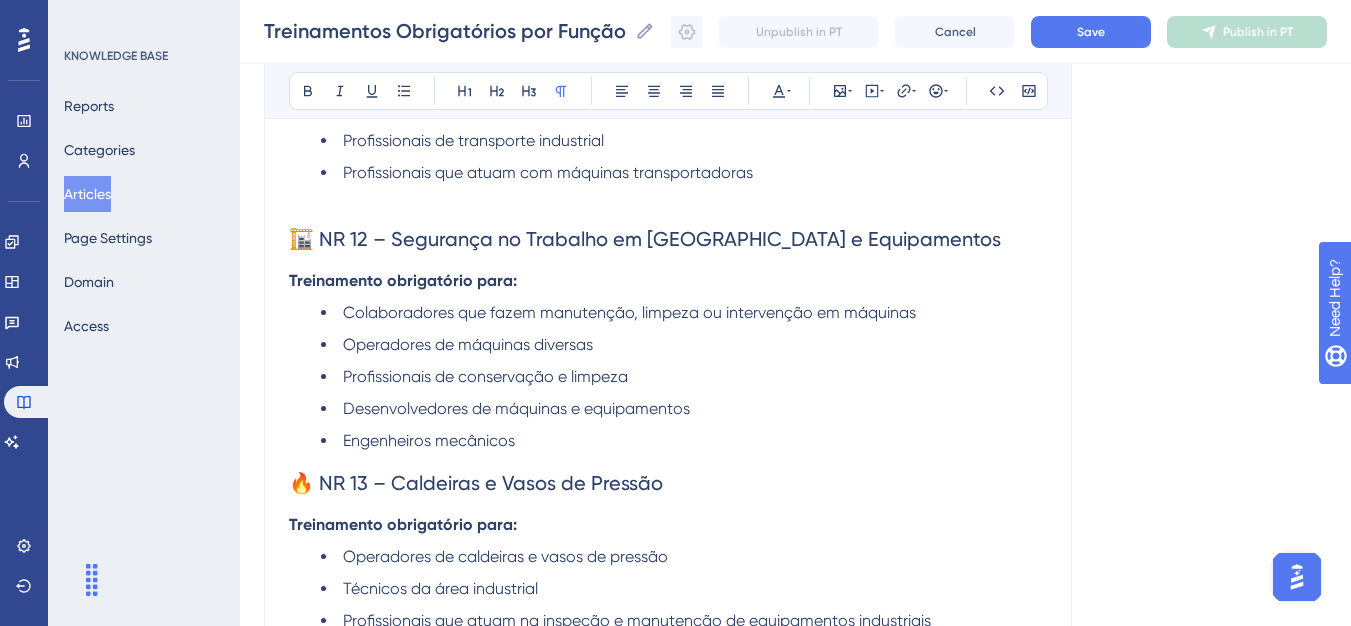 scroll, scrollTop: 1300, scrollLeft: 0, axis: vertical 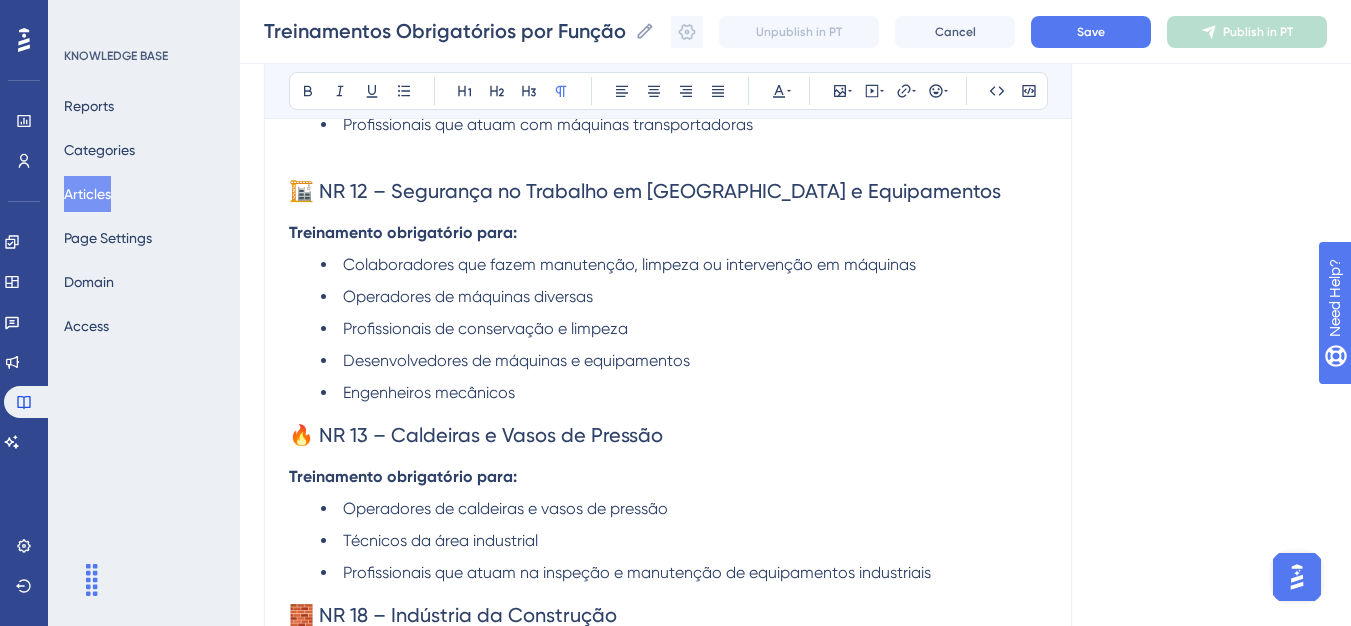 click on "Engenheiros mecânicos" at bounding box center (684, 393) 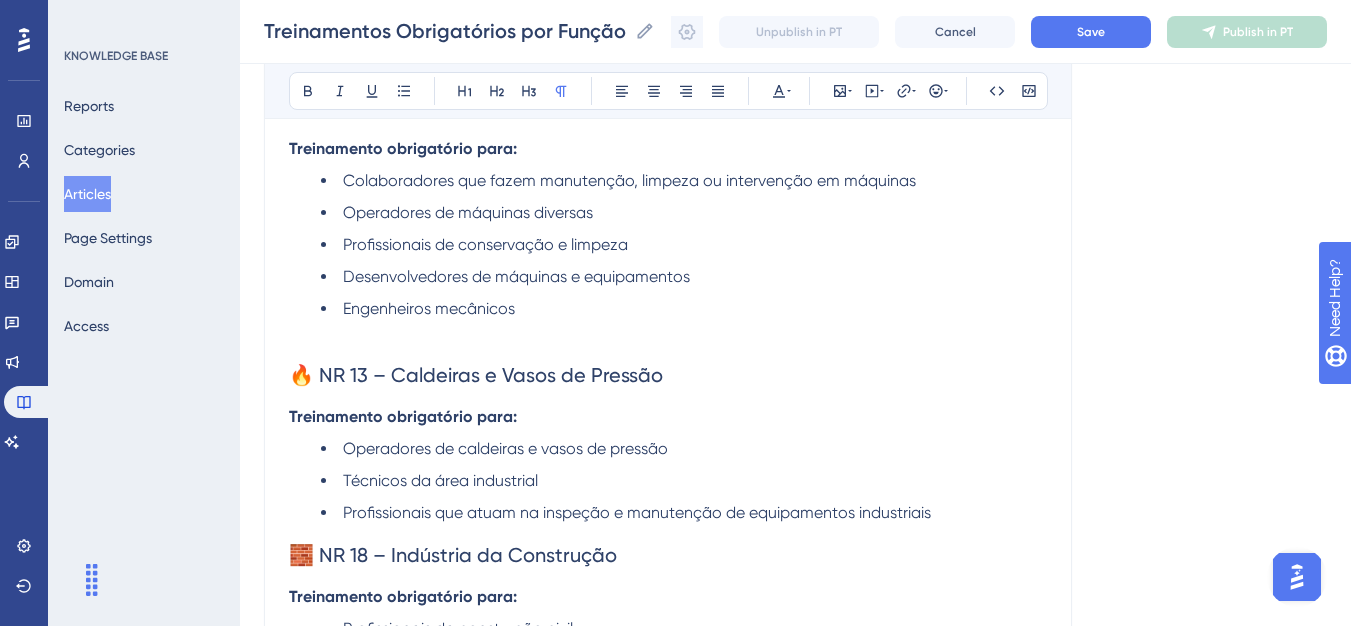 scroll, scrollTop: 1500, scrollLeft: 0, axis: vertical 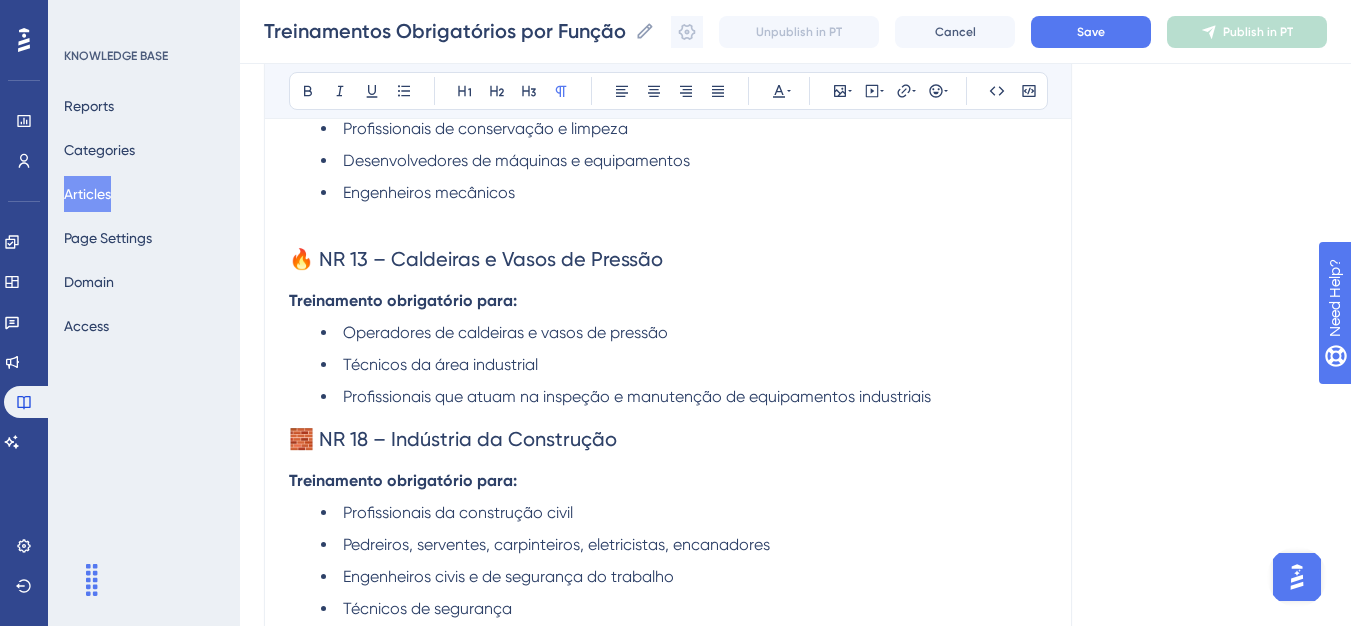 click on "🧱 NR 18 – Indústria da Construção" at bounding box center (668, 439) 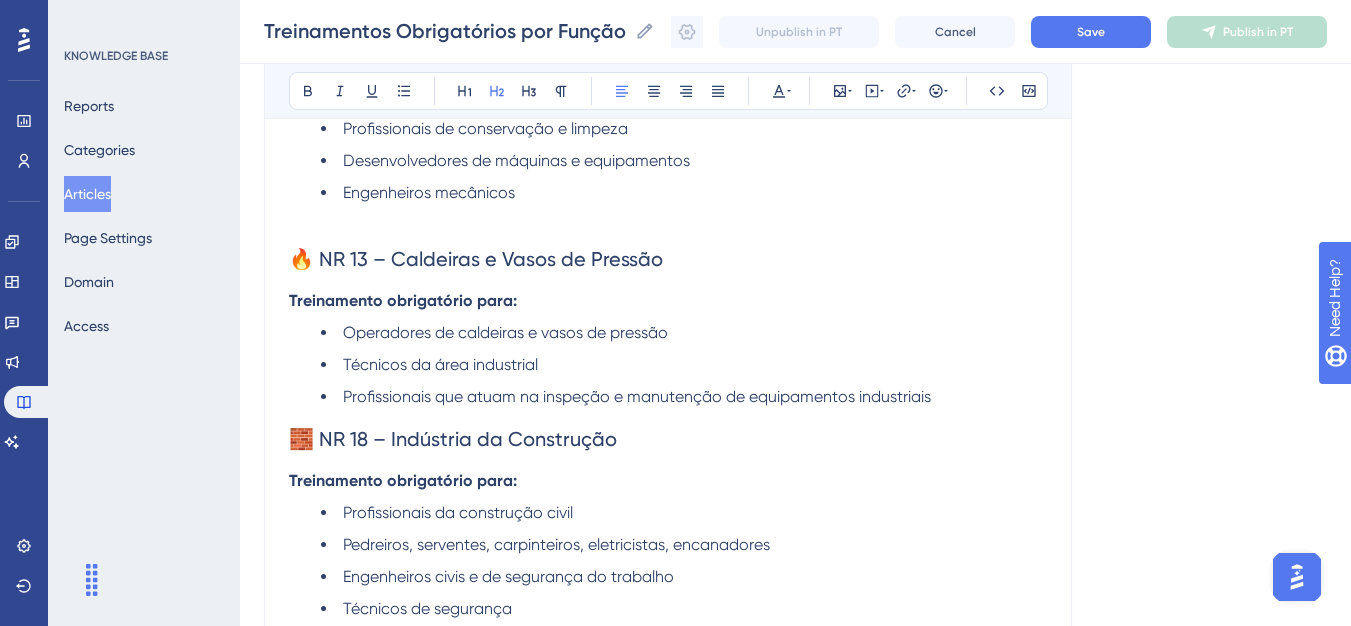 click on "Operadores de caldeiras e vasos de pressão Técnicos da área industrial Profissionais que atuam na inspeção e manutenção de equipamentos industriais" at bounding box center (668, 365) 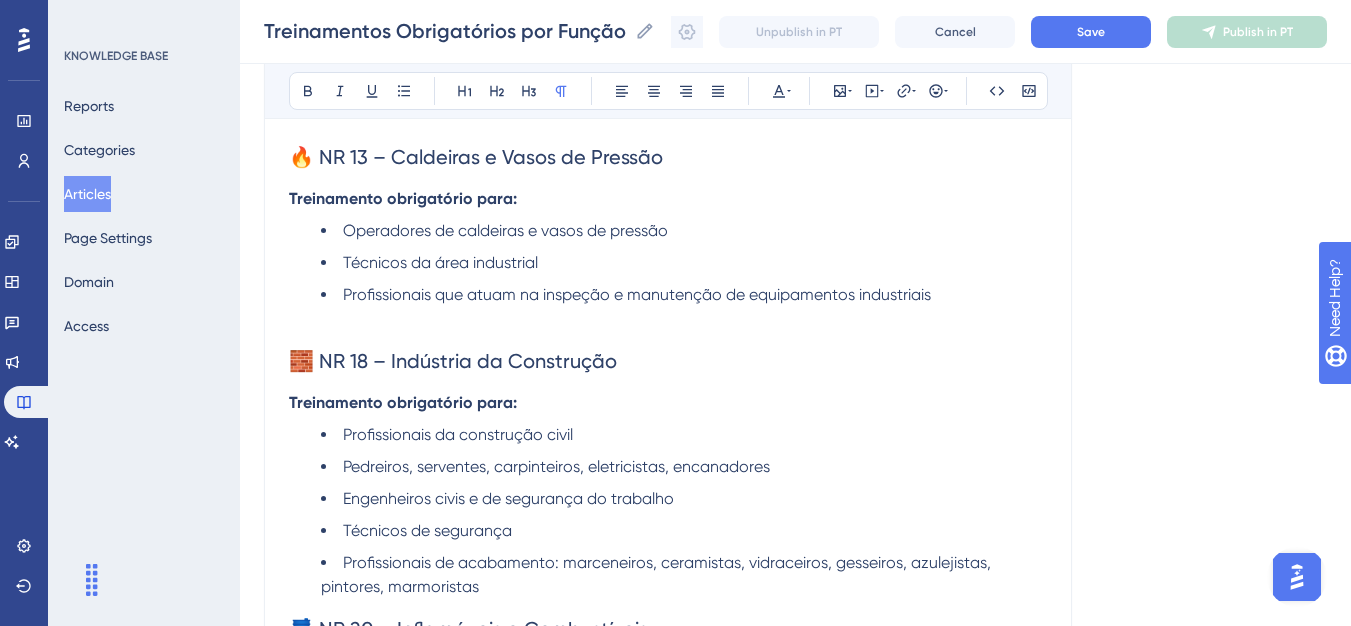scroll, scrollTop: 1700, scrollLeft: 0, axis: vertical 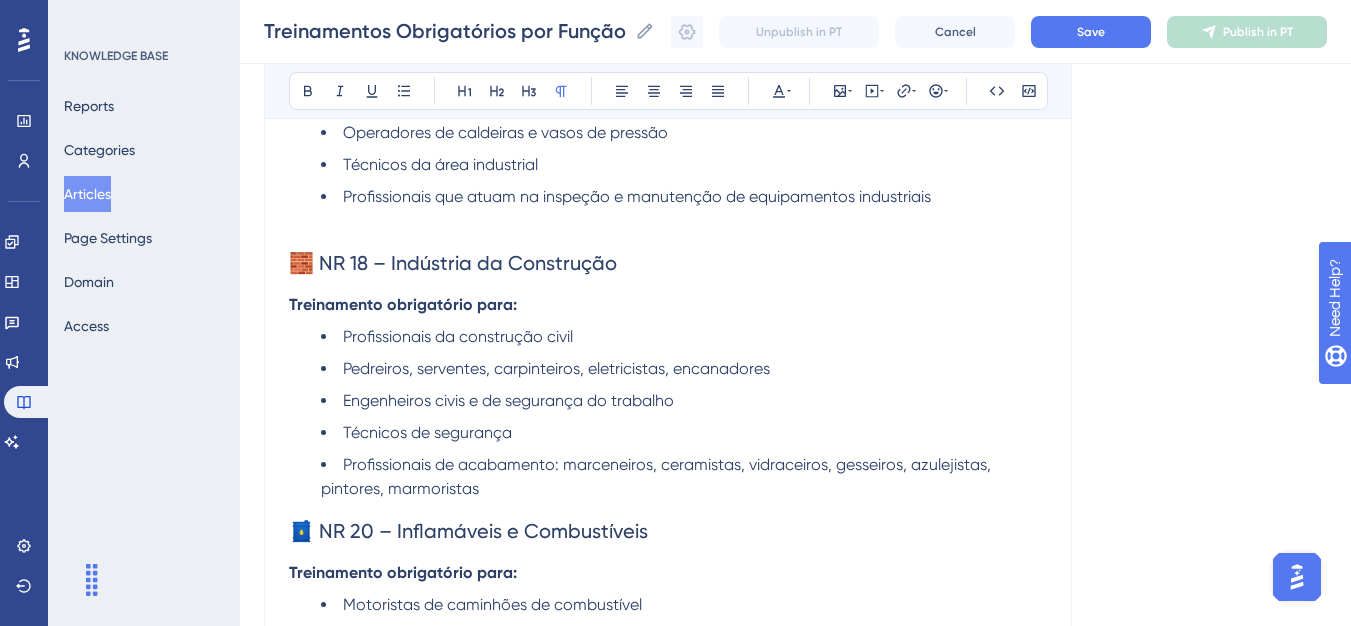 click on "Profissionais de acabamento: marceneiros, ceramistas, vidraceiros, gesseiros, azulejistas, pintores, marmoristas" at bounding box center [684, 477] 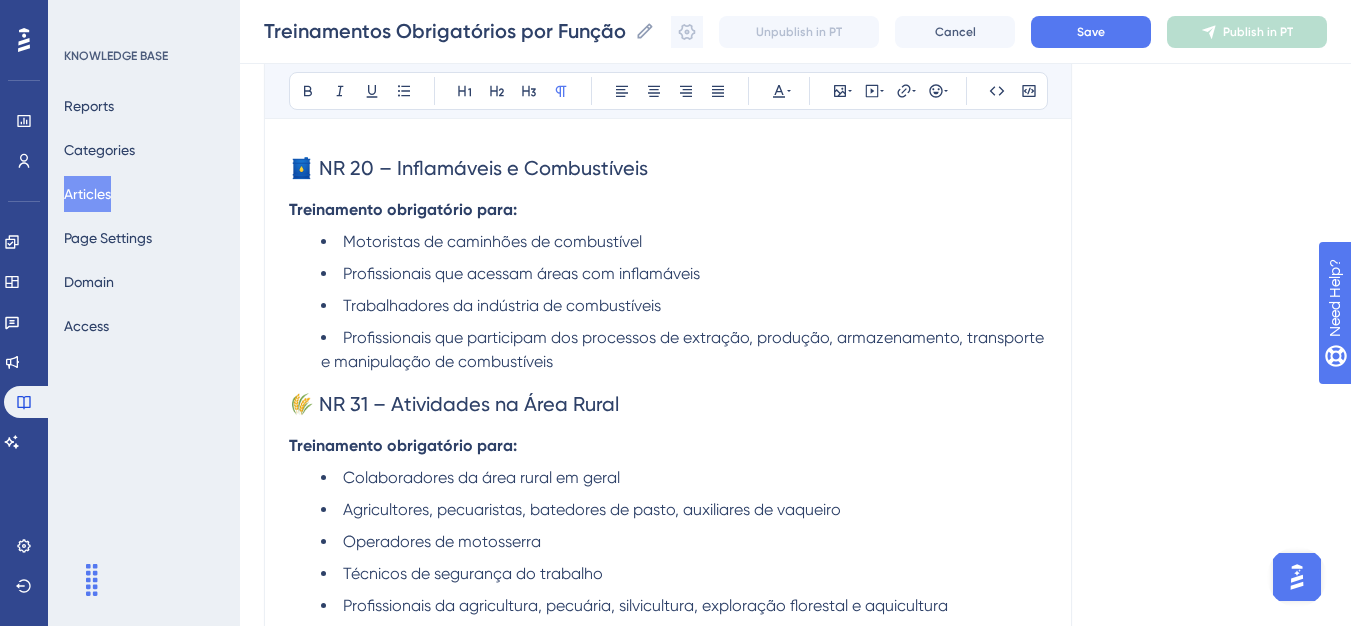 scroll, scrollTop: 2100, scrollLeft: 0, axis: vertical 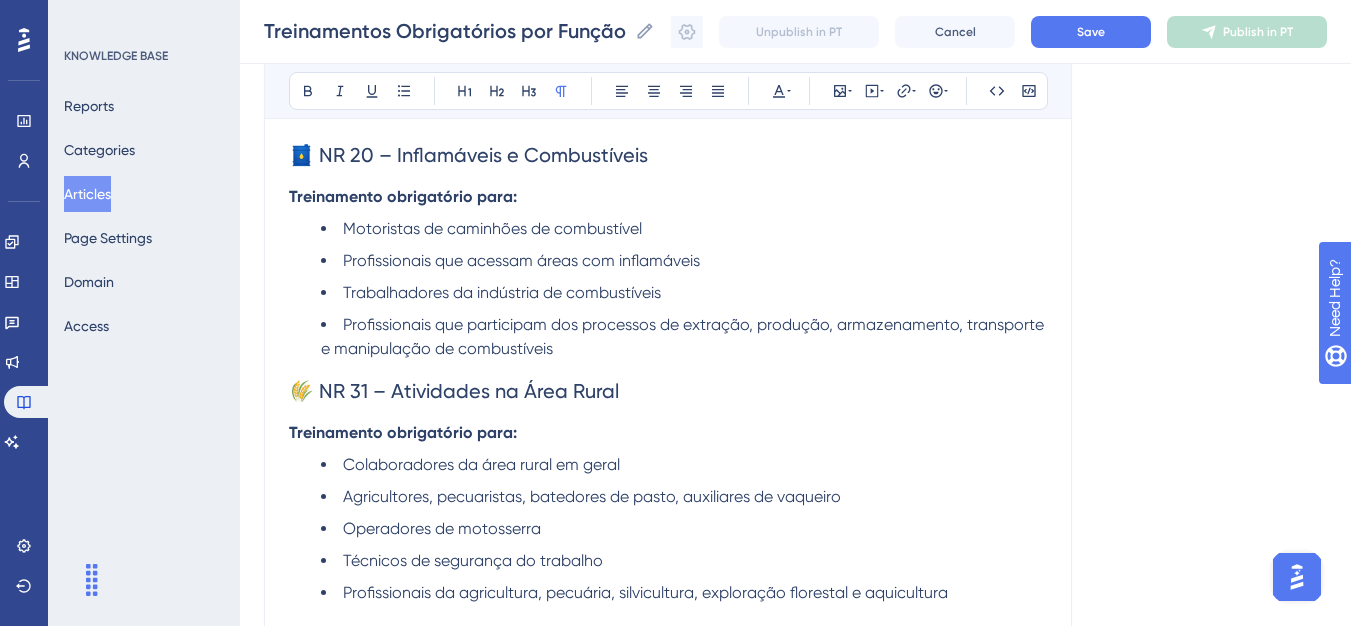 click on "Profissionais que participam dos processos de extração, produção, armazenamento, transporte e manipulação de combustíveis" at bounding box center (684, 337) 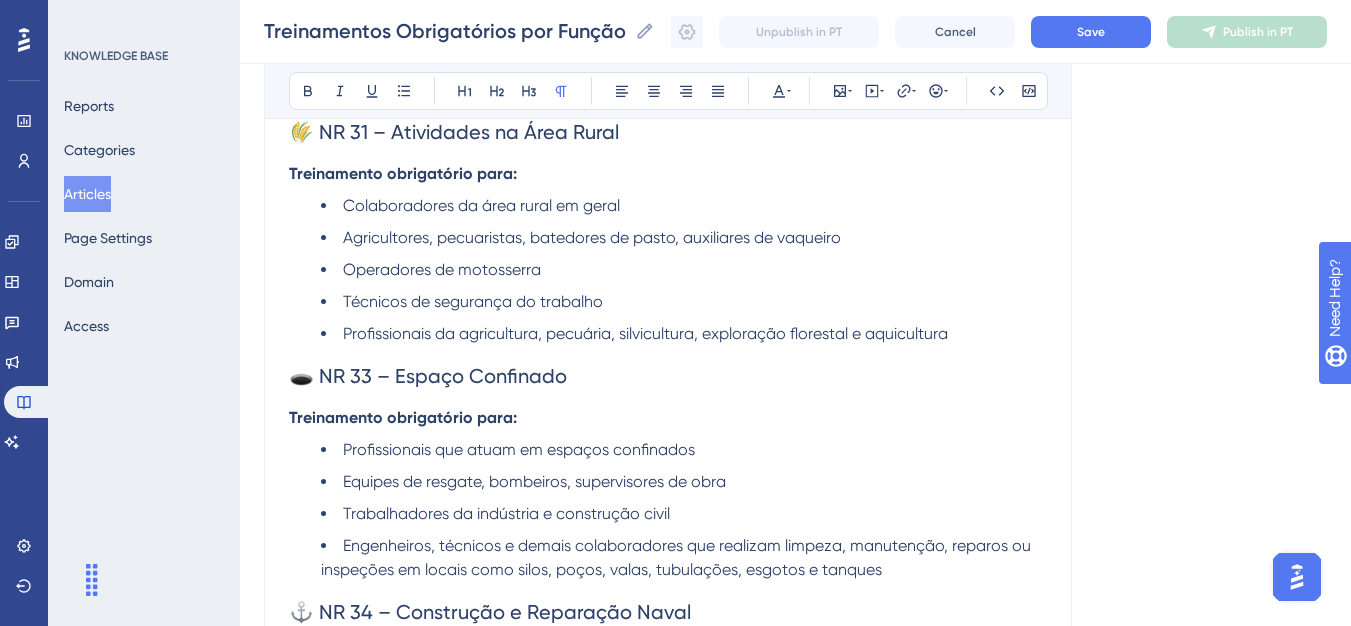 scroll, scrollTop: 2400, scrollLeft: 0, axis: vertical 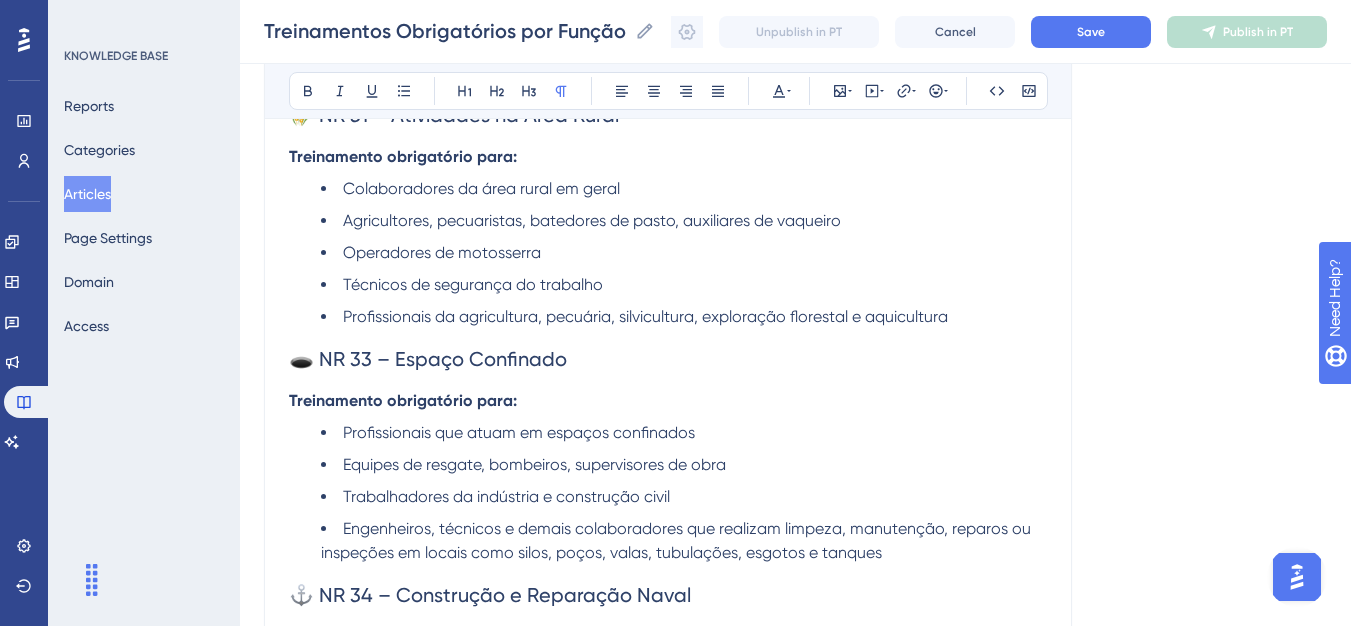 click on "Profissionais da agricultura, pecuária, silvicultura, exploração florestal e aquicultura" at bounding box center (684, 317) 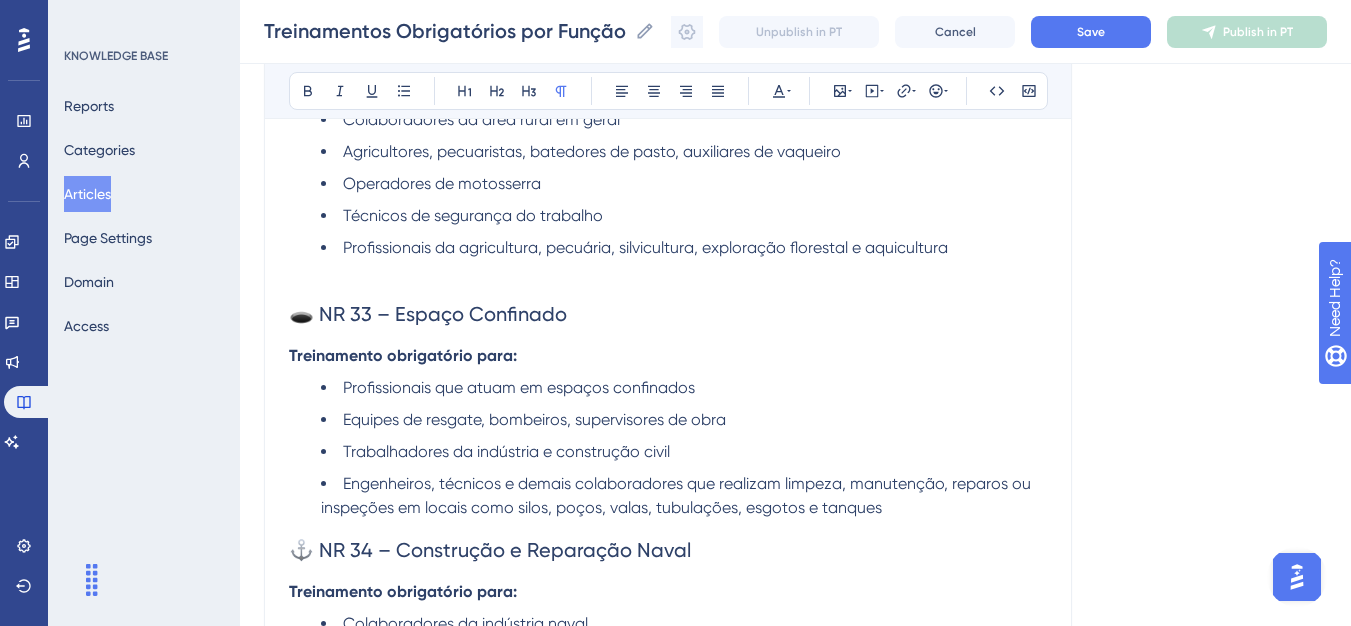 scroll, scrollTop: 2500, scrollLeft: 0, axis: vertical 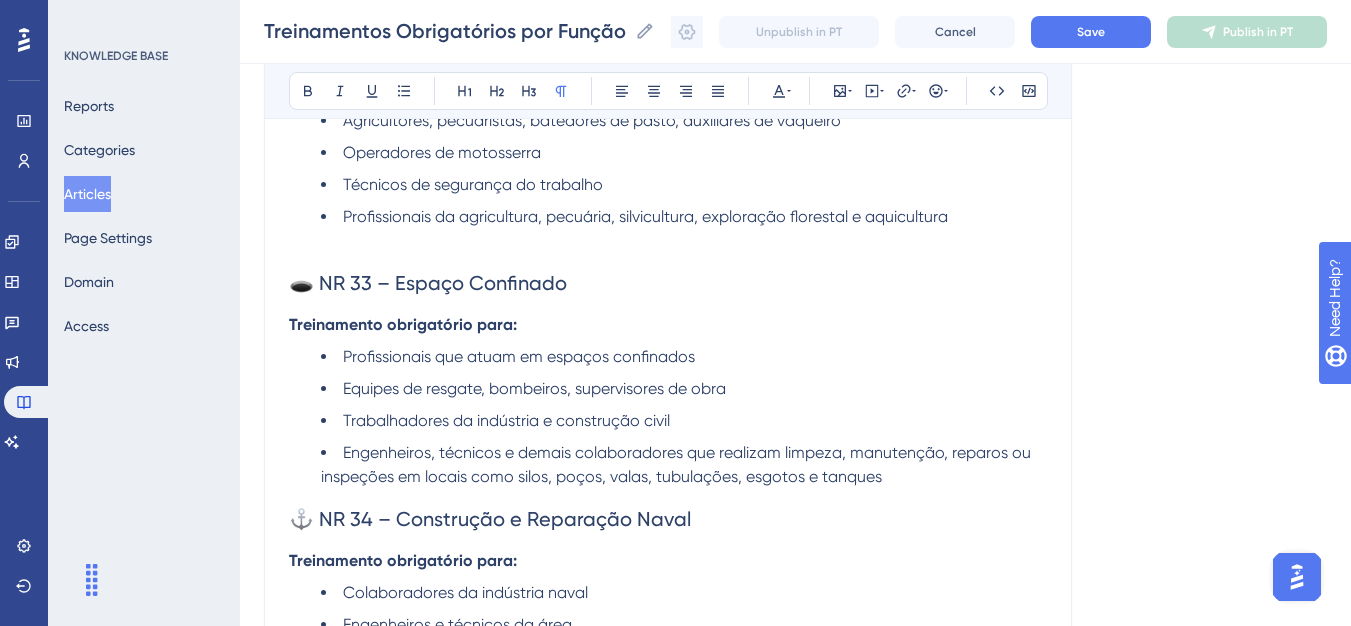 click on "Engenheiros, técnicos e demais colaboradores que realizam limpeza, manutenção, reparos ou inspeções em locais como silos, poços, valas, tubulações, esgotos e tanques" at bounding box center (684, 465) 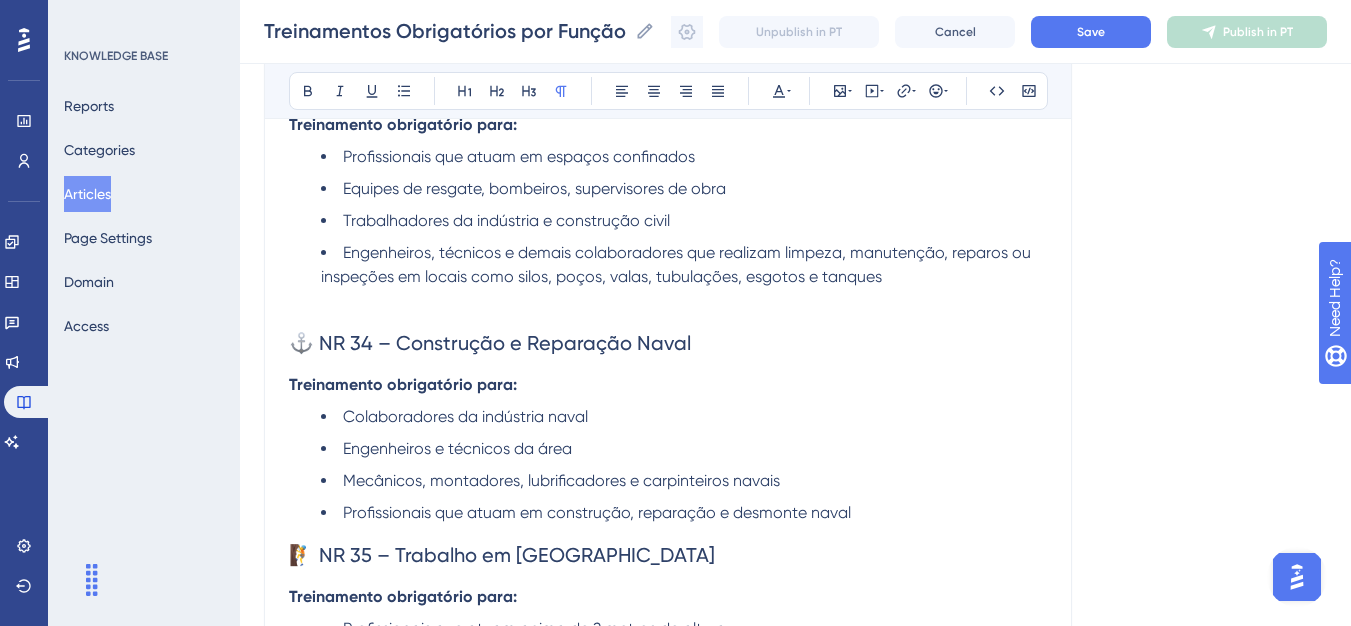 scroll, scrollTop: 2800, scrollLeft: 0, axis: vertical 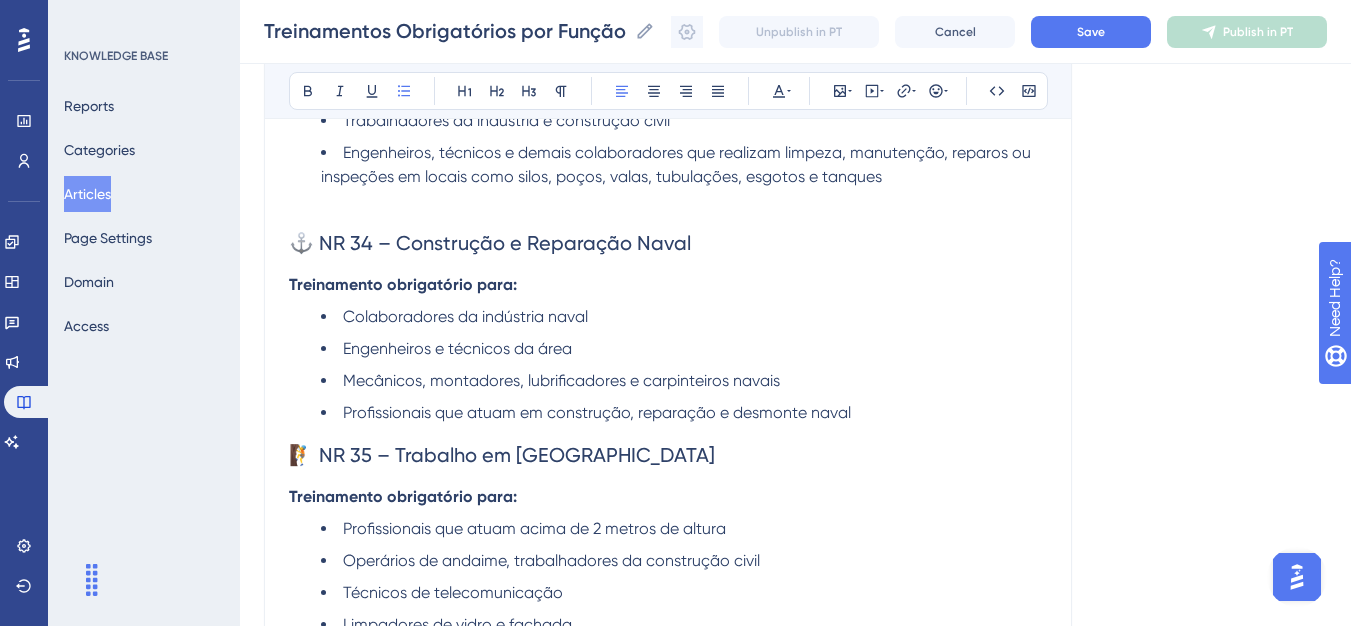 click on "Colaboradores da indústria naval Engenheiros e técnicos da área Mecânicos, montadores, lubrificadores e carpinteiros navais Profissionais que atuam em construção, reparação e desmonte naval" at bounding box center (668, 365) 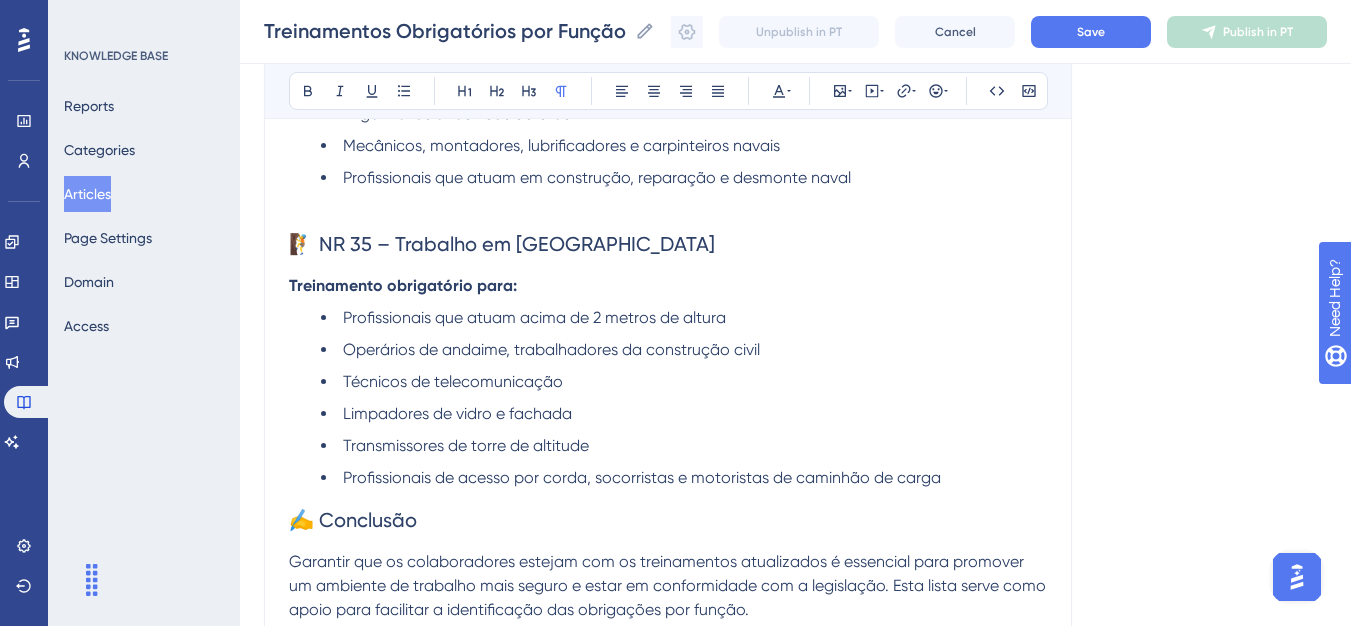 scroll, scrollTop: 3100, scrollLeft: 0, axis: vertical 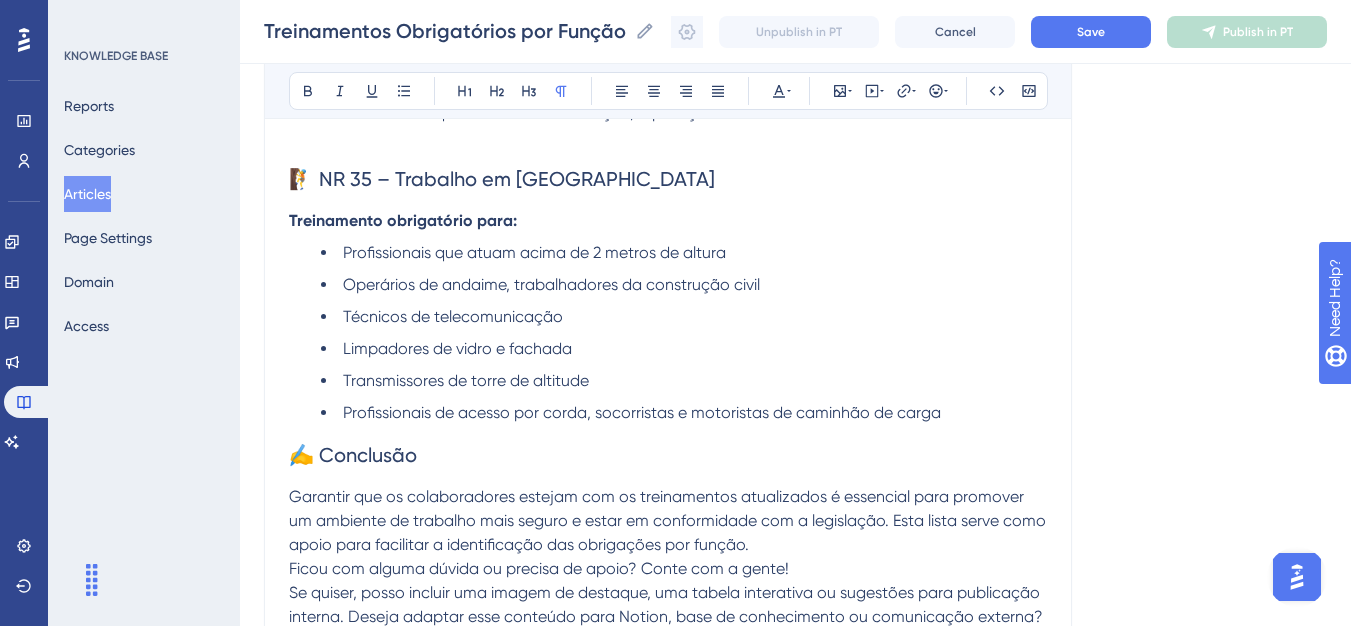 click on "Profissionais de acesso por corda, socorristas e motoristas de caminhão de carga" at bounding box center [684, 413] 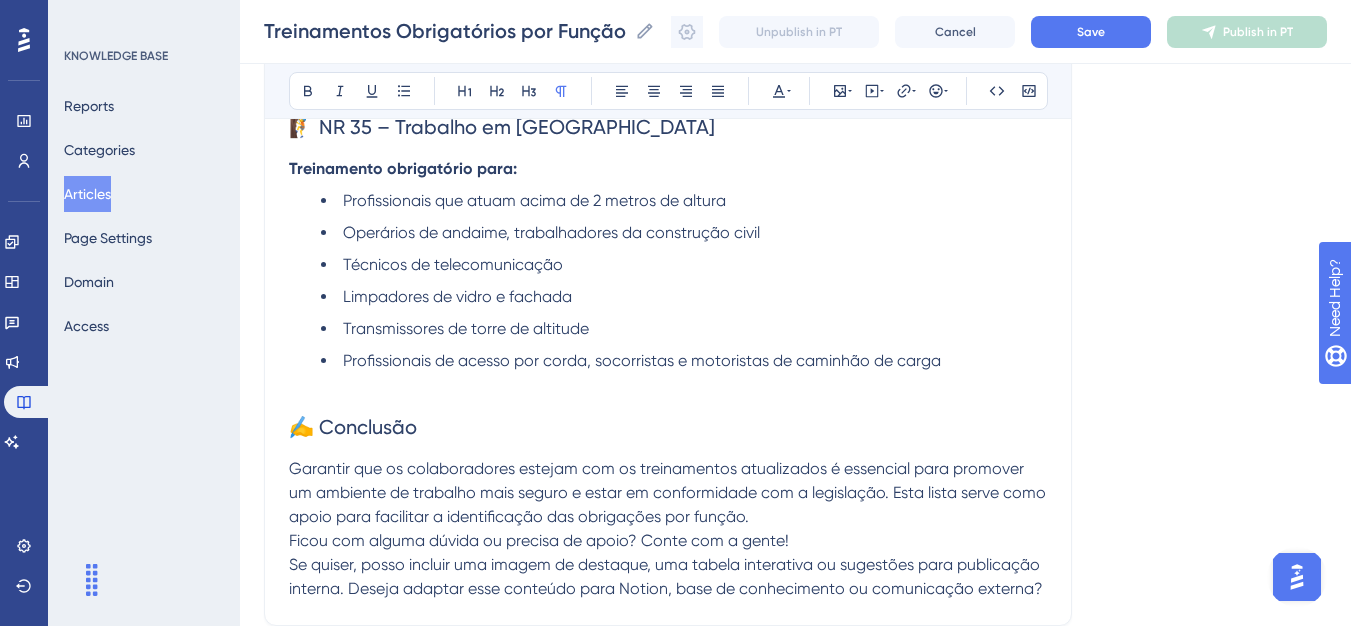 scroll, scrollTop: 3200, scrollLeft: 0, axis: vertical 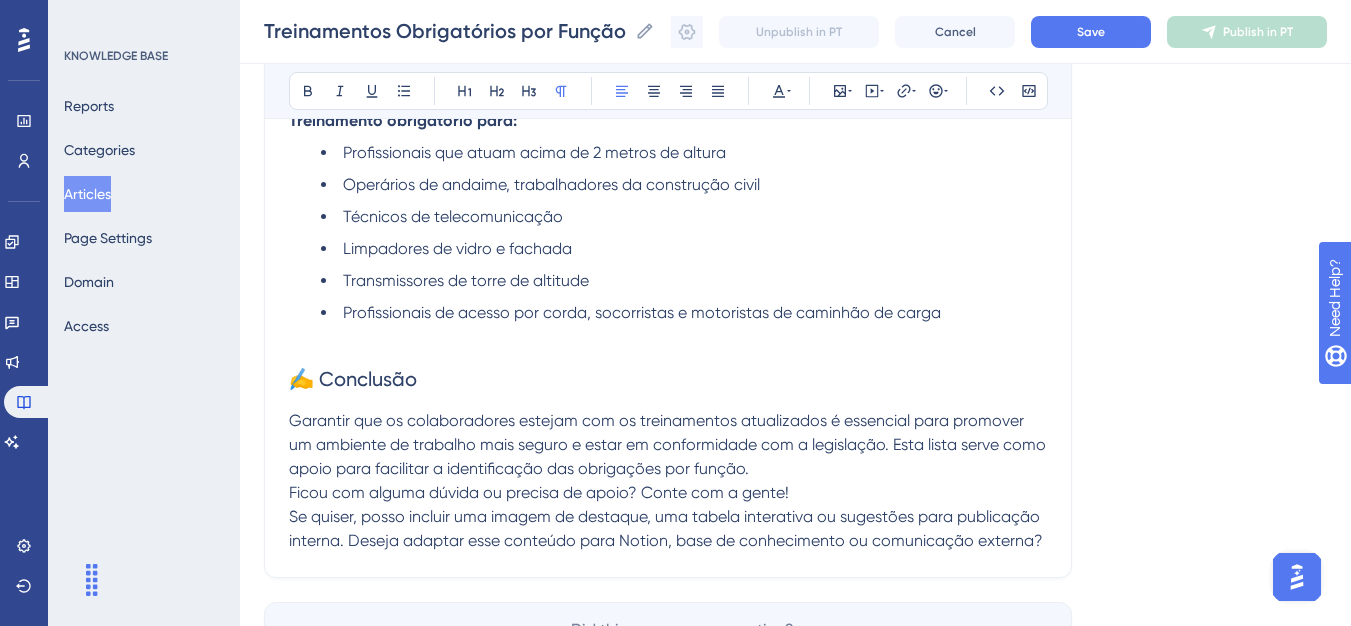 click on "Garantir que os colaboradores estejam com os treinamentos atualizados é essencial para promover um ambiente de trabalho mais seguro e estar em conformidade com a legislação. Esta lista serve como apoio para facilitar a identificação das obrigações por função." at bounding box center (668, 445) 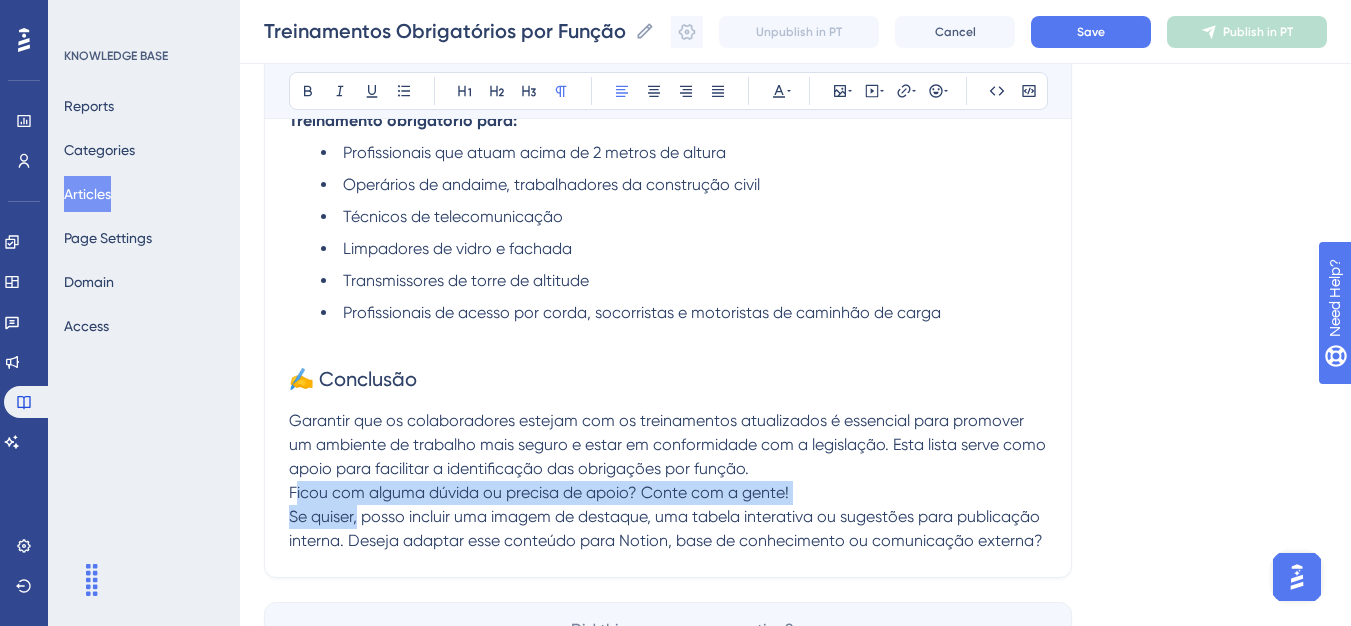 drag, startPoint x: 294, startPoint y: 494, endPoint x: 346, endPoint y: 509, distance: 54.120235 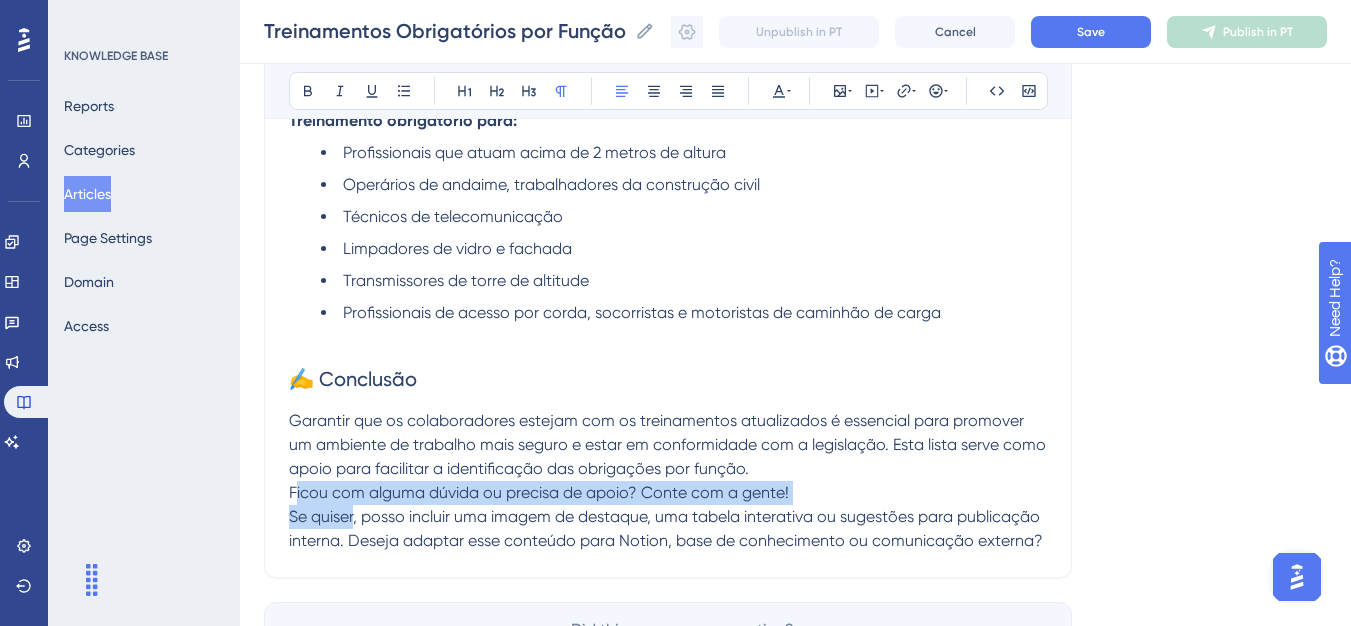 click on "Se quiser, posso incluir uma imagem de destaque, uma tabela interativa ou sugestões para publicação interna. Deseja adaptar esse conteúdo para Notion, base de conhecimento ou comunicação externa?" at bounding box center [666, 528] 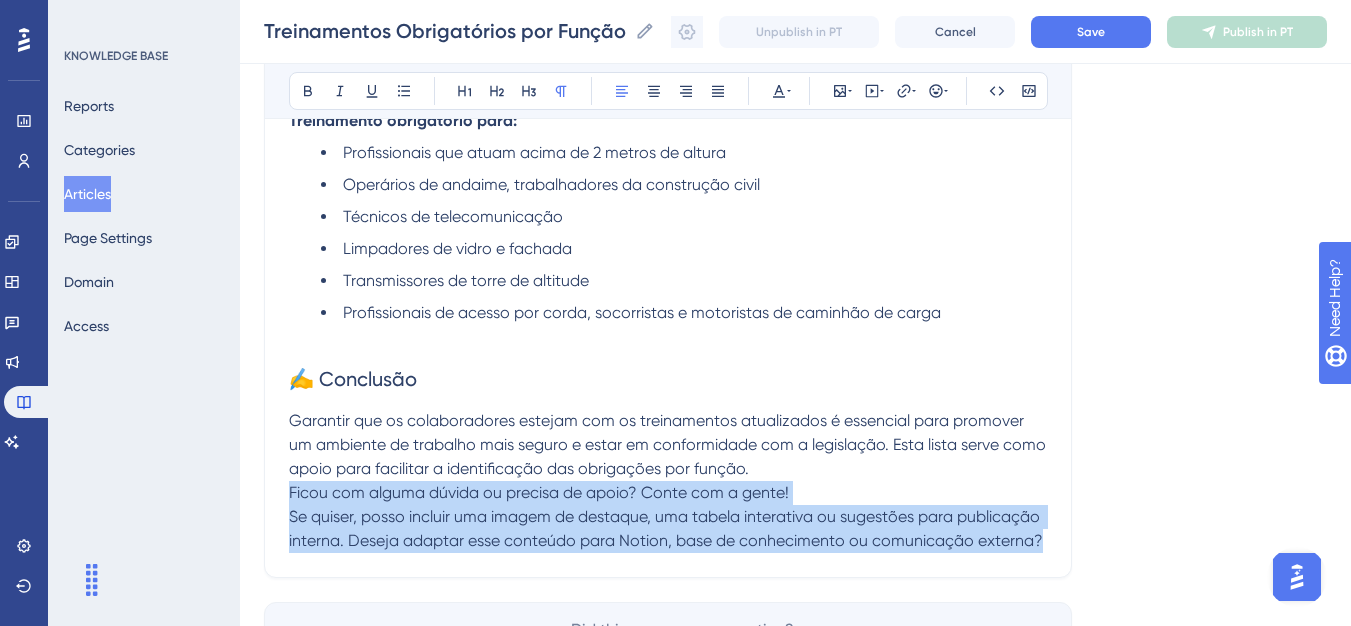 drag, startPoint x: 290, startPoint y: 485, endPoint x: 1067, endPoint y: 538, distance: 778.8055 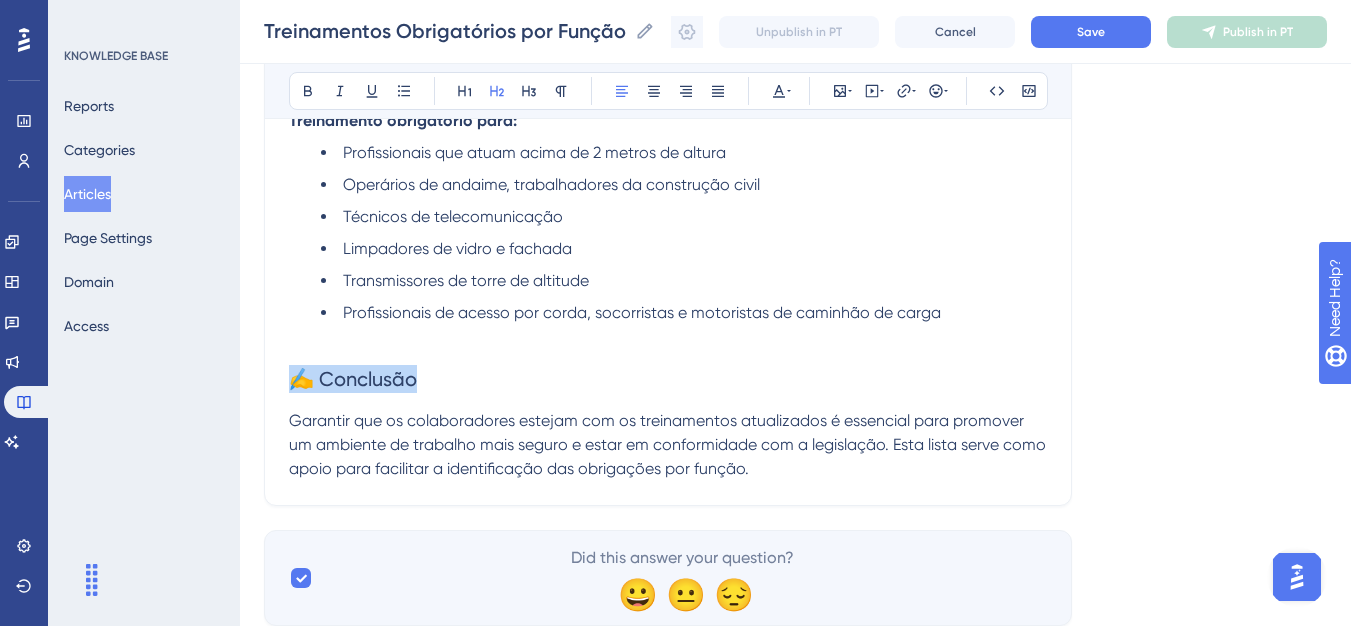 drag, startPoint x: 433, startPoint y: 385, endPoint x: 277, endPoint y: 386, distance: 156.0032 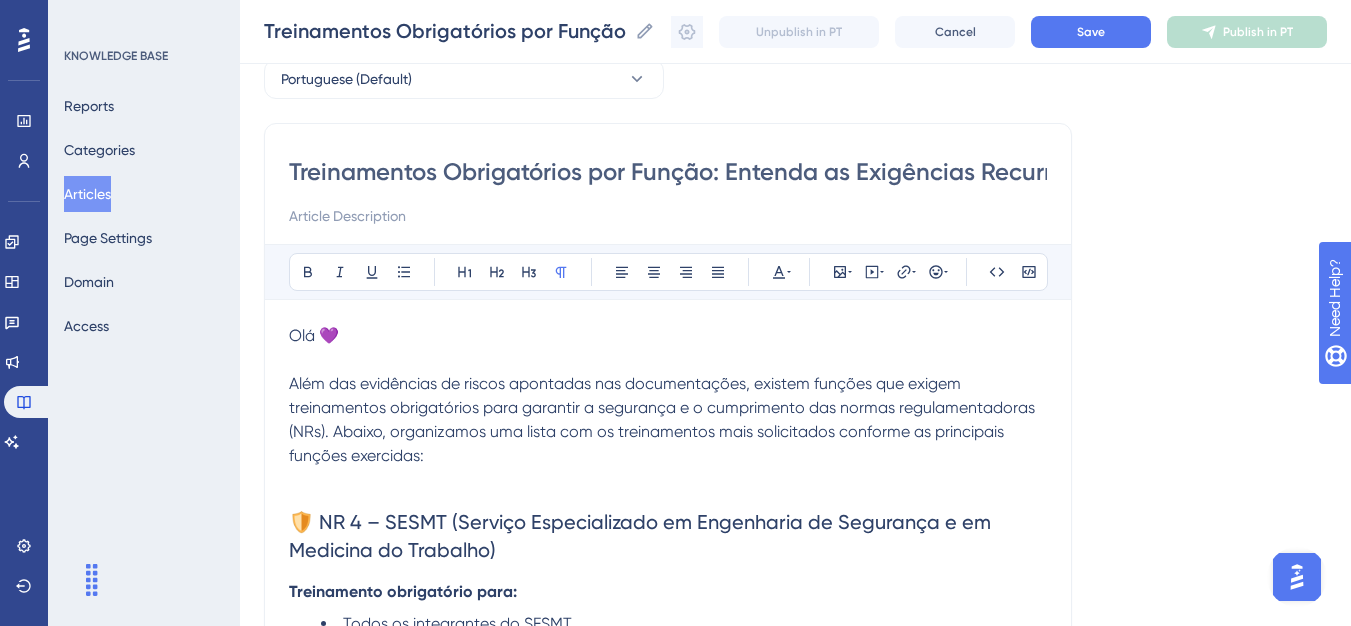 scroll, scrollTop: 100, scrollLeft: 0, axis: vertical 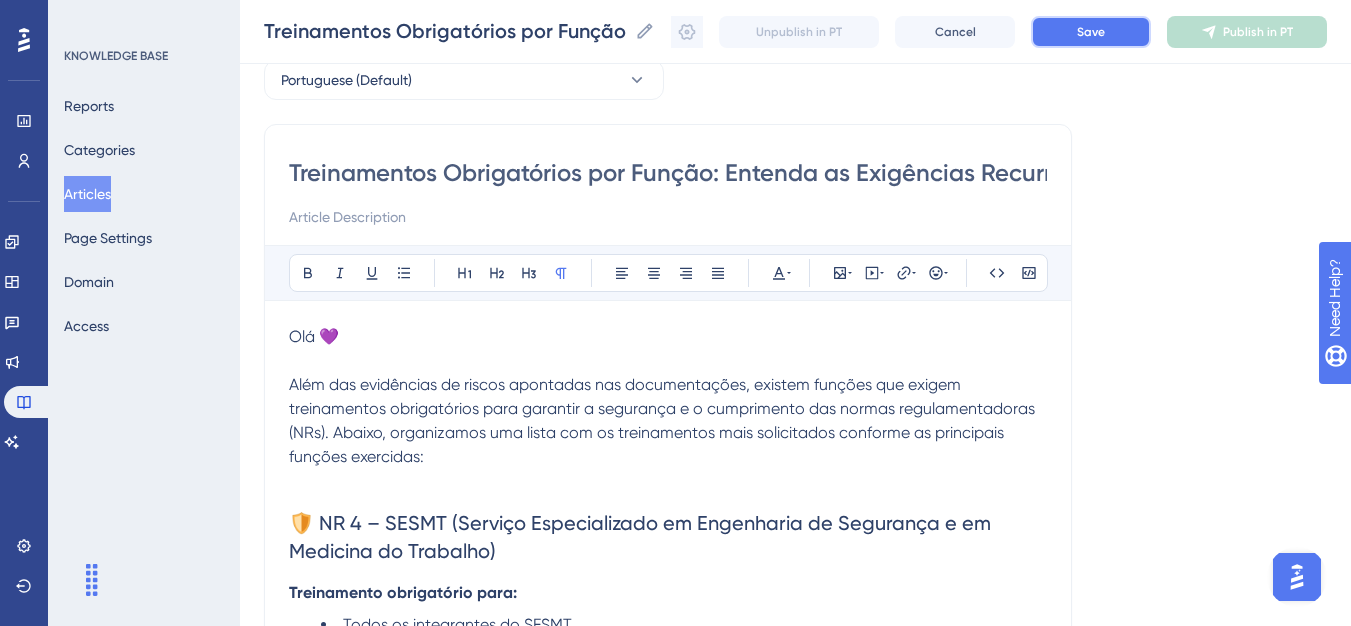 click on "Save" at bounding box center [1091, 32] 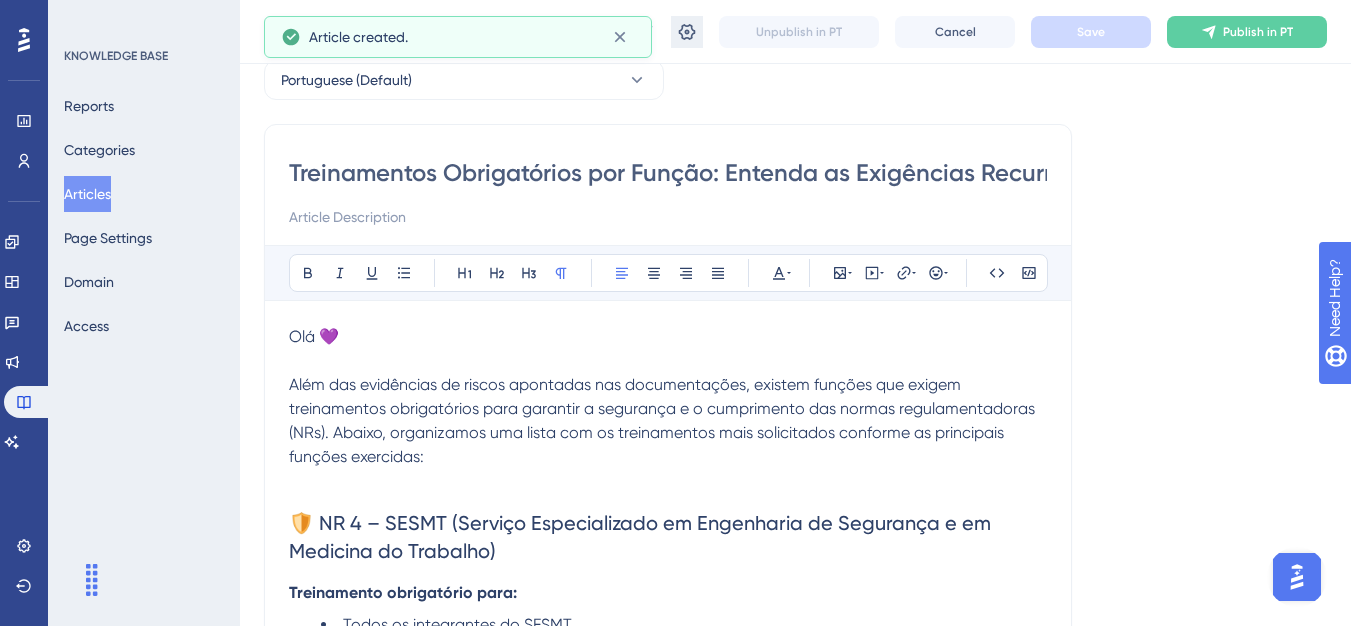 scroll, scrollTop: 2977, scrollLeft: 0, axis: vertical 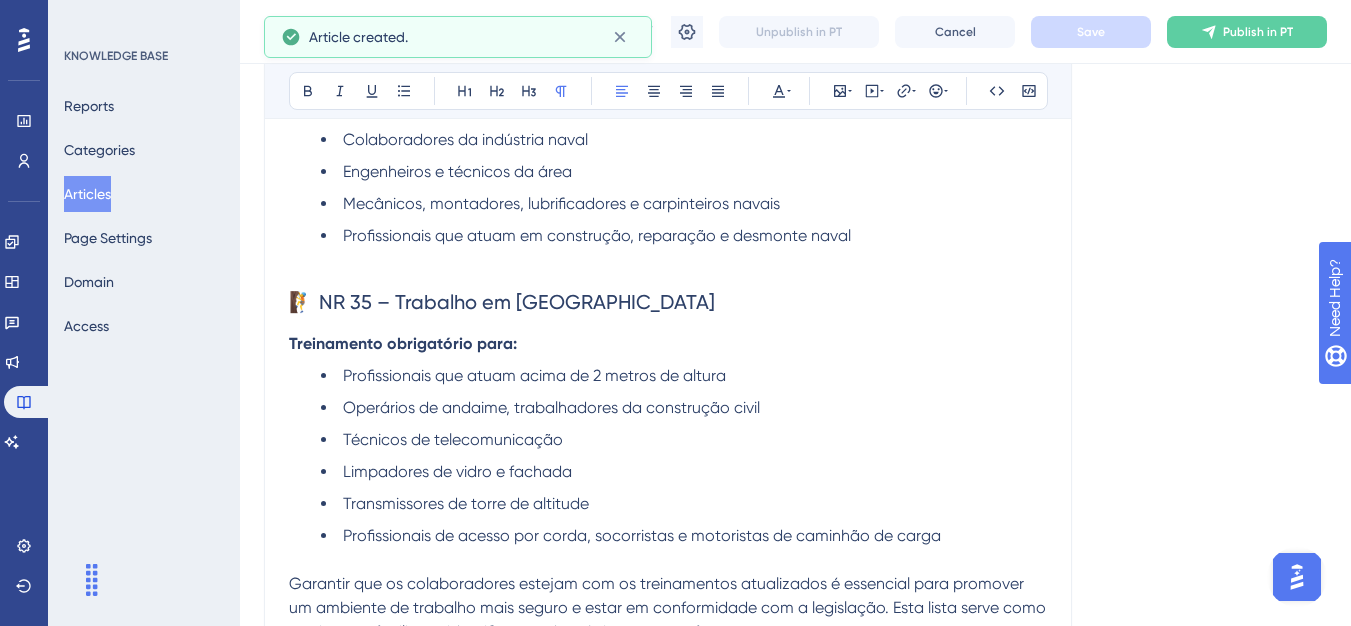 click 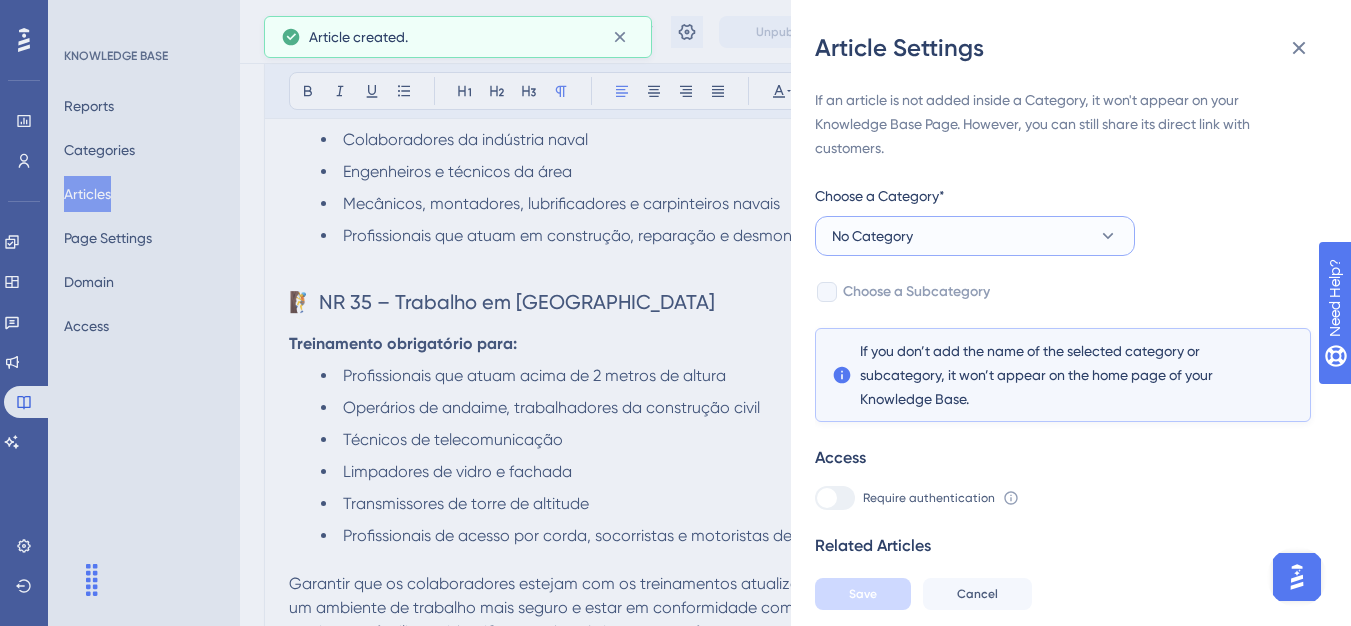 click on "No Category" at bounding box center [975, 236] 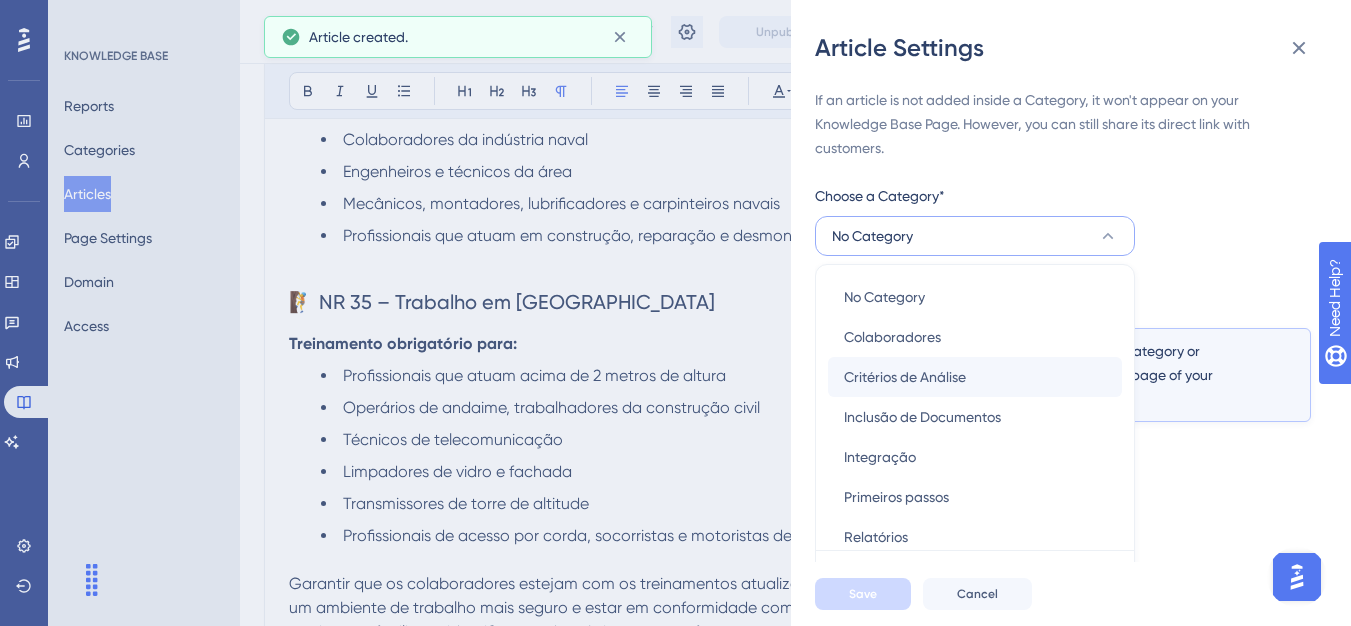 scroll, scrollTop: 49, scrollLeft: 0, axis: vertical 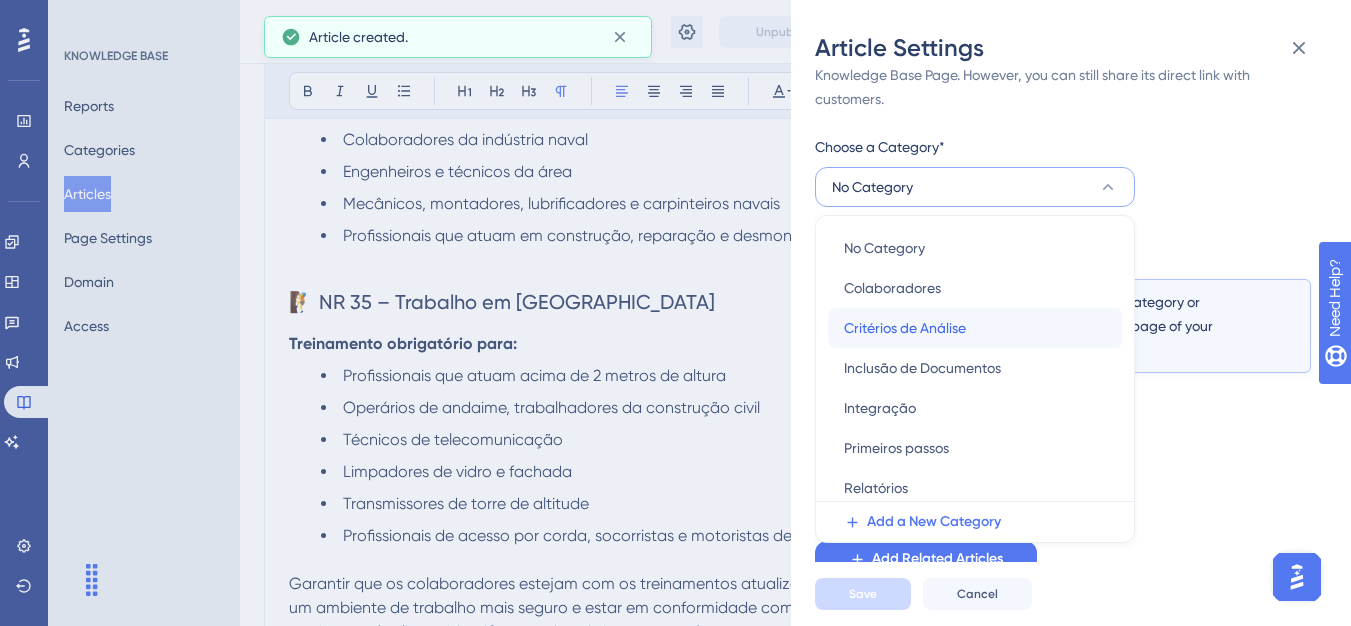 click on "Critérios de Análise" at bounding box center [905, 328] 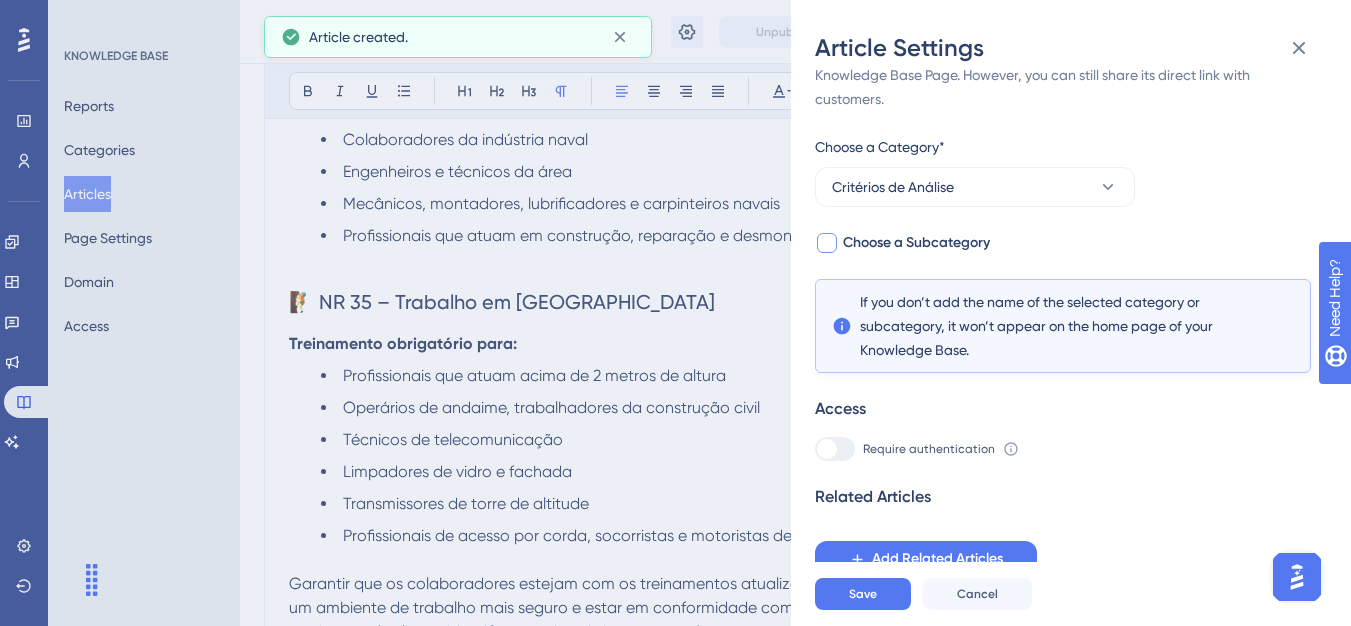 click on "Choose a Subcategory" at bounding box center (916, 243) 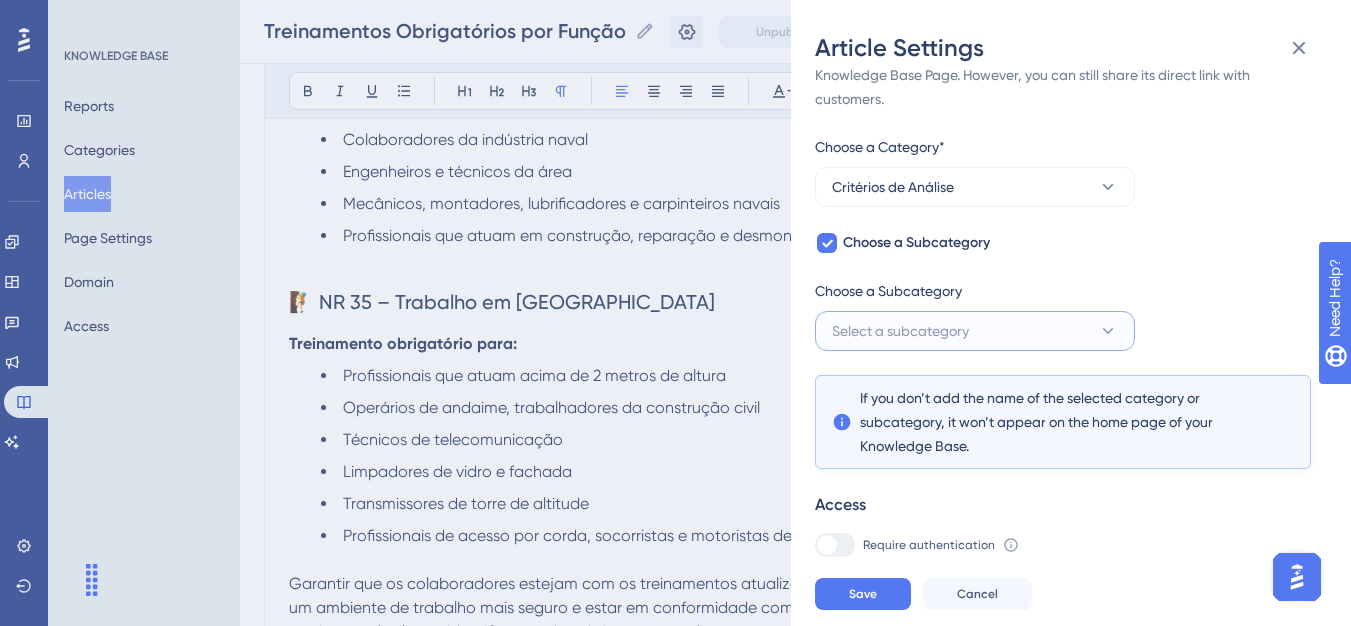 click on "Select a subcategory" at bounding box center [900, 331] 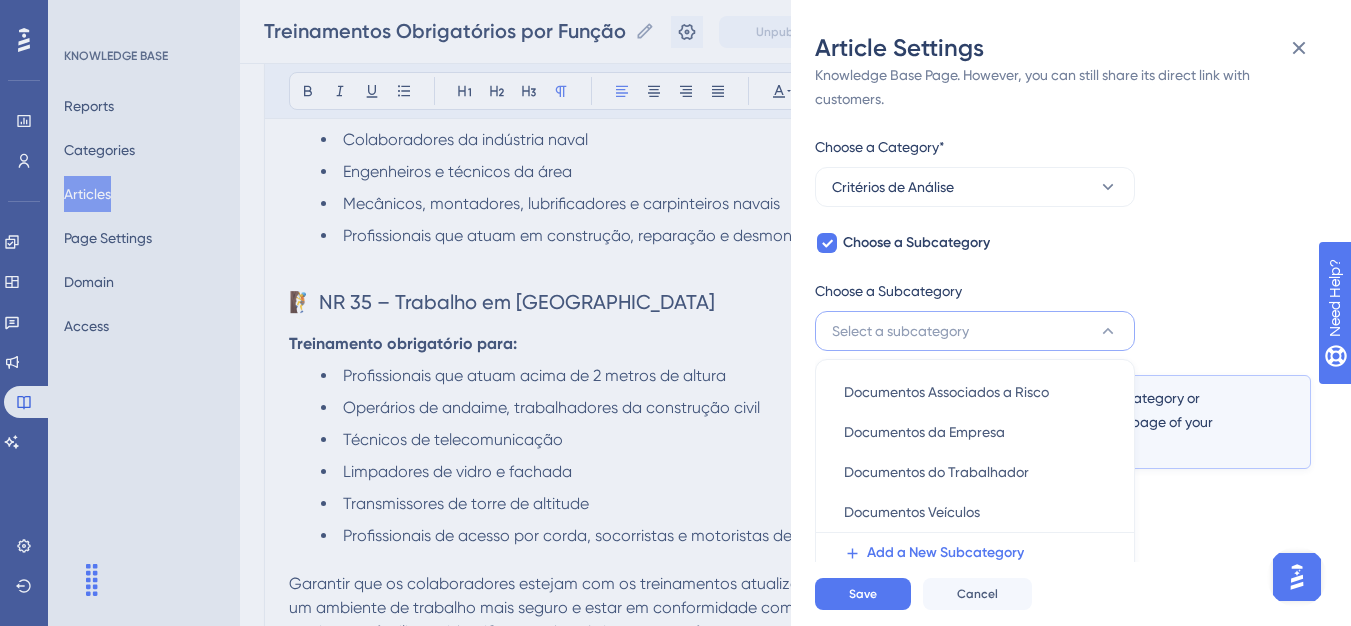 scroll, scrollTop: 145, scrollLeft: 0, axis: vertical 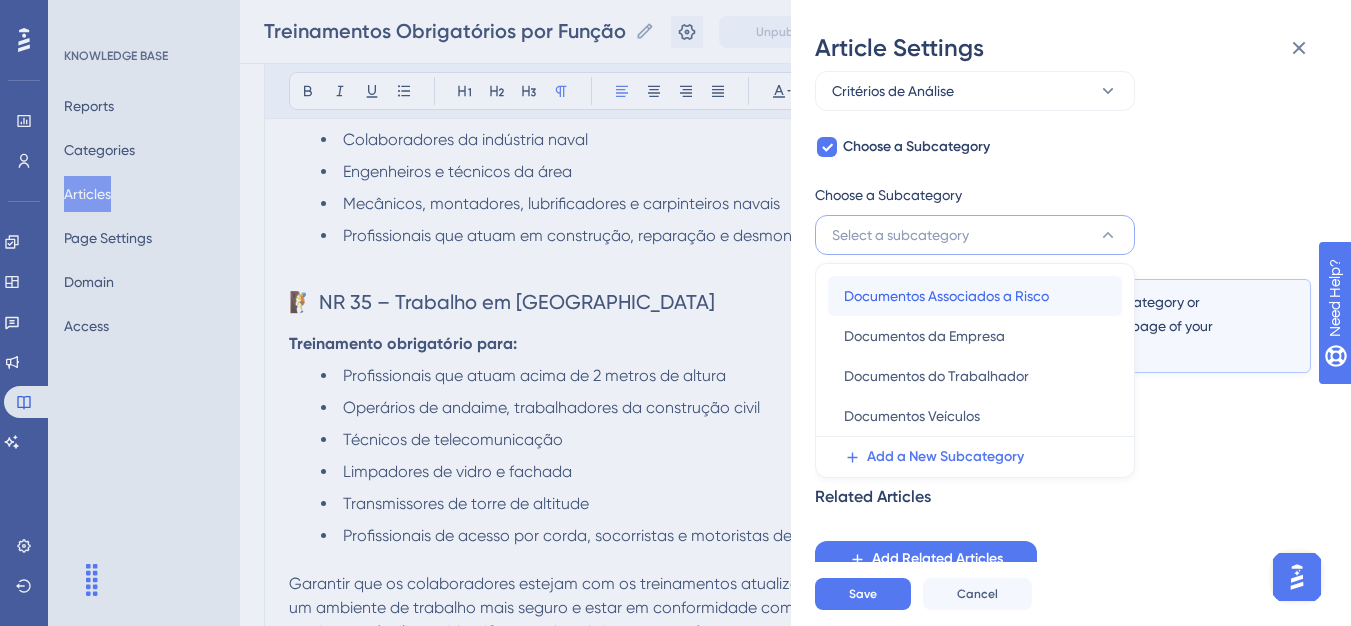 click on "Documentos Associados a Risco" at bounding box center [946, 296] 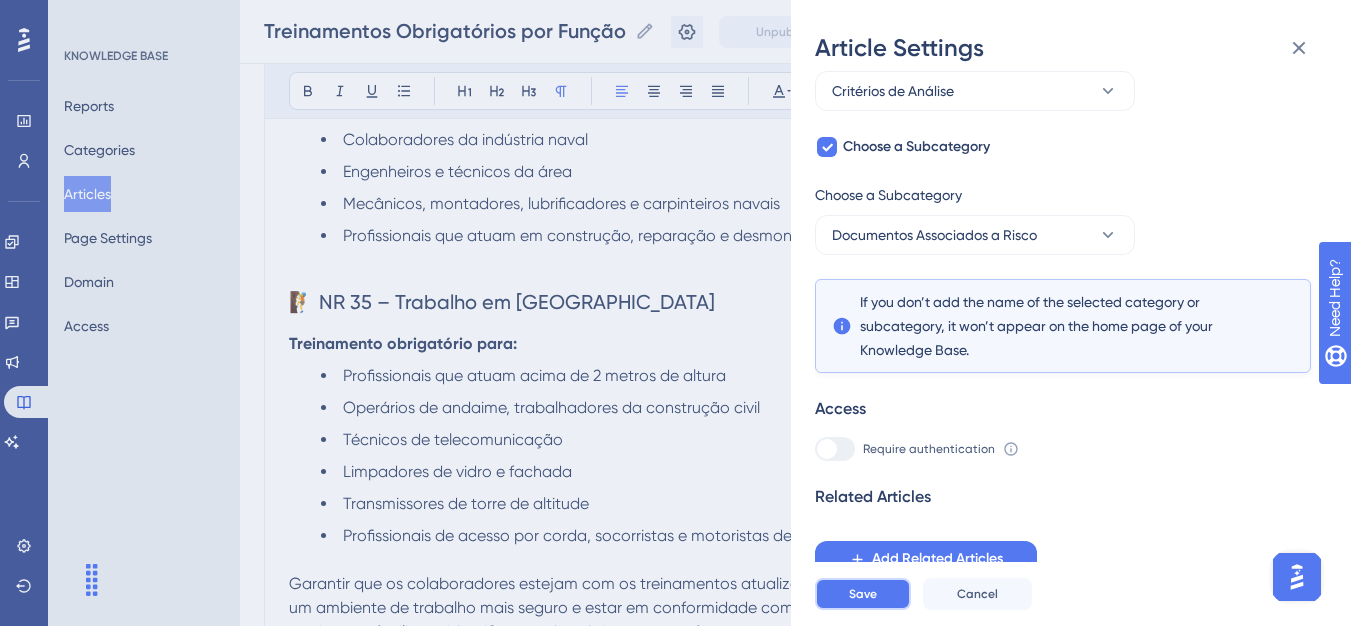 click on "Save" at bounding box center (863, 594) 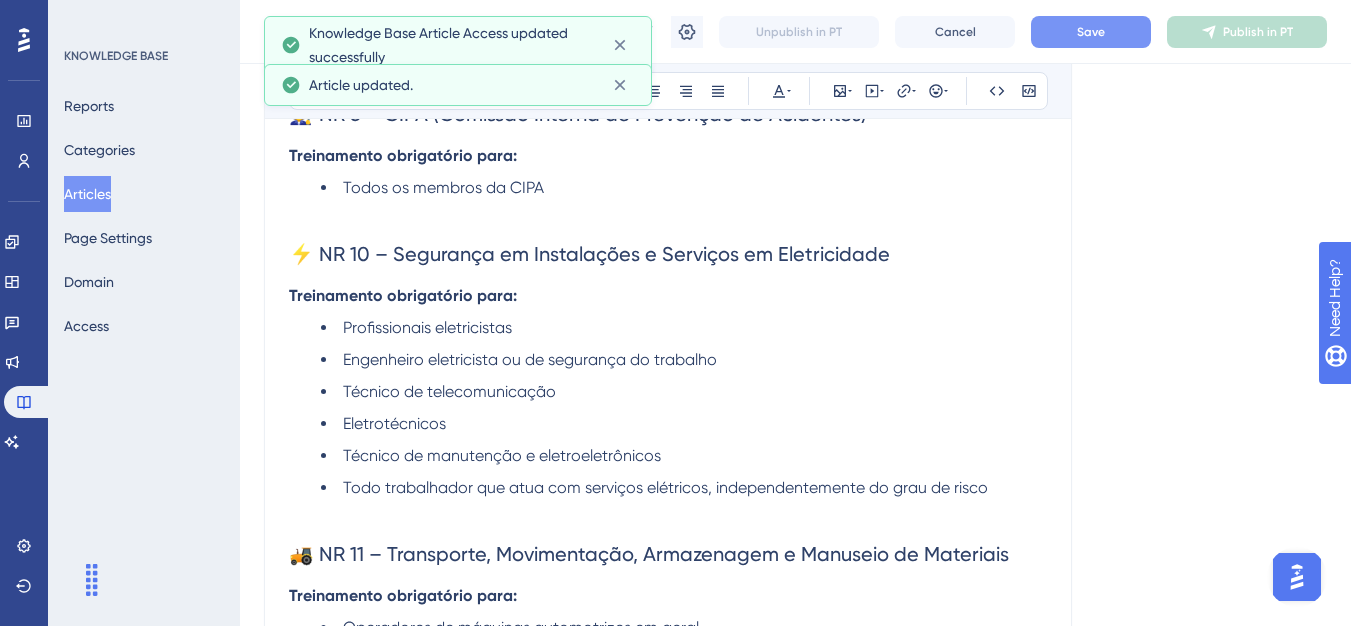 scroll, scrollTop: 177, scrollLeft: 0, axis: vertical 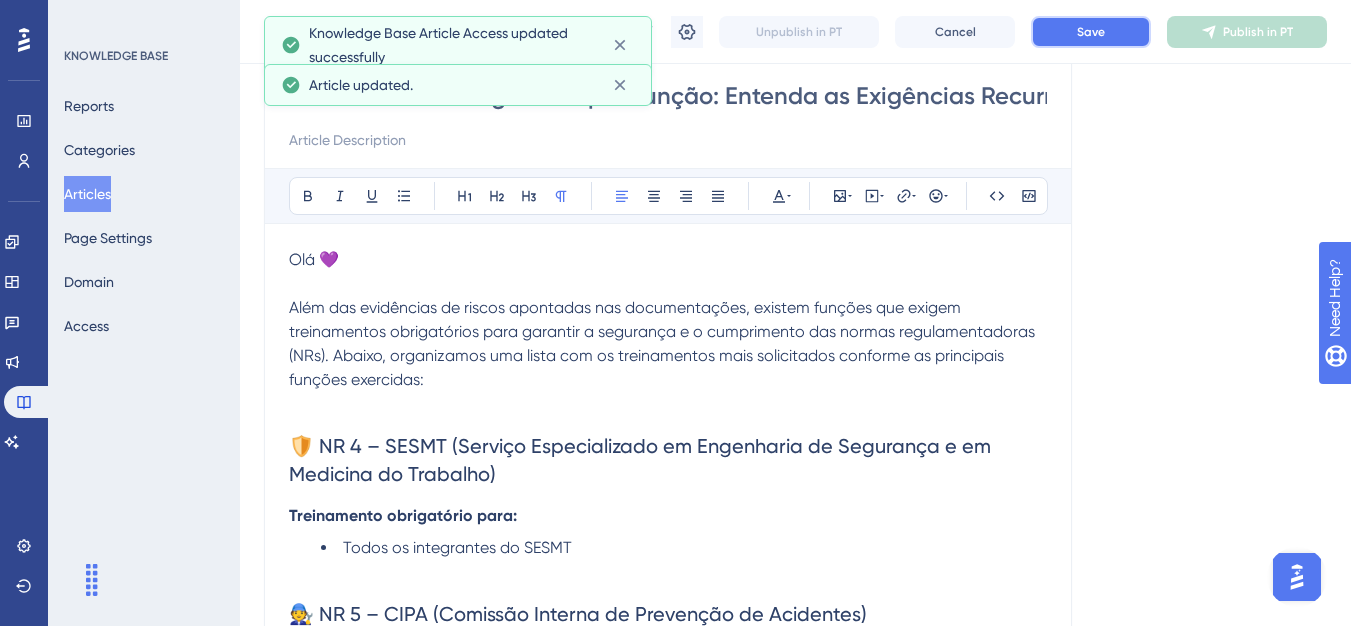 click on "Save" at bounding box center [1091, 32] 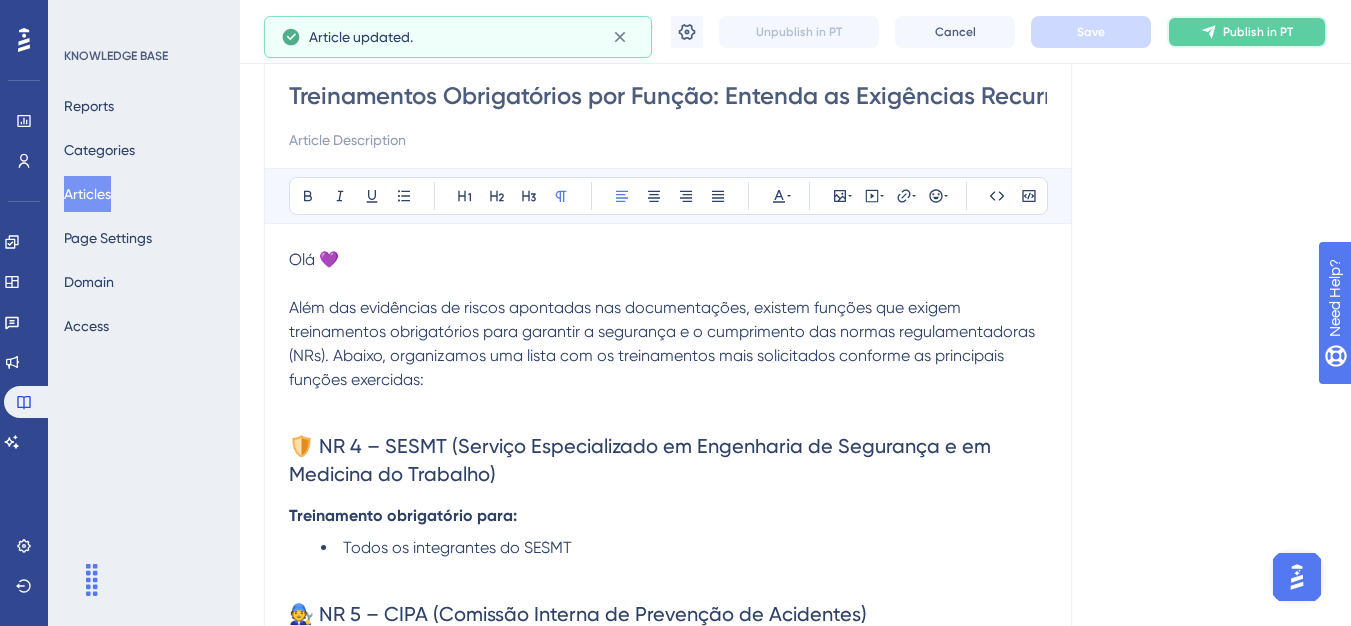 click on "Publish in PT" at bounding box center [1247, 32] 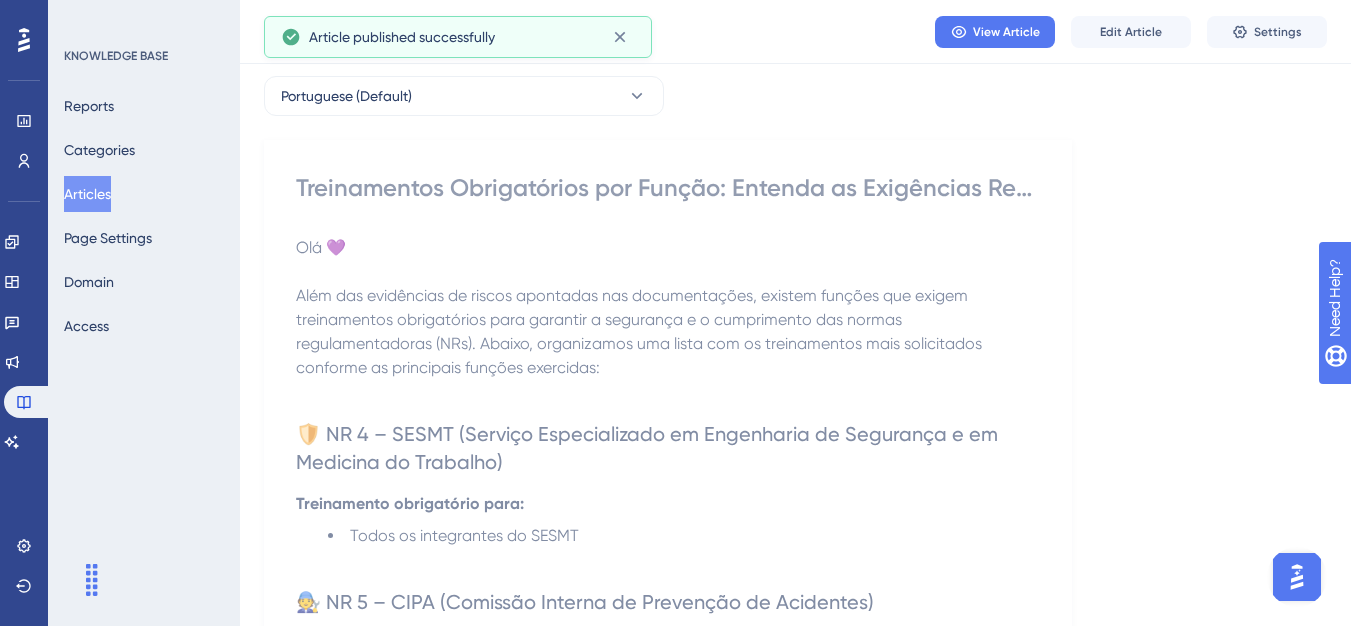 scroll, scrollTop: 0, scrollLeft: 0, axis: both 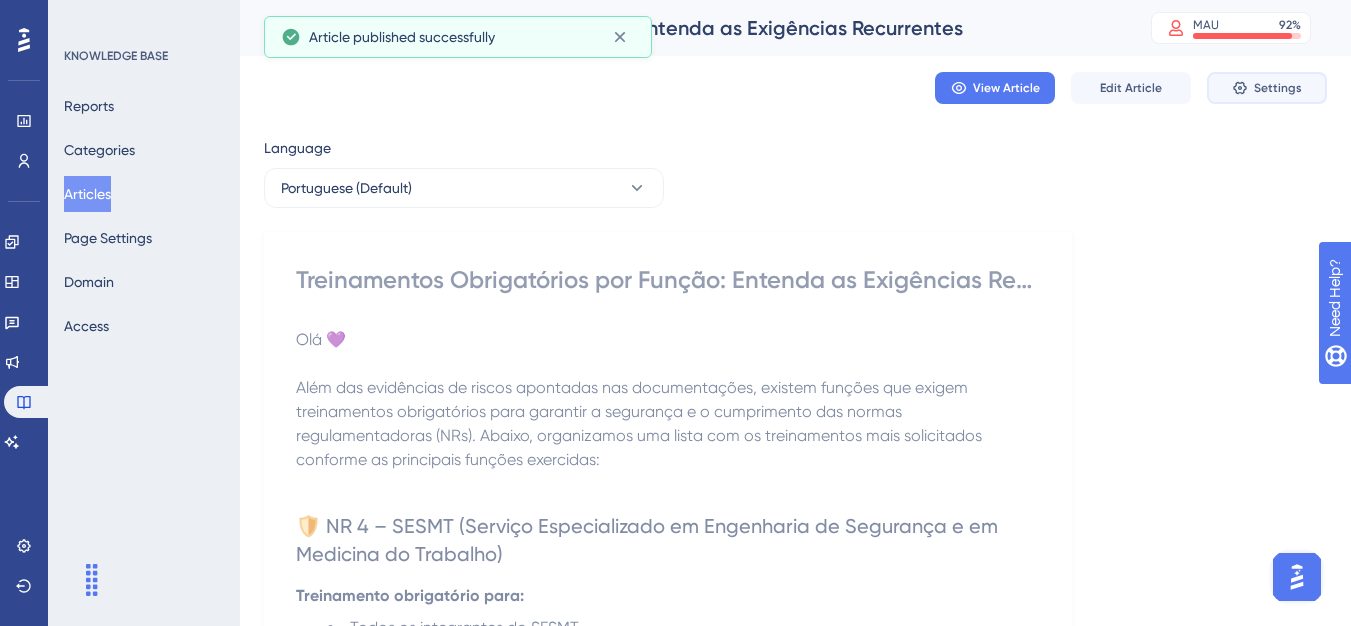 click 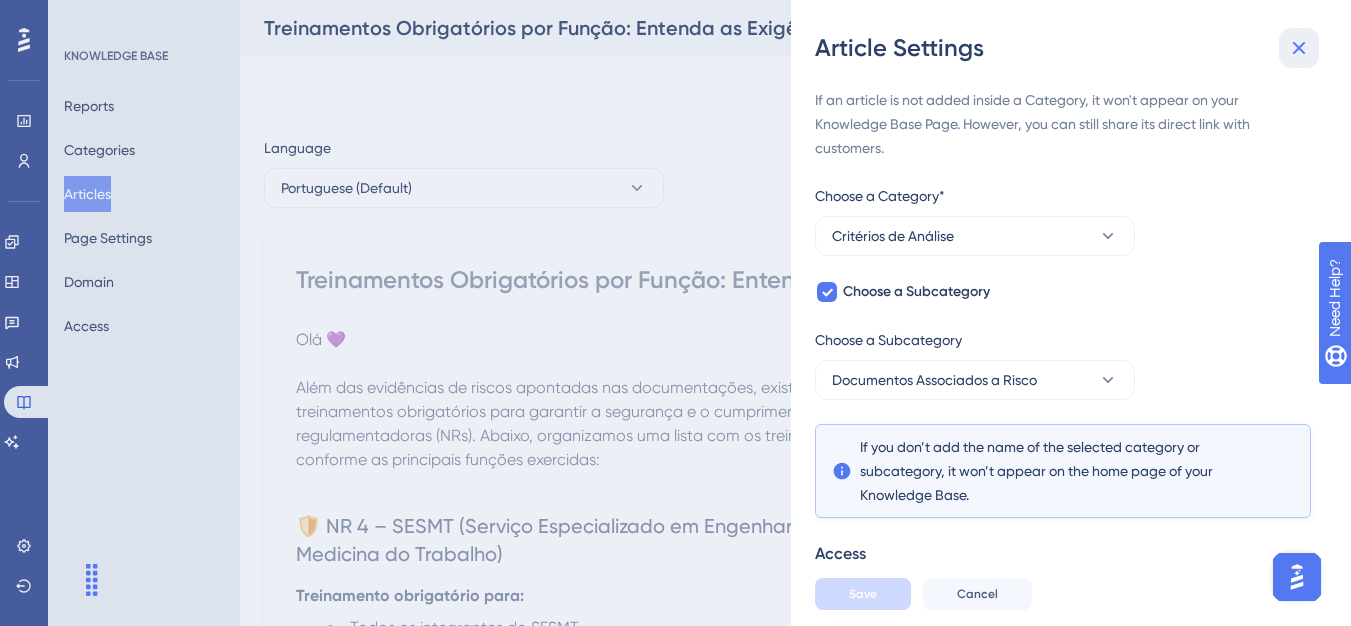 click 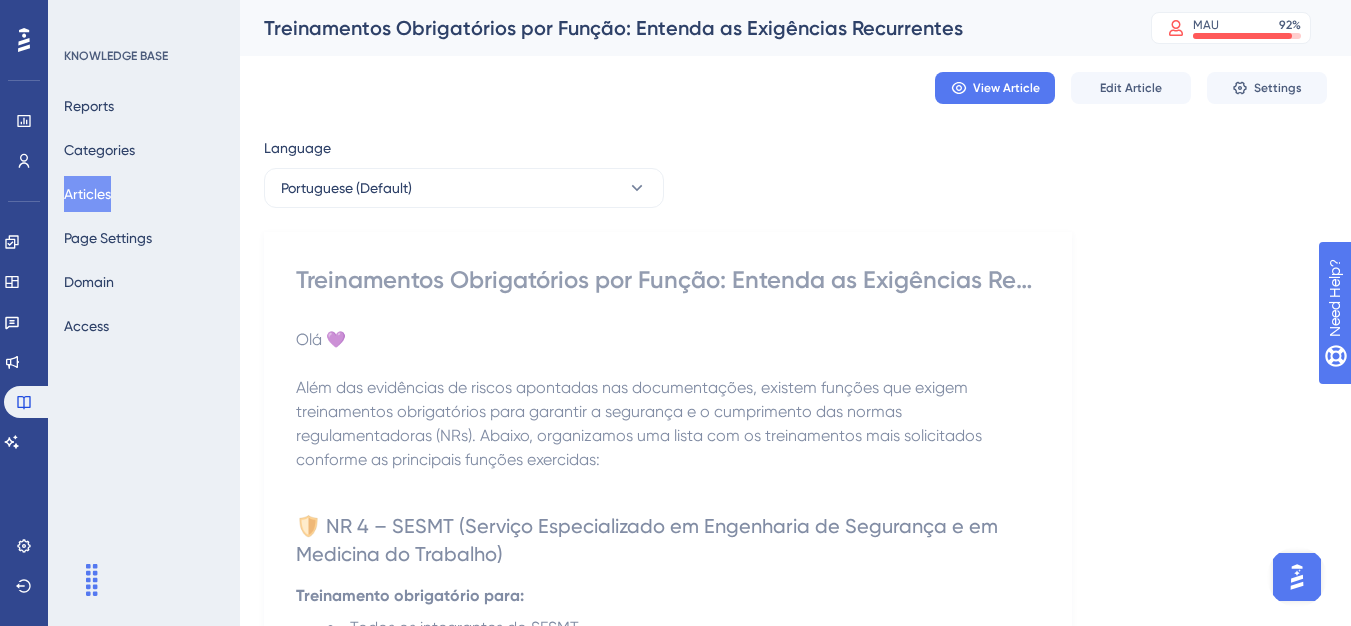 click on "Articles" at bounding box center (87, 194) 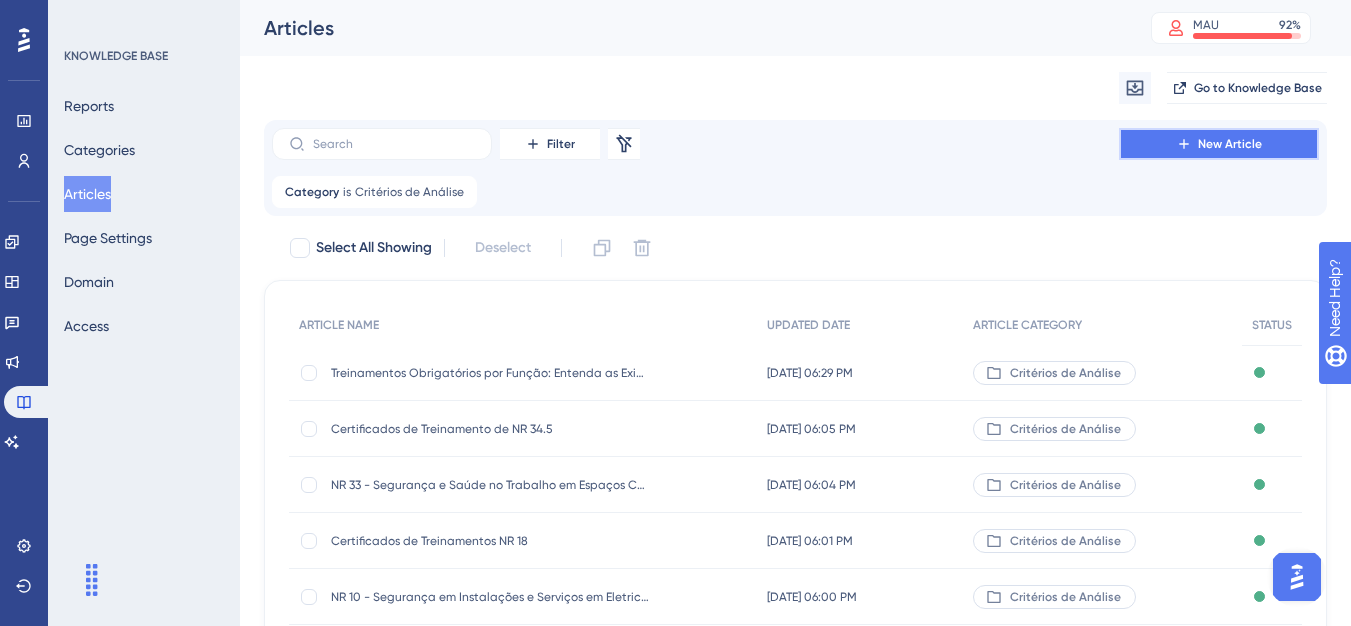 click on "New Article" at bounding box center [1219, 144] 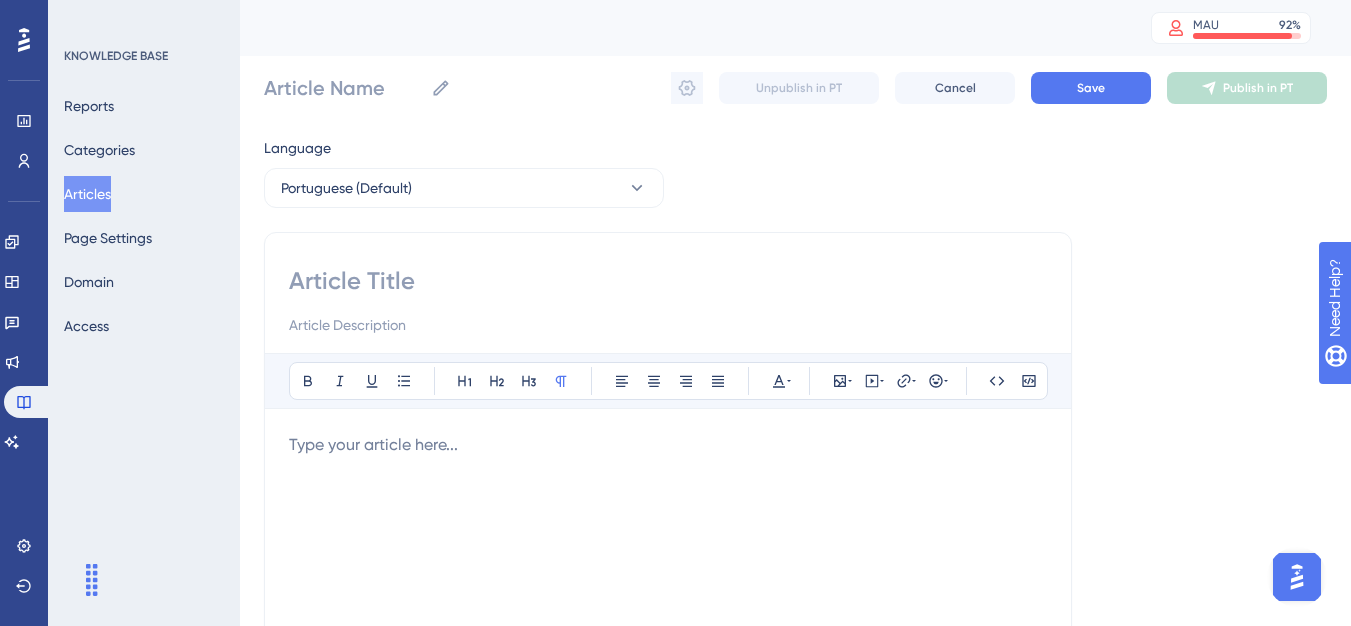 click at bounding box center [668, 281] 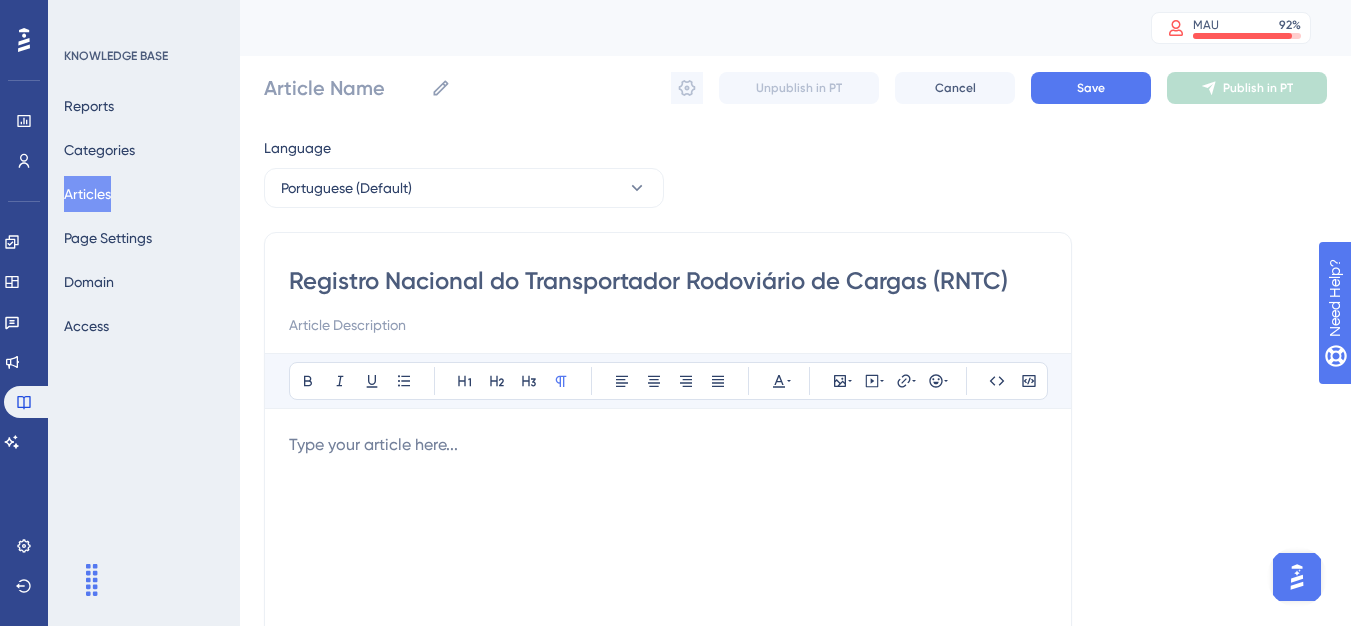 type on "Registro Nacional do Transportador Rodoviário de Cargas (RNTC)" 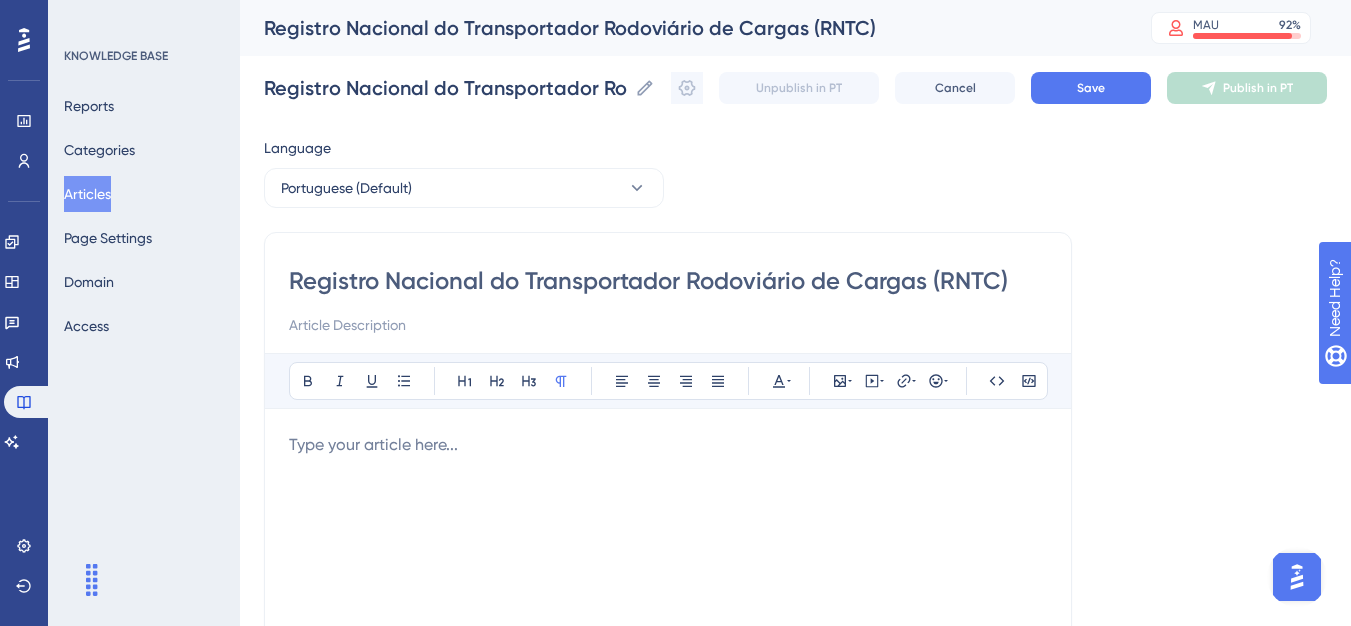 type on "Registro Nacional do Transportador Rodoviário de Cargas (RNTC)" 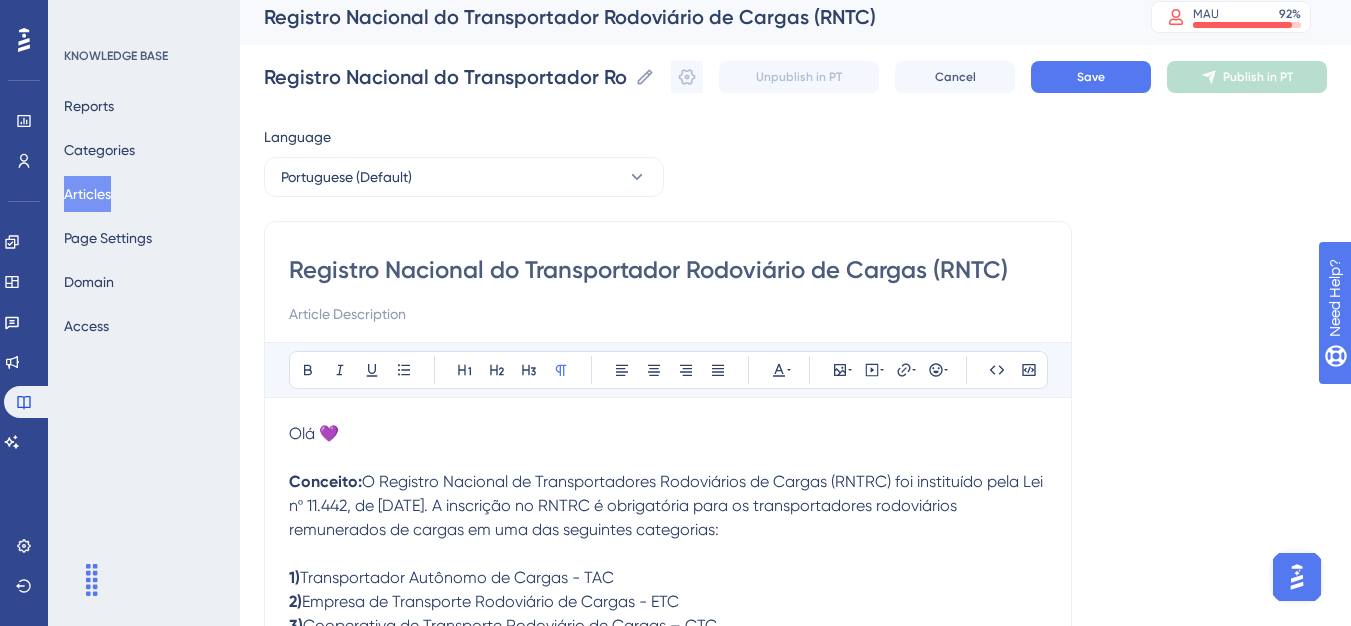 scroll, scrollTop: 0, scrollLeft: 0, axis: both 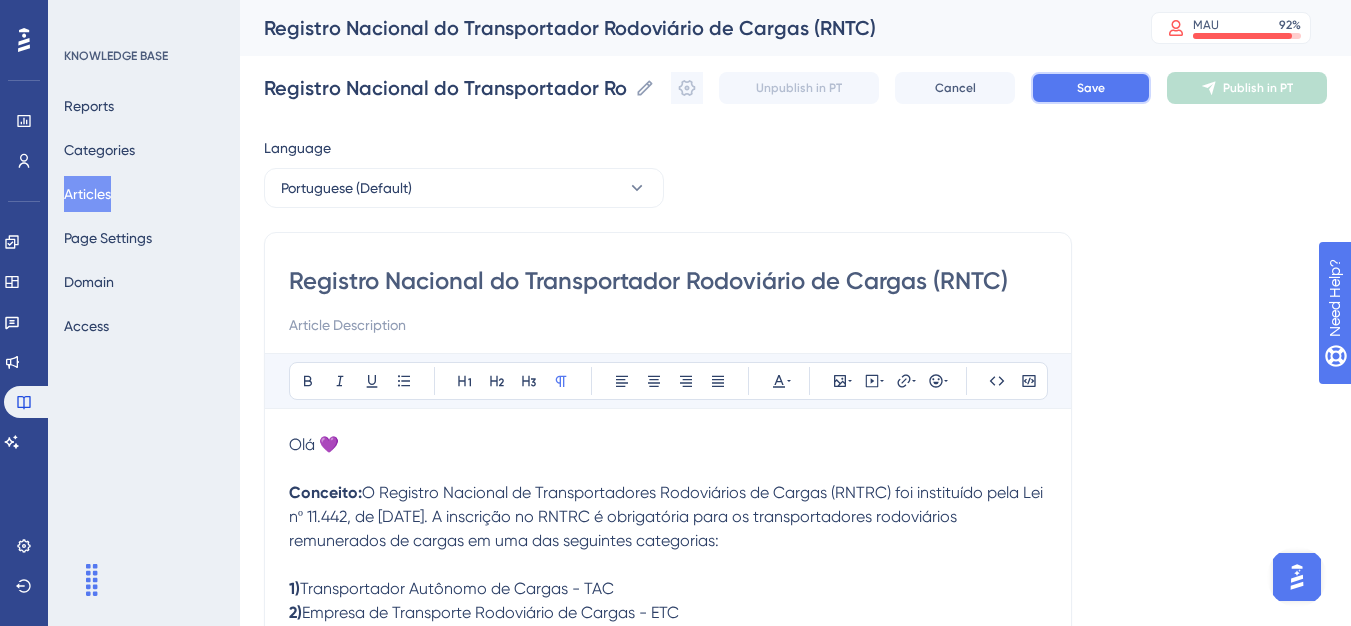 click on "Save" at bounding box center [1091, 88] 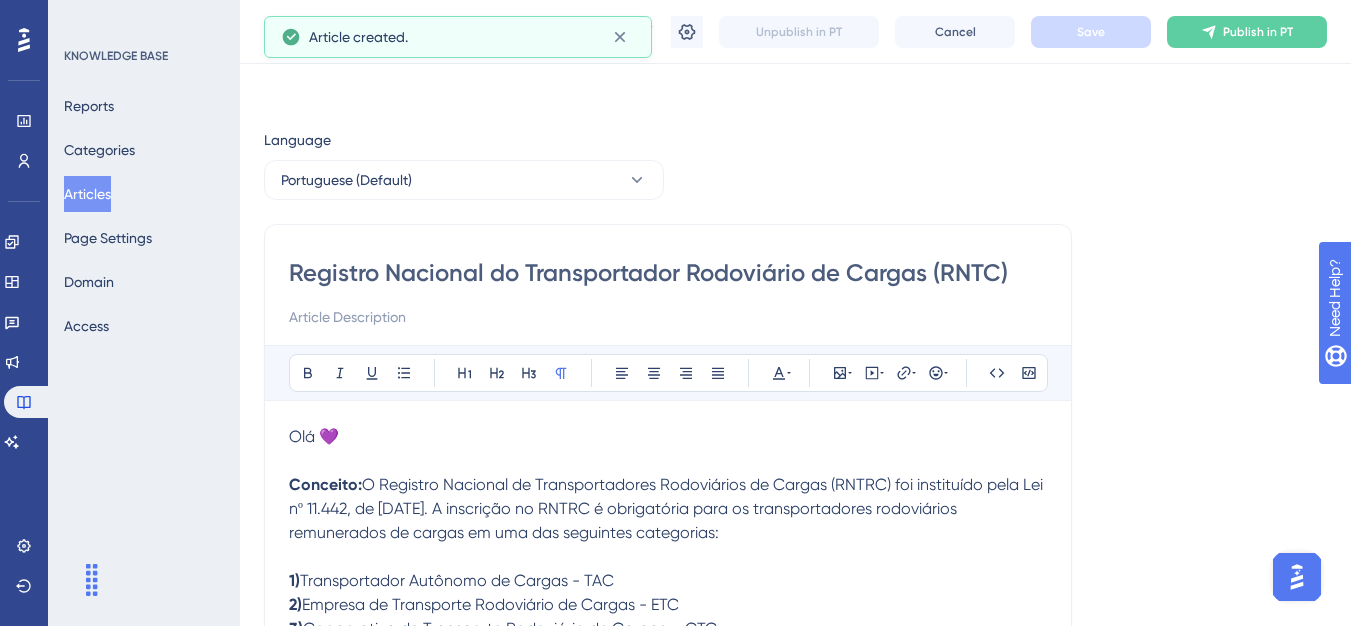 scroll, scrollTop: 605, scrollLeft: 0, axis: vertical 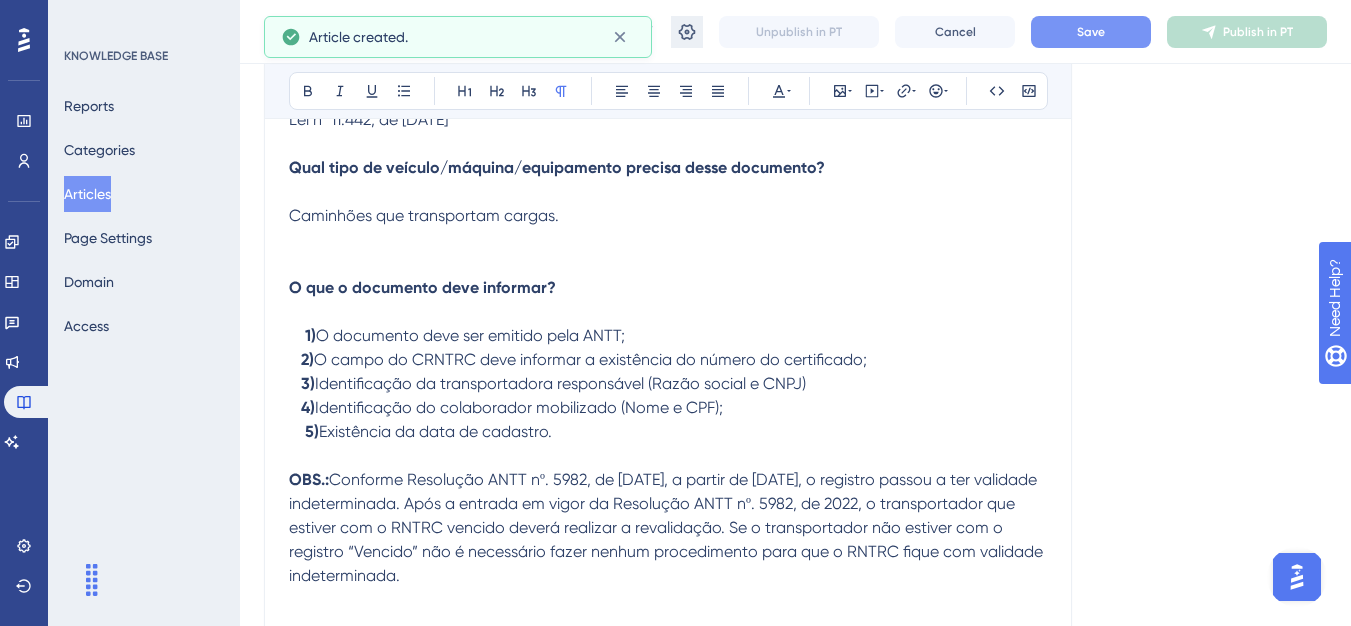 click 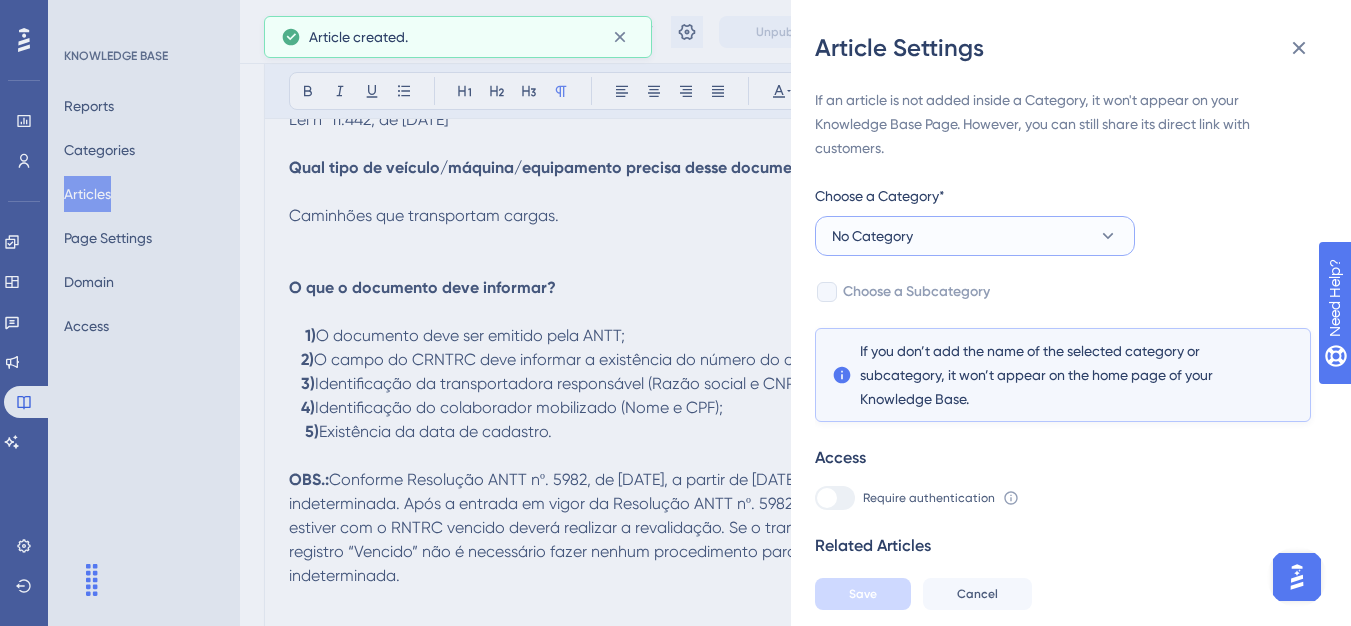 click on "No Category" at bounding box center [872, 236] 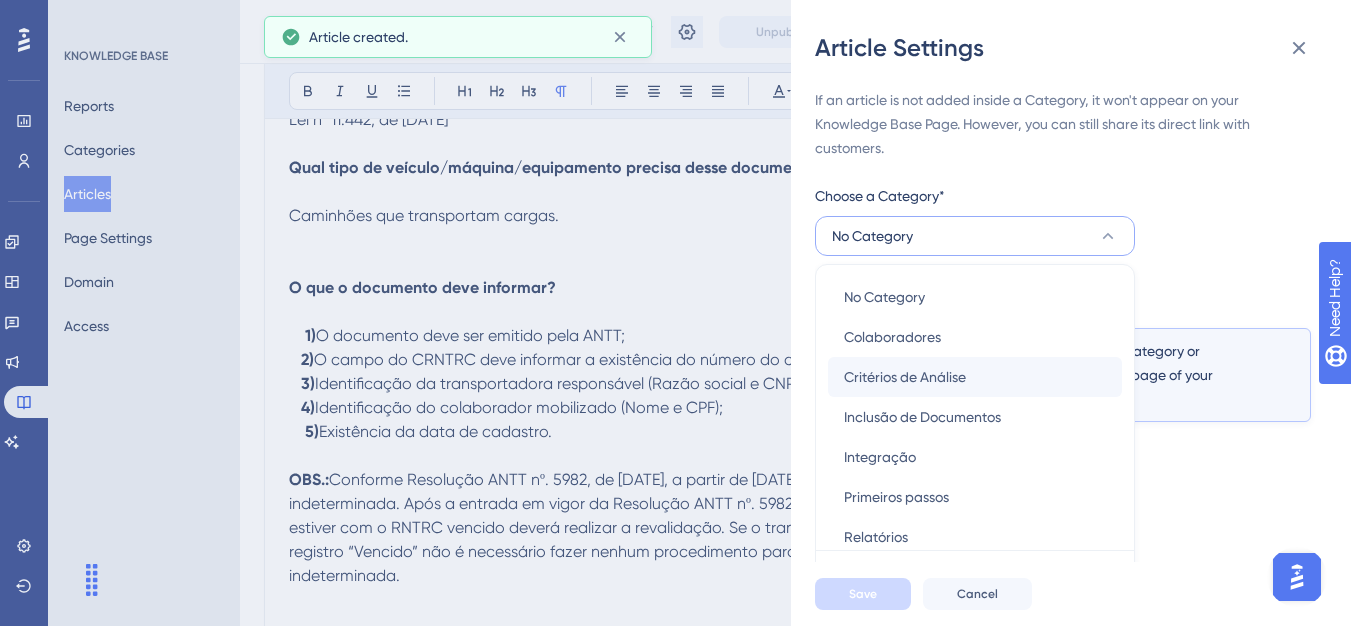 scroll, scrollTop: 49, scrollLeft: 0, axis: vertical 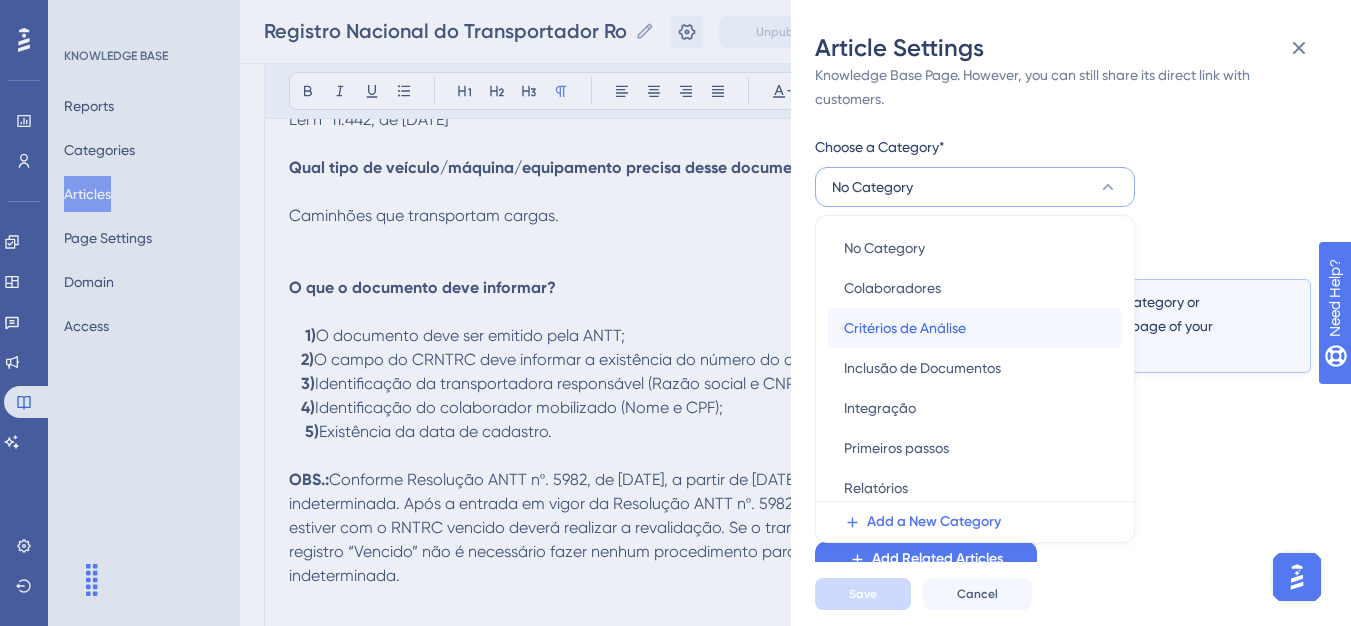 click on "Critérios de Análise" at bounding box center (905, 328) 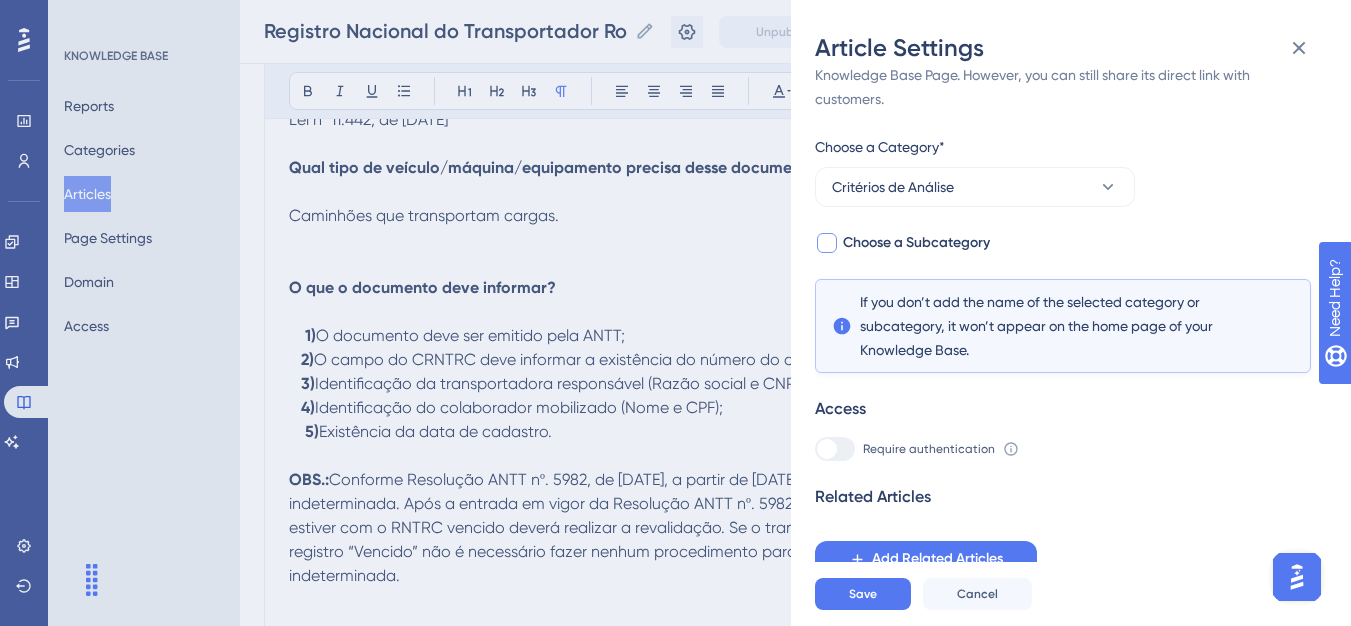 click on "Choose a Subcategory" at bounding box center (916, 243) 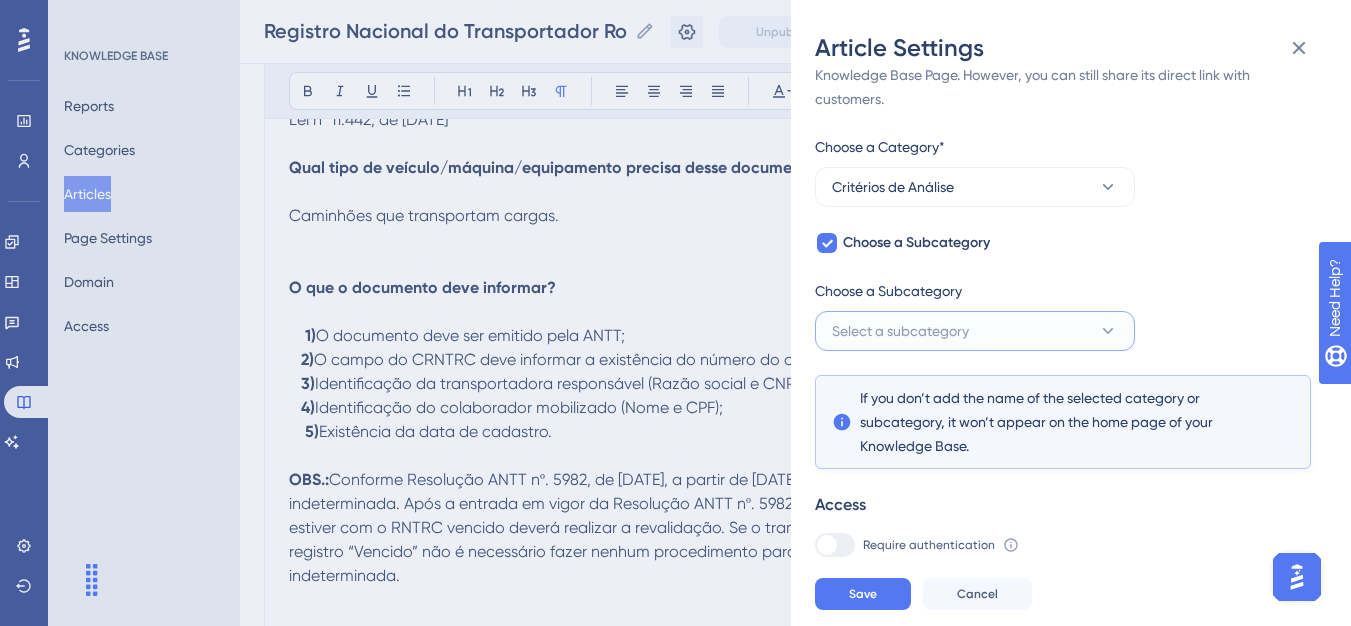 click on "Select a subcategory" at bounding box center [900, 331] 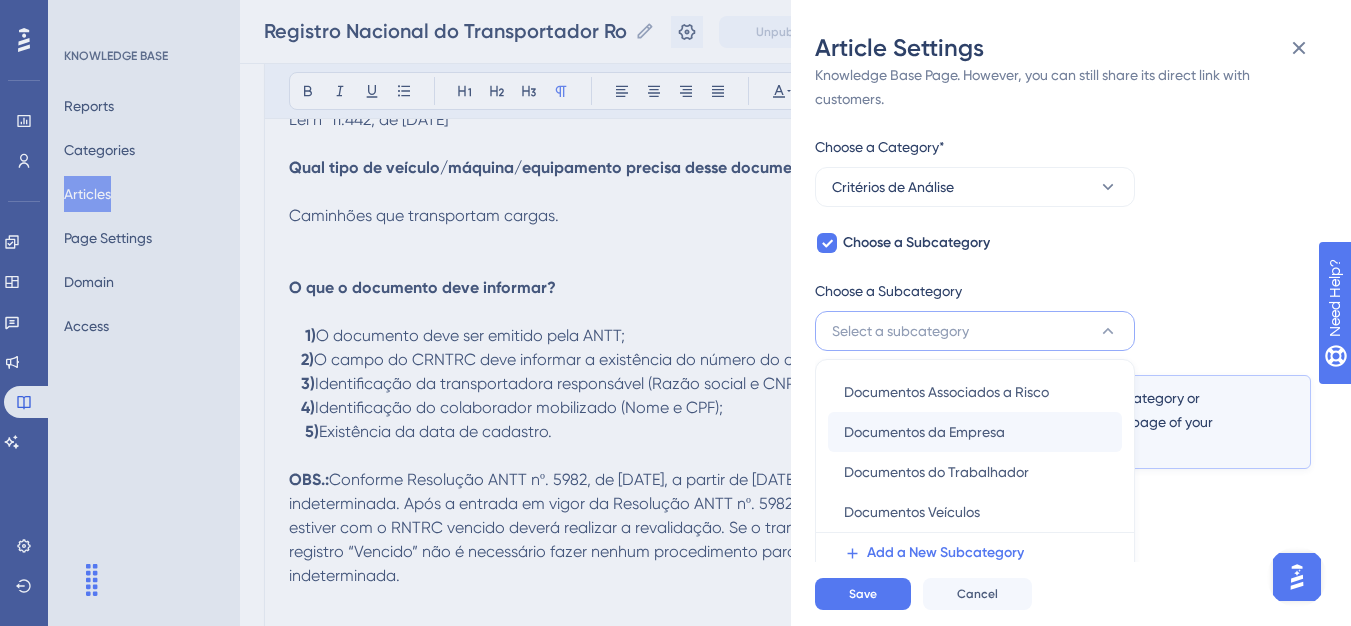 scroll, scrollTop: 145, scrollLeft: 0, axis: vertical 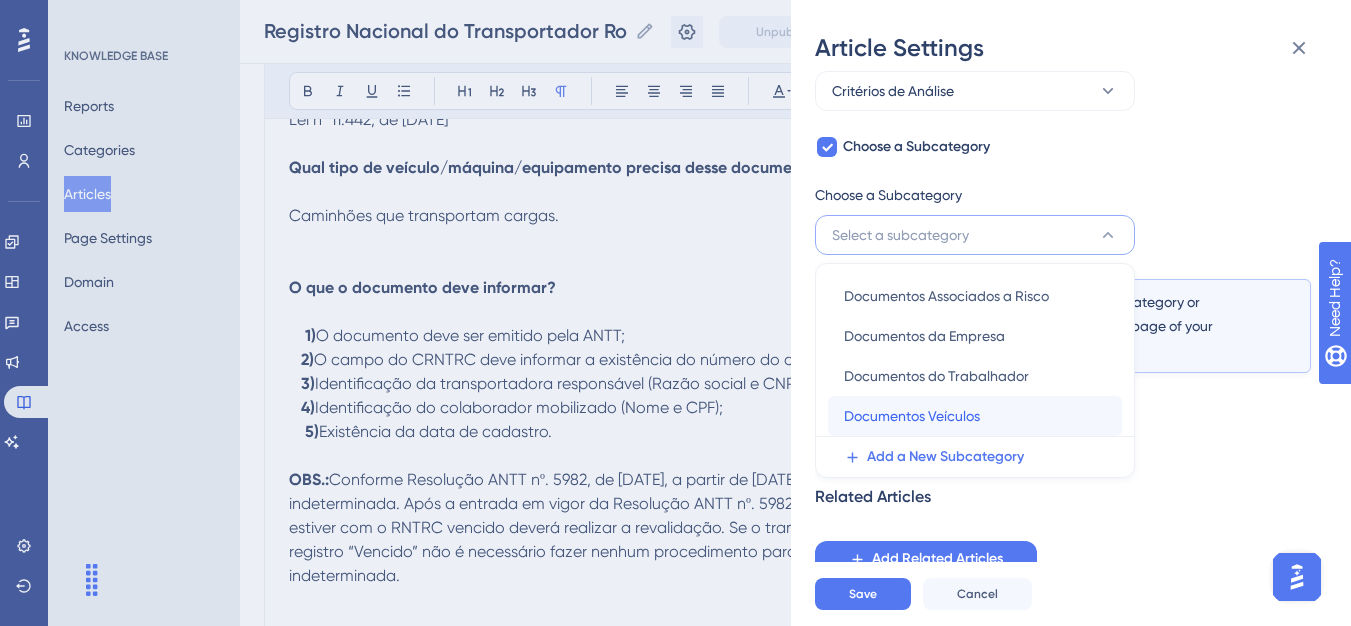 click on "Documentos Veículos Documentos Veículos" at bounding box center (975, 416) 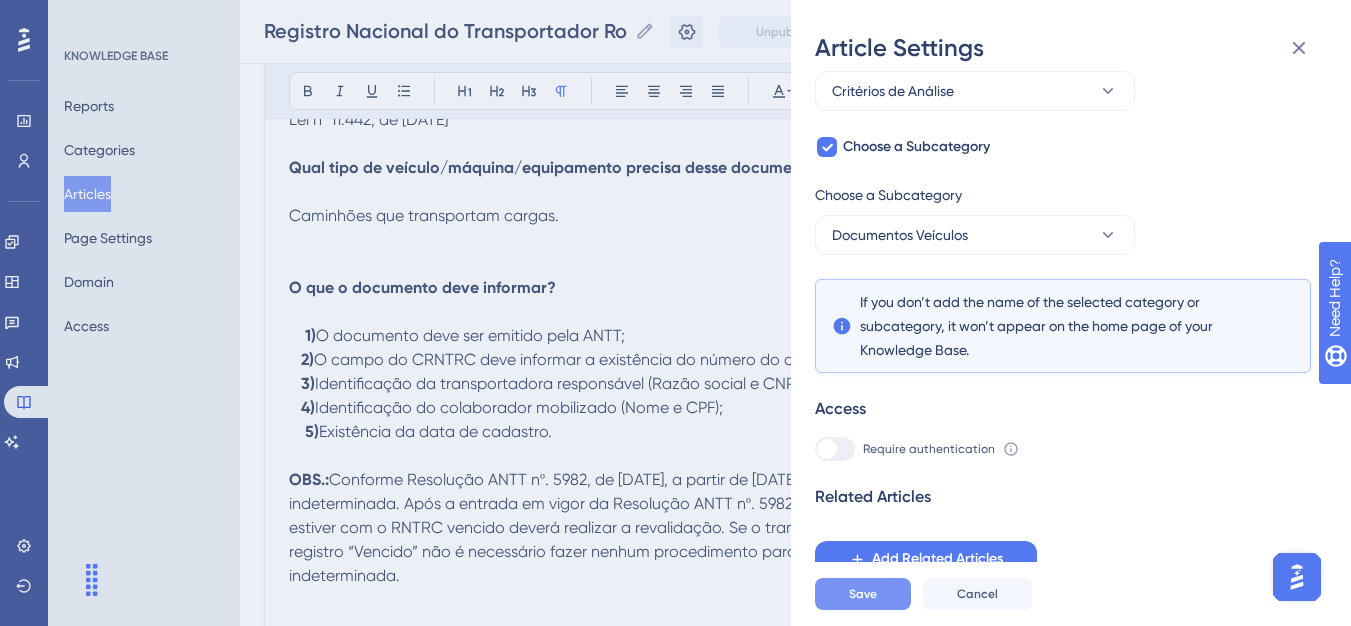 click on "Save" at bounding box center (863, 594) 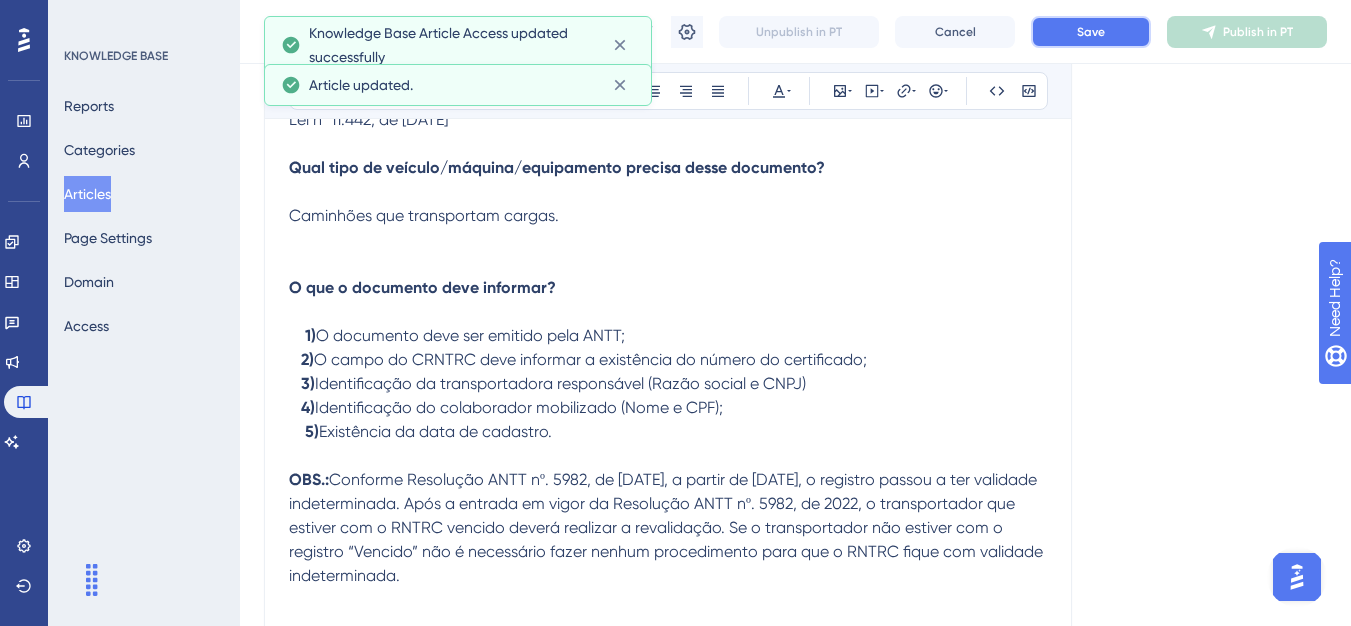 click on "Save" at bounding box center [1091, 32] 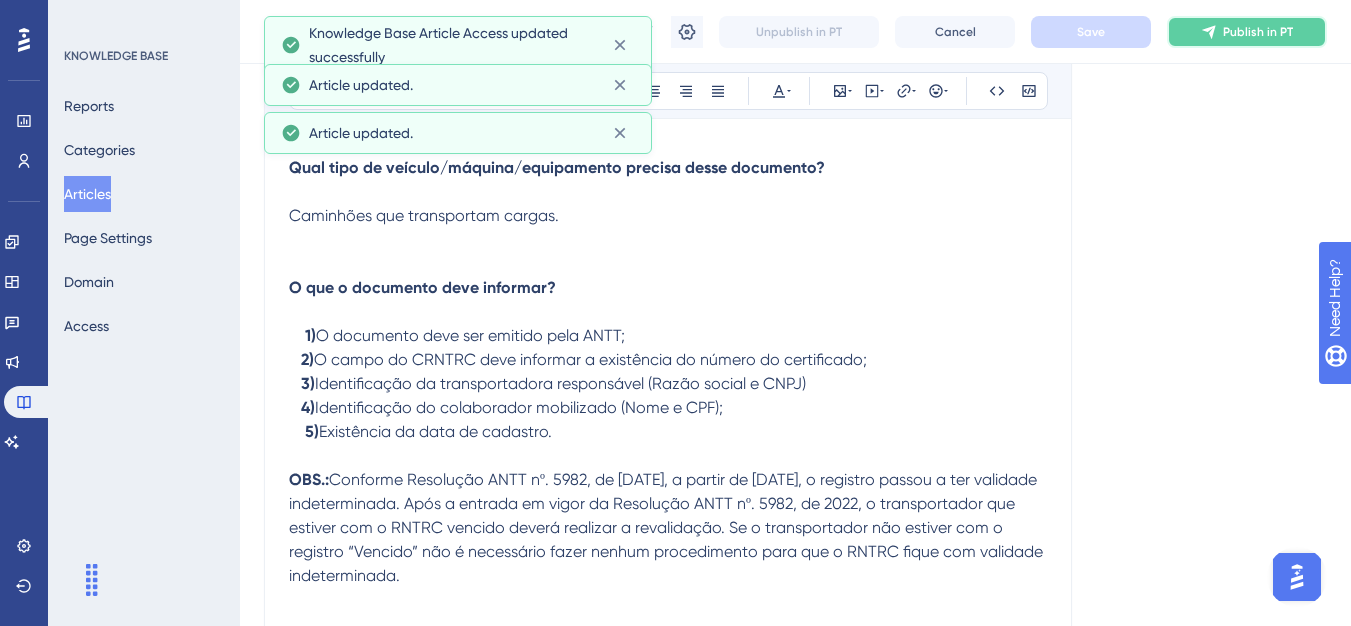 click on "Publish in PT" at bounding box center [1247, 32] 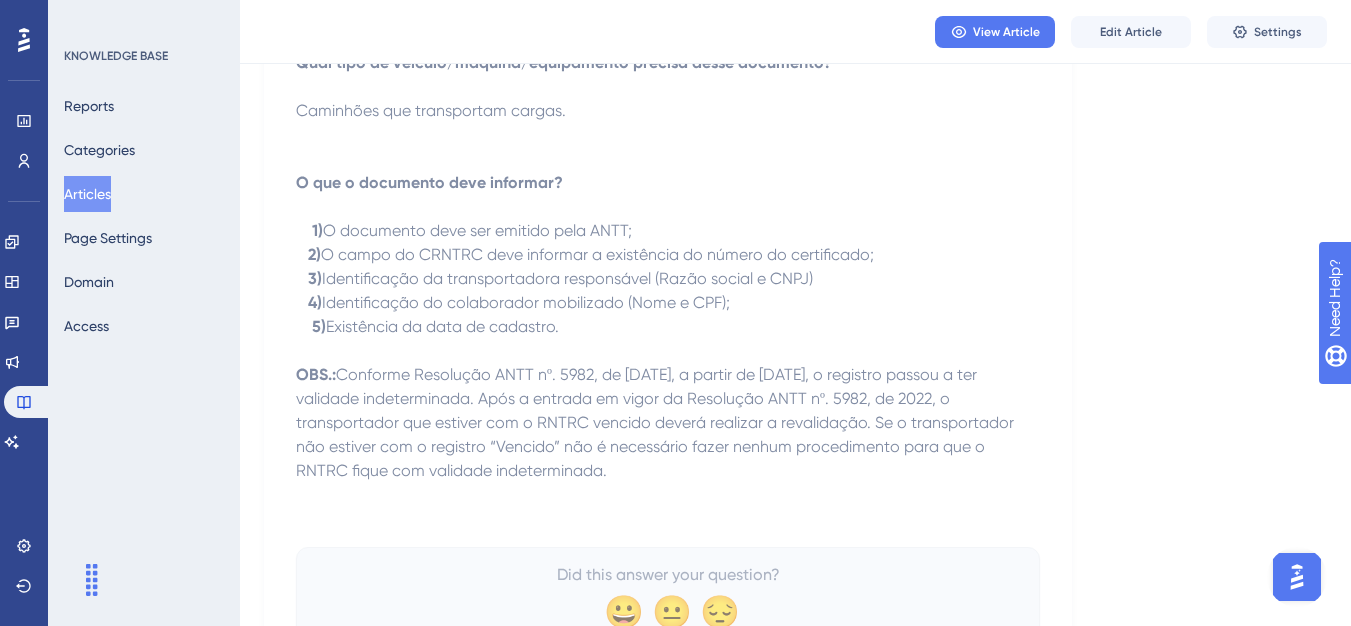 drag, startPoint x: 92, startPoint y: 201, endPoint x: 120, endPoint y: 195, distance: 28.635643 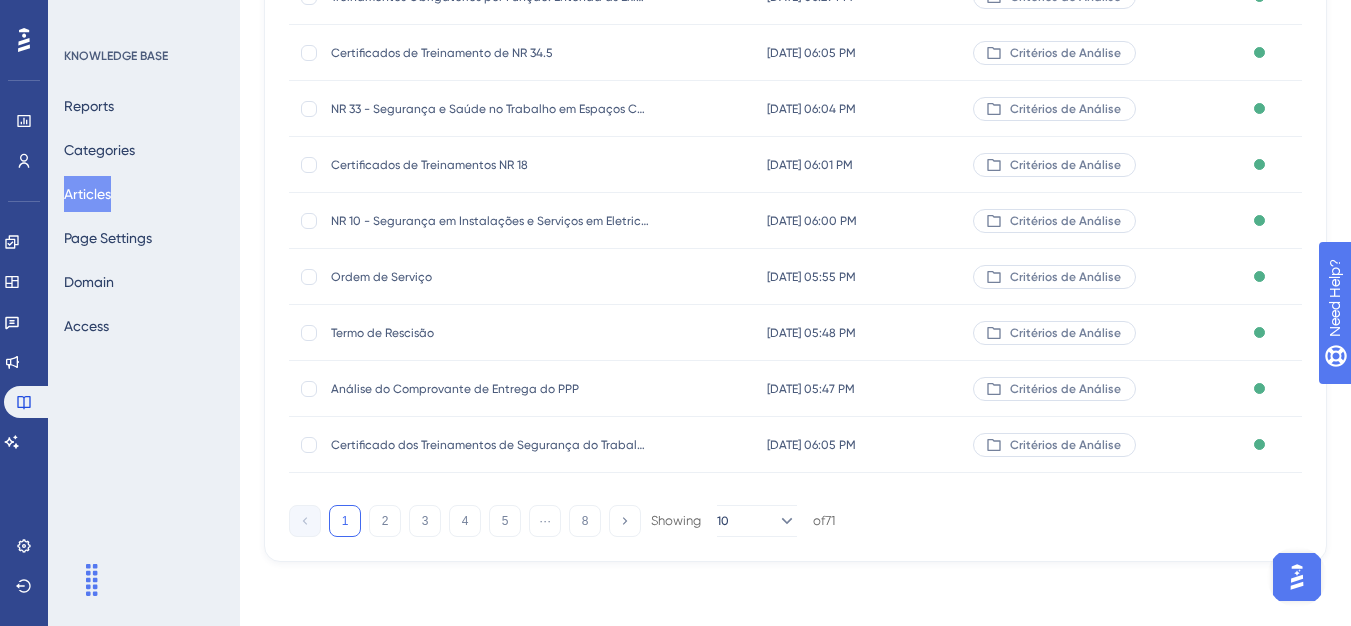 scroll, scrollTop: 0, scrollLeft: 0, axis: both 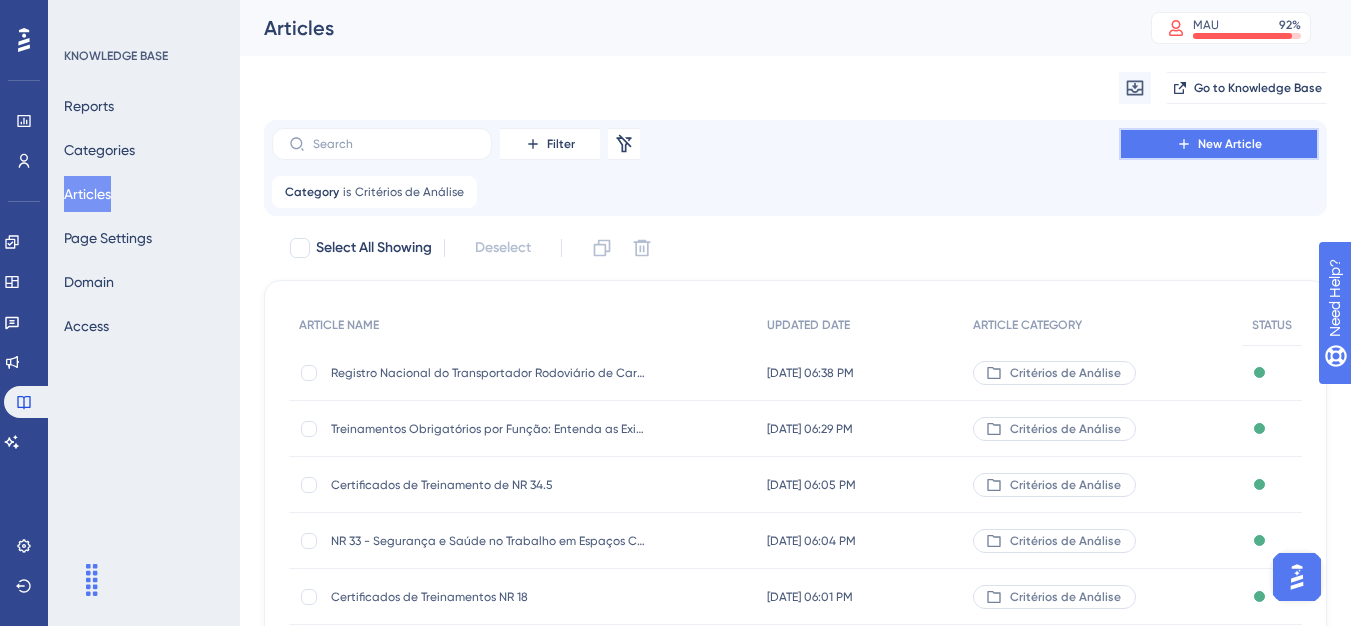 click on "New Article" at bounding box center (1219, 144) 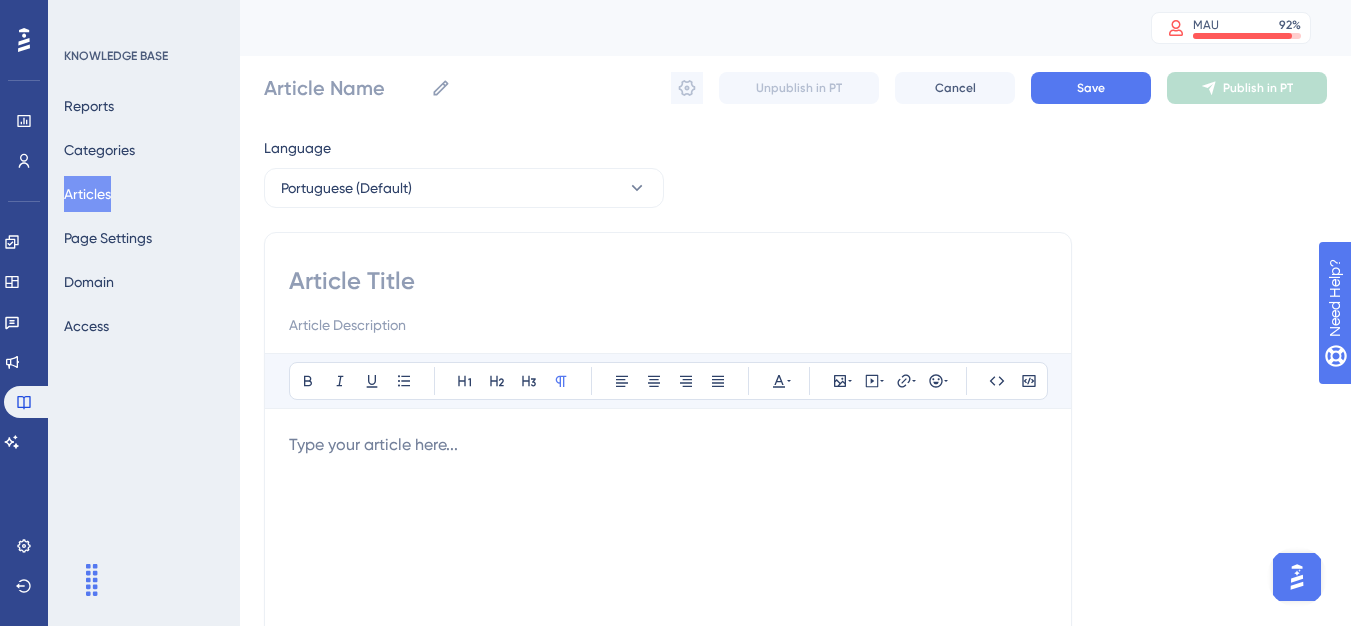 click at bounding box center [668, 281] 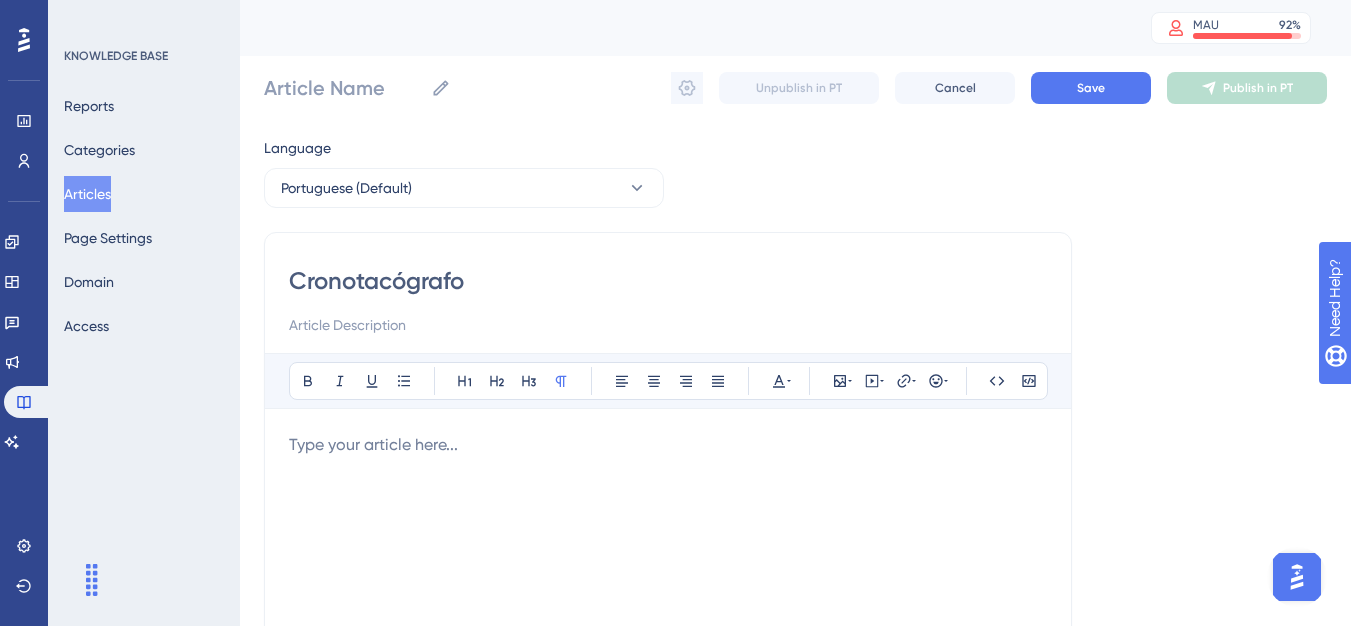 type on "Cronotacógrafo" 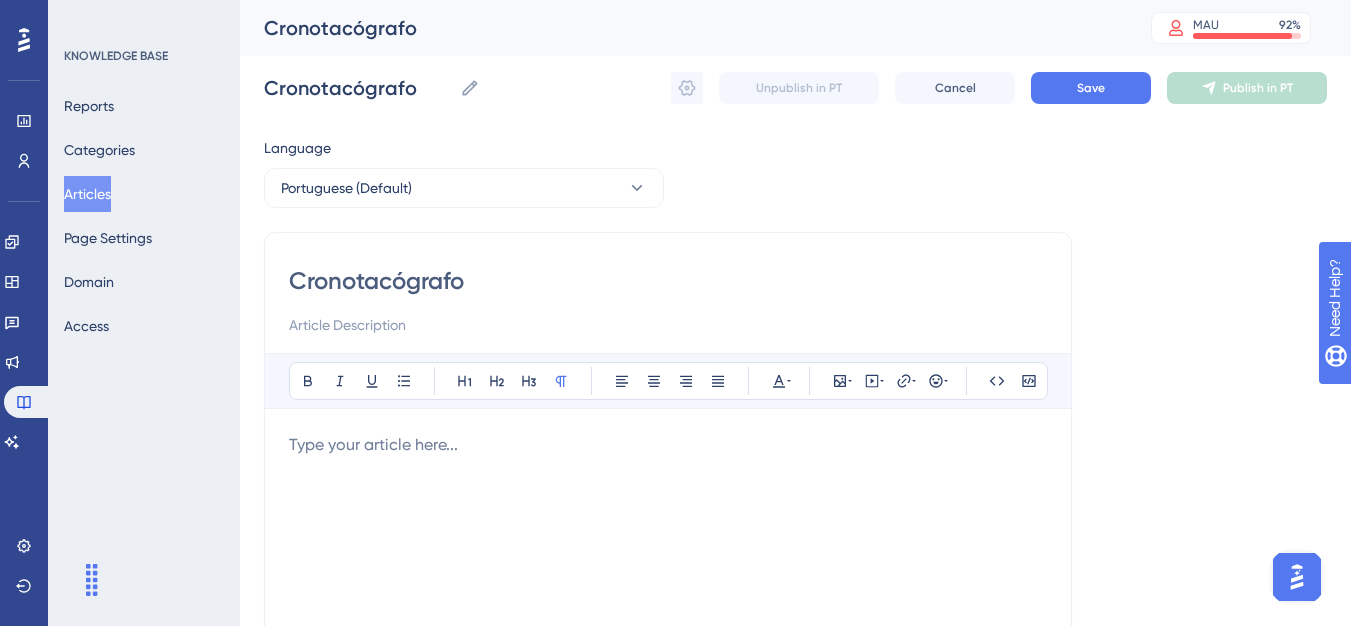 type on "Cronotacógrafo" 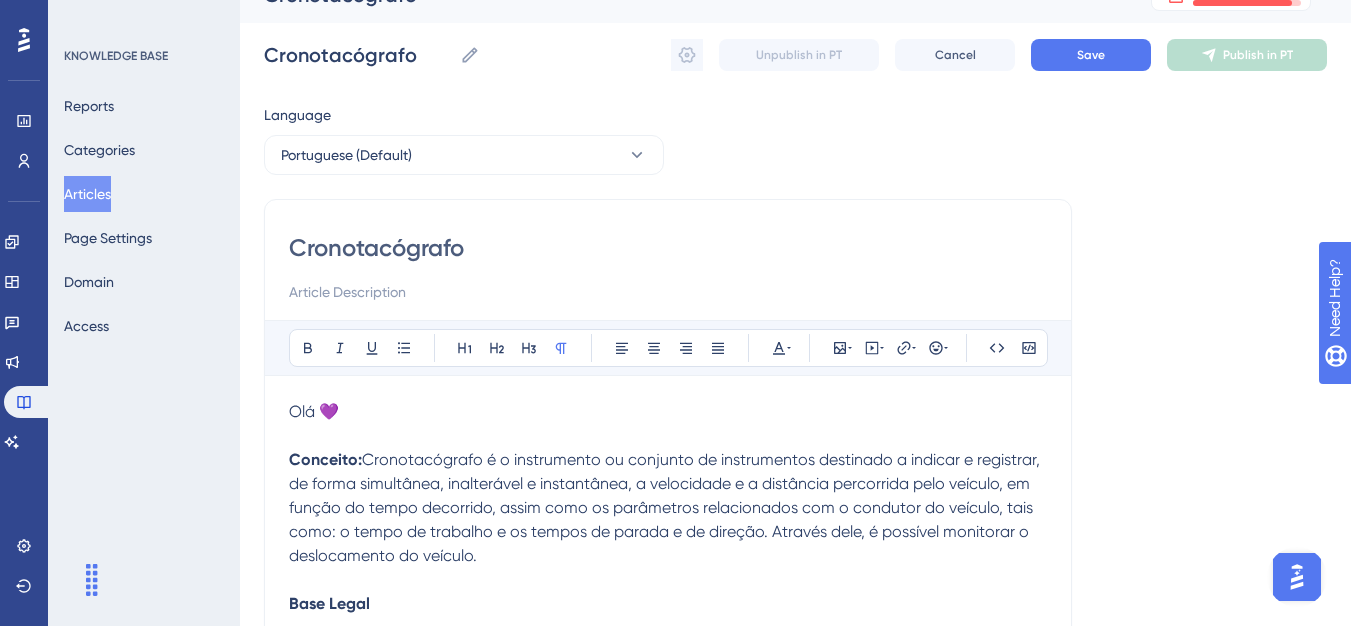 scroll, scrollTop: 0, scrollLeft: 0, axis: both 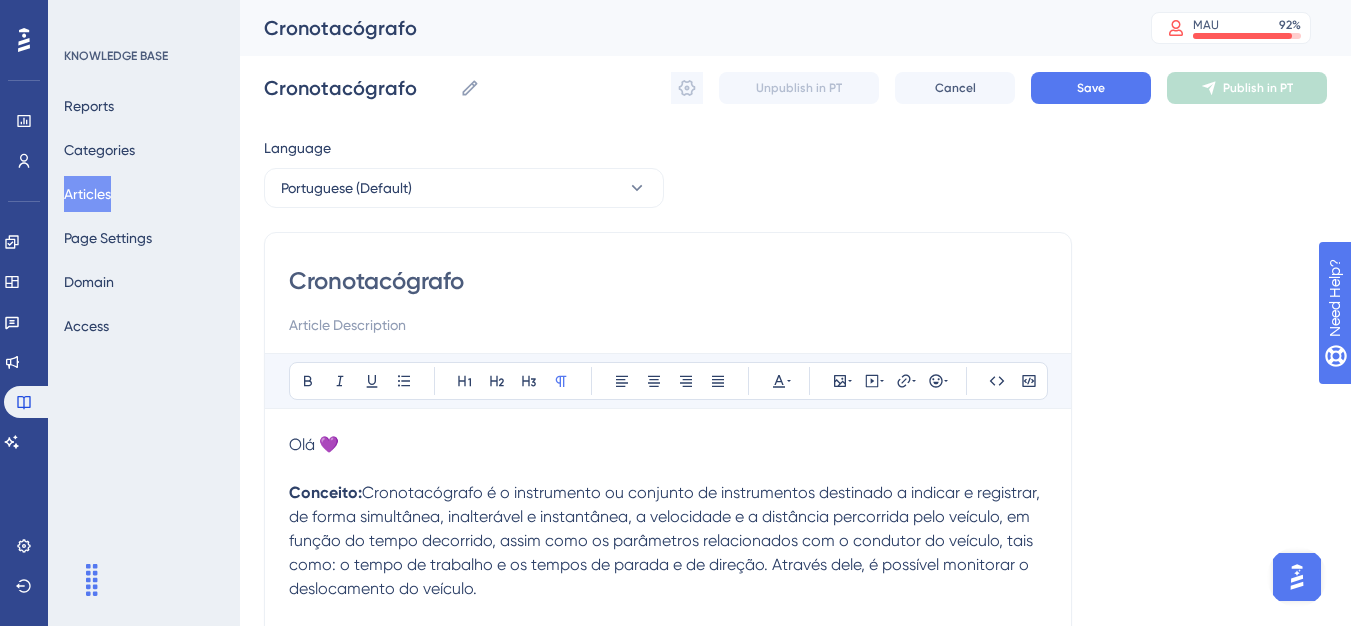 click on "Cronotacógrafo Cronotacógrafo Unpublish in PT Cancel Save Publish in PT" at bounding box center (795, 88) 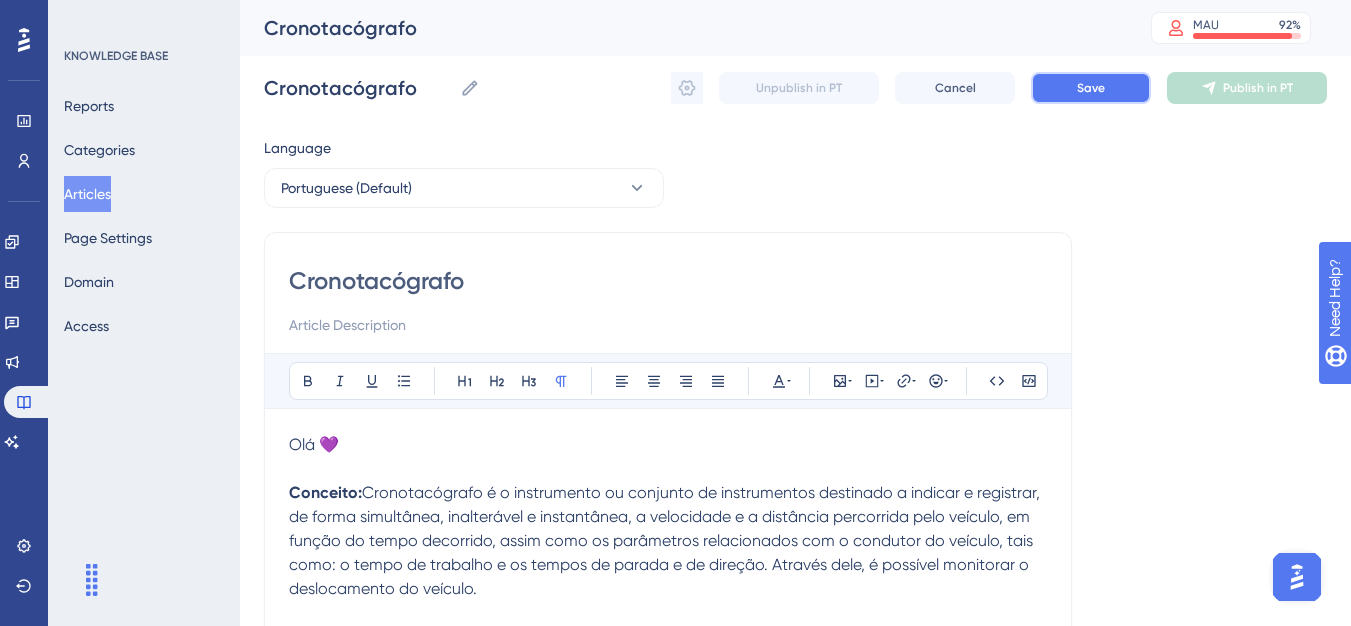 click on "Save" at bounding box center (1091, 88) 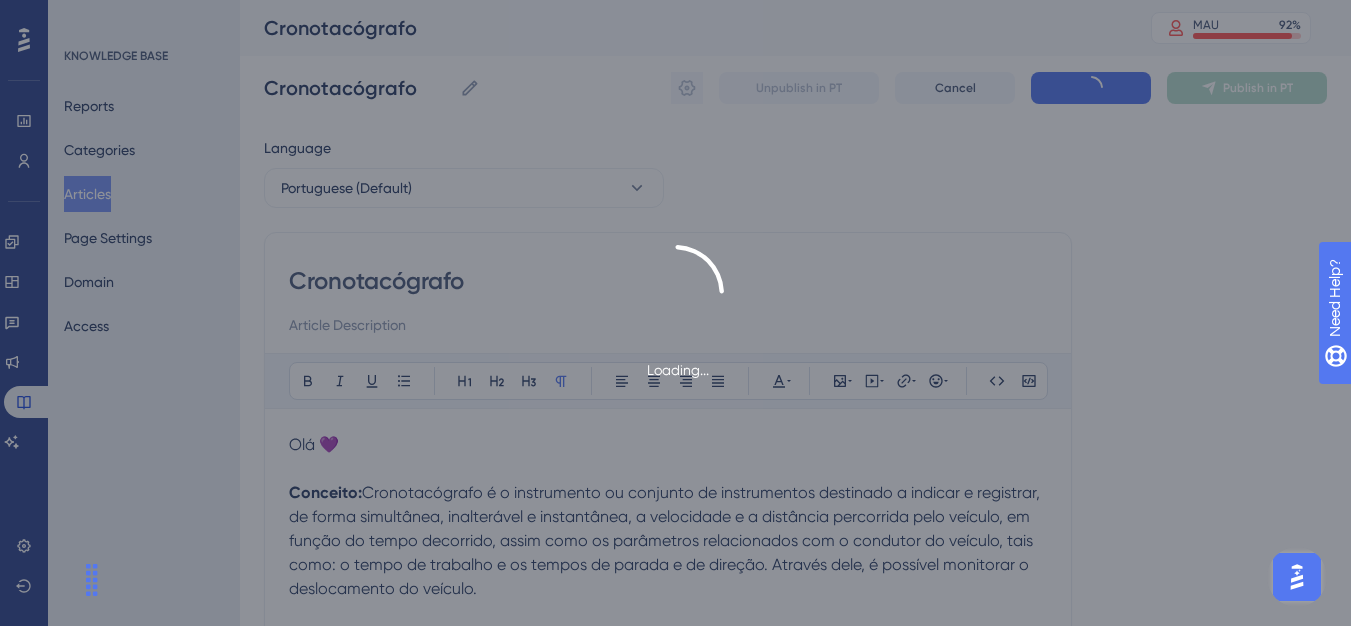 scroll, scrollTop: 485, scrollLeft: 0, axis: vertical 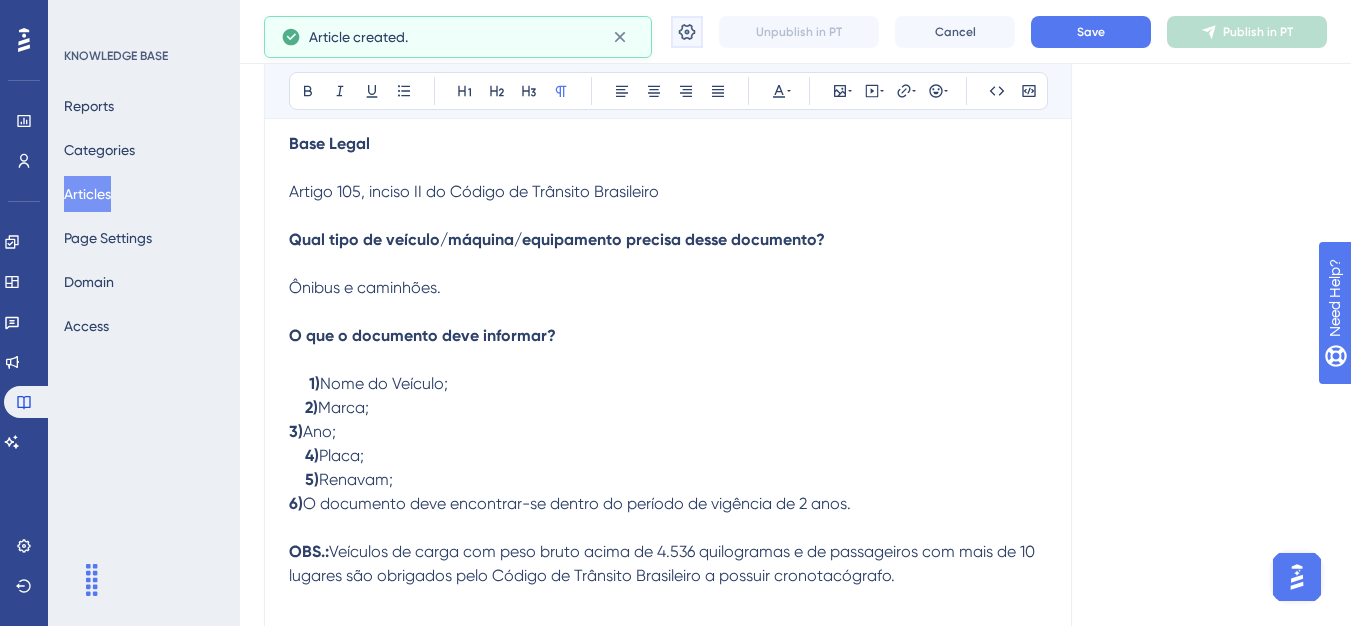 click 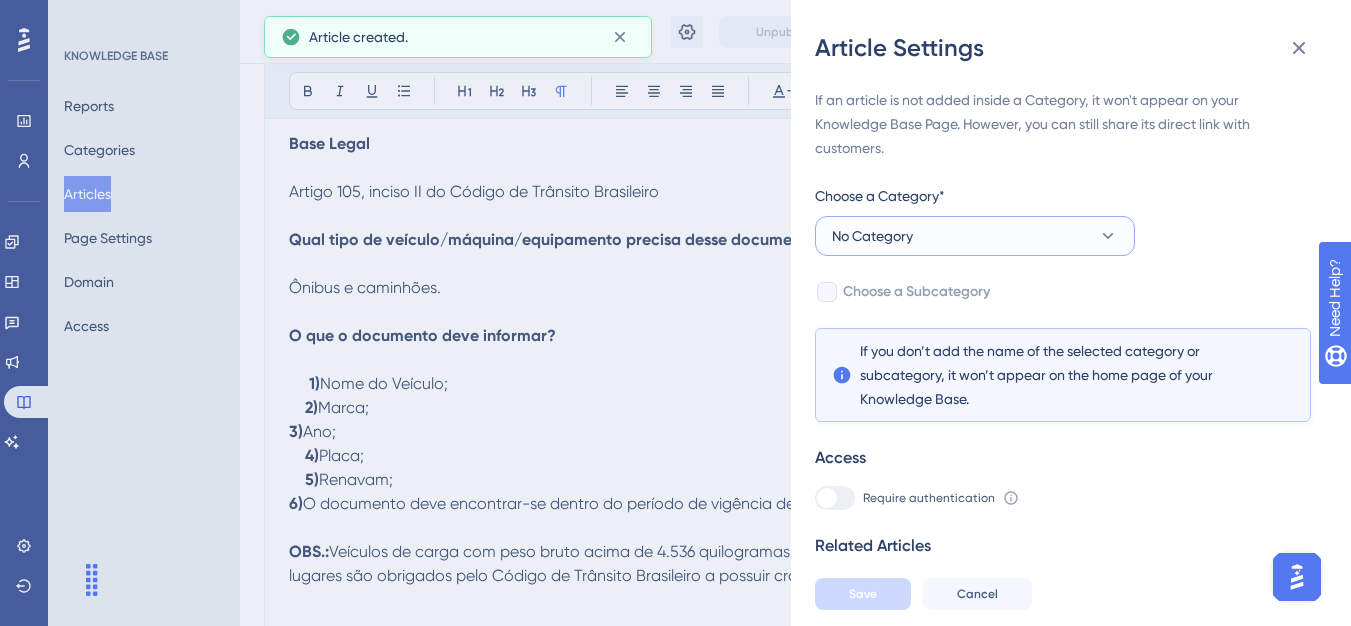 click on "No Category" at bounding box center [975, 236] 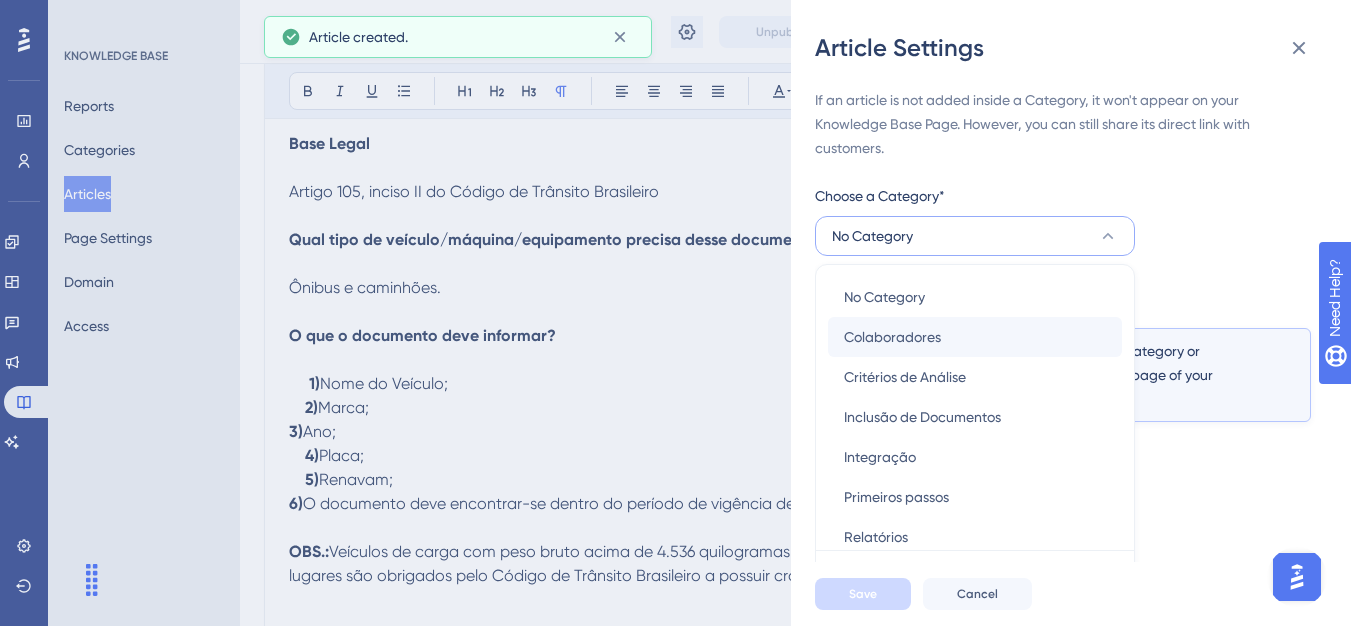 scroll, scrollTop: 49, scrollLeft: 0, axis: vertical 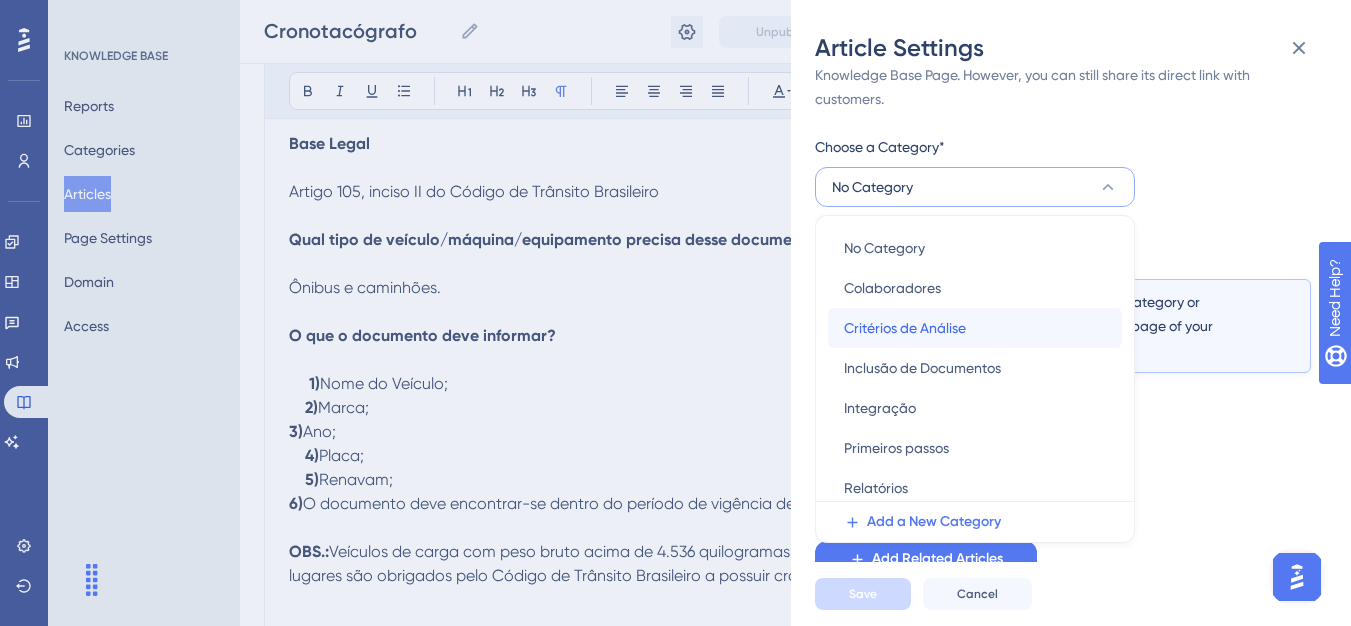 click on "Critérios de Análise" at bounding box center (905, 328) 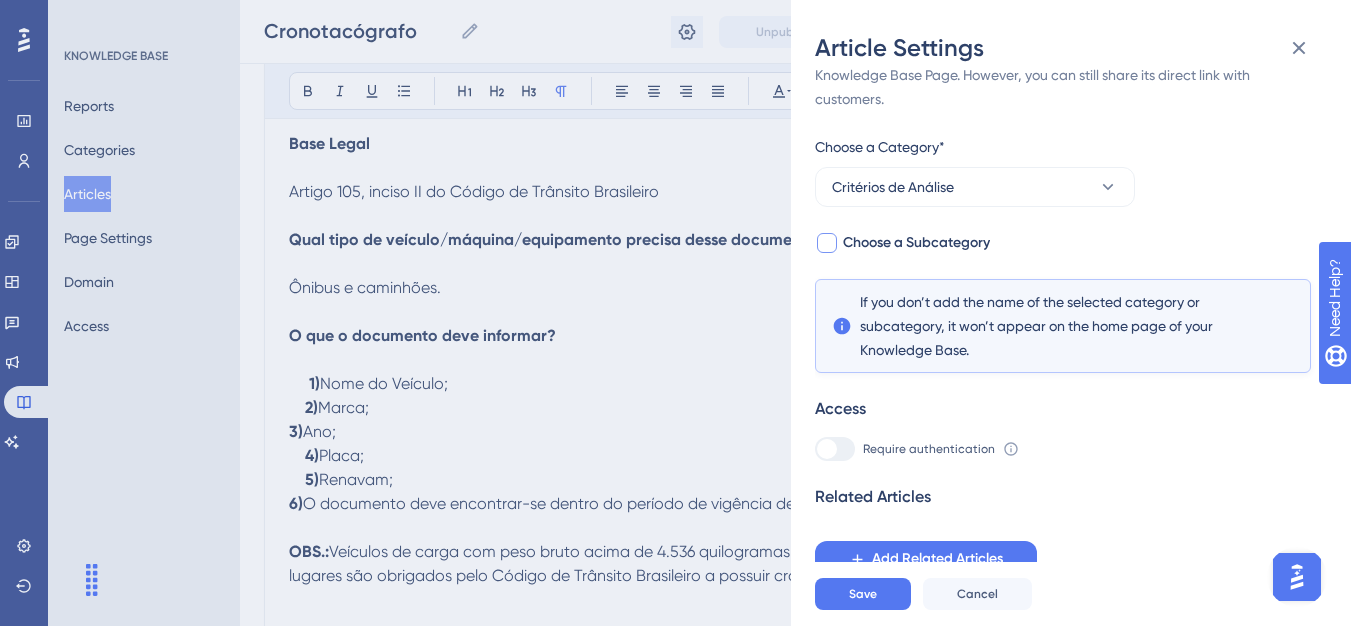 click on "Choose a Subcategory" at bounding box center (916, 243) 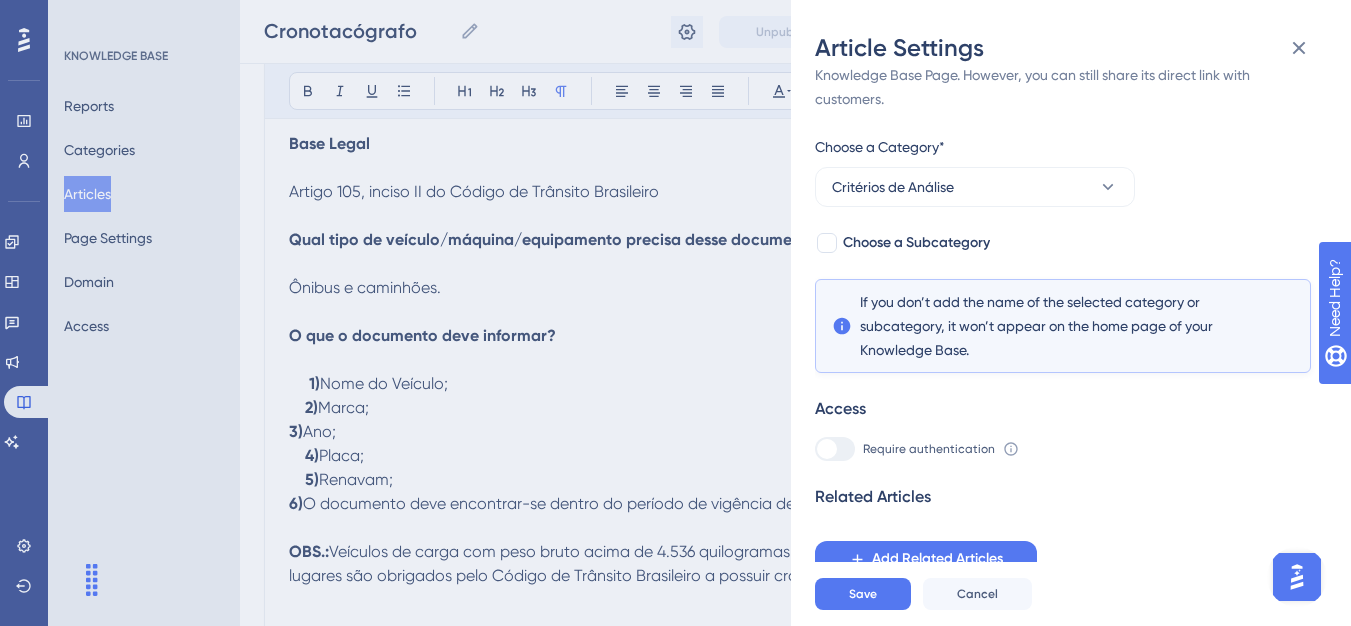 checkbox on "true" 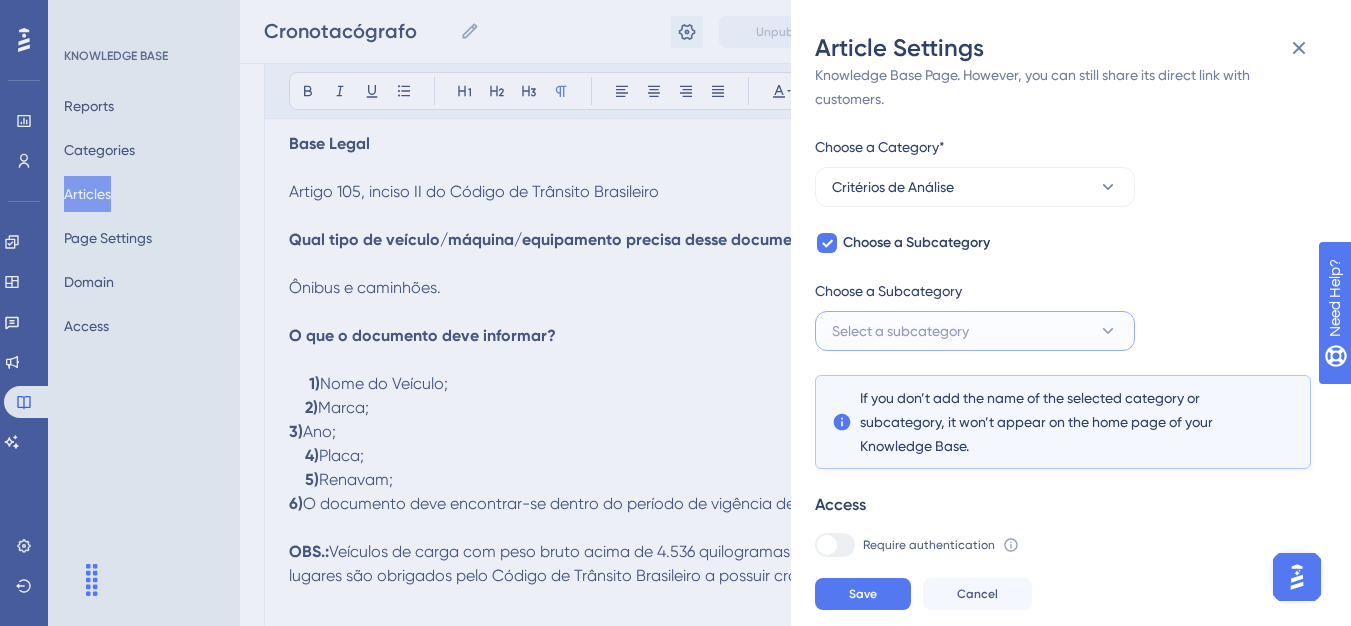 click on "Select a subcategory" at bounding box center [975, 331] 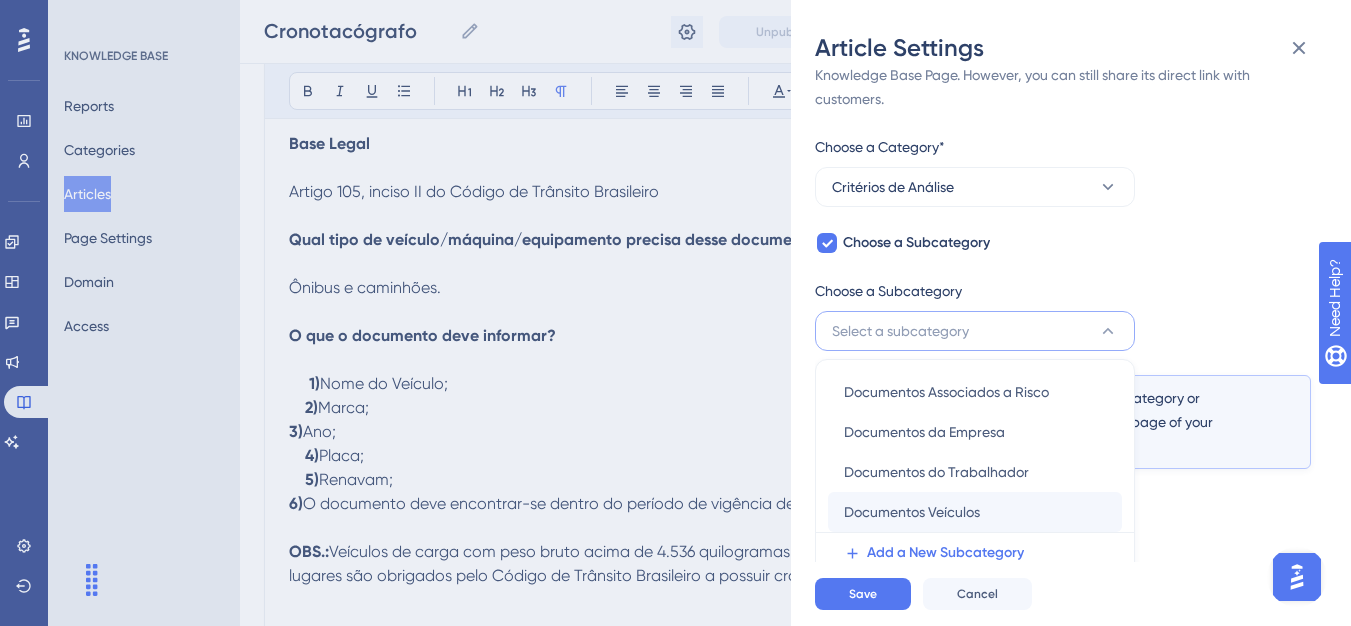 scroll, scrollTop: 145, scrollLeft: 0, axis: vertical 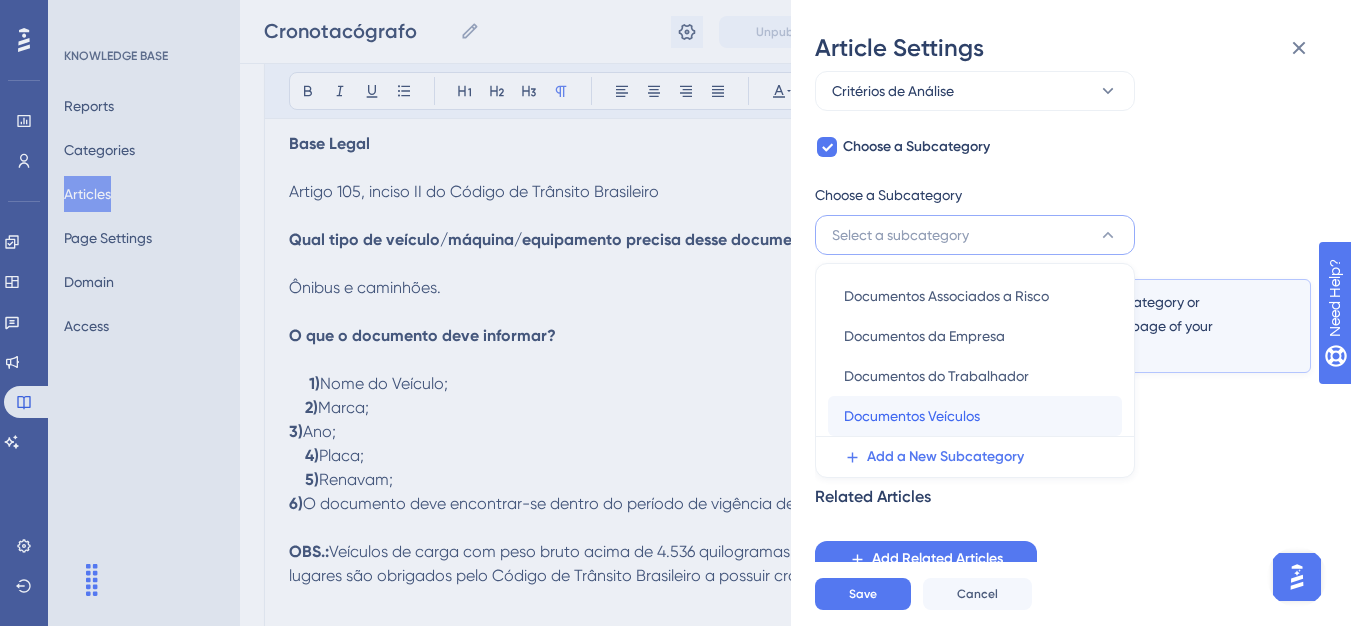 click on "Documentos Veículos" at bounding box center [912, 416] 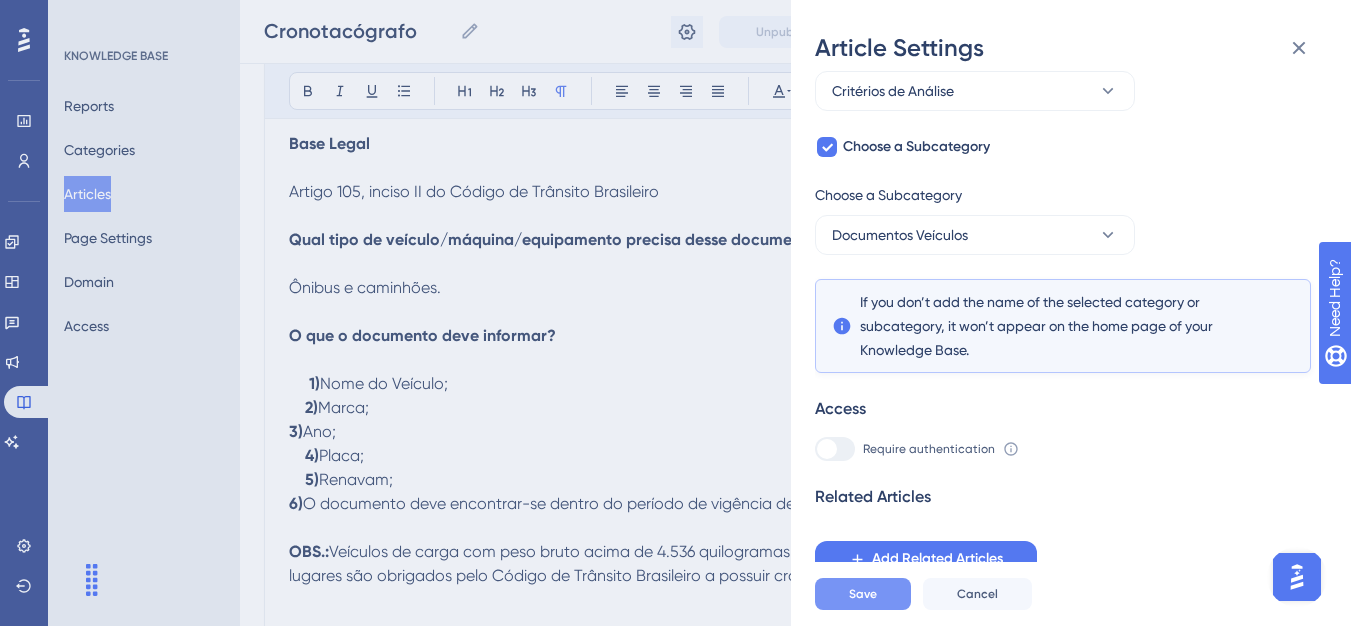 click on "Save" at bounding box center (863, 594) 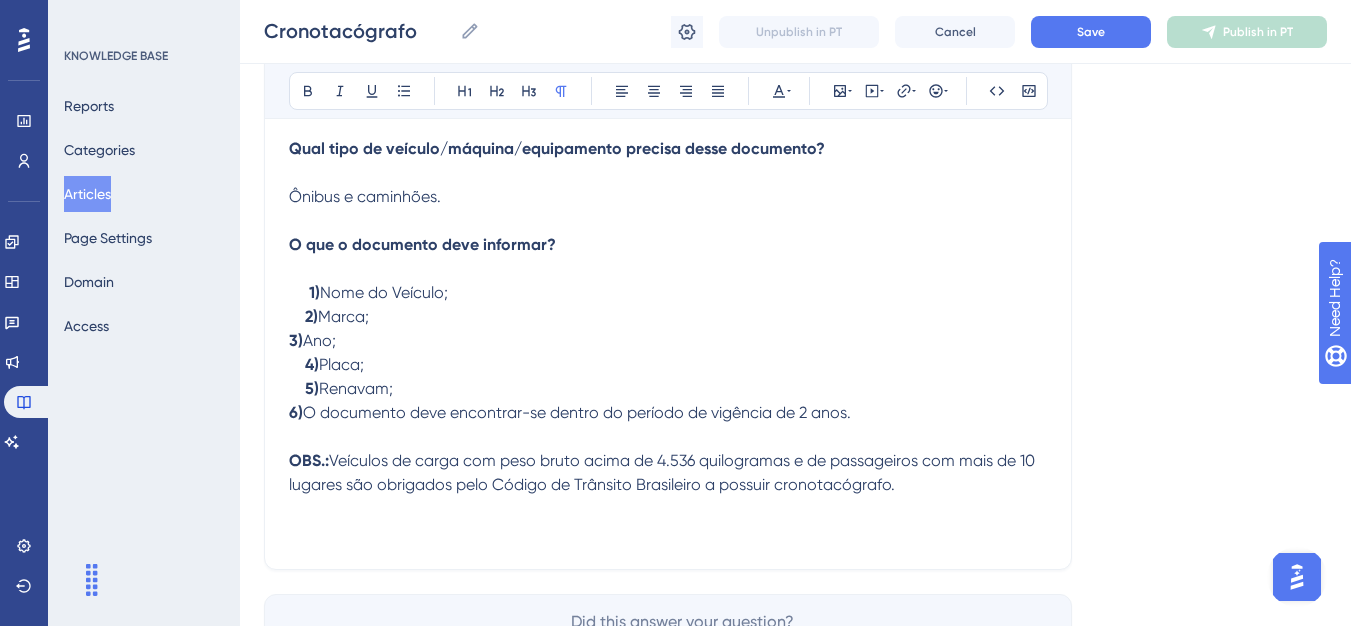 scroll, scrollTop: 304, scrollLeft: 0, axis: vertical 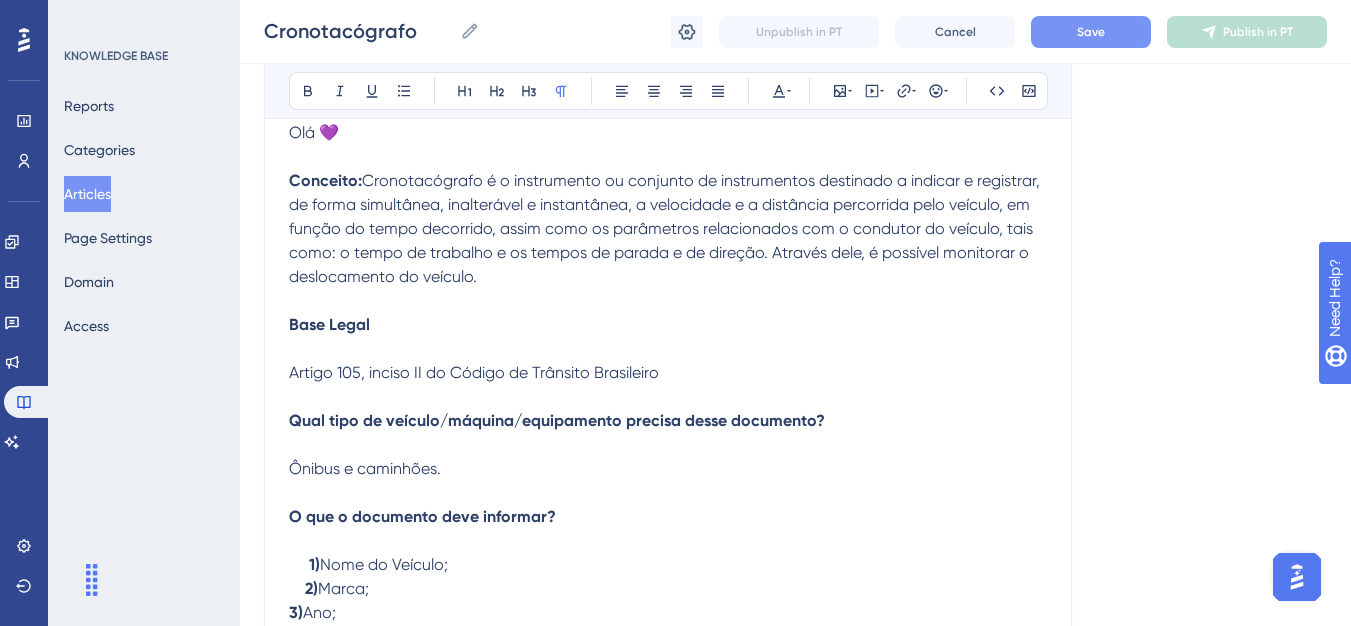 click on "Save" at bounding box center [1091, 32] 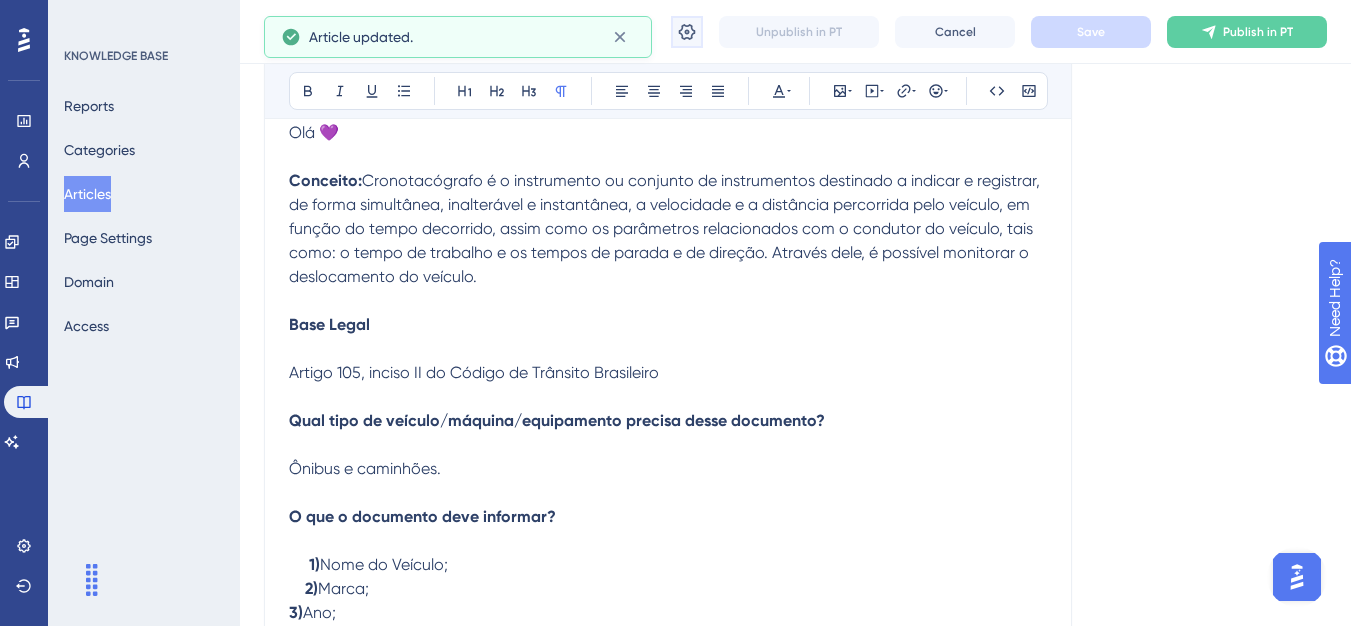 click 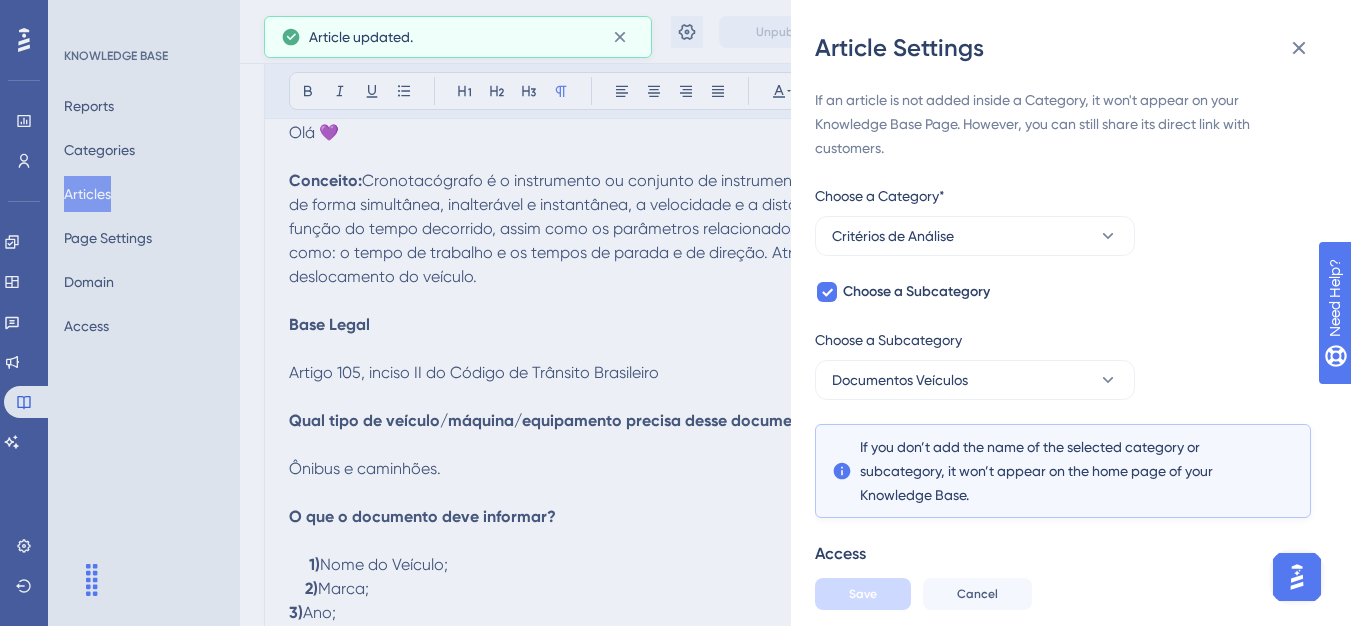 click on "If an article is not added inside a Category, it won't appear on your Knowledge Base Page. However, you can still share its direct link with customers. Choose a Category* Critérios de Análise Choose a Subcategory Choose a Subcategory Documentos Veículos If you don’t add the name of the selected category or subcategory, it won’t appear on the home page of your Knowledge Base. Access Require authentication To change this setting you should manage your access preferences  under the Access tab. Learn more Related Articles Add Related Articles" at bounding box center (1063, 405) 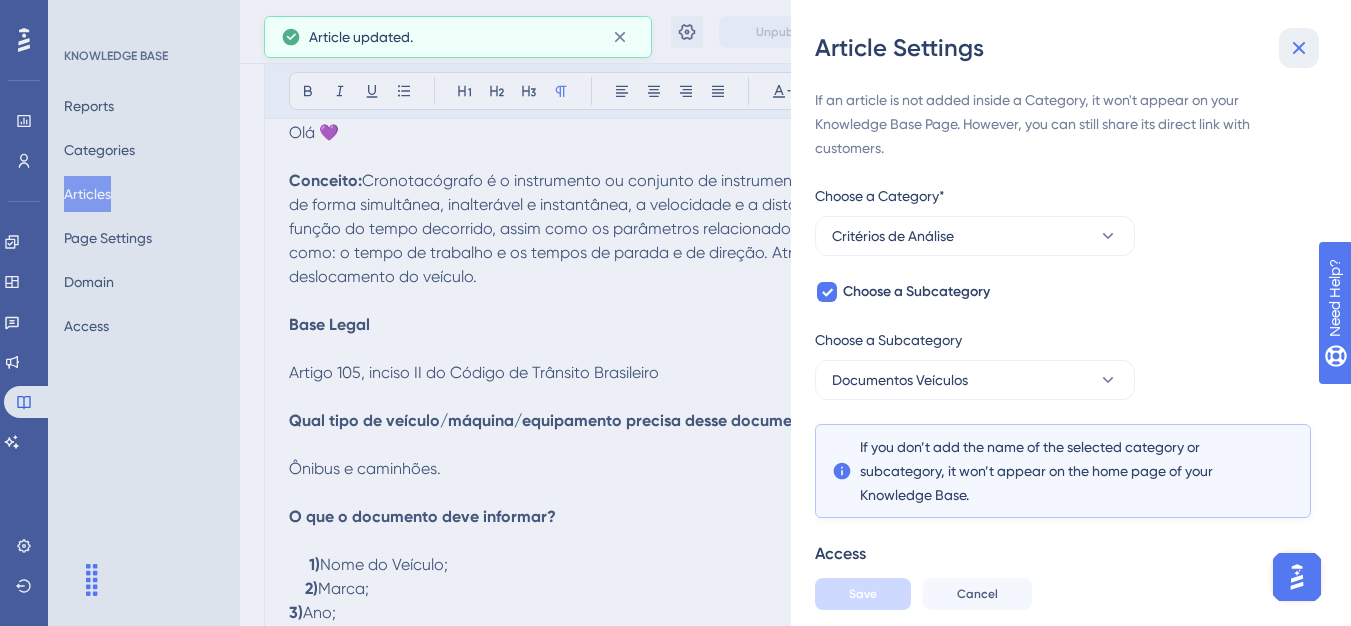 click at bounding box center [1299, 48] 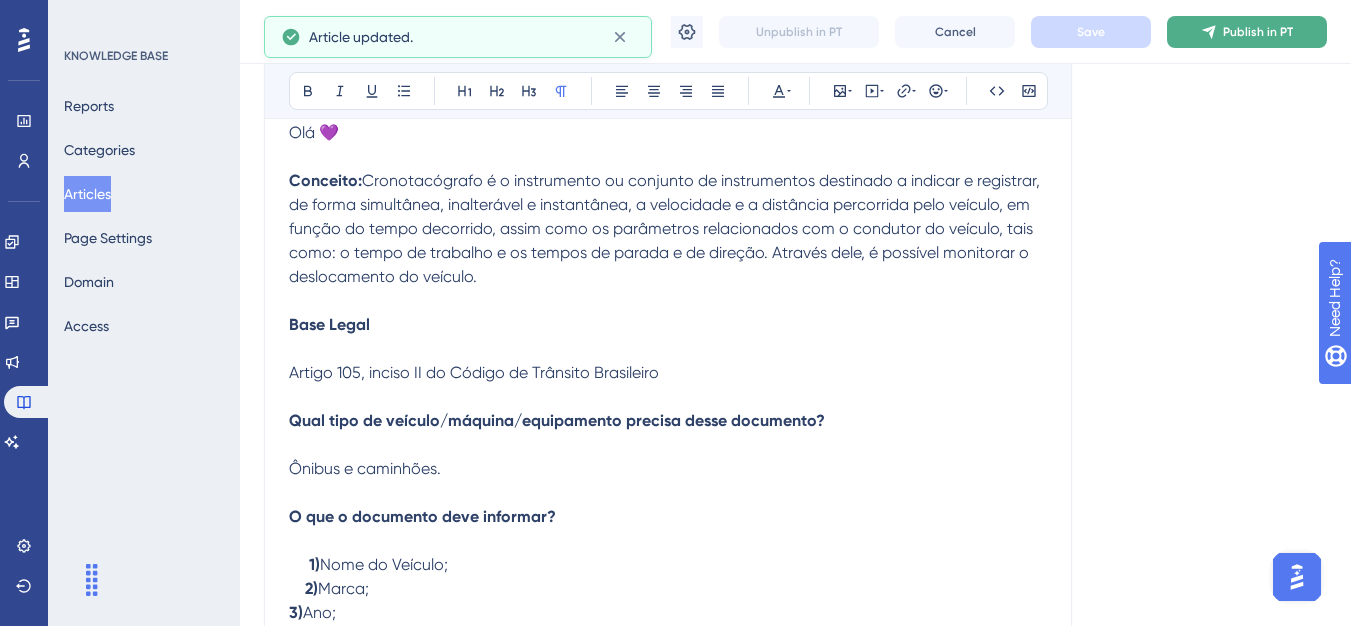 click on "Publish in PT" at bounding box center [1247, 32] 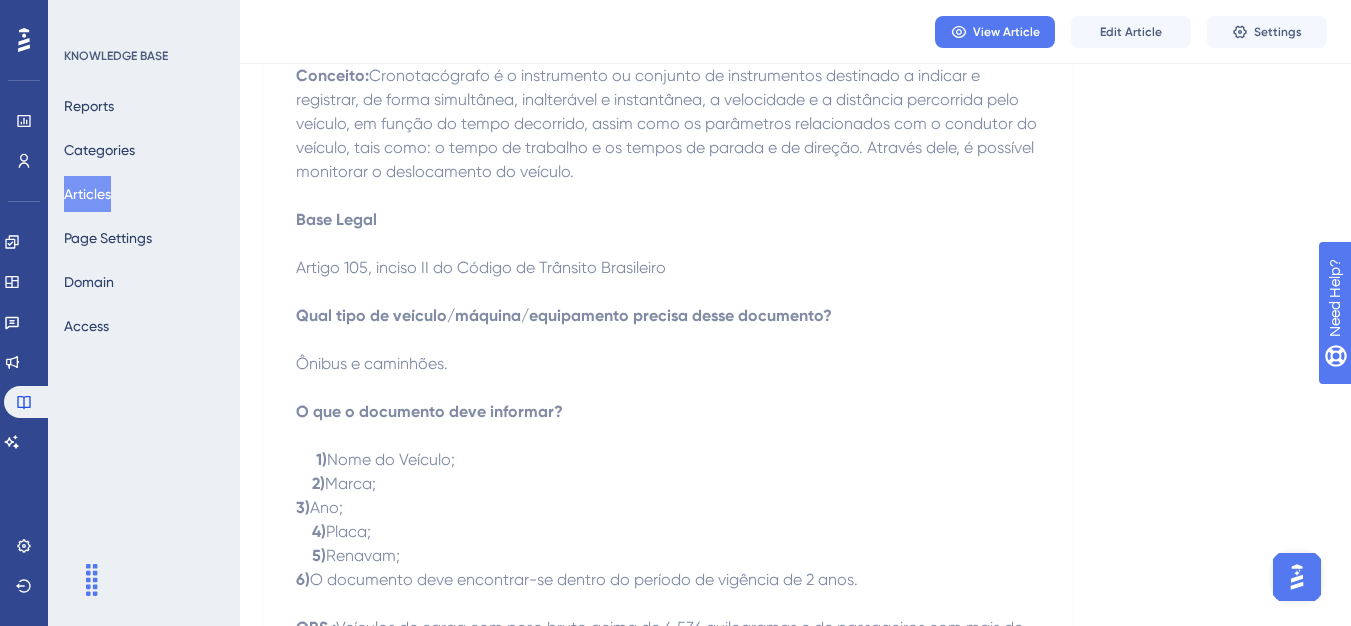 drag, startPoint x: 122, startPoint y: 201, endPoint x: 640, endPoint y: 122, distance: 523.9895 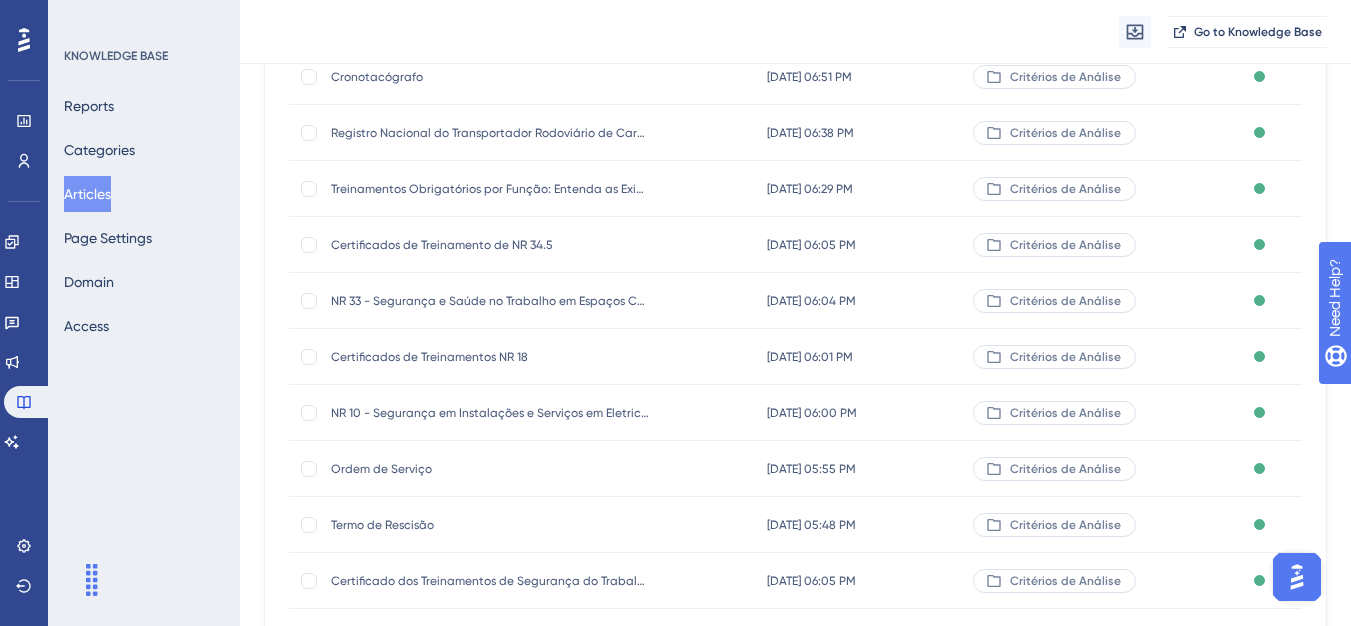 scroll, scrollTop: 0, scrollLeft: 0, axis: both 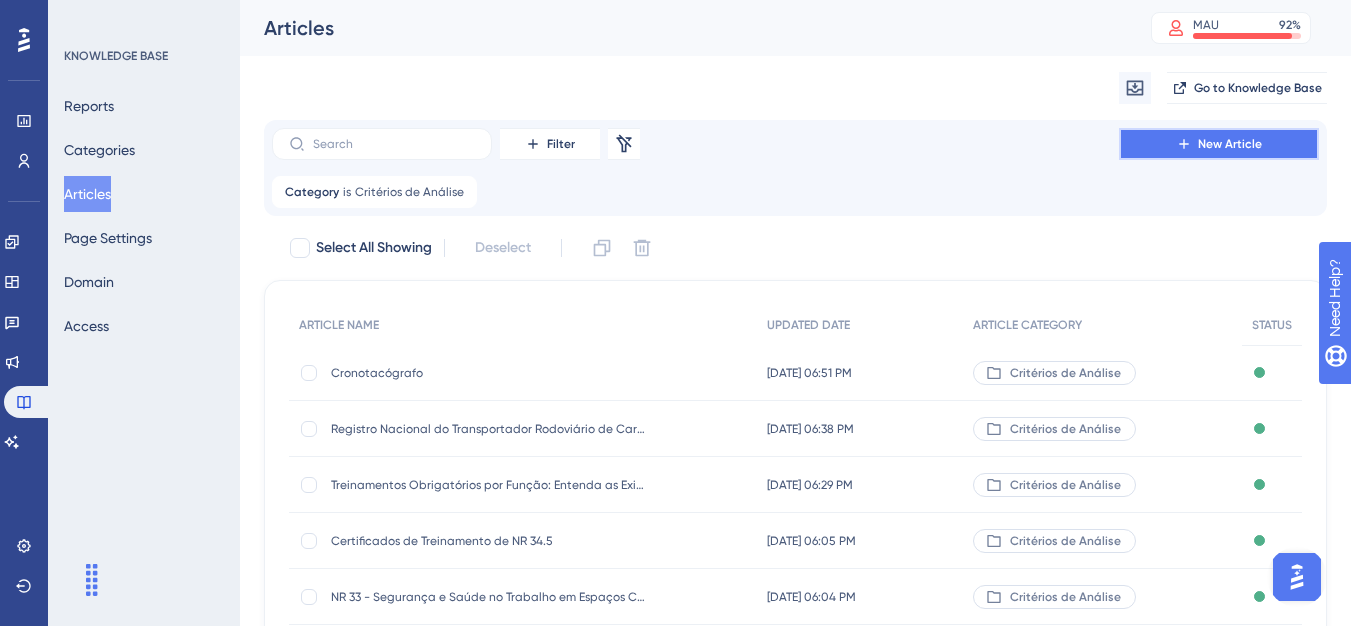 click on "New Article" at bounding box center [1219, 144] 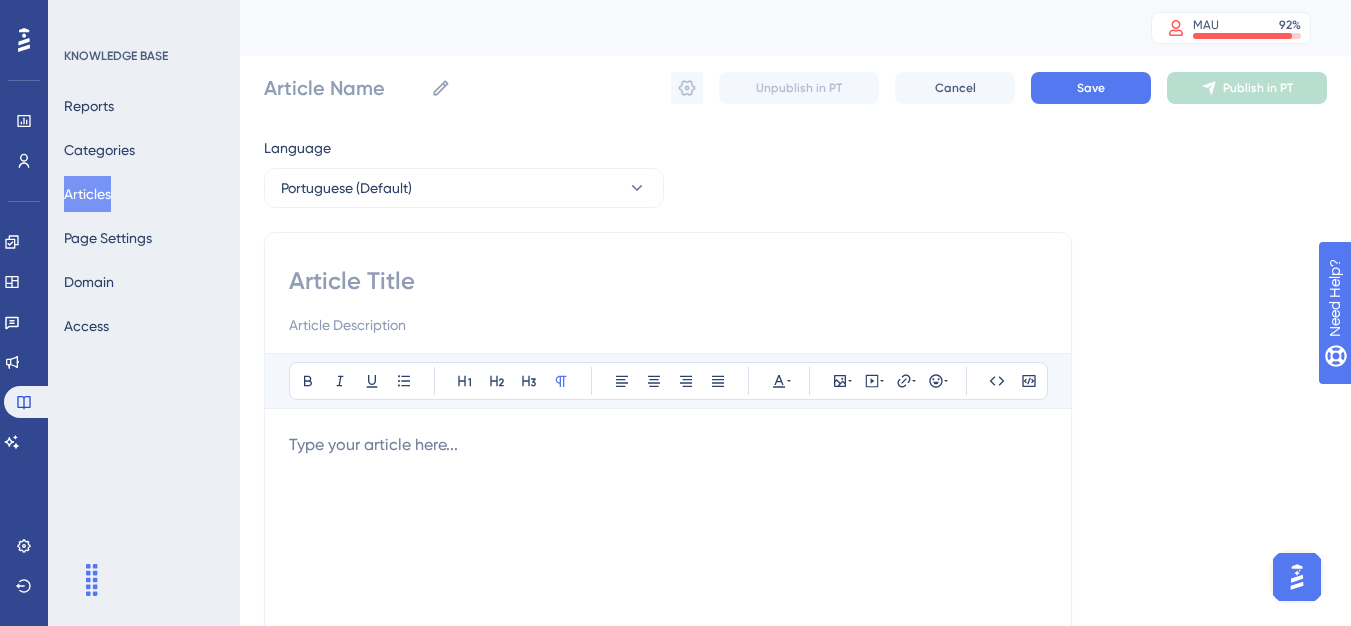 click at bounding box center [668, 281] 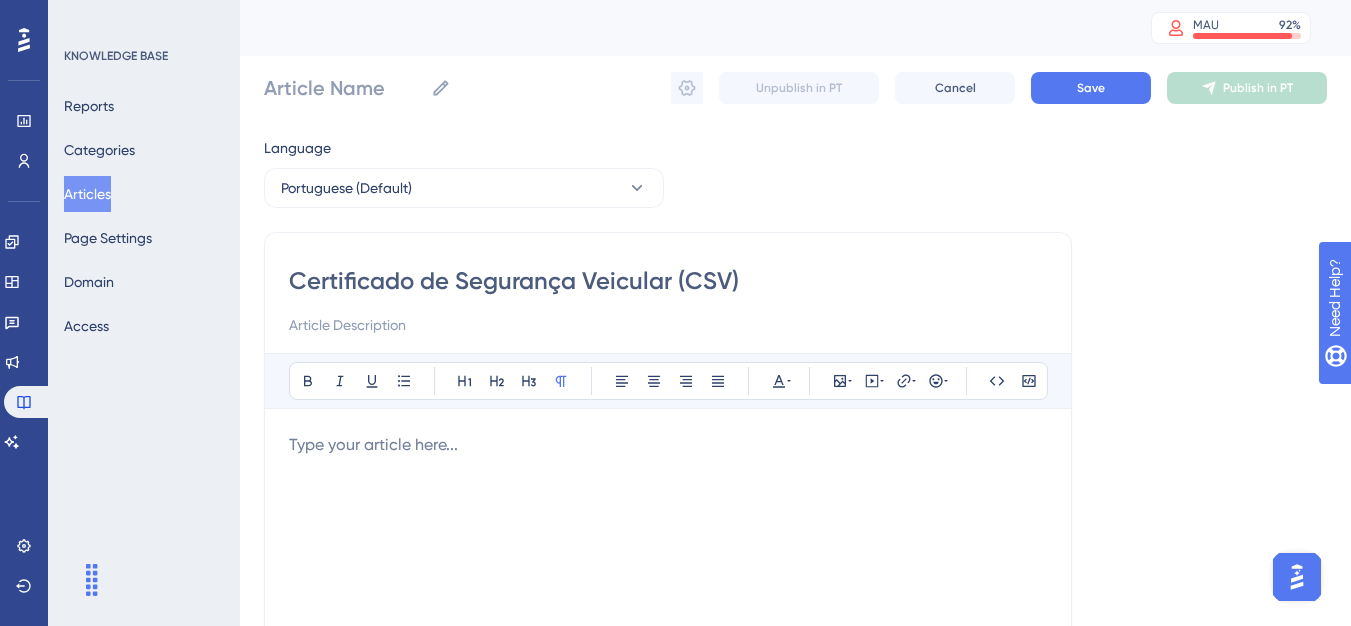 type on "Certificado de Segurança Veicular (CSV)" 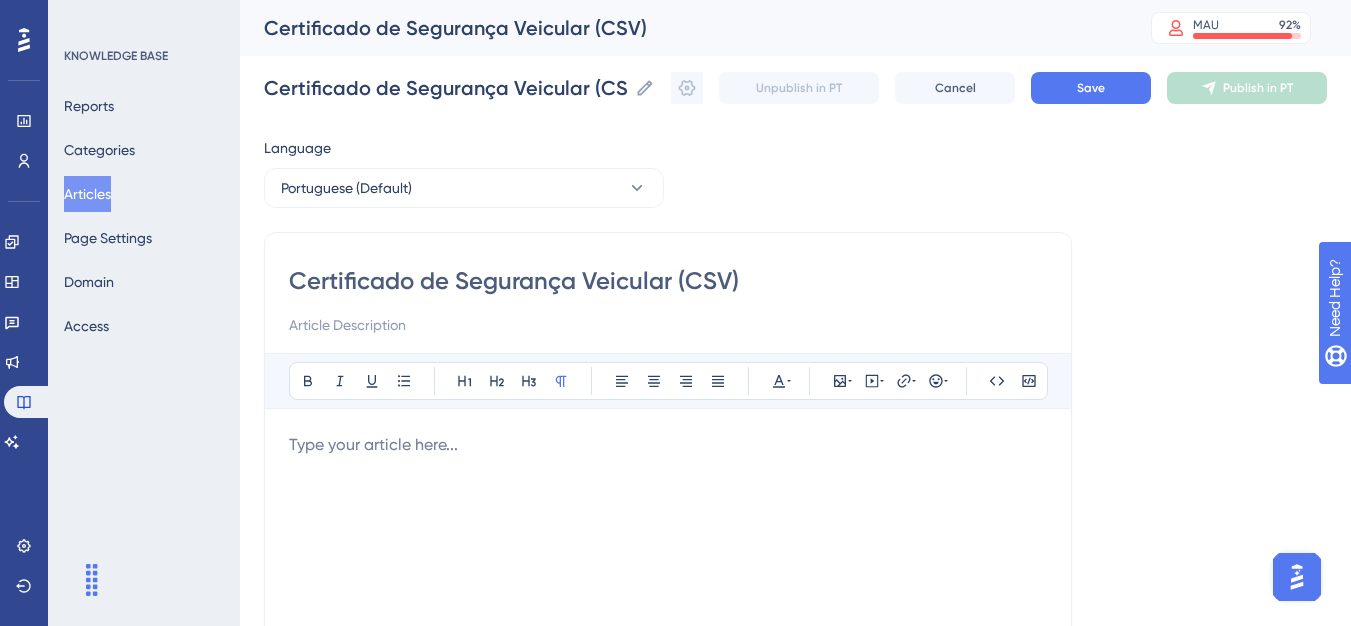 type on "Certificado de Segurança Veicular (CSV)" 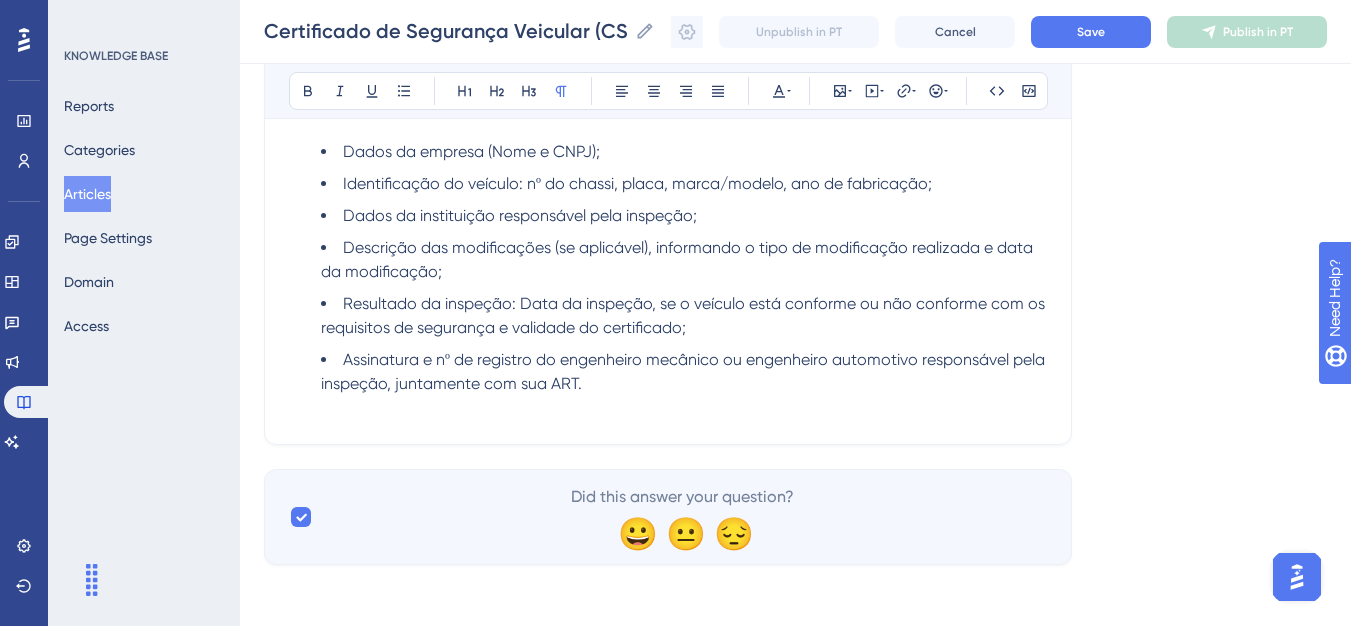 scroll, scrollTop: 800, scrollLeft: 0, axis: vertical 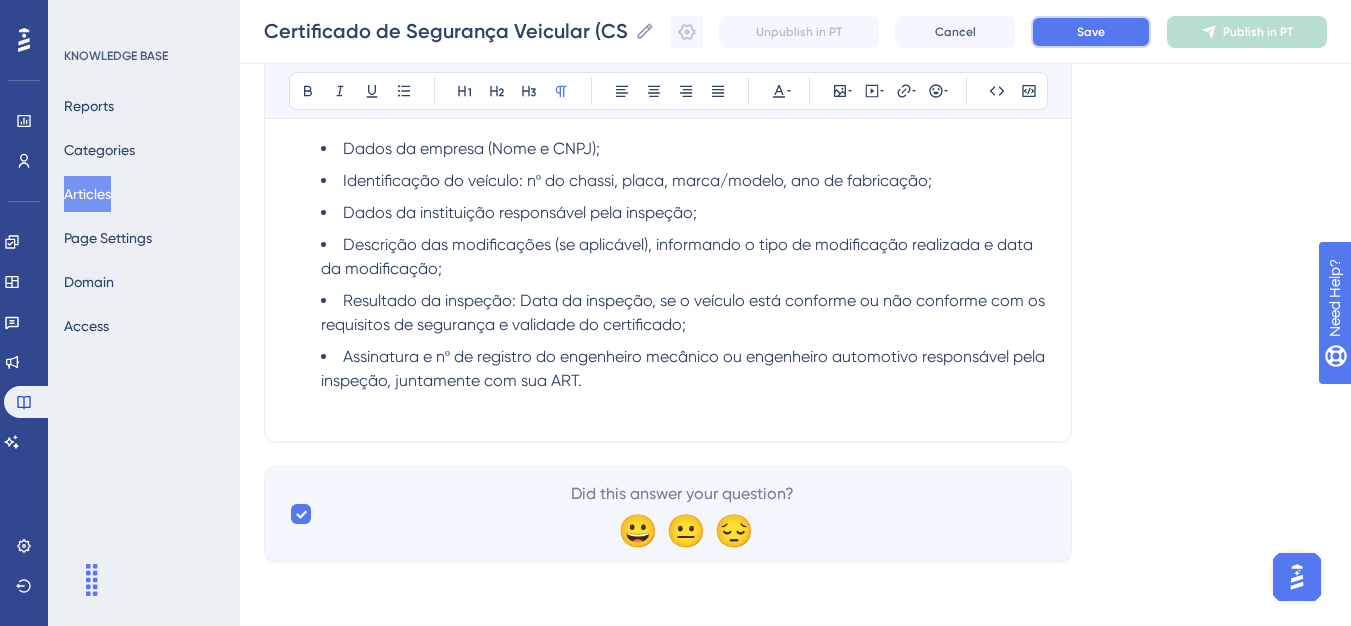 click on "Save" at bounding box center [1091, 32] 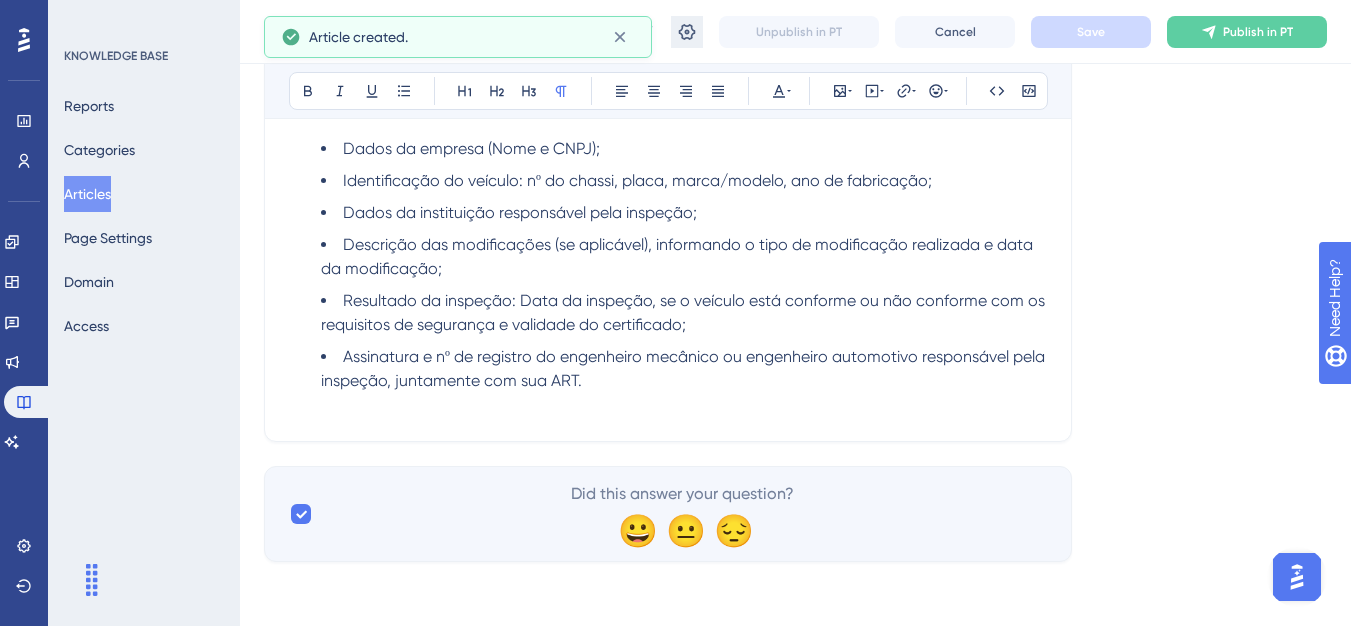 scroll, scrollTop: 573, scrollLeft: 0, axis: vertical 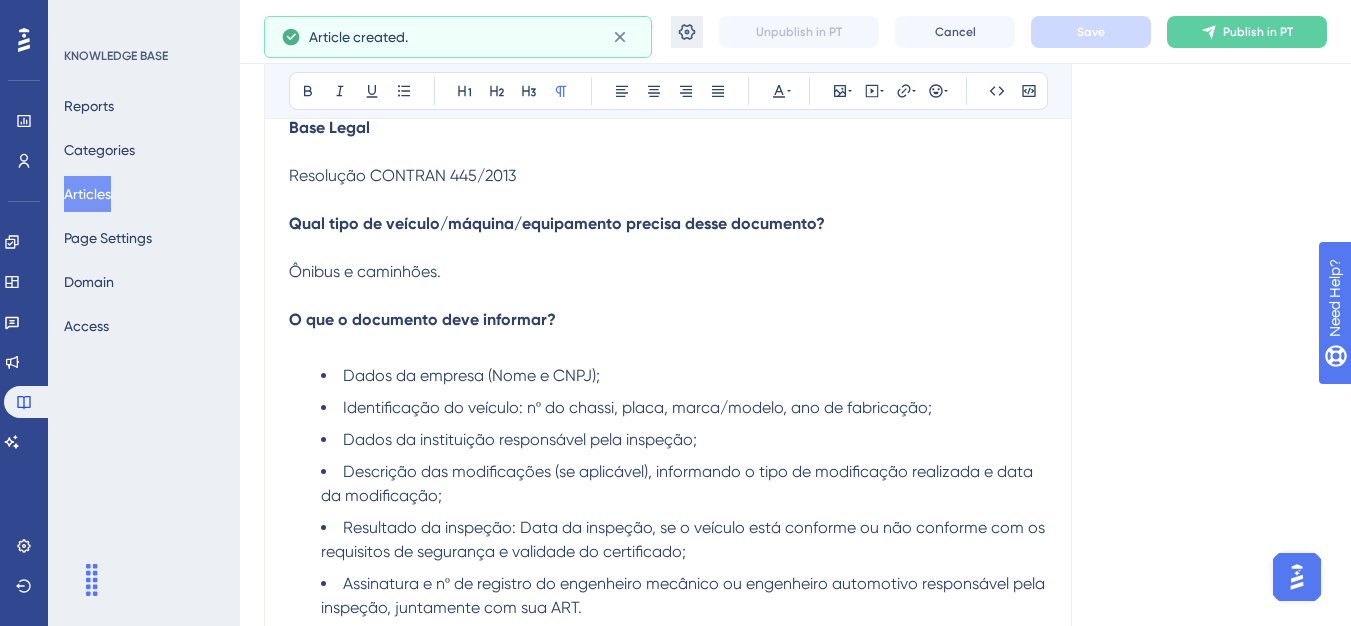 click 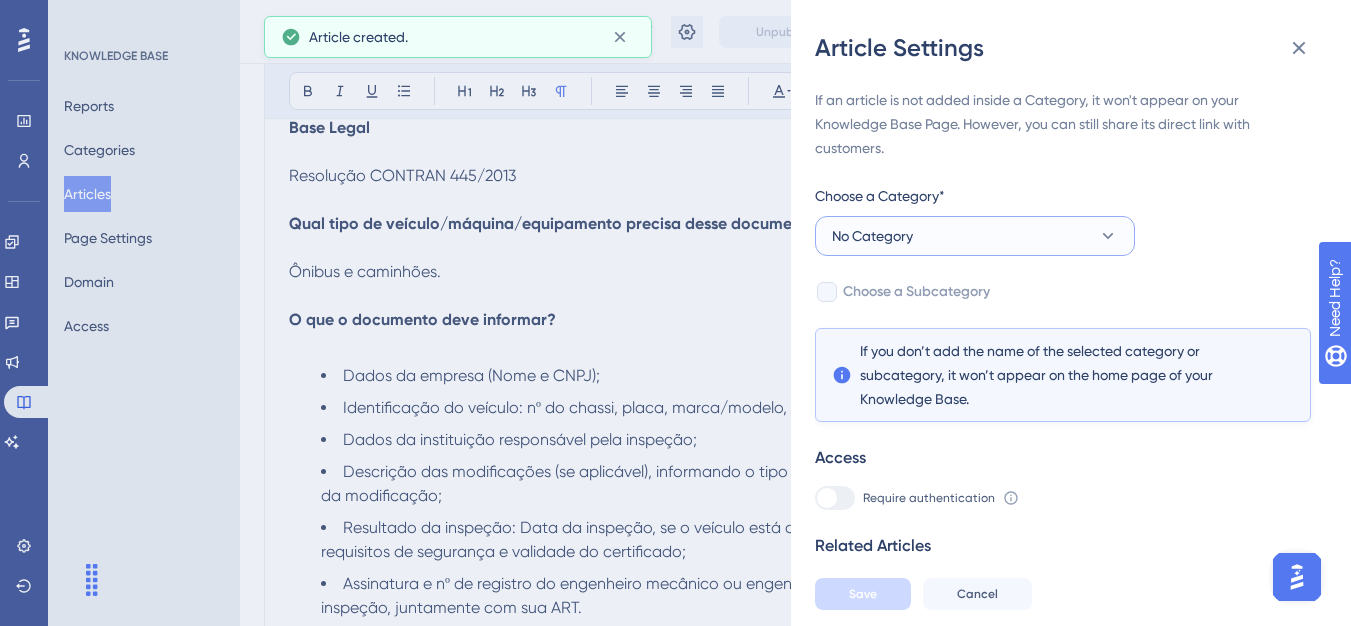 click on "No Category" at bounding box center [872, 236] 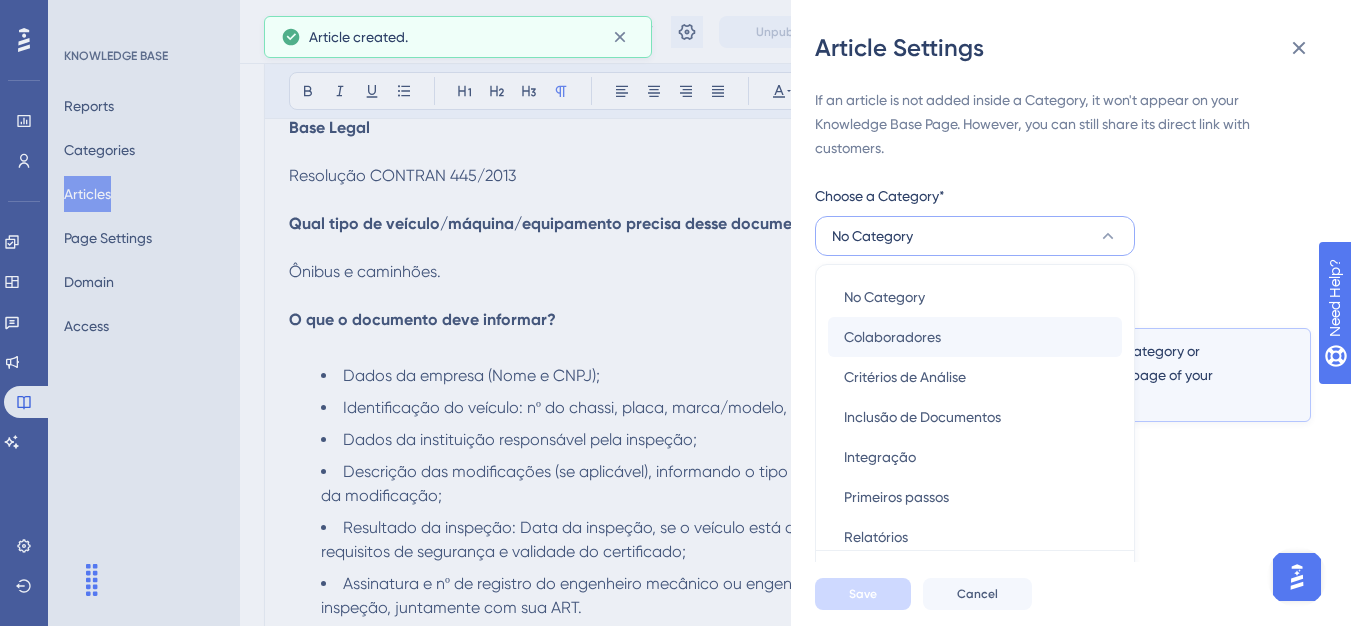 scroll, scrollTop: 49, scrollLeft: 0, axis: vertical 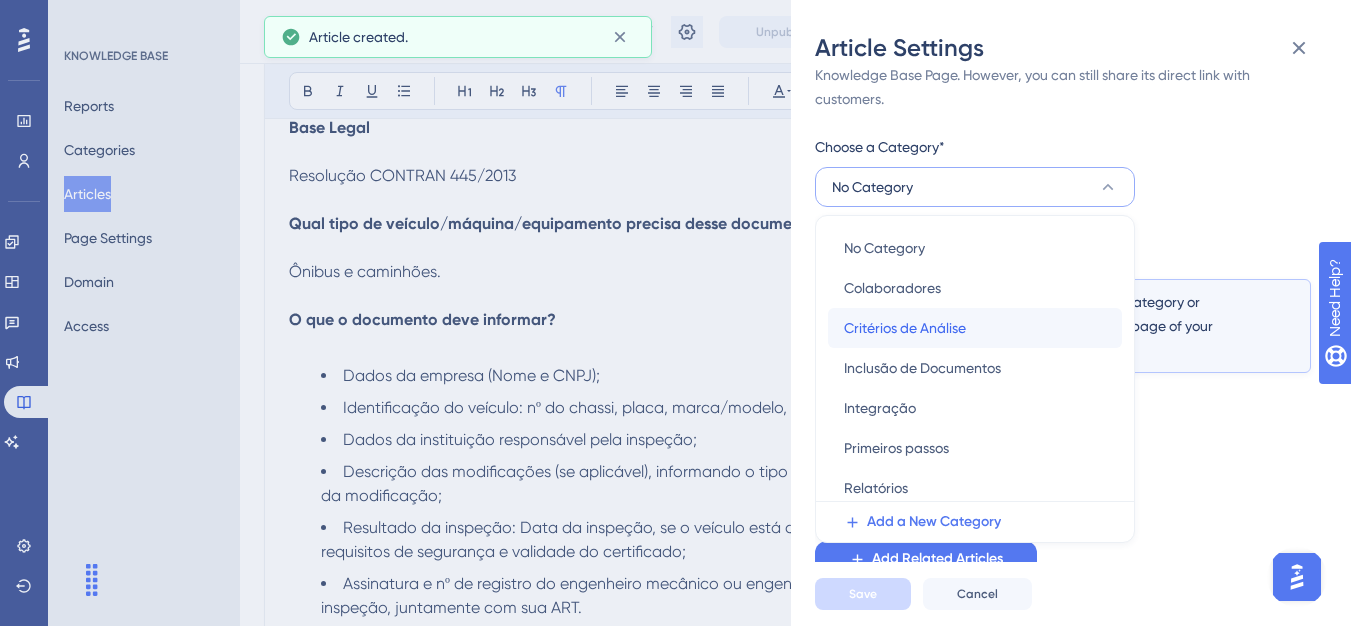 click on "Critérios de Análise" at bounding box center (905, 328) 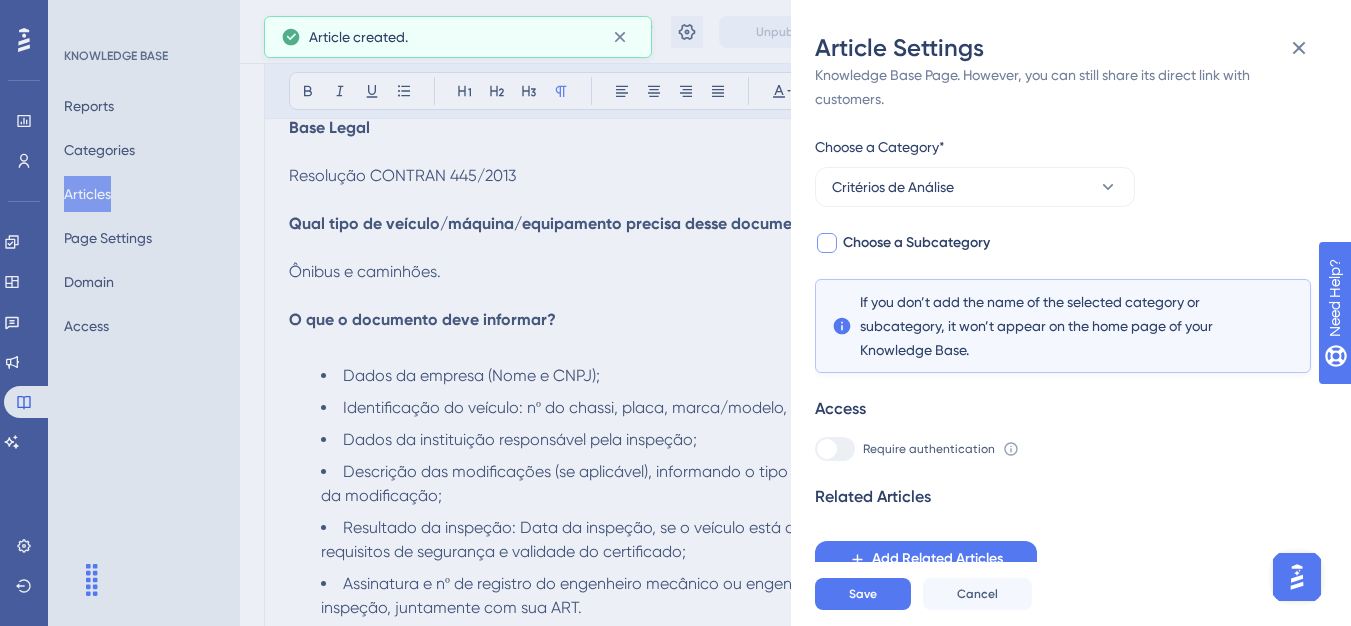 click on "Choose a Subcategory" at bounding box center [916, 243] 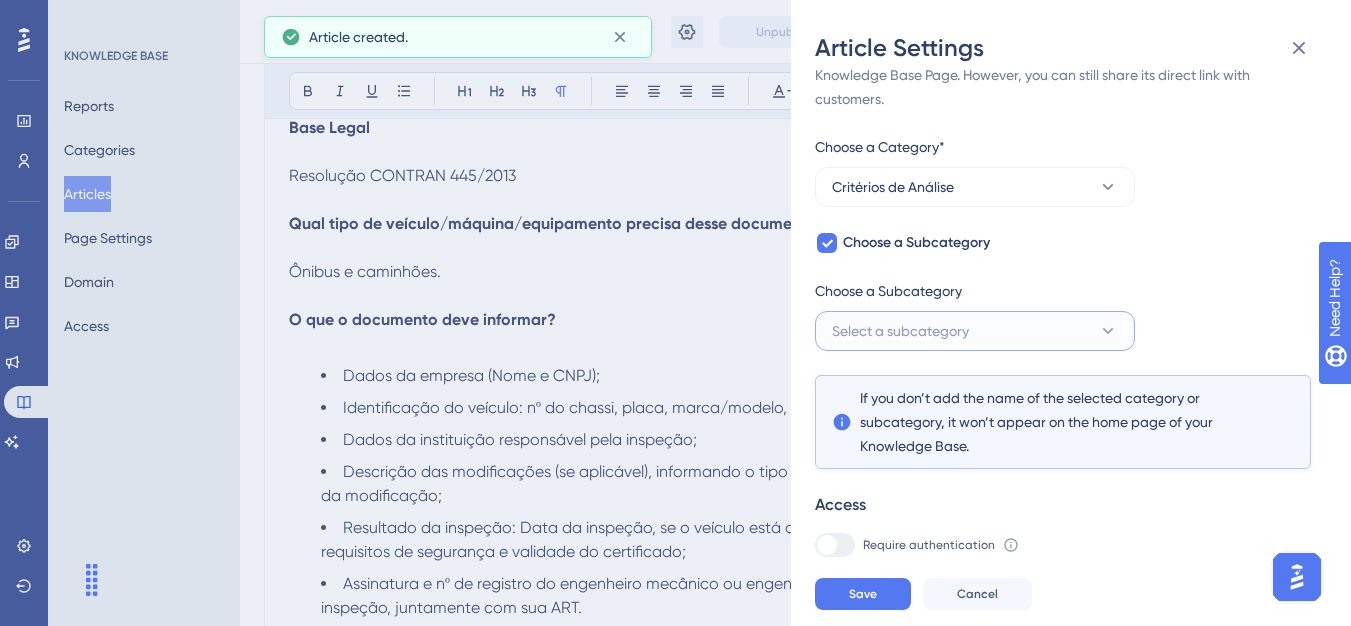 click on "Select a subcategory" at bounding box center (900, 331) 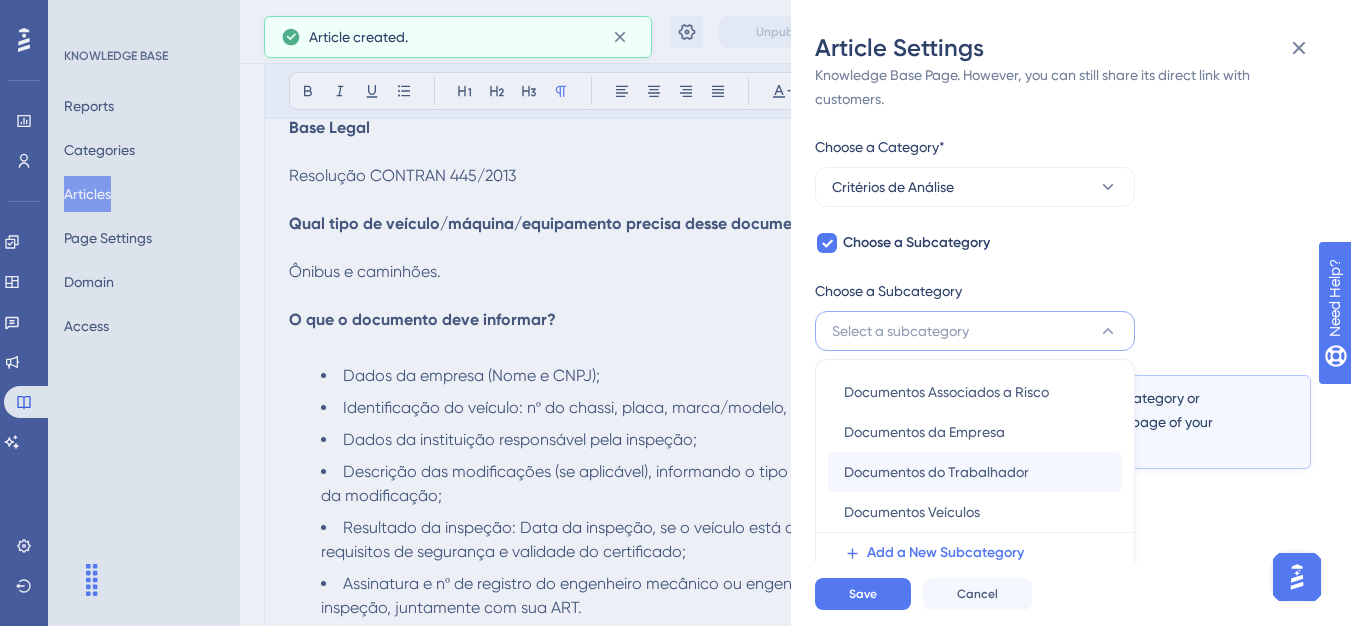 scroll, scrollTop: 145, scrollLeft: 0, axis: vertical 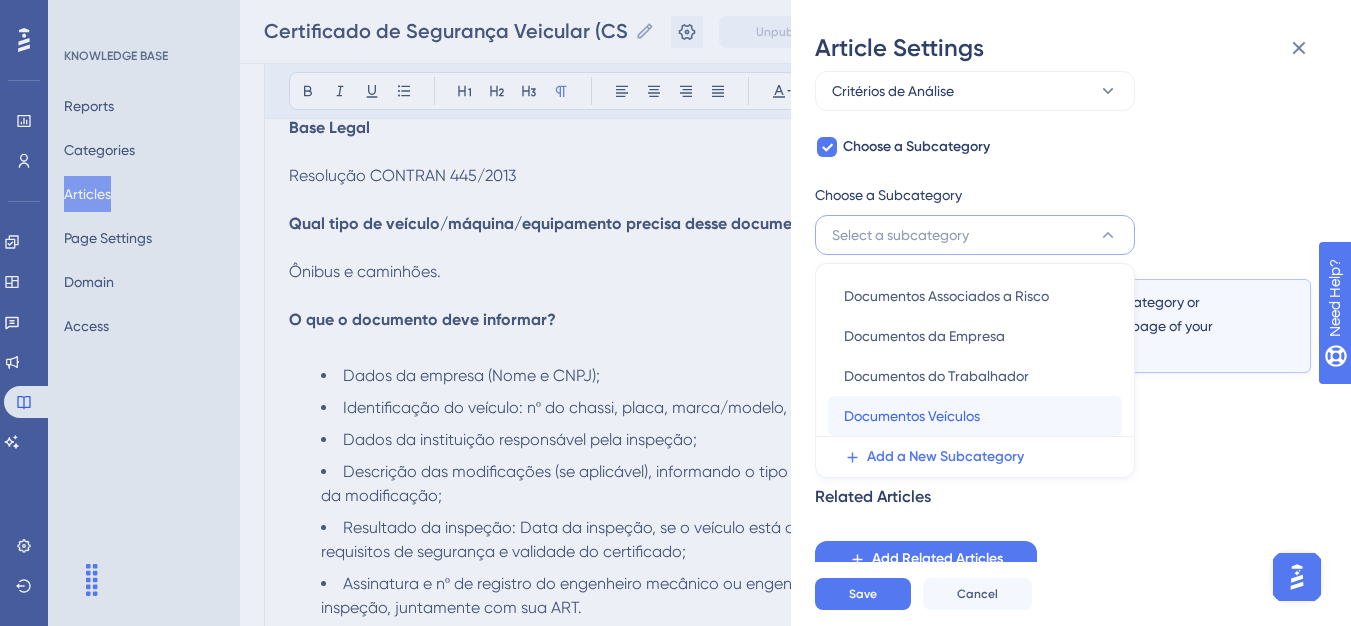 click on "Documentos Veículos" at bounding box center (912, 416) 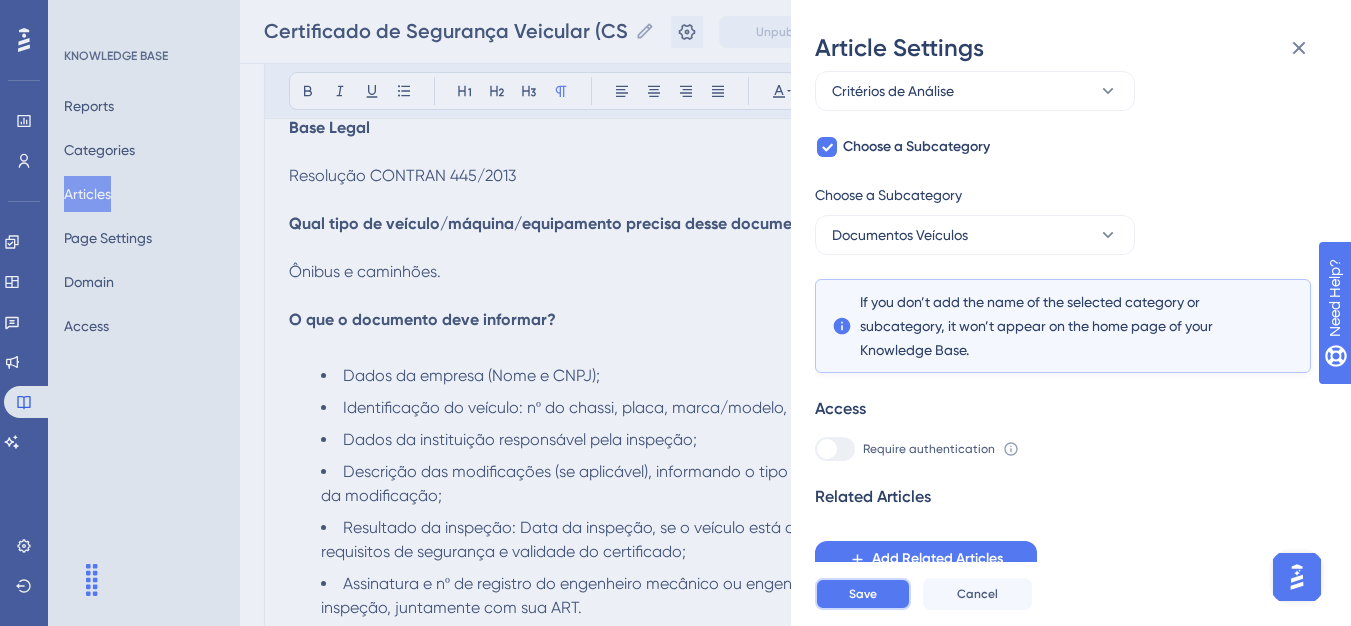 click on "Save" at bounding box center (863, 594) 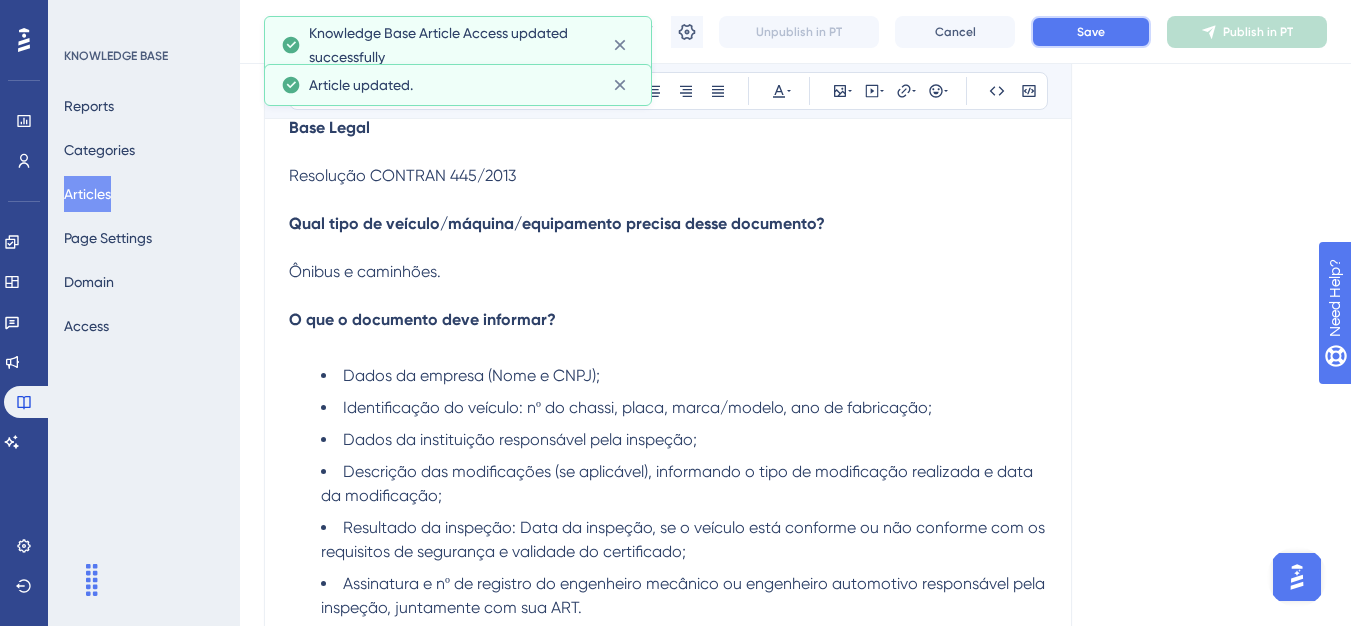 click on "Save" at bounding box center (1091, 32) 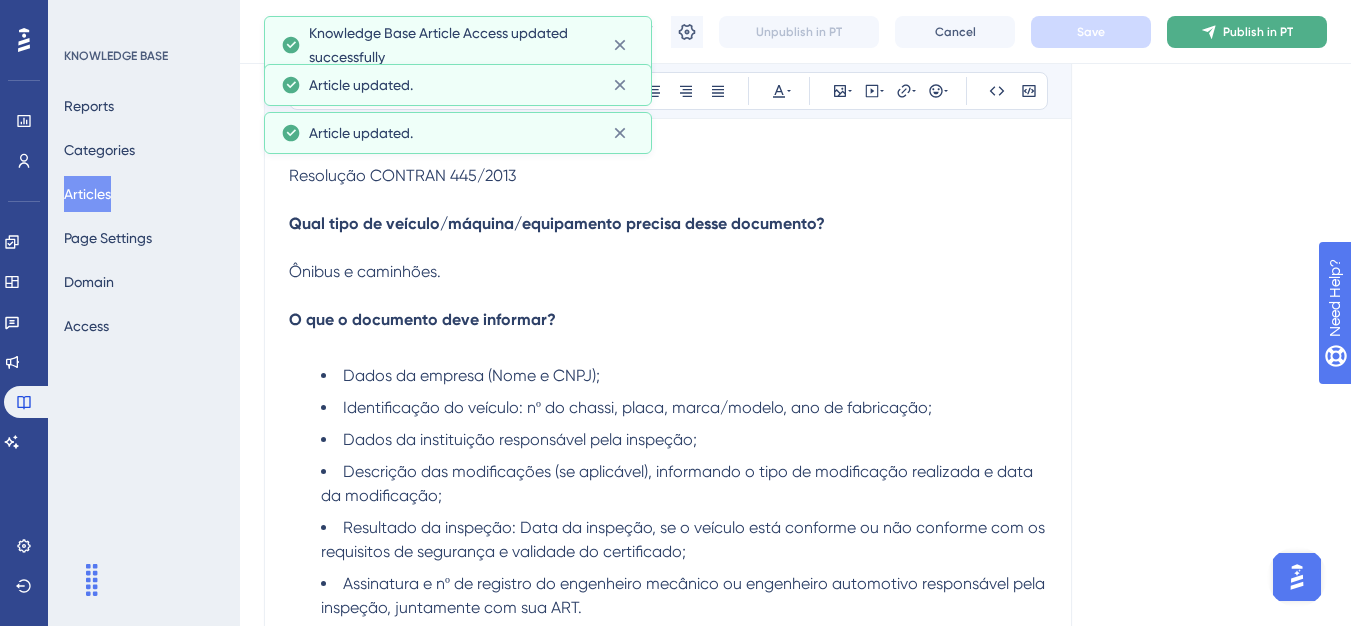 click on "Publish in PT" at bounding box center (1247, 32) 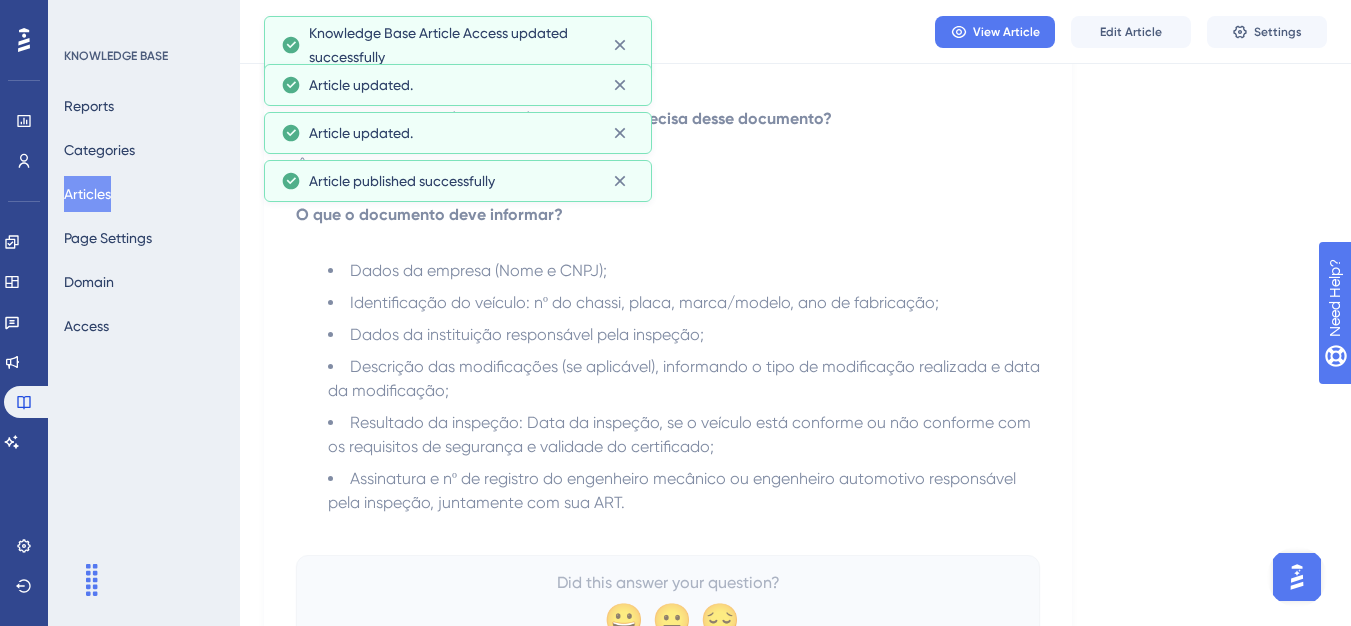 click on "Articles" at bounding box center (87, 194) 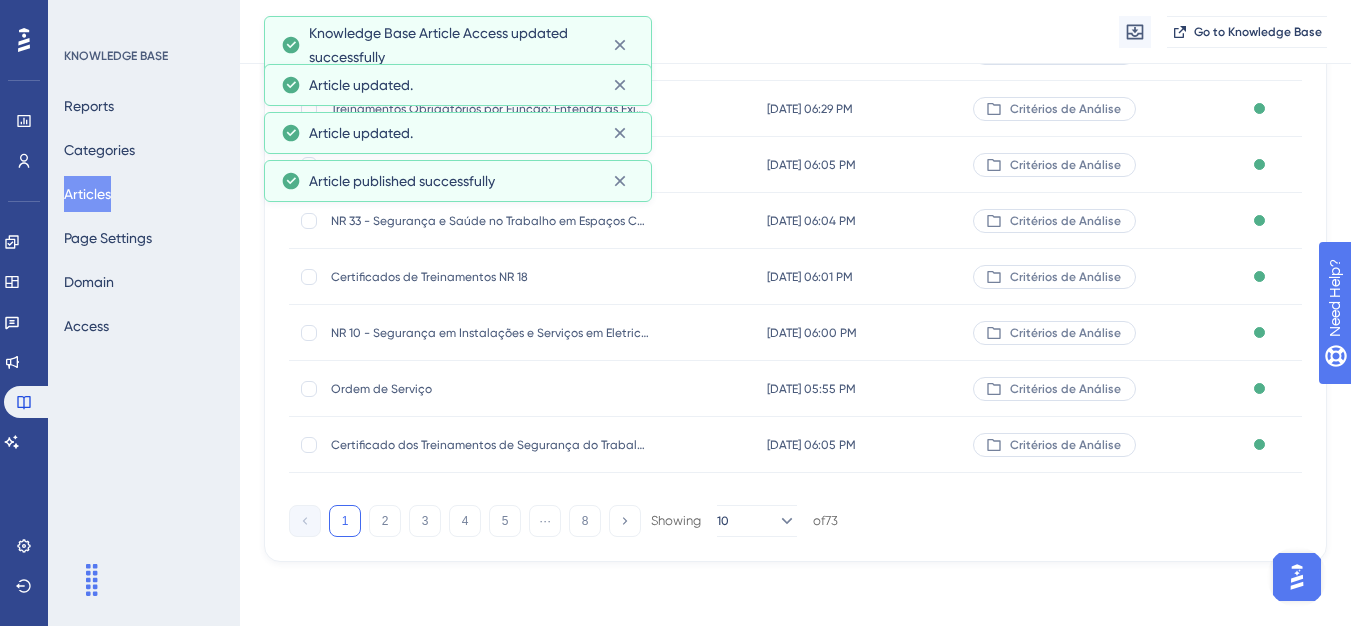 scroll, scrollTop: 0, scrollLeft: 0, axis: both 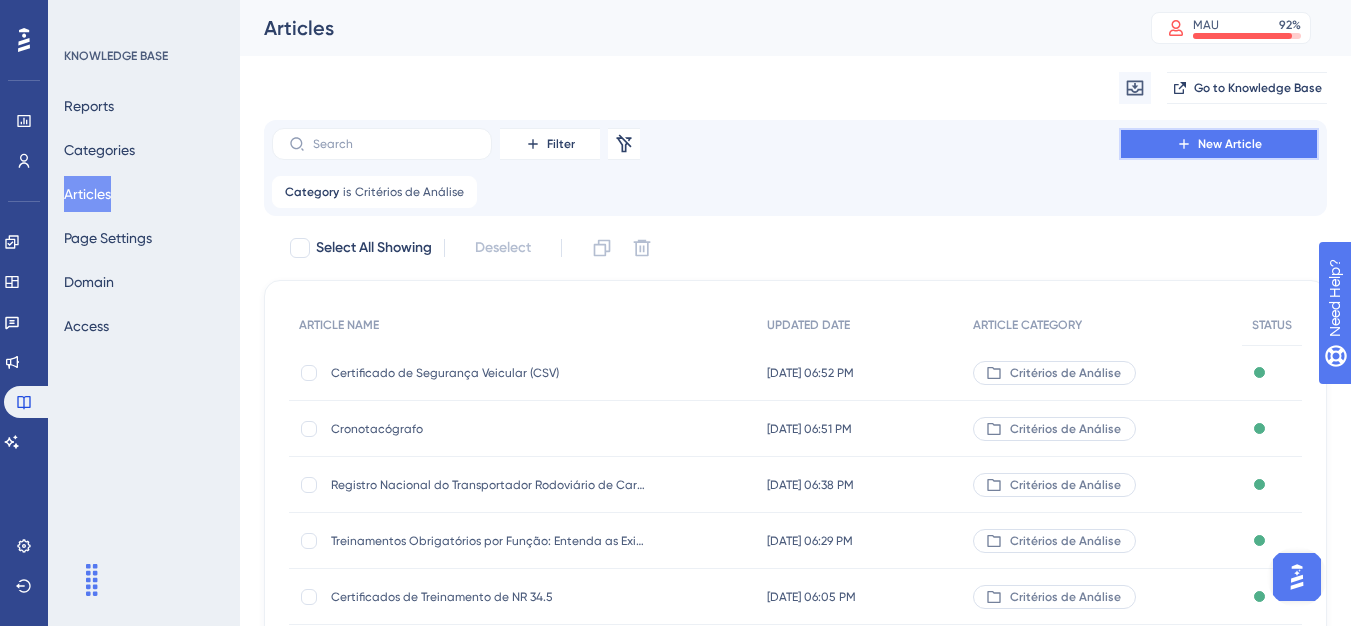 click 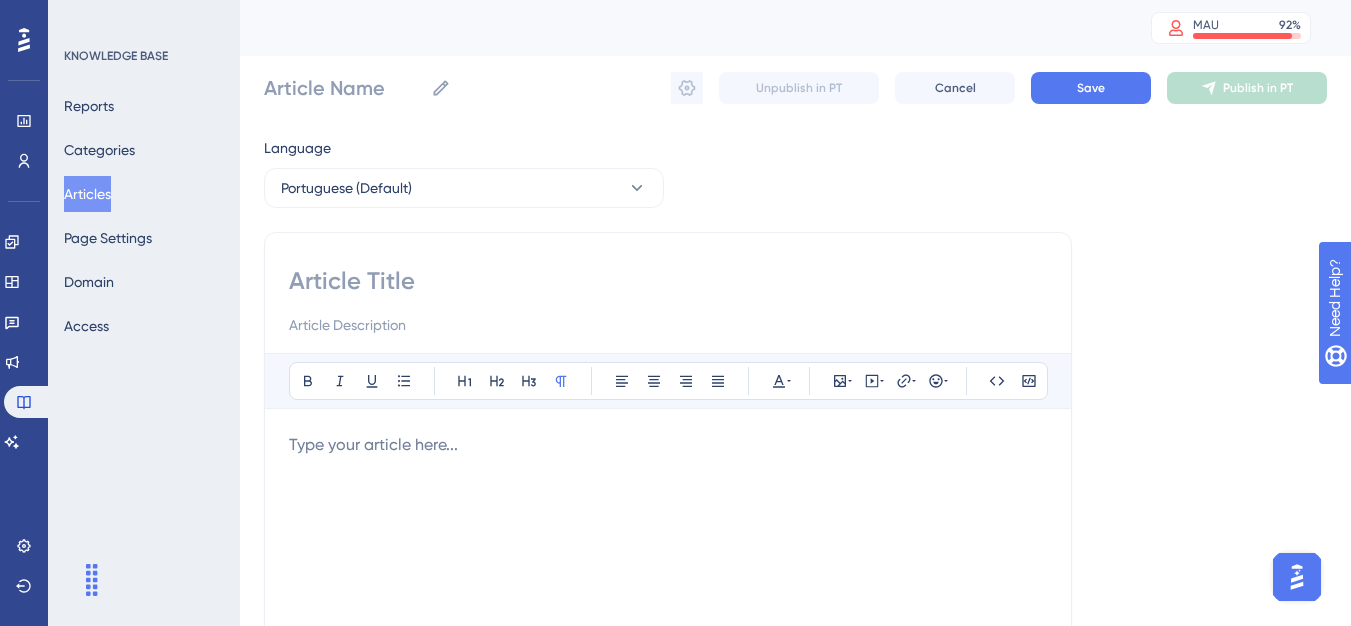 click at bounding box center [668, 281] 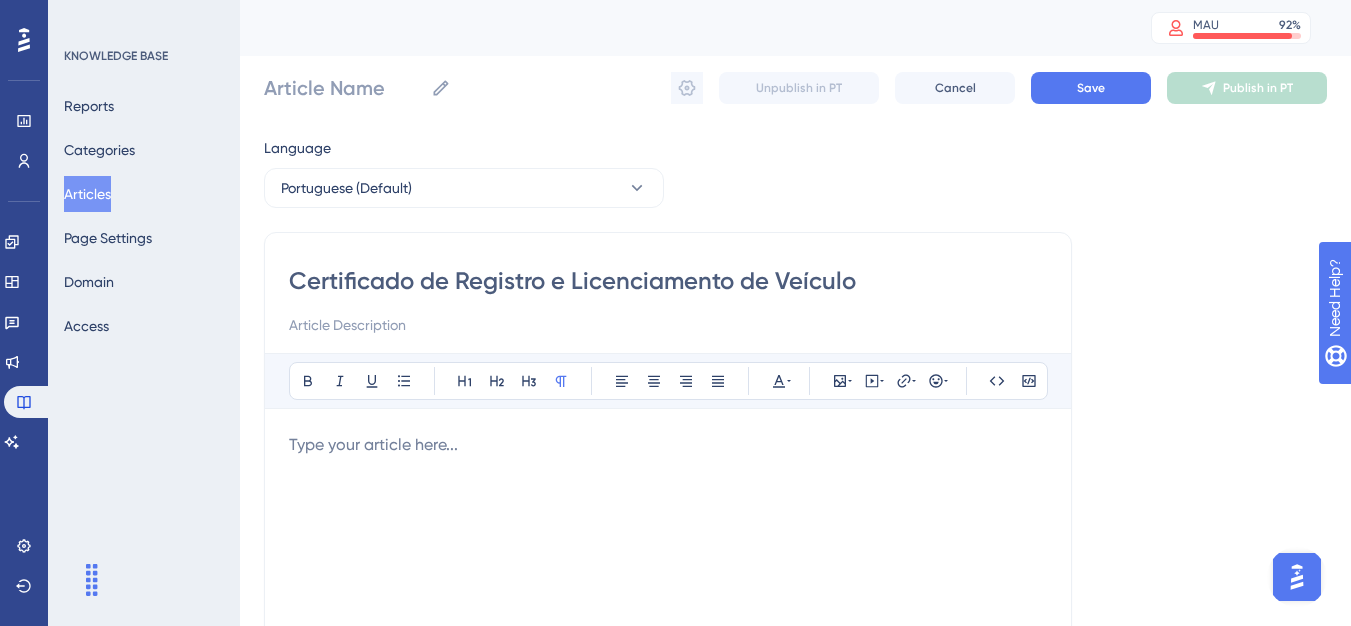 type on "Certificado de Registro e Licenciamento de Veículo" 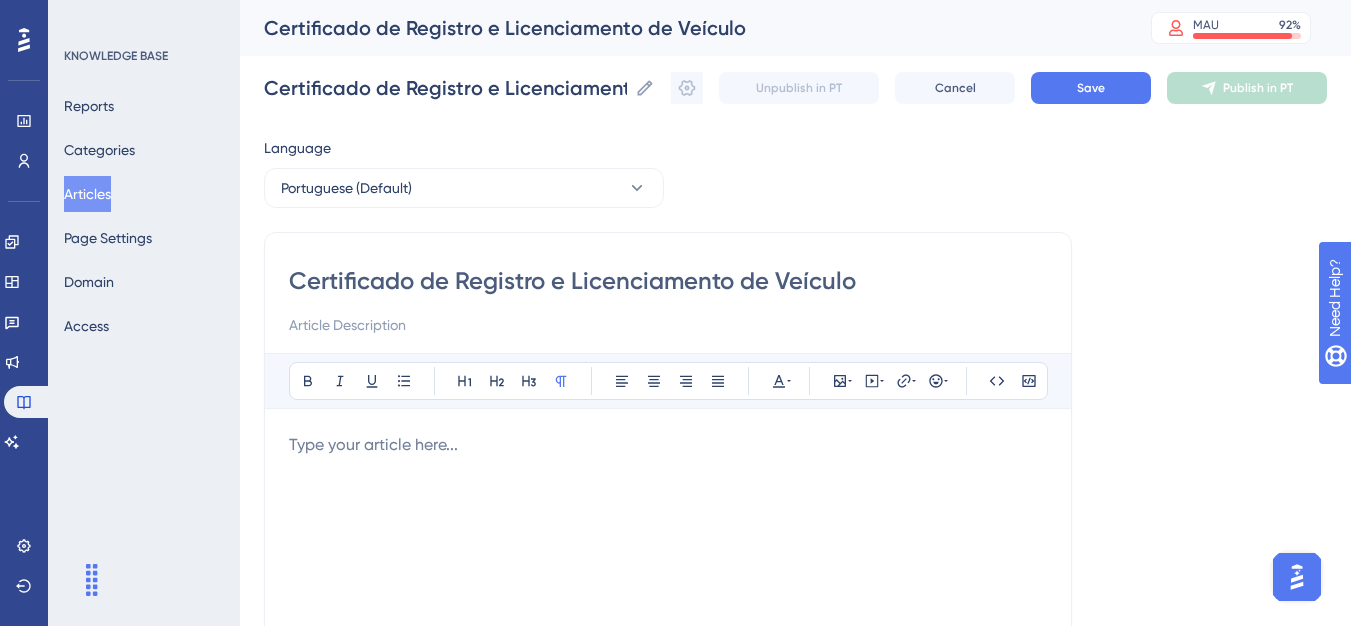 click at bounding box center (668, 653) 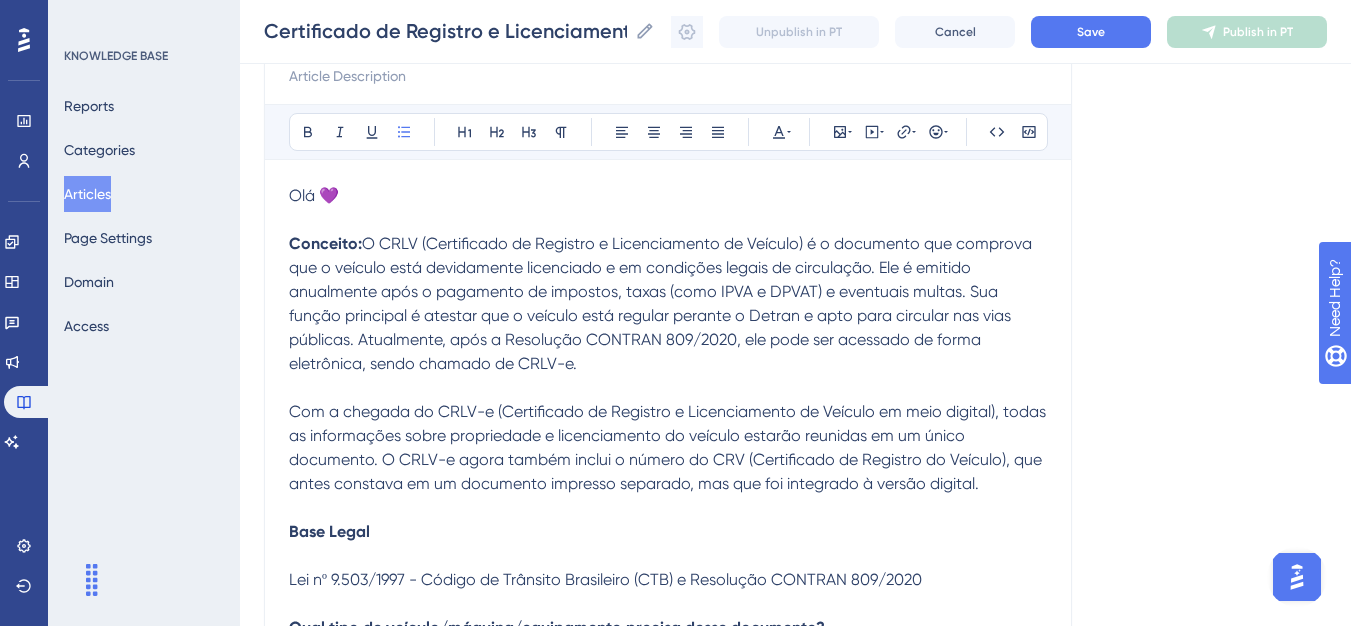 scroll, scrollTop: 141, scrollLeft: 0, axis: vertical 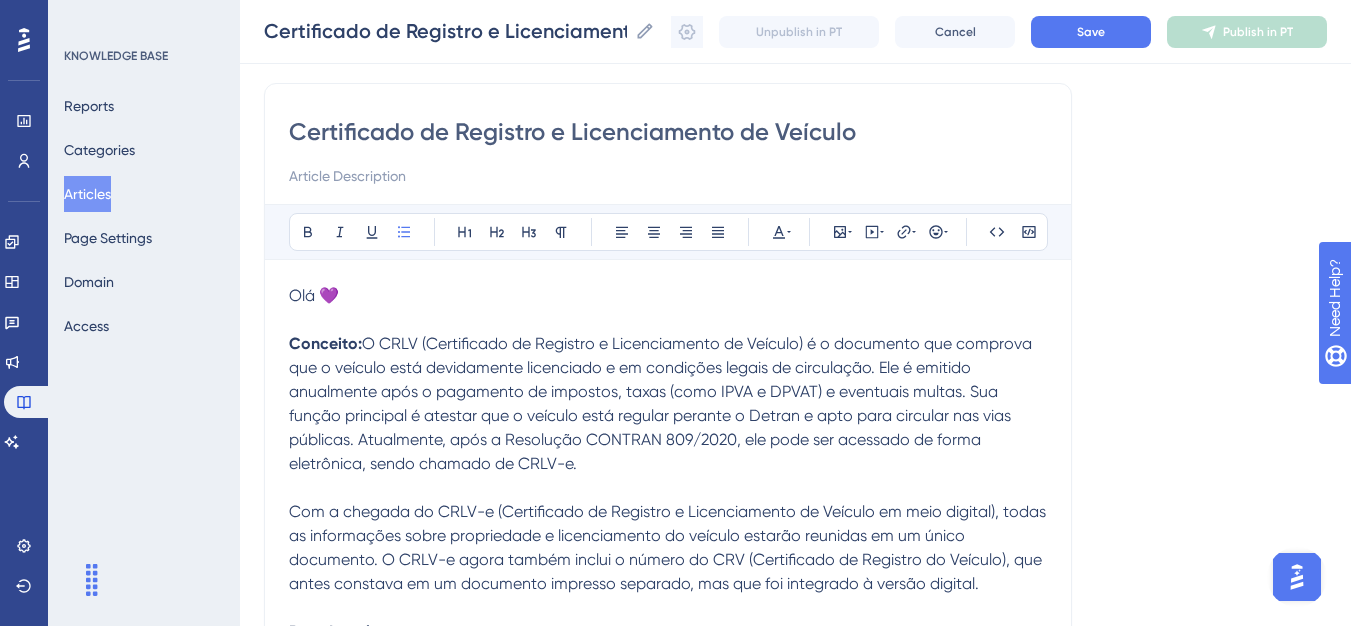 click on "Certificado de Registro e Licenciamento de Veículo" at bounding box center (668, 132) 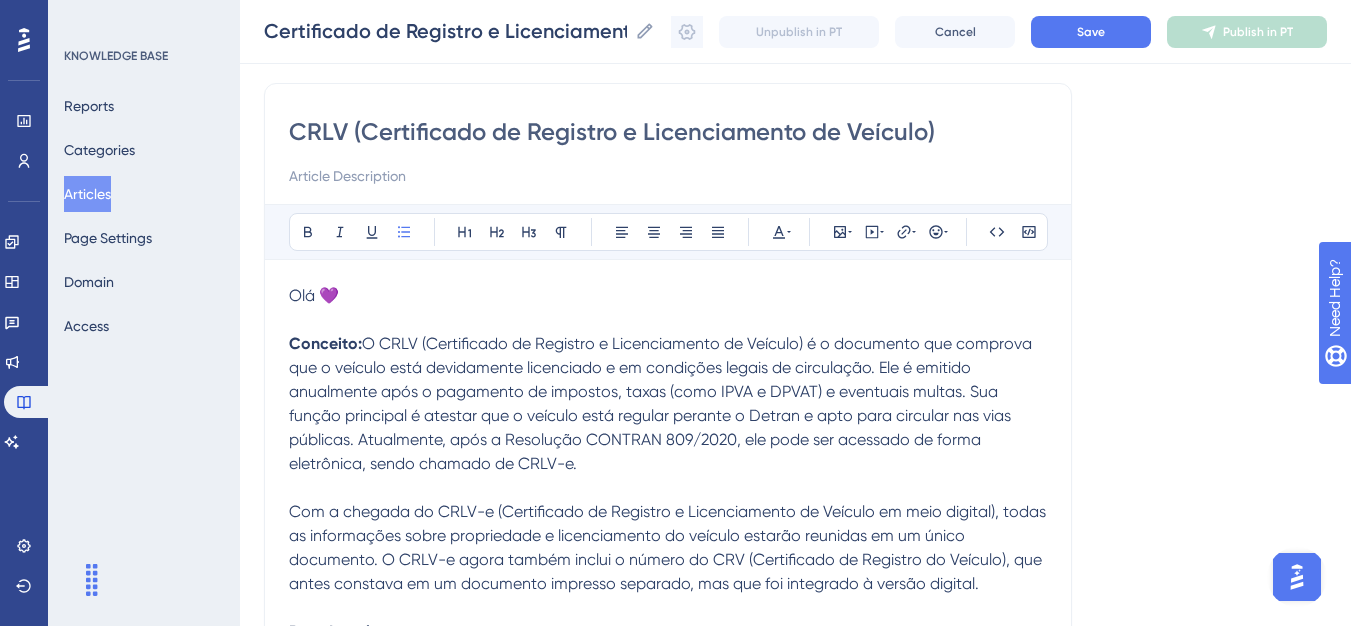 type on "CRLV (Certificado de Registro e Licenciamento de Veículo)" 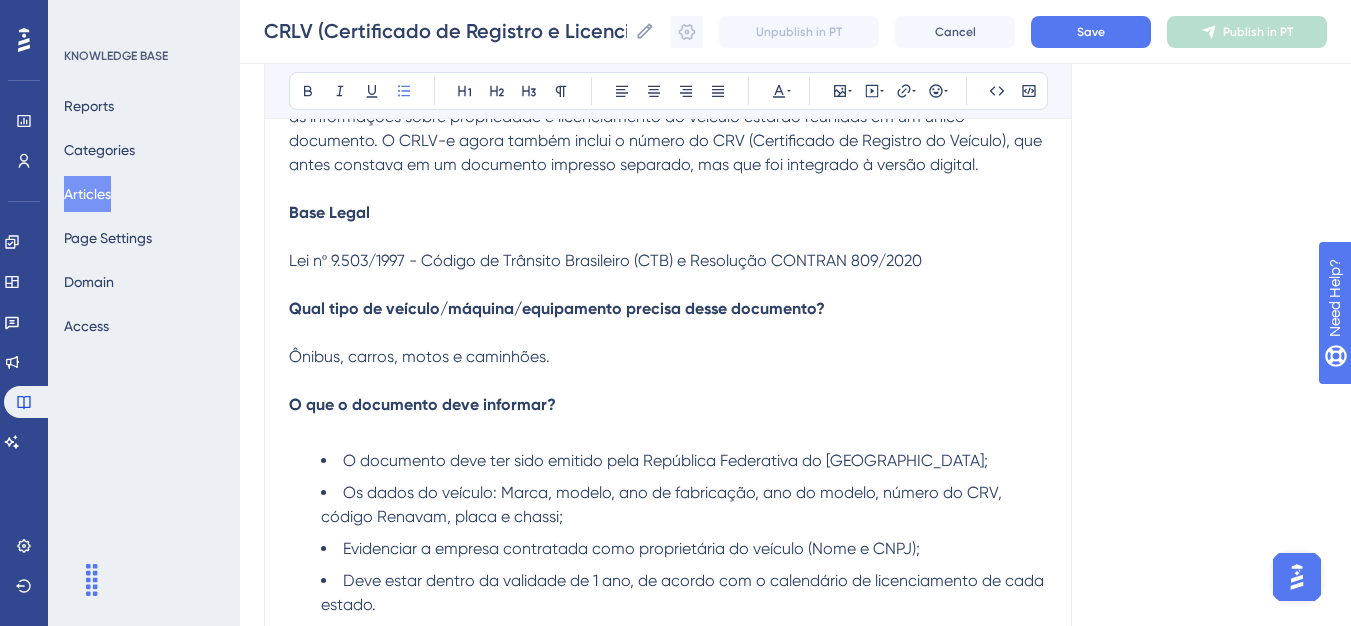 scroll, scrollTop: 760, scrollLeft: 0, axis: vertical 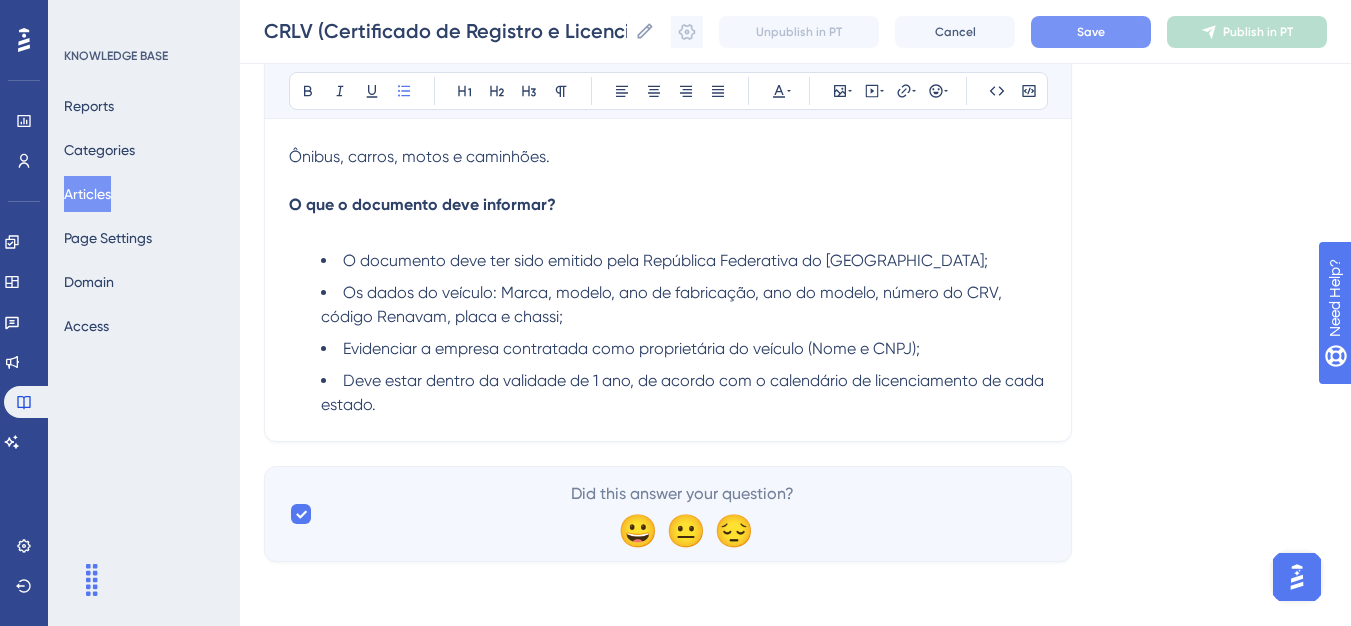type on "CRLV (Certificado de Registro e Licenciamento de Veículo)" 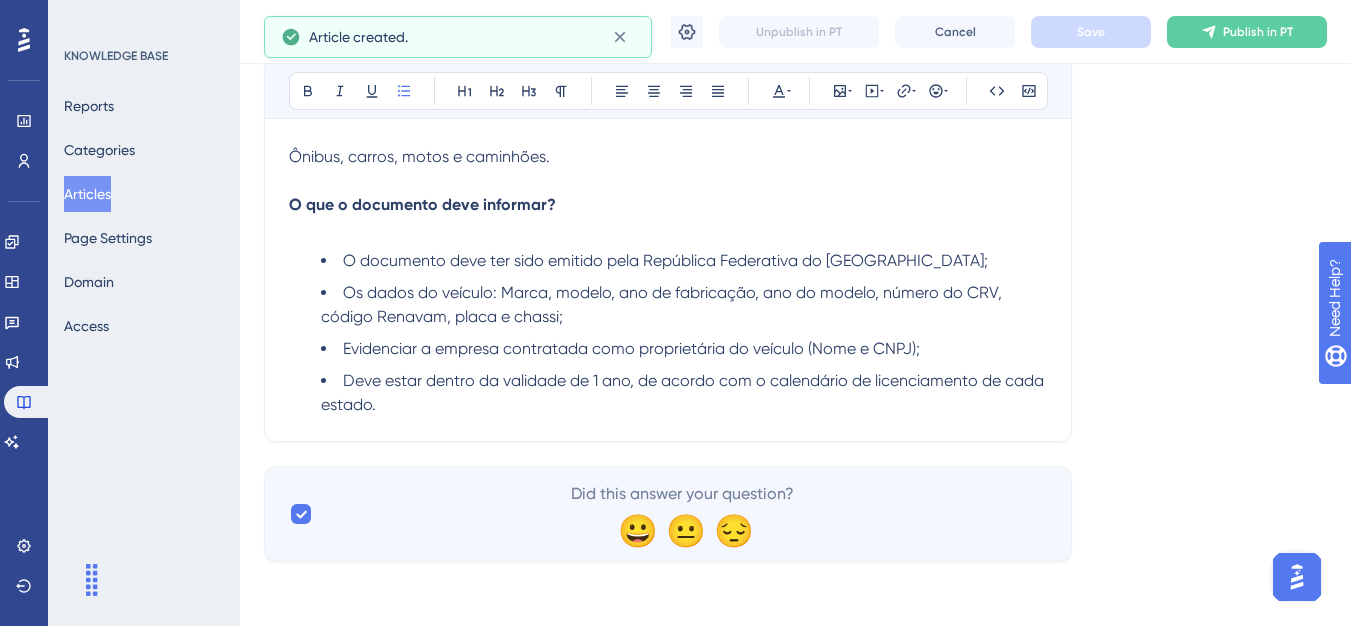 scroll, scrollTop: 533, scrollLeft: 0, axis: vertical 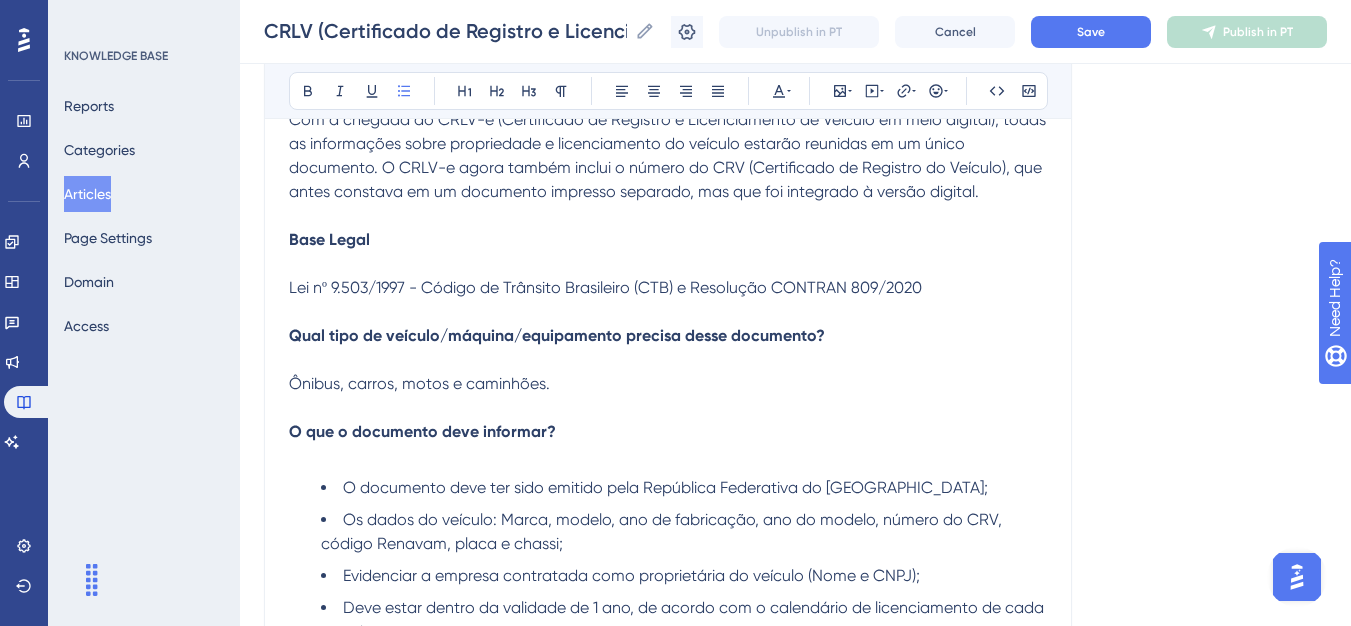 click on "Unpublish in PT Cancel Save Publish in PT" at bounding box center [999, 32] 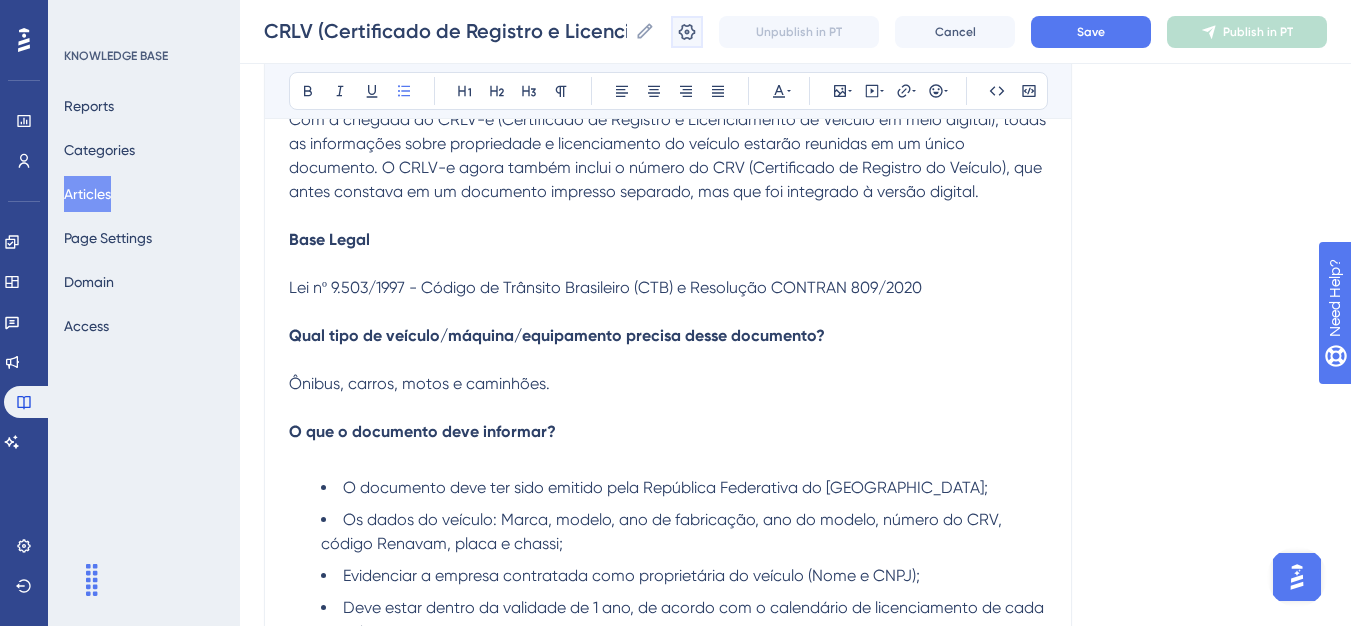 click 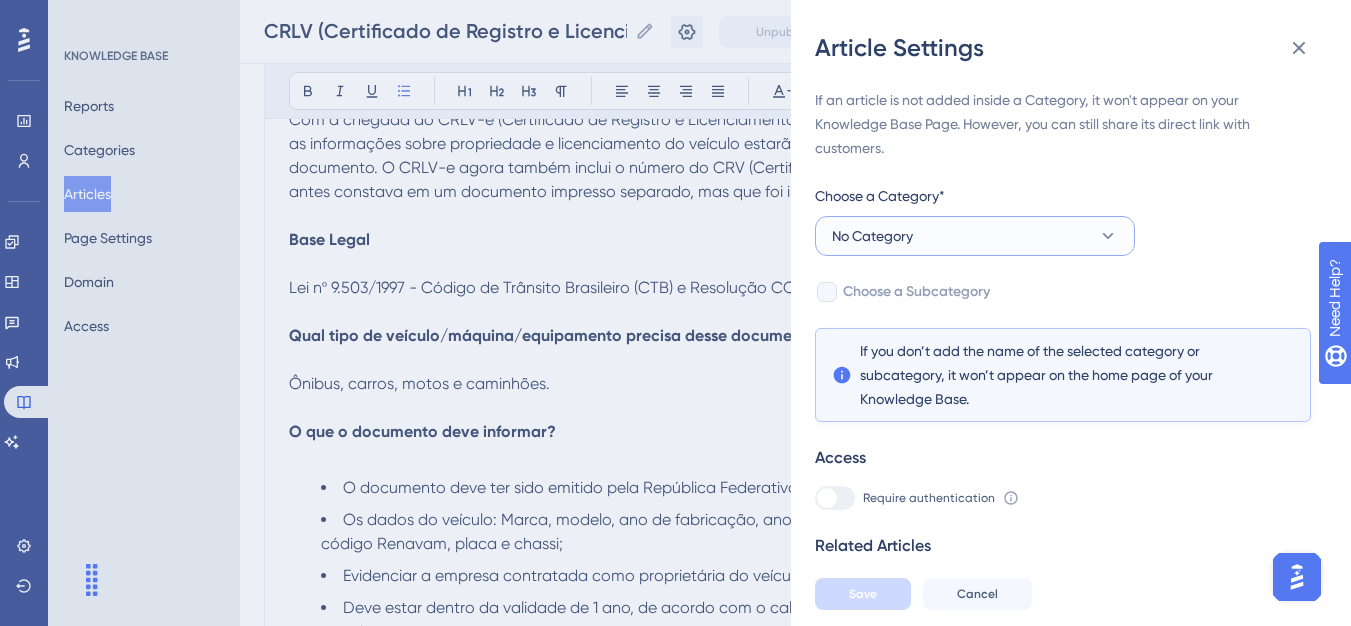 click on "No Category" at bounding box center (975, 236) 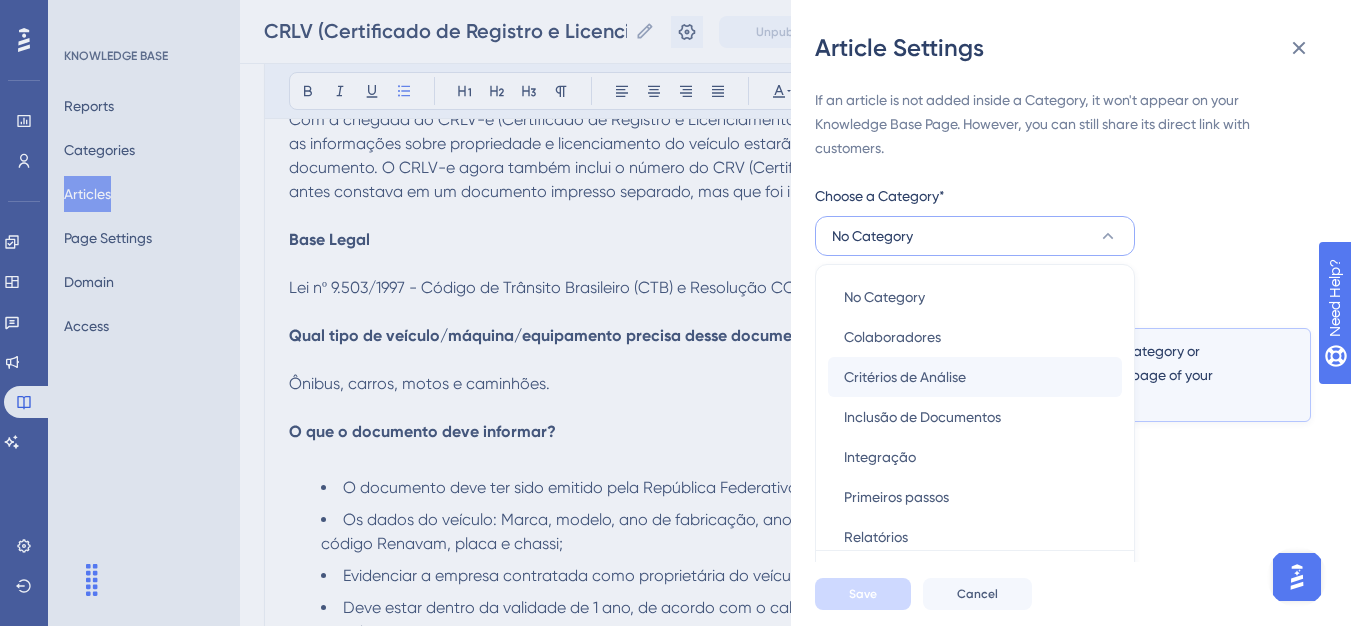 scroll, scrollTop: 49, scrollLeft: 0, axis: vertical 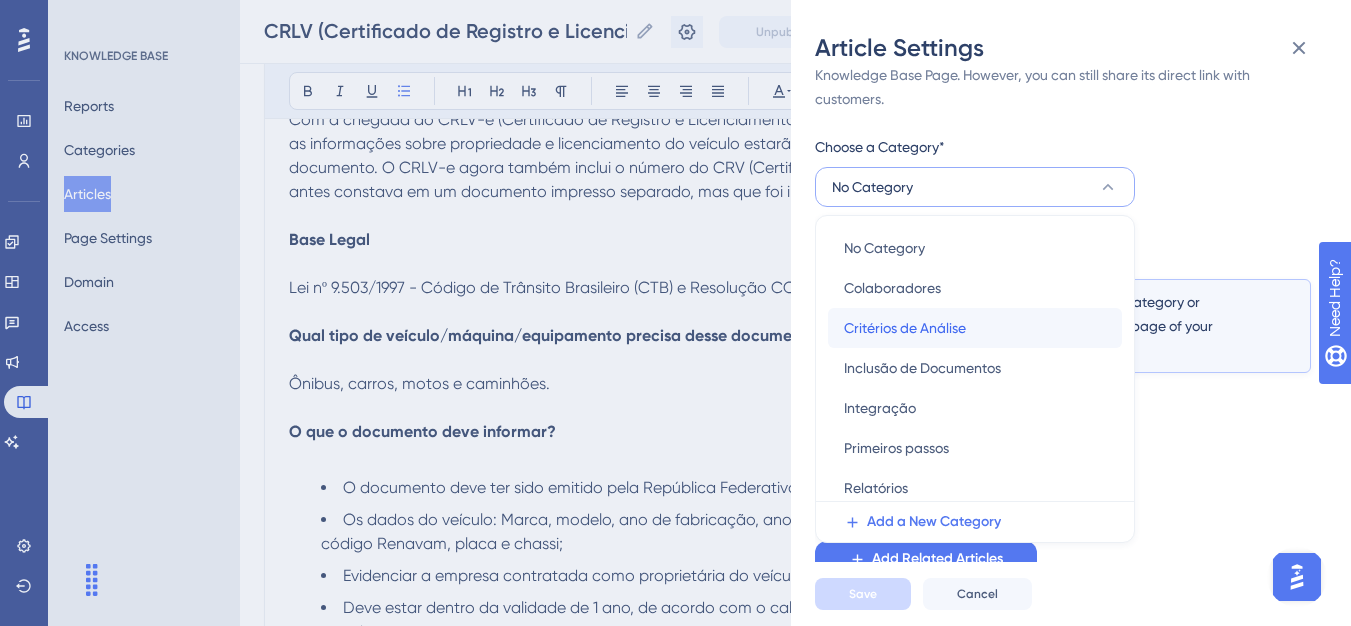 click on "Critérios de Análise" at bounding box center (905, 328) 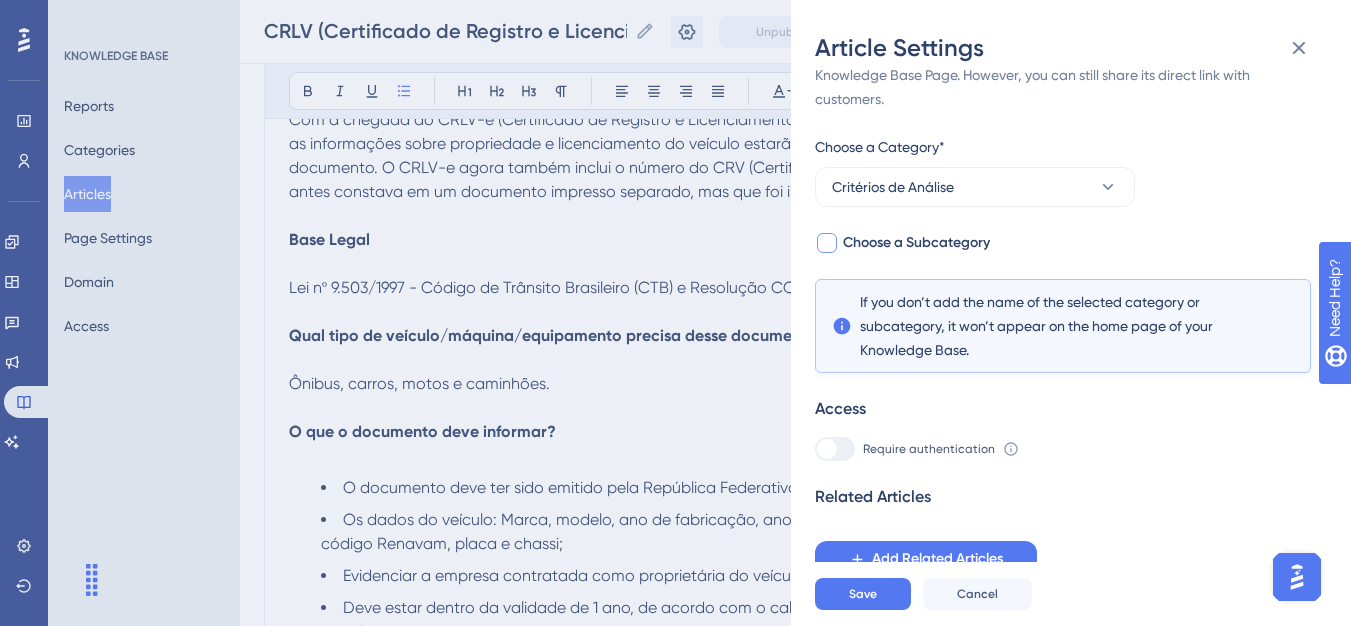 click on "Choose a Subcategory" at bounding box center (916, 243) 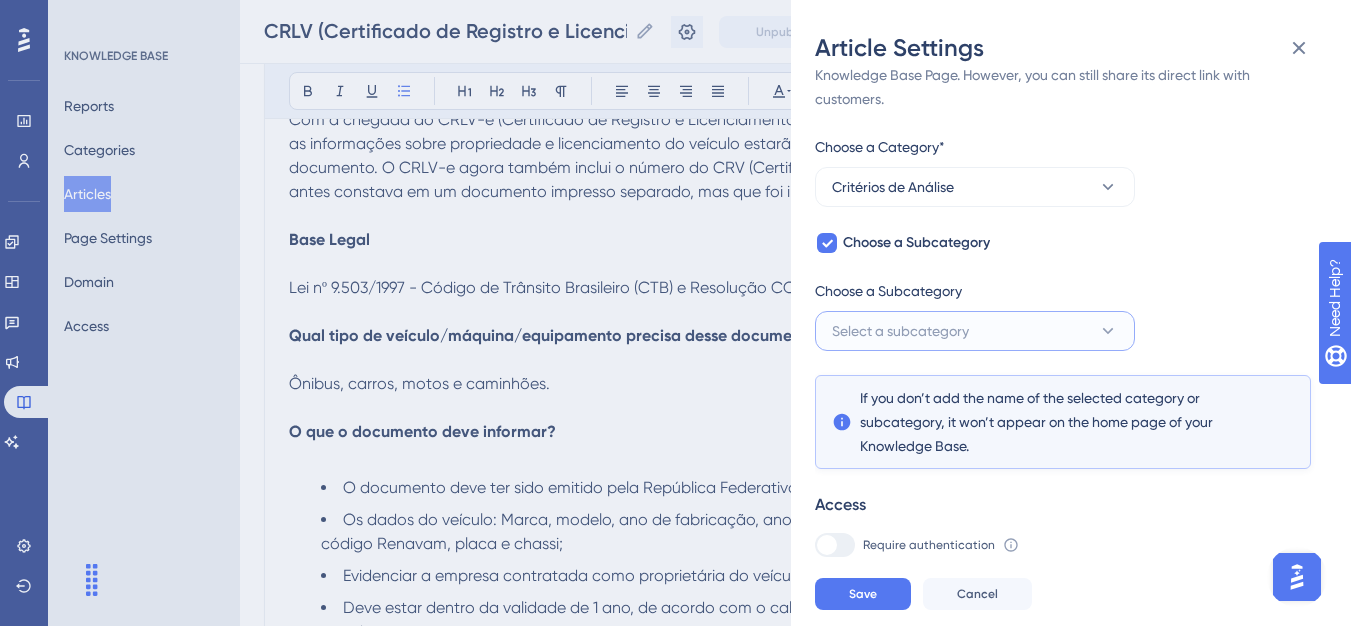 click on "Select a subcategory" at bounding box center (900, 331) 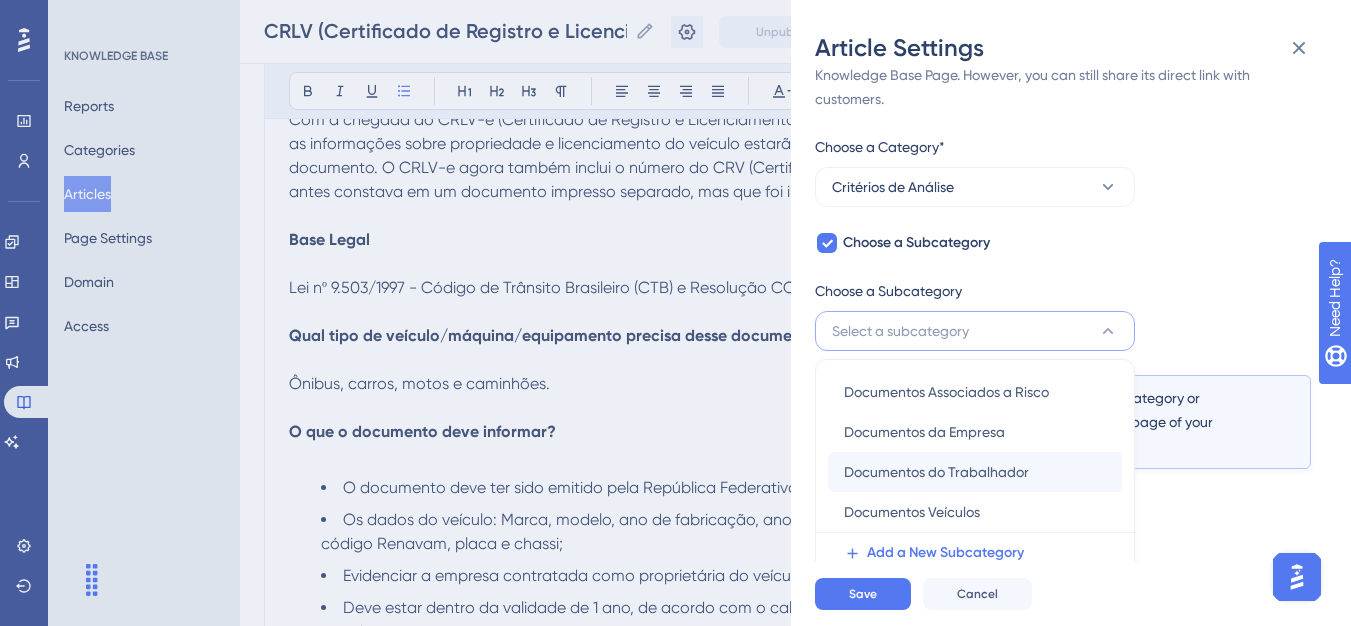 scroll, scrollTop: 145, scrollLeft: 0, axis: vertical 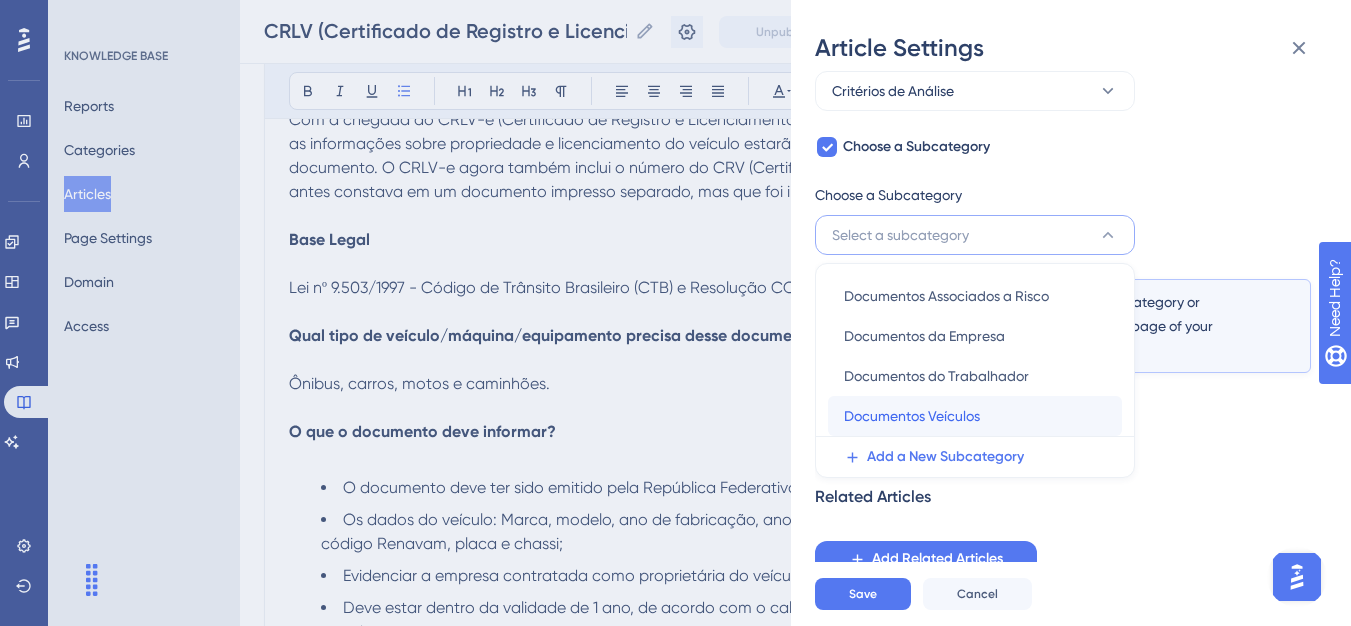 click on "Documentos Veículos" at bounding box center [912, 416] 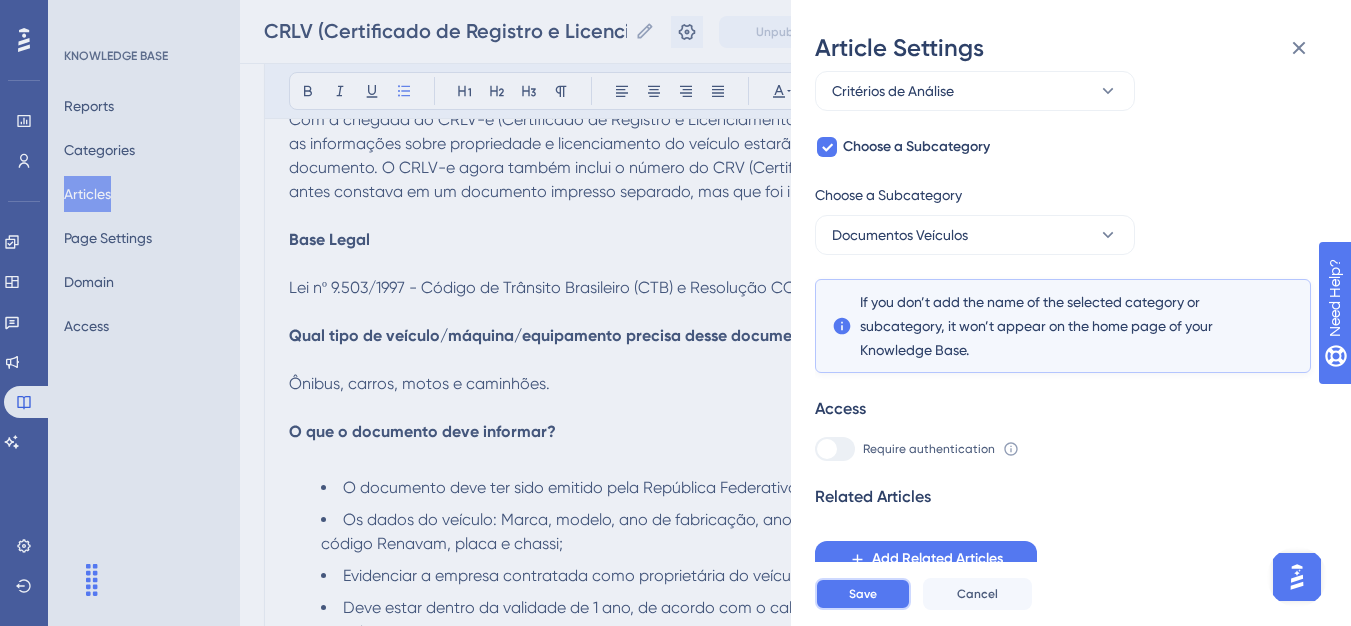 click on "Save" at bounding box center [863, 594] 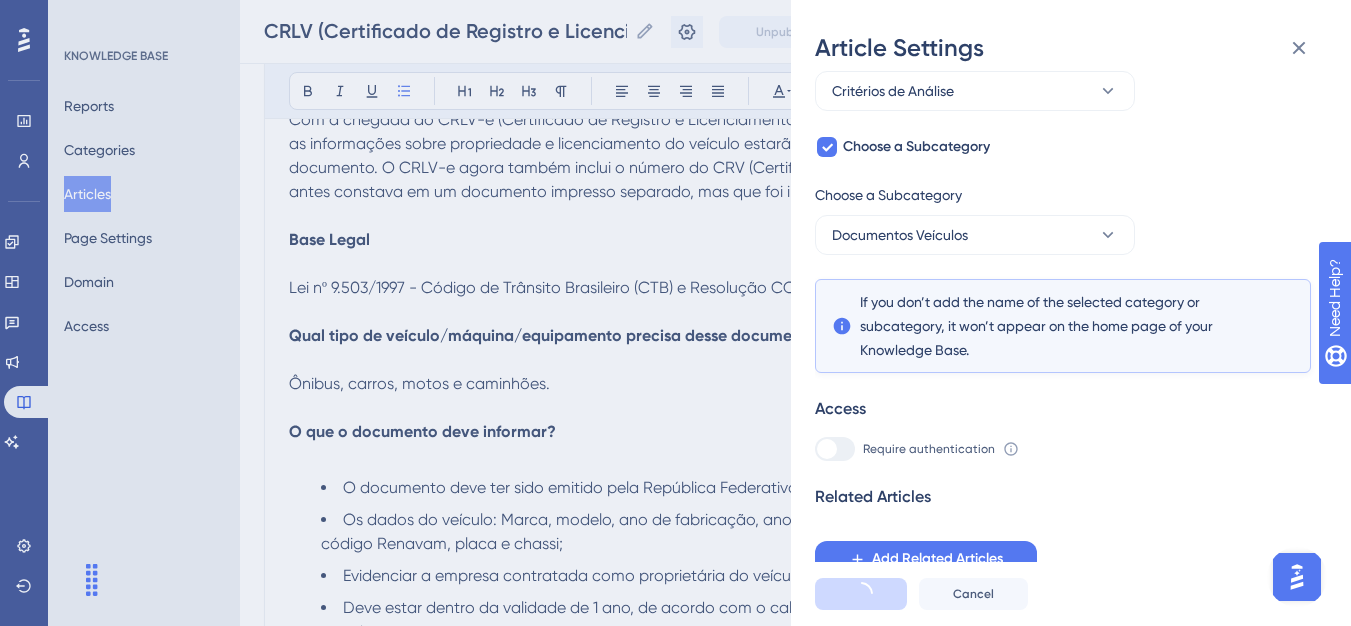 scroll, scrollTop: 0, scrollLeft: 0, axis: both 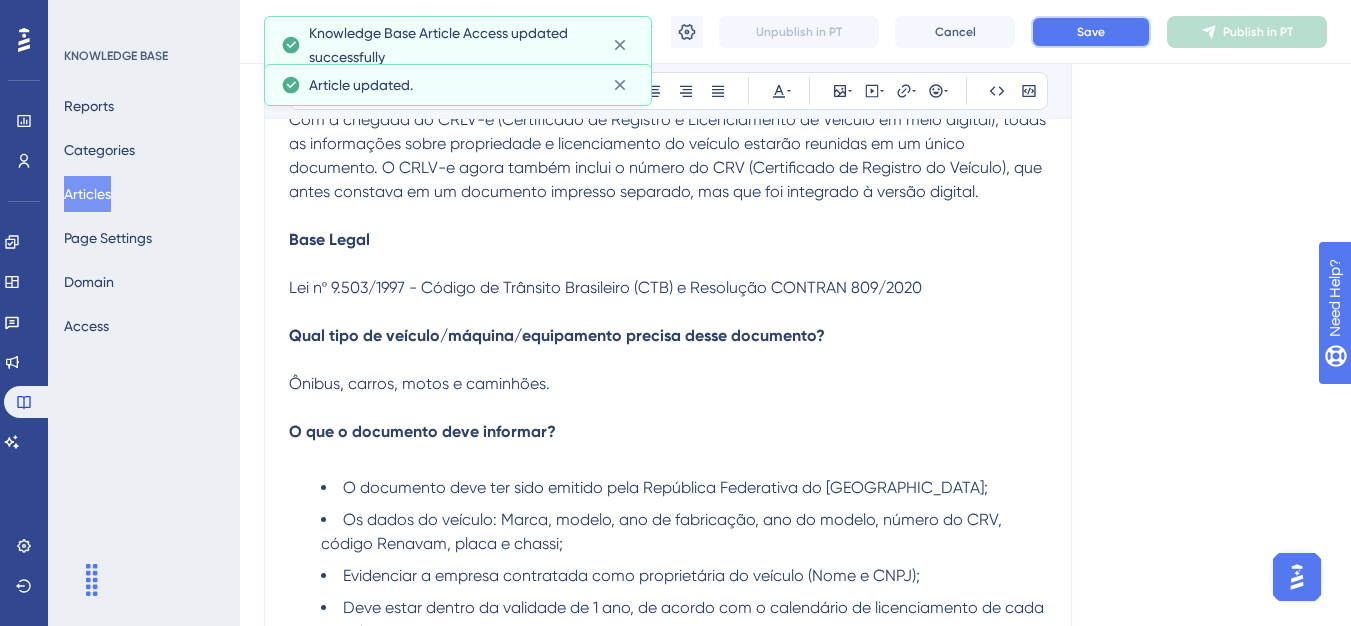 click on "Save" at bounding box center (1091, 32) 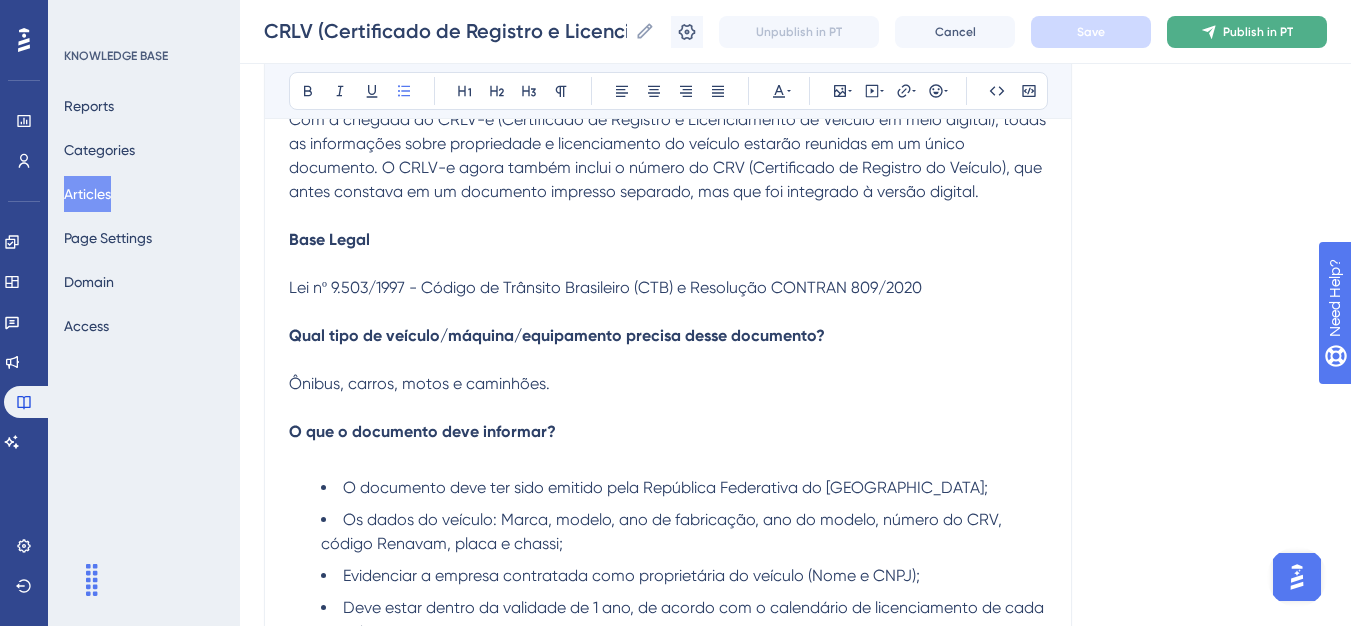 click on "Publish in PT" at bounding box center [1247, 32] 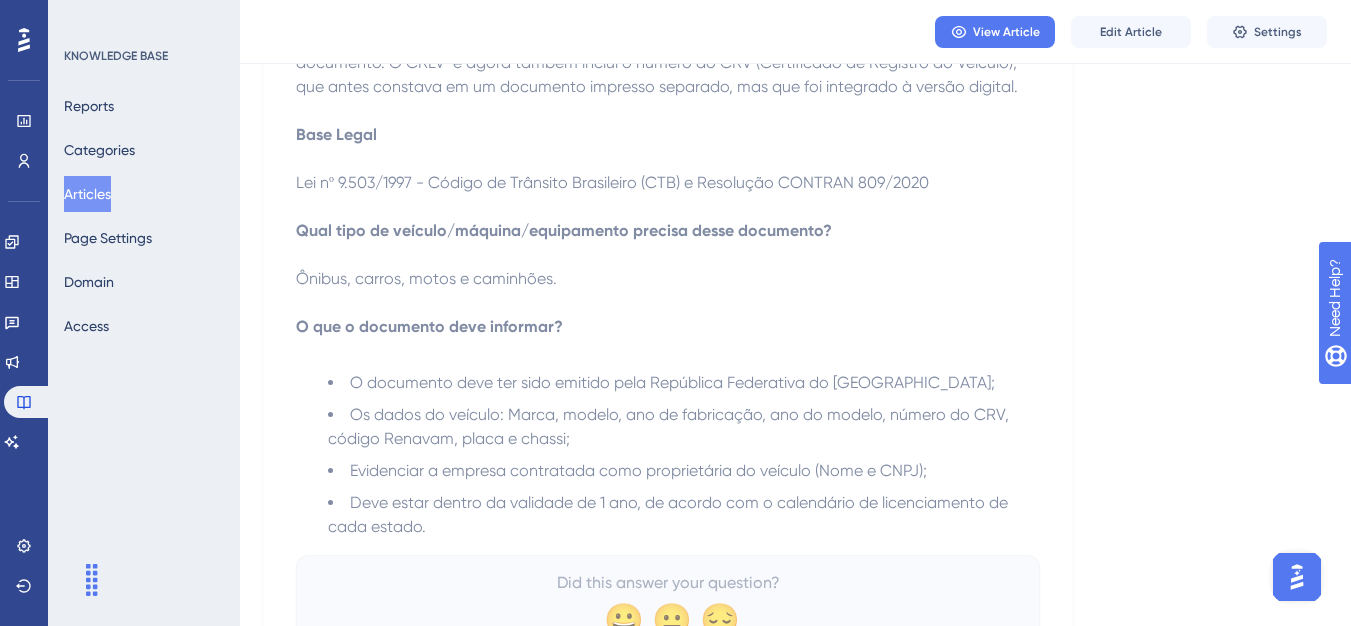 click on "Articles" at bounding box center [87, 194] 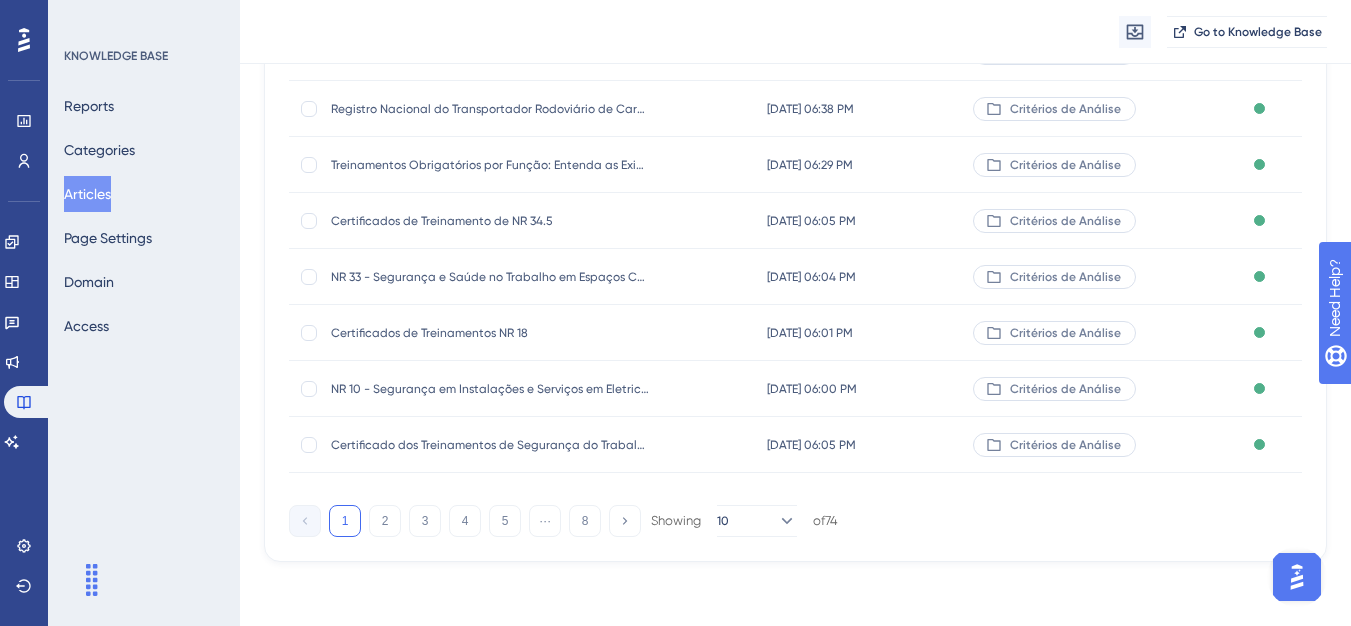 scroll, scrollTop: 0, scrollLeft: 0, axis: both 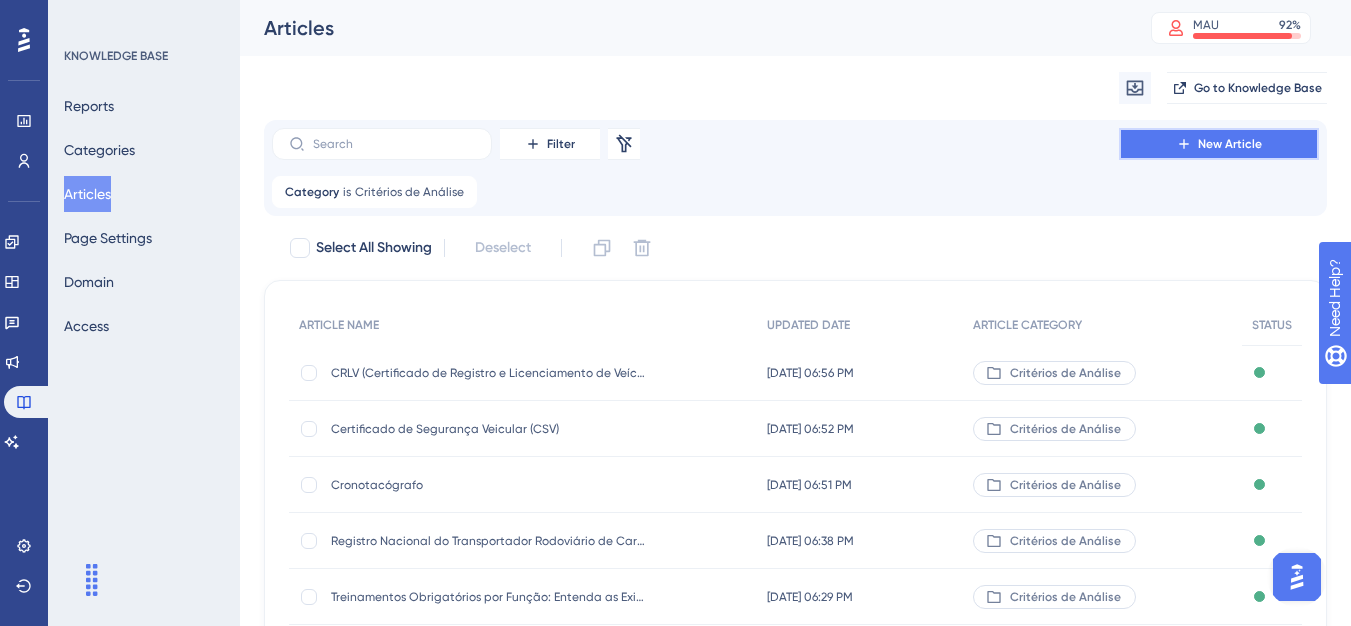 click on "New Article" at bounding box center [1219, 144] 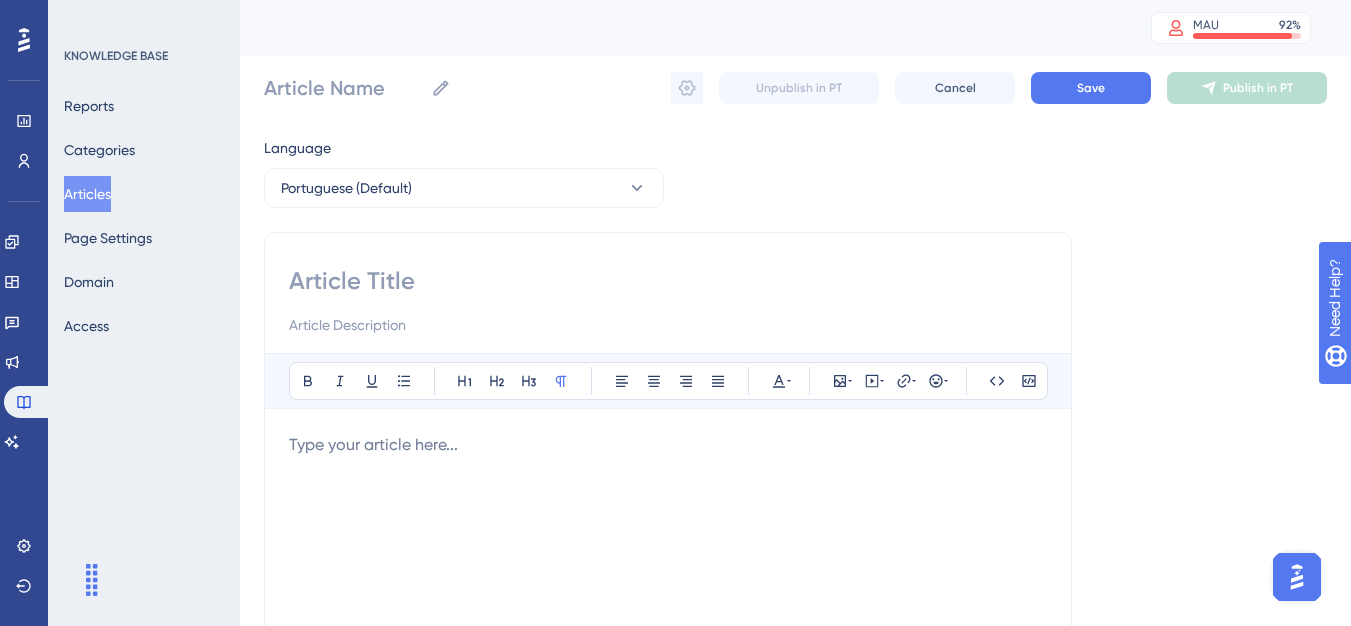 click at bounding box center (668, 281) 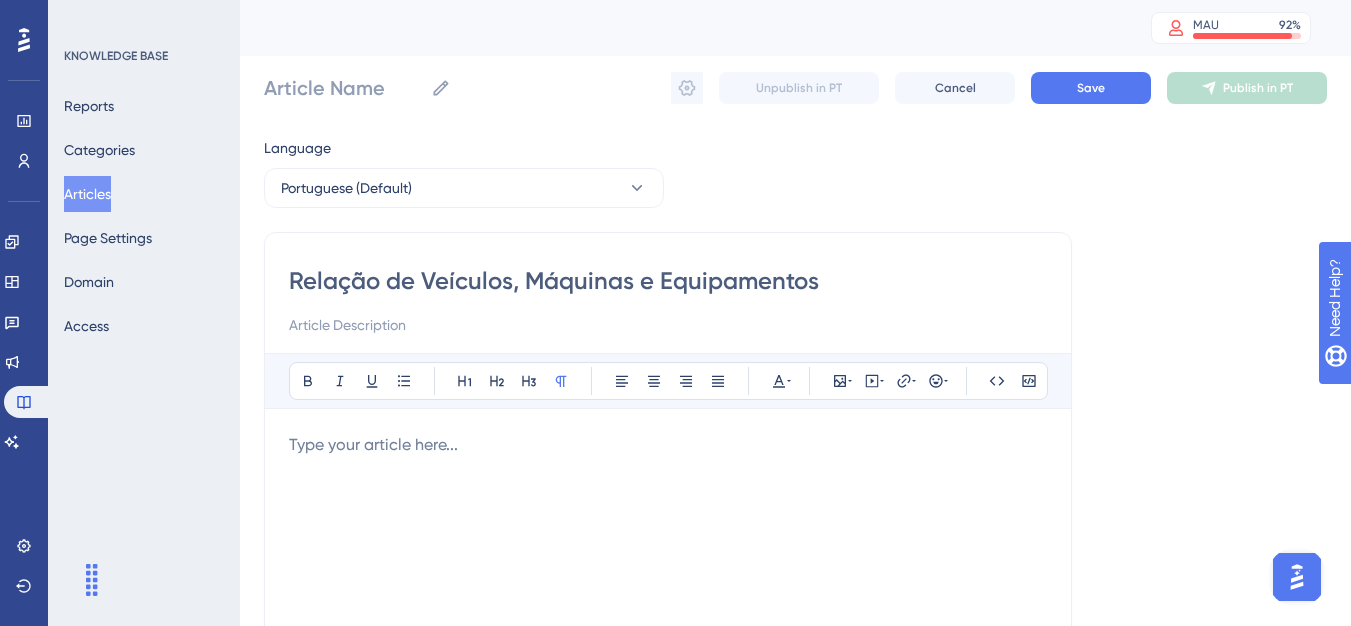 type on "Relação de Veículos, Máquinas e Equipamentos" 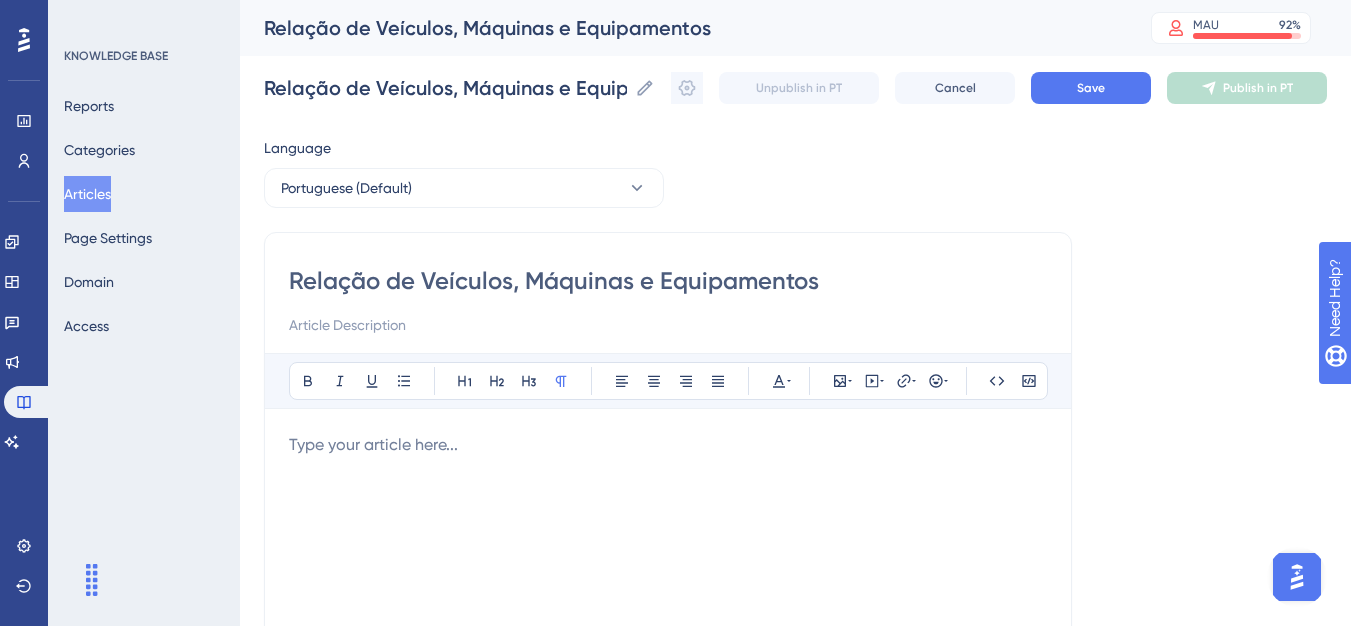 type on "Relação de Veículos, Máquinas e Equipamentos" 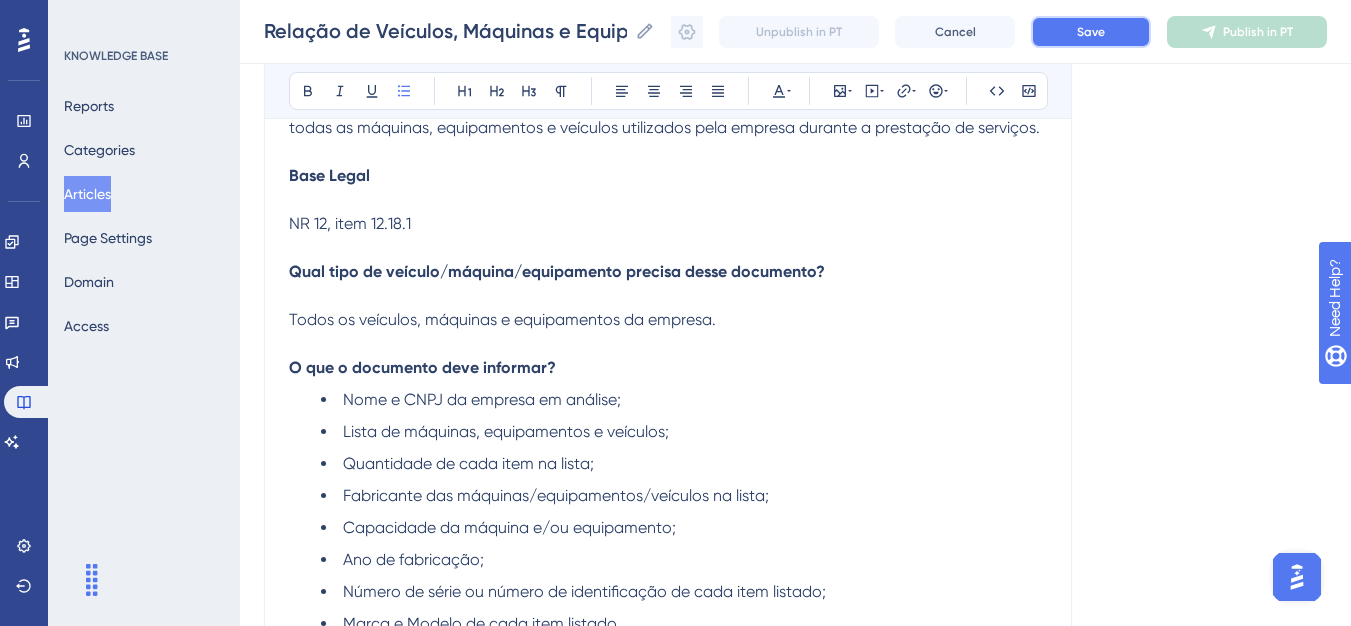 click on "Save" at bounding box center (1091, 32) 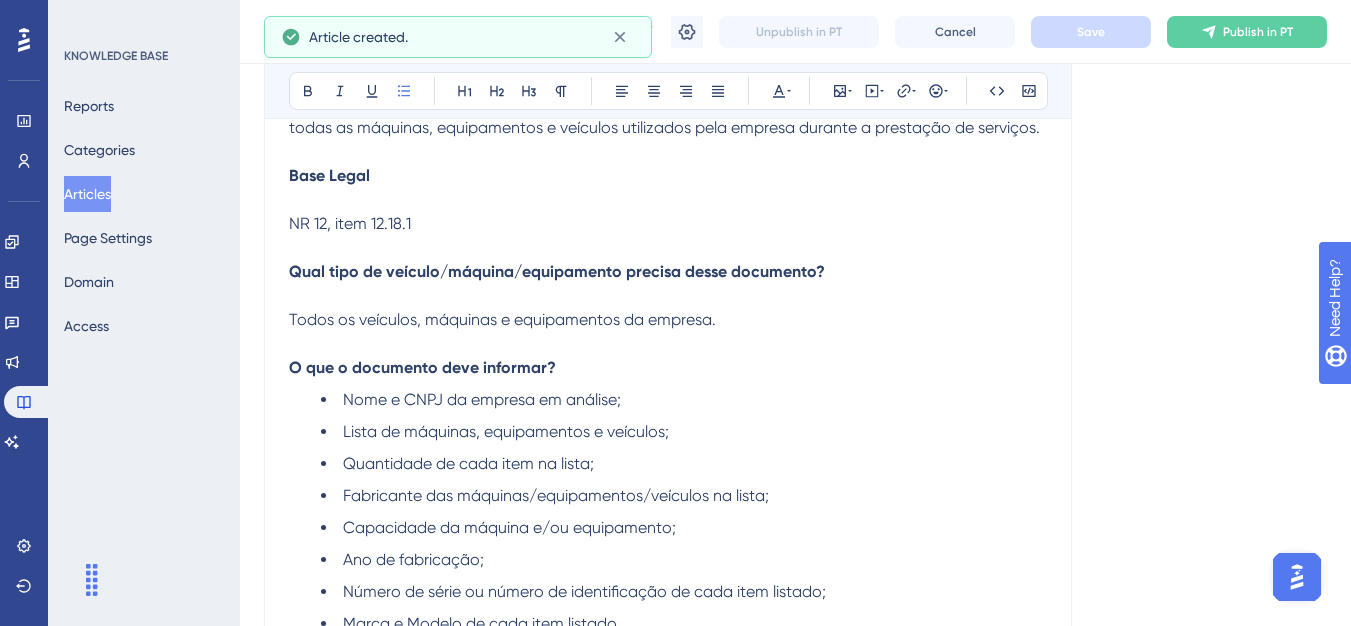 scroll, scrollTop: 373, scrollLeft: 0, axis: vertical 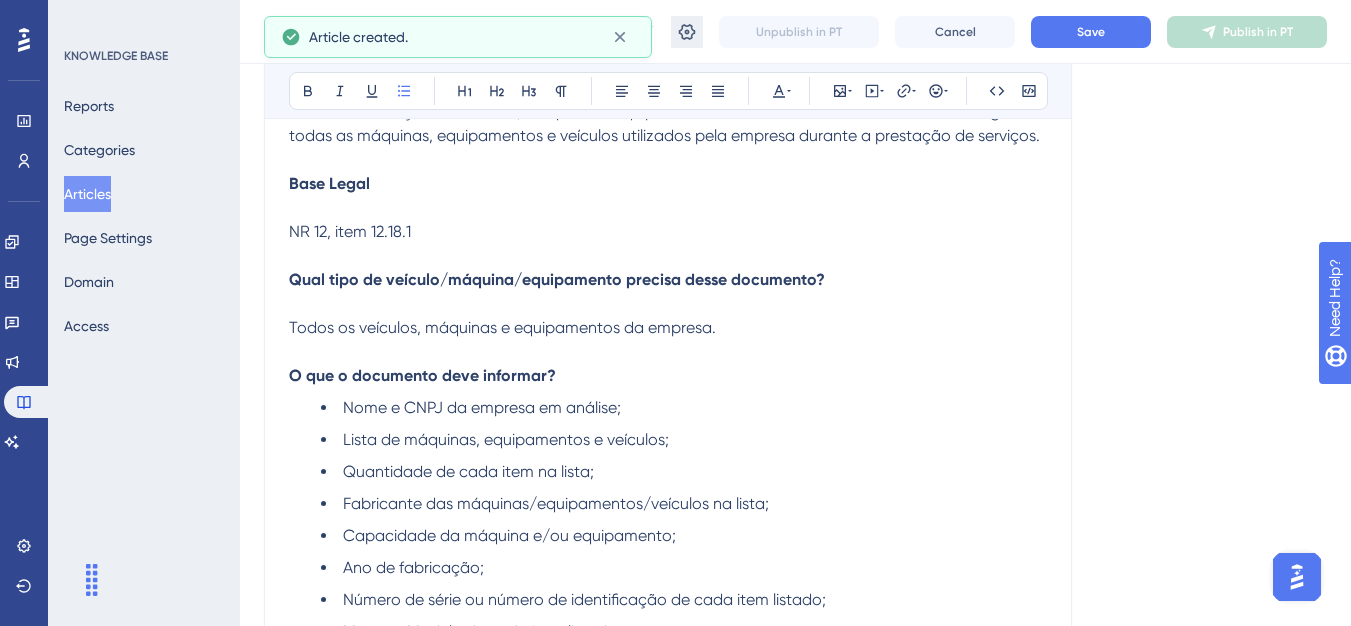 click on "Unpublish in PT Cancel Save Publish in PT" at bounding box center (999, 32) 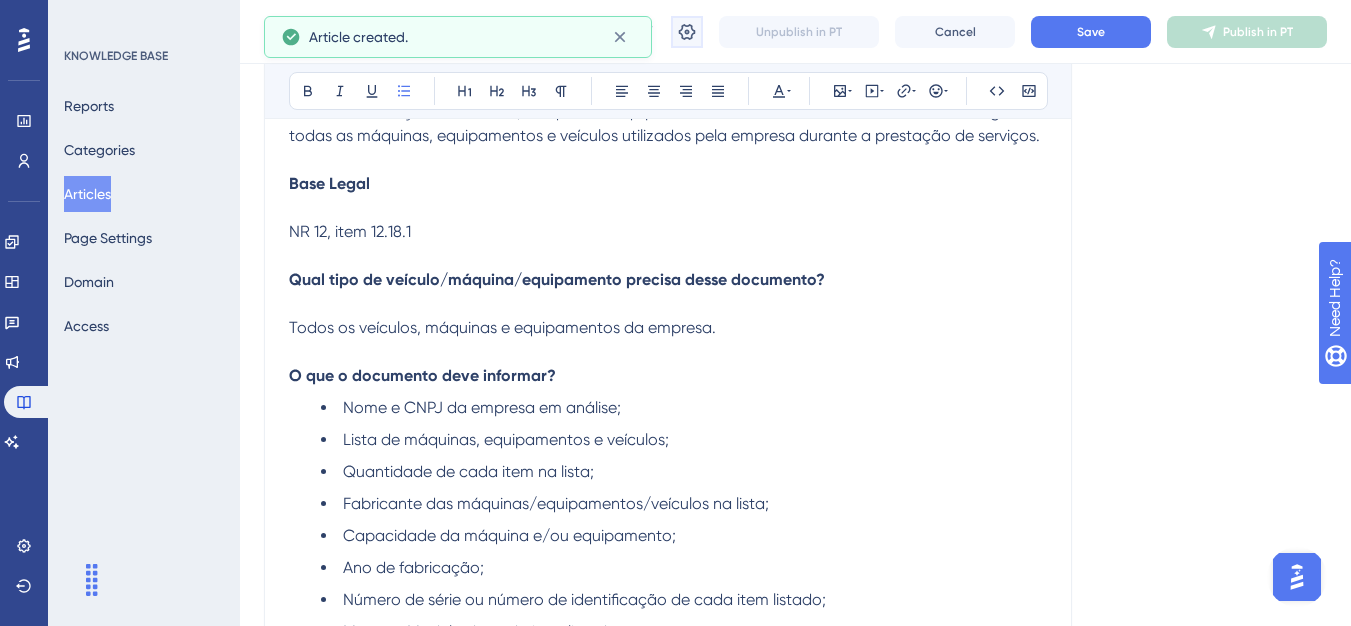 click on "Unpublish in PT Cancel Save Publish in PT" at bounding box center (999, 32) 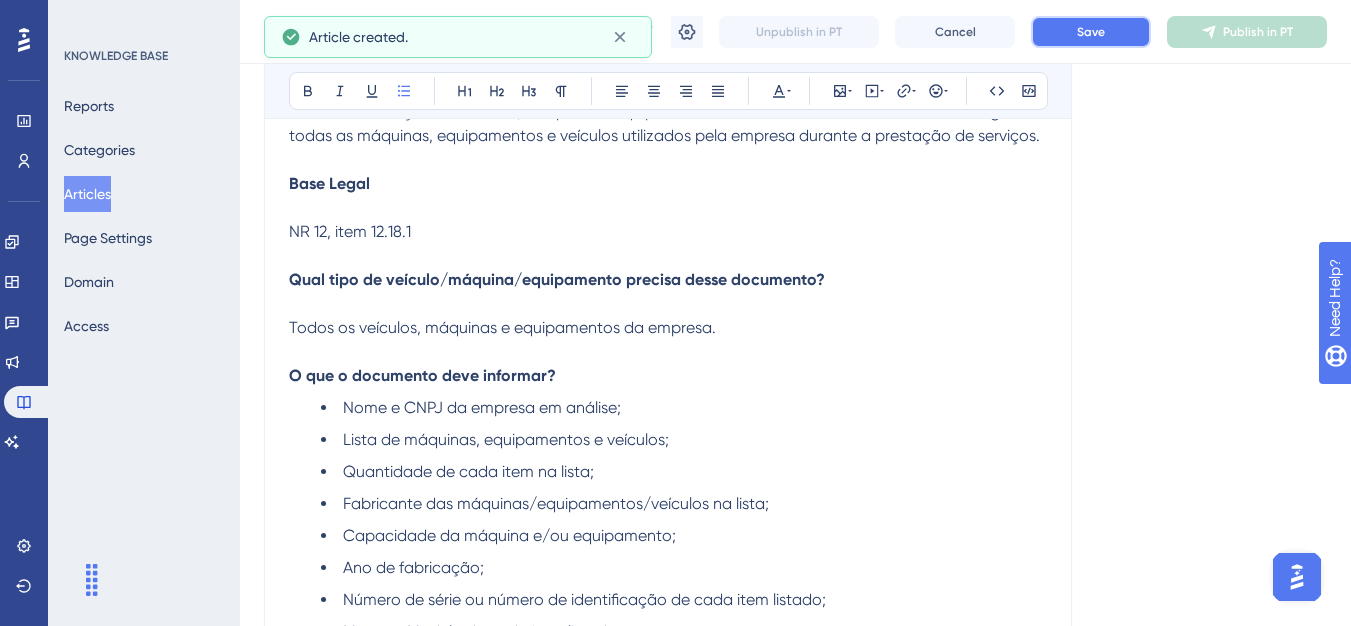 click on "Save" at bounding box center (1091, 32) 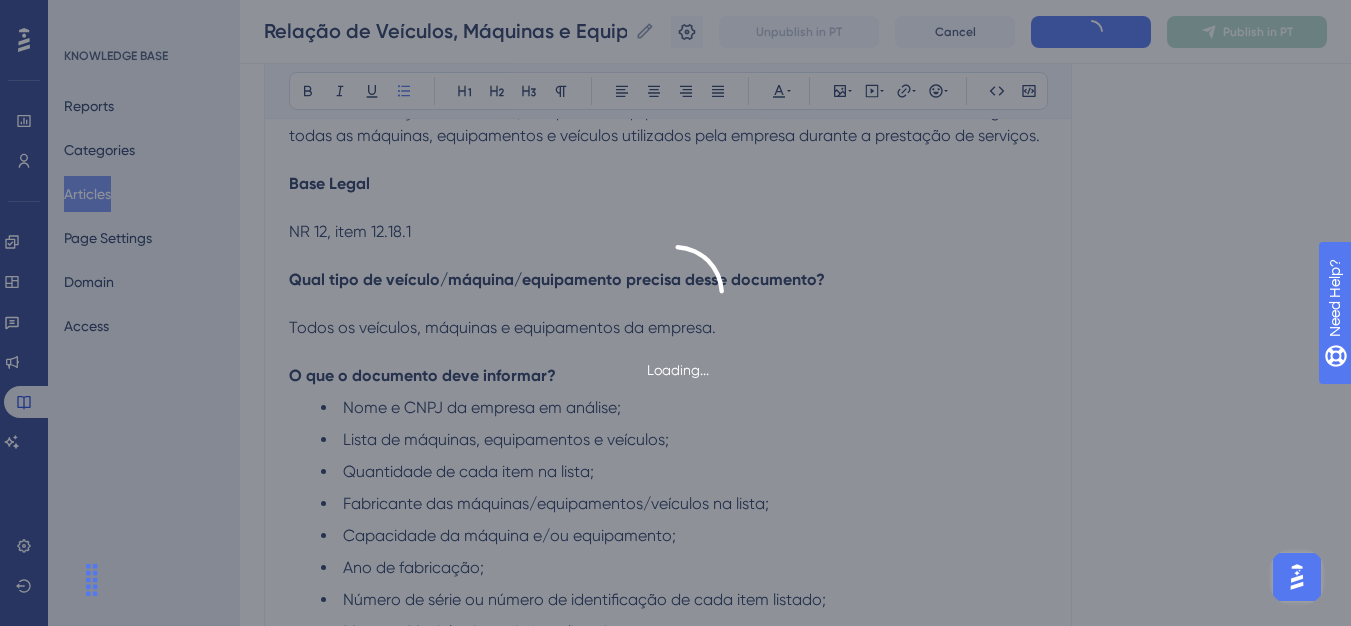 click on "Loading..." at bounding box center (675, 313) 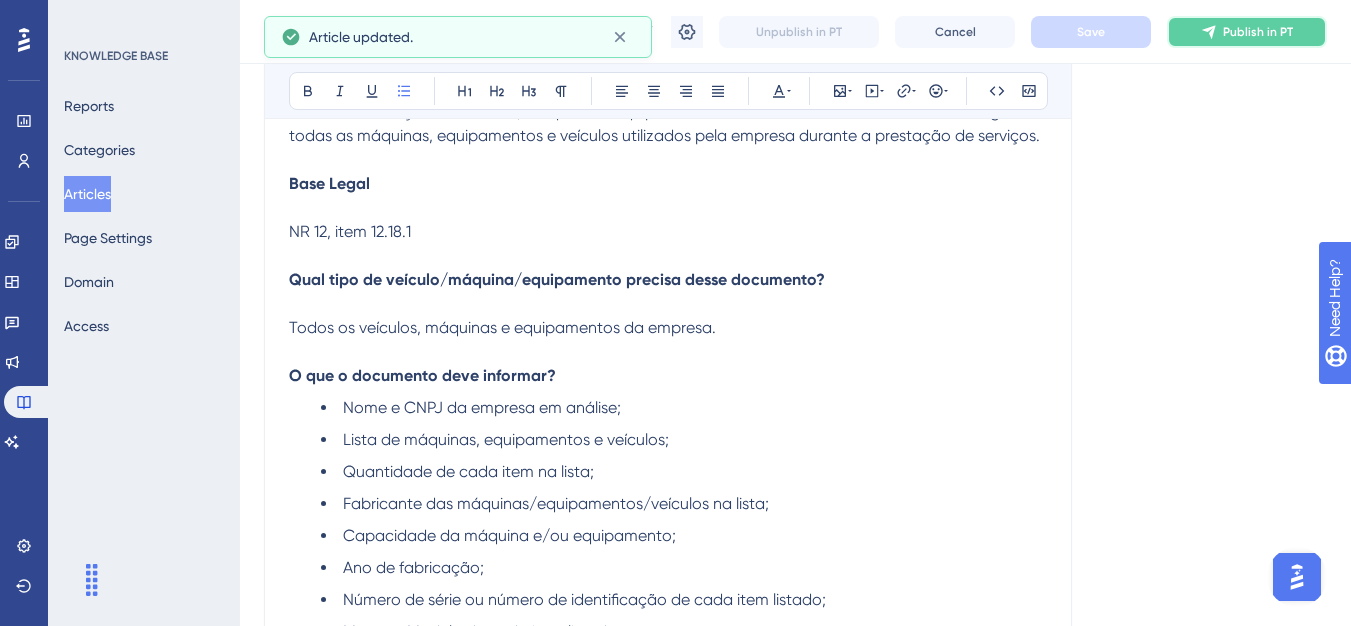 click 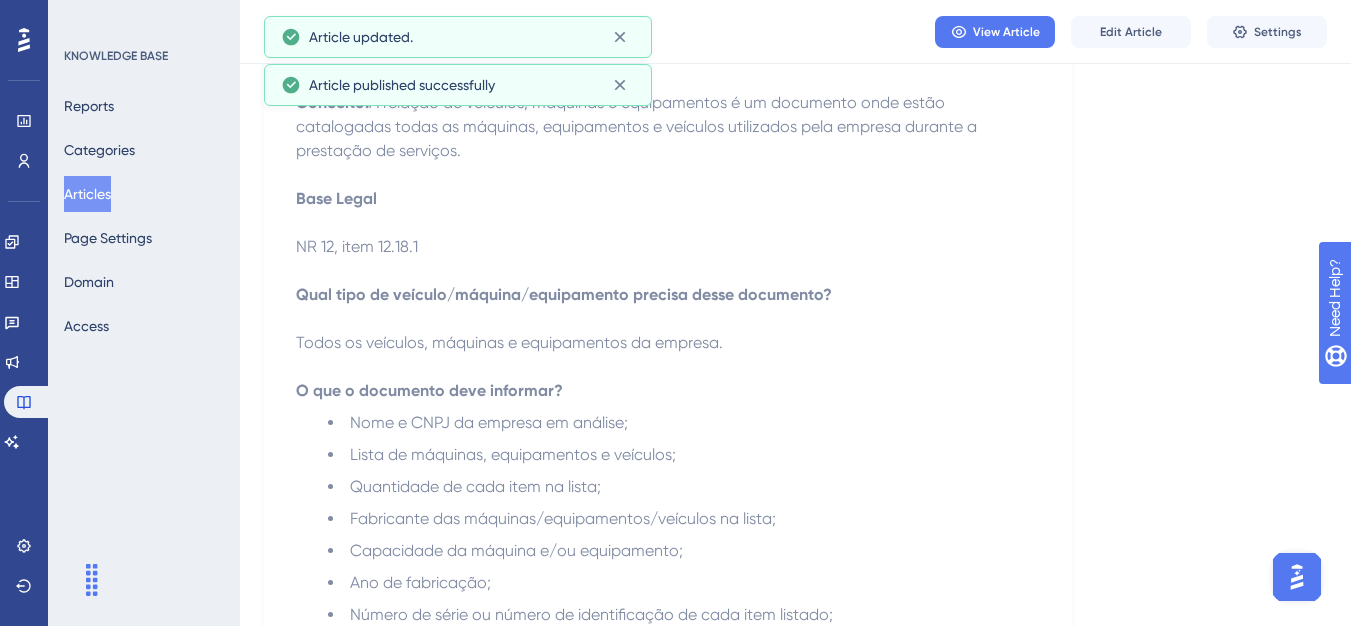 scroll, scrollTop: 173, scrollLeft: 0, axis: vertical 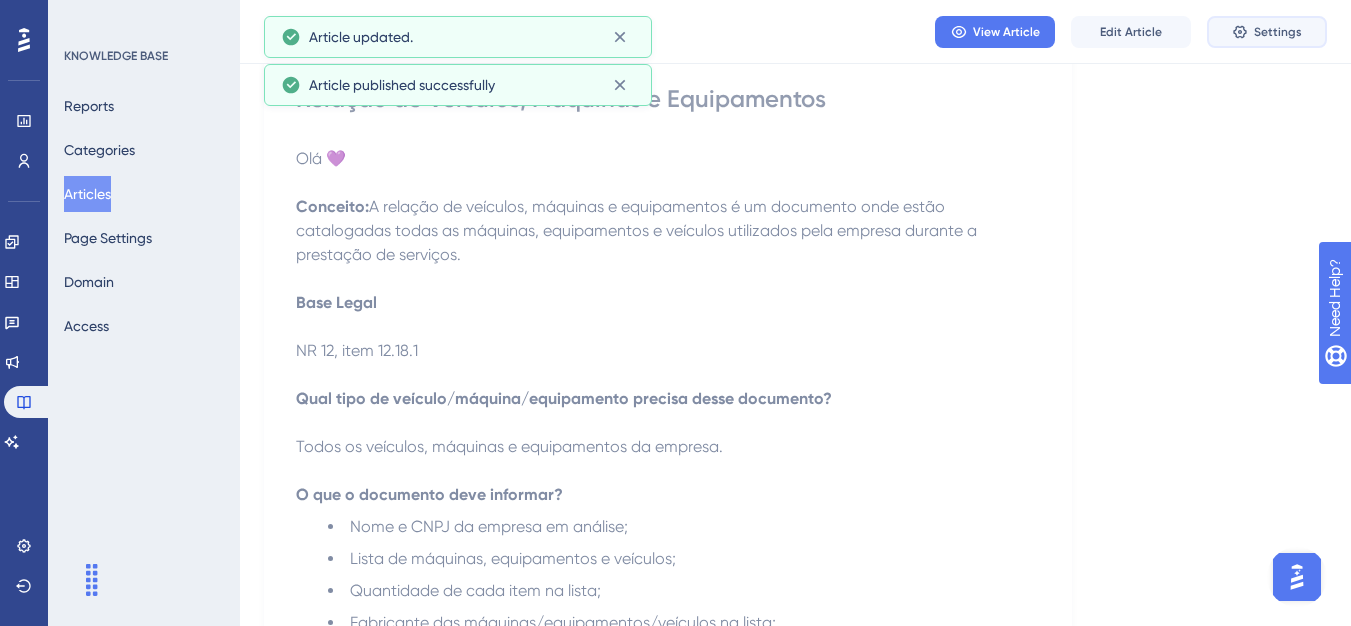 click on "Settings" at bounding box center (1278, 32) 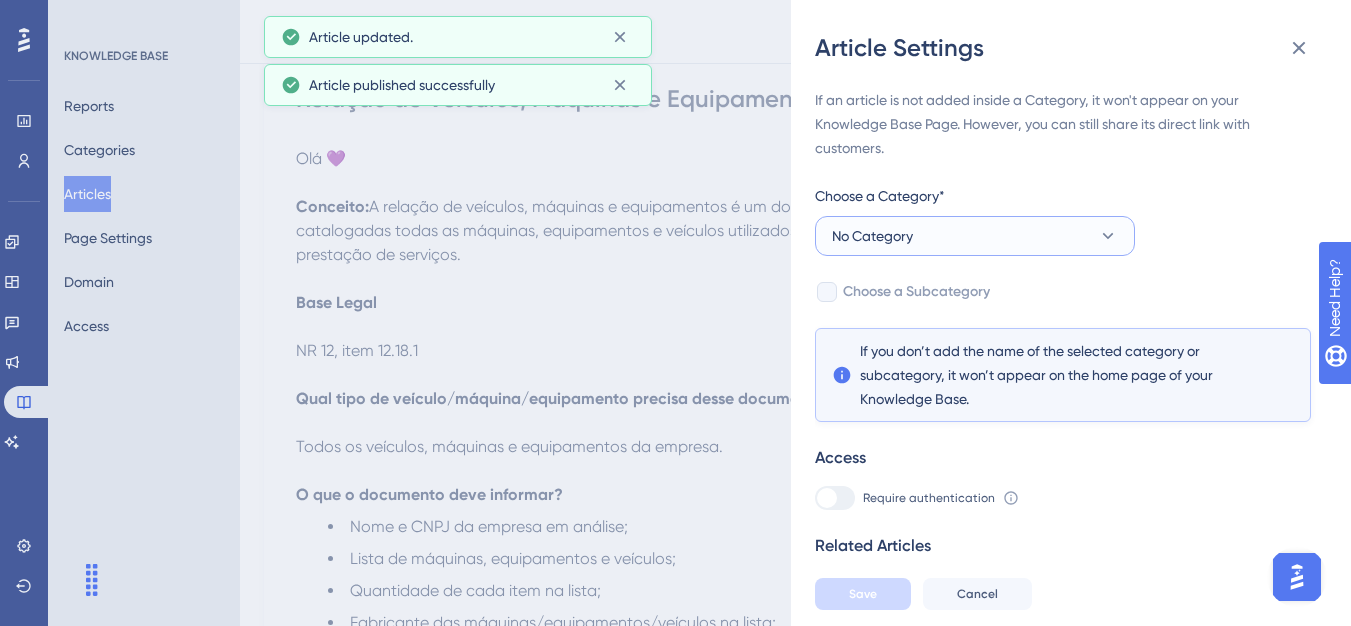 click on "No Category" at bounding box center [975, 236] 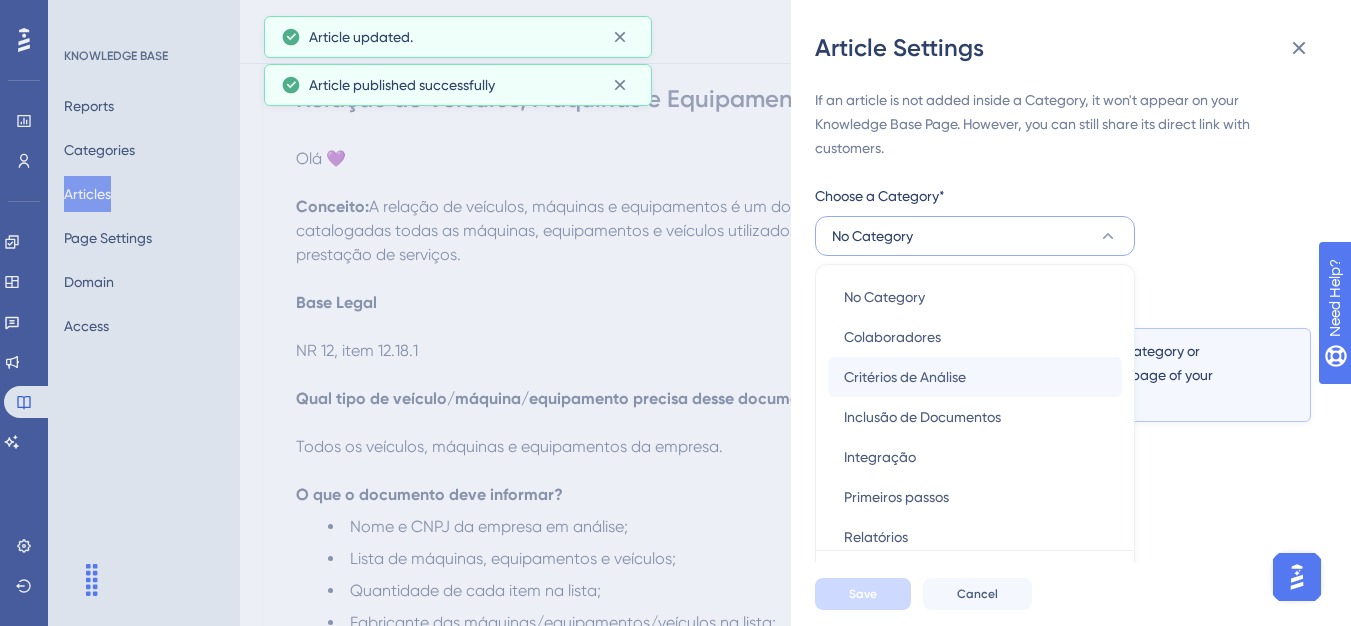 scroll, scrollTop: 49, scrollLeft: 0, axis: vertical 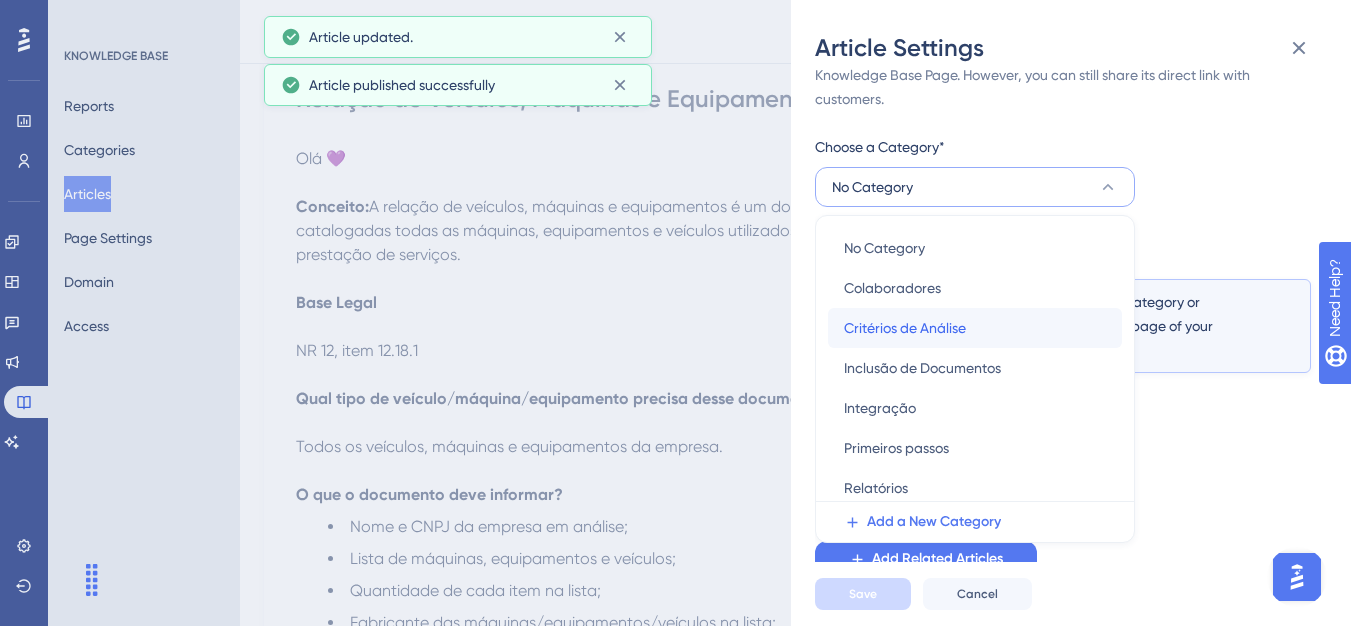 click on "Critérios de Análise" at bounding box center (905, 328) 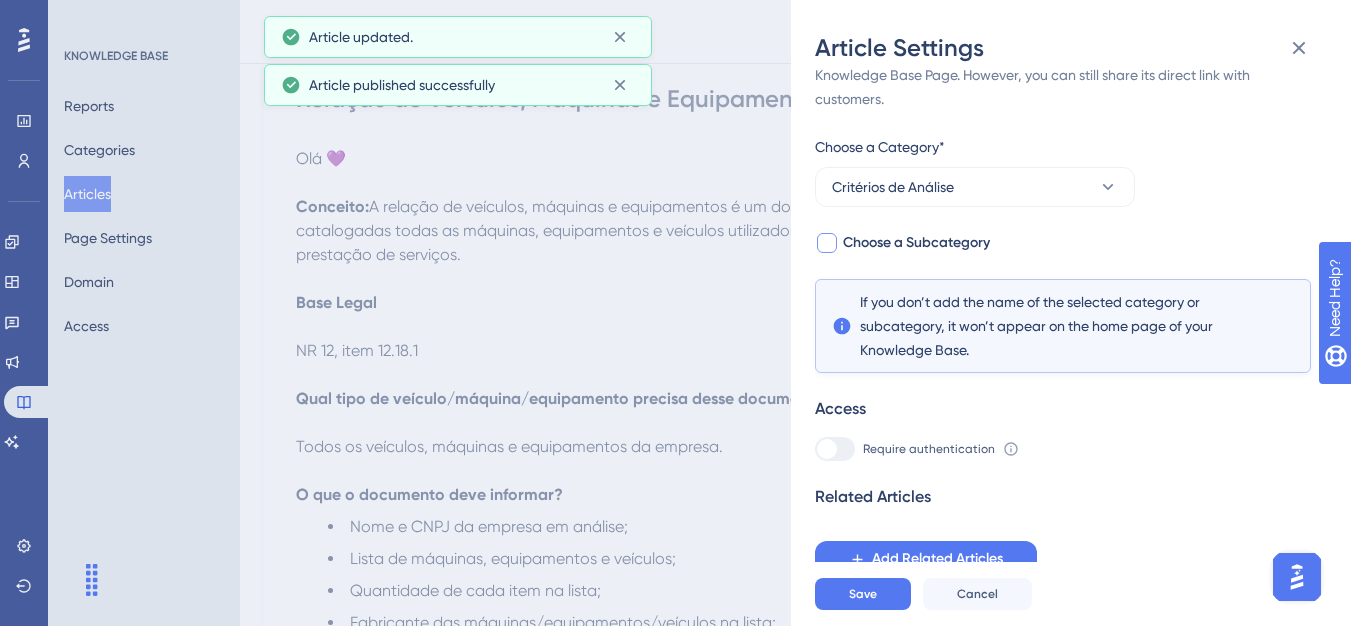 click on "Choose a Subcategory" at bounding box center (916, 243) 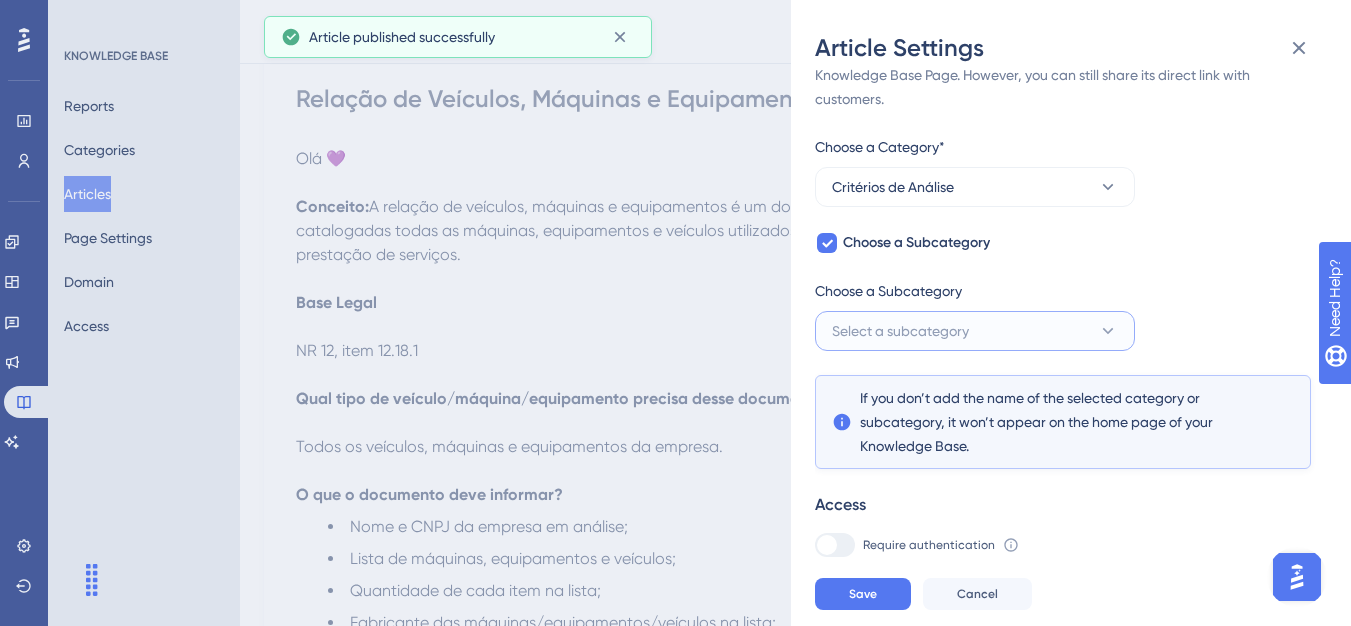 click on "Select a subcategory" at bounding box center [900, 331] 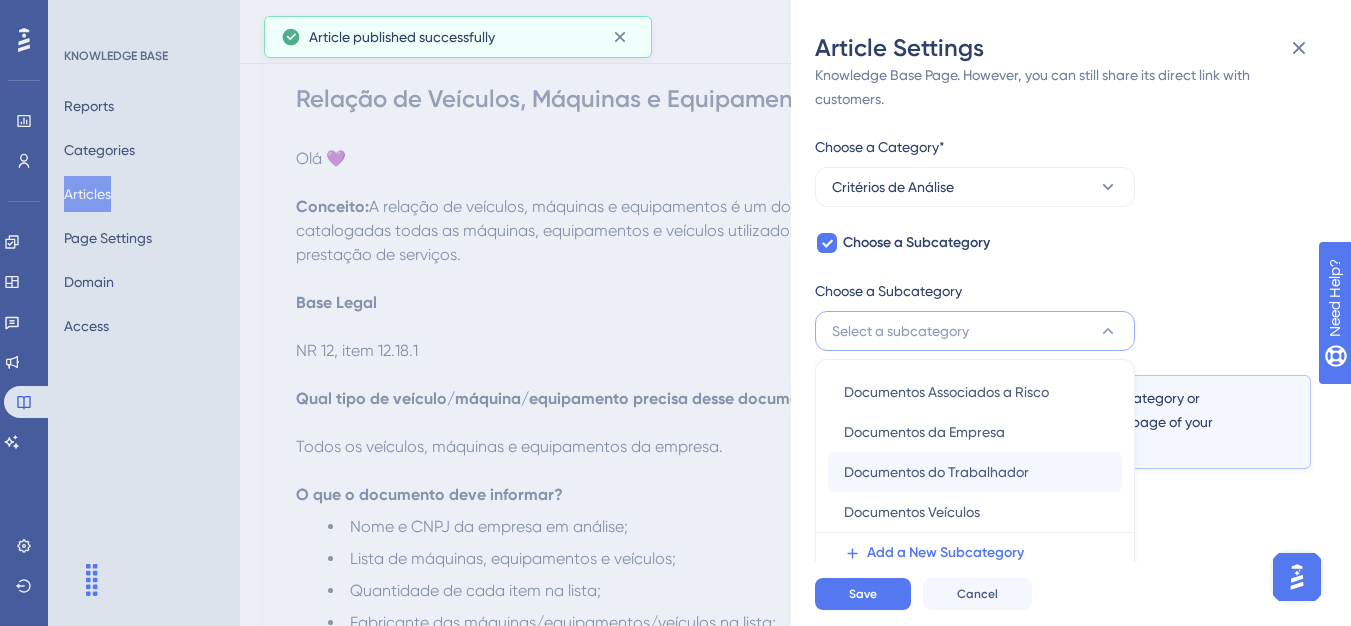 scroll, scrollTop: 145, scrollLeft: 0, axis: vertical 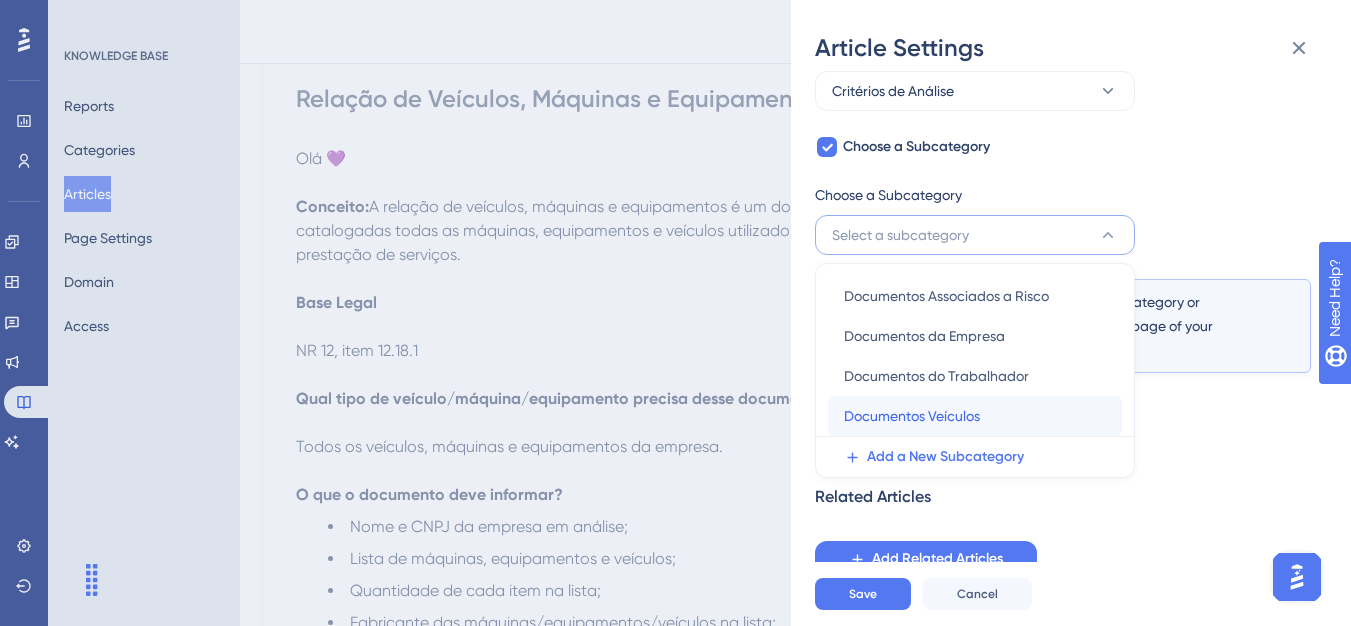 click on "Documentos Veículos" at bounding box center [912, 416] 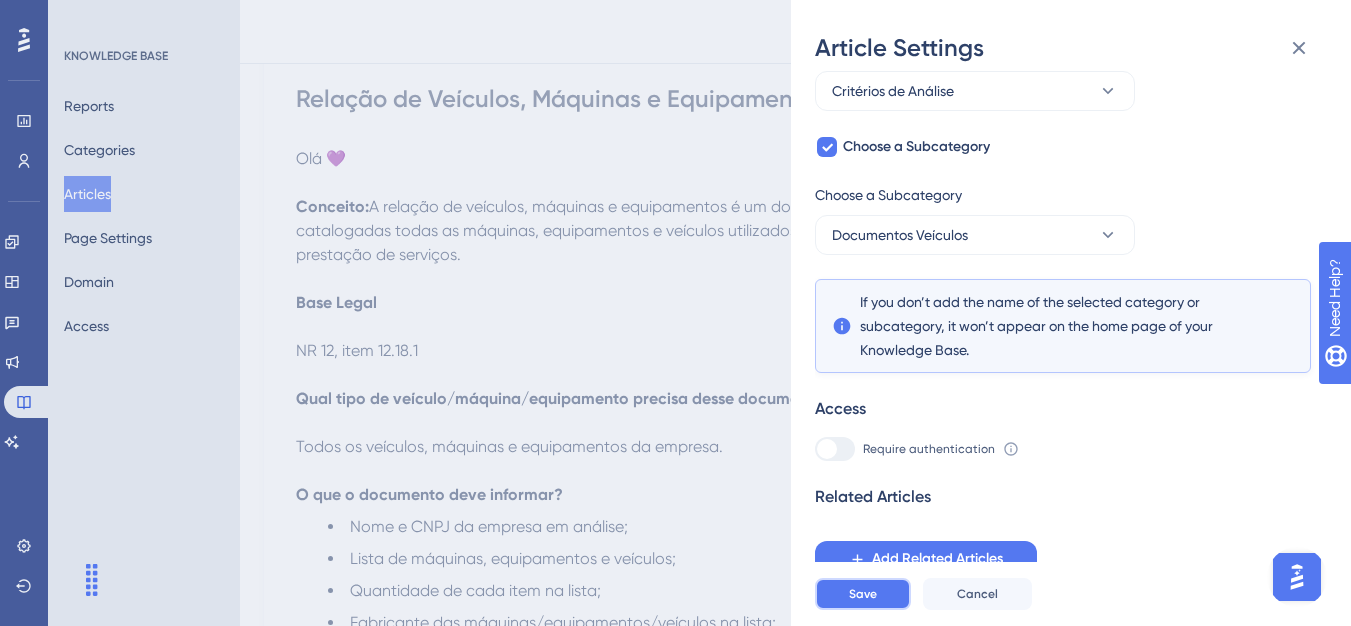 click on "Save" at bounding box center [863, 594] 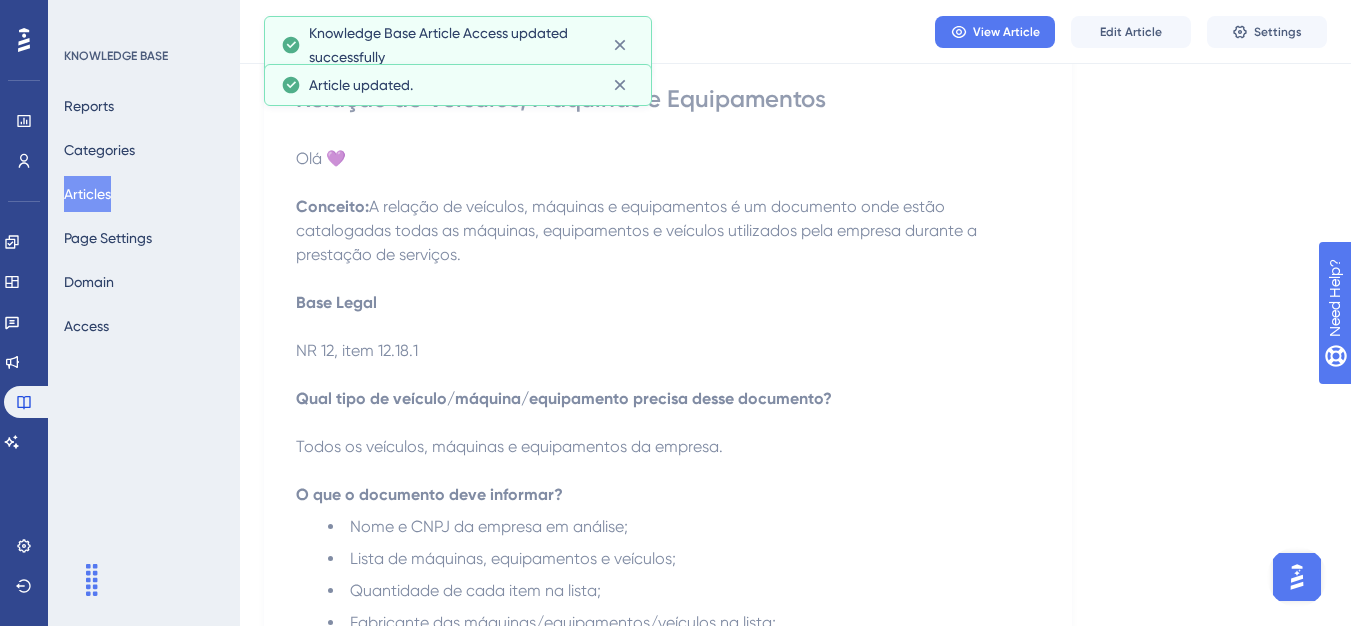 click on "Articles" at bounding box center (87, 194) 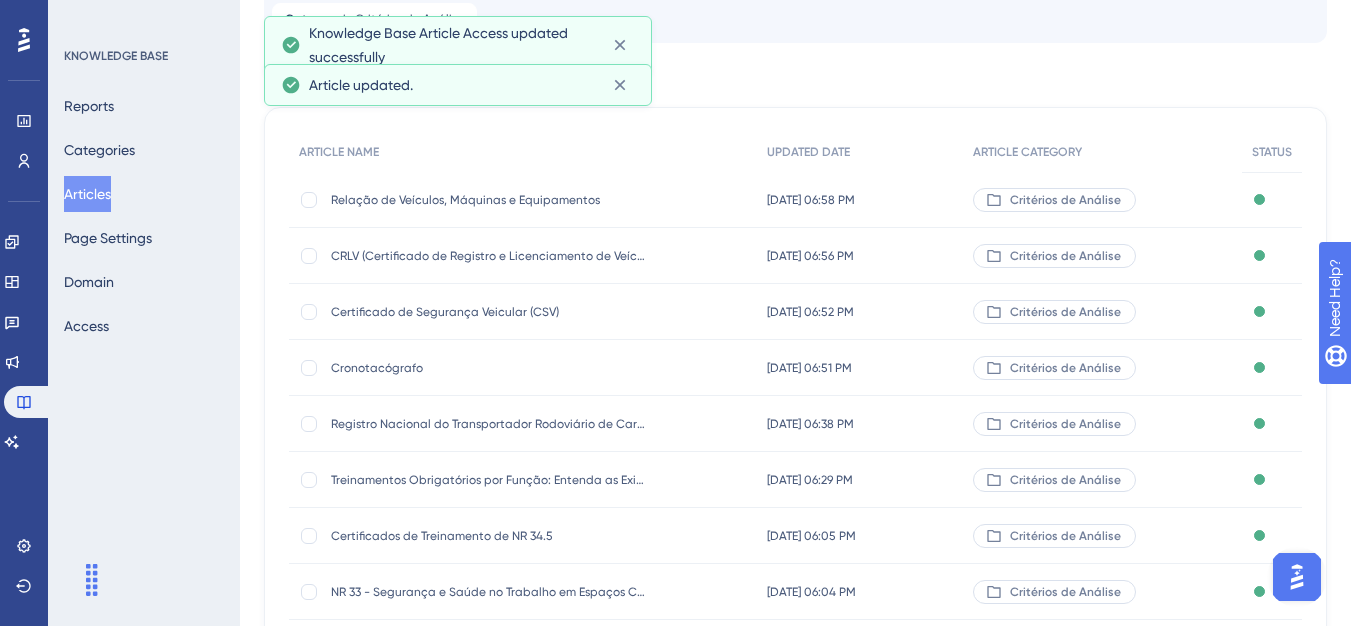 scroll, scrollTop: 0, scrollLeft: 0, axis: both 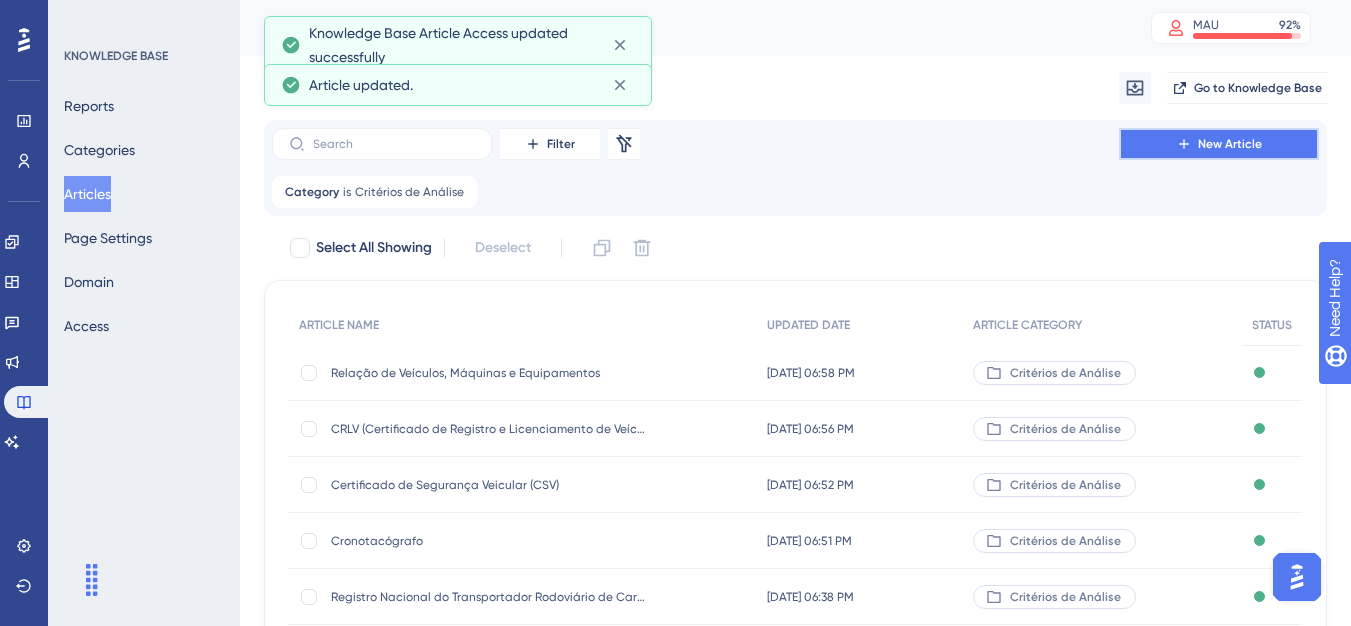 click on "New Article" at bounding box center [1230, 144] 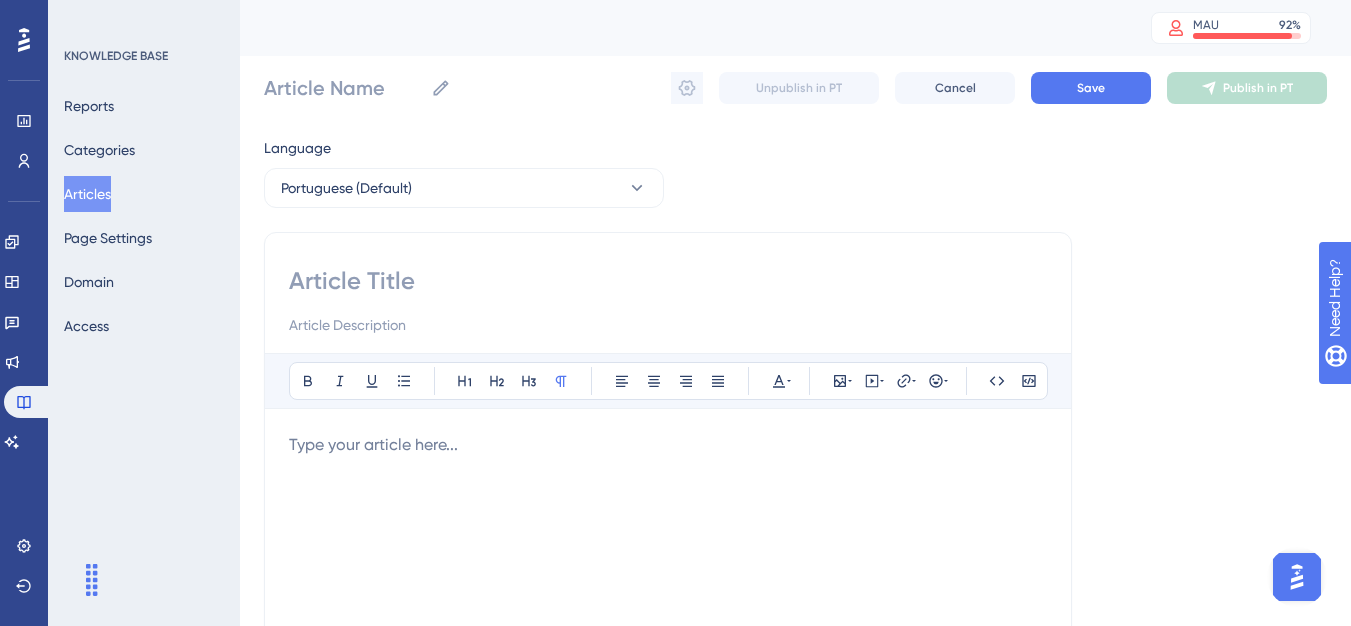 click at bounding box center [668, 301] 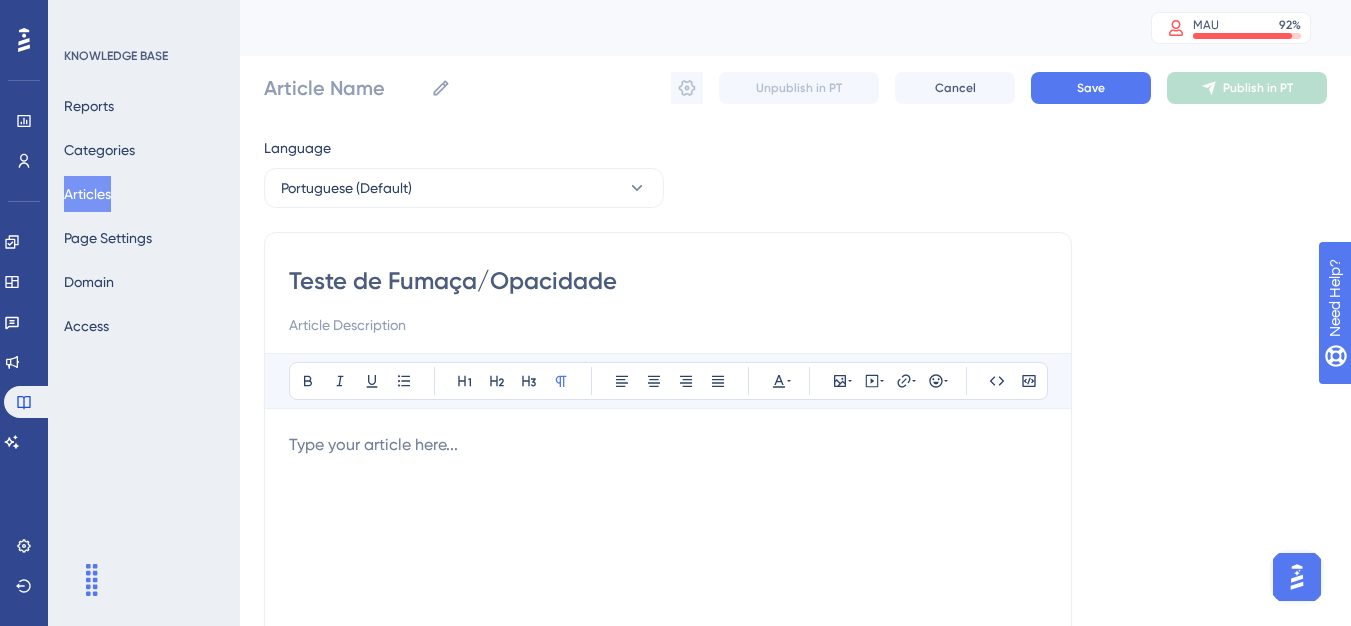 type on "Teste de Fumaça/Opacidade" 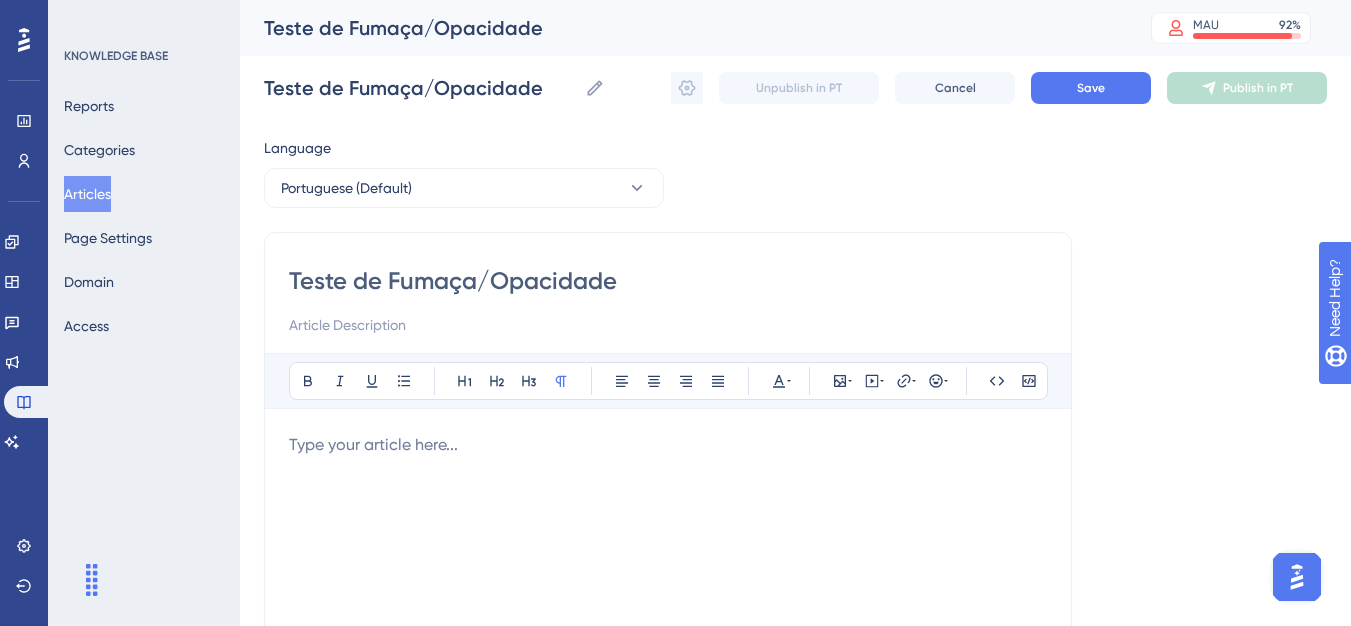 type on "Teste de Fumaça/Opacidade" 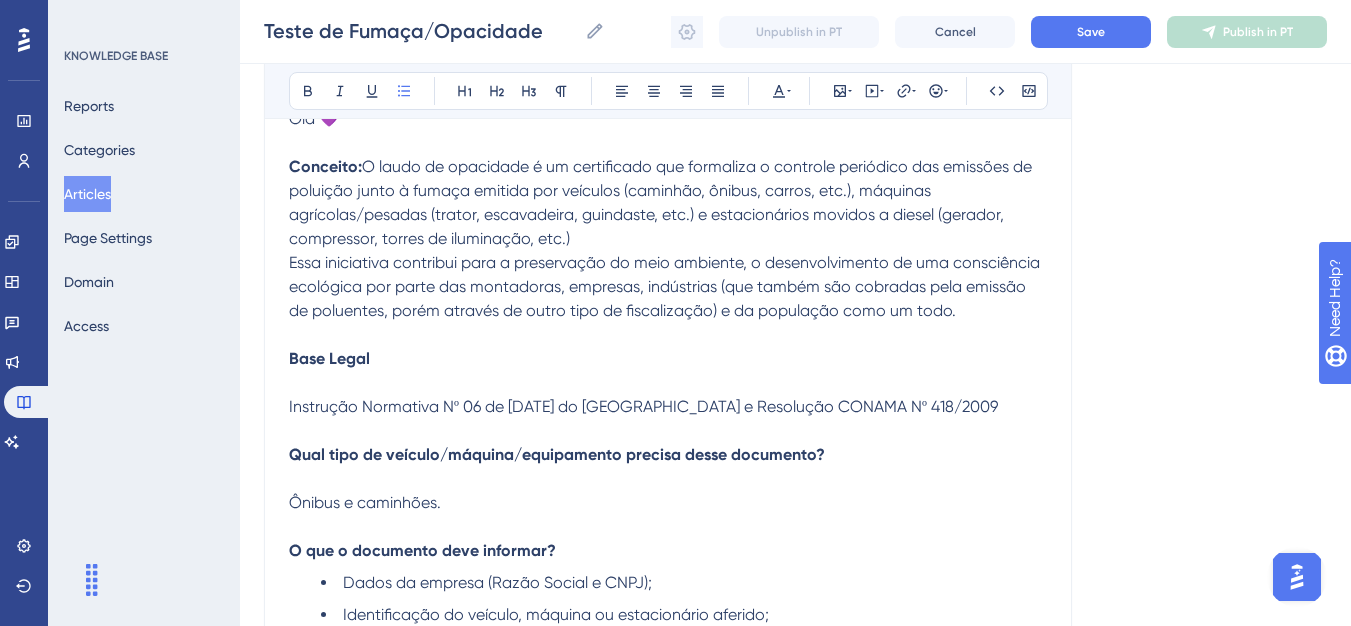 scroll, scrollTop: 137, scrollLeft: 0, axis: vertical 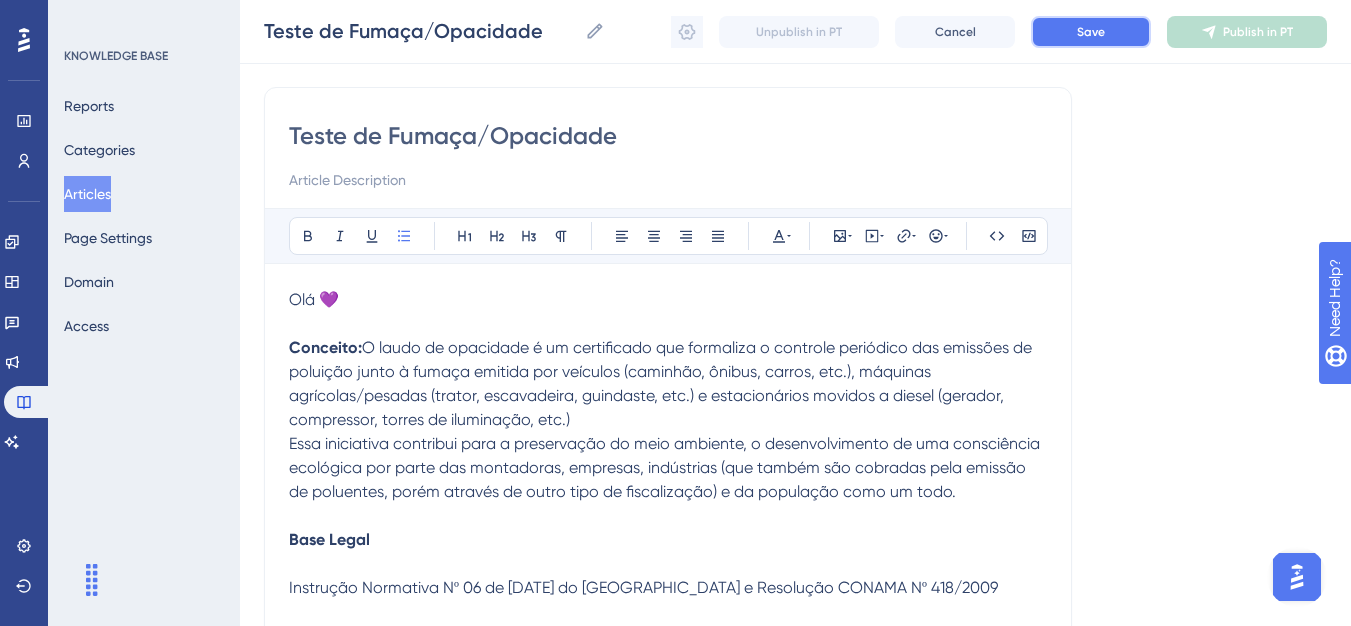 click on "Save" at bounding box center (1091, 32) 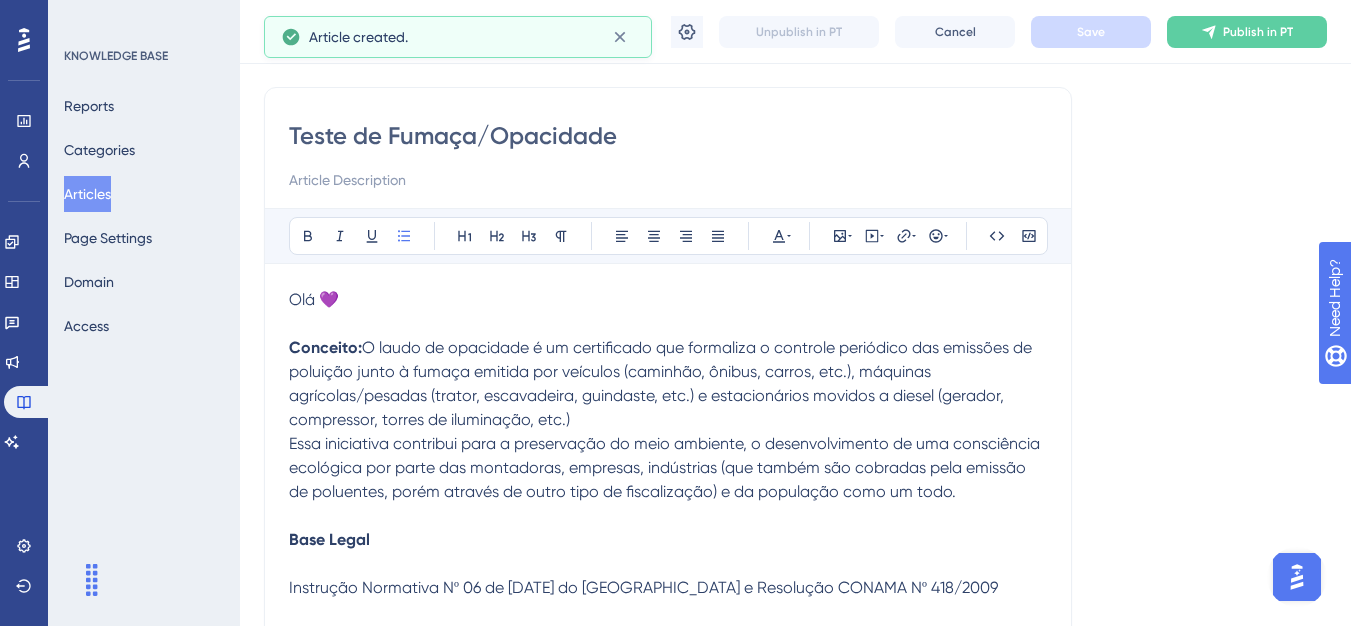 scroll, scrollTop: 429, scrollLeft: 0, axis: vertical 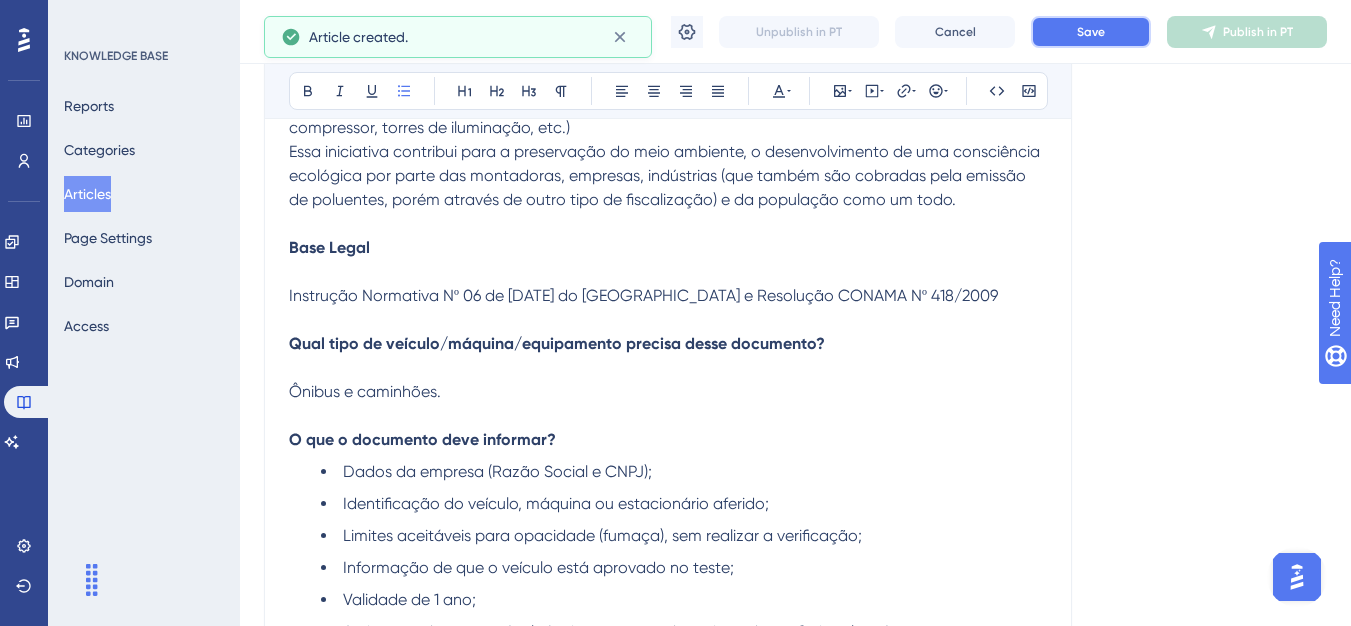 click on "Save" at bounding box center (1091, 32) 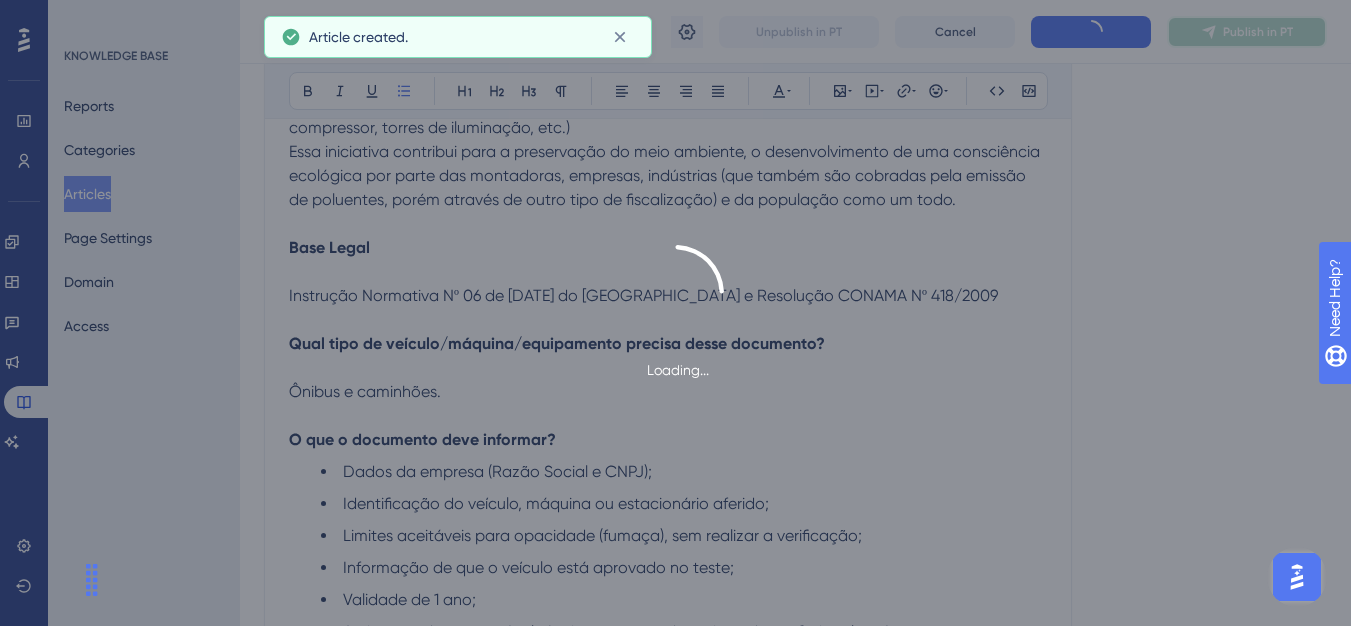 click on "Publish in PT" at bounding box center [1258, 32] 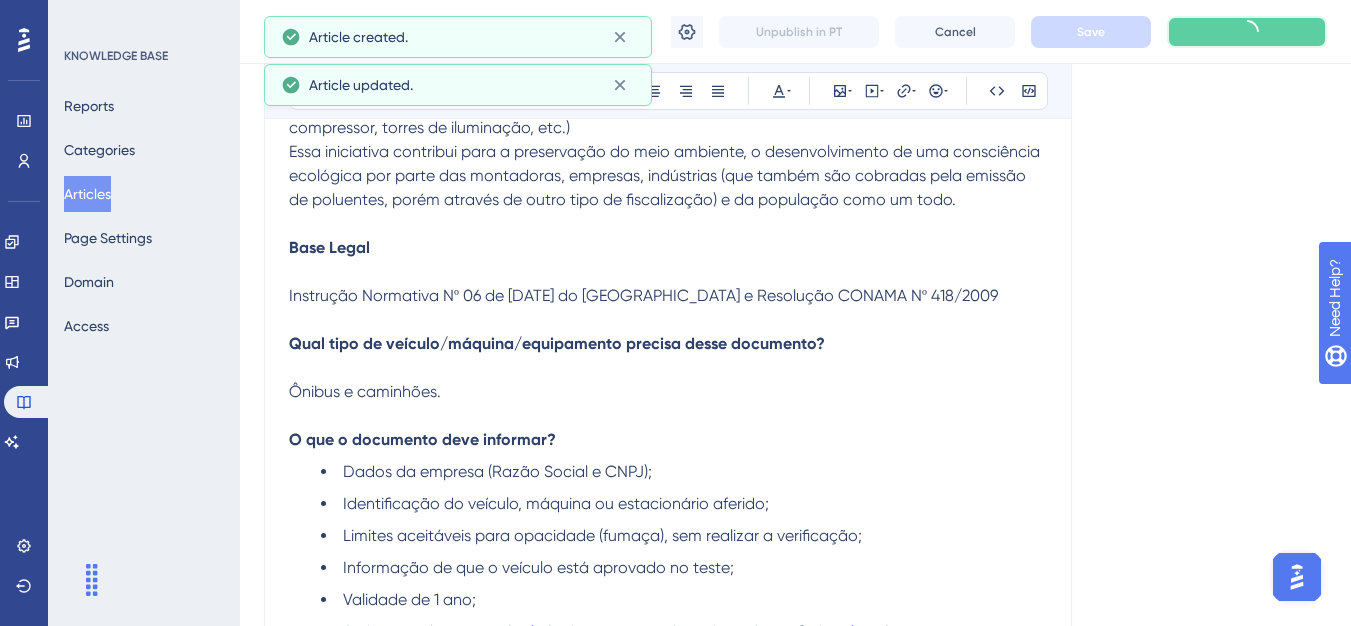 click 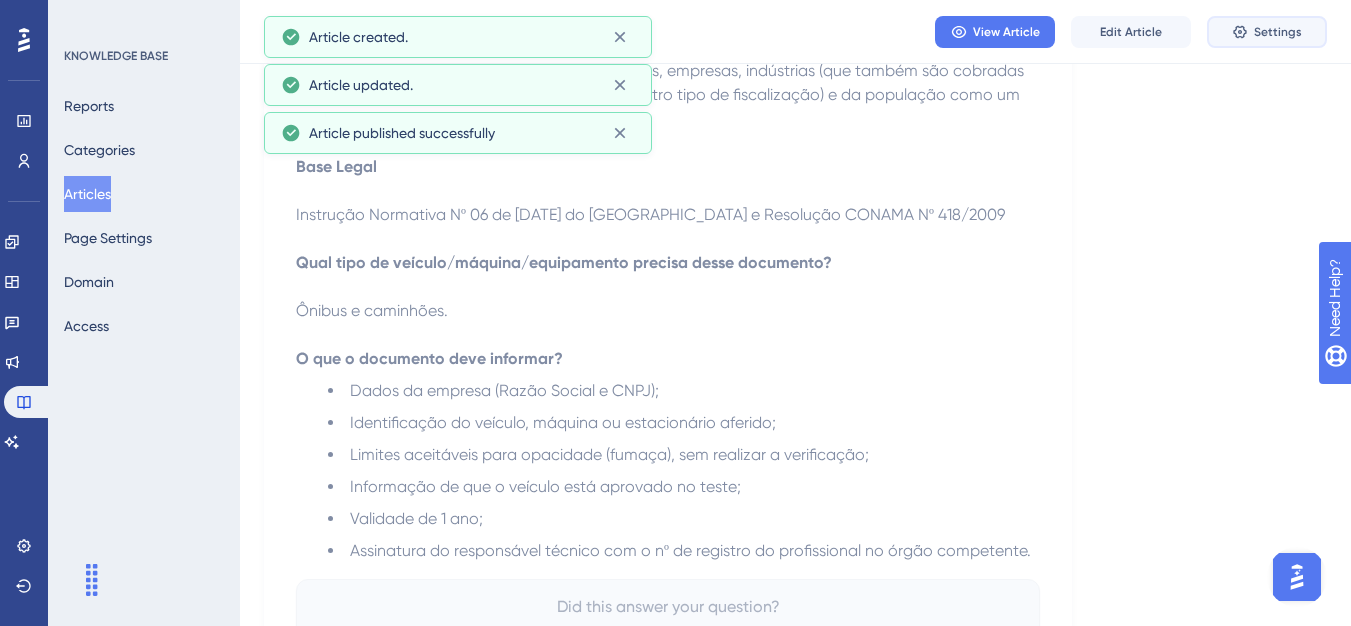 click 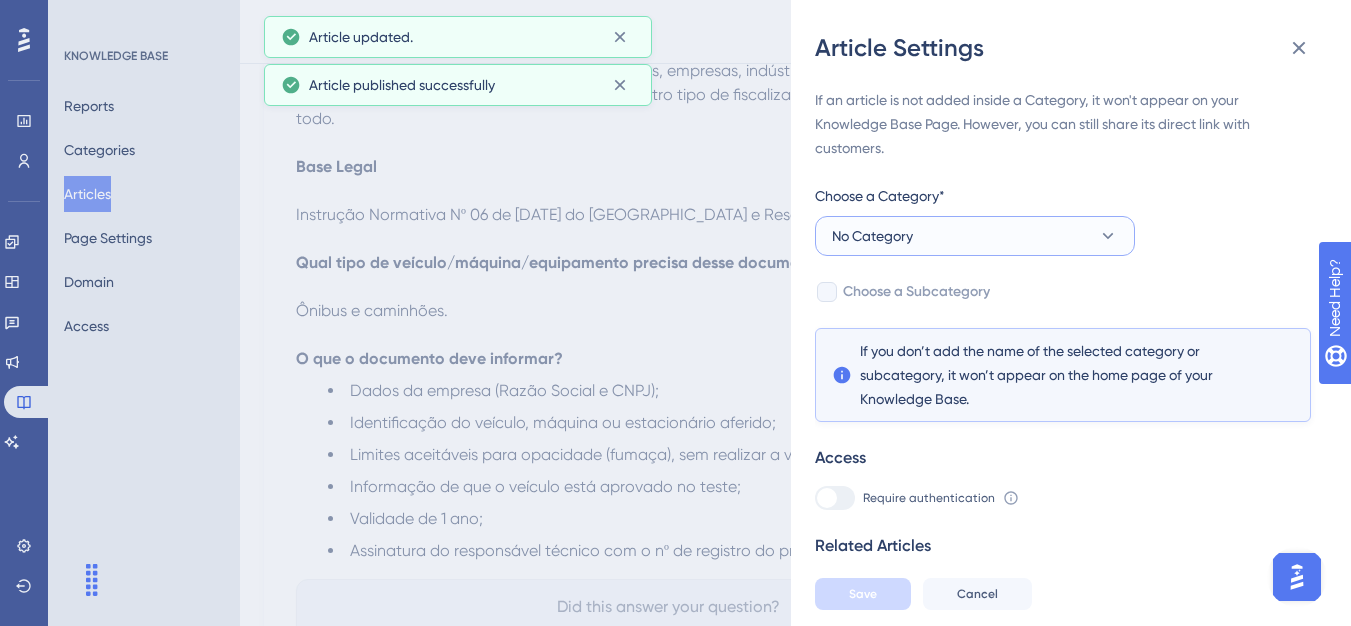 click on "No Category" at bounding box center [975, 236] 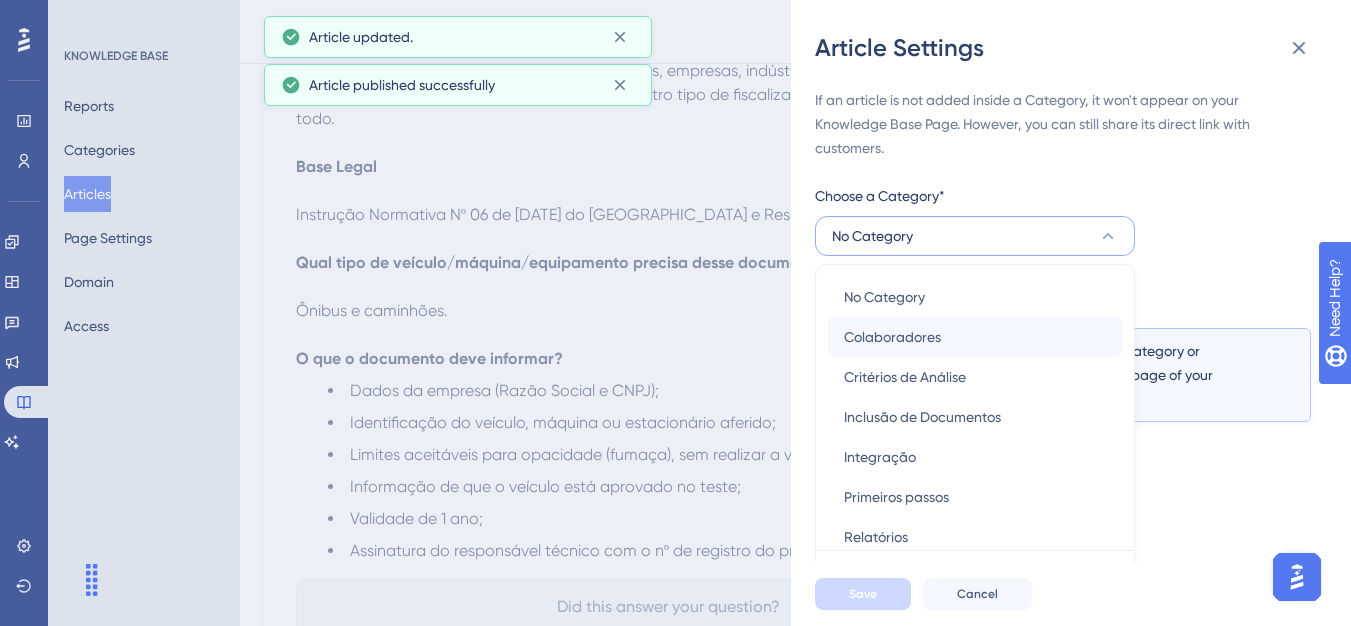 scroll, scrollTop: 49, scrollLeft: 0, axis: vertical 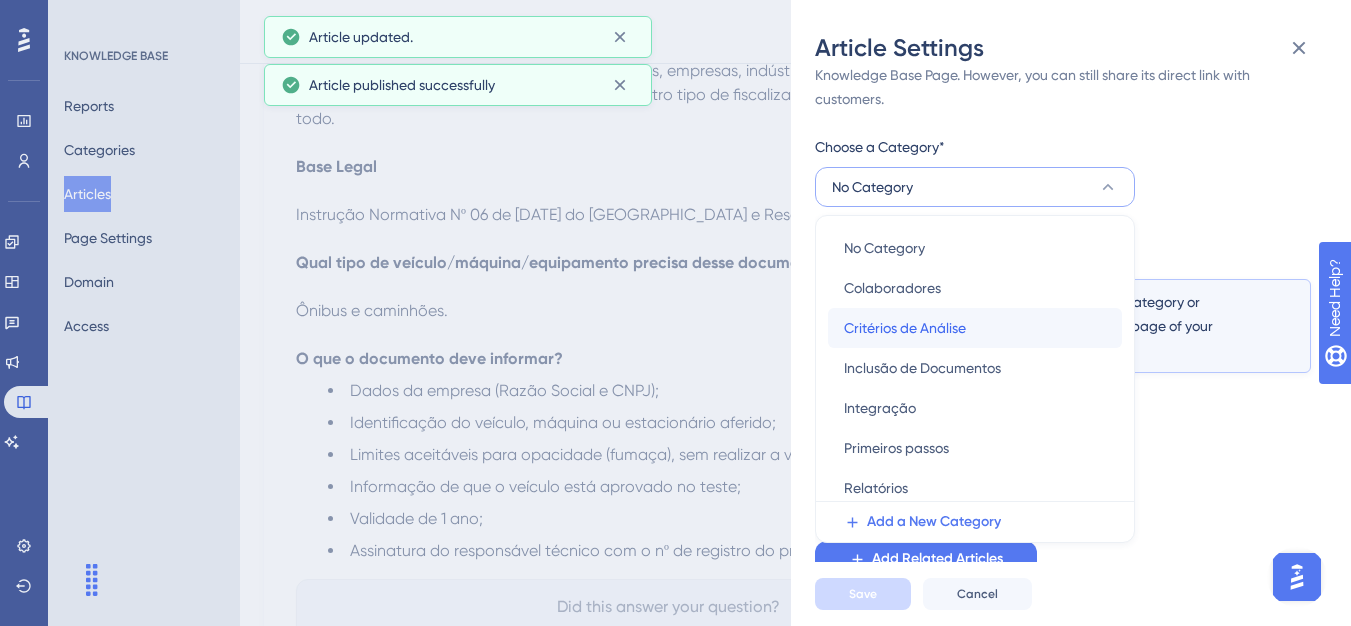 click on "Critérios de Análise" at bounding box center [905, 328] 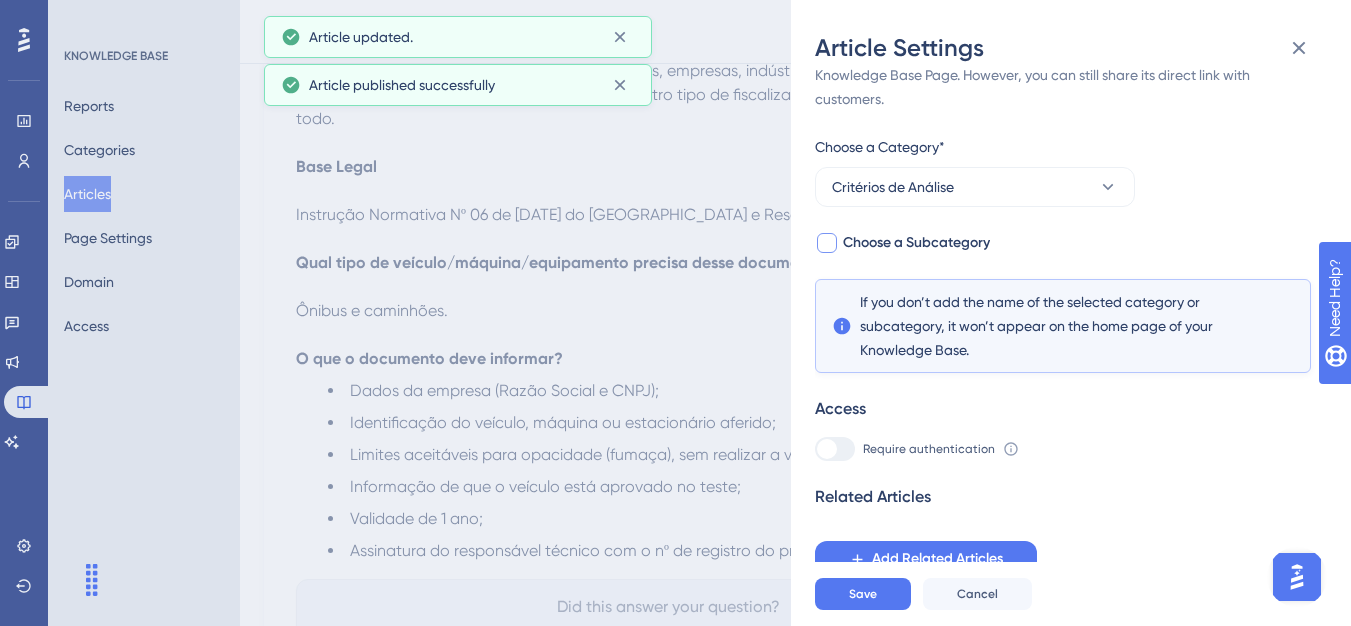 click on "Choose a Subcategory" at bounding box center (916, 243) 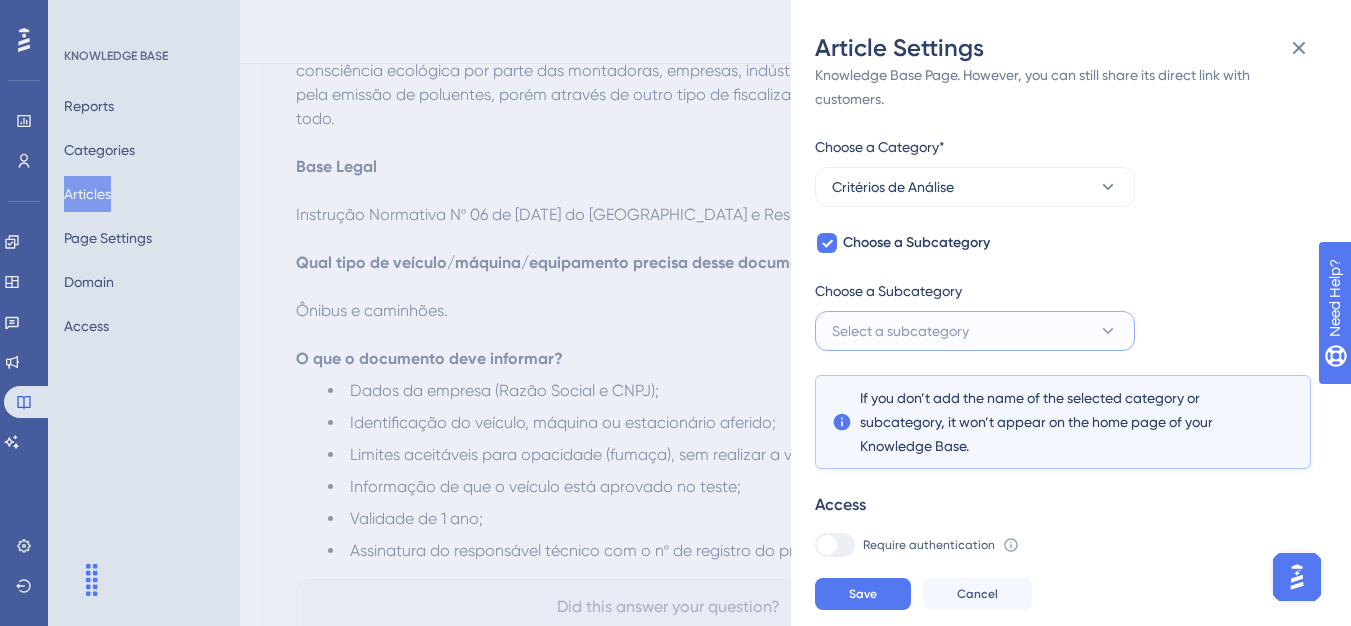 click on "Choose a Subcategory Select a subcategory" at bounding box center (975, 315) 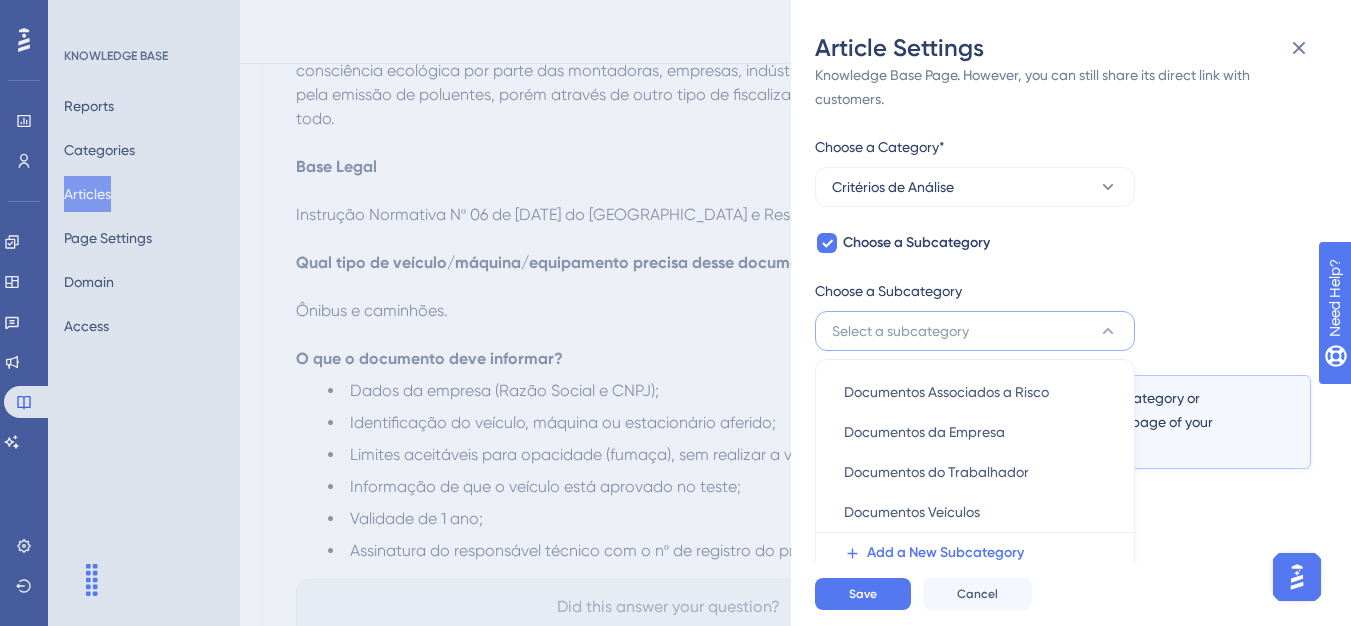 scroll, scrollTop: 145, scrollLeft: 0, axis: vertical 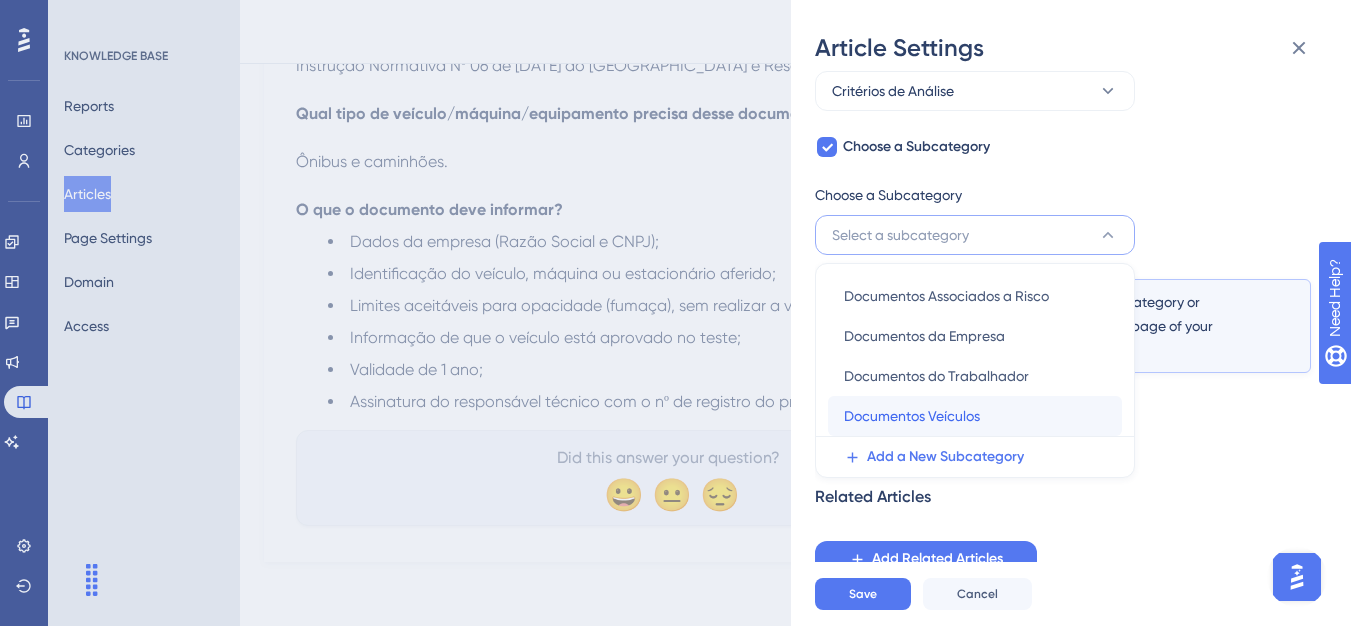 click on "Documentos Veículos" at bounding box center (912, 416) 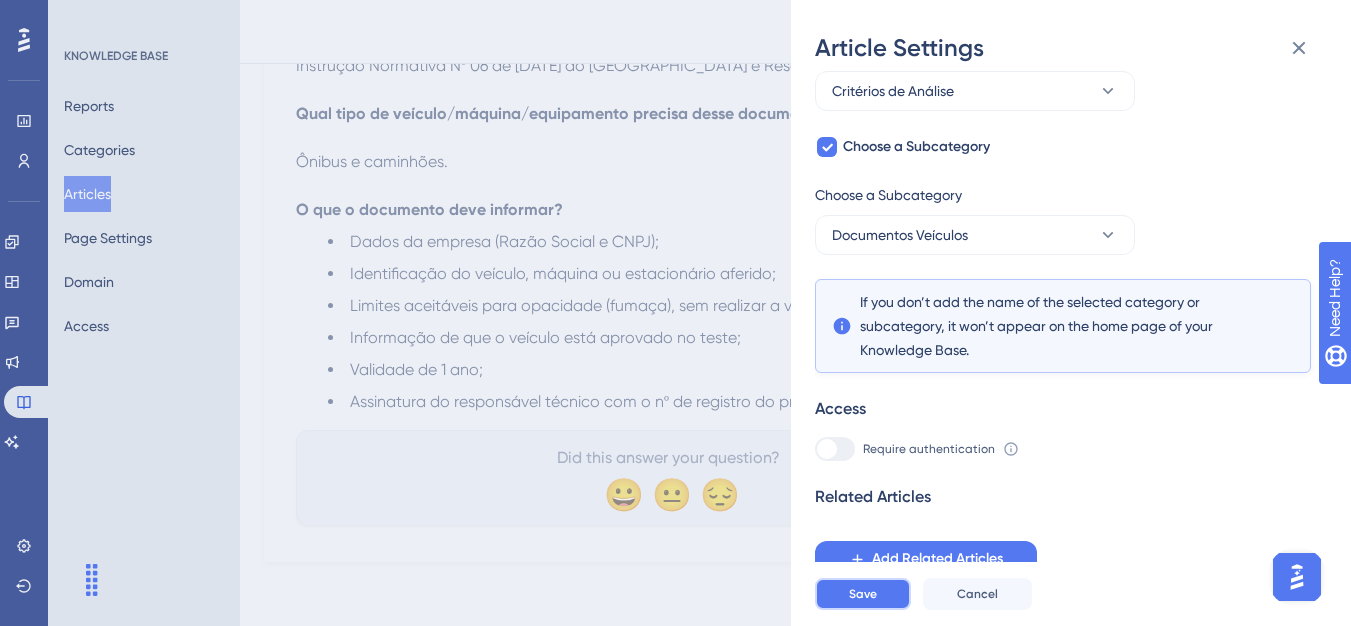 click on "Save" at bounding box center [863, 594] 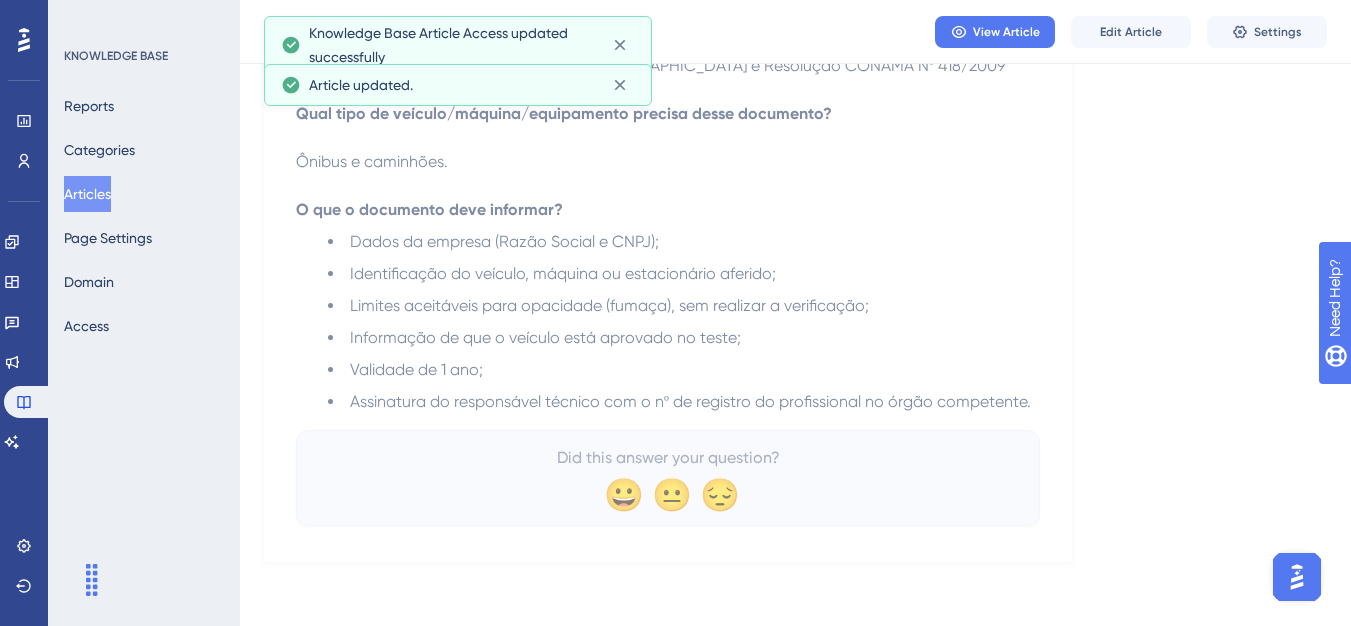 click on "Articles" at bounding box center (87, 194) 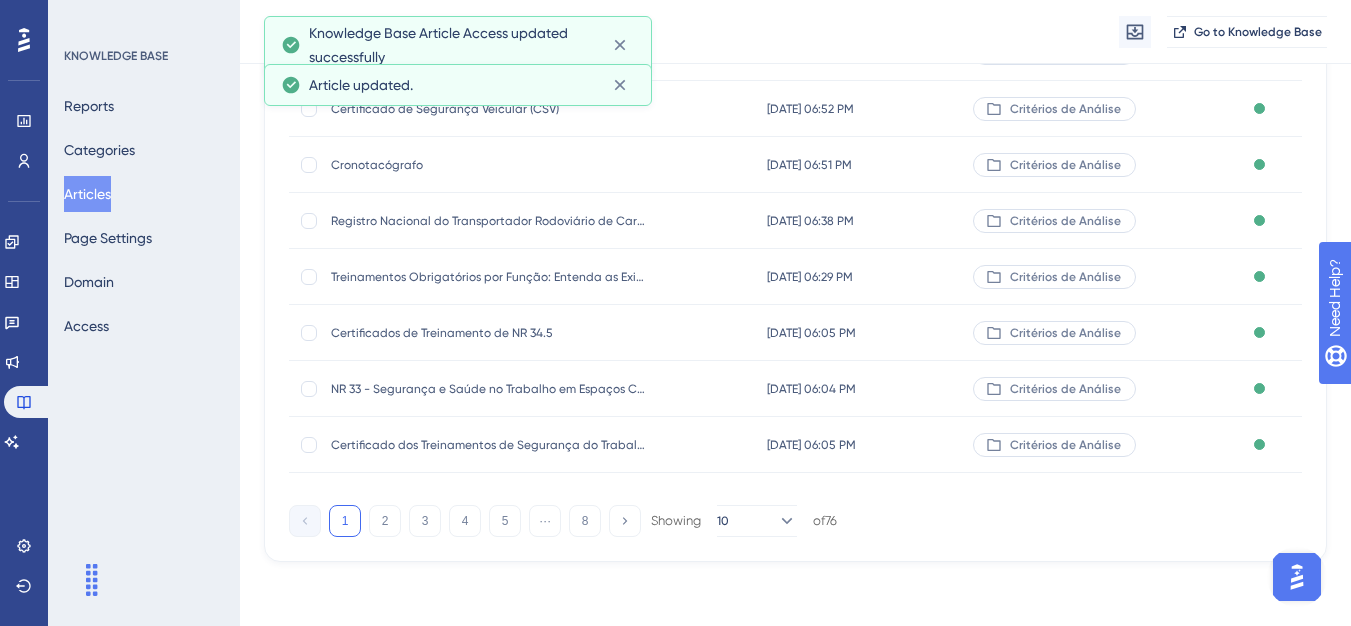 scroll, scrollTop: 0, scrollLeft: 0, axis: both 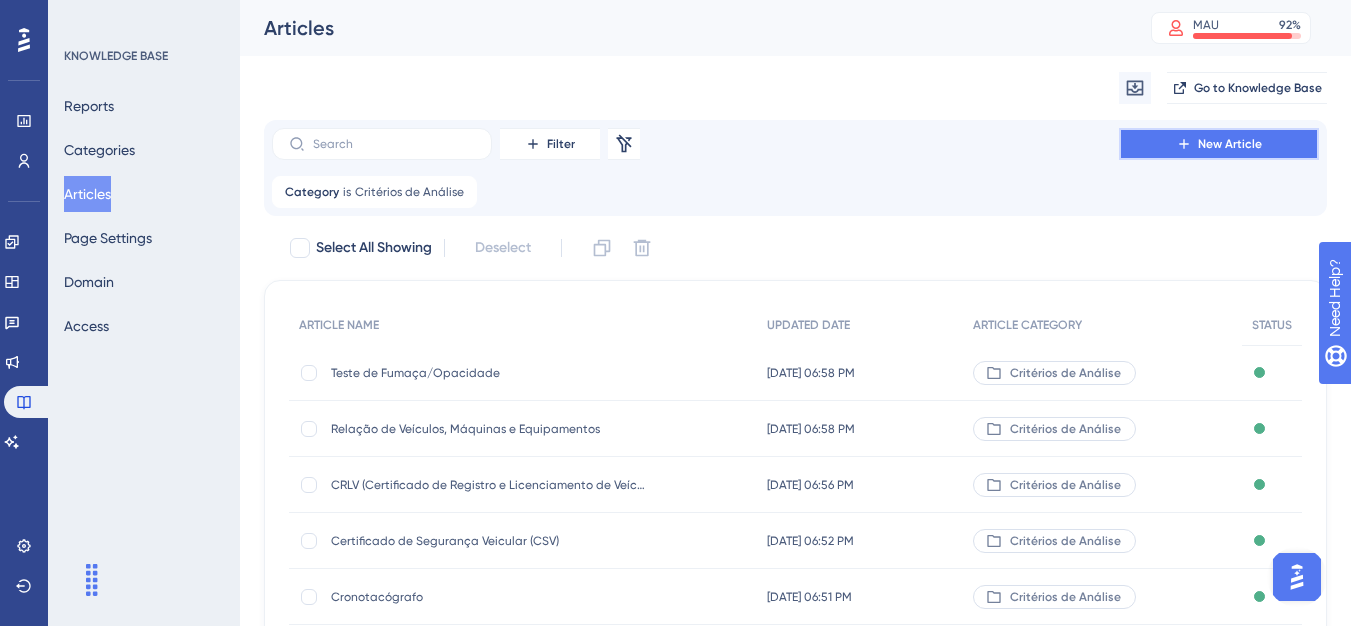 click on "New Article" at bounding box center [1219, 144] 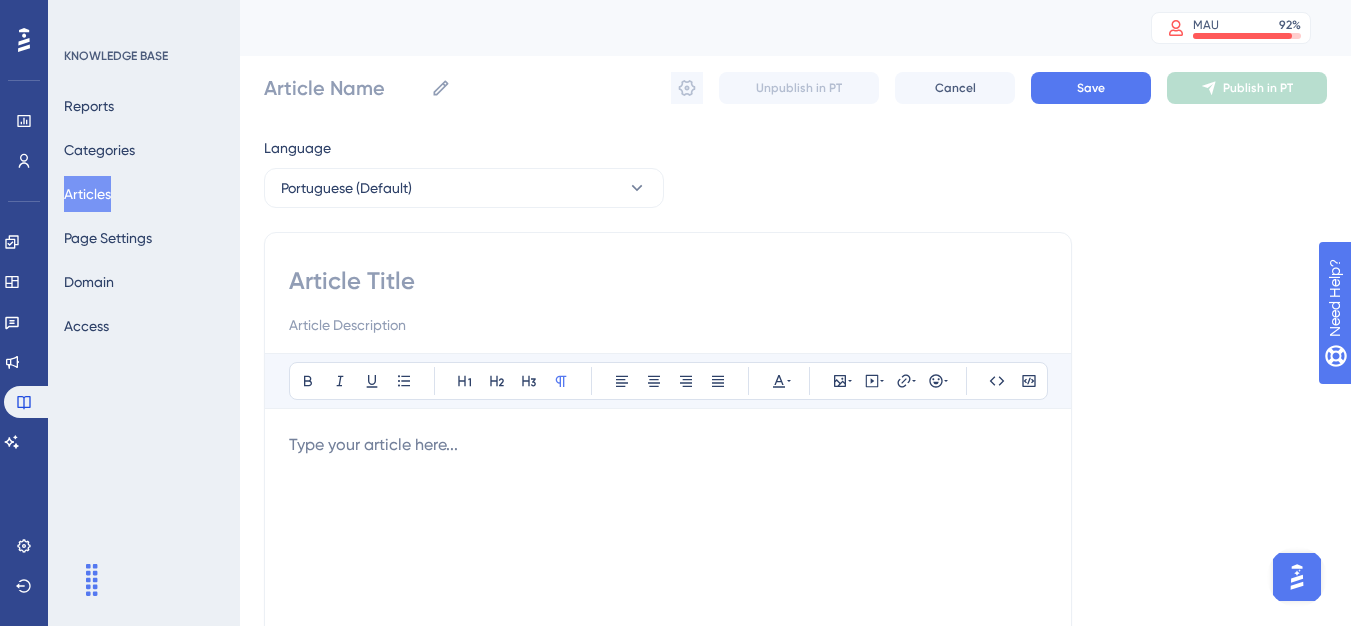 click at bounding box center (668, 281) 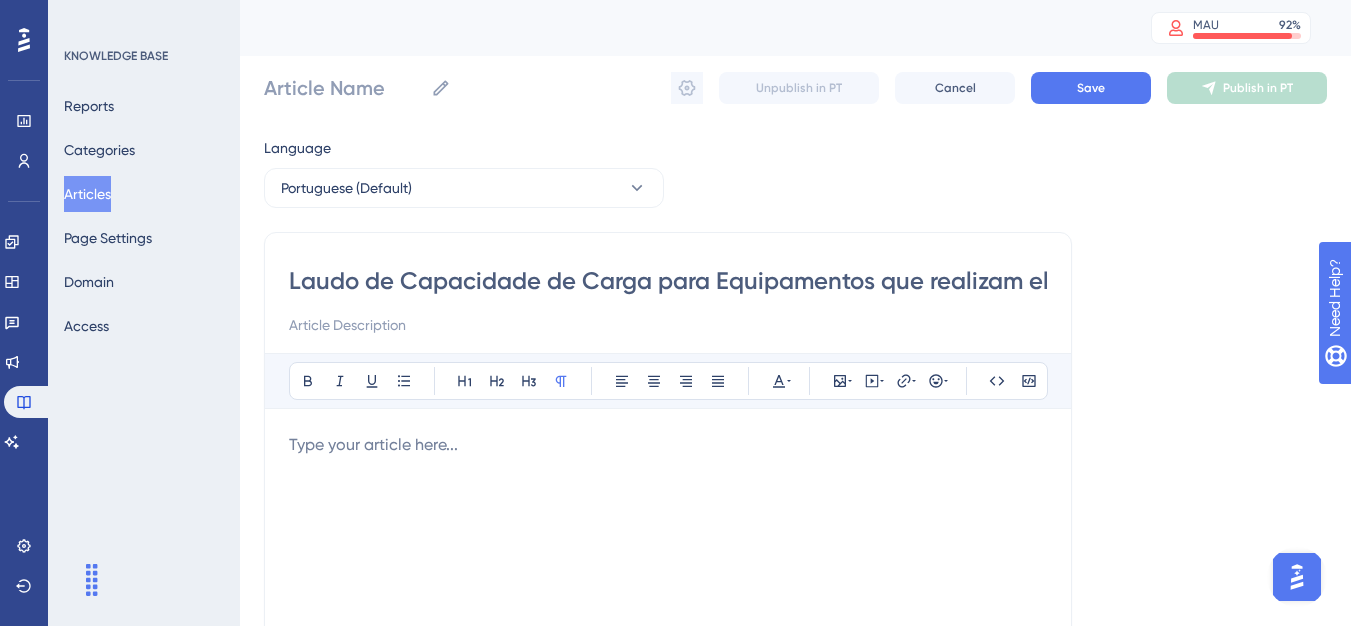 scroll, scrollTop: 0, scrollLeft: 360, axis: horizontal 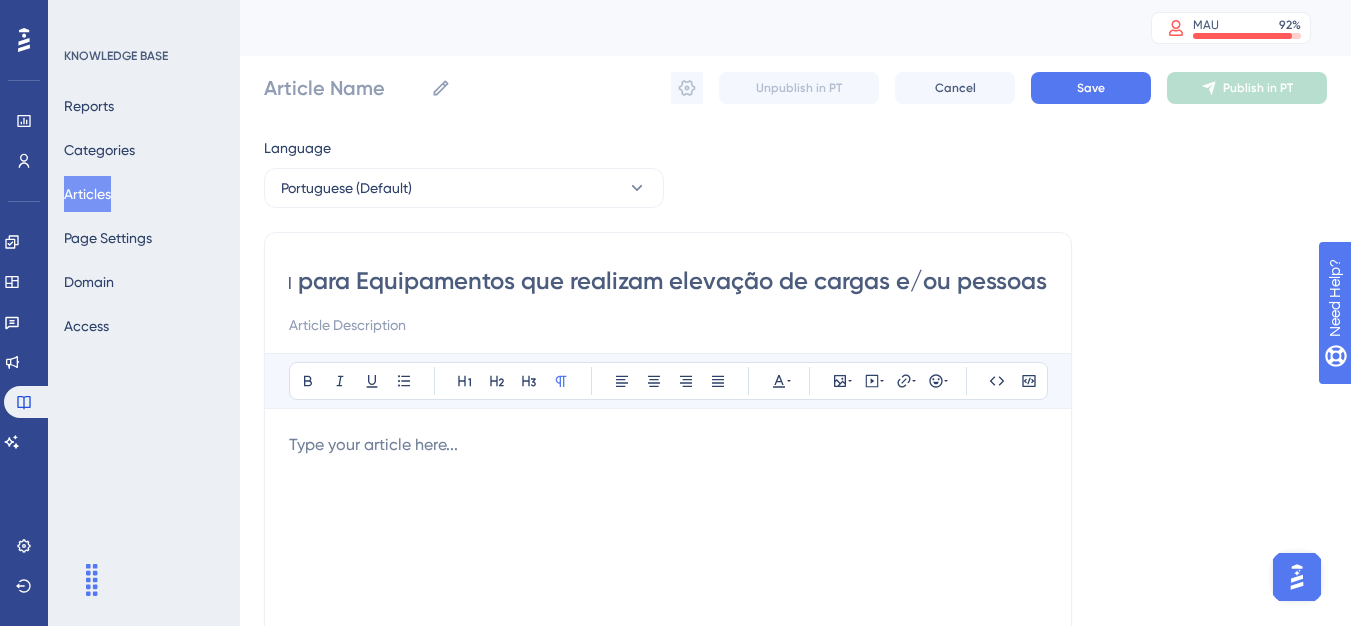 type on "Laudo de Capacidade de Carga para Equipamentos que realizam elevação de cargas e/ou pessoas" 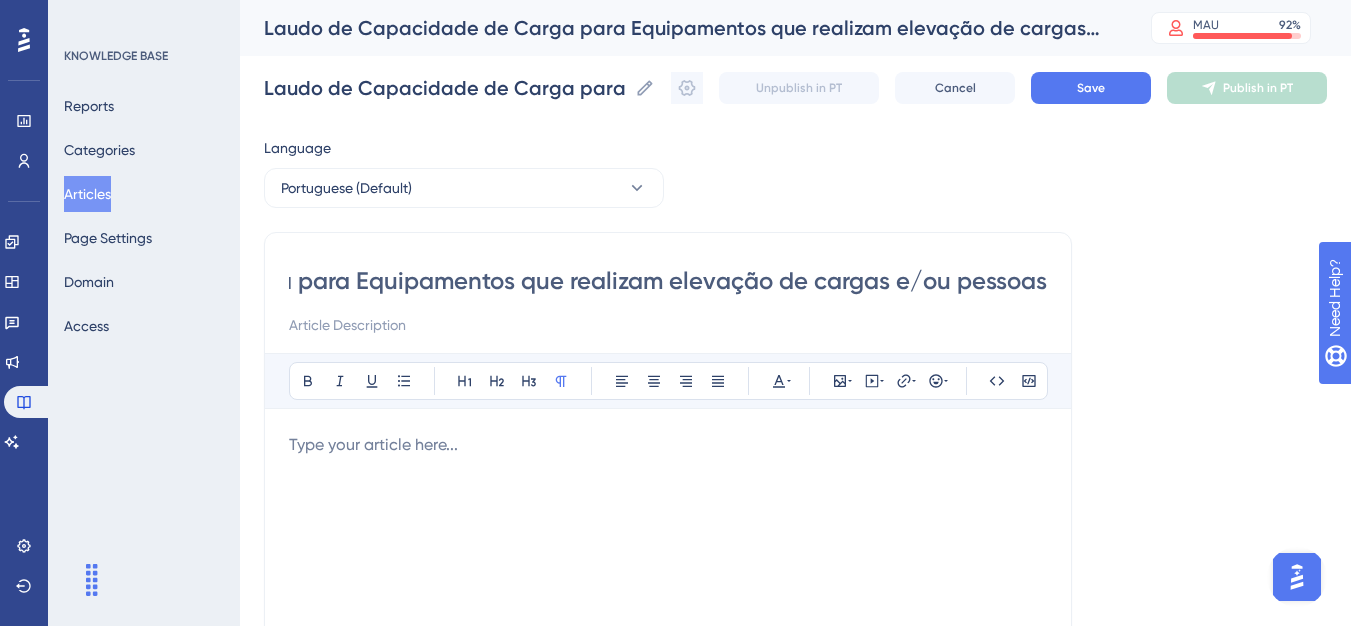 type on "Laudo de Capacidade de Carga para Equipamentos que realizam elevação de cargas e/ou pessoas" 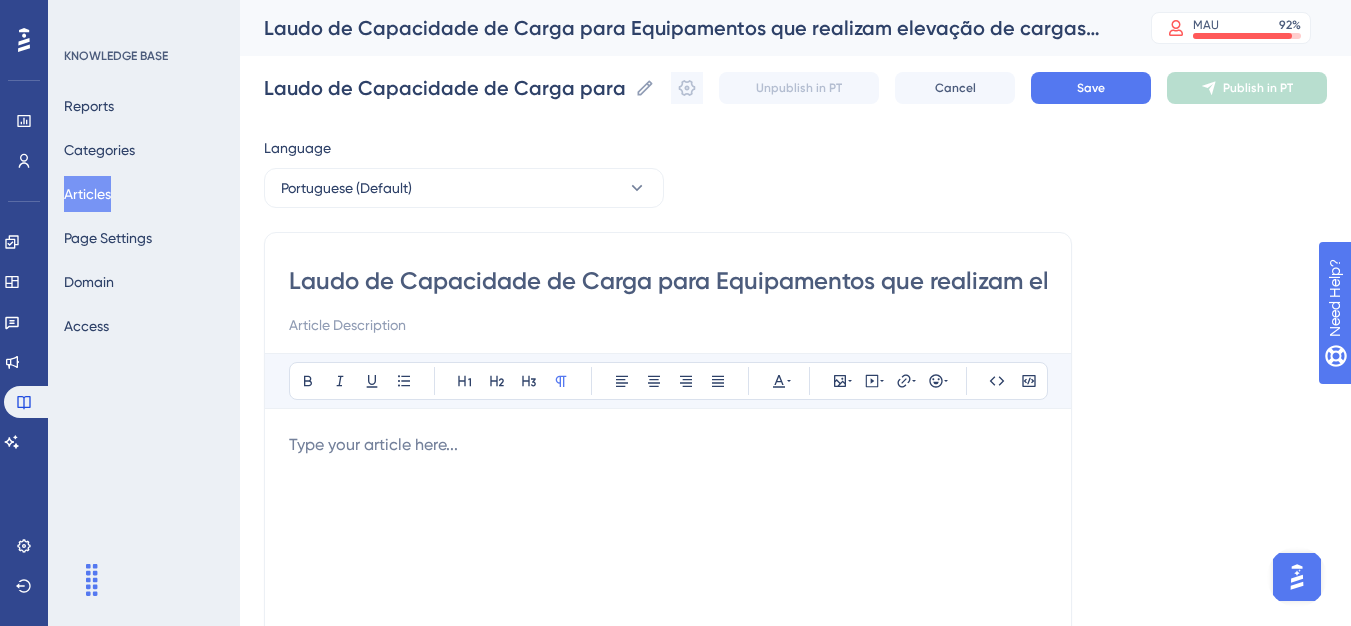 click at bounding box center [668, 445] 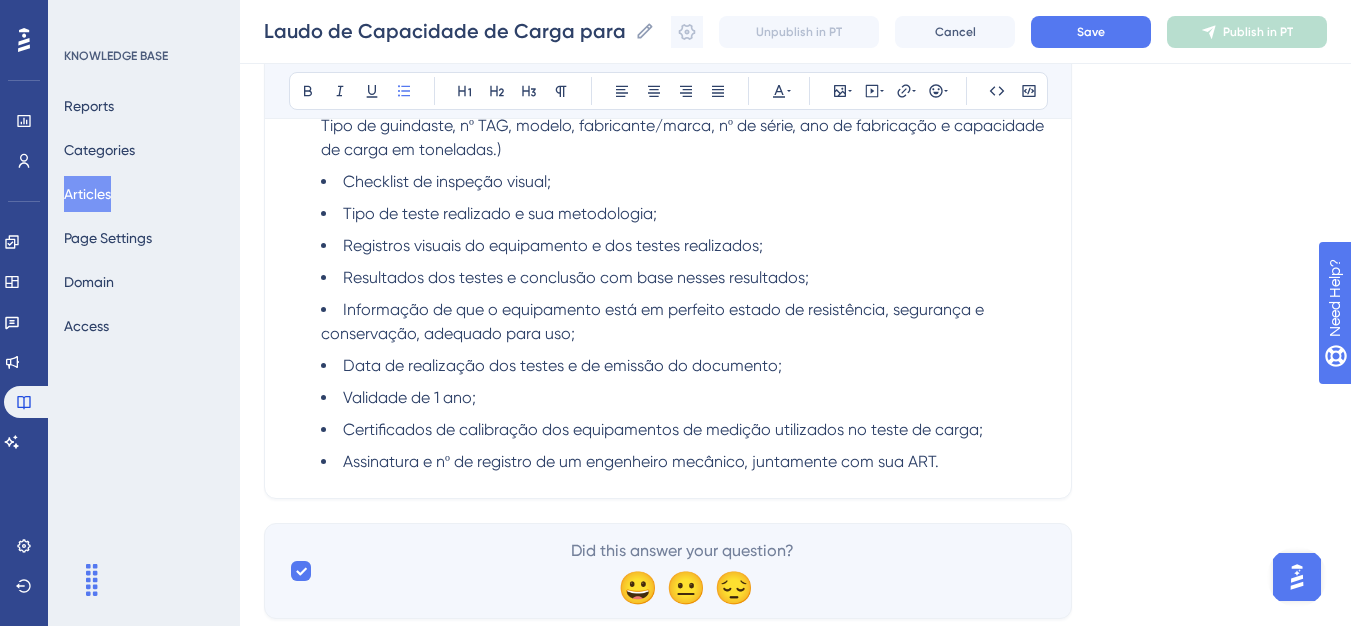 scroll, scrollTop: 840, scrollLeft: 0, axis: vertical 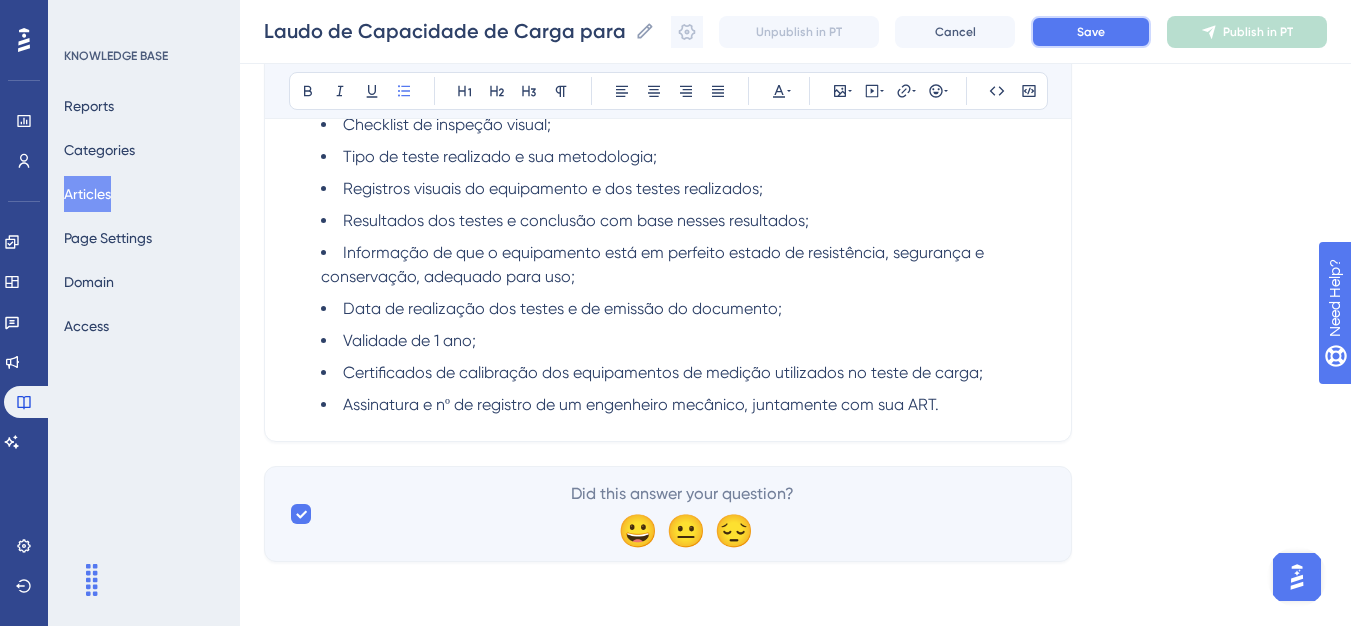click on "Save" at bounding box center [1091, 32] 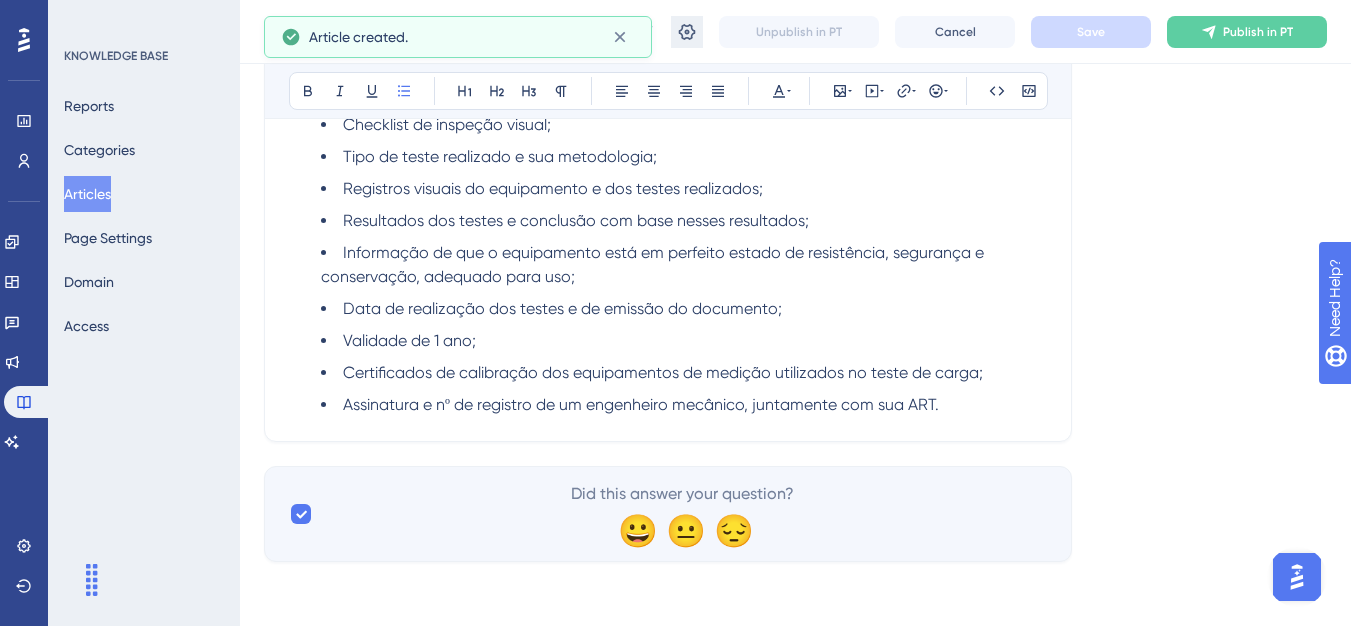 scroll, scrollTop: 613, scrollLeft: 0, axis: vertical 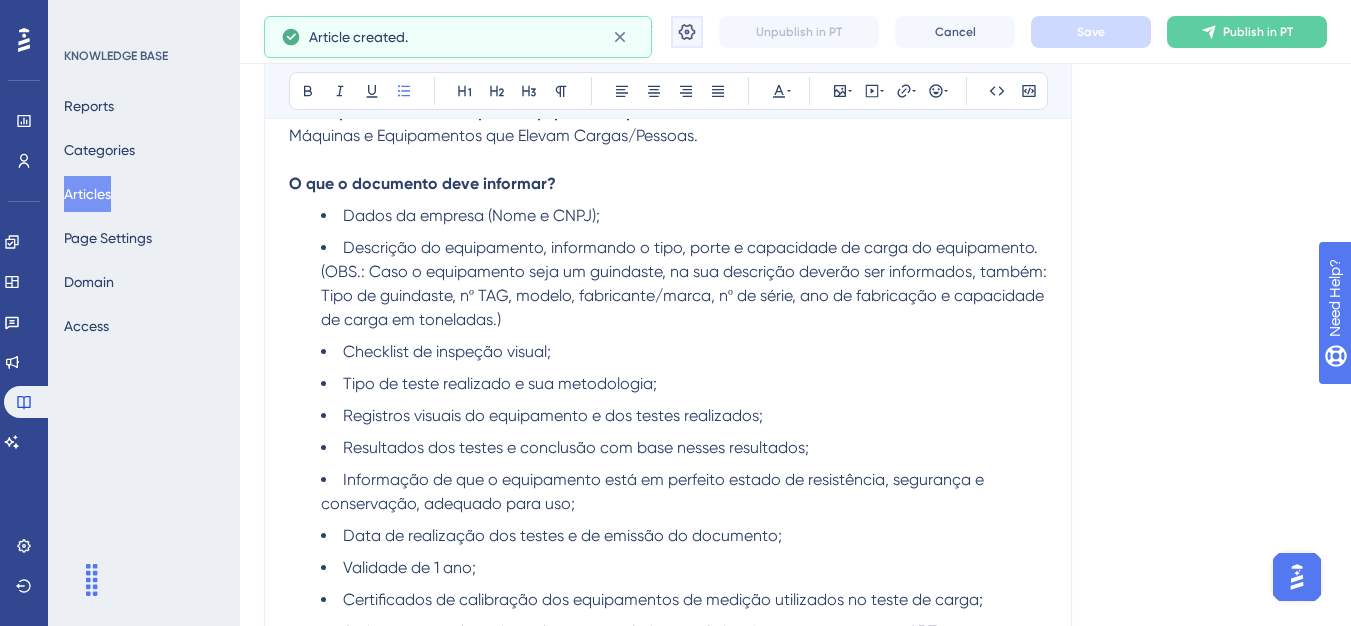 click at bounding box center [687, 32] 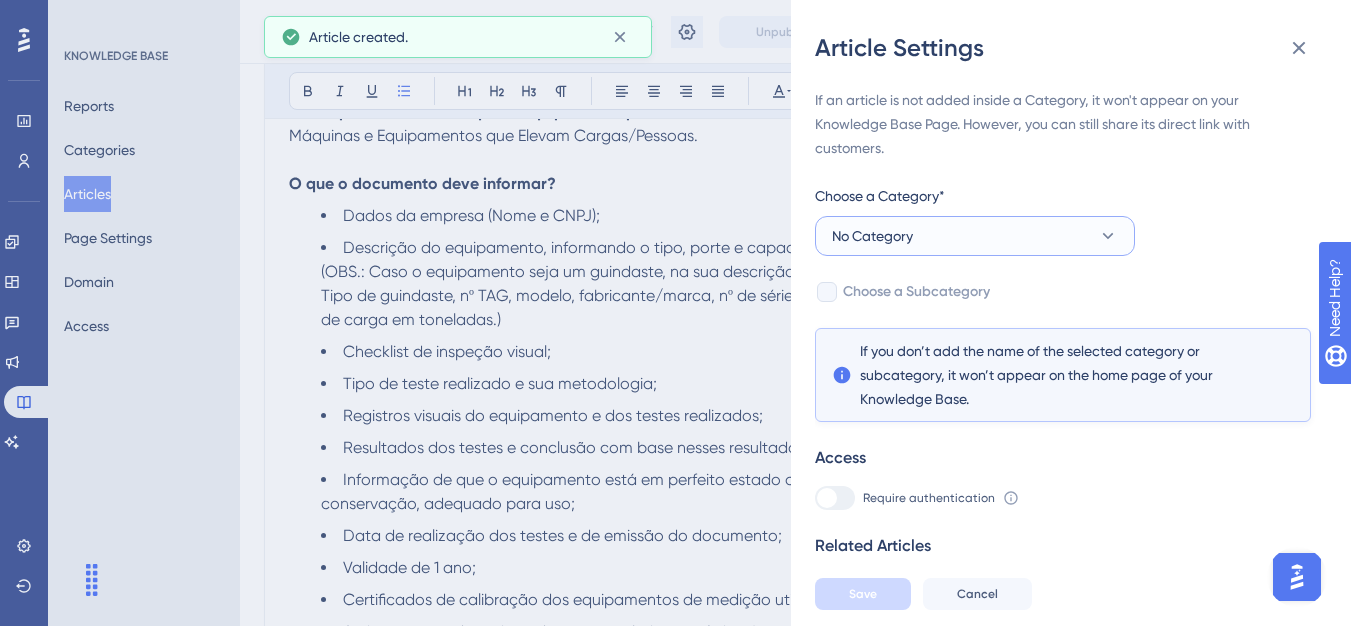 click on "No Category" at bounding box center [975, 236] 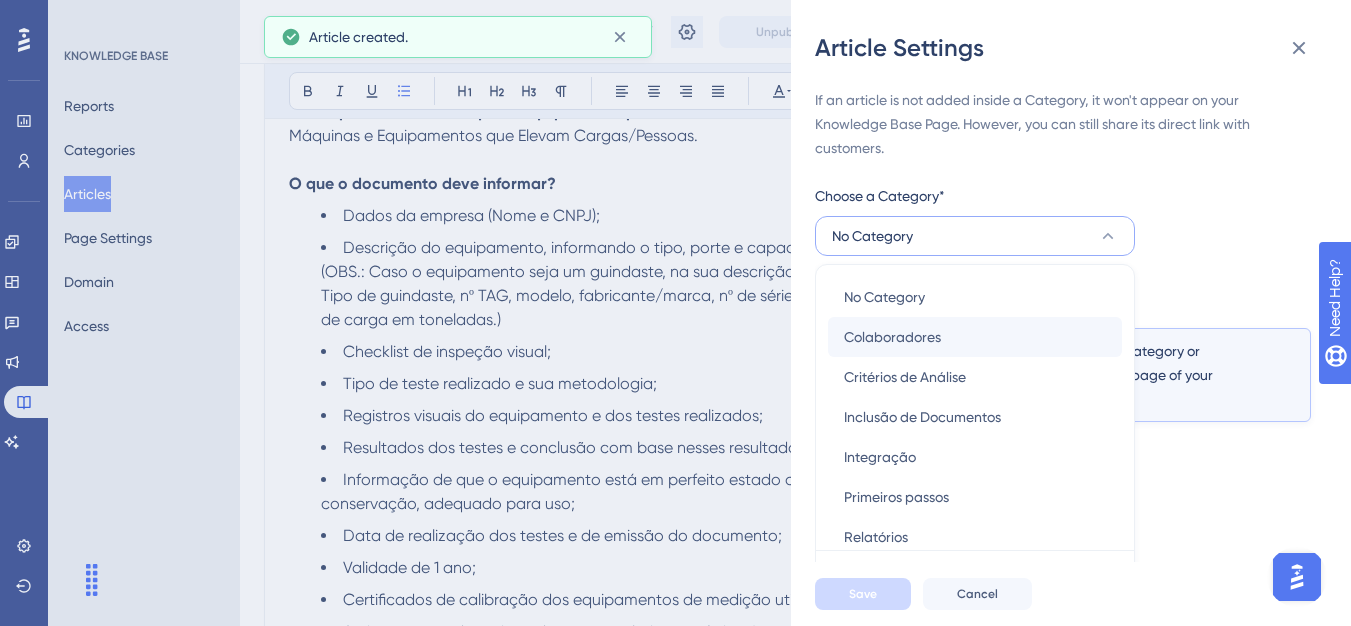 scroll, scrollTop: 49, scrollLeft: 0, axis: vertical 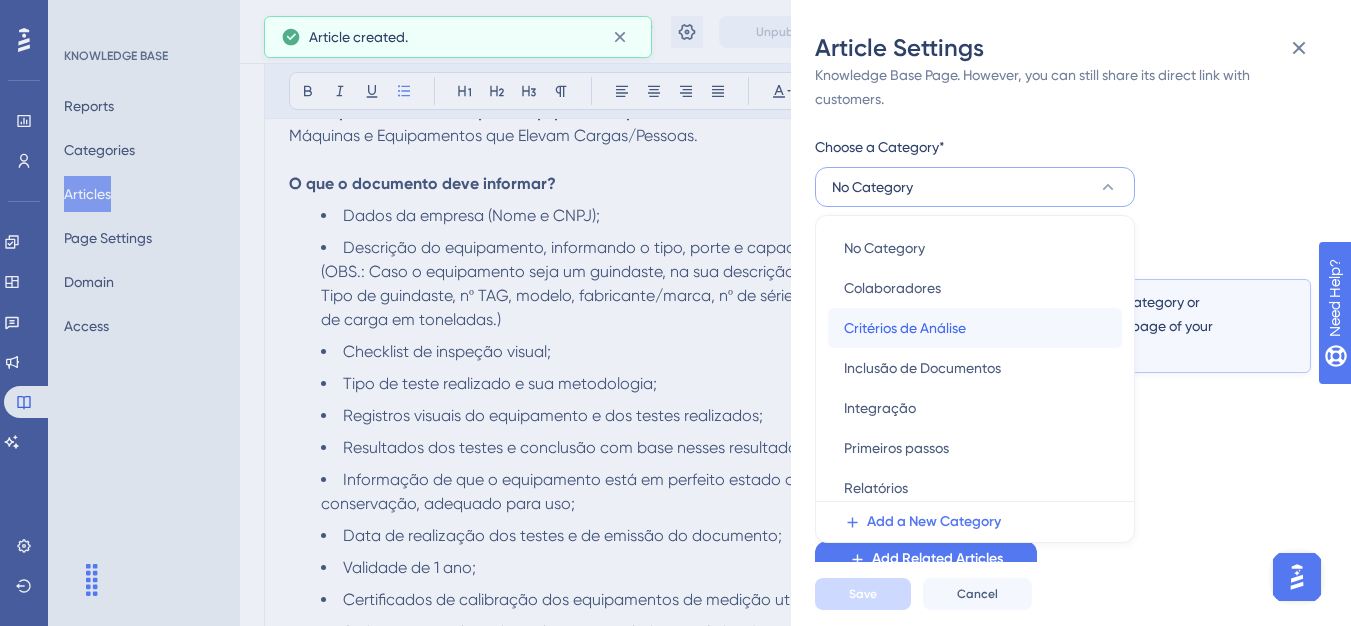 click on "Critérios de Análise" at bounding box center [905, 328] 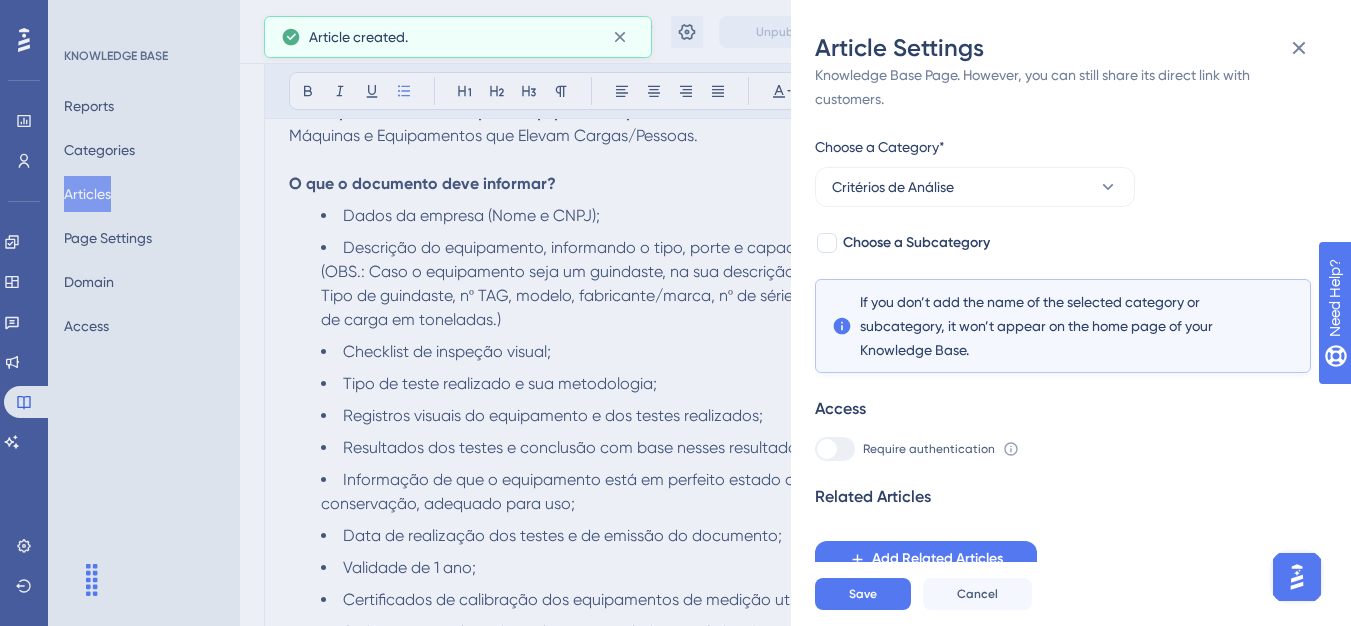 click on "Access Require authentication To change this setting you should manage your access preferences  under the Access tab. Learn more" at bounding box center [1063, 429] 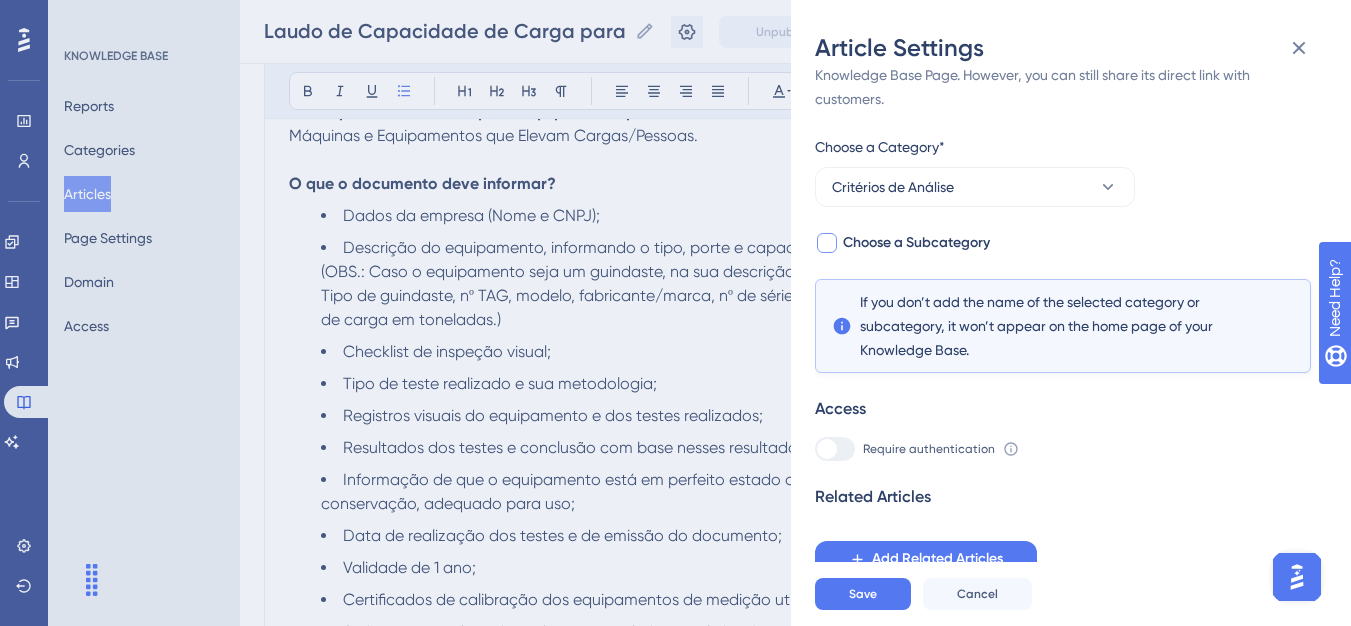 click on "Choose a Subcategory" at bounding box center [916, 243] 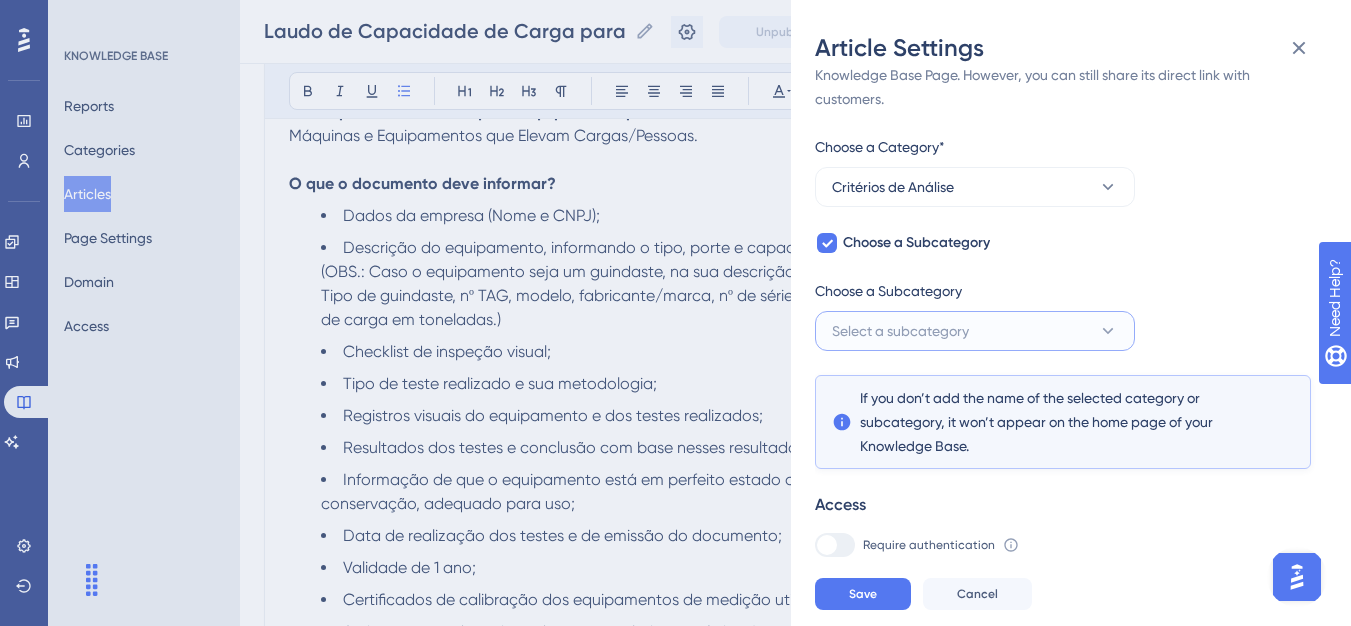 click on "Select a subcategory" at bounding box center (900, 331) 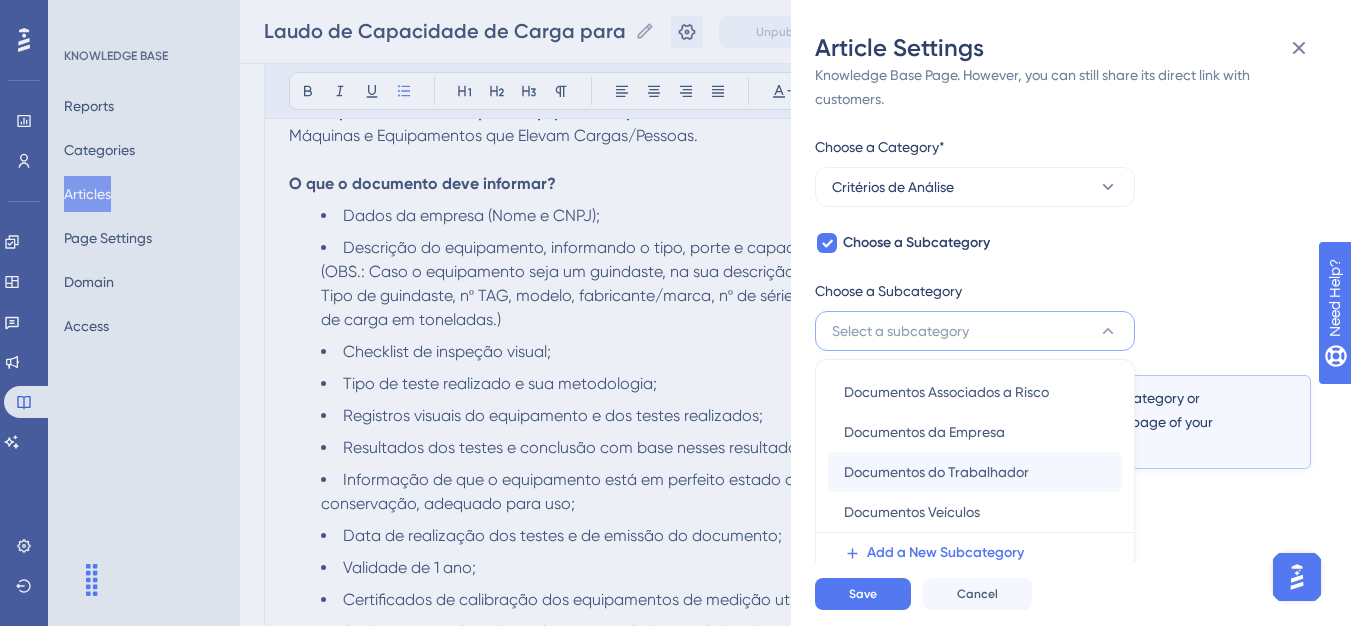 scroll, scrollTop: 145, scrollLeft: 0, axis: vertical 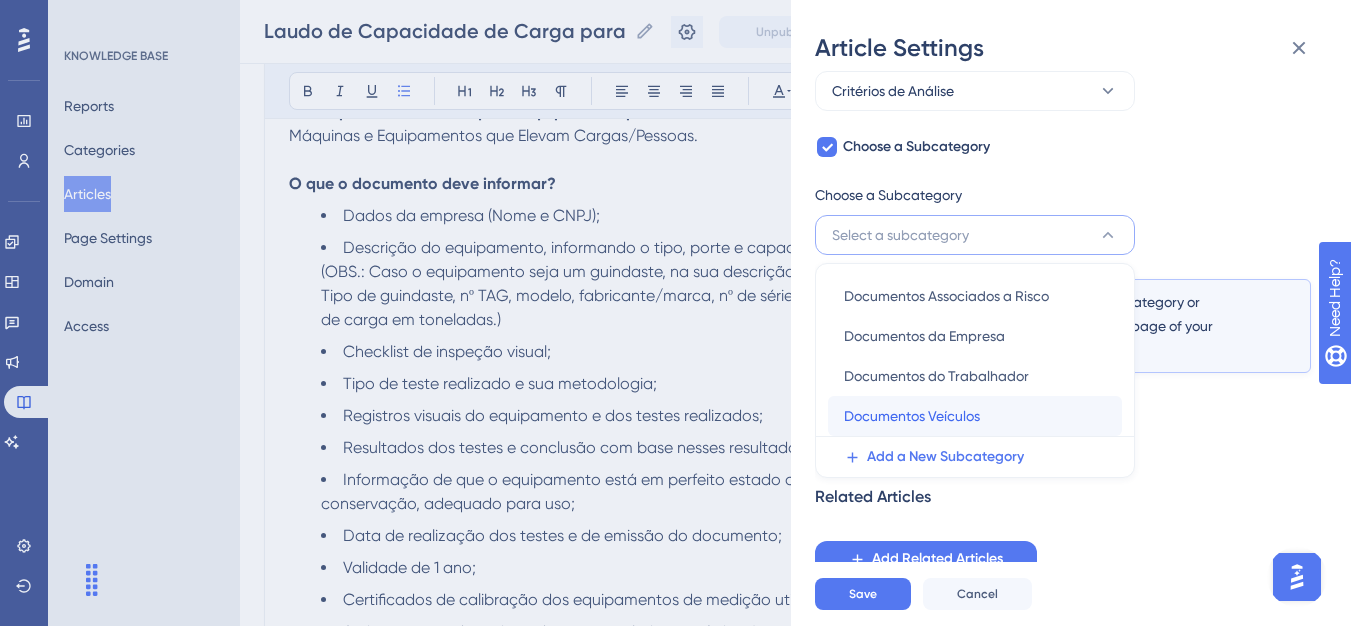 click on "Documentos Veículos" at bounding box center (912, 416) 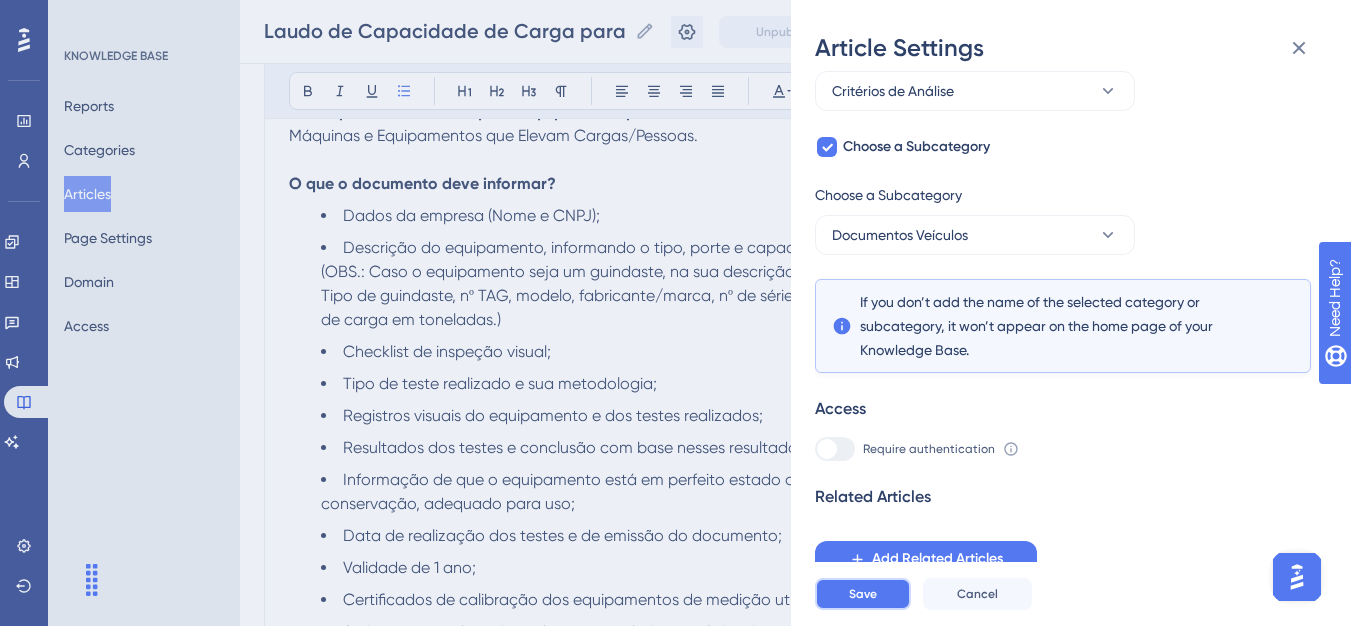 click on "Save" at bounding box center (863, 594) 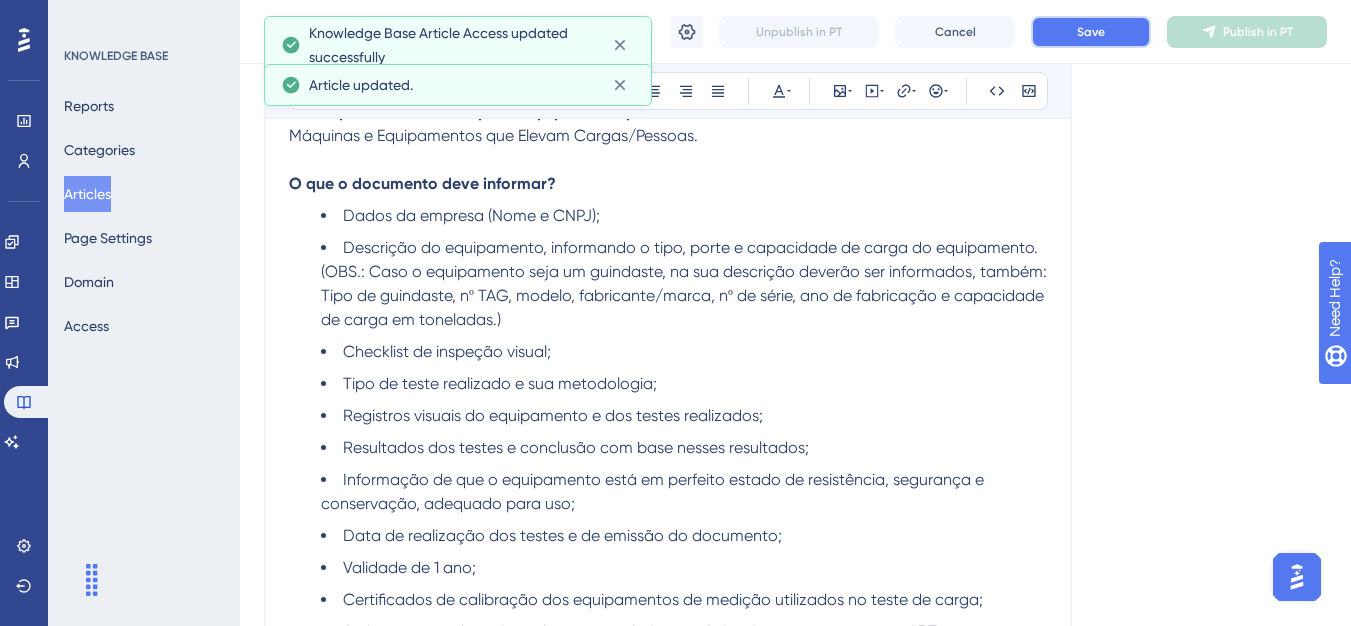 click on "Save" at bounding box center [1091, 32] 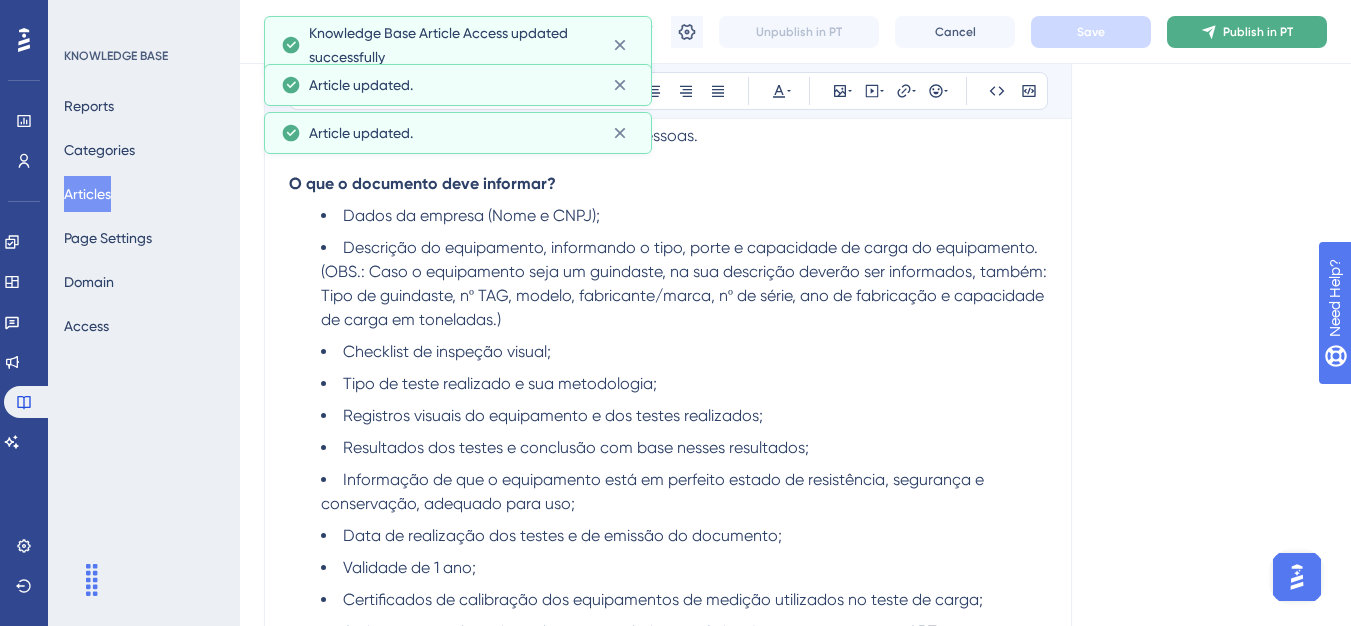 click 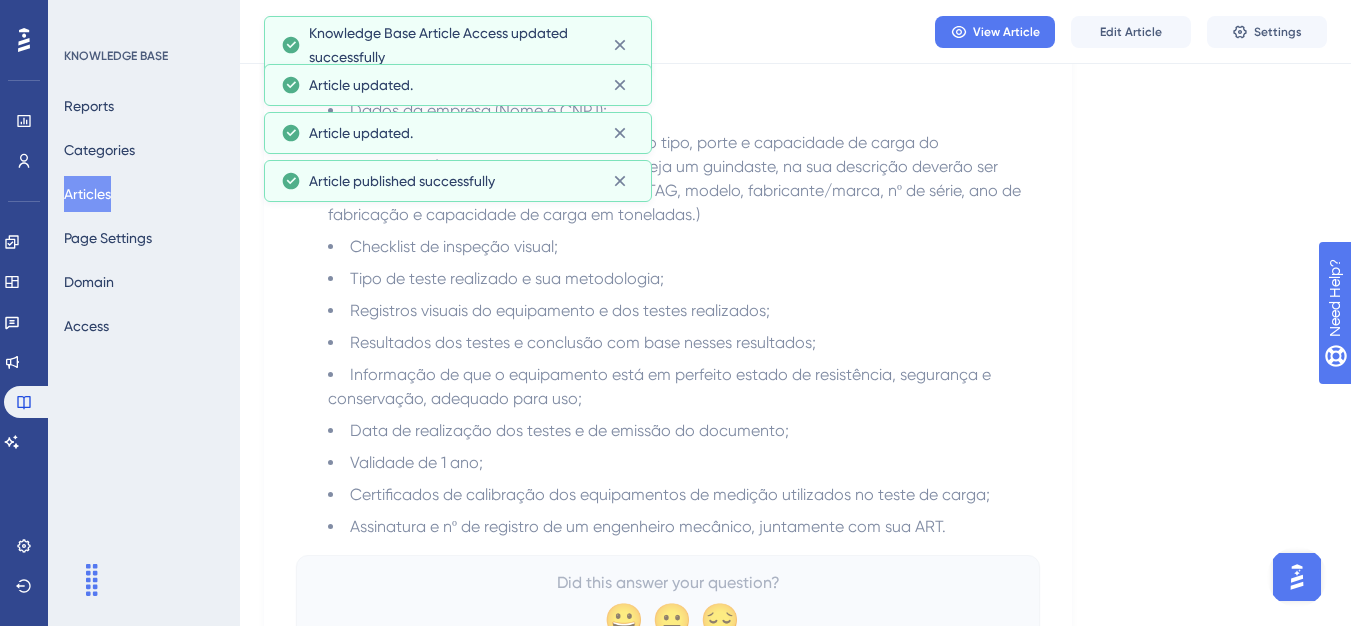 click on "Articles" at bounding box center (87, 194) 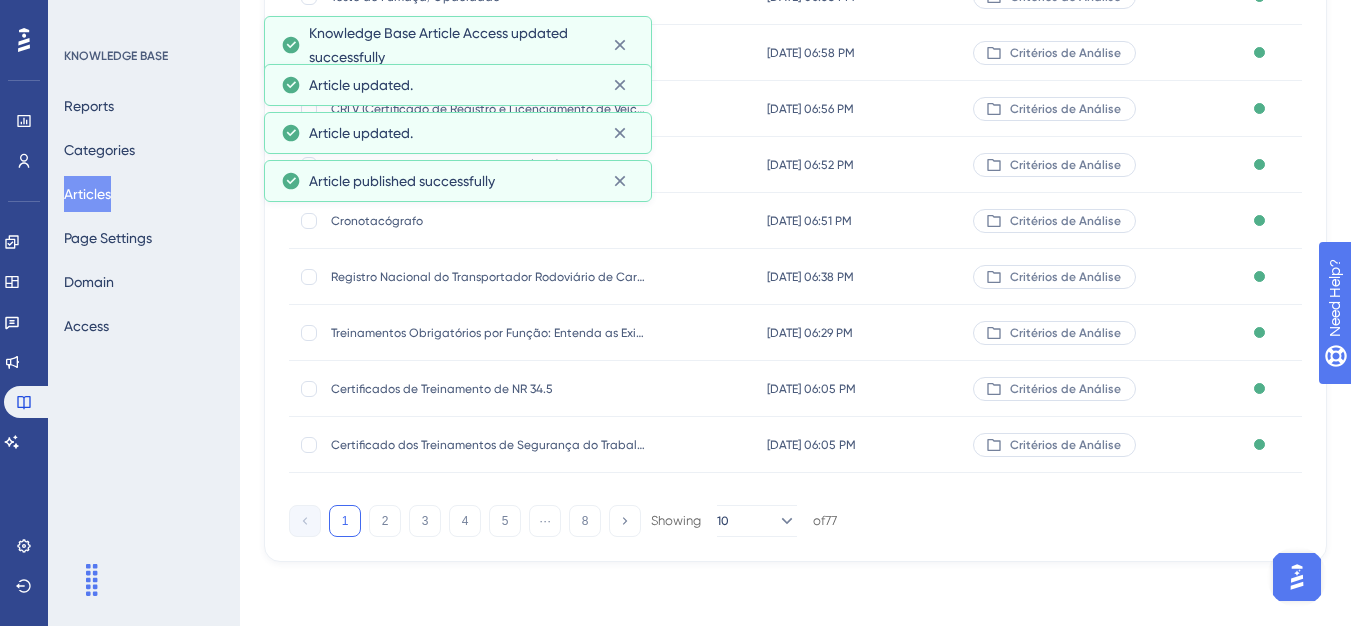 scroll, scrollTop: 0, scrollLeft: 0, axis: both 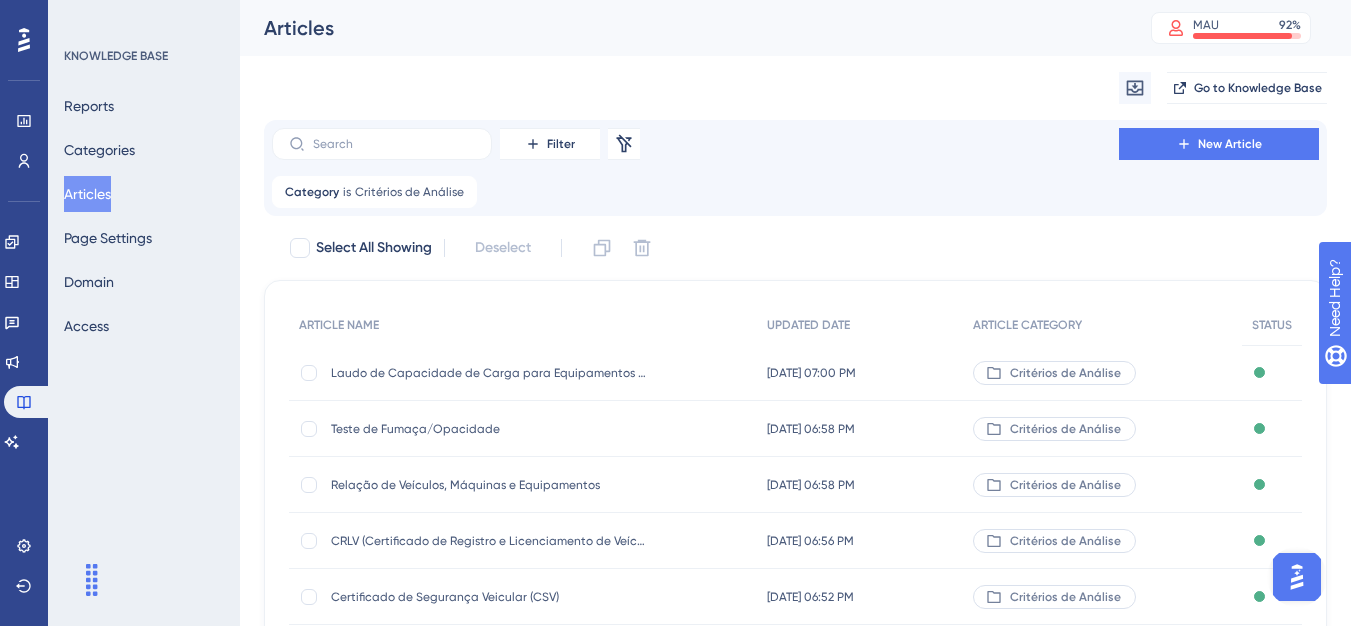 click on "Filter Remove Filters New Article Category is Critérios de Análise Critérios de Análise Remove" at bounding box center [795, 168] 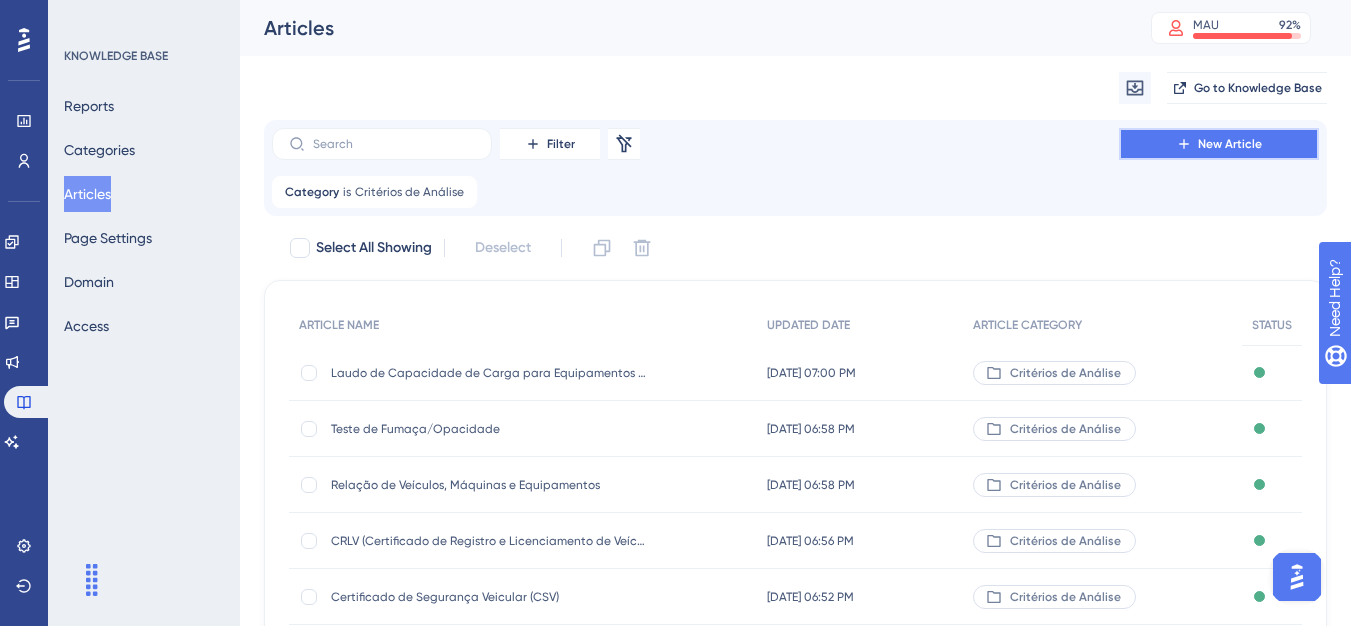 click on "New Article" at bounding box center [1219, 144] 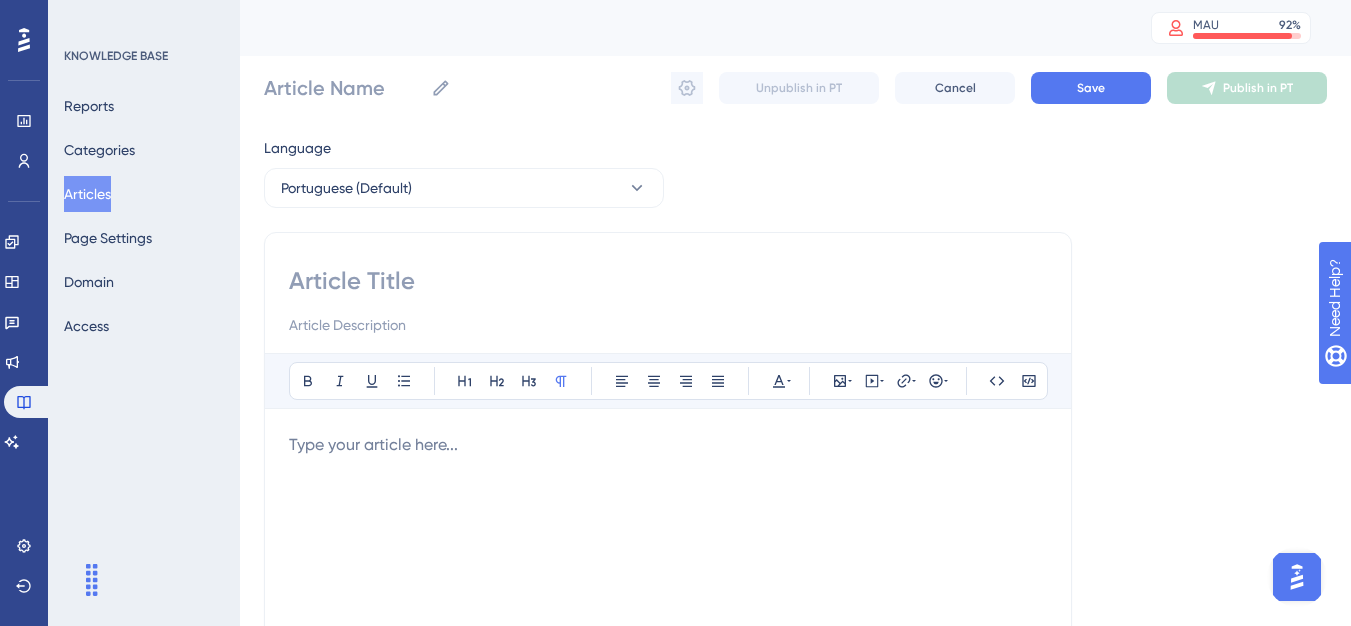 click at bounding box center (668, 281) 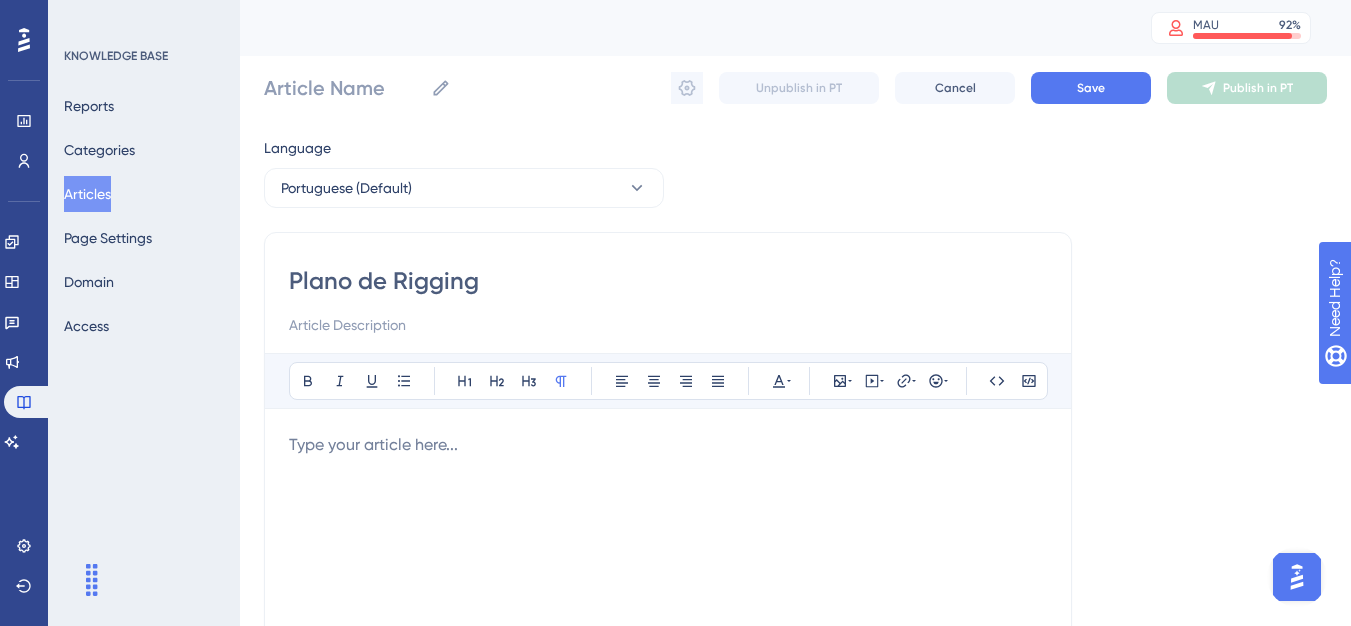 type on "Plano de Rigging" 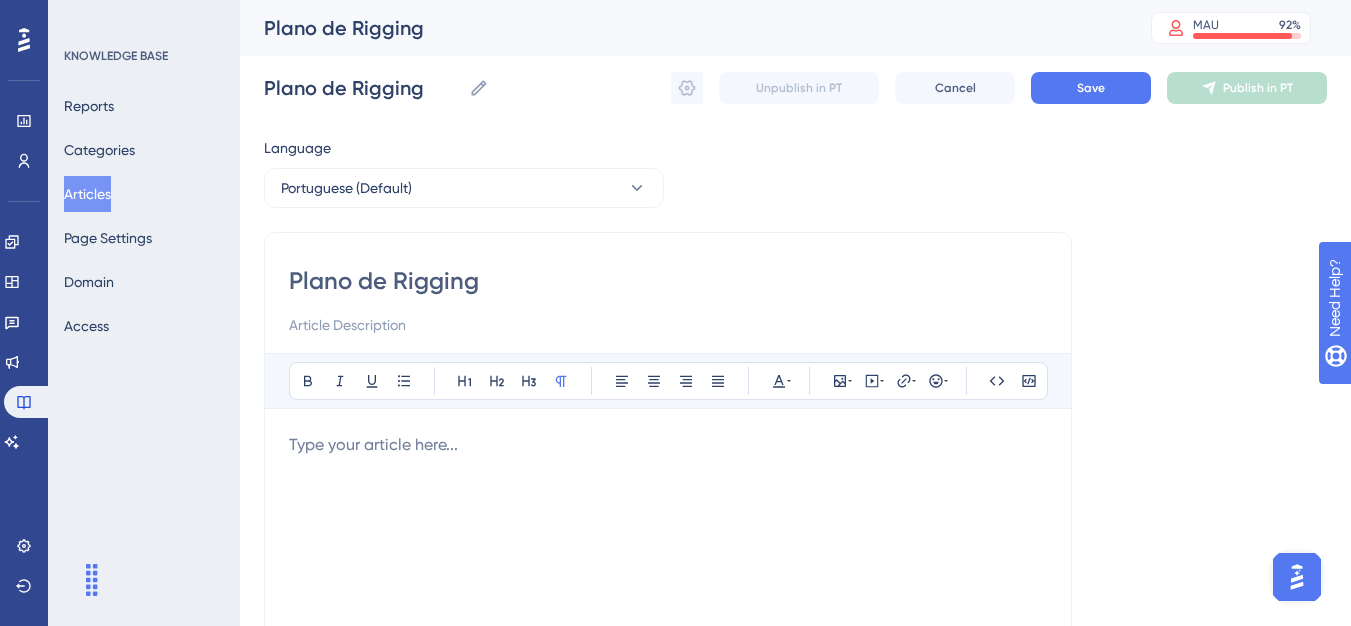 type on "Plano de Rigging" 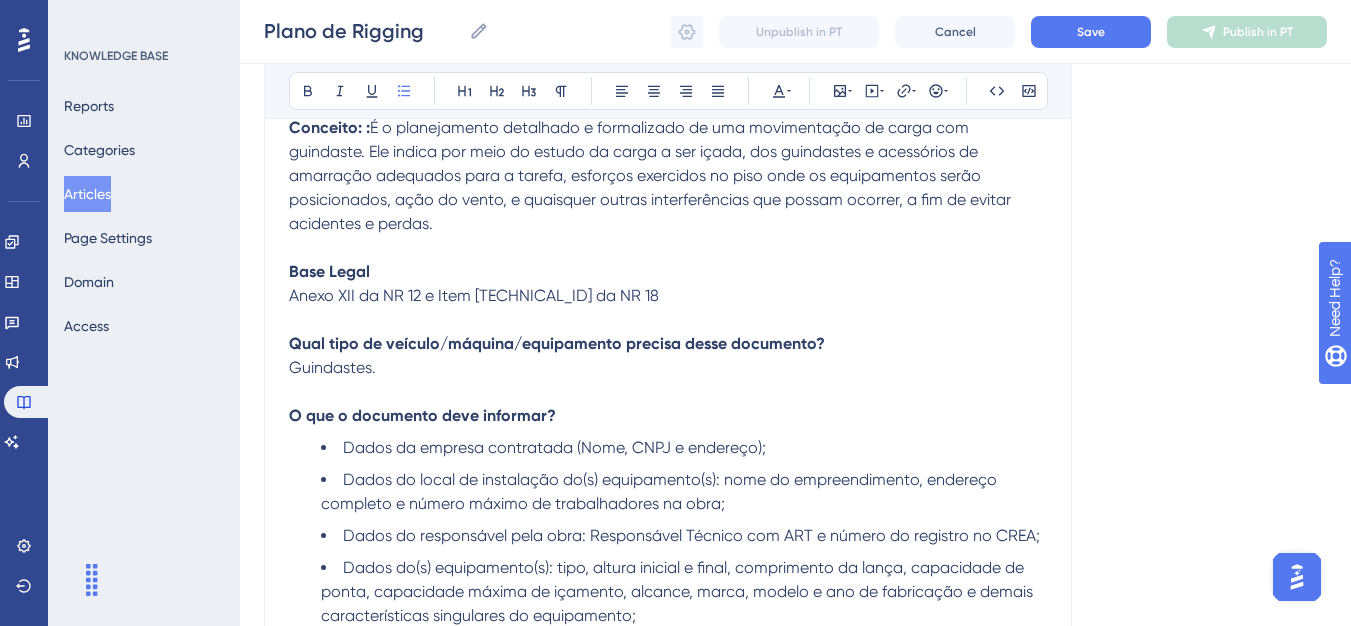 scroll, scrollTop: 0, scrollLeft: 0, axis: both 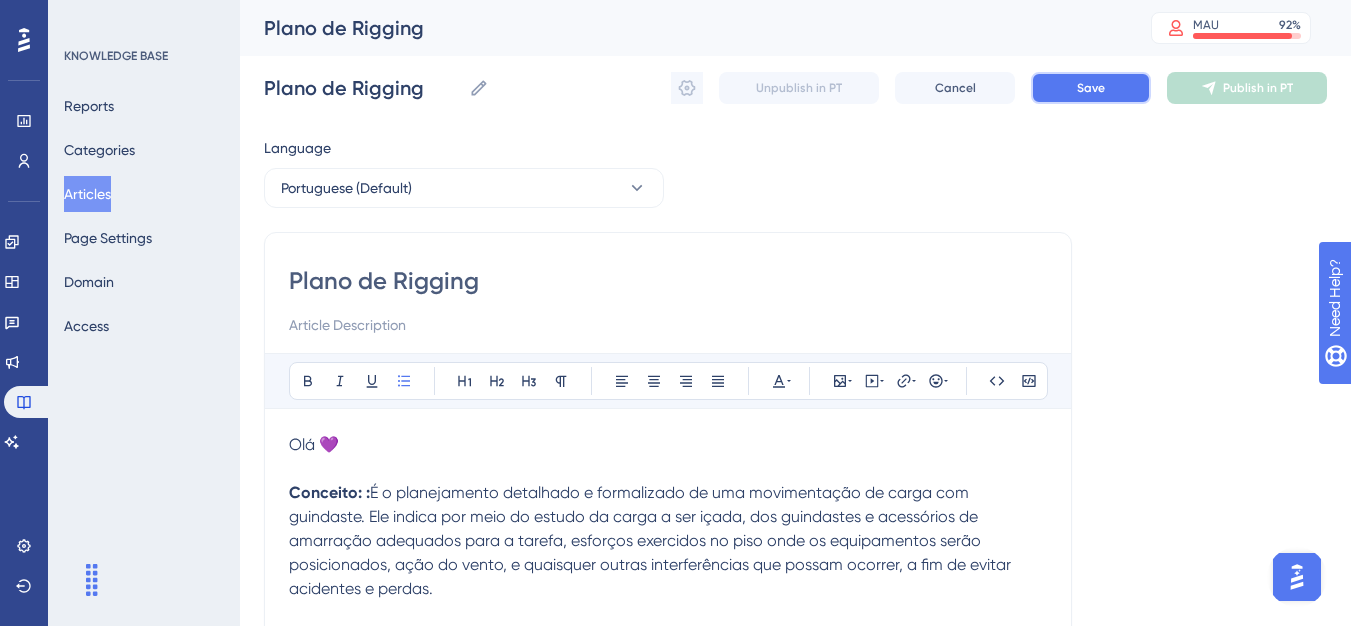 click on "Save" at bounding box center [1091, 88] 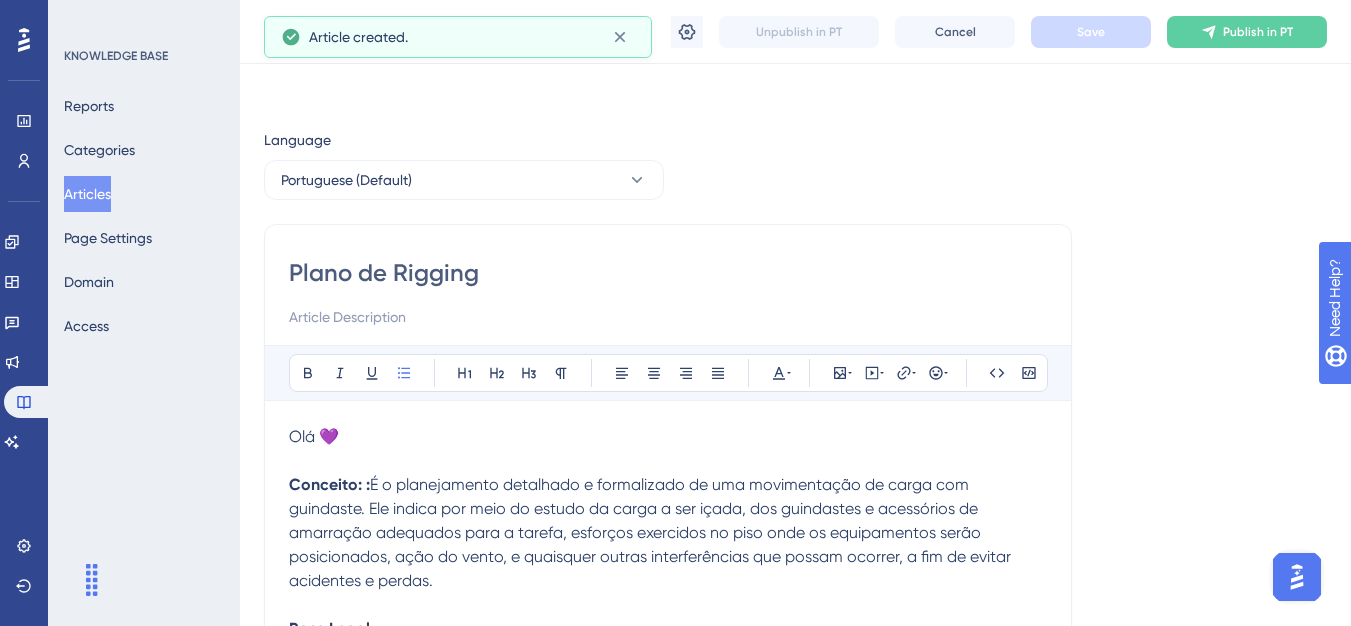 scroll, scrollTop: 381, scrollLeft: 0, axis: vertical 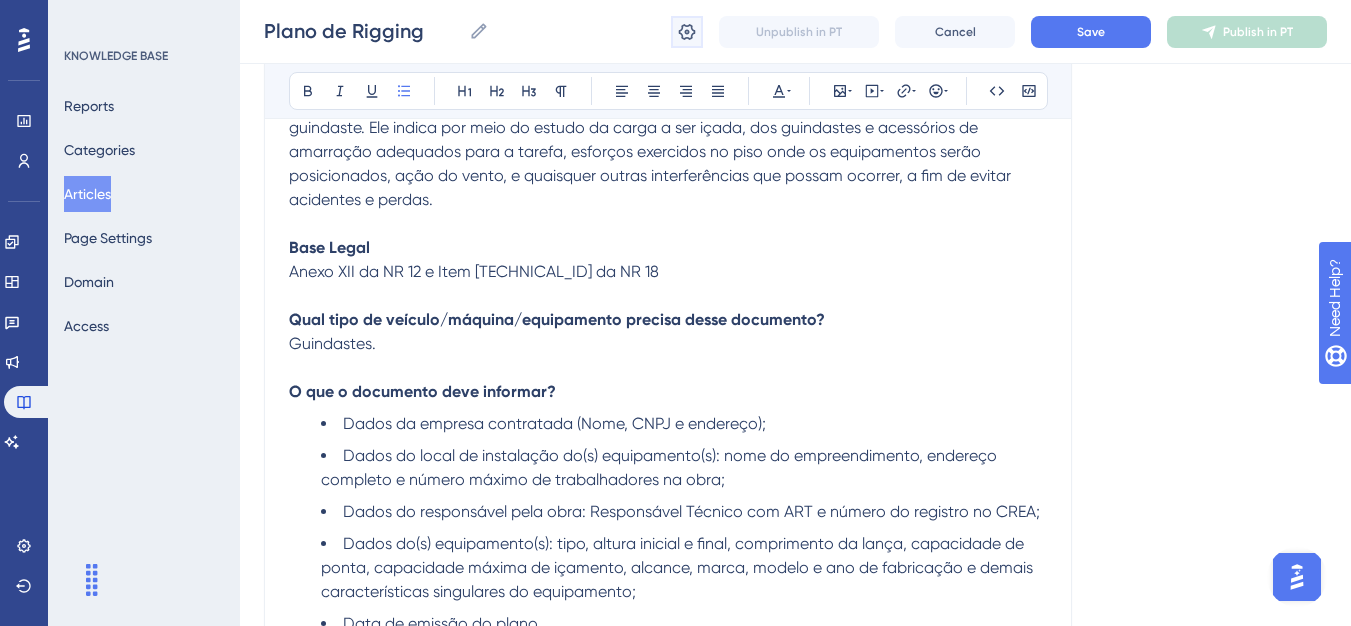 click 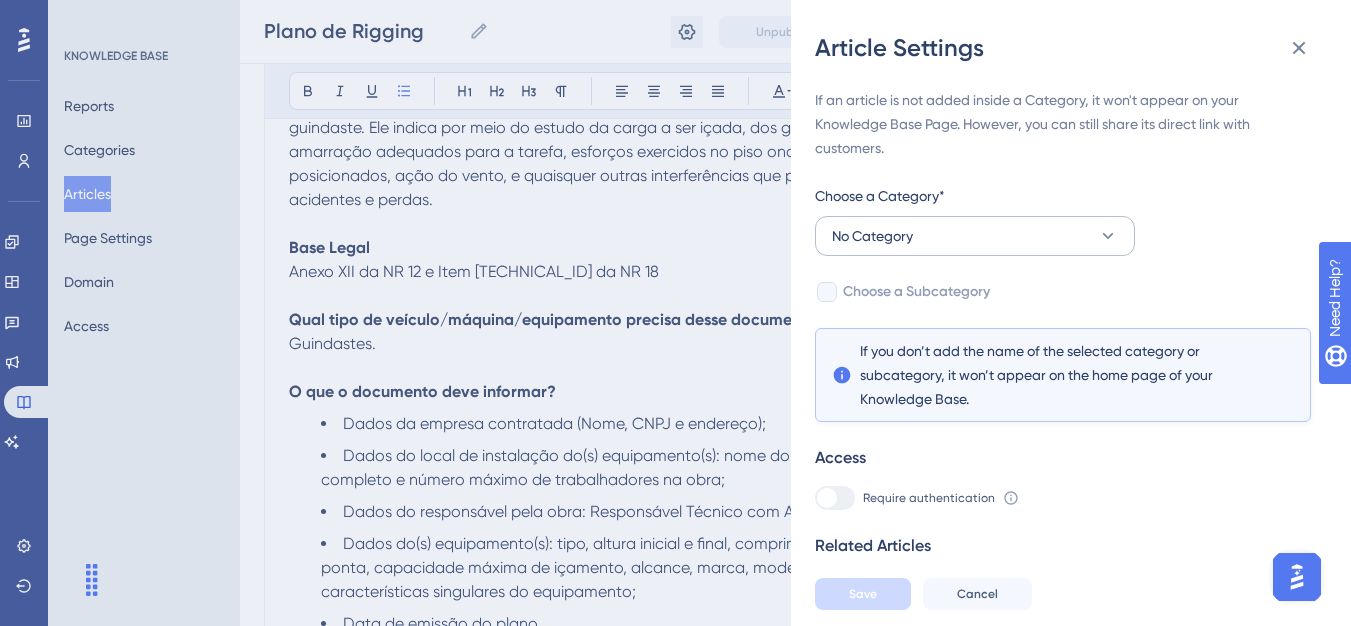 drag, startPoint x: 1136, startPoint y: 252, endPoint x: 1122, endPoint y: 251, distance: 14.035668 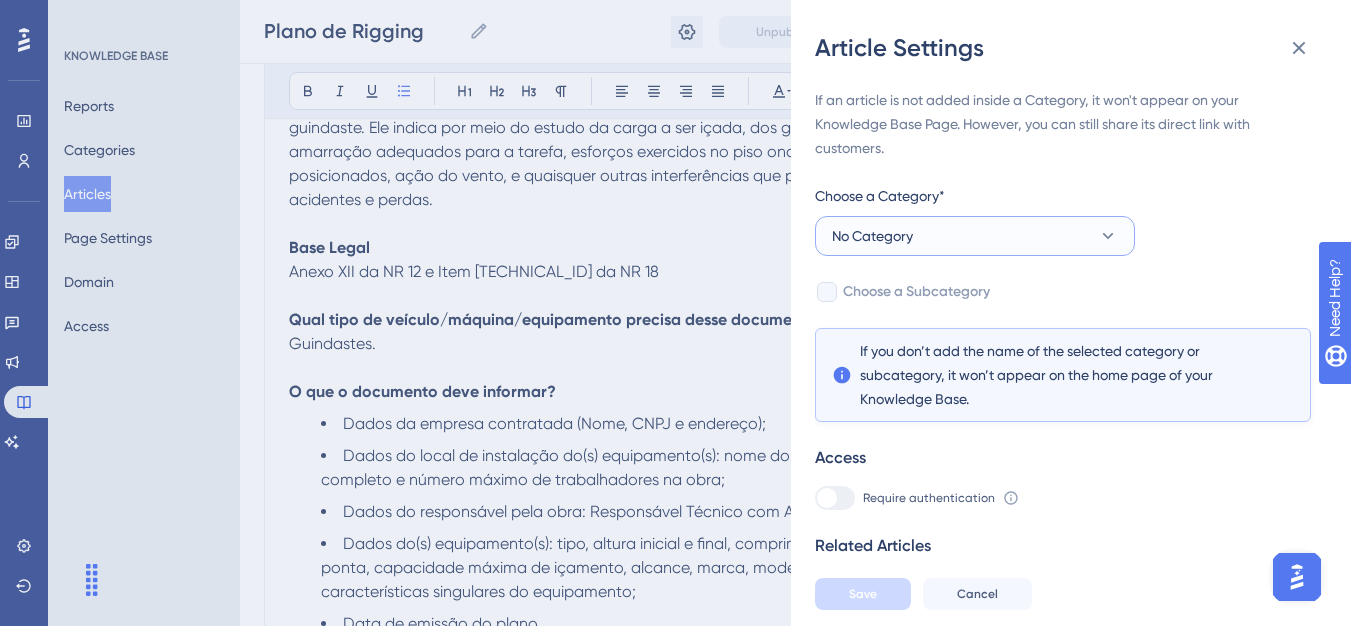 click 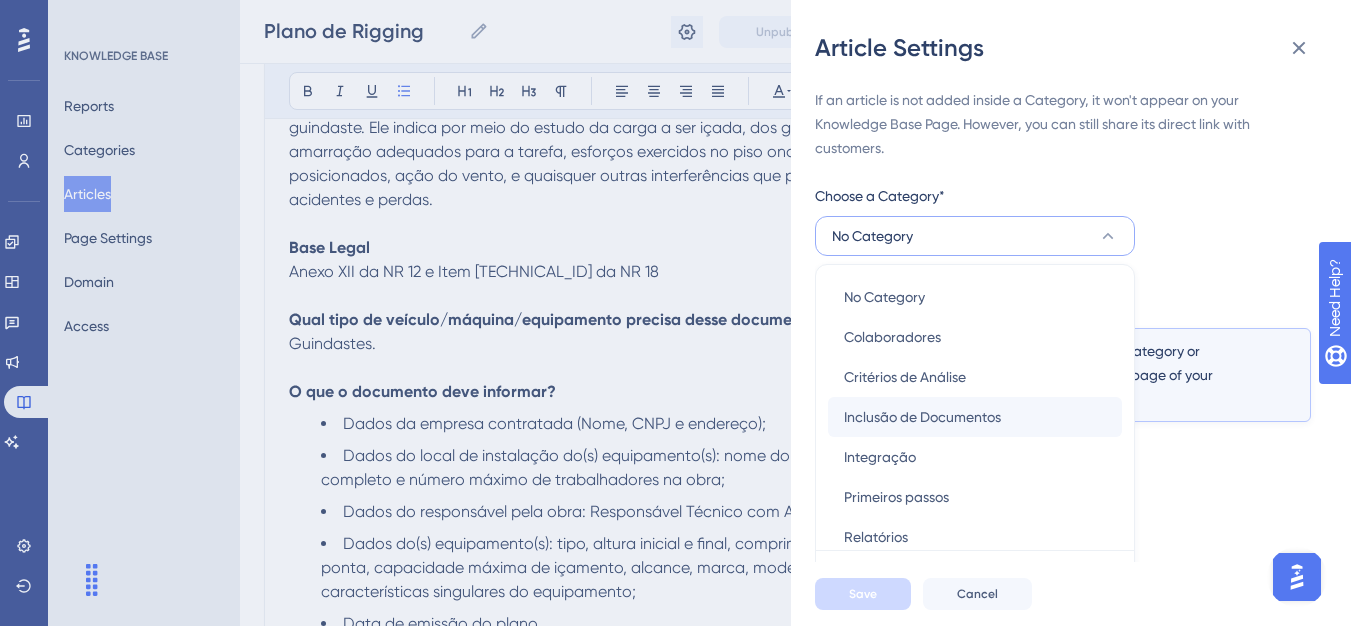 scroll, scrollTop: 49, scrollLeft: 0, axis: vertical 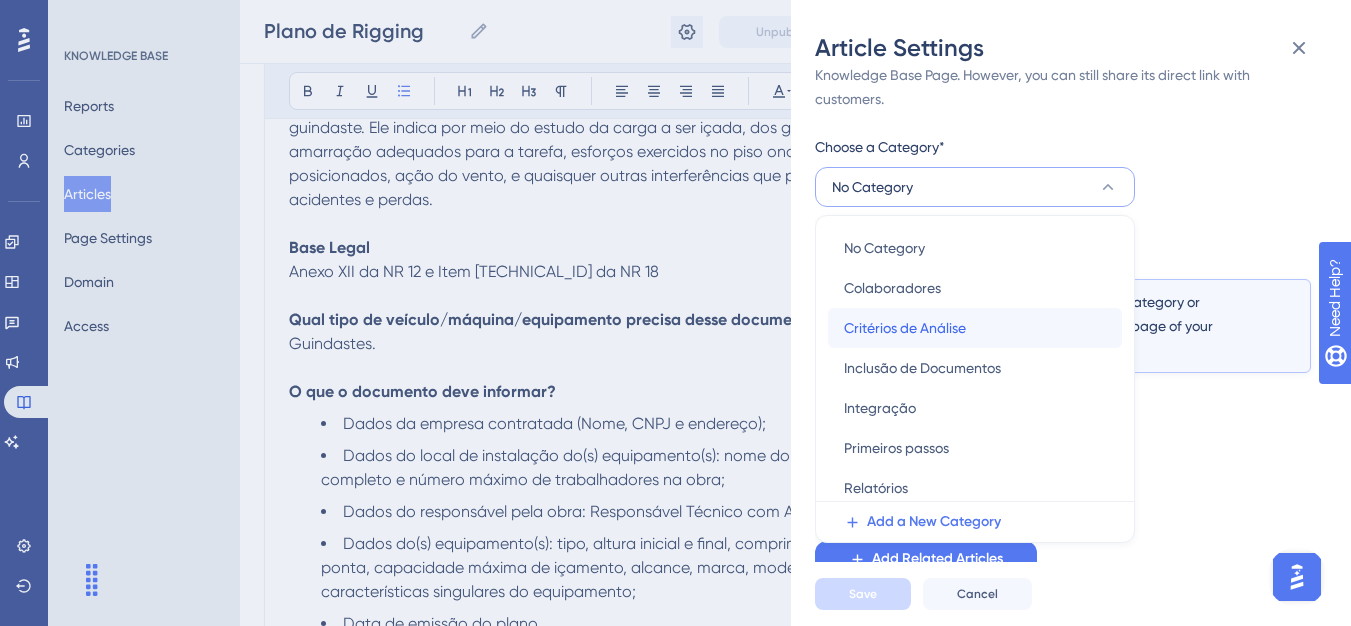 click on "Critérios de Análise Critérios de Análise" at bounding box center (975, 328) 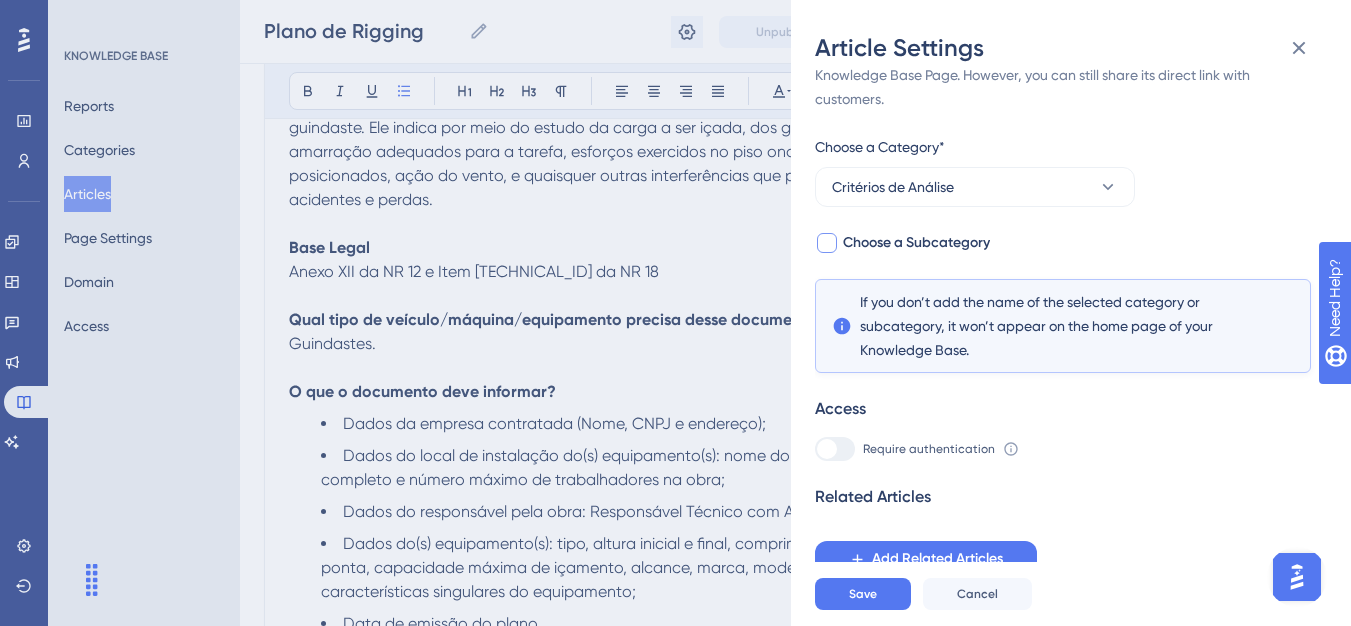 click on "Choose a Subcategory" at bounding box center [916, 243] 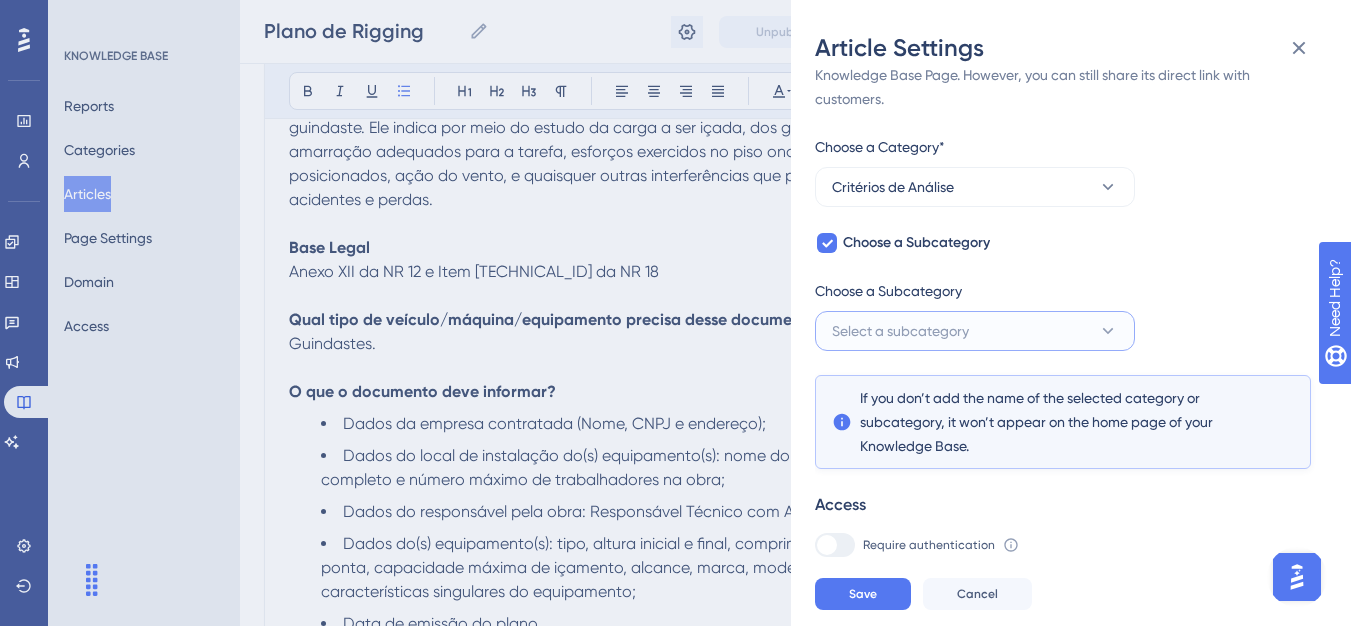 click on "Select a subcategory" at bounding box center (975, 331) 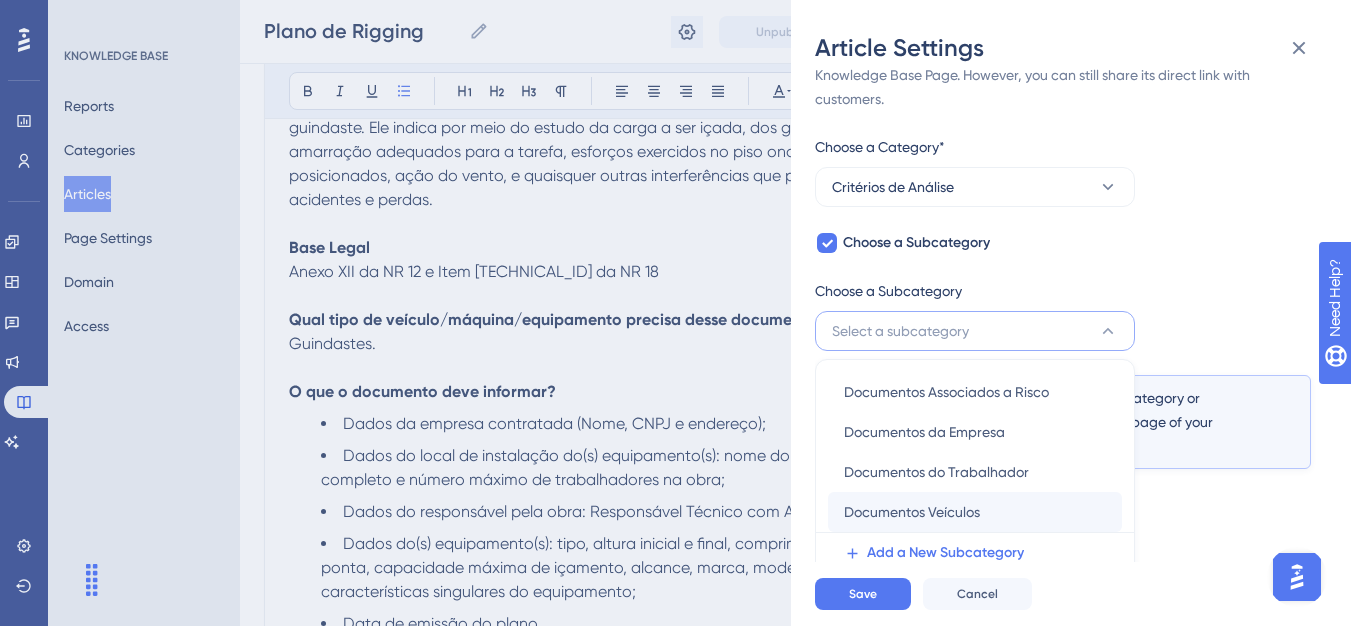 scroll, scrollTop: 145, scrollLeft: 0, axis: vertical 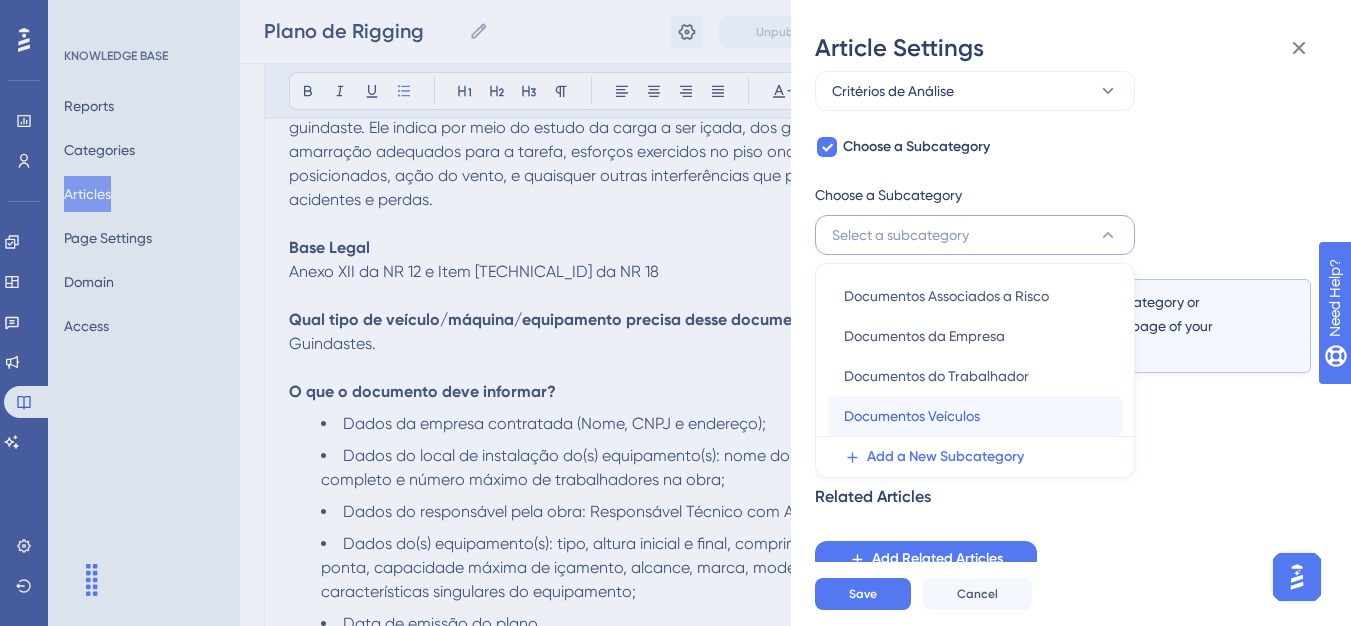 click on "Documentos Veículos Documentos Veículos" at bounding box center (975, 416) 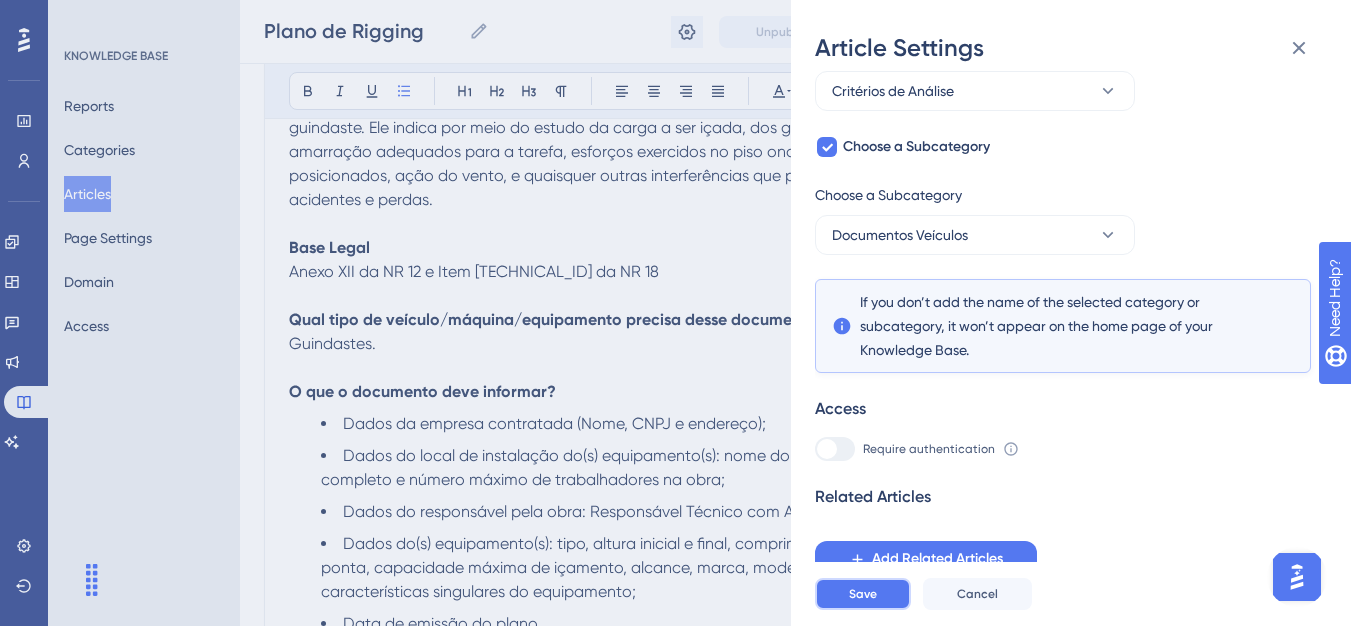 click on "Save" at bounding box center (863, 594) 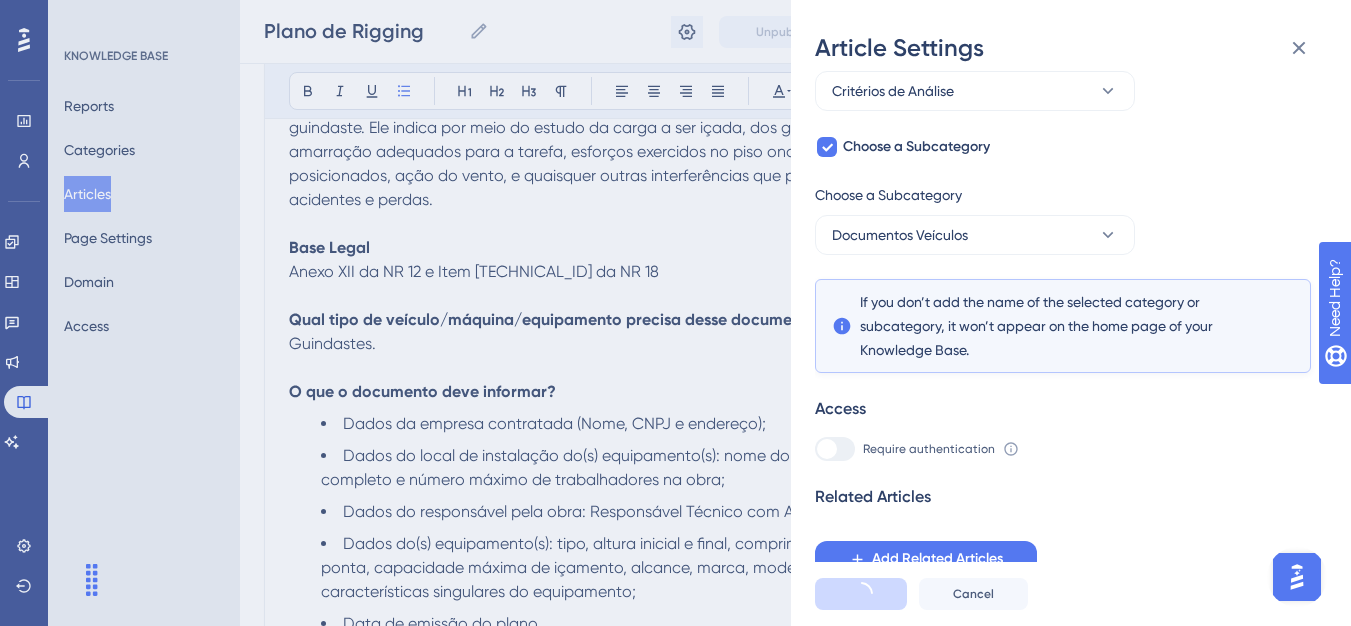 scroll, scrollTop: 0, scrollLeft: 0, axis: both 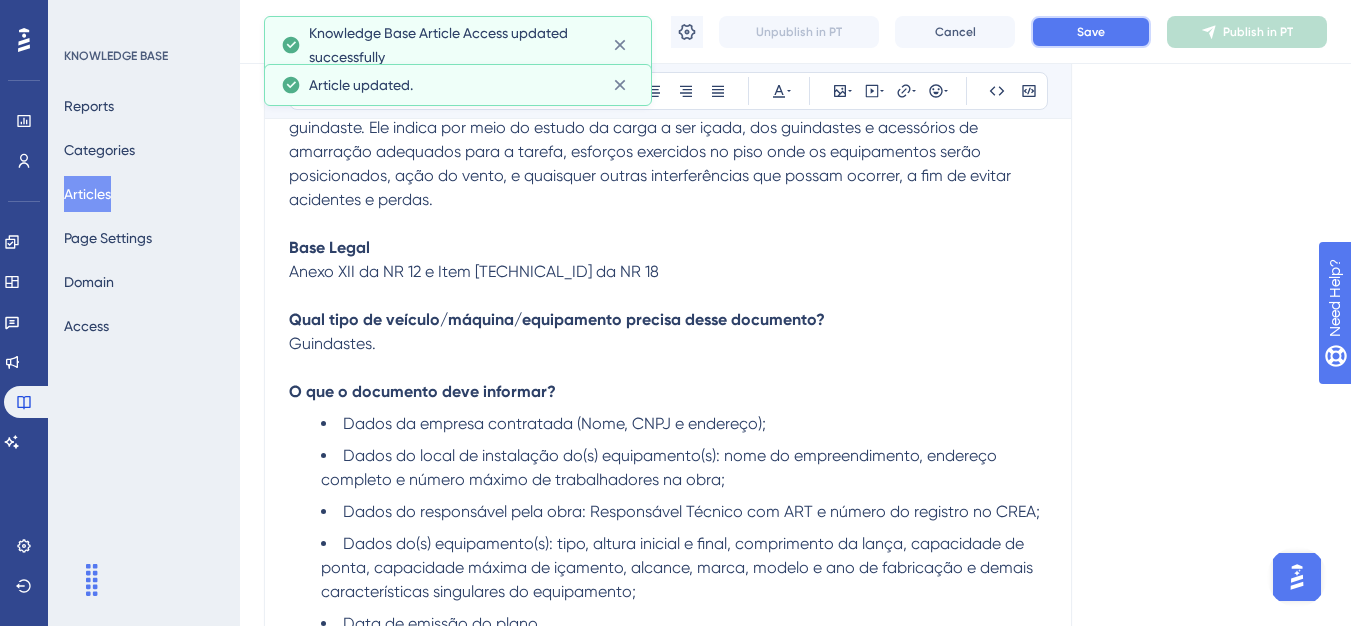 click on "Save" at bounding box center (1091, 32) 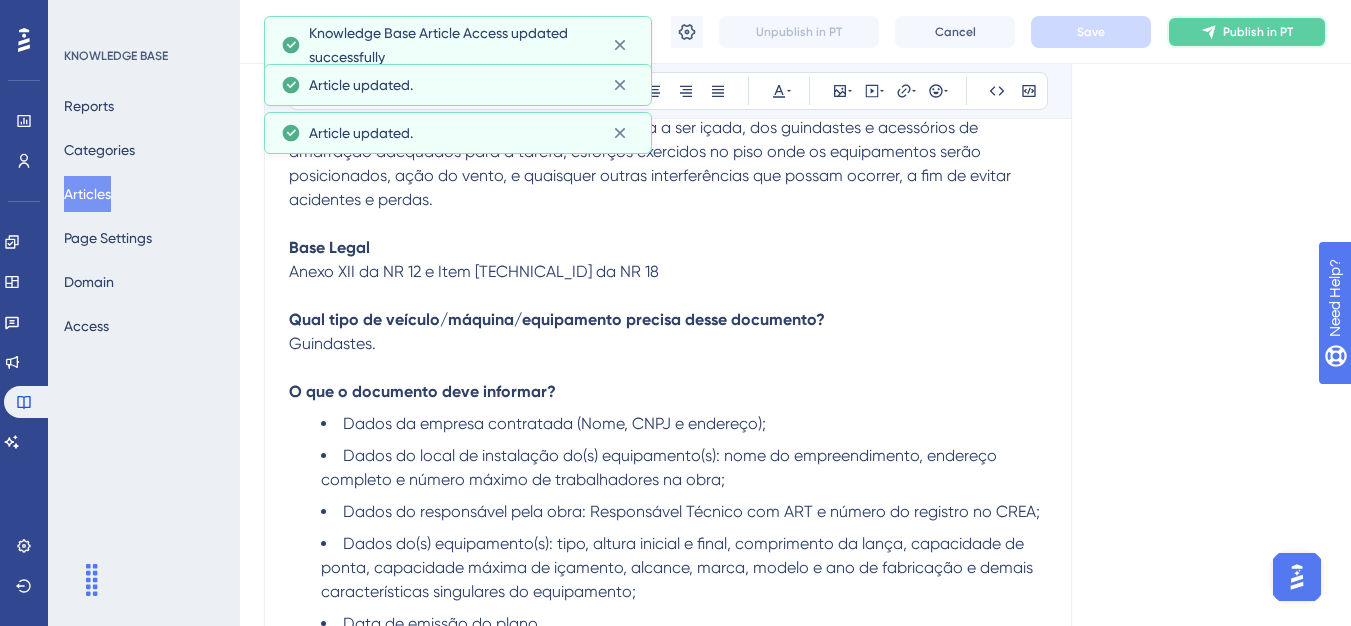 click on "Publish in PT" at bounding box center (1247, 32) 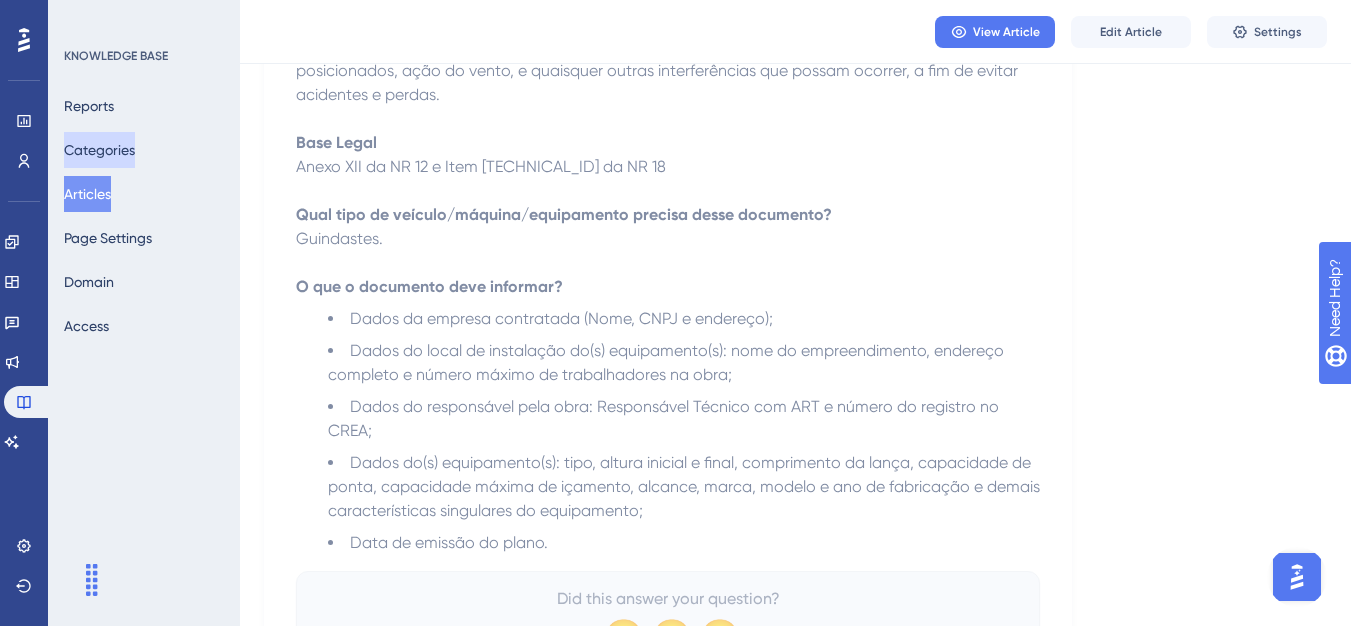 drag, startPoint x: 100, startPoint y: 159, endPoint x: 97, endPoint y: 188, distance: 29.15476 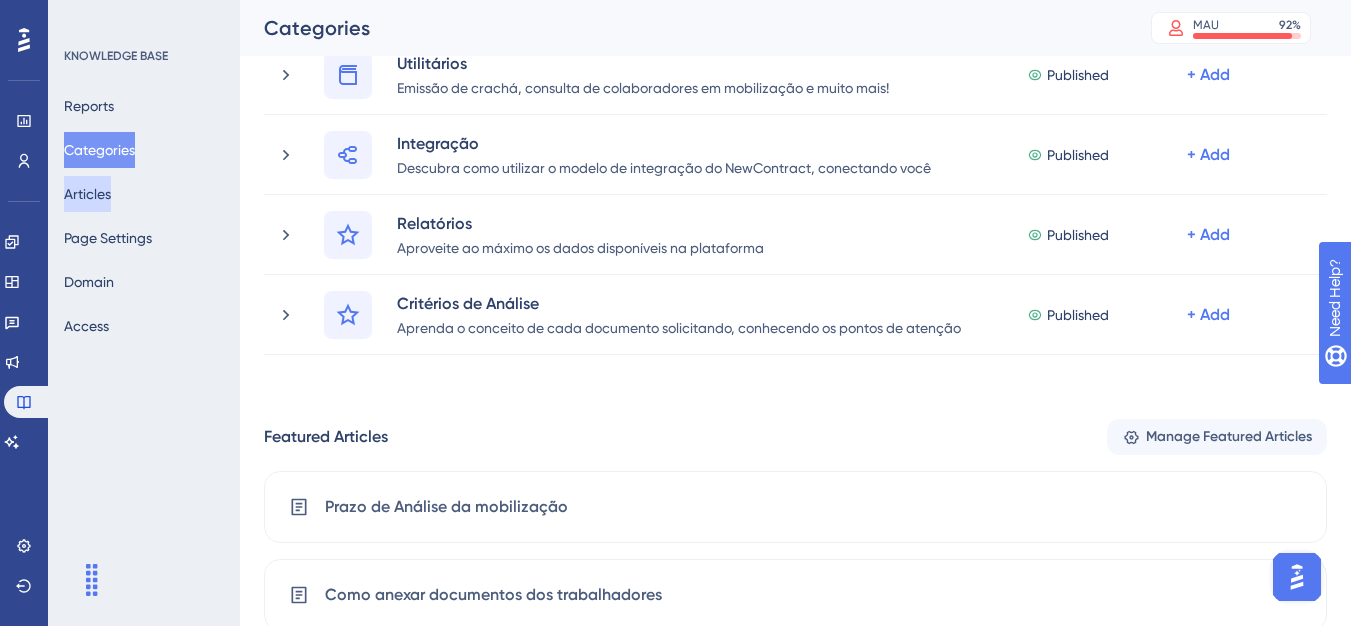scroll, scrollTop: 0, scrollLeft: 0, axis: both 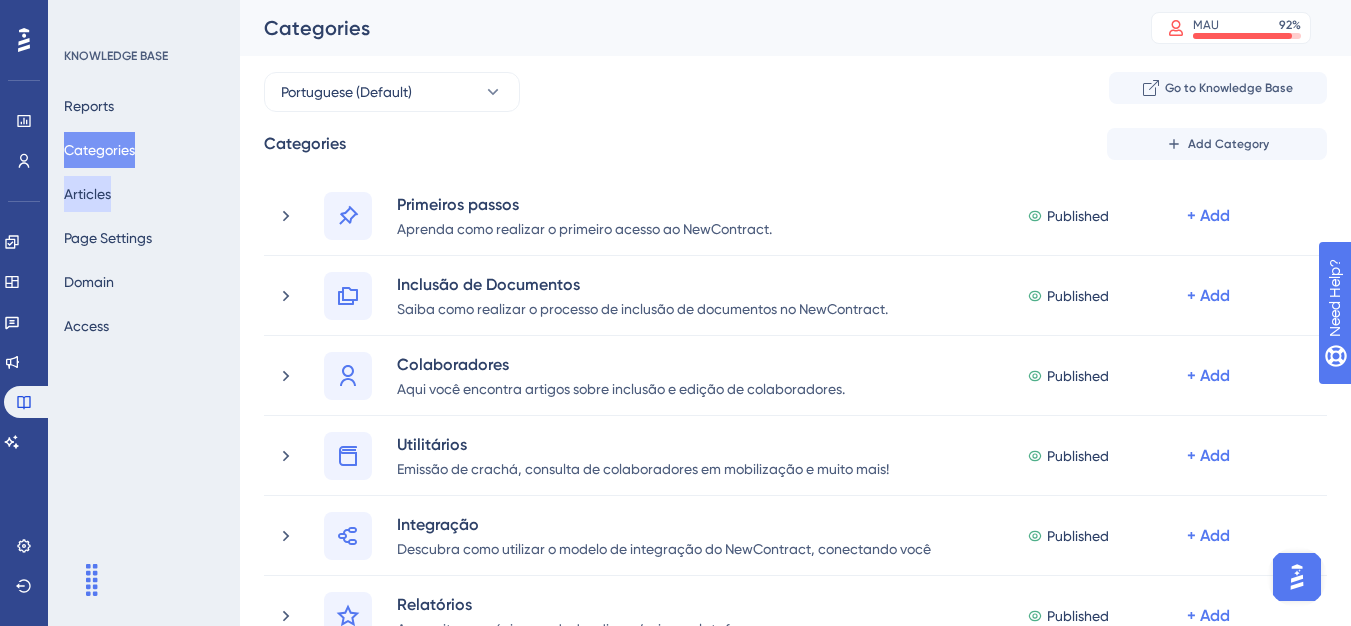 click on "Articles" at bounding box center [87, 194] 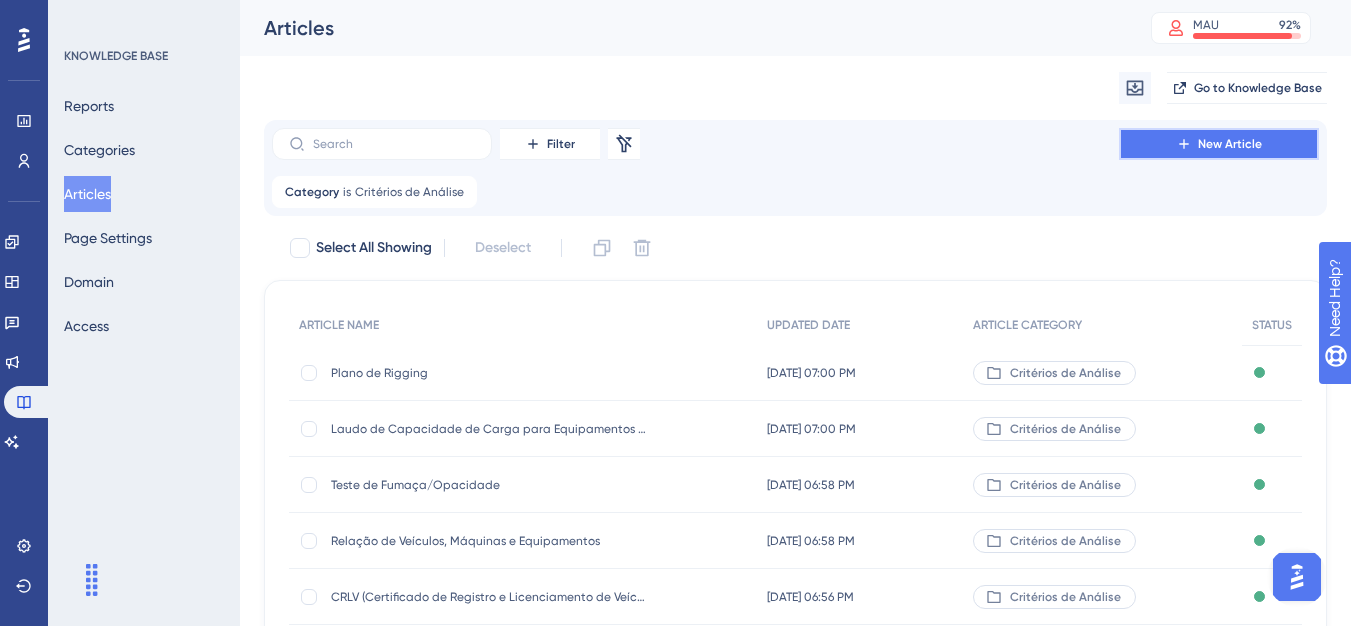 click on "New Article" at bounding box center (1219, 144) 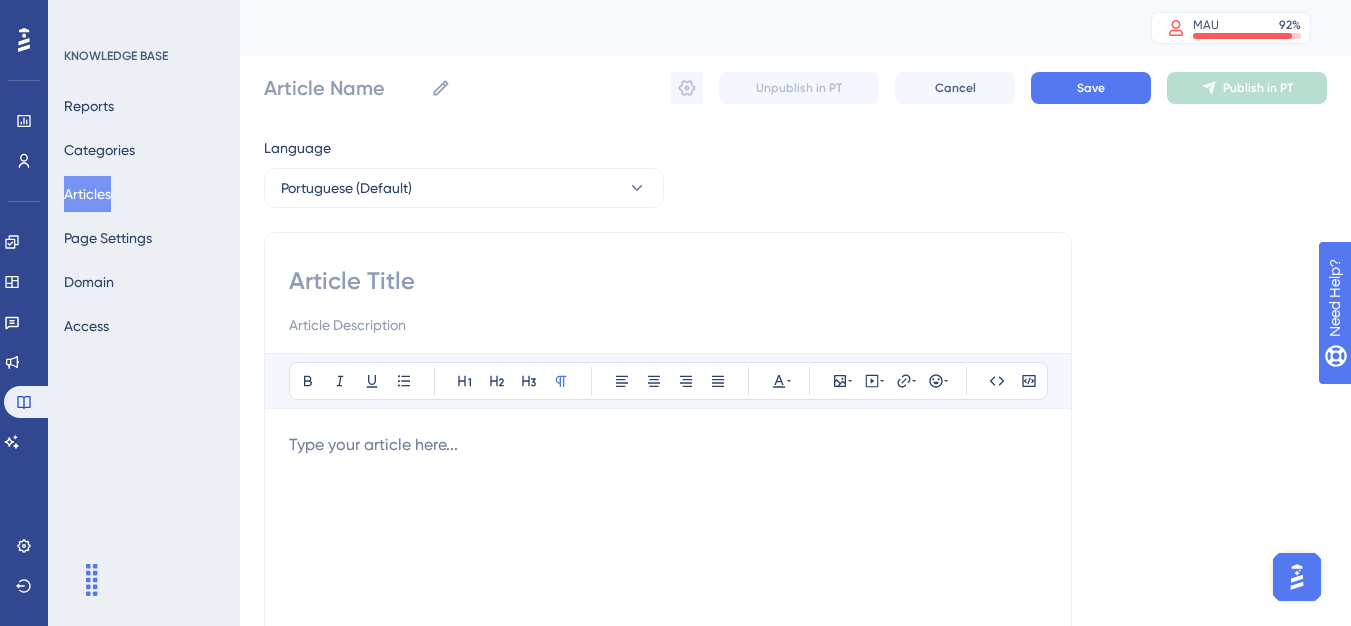 click at bounding box center (668, 281) 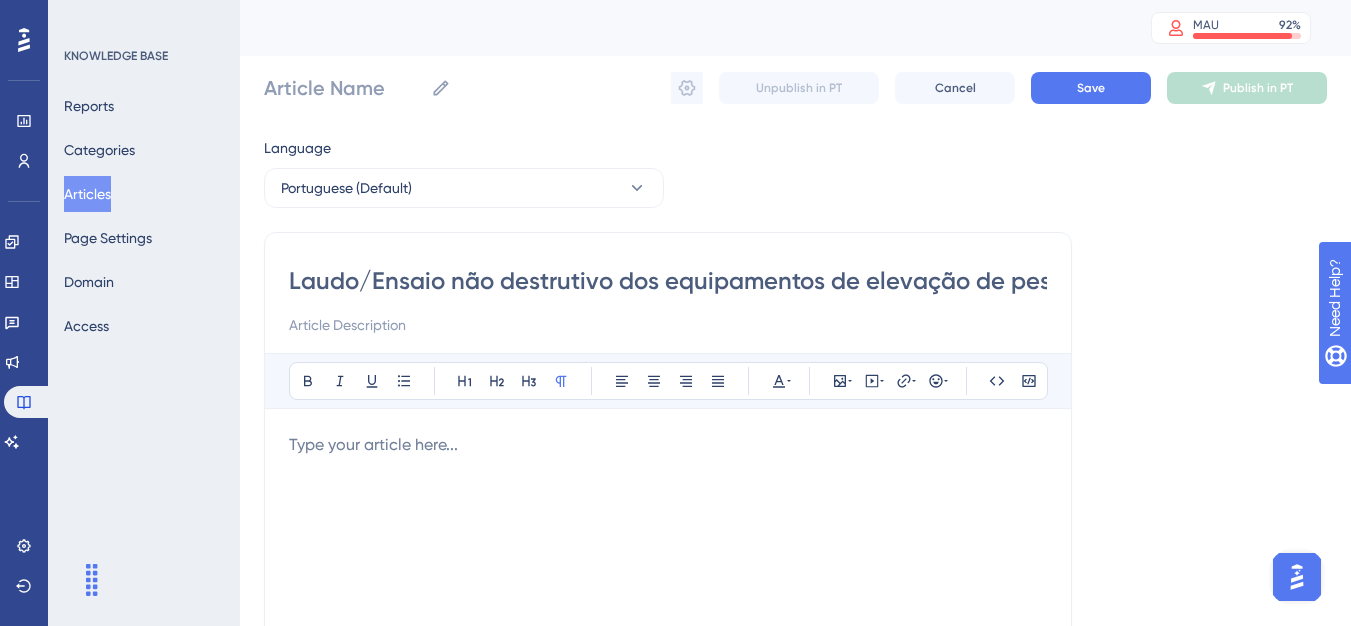 scroll, scrollTop: 0, scrollLeft: 193, axis: horizontal 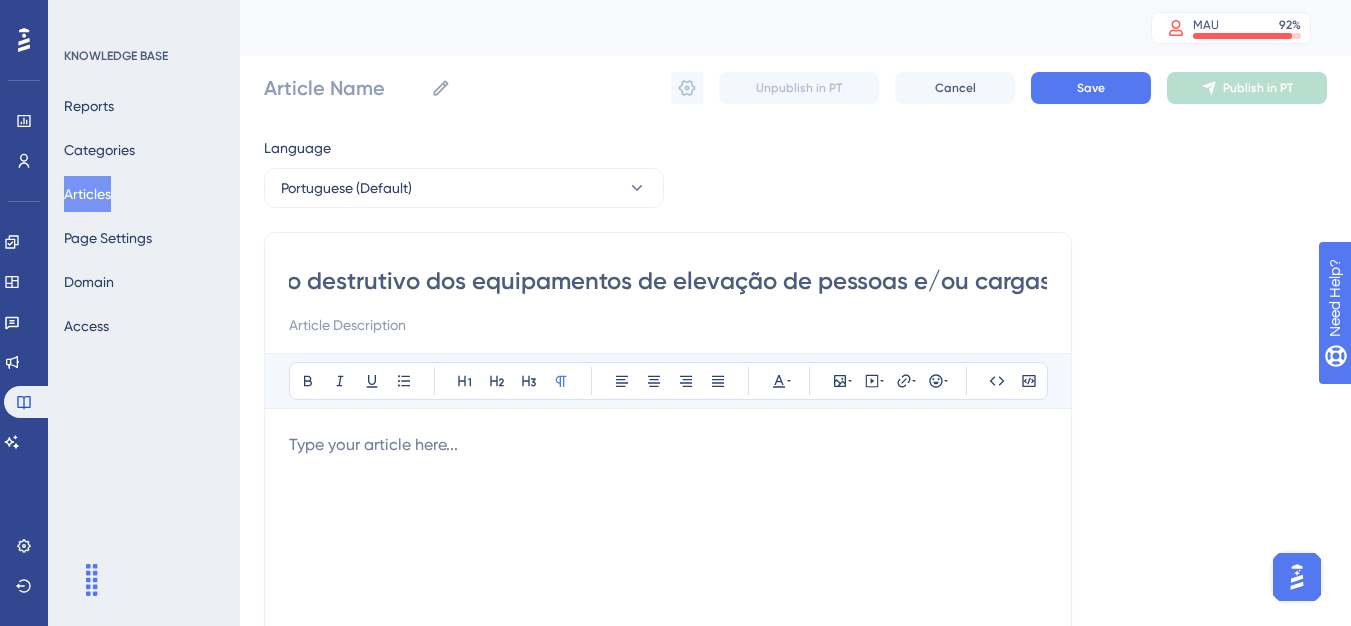 type on "Laudo/Ensaio não destrutivo dos equipamentos de elevação de pessoas e/ou cargas" 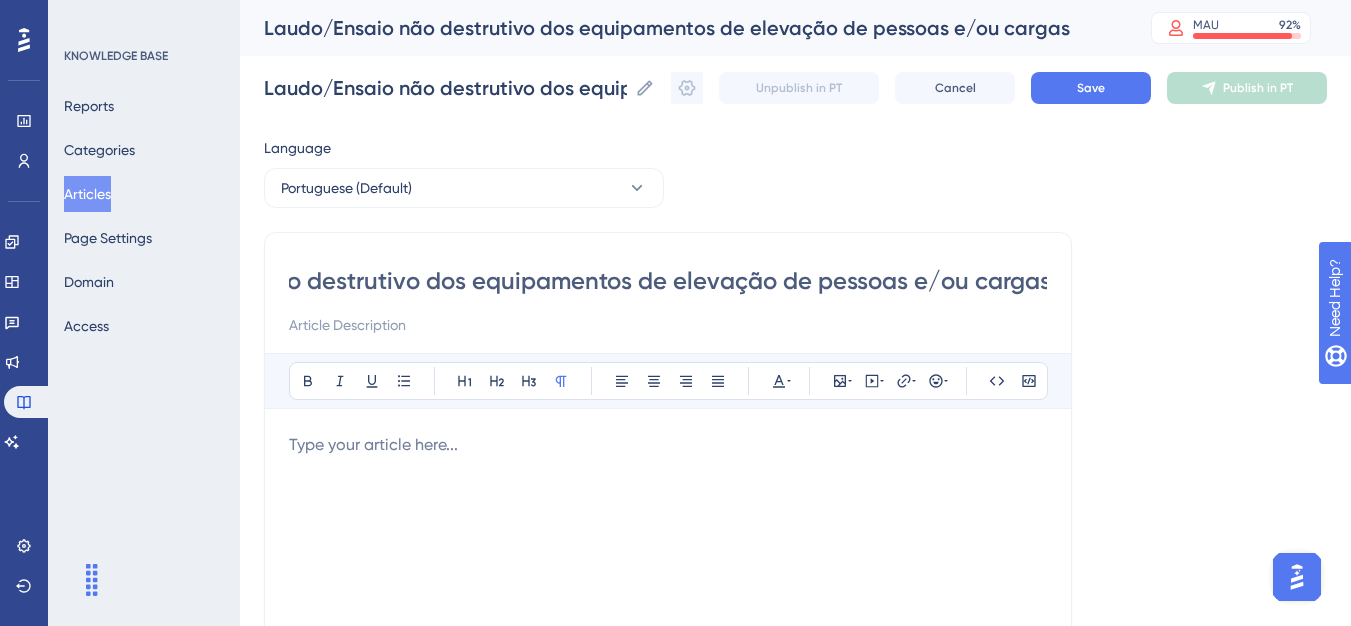 type on "Laudo/Ensaio não destrutivo dos equipamentos de elevação de pessoas e/ou cargas" 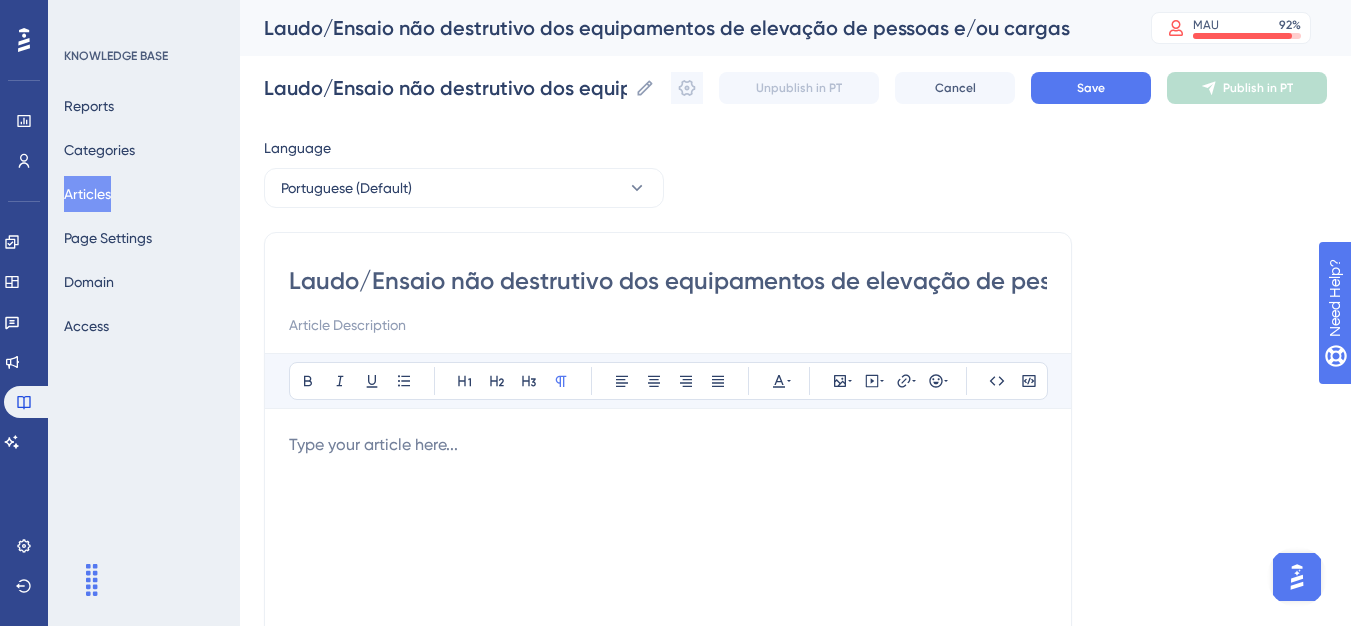 click at bounding box center [668, 653] 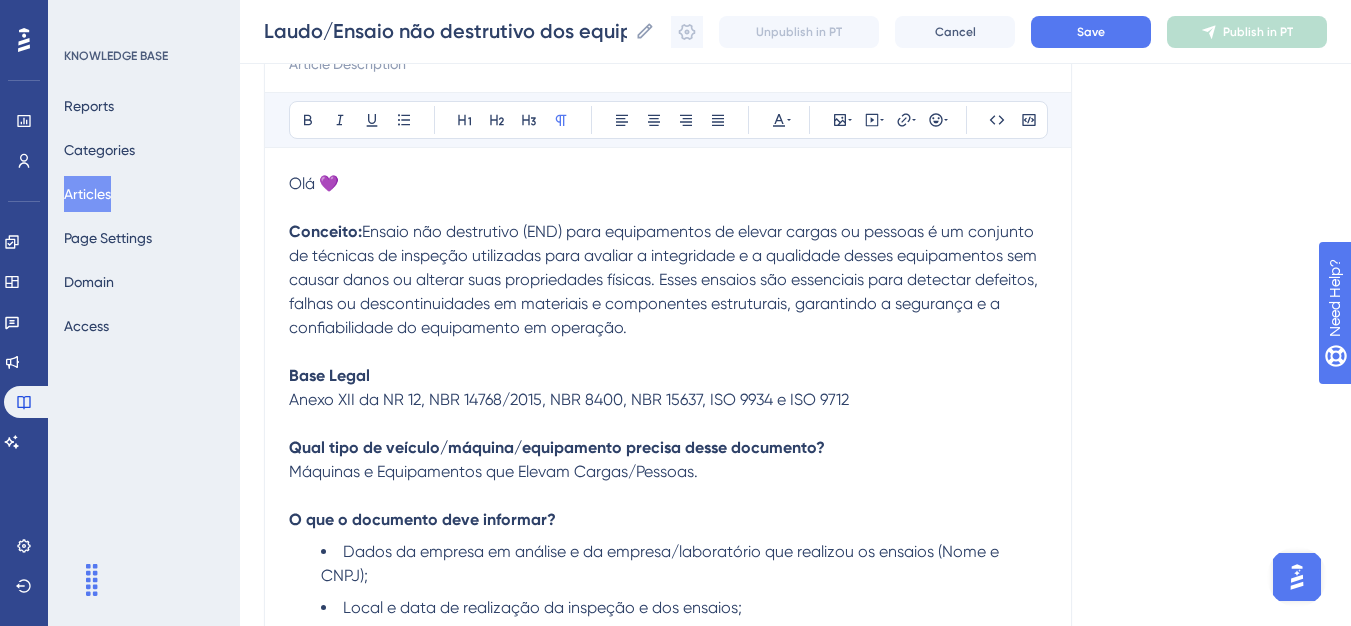 scroll, scrollTop: 0, scrollLeft: 0, axis: both 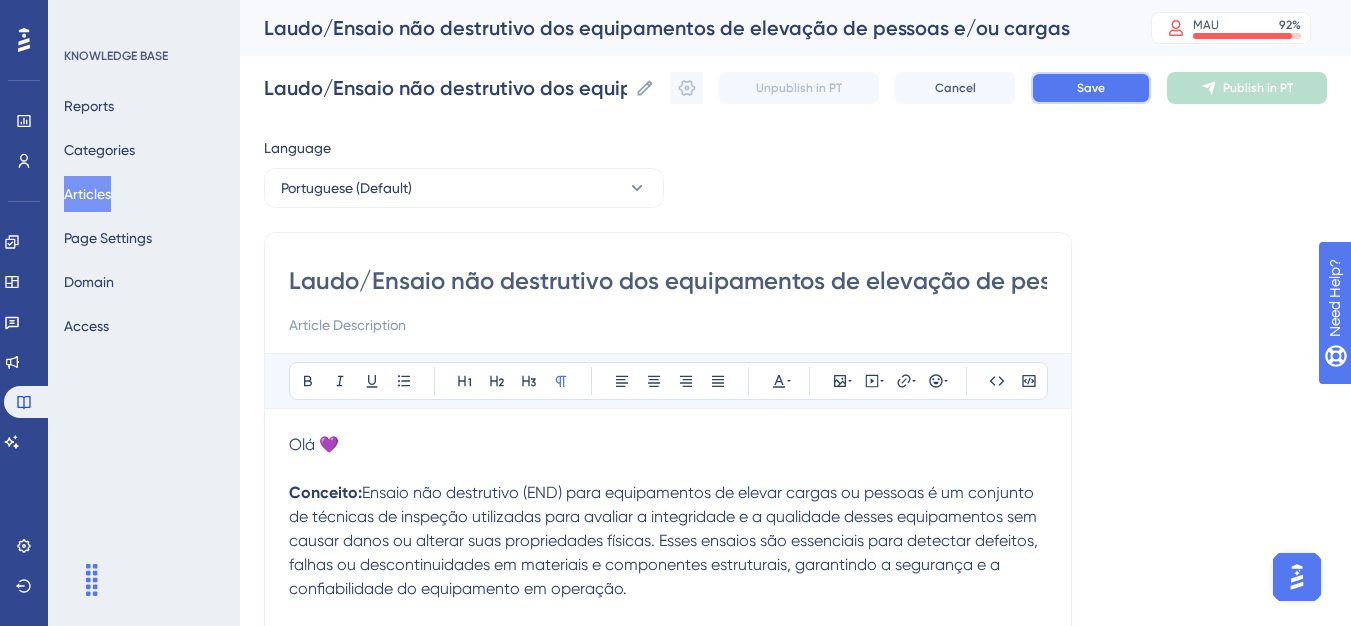 click on "Save" at bounding box center [1091, 88] 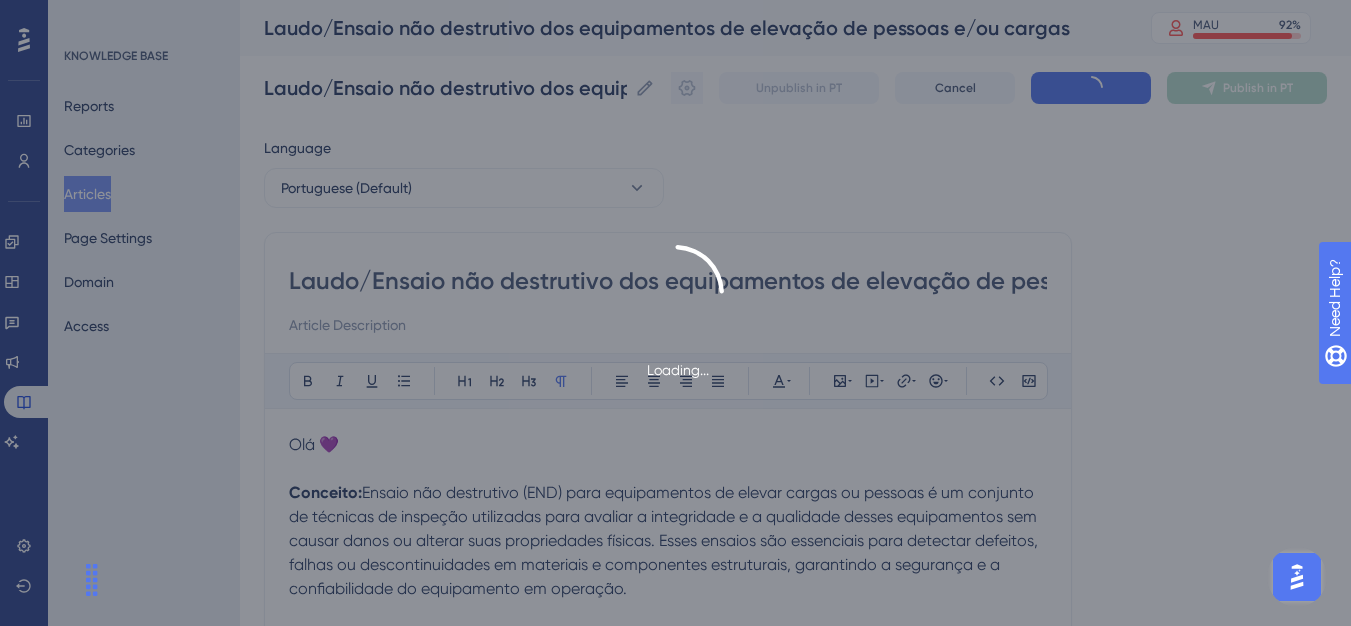 scroll, scrollTop: 653, scrollLeft: 0, axis: vertical 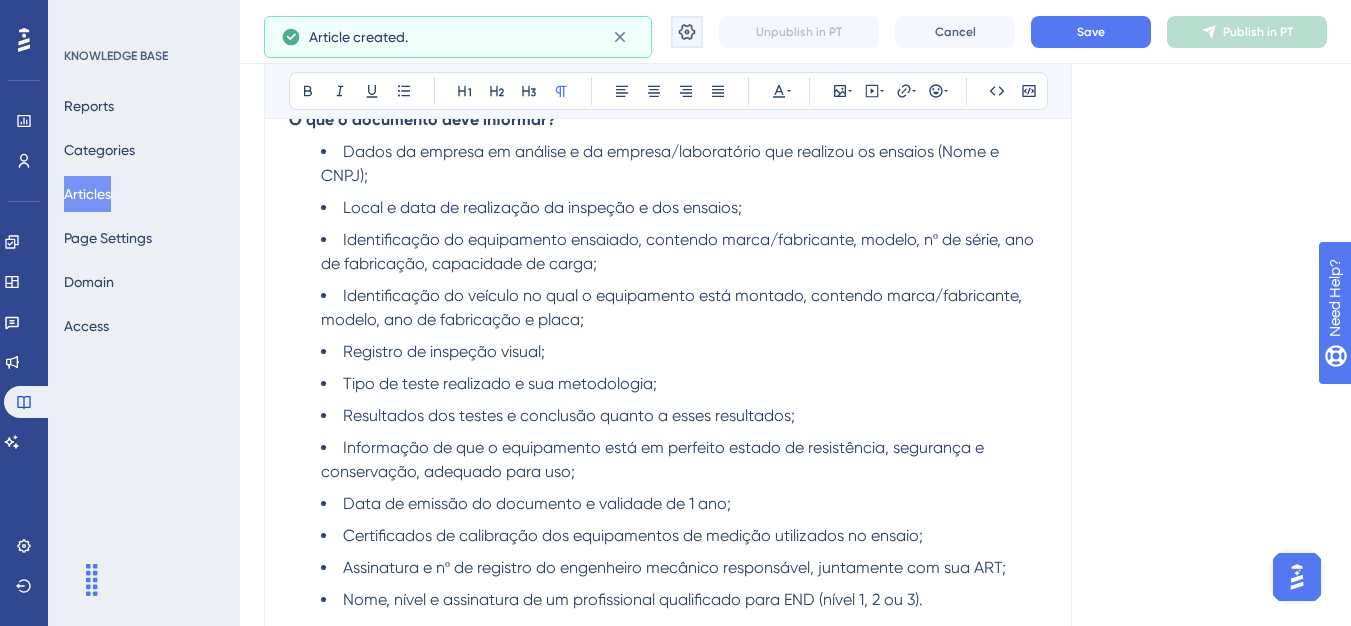 click at bounding box center [687, 32] 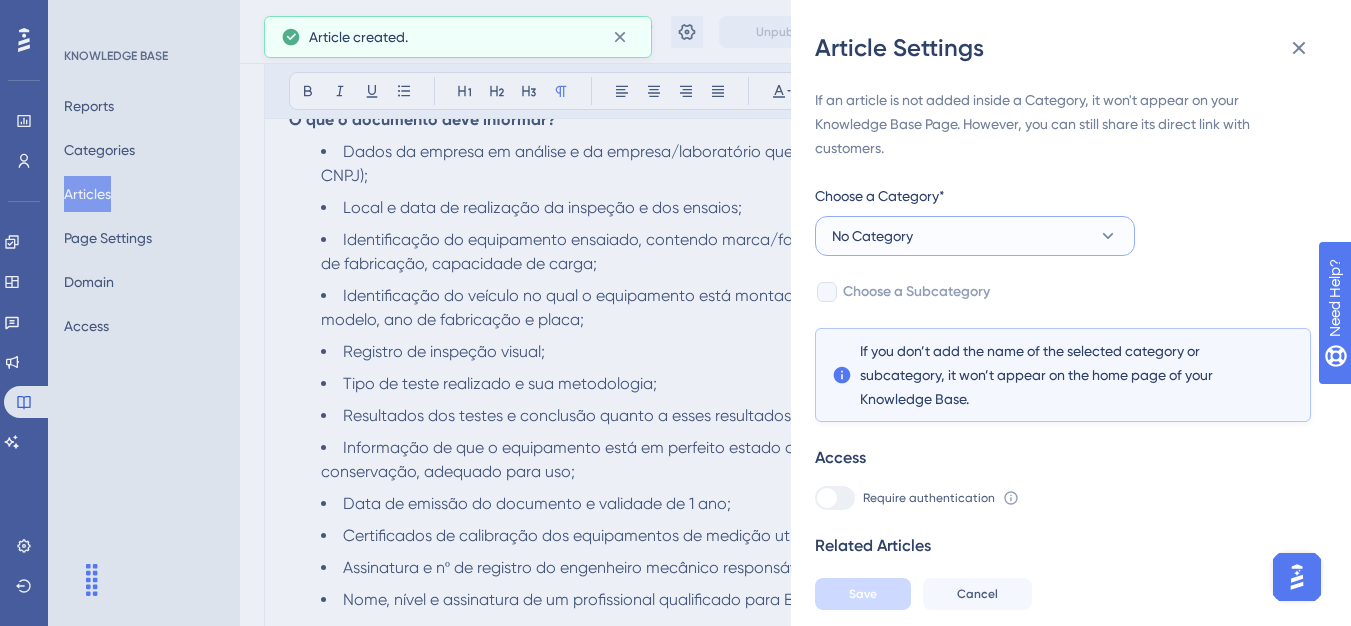 click on "No Category" at bounding box center (975, 236) 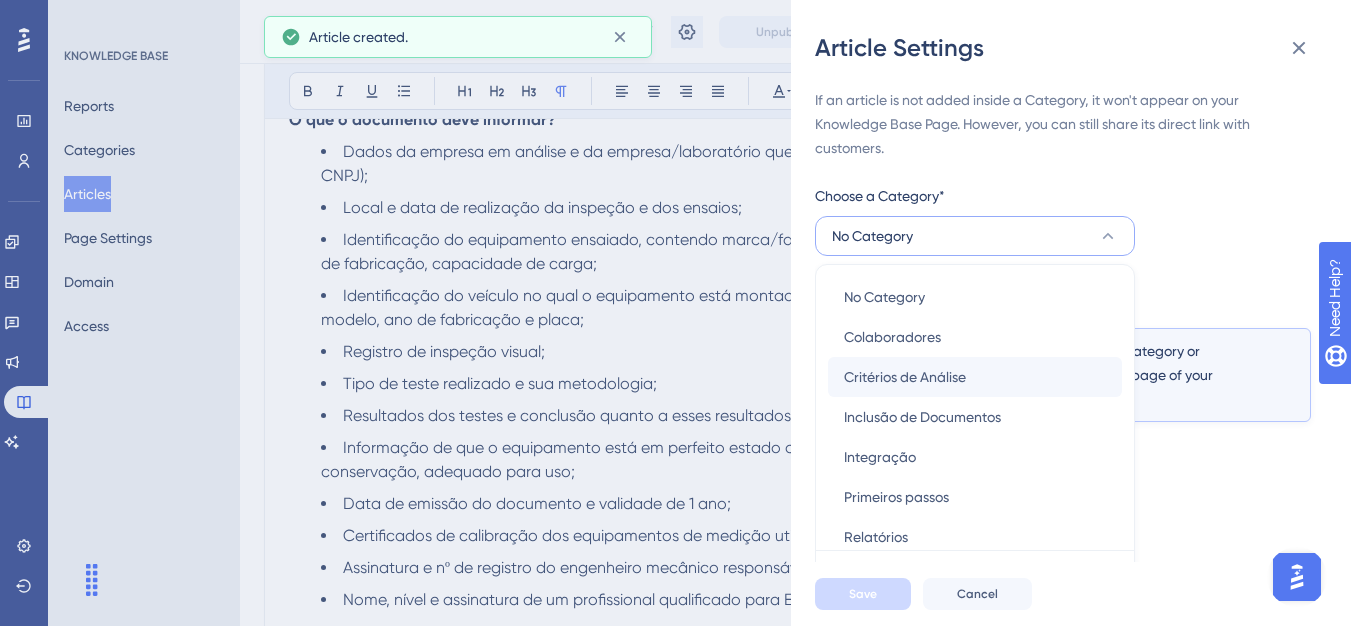 scroll, scrollTop: 49, scrollLeft: 0, axis: vertical 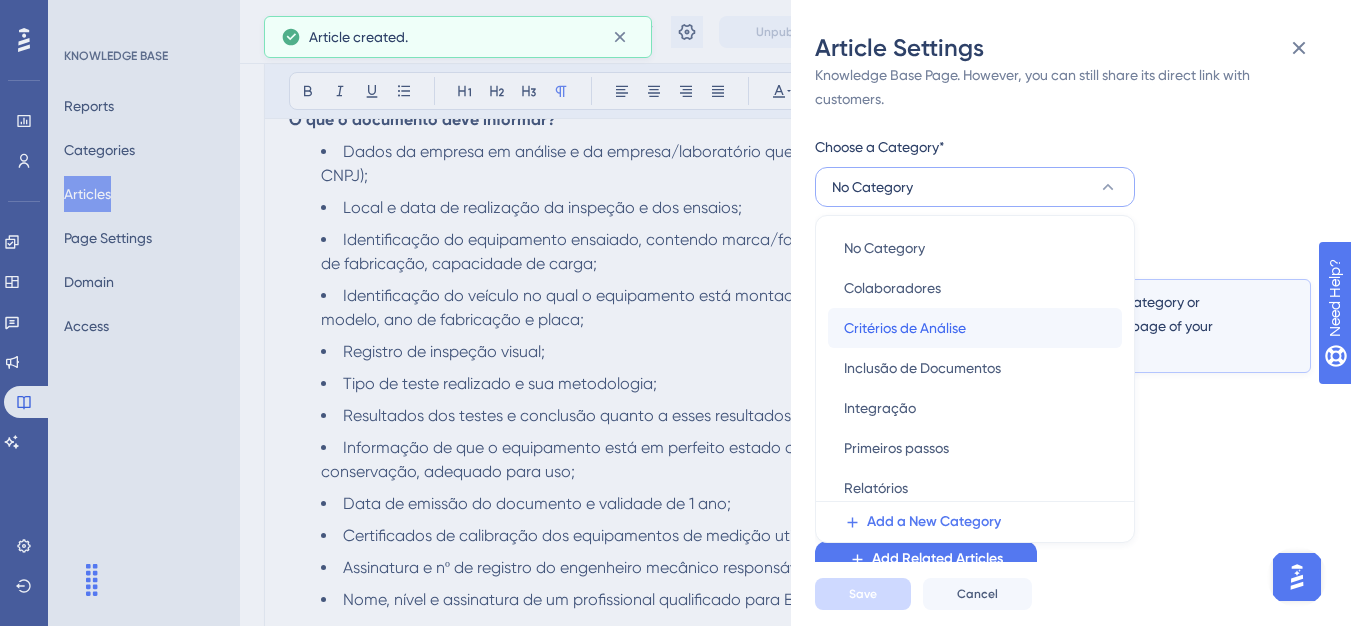 click on "Critérios de Análise" at bounding box center (905, 328) 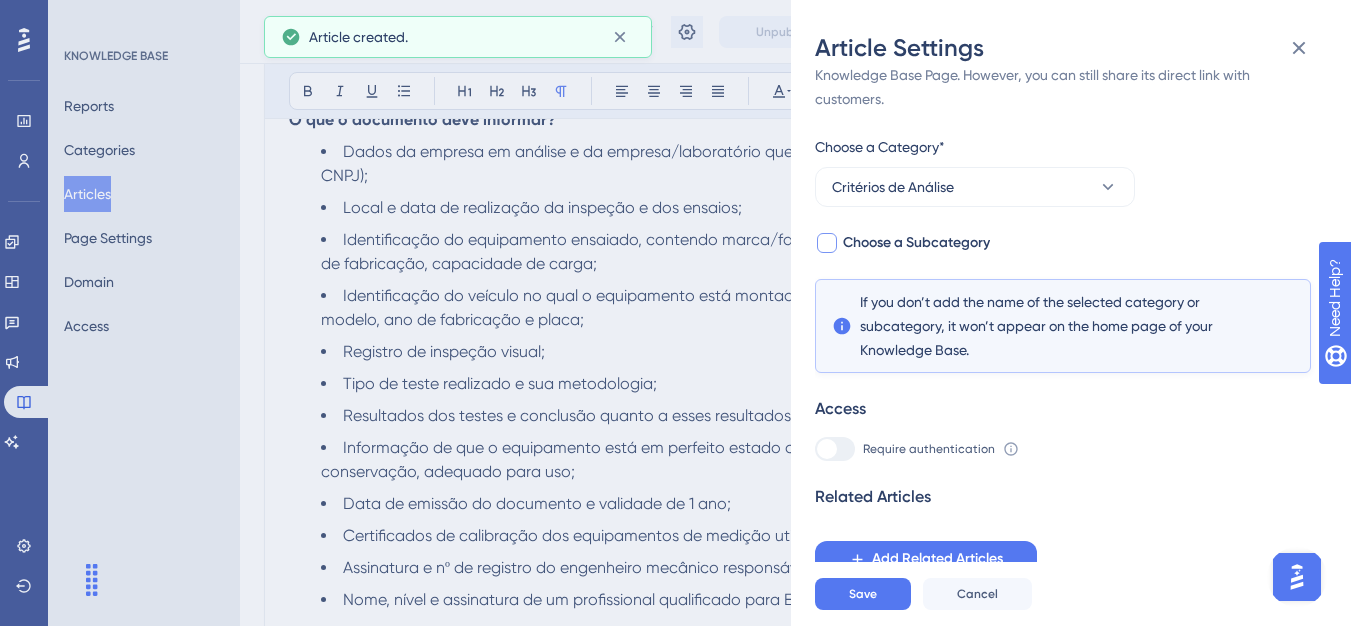 click on "Choose a Subcategory" at bounding box center (916, 243) 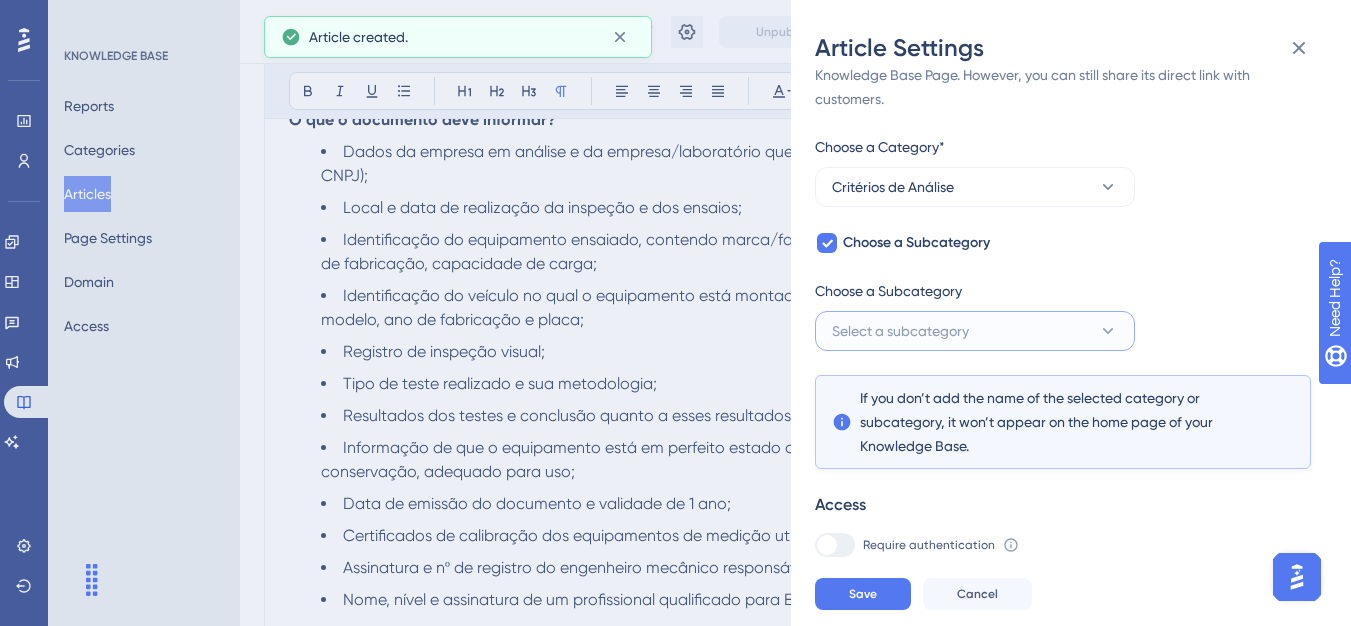 click on "Select a subcategory" at bounding box center (975, 331) 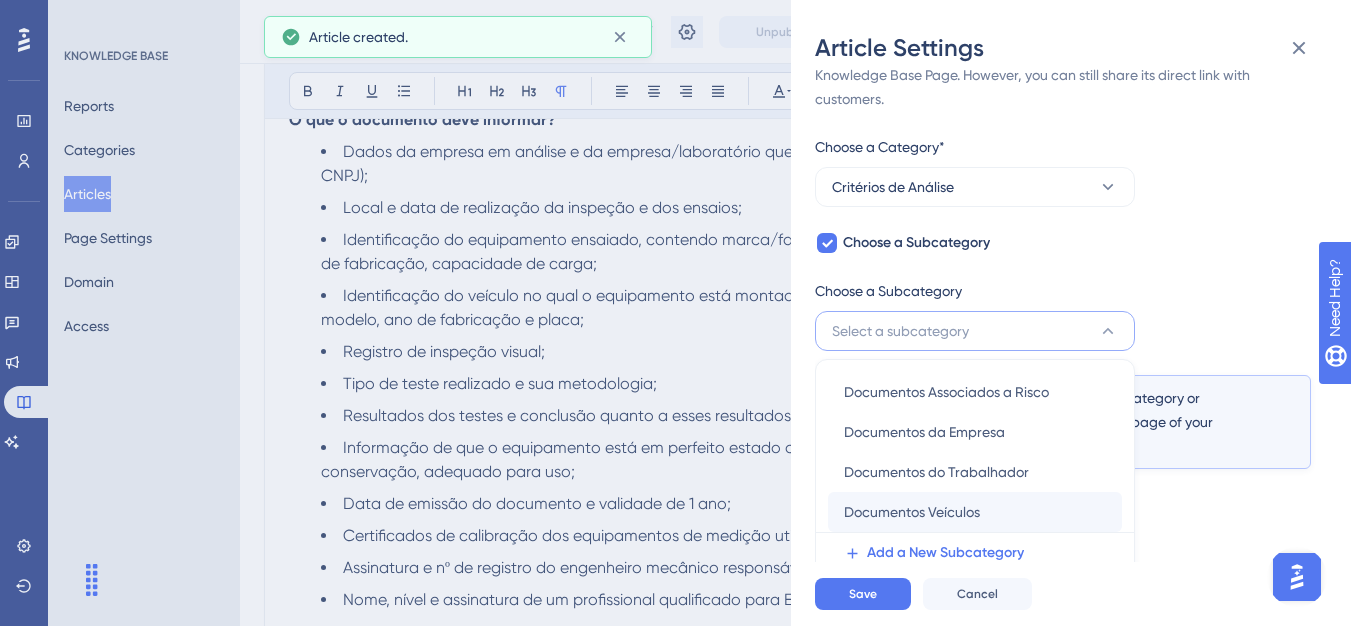 scroll, scrollTop: 145, scrollLeft: 0, axis: vertical 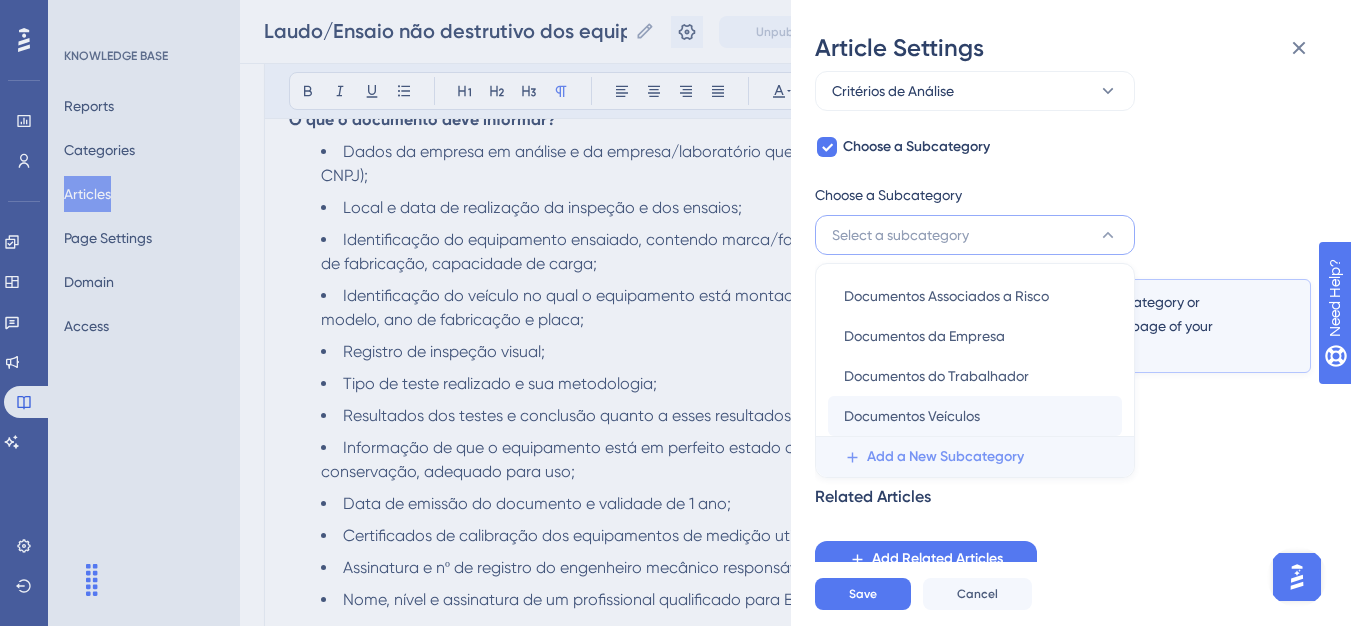 drag, startPoint x: 976, startPoint y: 447, endPoint x: 981, endPoint y: 406, distance: 41.303753 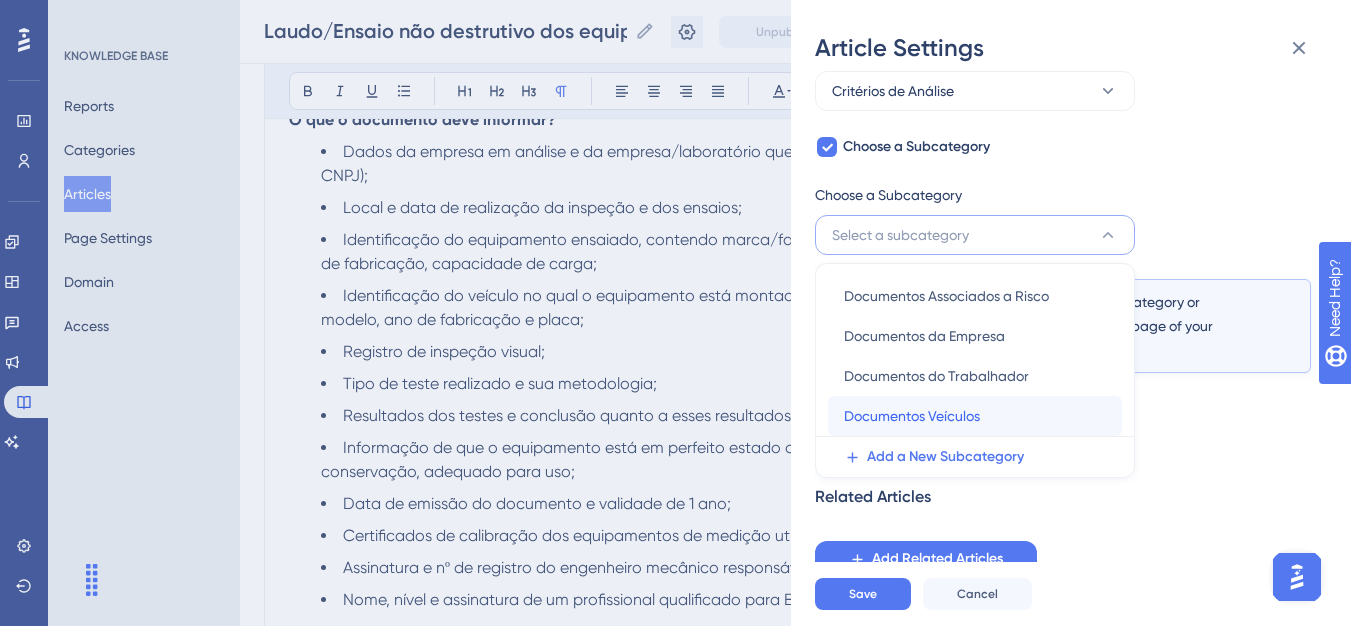 click on "Documentos Veículos" at bounding box center [912, 416] 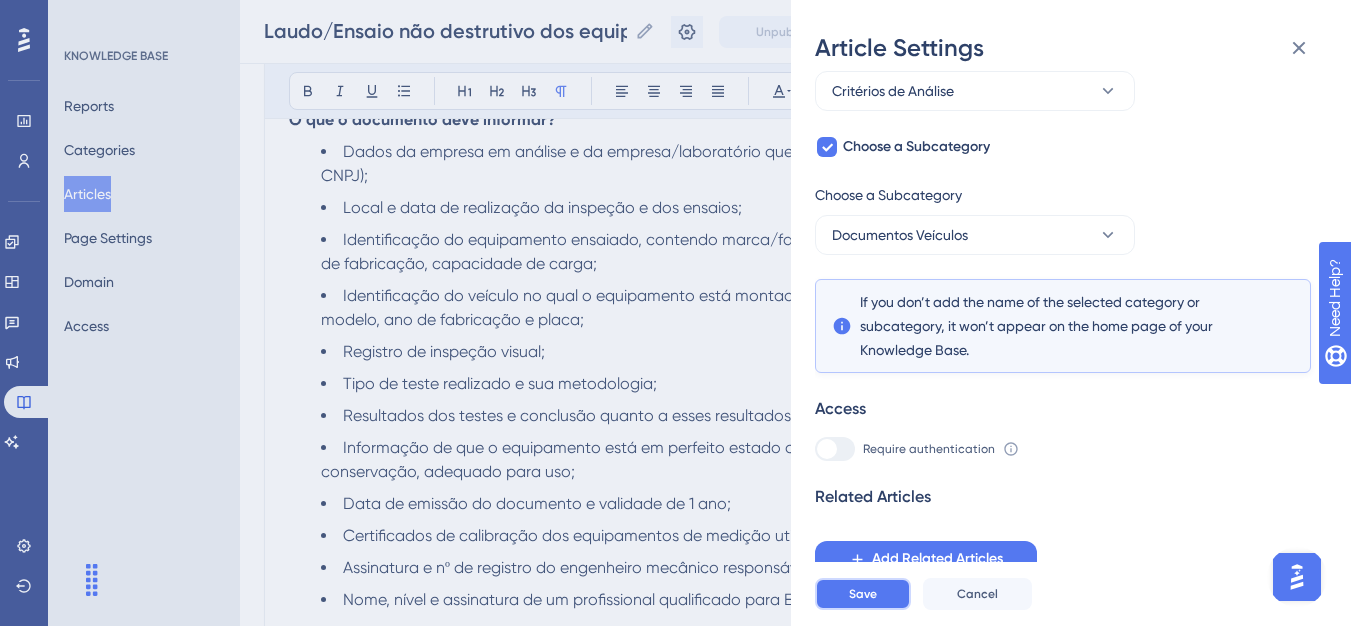 click on "Save" at bounding box center (863, 594) 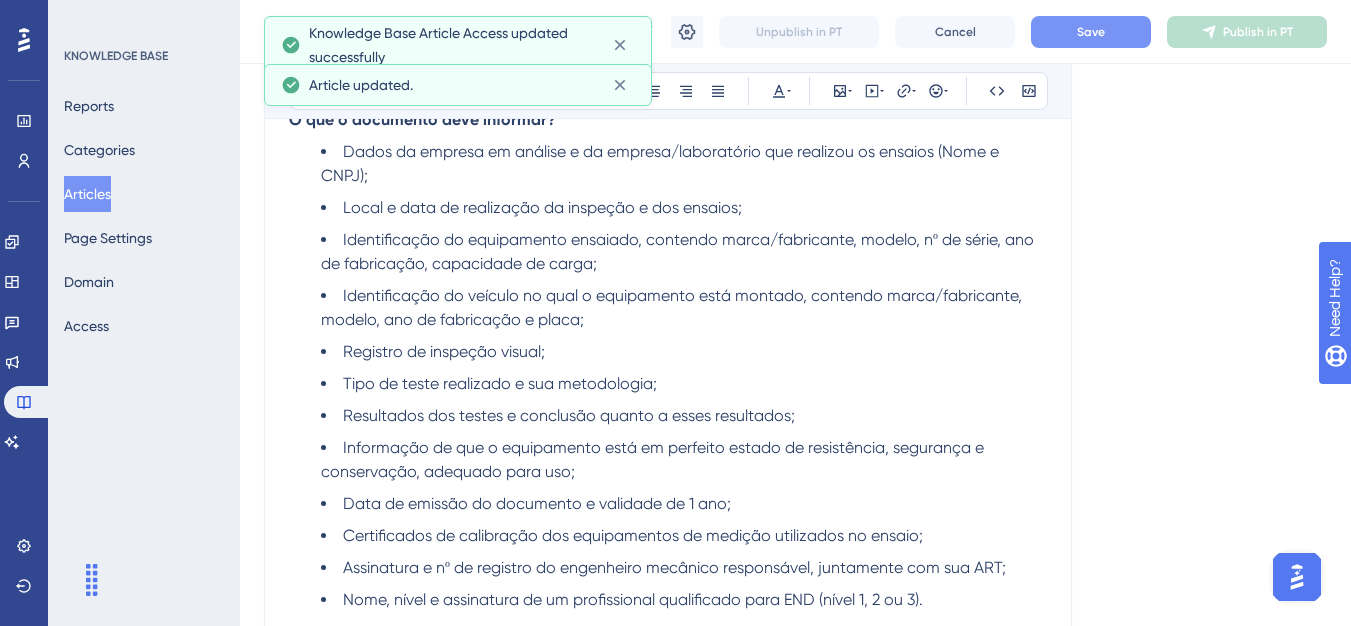 click on "Save" at bounding box center [1091, 32] 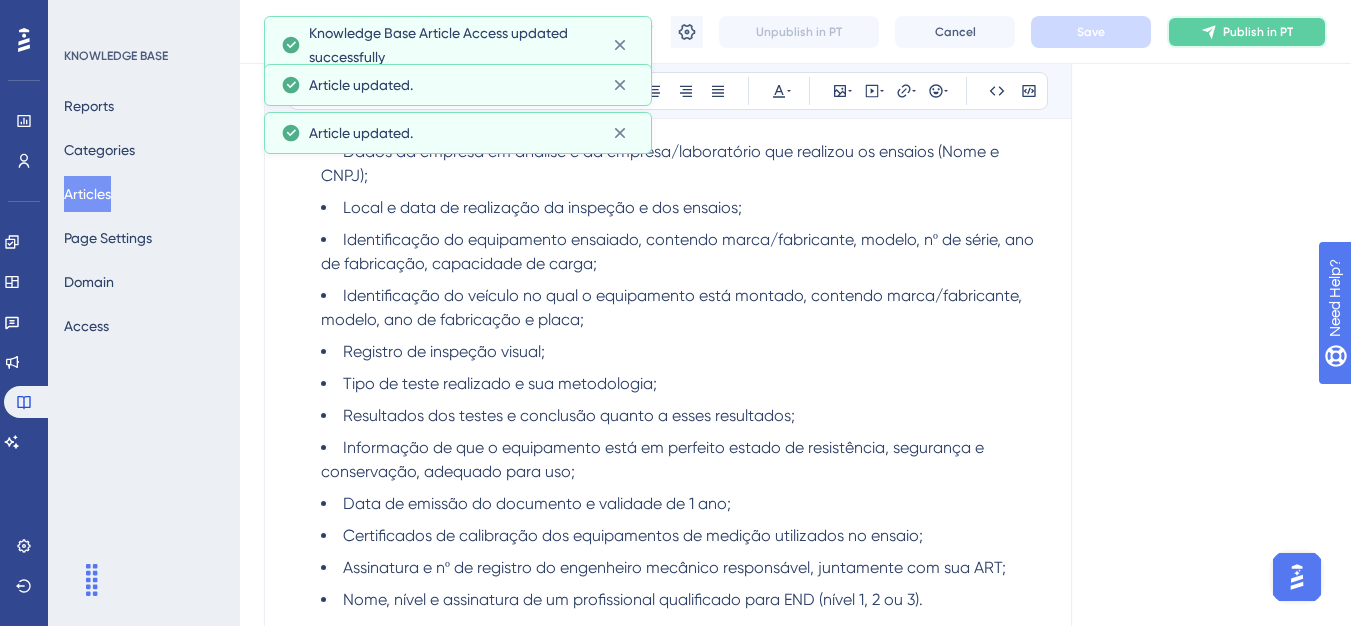 click on "Publish in PT" at bounding box center [1247, 32] 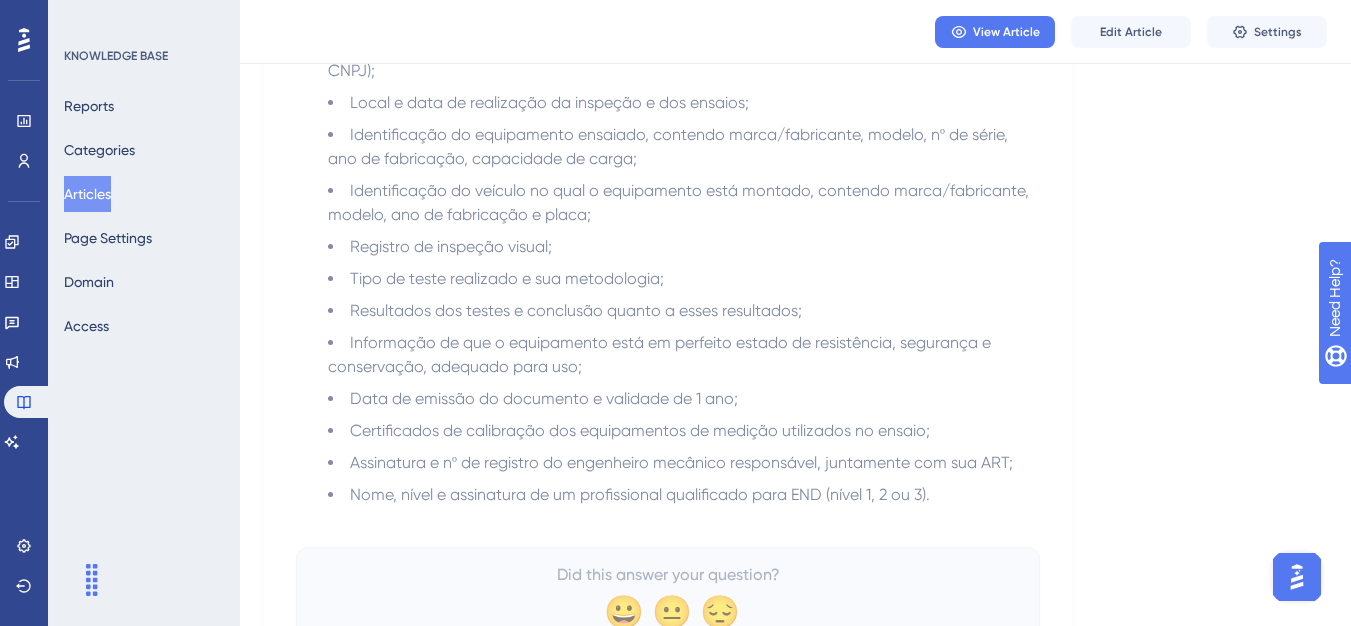 click on "Articles" at bounding box center (87, 194) 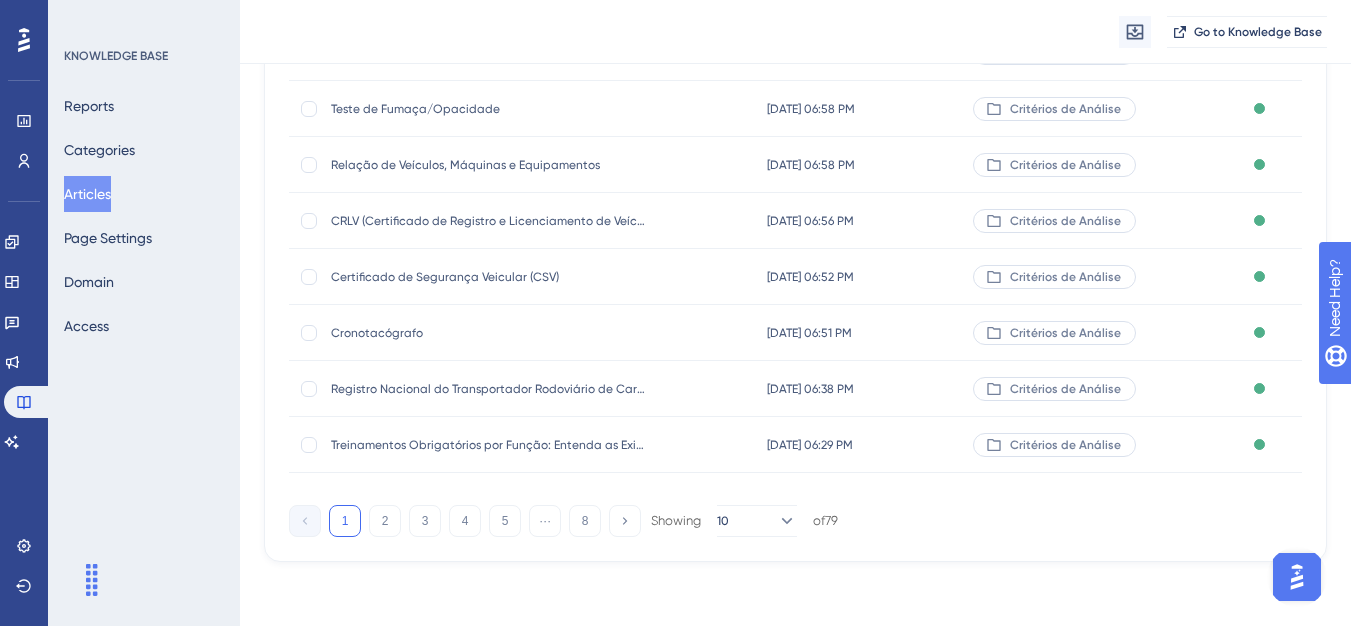 scroll, scrollTop: 0, scrollLeft: 0, axis: both 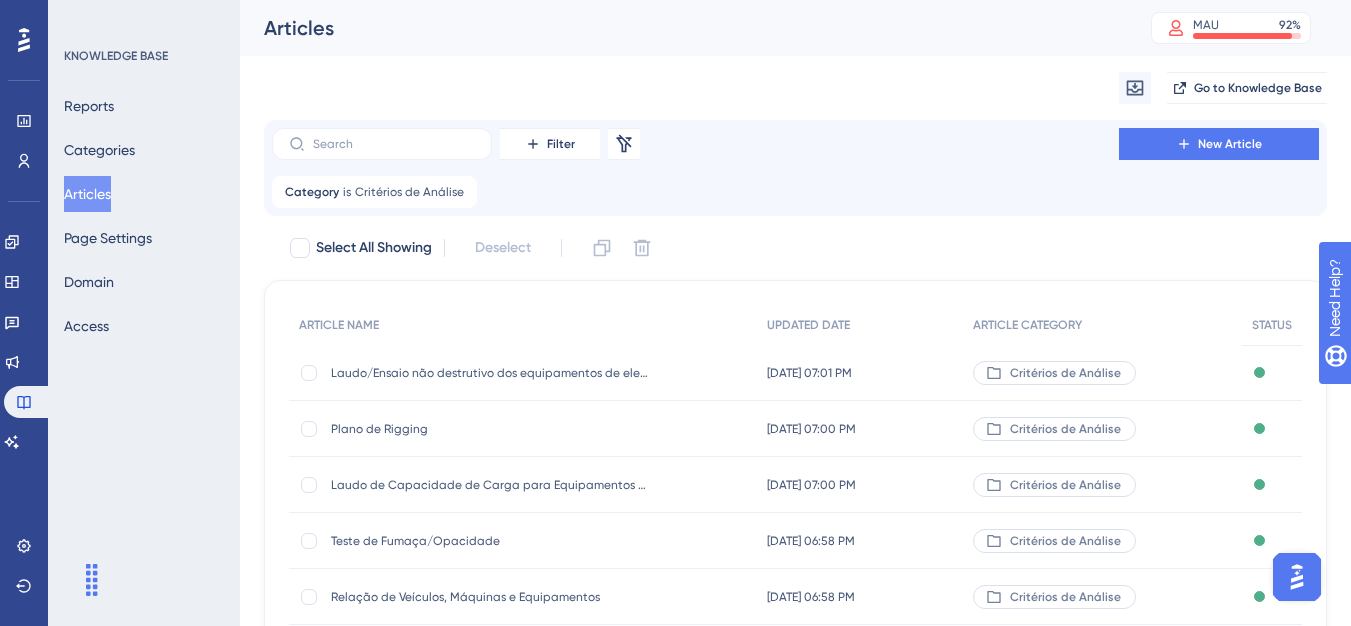 click on "Filter Remove Filters New Article Category is Critérios de Análise Critérios de Análise Remove" at bounding box center [795, 168] 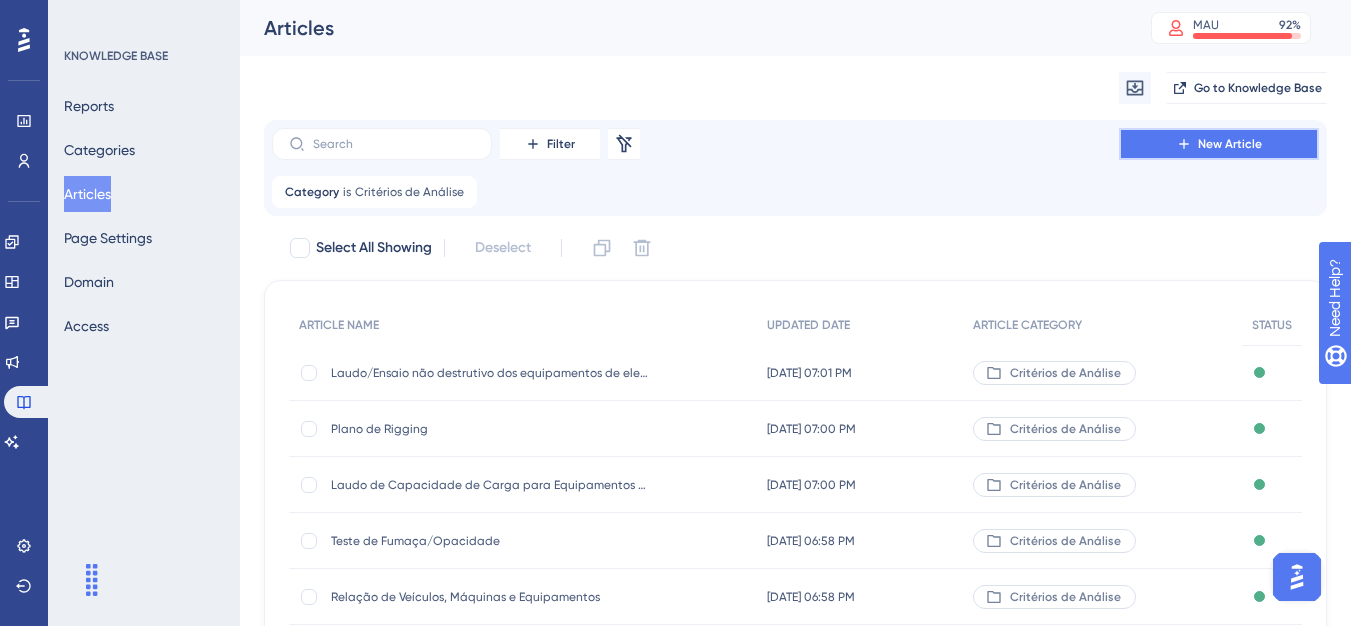 click on "New Article" at bounding box center (1219, 144) 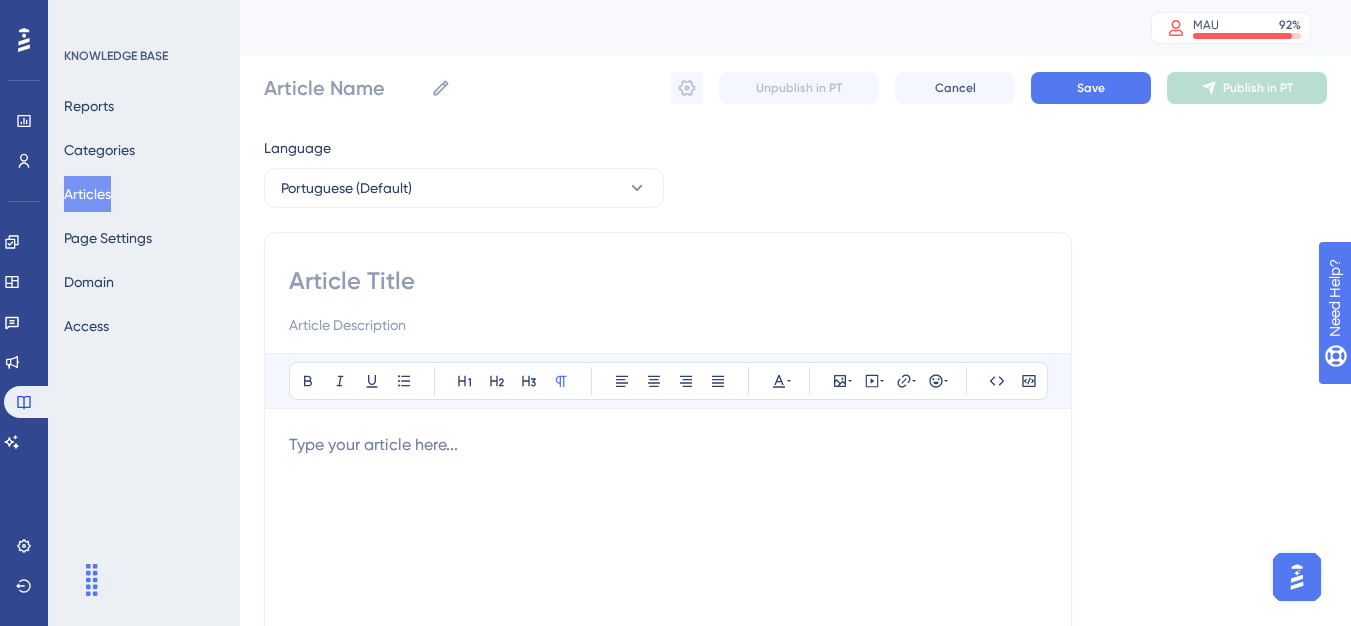 click at bounding box center (668, 281) 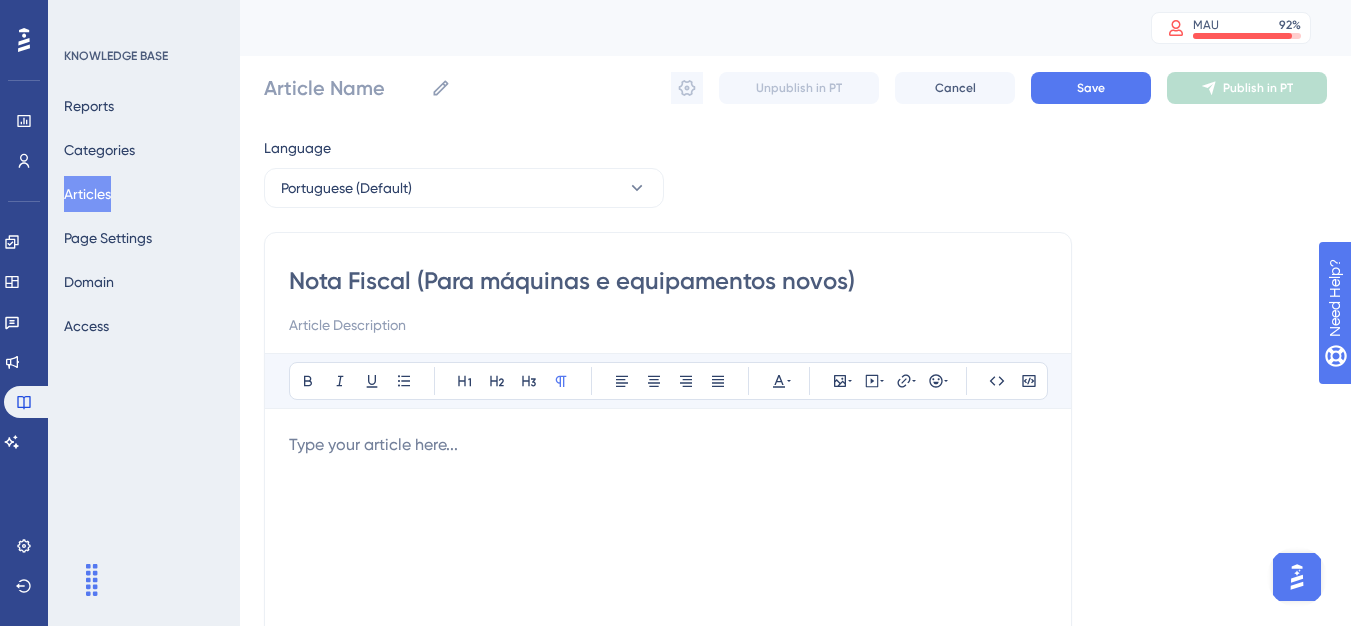type on "Nota Fiscal (Para máquinas e equipamentos novos)" 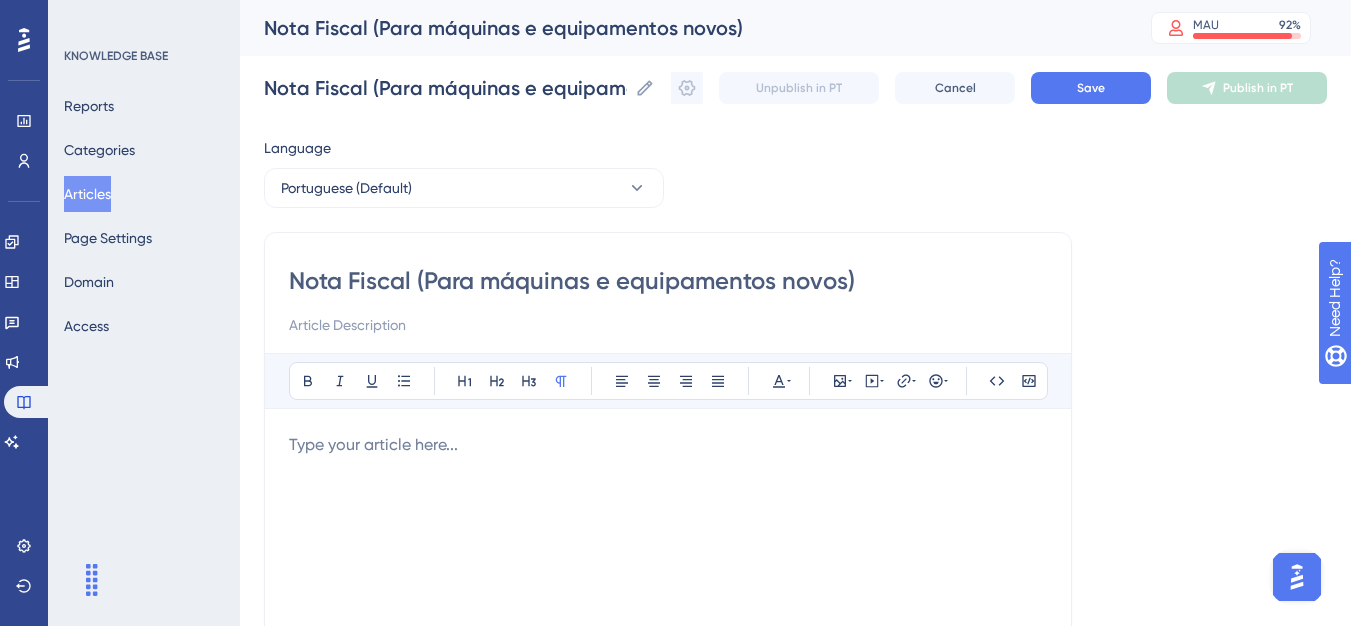 type on "Nota Fiscal (Para máquinas e equipamentos novos)" 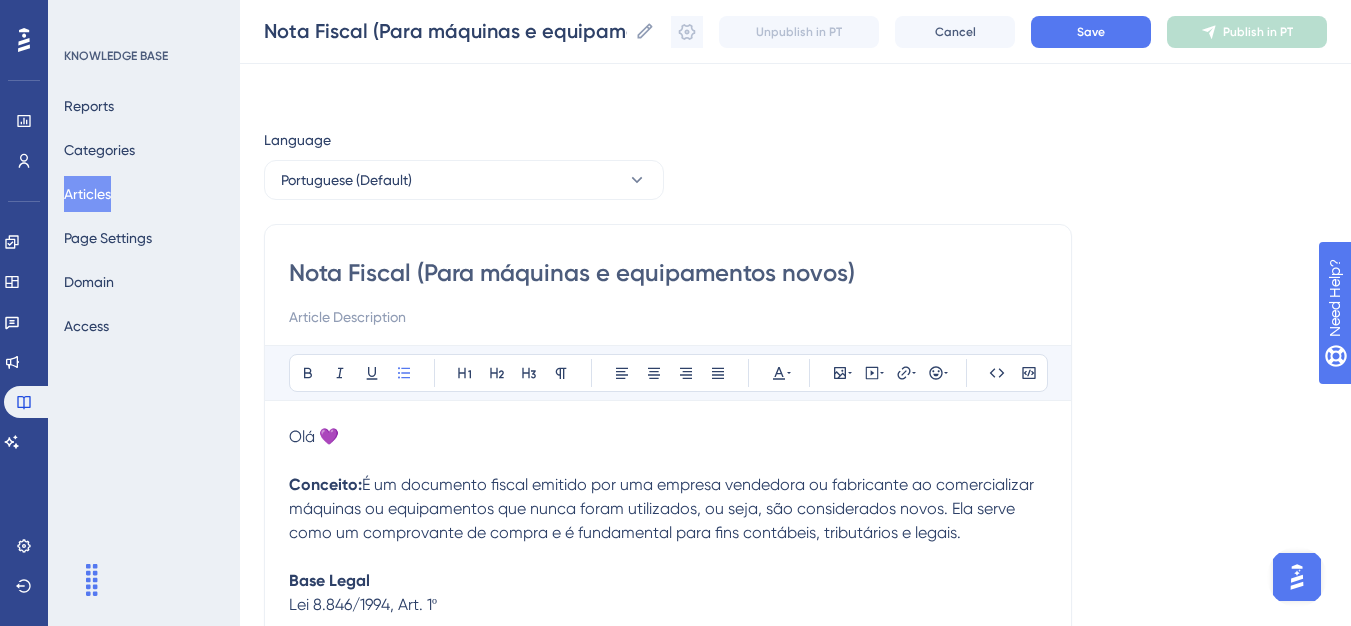 scroll, scrollTop: 245, scrollLeft: 0, axis: vertical 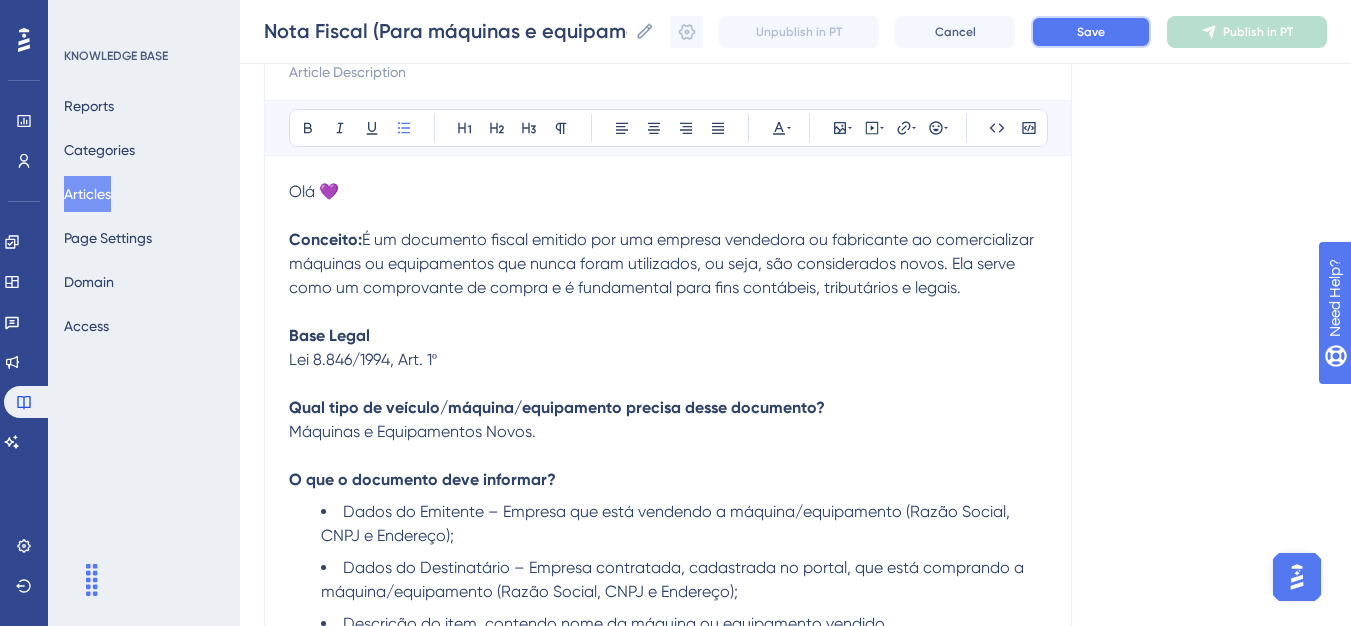 click on "Save" at bounding box center (1091, 32) 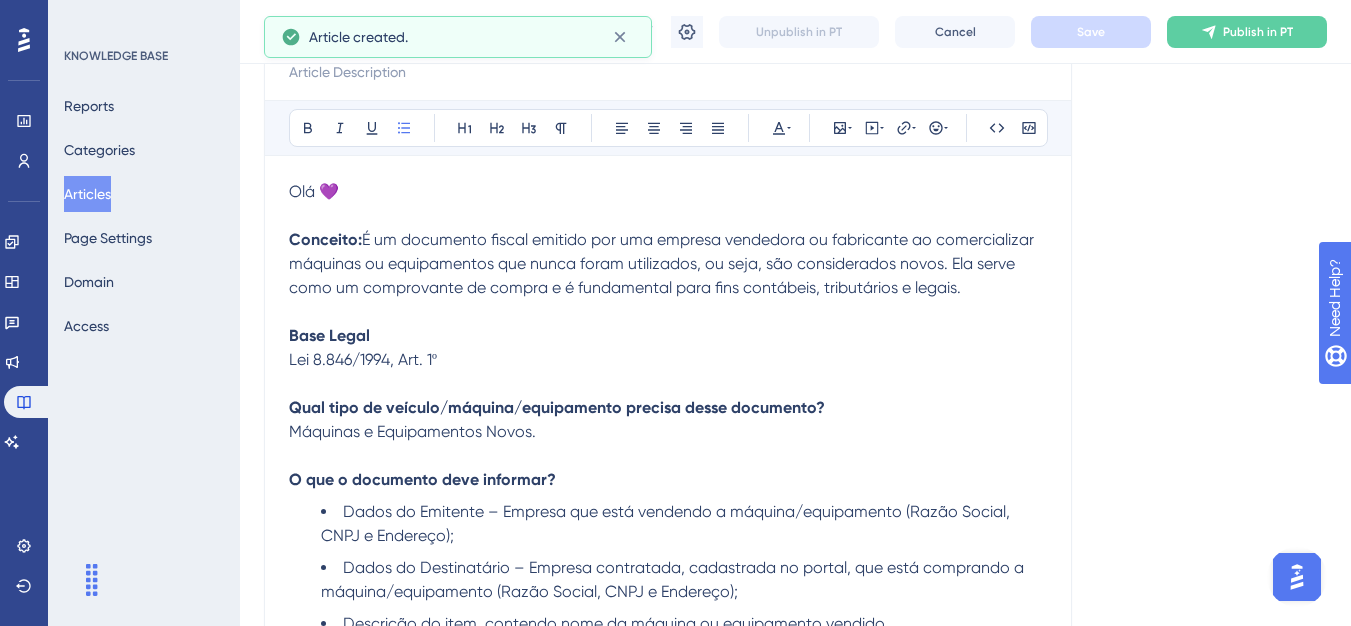 scroll, scrollTop: 237, scrollLeft: 0, axis: vertical 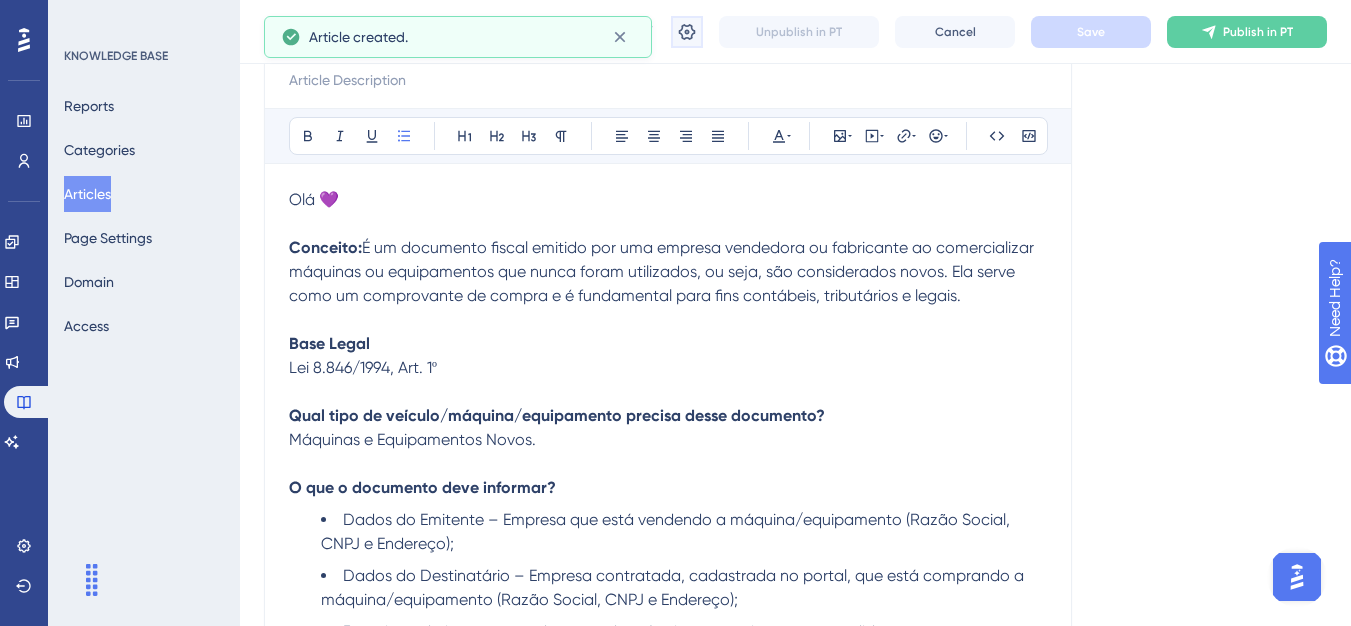 click at bounding box center (687, 32) 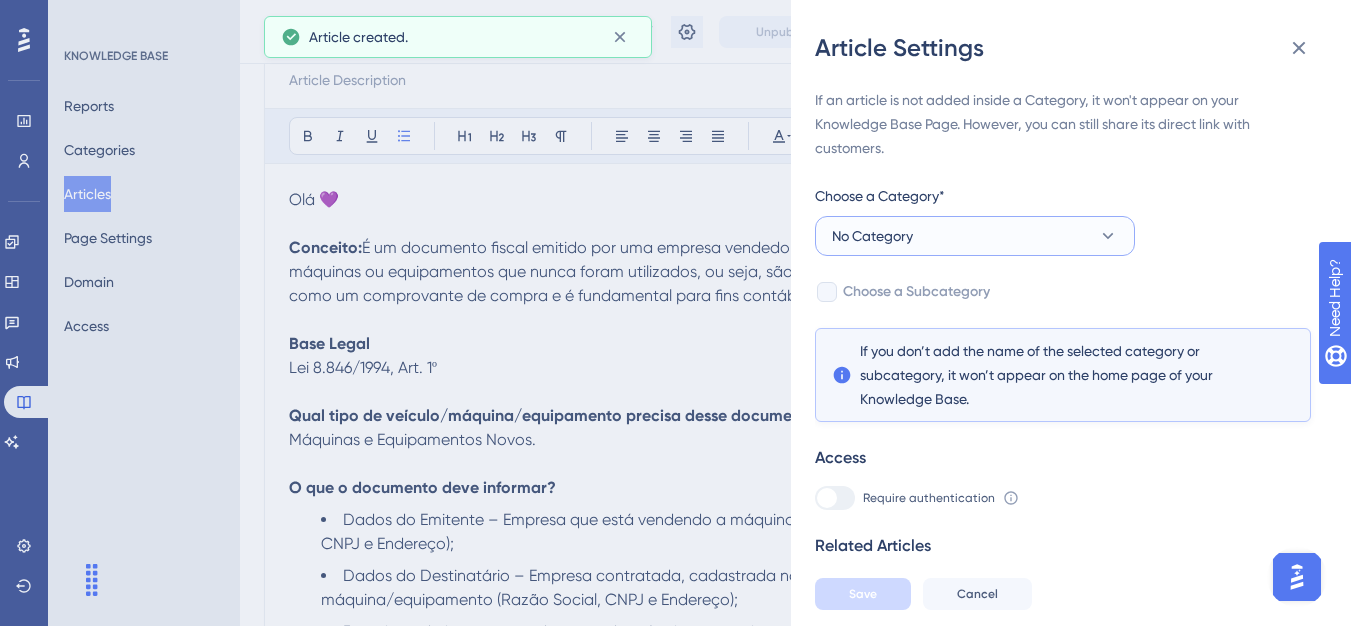 click on "No Category" at bounding box center [975, 236] 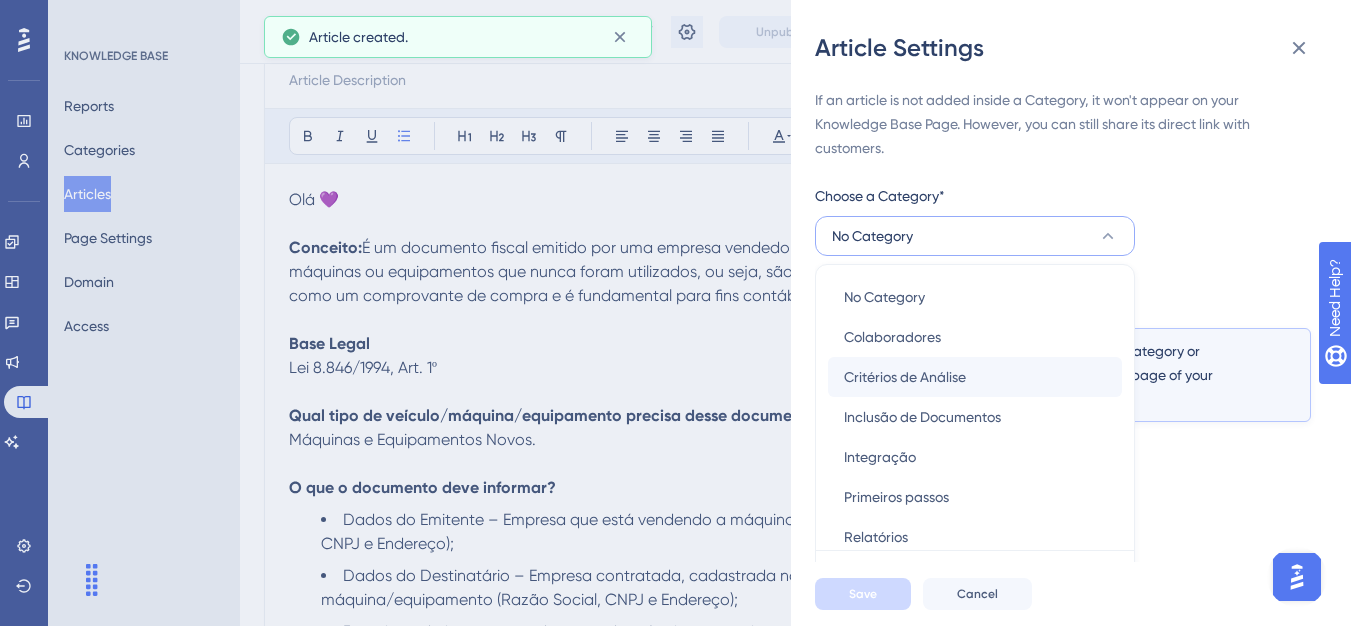 scroll, scrollTop: 49, scrollLeft: 0, axis: vertical 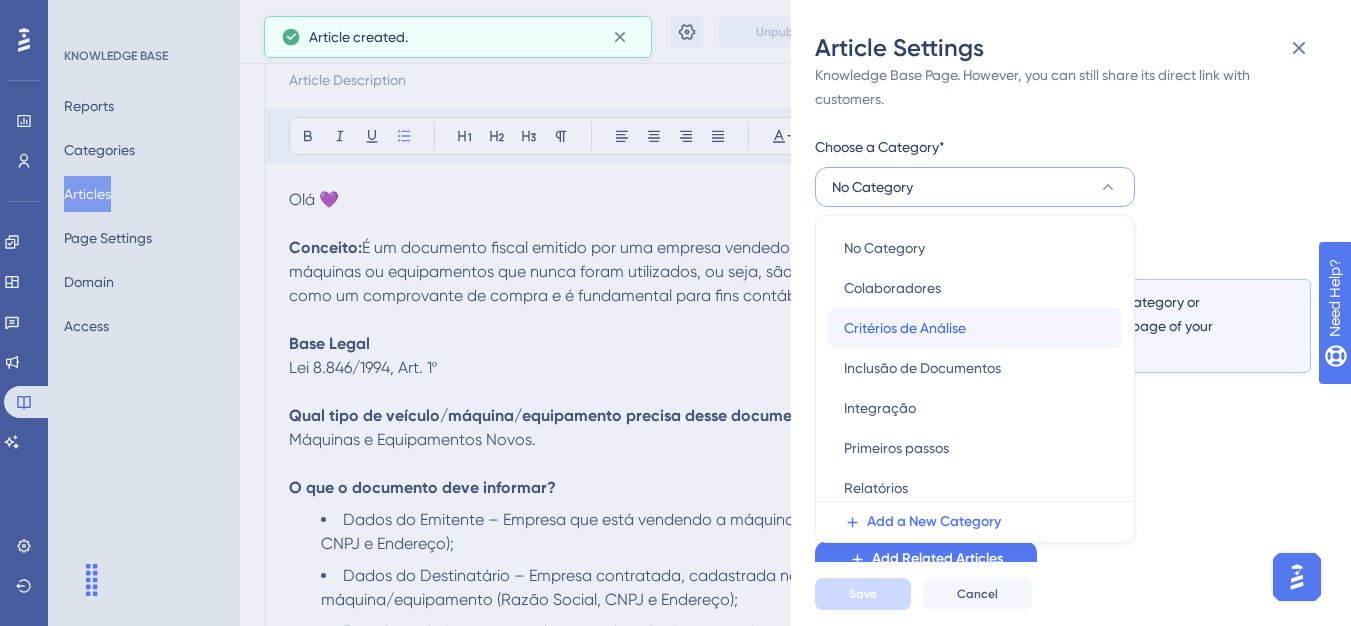 click on "Critérios de Análise Critérios de Análise" at bounding box center (975, 328) 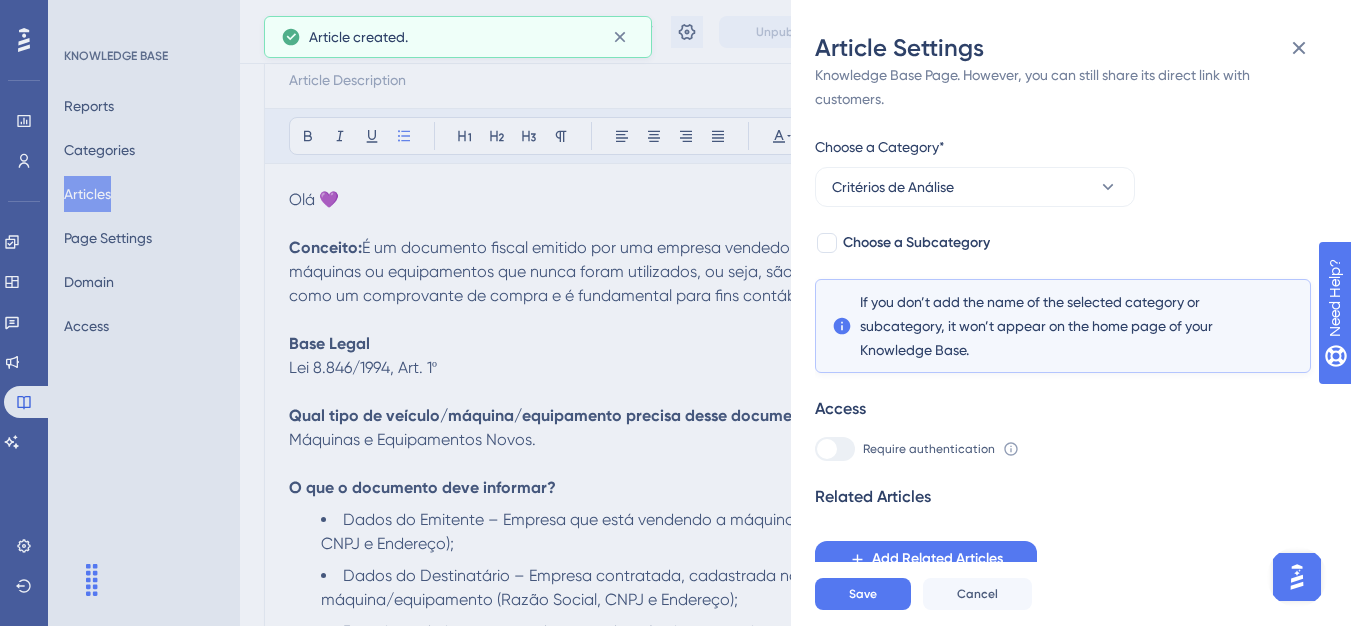 click on "If an article is not added inside a Category, it won't appear on your Knowledge Base Page. However, you can still share its direct link with customers. Choose a Category* Critérios de Análise Choose a Subcategory If you don’t add the name of the selected category or subcategory, it won’t appear on the home page of your Knowledge Base. Access Require authentication To change this setting you should manage your access preferences  under the Access tab. Learn more Related Articles Add Related Articles" at bounding box center [1063, 308] 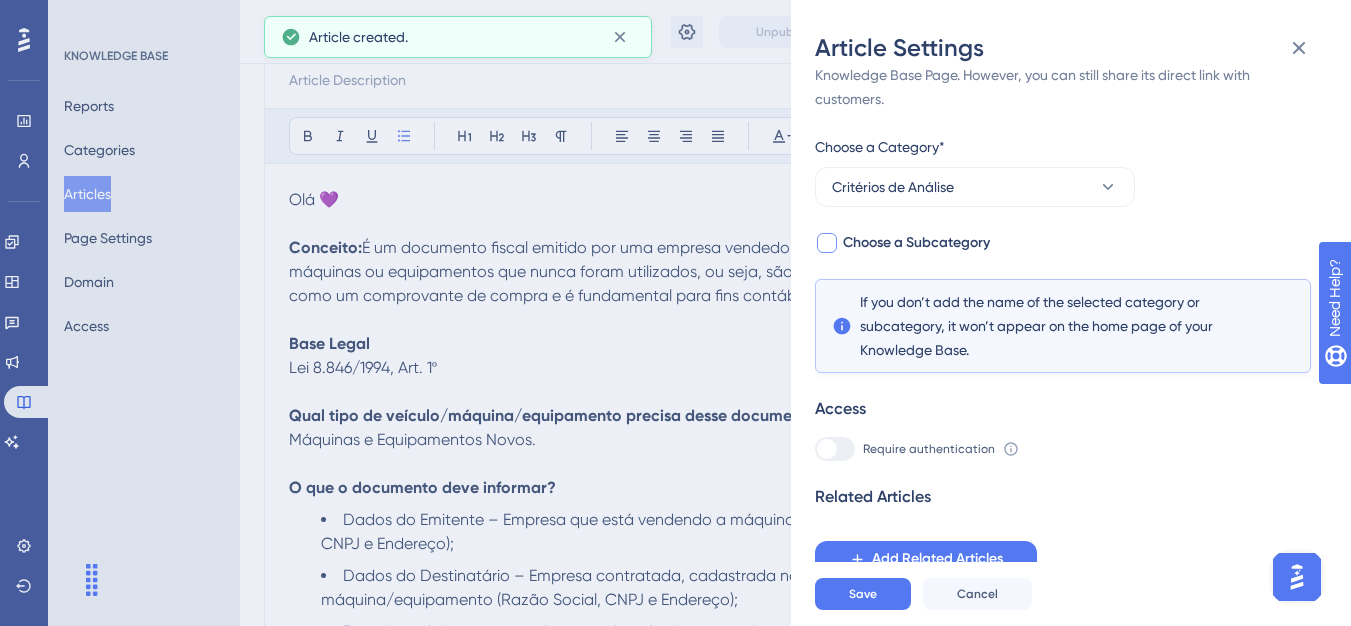 click on "Choose a Subcategory" at bounding box center [916, 243] 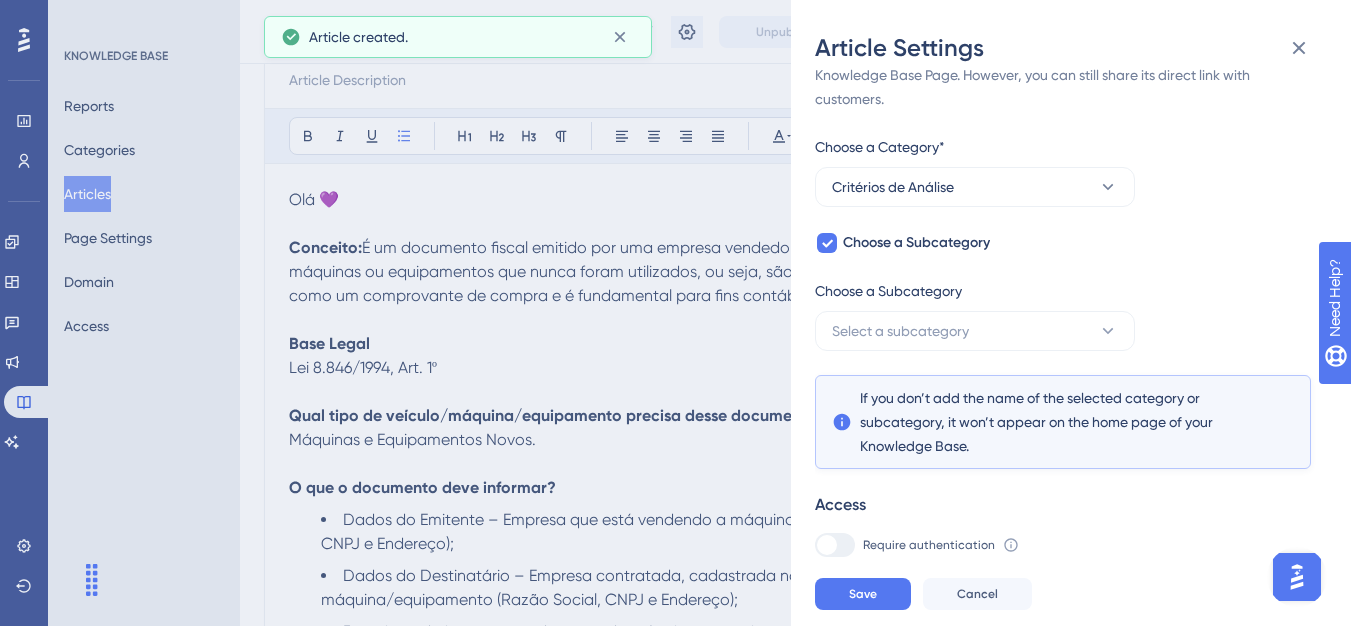 click on "Choose a Subcategory" at bounding box center (975, 295) 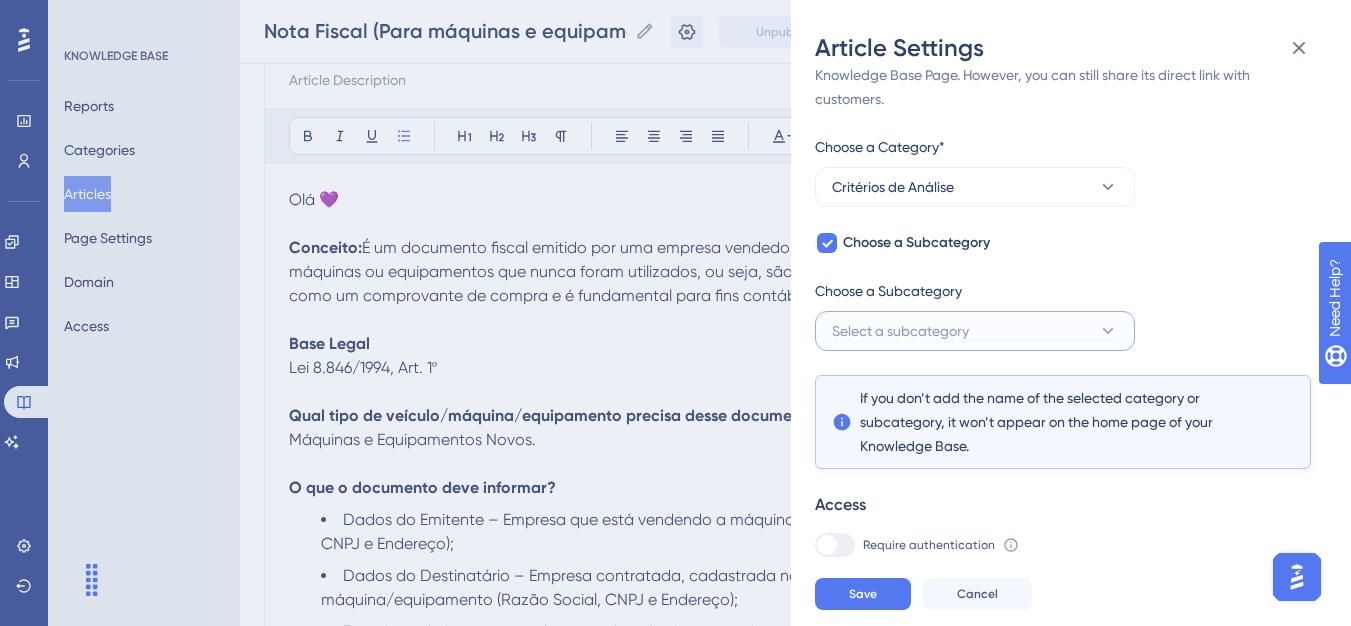 click on "Select a subcategory" at bounding box center (975, 331) 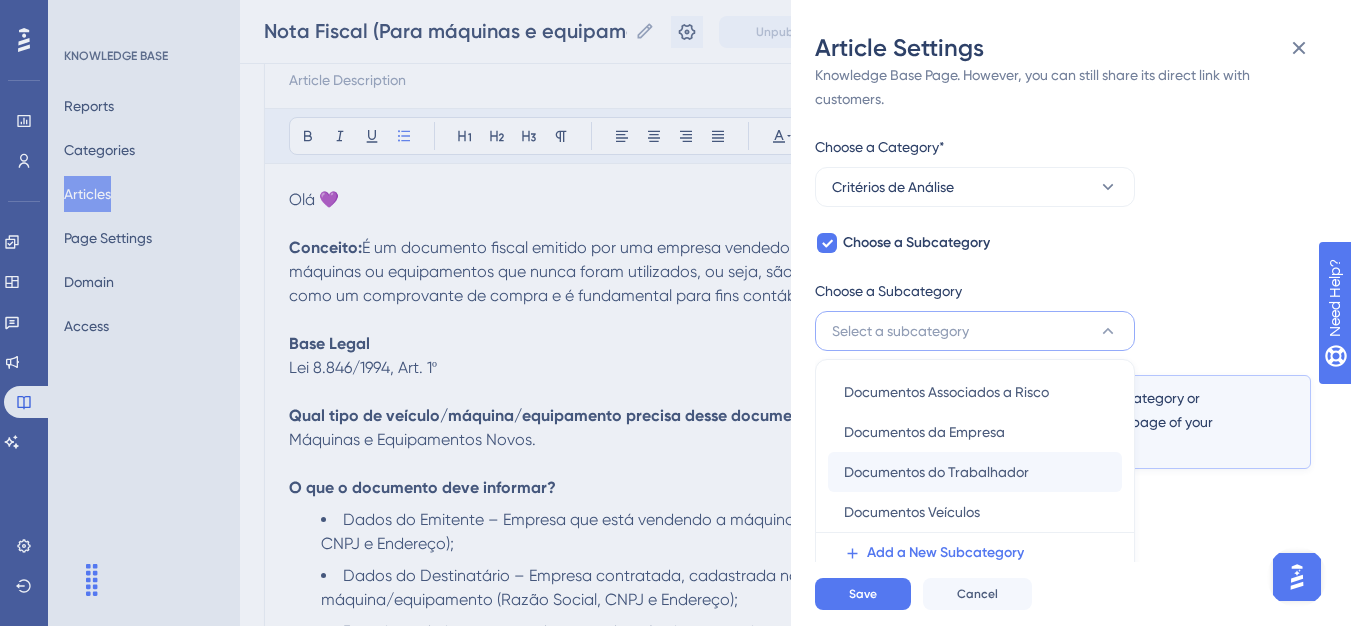 scroll, scrollTop: 145, scrollLeft: 0, axis: vertical 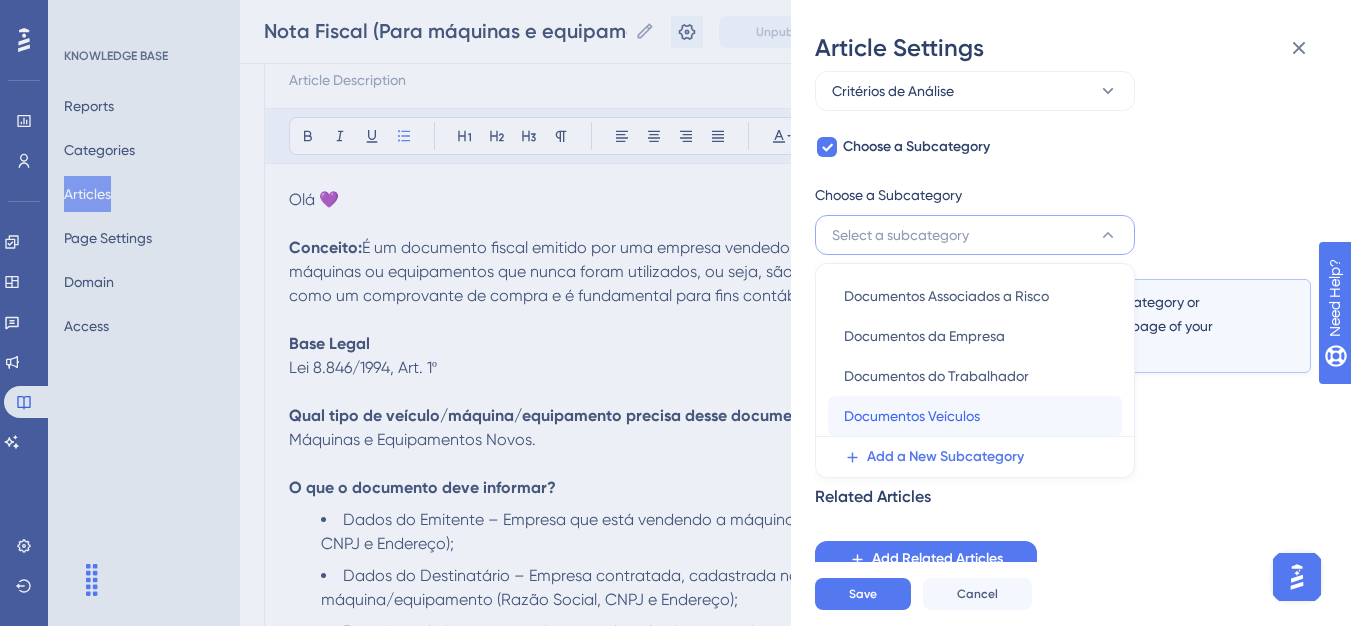 click on "Documentos Veículos" at bounding box center (912, 416) 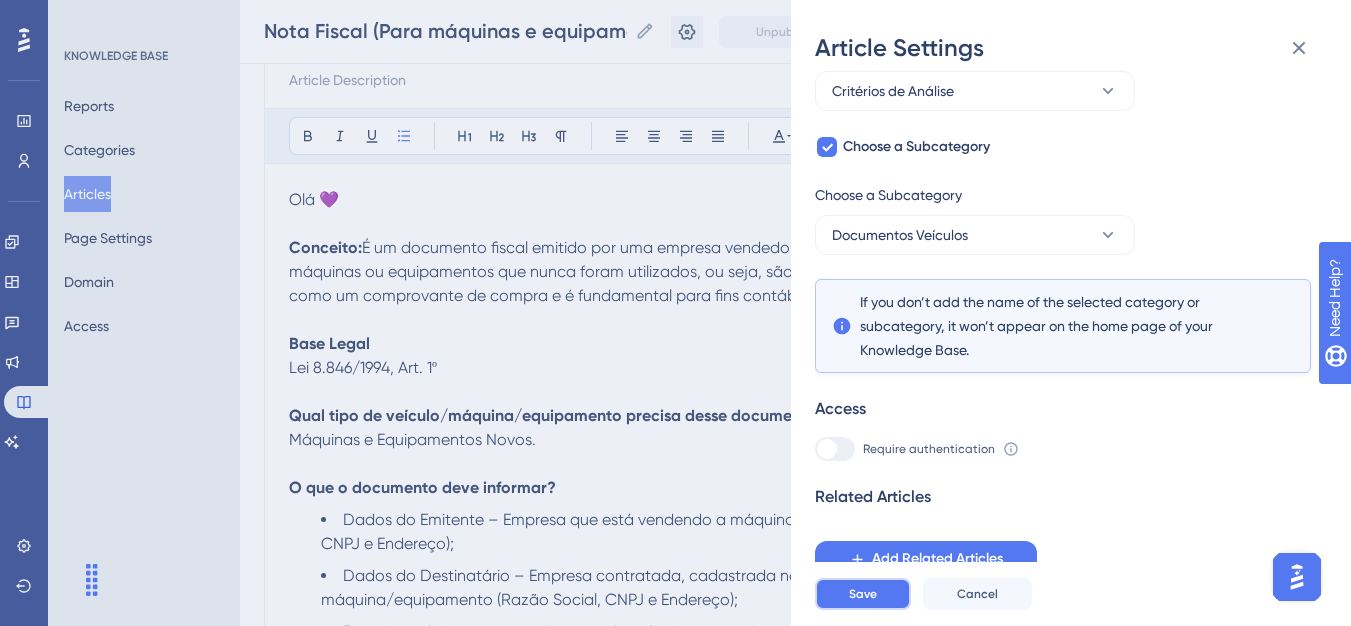 click on "Save" at bounding box center [863, 594] 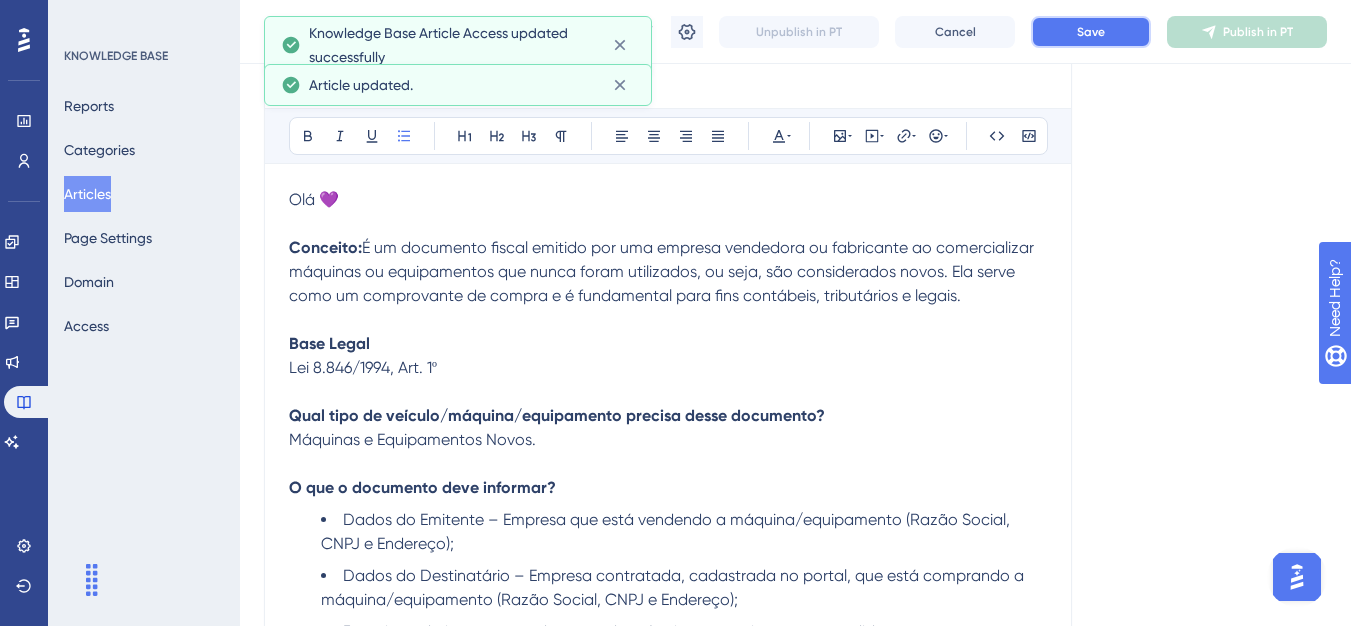 click on "Save" at bounding box center (1091, 32) 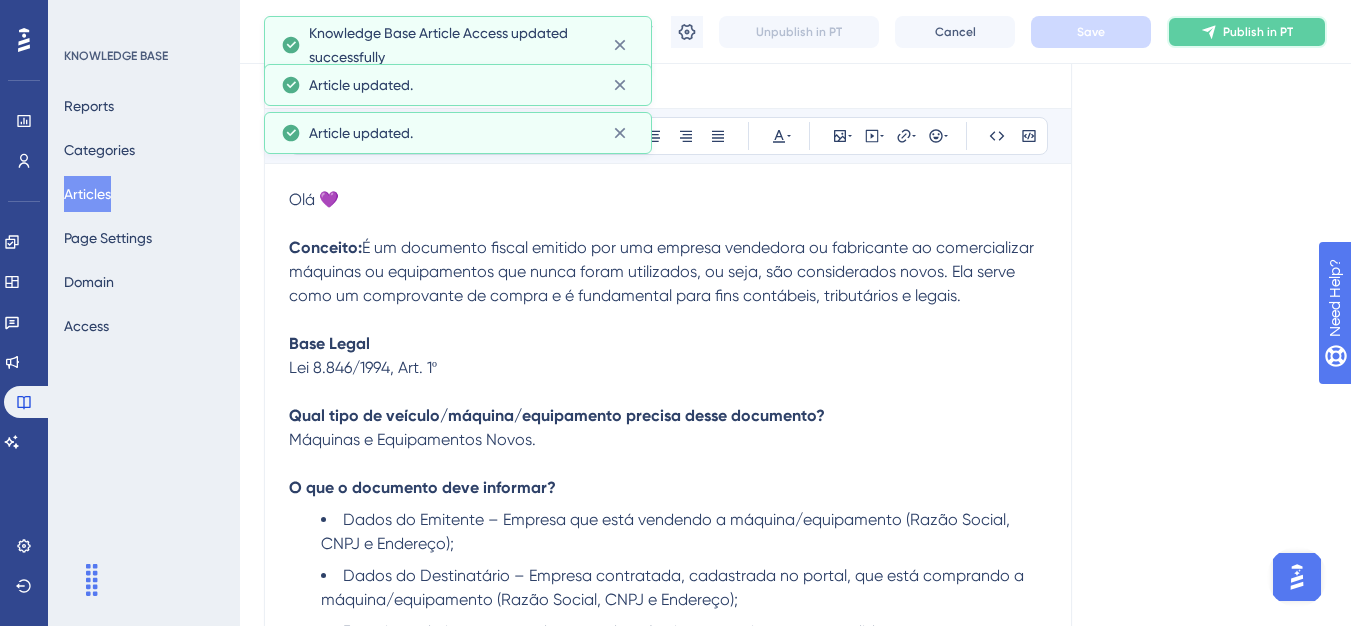 click on "Publish in PT" at bounding box center (1247, 32) 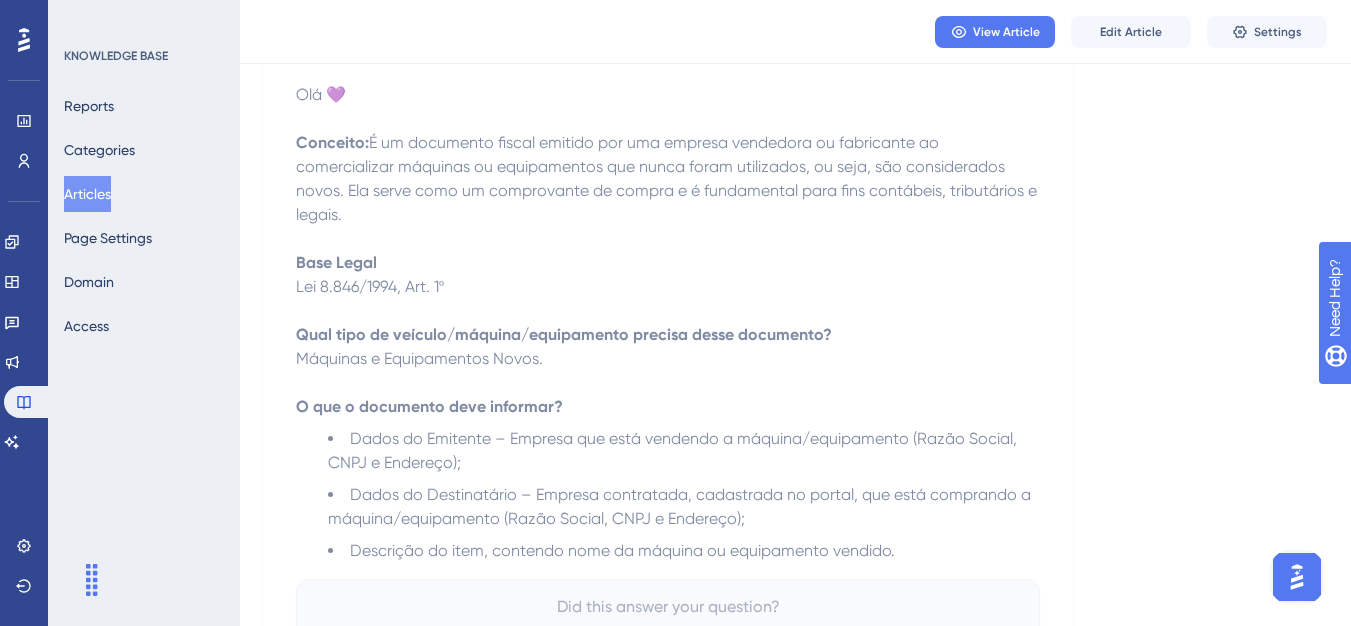 click on "Reports Categories Articles Page Settings Domain Access" at bounding box center (145, 216) 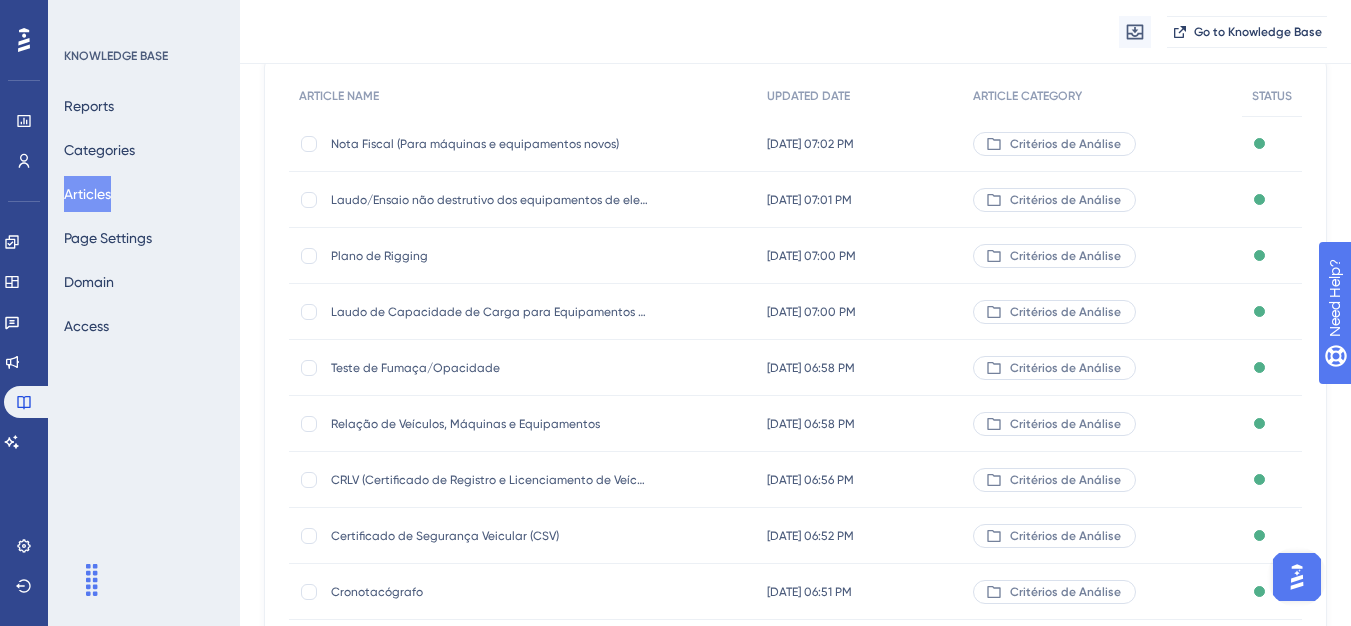 scroll, scrollTop: 0, scrollLeft: 0, axis: both 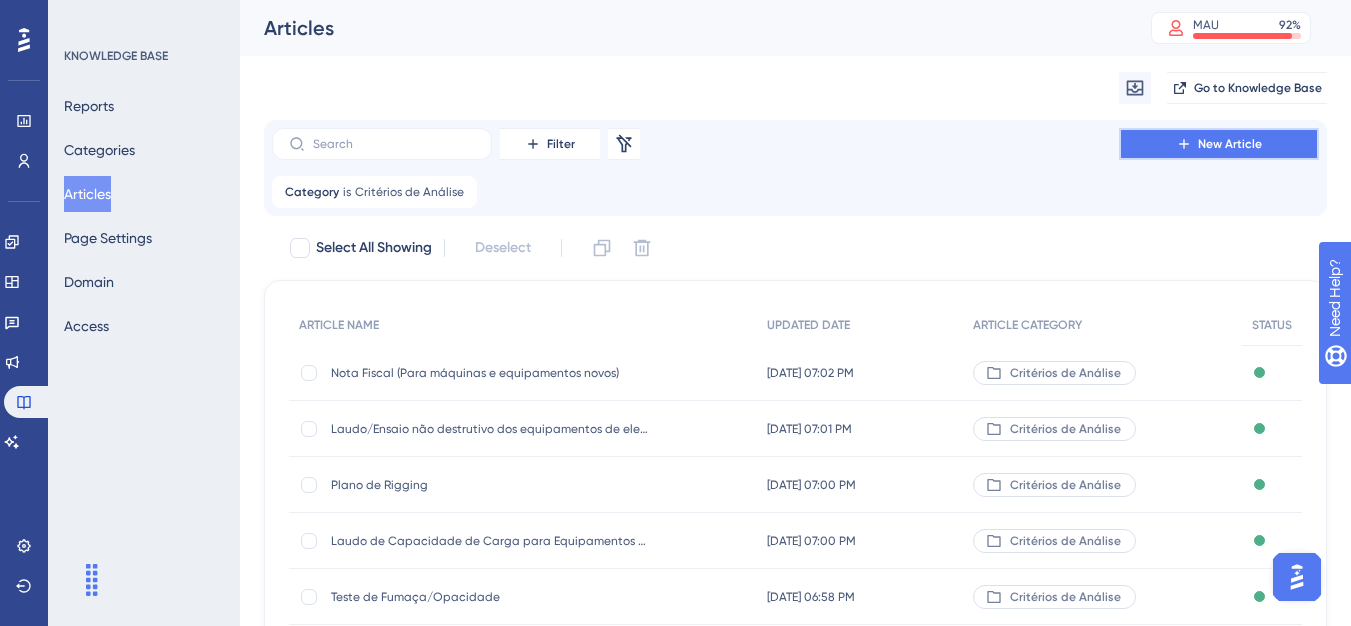 click on "New Article" at bounding box center (1219, 144) 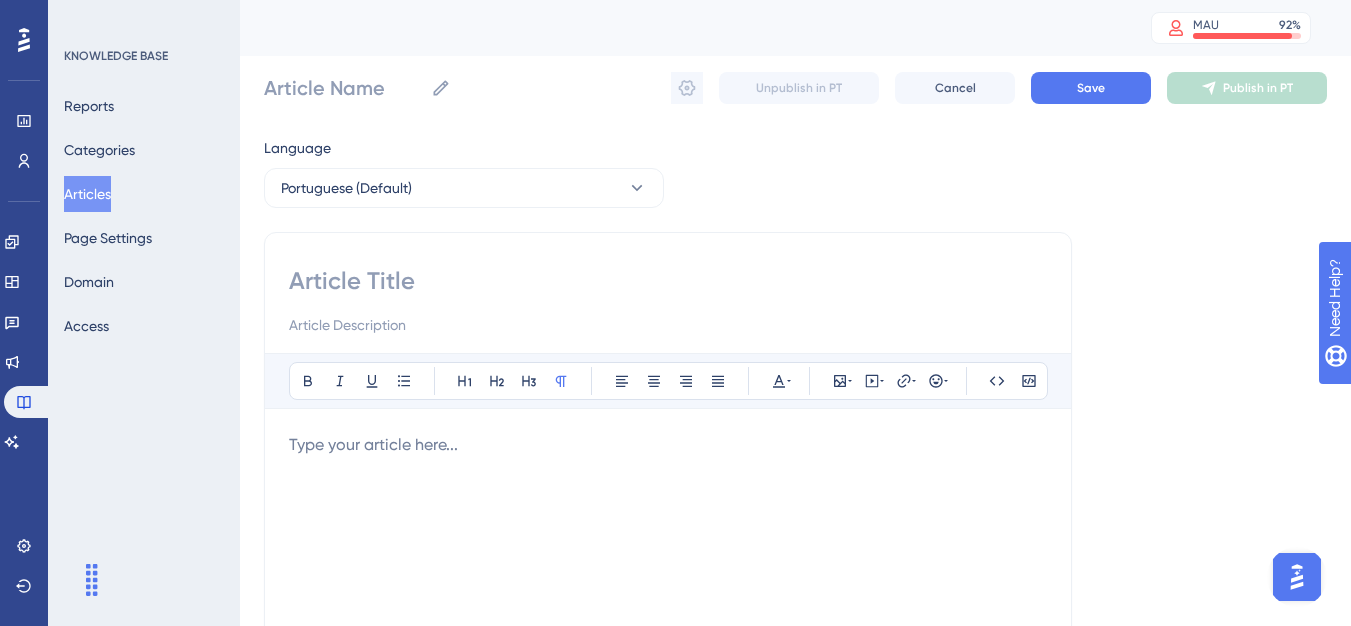 click at bounding box center [668, 281] 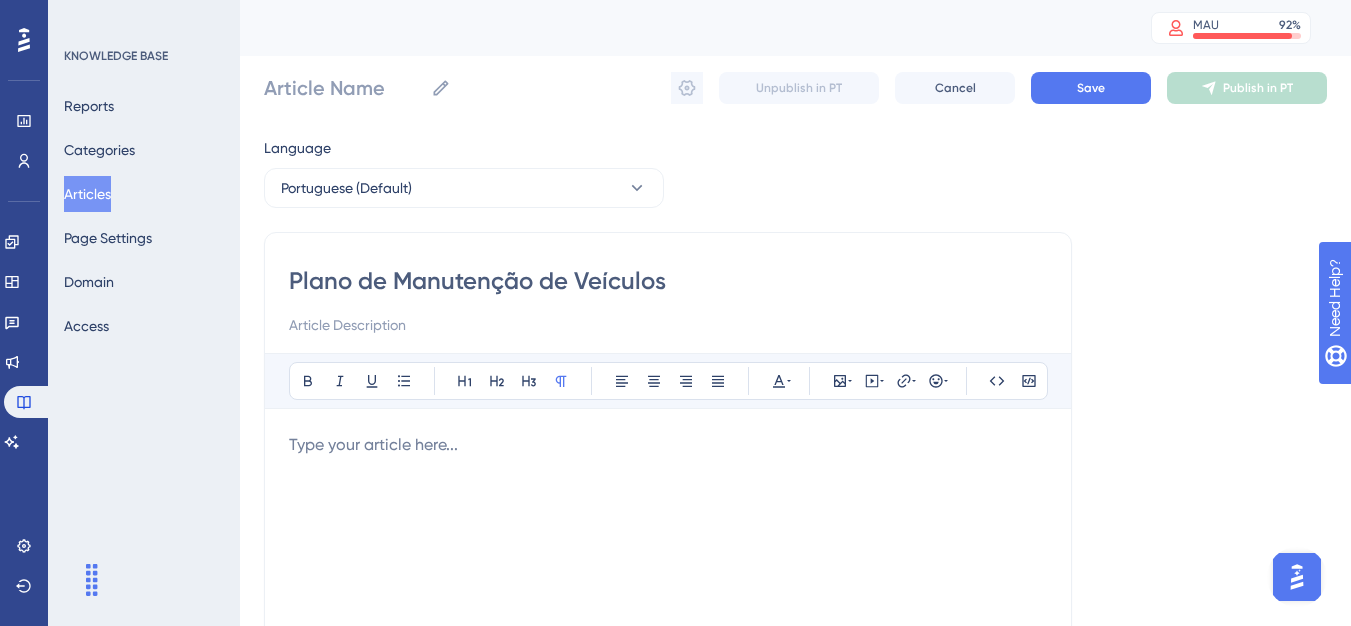 type on "Plano de Manutenção de Veículos" 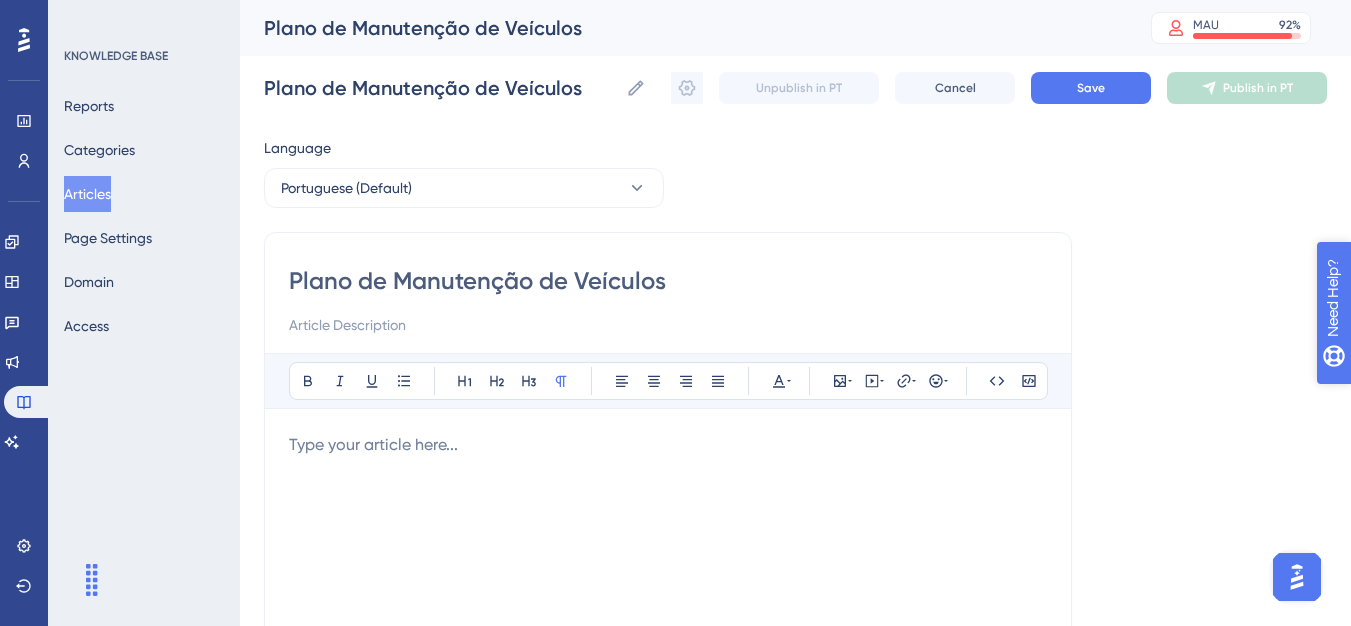 type on "Plano de Manutenção de Veículos" 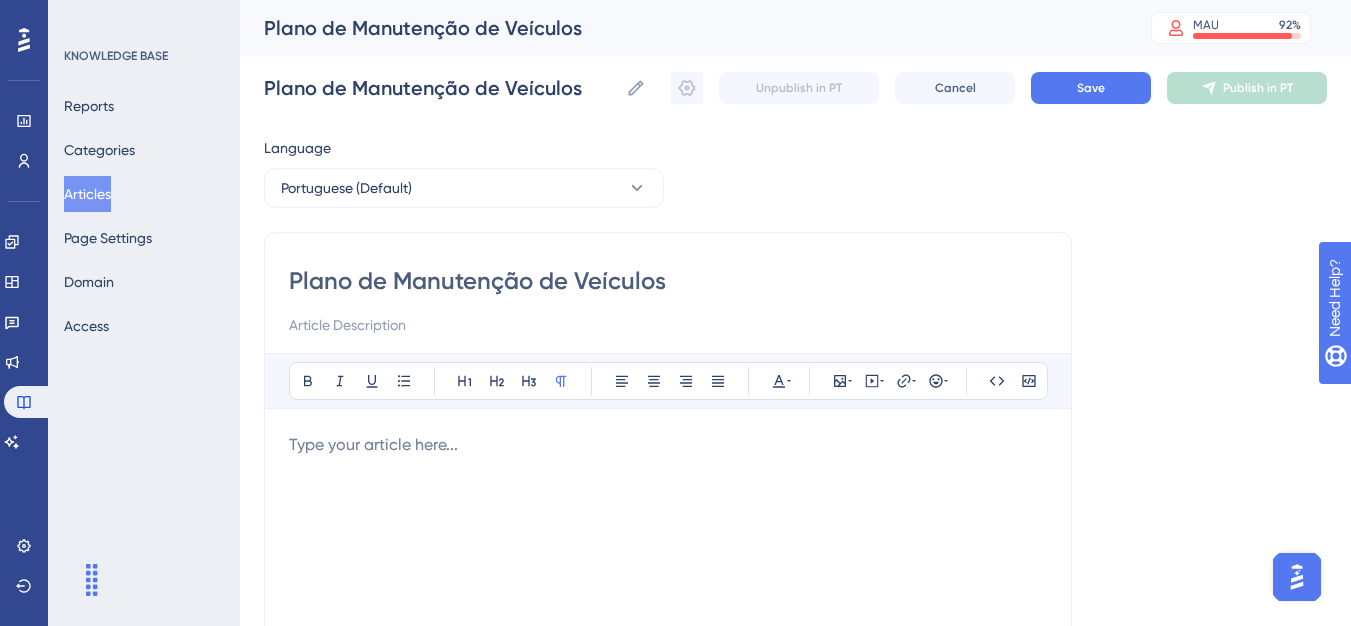 click at bounding box center [668, 445] 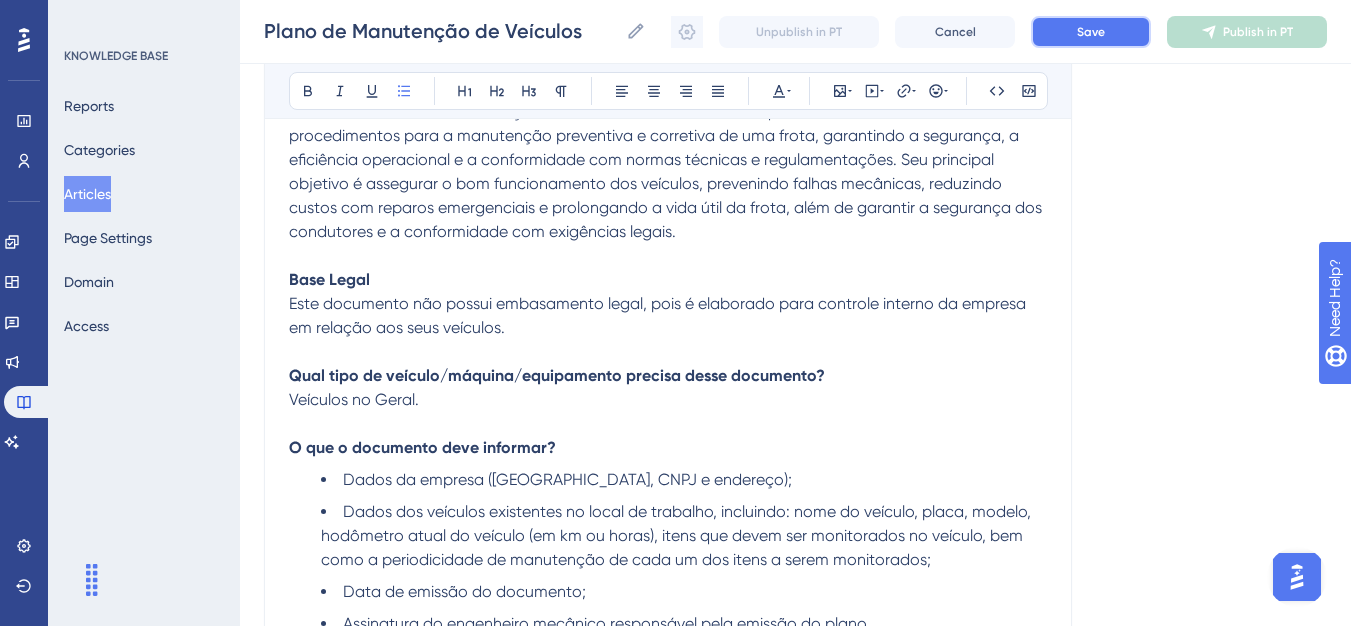 click on "Save" at bounding box center [1091, 32] 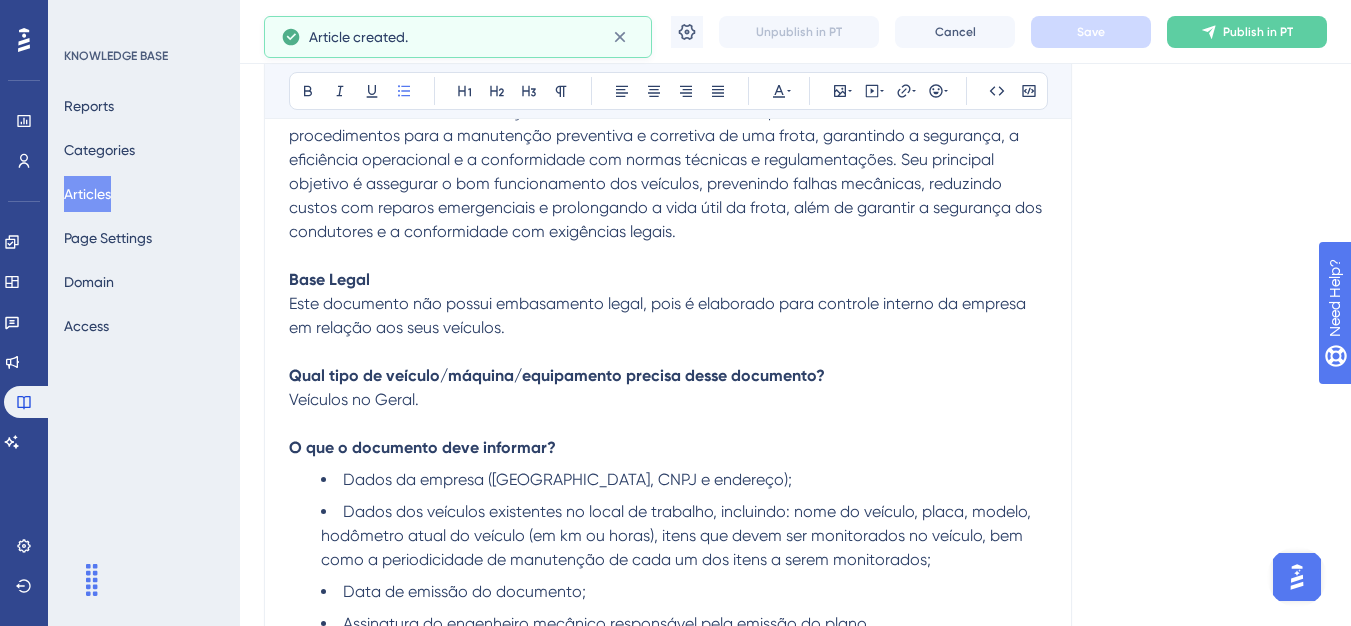 scroll, scrollTop: 365, scrollLeft: 0, axis: vertical 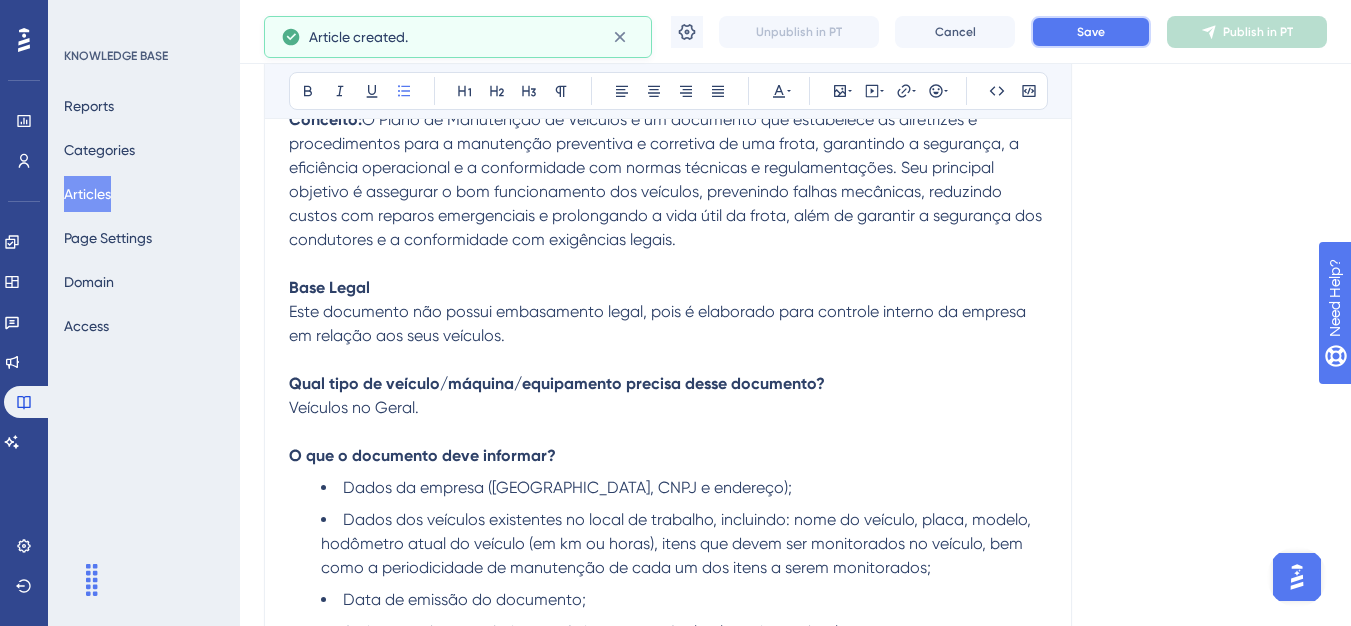 click on "Save" at bounding box center (1091, 32) 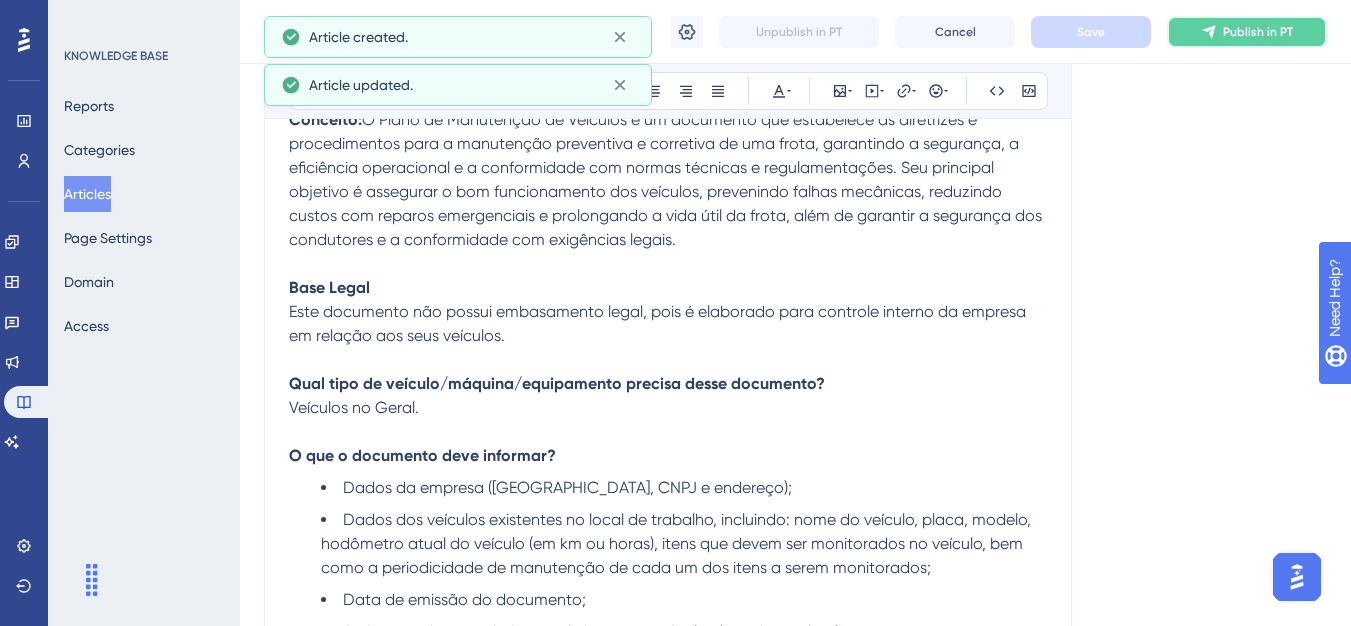 click on "Publish in PT" at bounding box center [1247, 32] 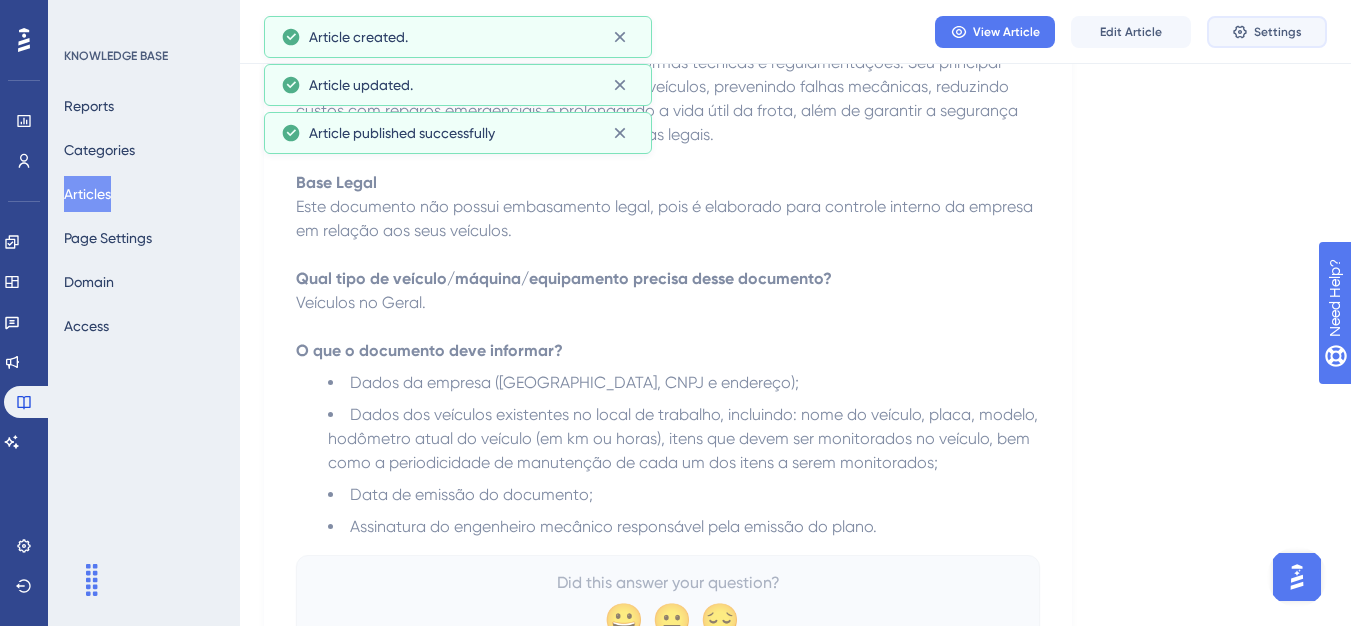 click on "Settings" at bounding box center (1267, 32) 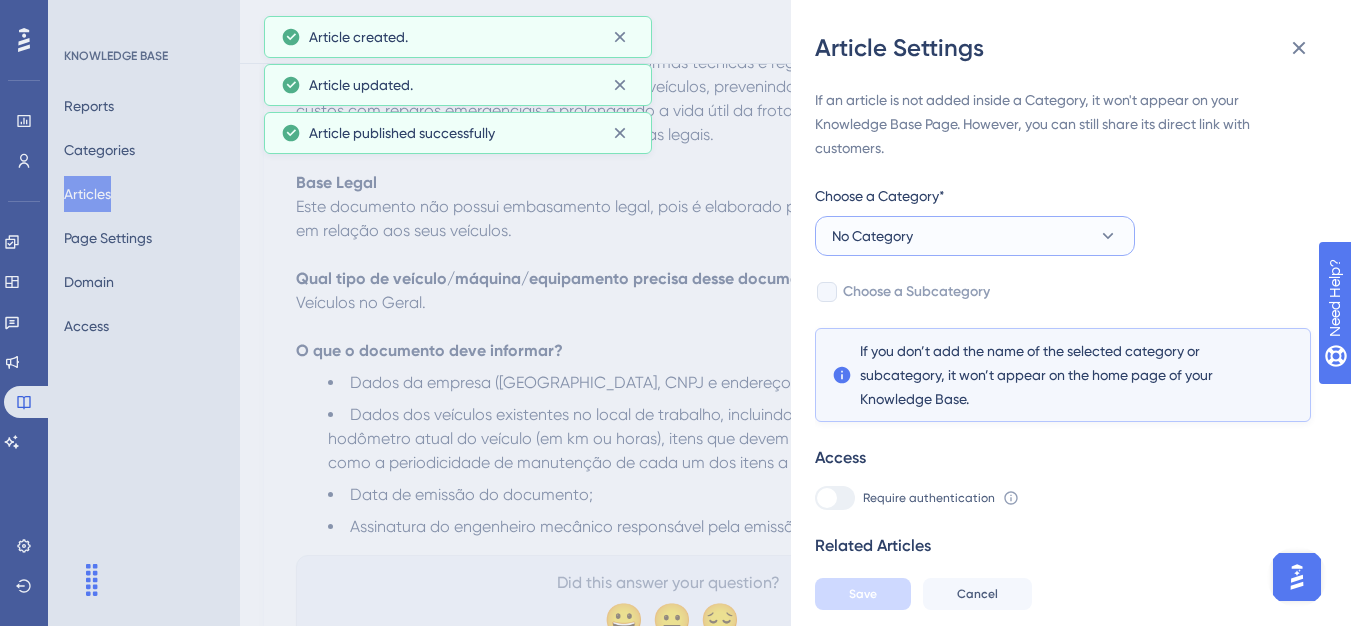 click on "No Category" at bounding box center [975, 236] 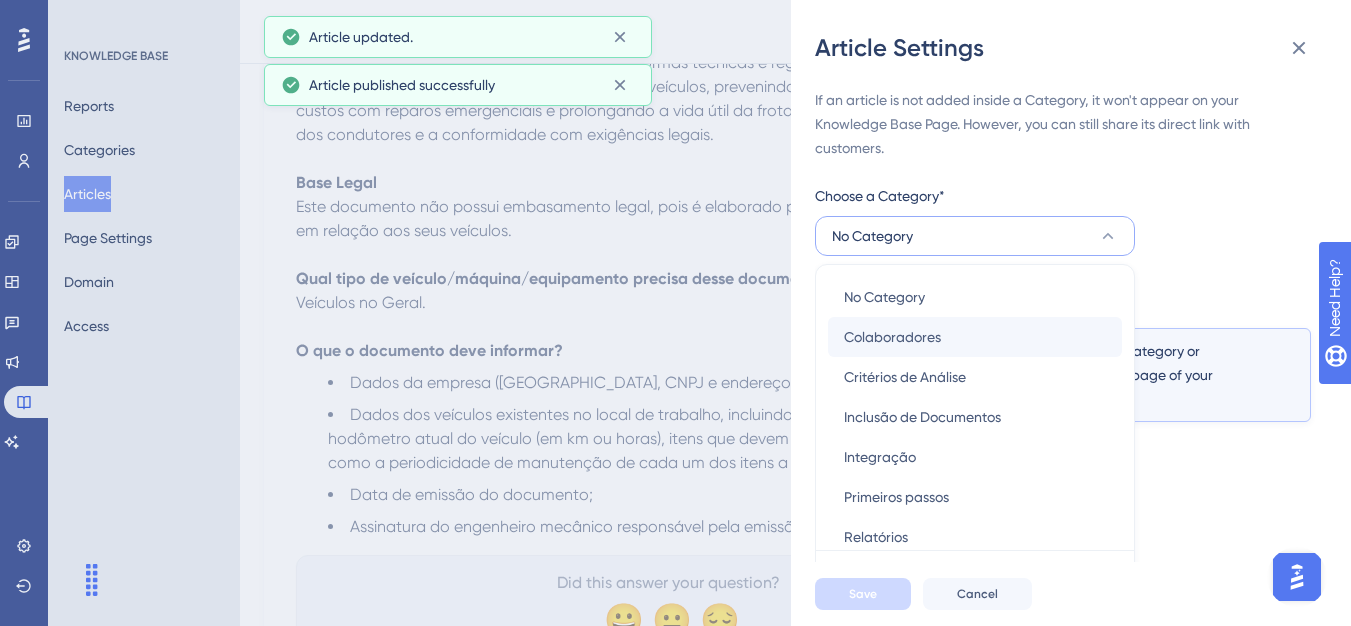 scroll, scrollTop: 49, scrollLeft: 0, axis: vertical 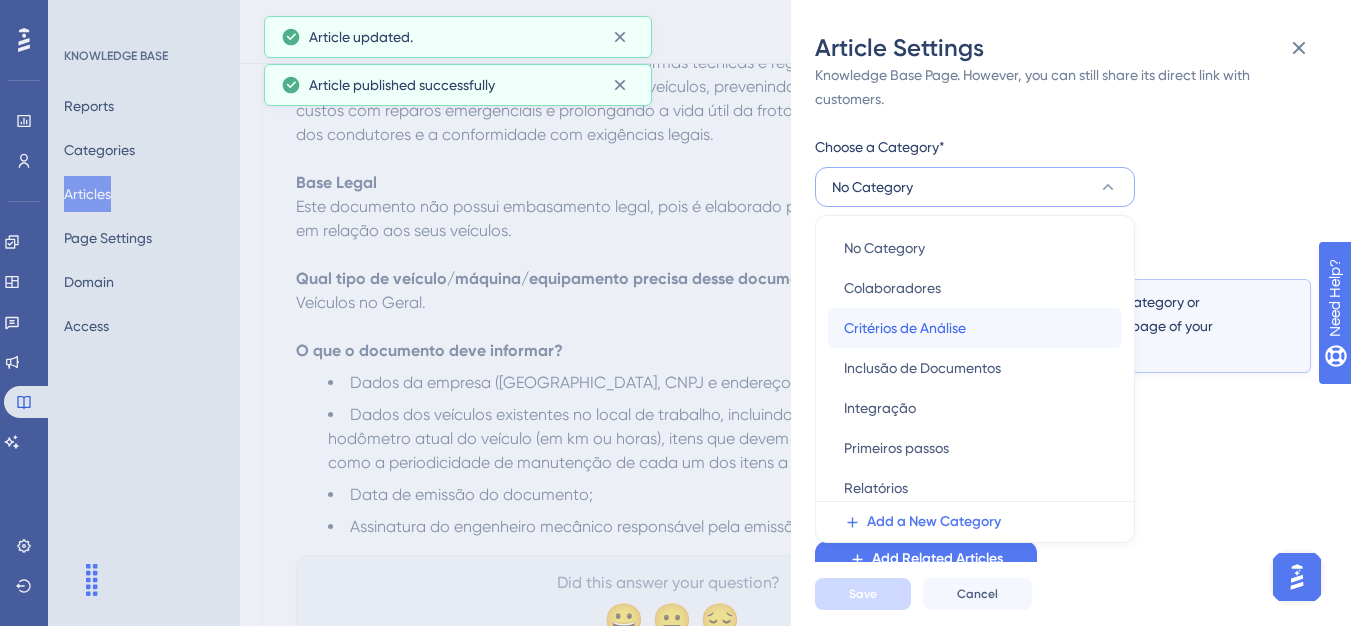 click on "Critérios de Análise Critérios de Análise" at bounding box center (975, 328) 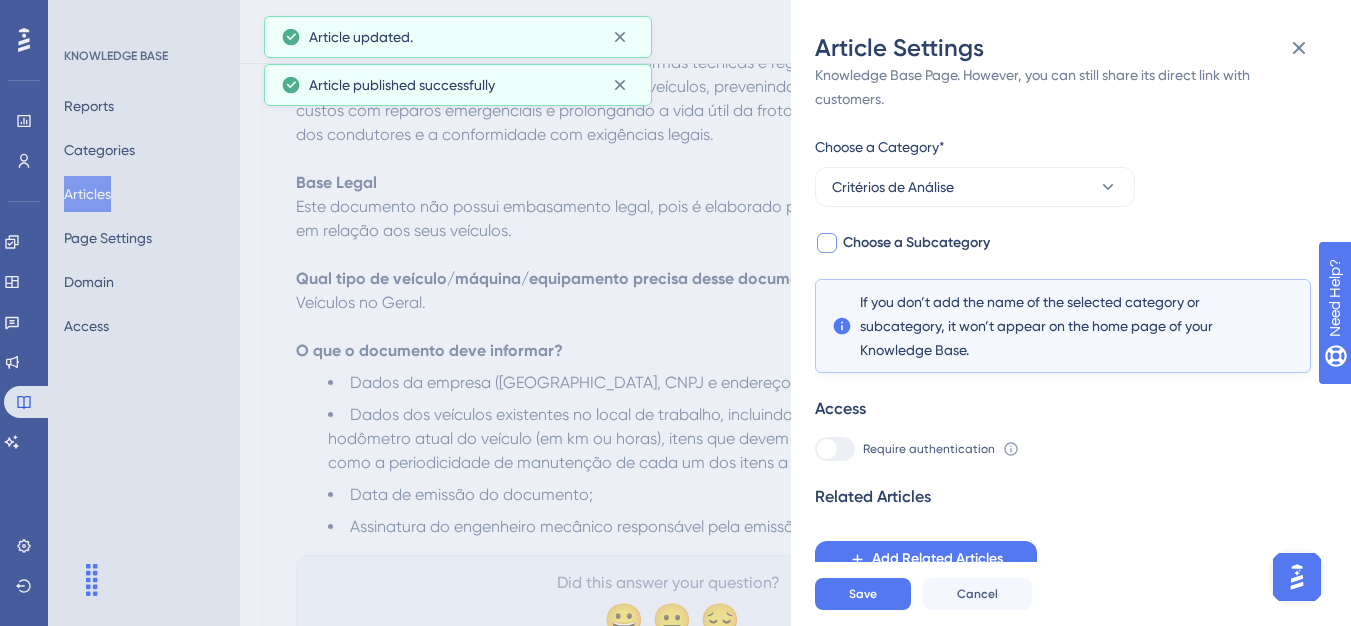 click on "Choose a Subcategory" at bounding box center (916, 243) 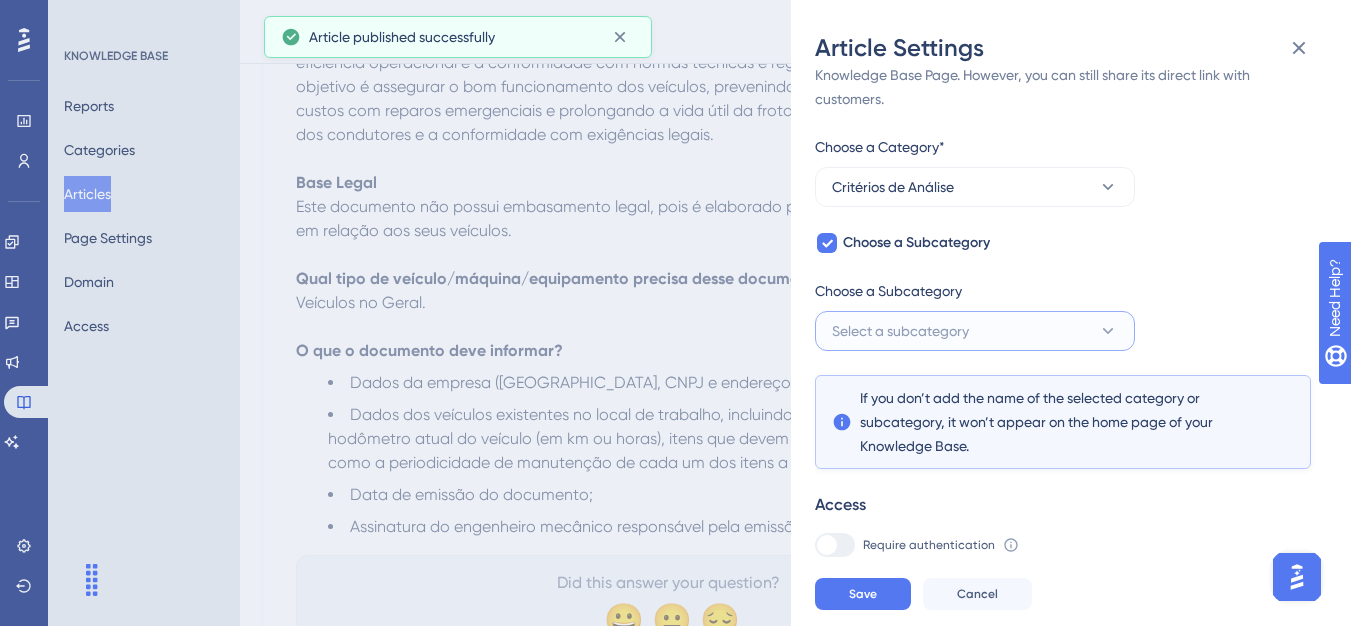 click on "Select a subcategory" at bounding box center [900, 331] 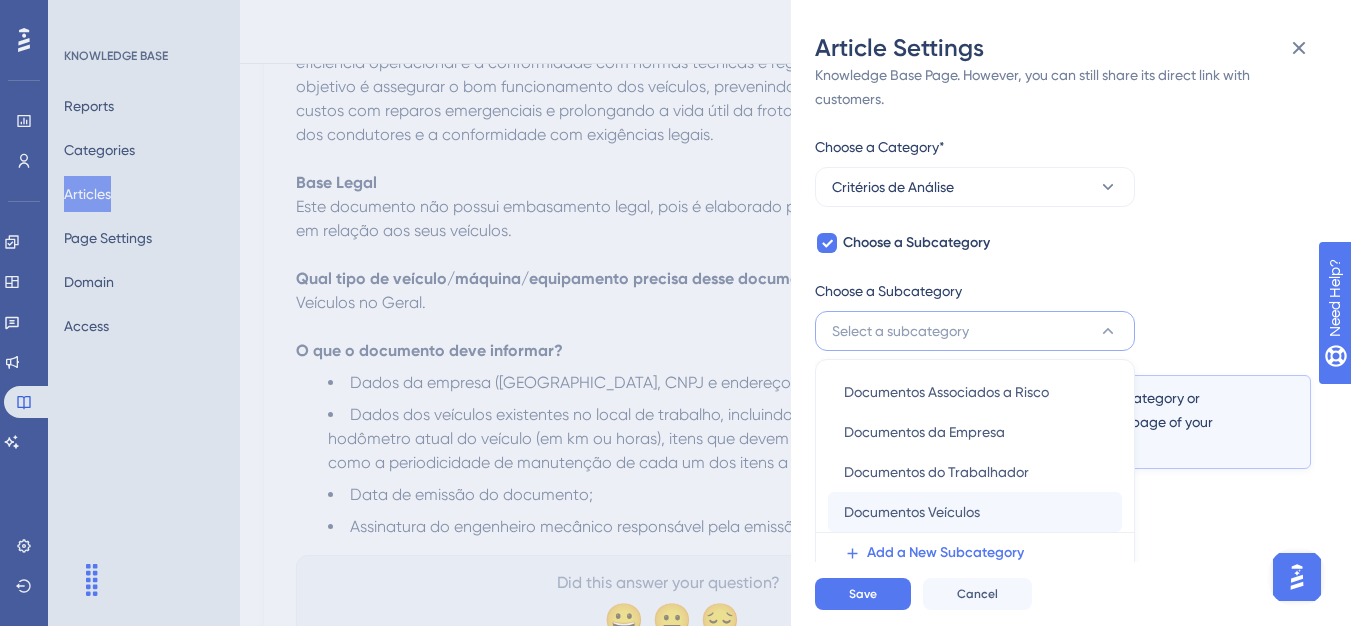 scroll, scrollTop: 145, scrollLeft: 0, axis: vertical 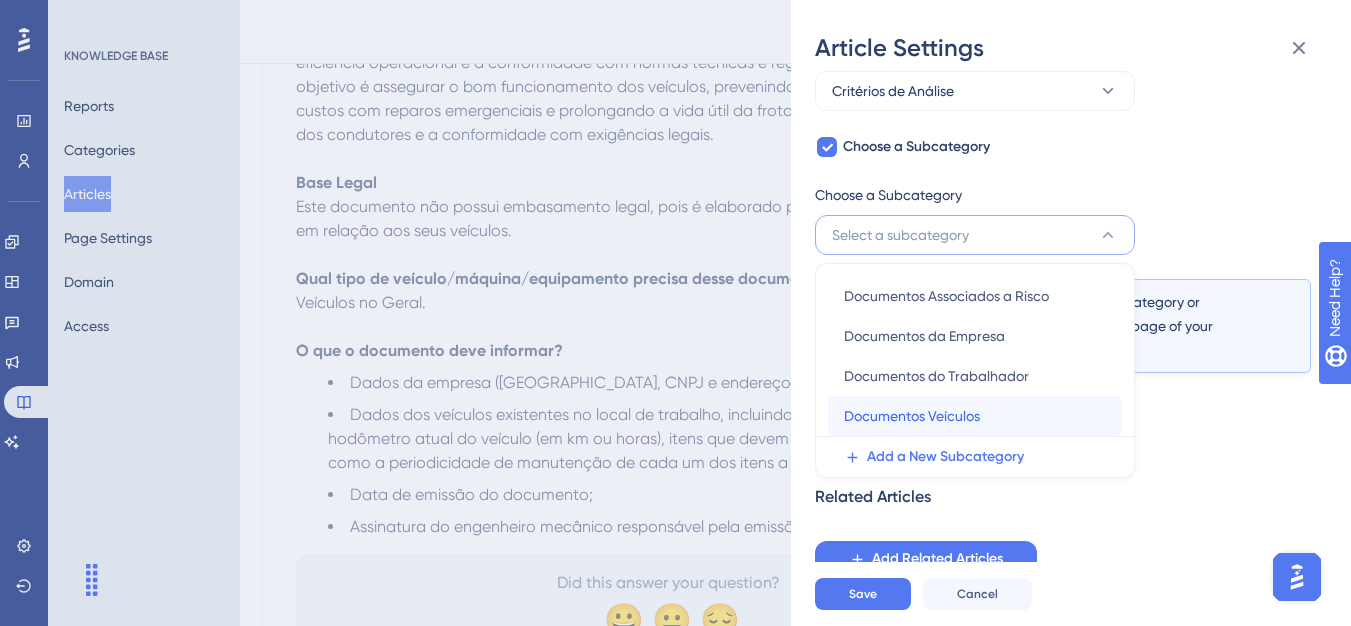 click on "Documentos Veículos" at bounding box center (912, 416) 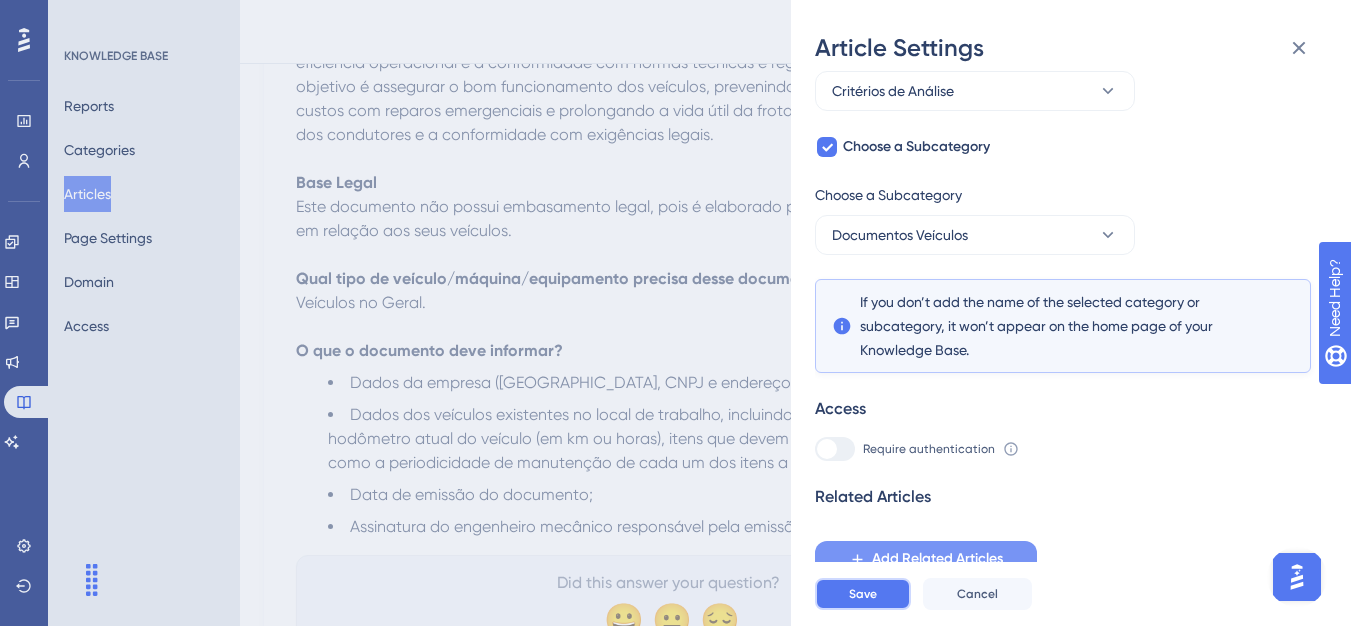 click on "Save" at bounding box center [863, 594] 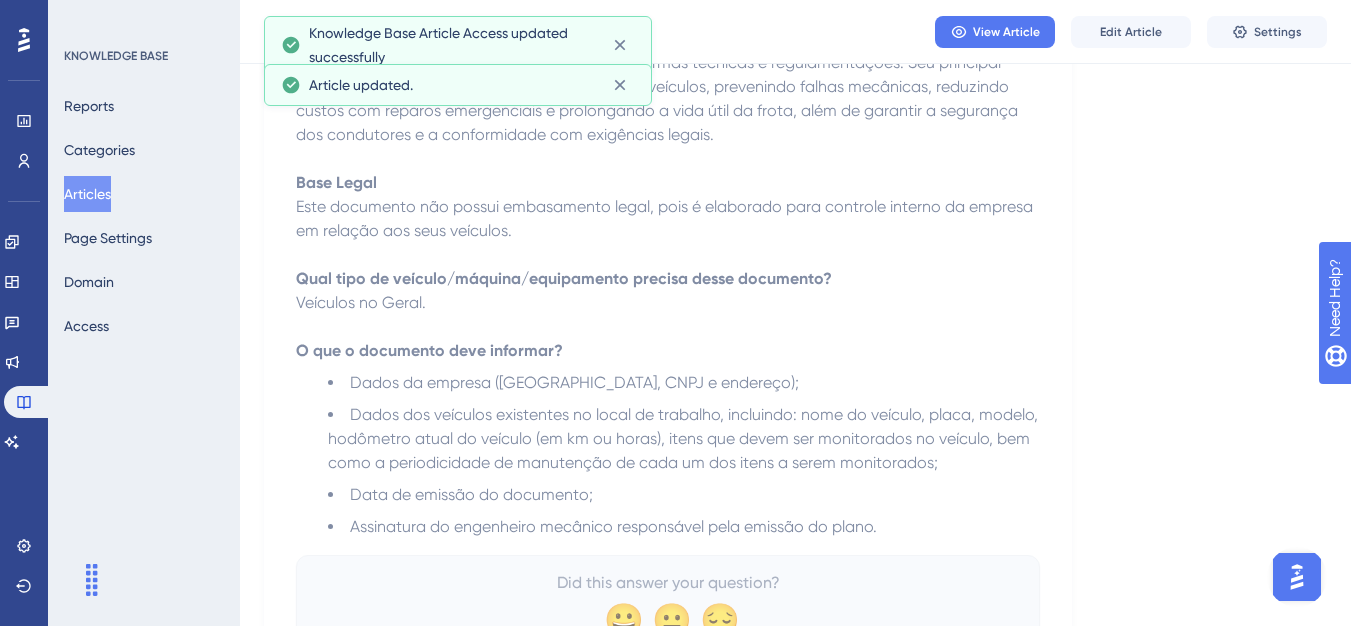 click on "Articles" at bounding box center (87, 194) 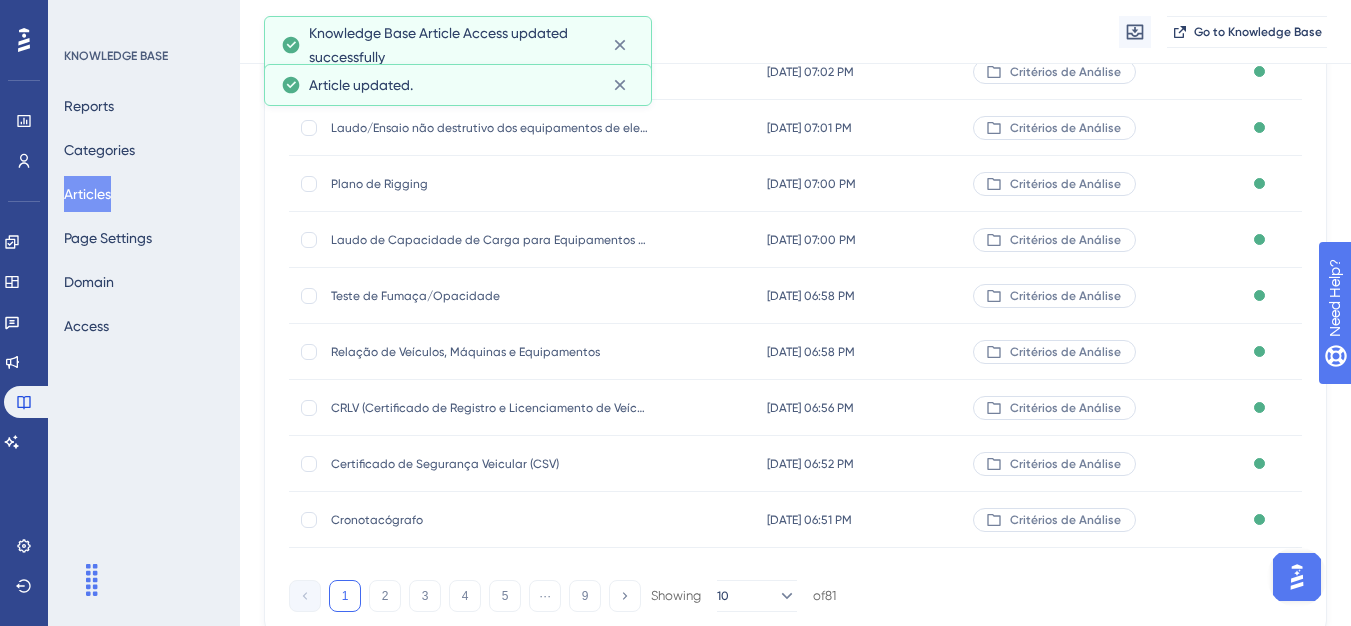 scroll, scrollTop: 0, scrollLeft: 0, axis: both 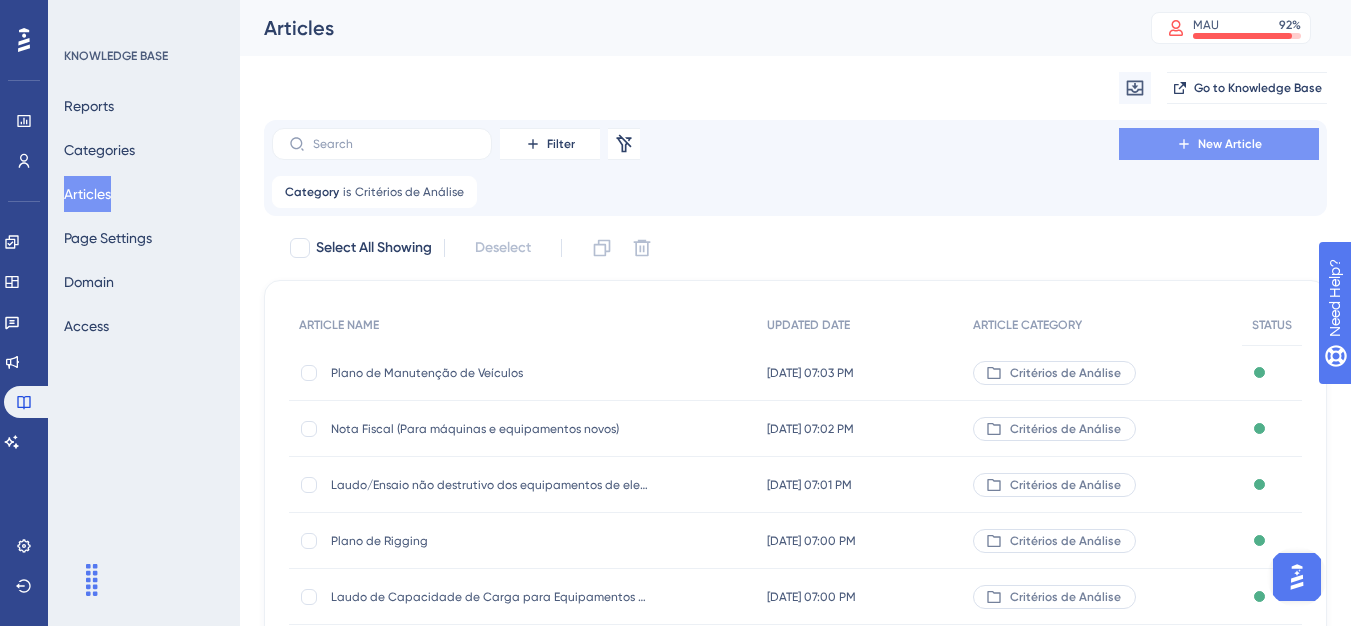 click on "New Article" at bounding box center [1219, 144] 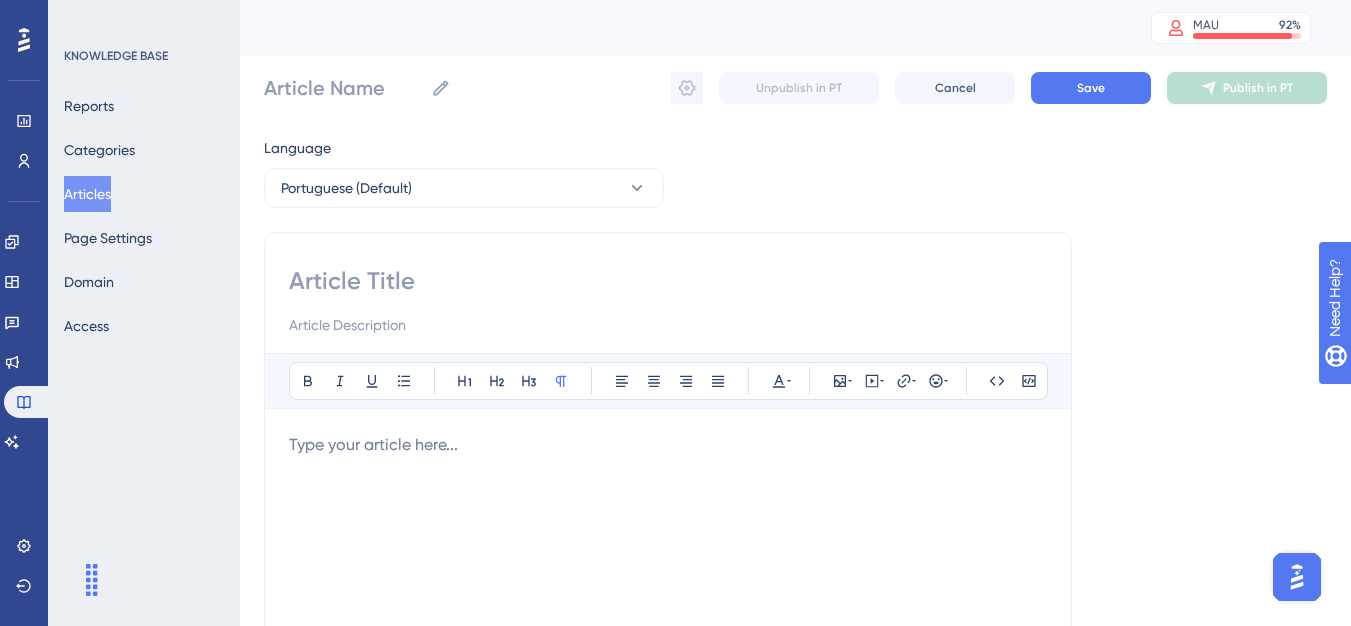 click at bounding box center [668, 281] 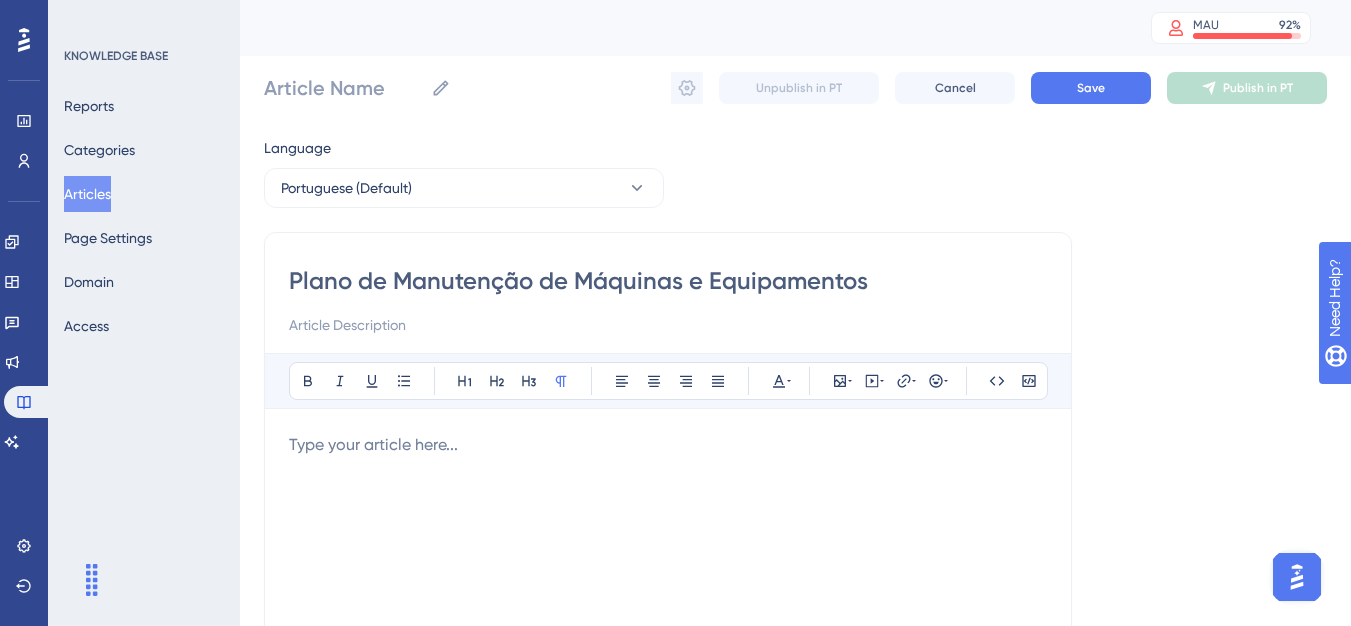 type on "Plano de Manutenção de Máquinas e Equipamentos" 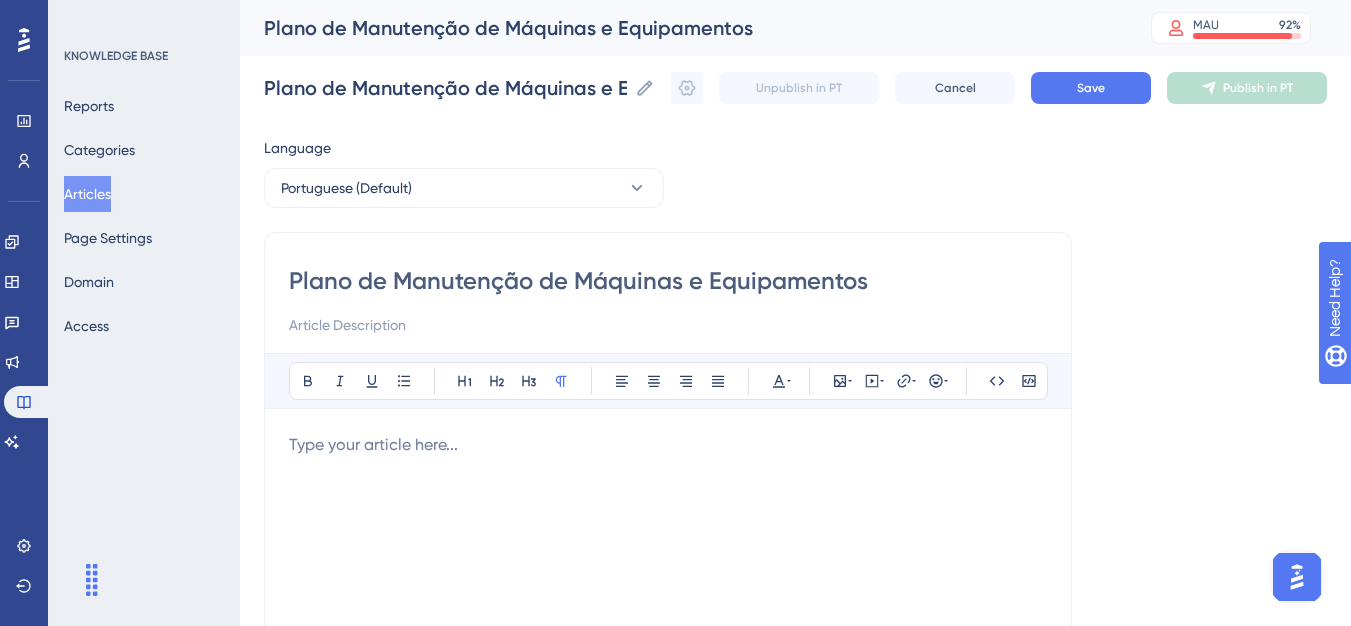 type on "Plano de Manutenção de Máquinas e Equipamentos" 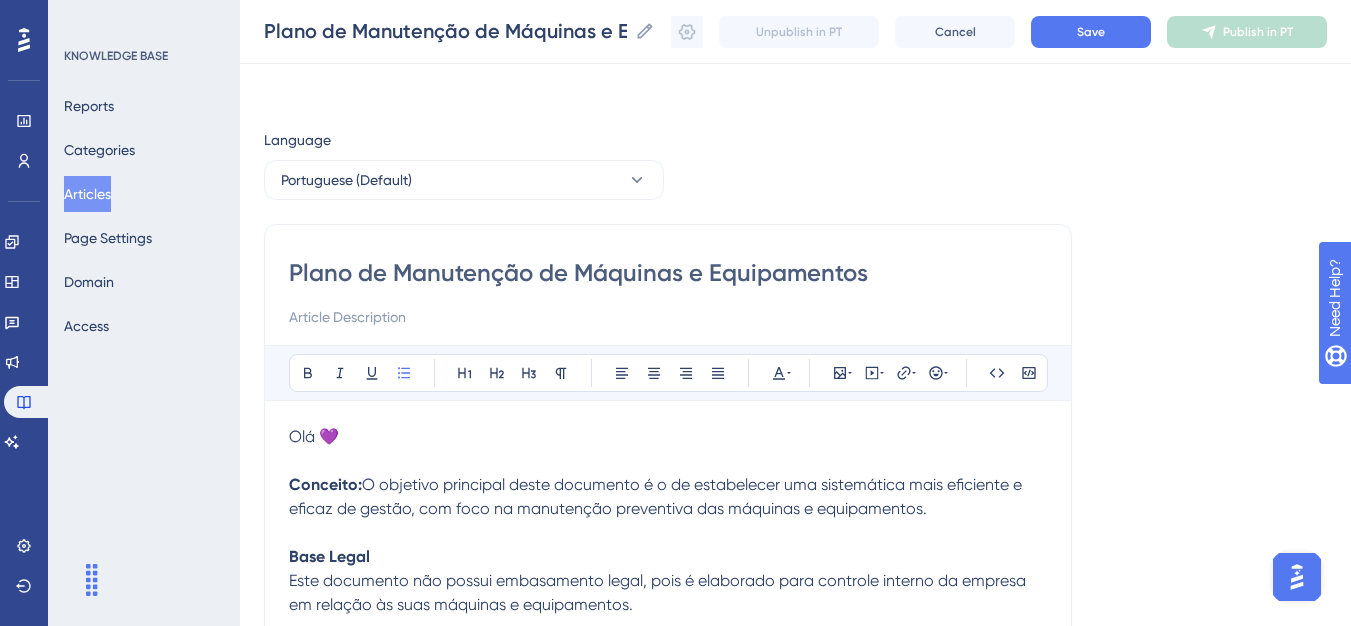 scroll, scrollTop: 333, scrollLeft: 0, axis: vertical 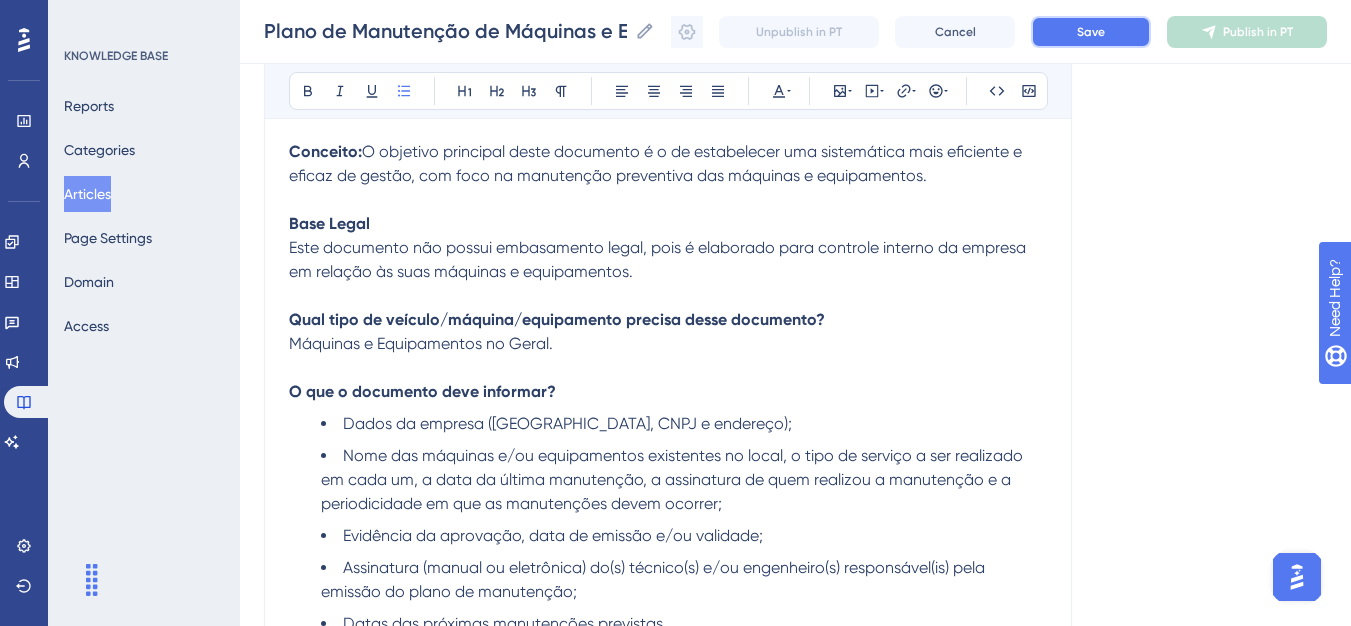 click on "Save" at bounding box center (1091, 32) 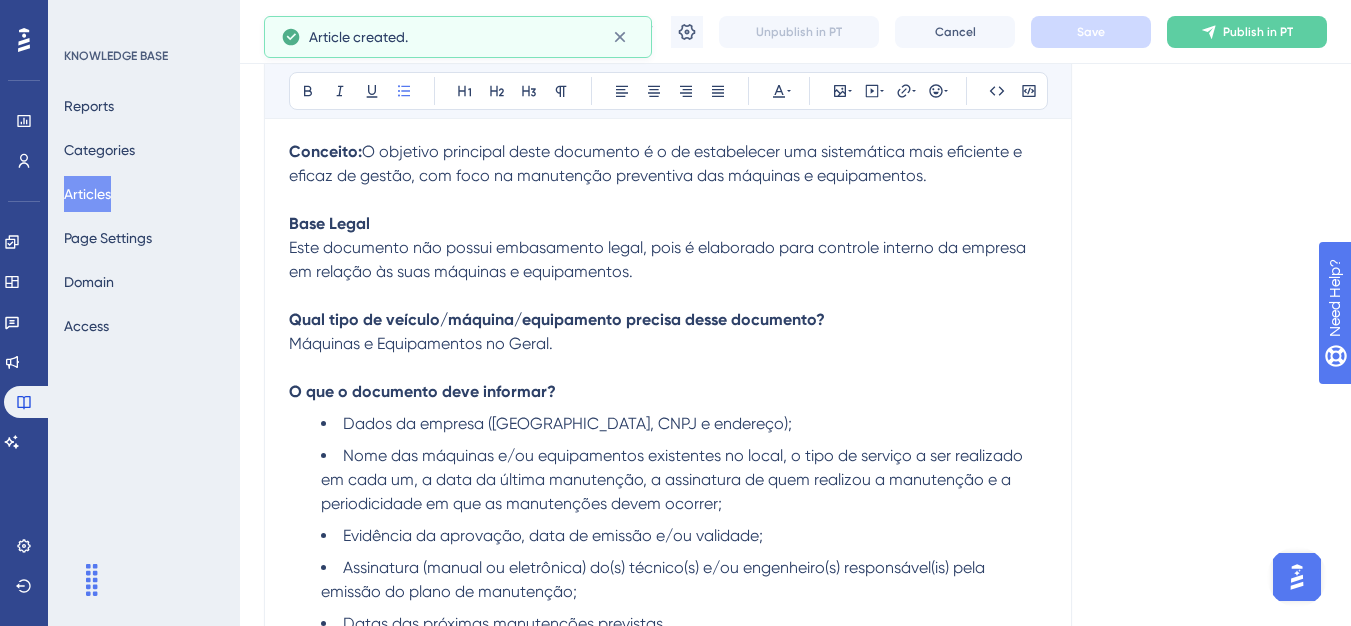 scroll, scrollTop: 325, scrollLeft: 0, axis: vertical 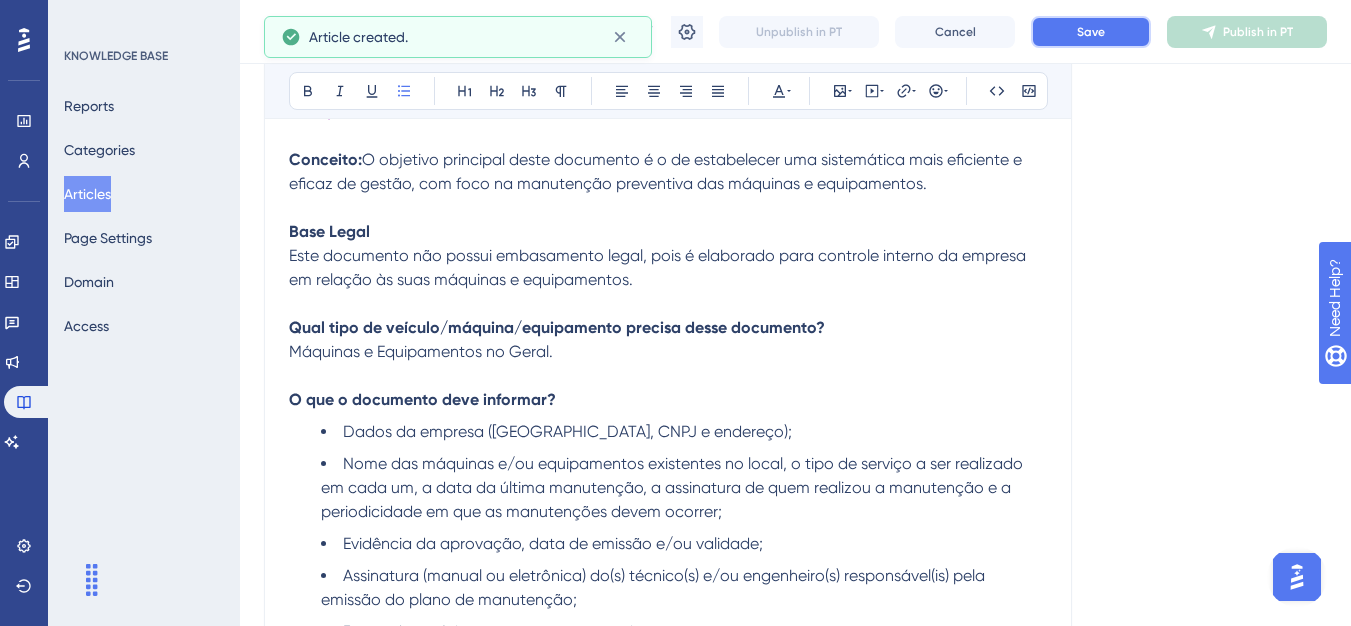 click on "Save" at bounding box center (1091, 32) 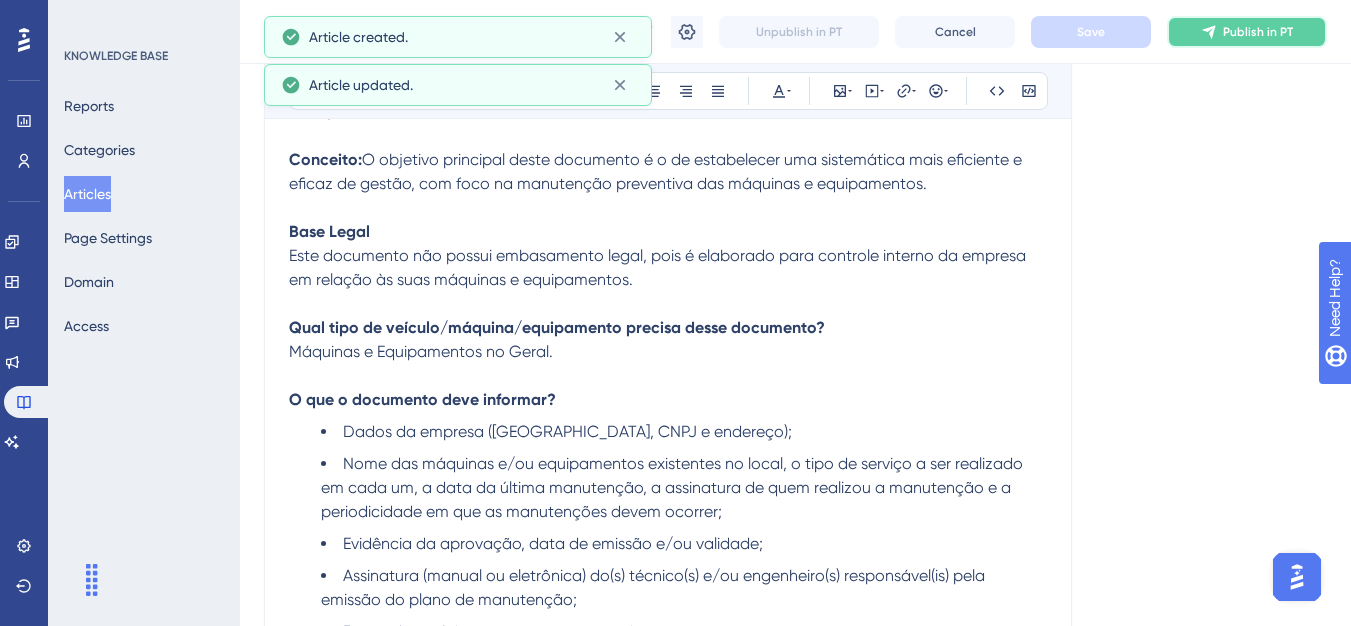 click on "Publish in PT" at bounding box center (1247, 32) 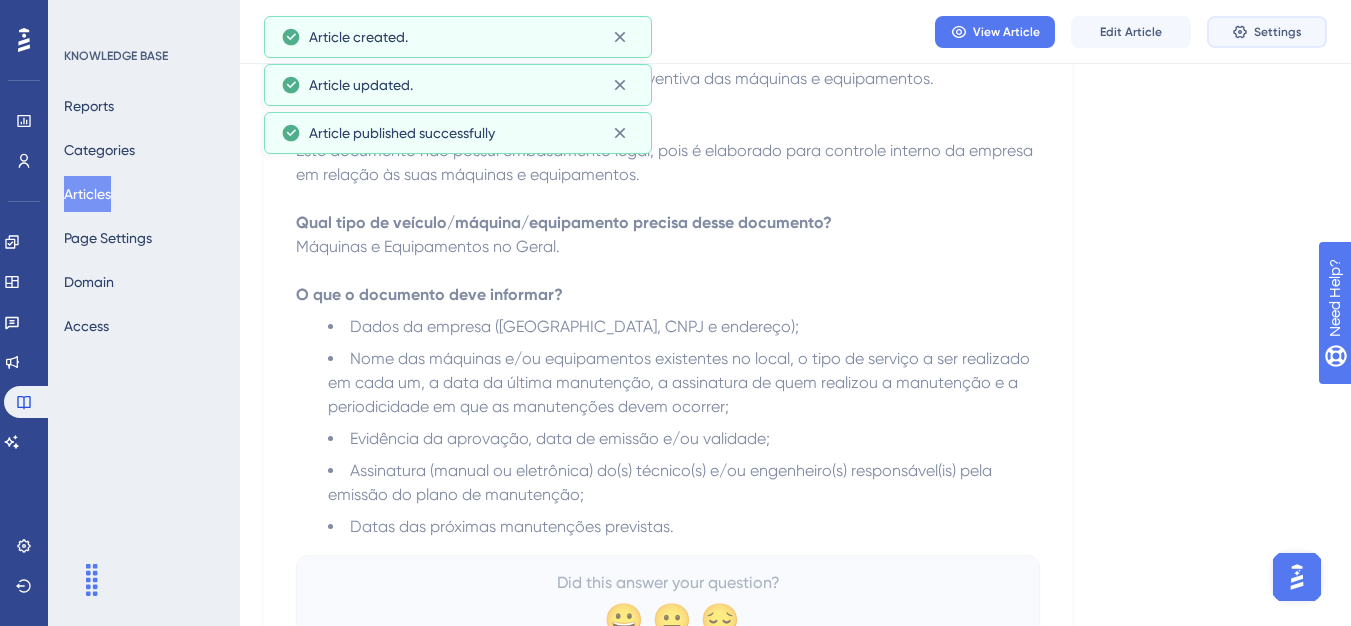 click on "Settings" at bounding box center (1278, 32) 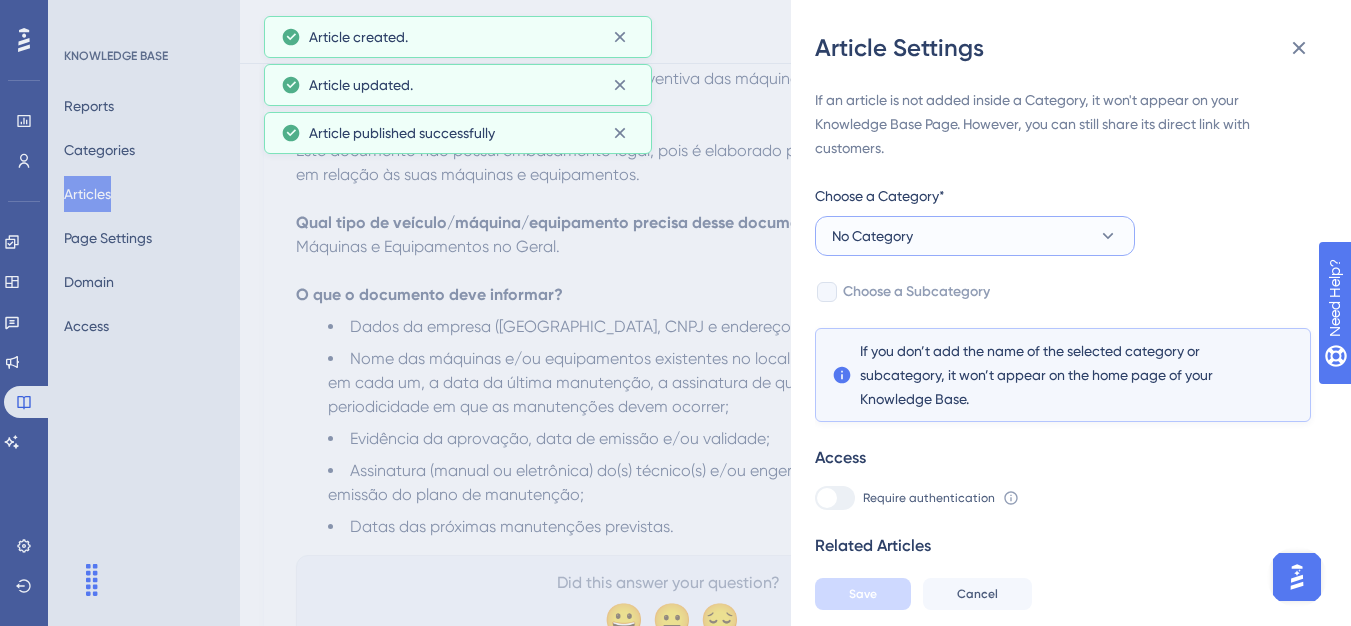 click on "No Category" at bounding box center (975, 236) 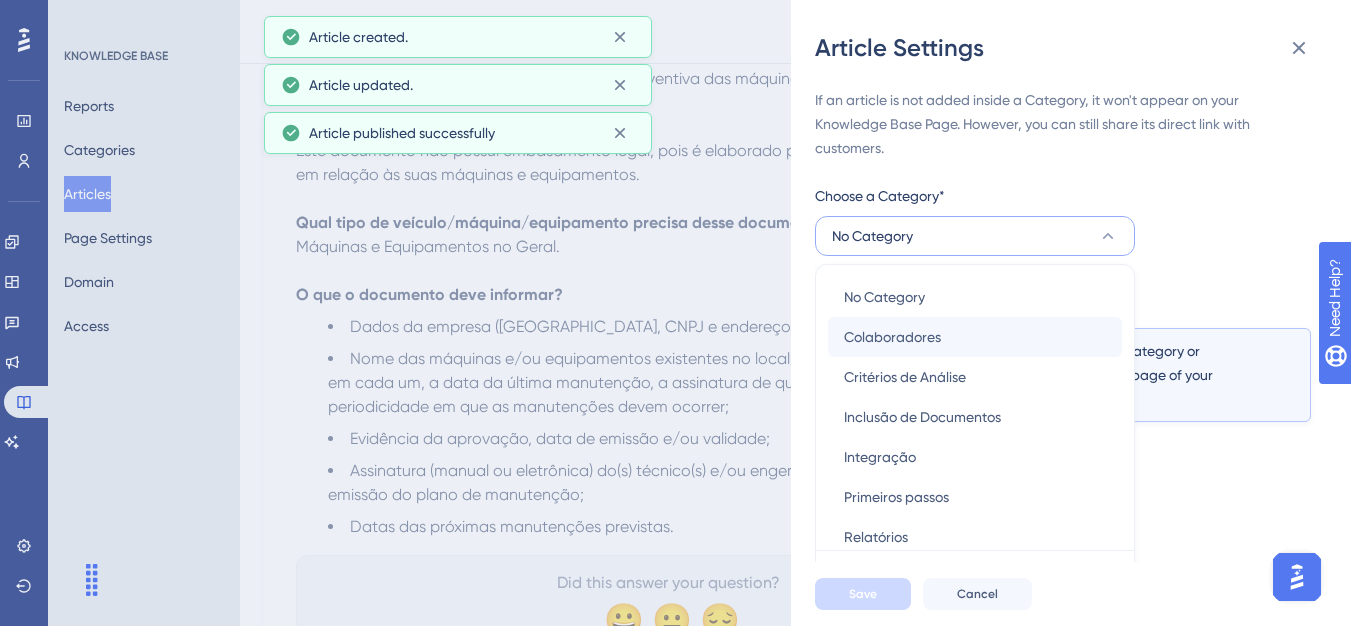 scroll, scrollTop: 49, scrollLeft: 0, axis: vertical 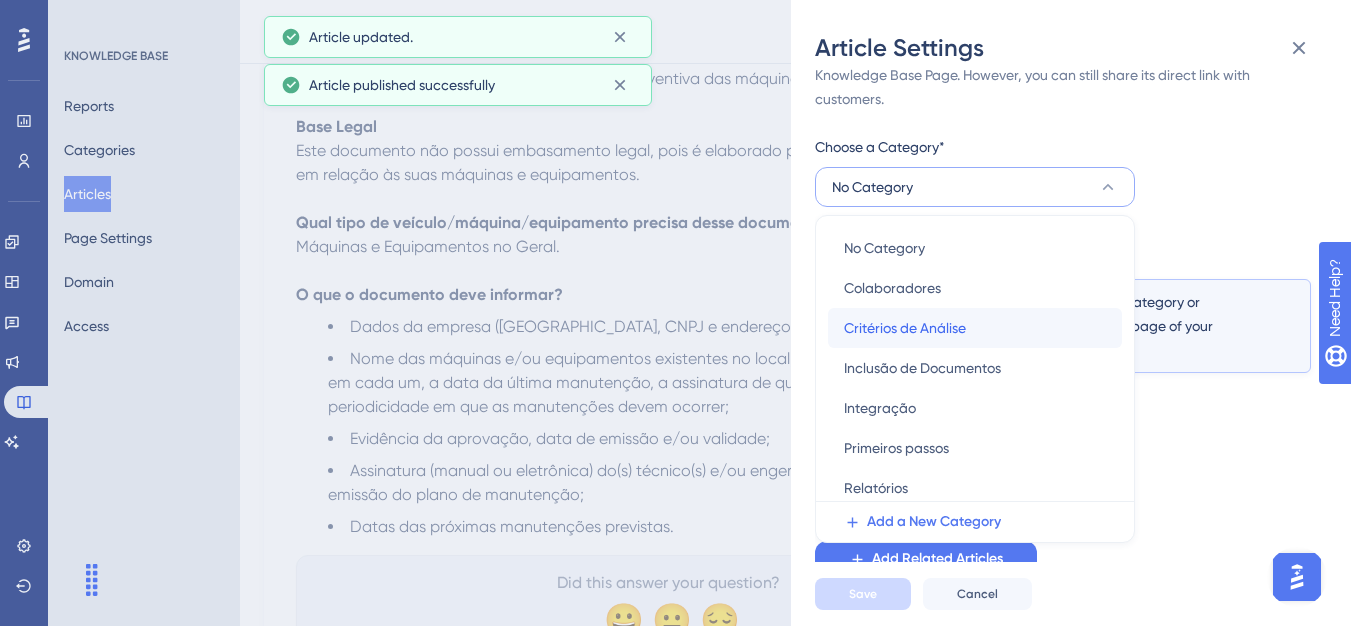click on "Critérios de Análise Critérios de Análise" at bounding box center [975, 328] 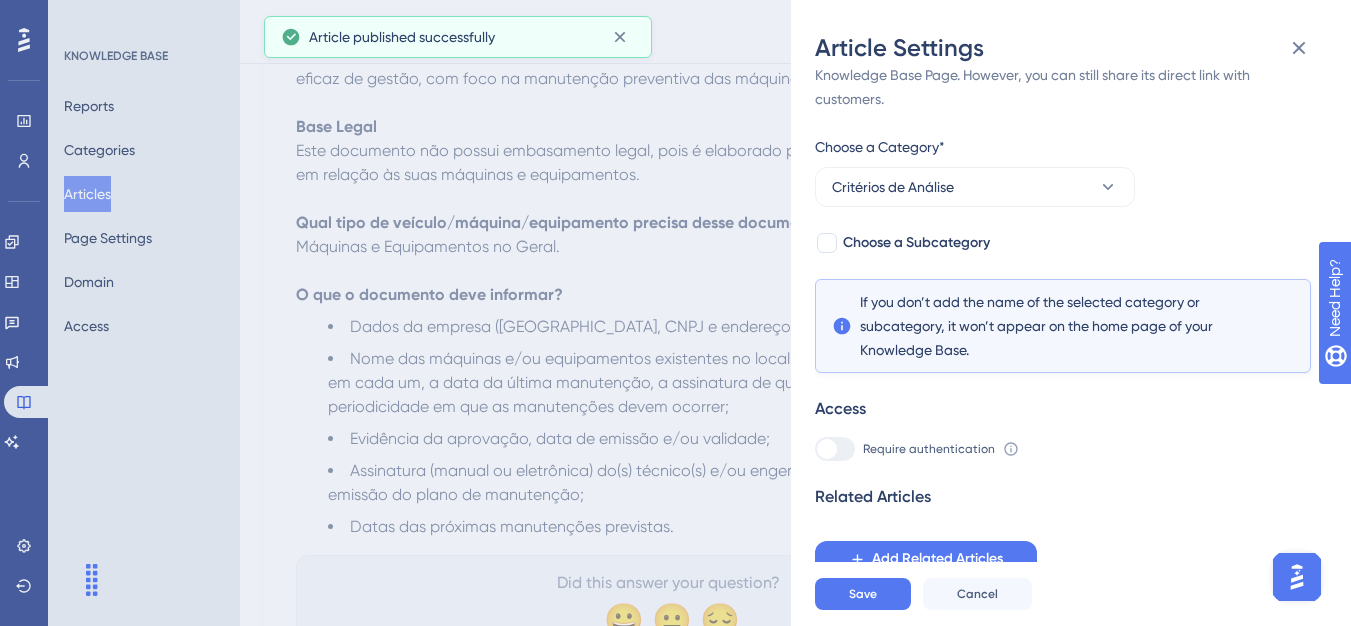 click on "If an article is not added inside a Category, it won't appear on your Knowledge Base Page. However, you can still share its direct link with customers. Choose a Category* Critérios de Análise Choose a Subcategory If you don’t add the name of the selected category or subcategory, it won’t appear on the home page of your Knowledge Base. Access Require authentication To change this setting you should manage your access preferences  under the Access tab. Learn more Related Articles Add Related Articles" at bounding box center [1063, 308] 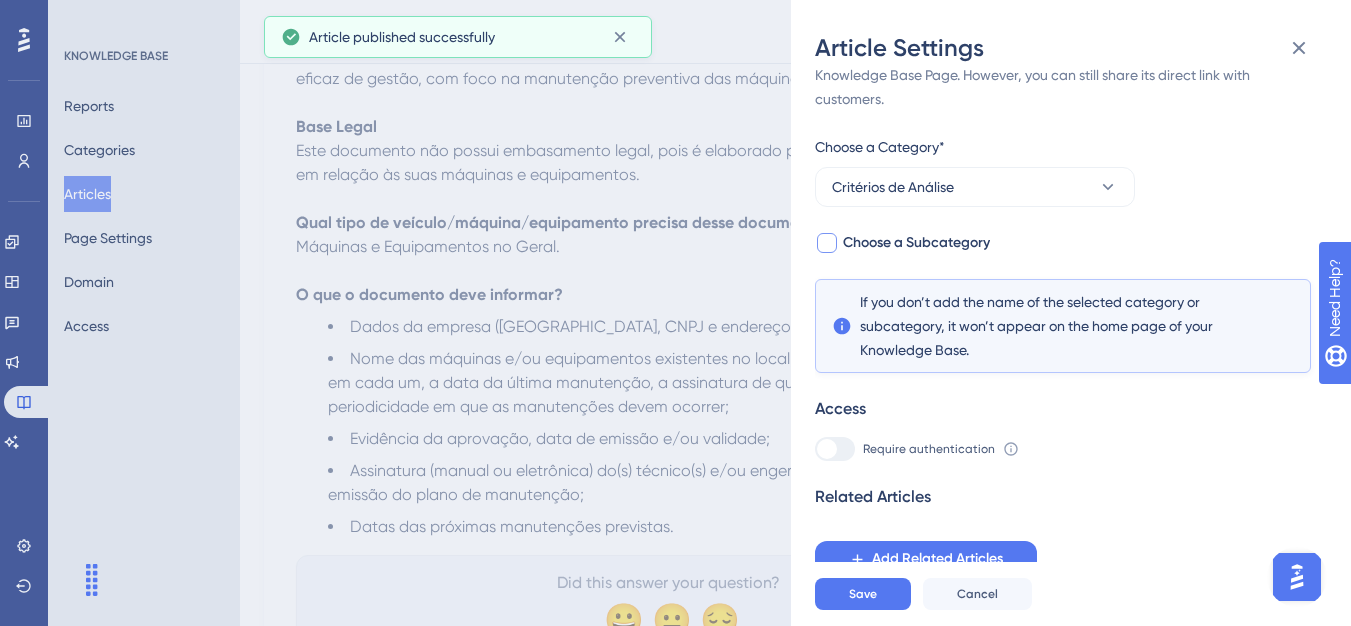 click on "Choose a Subcategory" at bounding box center [916, 243] 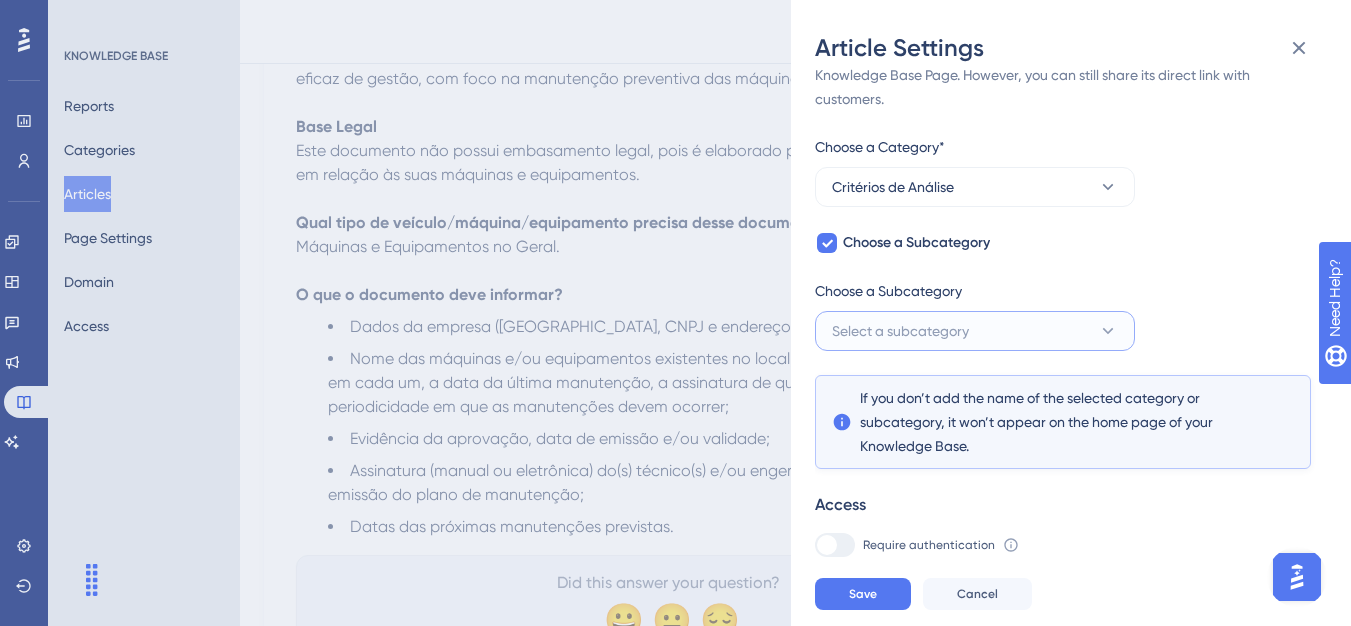 click on "Select a subcategory" at bounding box center [900, 331] 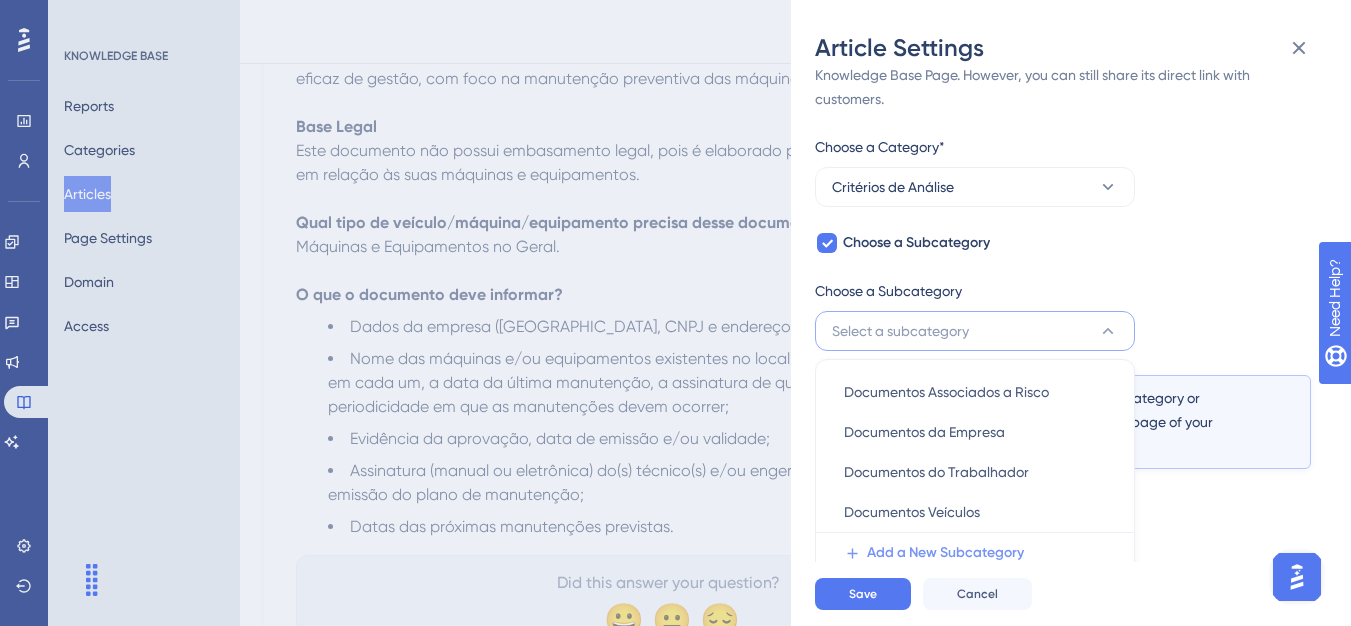 scroll, scrollTop: 145, scrollLeft: 0, axis: vertical 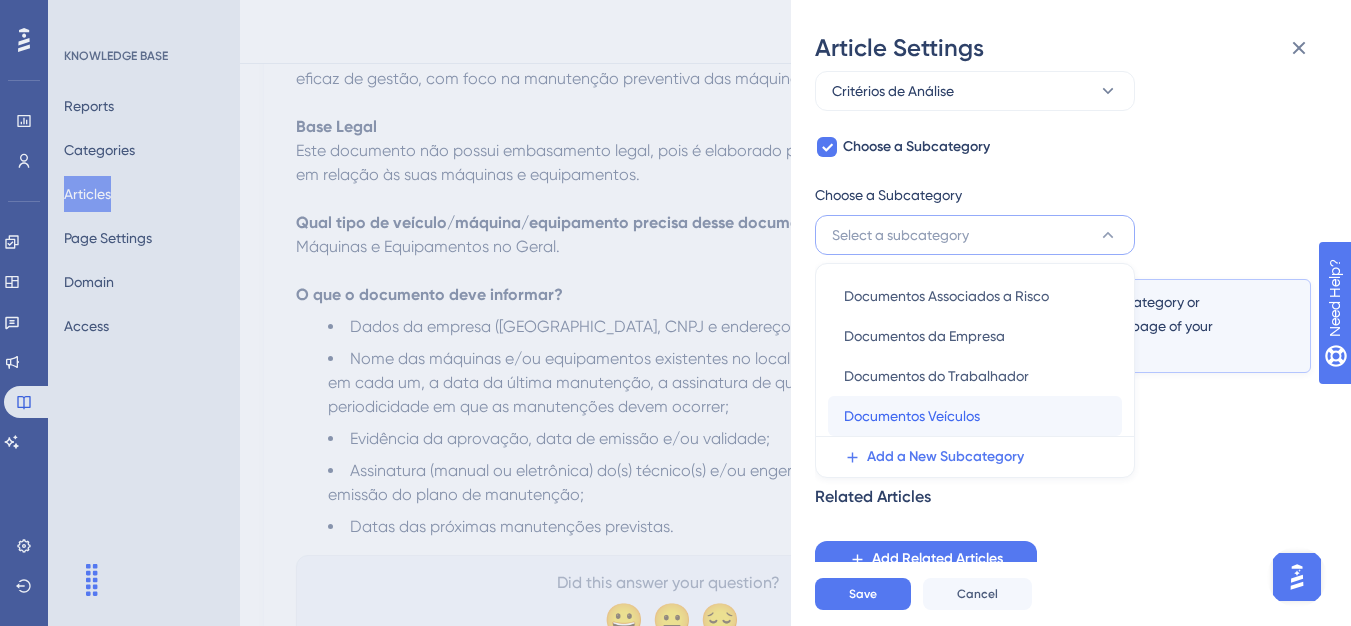 drag, startPoint x: 891, startPoint y: 426, endPoint x: 892, endPoint y: 439, distance: 13.038404 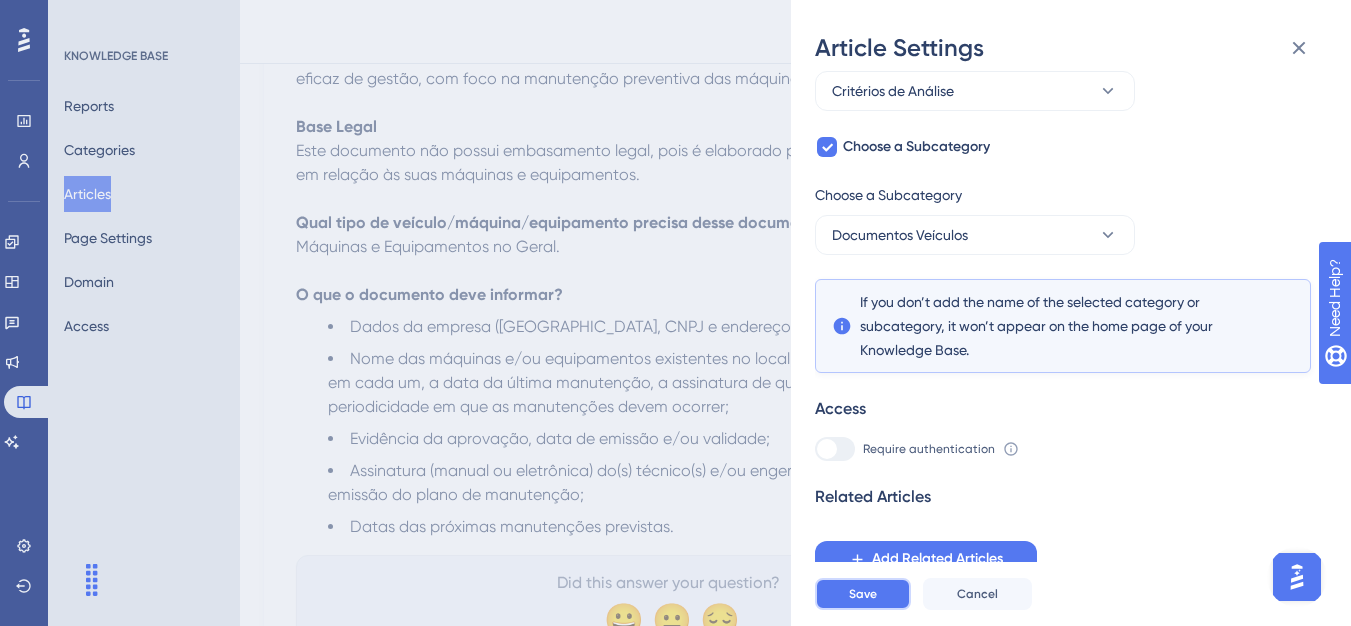 click on "Save" at bounding box center (863, 594) 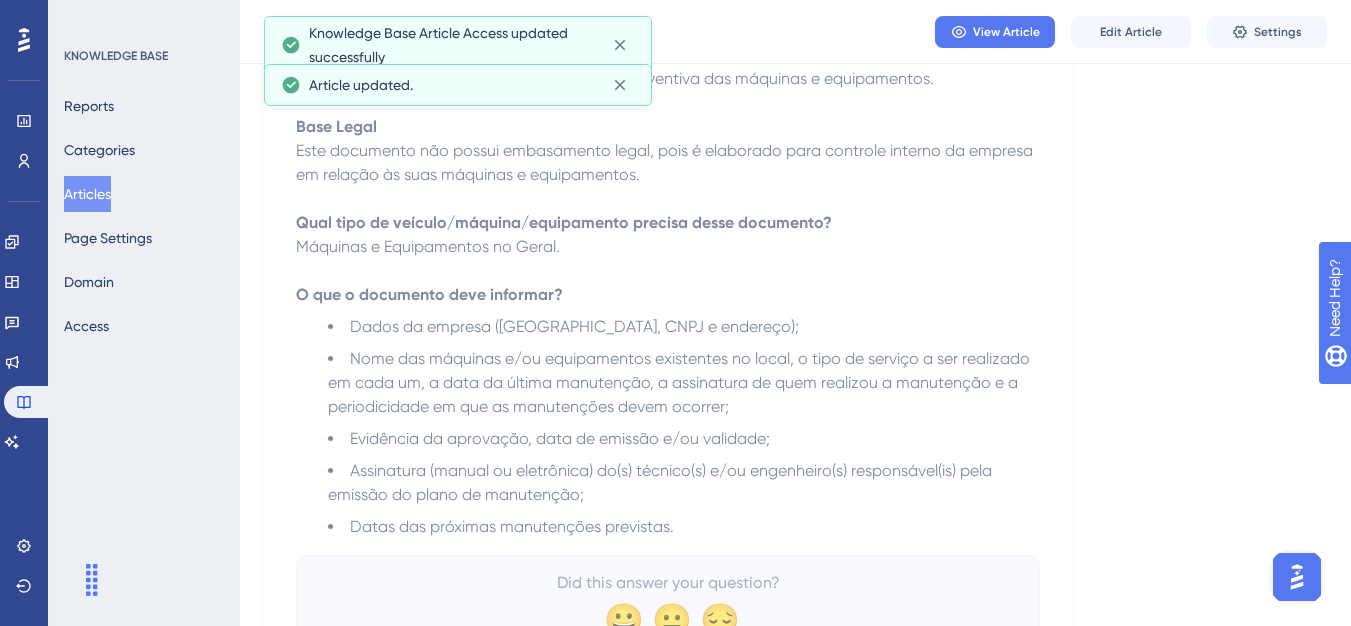 click on "Articles" at bounding box center [87, 194] 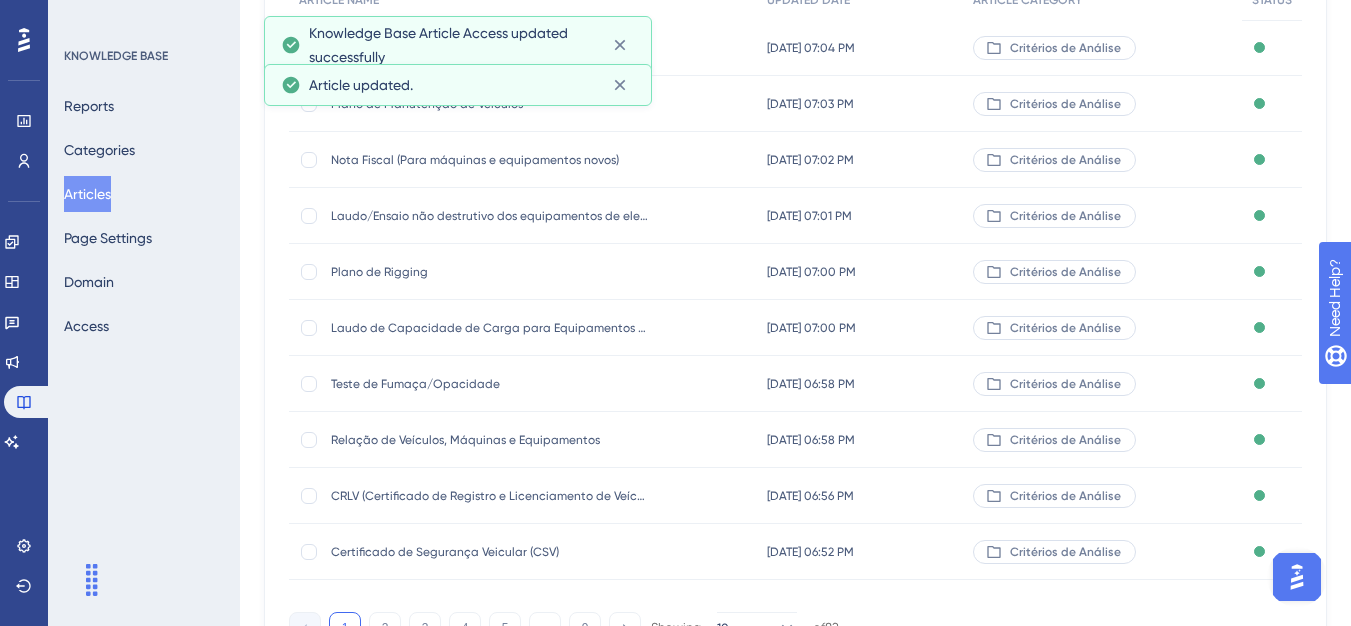 scroll, scrollTop: 0, scrollLeft: 0, axis: both 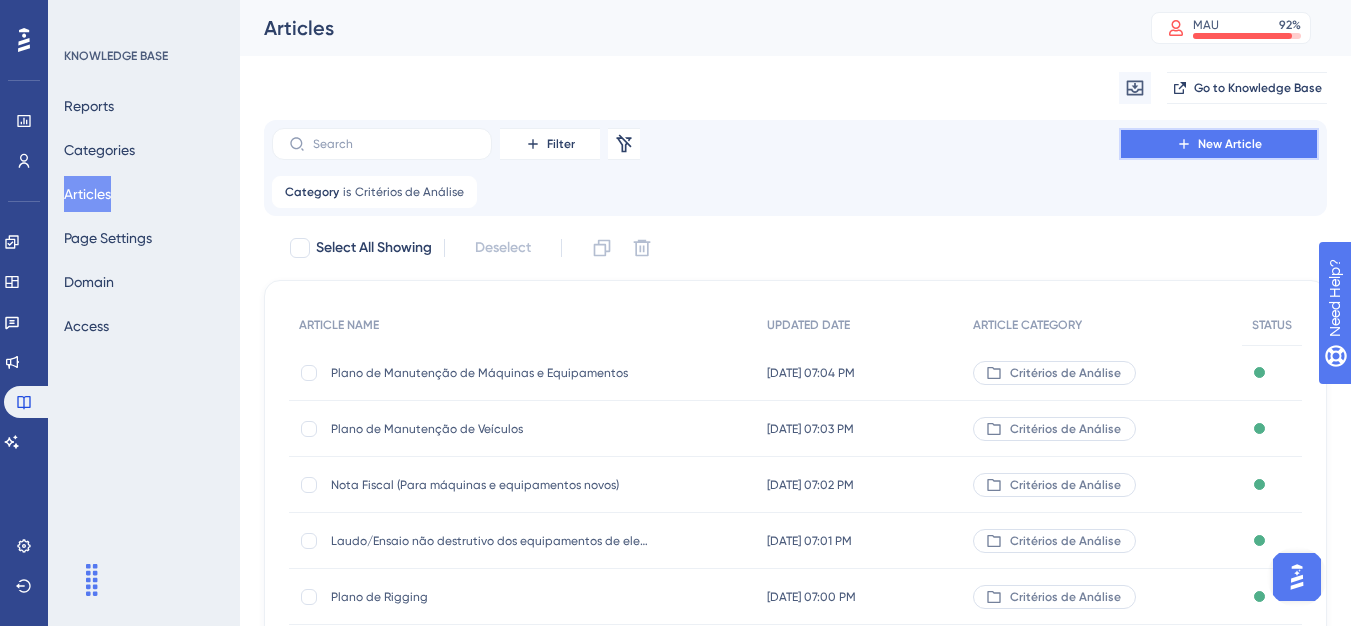 click on "New Article" at bounding box center (1230, 144) 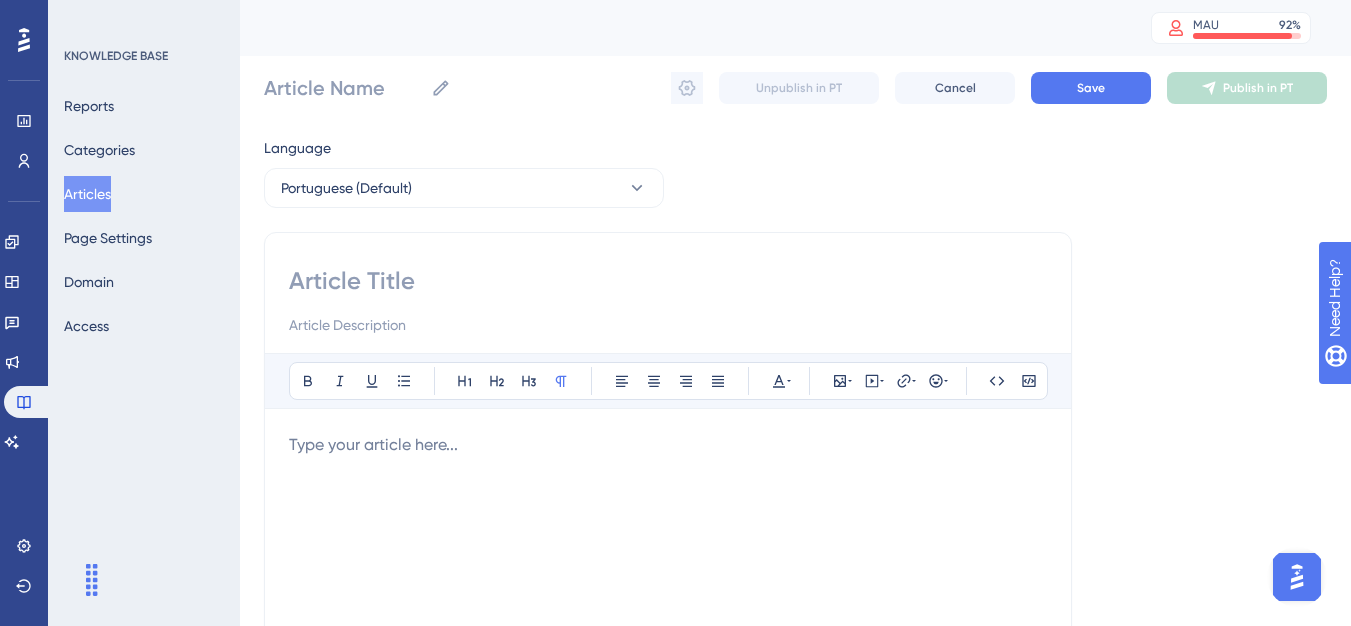click at bounding box center [668, 301] 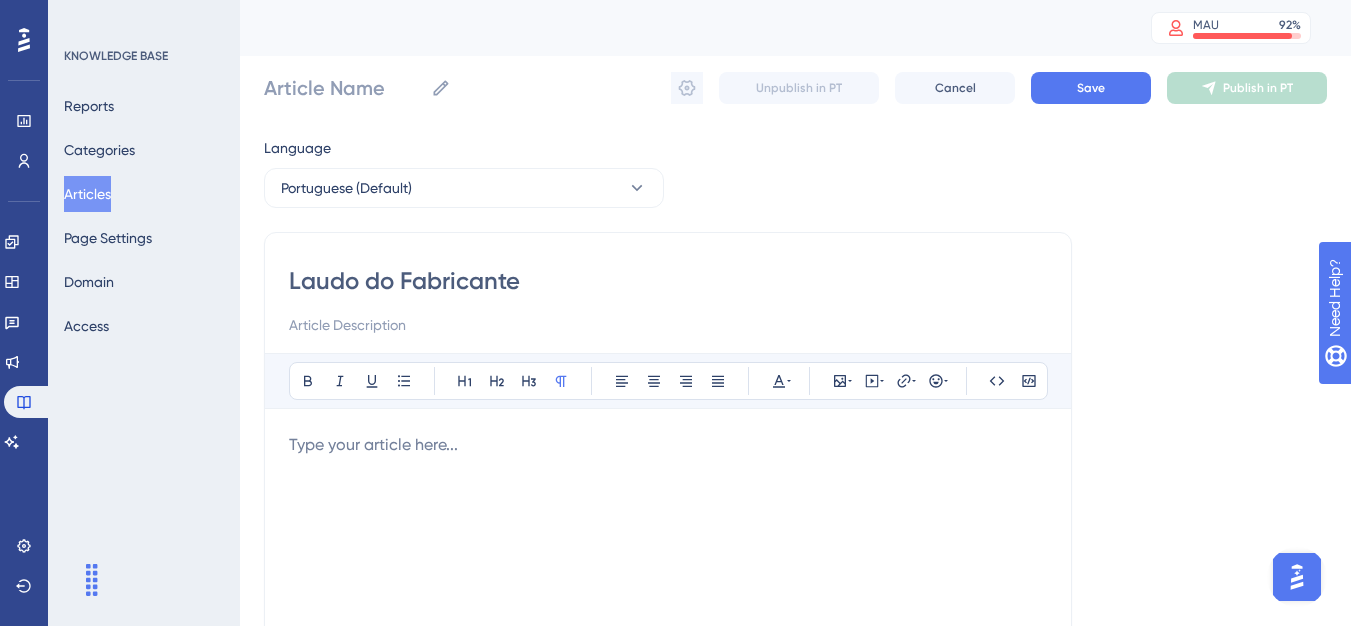 type on "Laudo do Fabricante" 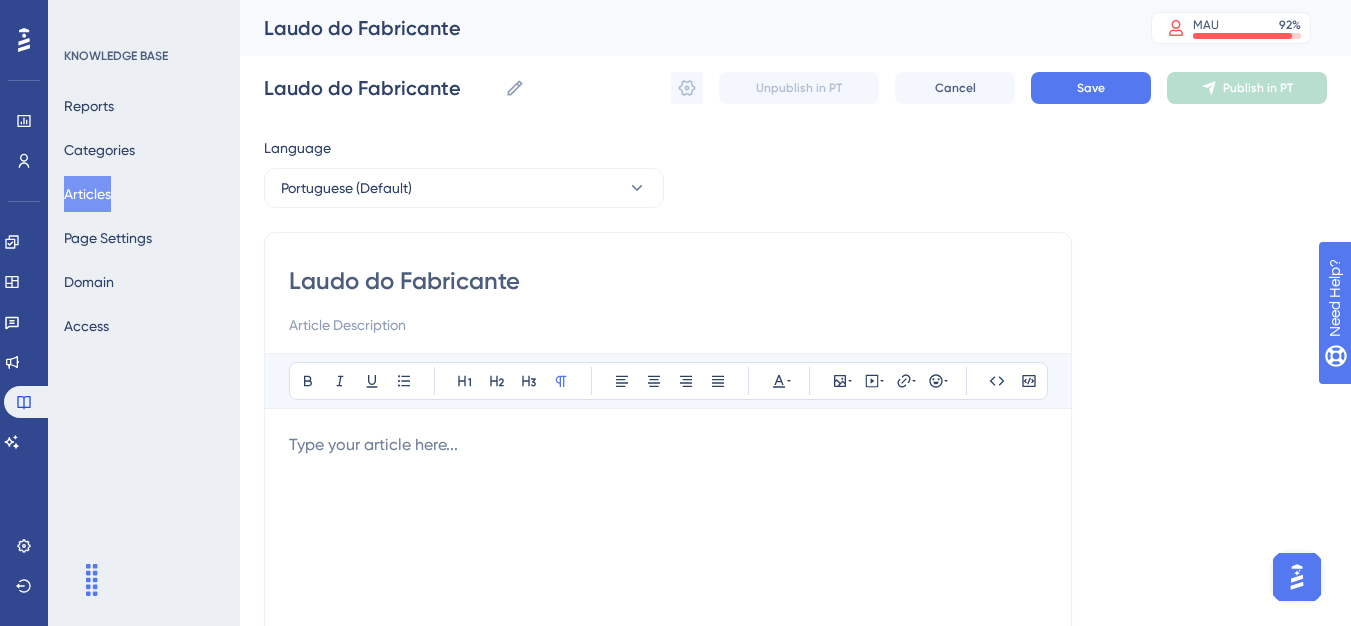 type on "Laudo do Fabricante" 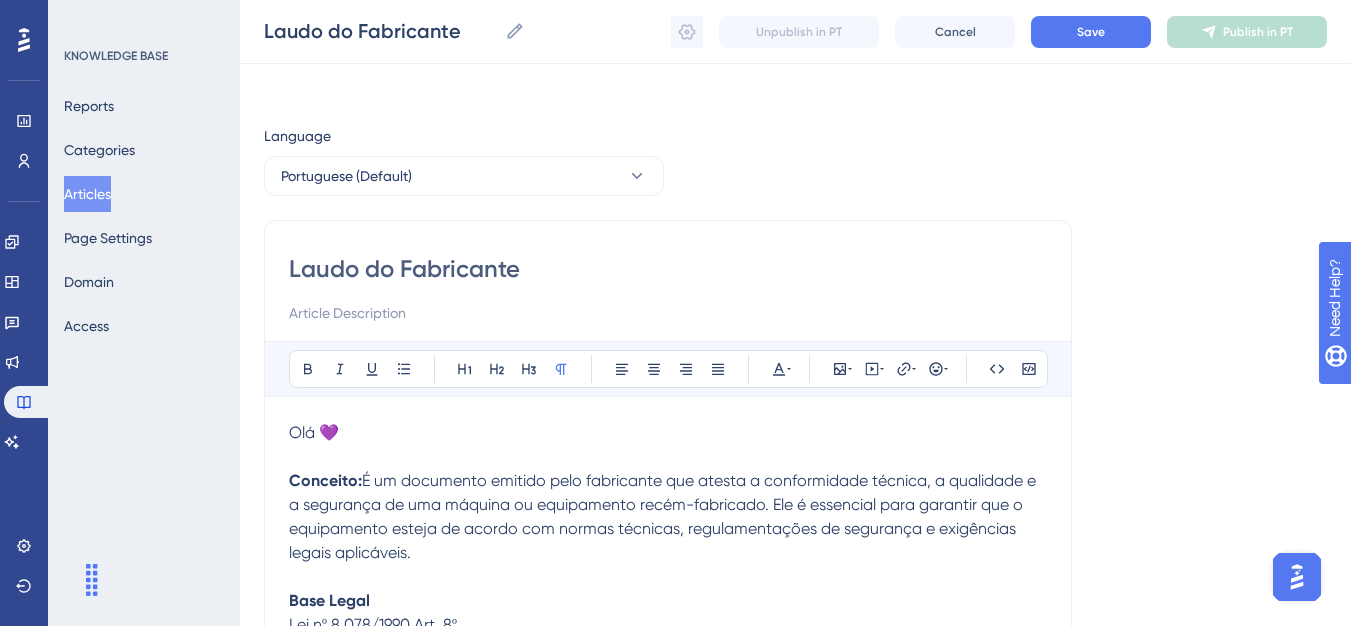 scroll, scrollTop: 0, scrollLeft: 0, axis: both 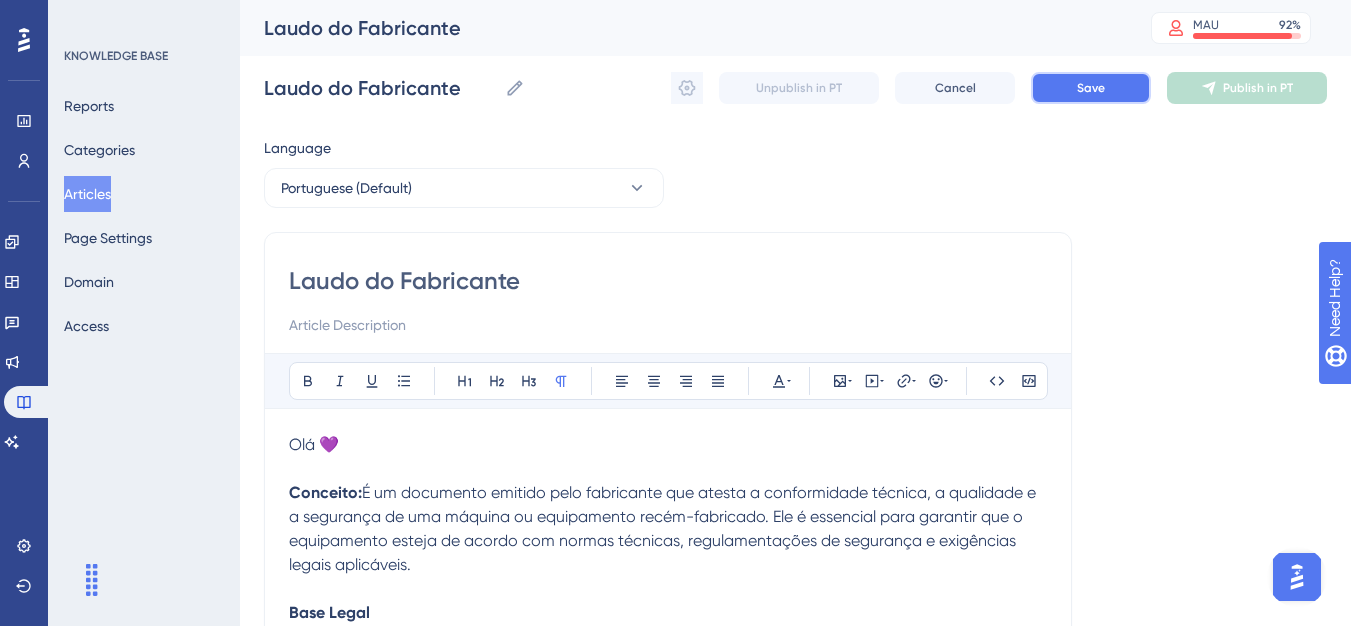 click on "Save" at bounding box center (1091, 88) 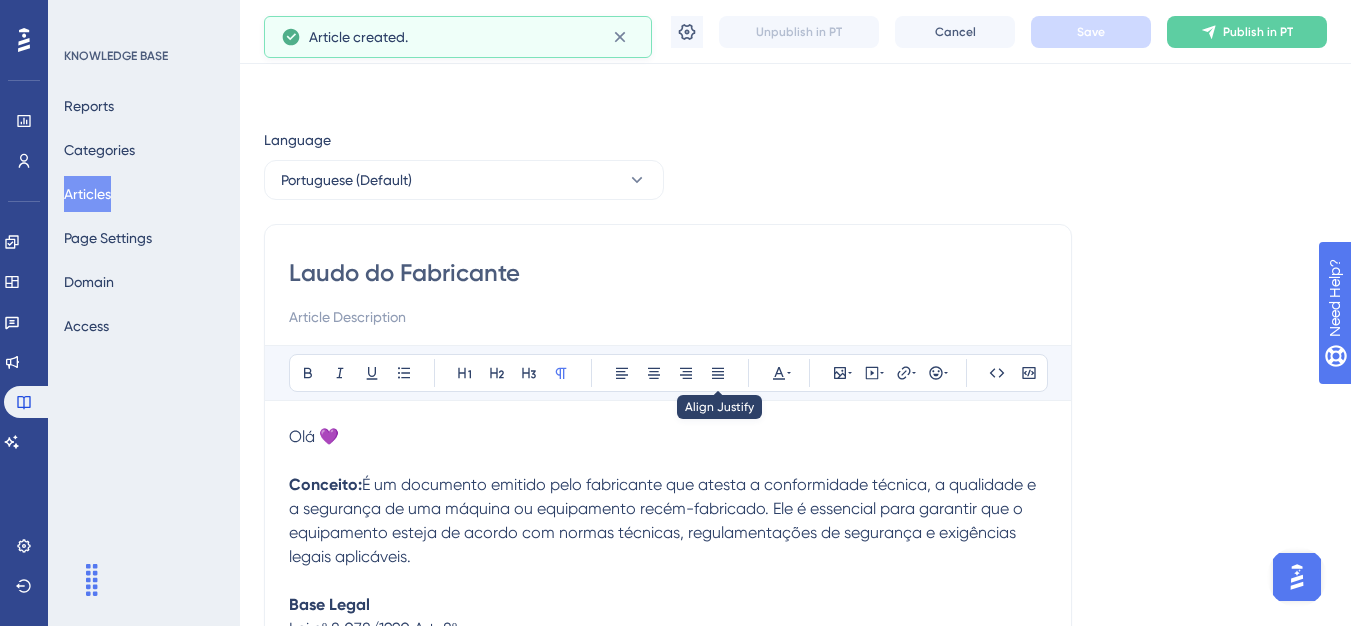 scroll, scrollTop: 549, scrollLeft: 0, axis: vertical 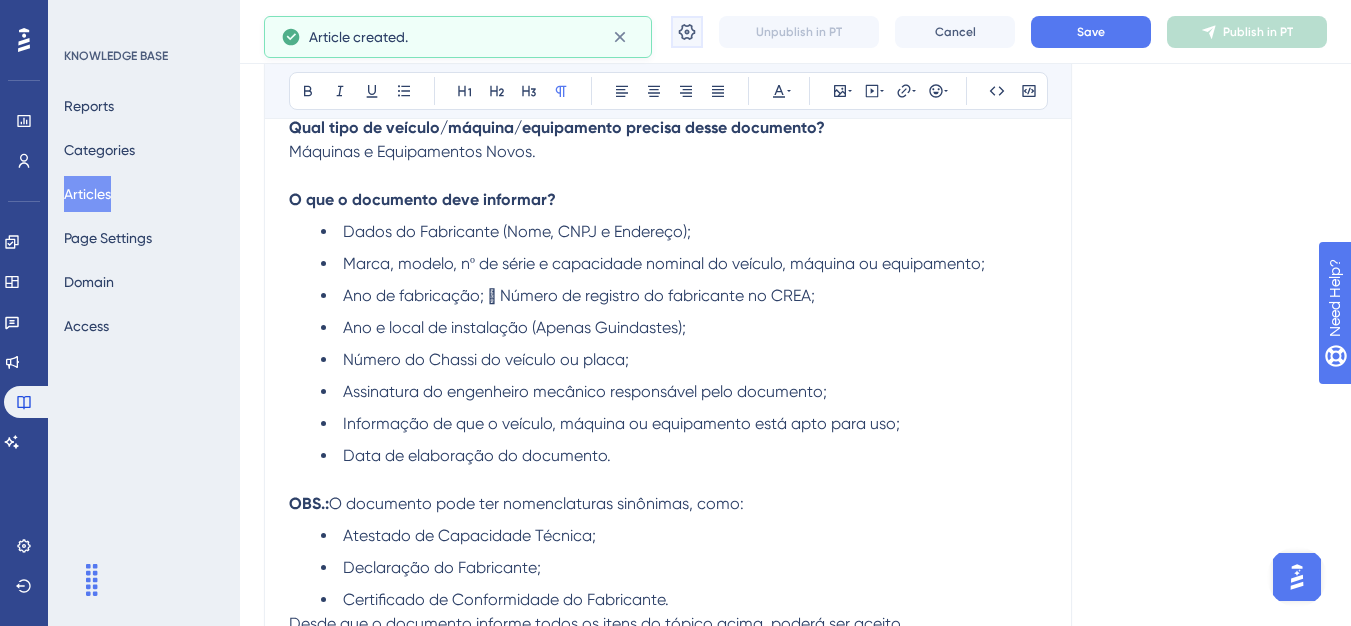 click 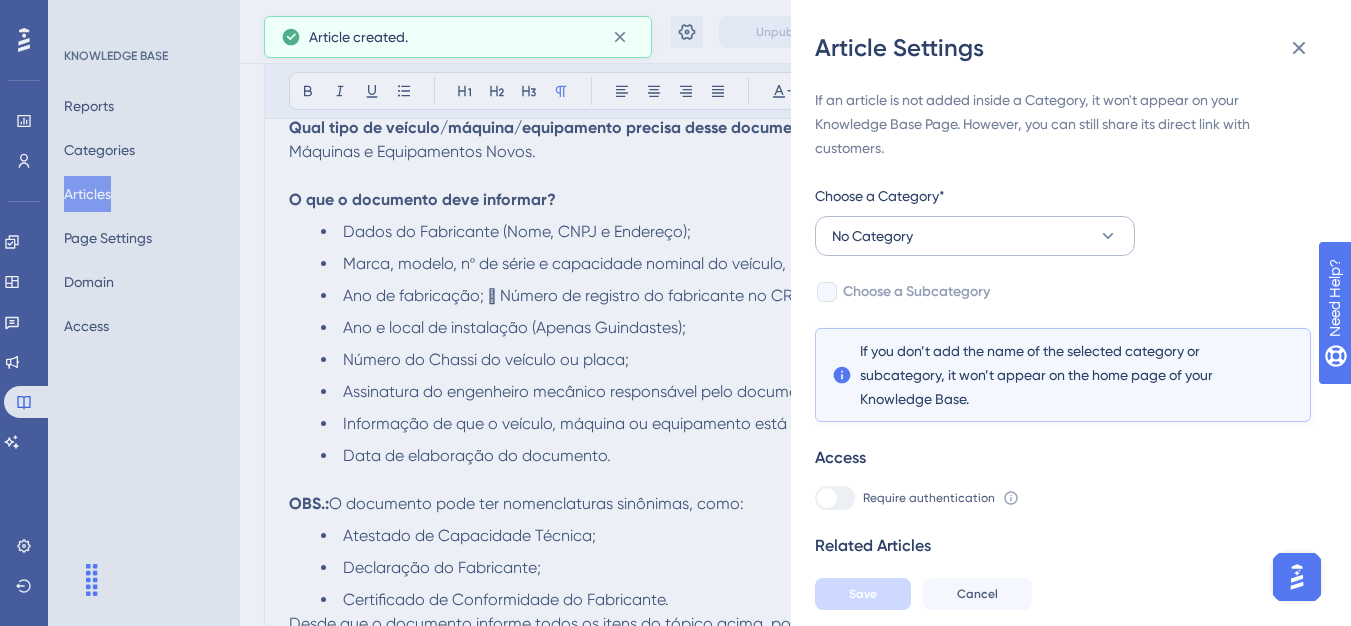 click on "If an article is not added inside a Category, it won't appear on your Knowledge Base Page. However, you can still share its direct link with customers. Choose a Category* No Category Choose a Subcategory If you don’t add the name of the selected category or subcategory, it won’t appear on the home page of your Knowledge Base. Access Require authentication To change this setting you should manage your access preferences  under the Access tab. Learn more Related Articles Add Related Articles" at bounding box center [1063, 357] 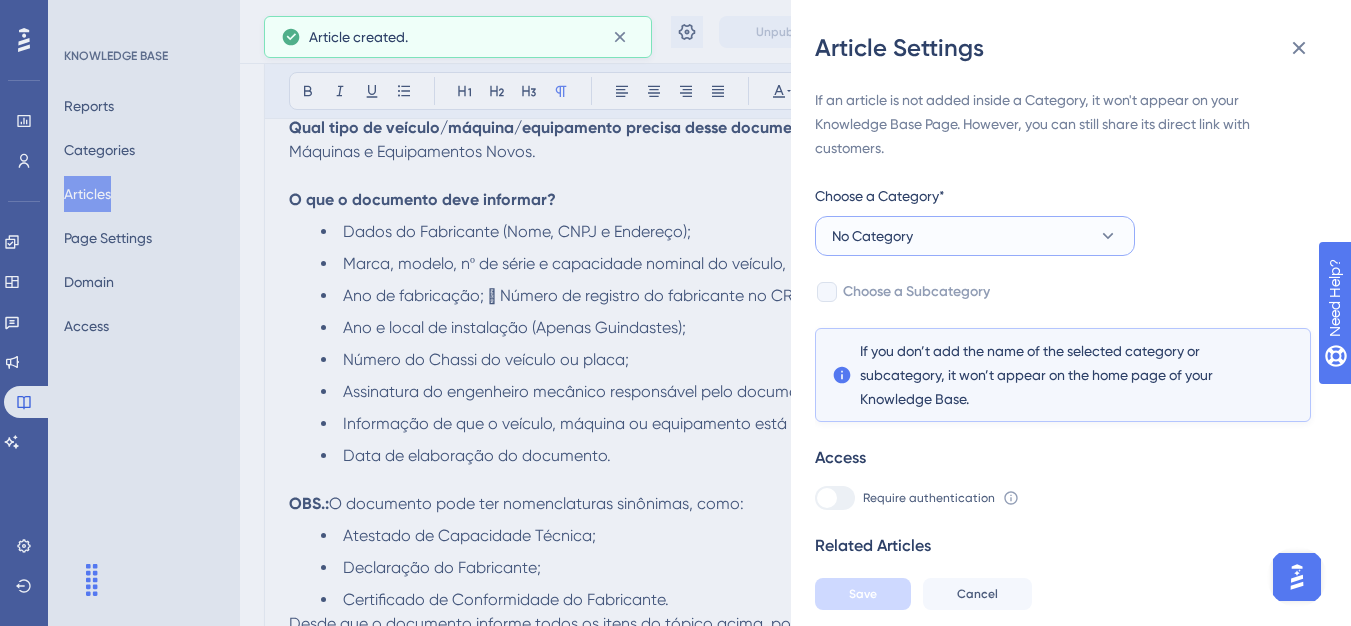 click on "No Category" at bounding box center [975, 236] 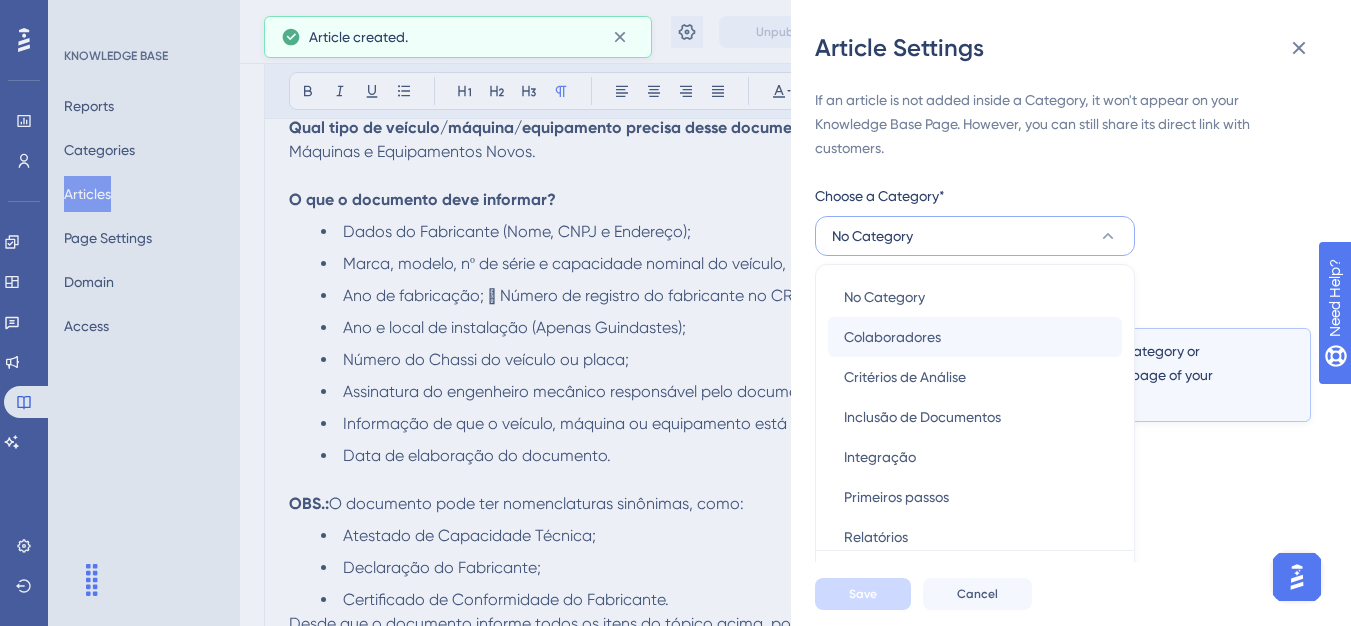scroll, scrollTop: 49, scrollLeft: 0, axis: vertical 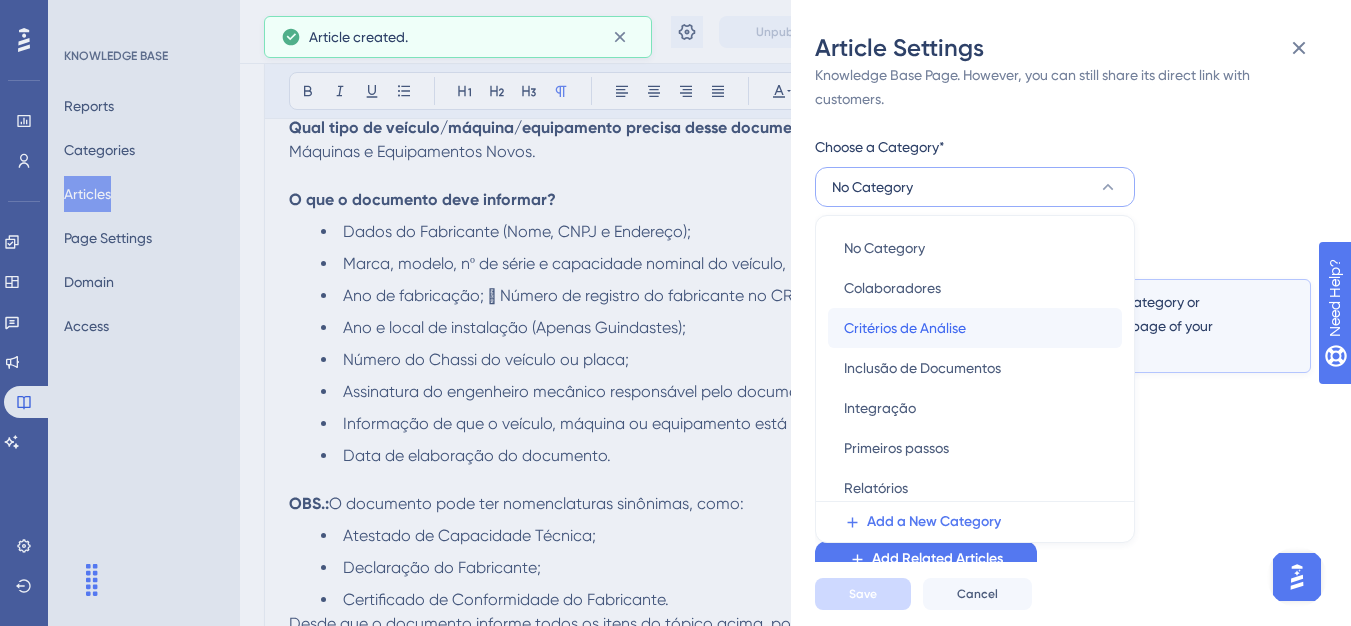 click on "Critérios de Análise" at bounding box center [905, 328] 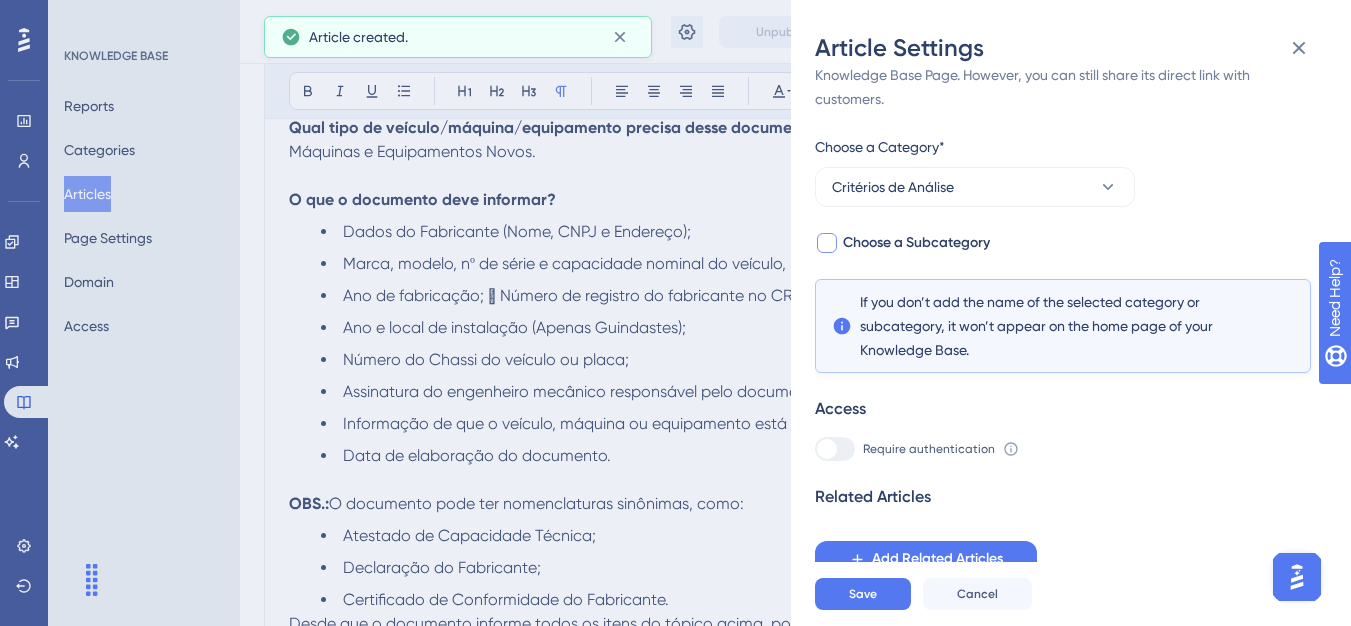 click on "Choose a Subcategory" at bounding box center (916, 243) 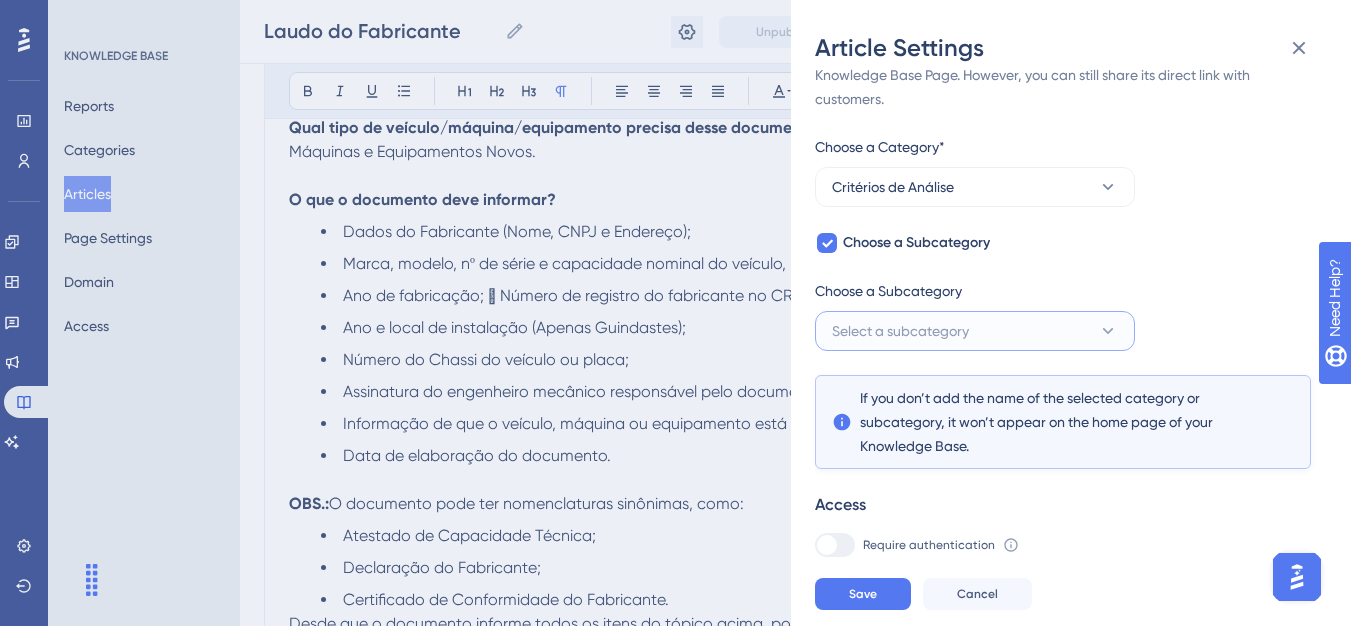 click on "Select a subcategory" at bounding box center (900, 331) 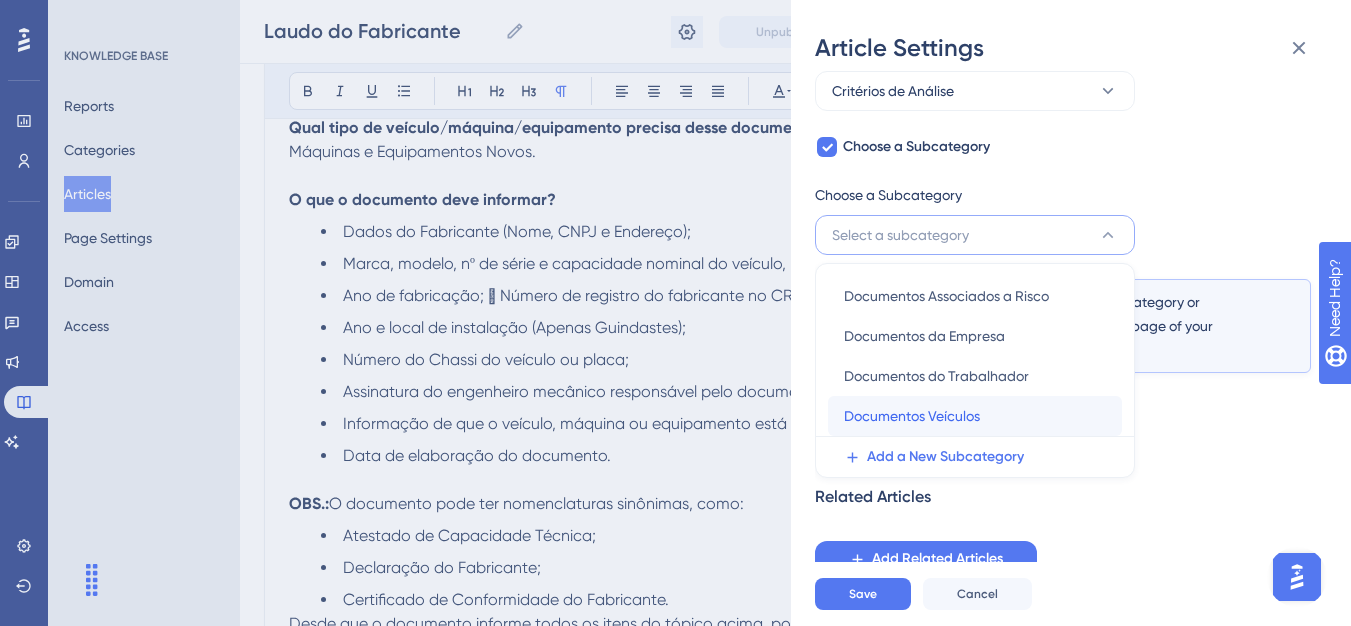 click on "Documentos Veículos Documentos Veículos" at bounding box center (975, 416) 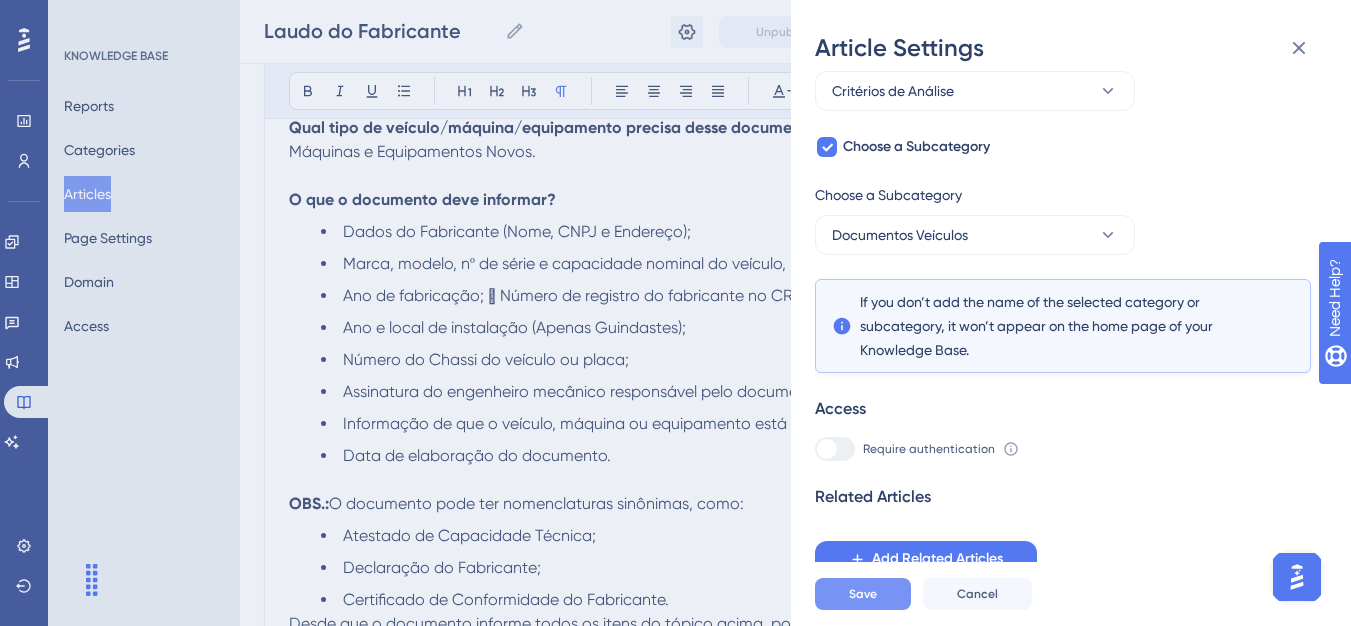 click on "Save" at bounding box center (863, 594) 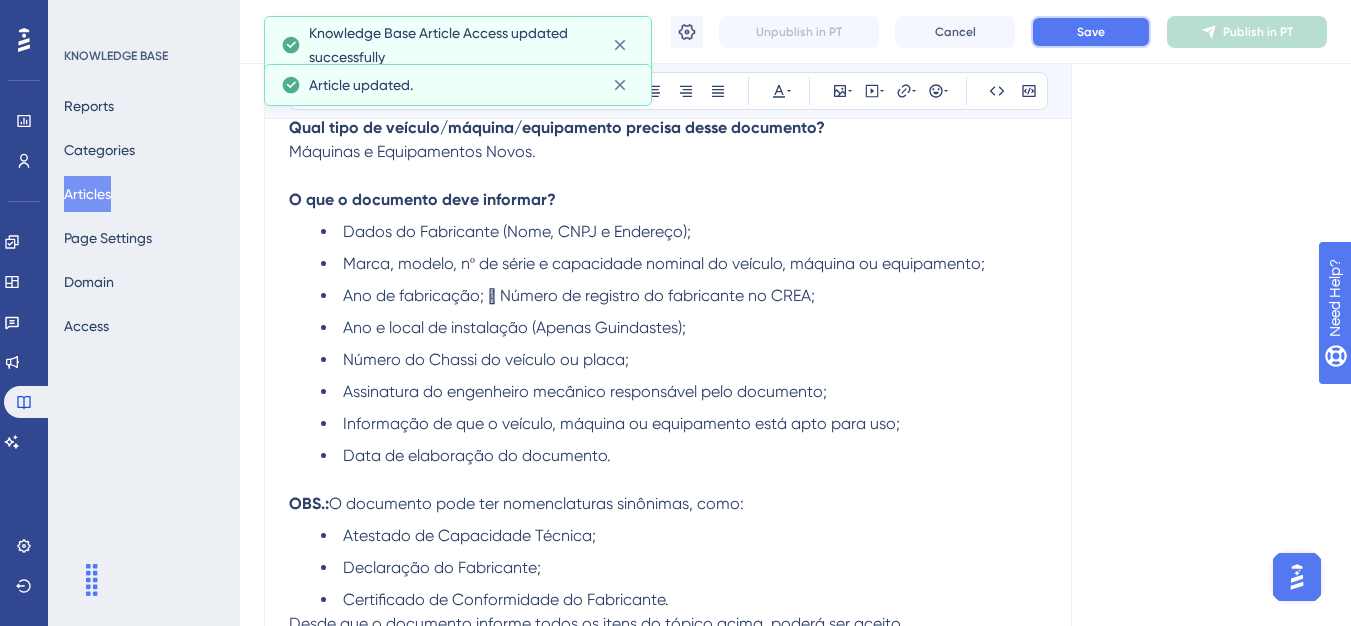 click on "Save" at bounding box center [1091, 32] 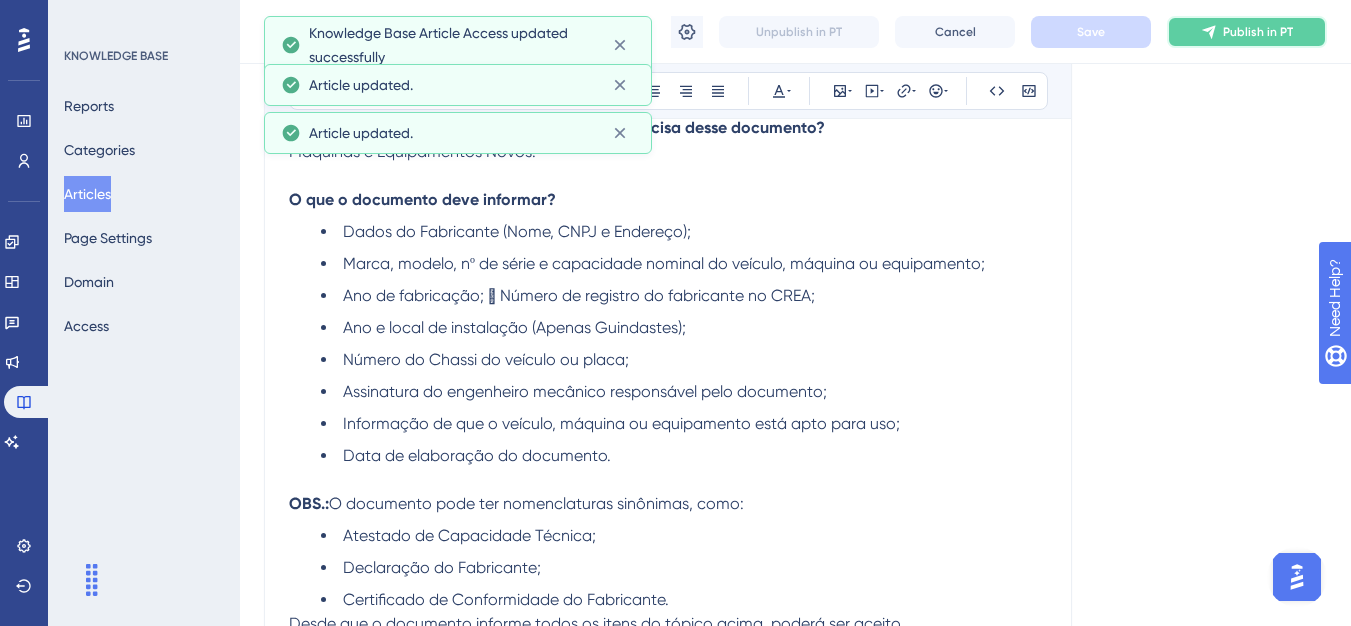 click on "Publish in PT" at bounding box center (1247, 32) 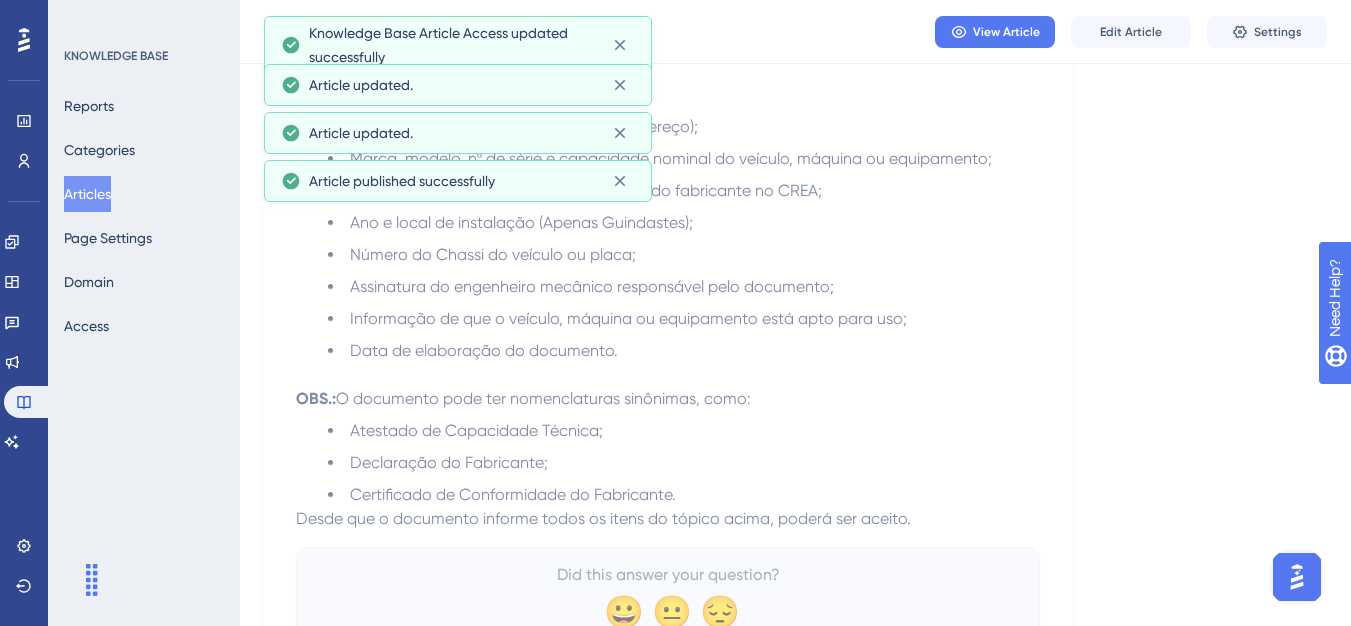 click on "Articles" at bounding box center (87, 194) 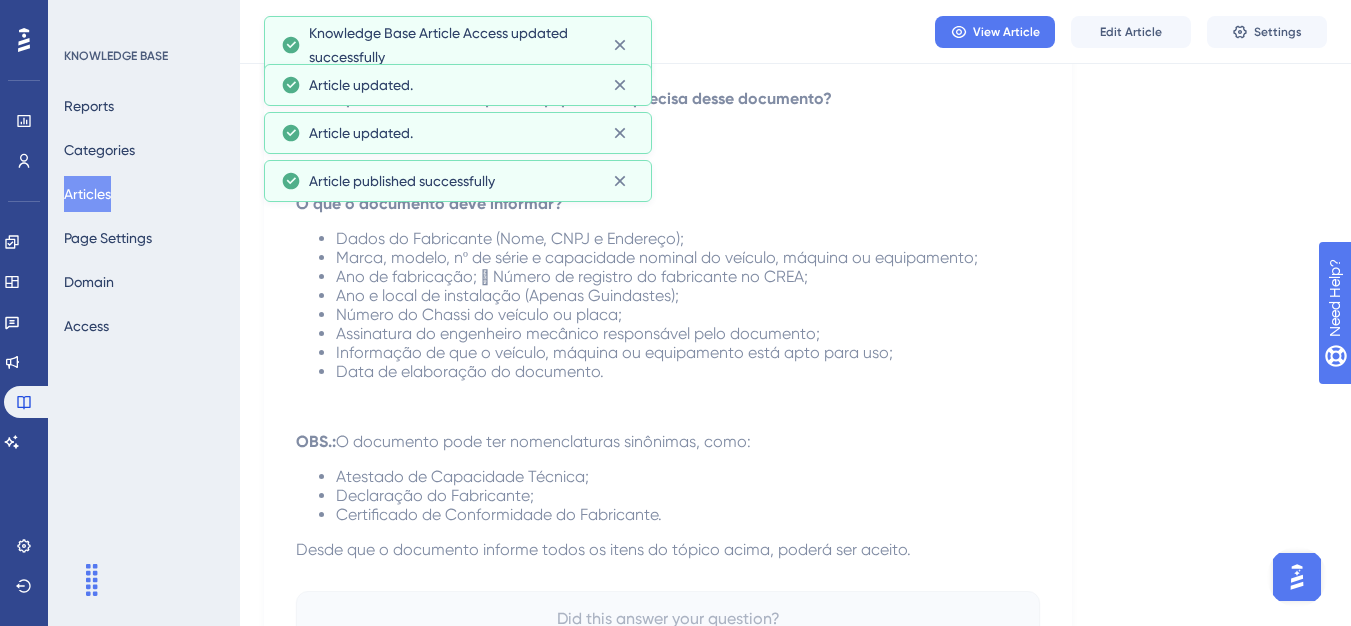 scroll, scrollTop: 0, scrollLeft: 0, axis: both 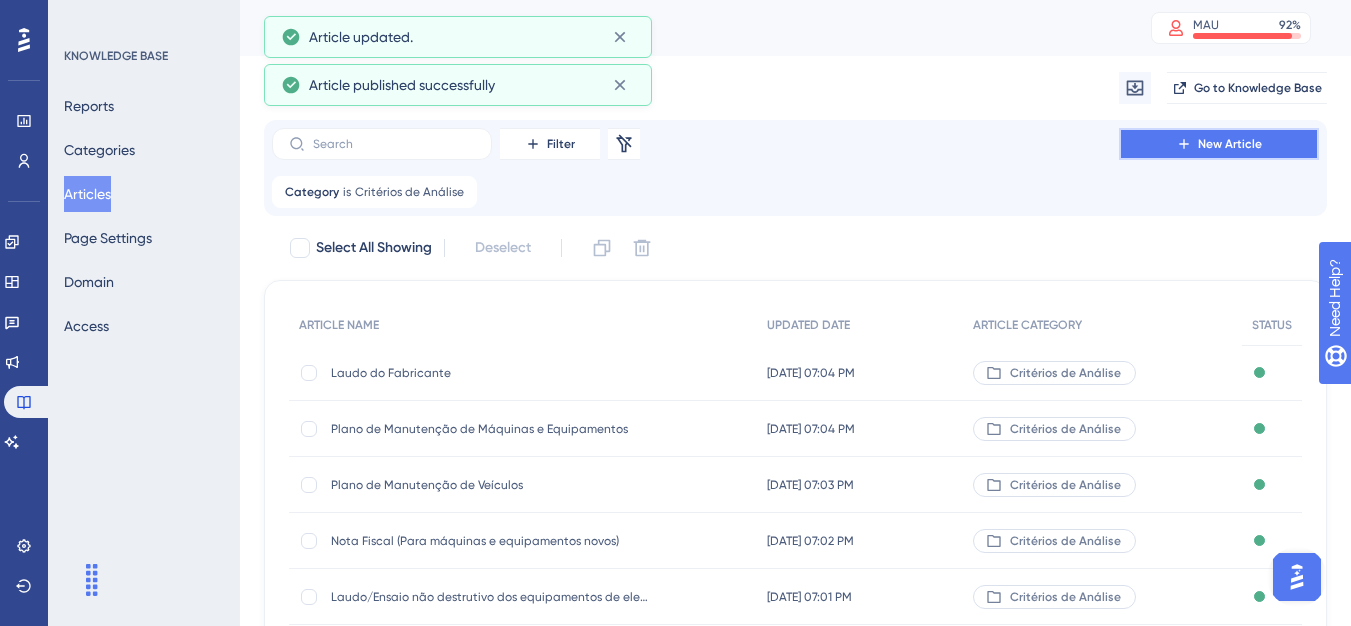 click on "New Article" at bounding box center [1219, 144] 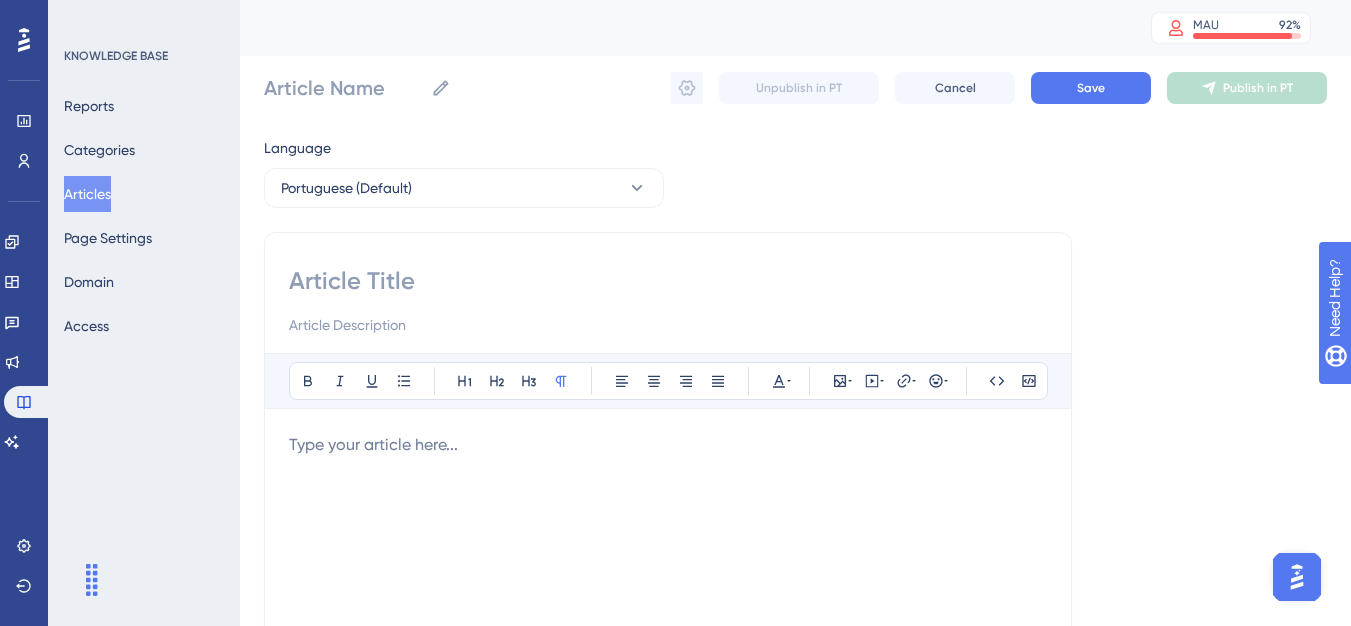 click at bounding box center (668, 281) 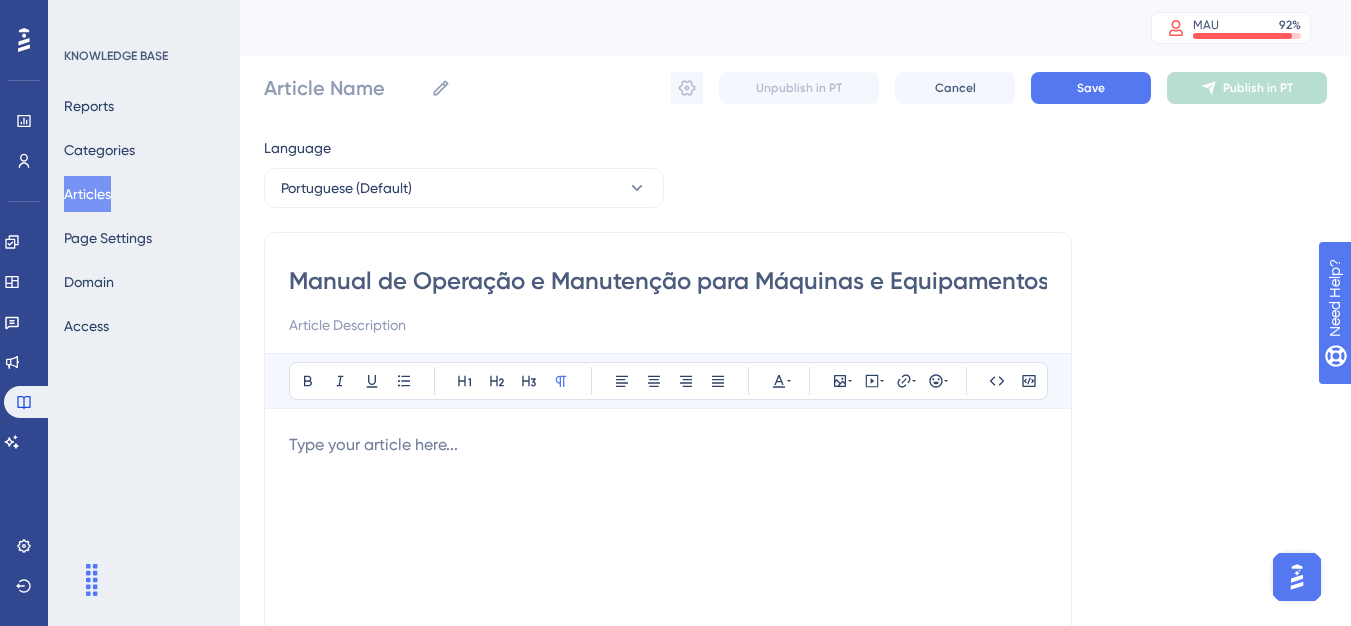 scroll, scrollTop: 0, scrollLeft: 4, axis: horizontal 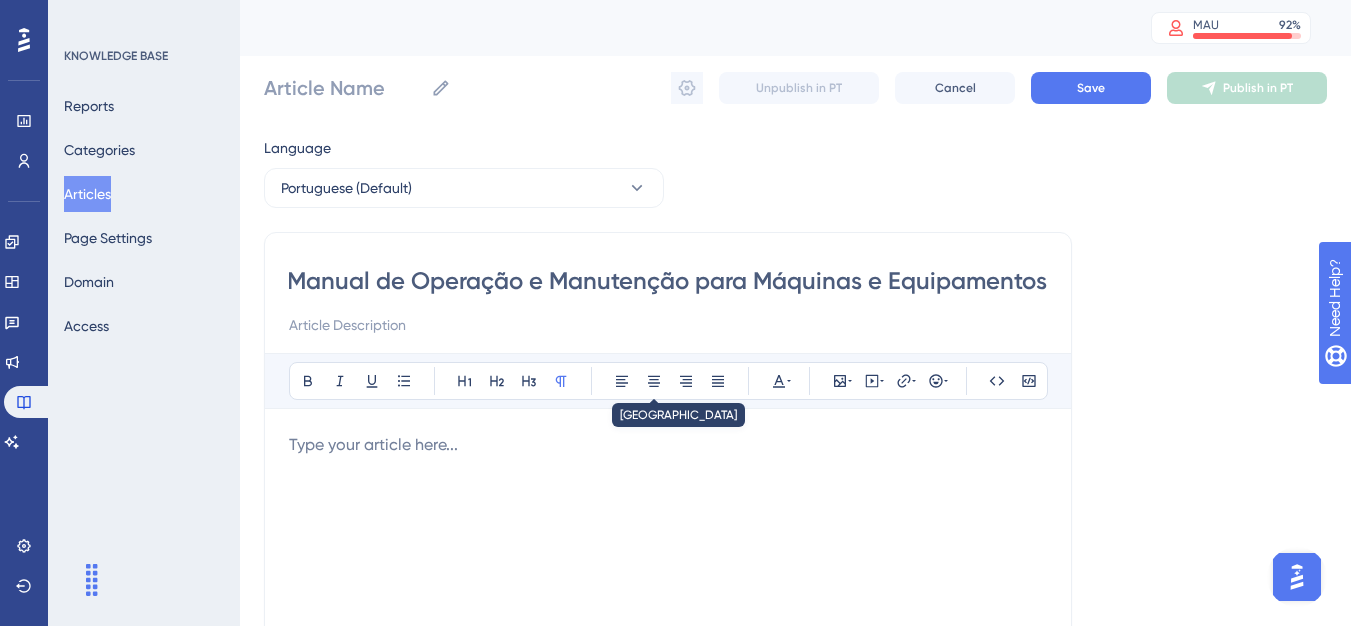 type on "Manual de Operação e Manutenção para Máquinas e Equipamentos" 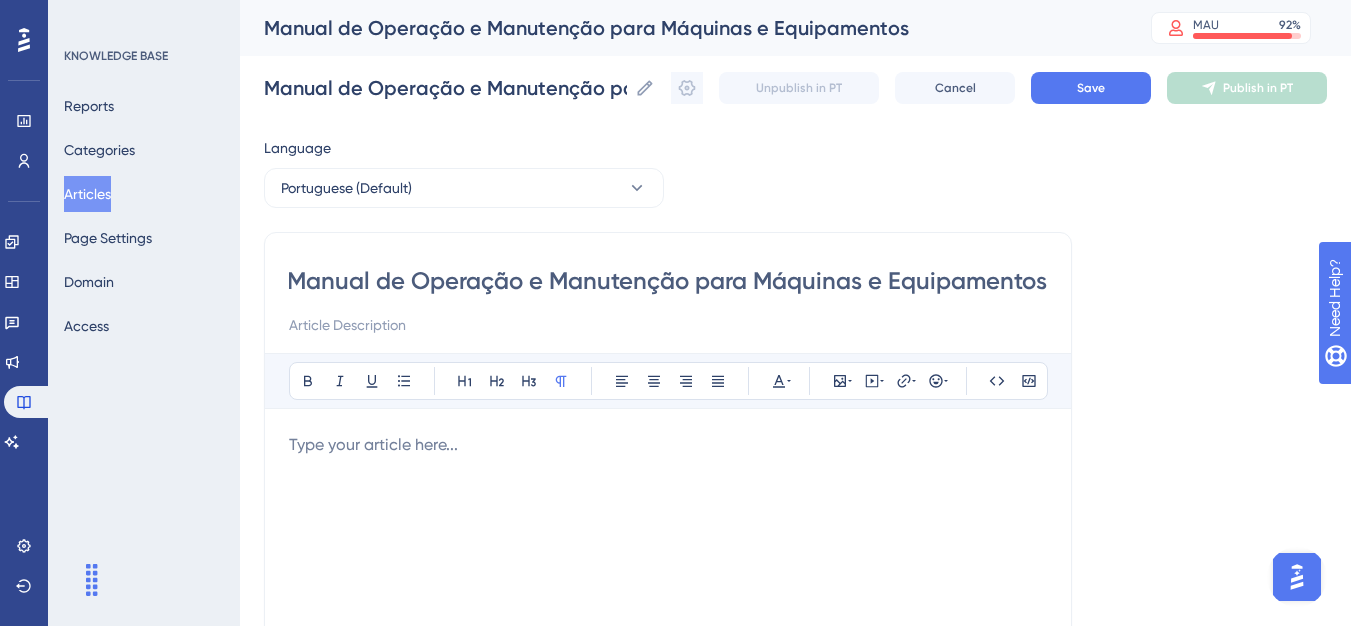 type on "Manual de Operação e Manutenção para Máquinas e Equipamentos" 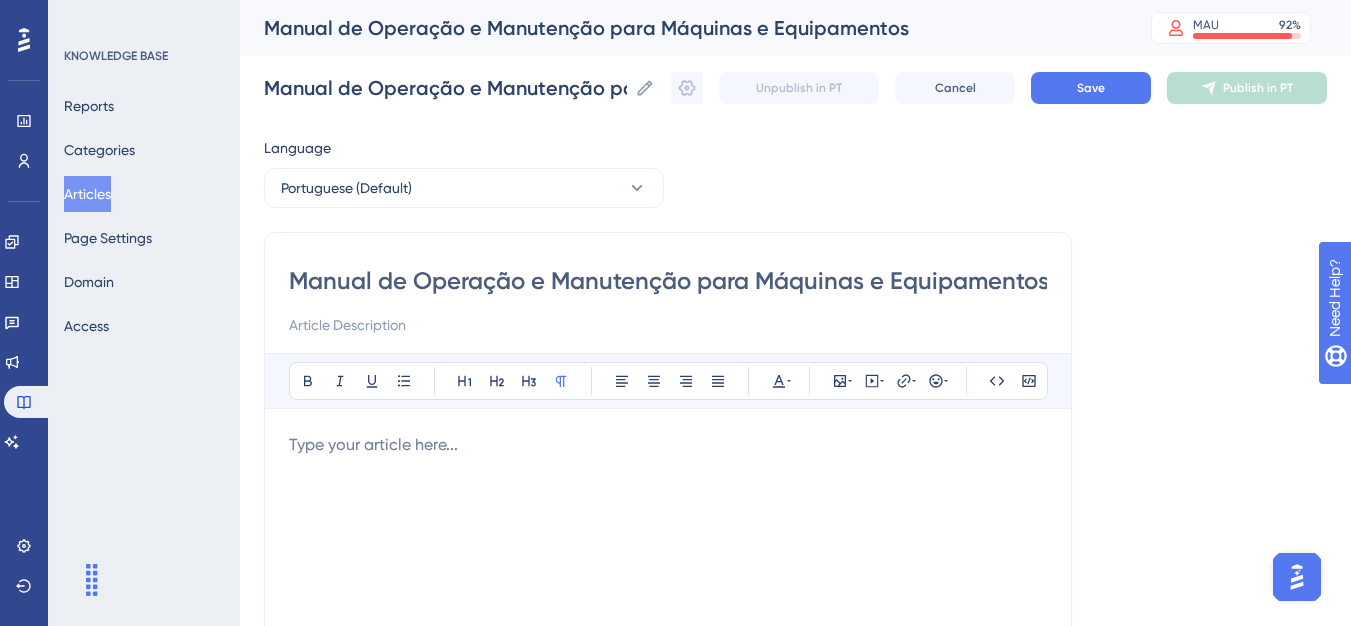 click at bounding box center [668, 653] 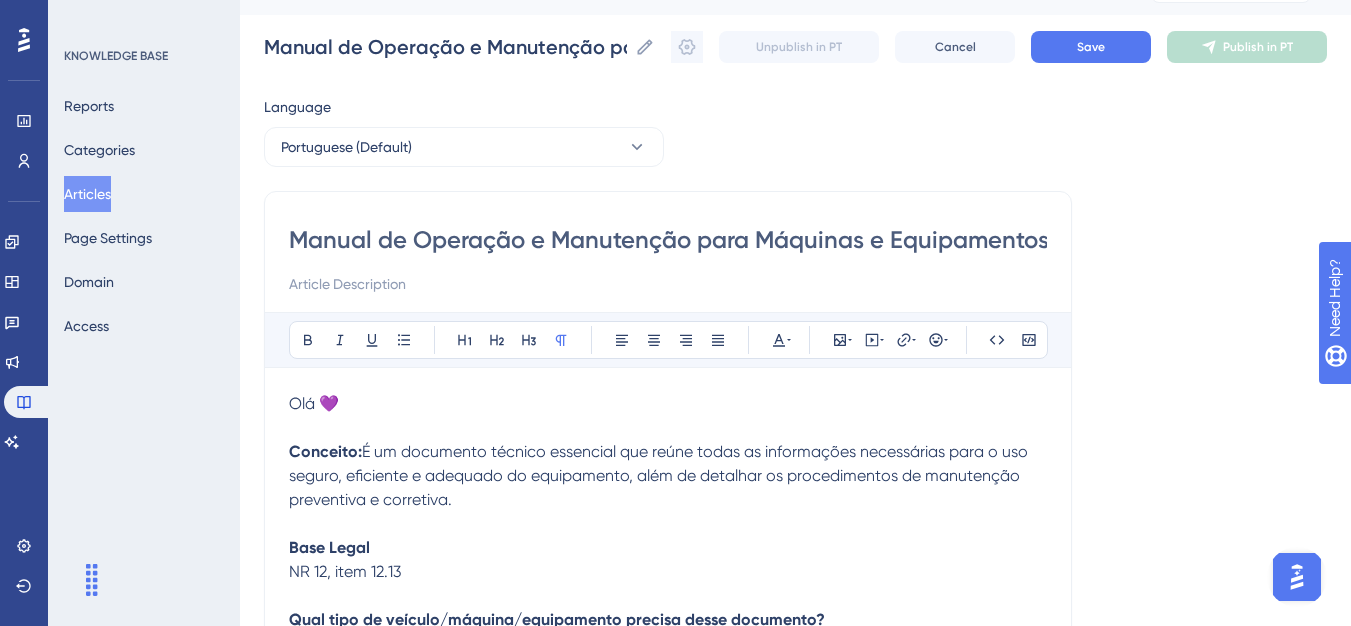 scroll, scrollTop: 0, scrollLeft: 0, axis: both 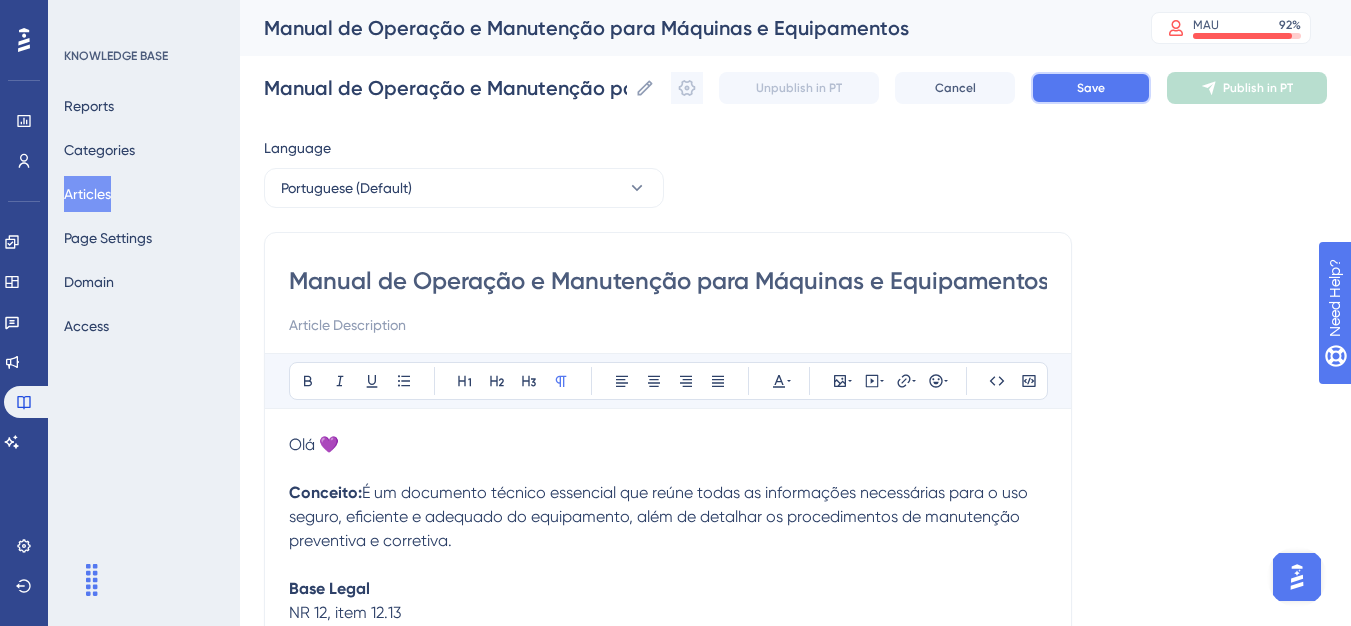 click on "Save" at bounding box center (1091, 88) 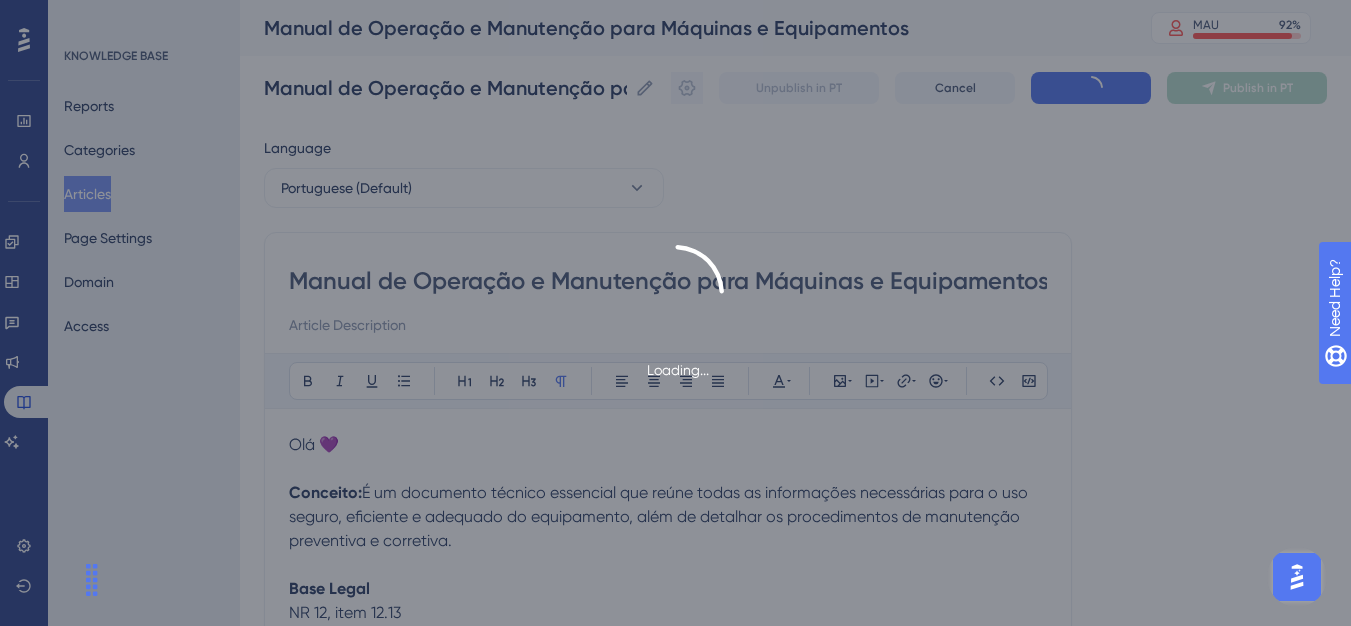 scroll, scrollTop: 629, scrollLeft: 0, axis: vertical 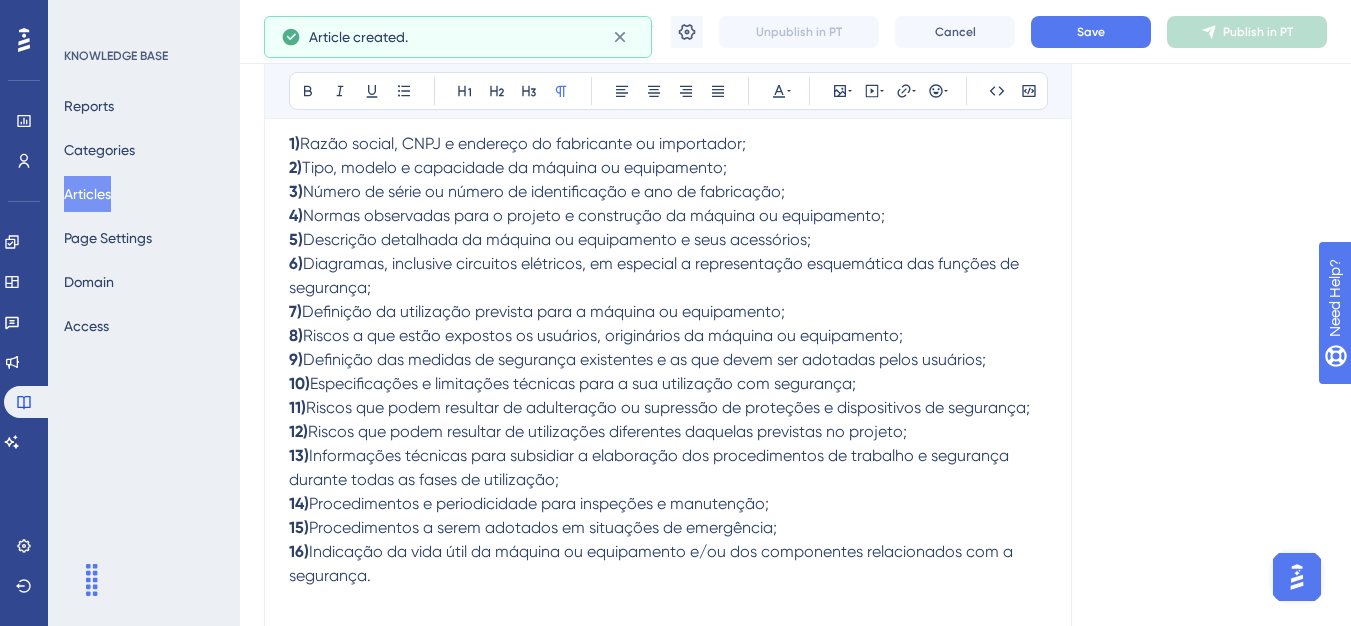 click on "Unpublish in PT Cancel Save Publish in PT" at bounding box center (999, 32) 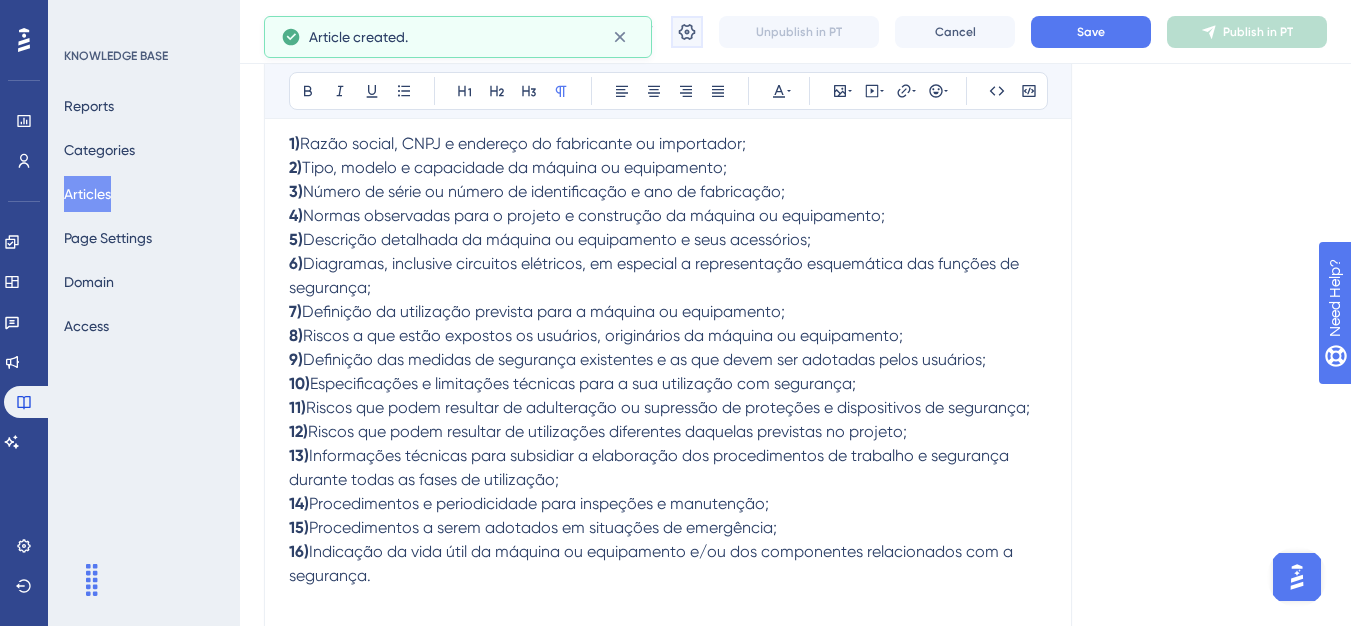click at bounding box center (687, 32) 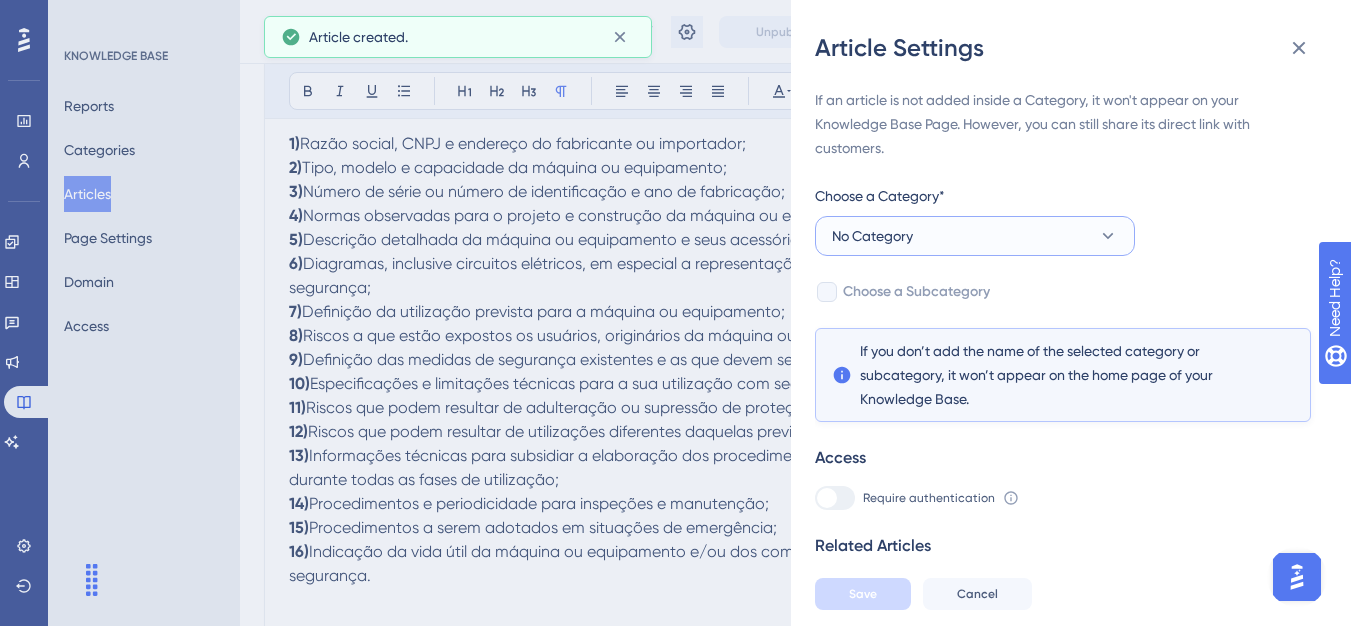 click on "No Category" at bounding box center [975, 236] 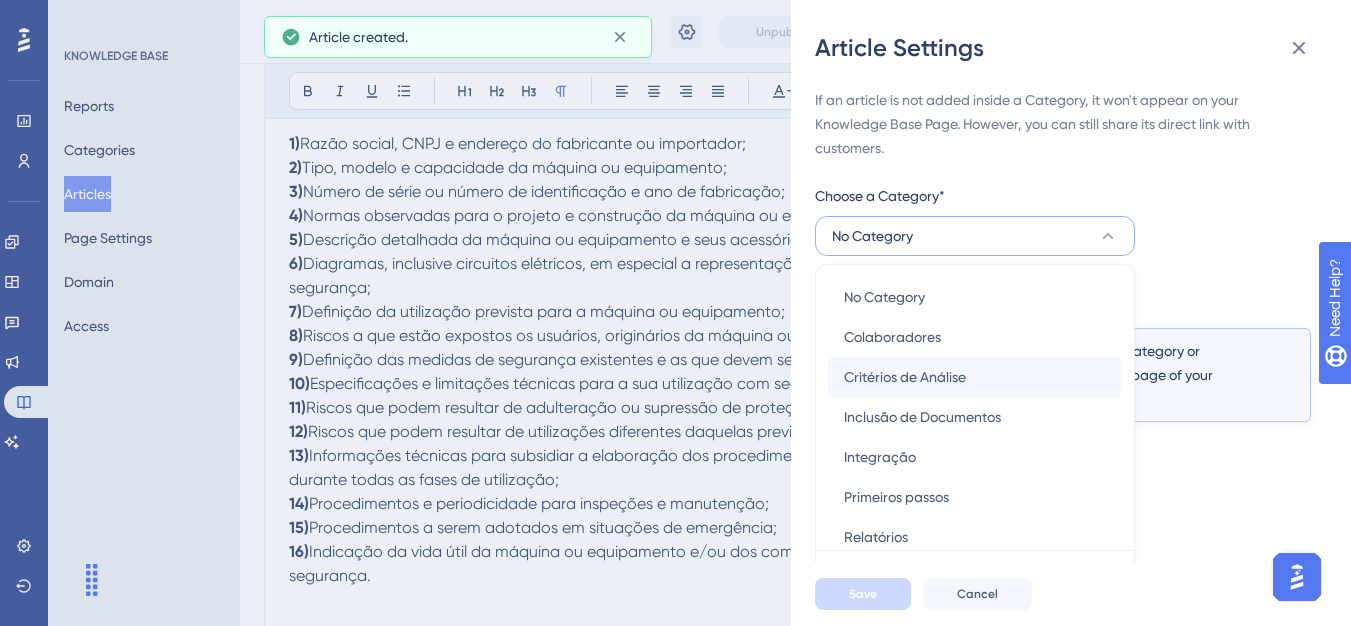 scroll, scrollTop: 49, scrollLeft: 0, axis: vertical 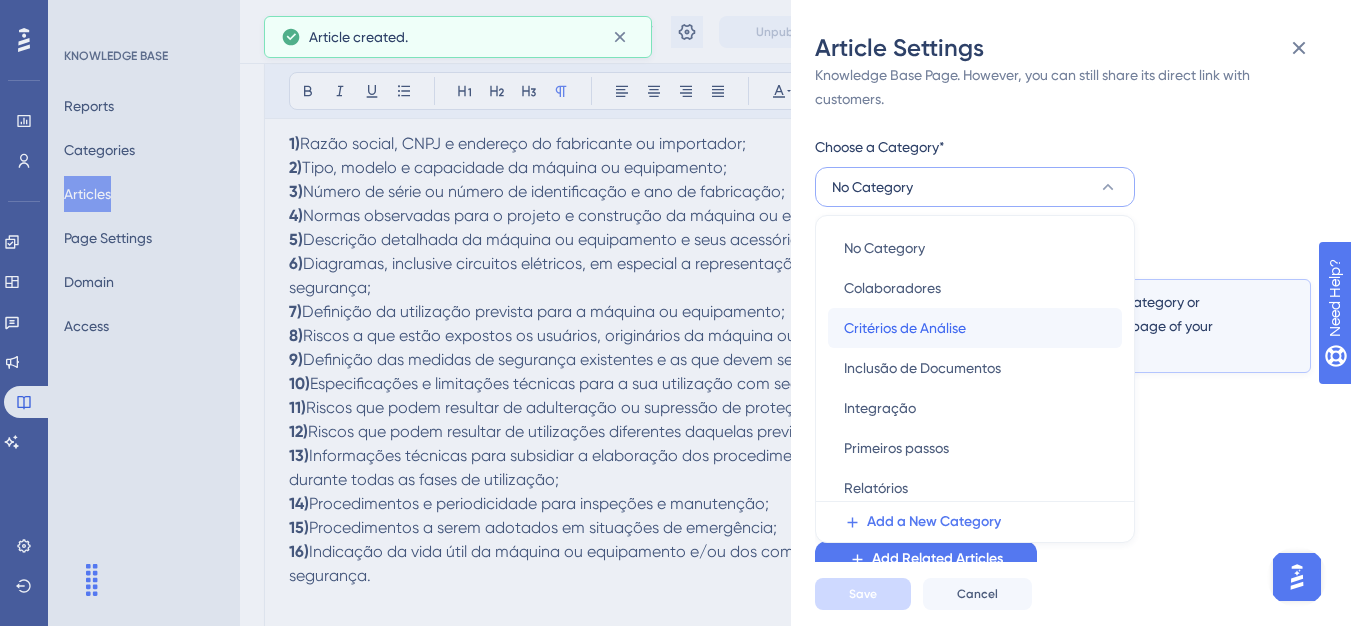 click on "Critérios de Análise" at bounding box center (905, 328) 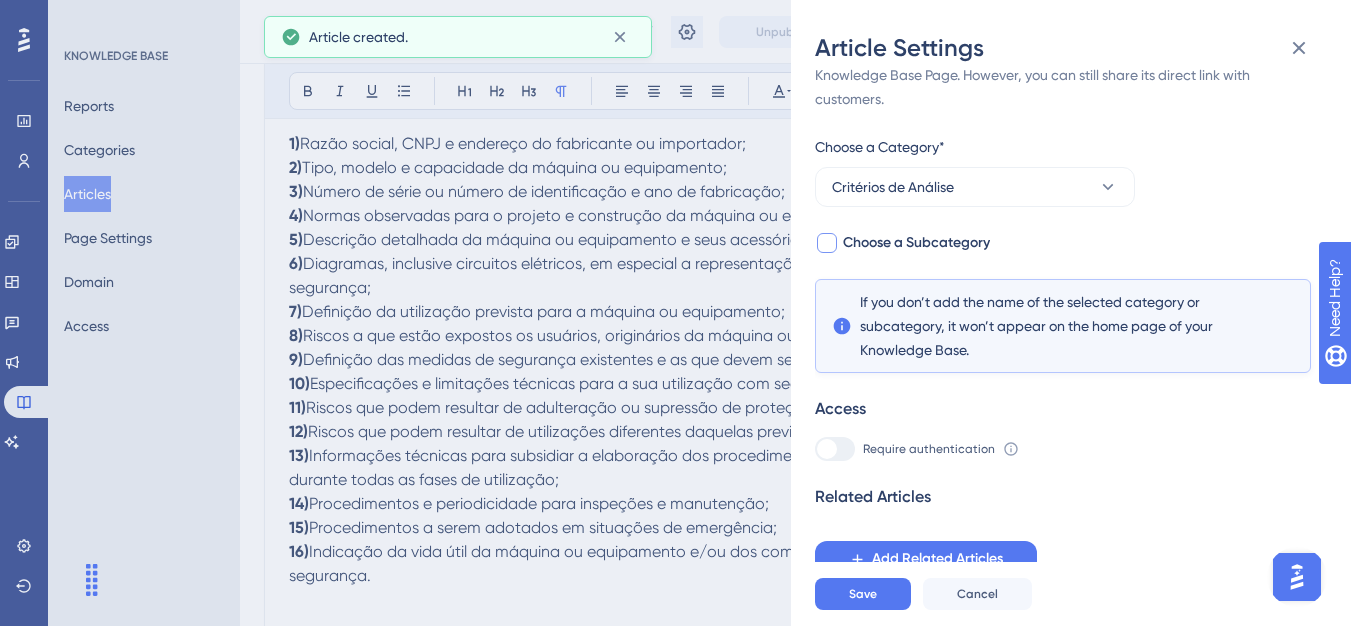 click on "Choose a Subcategory" at bounding box center [916, 243] 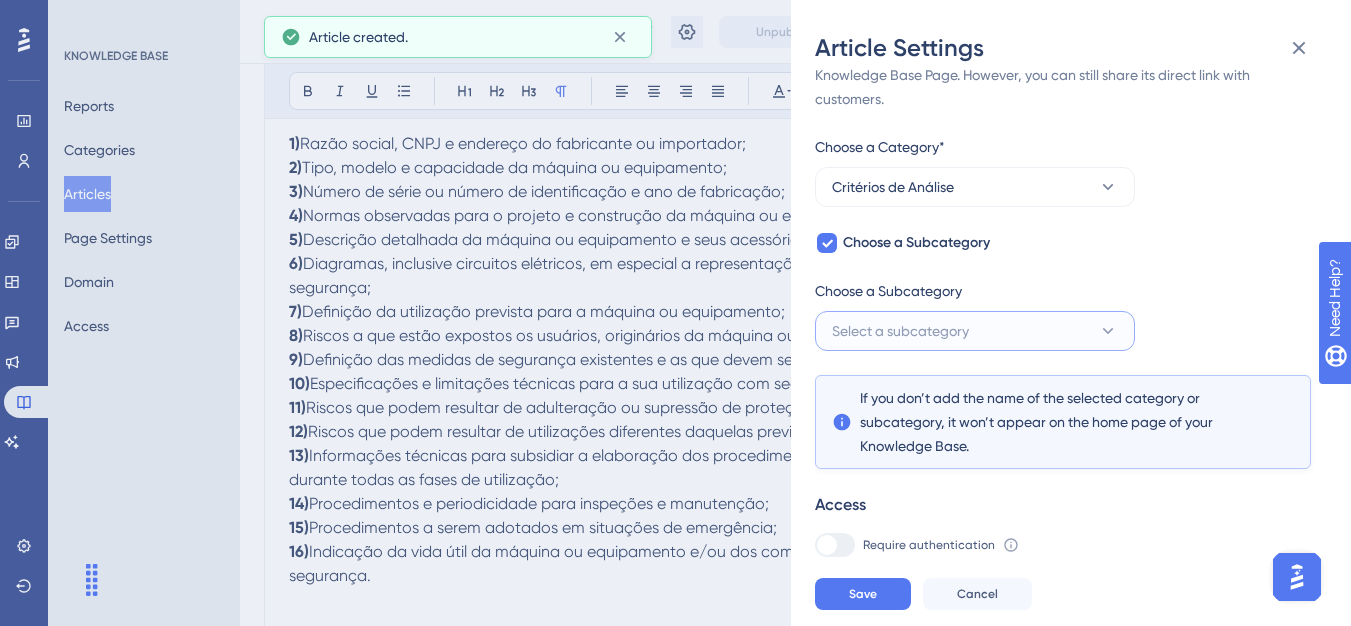 click on "Select a subcategory" at bounding box center [975, 331] 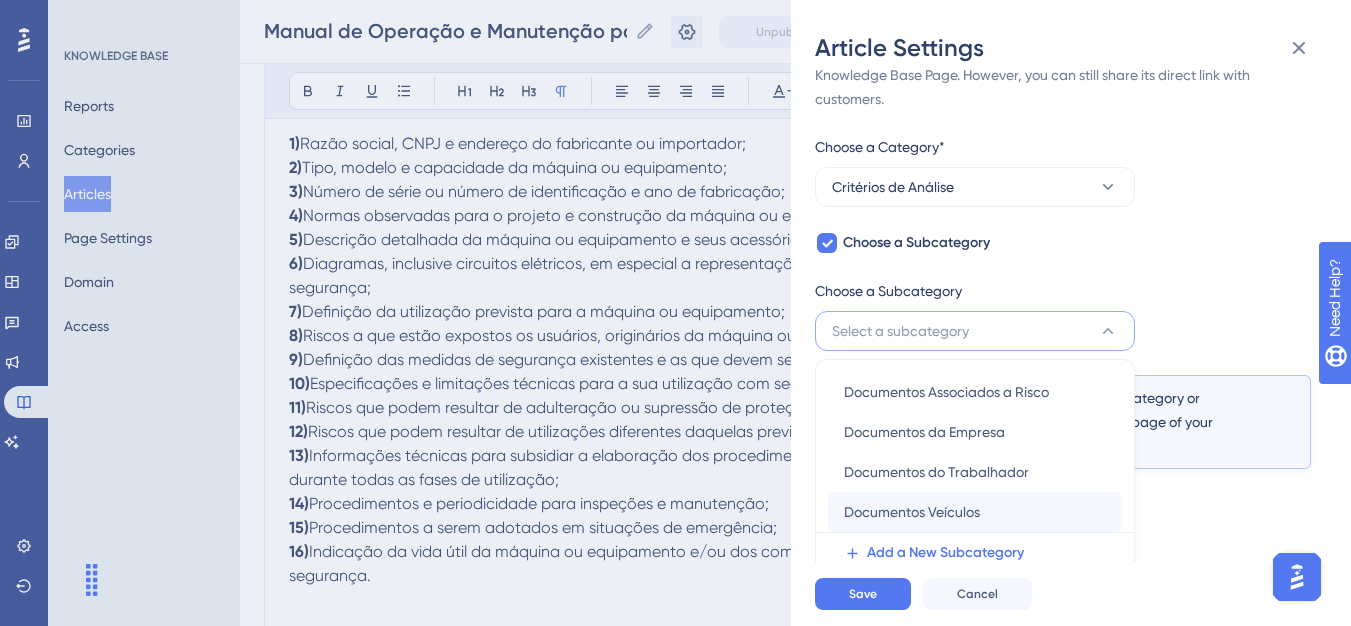 scroll, scrollTop: 145, scrollLeft: 0, axis: vertical 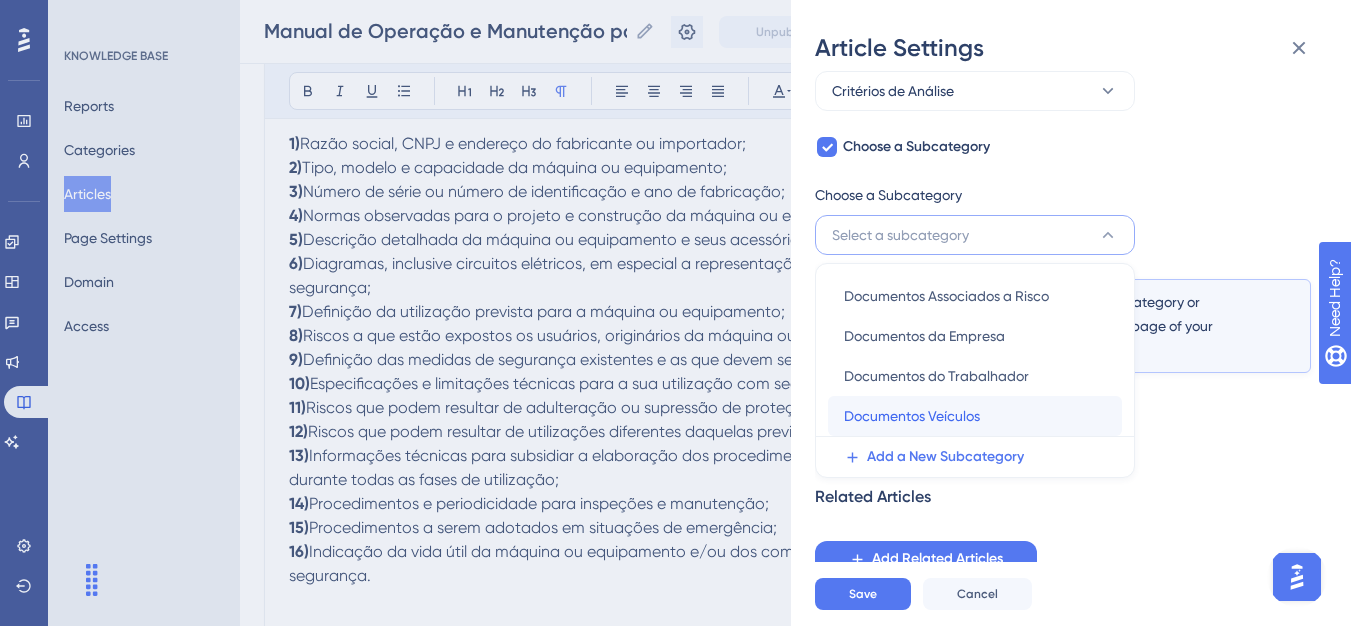 click on "Documentos Veículos" at bounding box center [912, 416] 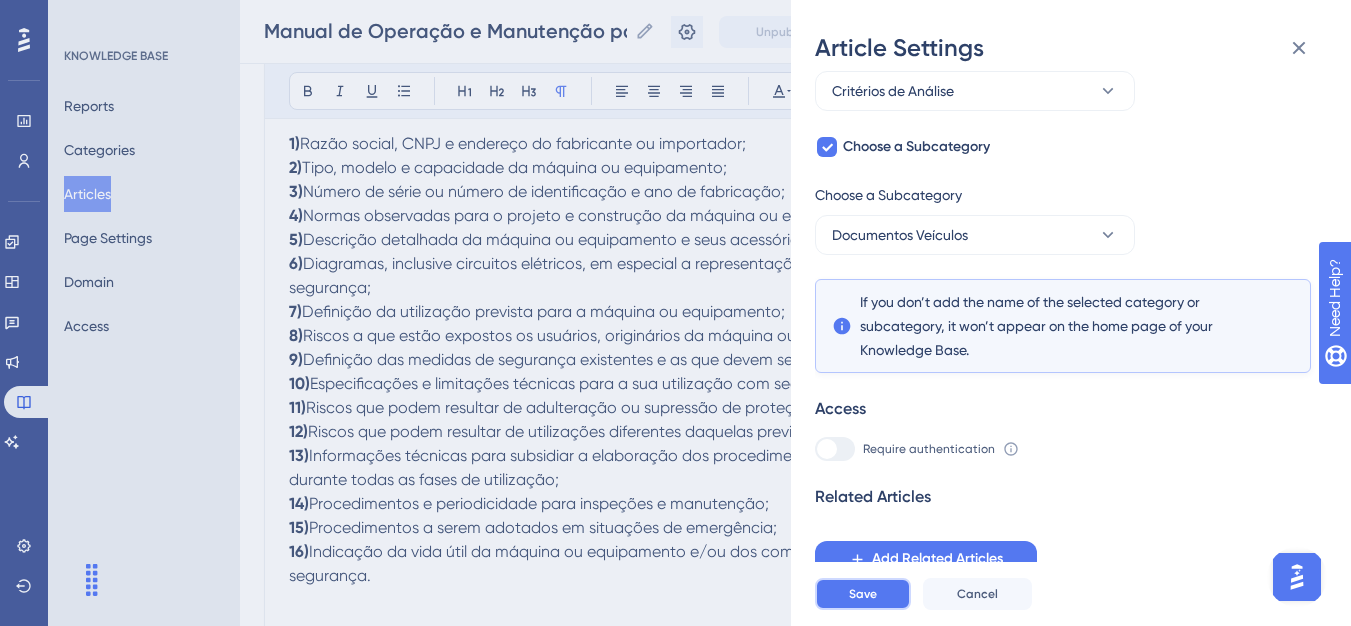 click on "Save" at bounding box center [863, 594] 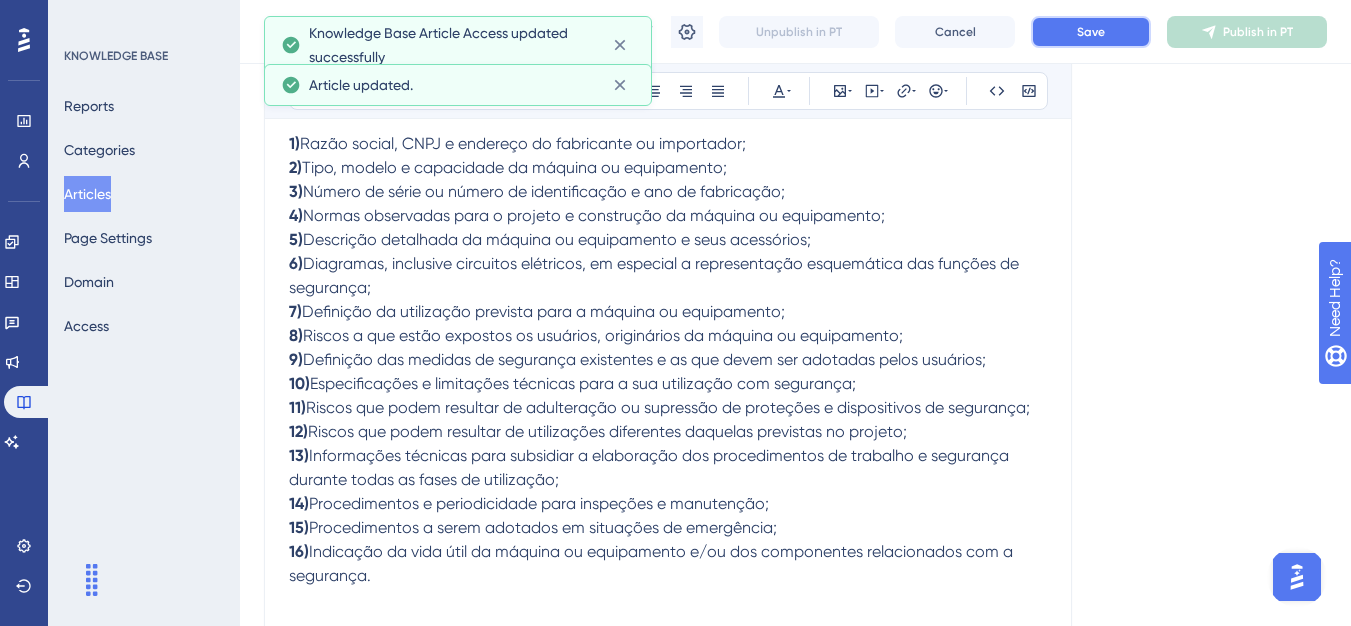 click on "Save" at bounding box center (1091, 32) 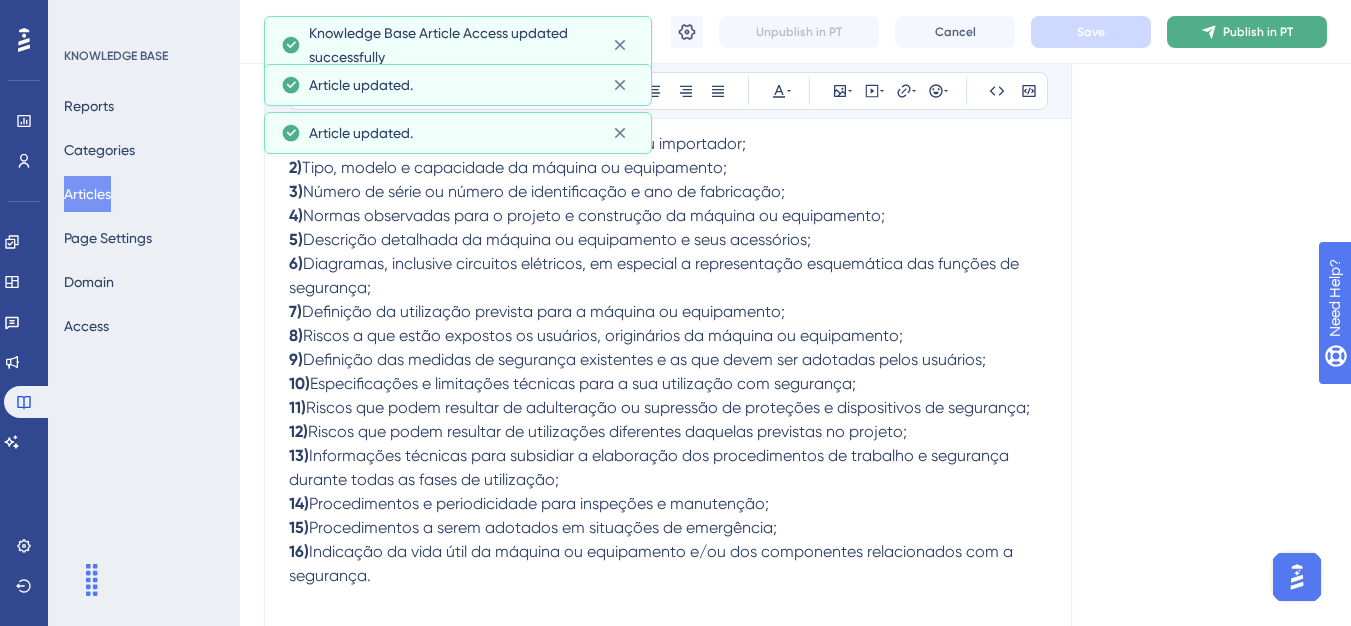 click on "Publish in PT" at bounding box center [1247, 32] 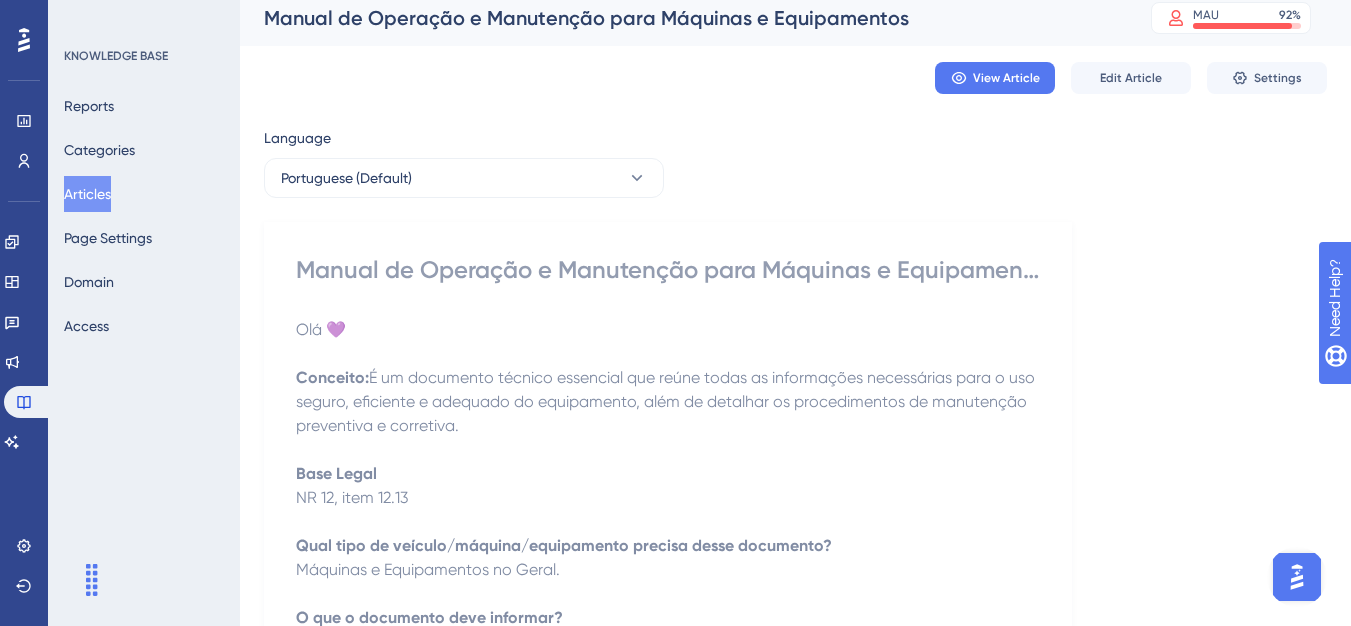 scroll, scrollTop: 0, scrollLeft: 0, axis: both 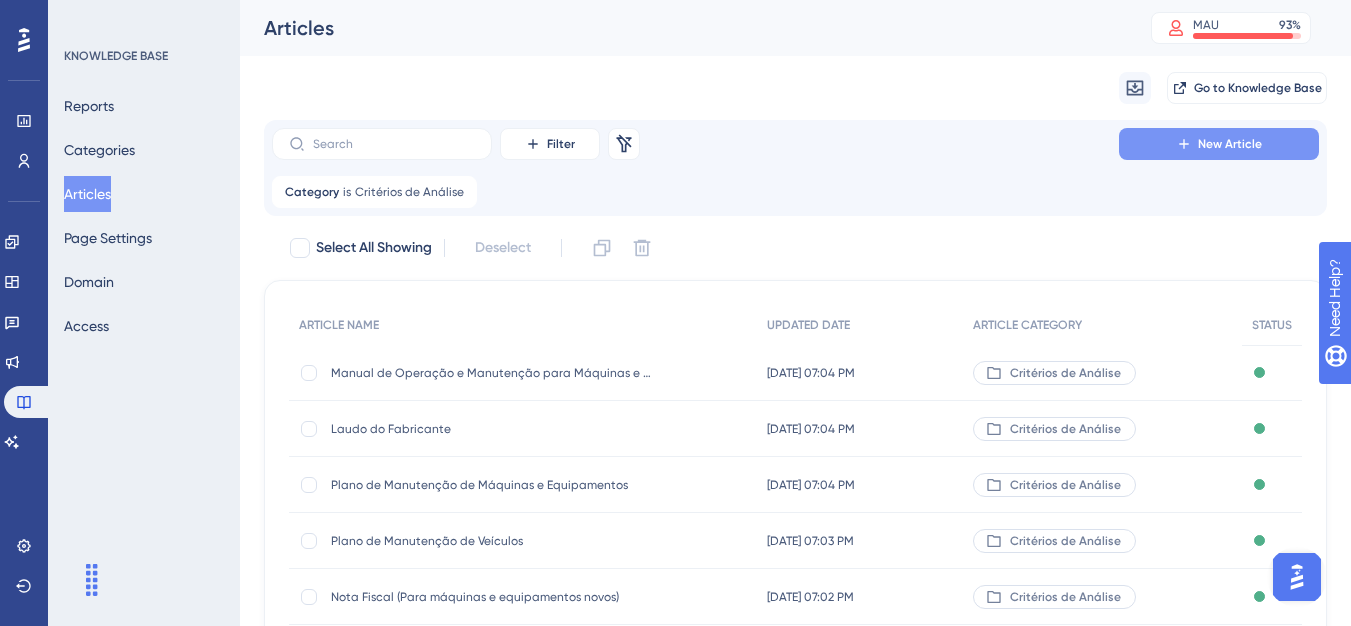 click on "New Article" at bounding box center (1219, 144) 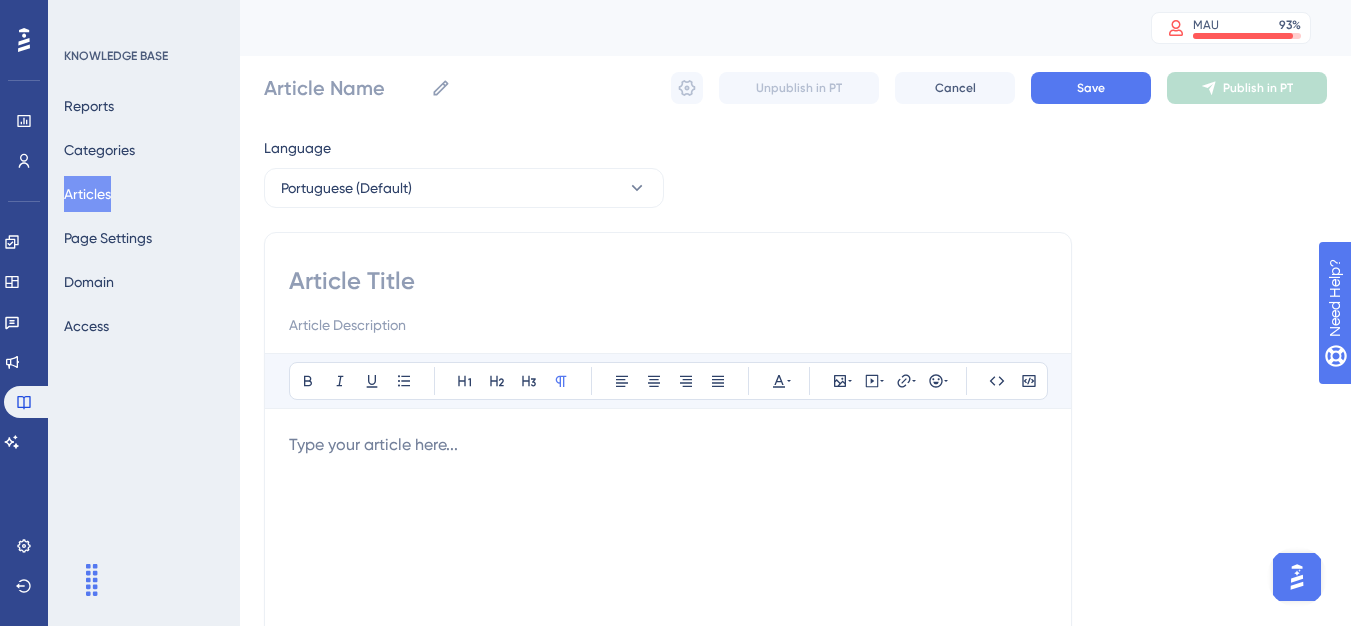 click at bounding box center [668, 281] 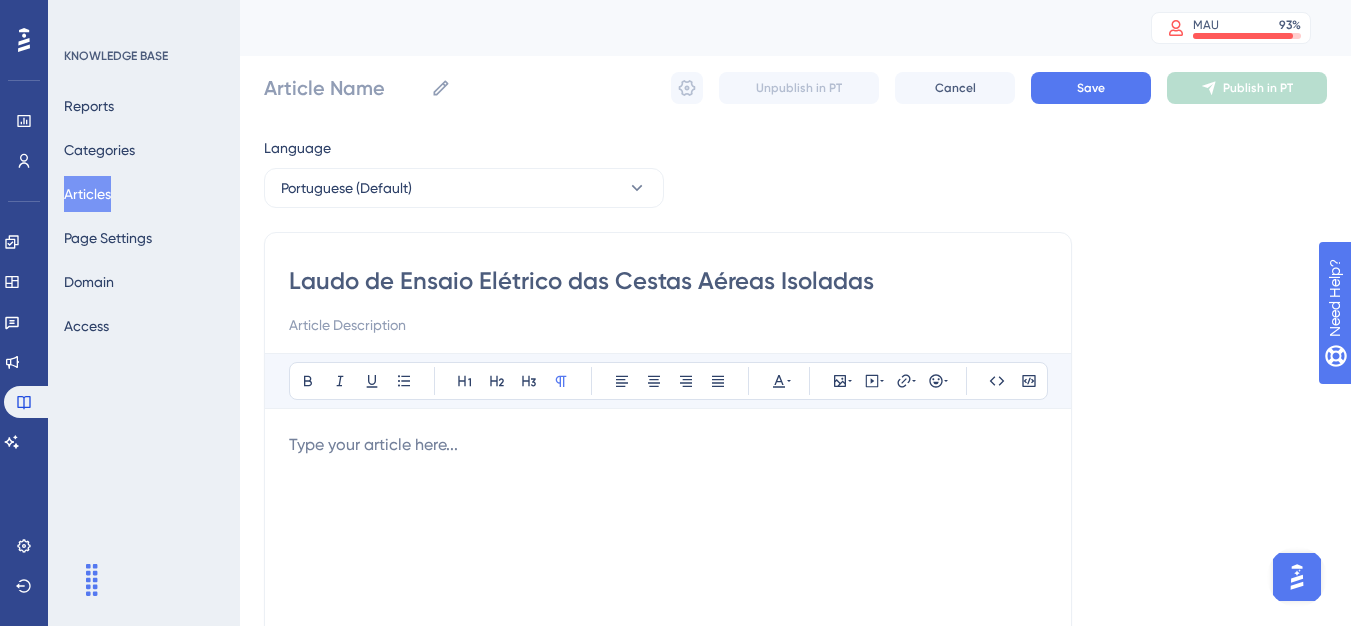 type on "Laudo de Ensaio Elétrico das Cestas Aéreas Isoladas" 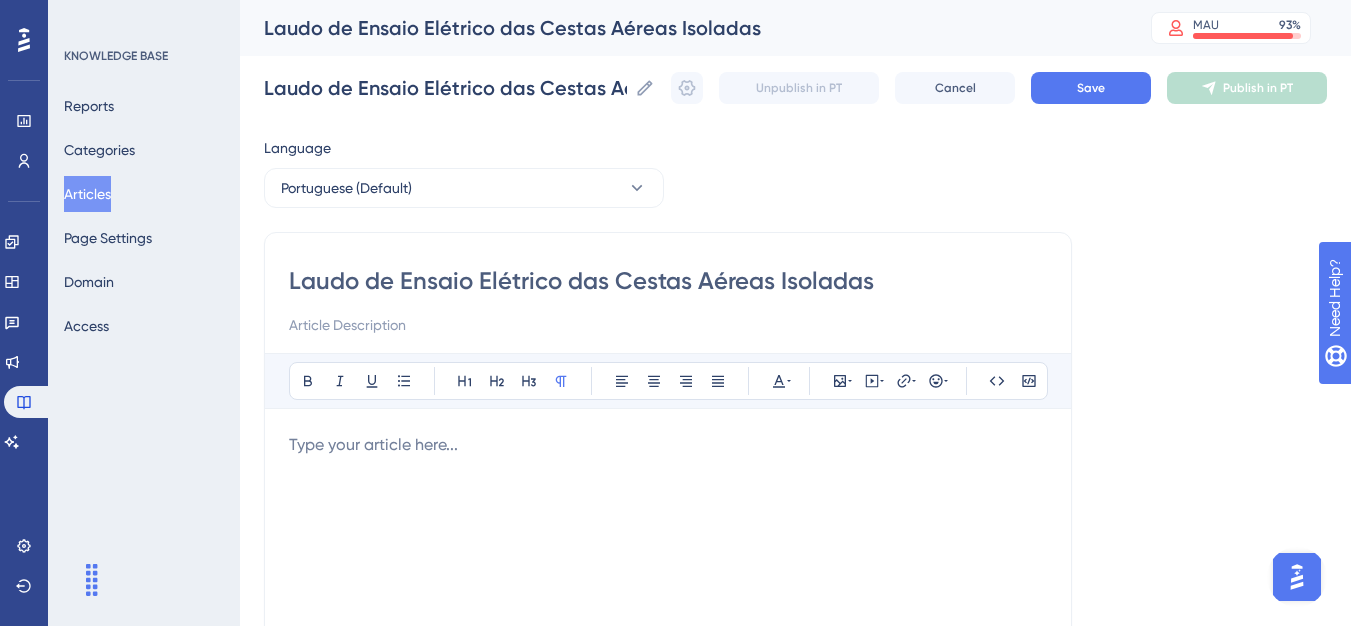 type on "Laudo de Ensaio Elétrico das Cestas Aéreas Isoladas" 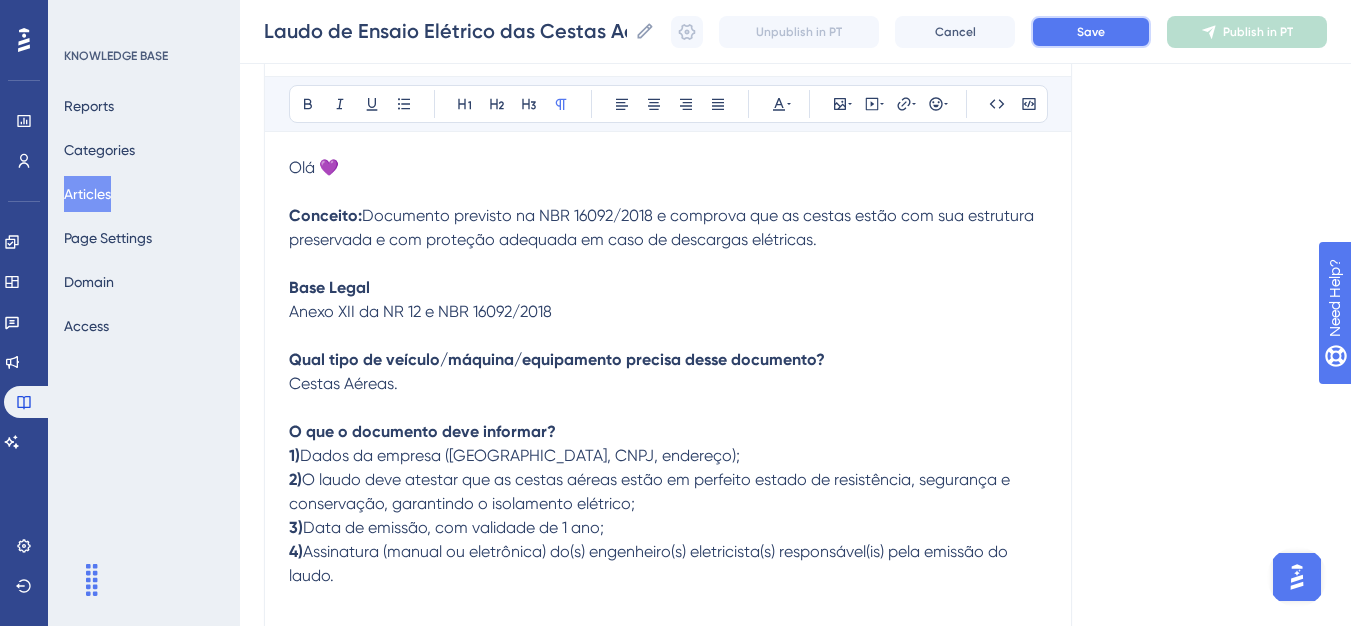 click on "Save" at bounding box center (1091, 32) 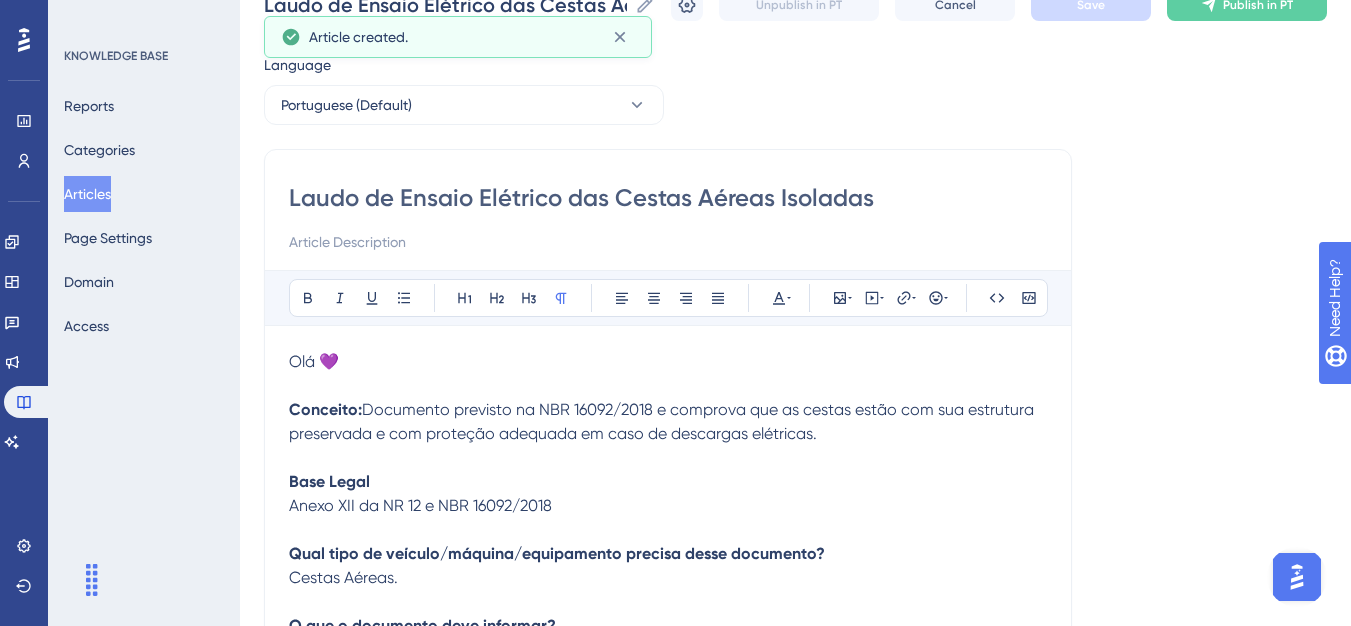 scroll, scrollTop: 269, scrollLeft: 0, axis: vertical 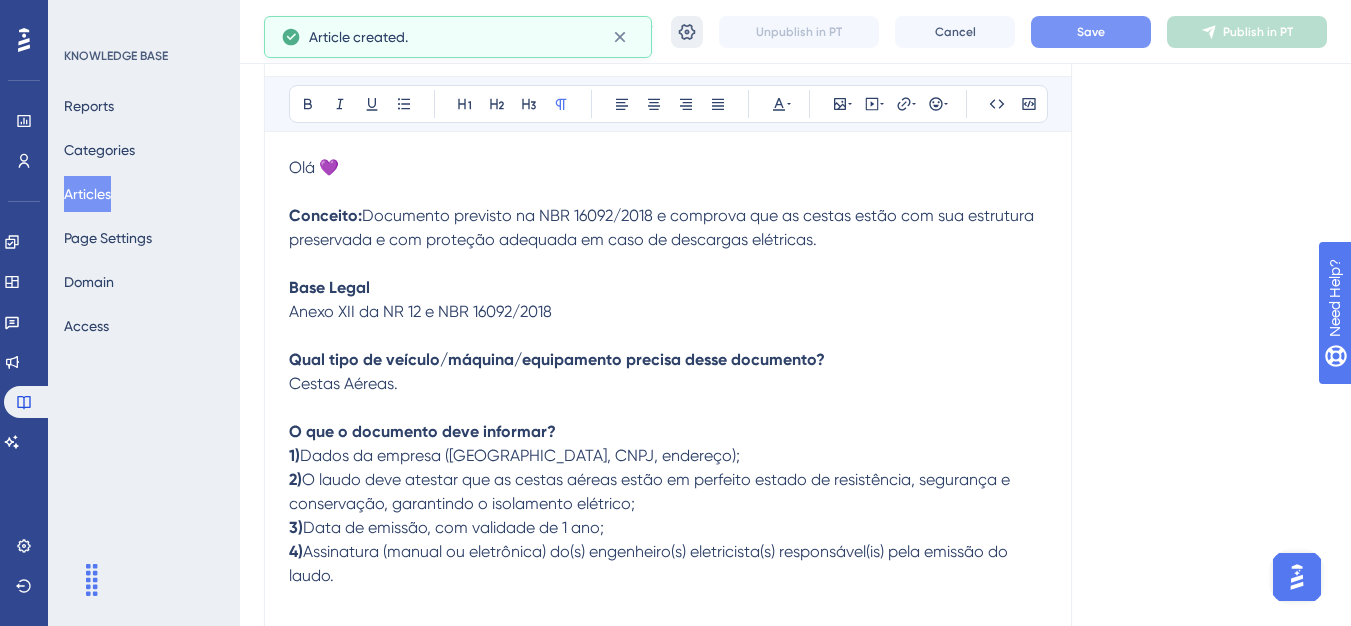 click 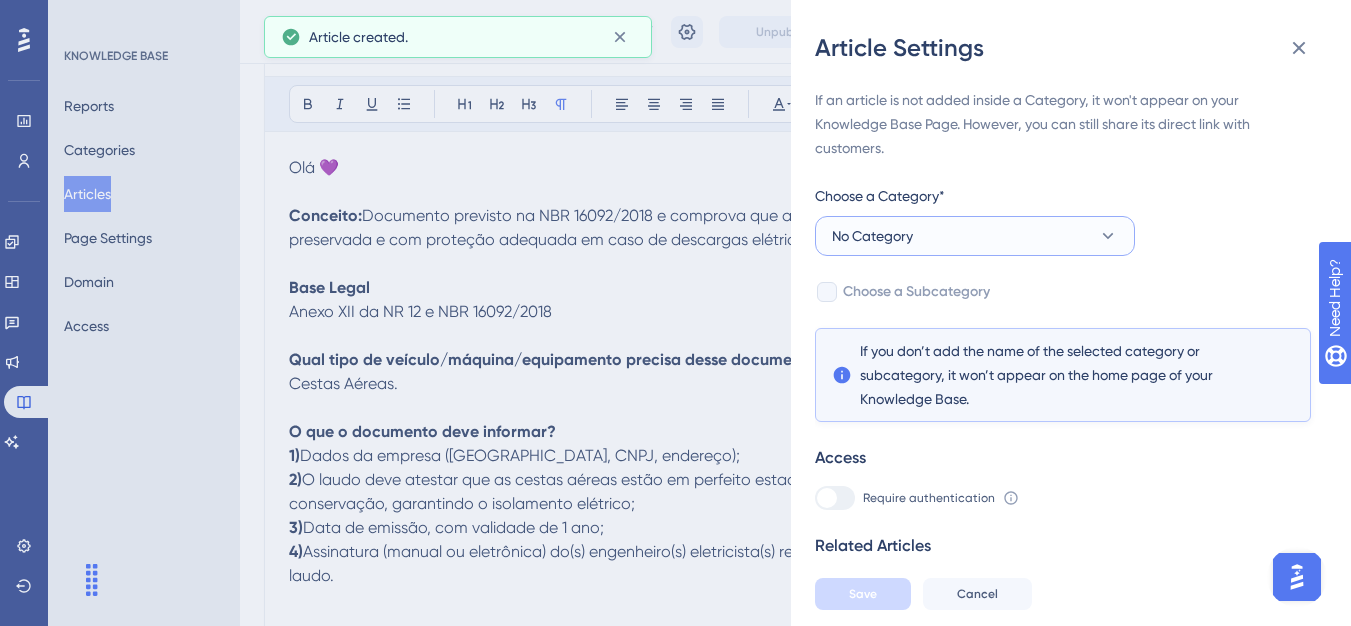 click on "No Category" at bounding box center (872, 236) 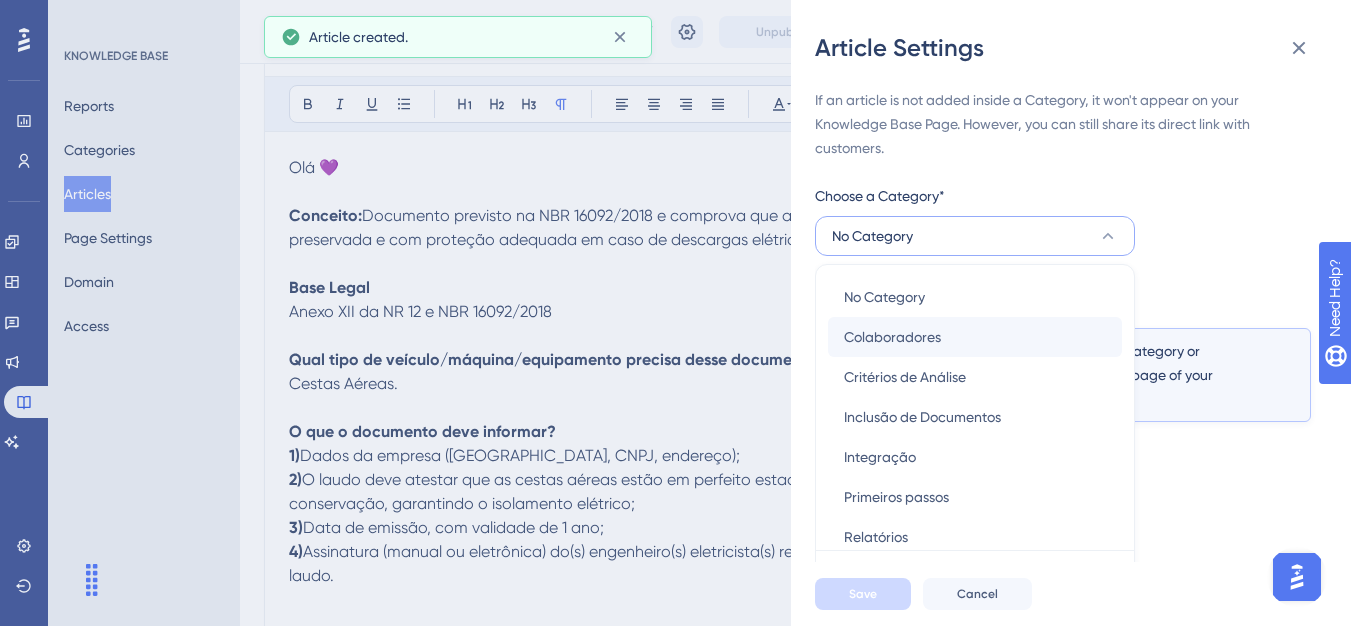 scroll, scrollTop: 49, scrollLeft: 0, axis: vertical 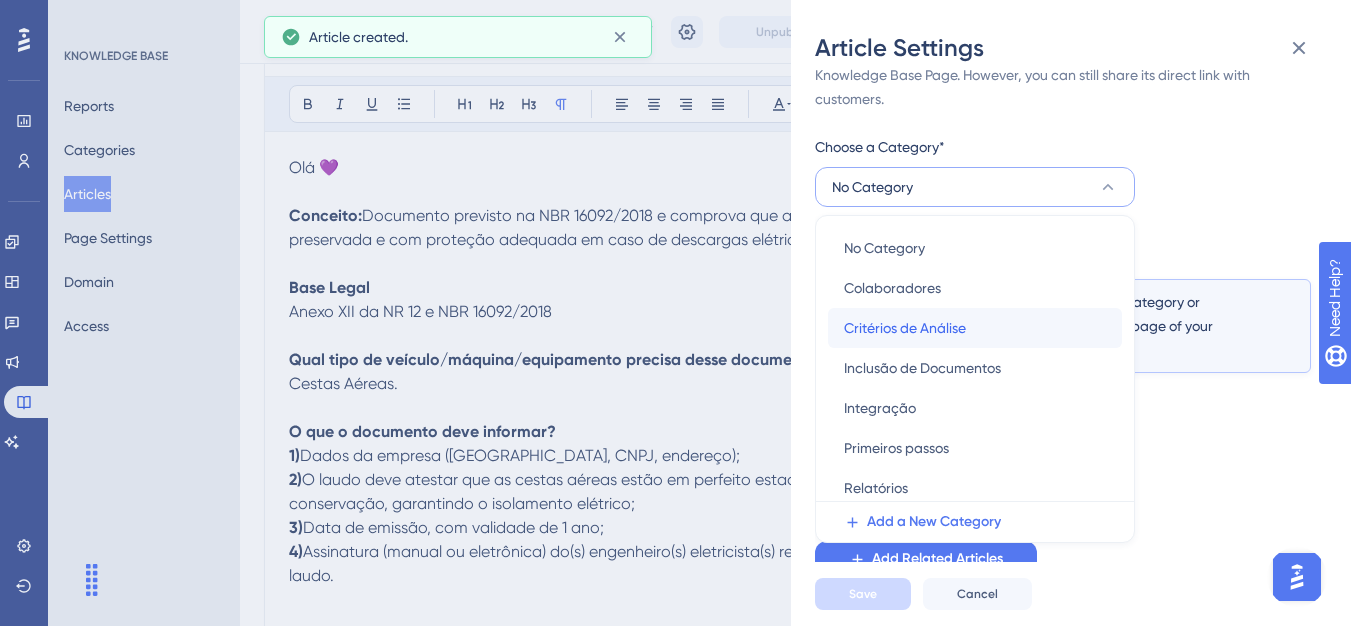 click on "Critérios de Análise" at bounding box center [905, 328] 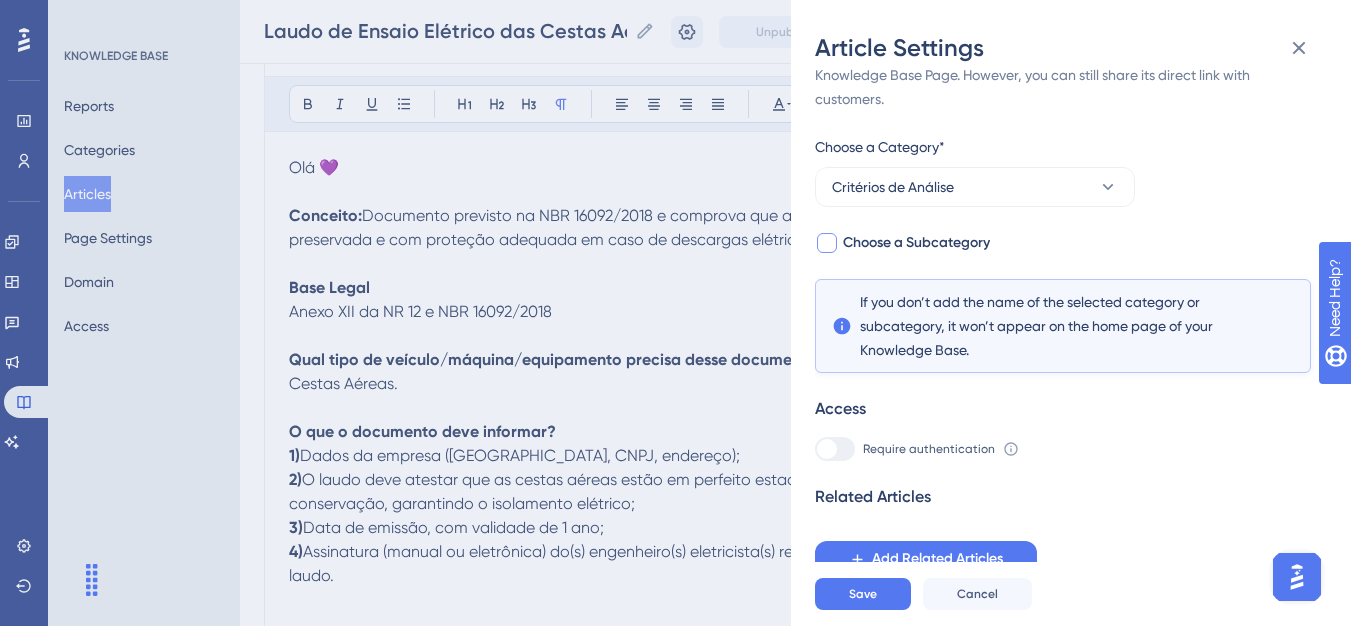 click on "Choose a Subcategory" at bounding box center (916, 243) 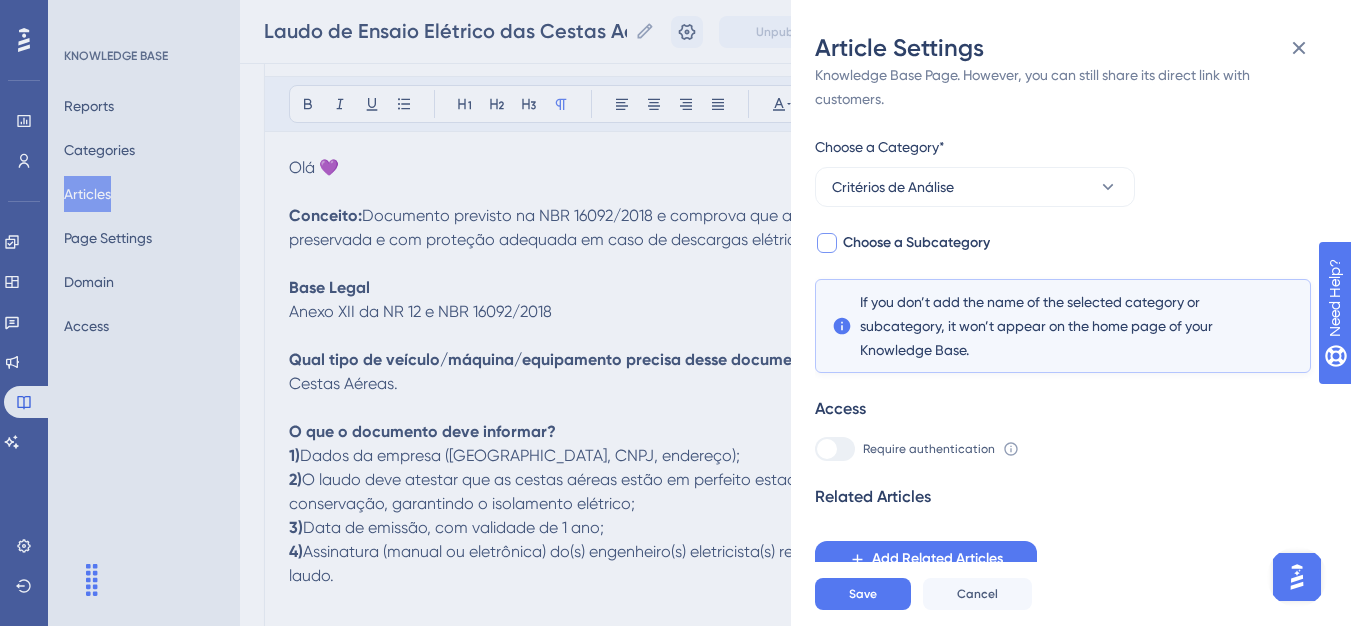 checkbox on "true" 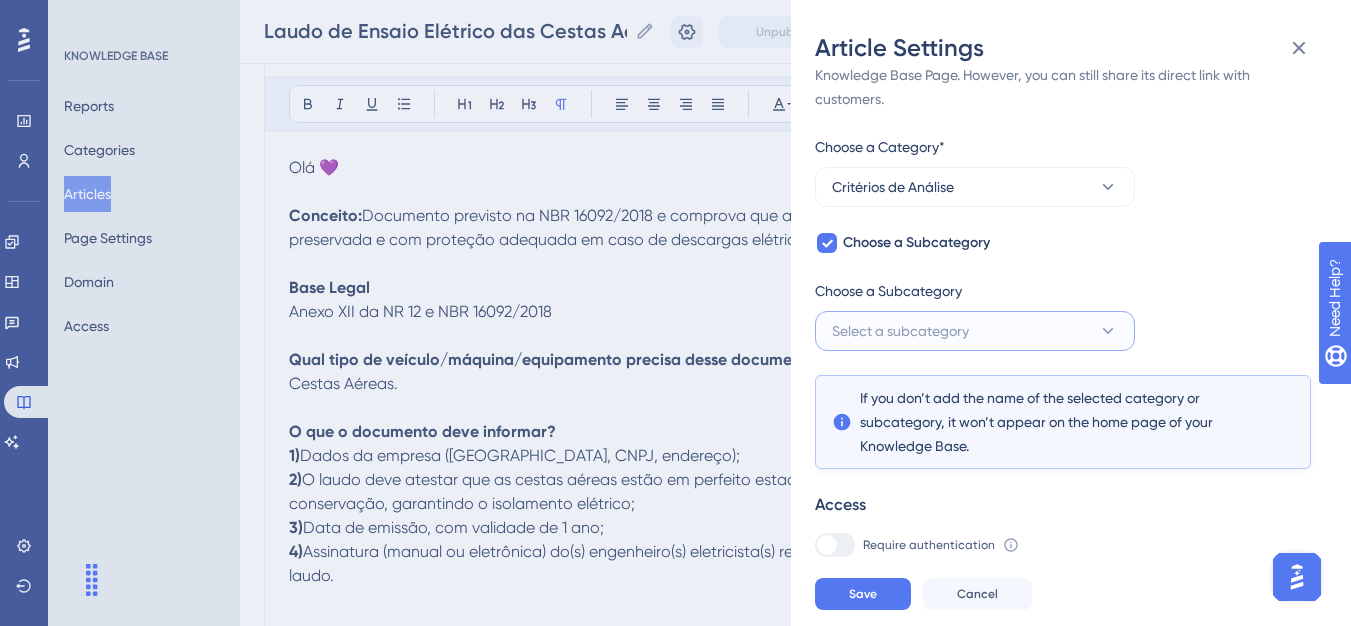 click on "Select a subcategory" at bounding box center (900, 331) 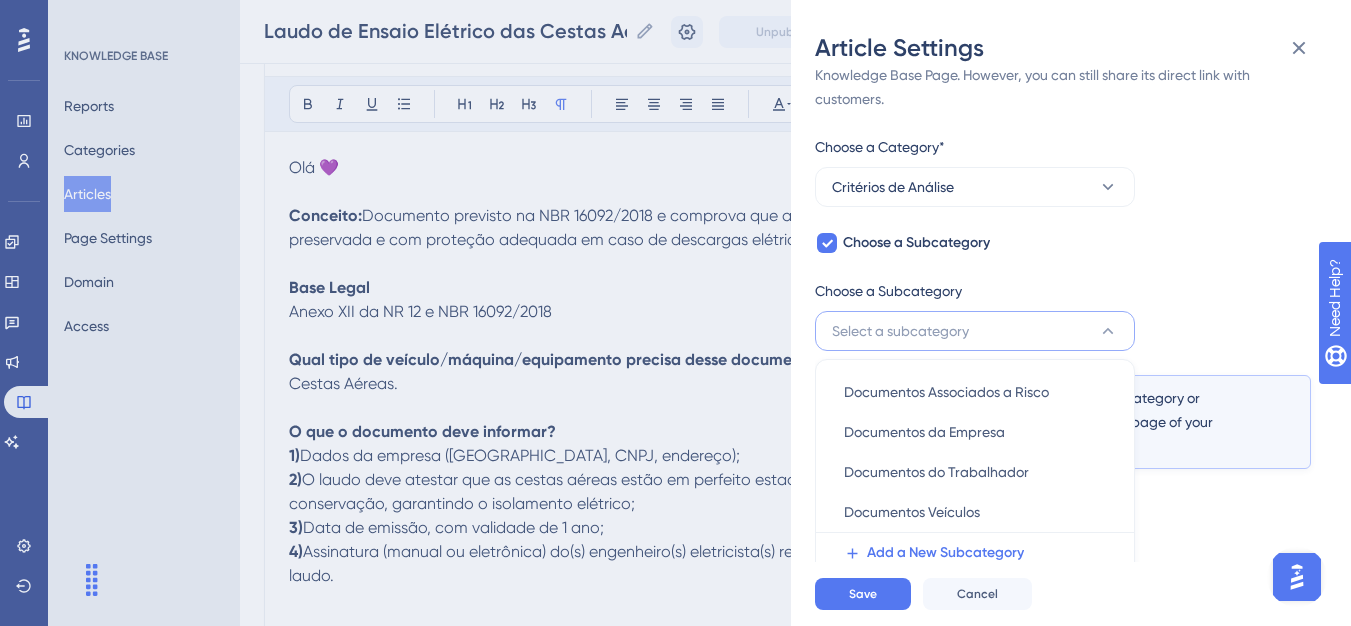 scroll, scrollTop: 145, scrollLeft: 0, axis: vertical 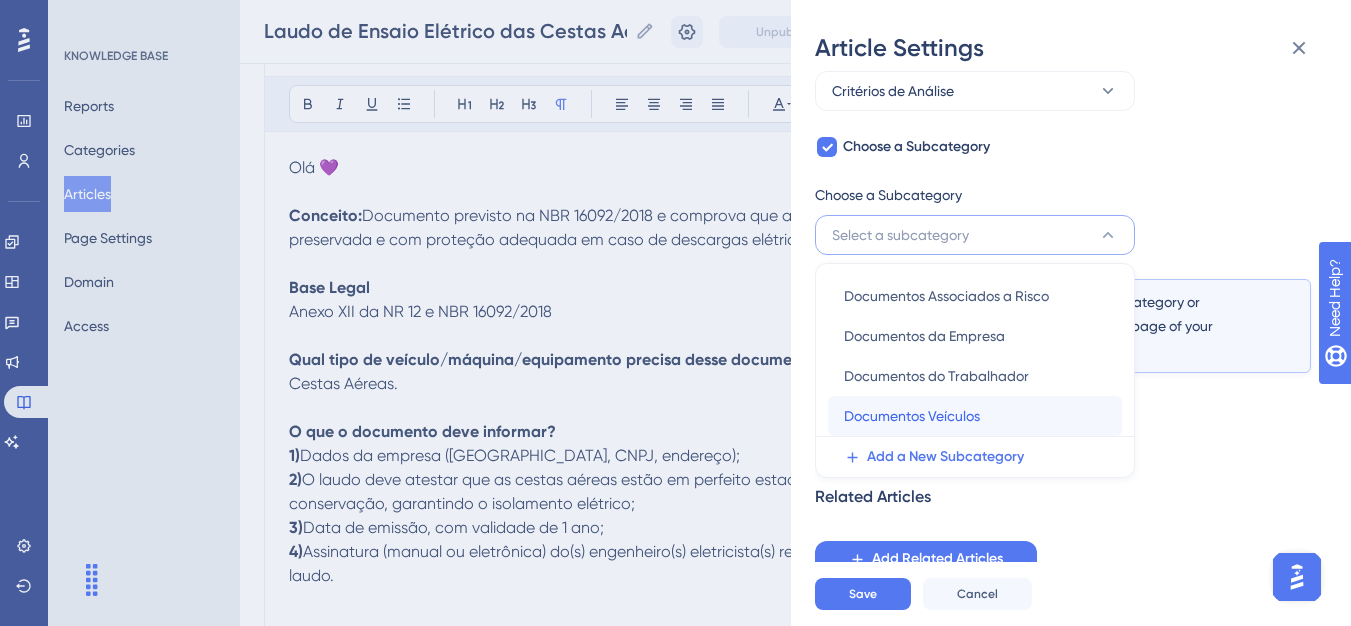 click on "Documentos Veículos Documentos Veículos" at bounding box center [975, 416] 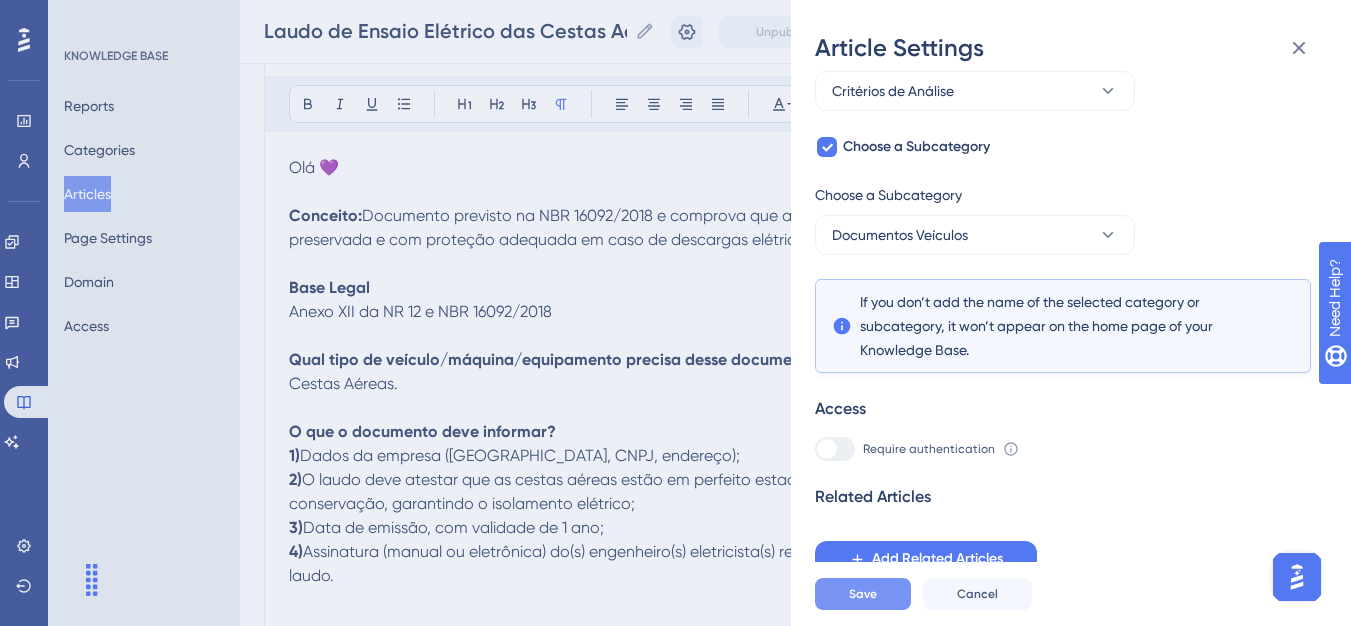 click on "Save" at bounding box center [863, 594] 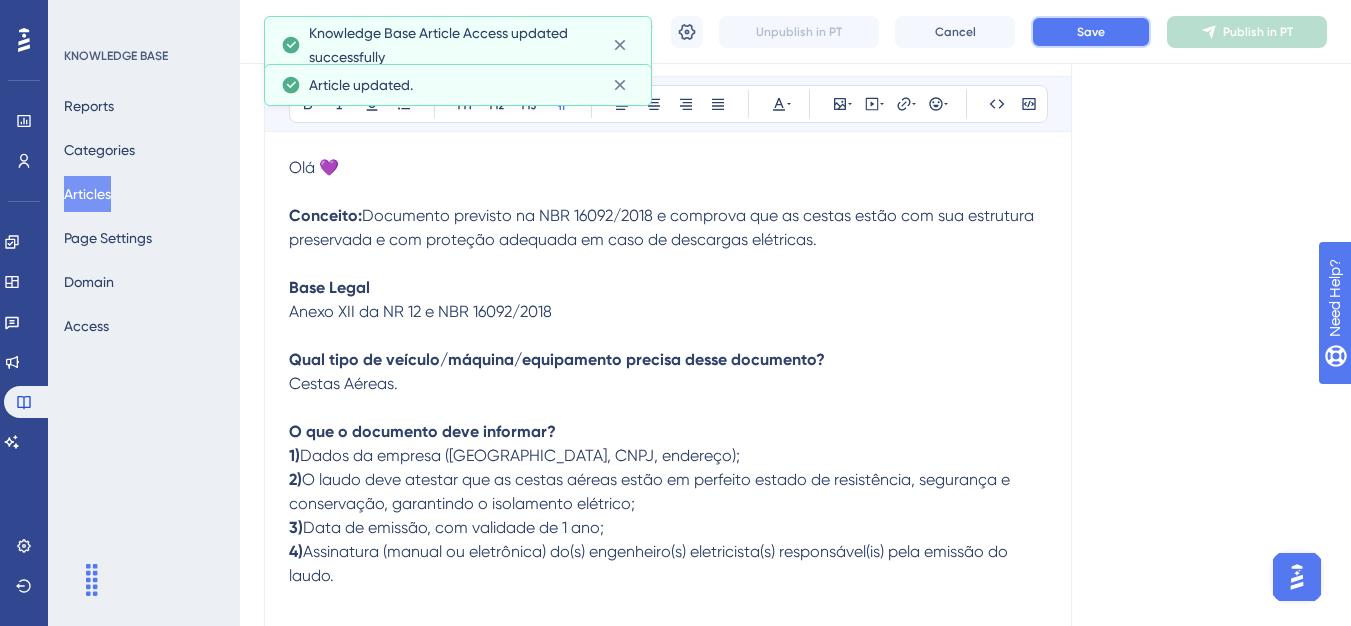 click on "Save" at bounding box center [1091, 32] 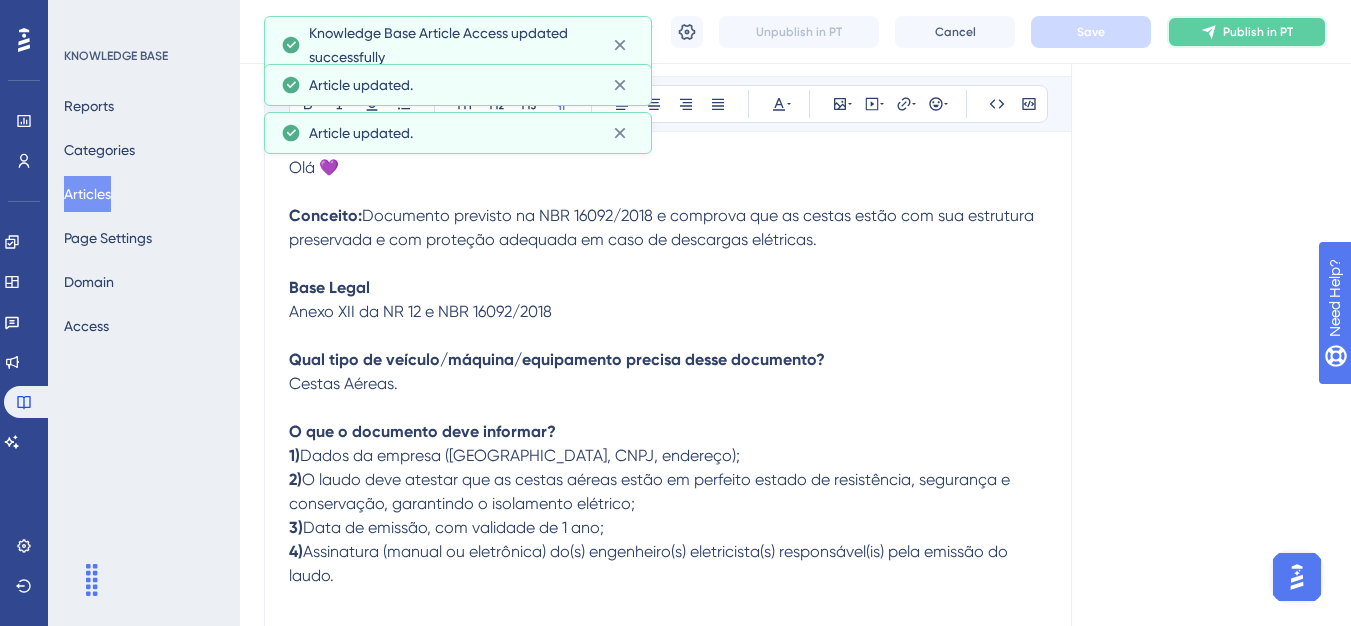 click on "Publish in PT" at bounding box center [1247, 32] 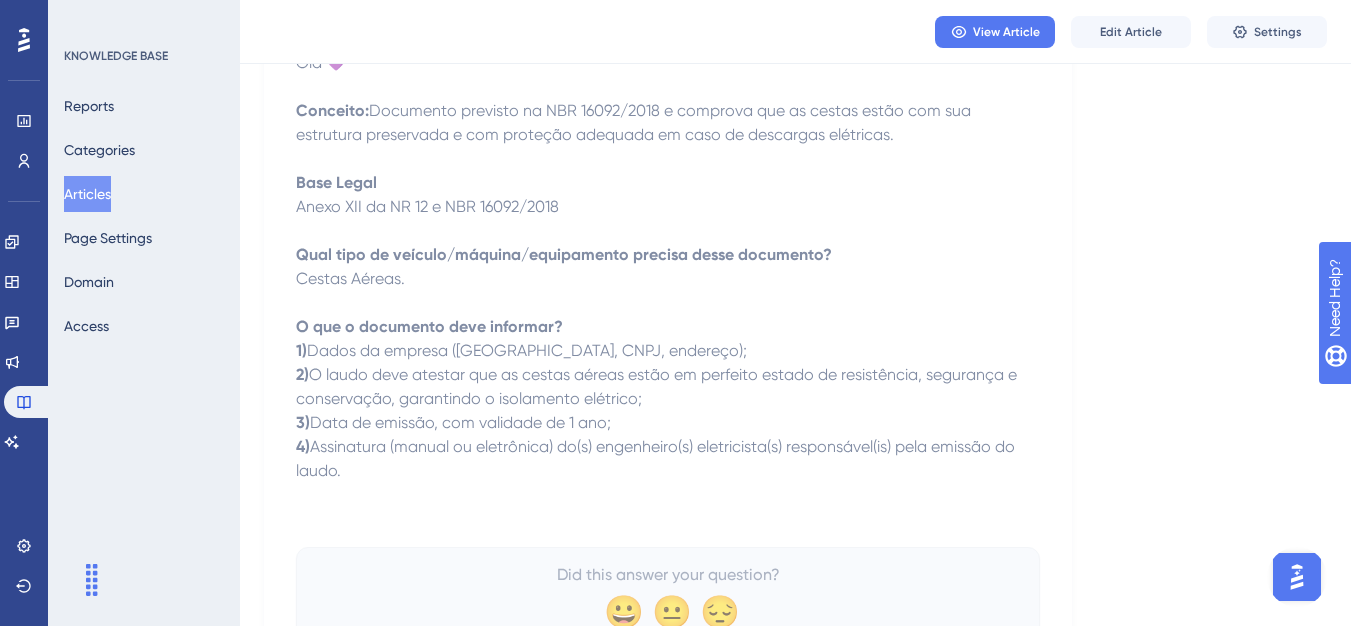 click on "Articles" at bounding box center [87, 194] 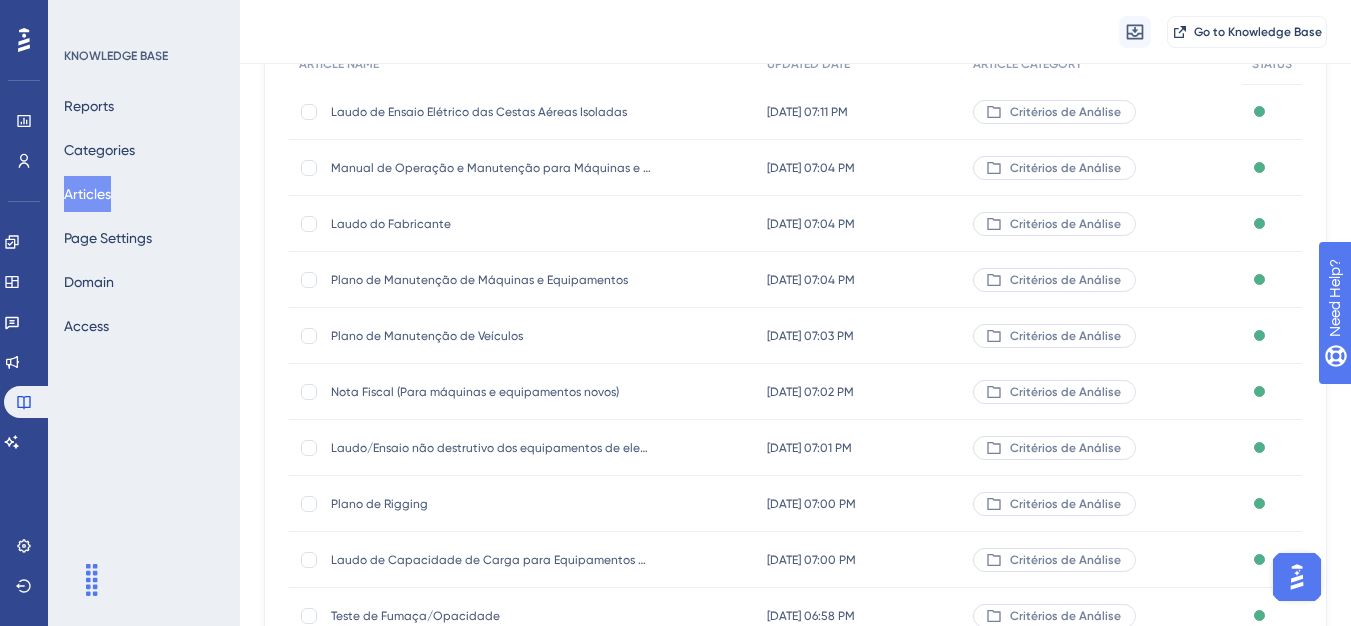 scroll, scrollTop: 0, scrollLeft: 0, axis: both 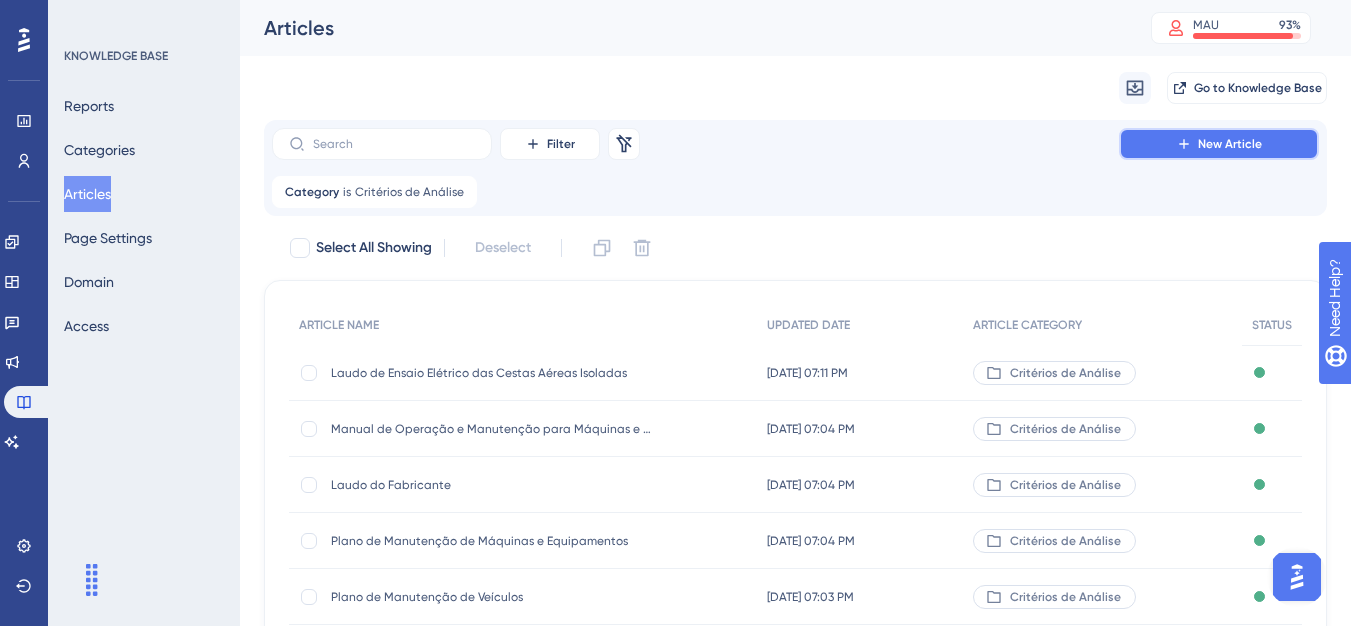 click on "New Article" at bounding box center [1219, 144] 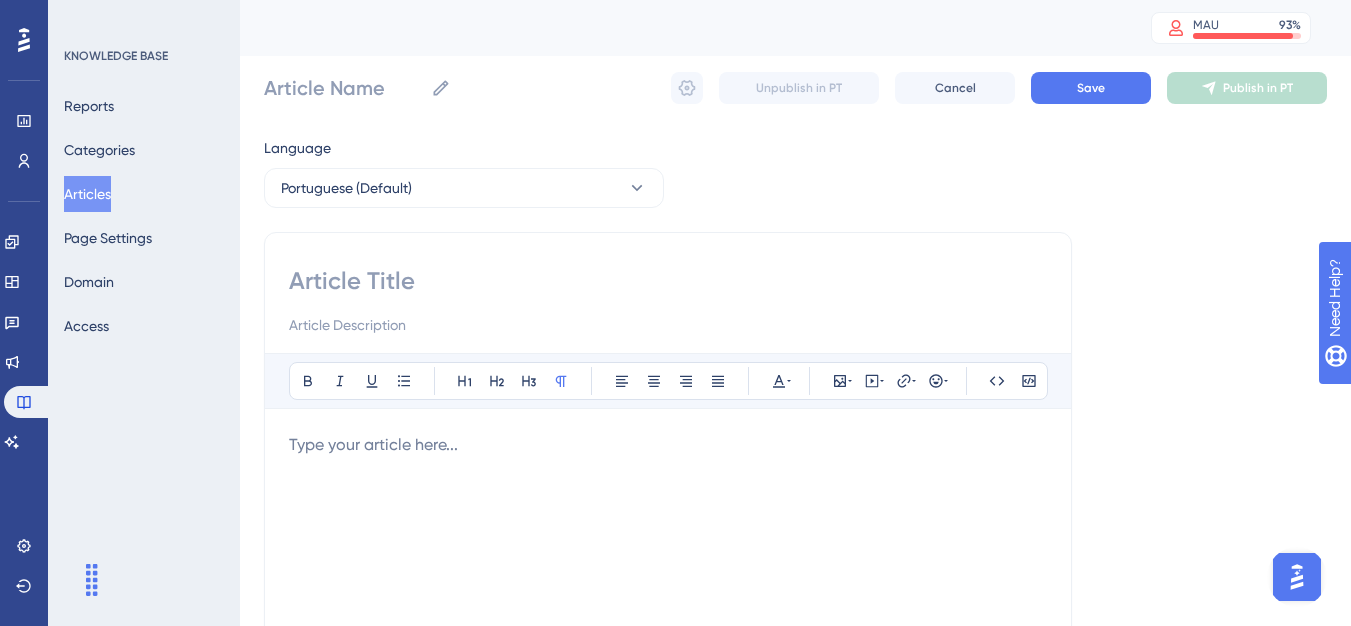 click at bounding box center (668, 281) 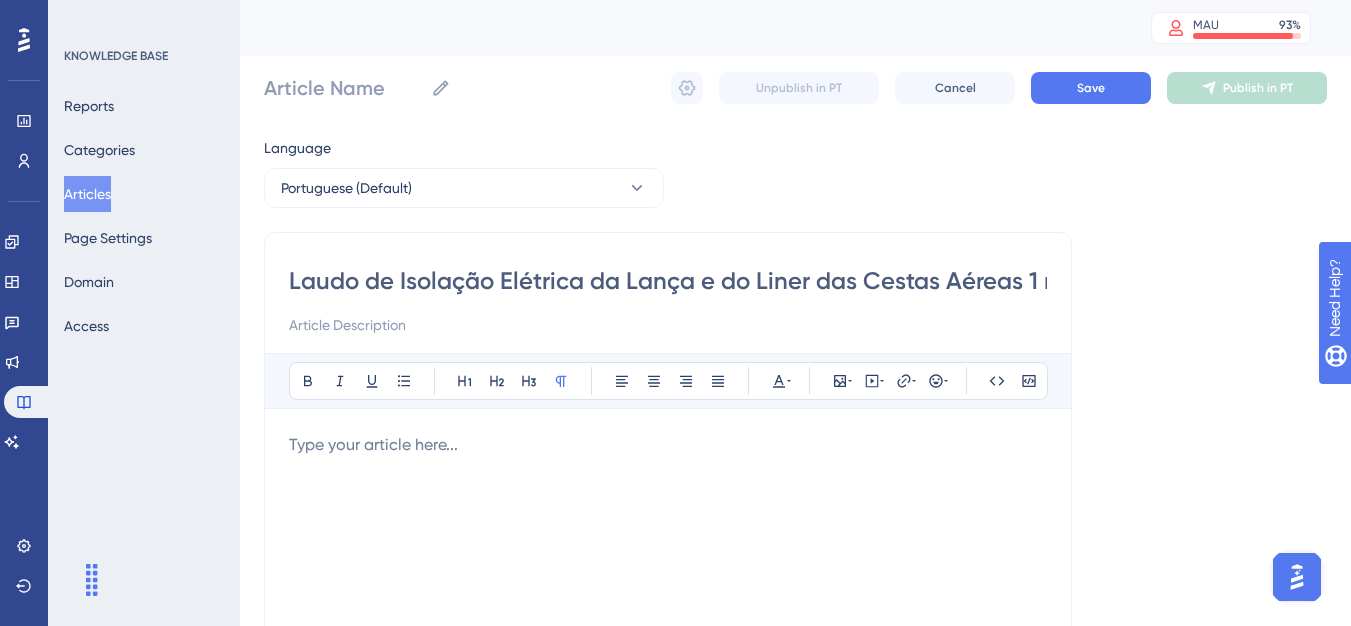 scroll, scrollTop: 0, scrollLeft: 33, axis: horizontal 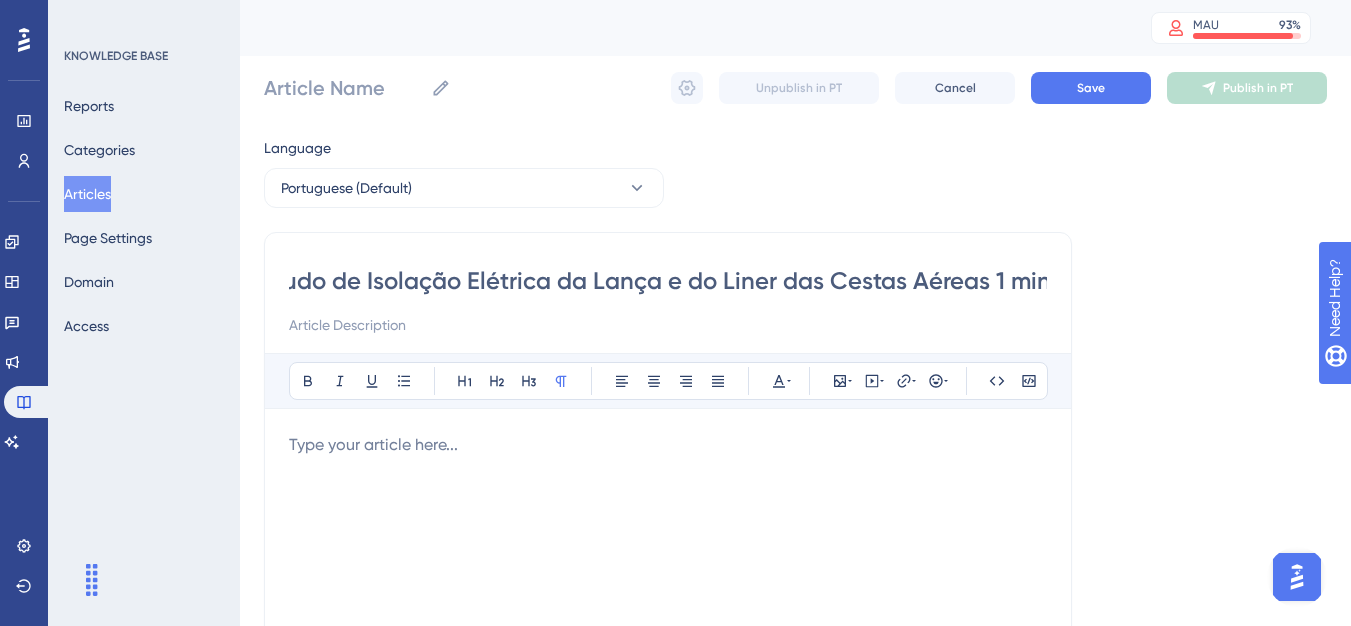 type on "Laudo de Isolação Elétrica da Lança e do Liner das Cestas Aéreas 1 min" 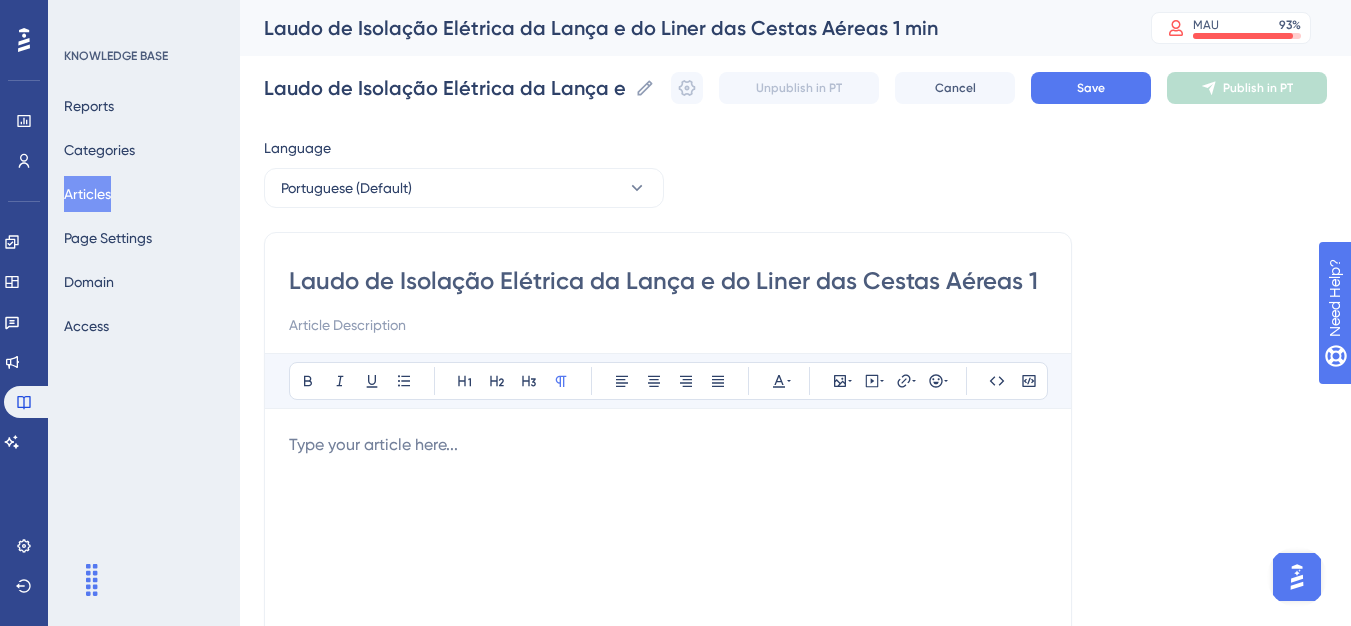 scroll, scrollTop: 0, scrollLeft: 0, axis: both 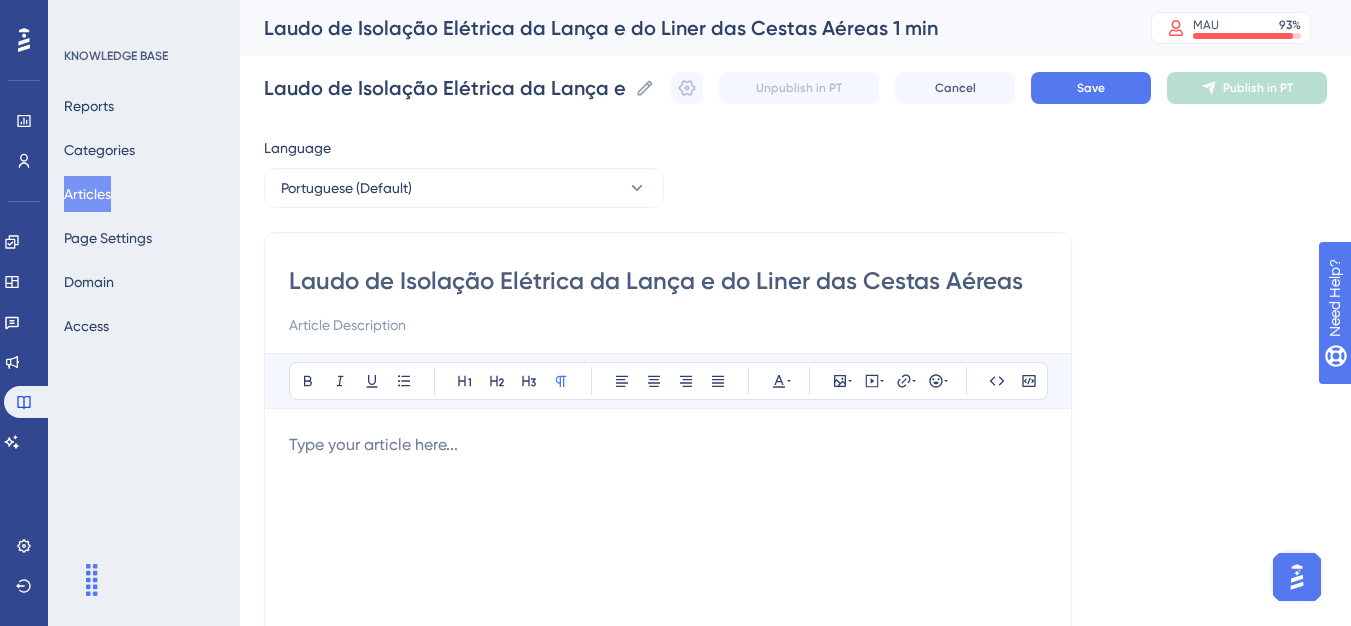 type on "Laudo de Isolação Elétrica da Lança e do Liner das Cestas Aéreas" 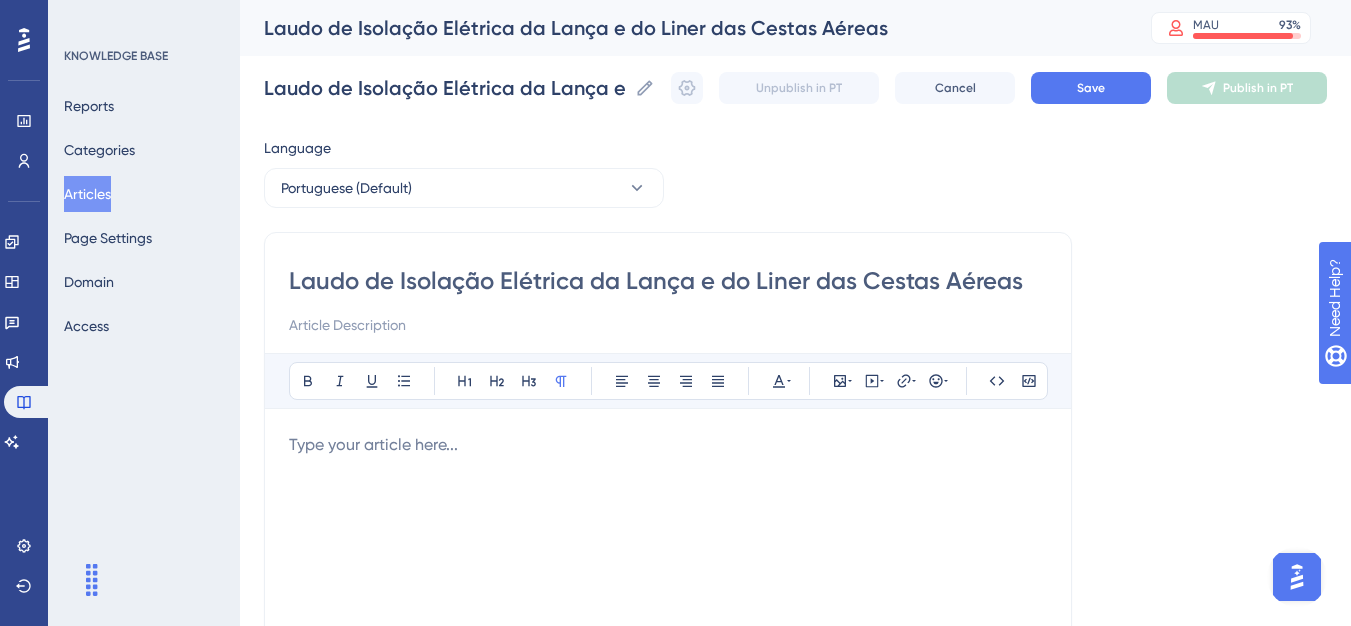 type on "Laudo de Isolação Elétrica da Lança e do Liner das Cestas Aéreas" 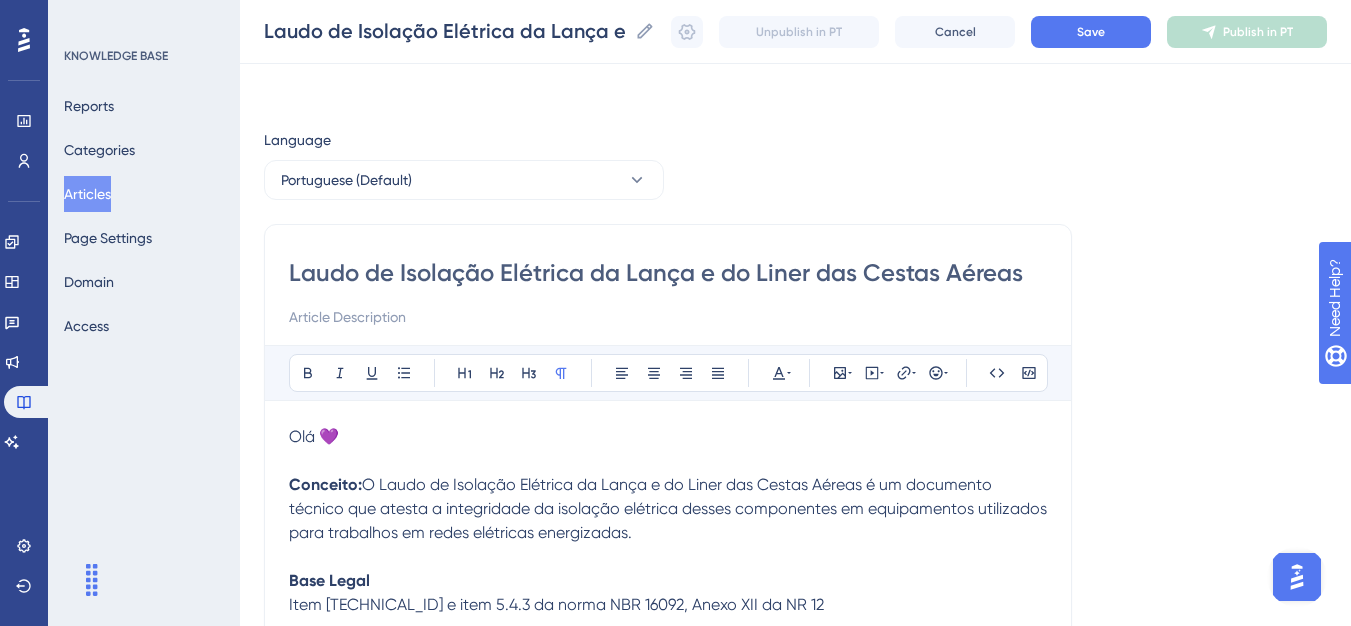 scroll, scrollTop: 245, scrollLeft: 0, axis: vertical 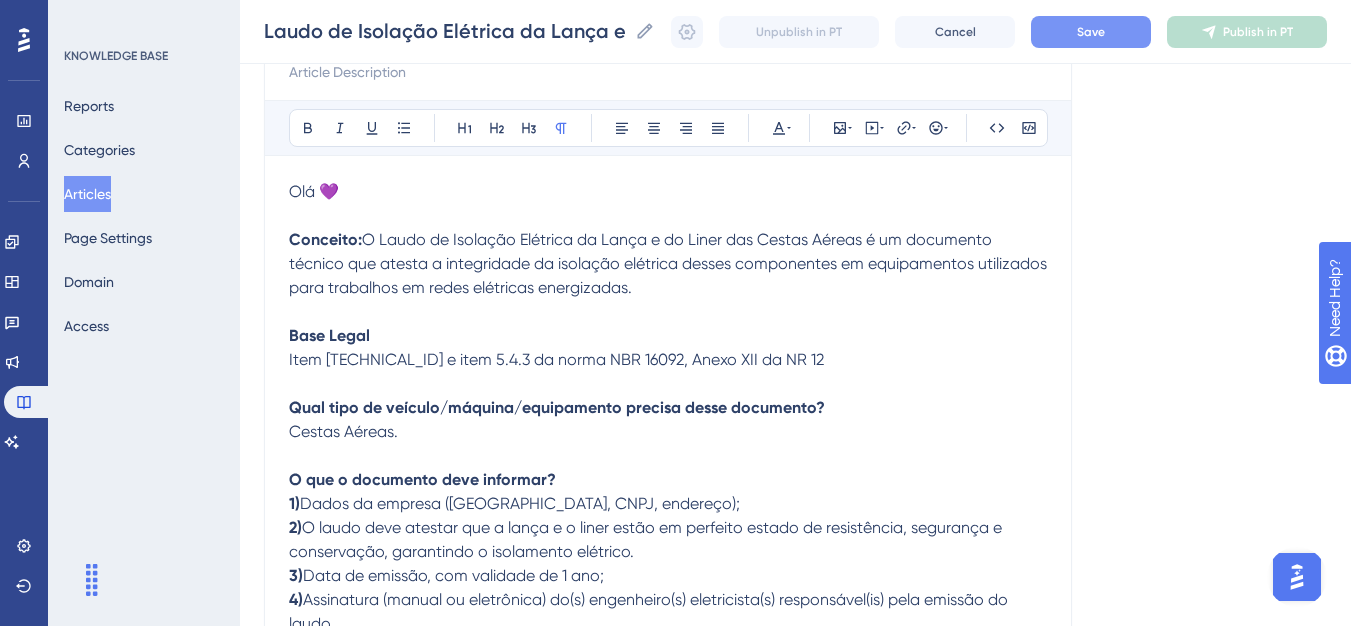 click on "Save" at bounding box center (1091, 32) 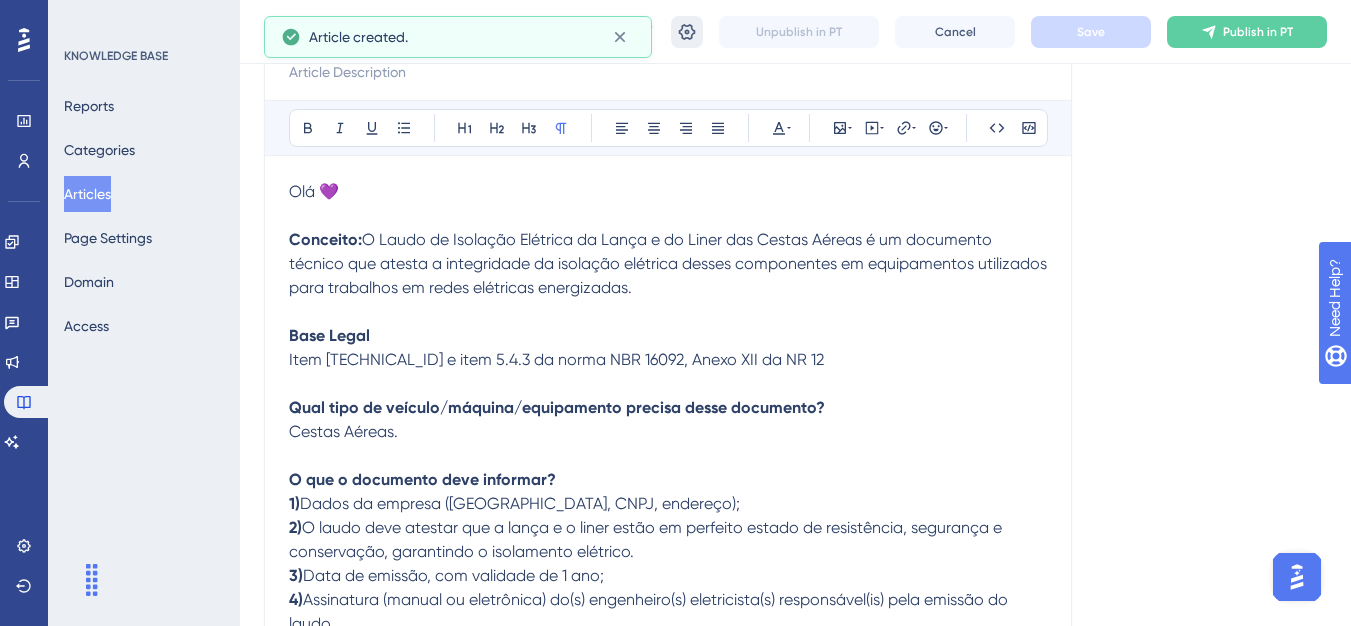 scroll, scrollTop: 237, scrollLeft: 0, axis: vertical 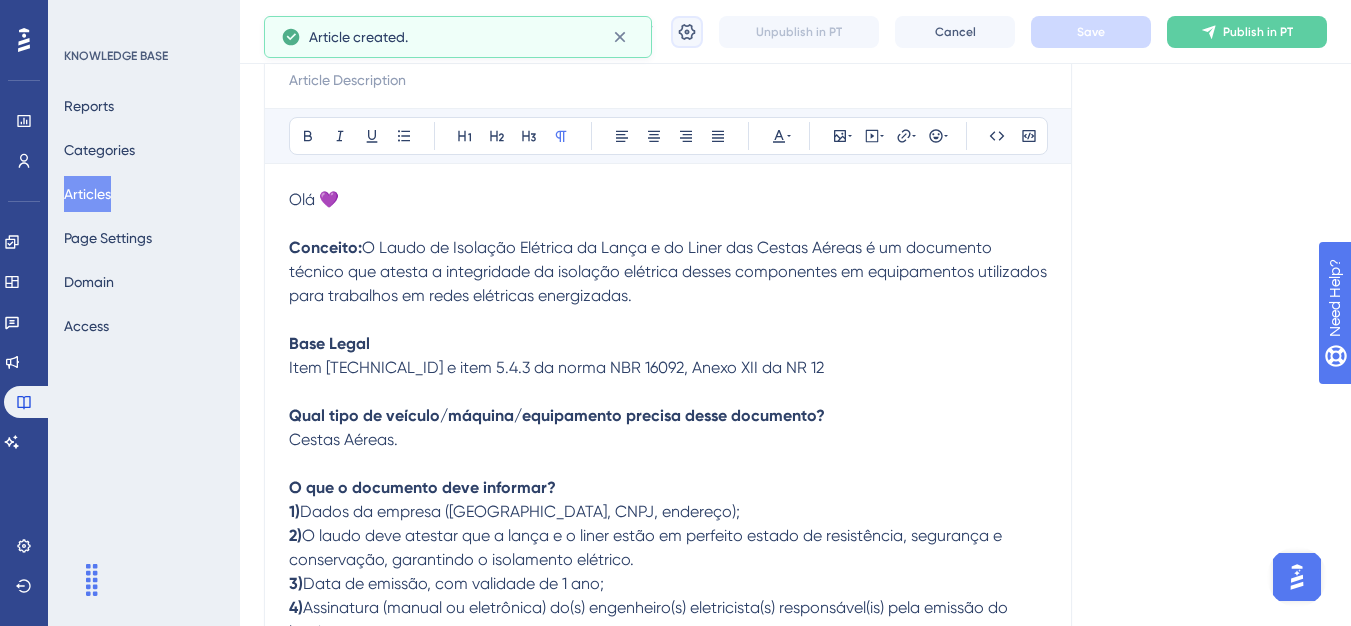 click at bounding box center (687, 32) 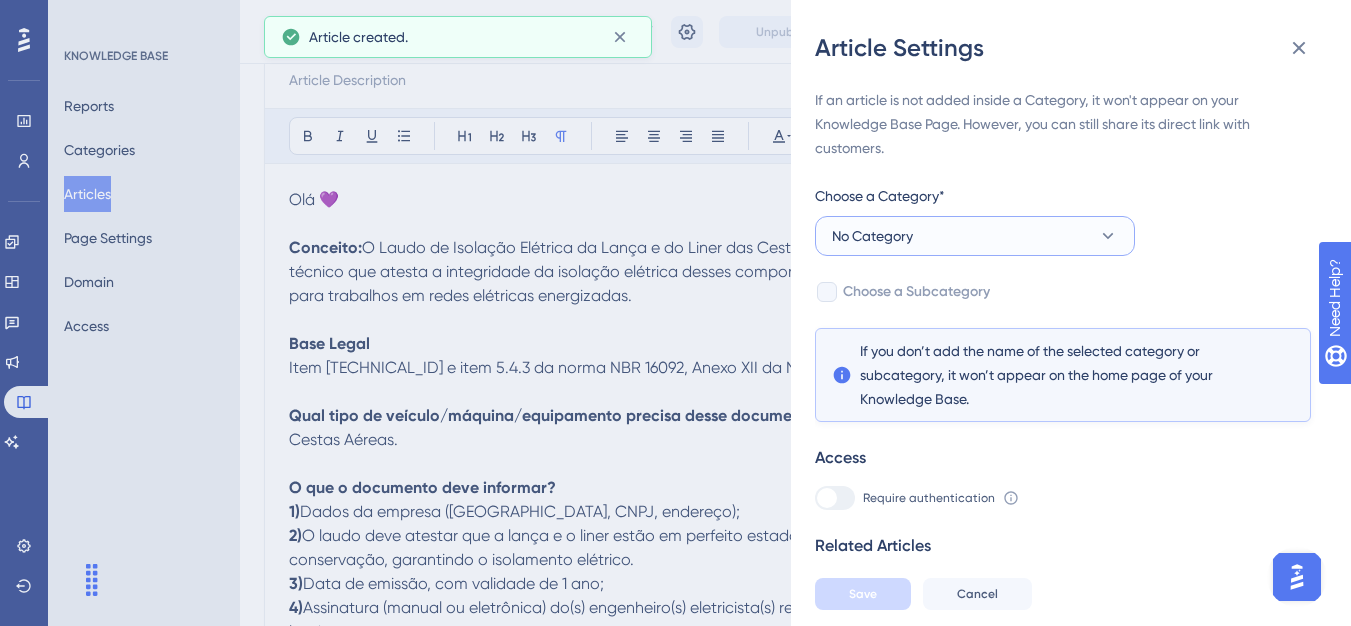 click on "No Category" at bounding box center (975, 236) 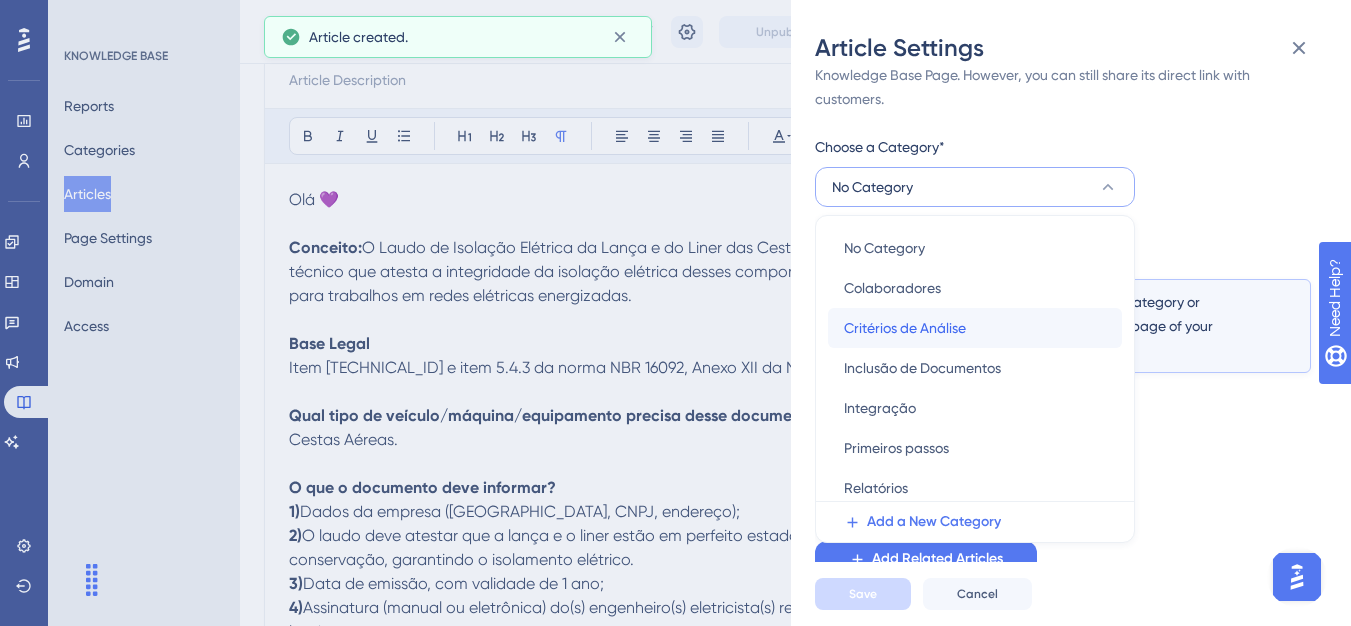 click on "Critérios de Análise" at bounding box center (905, 328) 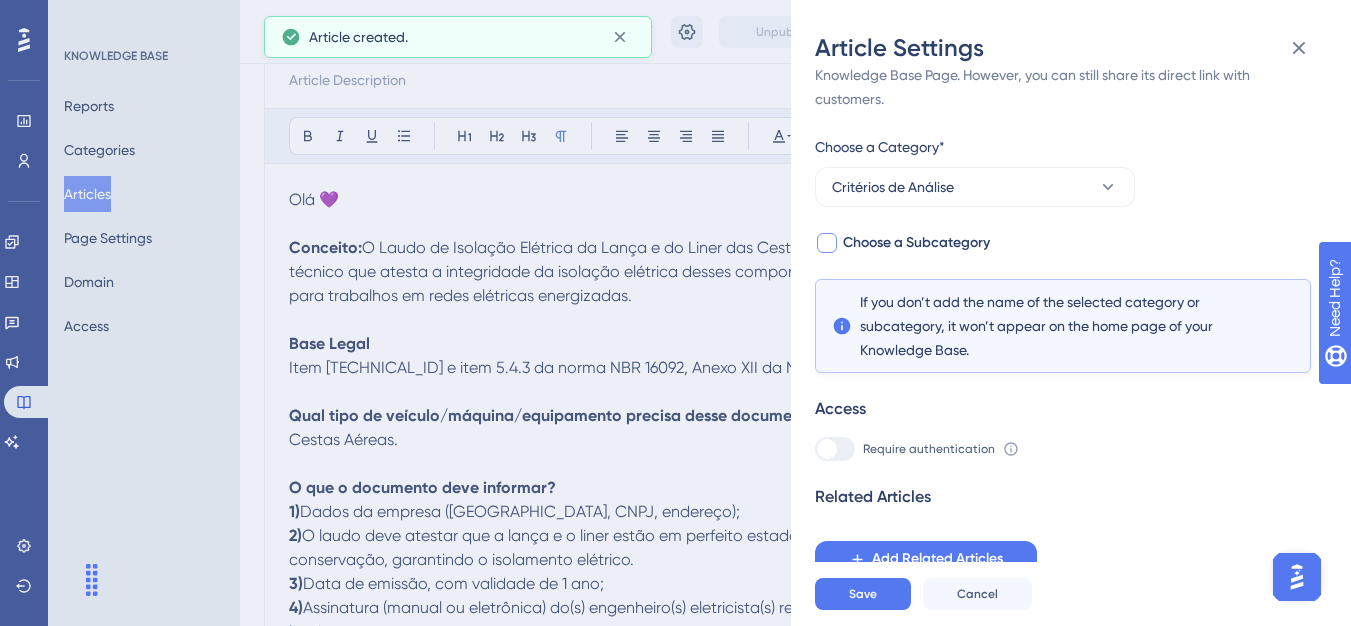 click on "Choose a Subcategory" at bounding box center (916, 243) 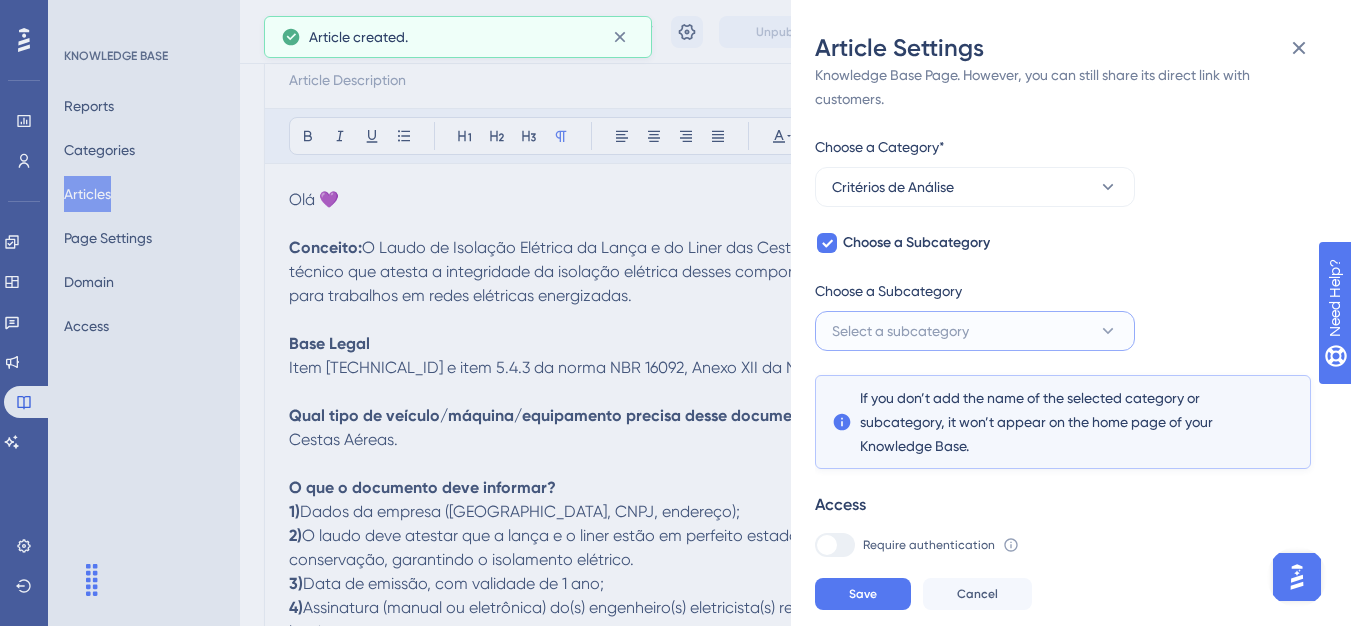 click on "Select a subcategory" at bounding box center (900, 331) 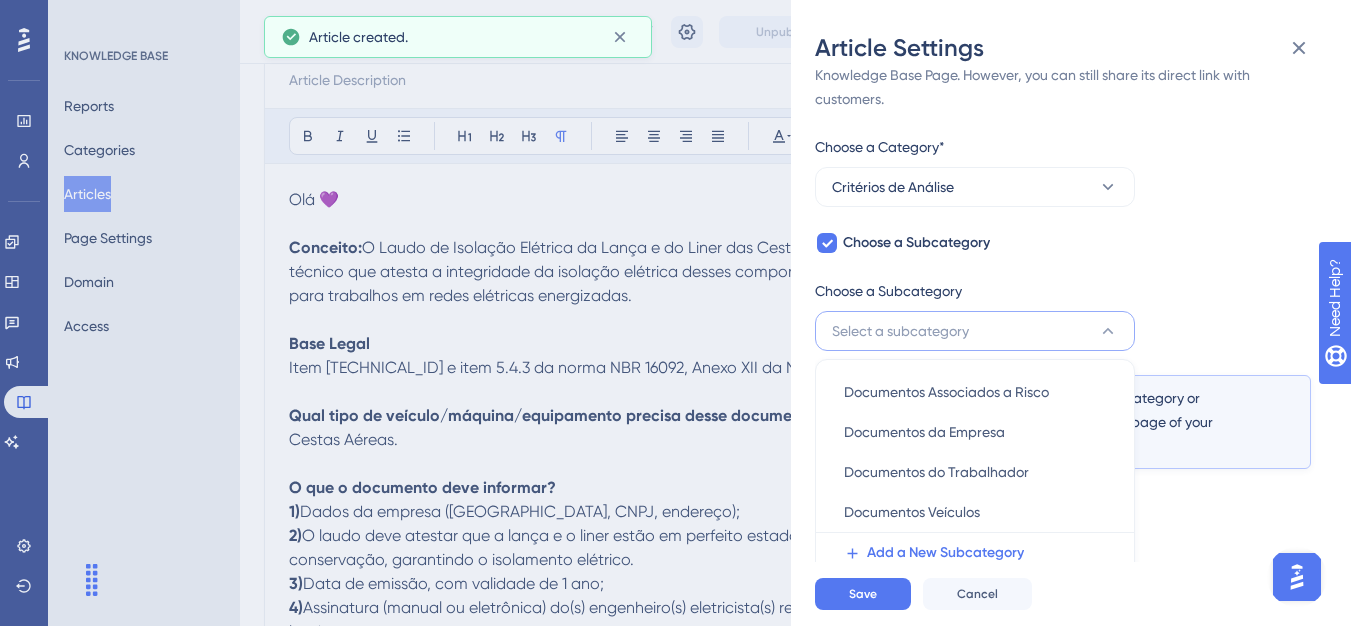scroll, scrollTop: 145, scrollLeft: 0, axis: vertical 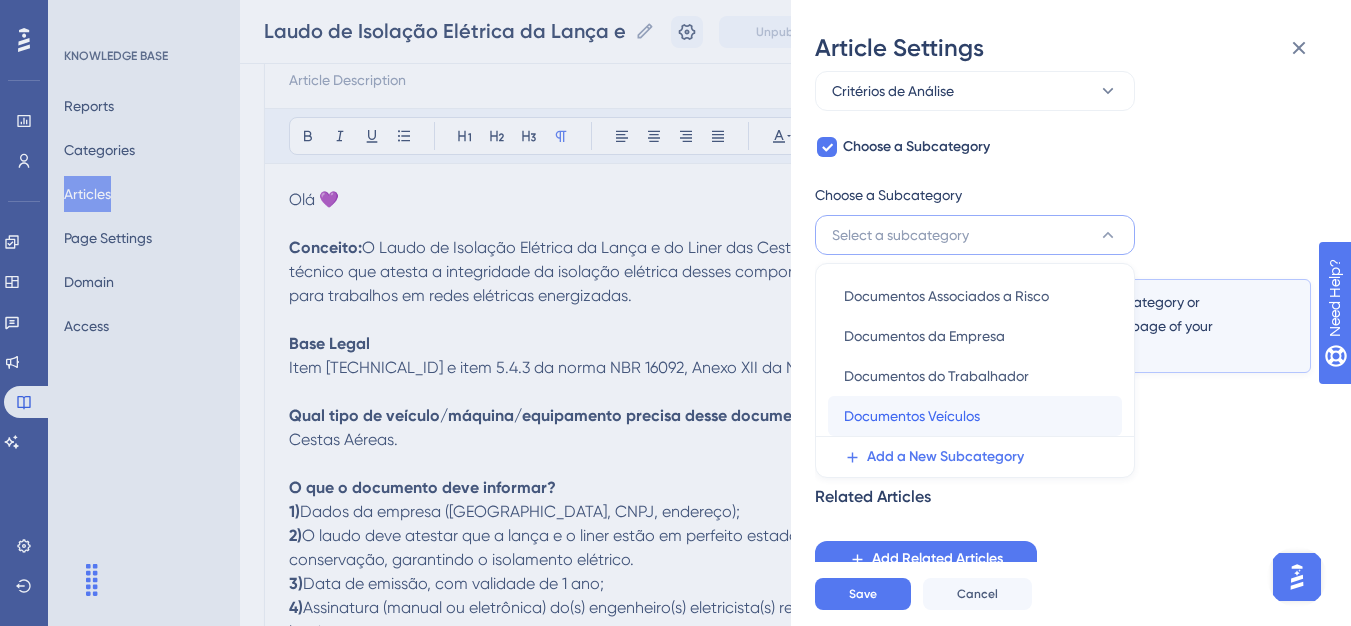 click on "Documentos Veículos" at bounding box center [912, 416] 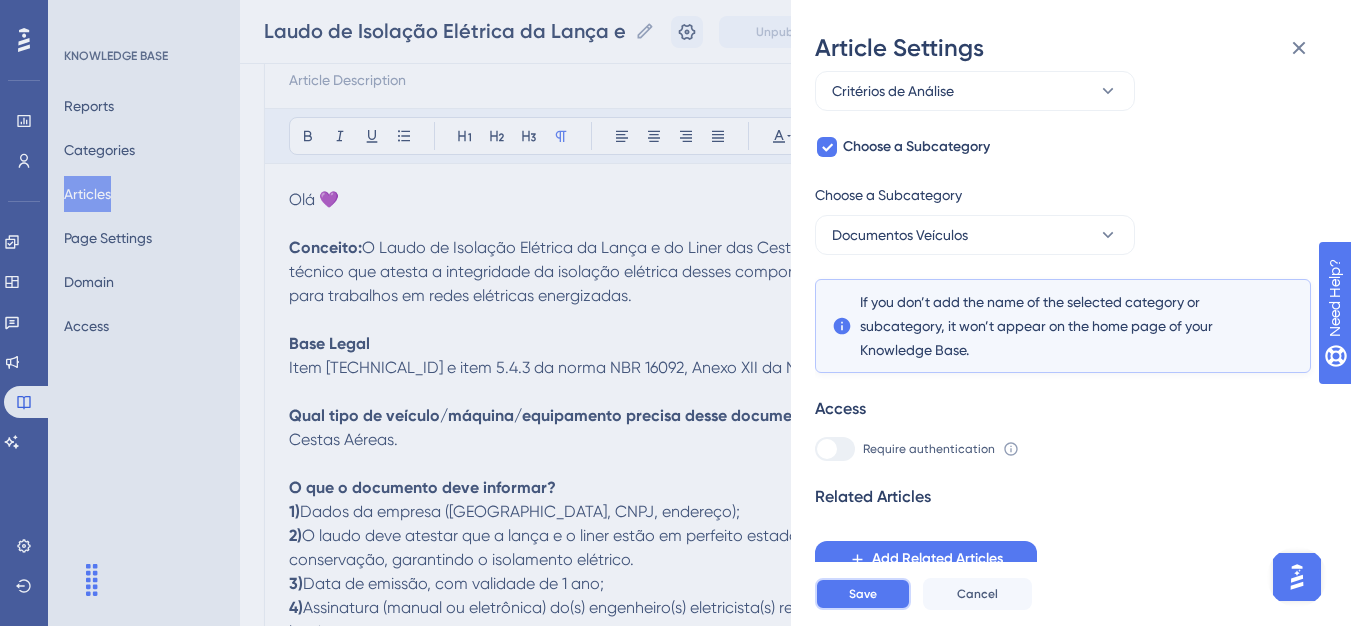 click on "Save" at bounding box center [863, 594] 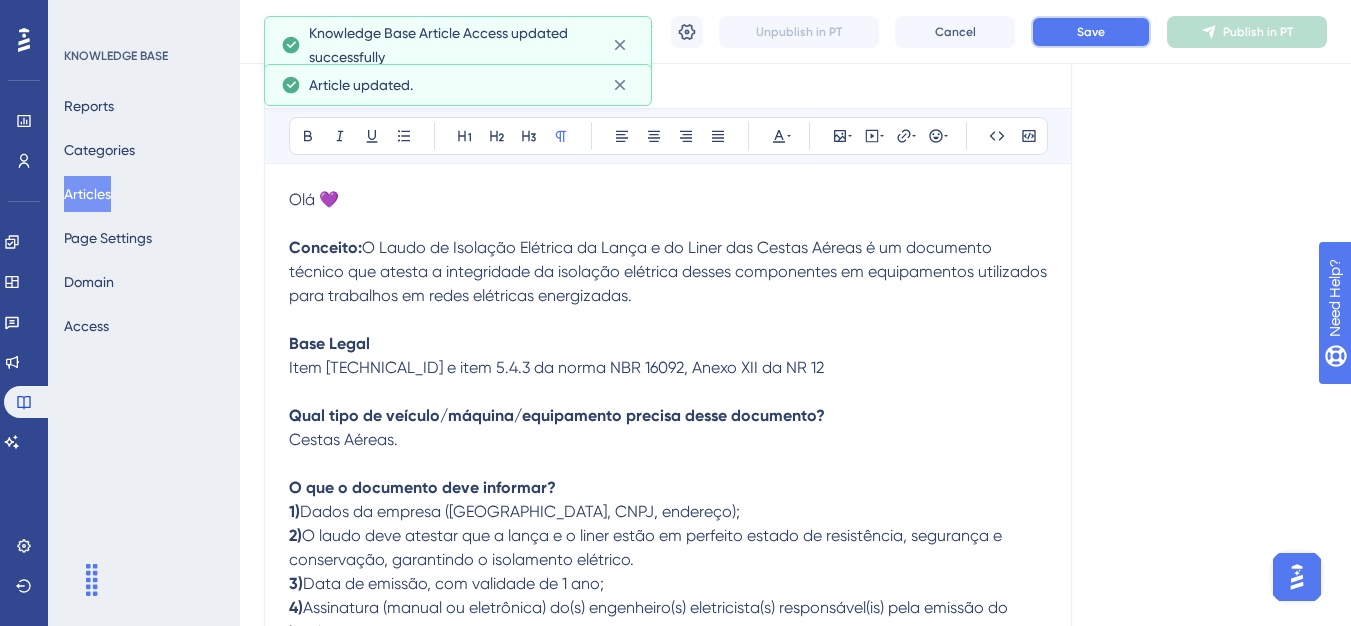 click on "Save" at bounding box center [1091, 32] 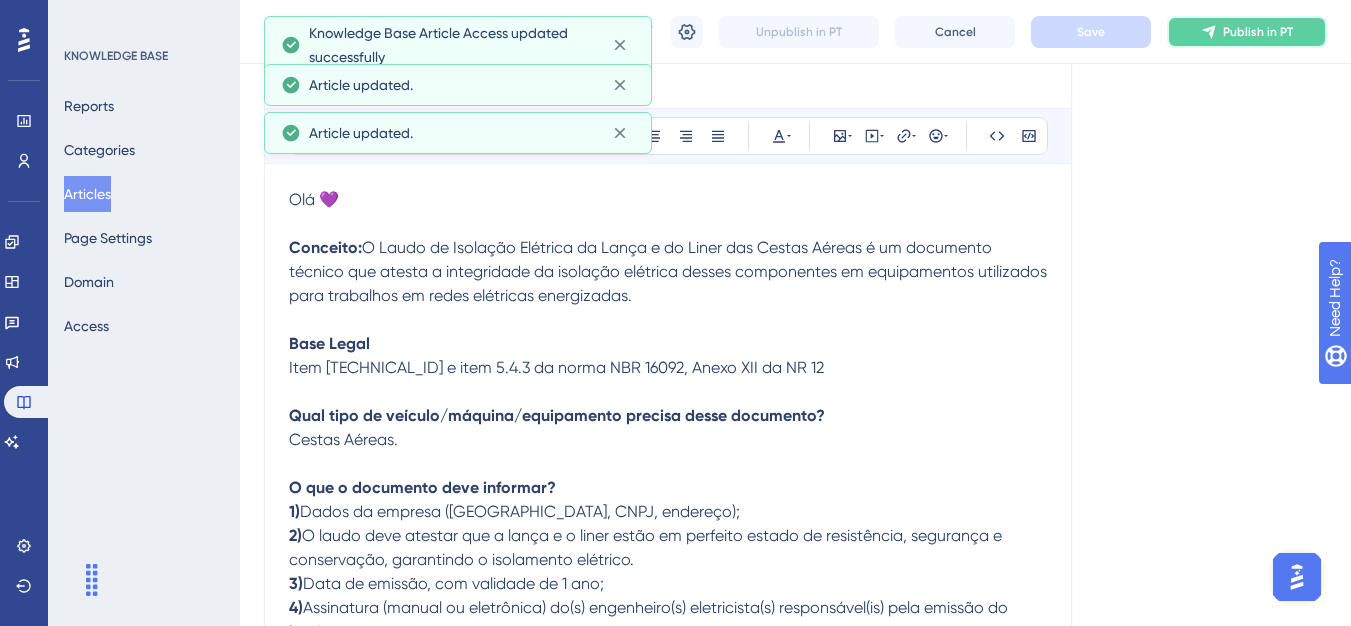 click on "Publish in PT" at bounding box center [1247, 32] 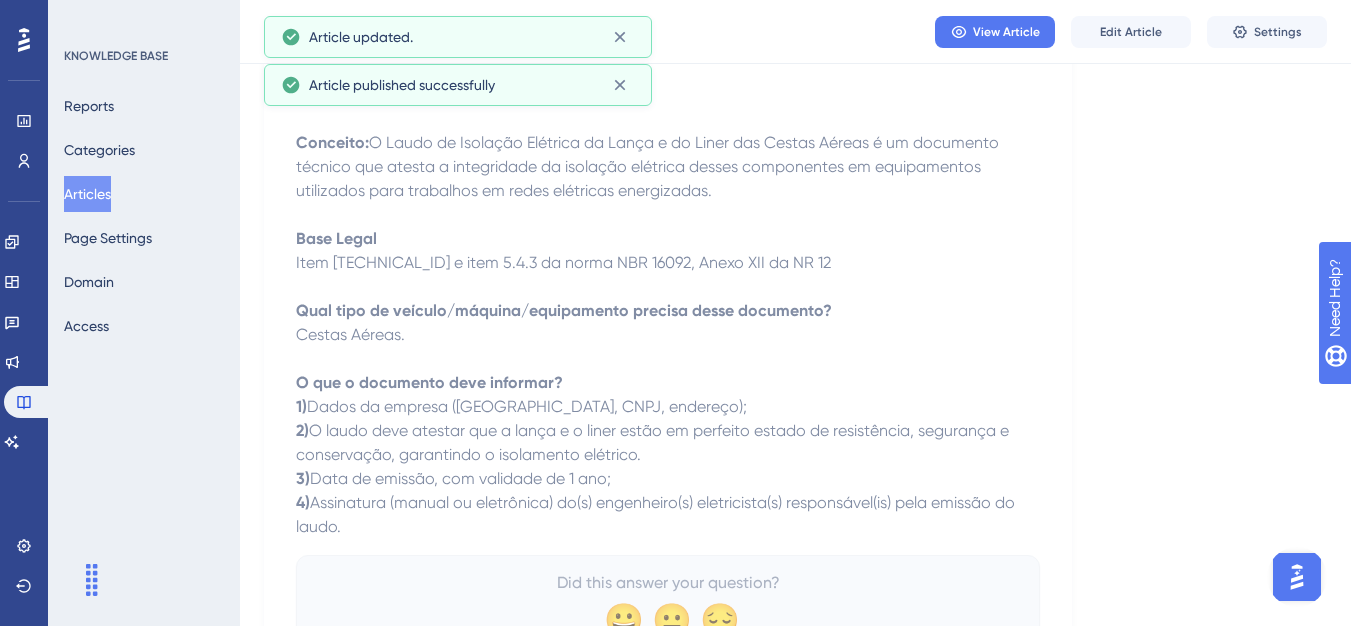 click on "Articles" at bounding box center [87, 194] 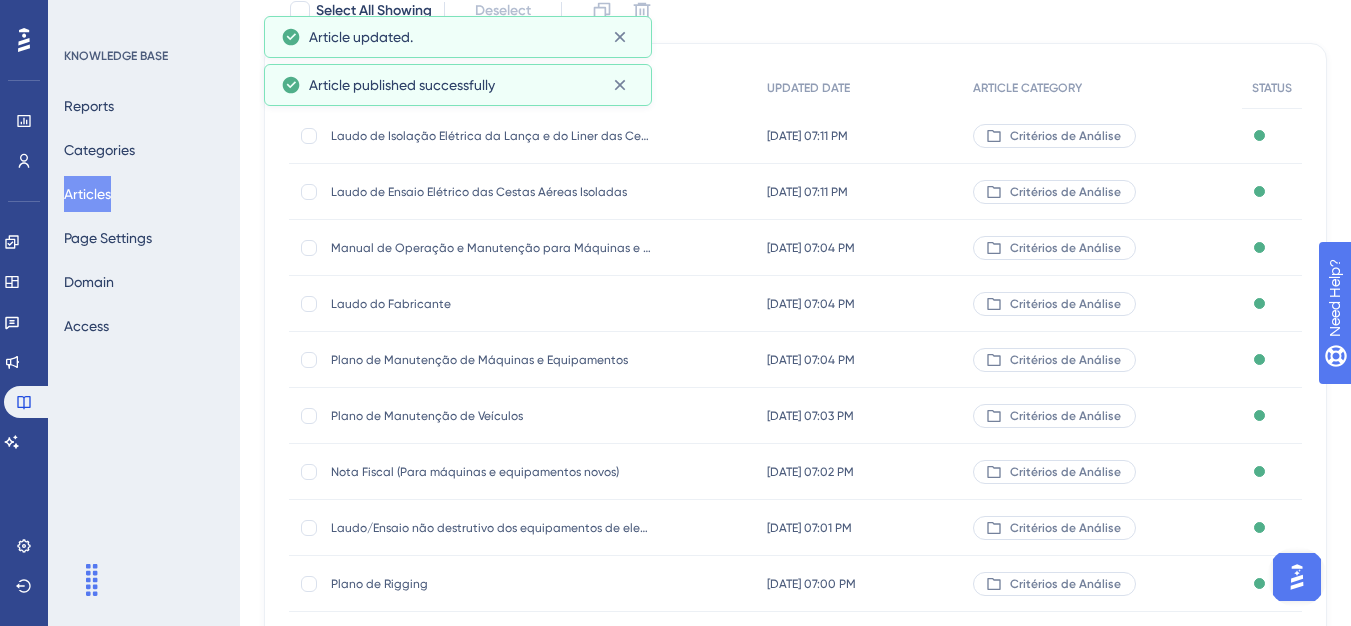 scroll, scrollTop: 0, scrollLeft: 0, axis: both 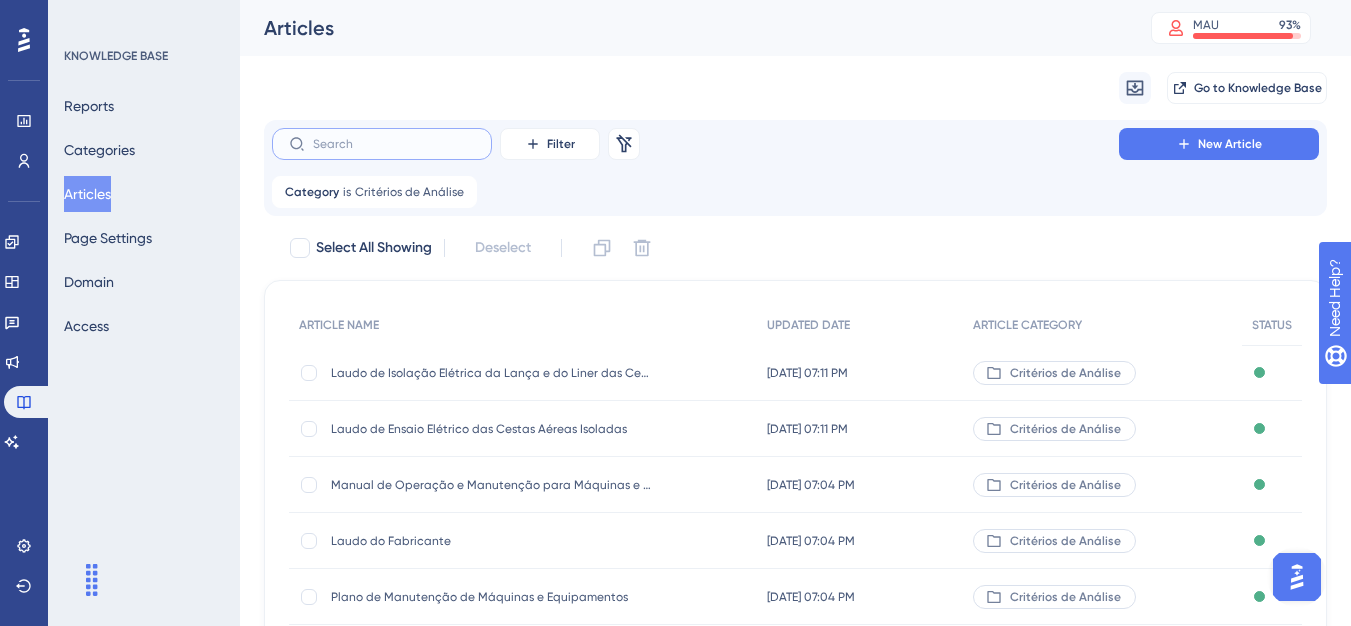 click at bounding box center (394, 144) 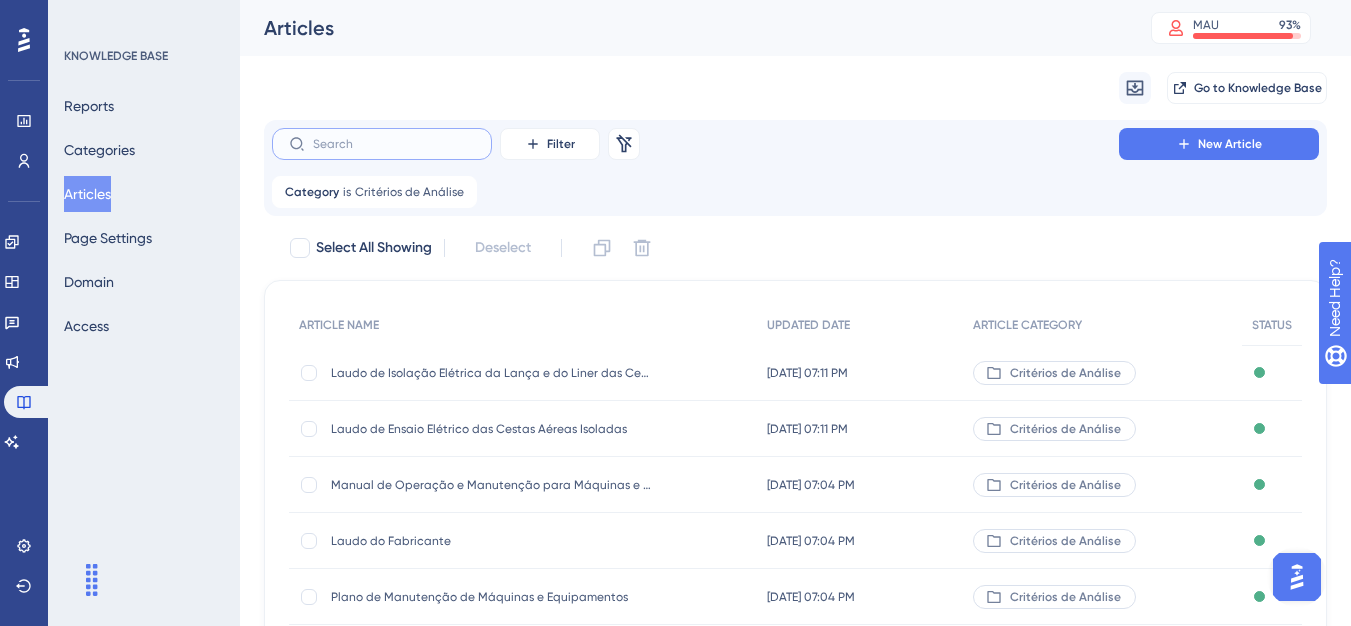 type on "Licença de Uso de Motosserra" 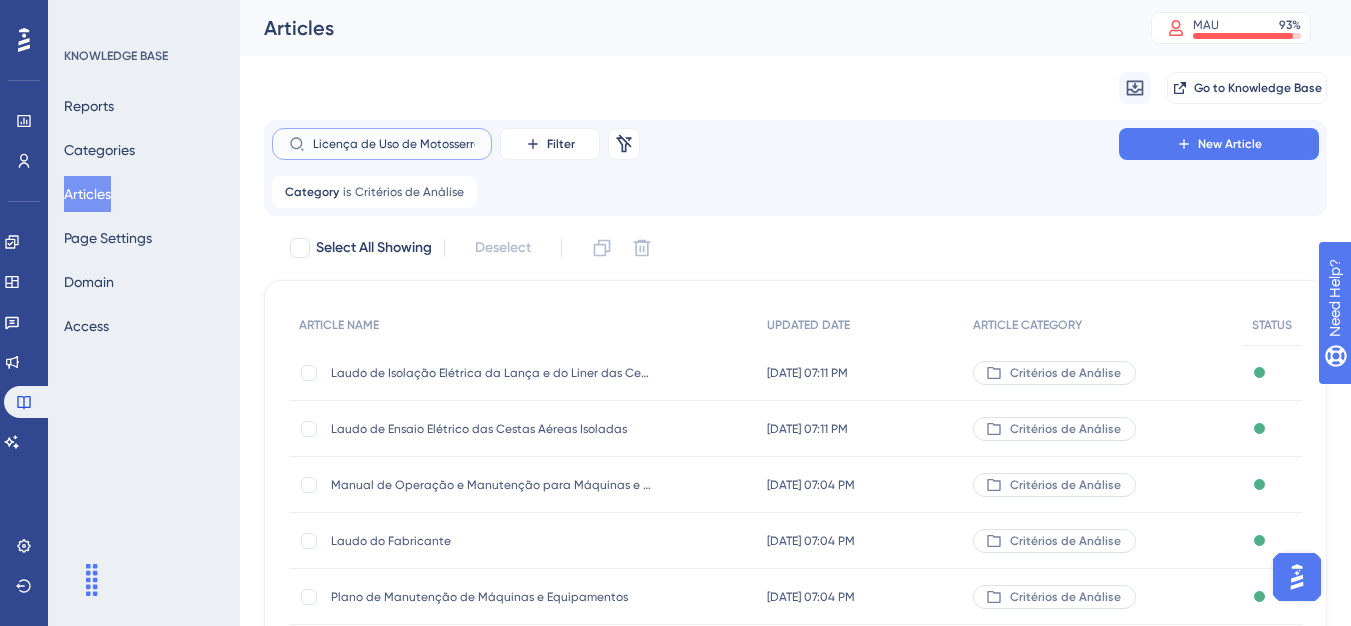 scroll, scrollTop: 0, scrollLeft: 3, axis: horizontal 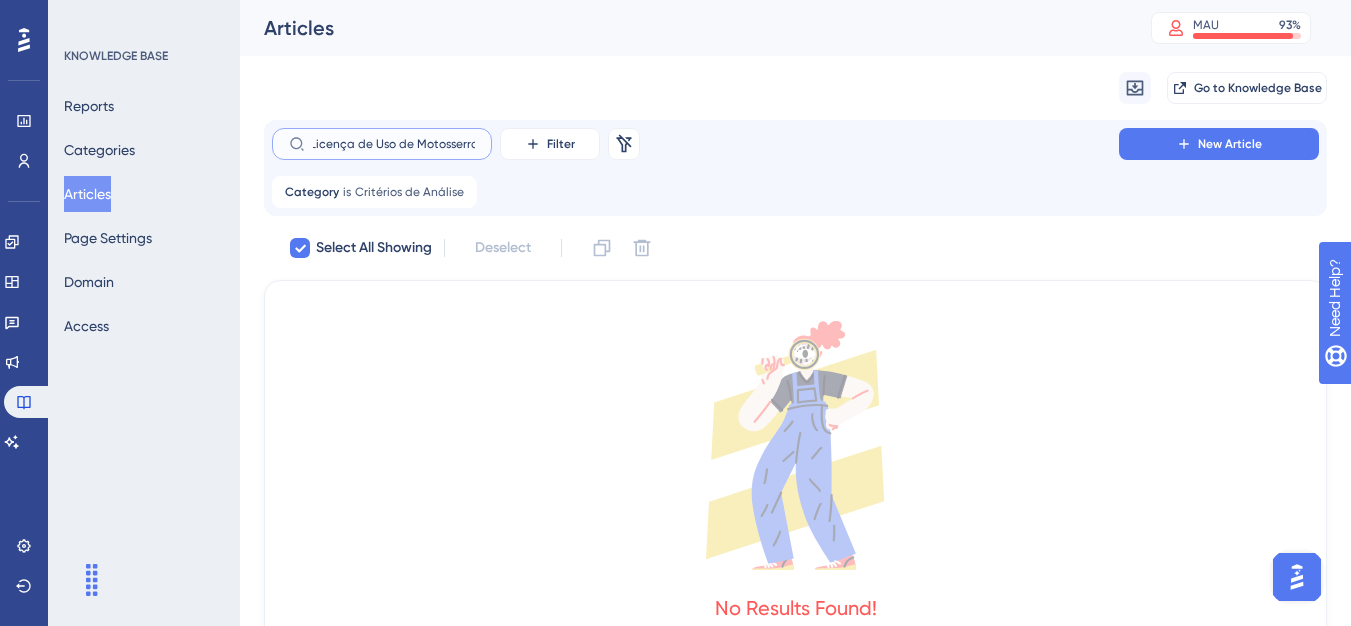 click on "Licença de Uso de Motosserra" at bounding box center (394, 144) 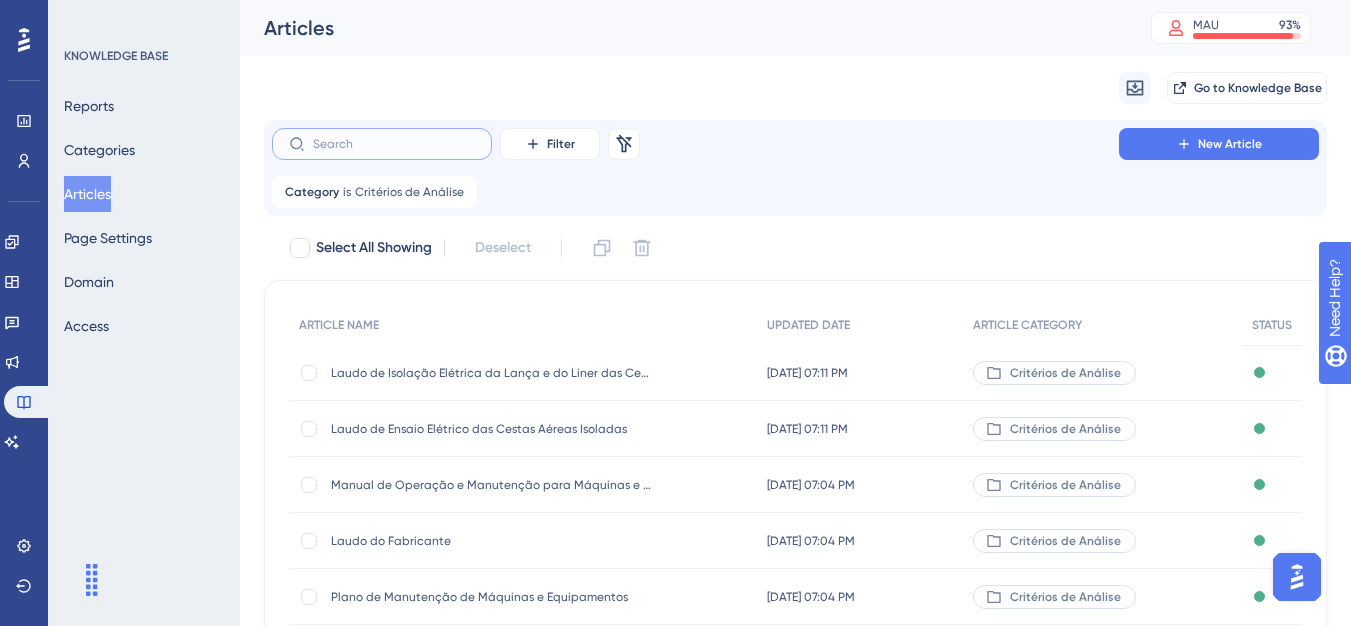 scroll, scrollTop: 0, scrollLeft: 0, axis: both 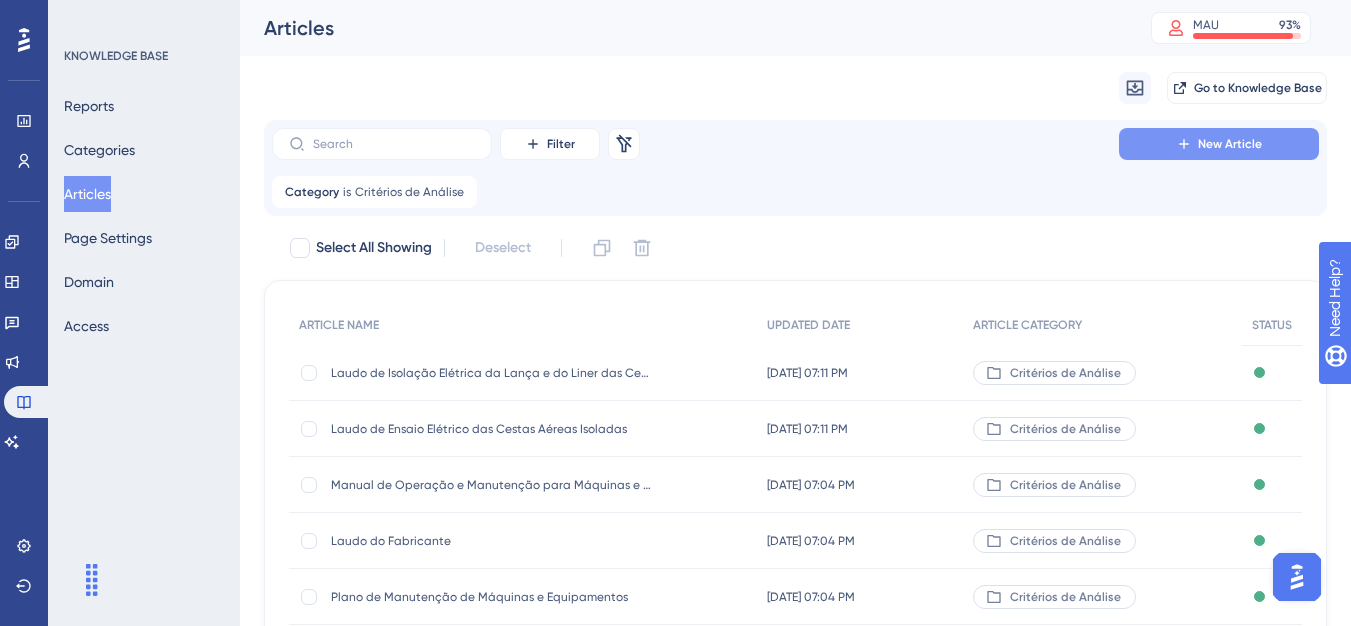 click on "New Article" at bounding box center (1219, 144) 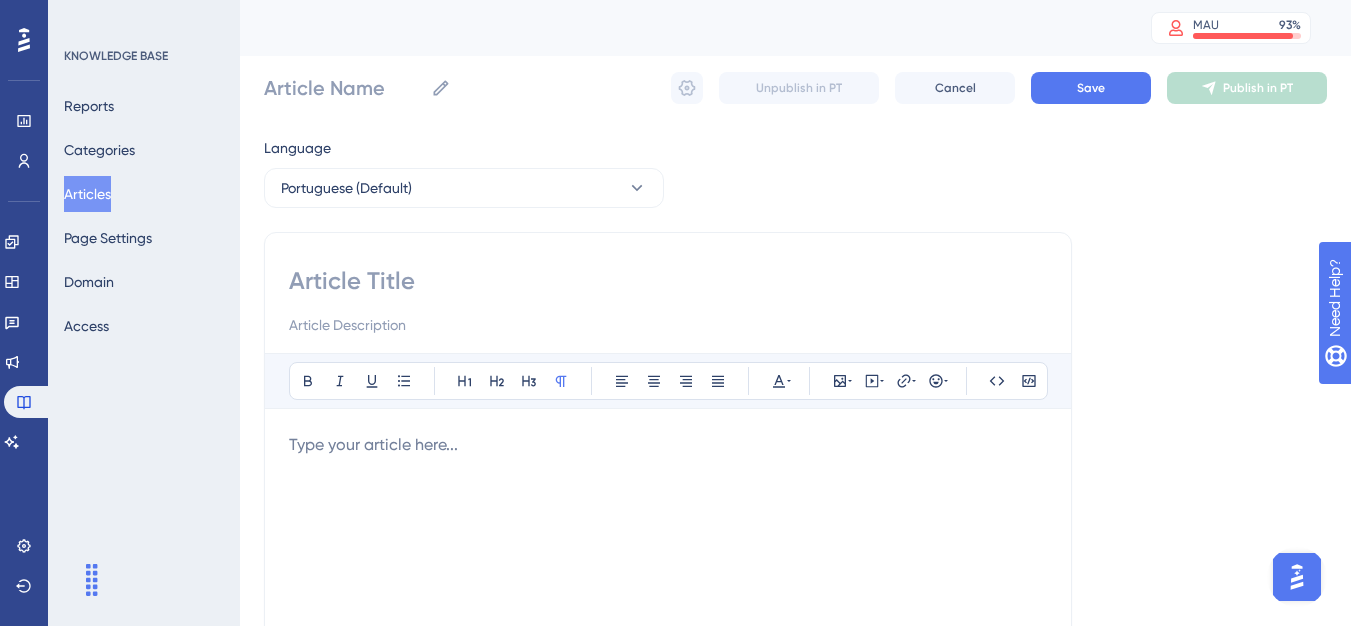 click at bounding box center [668, 301] 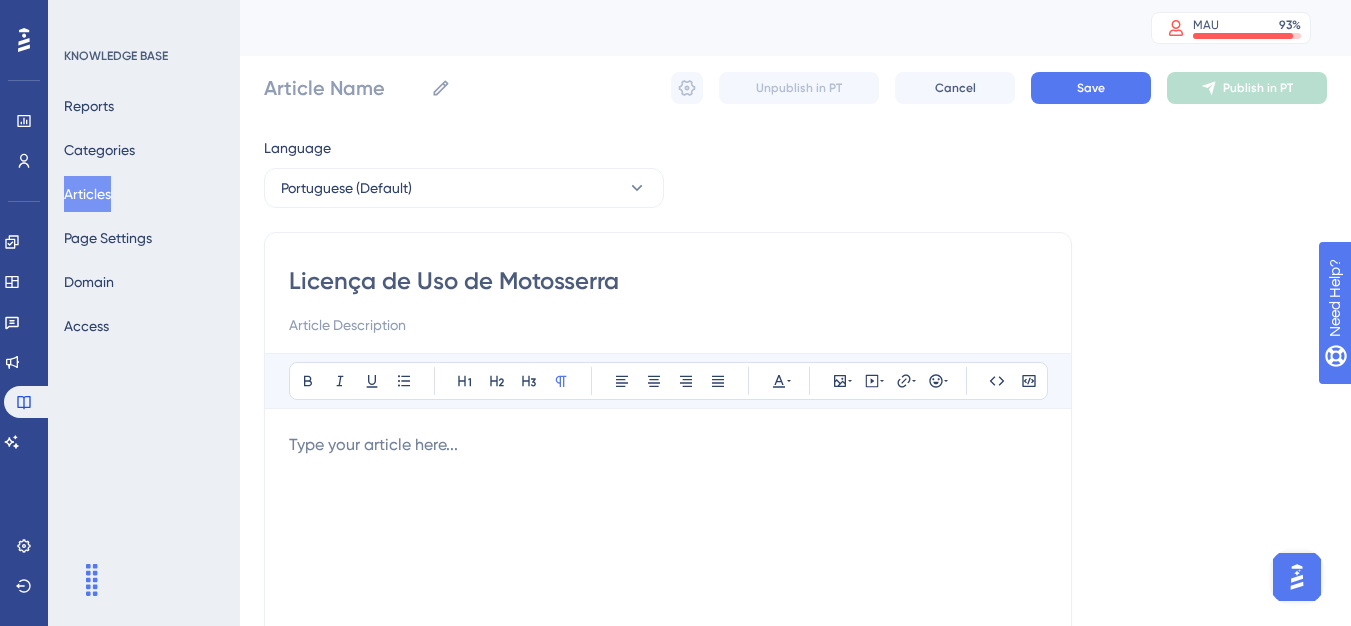 type on "Licença de Uso de Motosserra" 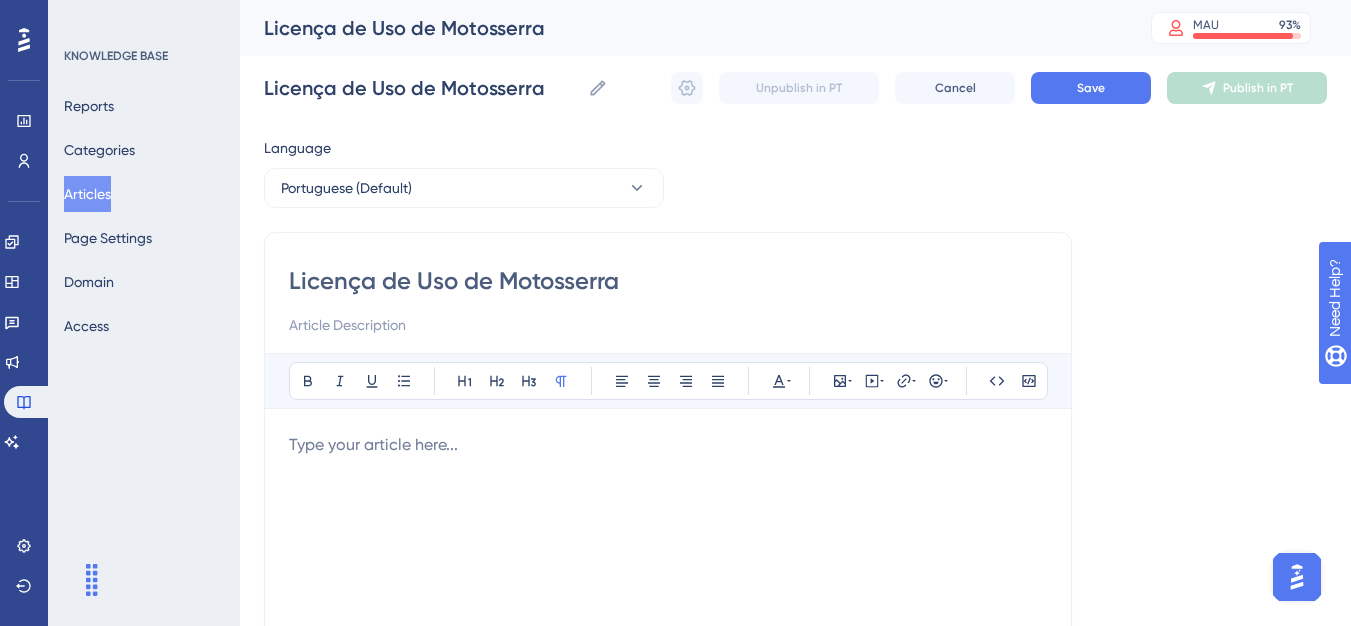 type on "Licença de Uso de Motosserra" 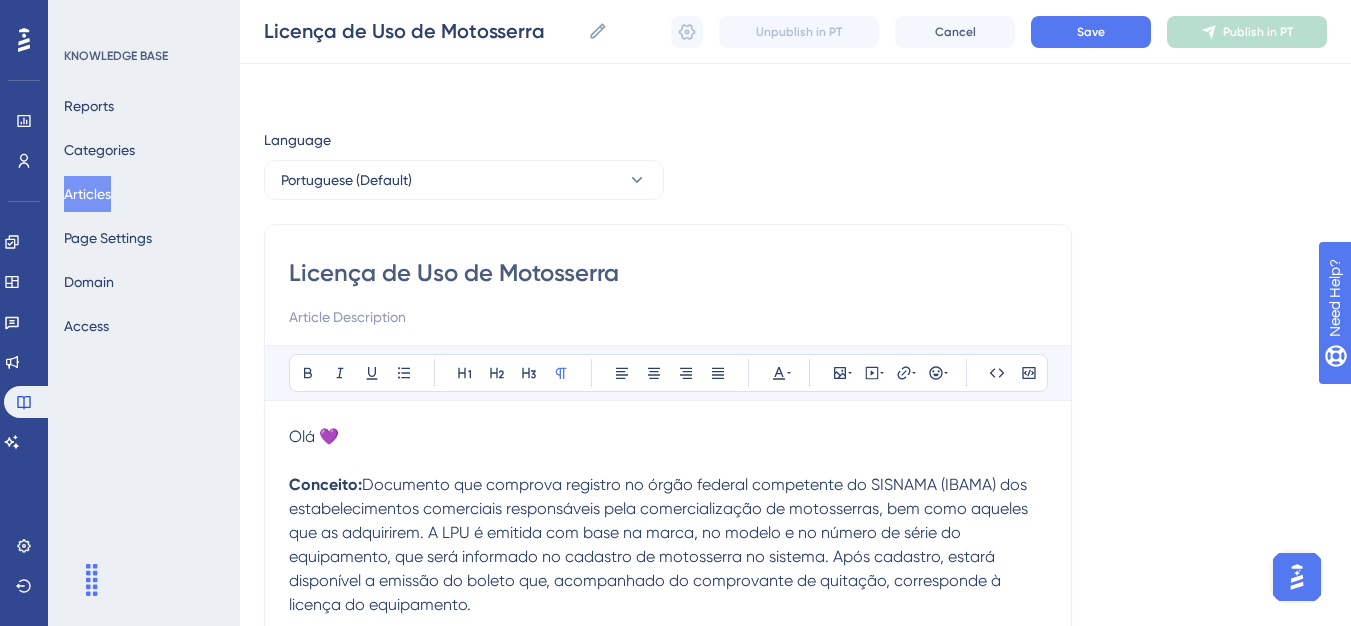 scroll, scrollTop: 221, scrollLeft: 0, axis: vertical 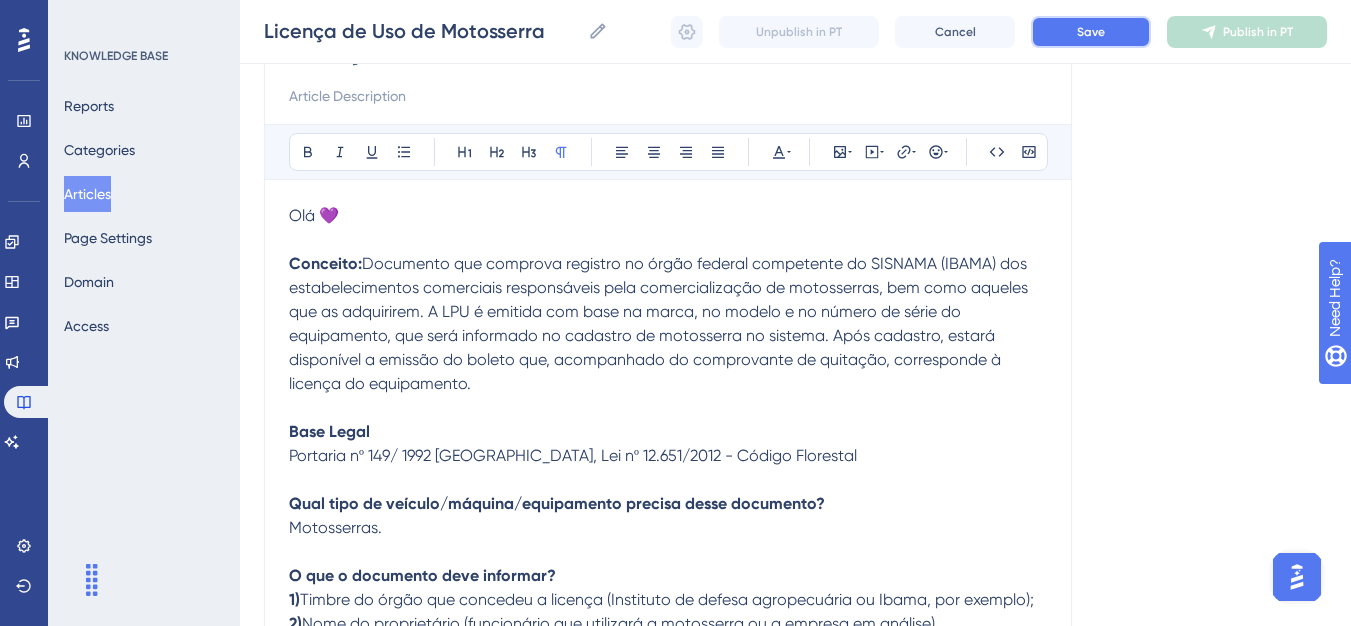 click on "Save" at bounding box center (1091, 32) 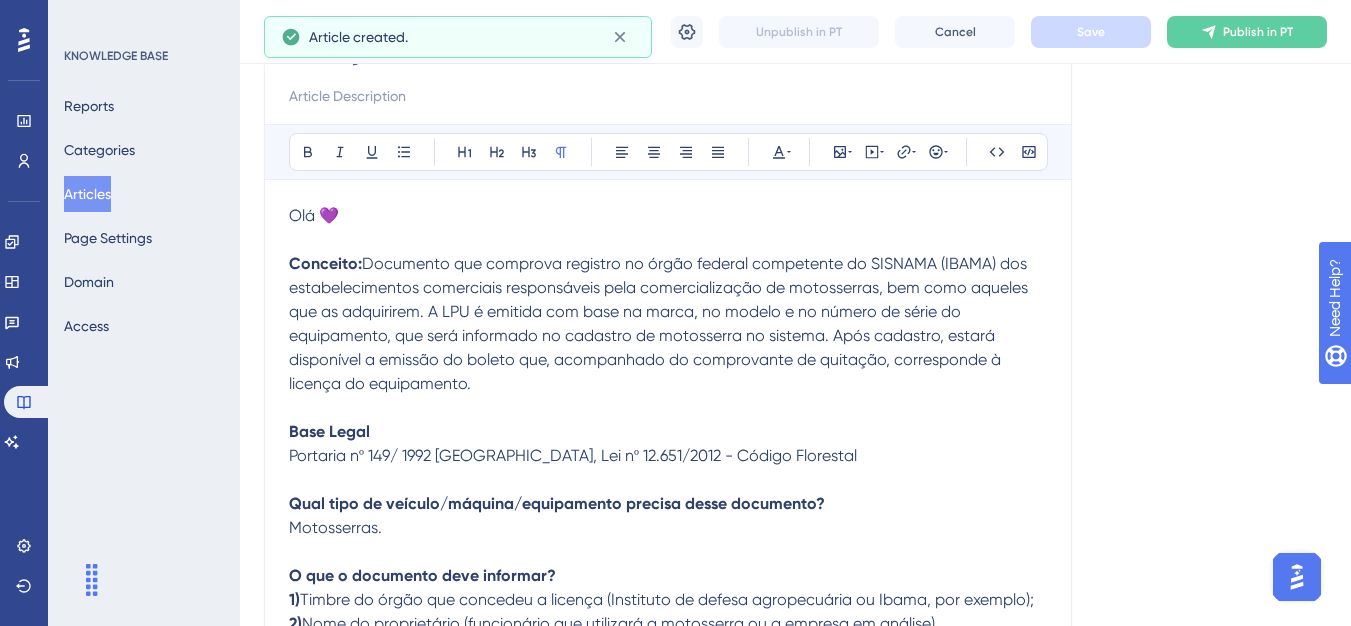 scroll, scrollTop: 213, scrollLeft: 0, axis: vertical 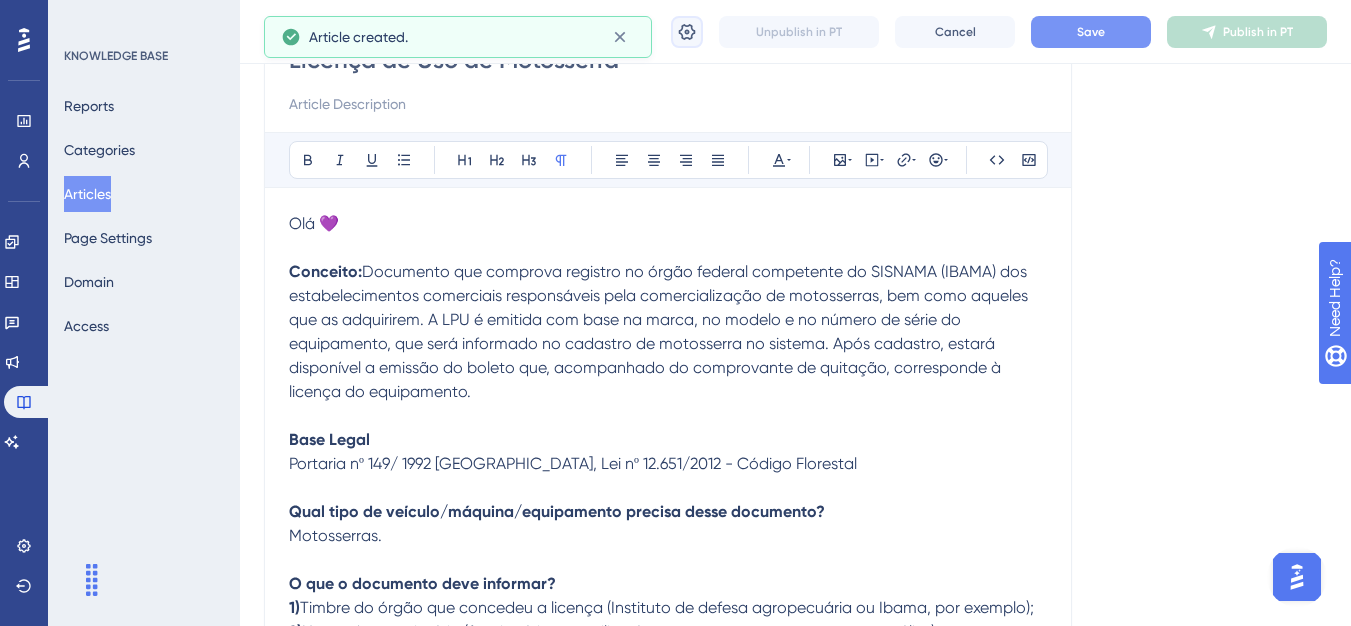 click at bounding box center (687, 32) 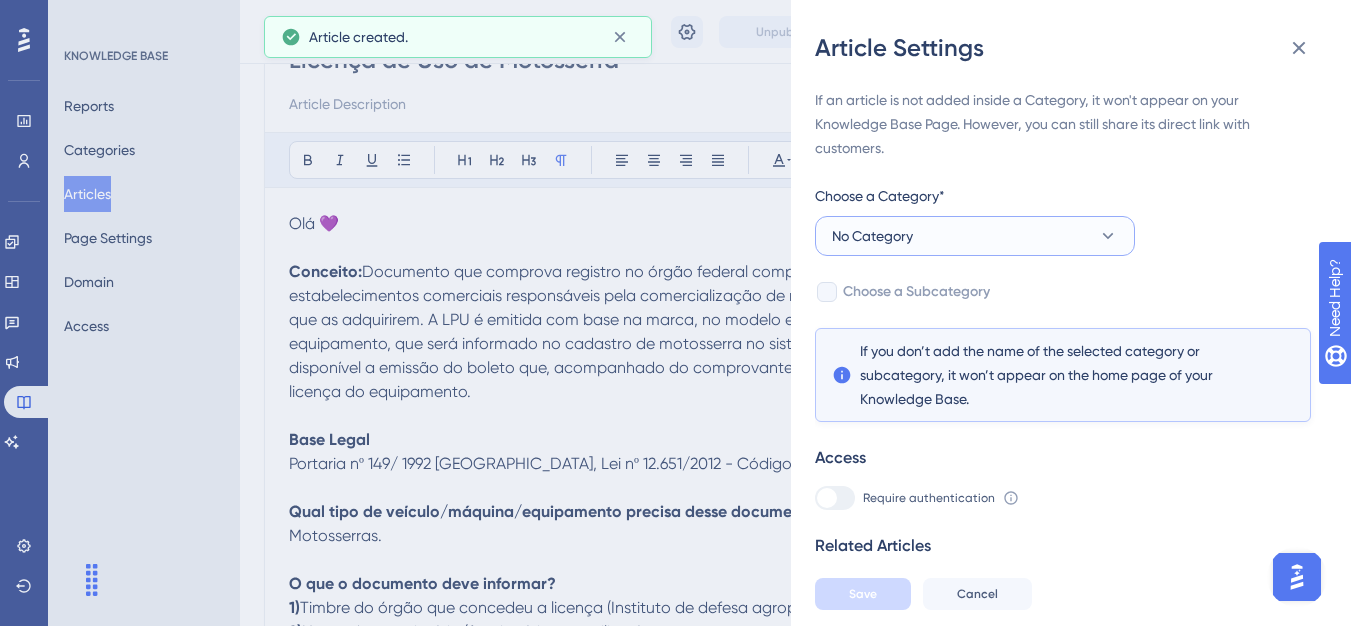 click on "No Category" at bounding box center (975, 236) 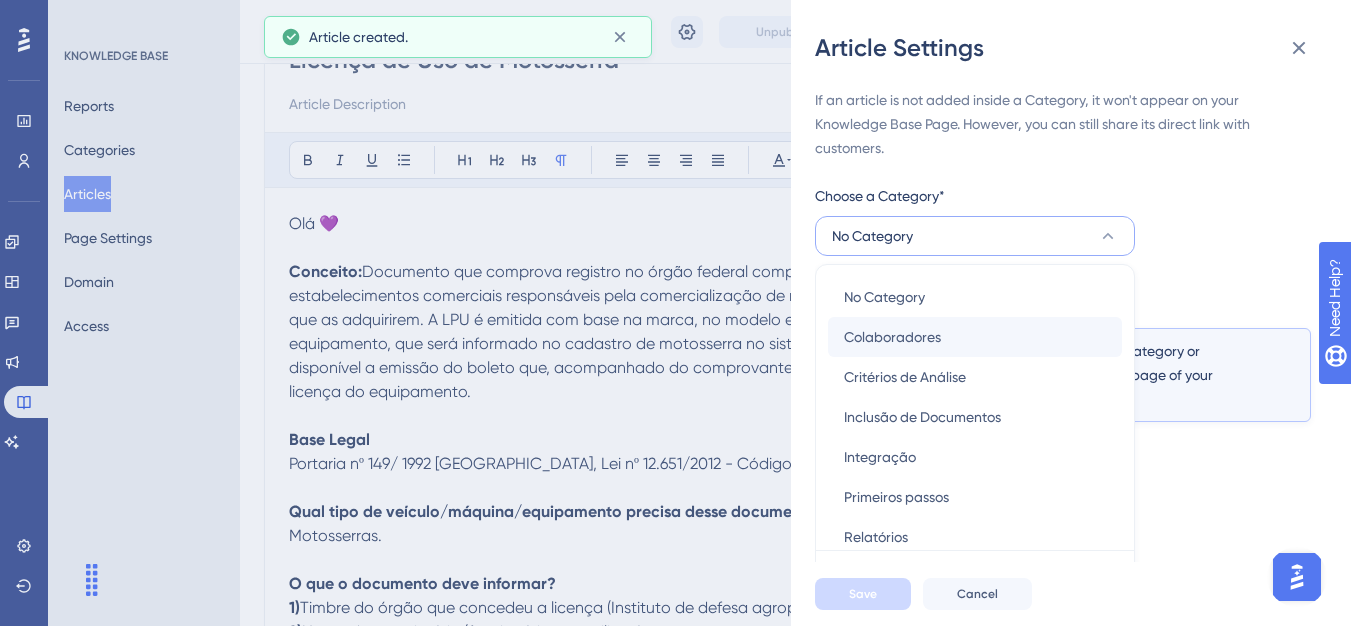 scroll, scrollTop: 49, scrollLeft: 0, axis: vertical 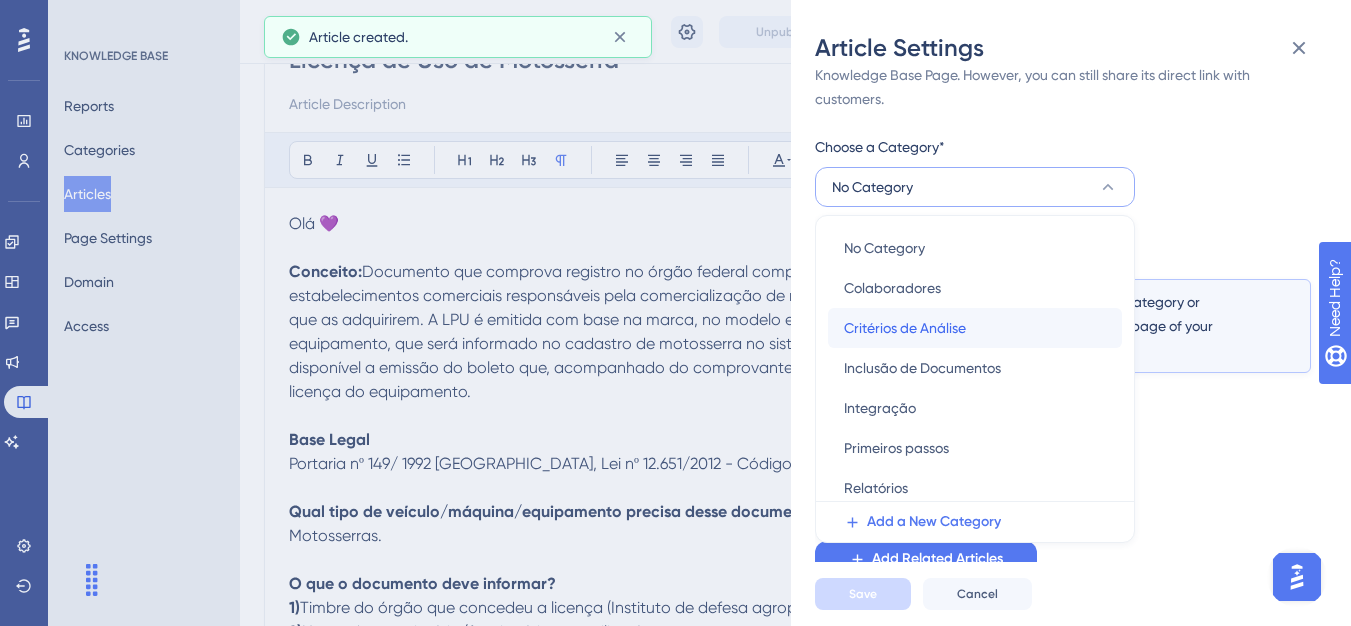click on "Critérios de Análise Critérios de Análise" at bounding box center (975, 328) 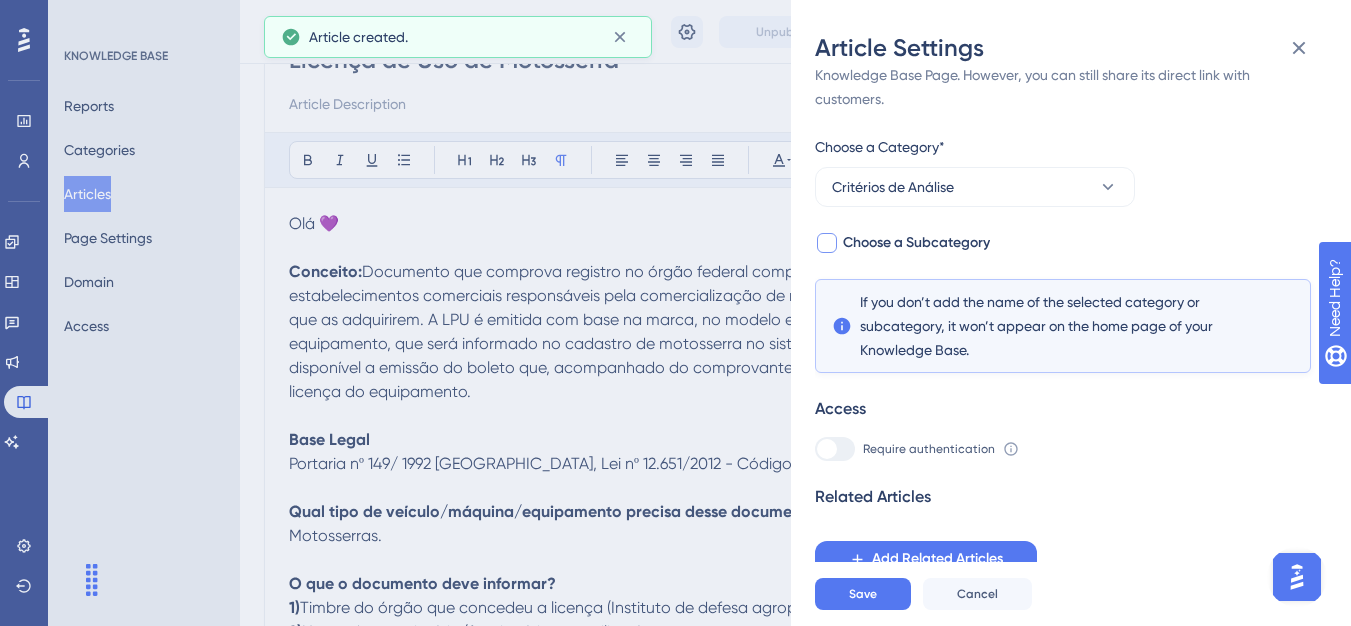 click on "Choose a Subcategory" at bounding box center (916, 243) 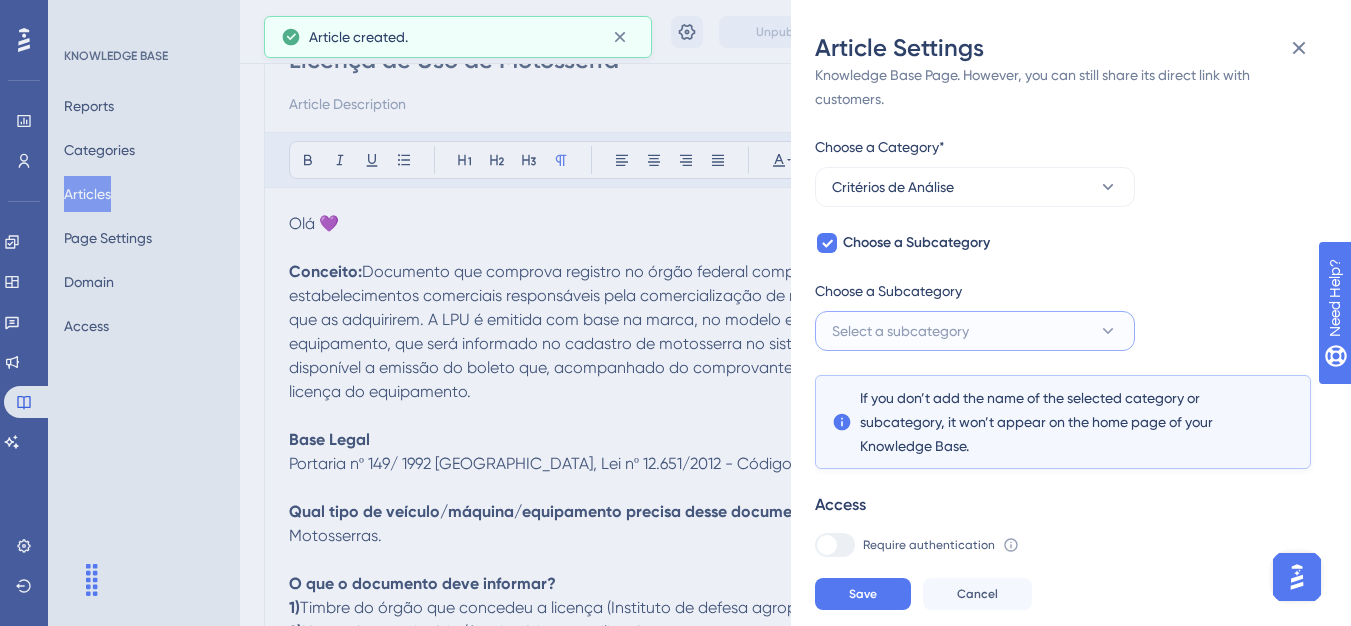 click on "Select a subcategory" at bounding box center [975, 331] 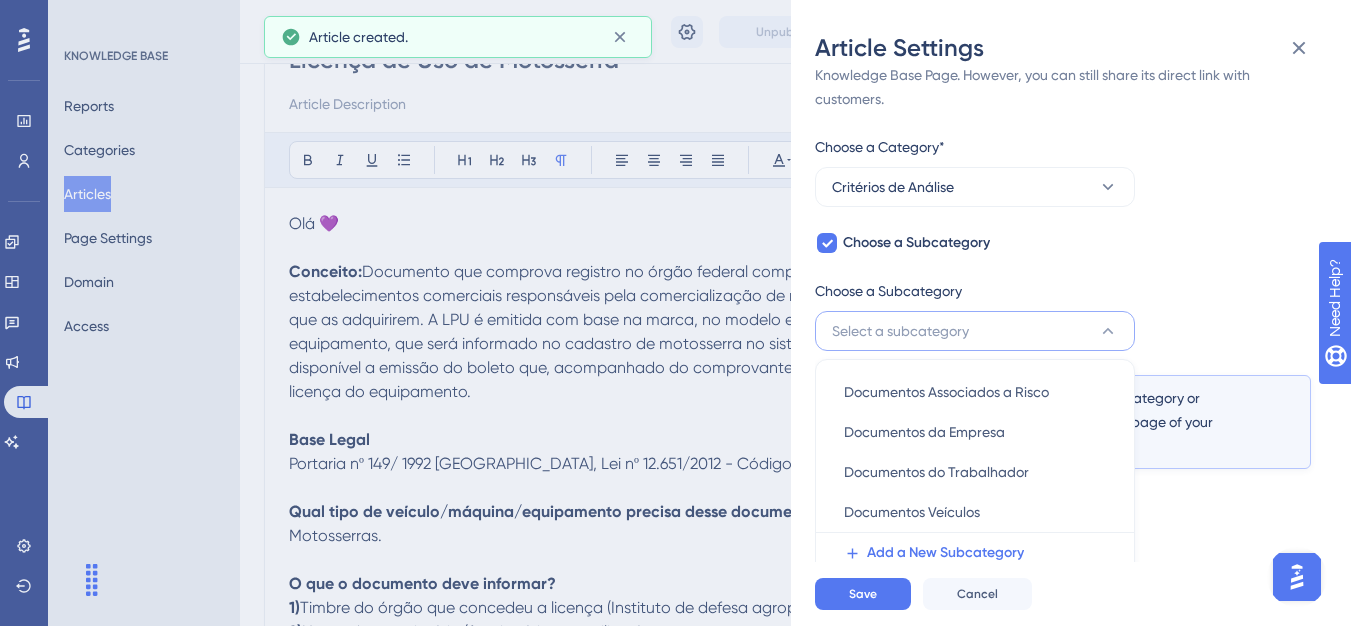 scroll, scrollTop: 145, scrollLeft: 0, axis: vertical 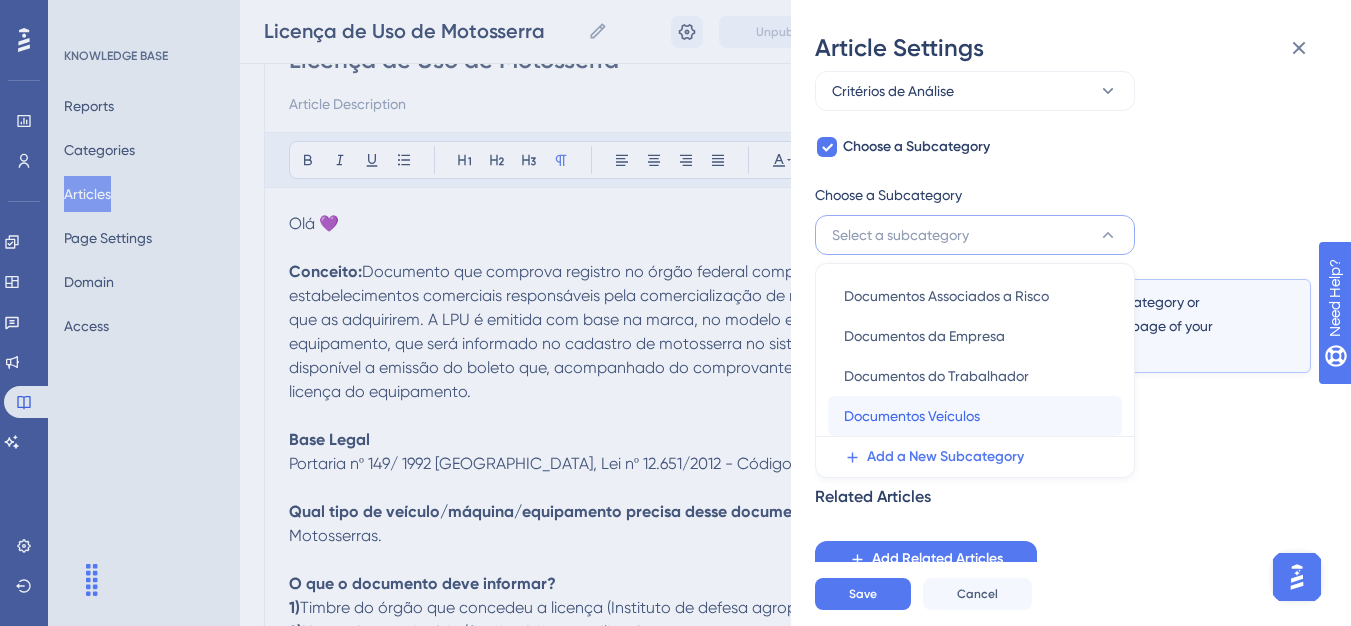 click on "Documentos Veículos" at bounding box center (912, 416) 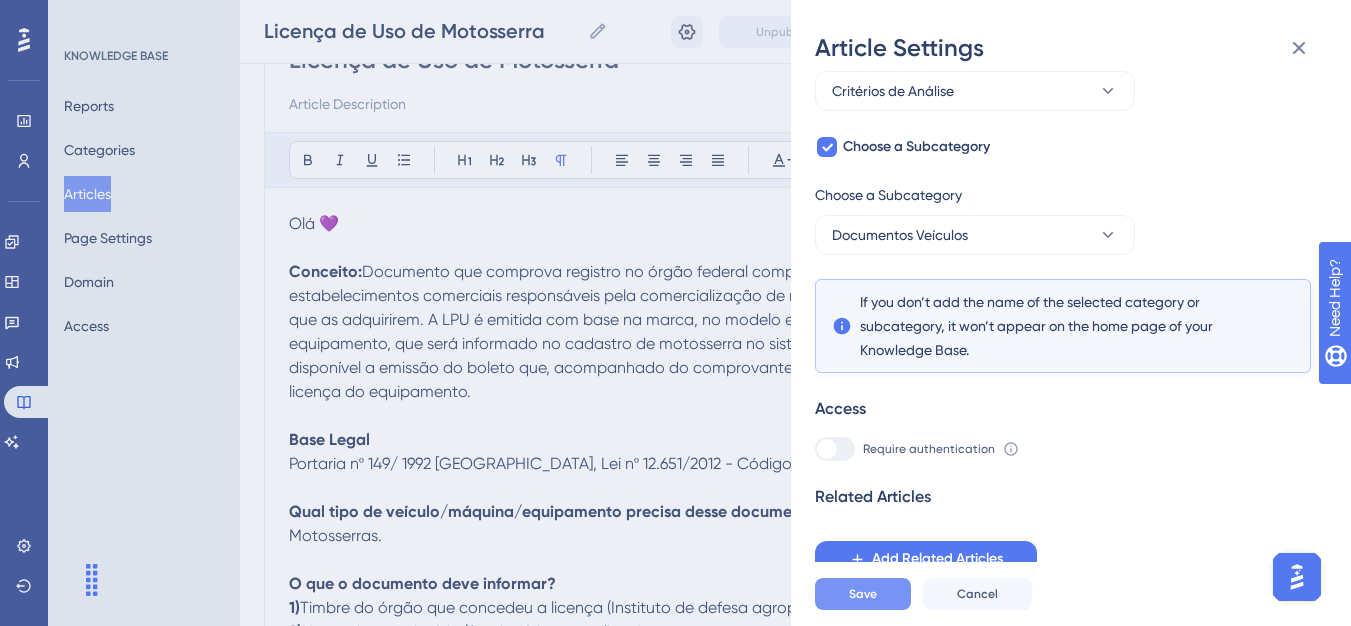 click on "Save" at bounding box center [863, 594] 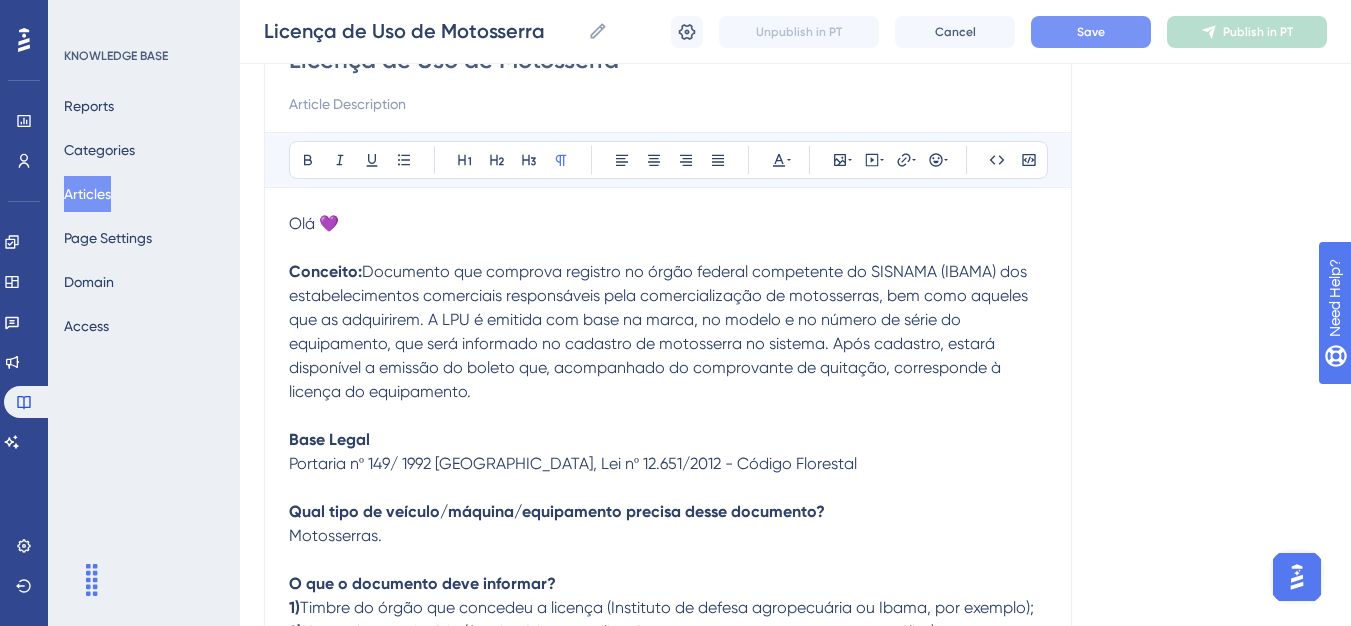 click on "Save" at bounding box center (1091, 32) 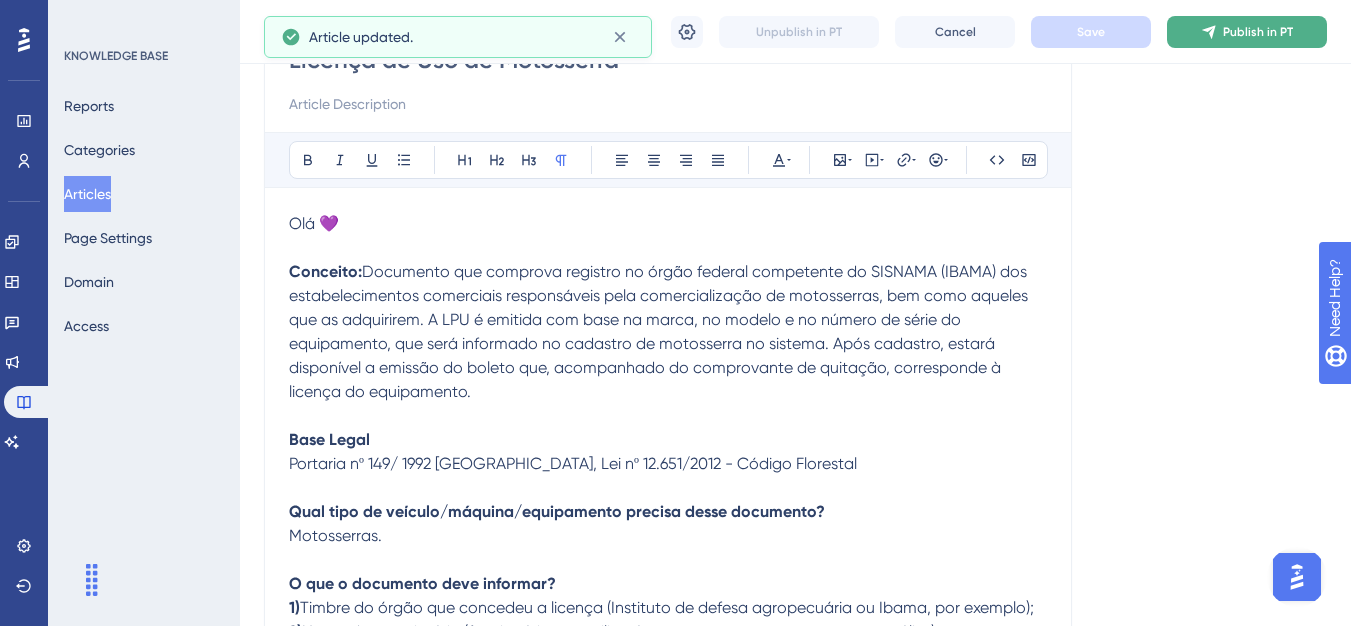 click on "Publish in PT" at bounding box center [1247, 32] 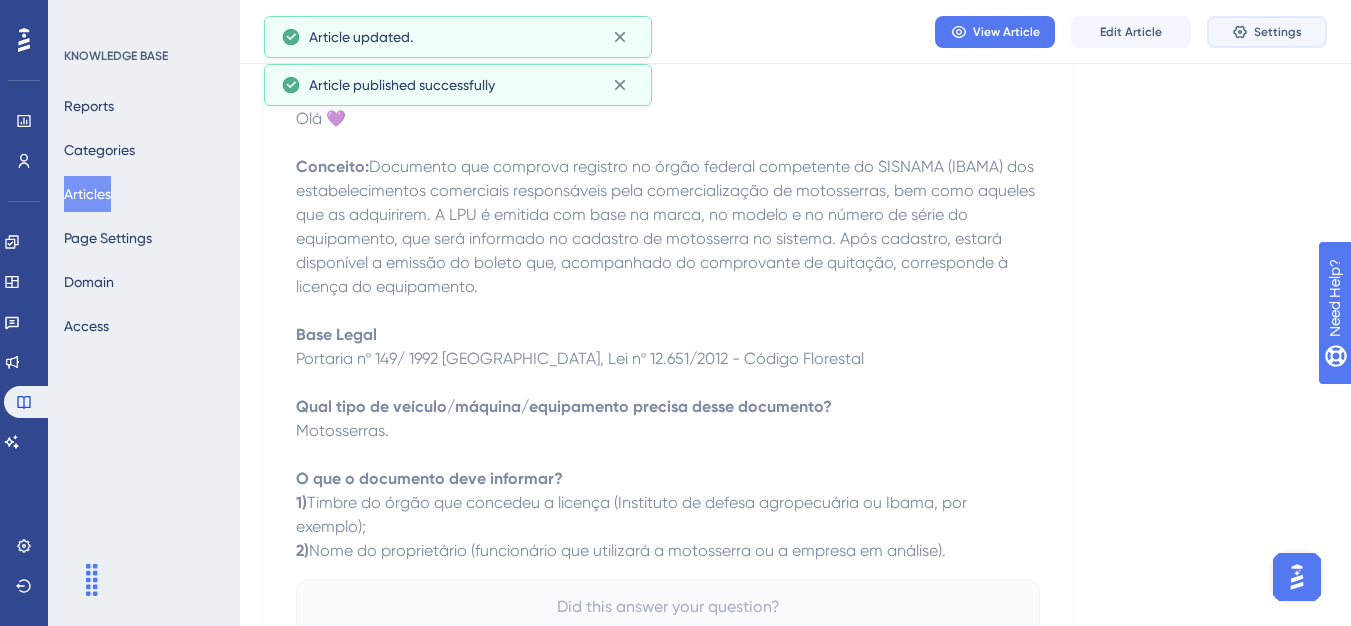 click on "Settings" at bounding box center [1278, 32] 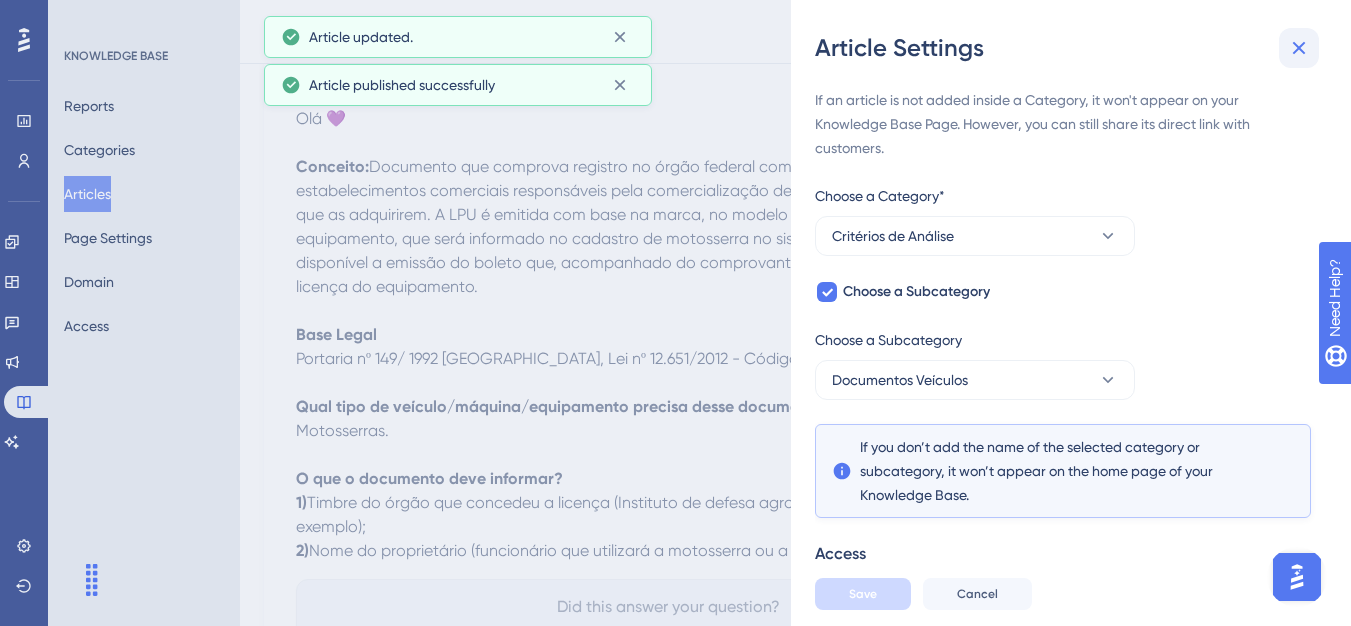 click 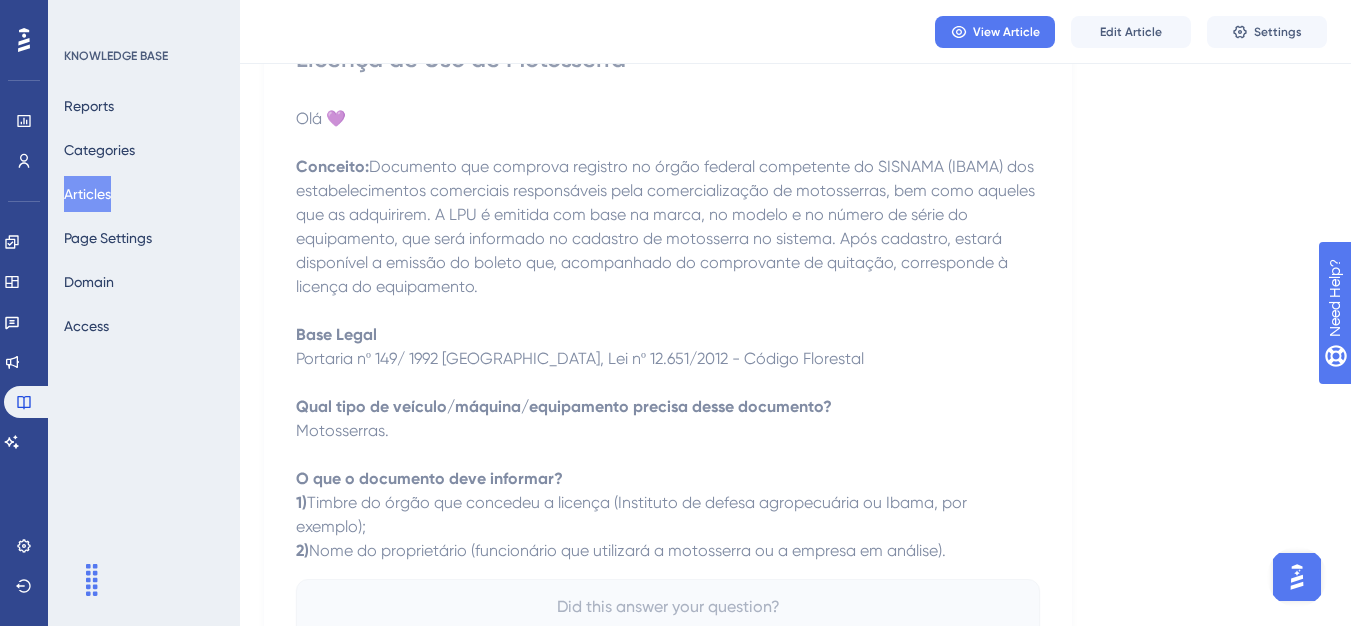 click on "Articles" at bounding box center (87, 194) 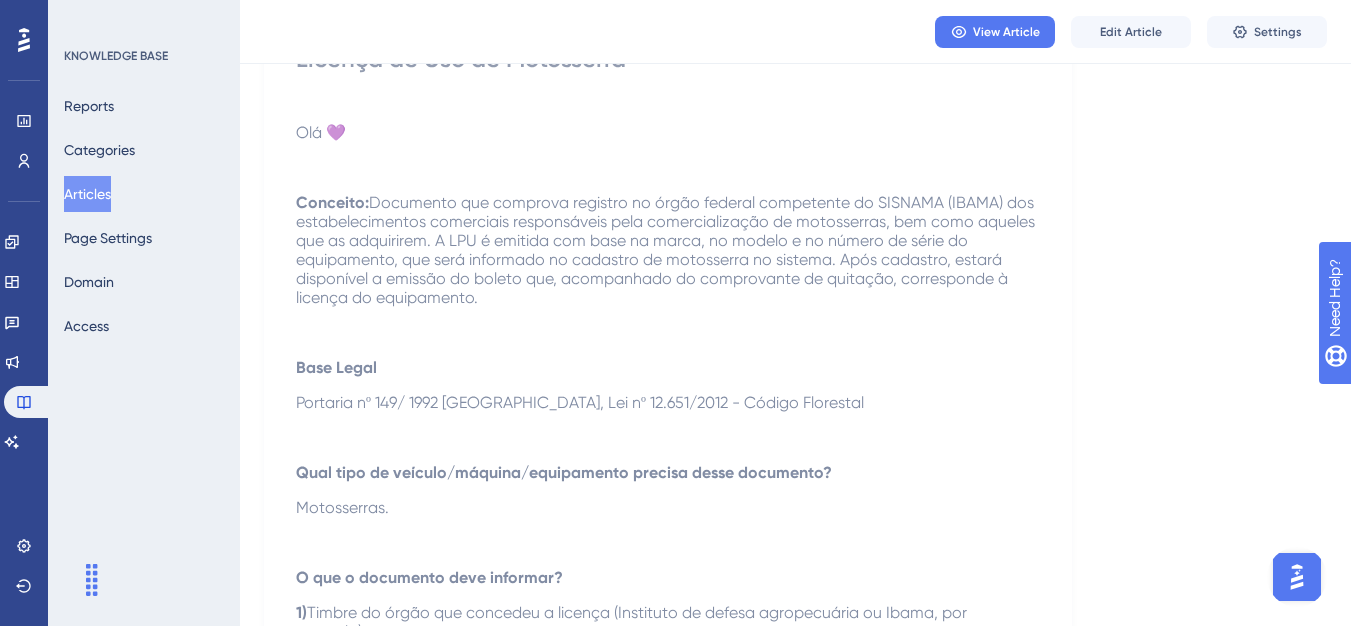 scroll, scrollTop: 0, scrollLeft: 0, axis: both 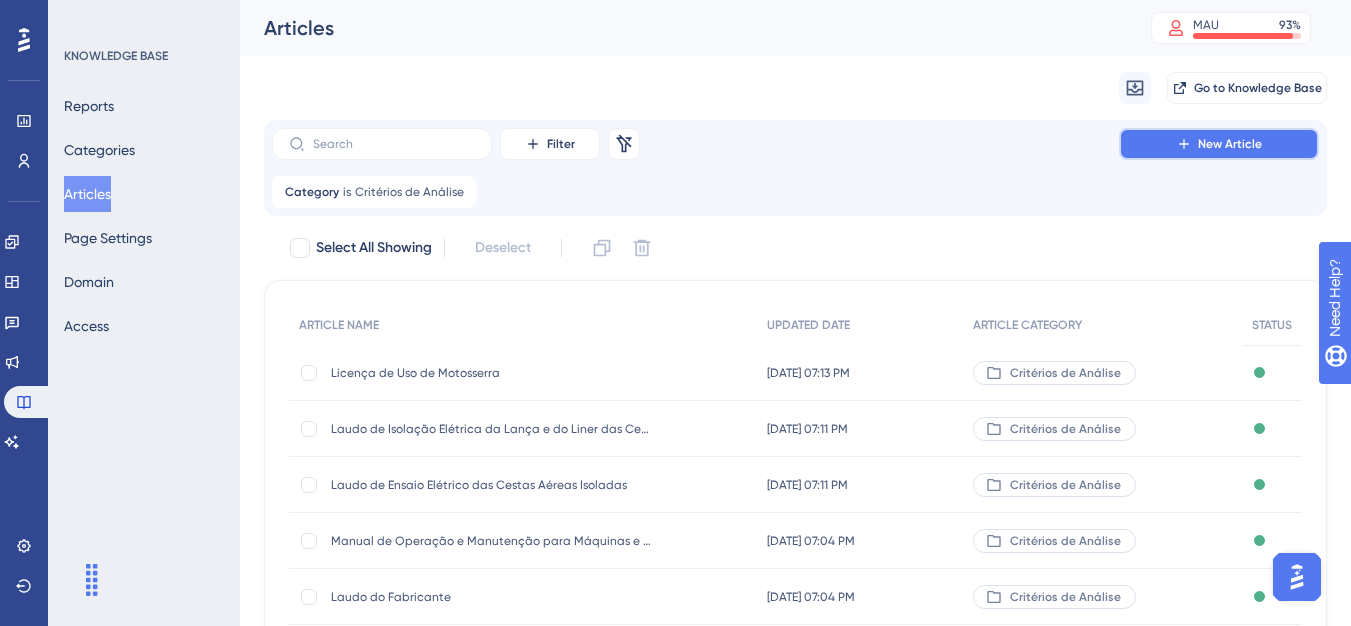 click on "New Article" at bounding box center [1219, 144] 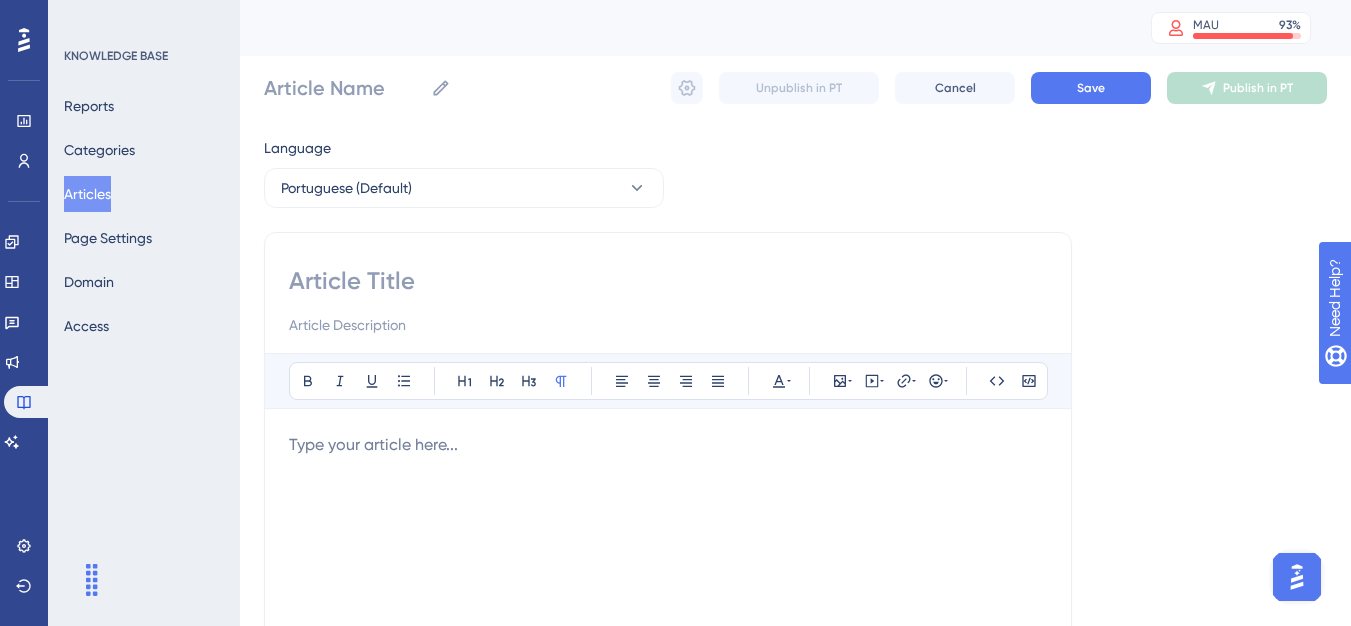 drag, startPoint x: 478, startPoint y: 300, endPoint x: 475, endPoint y: 288, distance: 12.369317 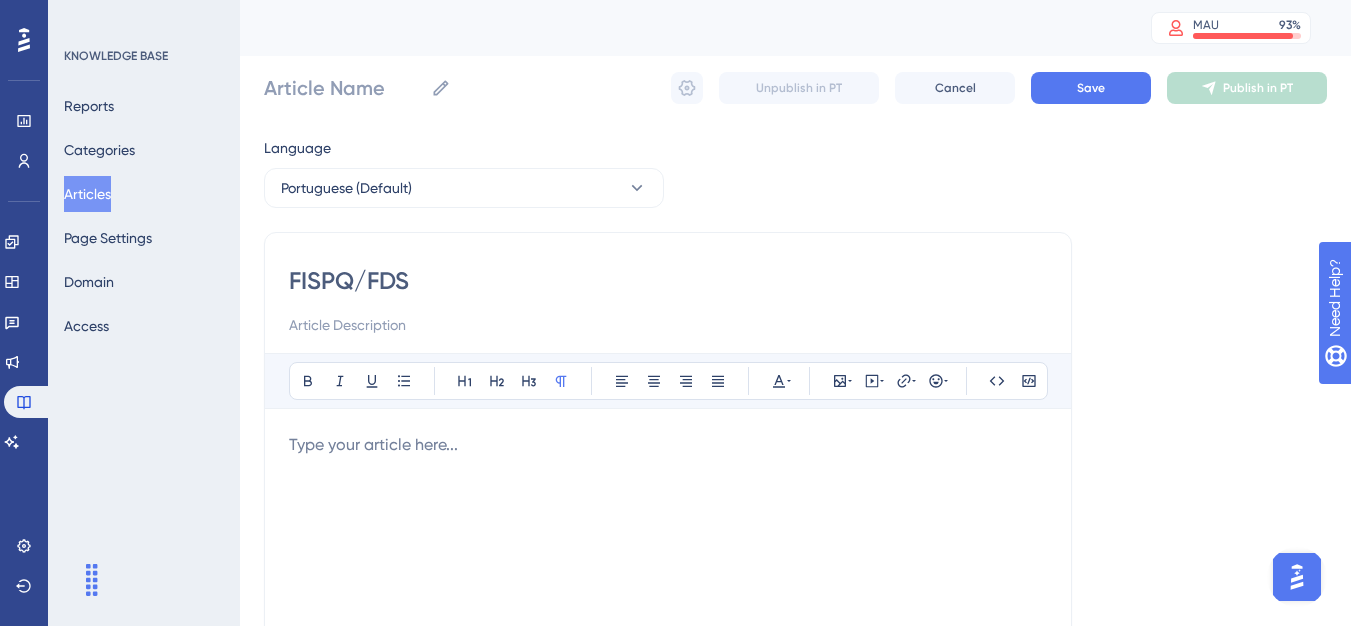 type on "FISPQ/FDS" 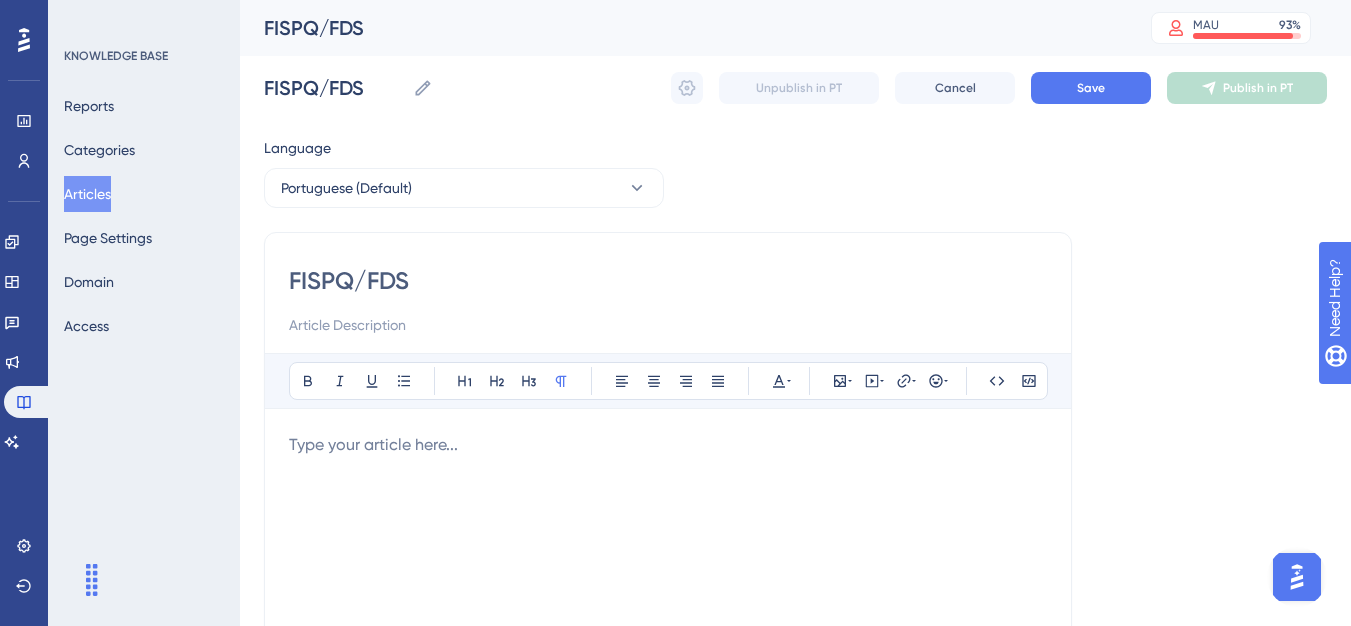 type on "FISPQ/FDS" 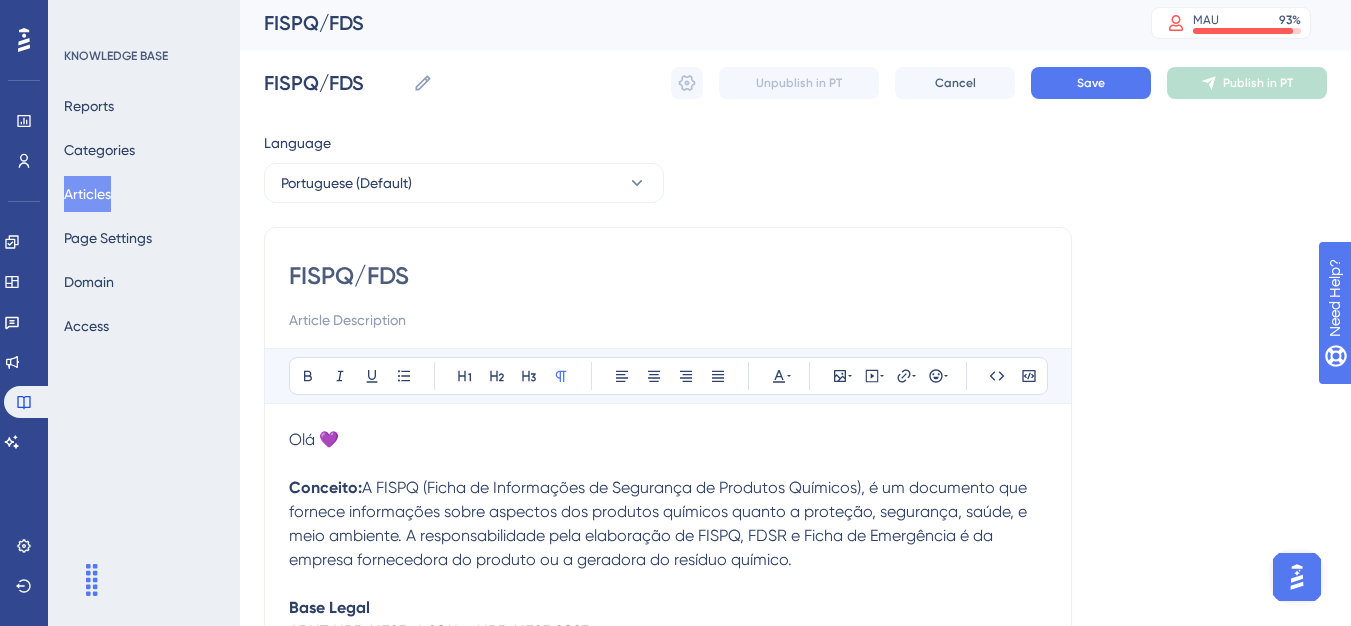 scroll, scrollTop: 0, scrollLeft: 0, axis: both 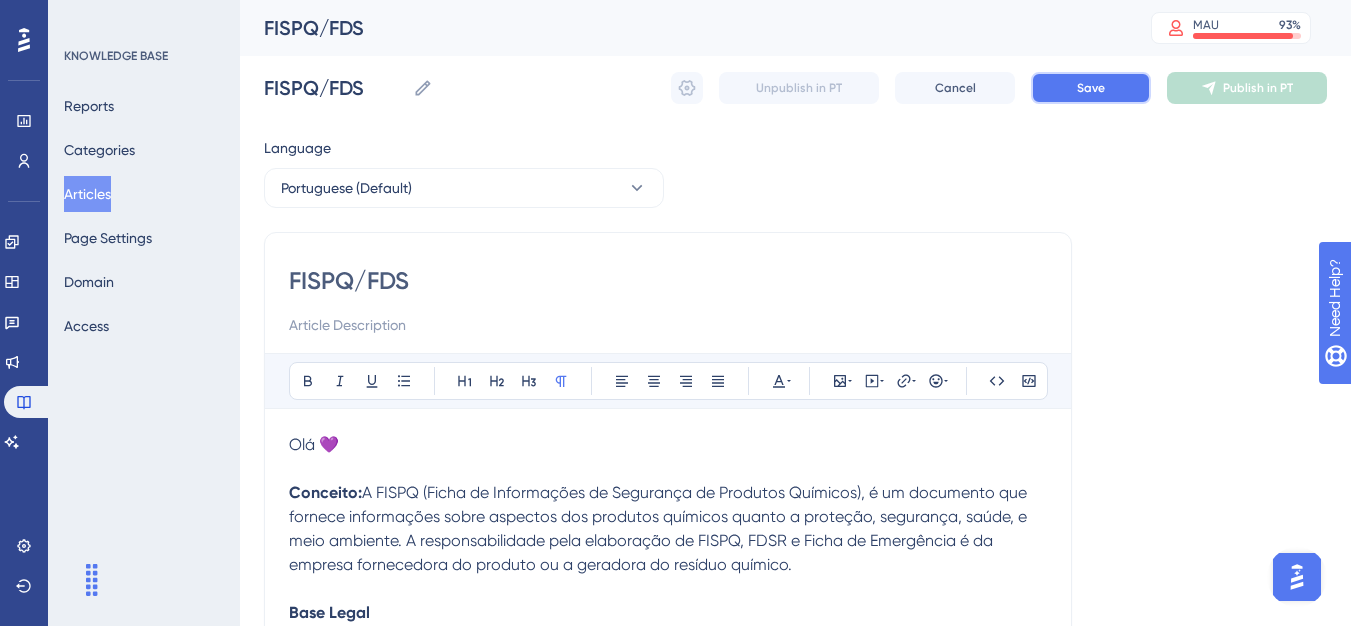 click on "Save" at bounding box center (1091, 88) 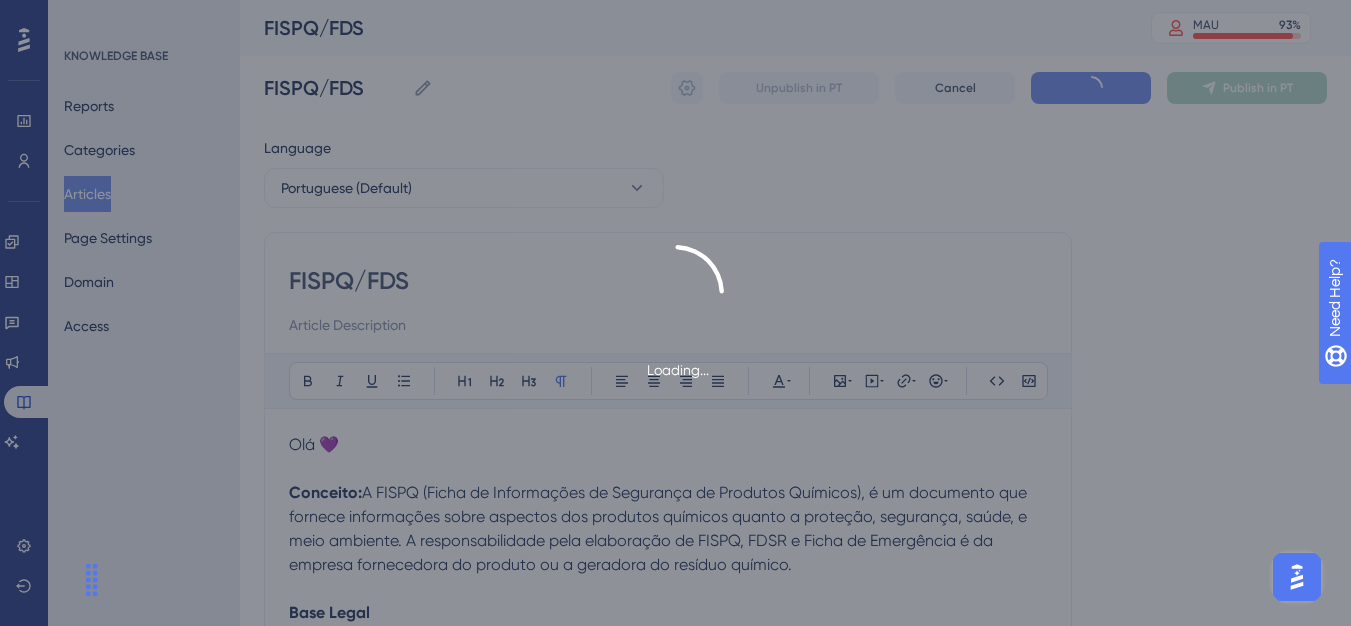 scroll, scrollTop: 645, scrollLeft: 0, axis: vertical 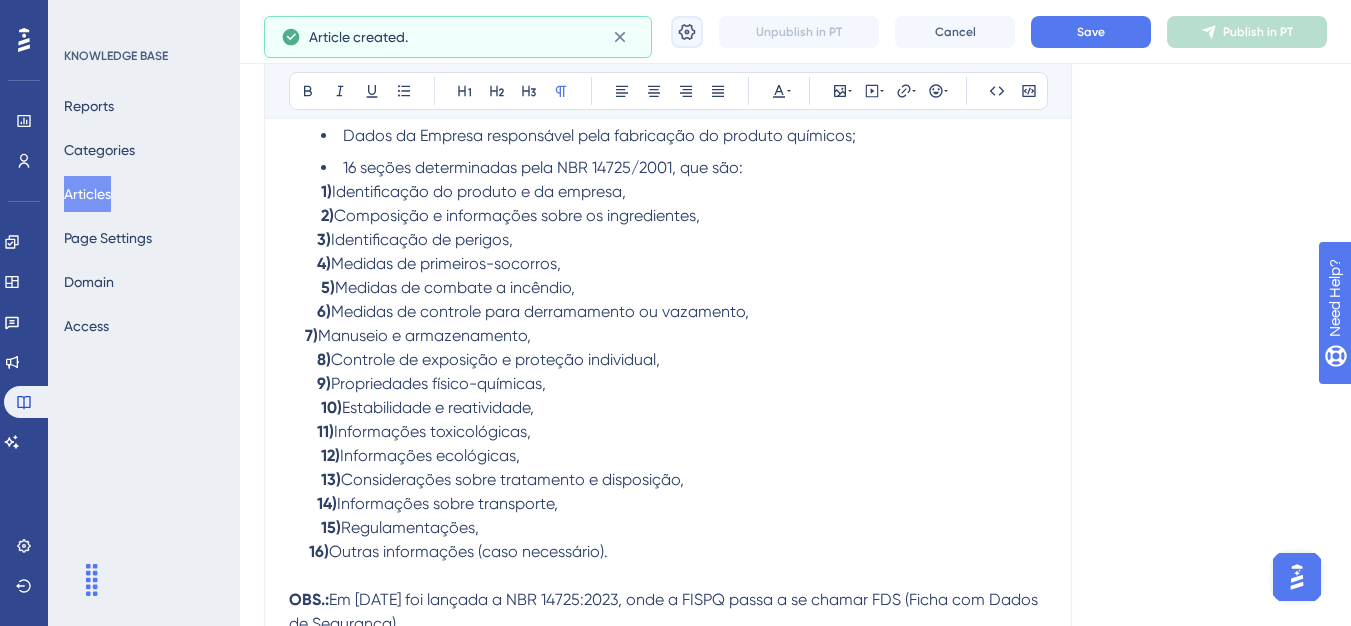 click 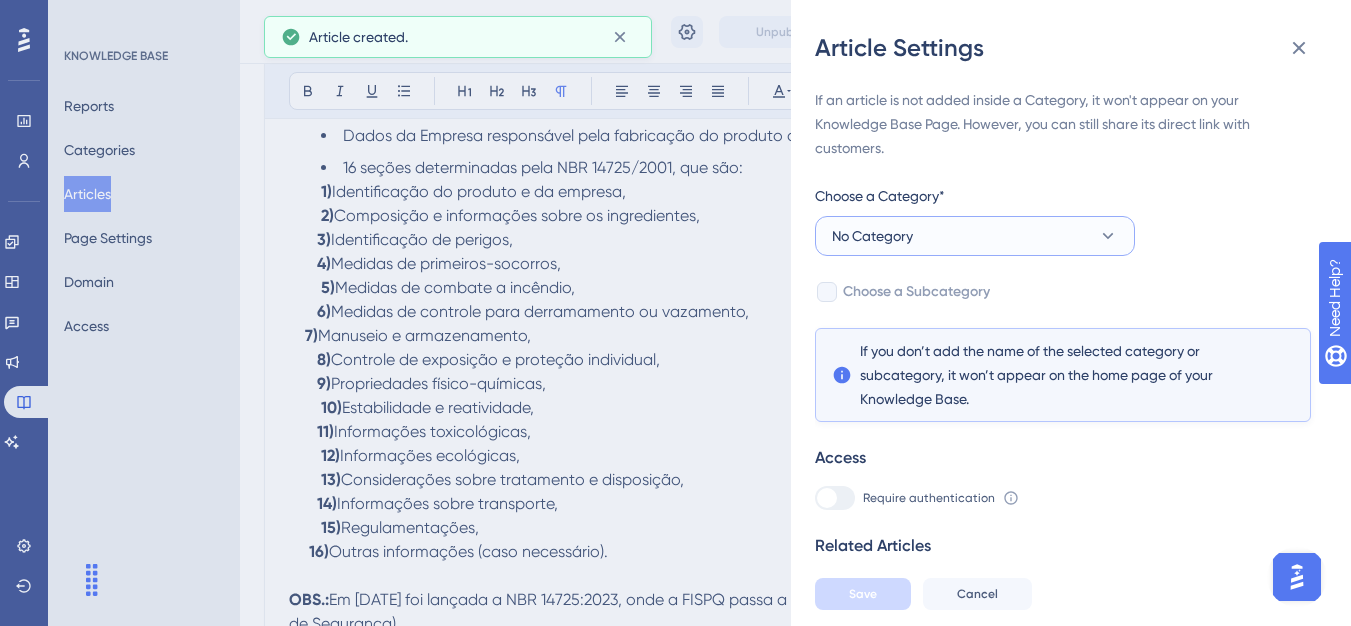 click on "No Category" at bounding box center (975, 236) 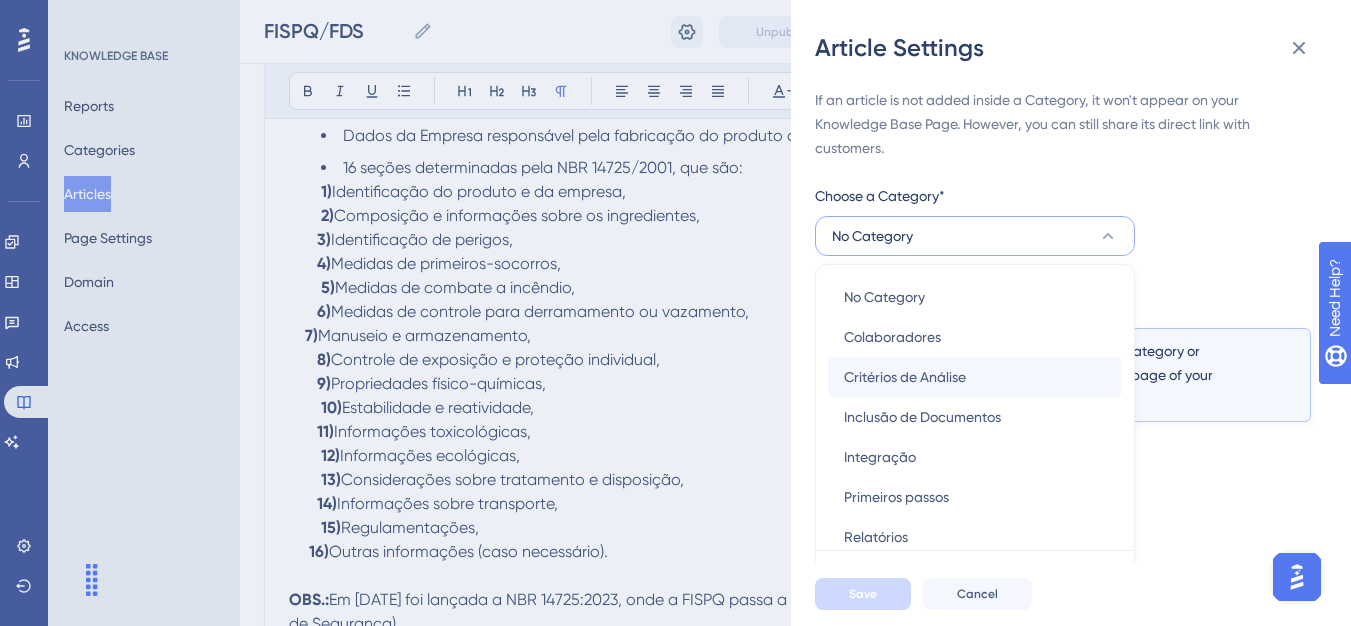 scroll, scrollTop: 49, scrollLeft: 0, axis: vertical 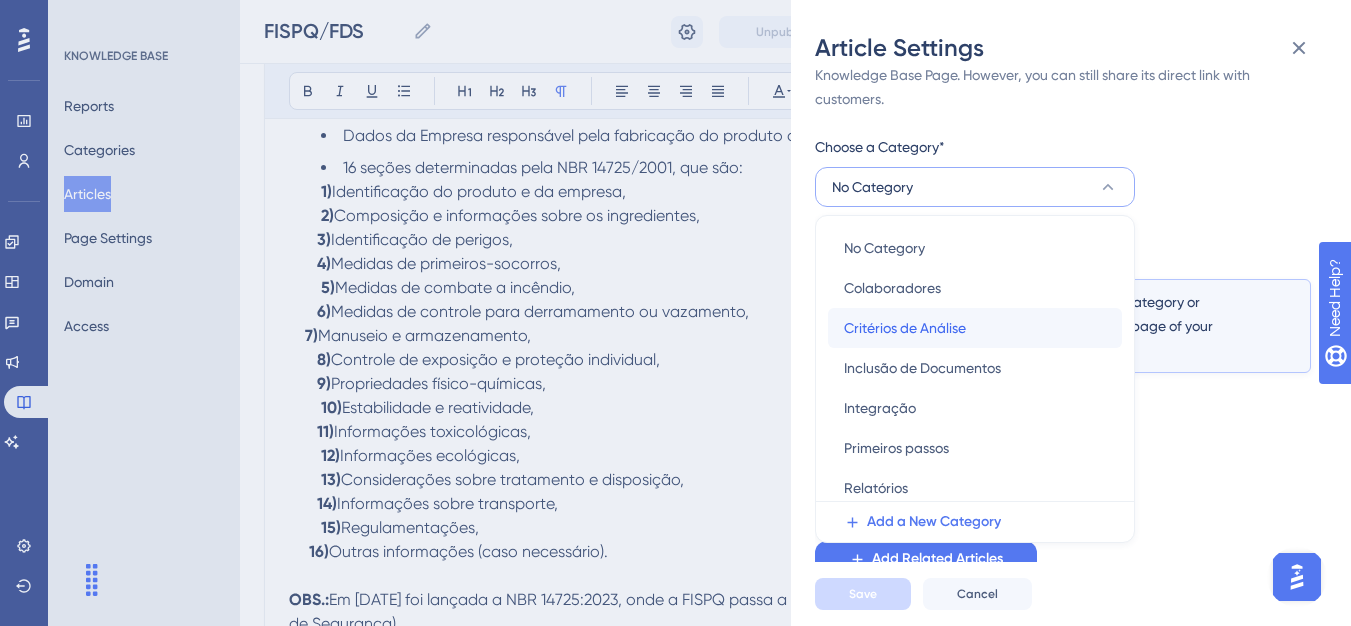 click on "Critérios de Análise" at bounding box center (905, 328) 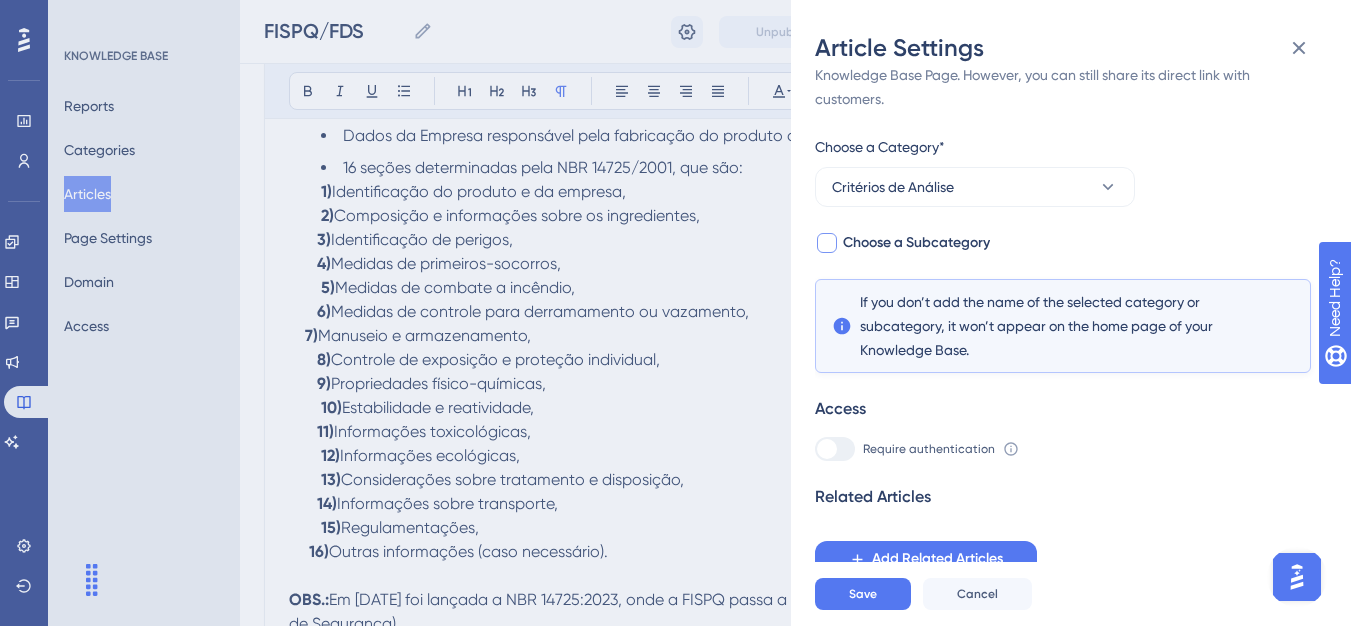 click on "Choose a Subcategory" at bounding box center (916, 243) 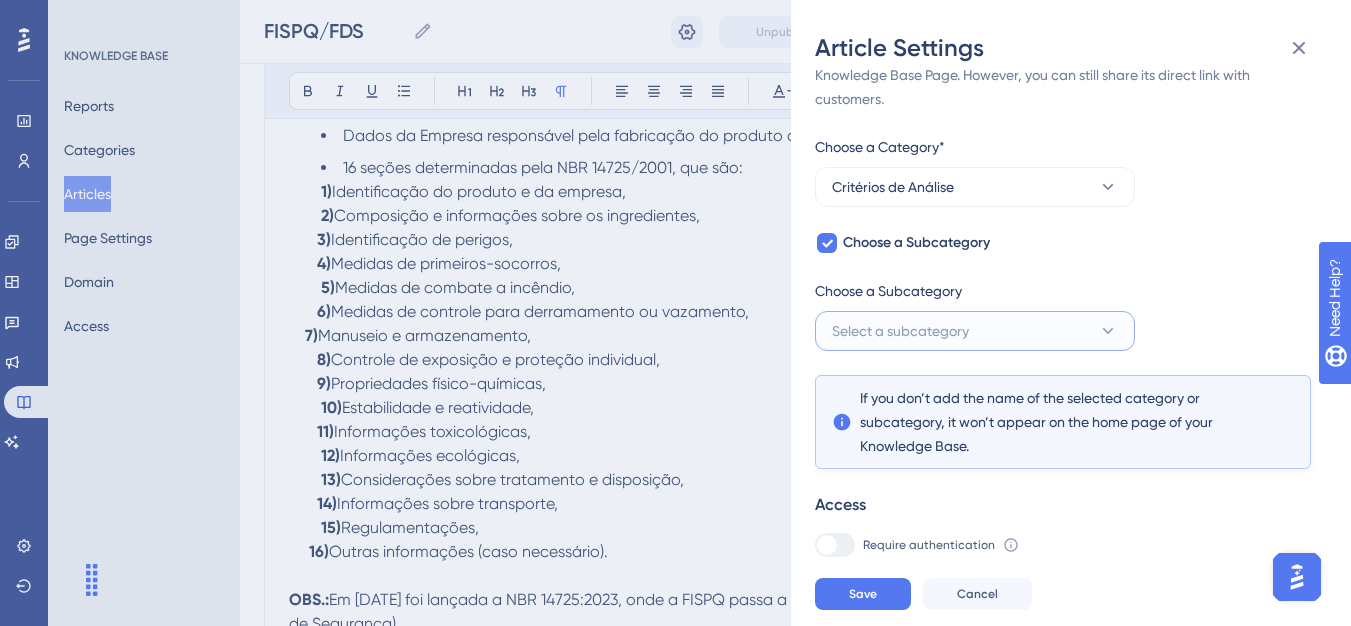 click on "Select a subcategory" at bounding box center (900, 331) 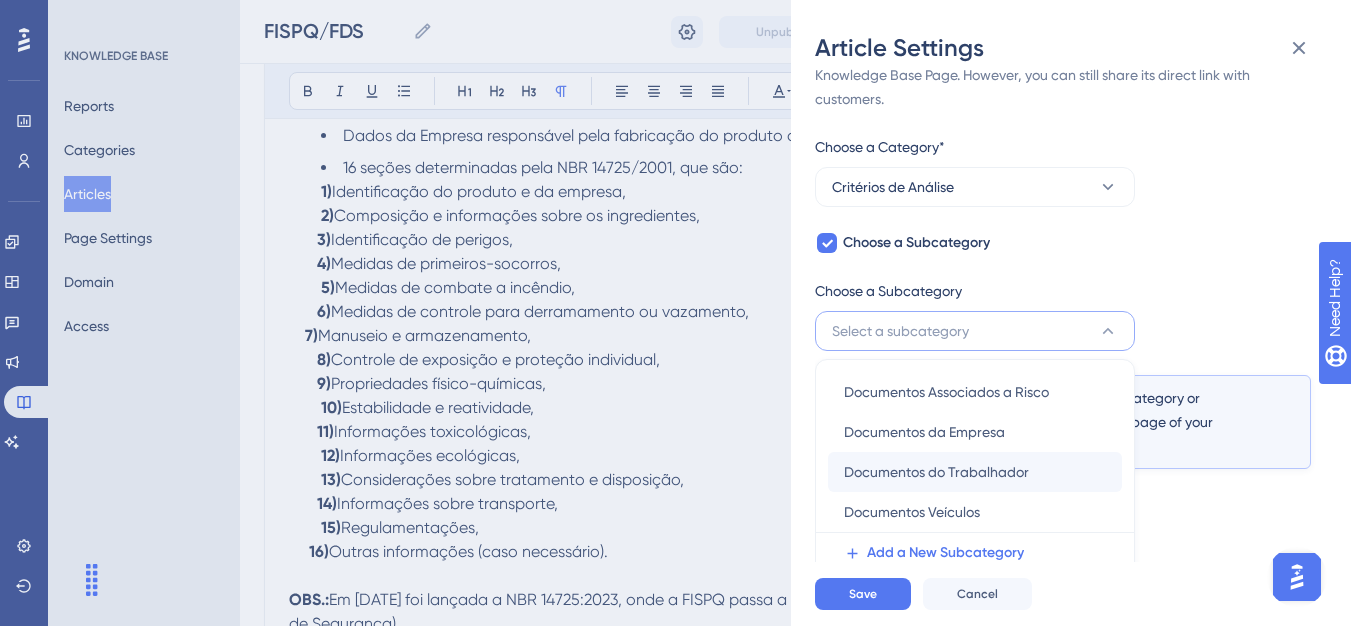 scroll, scrollTop: 145, scrollLeft: 0, axis: vertical 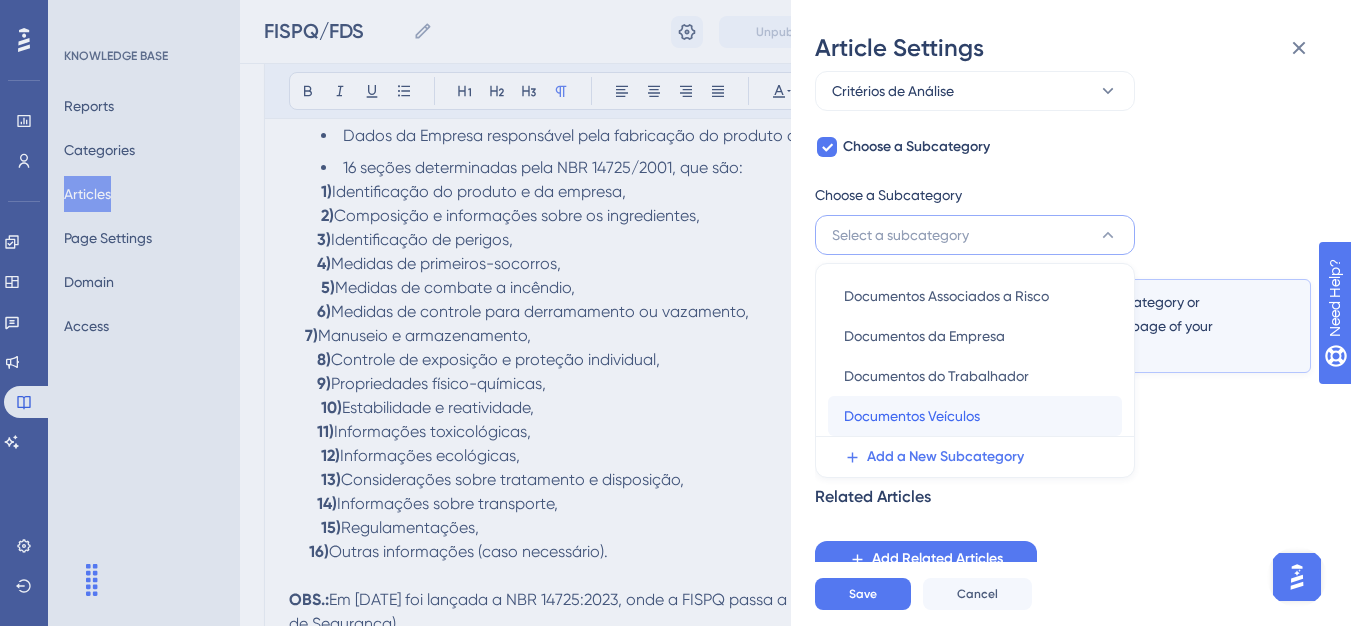 click on "Documentos Veículos" at bounding box center (912, 416) 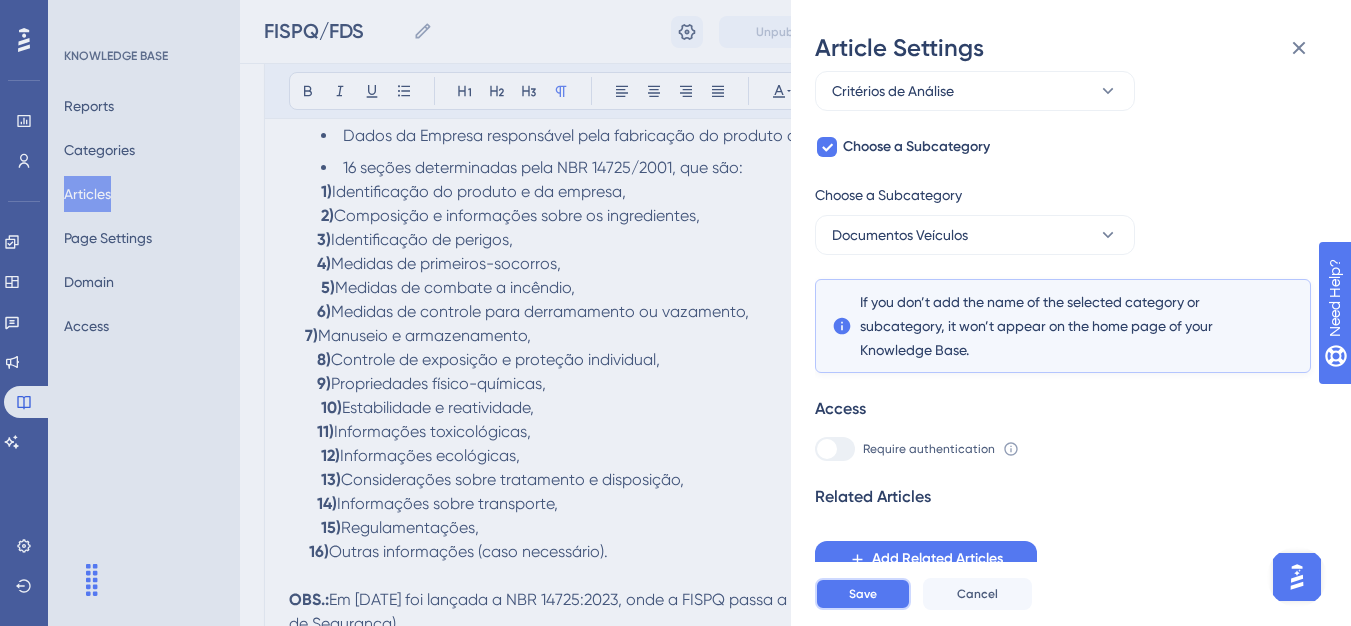 click on "Save" at bounding box center (863, 594) 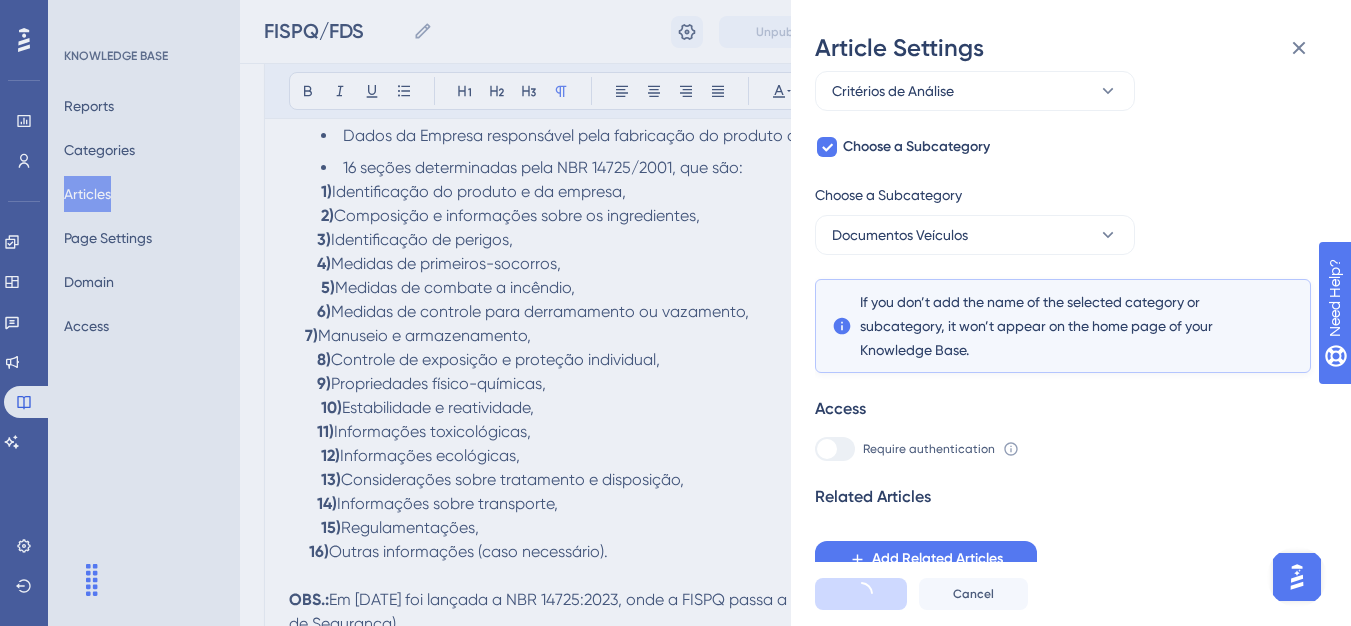 scroll, scrollTop: 0, scrollLeft: 0, axis: both 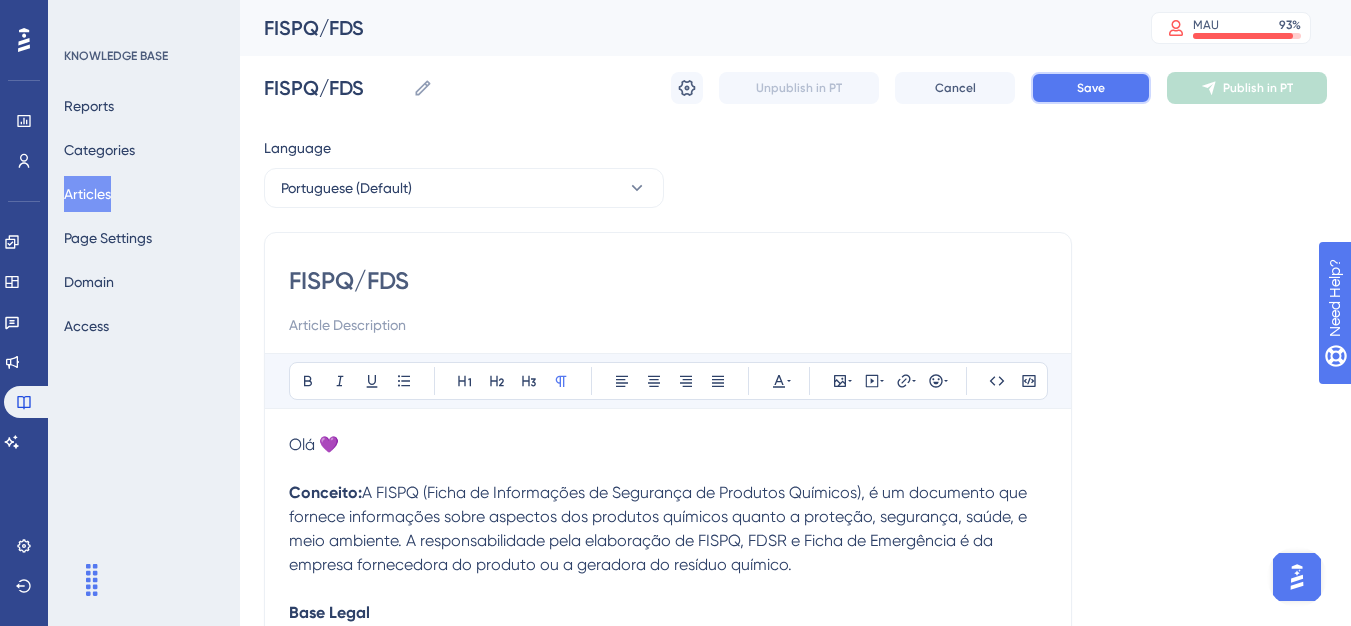 click on "Save" at bounding box center (1091, 88) 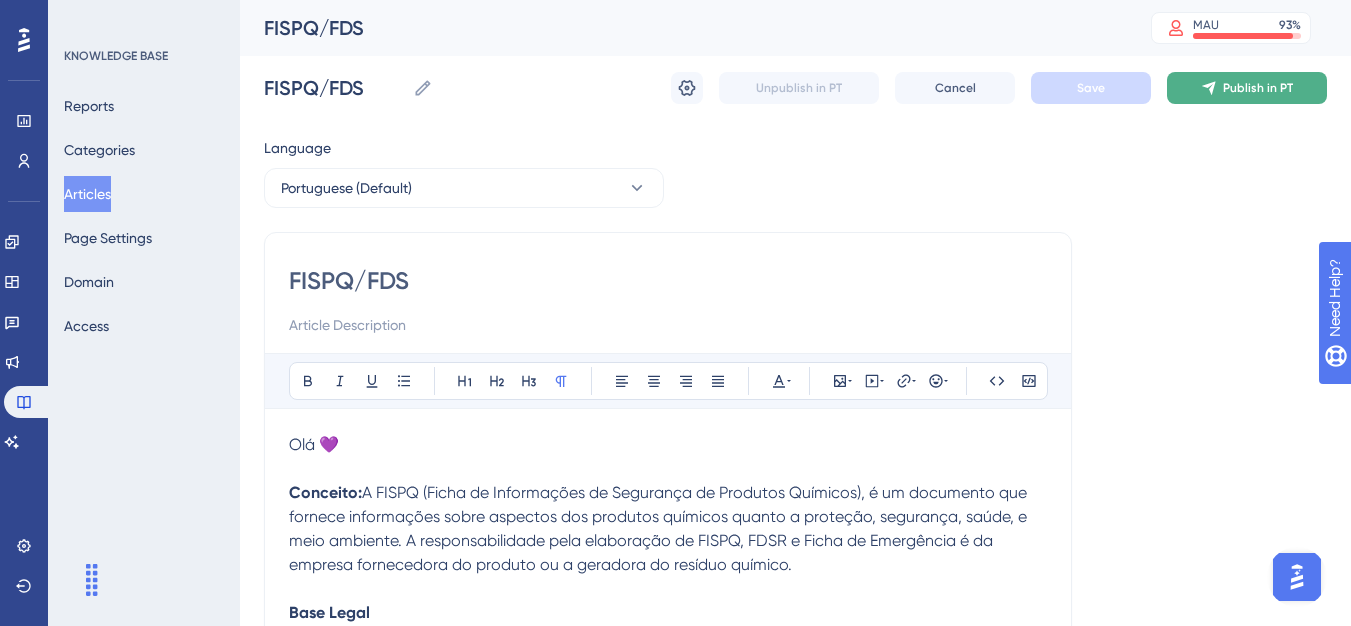 click on "Publish in PT" at bounding box center (1258, 88) 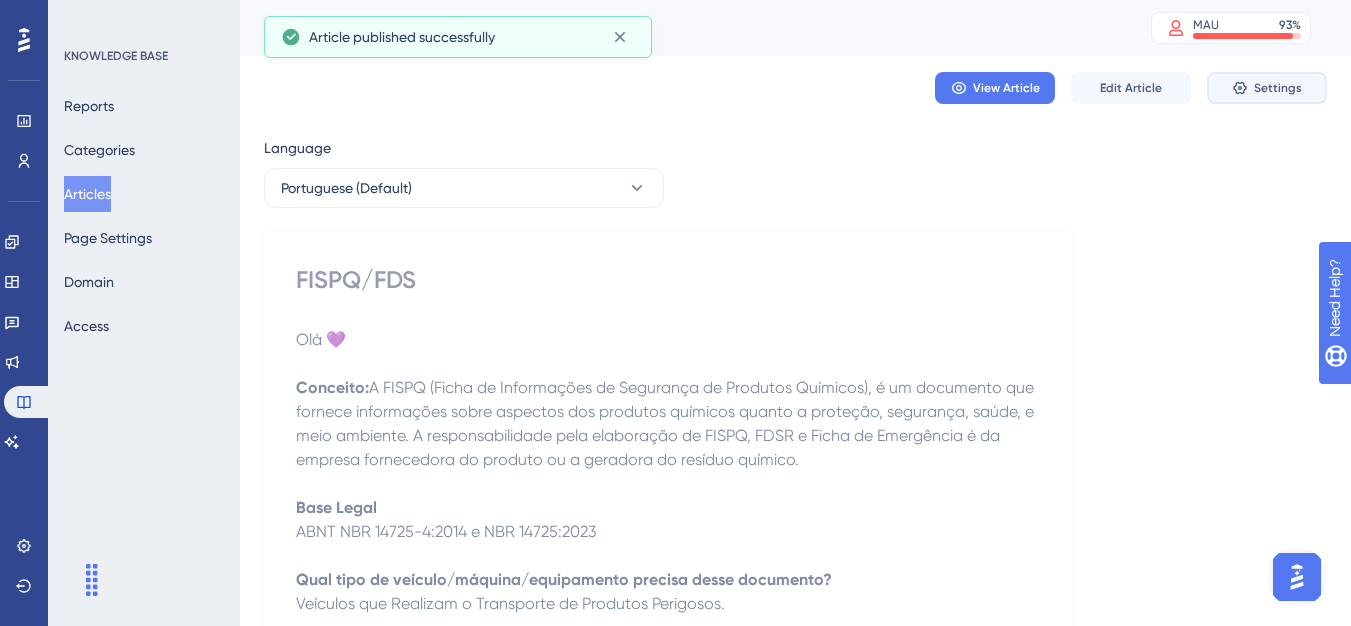 click on "Settings" at bounding box center [1278, 88] 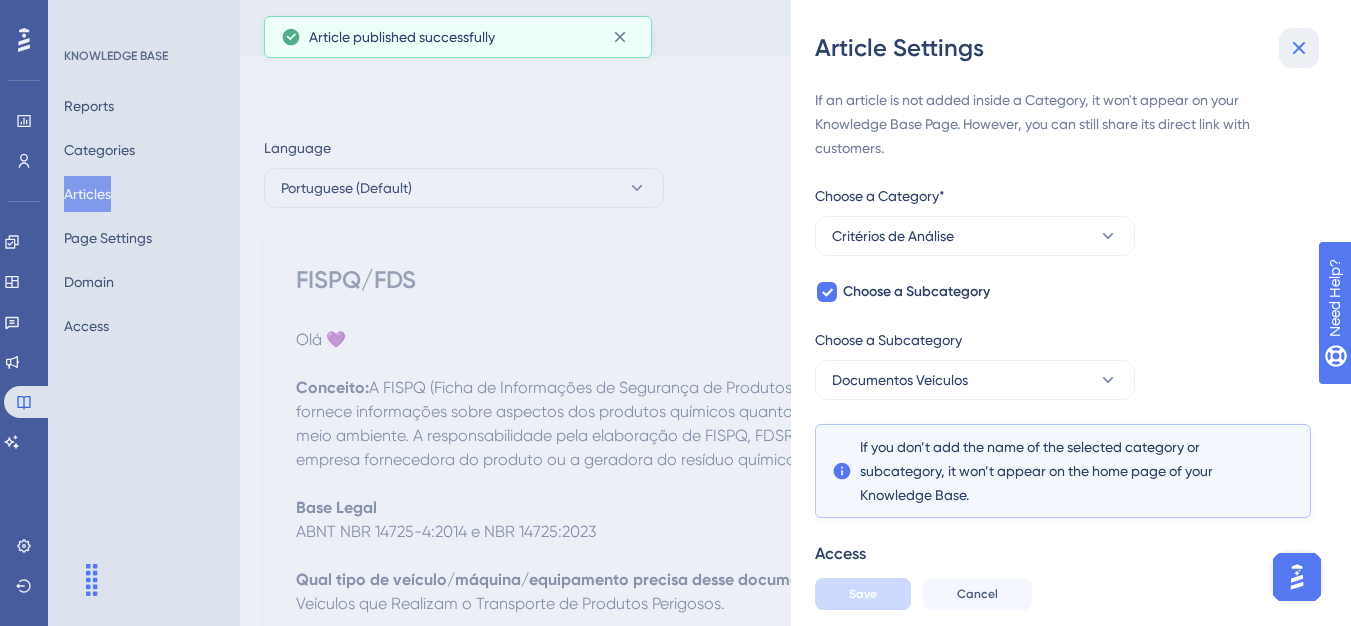 click 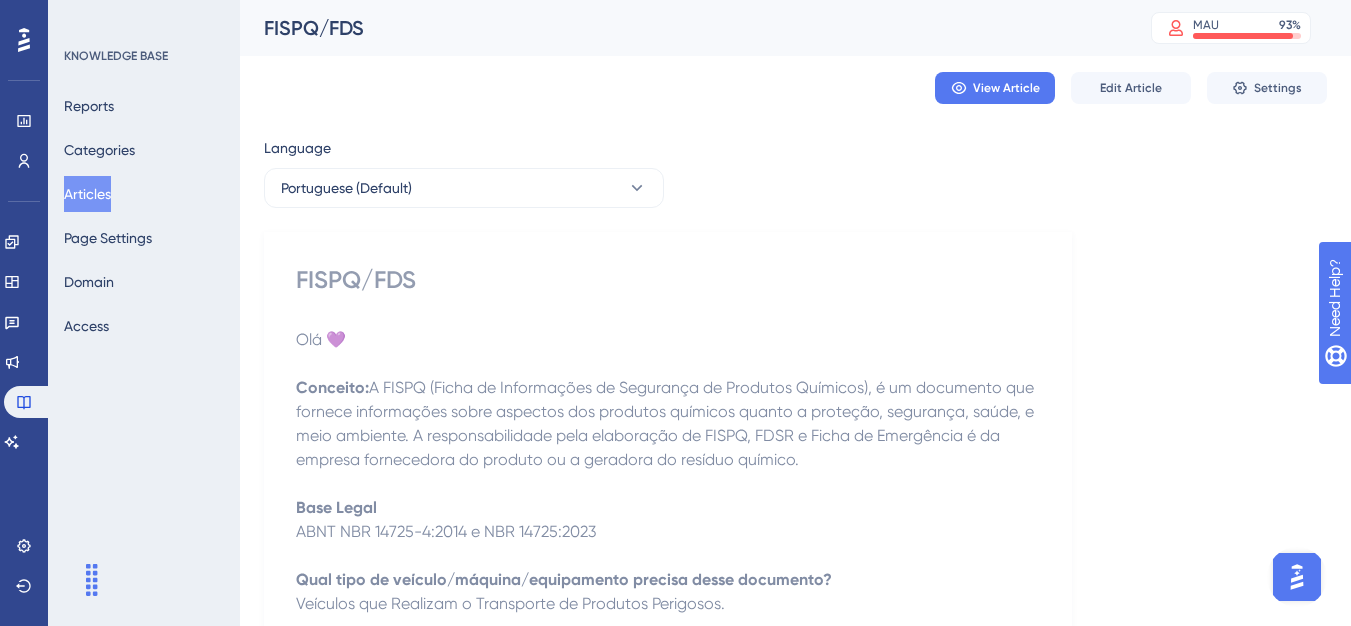 click on "Articles" at bounding box center [87, 194] 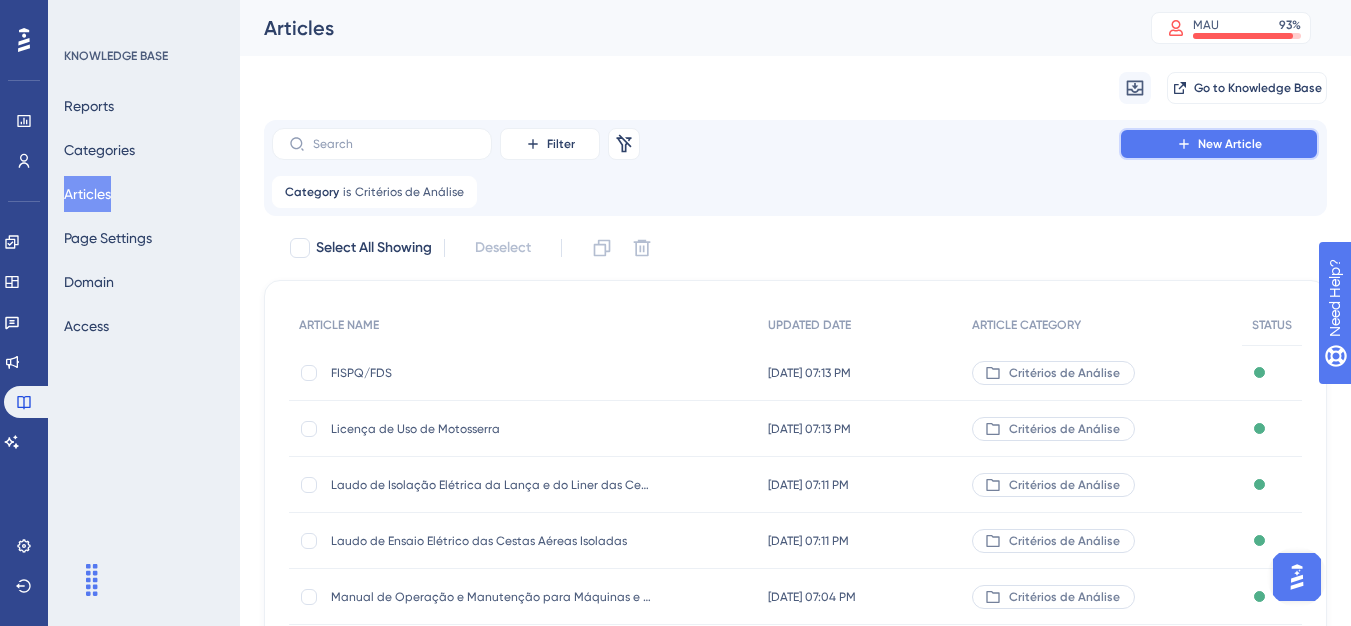 click on "New Article" at bounding box center [1219, 144] 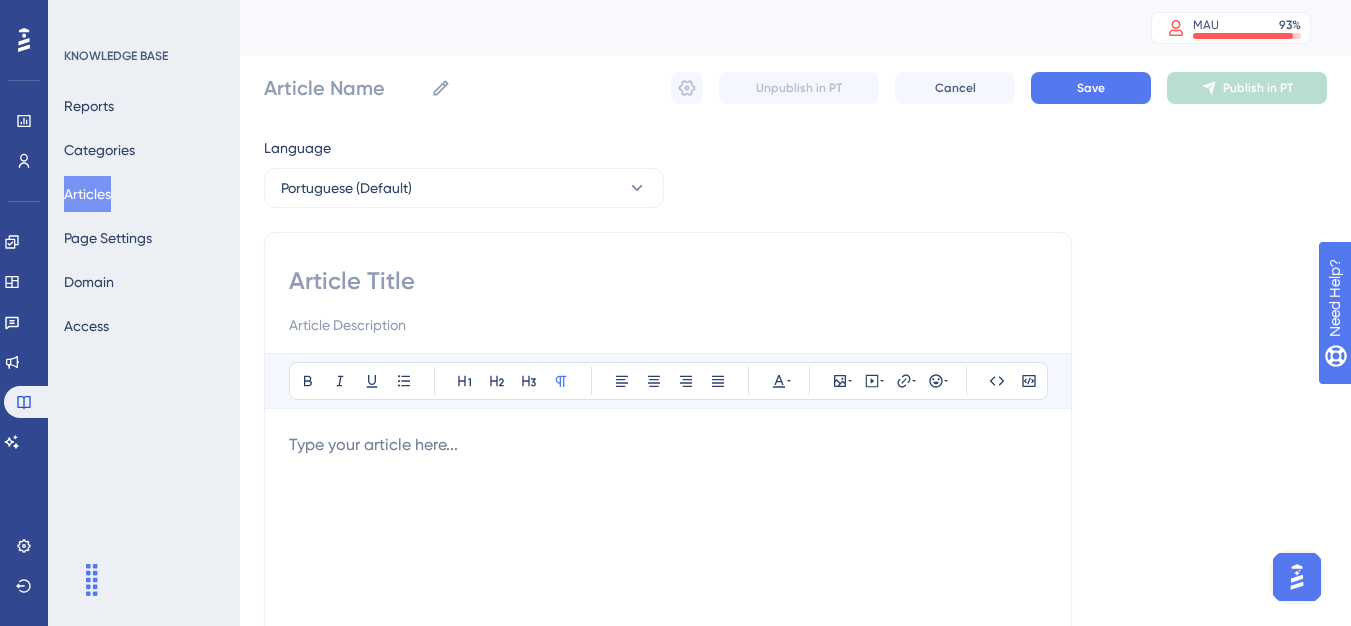 click at bounding box center [668, 301] 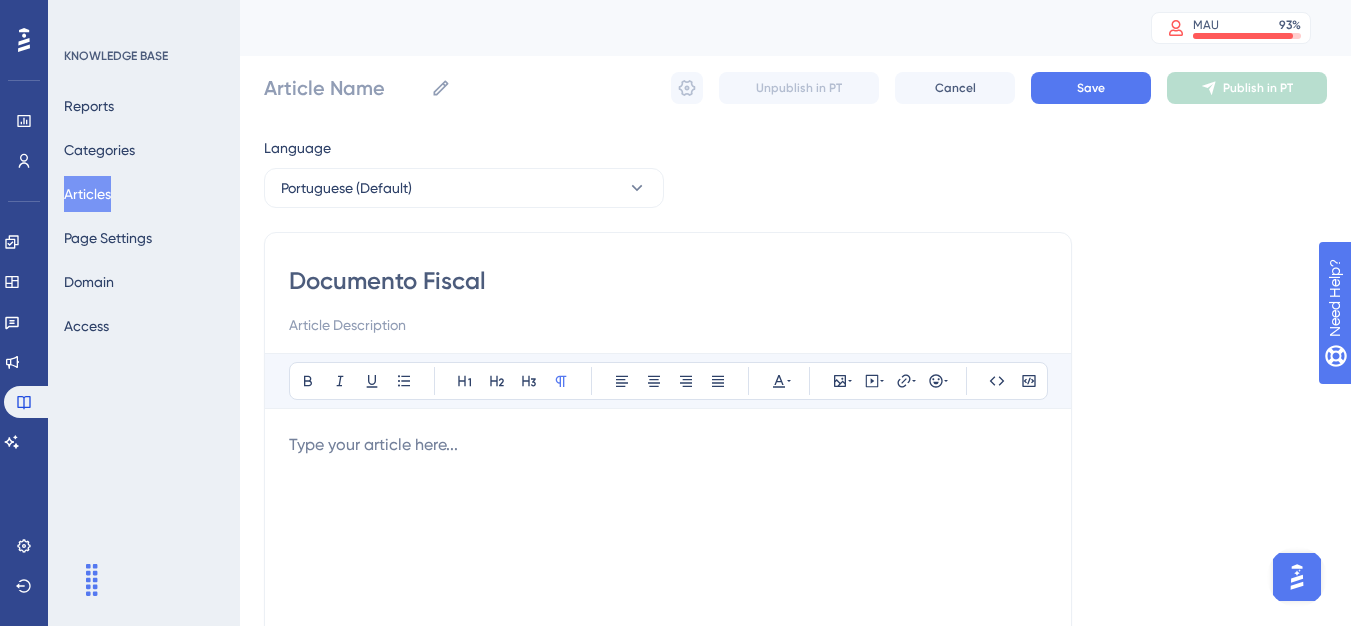 type on "Documento Fiscal" 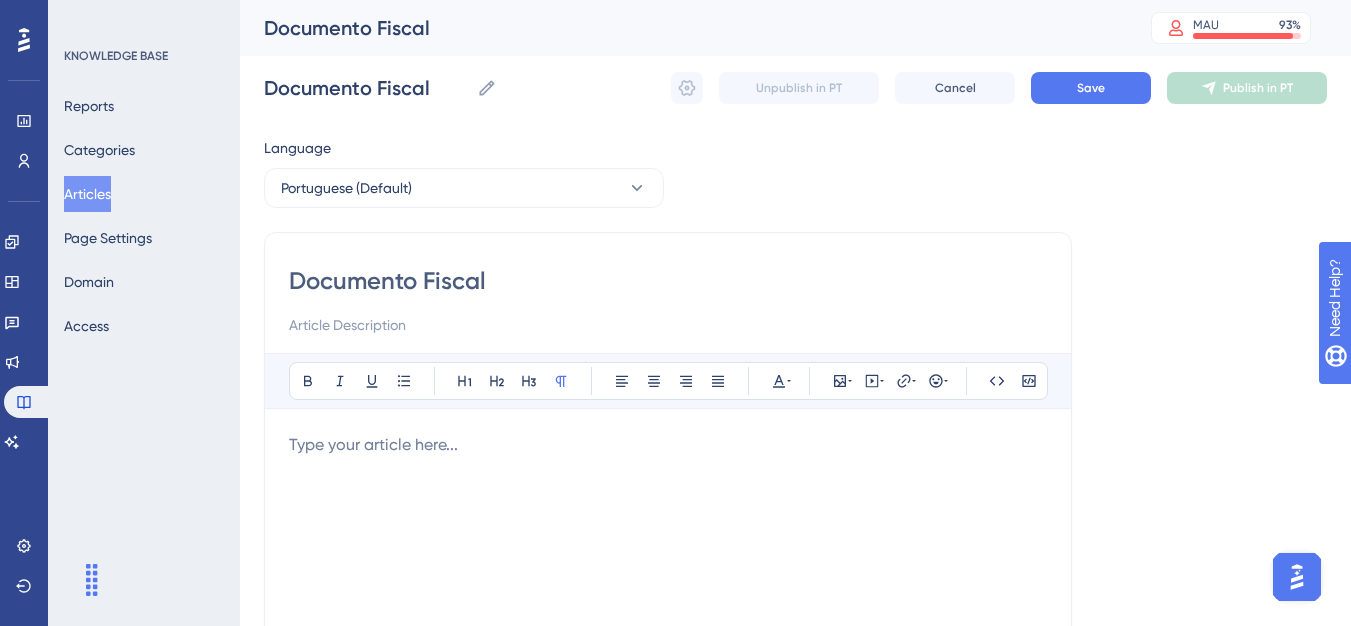 type on "Documento Fiscal" 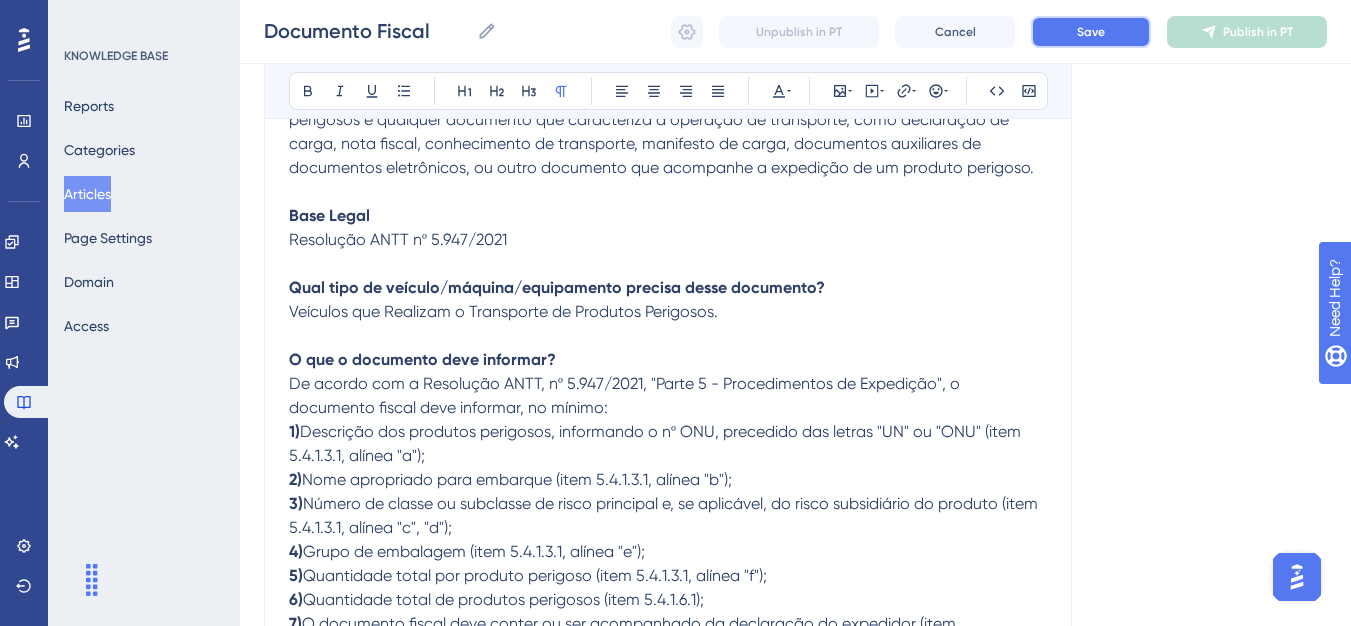 click on "Save" at bounding box center (1091, 32) 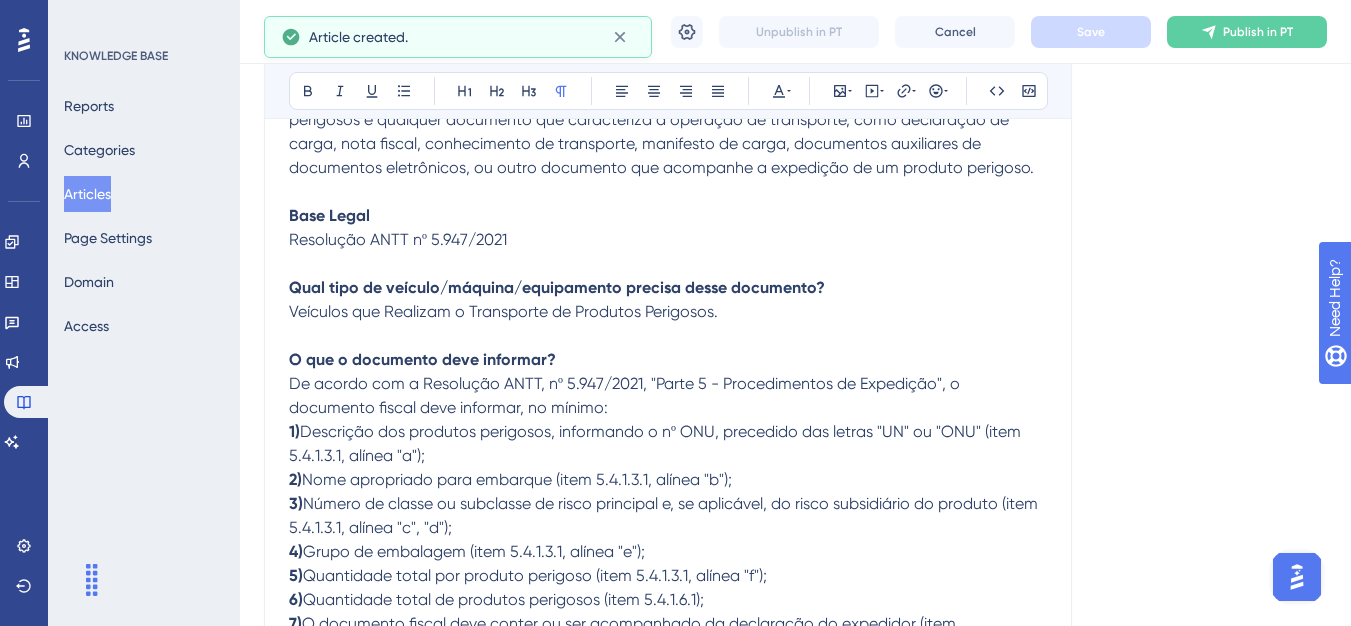 scroll, scrollTop: 381, scrollLeft: 0, axis: vertical 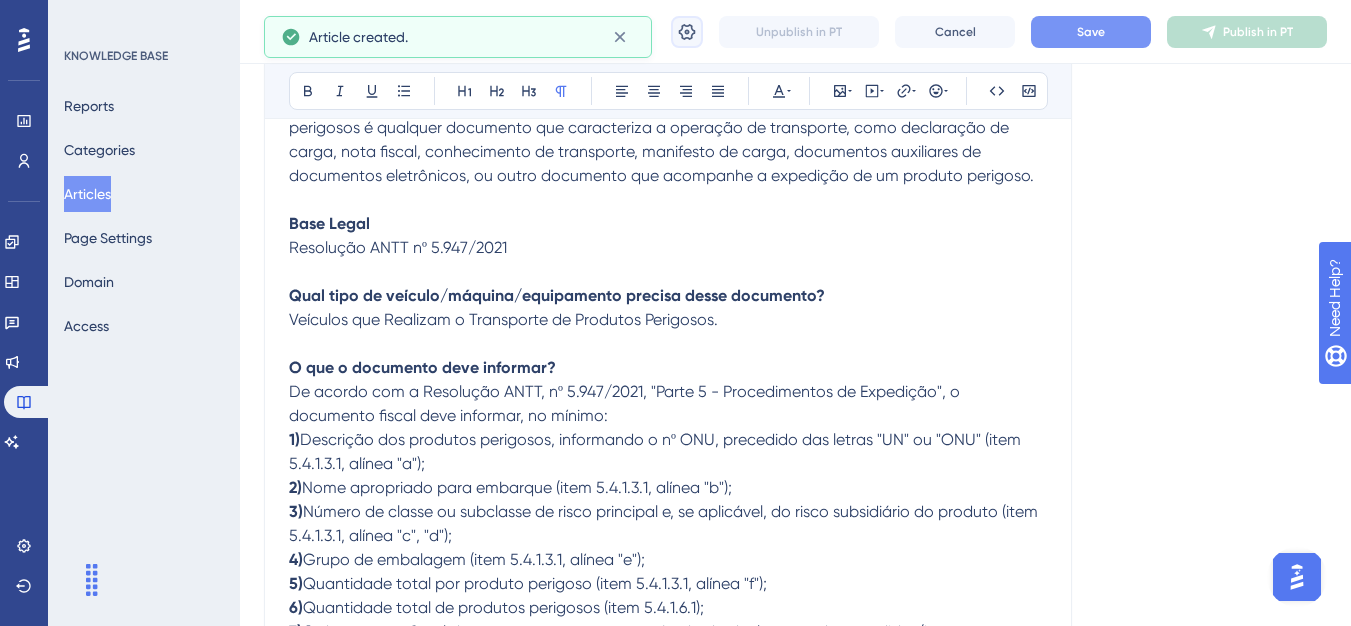 click 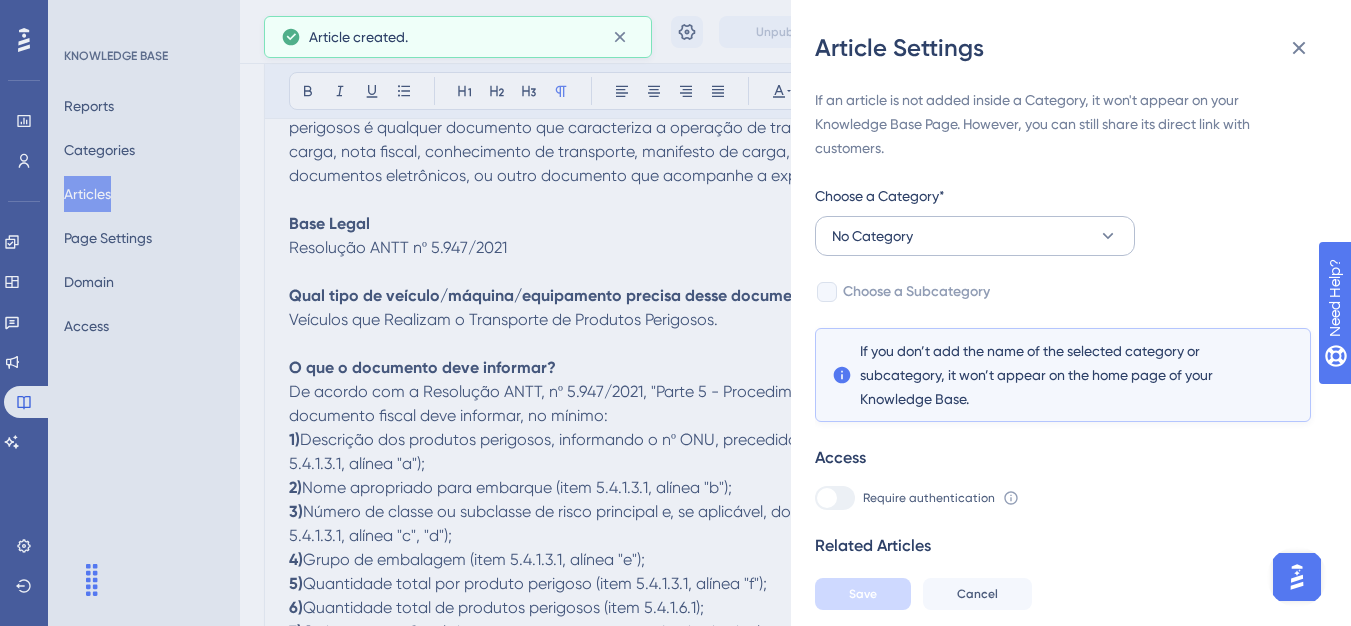 drag, startPoint x: 1091, startPoint y: 214, endPoint x: 1083, endPoint y: 235, distance: 22.472204 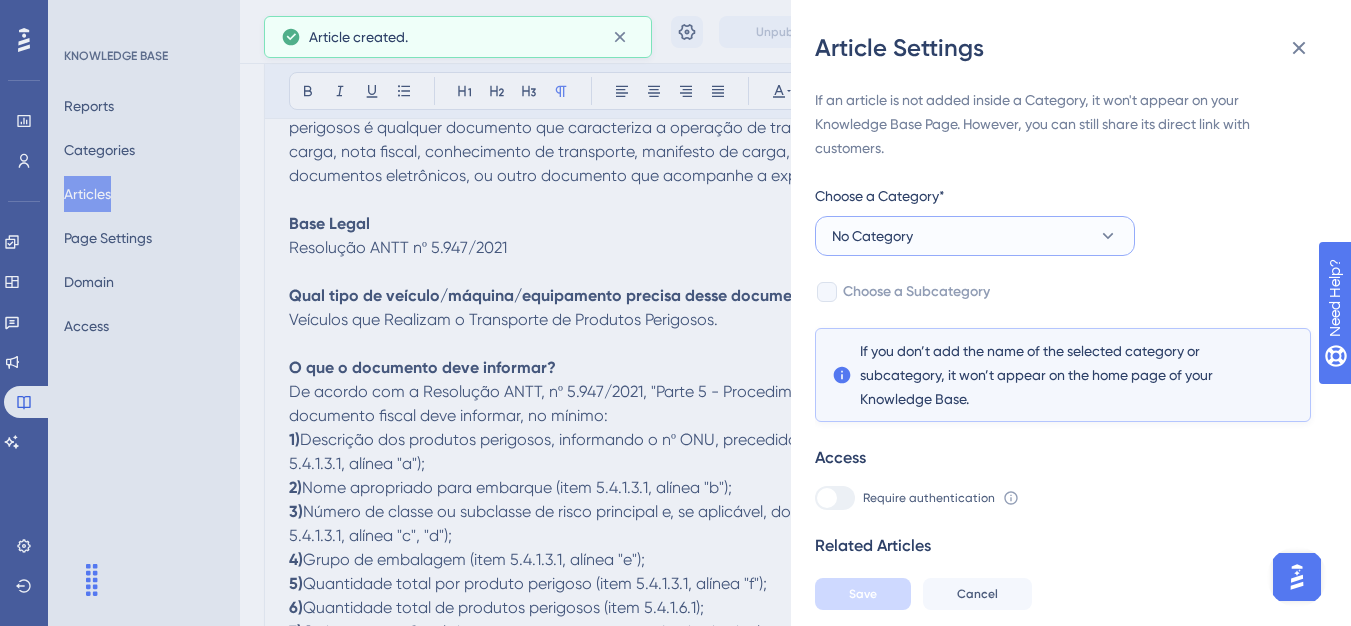 click on "No Category" at bounding box center [975, 236] 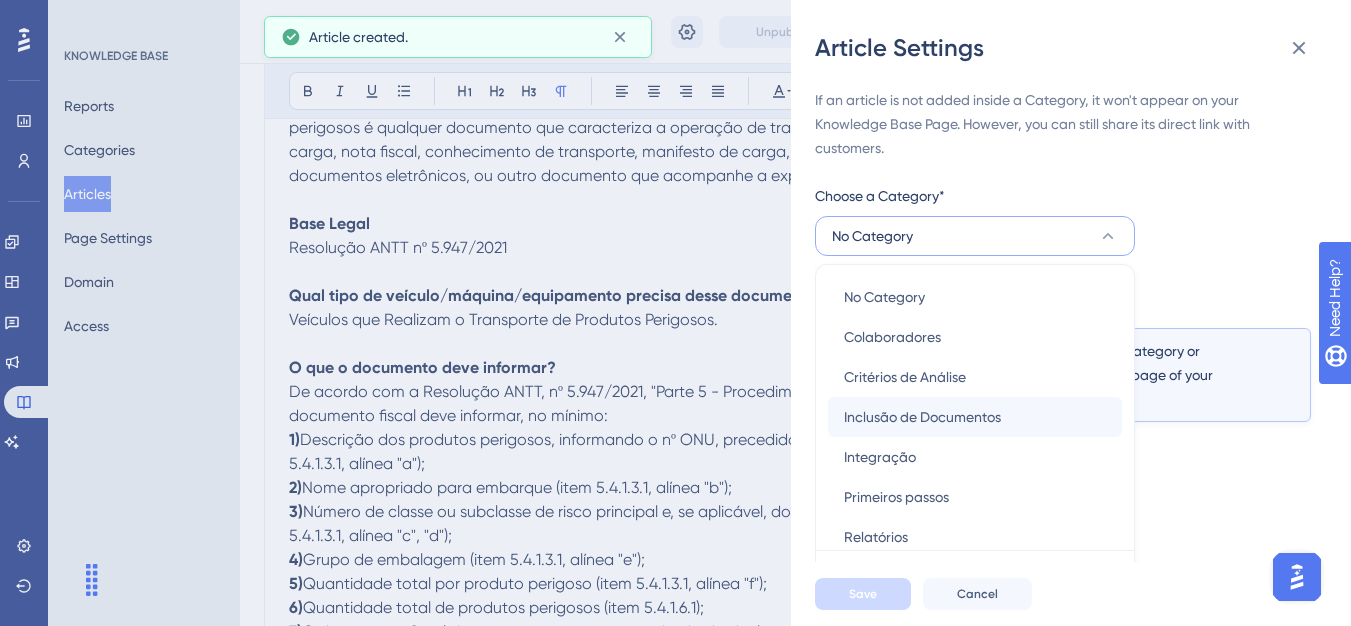 scroll, scrollTop: 49, scrollLeft: 0, axis: vertical 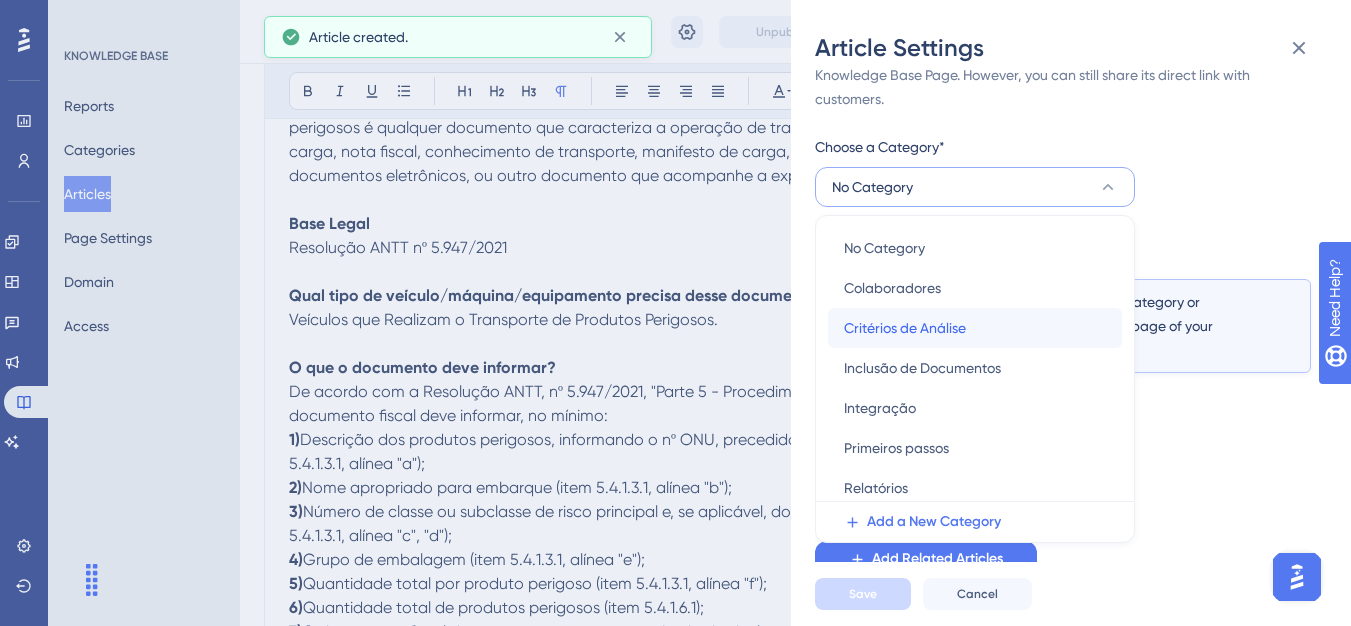 click on "Critérios de Análise" at bounding box center [905, 328] 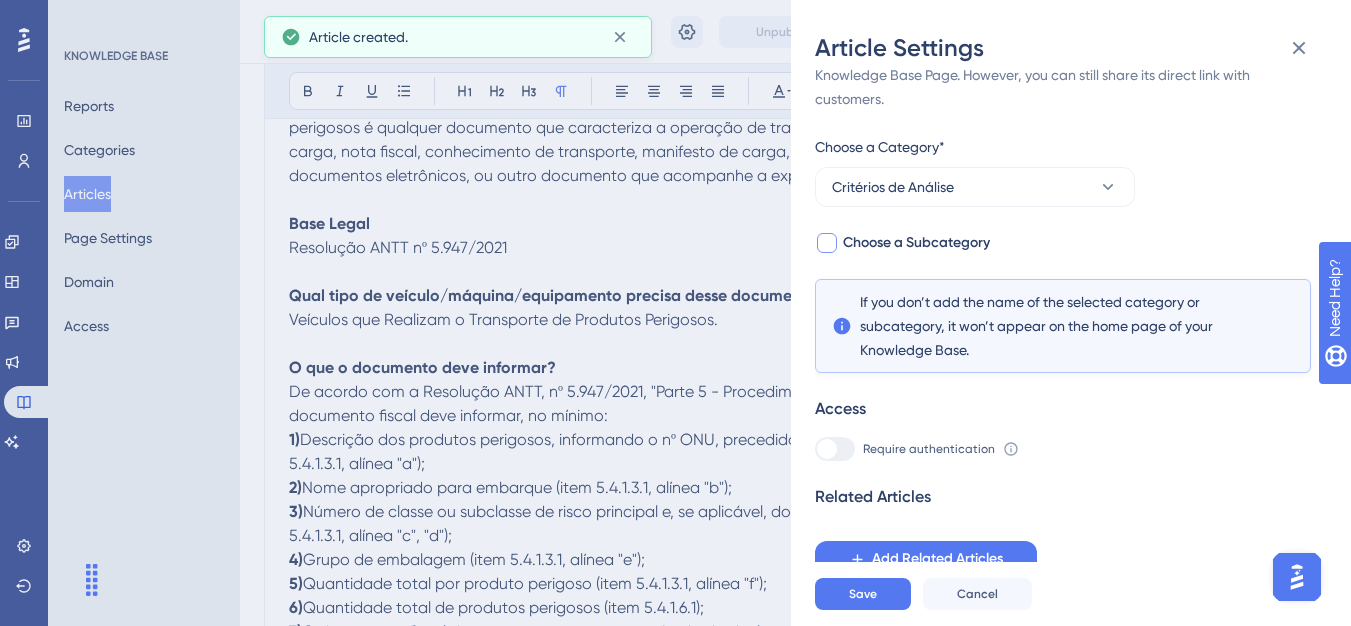 click on "Choose a Subcategory" at bounding box center (916, 243) 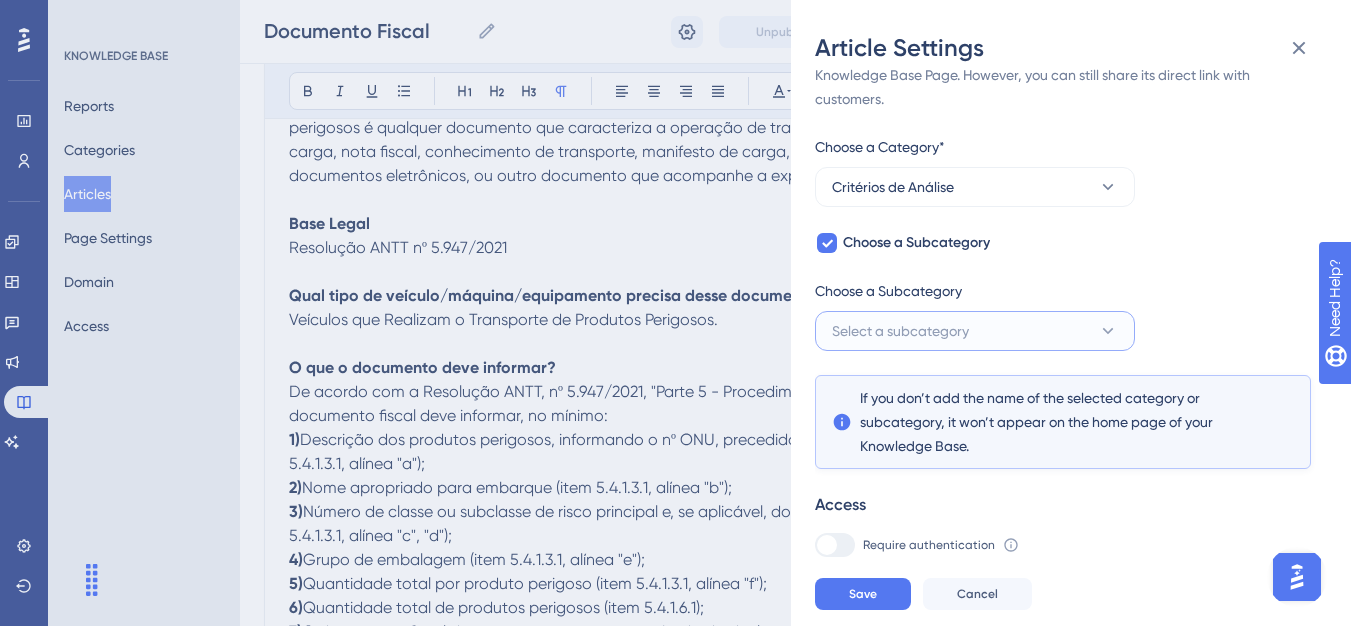 click on "Select a subcategory" at bounding box center (975, 331) 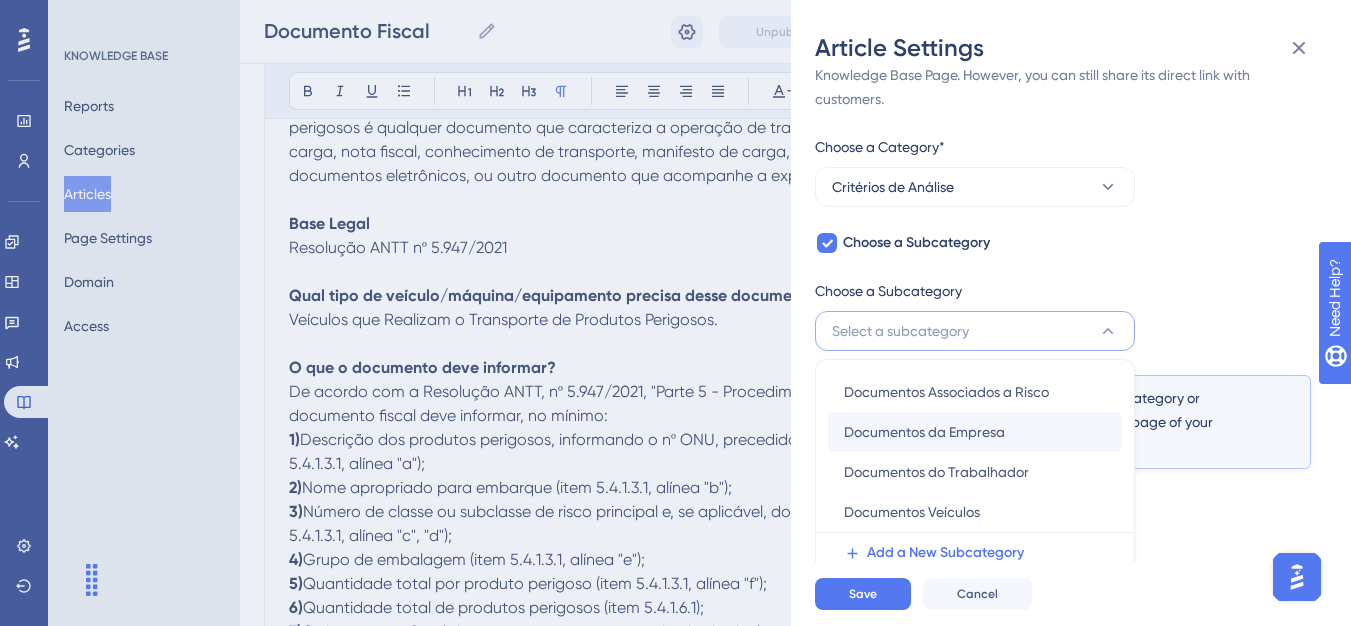 scroll, scrollTop: 145, scrollLeft: 0, axis: vertical 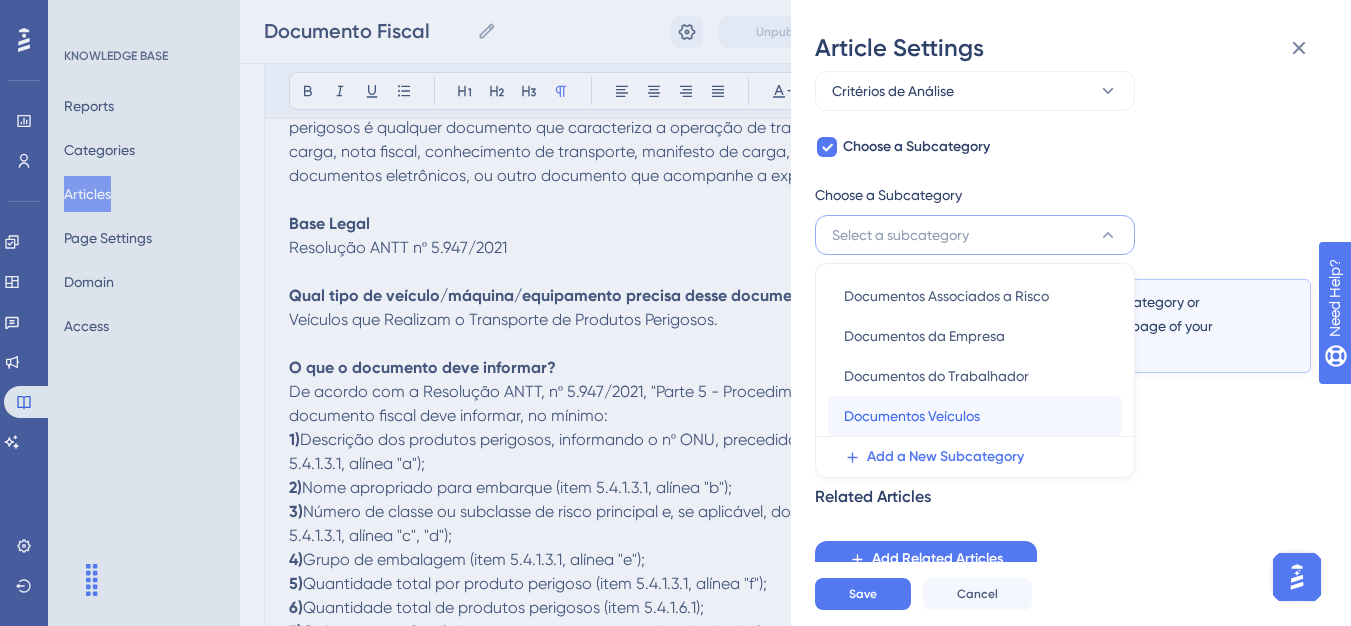 click on "Documentos Veículos Documentos Veículos" at bounding box center [975, 416] 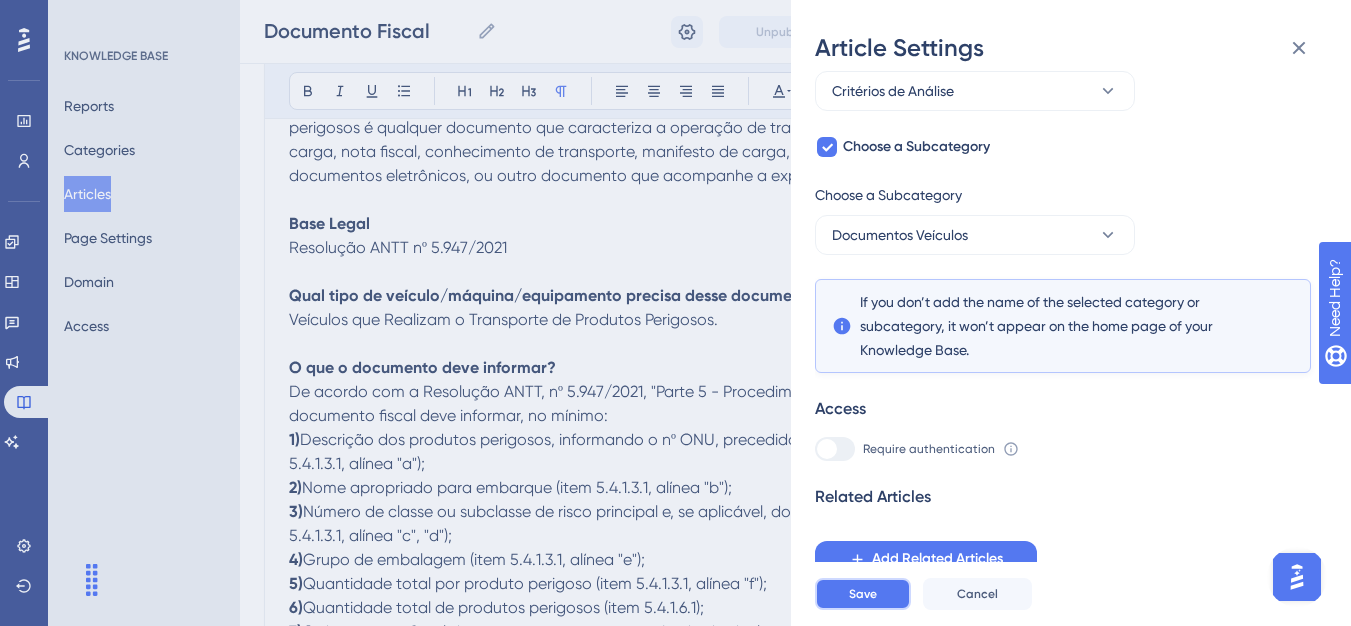 click on "Save" at bounding box center (863, 594) 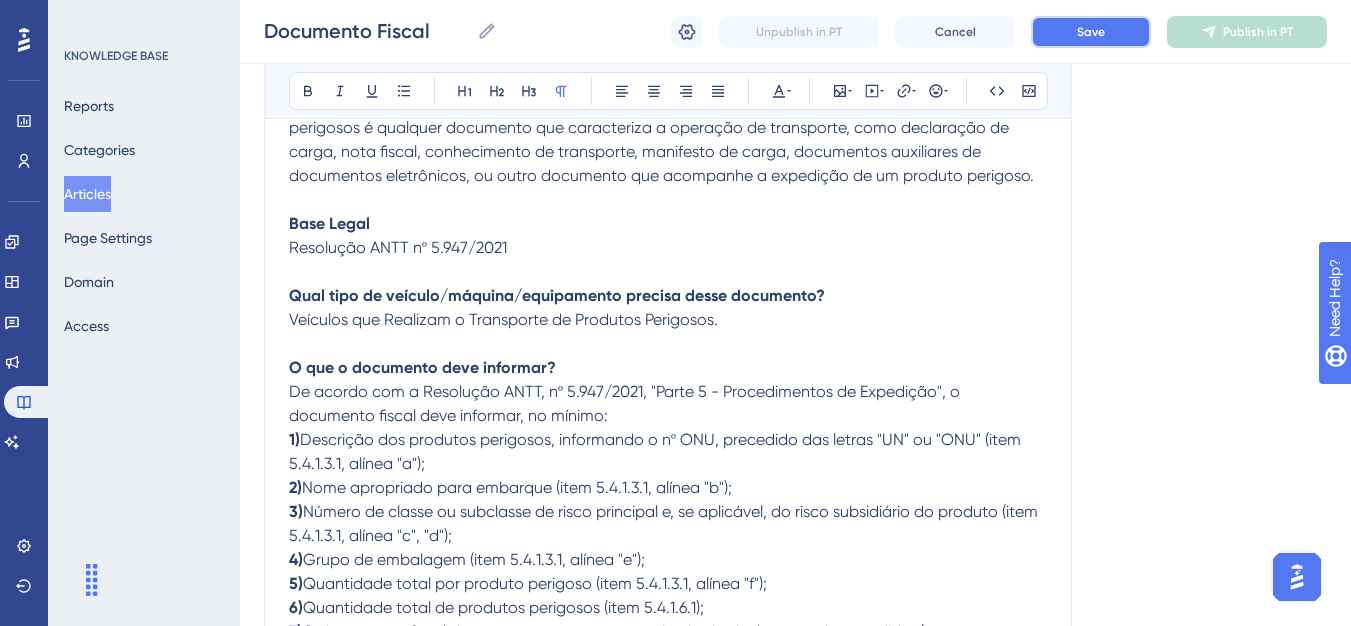 click on "Save" at bounding box center (1091, 32) 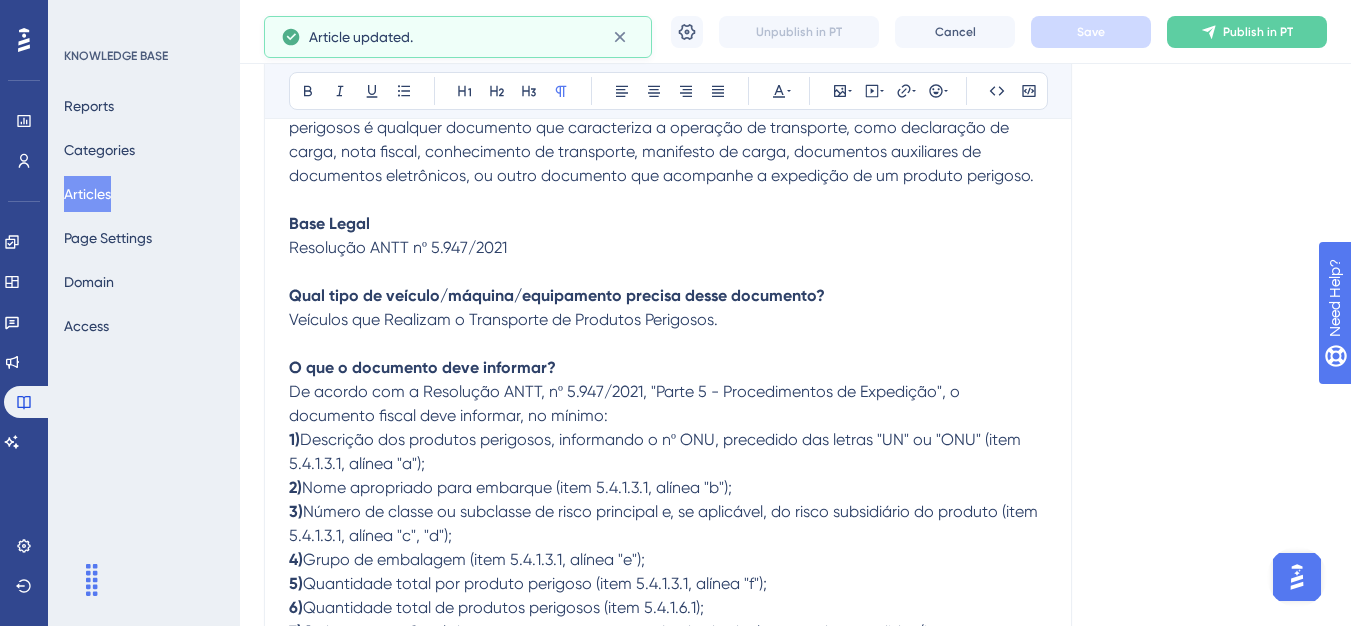 scroll, scrollTop: 0, scrollLeft: 0, axis: both 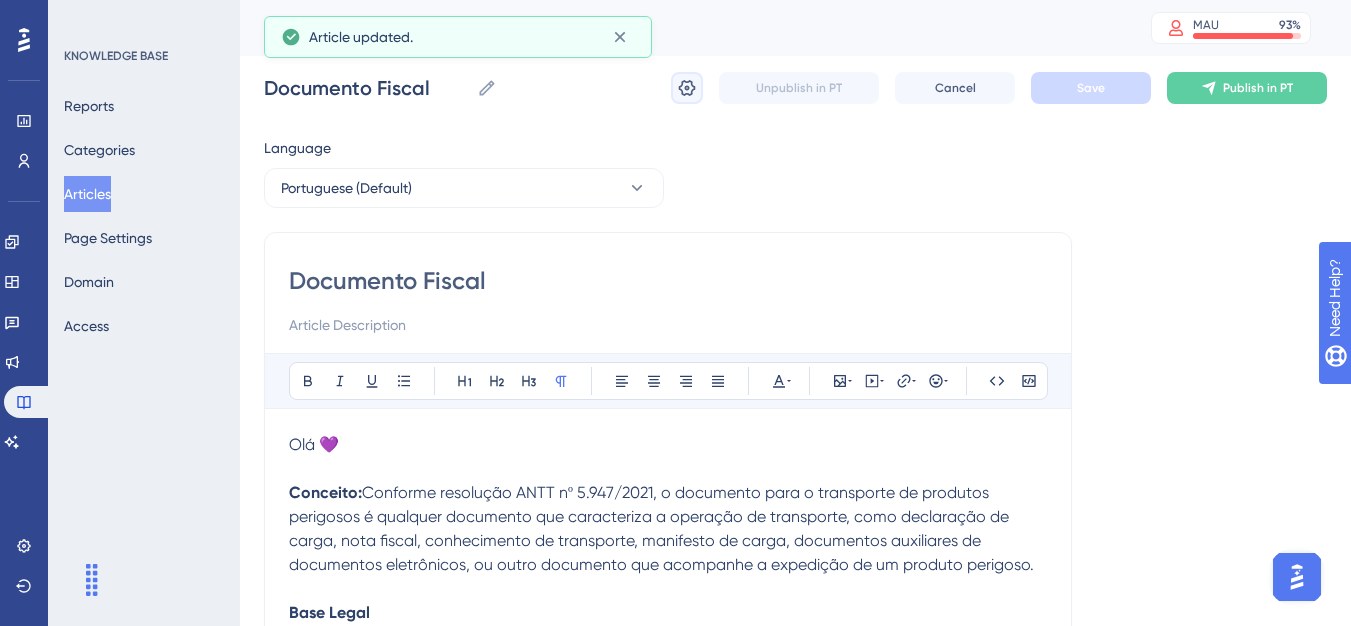 click 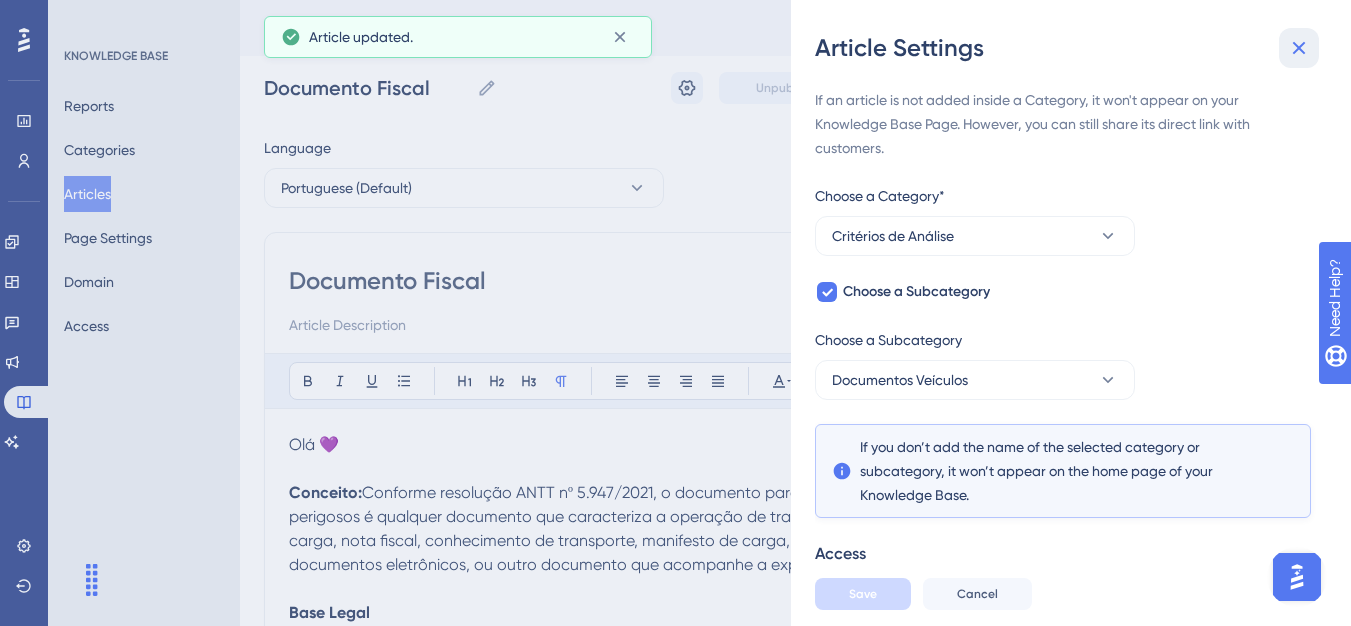 click 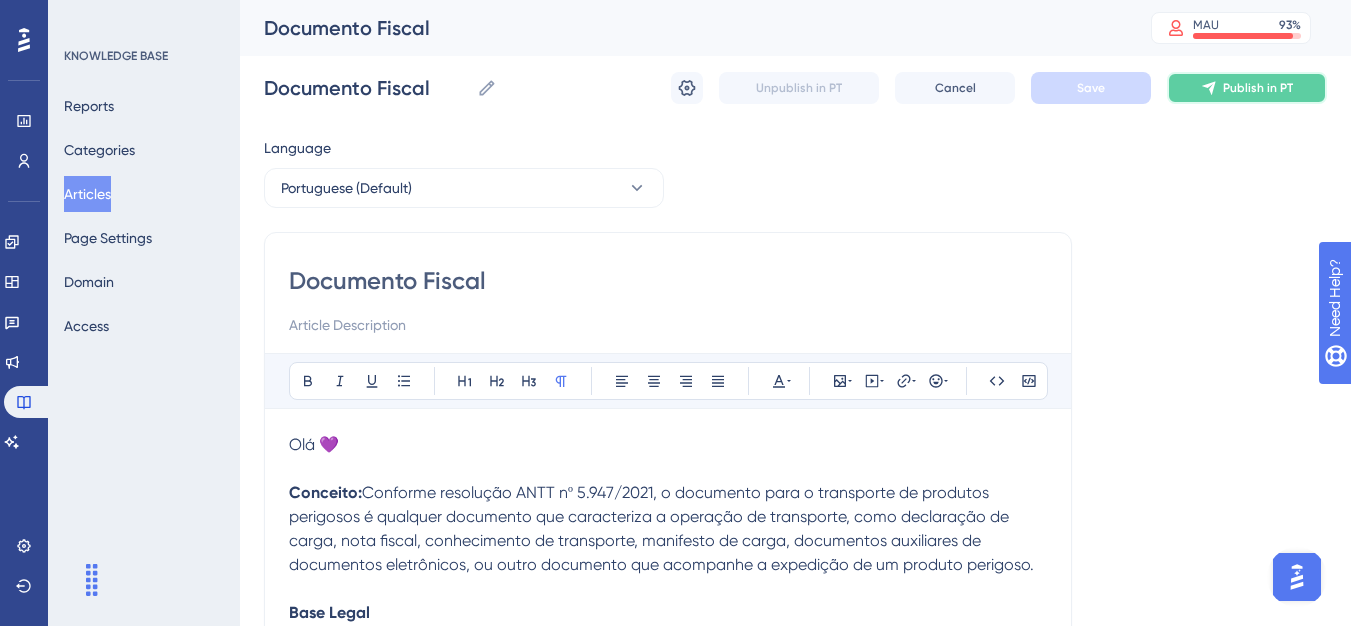click on "Publish in PT" at bounding box center (1247, 88) 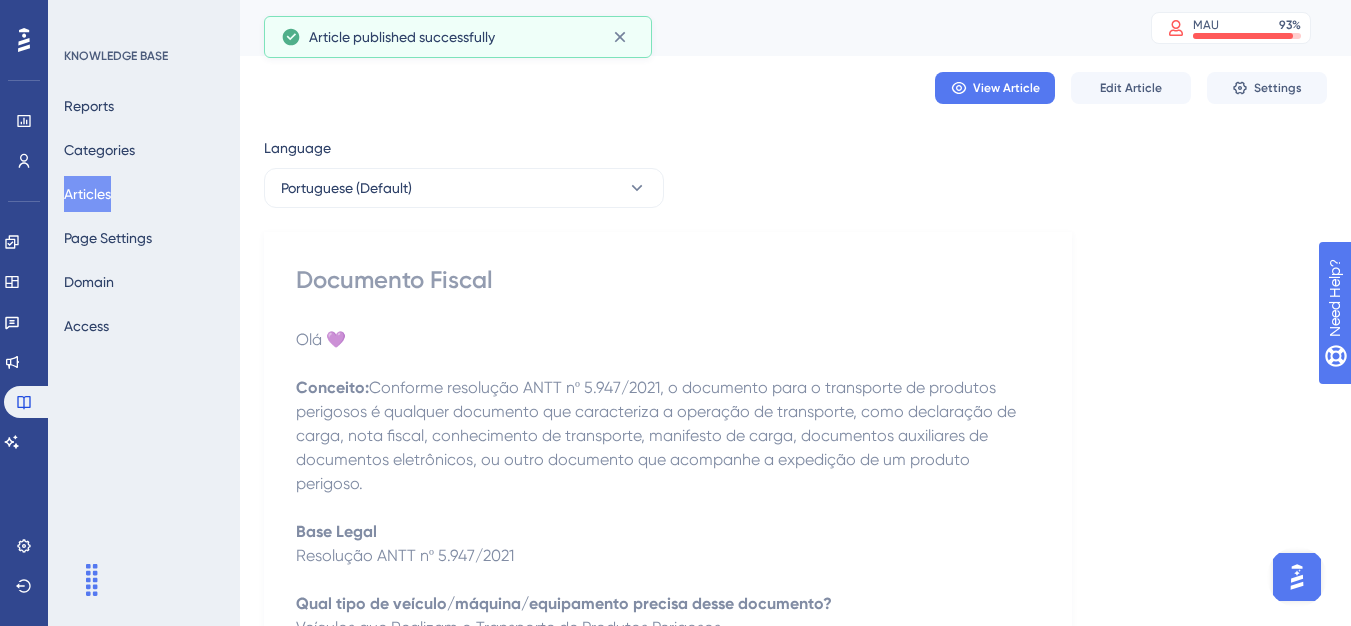 click on "Articles" at bounding box center (87, 194) 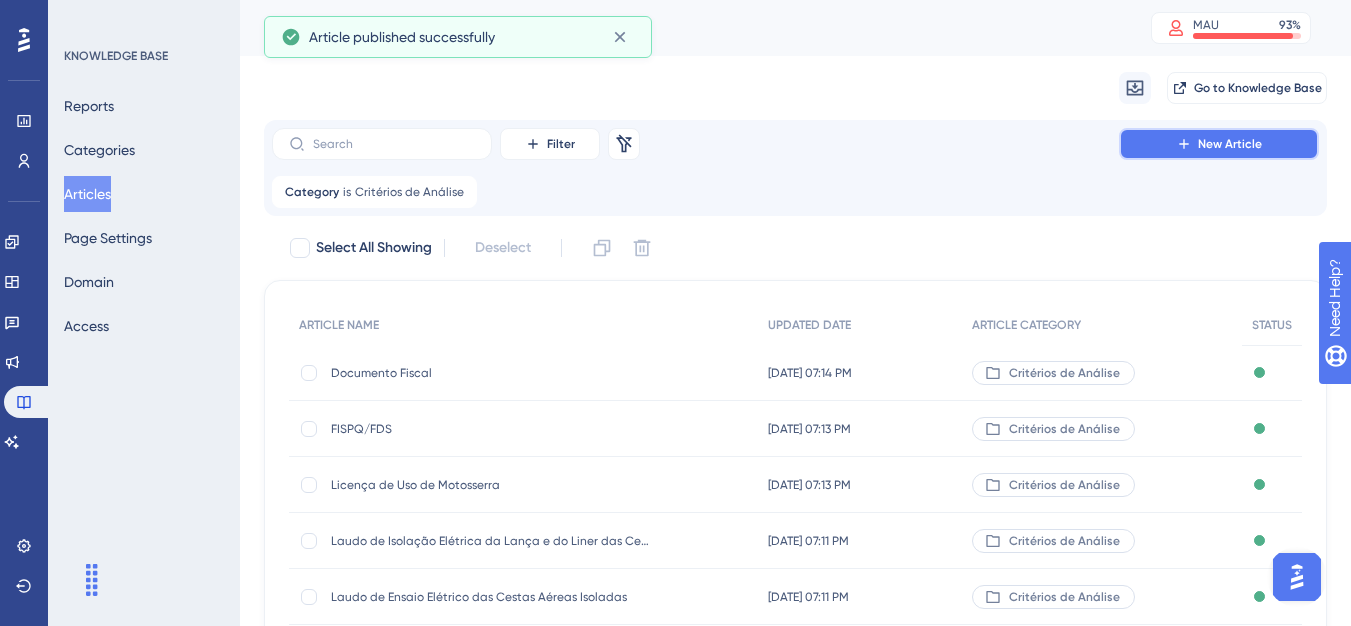 click on "New Article" at bounding box center (1219, 144) 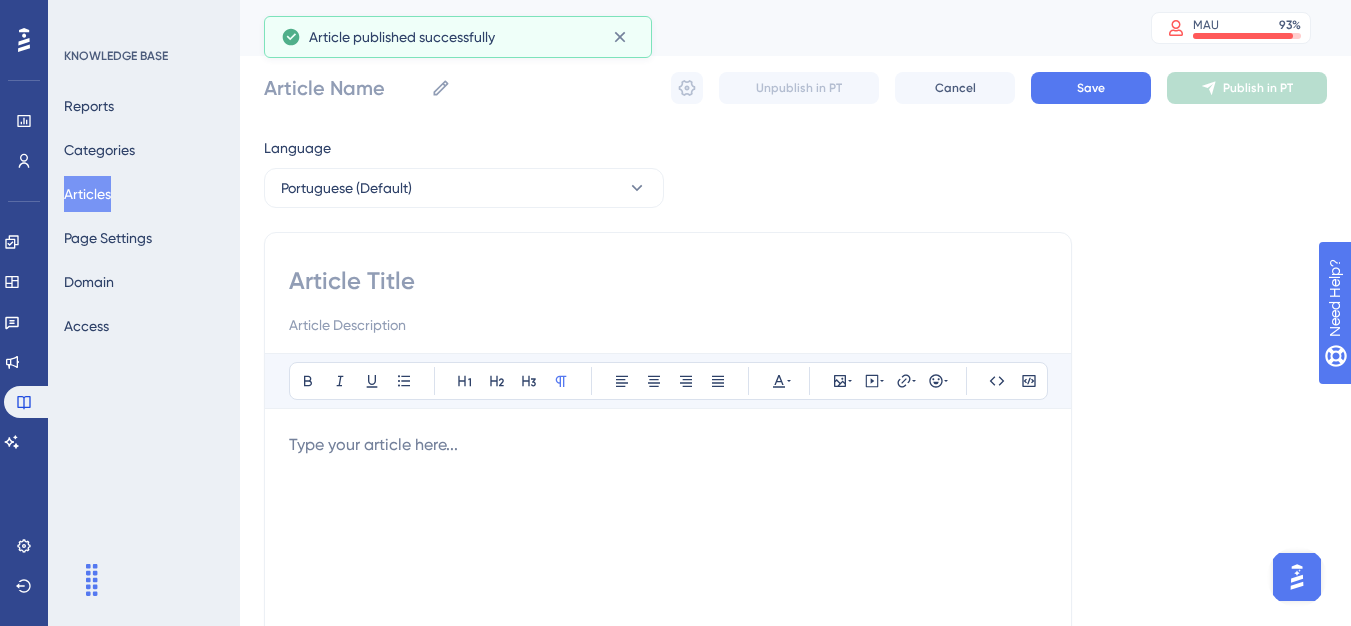 click at bounding box center [668, 281] 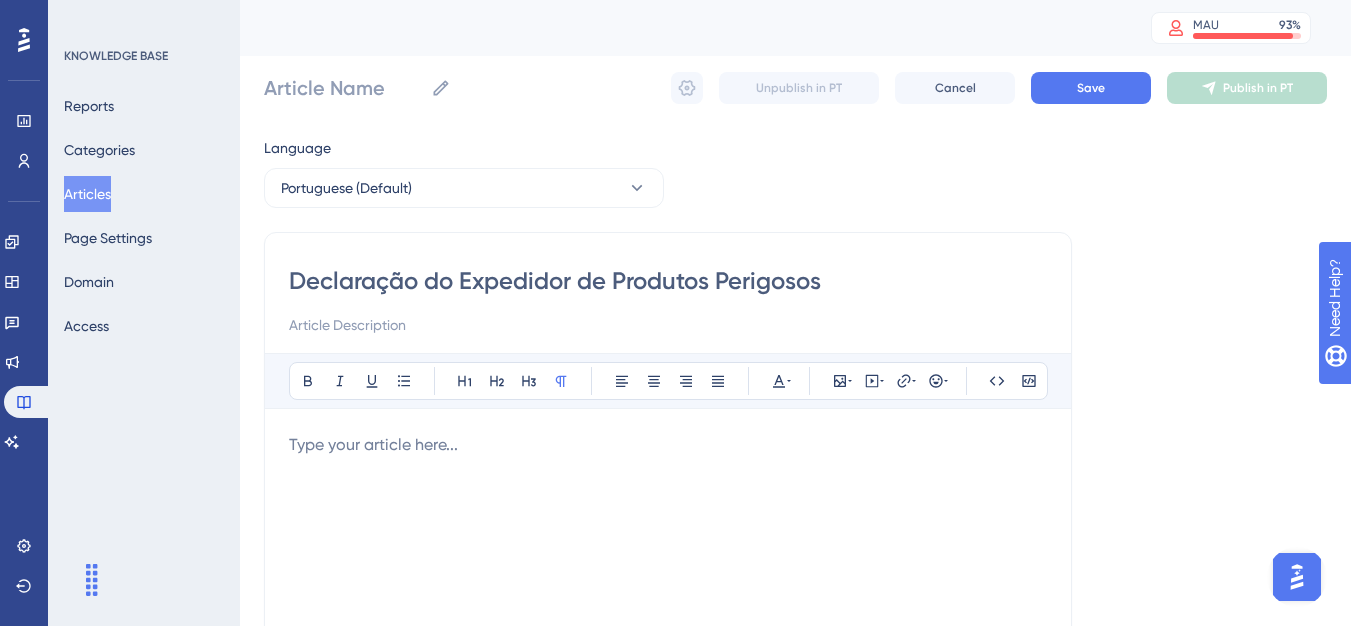 type on "Declaração do Expedidor de Produtos Perigosos" 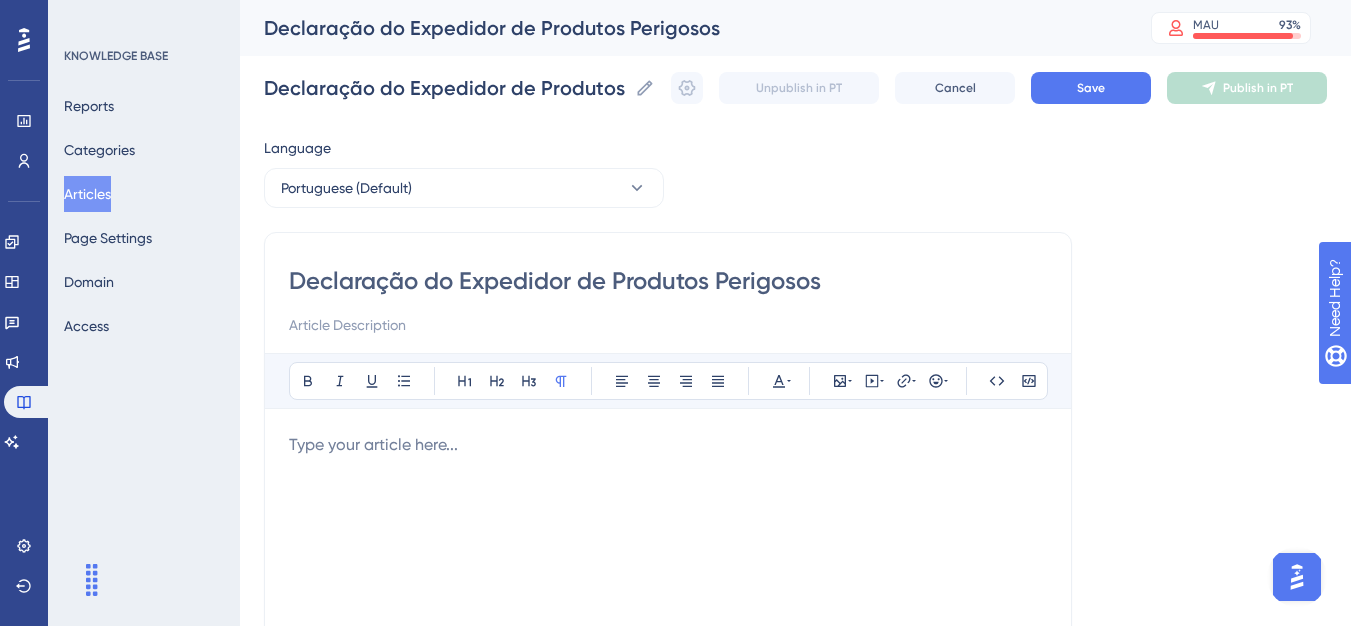 type on "Declaração do Expedidor de Produtos Perigosos" 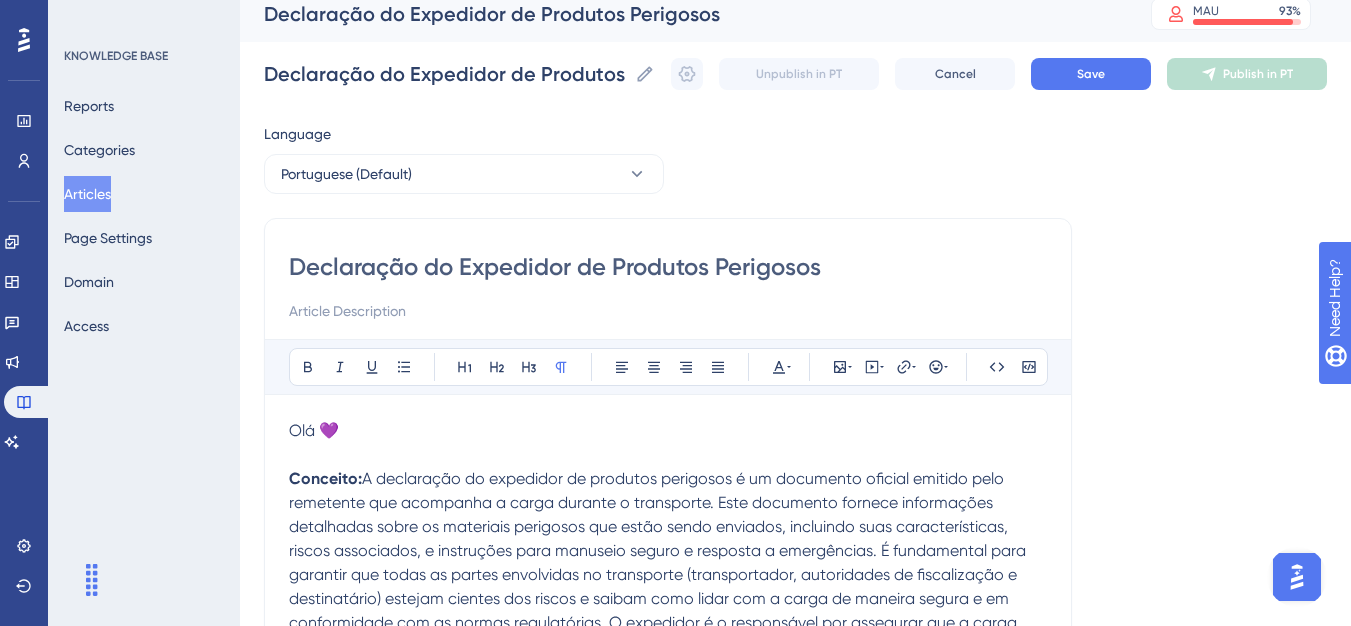 scroll, scrollTop: 0, scrollLeft: 0, axis: both 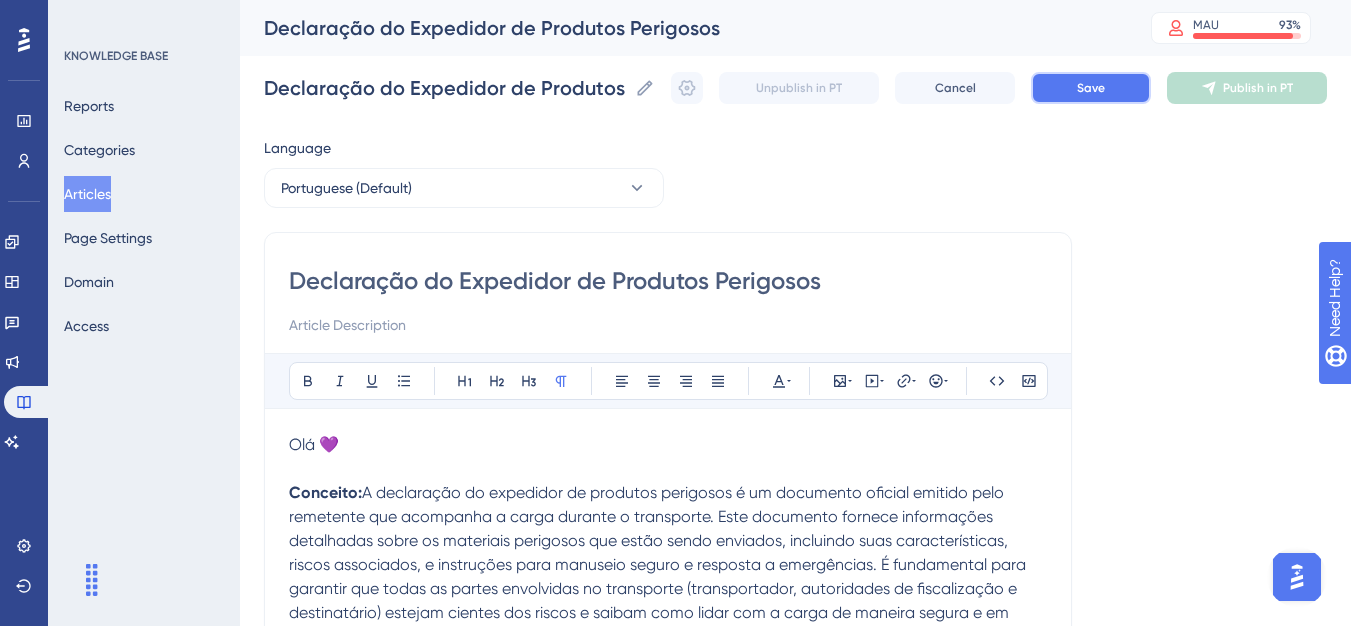 click on "Save" at bounding box center [1091, 88] 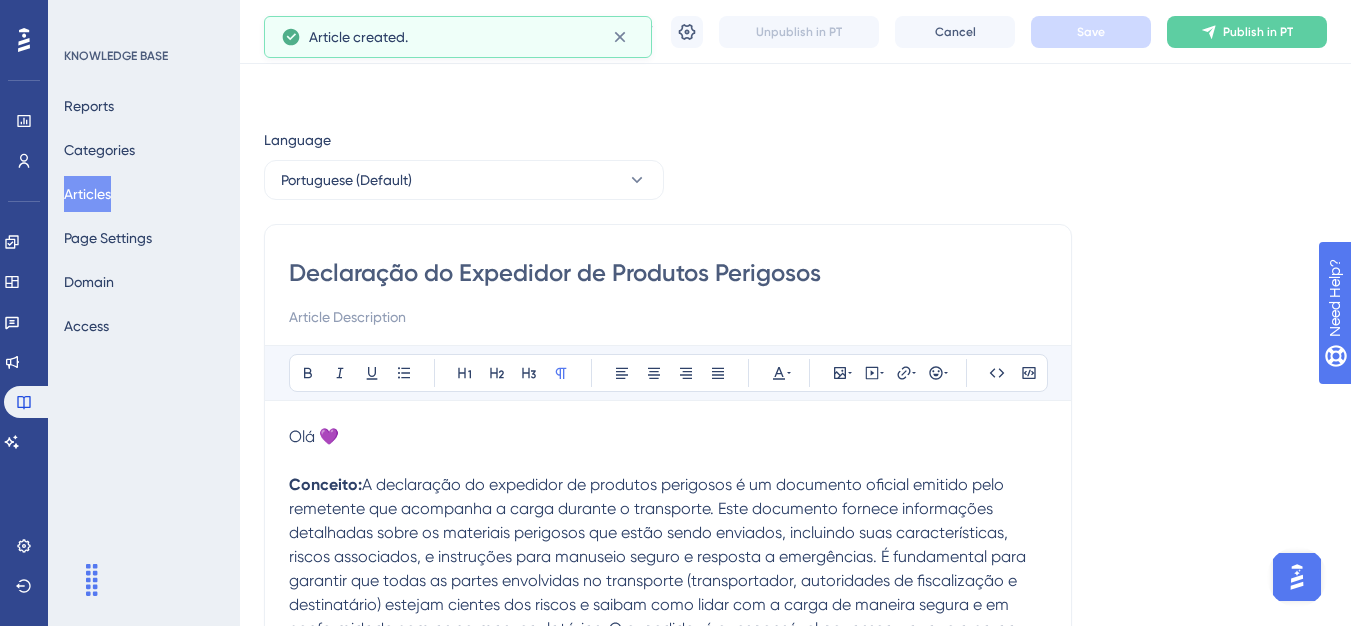 scroll, scrollTop: 461, scrollLeft: 0, axis: vertical 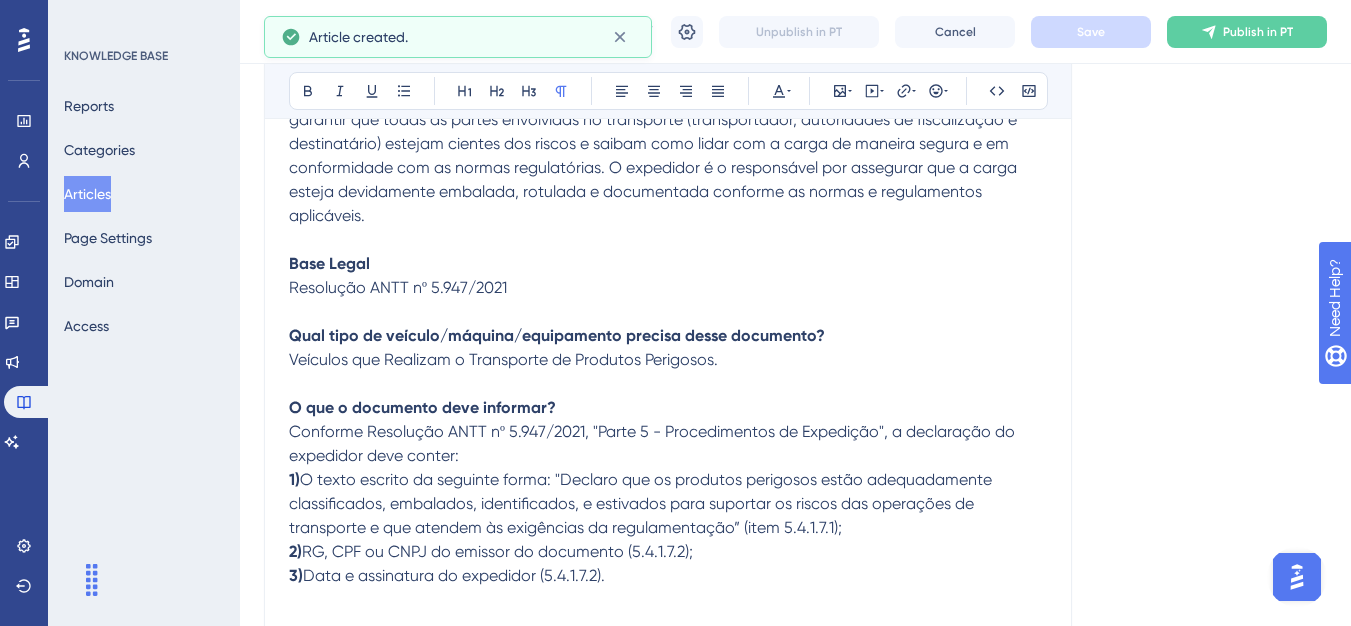 click on "Language Portuguese (Default) Declaração do Expedidor de Produtos Perigosos Bold Italic Underline Bullet Point Heading 1 Heading 2 Heading 3 Normal Align Left Align Center Align Right Align Justify Text Color Insert Image Embed Video Hyperlink Emojis Code Code Block Olá 💜 Conceito: Base Legal  Resolução ANTT nº 5.947/2021  Qual tipo de veículo/máquina/equipamento precisa desse documento?  Veículos que Realizam o Transporte de Produtos Perigosos.  O que o documento deve informar?  Conforme Resolução ANTT nº 5.947/2021, "Parte 5 - Procedimentos de Expedição", a declaração do expedidor deve conter:  1)  O texto escrito da seguinte forma: "Declaro que os produtos perigosos estão adequadamente classificados, embalados, identificados, e estivados para suportar os riscos das operações de transporte e que atendem às exigências da regulamentação” (item 5.4.1.7.1);  2)  RG, CPF ou CNPJ do emissor do documento (5.4.1.7.2);  3)  Data e assinatura do expedidor (5.4.1.7.2). 😀 😐" at bounding box center [795, 224] 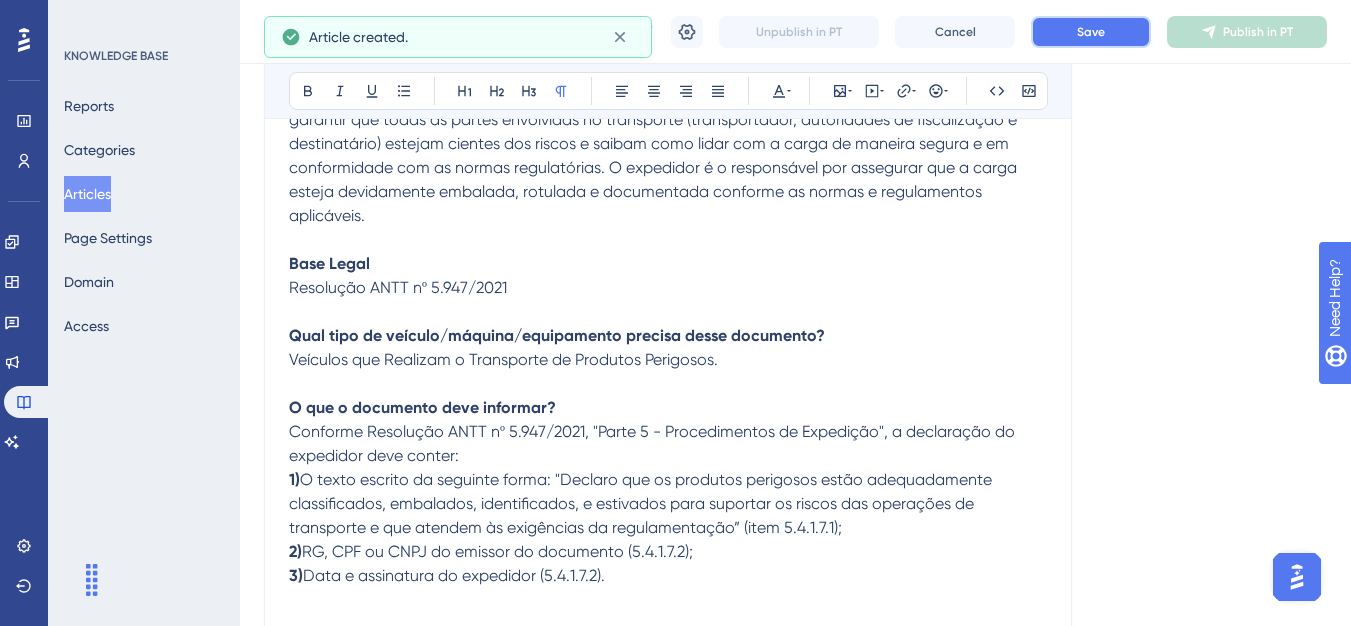 click on "Save" at bounding box center [1091, 32] 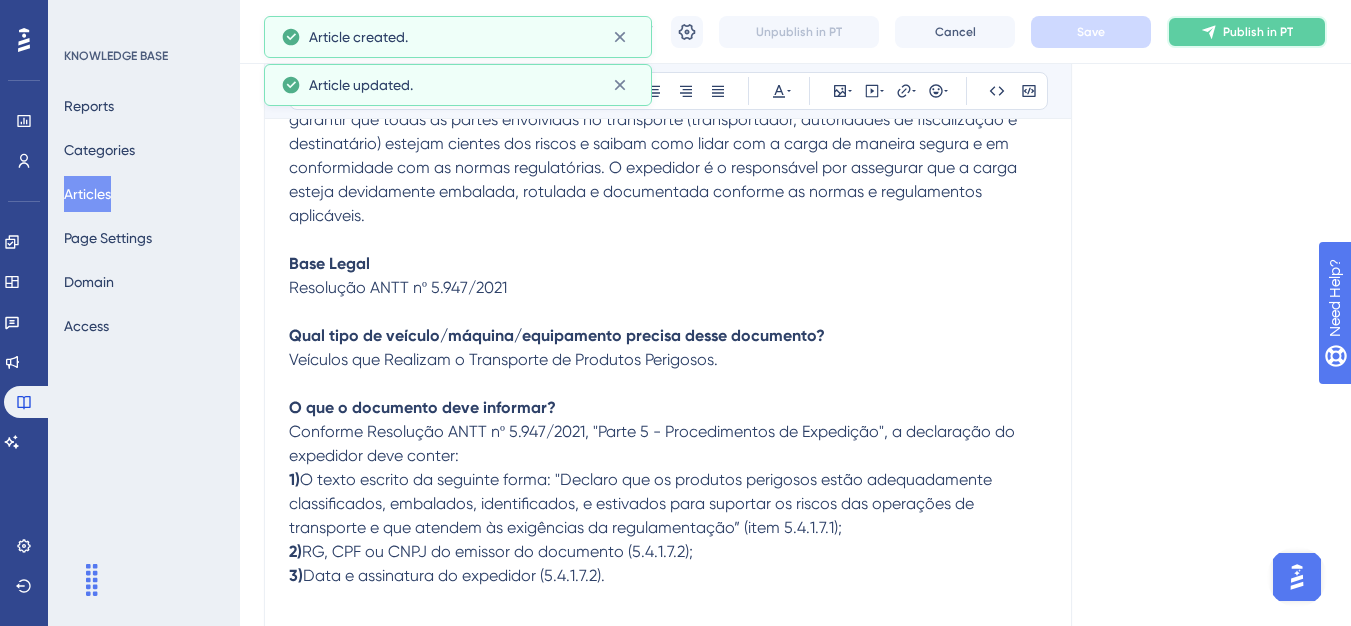 click on "Publish in PT" at bounding box center [1258, 32] 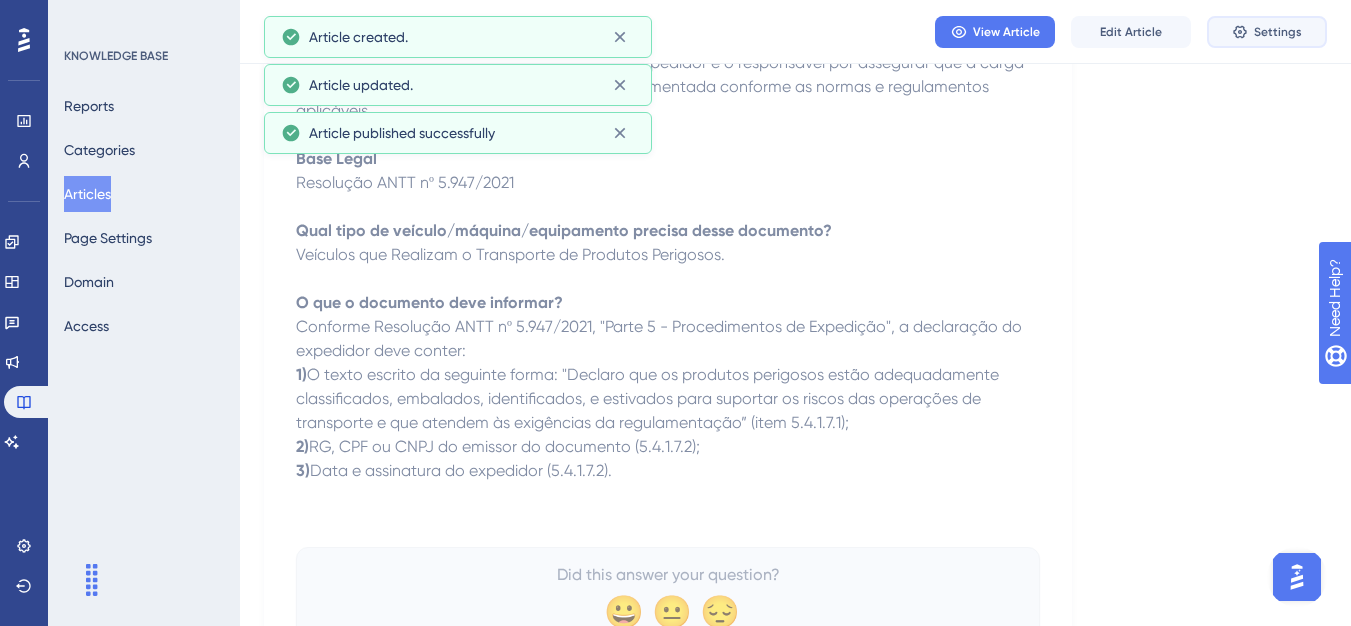 click on "Settings" at bounding box center [1267, 32] 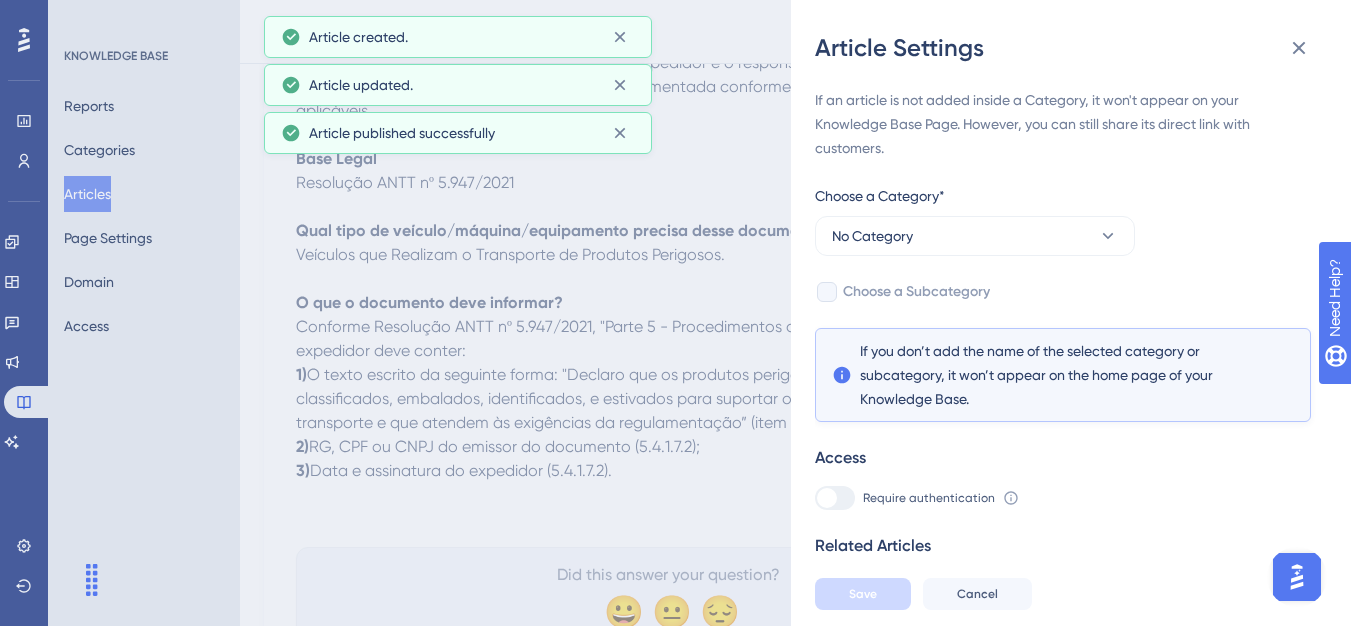 click on "If an article is not added inside a Category, it won't appear on your Knowledge Base Page. However, you can still share its direct link with customers. Choose a Category* No Category Choose a Subcategory If you don’t add the name of the selected category or subcategory, it won’t appear on the home page of your Knowledge Base. Access Require authentication To change this setting you should manage your access preferences  under the Access tab. Learn more Related Articles Add Related Articles" at bounding box center (1063, 357) 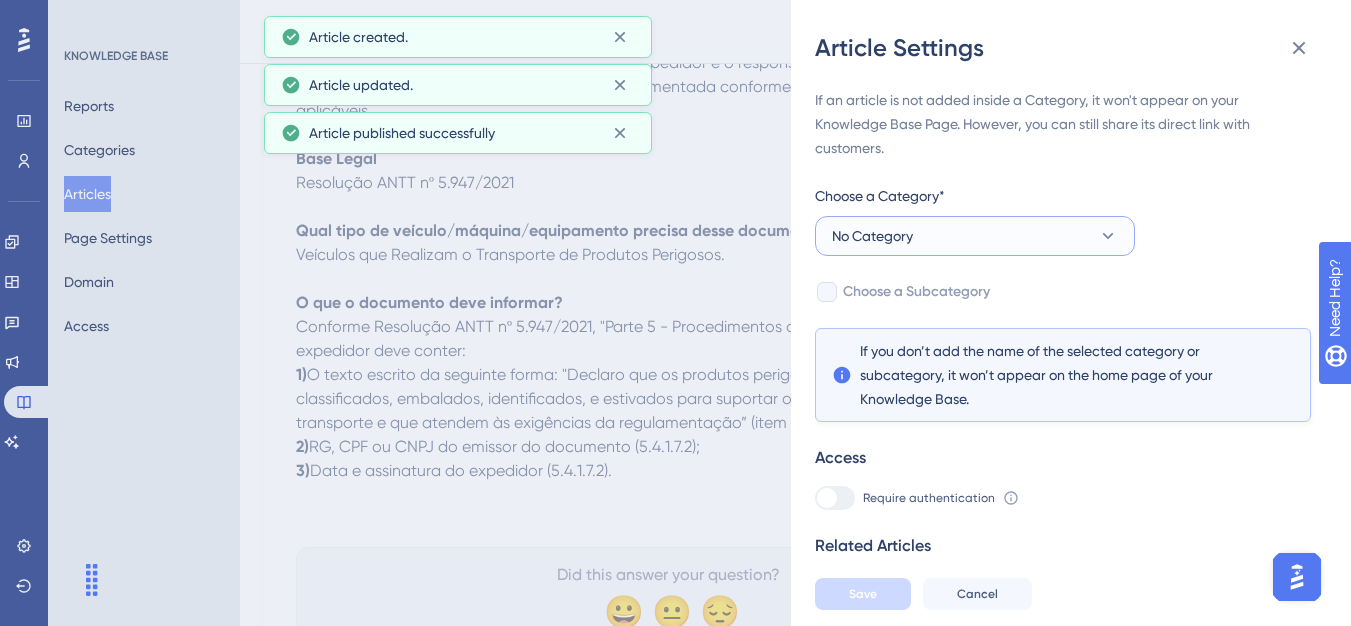 click on "No Category" at bounding box center [975, 236] 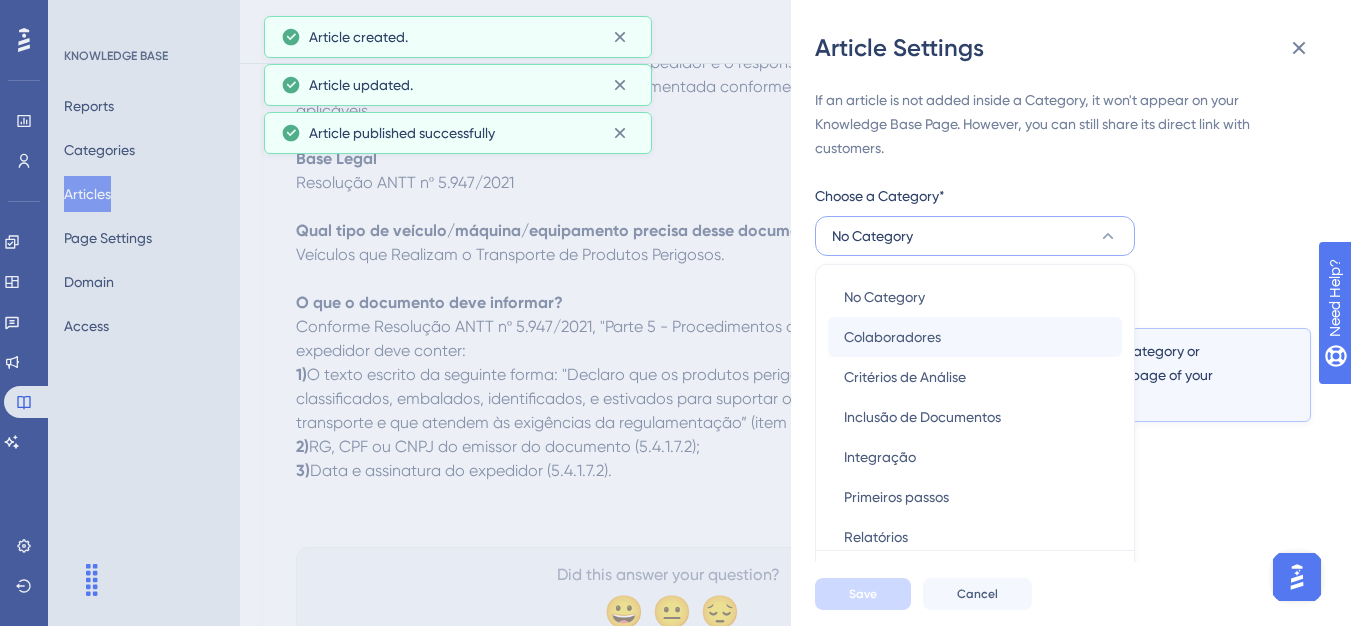 scroll, scrollTop: 49, scrollLeft: 0, axis: vertical 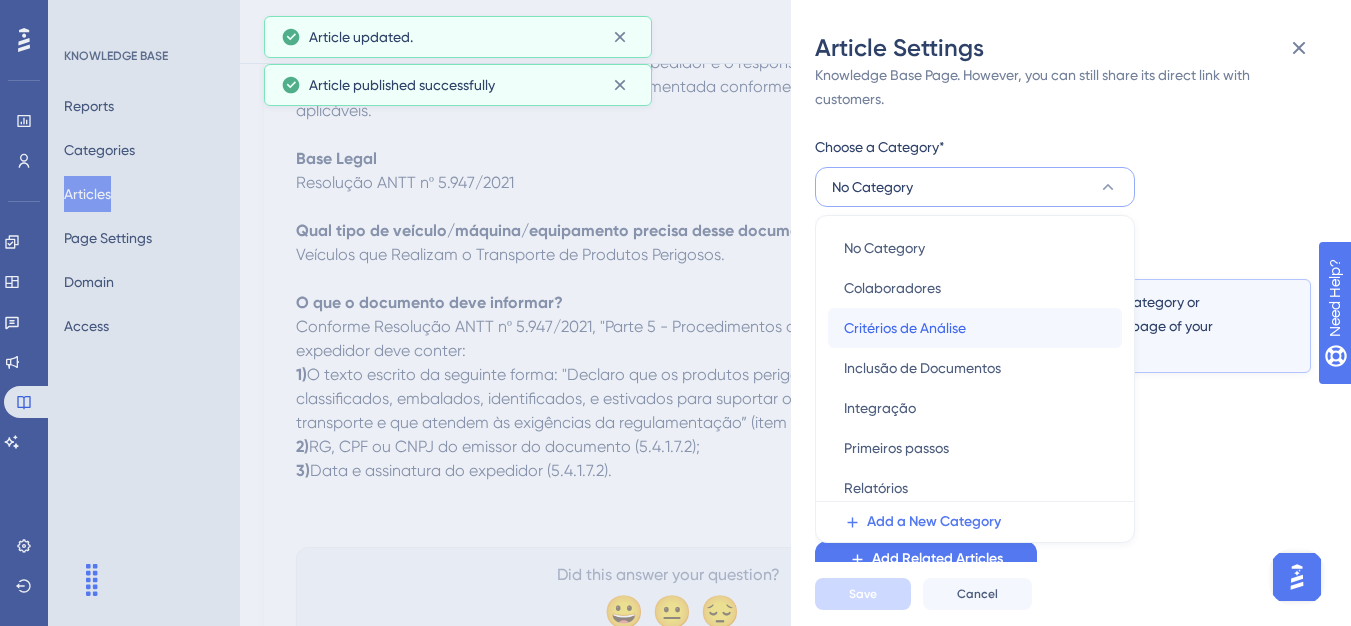 click on "Critérios de Análise" at bounding box center [905, 328] 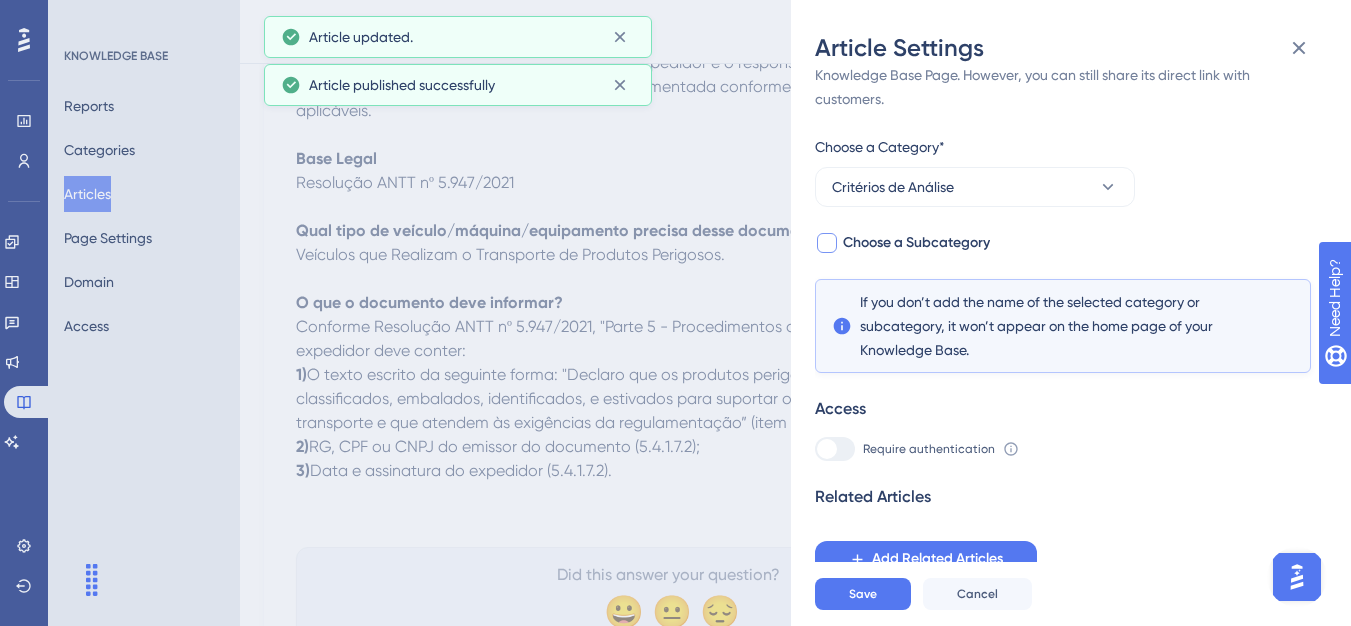 click on "Choose a Subcategory" at bounding box center (916, 243) 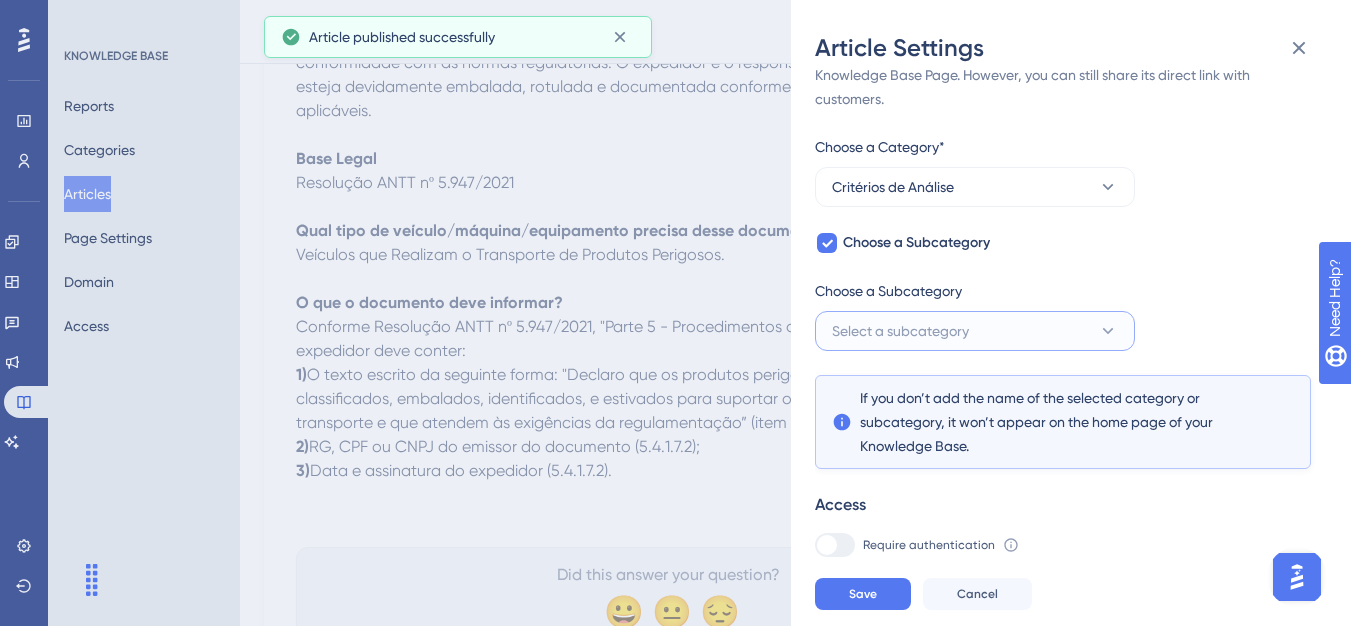 click on "Select a subcategory" at bounding box center (900, 331) 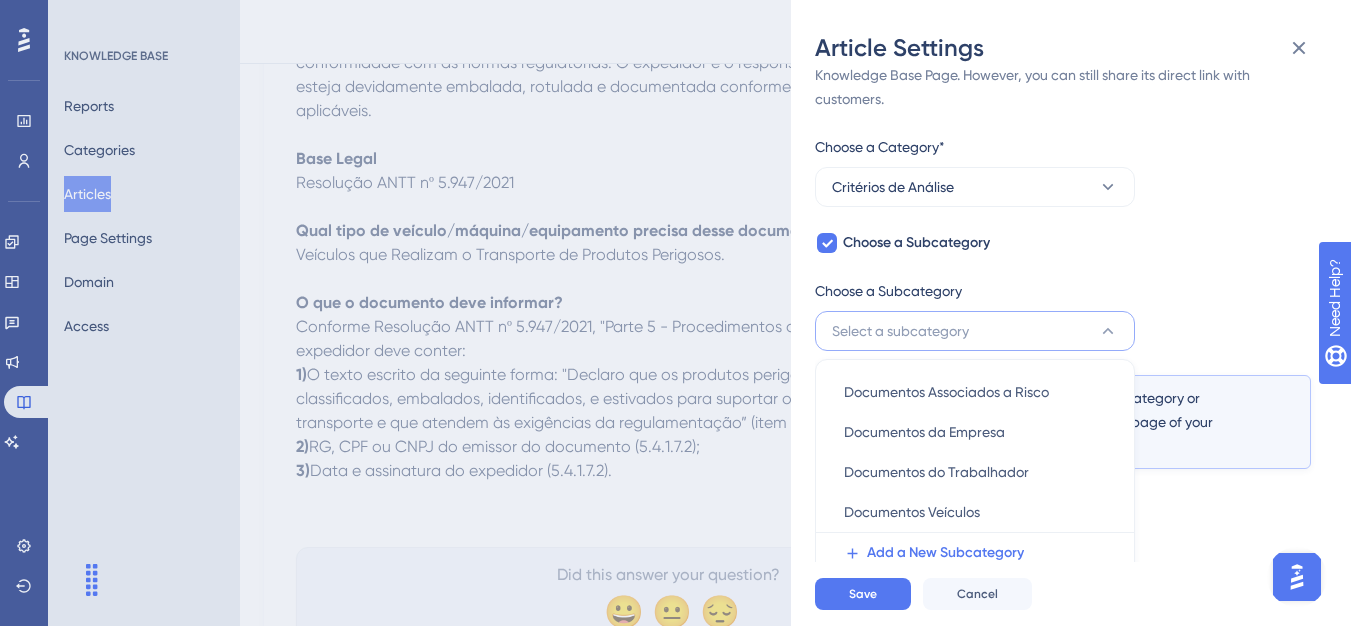 scroll, scrollTop: 145, scrollLeft: 0, axis: vertical 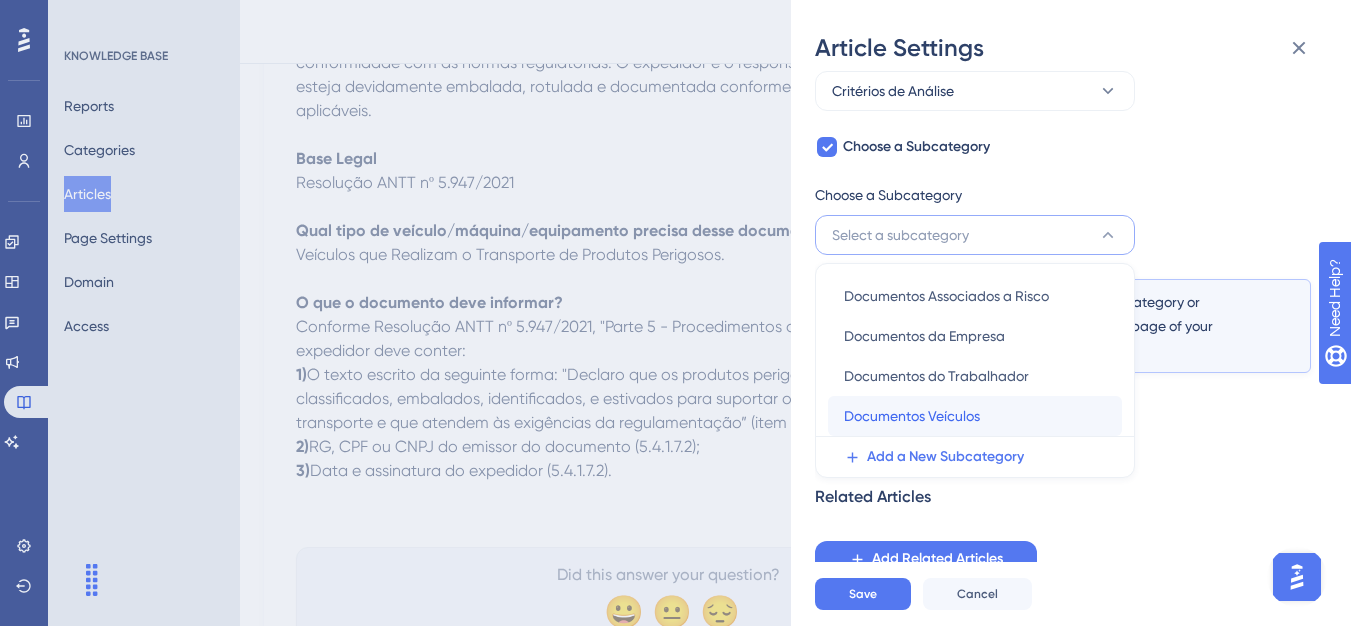 click on "Documentos Veículos" at bounding box center [912, 416] 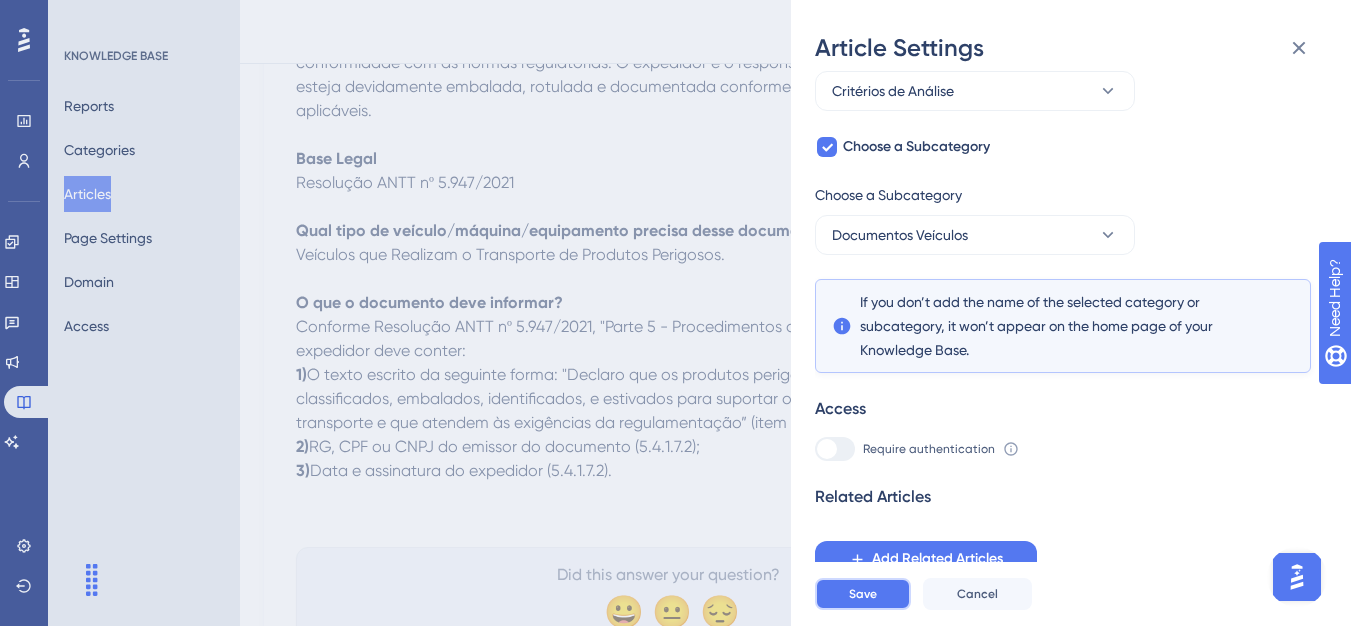 click on "Save" at bounding box center [863, 594] 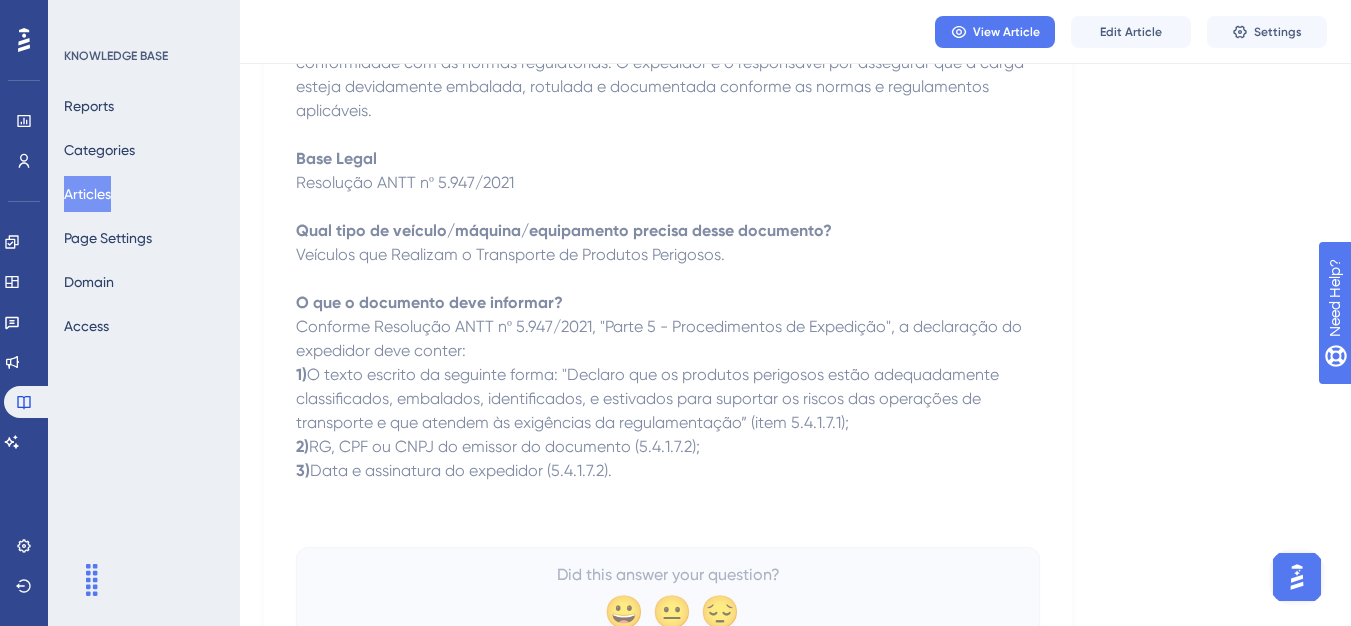 click on "Articles" at bounding box center [87, 194] 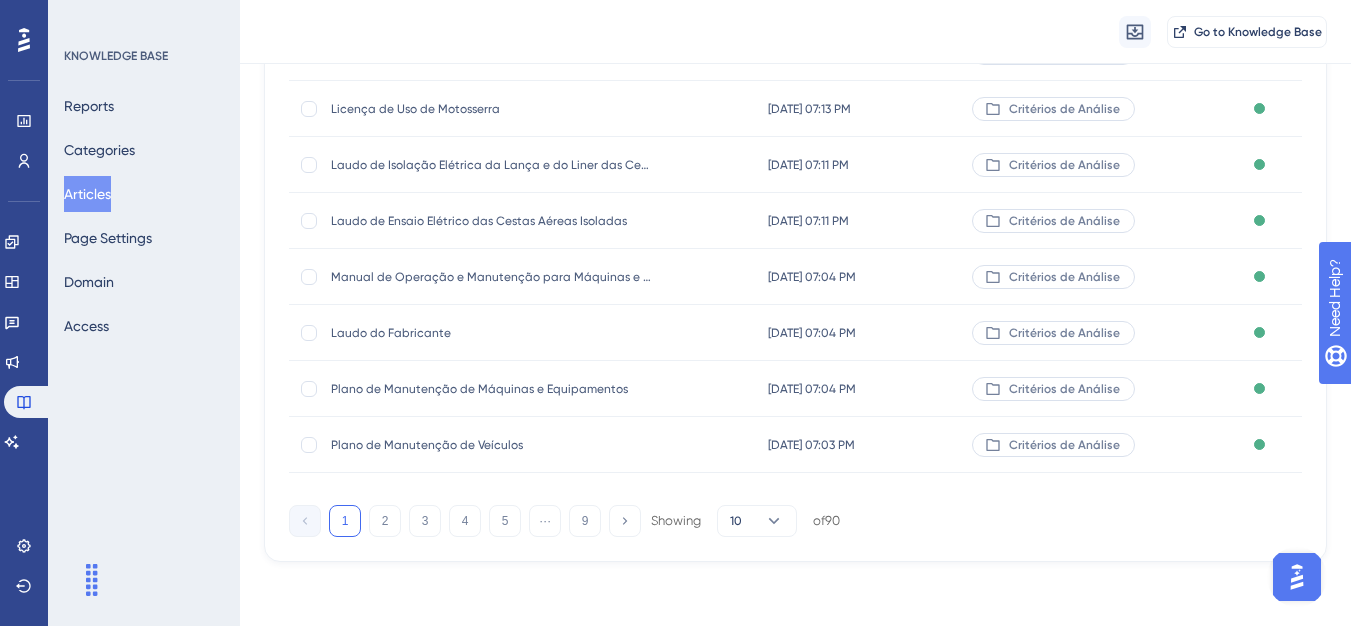 scroll, scrollTop: 0, scrollLeft: 0, axis: both 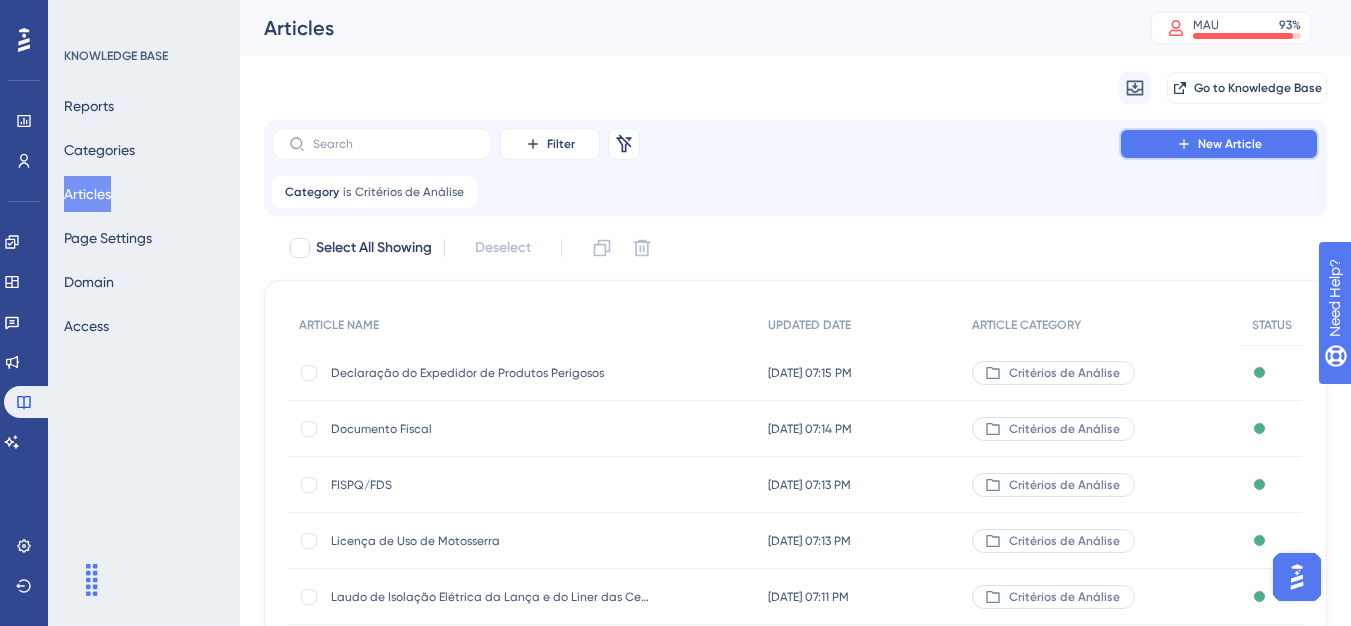 click on "New Article" at bounding box center (1219, 144) 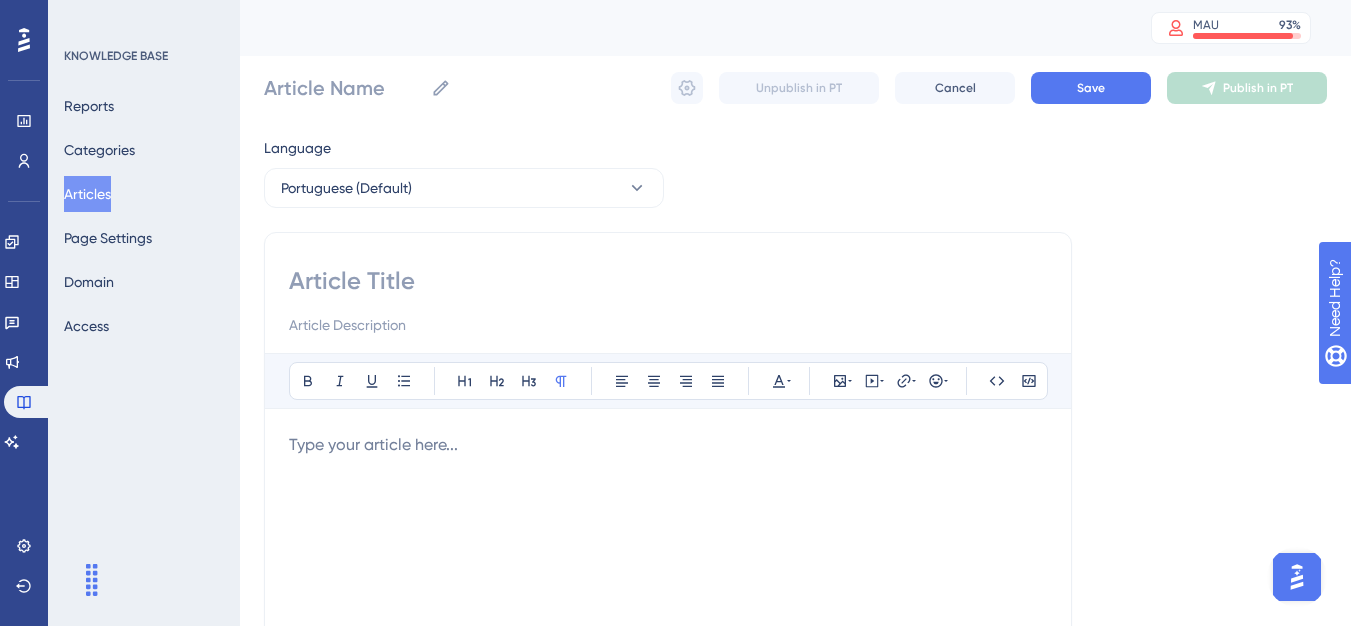 click at bounding box center [668, 281] 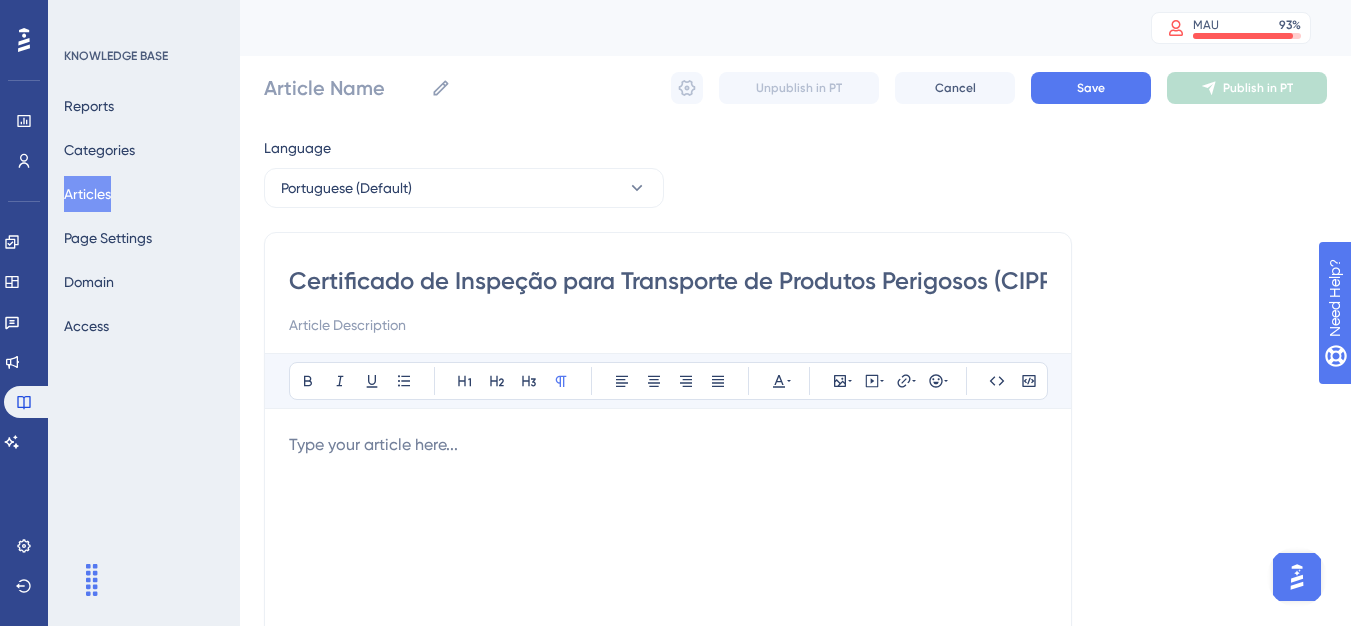 scroll, scrollTop: 0, scrollLeft: 18, axis: horizontal 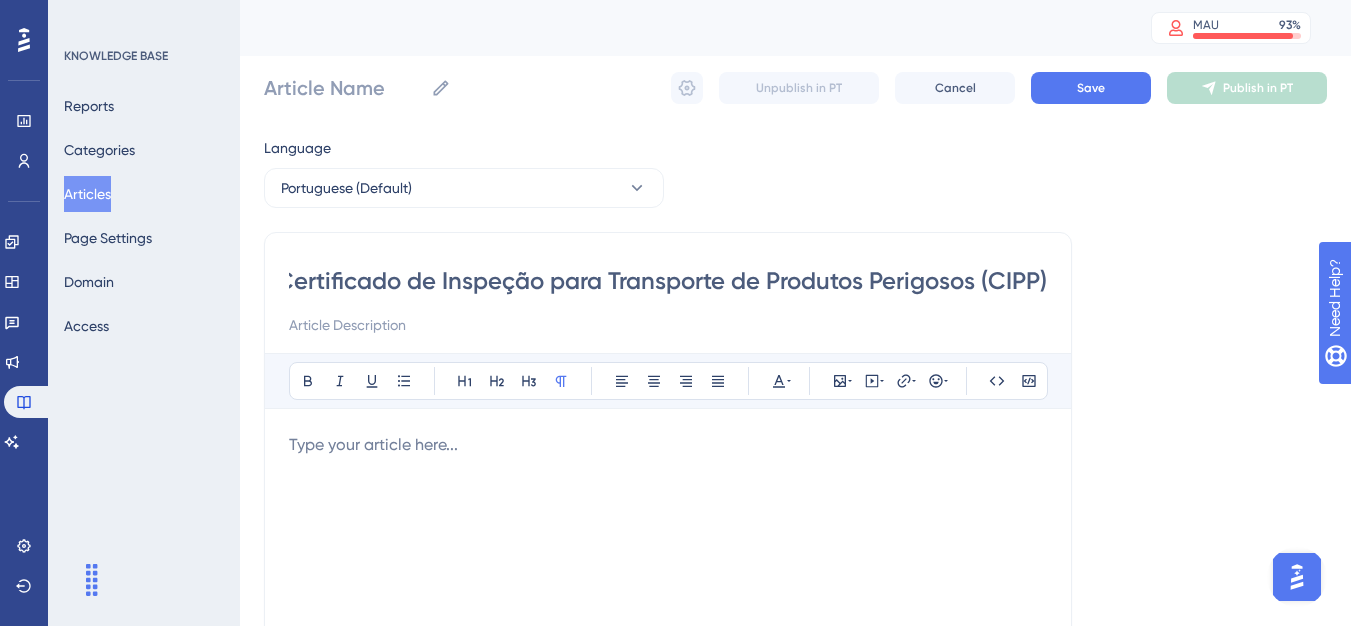 type on "Certificado de Inspeção para Transporte de Produtos Perigosos (CIPP)" 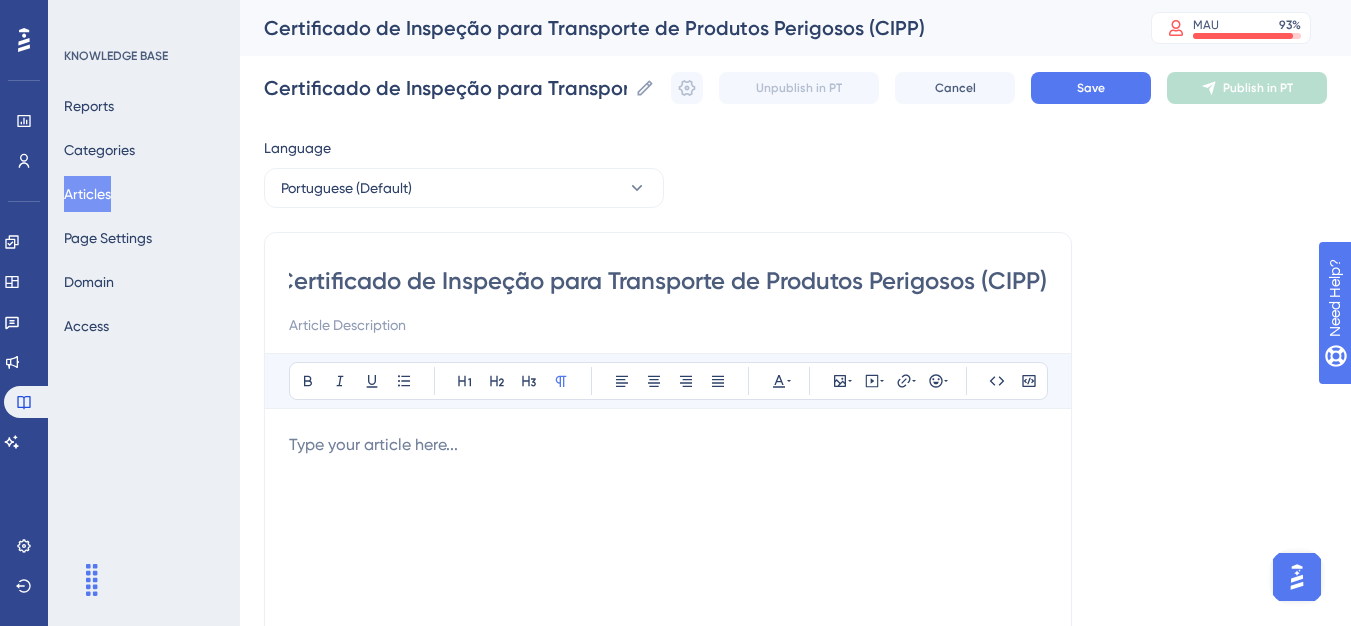 type on "Certificado de Inspeção para Transporte de Produtos Perigosos (CIPP)" 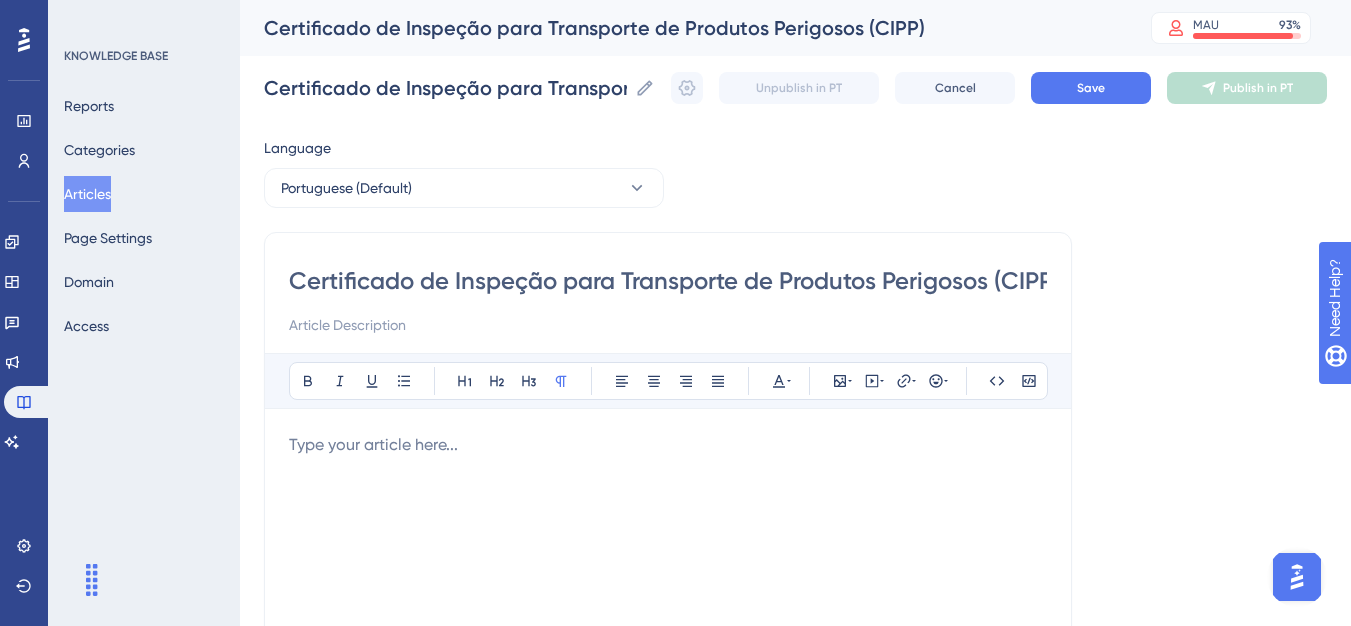 click at bounding box center (668, 445) 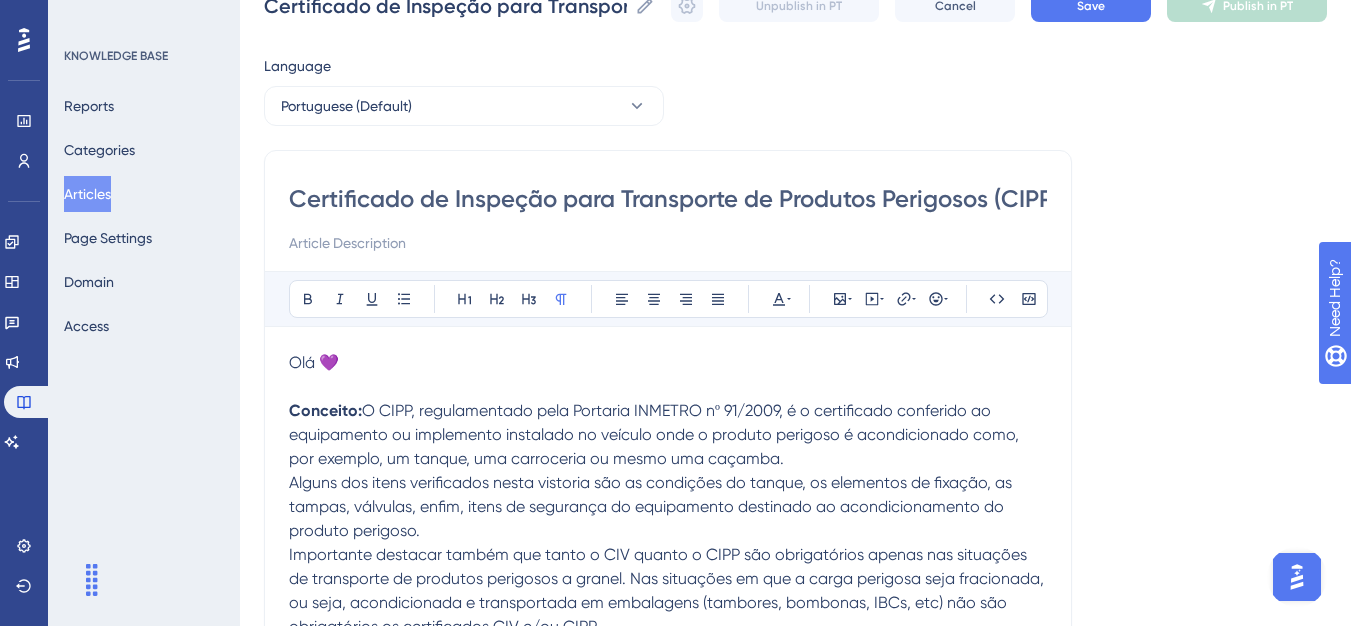 scroll, scrollTop: 0, scrollLeft: 0, axis: both 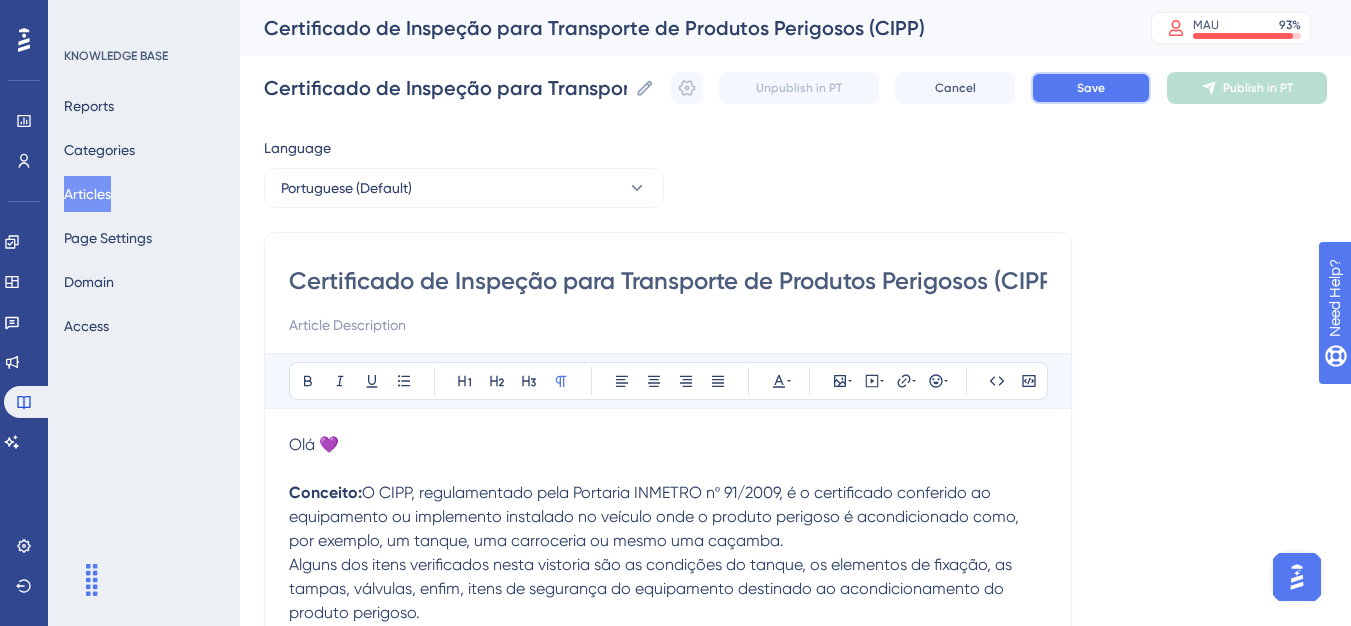 click on "Save" at bounding box center (1091, 88) 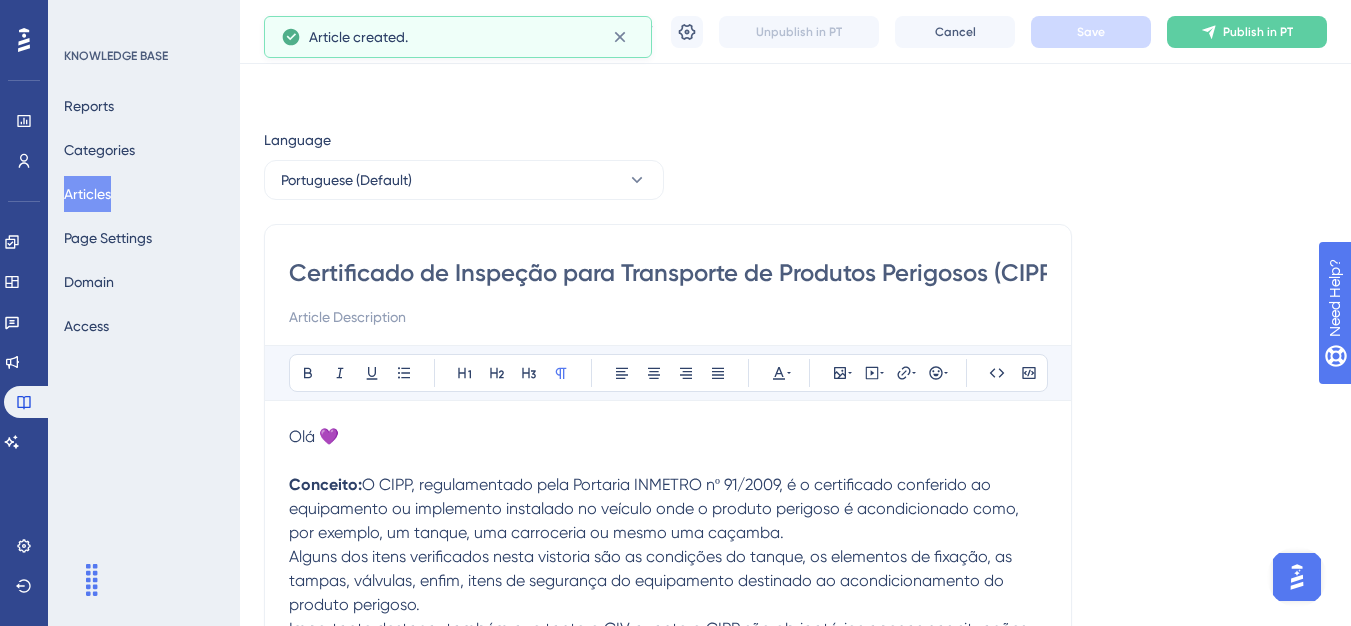 scroll, scrollTop: 461, scrollLeft: 0, axis: vertical 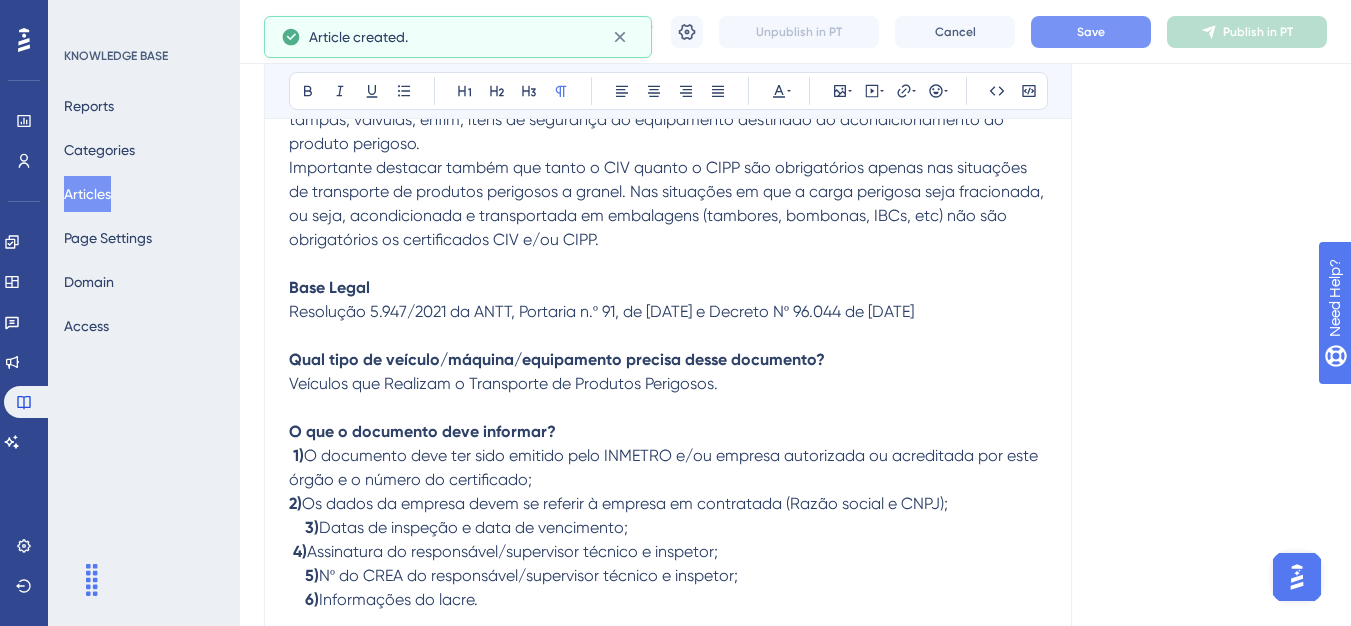 click on "Save" at bounding box center (1091, 32) 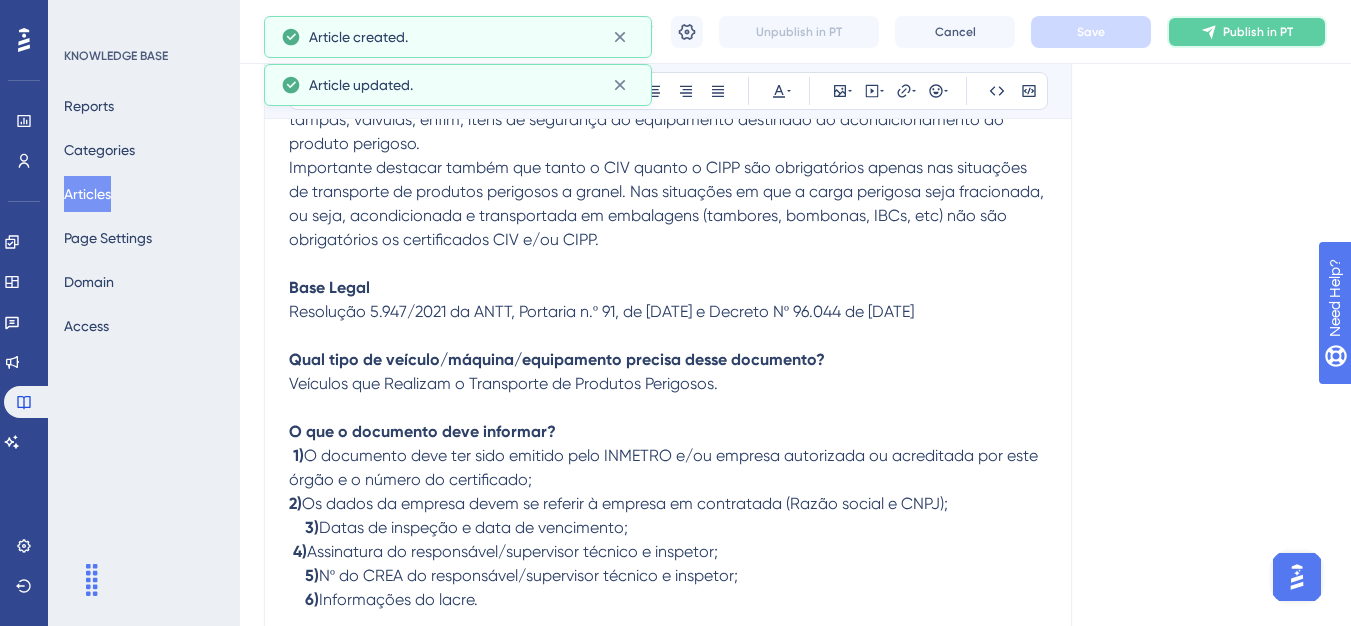 click on "Publish in PT" at bounding box center [1247, 32] 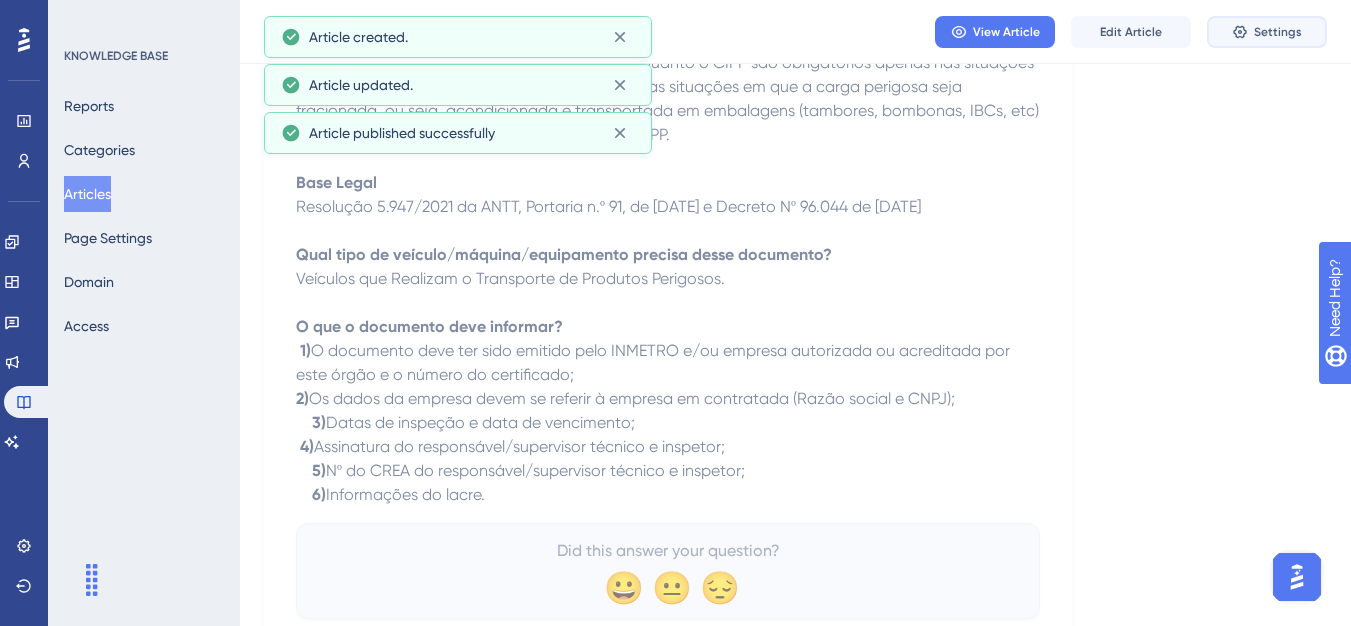 click on "Settings" at bounding box center (1278, 32) 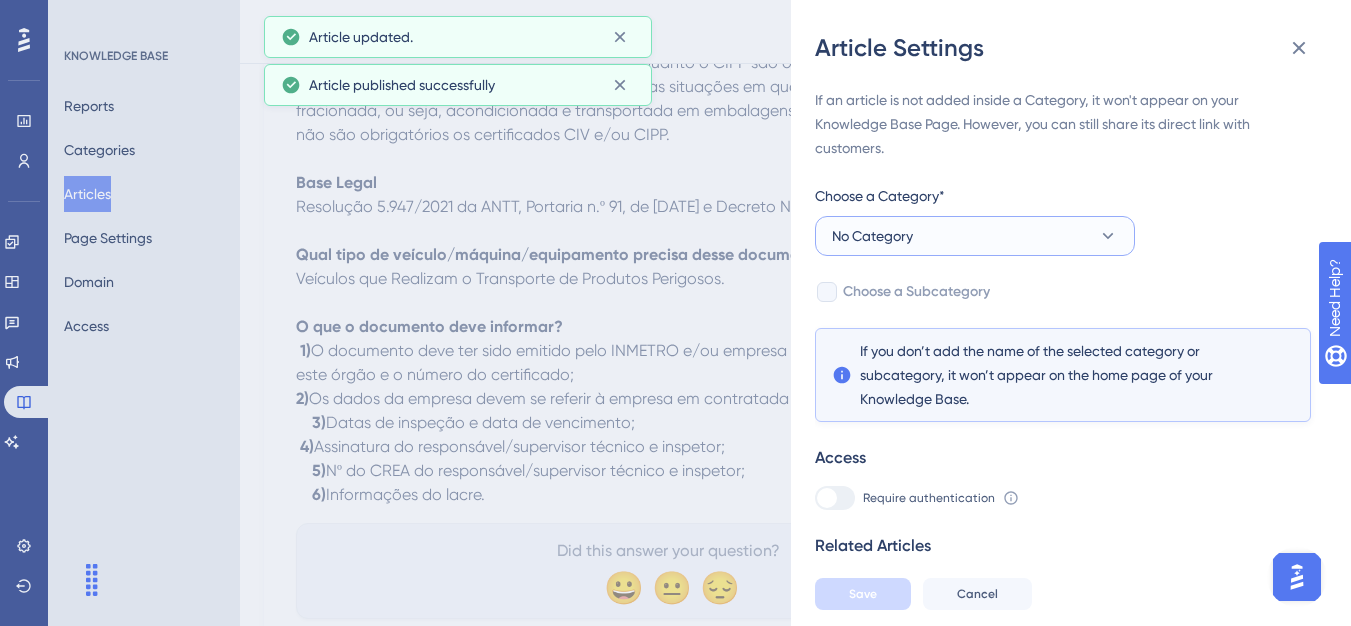 click on "No Category" at bounding box center (975, 236) 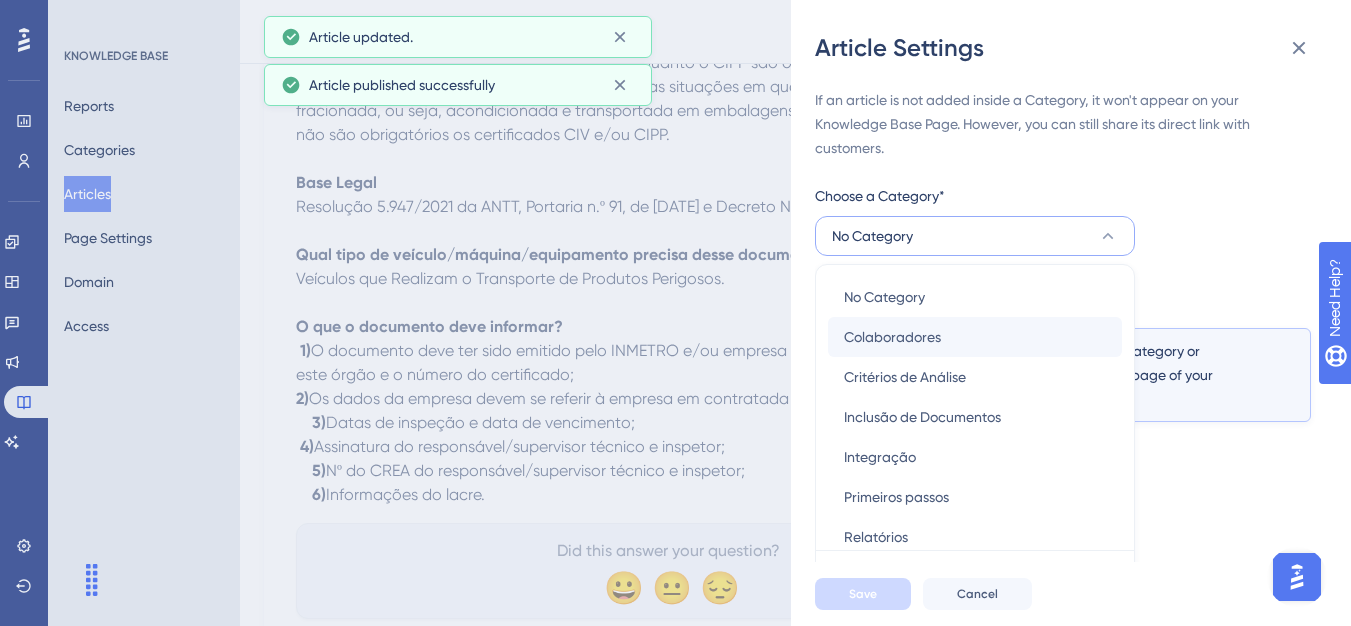 scroll, scrollTop: 49, scrollLeft: 0, axis: vertical 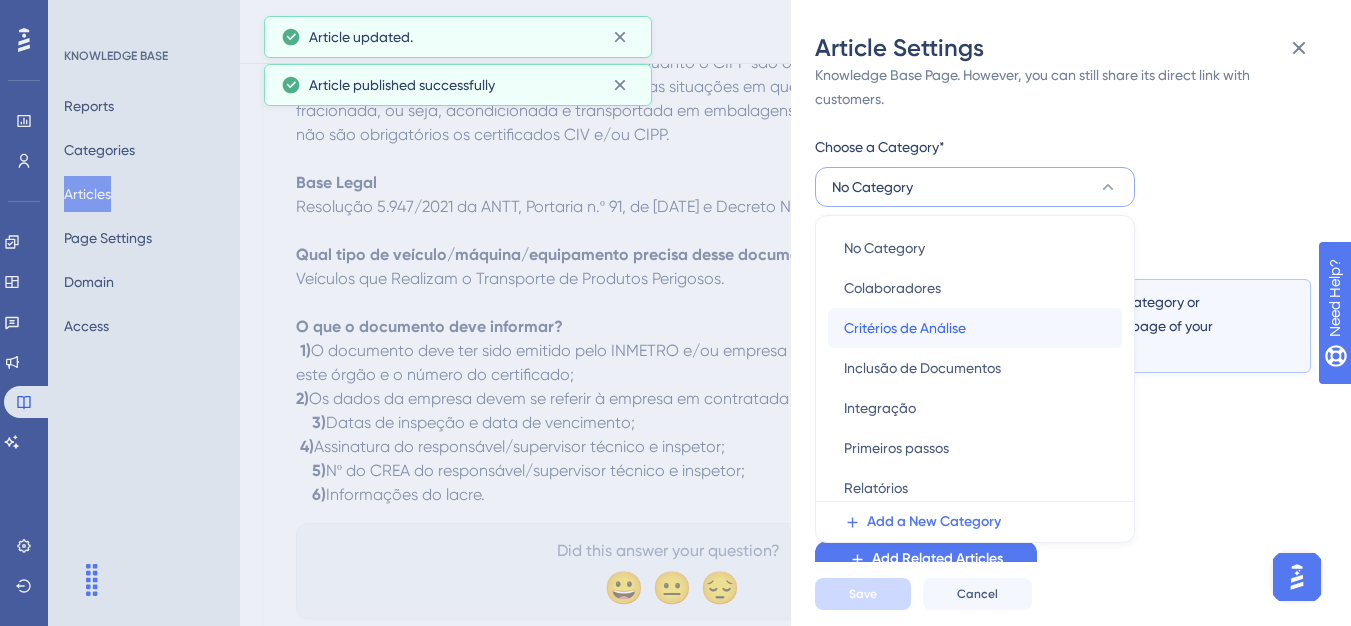 click on "Critérios de Análise" at bounding box center [905, 328] 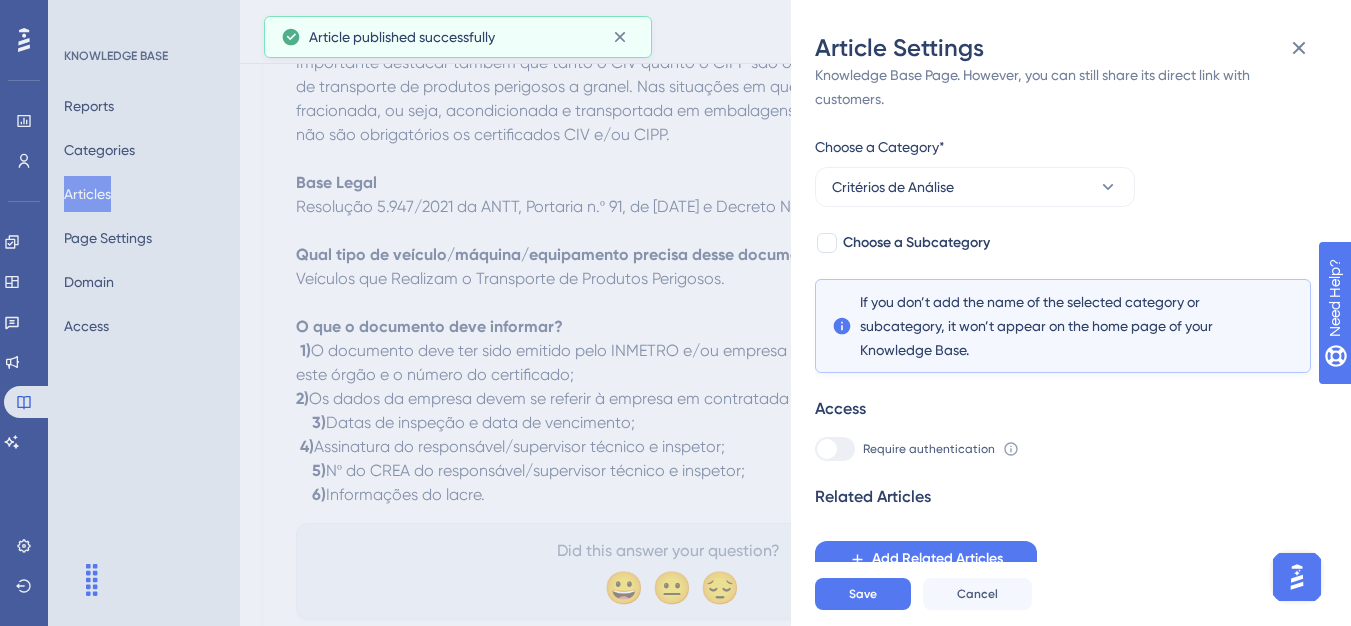 click on "If an article is not added inside a Category, it won't appear on your Knowledge Base Page. However, you can still share its direct link with customers. Choose a Category* Critérios de Análise Choose a Subcategory If you don’t add the name of the selected category or subcategory, it won’t appear on the home page of your Knowledge Base. Access Require authentication To change this setting you should manage your access preferences  under the Access tab. Learn more Related Articles Add Related Articles" at bounding box center [1063, 308] 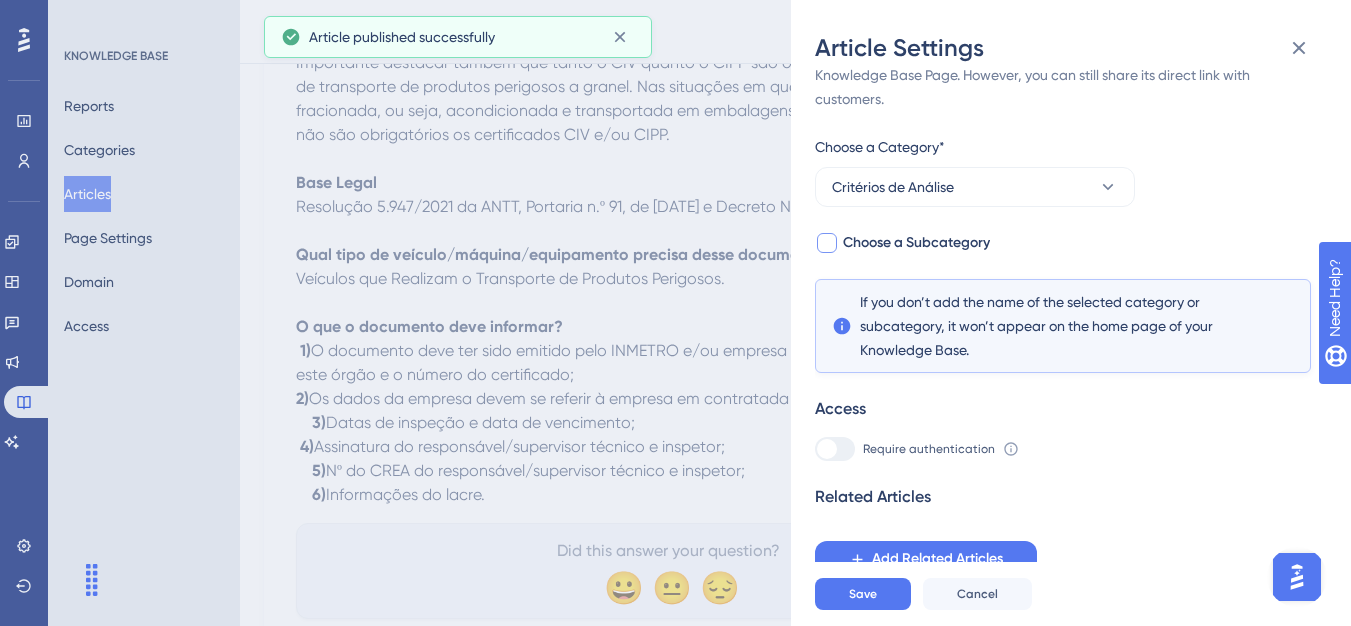 click on "Choose a Subcategory" at bounding box center [916, 243] 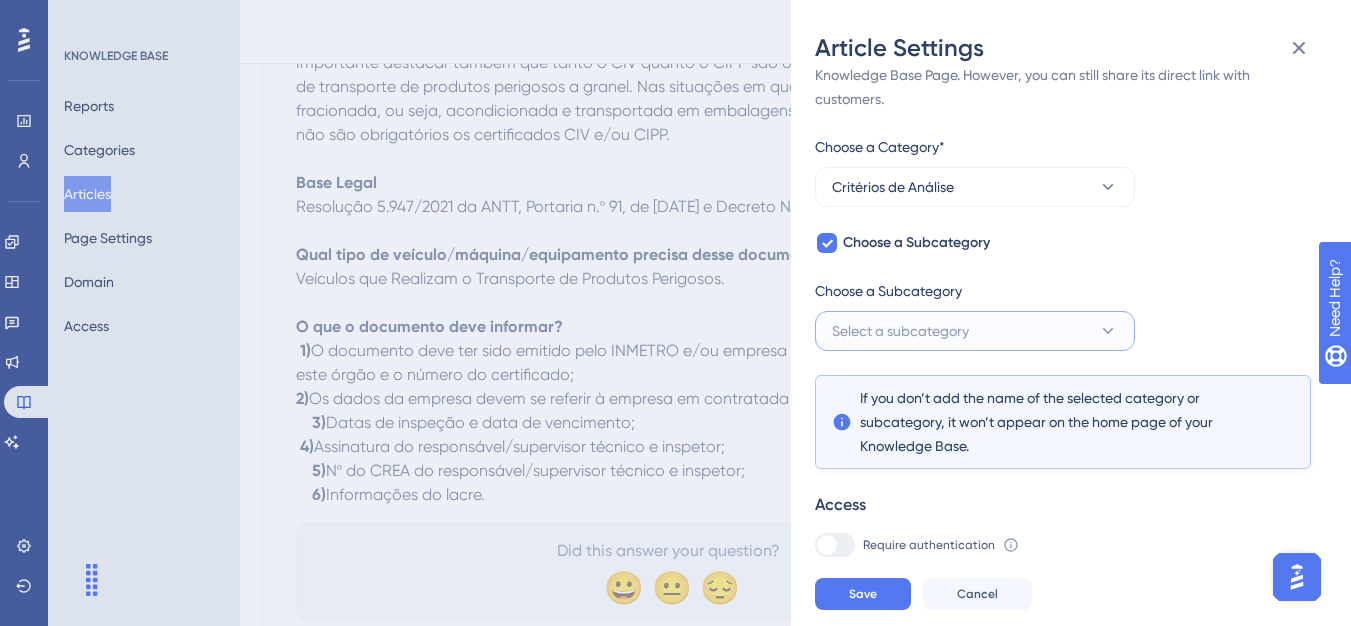 click on "Select a subcategory" at bounding box center (975, 331) 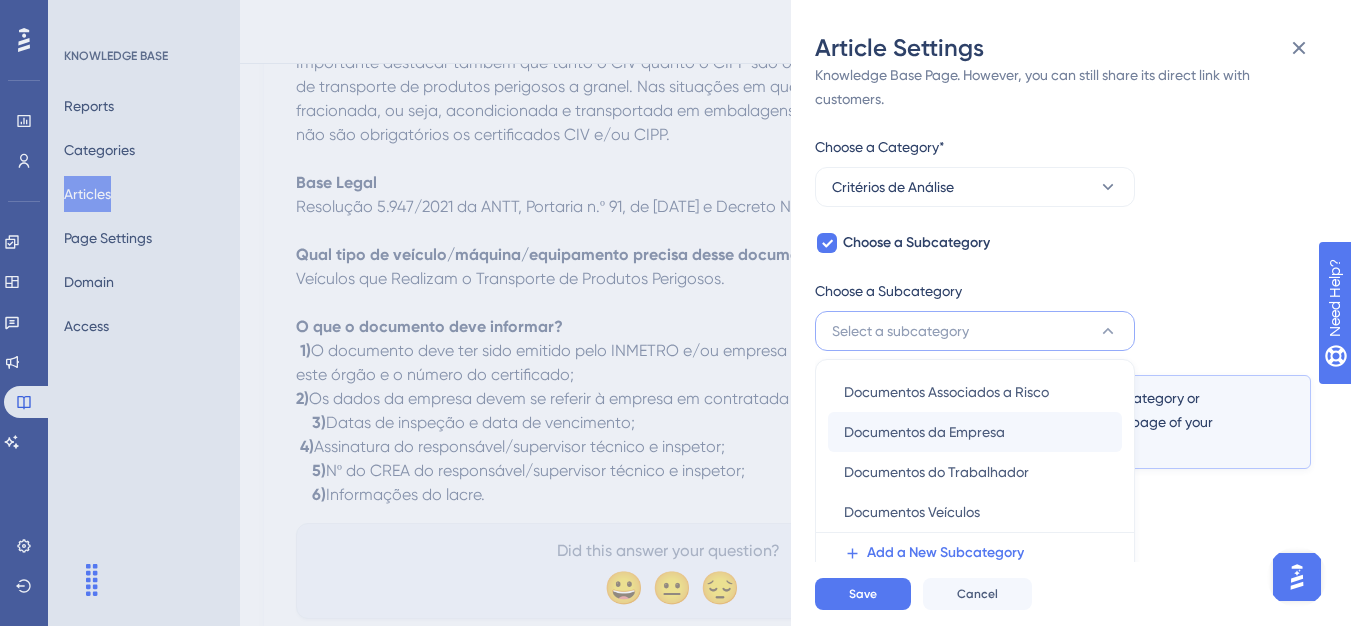 scroll, scrollTop: 145, scrollLeft: 0, axis: vertical 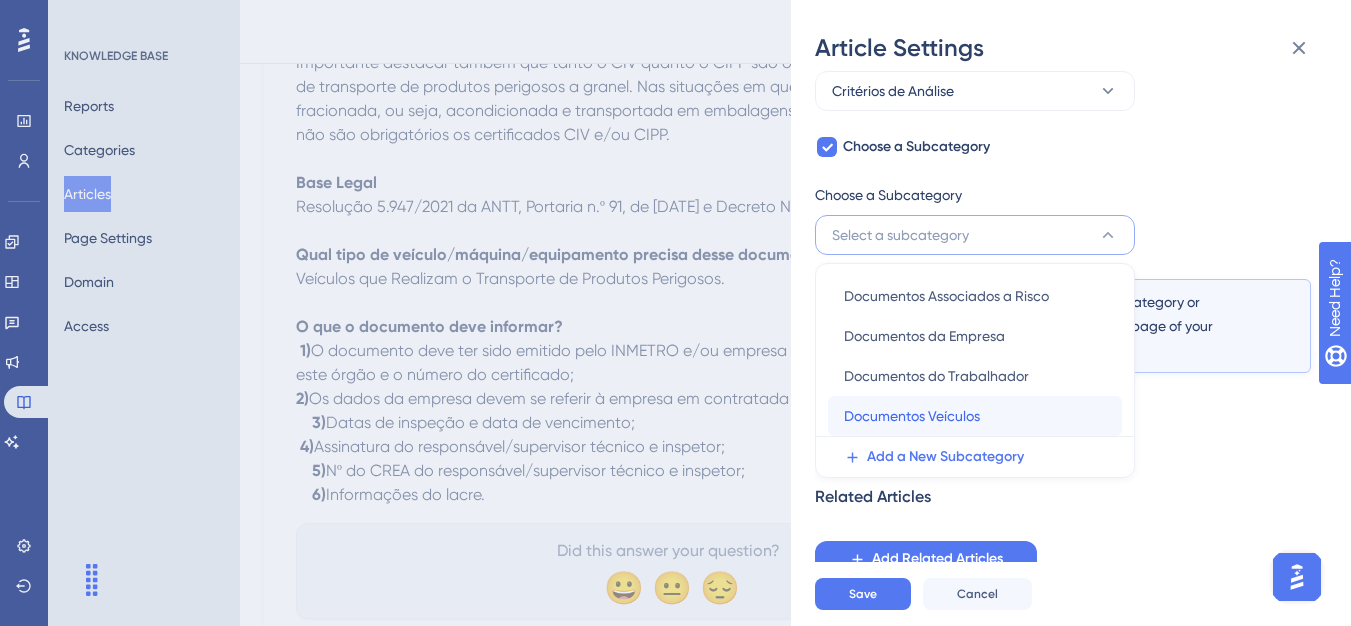 click on "Documentos Veículos" at bounding box center [912, 416] 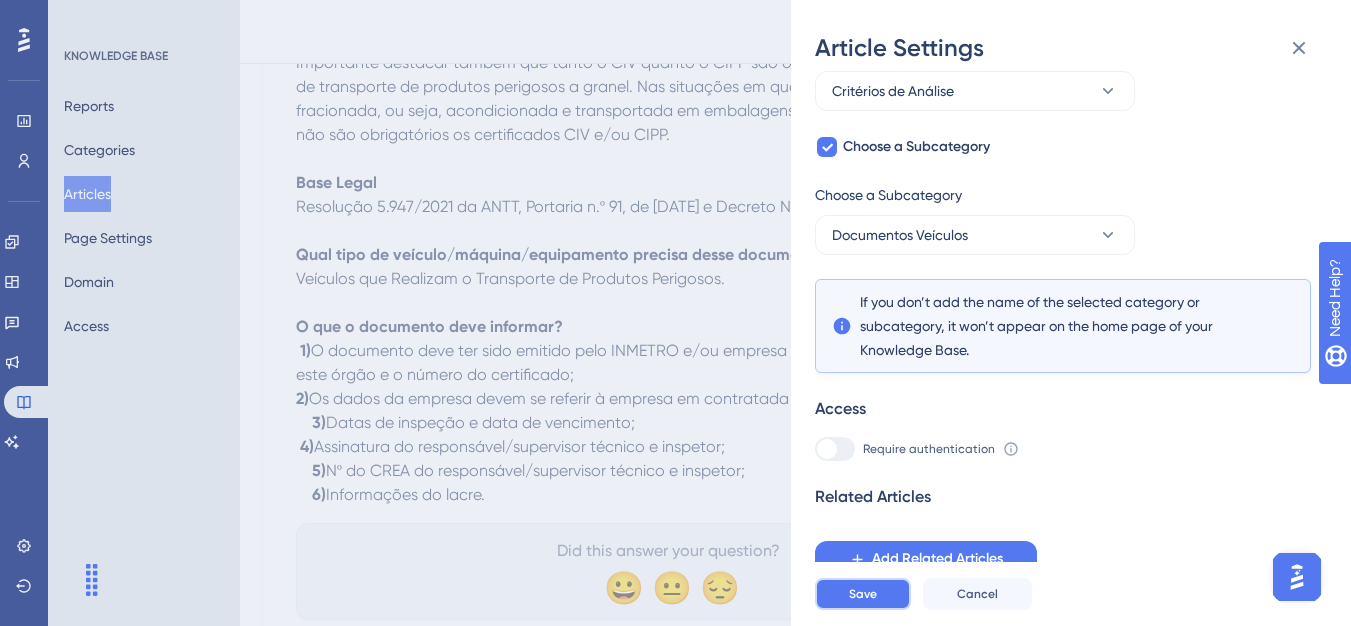 drag, startPoint x: 862, startPoint y: 607, endPoint x: 852, endPoint y: 591, distance: 18.867962 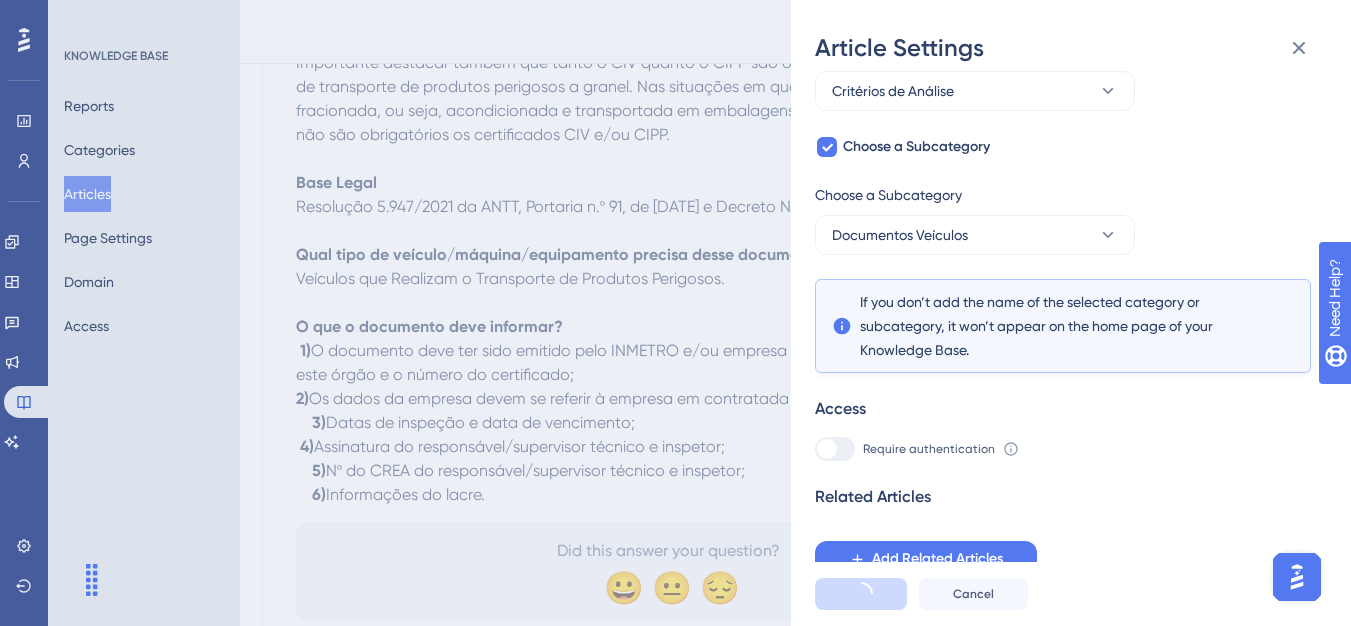 scroll, scrollTop: 0, scrollLeft: 0, axis: both 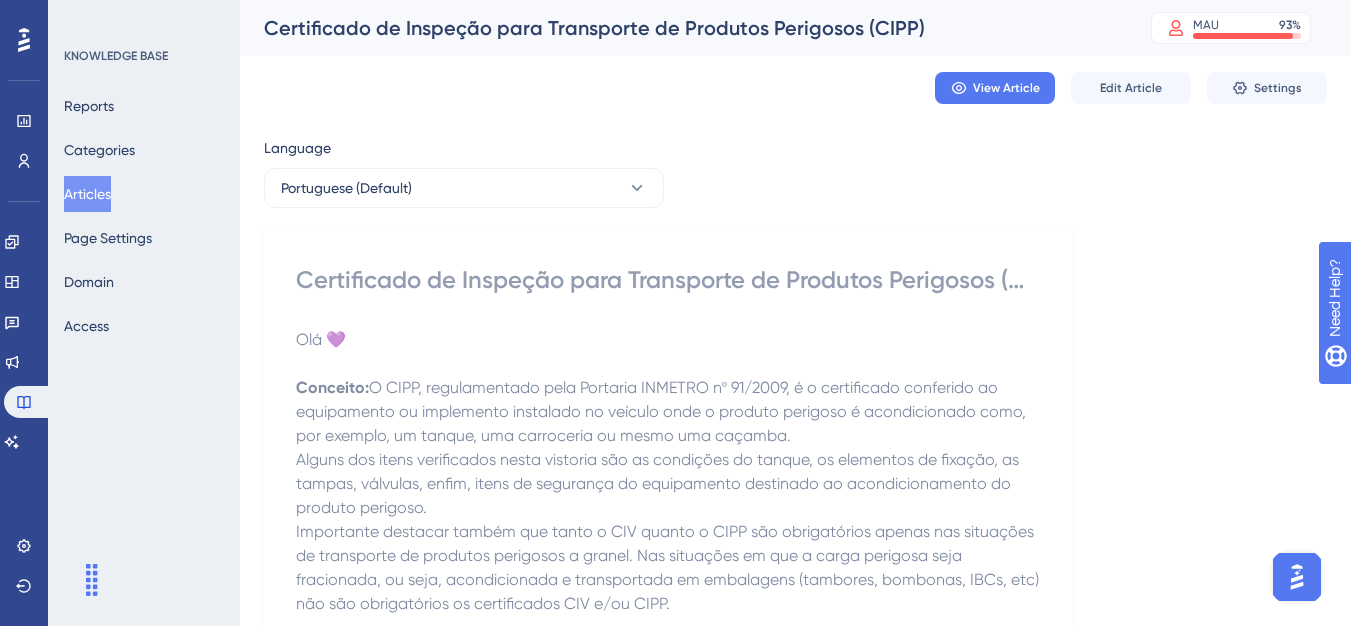 click on "Articles" at bounding box center [87, 194] 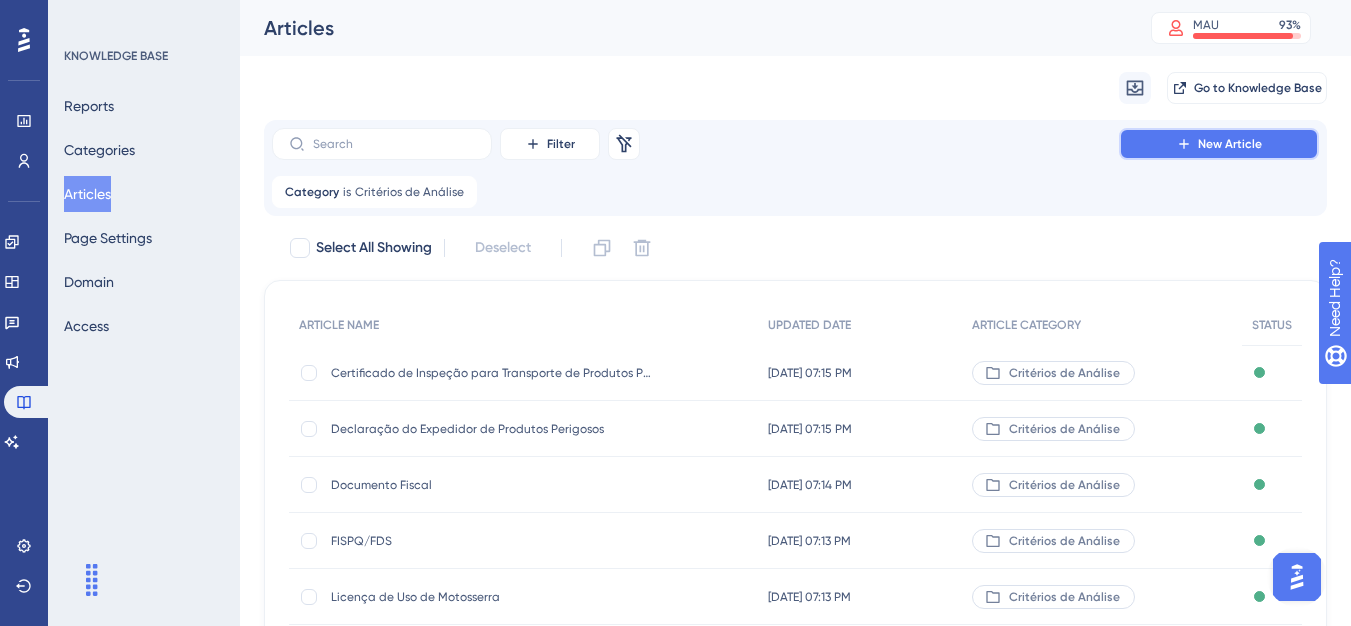 click on "New Article" at bounding box center (1219, 144) 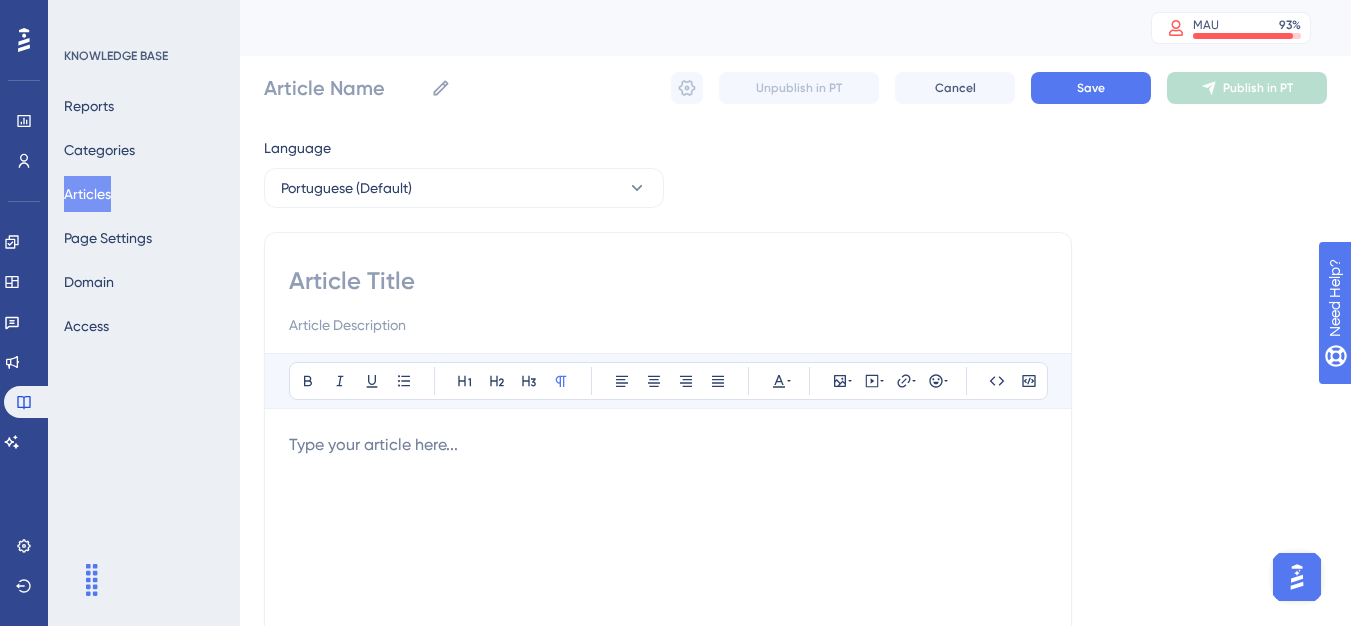 click at bounding box center [668, 301] 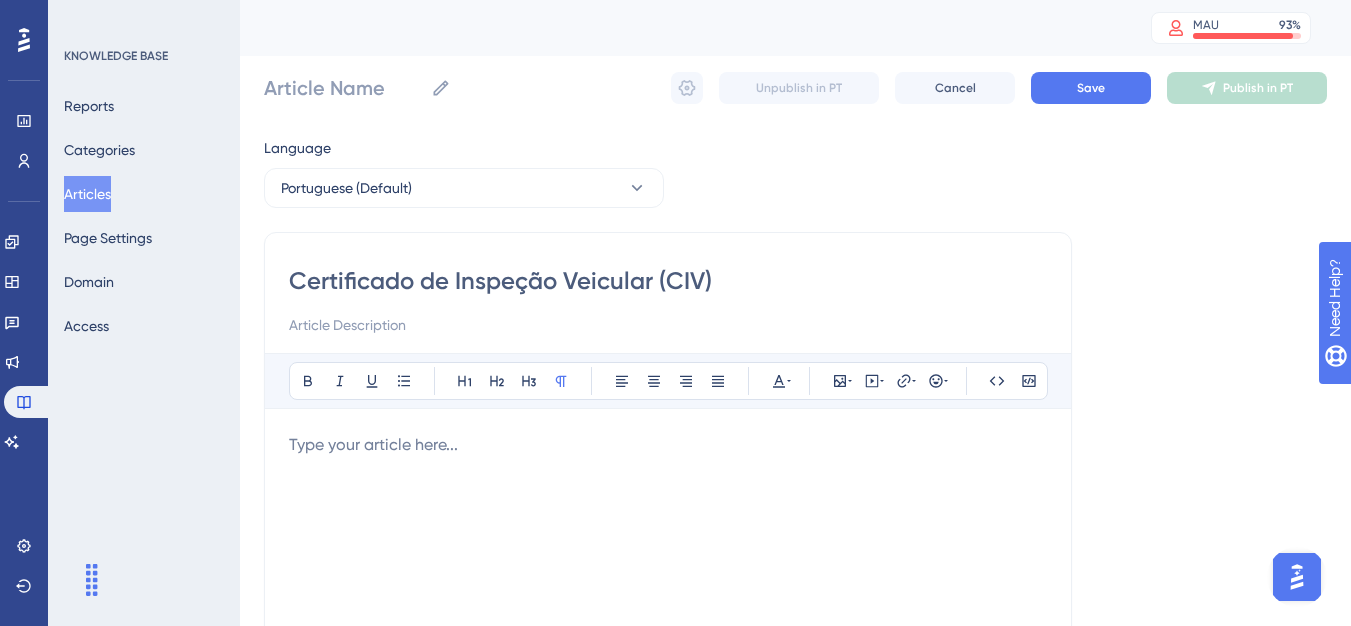 type on "Certificado de Inspeção Veicular (CIV)" 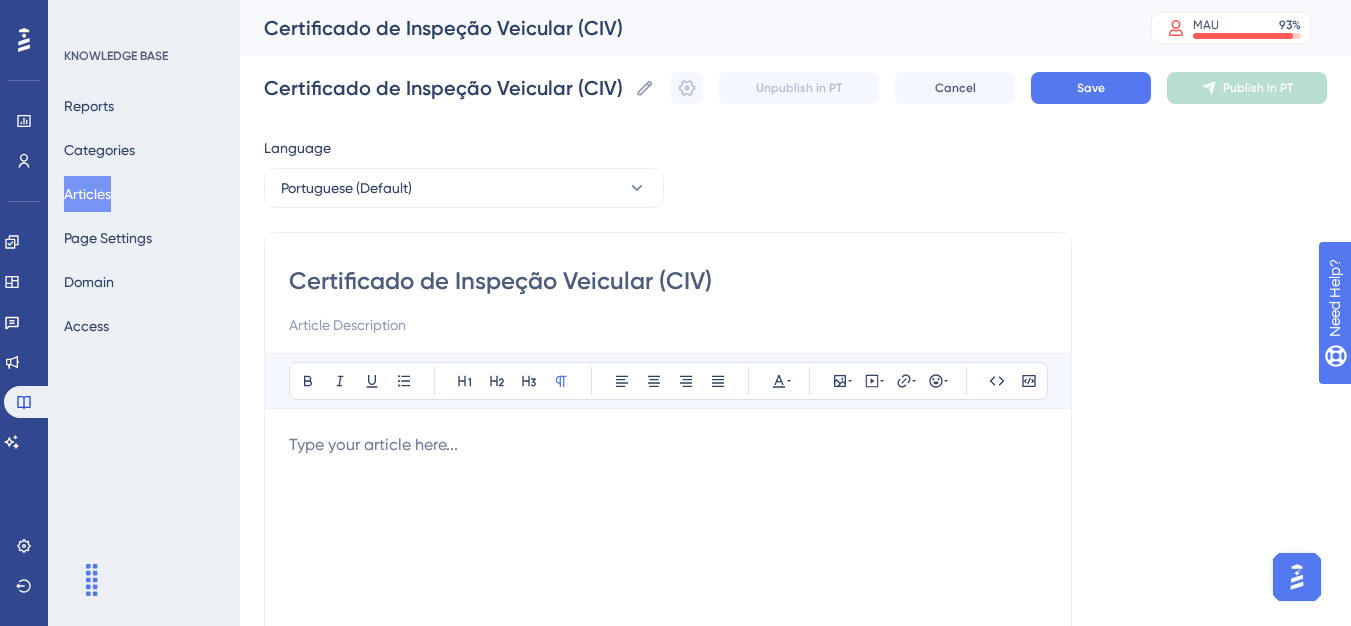 type on "Certificado de Inspeção Veicular (CIV)" 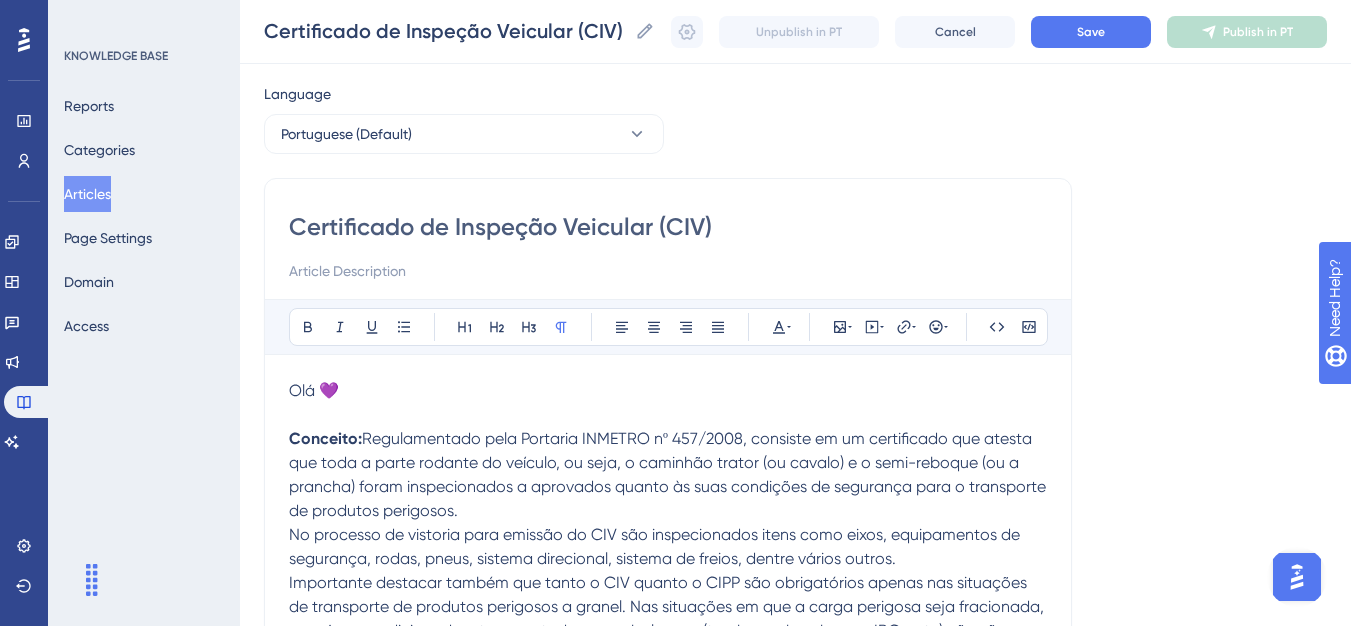 scroll, scrollTop: 37, scrollLeft: 0, axis: vertical 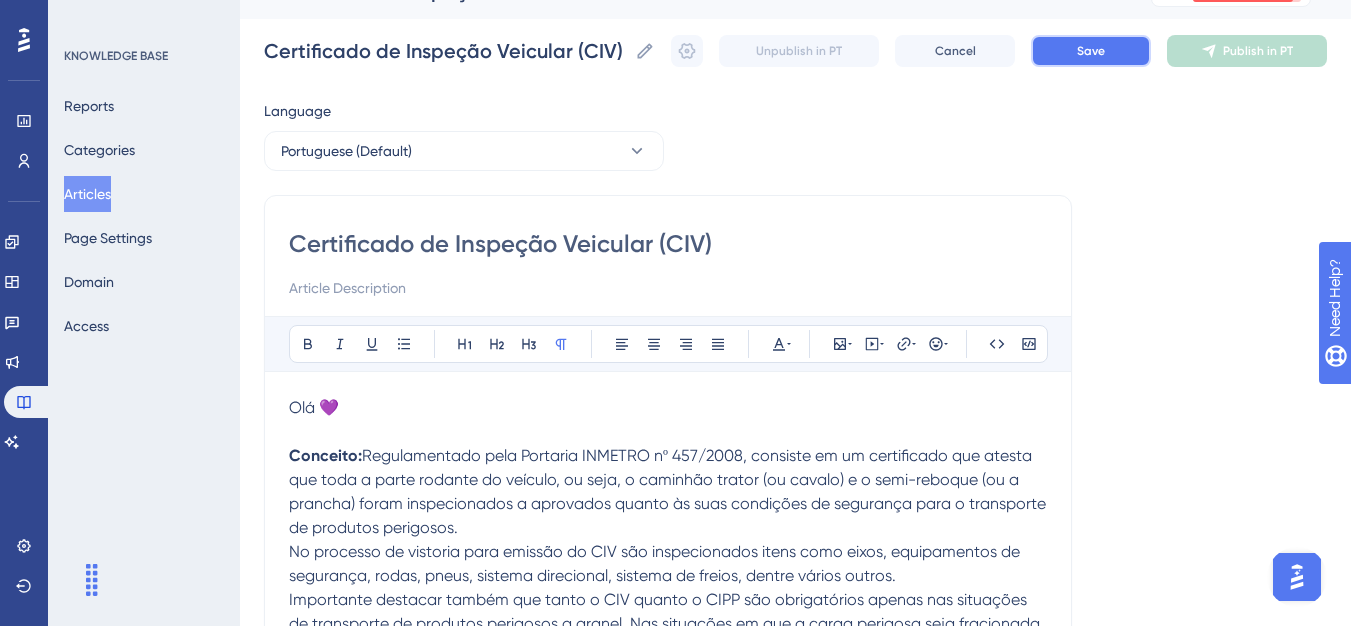 click on "Save" at bounding box center (1091, 51) 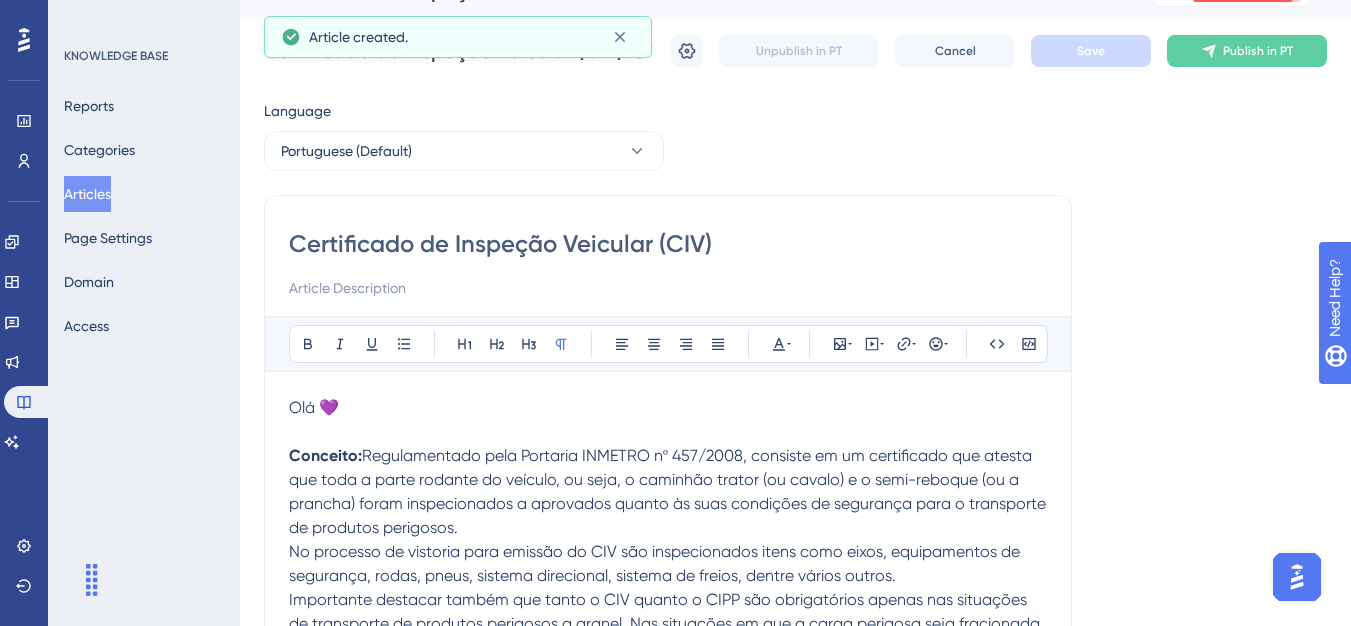 scroll, scrollTop: 437, scrollLeft: 0, axis: vertical 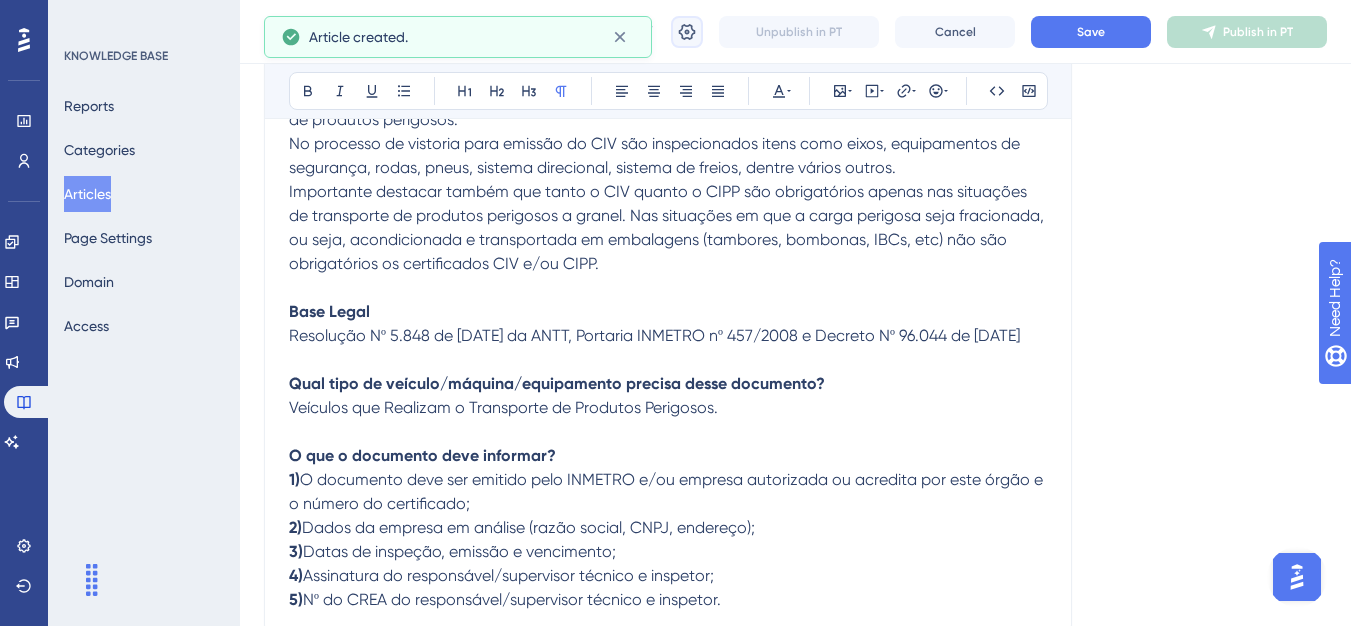 click at bounding box center (687, 32) 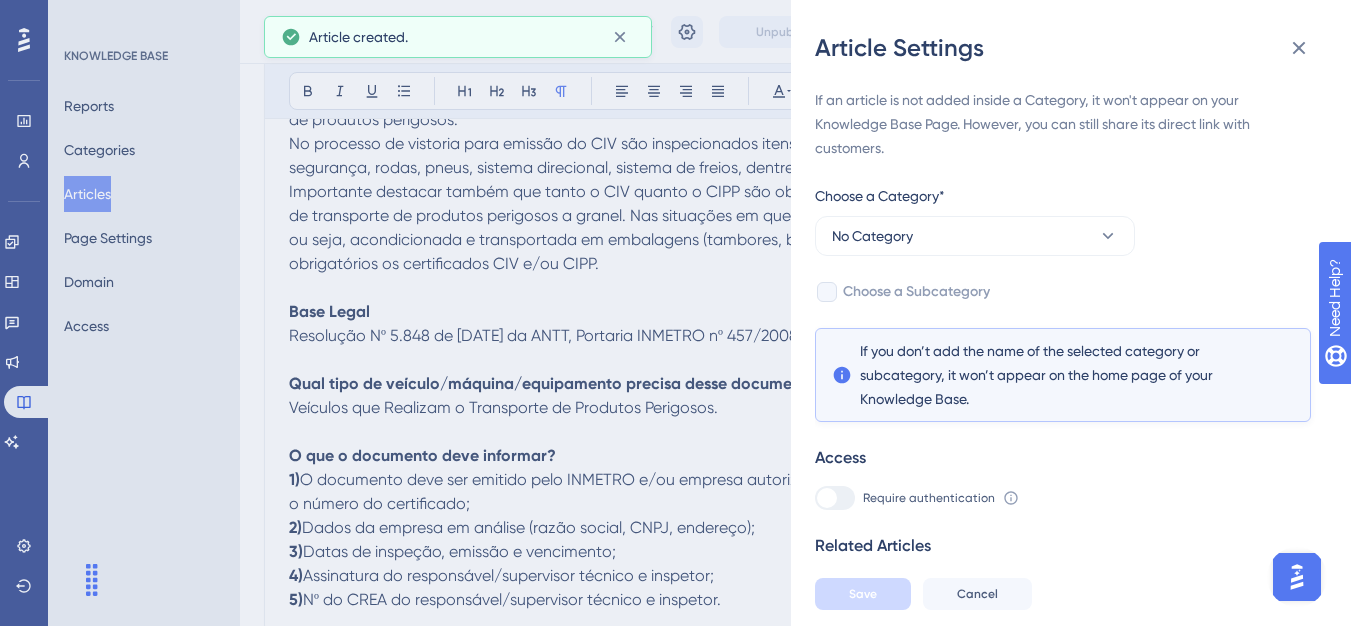 click on "If an article is not added inside a Category, it won't appear on your Knowledge Base Page. However, you can still share its direct link with customers. Choose a Category* No Category Choose a Subcategory If you don’t add the name of the selected category or subcategory, it won’t appear on the home page of your Knowledge Base. Access Require authentication To change this setting you should manage your access preferences  under the Access tab. Learn more Related Articles Add Related Articles" at bounding box center (1063, 357) 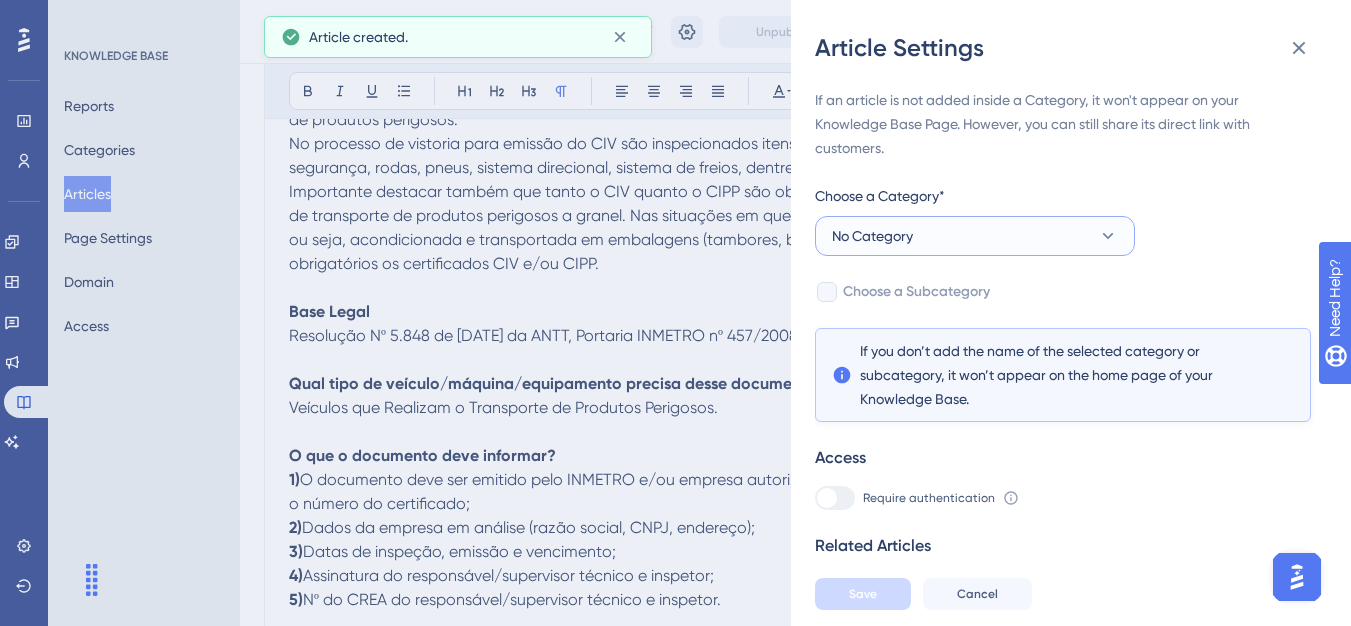click on "No Category" at bounding box center (975, 236) 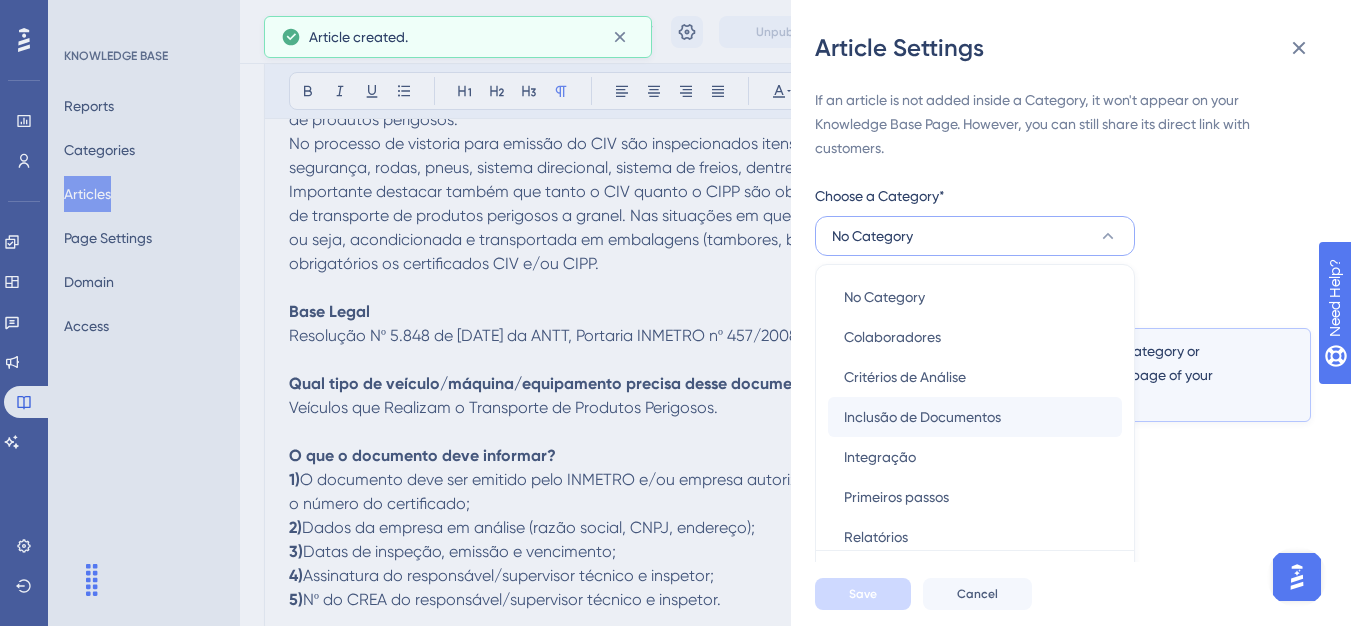 scroll, scrollTop: 49, scrollLeft: 0, axis: vertical 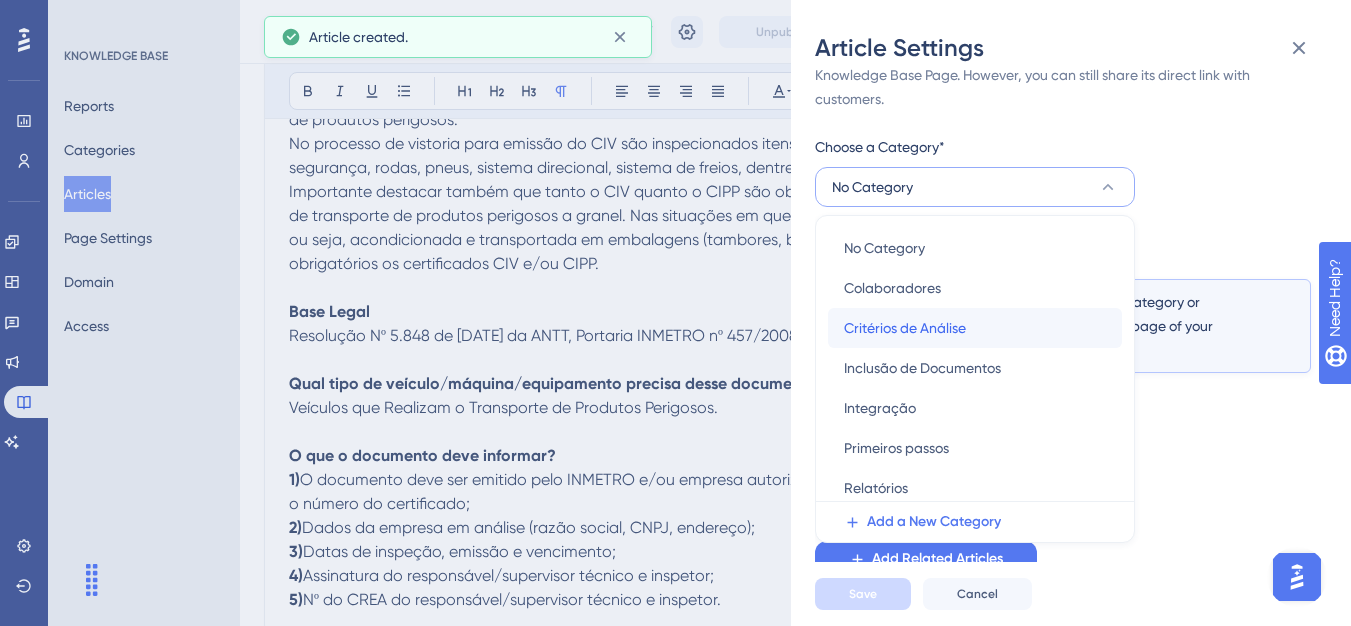click on "Critérios de Análise Critérios de Análise" at bounding box center (975, 328) 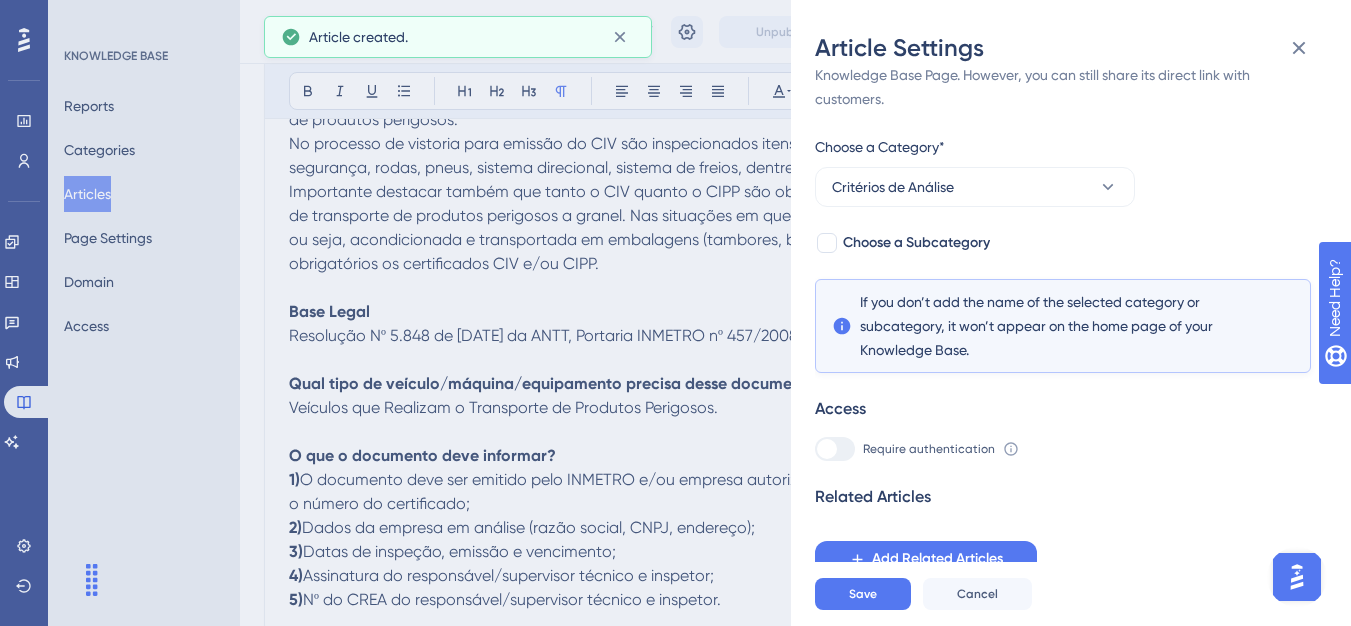 click on "If an article is not added inside a Category, it won't appear on your Knowledge Base Page. However, you can still share its direct link with customers. Choose a Category* Critérios de Análise Choose a Subcategory If you don’t add the name of the selected category or subcategory, it won’t appear on the home page of your Knowledge Base. Access Require authentication To change this setting you should manage your access preferences  under the Access tab. Learn more Related Articles Add Related Articles" at bounding box center [1063, 308] 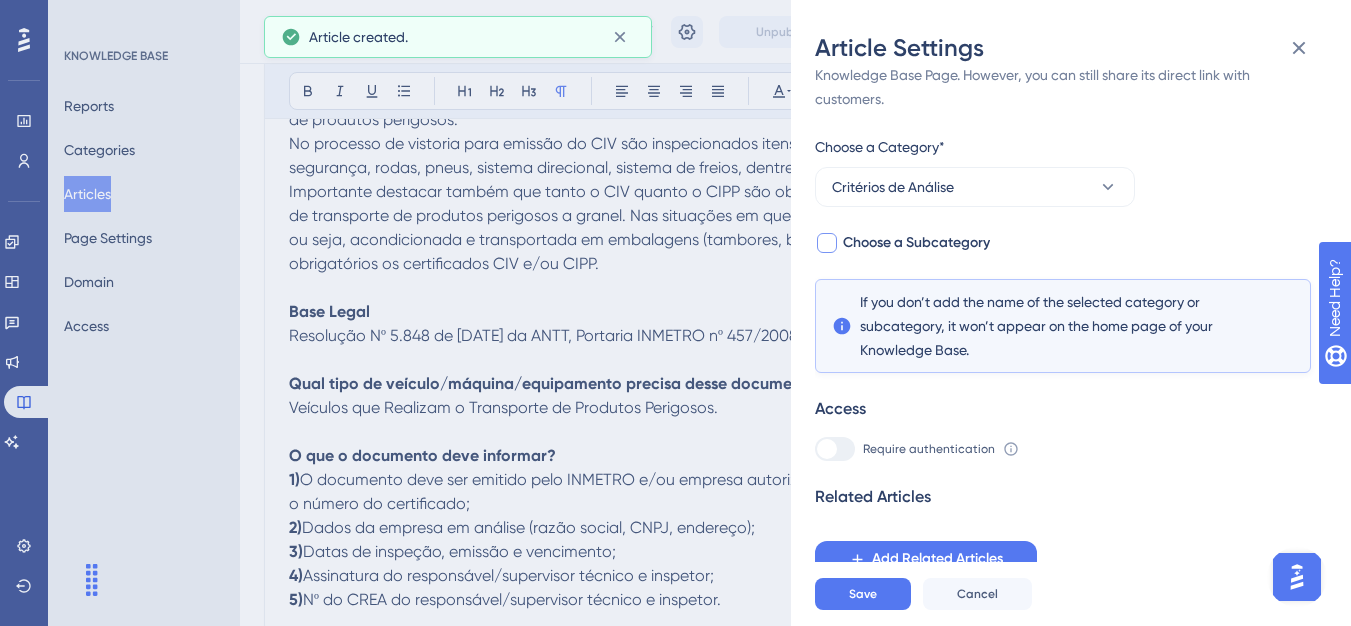 click on "Choose a Subcategory" at bounding box center [916, 243] 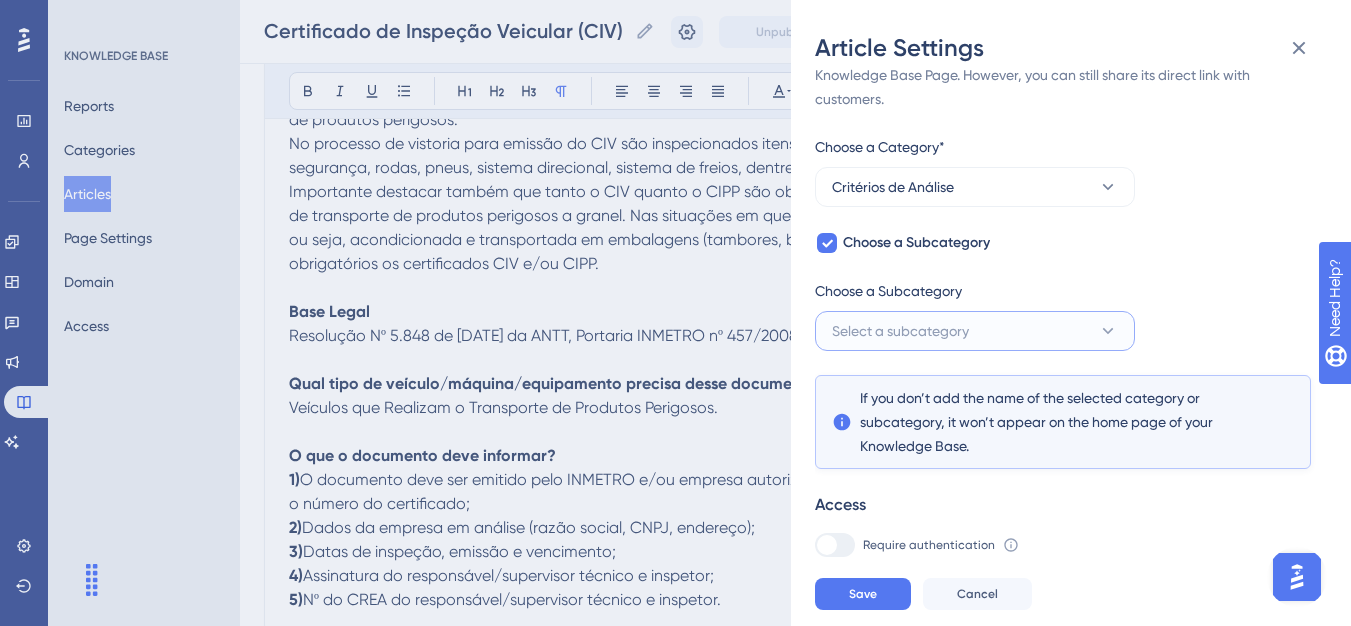 click on "Select a subcategory" at bounding box center (975, 331) 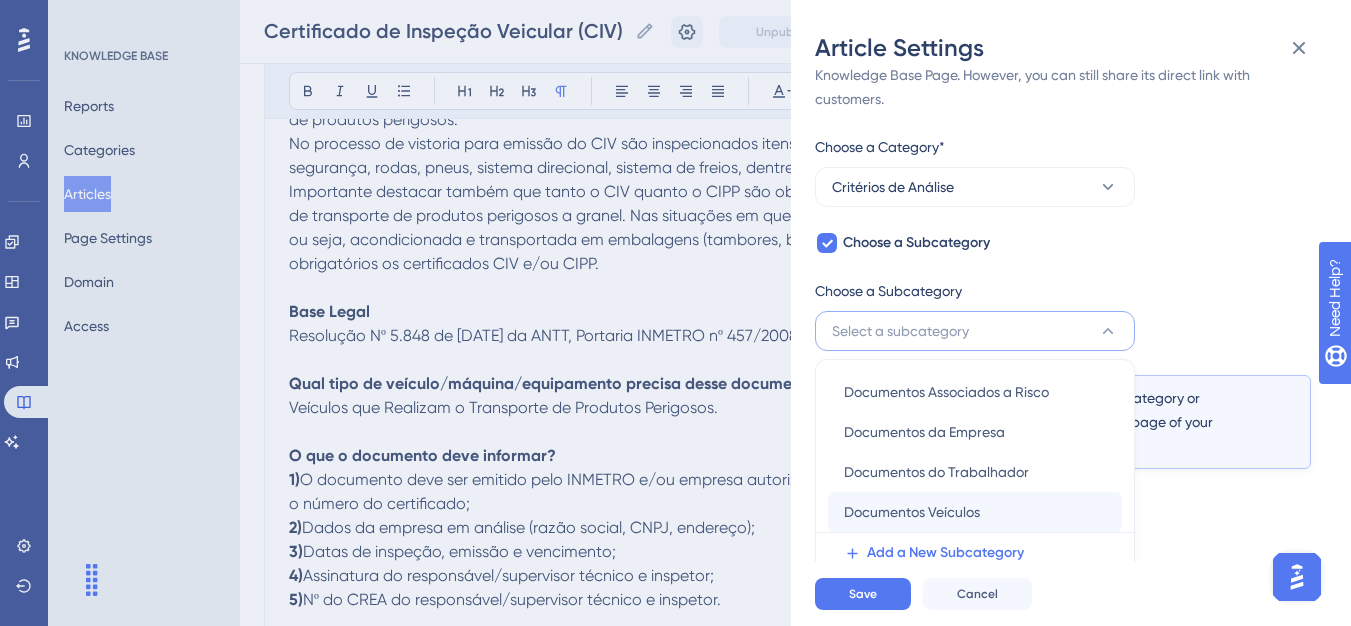 scroll, scrollTop: 145, scrollLeft: 0, axis: vertical 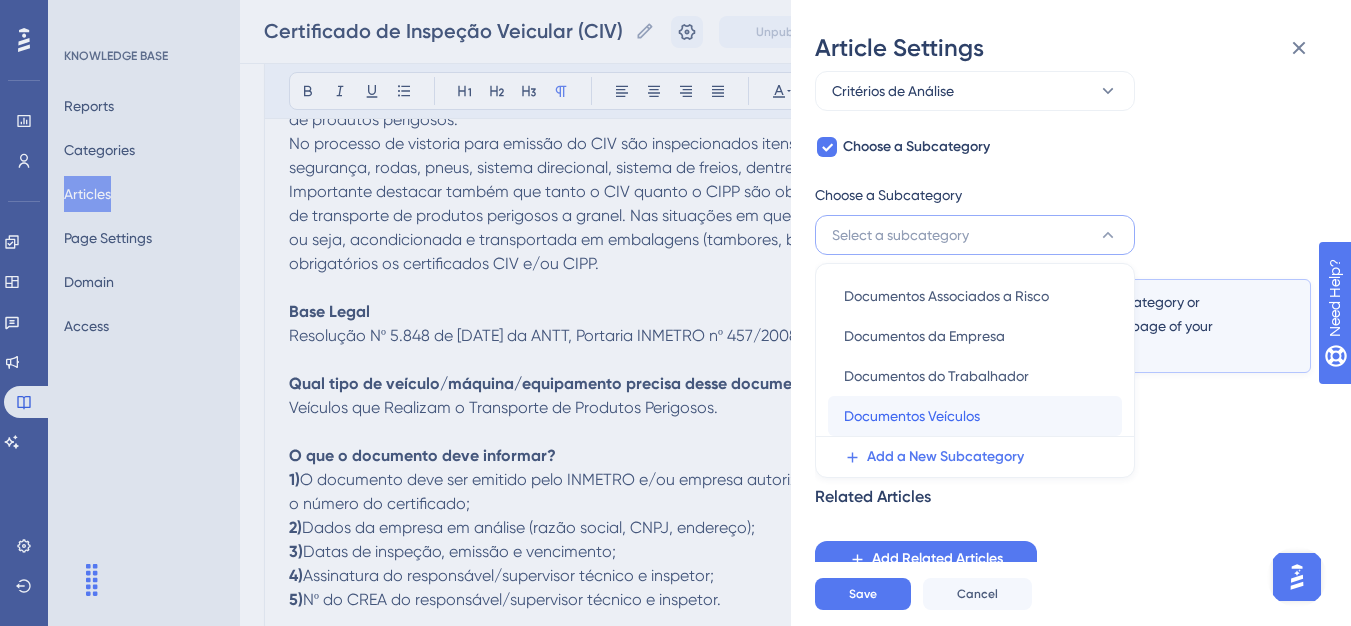 drag, startPoint x: 958, startPoint y: 420, endPoint x: 871, endPoint y: 536, distance: 145 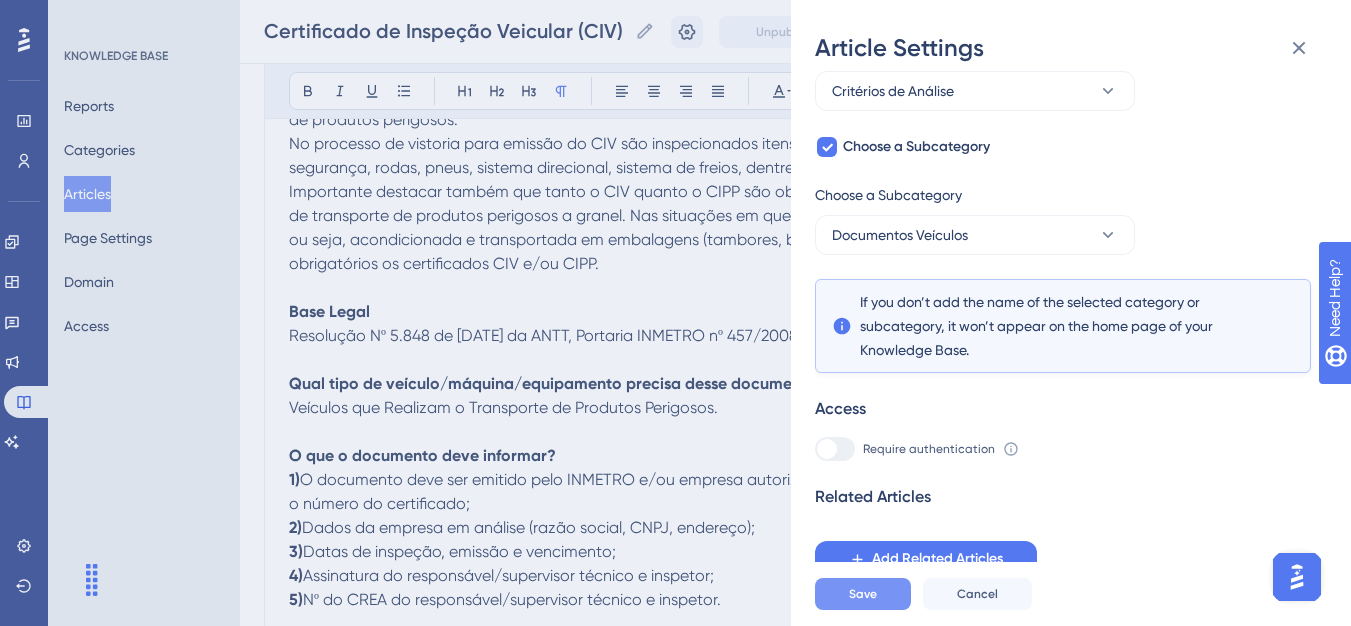 click on "Save" at bounding box center (863, 594) 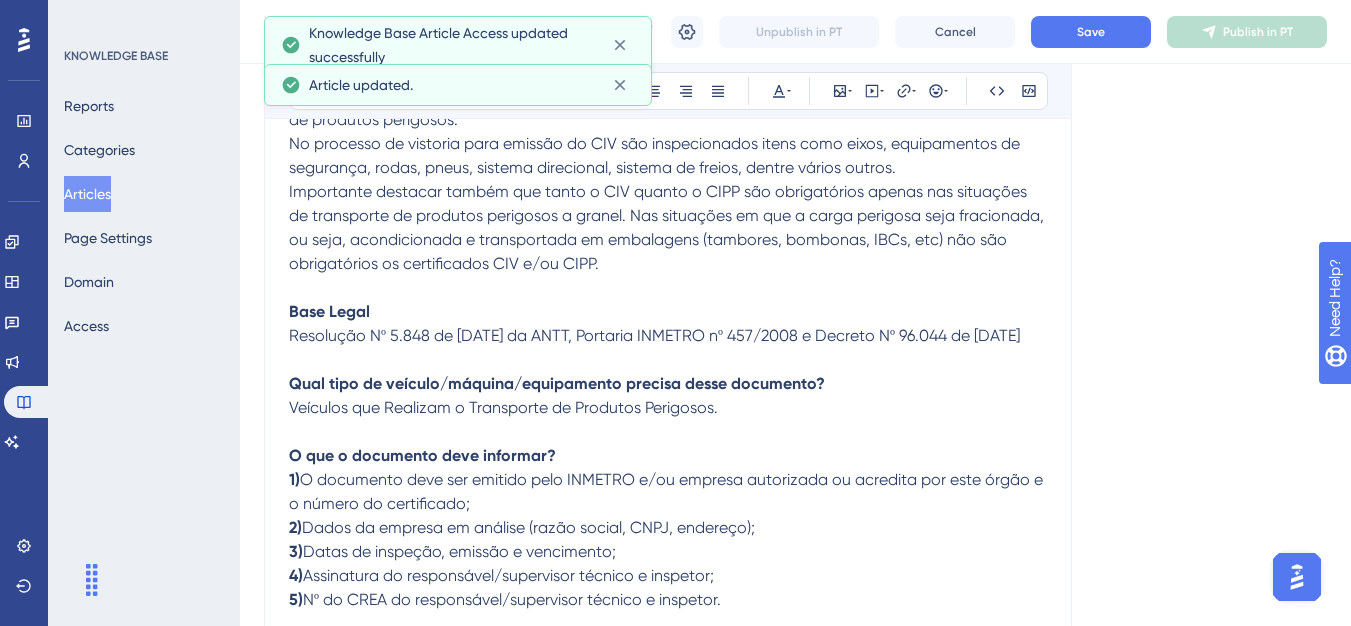 click on "Certificado de Inspeção Veicular (CIV) Certificado de Inspeção Veicular (CIV) Unpublish in PT Cancel Save Publish in PT" at bounding box center [795, 32] 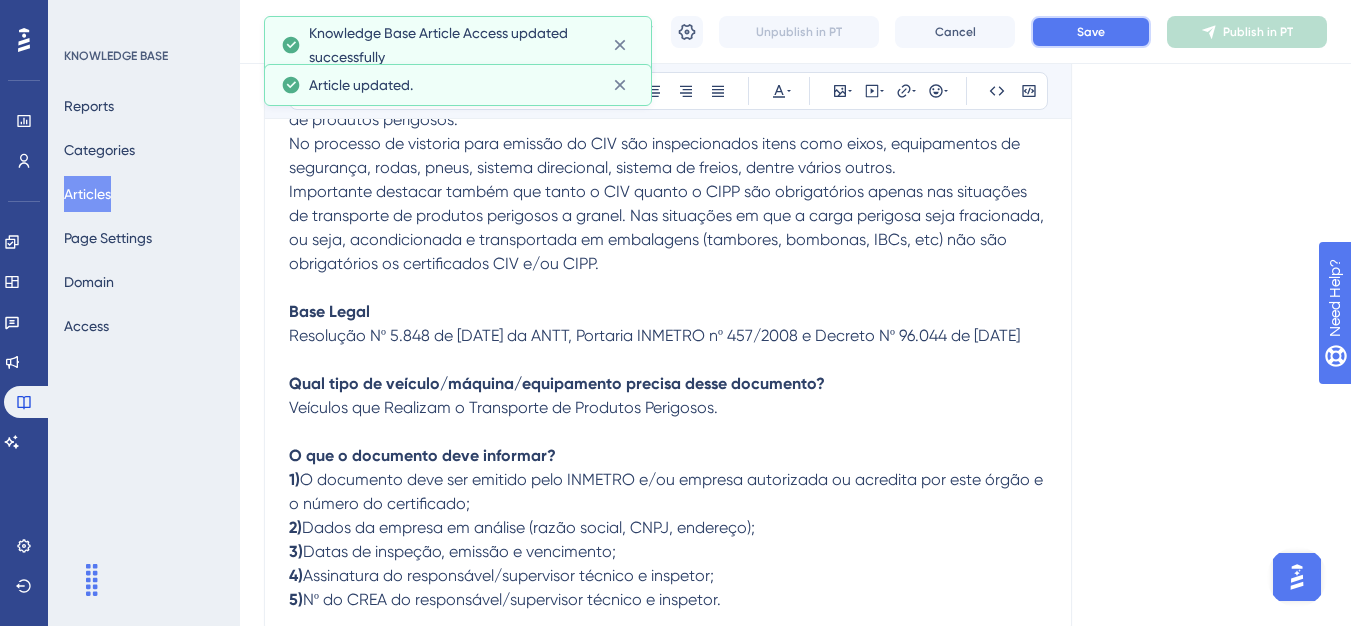 click on "Save" at bounding box center [1091, 32] 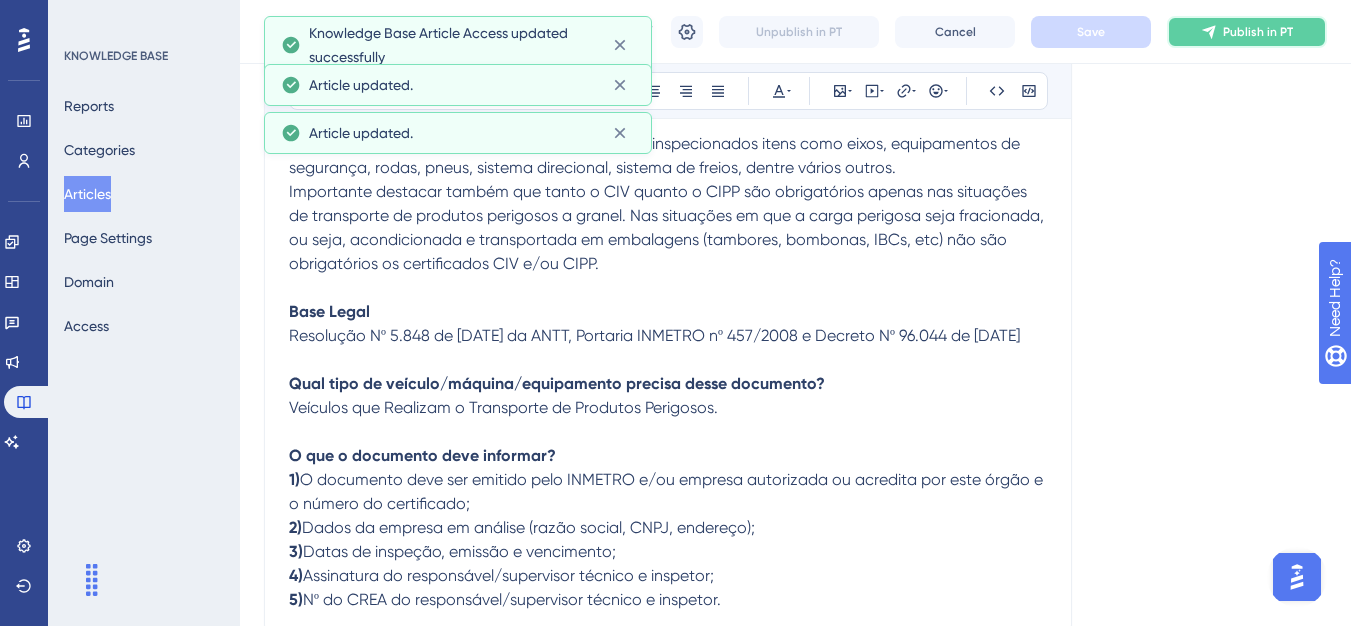 click on "Publish in PT" at bounding box center (1247, 32) 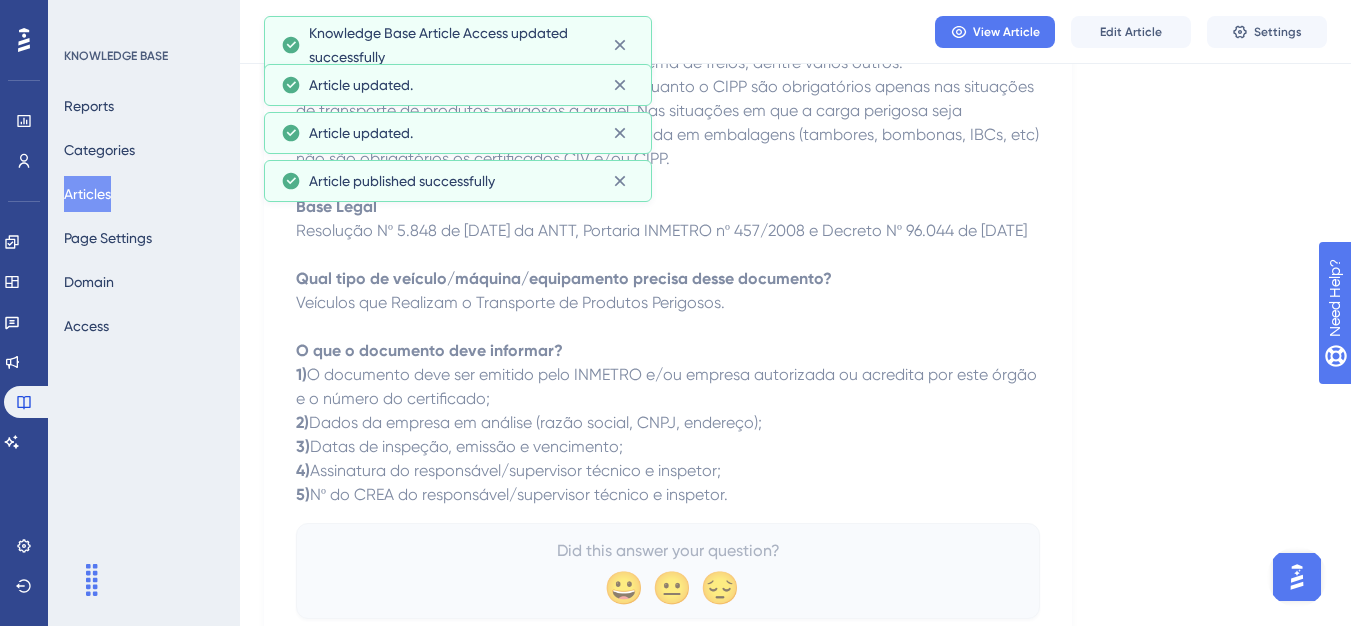 click on "Articles" at bounding box center [87, 194] 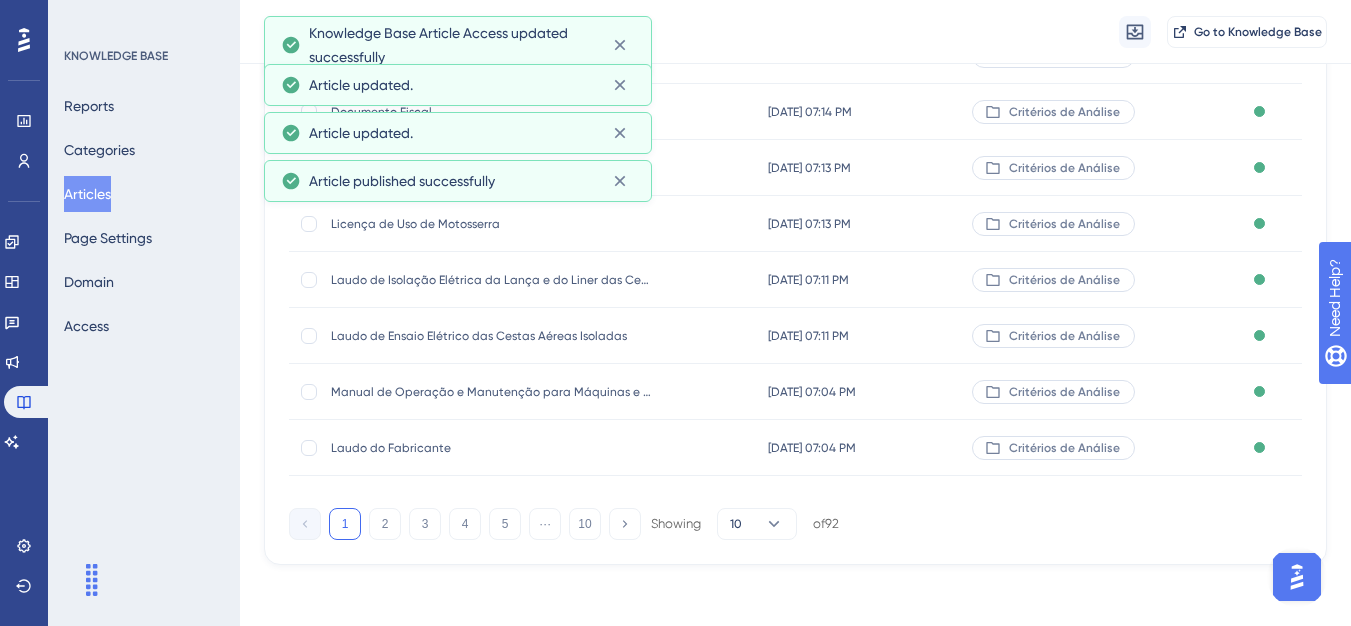 scroll, scrollTop: 0, scrollLeft: 0, axis: both 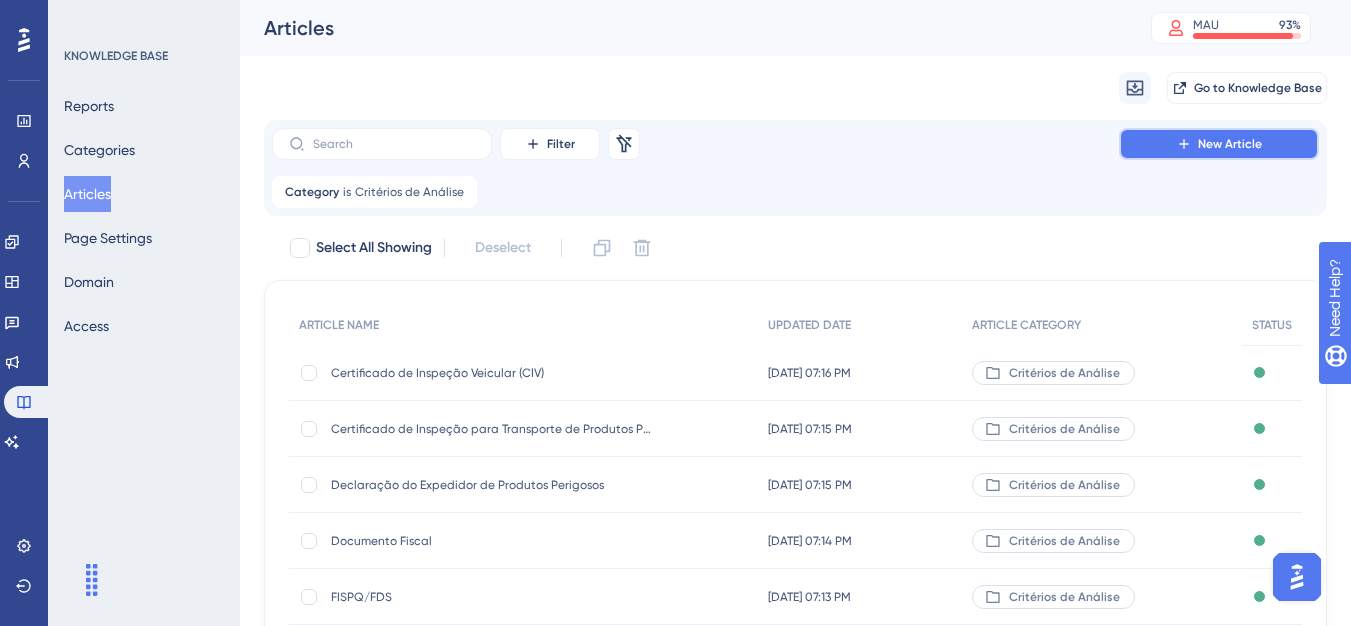 click on "New Article" at bounding box center (1230, 144) 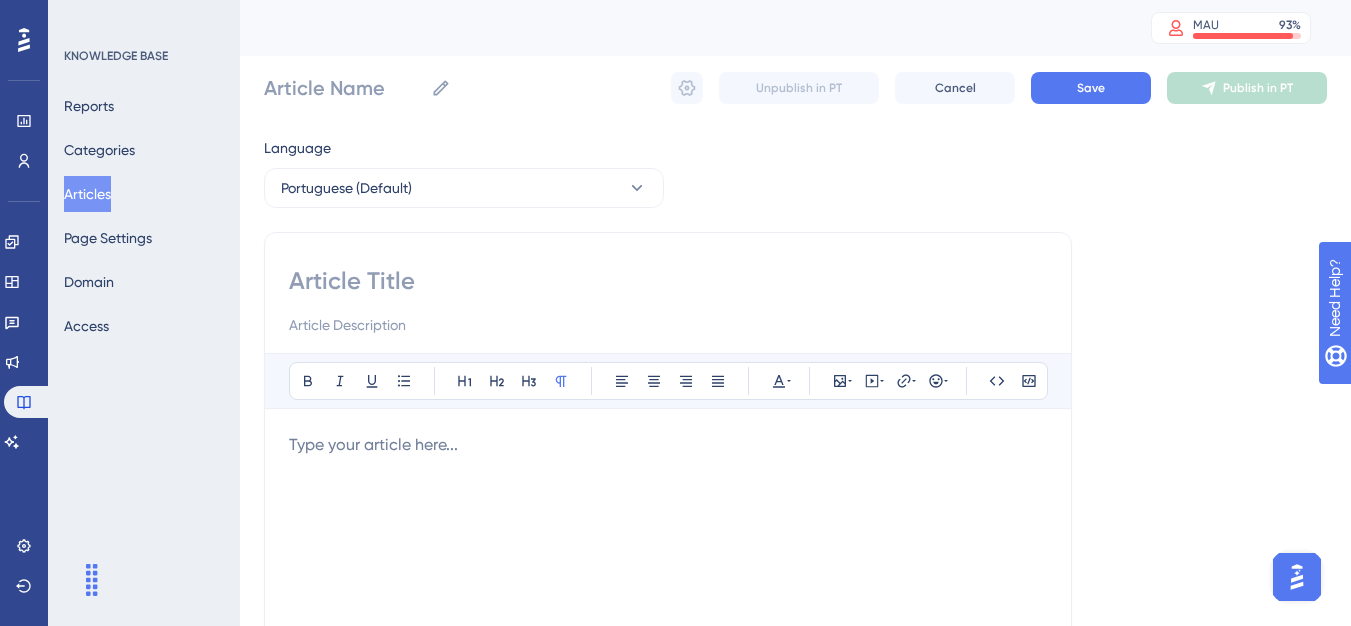 click at bounding box center (668, 281) 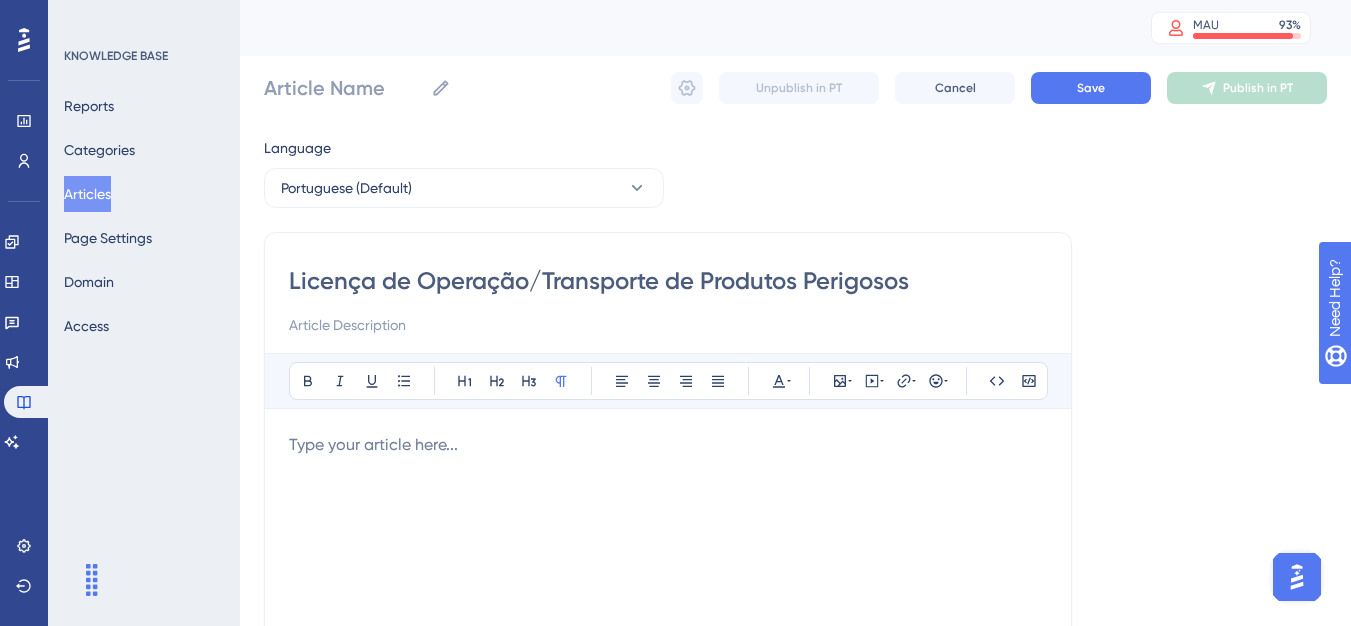 type on "Licença de Operação/Transporte de Produtos Perigosos" 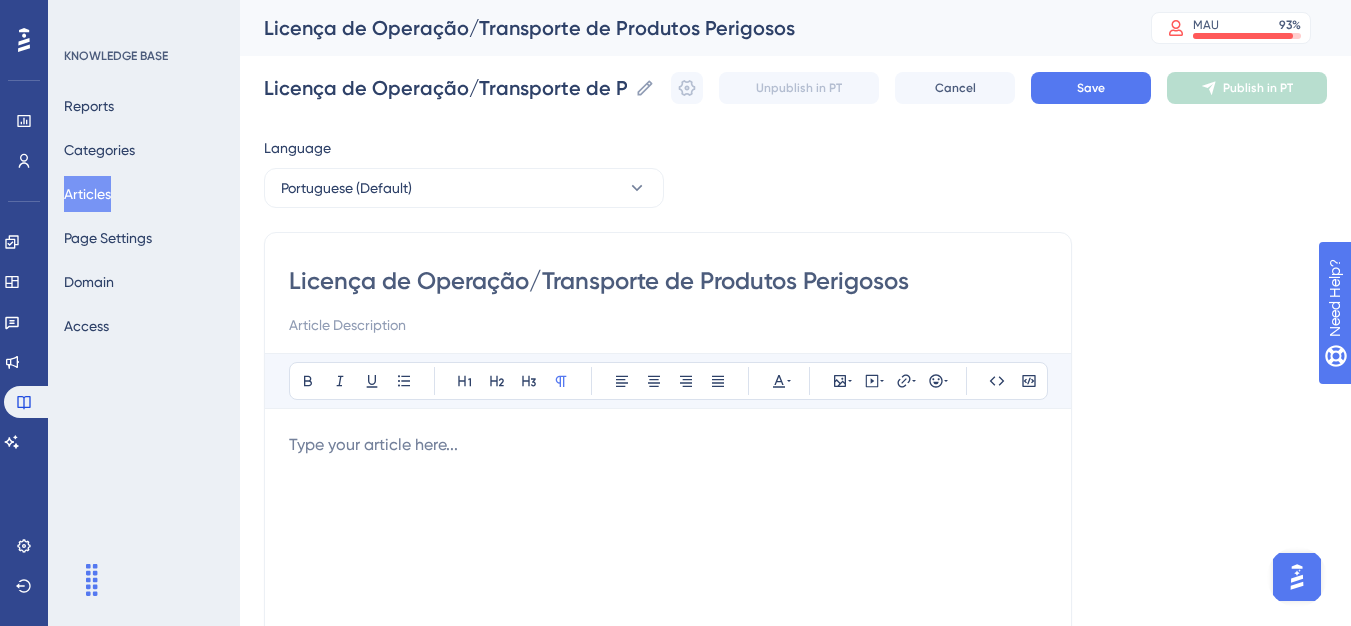 type on "Licença de Operação/Transporte de Produtos Perigosos" 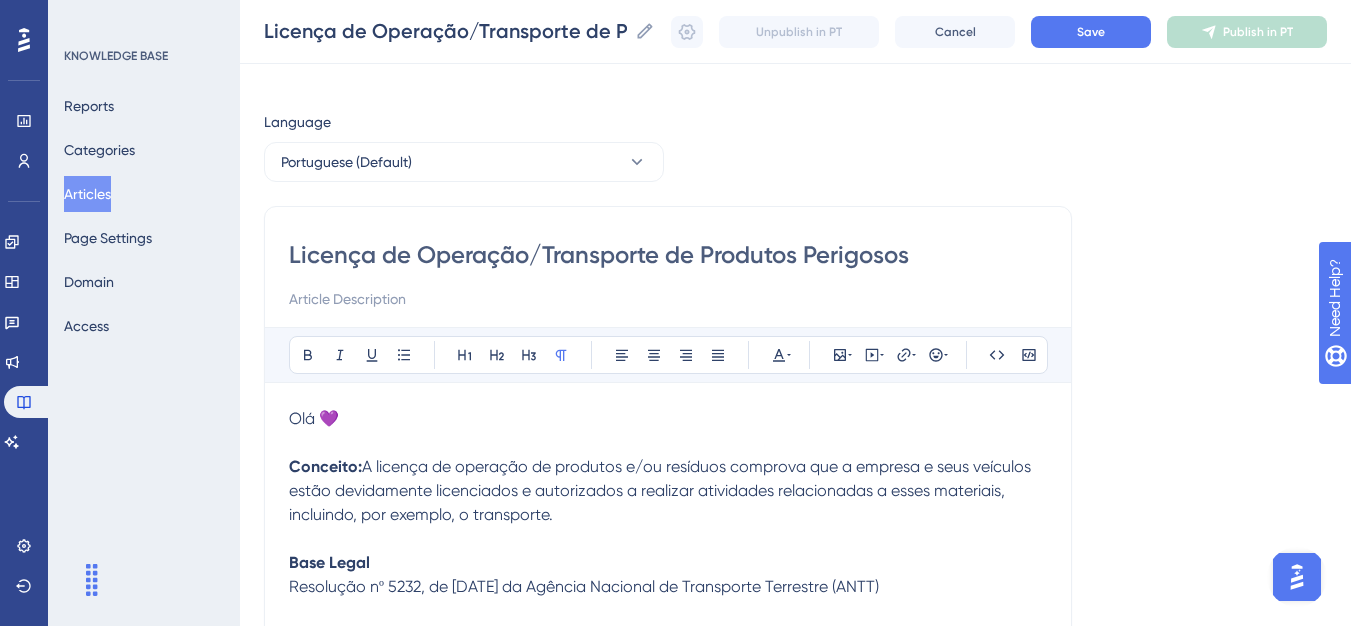 scroll, scrollTop: 0, scrollLeft: 0, axis: both 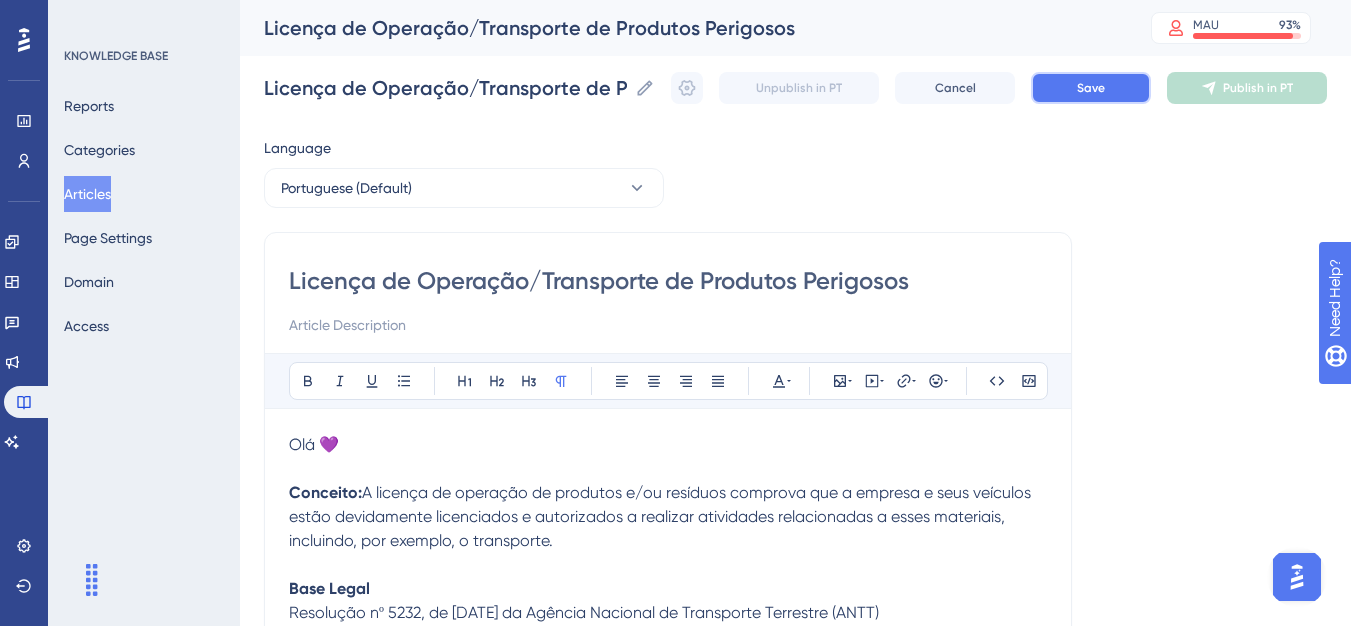 click on "Save" at bounding box center [1091, 88] 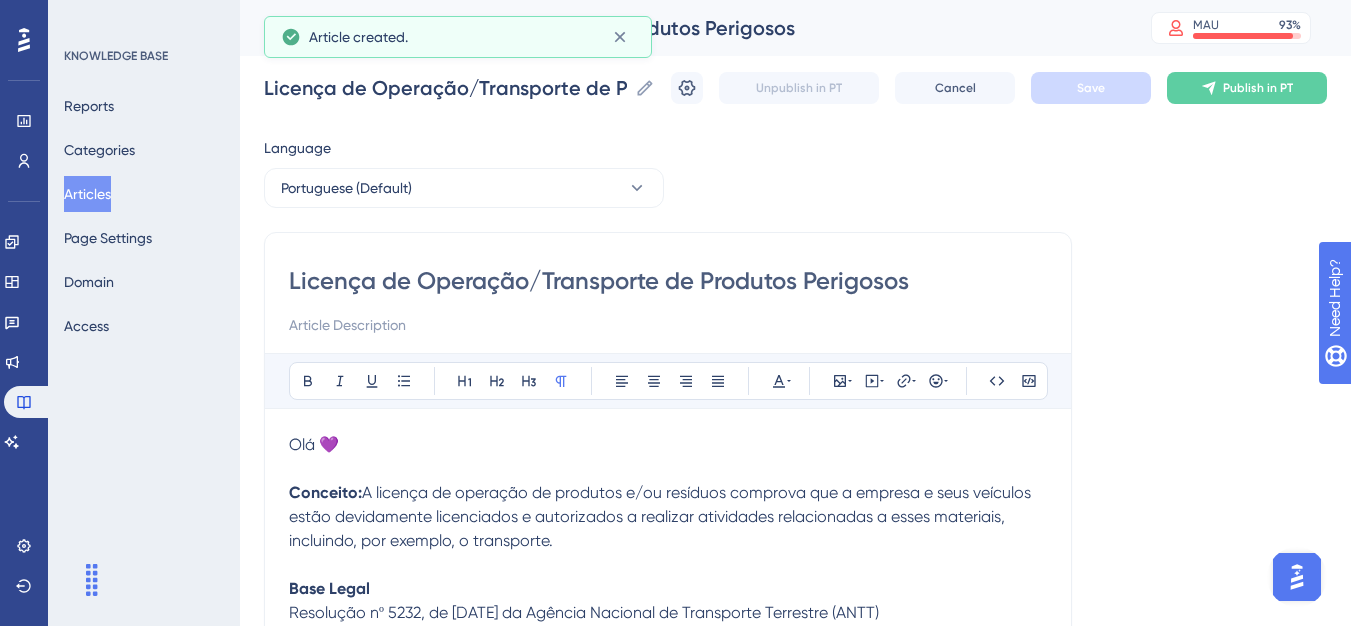 scroll, scrollTop: 389, scrollLeft: 0, axis: vertical 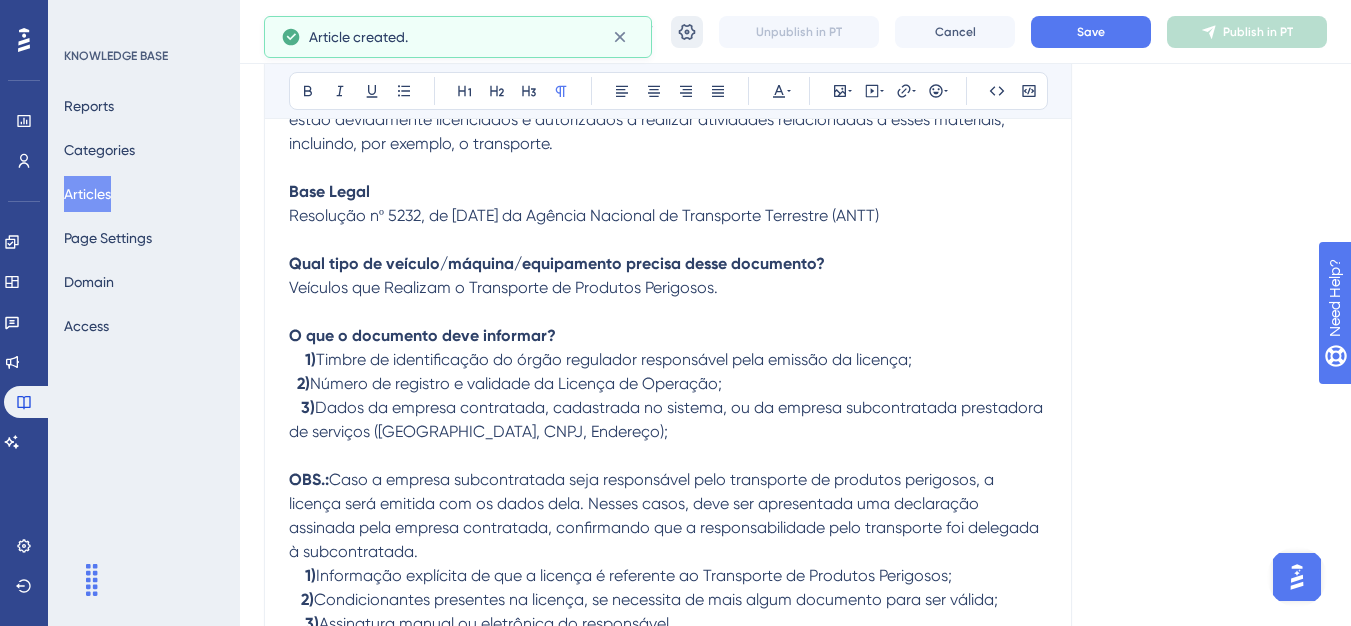 click at bounding box center (687, 32) 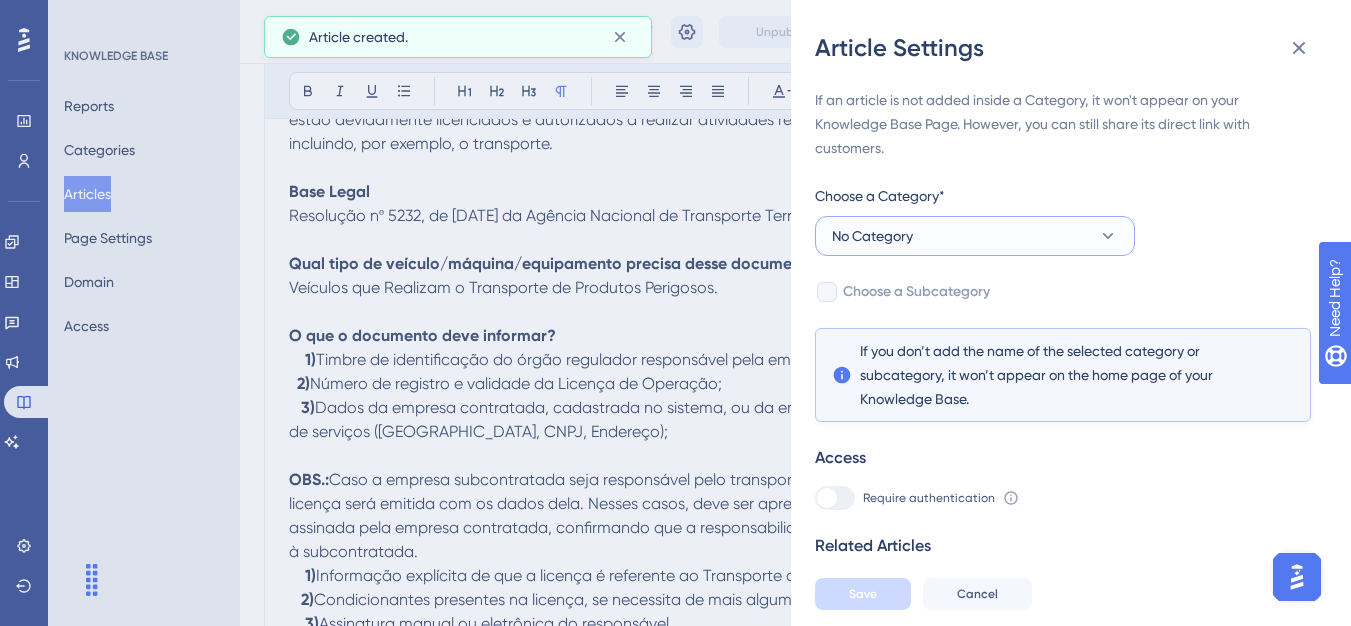 click on "No Category" at bounding box center [975, 236] 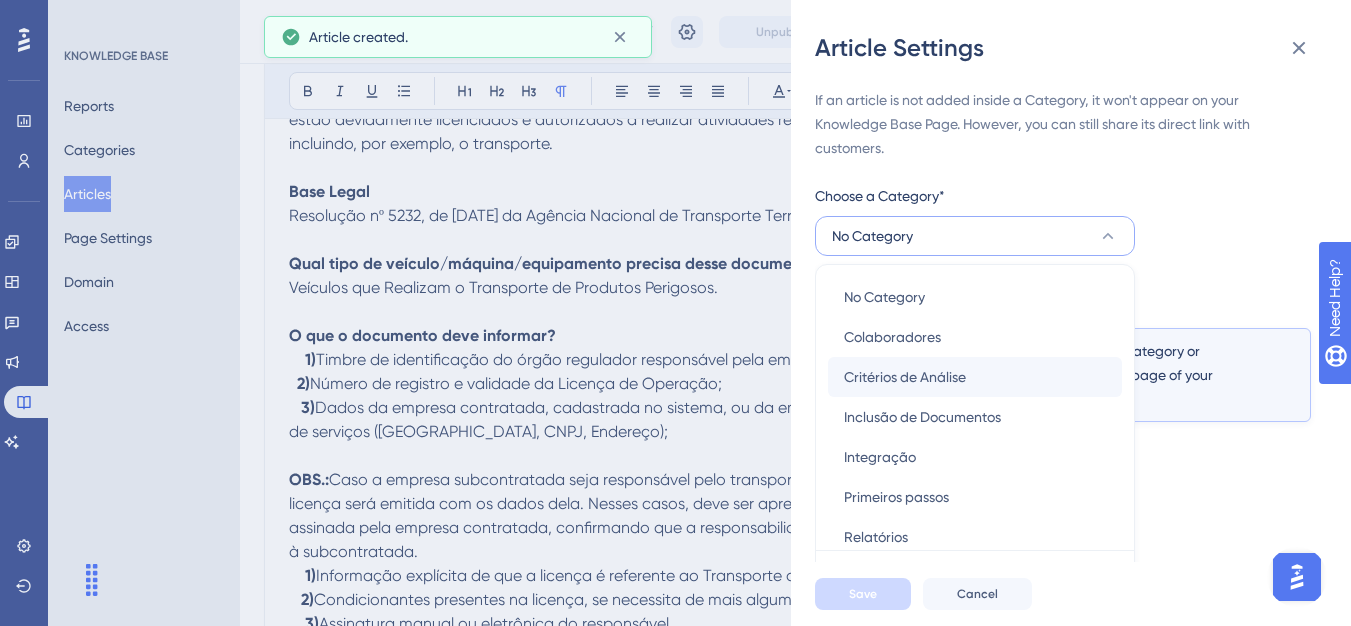 scroll, scrollTop: 49, scrollLeft: 0, axis: vertical 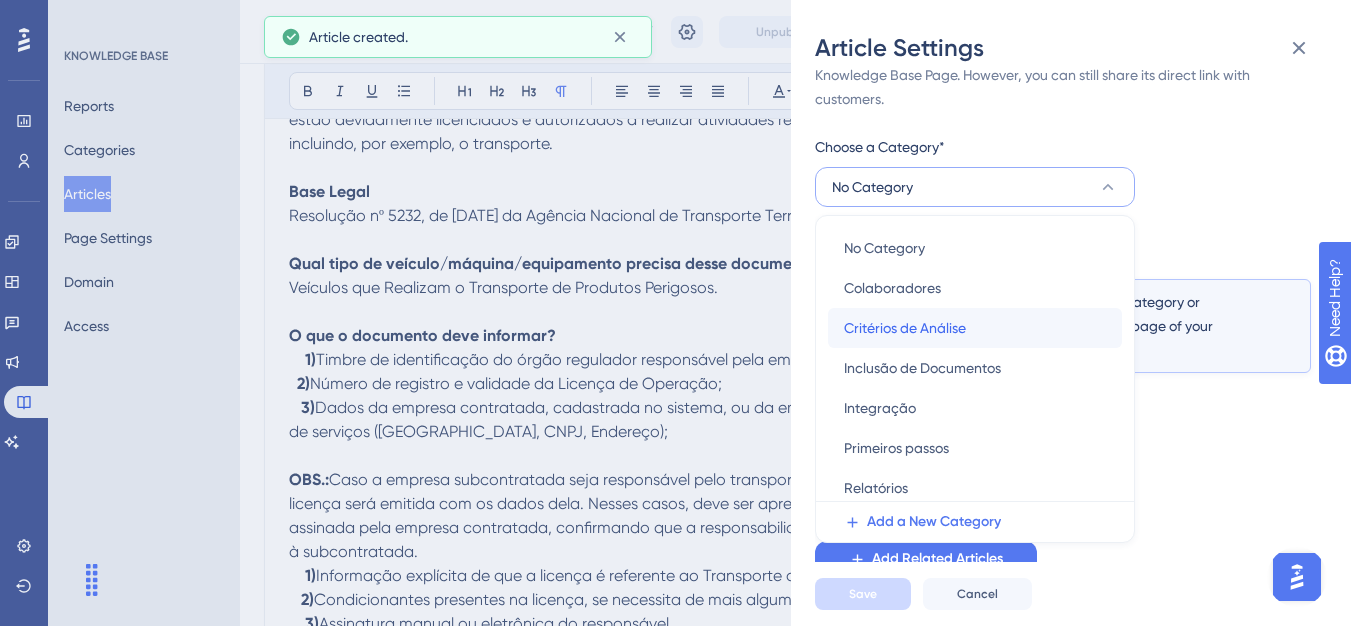 click on "Critérios de Análise" at bounding box center (905, 328) 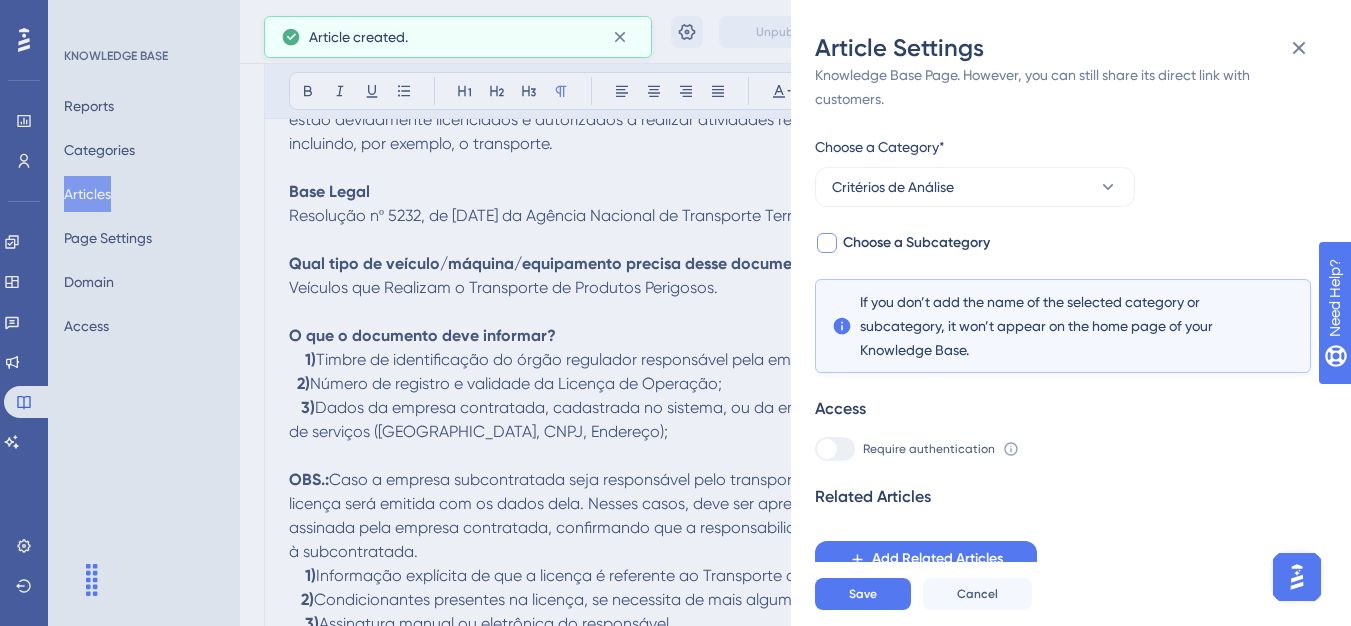 click on "Choose a Subcategory" at bounding box center [916, 243] 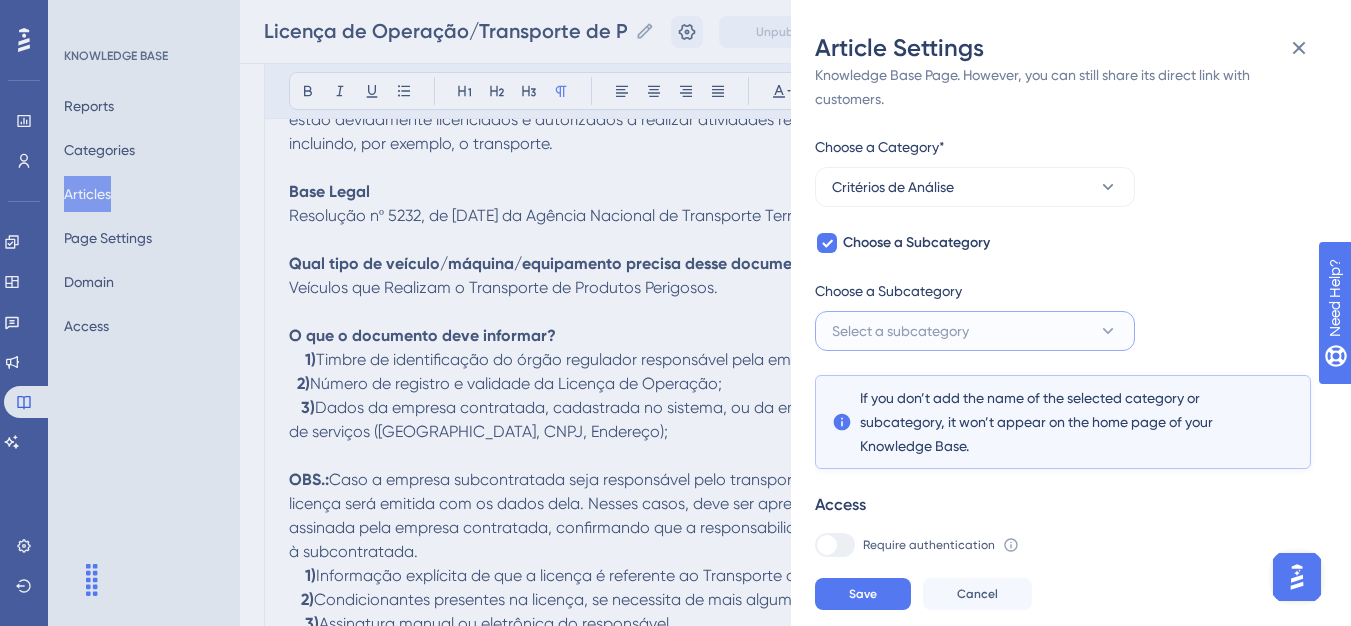 click on "Select a subcategory" at bounding box center [900, 331] 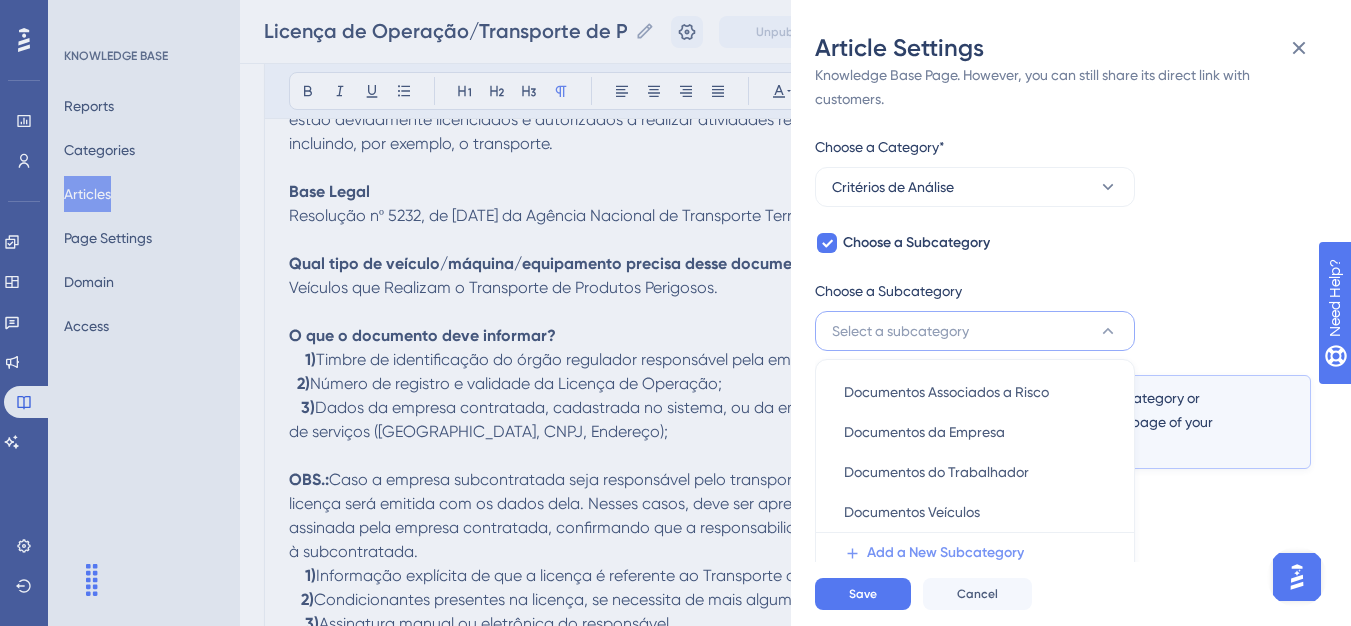scroll, scrollTop: 145, scrollLeft: 0, axis: vertical 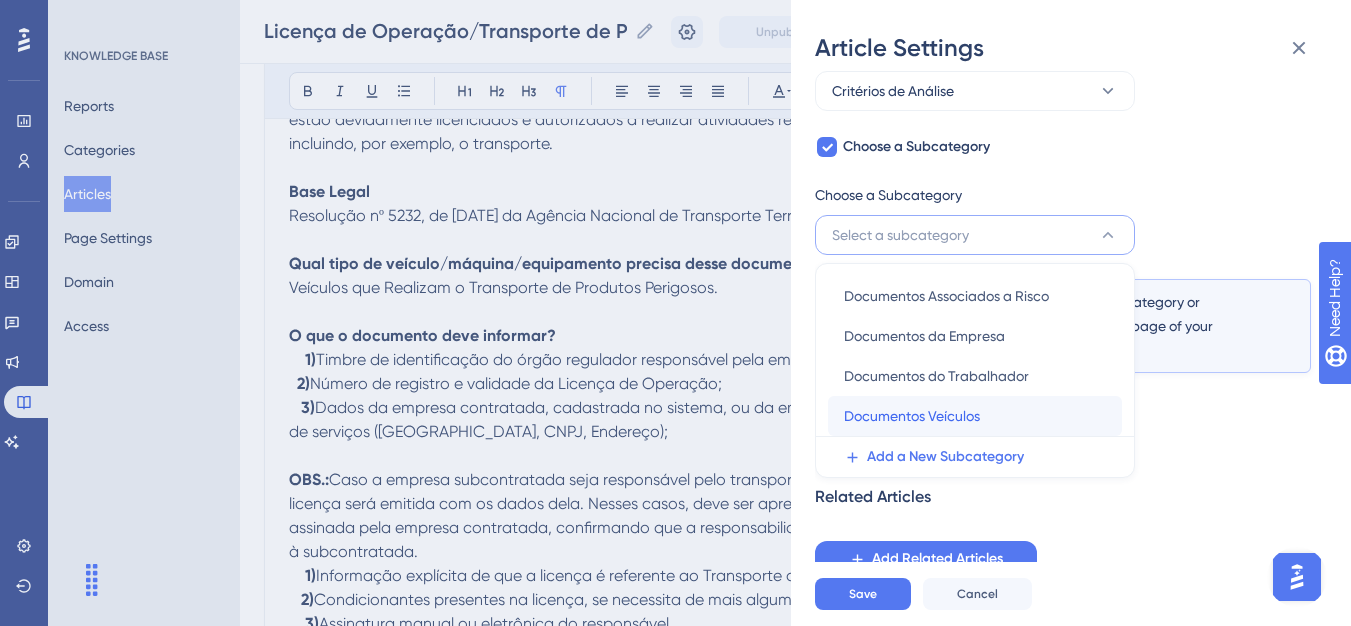 click on "Documentos Veículos" at bounding box center (912, 416) 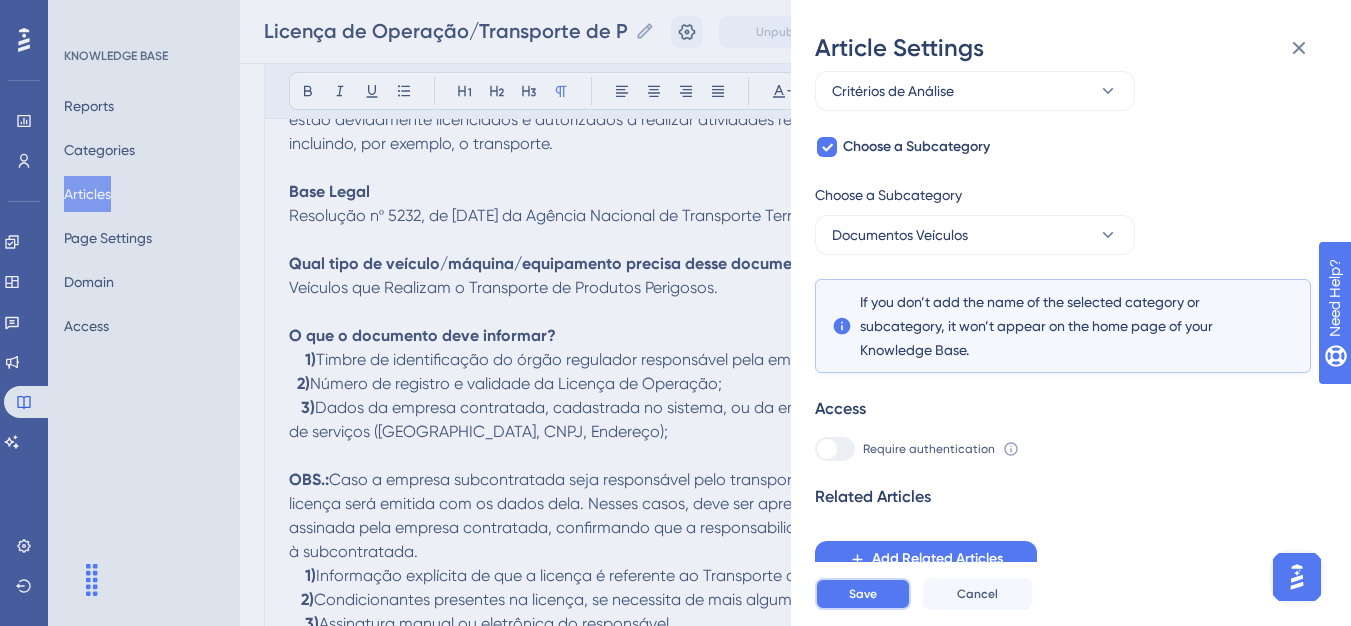 click on "Save" at bounding box center (863, 594) 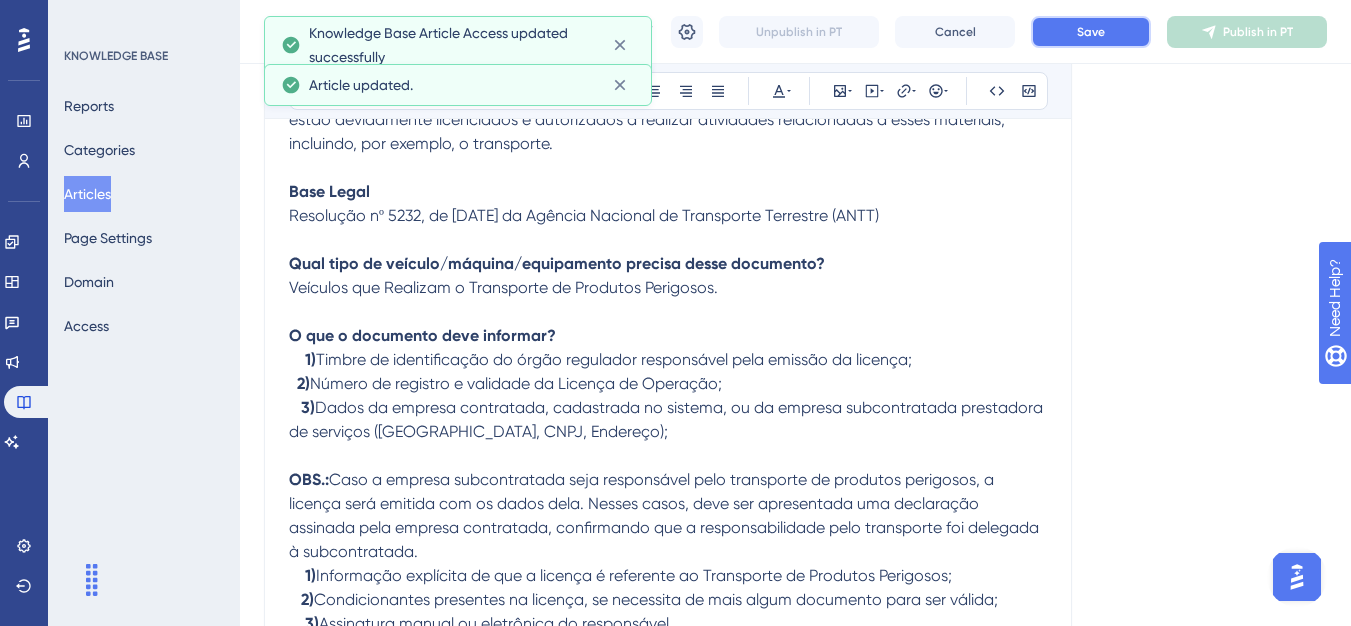 click on "Save" at bounding box center [1091, 32] 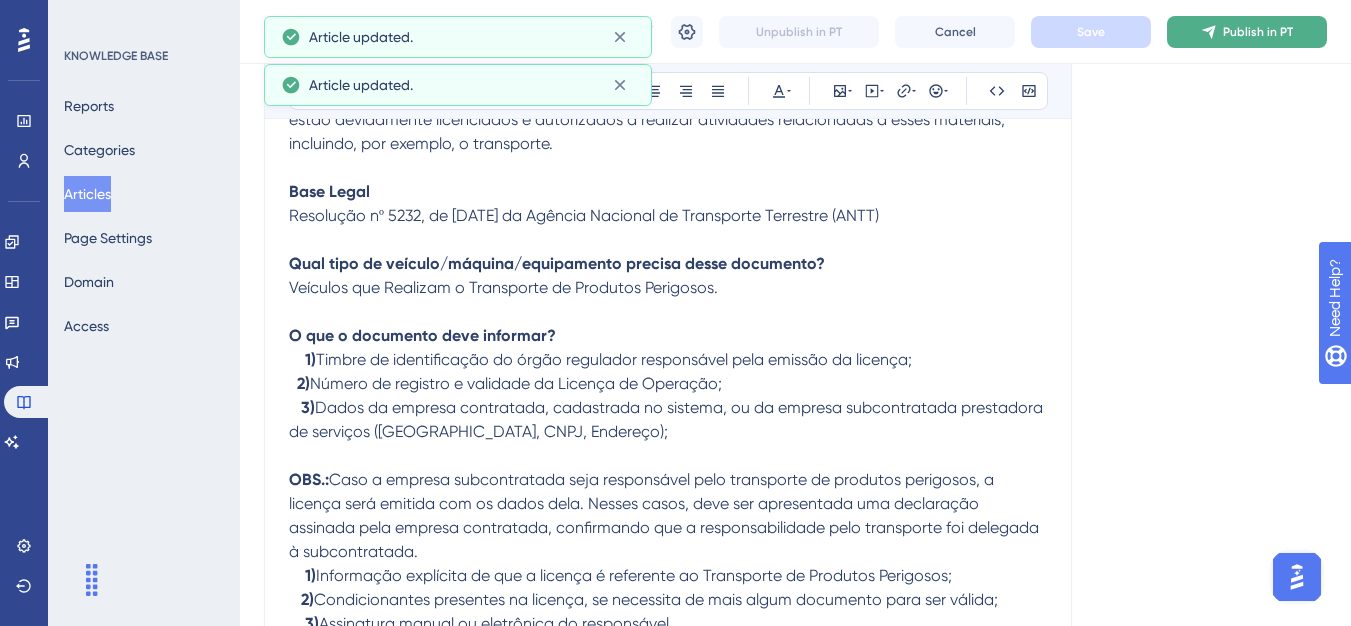 click 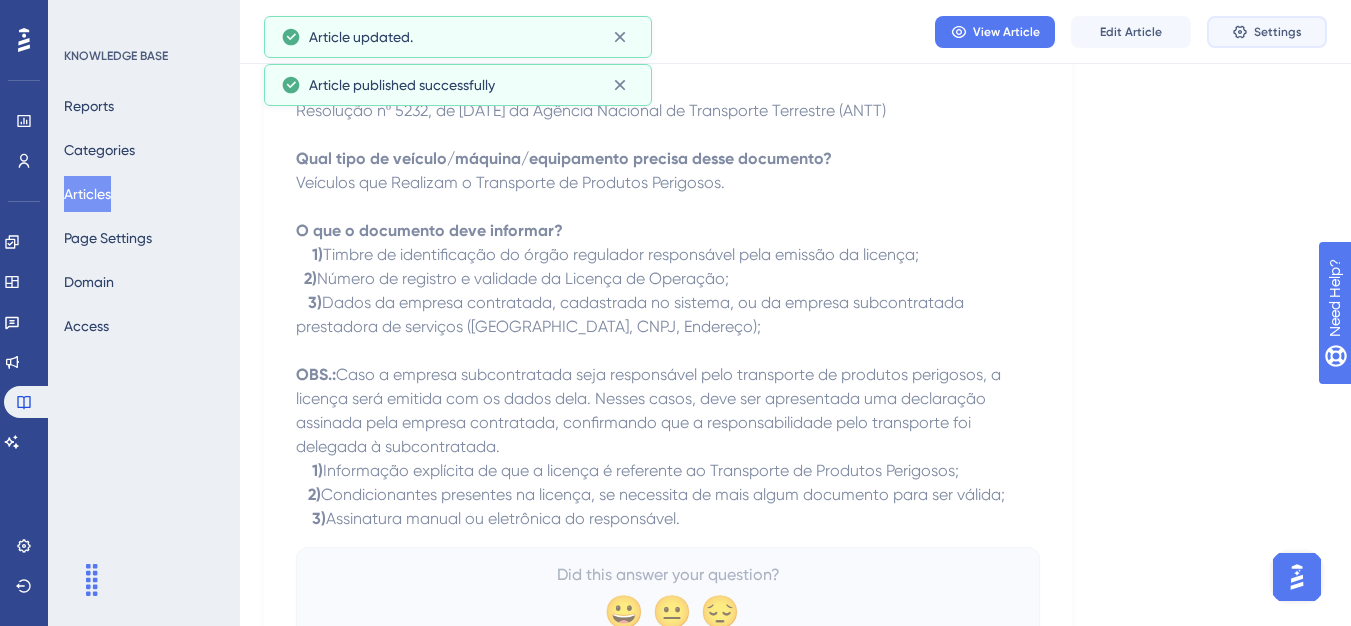 click on "Settings" at bounding box center [1278, 32] 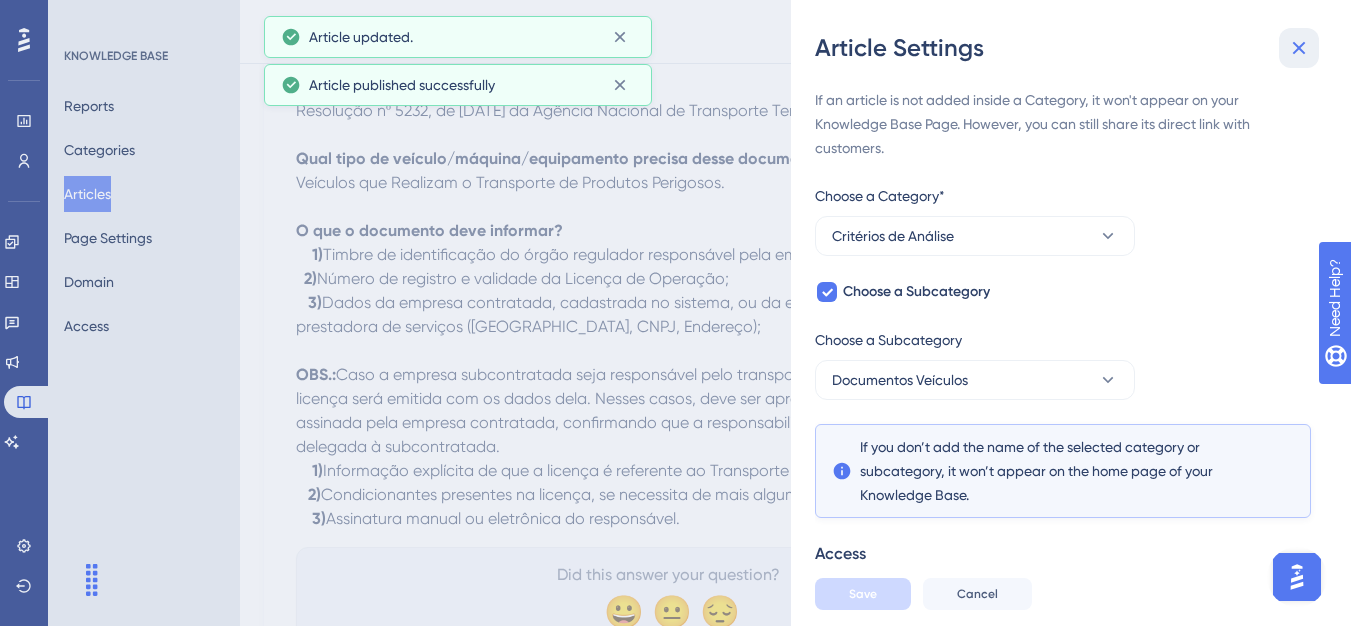 click 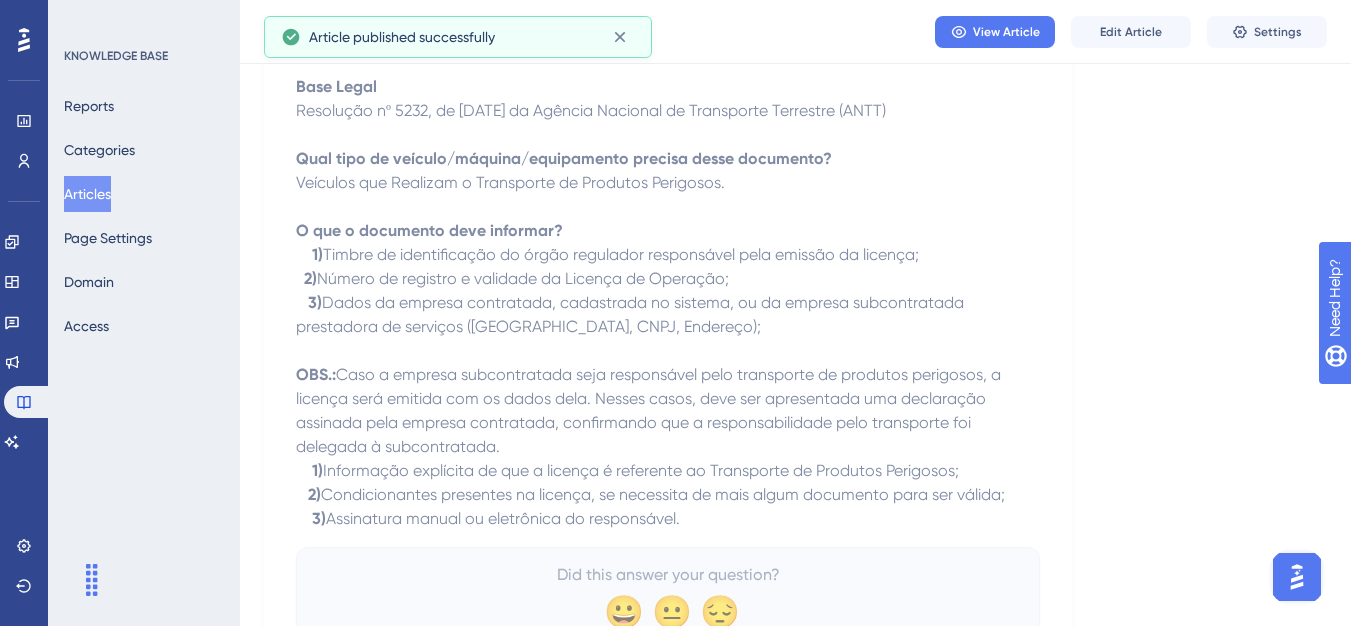 click on "Articles" at bounding box center (87, 194) 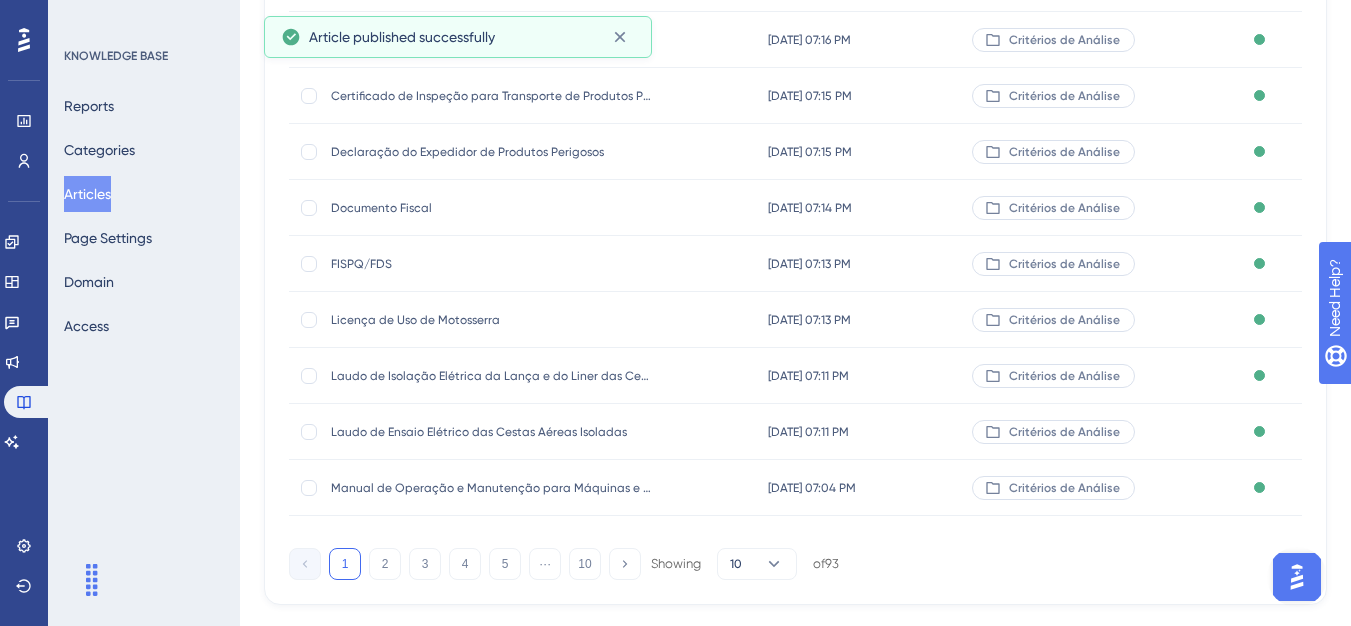scroll, scrollTop: 0, scrollLeft: 0, axis: both 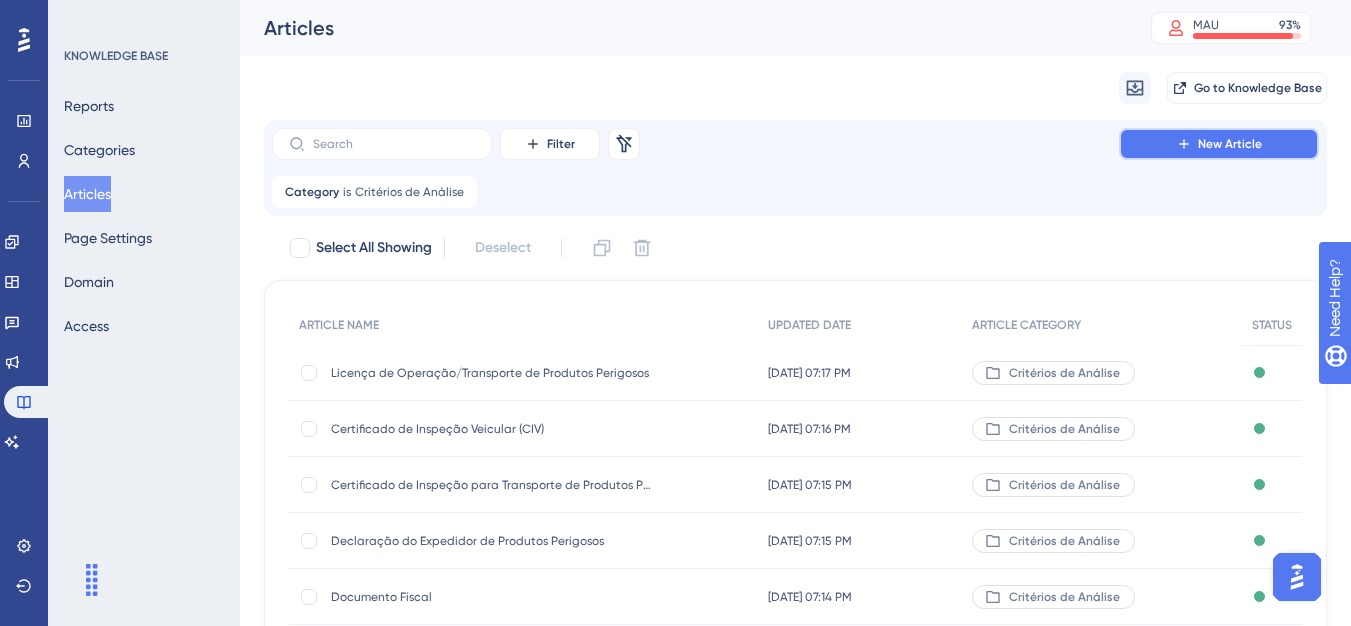 click on "New Article" at bounding box center [1219, 144] 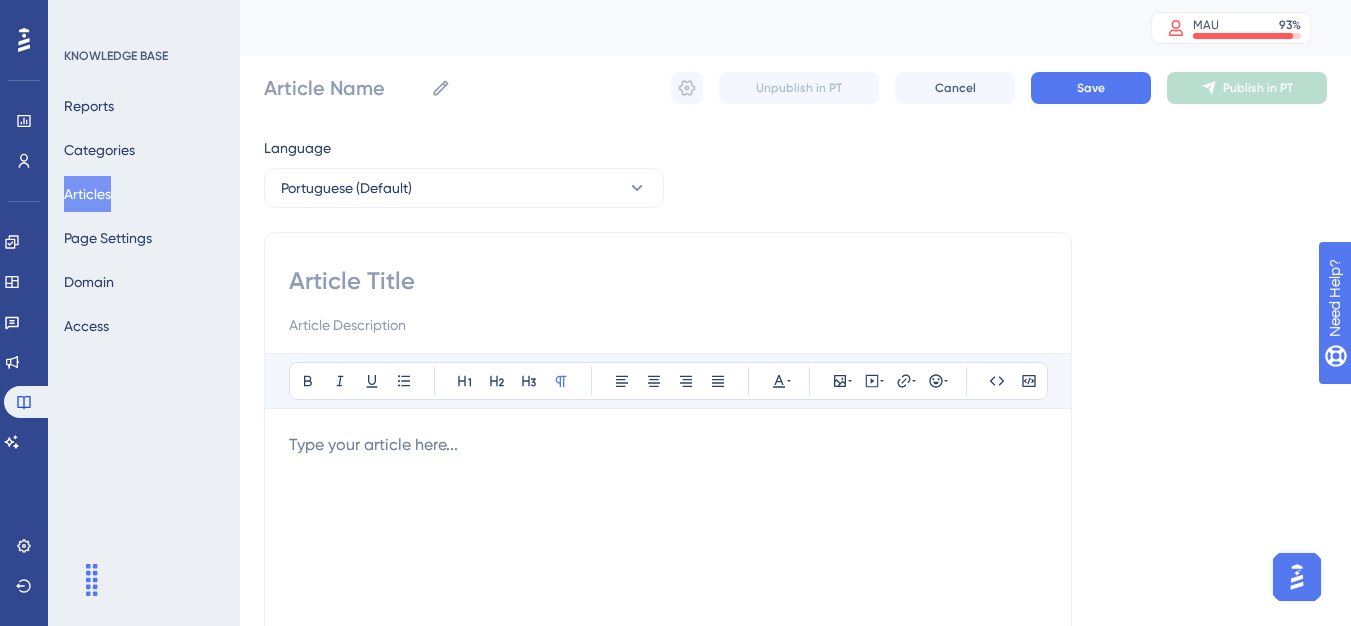 click at bounding box center [668, 281] 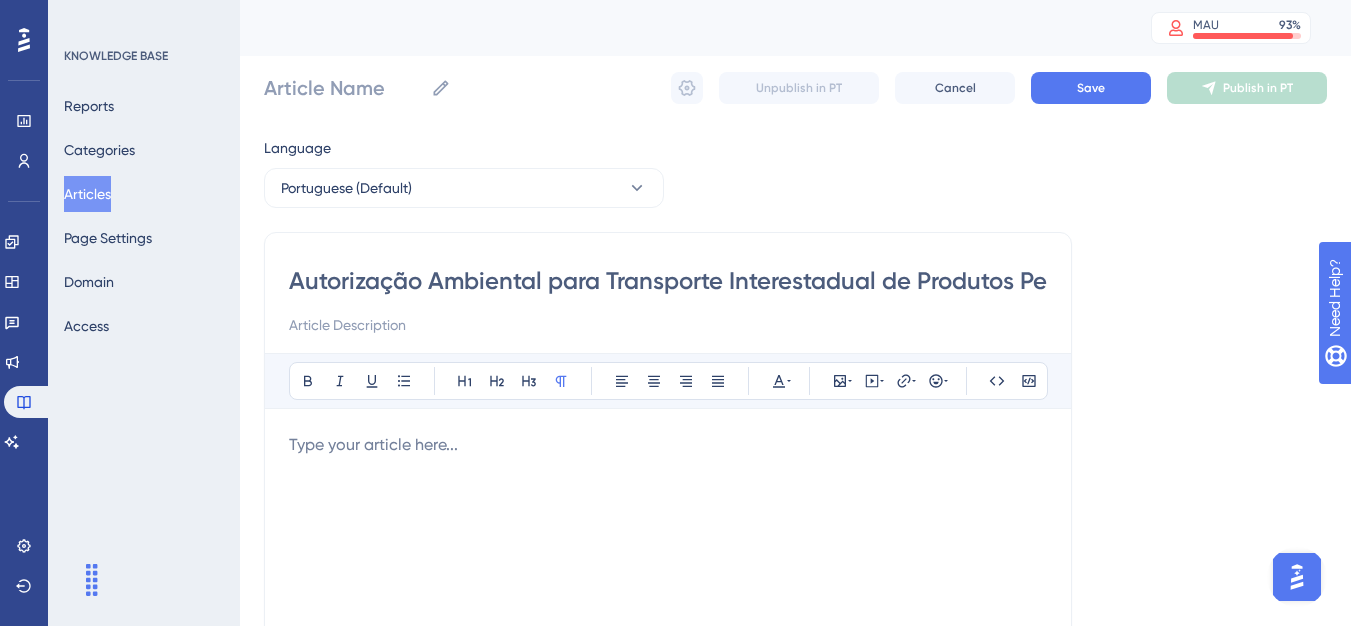 scroll, scrollTop: 0, scrollLeft: 85, axis: horizontal 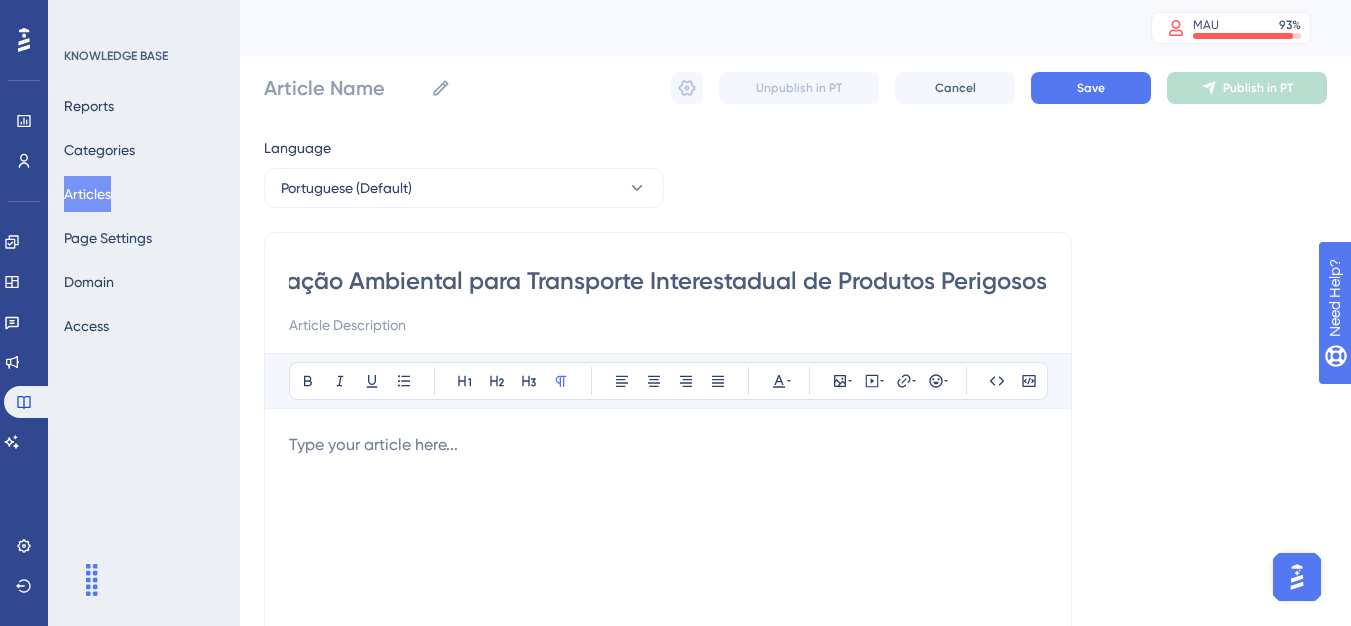 type on "Autorização Ambiental para Transporte Interestadual de Produtos Perigosos" 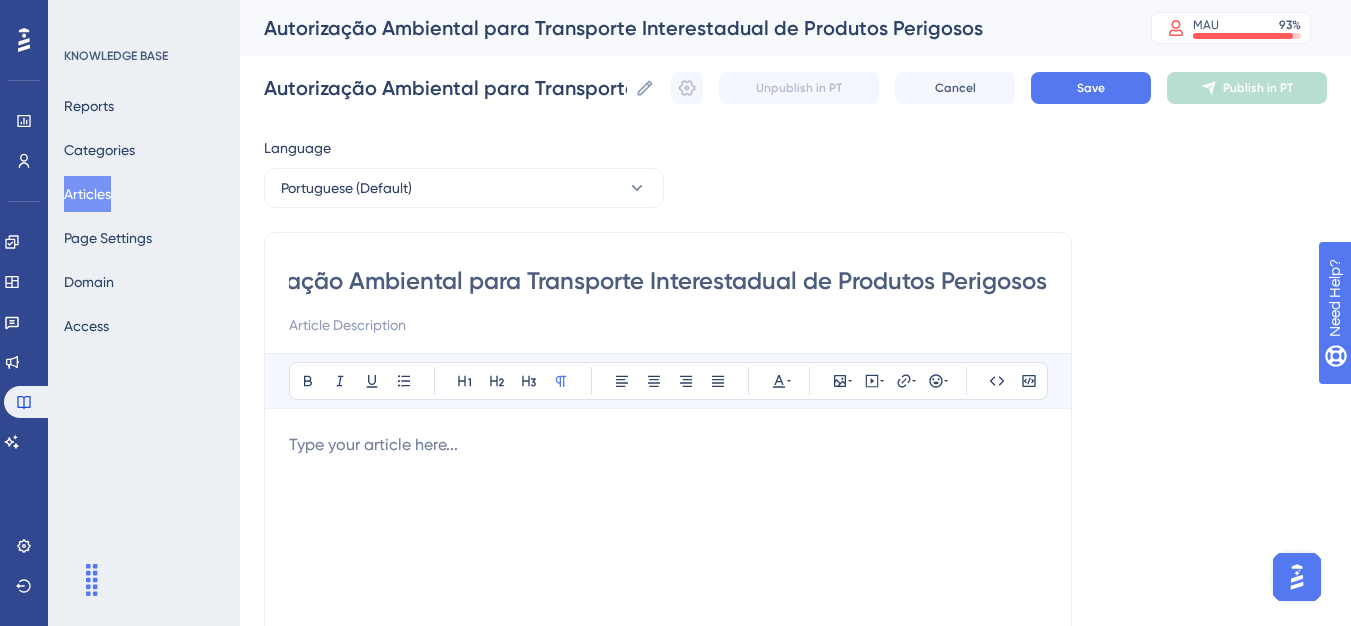type on "Autorização Ambiental para Transporte Interestadual de Produtos Perigosos" 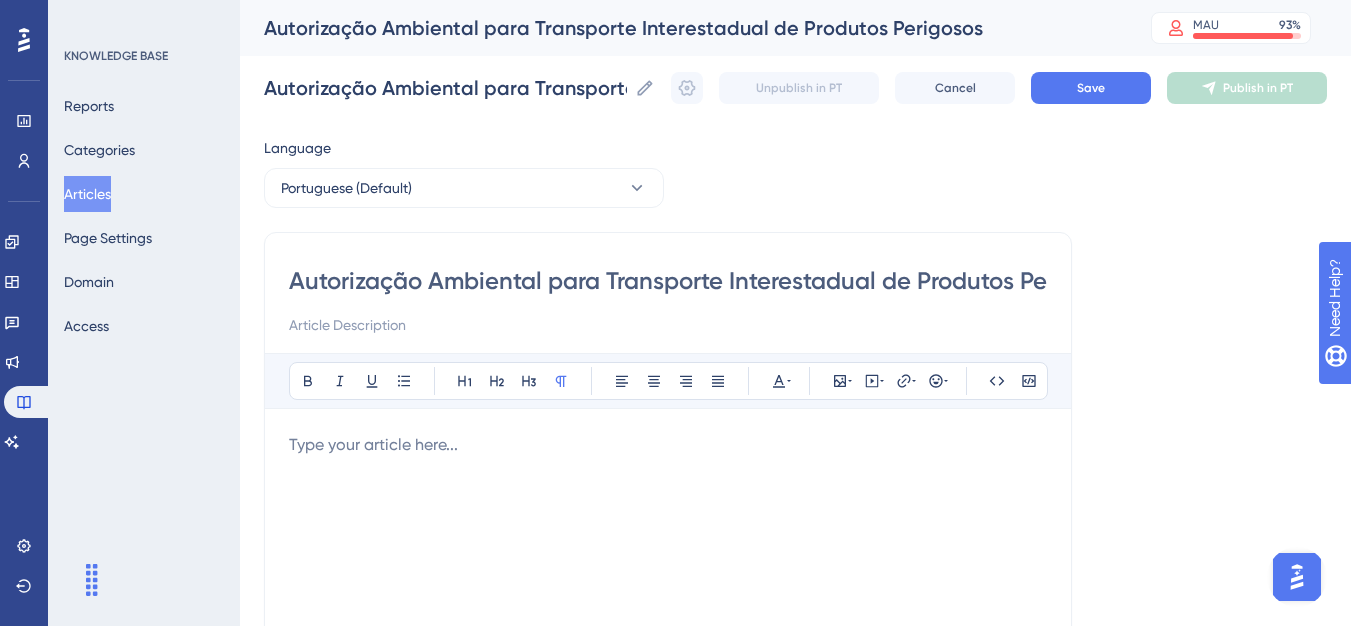 click at bounding box center (668, 653) 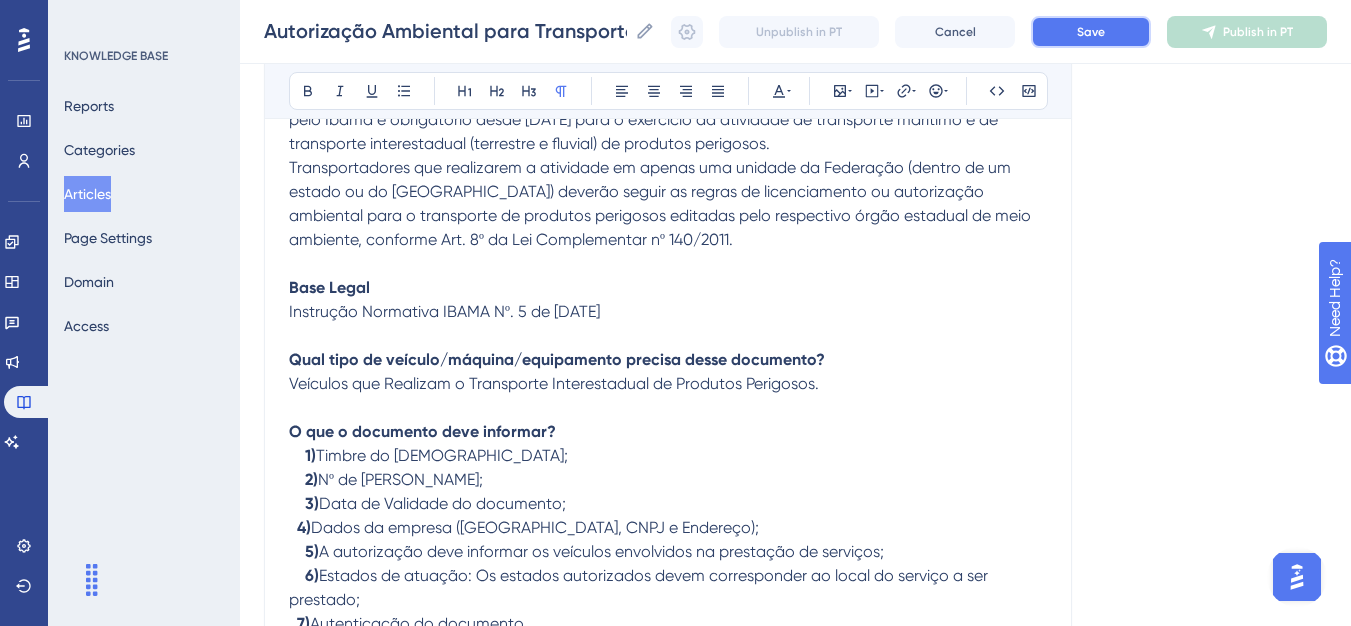 click on "Save" at bounding box center [1091, 32] 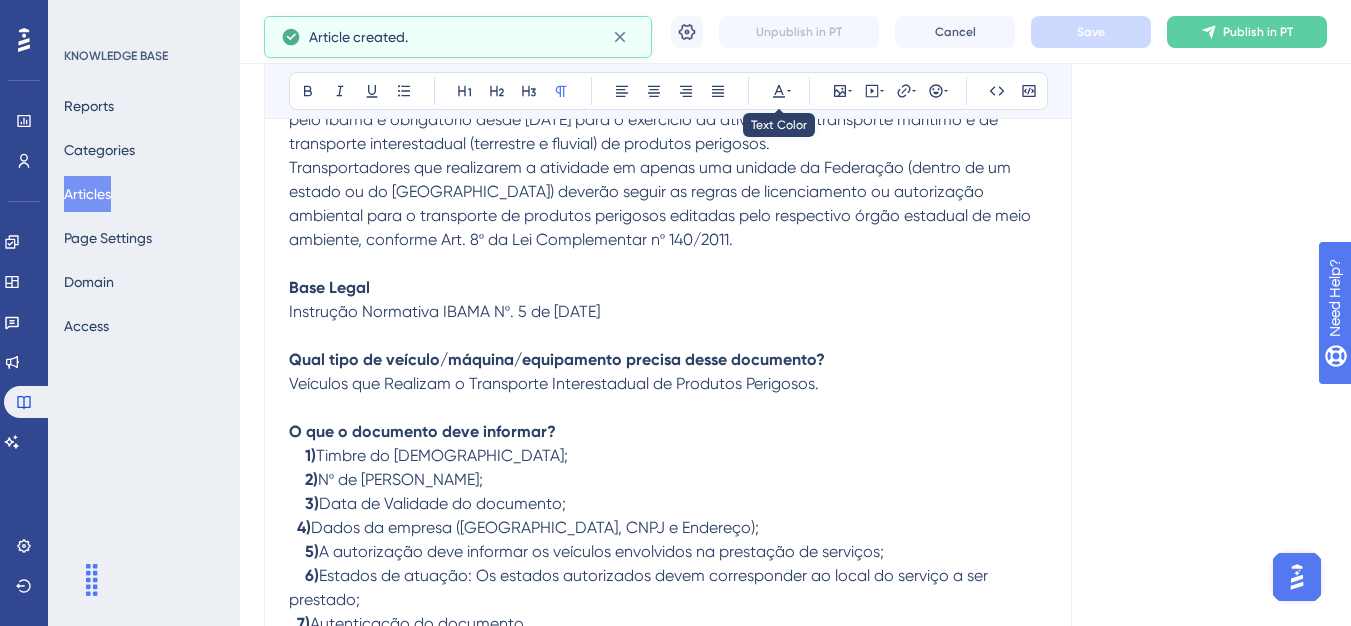 scroll, scrollTop: 381, scrollLeft: 0, axis: vertical 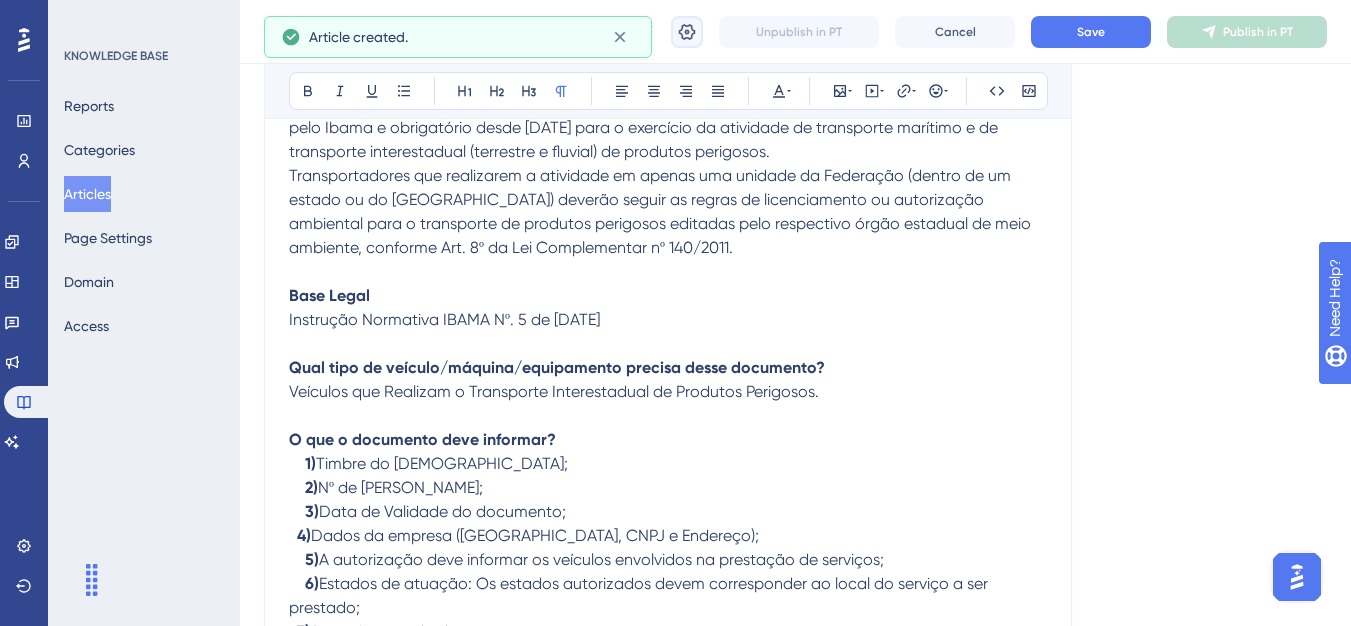 click 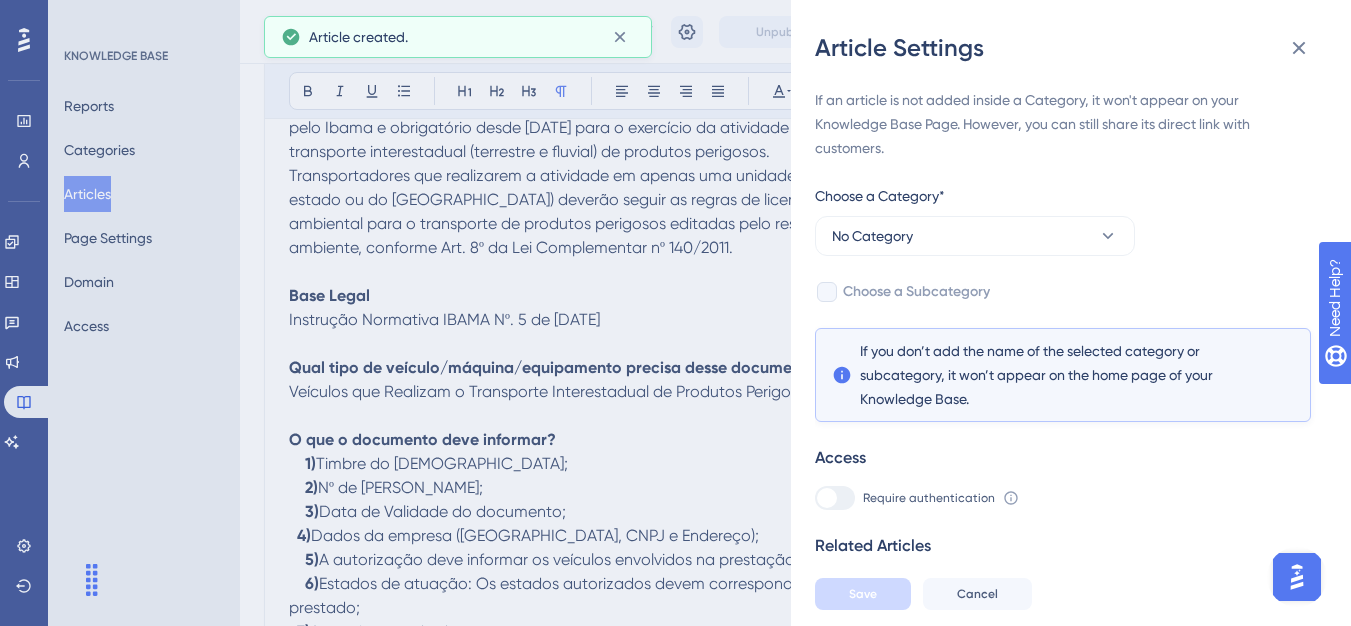 click on "If an article is not added inside a Category, it won't appear on your Knowledge Base Page. However, you can still share its direct link with customers. Choose a Category* No Category Choose a Subcategory If you don’t add the name of the selected category or subcategory, it won’t appear on the home page of your Knowledge Base. Access Require authentication To change this setting you should manage your access preferences  under the Access tab. Learn more Related Articles Add Related Articles" at bounding box center [1063, 357] 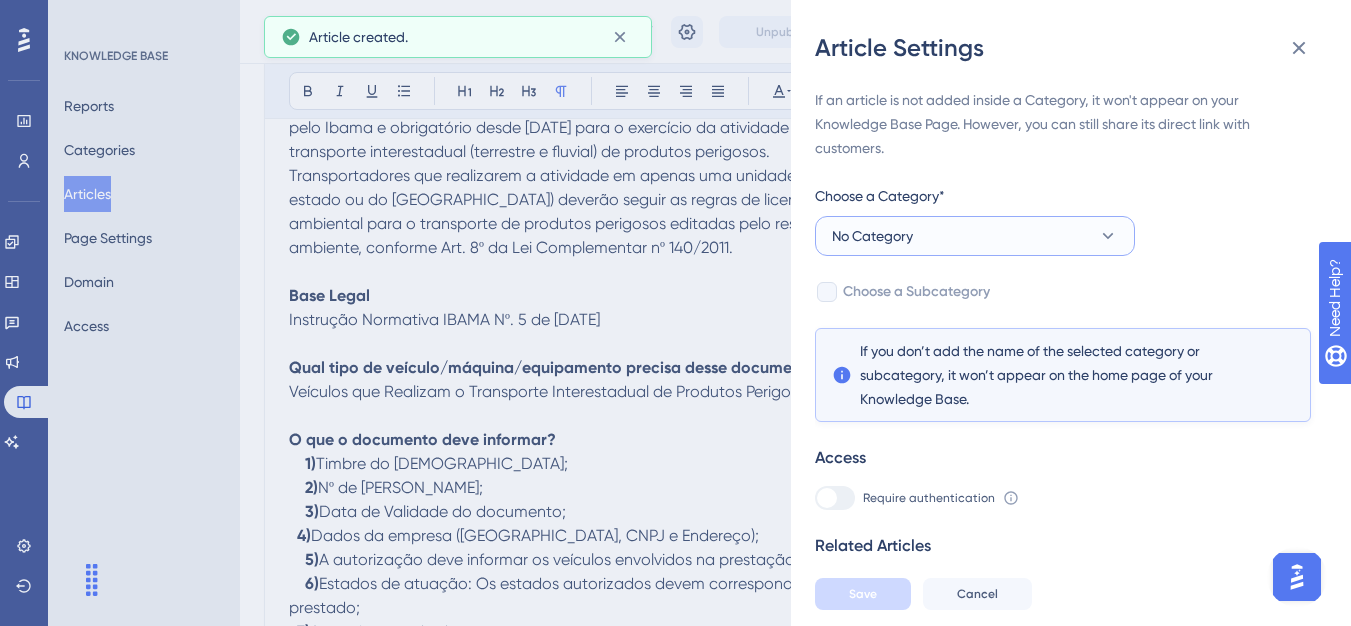 click on "No Category" at bounding box center (975, 236) 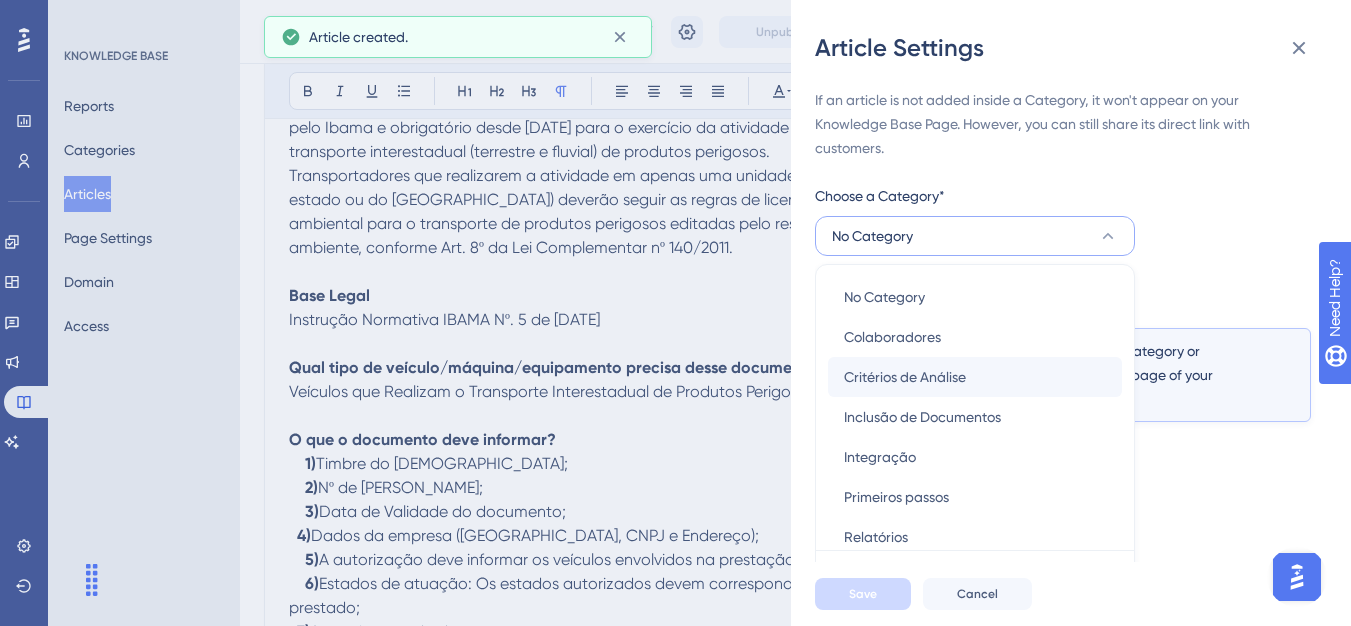 scroll, scrollTop: 49, scrollLeft: 0, axis: vertical 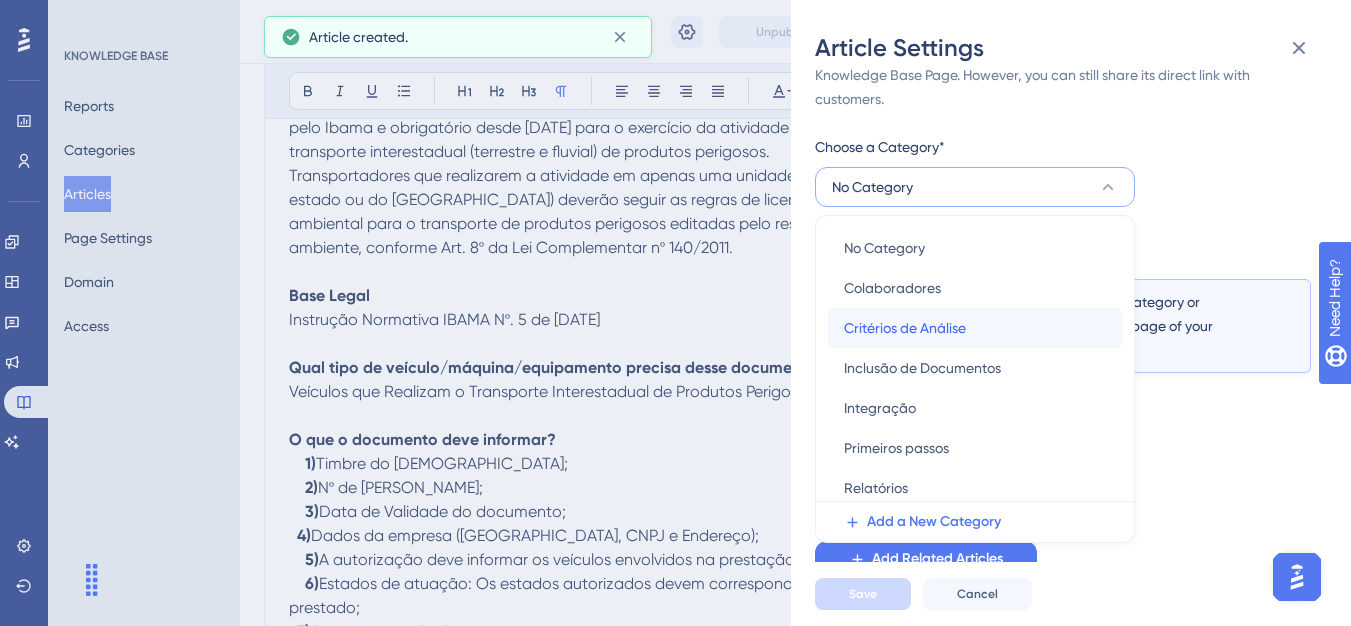 click on "Critérios de Análise" at bounding box center (905, 328) 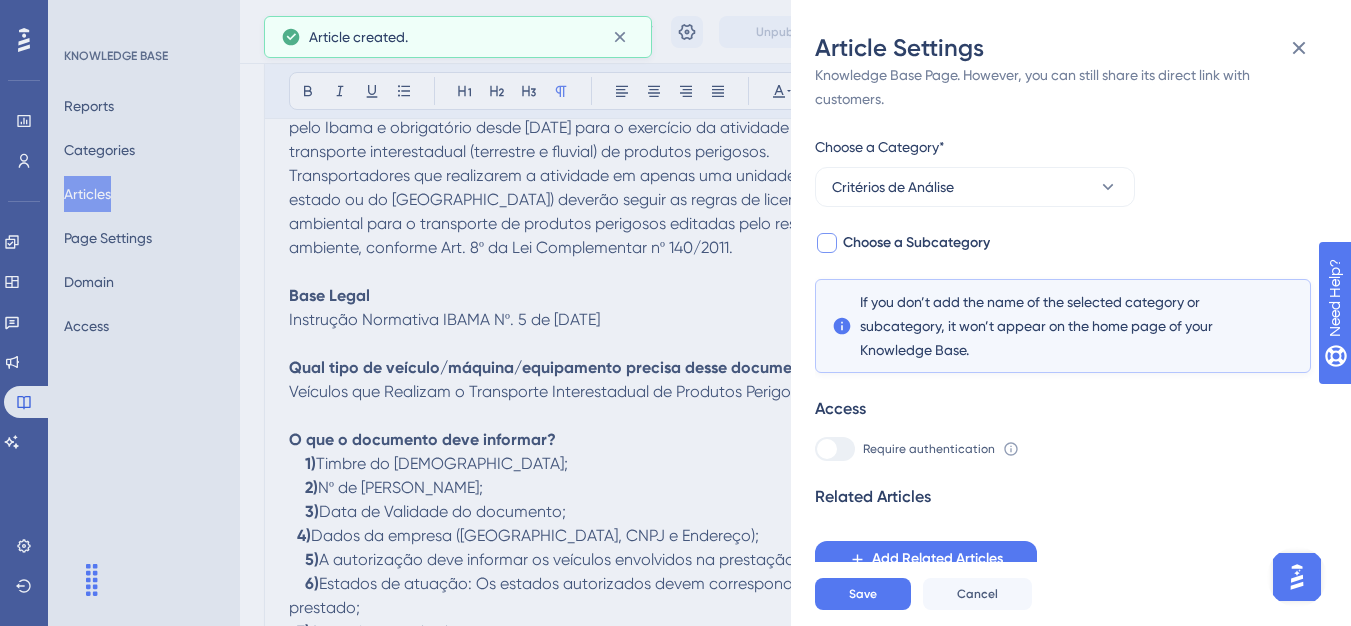 click on "Choose a Subcategory" at bounding box center [916, 243] 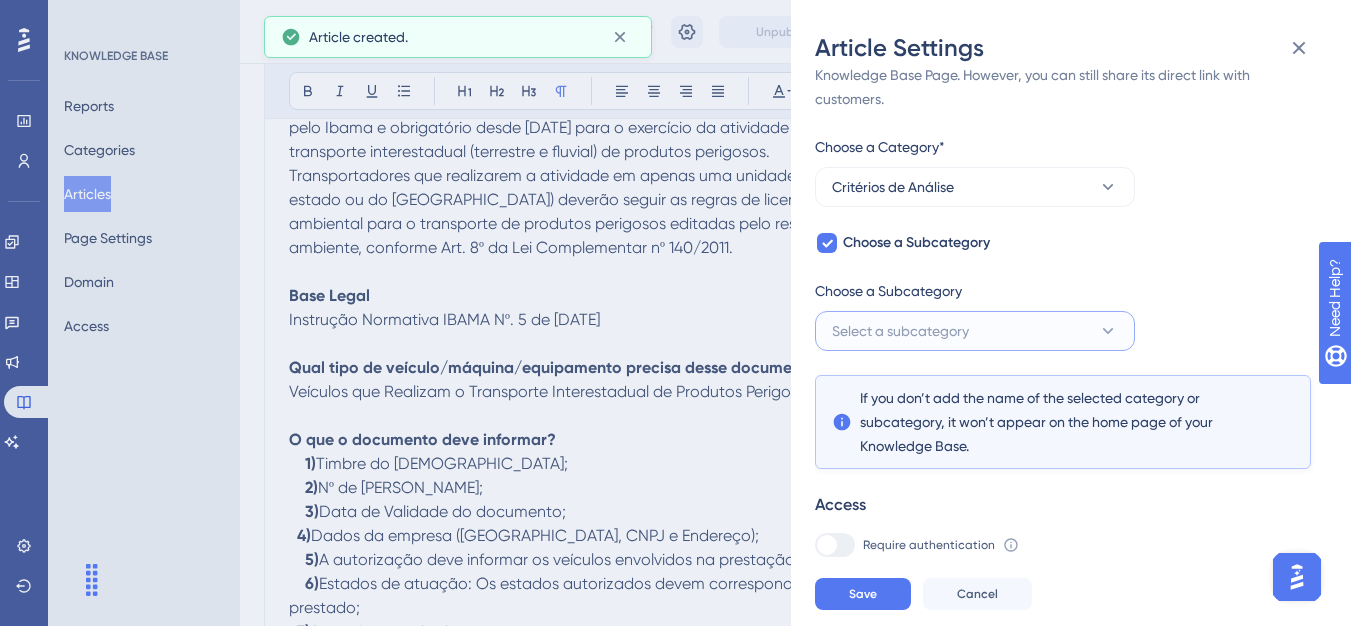 click on "Select a subcategory" at bounding box center [900, 331] 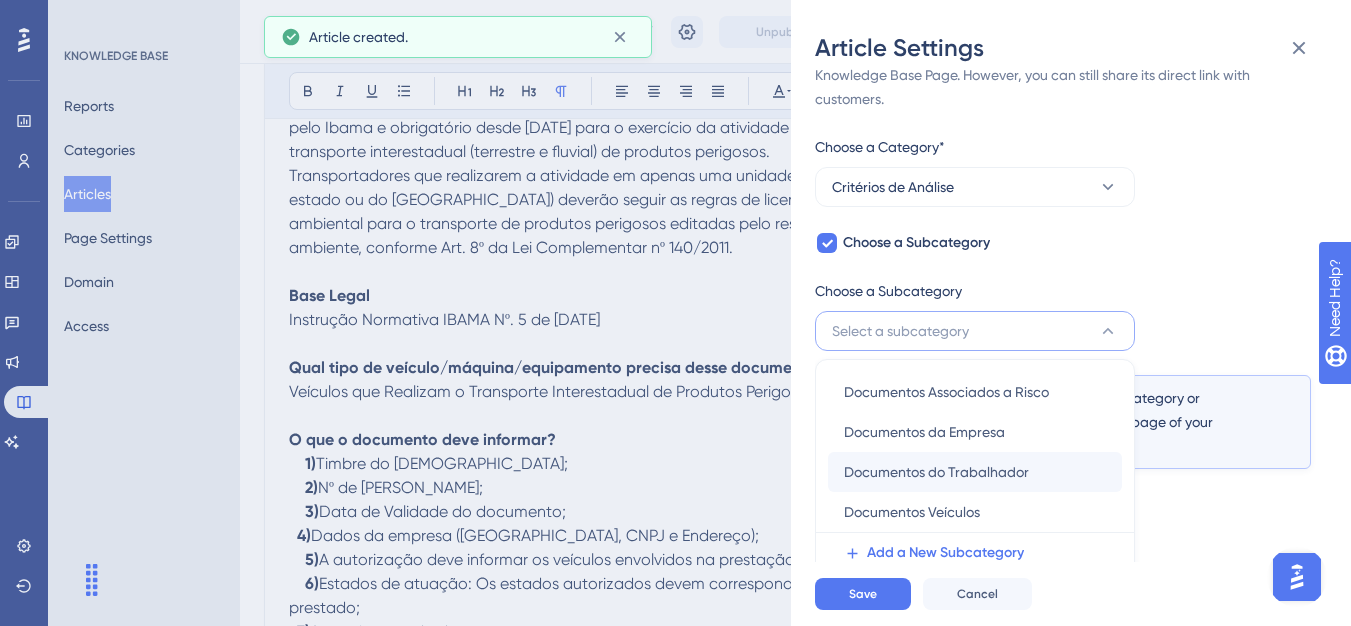 scroll, scrollTop: 145, scrollLeft: 0, axis: vertical 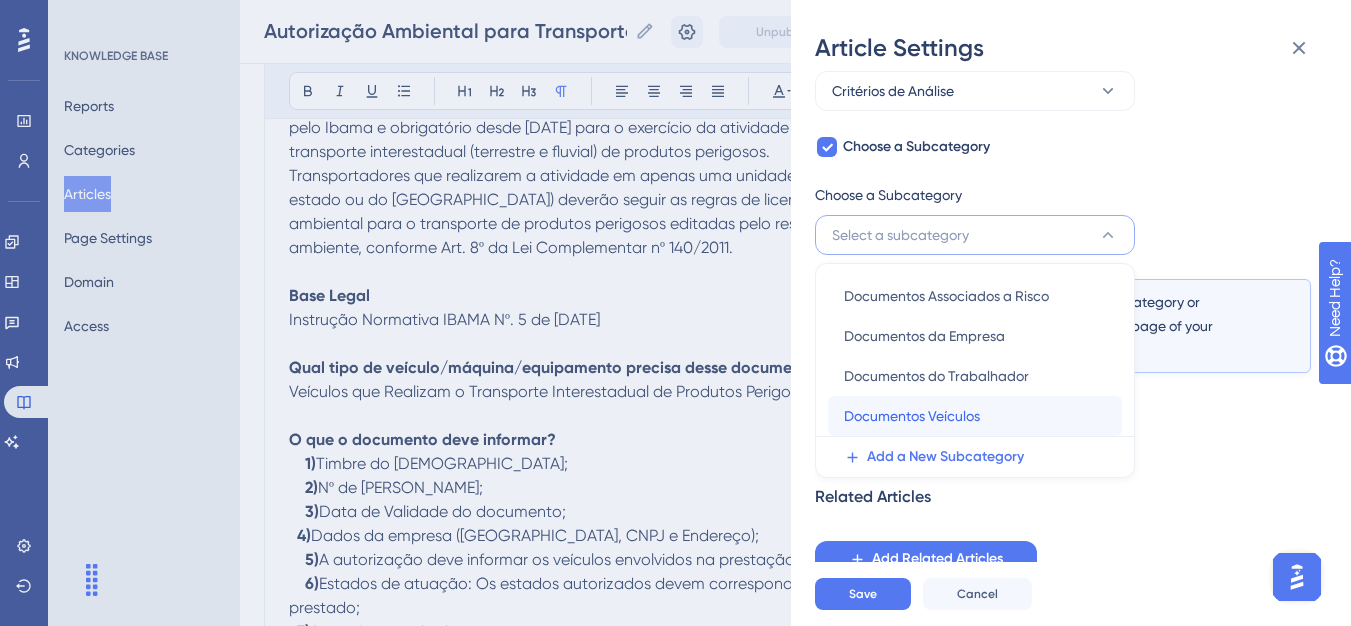 click on "Documentos Veículos" at bounding box center (912, 416) 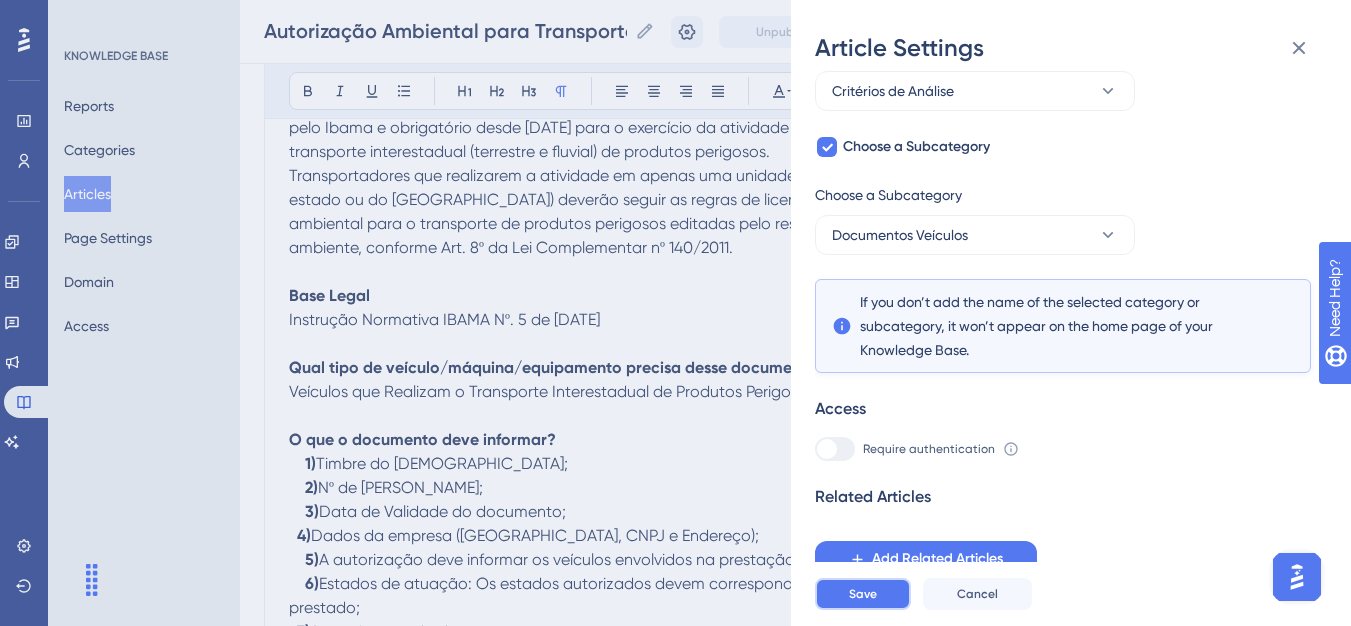 click on "Save" at bounding box center [863, 594] 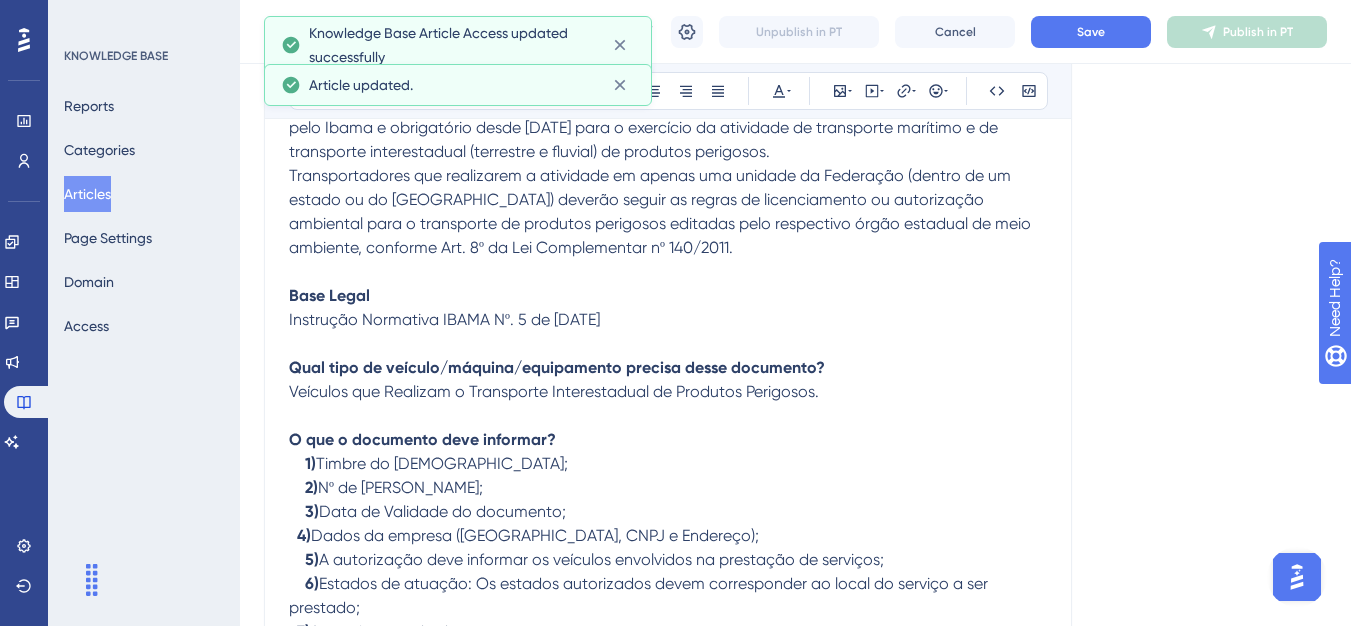 click on "Autorização Ambiental para Transporte Interestadual de Produtos Perigosos Autorização Ambiental para Transporte Interestadual de Produtos Perigosos Unpublish in PT Cancel Save Publish in PT" at bounding box center (795, 32) 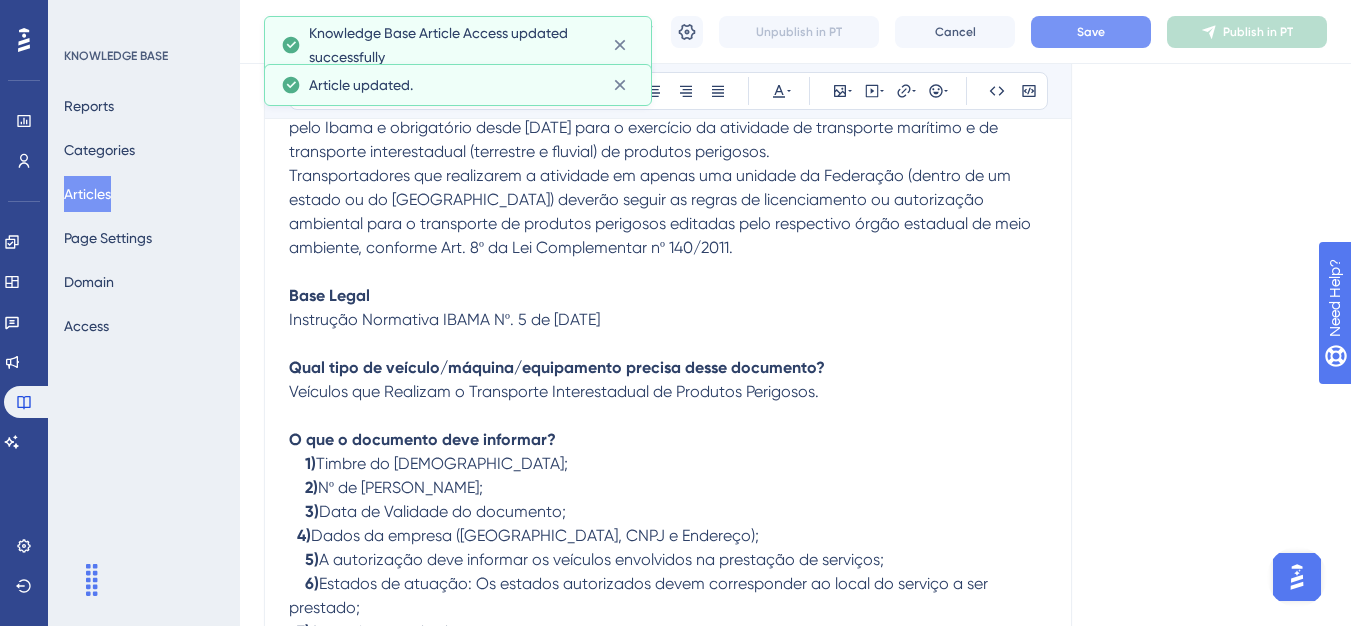 click on "Autorização Ambiental para Transporte Interestadual de Produtos Perigosos Autorização Ambiental para Transporte Interestadual de Produtos Perigosos Unpublish in PT Cancel Save Publish in PT" at bounding box center [795, 32] 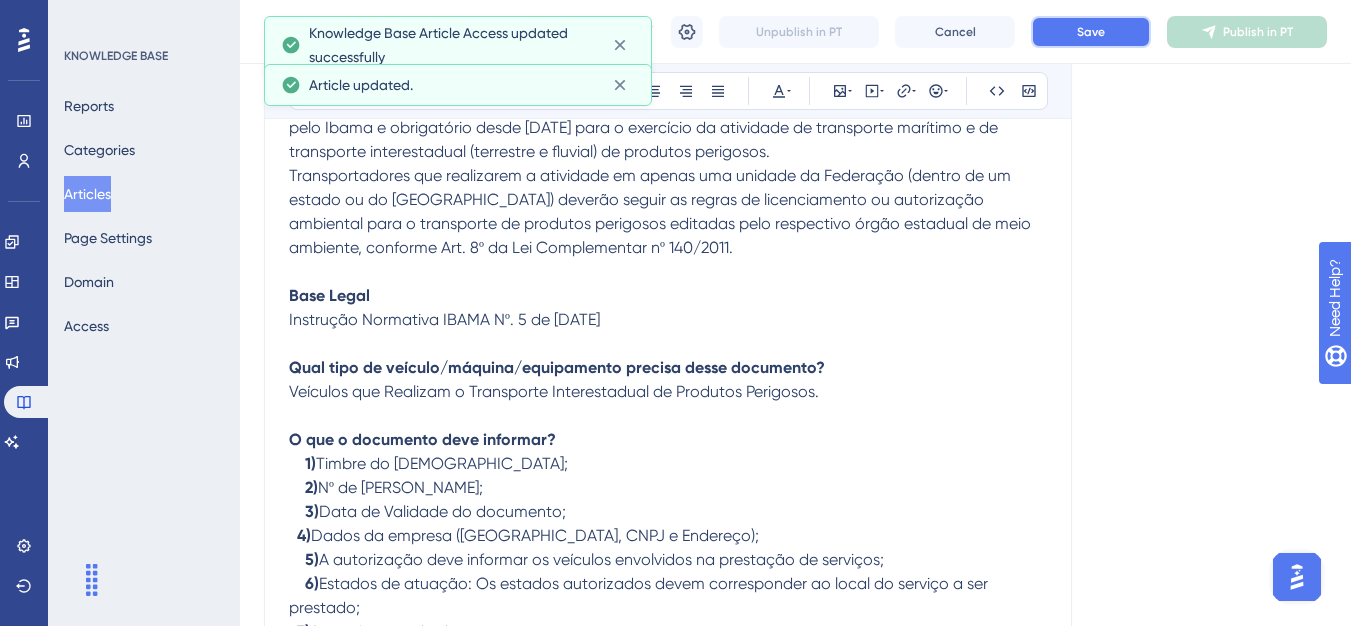 click on "Save" at bounding box center (1091, 32) 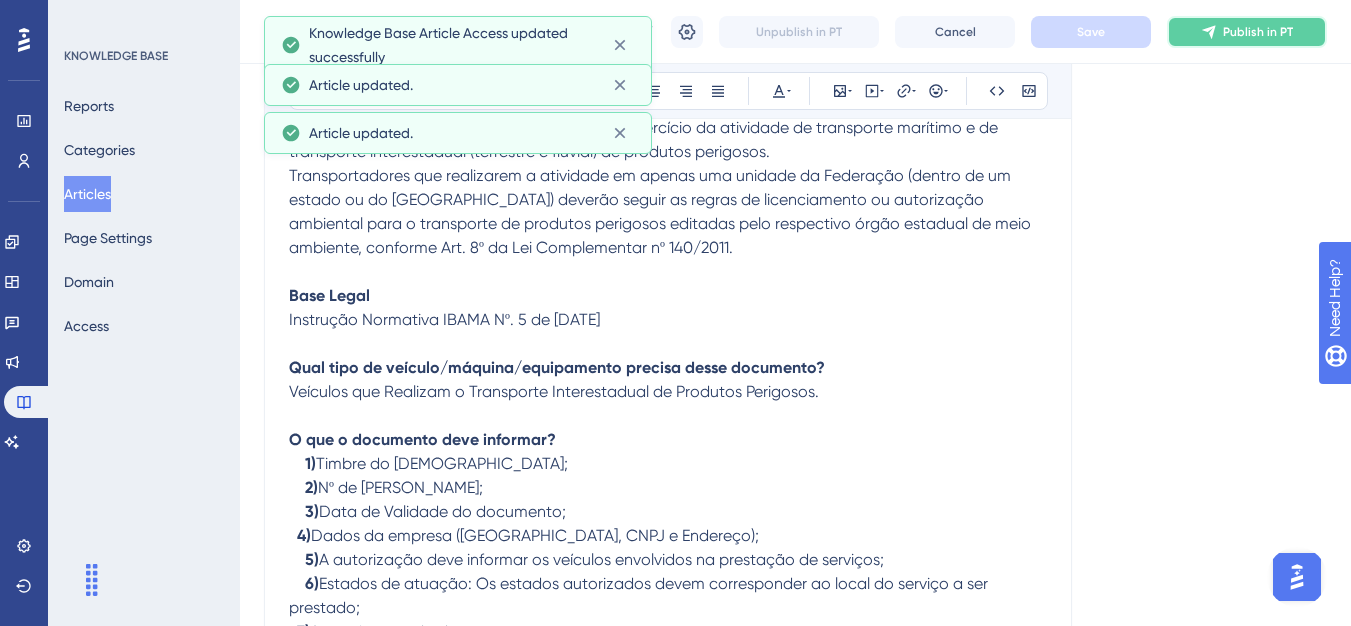 click 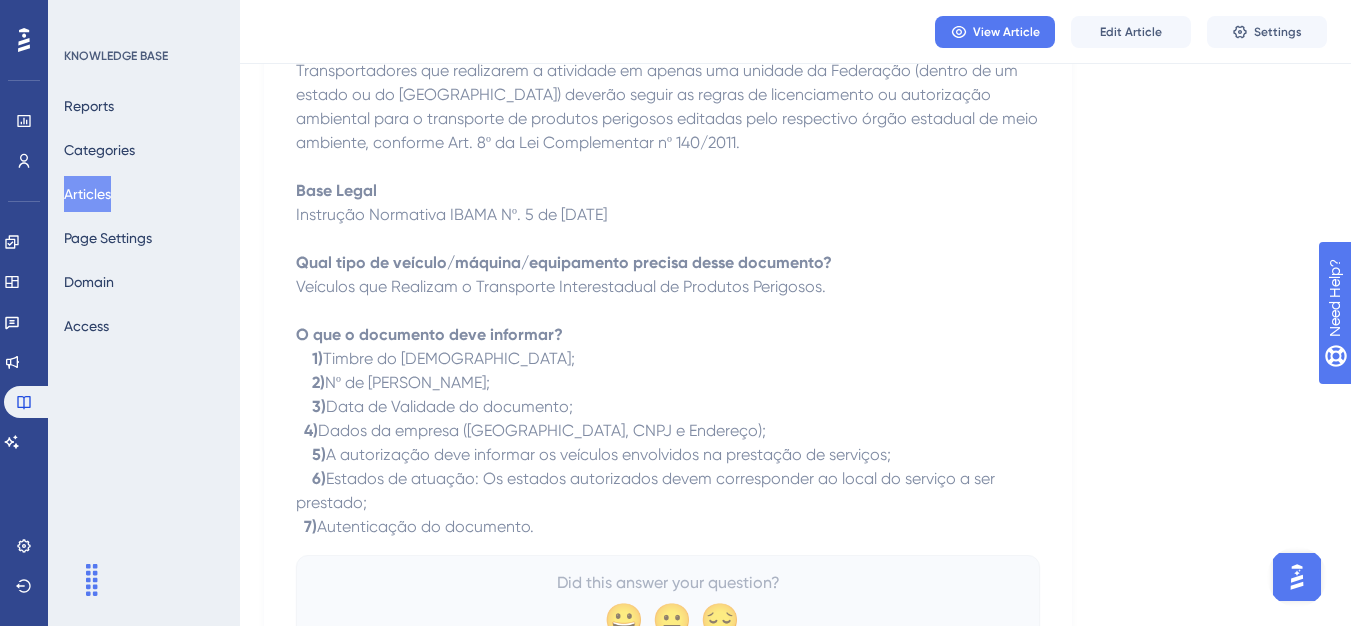 click on "Articles" at bounding box center [87, 194] 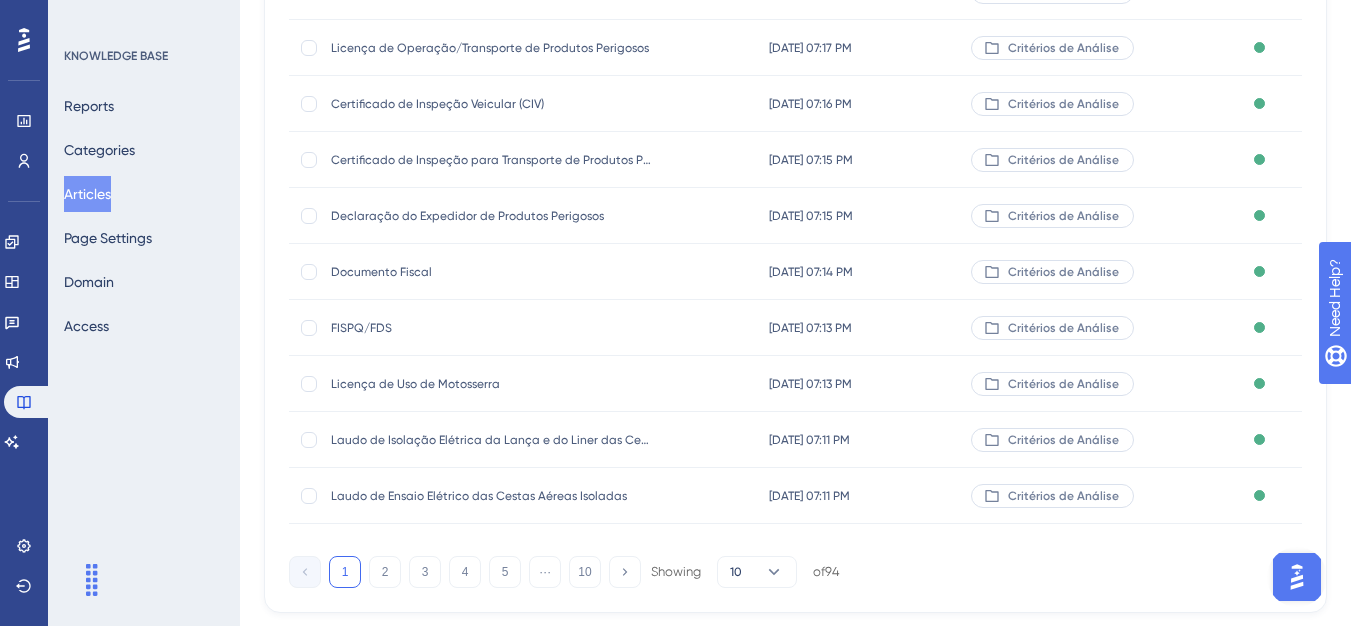 scroll, scrollTop: 0, scrollLeft: 0, axis: both 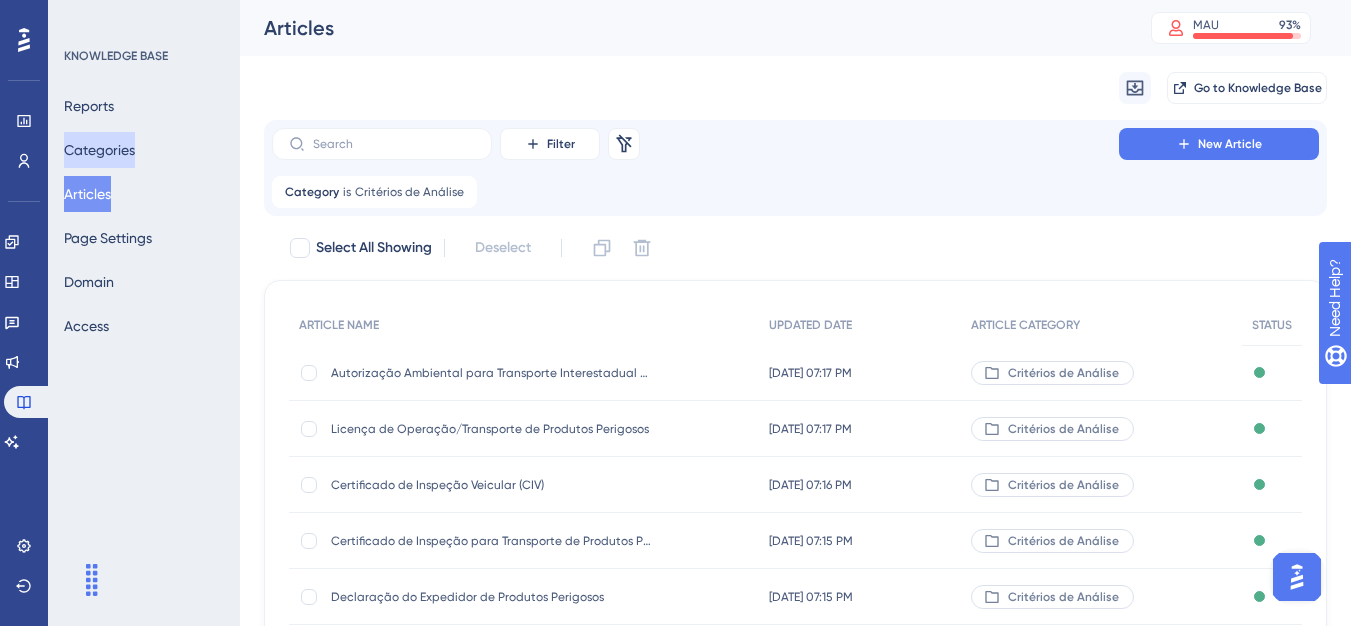 click on "Categories" at bounding box center (99, 150) 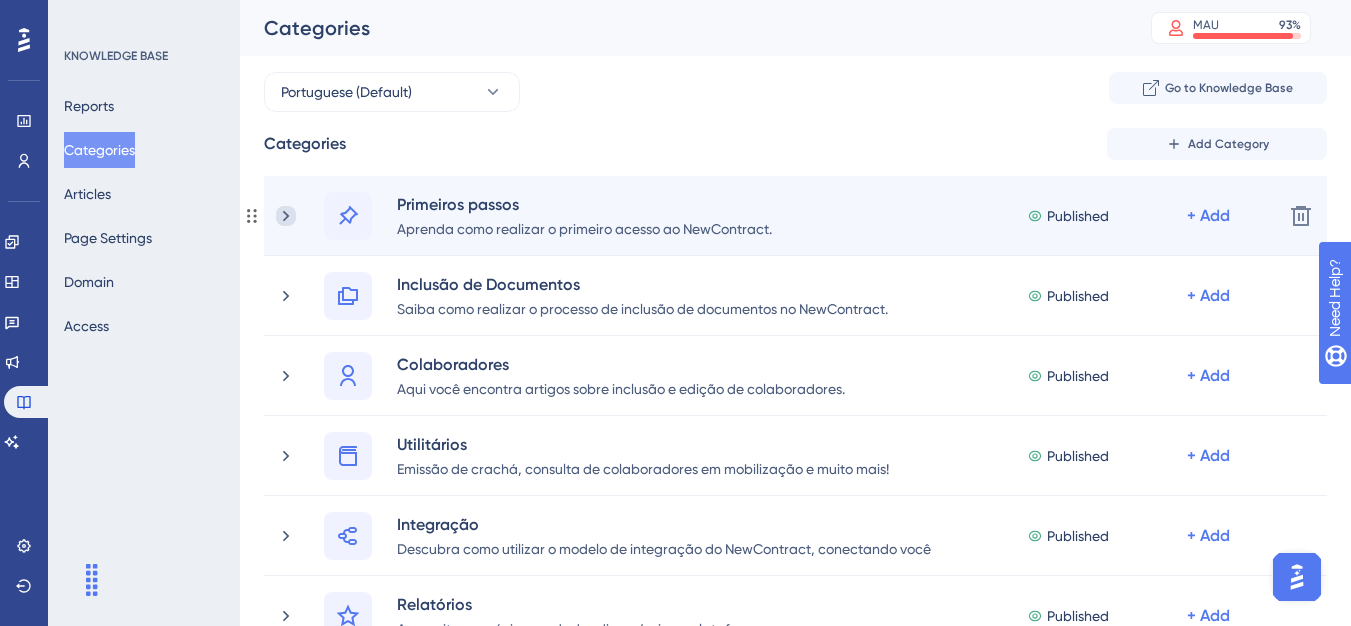 click 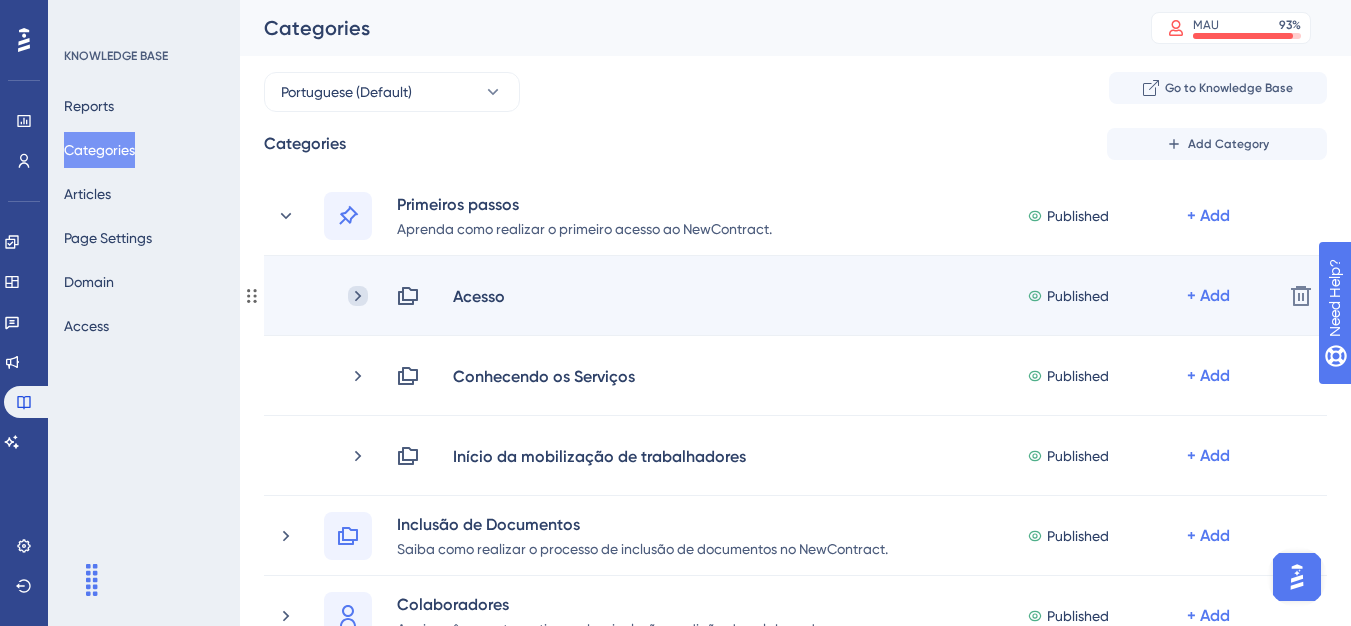click 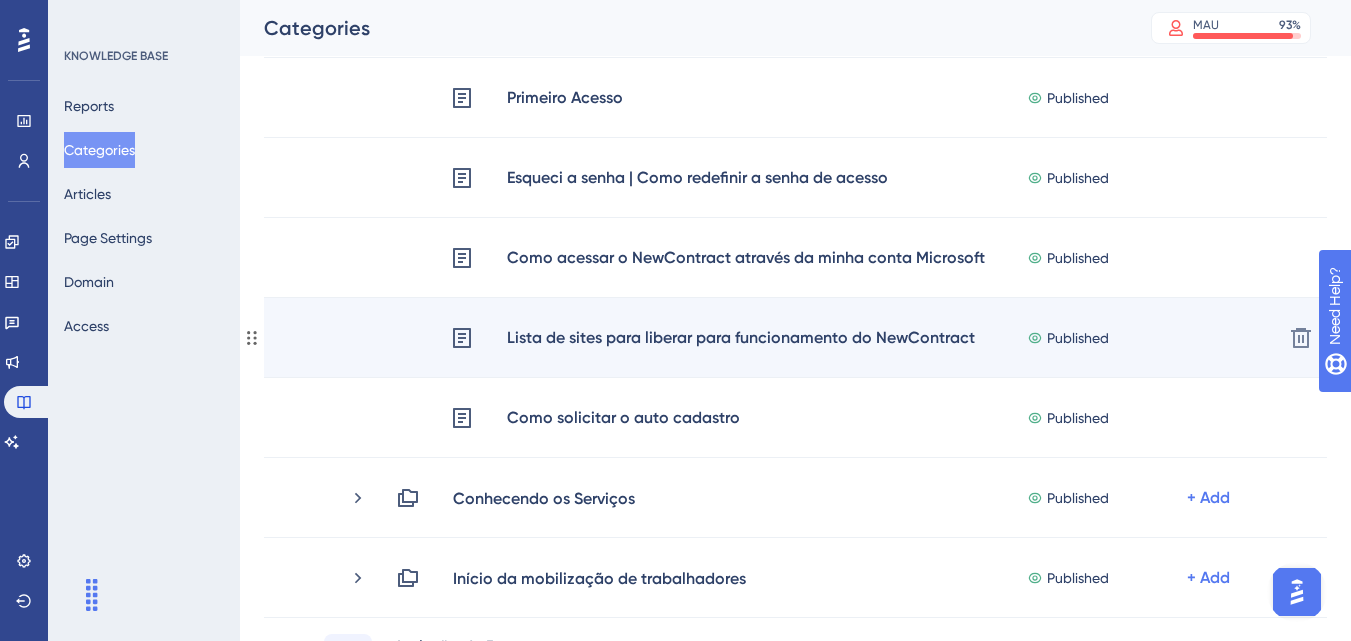 scroll, scrollTop: 300, scrollLeft: 0, axis: vertical 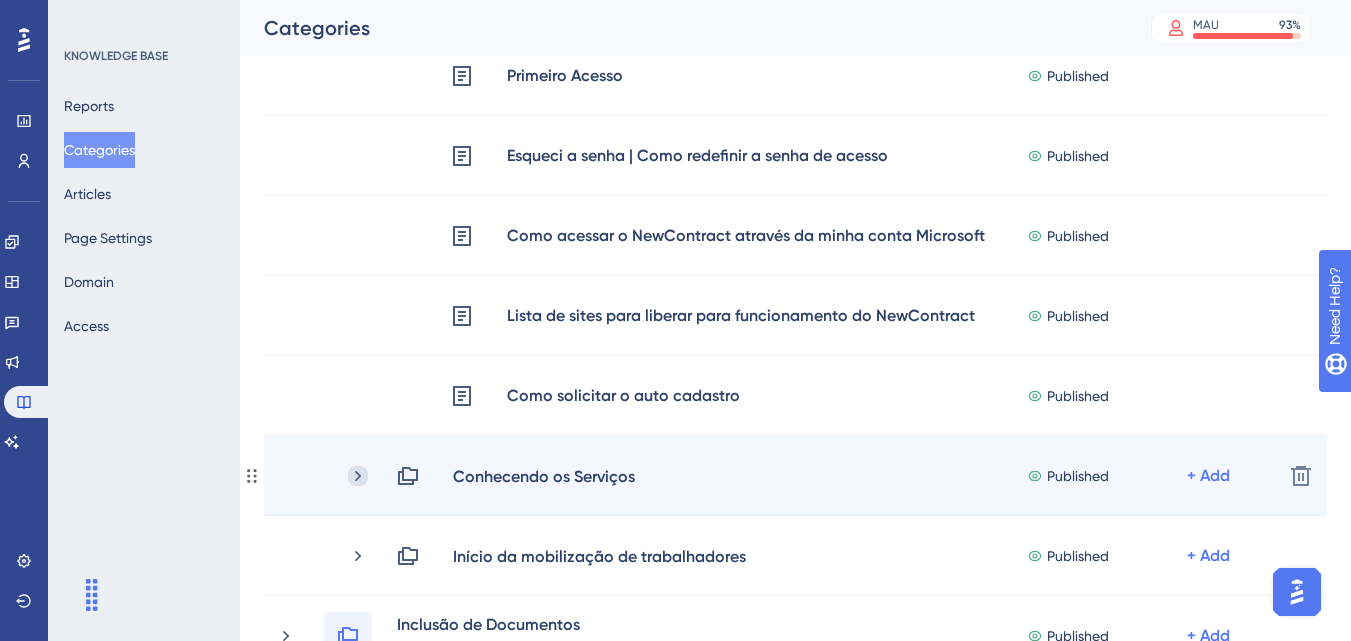 click 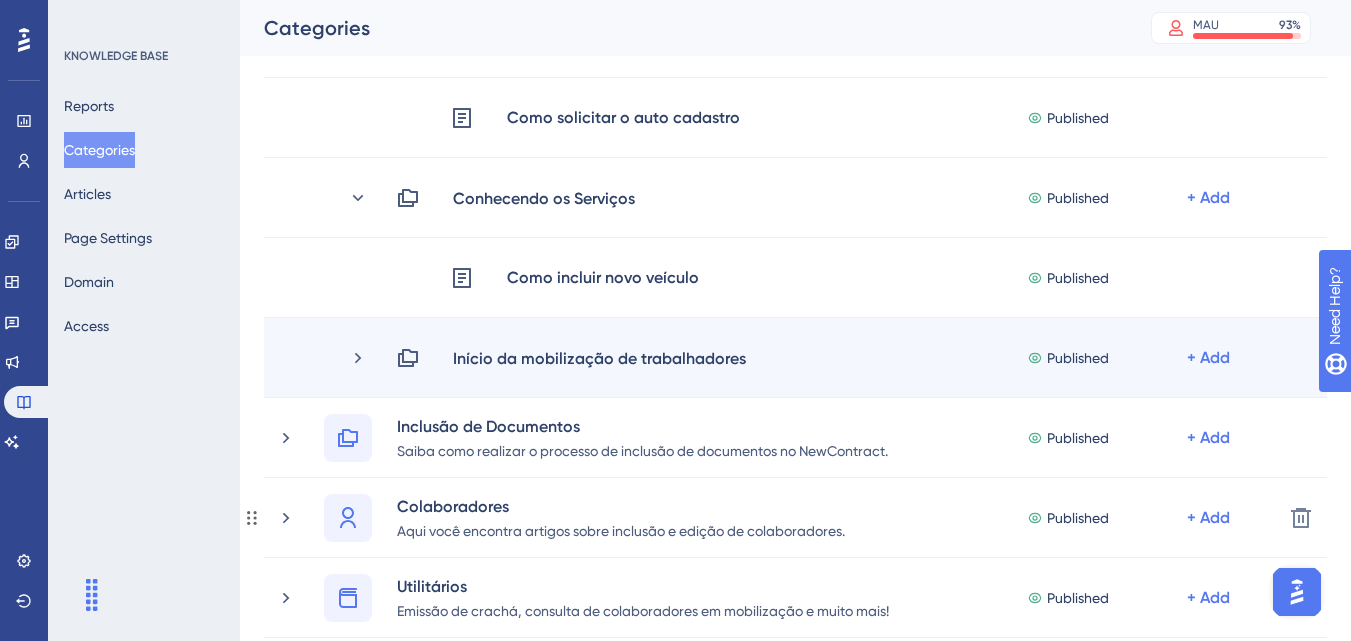 scroll, scrollTop: 600, scrollLeft: 0, axis: vertical 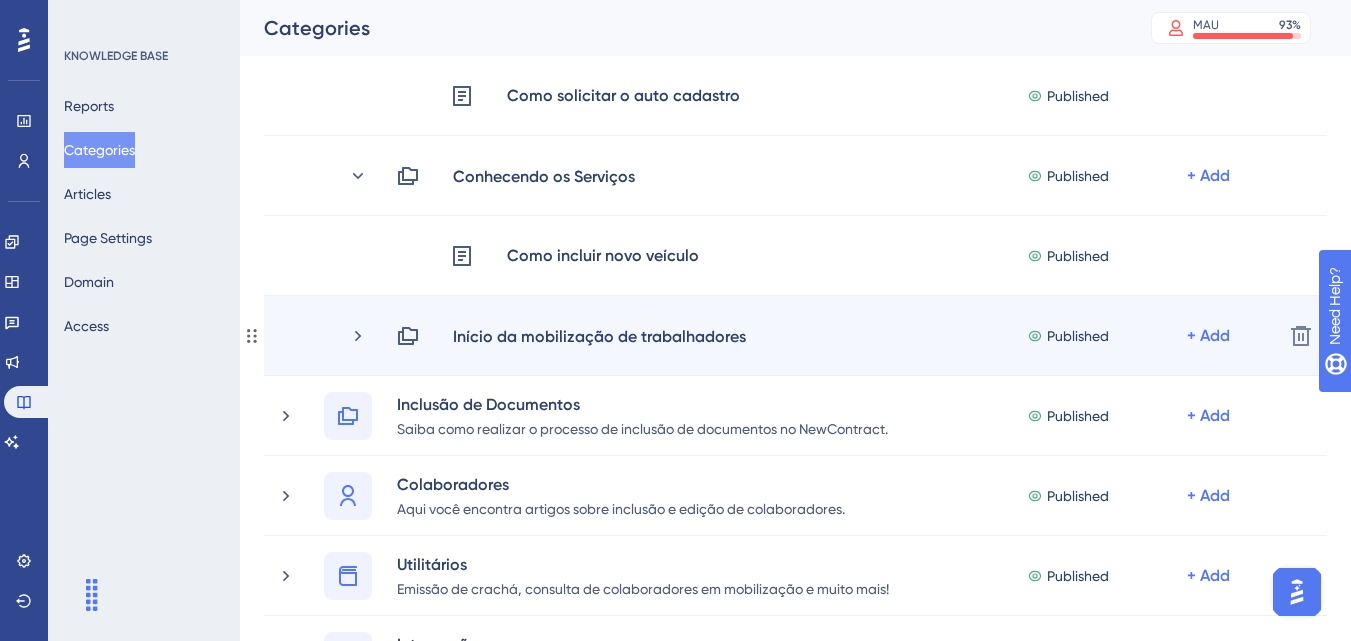 click on "Início da mobilização de trabalhadores   Published + Add Delete" at bounding box center [795, 336] 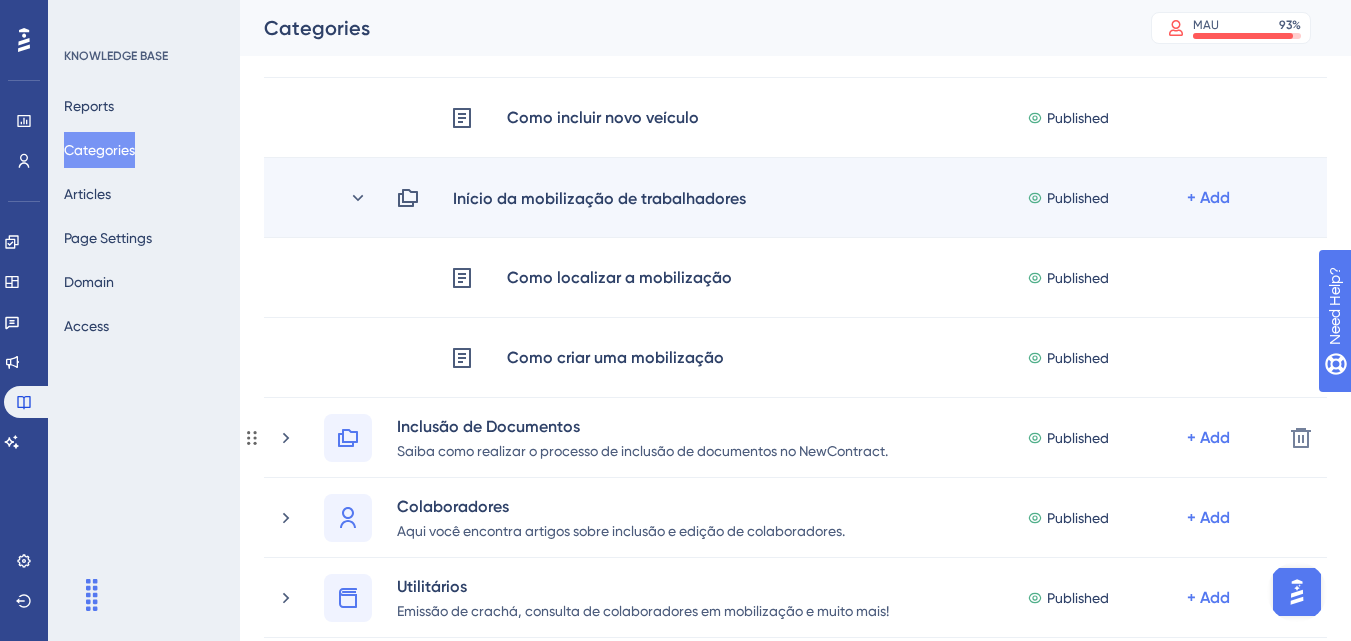 scroll, scrollTop: 800, scrollLeft: 0, axis: vertical 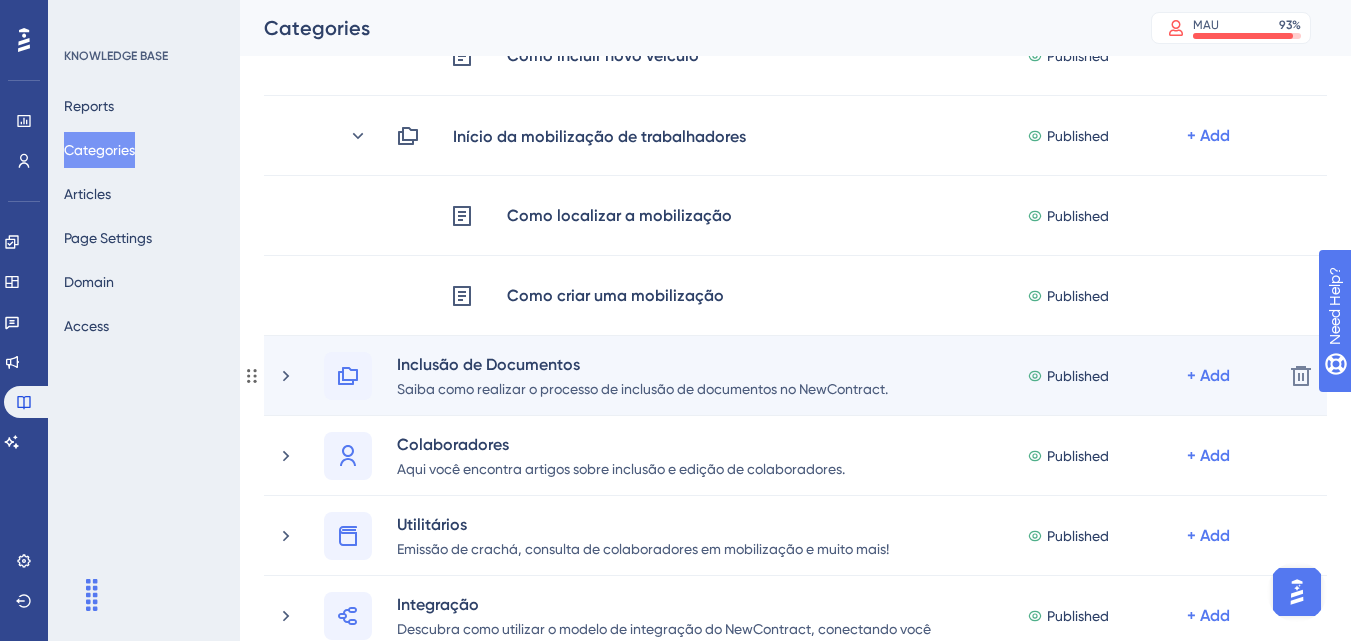 click on "Inclusão de Documentos Saiba como realizar o processo de inclusão de documentos no NewContract.   Published + Add" at bounding box center (771, 376) 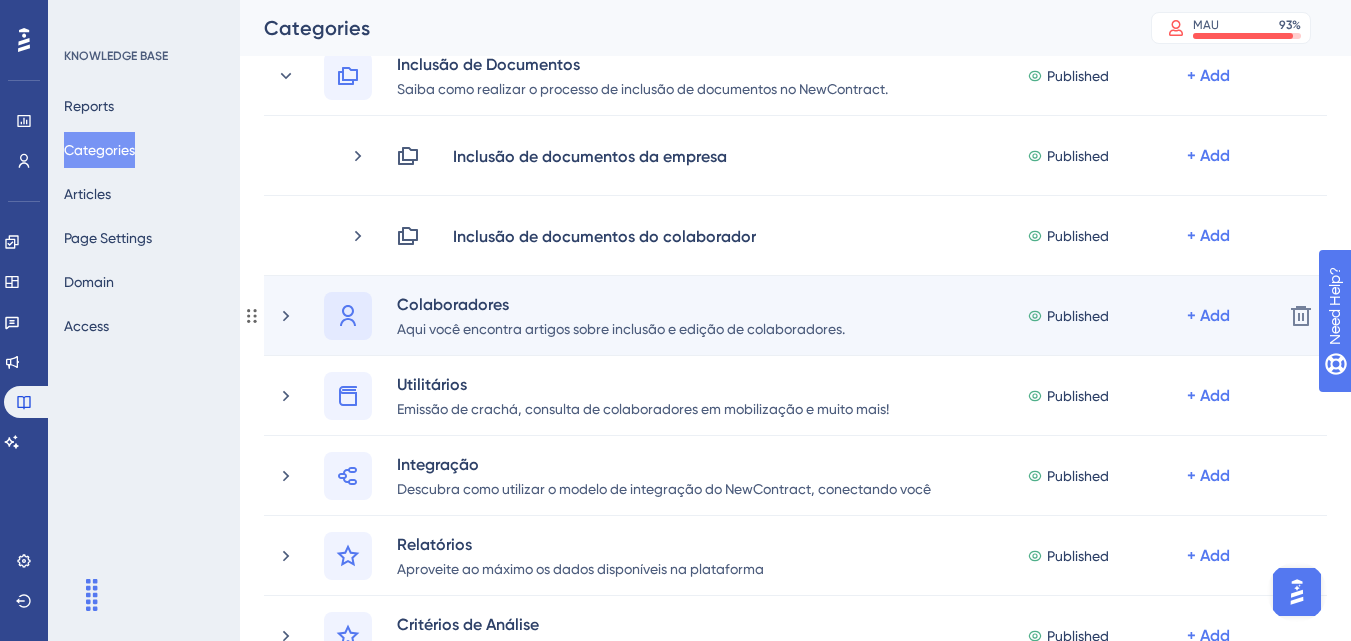 scroll, scrollTop: 1000, scrollLeft: 0, axis: vertical 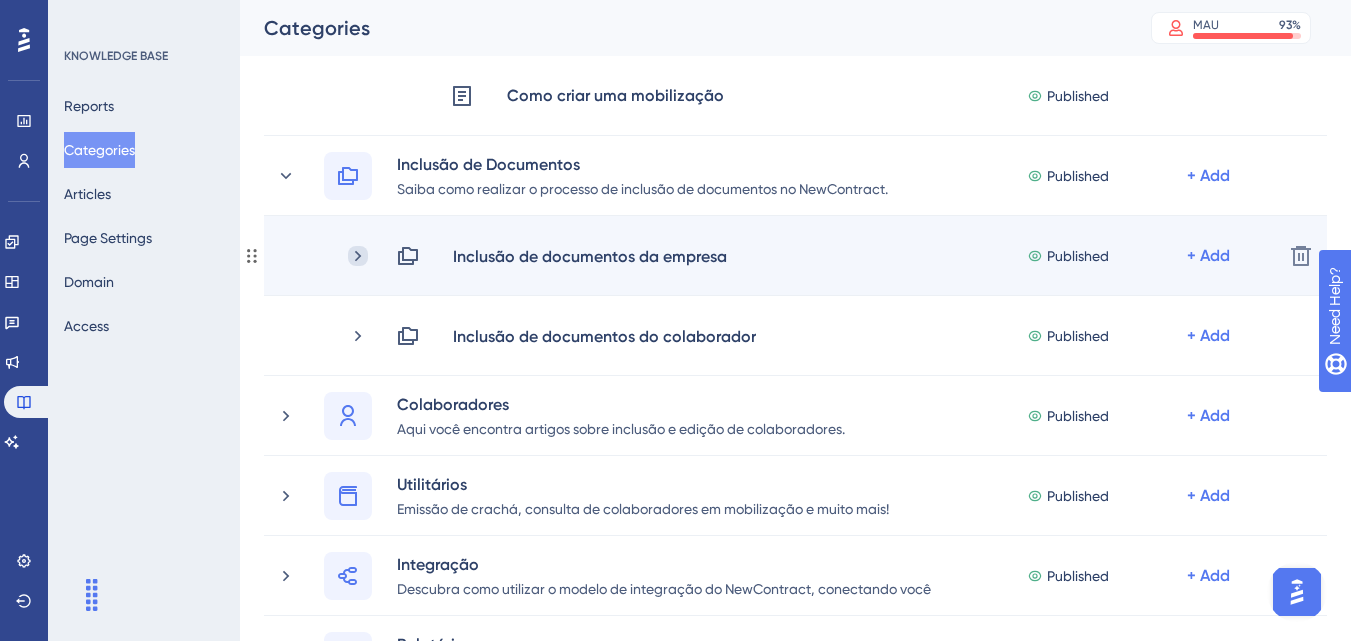 click 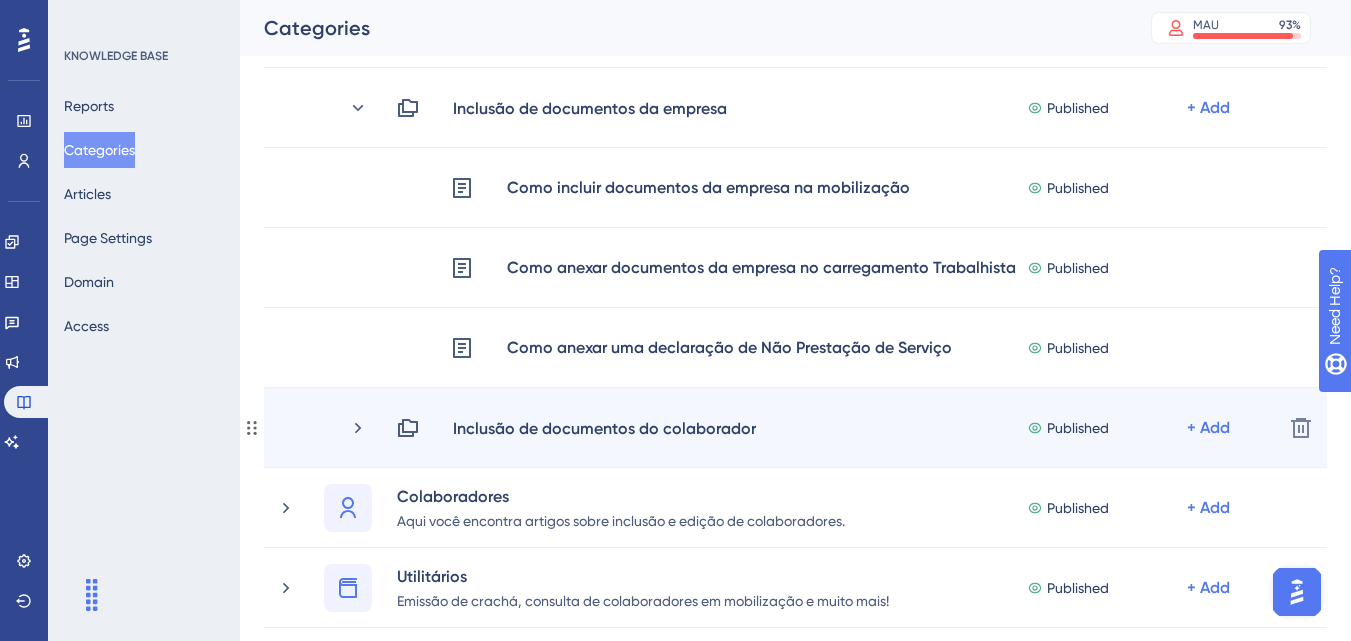 scroll, scrollTop: 1200, scrollLeft: 0, axis: vertical 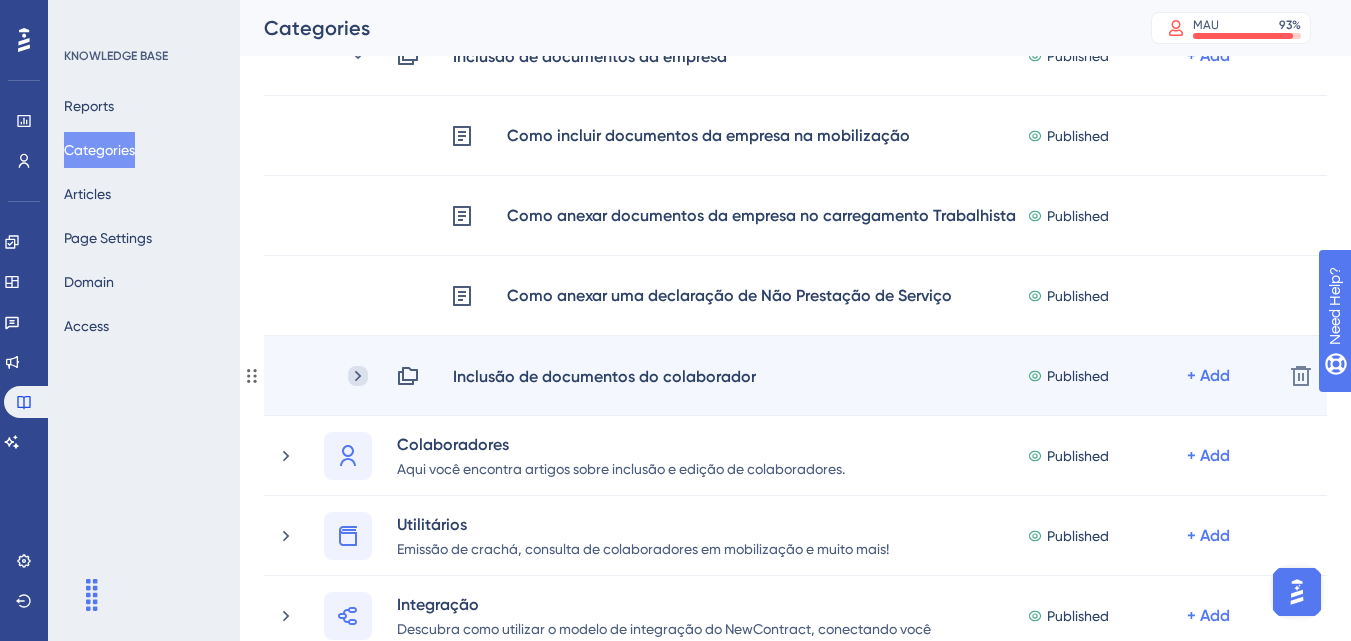 click 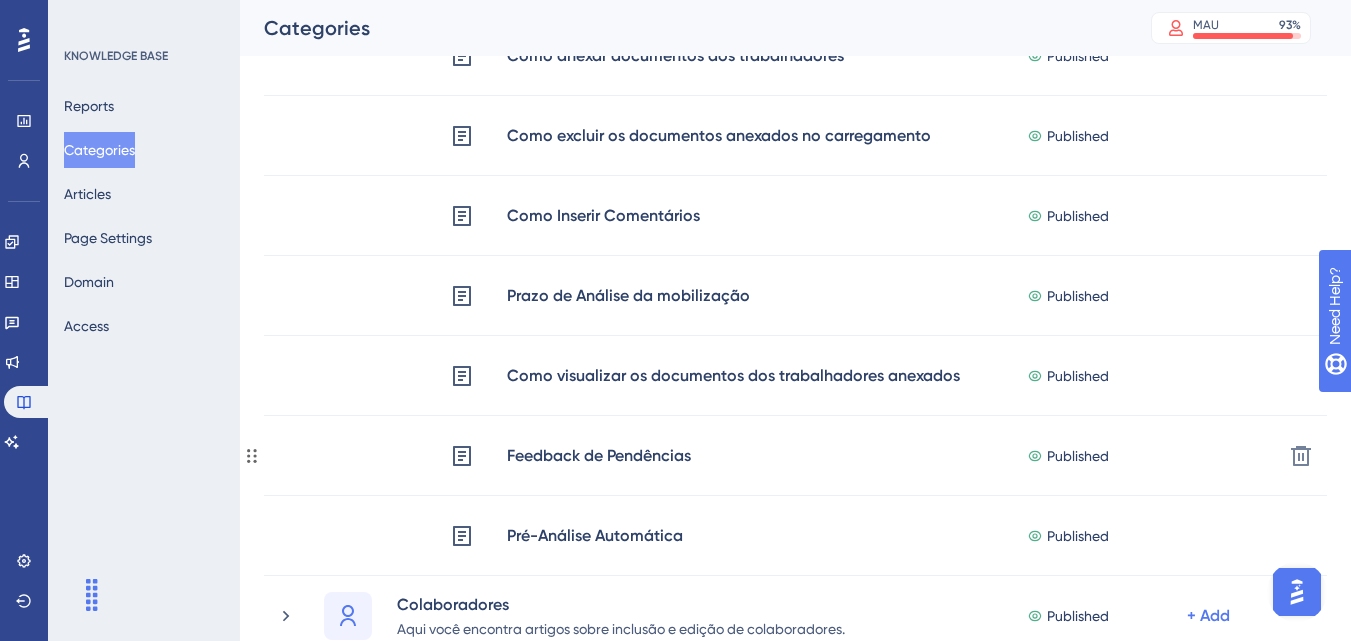 scroll, scrollTop: 1500, scrollLeft: 0, axis: vertical 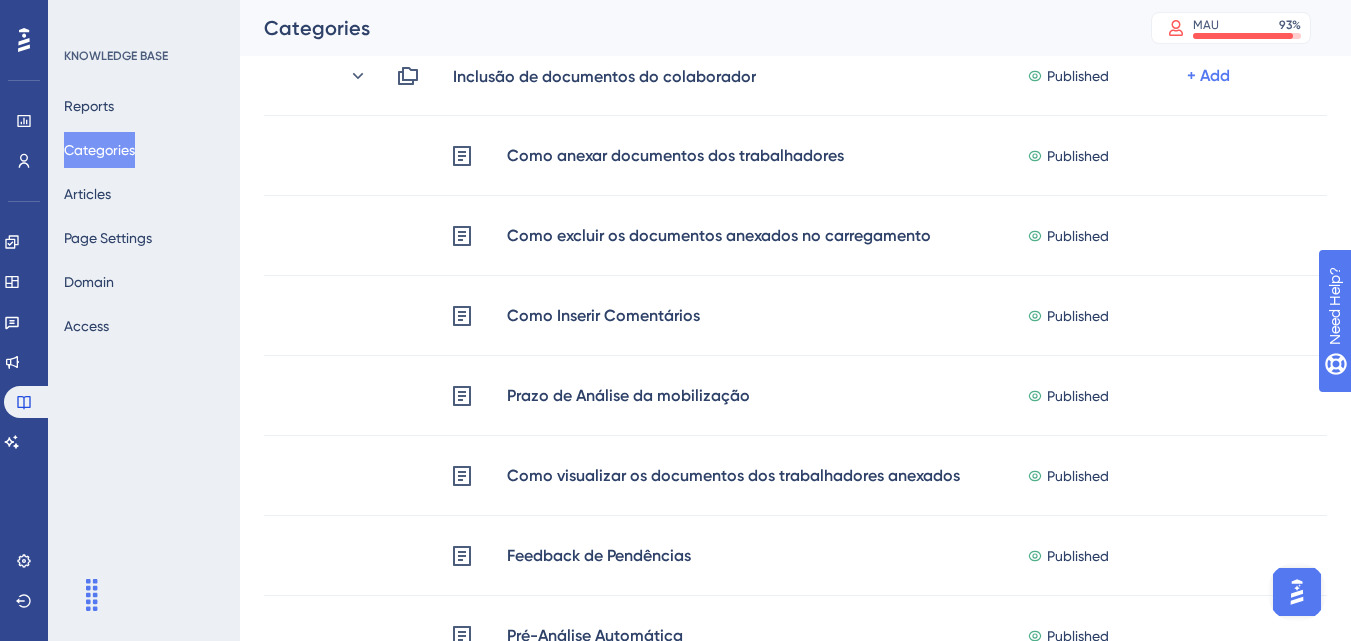 click on "KNOWLEDGE BASE Reports Categories Articles Page Settings Domain Access" at bounding box center (144, 320) 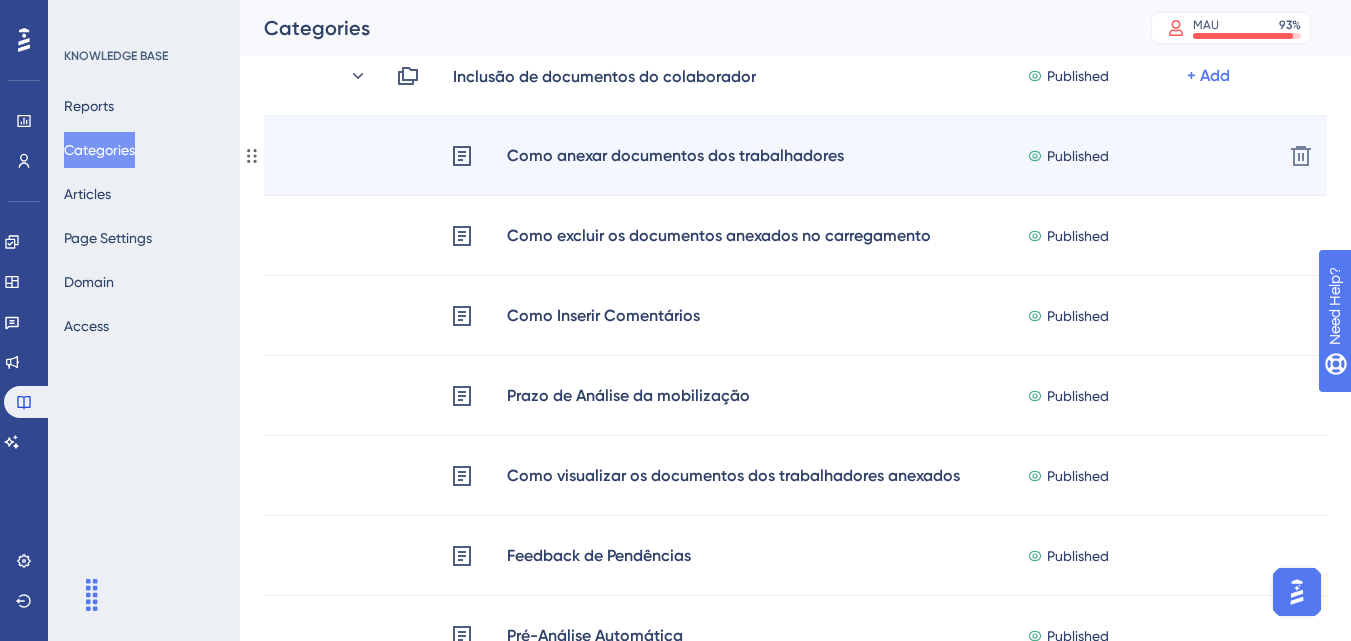 scroll, scrollTop: 1600, scrollLeft: 0, axis: vertical 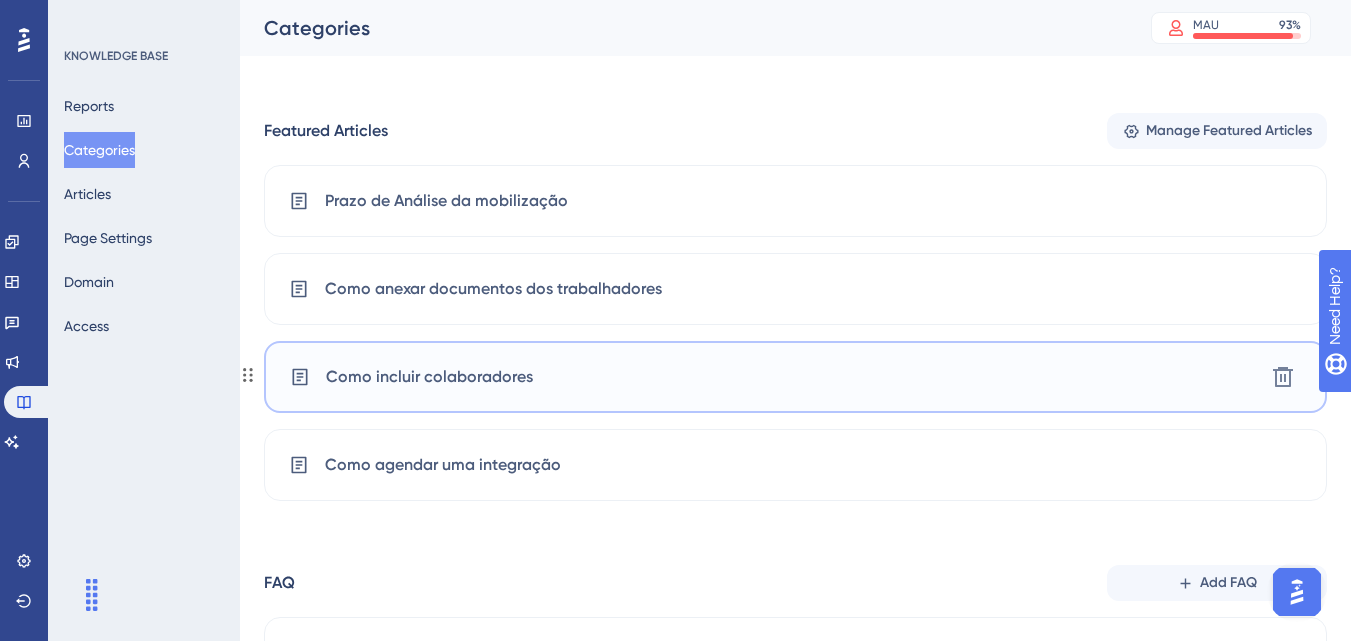 click on "Como incluir colaboradores Delete" at bounding box center (795, 377) 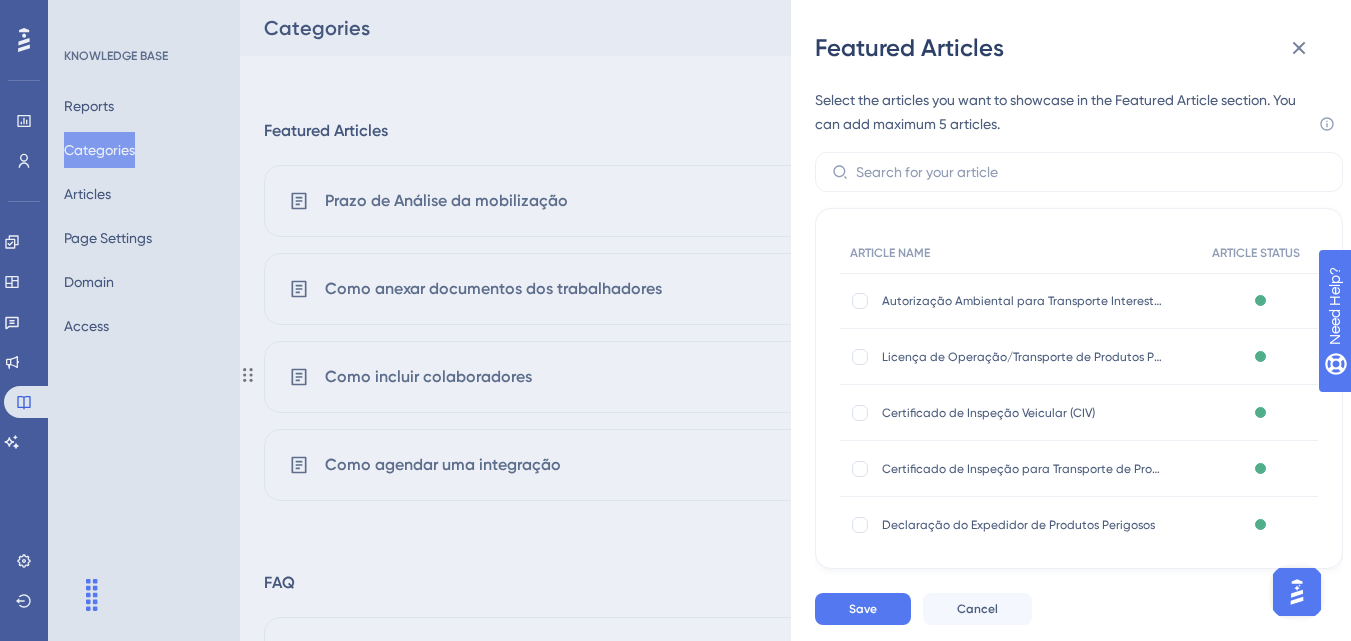 scroll, scrollTop: 187, scrollLeft: 0, axis: vertical 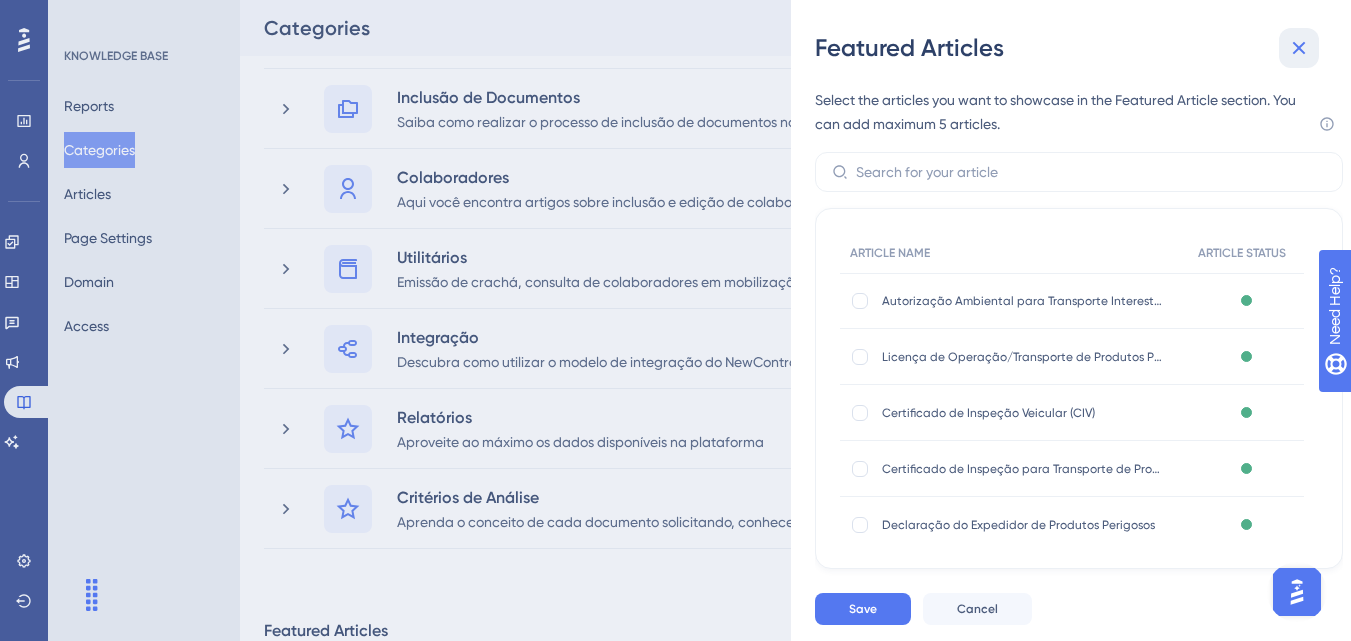 click 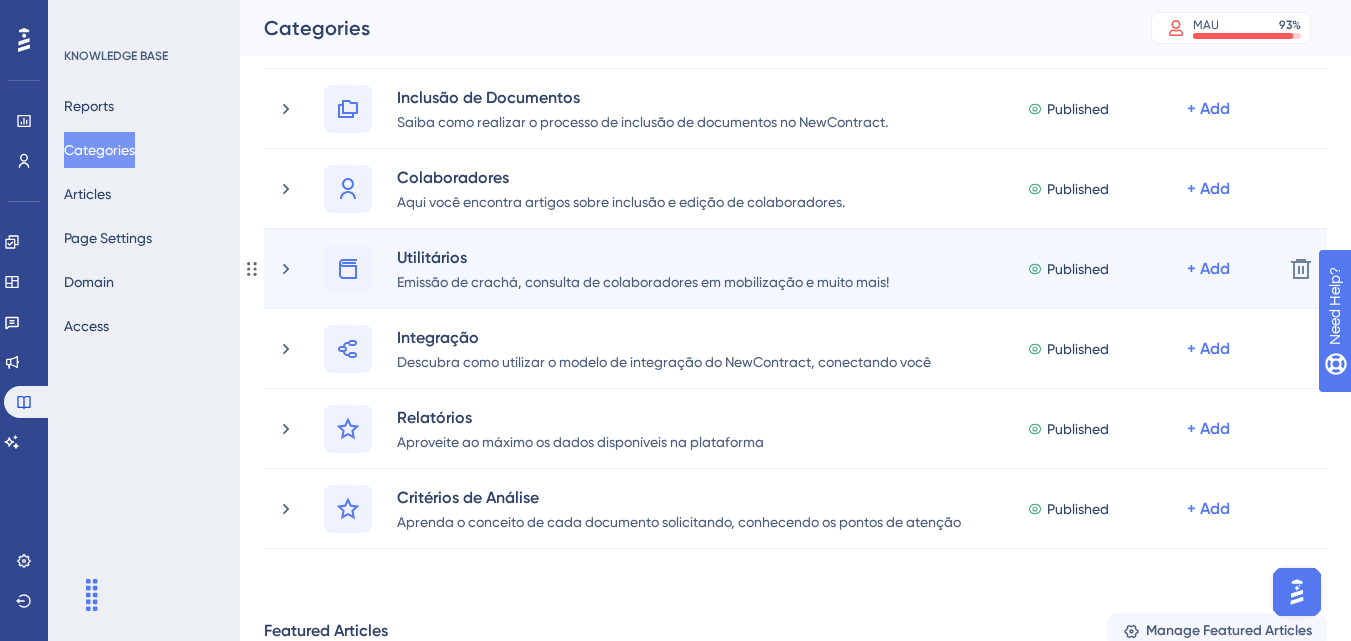 click on "Utilitários Emissão de crachá, consulta de colaboradores em mobilização e muito mais!   Published + Add" at bounding box center (771, 269) 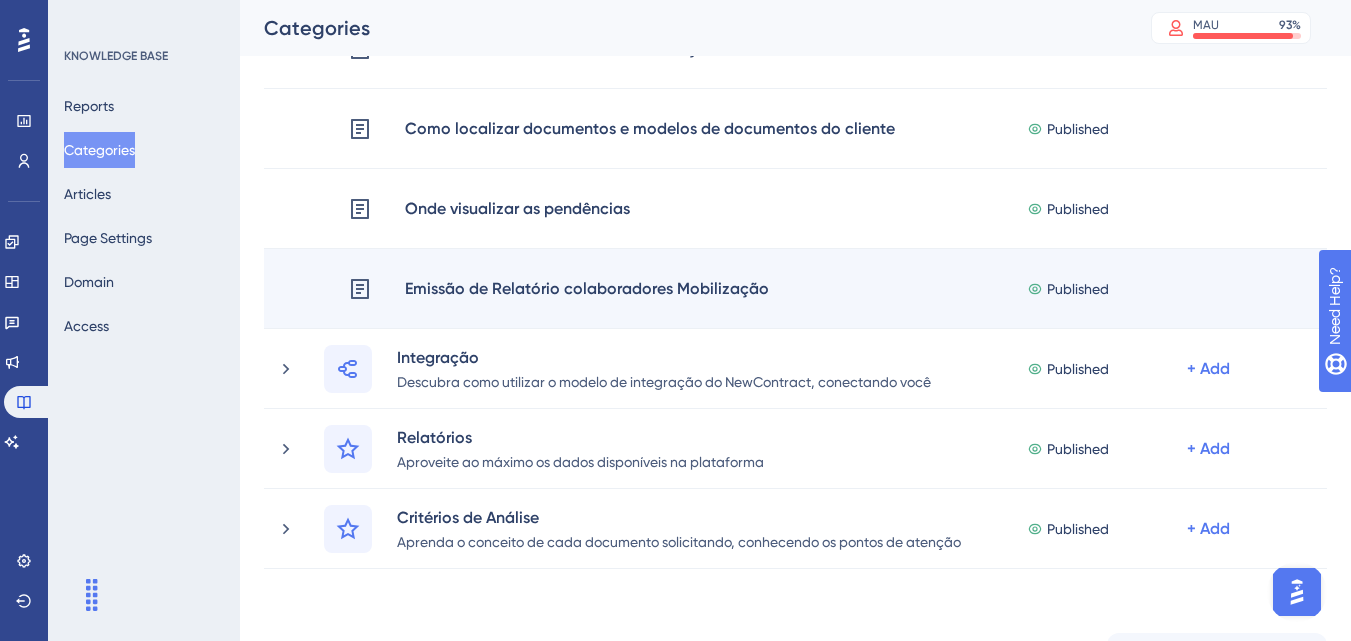 scroll, scrollTop: 287, scrollLeft: 0, axis: vertical 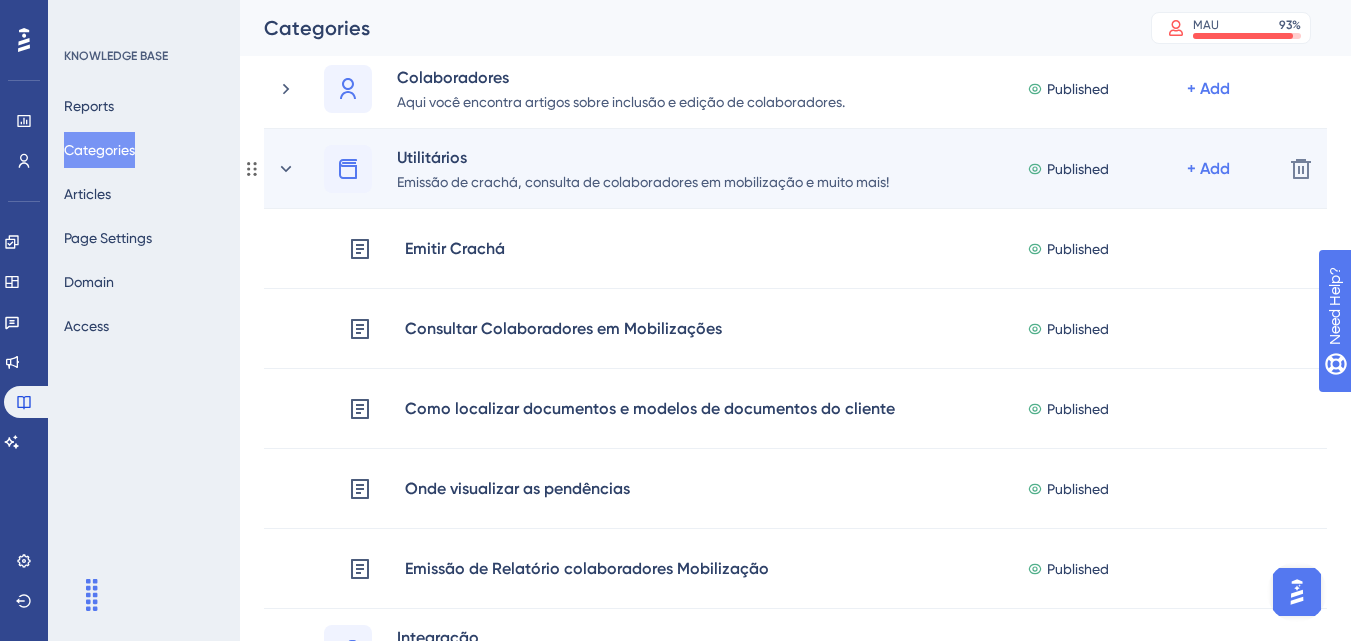click on "Utilitários Emissão de crachá, consulta de colaboradores em mobilização e muito mais!   Published + Add" at bounding box center [771, 169] 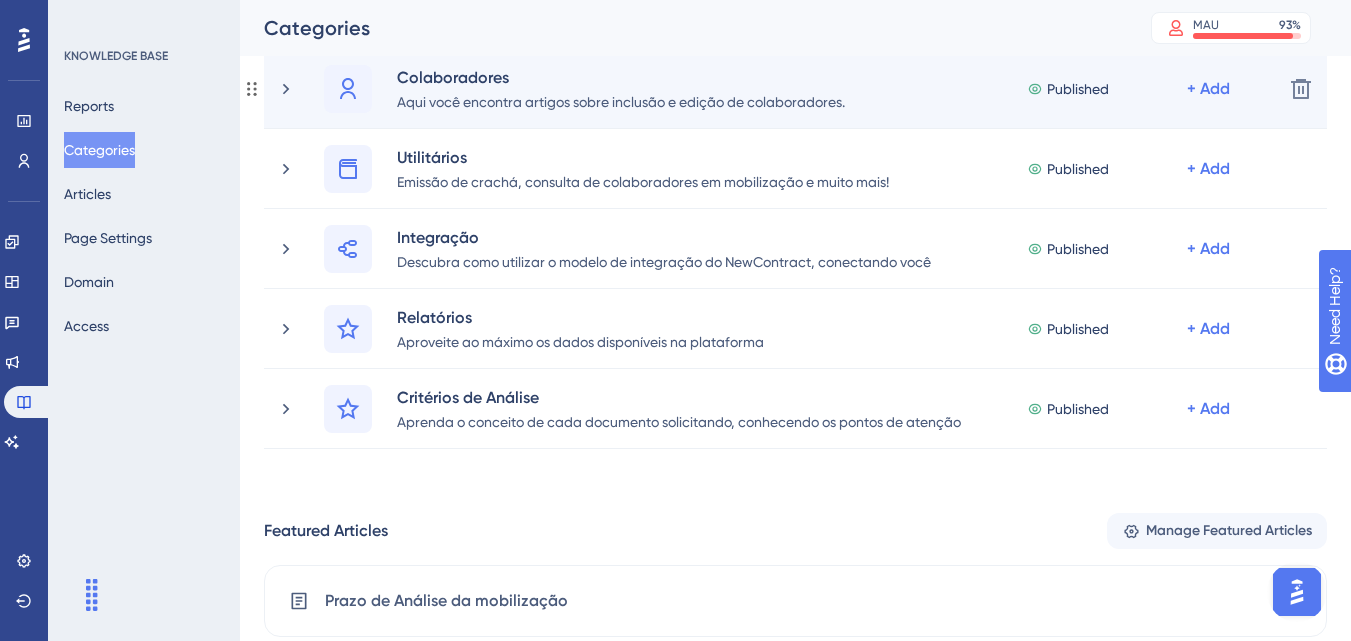 click on "Colaboradores Aqui você encontra artigos sobre inclusão e edição de colaboradores.   Published + Add" at bounding box center (771, 89) 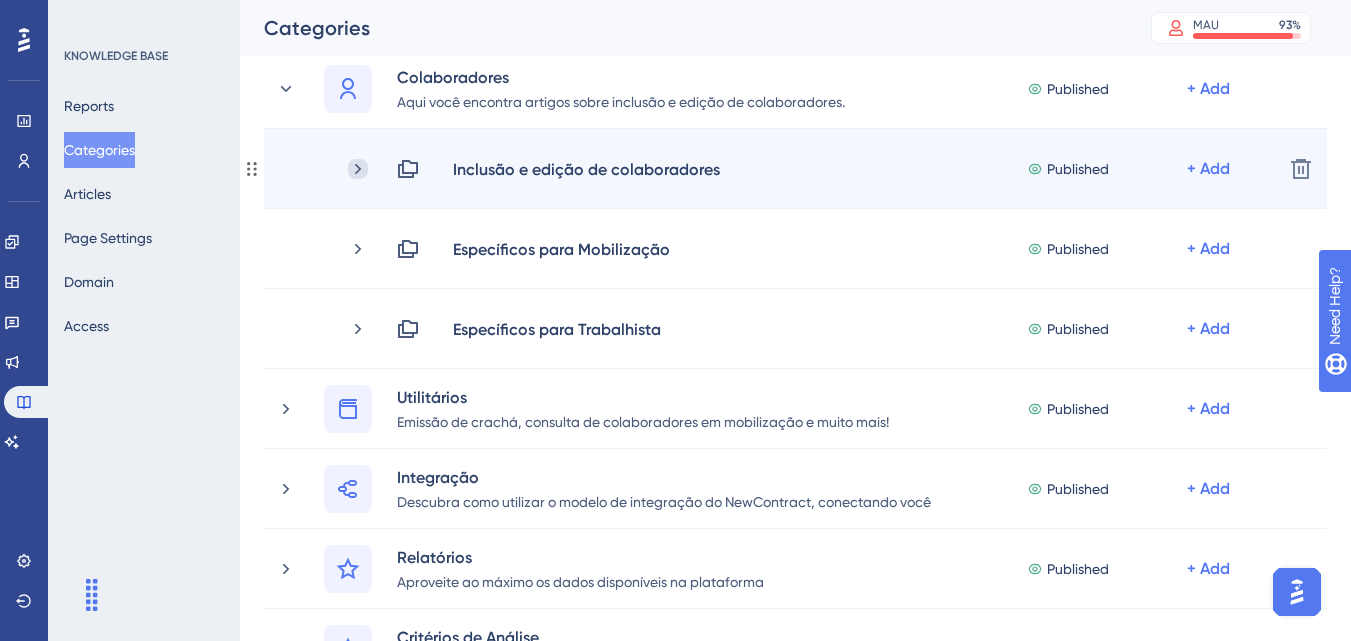 click 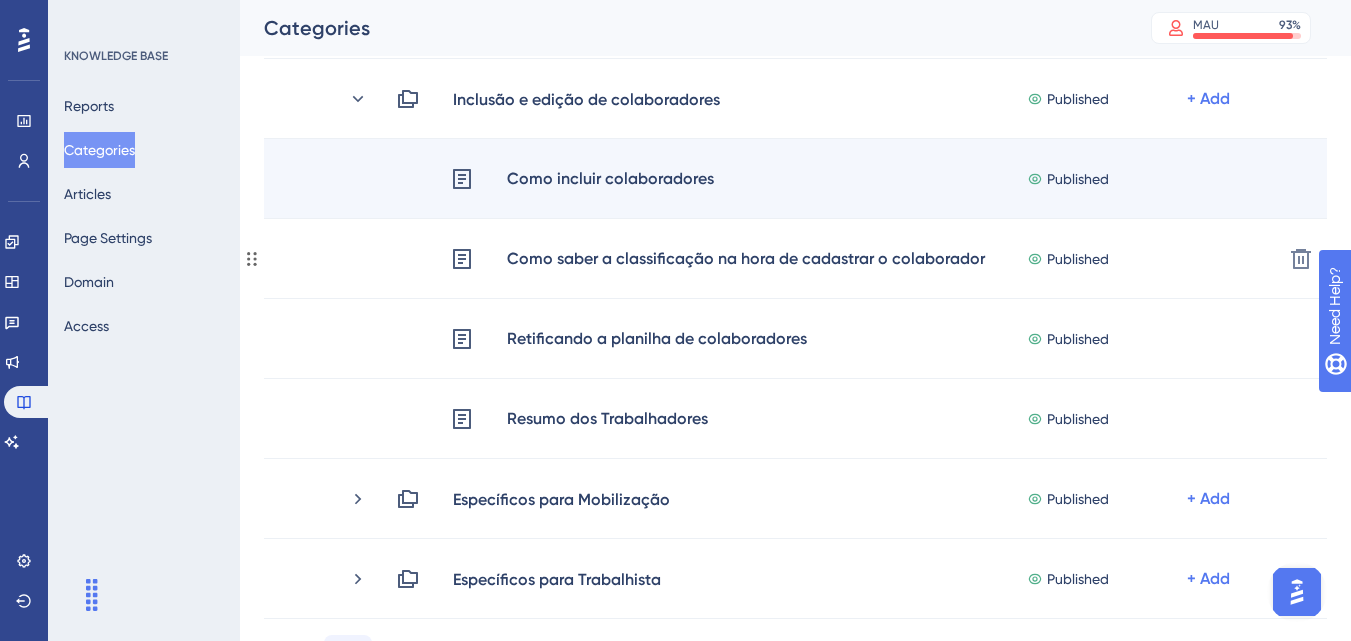 scroll, scrollTop: 387, scrollLeft: 0, axis: vertical 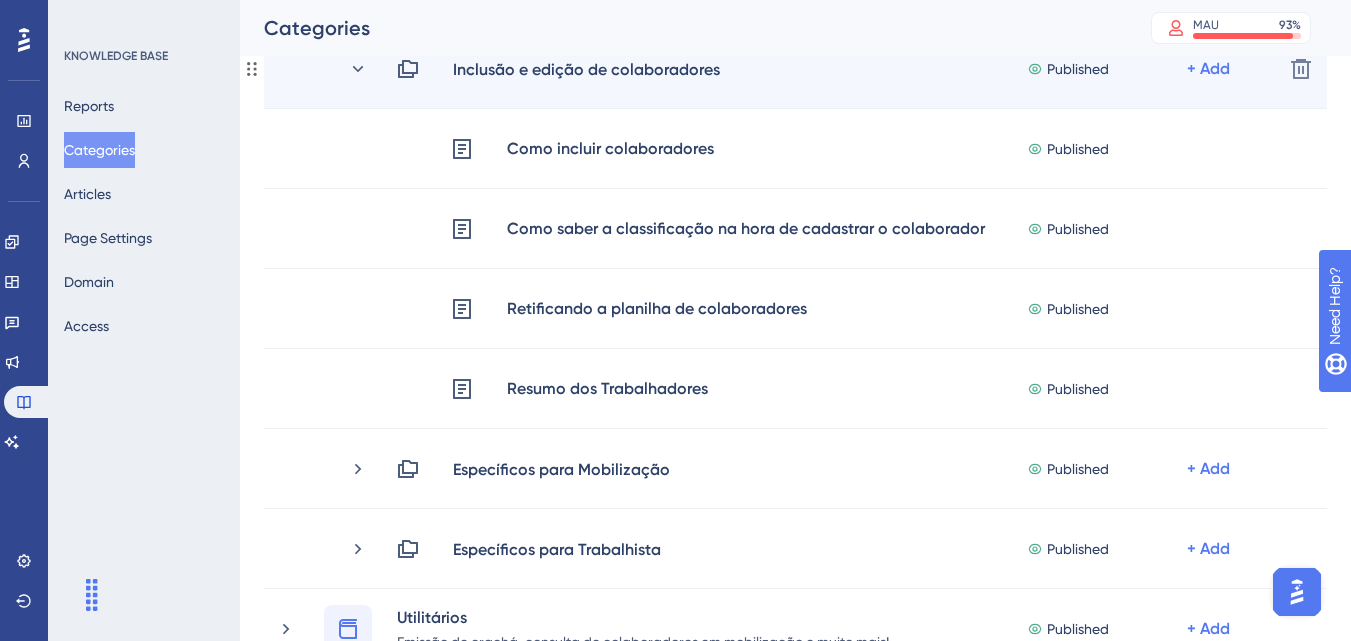 click on "Inclusão e edição de colaboradores   Published + Add" at bounding box center (807, 69) 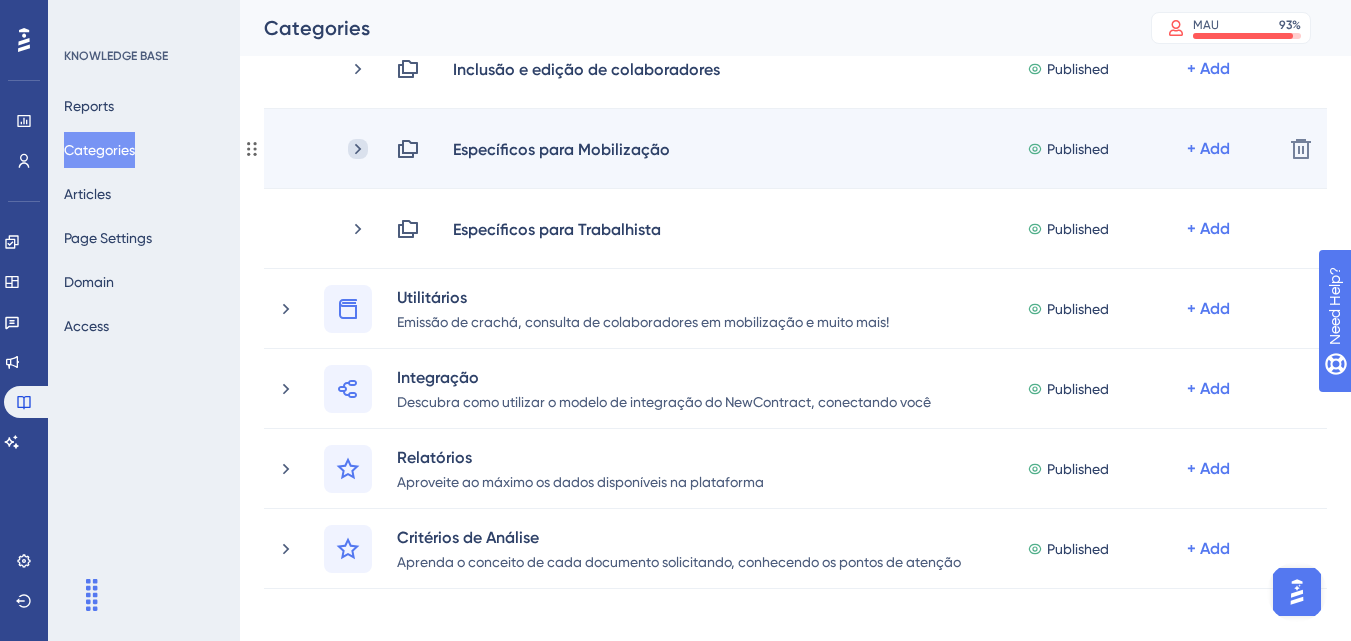 click 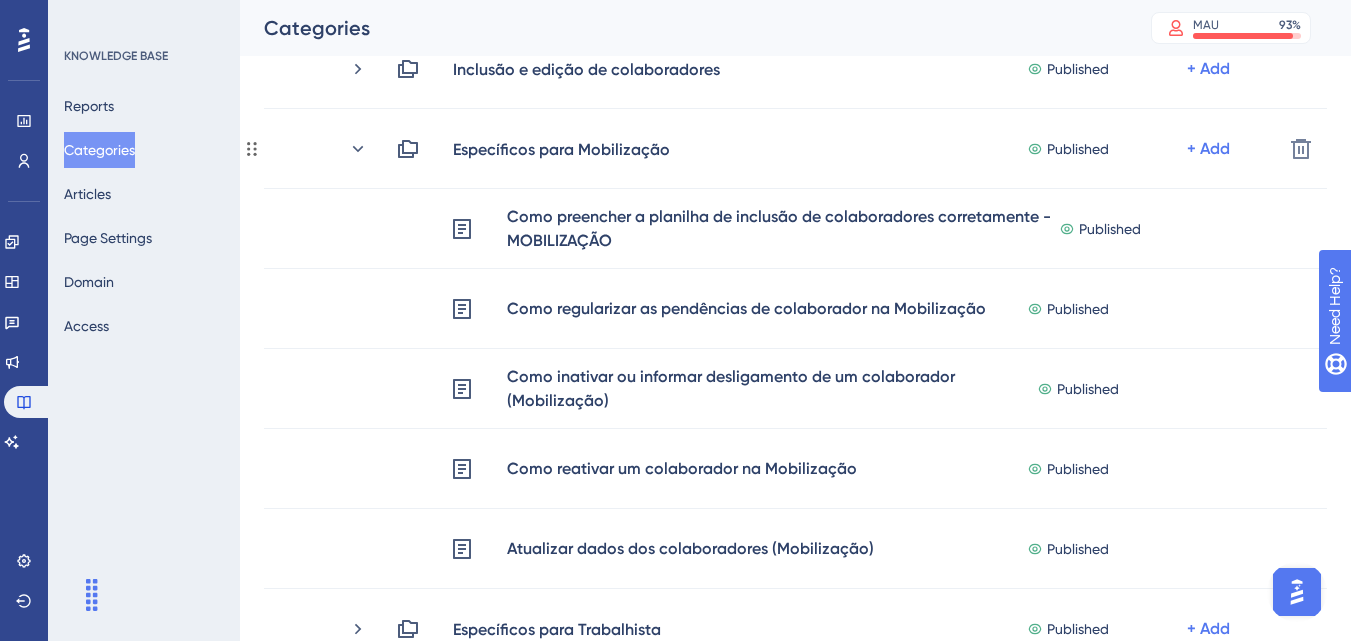 click 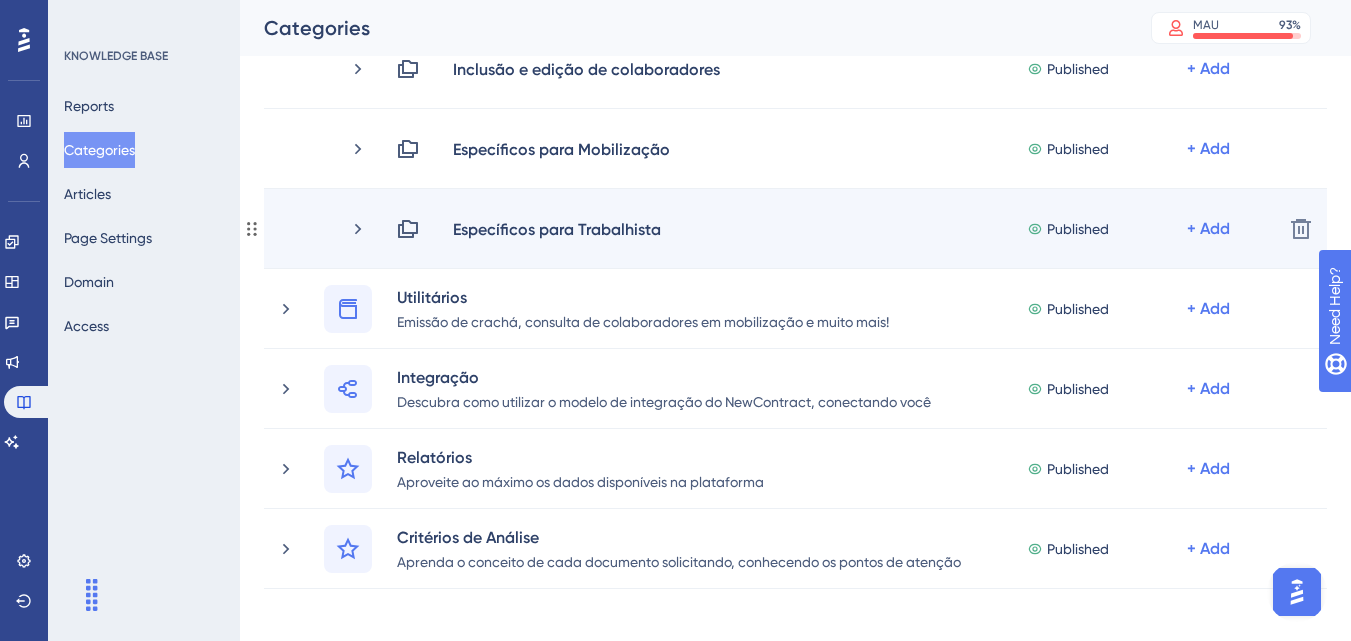 click on "Específicos para Trabalhista   Published + Add" at bounding box center (807, 229) 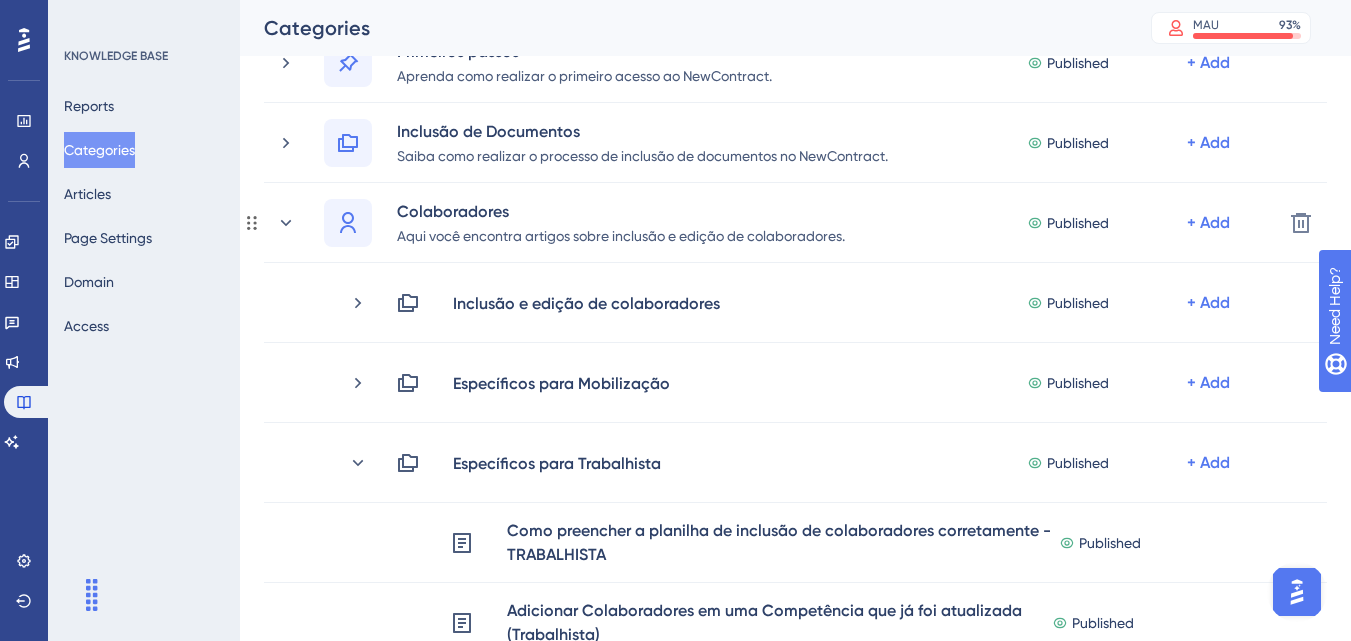 scroll, scrollTop: 87, scrollLeft: 0, axis: vertical 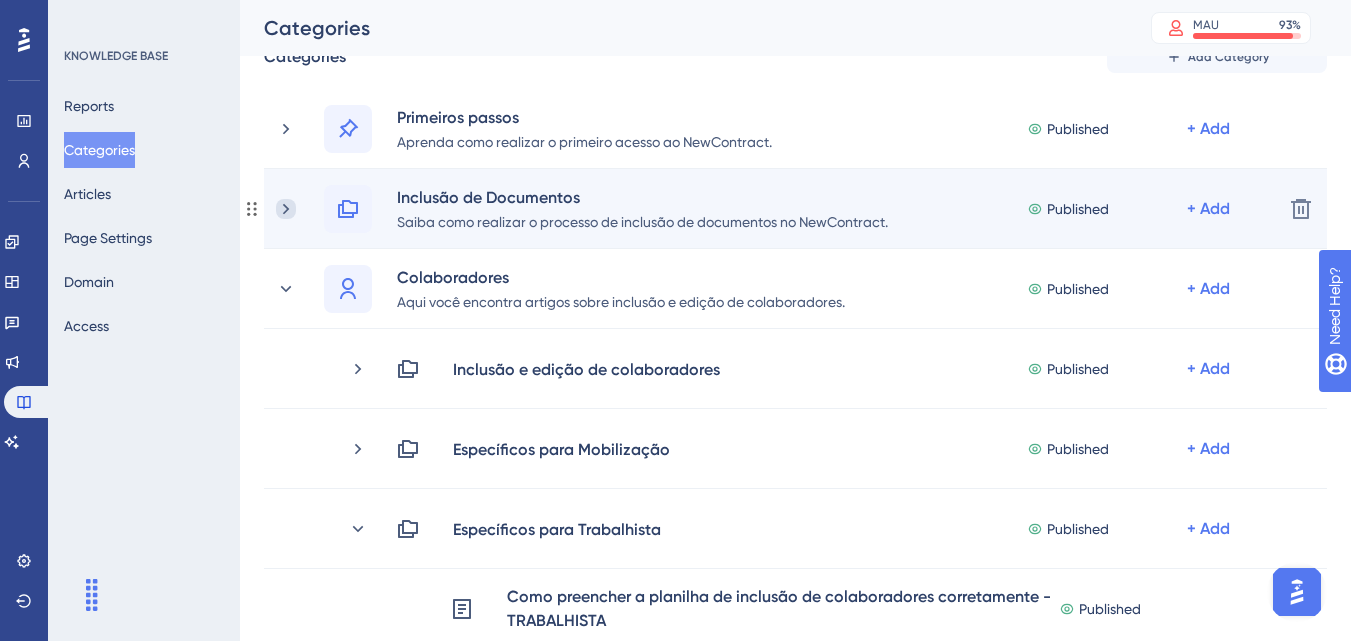 click 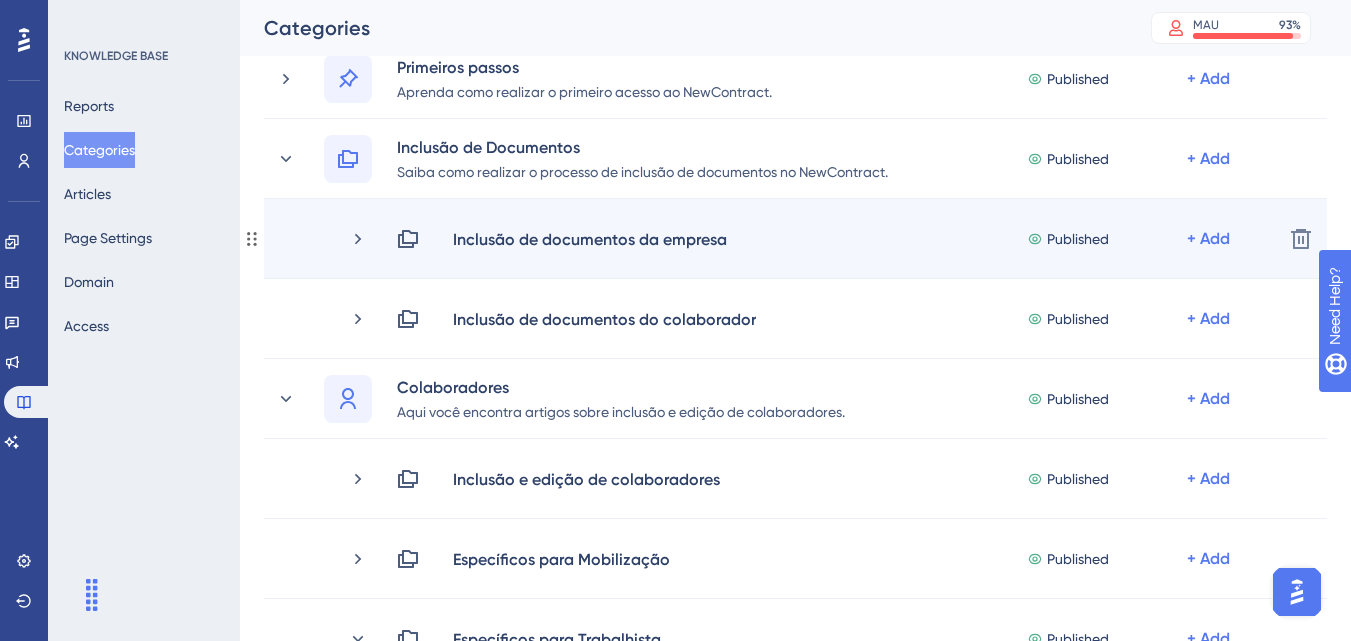 scroll, scrollTop: 187, scrollLeft: 0, axis: vertical 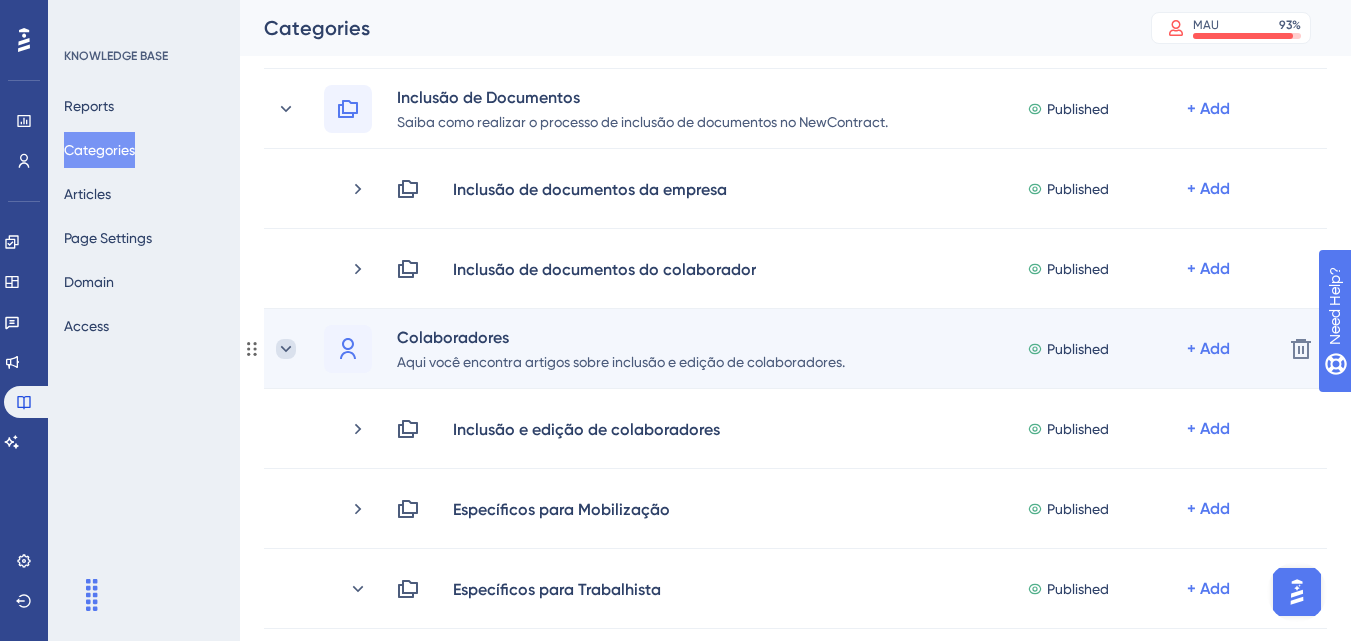 click 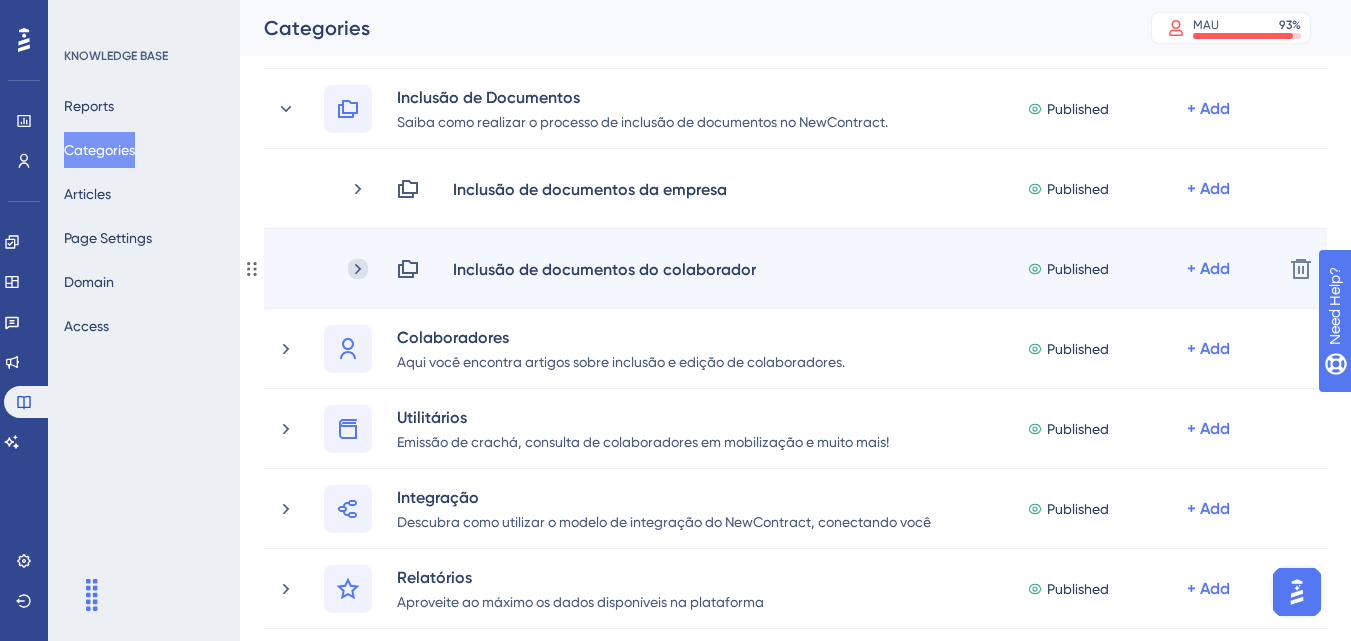 click 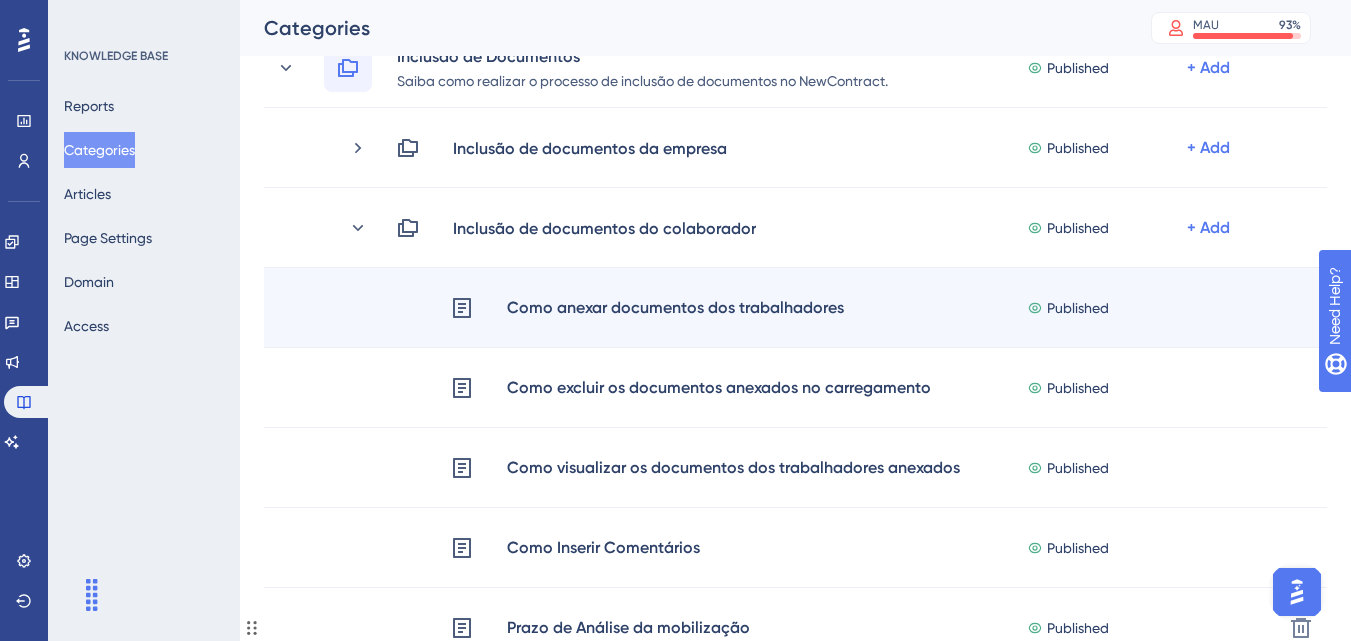 scroll, scrollTop: 187, scrollLeft: 0, axis: vertical 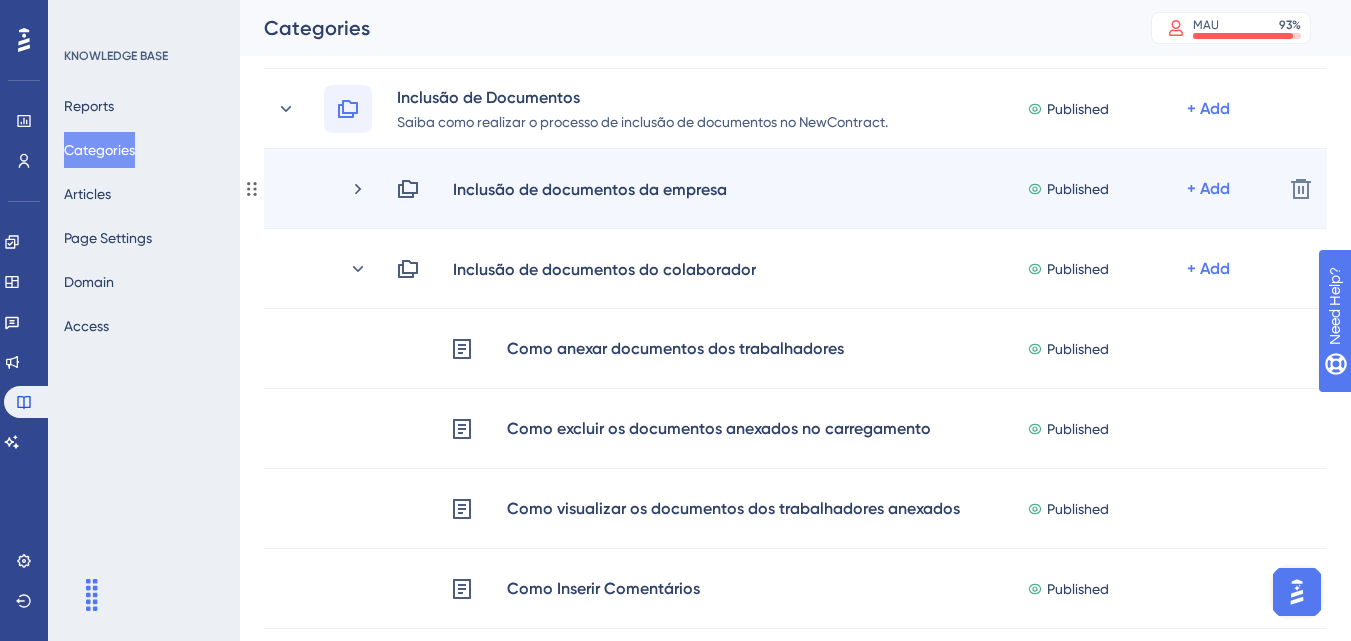 click on "Inclusão de documentos da empresa   Published + Add" at bounding box center [807, 189] 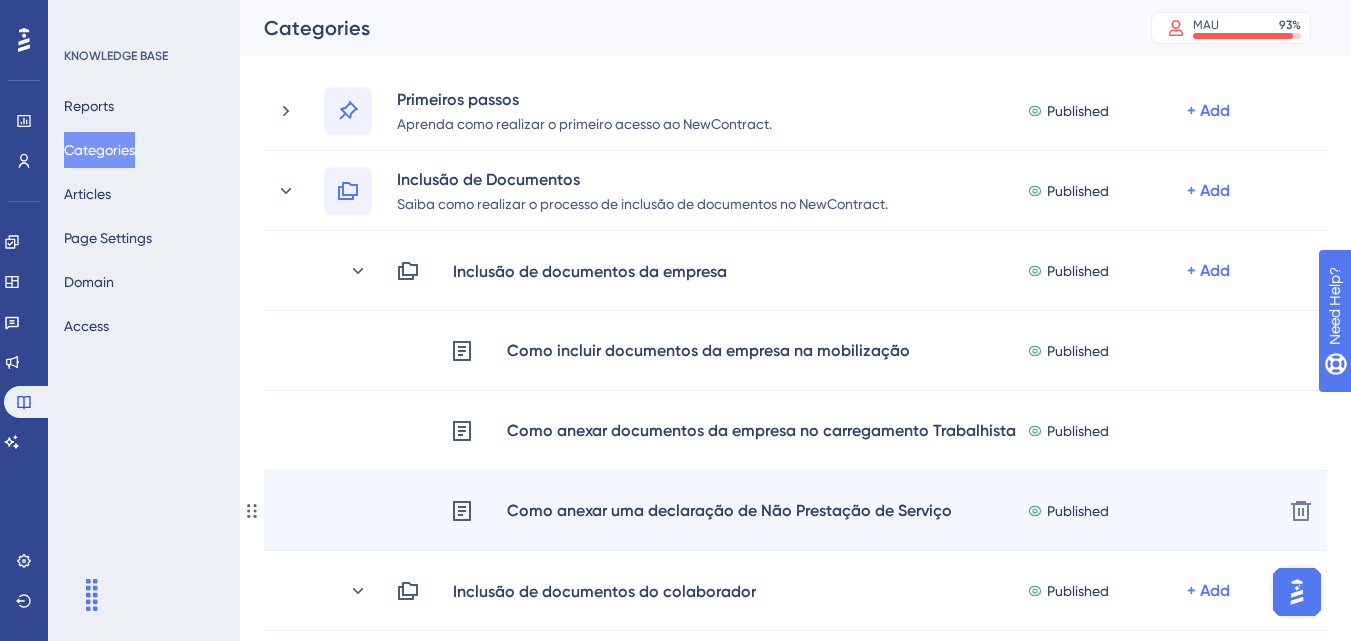 scroll, scrollTop: 87, scrollLeft: 0, axis: vertical 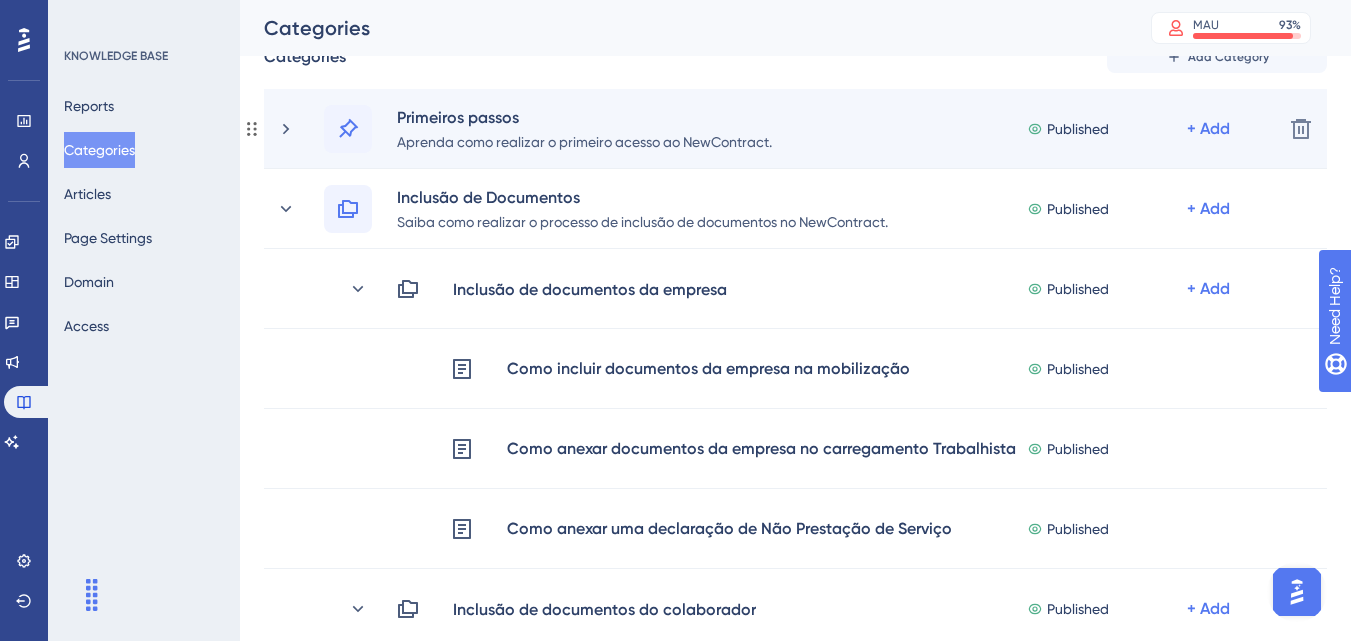click on "Primeiros passos Aprenda como realizar o primeiro acesso ao NewContract.   Published + Add" at bounding box center [771, 129] 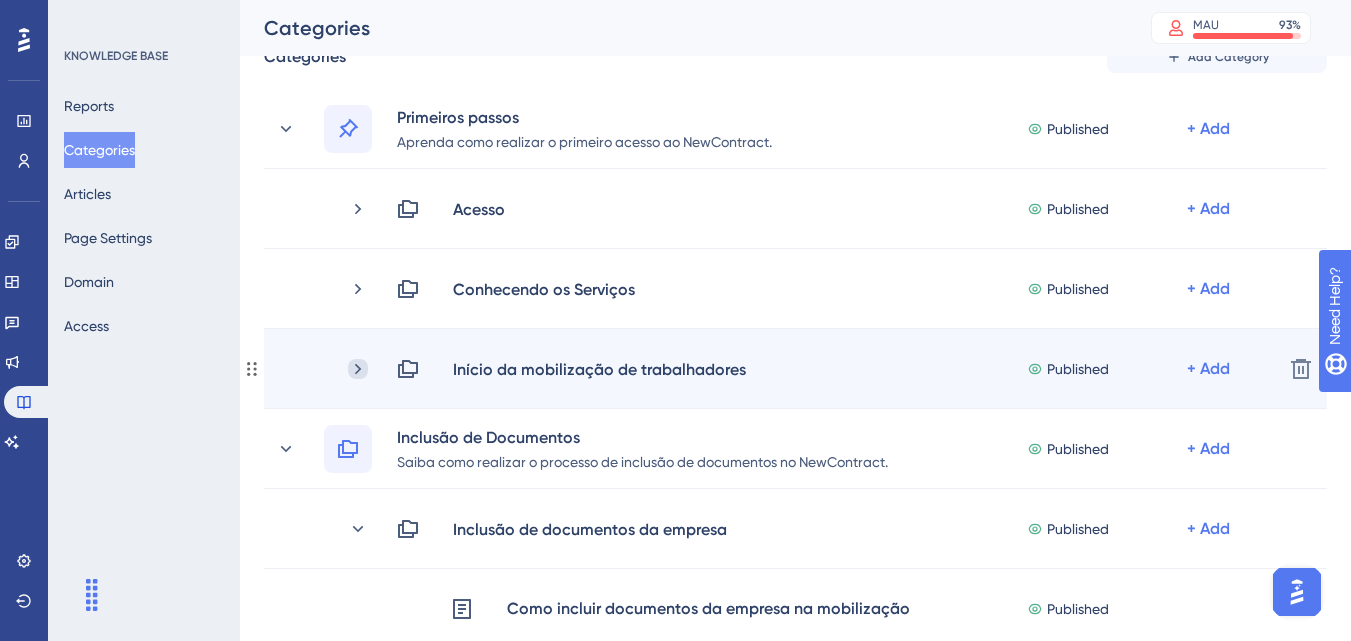 click 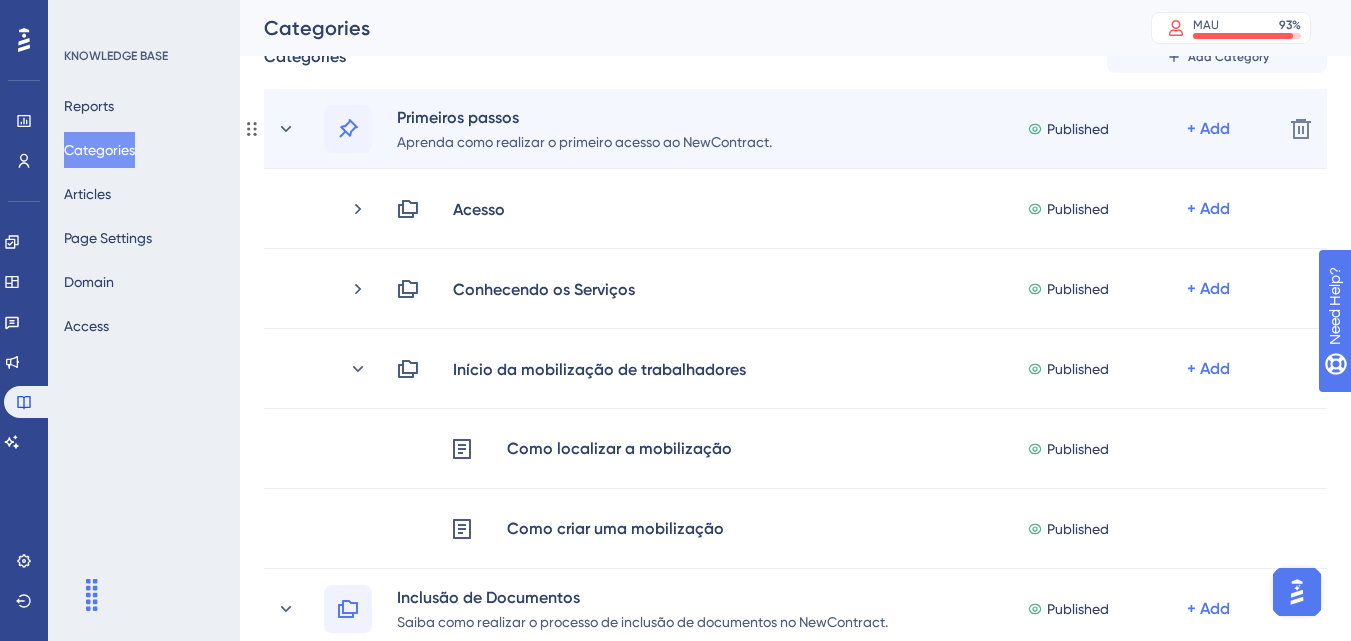 click on "Primeiros passos Aprenda como realizar o primeiro acesso ao NewContract.   Published + Add" at bounding box center (771, 129) 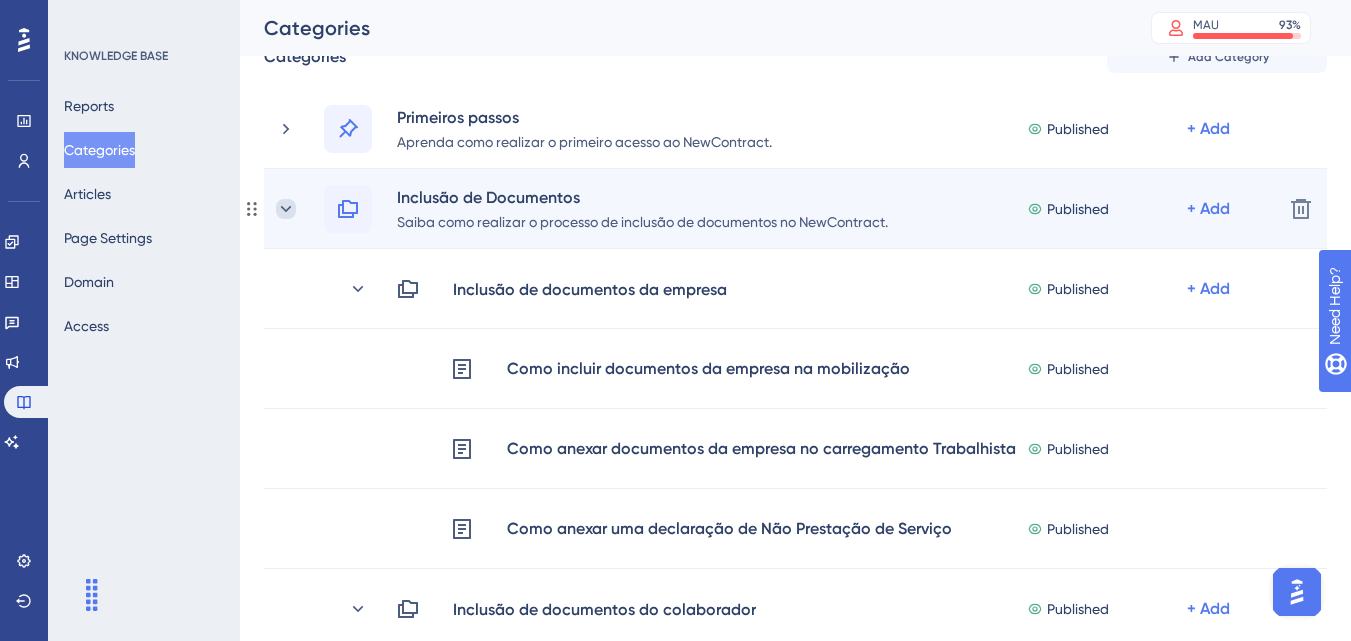 click 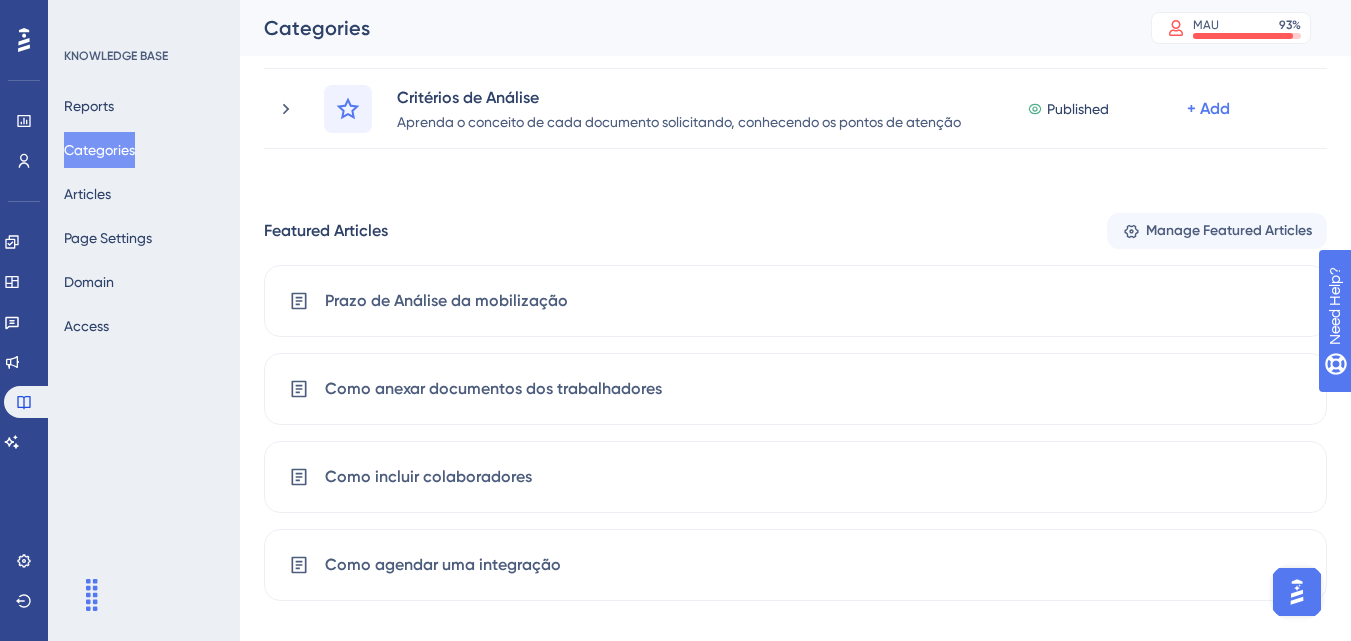 scroll, scrollTop: 387, scrollLeft: 0, axis: vertical 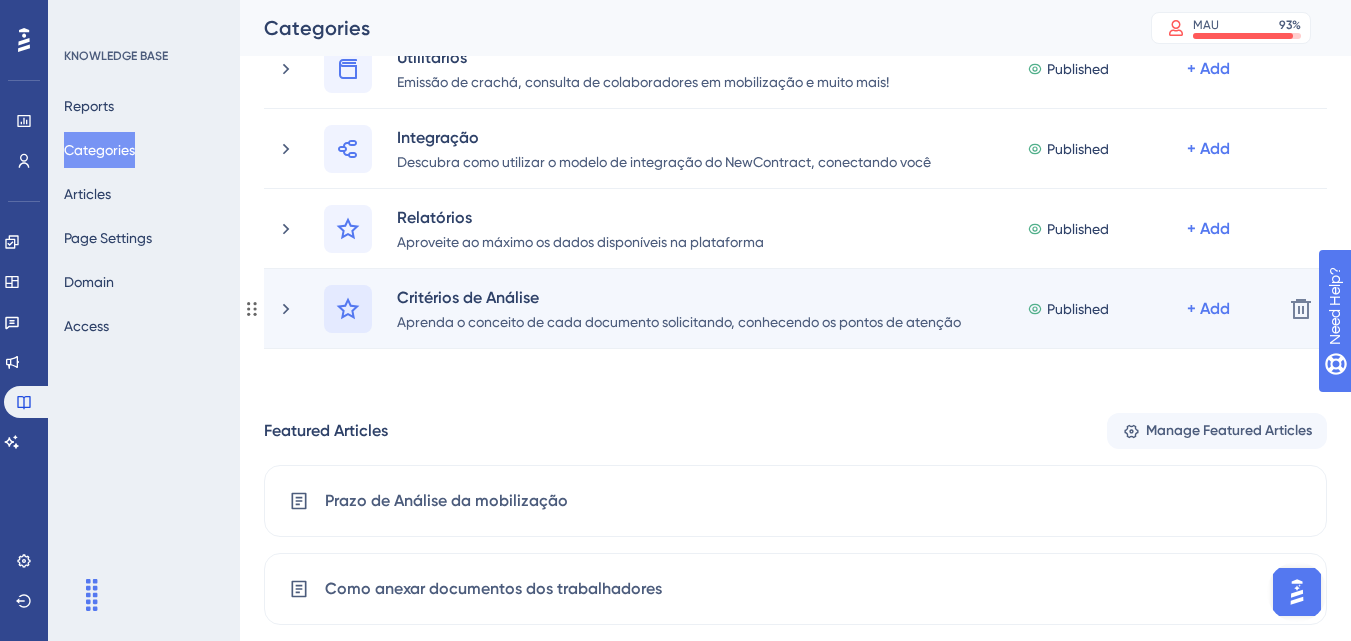 click 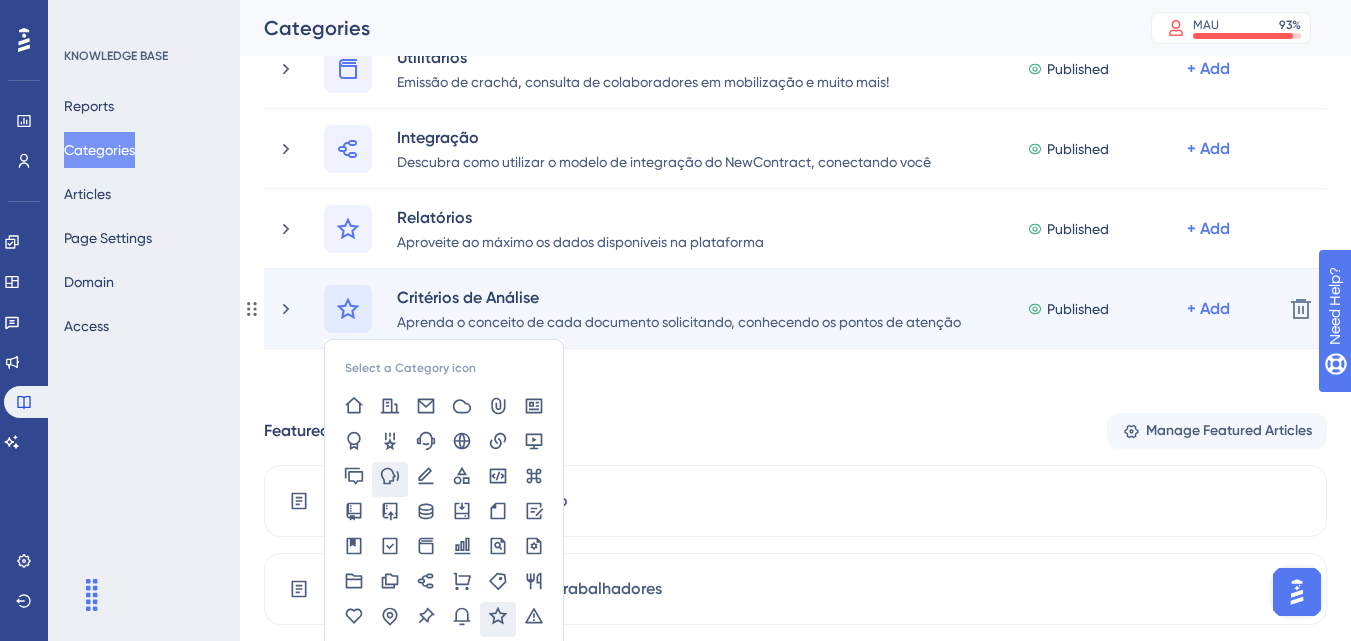 scroll, scrollTop: 487, scrollLeft: 0, axis: vertical 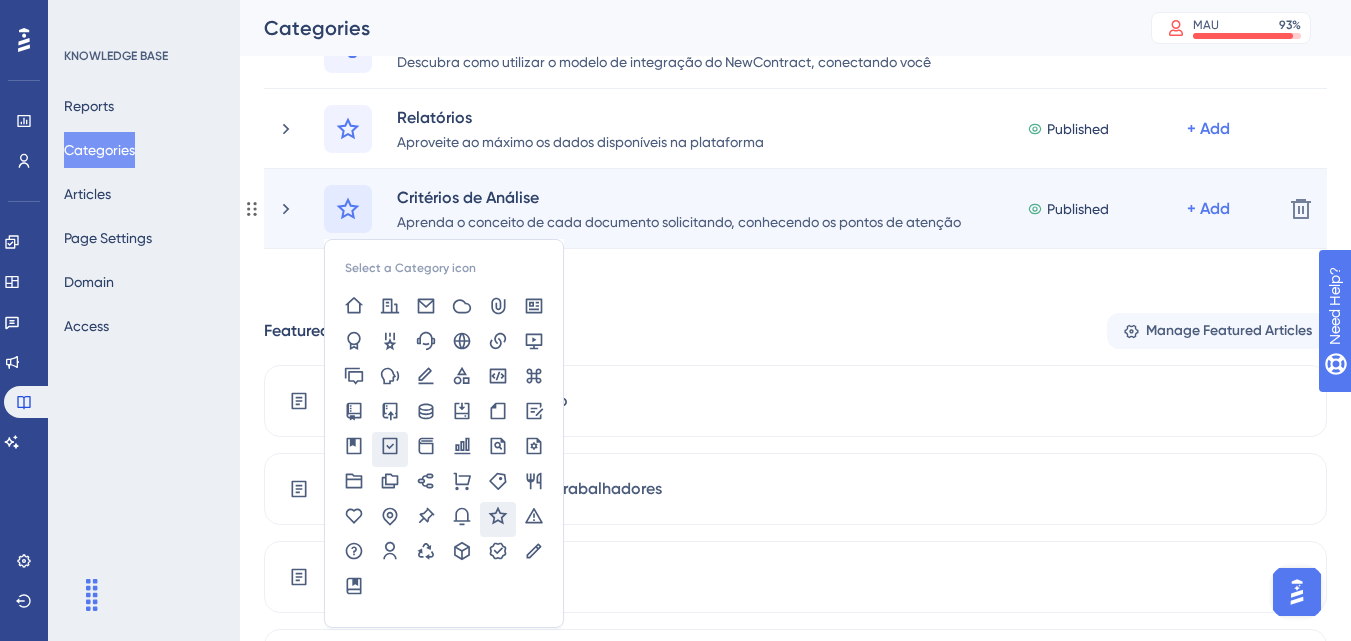 click 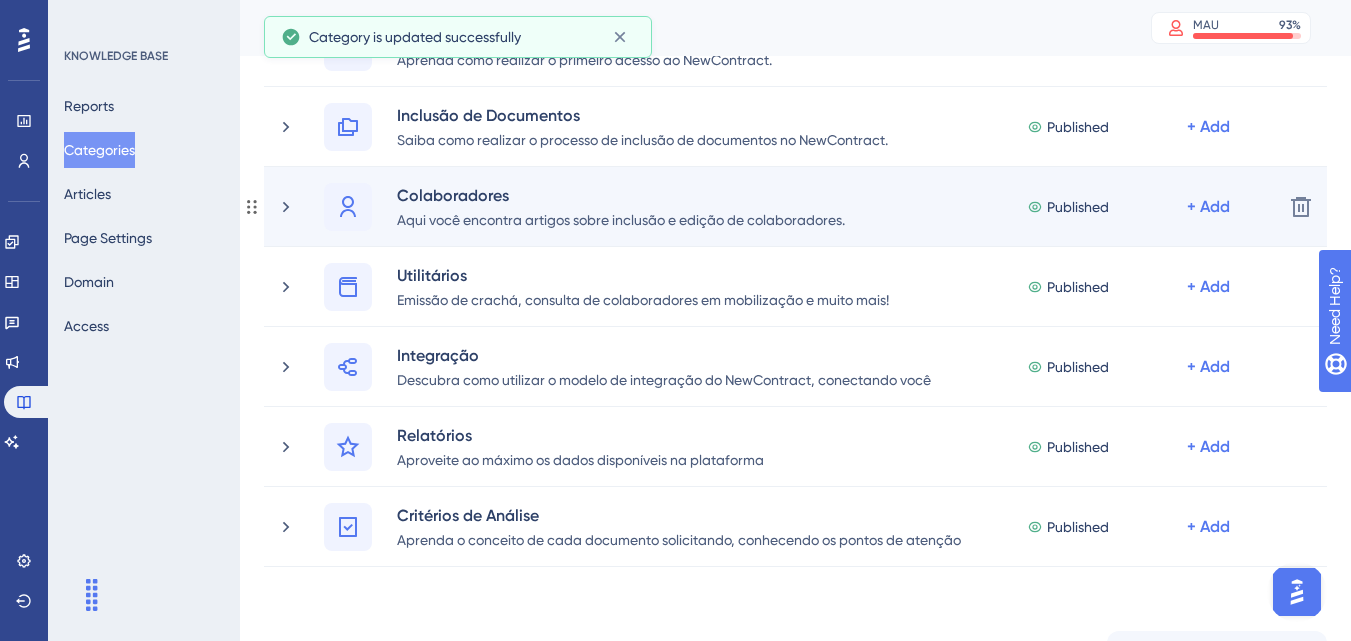 scroll, scrollTop: 87, scrollLeft: 0, axis: vertical 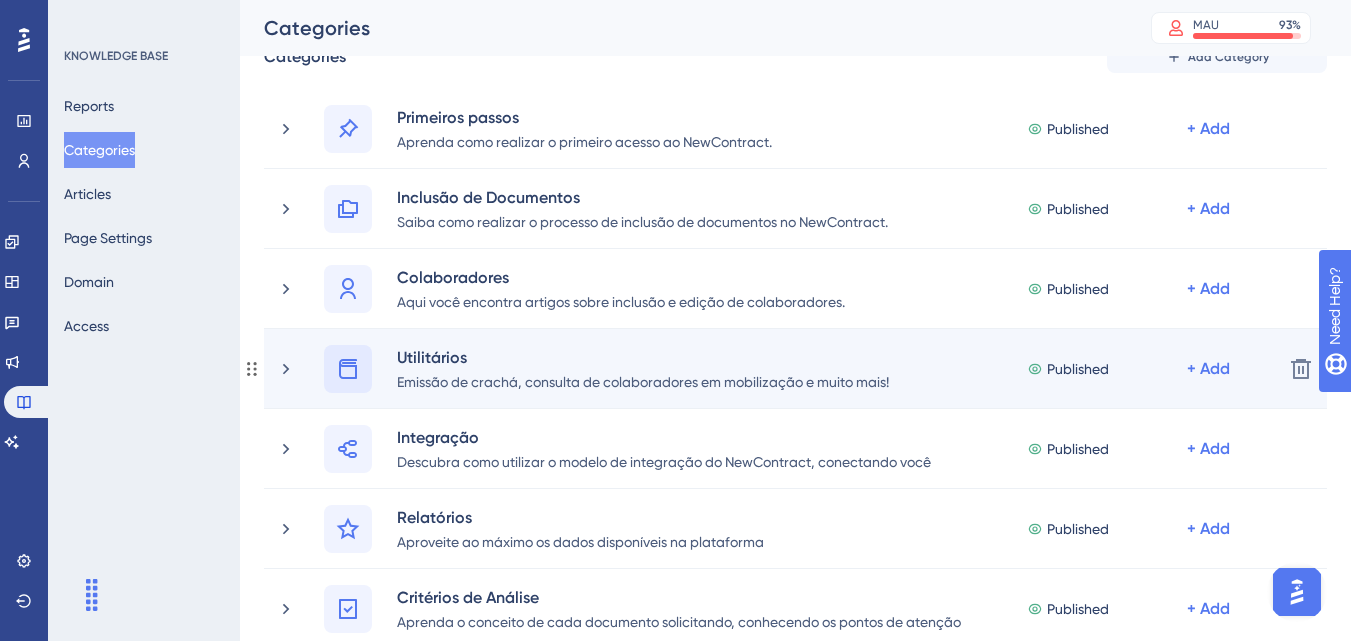 click 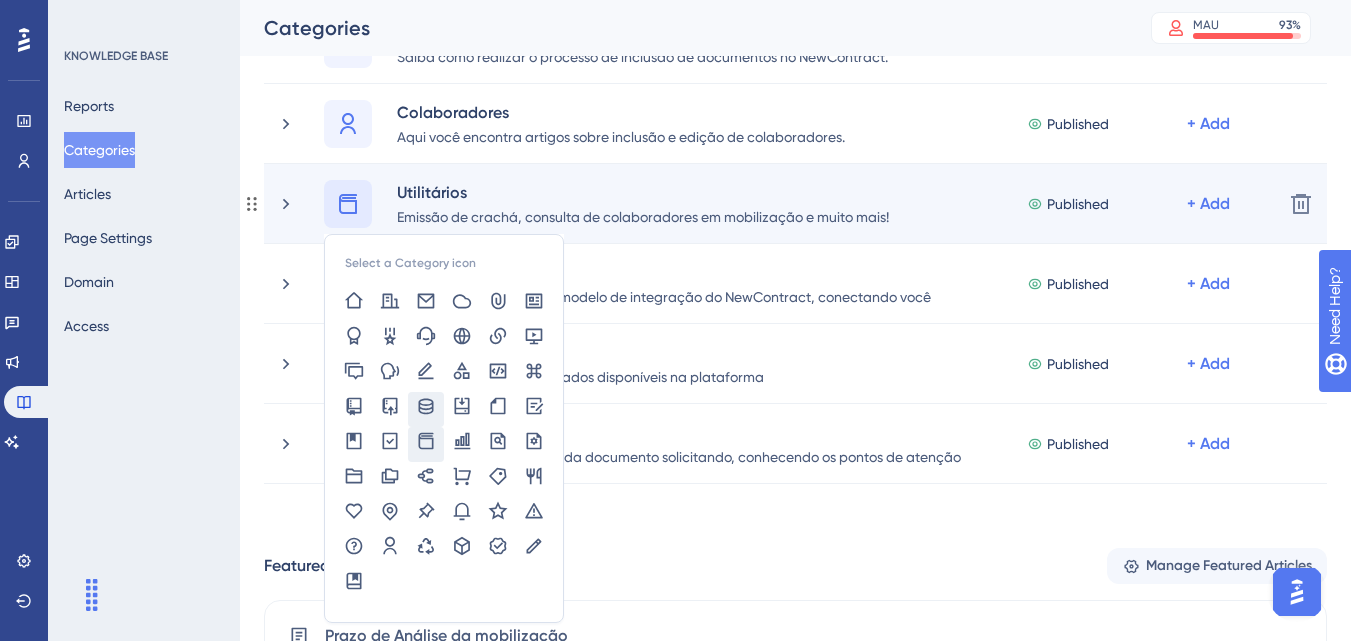 scroll, scrollTop: 287, scrollLeft: 0, axis: vertical 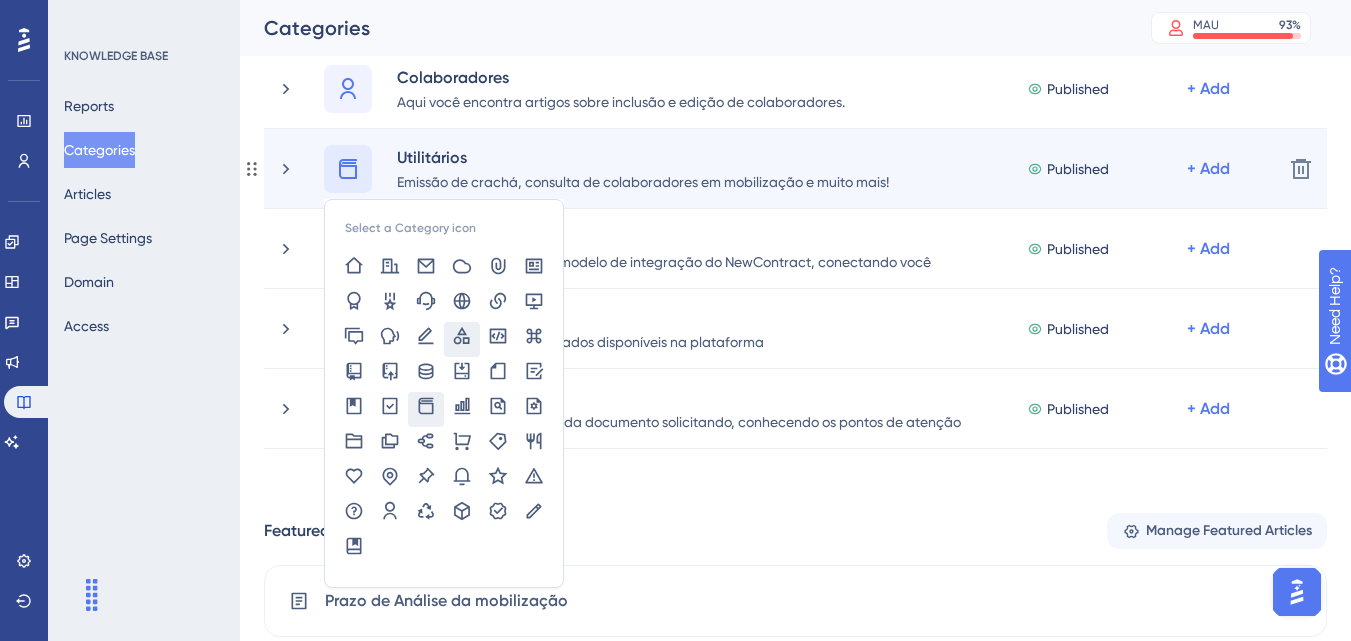 click 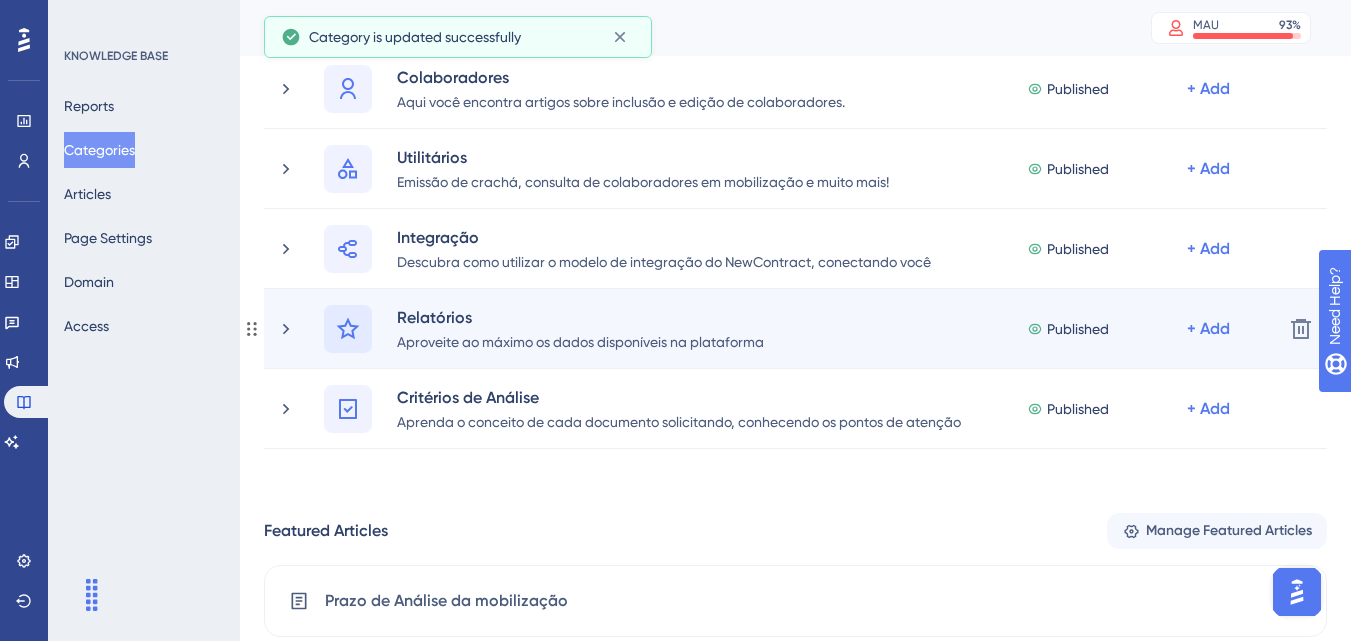 click 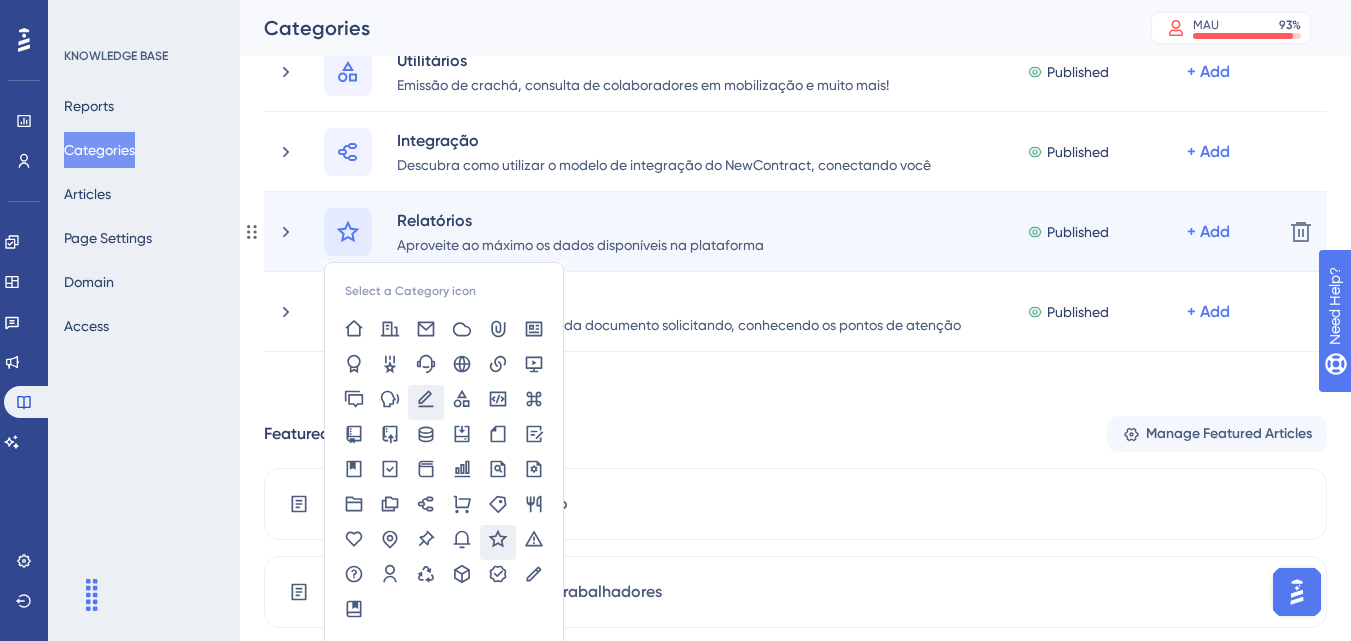 scroll, scrollTop: 387, scrollLeft: 0, axis: vertical 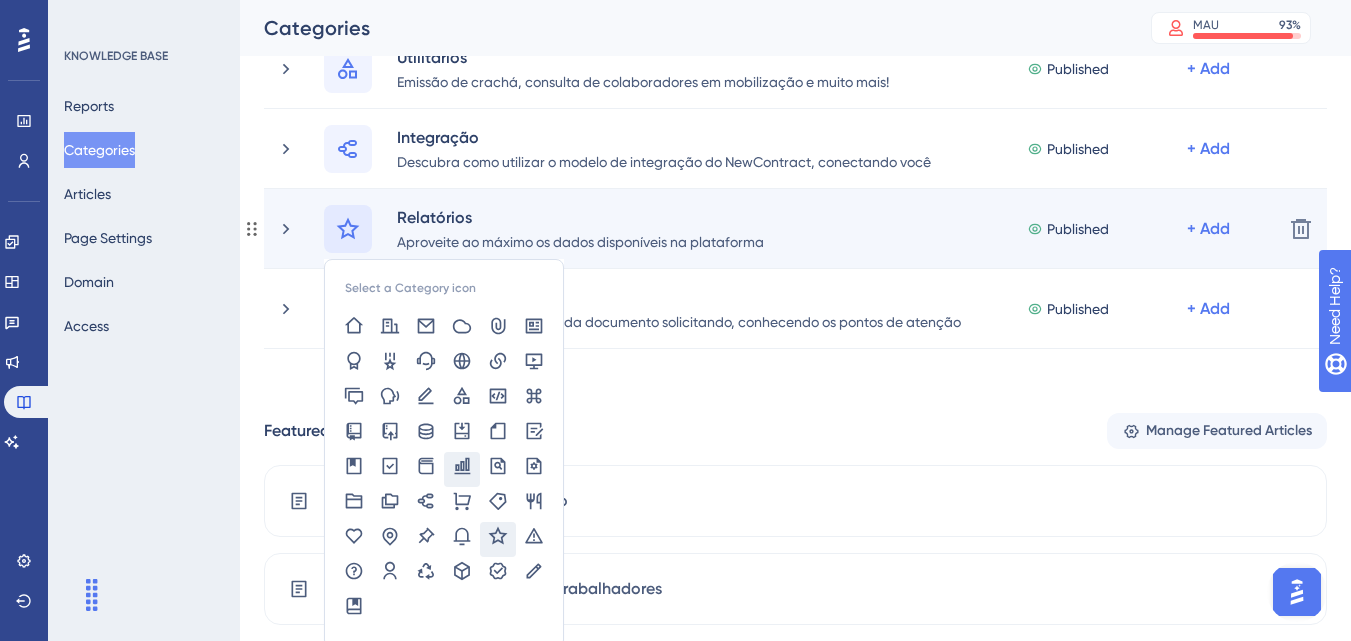 click 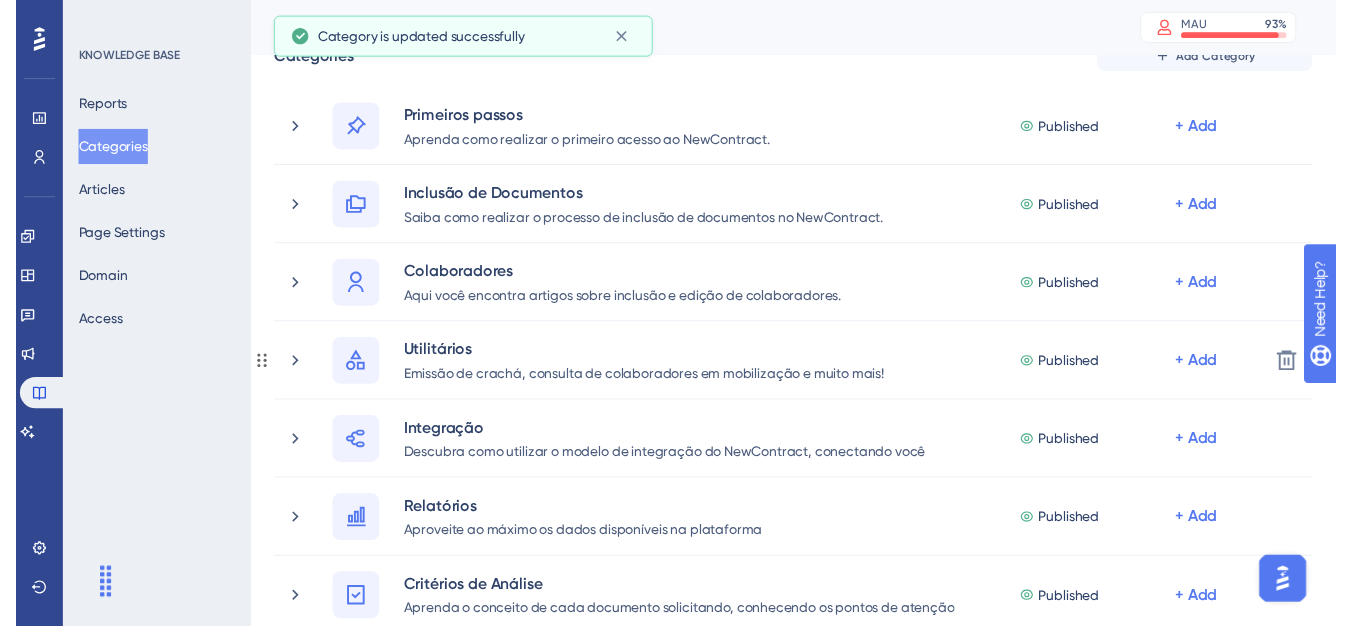 scroll, scrollTop: 0, scrollLeft: 0, axis: both 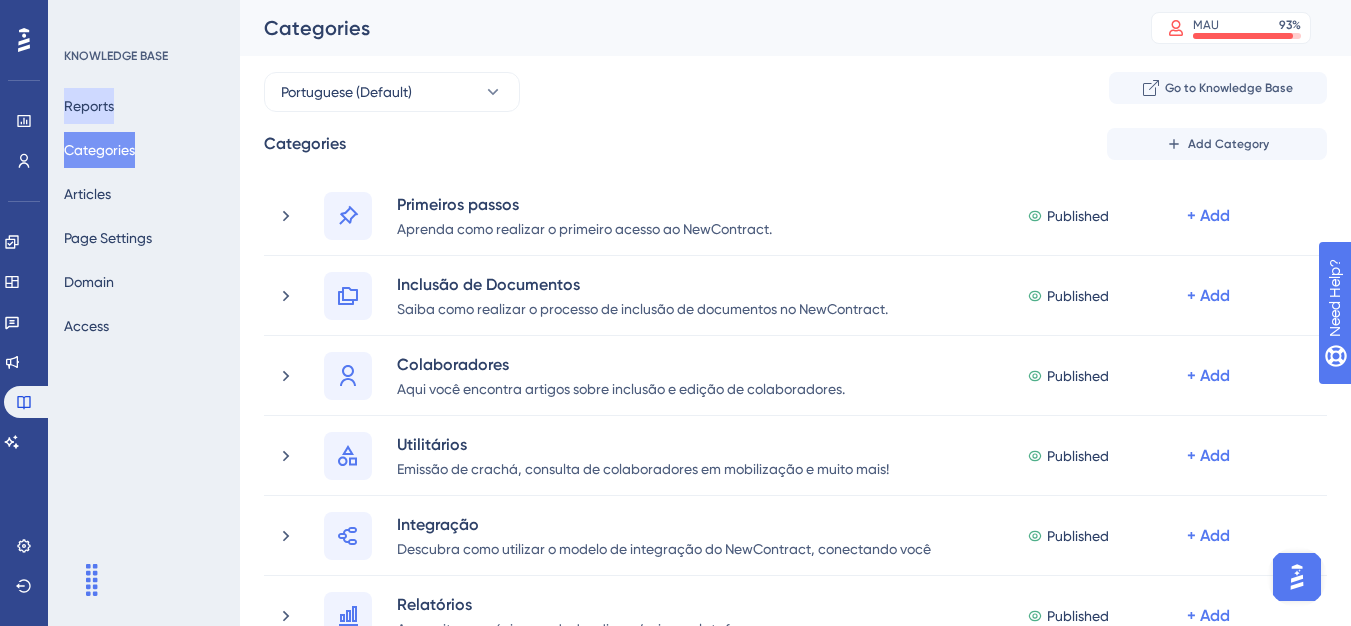 click on "Reports" at bounding box center [89, 106] 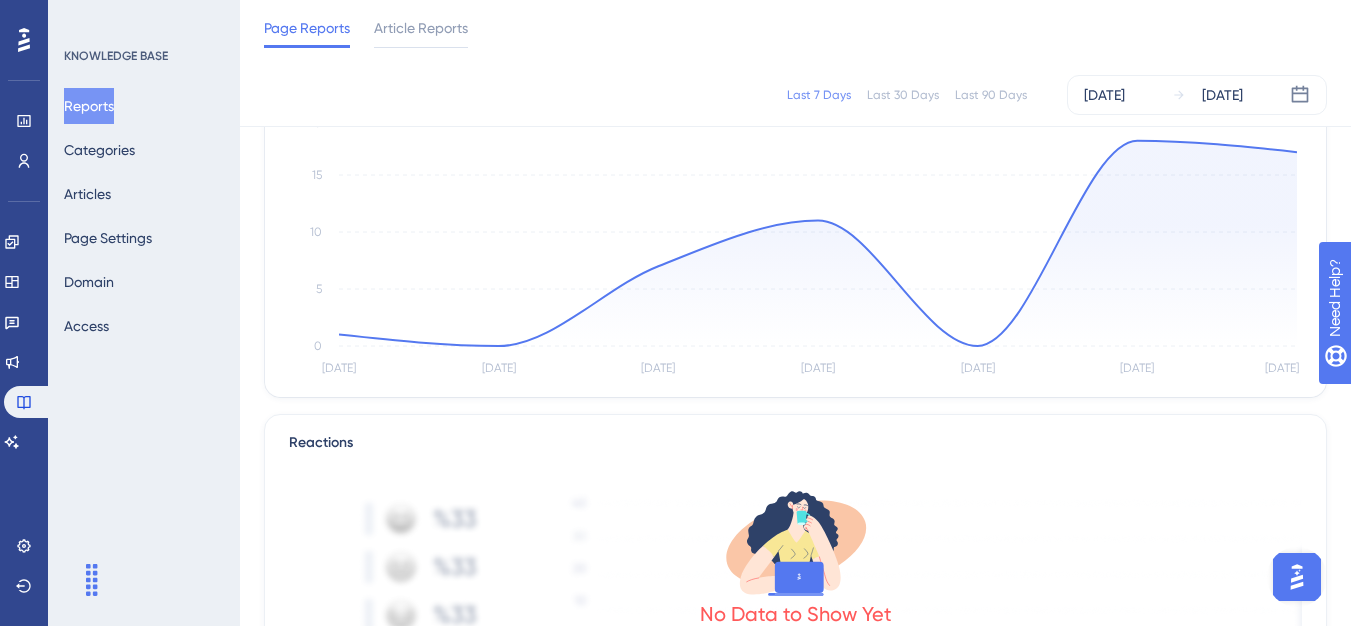 scroll, scrollTop: 0, scrollLeft: 0, axis: both 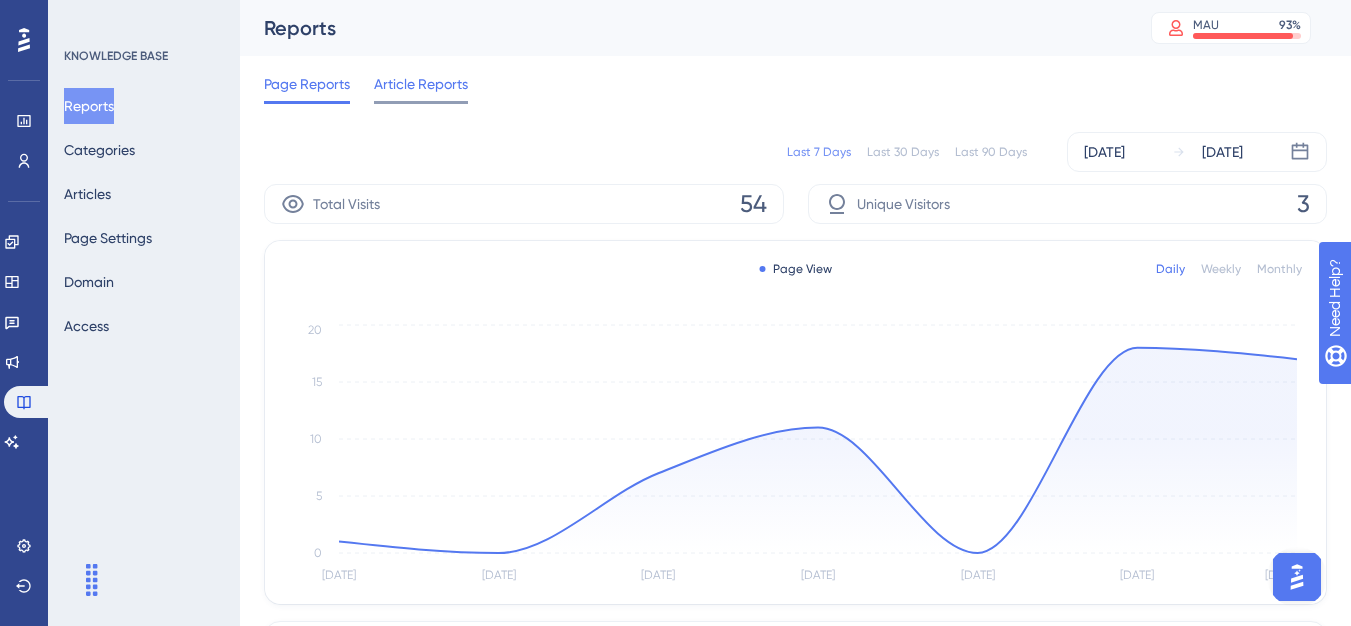 click on "Article Reports" at bounding box center [421, 84] 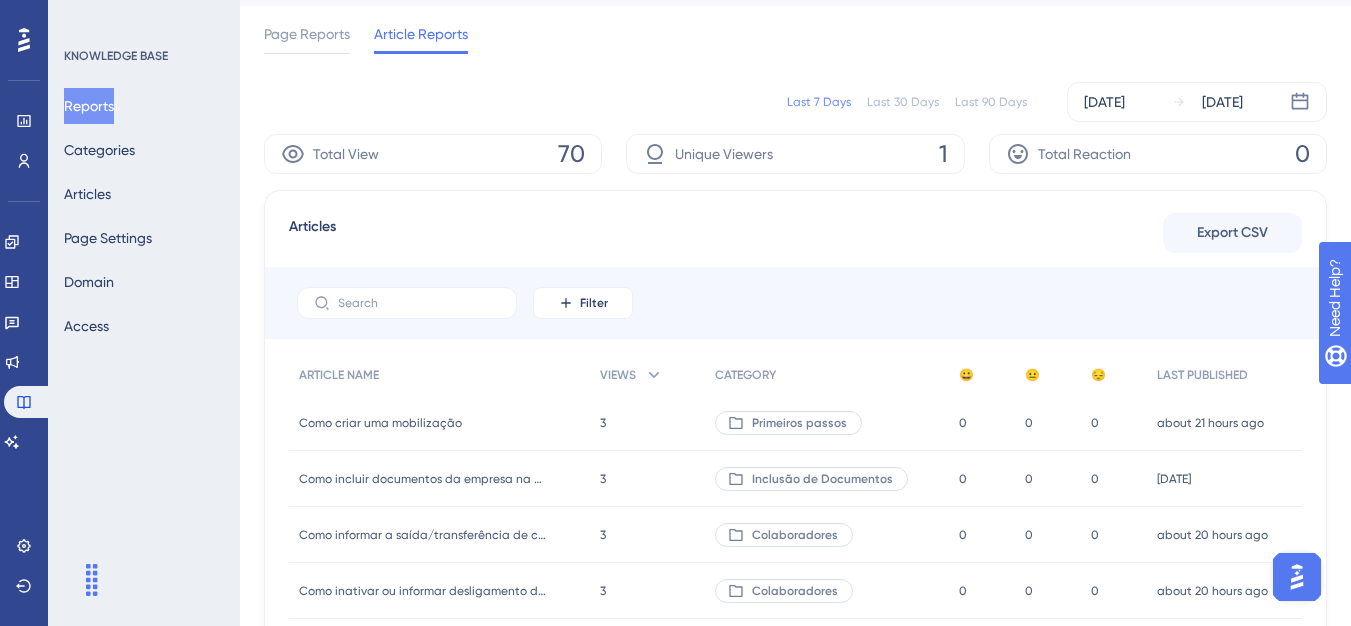 scroll, scrollTop: 0, scrollLeft: 0, axis: both 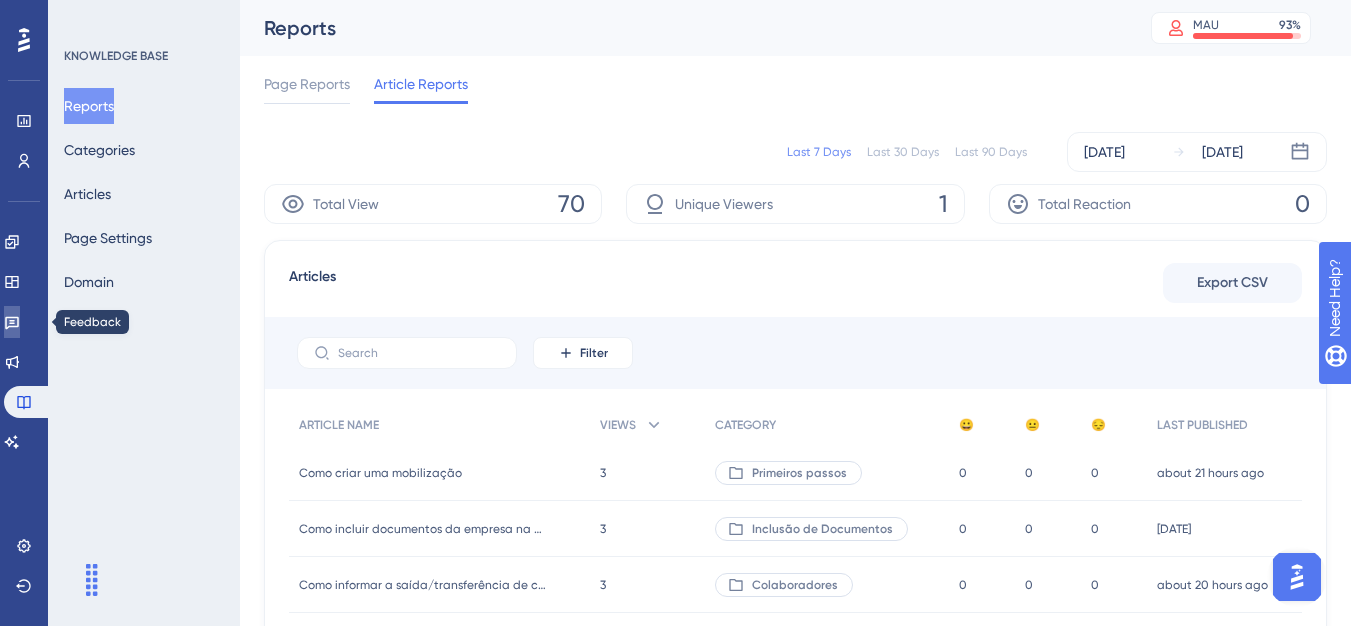 click at bounding box center [12, 322] 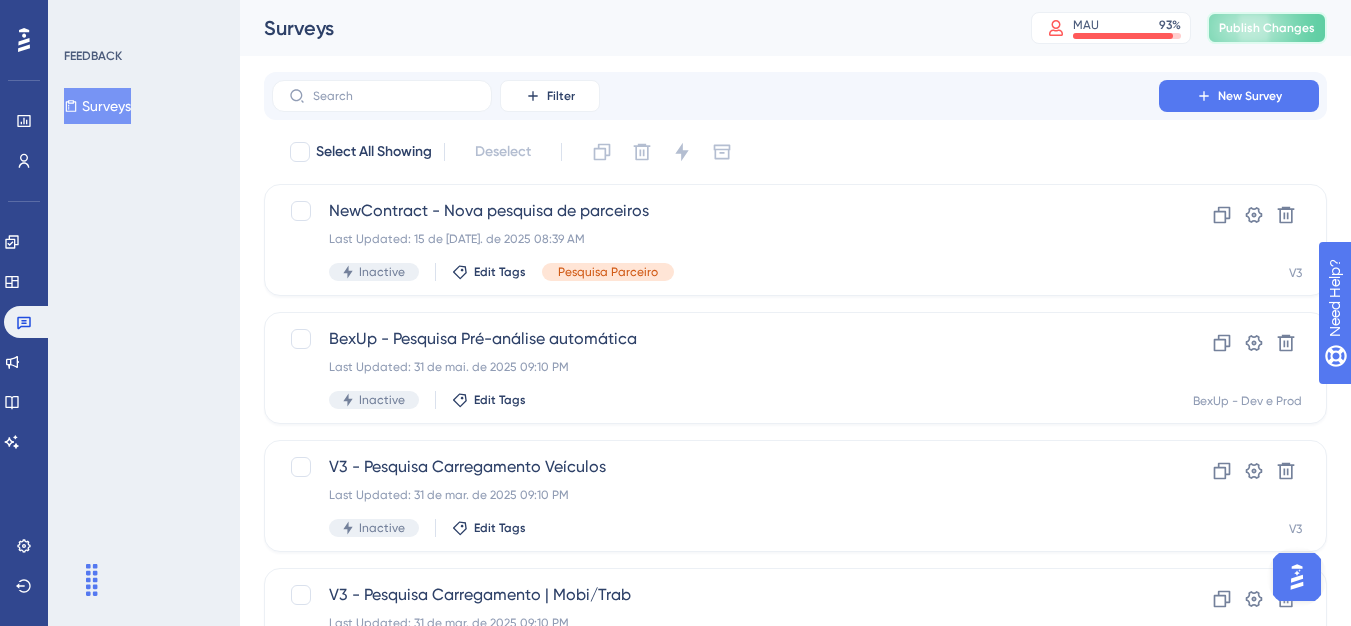 click on "Publish Changes" at bounding box center [1267, 28] 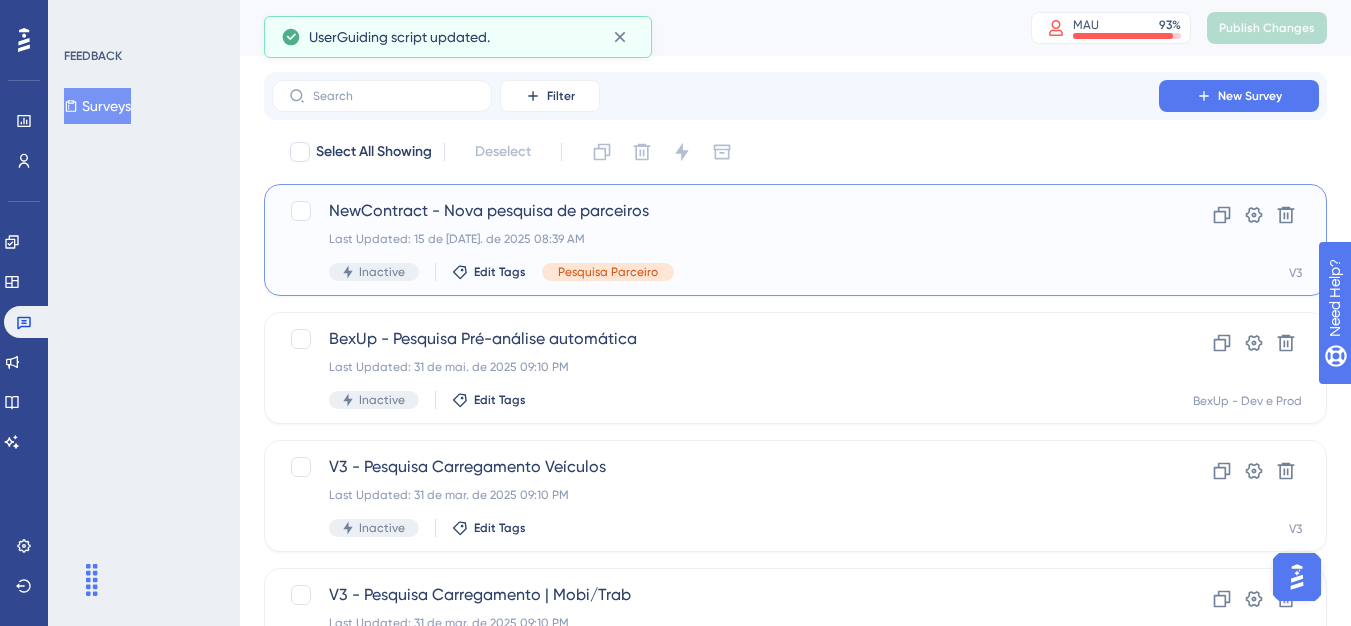 click on "Last Updated: 15 de jul. de 2025 08:39 AM" at bounding box center (715, 239) 